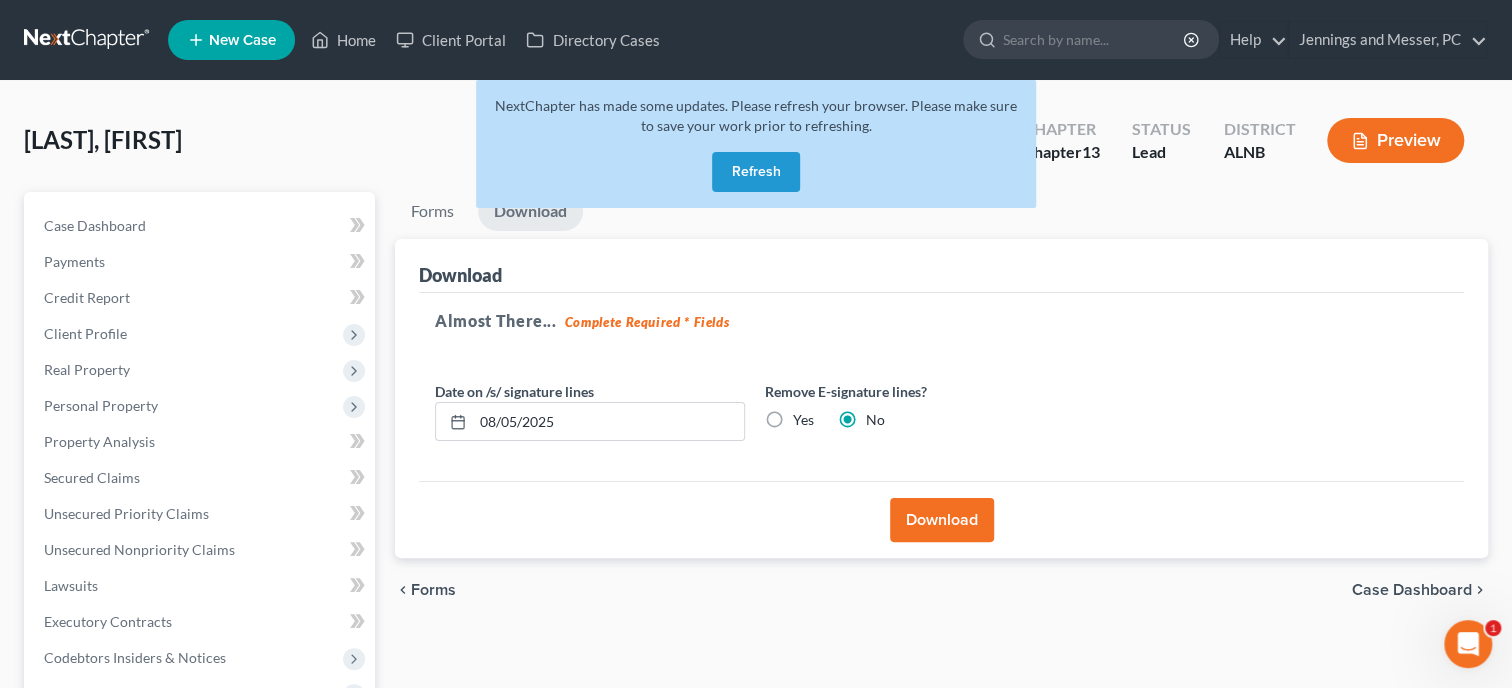 scroll, scrollTop: 0, scrollLeft: 0, axis: both 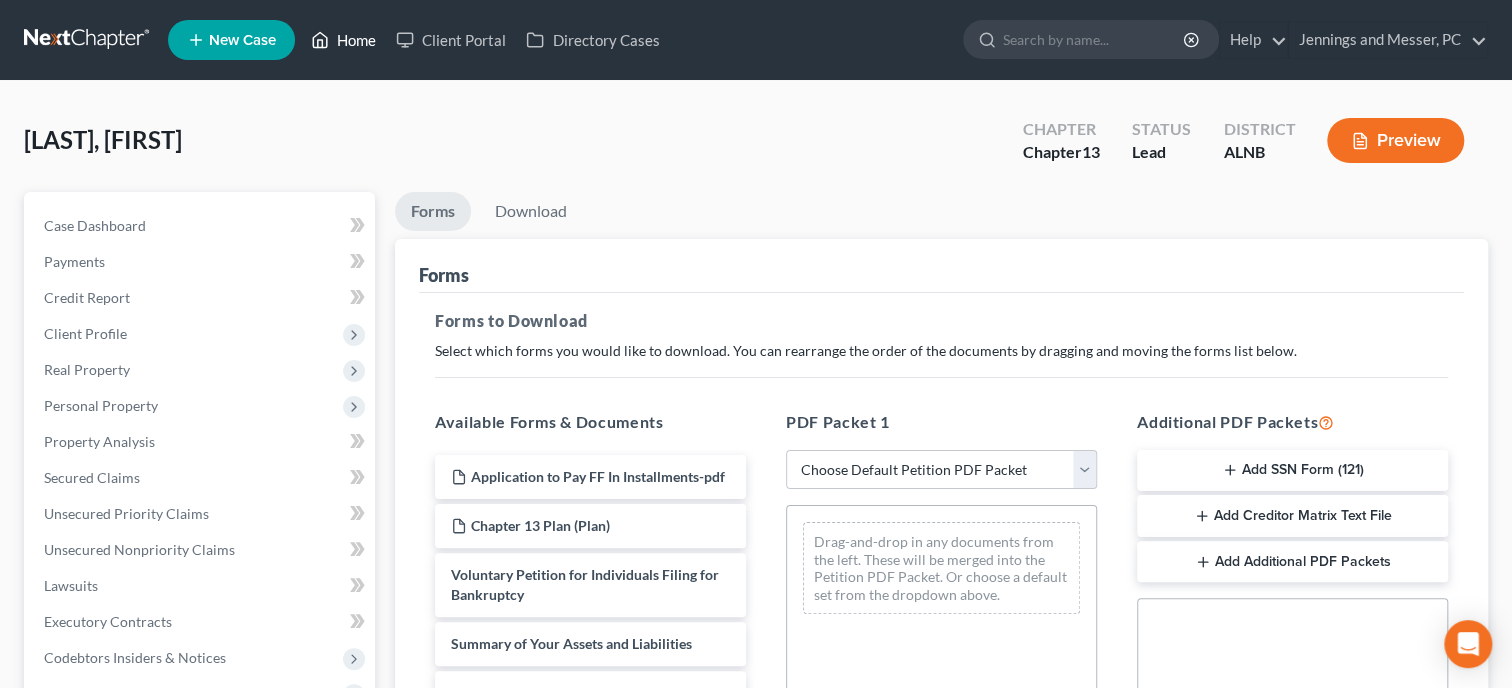 click on "Home" at bounding box center (343, 40) 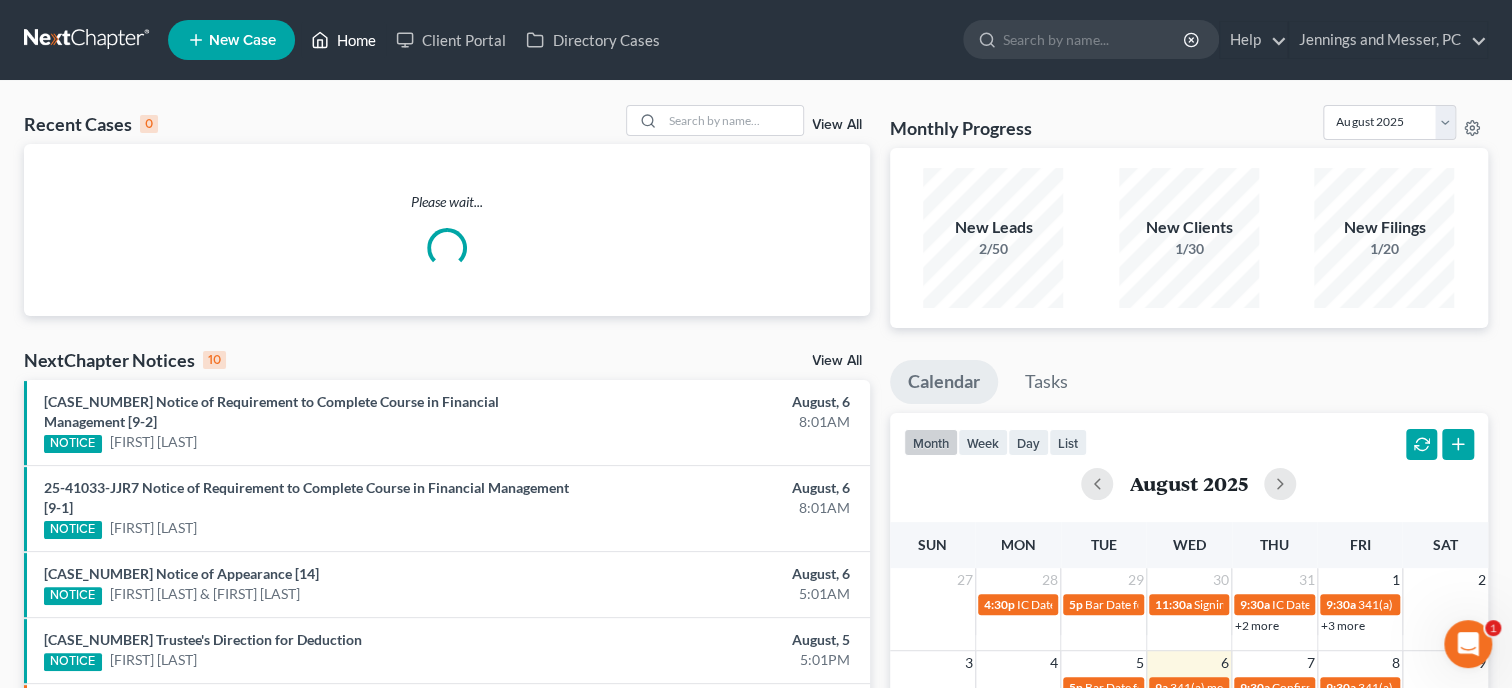 scroll, scrollTop: 0, scrollLeft: 0, axis: both 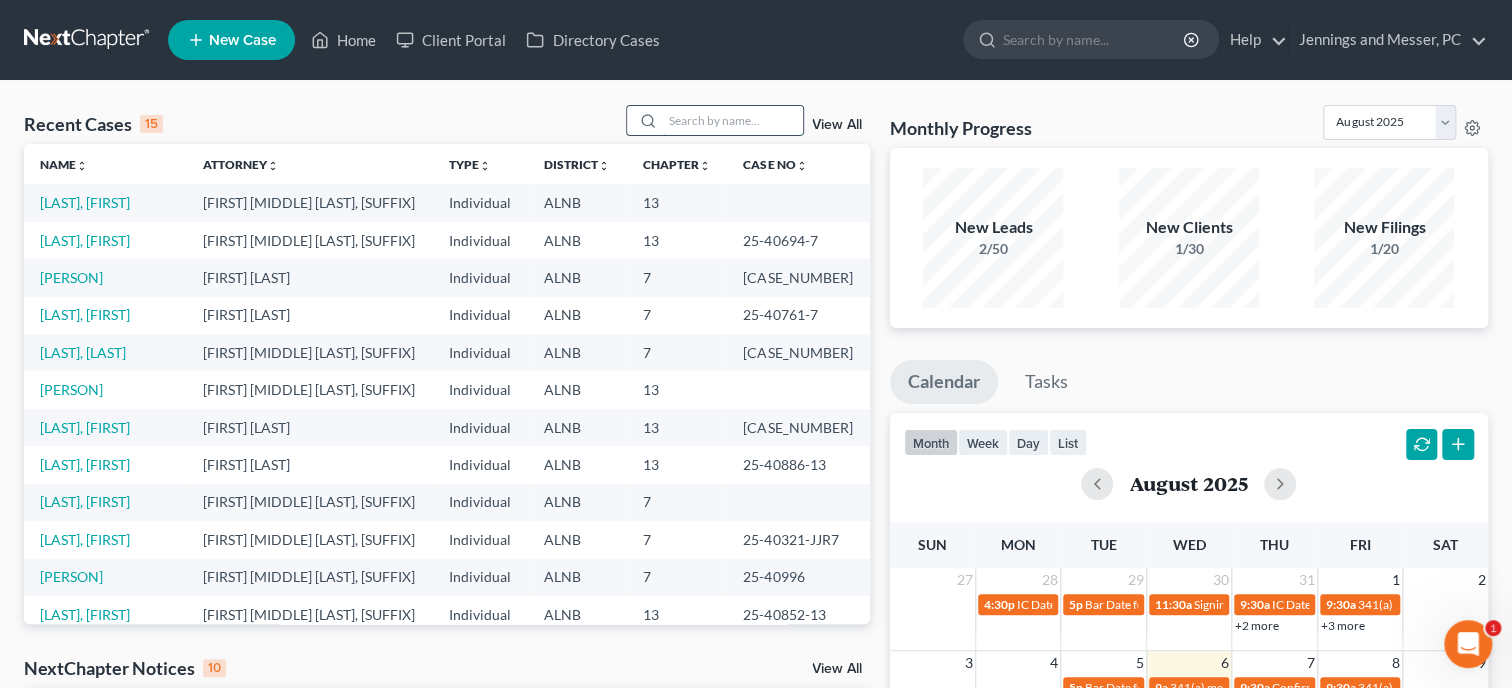 click at bounding box center [733, 120] 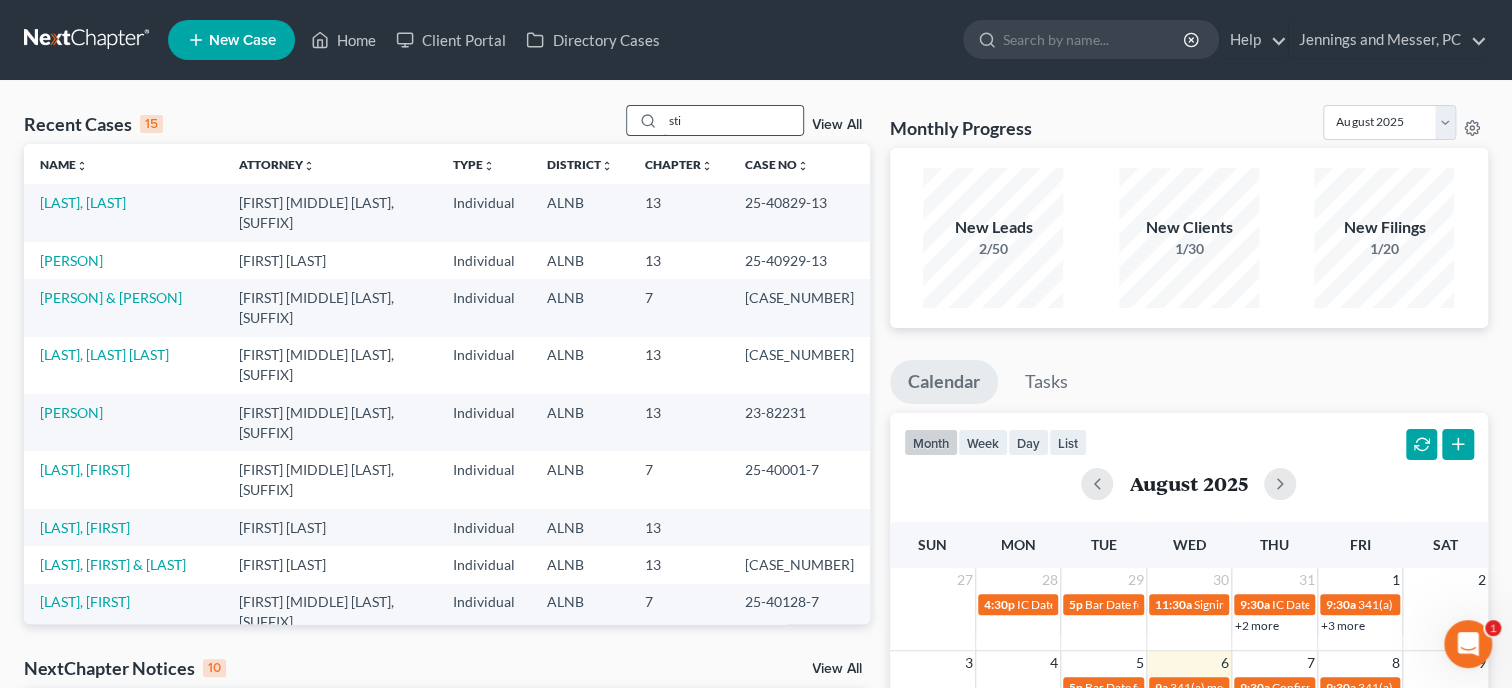 click on "sti" at bounding box center (733, 120) 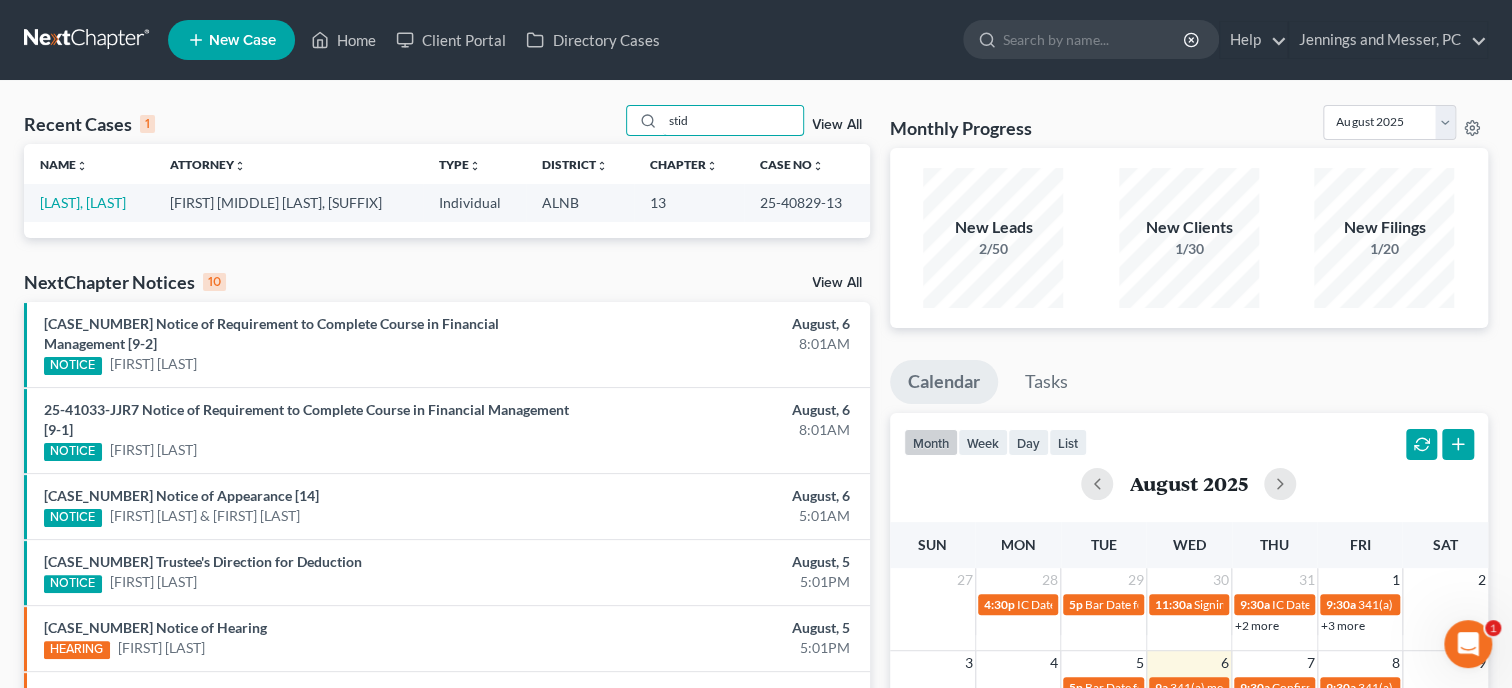 type on "stid" 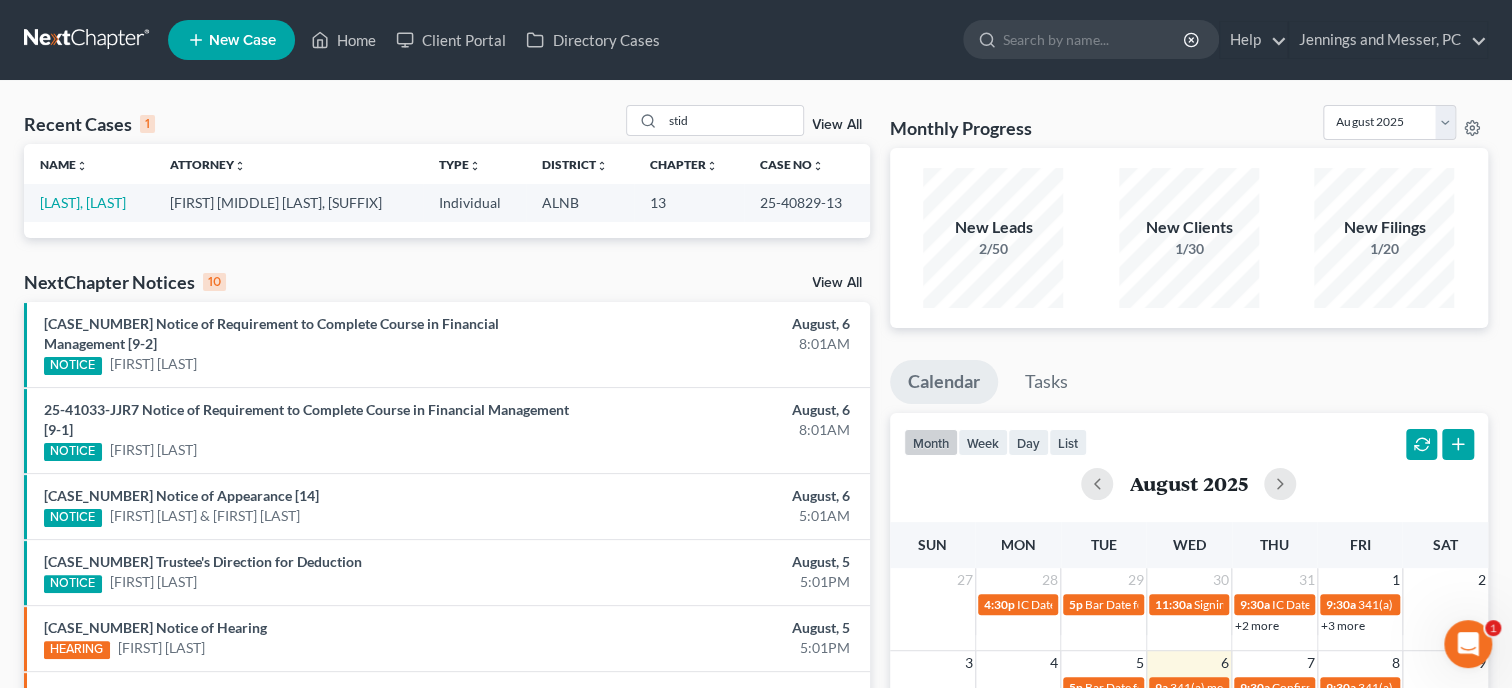 click on "[LAST], [LAST]" at bounding box center (89, 202) 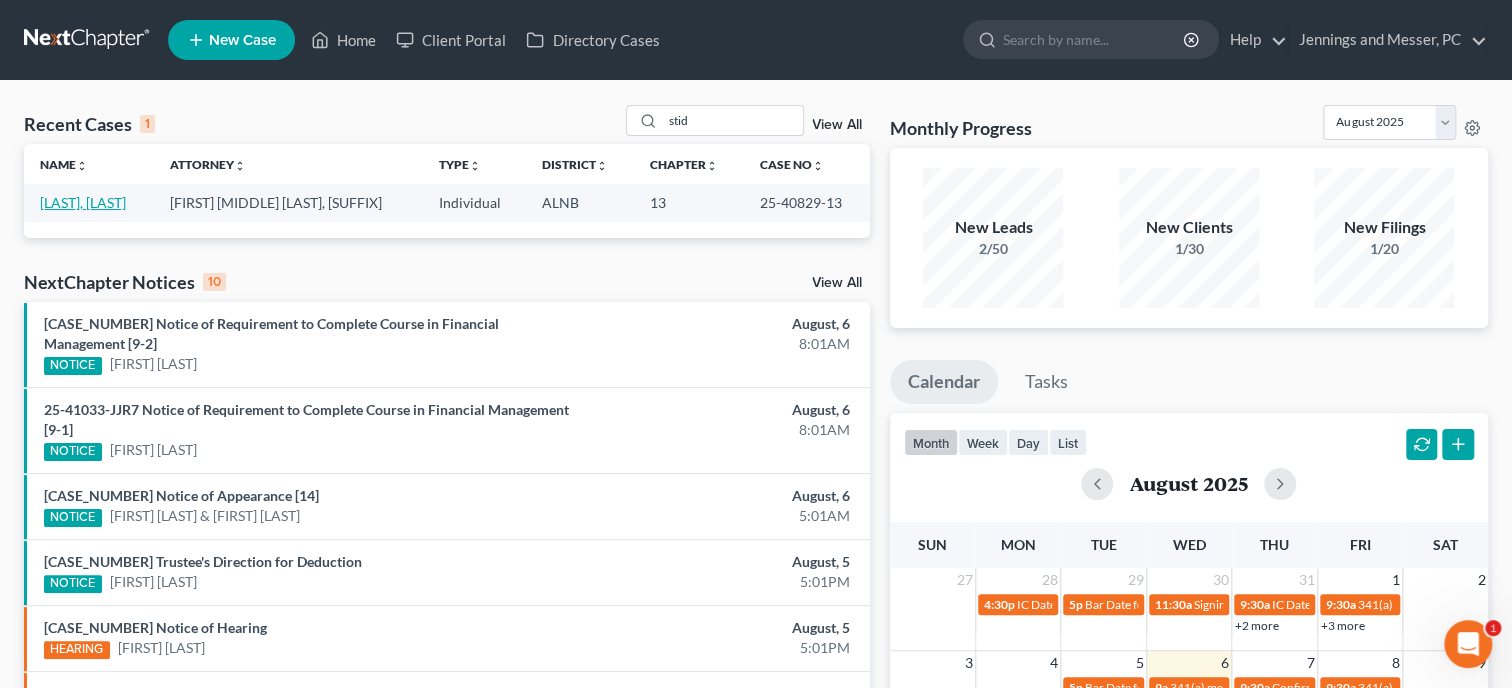 click on "[LAST], [LAST]" at bounding box center [83, 202] 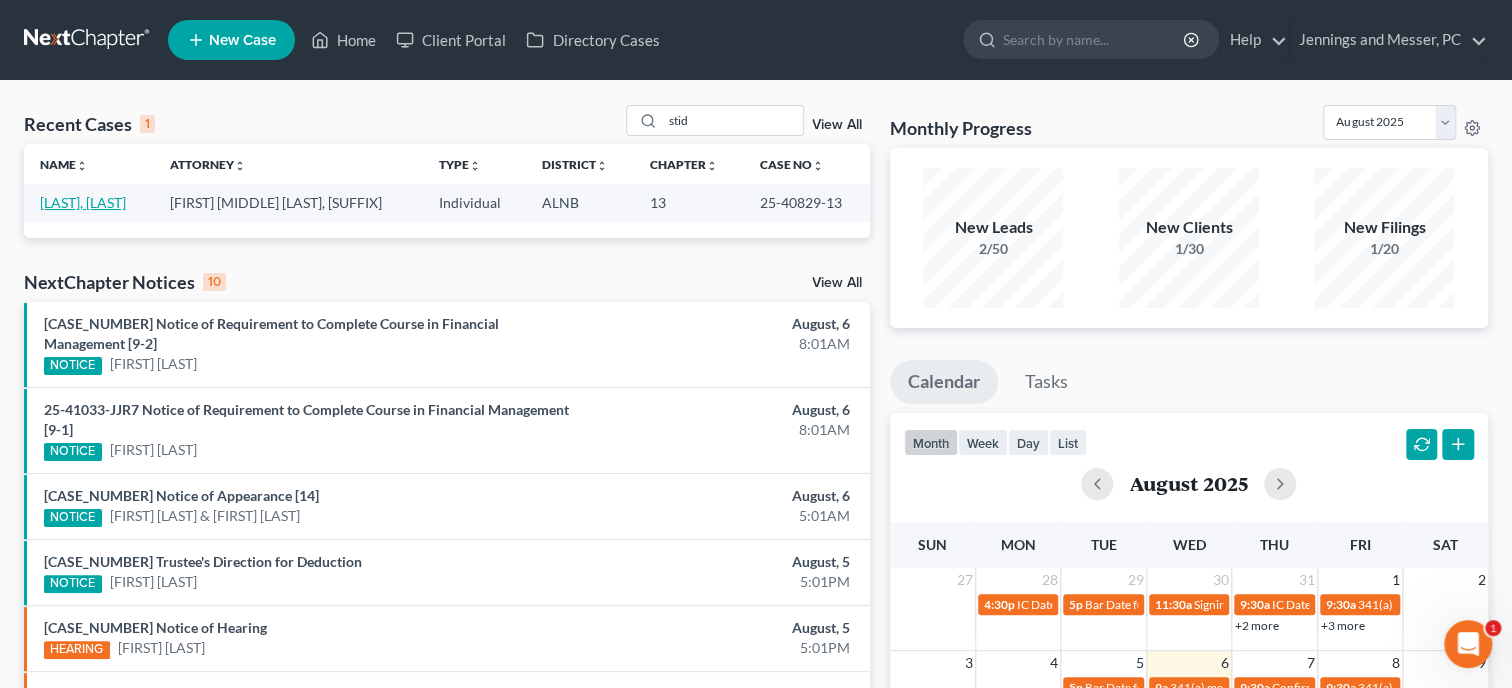 select on "6" 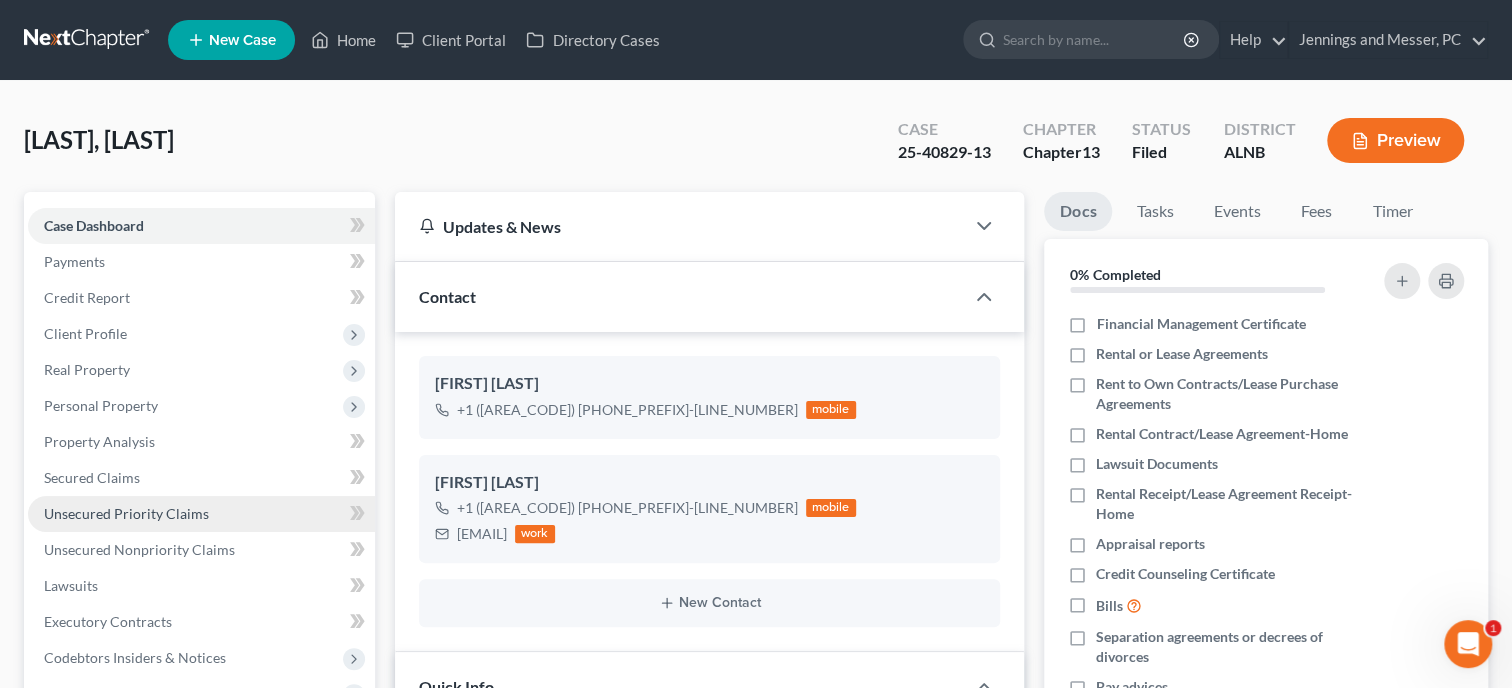 scroll, scrollTop: 205, scrollLeft: 0, axis: vertical 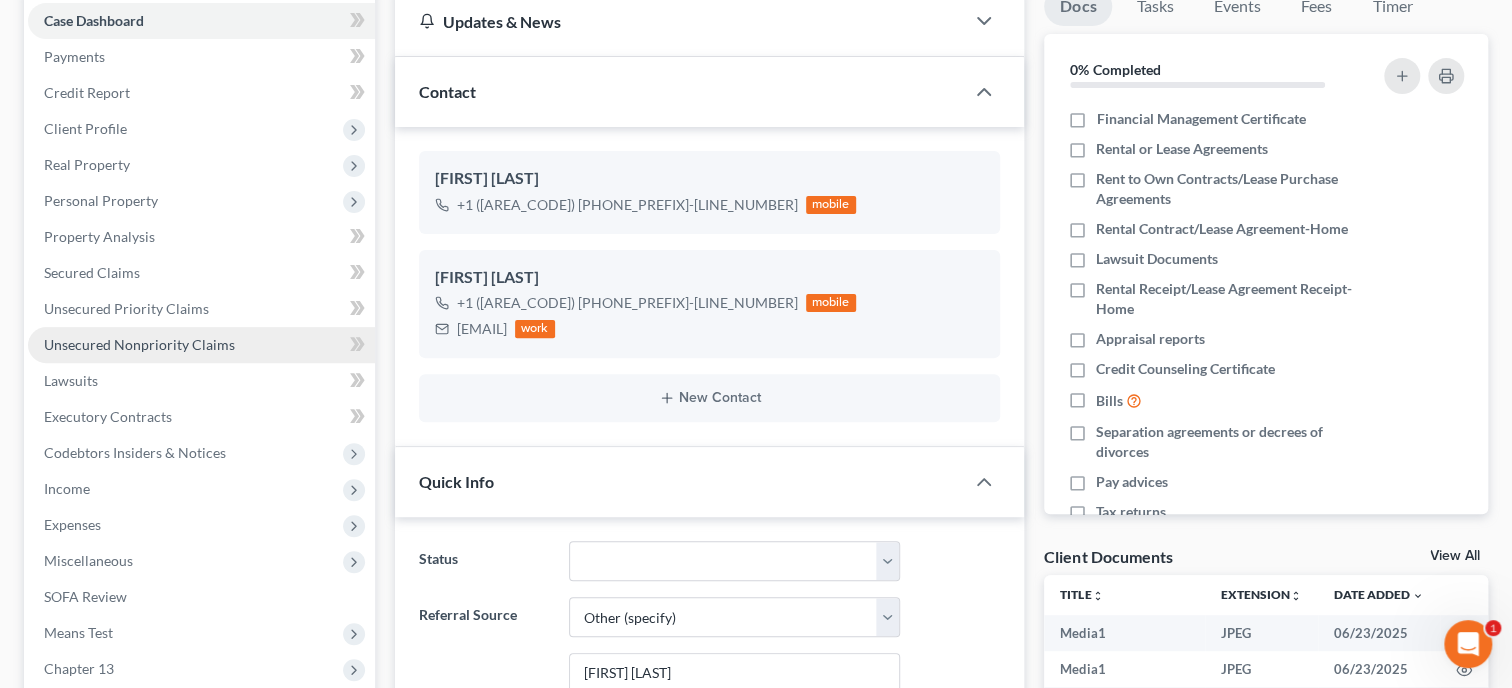 click on "Unsecured Nonpriority Claims" at bounding box center [139, 344] 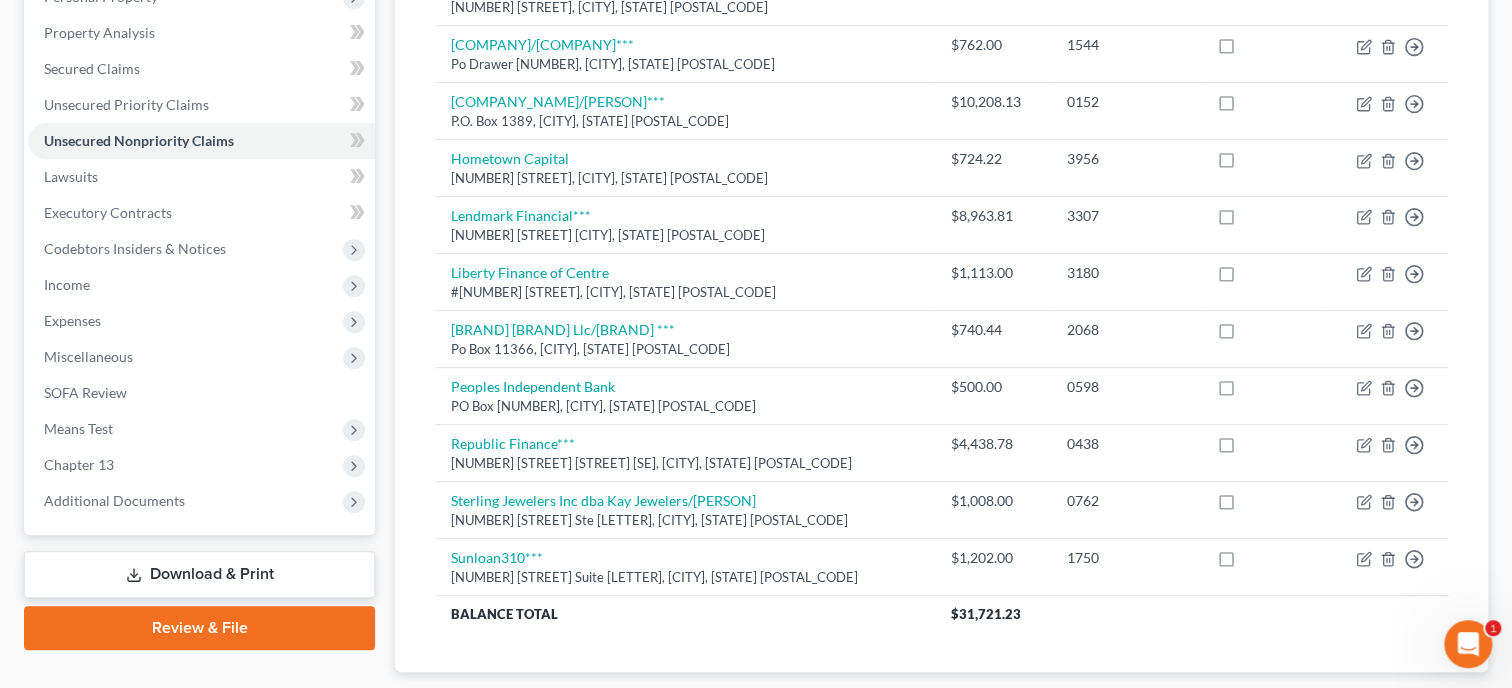 scroll, scrollTop: 411, scrollLeft: 0, axis: vertical 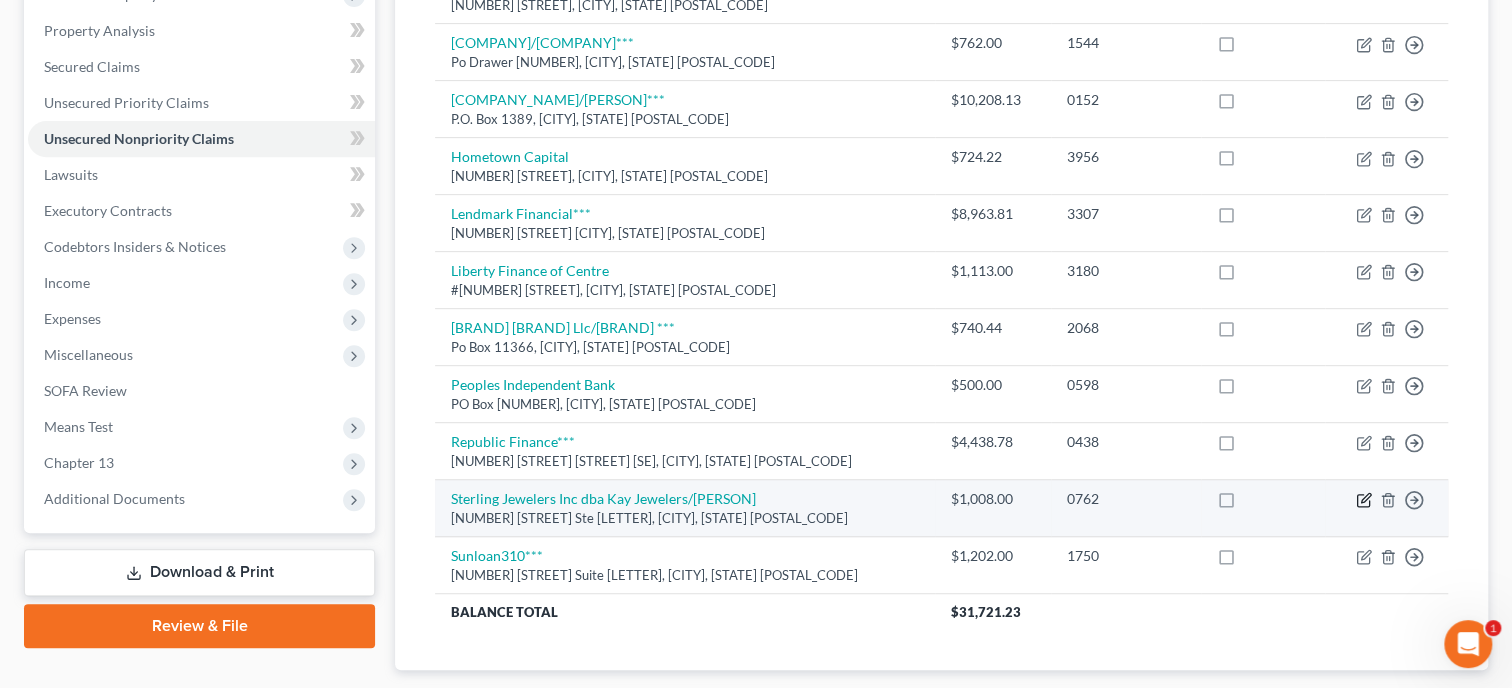 click 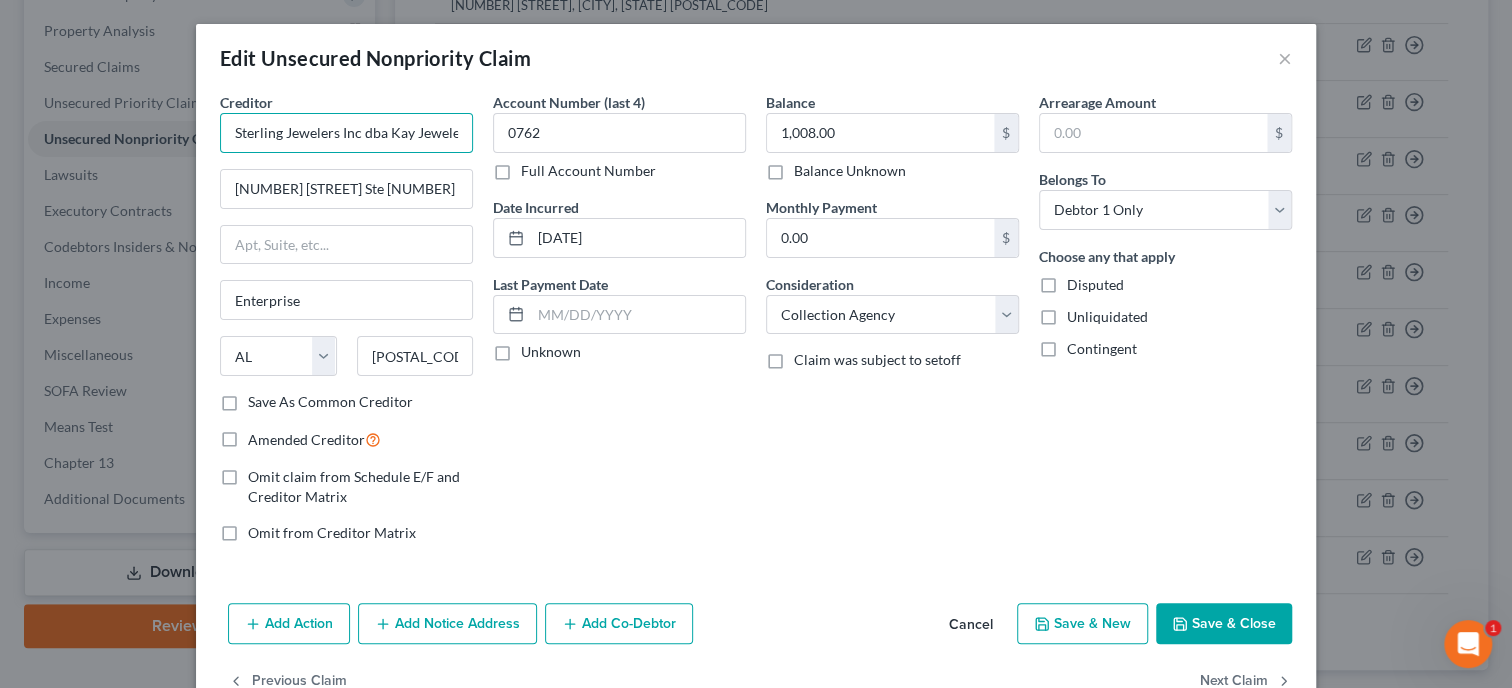 click on "Sterling Jewelers Inc dba Kay Jewelers/[PERSON]" at bounding box center [346, 133] 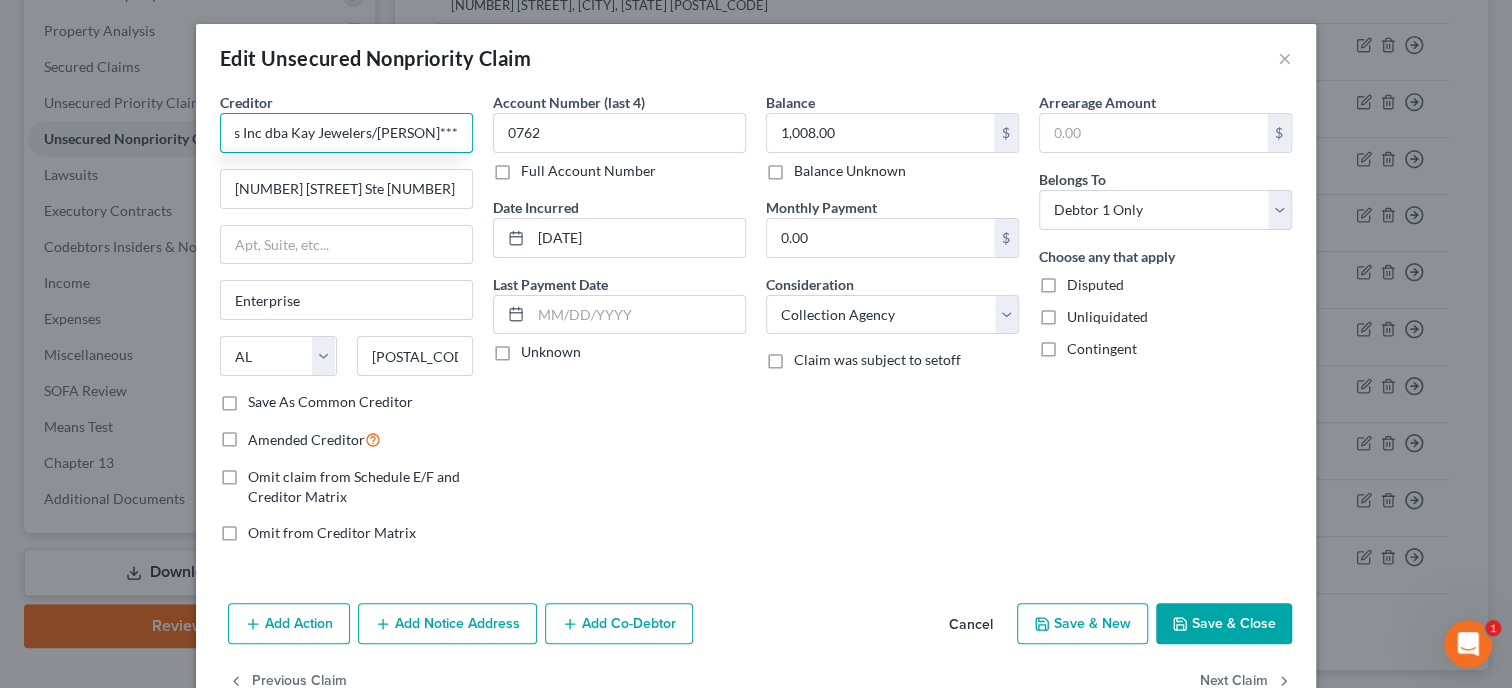 scroll, scrollTop: 0, scrollLeft: 227, axis: horizontal 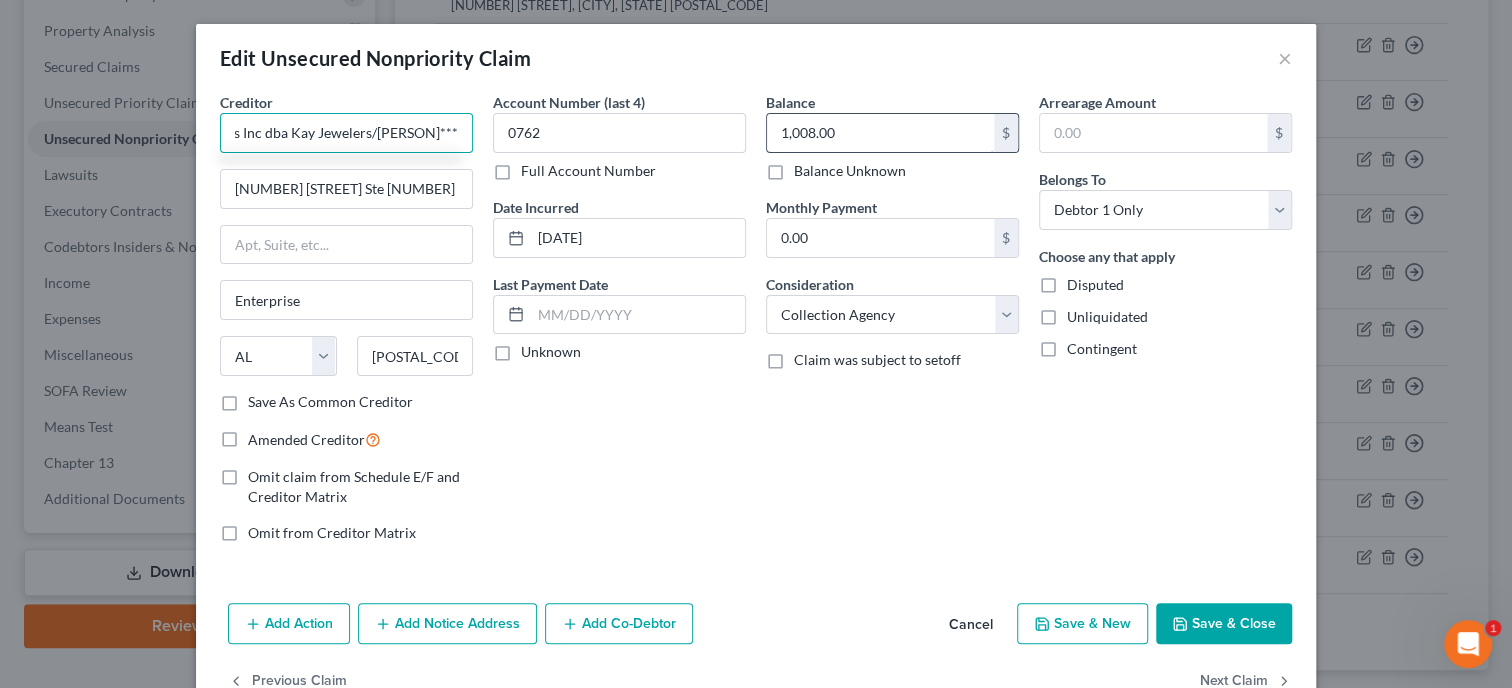 type on "Brickhouse/Sterling Jewelers Inc dba Kay Jewelers/[PERSON]***" 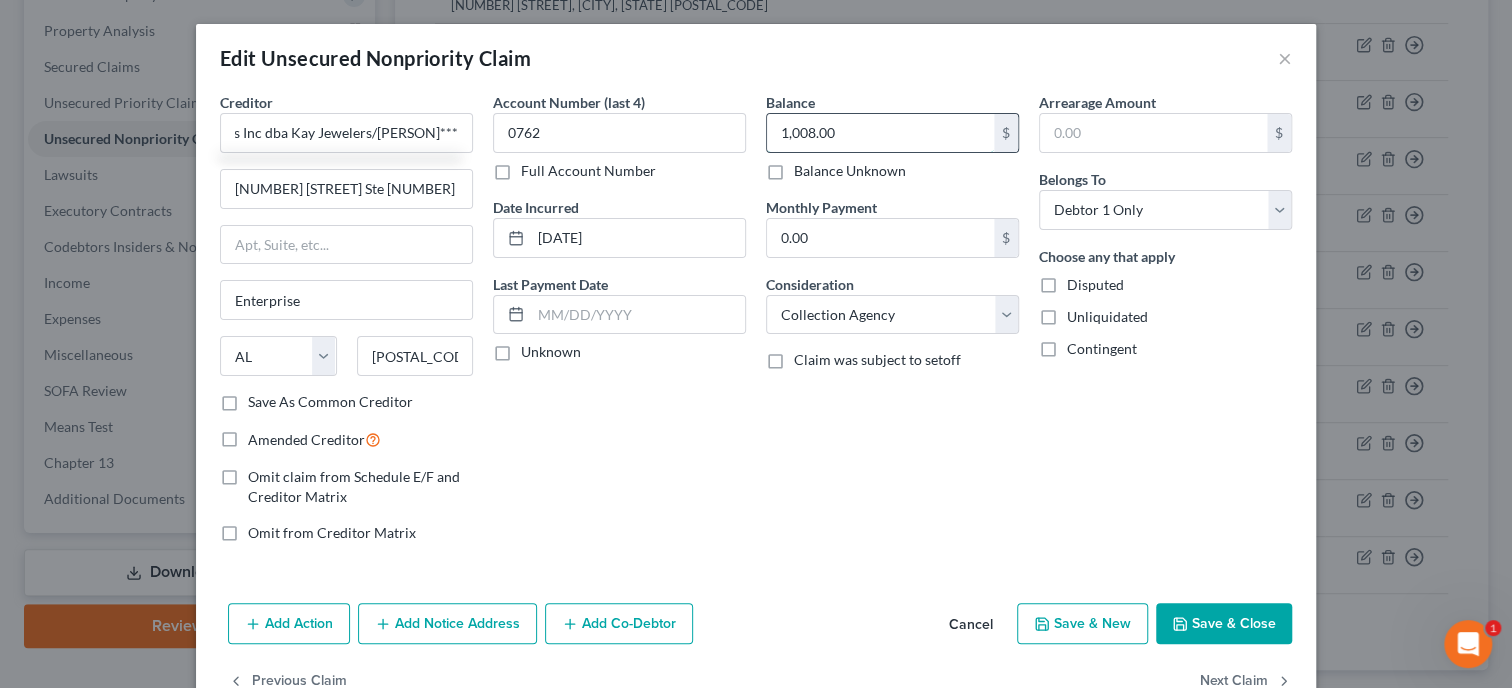 click on "1,008.00" at bounding box center [880, 133] 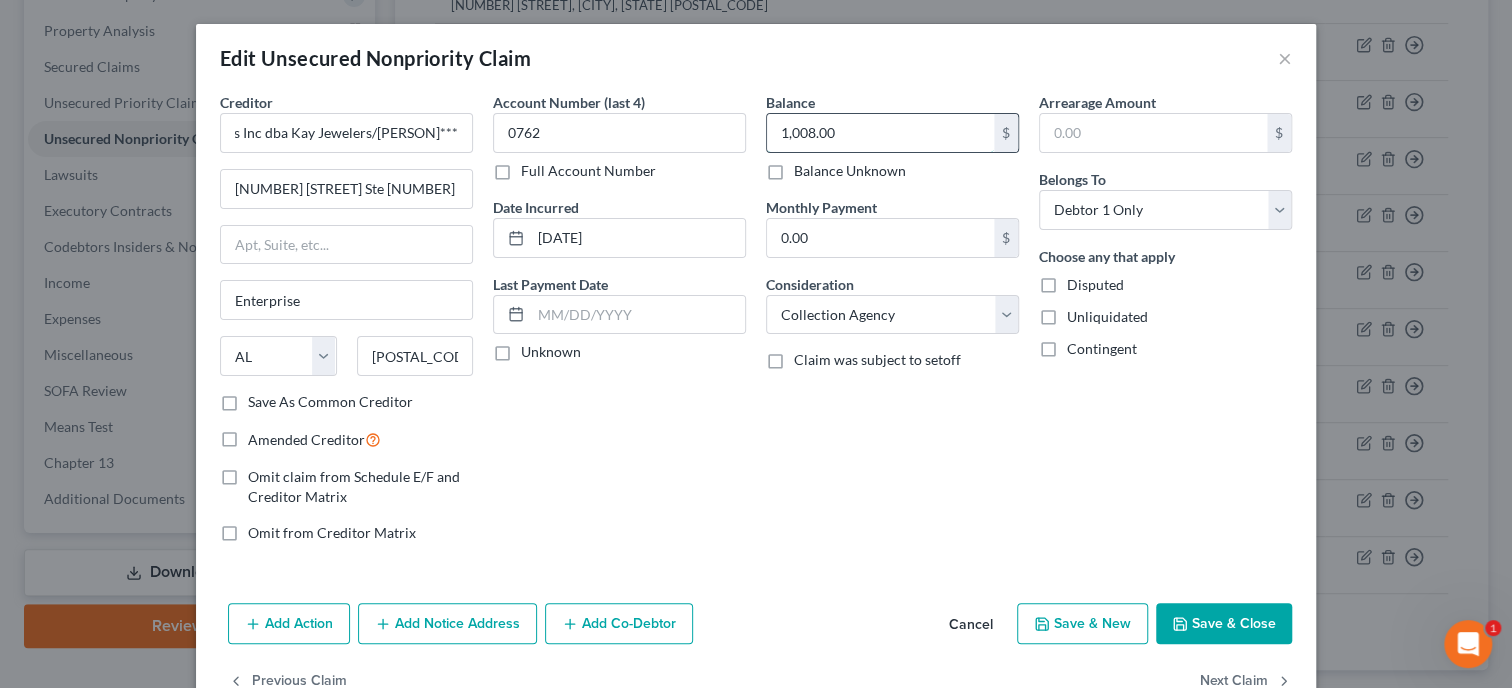 click on "1,008.00" at bounding box center (880, 133) 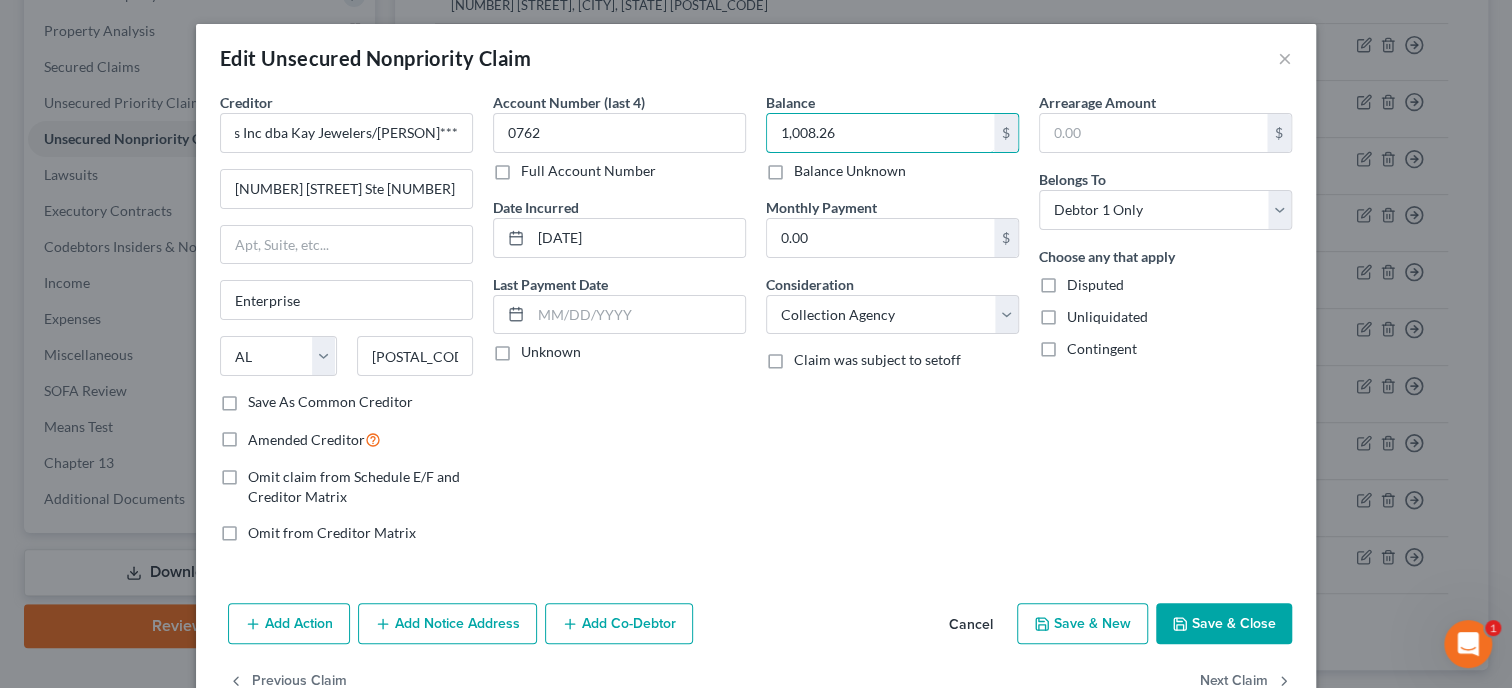type on "1,008.26" 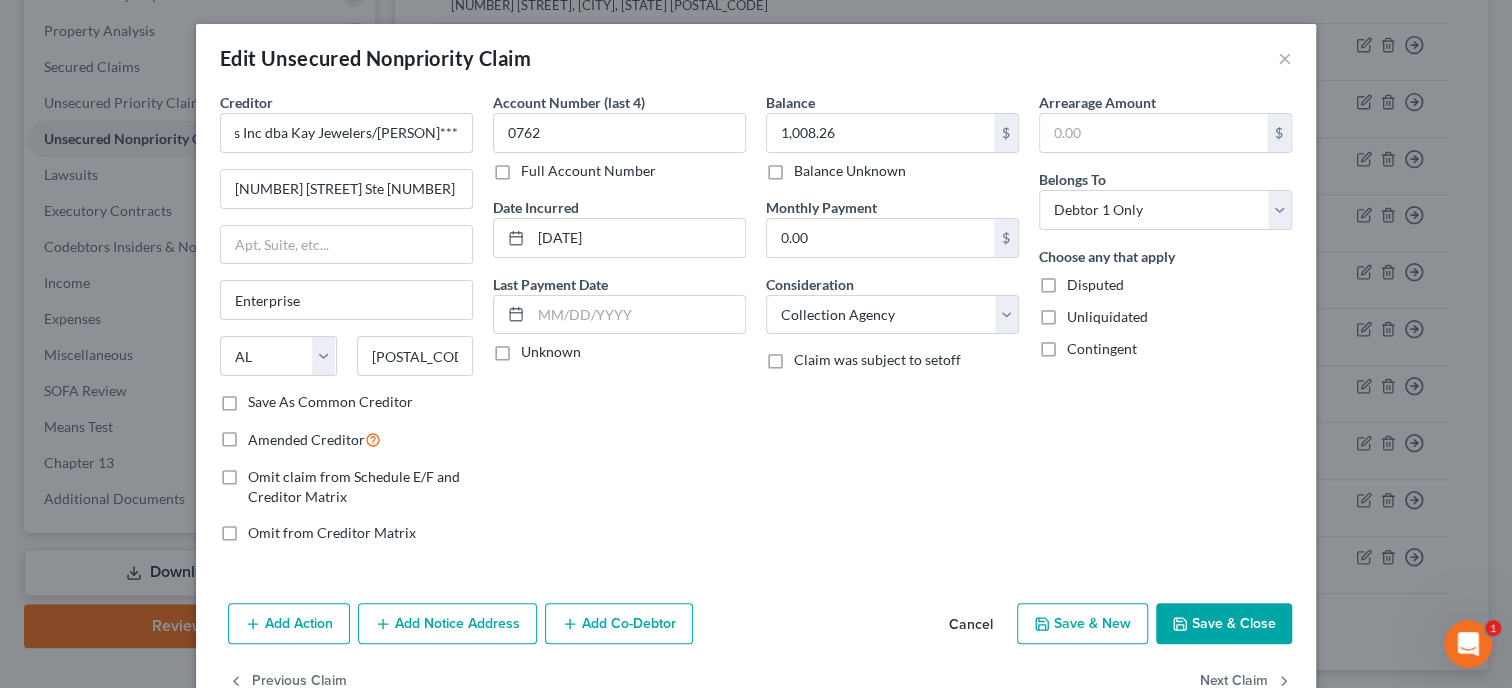 click on "Save & Close" at bounding box center (1224, 624) 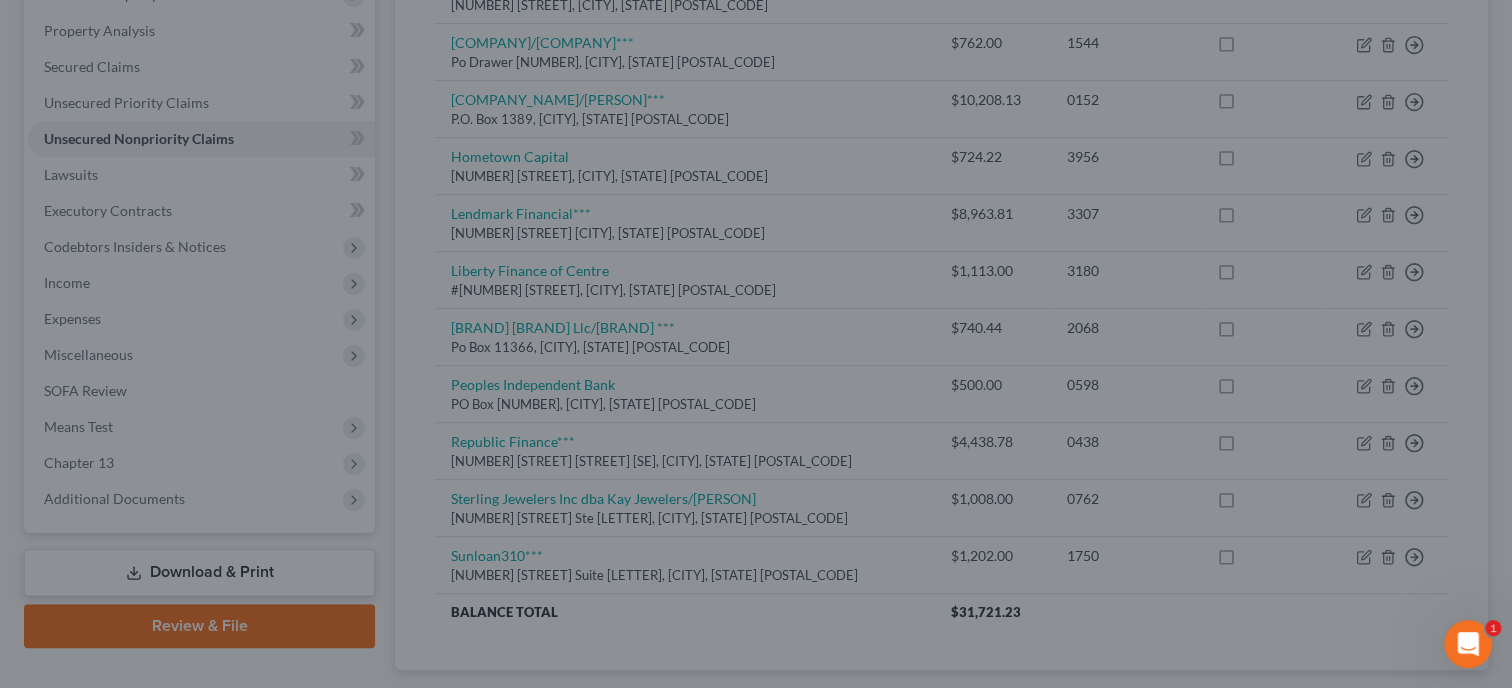 type on "0" 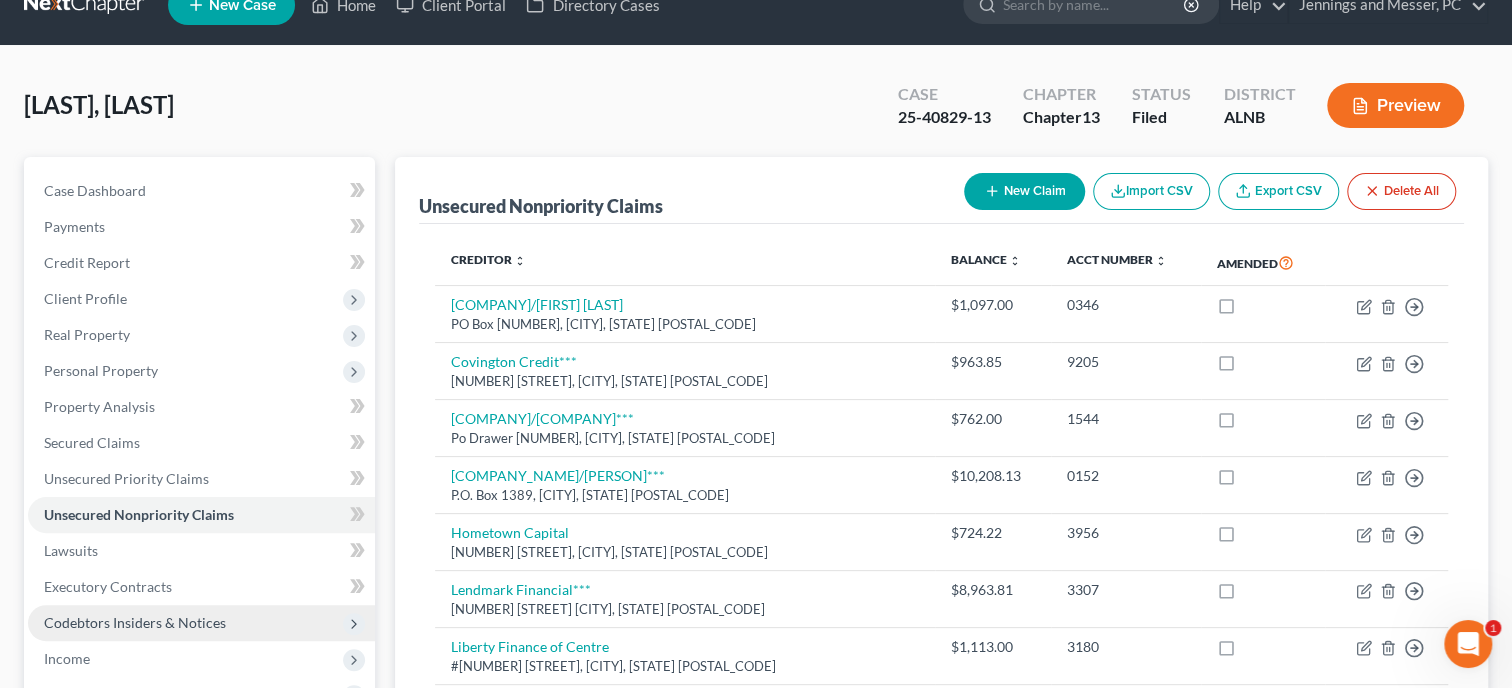 scroll, scrollTop: 0, scrollLeft: 0, axis: both 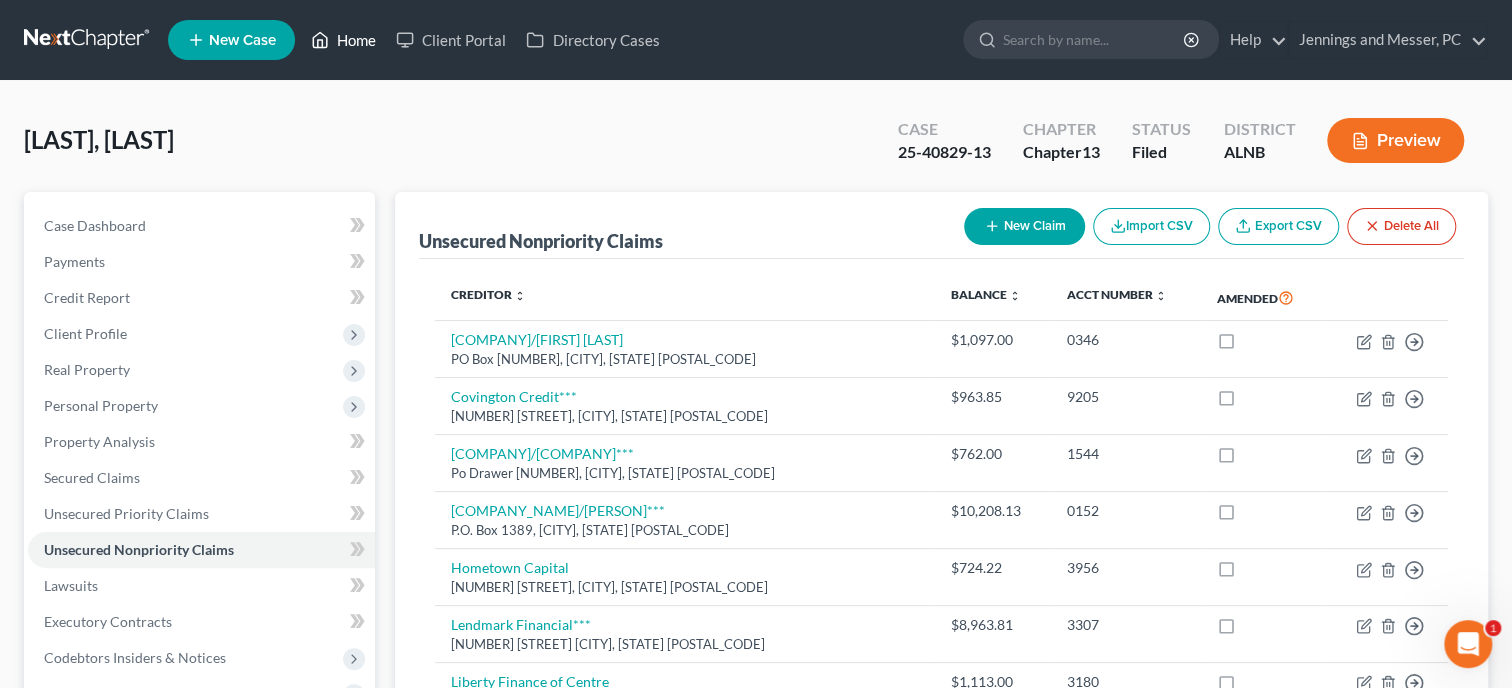 click on "Home" at bounding box center (343, 40) 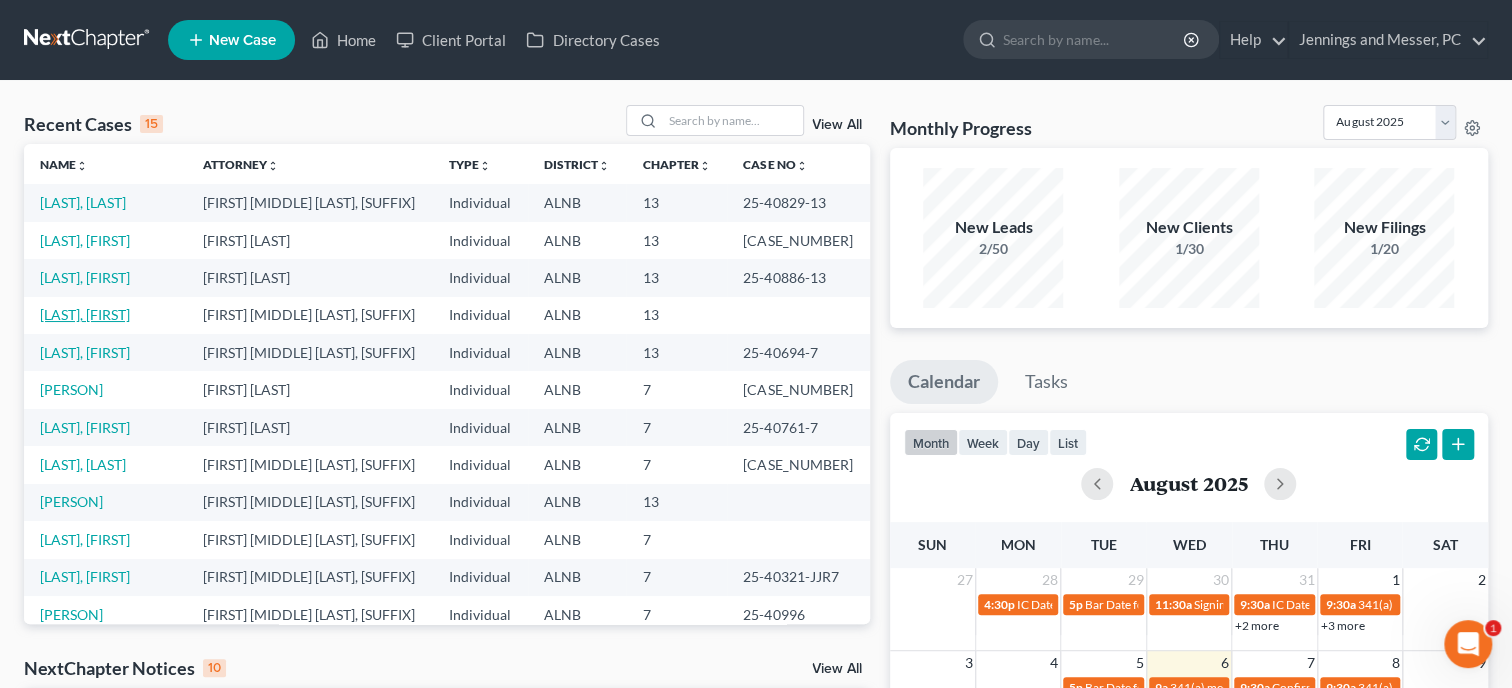 click on "[LAST], [FIRST]" at bounding box center (85, 314) 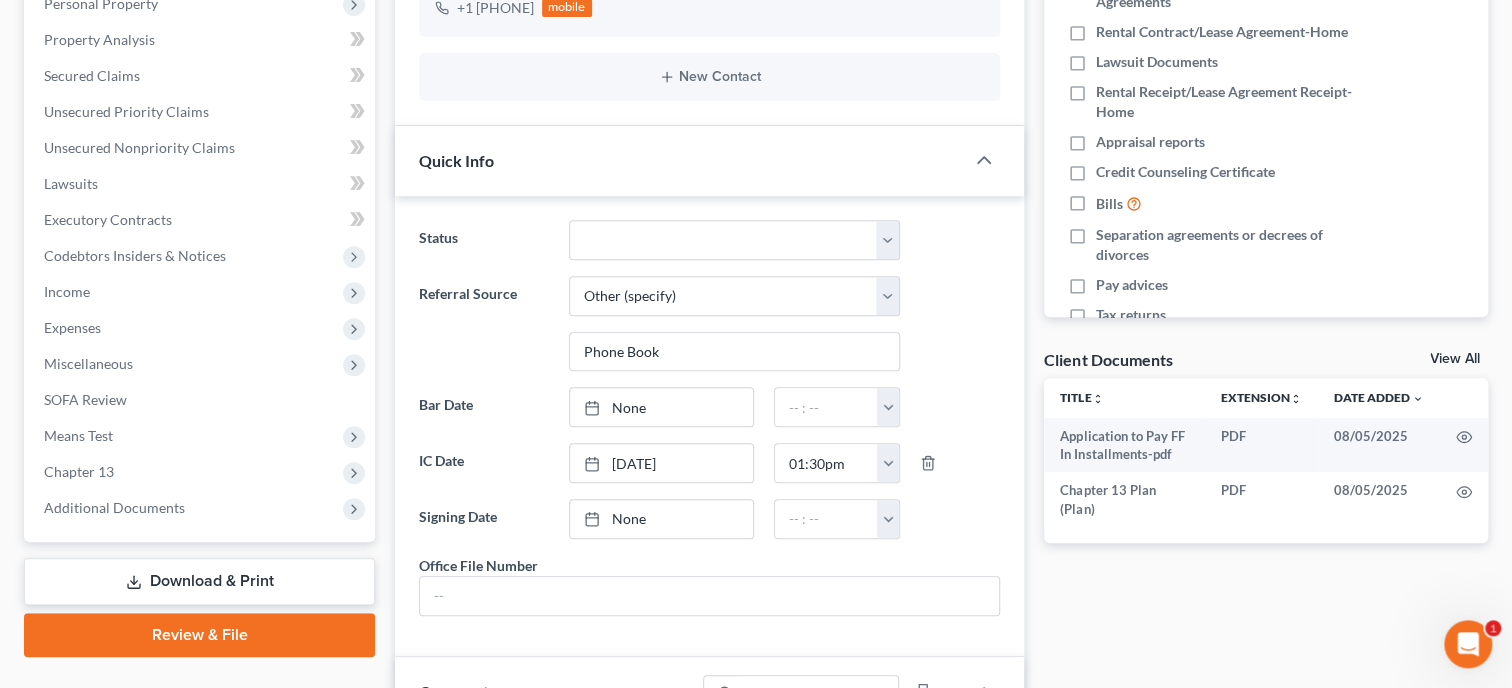 scroll, scrollTop: 411, scrollLeft: 0, axis: vertical 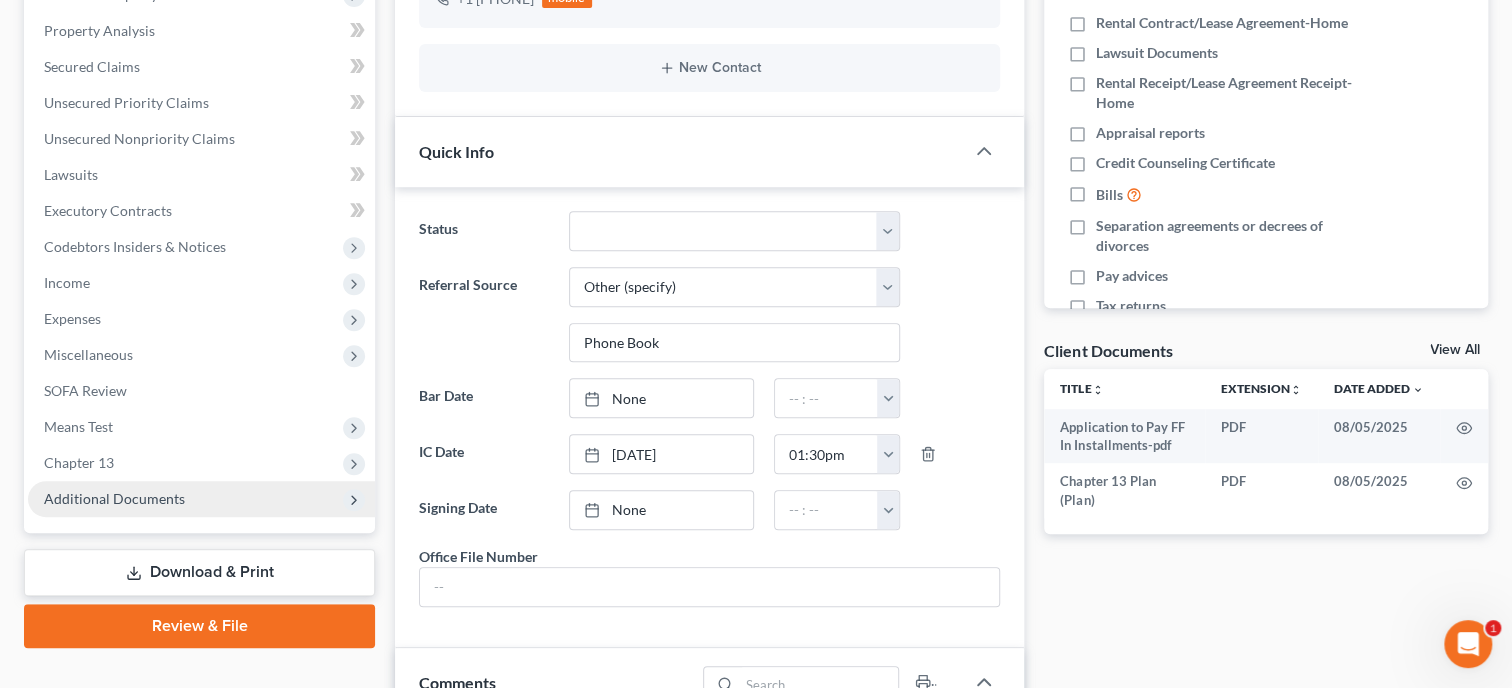 click on "Additional Documents" at bounding box center (114, 498) 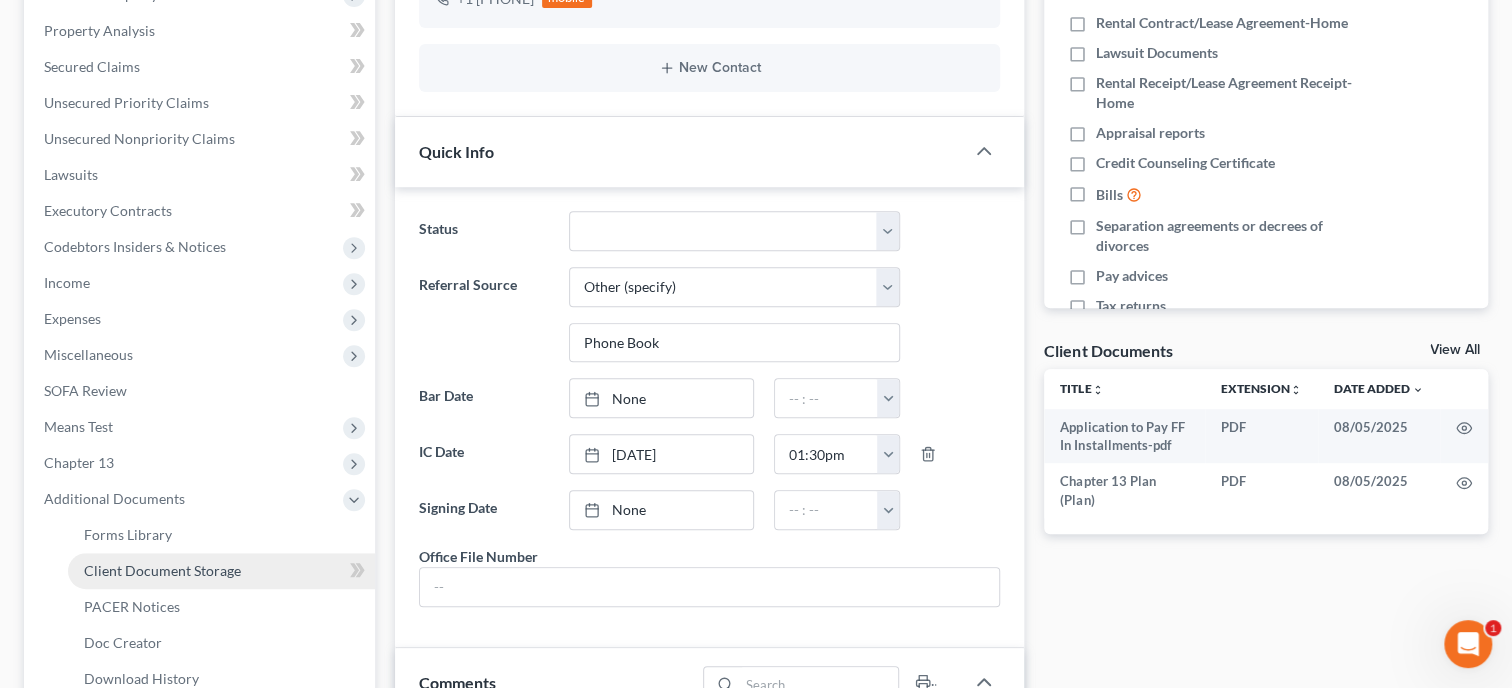 click on "Client Document Storage" at bounding box center [162, 570] 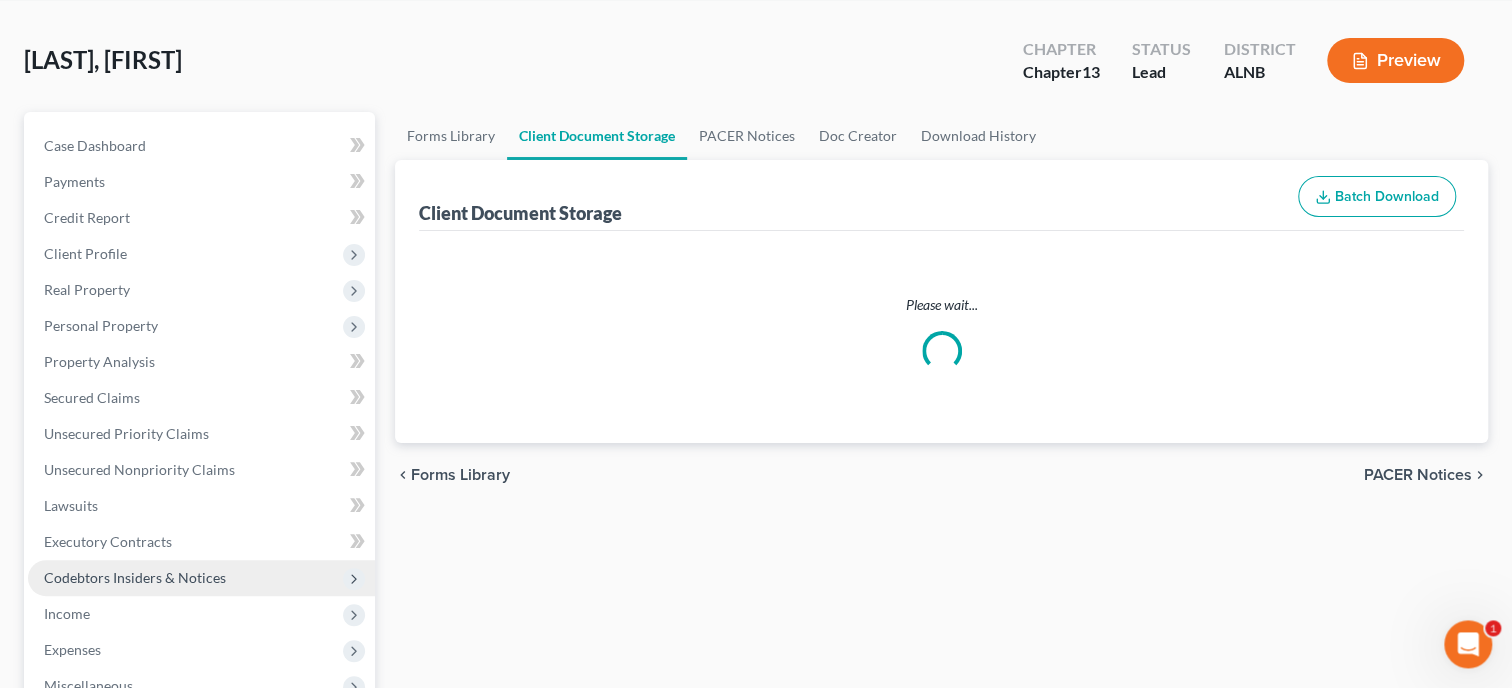select on "10" 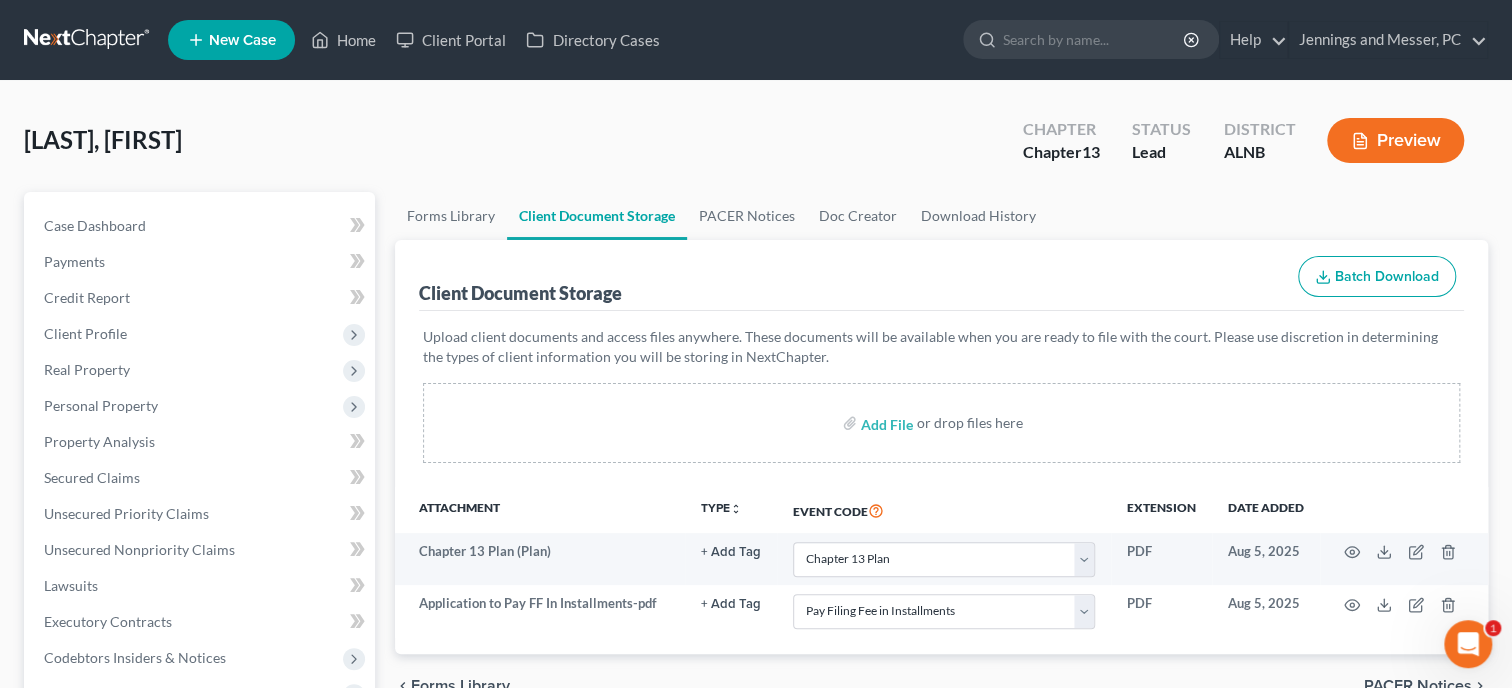 scroll, scrollTop: 0, scrollLeft: 0, axis: both 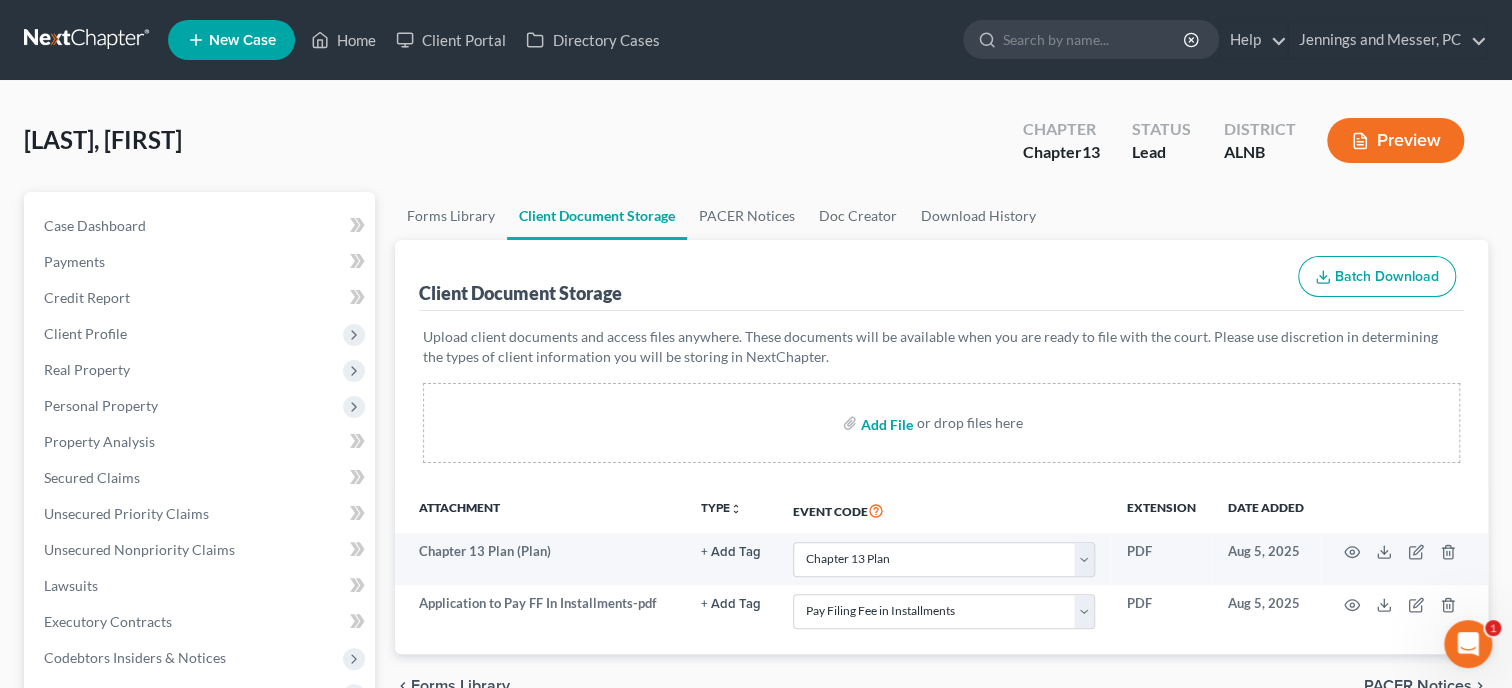 click at bounding box center [885, 423] 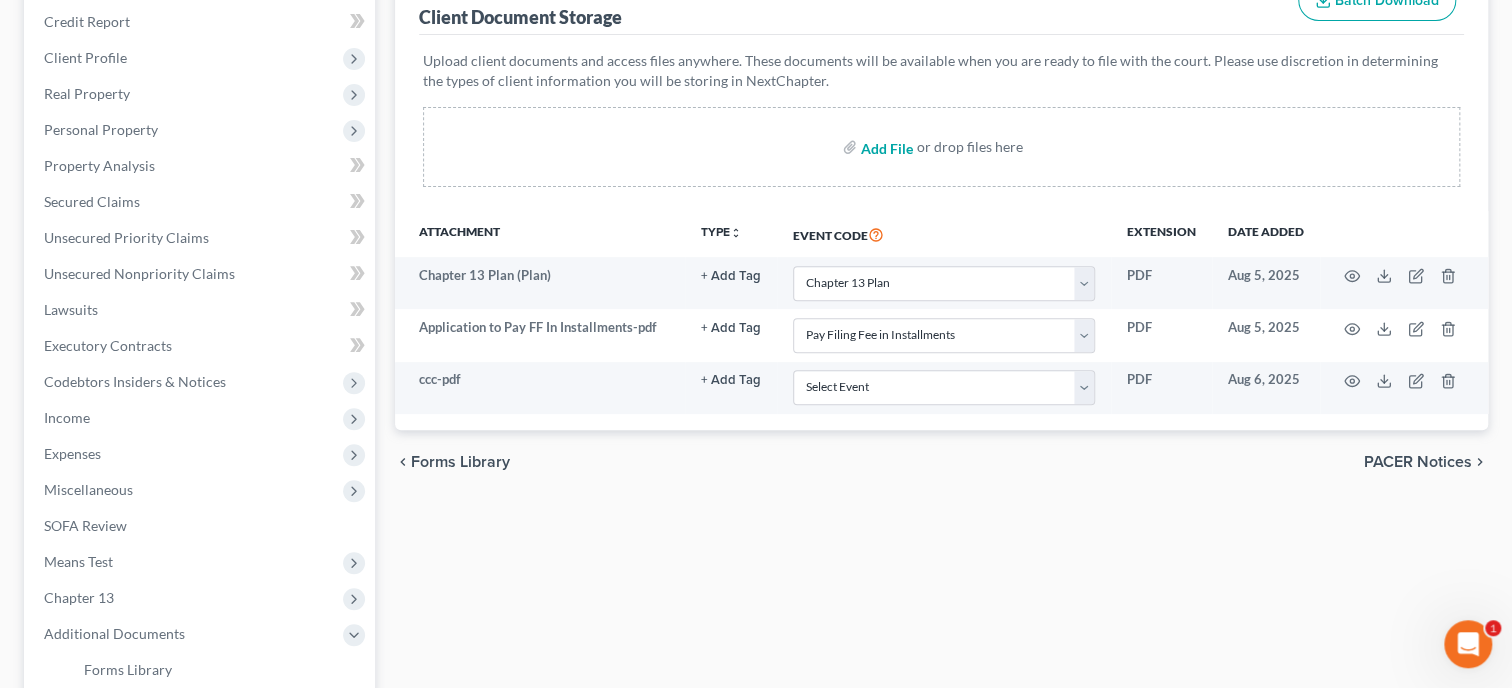 scroll, scrollTop: 411, scrollLeft: 0, axis: vertical 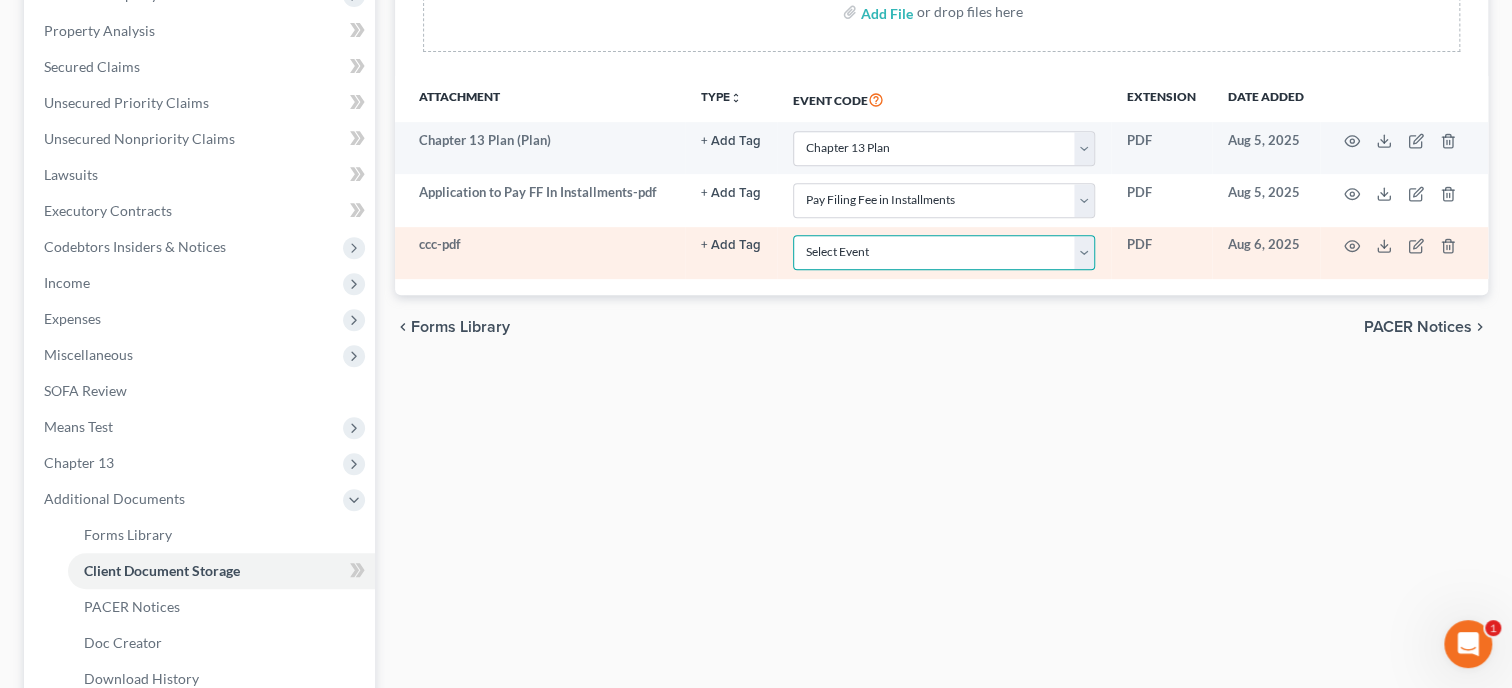 select on "5" 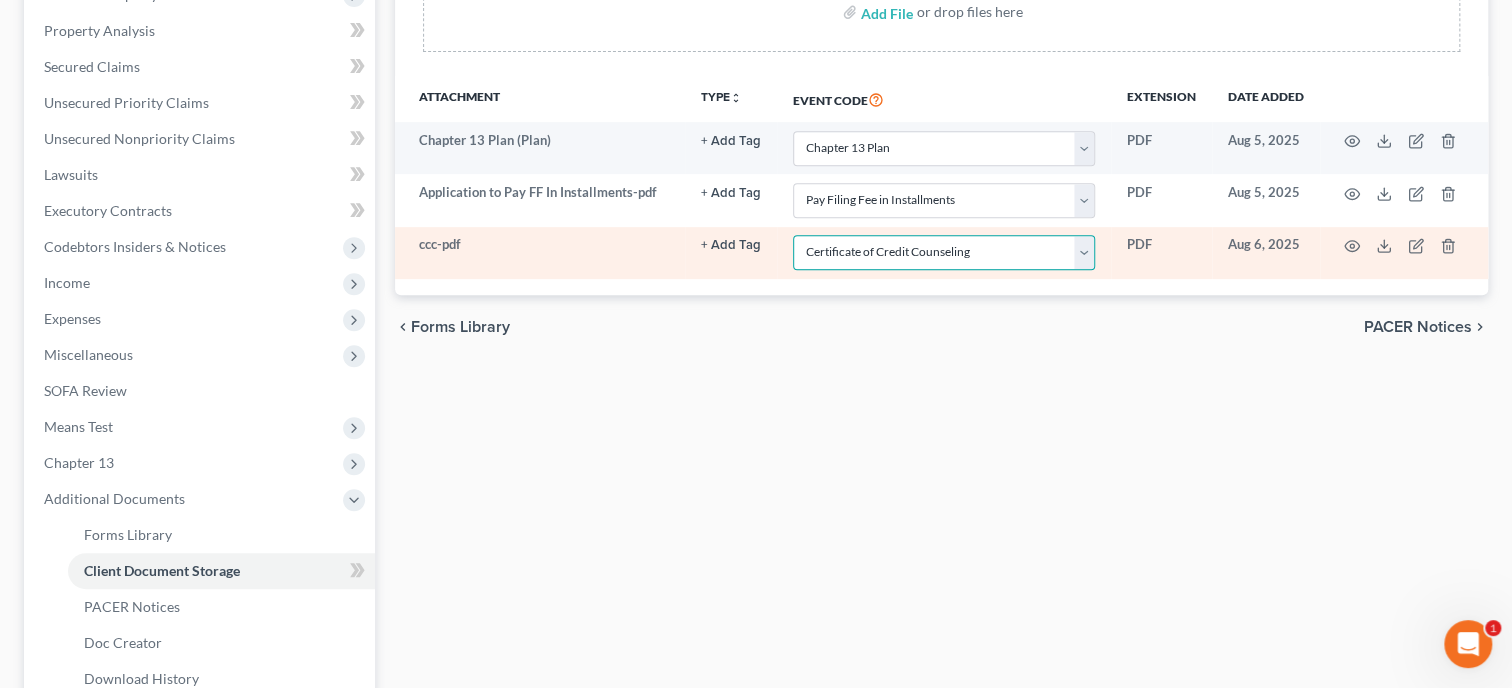 click on "Certificate of Credit Counseling" at bounding box center (0, 0) 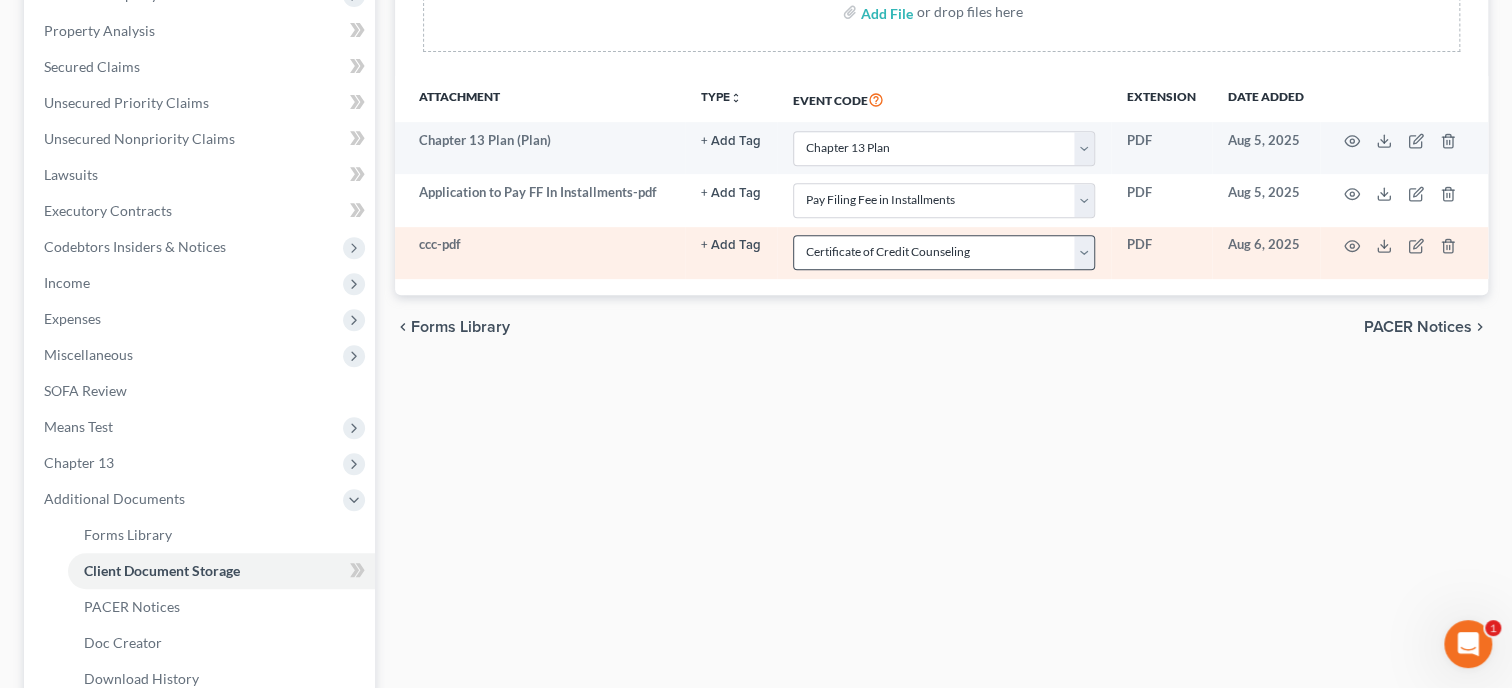 click on "Forms Library
Client Document Storage
PACER Notices
Doc Creator
Download History
Client Document Storage
Batch Download
Upload client documents and access files anywhere. These documents will be available when you are ready to file with the court. Please use discretion in determining the types of client information you will be storing in NextChapter.
Add File
or drop files here
Attachment TYPE unfold_more NONE 341 Notice Amended Ch 7 Means Test Amended Plan Application to Pay FF In Installments Discharge Order Filing Fee Payment FM Cert Hearing License and SS Card Notice Order to Pay FF in Installments Proof of Claim Reaffirmation Agreement Requirement to Complete FM Course Response to Objection to Claim SSN Statement Event Code  Extension Date added Chapter 13 Plan (Plan) + Add Tag Select an option or create one 341 Notice Amended Ch 7 Means Test Amended Plan Discharge Order FM Cert PDF" at bounding box center (941, 304) 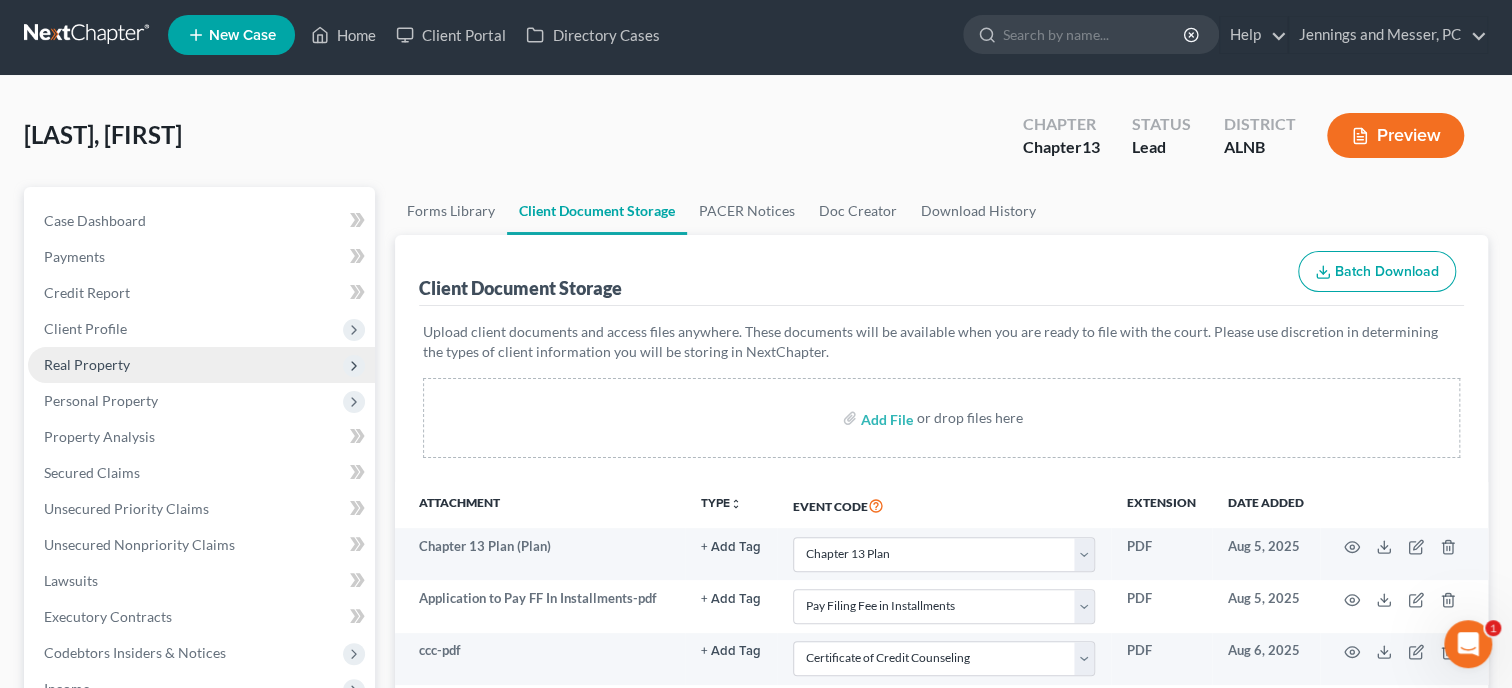 scroll, scrollTop: 0, scrollLeft: 0, axis: both 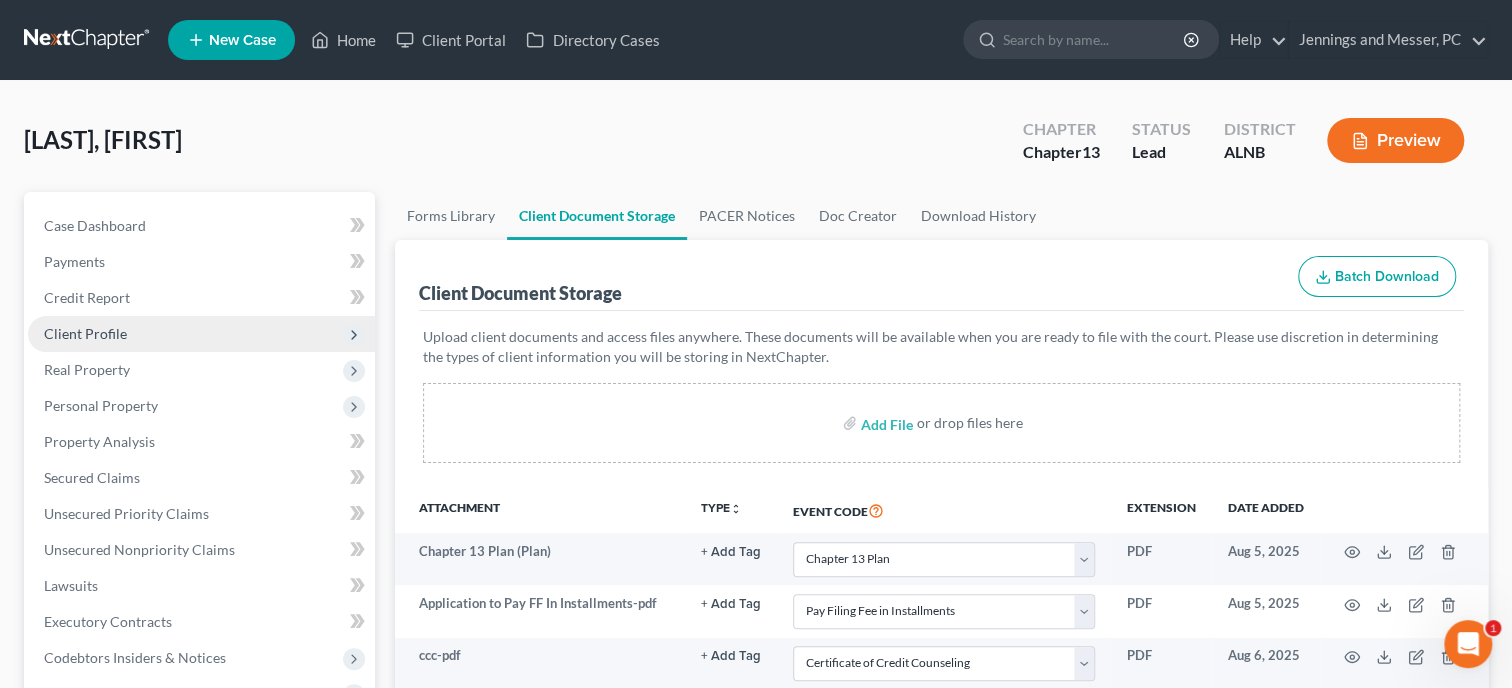 click on "Client Profile" at bounding box center [201, 334] 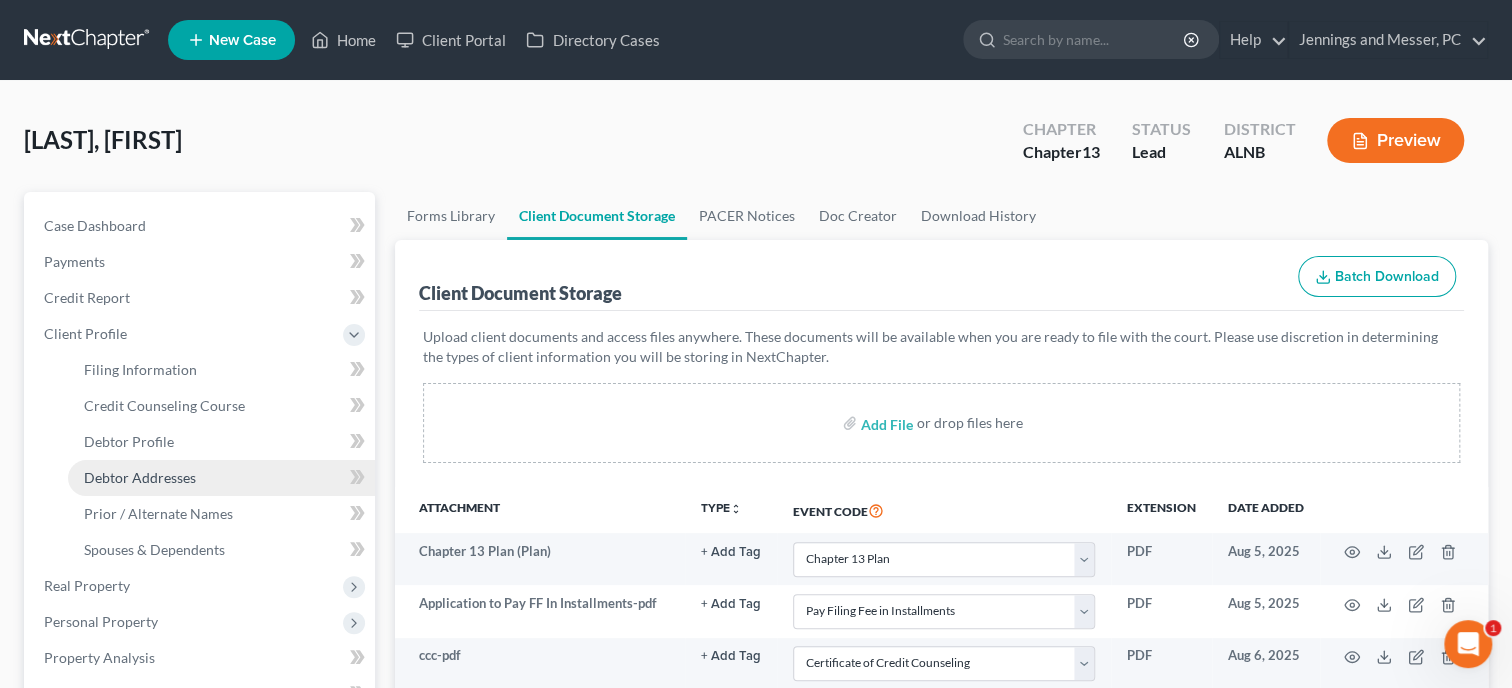 click on "Debtor Addresses" at bounding box center [140, 477] 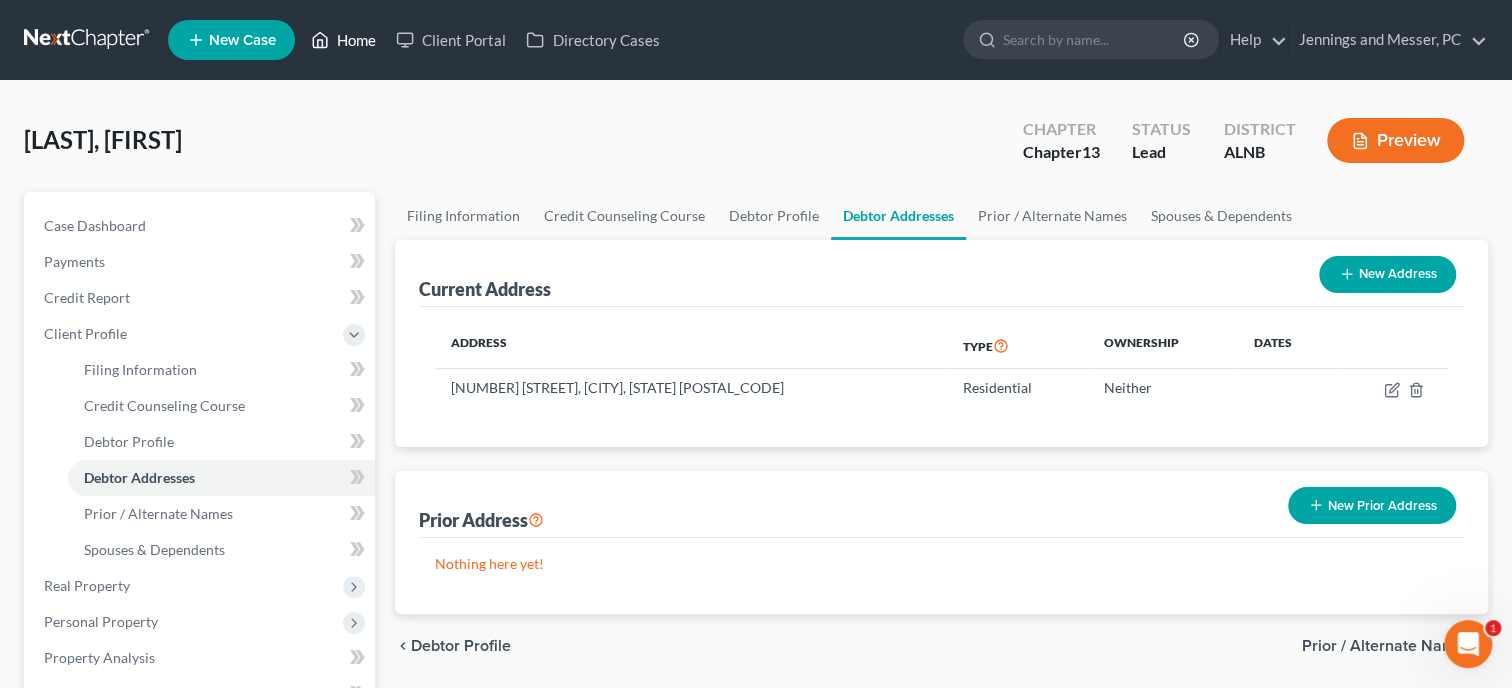 click on "Home" at bounding box center [343, 40] 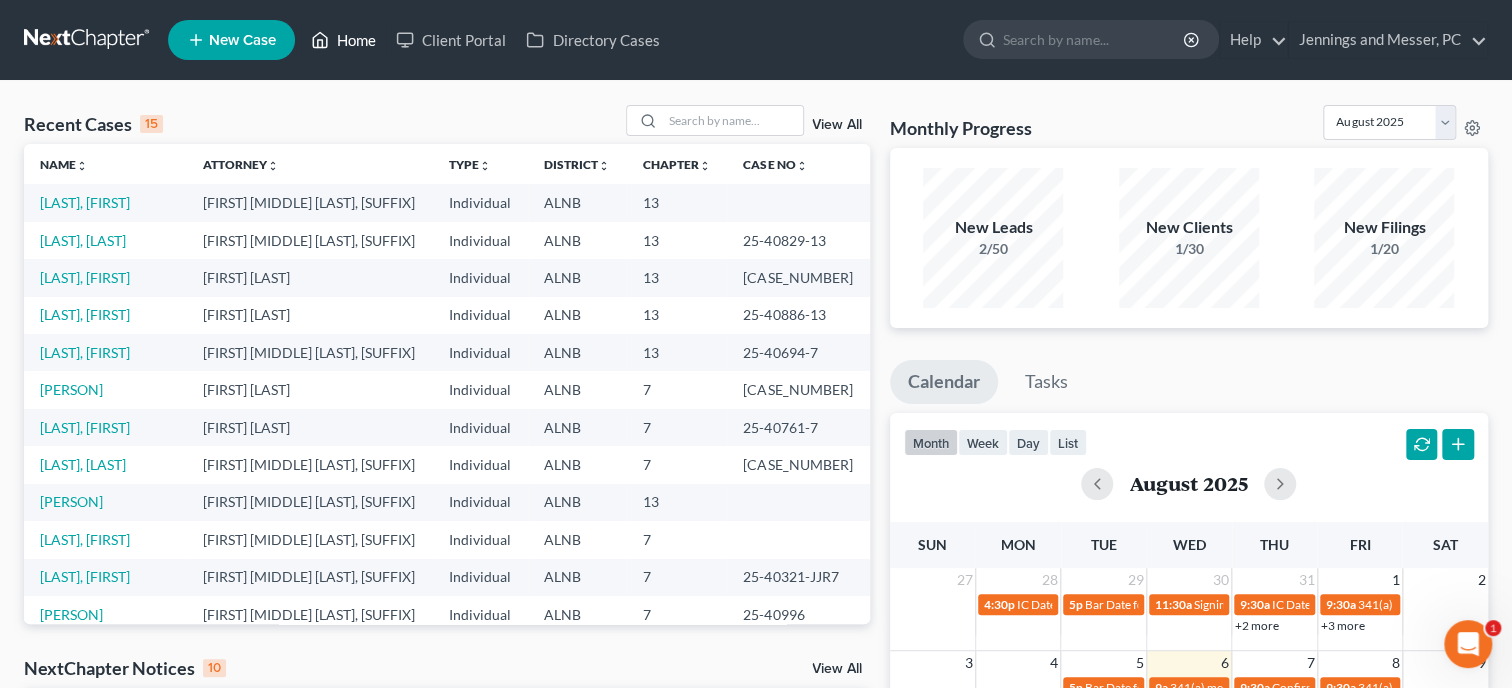scroll, scrollTop: 308, scrollLeft: 0, axis: vertical 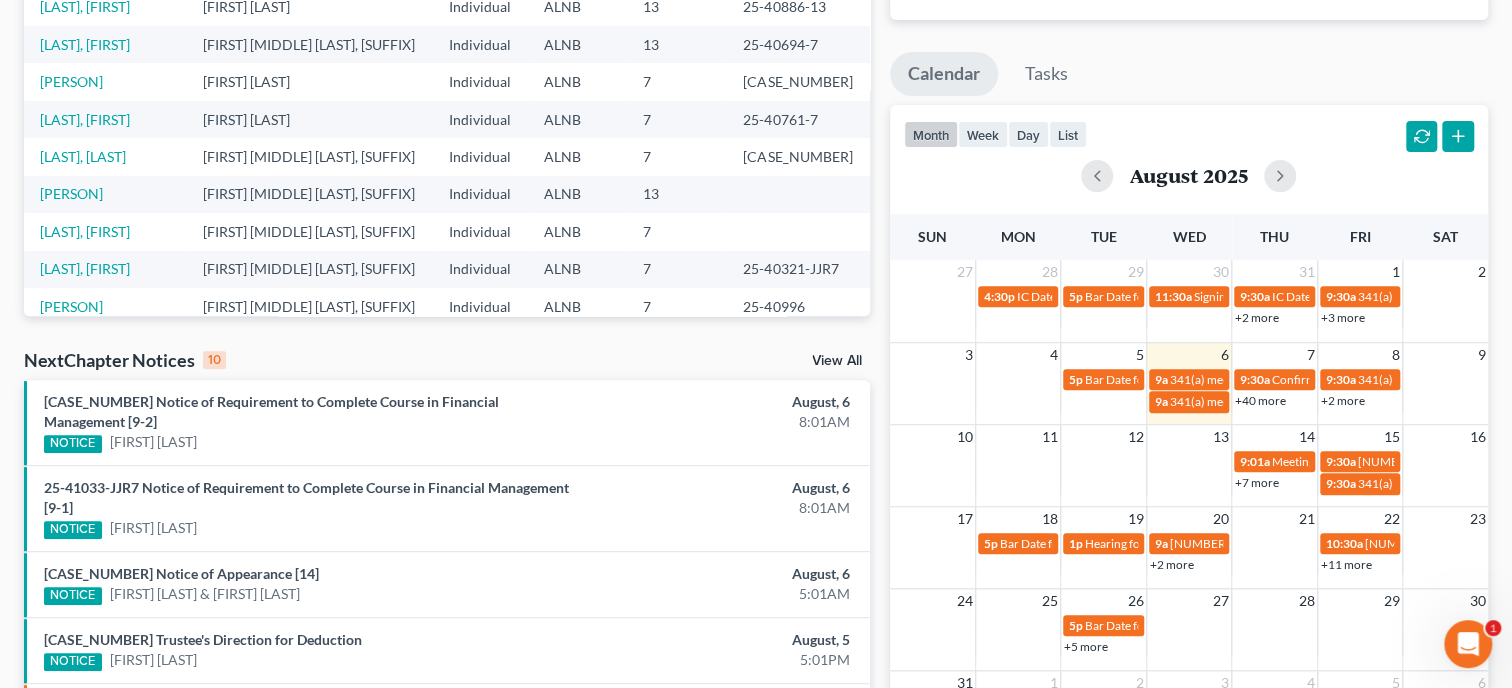 click on "View All" at bounding box center [837, 361] 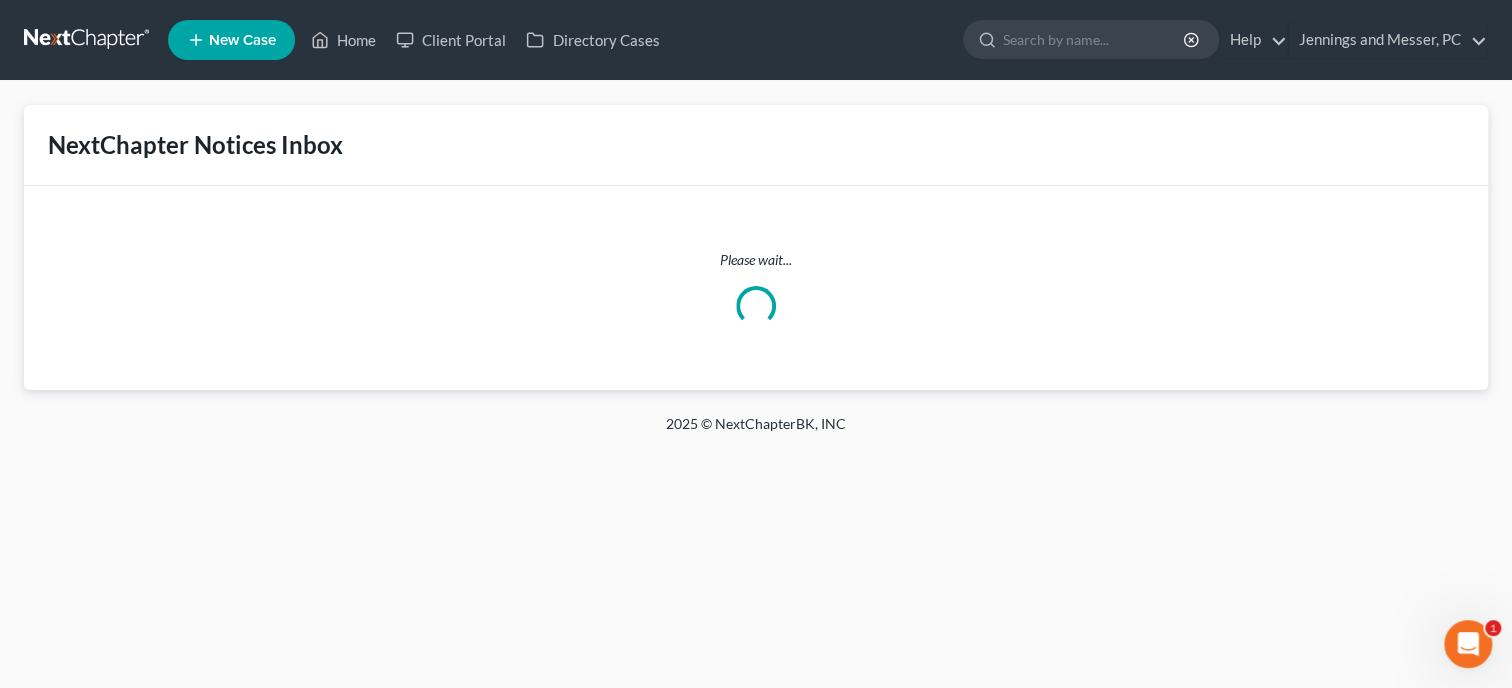 scroll, scrollTop: 0, scrollLeft: 0, axis: both 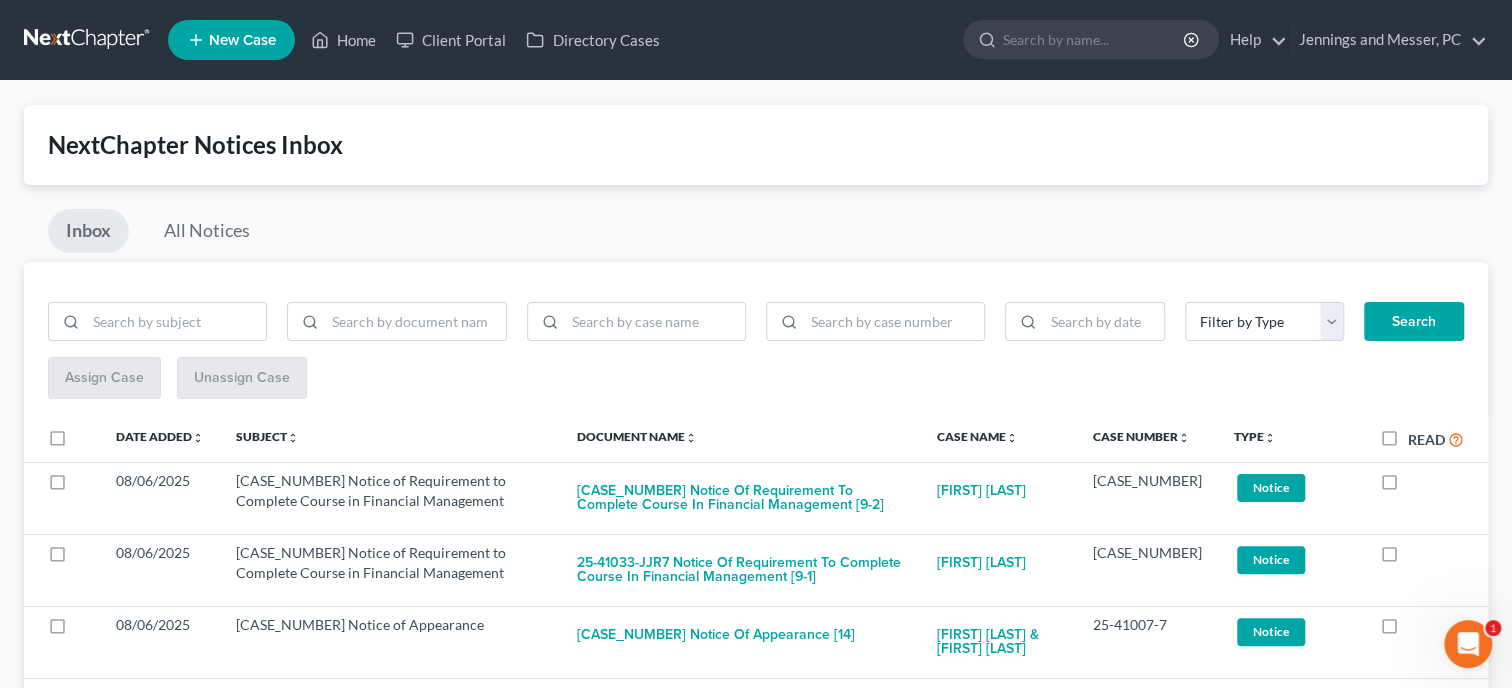 click on "Read" at bounding box center (1436, 439) 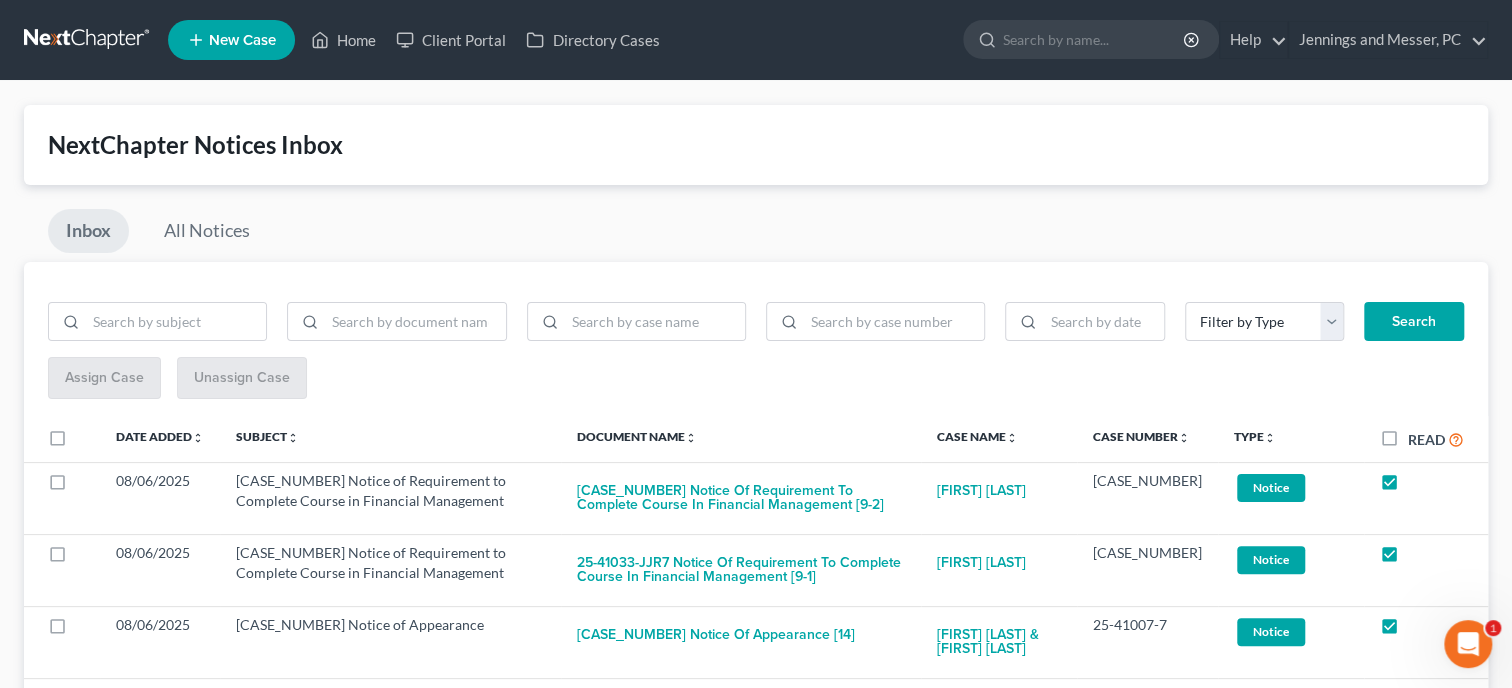 checkbox on "true" 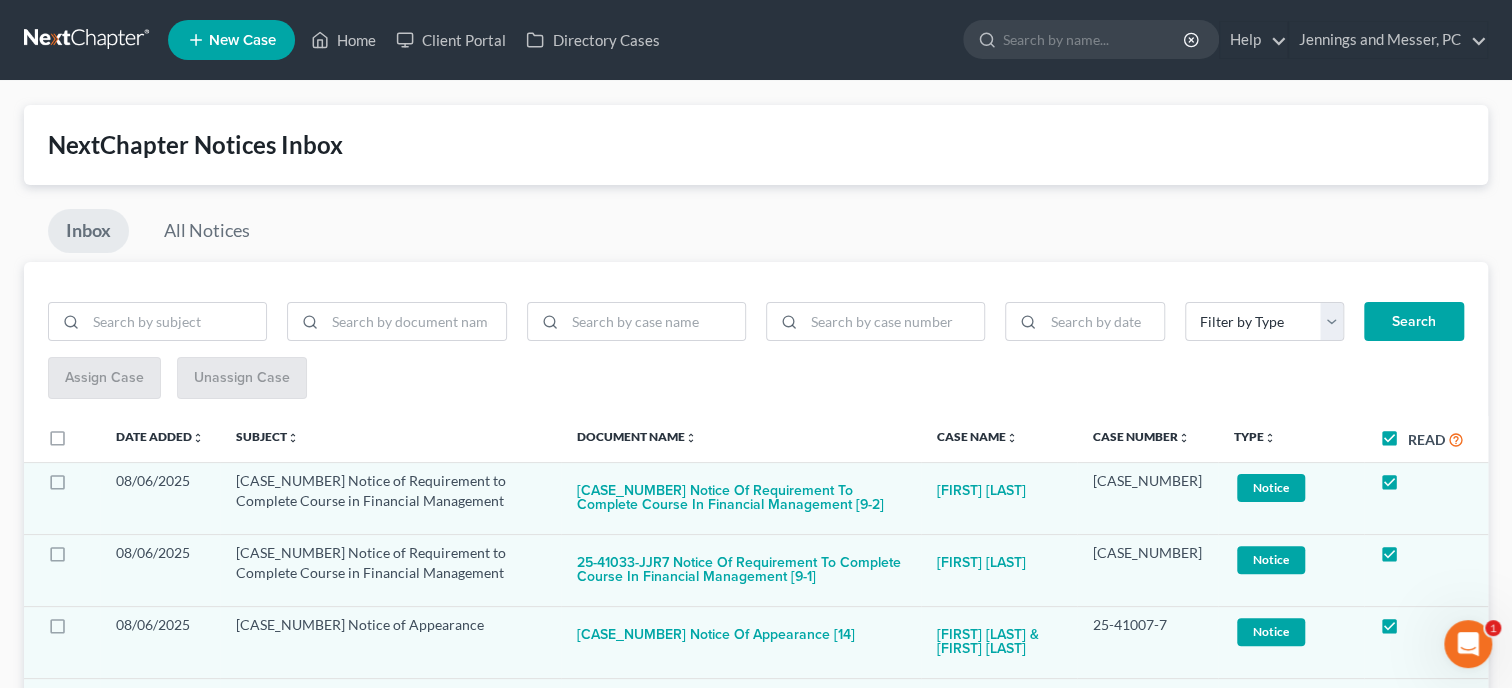 checkbox on "true" 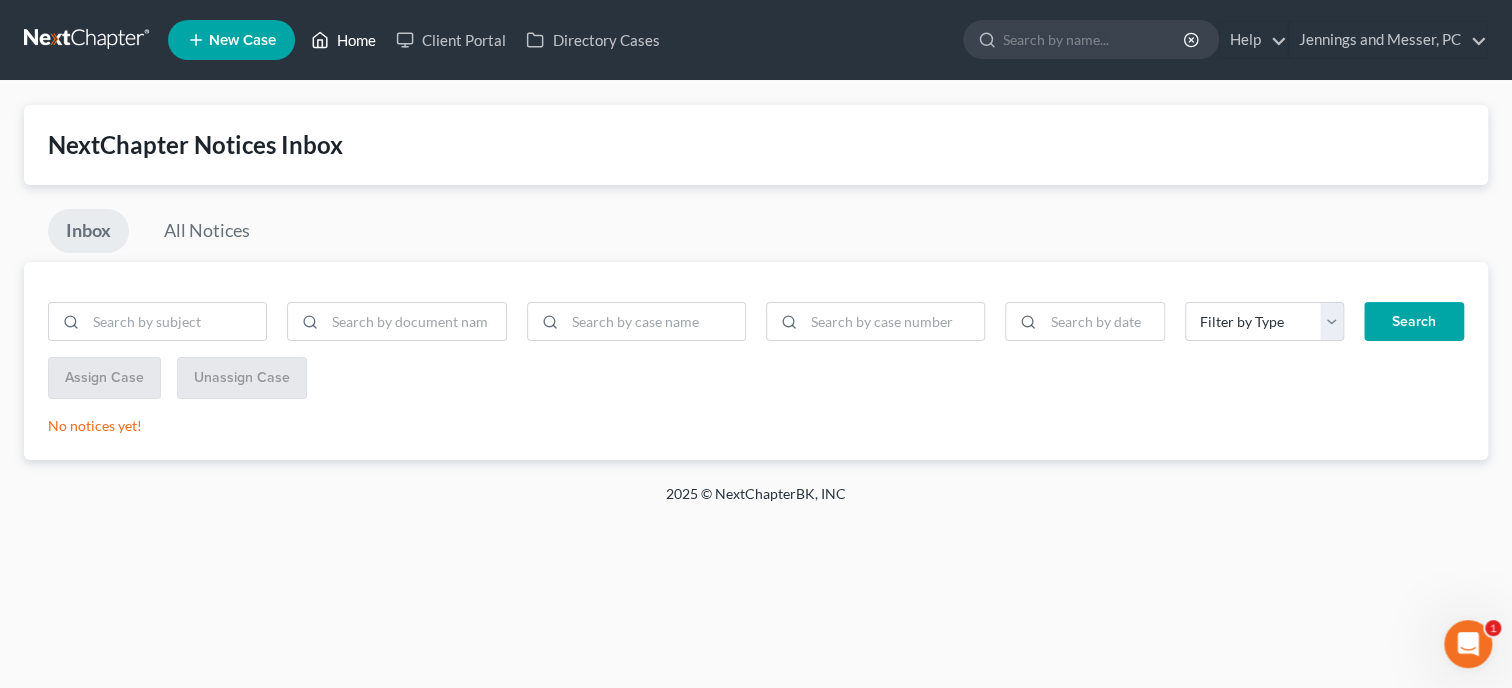 click on "Home" at bounding box center (343, 40) 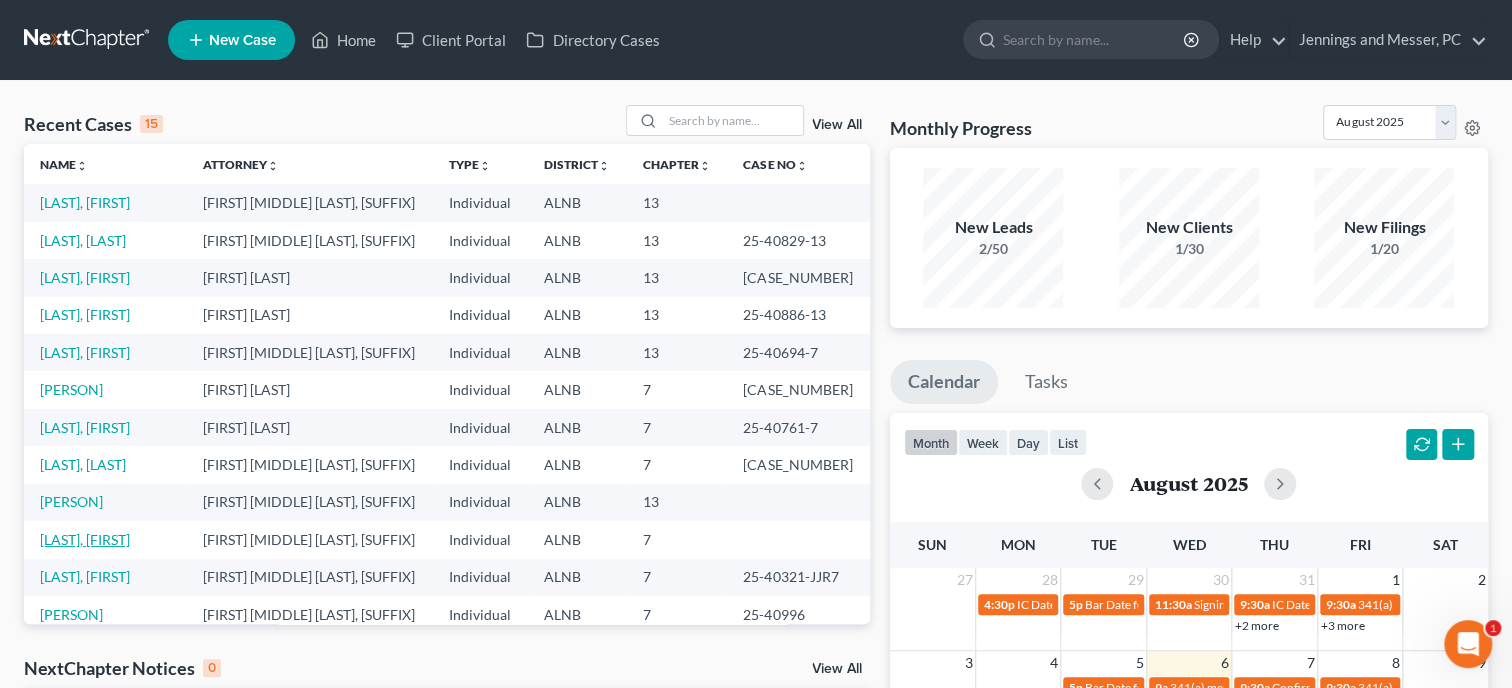 click on "[LAST], [FIRST]" at bounding box center (85, 539) 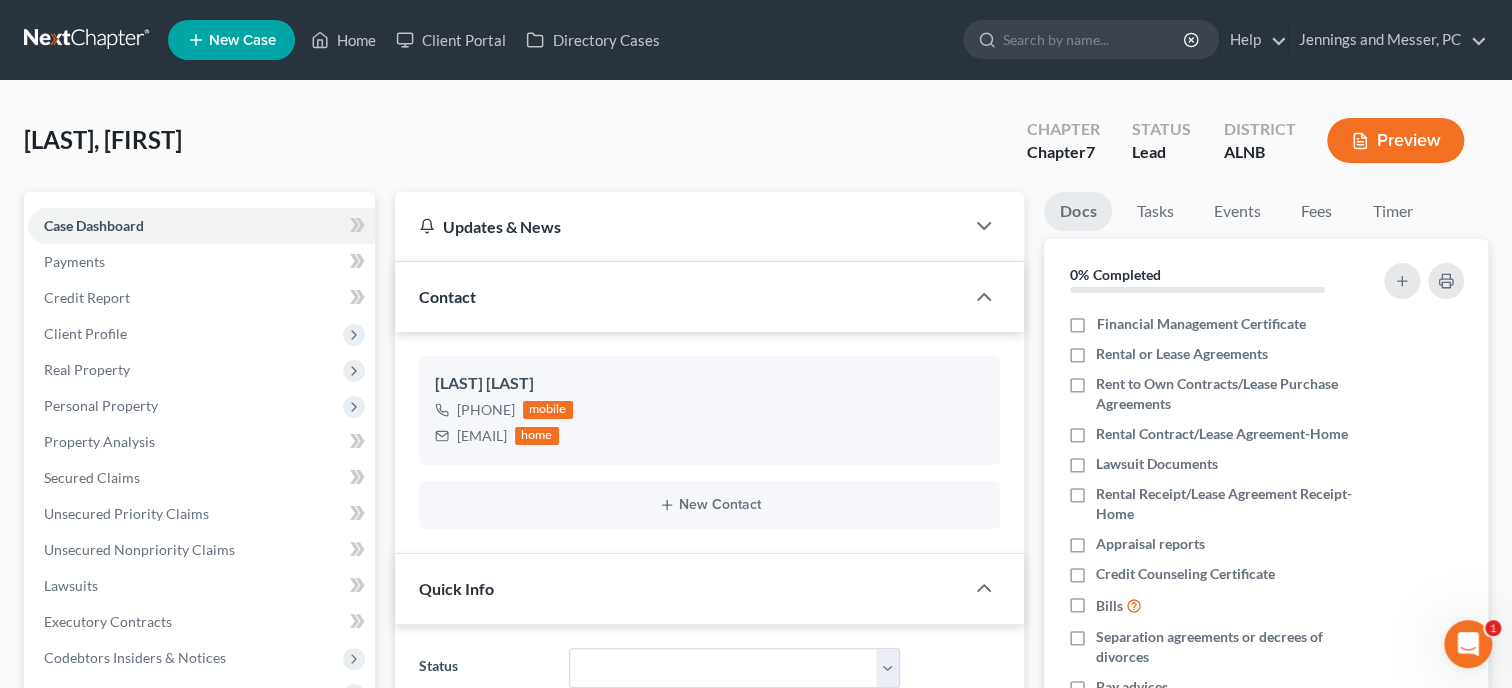 scroll, scrollTop: 756, scrollLeft: 0, axis: vertical 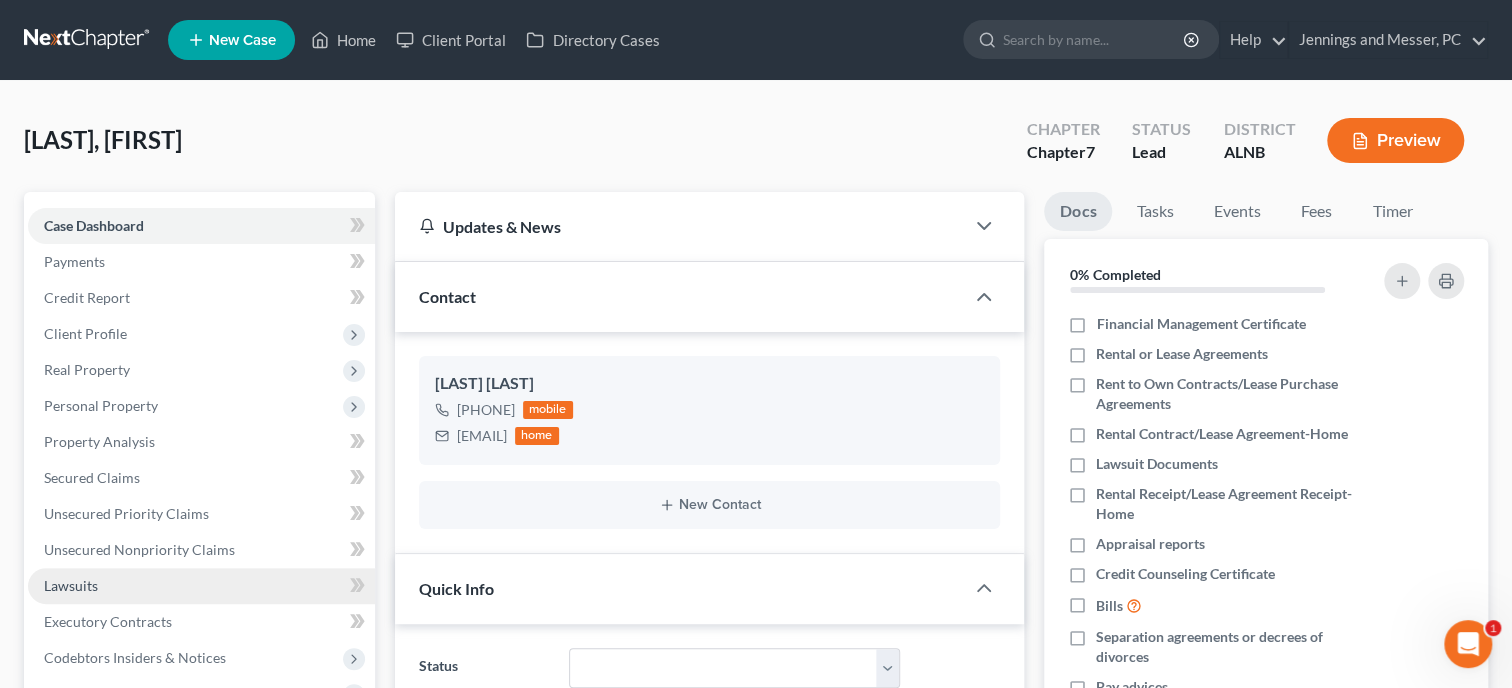 click on "Lawsuits" at bounding box center (71, 585) 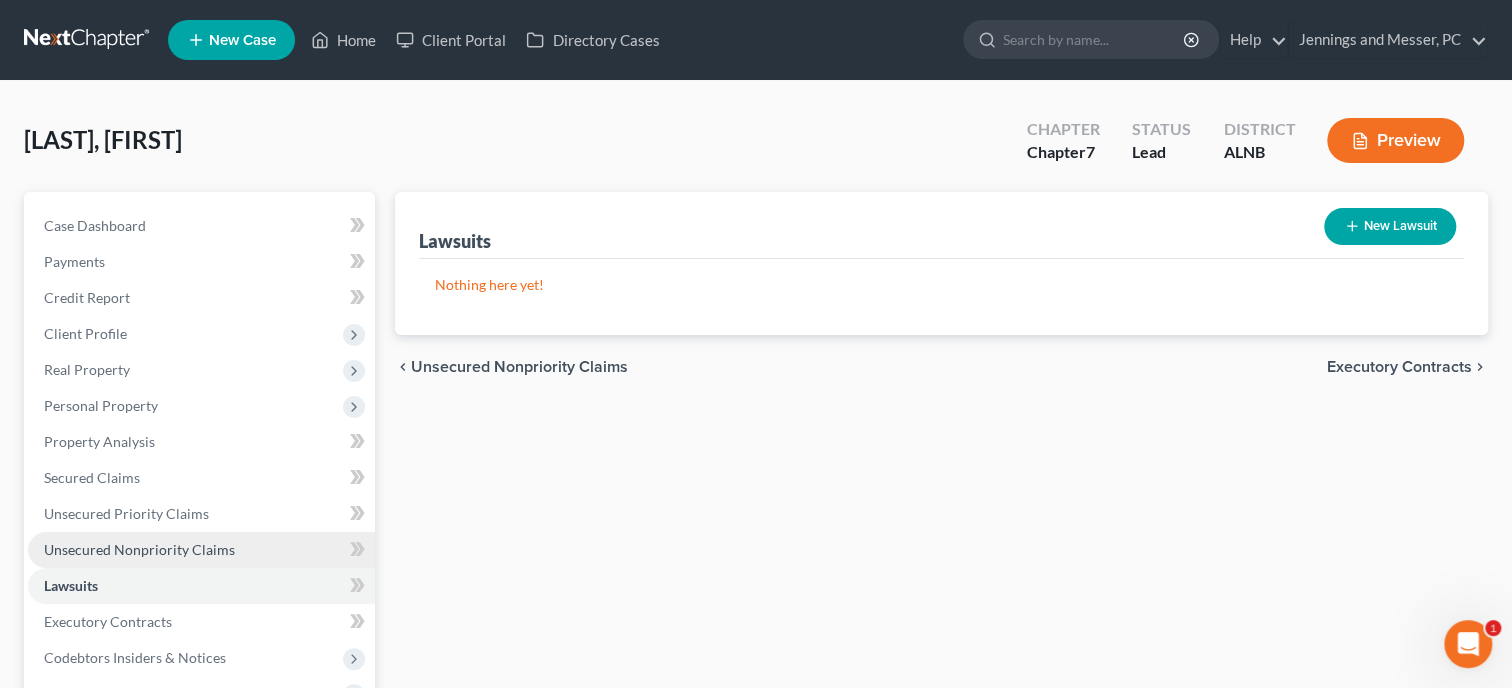 click on "Unsecured Nonpriority Claims" at bounding box center [139, 549] 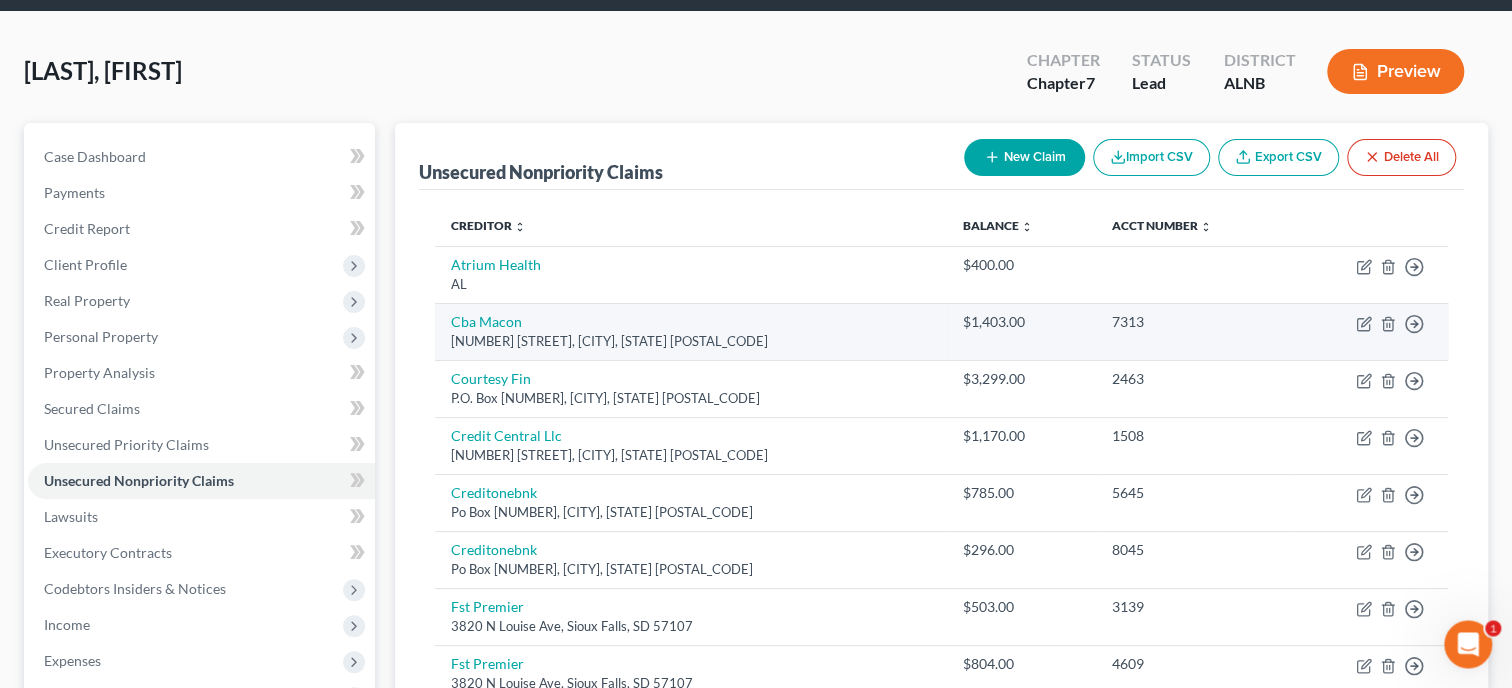 scroll, scrollTop: 102, scrollLeft: 0, axis: vertical 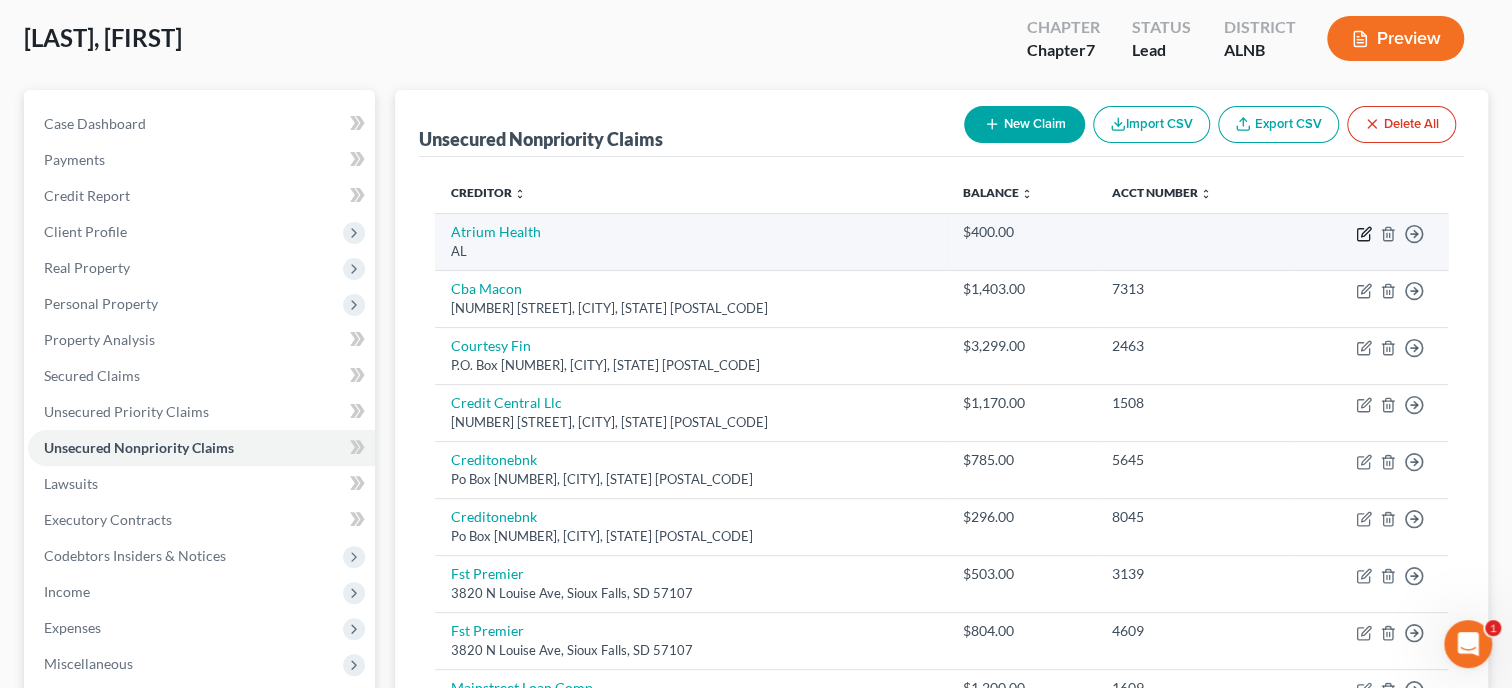click 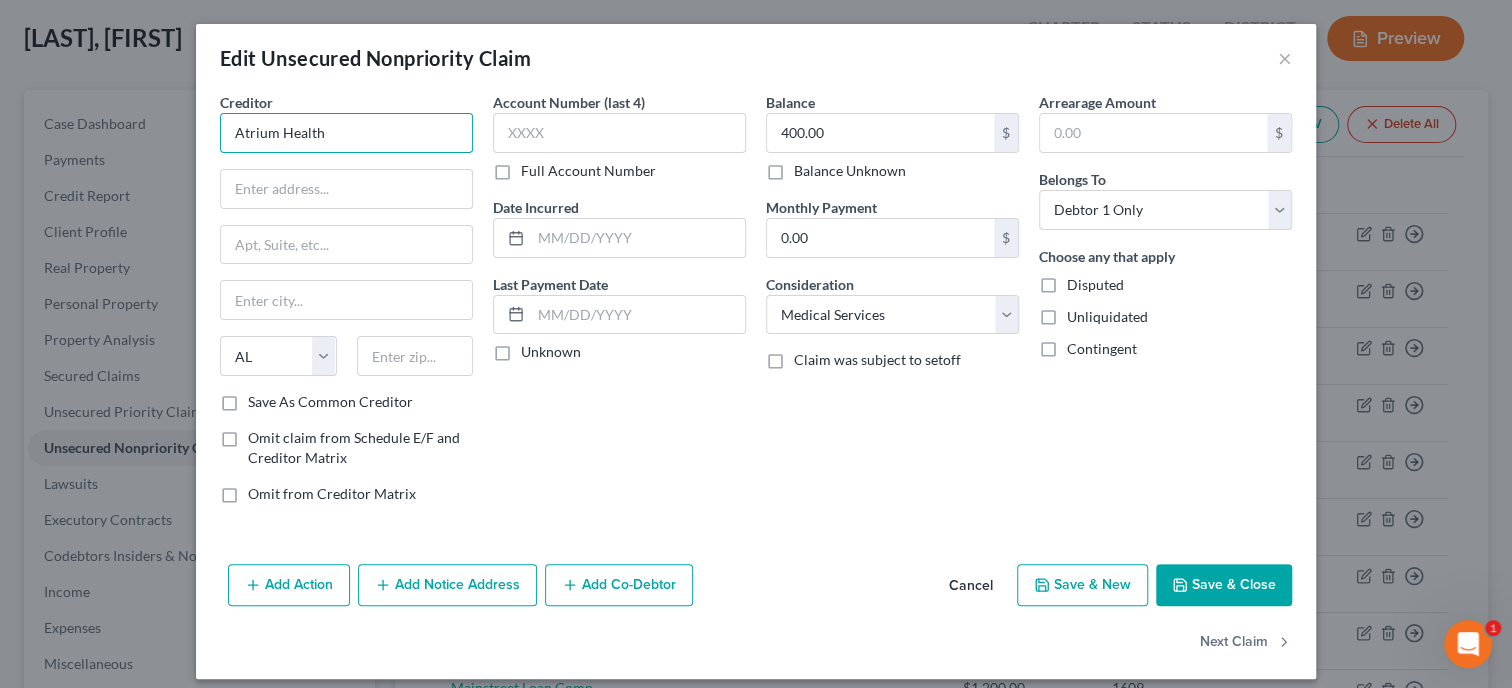 click on "Atrium Health" at bounding box center [346, 133] 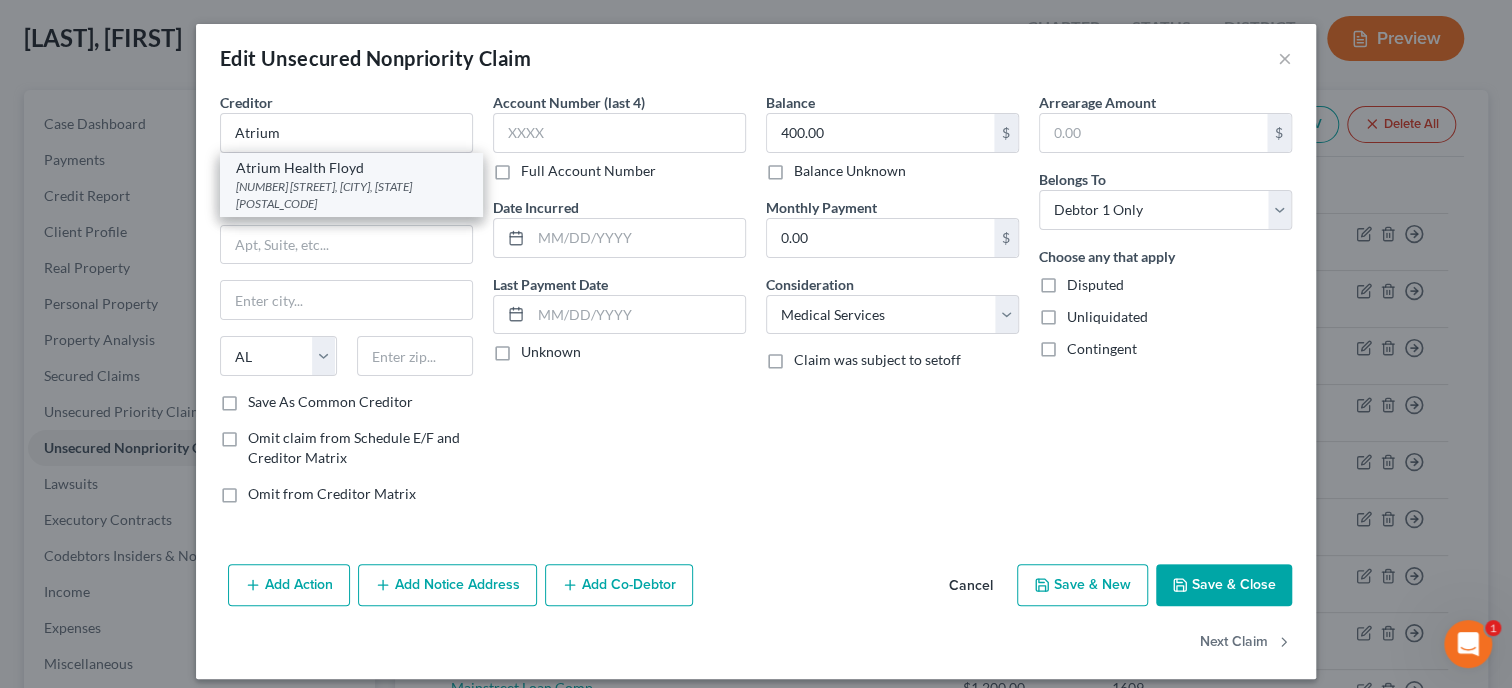click on "Atrium Health Floyd" at bounding box center (351, 168) 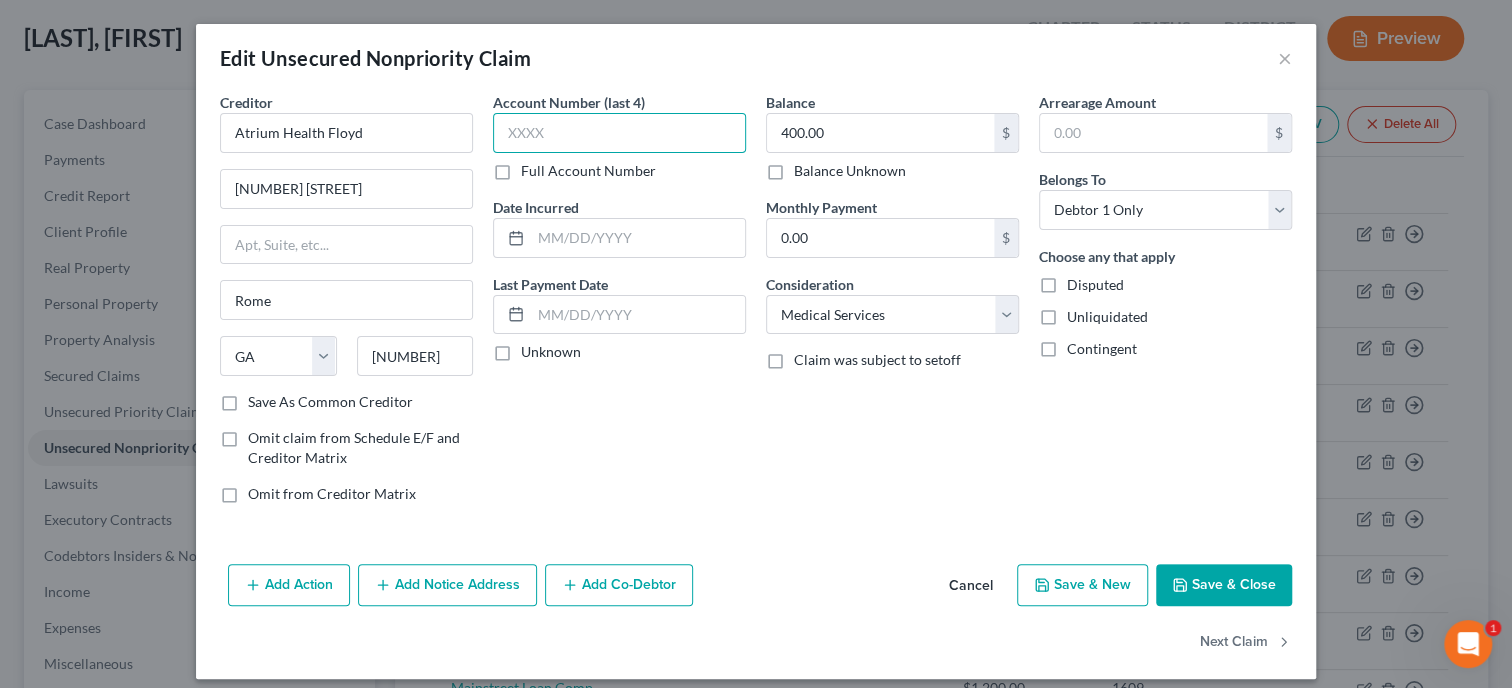 click at bounding box center [619, 133] 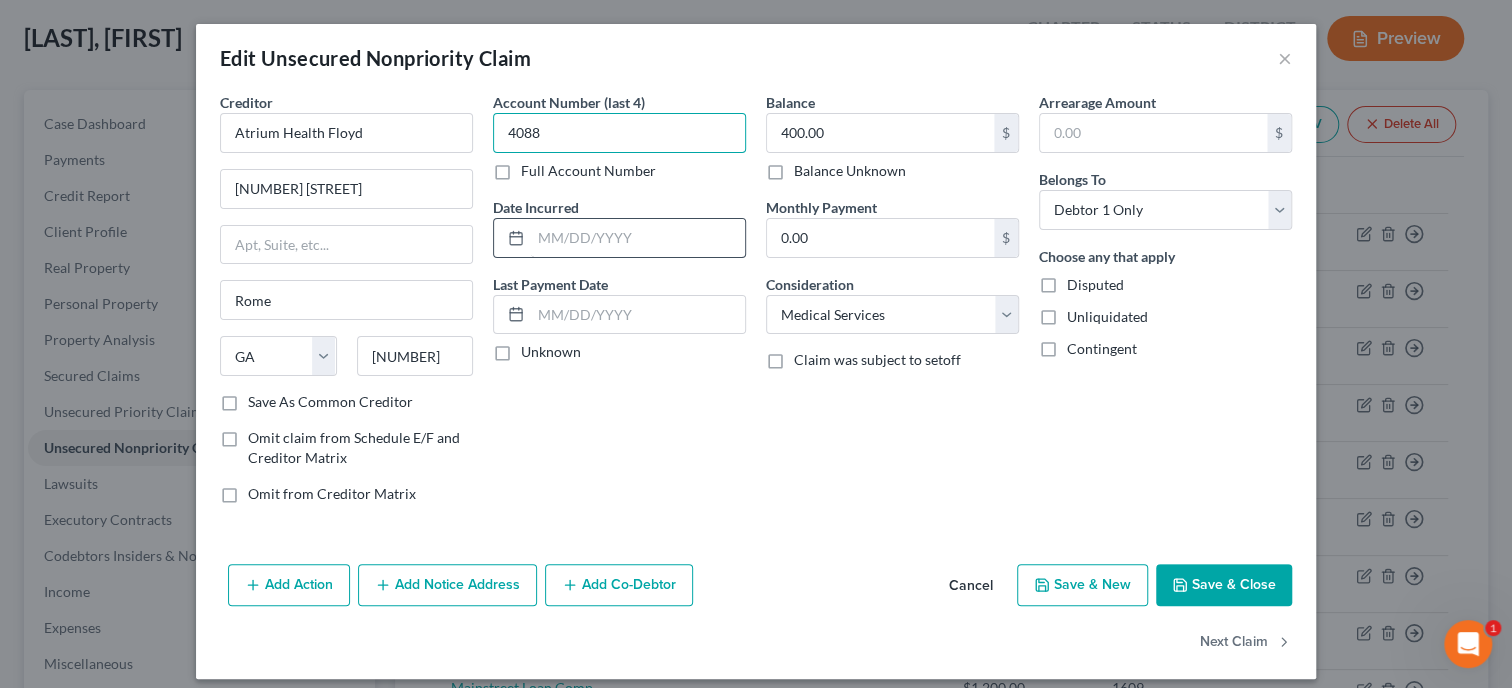 type on "4088" 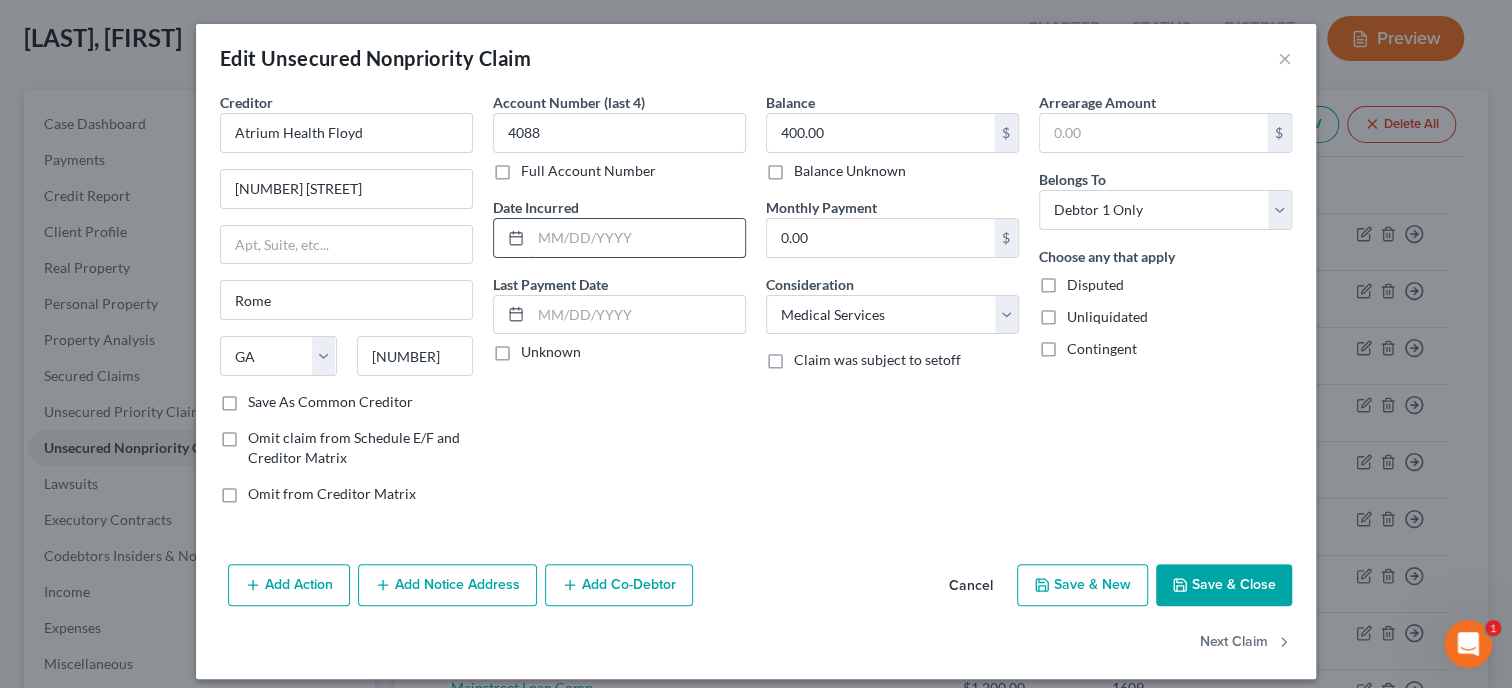 click at bounding box center (638, 238) 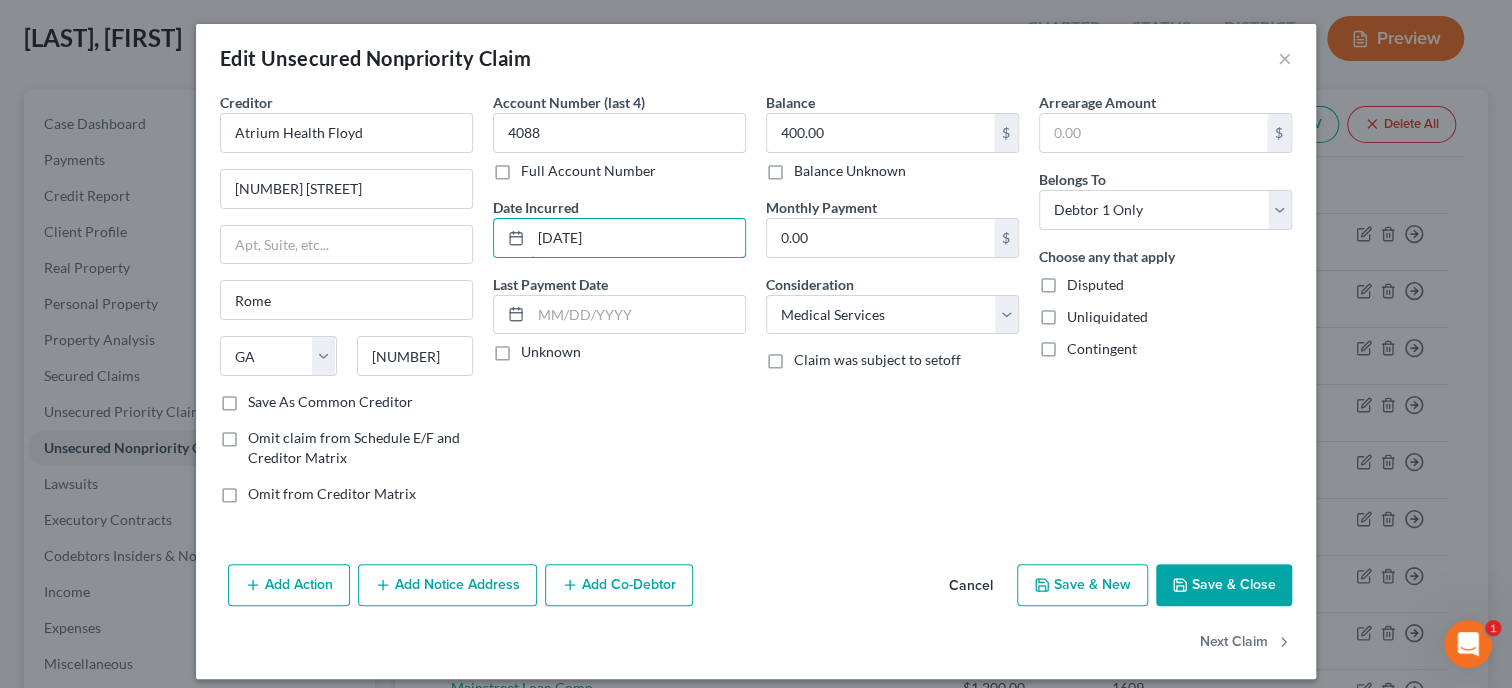type on "[DATE]" 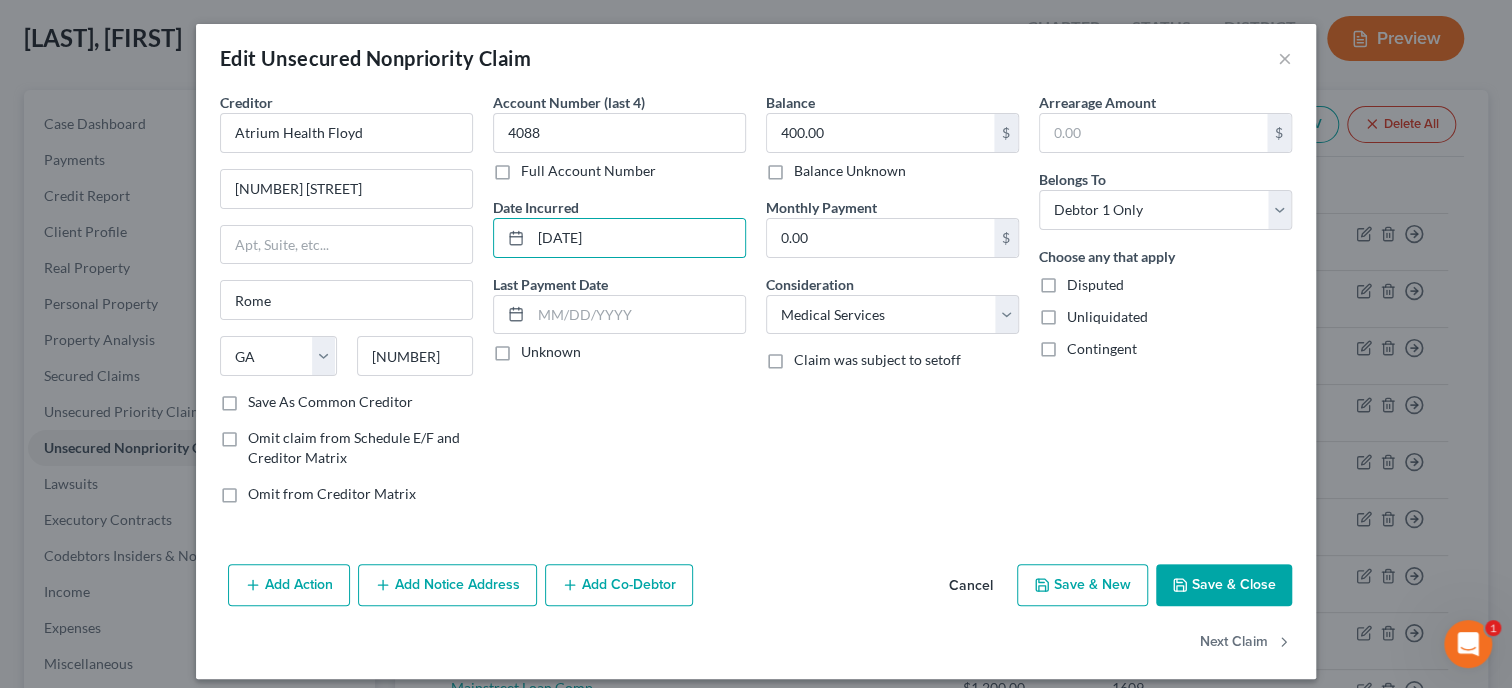 click on "Save & Close" at bounding box center (1224, 585) 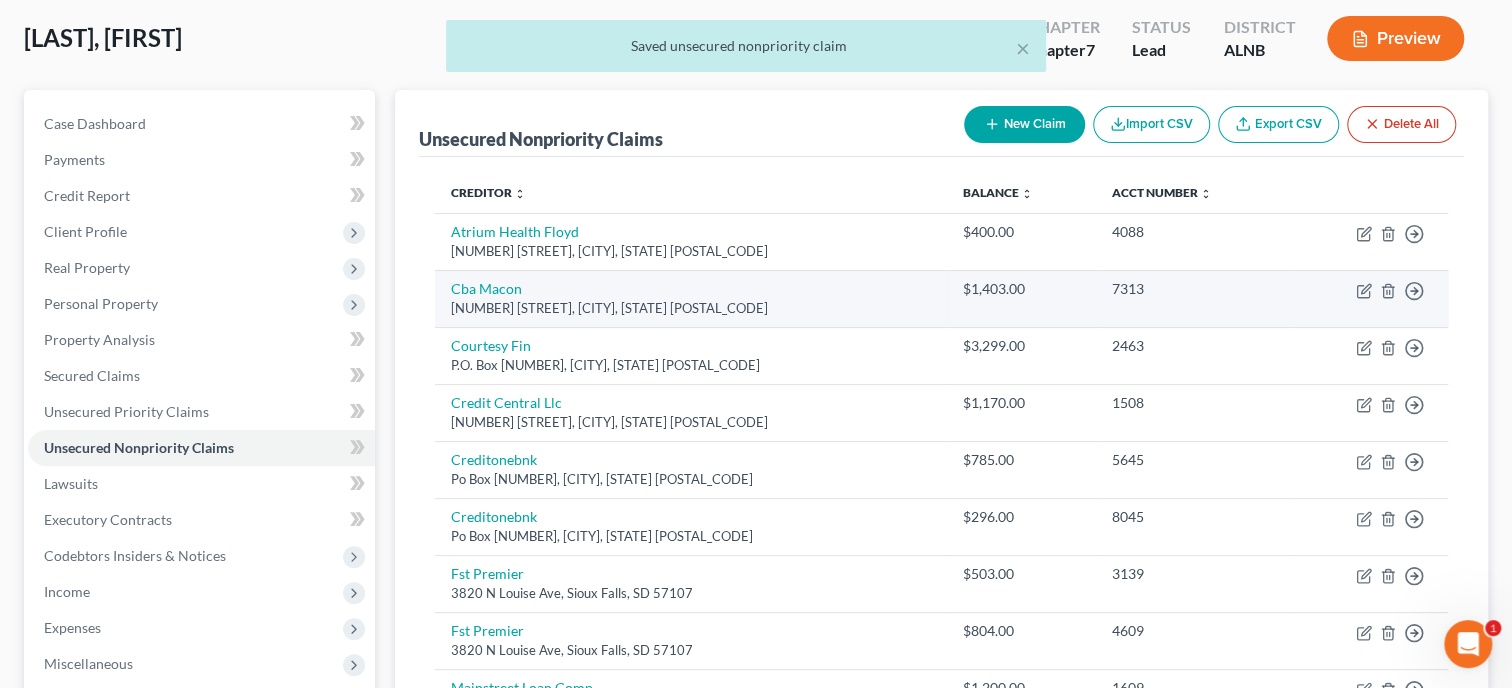 scroll, scrollTop: 205, scrollLeft: 0, axis: vertical 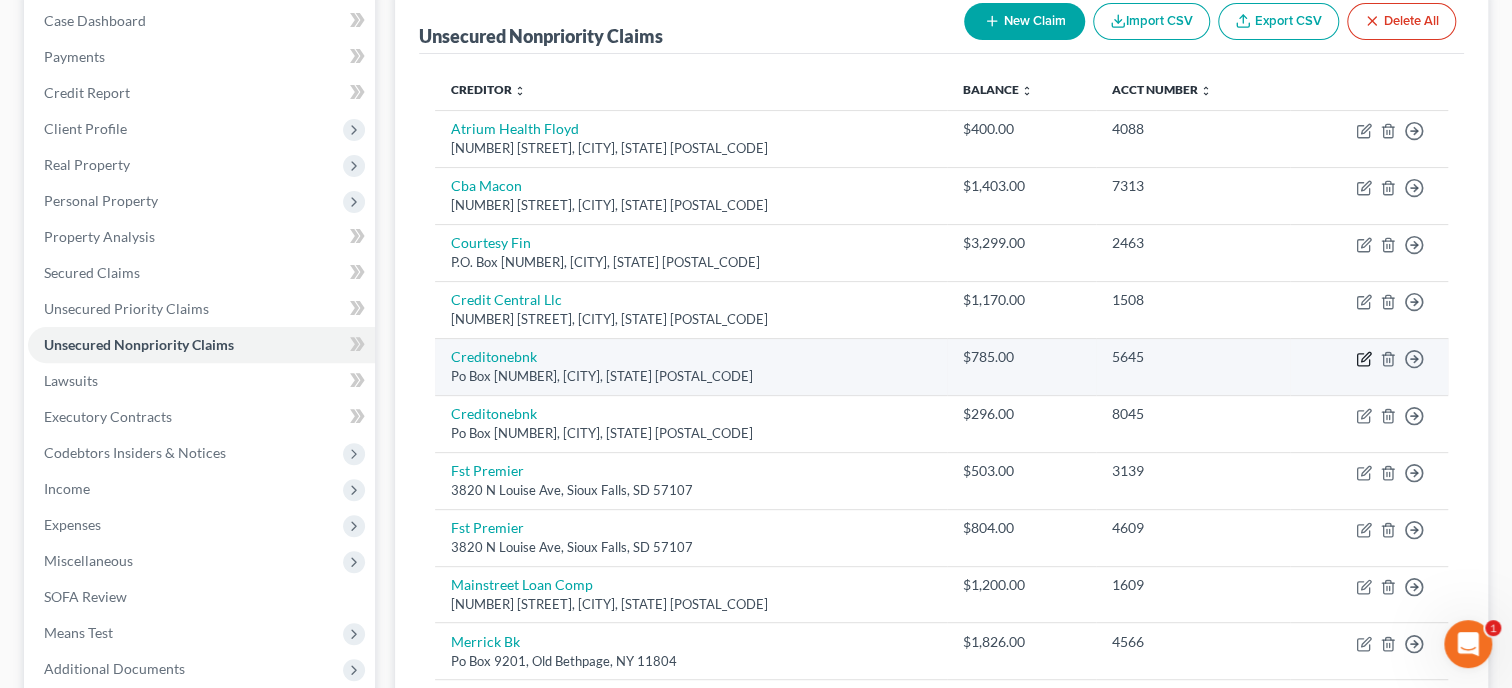 click 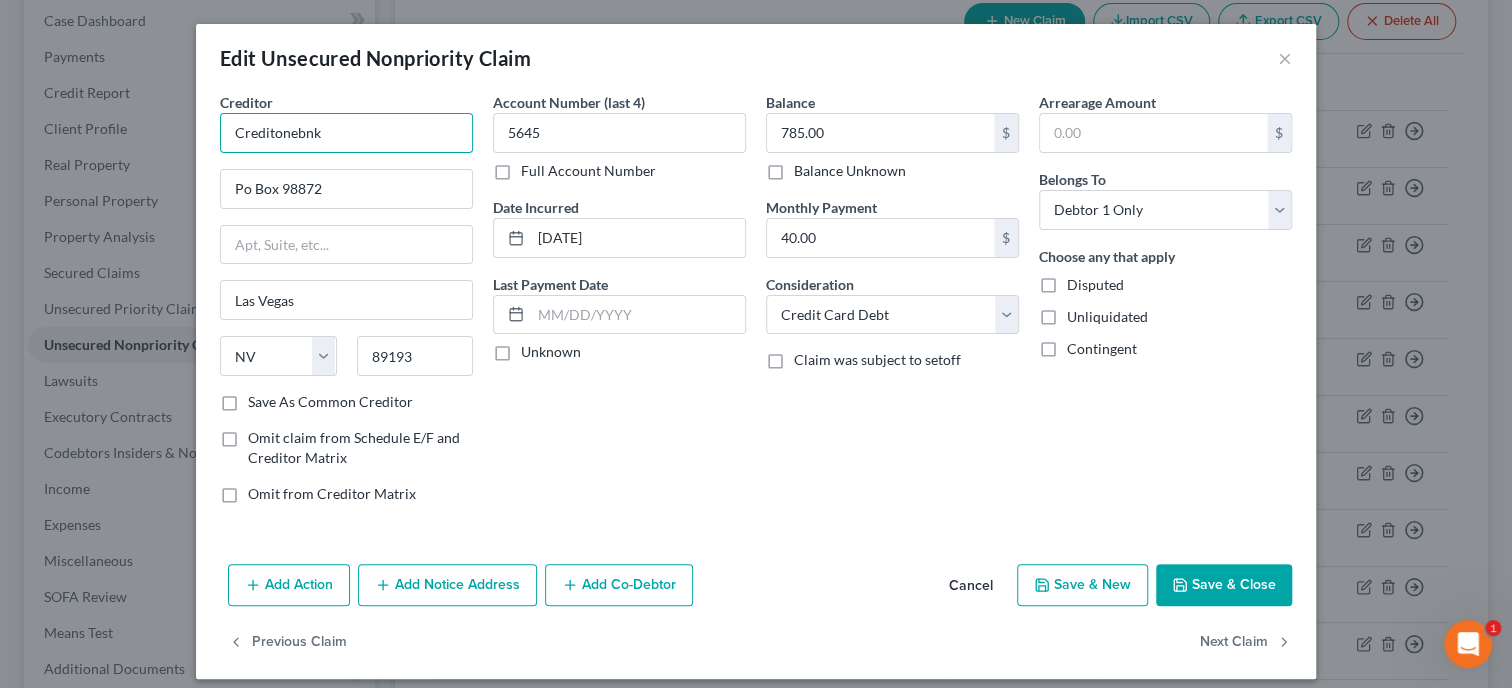 click on "Creditonebnk" at bounding box center (346, 133) 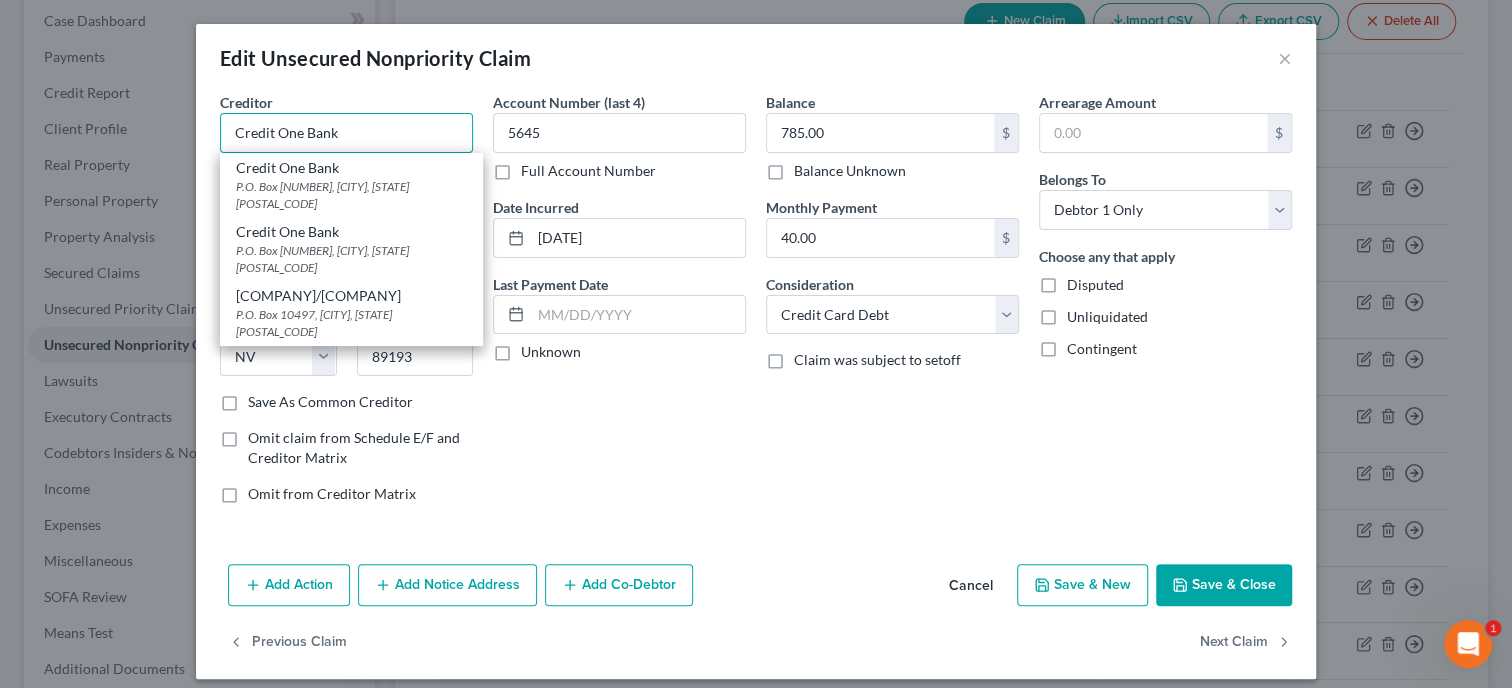 click on "Credit One Bank" at bounding box center [346, 133] 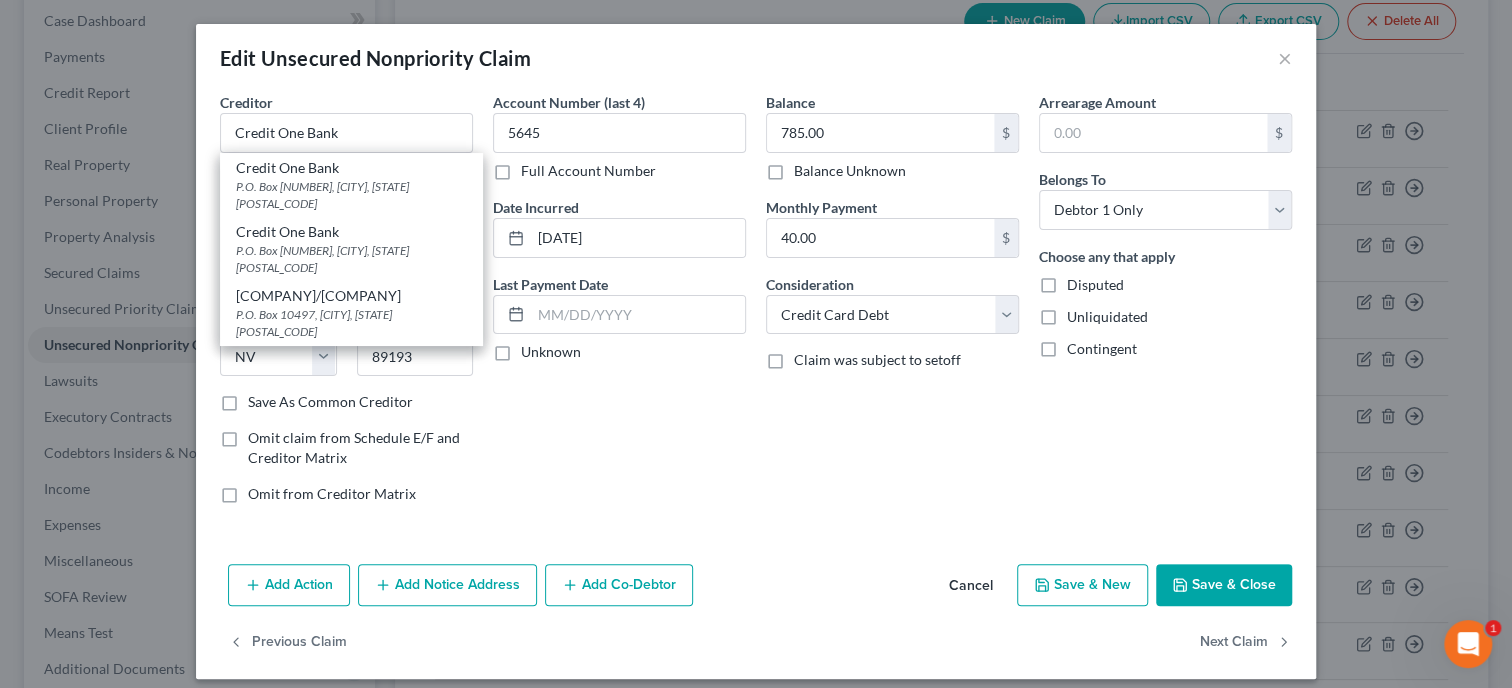 click on "Edit Unsecured Nonpriority Claim  ×" at bounding box center (756, 58) 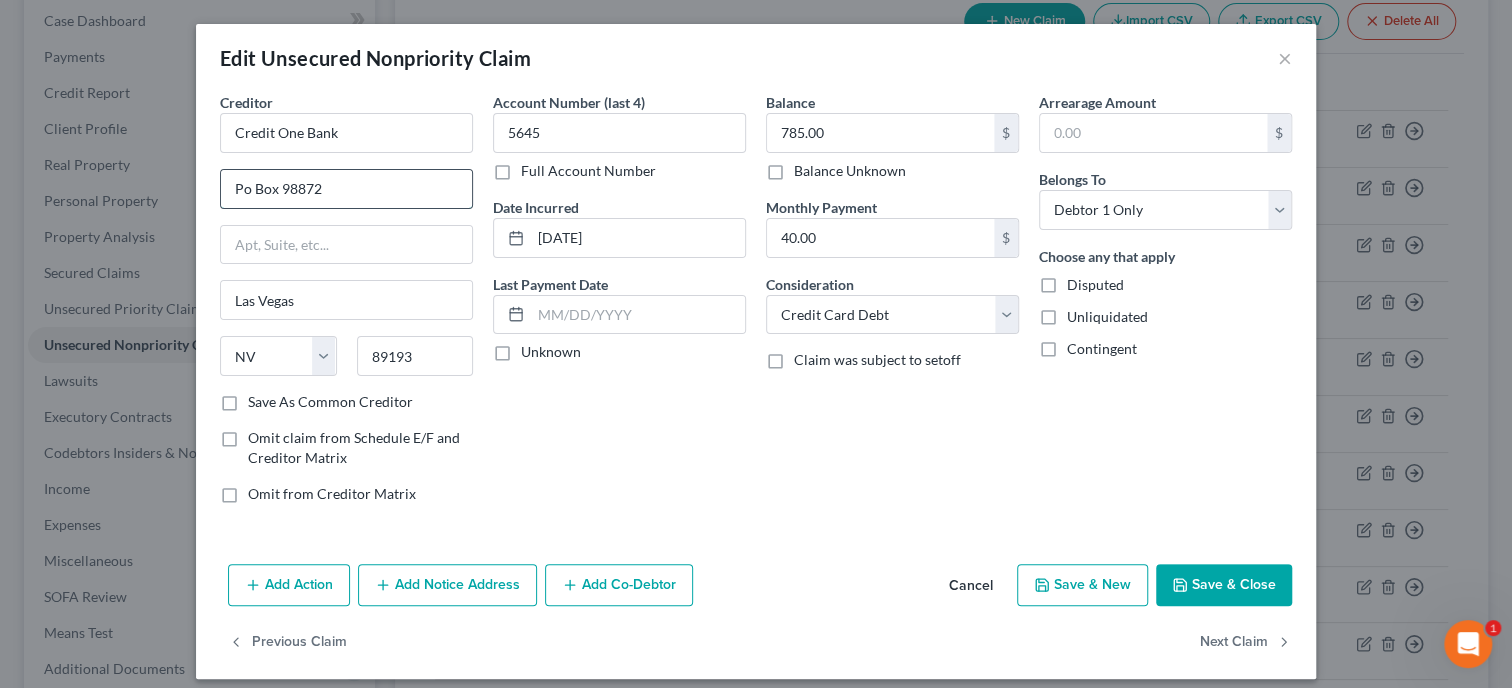 click on "Po Box 98872" at bounding box center [346, 189] 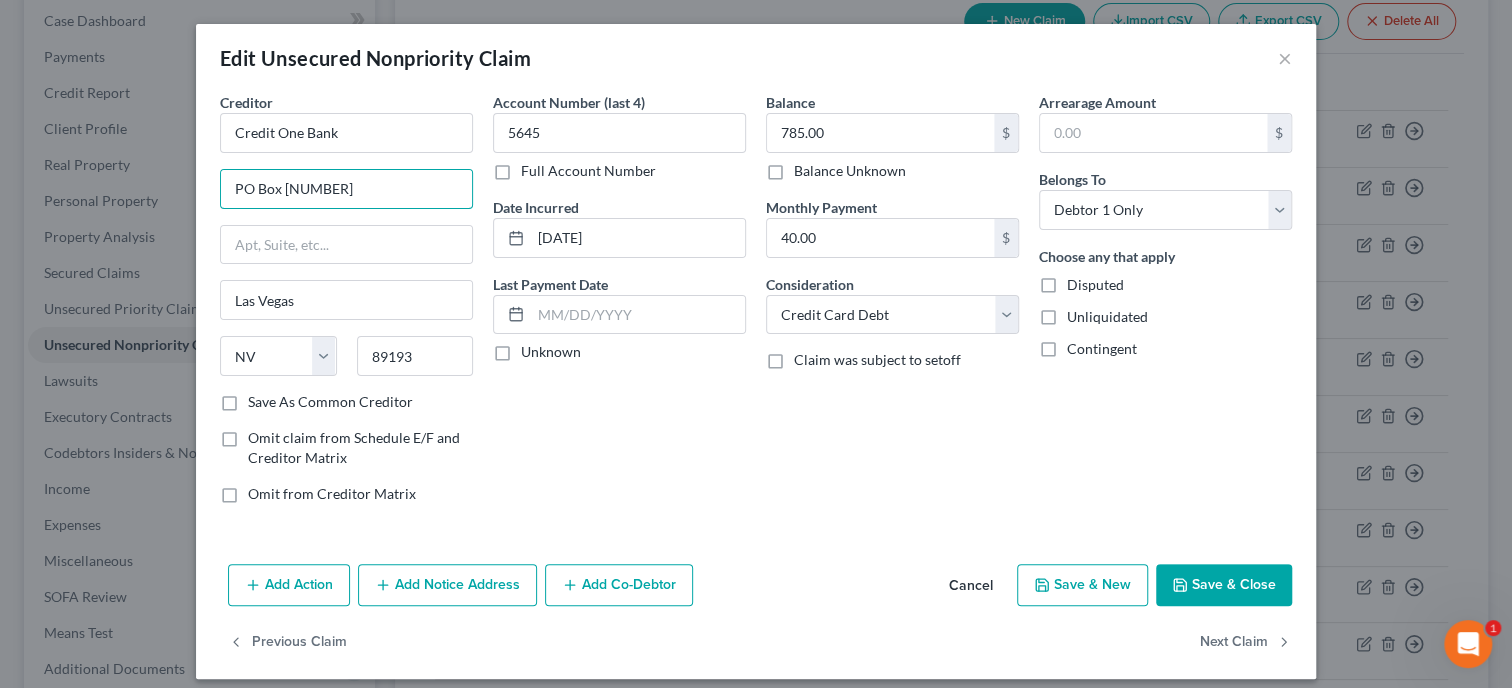 type on "PO Box [NUMBER]" 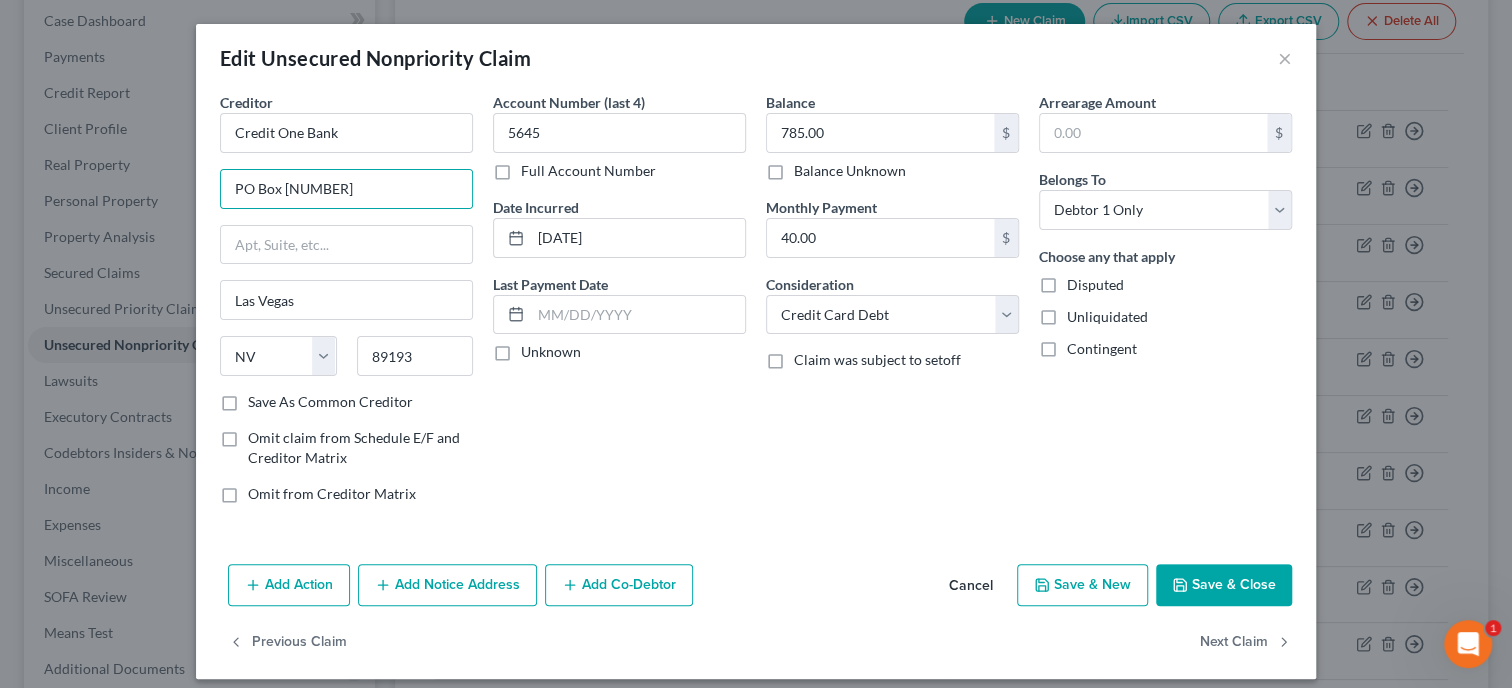 click on "Save & Close" at bounding box center (1224, 585) 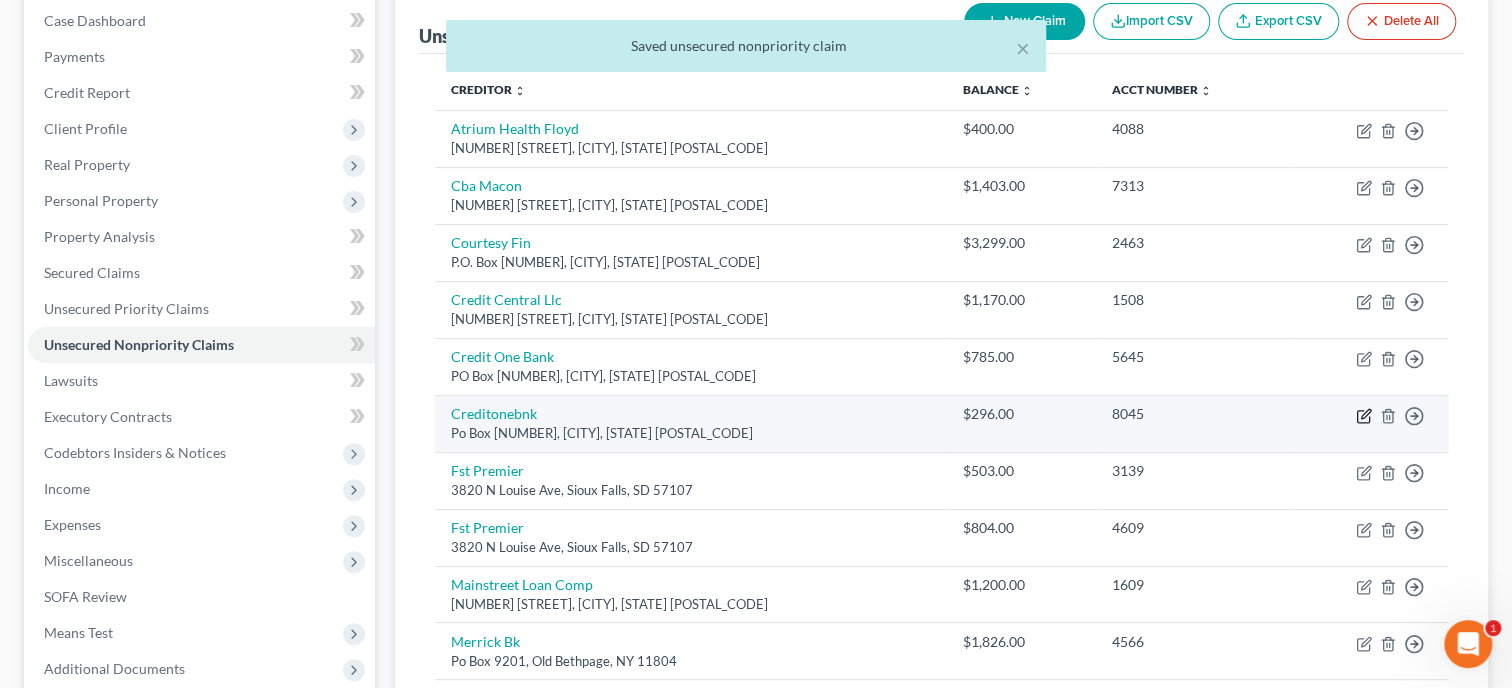 click 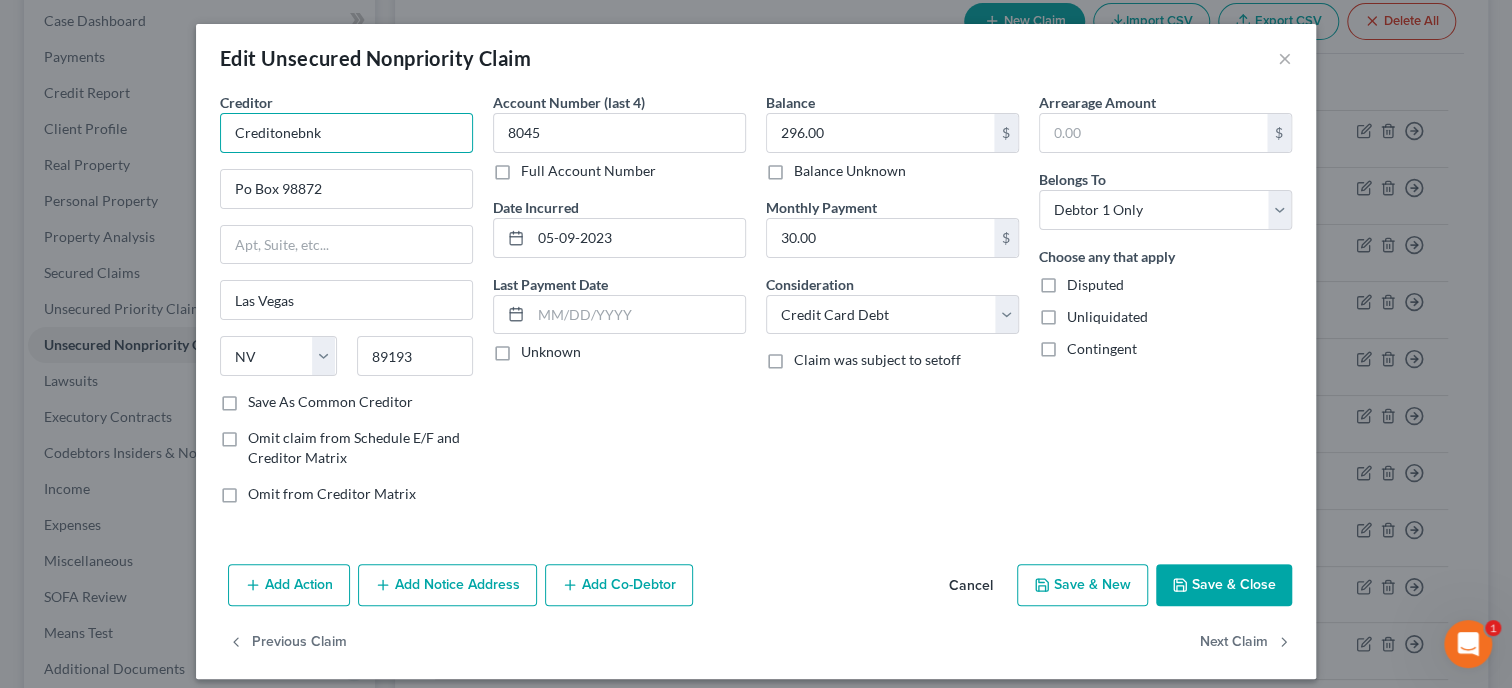 click on "Creditonebnk" at bounding box center [346, 133] 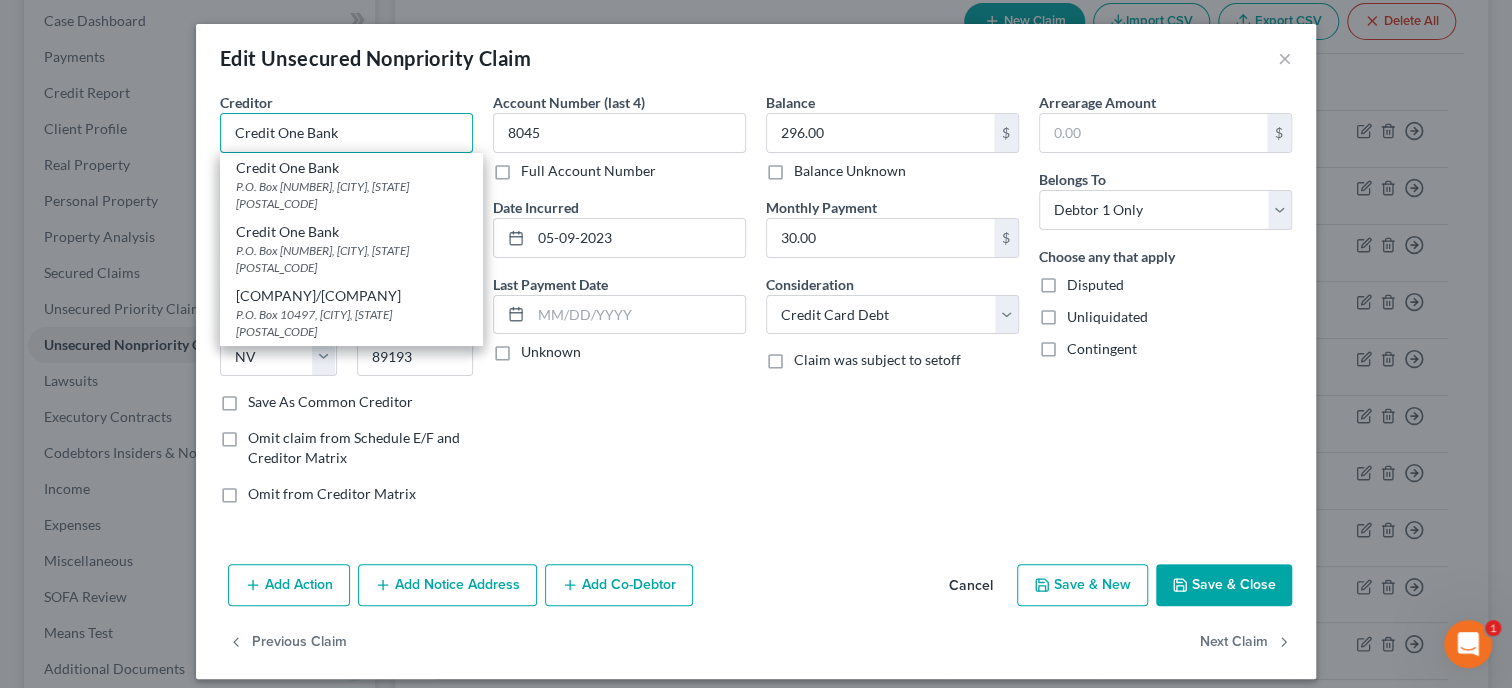 type on "Credit One Bank" 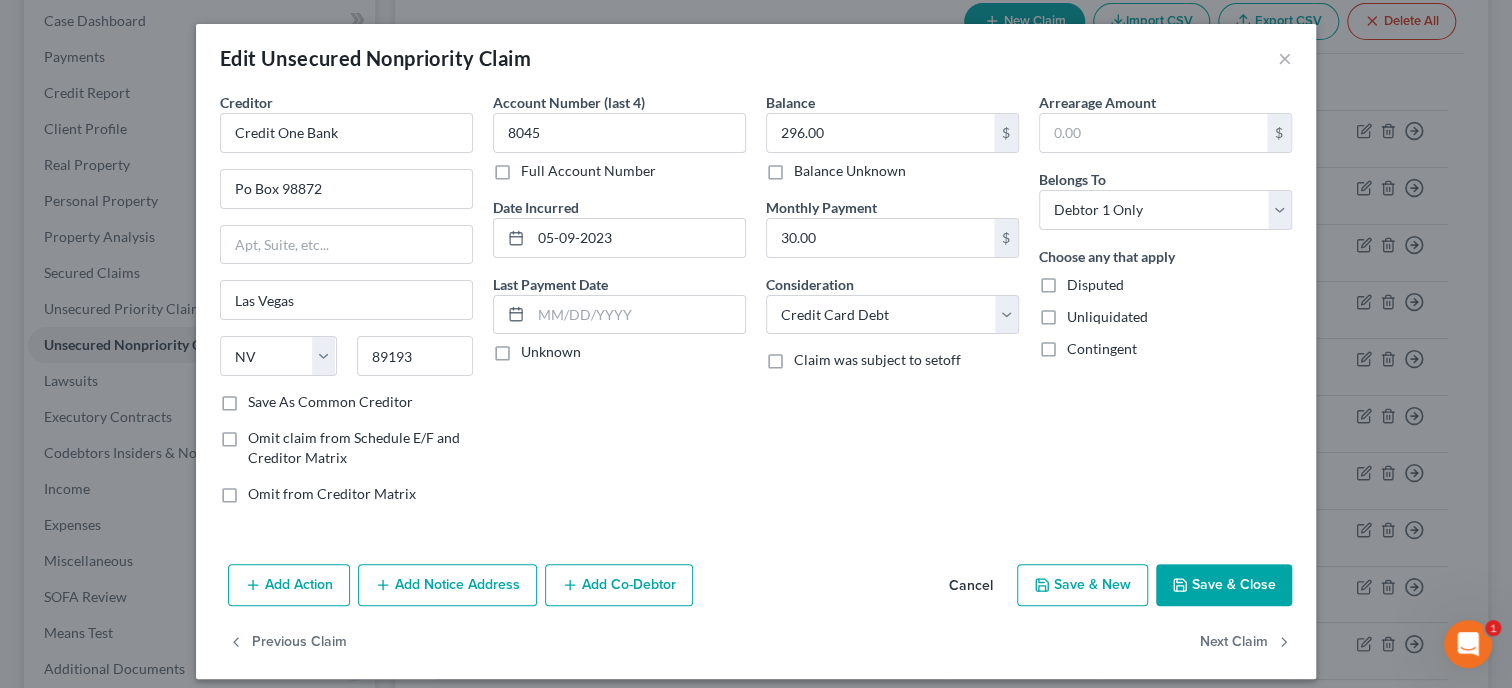 click on "Balance
296.00 $
Balance Unknown
Balance Undetermined
296.00 $
Balance Unknown
Monthly Payment 30.00 $ Consideration Select Cable / Satellite Services Collection Agency Credit Card Debt Debt Counseling / Attorneys Deficiency Balance Domestic Support Obligations Home / Car Repairs Income Taxes Judgment Liens Medical Services Monies Loaned / Advanced Mortgage Obligation From Divorce Or Separation Obligation To Pensions Other Overdrawn Bank Account Promised To Help Pay Creditors Student Loans Suppliers And Vendors Telephone / Internet Services Utility Services Claim was subject to setoff" at bounding box center [892, 306] 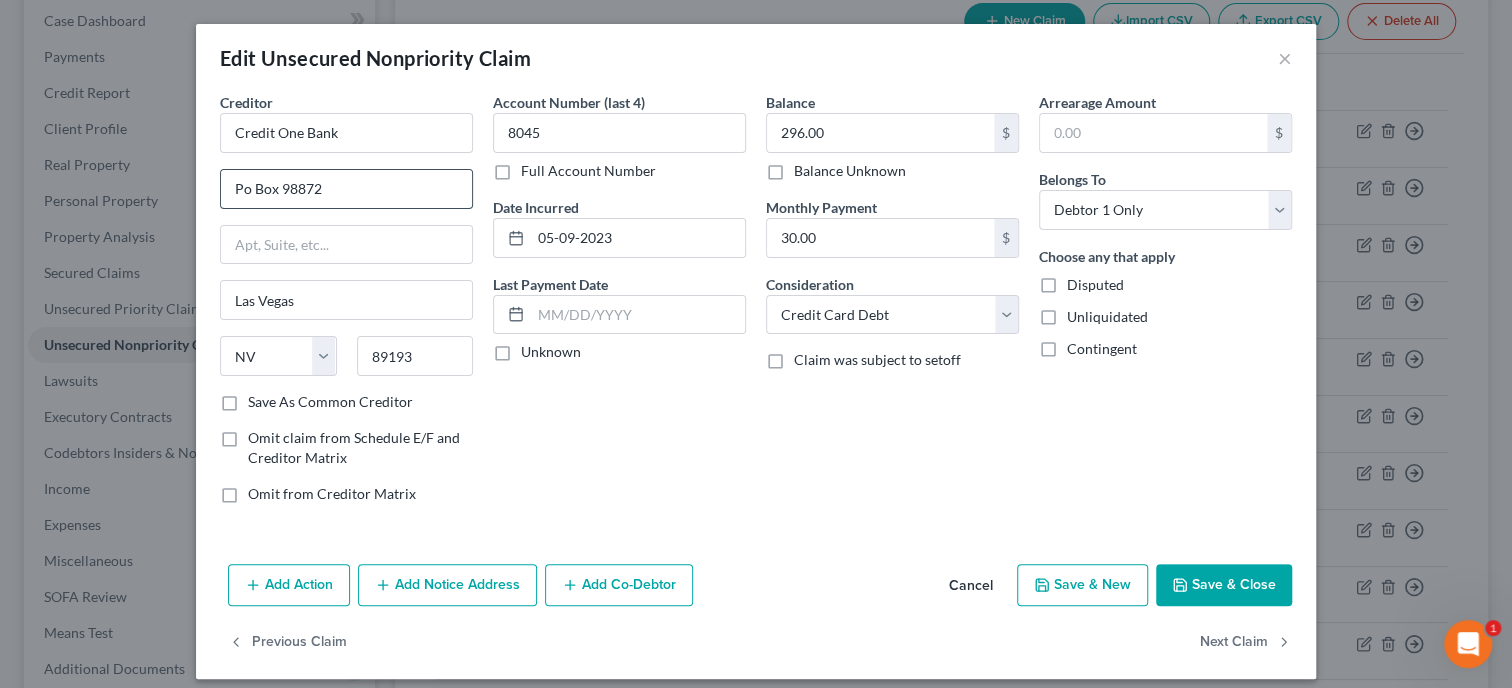 click on "Po Box 98872" at bounding box center (346, 189) 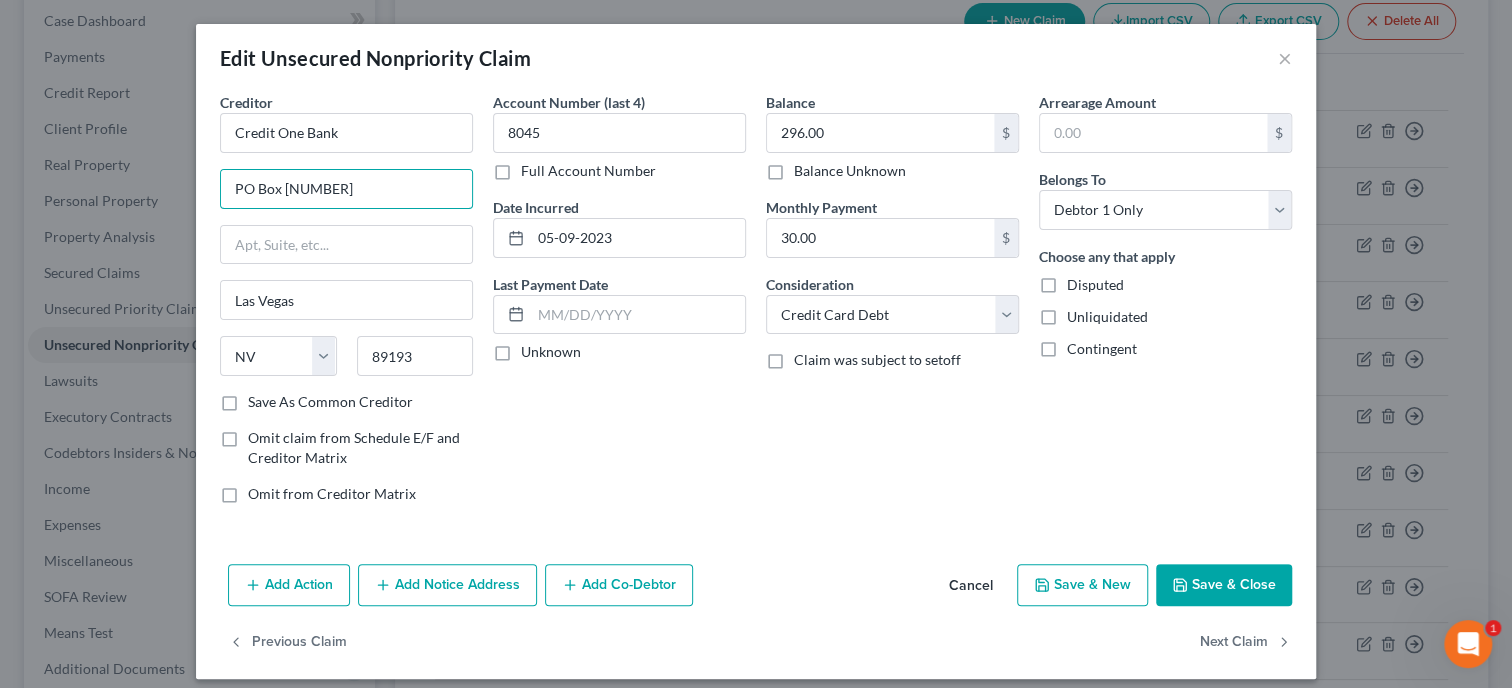 type on "PO Box [NUMBER]" 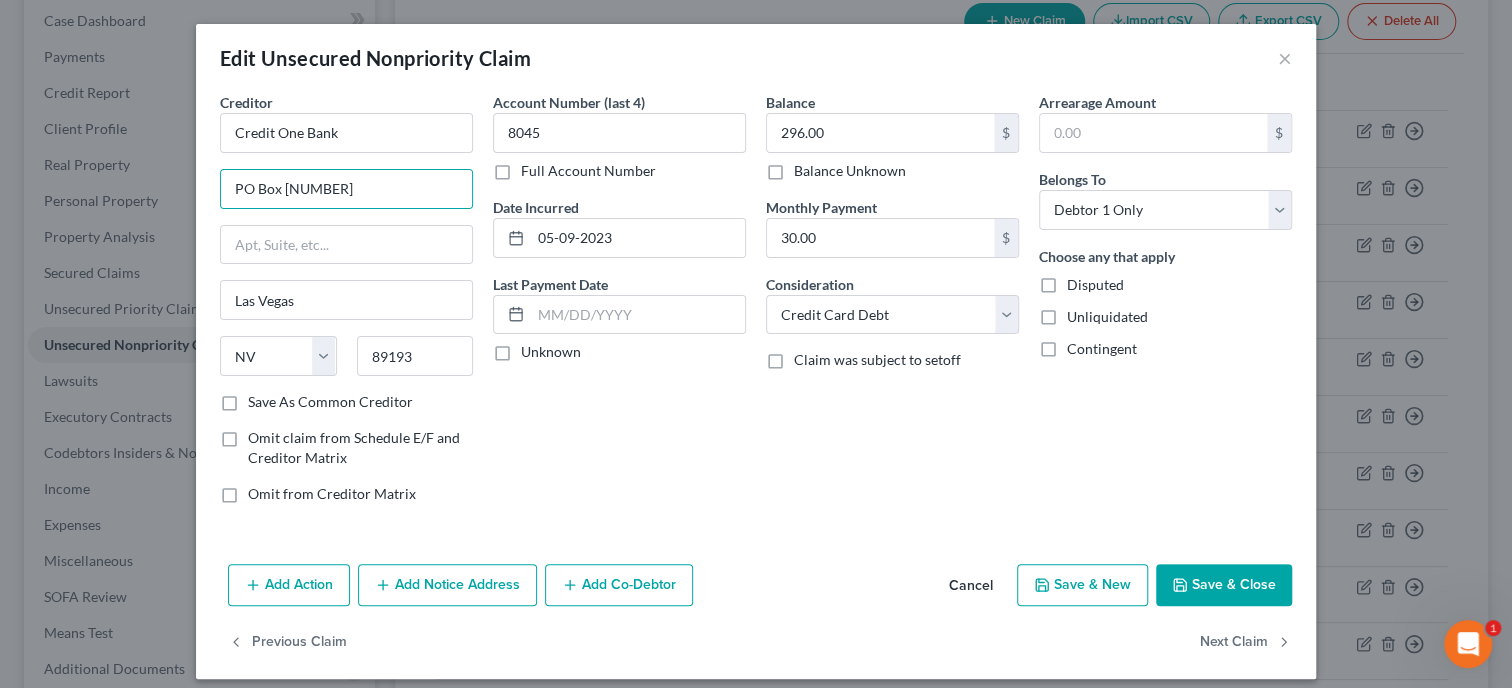 click on "Save & Close" at bounding box center [1224, 585] 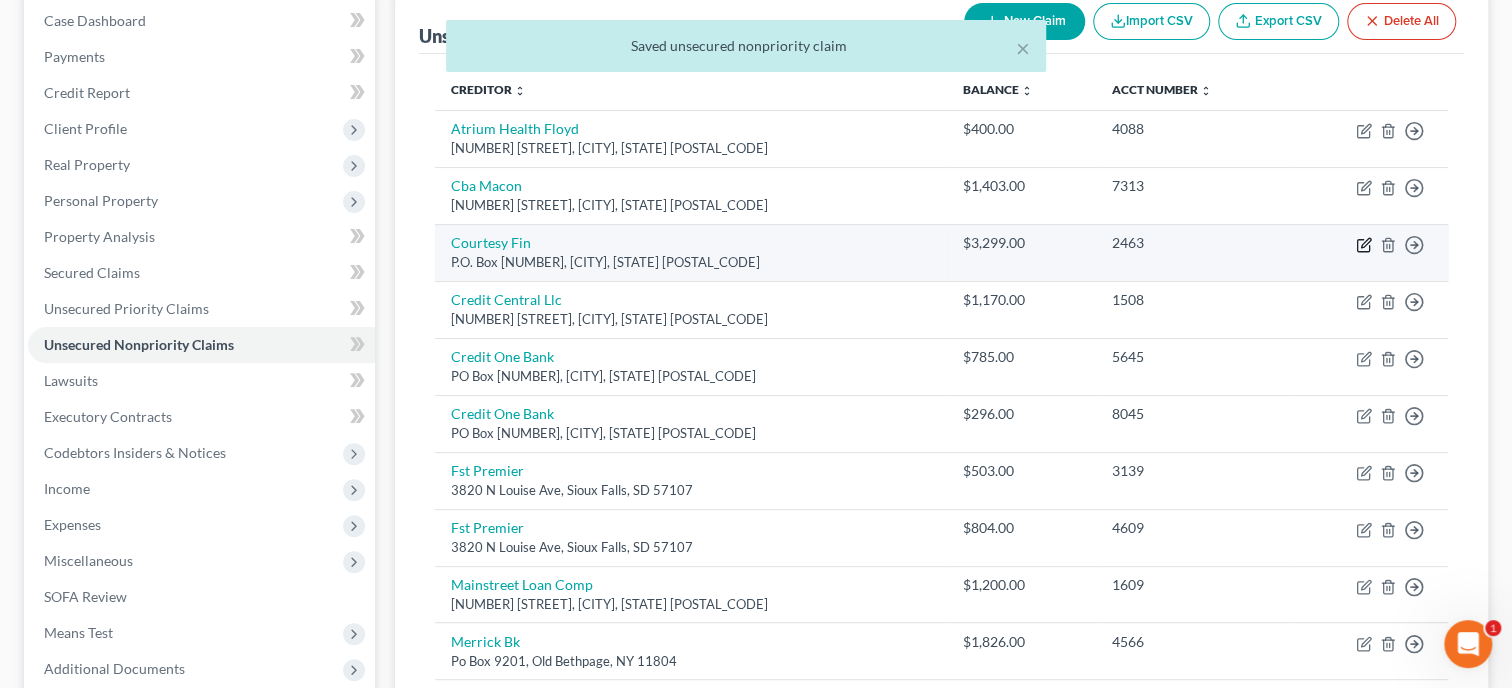 click 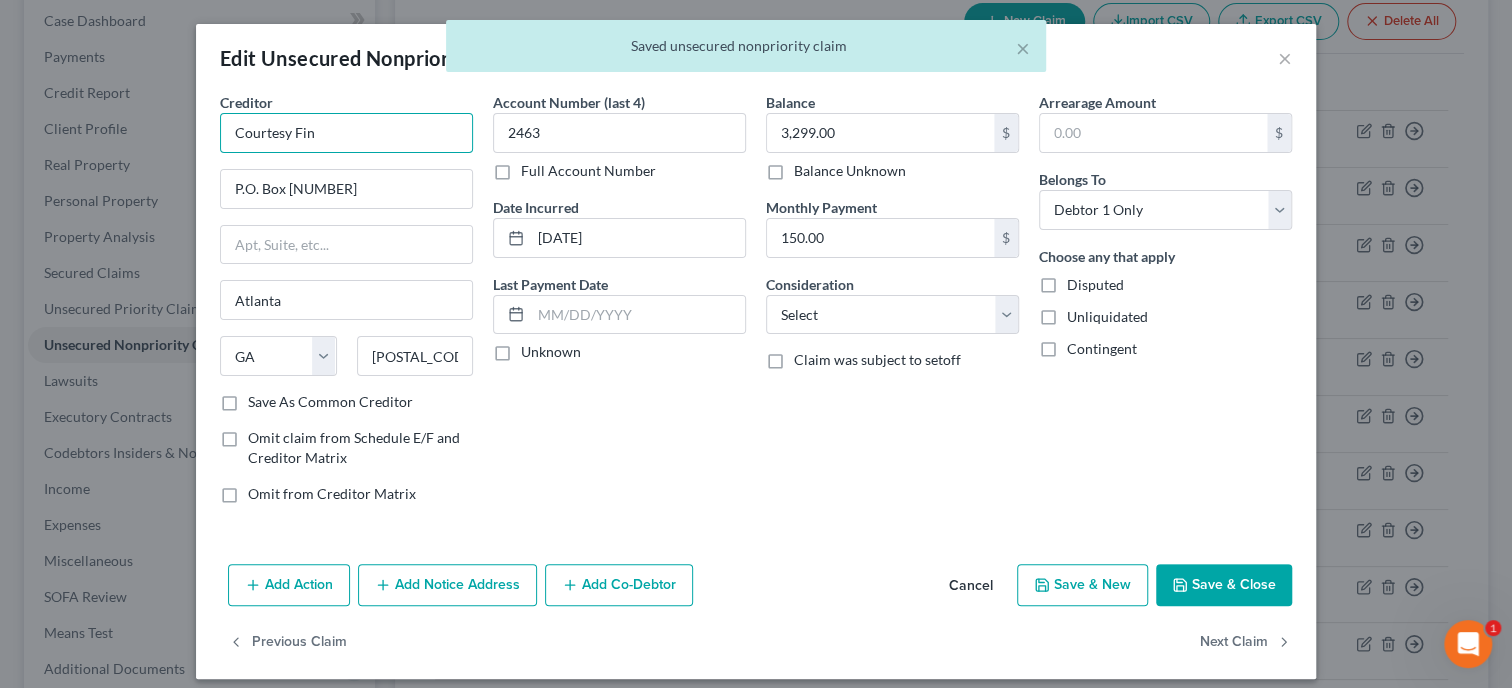 click on "Courtesy Fin" at bounding box center [346, 133] 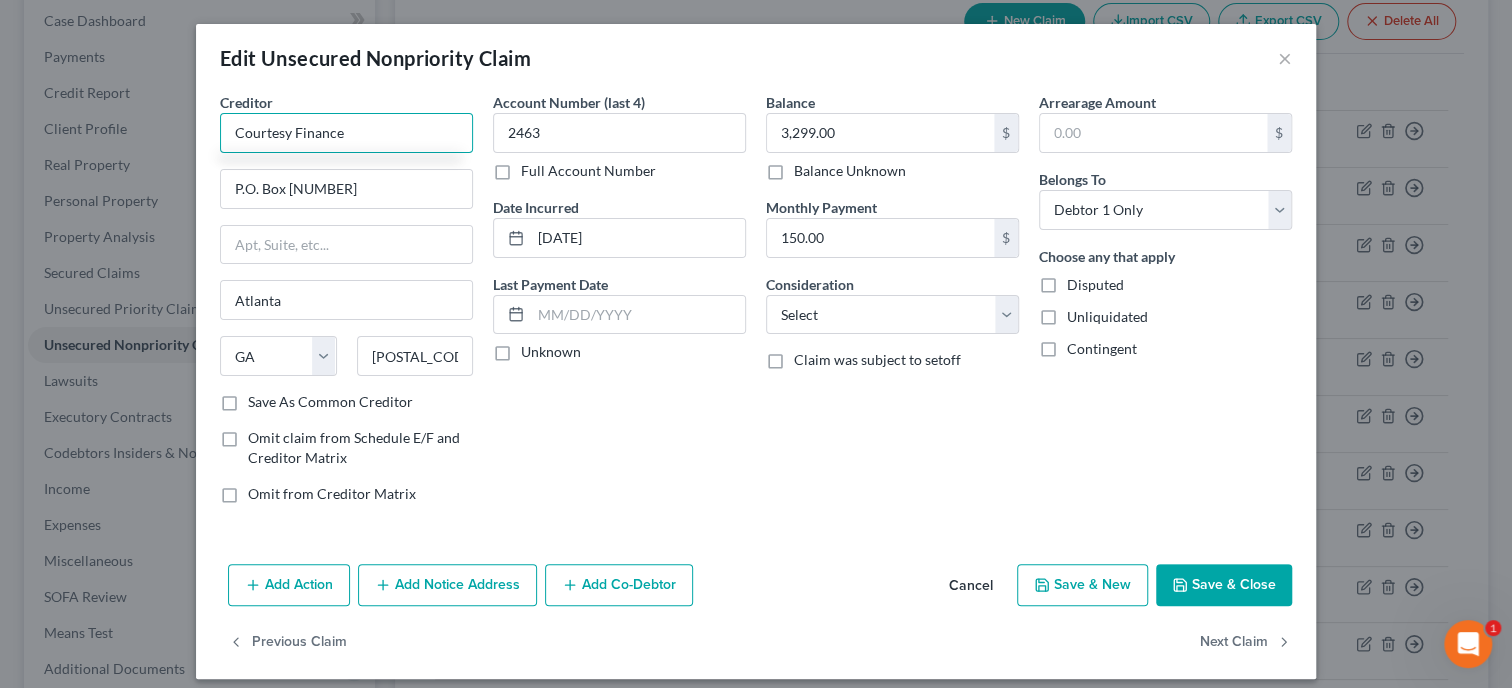 type on "Courtesy Finance" 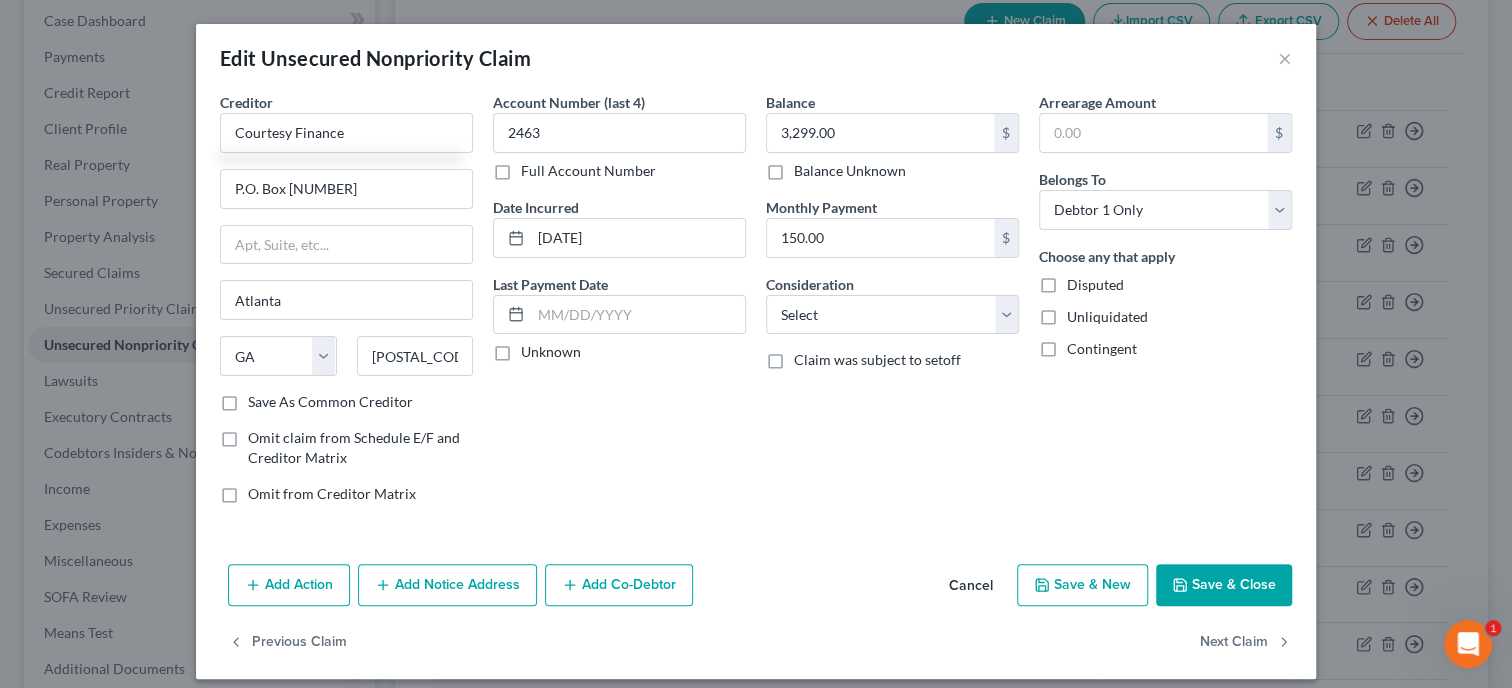 click on "Save & Close" at bounding box center [1224, 585] 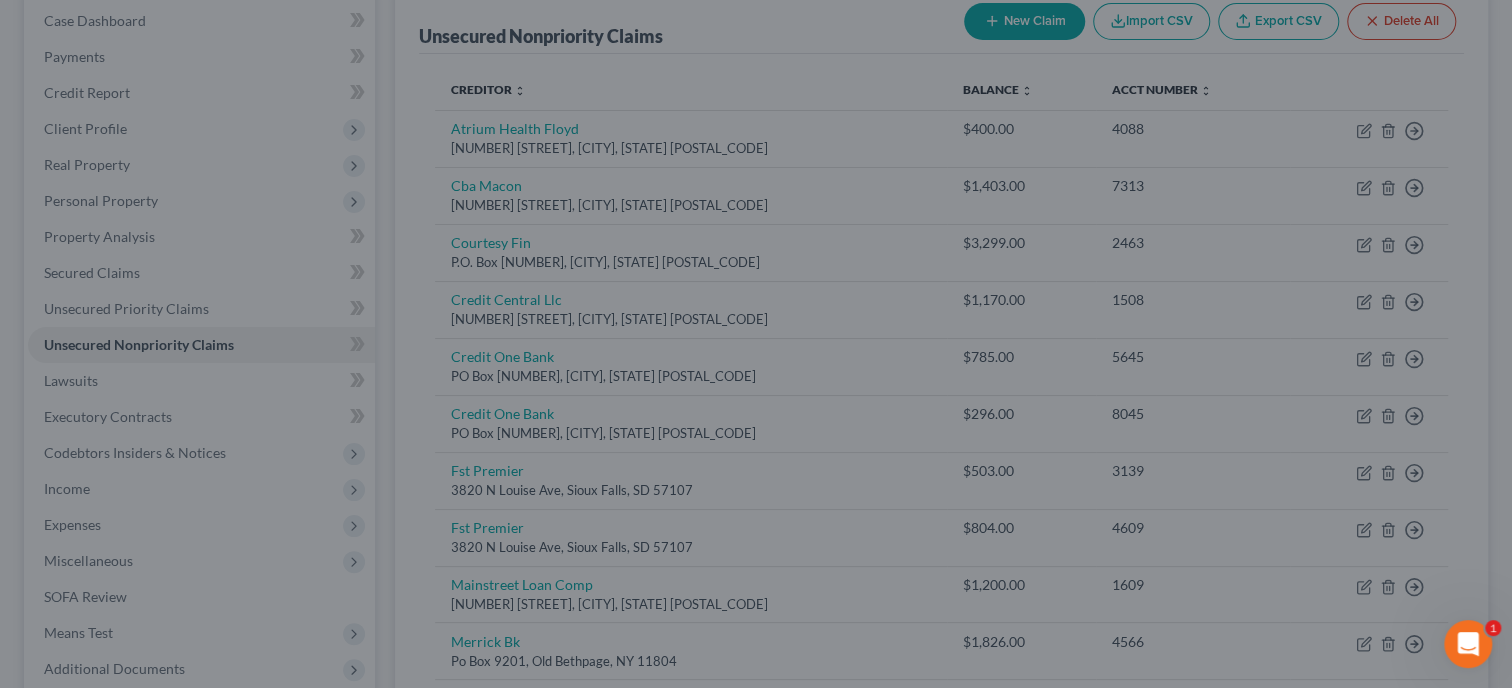 type on "0" 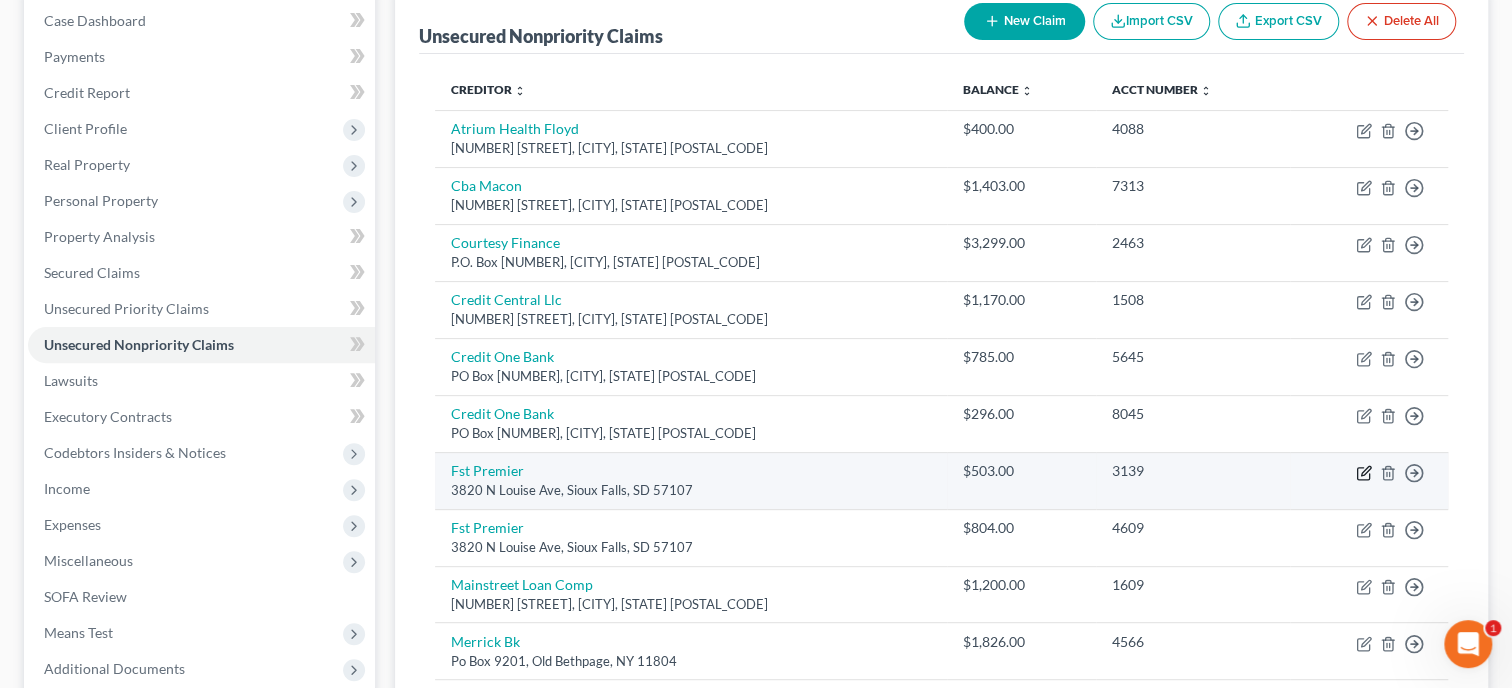 click 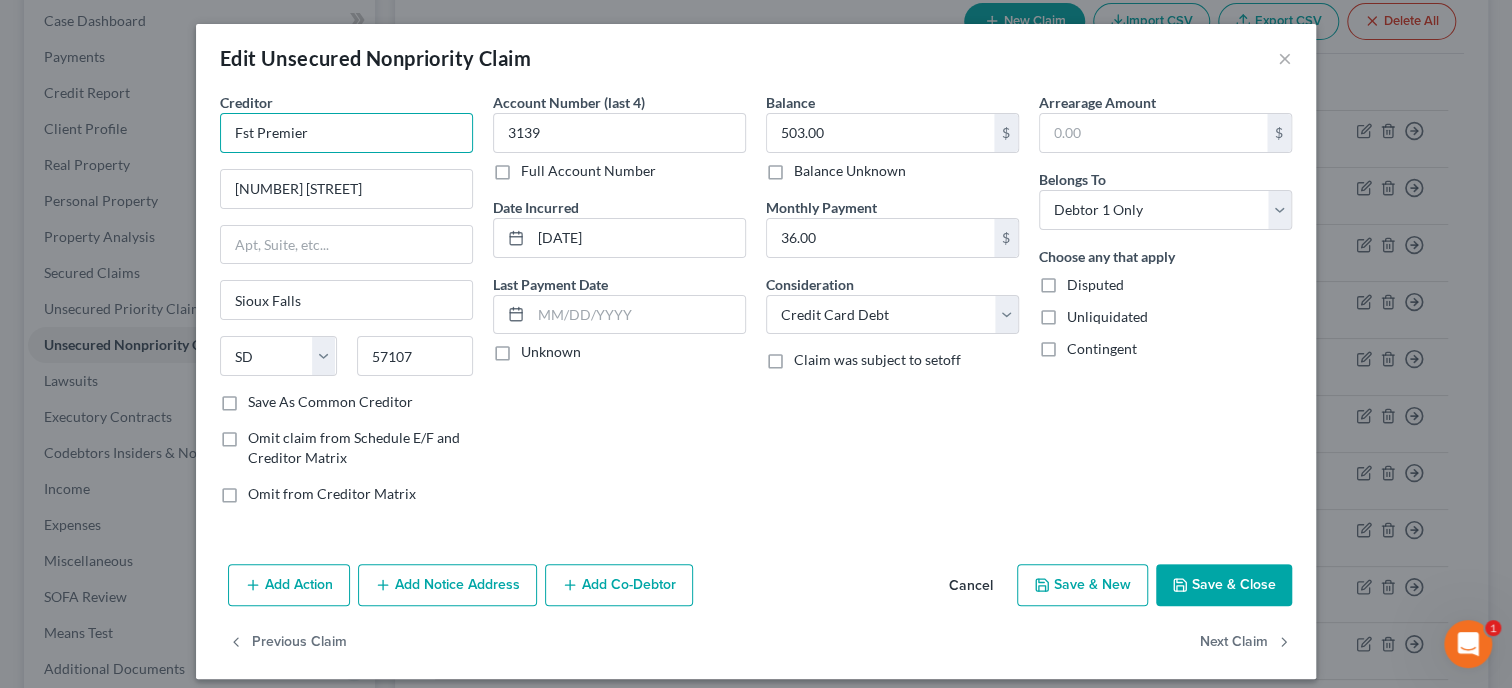 click on "Fst Premier" at bounding box center [346, 133] 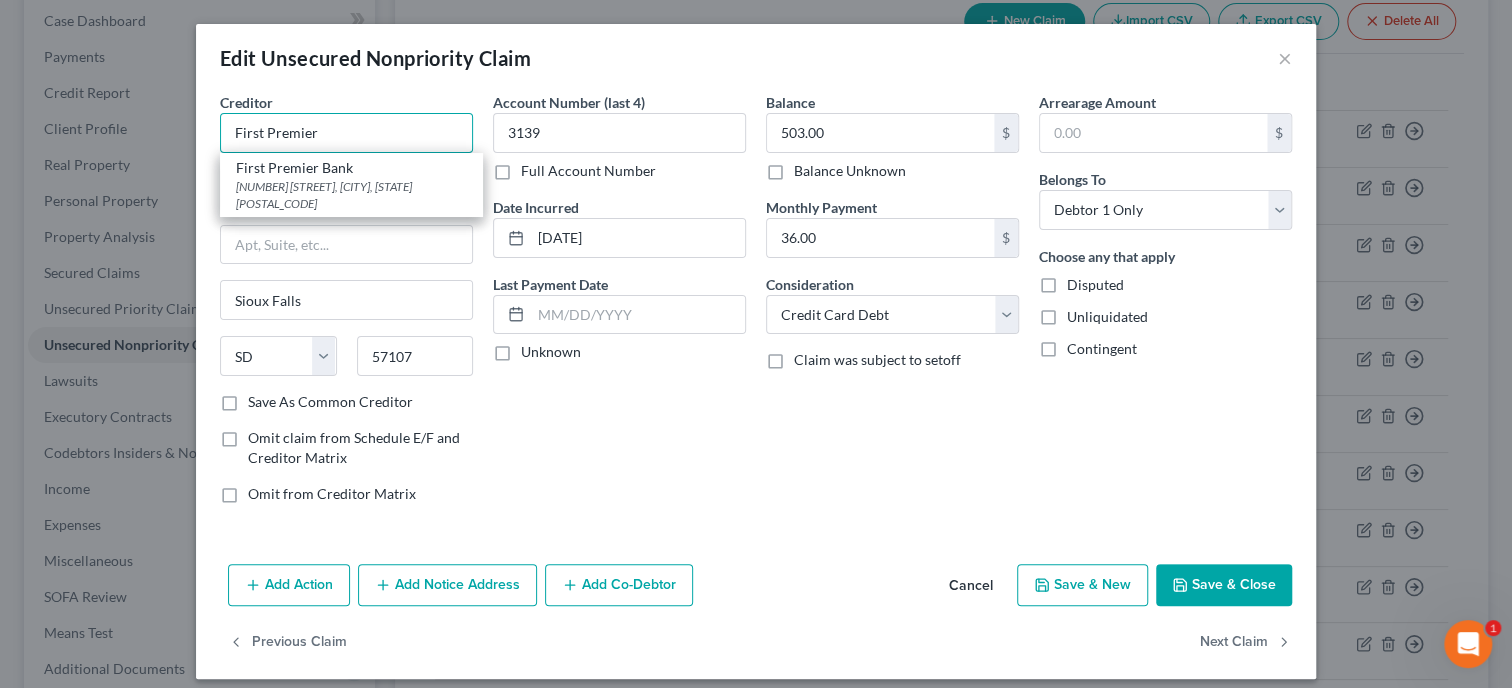 click on "First Premier" at bounding box center (346, 133) 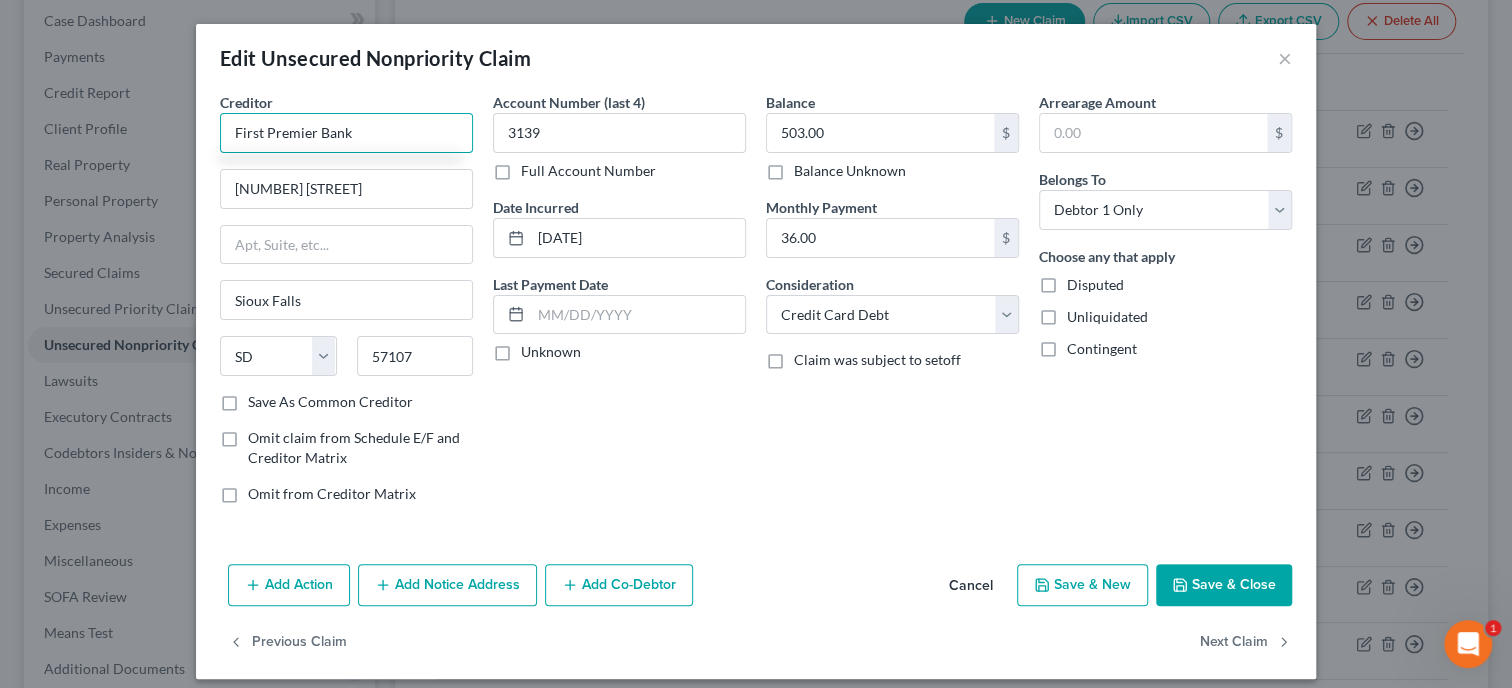 type on "First Premier Bank" 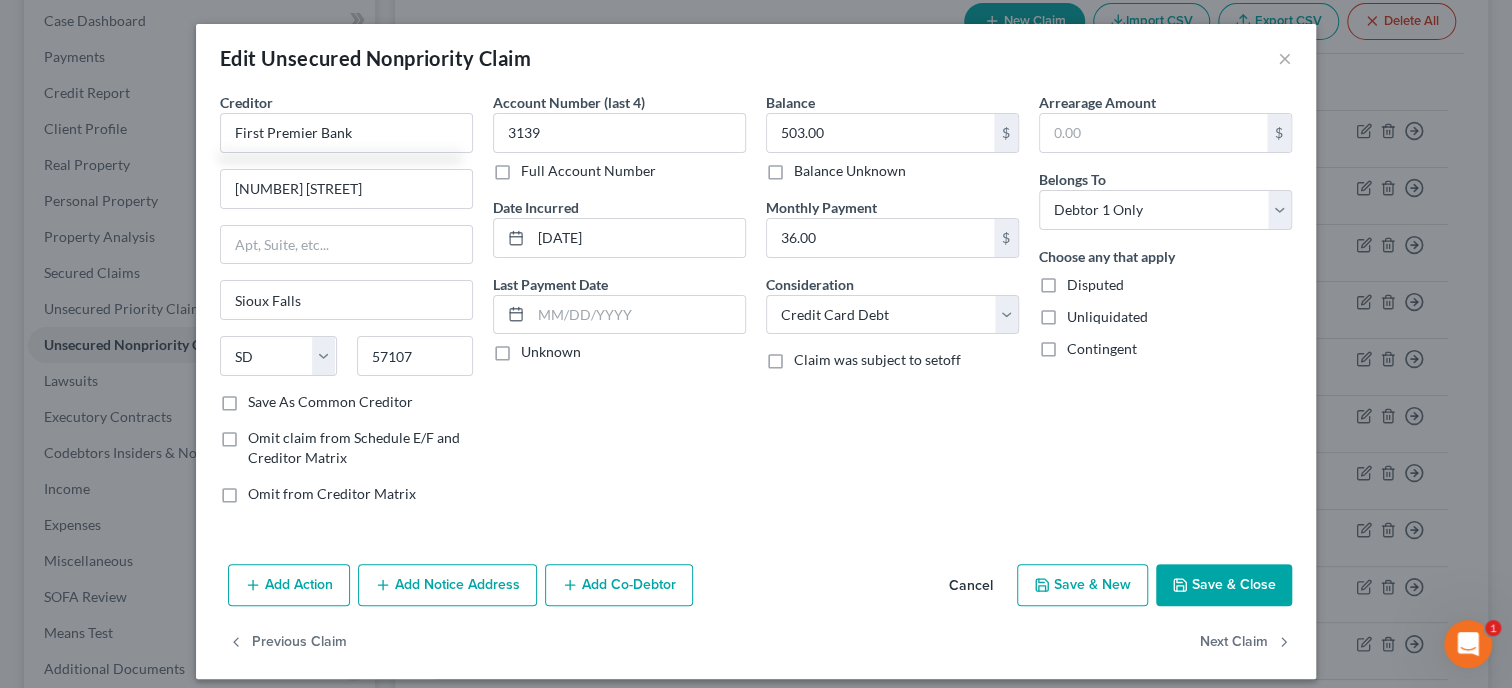click on "Creditor *    [COMPANY]" at bounding box center (346, 122) 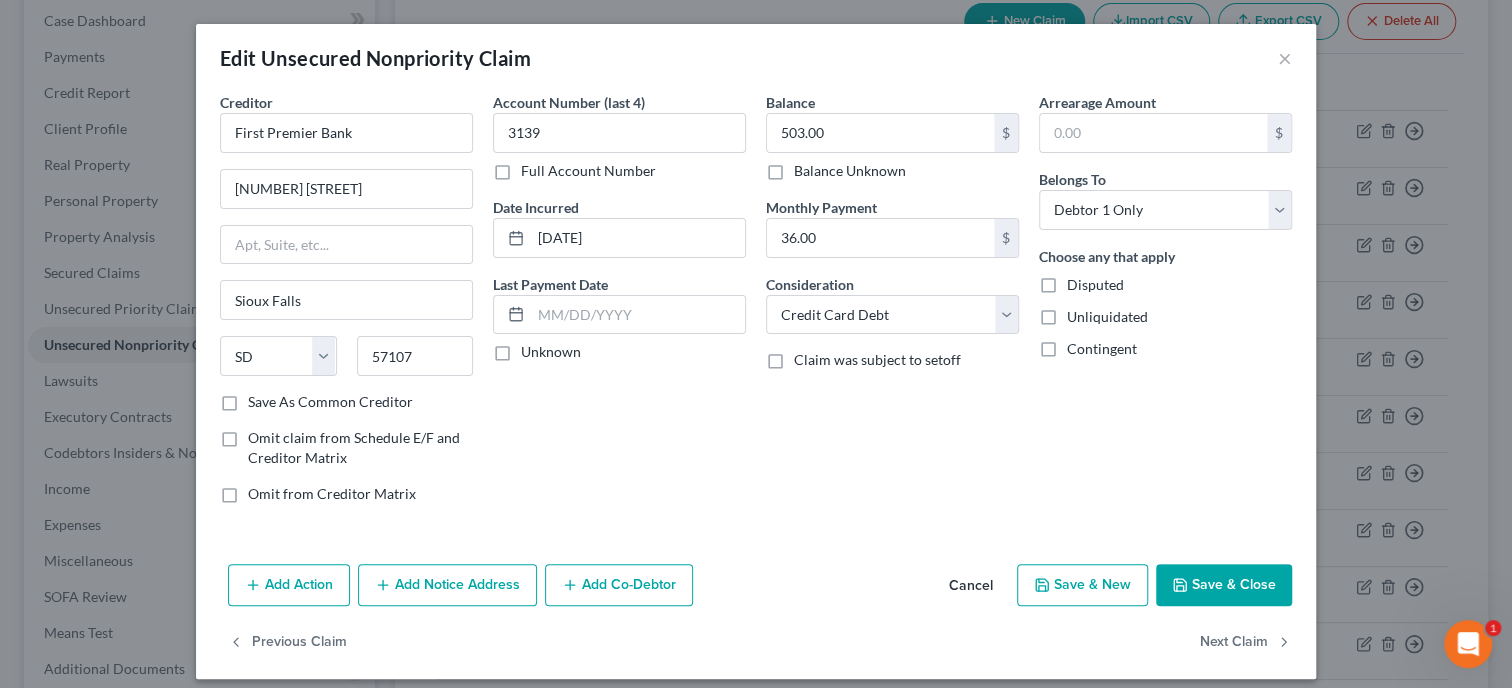 click on "Save & Close" at bounding box center (1224, 585) 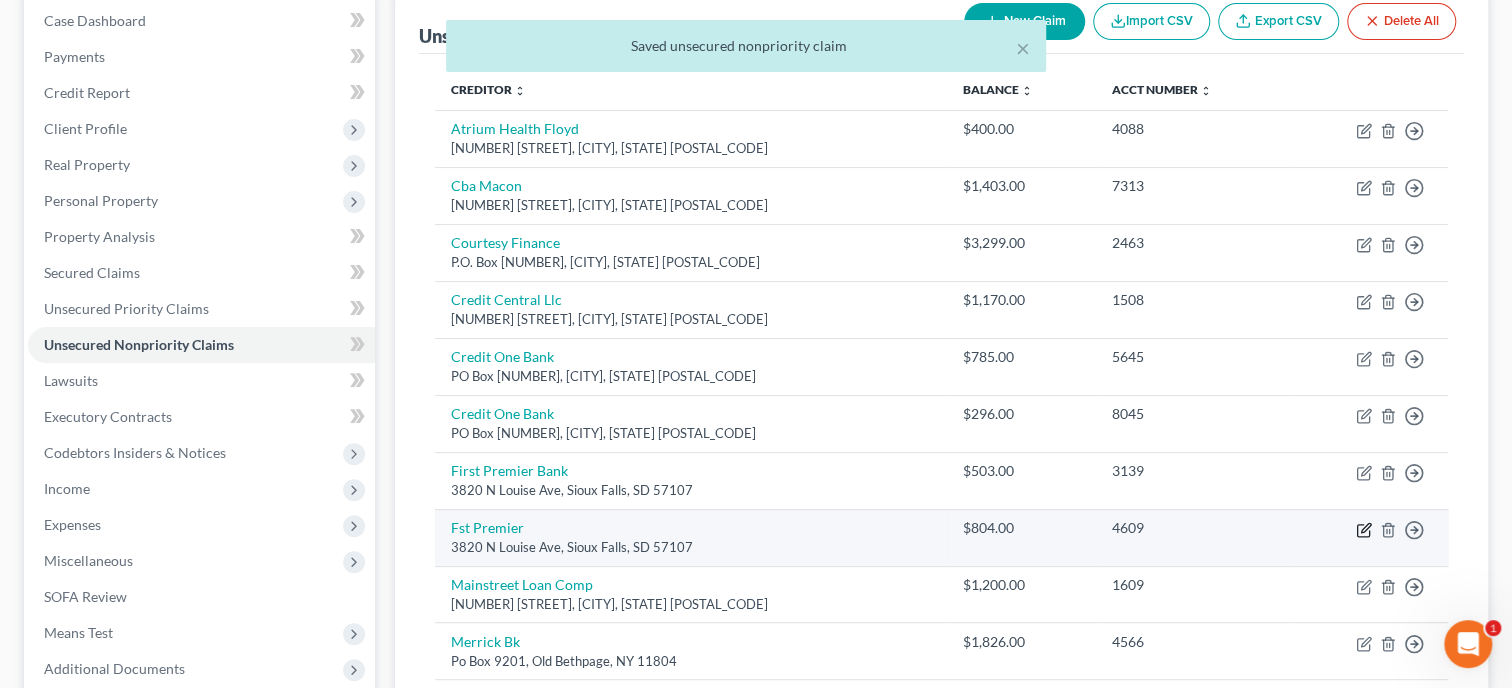 click 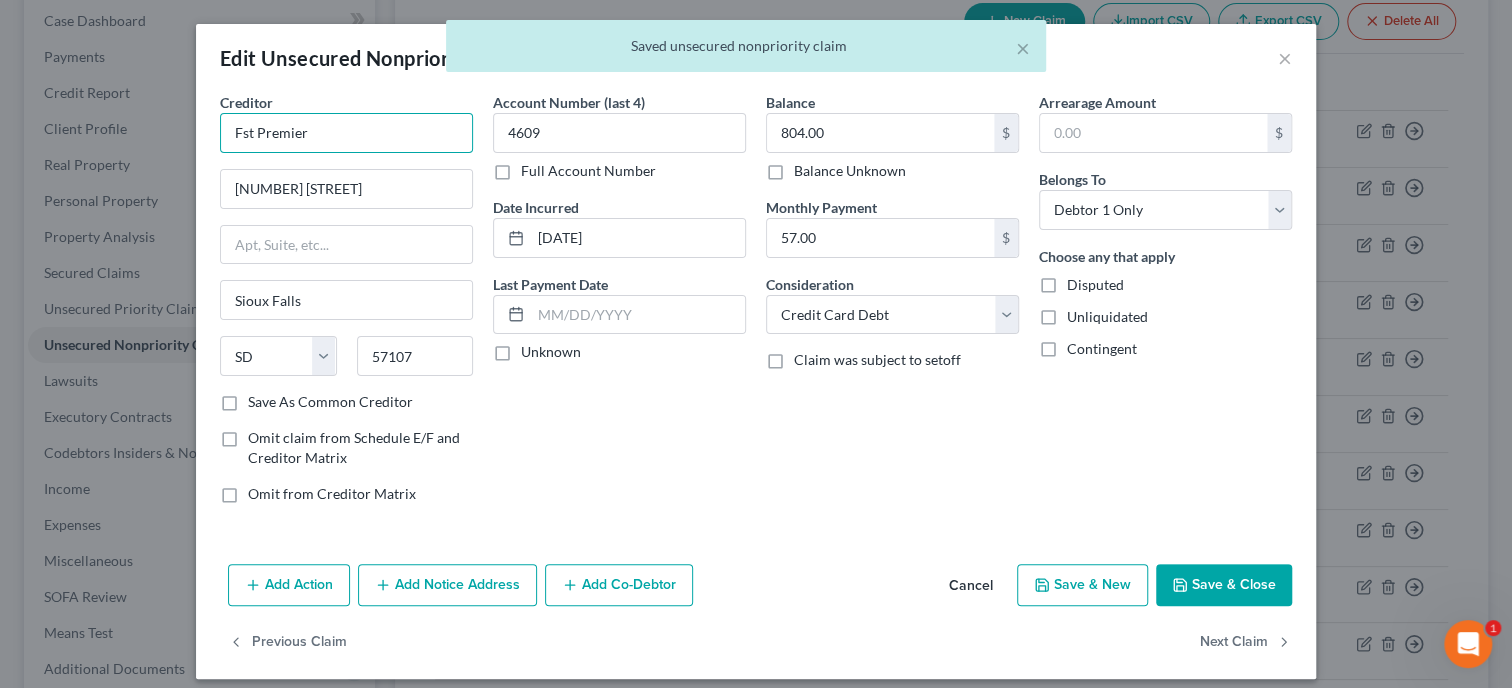 click on "Fst Premier" at bounding box center [346, 133] 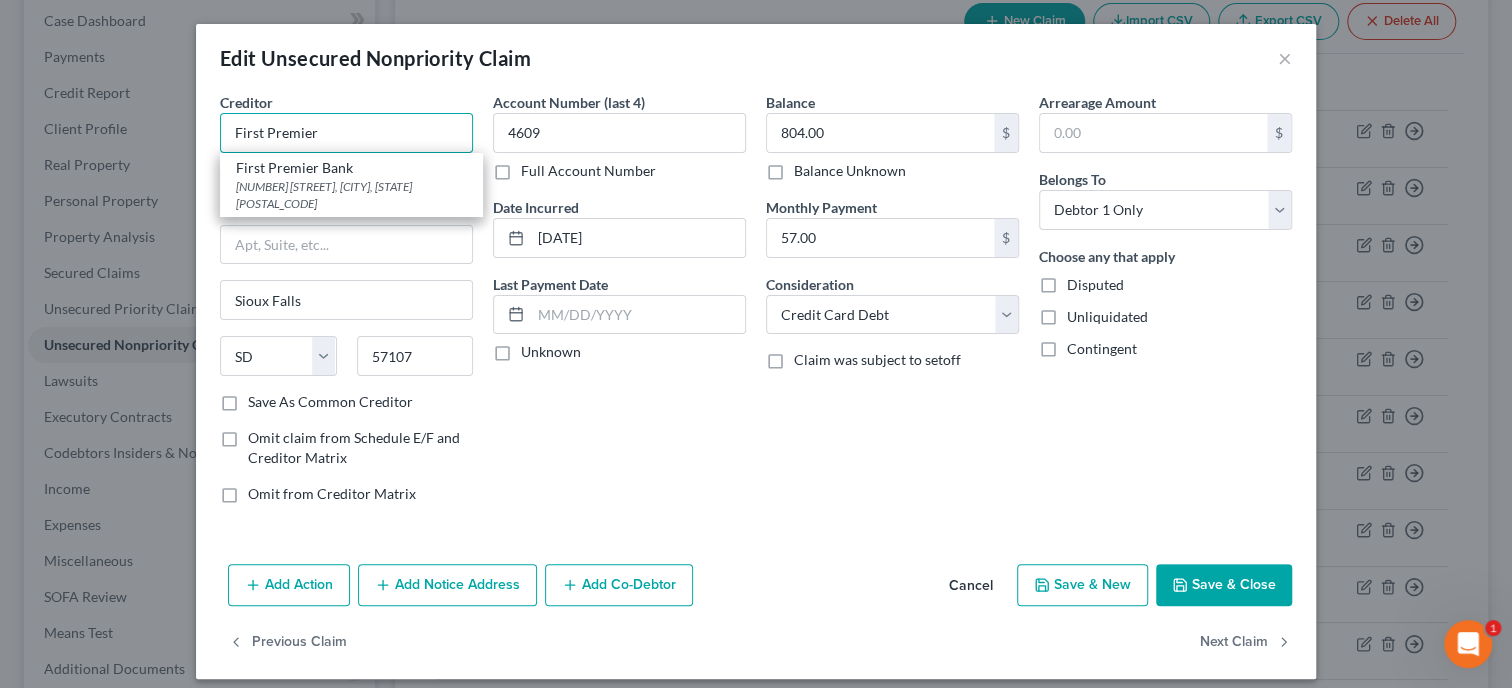 click on "First Premier" at bounding box center (346, 133) 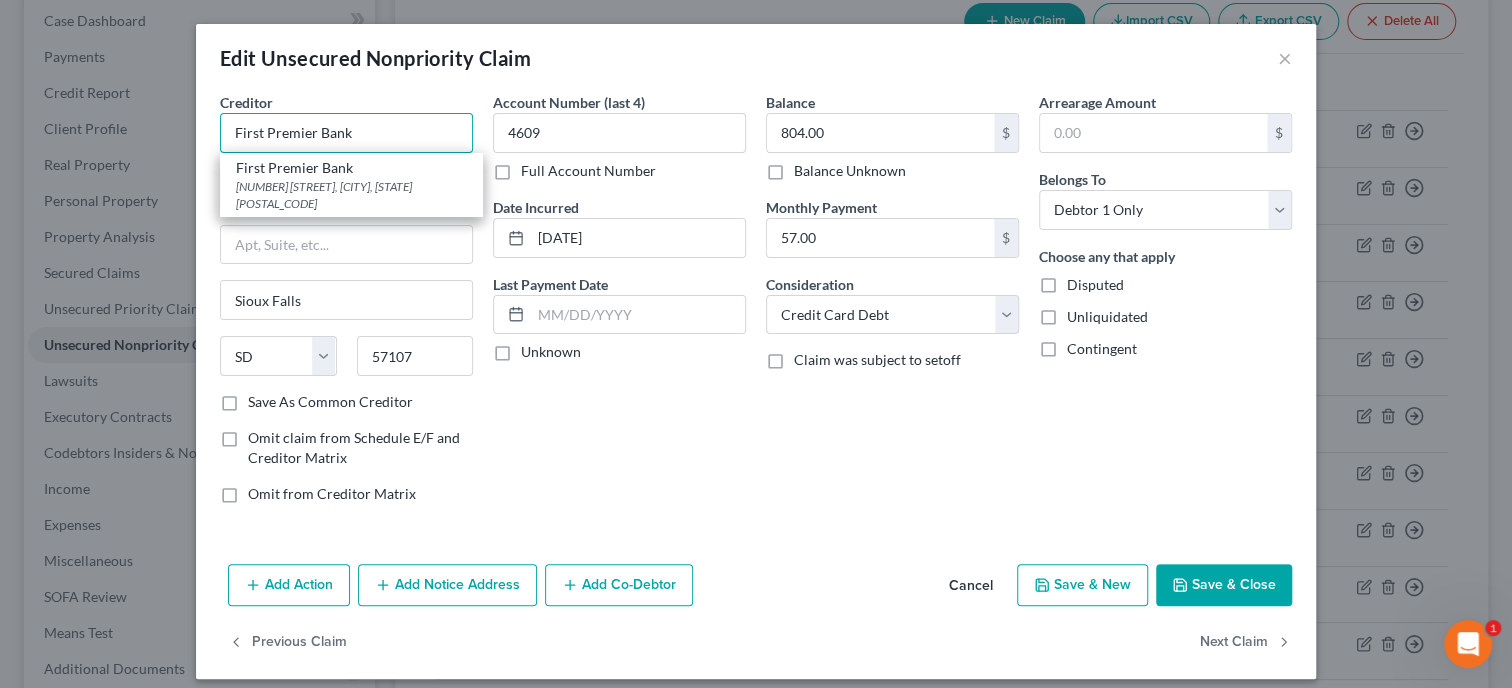 type on "First Premier Bank" 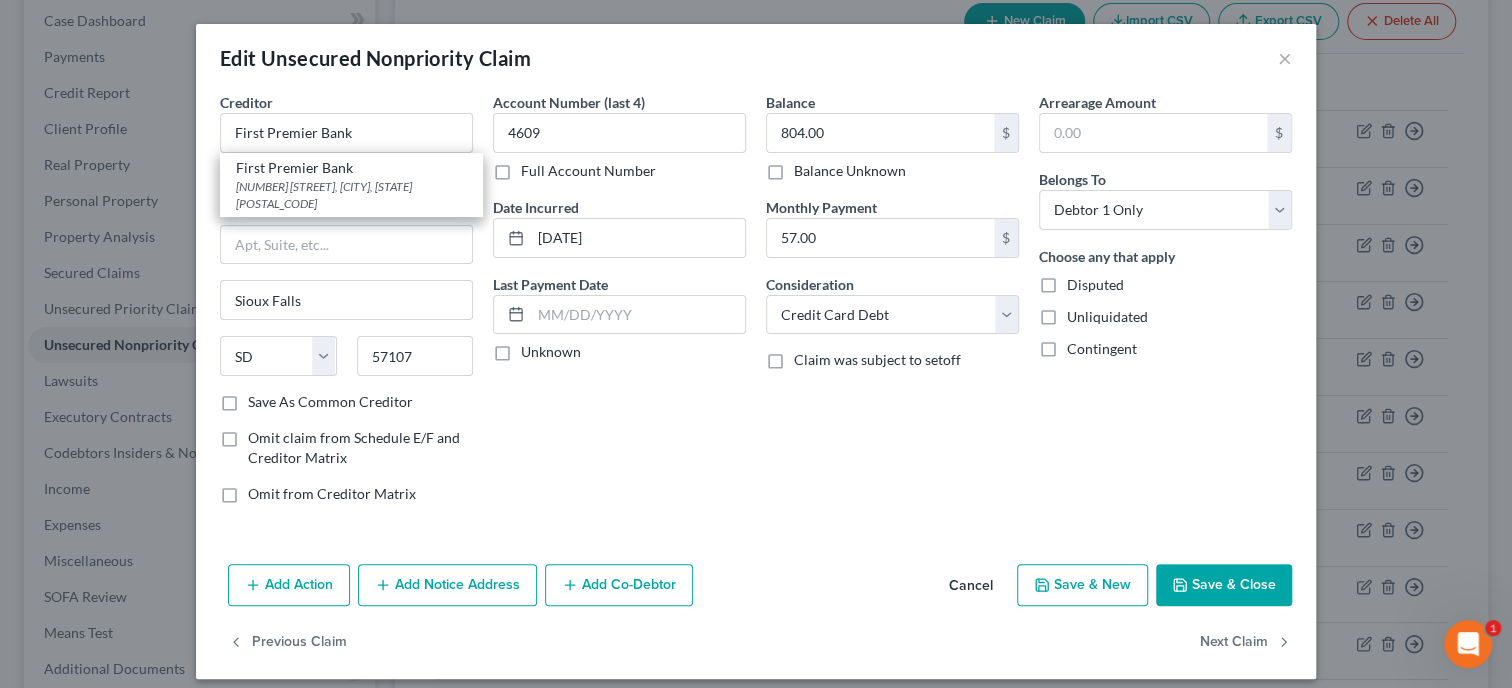 click on "Account Number (last 4) [NUMBER] Full Account Number Date Incurred [DATE] Last Payment Date Unknown" at bounding box center (619, 306) 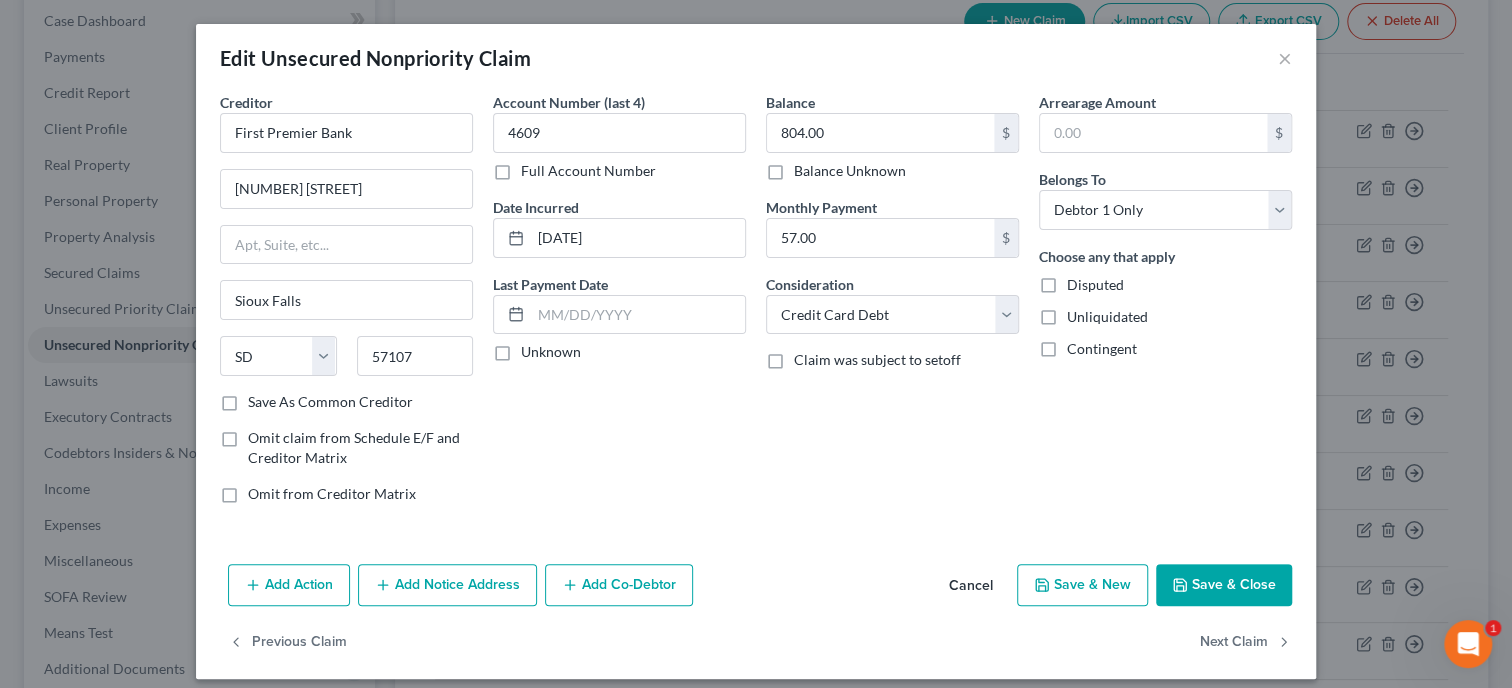 click on "Save & Close" at bounding box center [1224, 585] 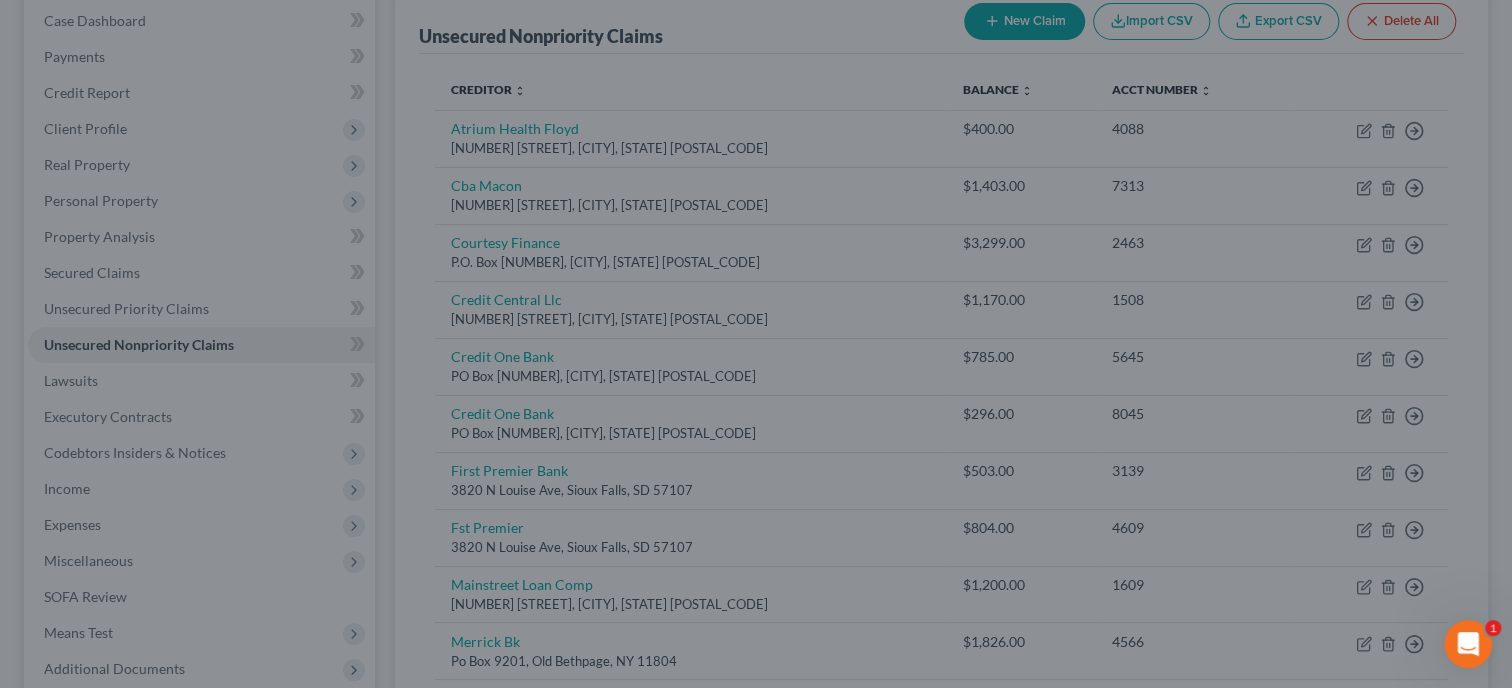 type on "0" 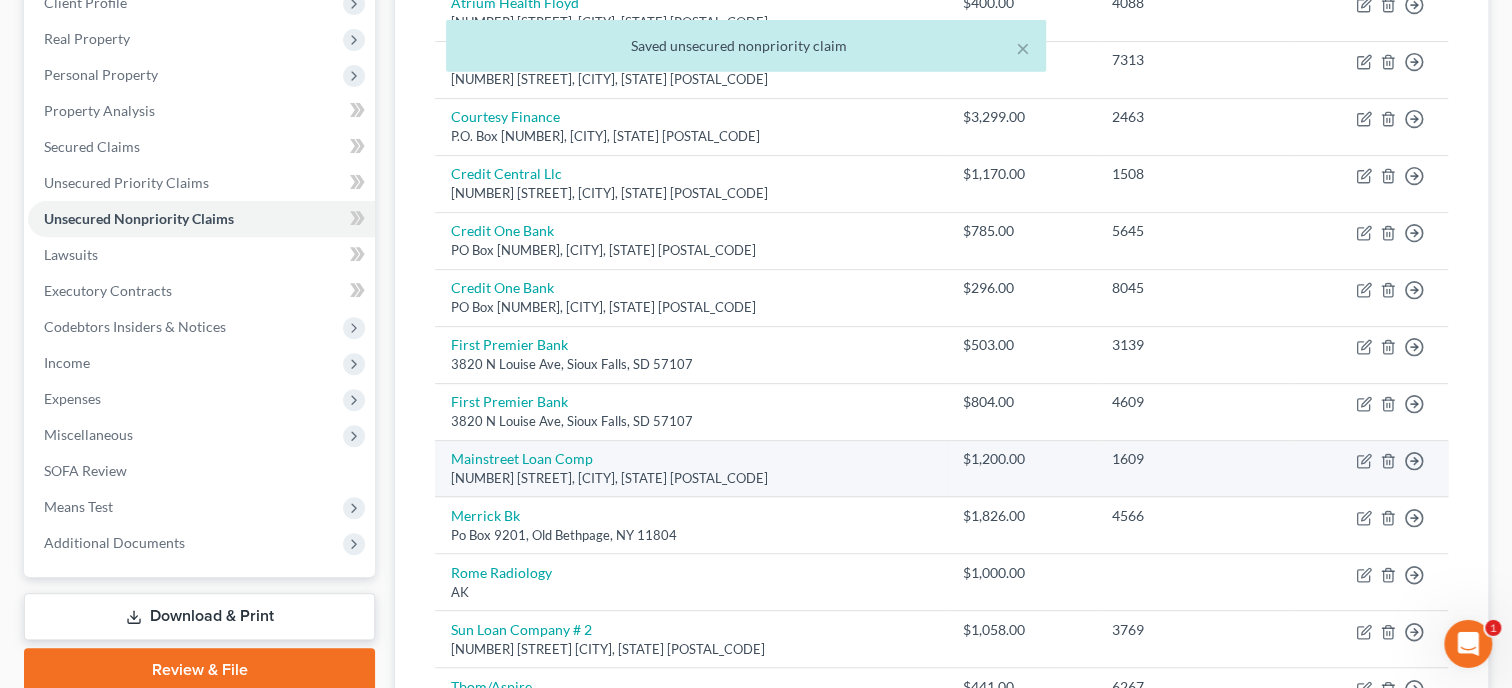 scroll, scrollTop: 411, scrollLeft: 0, axis: vertical 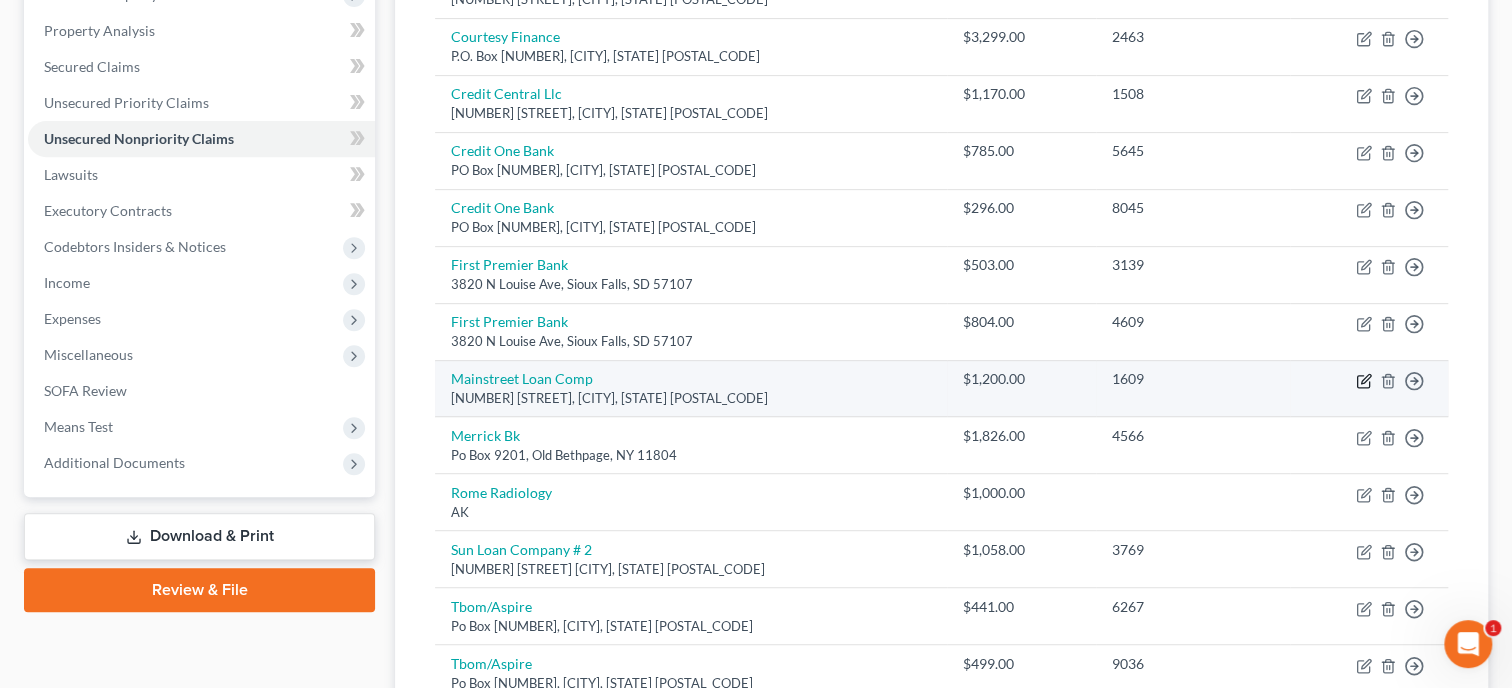 click 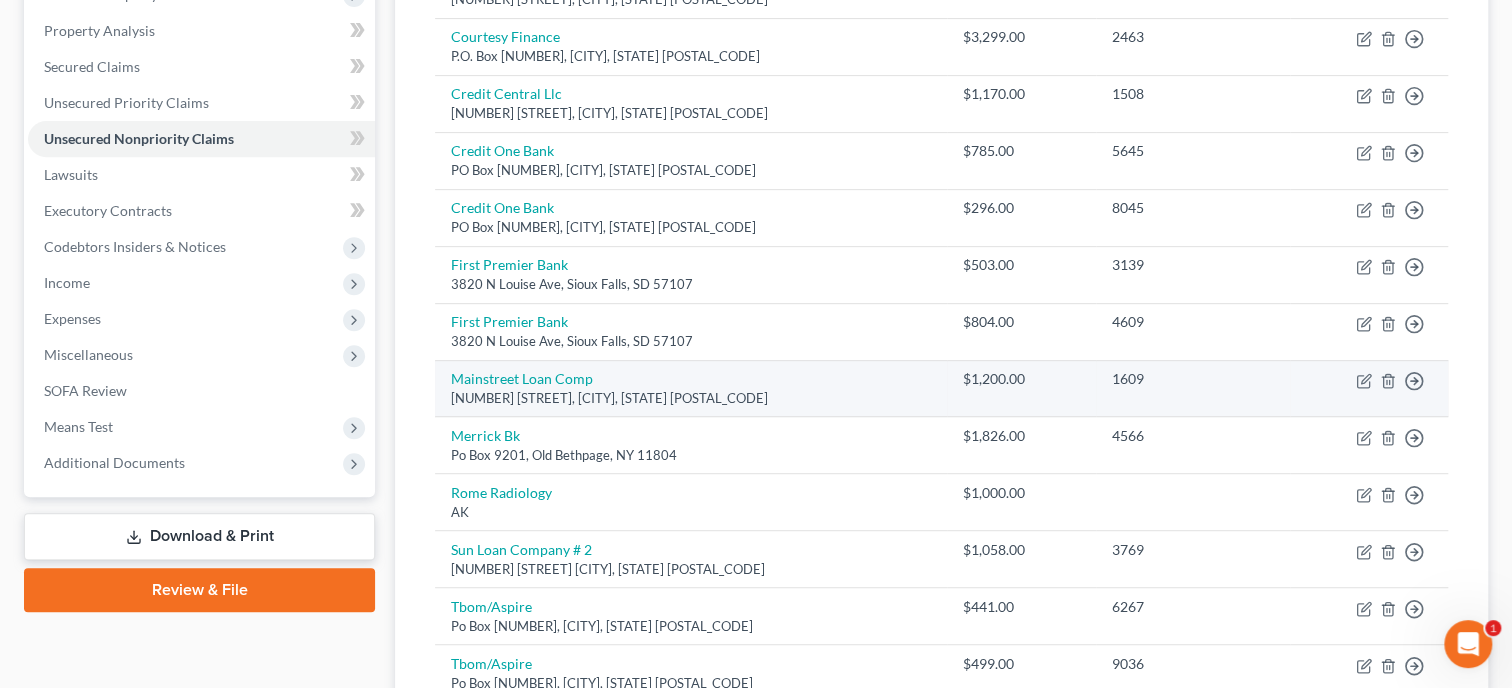 select on "0" 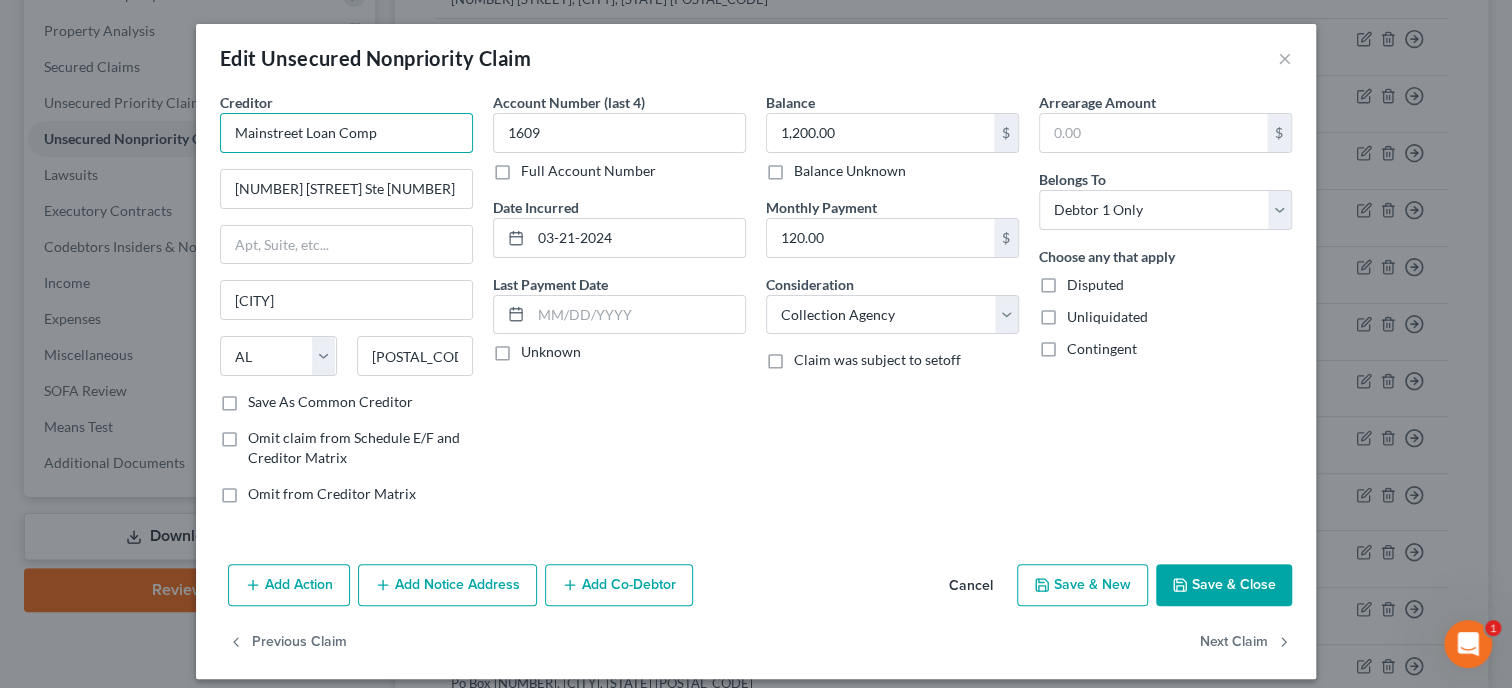 click on "Mainstreet Loan Comp" at bounding box center (346, 133) 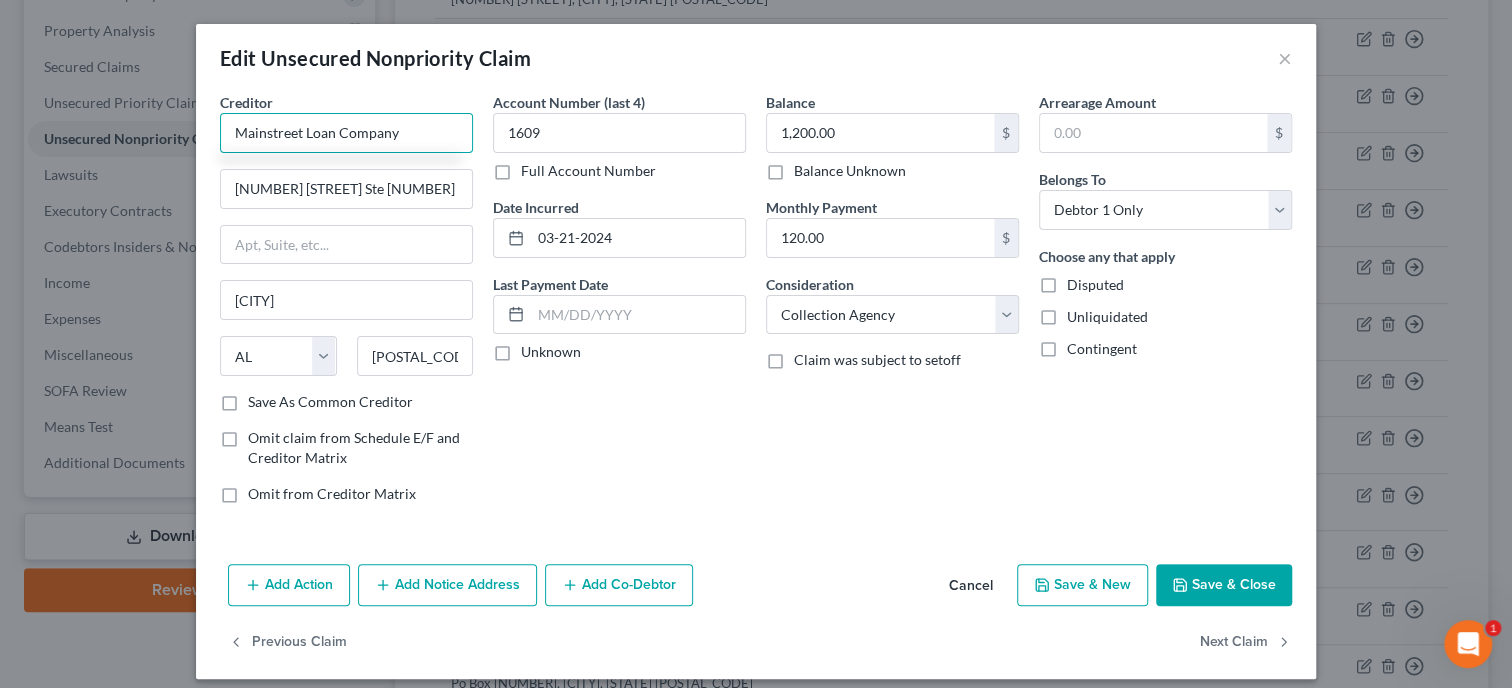 type on "Mainstreet Loan Company" 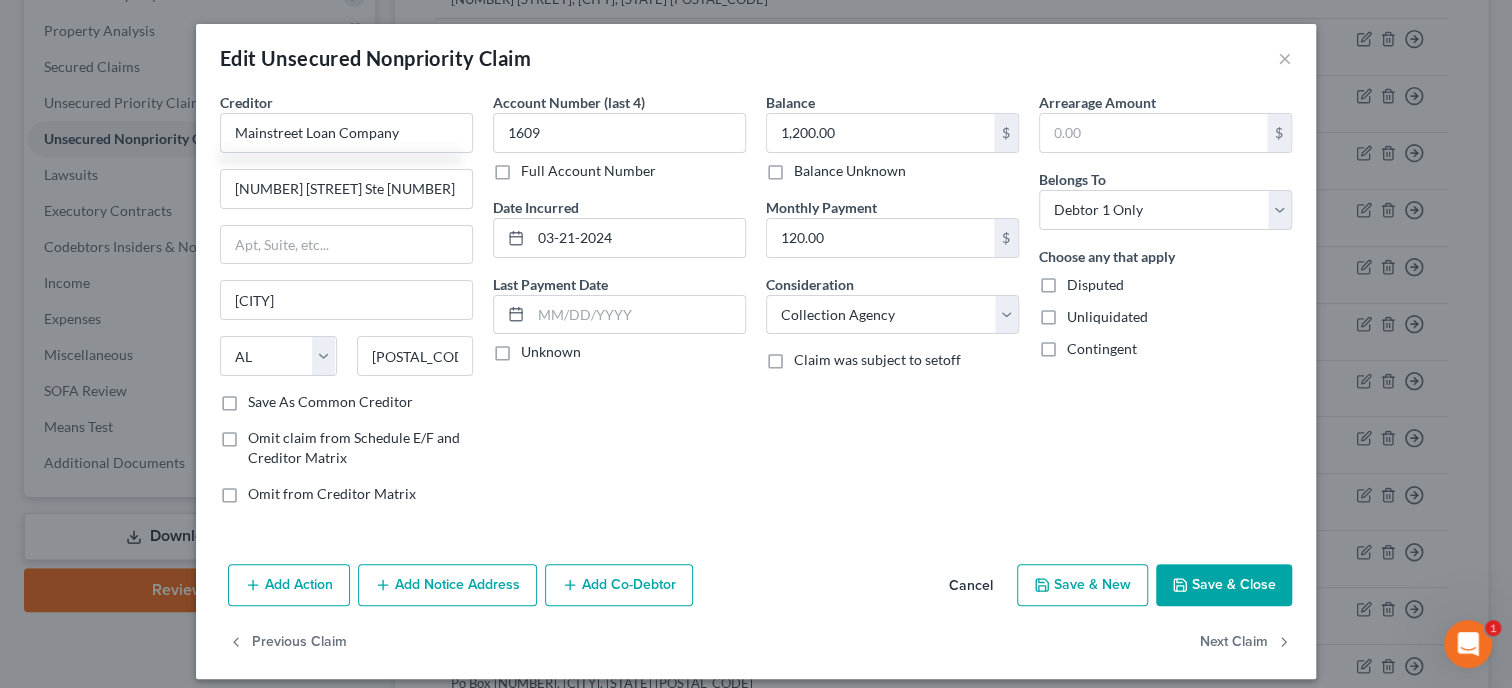 click on "Add Notice Address" at bounding box center [447, 585] 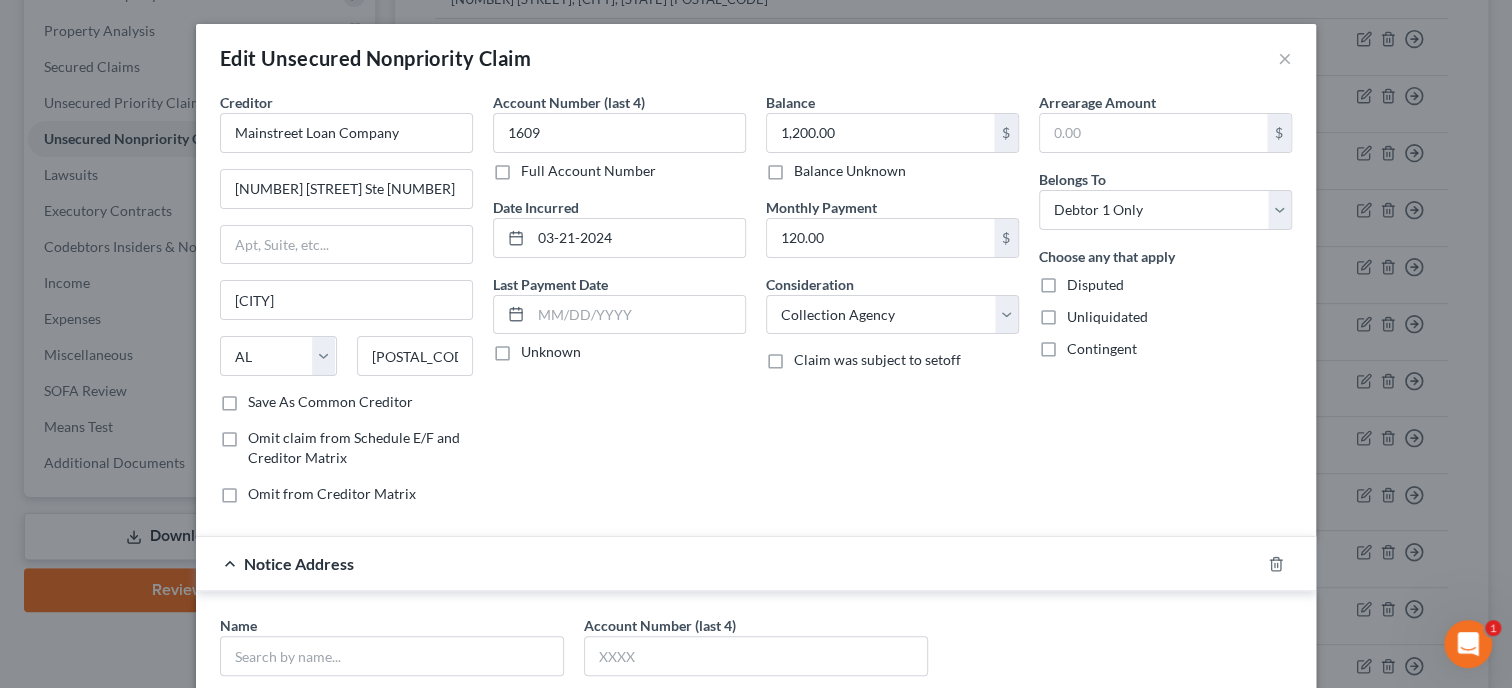 scroll, scrollTop: 205, scrollLeft: 0, axis: vertical 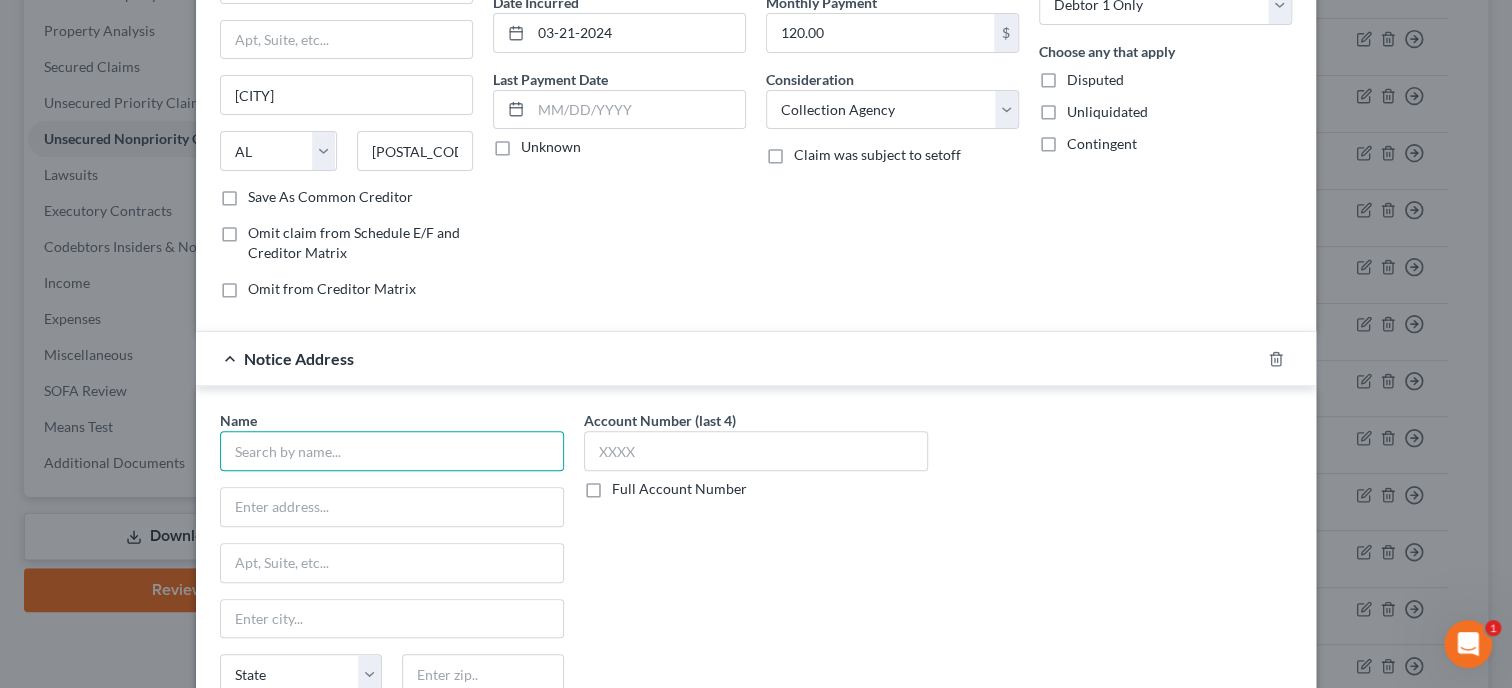 click at bounding box center (392, 451) 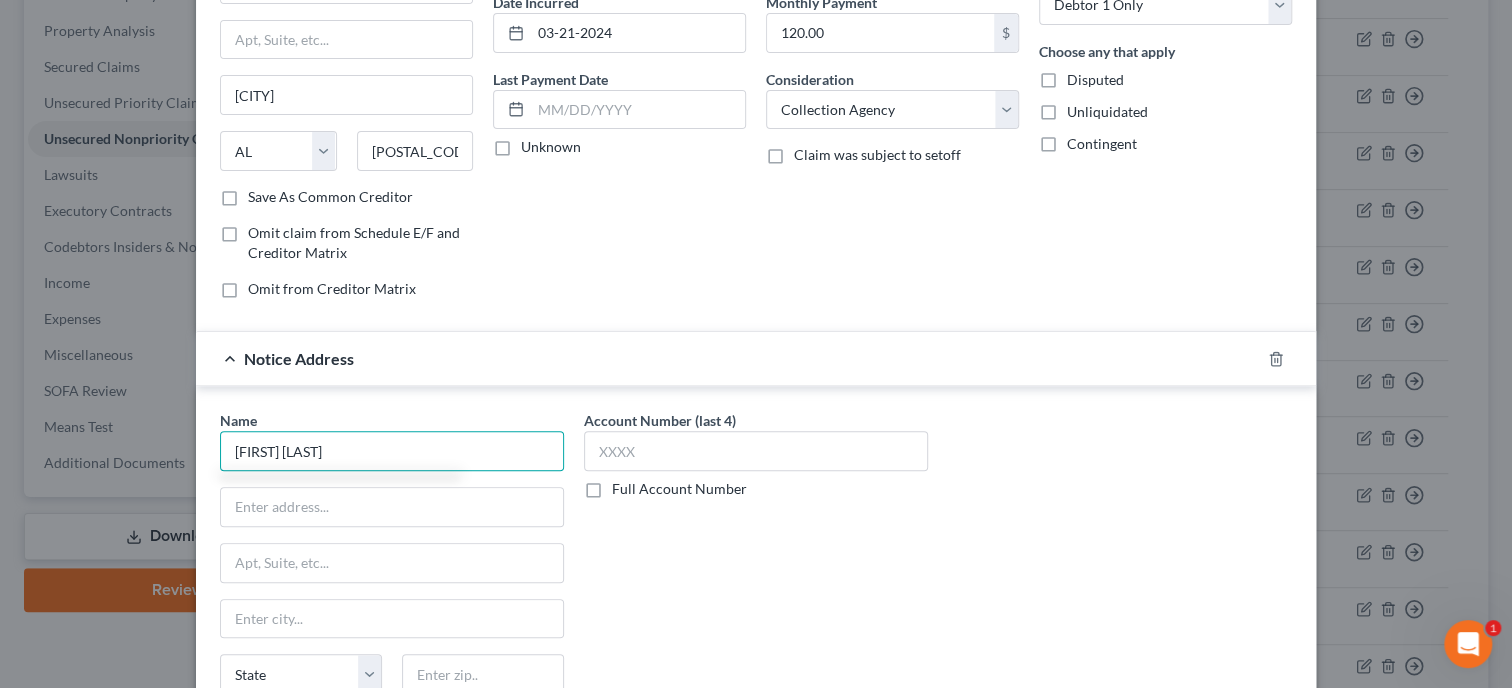 type on "[FIRST] [LAST]" 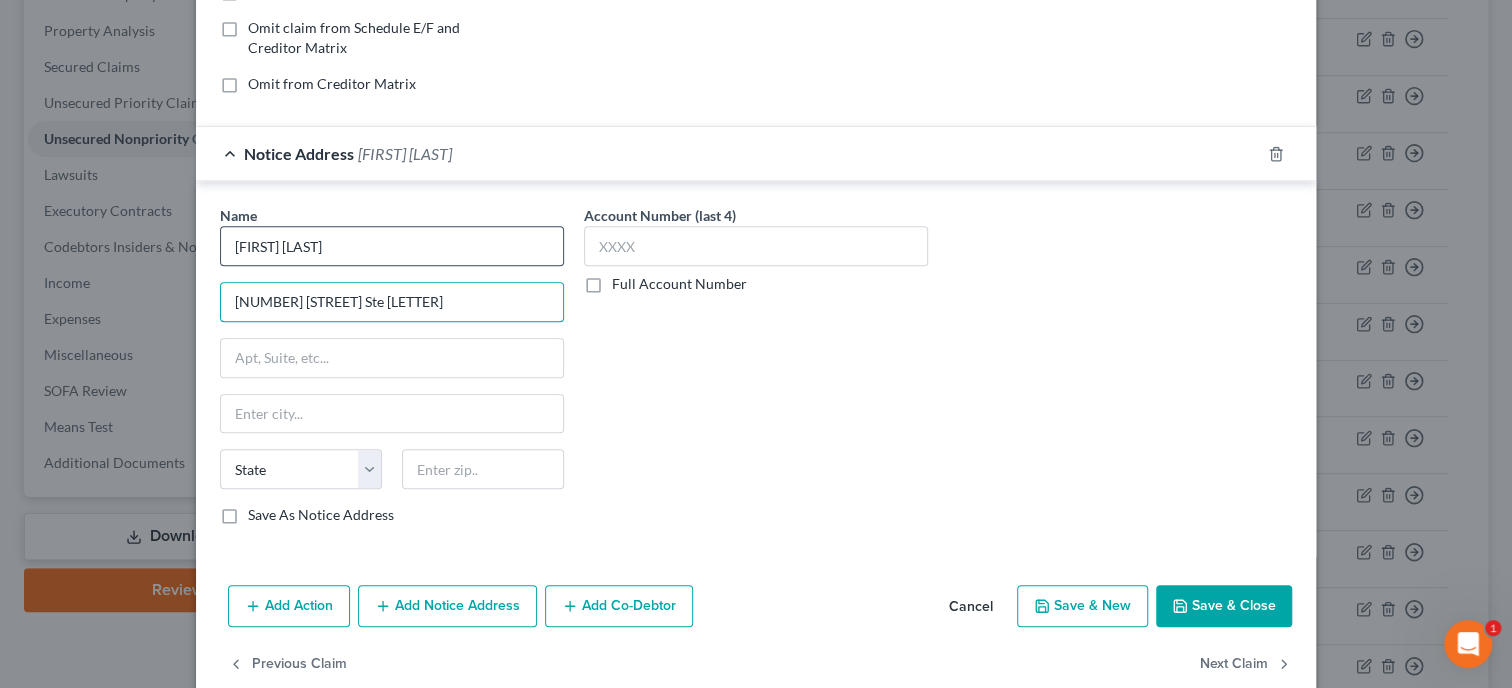 scroll, scrollTop: 411, scrollLeft: 0, axis: vertical 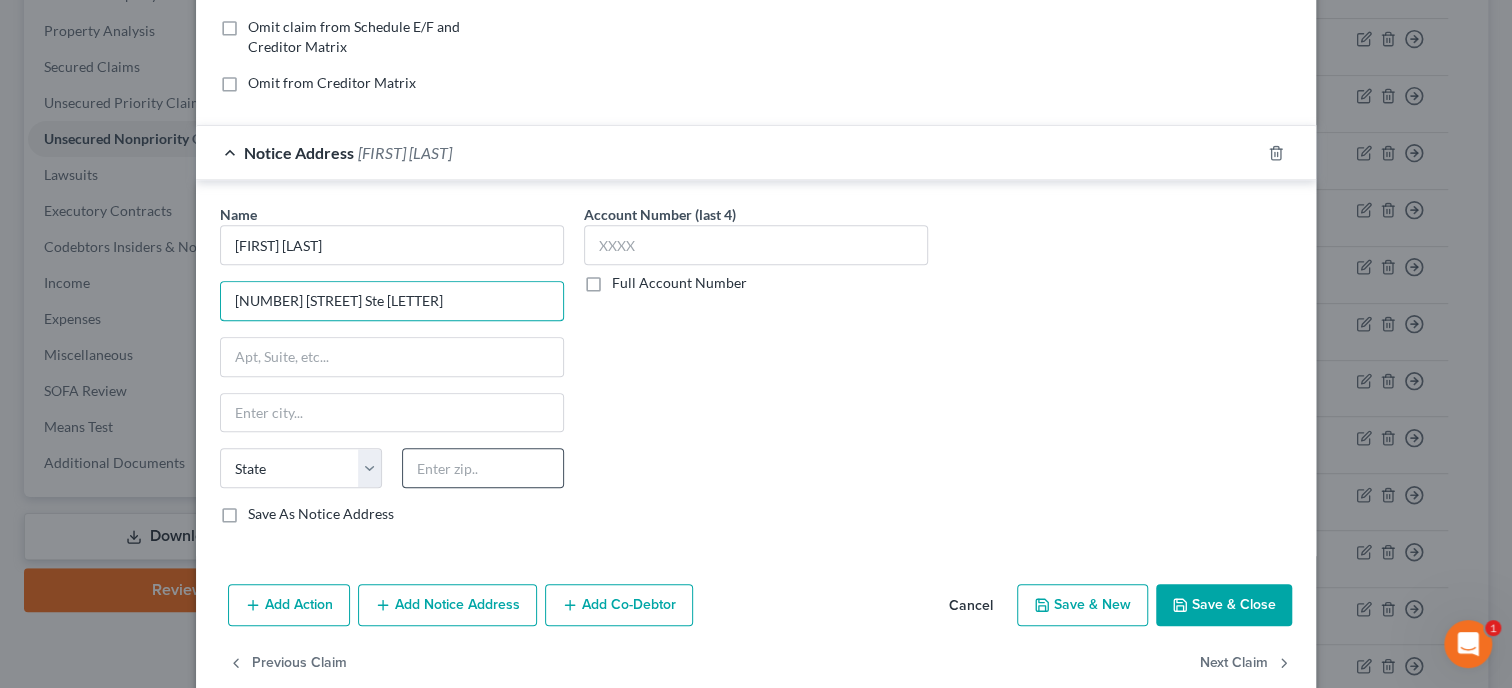 type on "[NUMBER] [STREET] Ste [LETTER]" 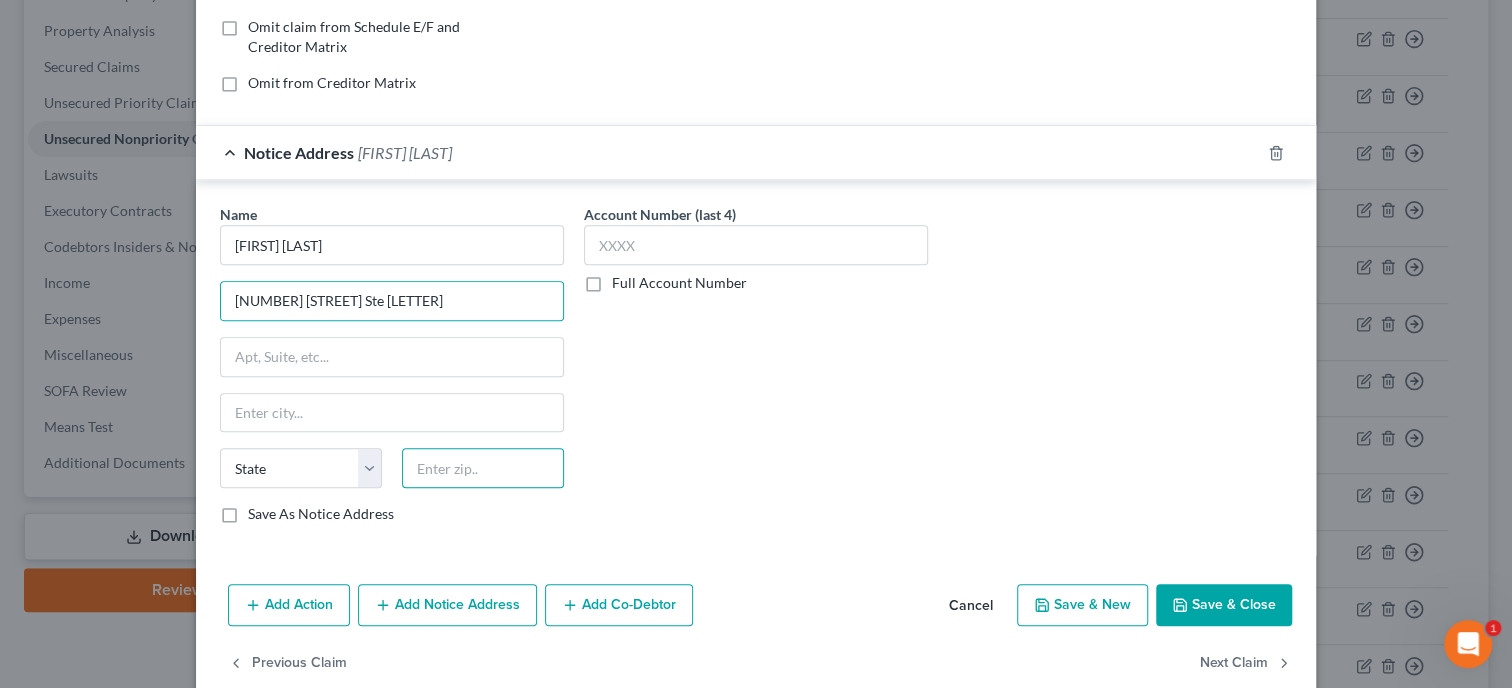 click at bounding box center (483, 468) 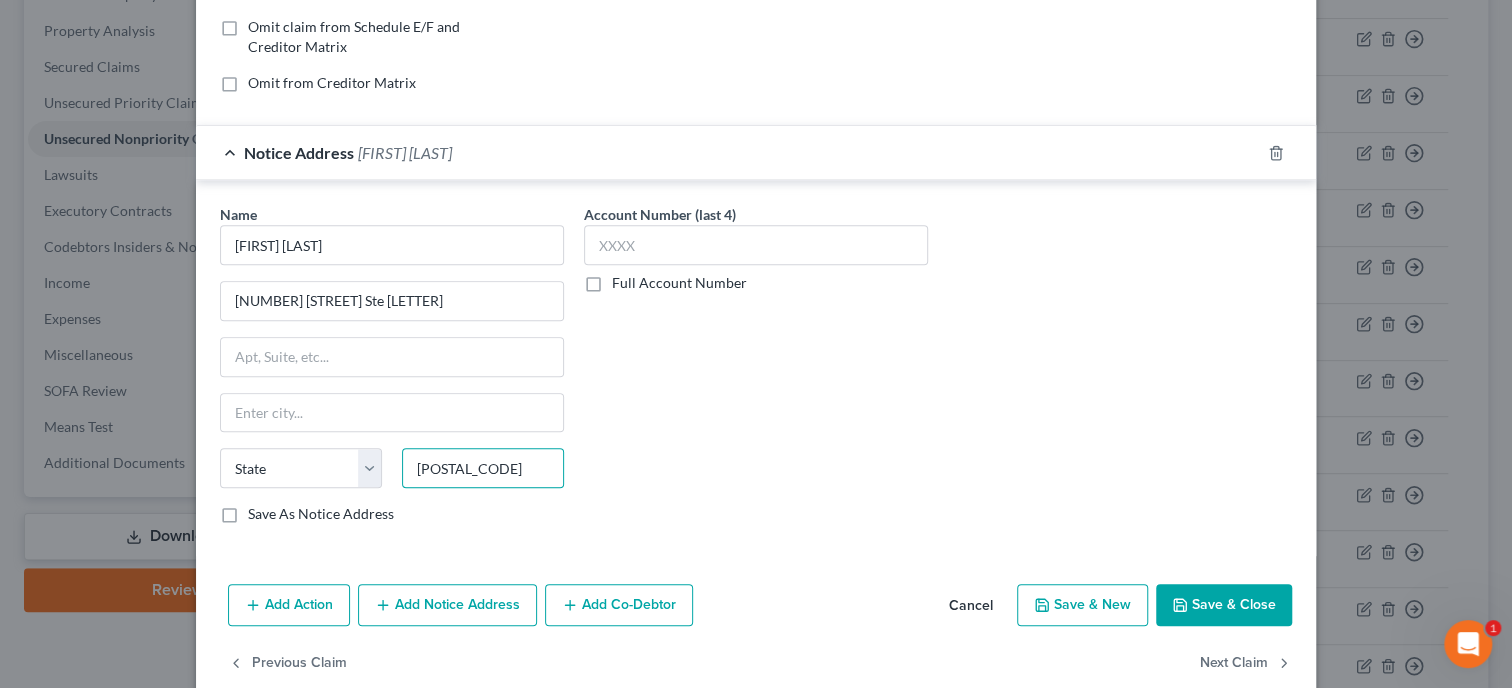 type on "[POSTAL_CODE]" 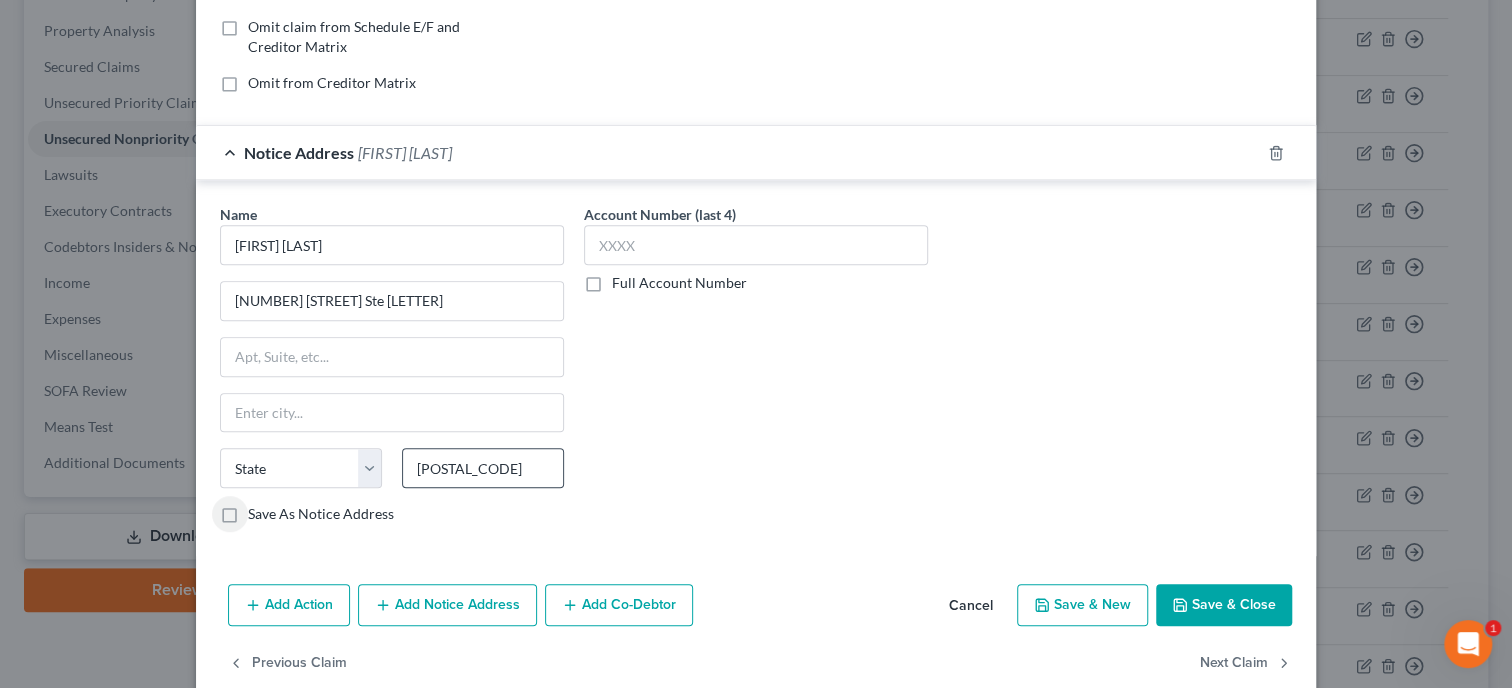 type on "[CITY]" 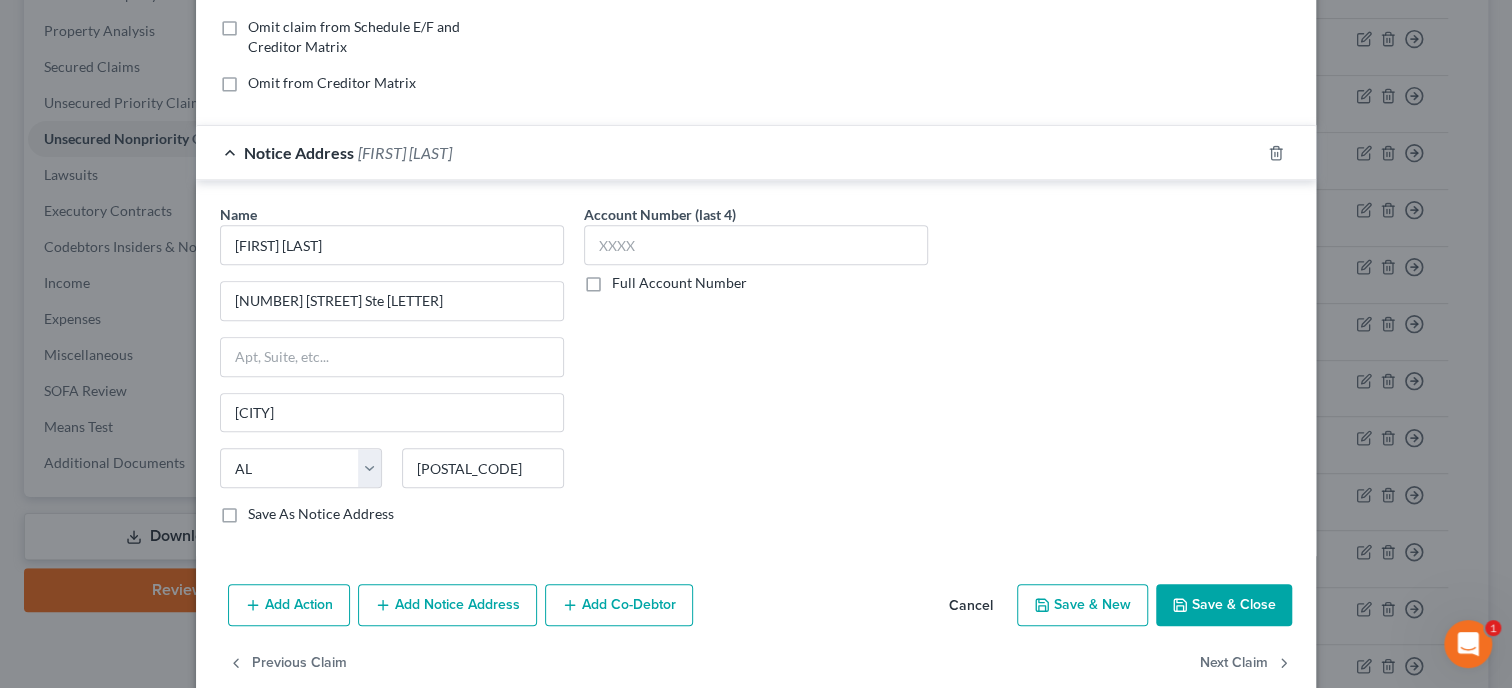 click on "Save As Notice Address" at bounding box center [321, 514] 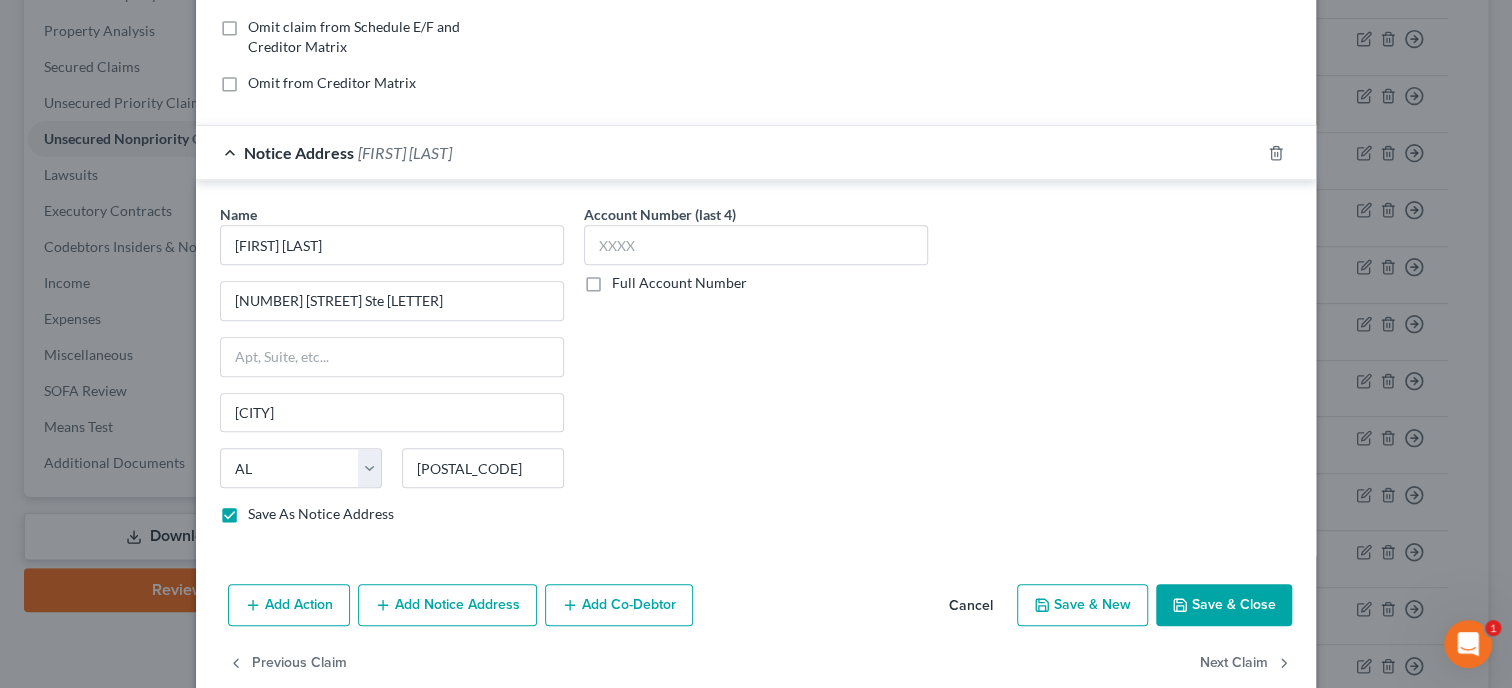 click on "Add Action" at bounding box center [289, 605] 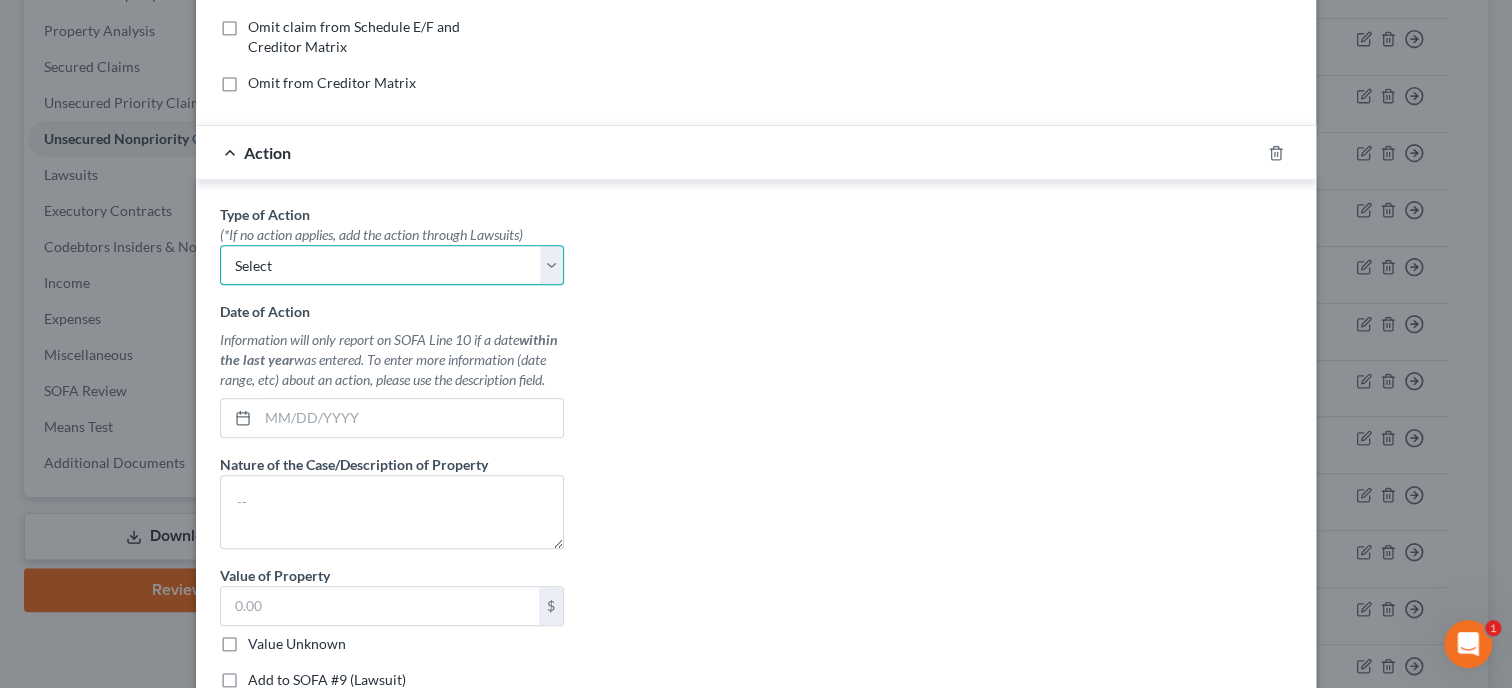 click on "Select Repossession Garnishment Foreclosure Personal Injury Attached, Seized, Or Levied" at bounding box center (392, 265) 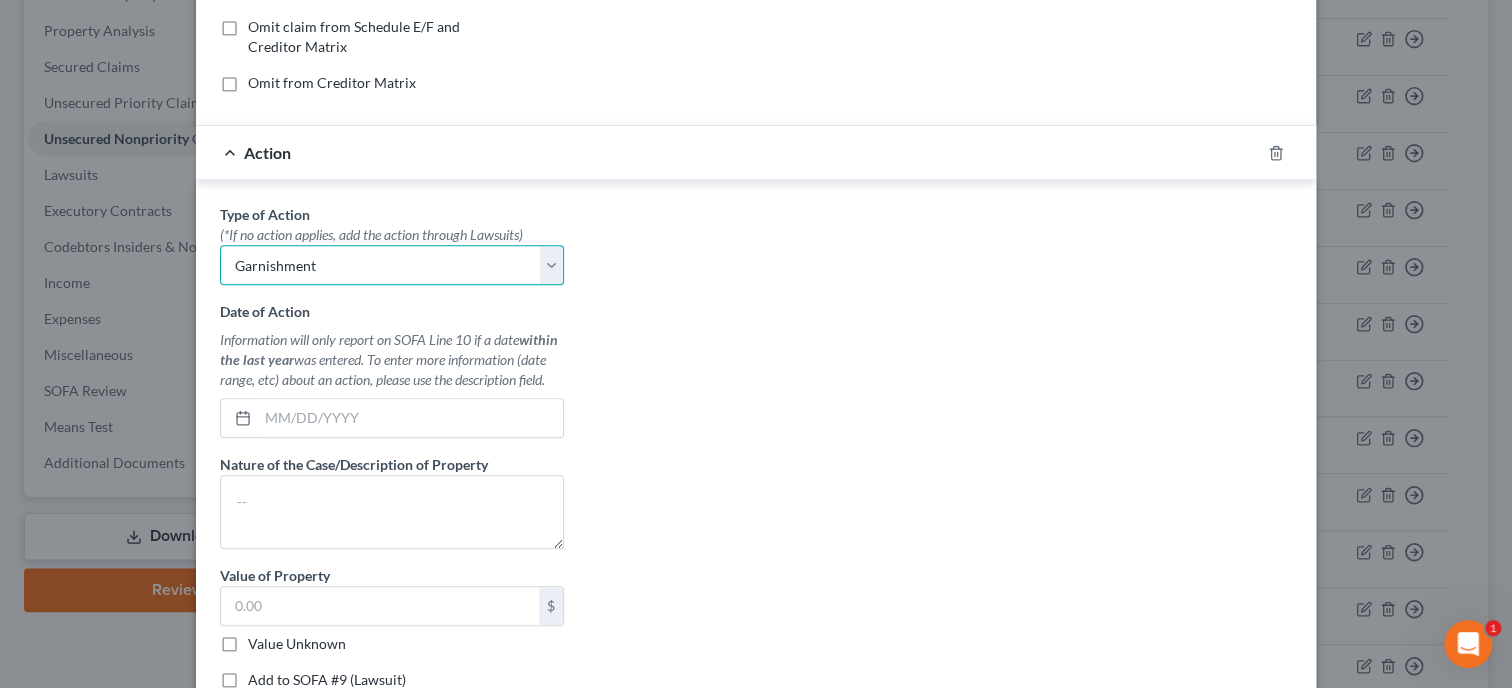 click on "Garnishment" at bounding box center (0, 0) 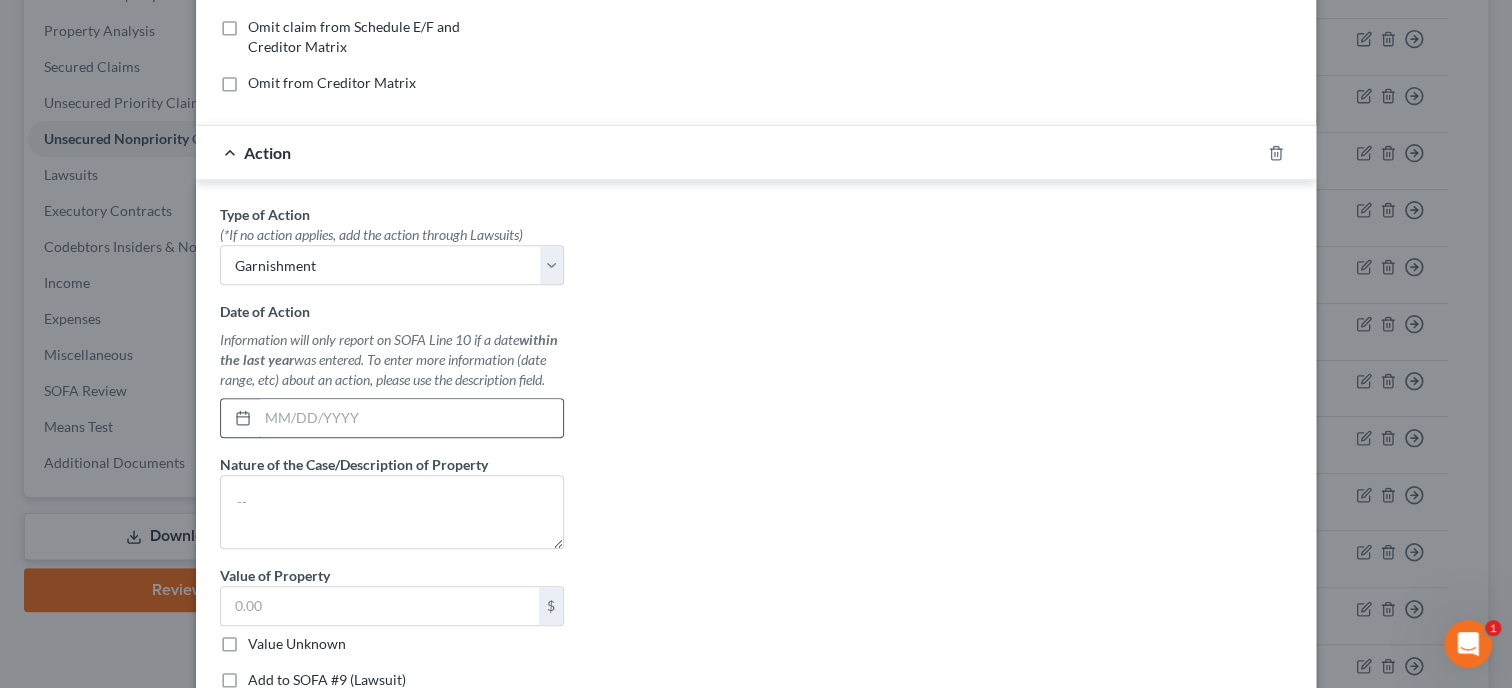 click at bounding box center [410, 418] 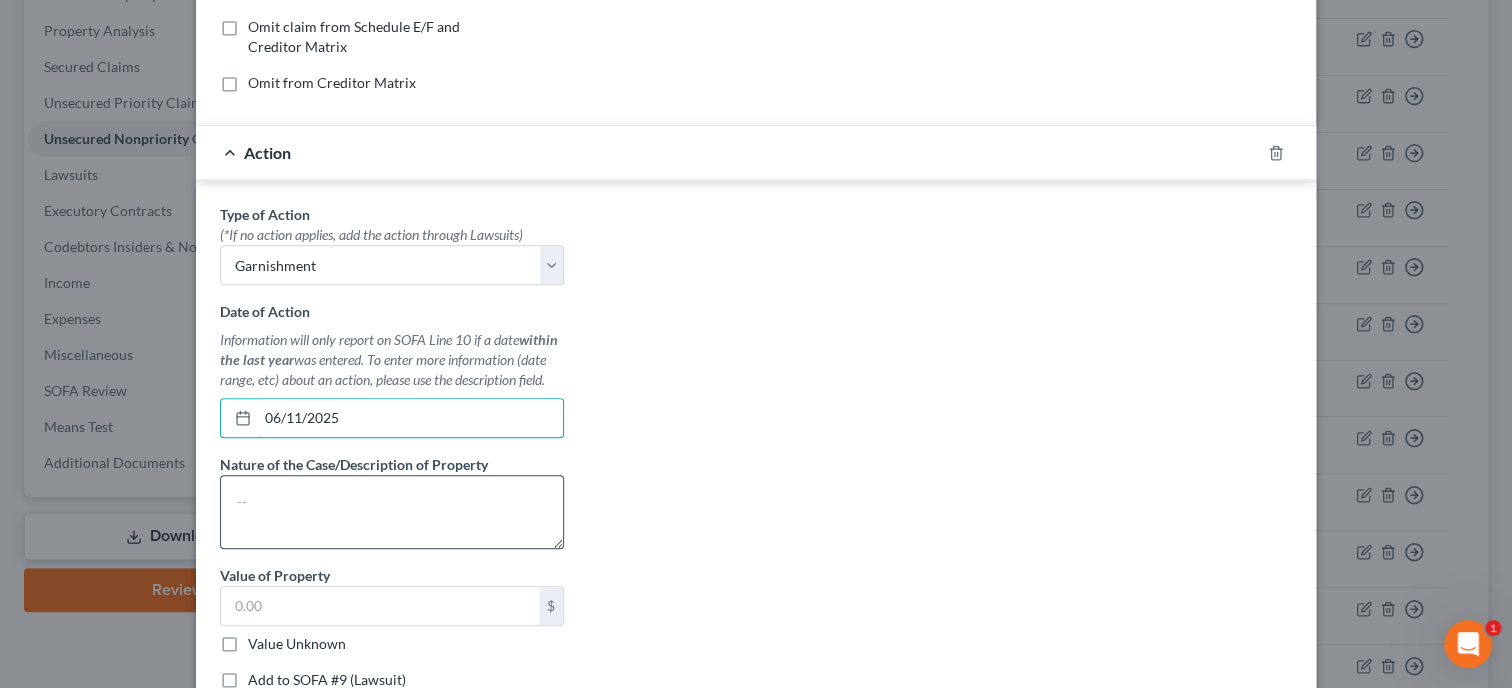 type on "06/11/2025" 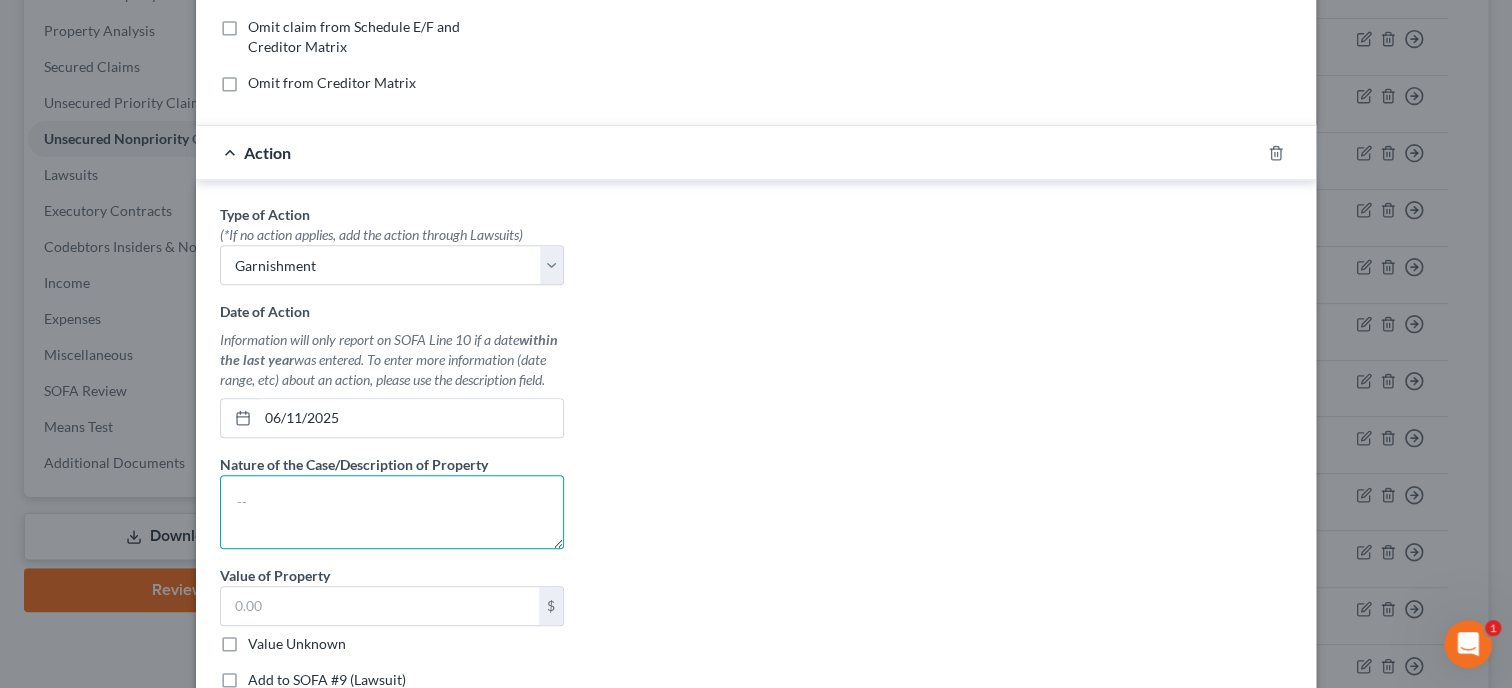 click at bounding box center [392, 512] 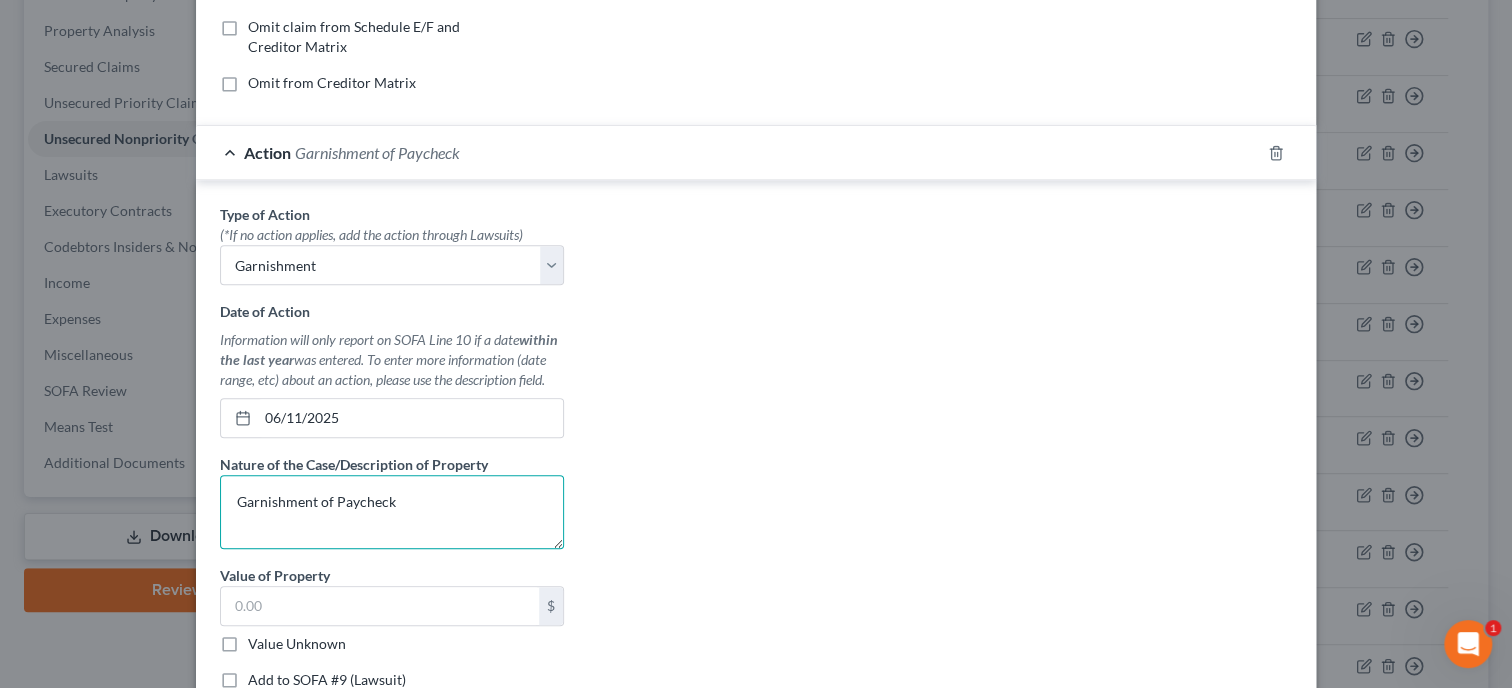 type on "Garnishment of Paycheck" 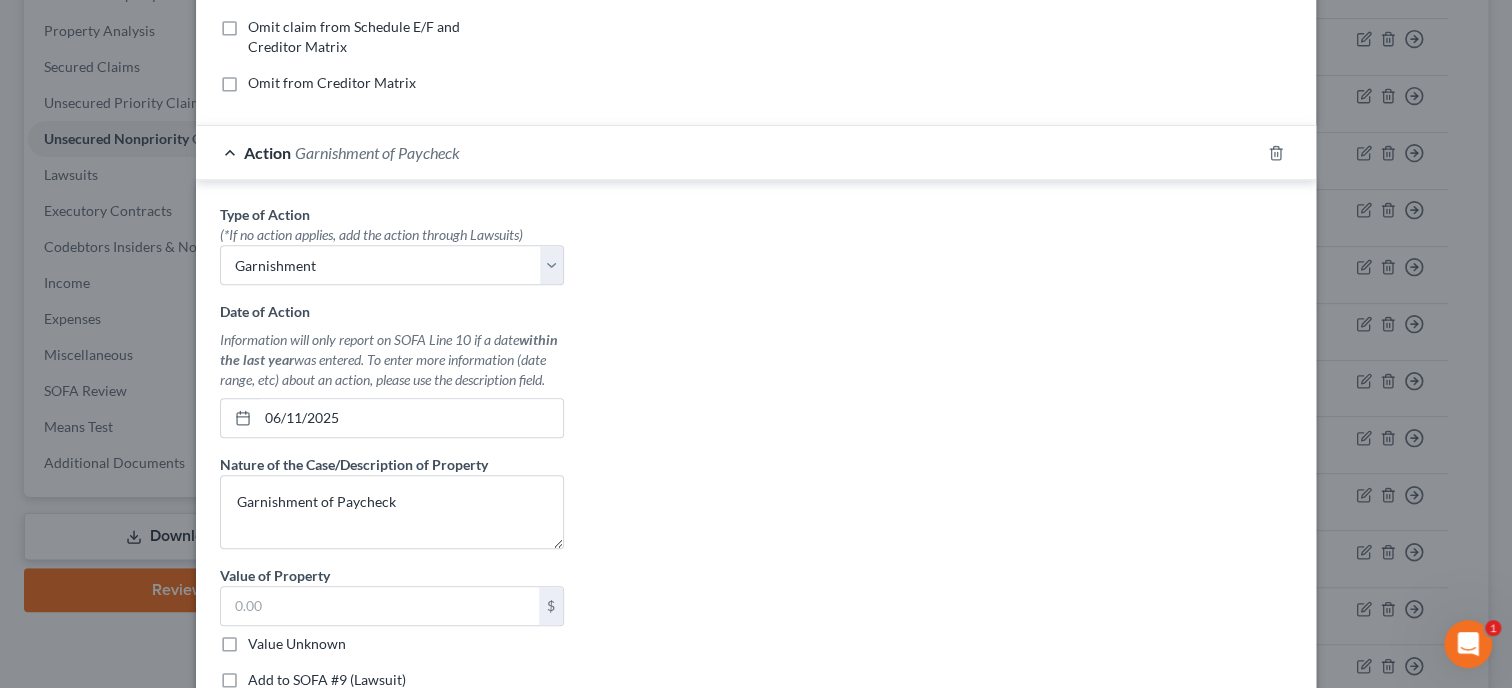 click on "Value Unknown" at bounding box center (297, 644) 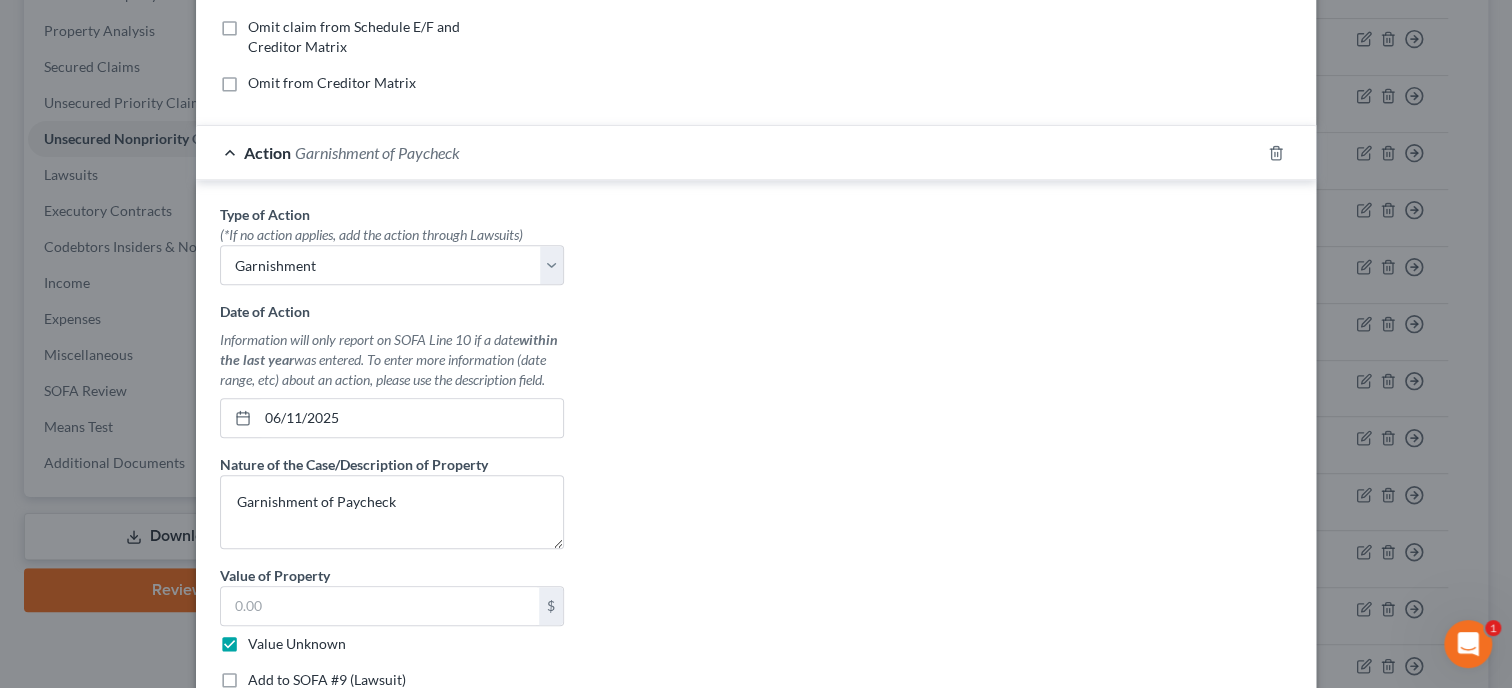 type on "0.00" 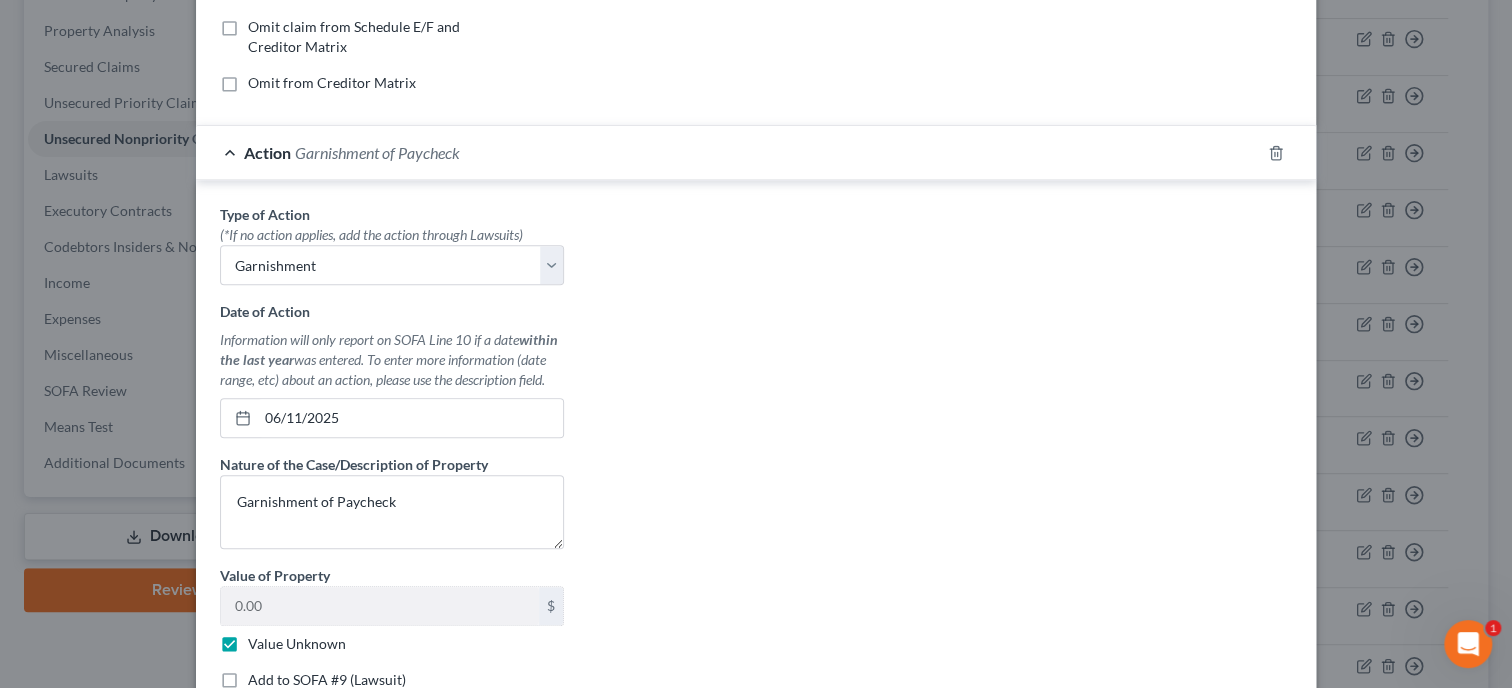 click on "Add to SOFA #9 (Lawsuit)" at bounding box center [327, 680] 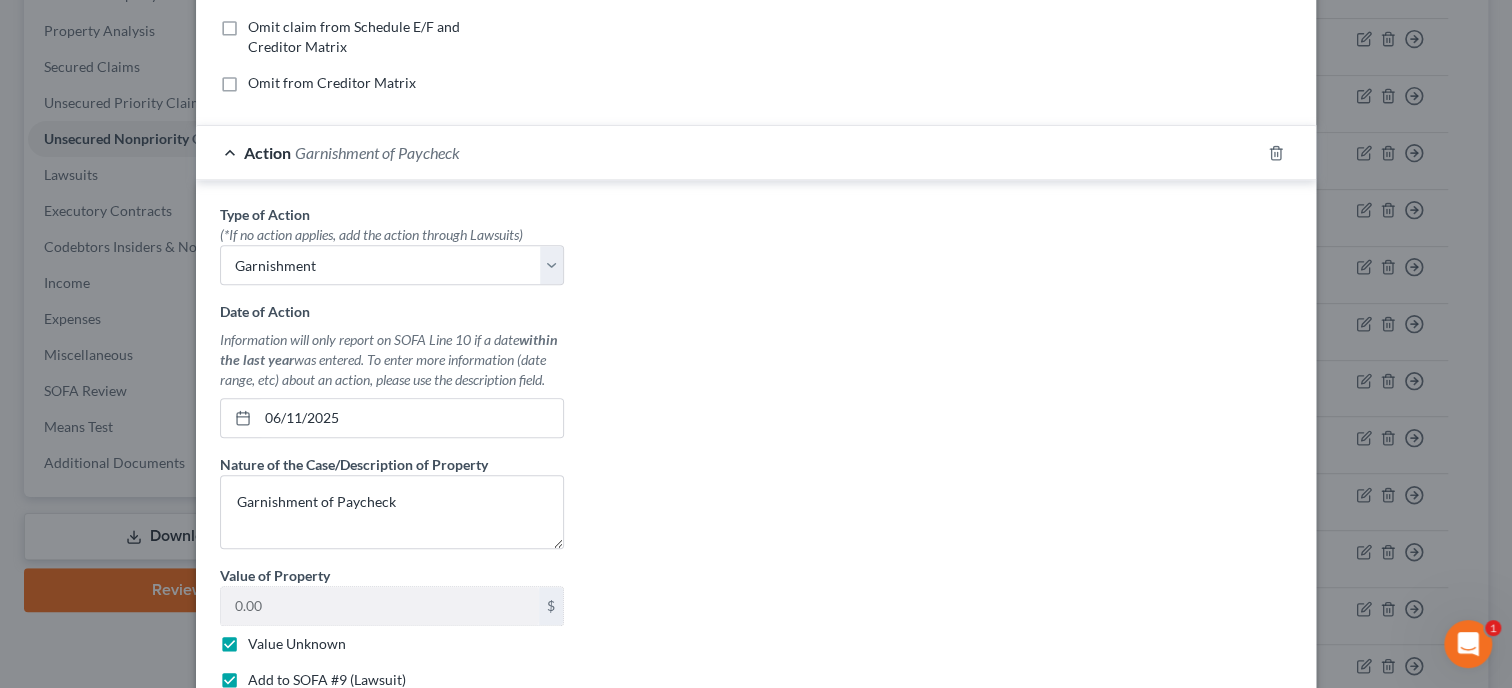 select on "0" 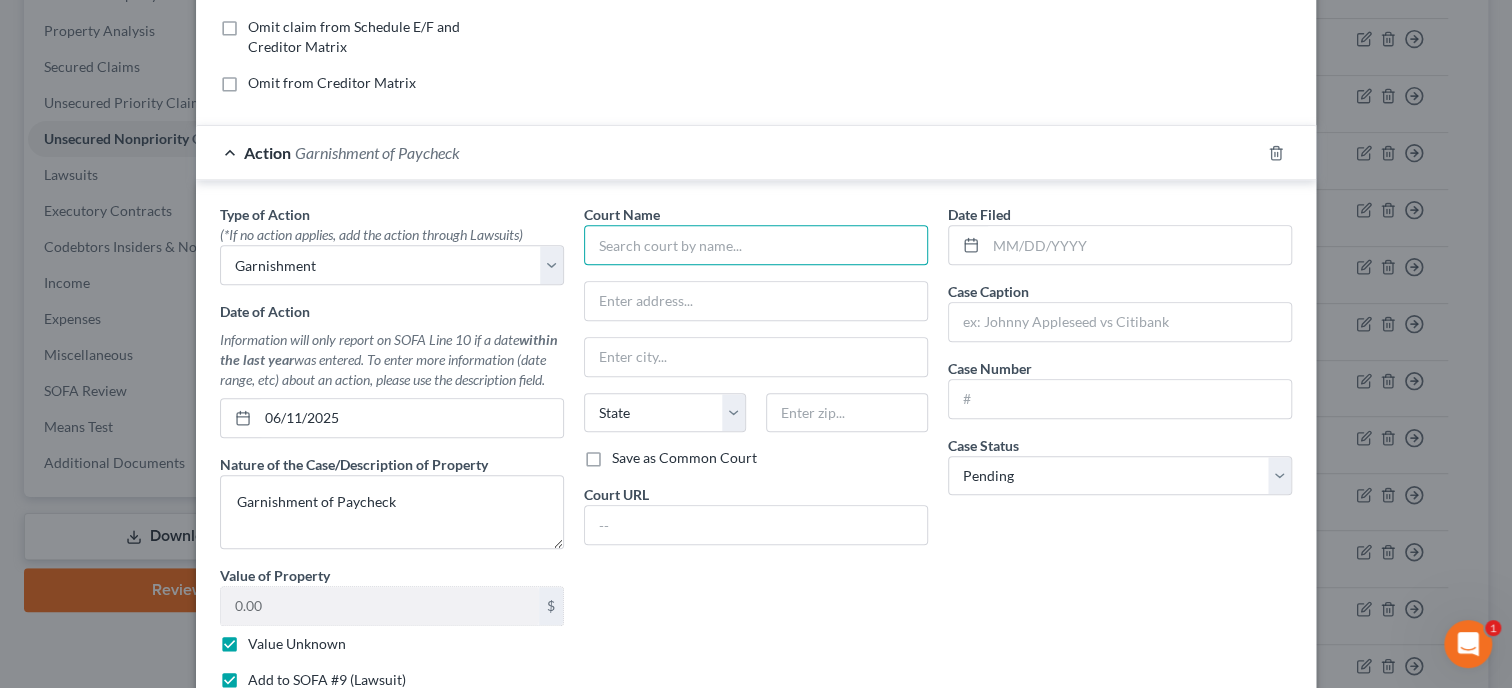 click at bounding box center [756, 245] 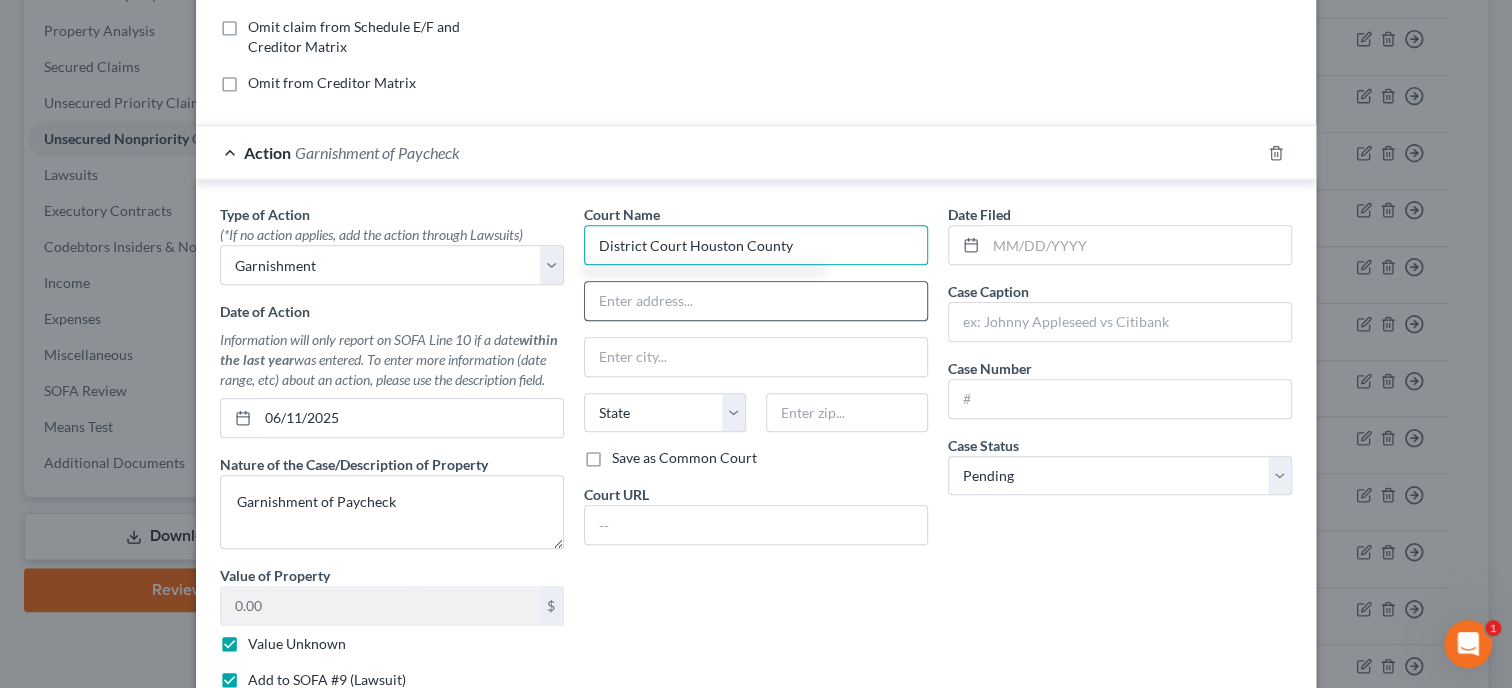 type on "District Court Houston County" 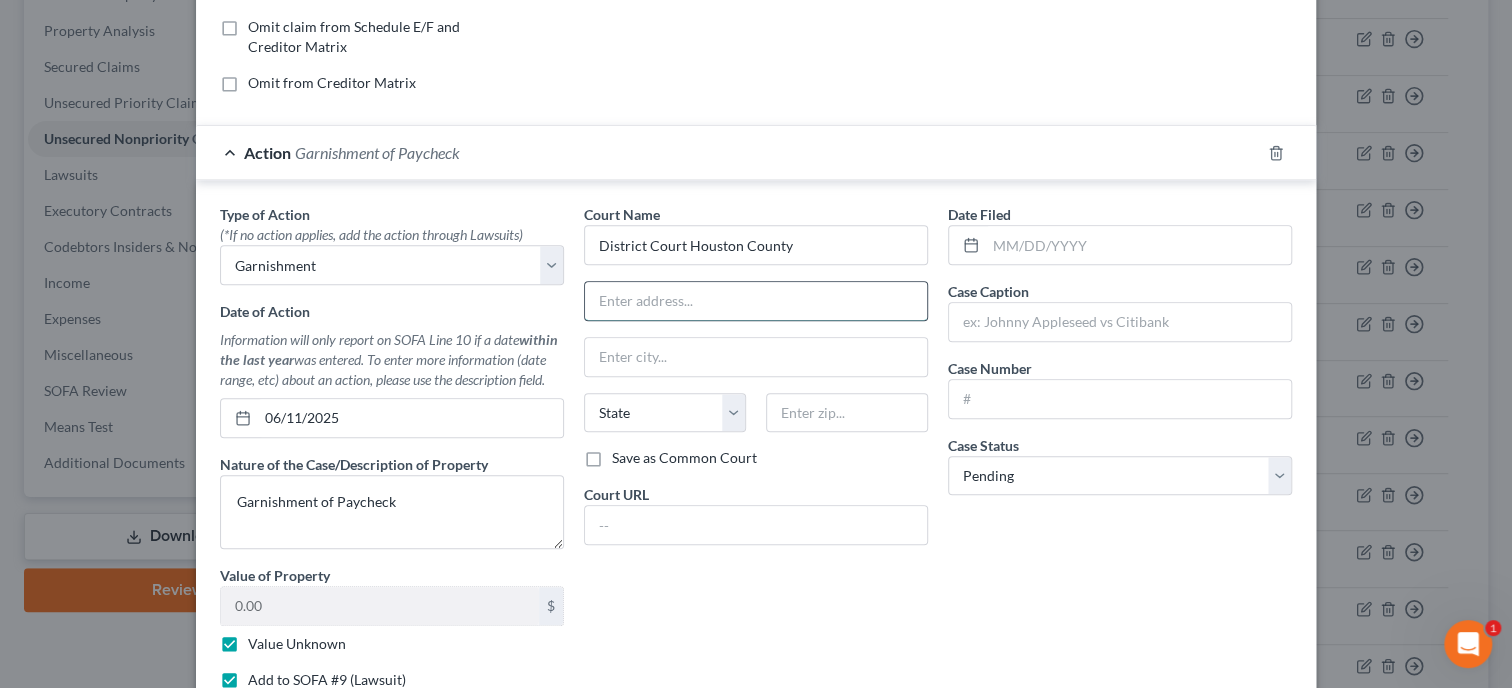 click at bounding box center (756, 301) 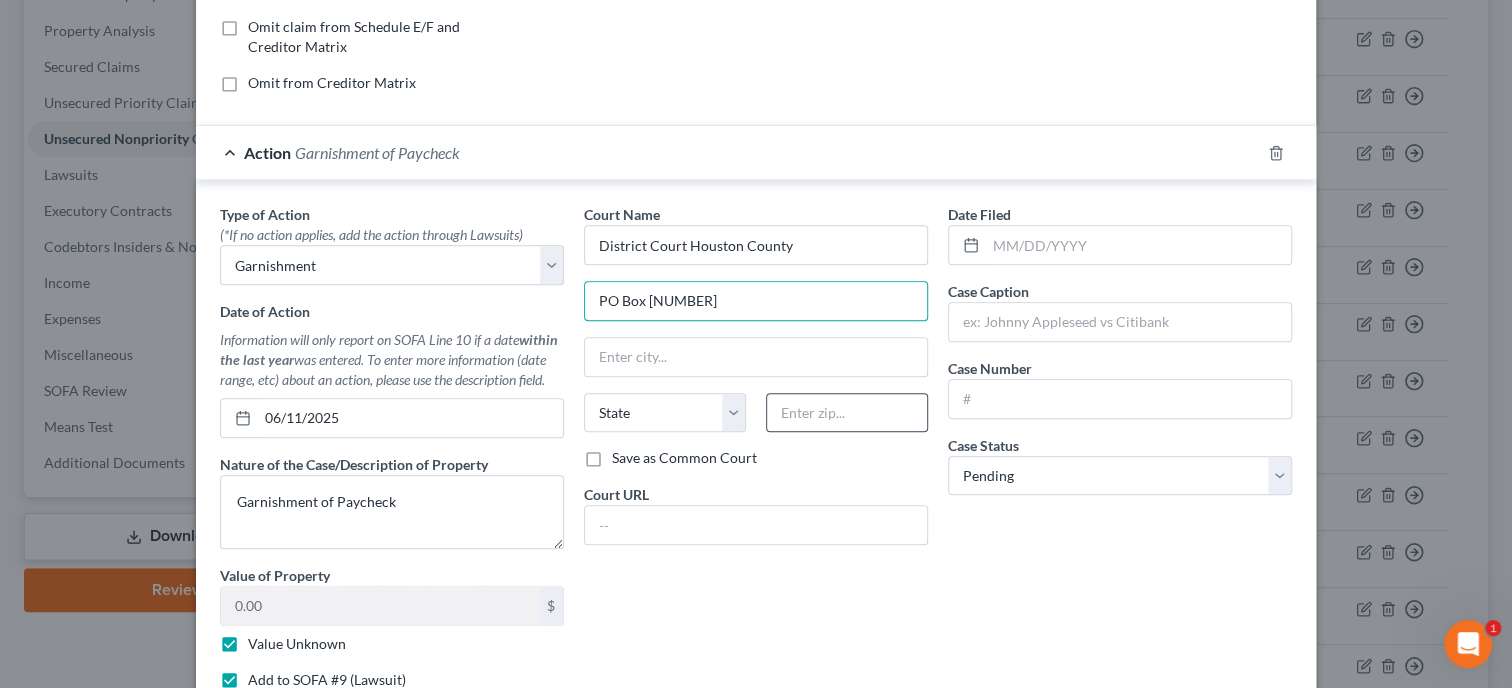 type on "PO Box [NUMBER]" 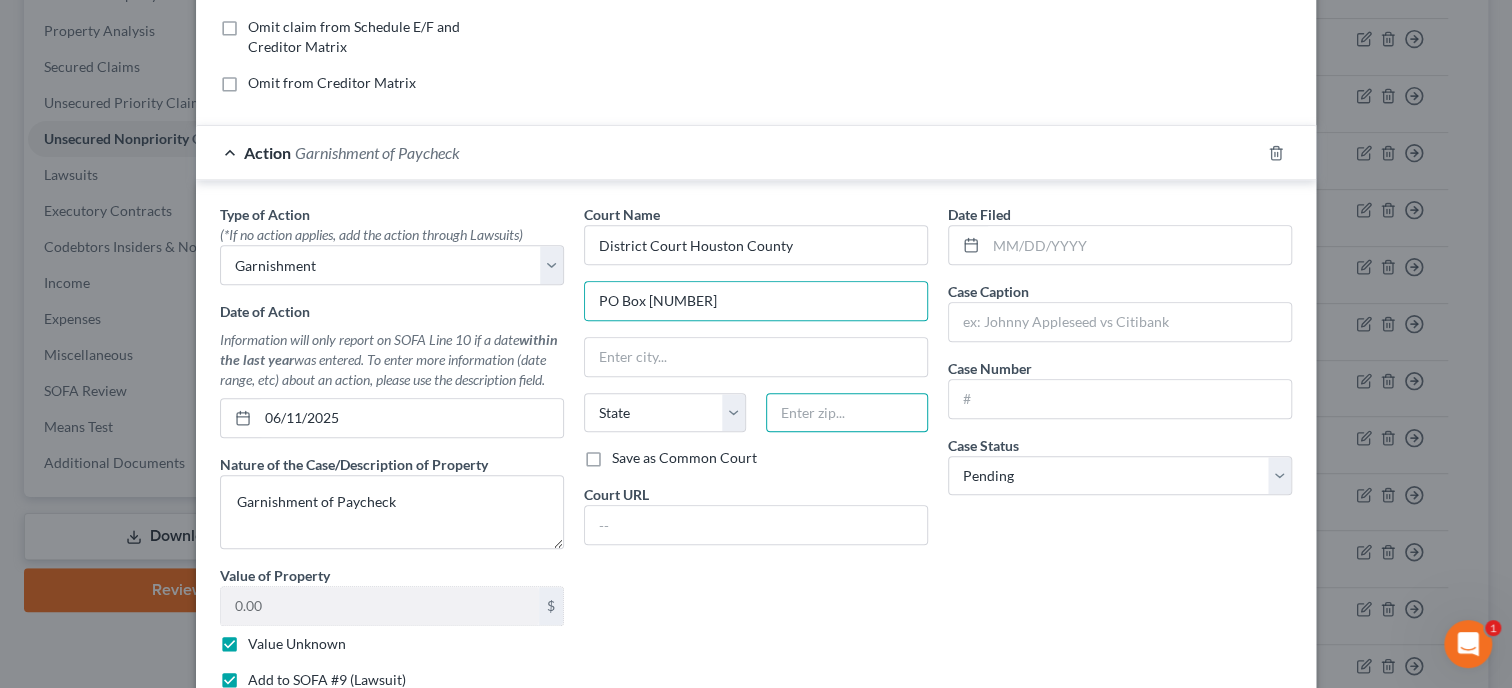 click at bounding box center (847, 413) 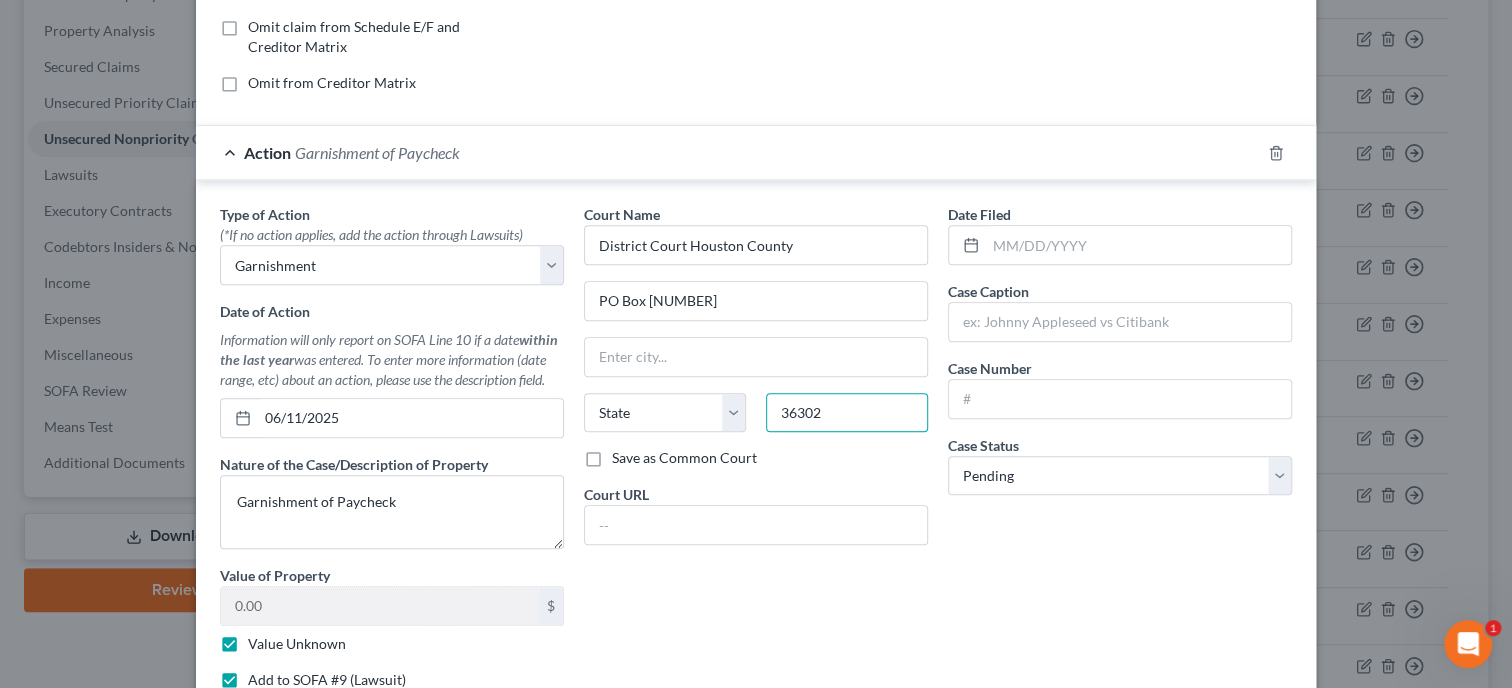 type on "36302" 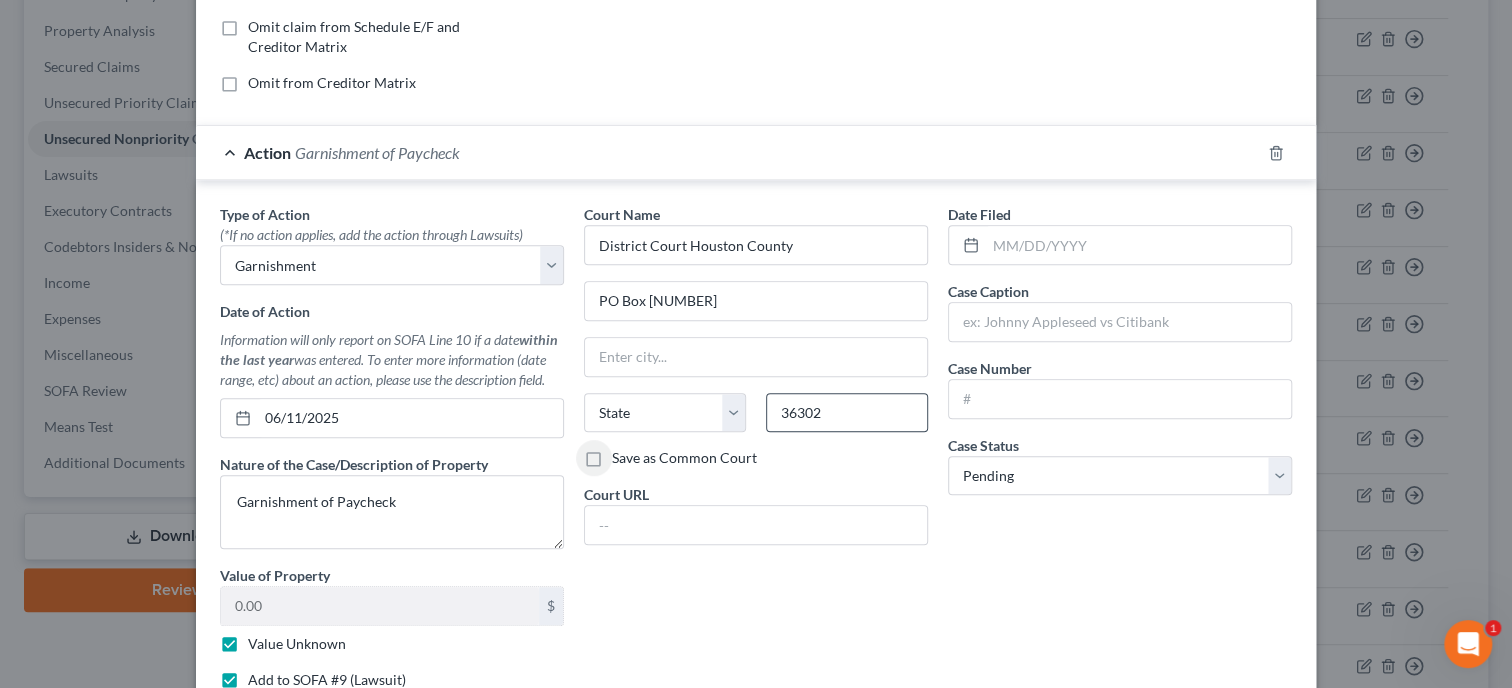 type on "[CITY]" 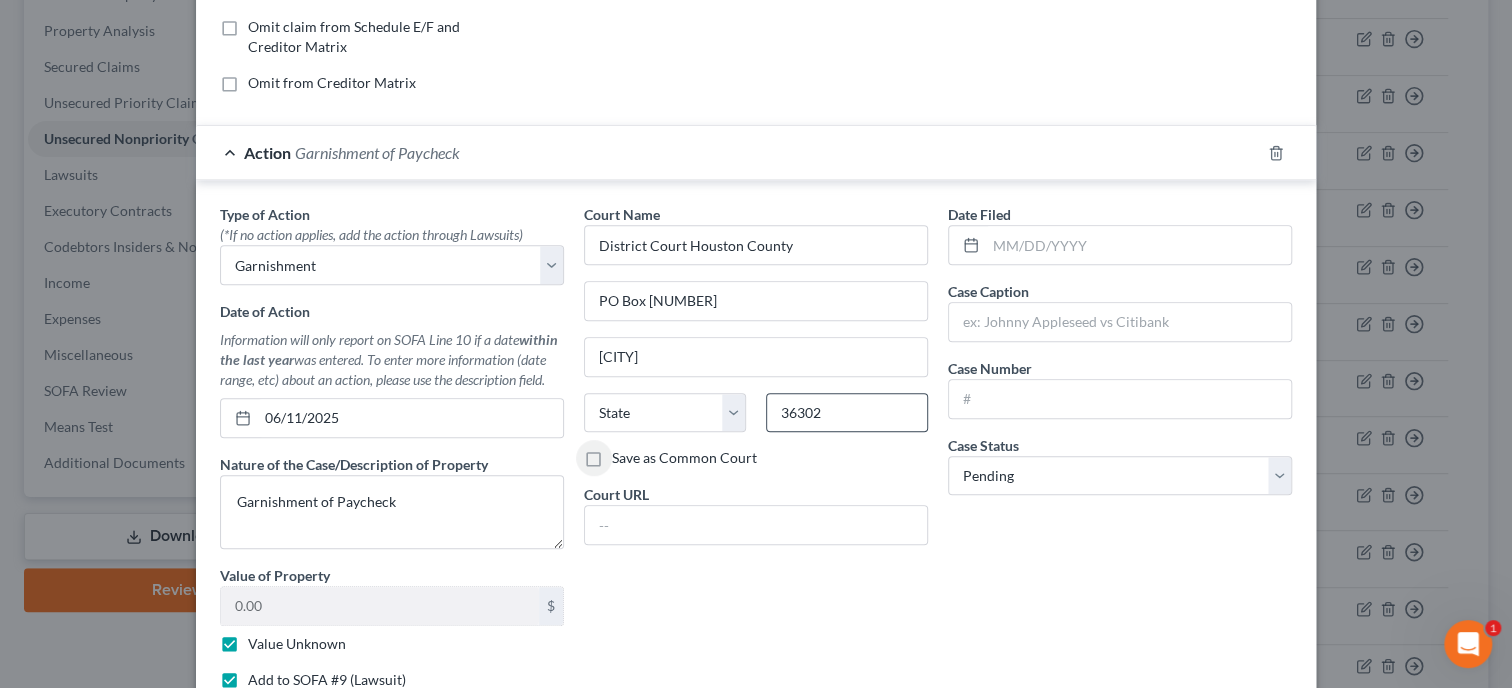 select on "0" 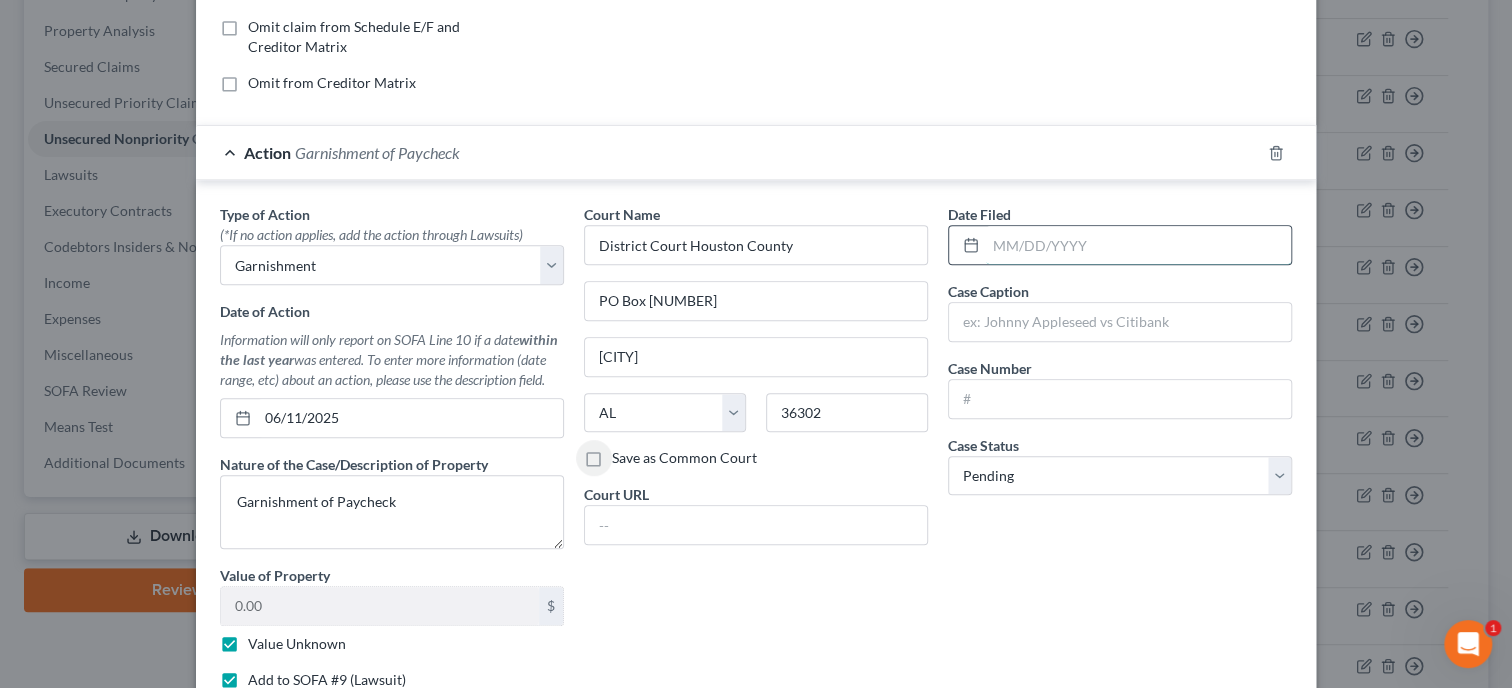 click at bounding box center [1138, 245] 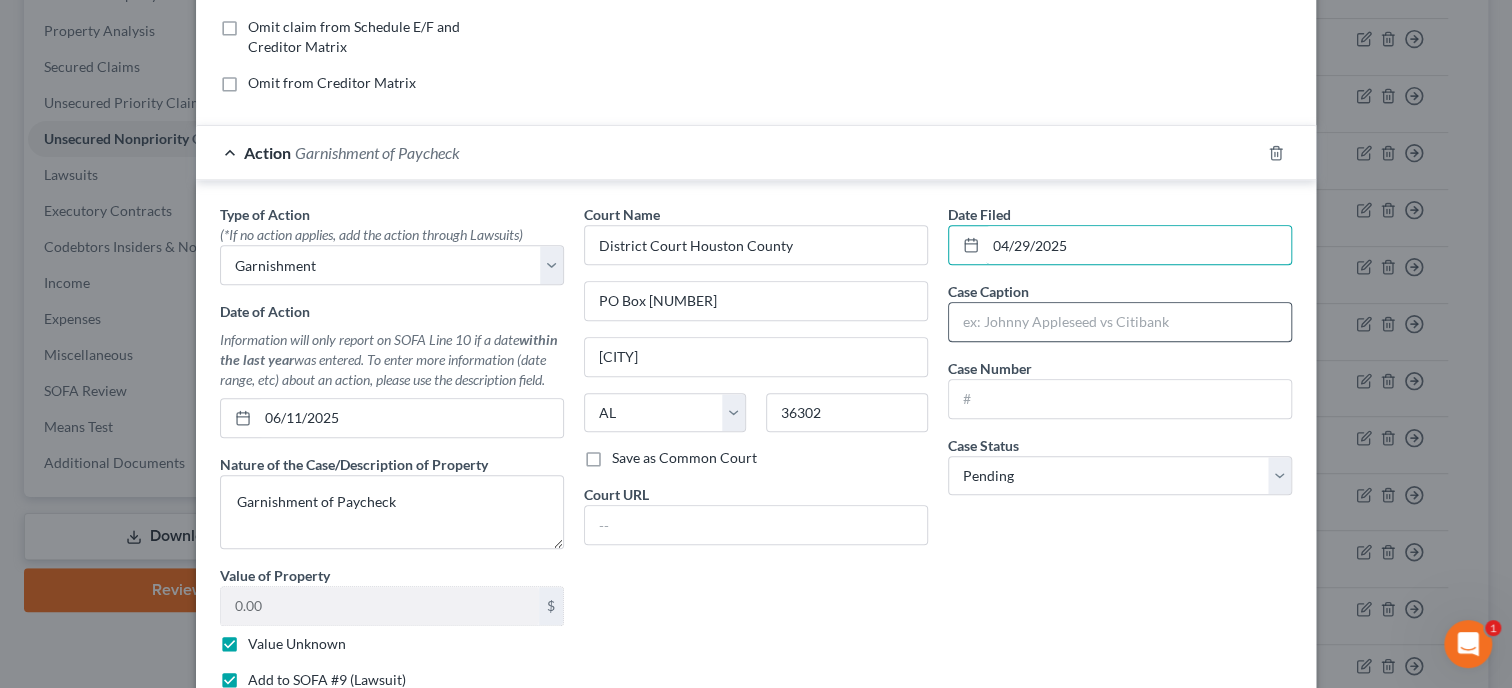 type on "04/29/2025" 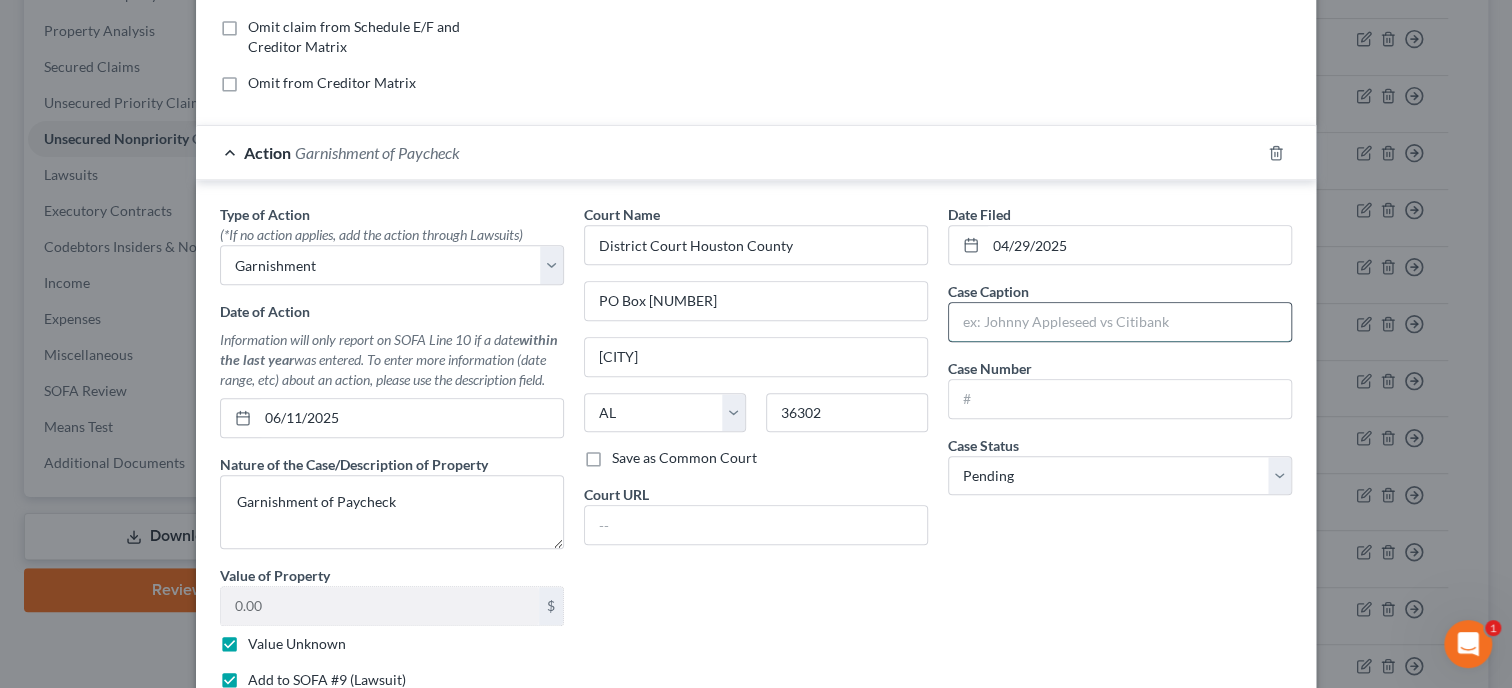 click at bounding box center (1120, 322) 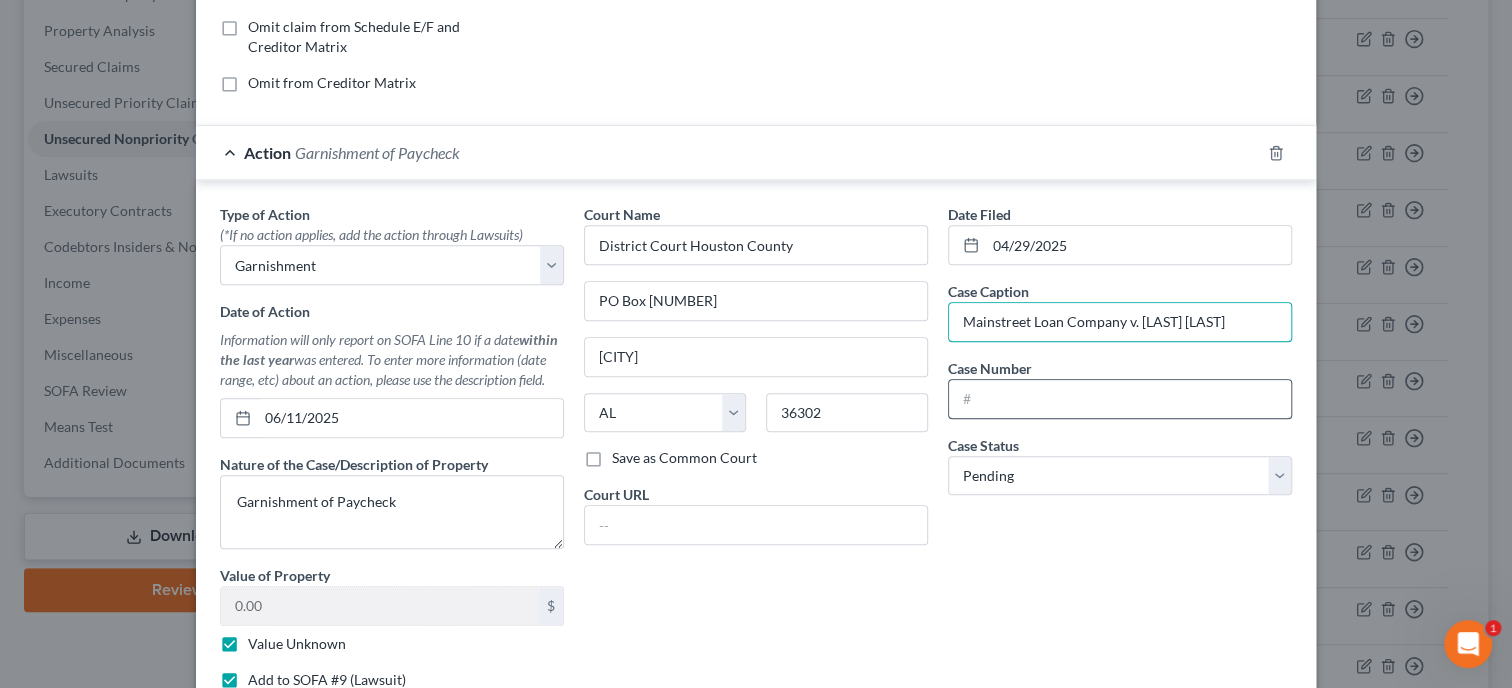 type on "Mainstreet Loan Company v. [LAST] [LAST]" 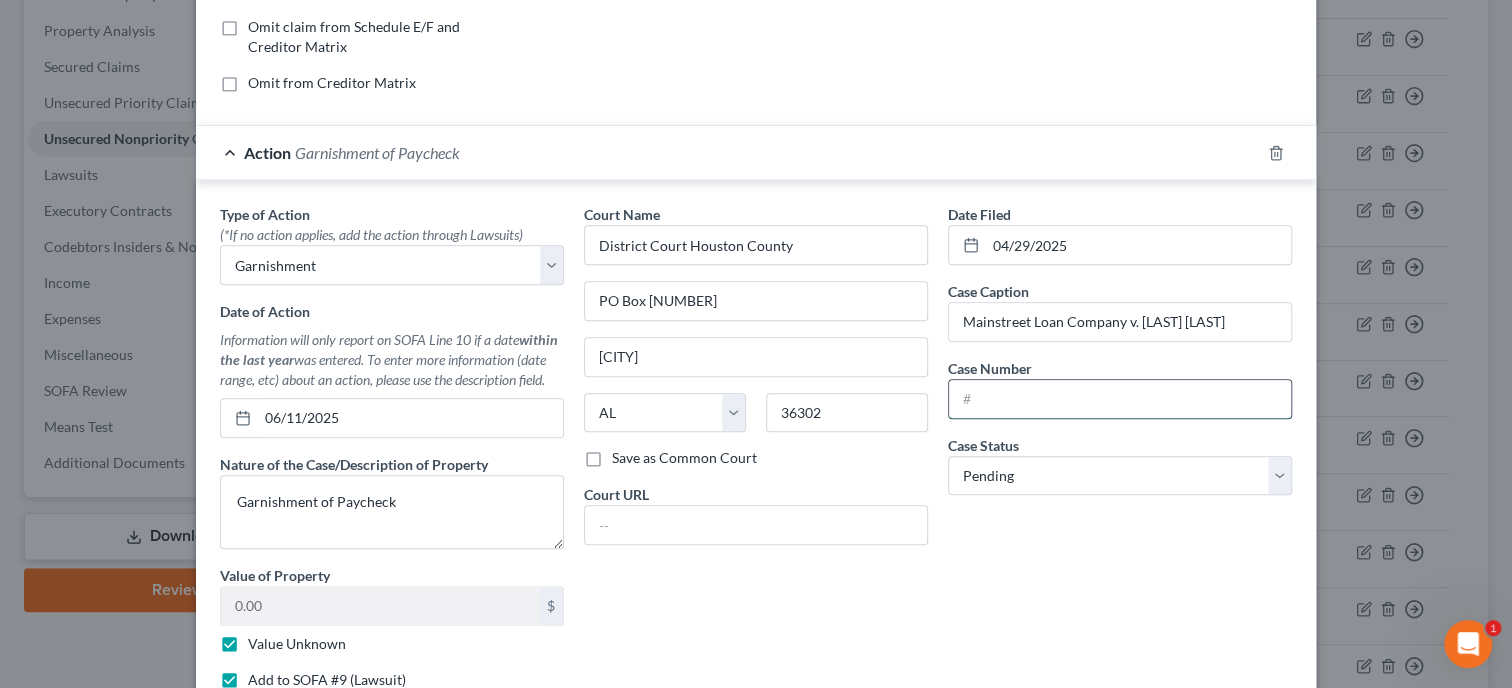 click at bounding box center [1120, 399] 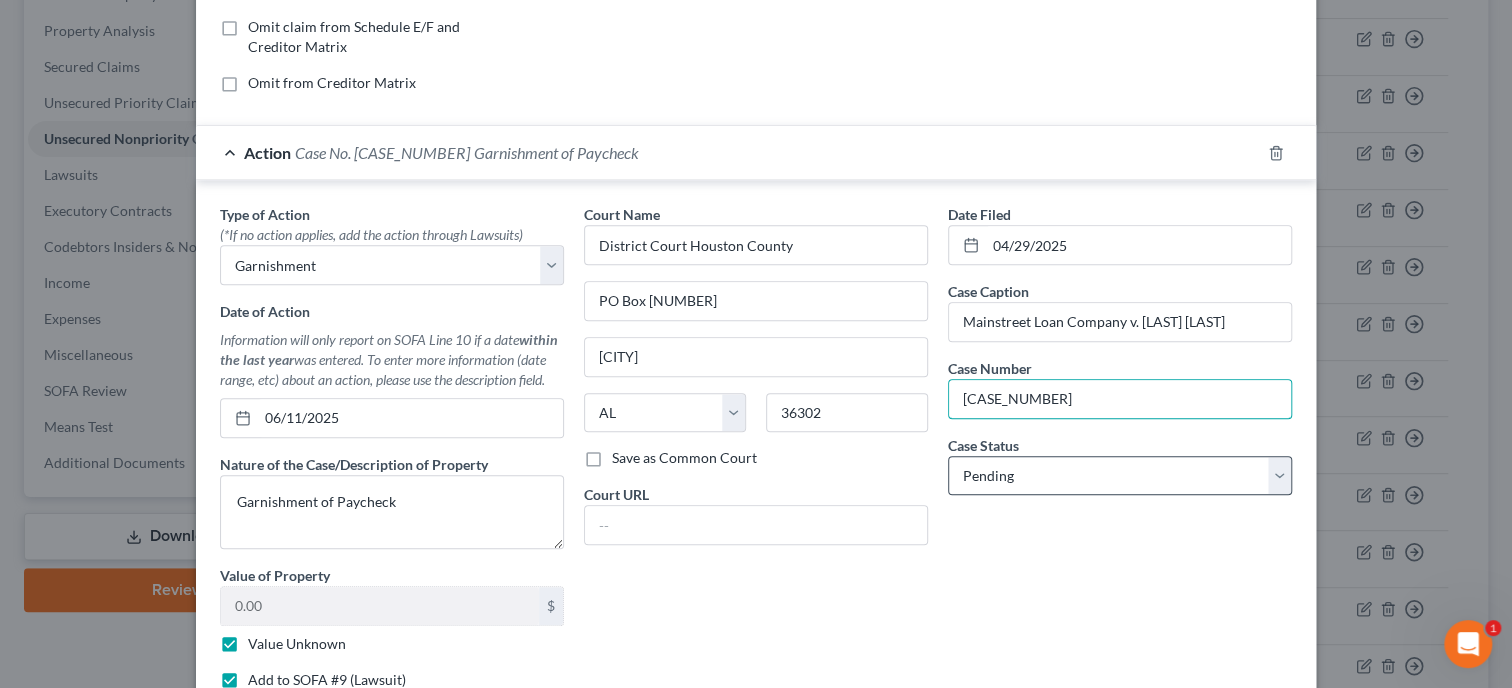type on "[CASE_NUMBER]" 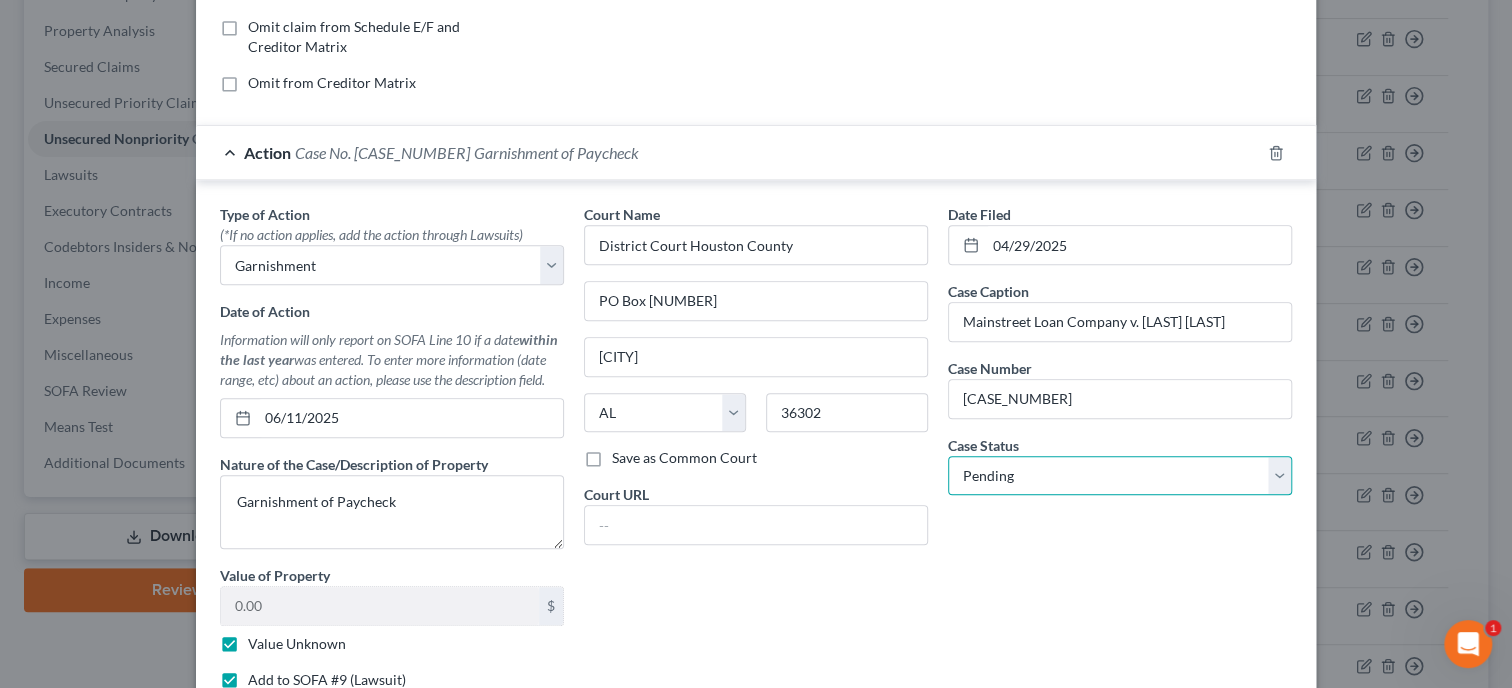 select on "2" 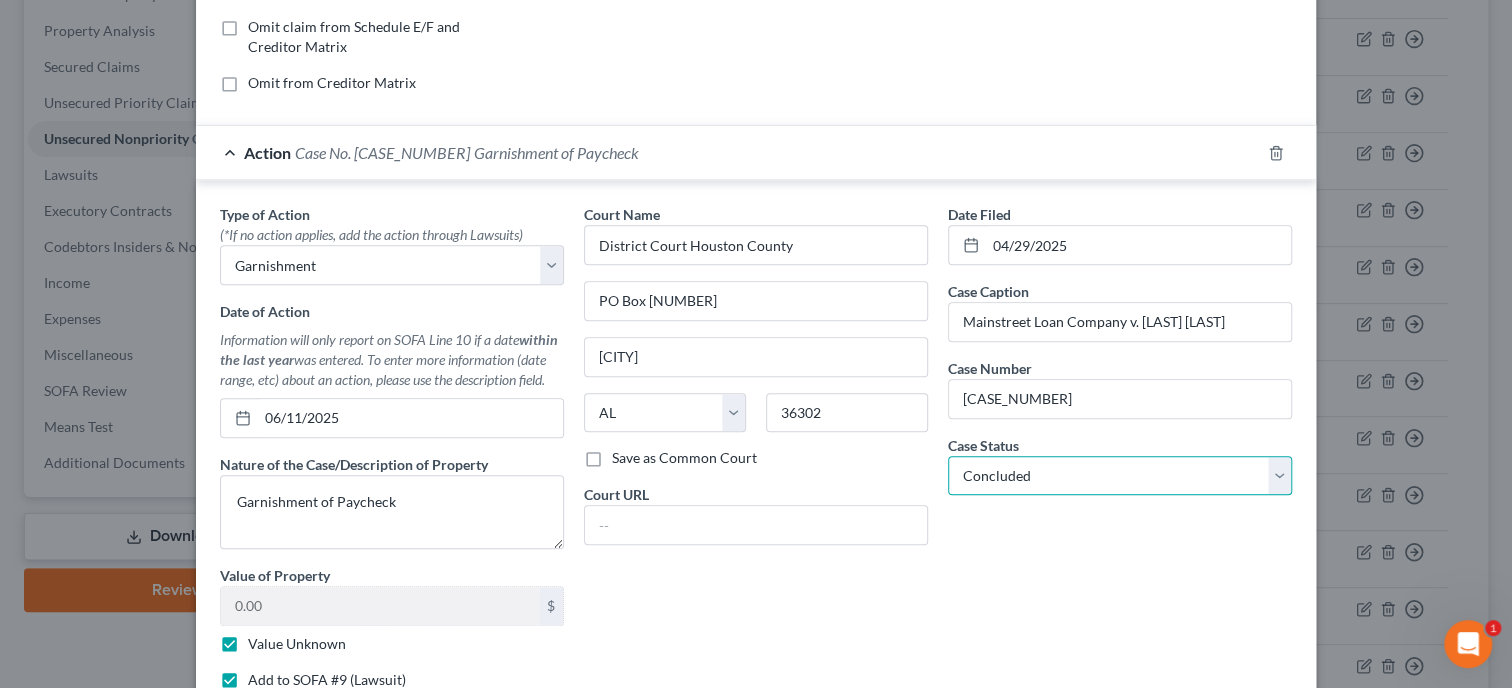 click on "Concluded" at bounding box center (0, 0) 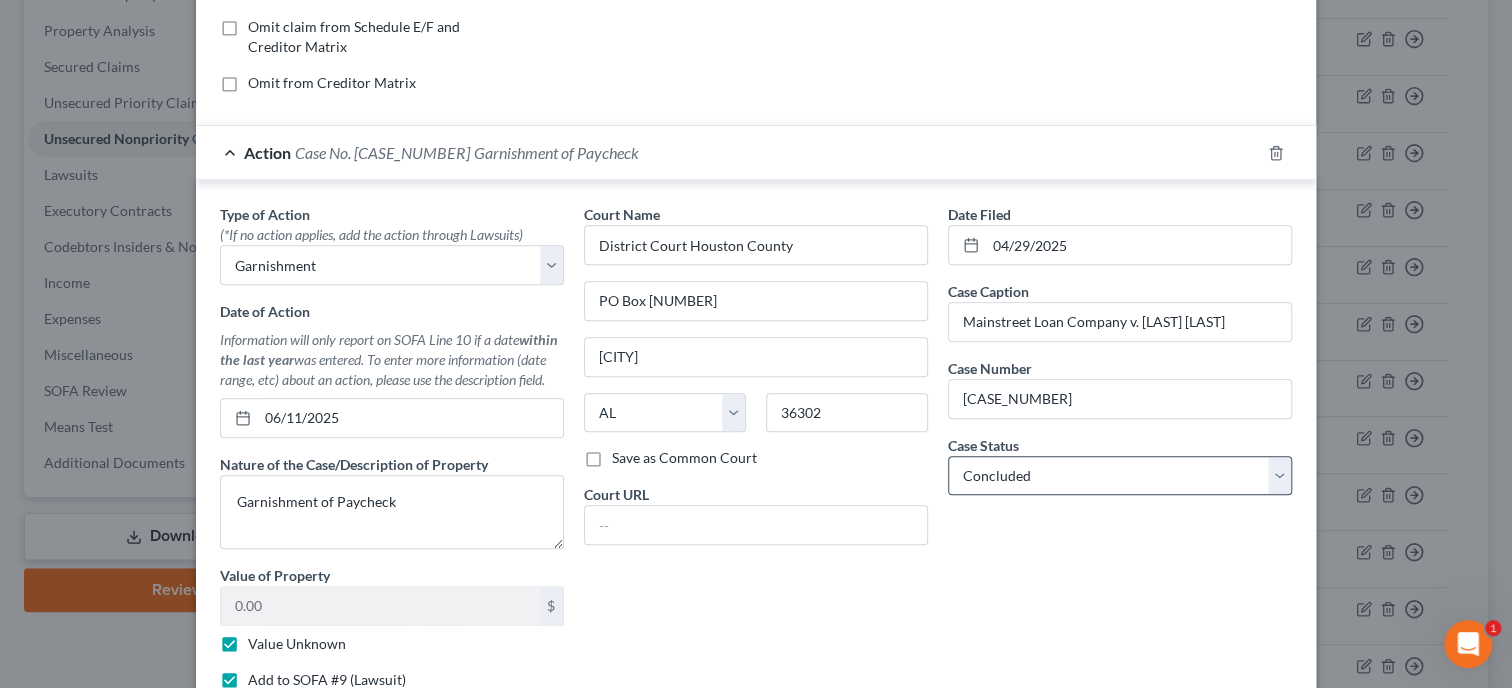 click on "Date Filed         [DATE] Case Caption [COMPANY] v. [FIRST] [LAST] Case Number [CASE_NUMBER]
Case Status
*
Select Pending On Appeal Concluded" at bounding box center [1120, 454] 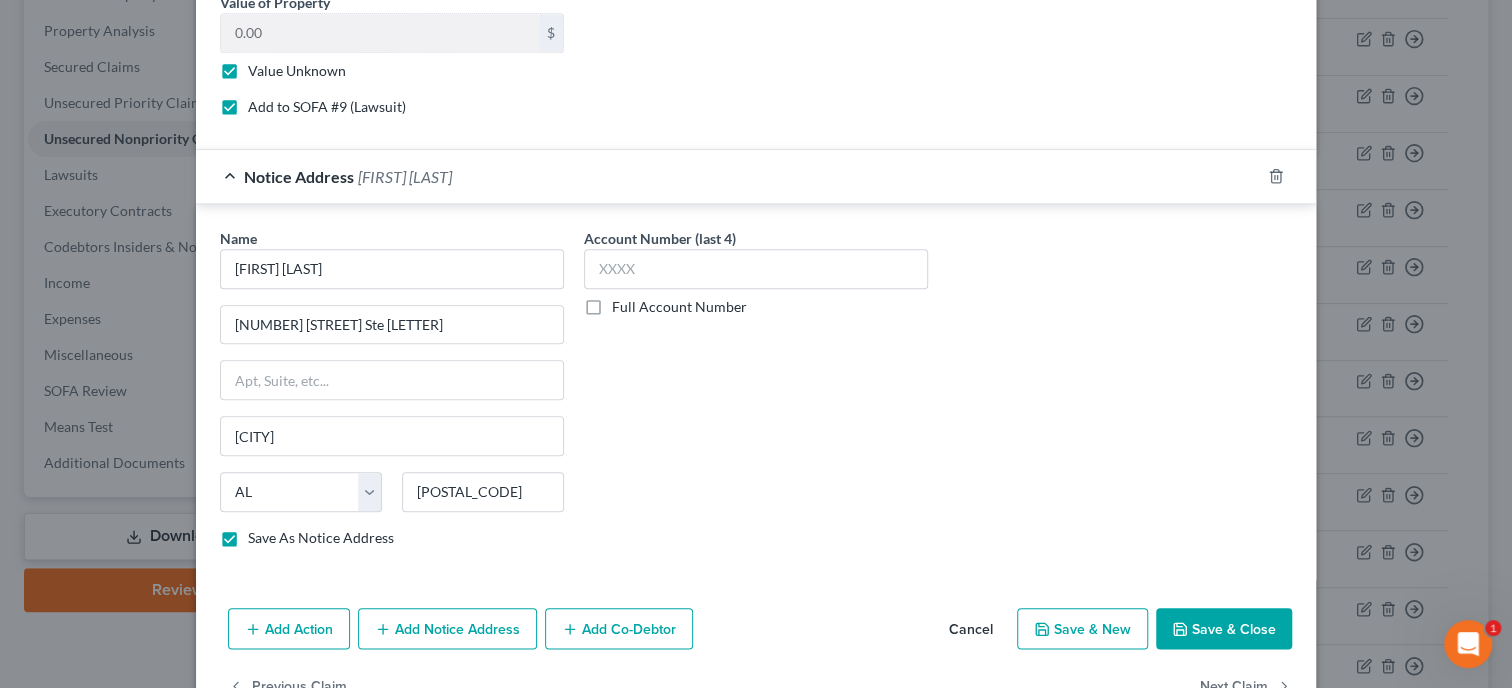 scroll, scrollTop: 1037, scrollLeft: 0, axis: vertical 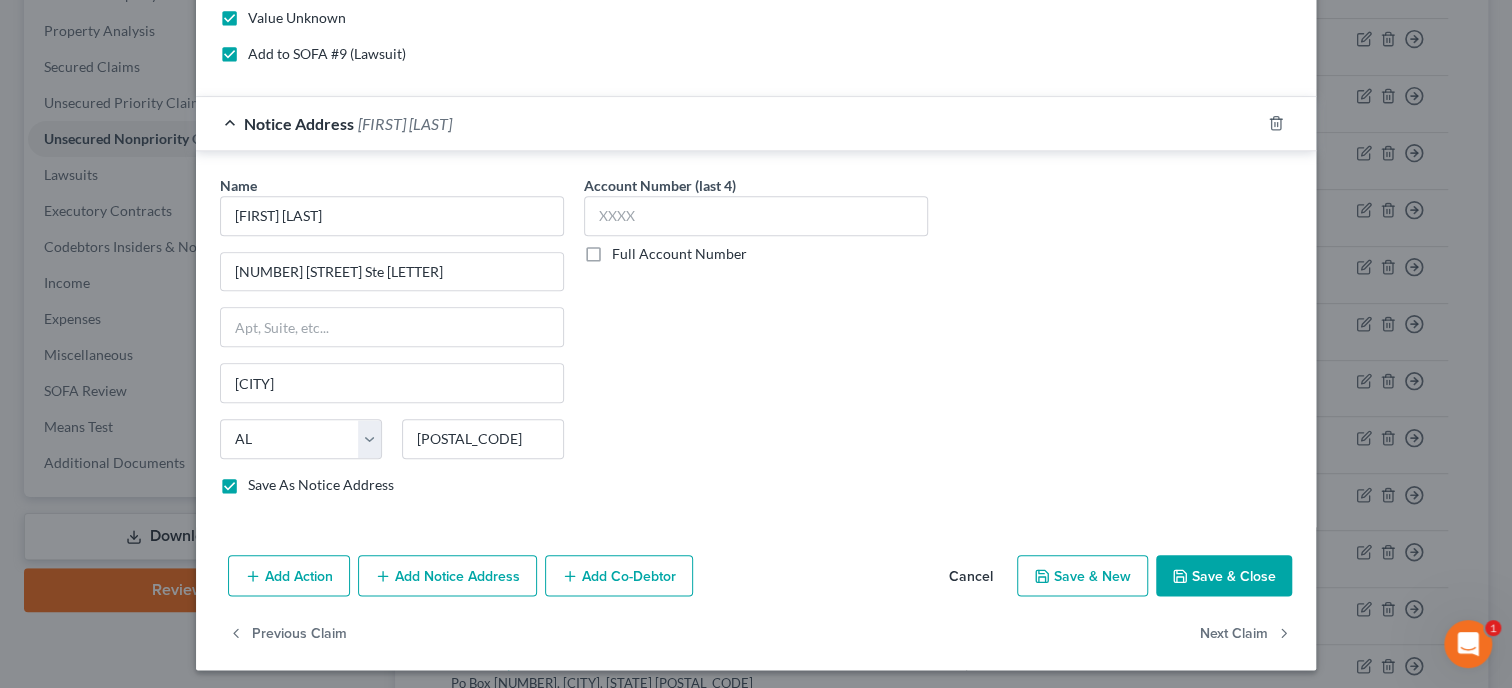 click on "Save & Close" at bounding box center (1224, 576) 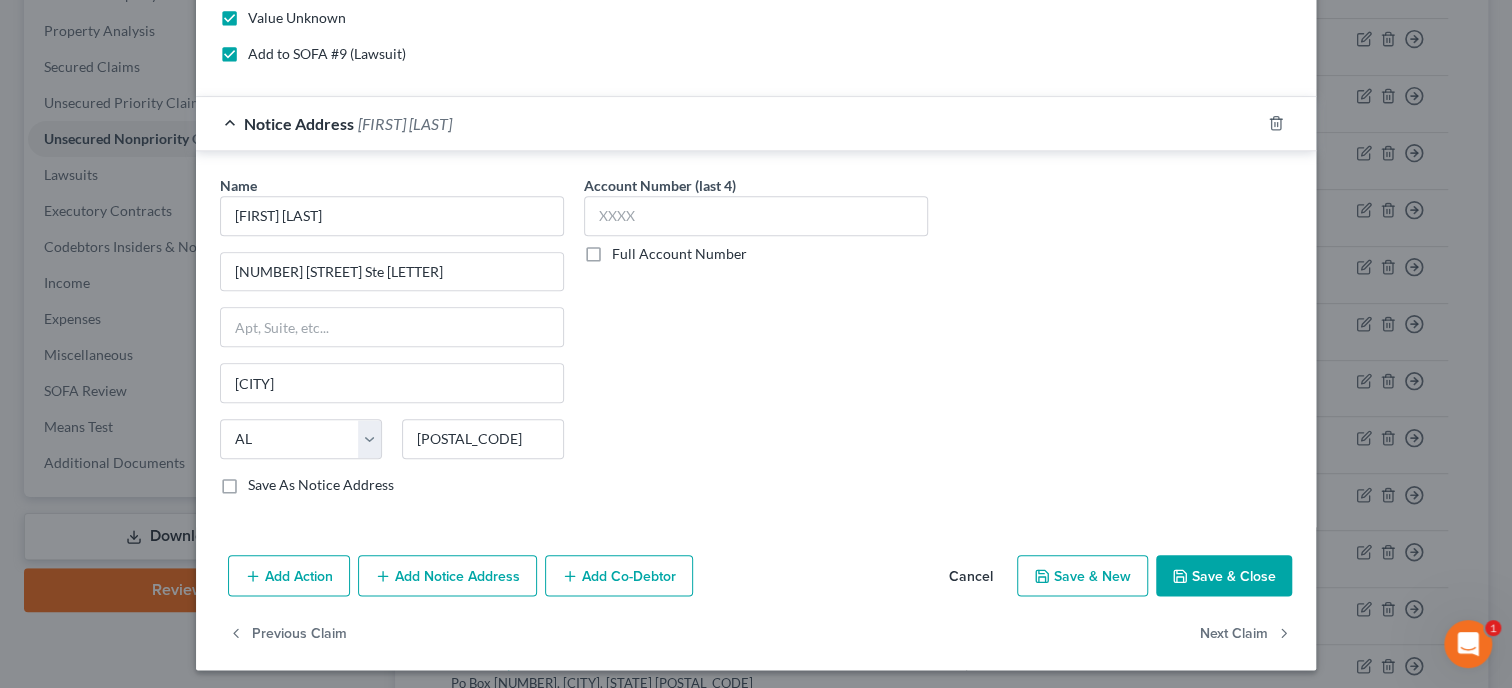 checkbox on "false" 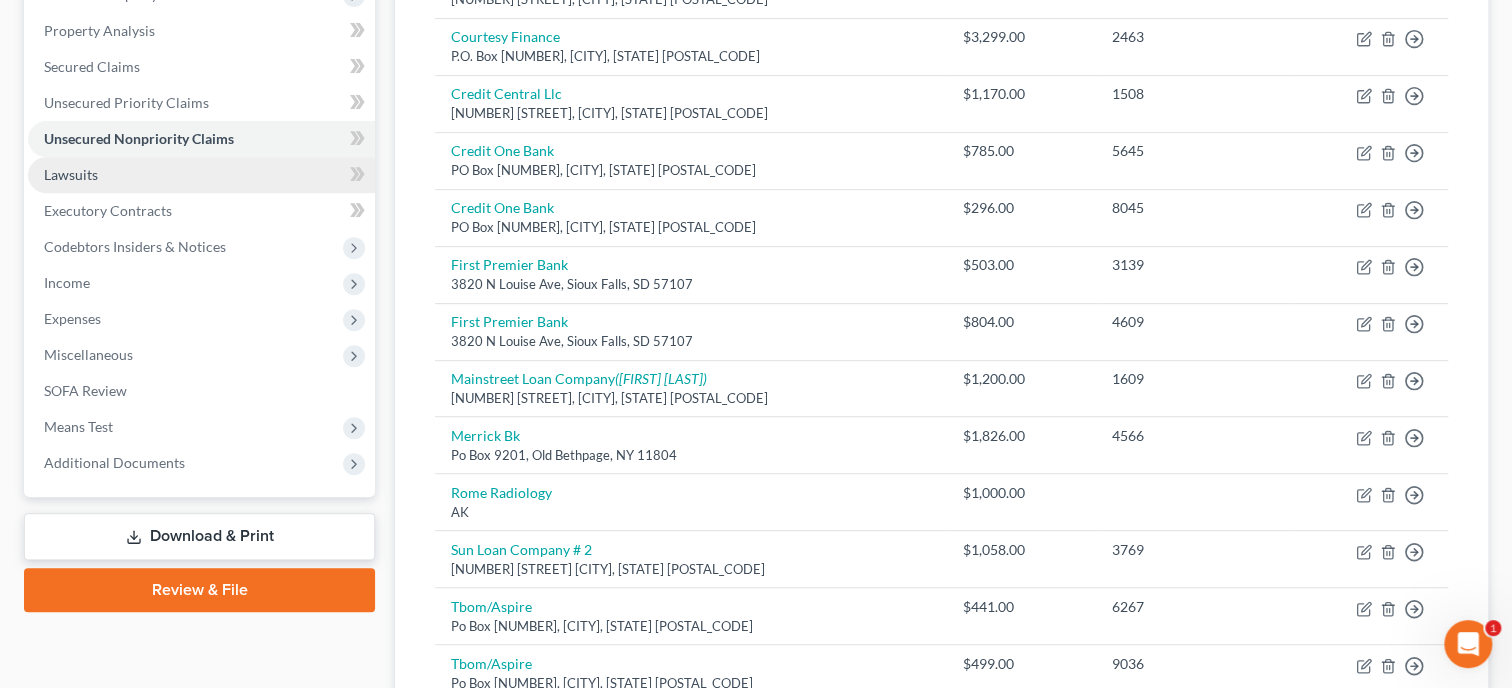 click on "Lawsuits" at bounding box center [201, 175] 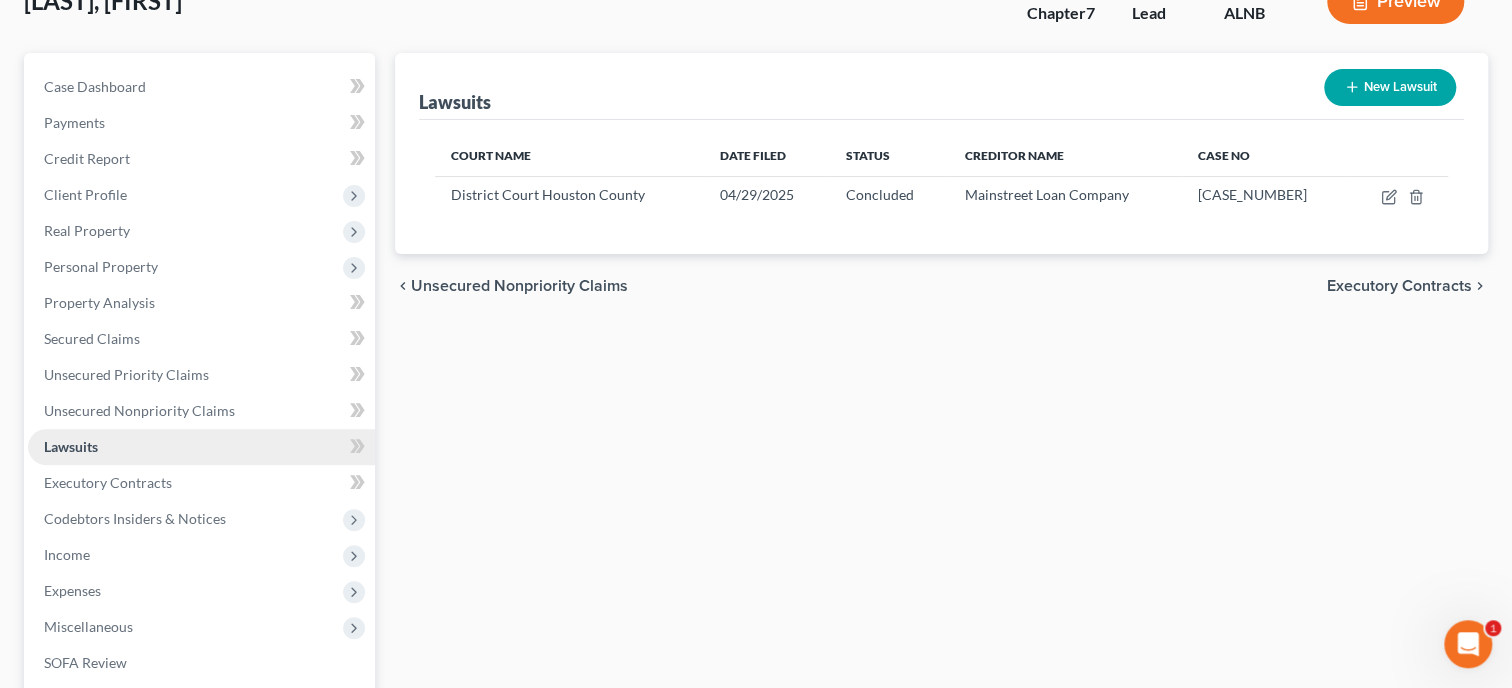 scroll, scrollTop: 99, scrollLeft: 0, axis: vertical 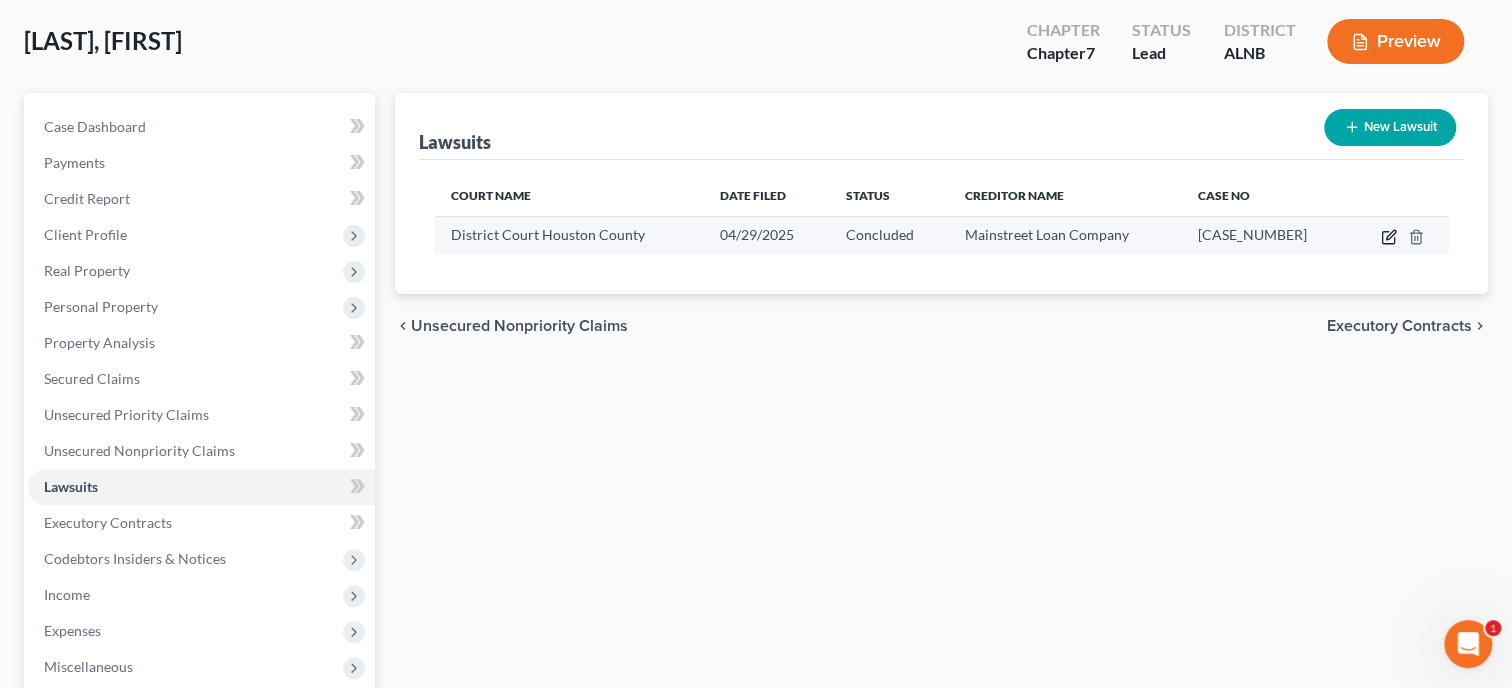 click 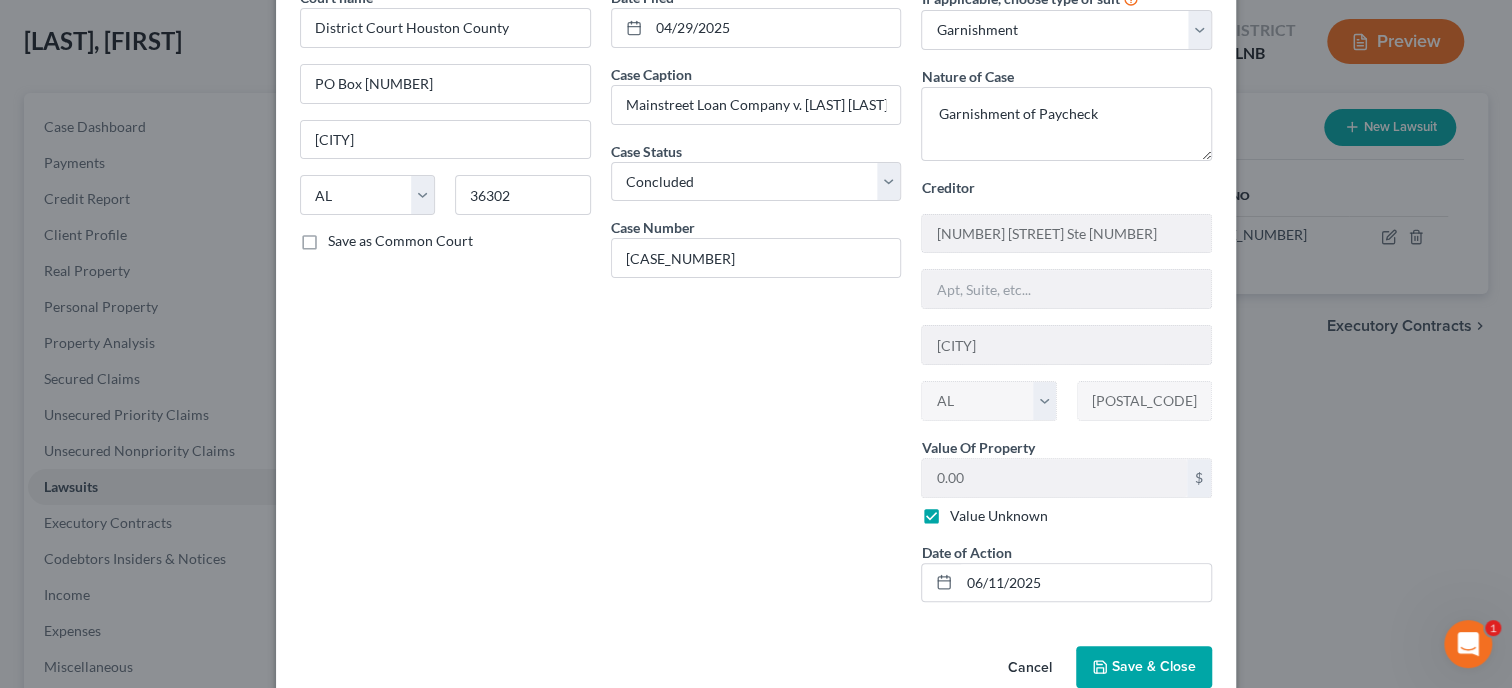 scroll, scrollTop: 142, scrollLeft: 0, axis: vertical 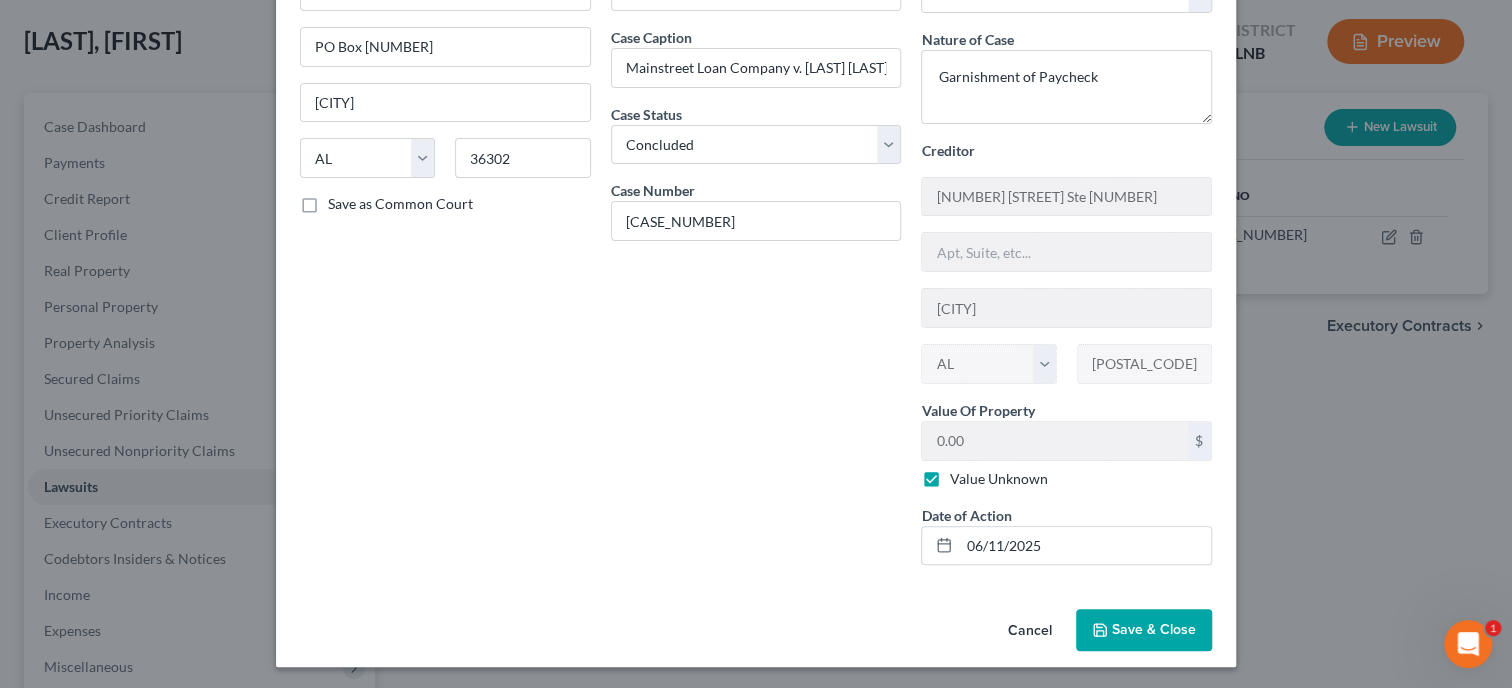 click on "Save & Close" at bounding box center [1154, 629] 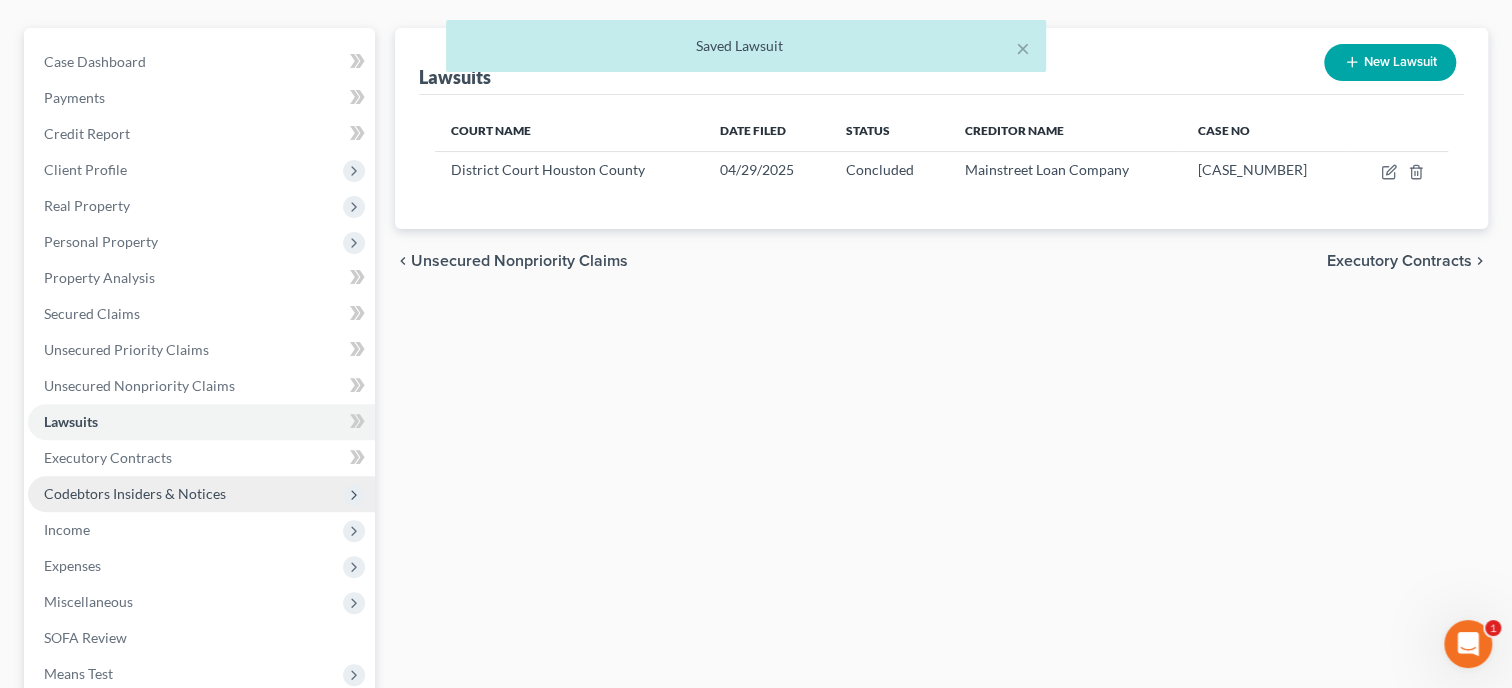 scroll, scrollTop: 202, scrollLeft: 0, axis: vertical 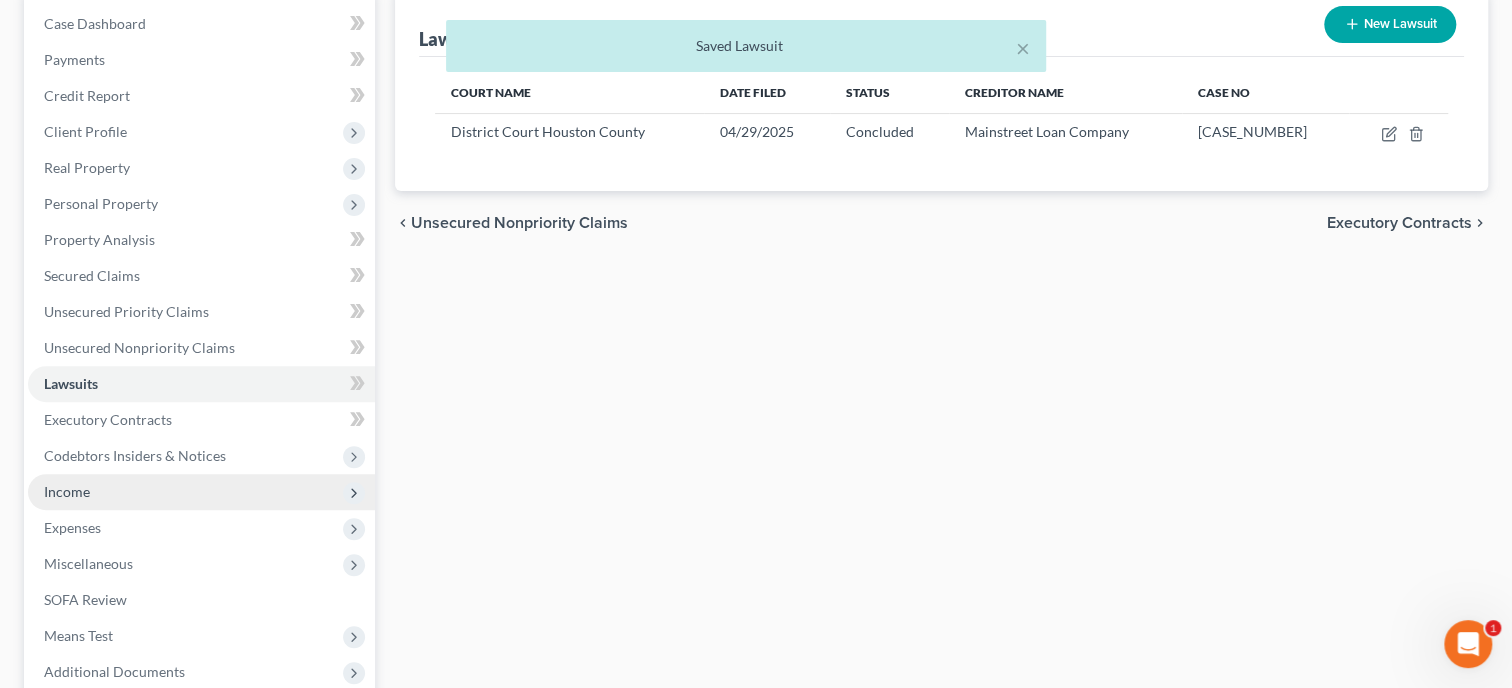 click on "Income" at bounding box center [201, 492] 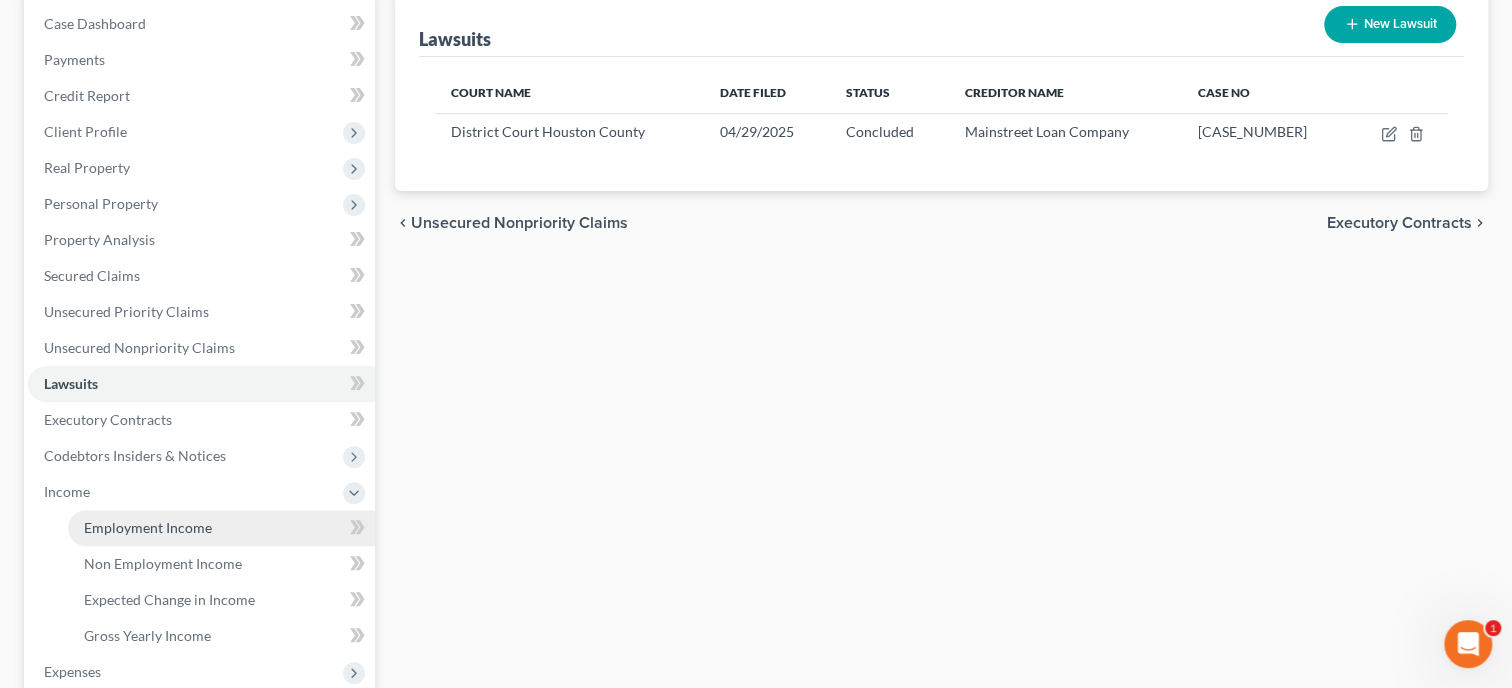 click on "Employment Income" at bounding box center (148, 527) 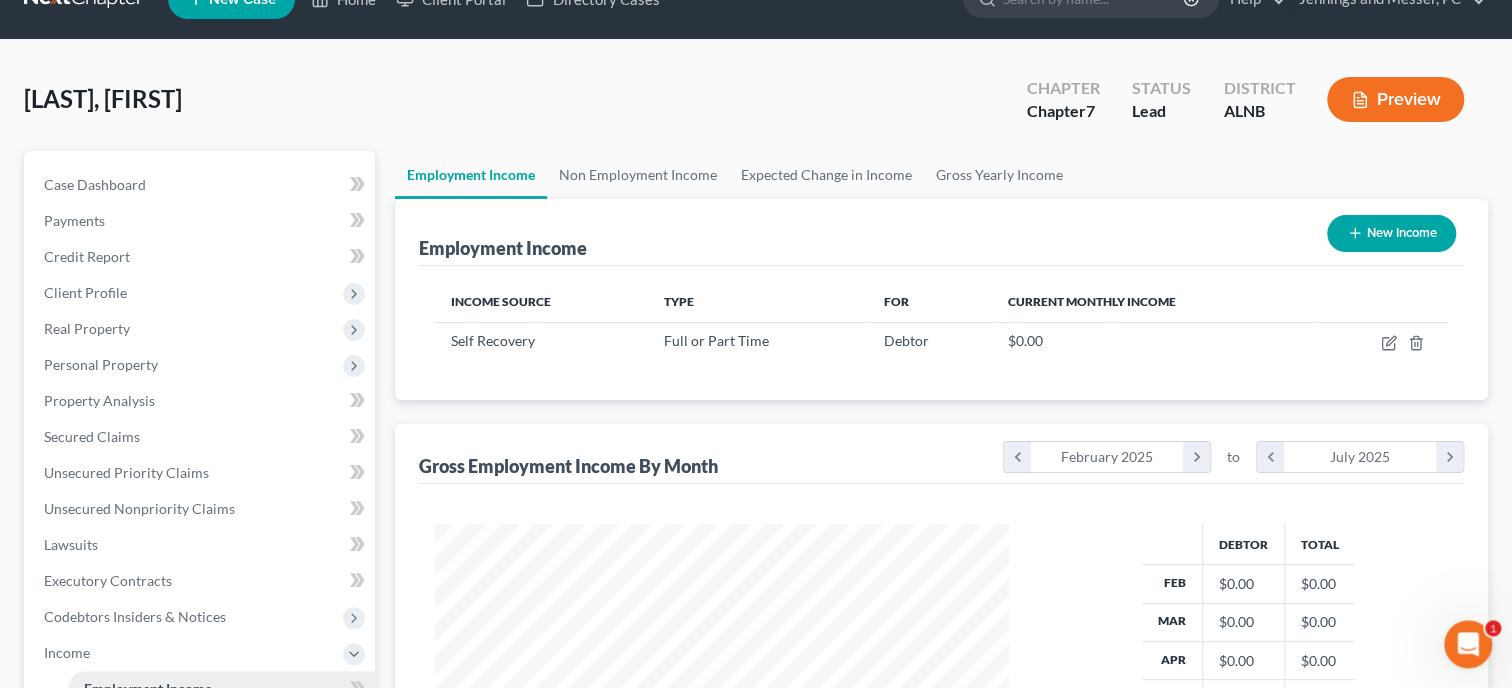 scroll, scrollTop: 0, scrollLeft: 0, axis: both 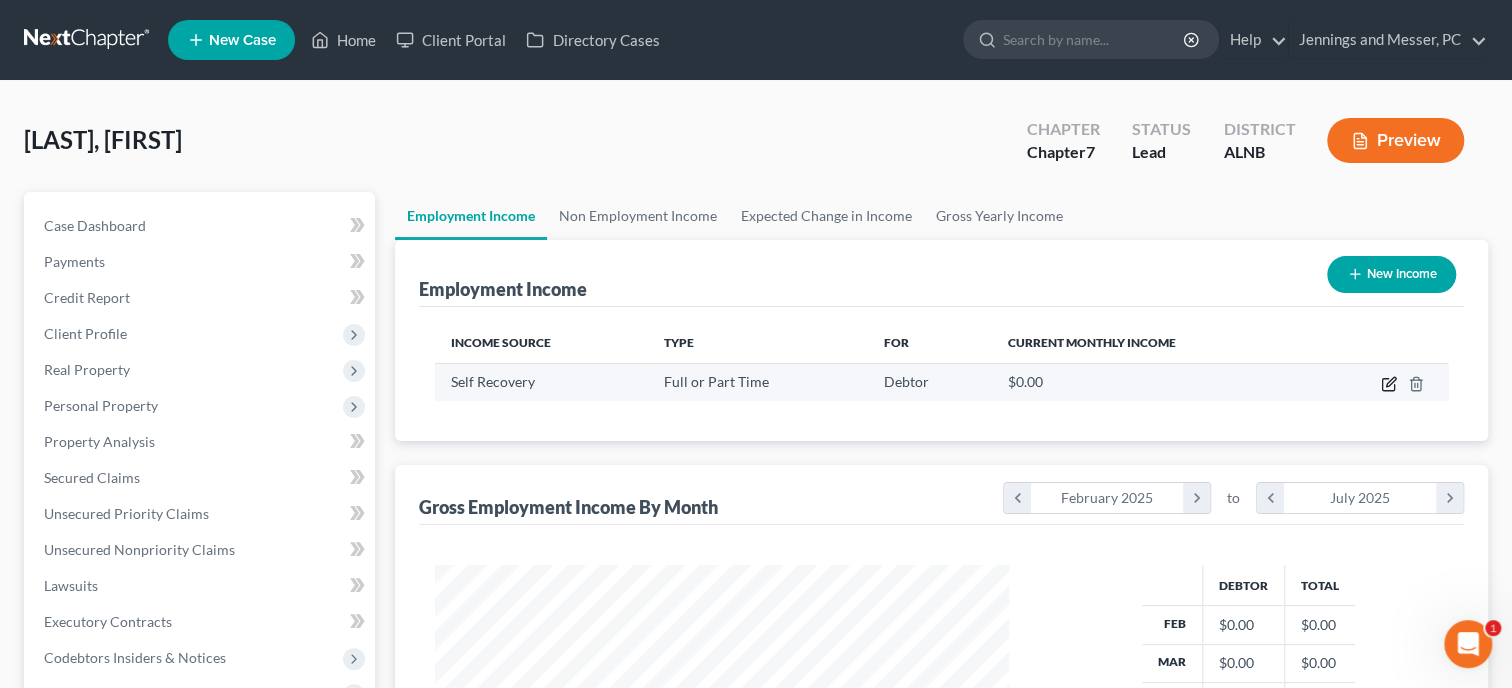 click 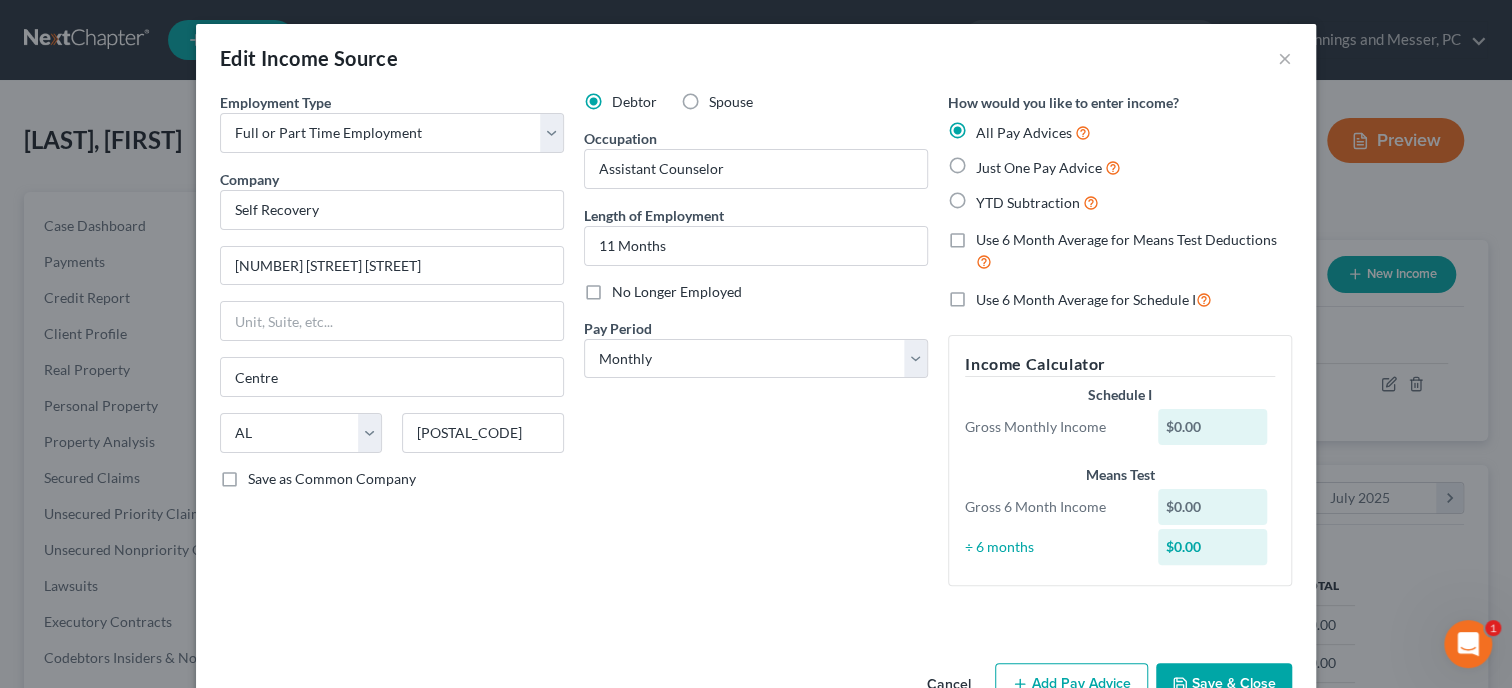 click on "Just One Pay Advice" at bounding box center (1048, 167) 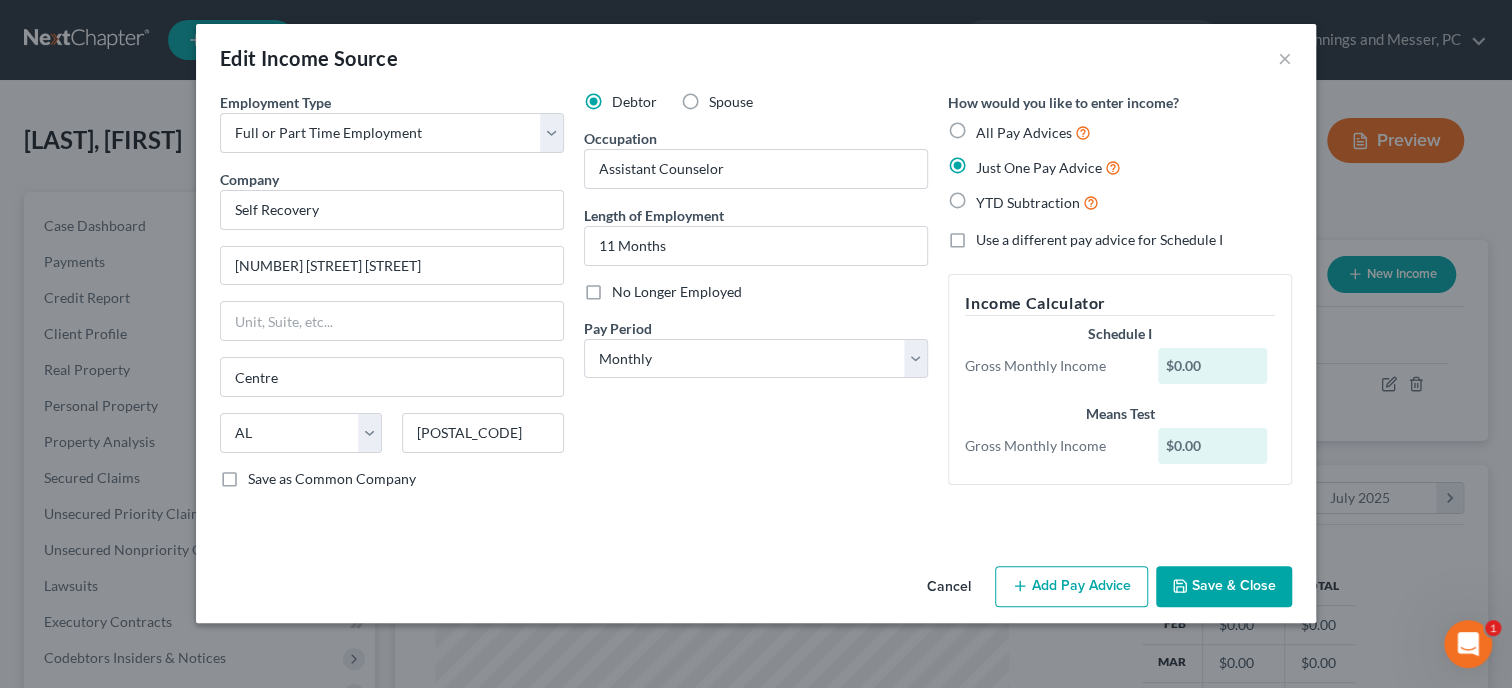 click on "Add Pay Advice" at bounding box center (1071, 587) 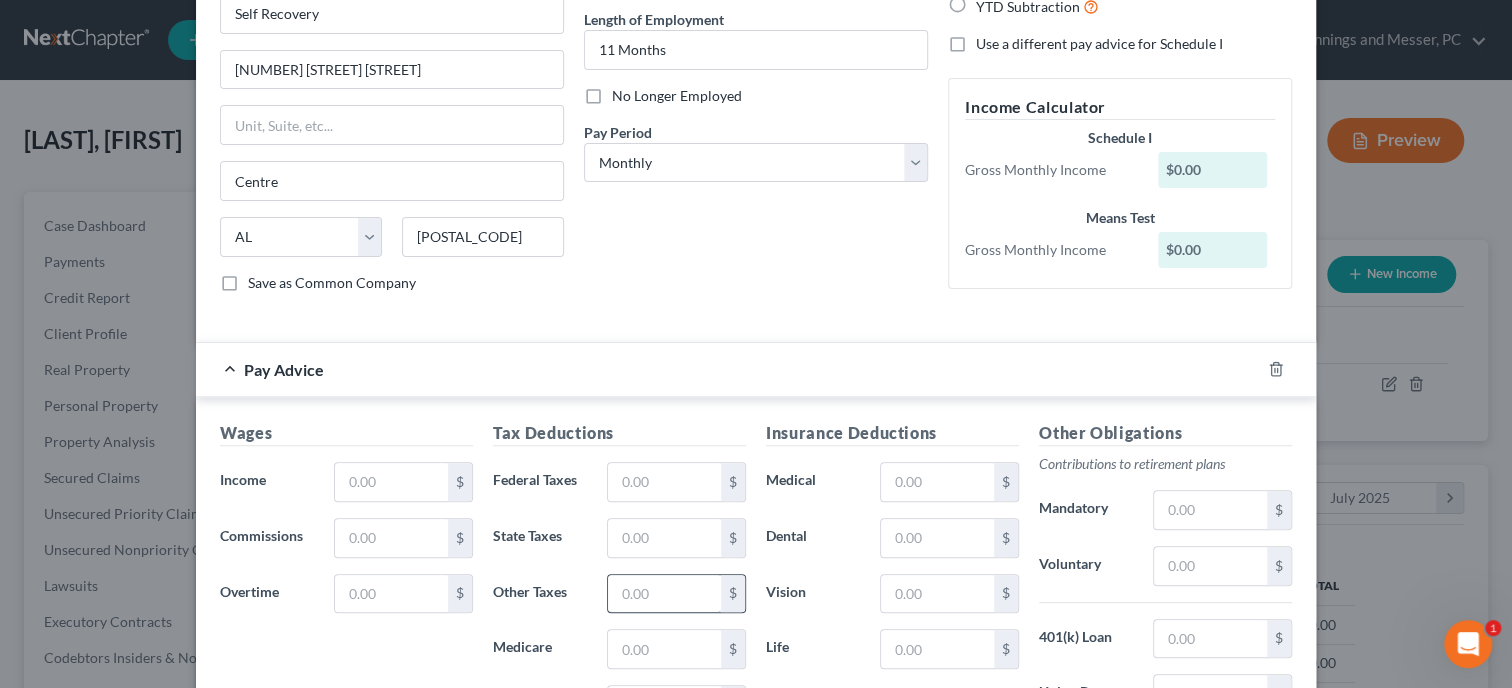 scroll, scrollTop: 308, scrollLeft: 0, axis: vertical 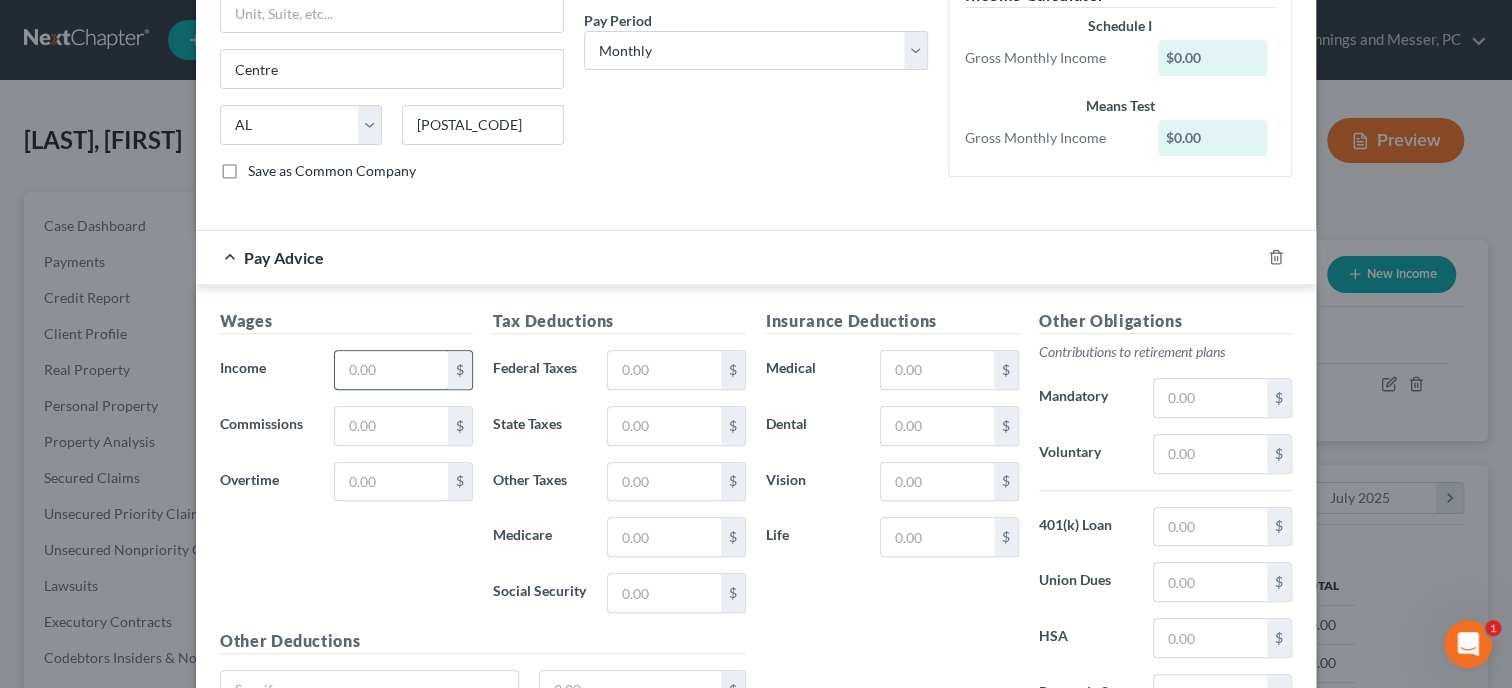 click at bounding box center (391, 370) 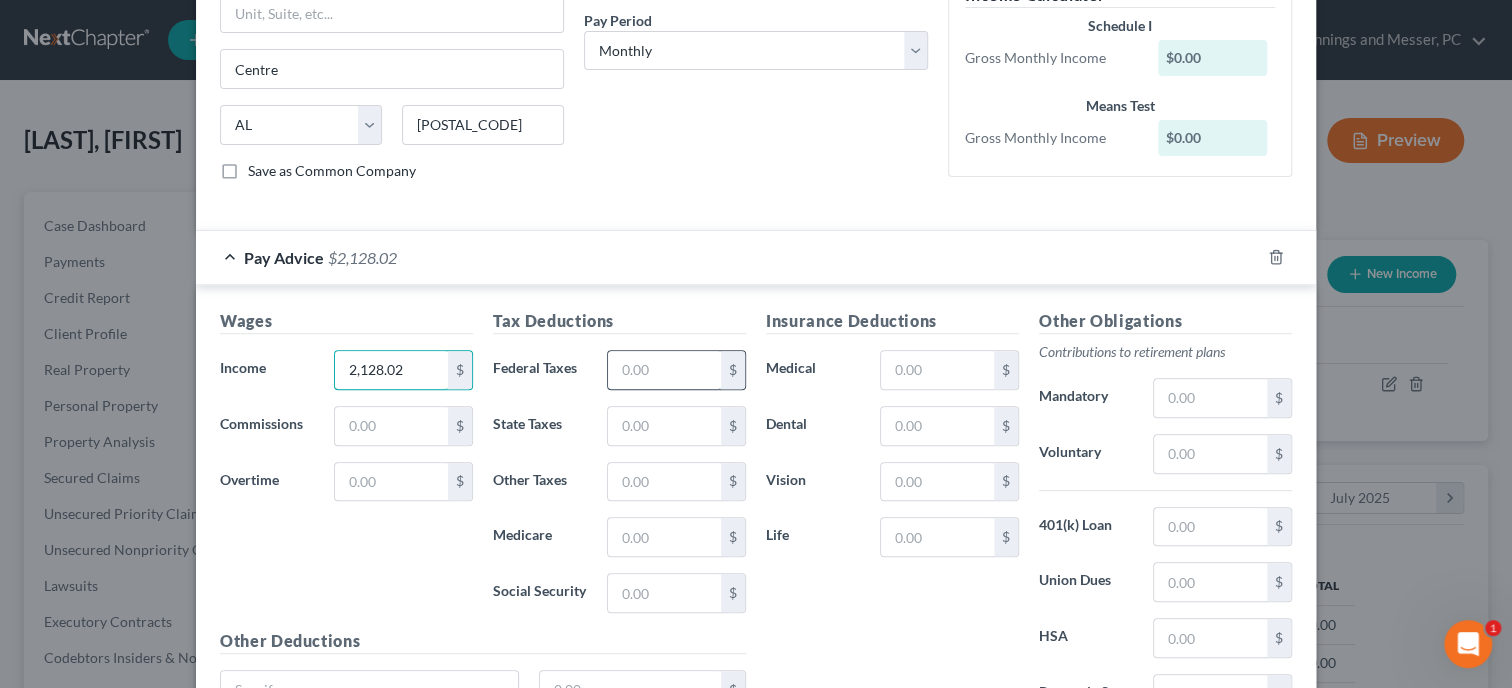 type on "2,128.02" 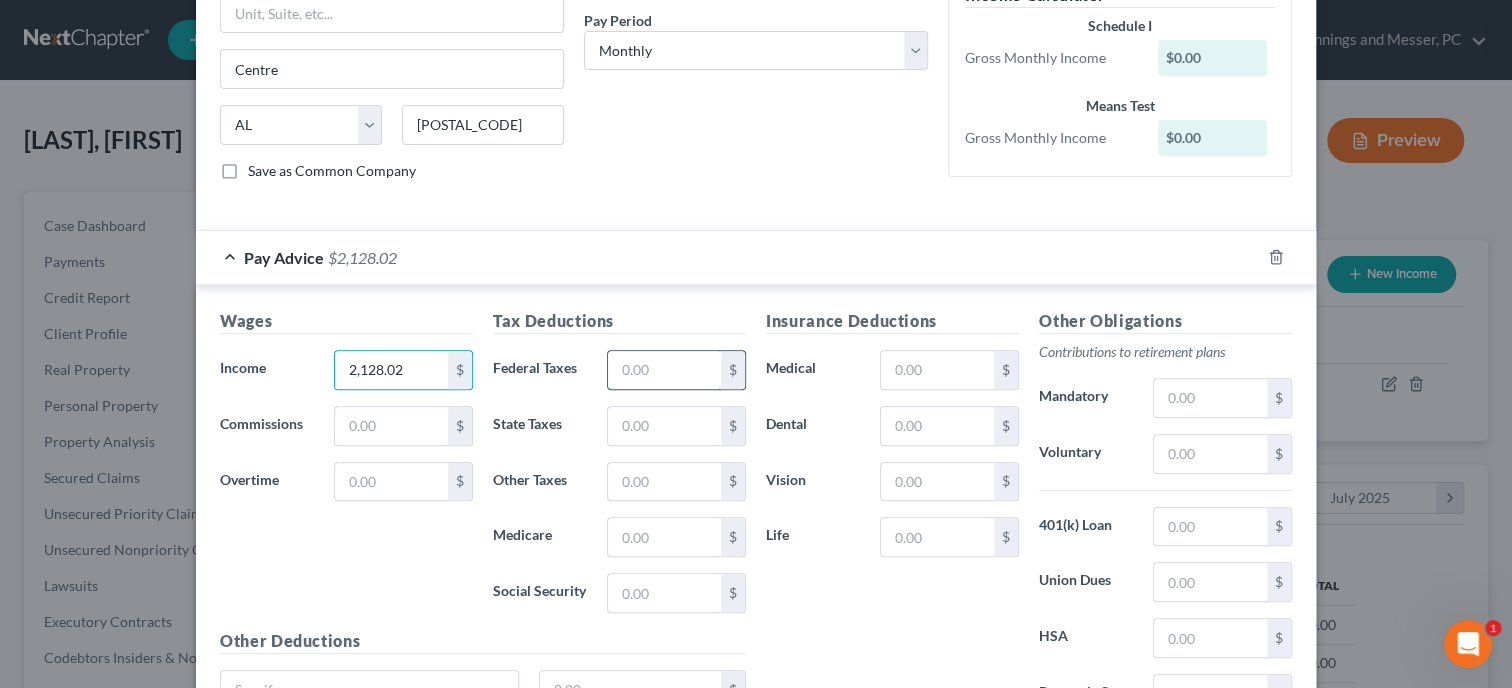 click at bounding box center [664, 370] 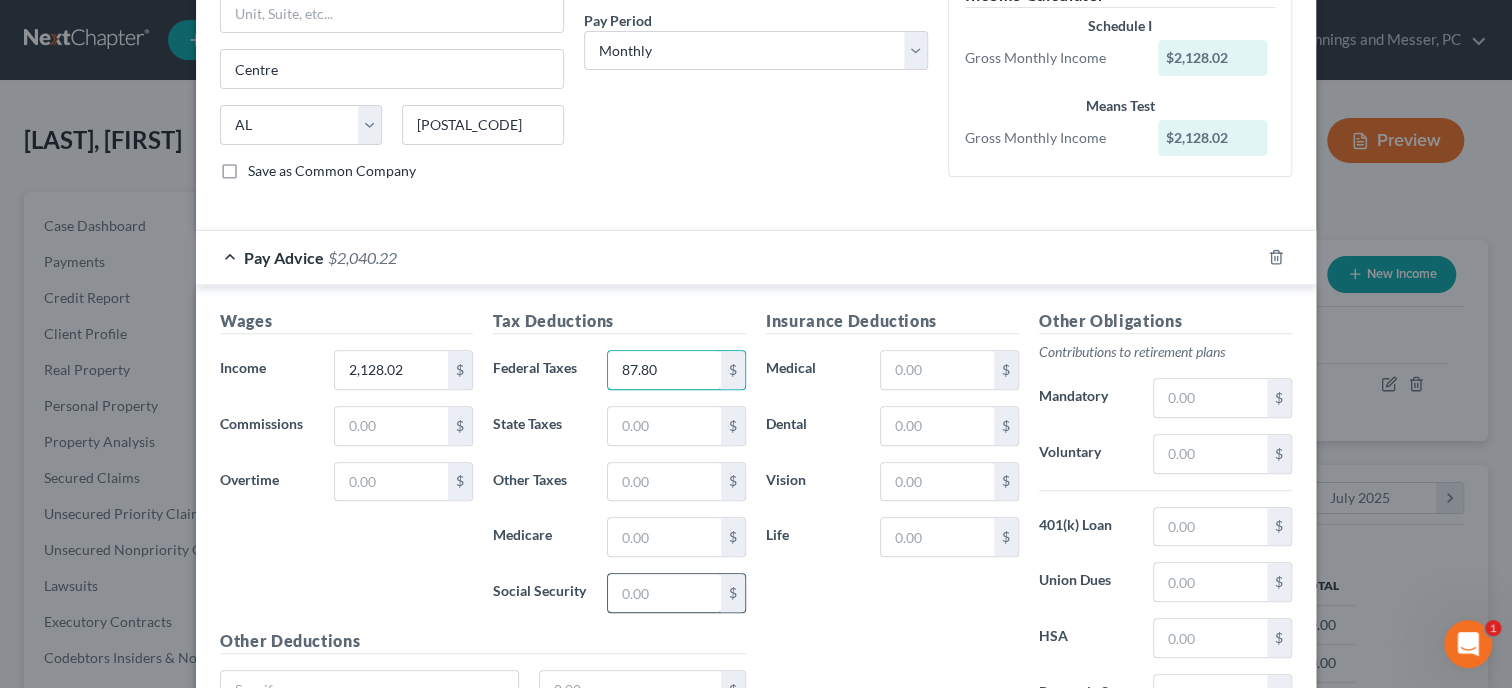 type on "87.80" 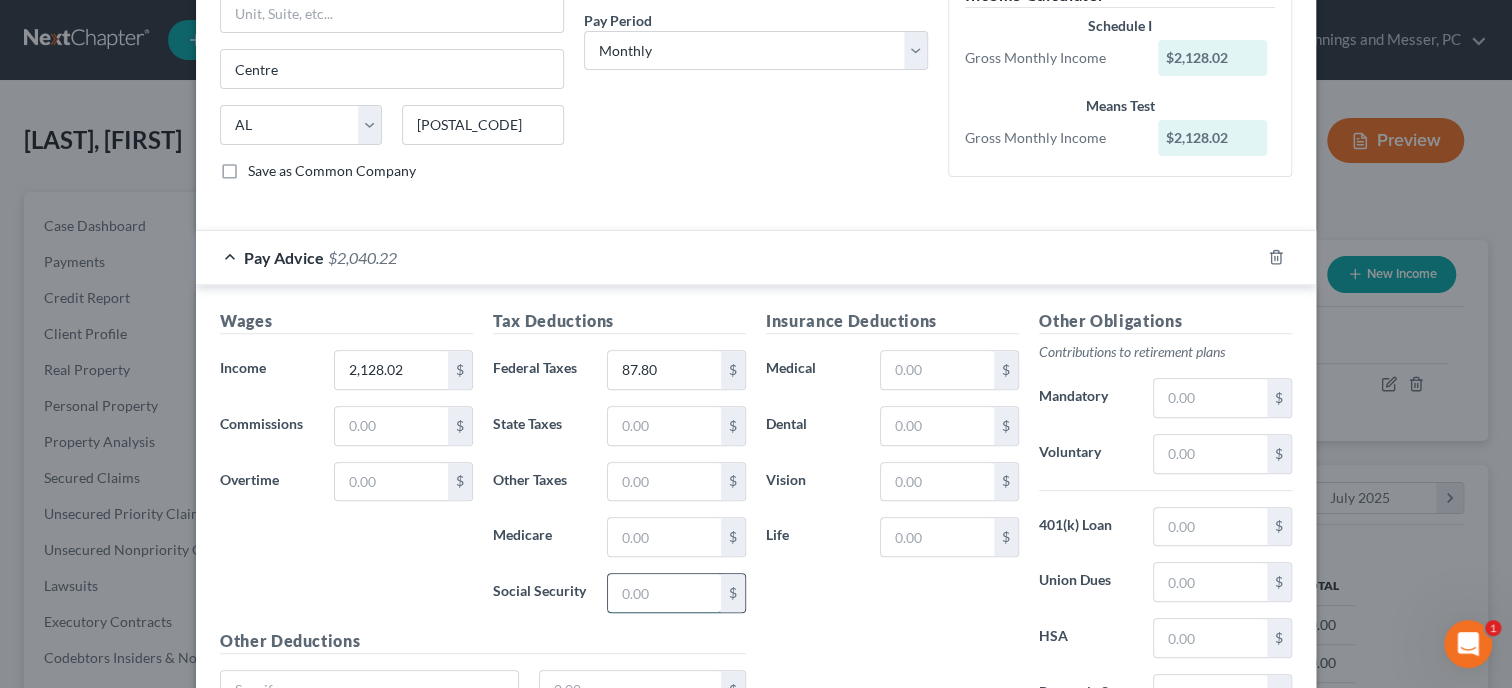 click at bounding box center [664, 593] 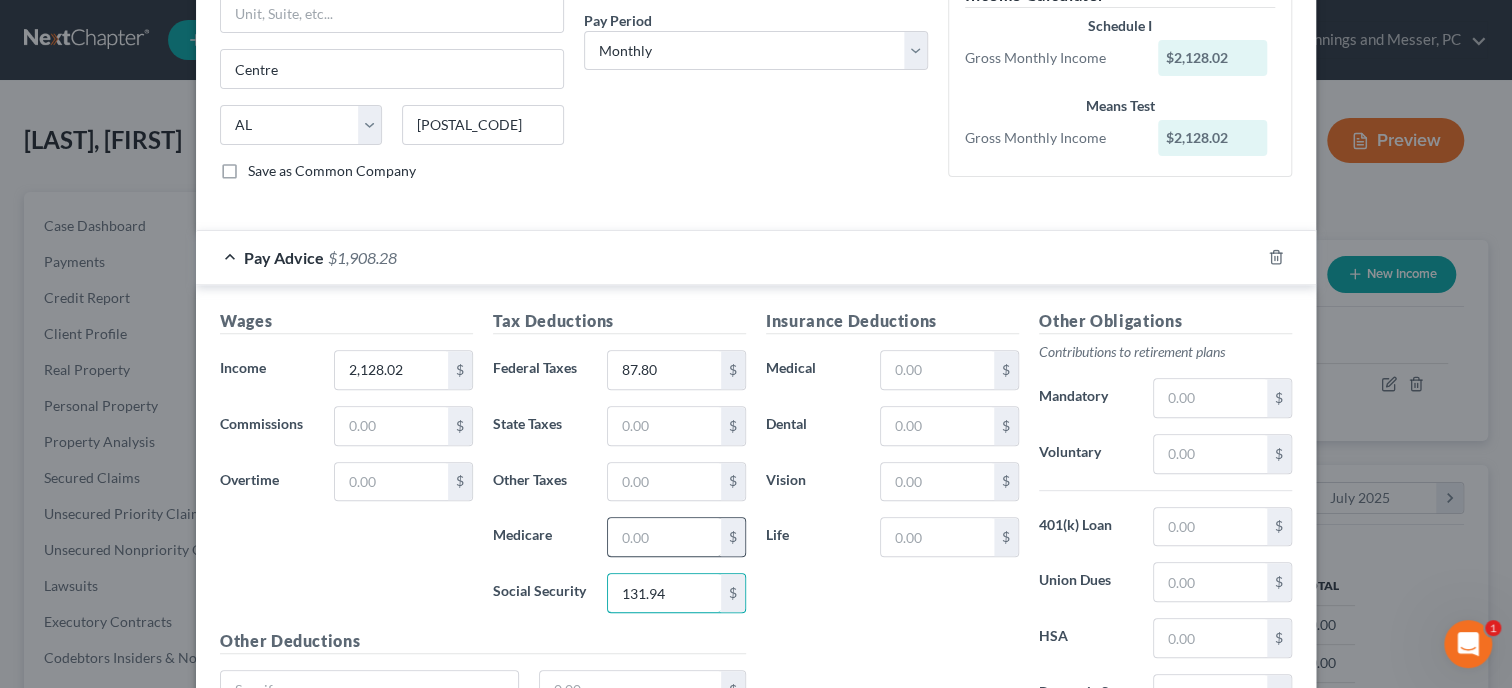 type on "131.94" 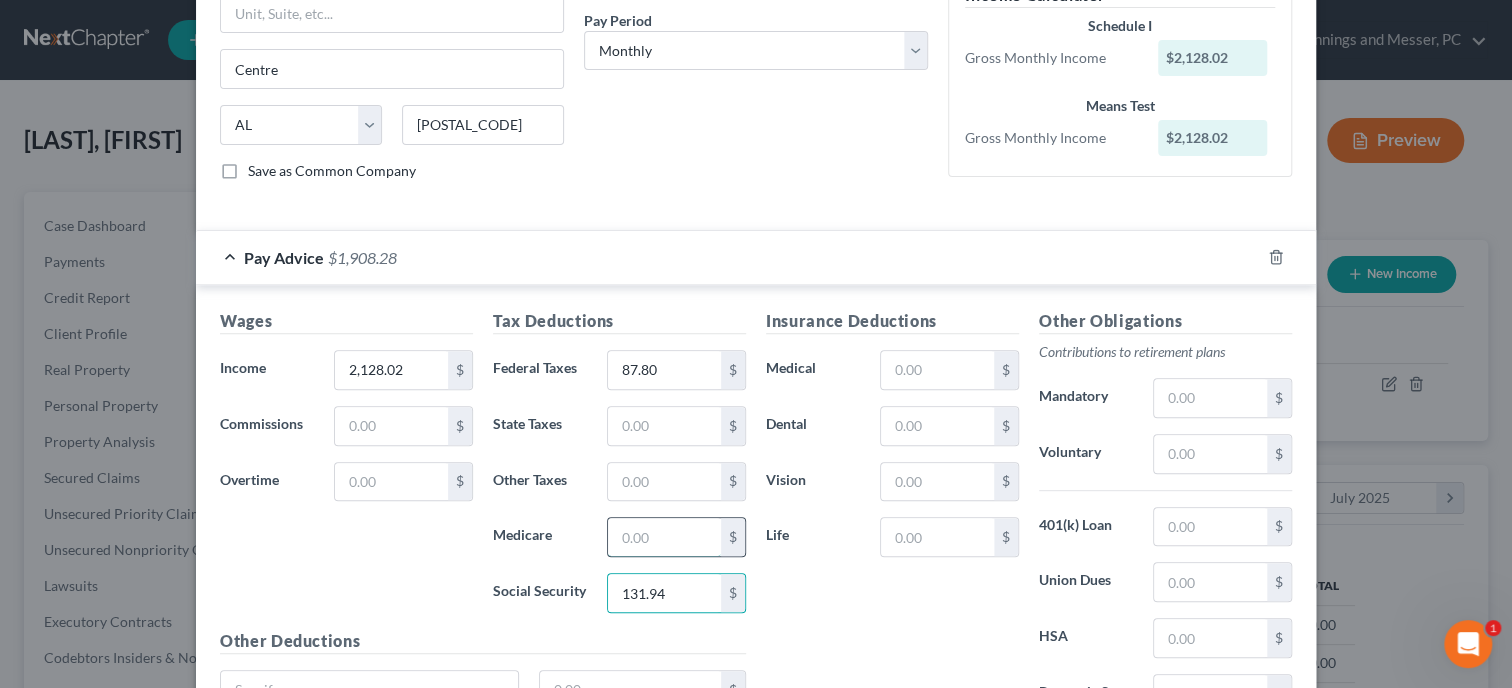 click at bounding box center [664, 537] 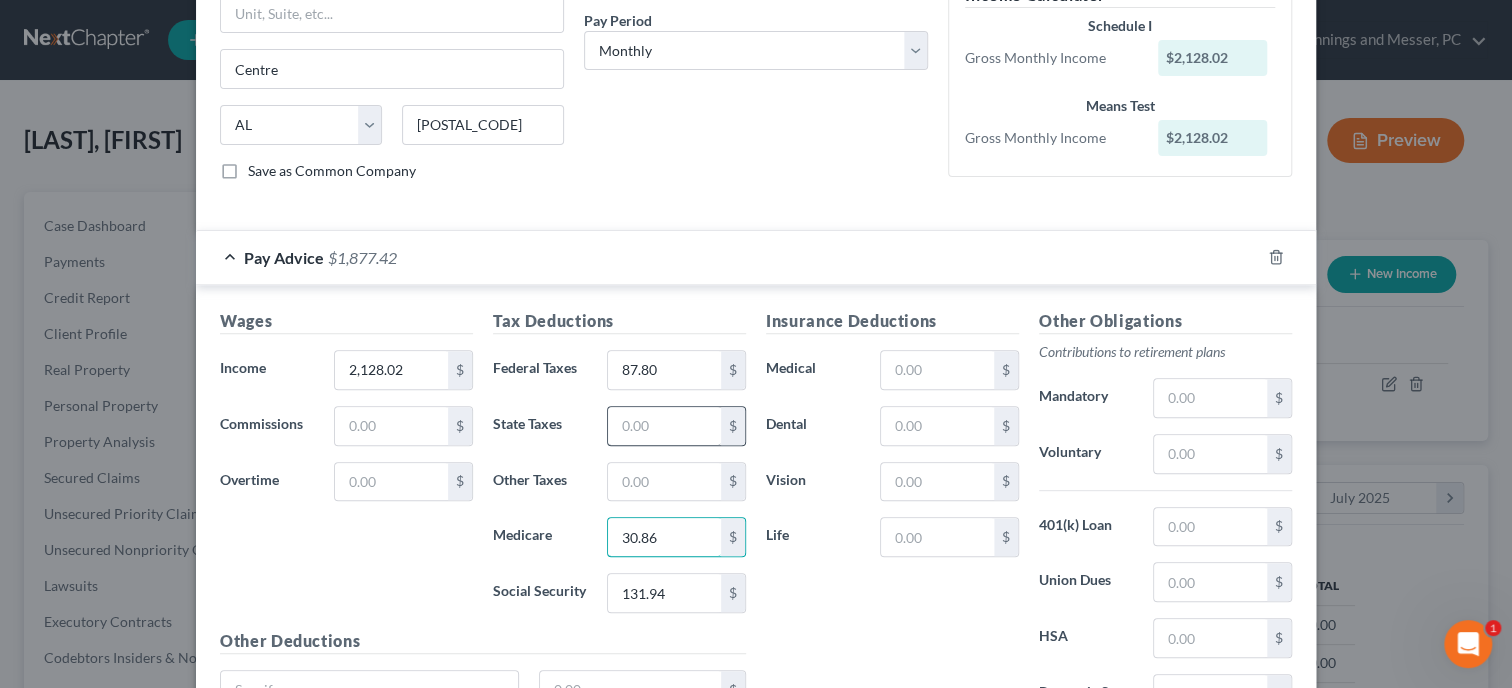 type on "30.86" 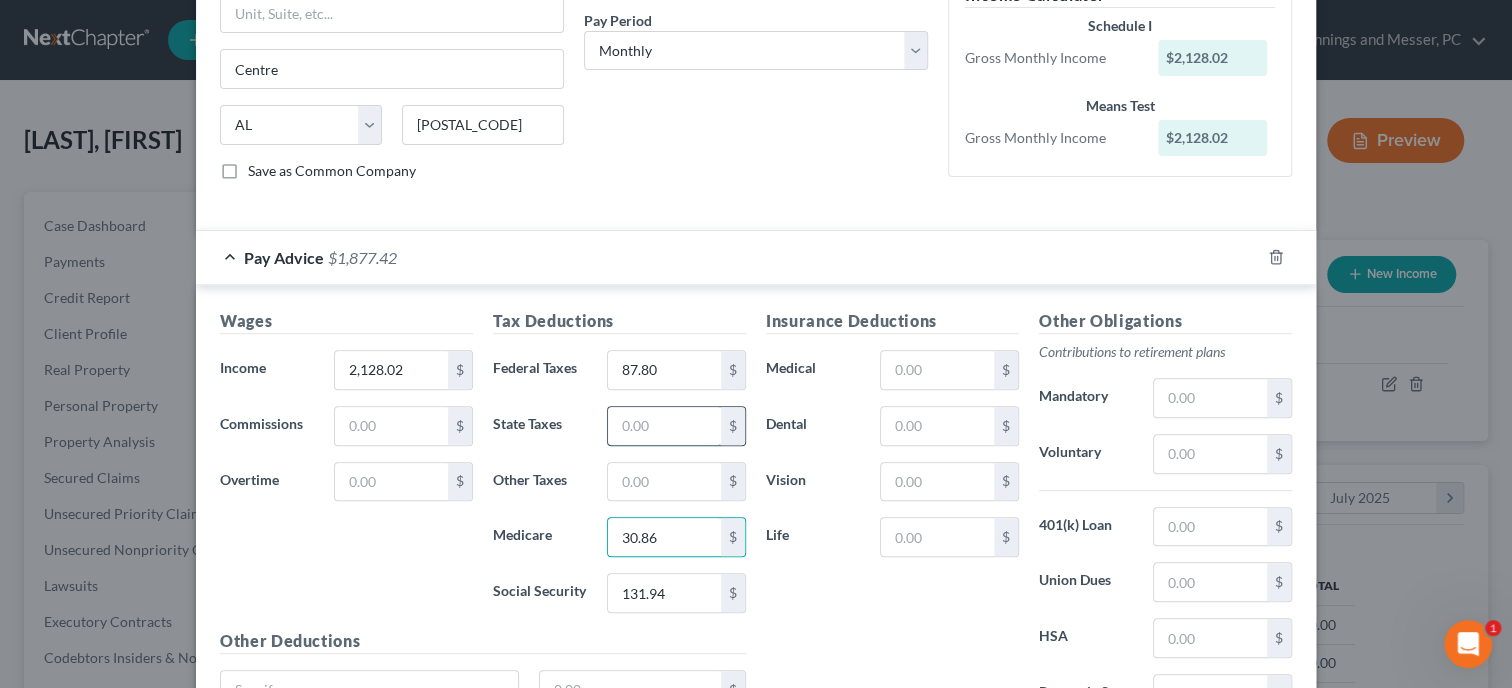 click at bounding box center [664, 426] 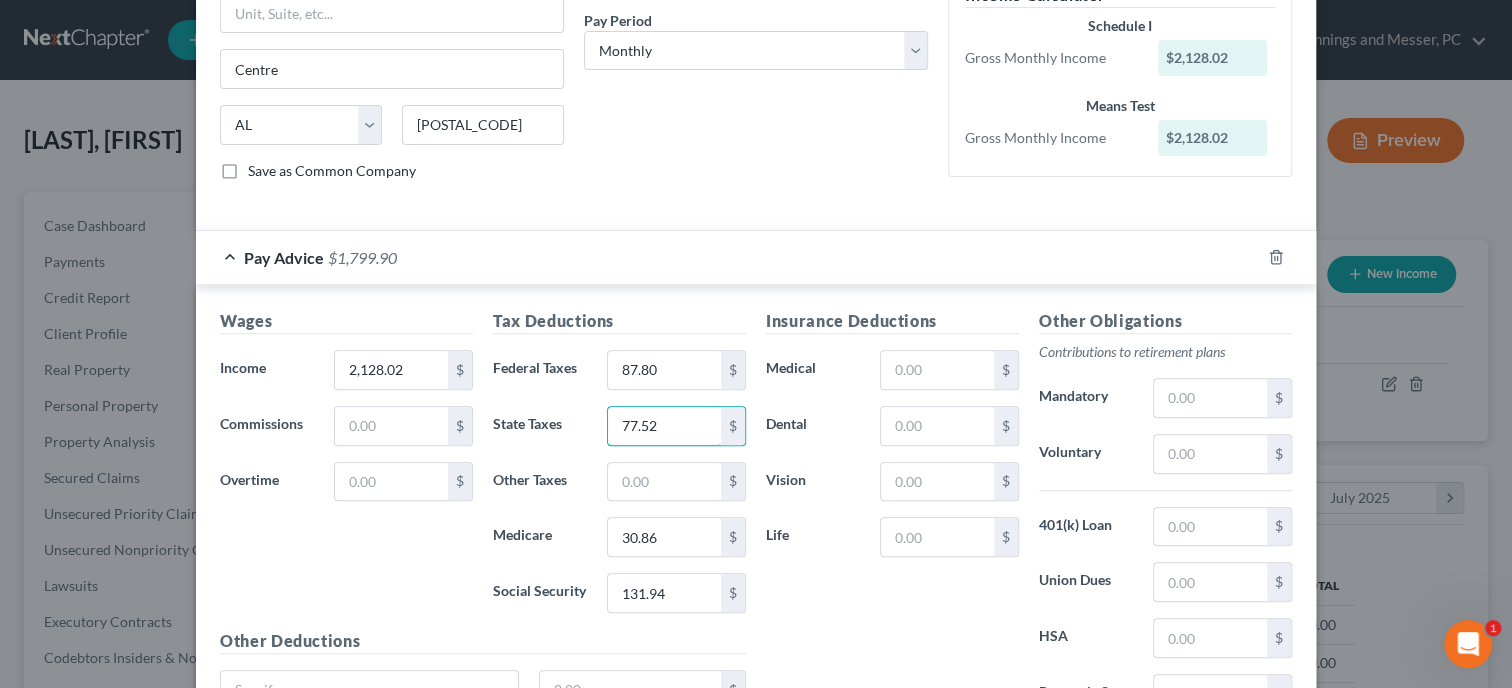 type on "77.52" 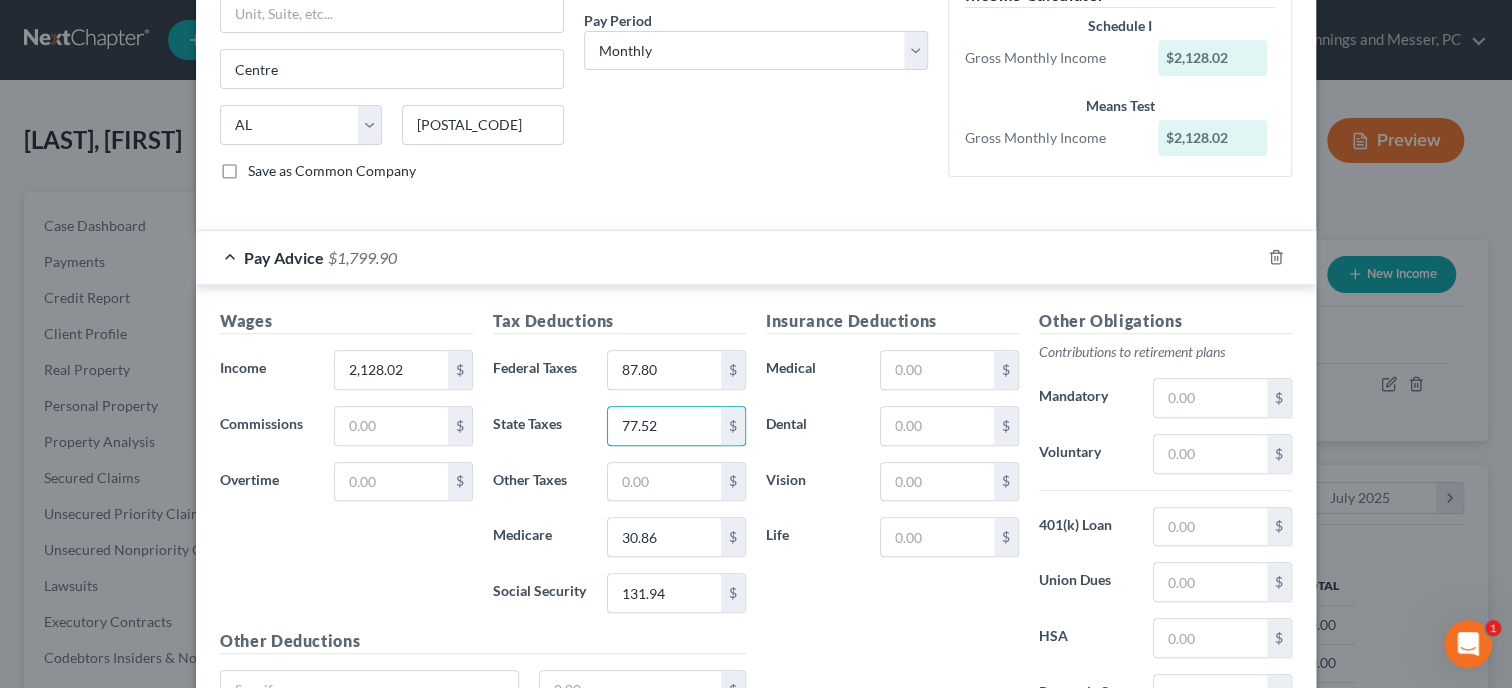 click on "Insurance Deductions Medical $ Dental $ Vision $ Life $" at bounding box center (892, 519) 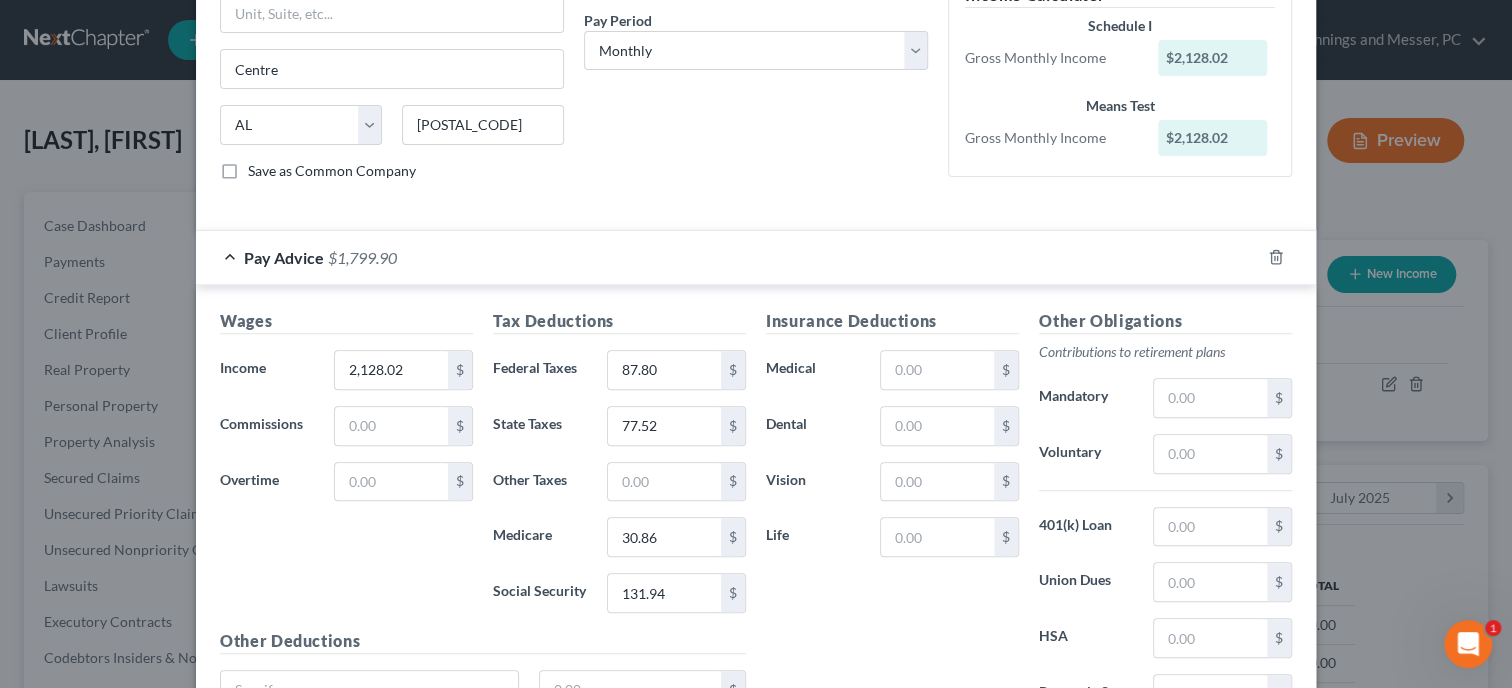 scroll, scrollTop: 498, scrollLeft: 0, axis: vertical 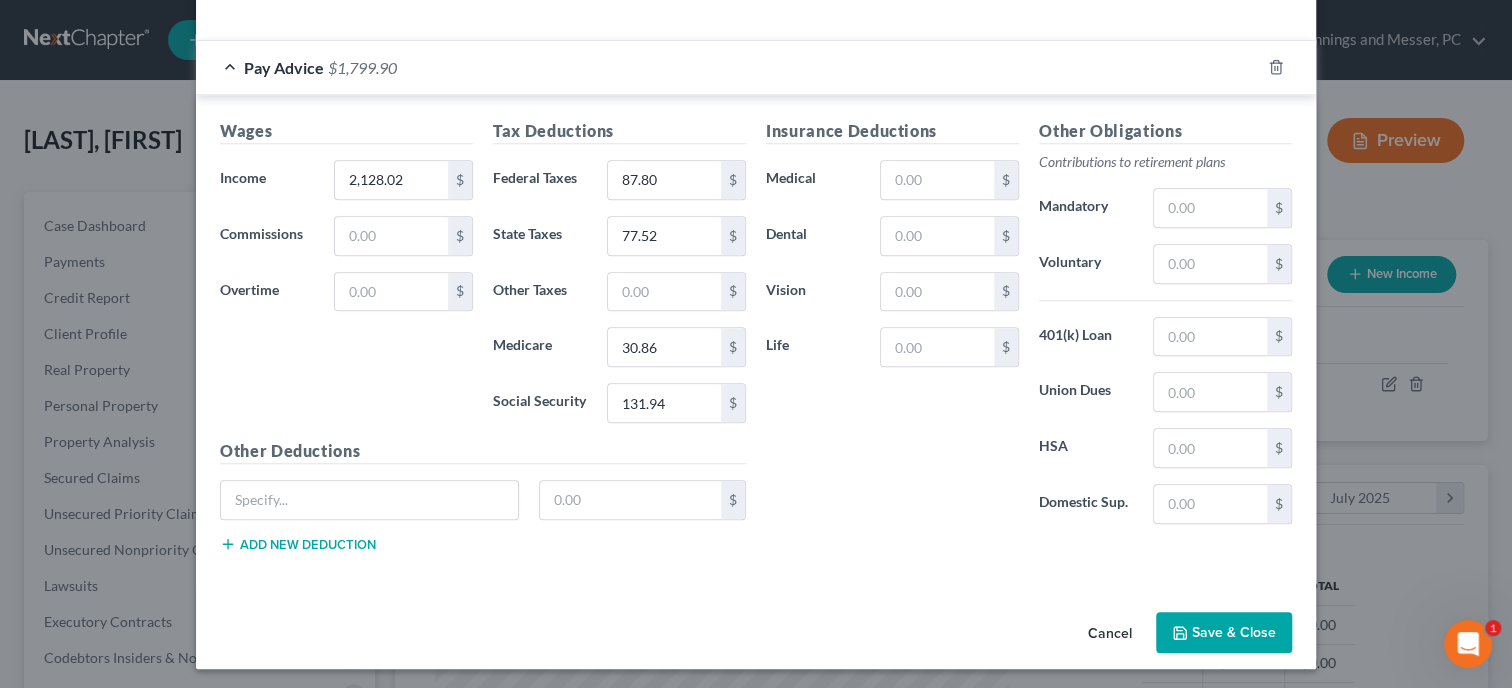 click on "Save & Close" at bounding box center (1224, 633) 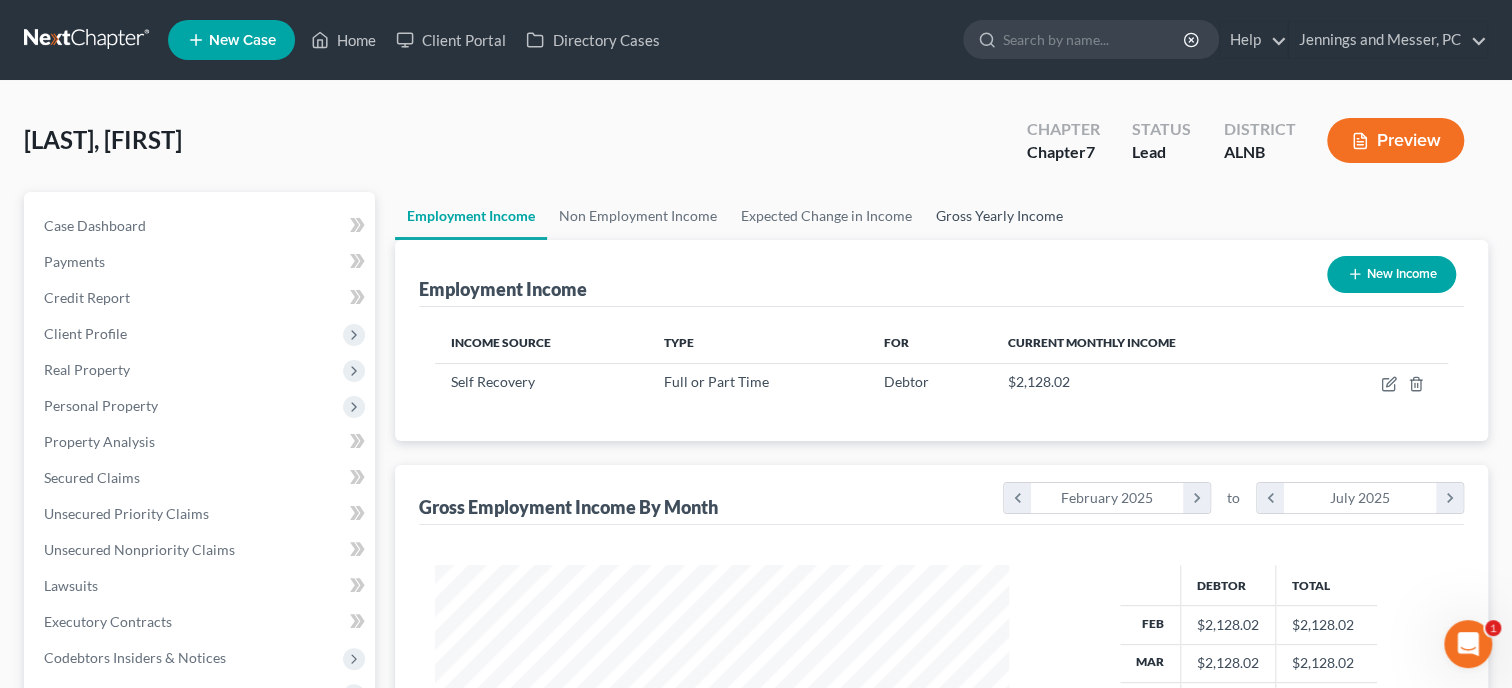 click on "Gross Yearly Income" at bounding box center [999, 216] 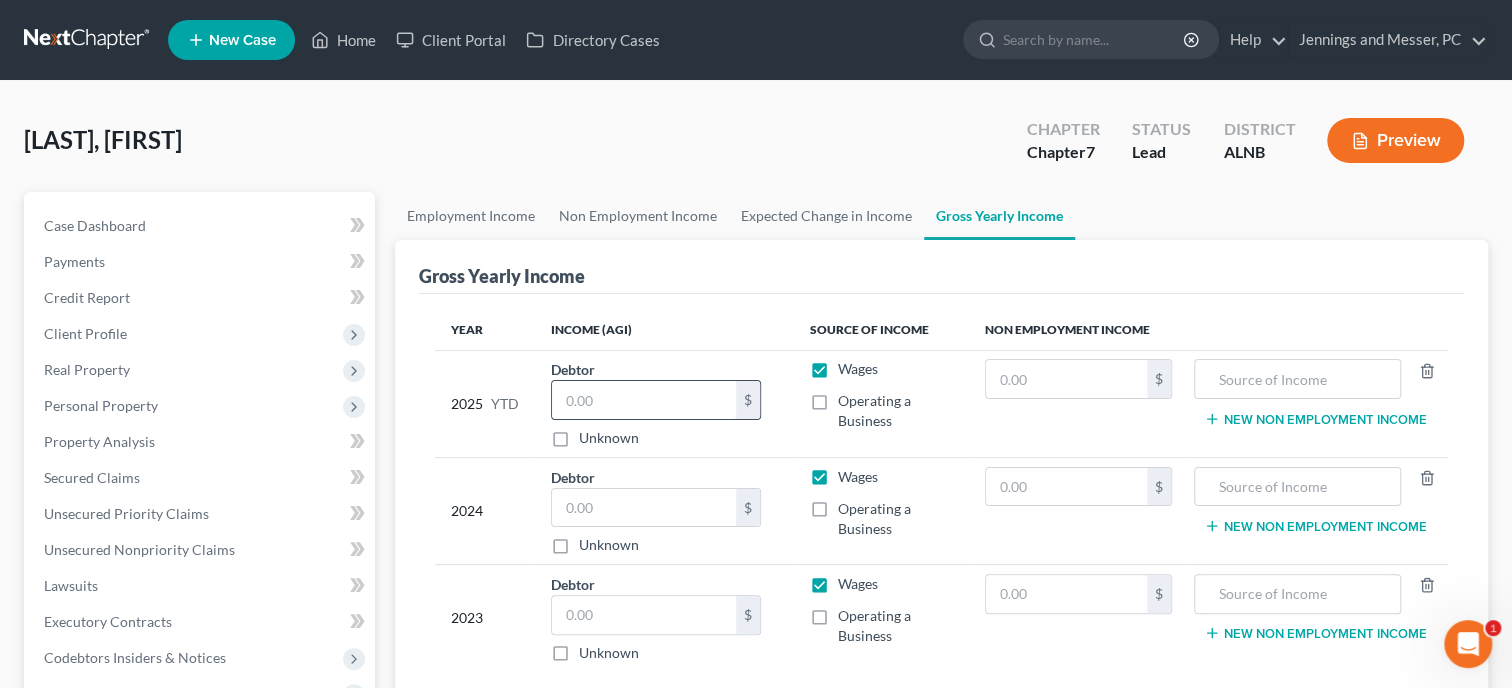 click at bounding box center (644, 400) 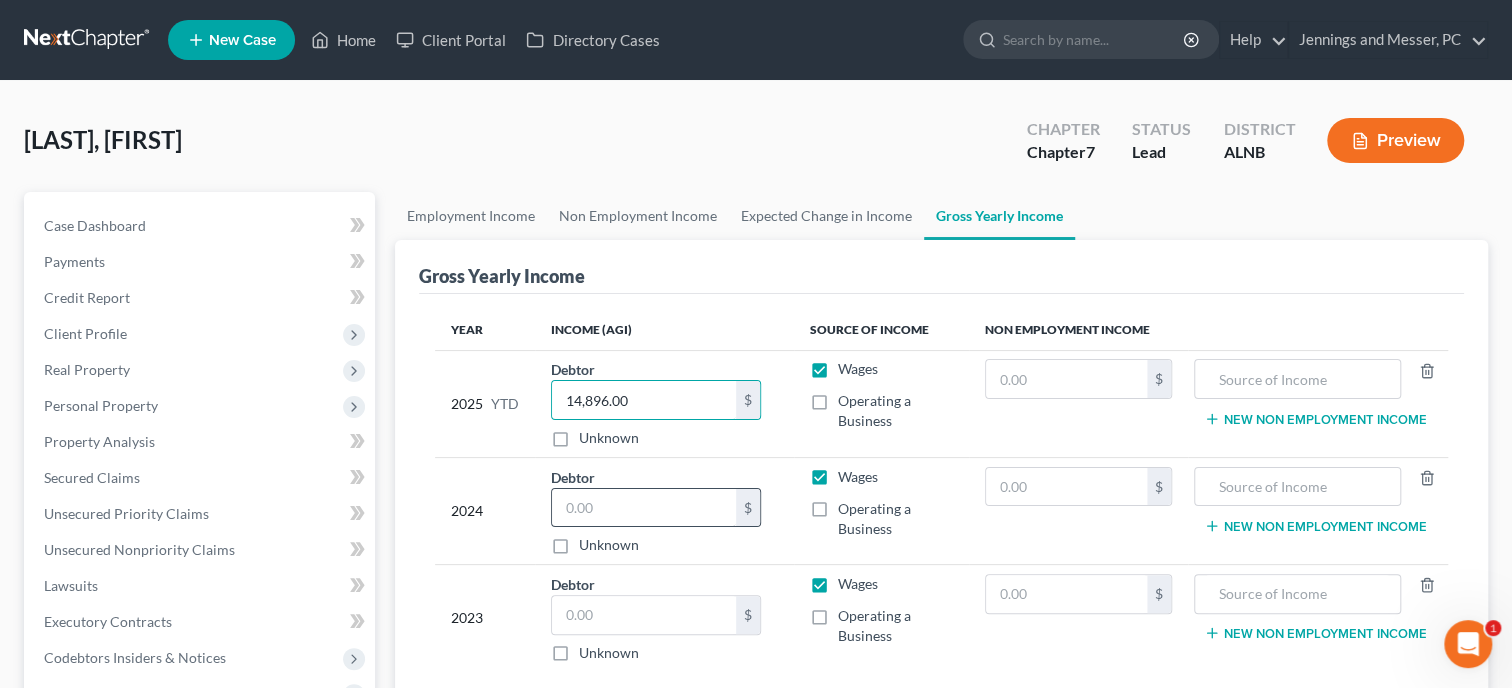 type on "14,896.00" 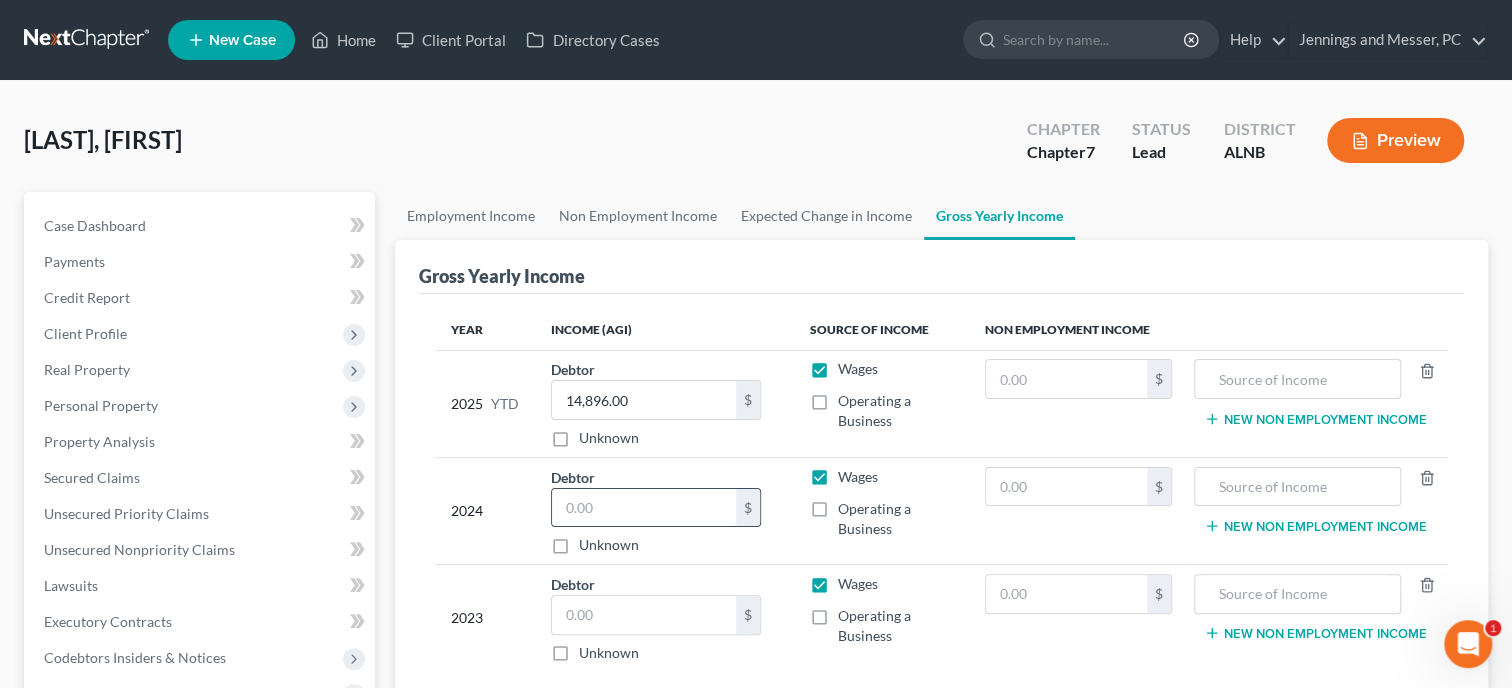 click at bounding box center (644, 508) 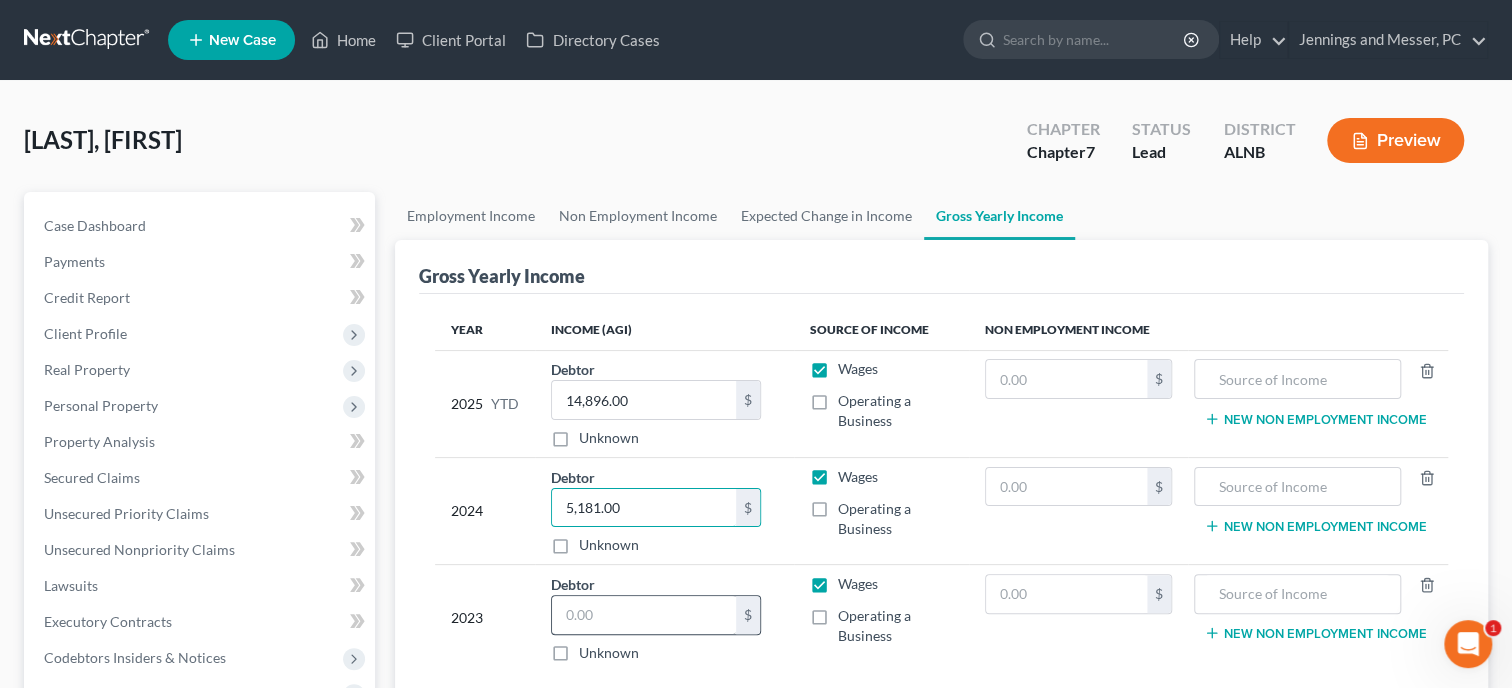 type on "5,181.00" 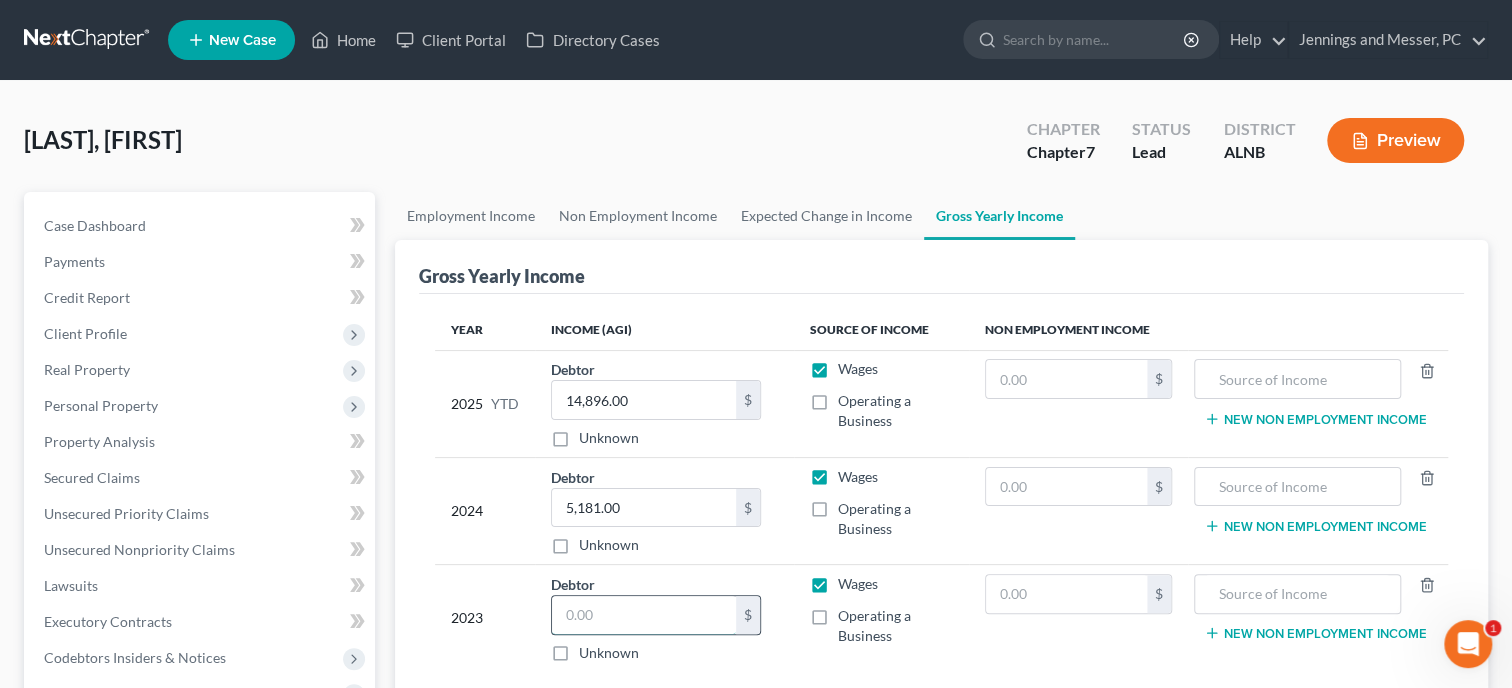 click at bounding box center [644, 615] 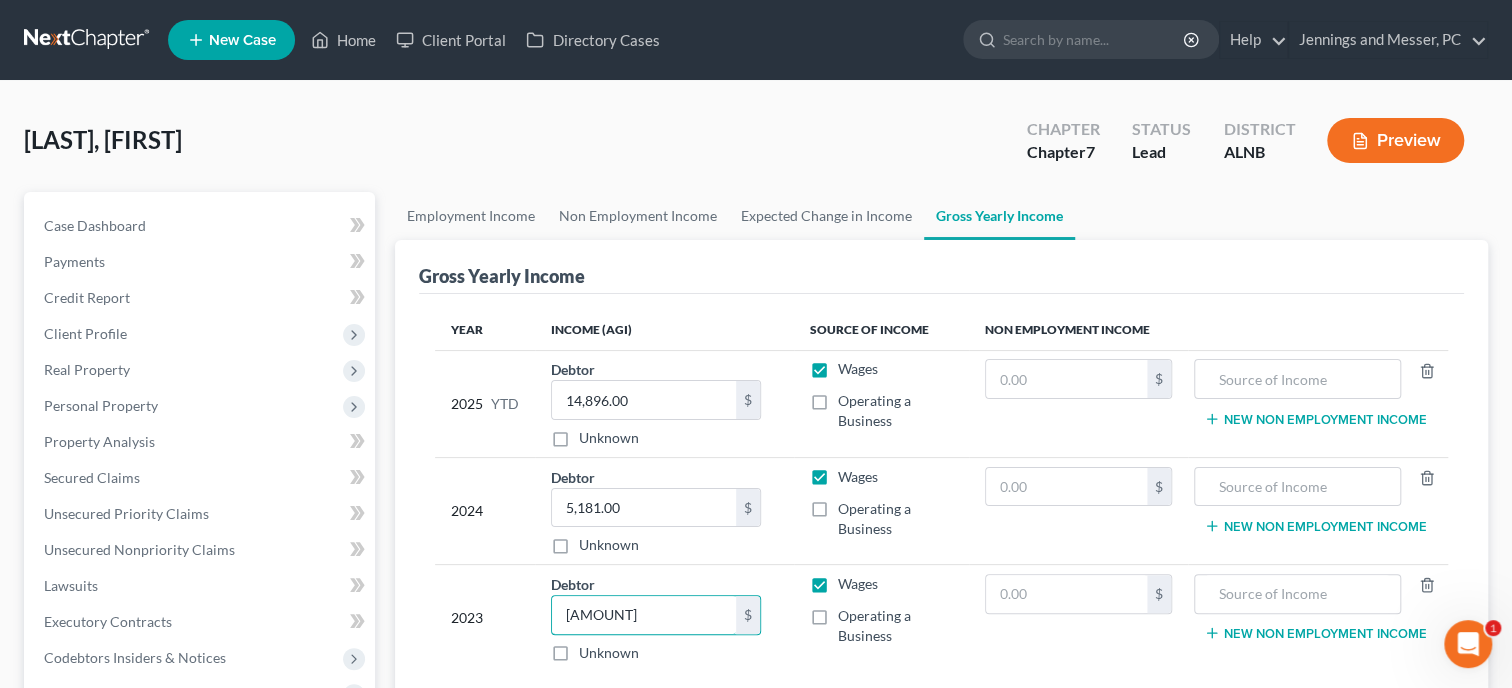 type on "[AMOUNT]" 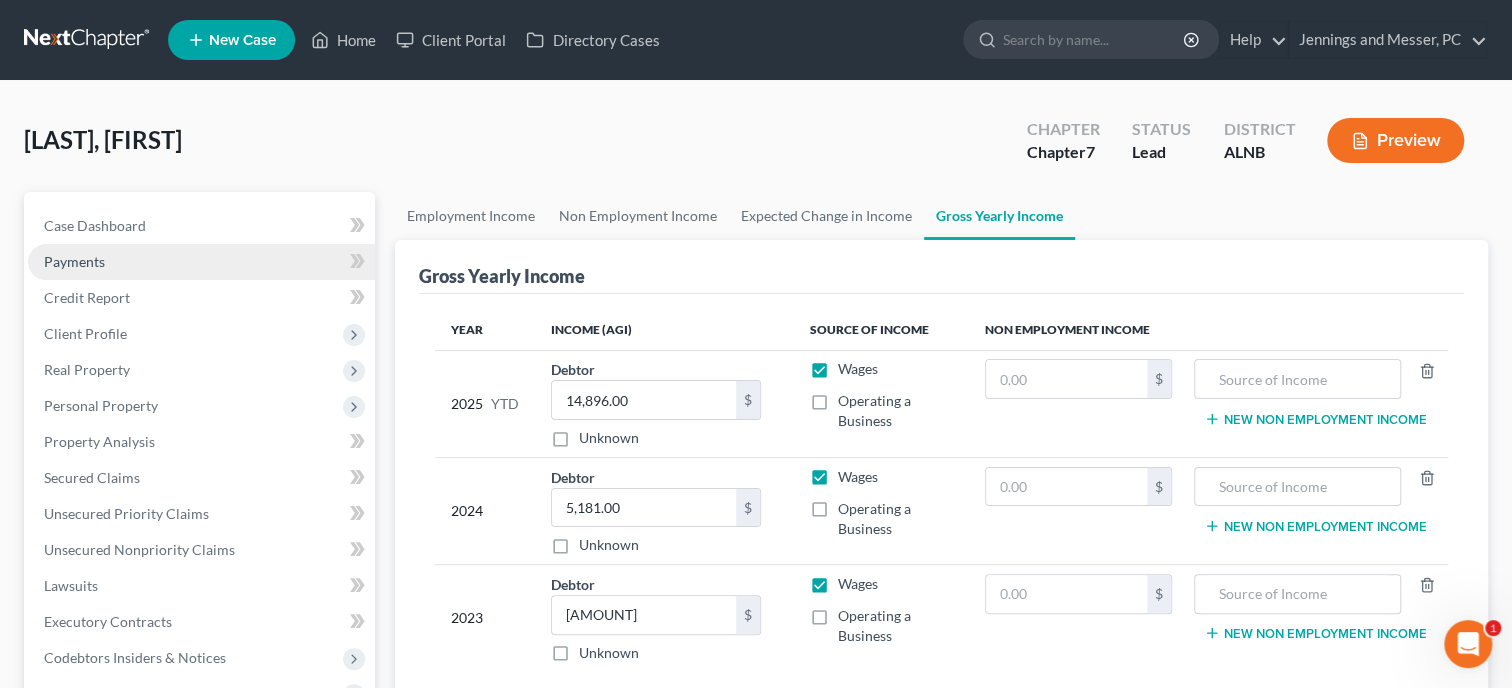 scroll, scrollTop: 411, scrollLeft: 0, axis: vertical 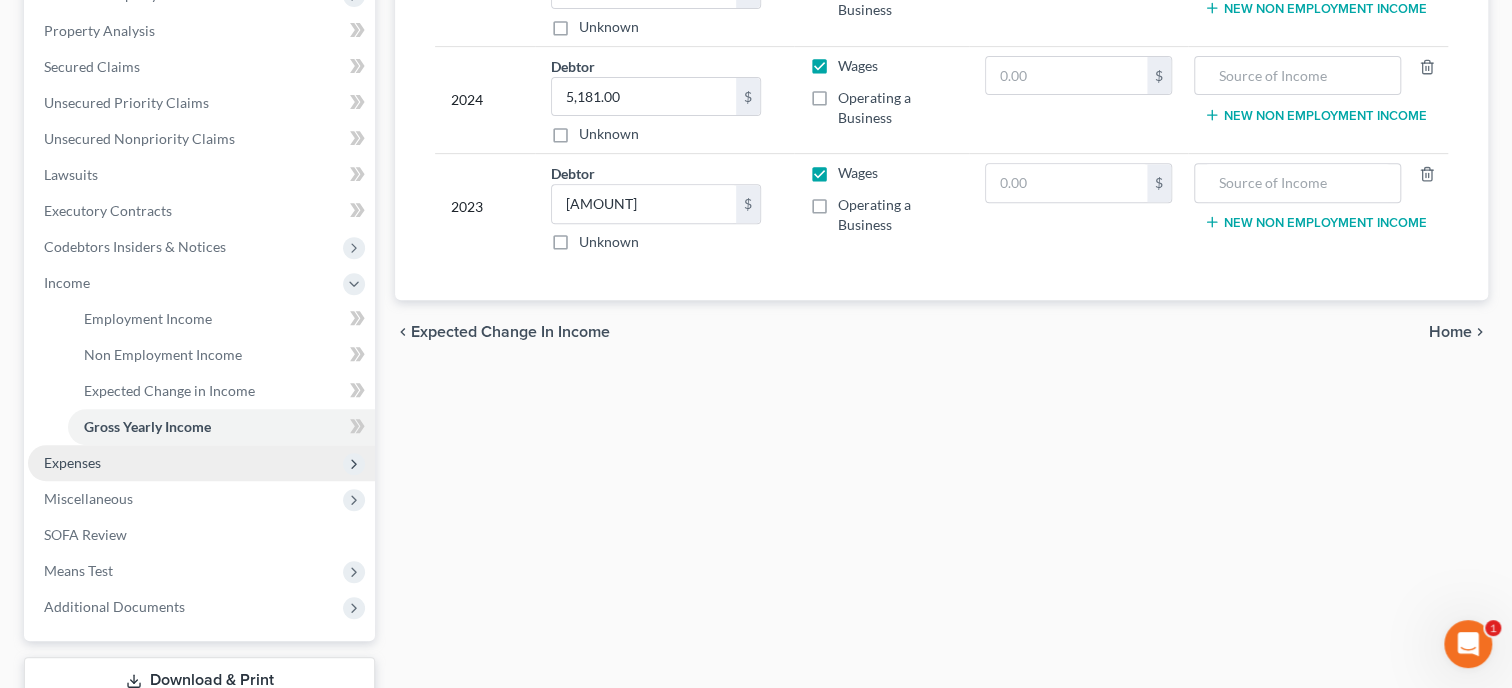 click on "Expenses" at bounding box center (72, 462) 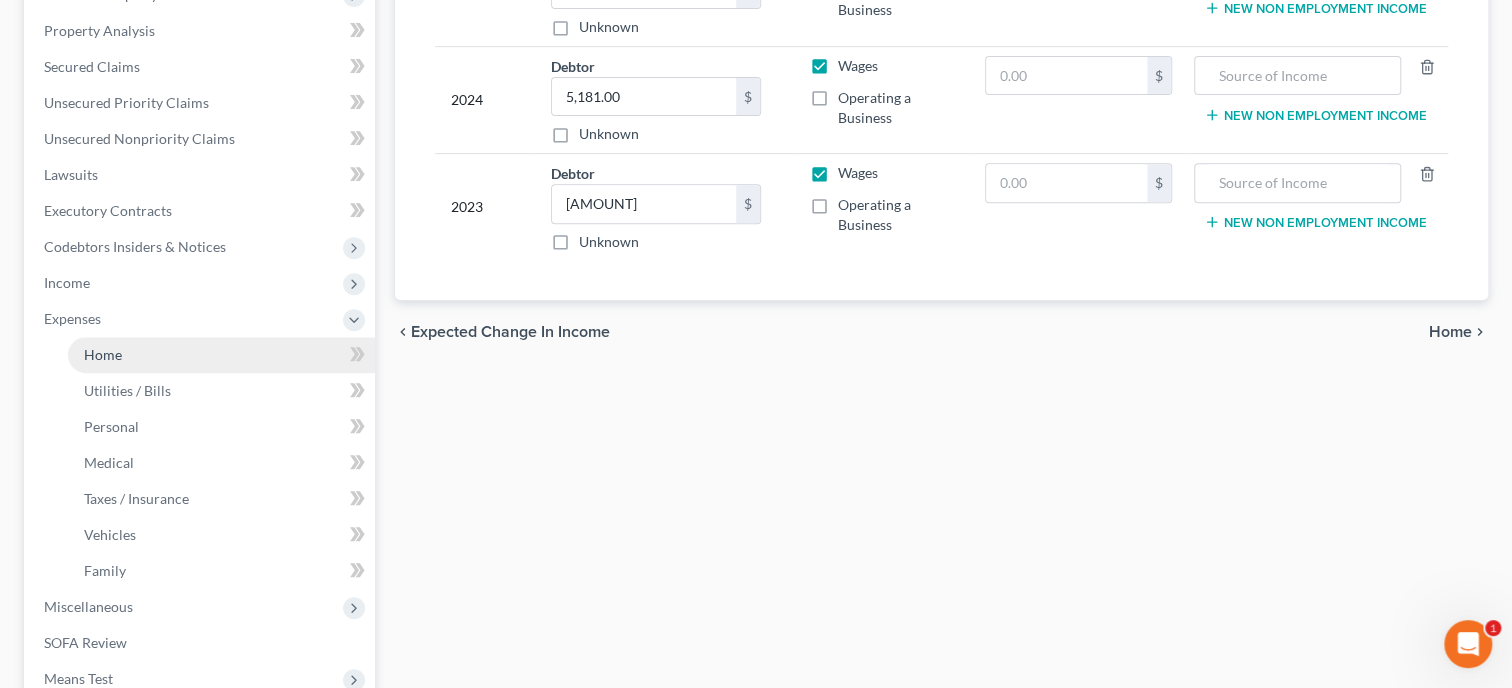 click on "Home" at bounding box center (221, 355) 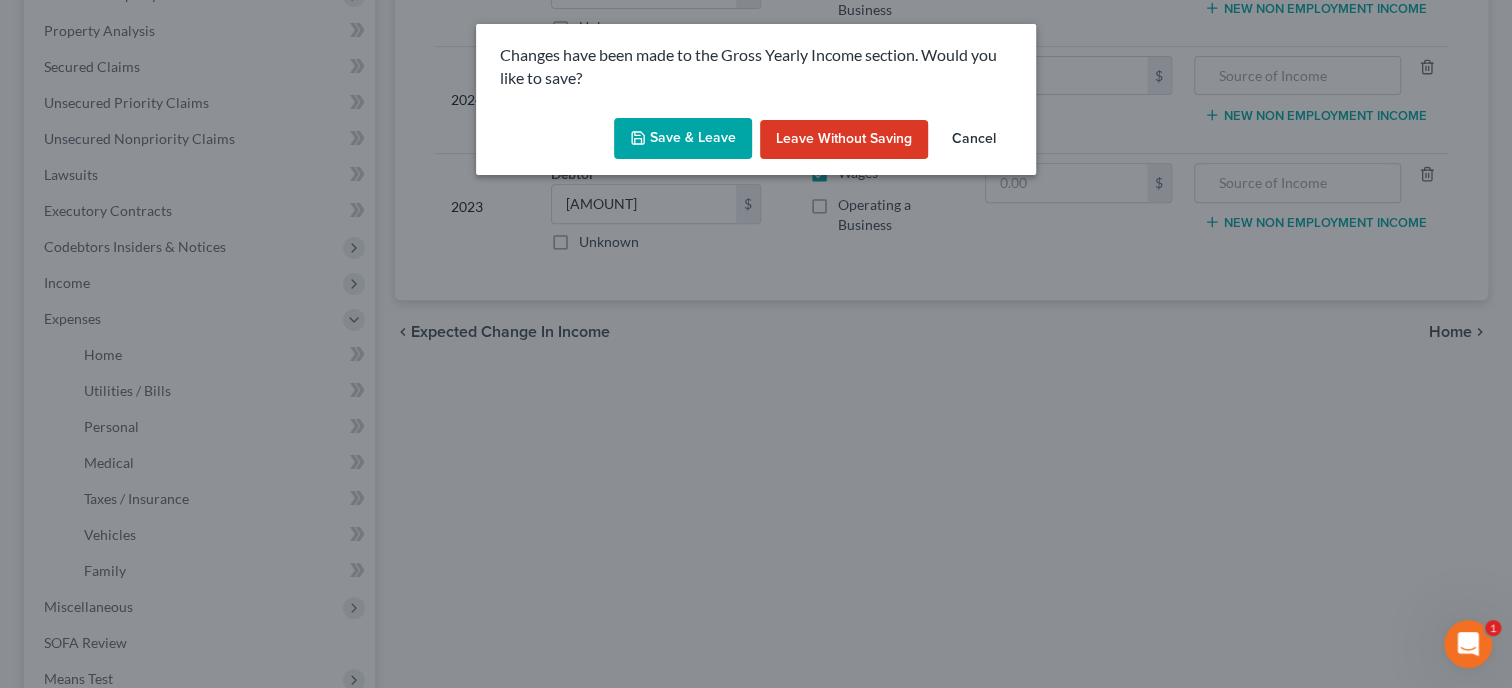 click on "Save & Leave" at bounding box center (683, 139) 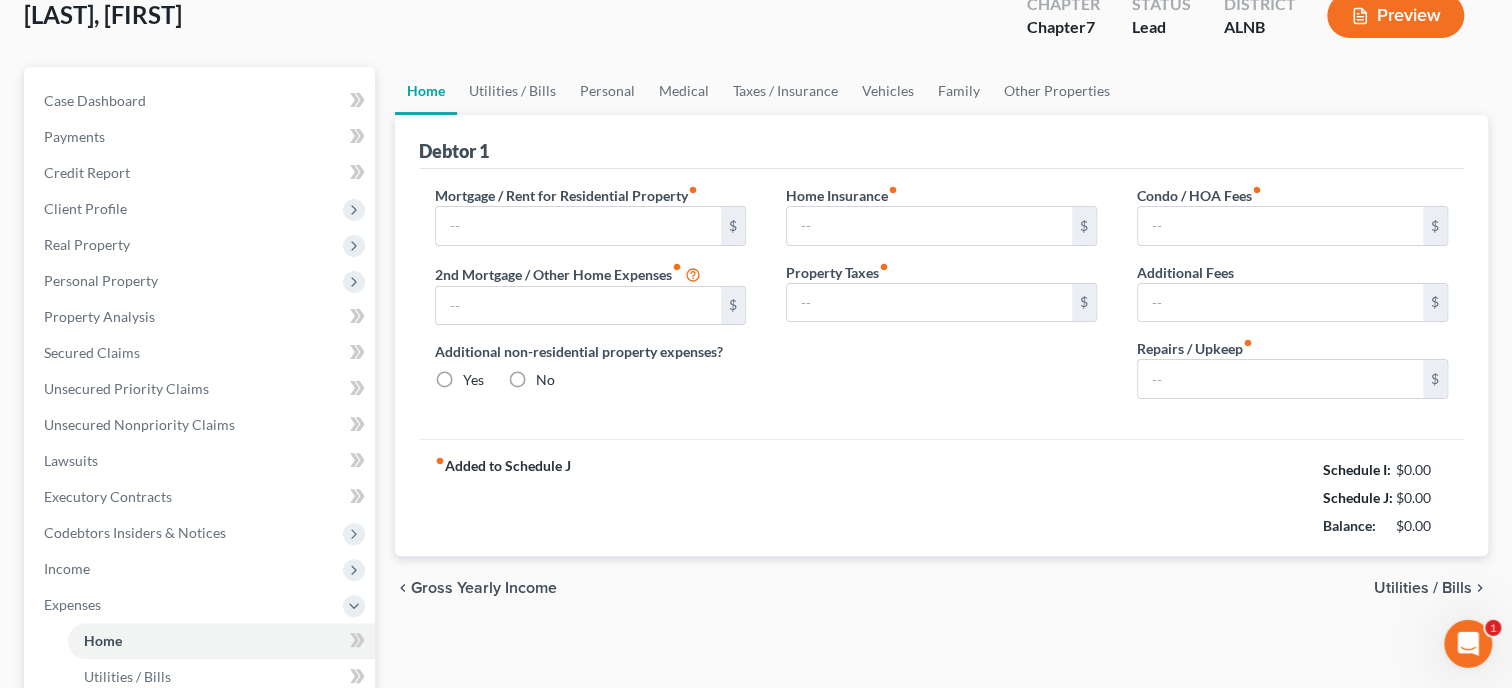 type on "760.00" 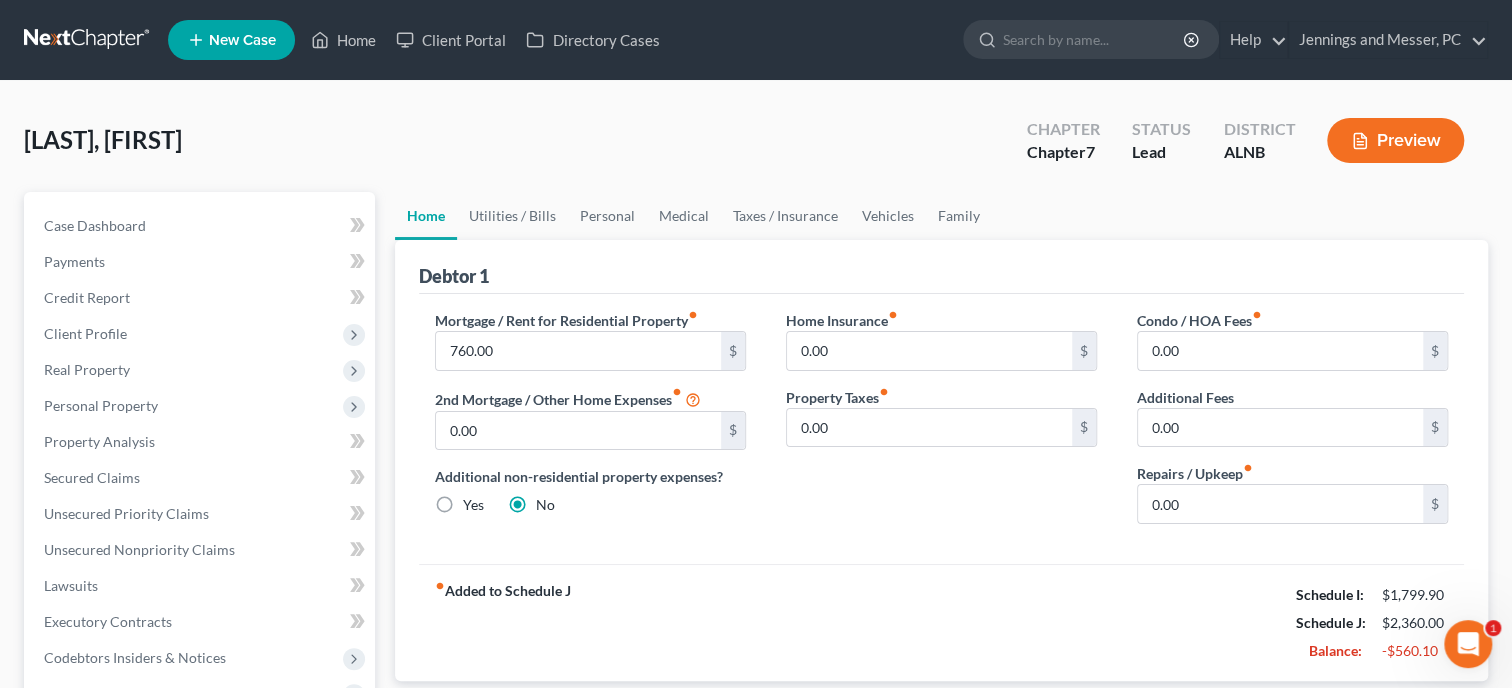 scroll, scrollTop: 0, scrollLeft: 0, axis: both 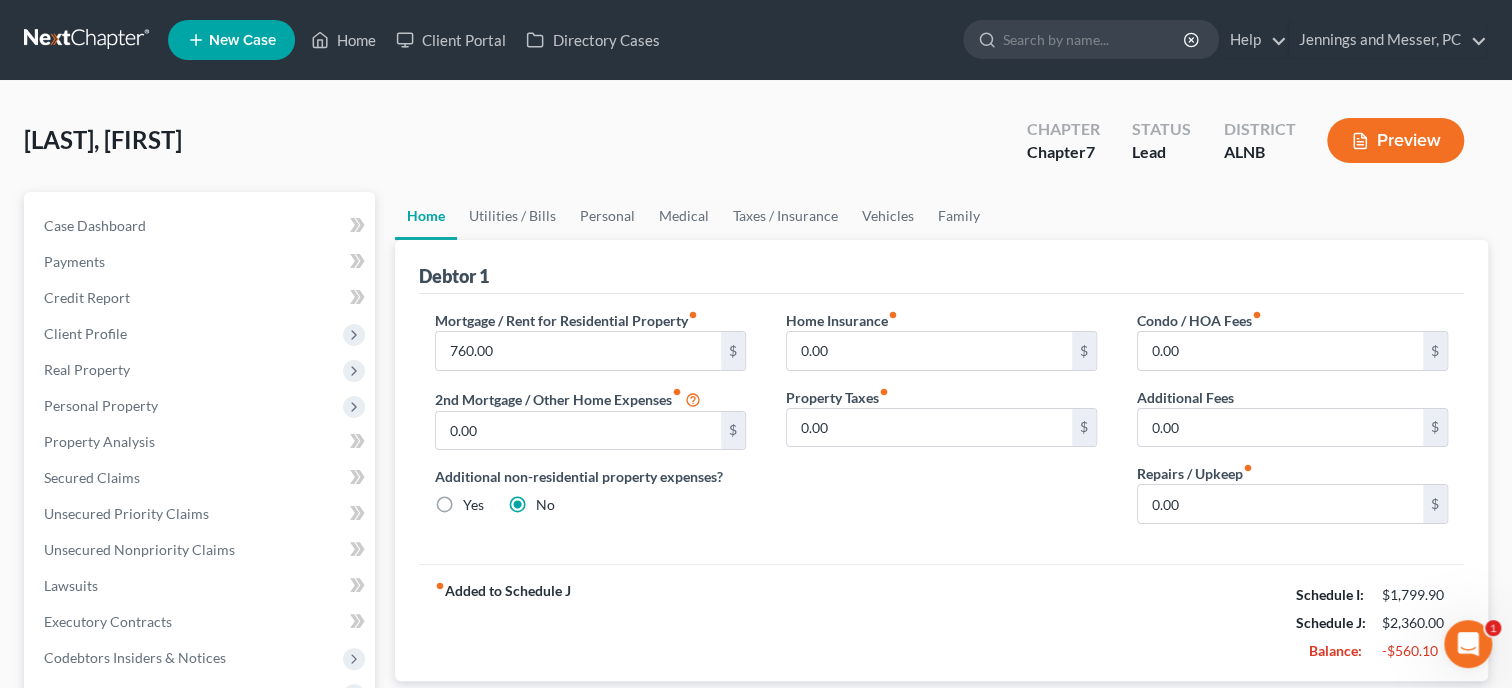 click on "Additional non-residential property expenses? Yes No" at bounding box center [590, 490] 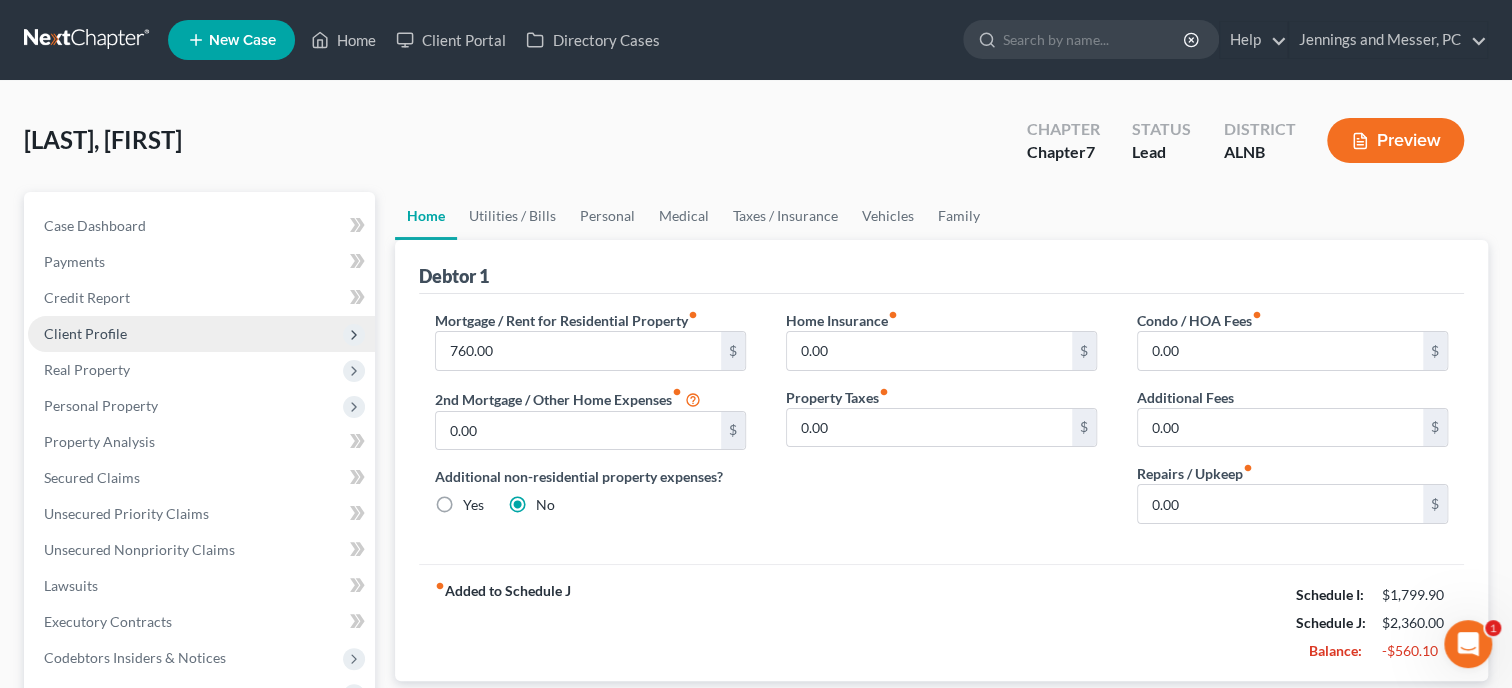 click on "Client Profile" at bounding box center [85, 333] 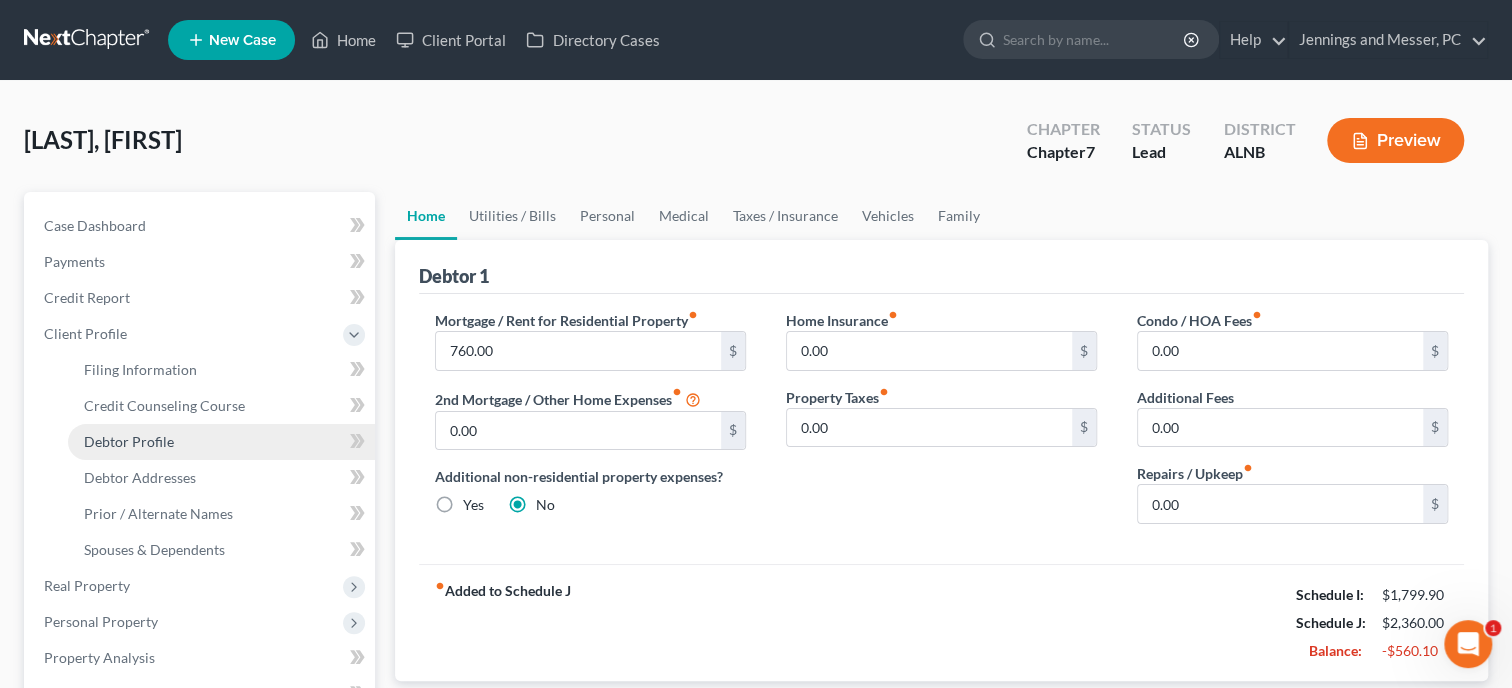 click on "Debtor Profile" at bounding box center [129, 441] 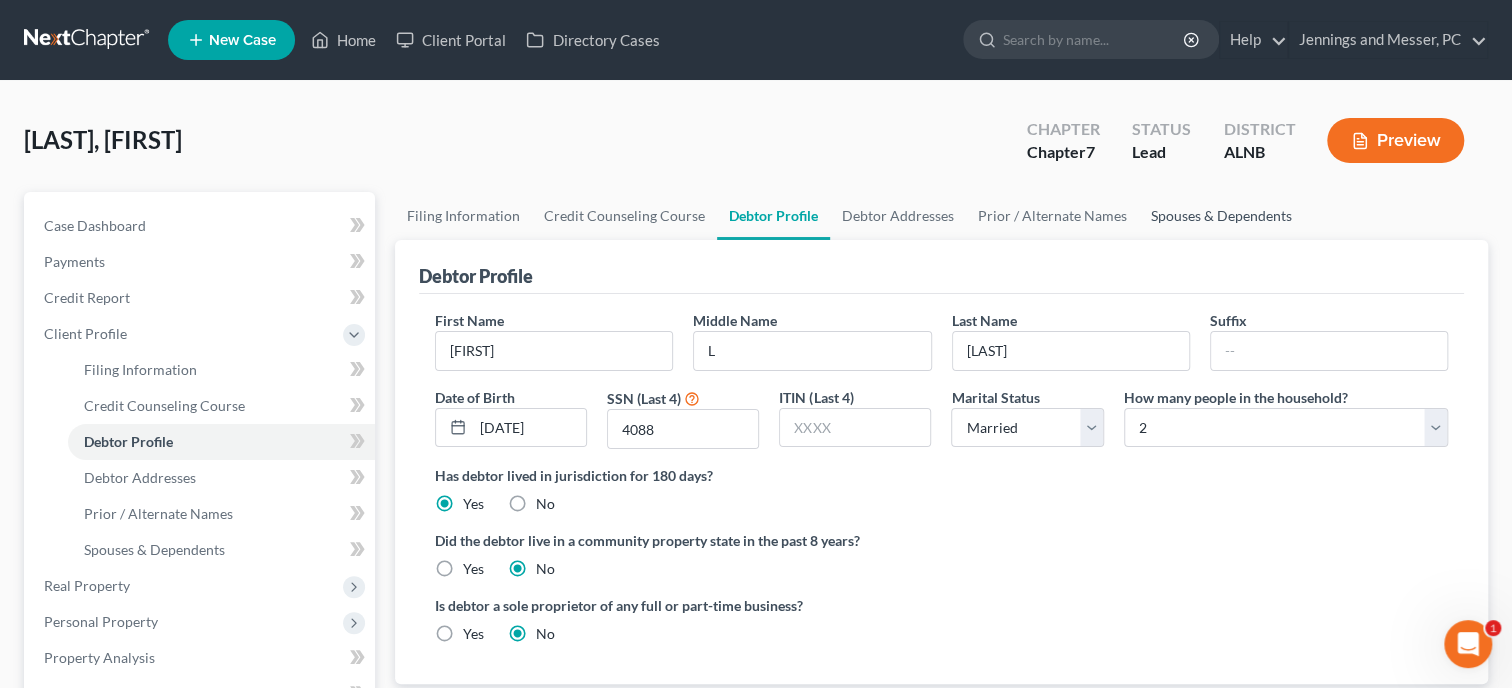 click on "Spouses & Dependents" at bounding box center (1221, 216) 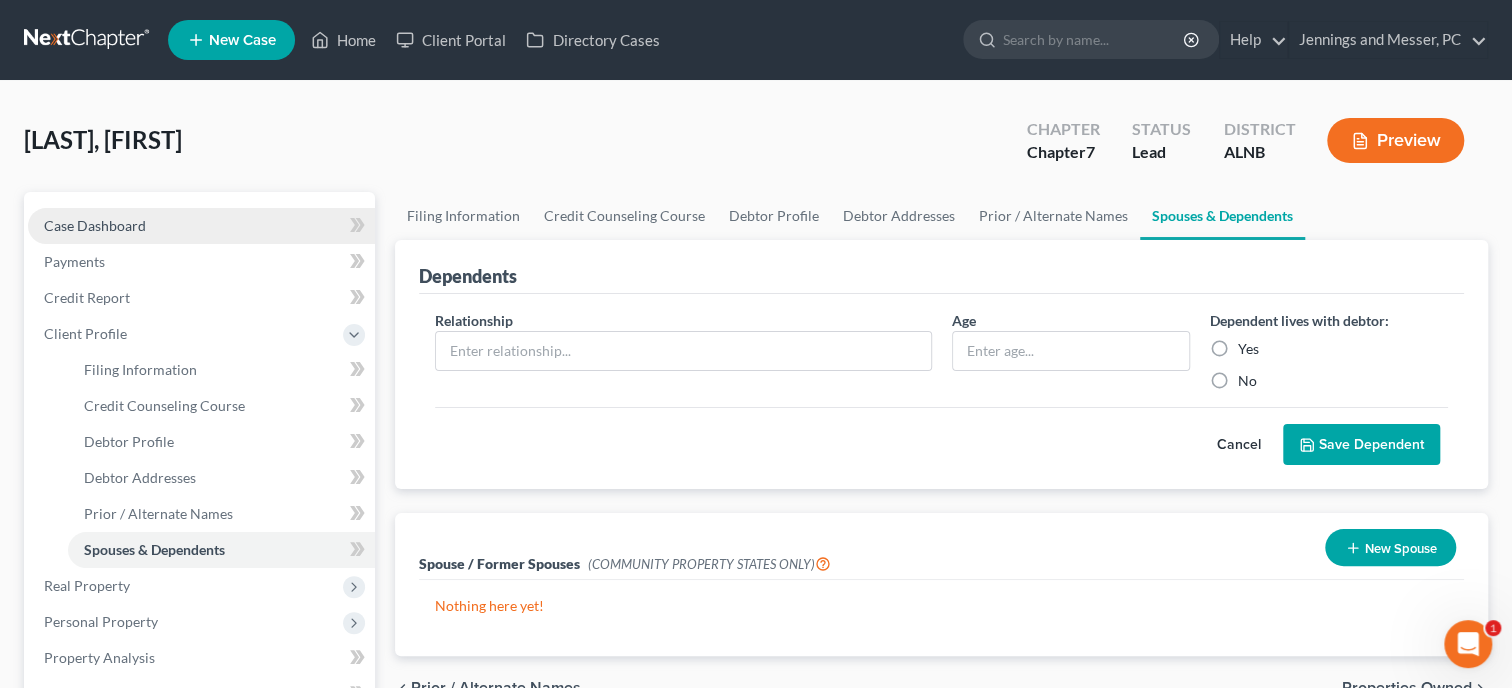 click on "Case Dashboard" at bounding box center [201, 226] 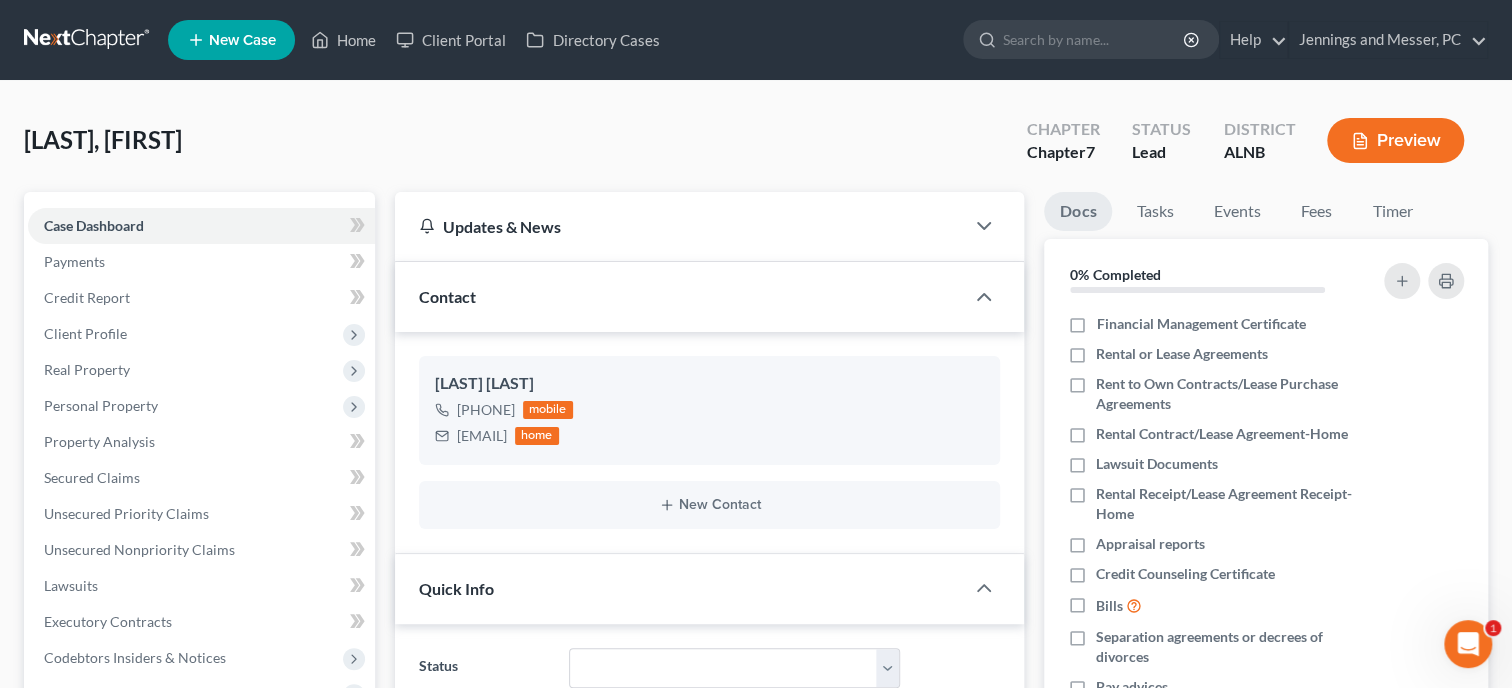 scroll, scrollTop: 84, scrollLeft: 0, axis: vertical 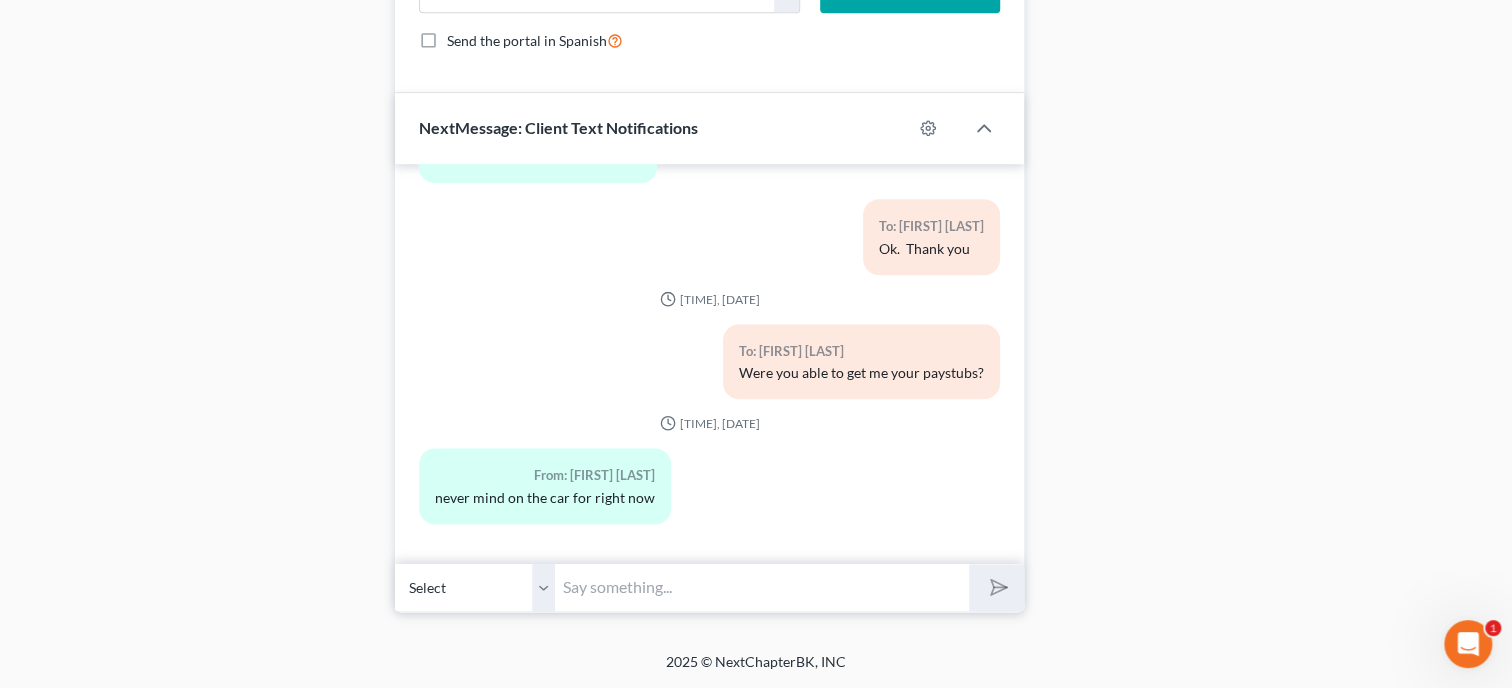 click at bounding box center [762, 587] 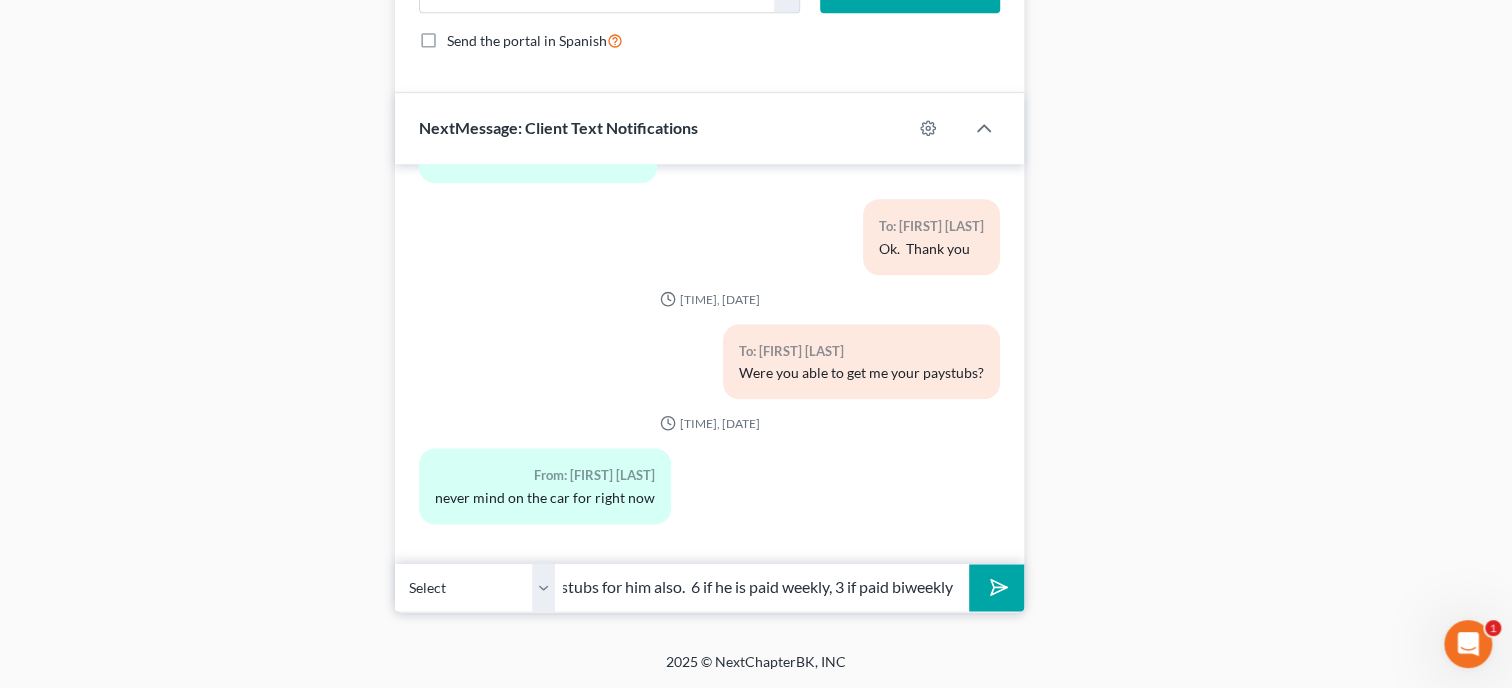scroll, scrollTop: 0, scrollLeft: 360, axis: horizontal 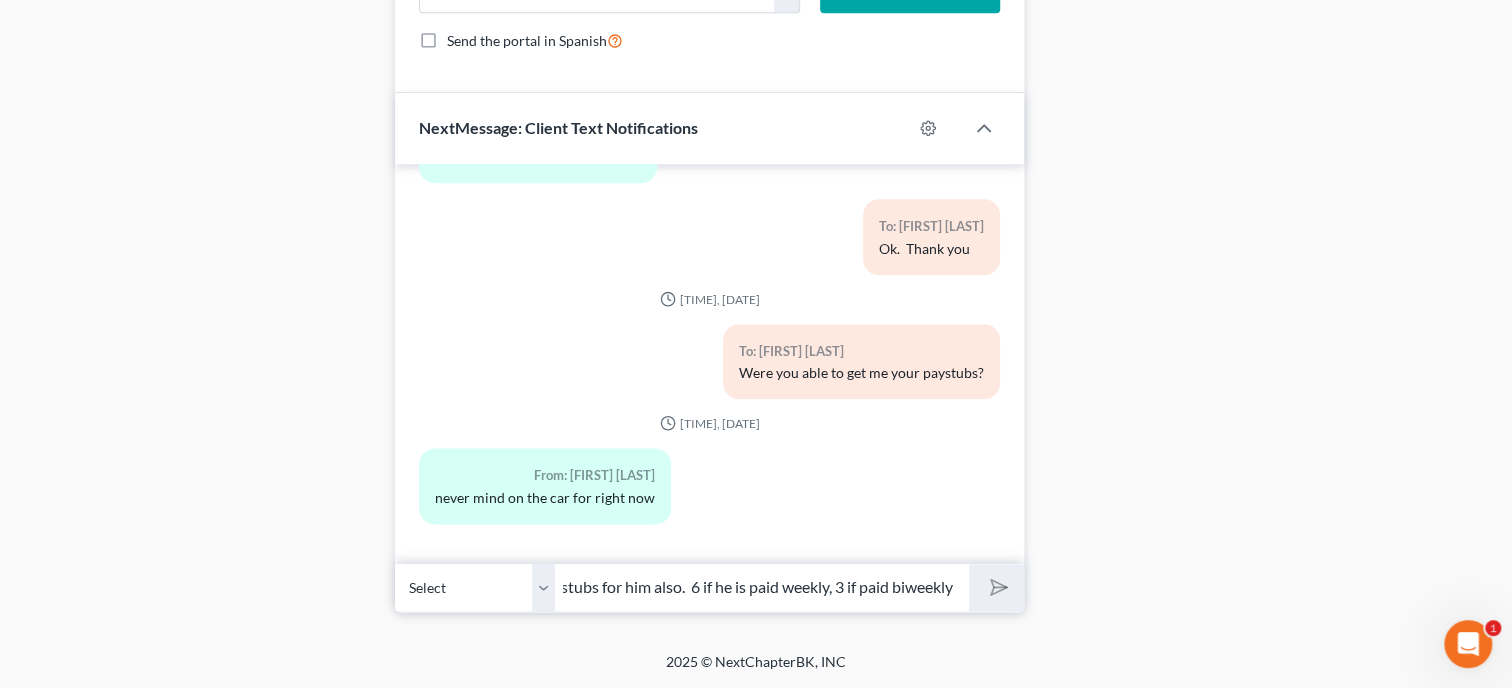 type 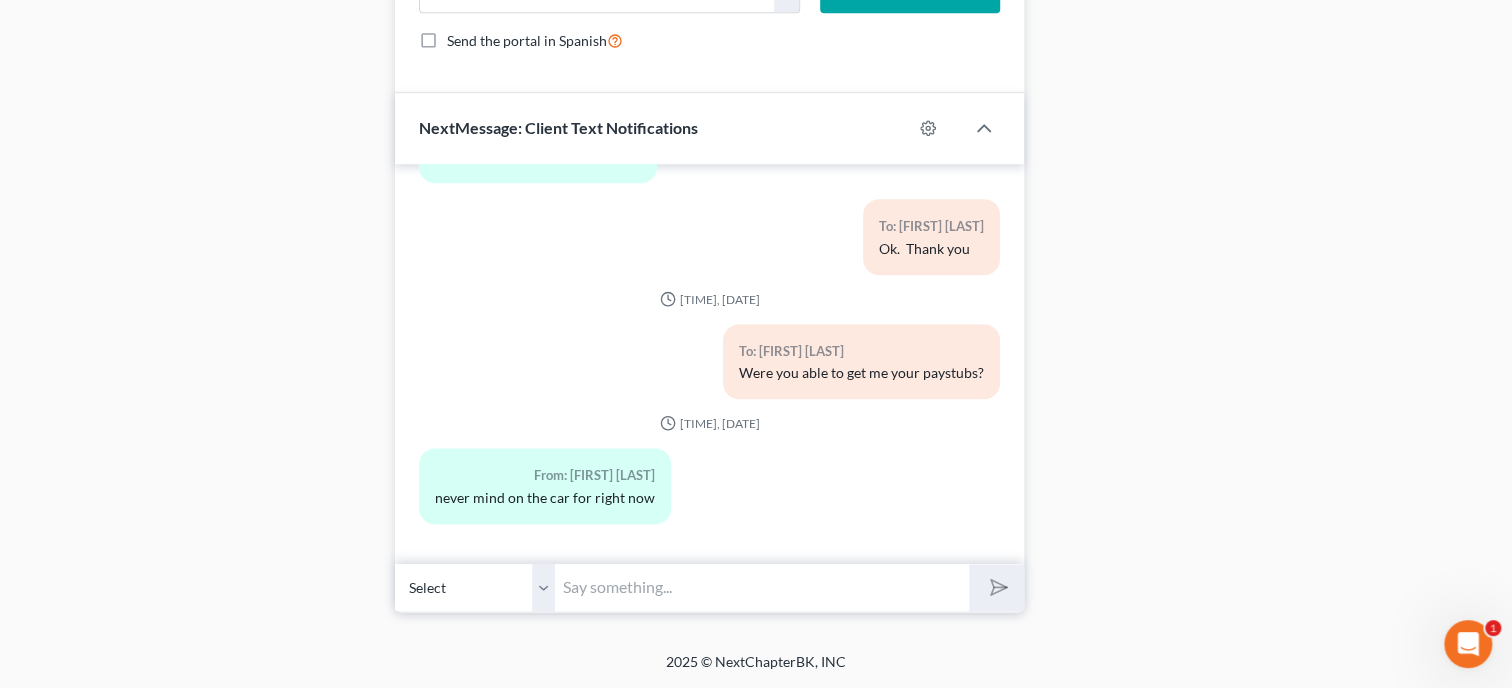scroll, scrollTop: 0, scrollLeft: 0, axis: both 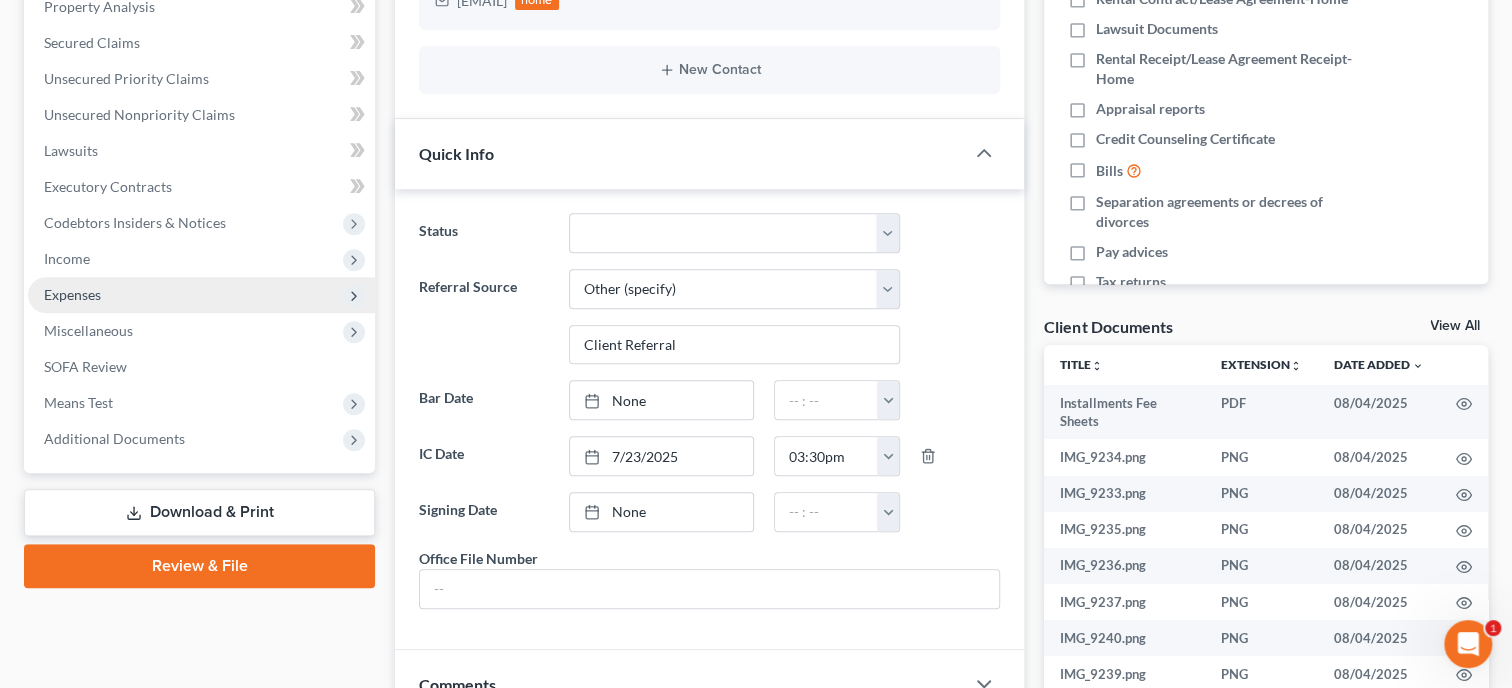 click on "Expenses" at bounding box center [201, 295] 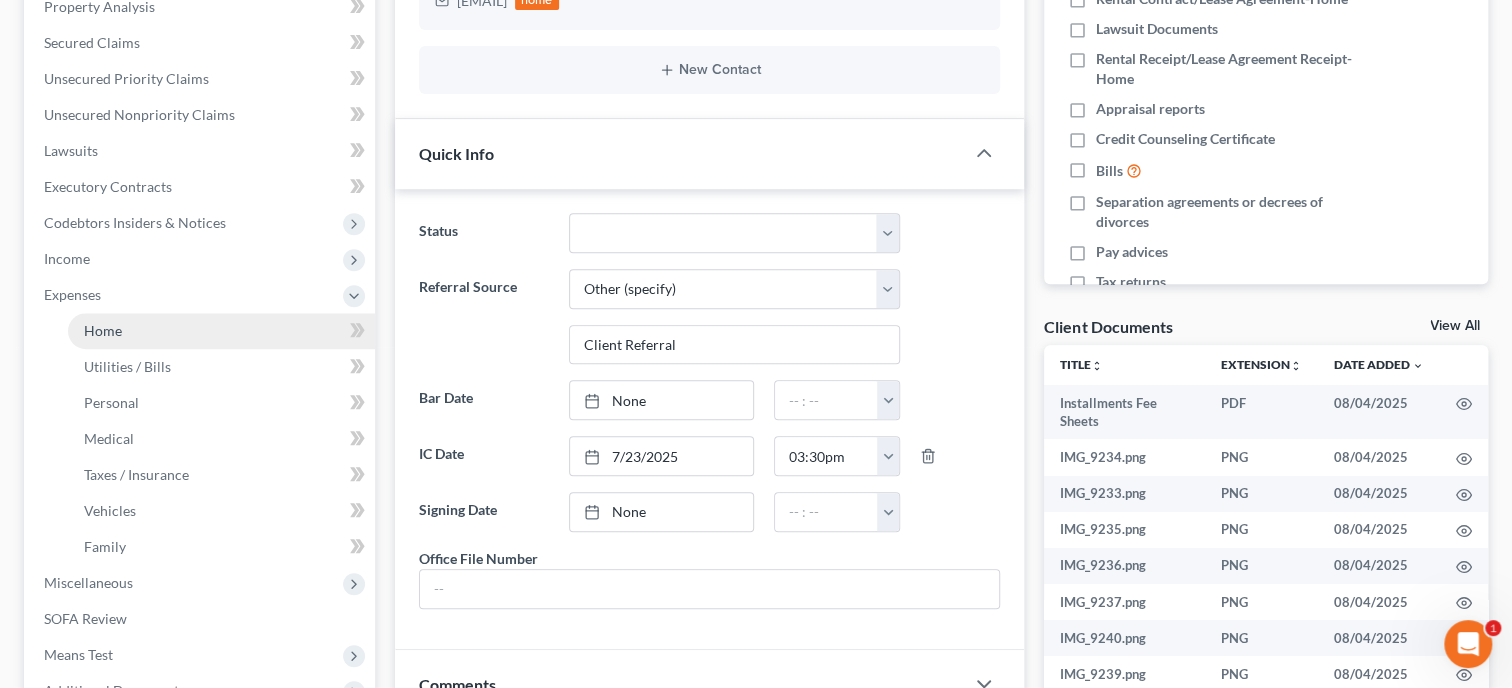 click on "Home" at bounding box center [221, 331] 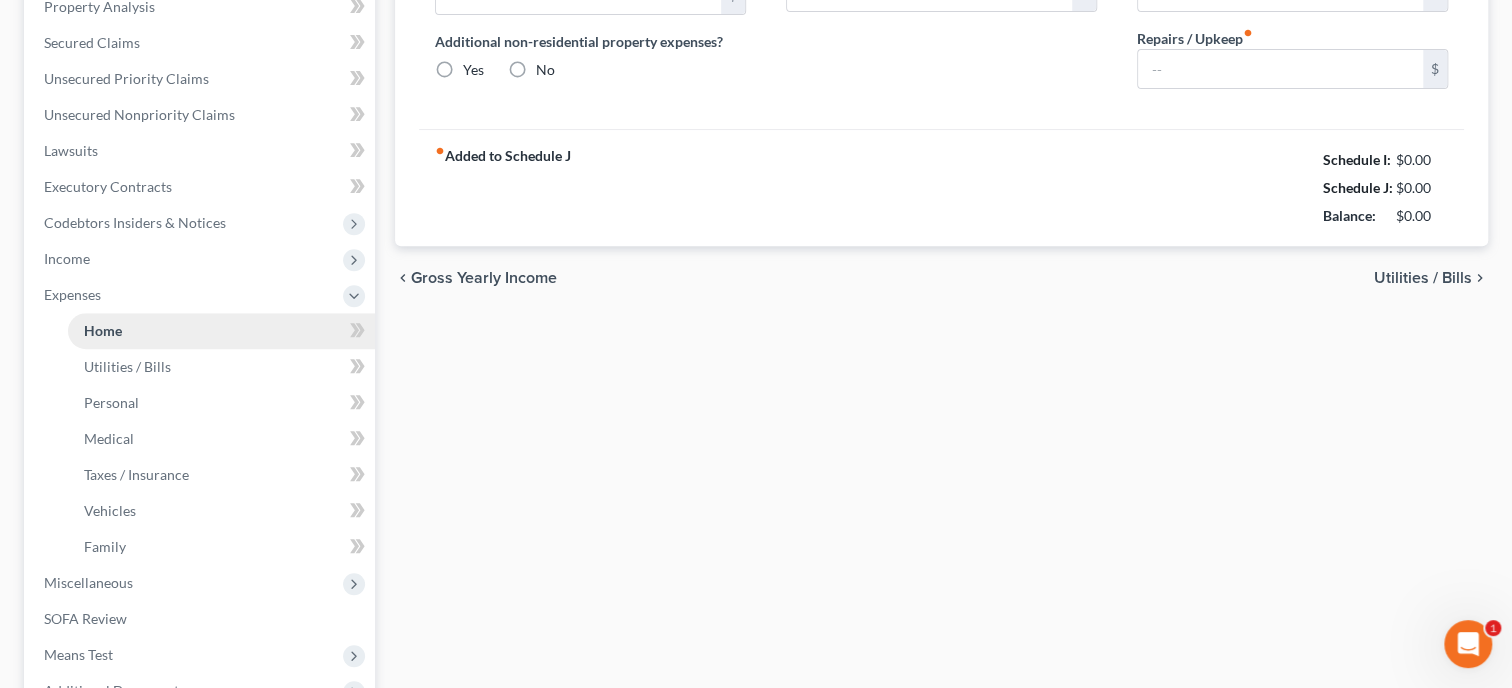 type on "760.00" 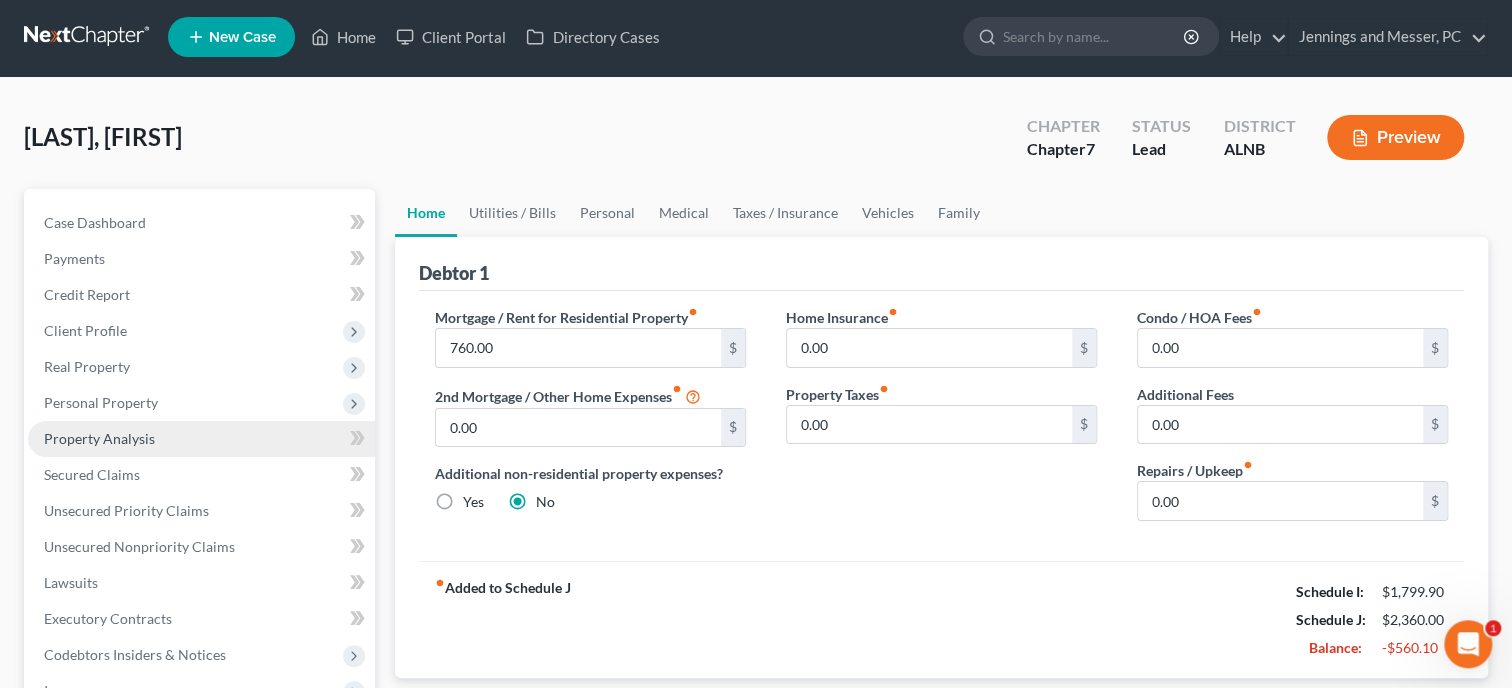scroll, scrollTop: 0, scrollLeft: 0, axis: both 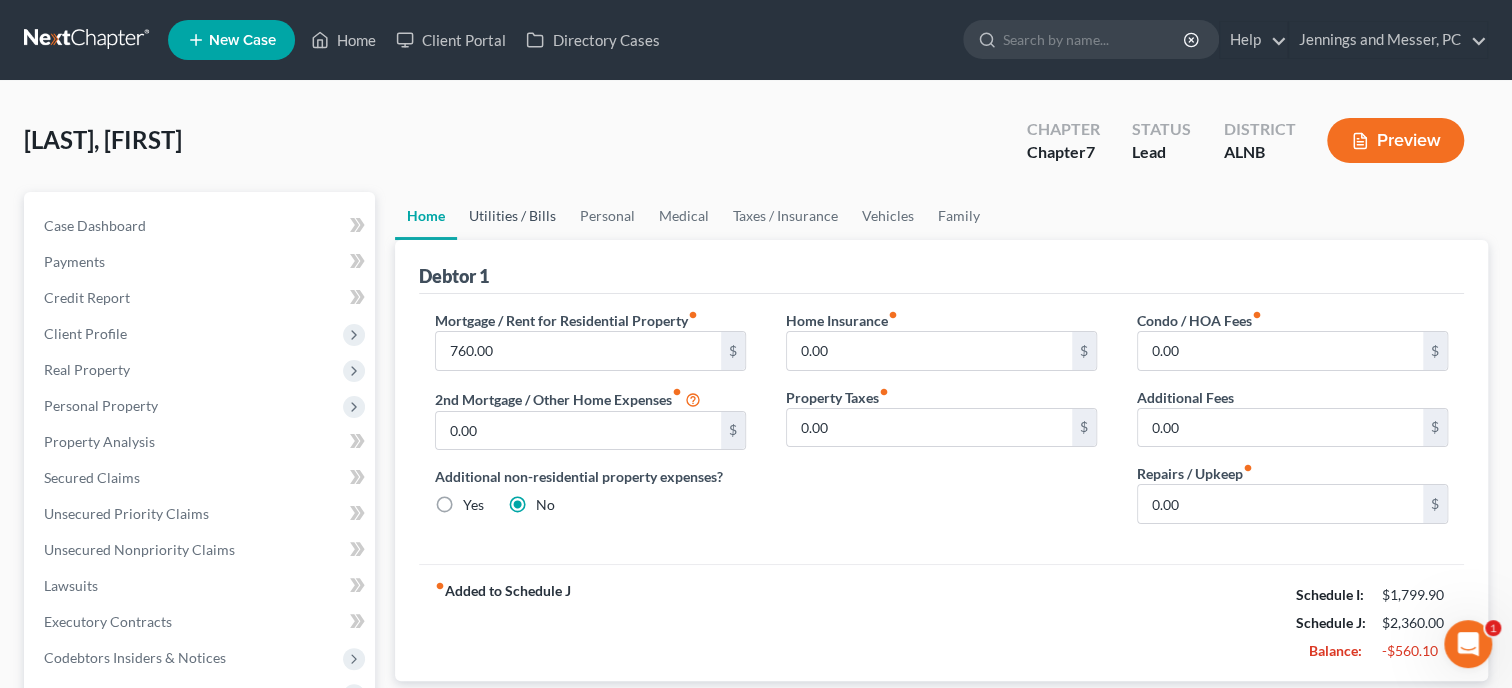 click on "Utilities / Bills" at bounding box center [512, 216] 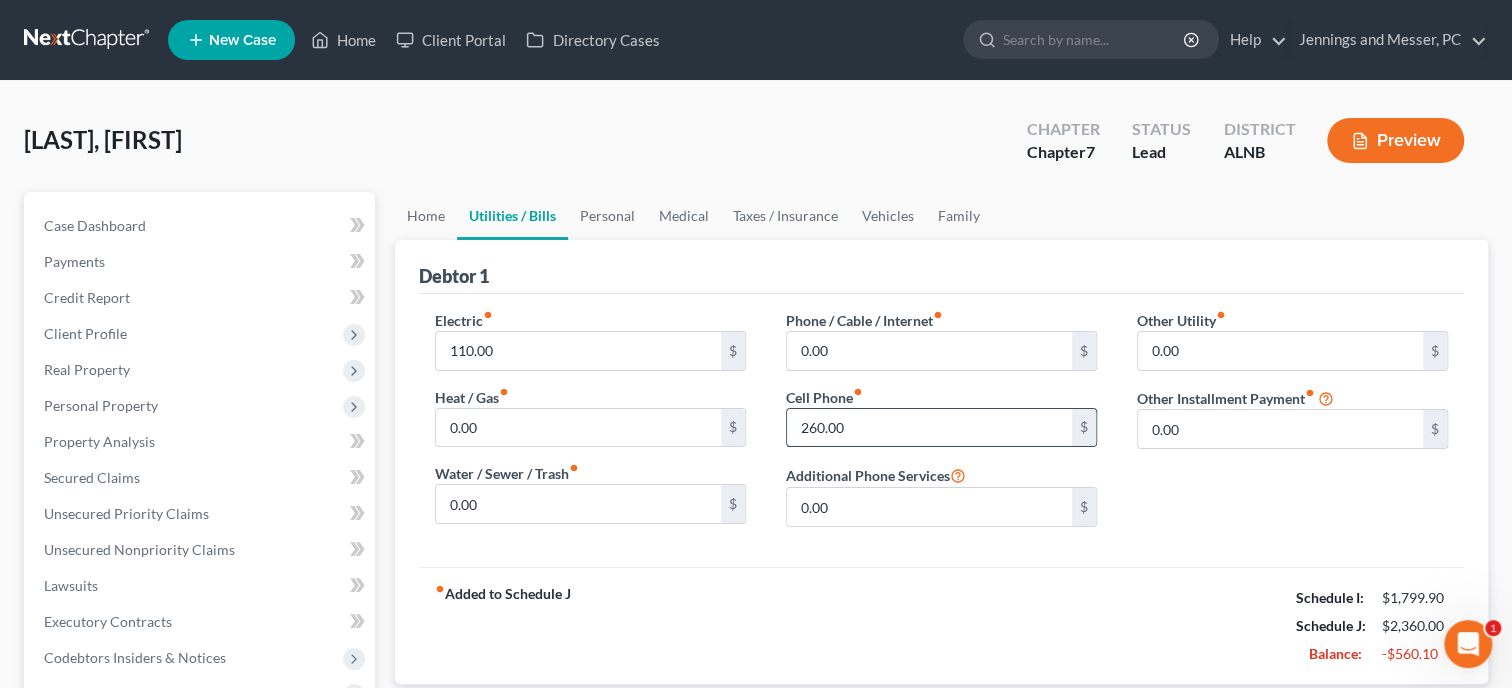 click on "260.00" at bounding box center (929, 428) 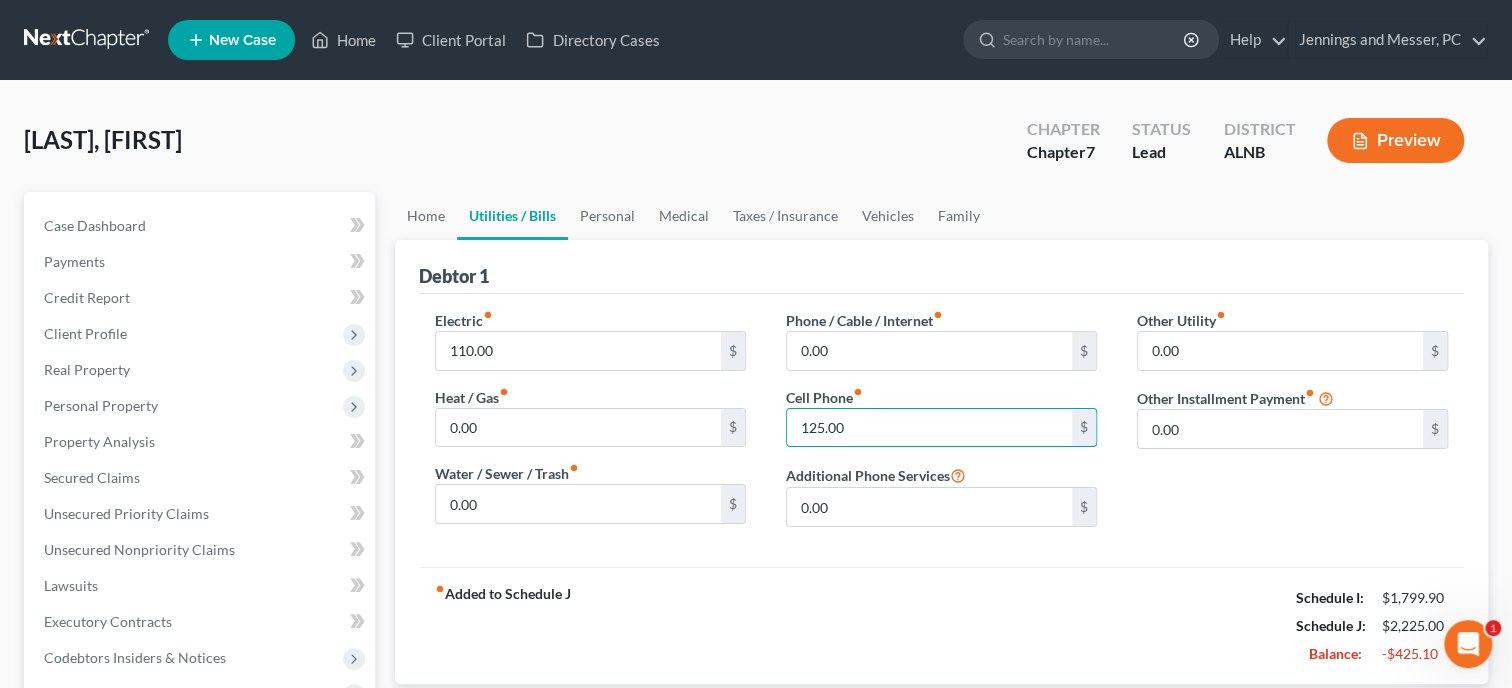 type on "125.00" 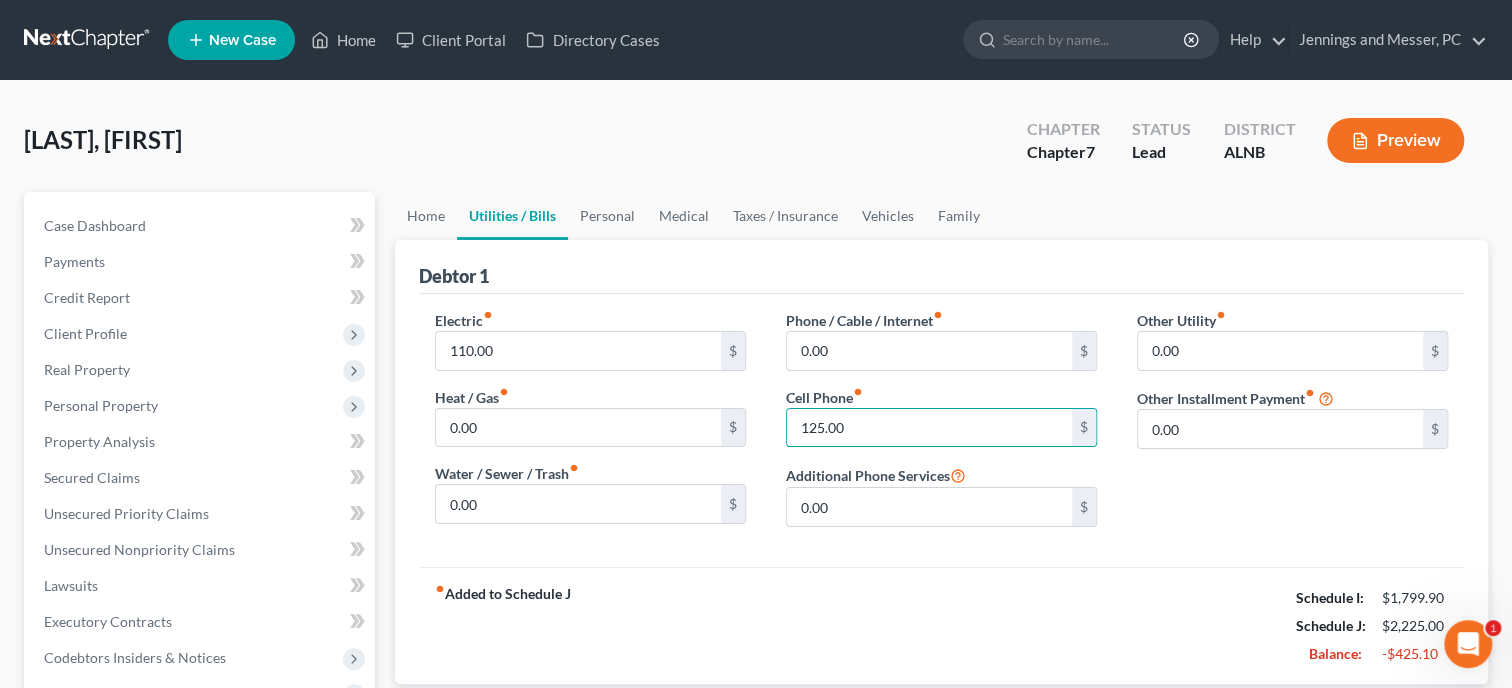 click on "fiber_manual_record  Added to Schedule J Schedule I: [AMOUNT] Schedule J: [AMOUNT] Balance: [AMOUNT]" at bounding box center (941, 625) 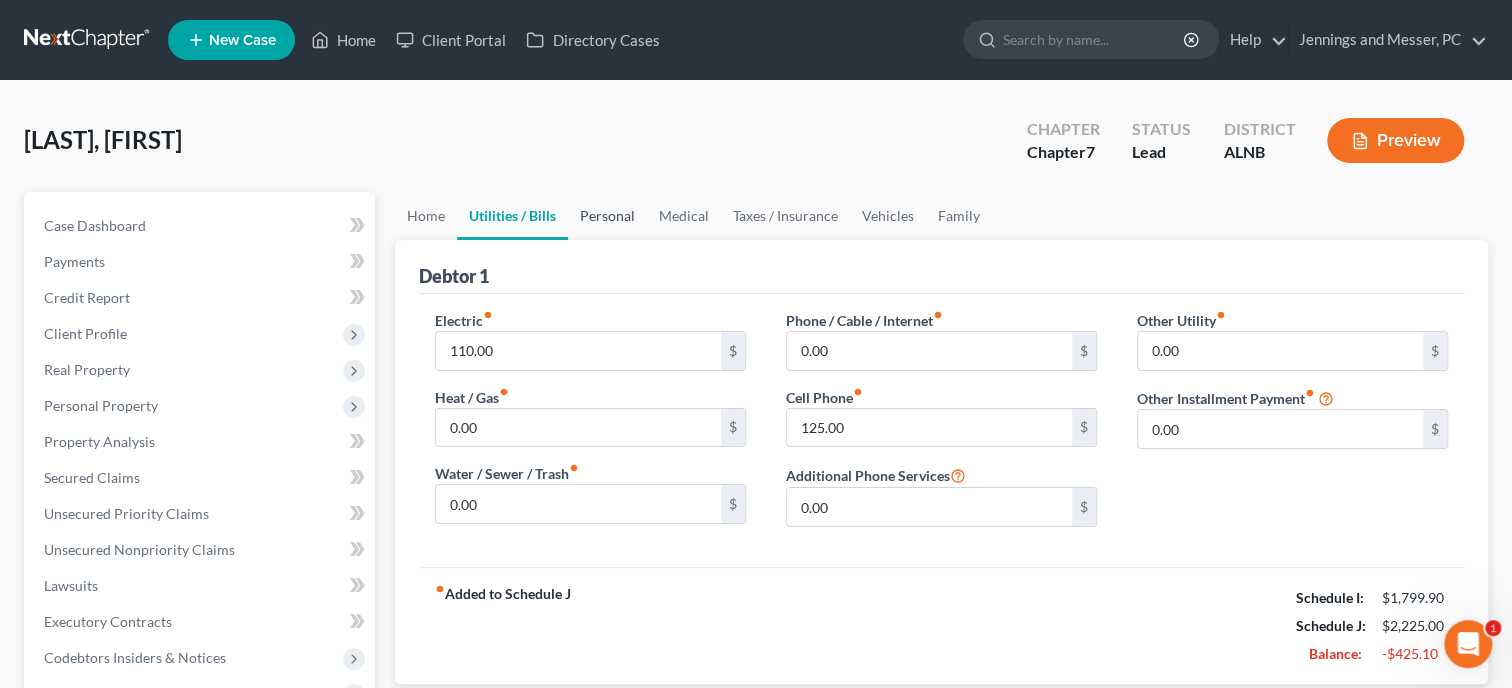 click on "Personal" at bounding box center (607, 216) 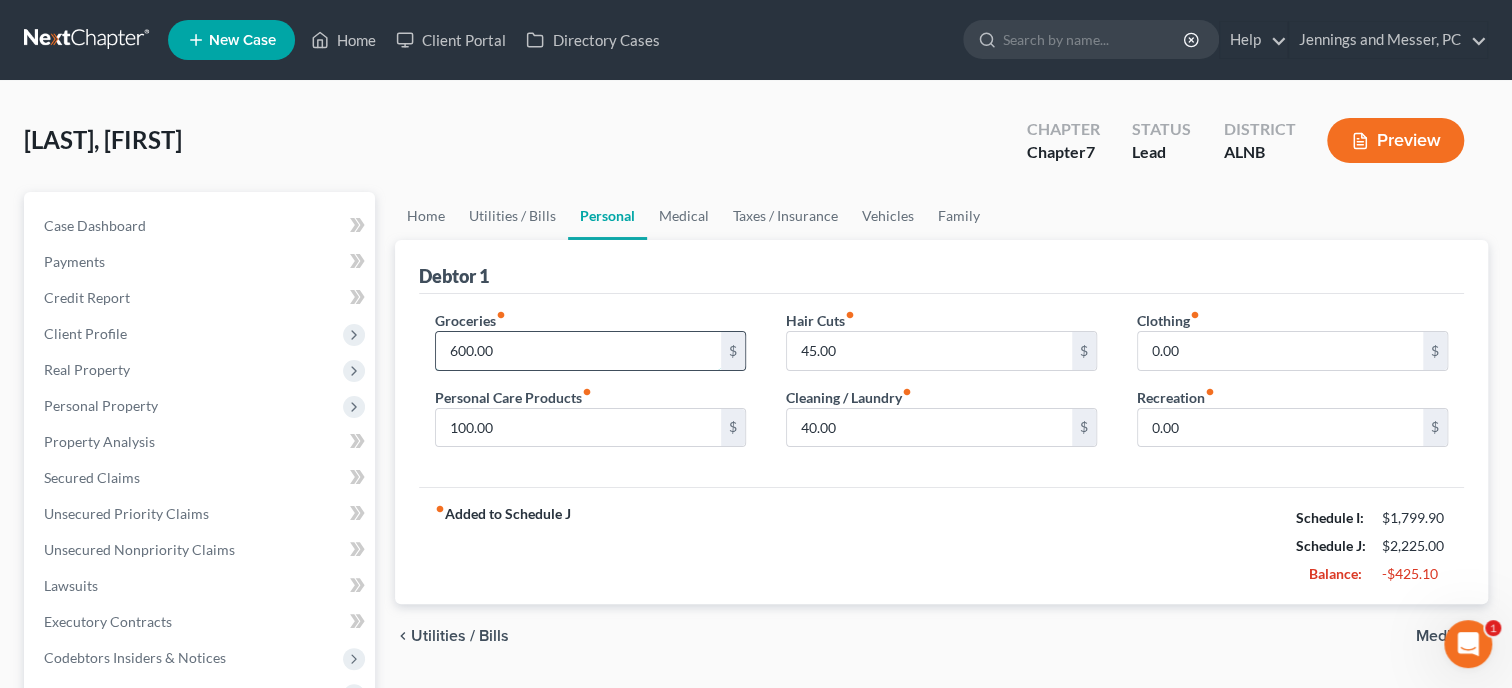 click on "600.00" at bounding box center [578, 351] 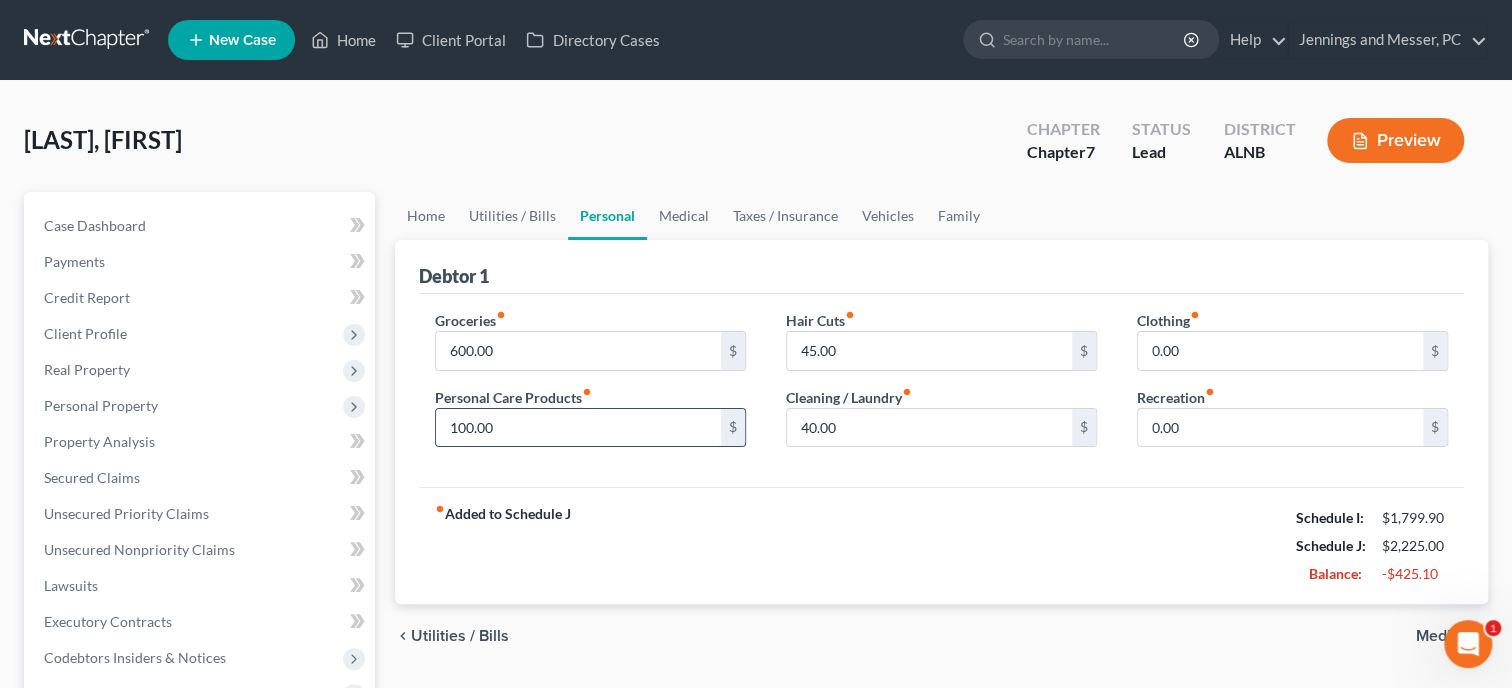 click on "100.00" at bounding box center [578, 428] 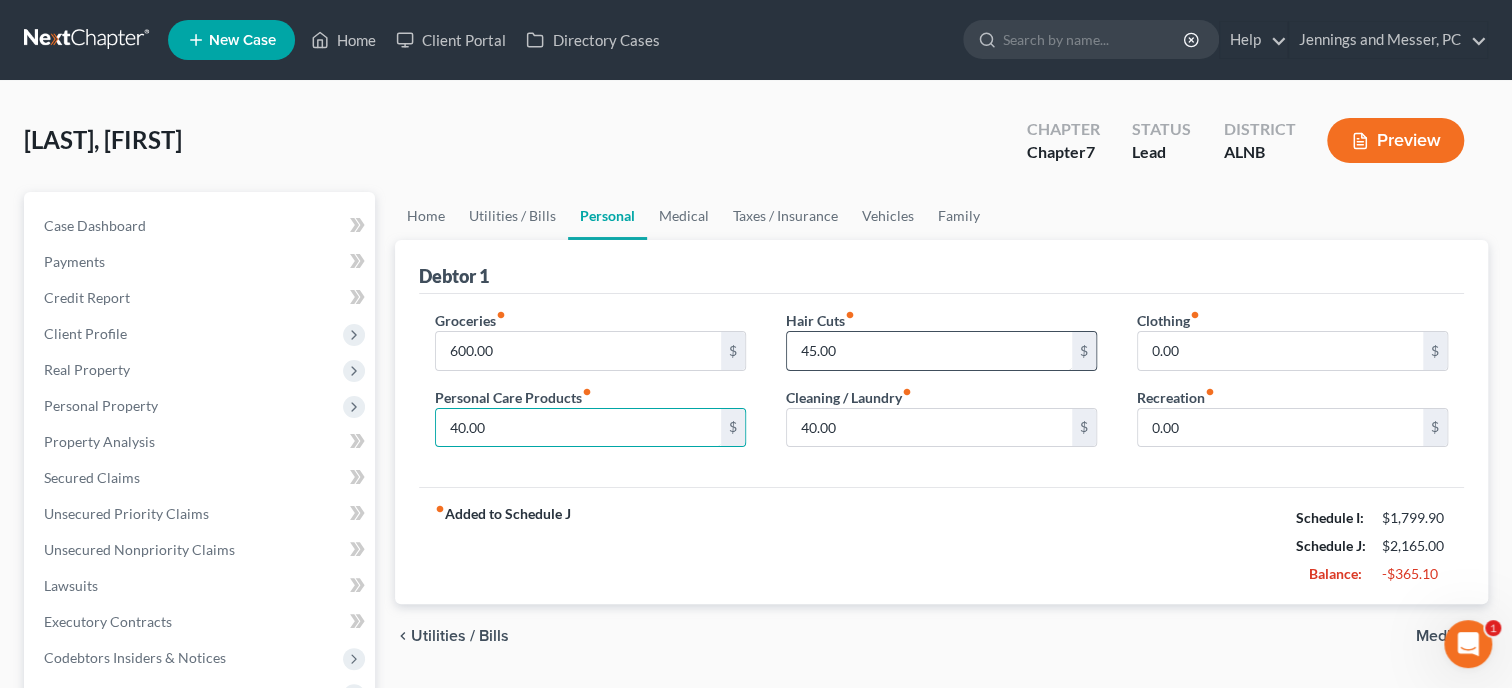 type on "40.00" 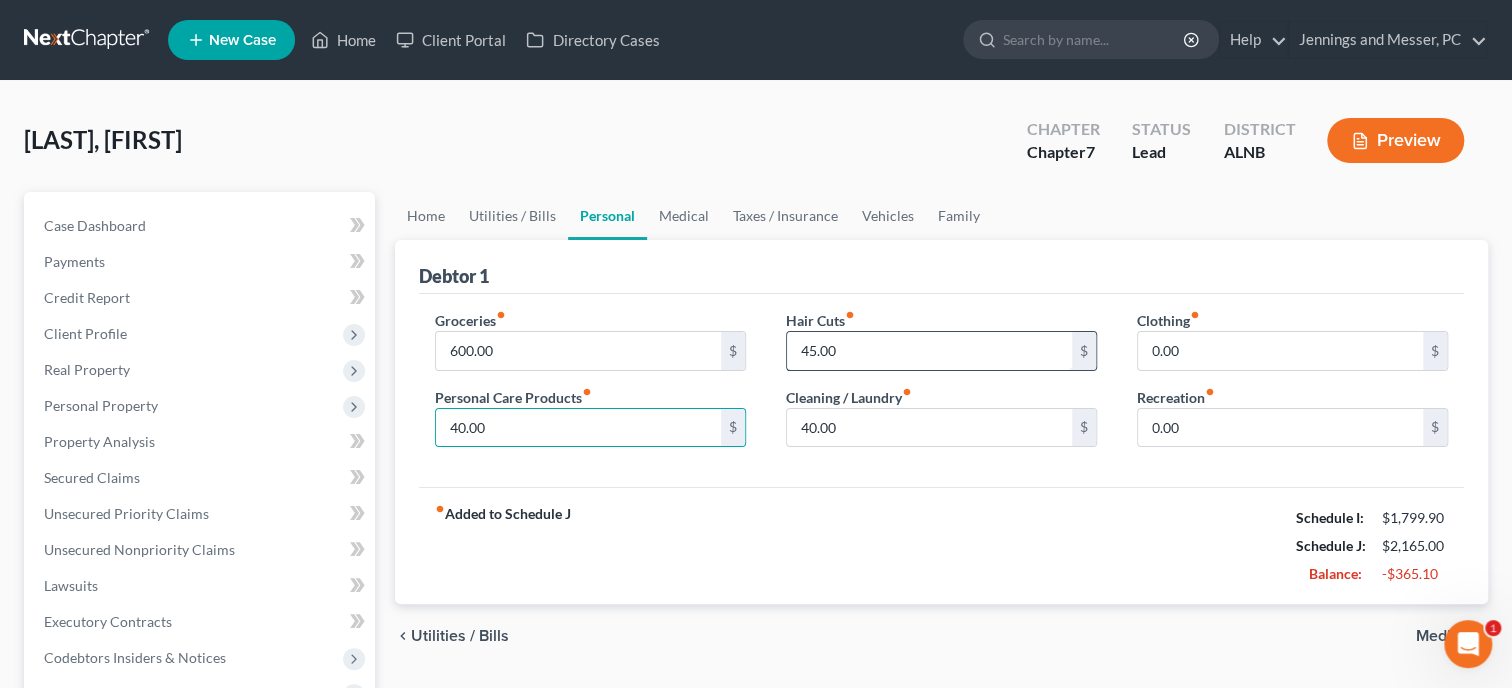 click on "45.00" at bounding box center [929, 351] 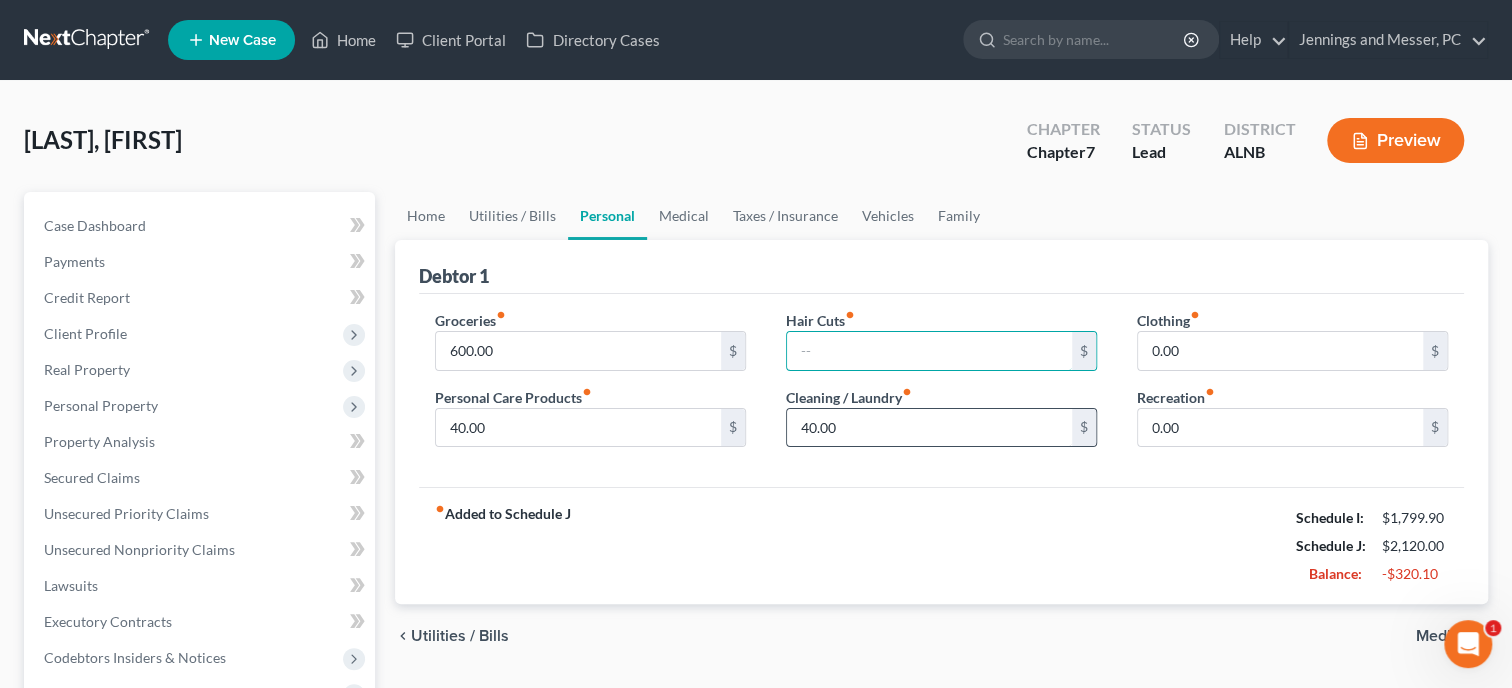 type 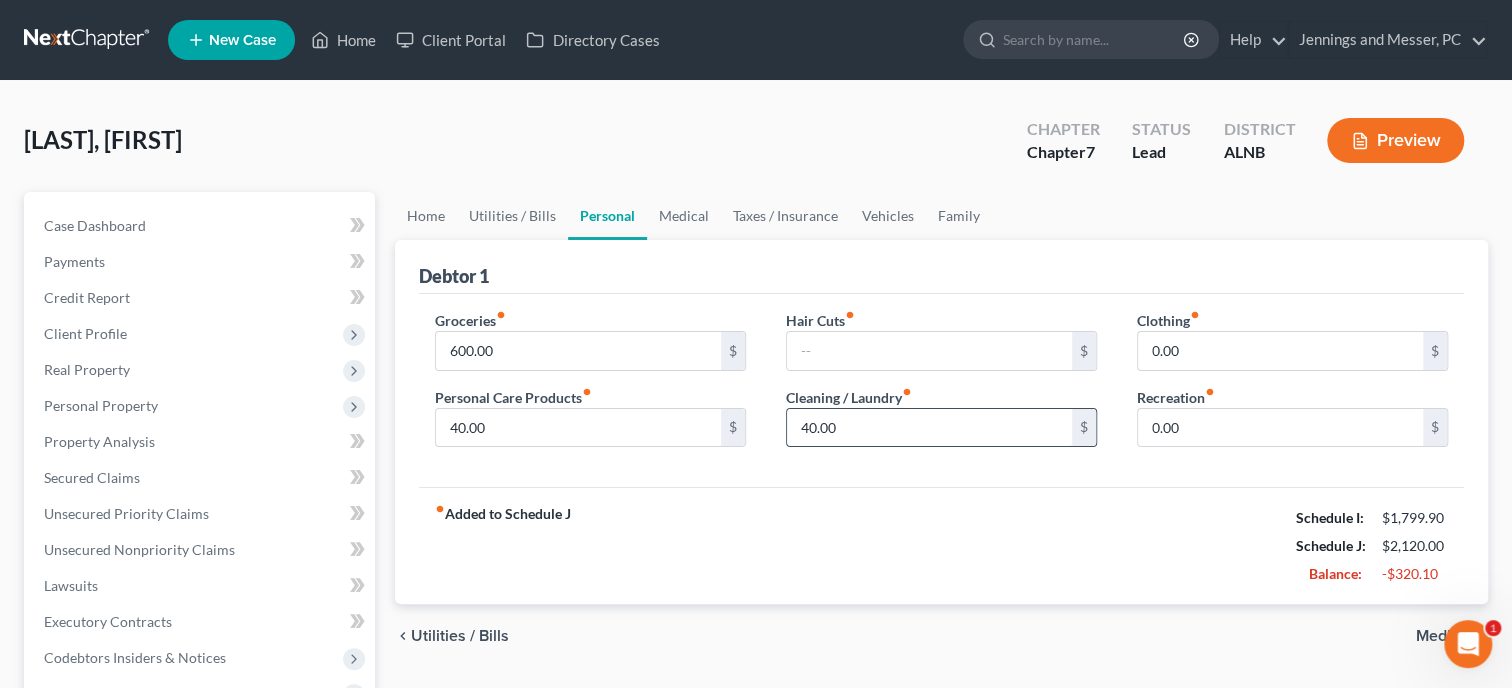 click on "40.00" at bounding box center [929, 428] 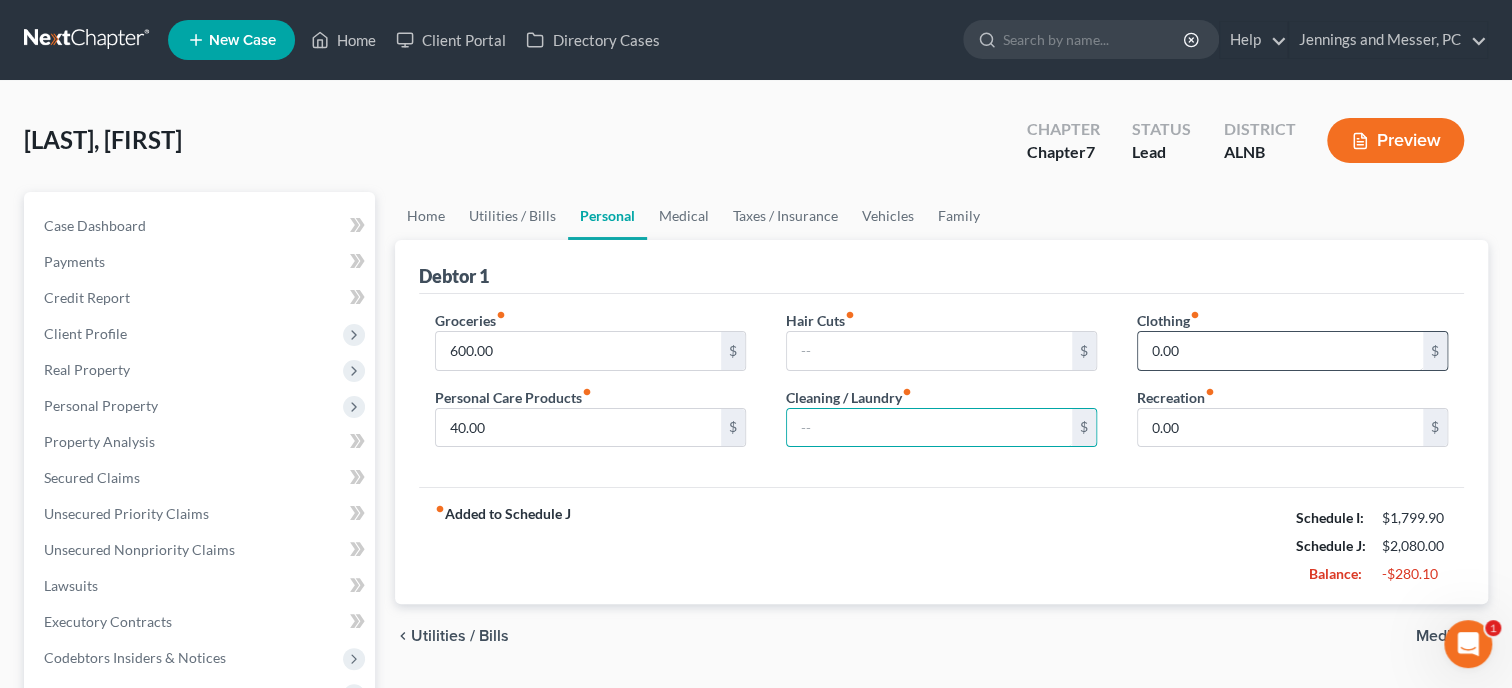 type 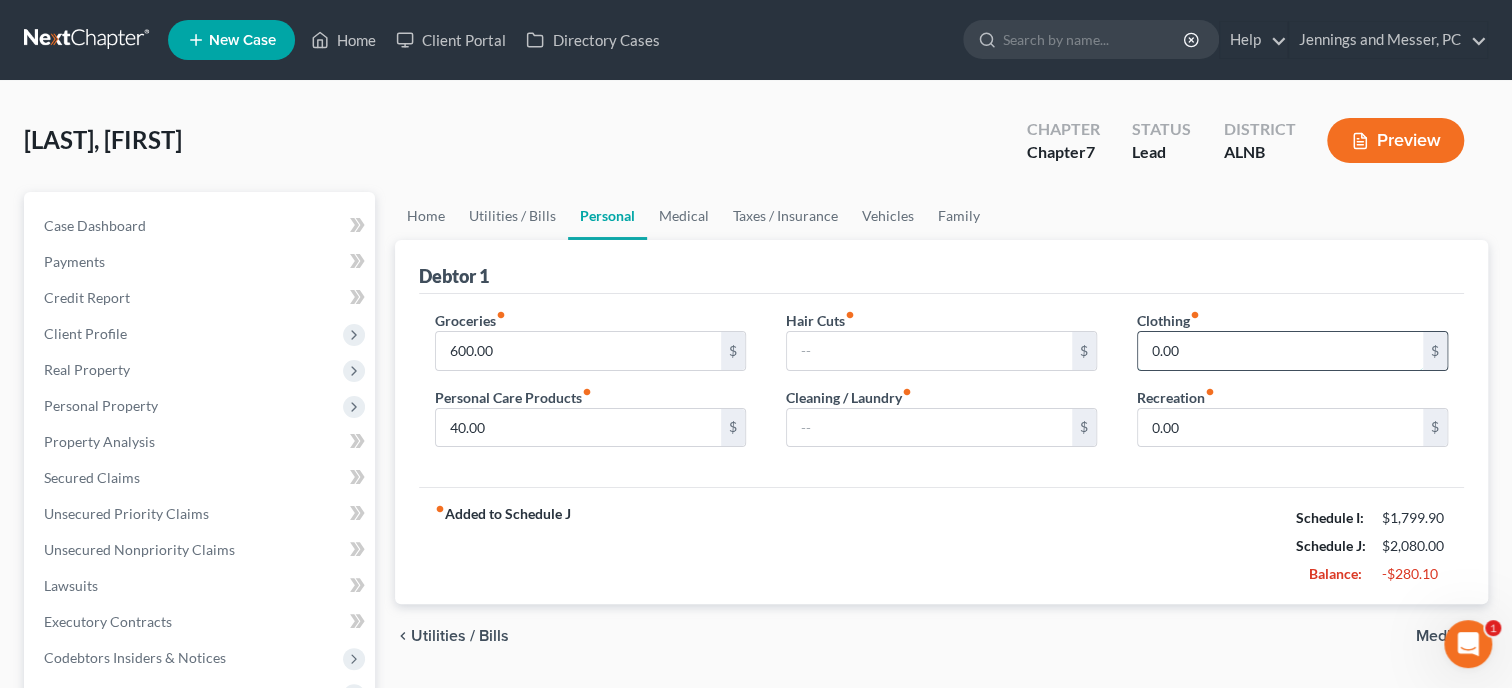click on "0.00" at bounding box center (1280, 351) 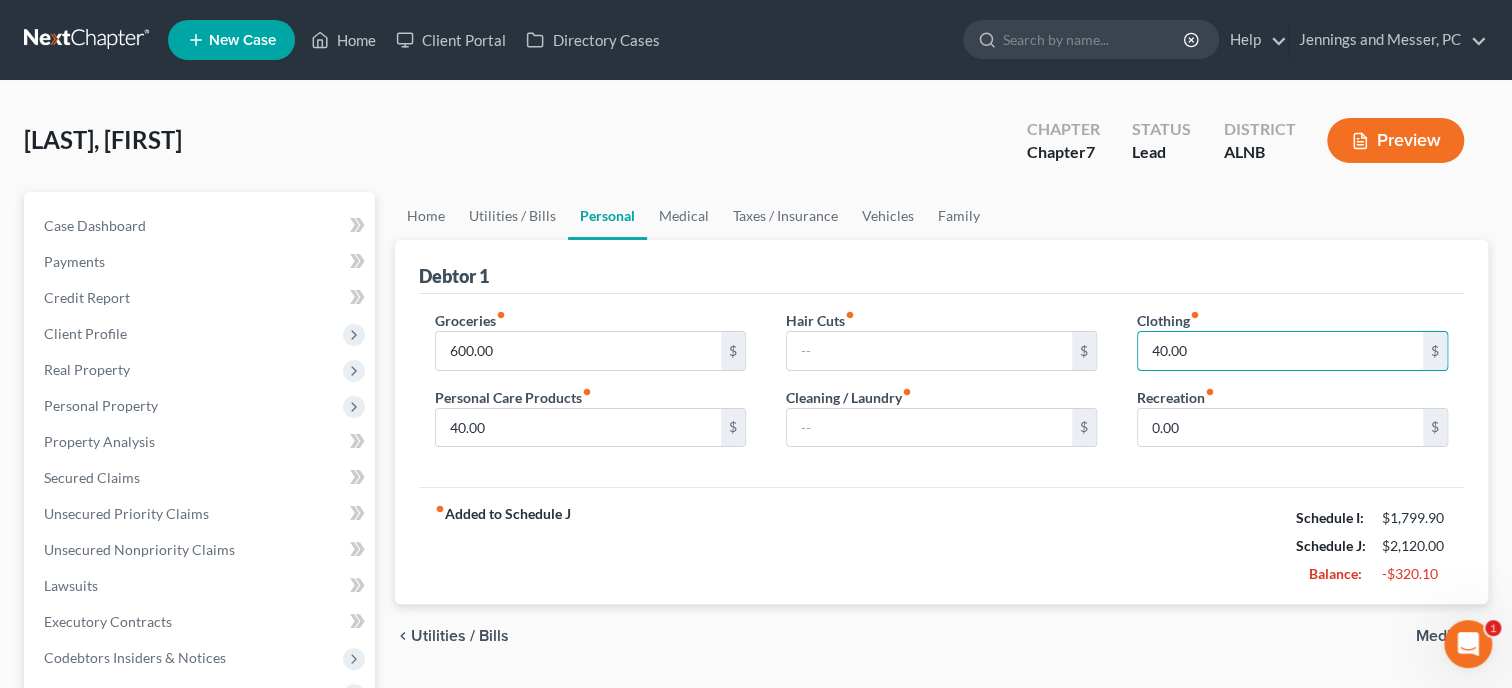 type on "40.00" 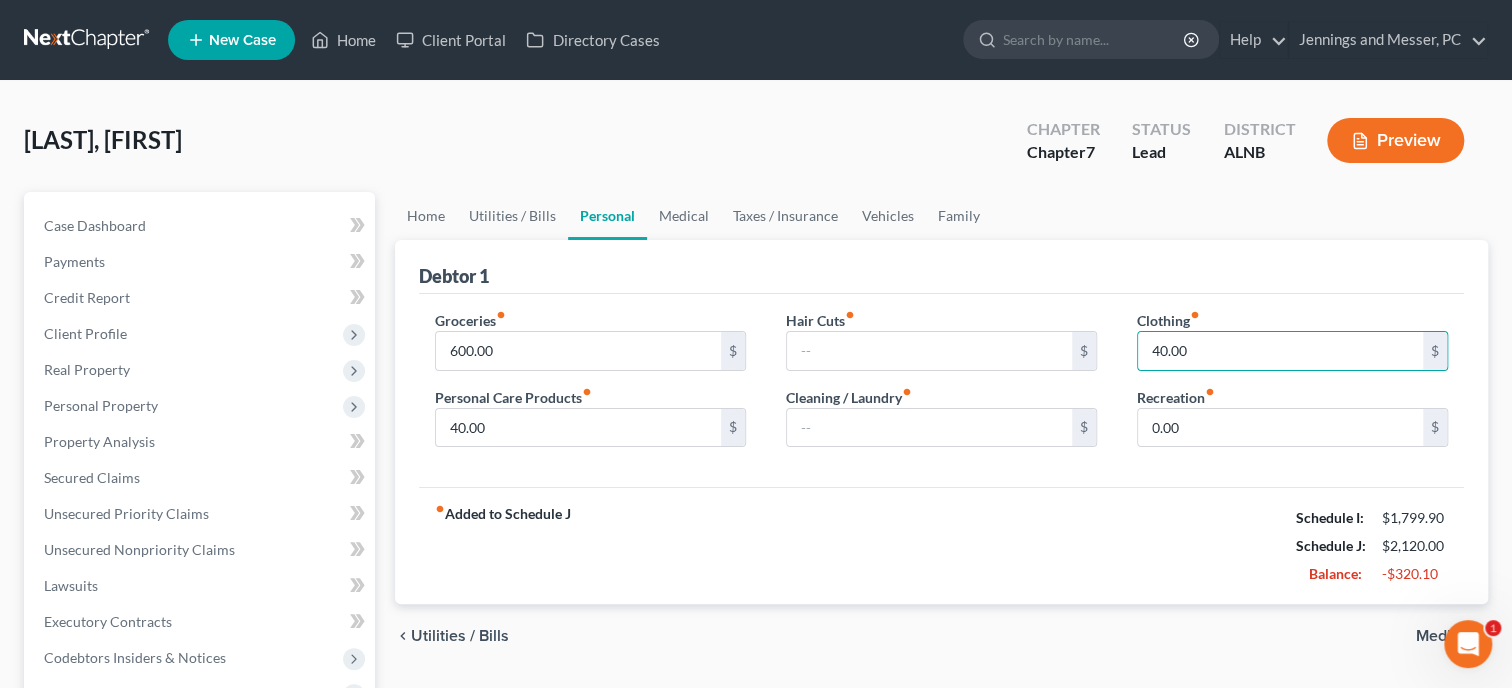 click on "fiber_manual_record  Added to Schedule J Schedule I: [AMOUNT] Schedule J: [AMOUNT] Balance: [AMOUNT]" at bounding box center (941, 545) 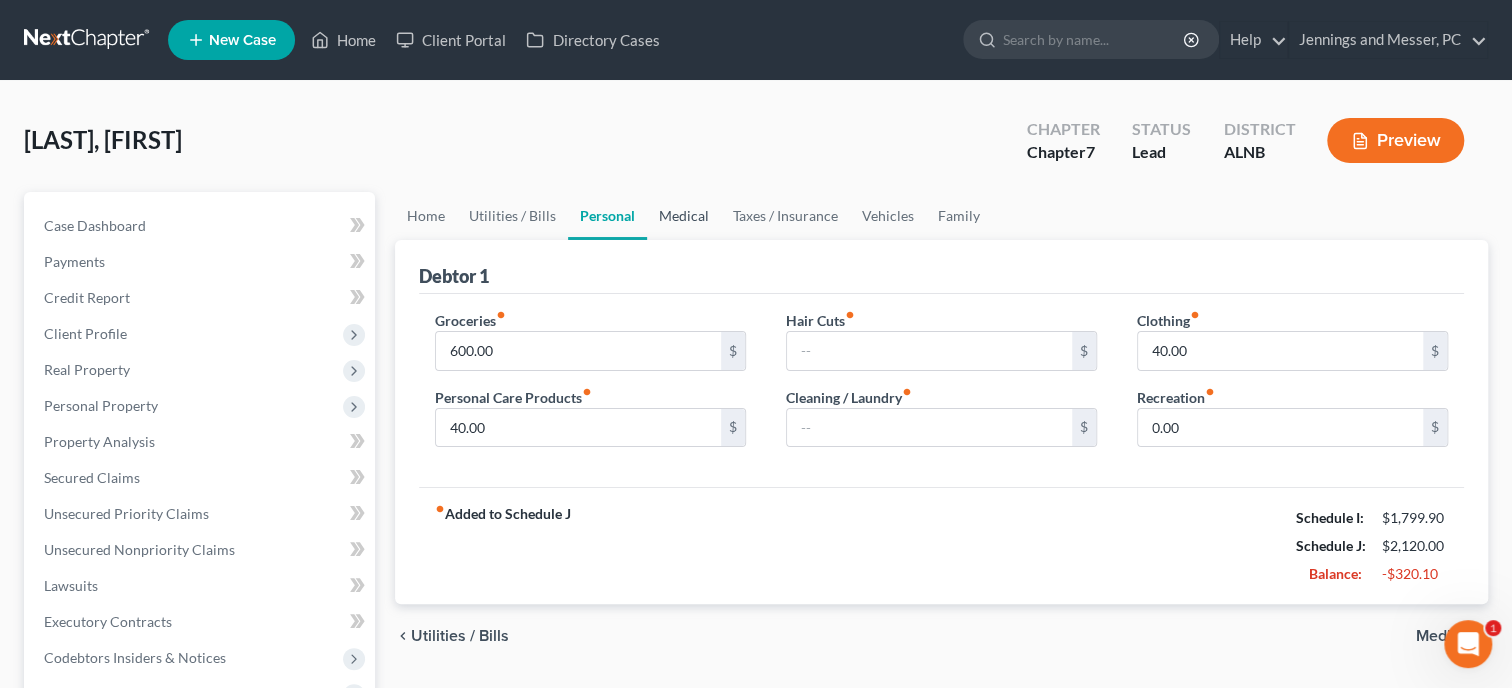 click on "Medical" at bounding box center (684, 216) 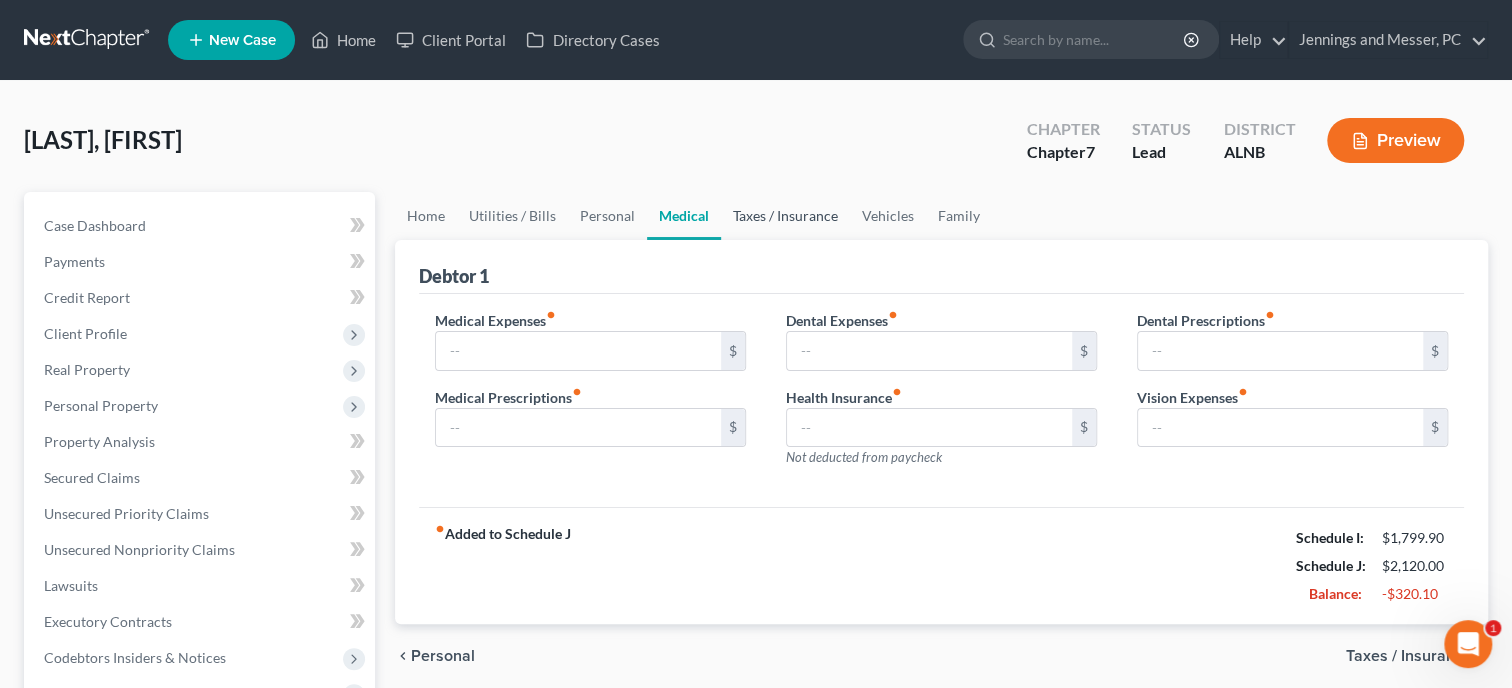 click on "Taxes / Insurance" at bounding box center [785, 216] 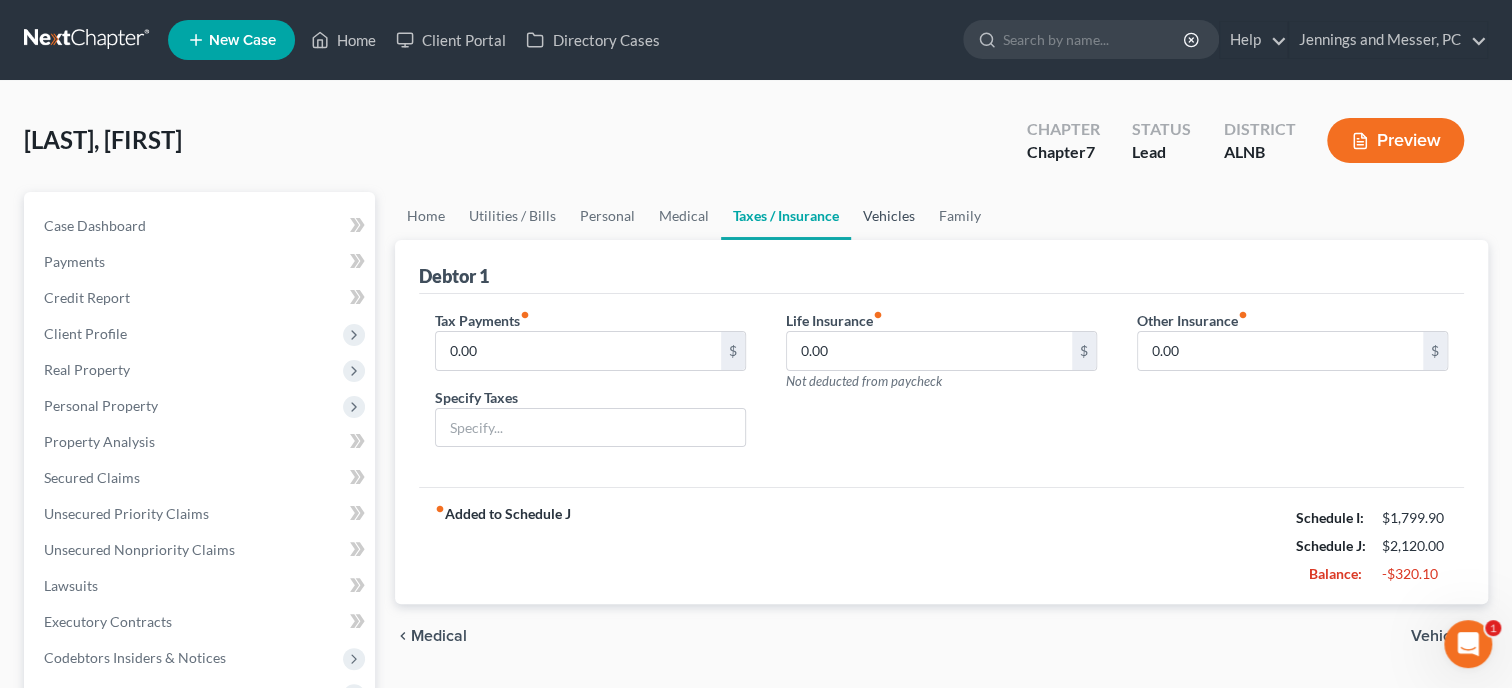 click on "Vehicles" at bounding box center (889, 216) 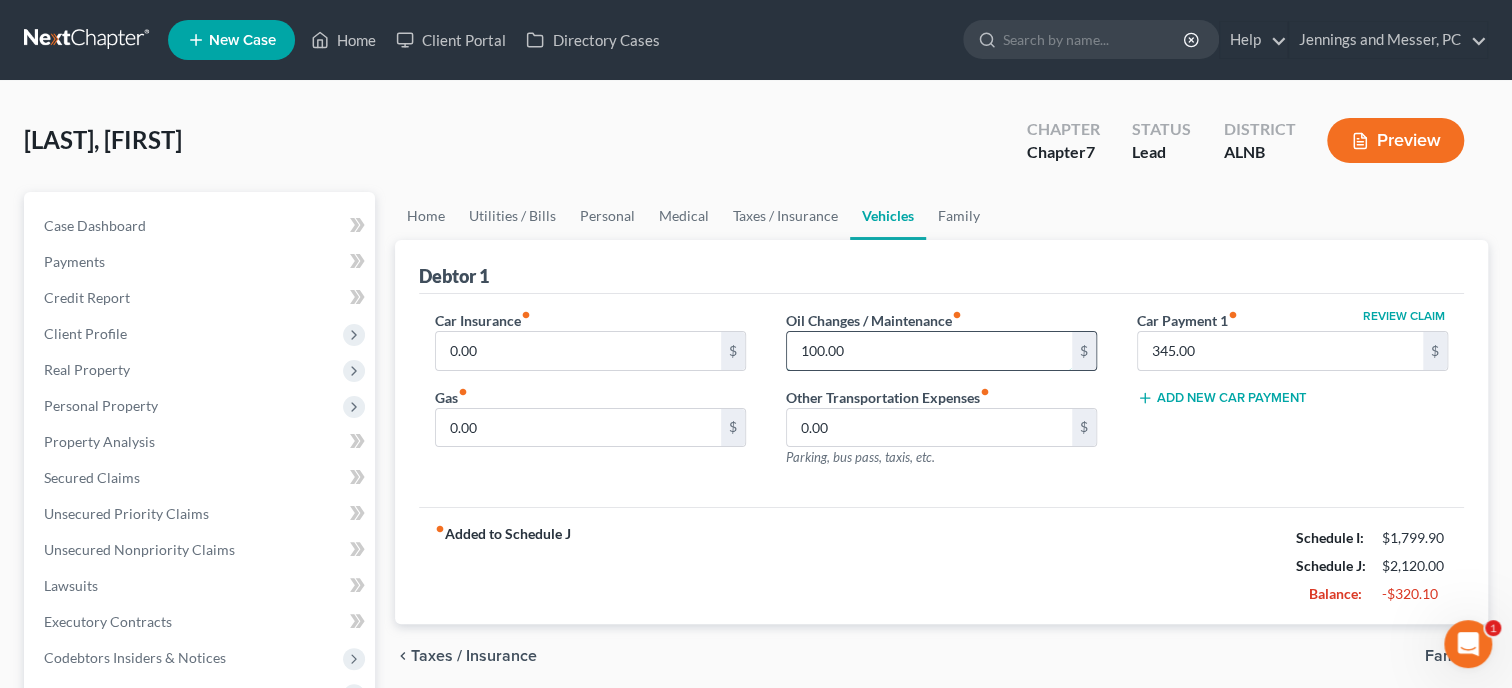 click on "100.00" at bounding box center [929, 351] 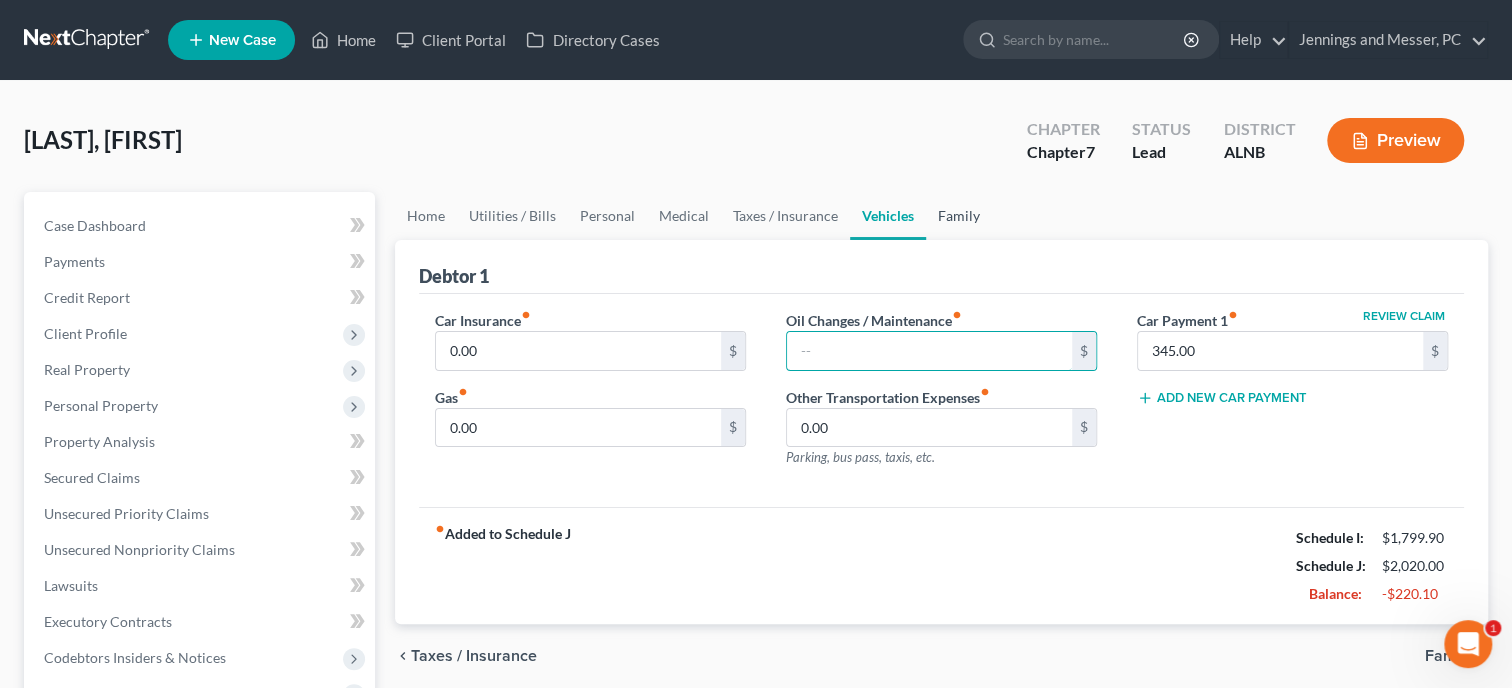 type 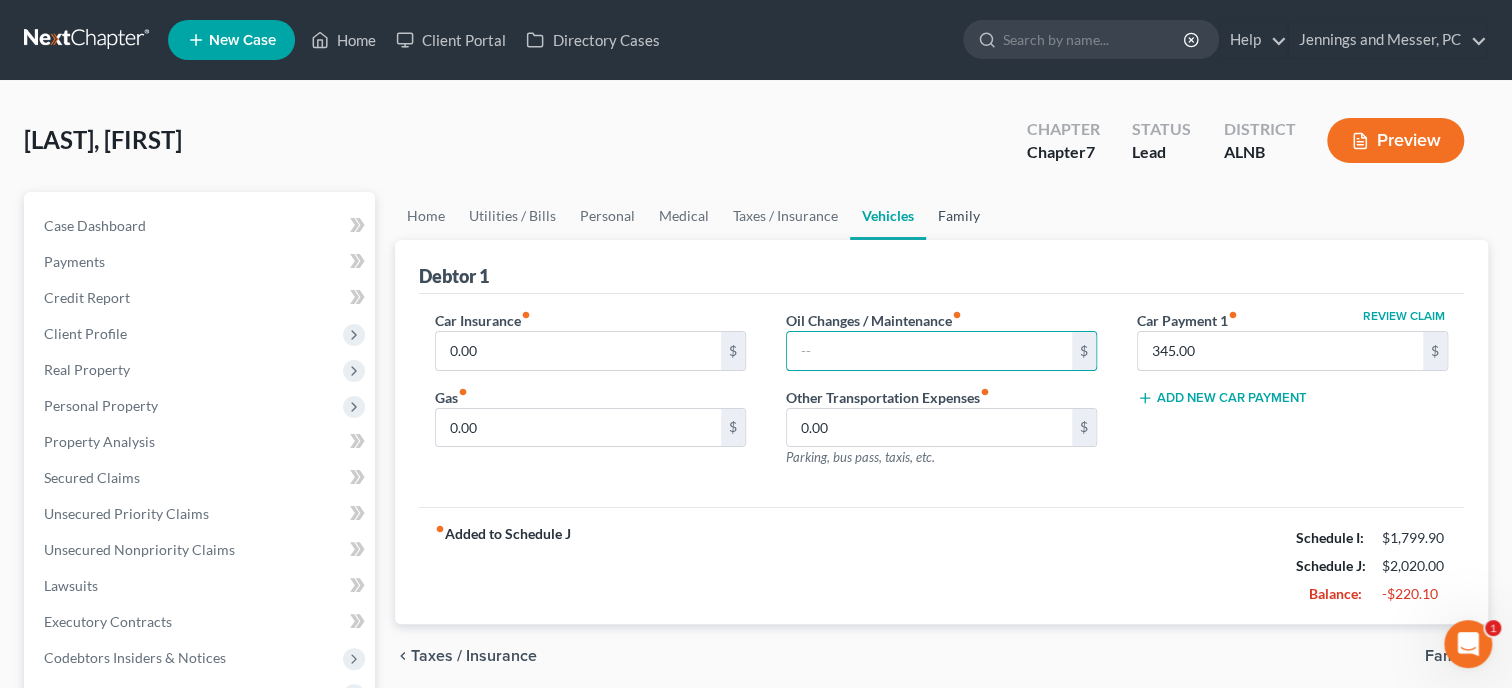 click on "Family" at bounding box center [959, 216] 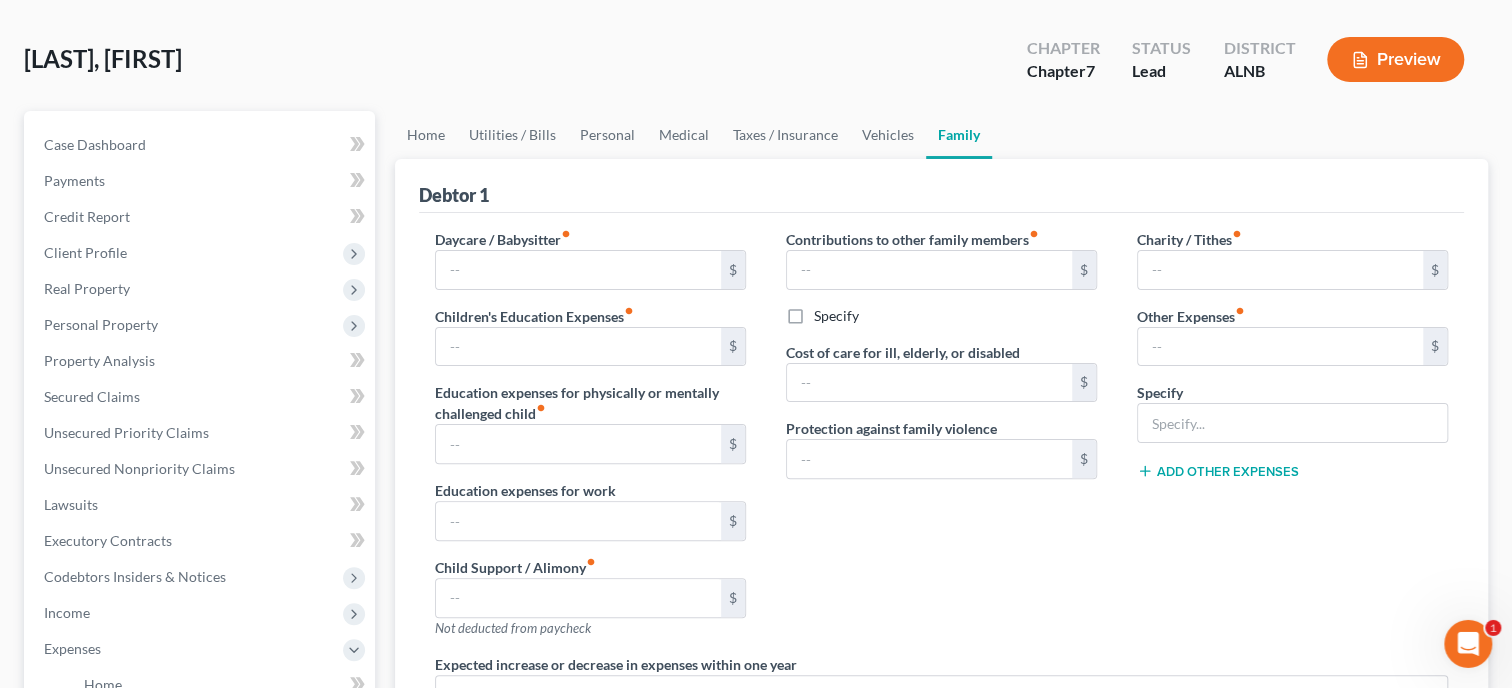 scroll, scrollTop: 0, scrollLeft: 0, axis: both 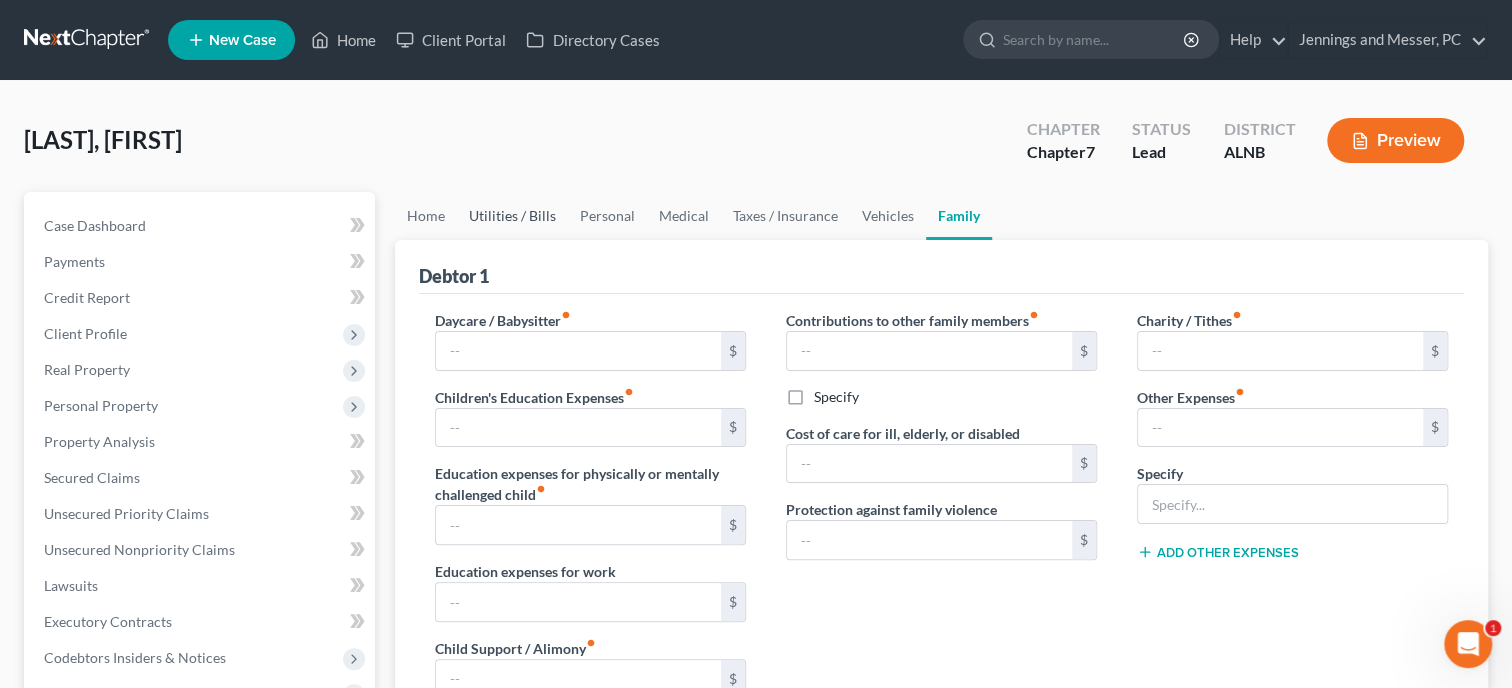click on "Utilities / Bills" at bounding box center [512, 216] 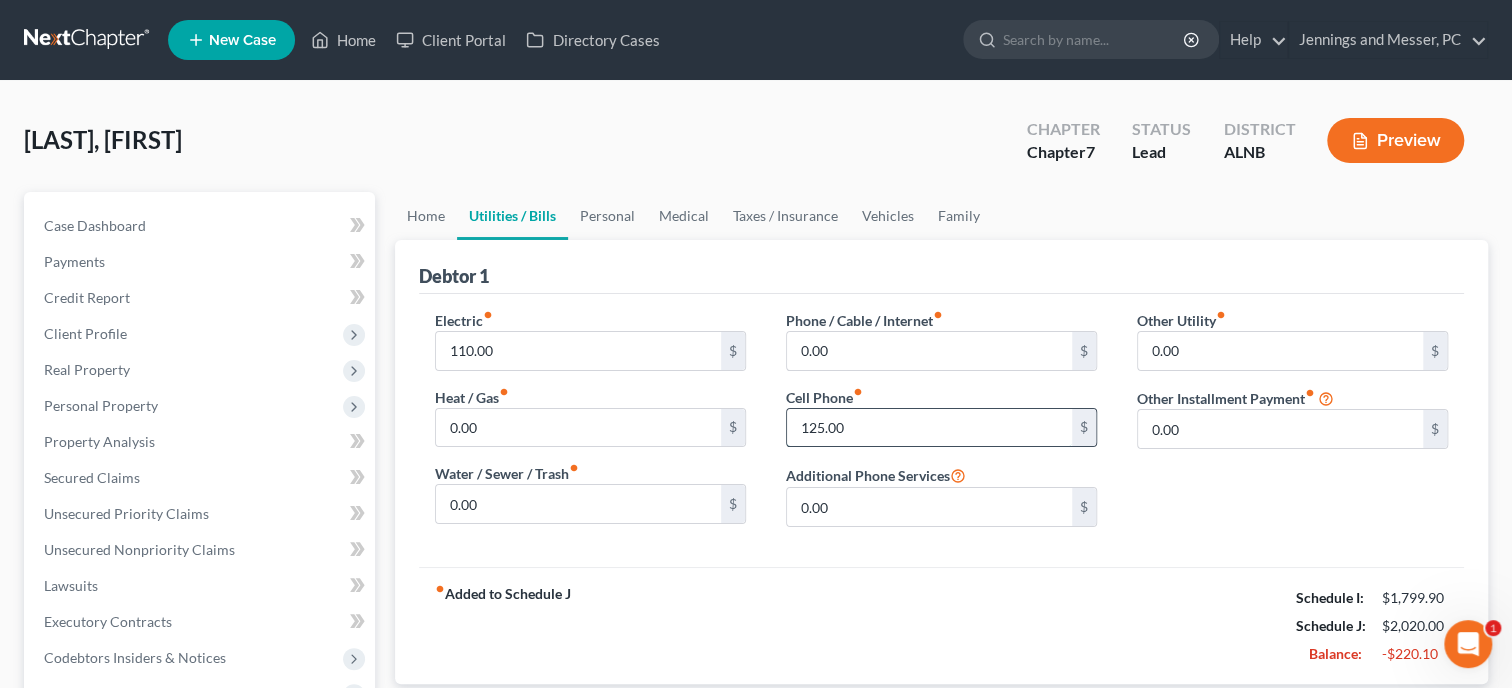 click on "125.00" at bounding box center (929, 428) 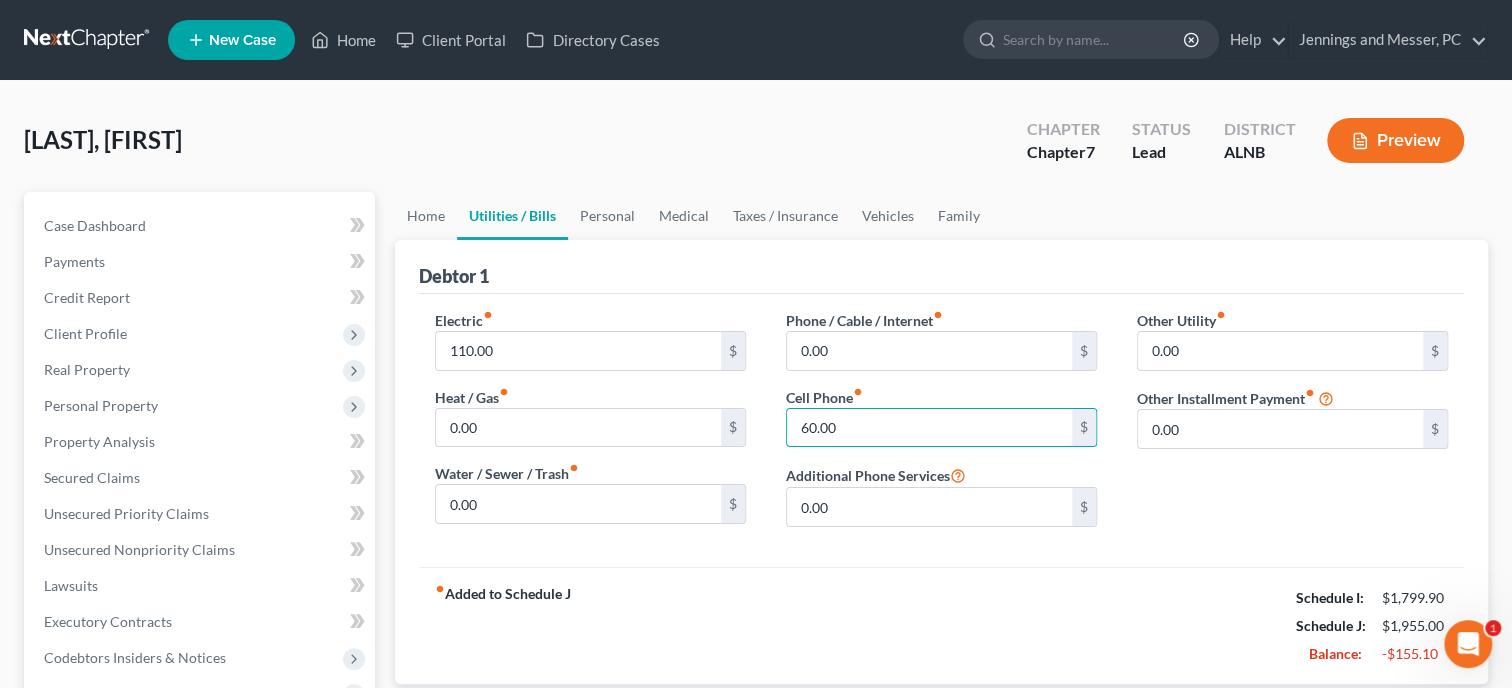 type on "60.00" 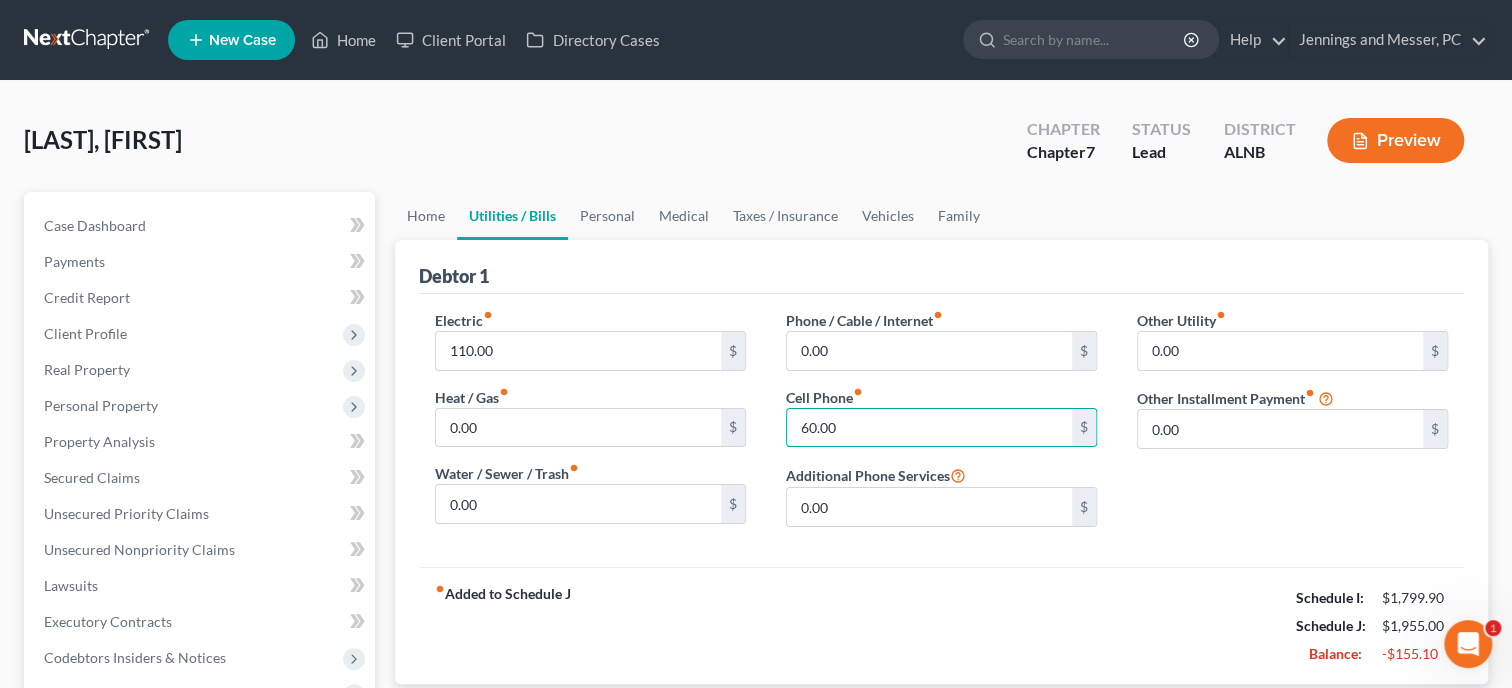 click on "fiber_manual_record  Added to Schedule J Schedule I: [AMOUNT] Schedule J: [AMOUNT] Balance: [AMOUNT]" at bounding box center [941, 625] 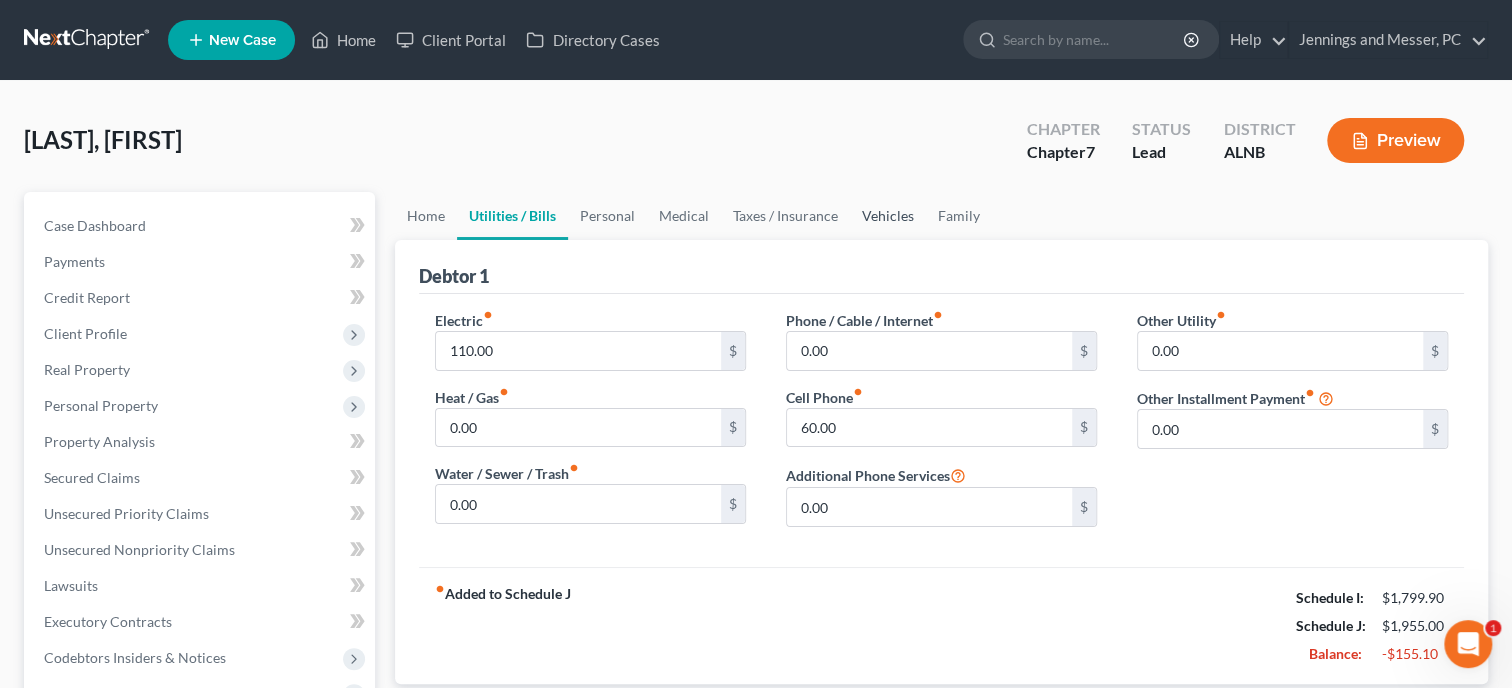 click on "Vehicles" at bounding box center [888, 216] 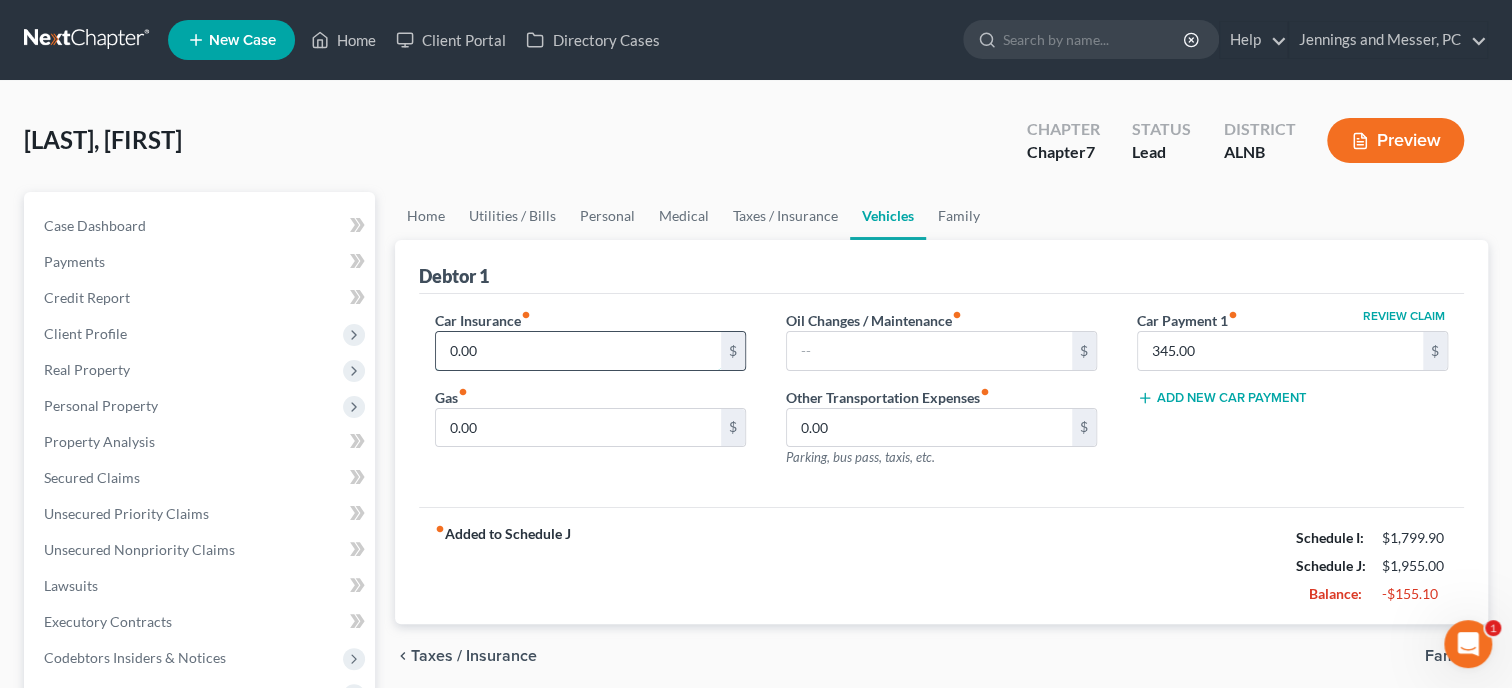 click on "0.00" at bounding box center (578, 351) 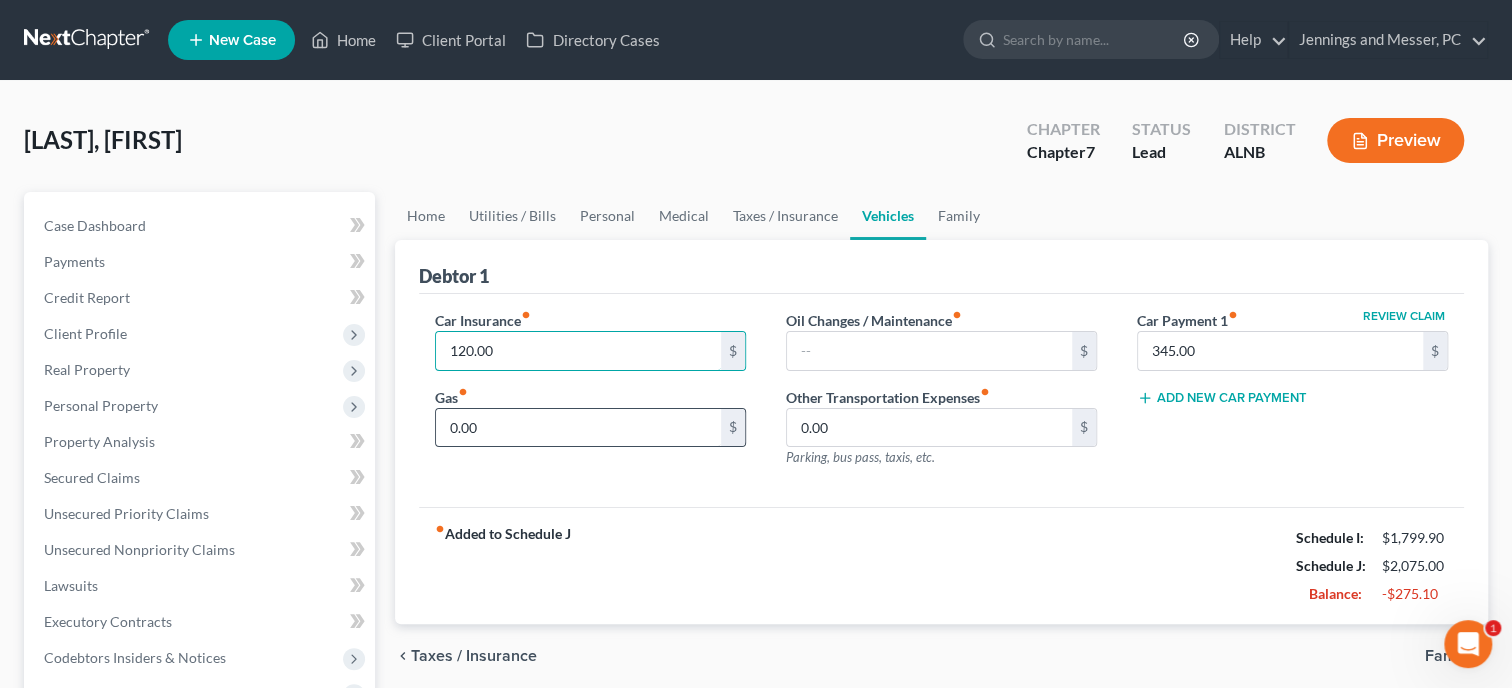 type on "120.00" 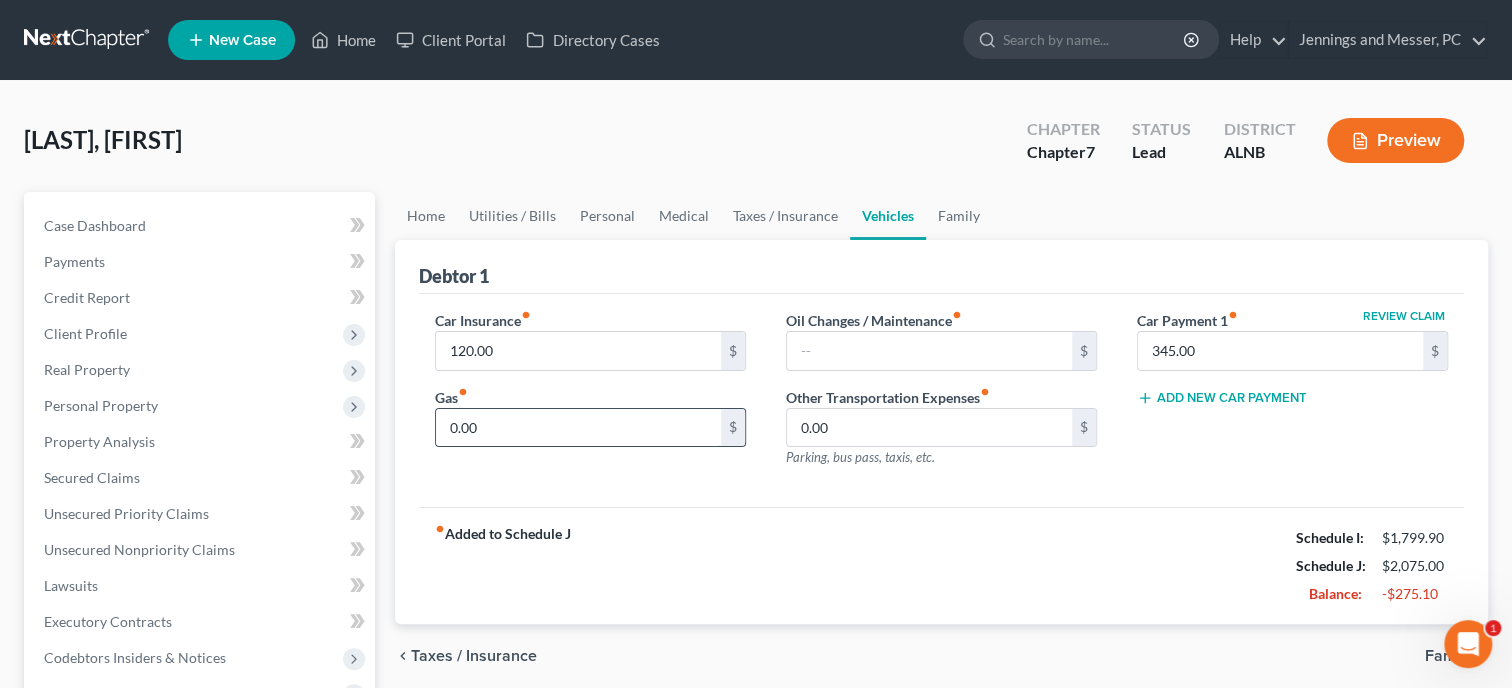click on "0.00" at bounding box center [578, 428] 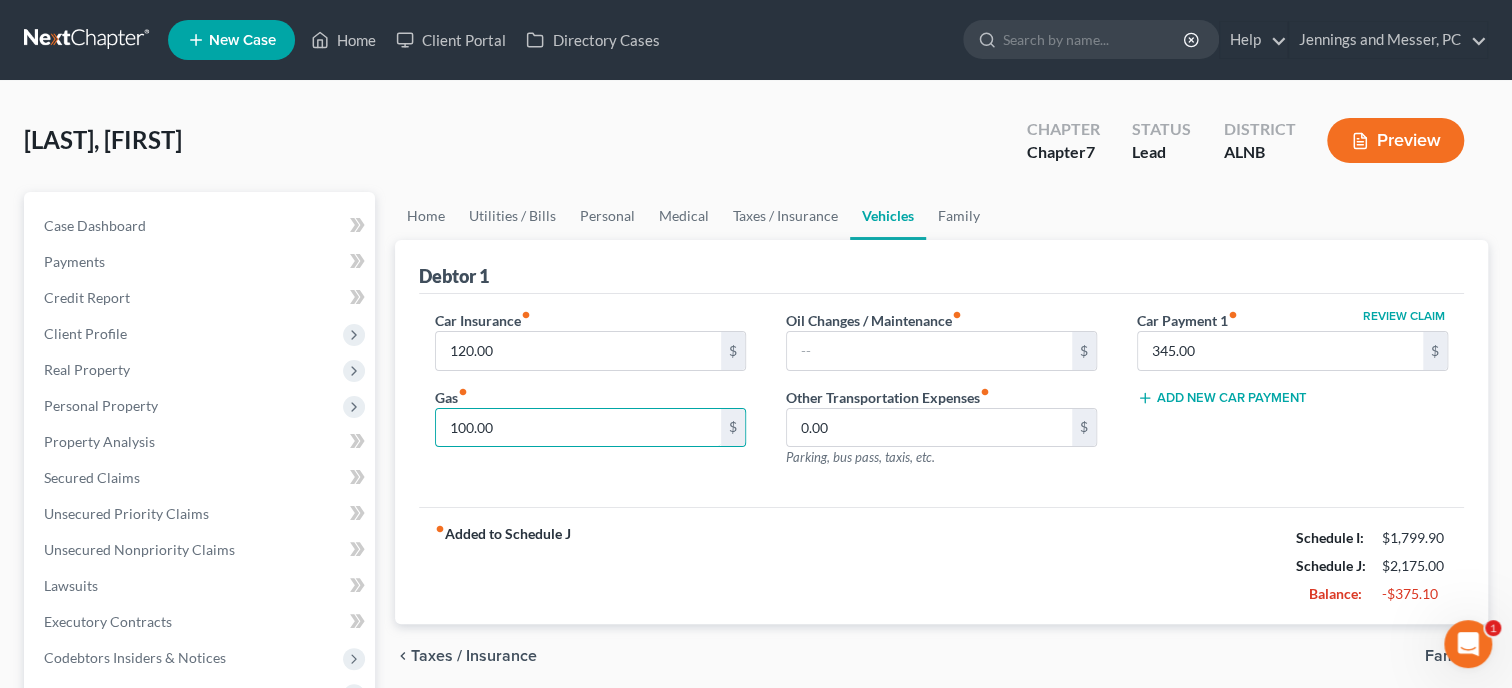 type on "100.00" 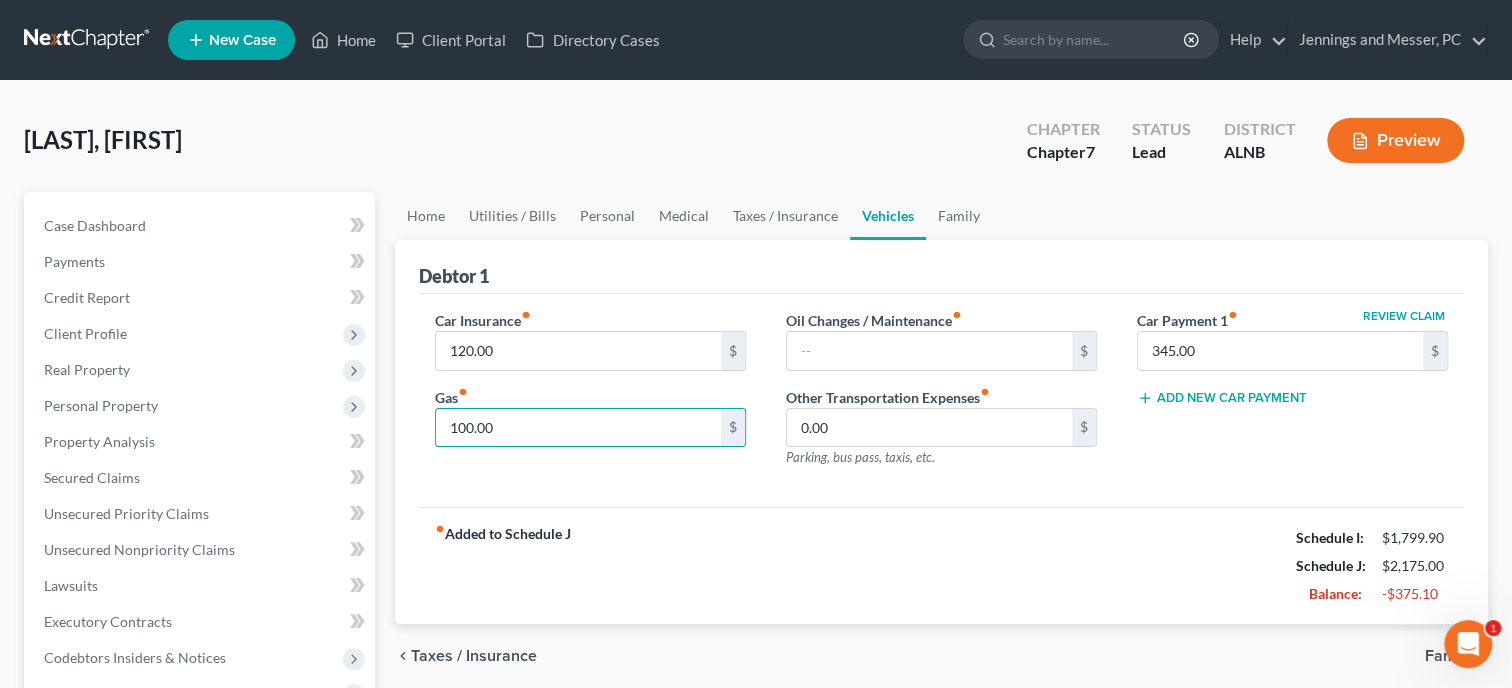 click on "fiber_manual_record Added to Schedule J Schedule I: $1,799.90 Schedule J: $2,175.00 Balance: -$375.10" at bounding box center [941, 565] 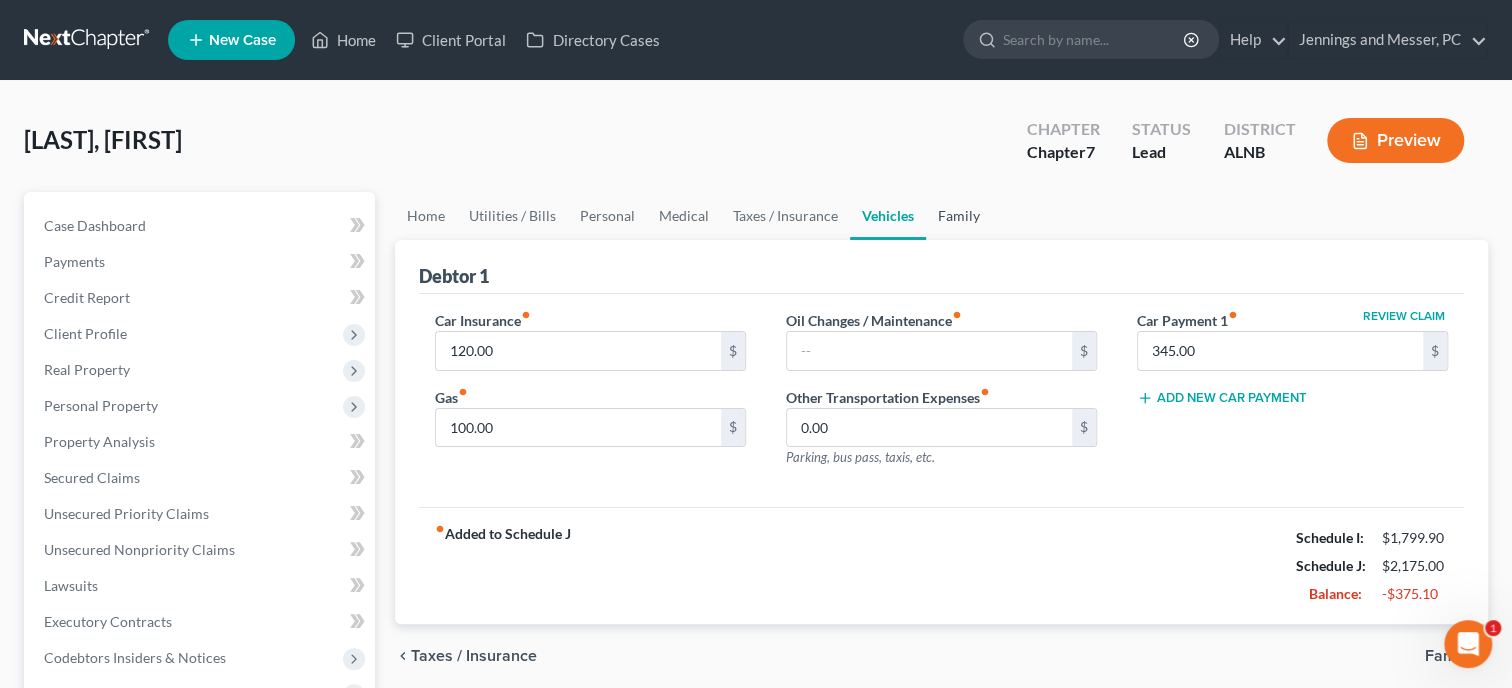 click on "Family" at bounding box center (959, 216) 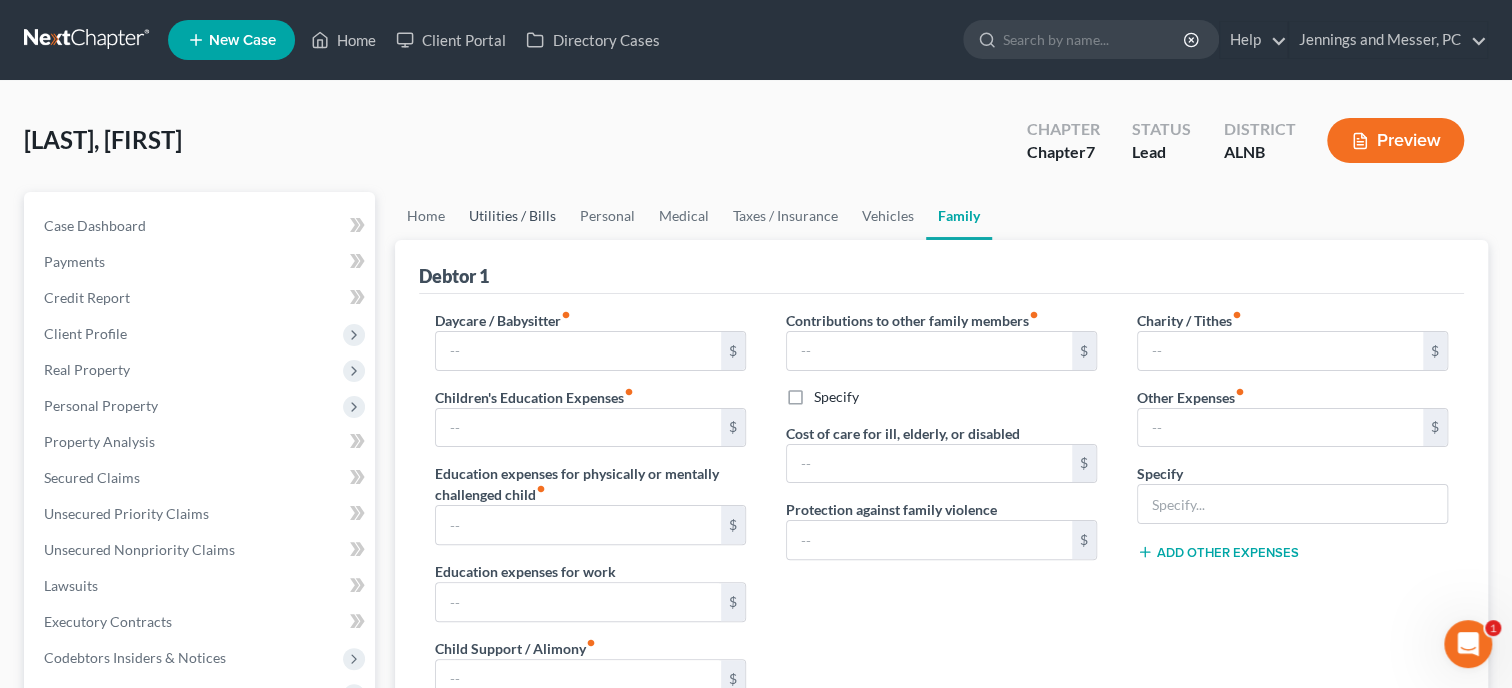 click on "Utilities / Bills" at bounding box center (512, 216) 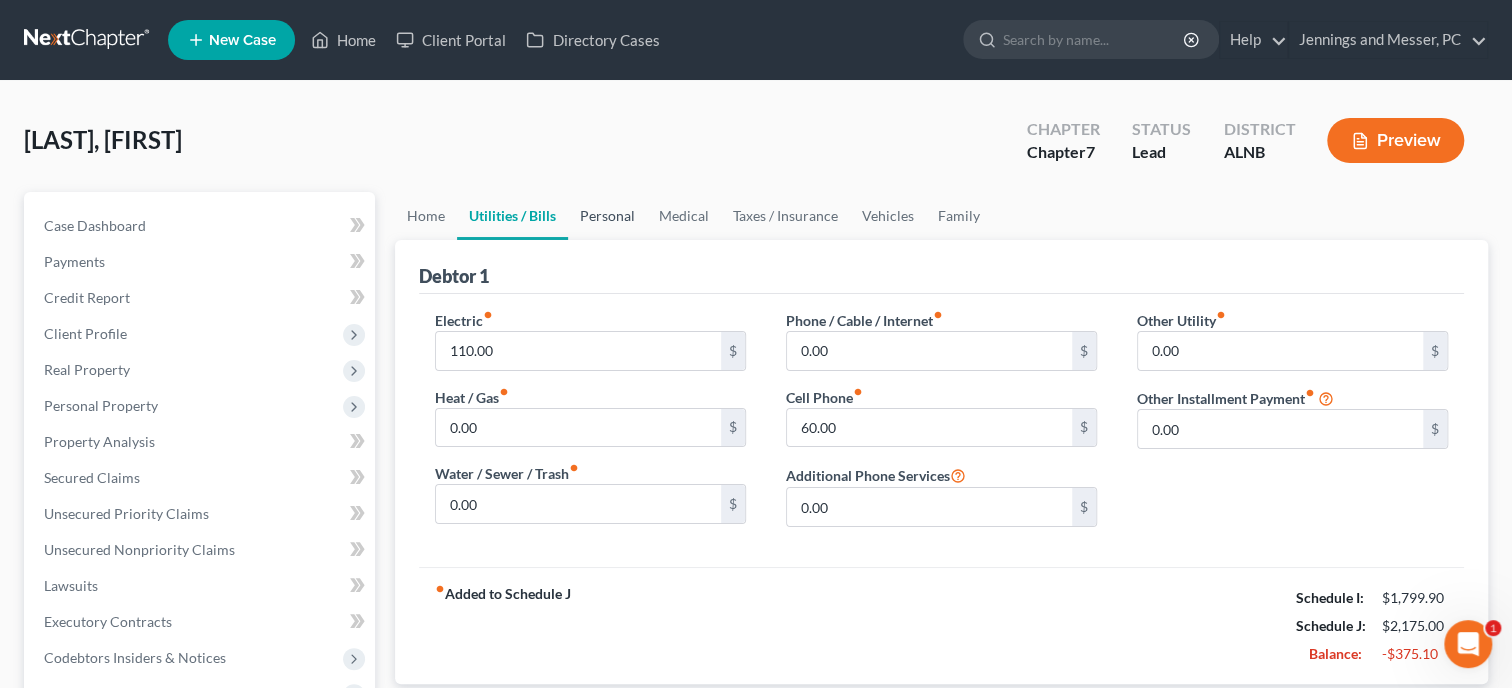 click on "Personal" at bounding box center [607, 216] 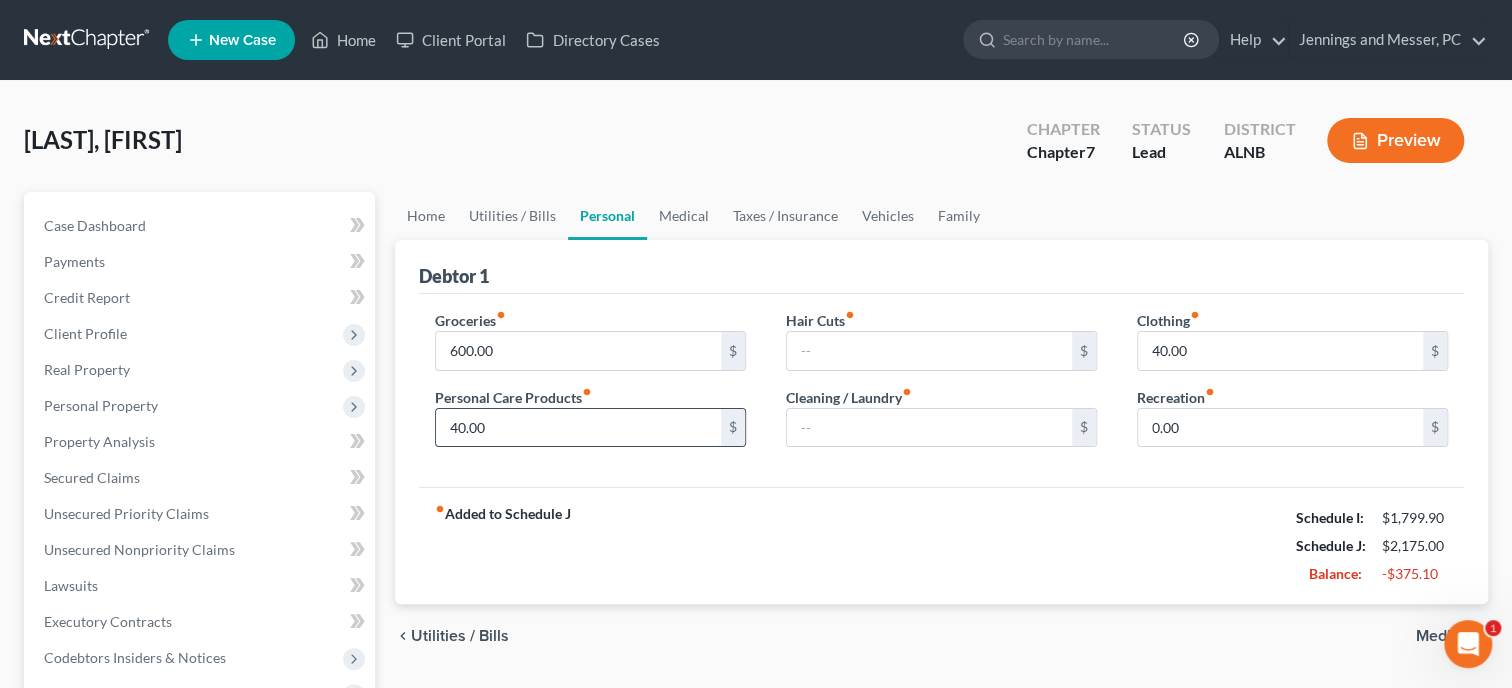 click on "40.00" at bounding box center (578, 428) 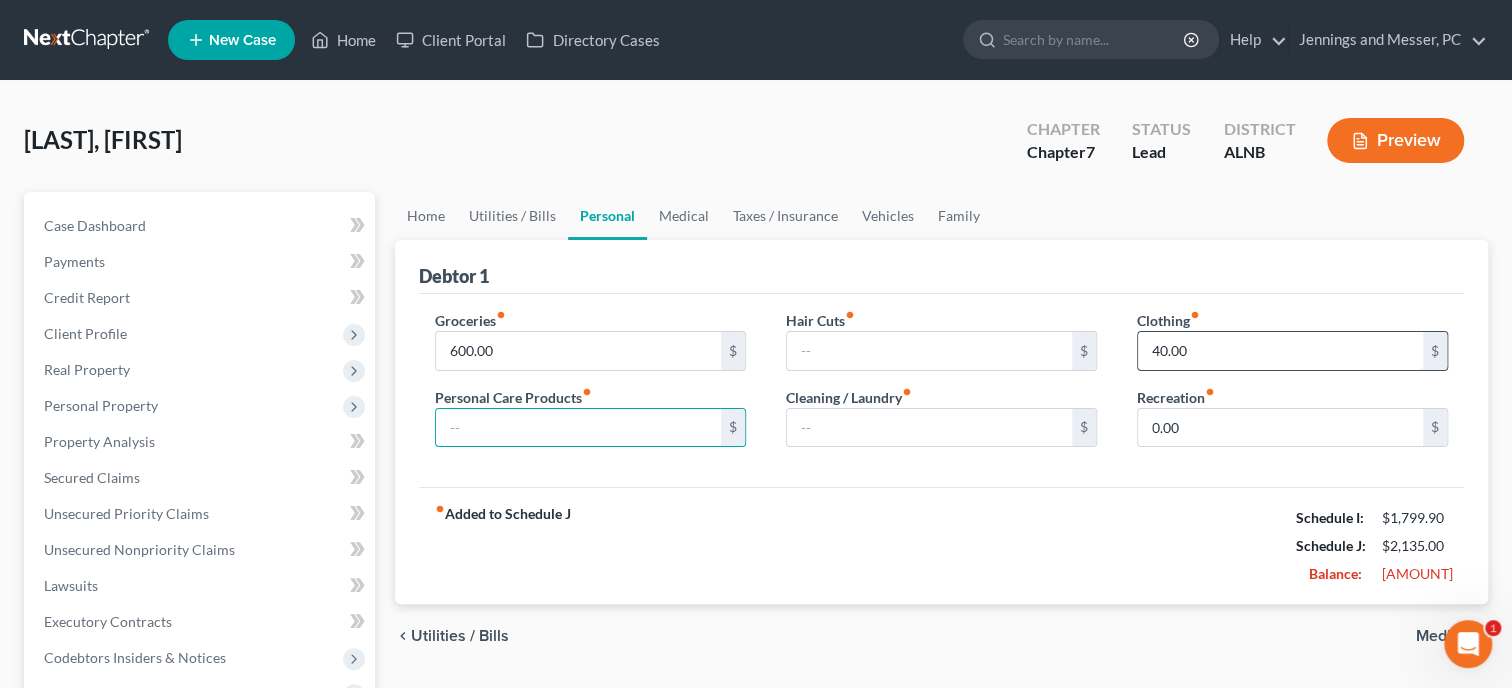 type 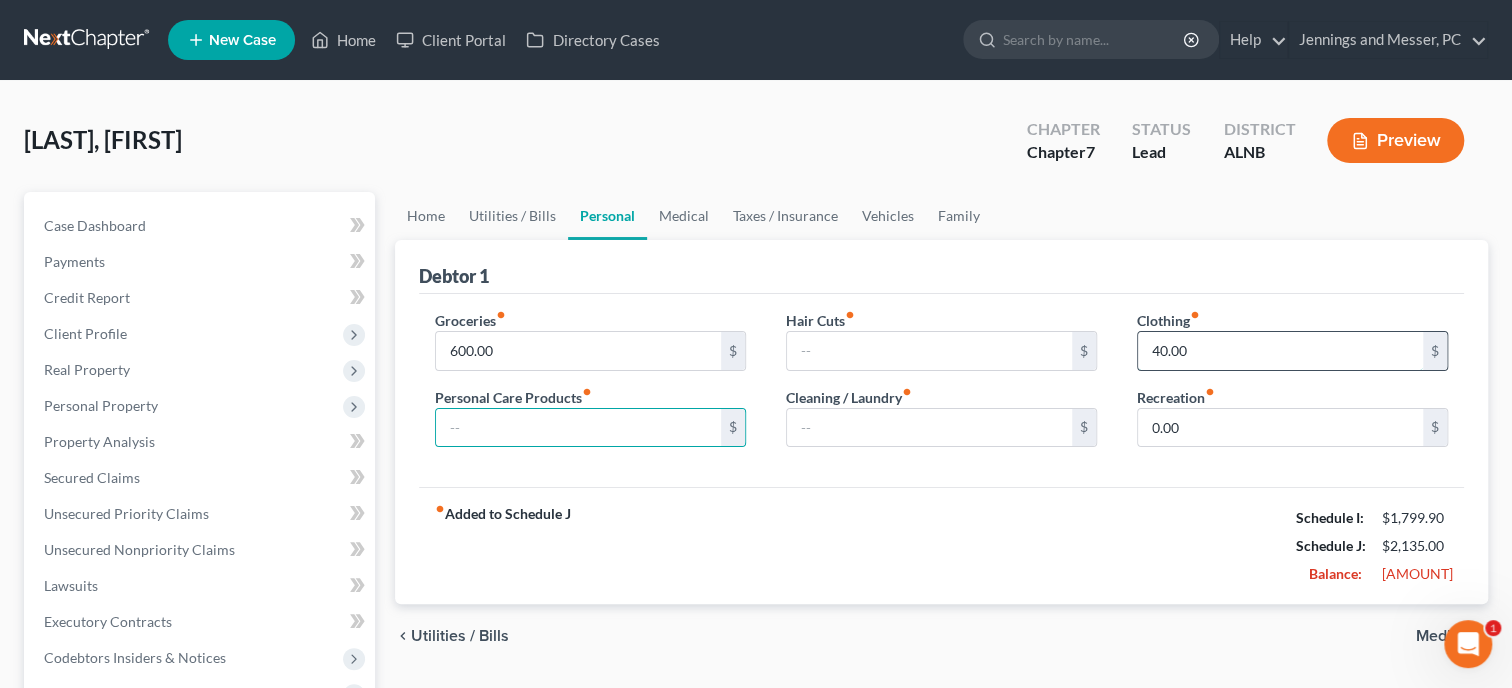 click on "40.00" at bounding box center [1280, 351] 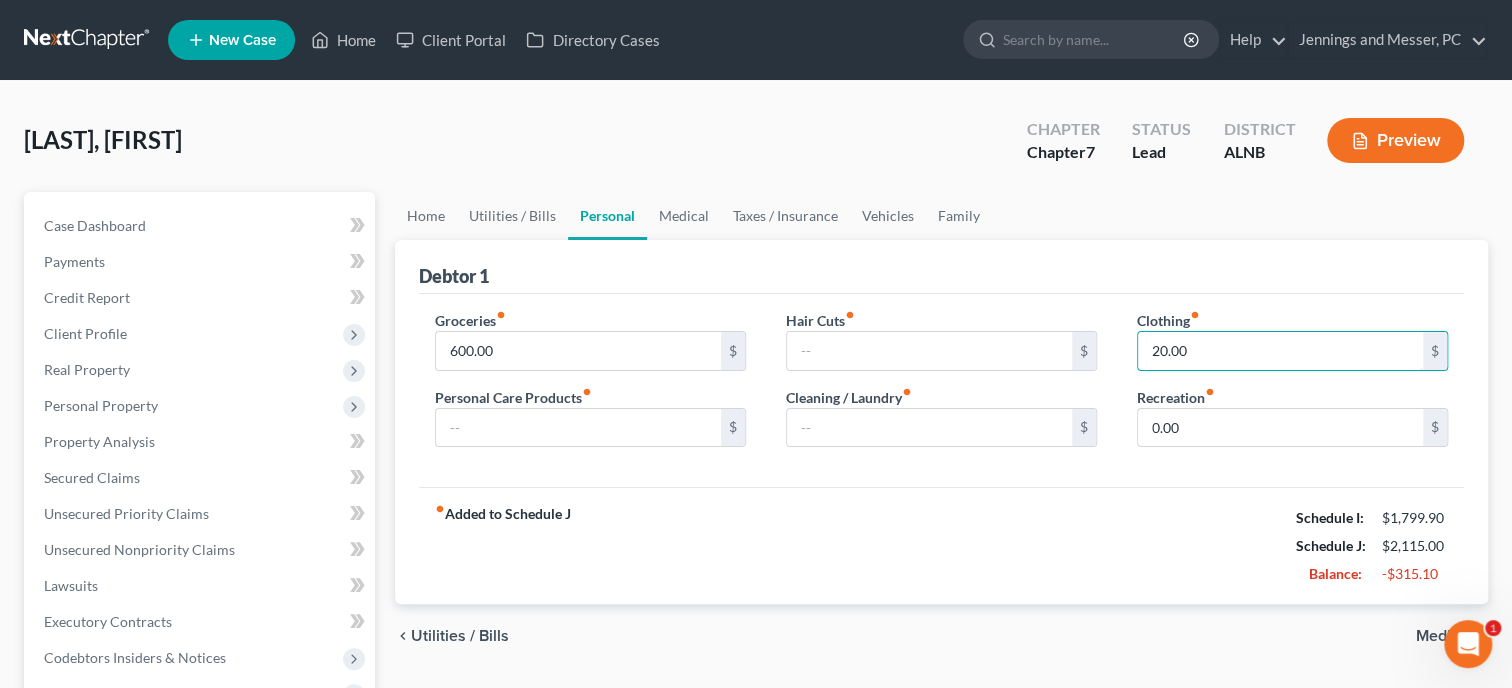 type on "20.00" 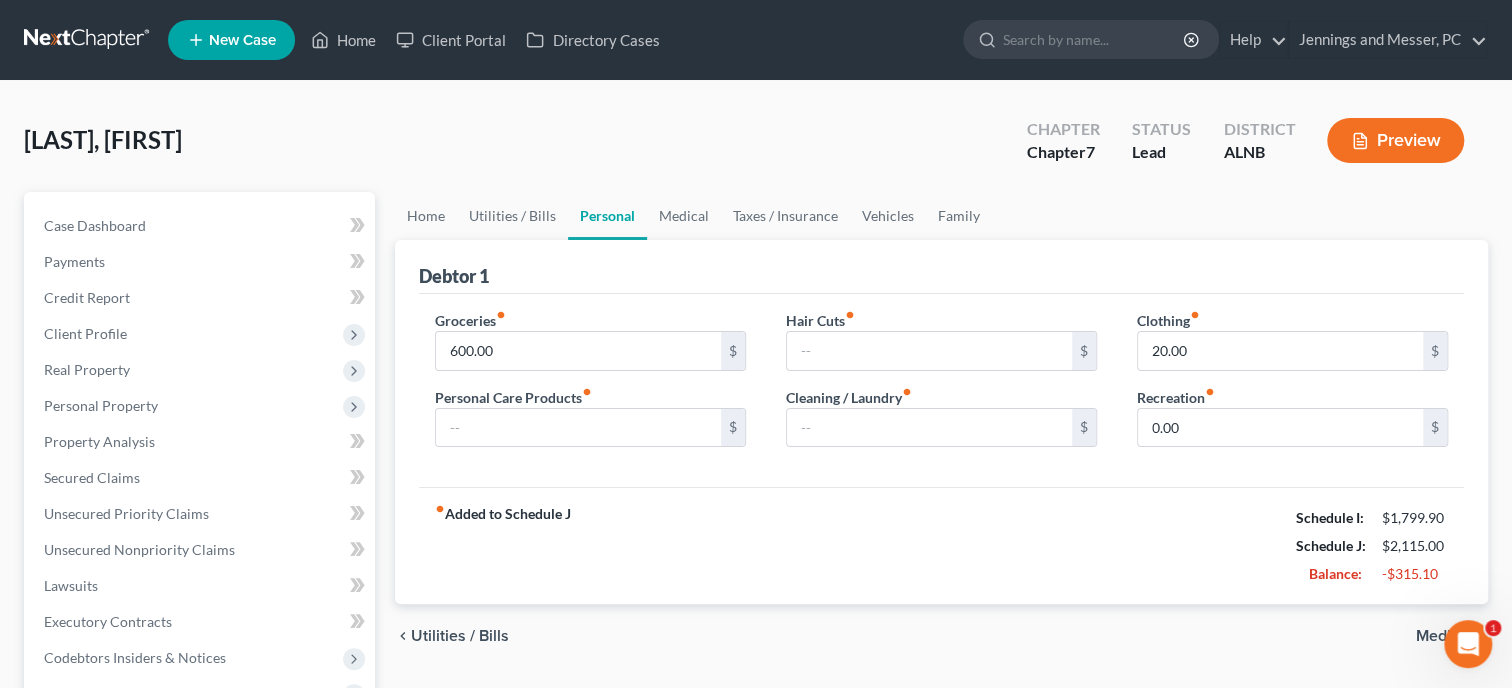 drag, startPoint x: 1116, startPoint y: 504, endPoint x: 1022, endPoint y: 486, distance: 95.707886 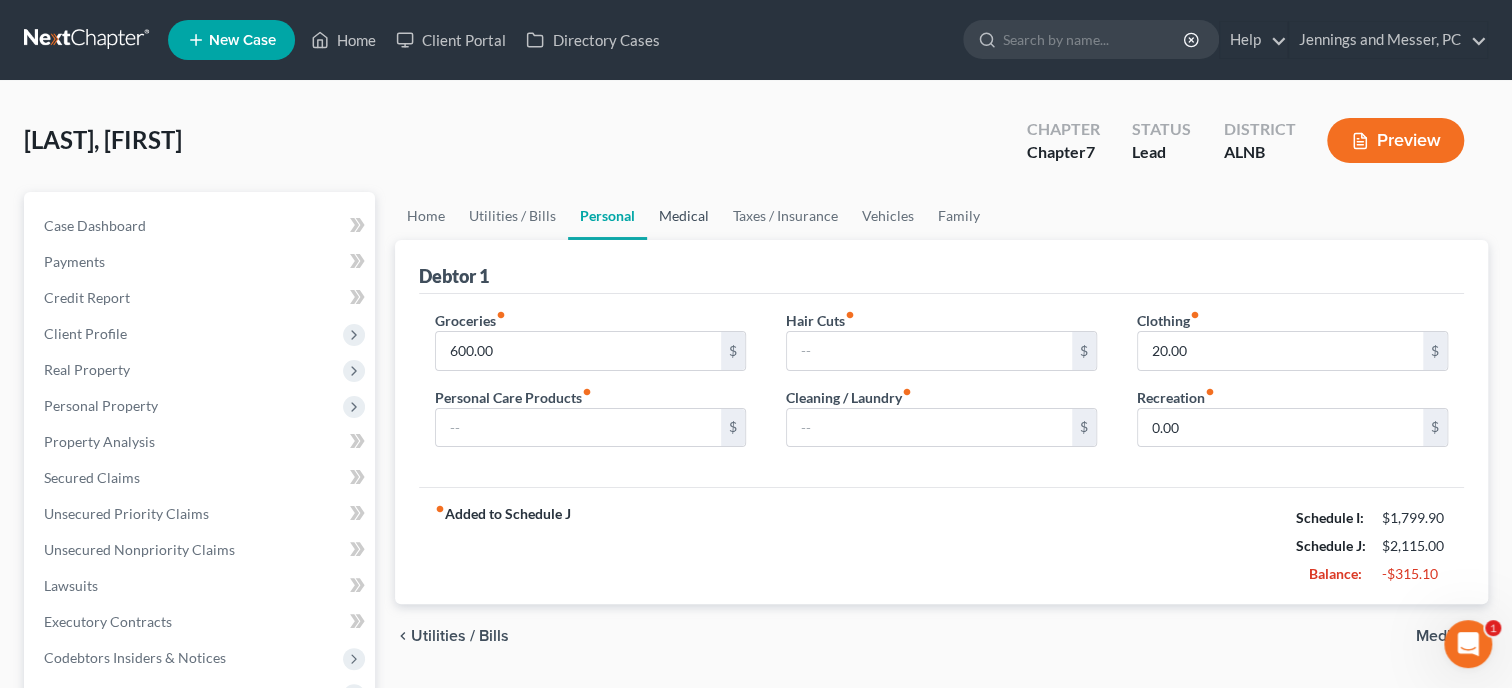 click on "Medical" at bounding box center [684, 216] 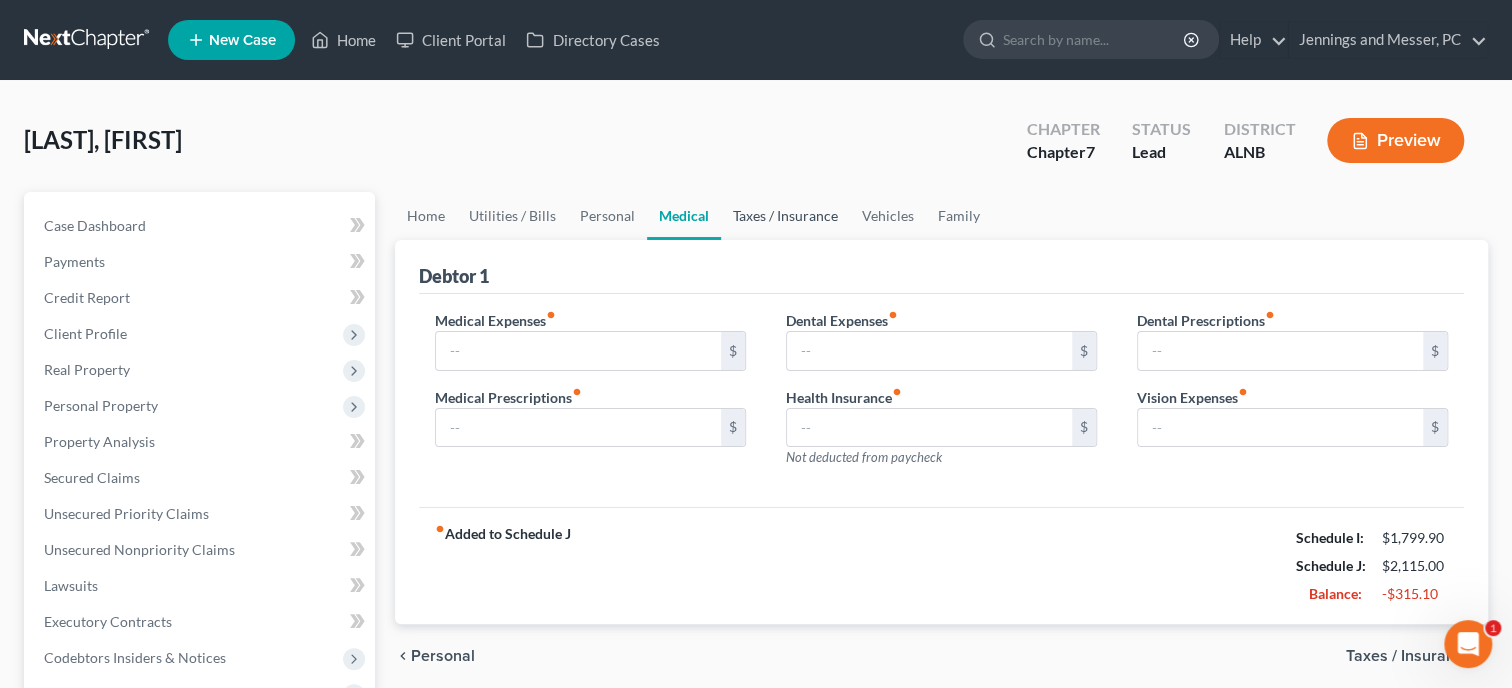 click on "Taxes / Insurance" at bounding box center (785, 216) 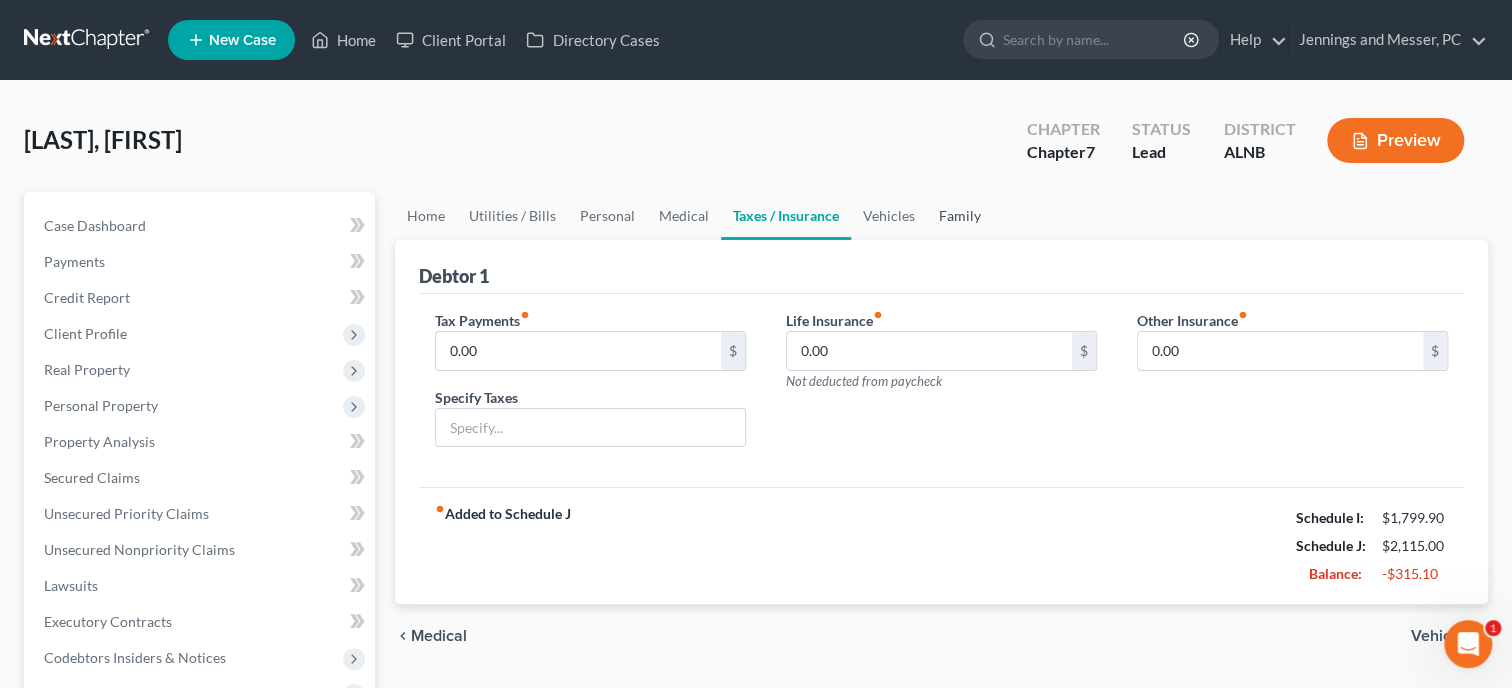 click on "Family" at bounding box center (960, 216) 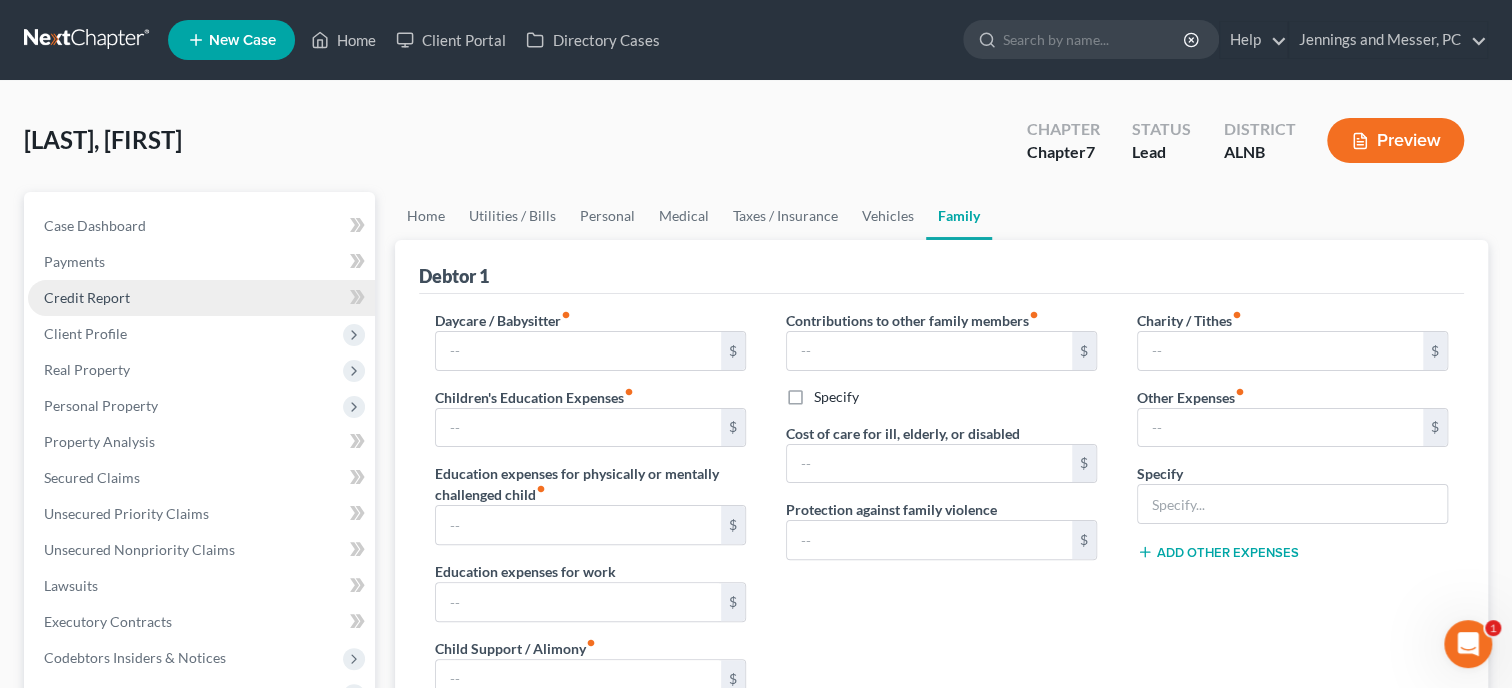 scroll, scrollTop: 617, scrollLeft: 0, axis: vertical 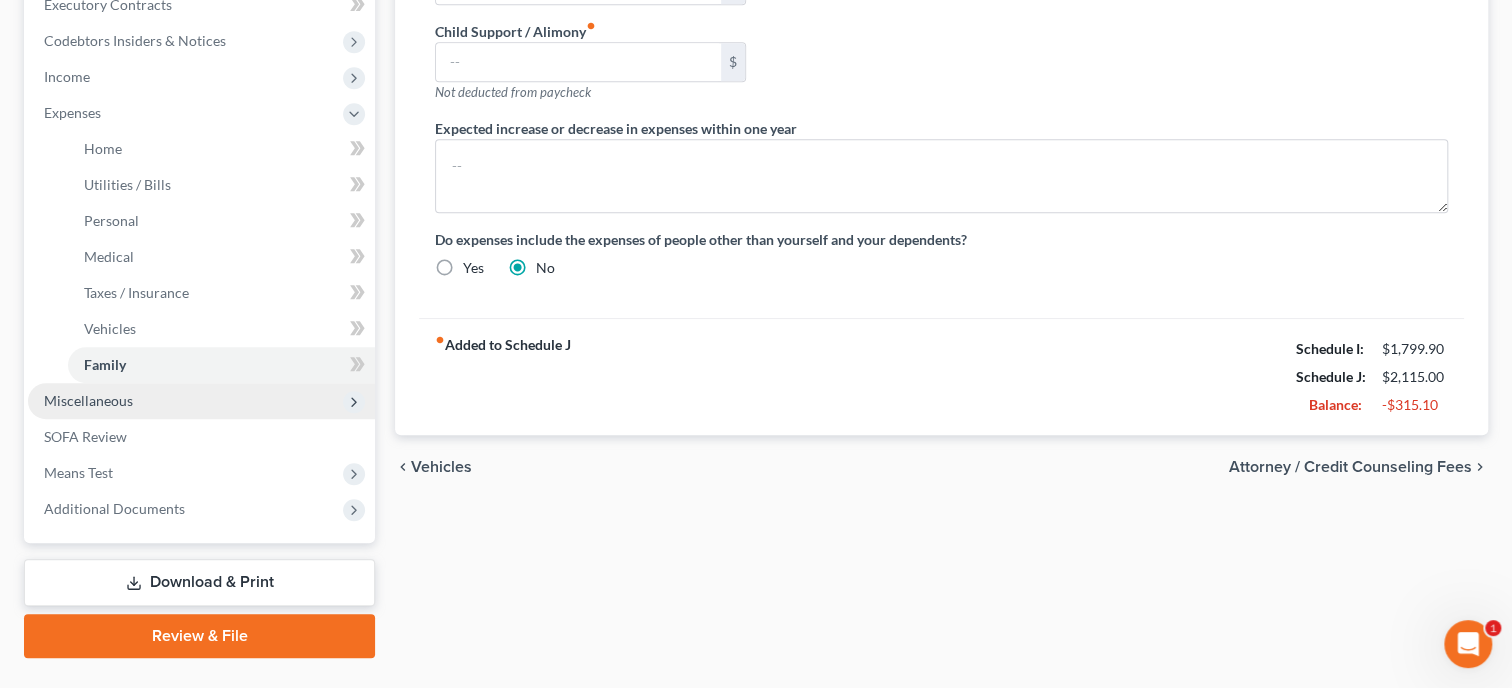 click on "Miscellaneous" at bounding box center [88, 400] 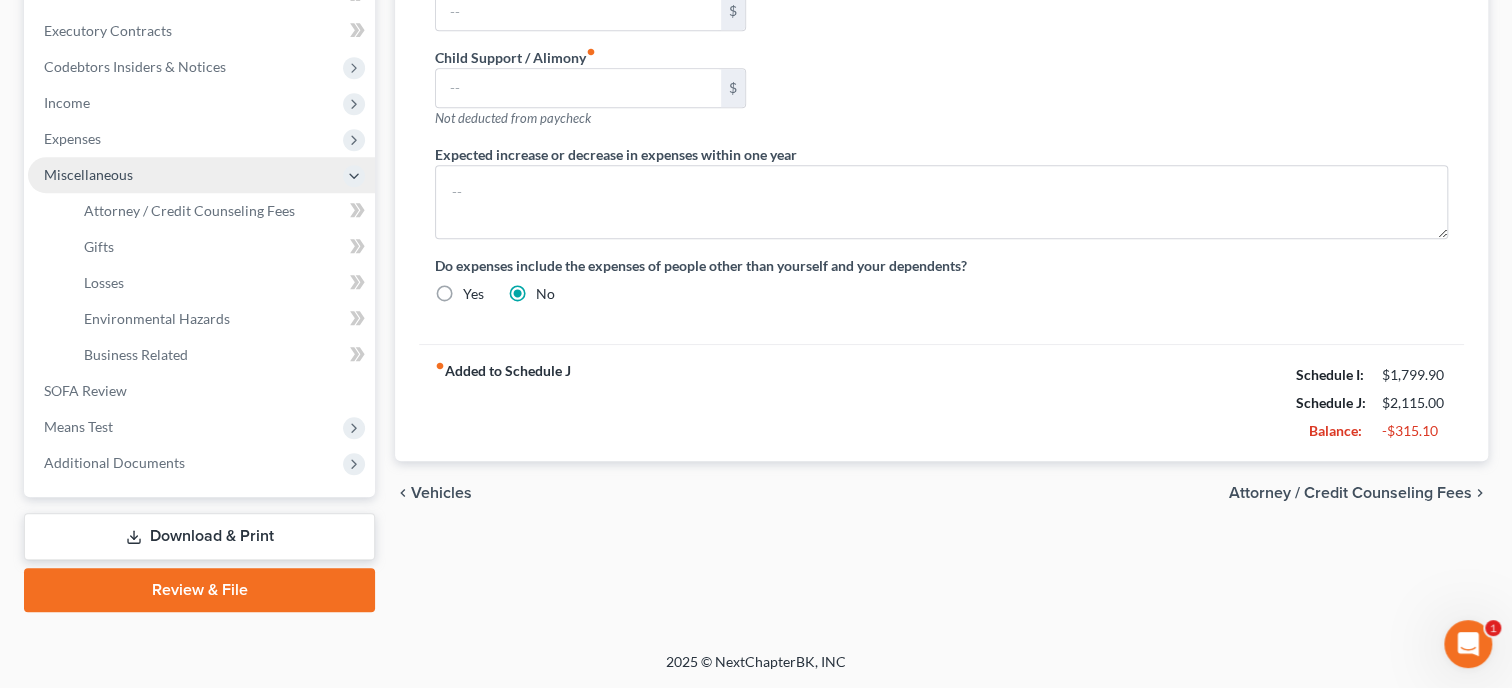 scroll, scrollTop: 588, scrollLeft: 0, axis: vertical 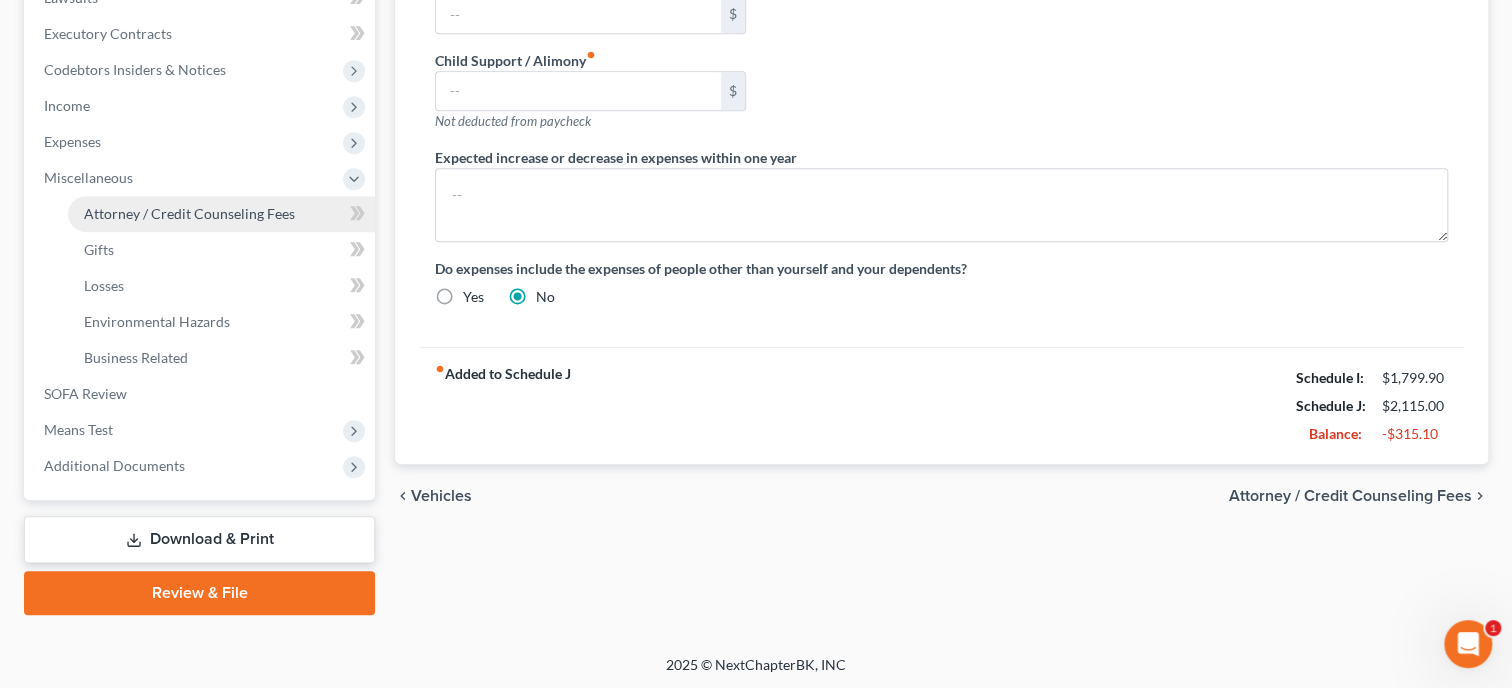 click on "Attorney / Credit Counseling Fees" at bounding box center (221, 214) 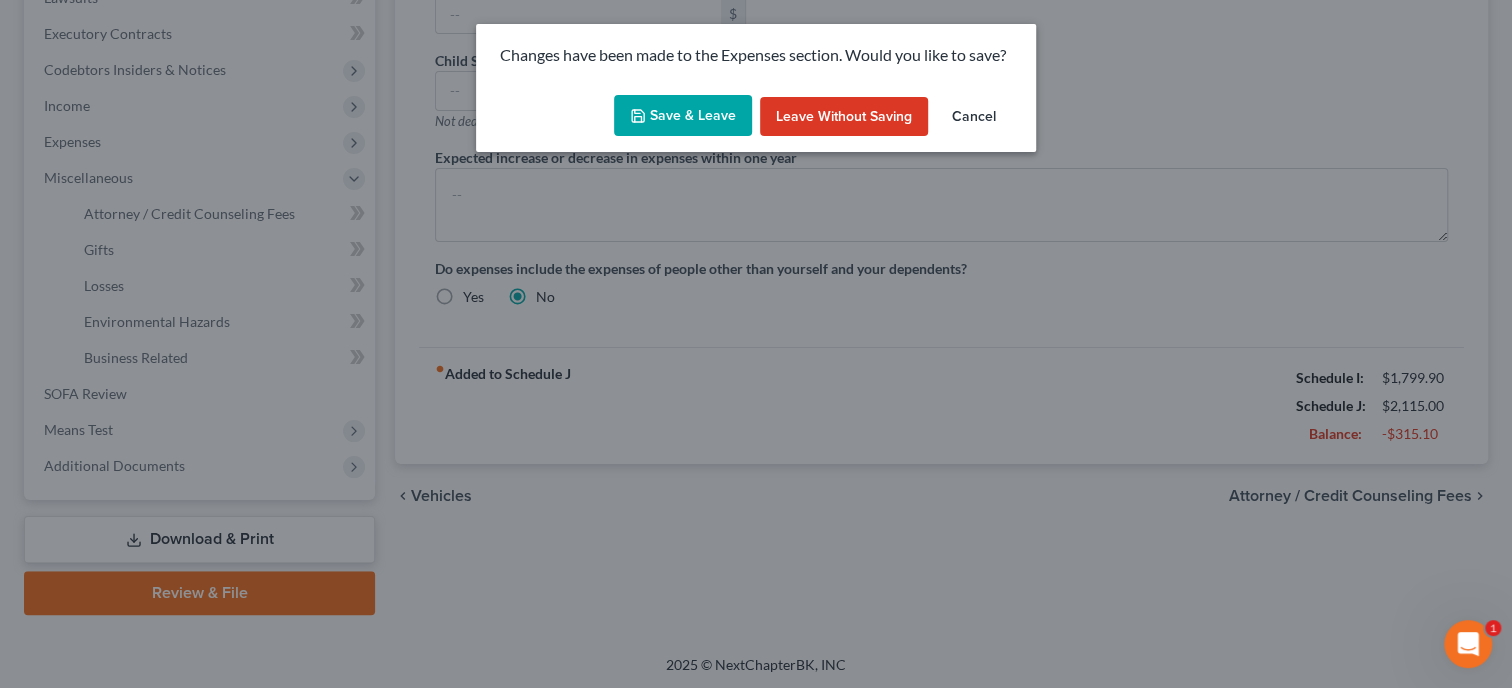 click on "Save & Leave" at bounding box center [683, 116] 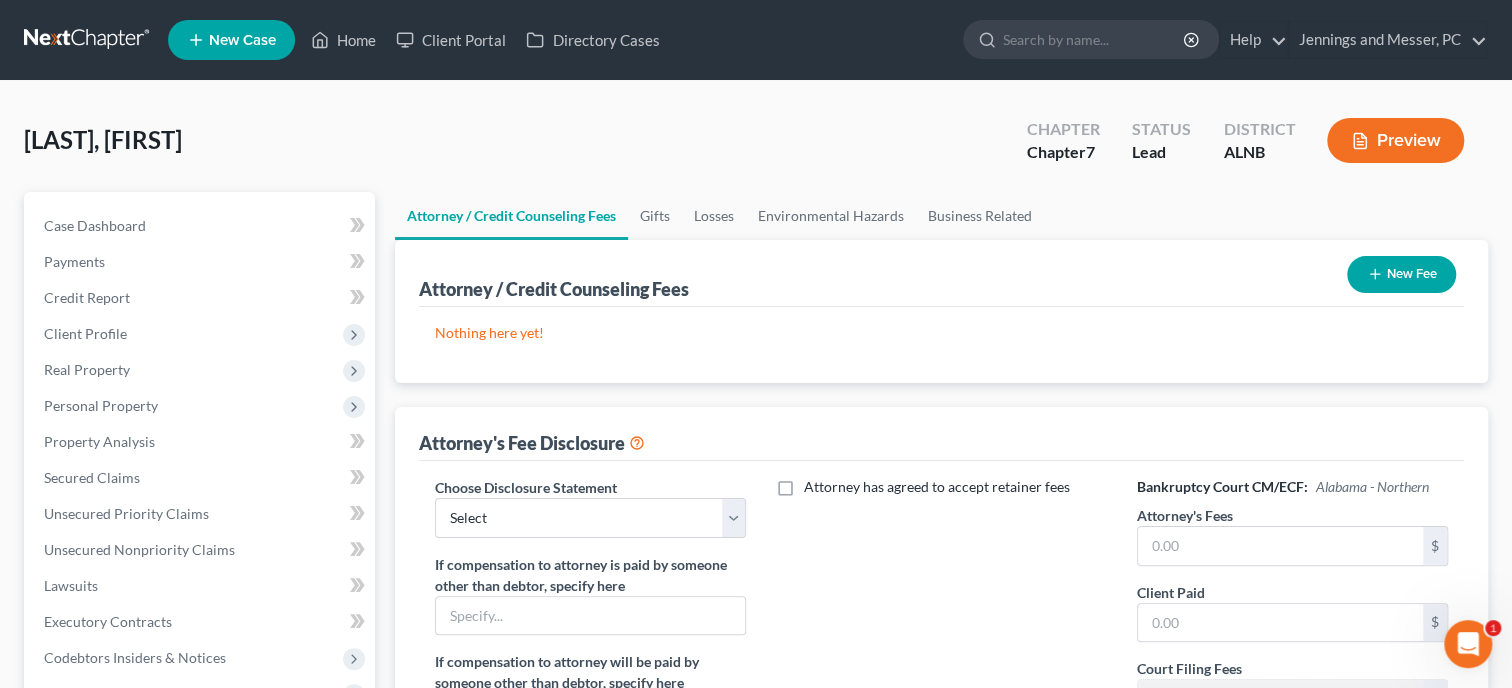 scroll, scrollTop: 0, scrollLeft: 0, axis: both 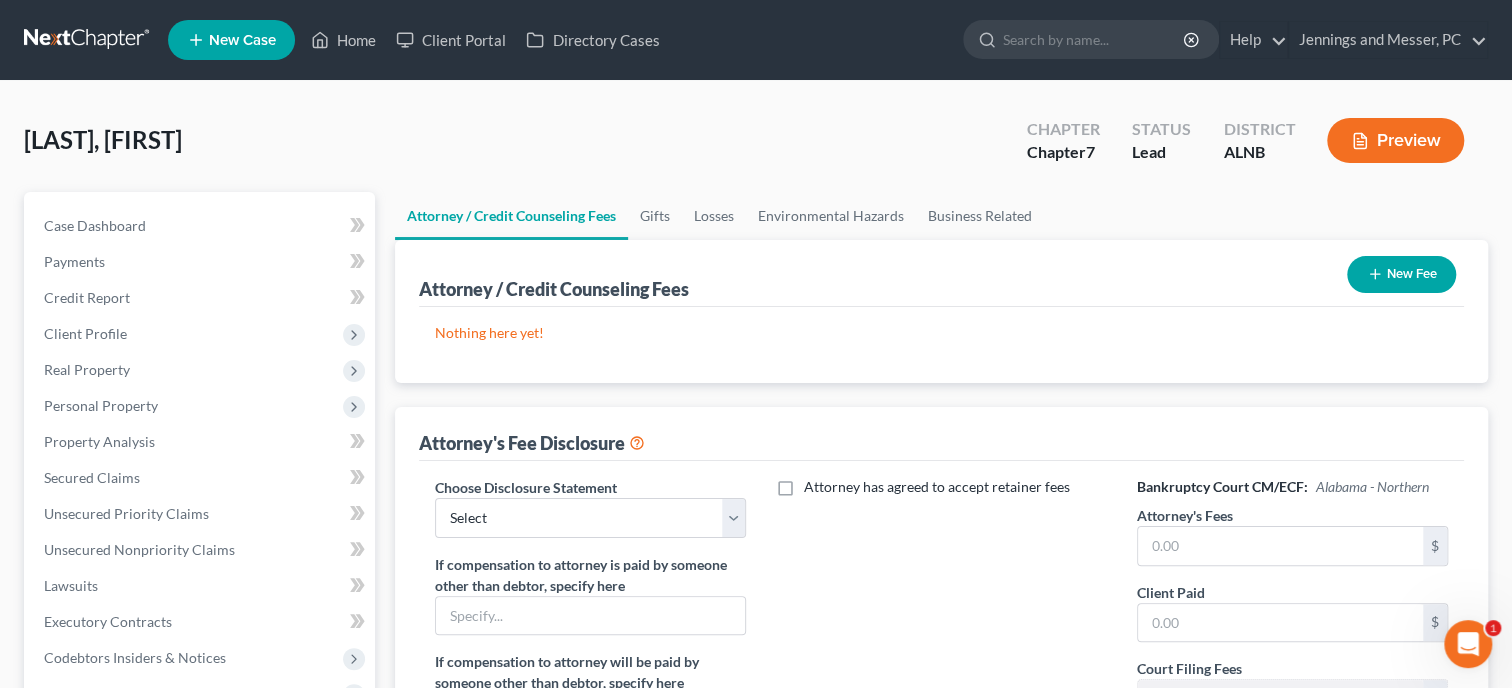 click on "New Fee" at bounding box center (1401, 274) 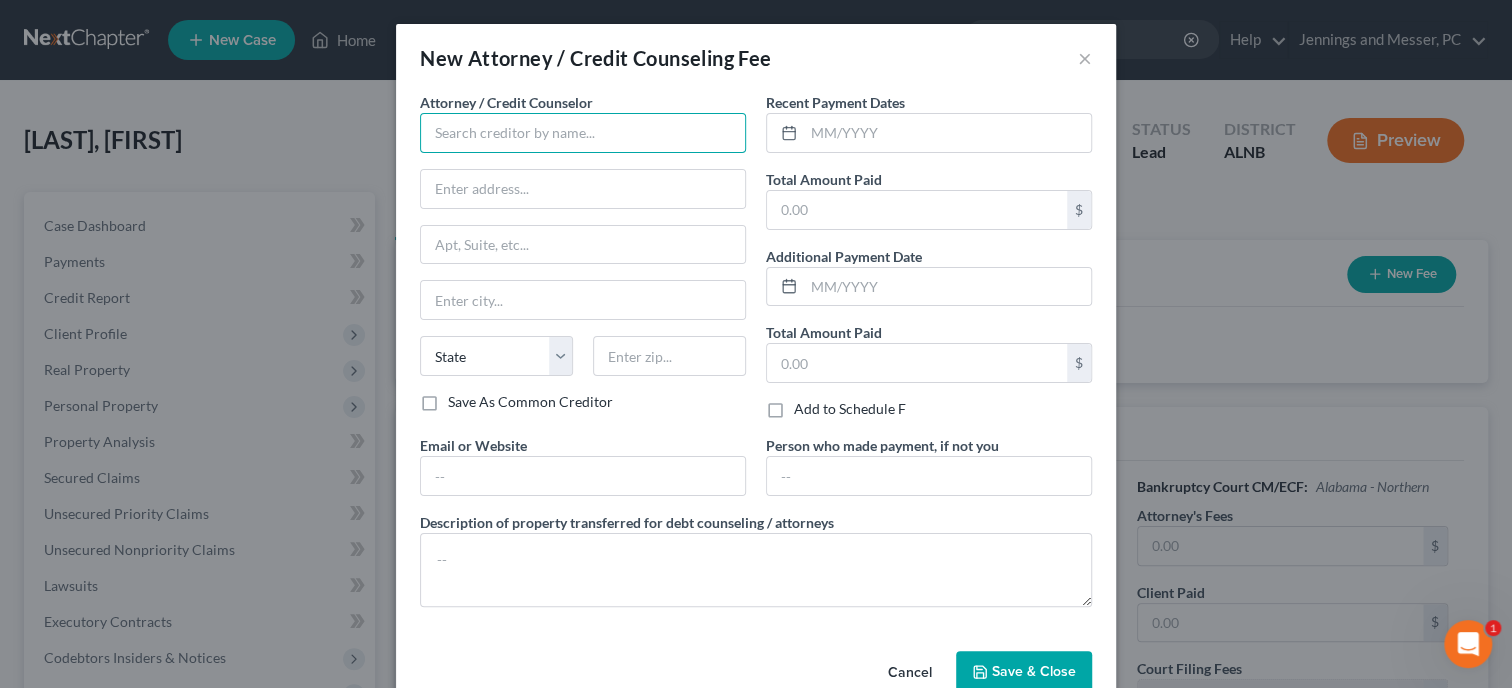 click at bounding box center (583, 133) 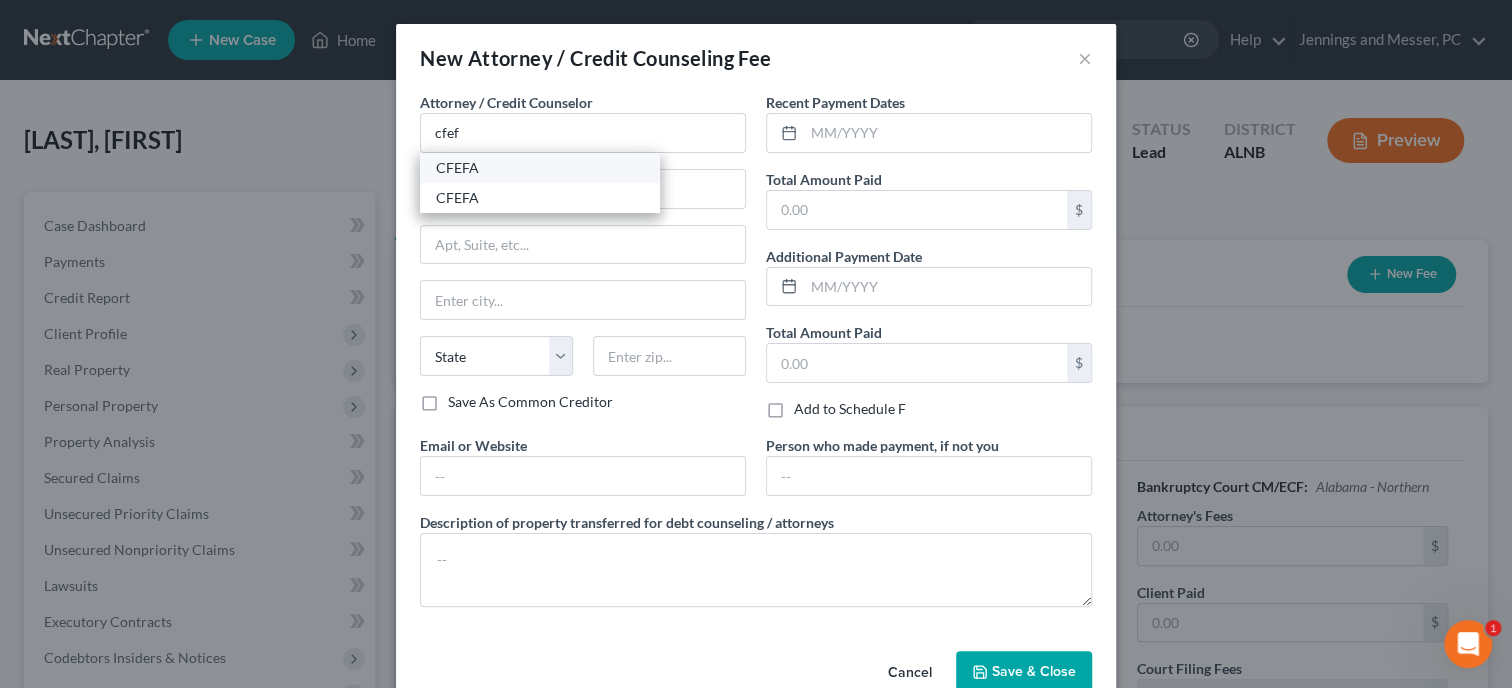 click on "CFEFA" at bounding box center (540, 168) 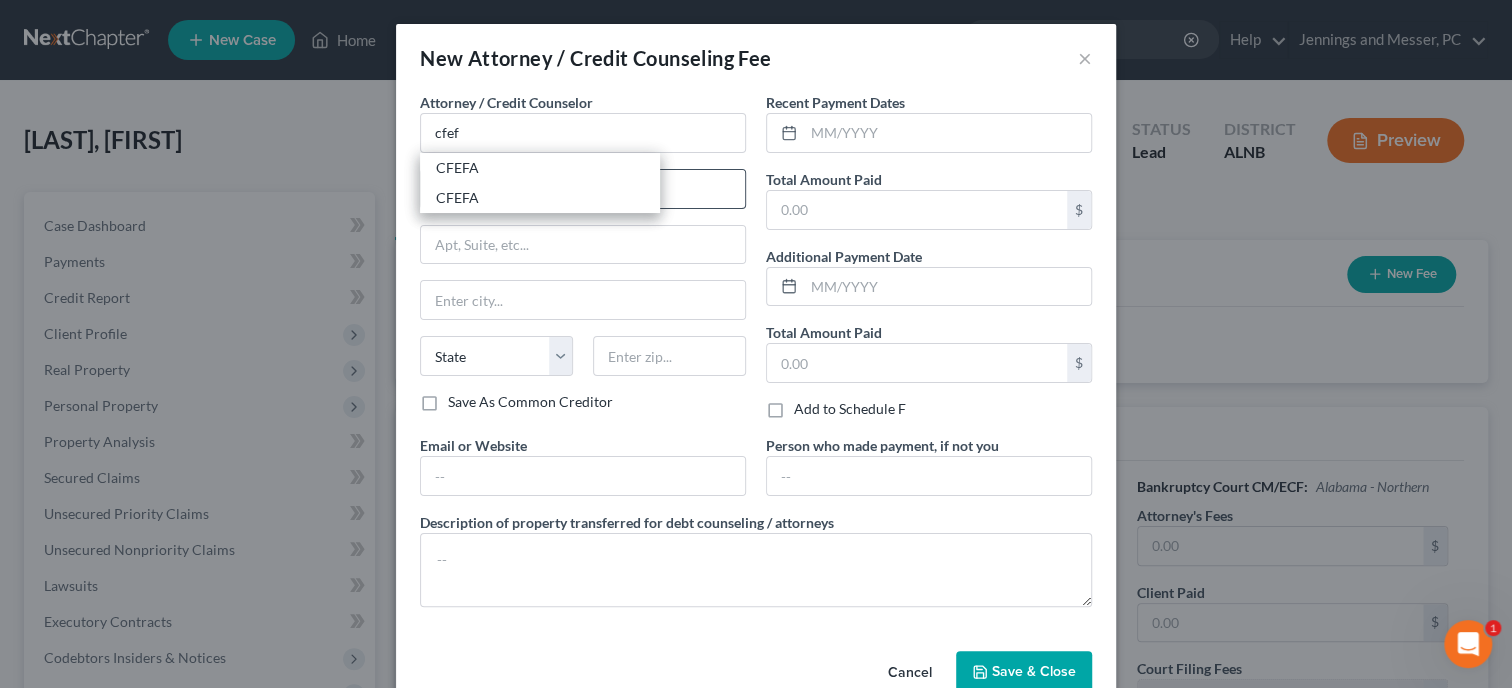 type on "CFEFA" 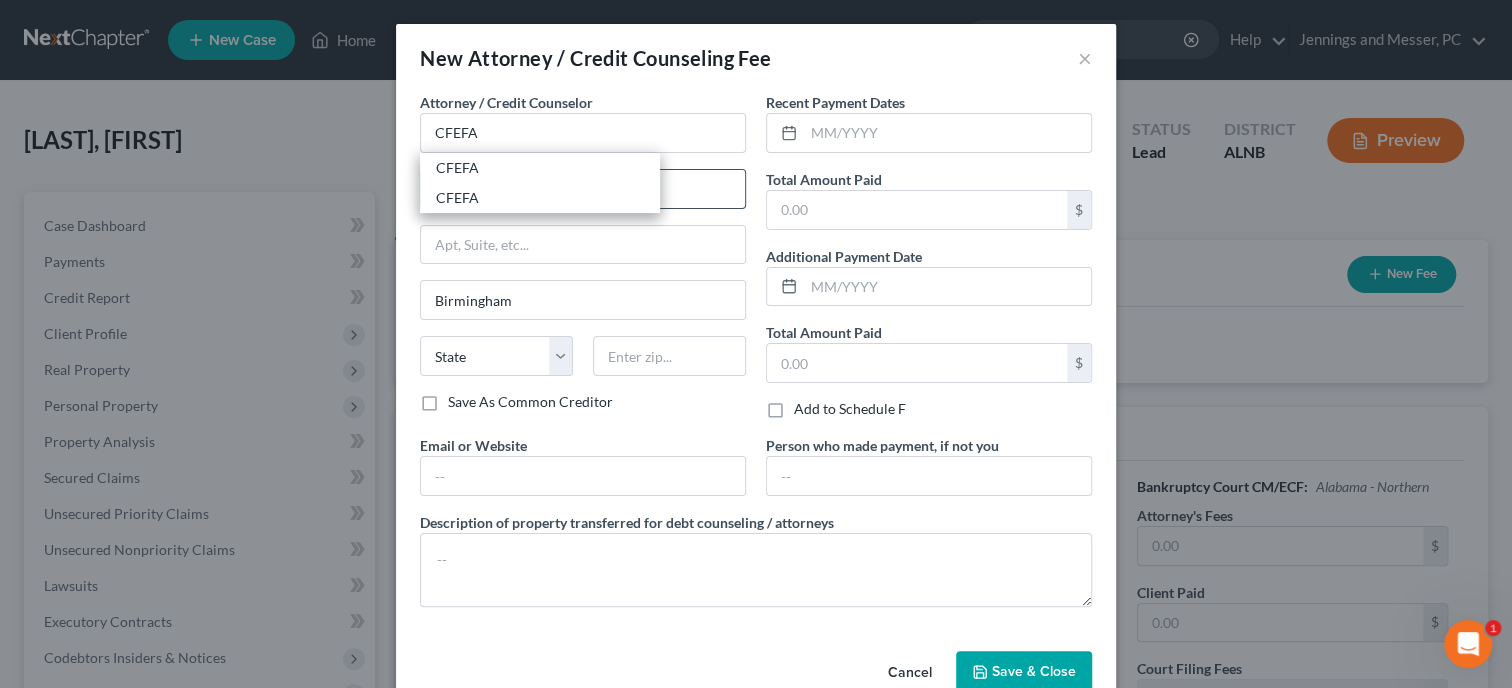select on "0" 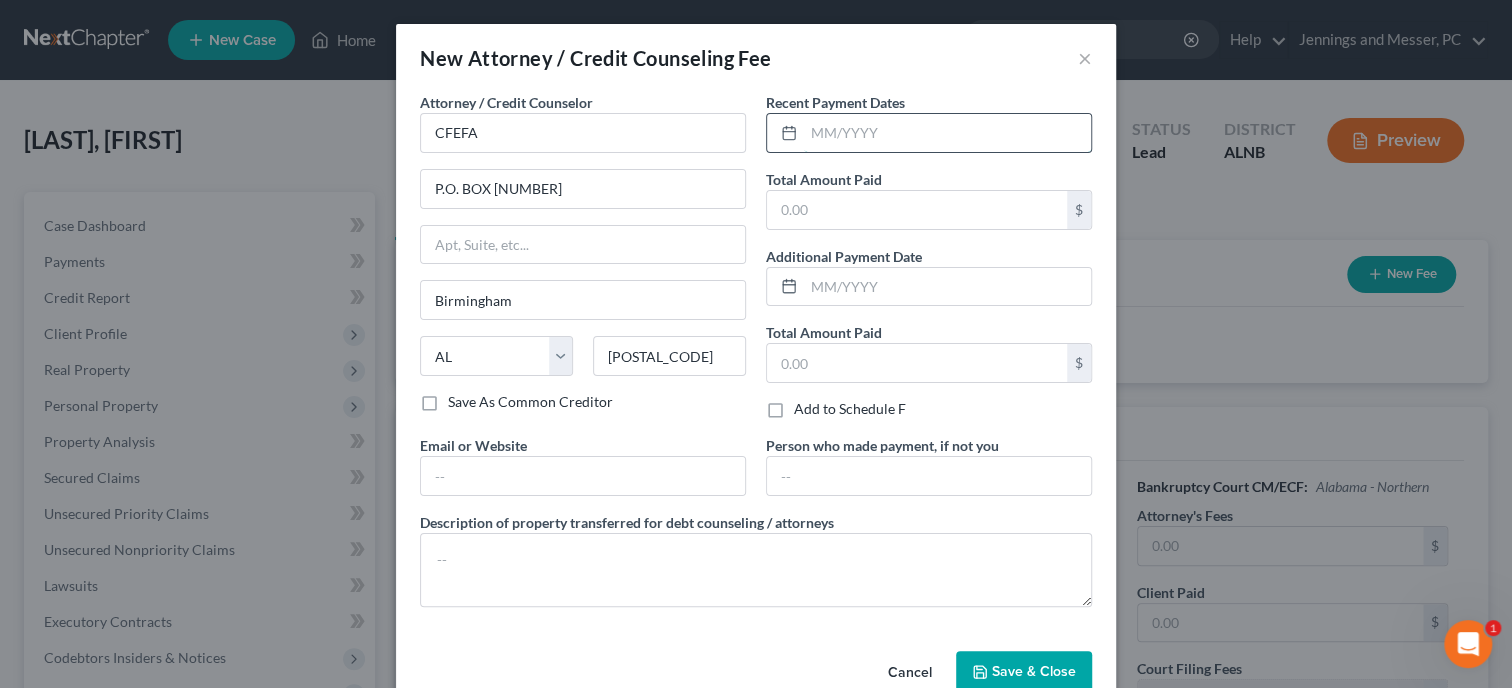 click at bounding box center [947, 133] 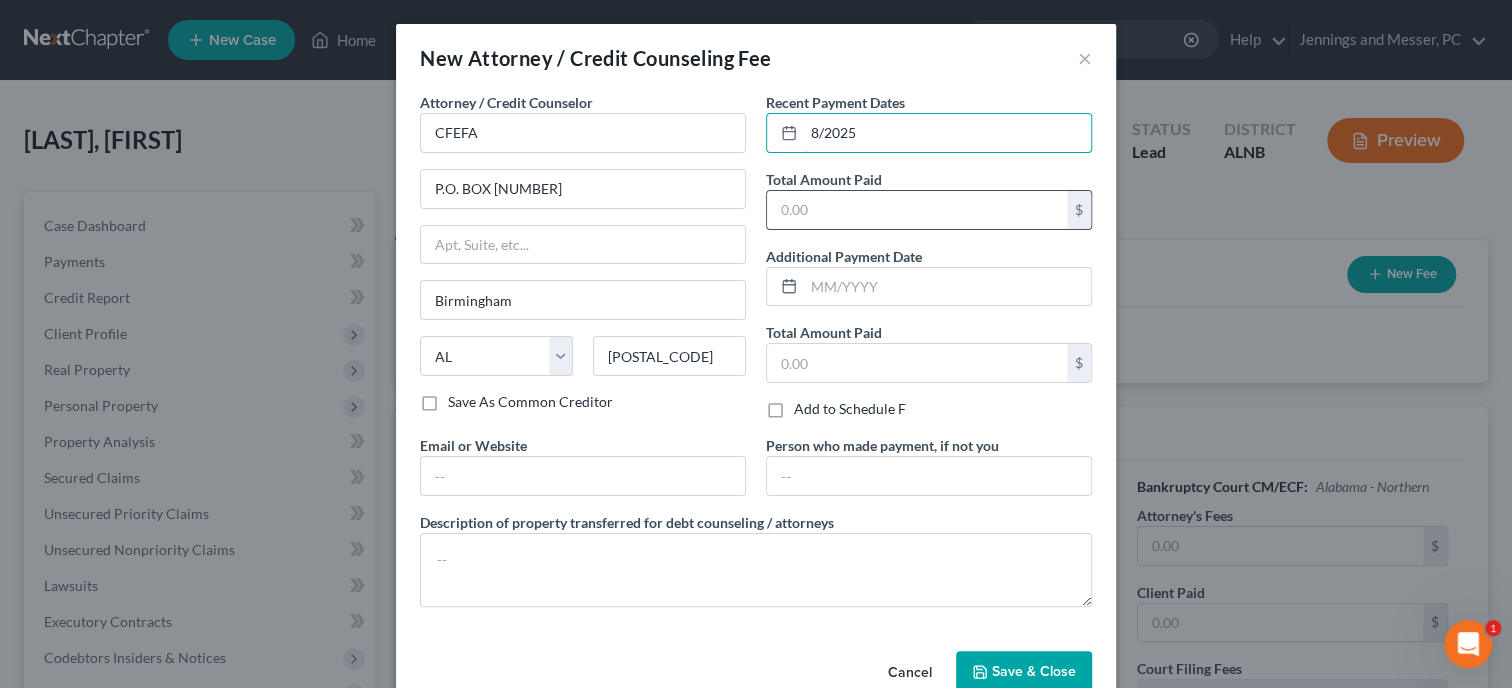type on "8/2025" 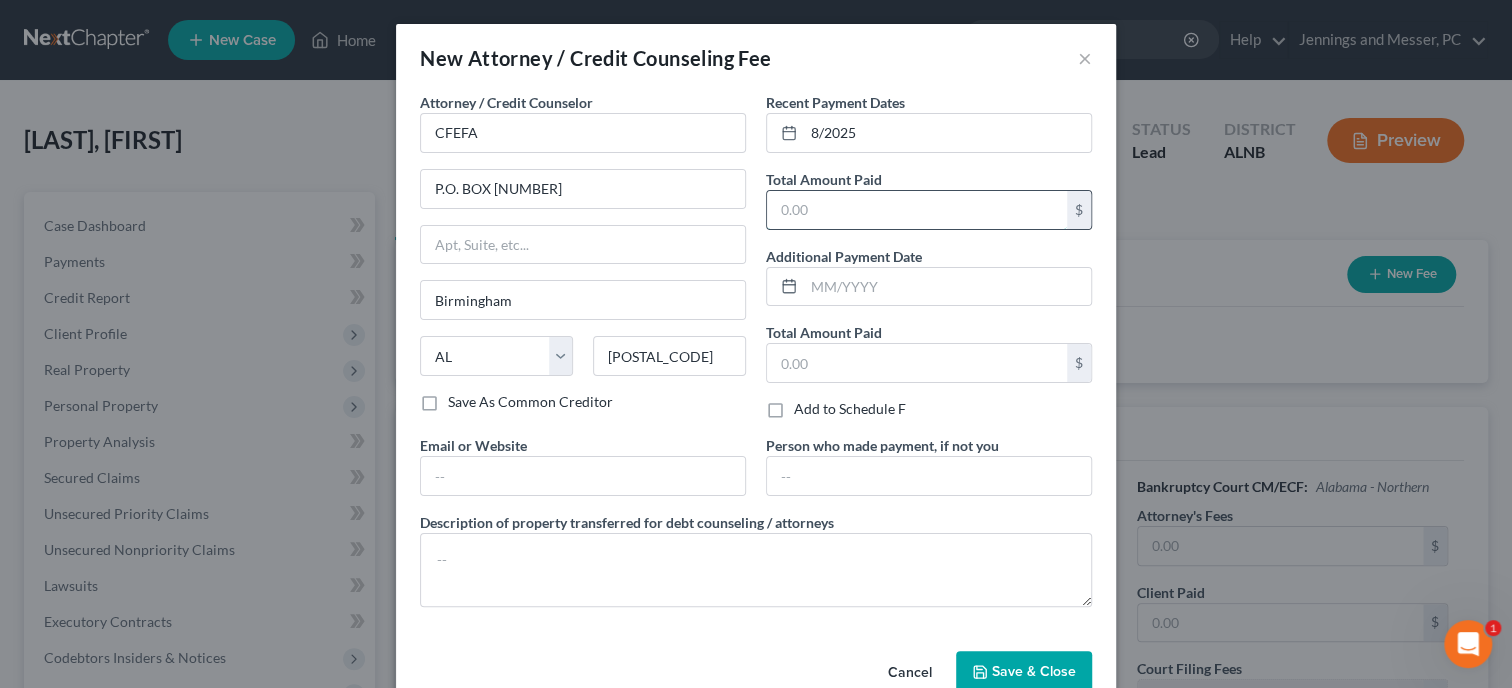 click at bounding box center (917, 210) 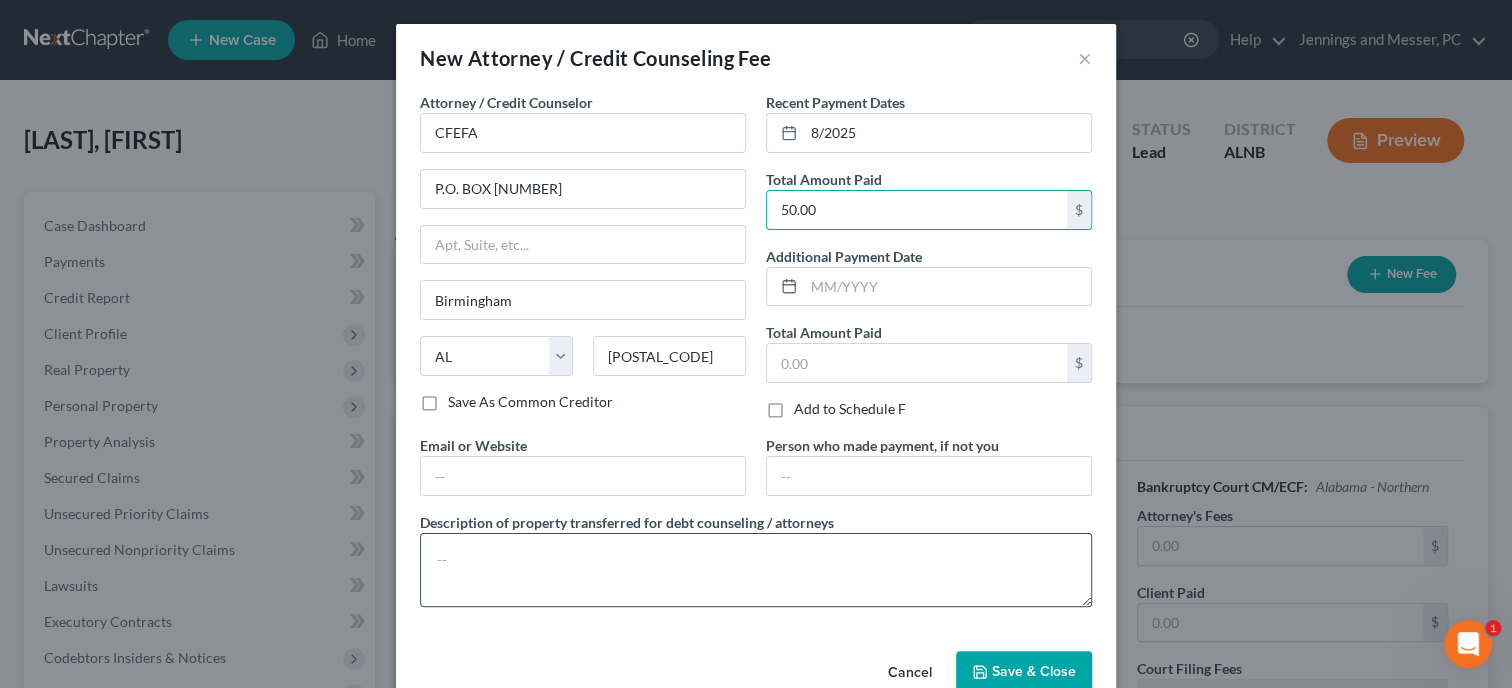 type on "50.00" 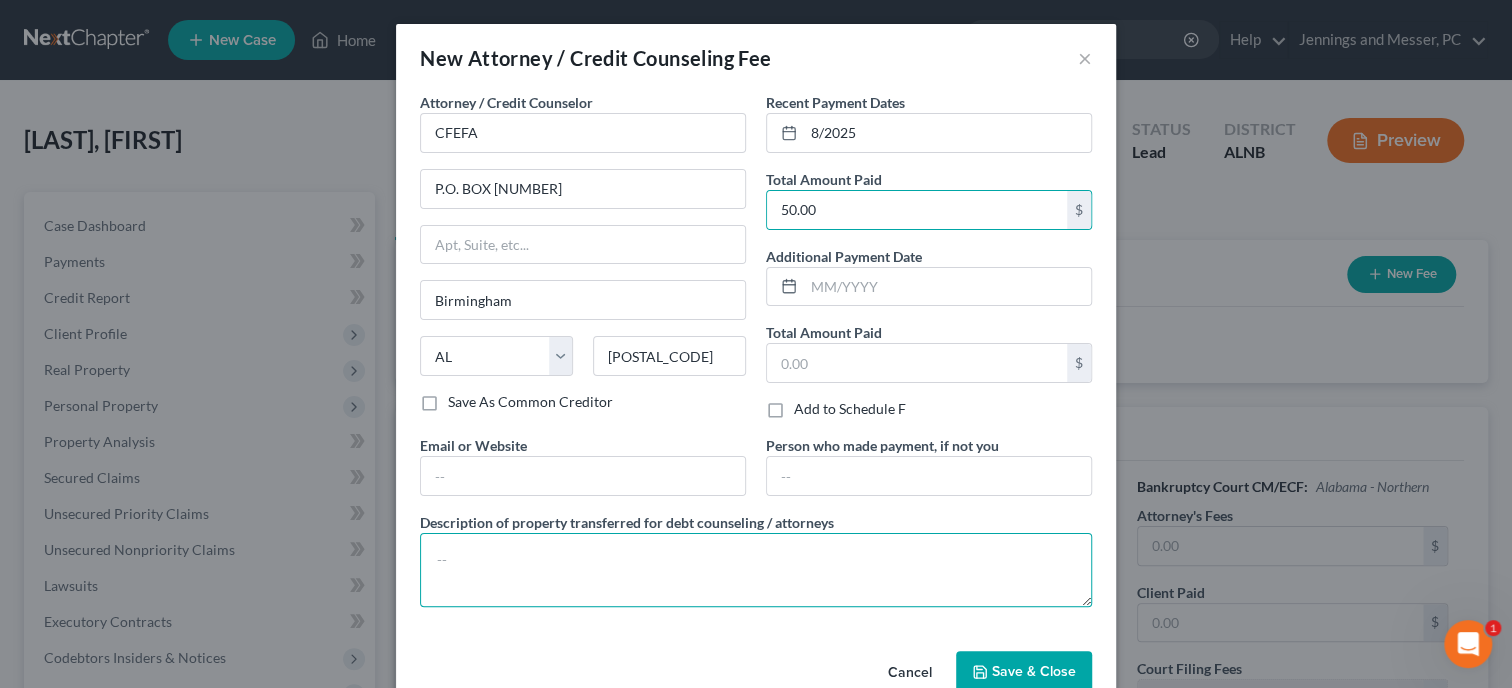 click at bounding box center (756, 570) 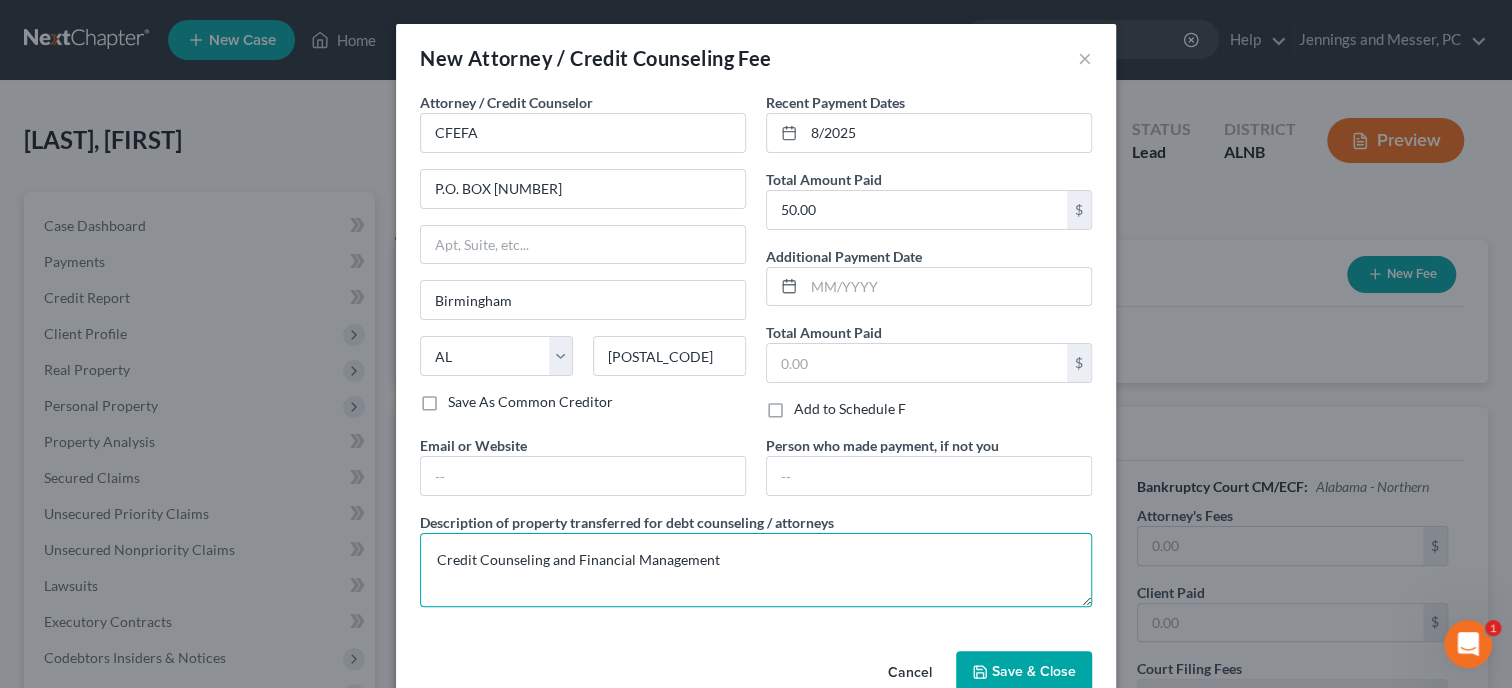 type on "Credit Counseling and Financial Management" 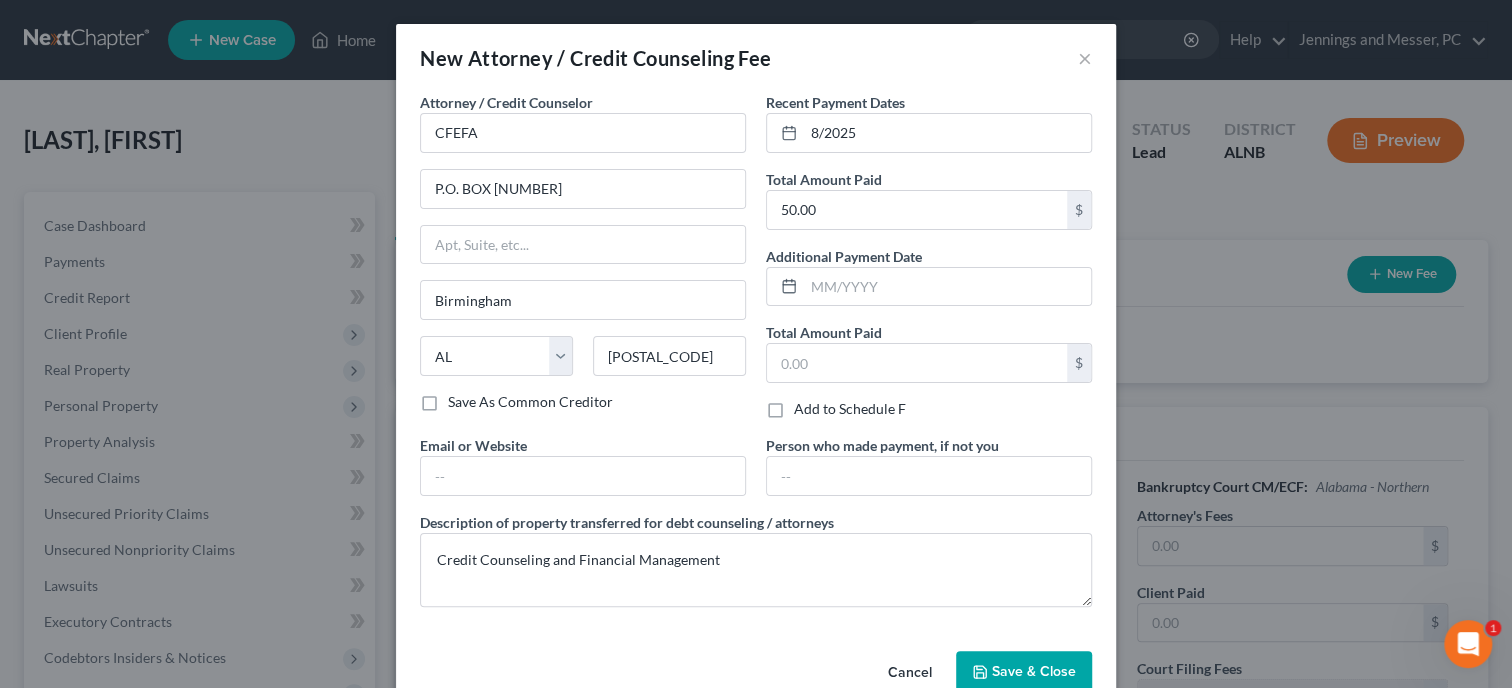 click on "Save & Close" at bounding box center (1024, 672) 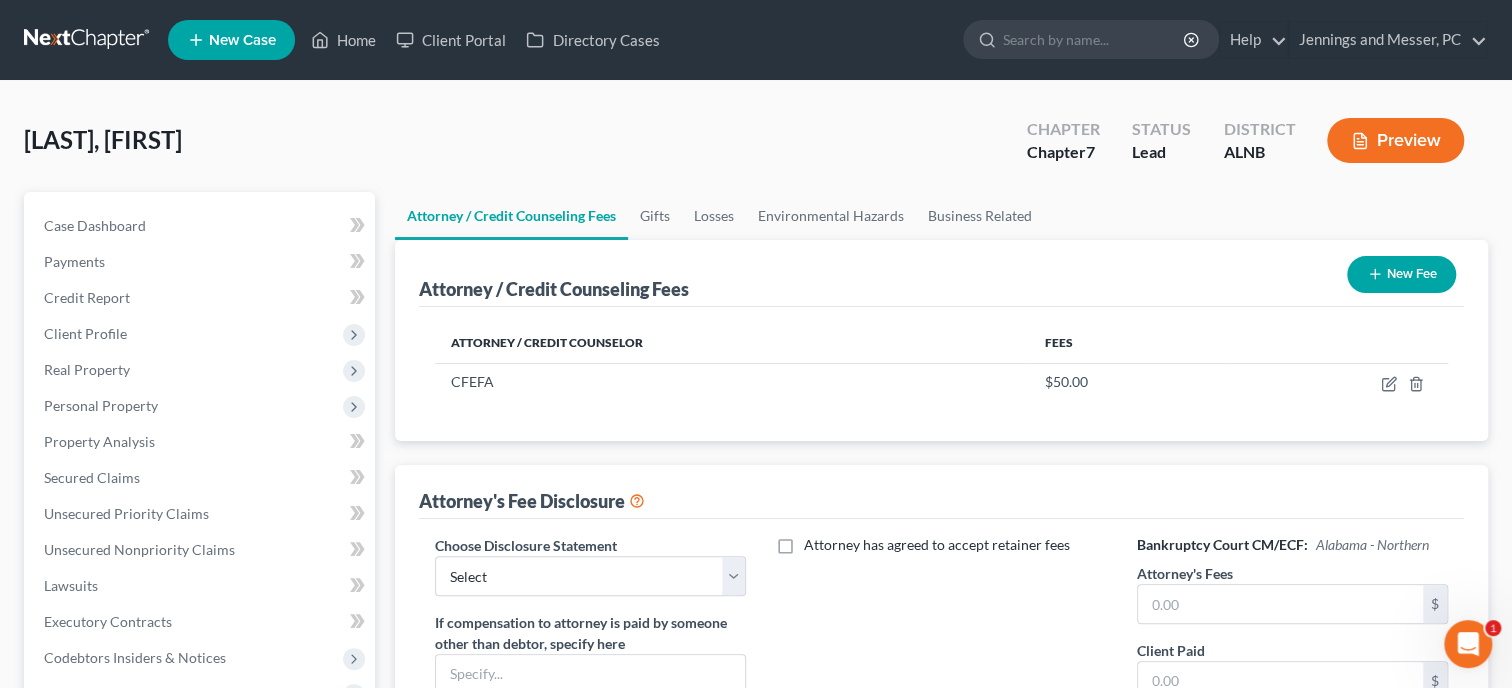 click on "New Fee" at bounding box center (1401, 274) 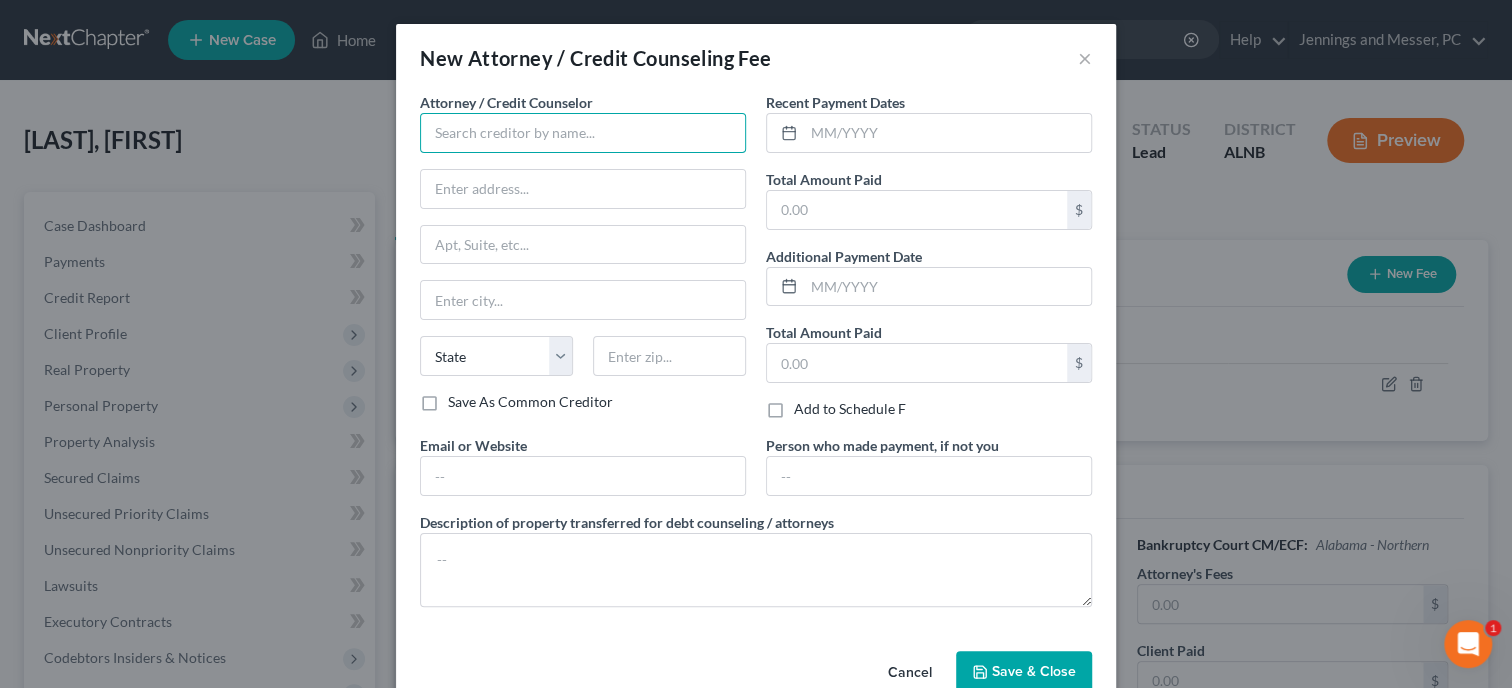 click at bounding box center (583, 133) 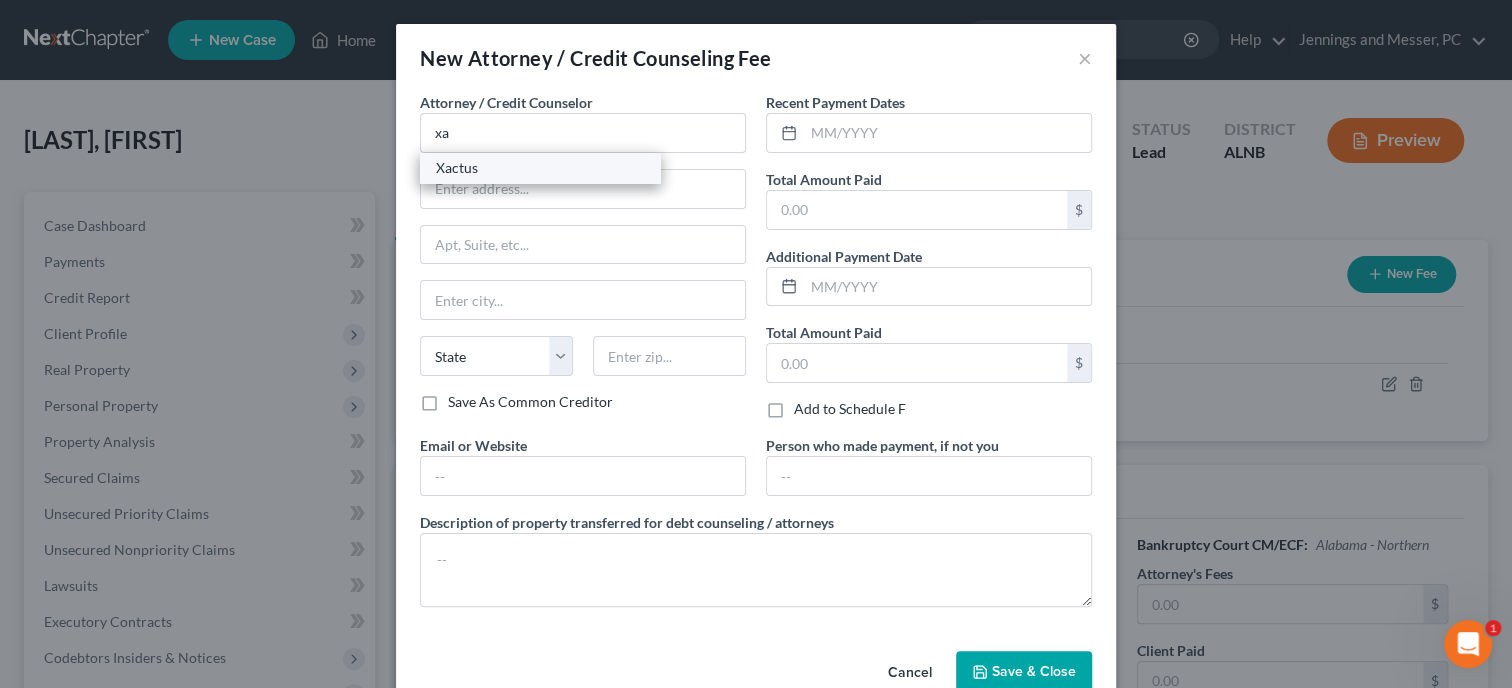 click on "Xactus" at bounding box center [540, 168] 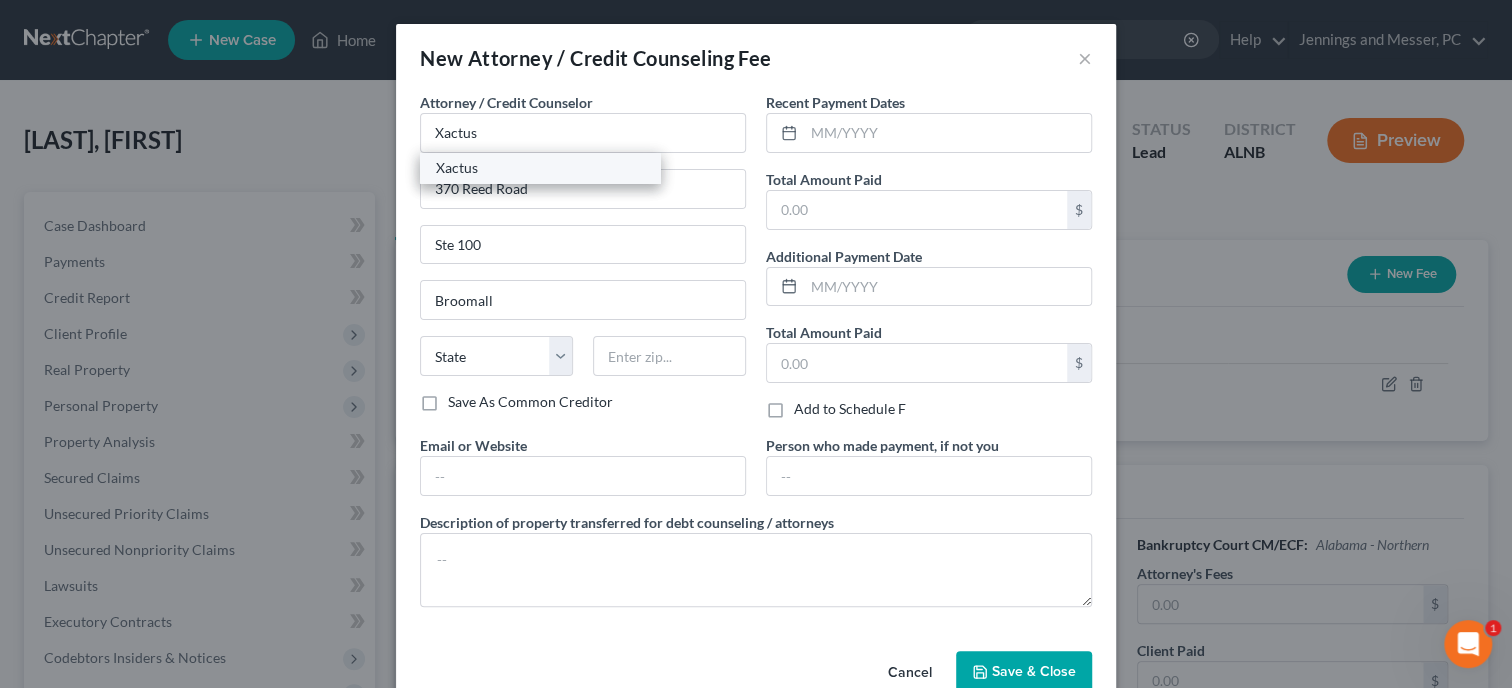 select on "39" 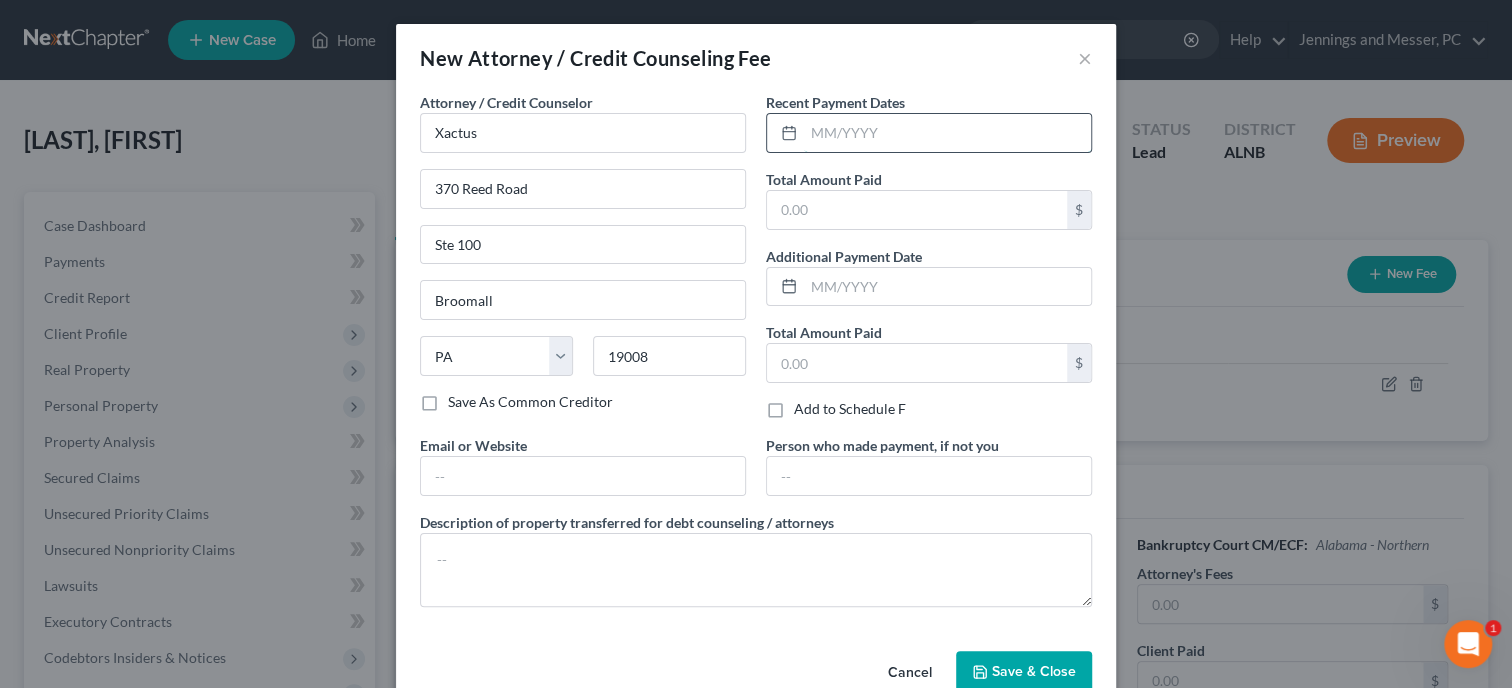 click at bounding box center (947, 133) 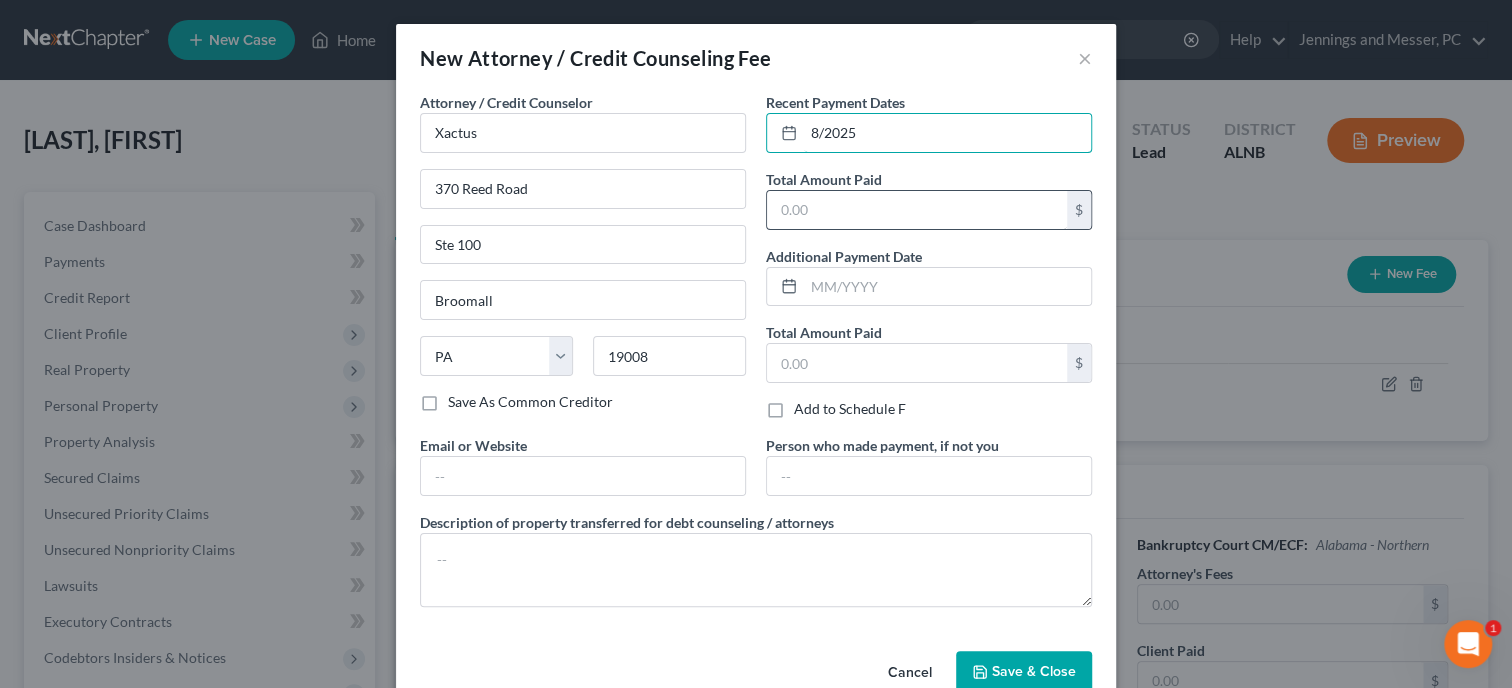 type on "8/2025" 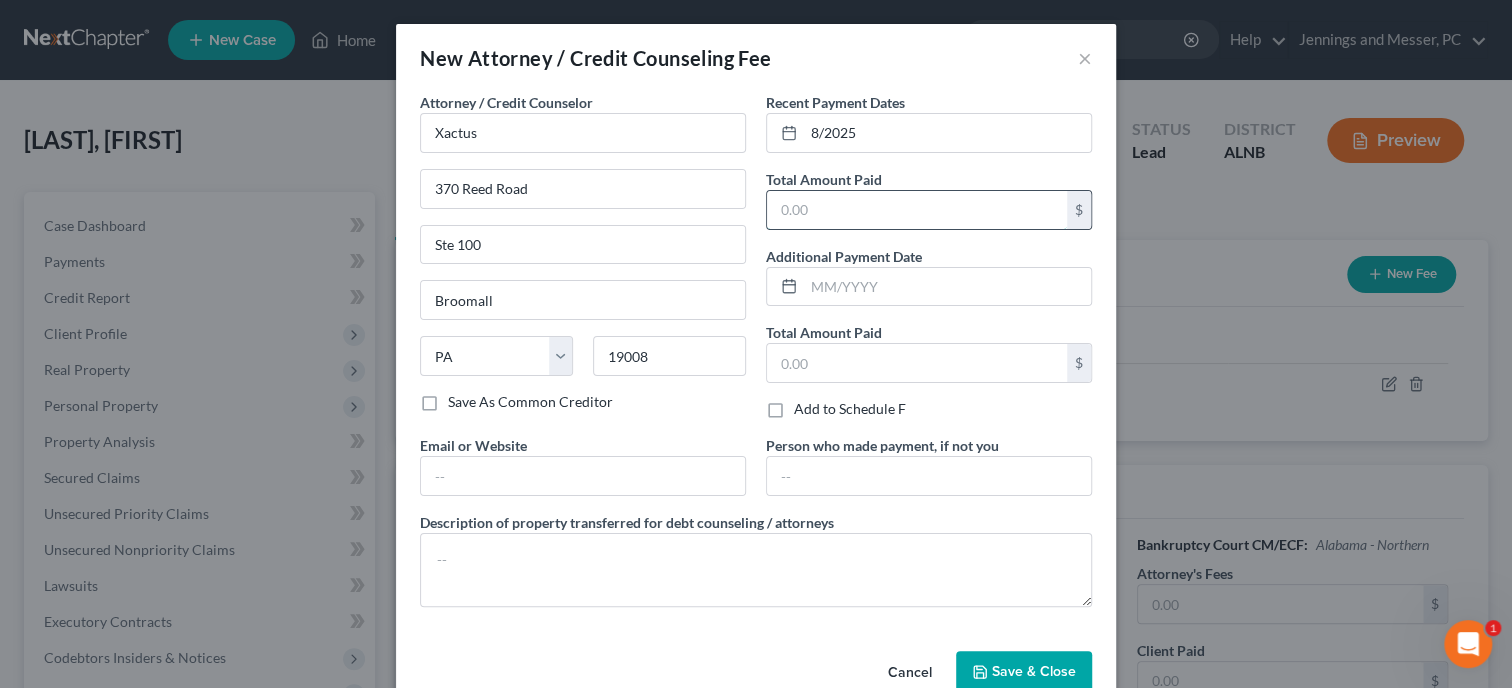 click at bounding box center (917, 210) 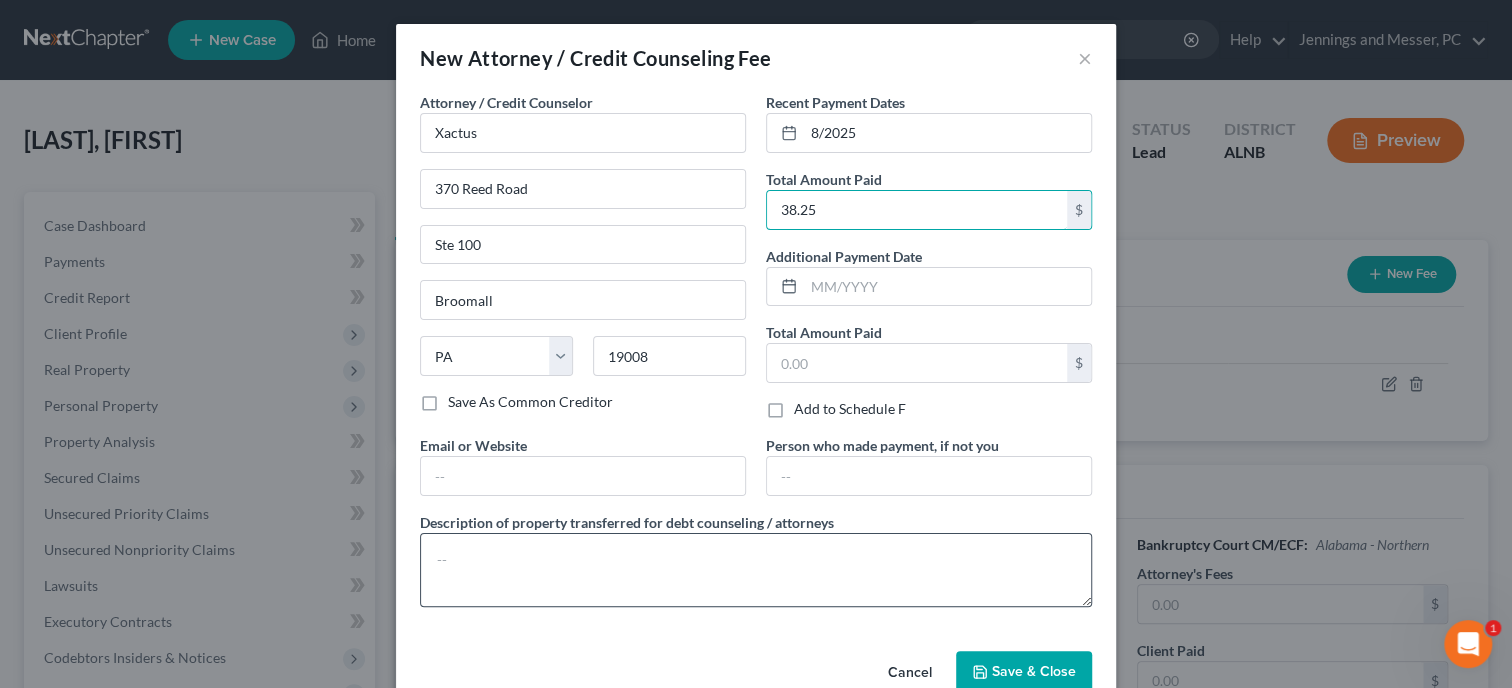 type on "38.25" 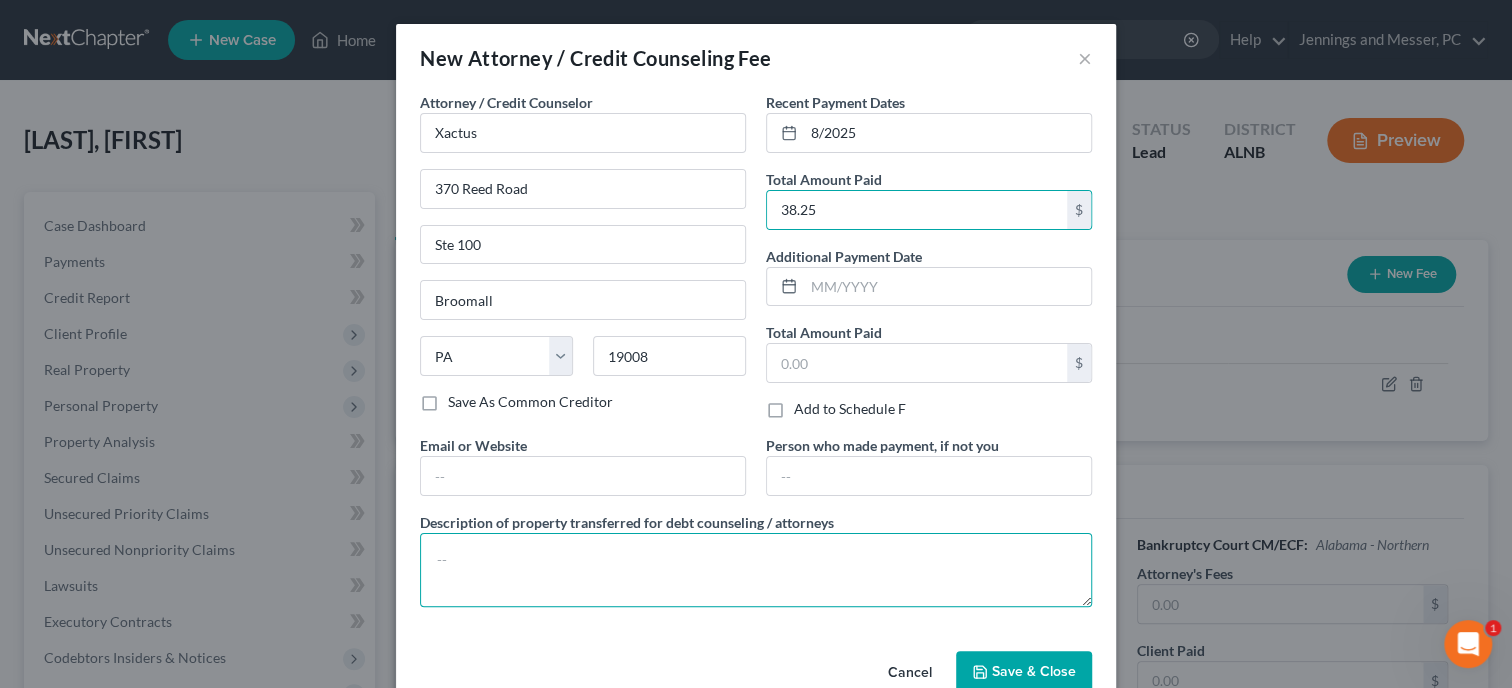 click at bounding box center (756, 570) 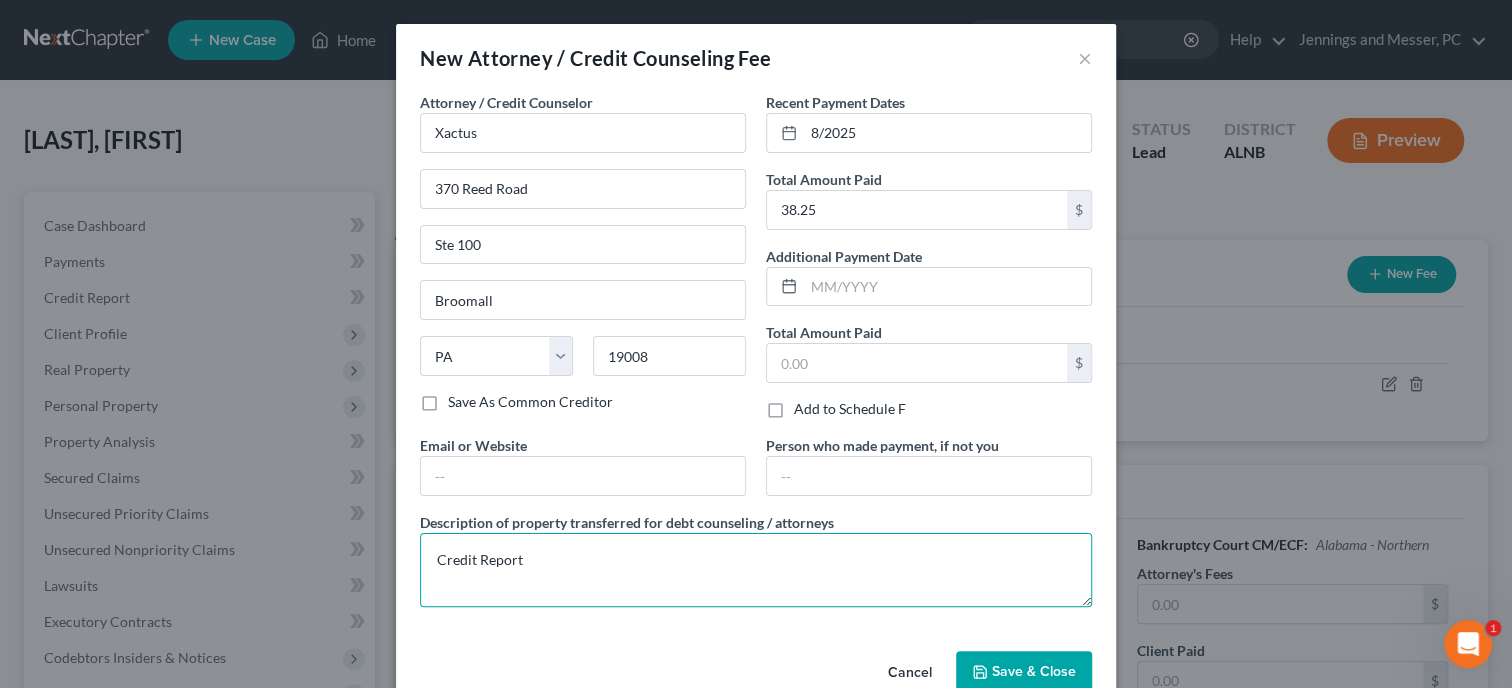 type on "Credit Report" 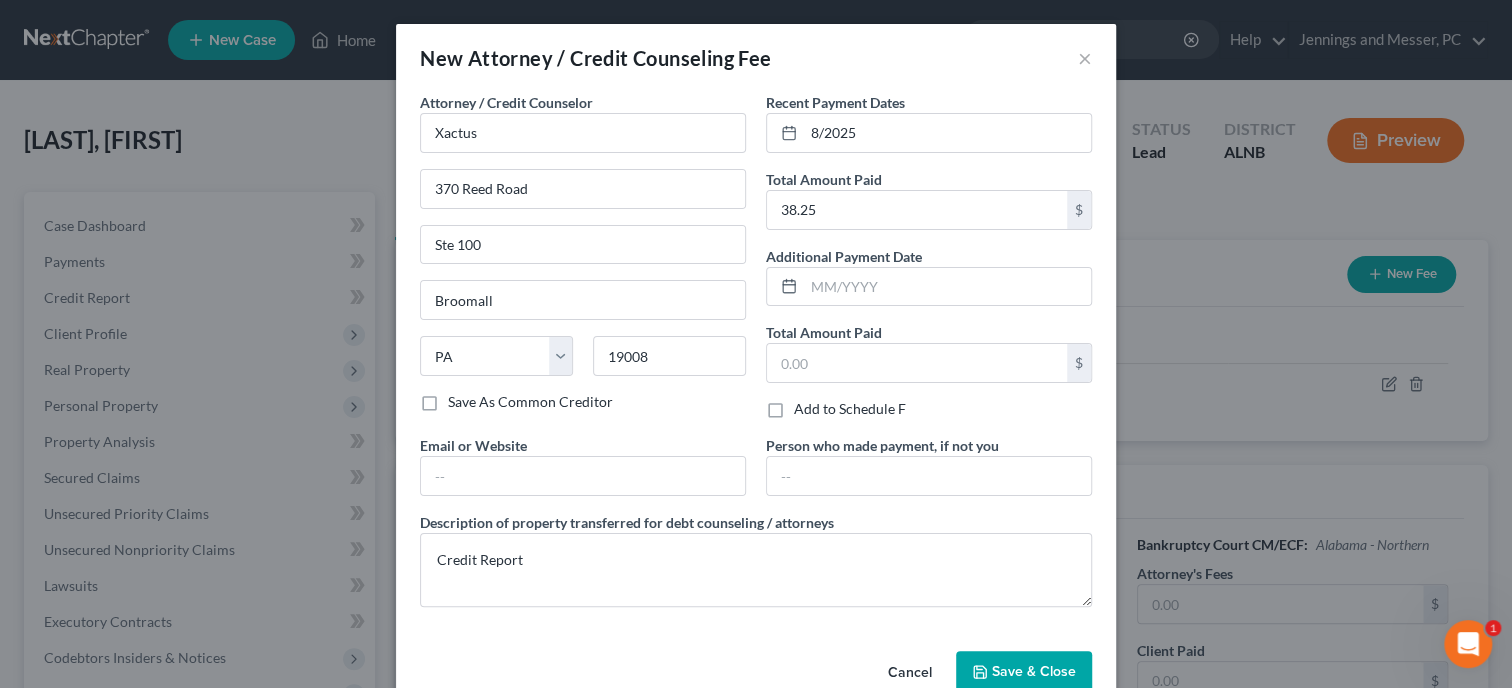 click 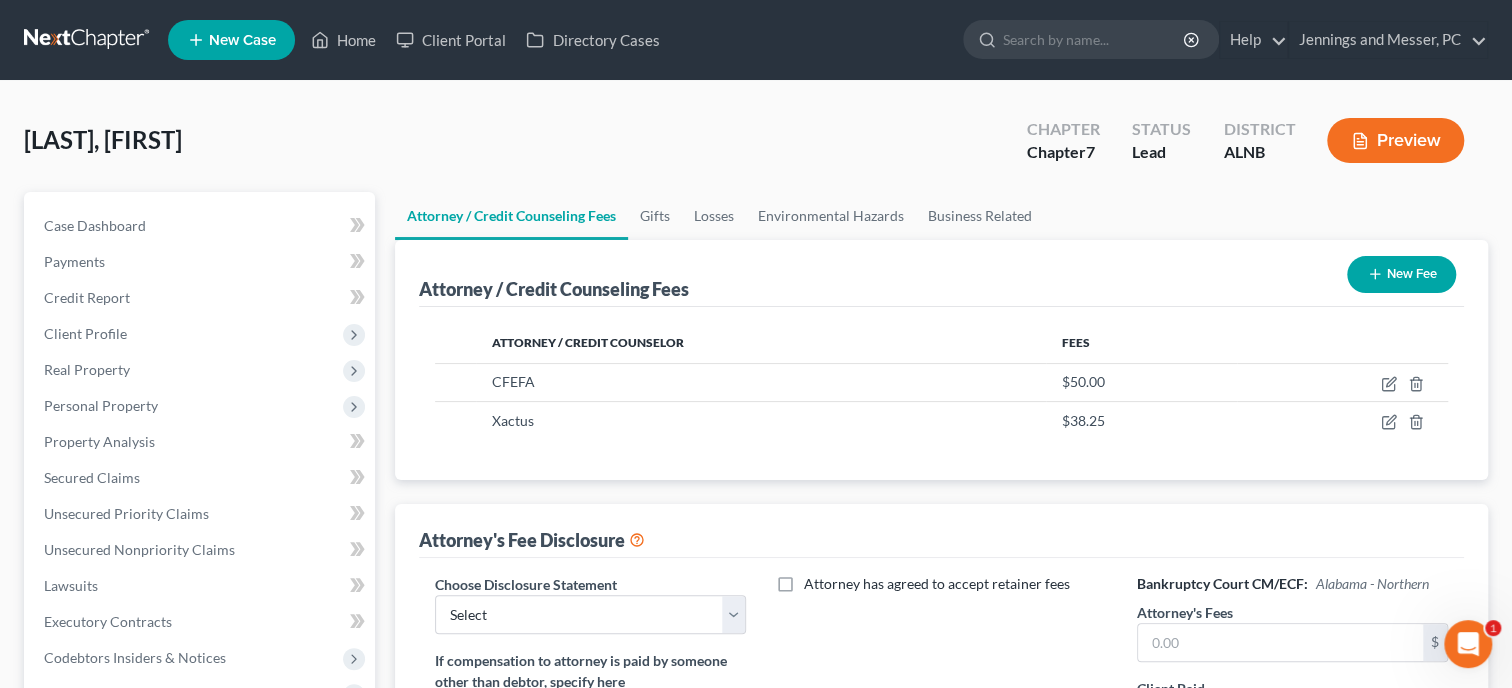 click on "New Fee" at bounding box center (1401, 274) 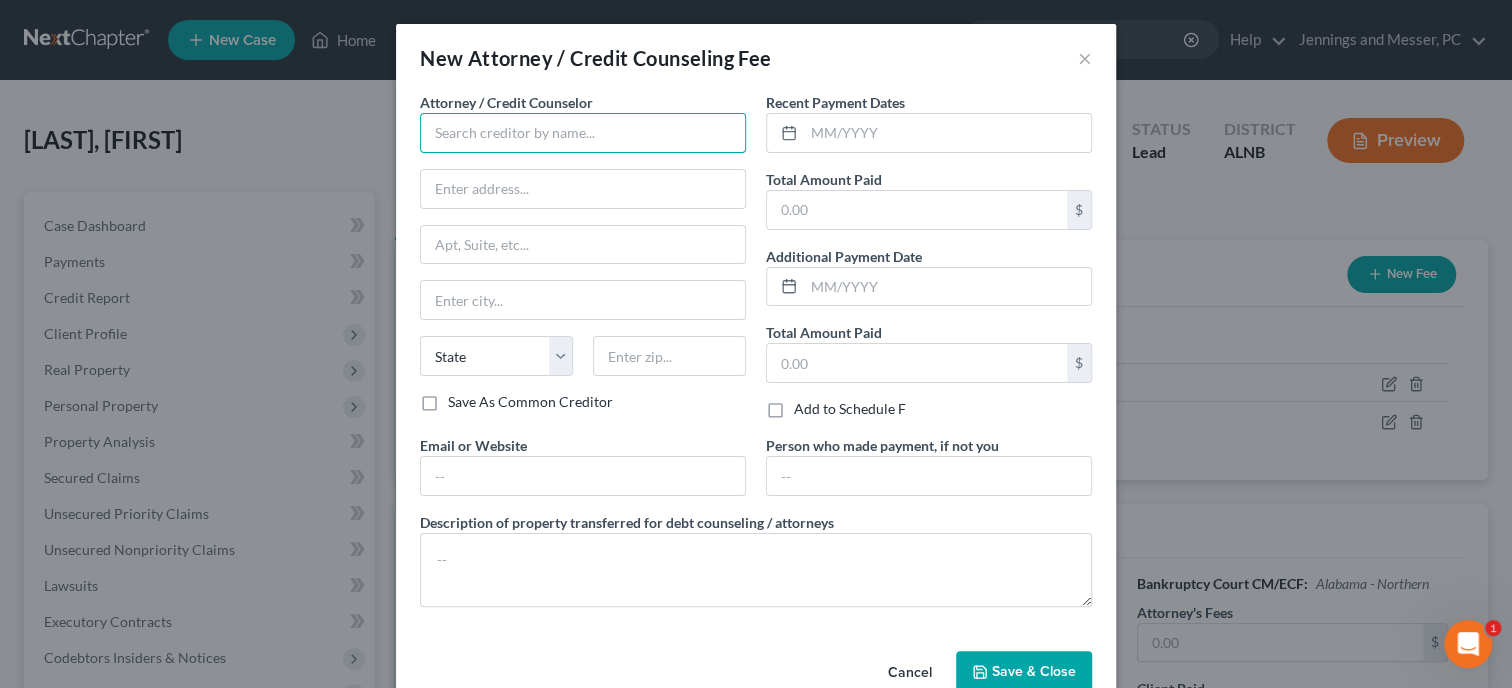 click at bounding box center [583, 133] 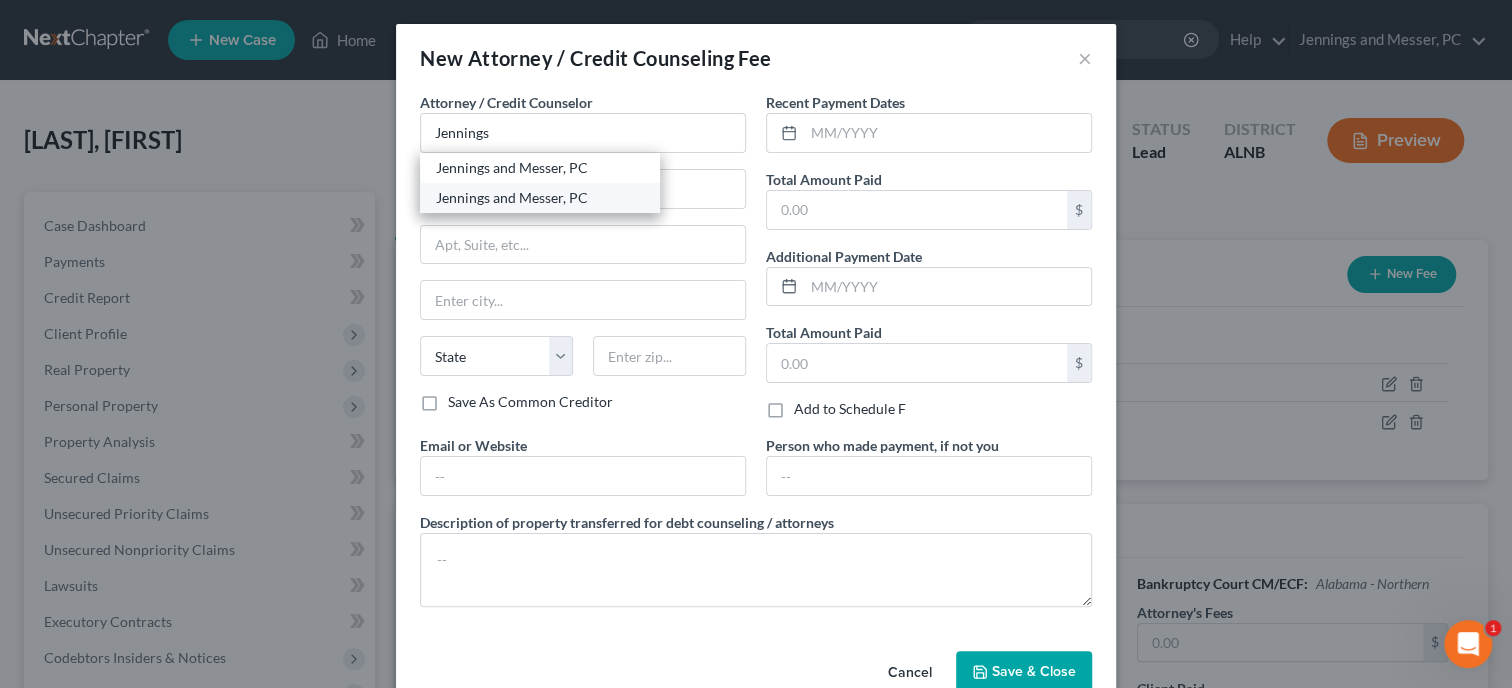 click on "Jennings and Messer, PC" at bounding box center [540, 198] 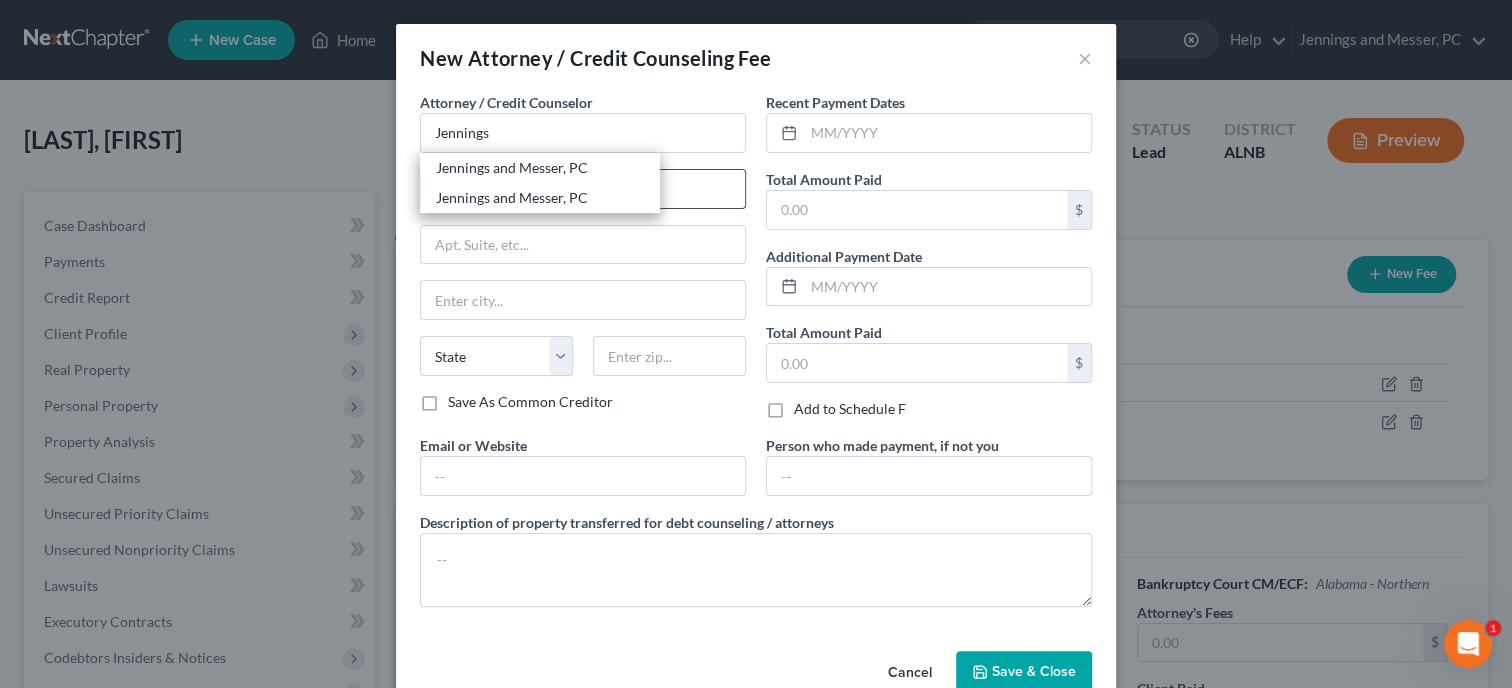 type on "Jennings and Messer, PC" 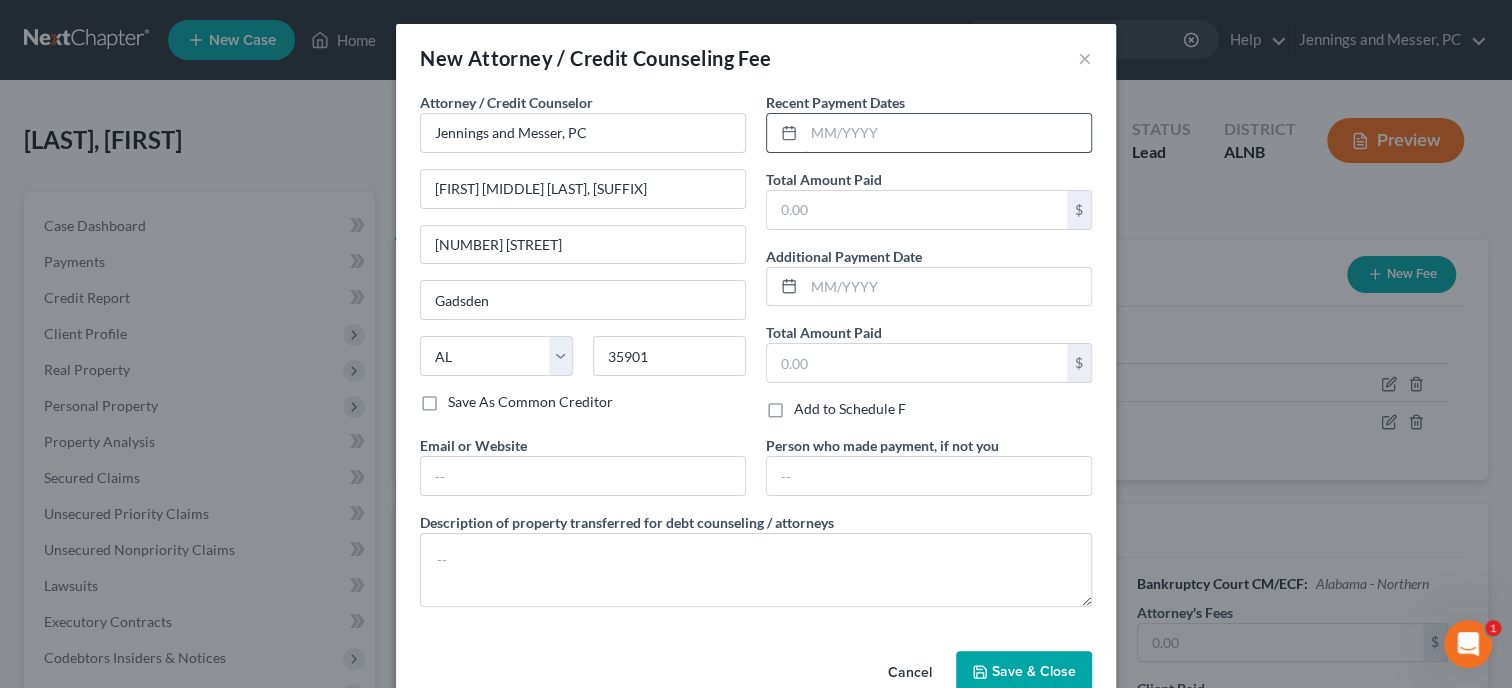click at bounding box center [947, 133] 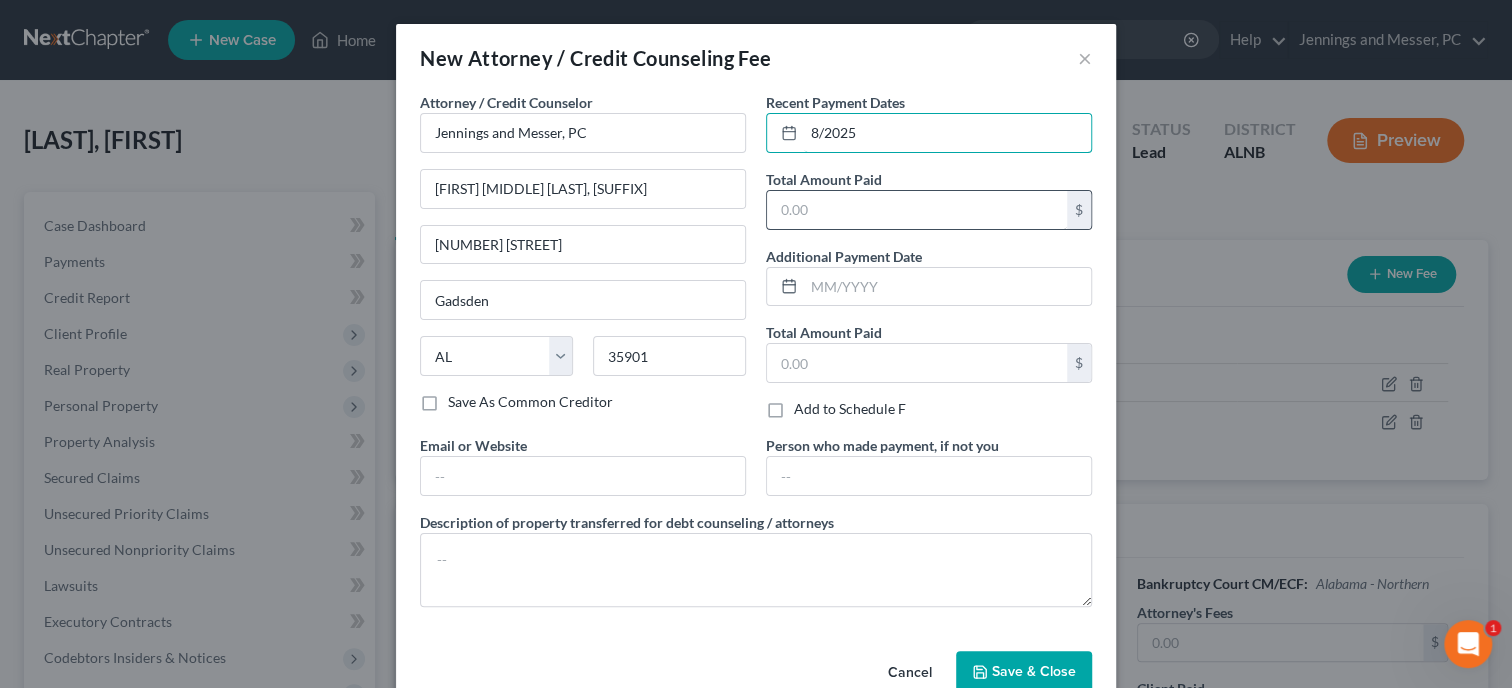 type on "8/2025" 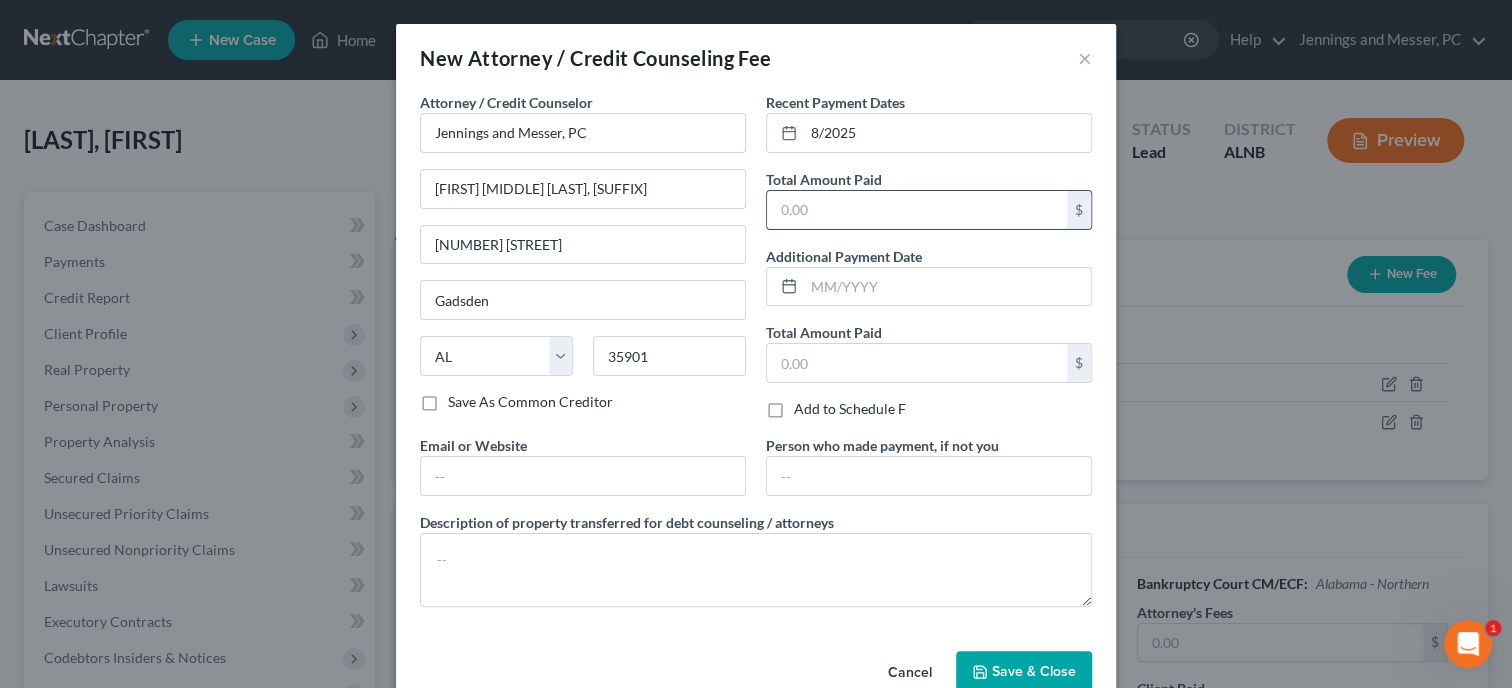 click at bounding box center [917, 210] 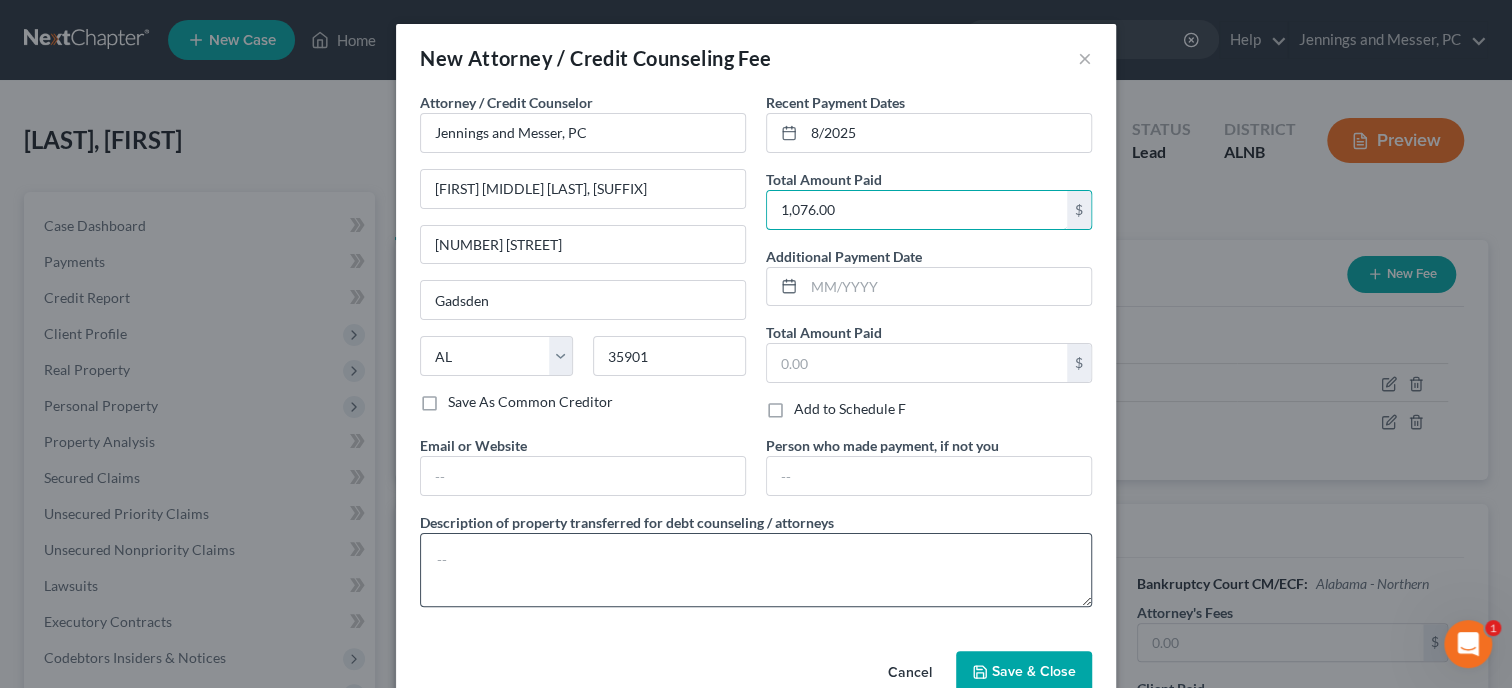type on "1,076.00" 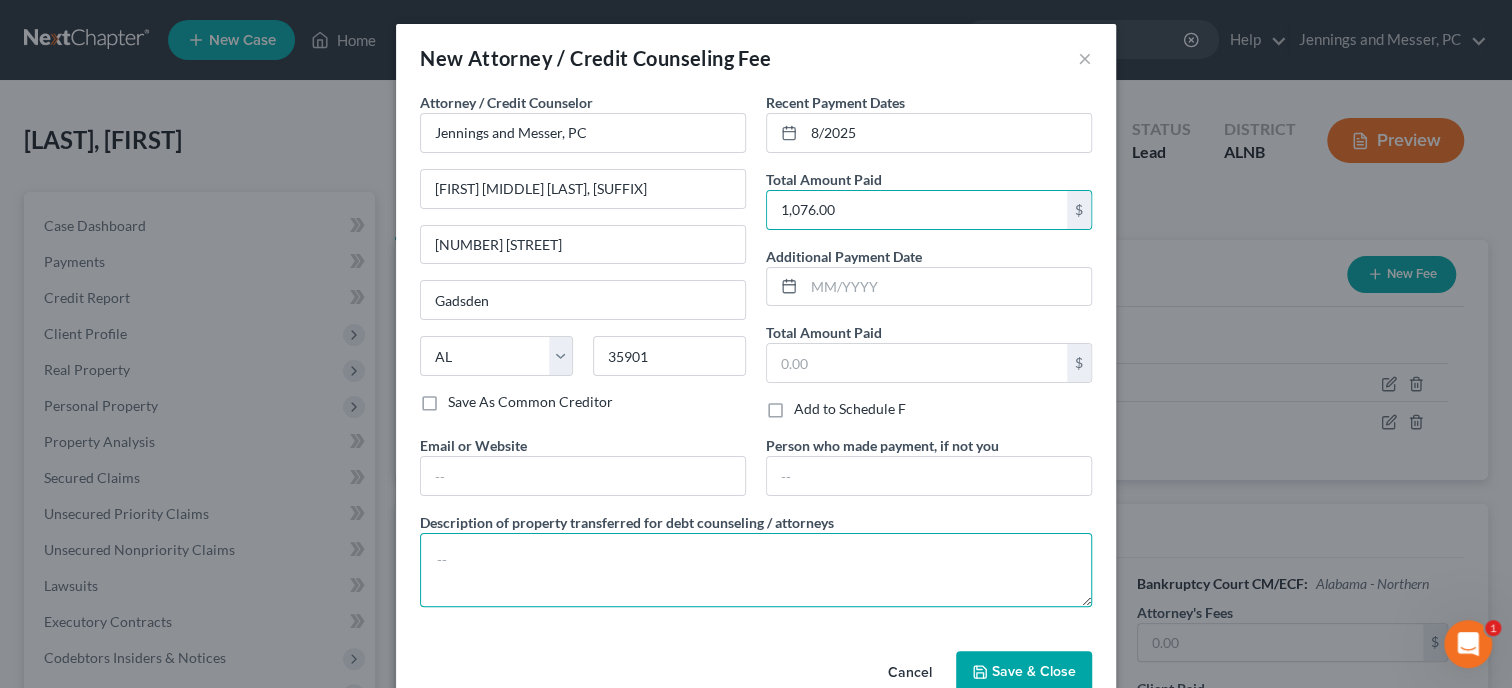 click at bounding box center (756, 570) 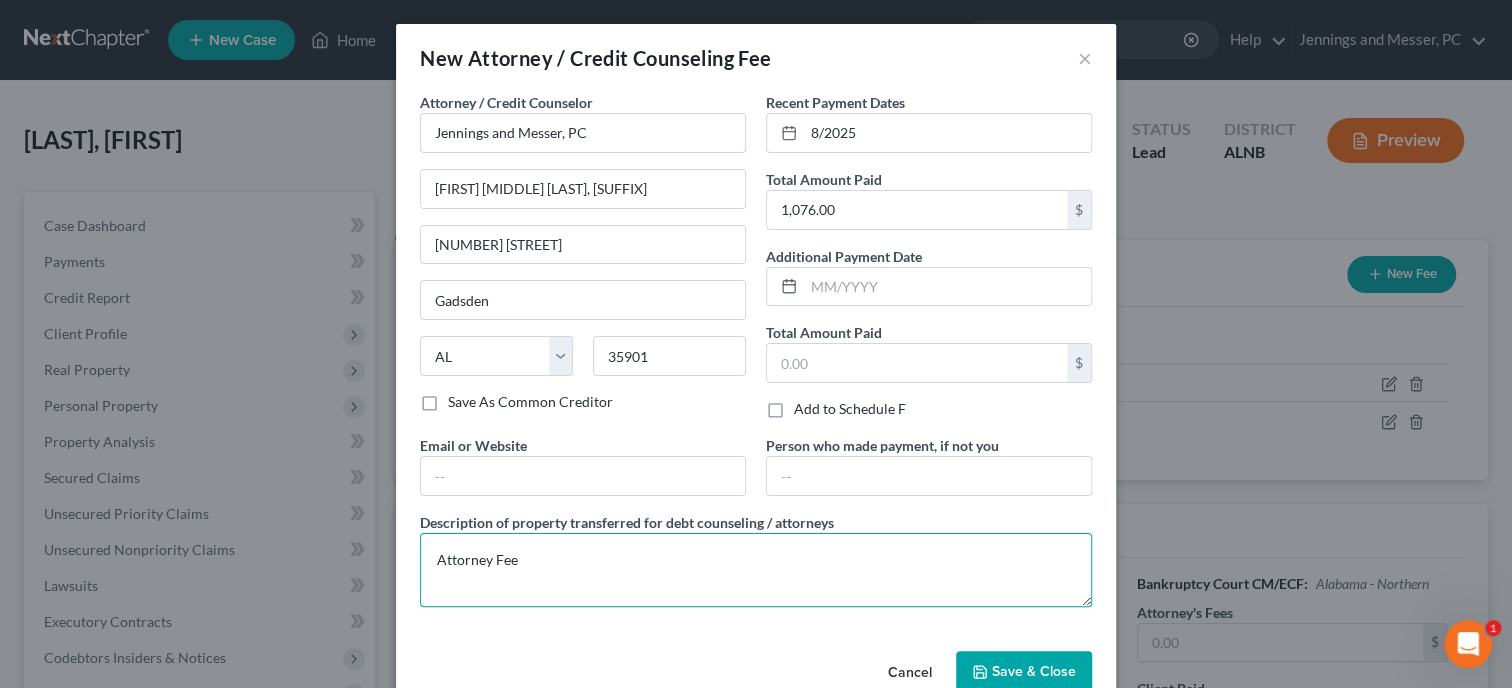 type on "Attorney Fee" 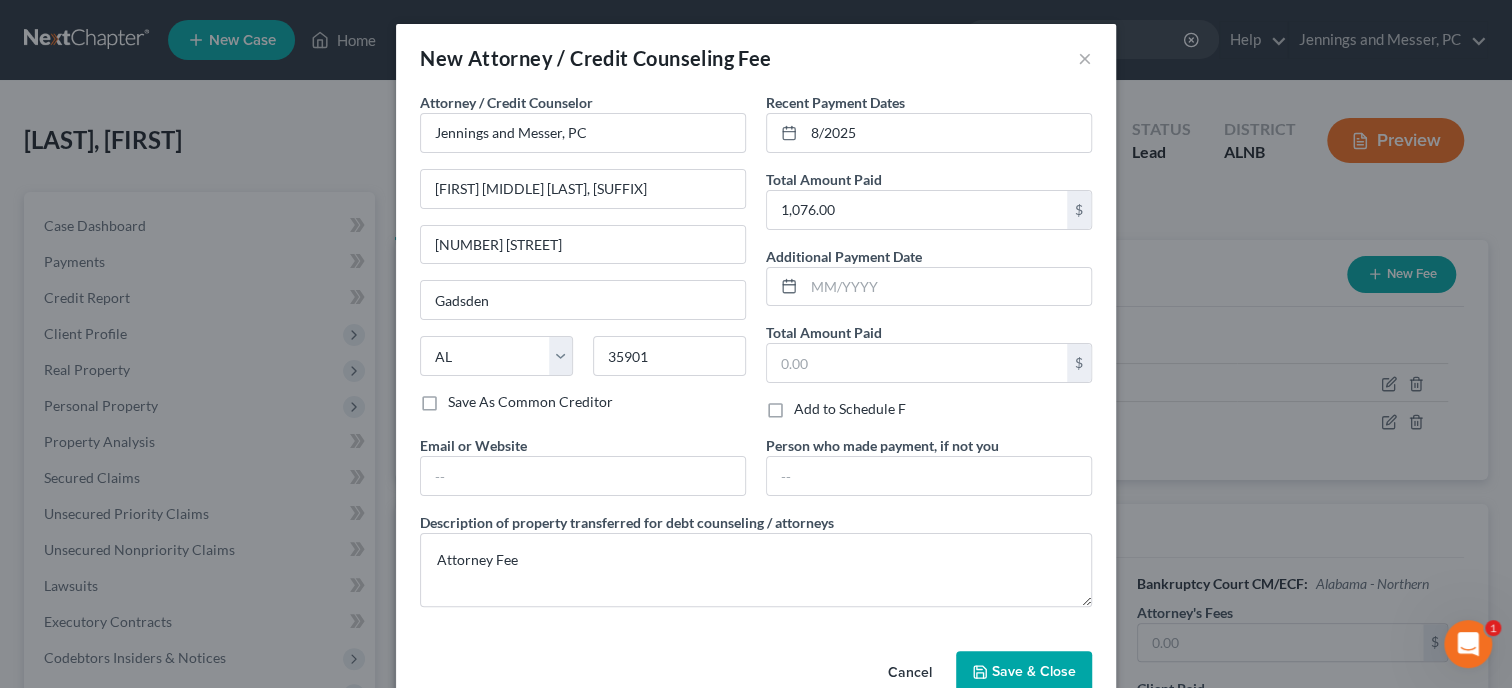 click on "Save & Close" at bounding box center [1024, 672] 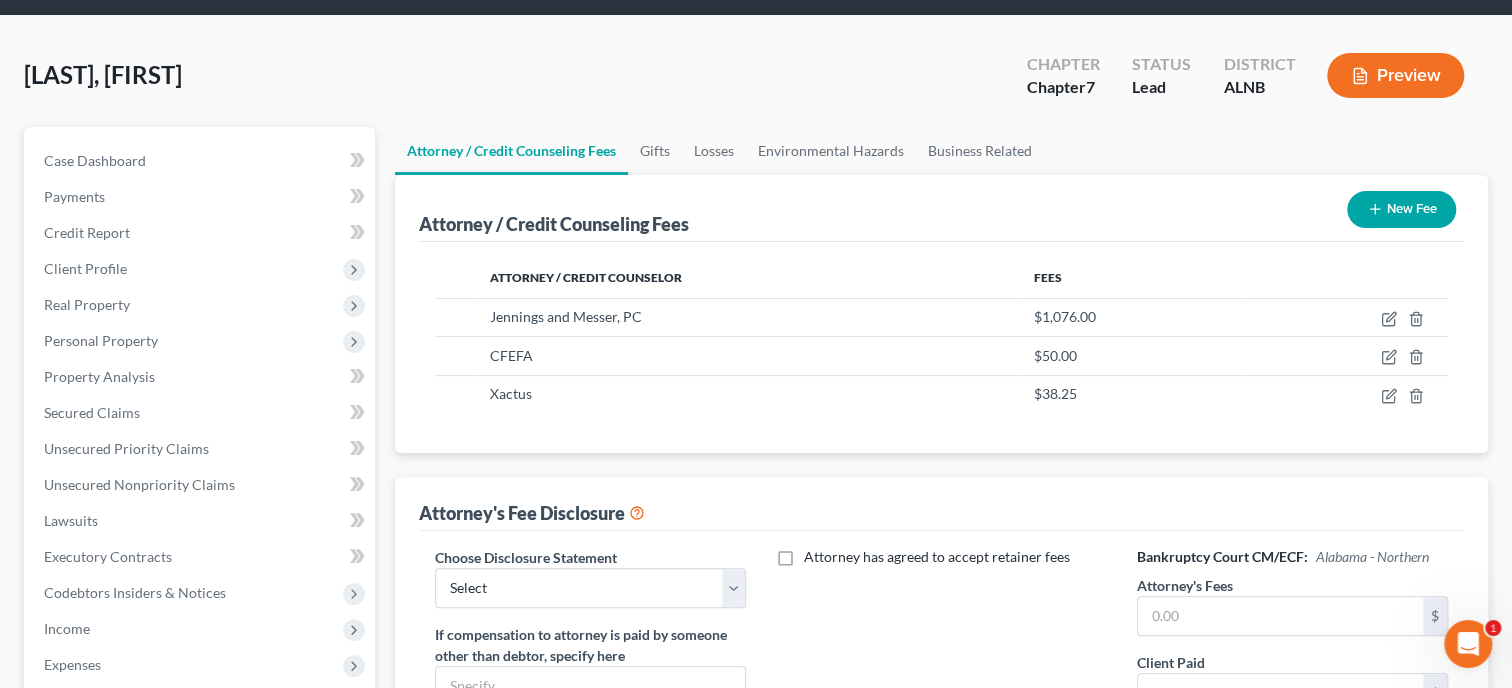 scroll, scrollTop: 205, scrollLeft: 0, axis: vertical 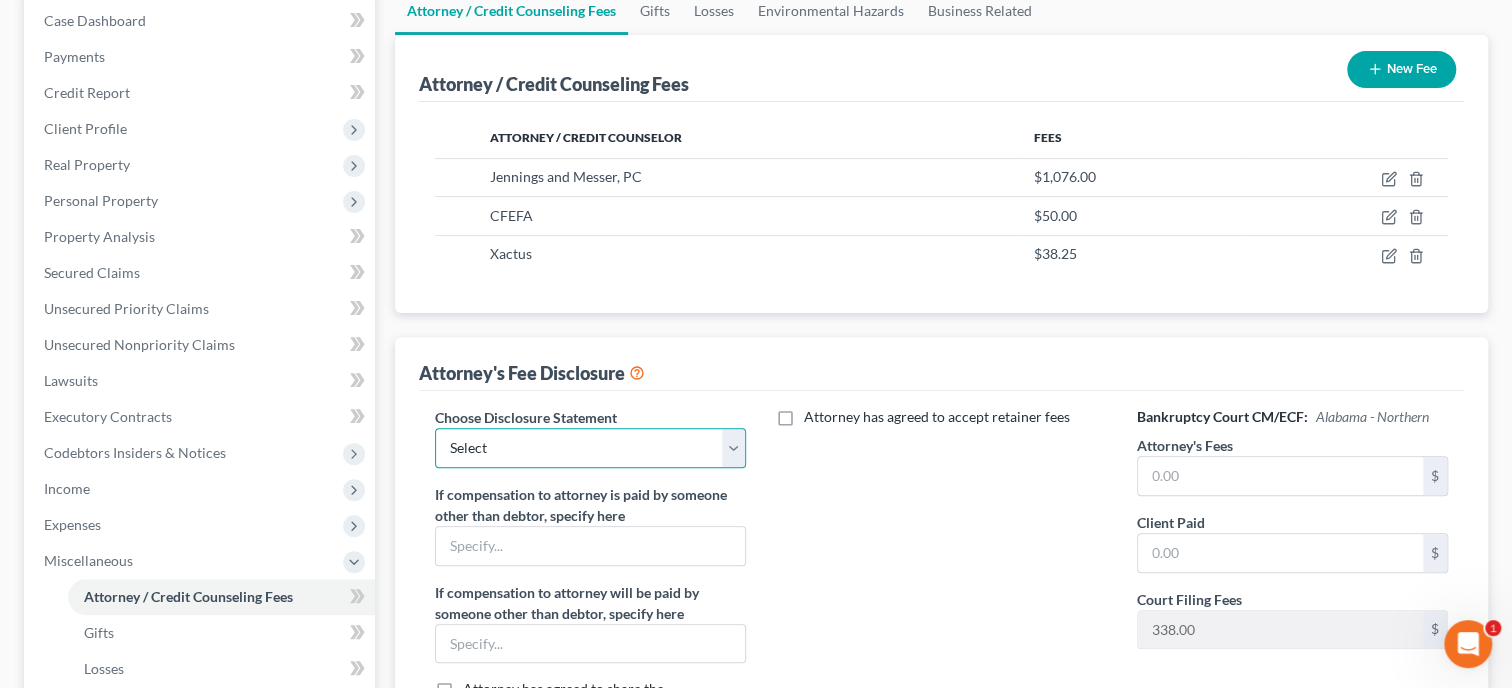 select on "0" 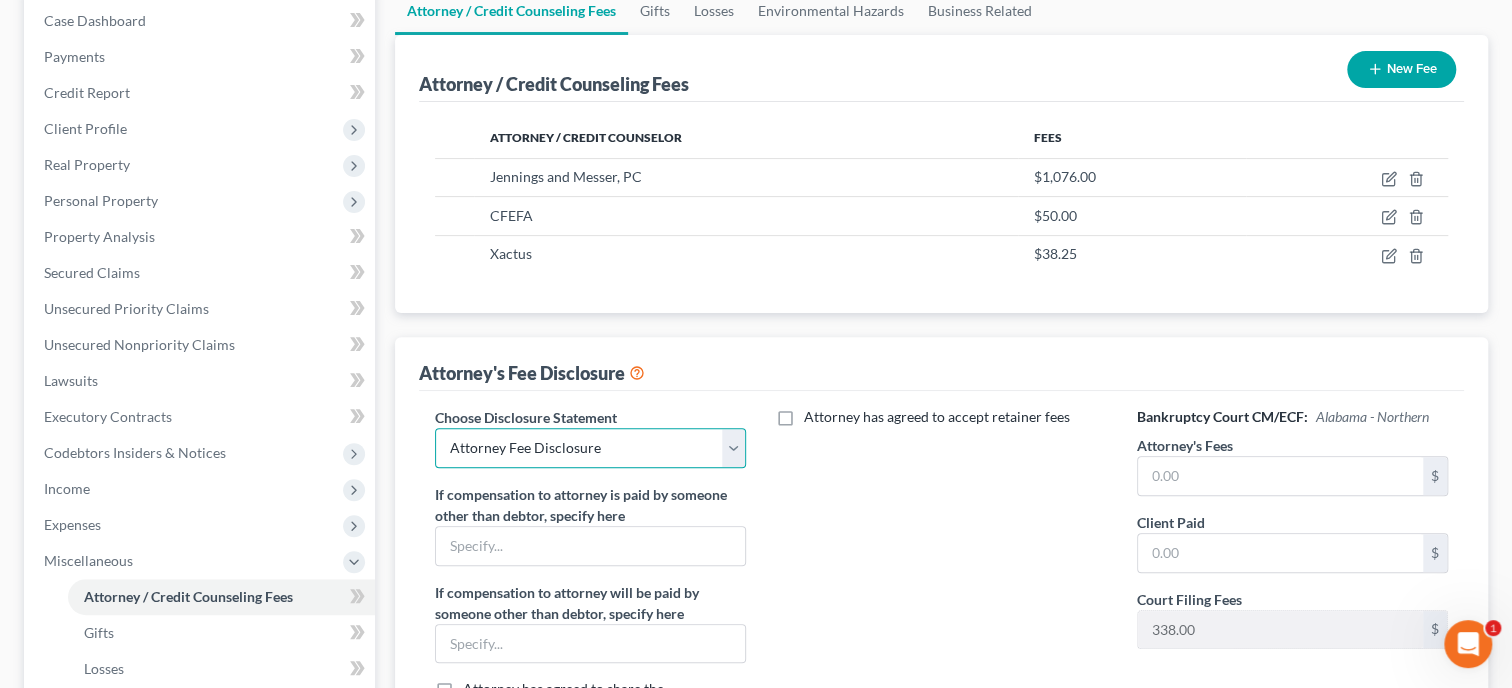 click on "Attorney Fee Disclosure" at bounding box center (0, 0) 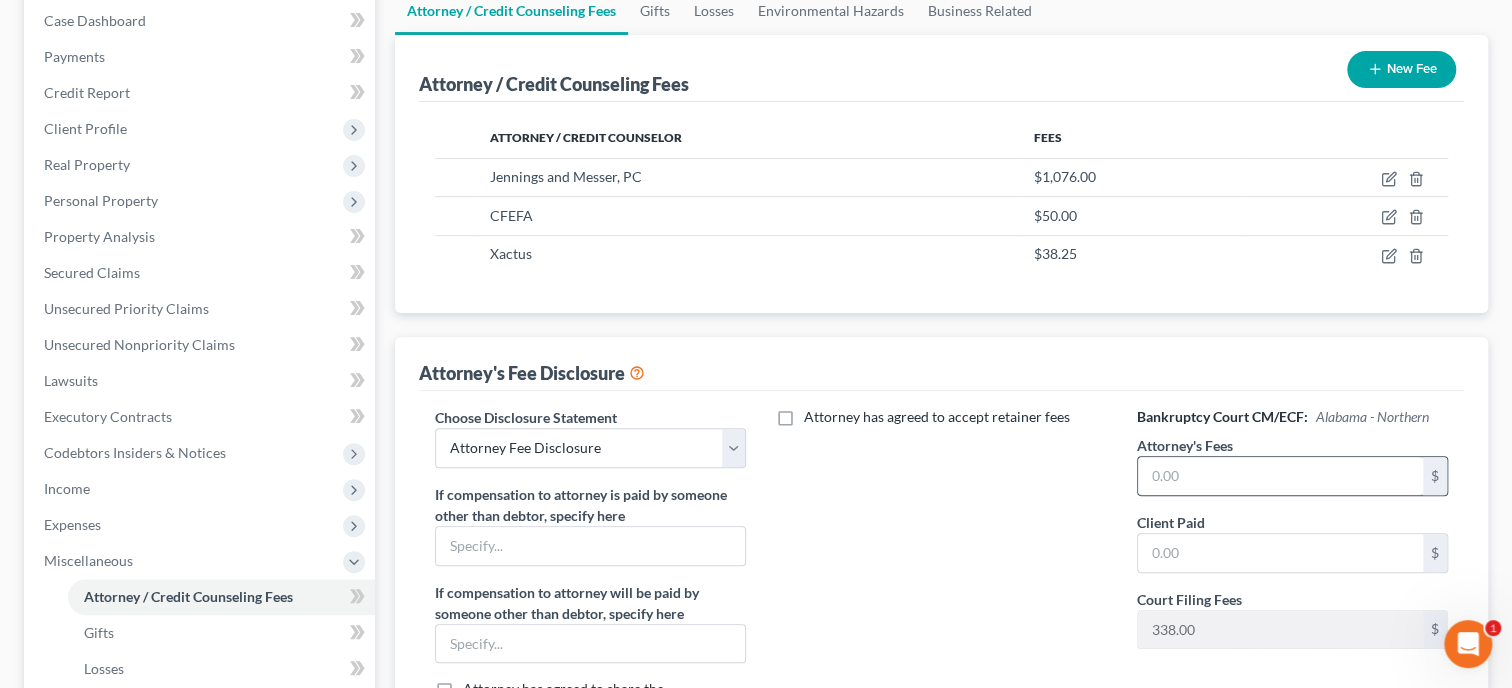 click at bounding box center [1280, 476] 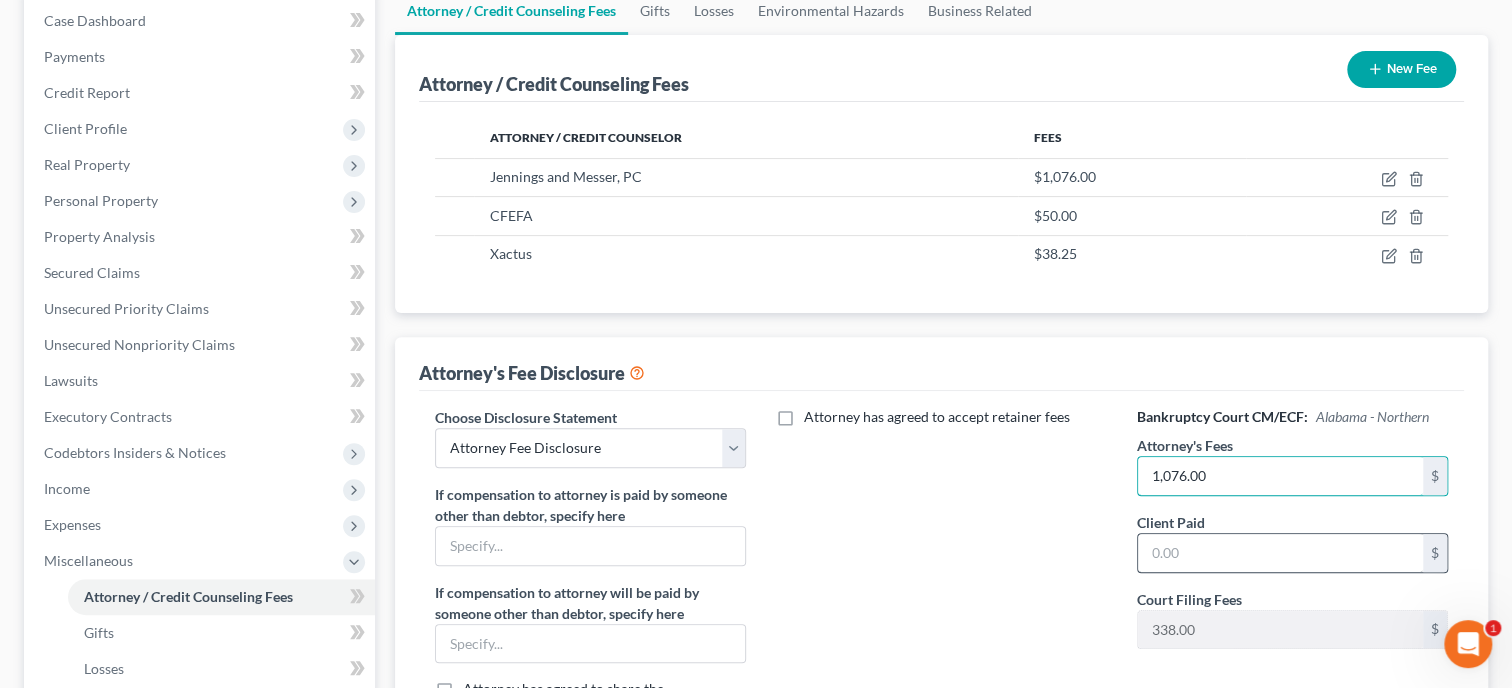 type on "1,076.00" 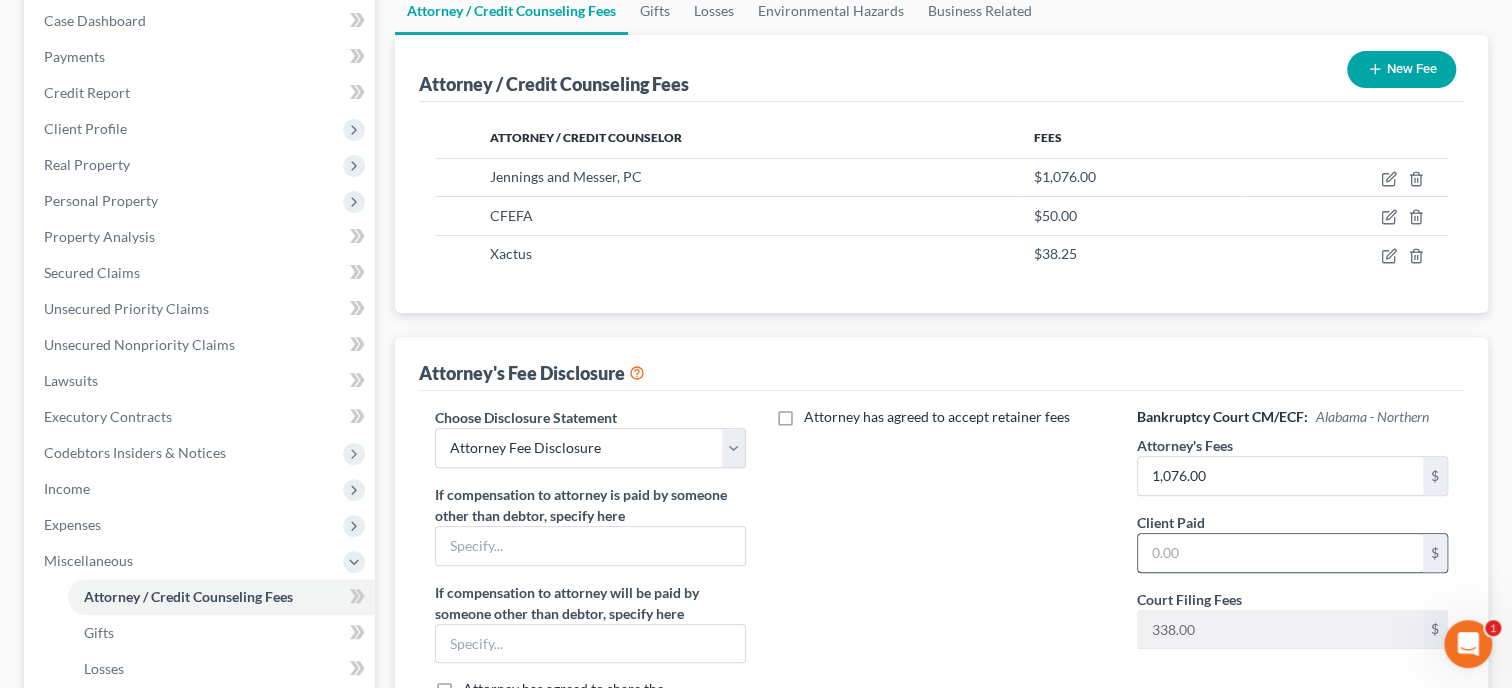 click at bounding box center [1280, 553] 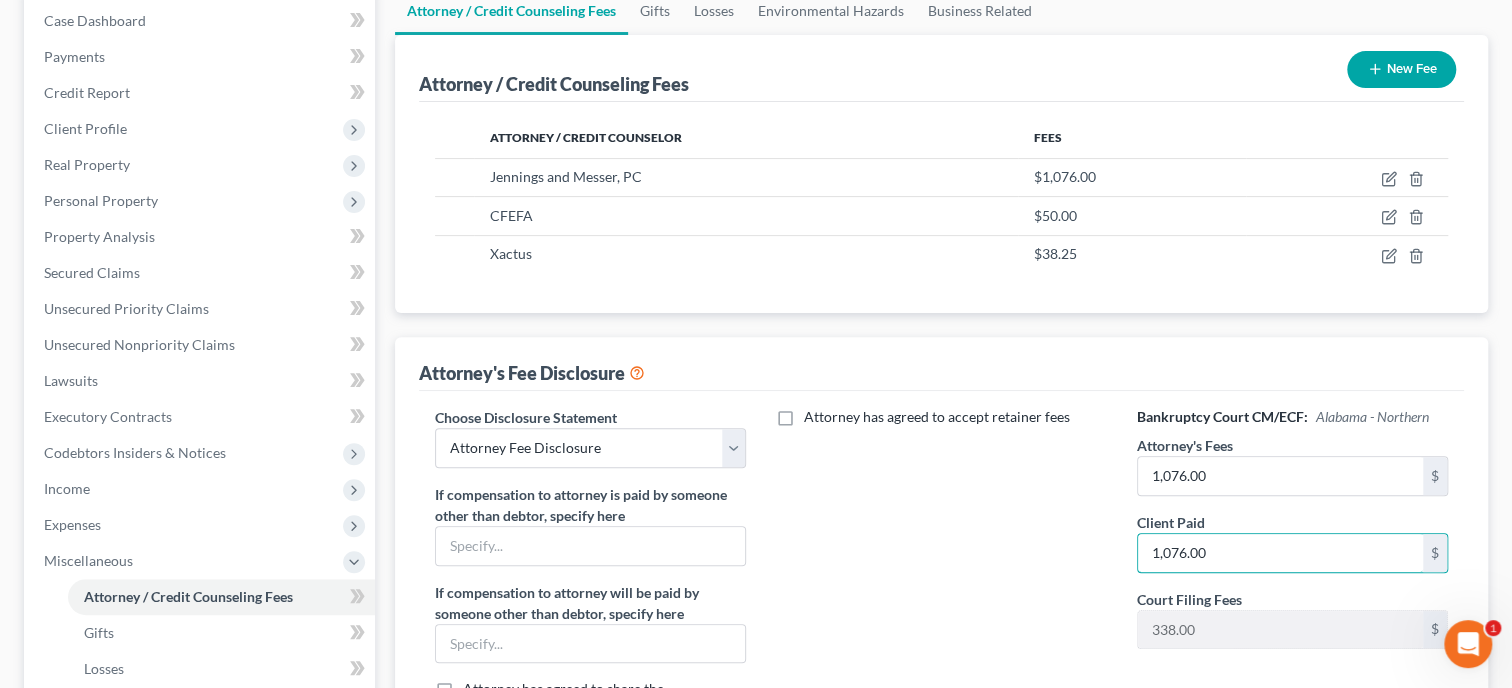 type on "1,076.00" 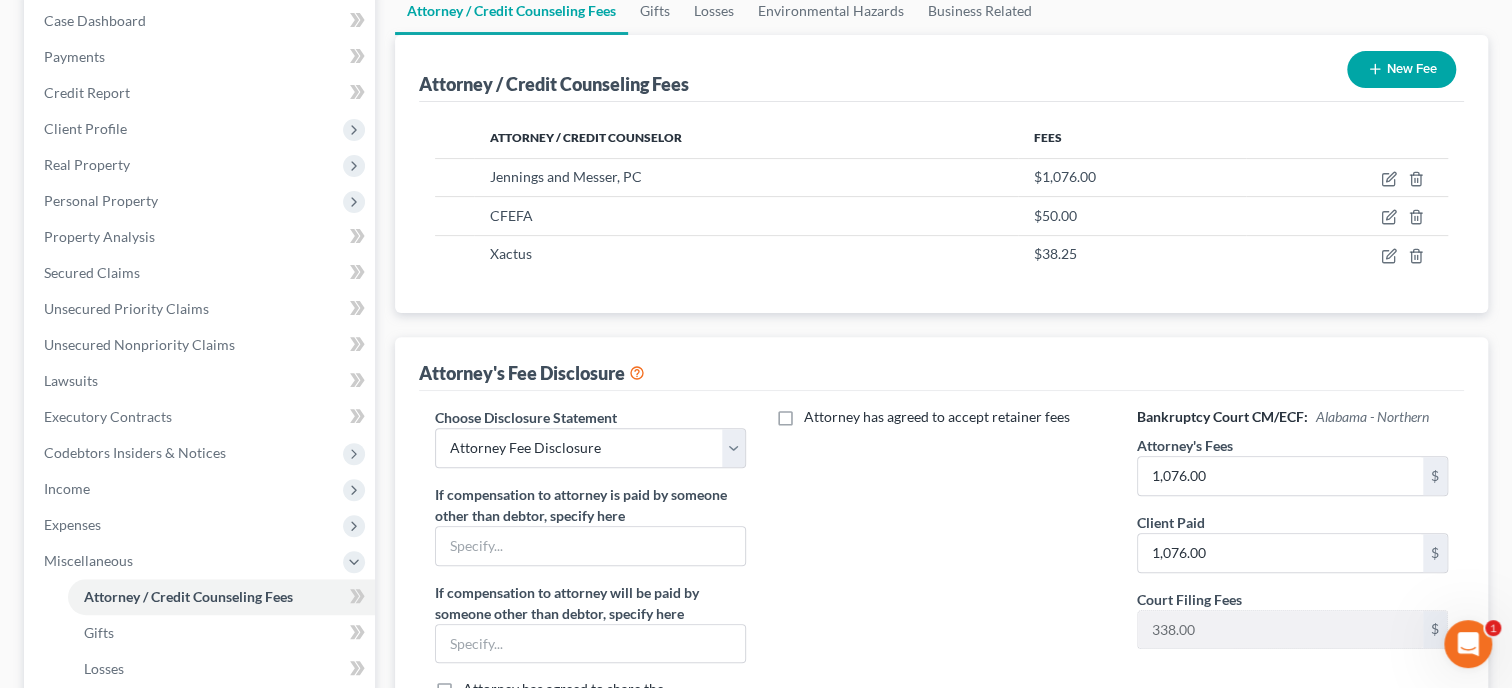 click on "Attorney has agreed to accept retainer fees" at bounding box center (941, 592) 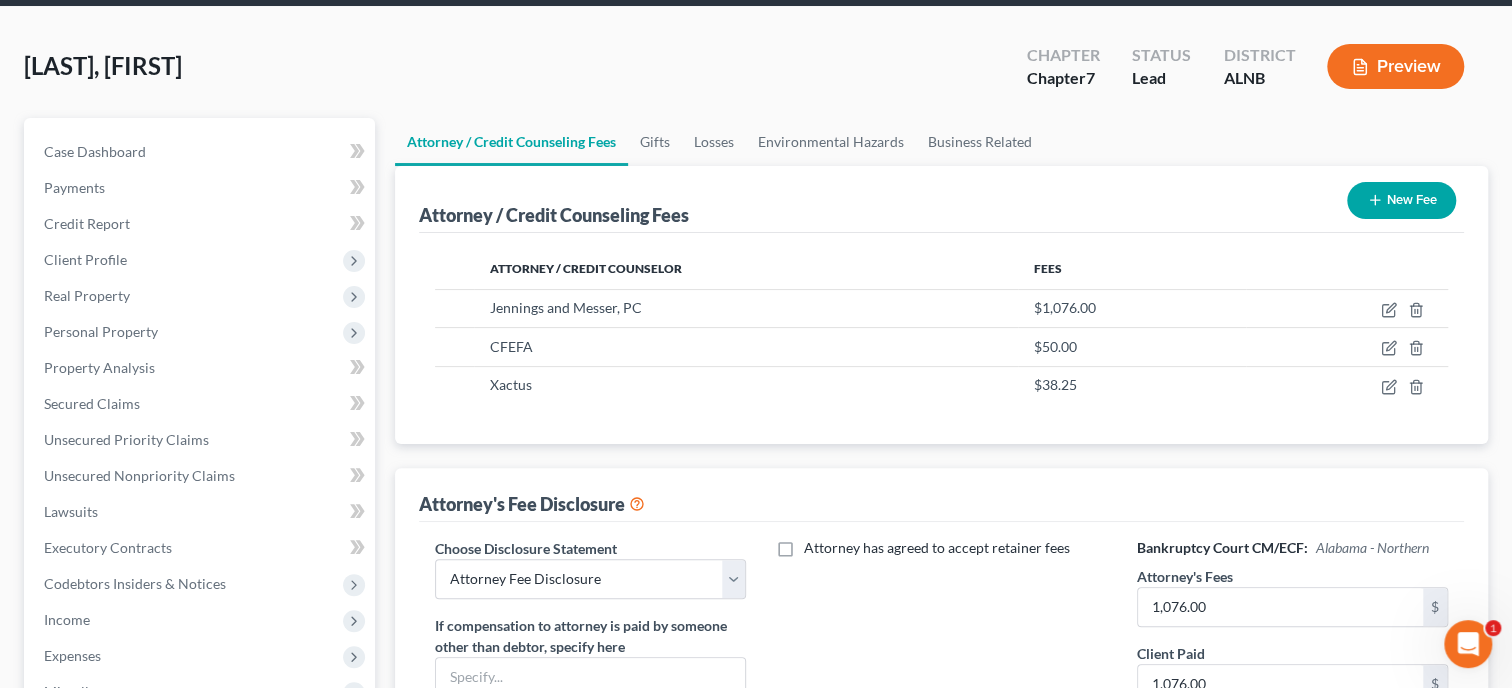 scroll, scrollTop: 0, scrollLeft: 0, axis: both 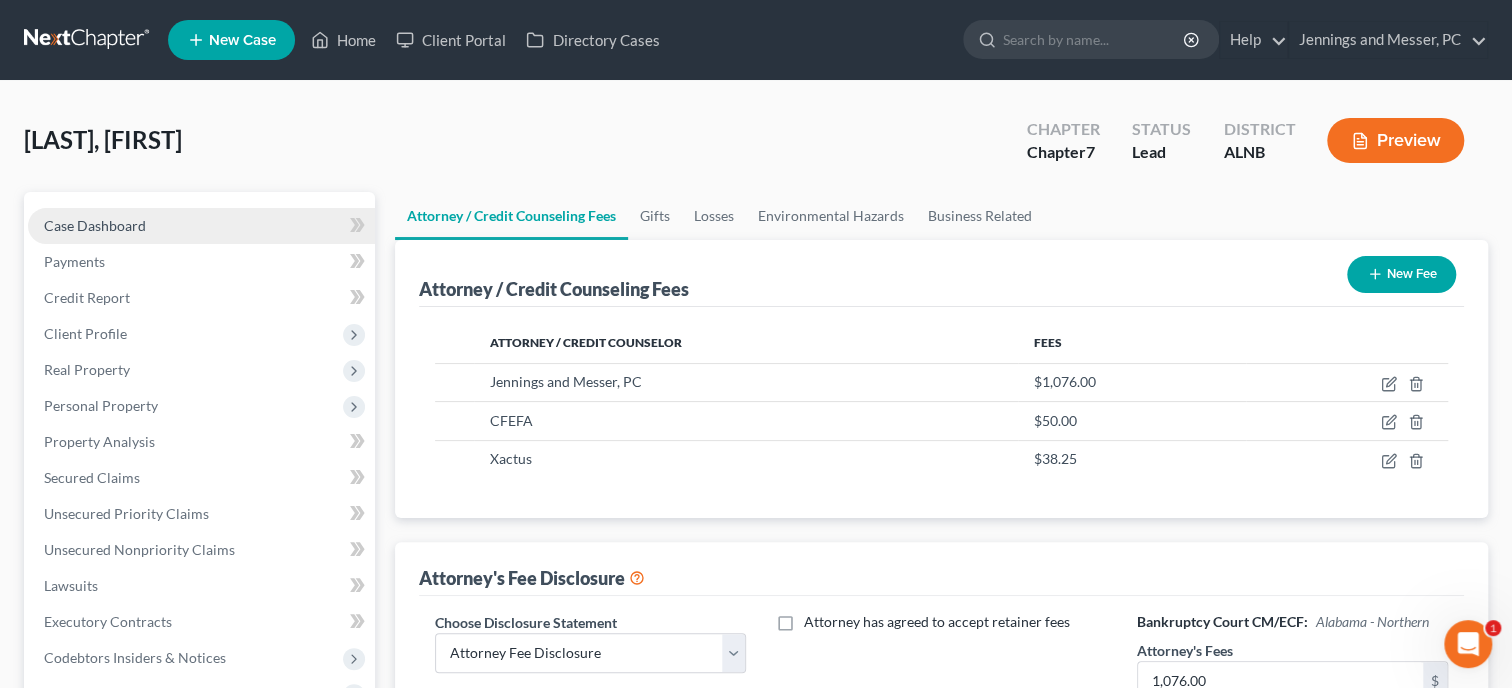 click on "Case Dashboard" at bounding box center (95, 225) 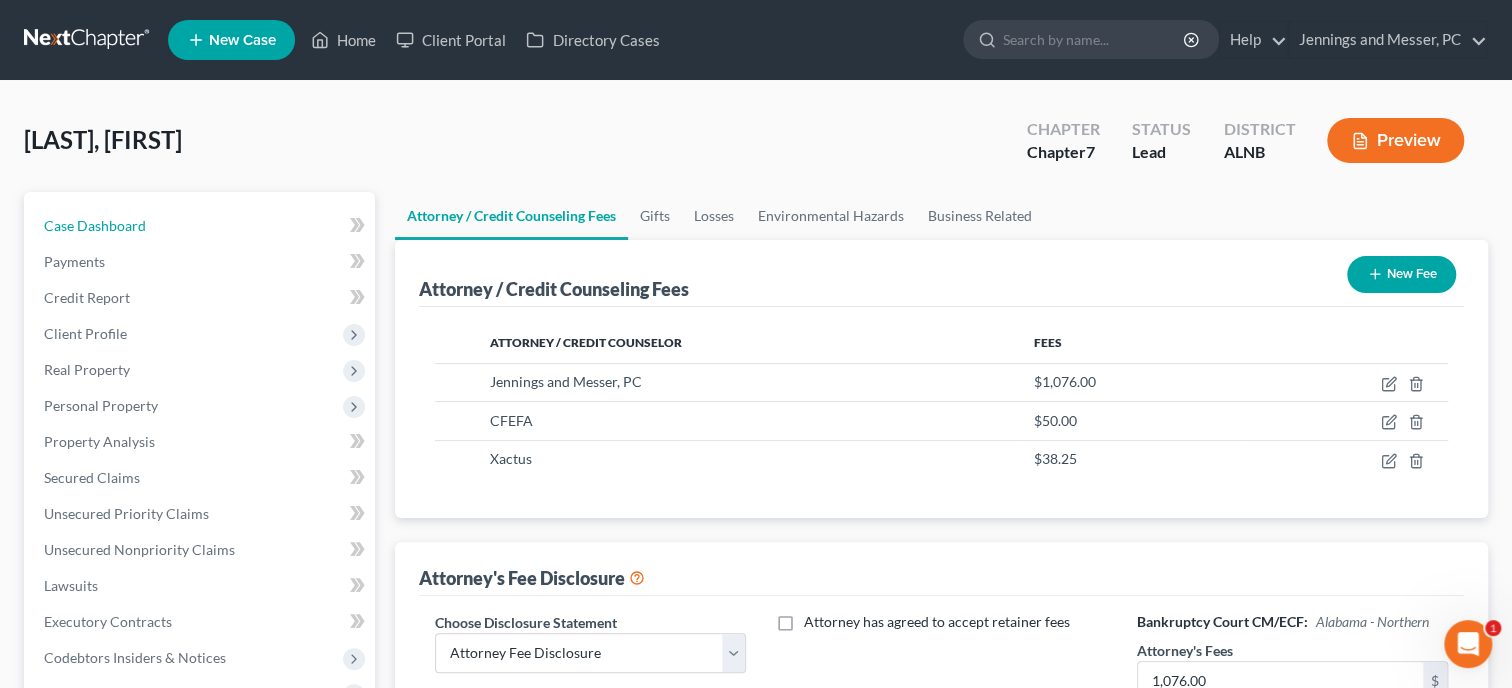 select on "6" 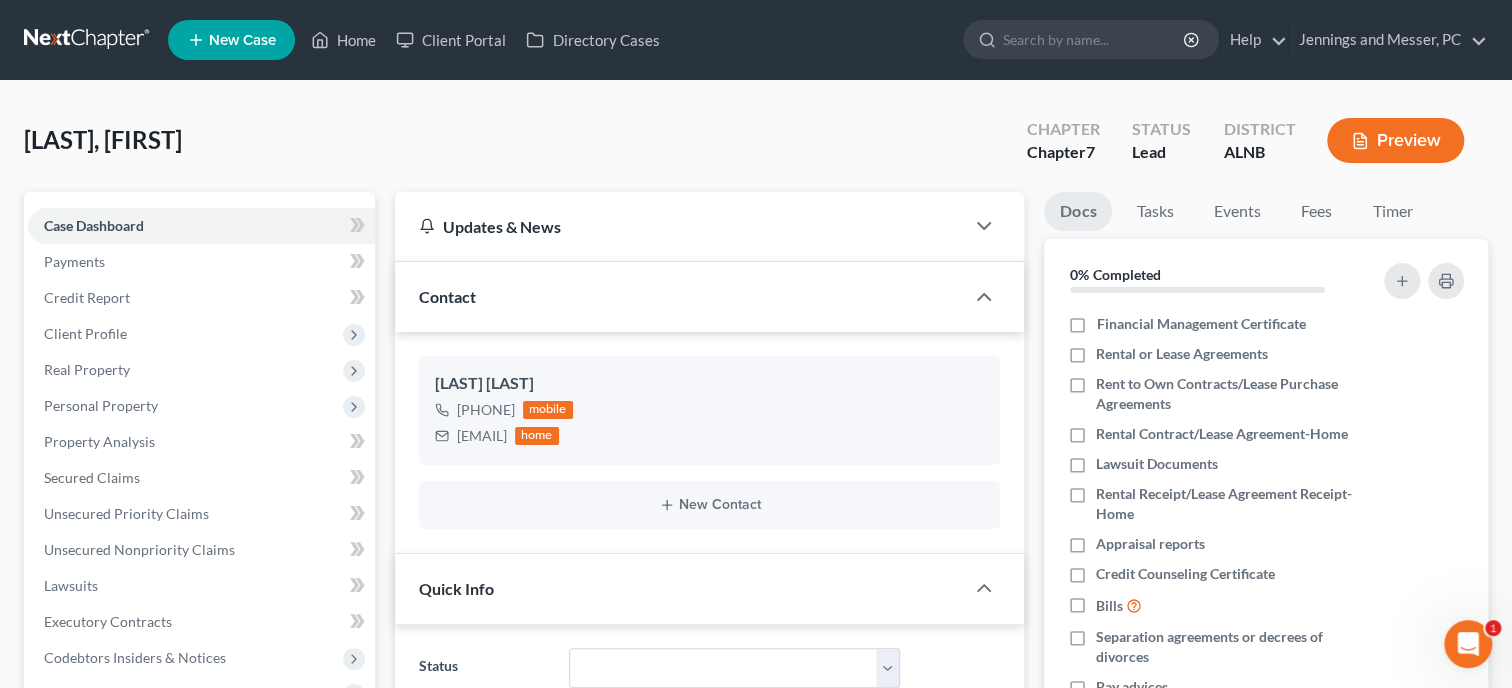 scroll, scrollTop: 900, scrollLeft: 0, axis: vertical 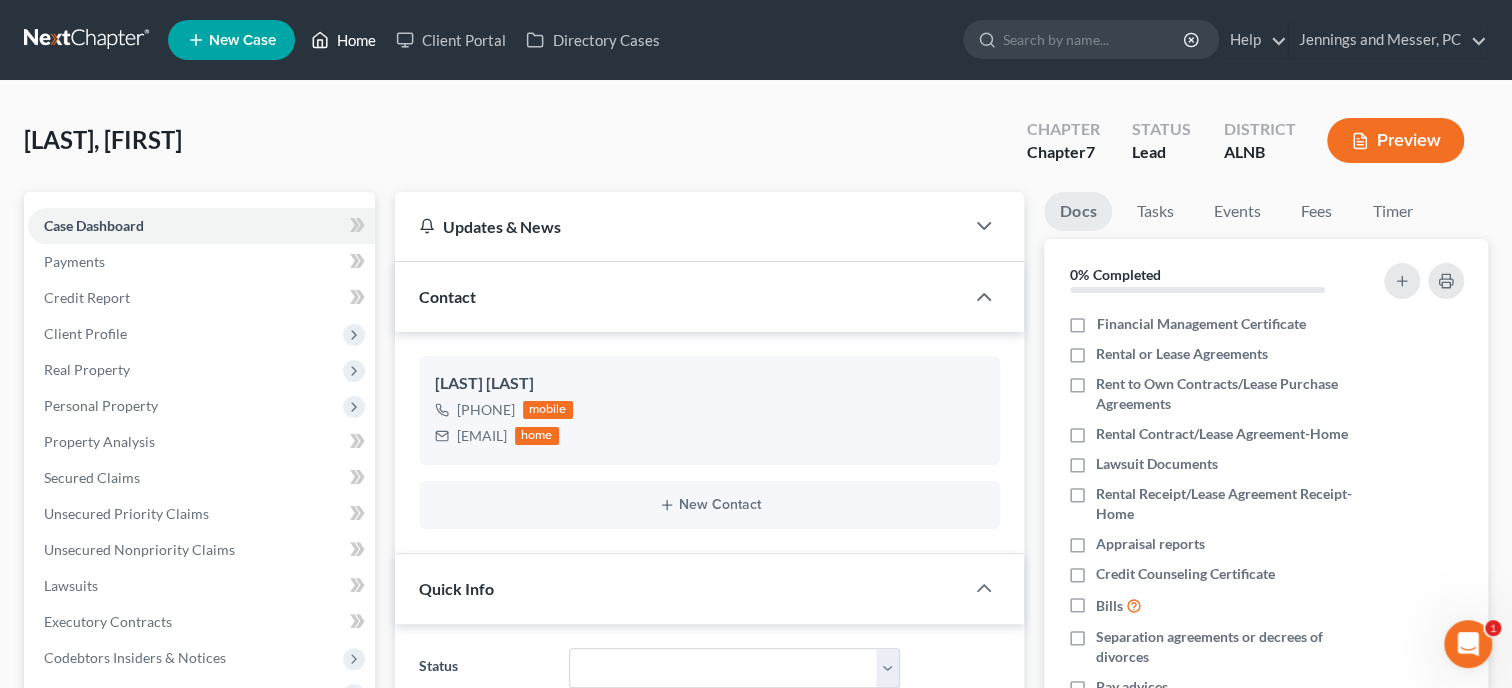 click on "Home" at bounding box center [343, 40] 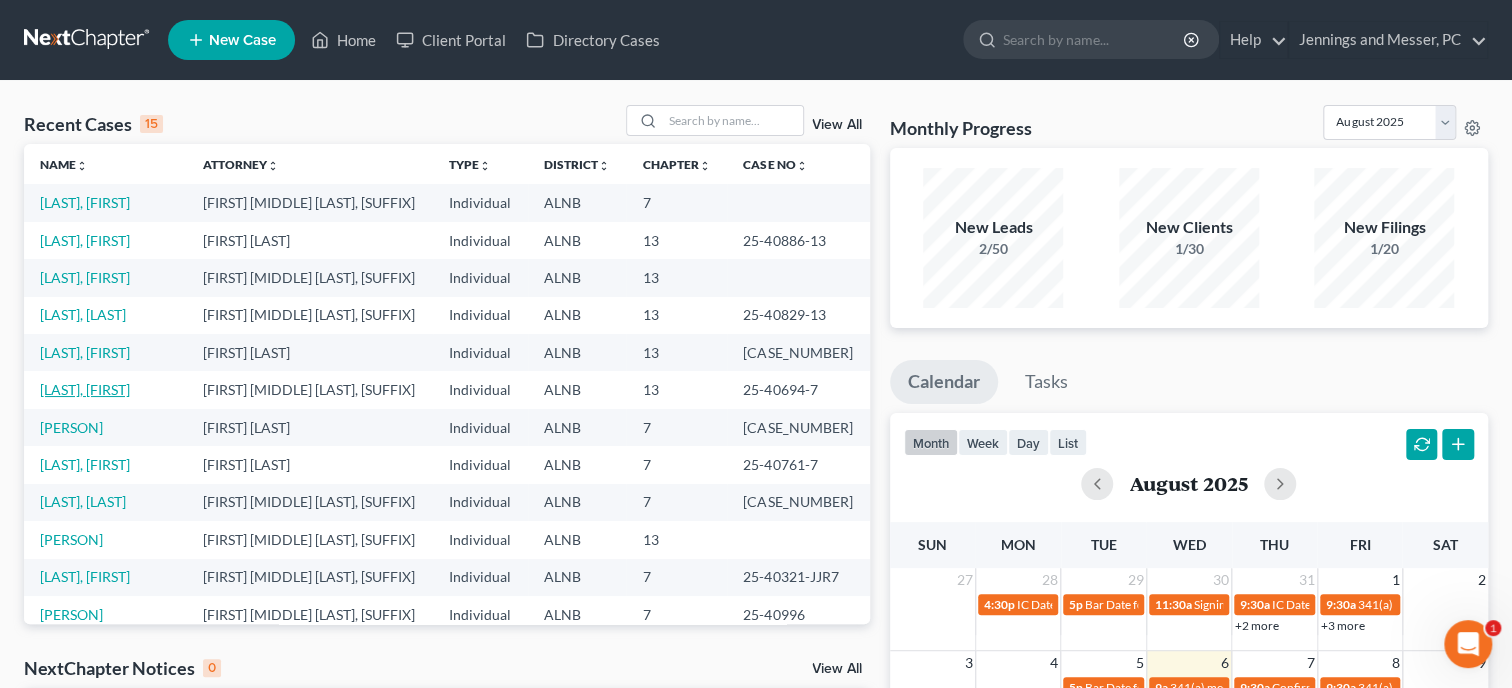 click on "[LAST], [FIRST]" at bounding box center [85, 389] 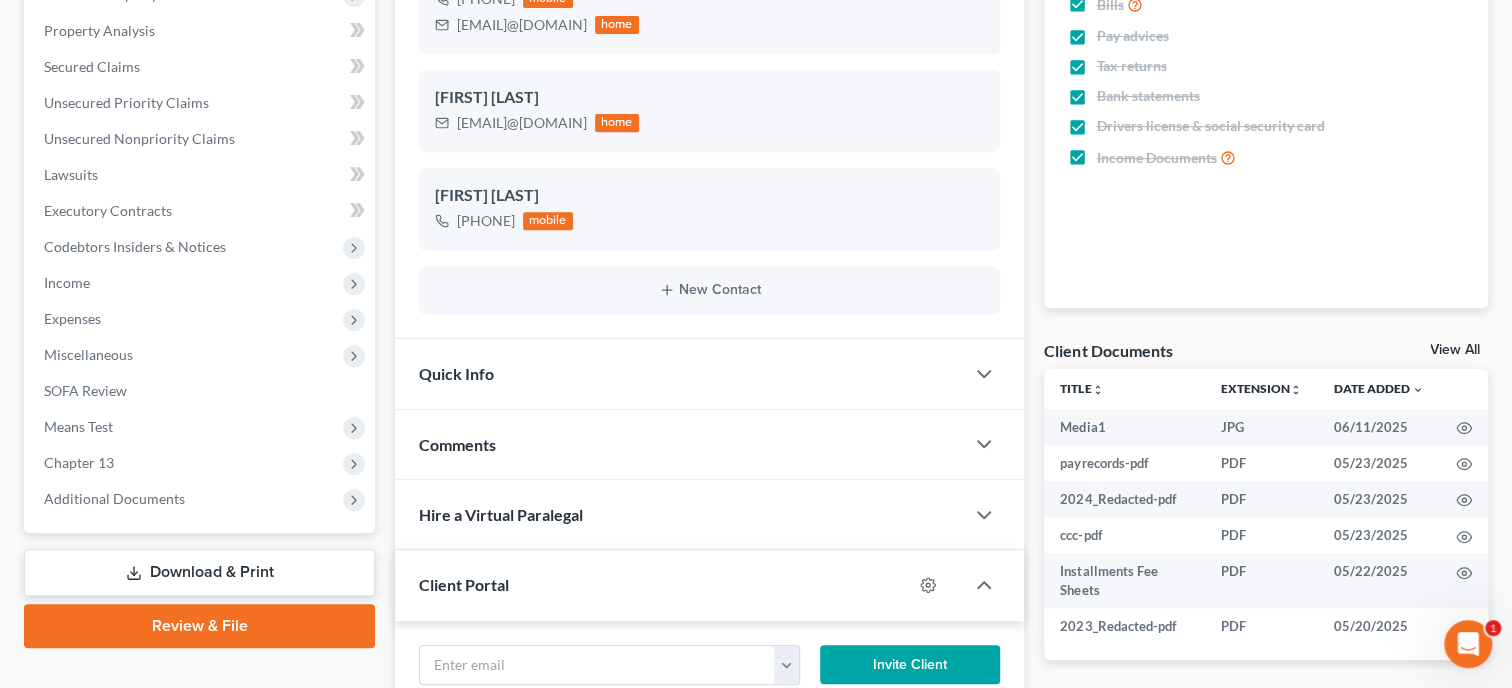 scroll, scrollTop: 617, scrollLeft: 0, axis: vertical 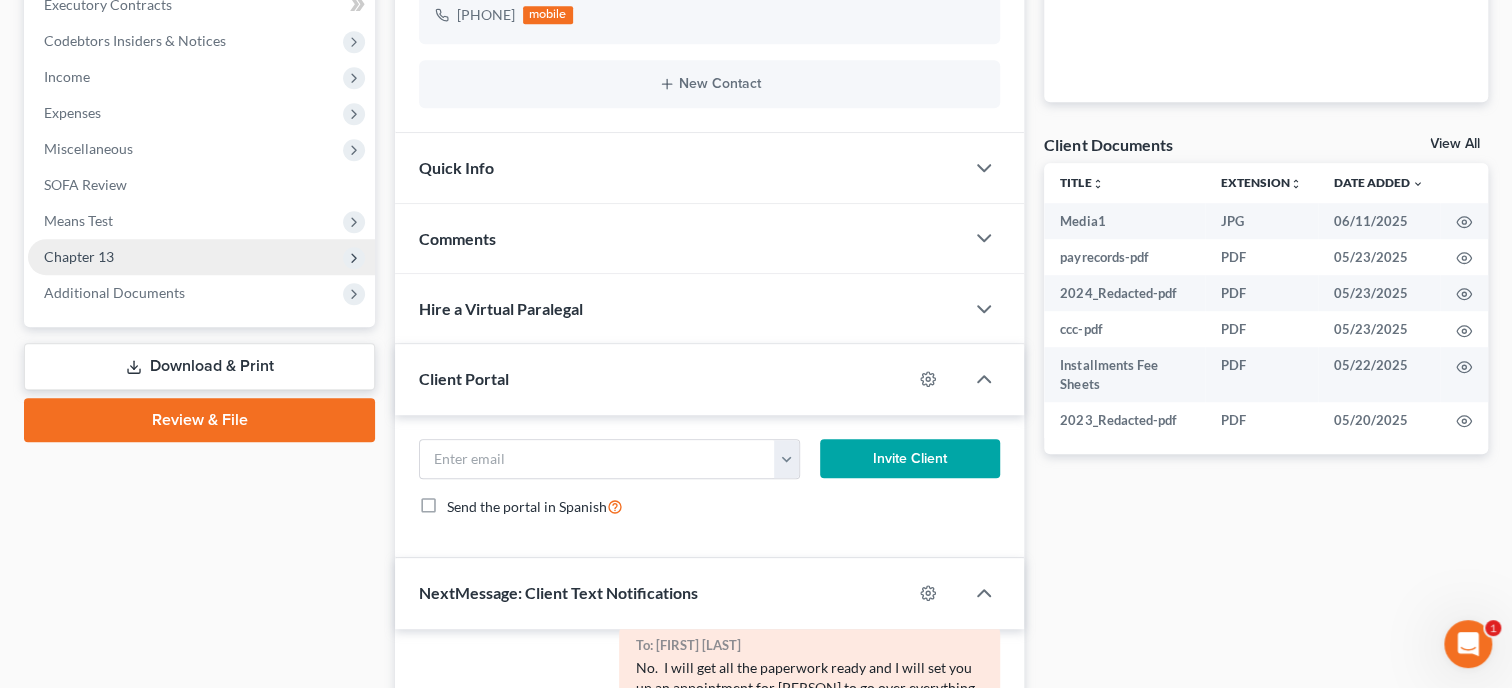 click on "Chapter 13" at bounding box center [79, 256] 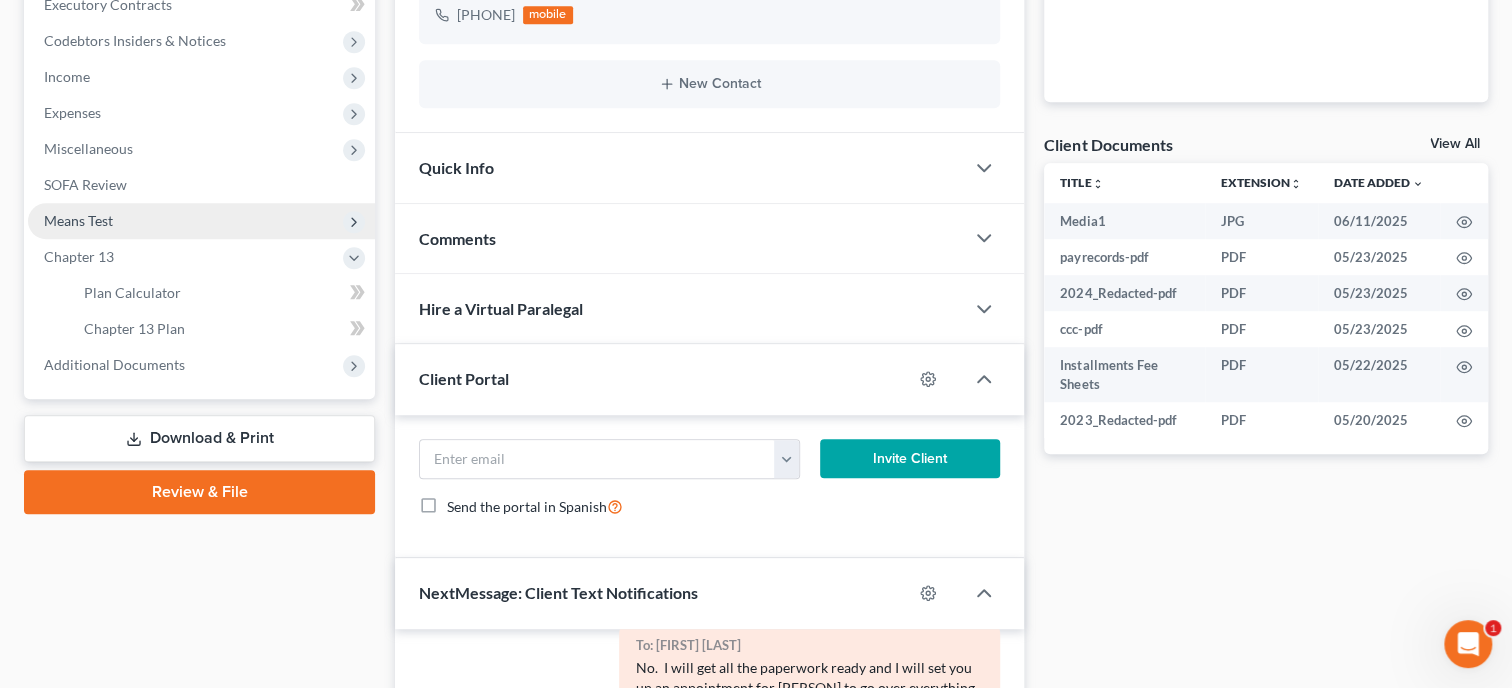 click on "Means Test" at bounding box center [201, 221] 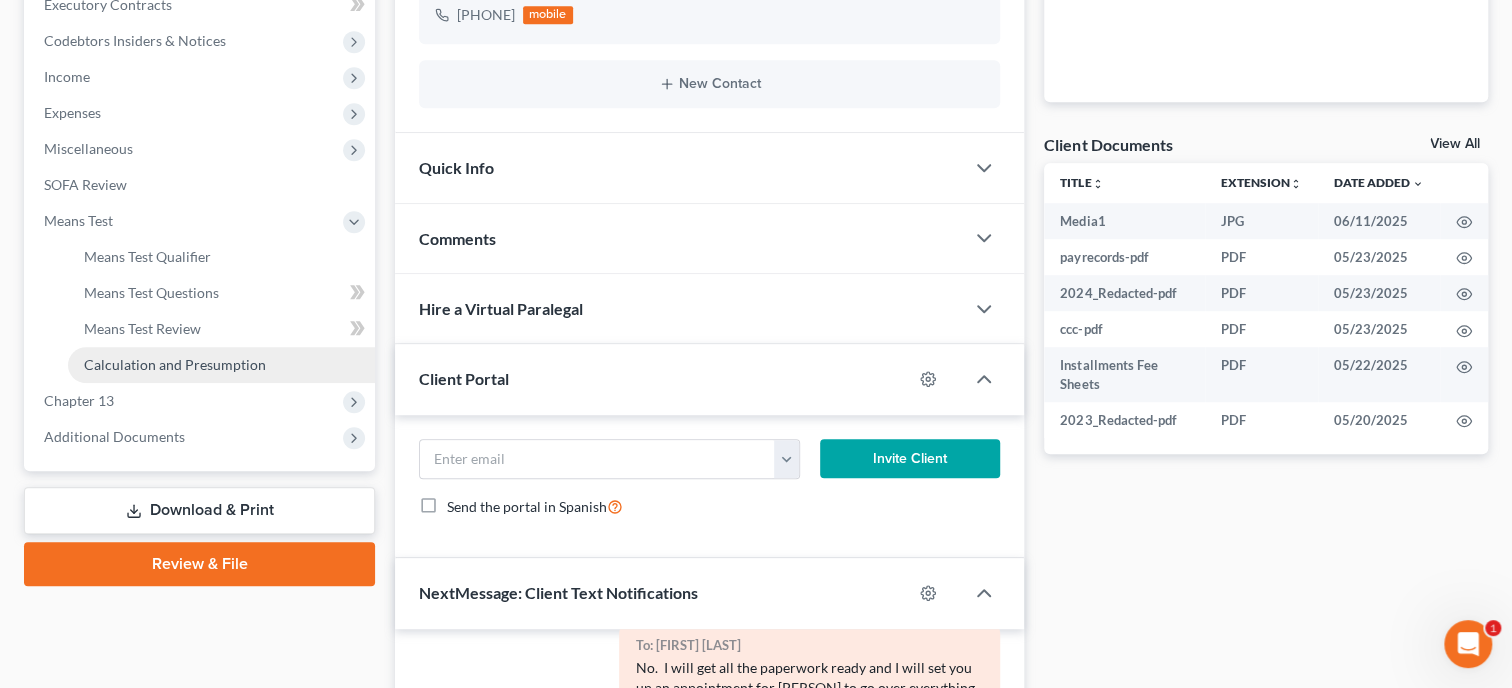 click on "Calculation and Presumption" at bounding box center (221, 365) 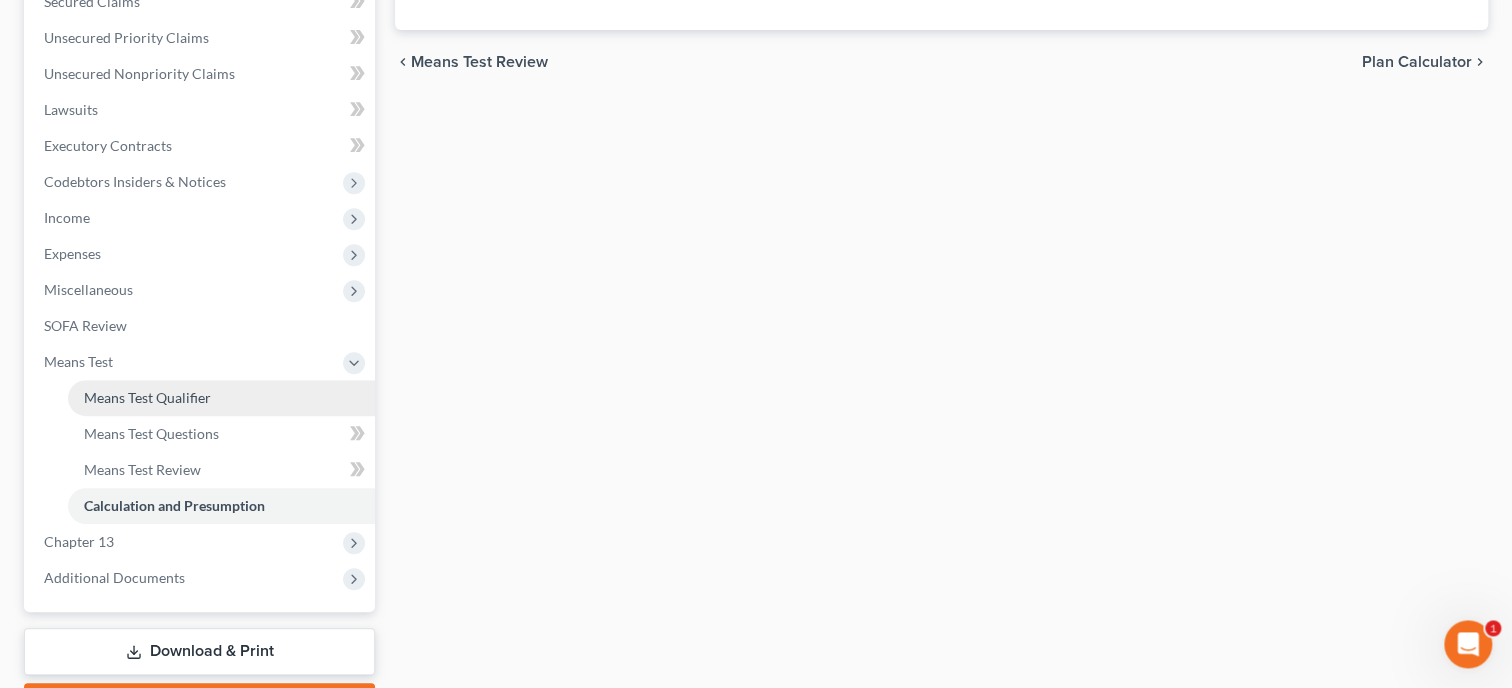 scroll, scrollTop: 177, scrollLeft: 0, axis: vertical 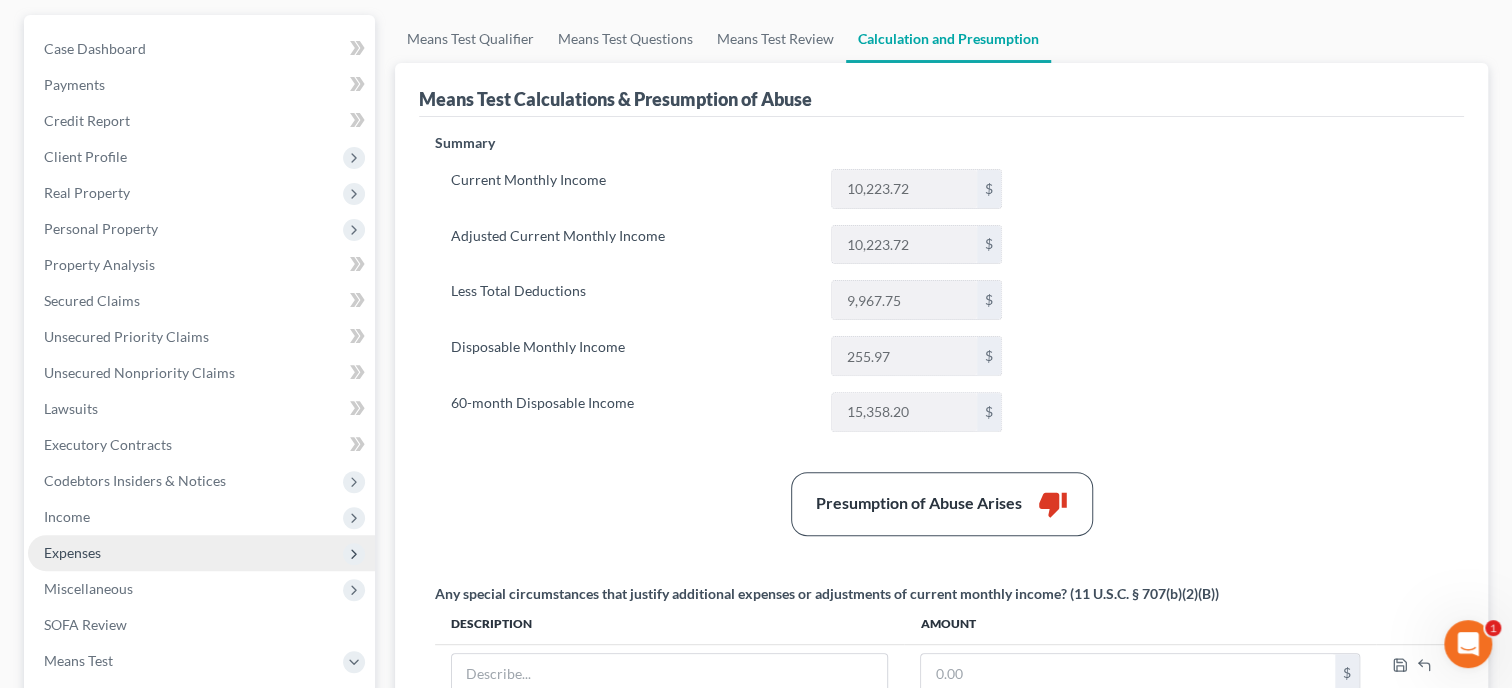 click on "Expenses" at bounding box center (72, 552) 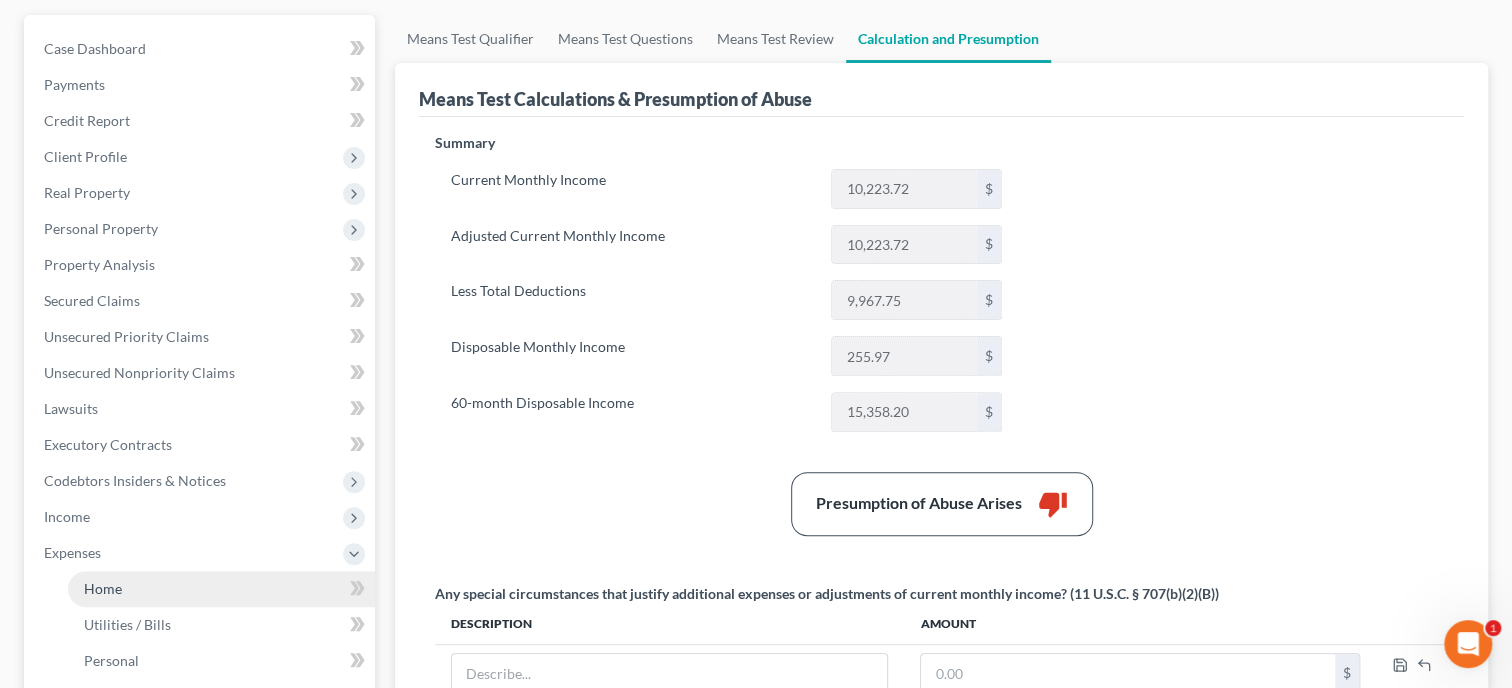 click on "Home" at bounding box center (103, 588) 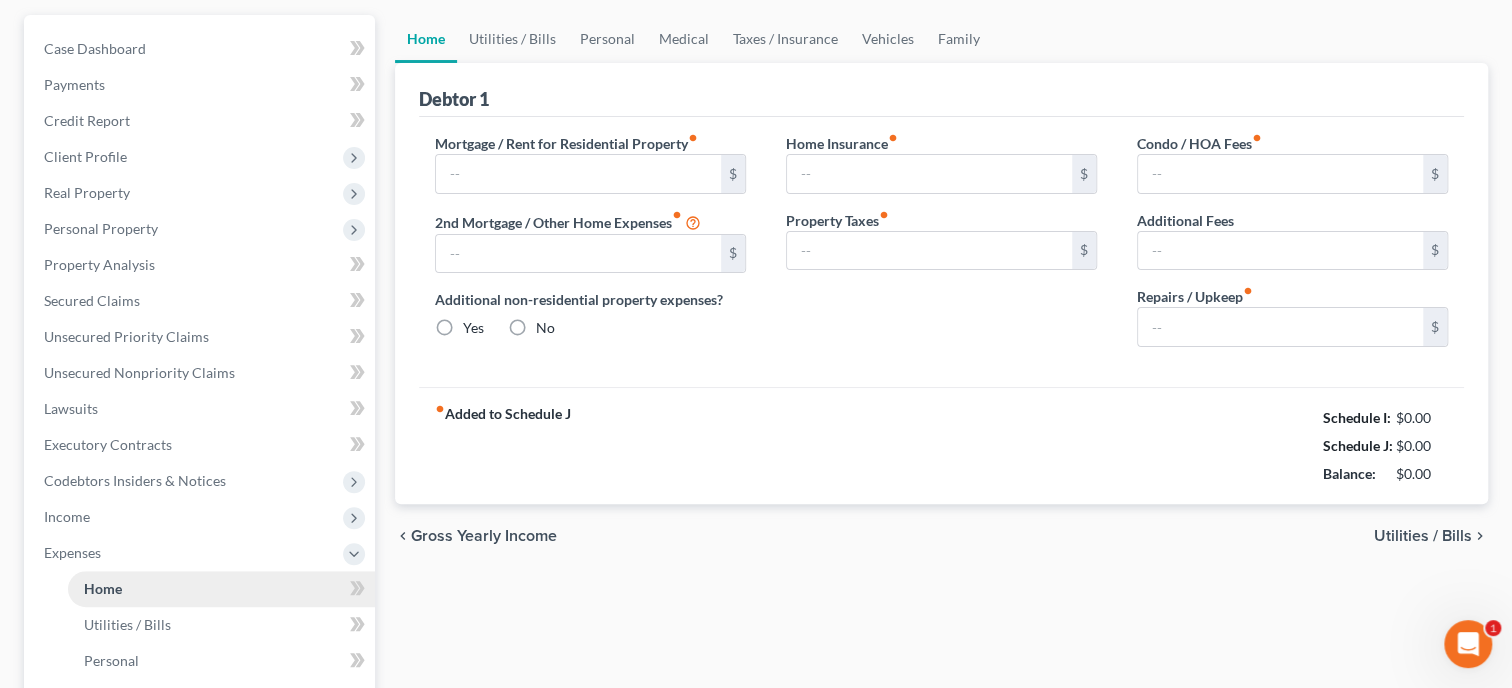 type on "857.00" 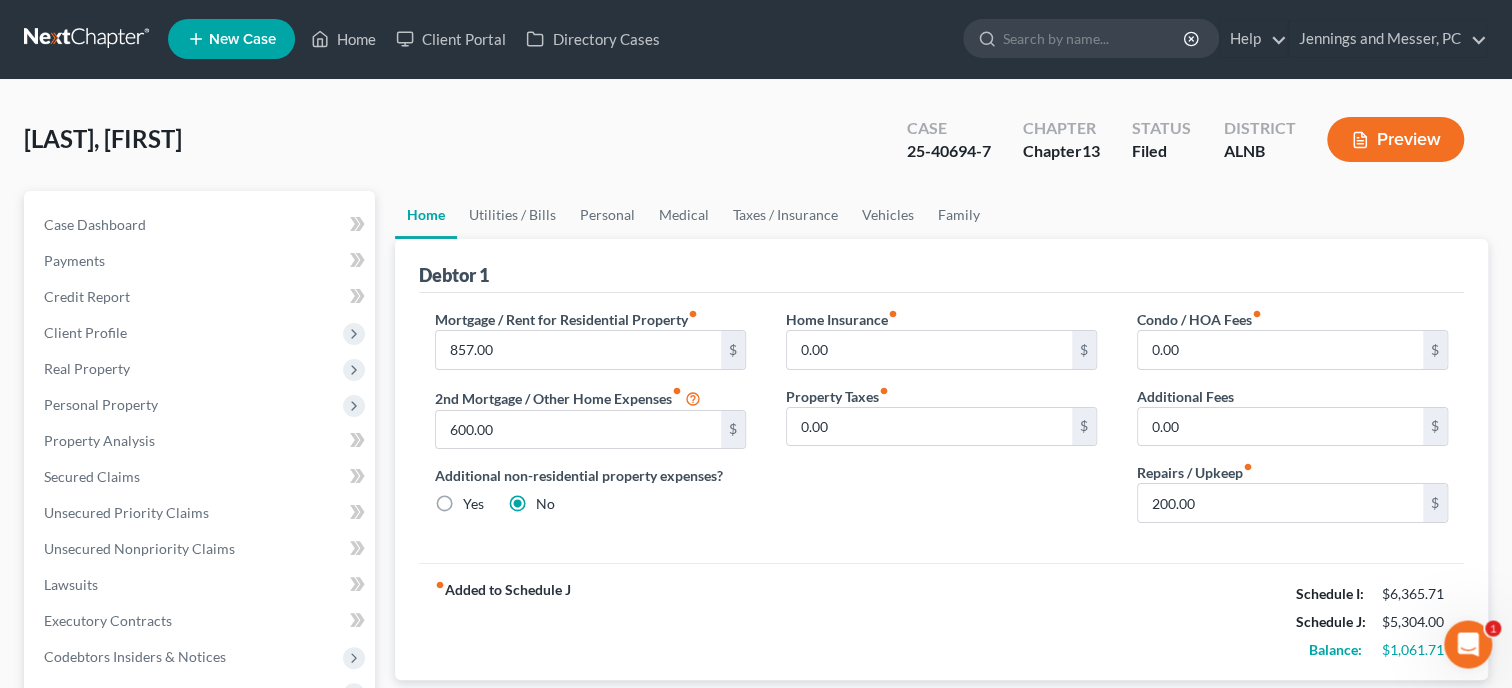 scroll, scrollTop: 0, scrollLeft: 0, axis: both 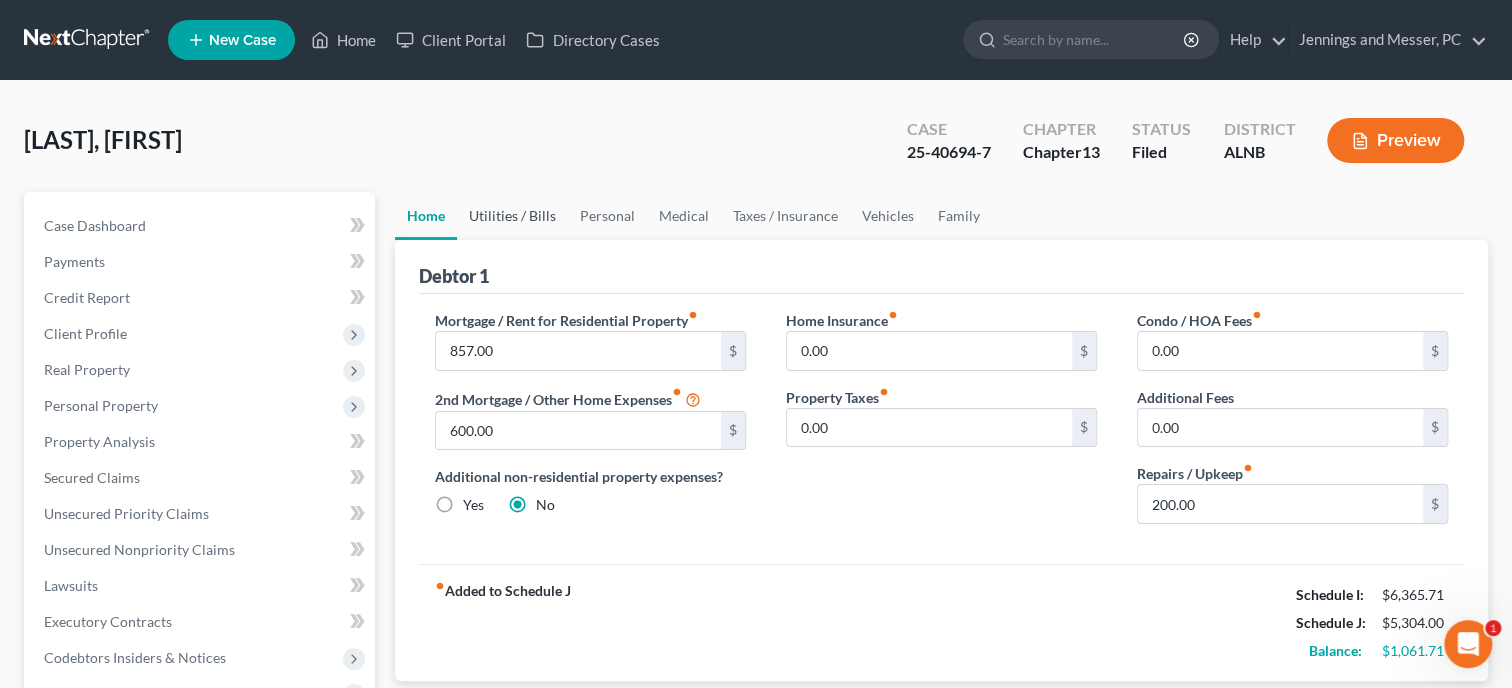 click on "Utilities / Bills" at bounding box center (512, 216) 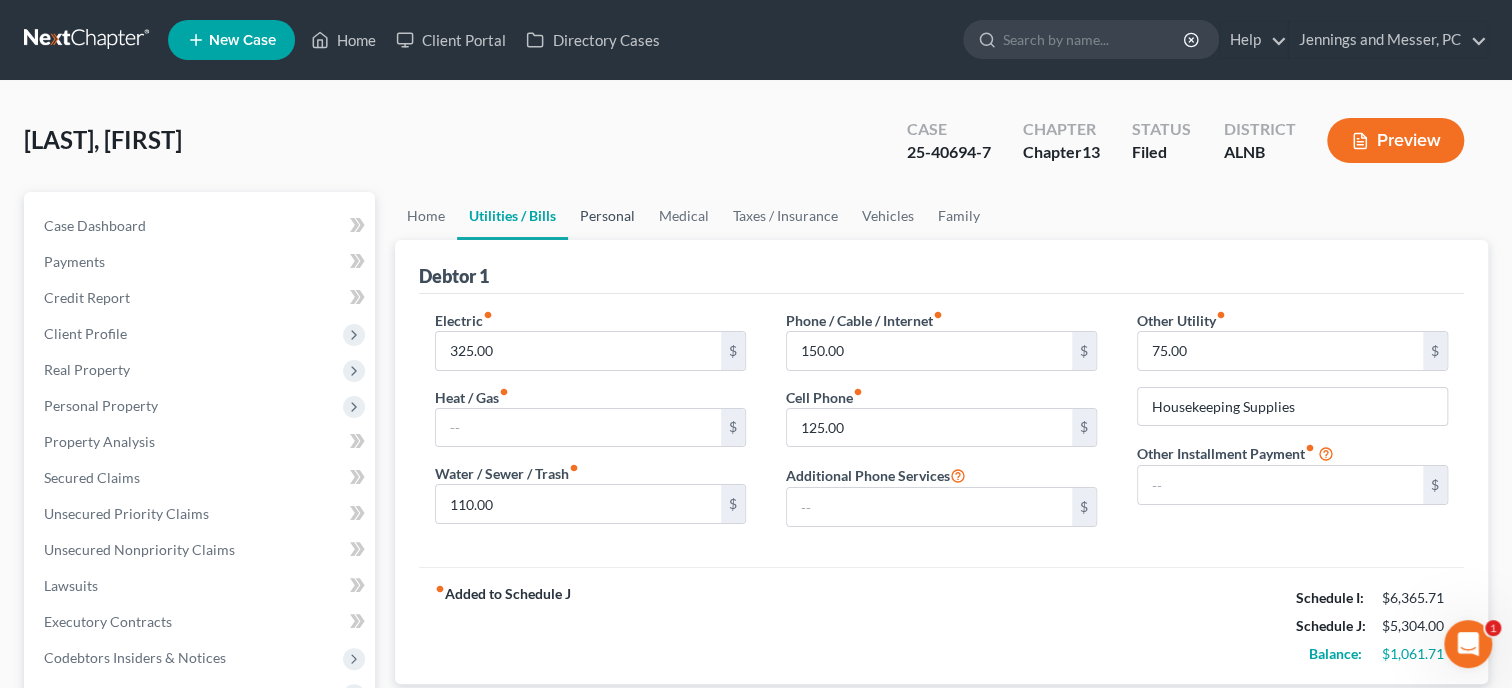 click on "Personal" at bounding box center [607, 216] 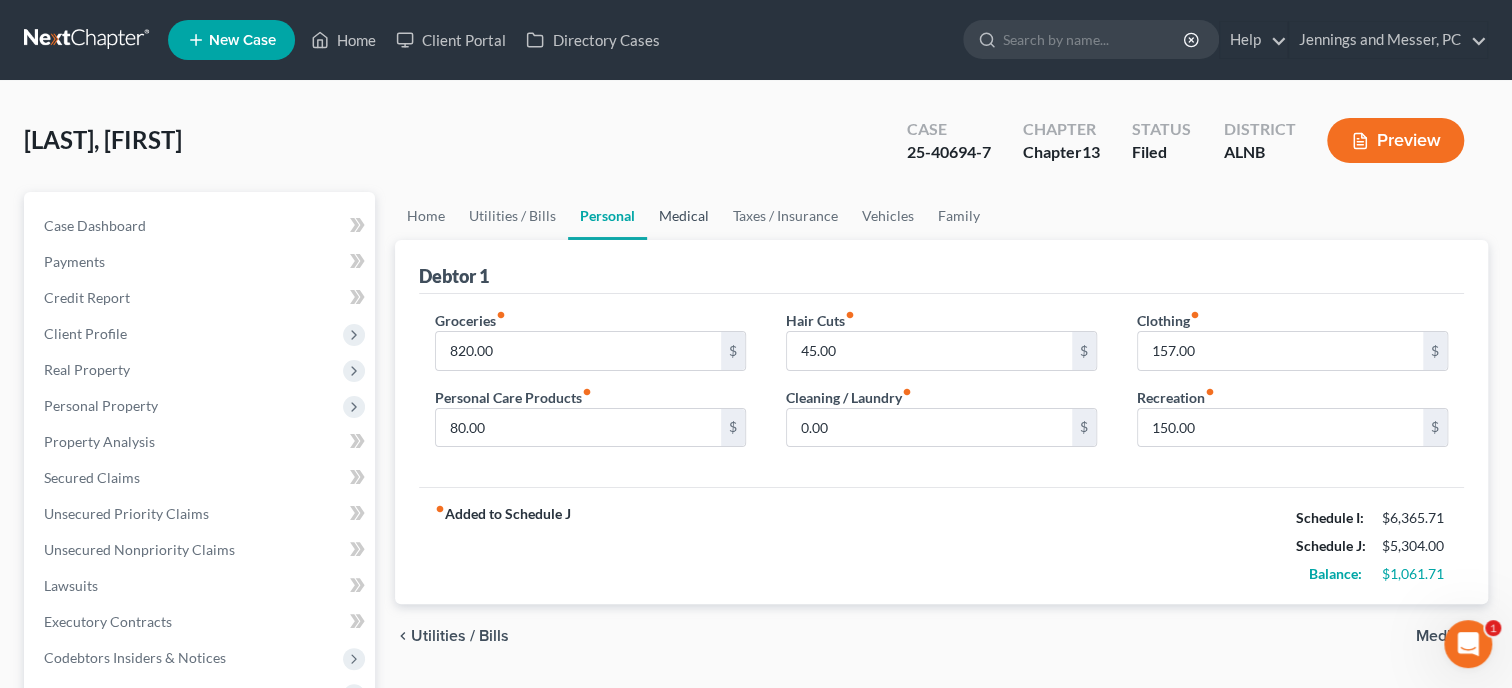 click on "Medical" at bounding box center [684, 216] 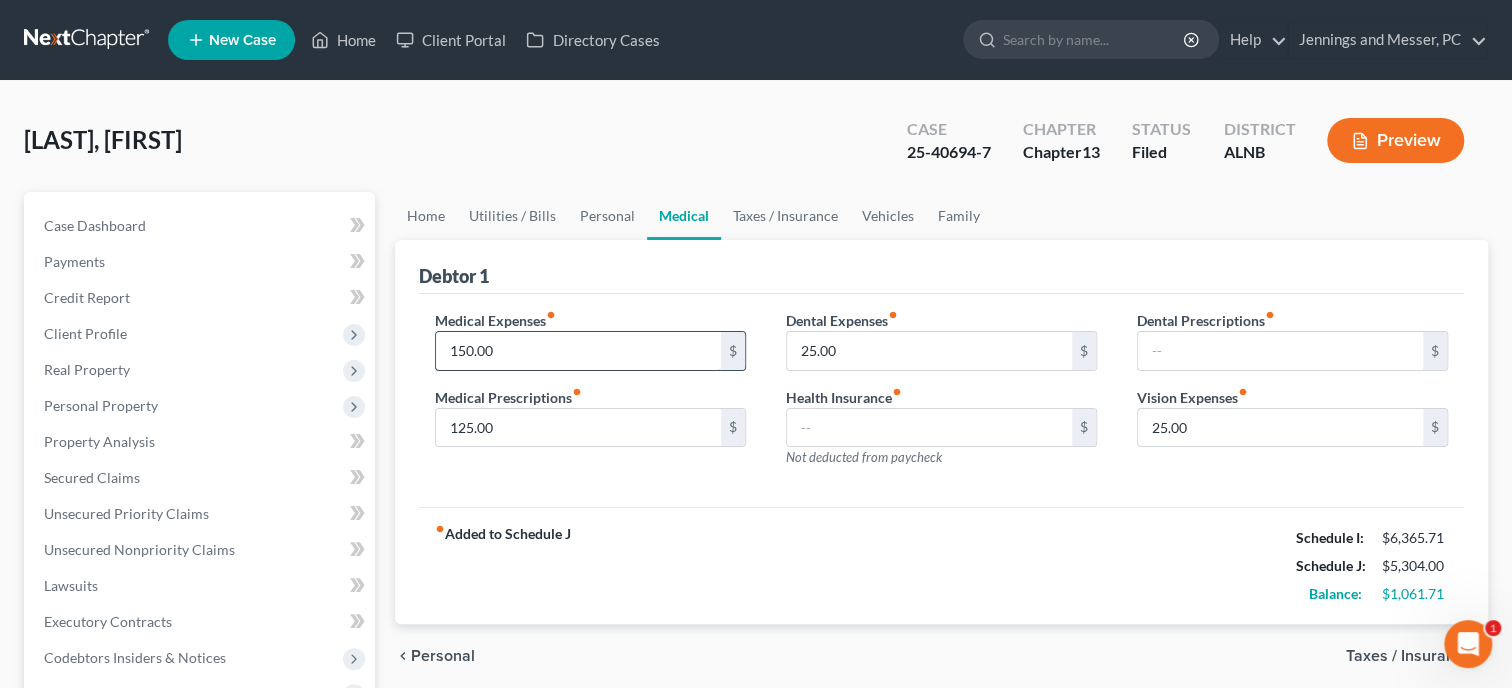click on "150.00" at bounding box center [578, 351] 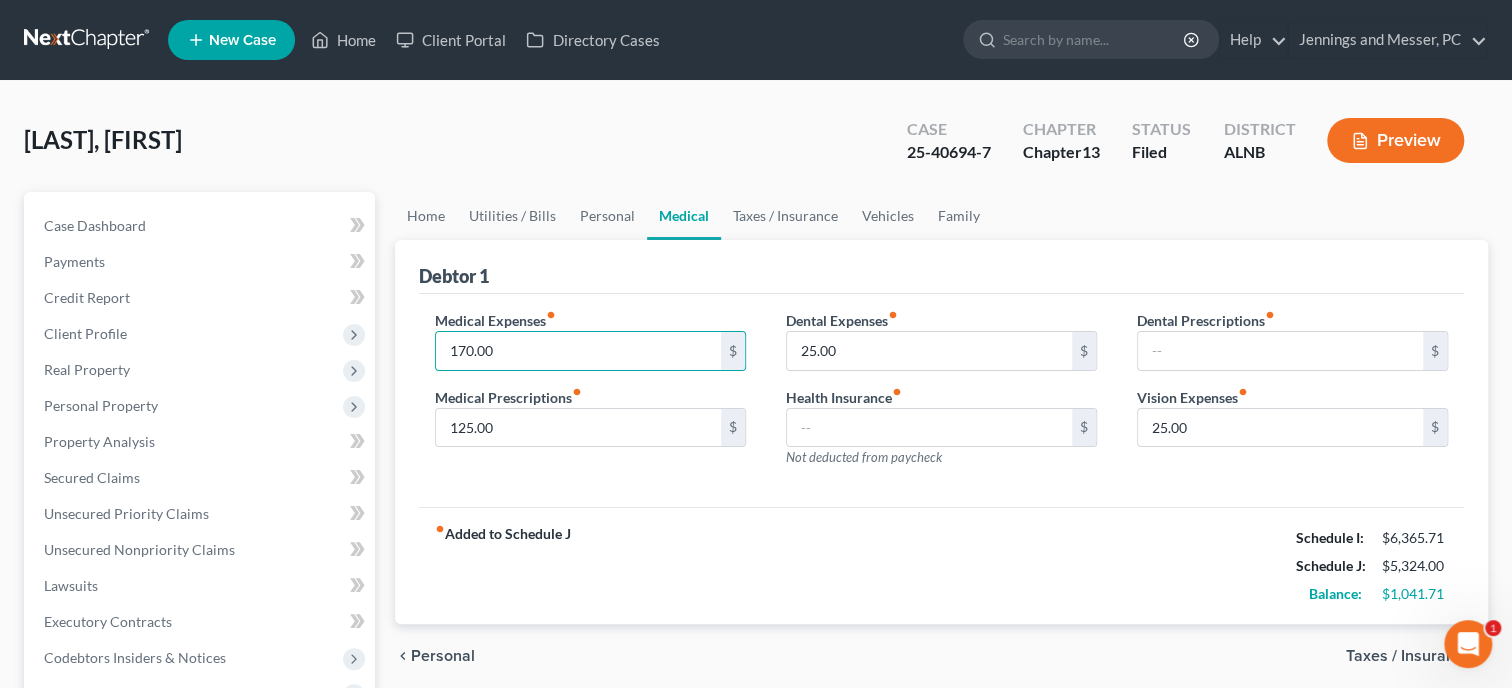 click on "fiber_manual_record  Added to Schedule J Schedule I: [AMOUNT] Schedule J: [AMOUNT] Balance: [AMOUNT]" at bounding box center [941, 565] 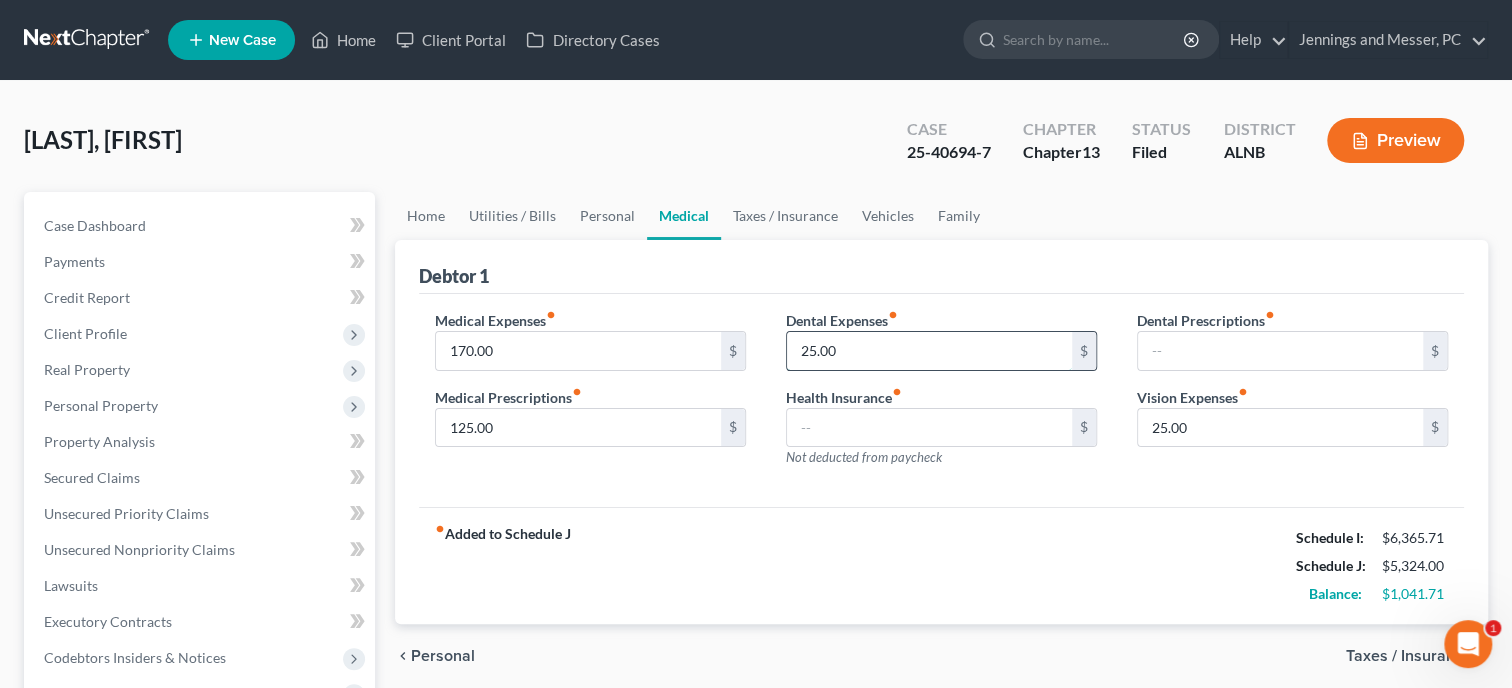 click on "25.00" at bounding box center [929, 351] 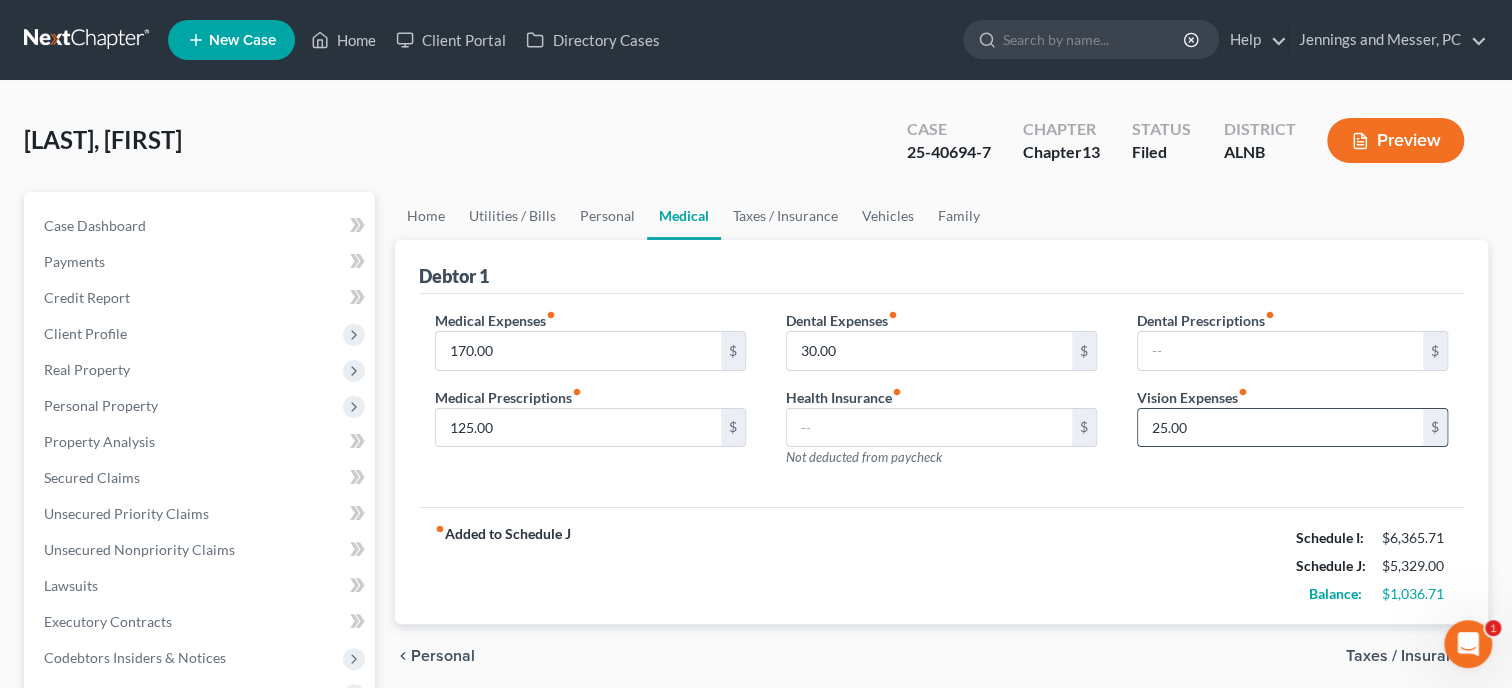 click on "25.00" at bounding box center [1280, 428] 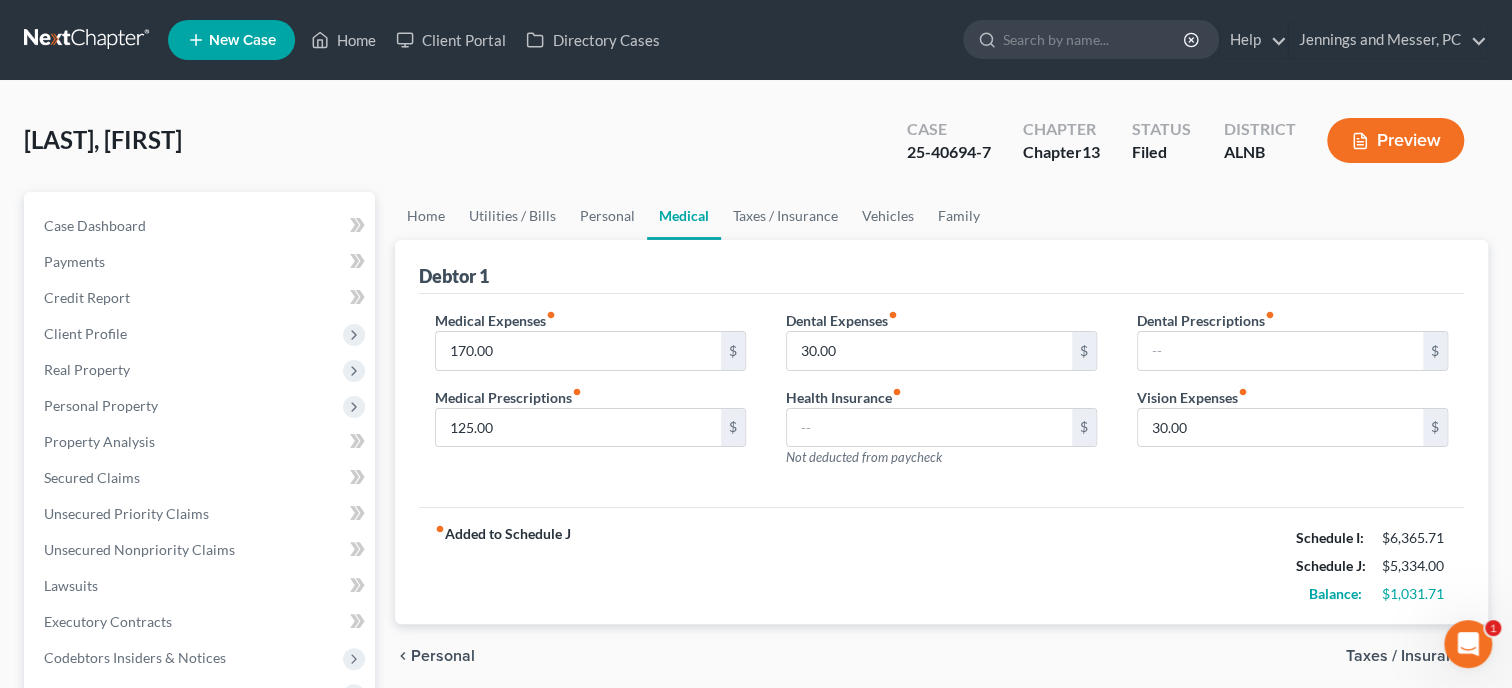 click on "fiber_manual_record Added to Schedule J Schedule I: [AMOUNT] Schedule J: [AMOUNT] Balance: [AMOUNT]" at bounding box center [941, 565] 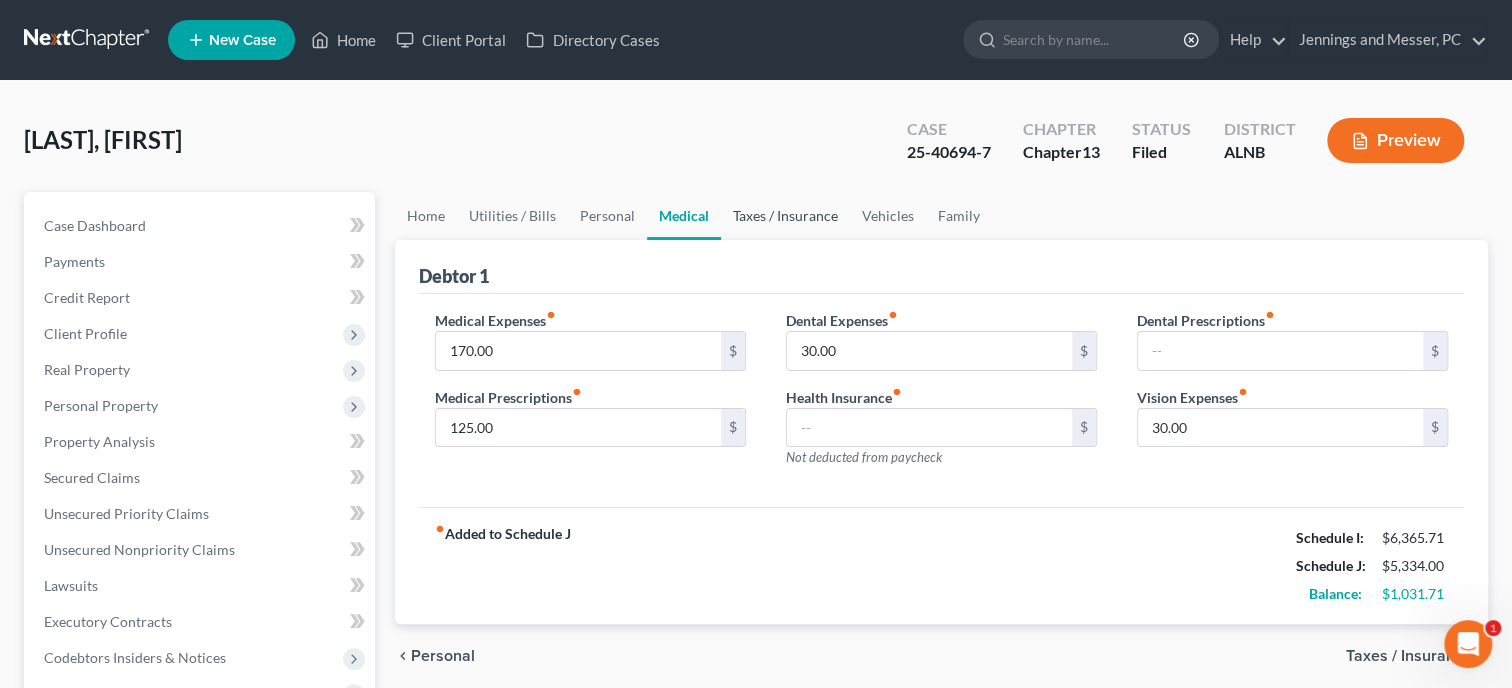 click on "Taxes / Insurance" at bounding box center (785, 216) 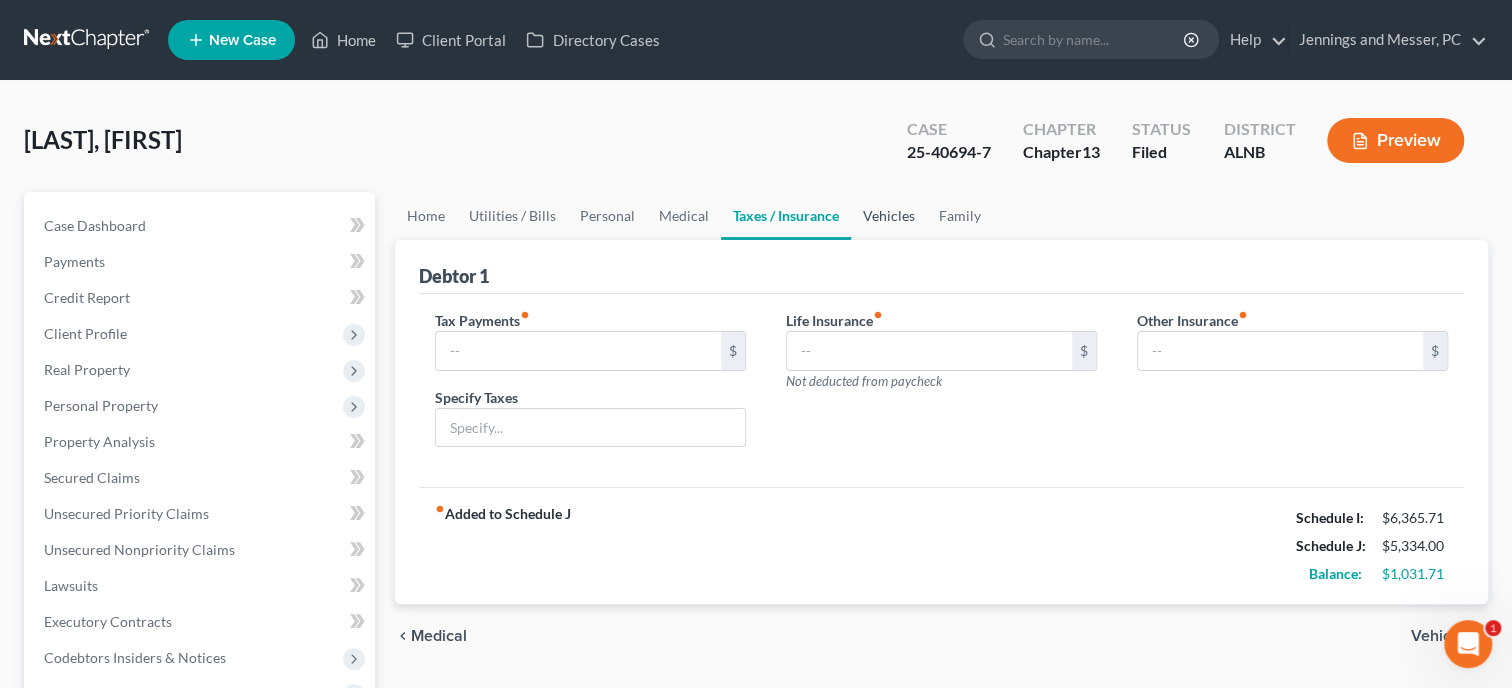 click on "Vehicles" at bounding box center [889, 216] 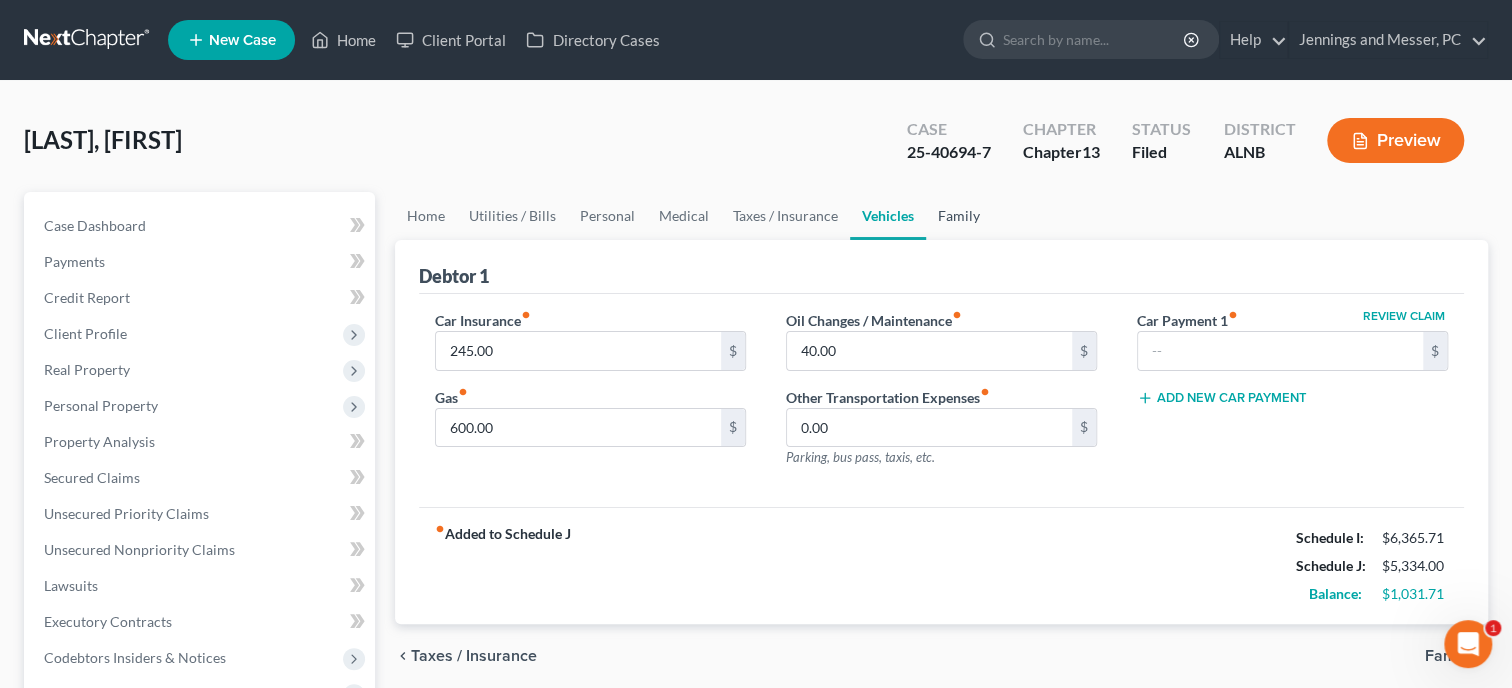 click on "Family" at bounding box center [959, 216] 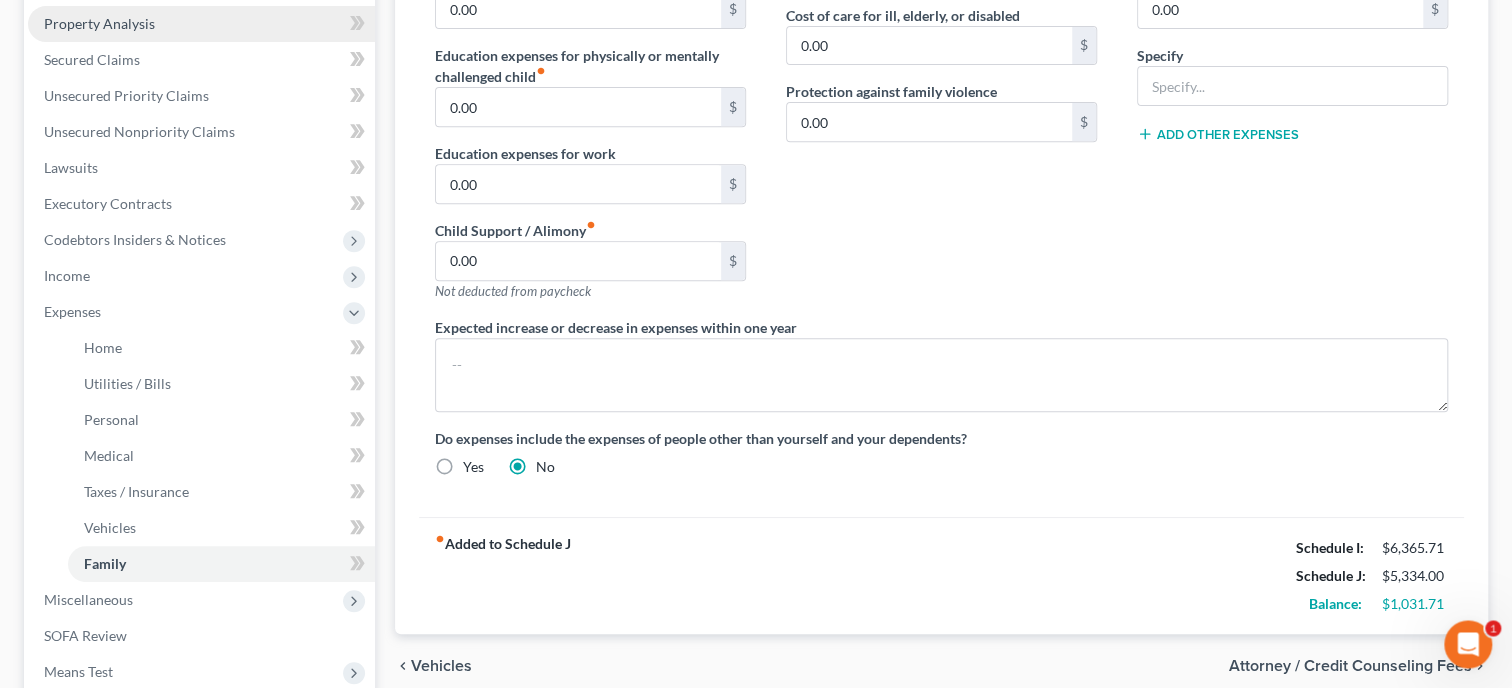 scroll, scrollTop: 514, scrollLeft: 0, axis: vertical 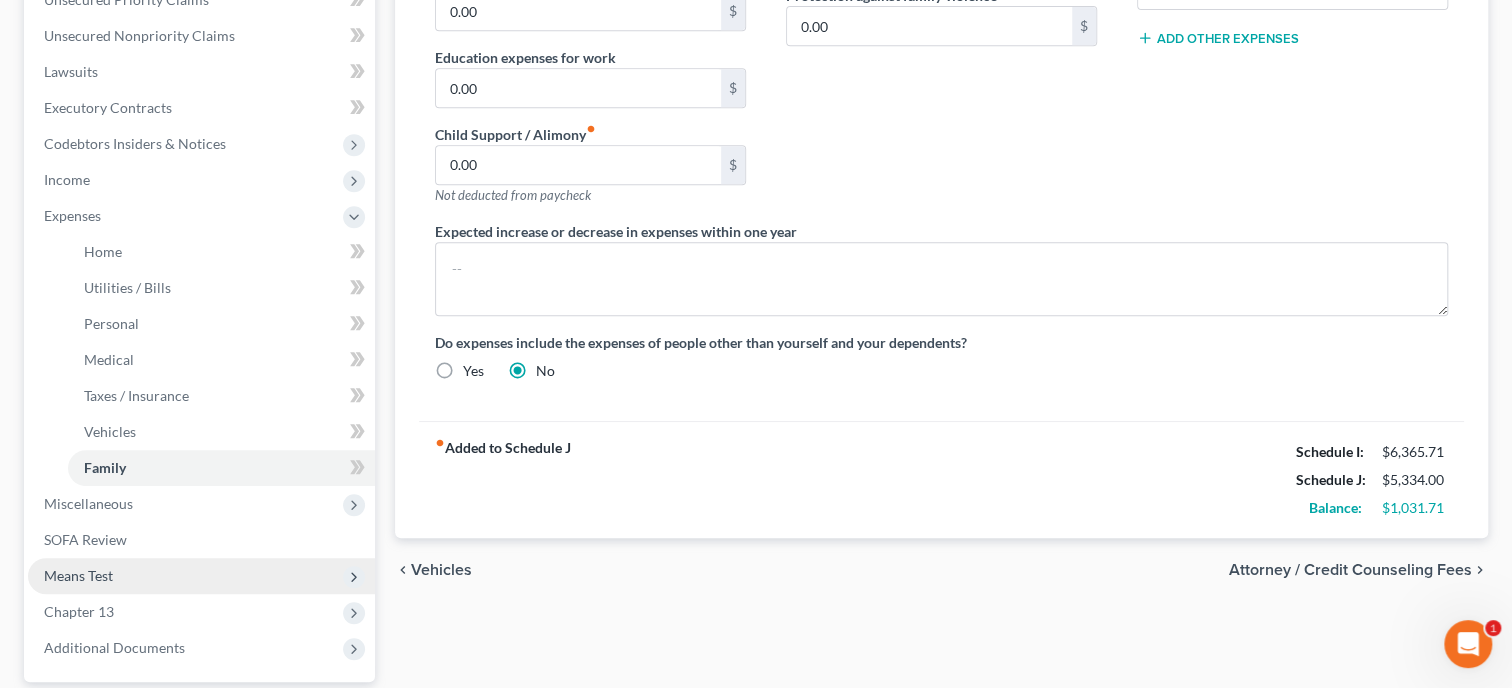 click on "Means Test" at bounding box center [201, 576] 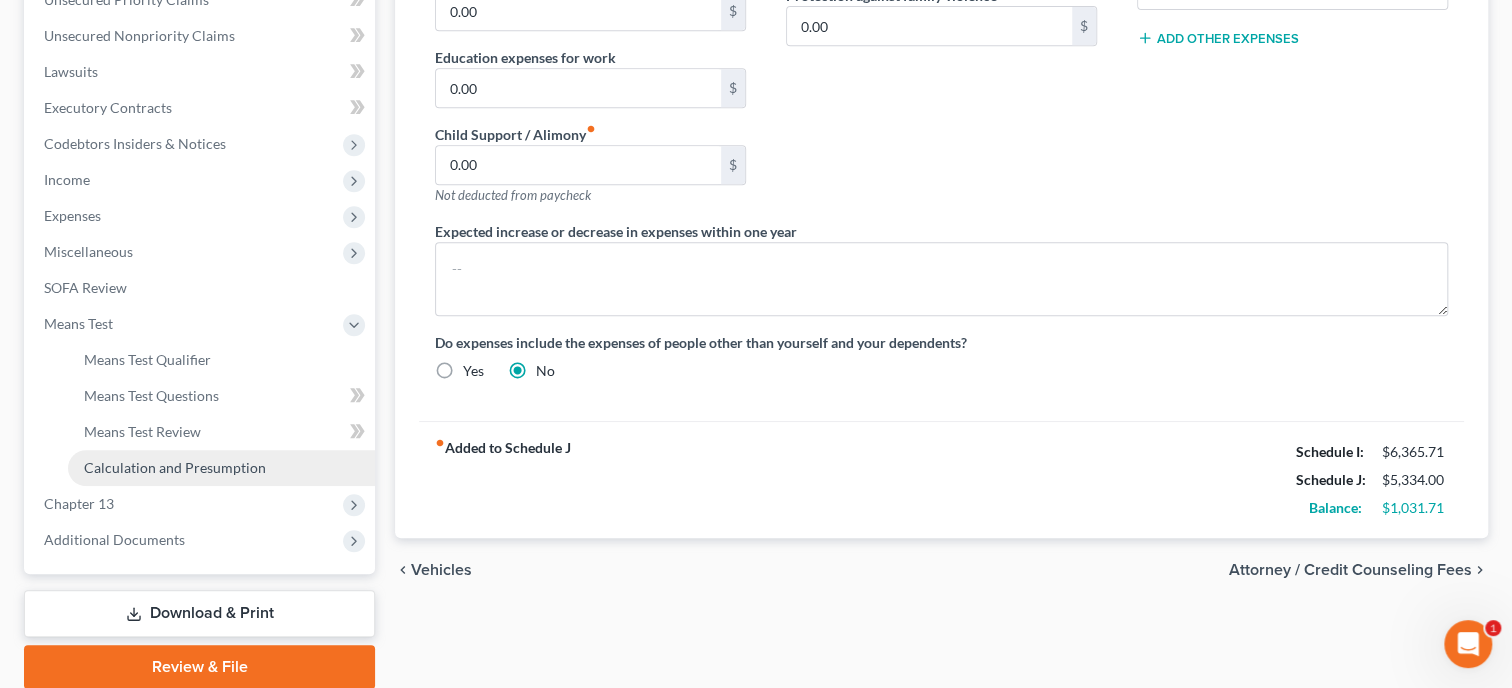 click on "Calculation and Presumption" at bounding box center (175, 467) 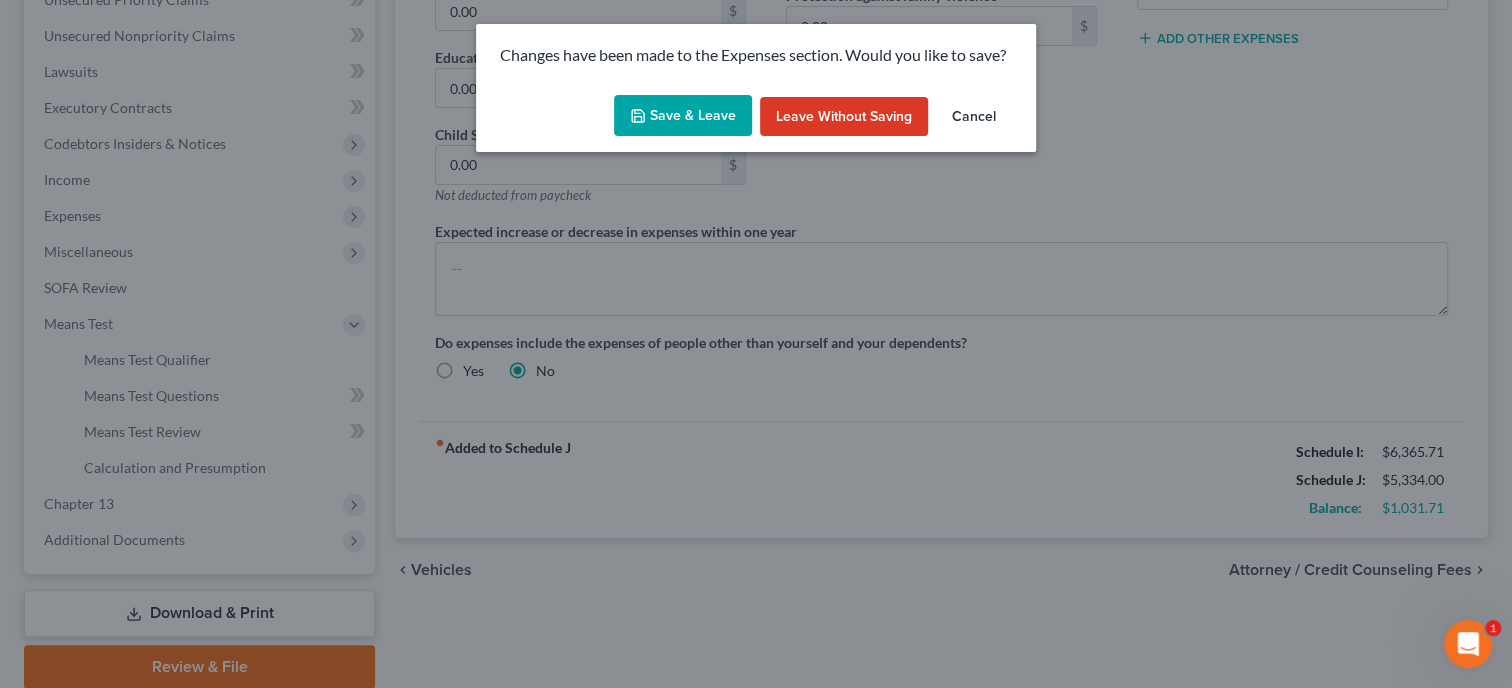 click on "Save & Leave" at bounding box center [683, 116] 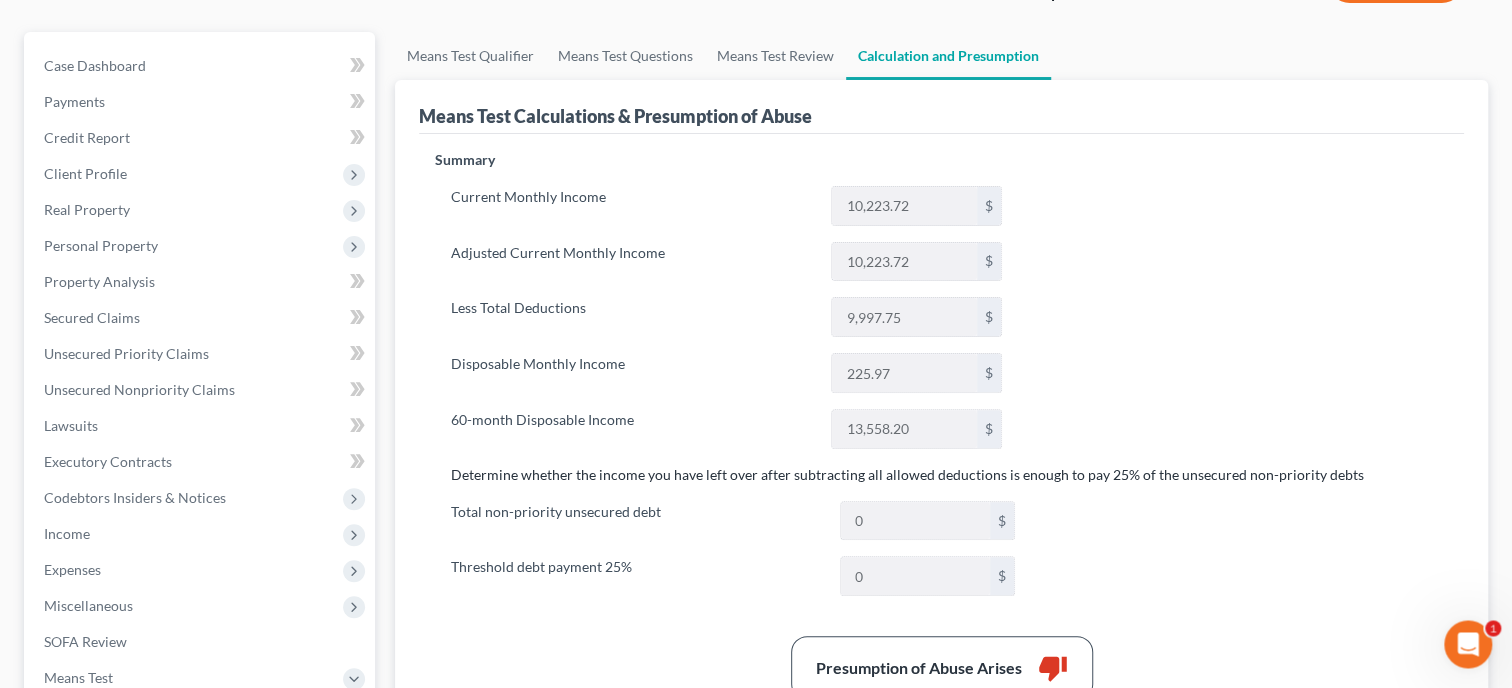 scroll, scrollTop: 205, scrollLeft: 0, axis: vertical 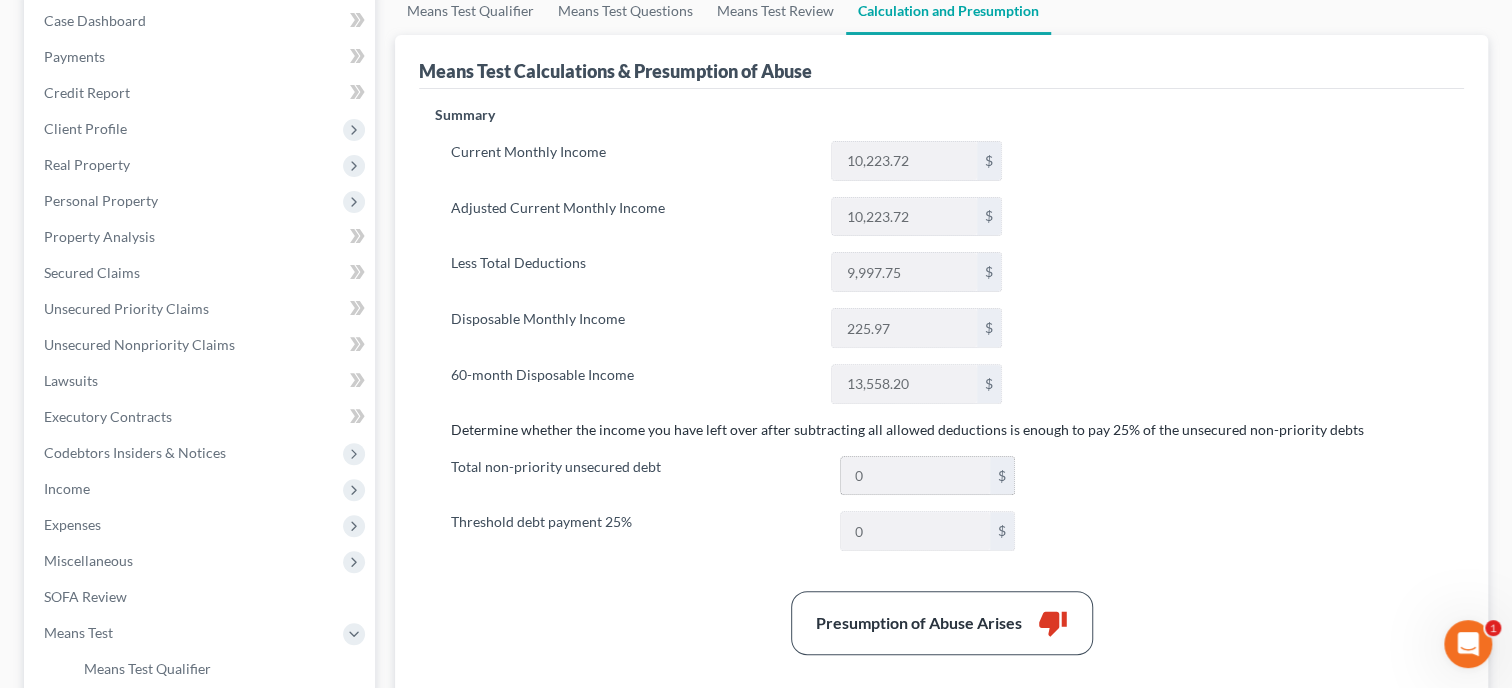 click on "0" at bounding box center [915, 476] 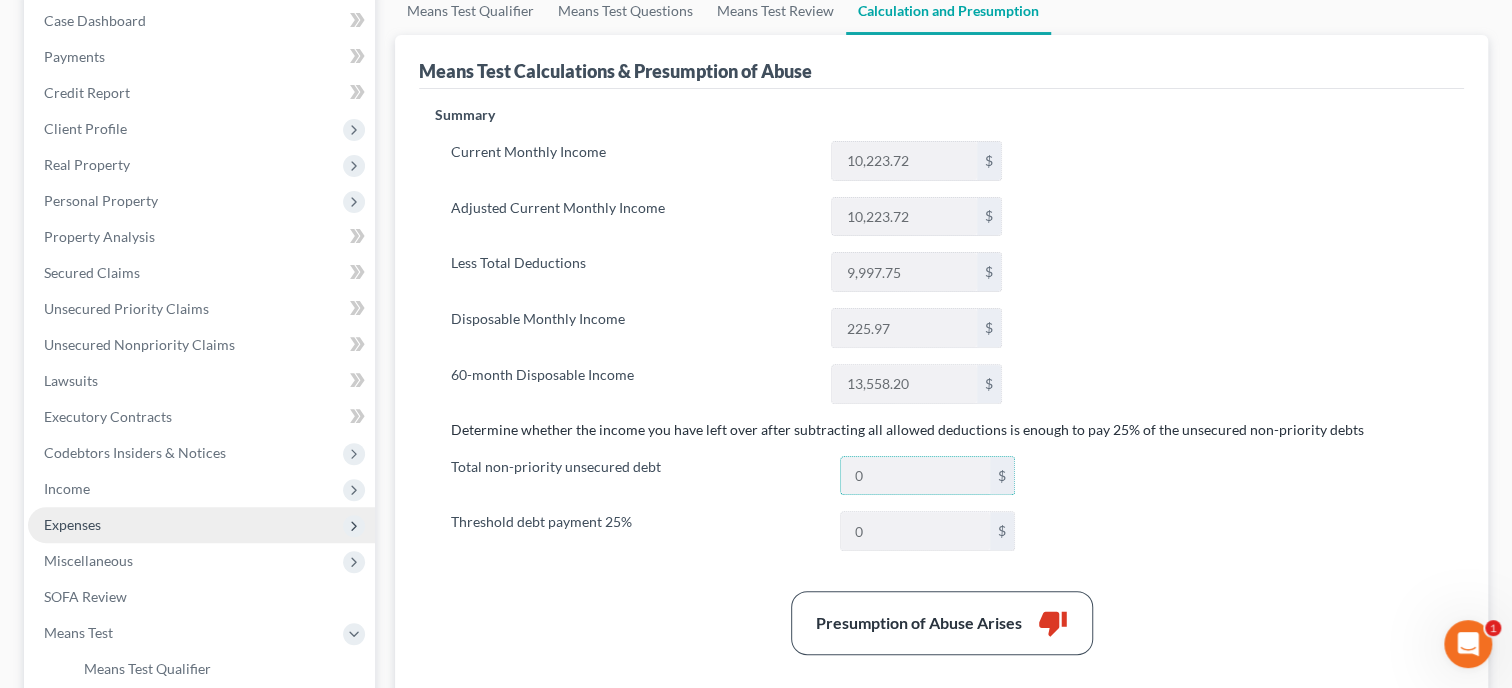 click on "Expenses" at bounding box center [201, 525] 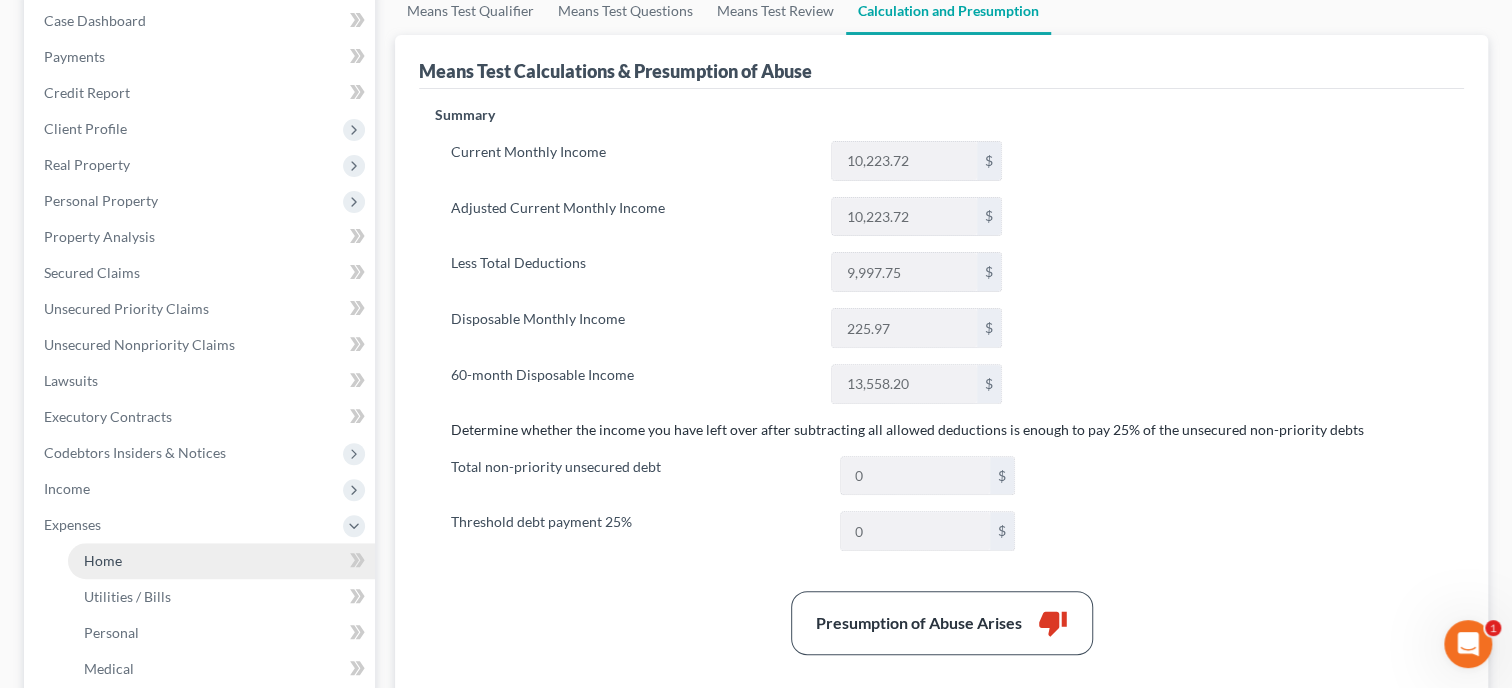 click on "Home" at bounding box center (103, 560) 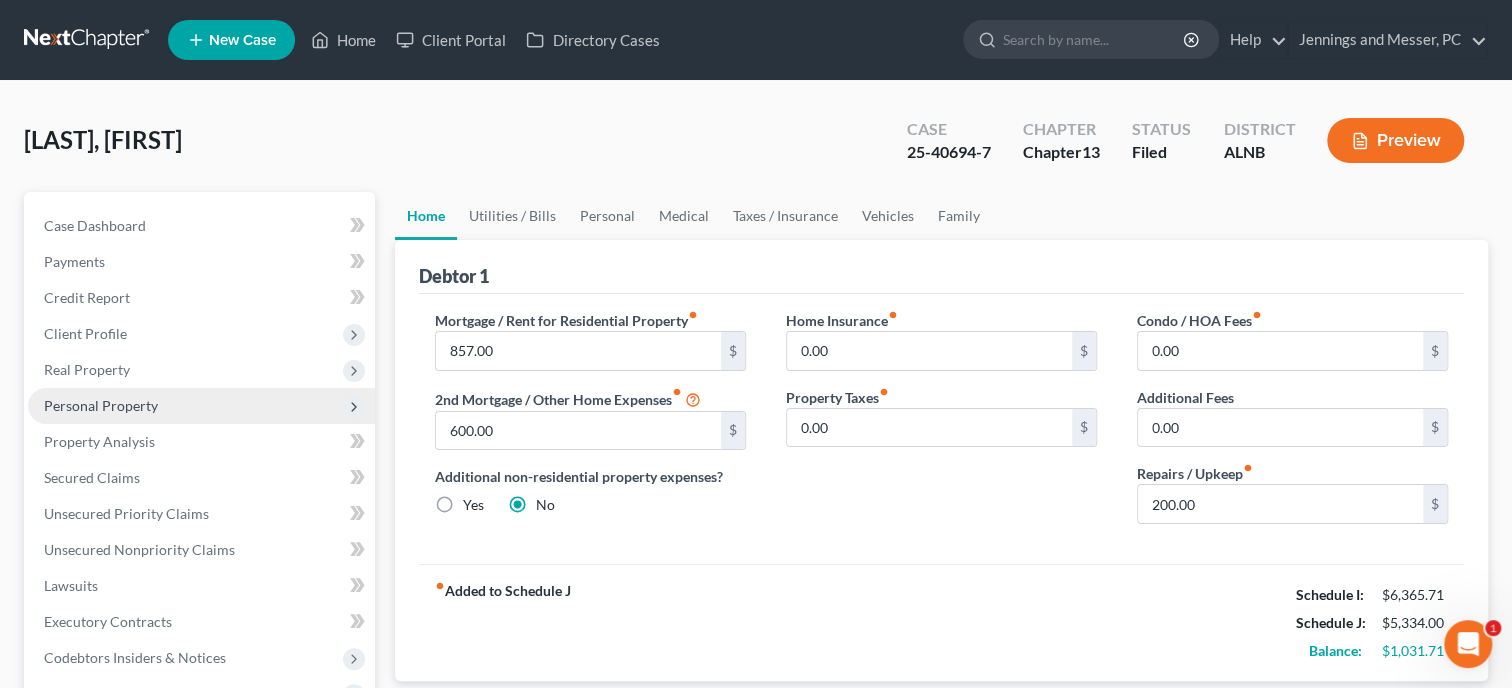 scroll, scrollTop: 0, scrollLeft: 0, axis: both 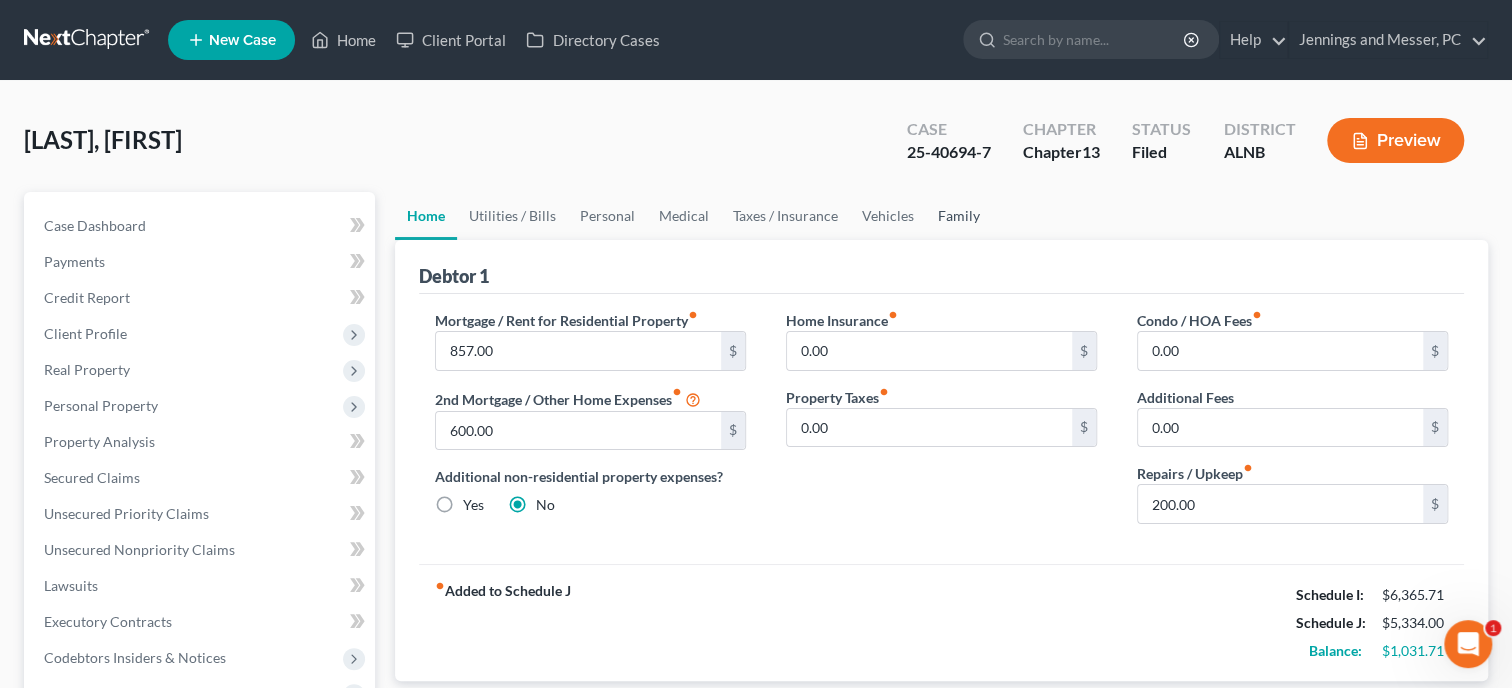 click on "Family" at bounding box center [959, 216] 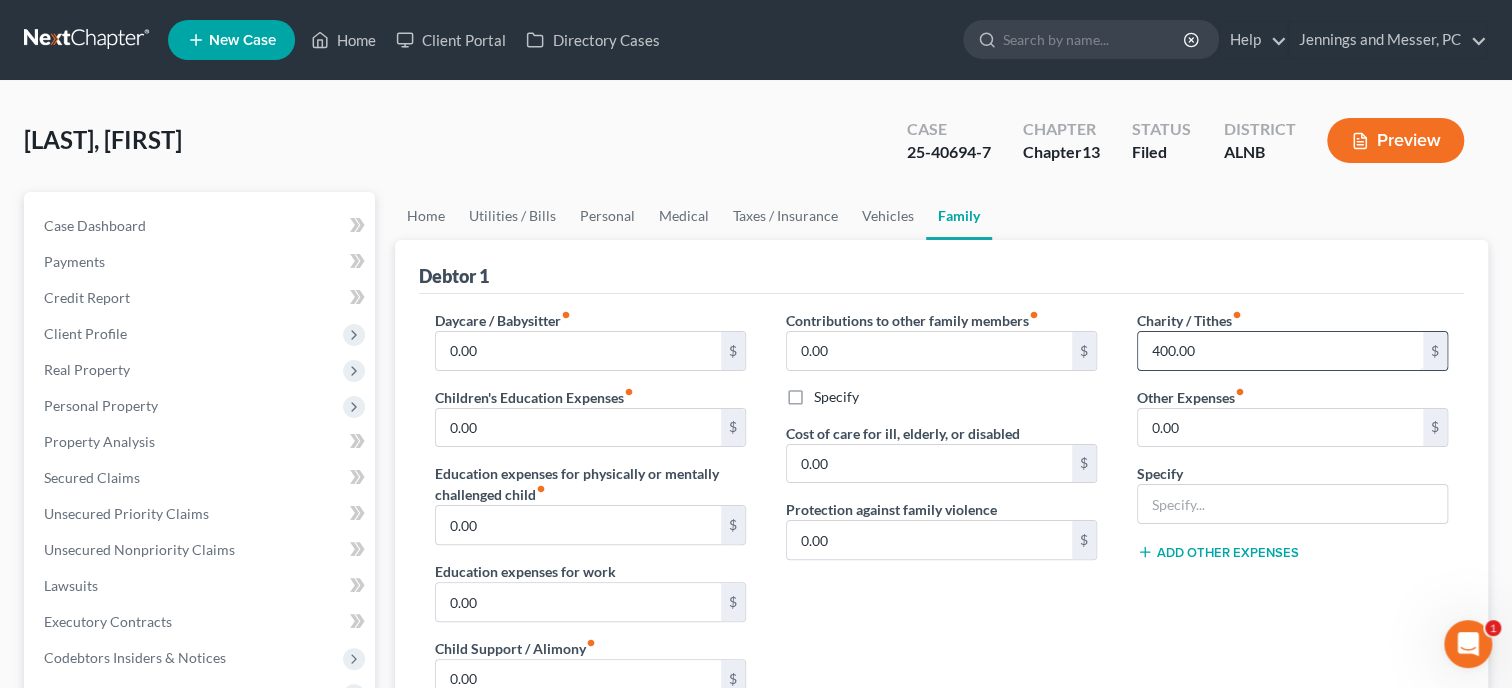 click on "400.00" at bounding box center [1280, 351] 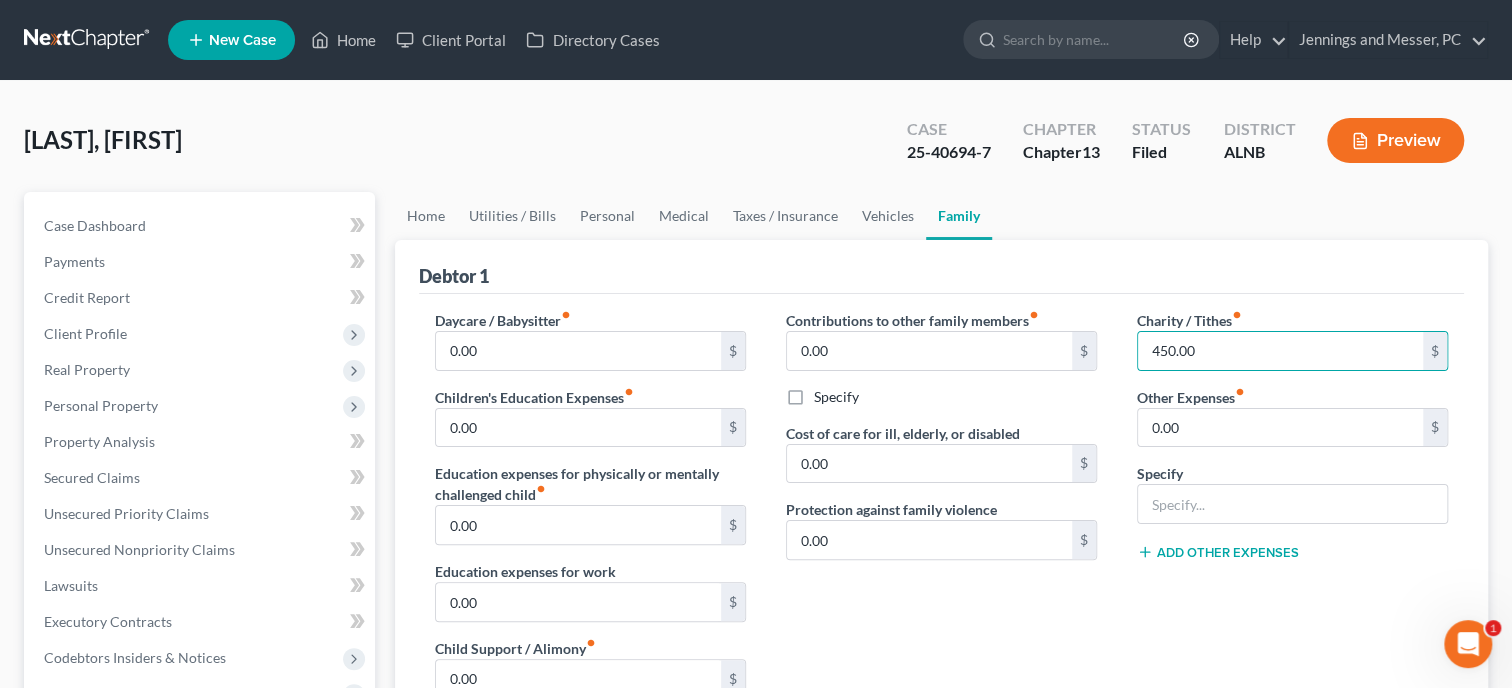 click on "Debtor 1" at bounding box center (941, 267) 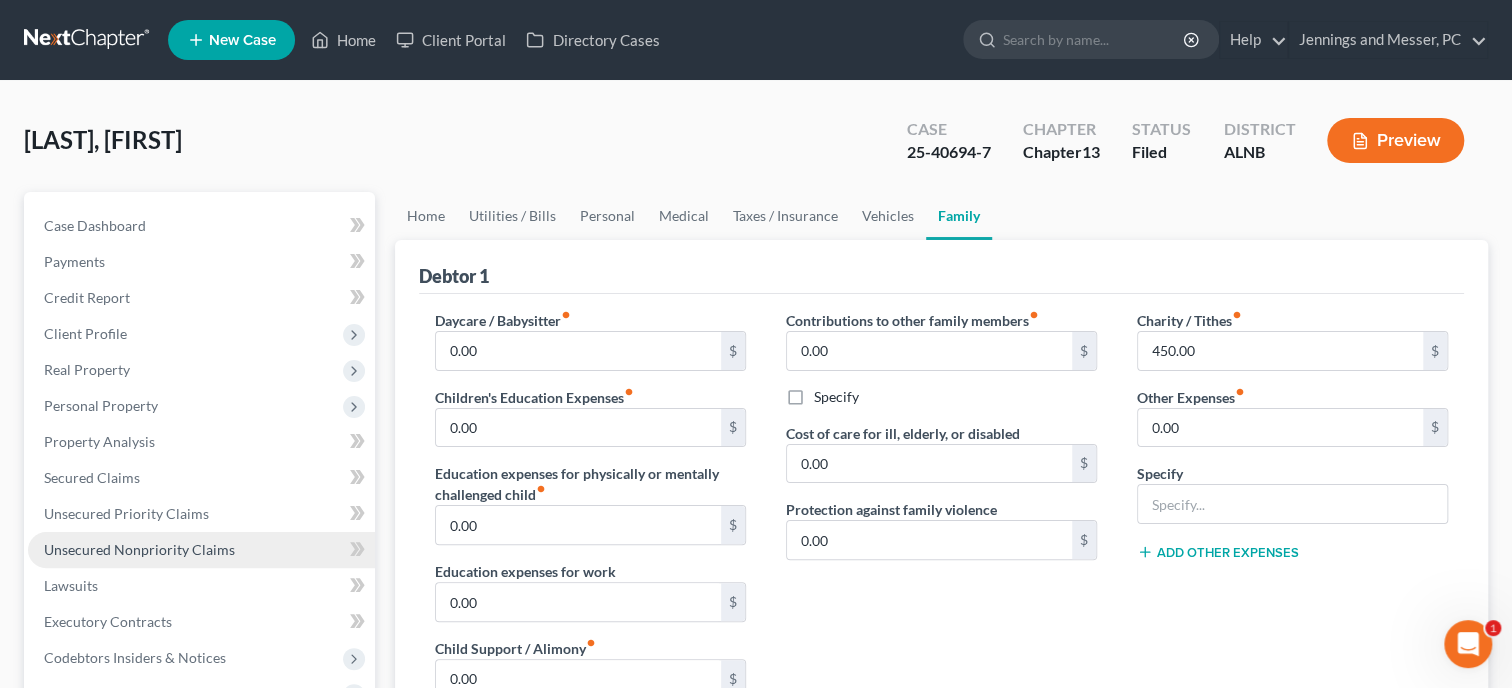 click on "Unsecured Nonpriority Claims" at bounding box center (139, 549) 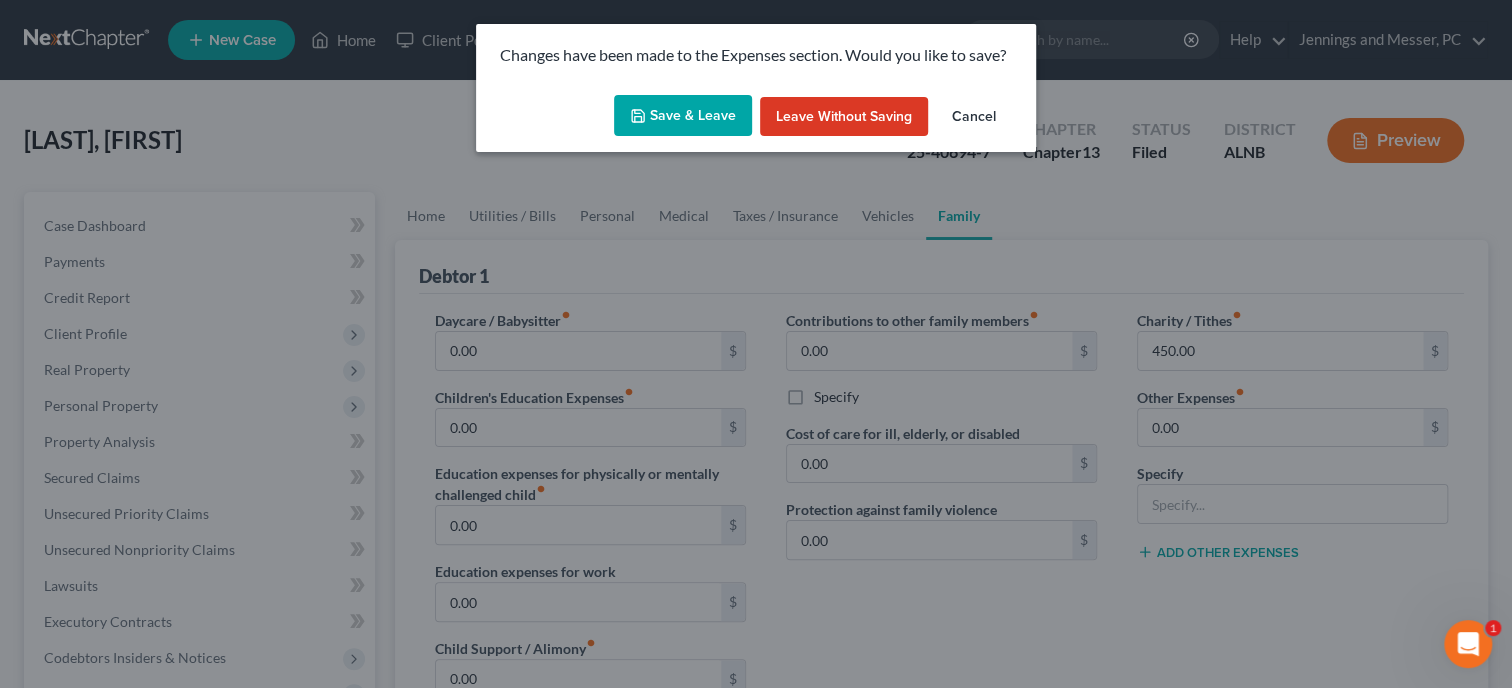 click on "Save & Leave" at bounding box center (683, 116) 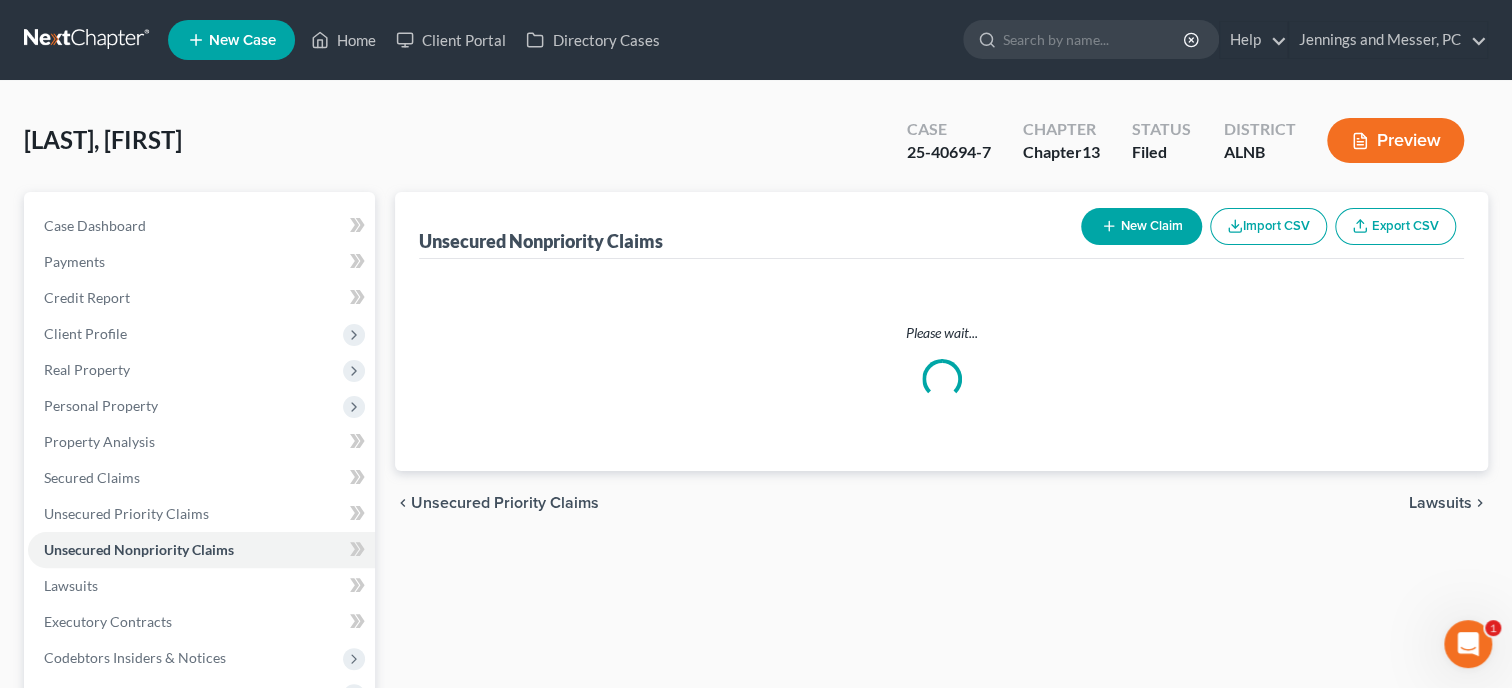 scroll, scrollTop: 444, scrollLeft: 0, axis: vertical 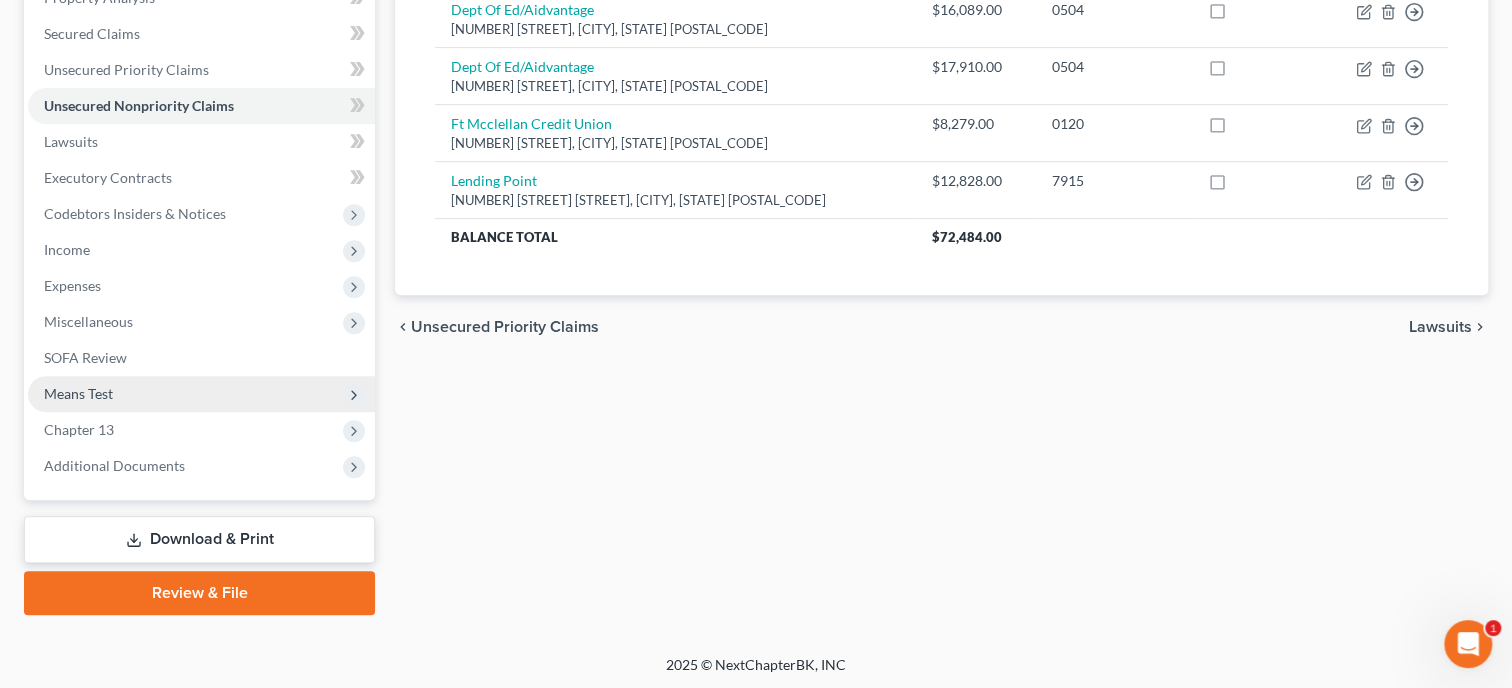 click on "Means Test" at bounding box center [201, 394] 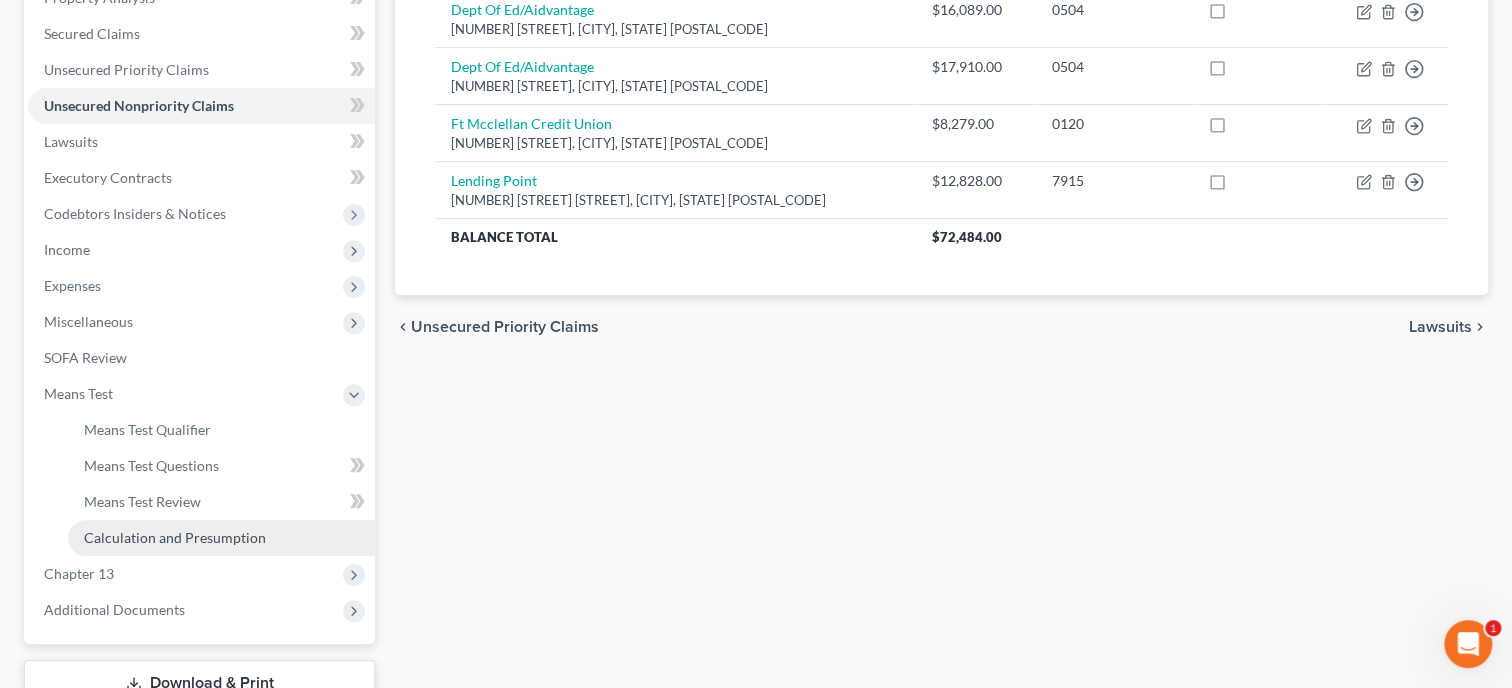 click on "Calculation and Presumption" at bounding box center (175, 537) 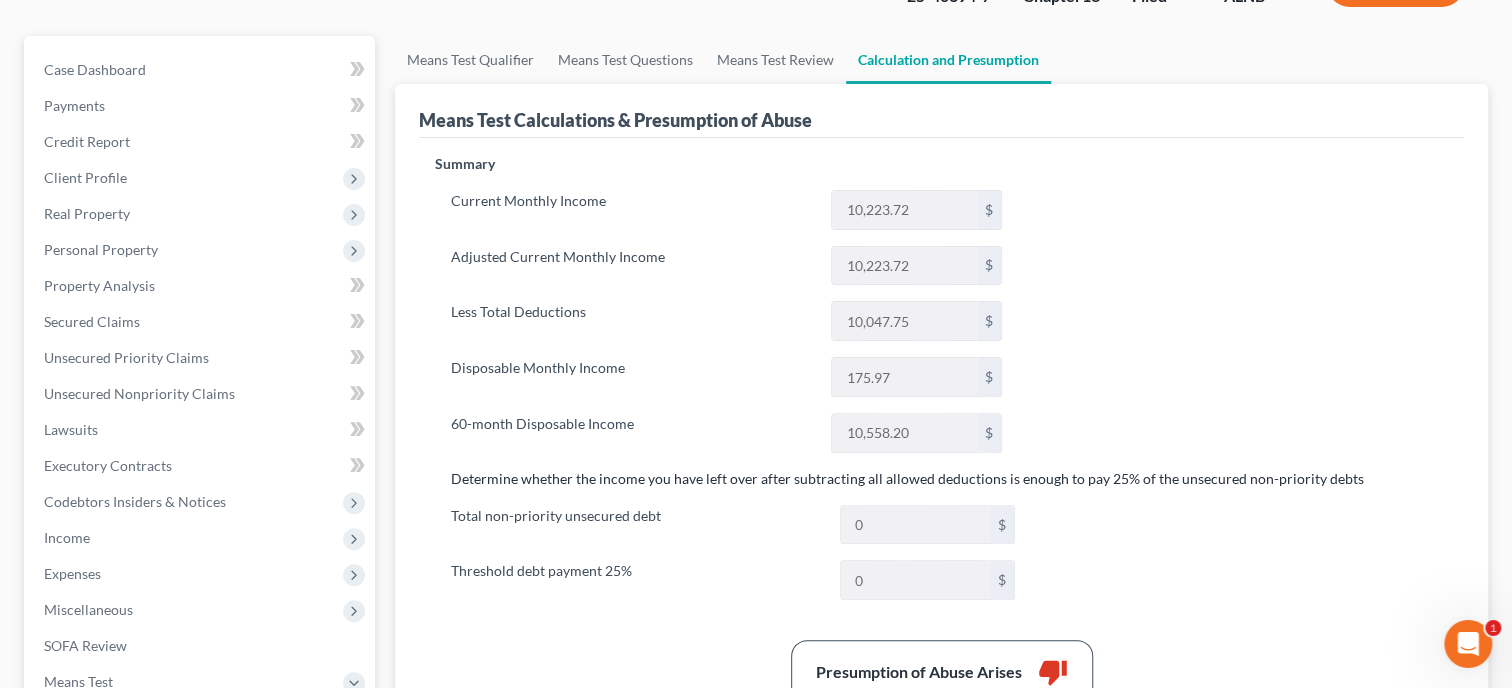 scroll, scrollTop: 205, scrollLeft: 0, axis: vertical 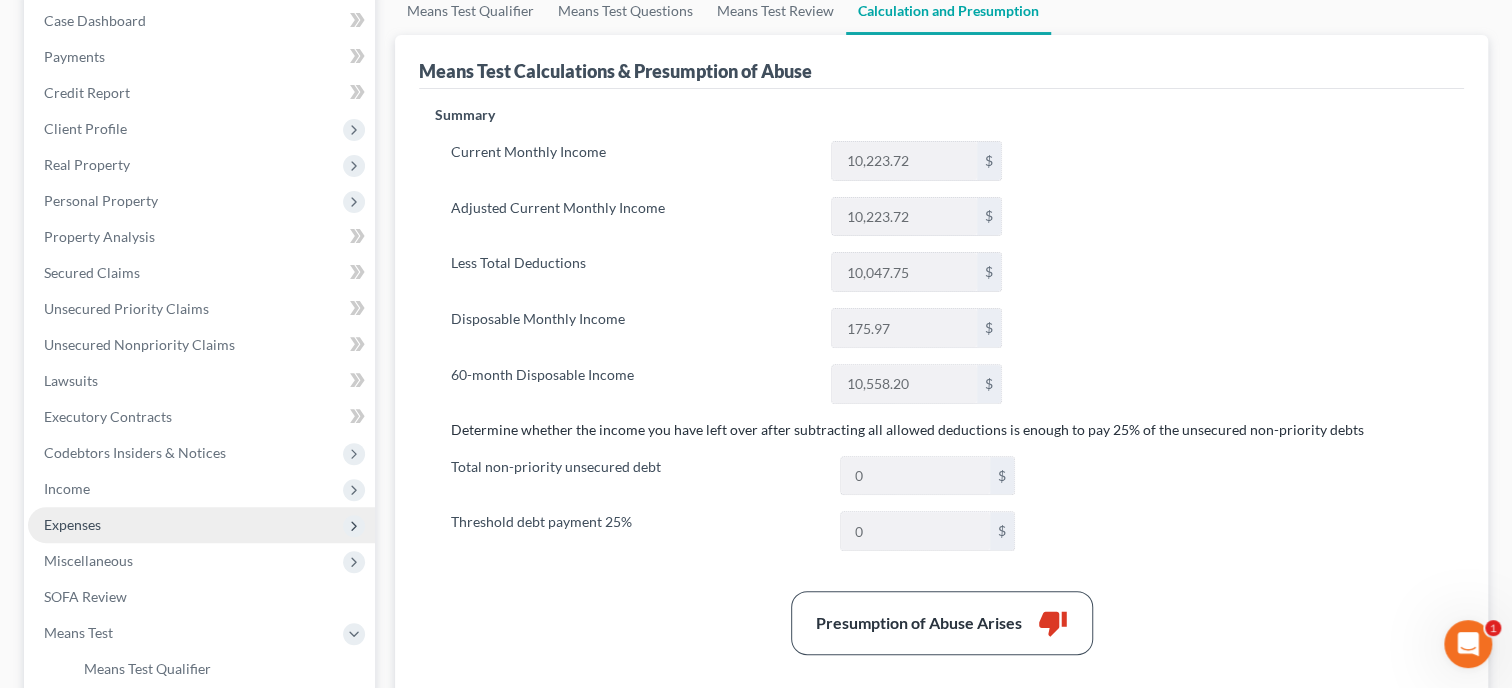 click on "Expenses" at bounding box center (201, 525) 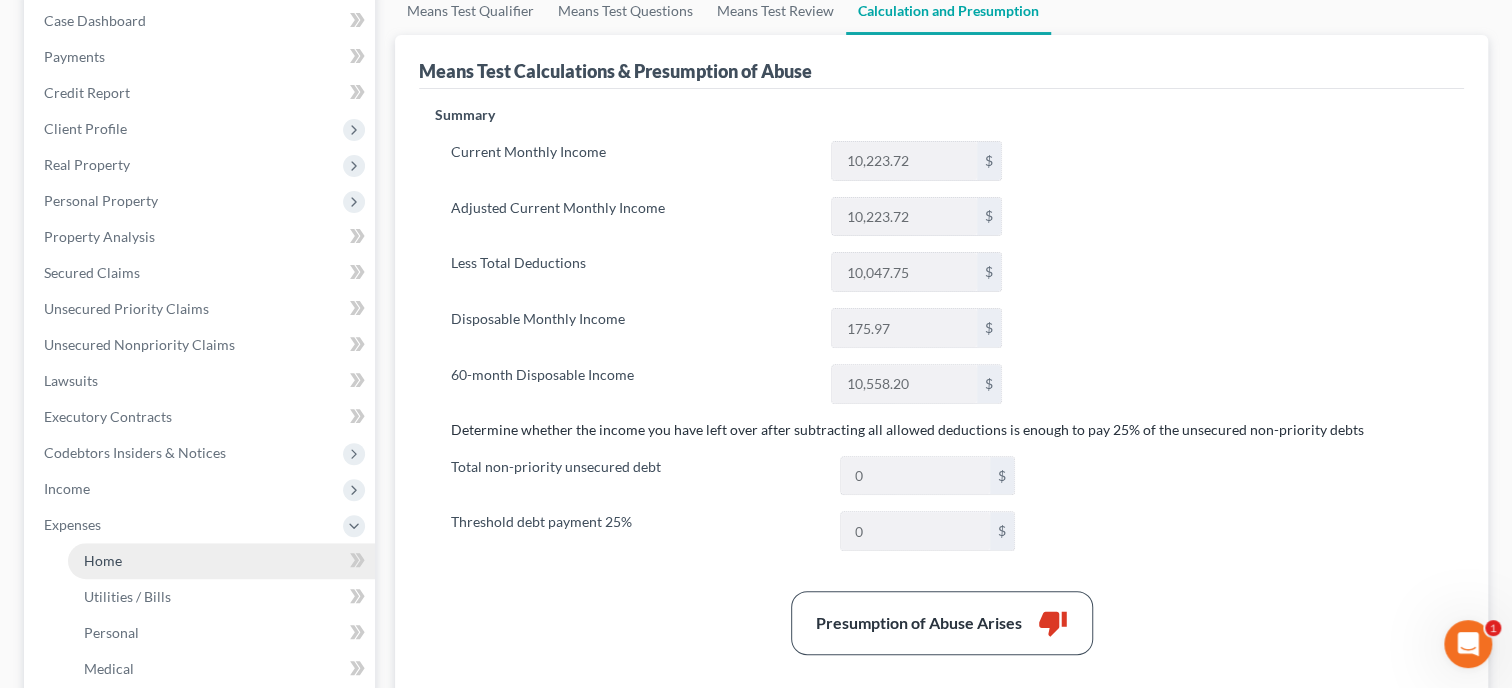 click on "Home" at bounding box center [221, 561] 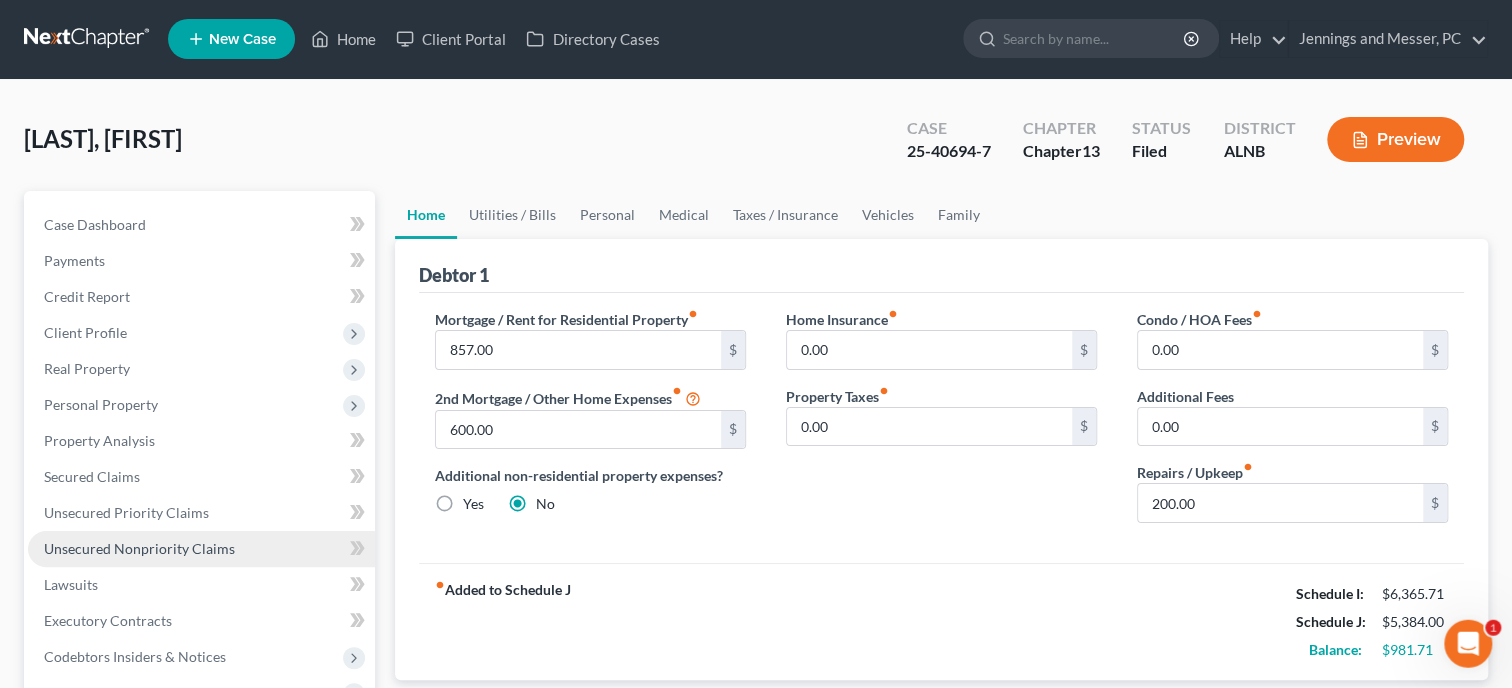 scroll, scrollTop: 0, scrollLeft: 0, axis: both 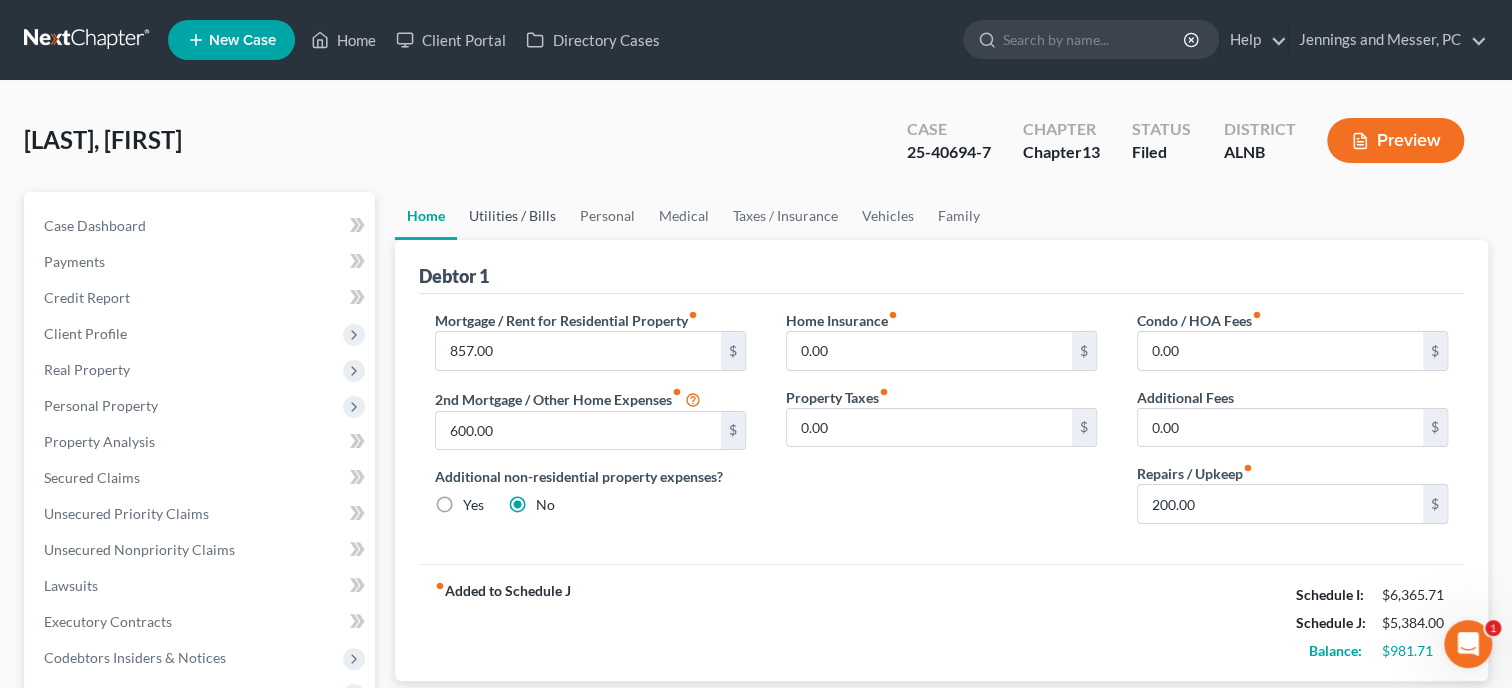 click on "Utilities / Bills" at bounding box center (512, 216) 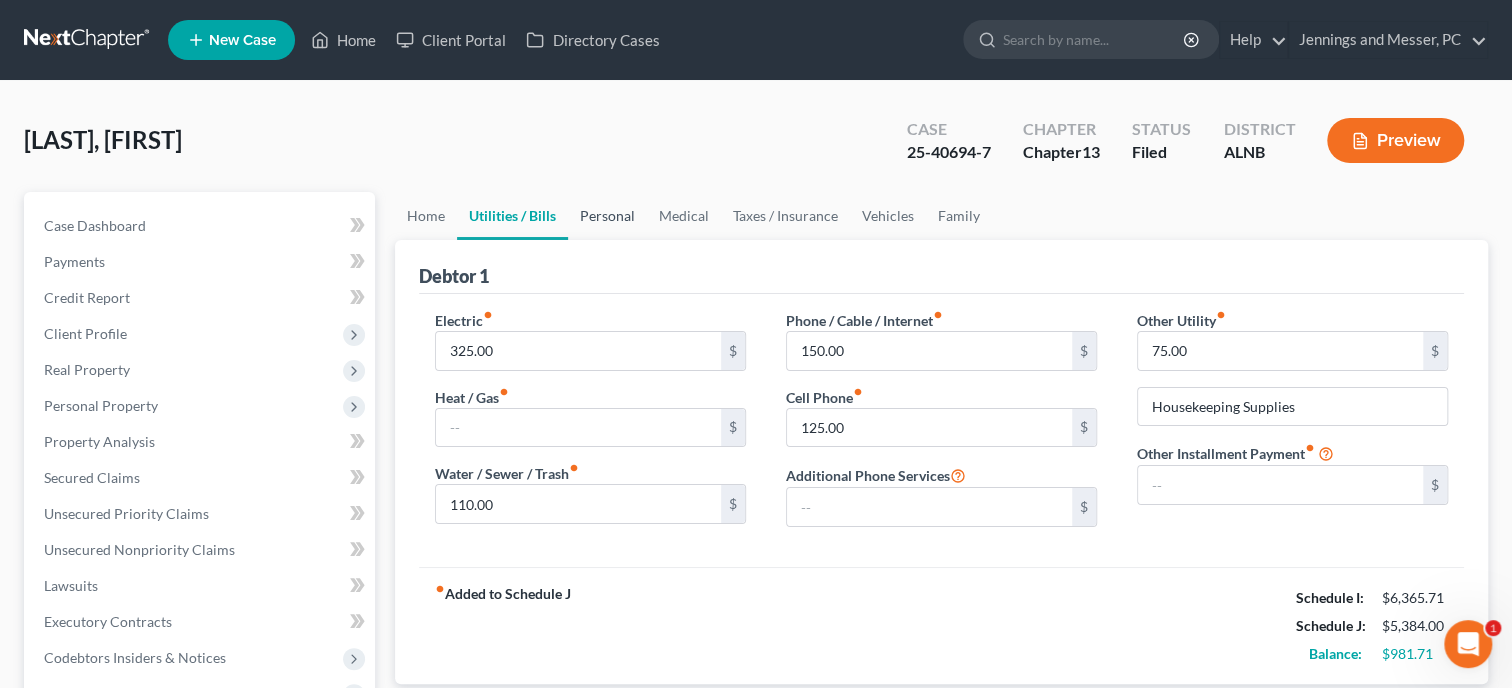 click on "Personal" at bounding box center (607, 216) 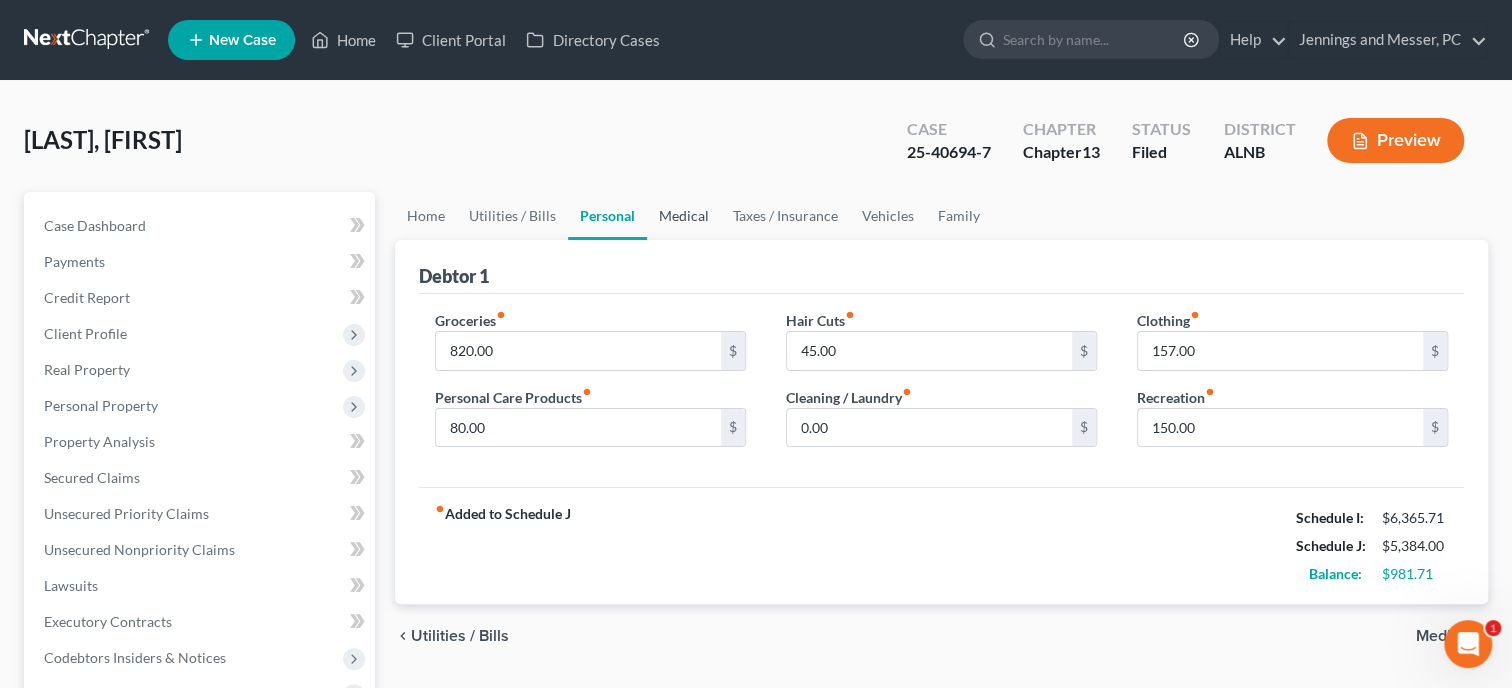 click on "Medical" at bounding box center (684, 216) 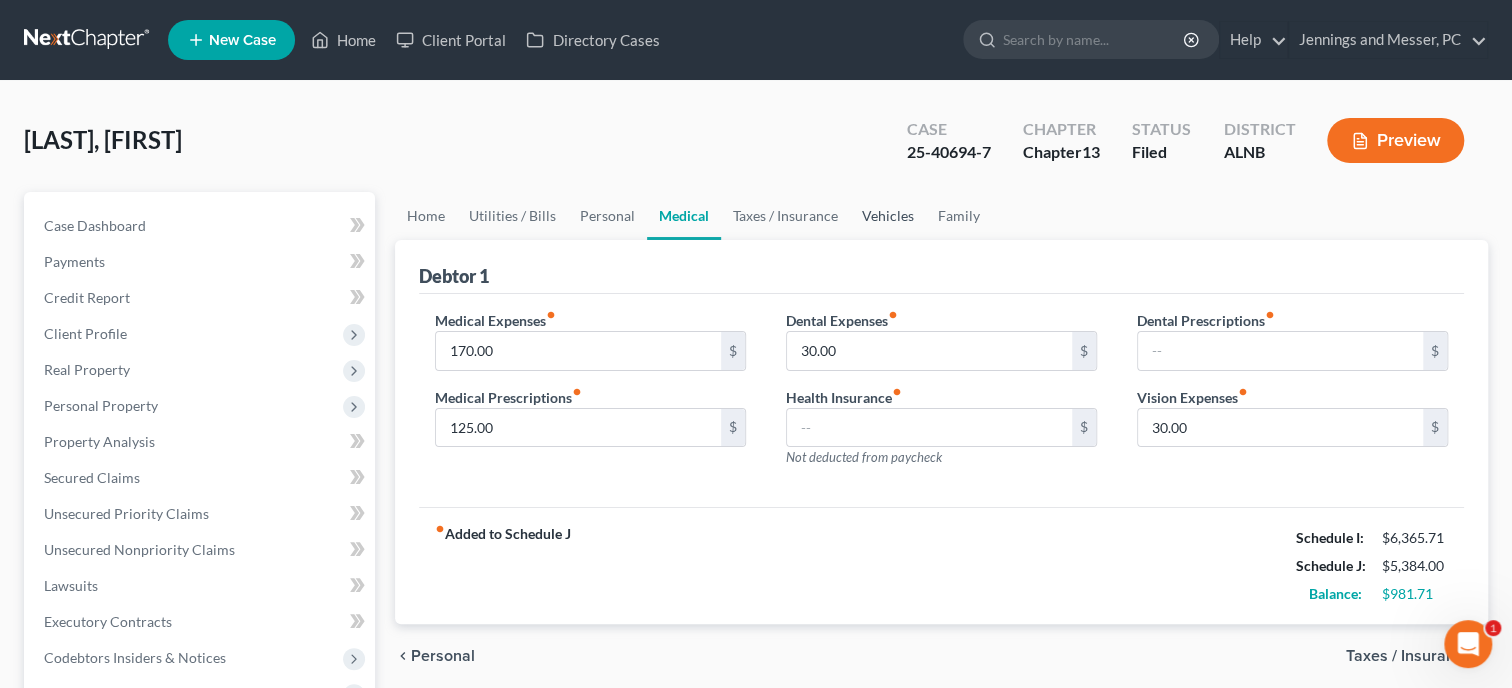 click on "Vehicles" at bounding box center (888, 216) 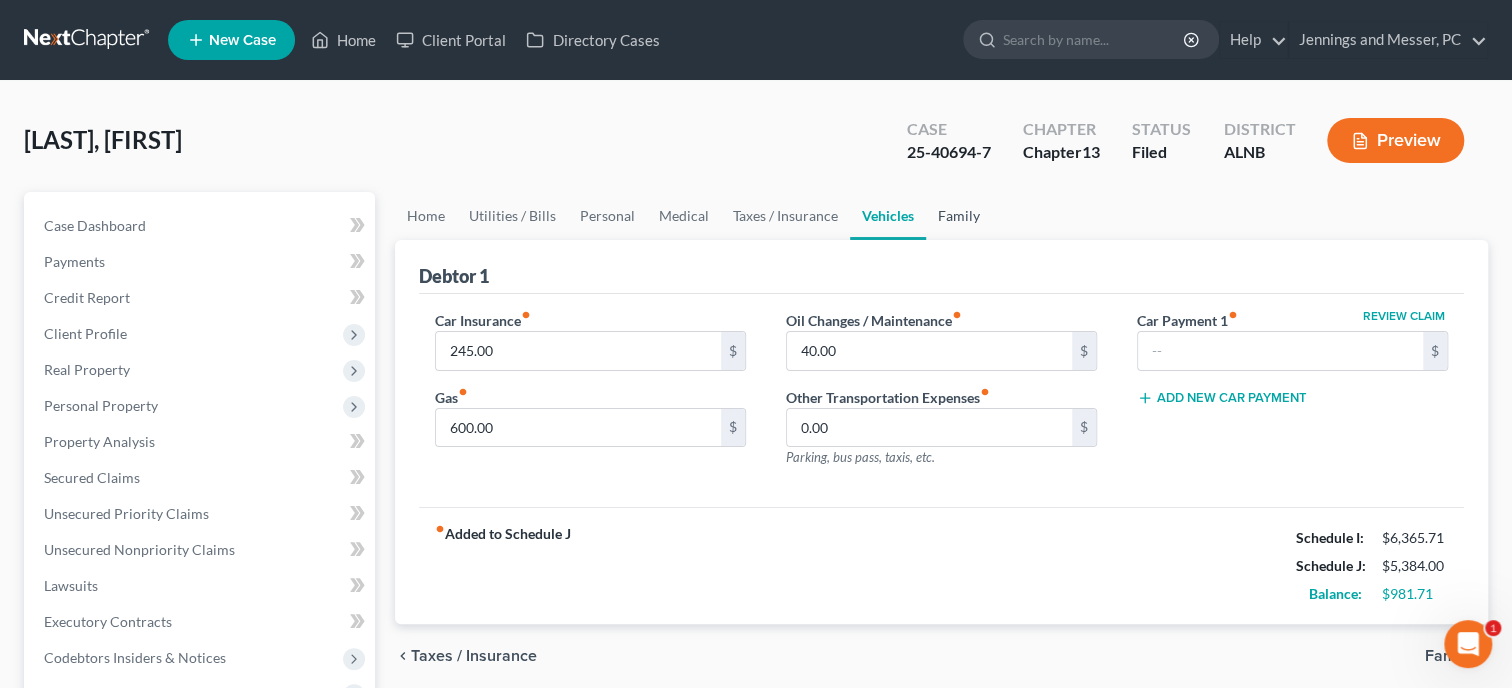 click on "Family" at bounding box center (959, 216) 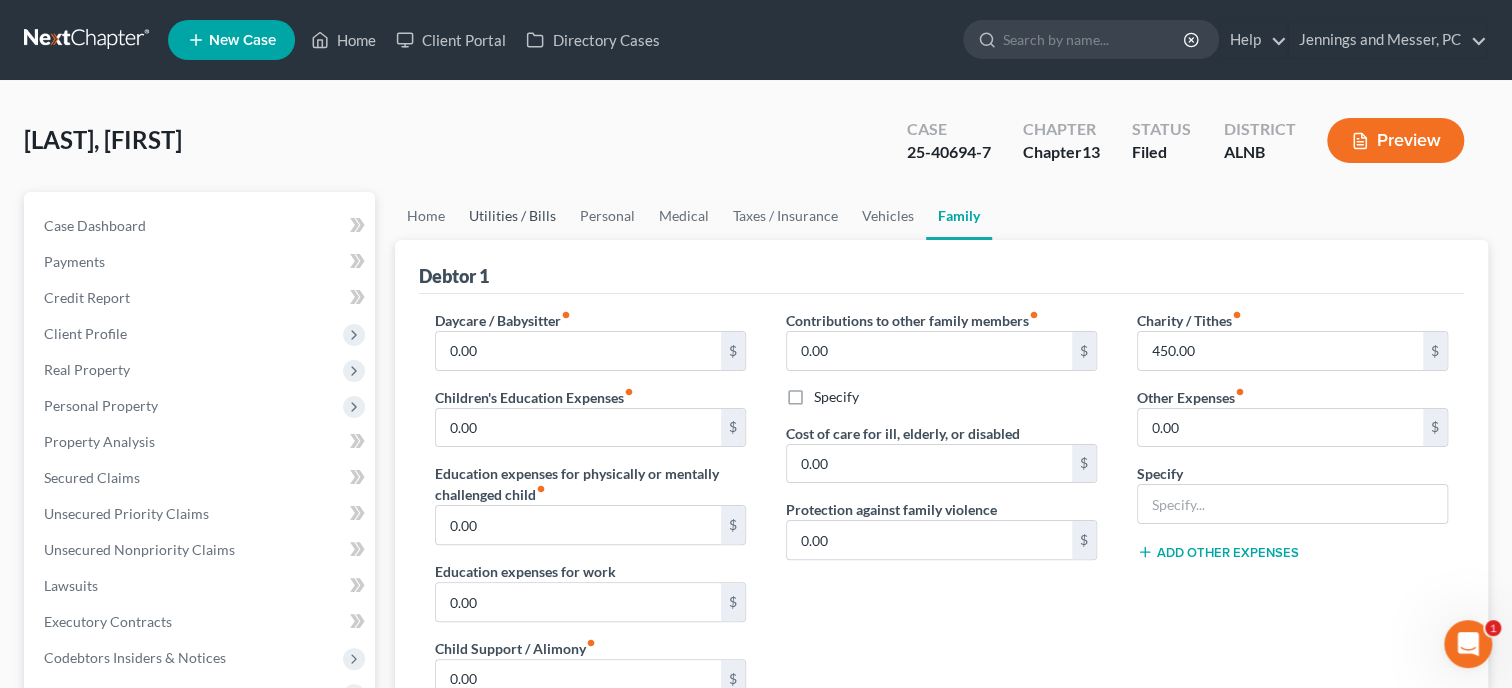 click on "Utilities / Bills" at bounding box center [512, 216] 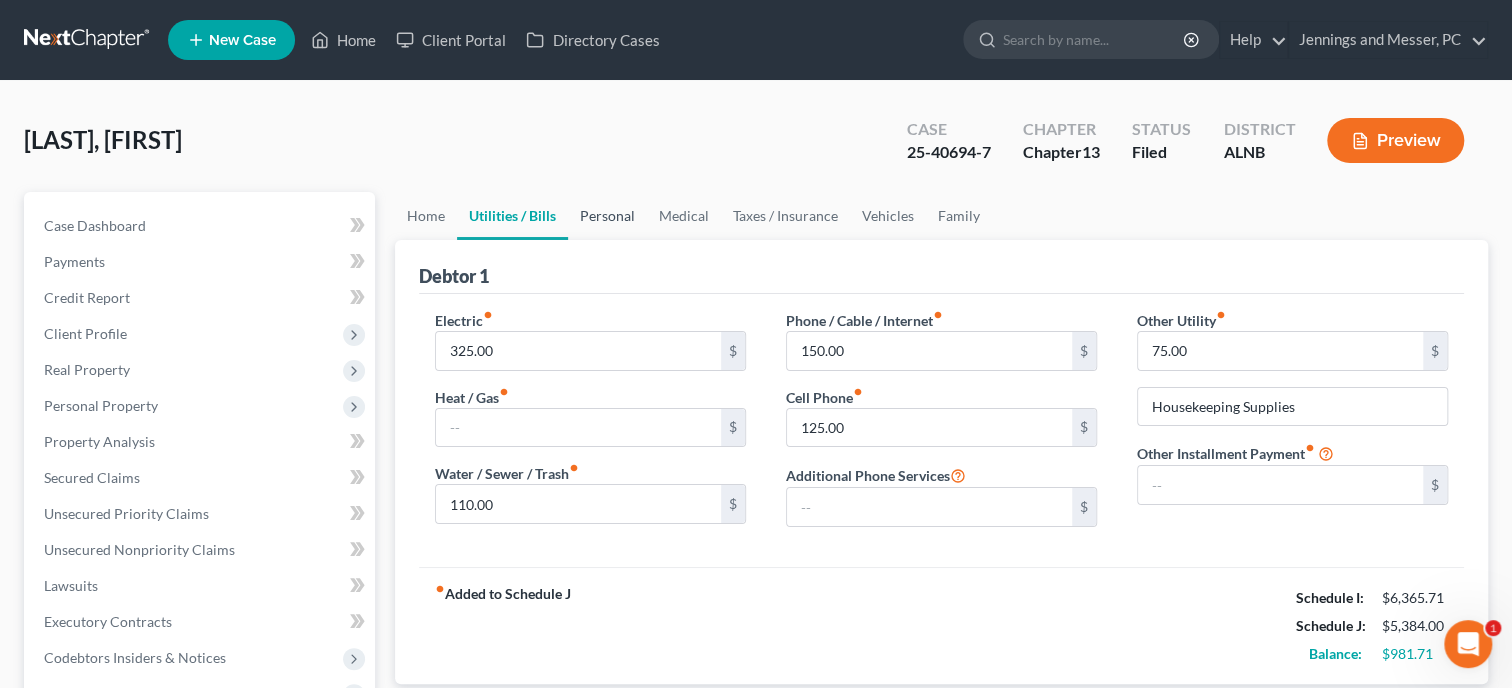 click on "Personal" at bounding box center (607, 216) 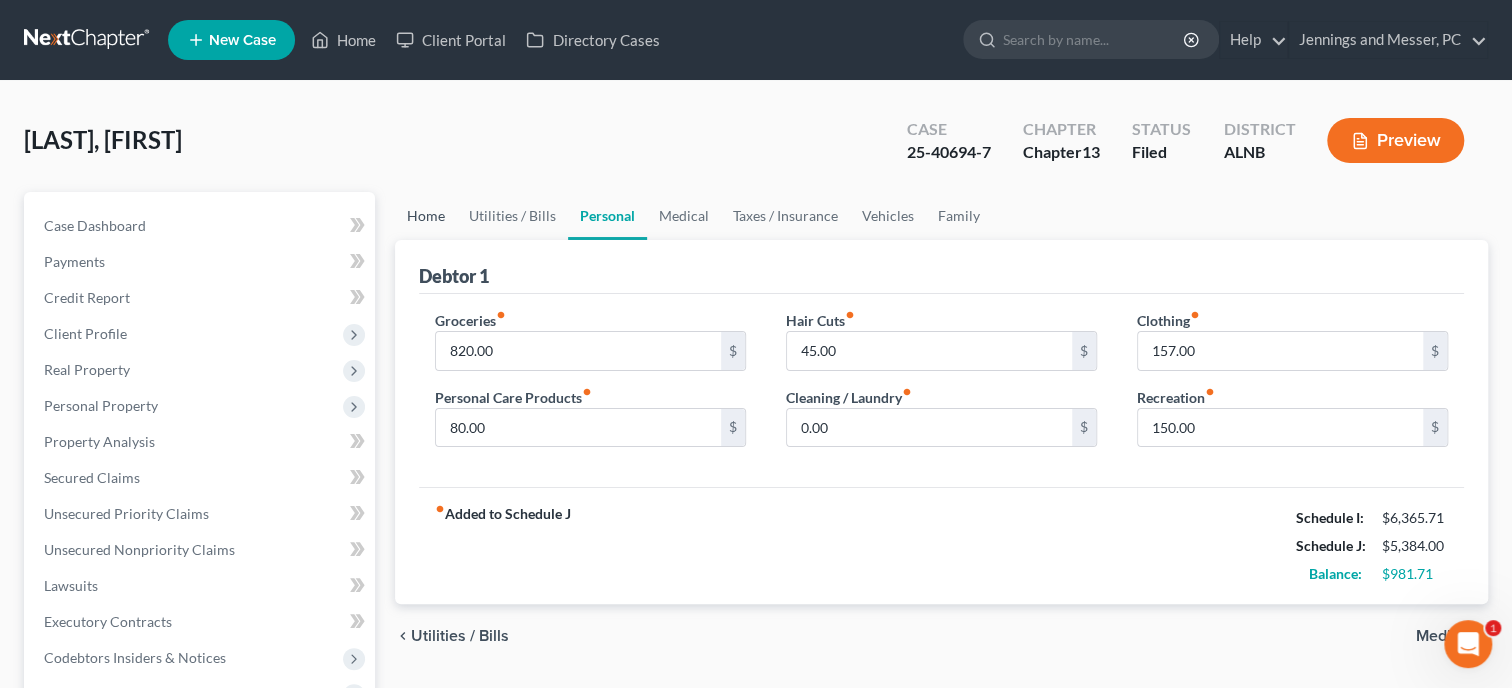 click on "Home" at bounding box center (426, 216) 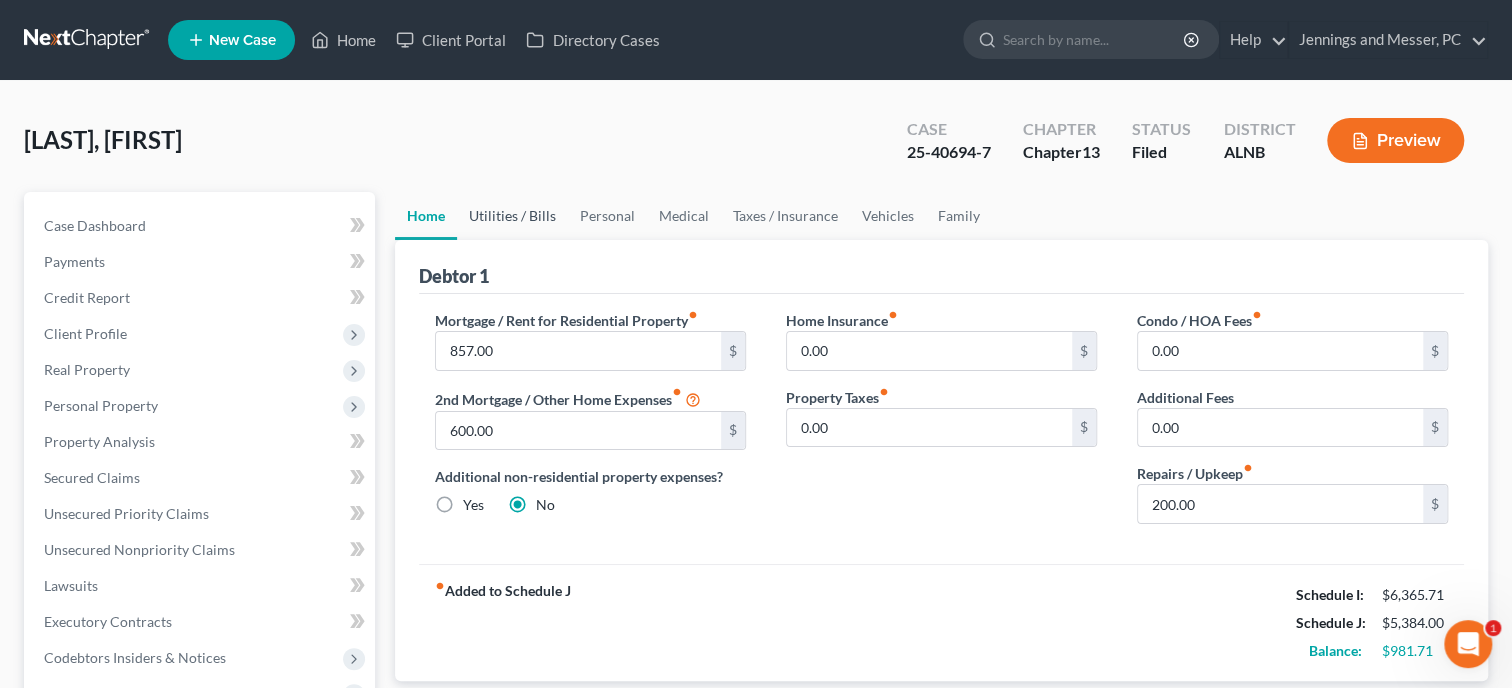 click on "Utilities / Bills" at bounding box center [512, 216] 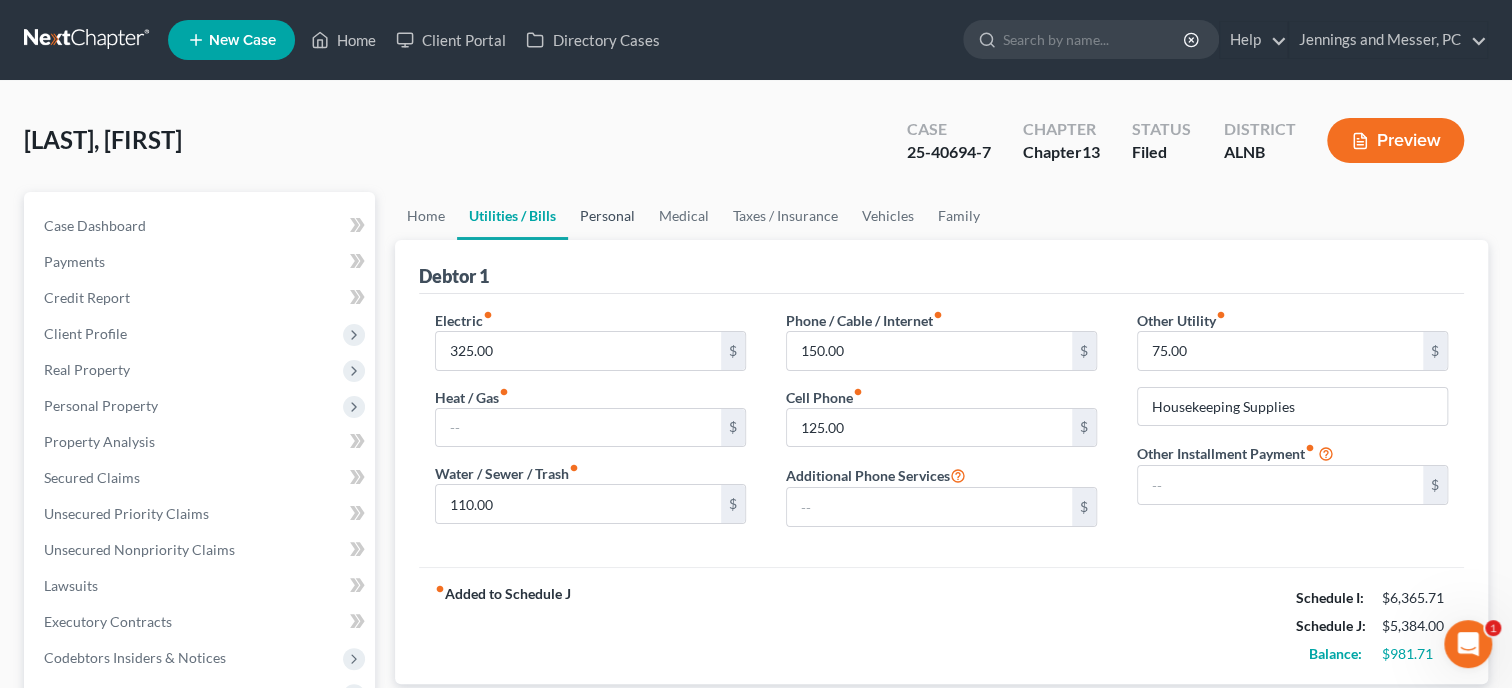click on "Personal" at bounding box center [607, 216] 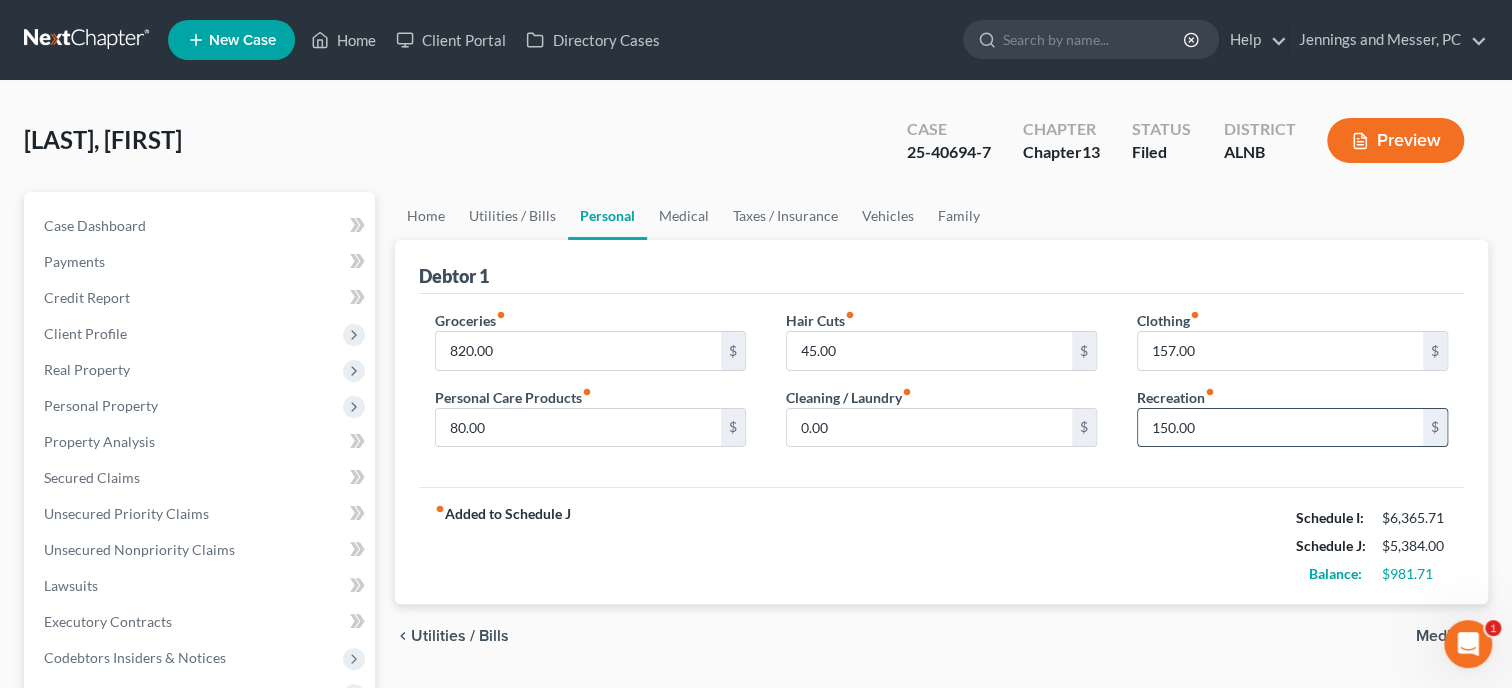 click on "150.00" at bounding box center [1280, 428] 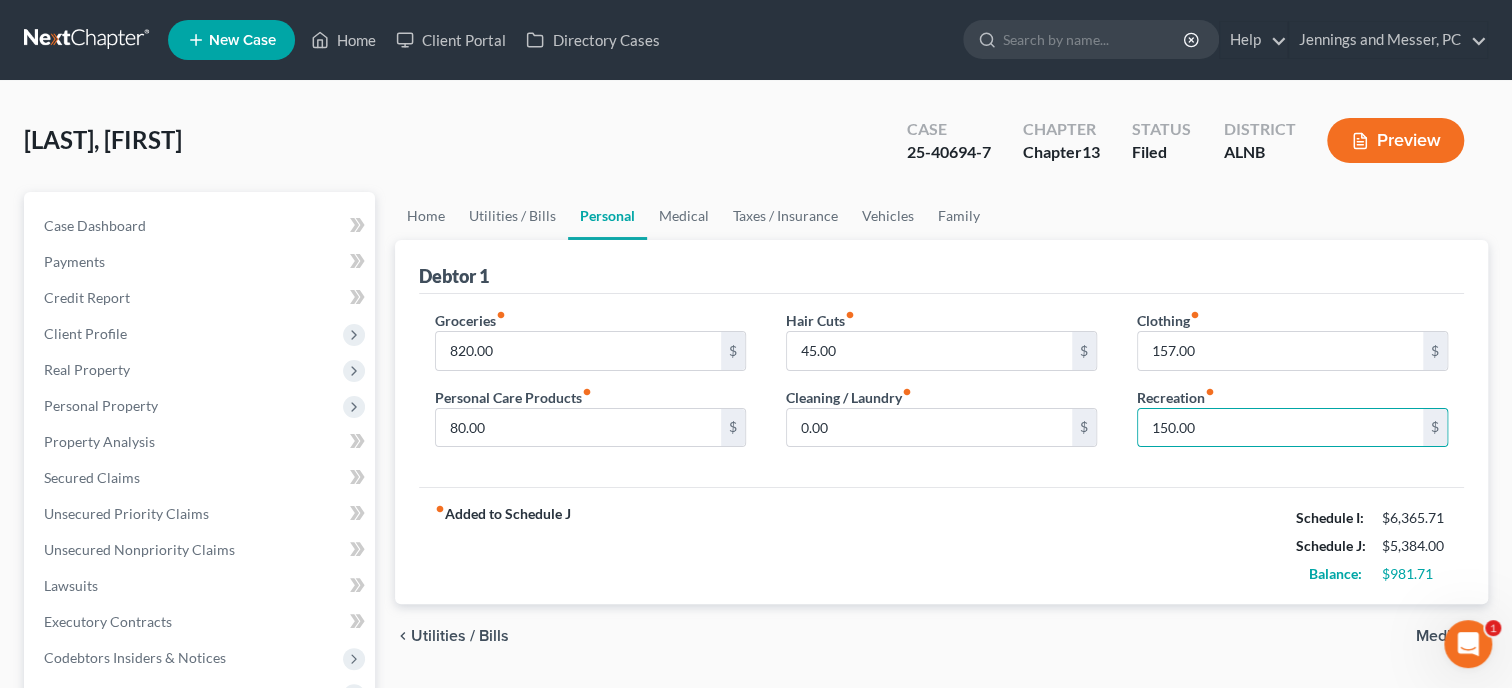 click on "fiber_manual_record  Added to Schedule J Schedule I: $6,365.71 Schedule J: $5,384.00 Balance: $981.71" at bounding box center [941, 545] 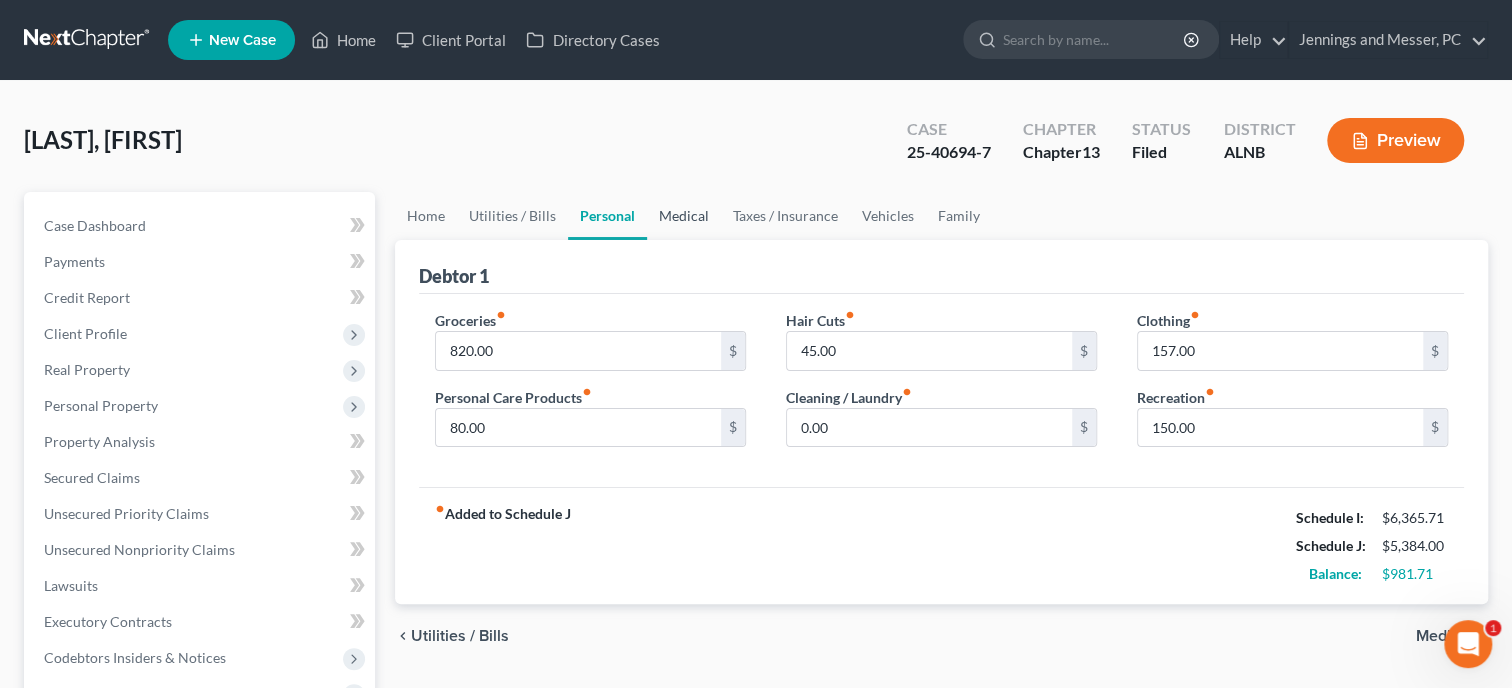 click on "Medical" at bounding box center [684, 216] 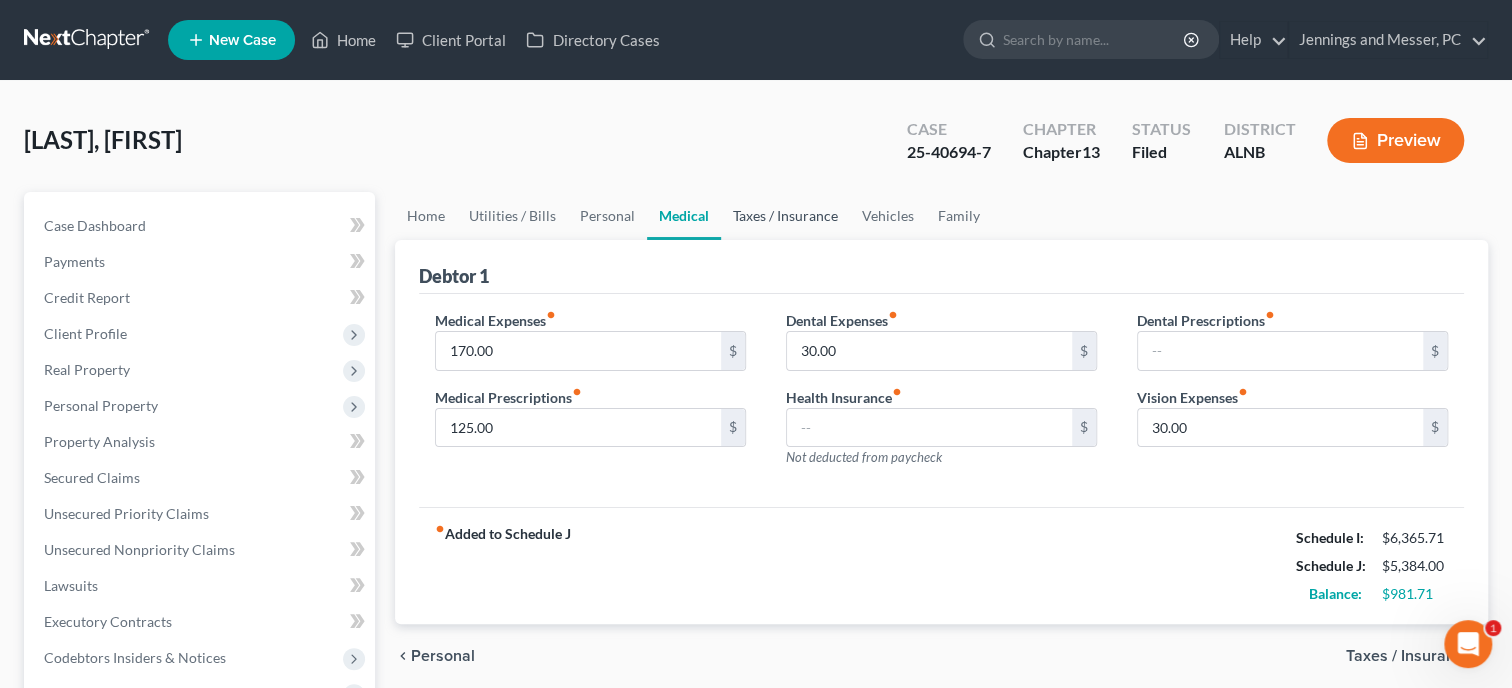 click on "Taxes / Insurance" at bounding box center [785, 216] 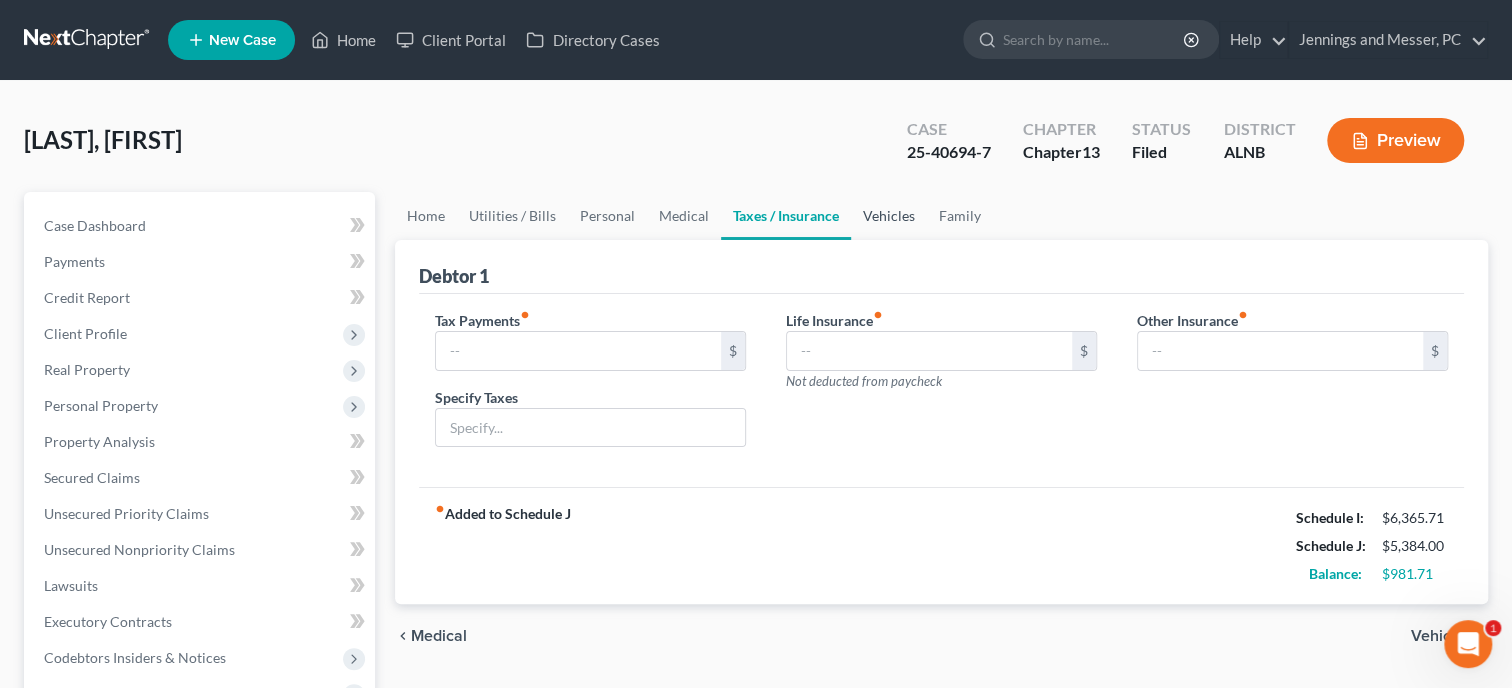 click on "Vehicles" at bounding box center [889, 216] 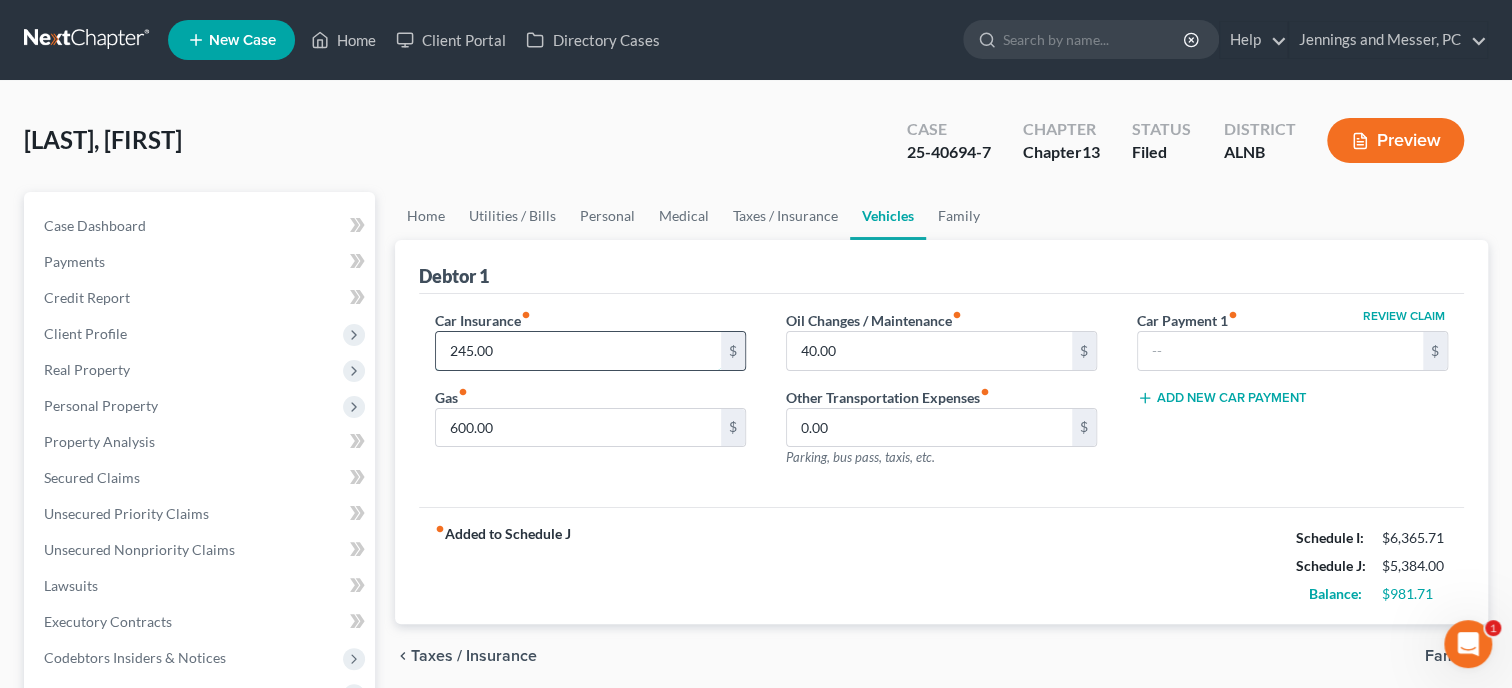 click on "245.00" at bounding box center [578, 351] 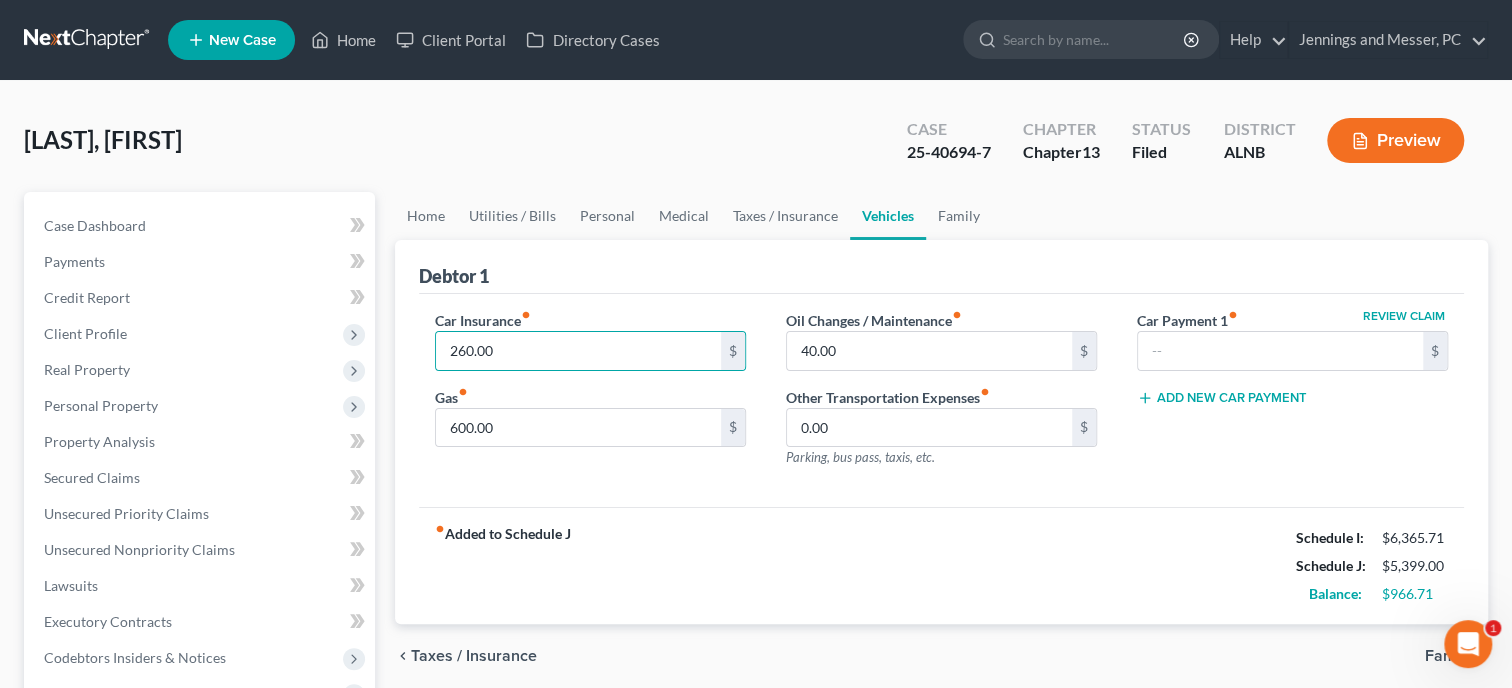 click on "fiber_manual_record  Added to Schedule J Schedule I: [AMOUNT] Schedule J: [AMOUNT] Balance: [AMOUNT]" at bounding box center (941, 565) 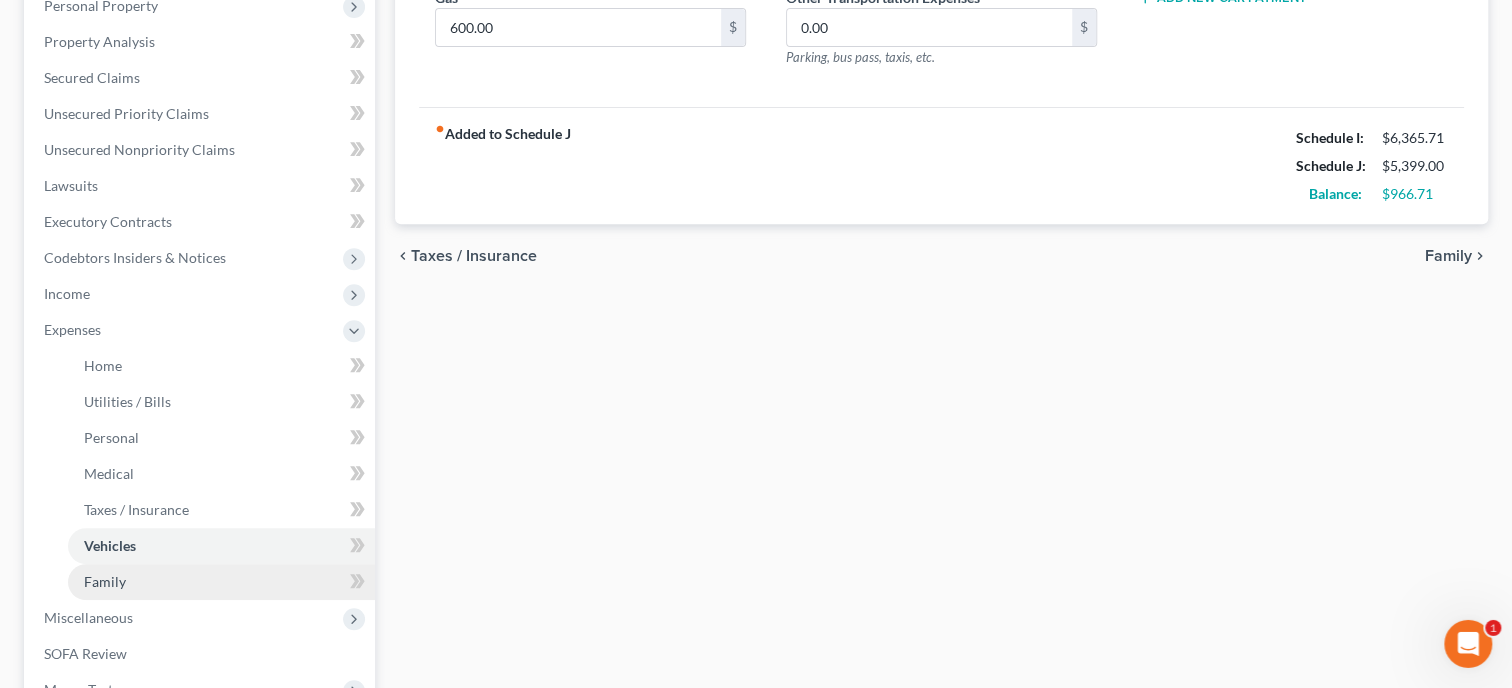 scroll, scrollTop: 514, scrollLeft: 0, axis: vertical 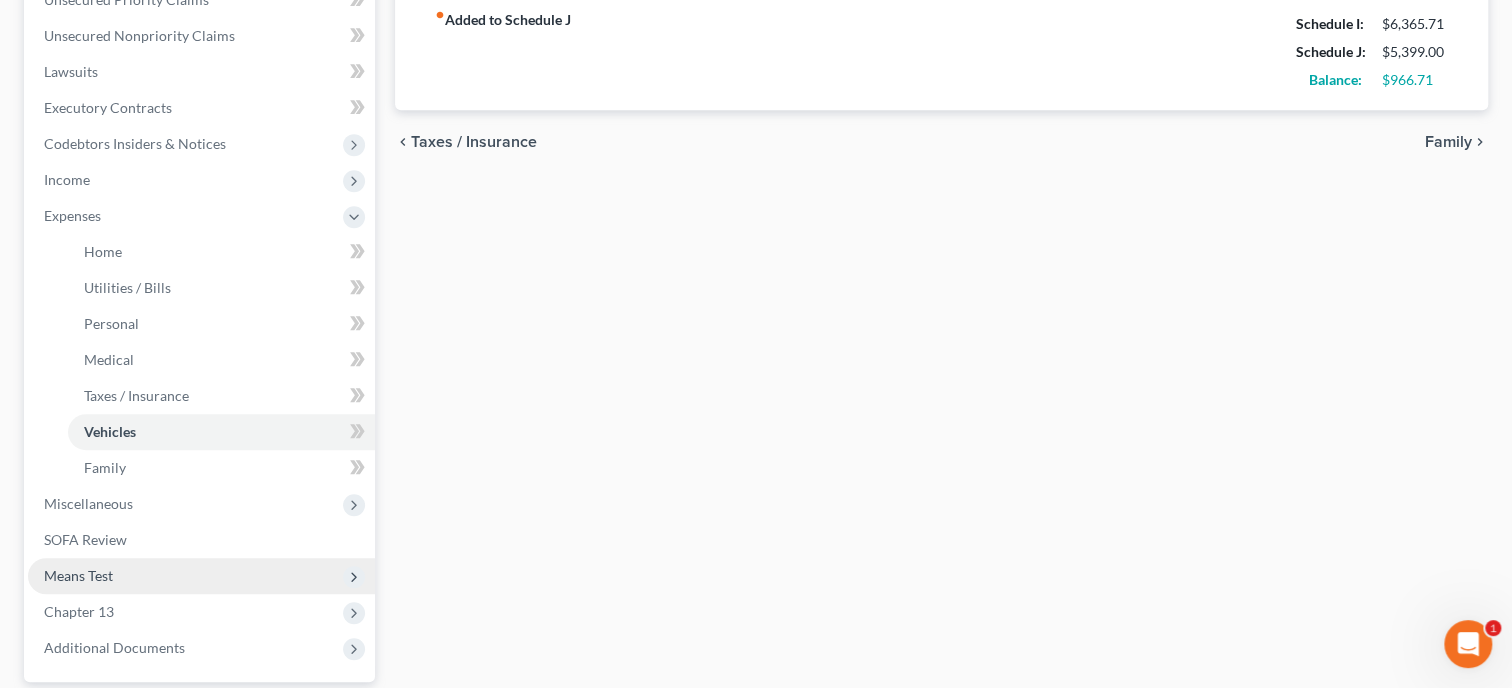 click on "Means Test" at bounding box center (201, 576) 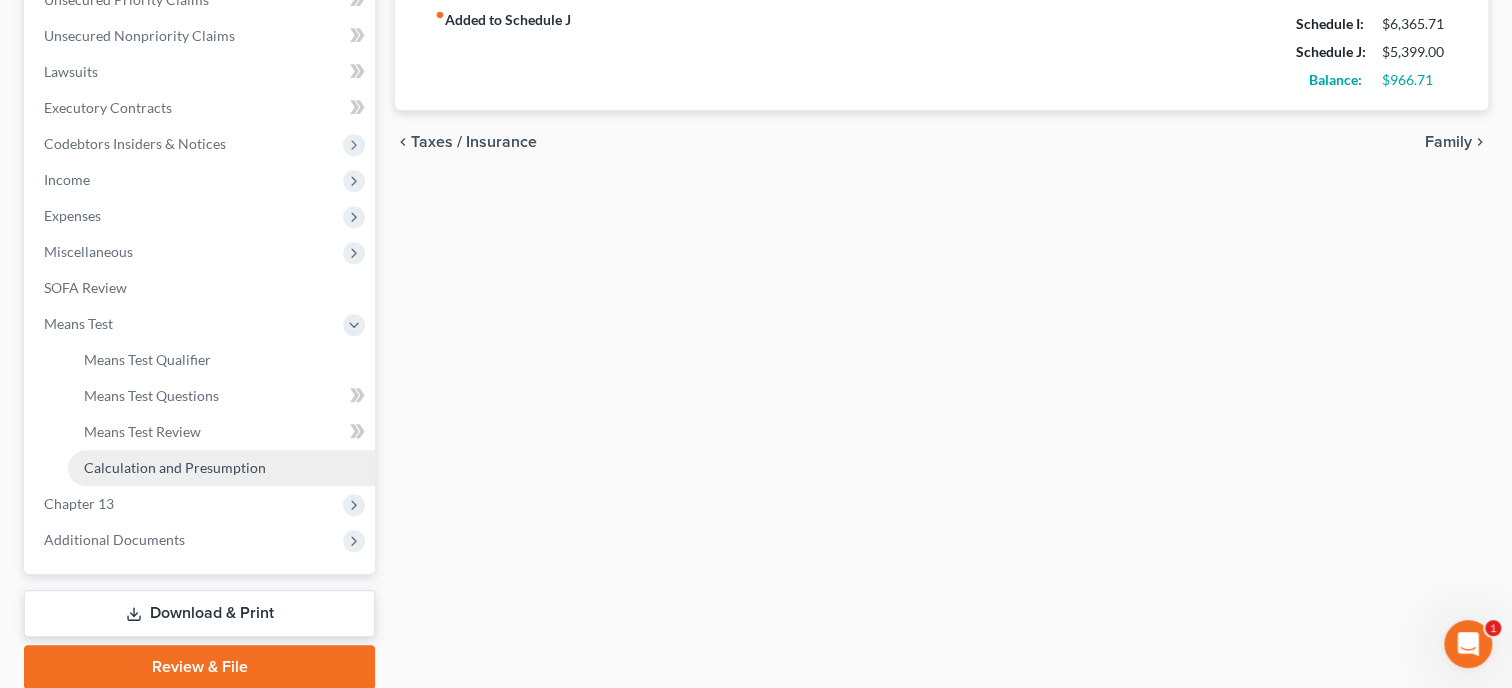 click on "Calculation and Presumption" at bounding box center [175, 467] 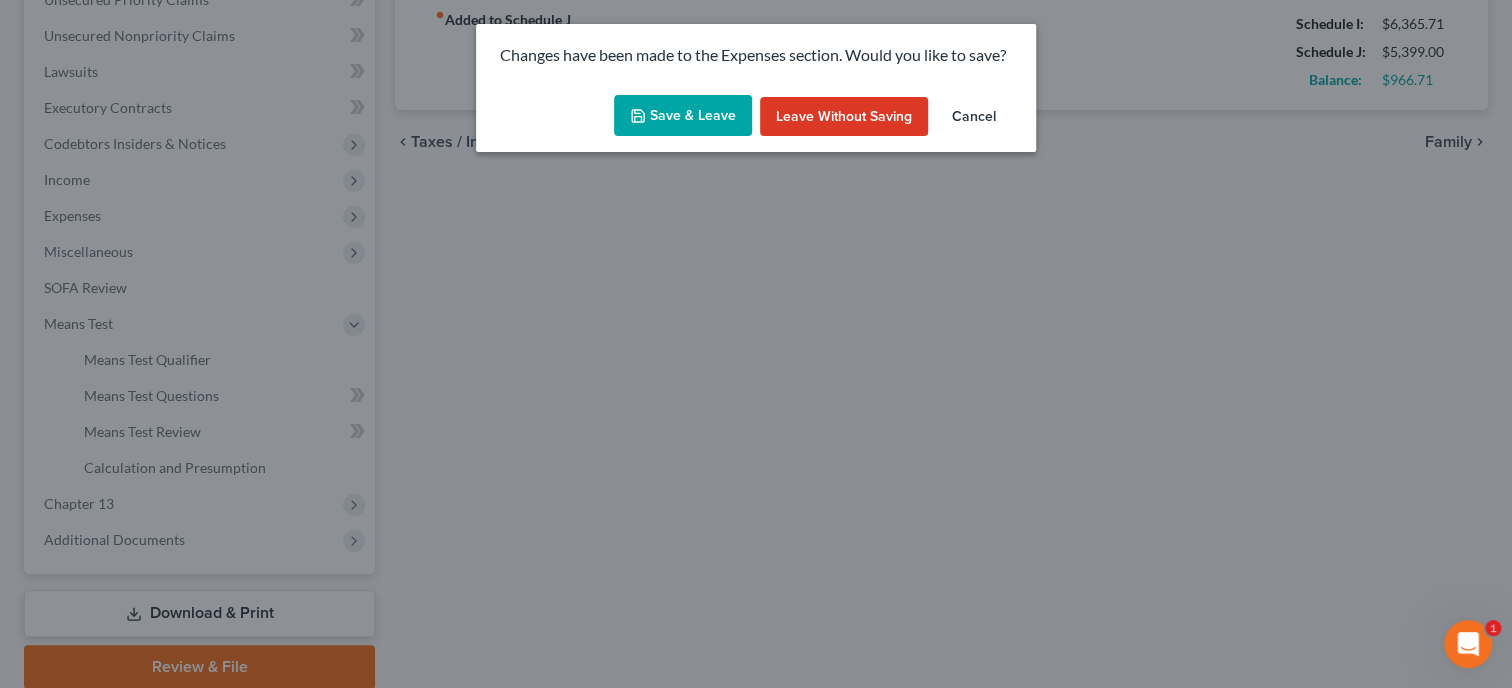 click on "Save & Leave" at bounding box center [683, 116] 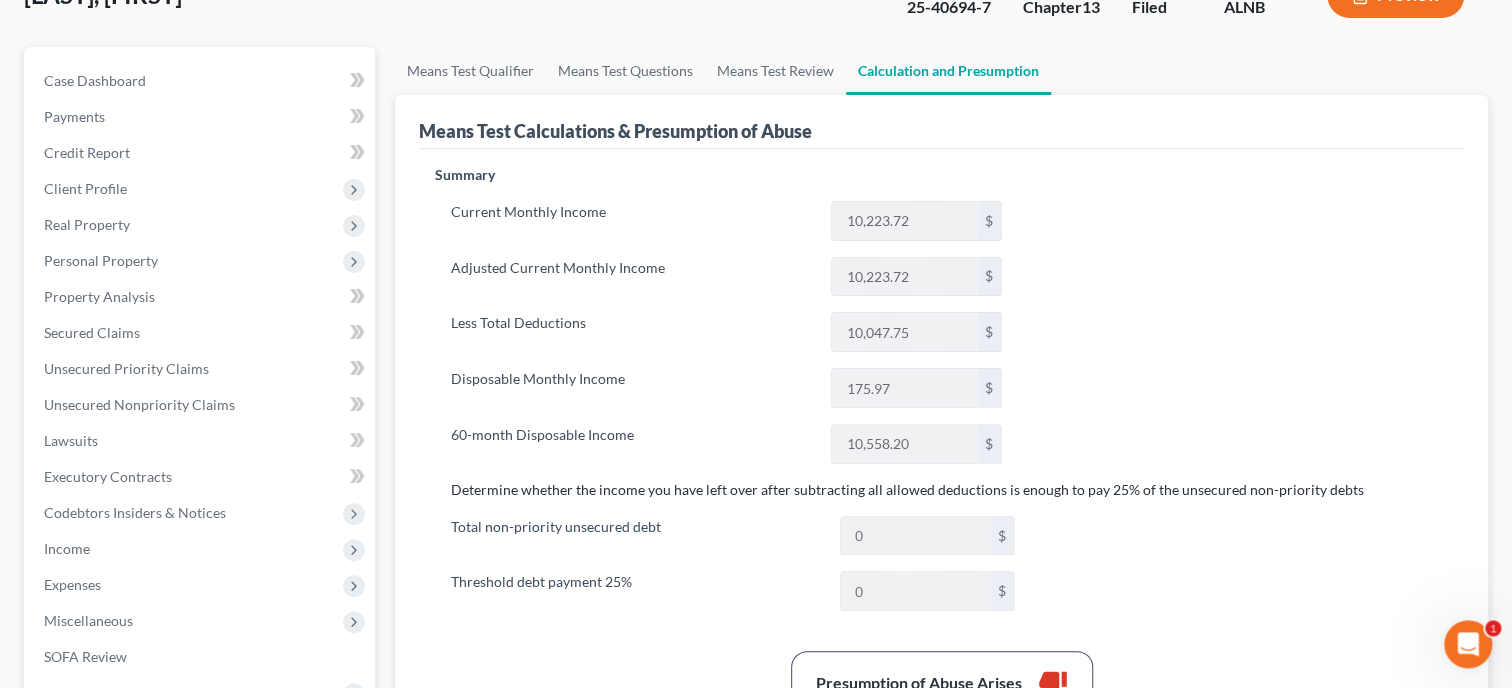 scroll, scrollTop: 411, scrollLeft: 0, axis: vertical 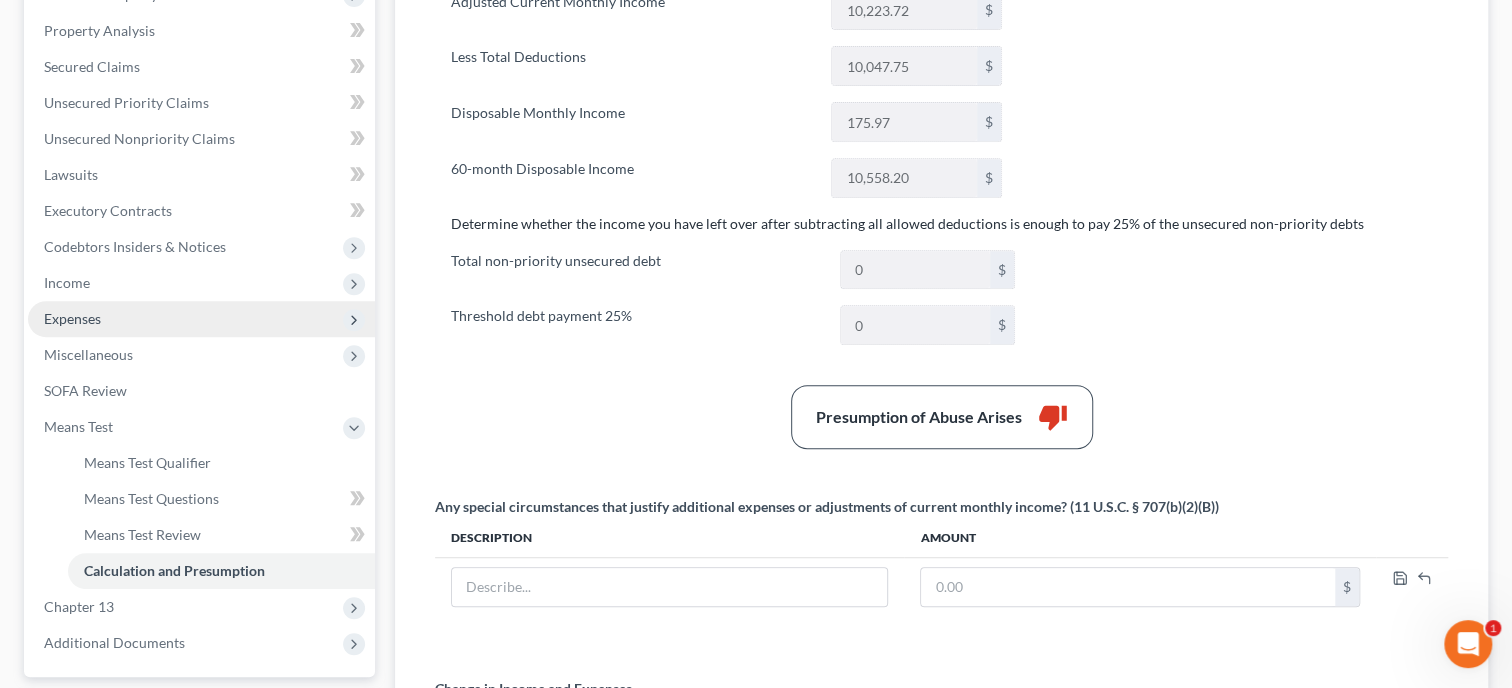 click on "Expenses" at bounding box center (201, 319) 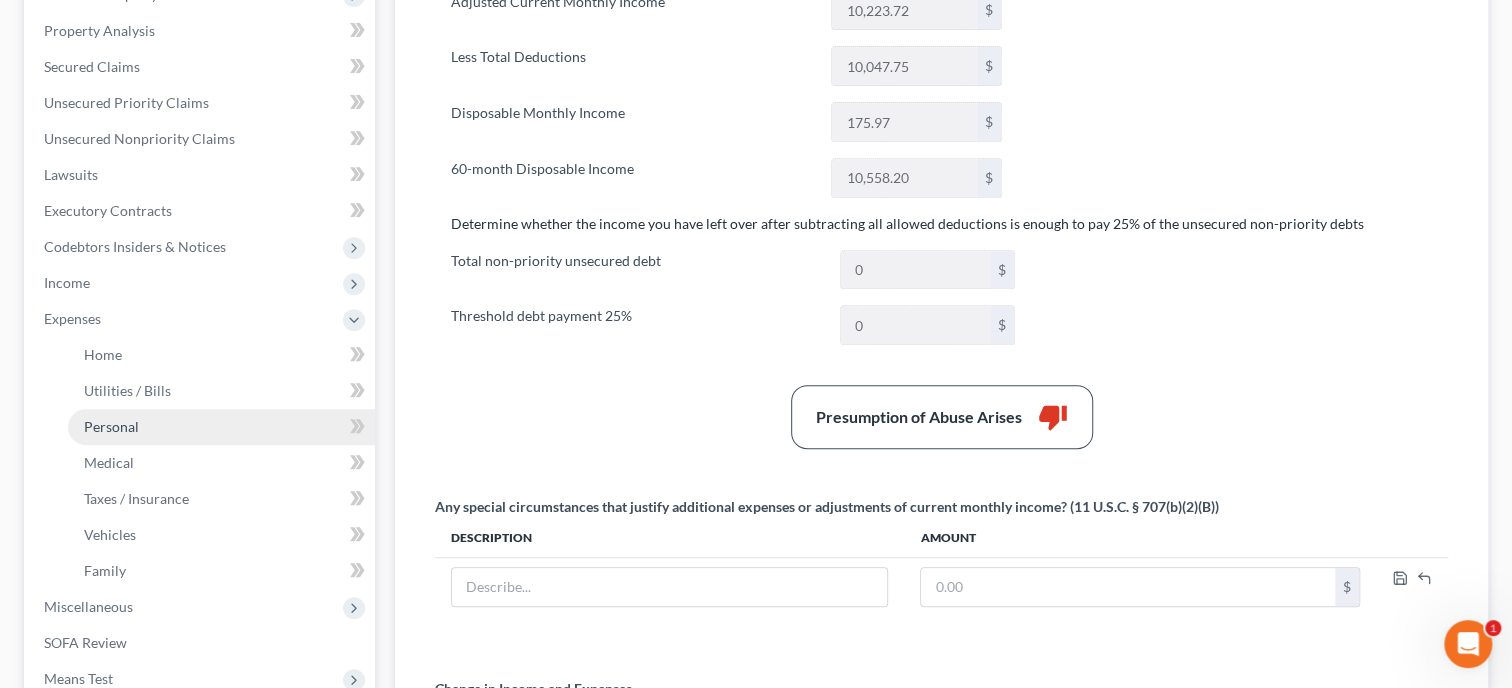 click on "Personal" at bounding box center [111, 426] 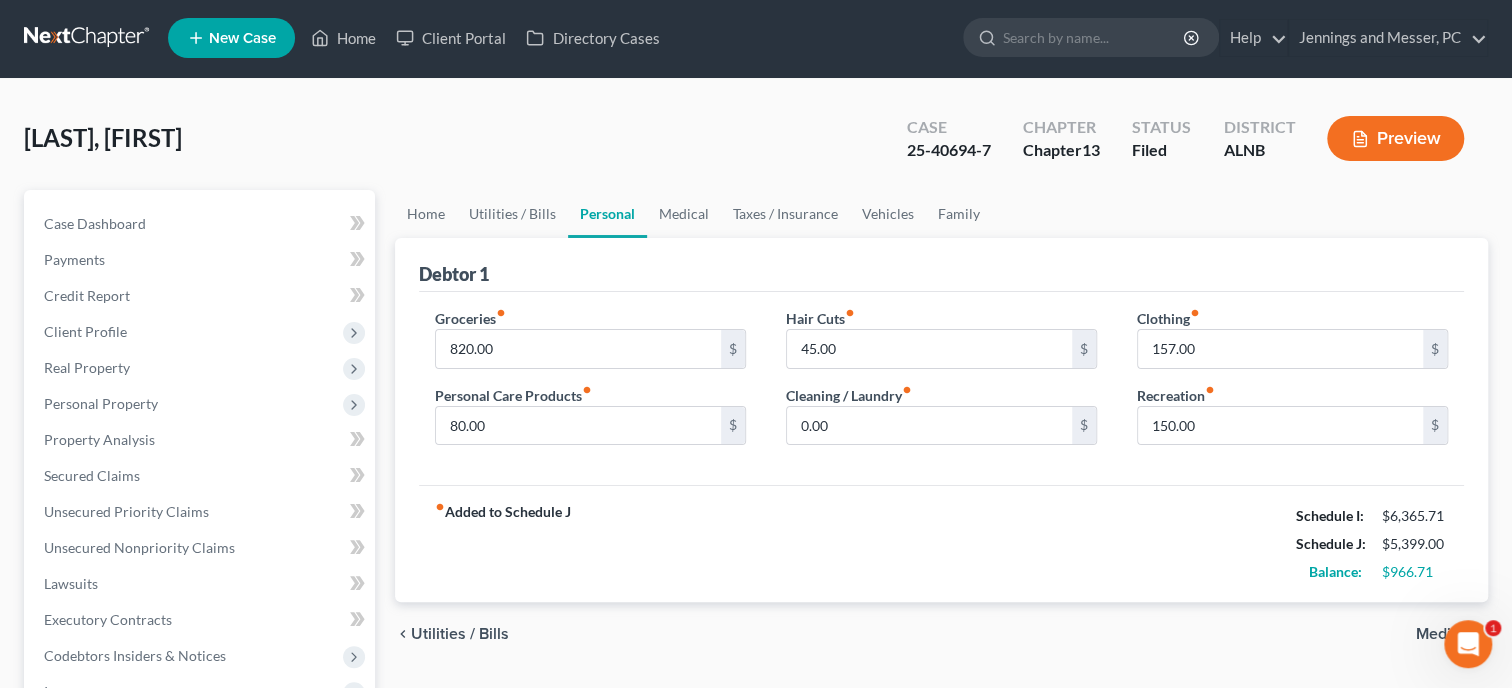 scroll, scrollTop: 0, scrollLeft: 0, axis: both 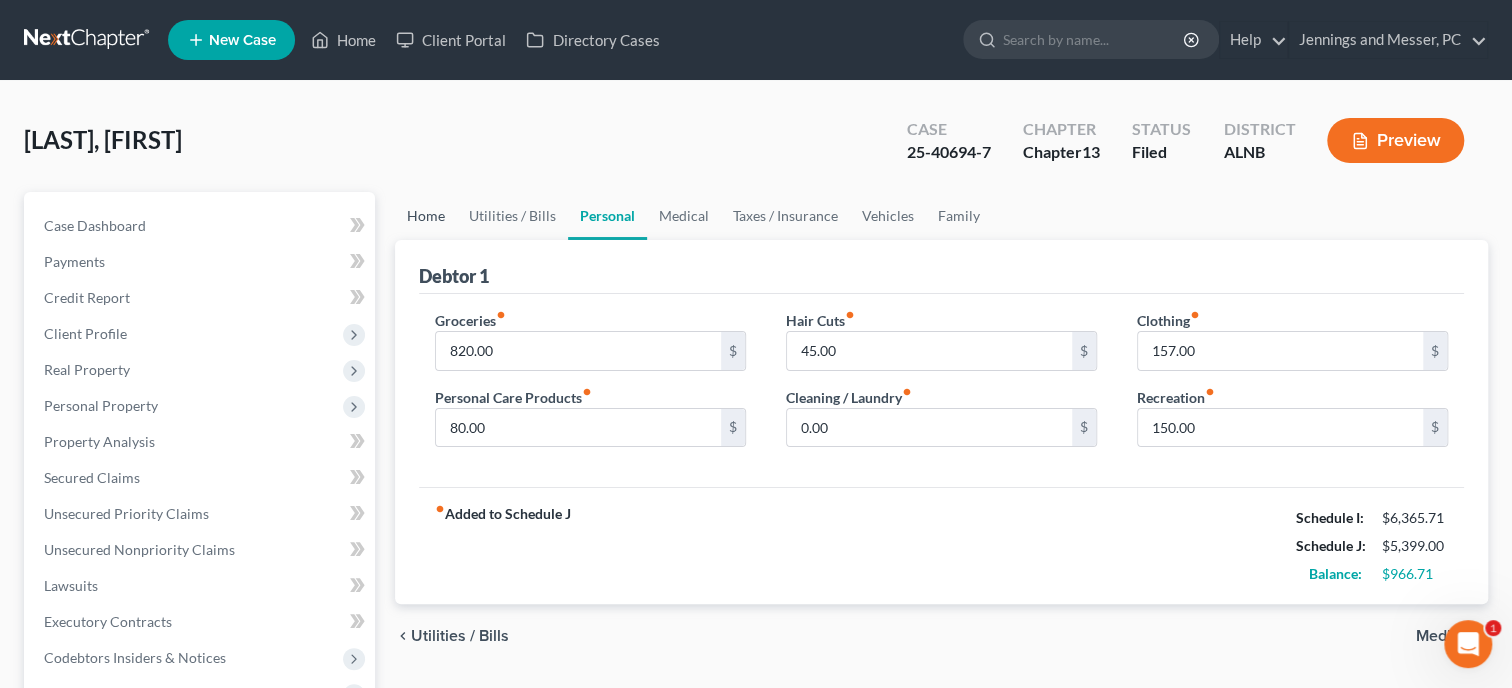 click on "Home" at bounding box center (426, 216) 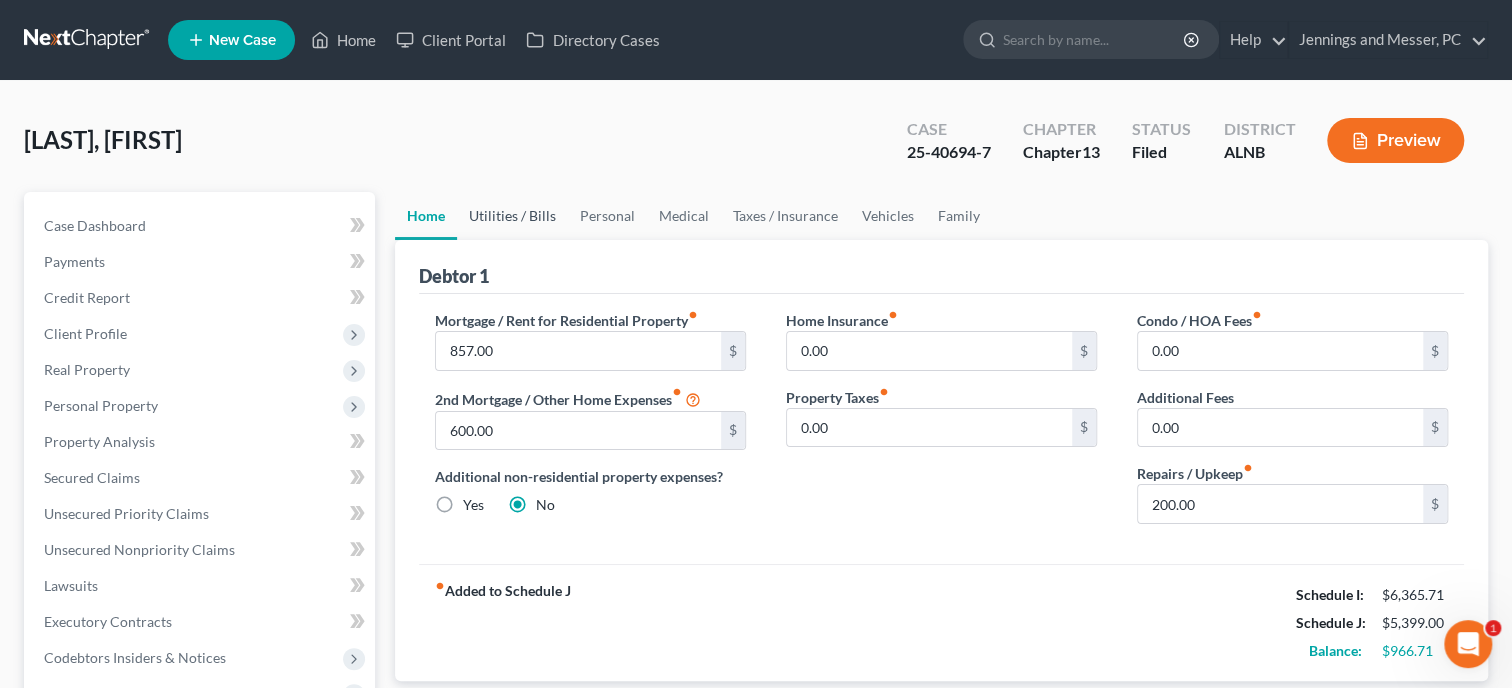 click on "Utilities / Bills" at bounding box center [512, 216] 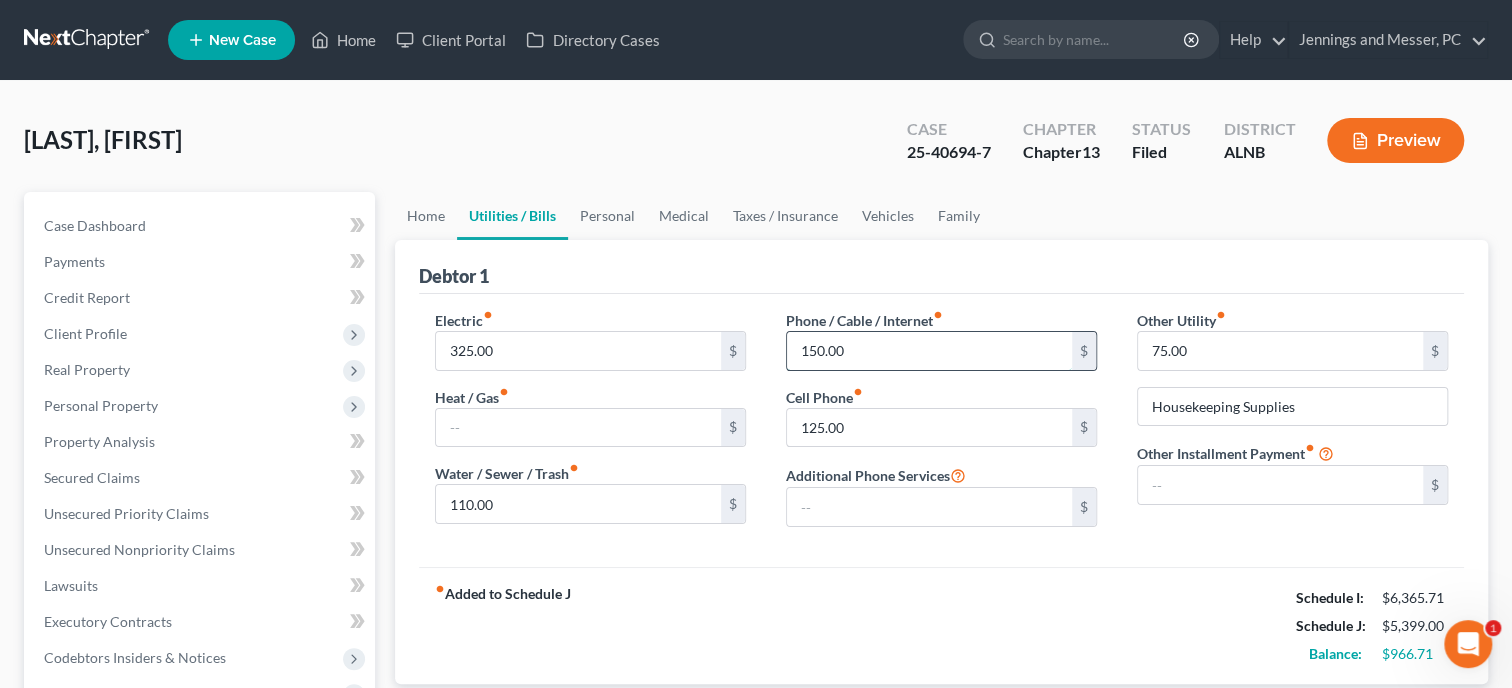 click on "150.00" at bounding box center (929, 351) 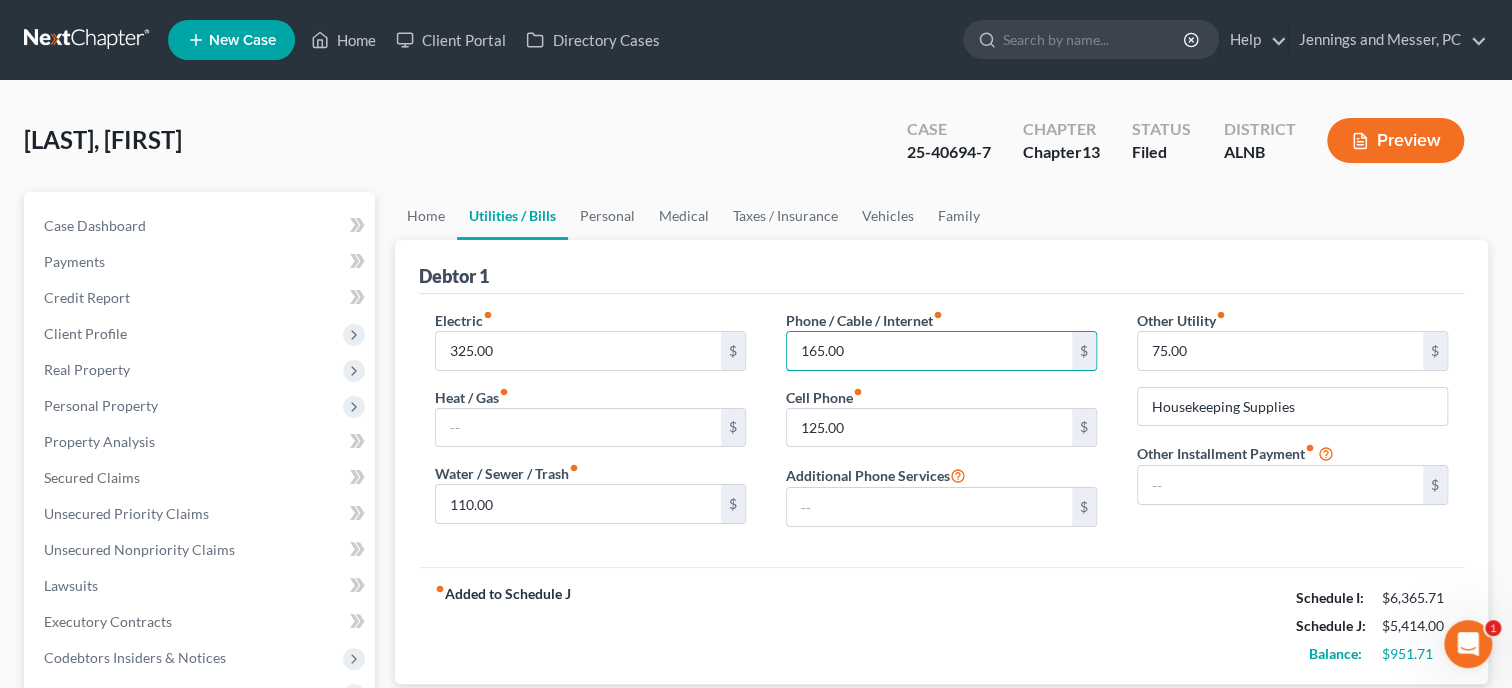 click on "Electric  fiber_manual_record 325.00 $ Heat / Gas  fiber_manual_record $  Water / Sewer / Trash  fiber_manual_record 110.00 $ Phone / Cable / Internet  fiber_manual_record 165.00 $ Cell Phone  fiber_manual_record 125.00 $ Additional Phone Services  $ Other Utility  fiber_manual_record 75.00 $ Housekeeping Supplies Other Installment Payment  fiber_manual_record   $ Student Loans" at bounding box center [941, 430] 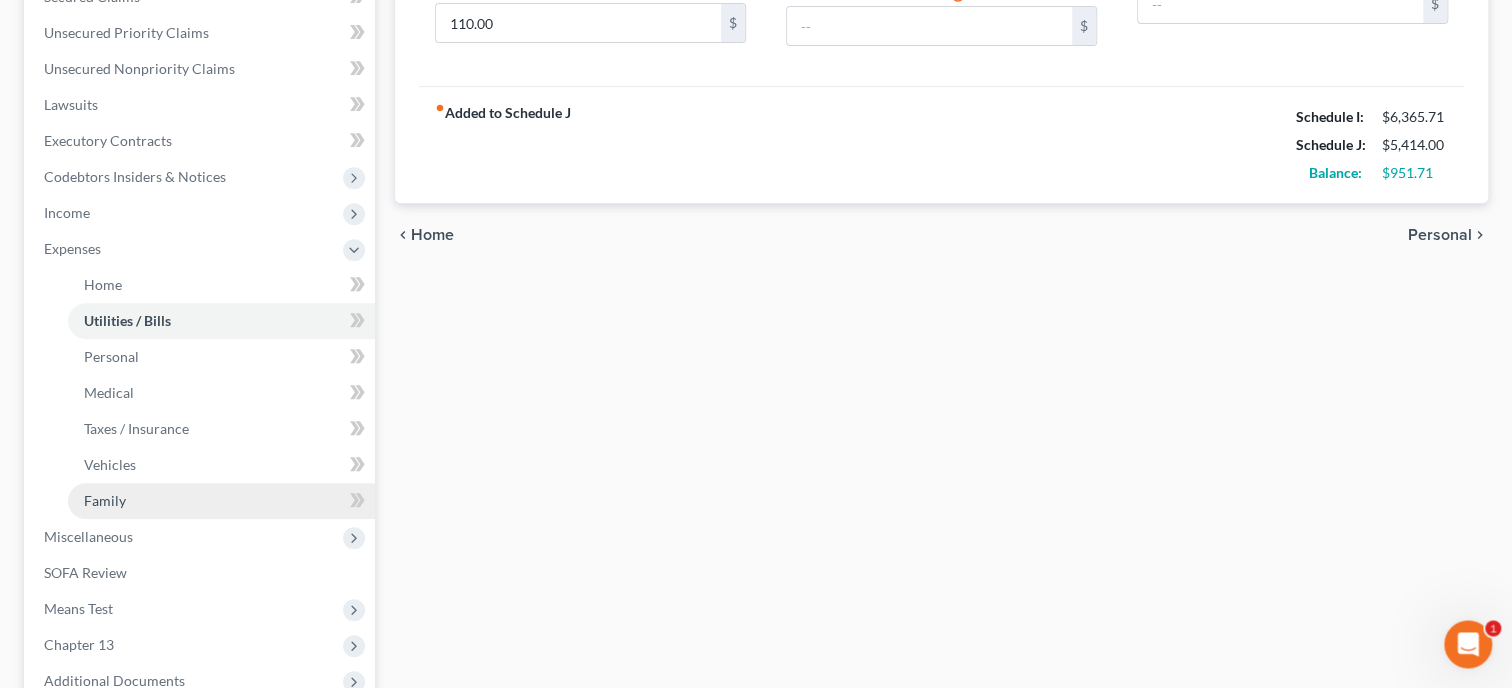 scroll, scrollTop: 514, scrollLeft: 0, axis: vertical 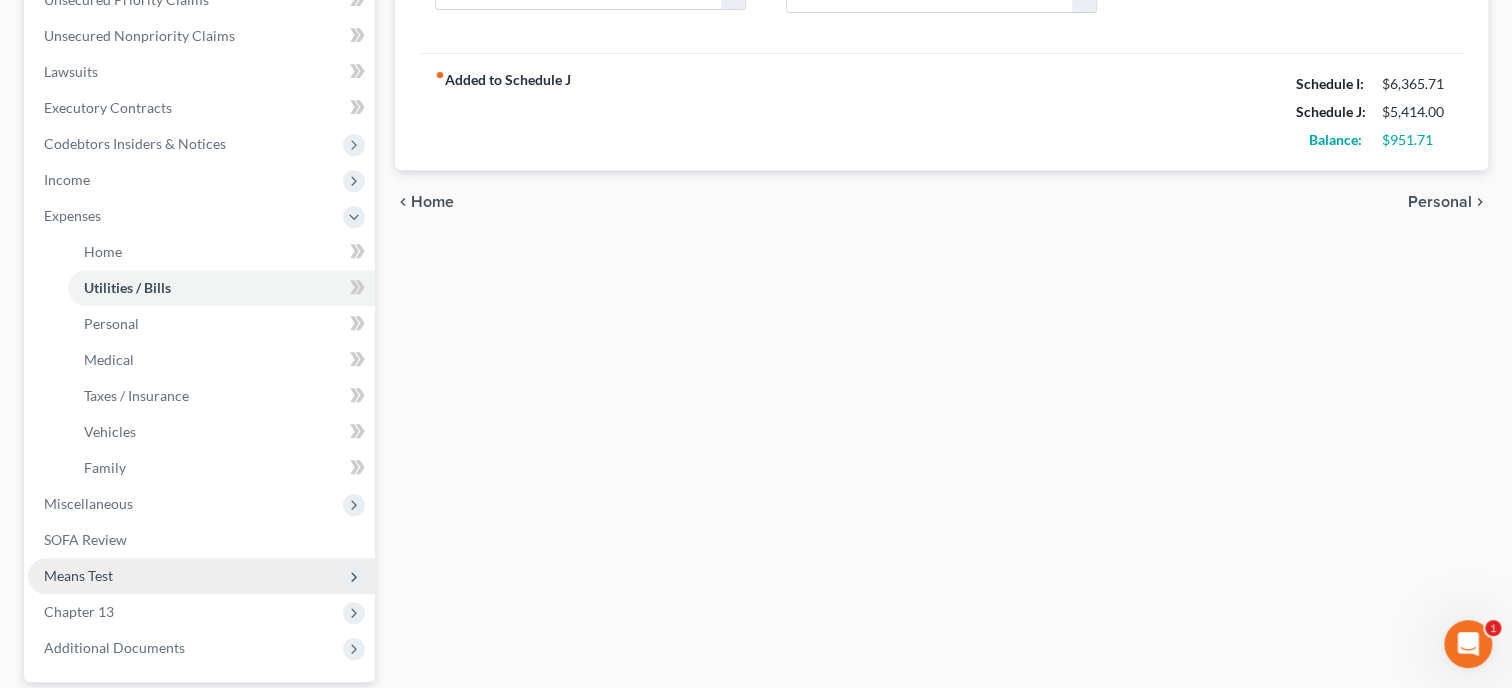 click on "Means Test" at bounding box center (201, 576) 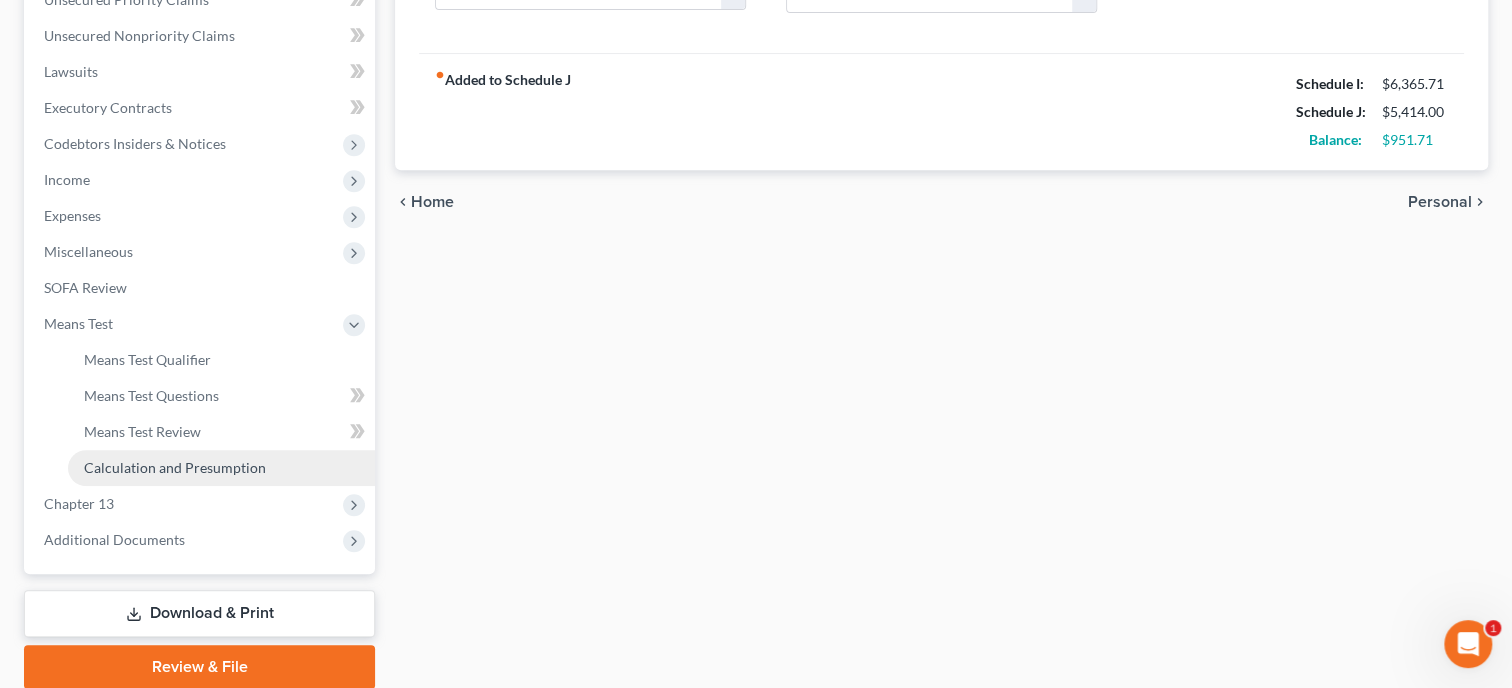 click on "Calculation and Presumption" at bounding box center (221, 468) 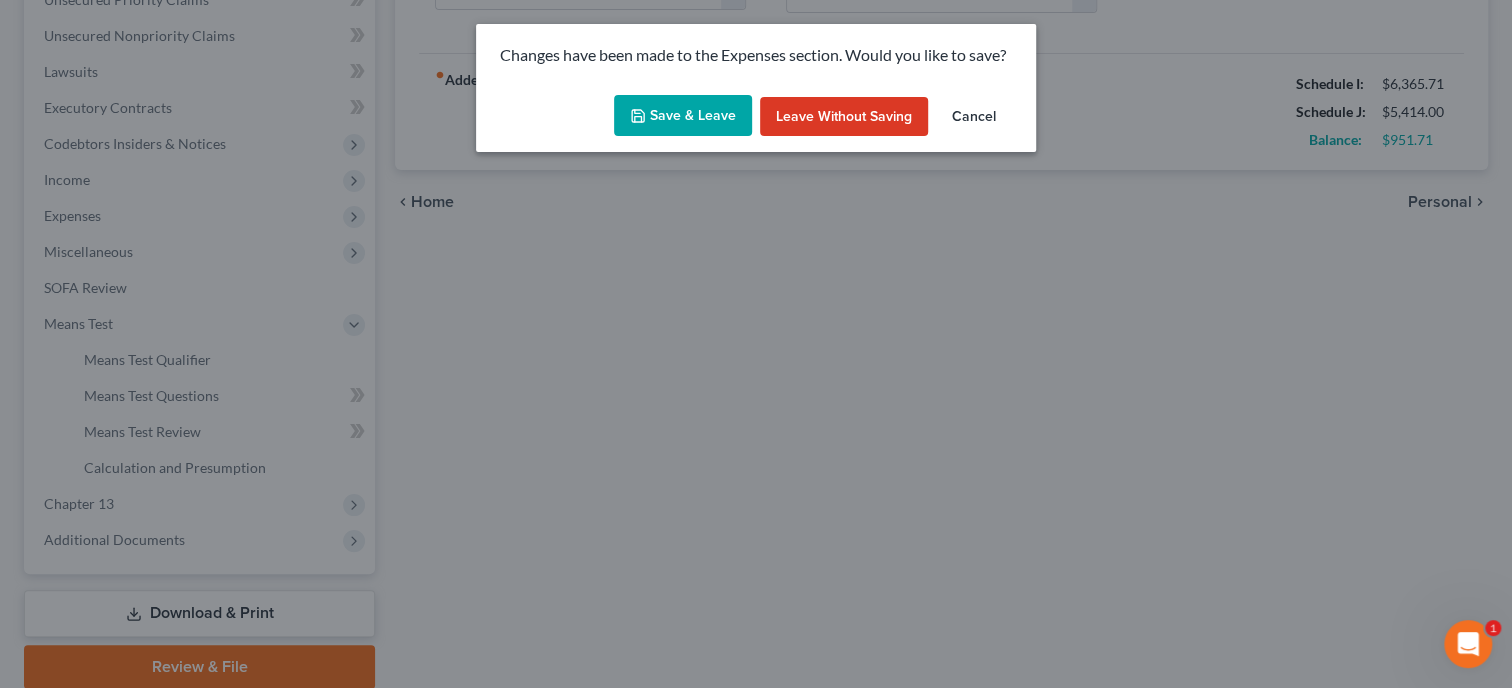 click on "Save & Leave" at bounding box center [683, 116] 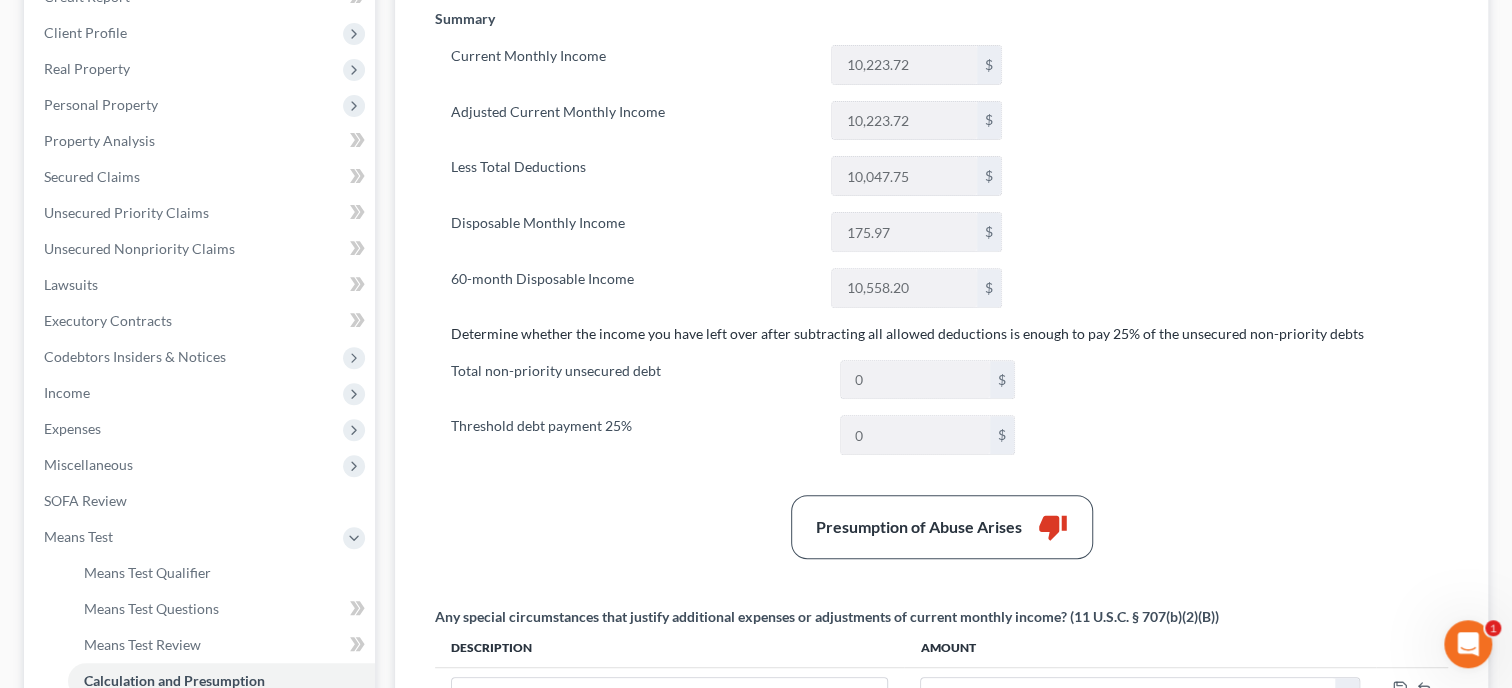 scroll, scrollTop: 411, scrollLeft: 0, axis: vertical 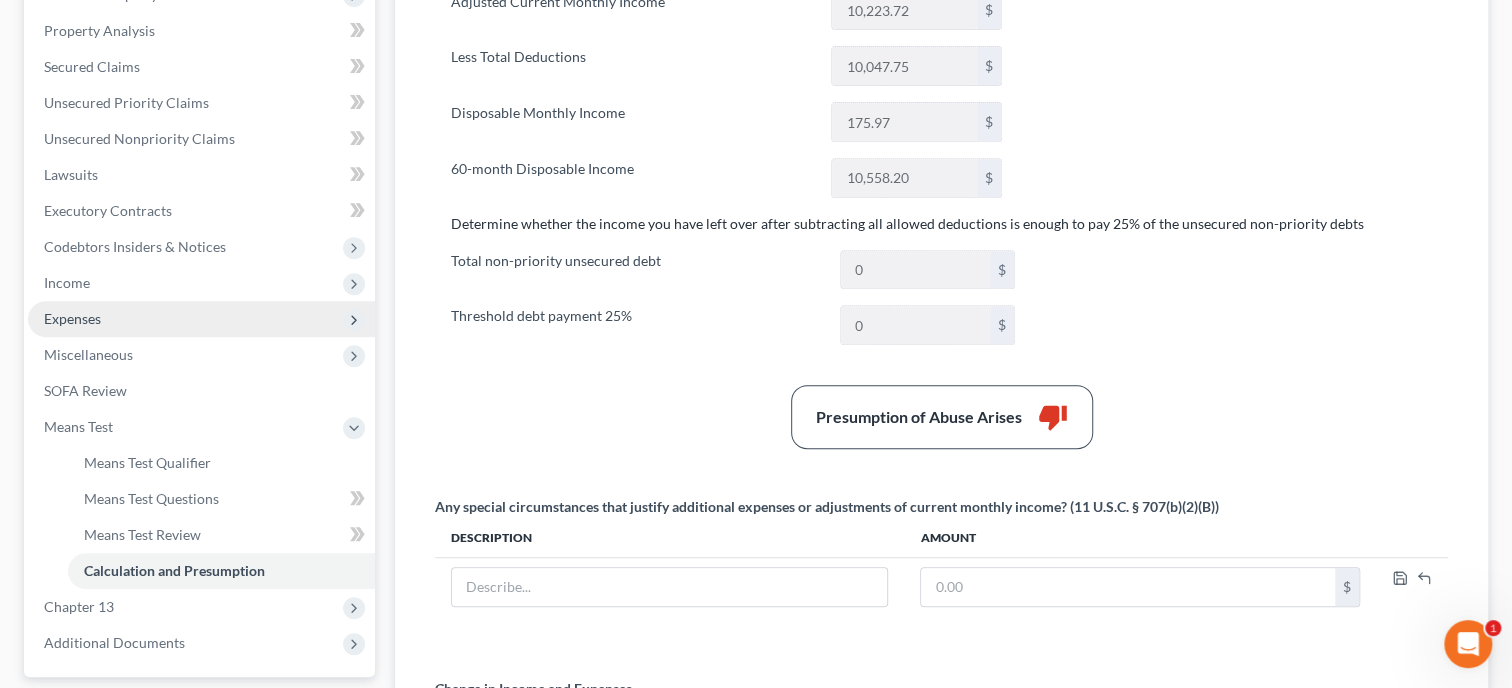 click on "Expenses" at bounding box center [201, 319] 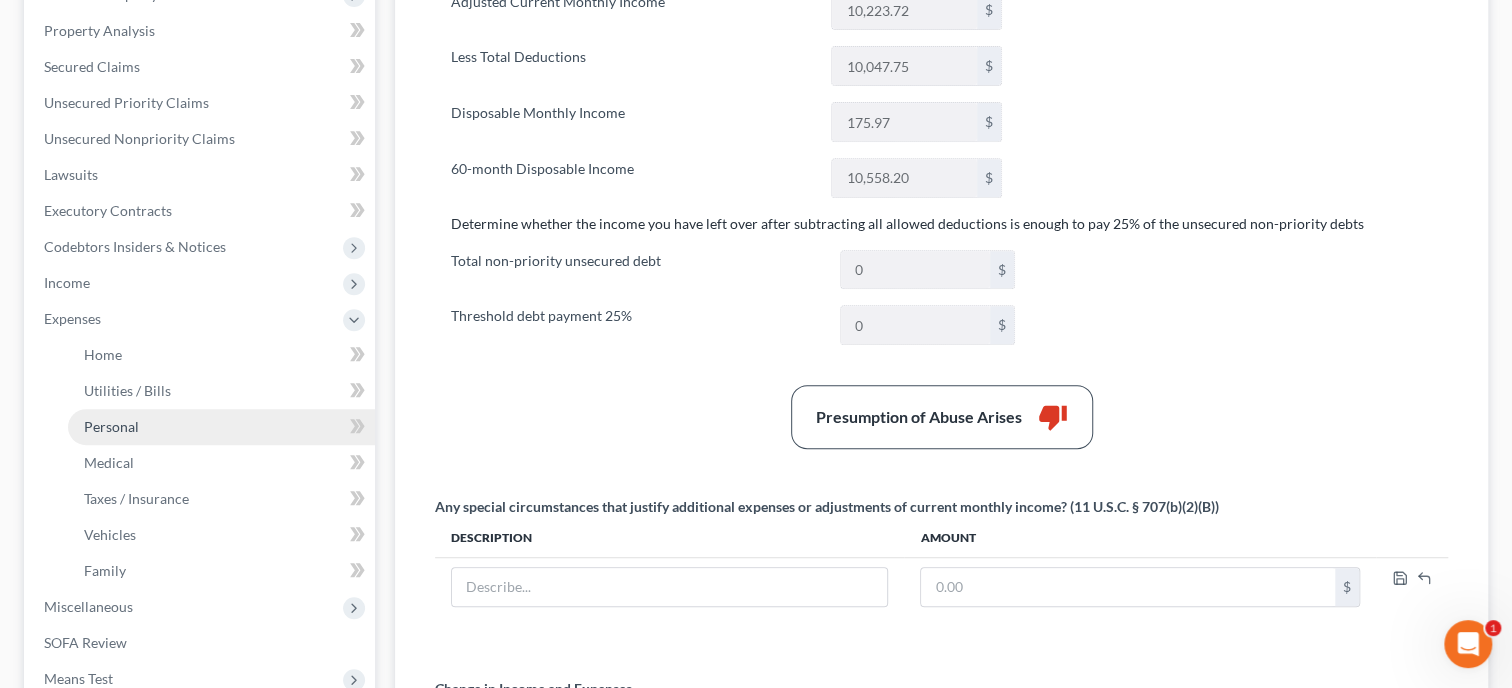click on "Personal" at bounding box center (111, 426) 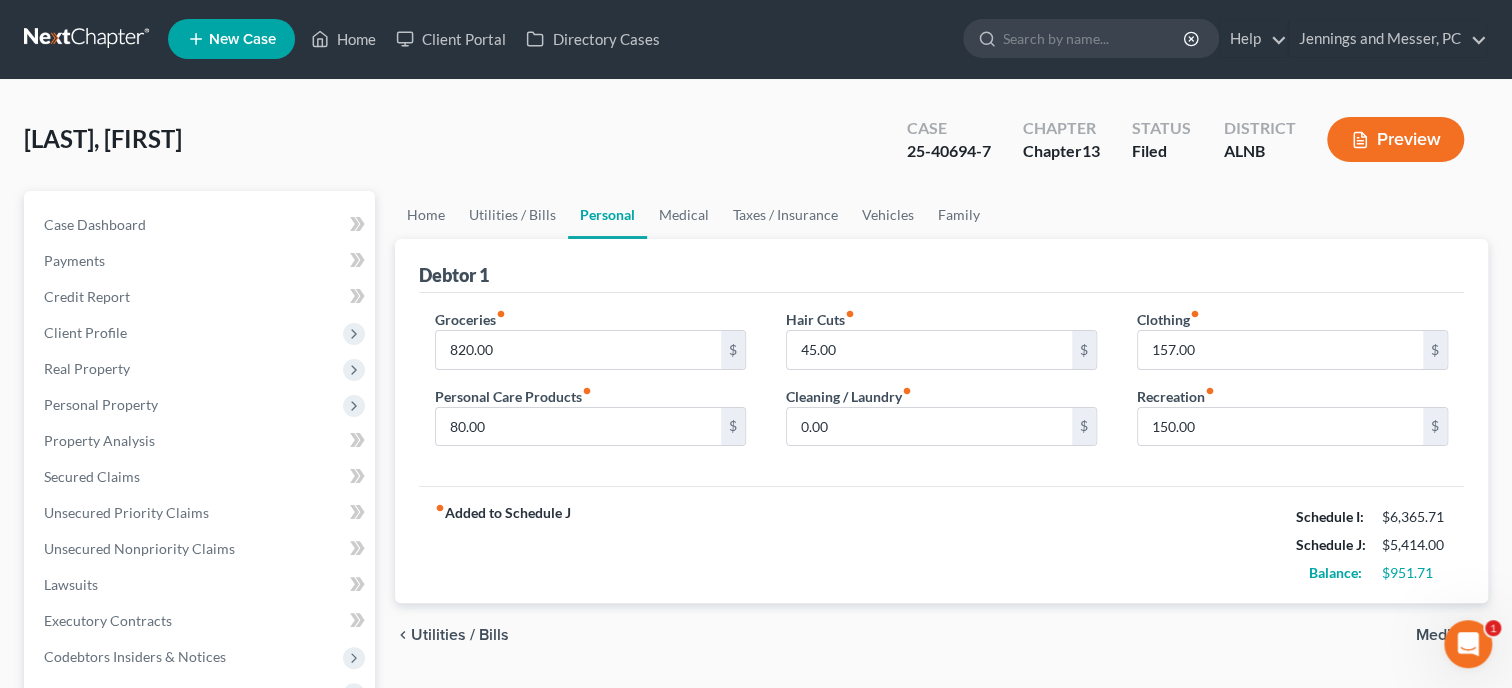 scroll, scrollTop: 0, scrollLeft: 0, axis: both 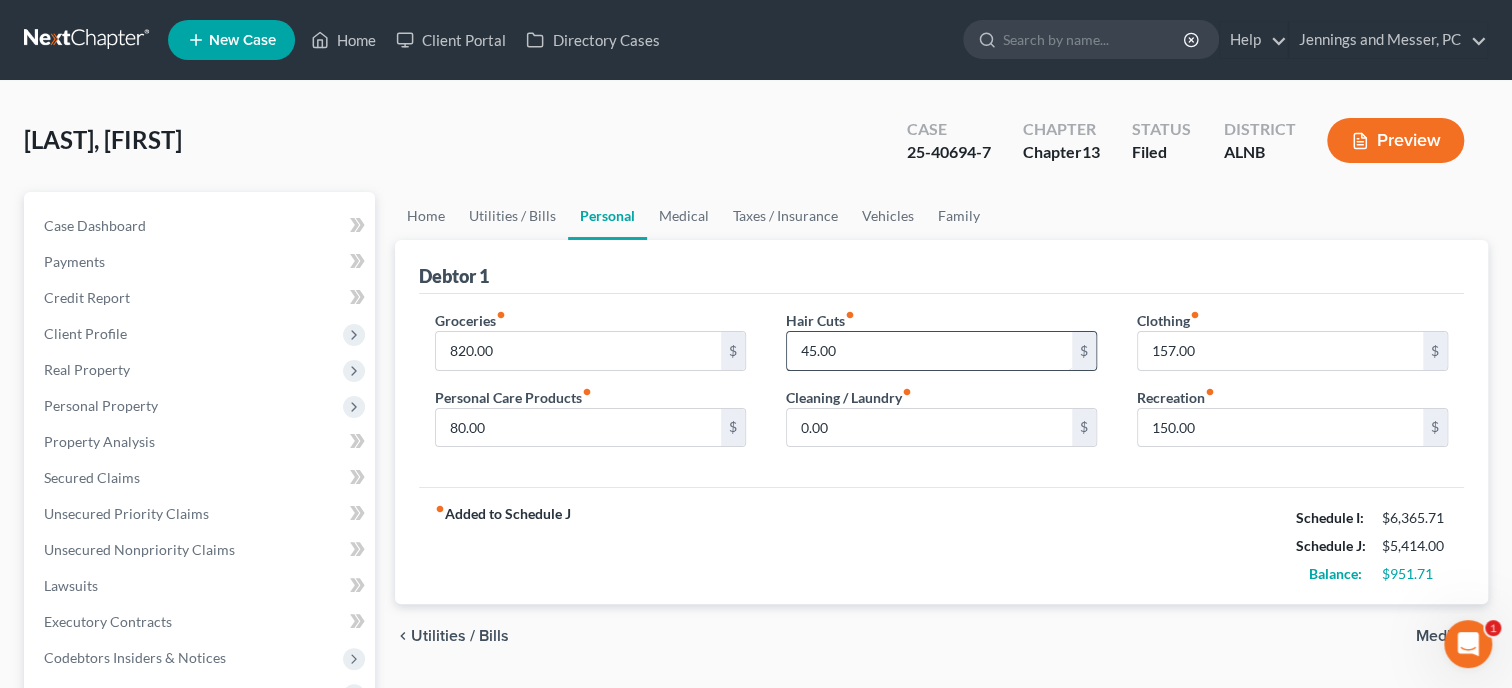 click on "45.00" at bounding box center (929, 351) 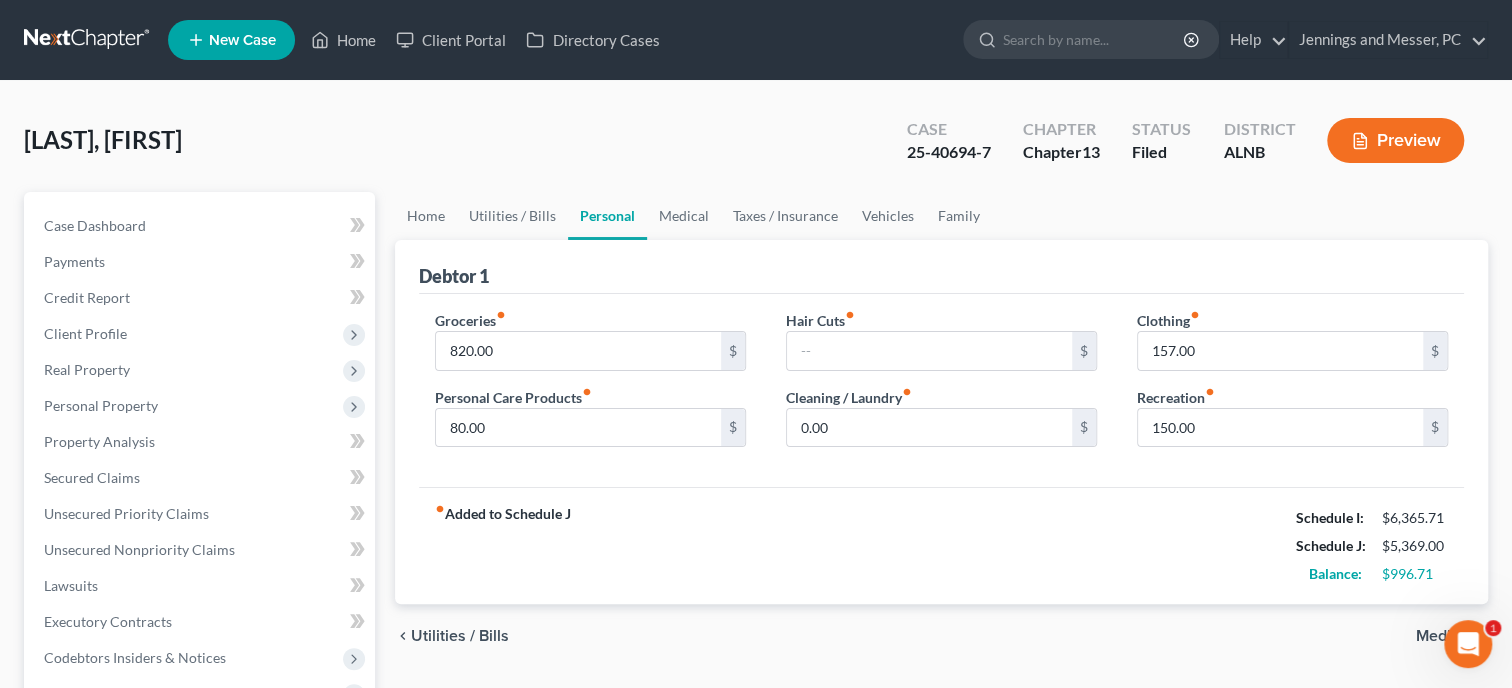 click on "fiber_manual_record Added to Schedule J Schedule I: $6,365.71 Schedule J: $5,369.00 Balance: $996.71" at bounding box center [941, 545] 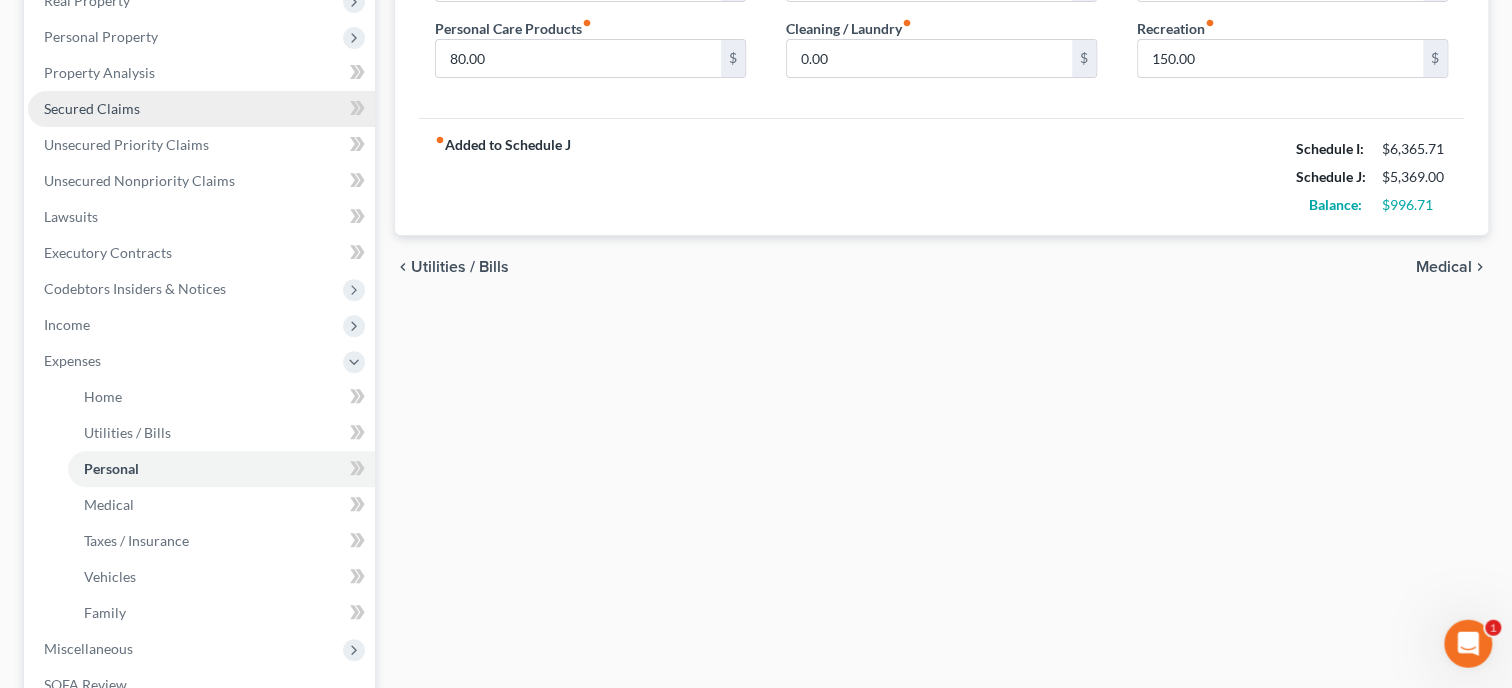 scroll, scrollTop: 514, scrollLeft: 0, axis: vertical 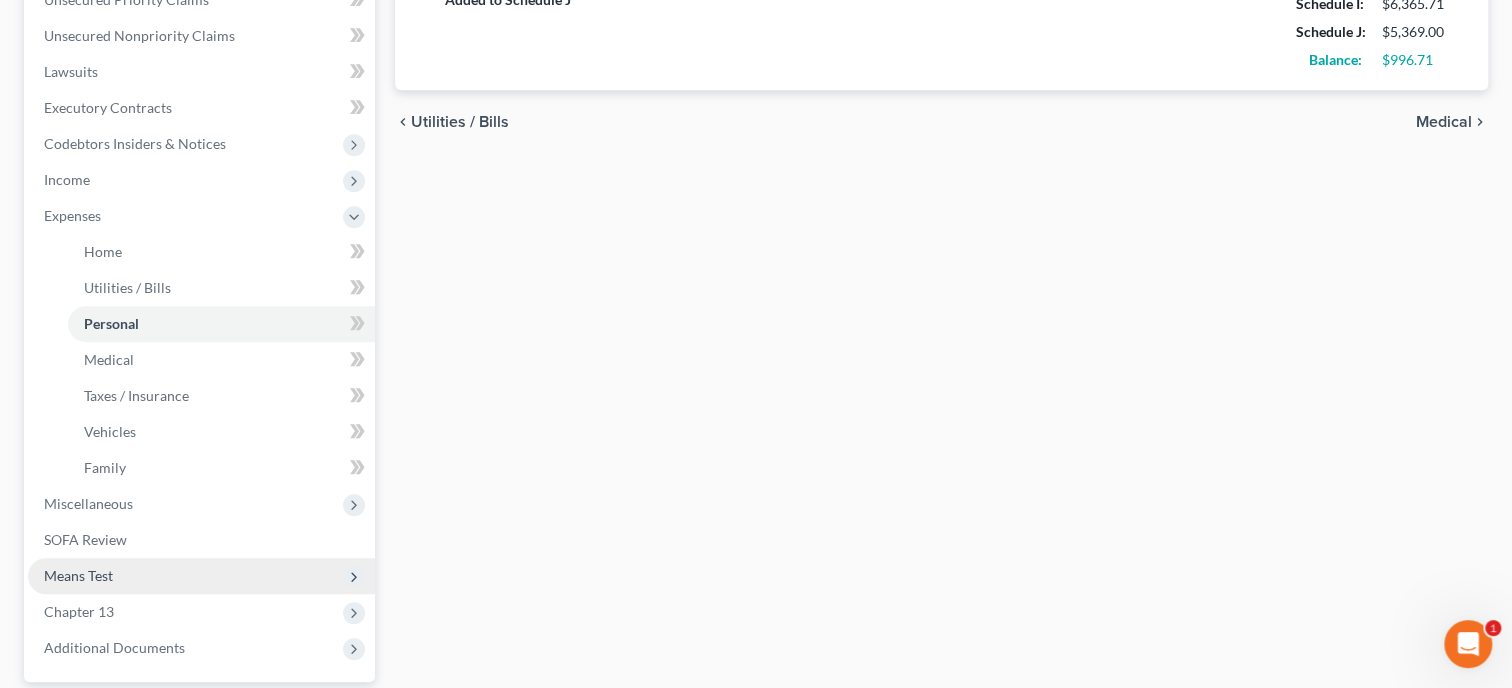 click on "Means Test" at bounding box center (201, 576) 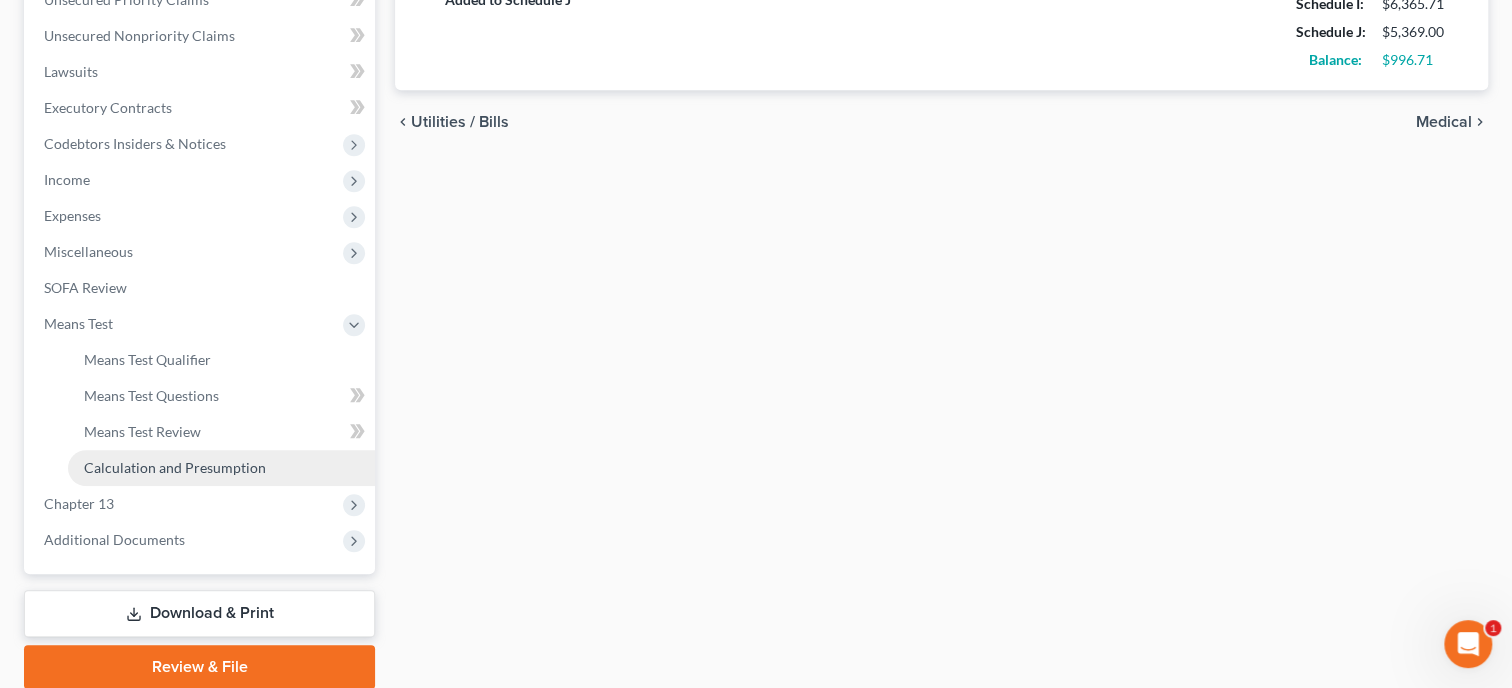 click on "Calculation and Presumption" at bounding box center [221, 468] 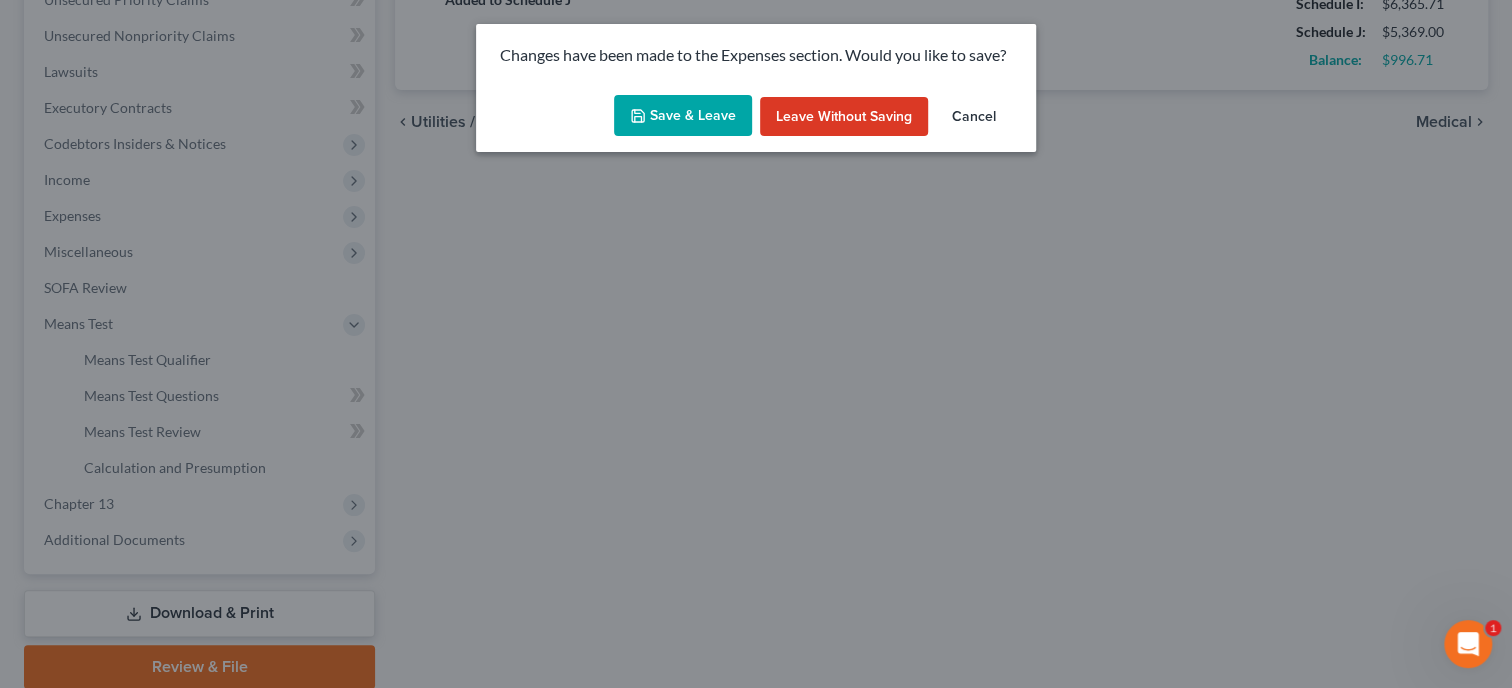 click on "Save & Leave" at bounding box center [683, 116] 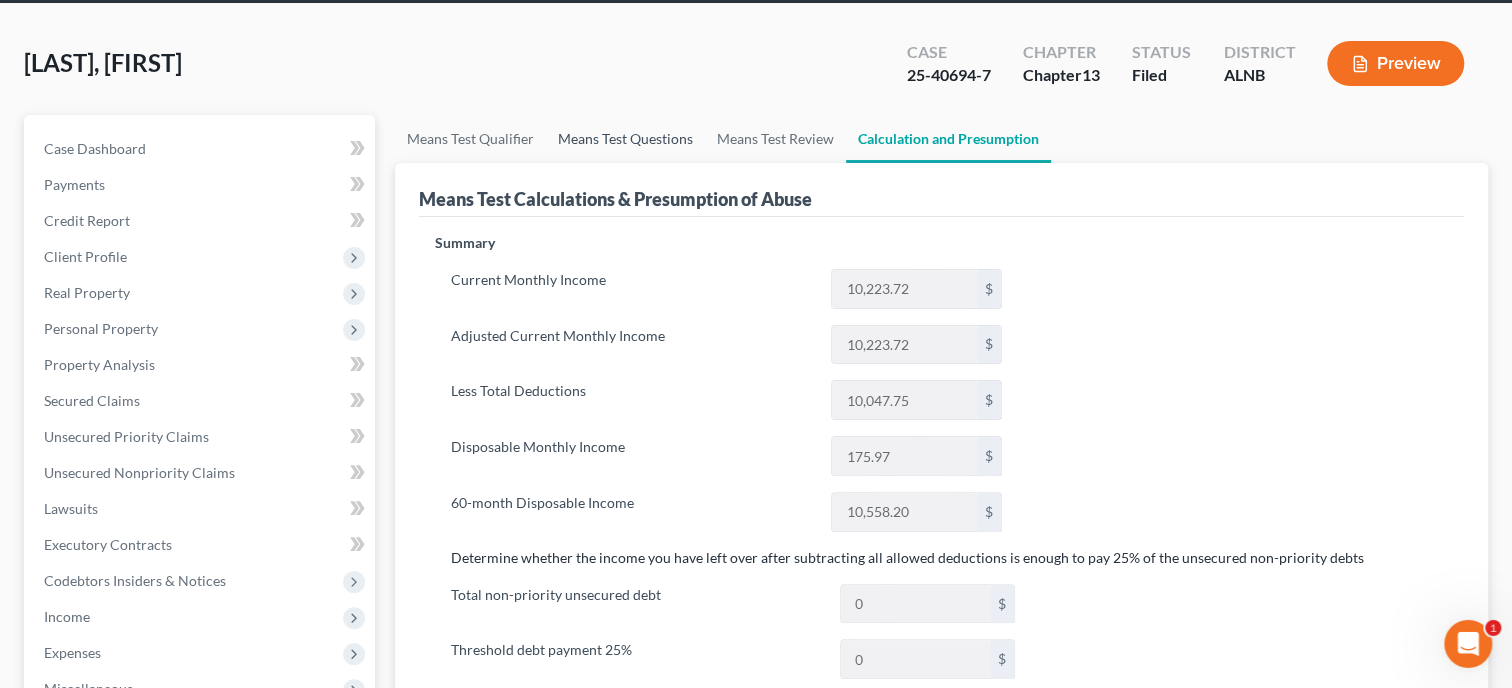 scroll, scrollTop: 0, scrollLeft: 0, axis: both 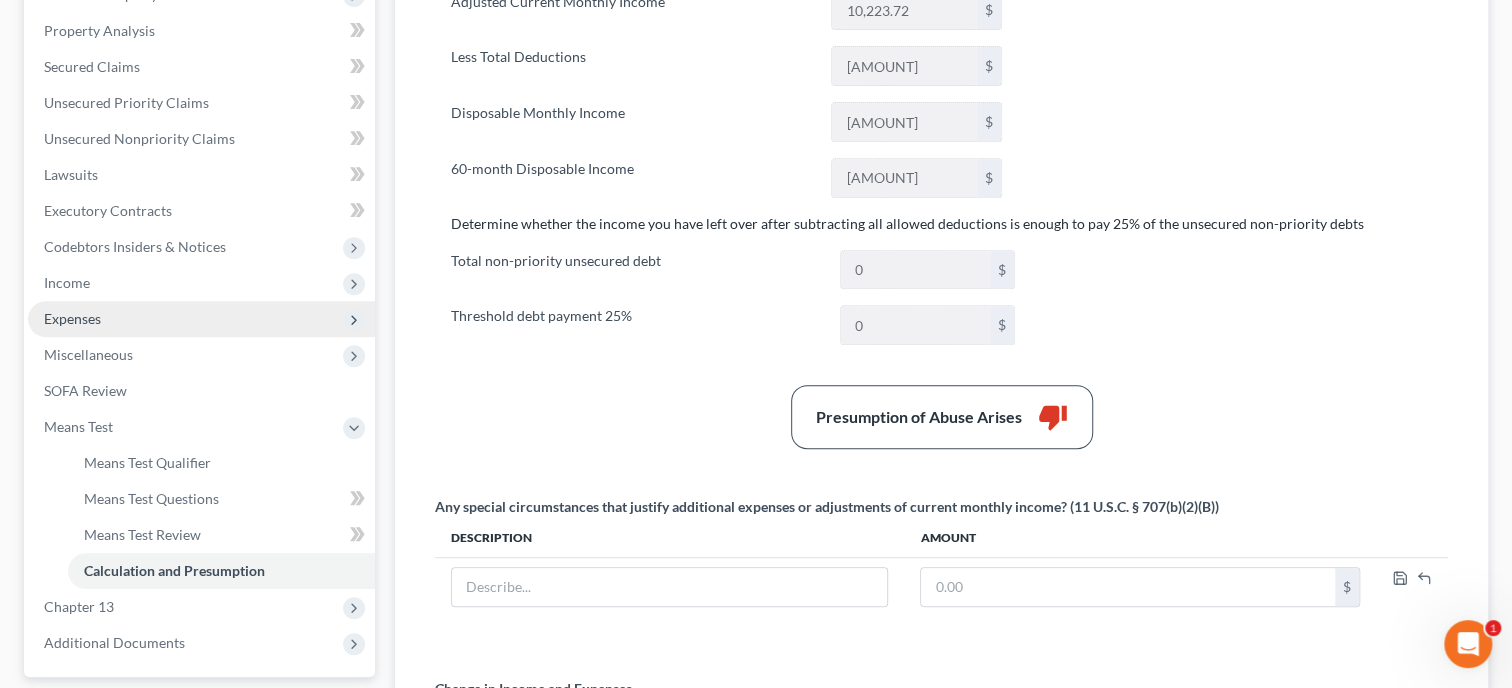 click on "Expenses" at bounding box center (72, 318) 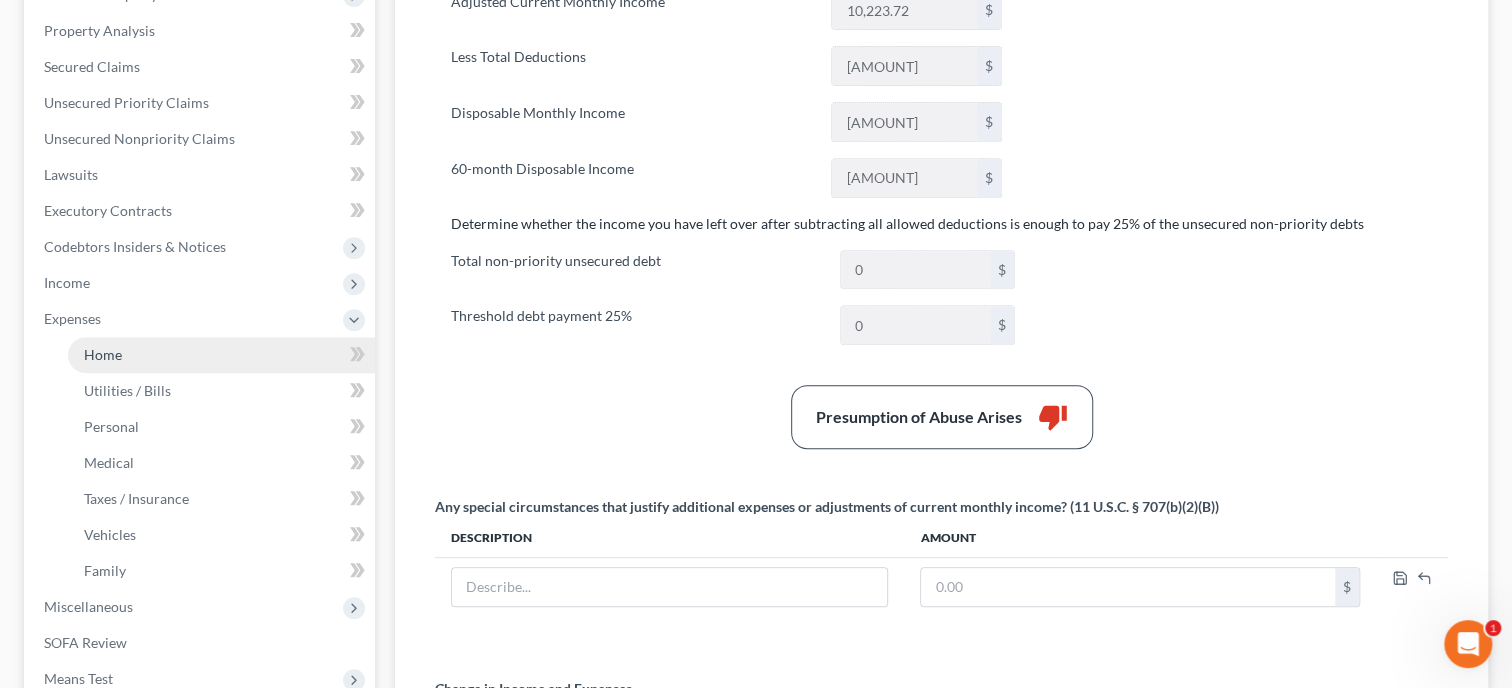 click on "Home" at bounding box center (103, 354) 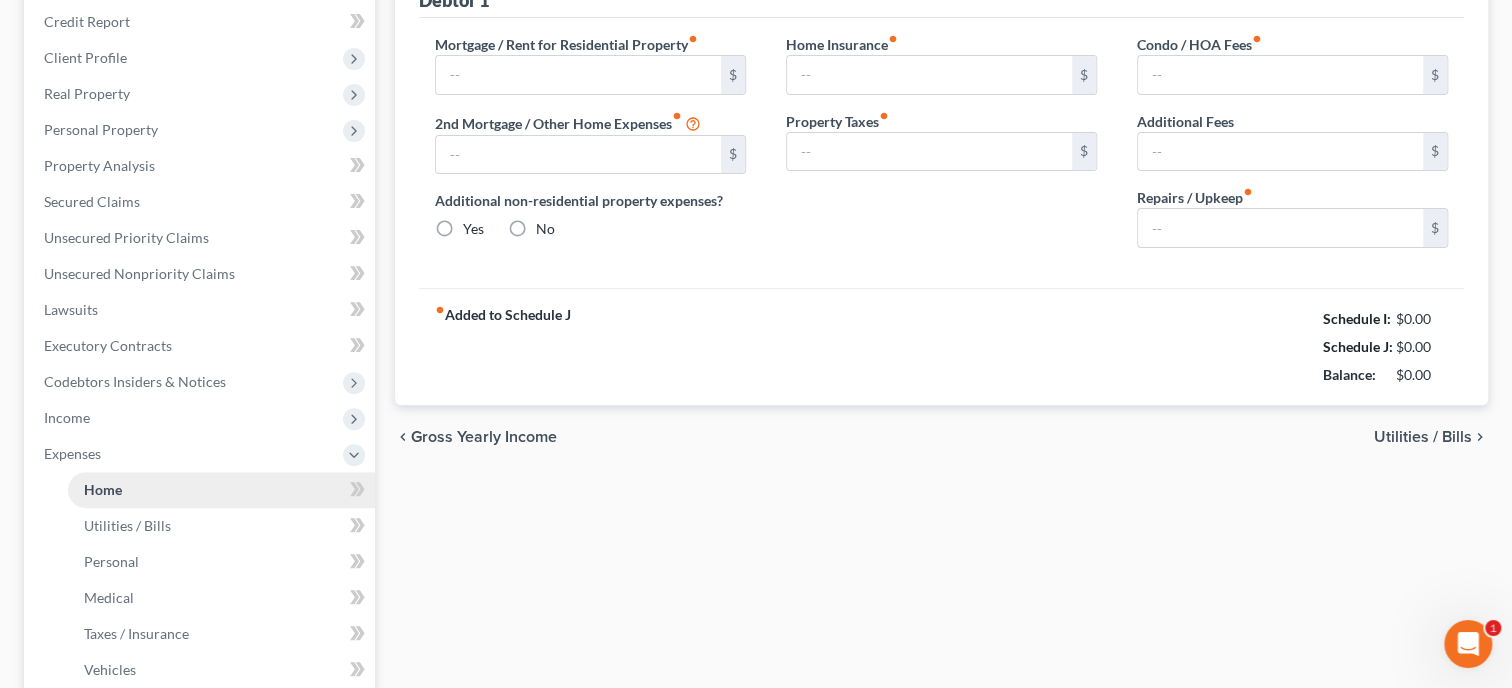 type on "857.00" 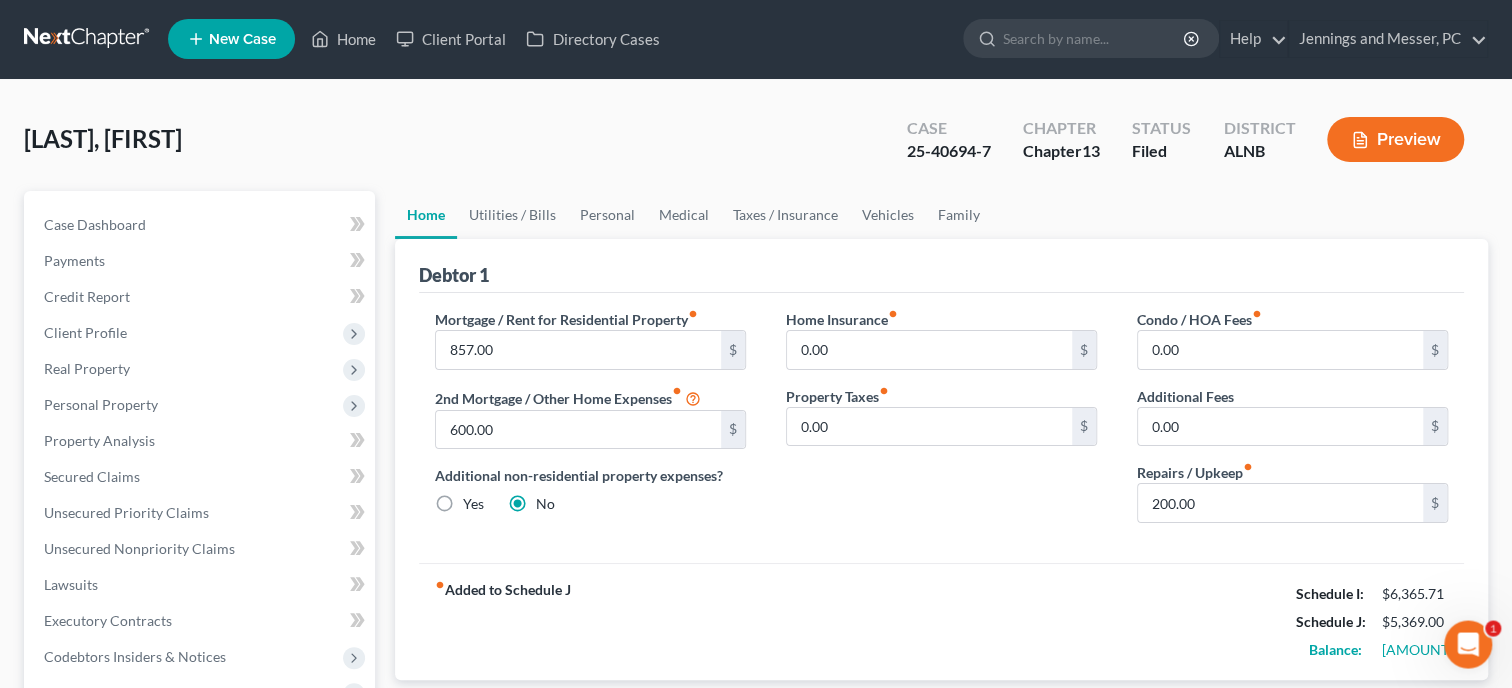 scroll, scrollTop: 0, scrollLeft: 0, axis: both 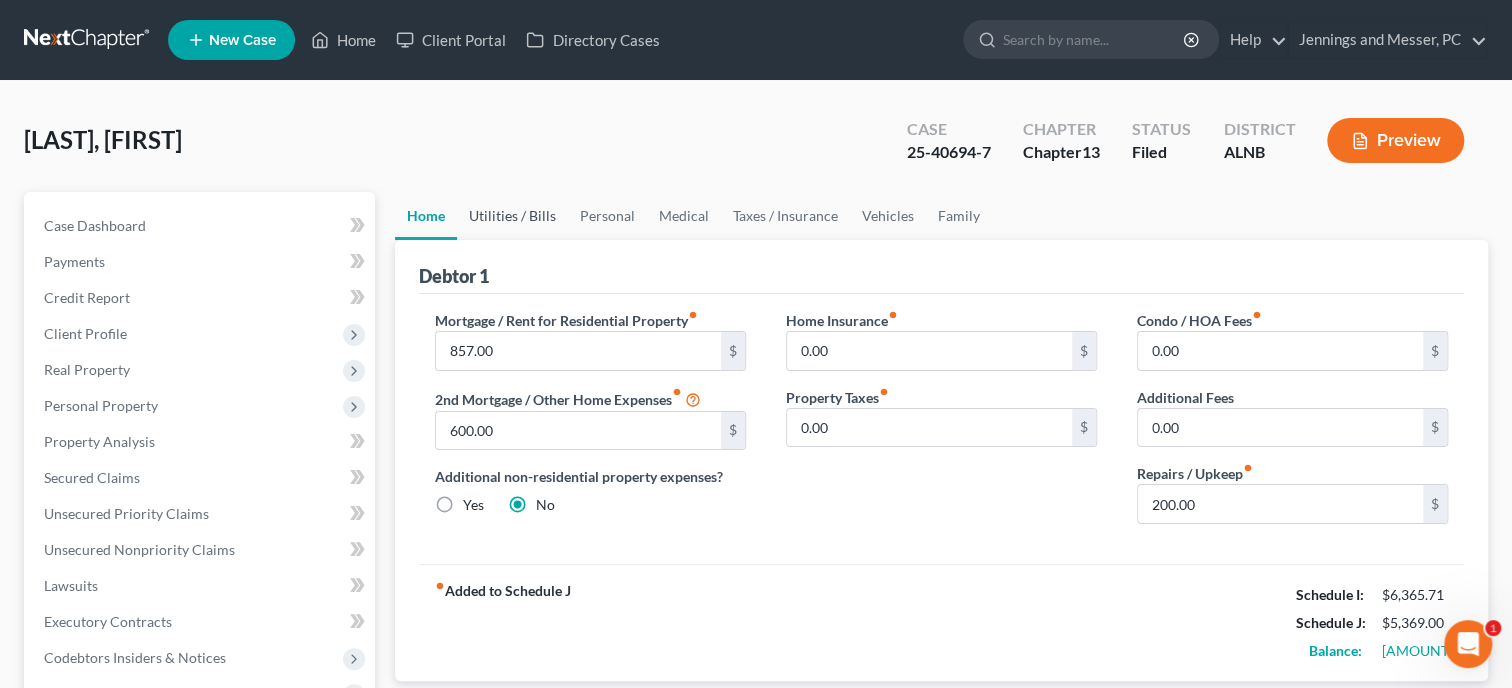 click on "Utilities / Bills" at bounding box center [512, 216] 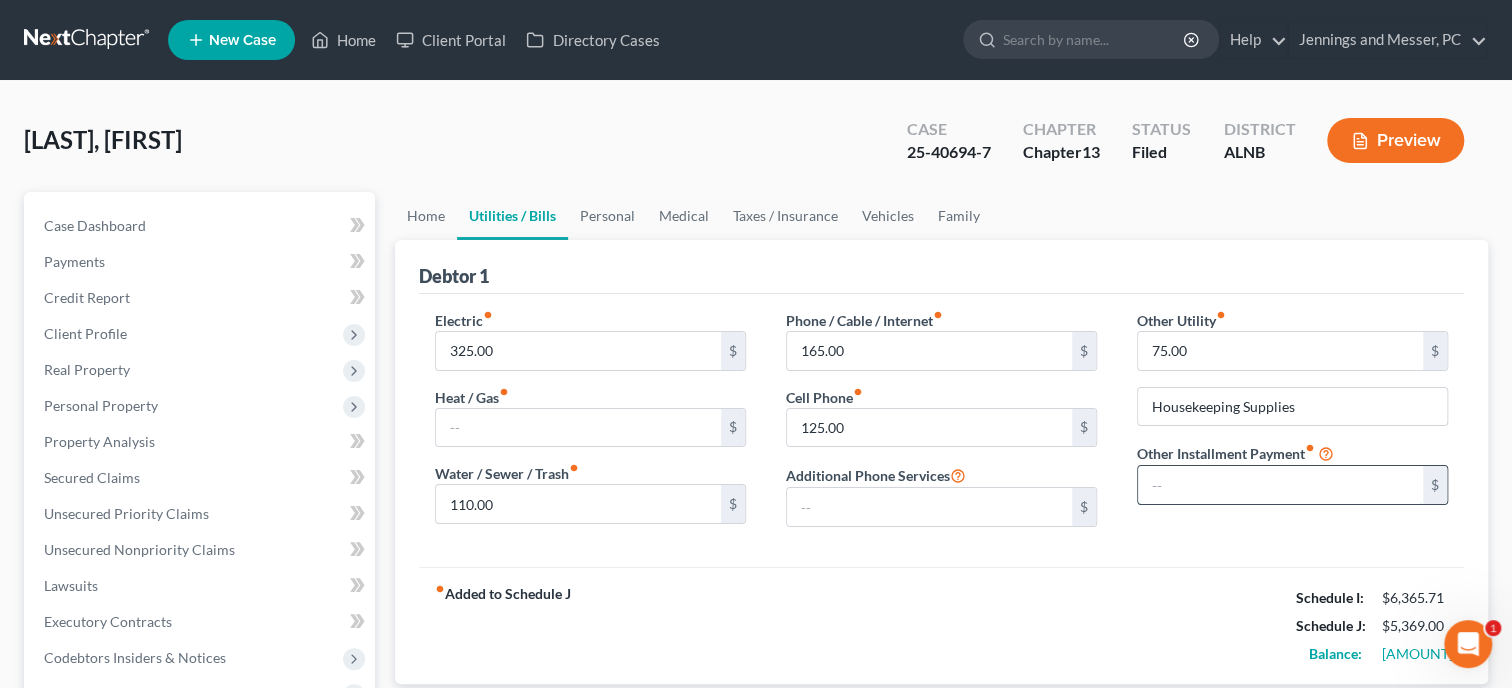 click at bounding box center (1280, 485) 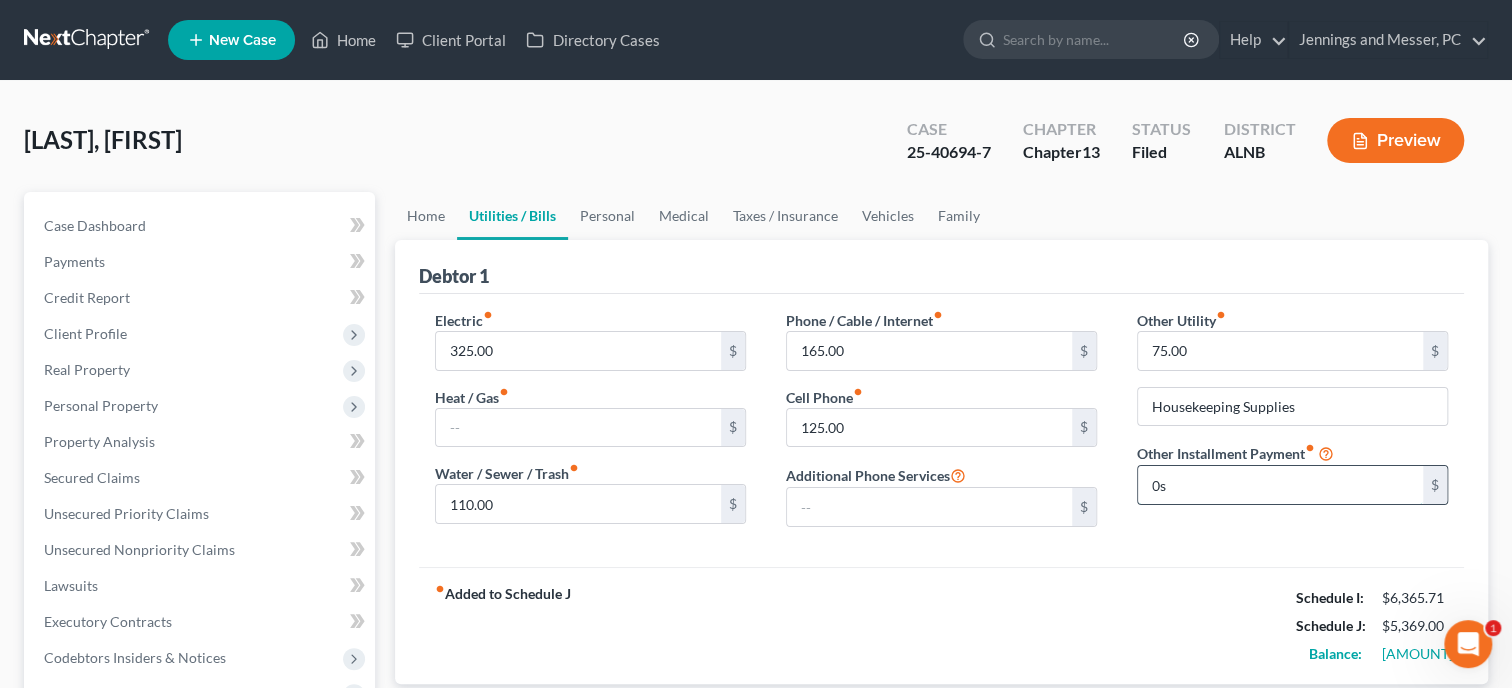 type on "0" 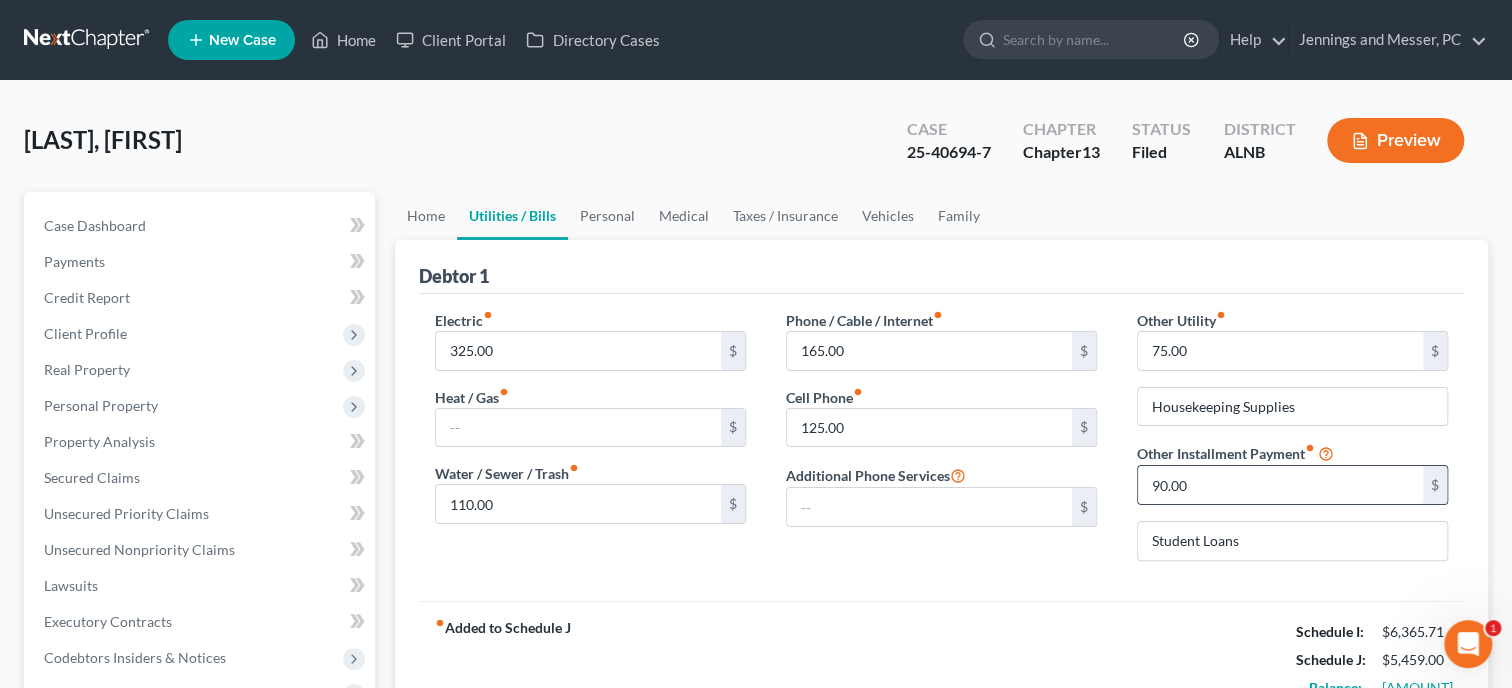 type on "90.00" 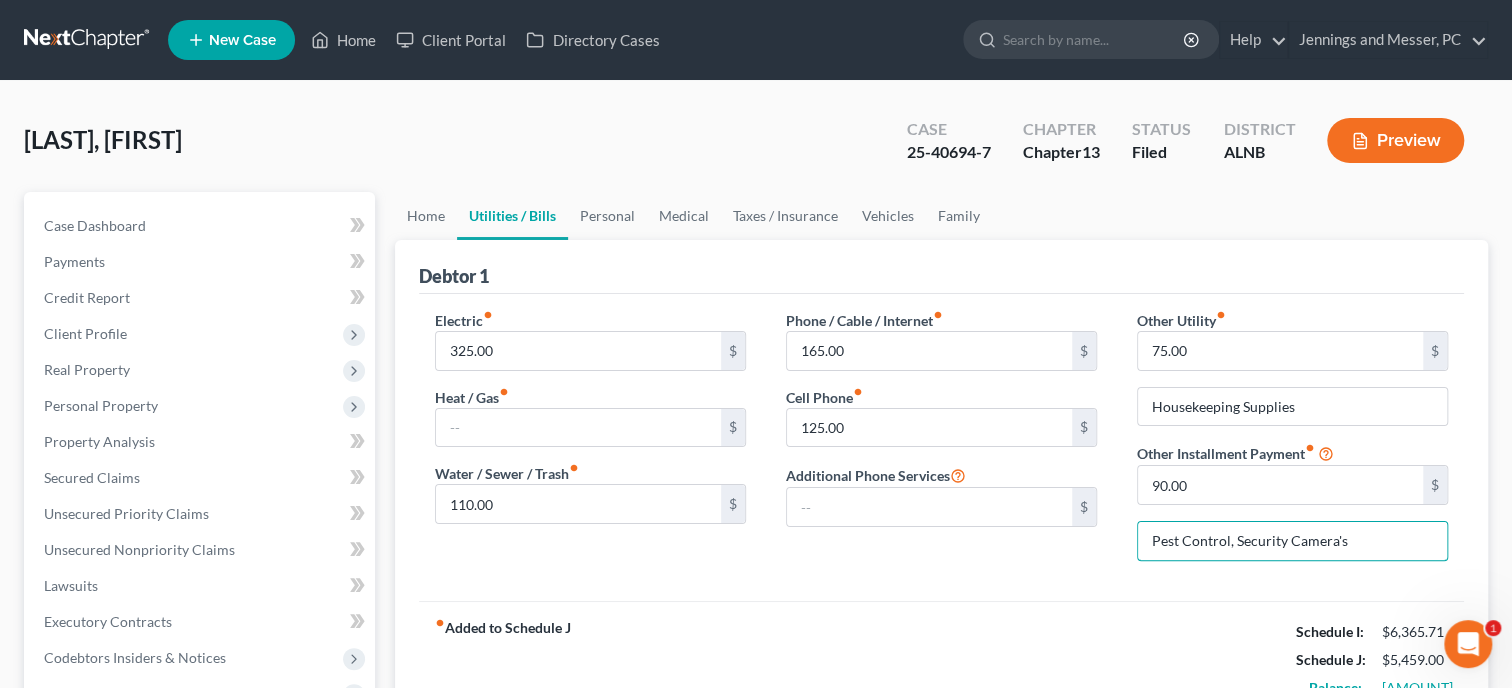 type on "Pest Control, Security Camera's" 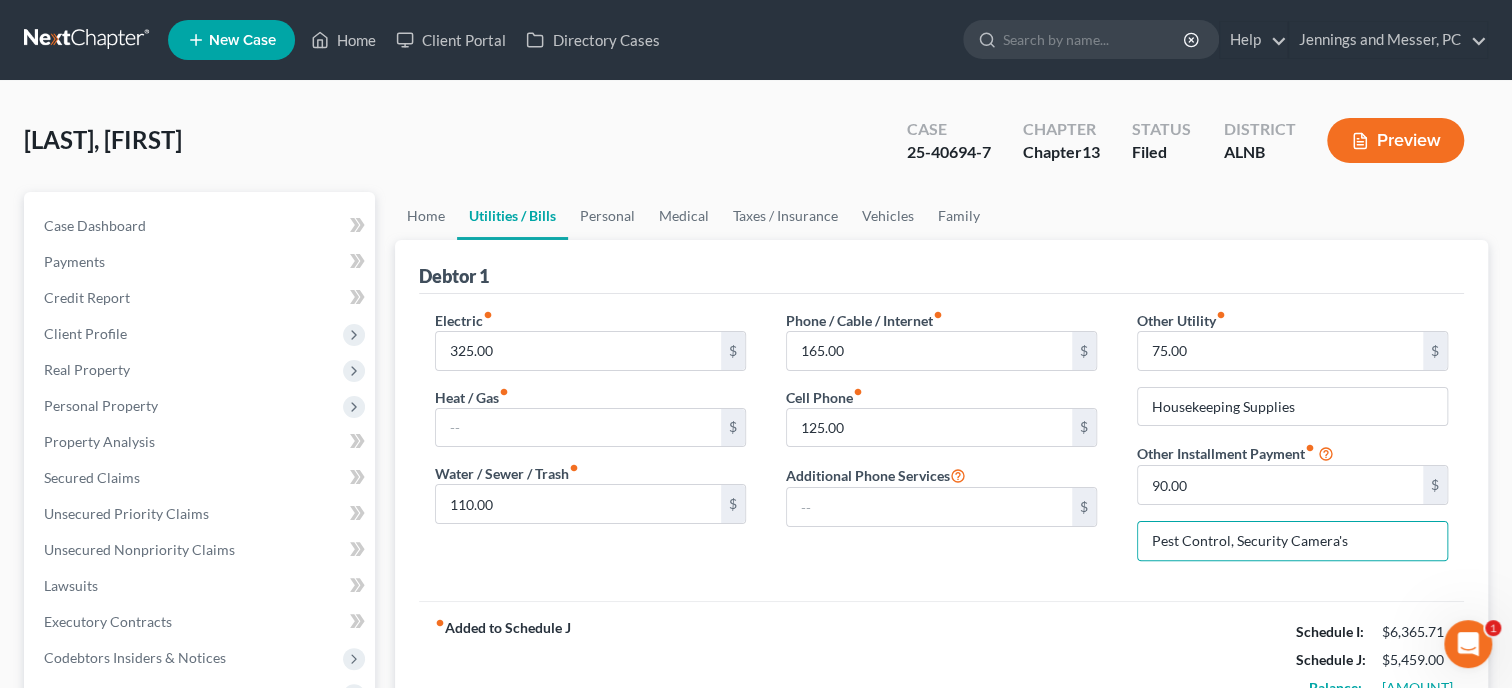 click on "fiber_manual_record  Added to Schedule J Schedule I: $6,365.71 Schedule J: $5,459.00 Balance: $906.71" at bounding box center [941, 659] 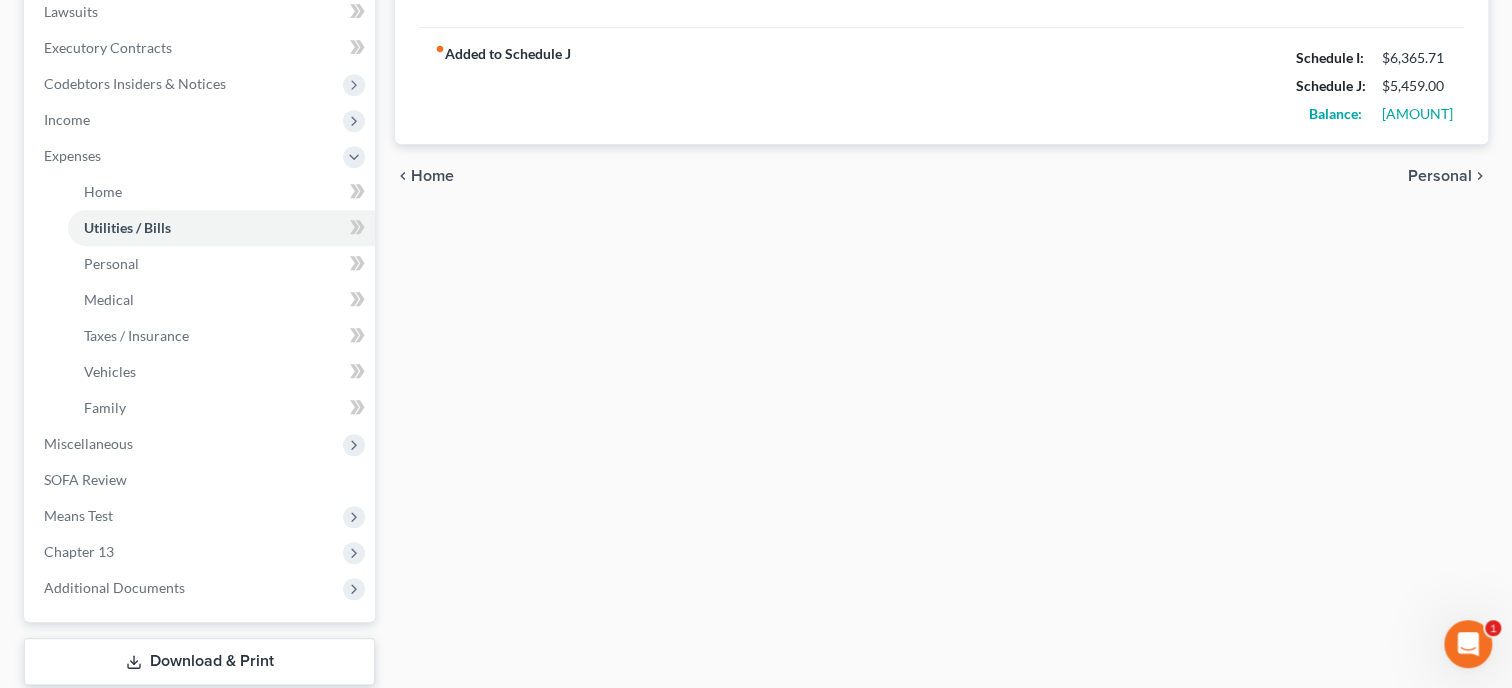 scroll, scrollTop: 696, scrollLeft: 0, axis: vertical 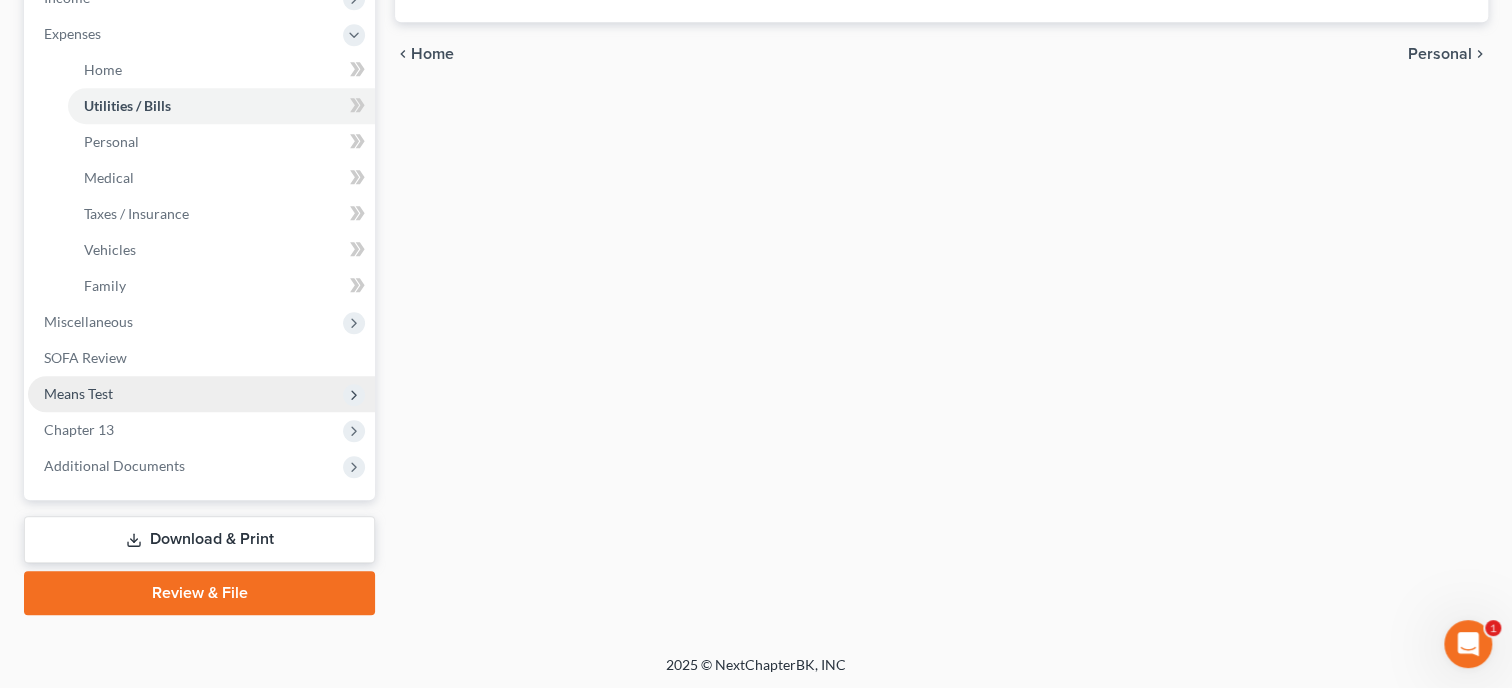click on "Means Test" at bounding box center [78, 393] 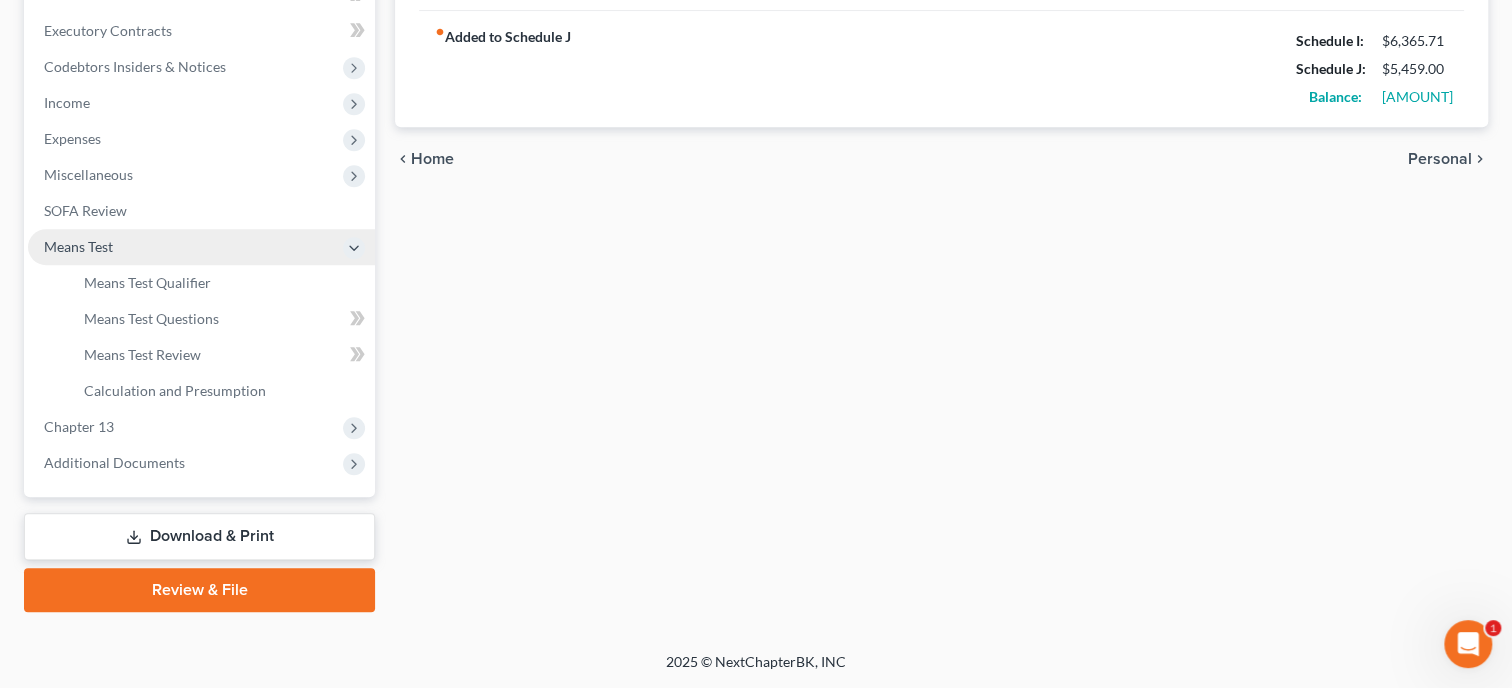 scroll, scrollTop: 588, scrollLeft: 0, axis: vertical 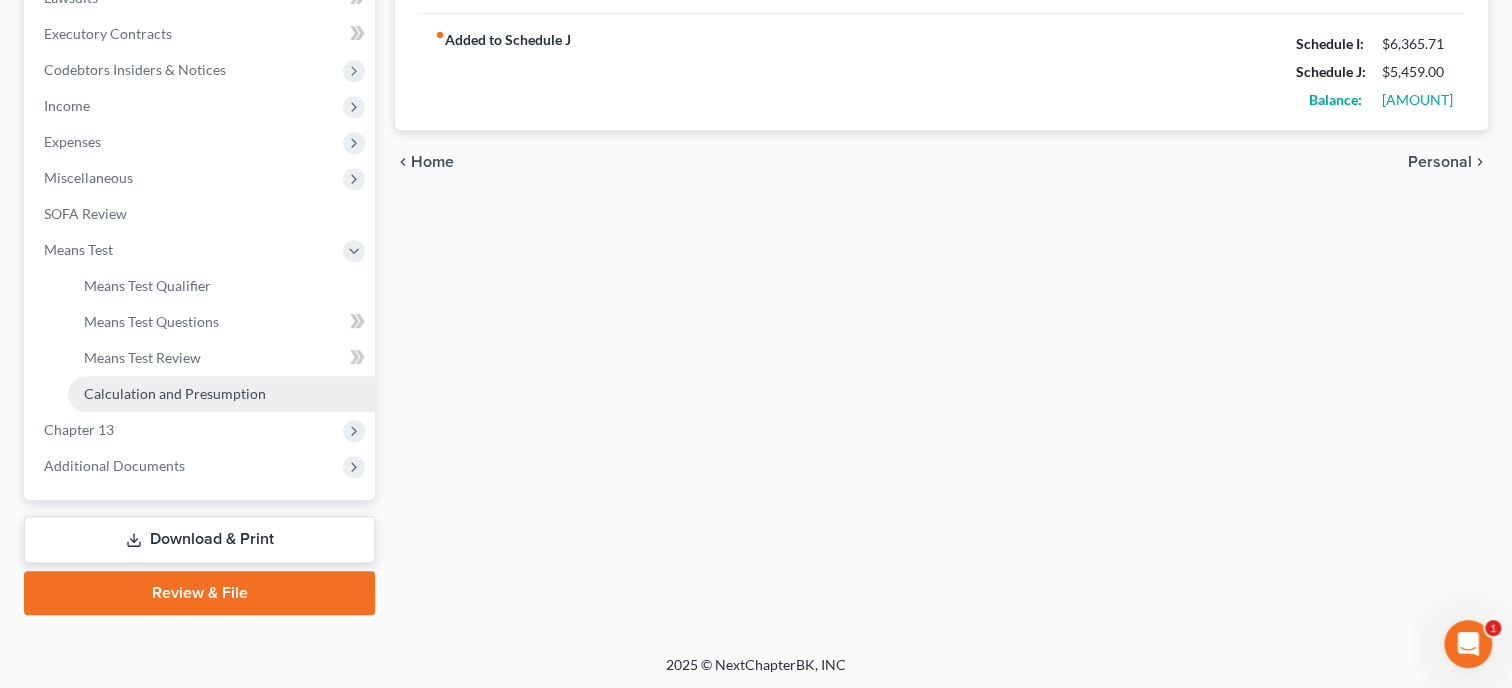 click on "Calculation and Presumption" at bounding box center (175, 393) 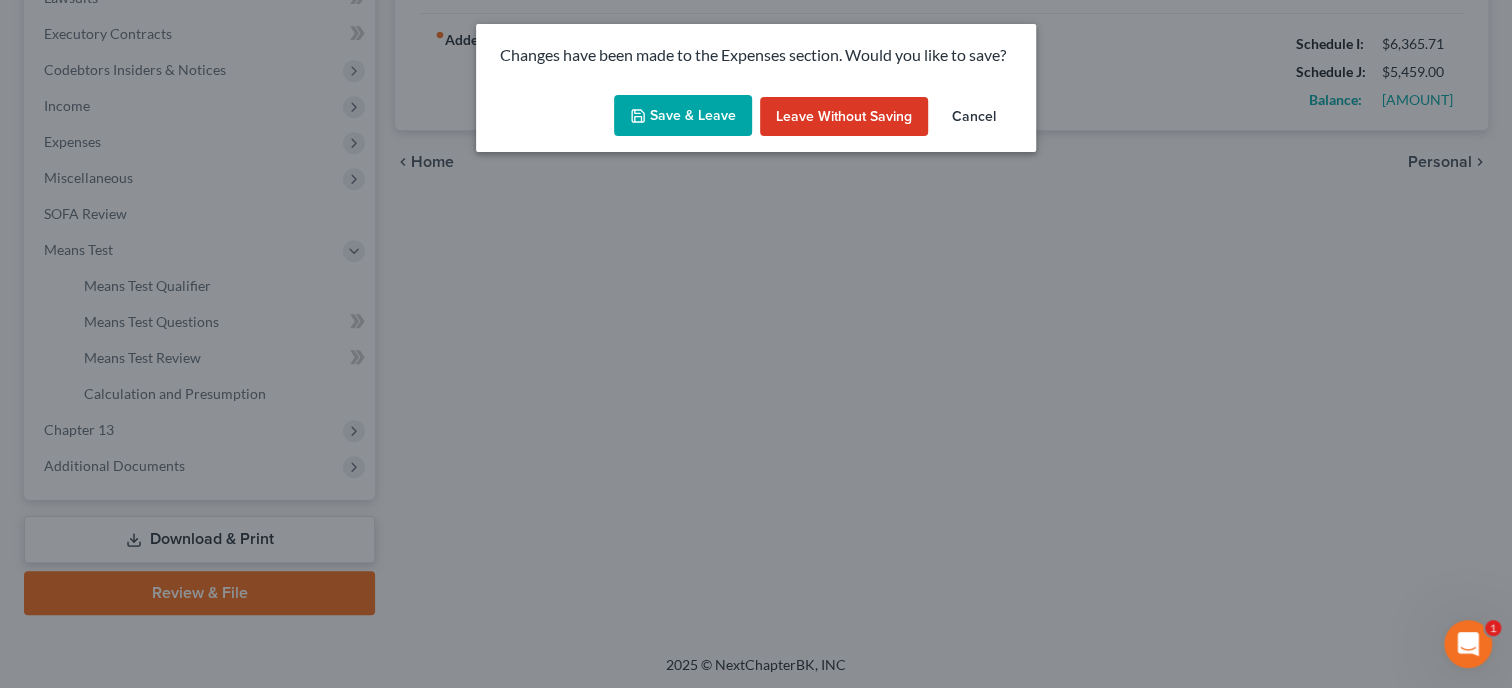 click on "Save & Leave" at bounding box center (683, 116) 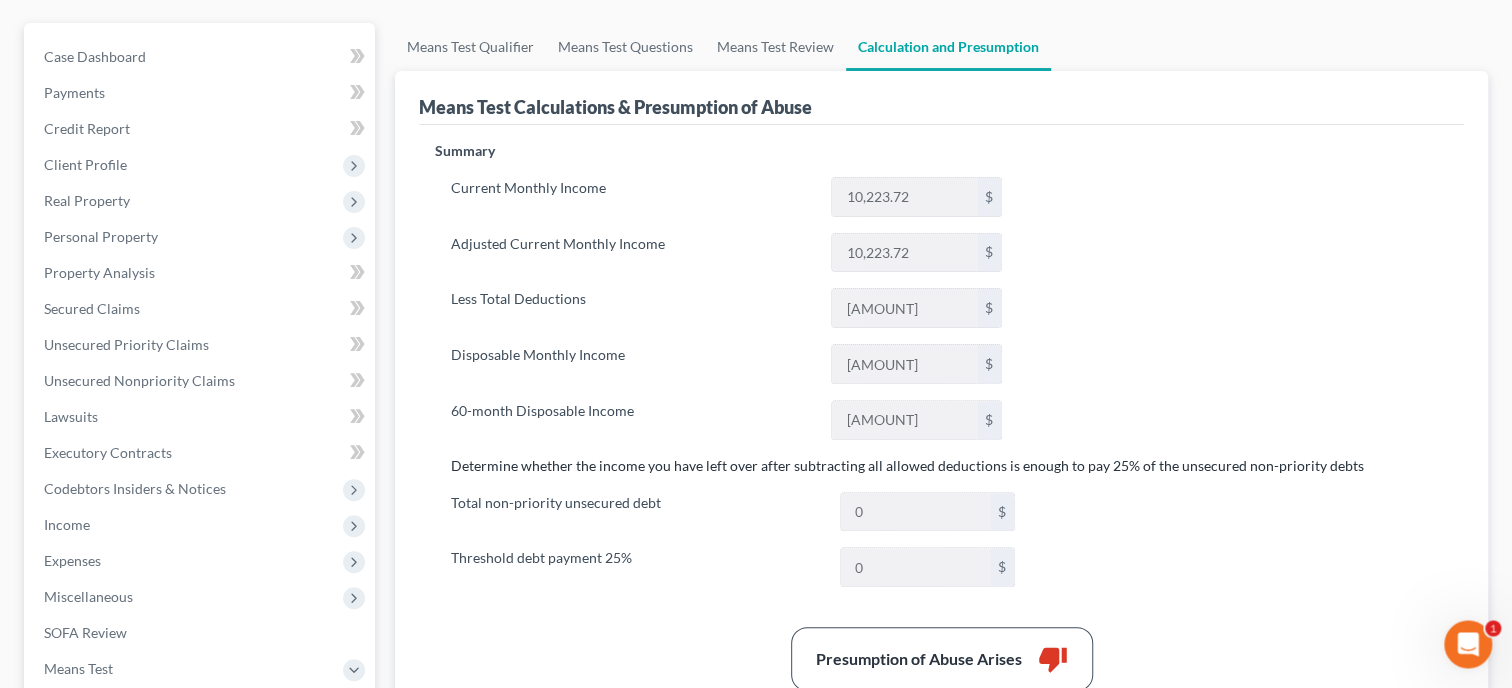 scroll, scrollTop: 514, scrollLeft: 0, axis: vertical 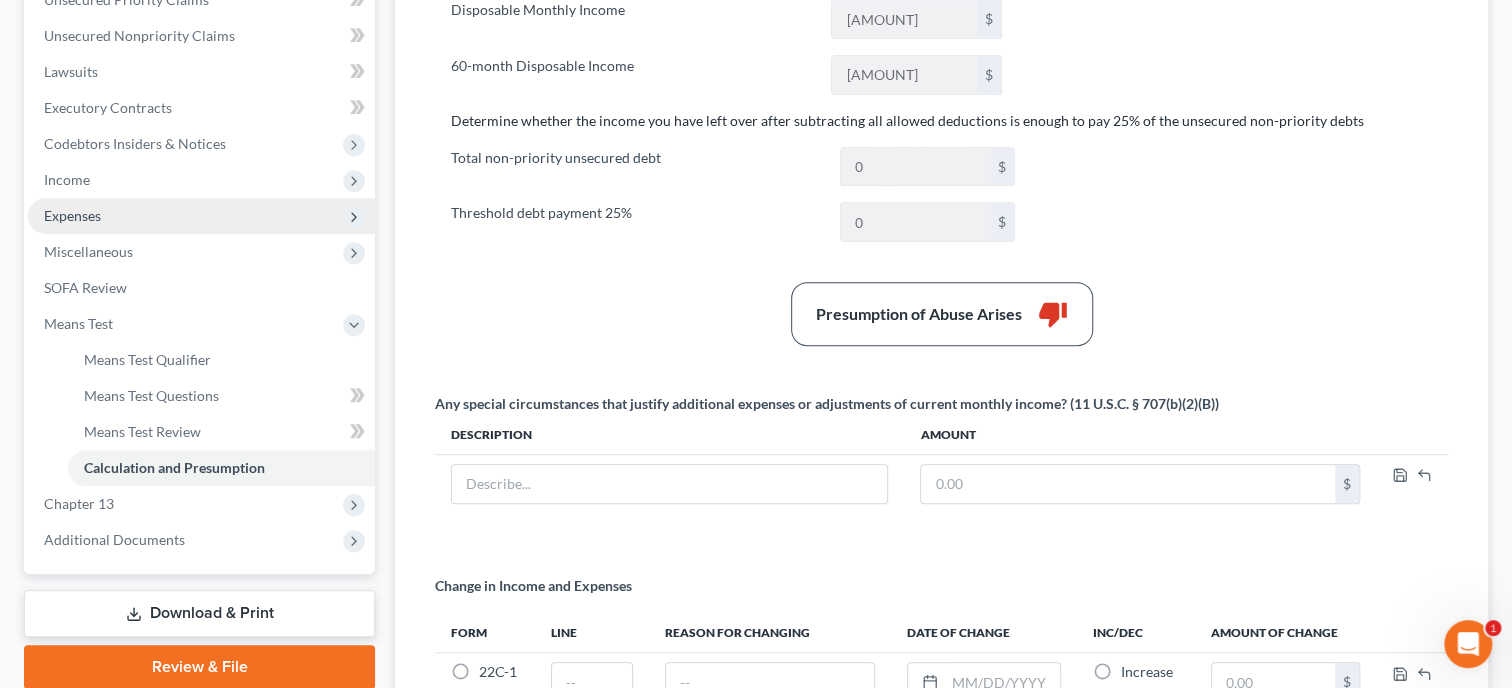 click on "Expenses" at bounding box center [72, 215] 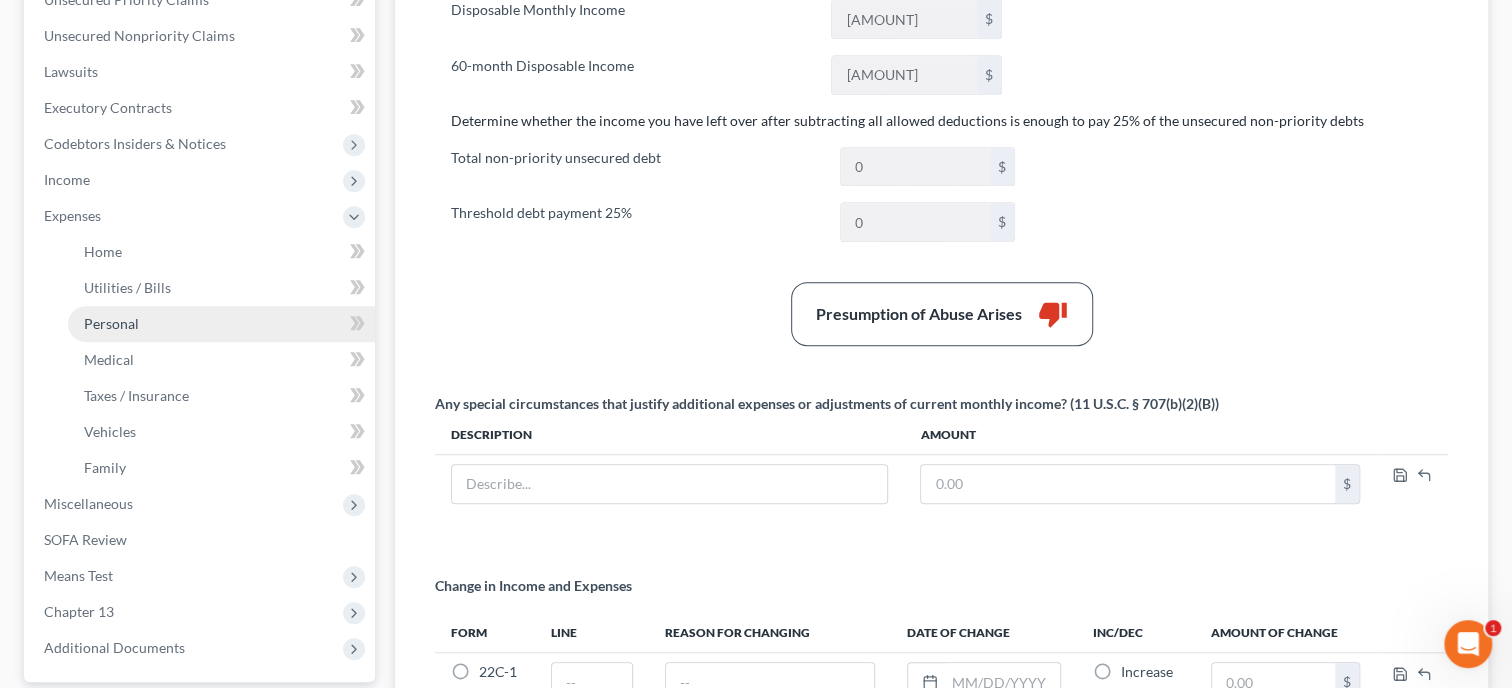 click on "Personal" at bounding box center [111, 323] 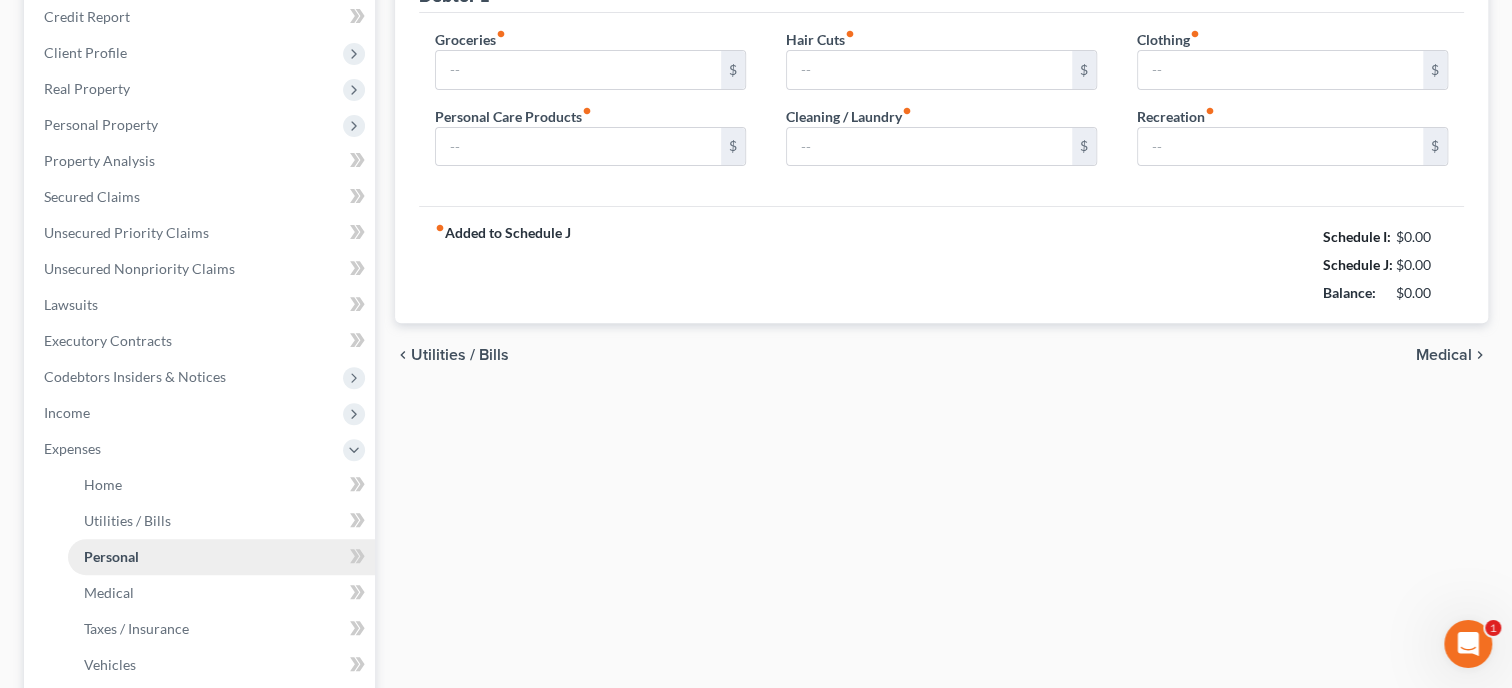 type on "820.00" 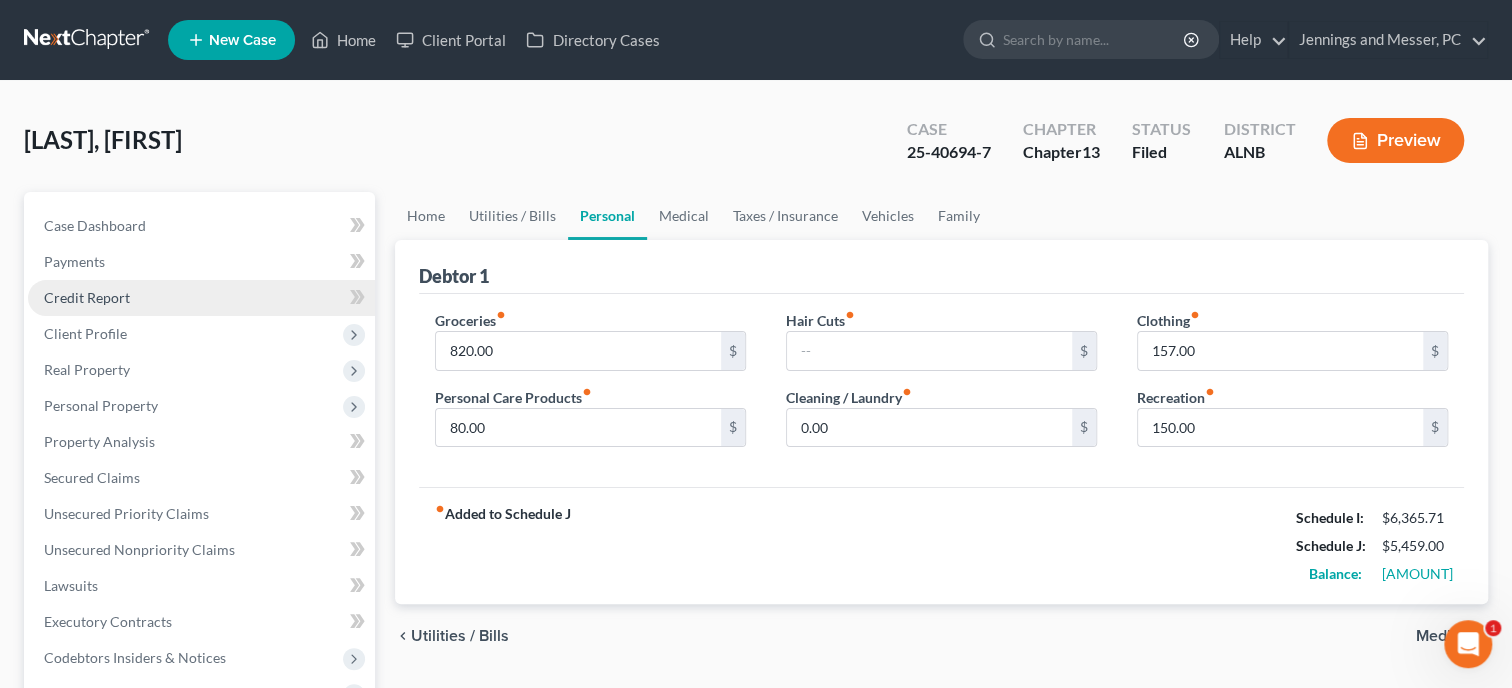 scroll, scrollTop: 0, scrollLeft: 0, axis: both 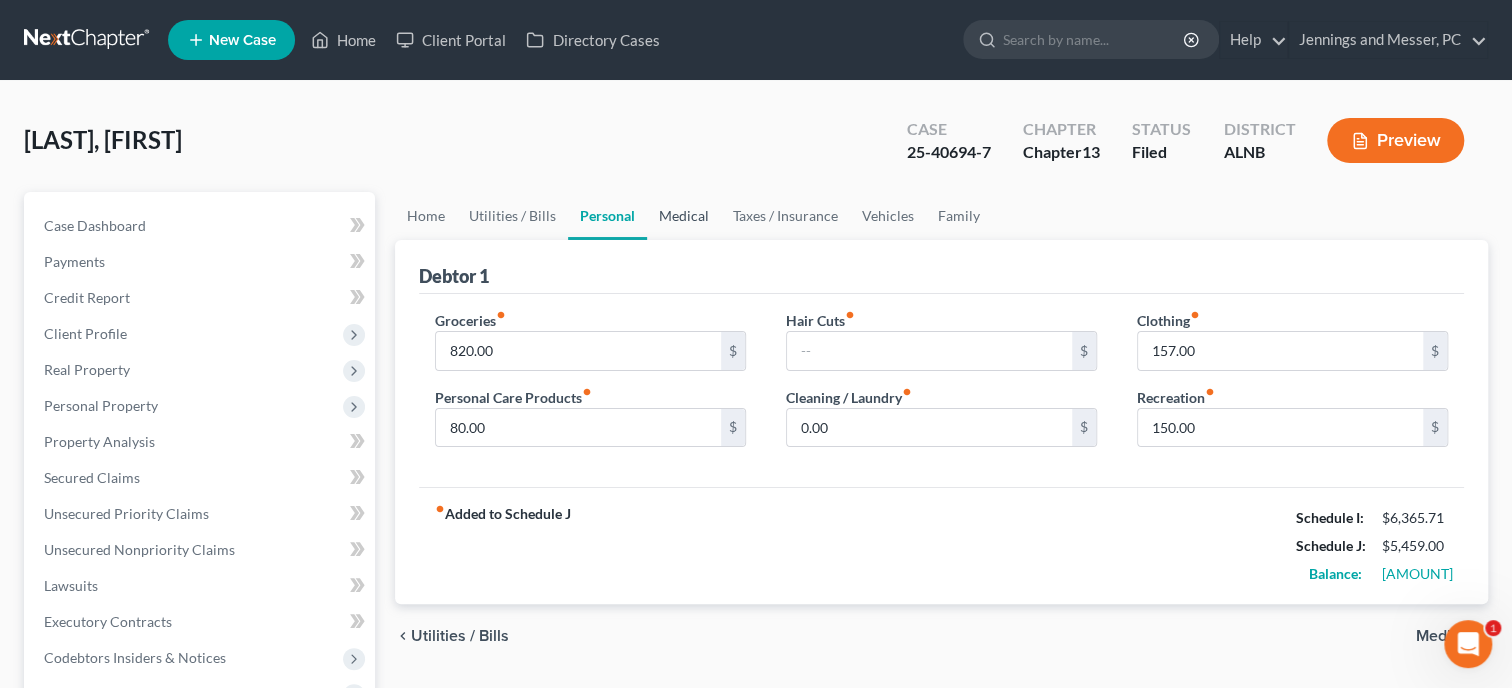 click on "Medical" at bounding box center (684, 216) 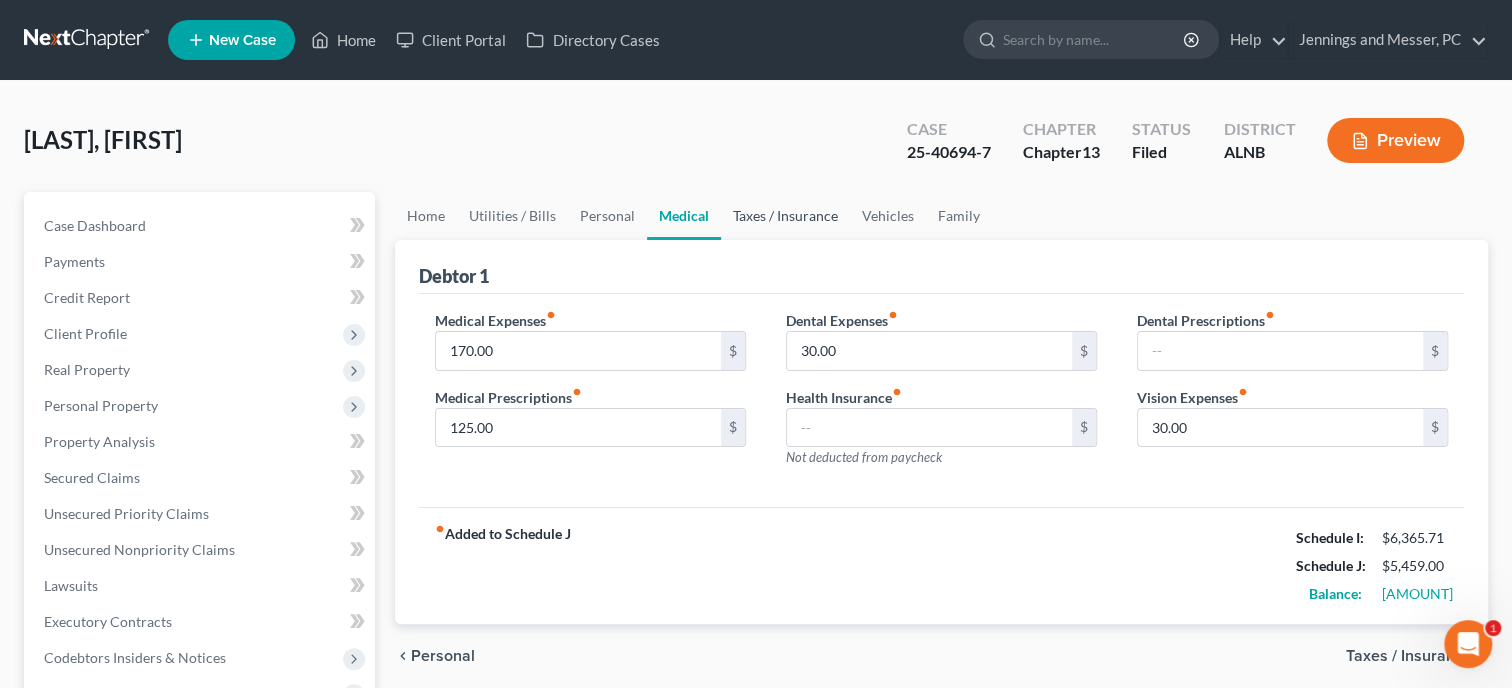 click on "Taxes / Insurance" at bounding box center (785, 216) 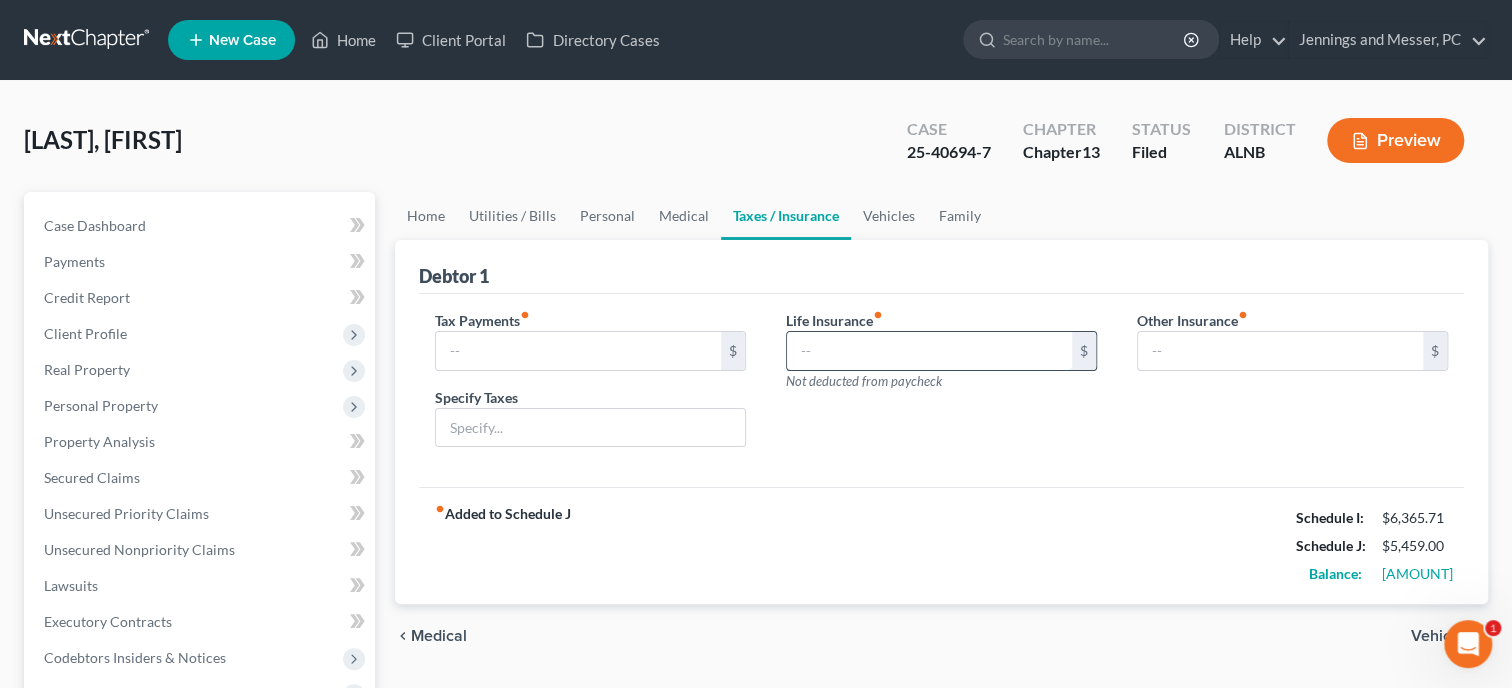 click at bounding box center [929, 351] 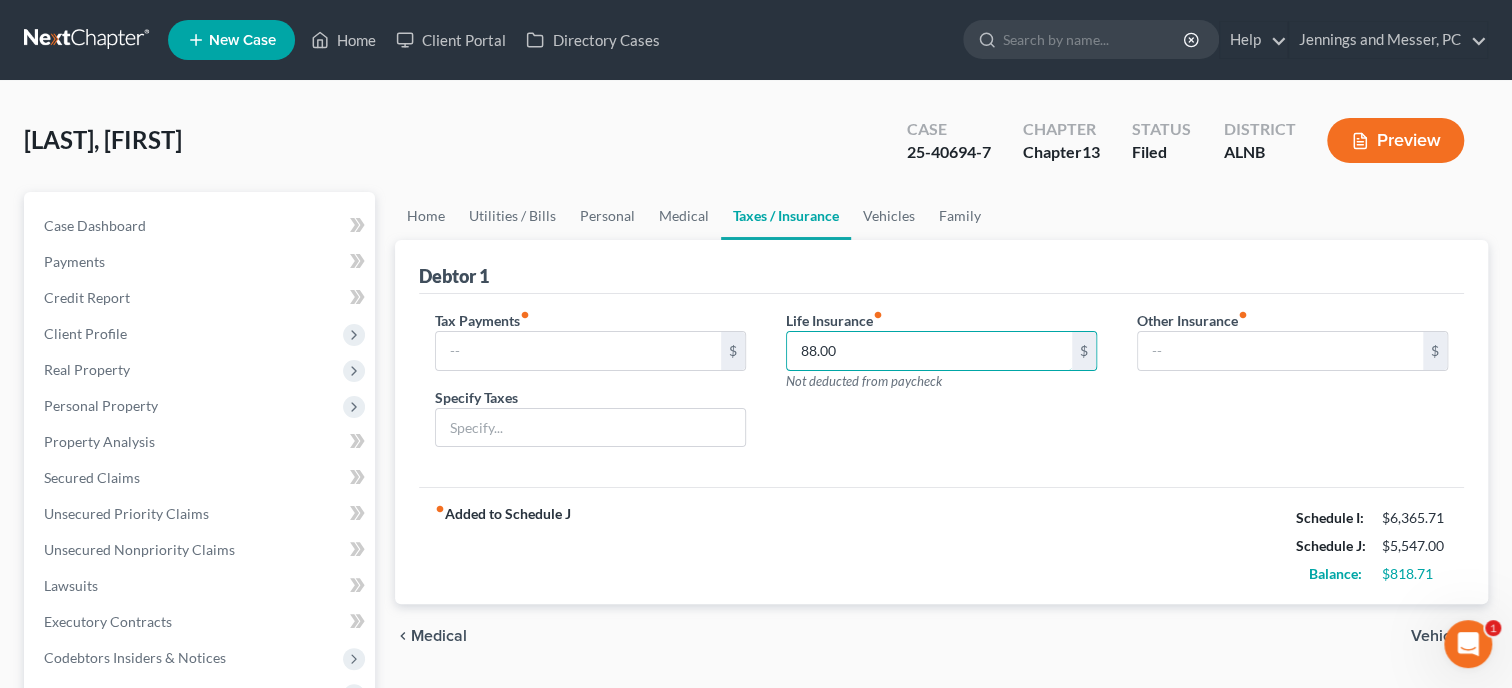 type on "88.00" 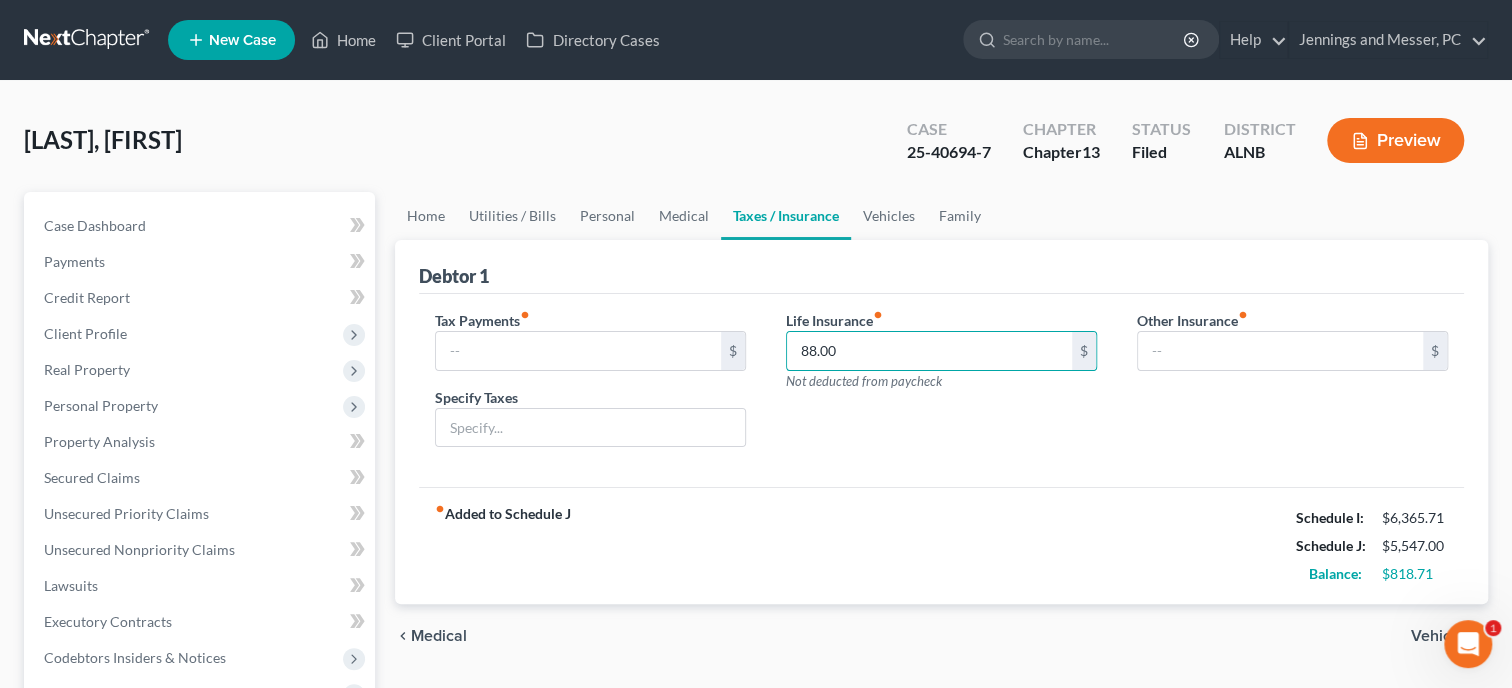 click on "Life Insurance  fiber_manual_record 88.00 $ Not deducted from paycheck" at bounding box center [941, 387] 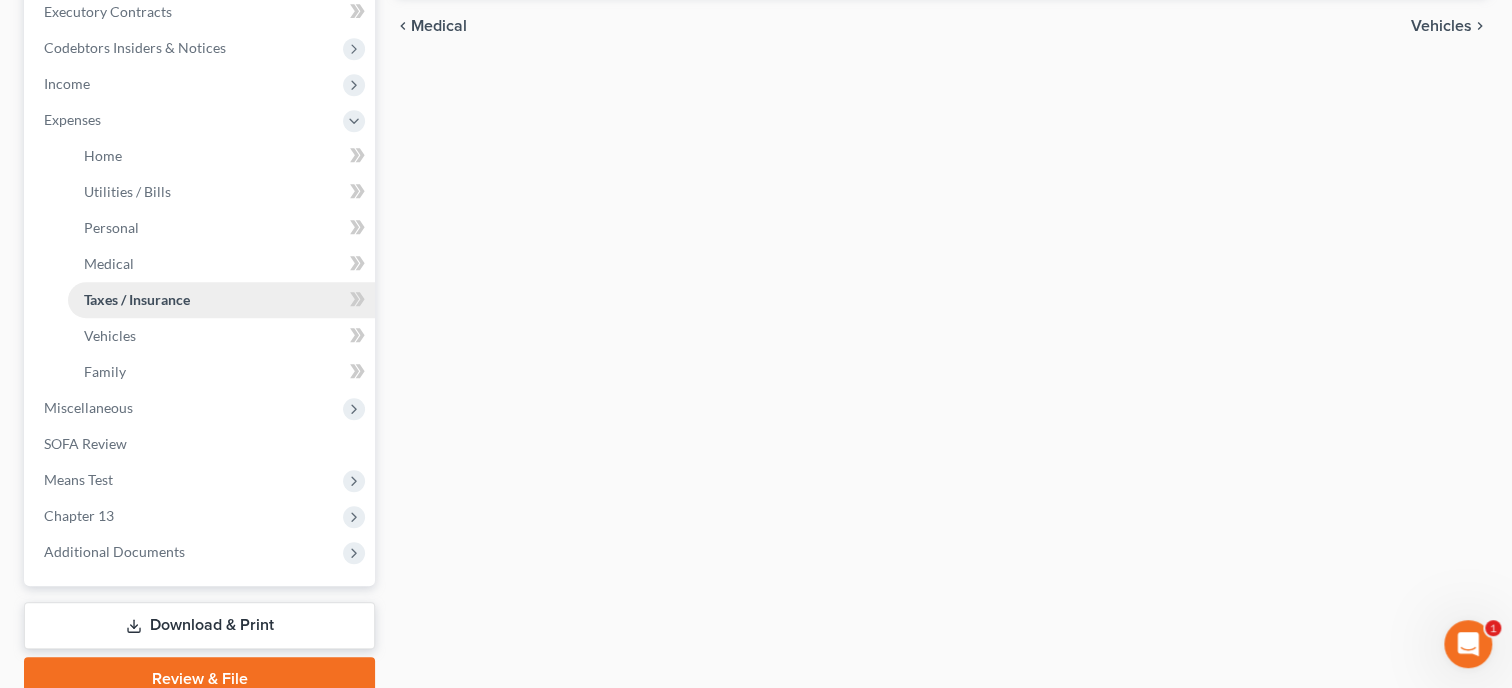 scroll, scrollTop: 617, scrollLeft: 0, axis: vertical 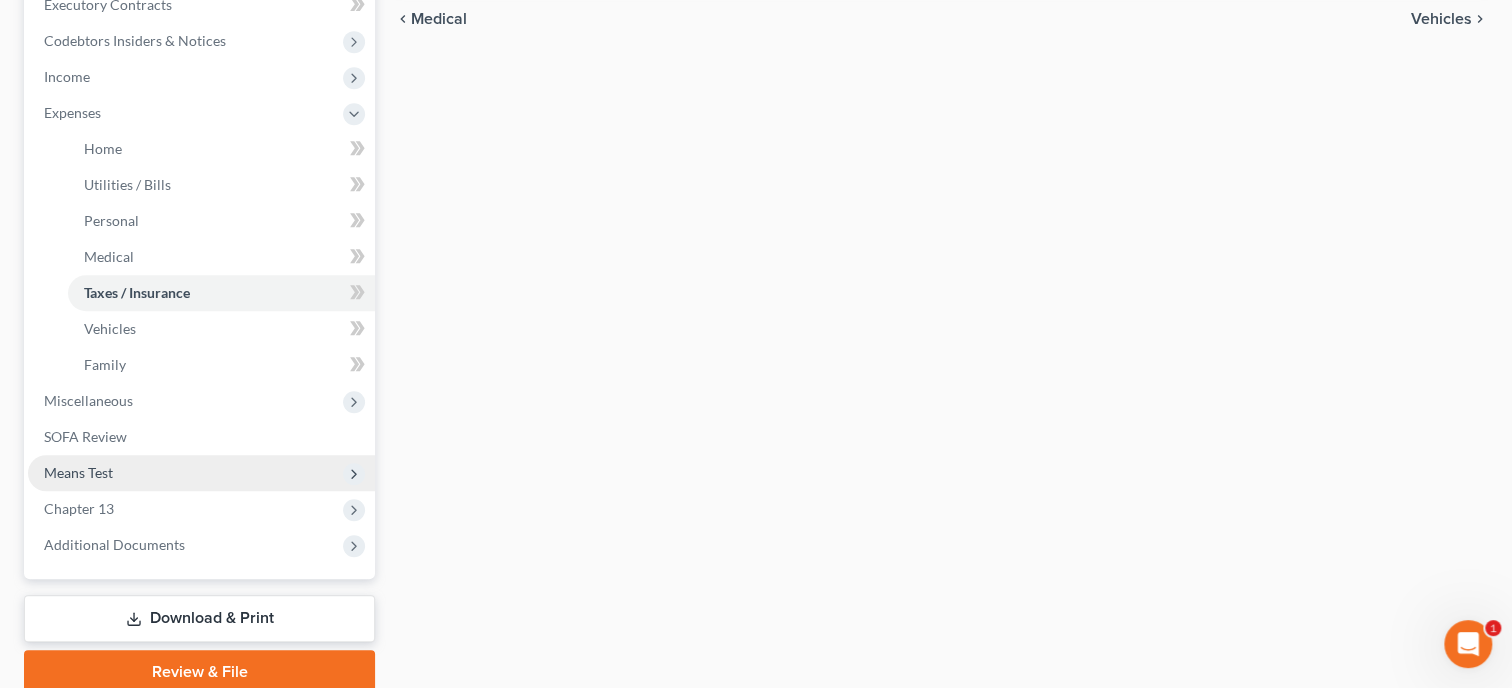 click on "Means Test" at bounding box center [201, 473] 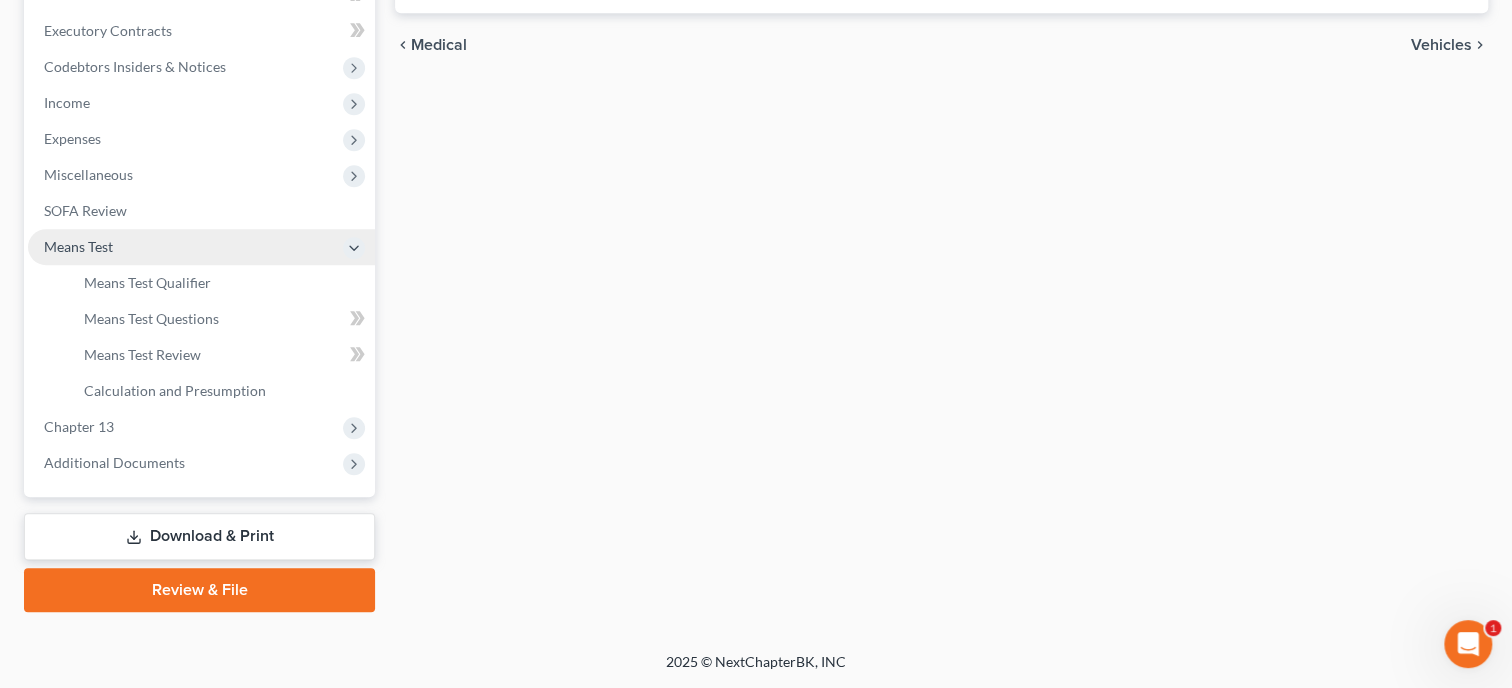 scroll, scrollTop: 588, scrollLeft: 0, axis: vertical 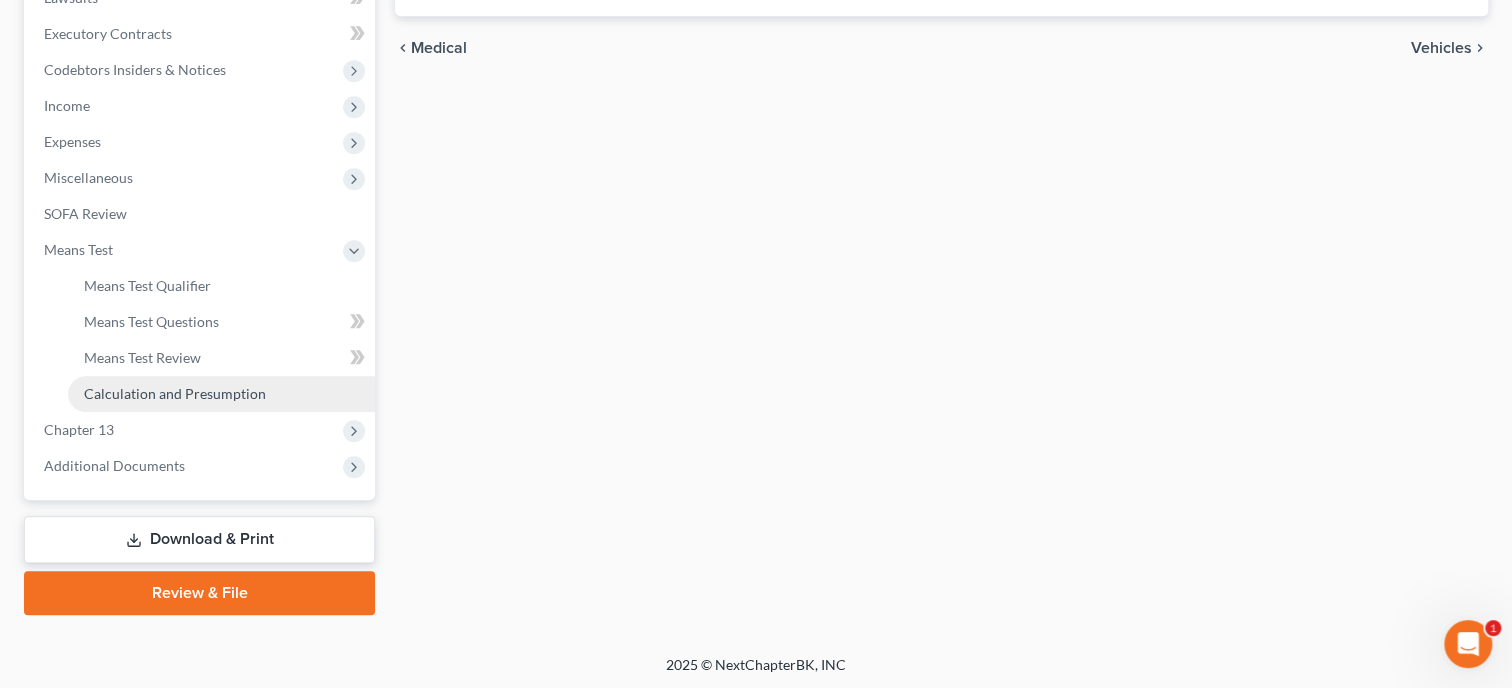 click on "Calculation and Presumption" at bounding box center [175, 393] 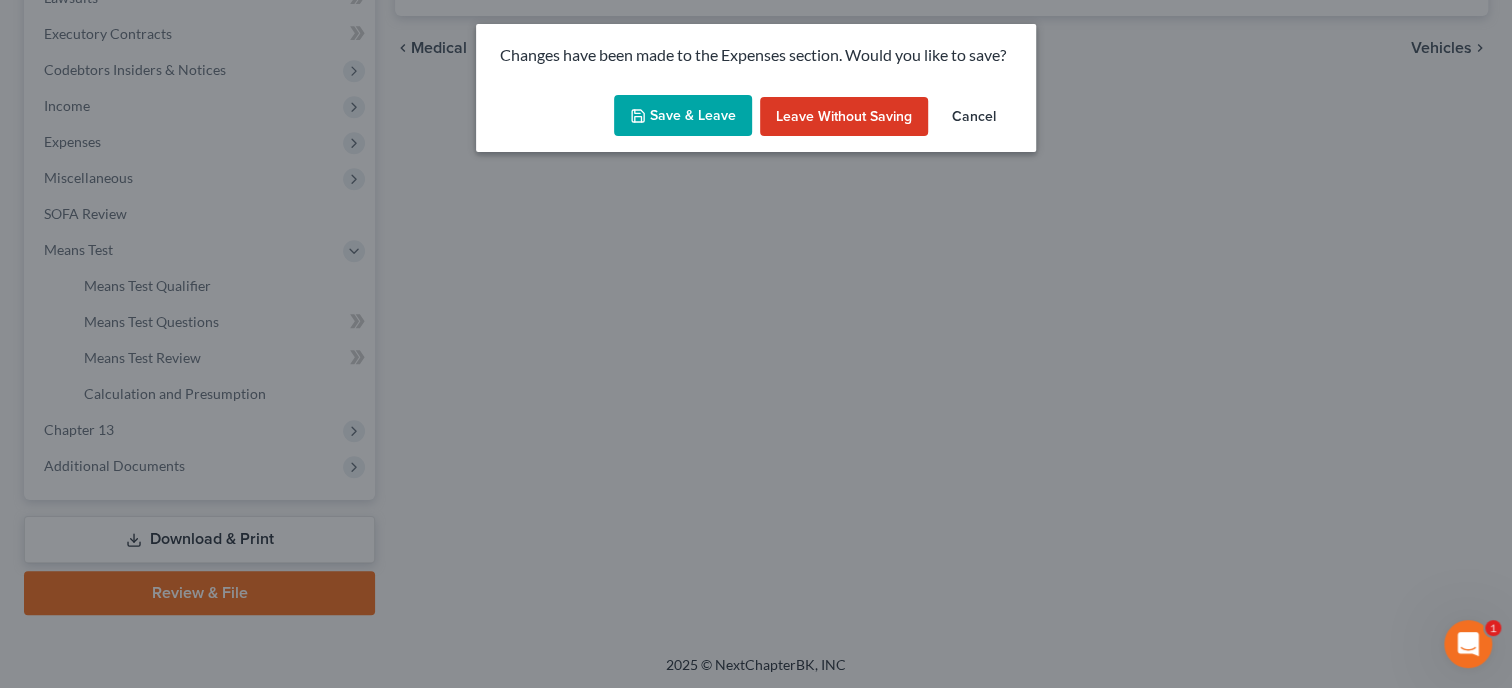 click on "Save & Leave" at bounding box center [683, 116] 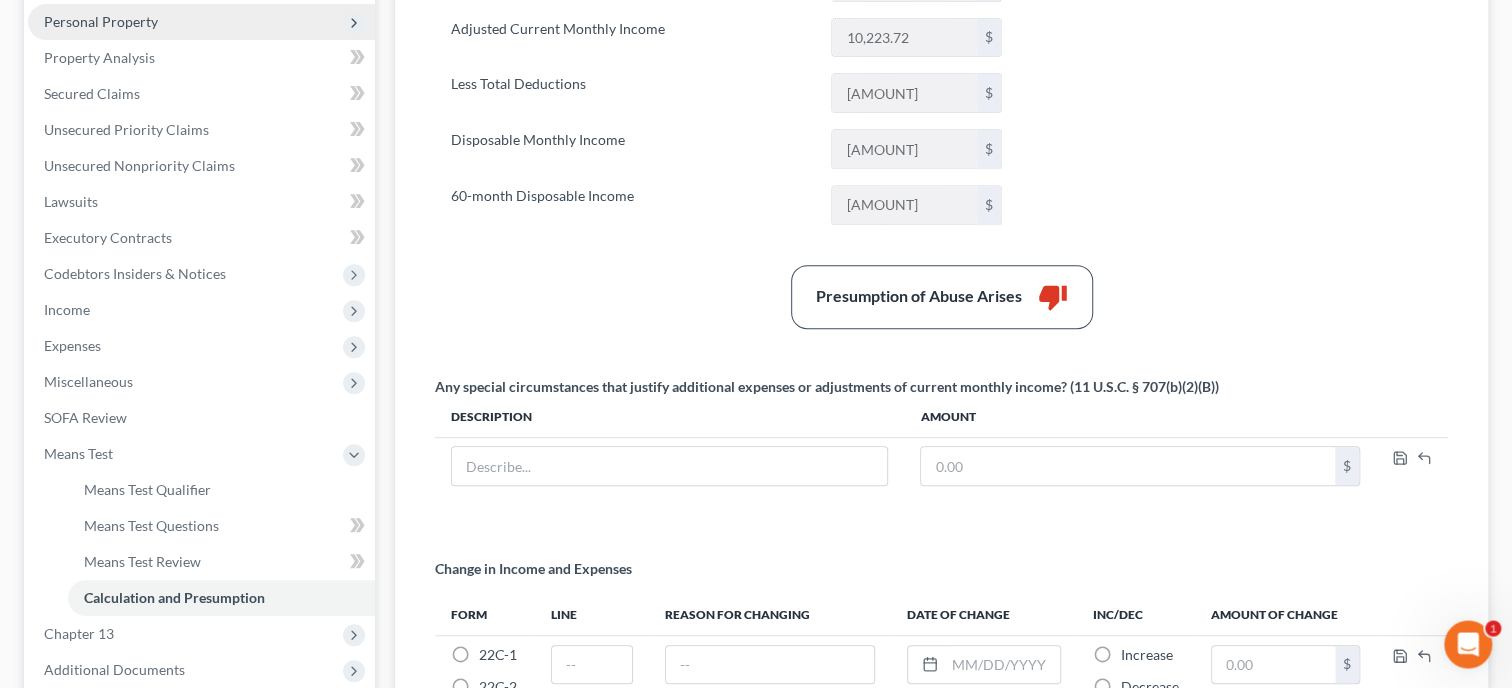 scroll, scrollTop: 411, scrollLeft: 0, axis: vertical 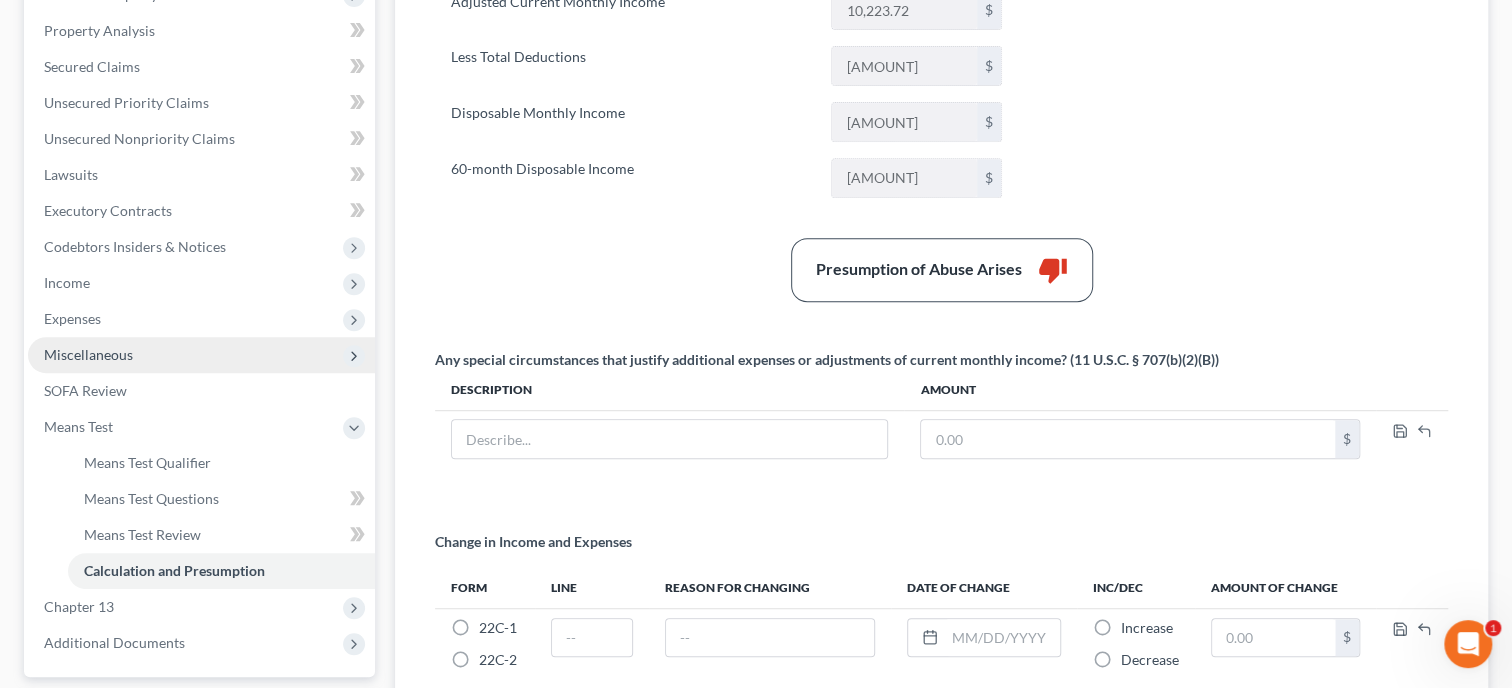 click on "Miscellaneous" at bounding box center [201, 355] 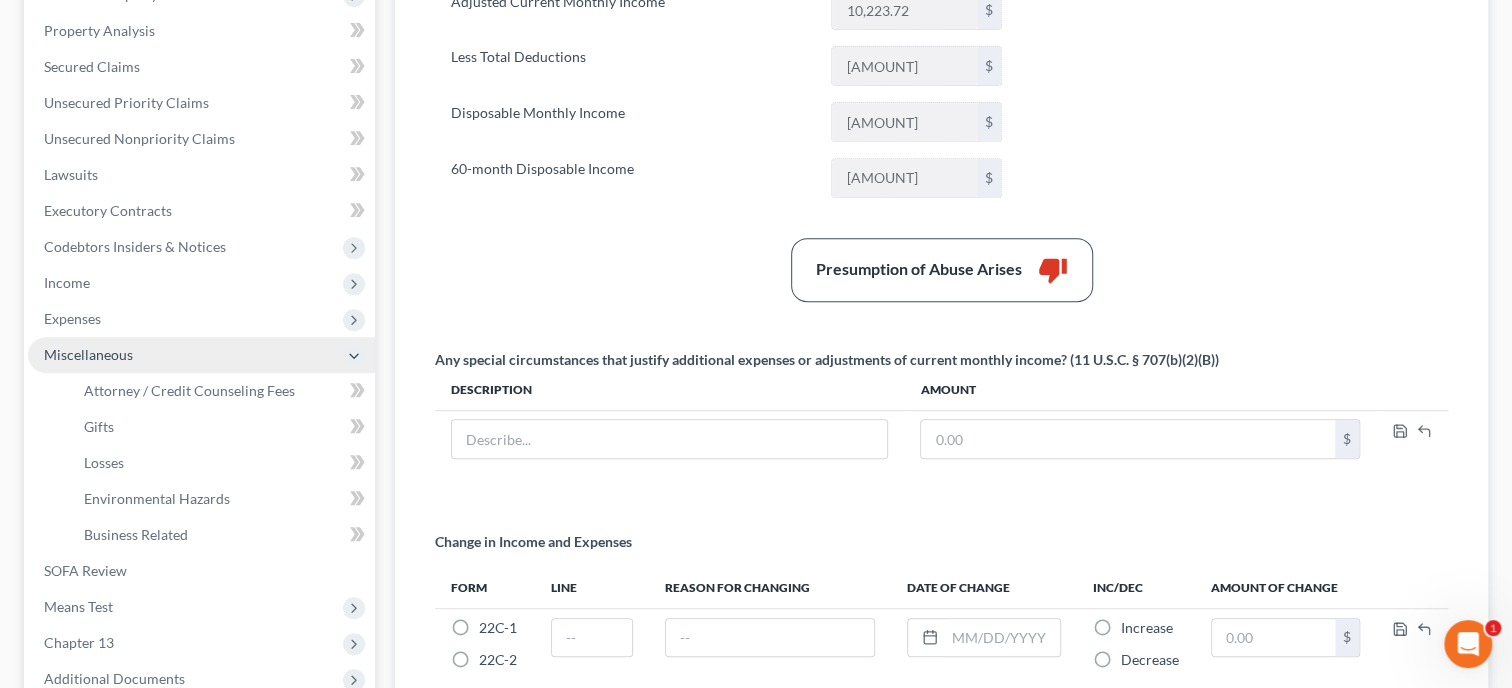 click on "Miscellaneous" at bounding box center (201, 355) 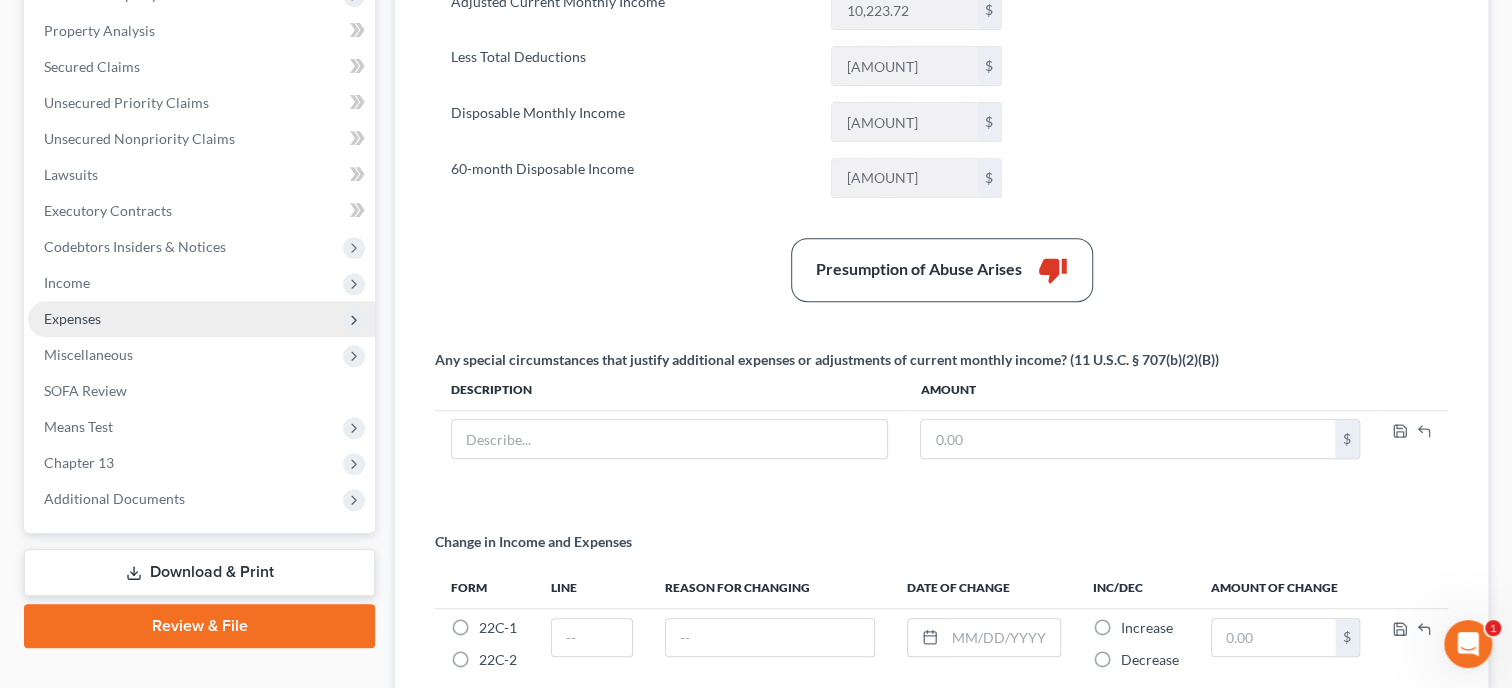 click on "Expenses" at bounding box center [201, 319] 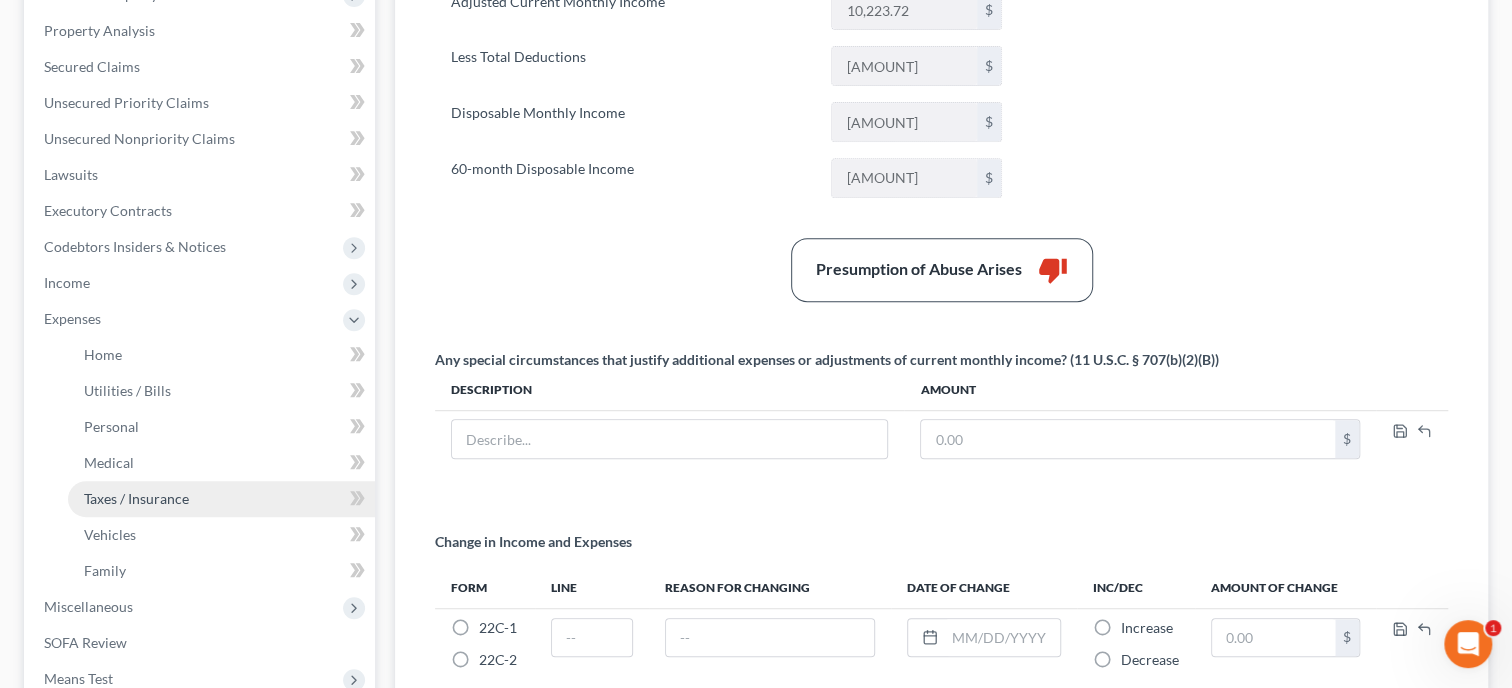 click on "Taxes / Insurance" at bounding box center (136, 498) 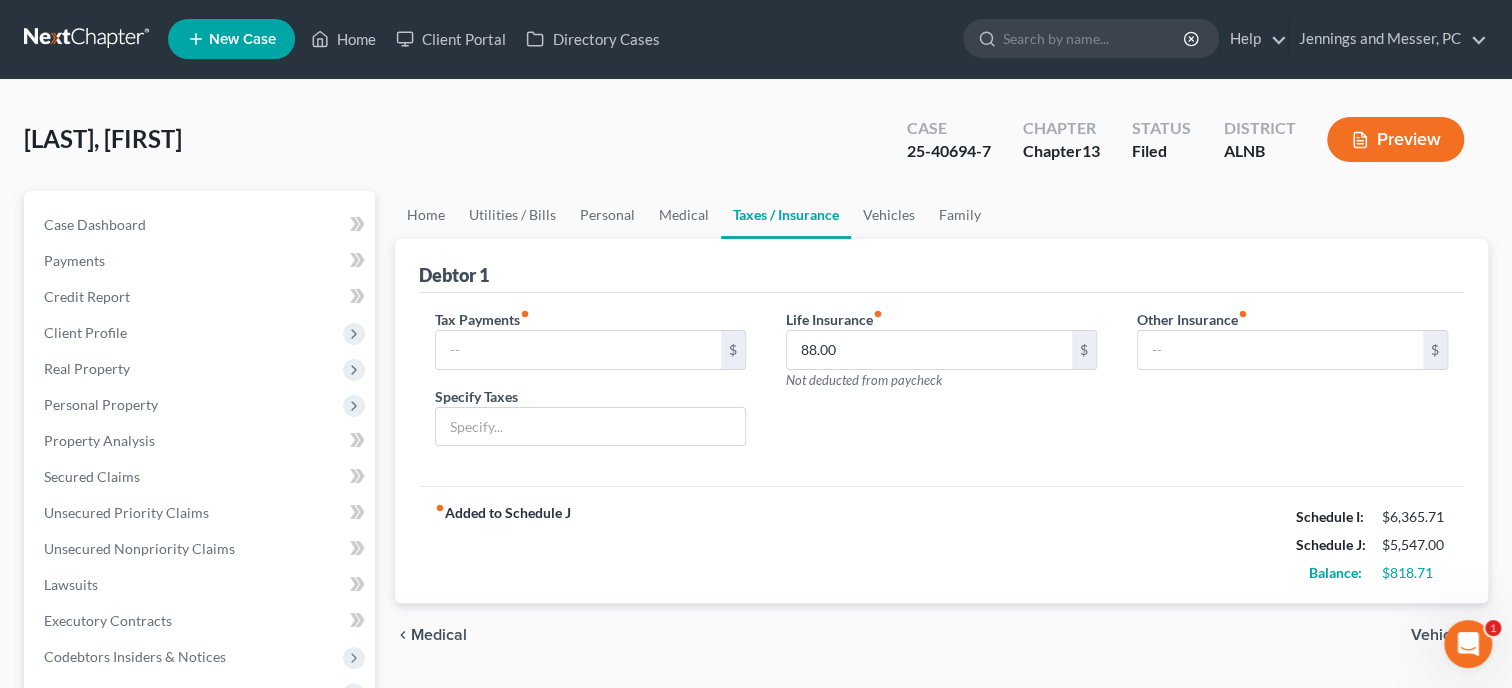 scroll, scrollTop: 0, scrollLeft: 0, axis: both 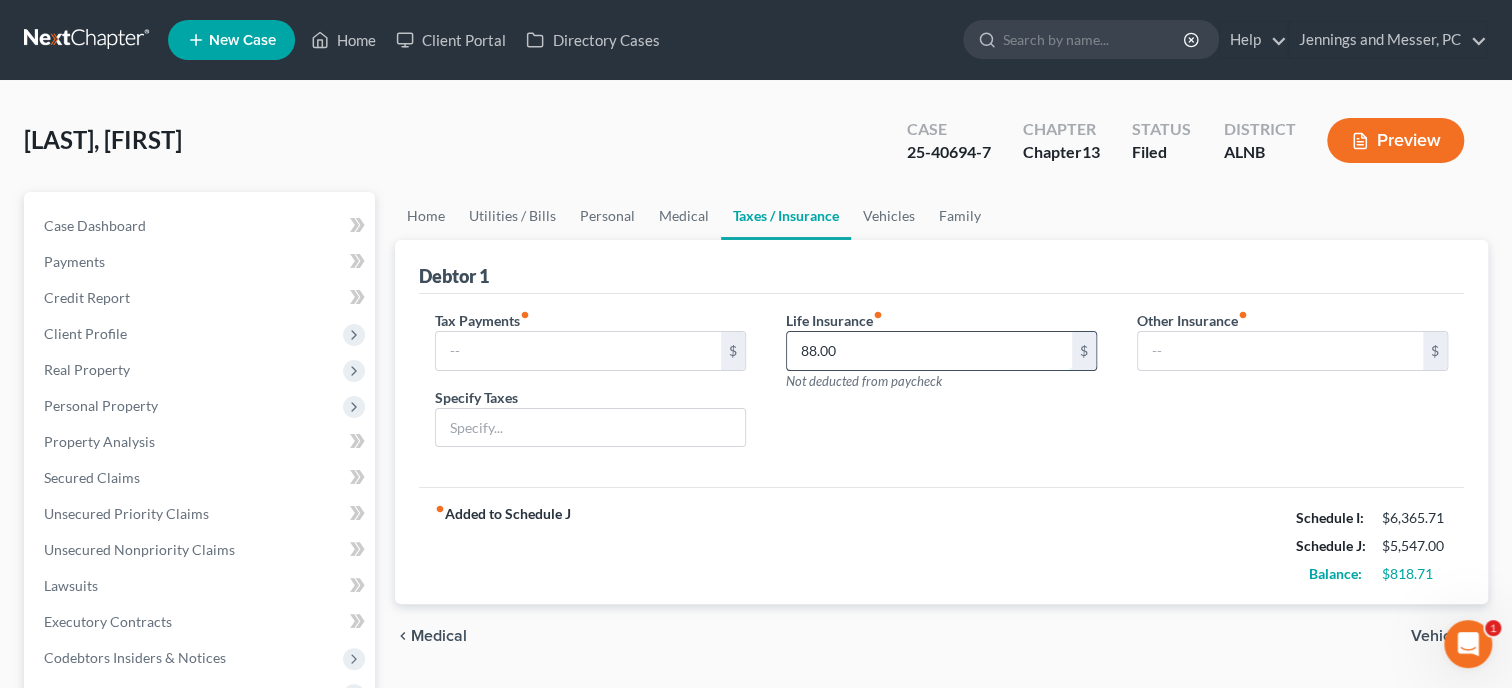 click on "88.00" at bounding box center [929, 351] 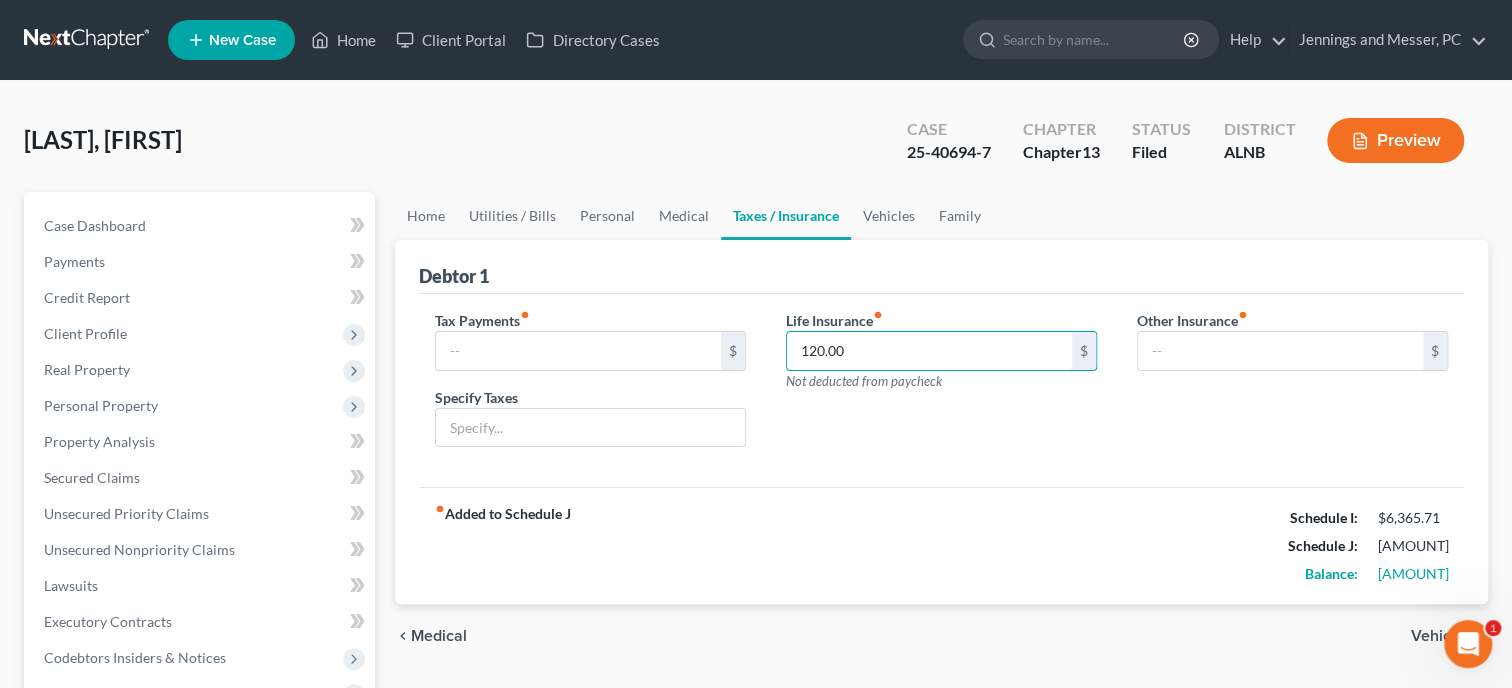 type on "120.00" 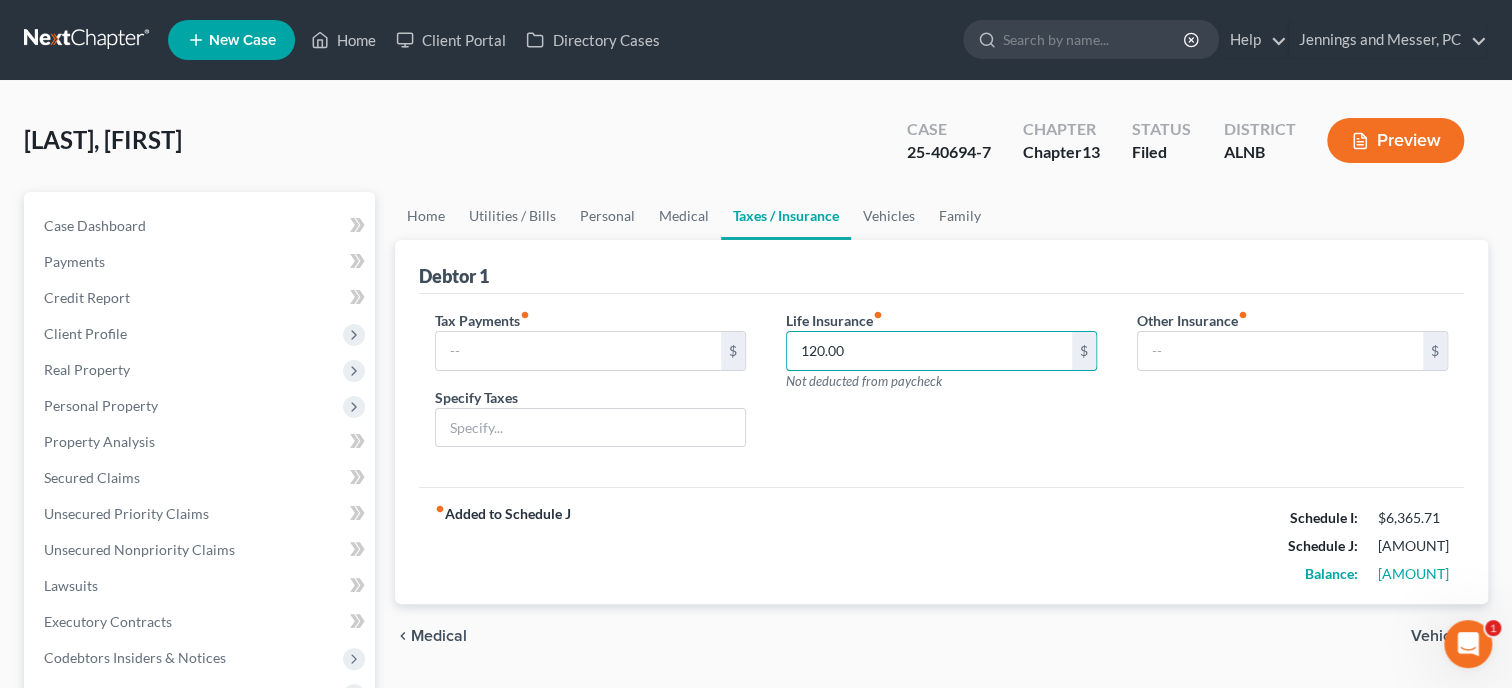 click on "Life Insurance  fiber_manual_record 120.00 $ Not deducted from paycheck" at bounding box center (941, 387) 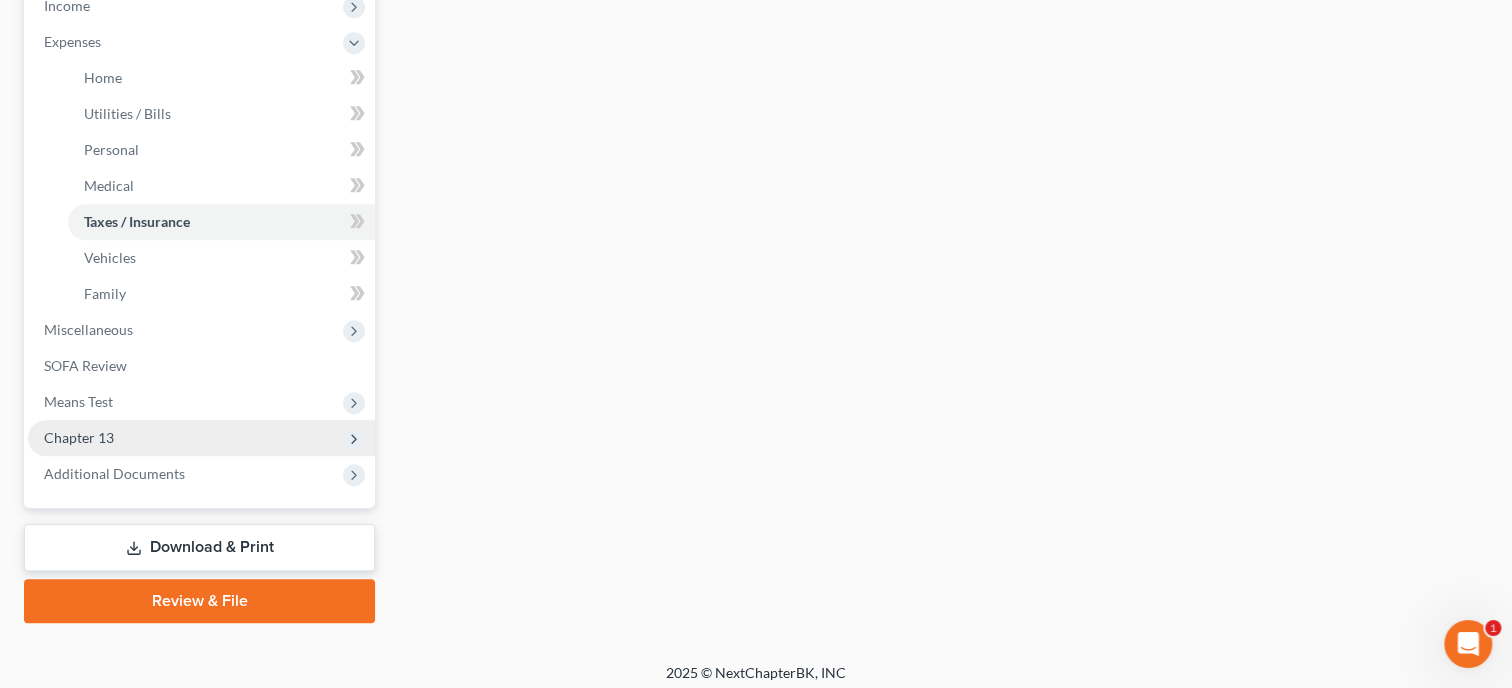 scroll, scrollTop: 696, scrollLeft: 0, axis: vertical 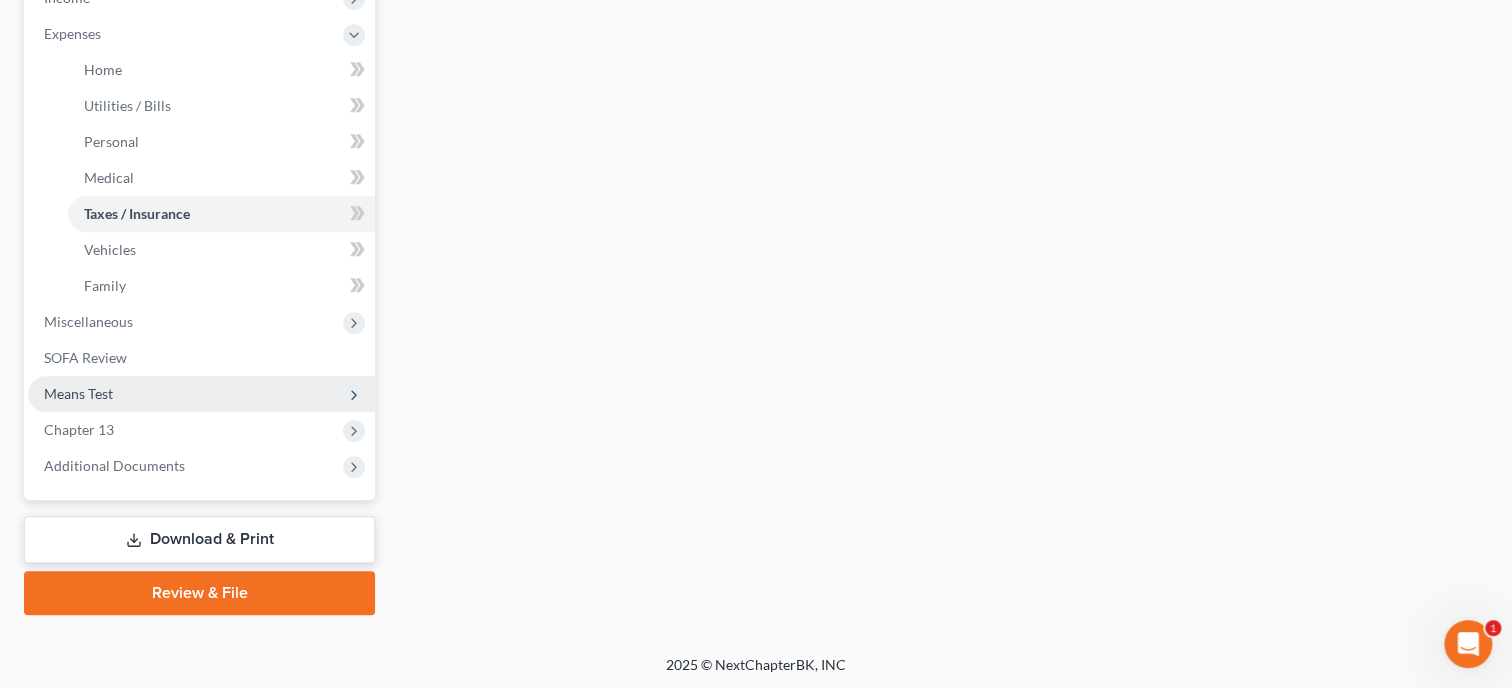 click on "Means Test" at bounding box center [201, 394] 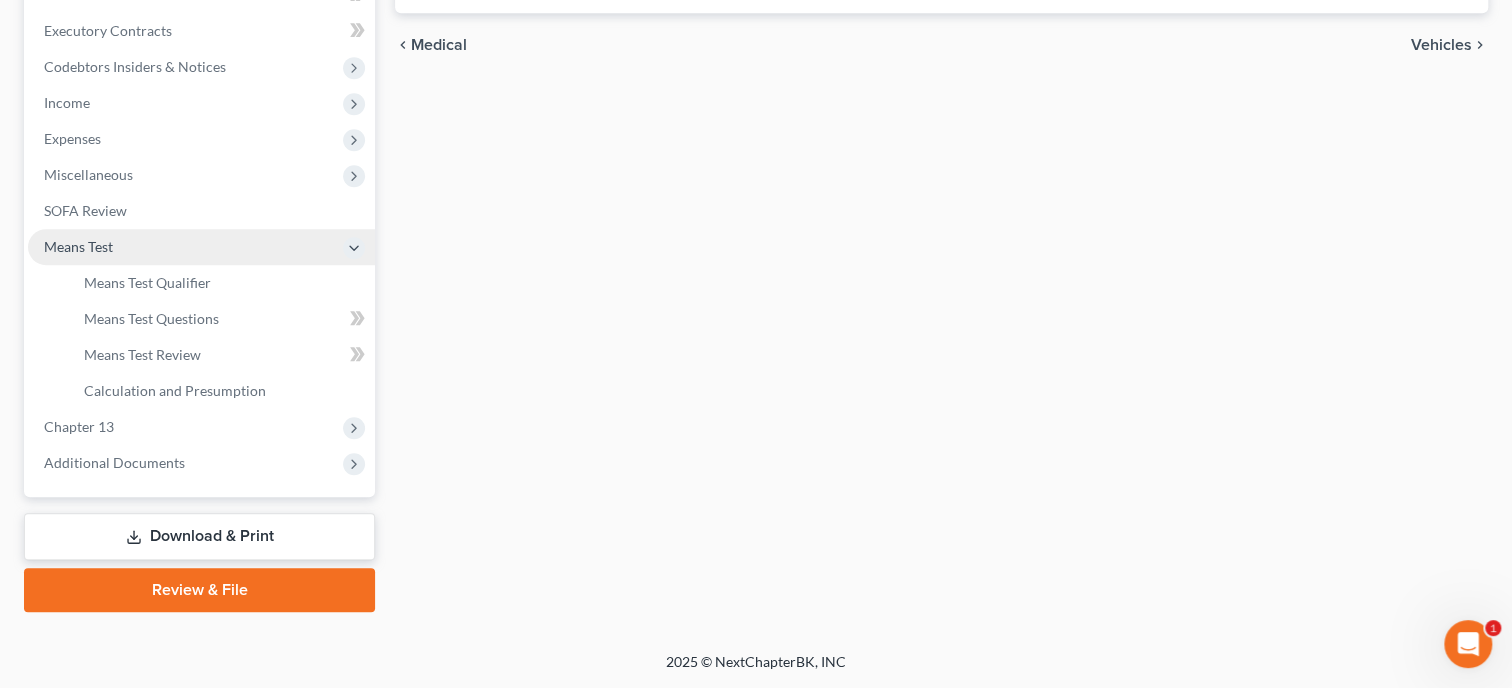scroll, scrollTop: 588, scrollLeft: 0, axis: vertical 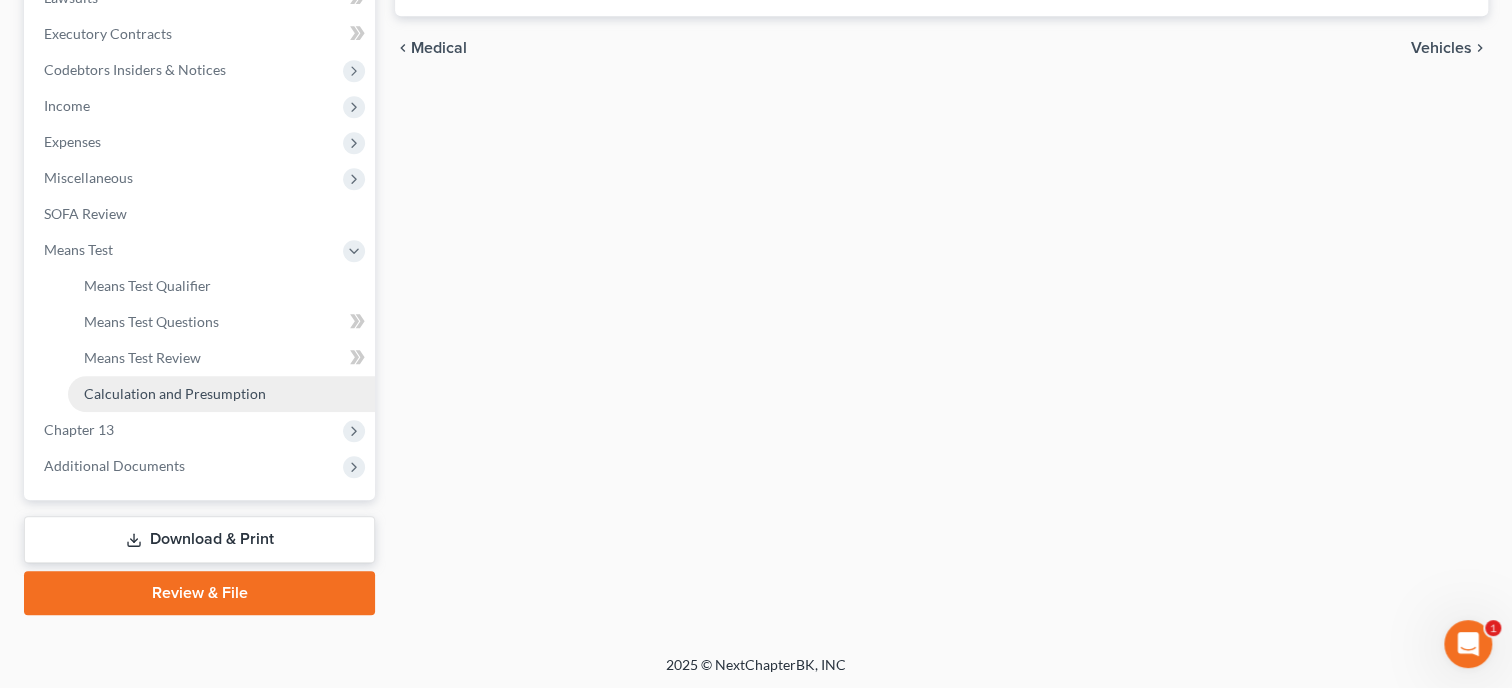 click on "Calculation and Presumption" at bounding box center (175, 393) 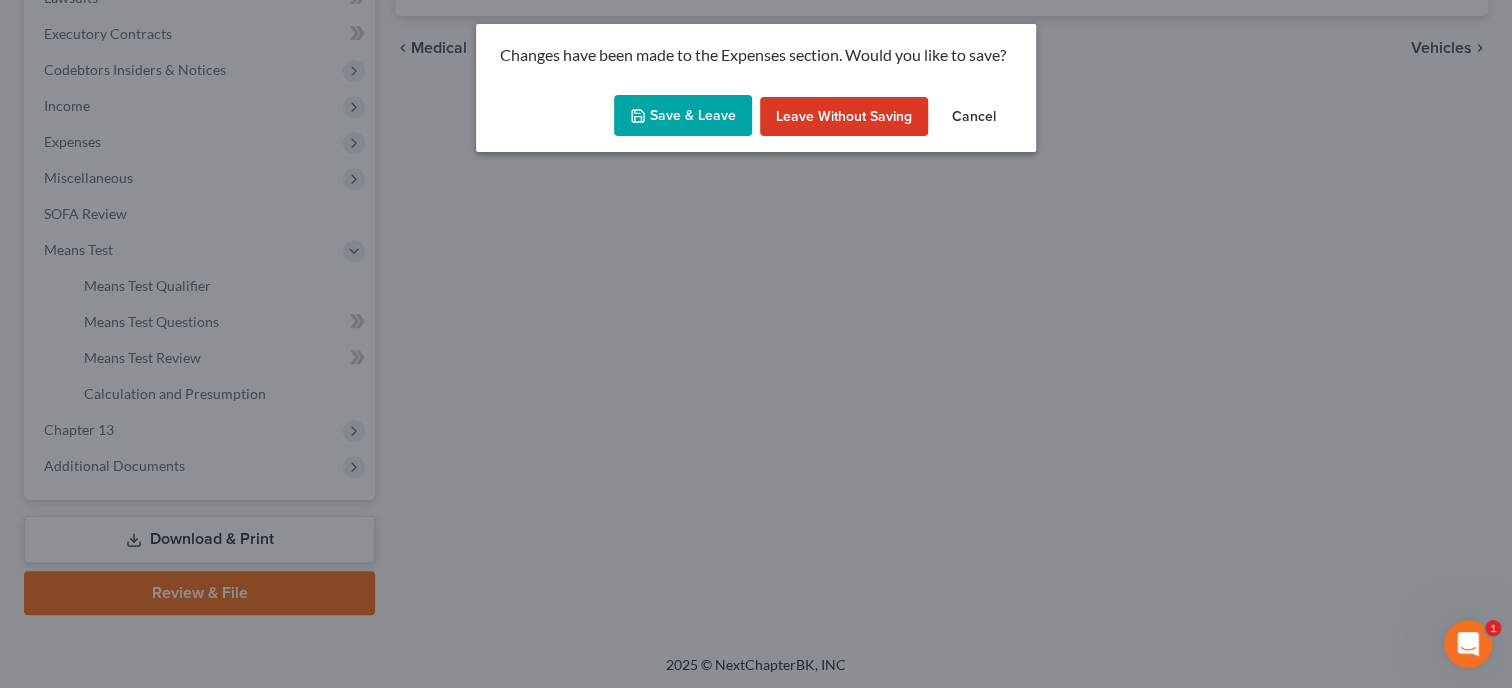 click 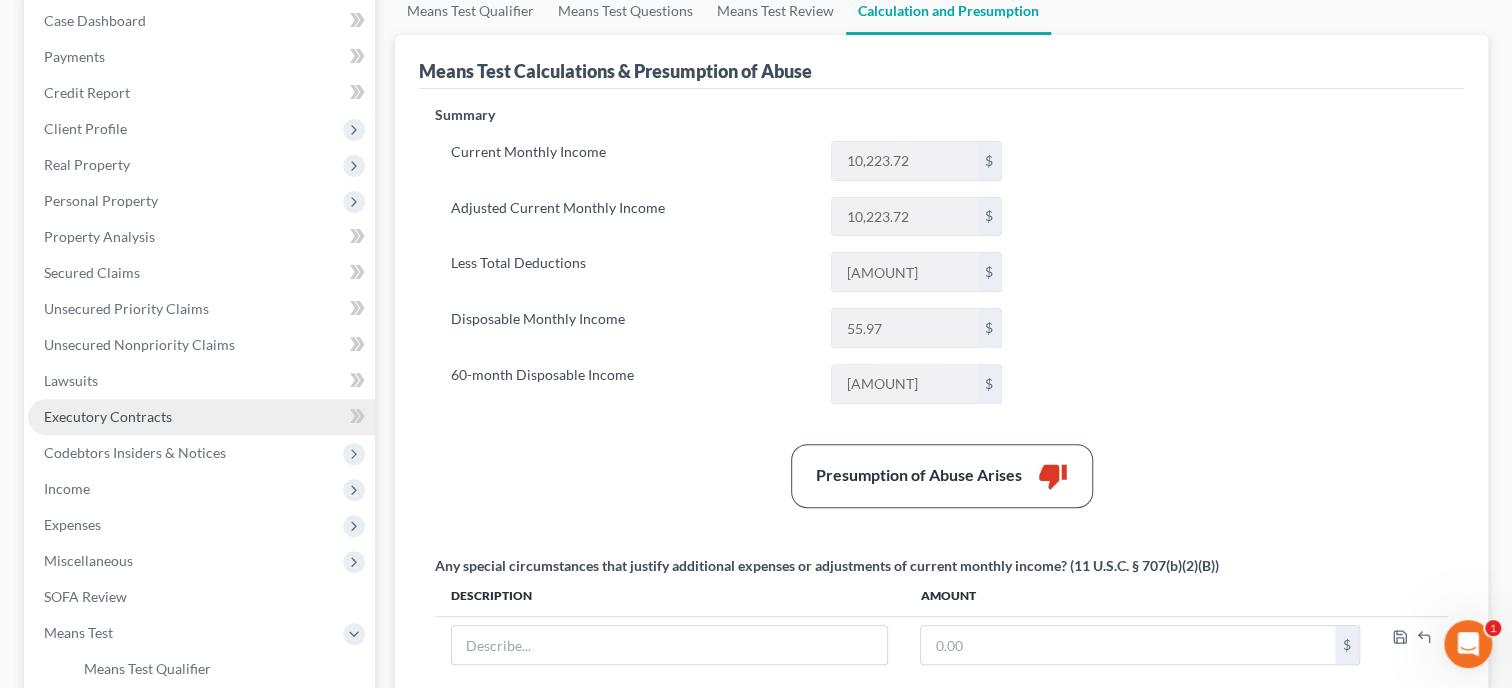 scroll, scrollTop: 308, scrollLeft: 0, axis: vertical 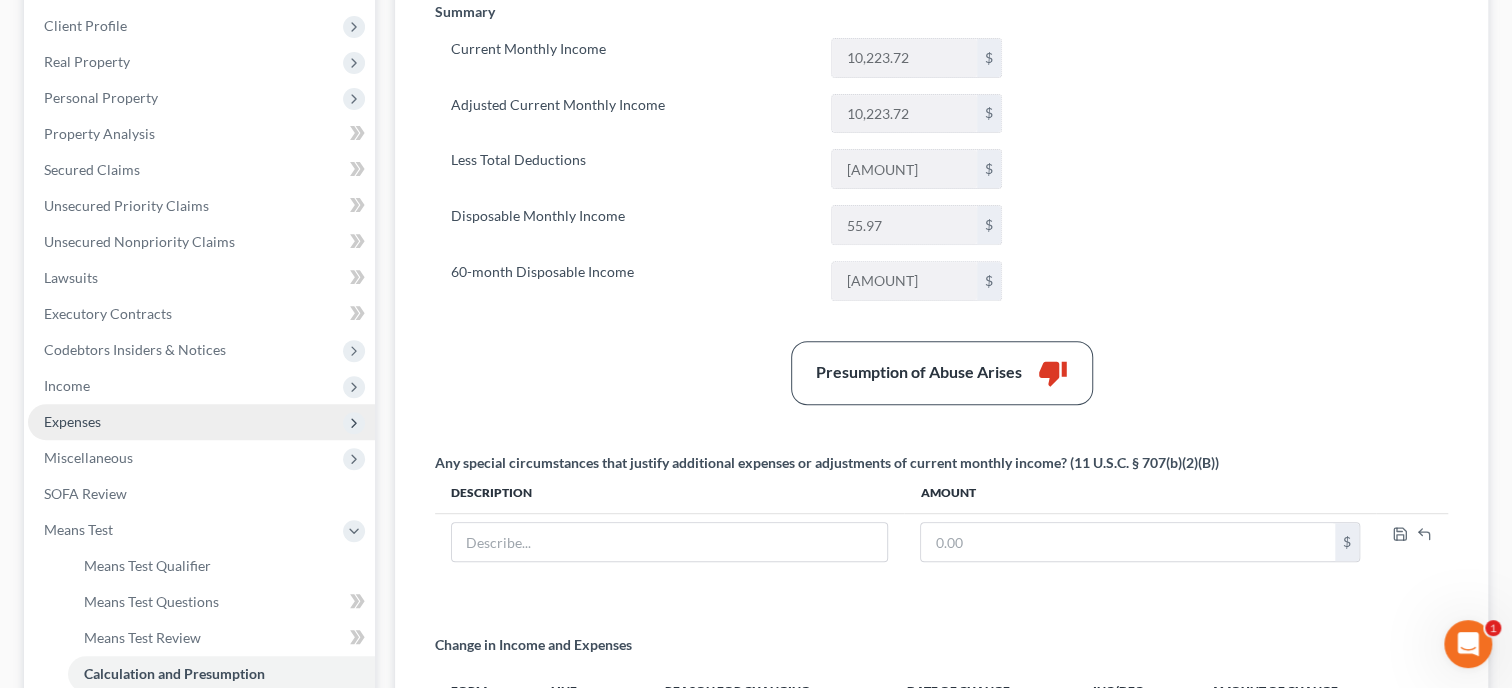click on "Expenses" at bounding box center (201, 422) 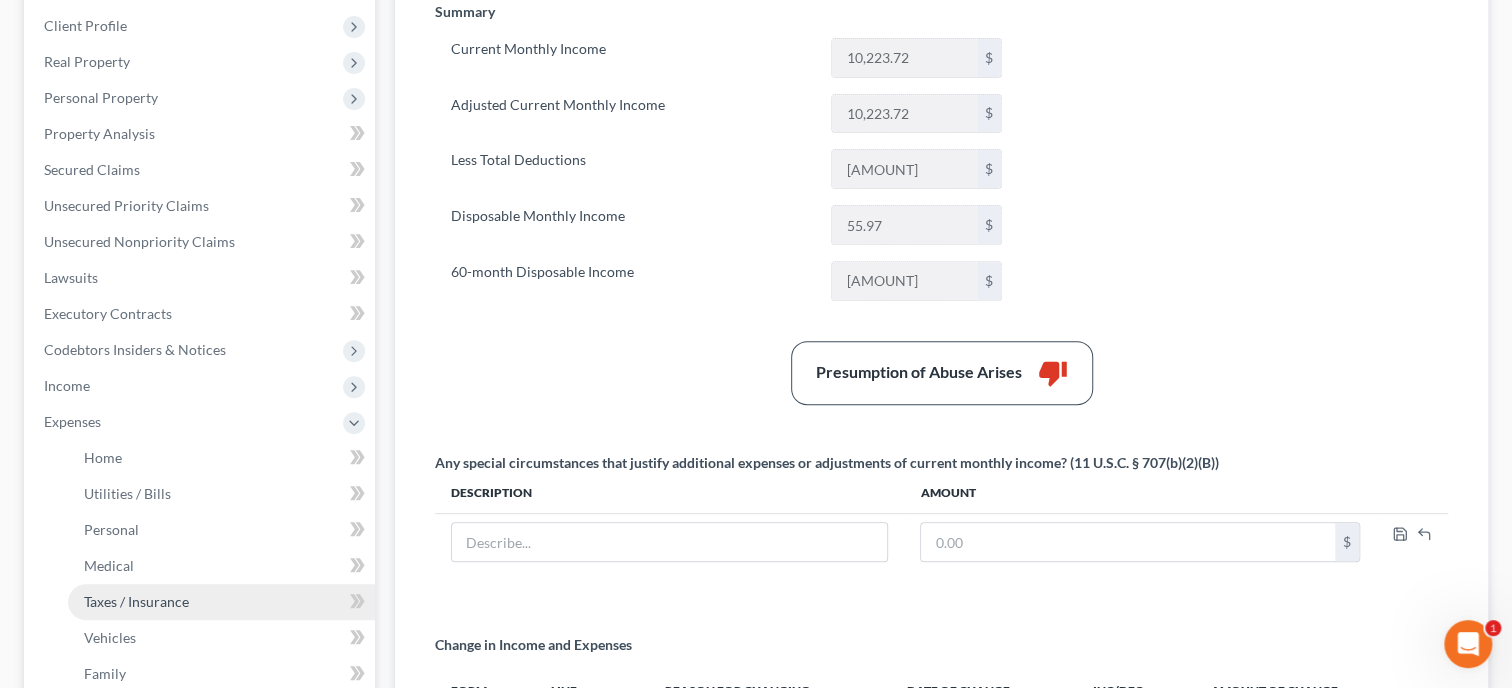 click on "Taxes / Insurance" at bounding box center [136, 601] 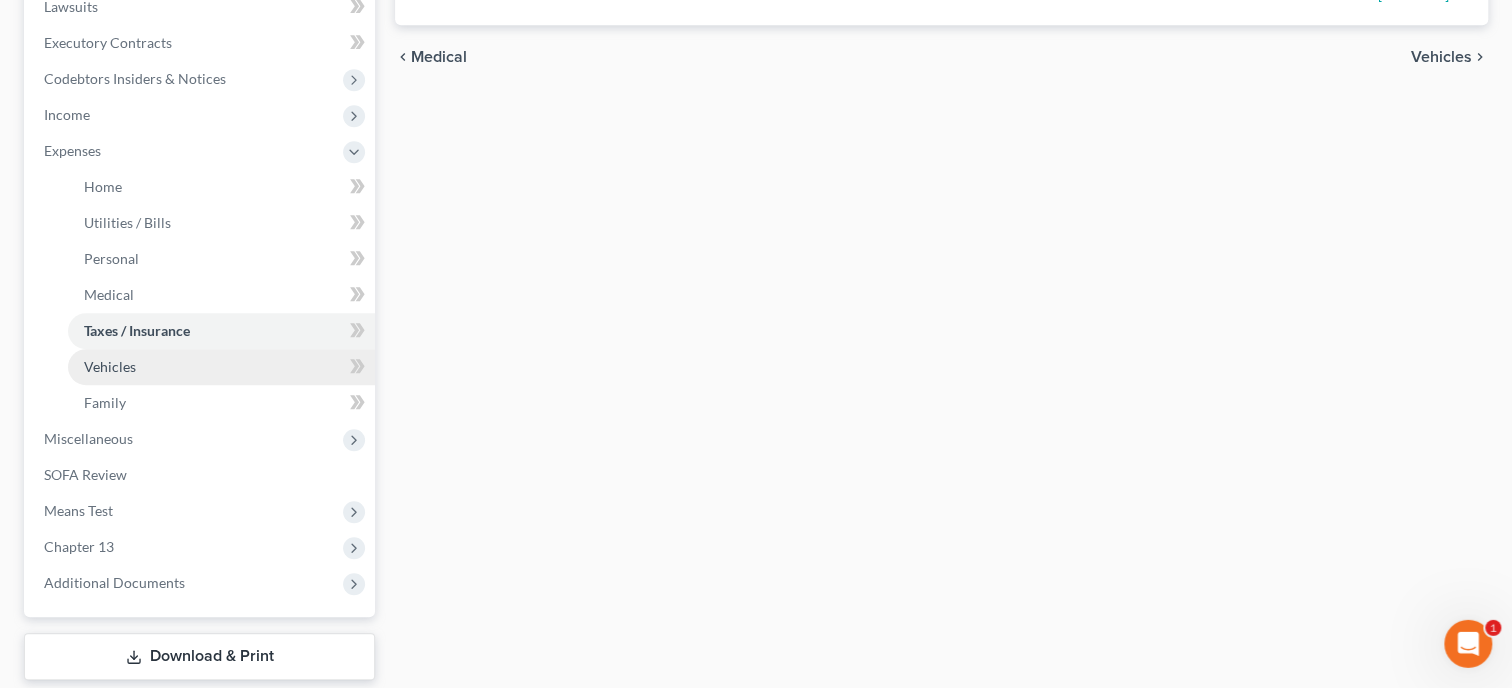 scroll, scrollTop: 617, scrollLeft: 0, axis: vertical 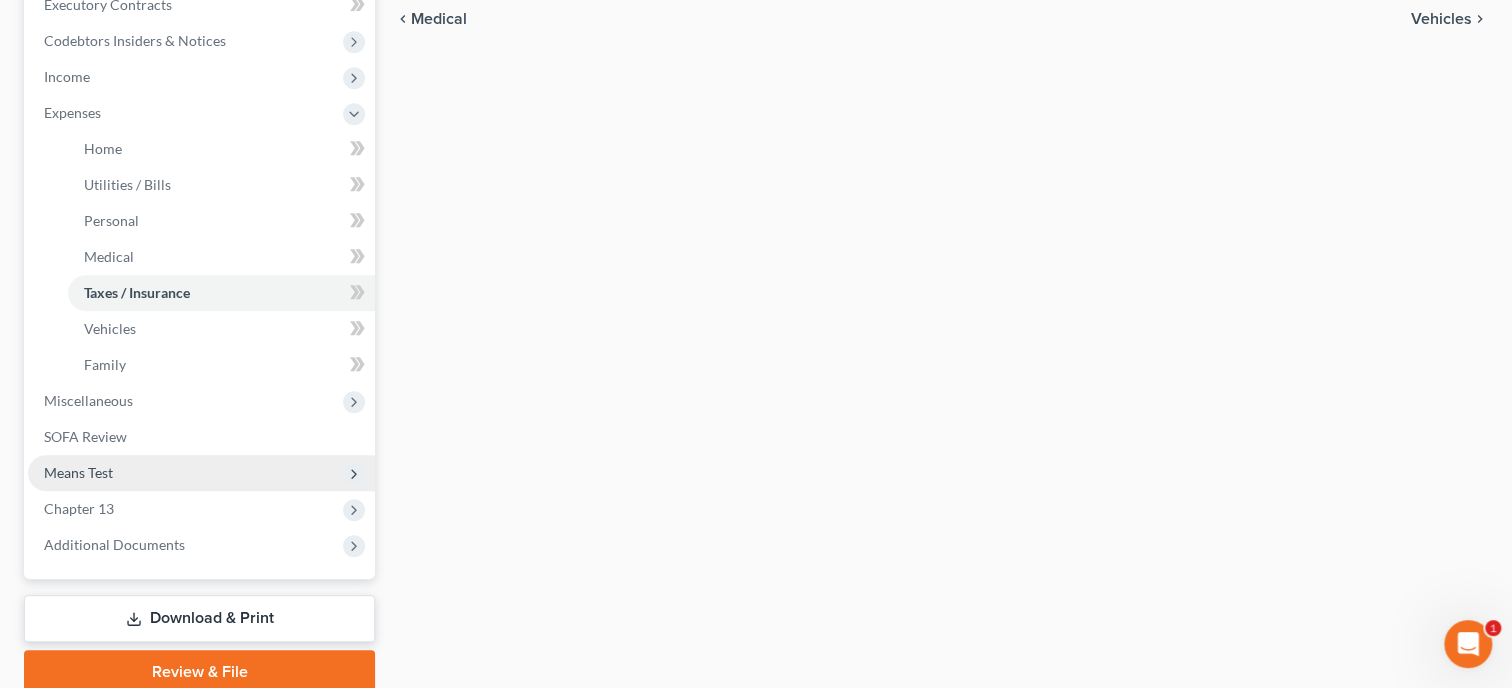 click on "Means Test" at bounding box center [201, 473] 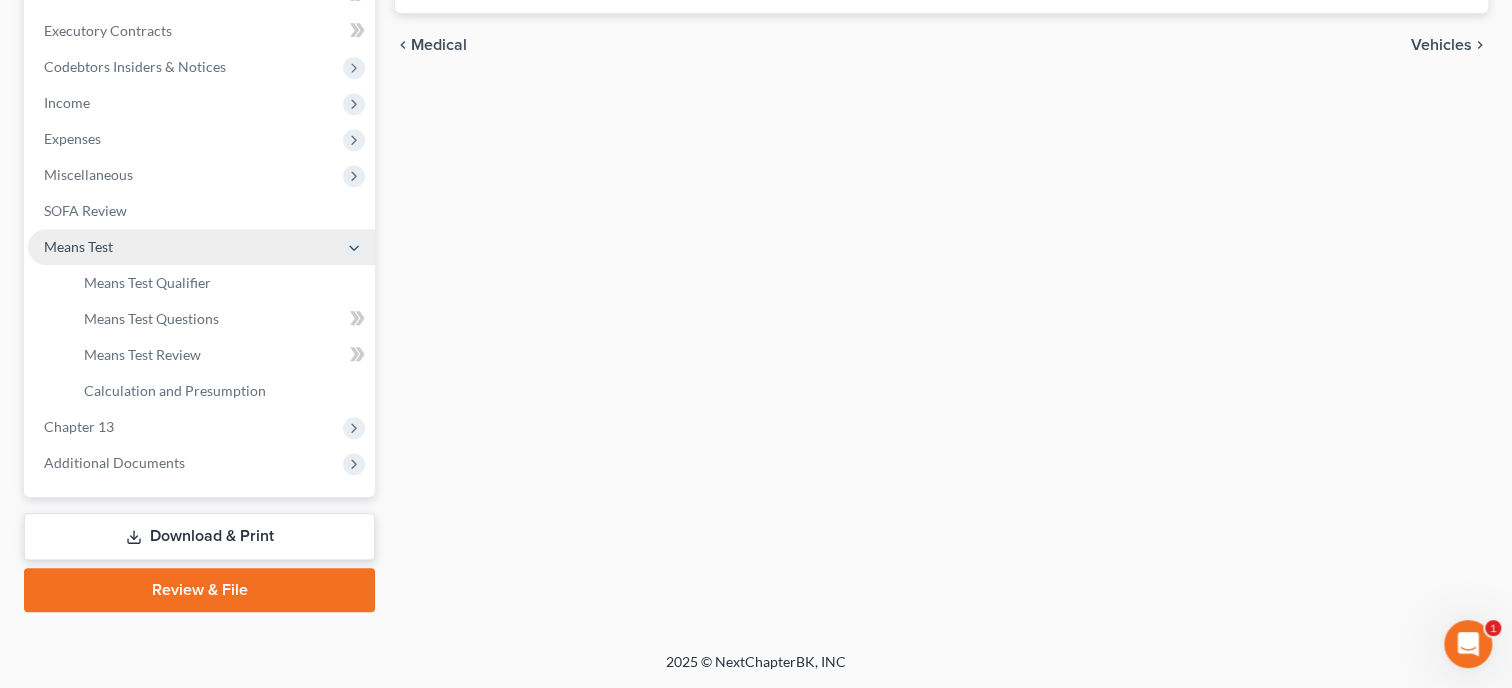 scroll, scrollTop: 588, scrollLeft: 0, axis: vertical 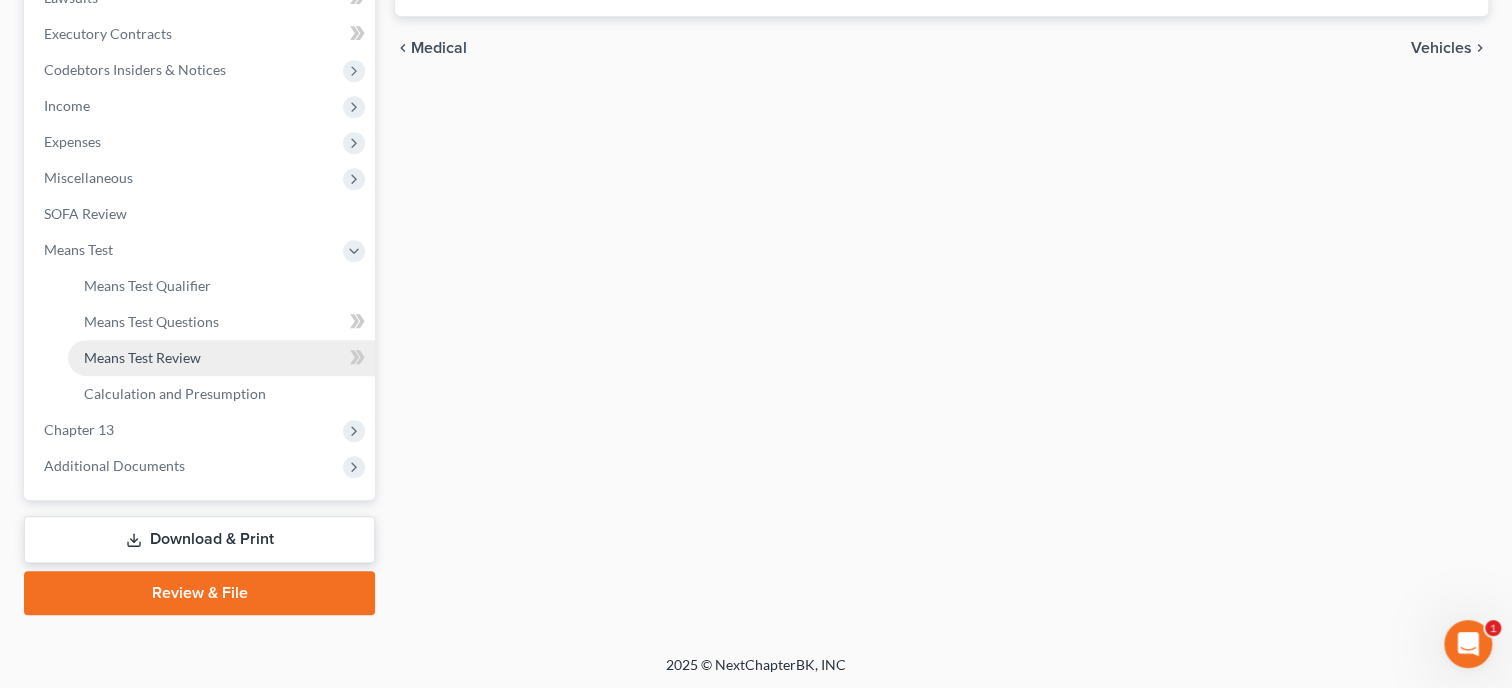 click on "Means Test Review" at bounding box center (142, 357) 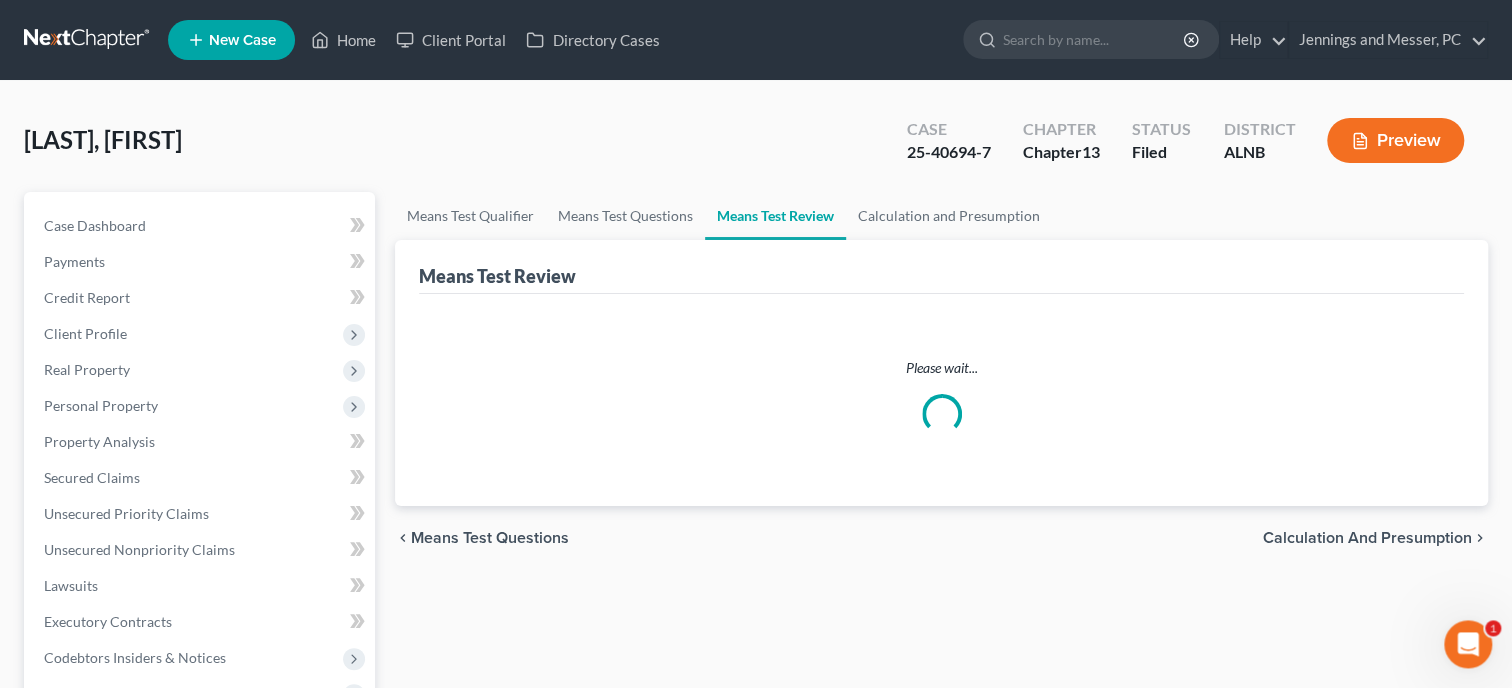 scroll, scrollTop: 0, scrollLeft: 0, axis: both 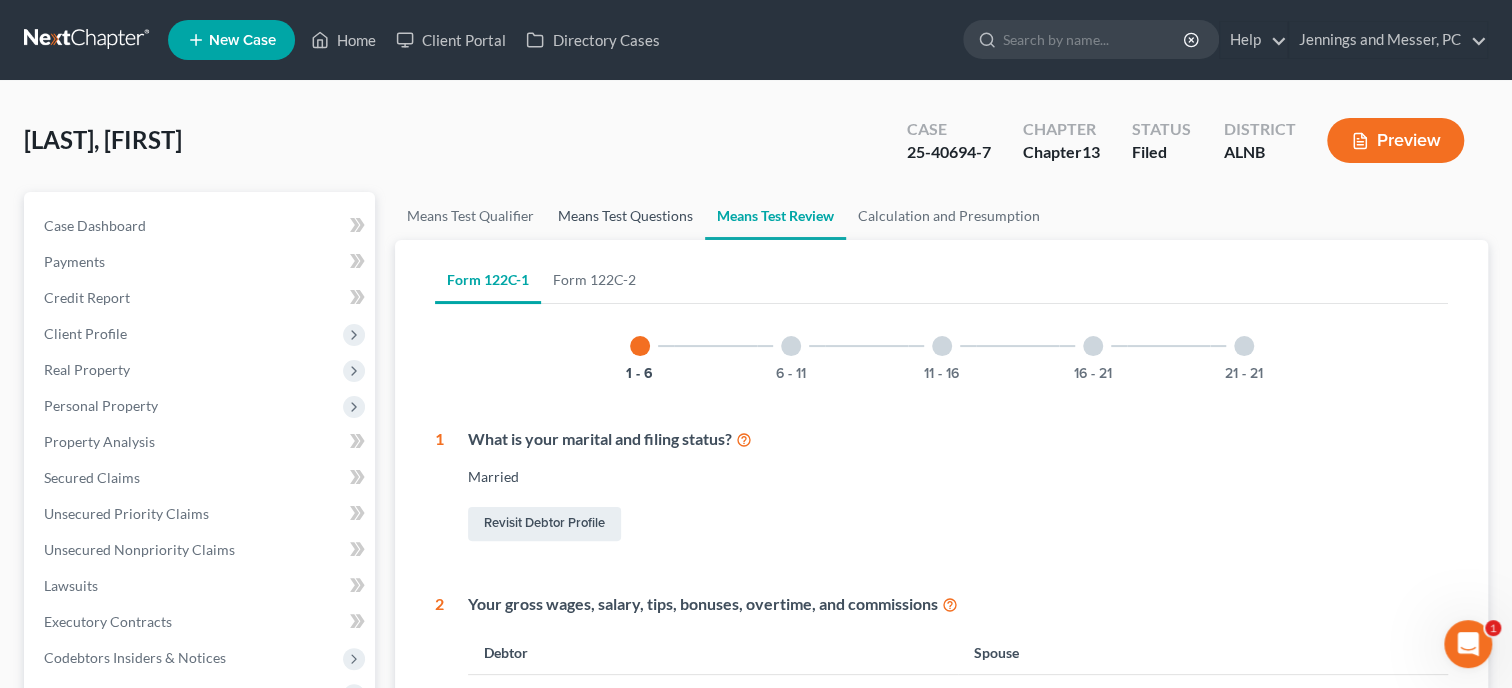 click on "Means Test Questions" at bounding box center [625, 216] 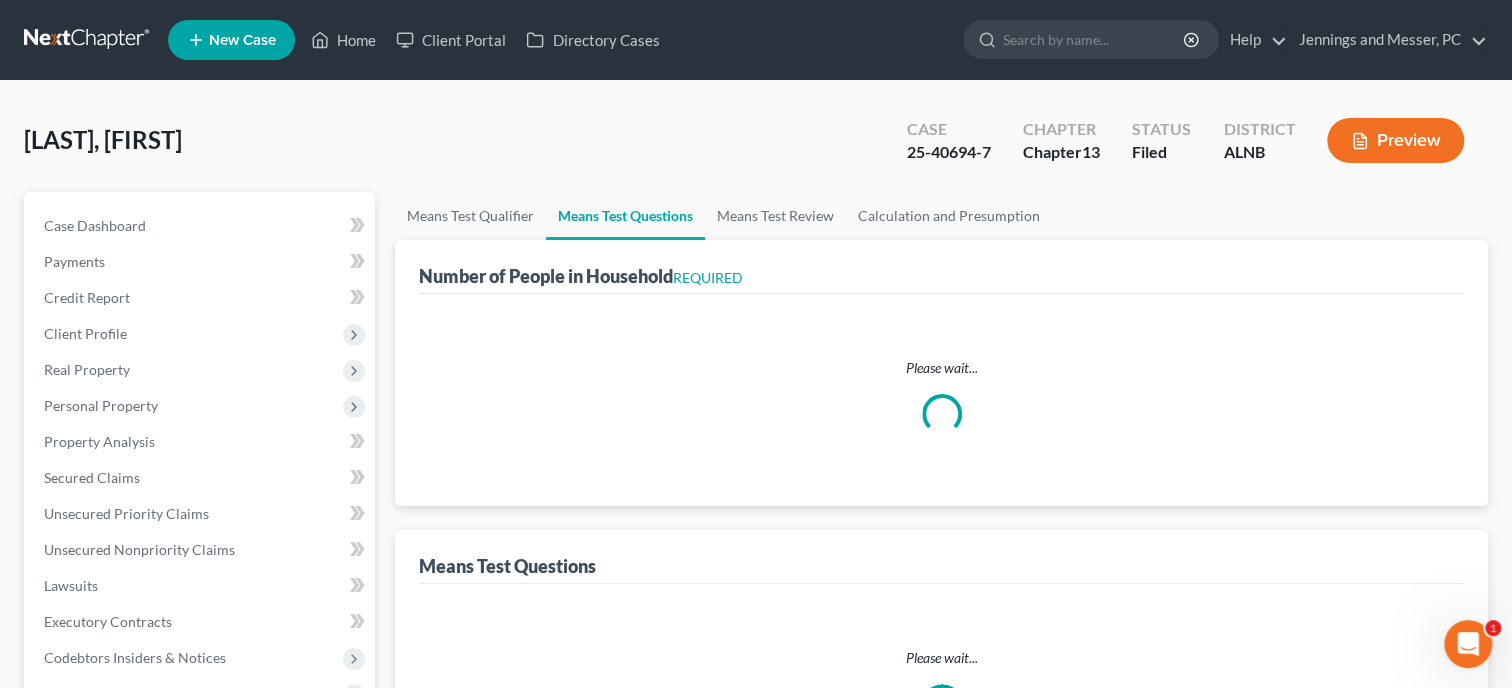 select on "0" 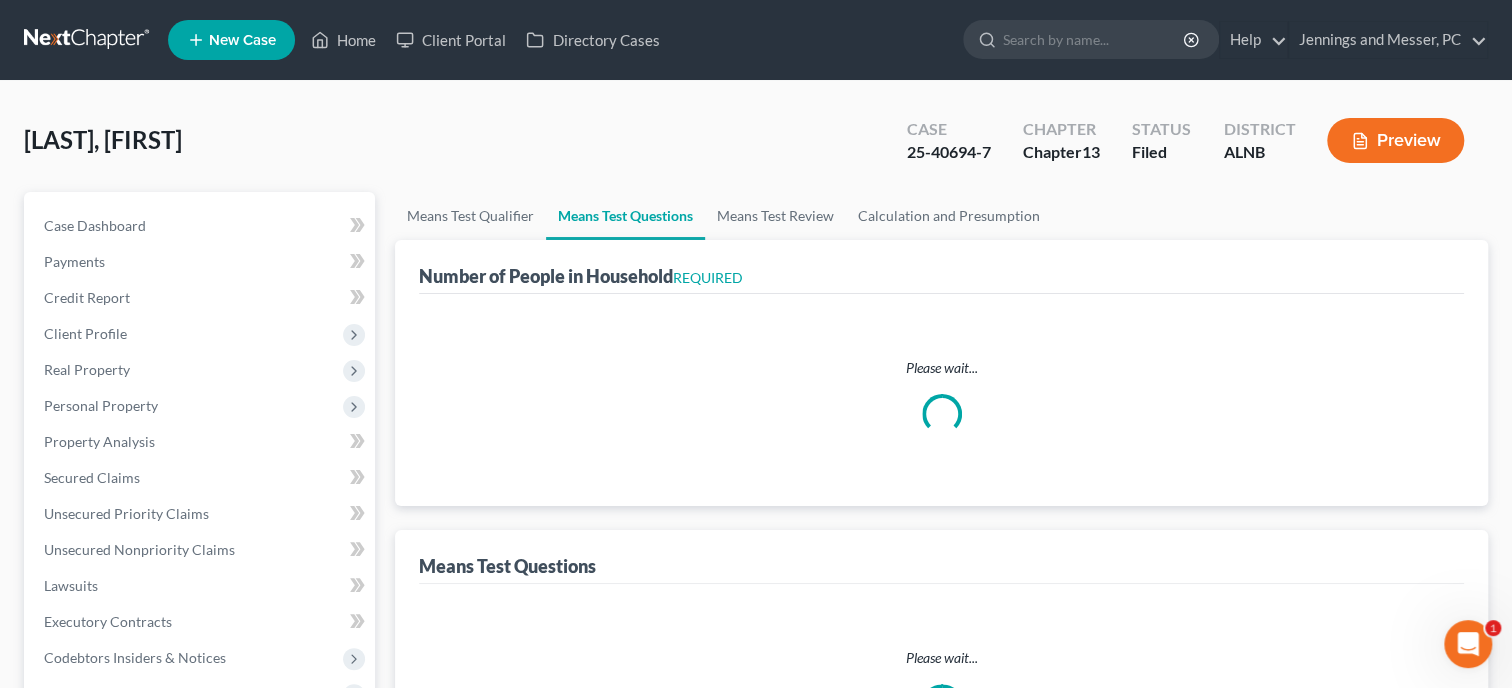 select on "60" 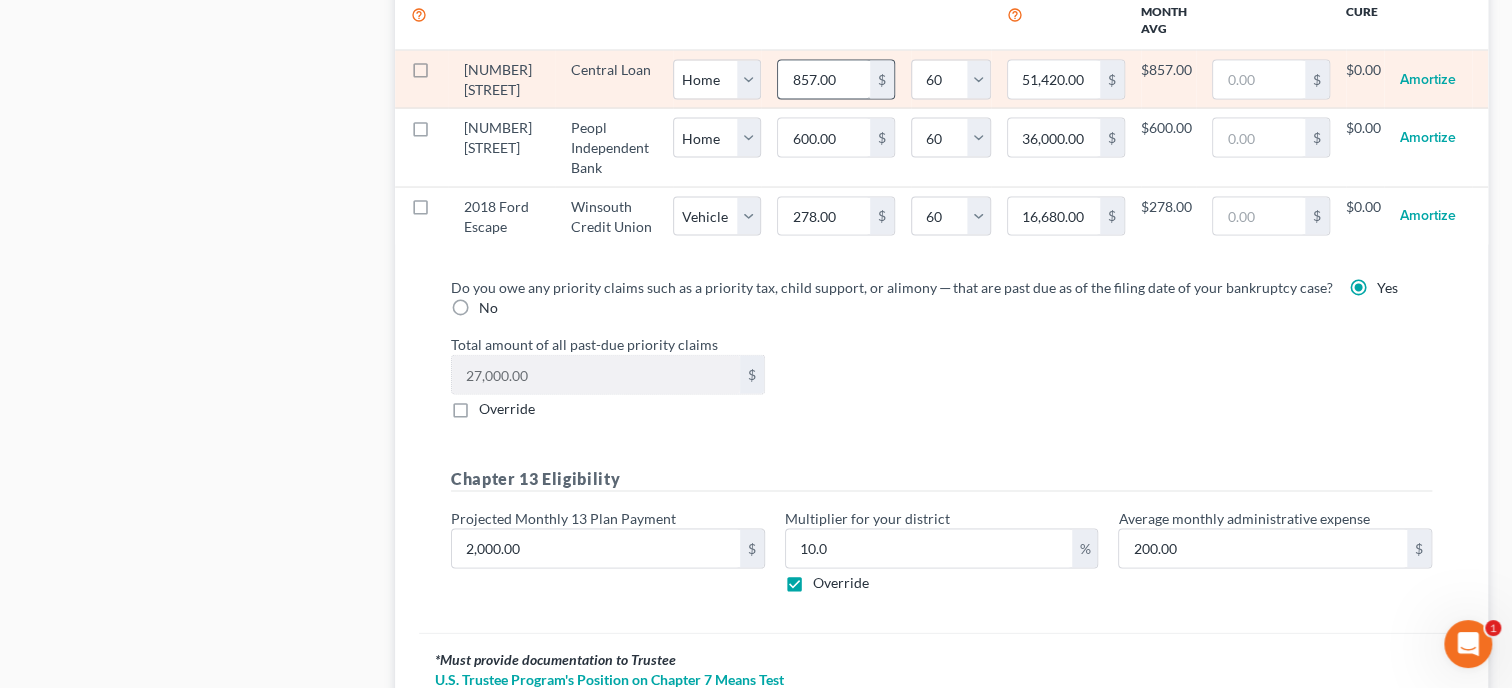 scroll, scrollTop: 2160, scrollLeft: 0, axis: vertical 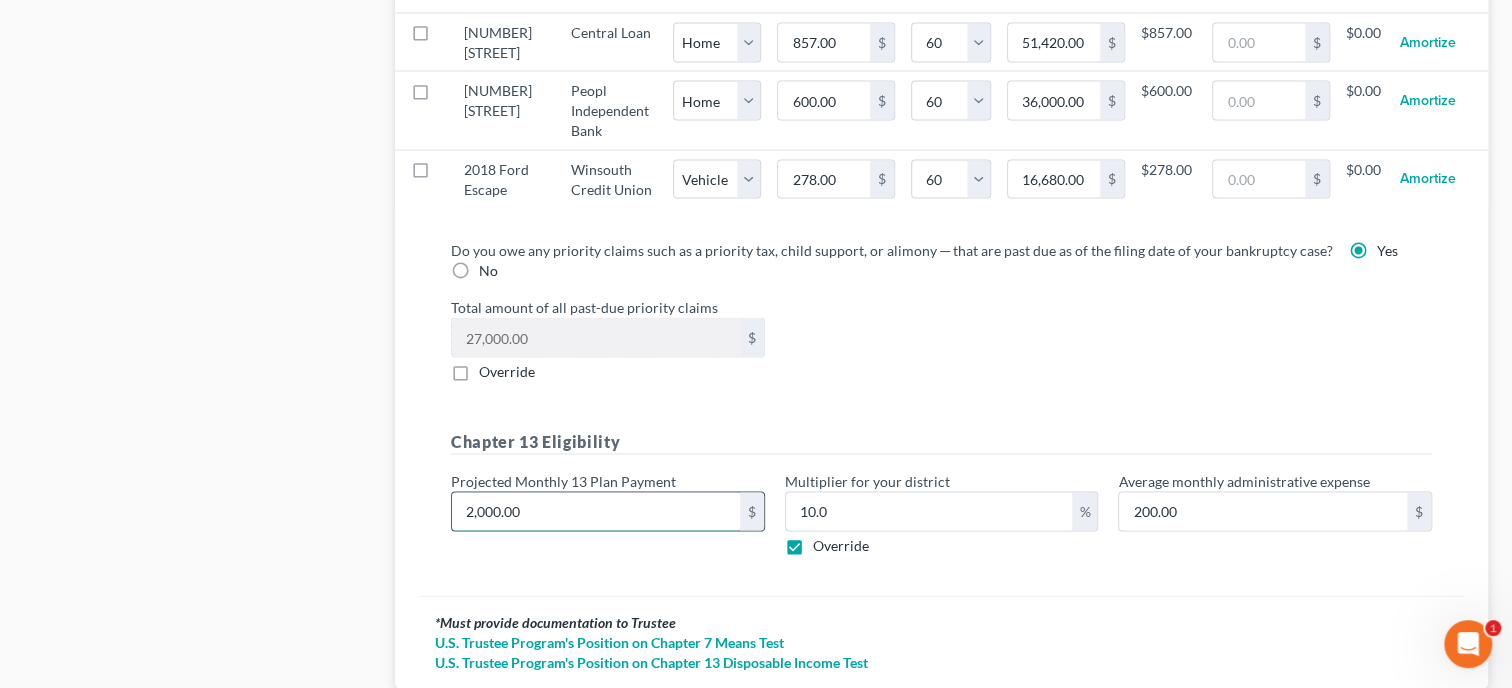 click on "2,000.00" at bounding box center [596, 512] 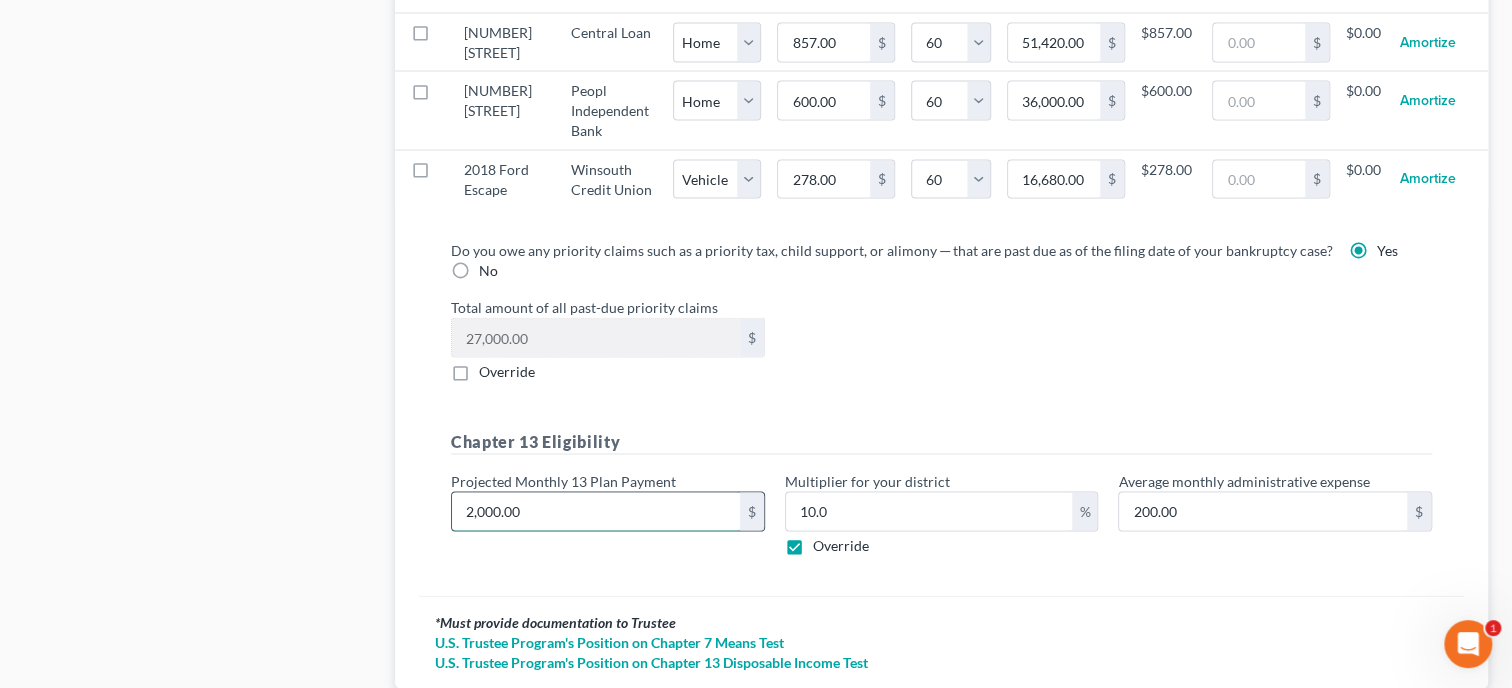 type 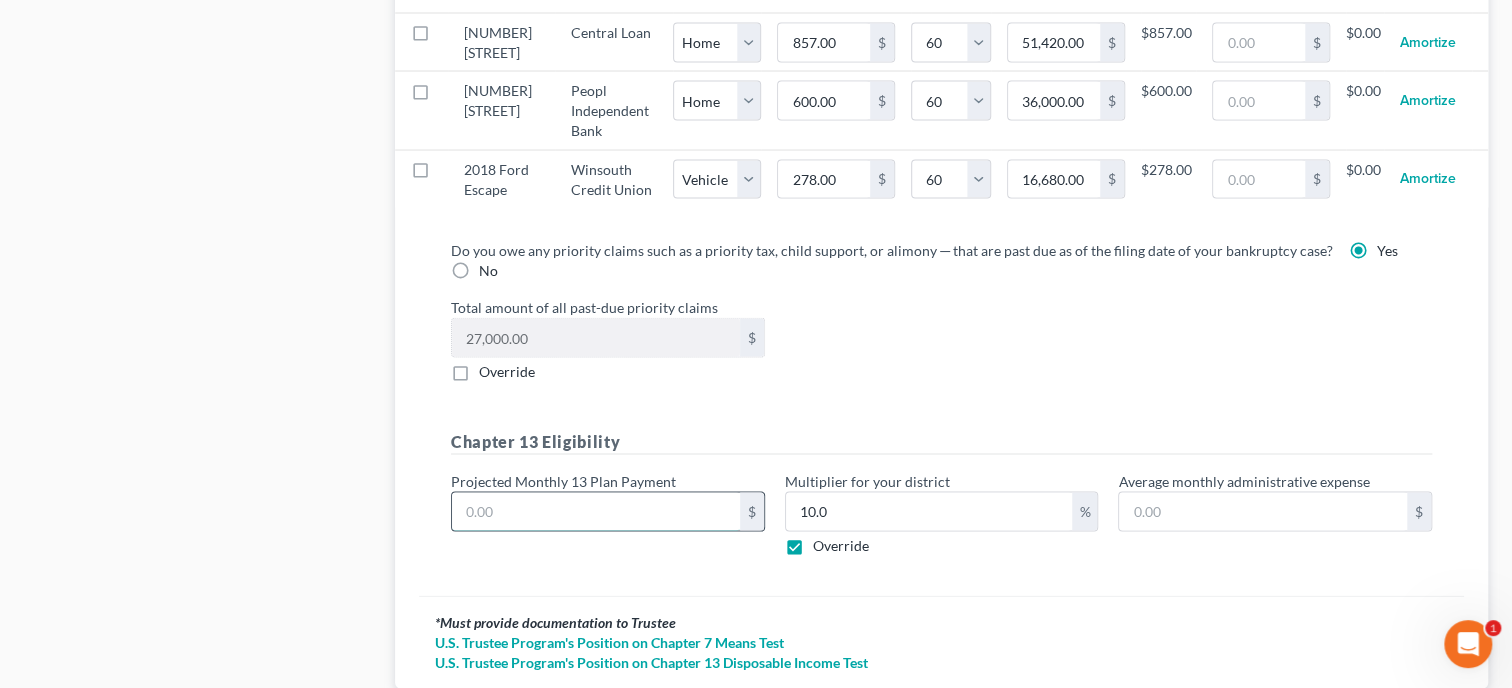 type on "1" 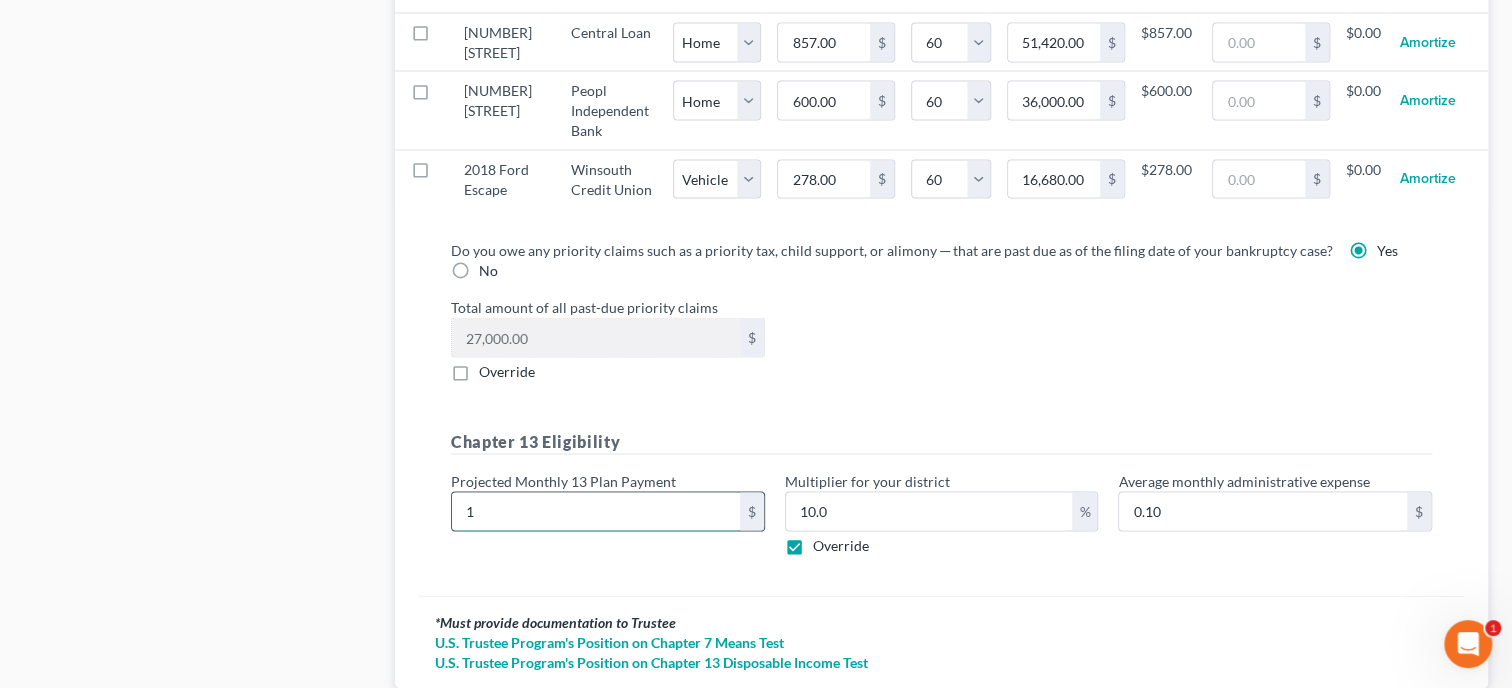 type on "10" 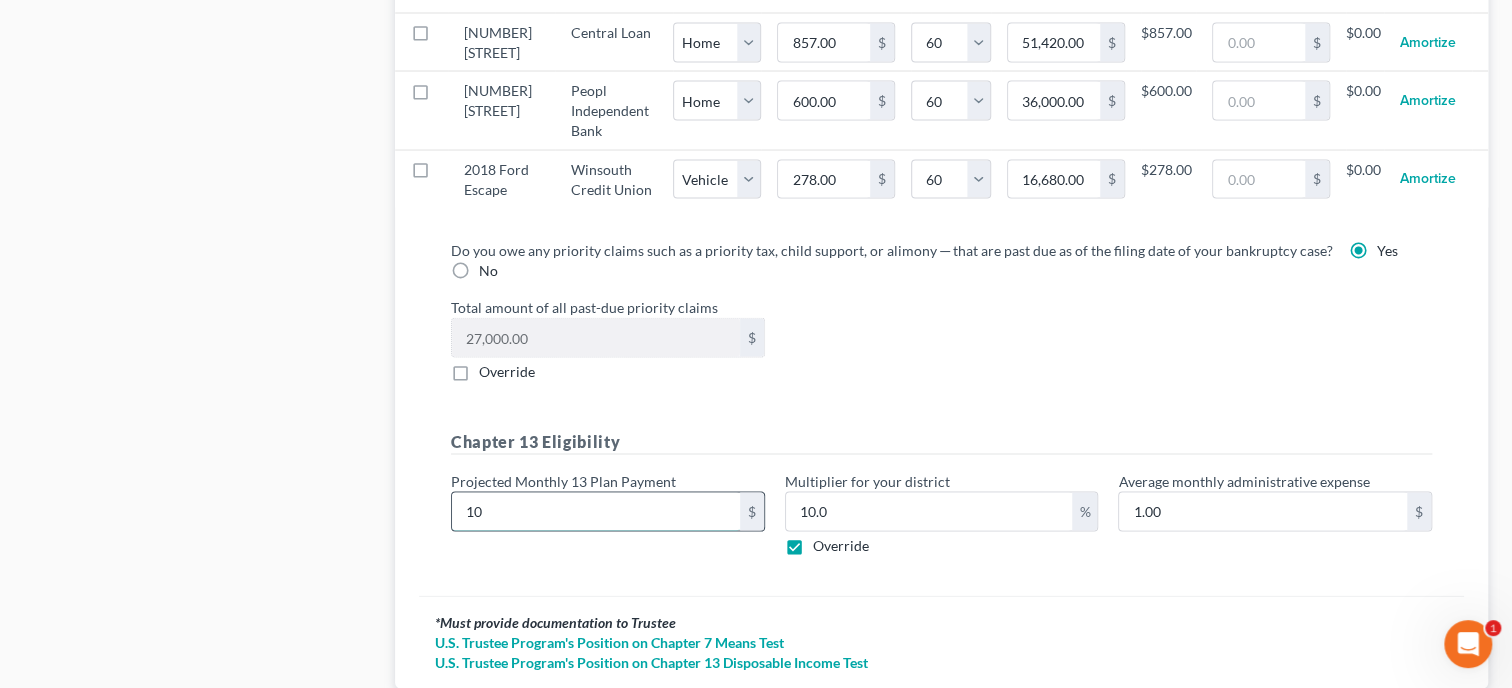 type on "106" 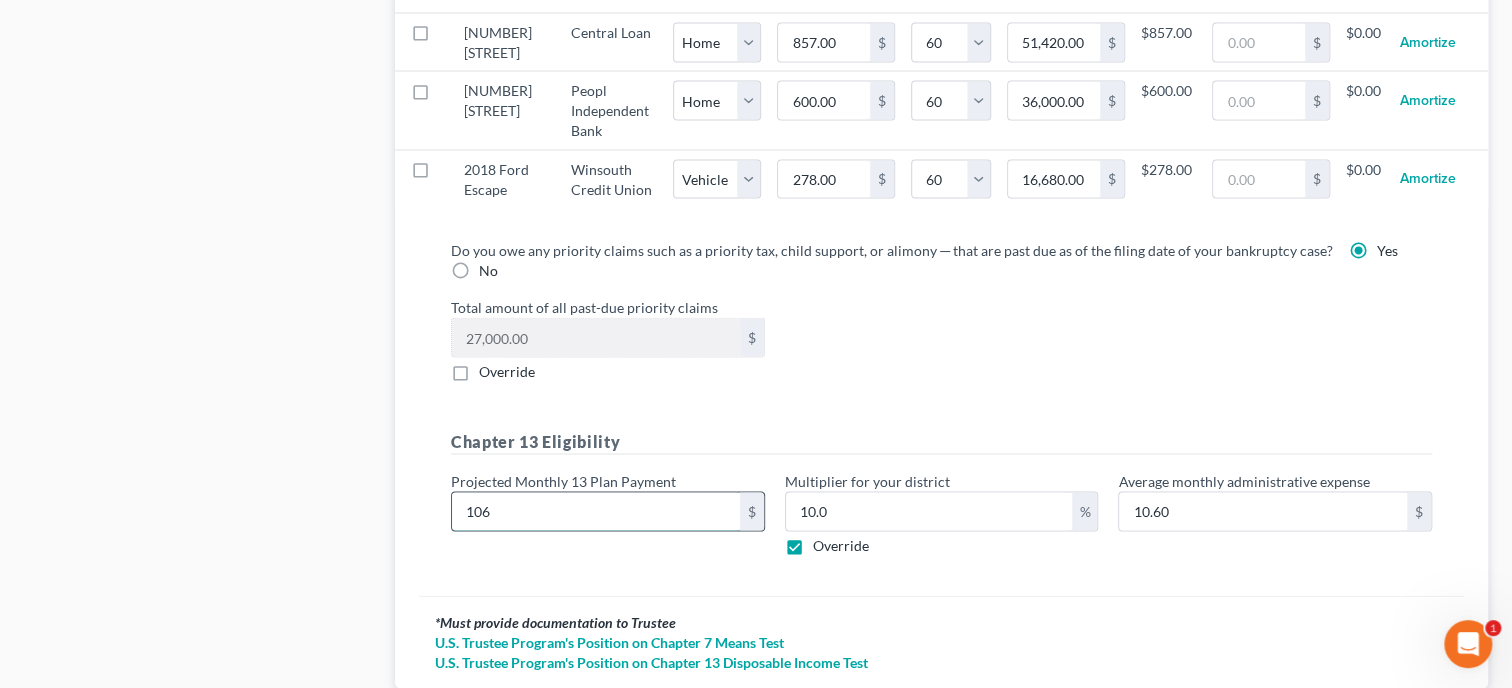 type on "1061" 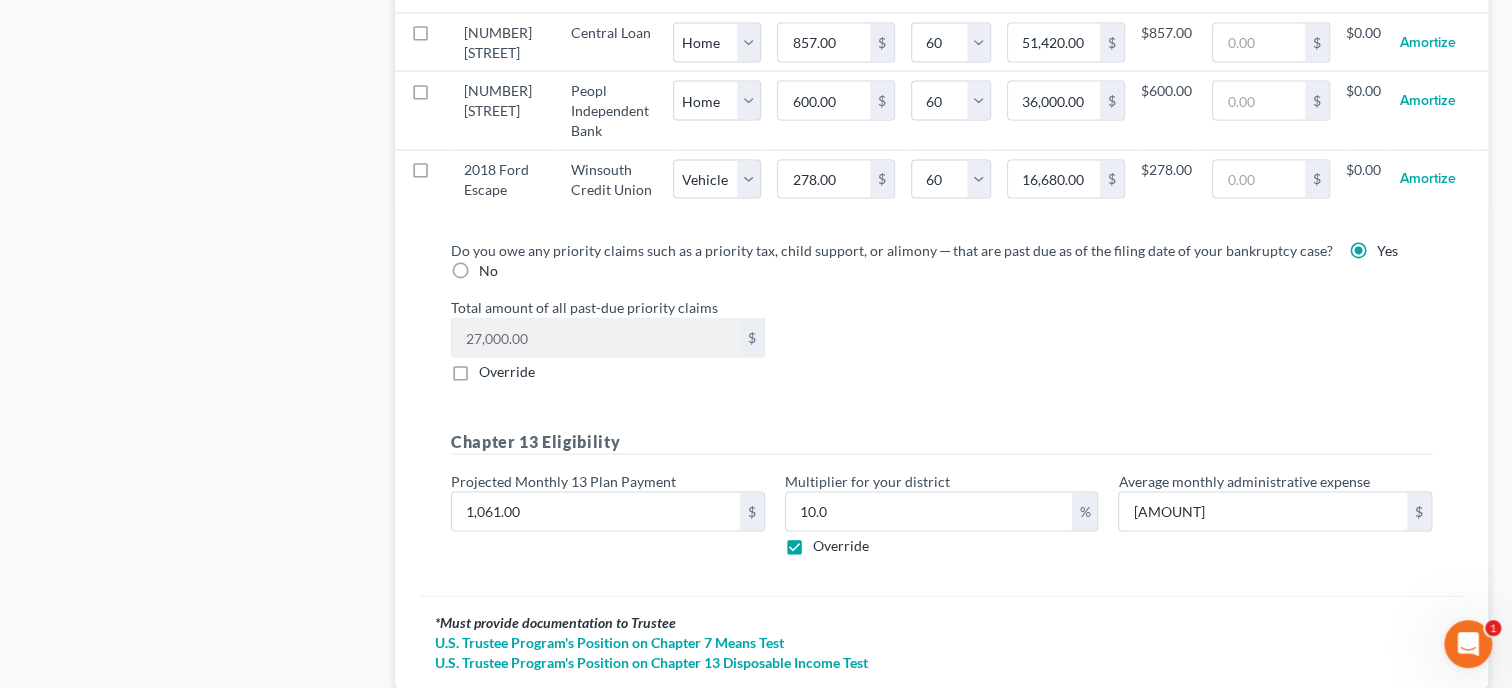 click on "Do you owe any priority claims such as a priority tax, child support, or alimony ─ that are past due as of the filing date of your bankruptcy case? Yes No Total amount of all past-due priority claims 27,000.00 $ Override Chapter 13 Eligibility Projected Monthly 13 Plan Payment 1,061.00 $ Multiplier for your district 10.0 % Override Average monthly administrative expense 106.10 $" at bounding box center (941, 410) 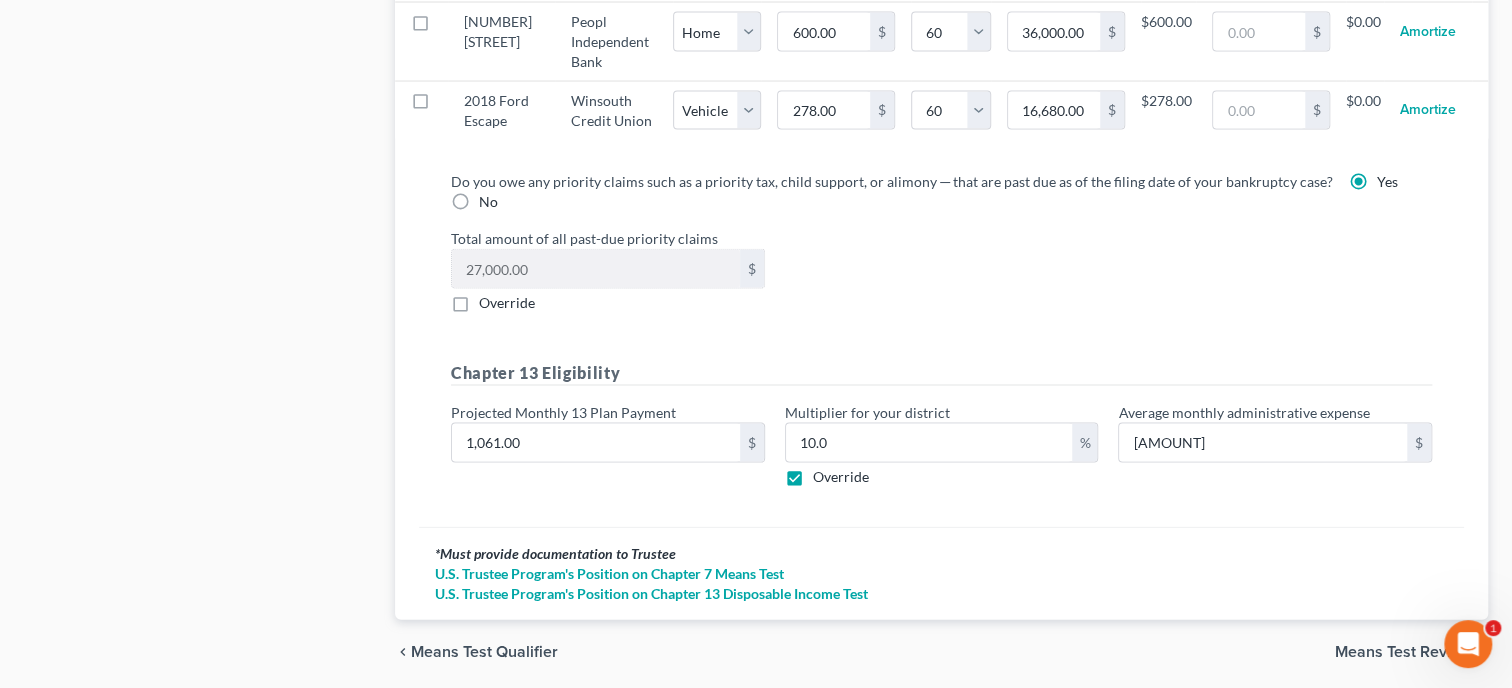 scroll, scrollTop: 2263, scrollLeft: 0, axis: vertical 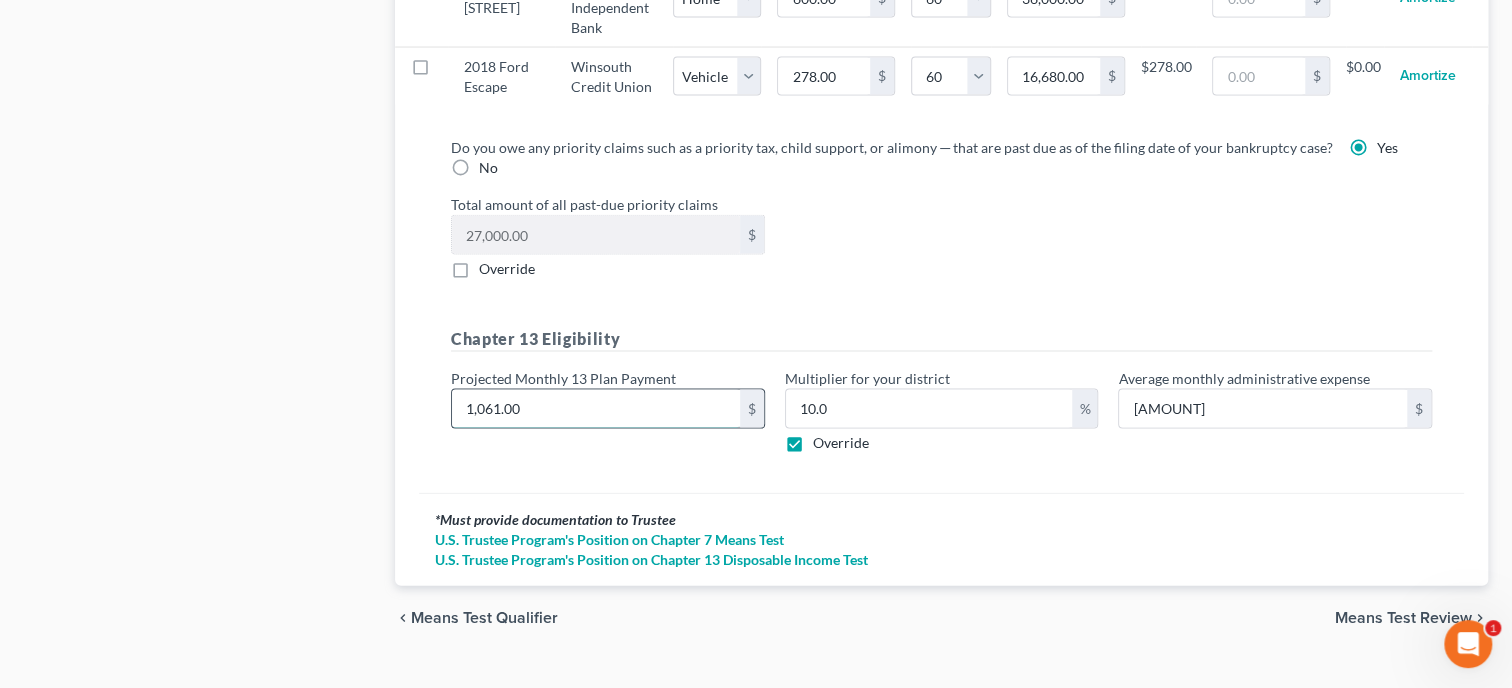 click on "1,061.00" at bounding box center (596, 409) 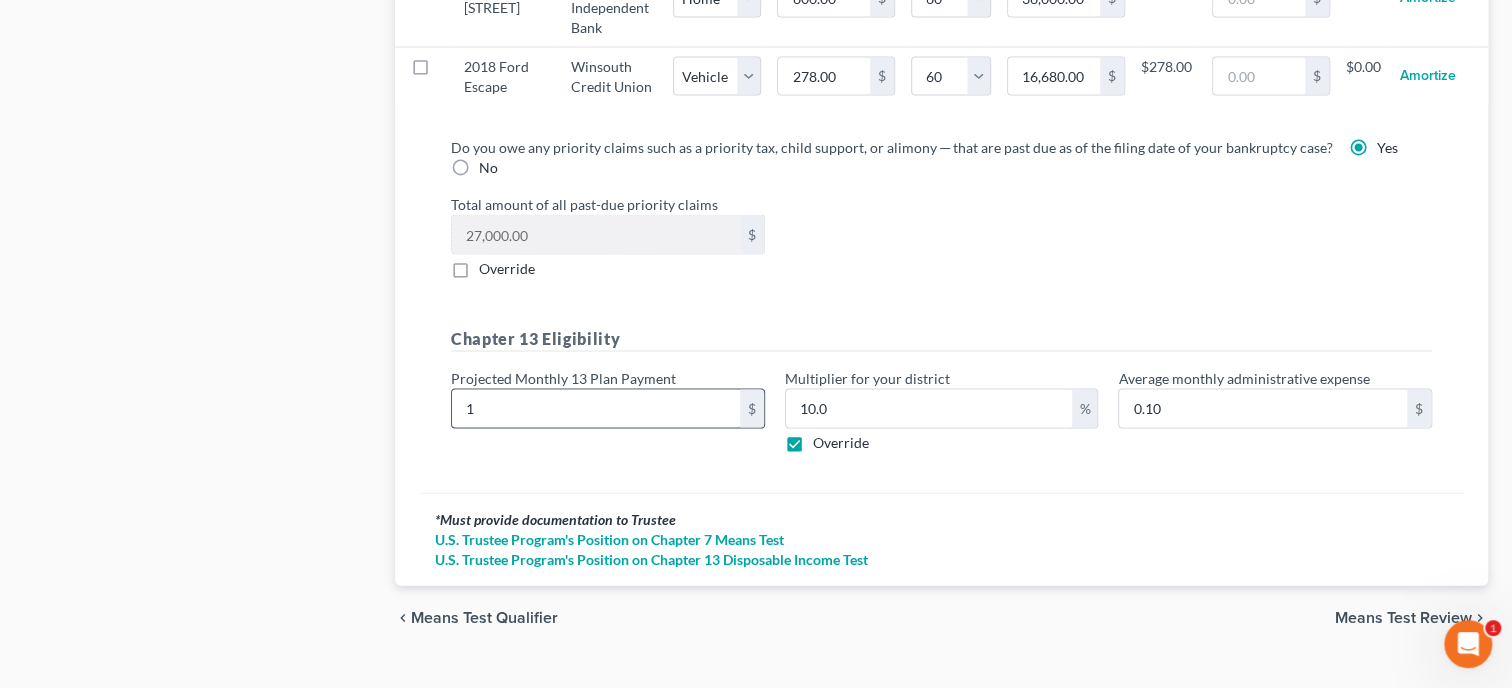 type on "10" 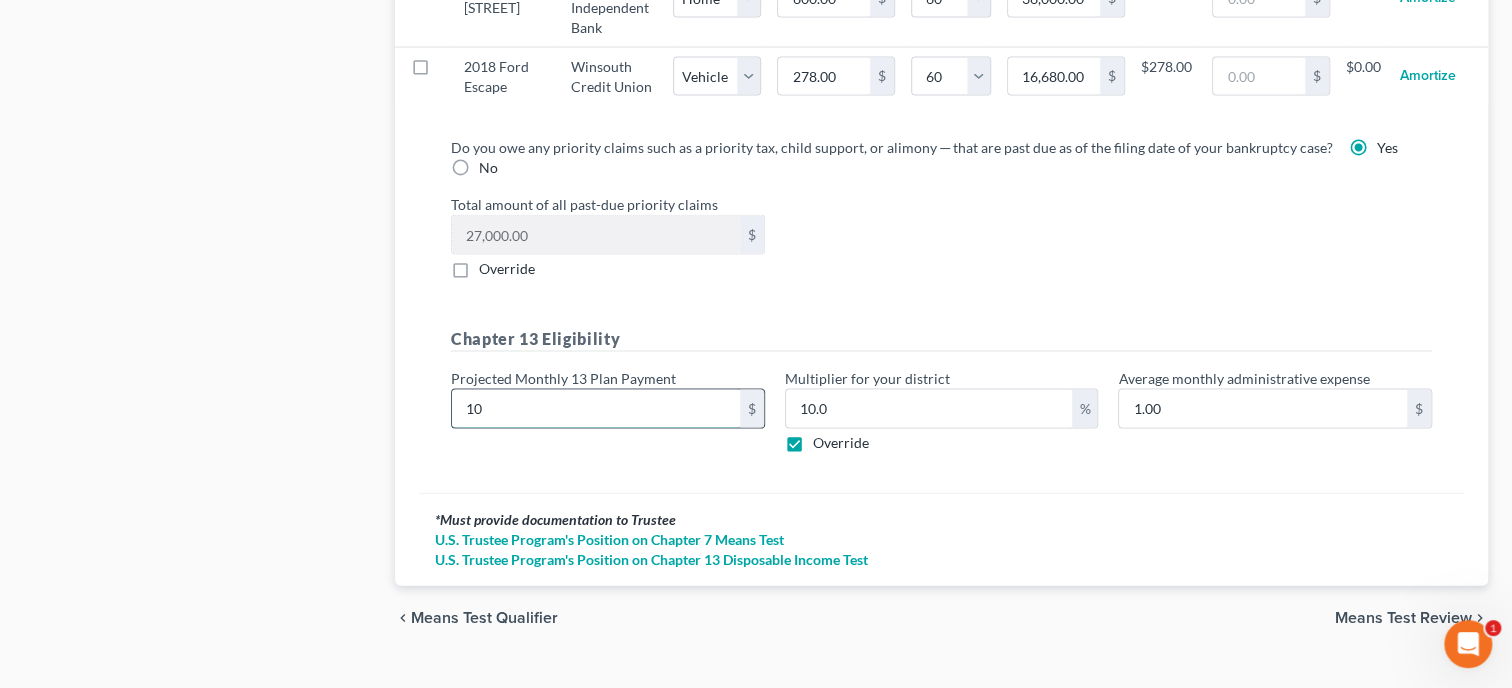 type on "106" 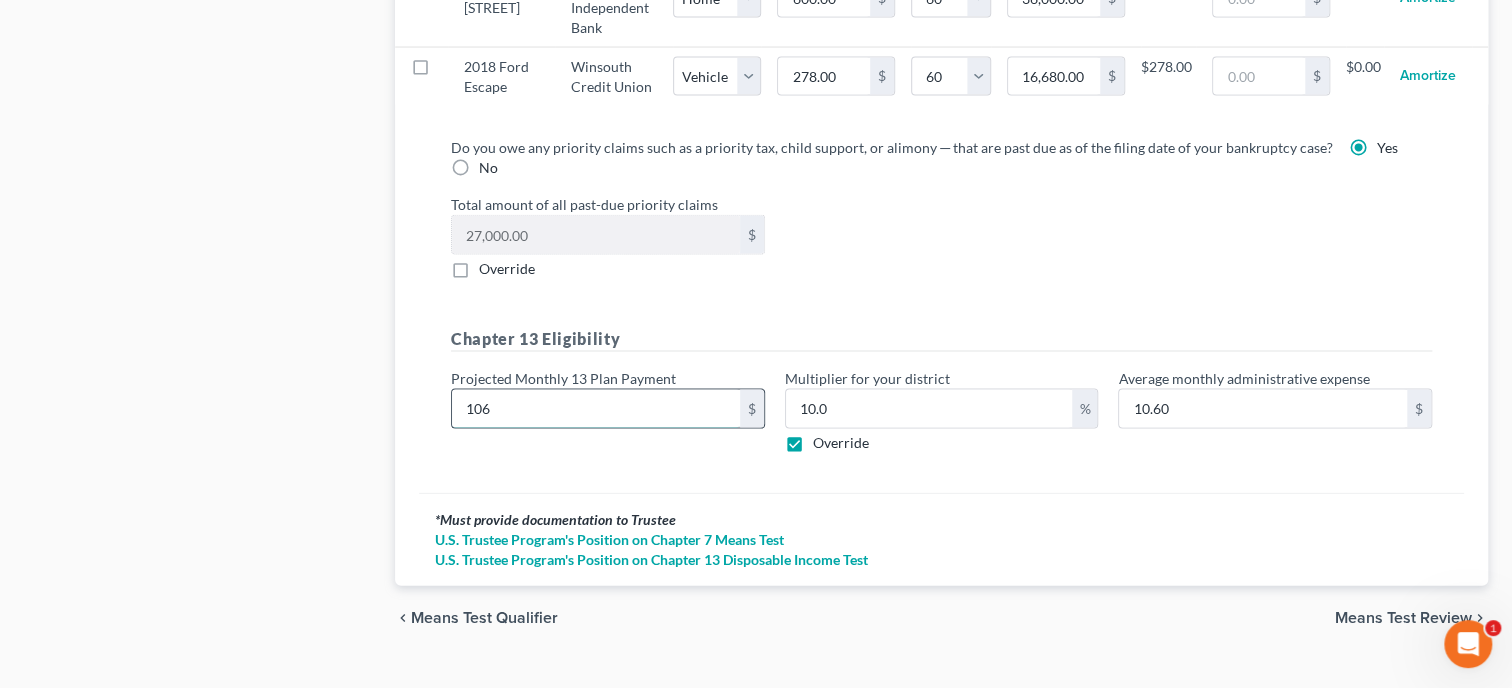 type on "1062" 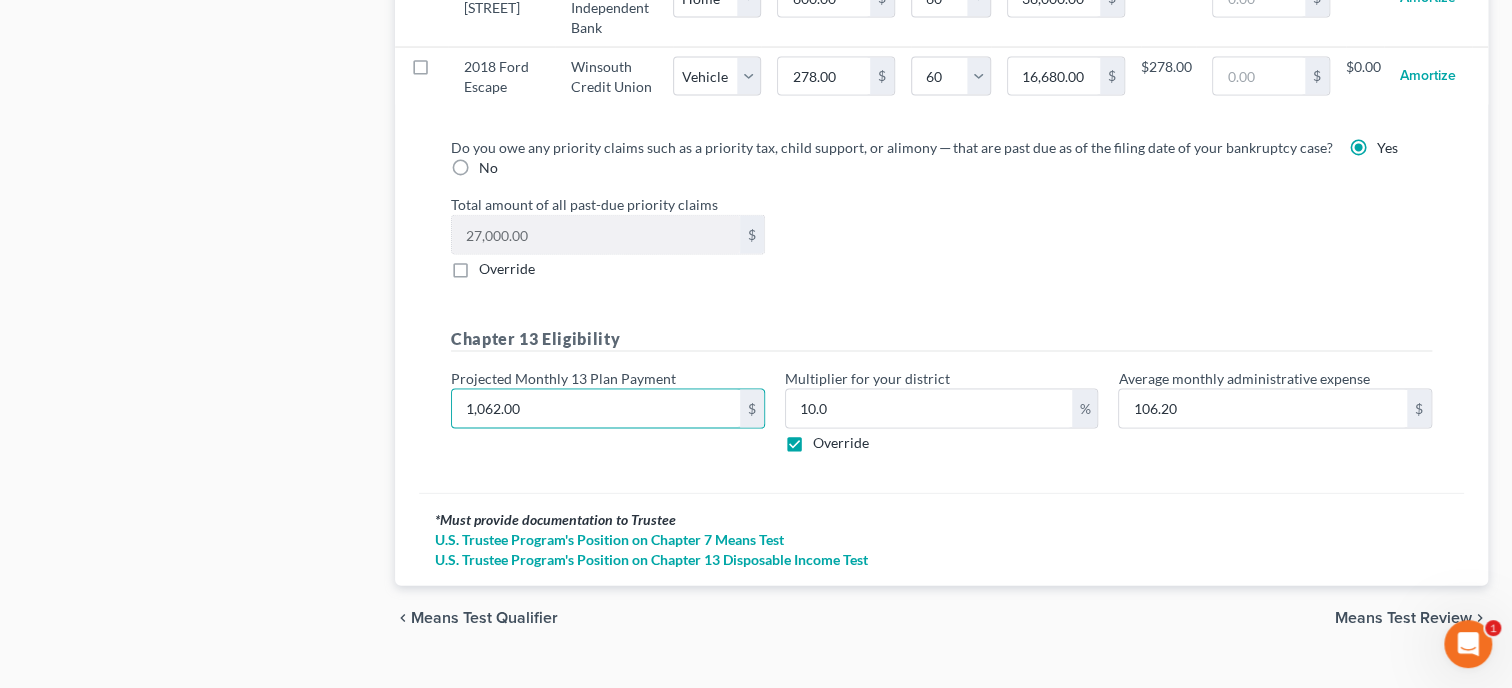 type on "1,062.00" 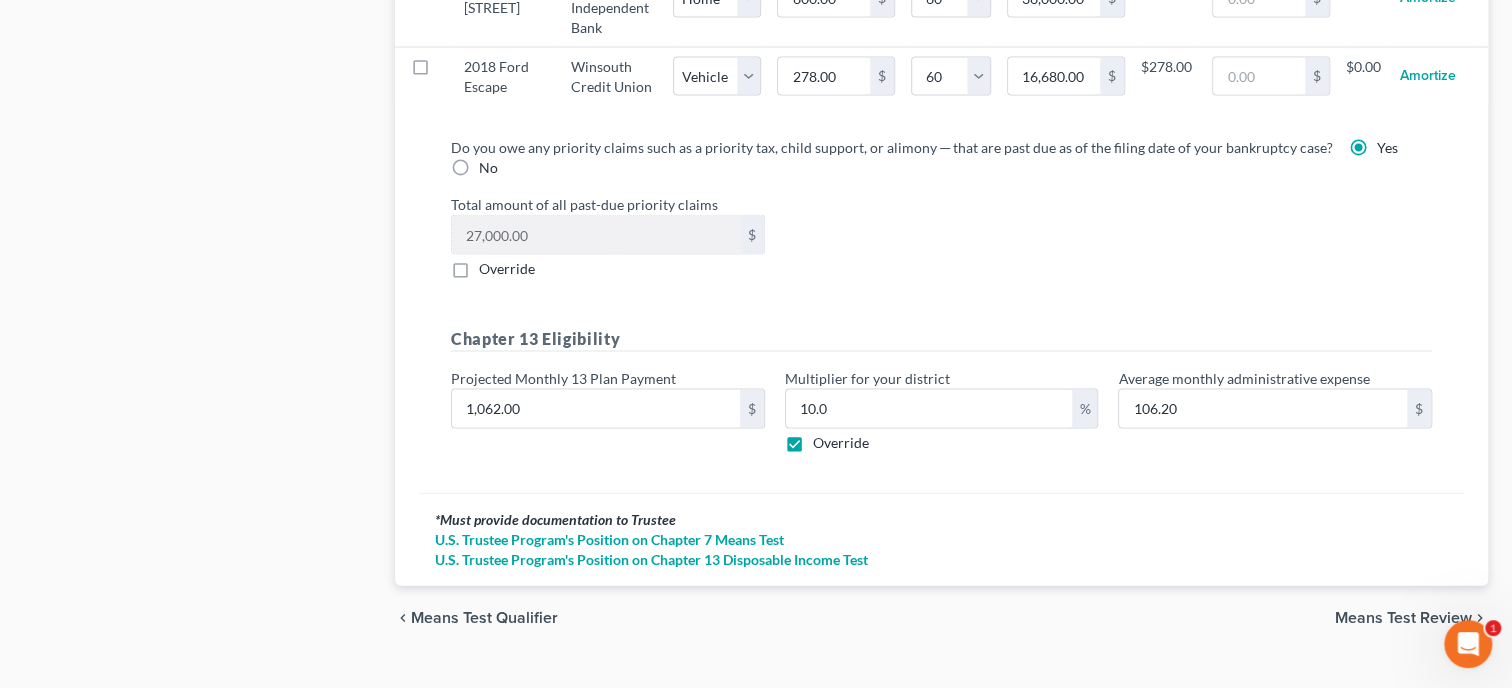 click on "Chapter 13 Eligibility Projected Monthly 13 Plan Payment 1,062.00 $ Multiplier for your district 10.0 % Override Average monthly administrative expense 106.20 $" at bounding box center [941, 398] 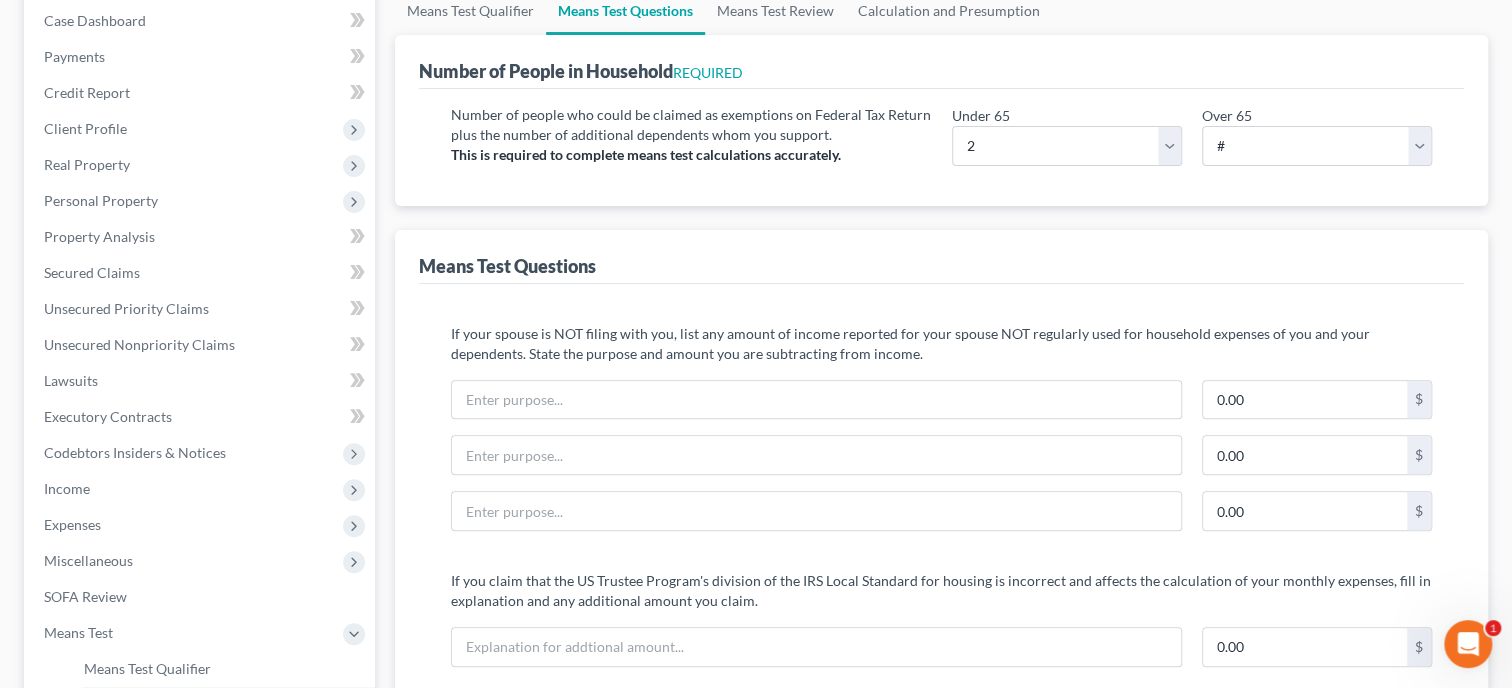 scroll, scrollTop: 0, scrollLeft: 0, axis: both 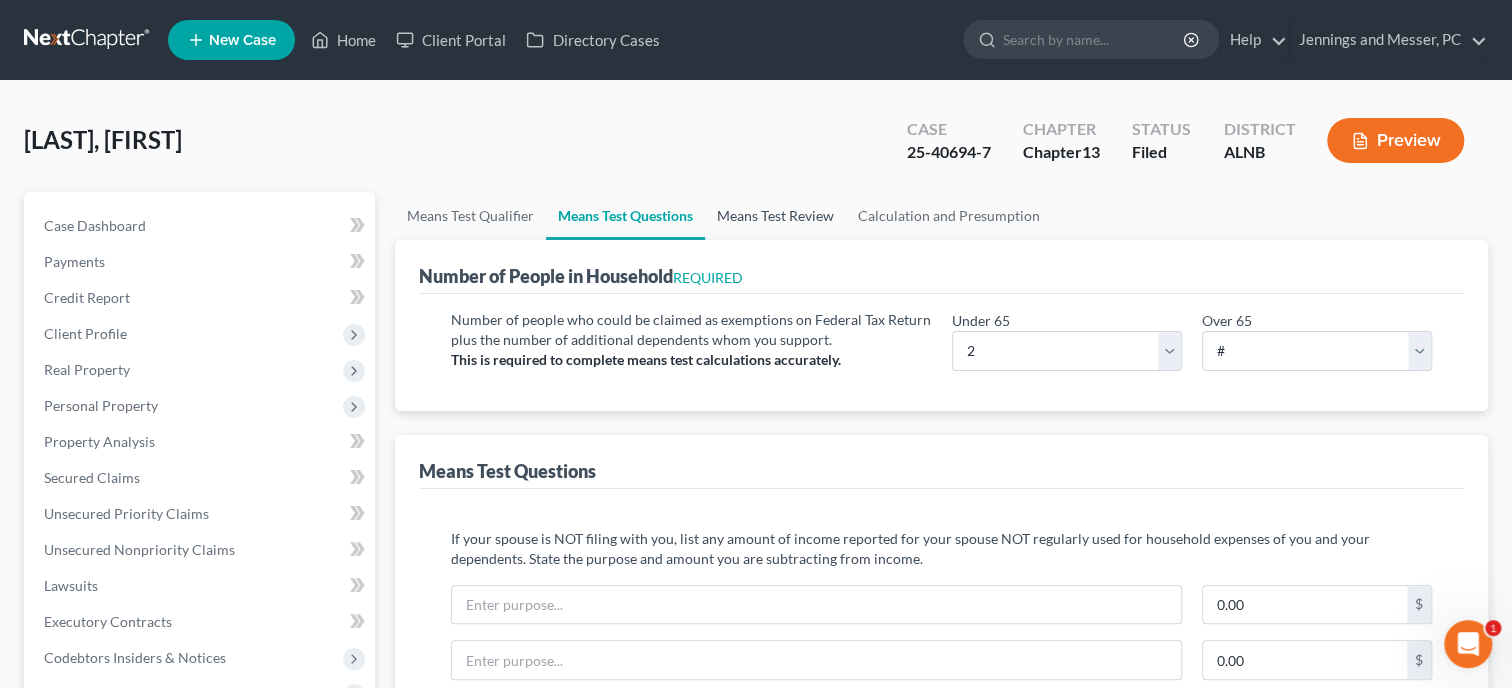 click on "Means Test Review" at bounding box center (775, 216) 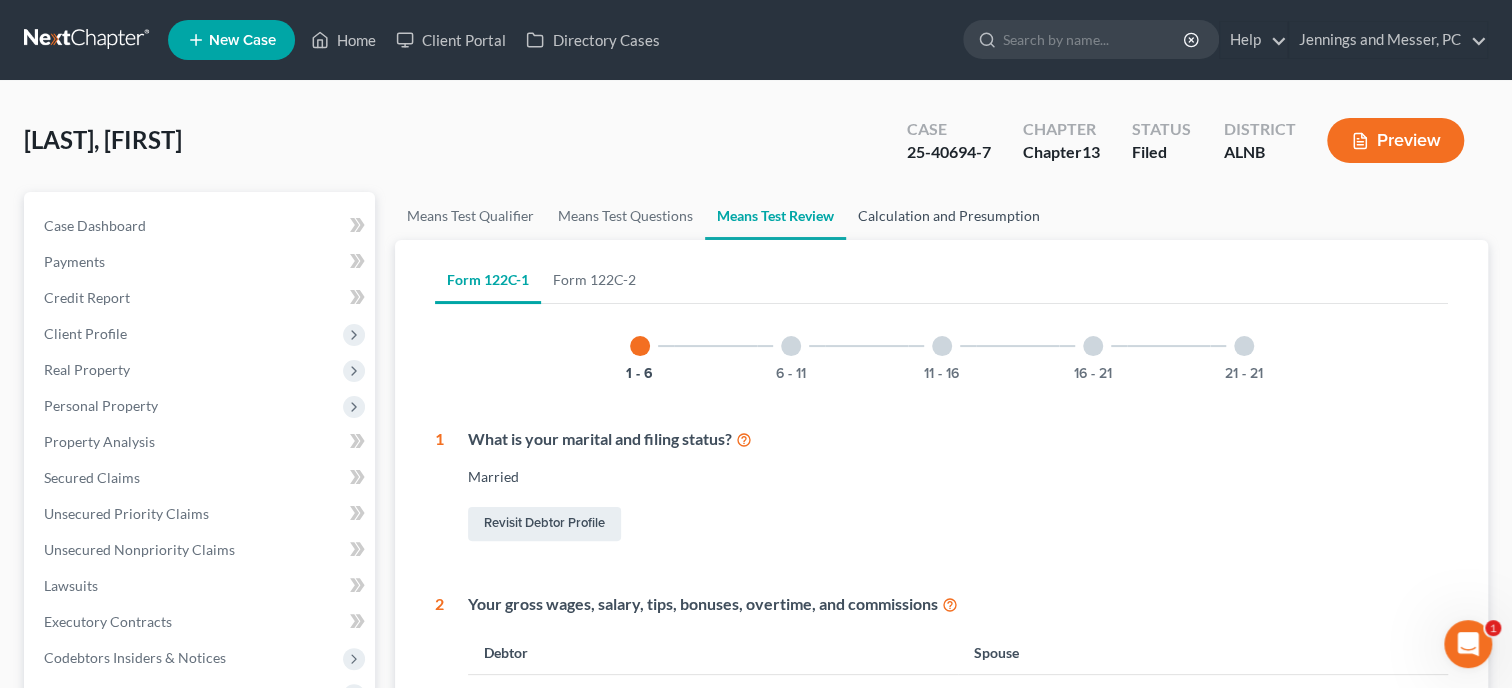 click on "Calculation and Presumption" at bounding box center [949, 216] 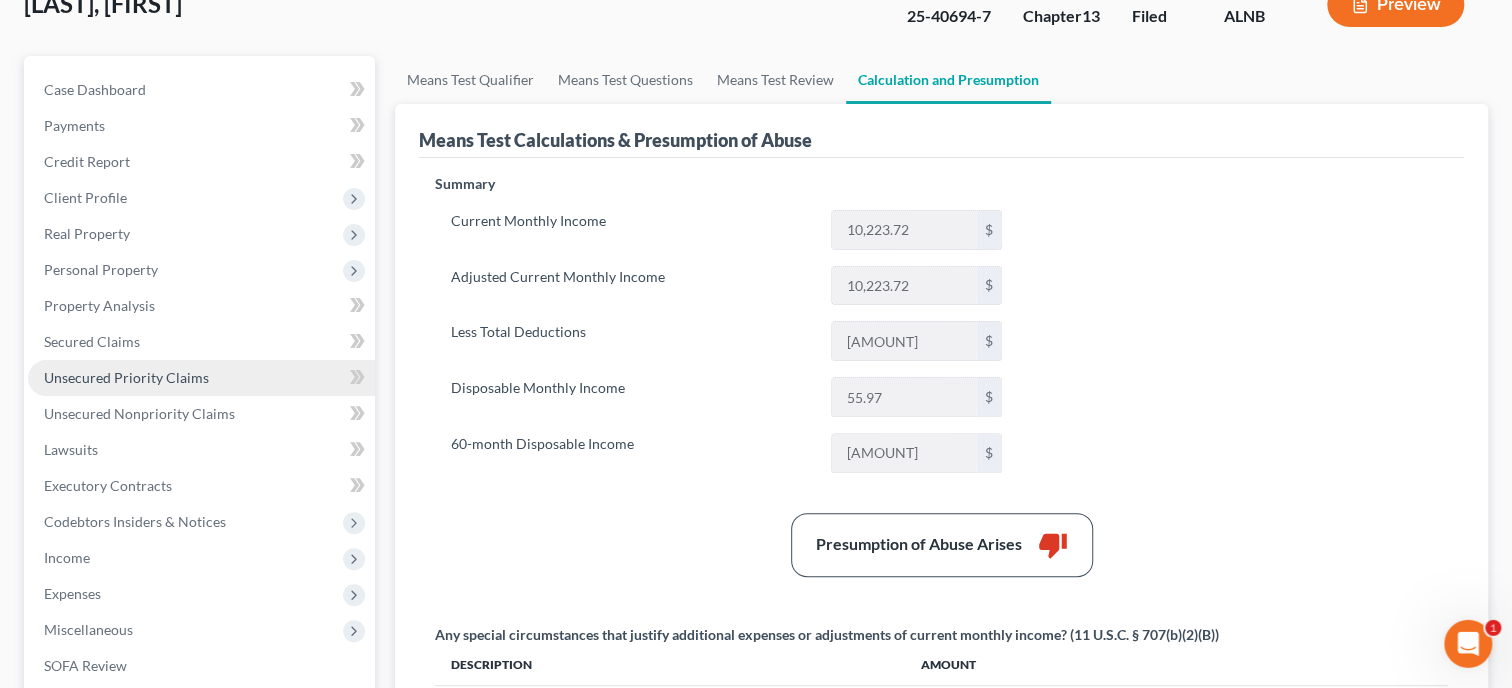 scroll, scrollTop: 411, scrollLeft: 0, axis: vertical 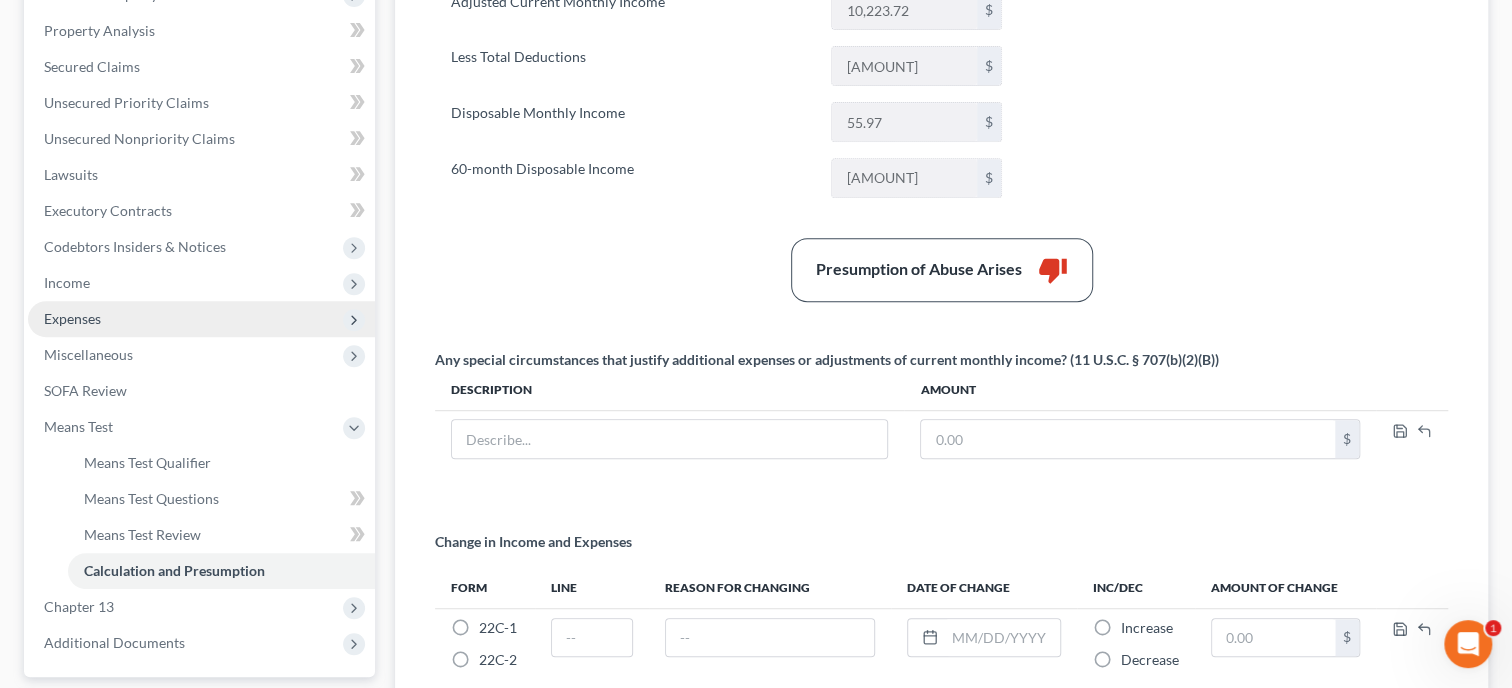 click on "Expenses" at bounding box center [201, 319] 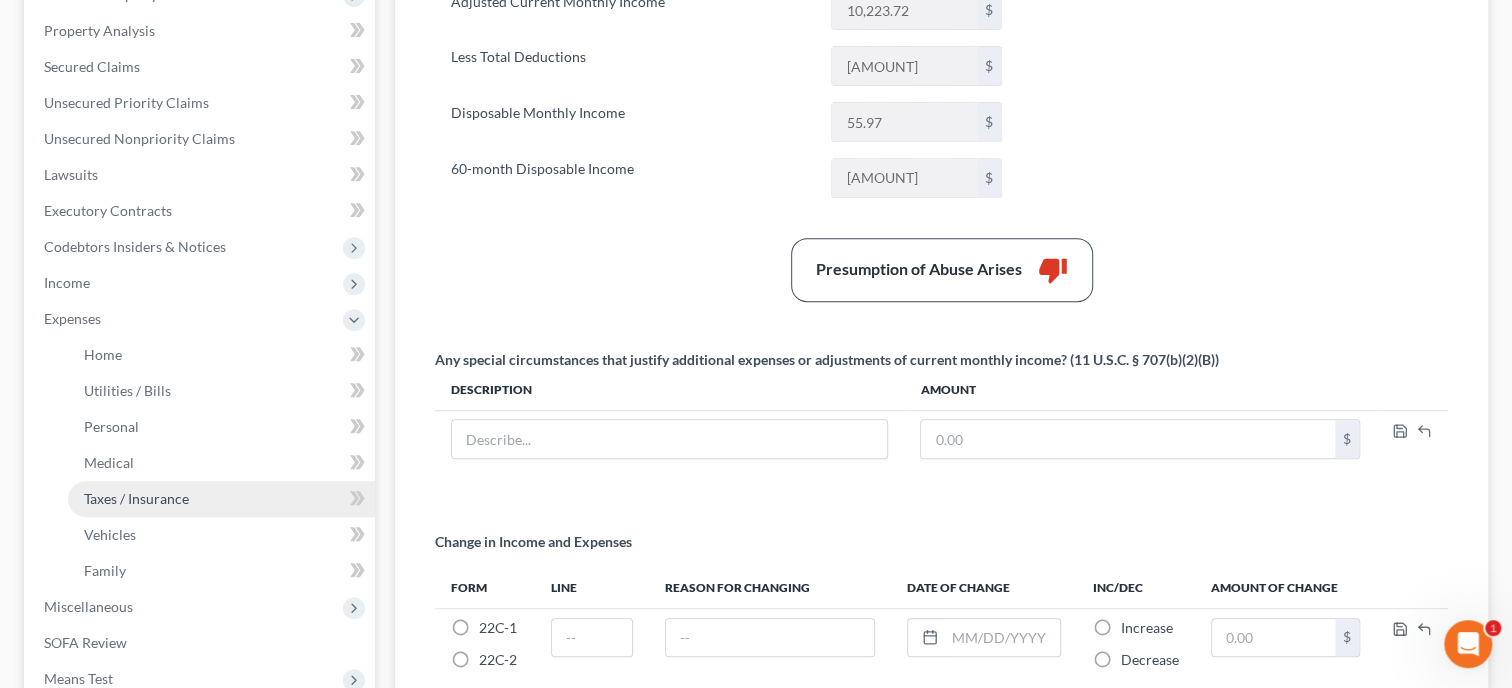 click on "Taxes / Insurance" at bounding box center [136, 498] 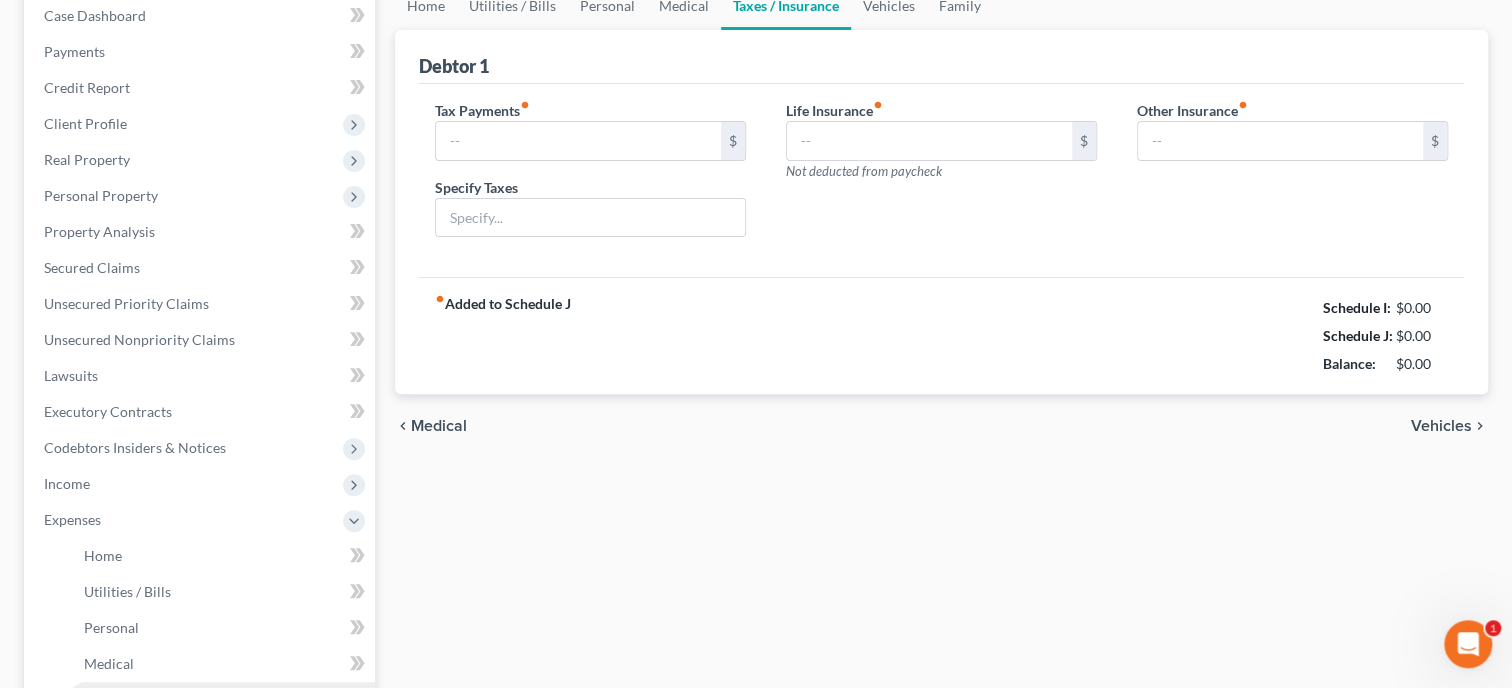 type on "120.00" 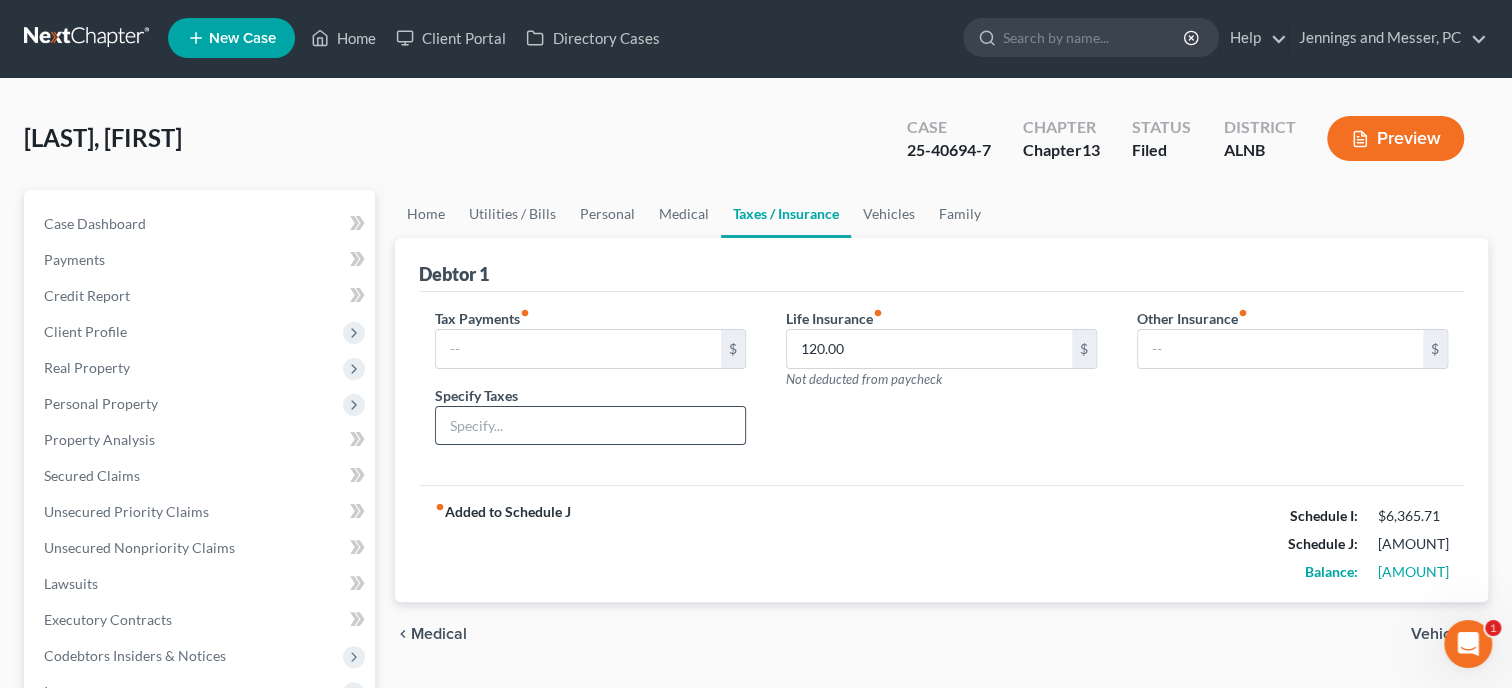 scroll, scrollTop: 0, scrollLeft: 0, axis: both 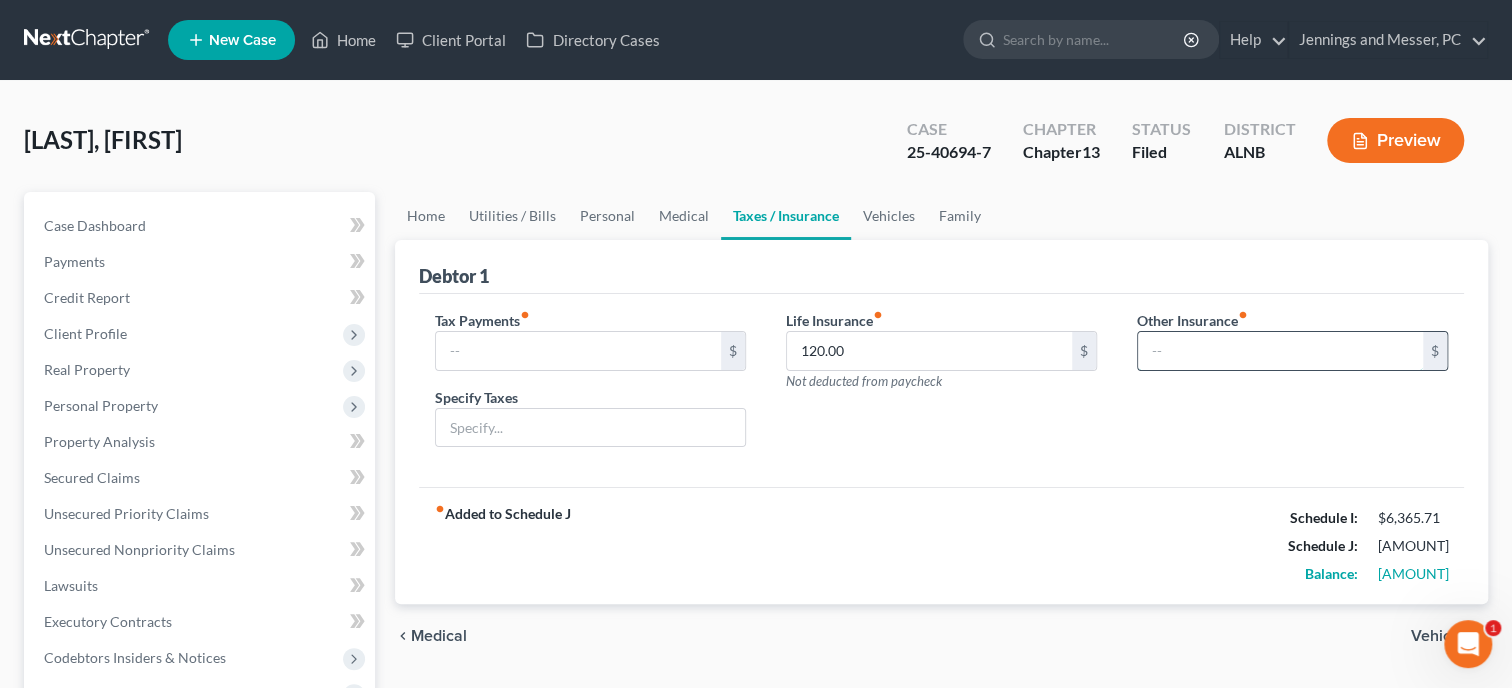 click at bounding box center [1280, 351] 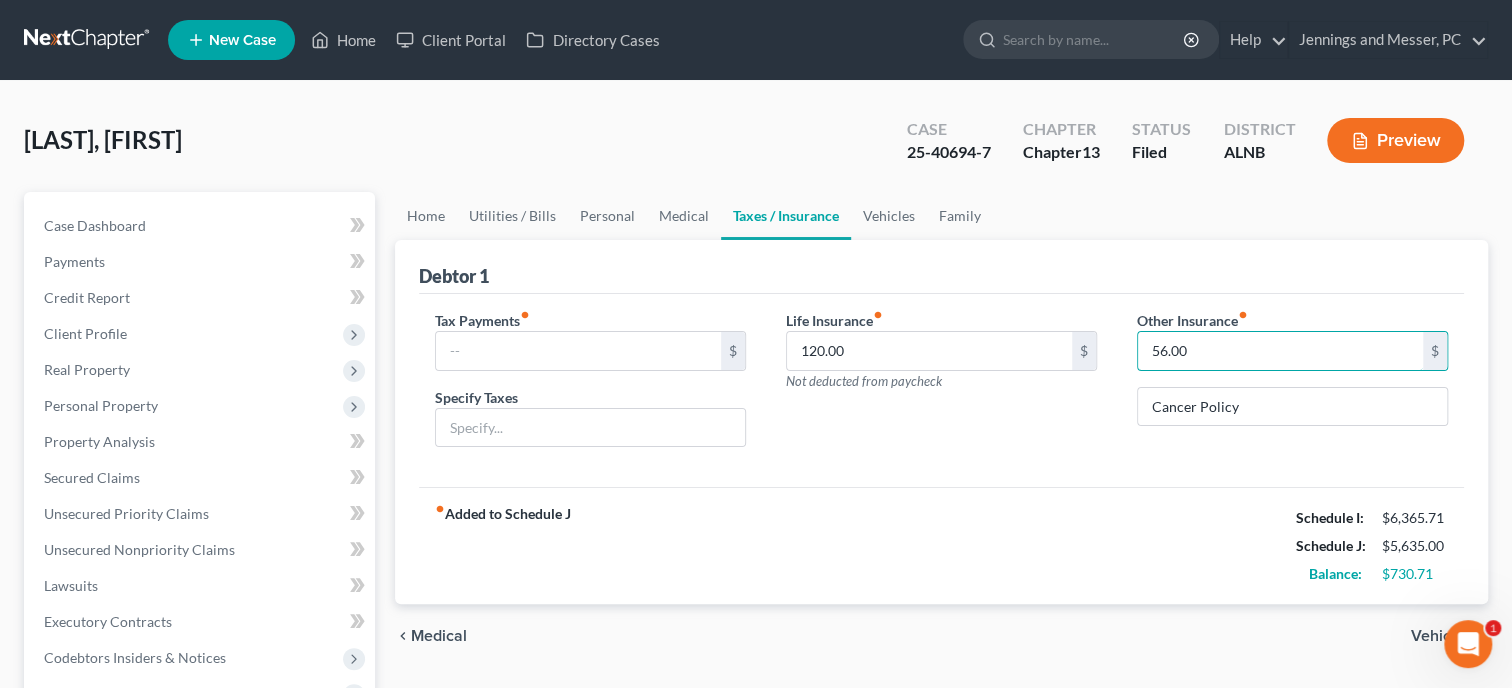 type on "56.00" 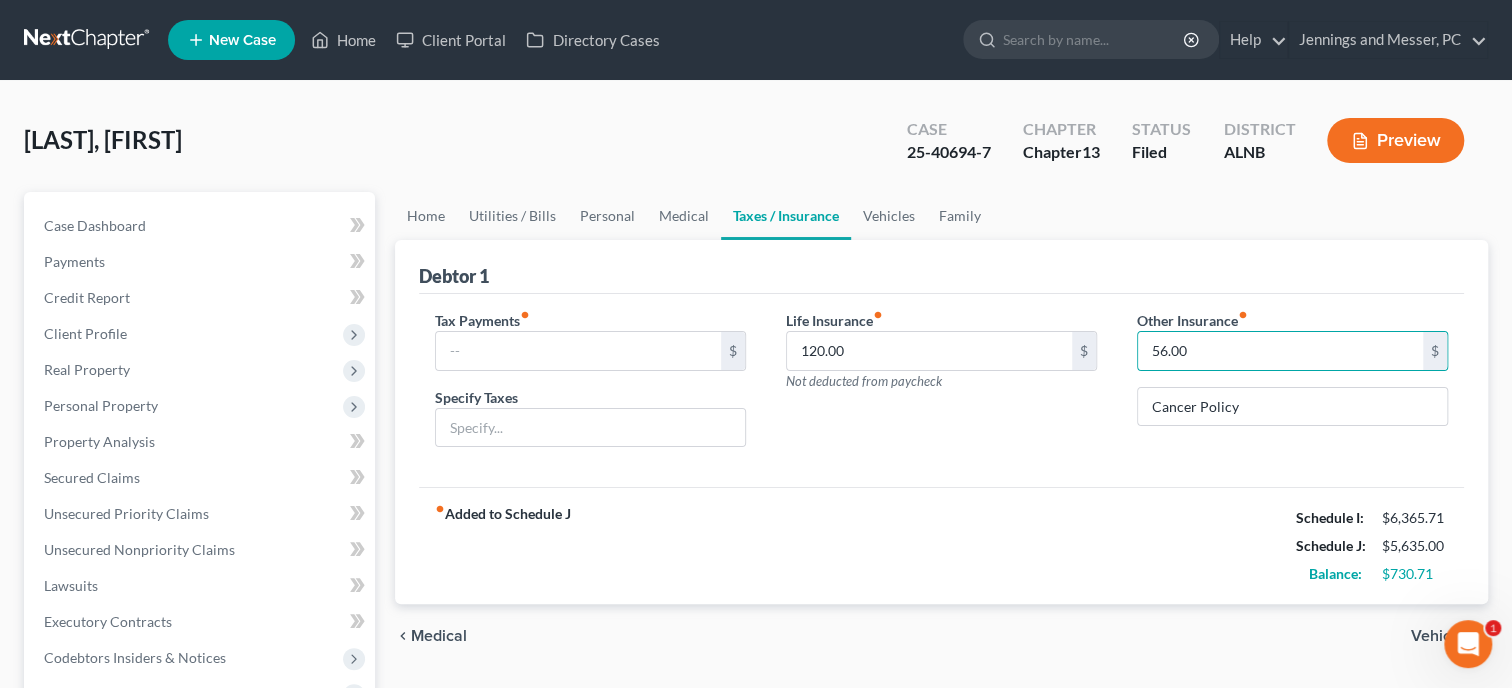 click on "Life Insurance  fiber_manual_record 120.00 $ Not deducted from paycheck" at bounding box center (941, 387) 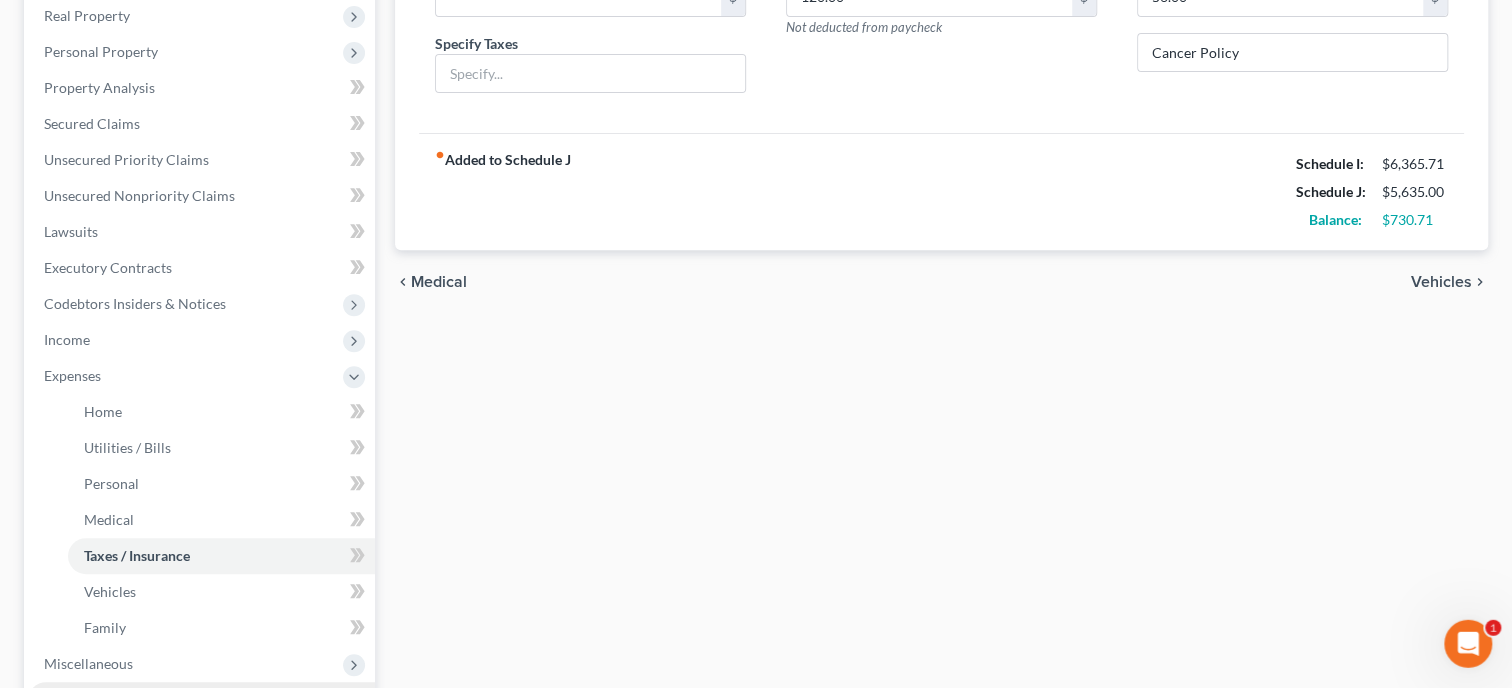 scroll, scrollTop: 617, scrollLeft: 0, axis: vertical 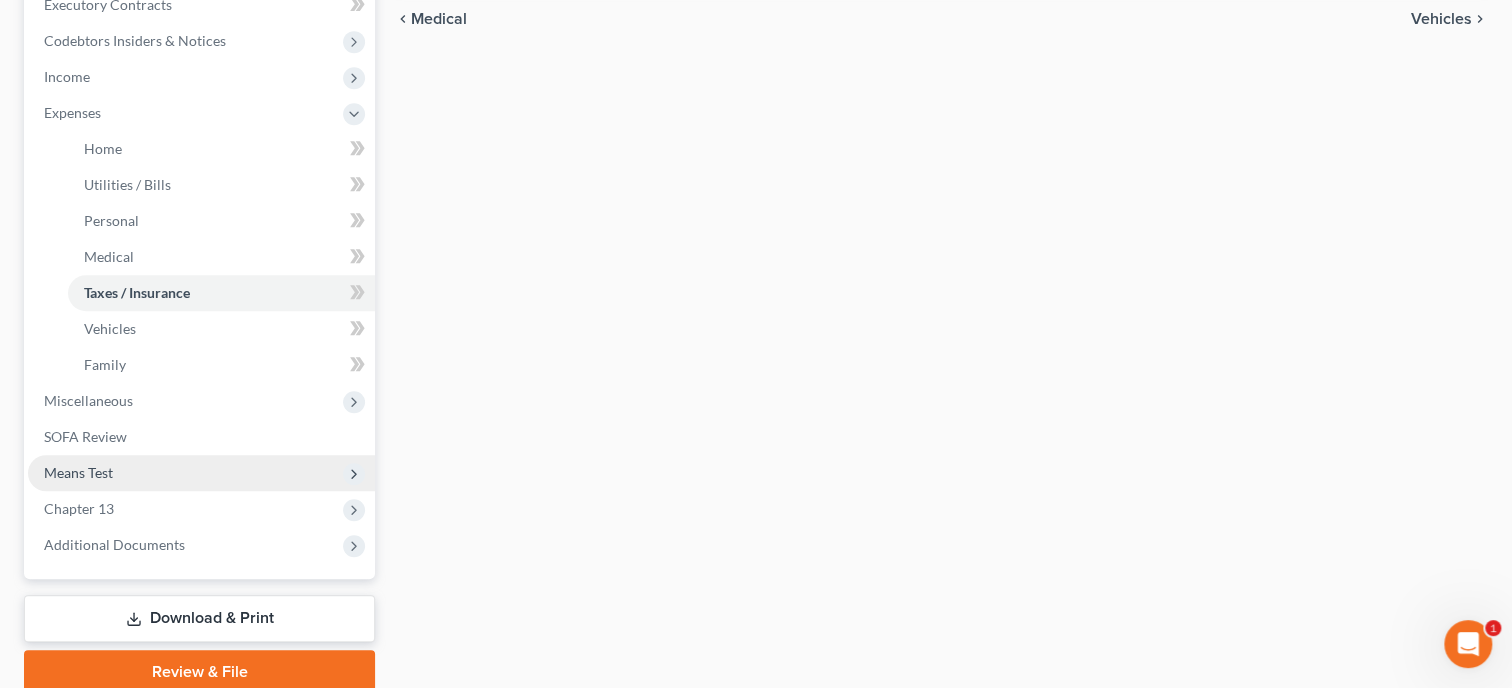 click on "Means Test" at bounding box center [201, 473] 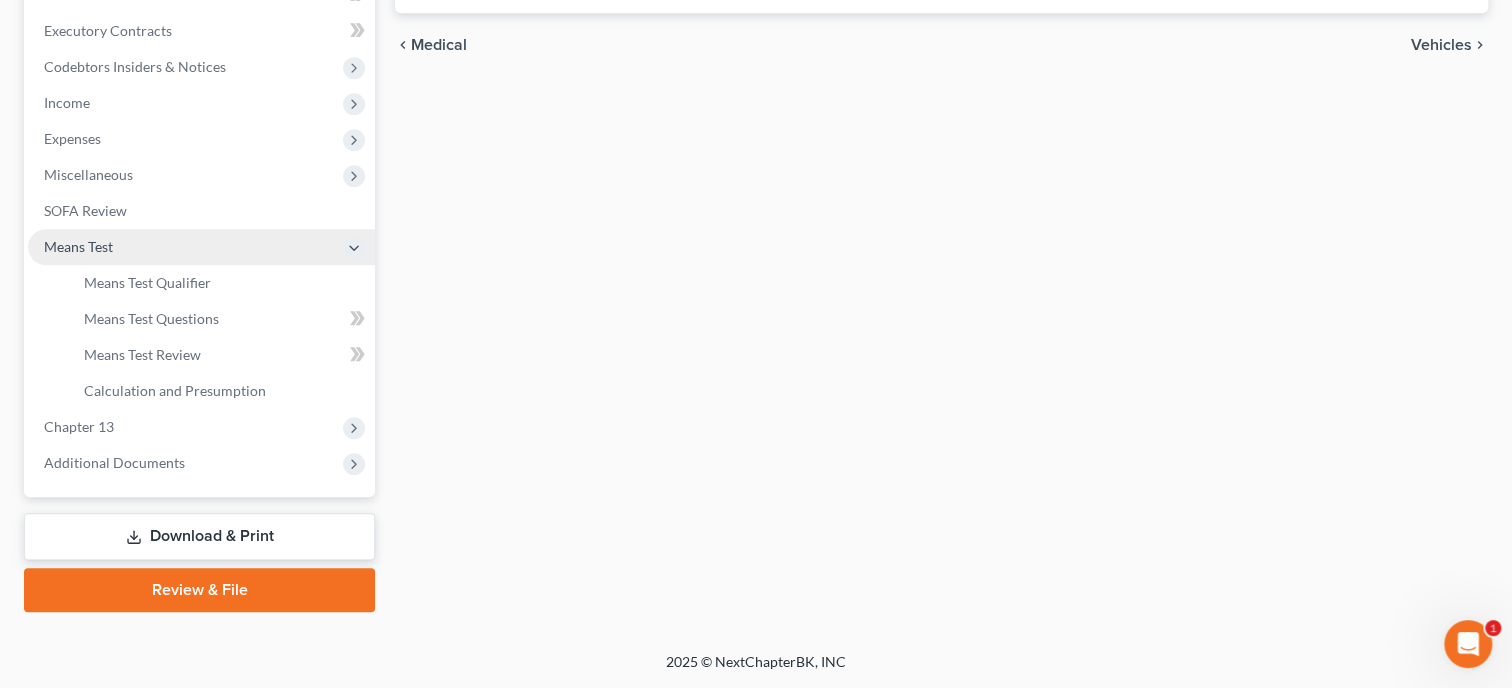 scroll, scrollTop: 588, scrollLeft: 0, axis: vertical 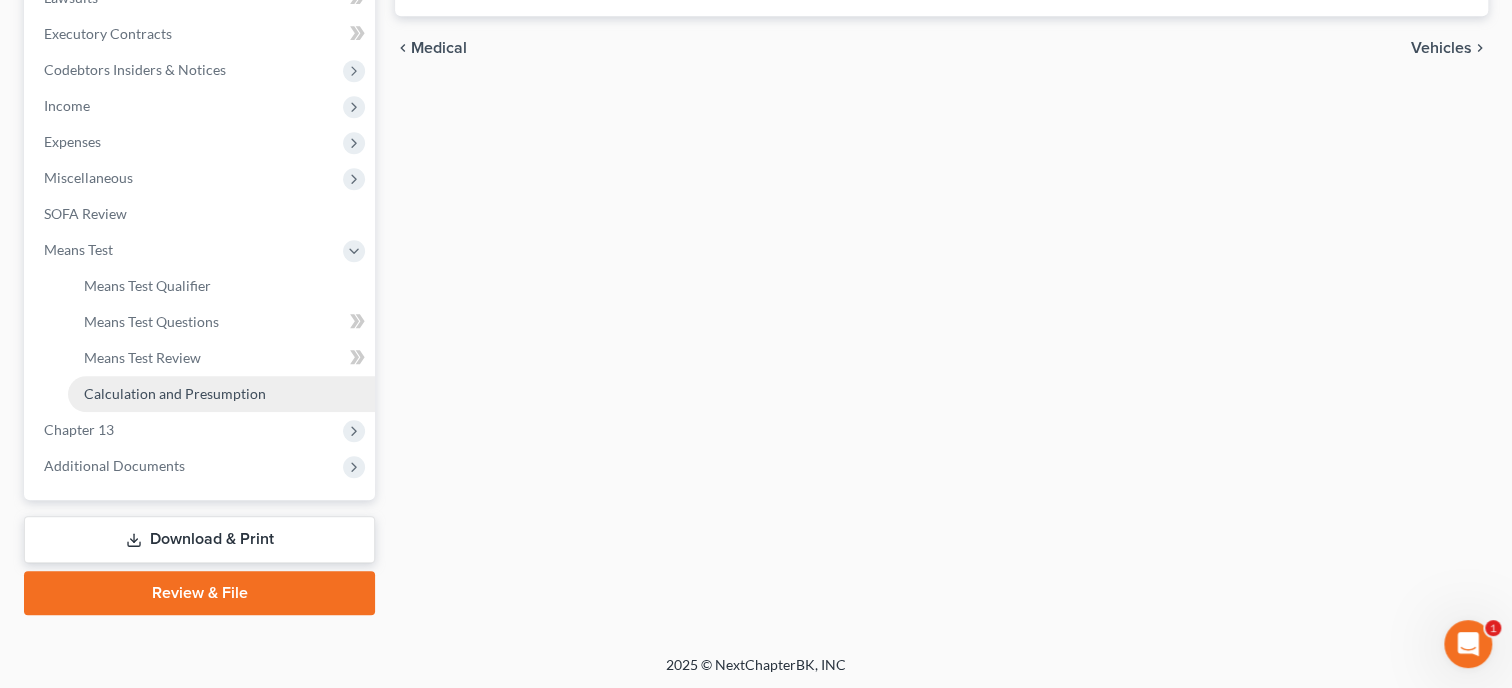 click on "Calculation and Presumption" at bounding box center (175, 393) 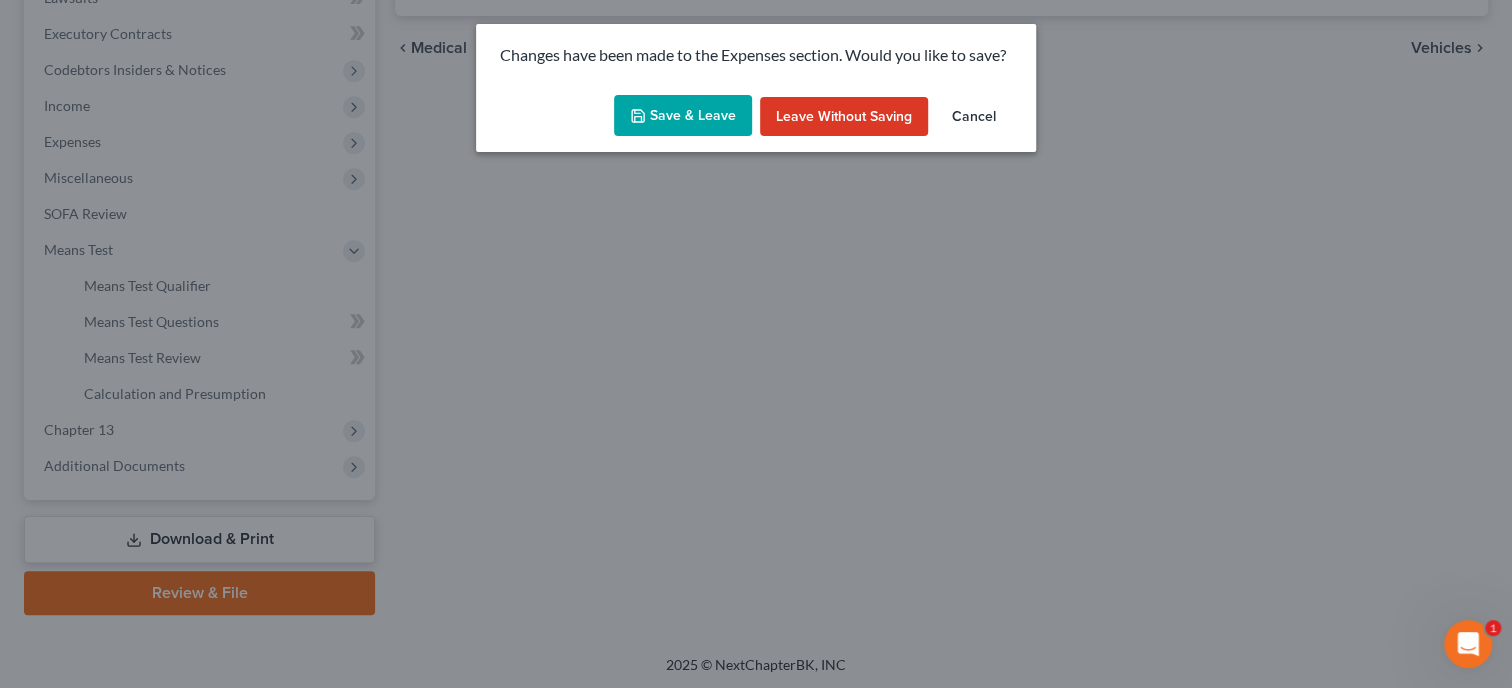 click on "Save & Leave" at bounding box center (683, 116) 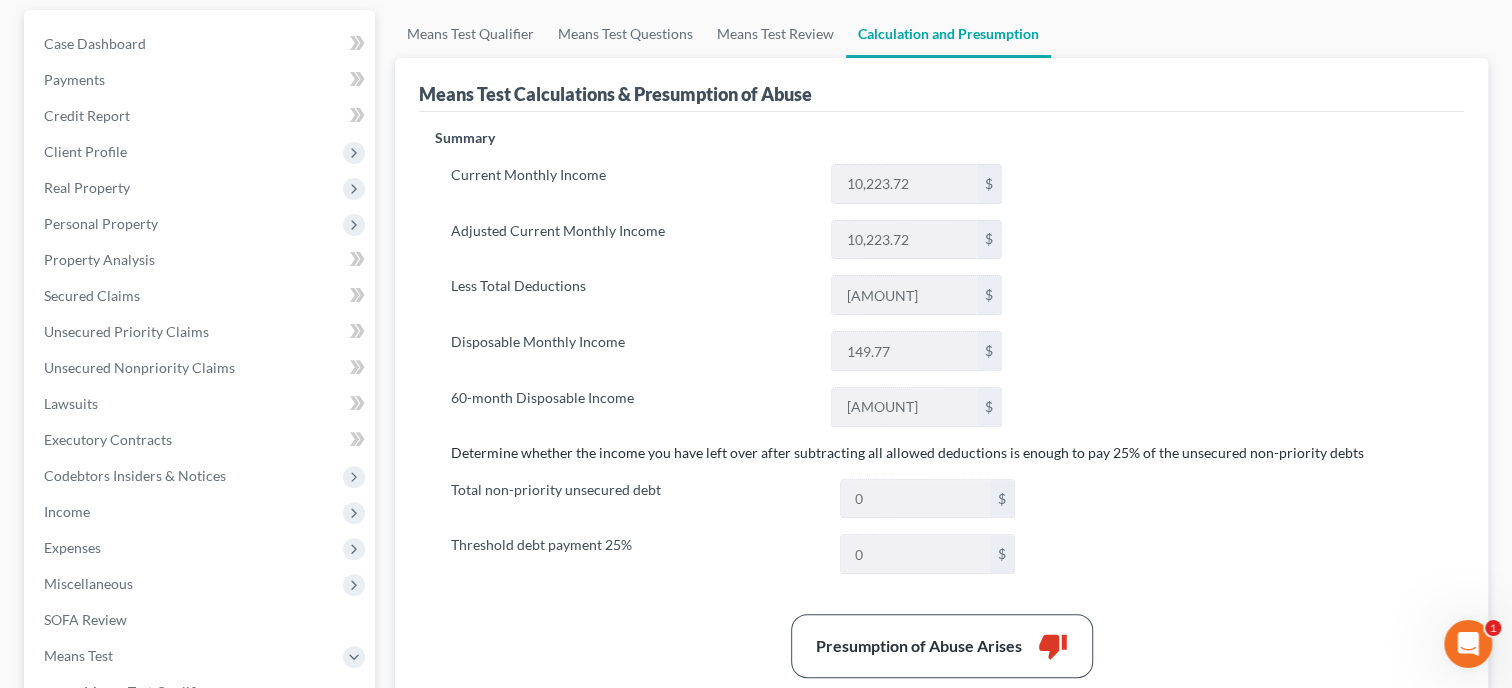 scroll, scrollTop: 0, scrollLeft: 0, axis: both 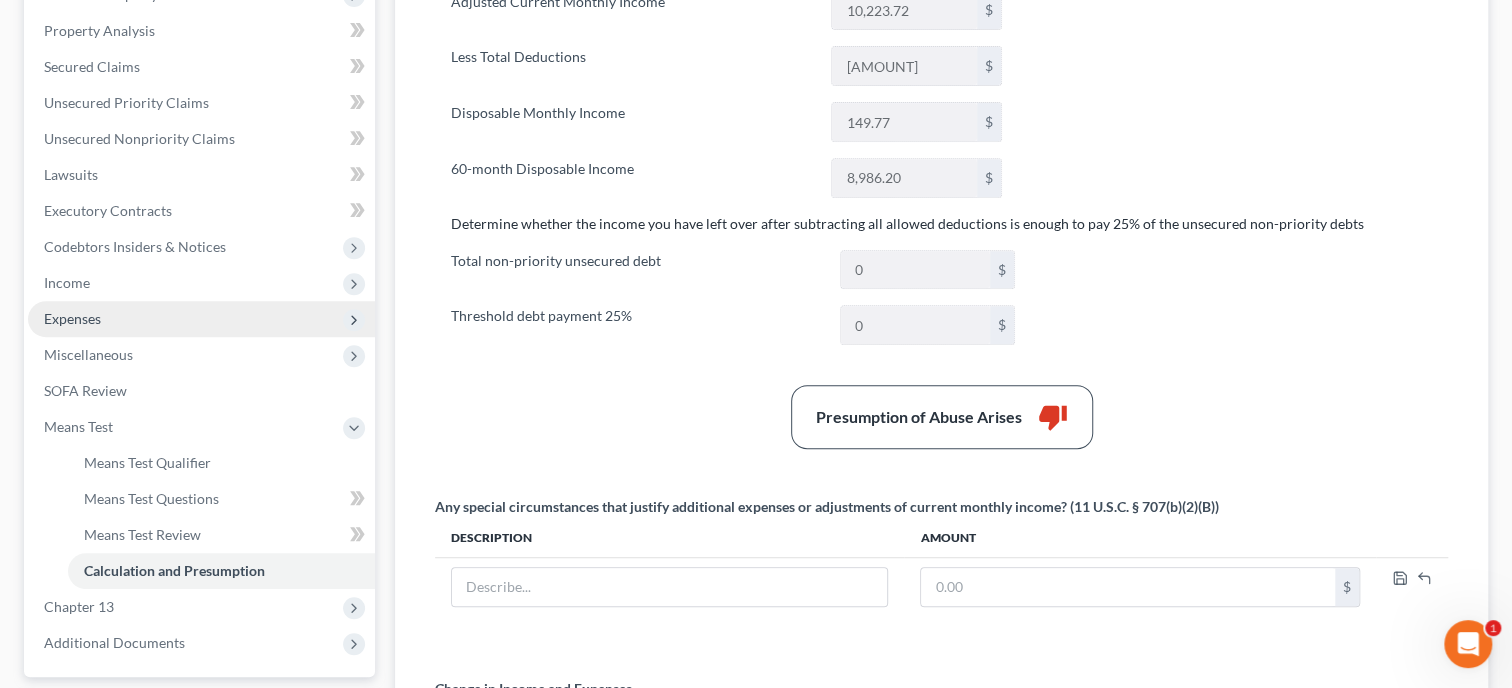 click on "Expenses" at bounding box center (201, 319) 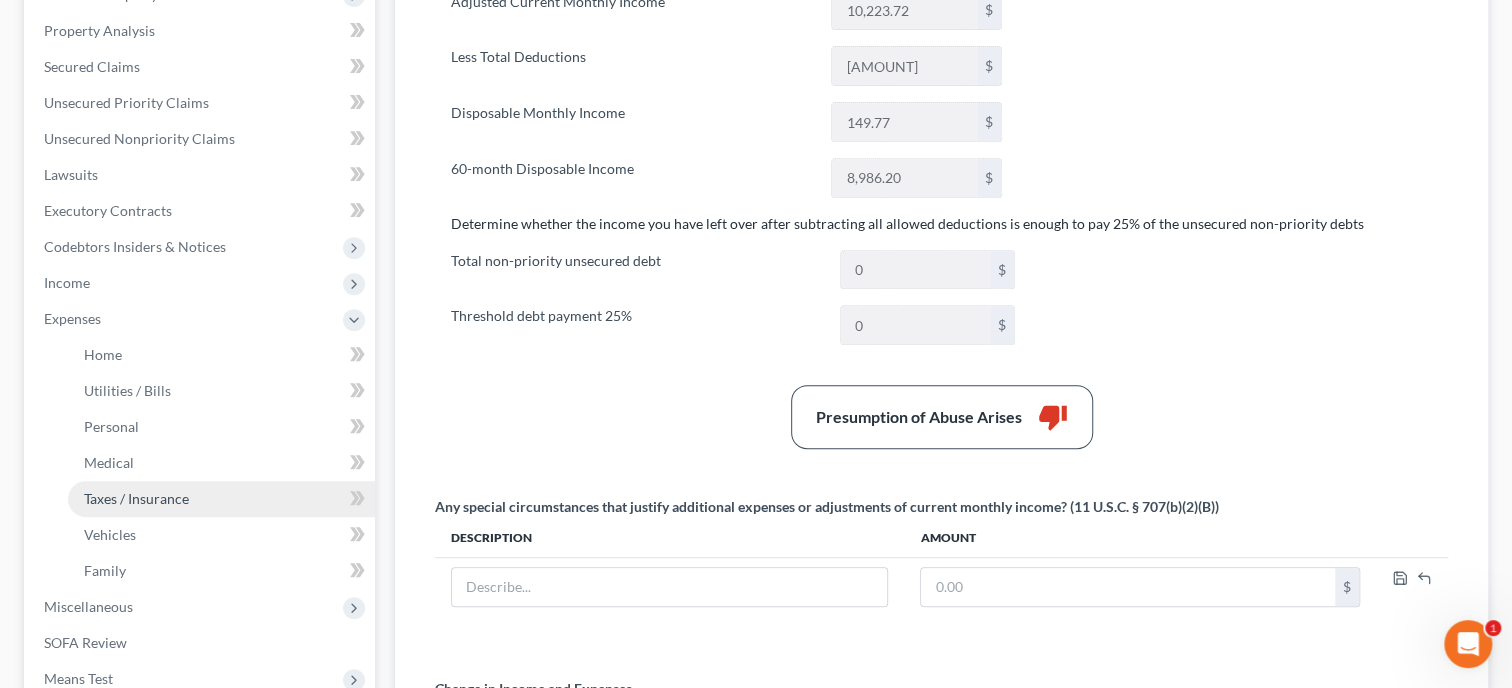 click on "Taxes / Insurance" at bounding box center [136, 498] 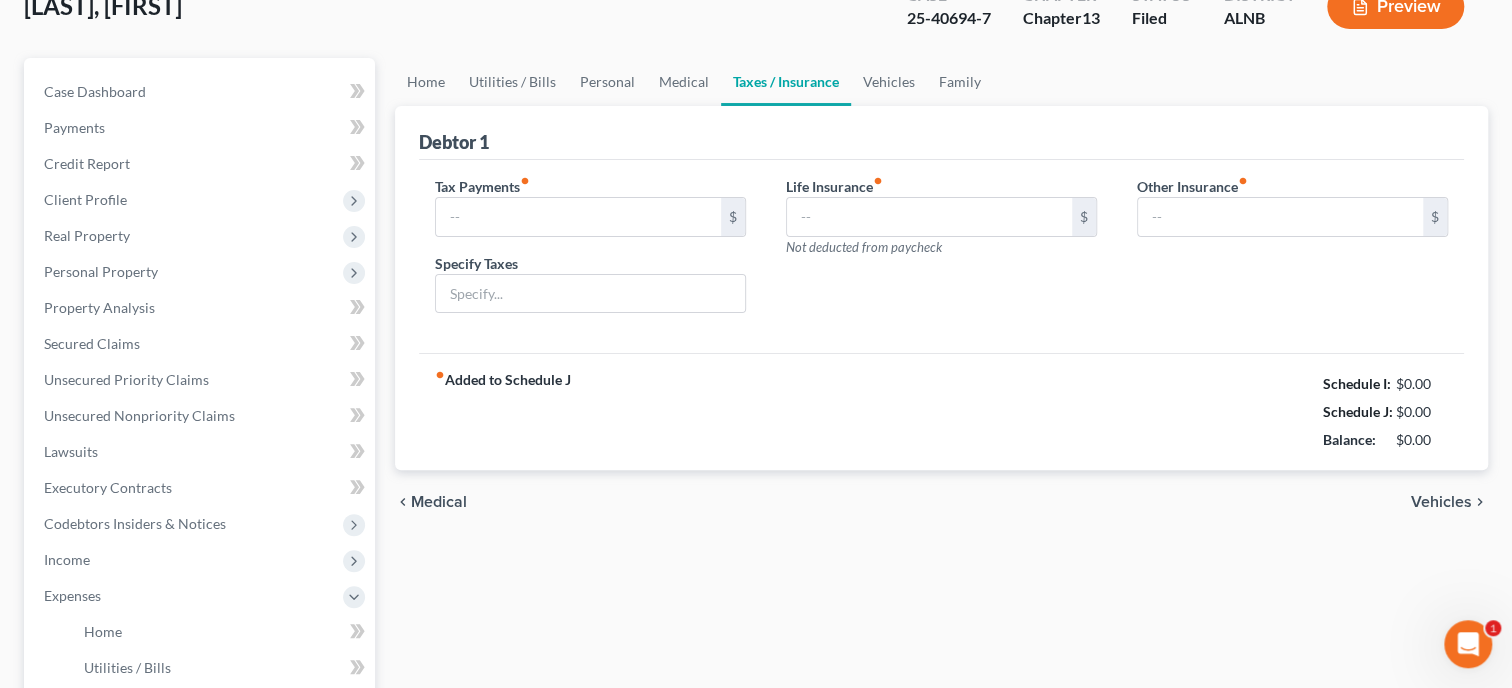 type on "120.00" 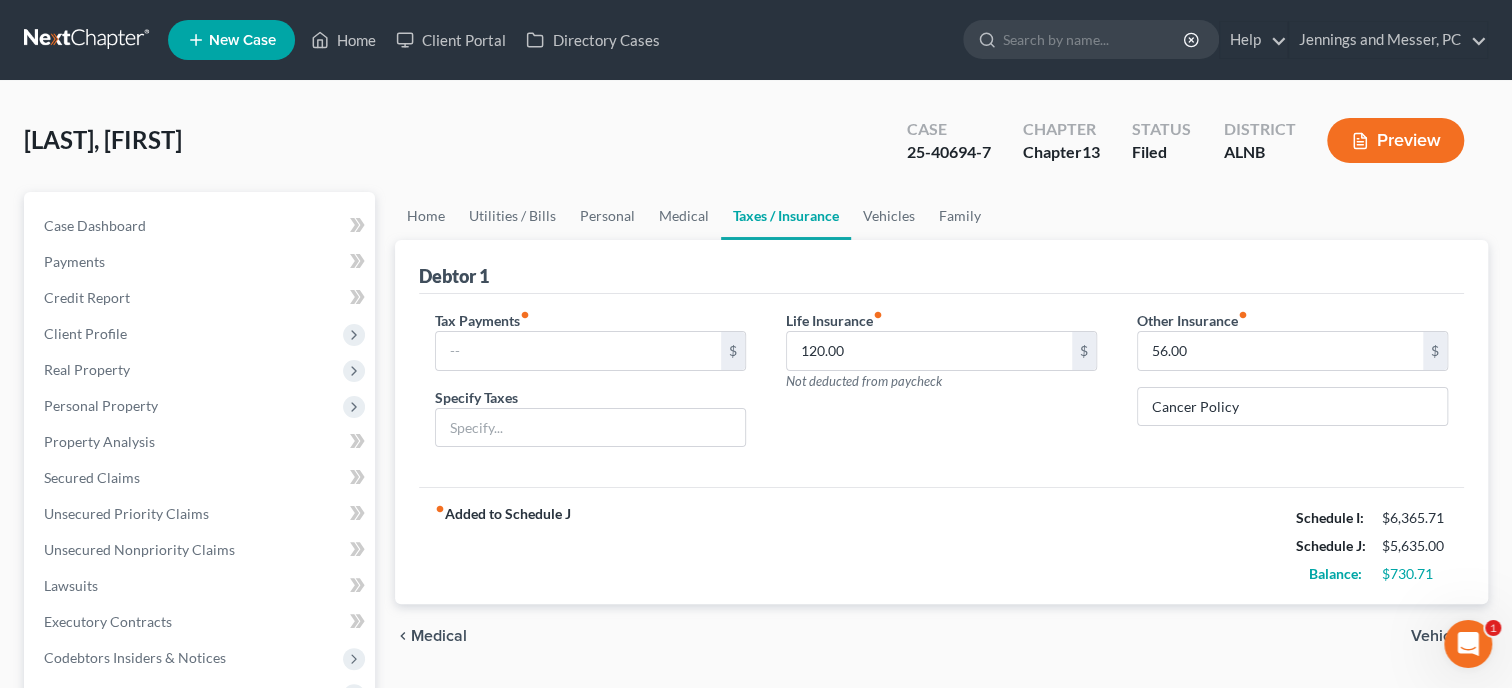 scroll, scrollTop: 0, scrollLeft: 0, axis: both 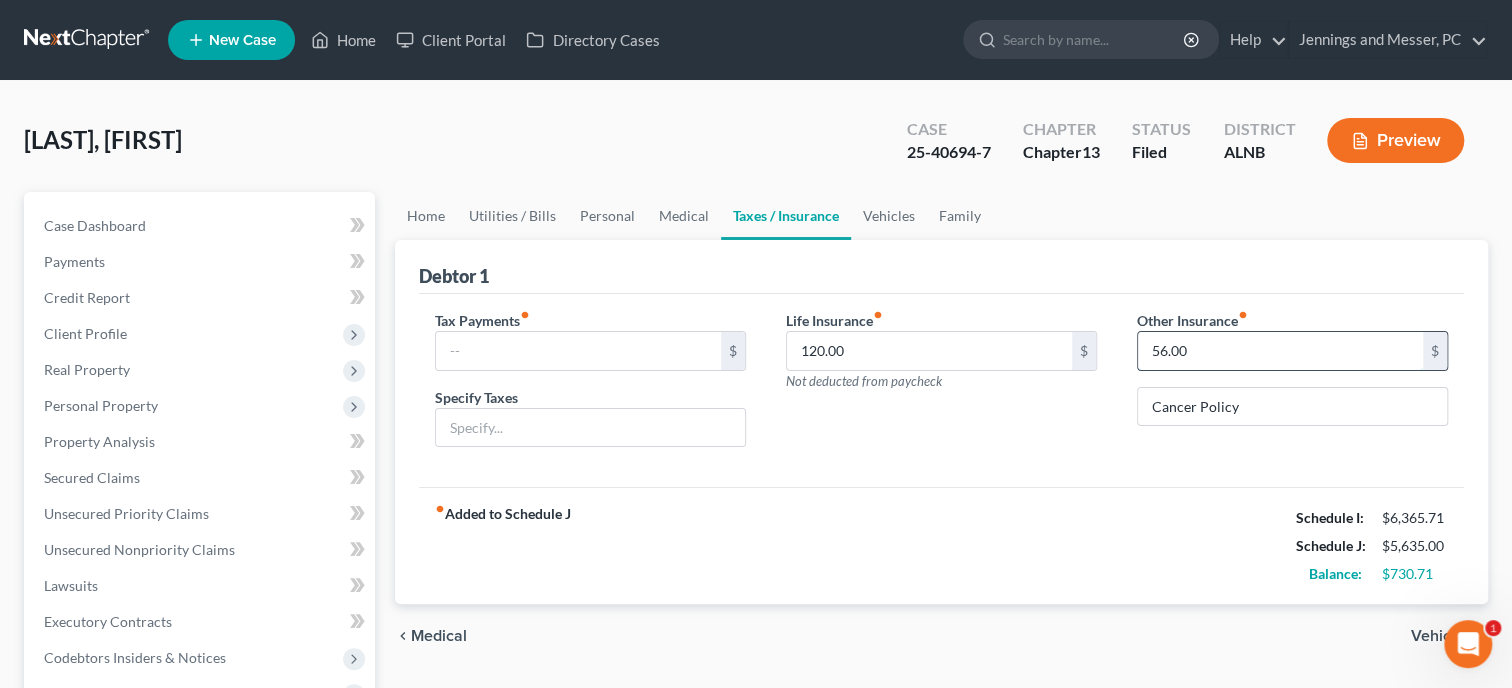 click on "56.00" at bounding box center (1280, 351) 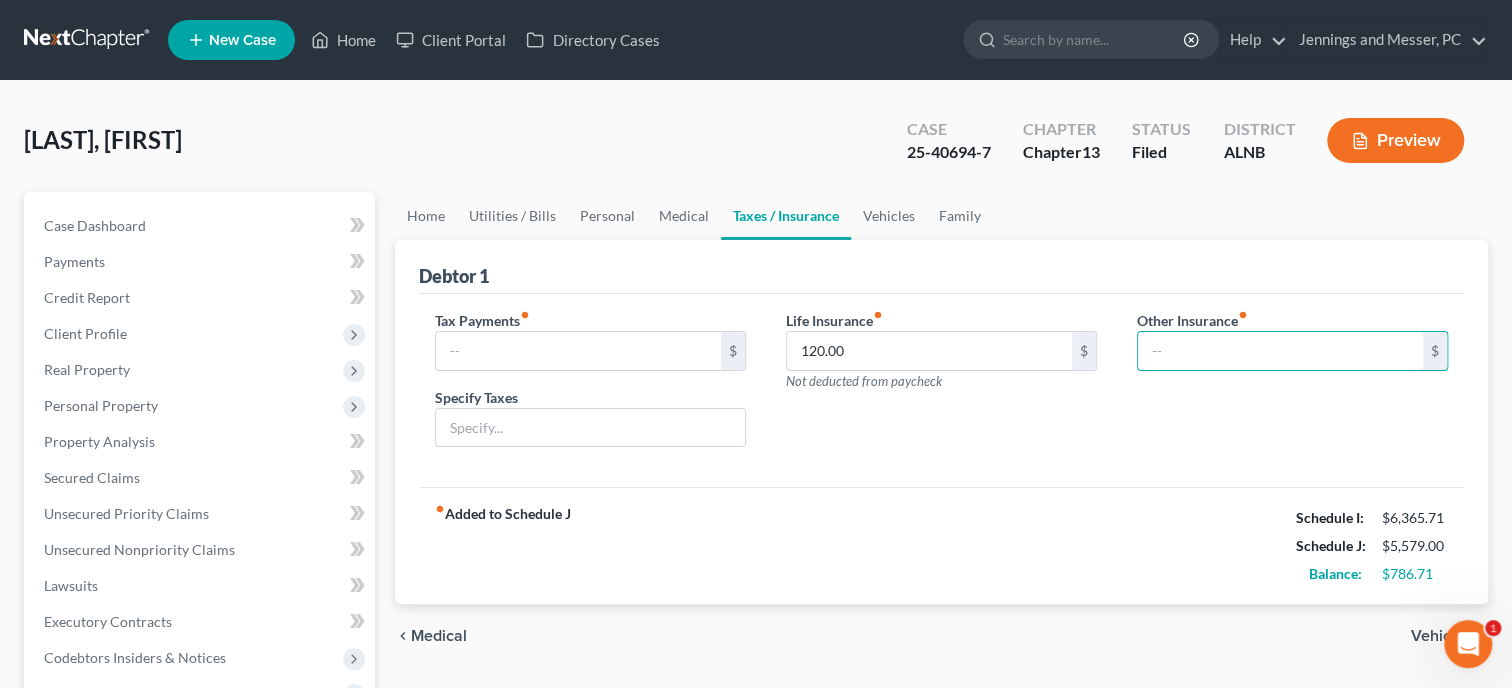 type 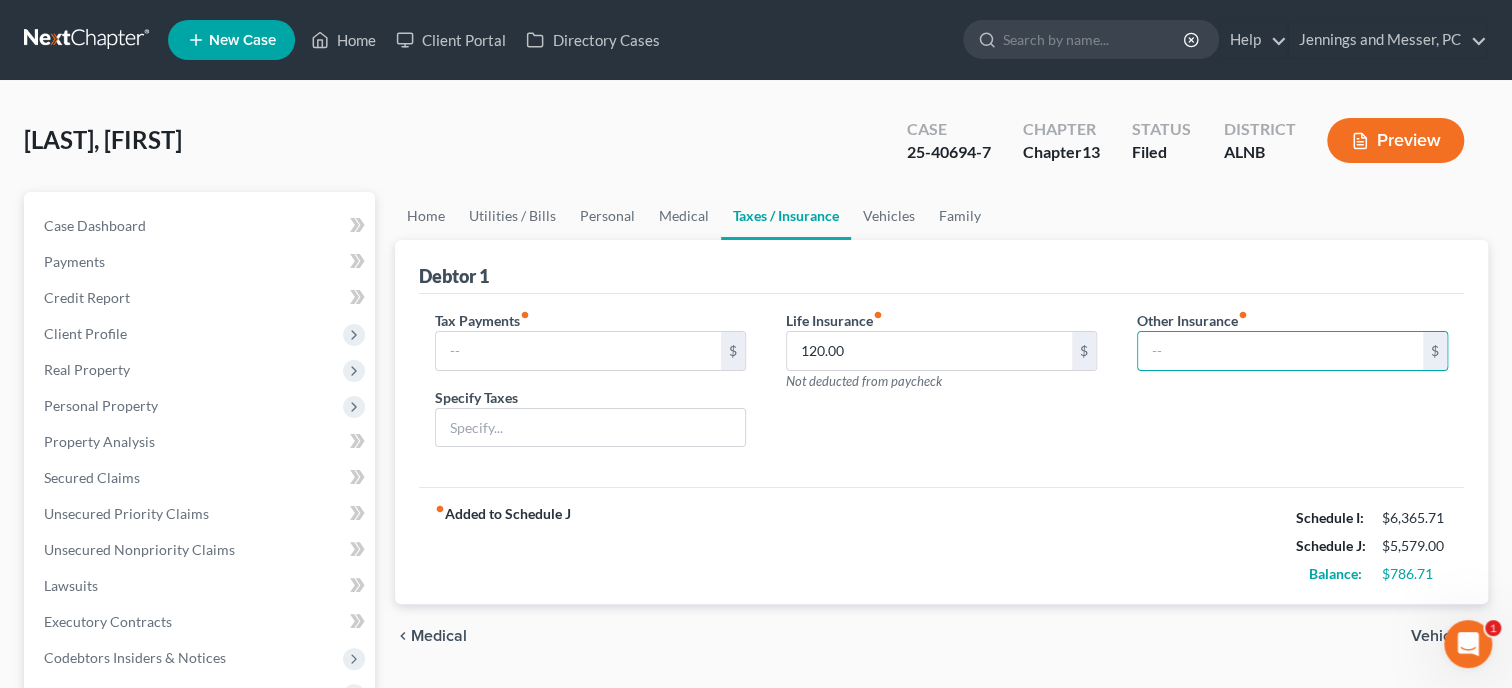click on "Life Insurance  fiber_manual_record [AMOUNT] $ Not deducted from paycheck" at bounding box center [941, 387] 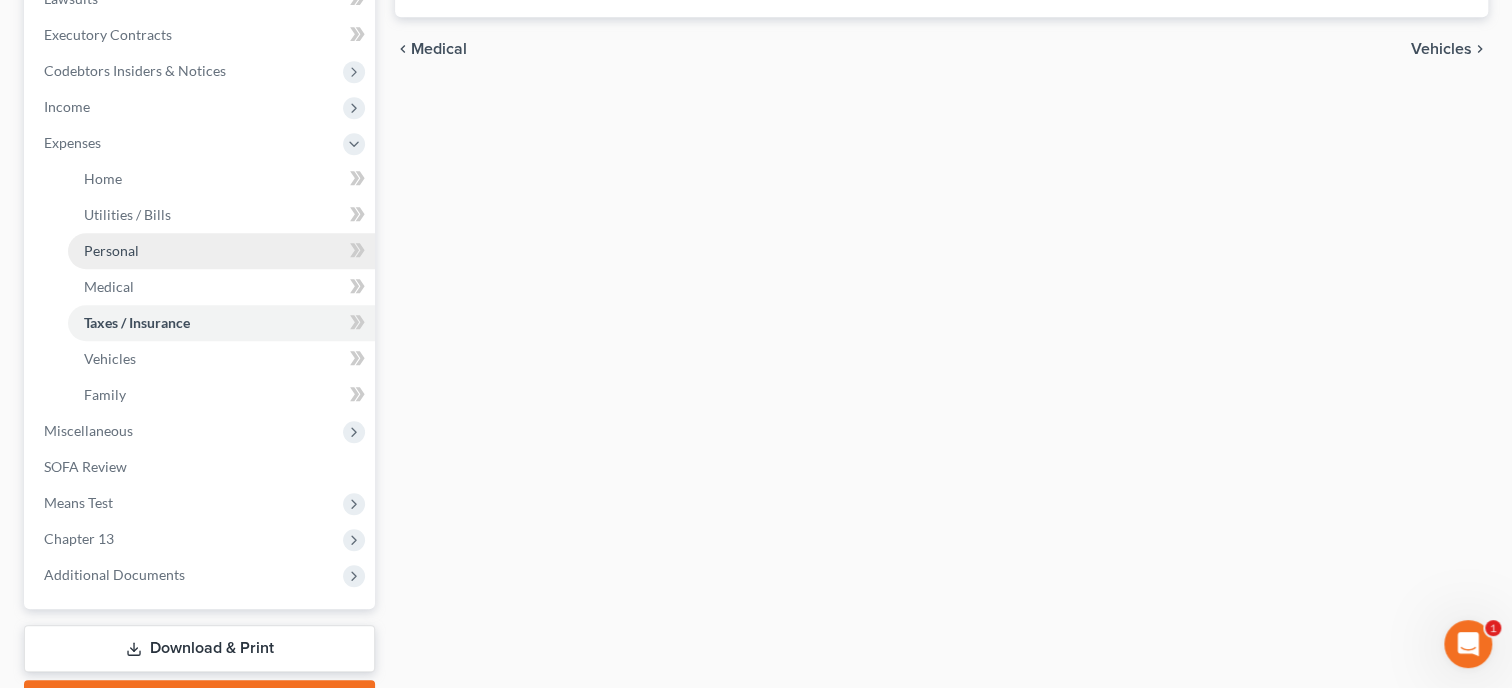 scroll, scrollTop: 617, scrollLeft: 0, axis: vertical 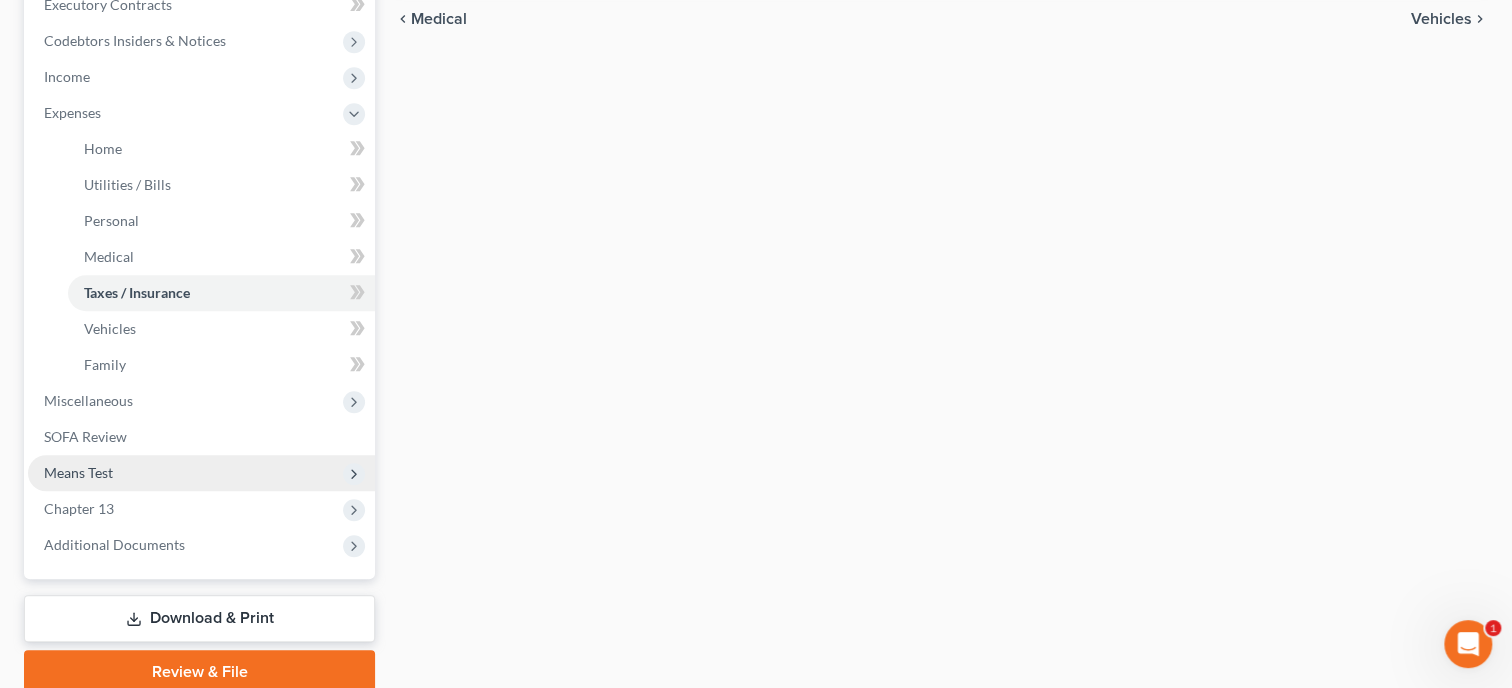 click on "Means Test" at bounding box center [201, 473] 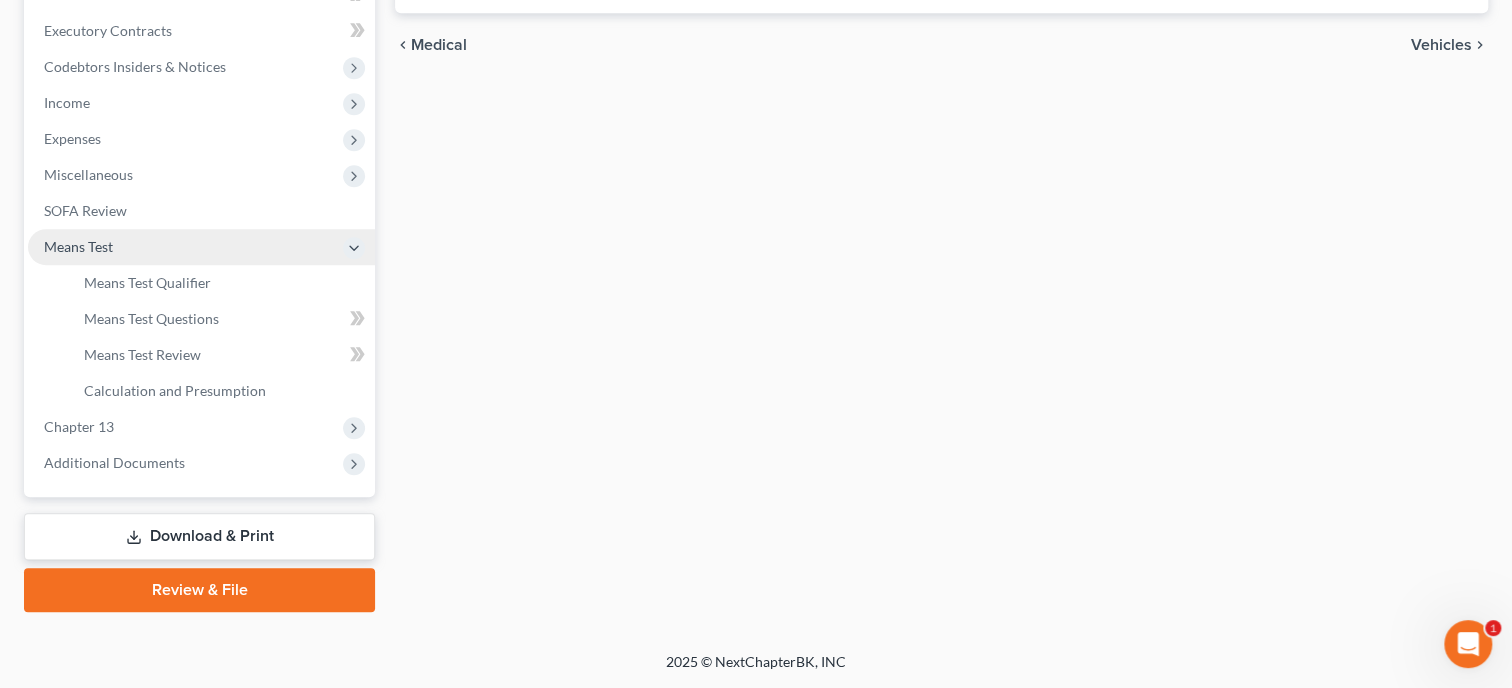 scroll, scrollTop: 588, scrollLeft: 0, axis: vertical 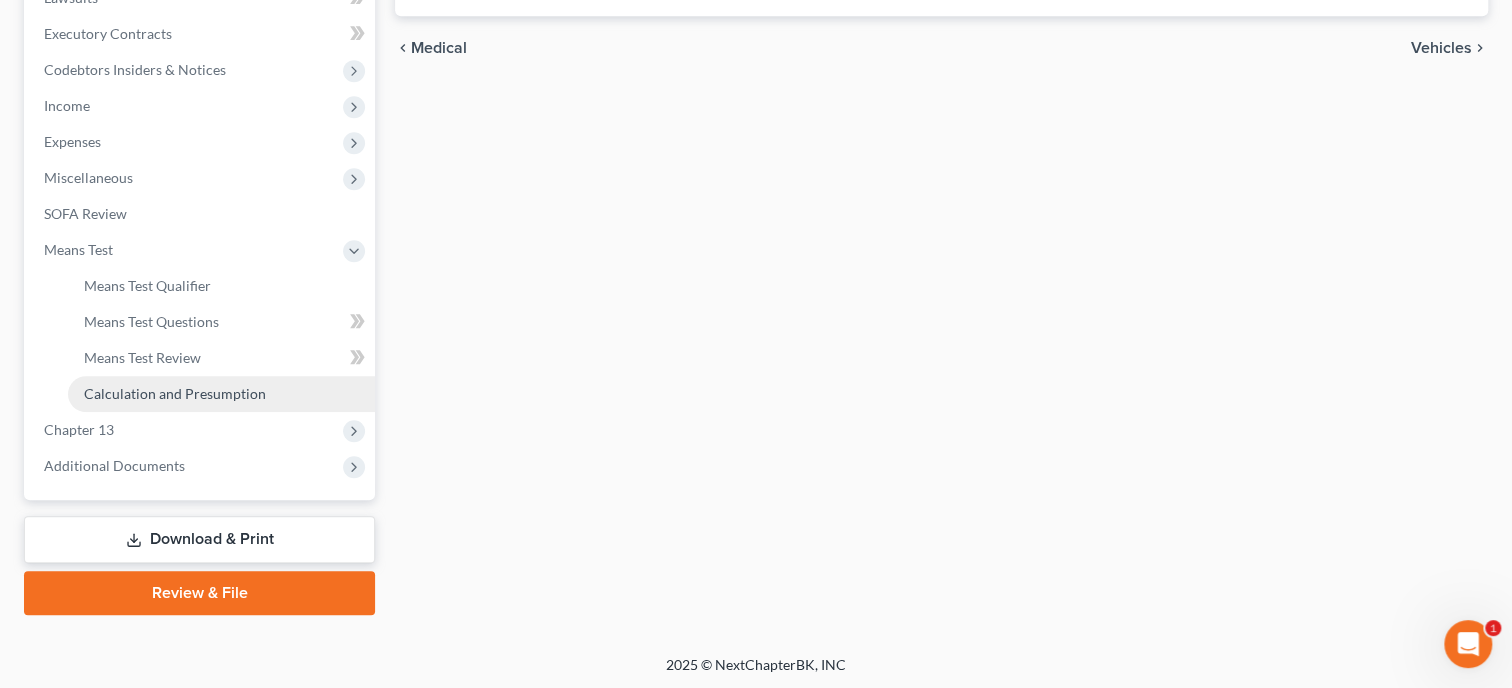 click on "Calculation and Presumption" at bounding box center (175, 393) 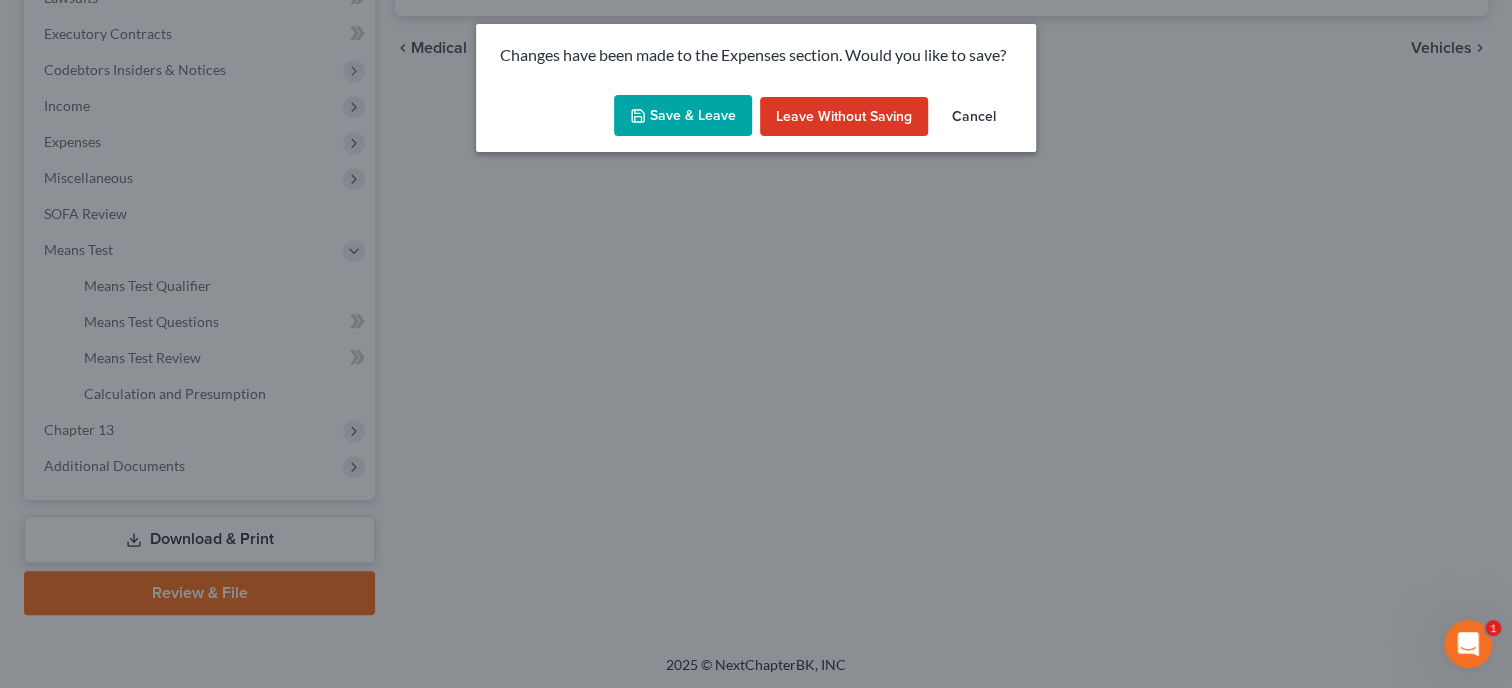 click on "Save & Leave" at bounding box center (683, 116) 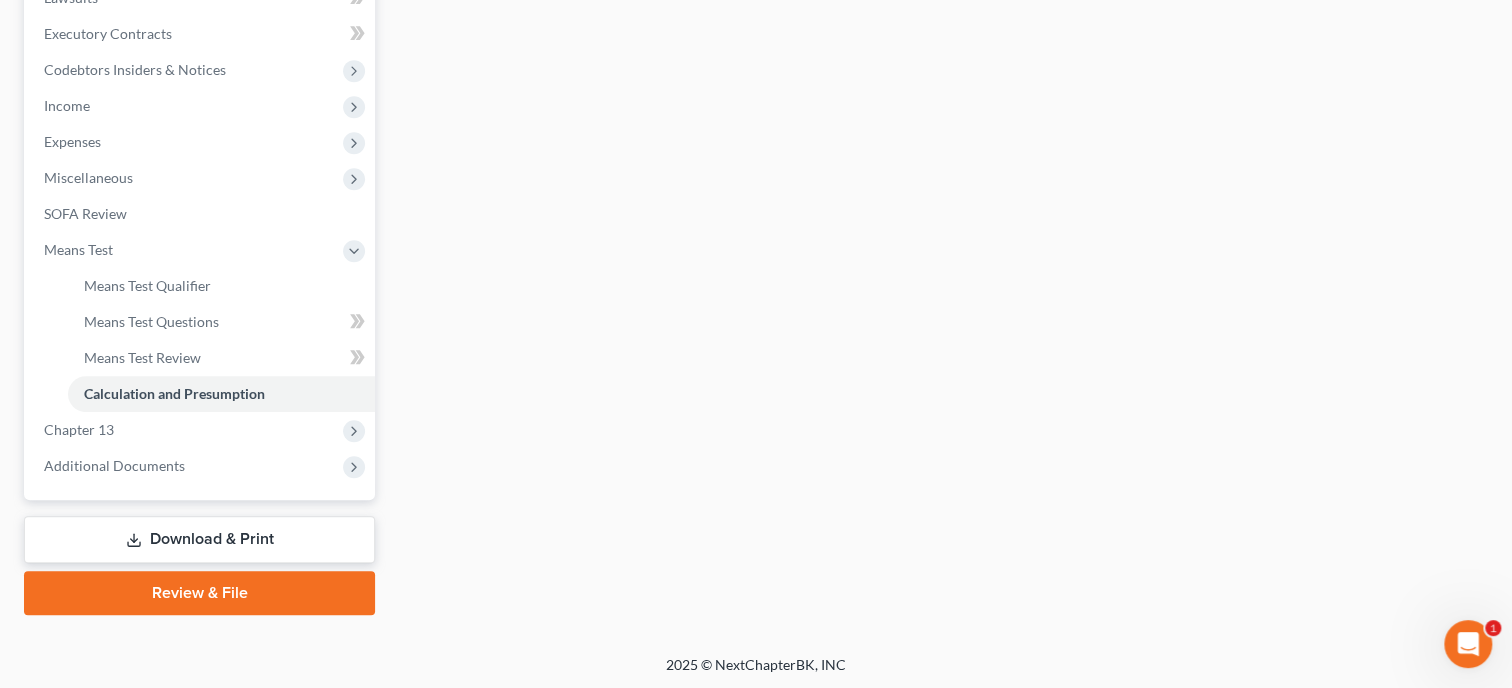 scroll, scrollTop: 96, scrollLeft: 0, axis: vertical 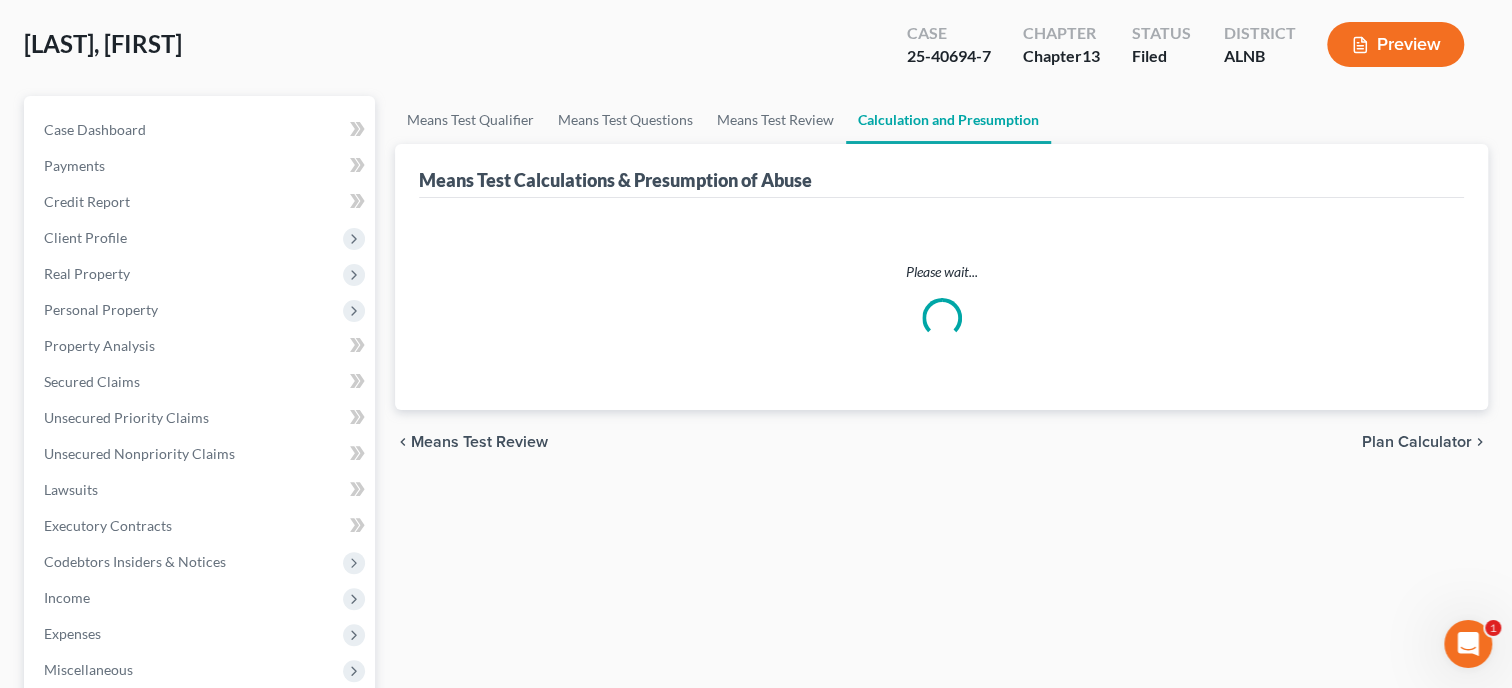 click on "Means Test Qualifier
Means Test Questions
Means Test Review
Calculation and Presumption
Means Test Calculations & Presumption of Abuse
Please wait...
chevron_left
Means Test Review
Plan Calculator
chevron_right" at bounding box center (941, 601) 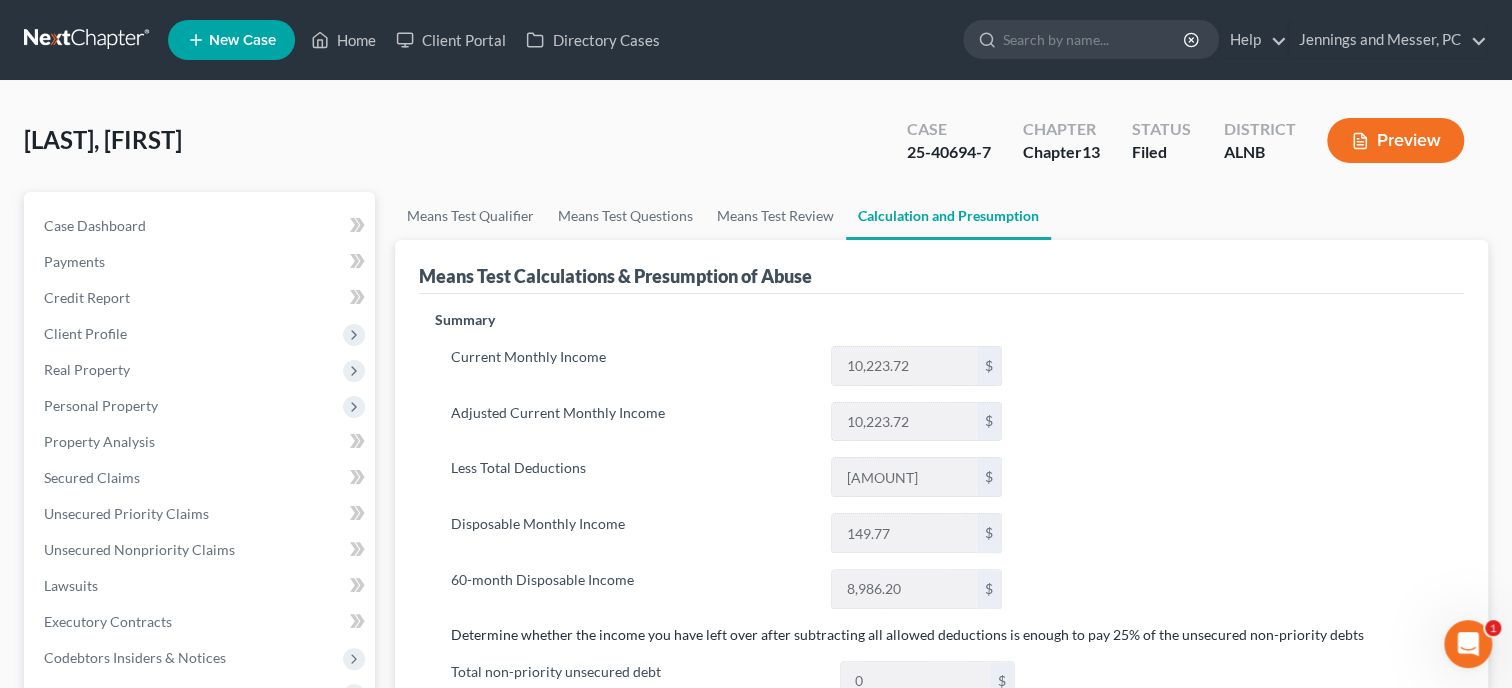 scroll, scrollTop: 205, scrollLeft: 0, axis: vertical 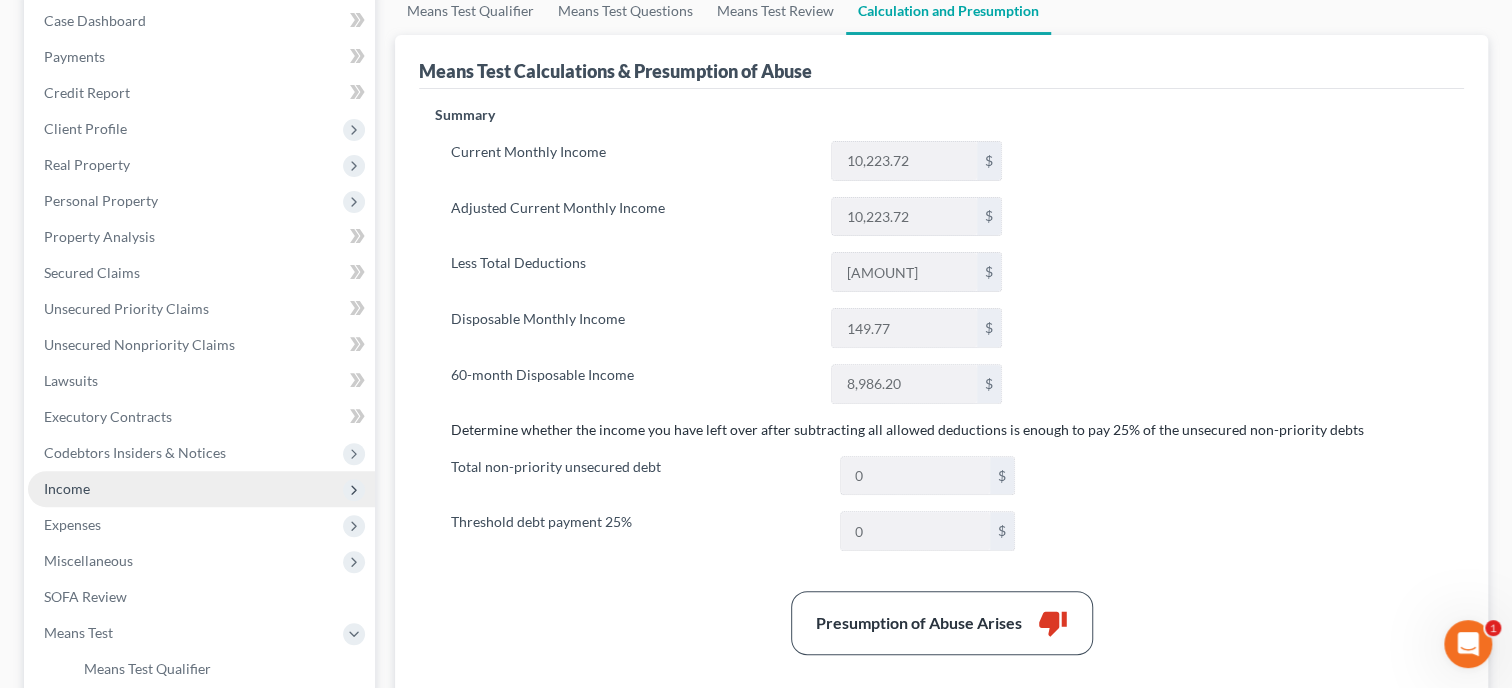 click on "Income" at bounding box center [201, 489] 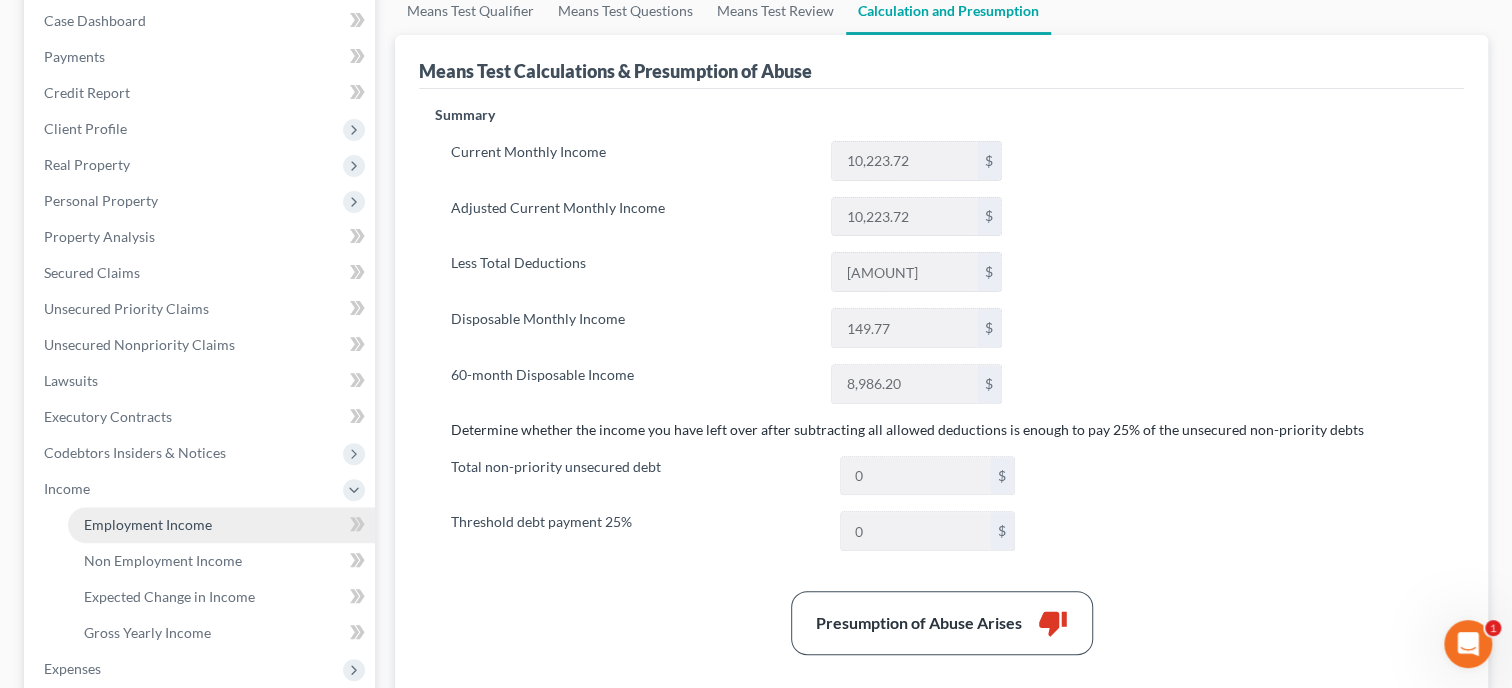 click on "Employment Income" at bounding box center [148, 524] 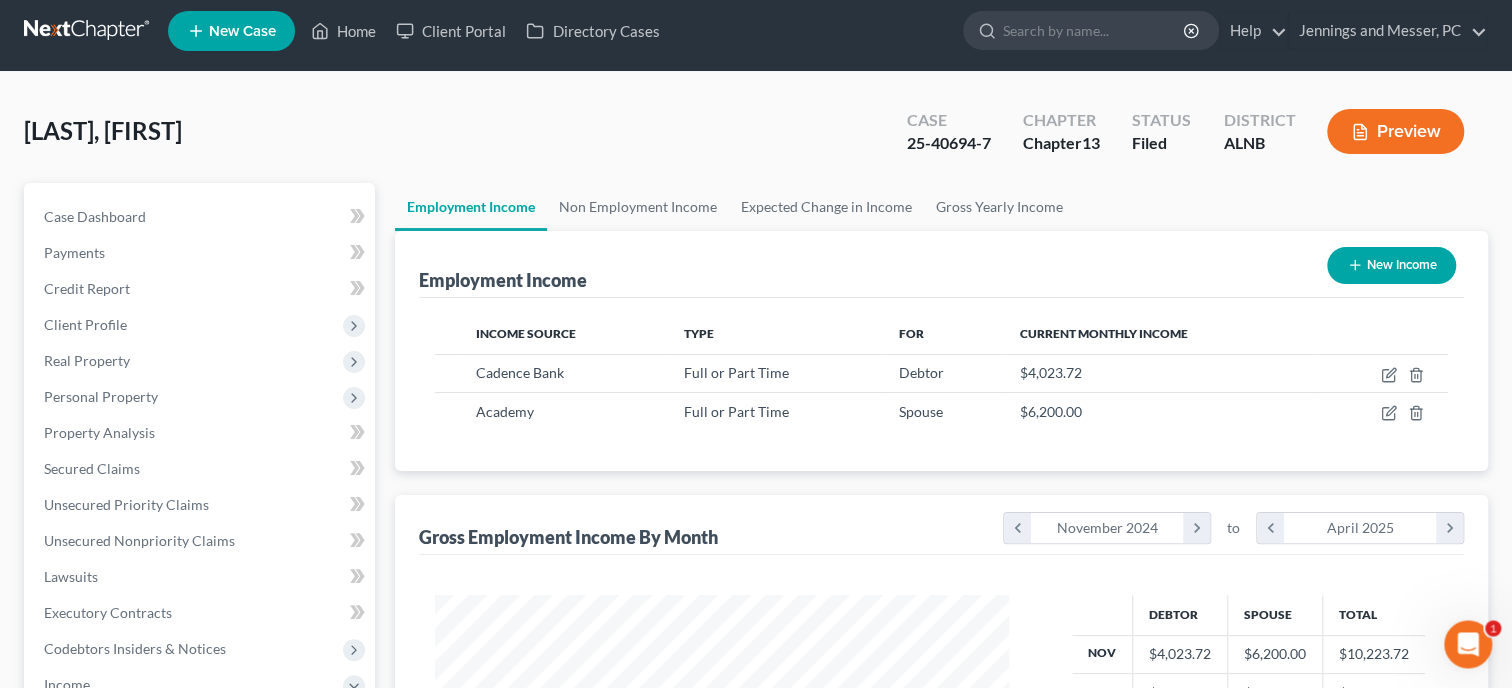 scroll, scrollTop: 0, scrollLeft: 0, axis: both 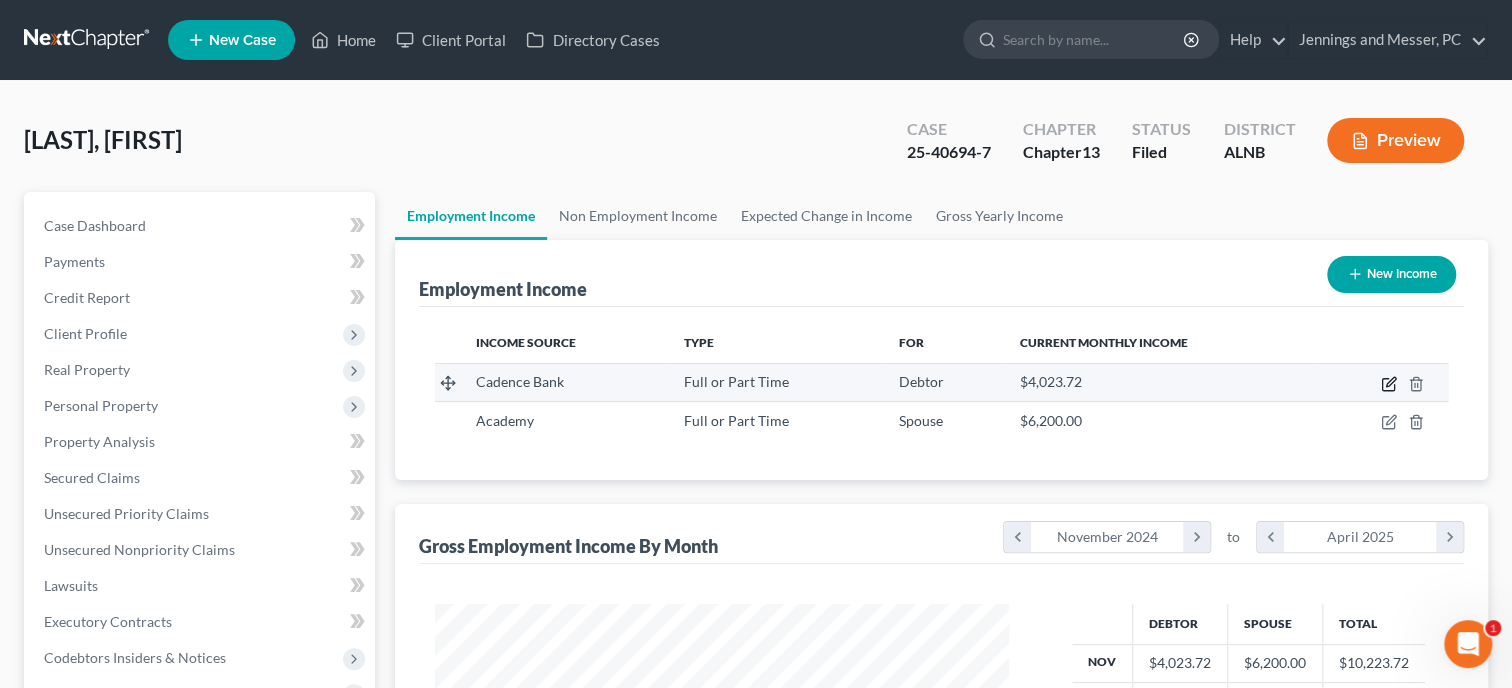click 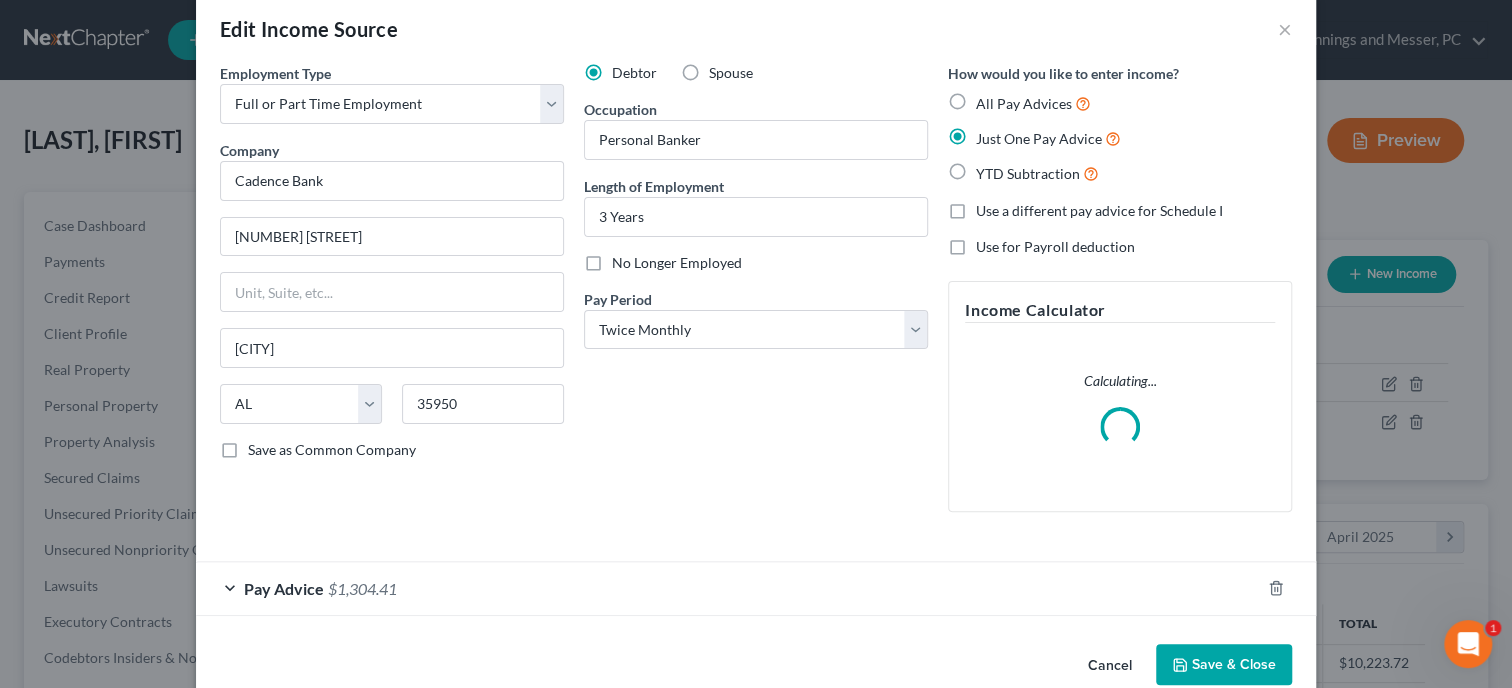 scroll, scrollTop: 66, scrollLeft: 0, axis: vertical 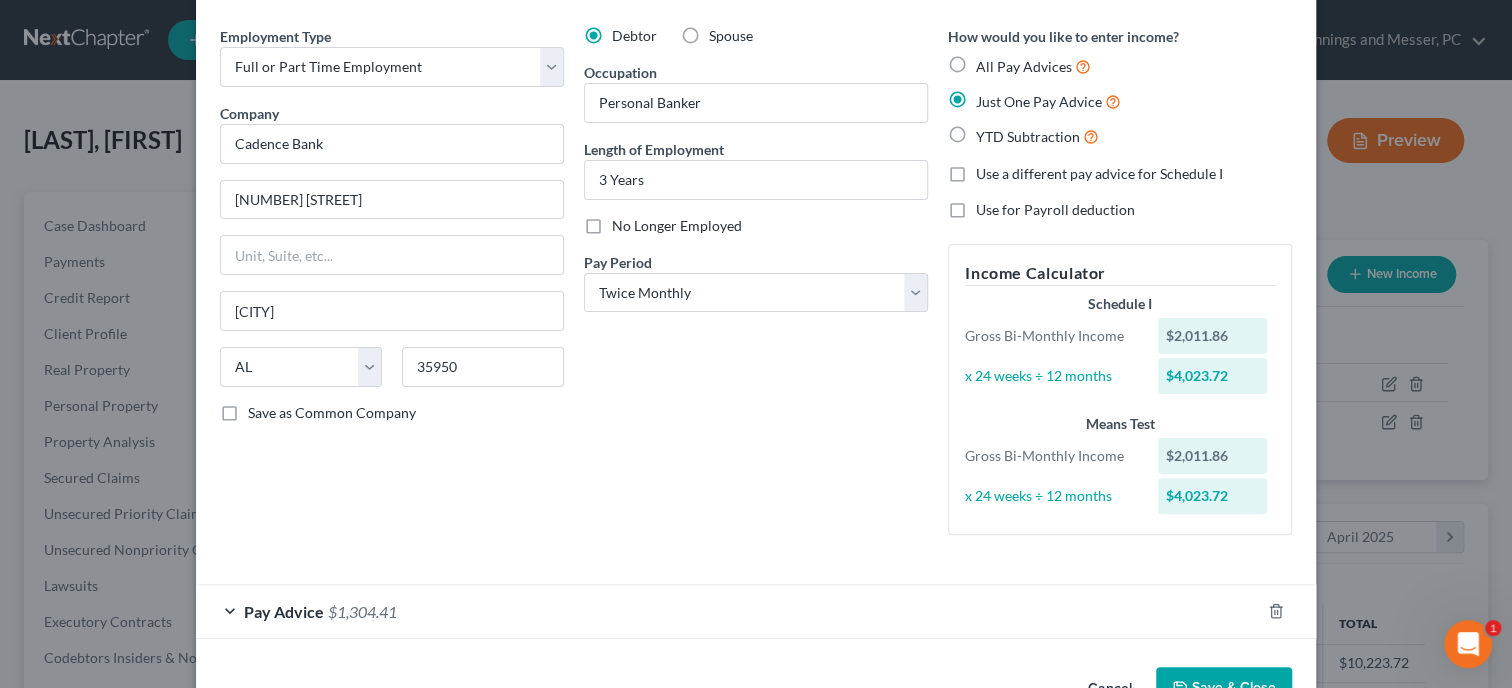 click on "Employment Type
*
Select Full or Part Time Employment Self Employment
Company
*
Cadence Bank                      7100 US Hwy 431 Albertville State AL AK AR AZ CA CO CT DE DC FL GA GU HI ID IL IN IA KS KY LA ME MD MA MI MN MS MO MT NC ND NE NV NH NJ NM NY OH OK OR PA PR RI SC SD TN TX UT VI VA VT WA WV WI WY 35950 Save as Common Company" at bounding box center [392, 288] 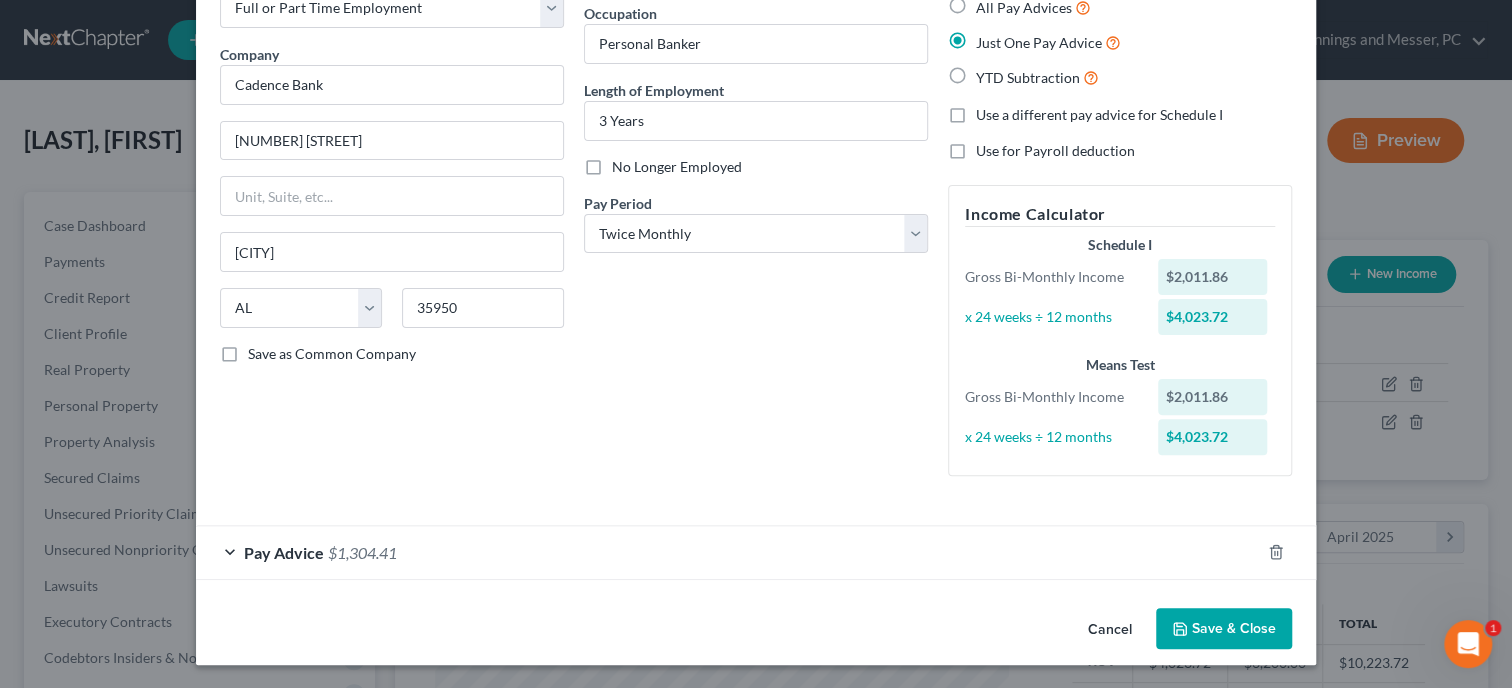 click on "Pay Advice $1,304.41" at bounding box center [728, 552] 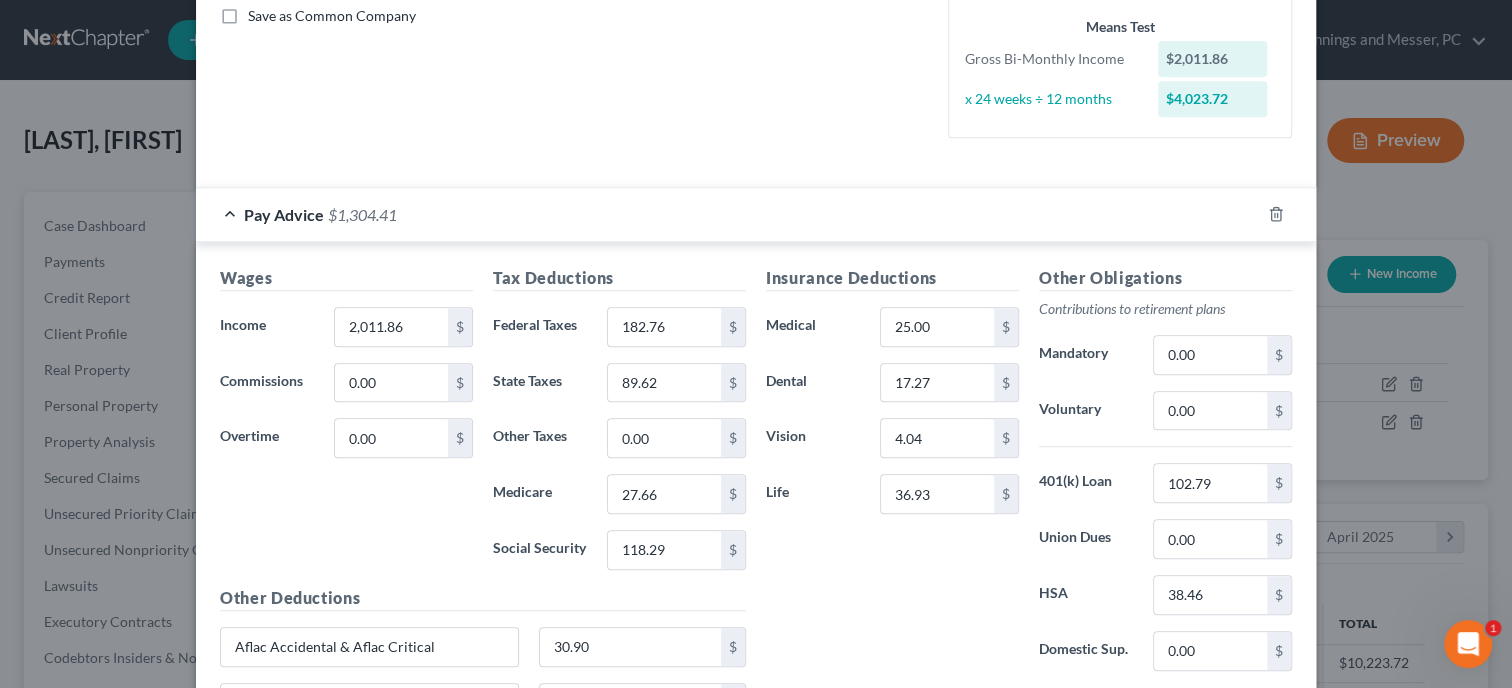 scroll, scrollTop: 537, scrollLeft: 0, axis: vertical 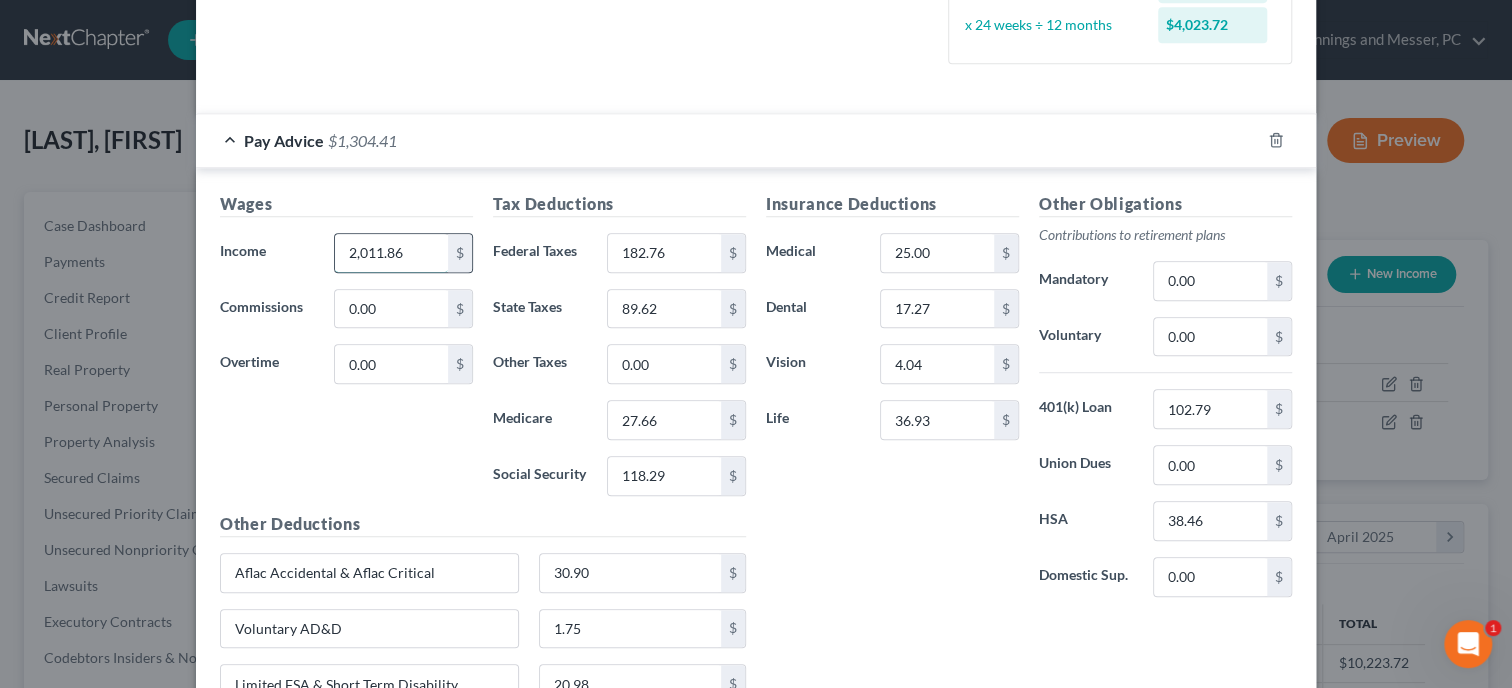 click on "2,011.86" at bounding box center (391, 253) 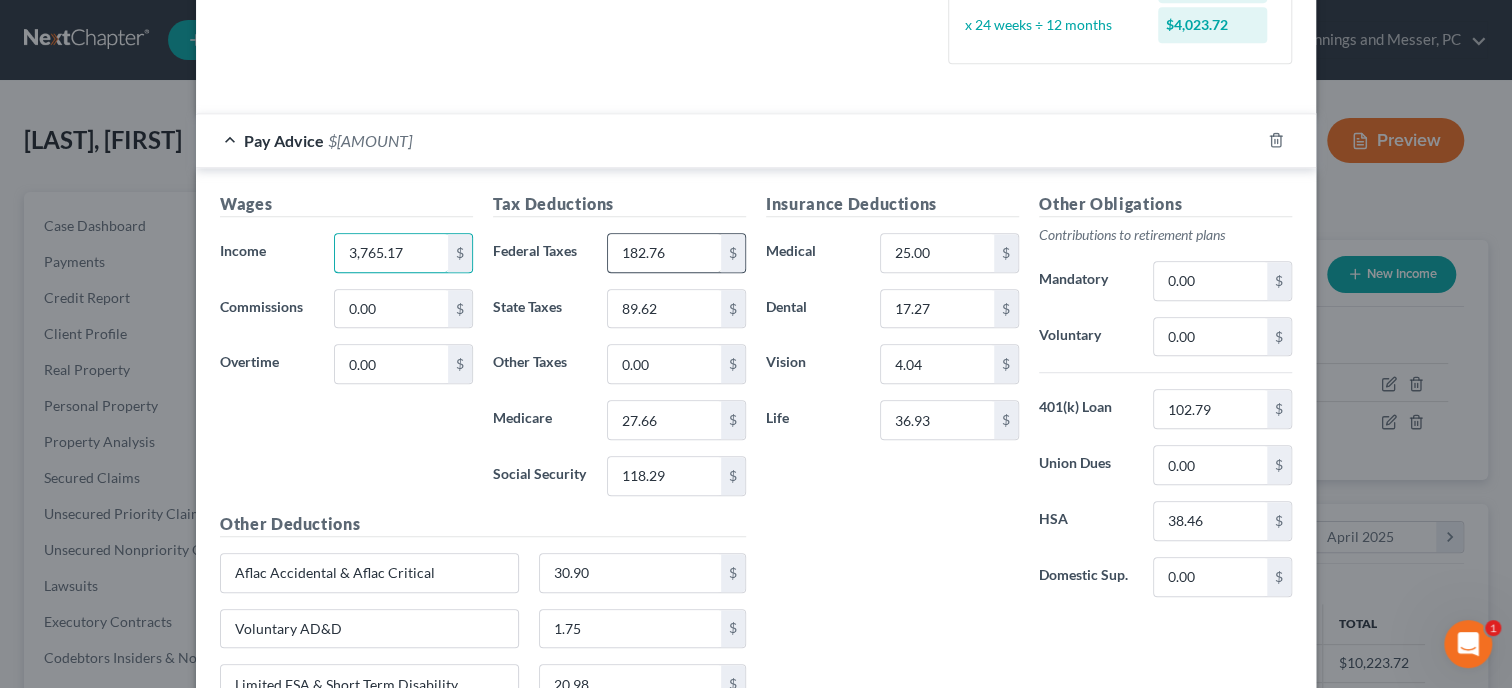 type on "3,765.17" 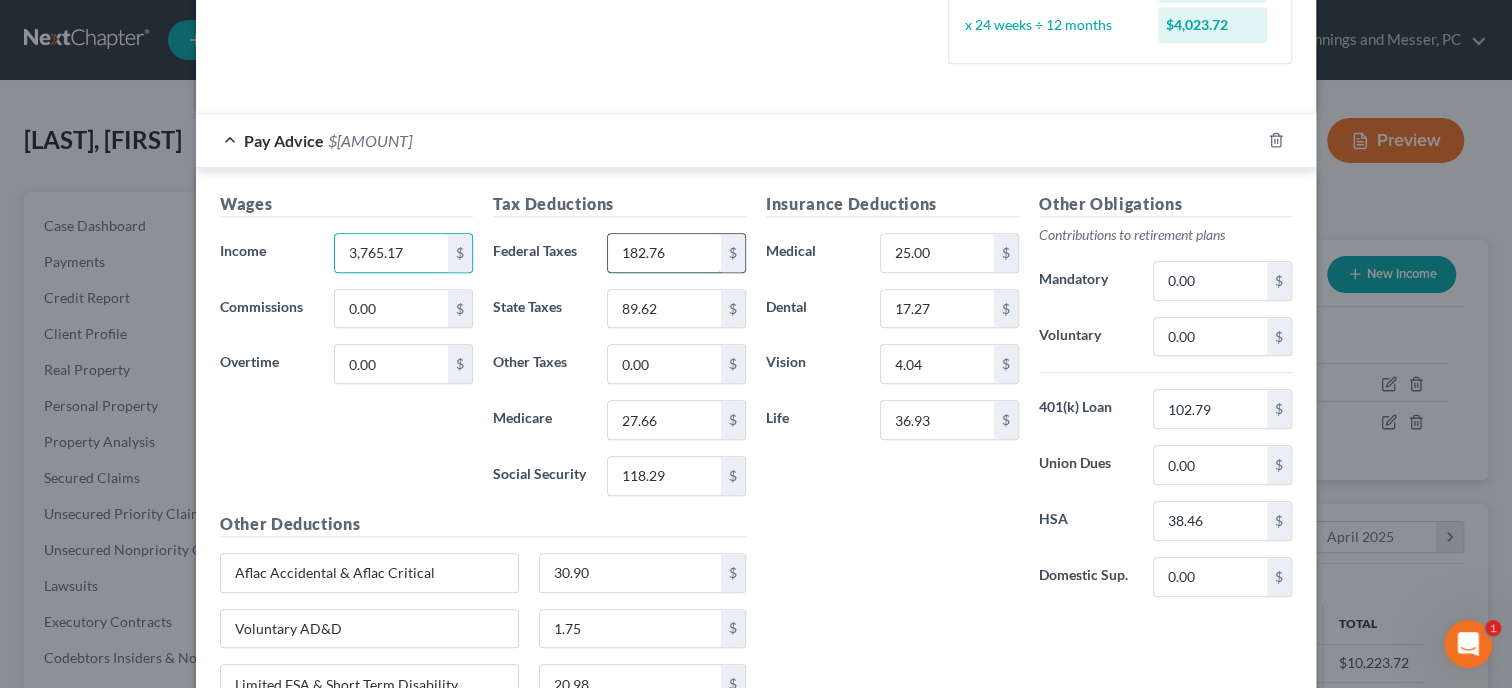 click on "182.76" at bounding box center (664, 253) 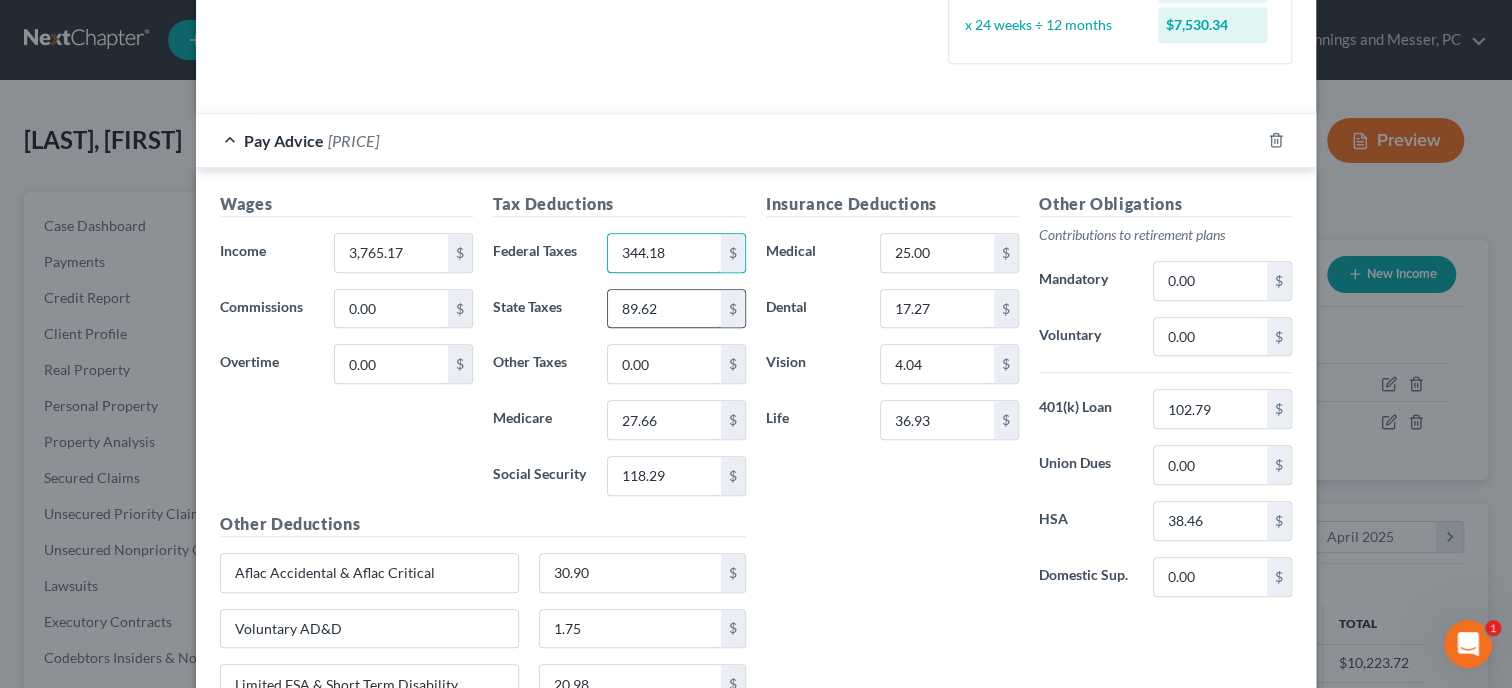 type on "344.18" 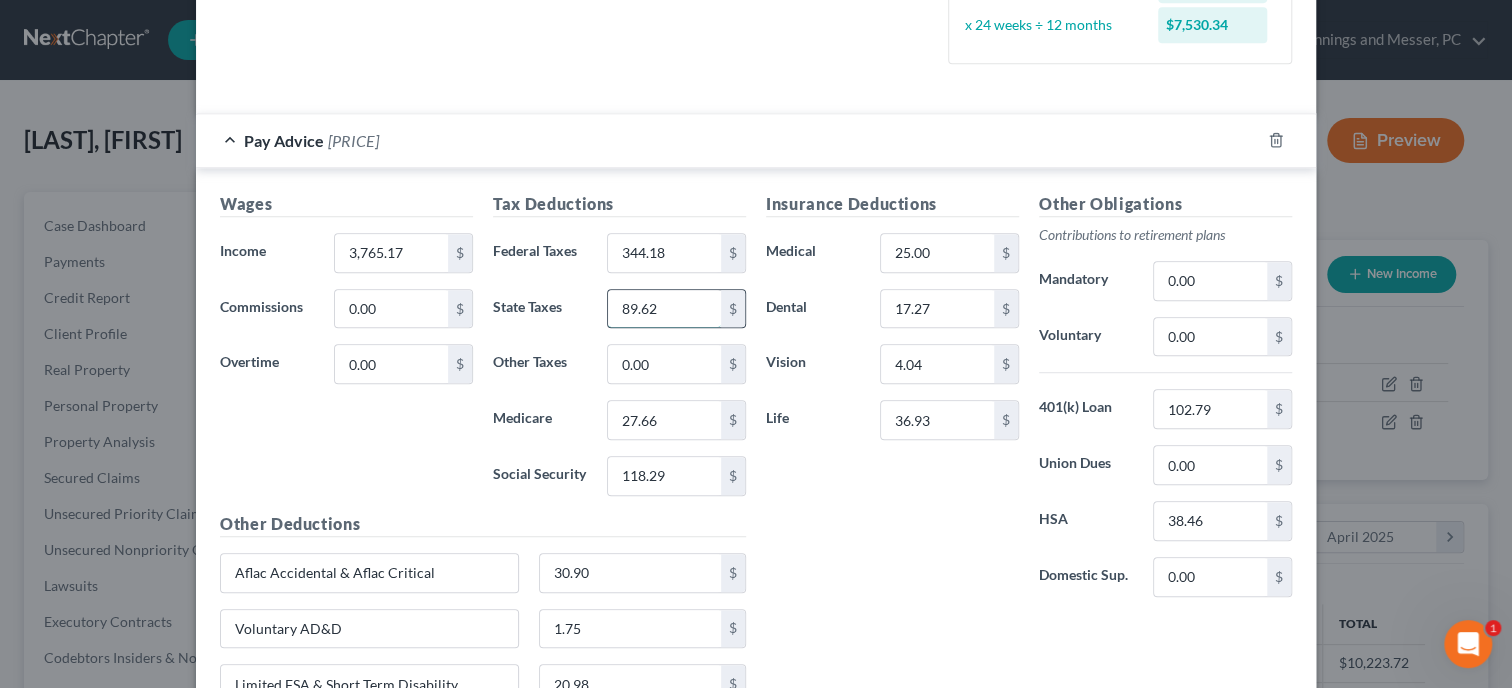 click on "89.62" at bounding box center [664, 309] 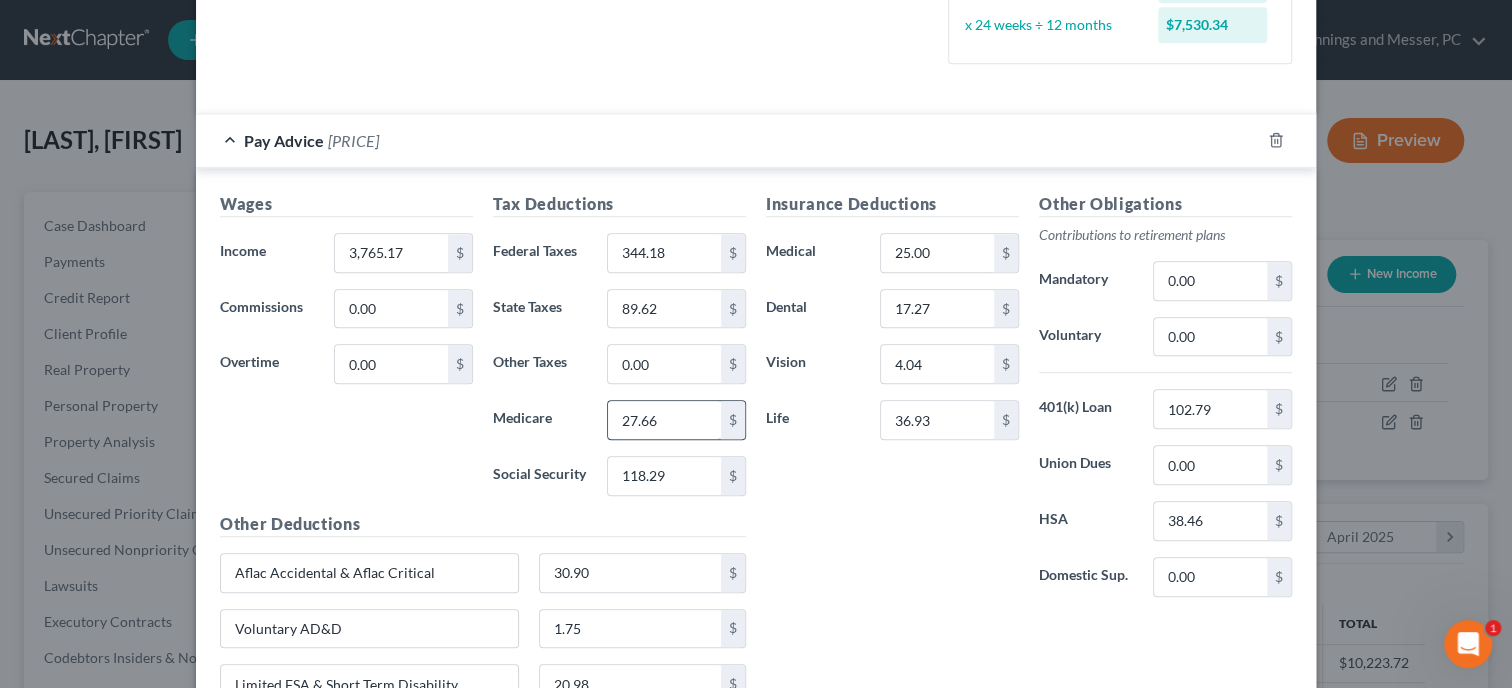 click on "27.66" at bounding box center [664, 420] 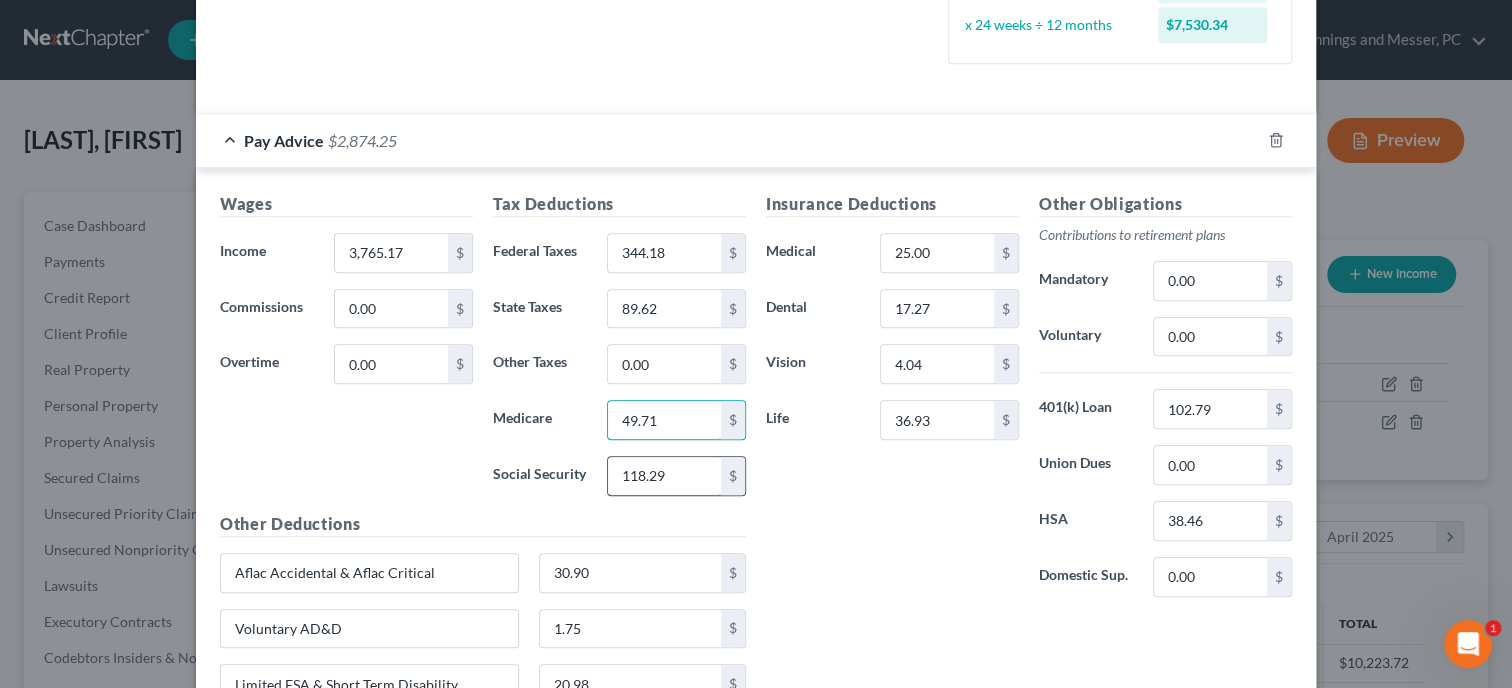 type on "49.71" 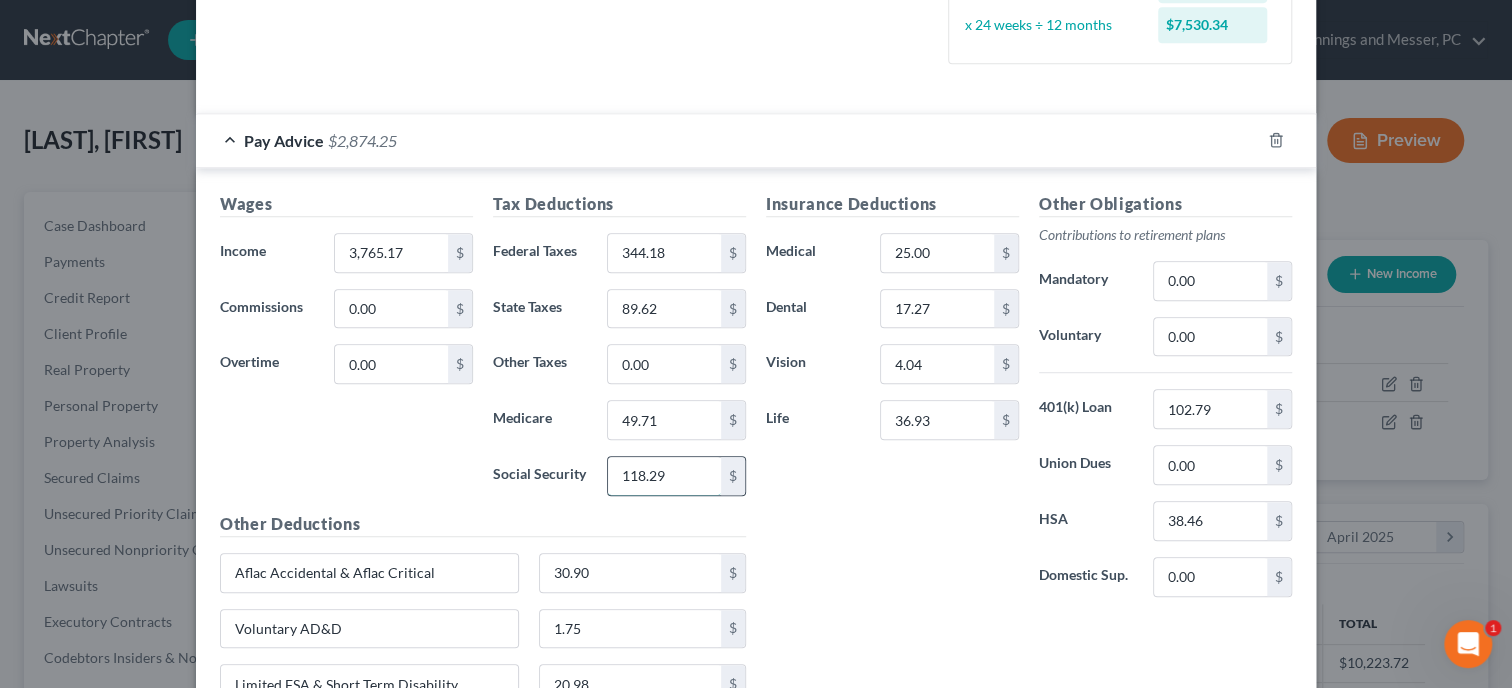 click on "118.29" at bounding box center (664, 476) 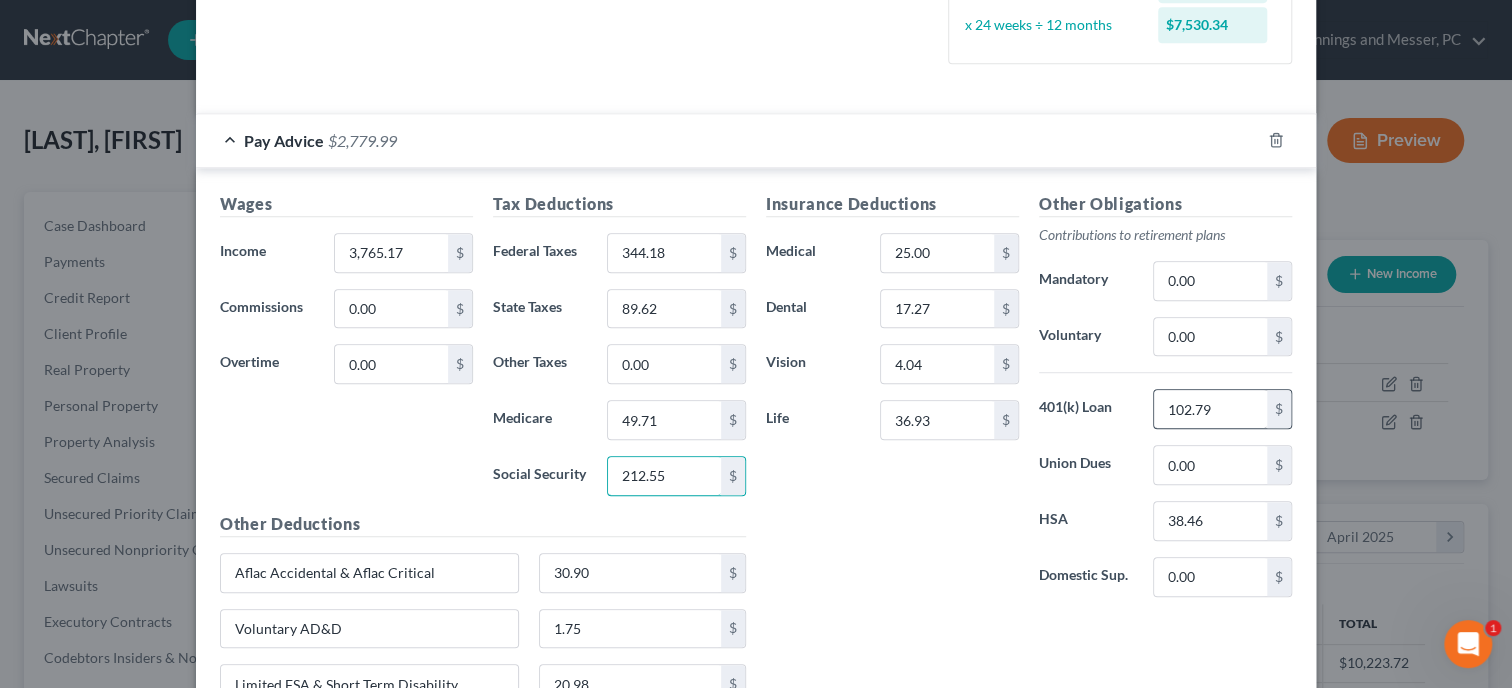 type on "212.55" 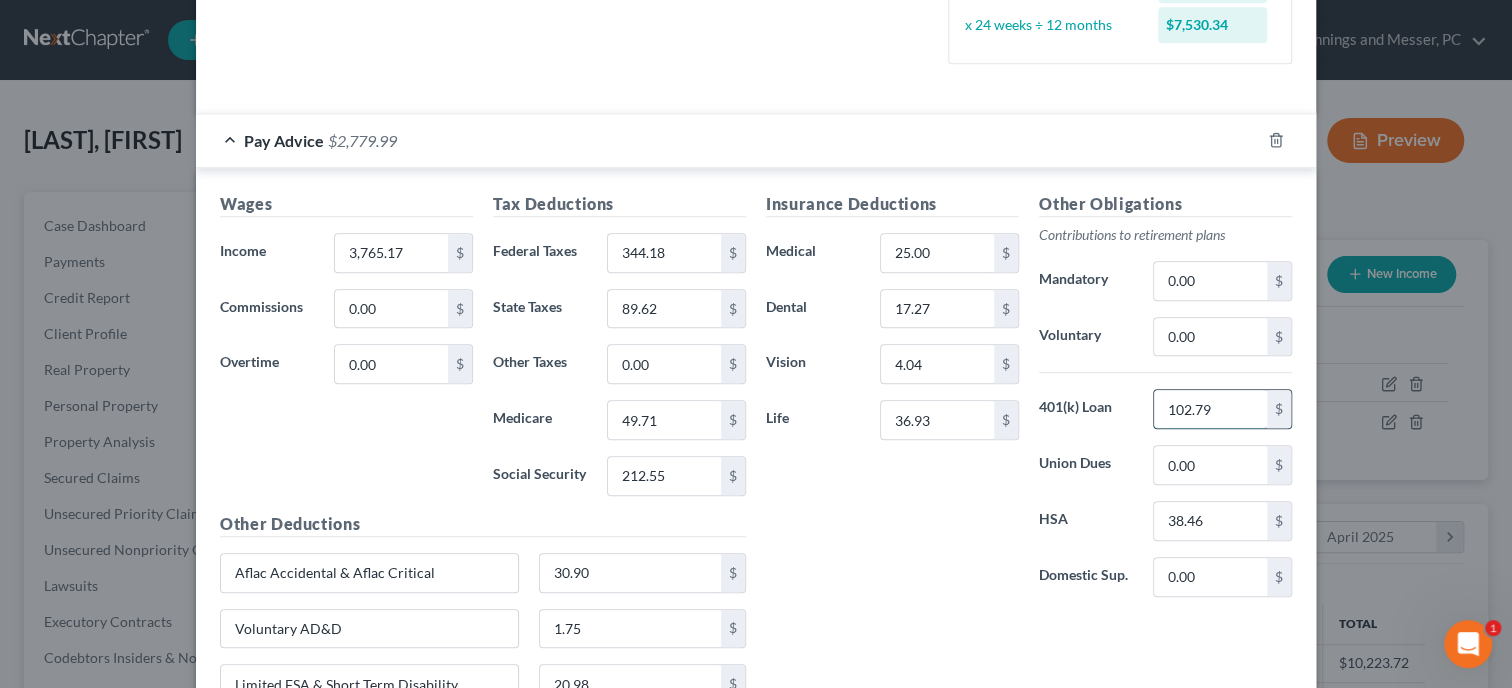 click on "102.79" at bounding box center (1210, 409) 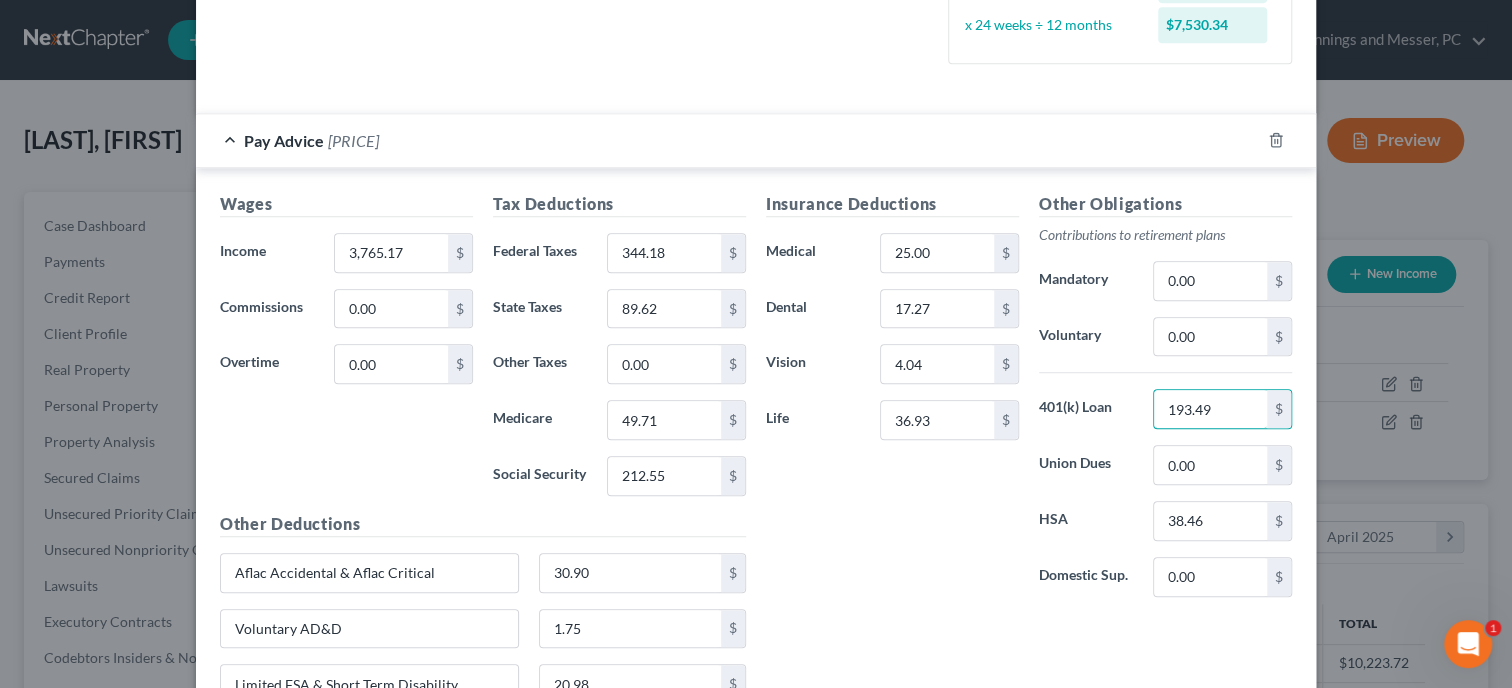 type on "193.49" 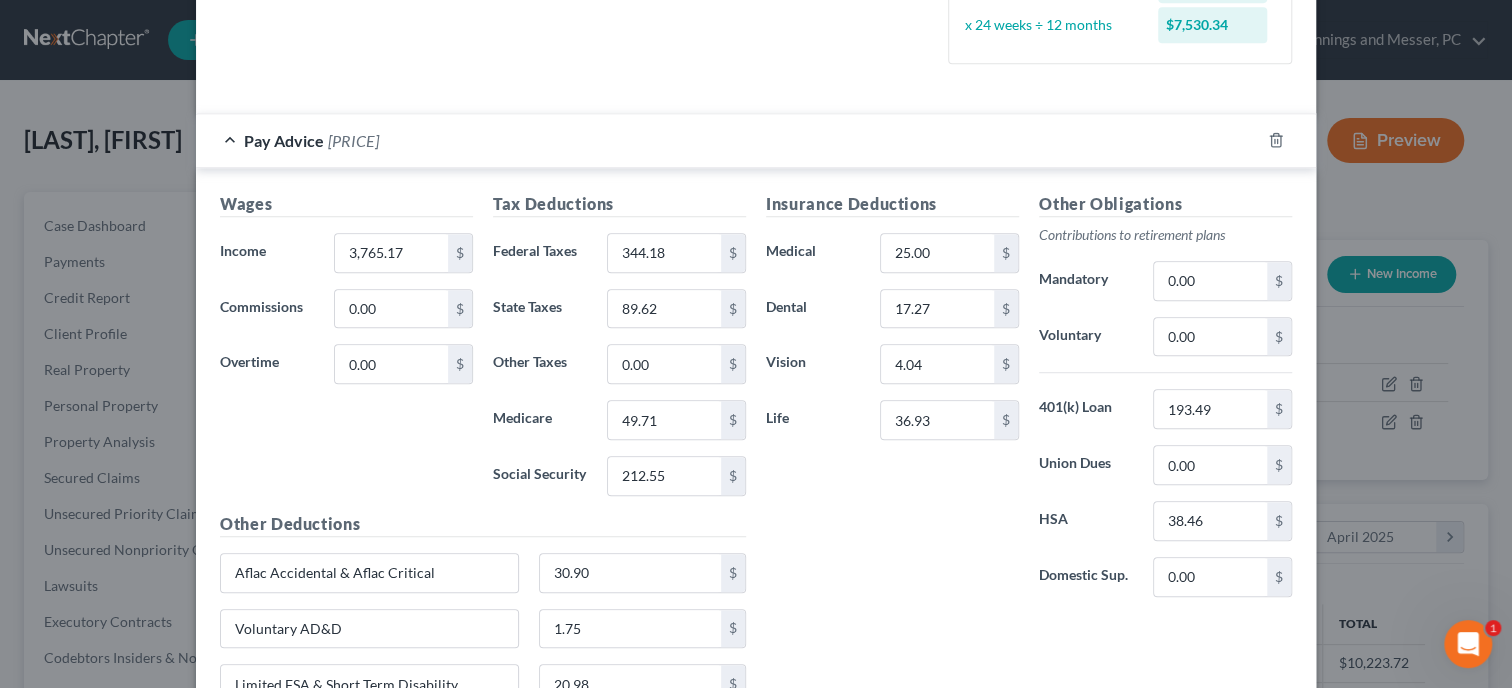 click on "Insurance Deductions Medical 25.00 $ Dental 17.27 $ Vision 4.04 $ Life 36.93 $" at bounding box center [892, 402] 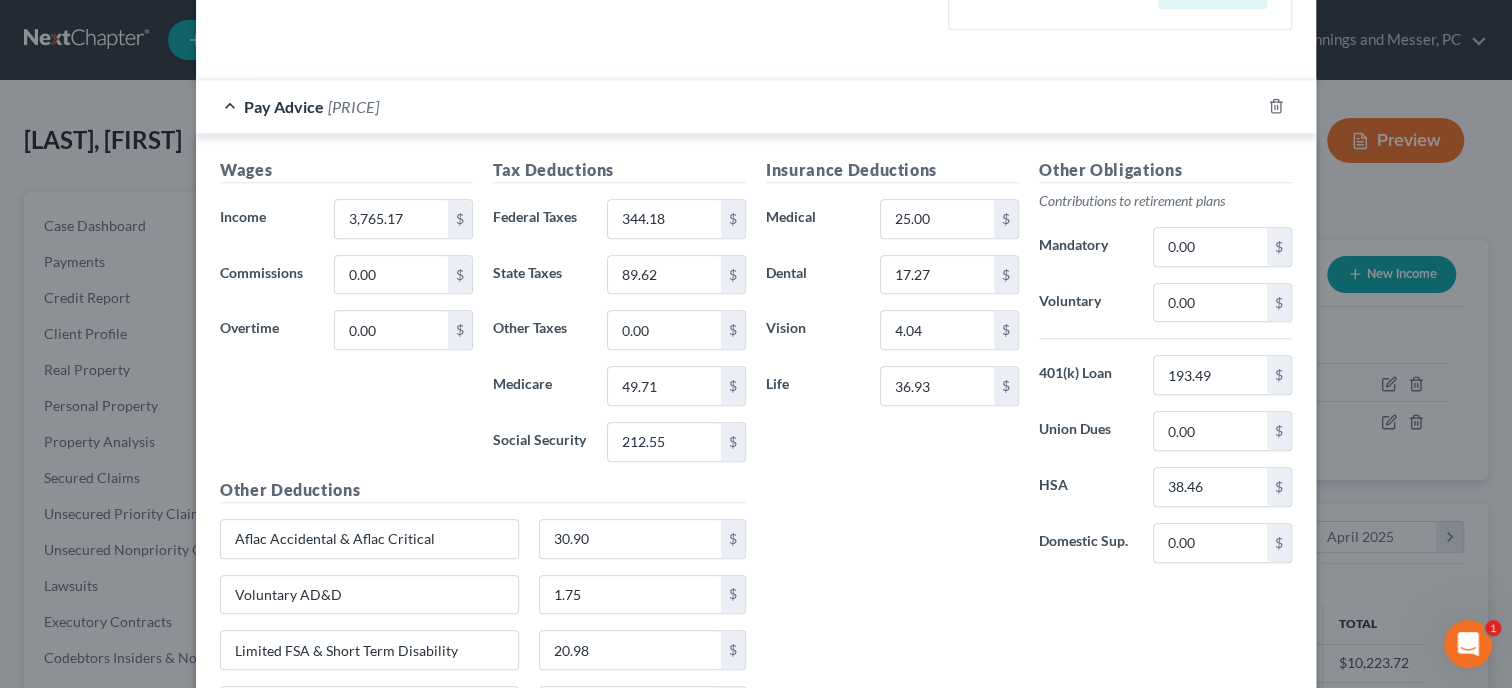 scroll, scrollTop: 537, scrollLeft: 0, axis: vertical 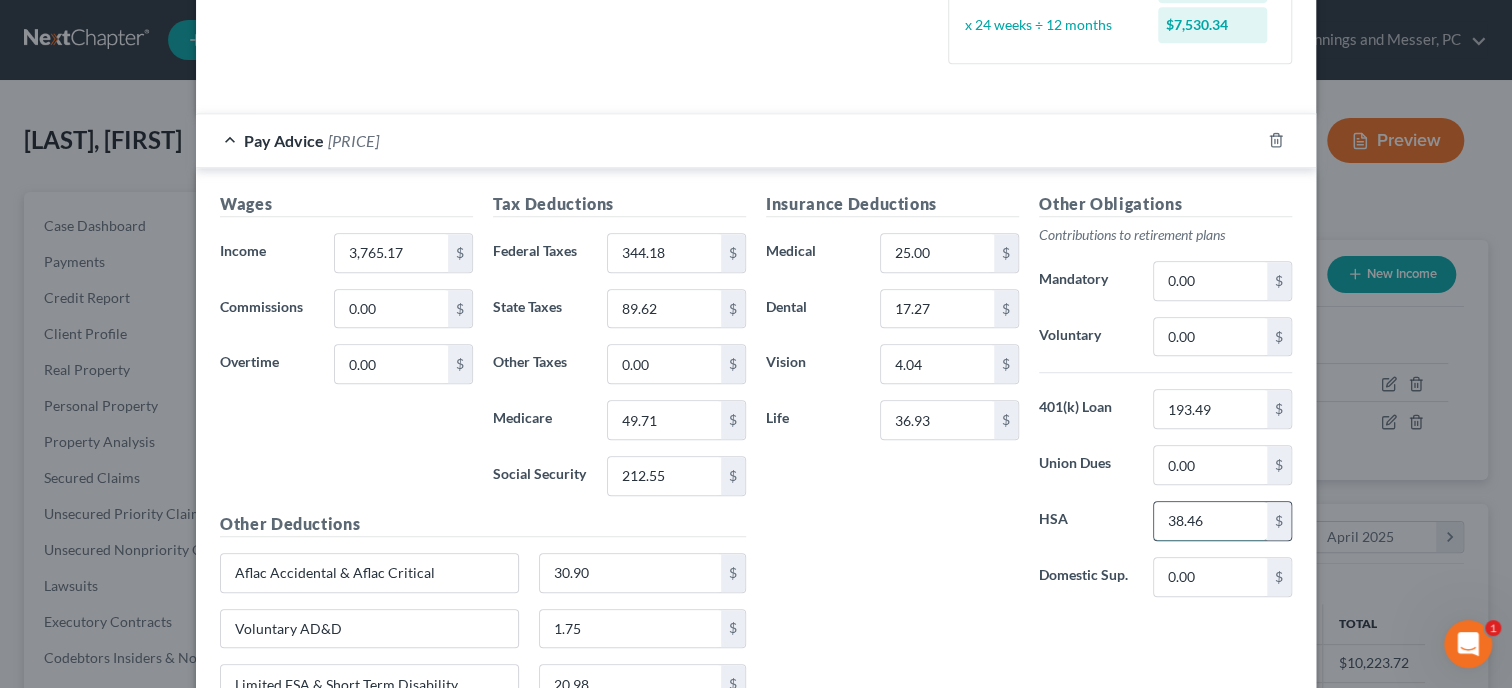 click on "38.46" at bounding box center [1210, 521] 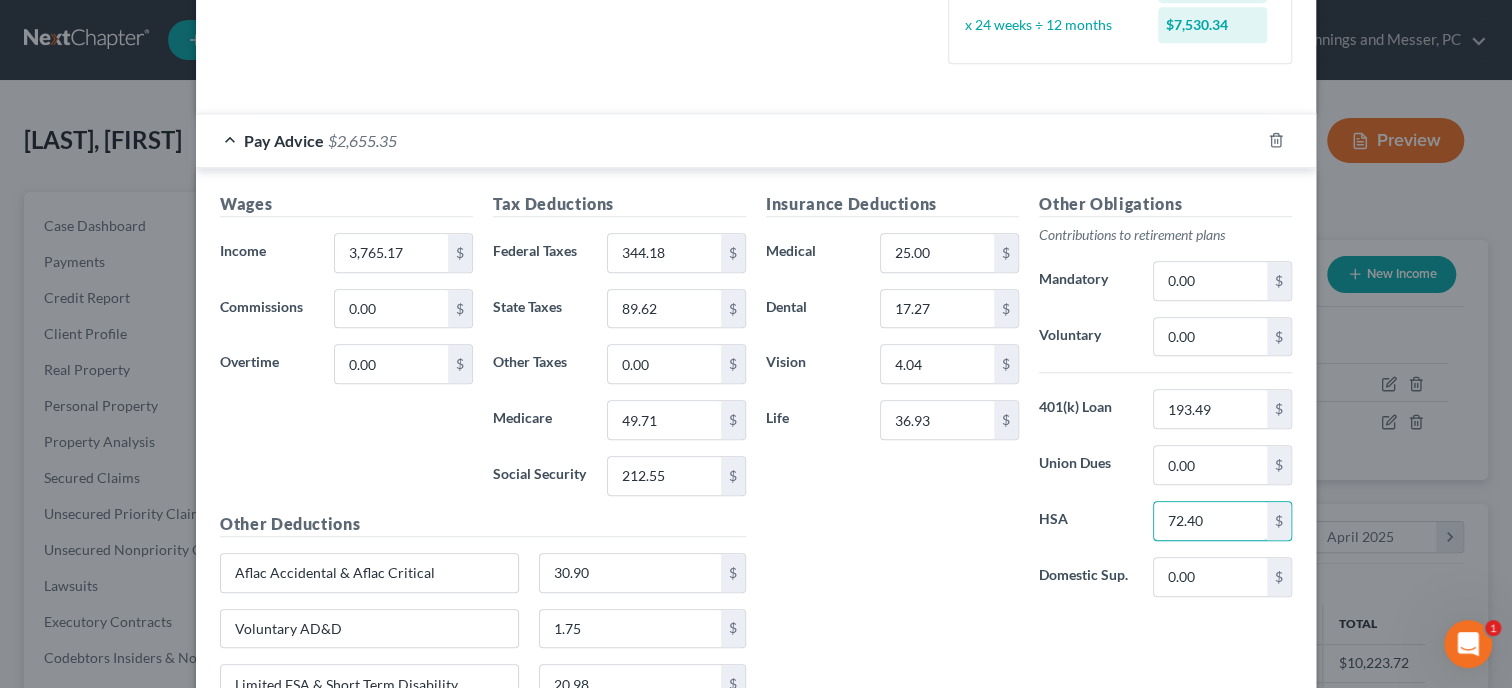 type on "72.40" 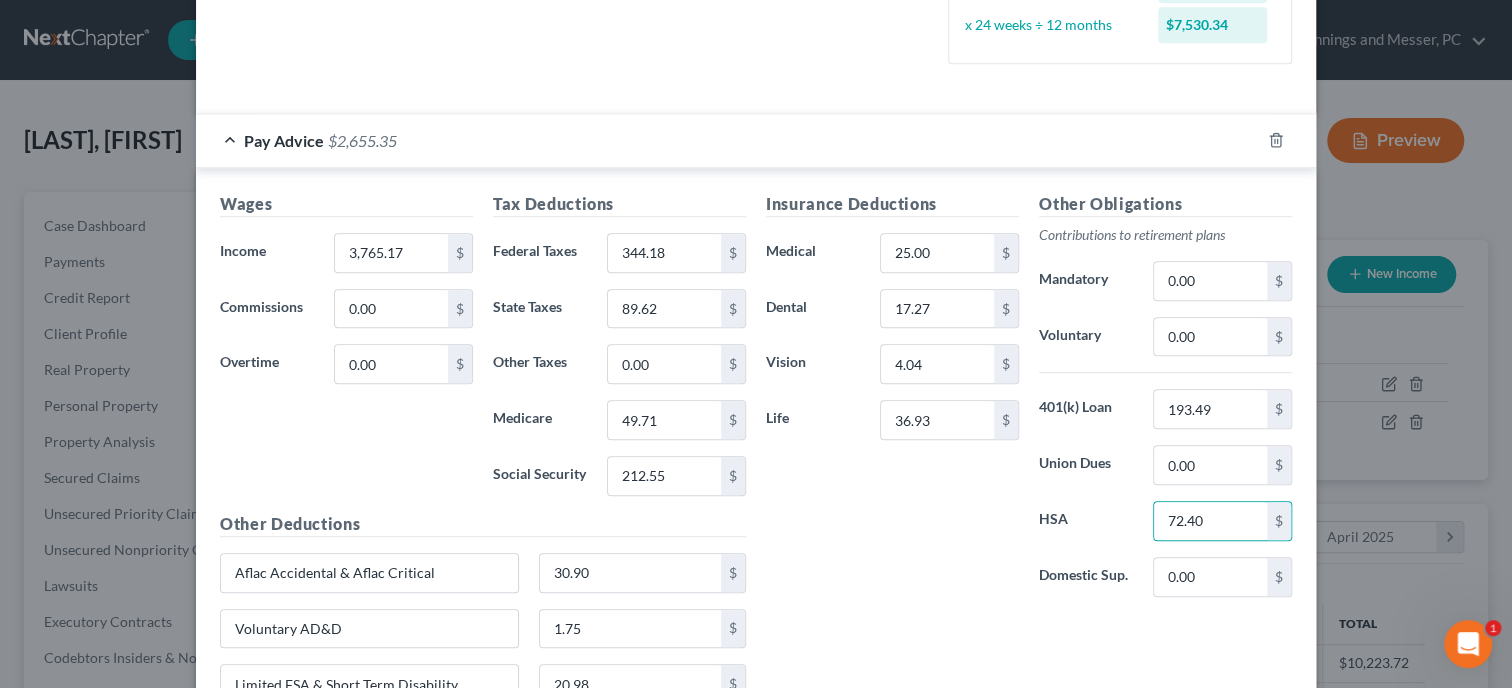 click on "Insurance Deductions Medical 25.00 $ Dental 17.27 $ Vision 4.04 $ Life 36.93 $" at bounding box center [892, 402] 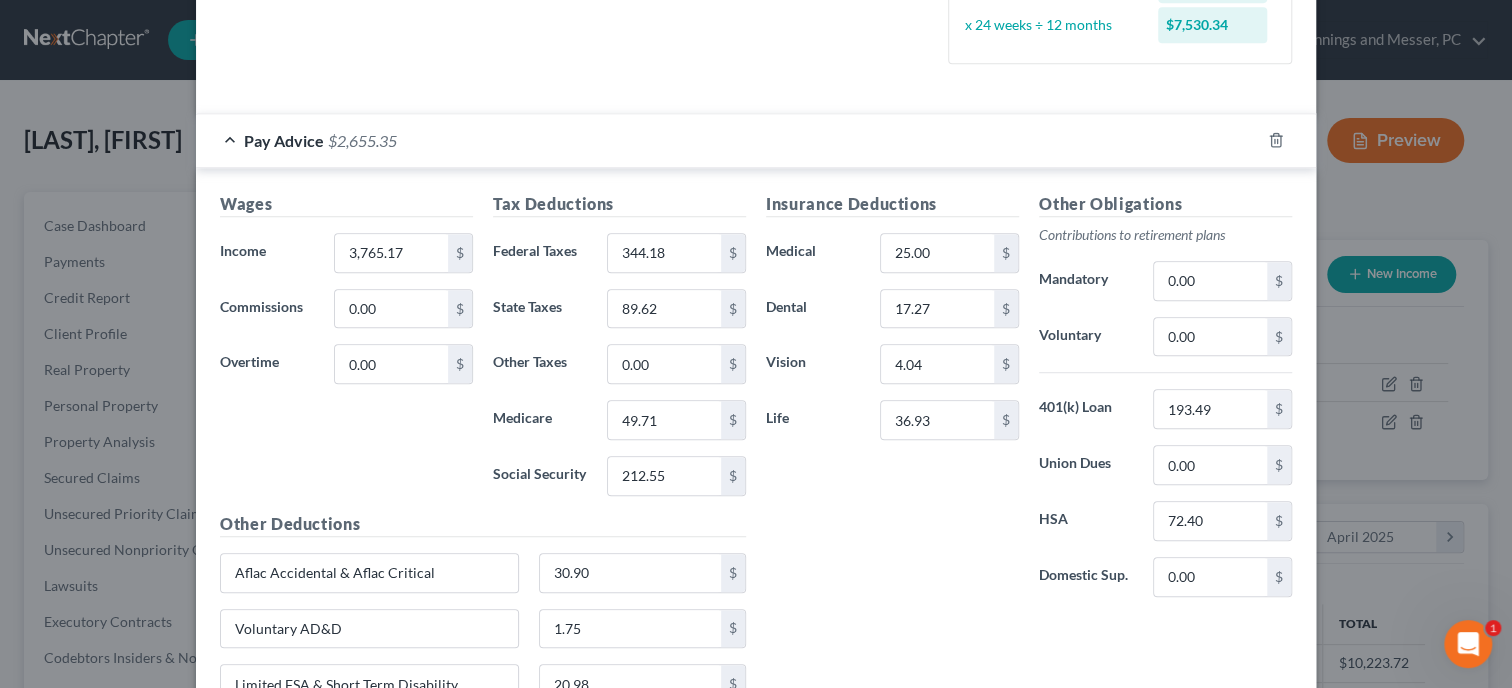 scroll, scrollTop: 22, scrollLeft: 0, axis: vertical 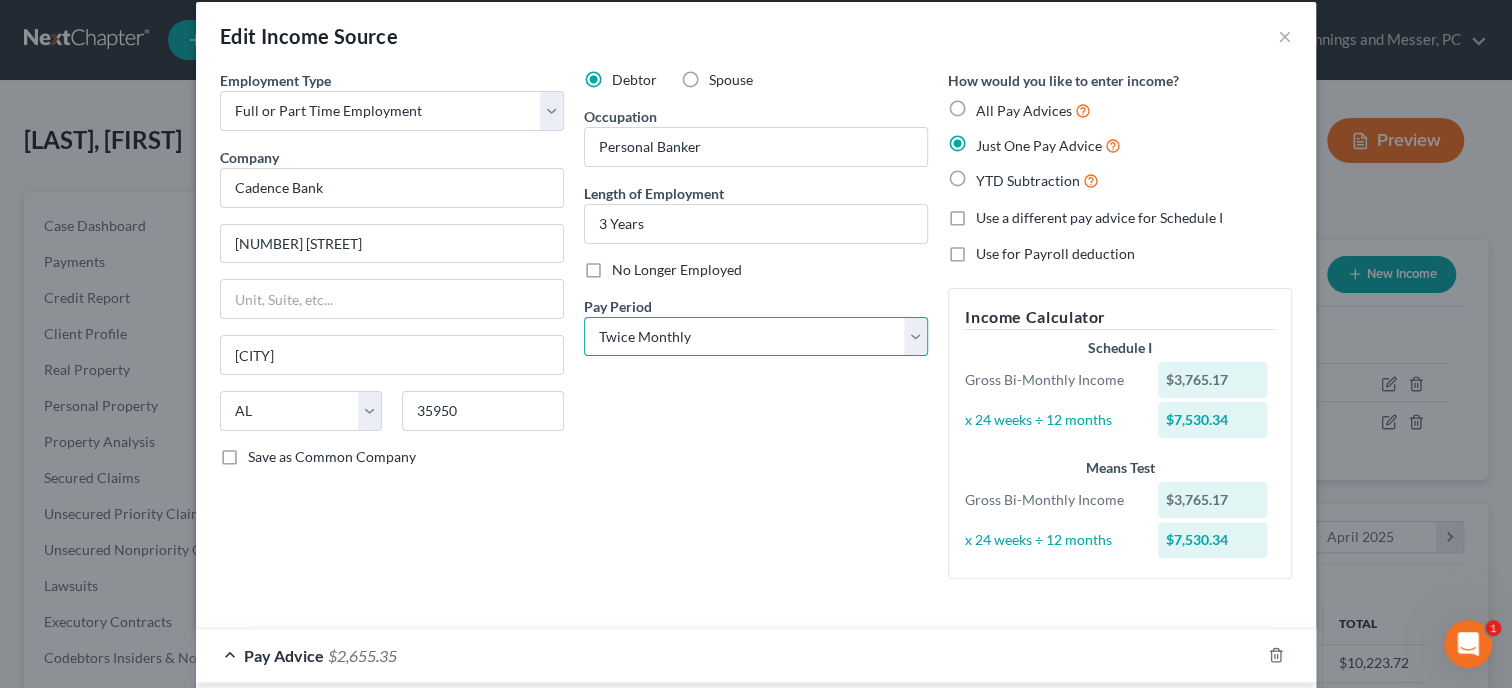 select on "0" 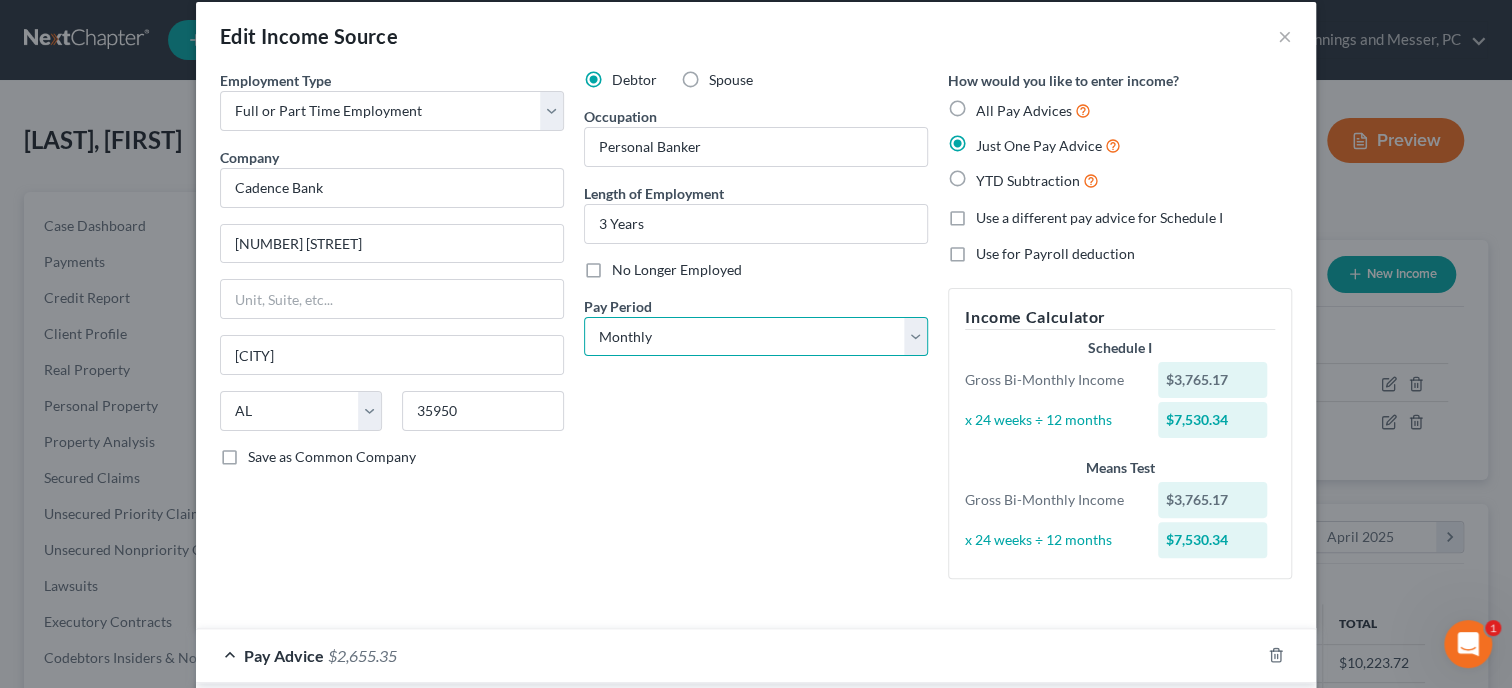 click on "Monthly" at bounding box center (0, 0) 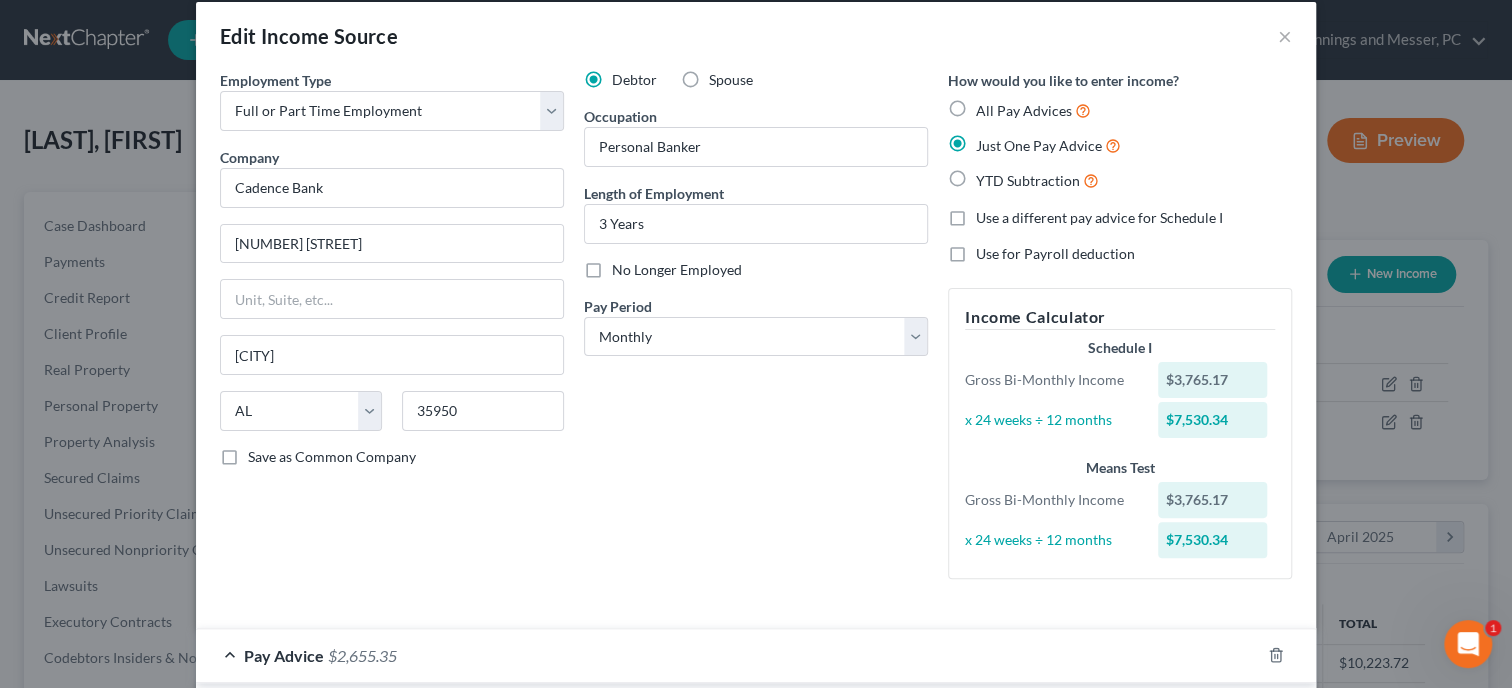 click on "Debtor Spouse Occupation Personal Banker Length of Employment 3 Years No Longer Employed
Pay Period
*
Select Monthly Twice Monthly Every Other Week Weekly" at bounding box center (756, 332) 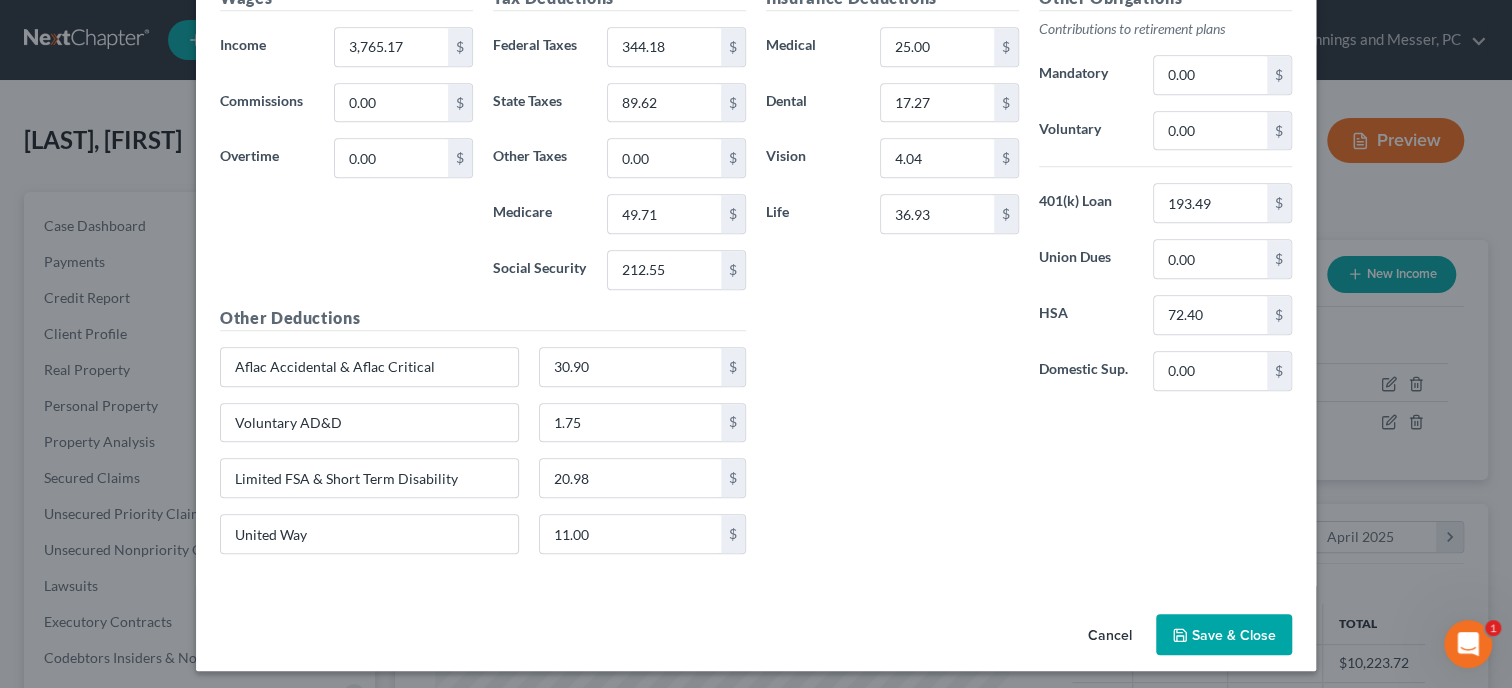 scroll, scrollTop: 663, scrollLeft: 0, axis: vertical 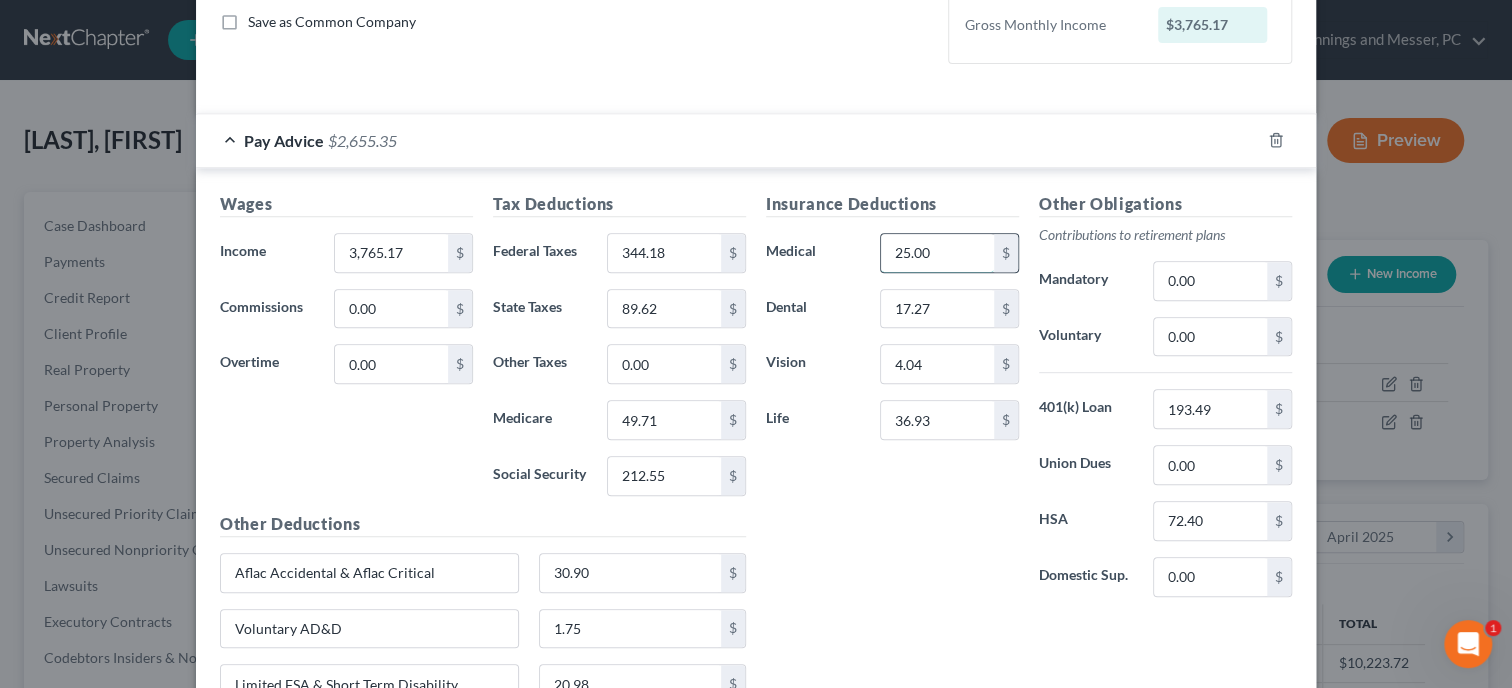 click on "25.00" at bounding box center (937, 253) 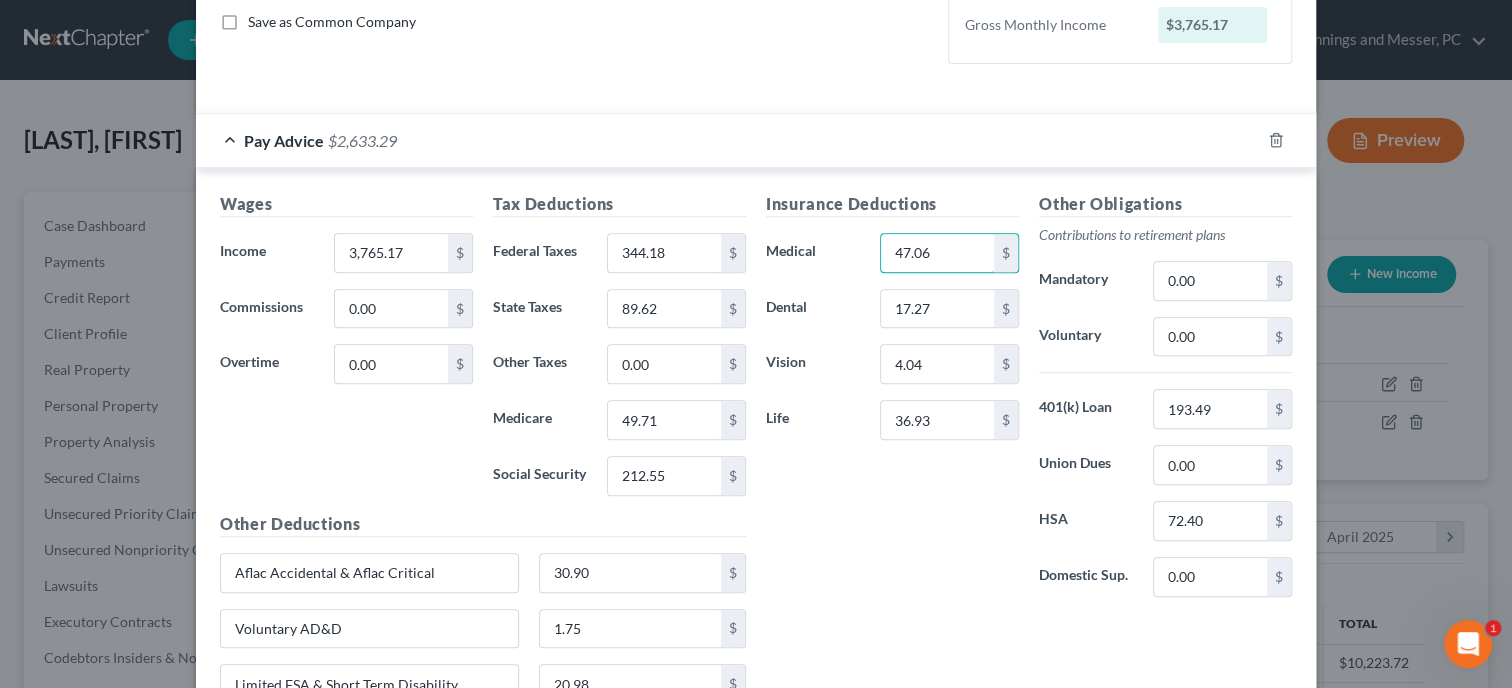 type on "47.06" 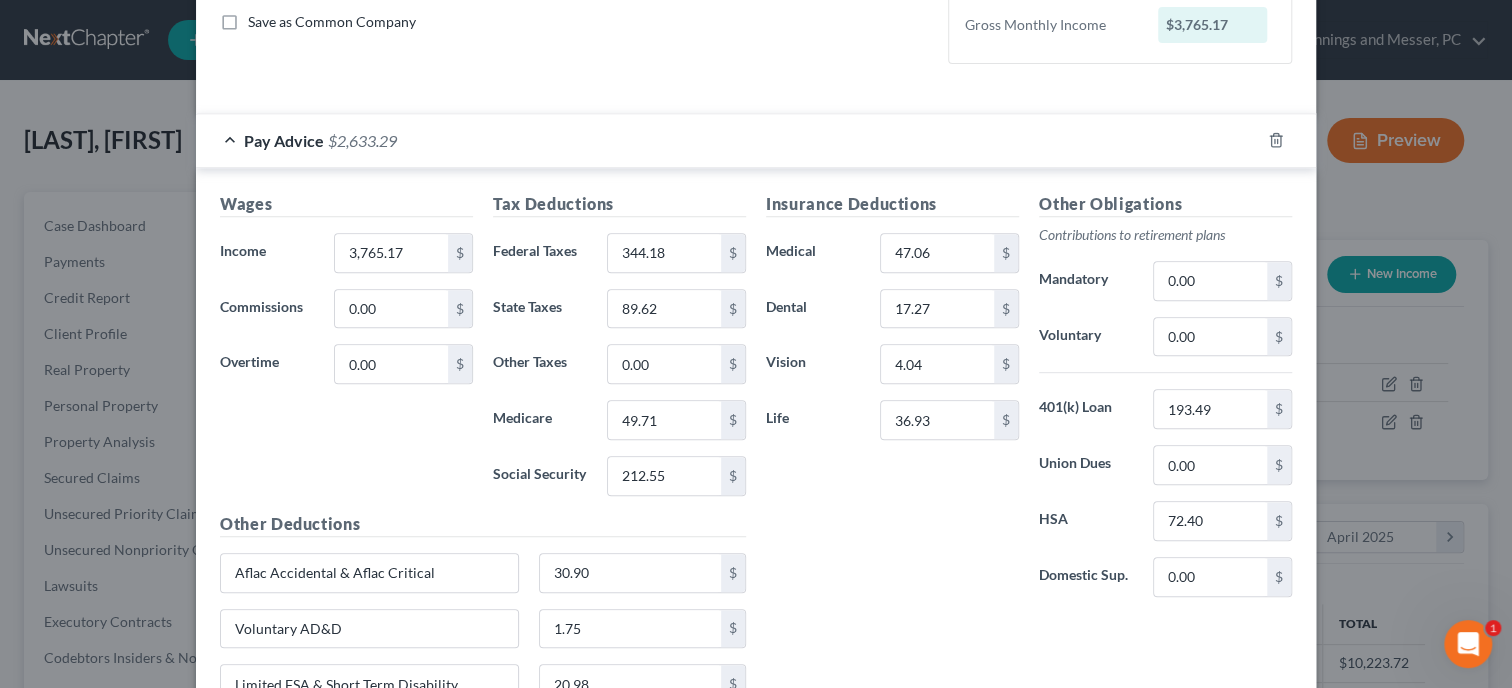 click on "Insurance Deductions Medical 47.06 $ Dental 17.27 $ Vision 4.04 $ Life 36.93 $" at bounding box center [892, 402] 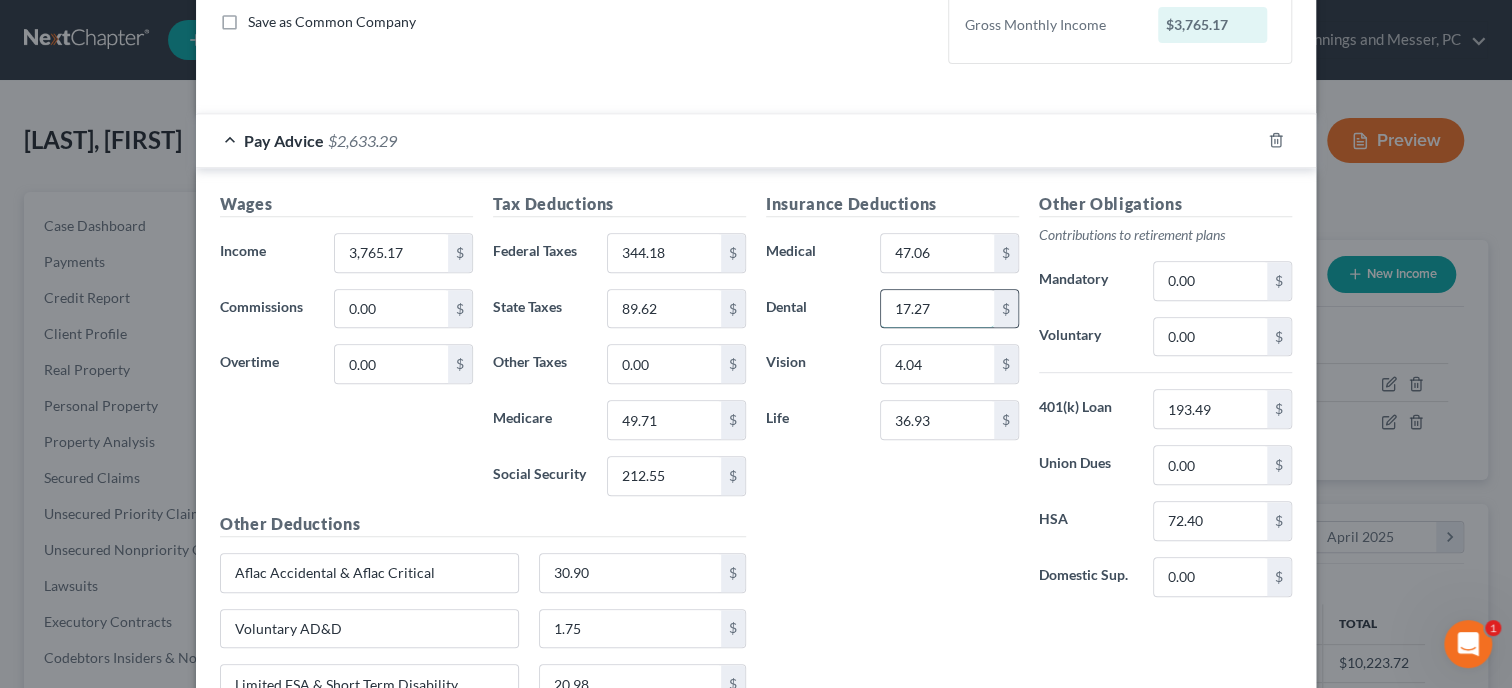 click on "17.27" at bounding box center [937, 309] 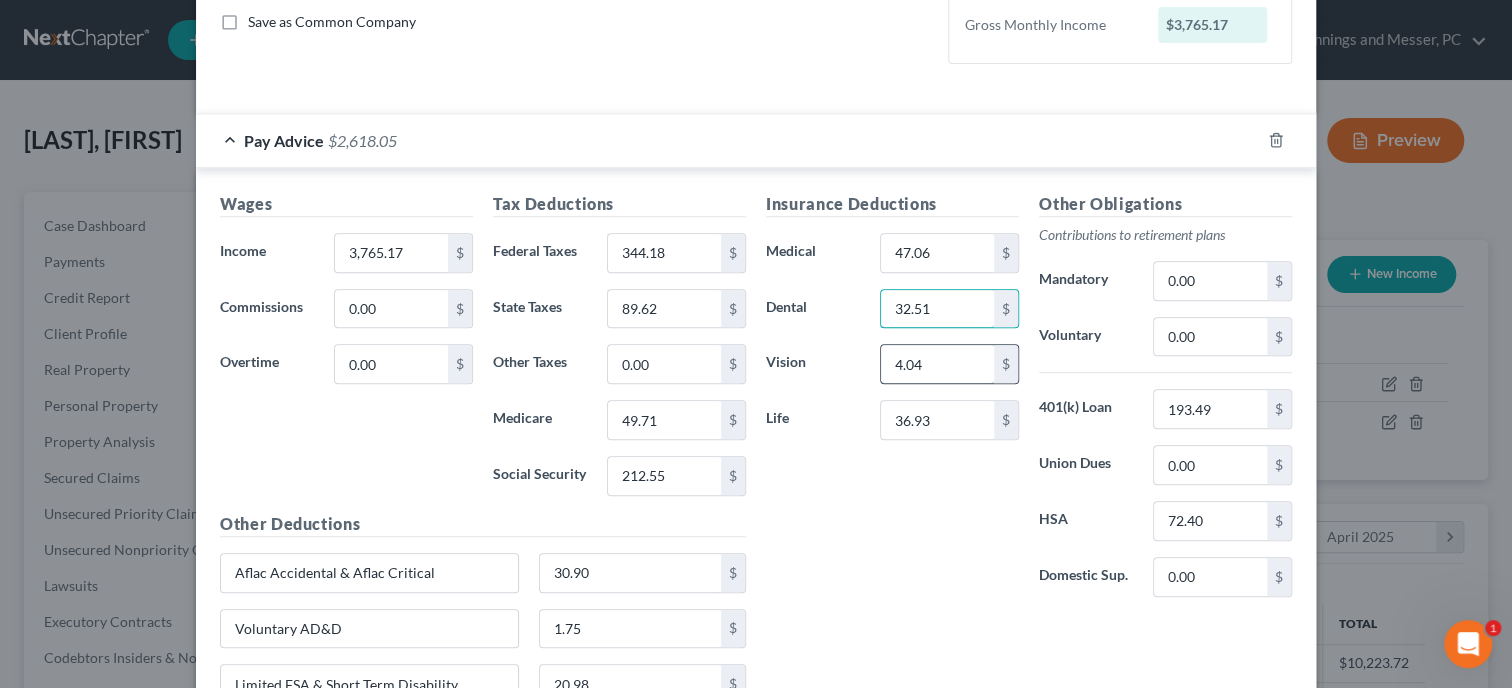 type on "32.51" 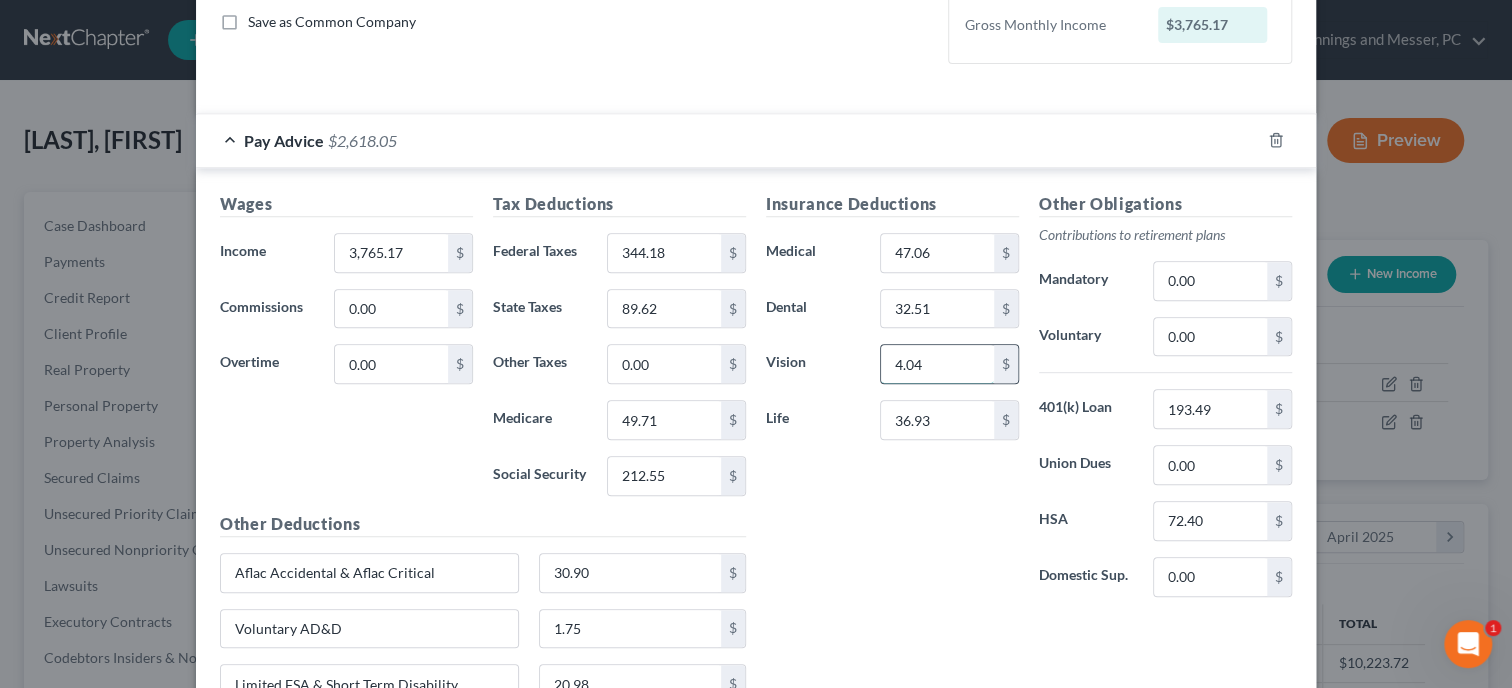 click on "4.04" at bounding box center [937, 364] 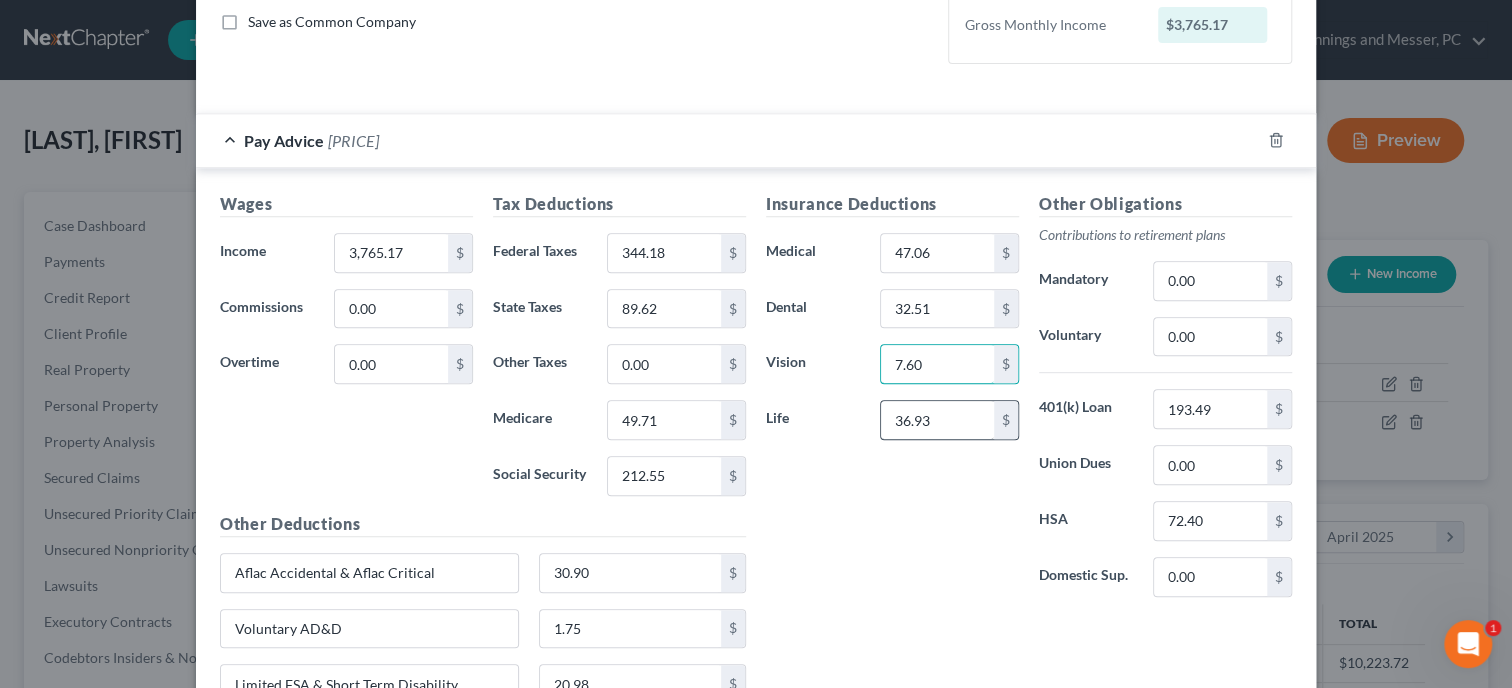 type on "7.60" 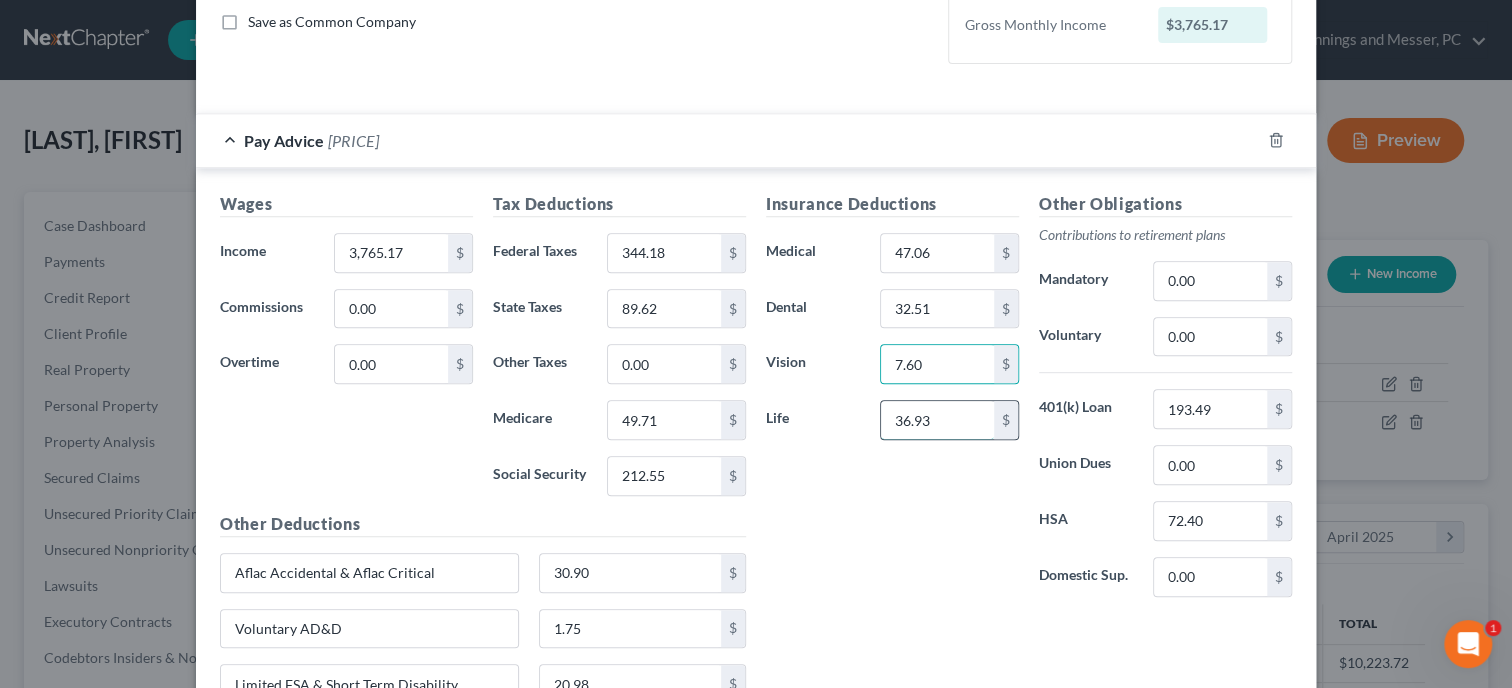 click on "36.93" at bounding box center (937, 420) 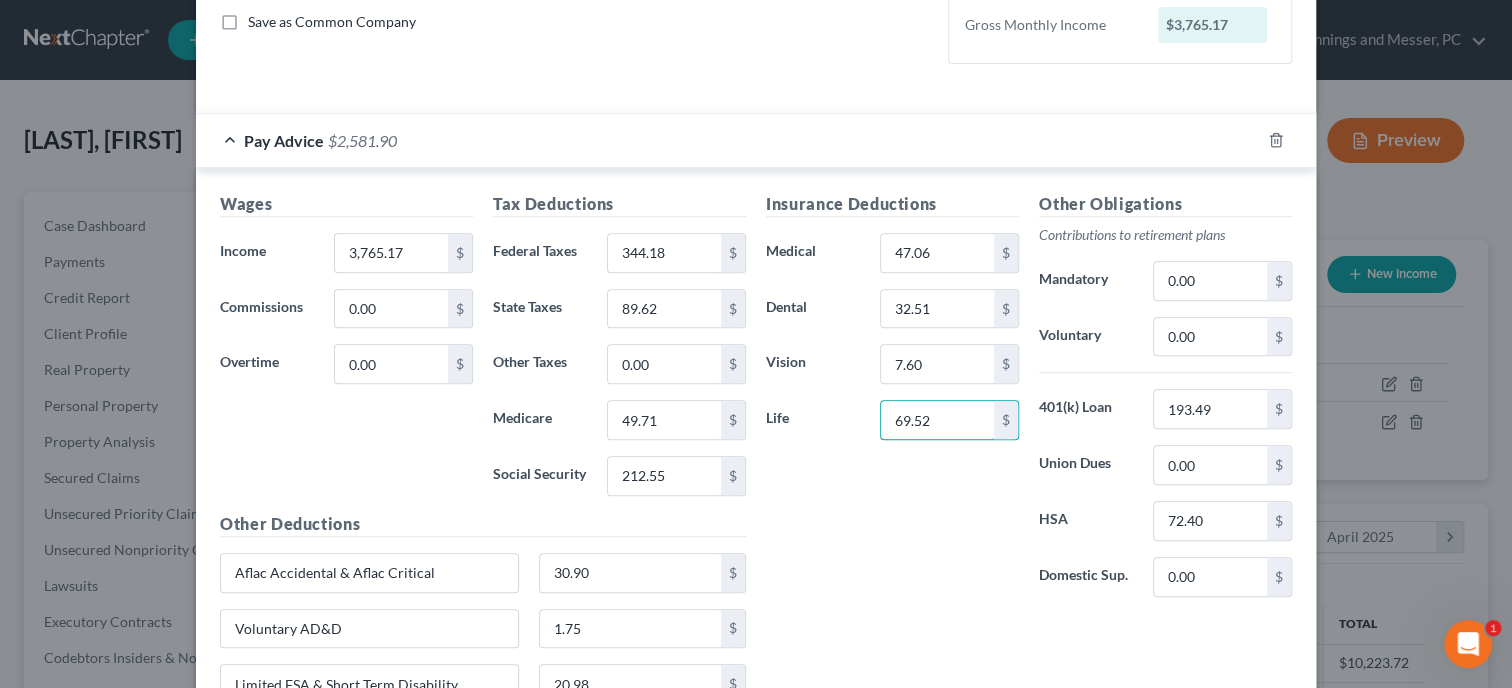 type on "69.52" 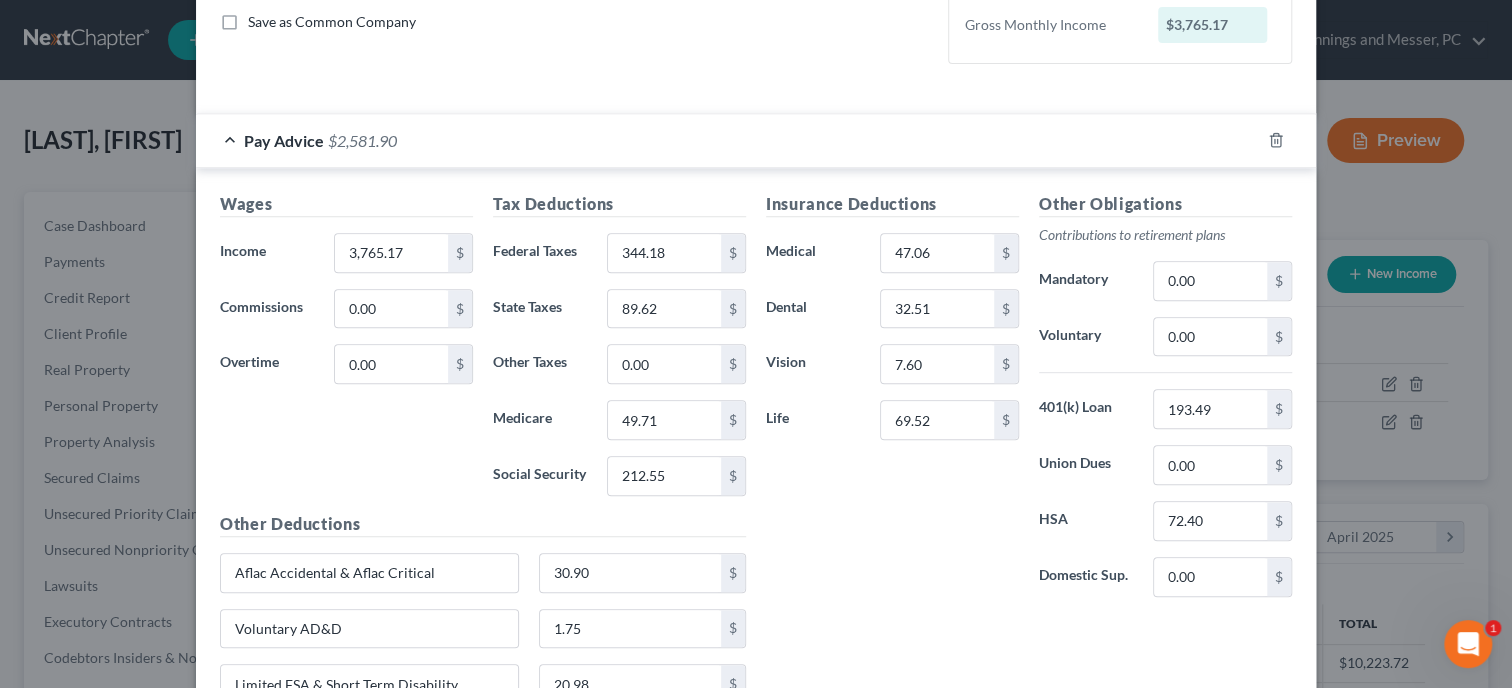click on "Insurance Deductions Medical 47.06 $ Dental 32.51 $ Vision 7.60 $ Life 69.52 $" at bounding box center (892, 402) 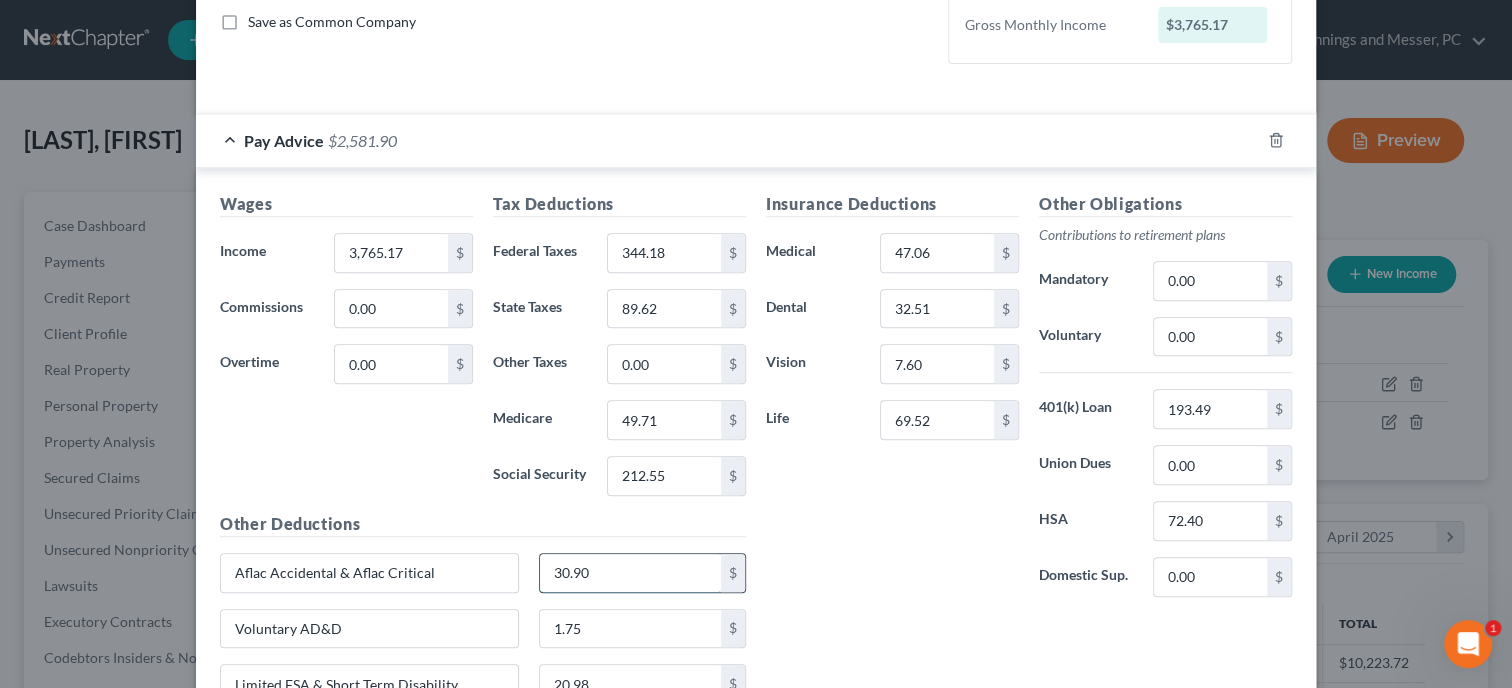 click on "30.90" at bounding box center [631, 573] 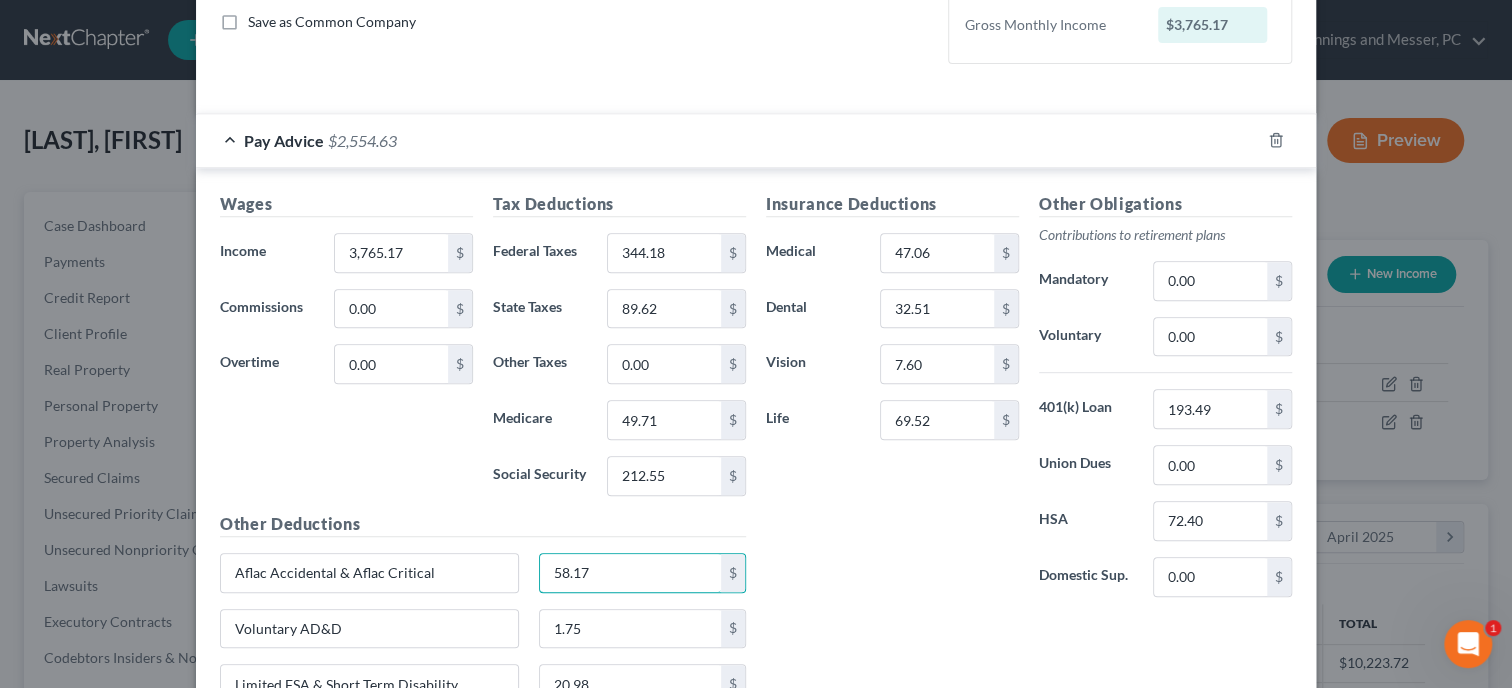 type on "58.17" 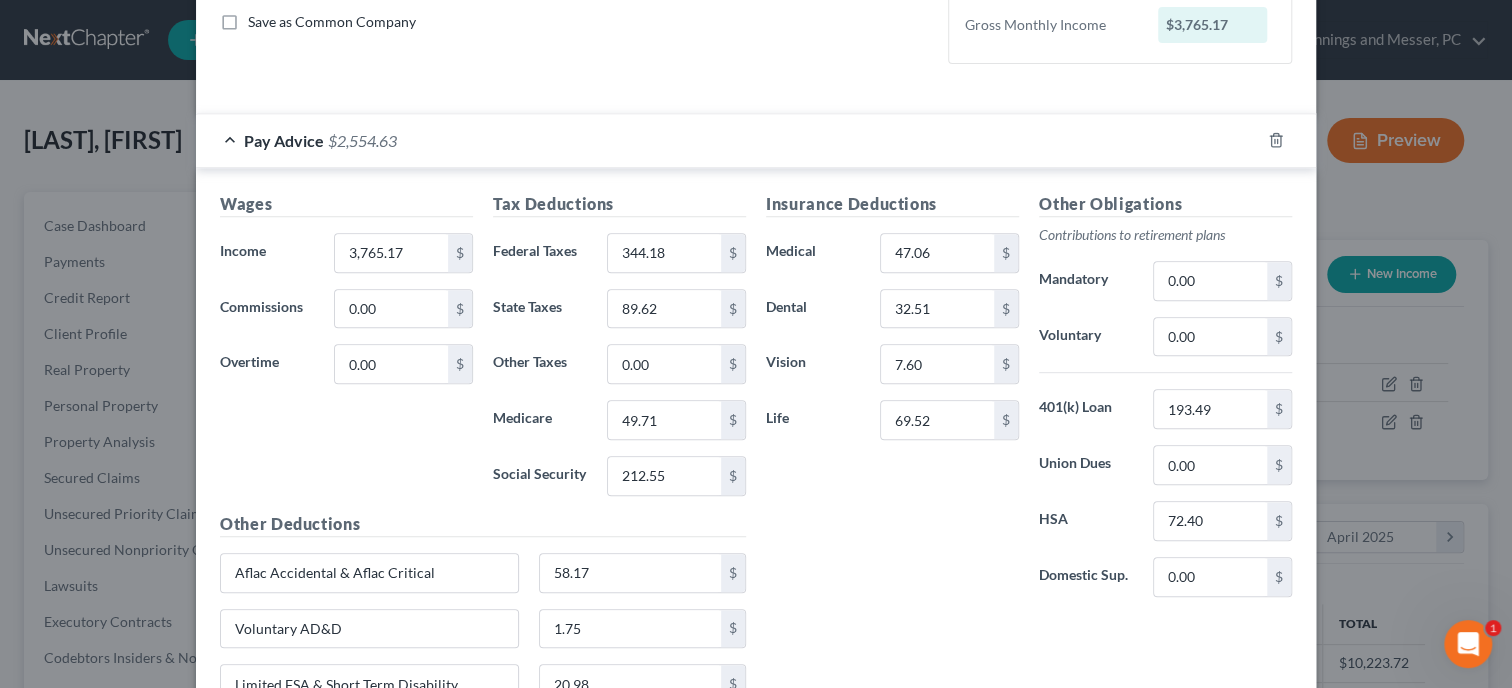 click on "Insurance Deductions Medical 47.06 $ Dental 32.51 $ Vision 7.60 $ Life 69.52 $" at bounding box center [892, 402] 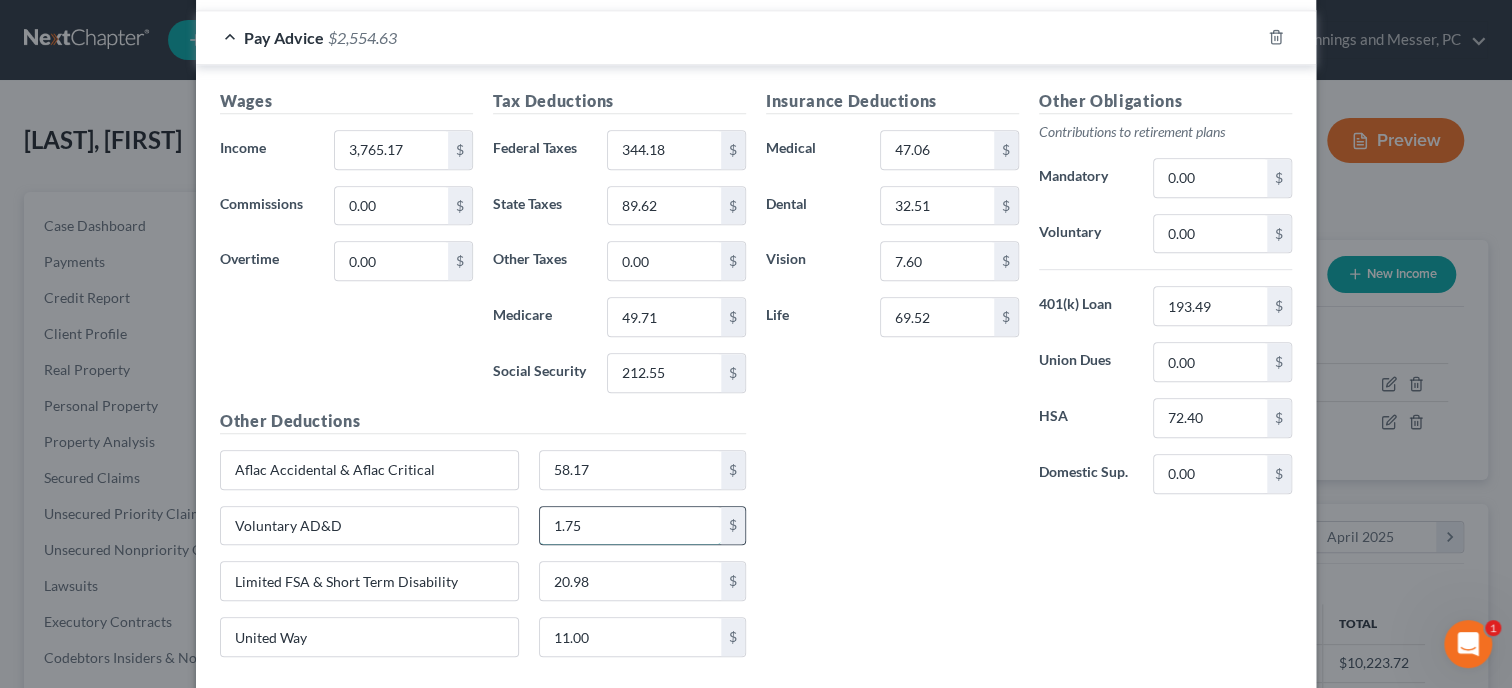 click on "1.75" at bounding box center [631, 526] 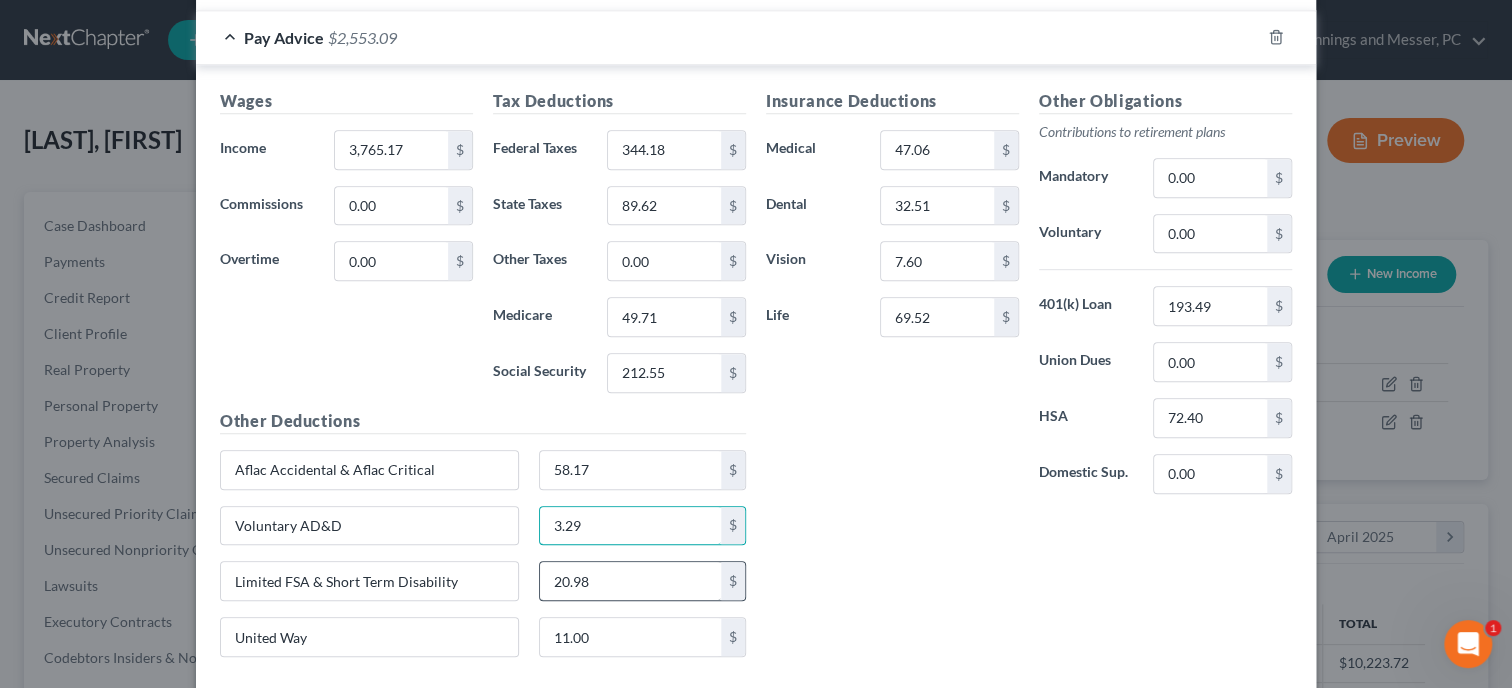 type on "3.29" 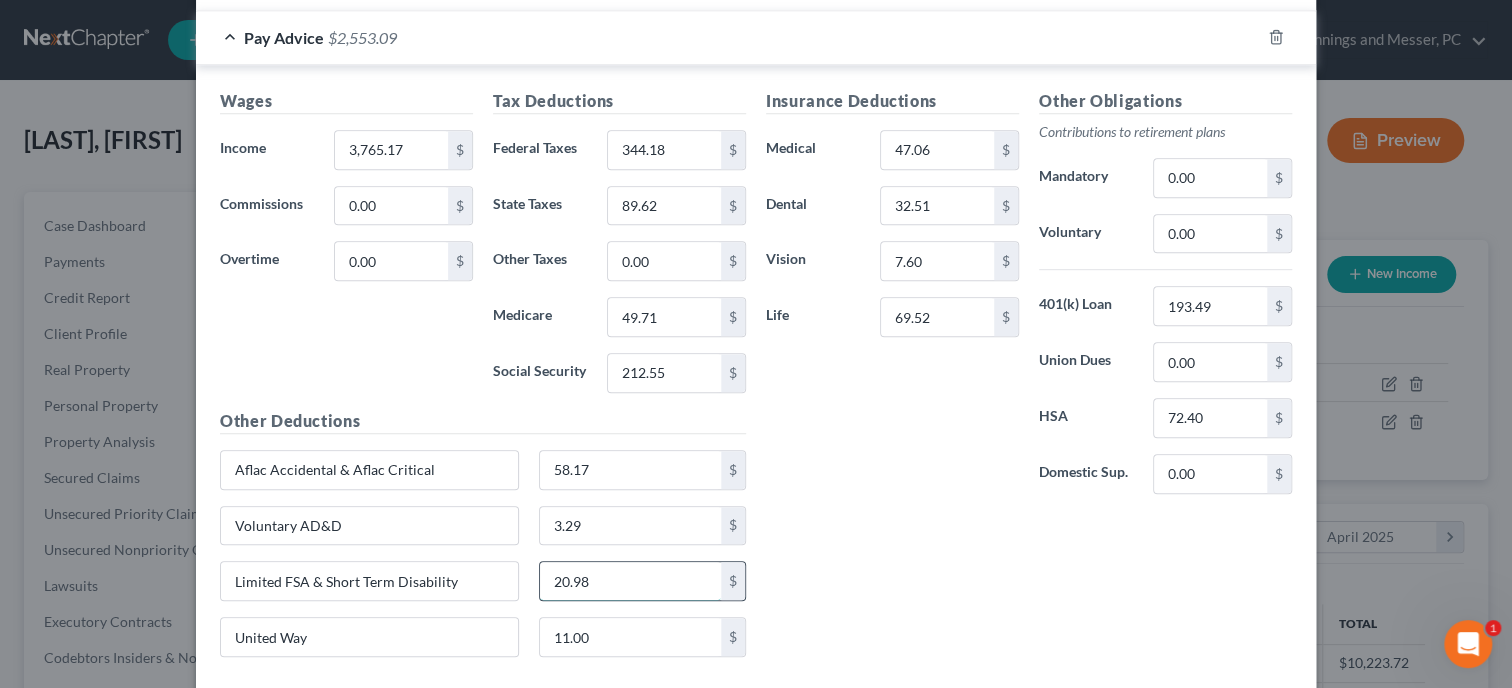 click on "20.98" at bounding box center [631, 581] 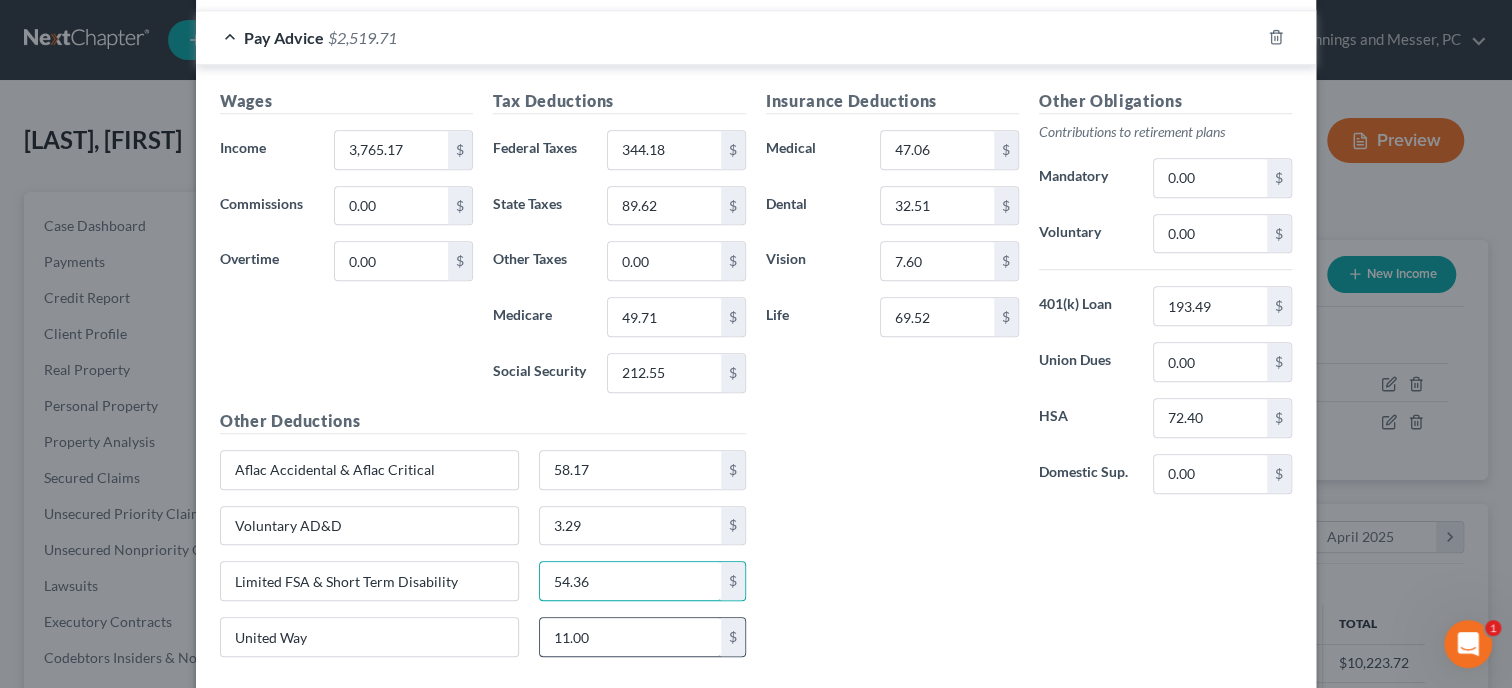 type on "54.36" 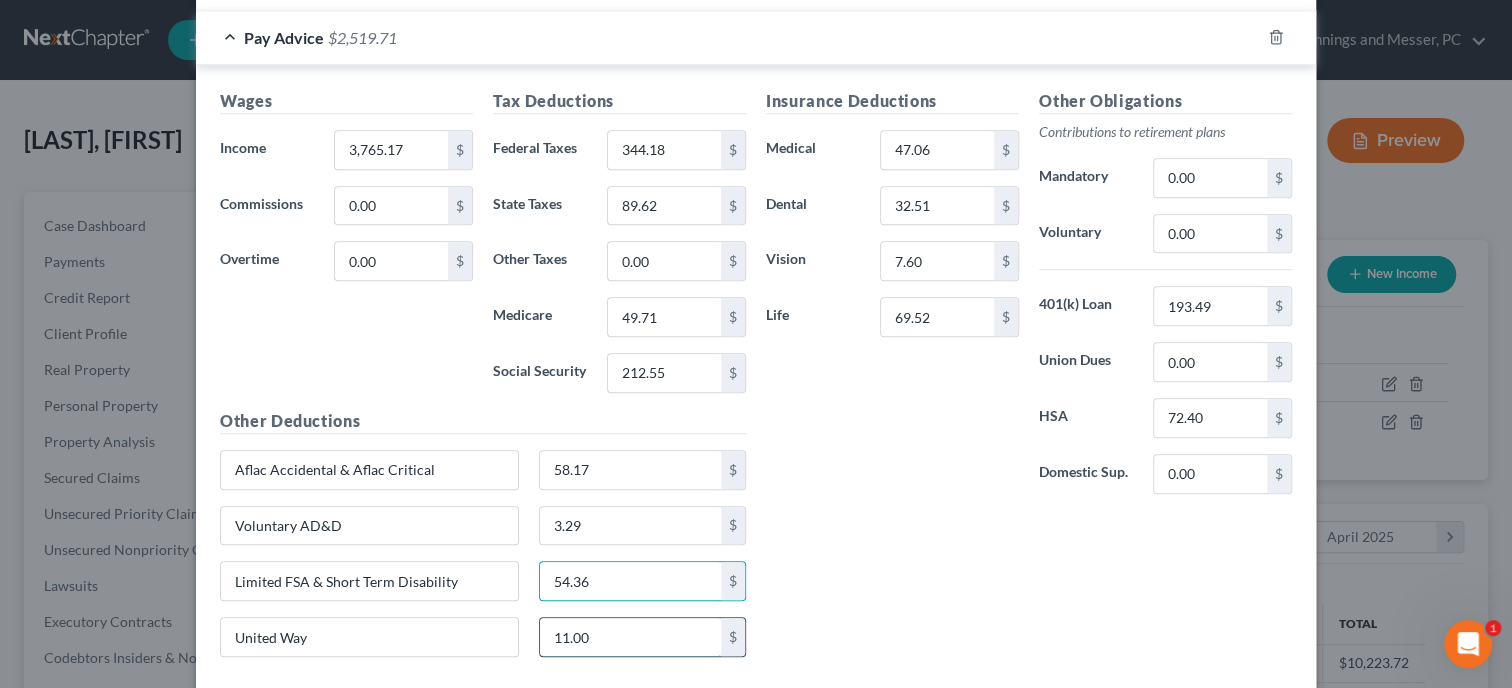 click on "11.00" at bounding box center [631, 637] 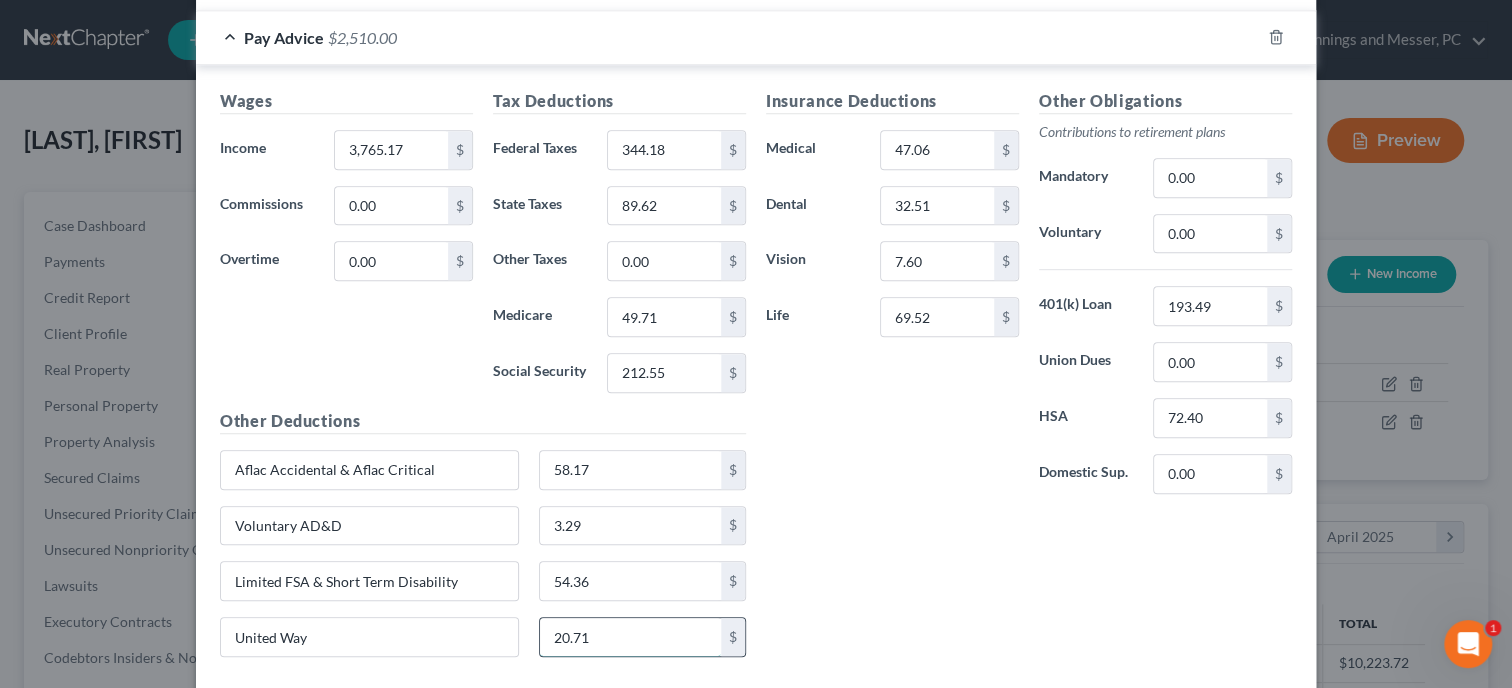 type on "20.71" 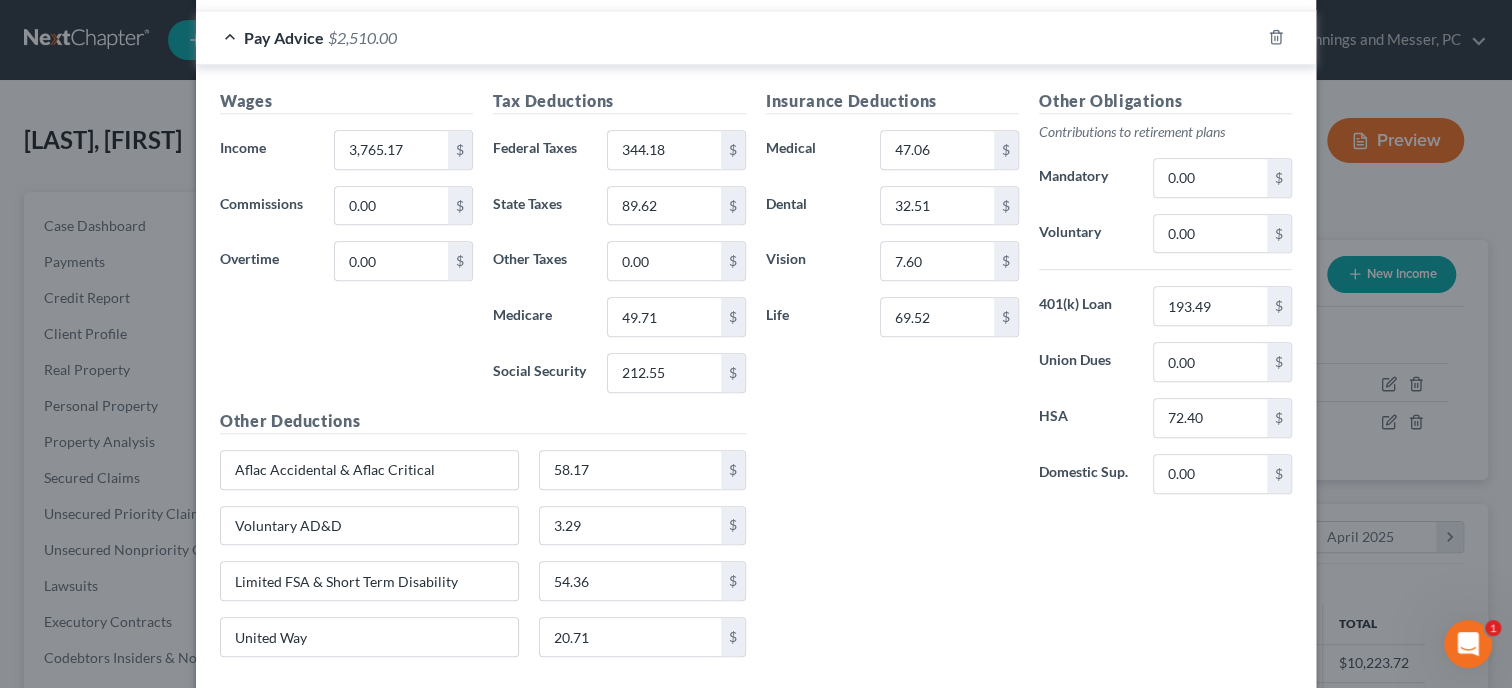 click on "Insurance Deductions Medical 47.06 $ Dental 32.51 $ Vision 7.60 $ Life 69.52 $ Other Obligations Contributions to retirement plans Mandatory 0.00 $ Voluntary 0.00 $ 401(k) Loan 193.49 $ Union Dues 0.00 $ HSA 72.40 $ Domestic Sup. 0.00 $" at bounding box center [1029, 381] 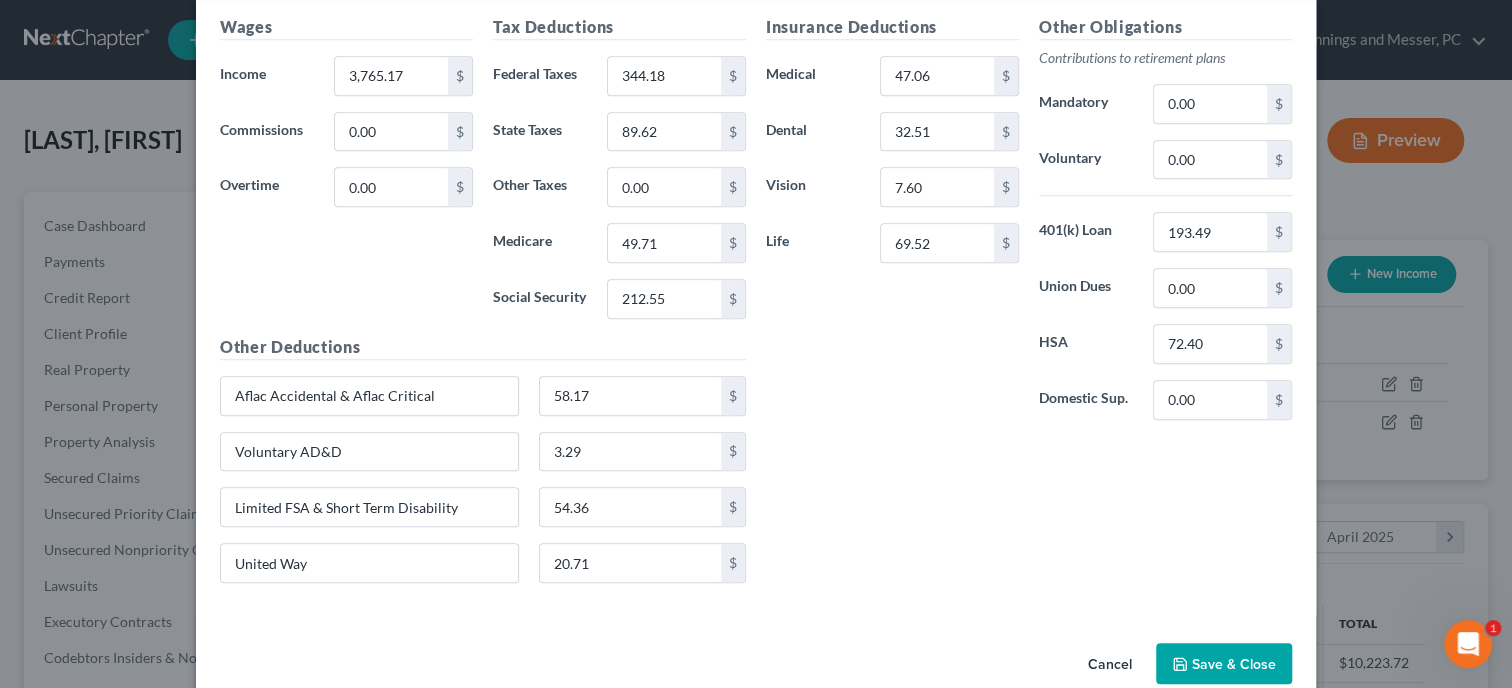 scroll, scrollTop: 666, scrollLeft: 0, axis: vertical 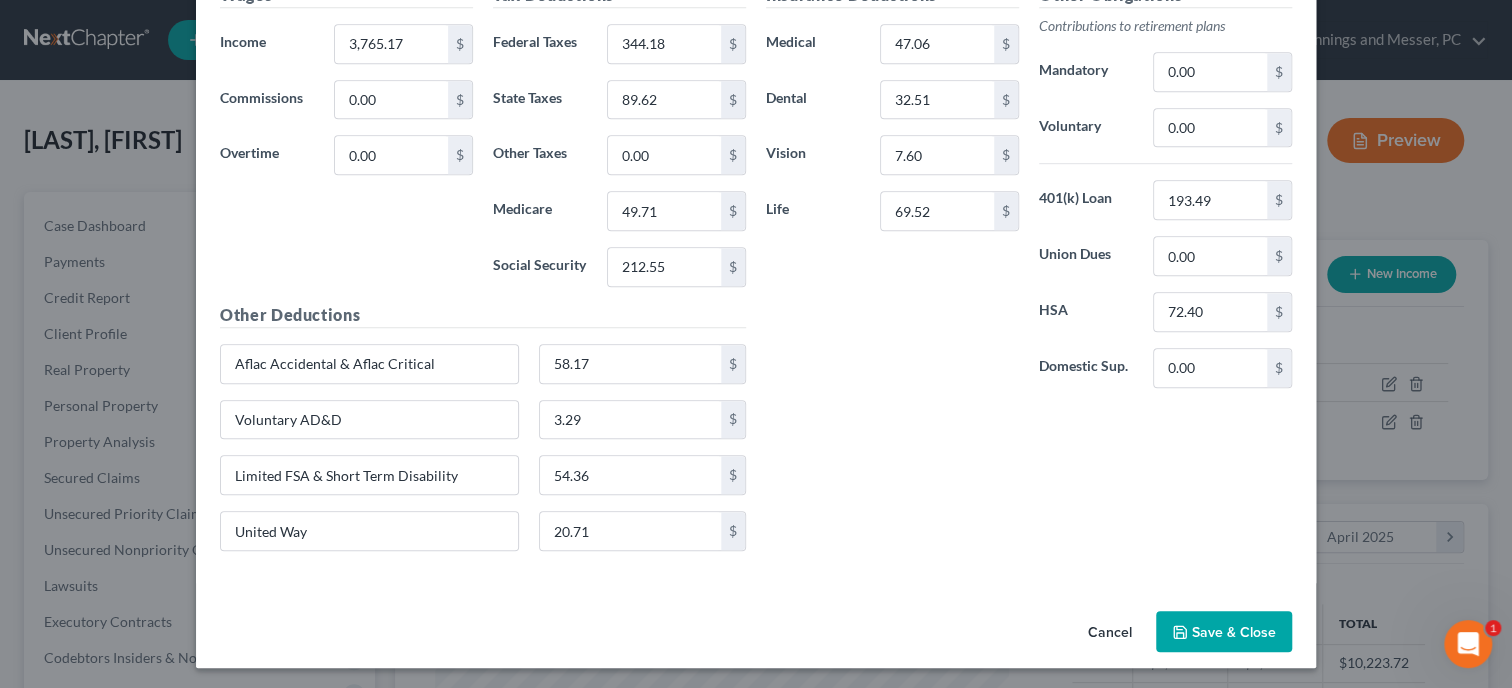 click on "Save & Close" at bounding box center [1224, 632] 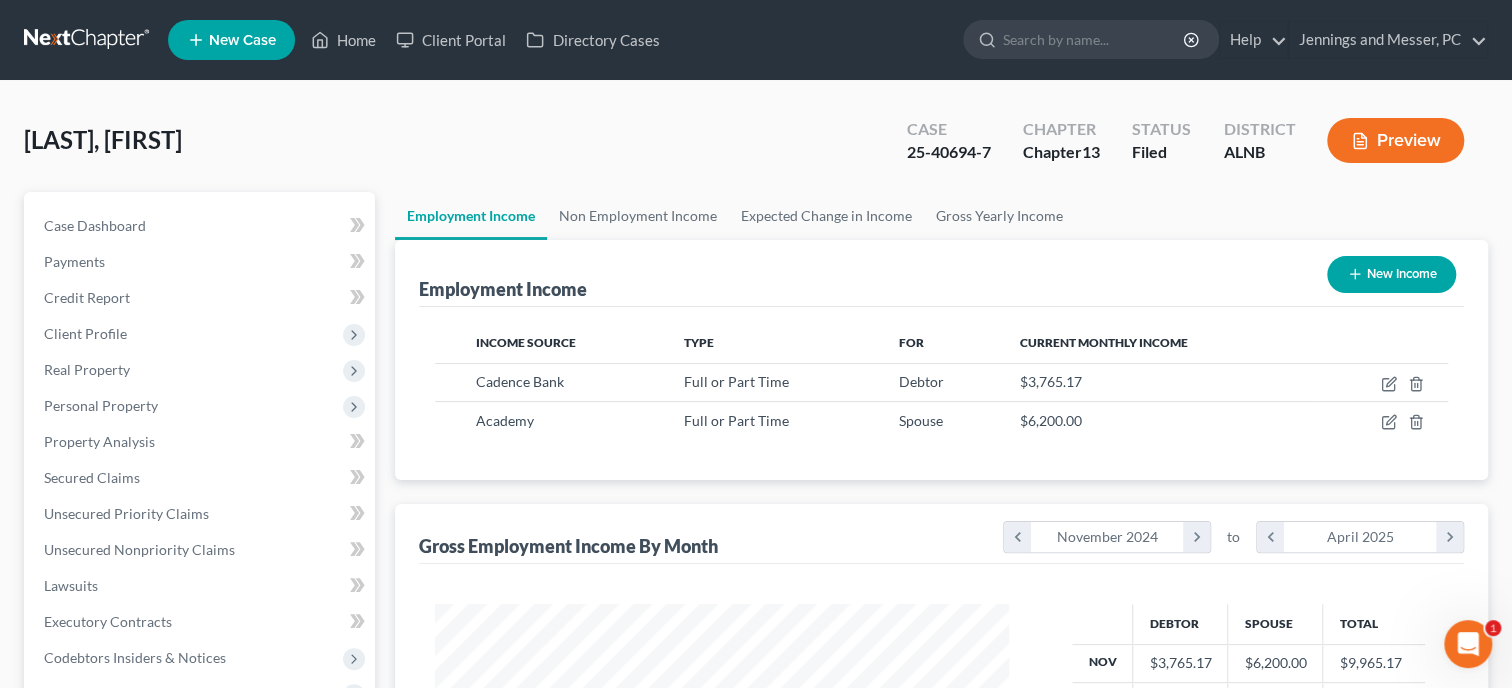 click on "Gross Employment Income By Month
chevron_left
November 2024
chevron_right
to
chevron_left
April 2025
chevron_right" at bounding box center [941, 534] 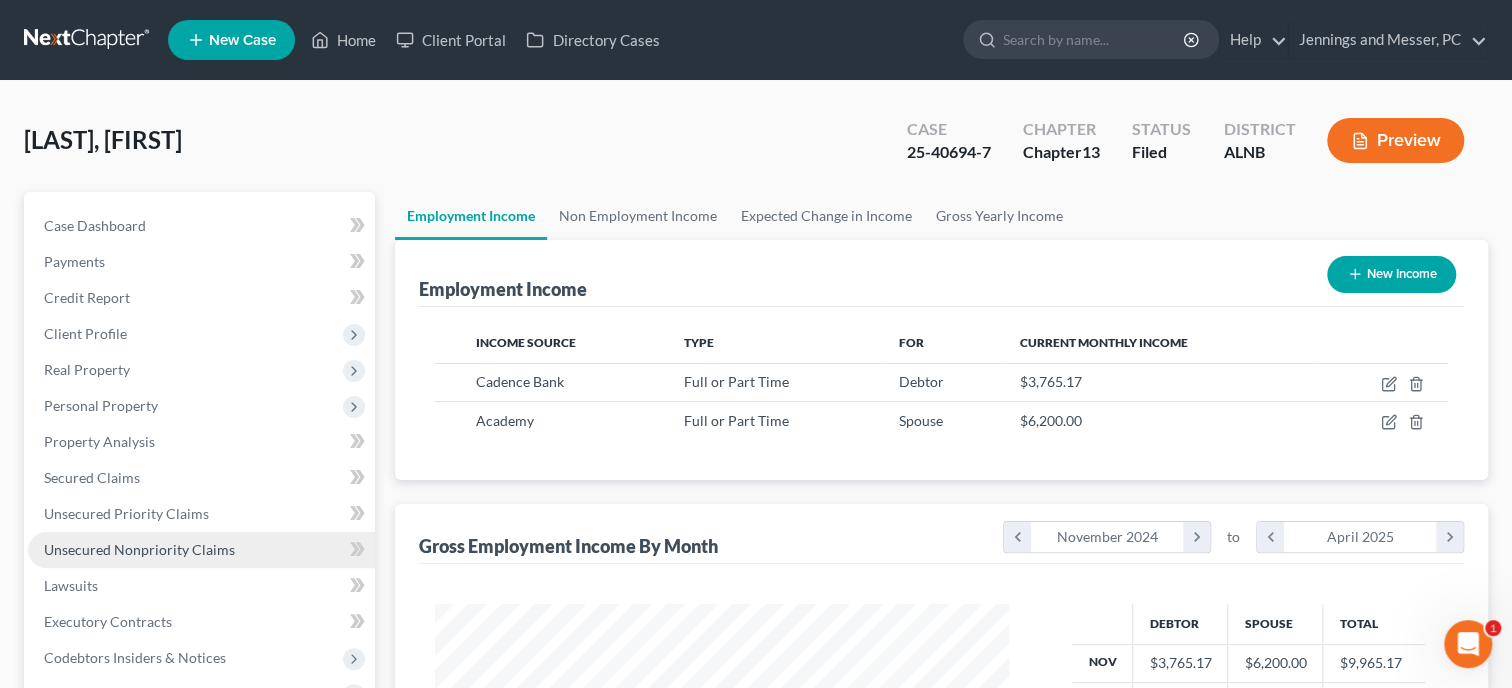 scroll, scrollTop: 588, scrollLeft: 0, axis: vertical 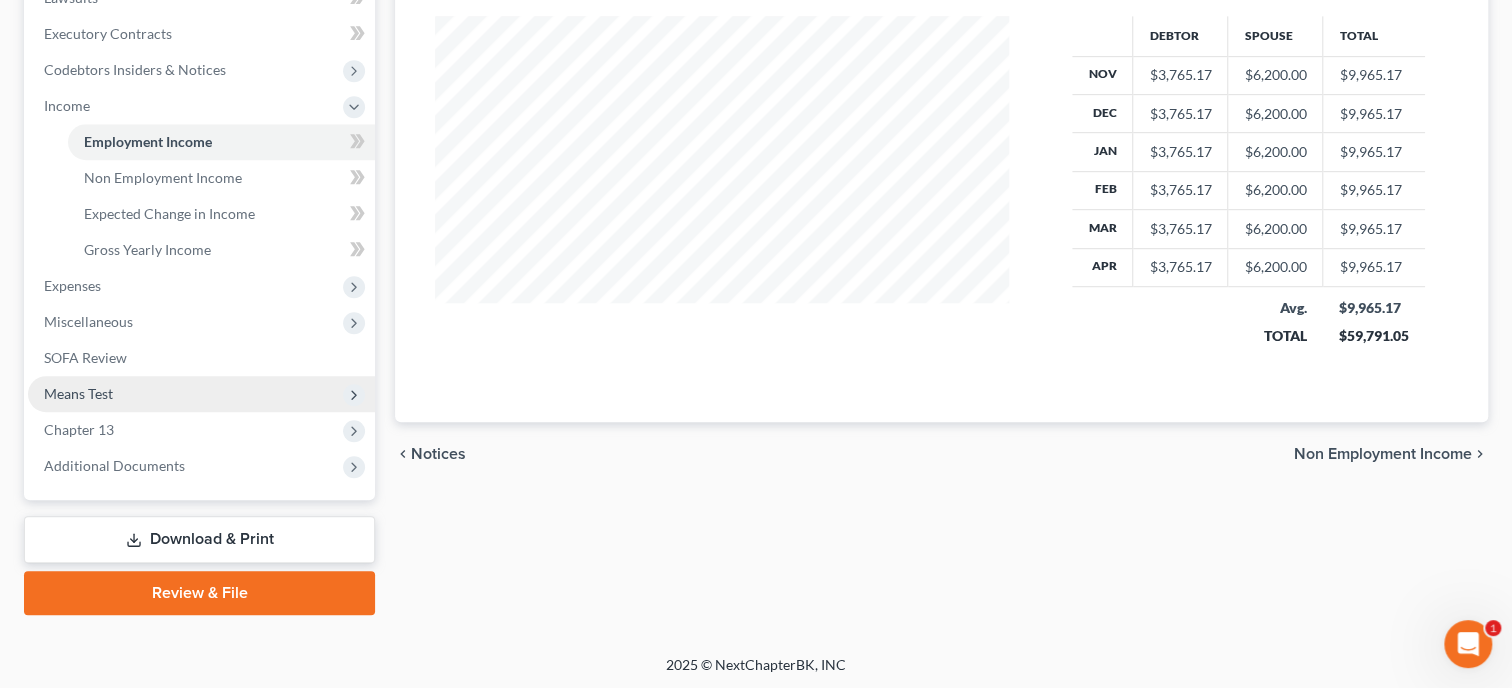 click on "Means Test" at bounding box center (201, 394) 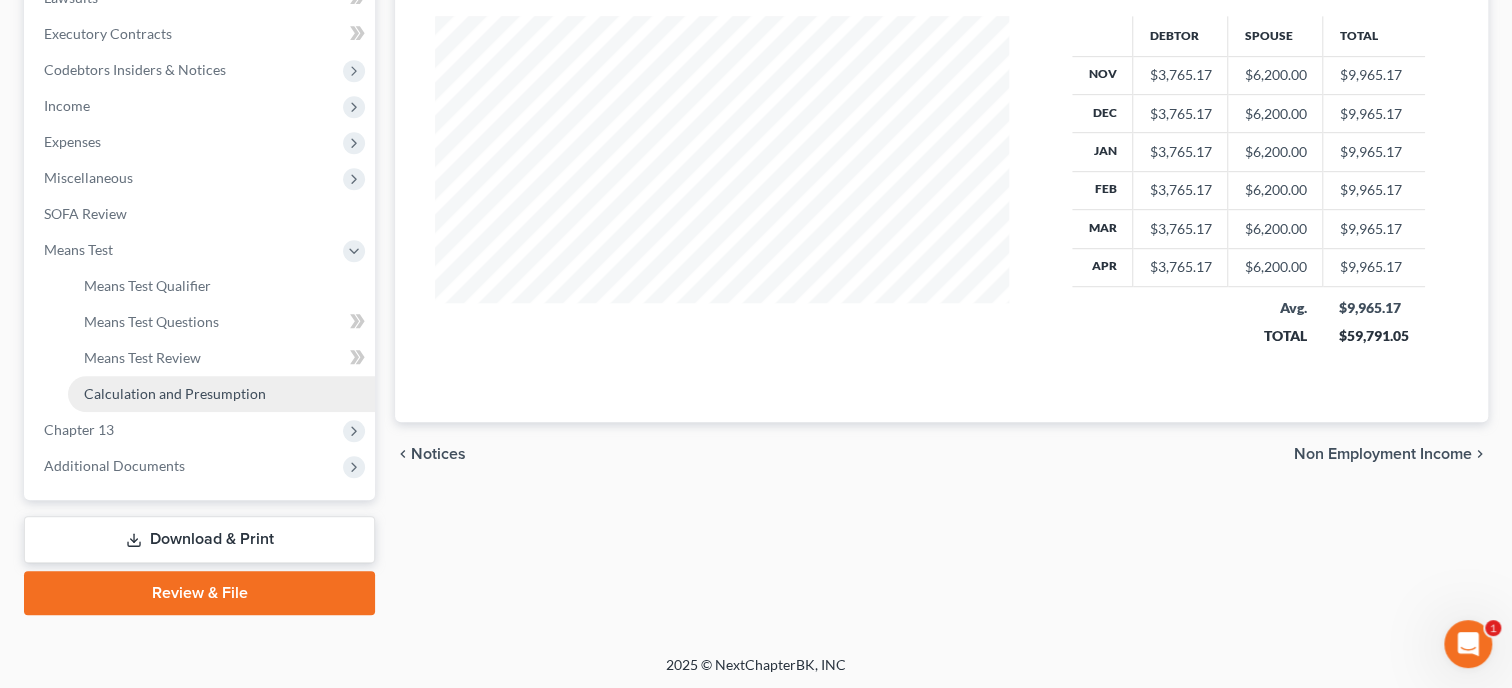 click on "Calculation and Presumption" at bounding box center [221, 394] 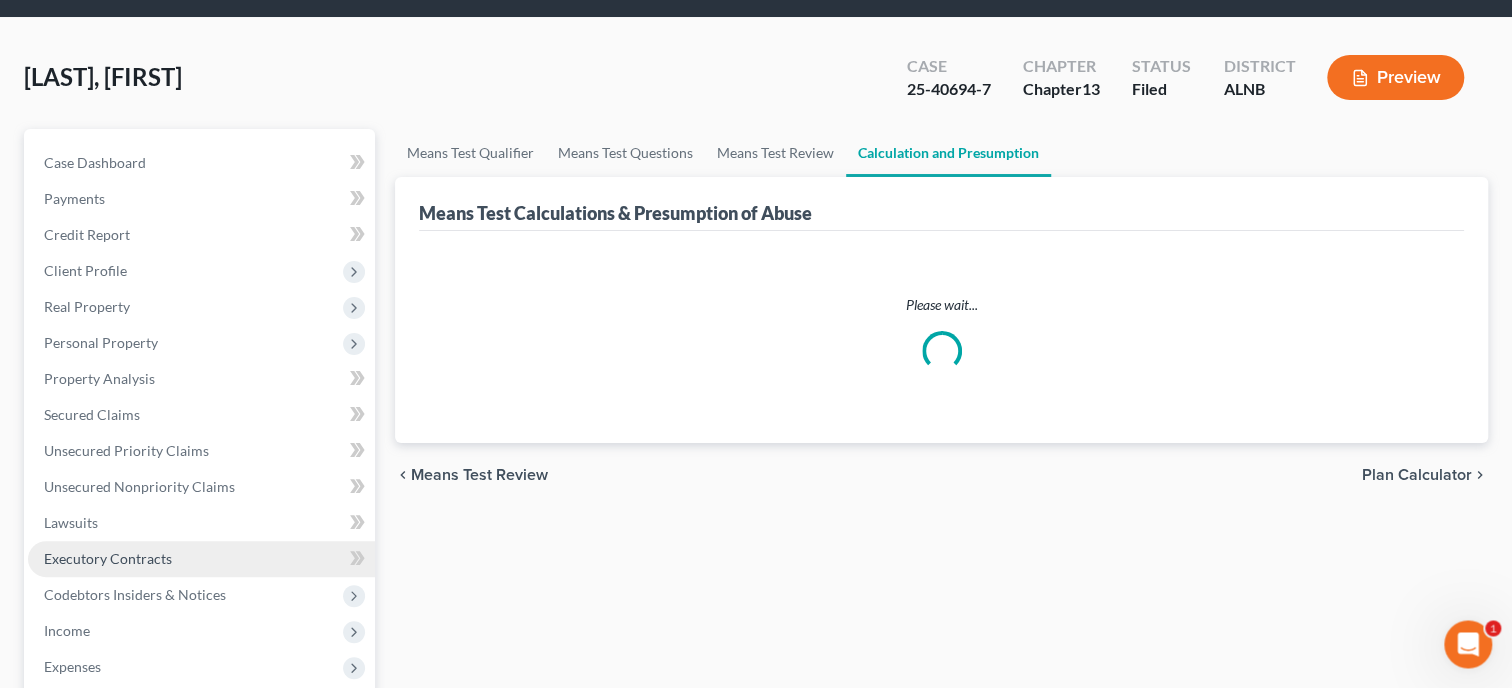 scroll, scrollTop: 308, scrollLeft: 0, axis: vertical 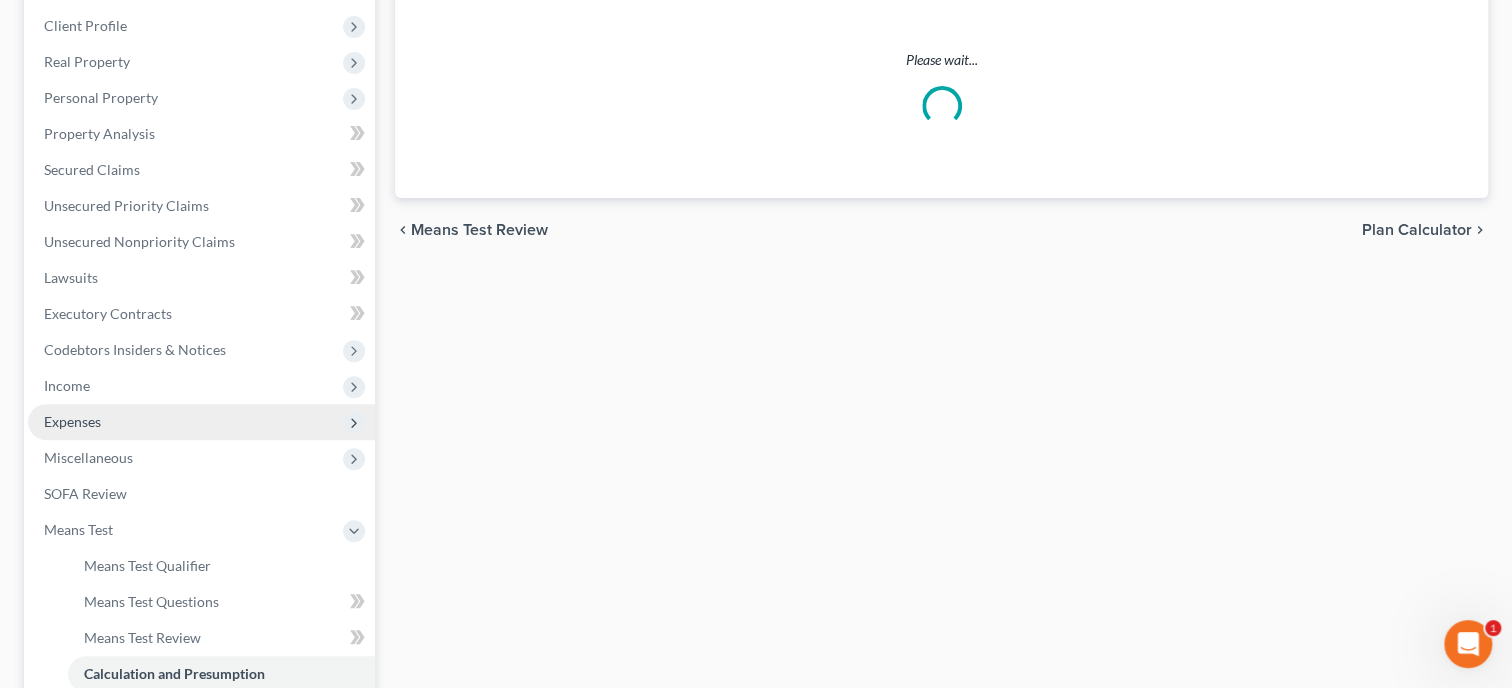 click on "Expenses" at bounding box center (72, 421) 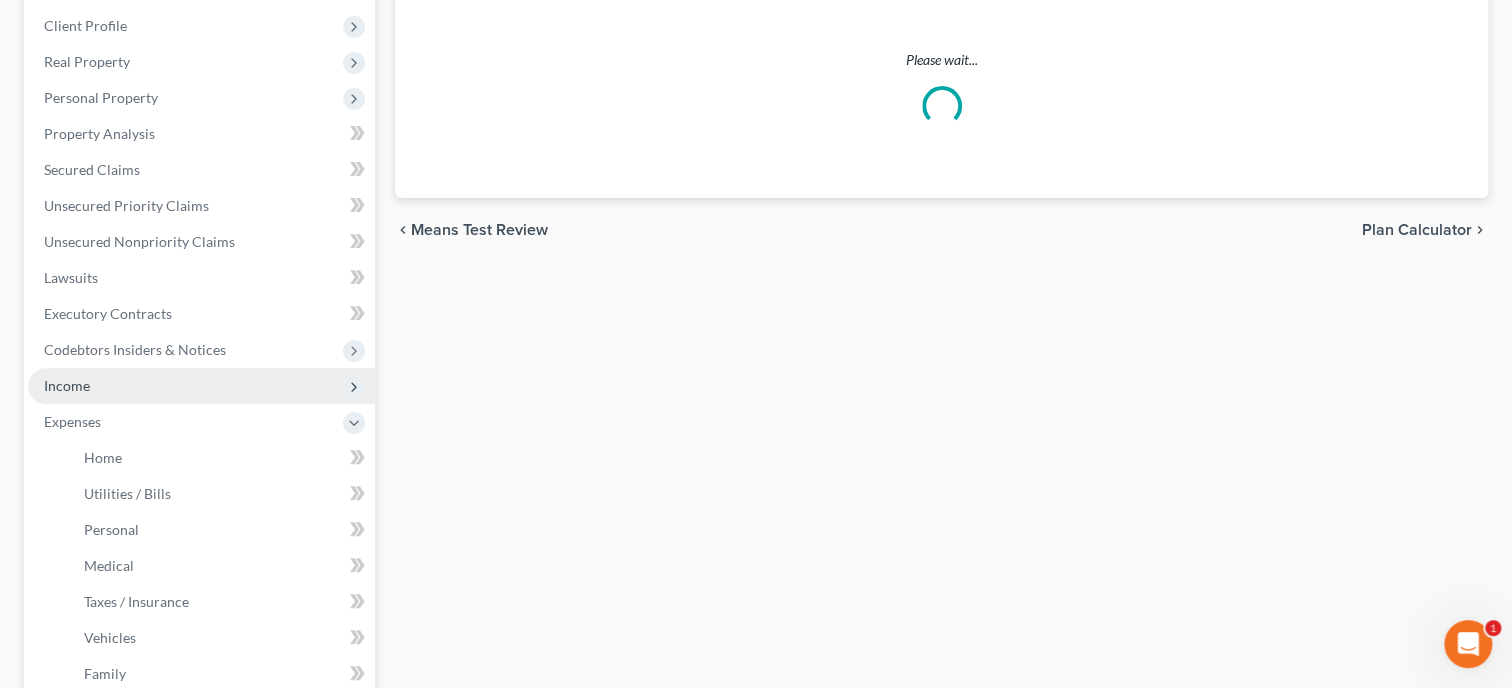 click on "Income" at bounding box center [67, 385] 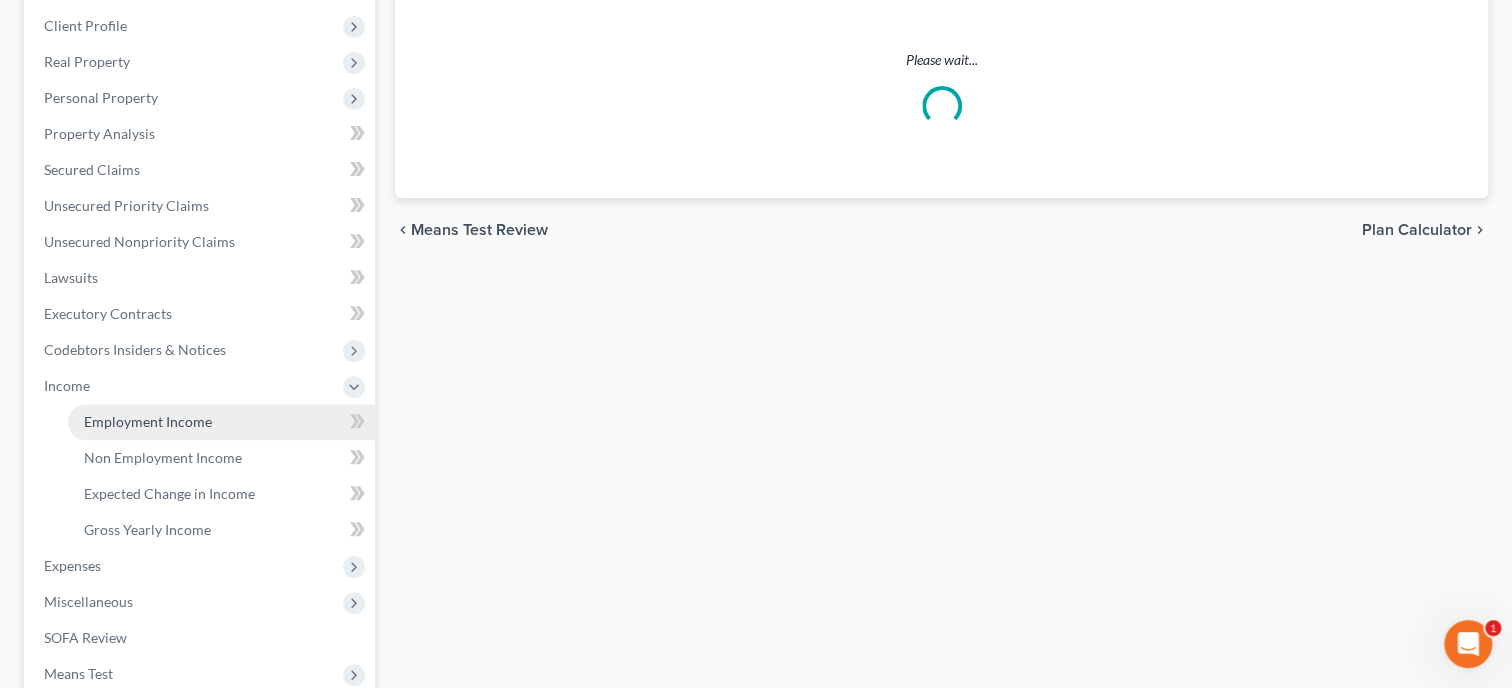 click on "Employment Income" at bounding box center (148, 421) 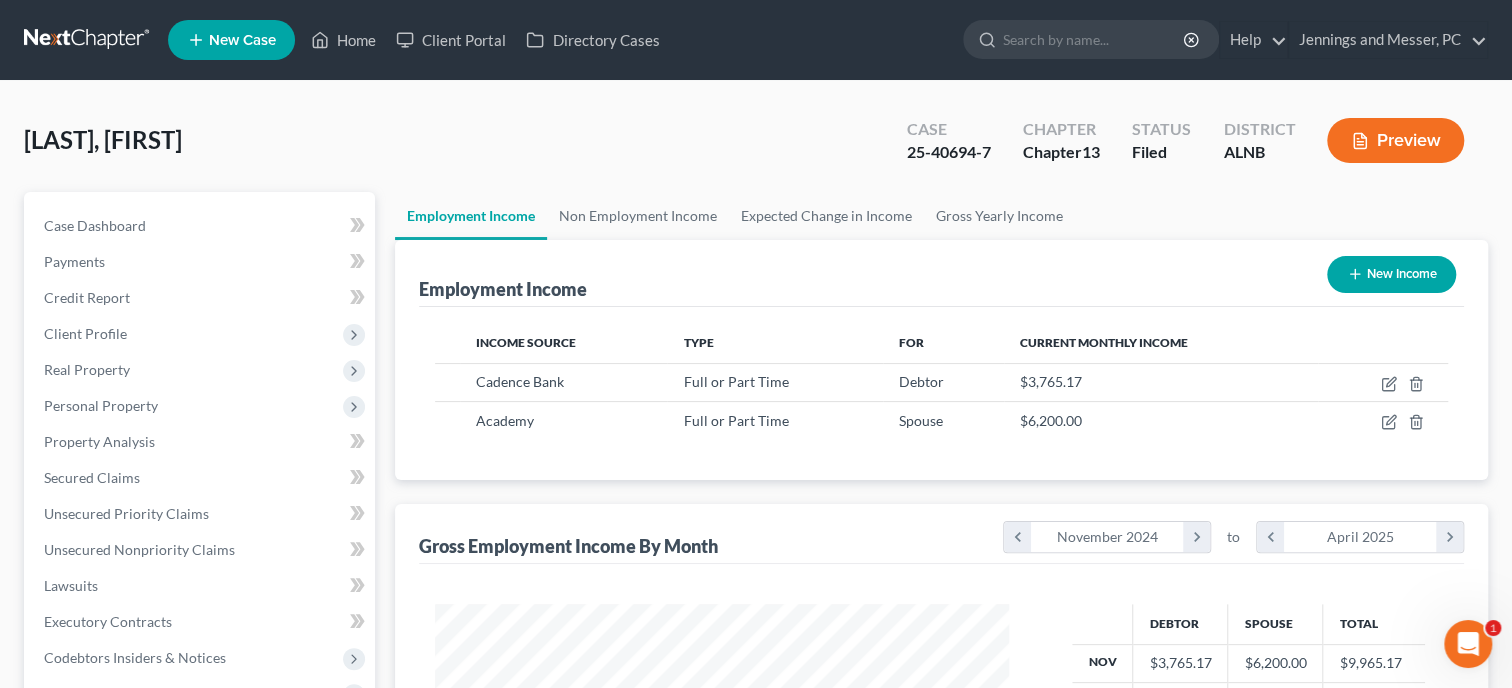 scroll, scrollTop: 0, scrollLeft: 0, axis: both 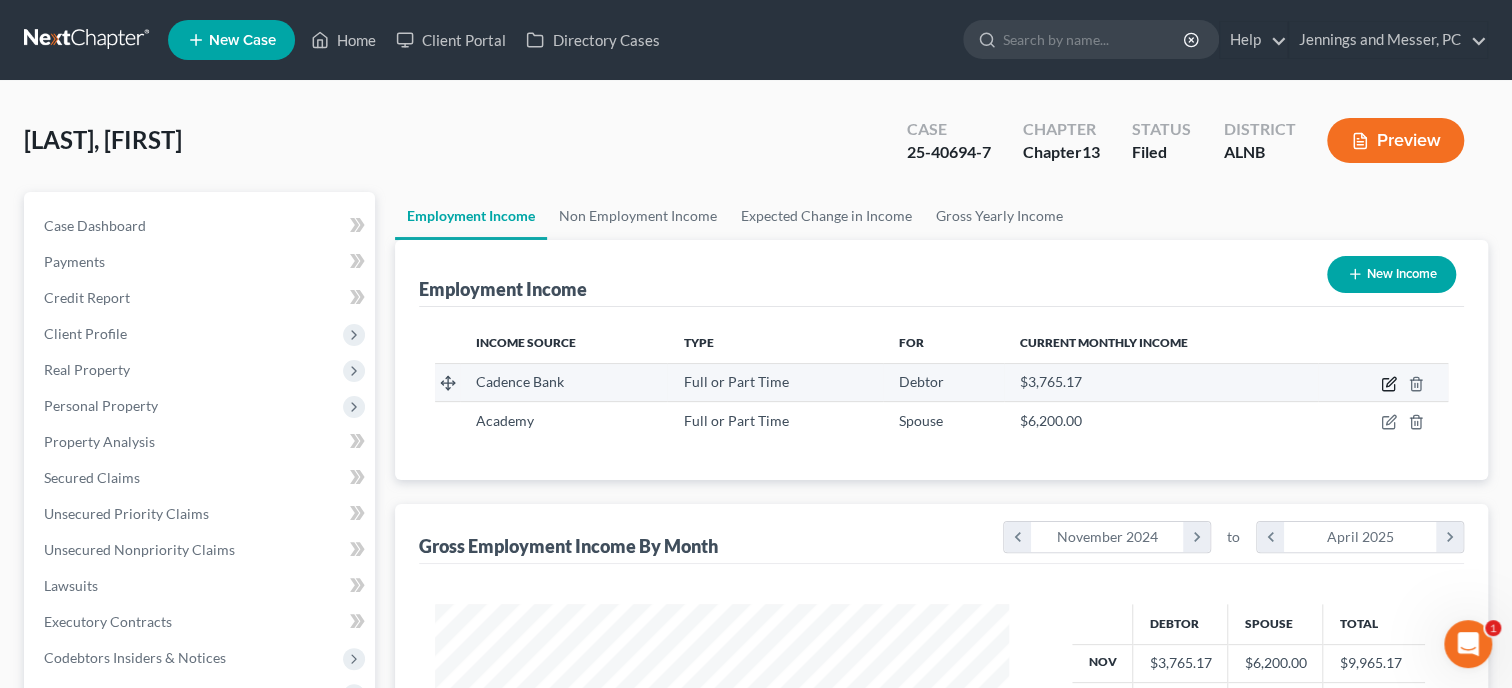 click 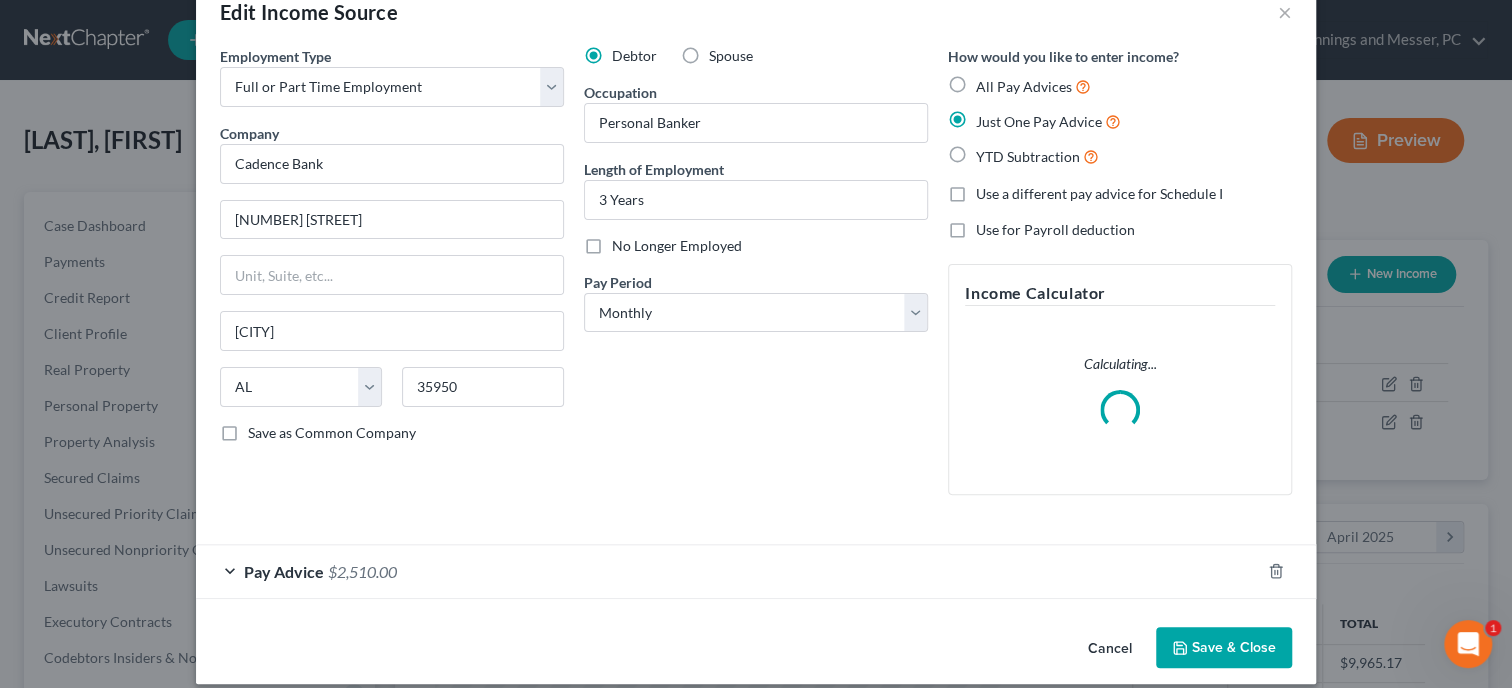 scroll, scrollTop: 66, scrollLeft: 0, axis: vertical 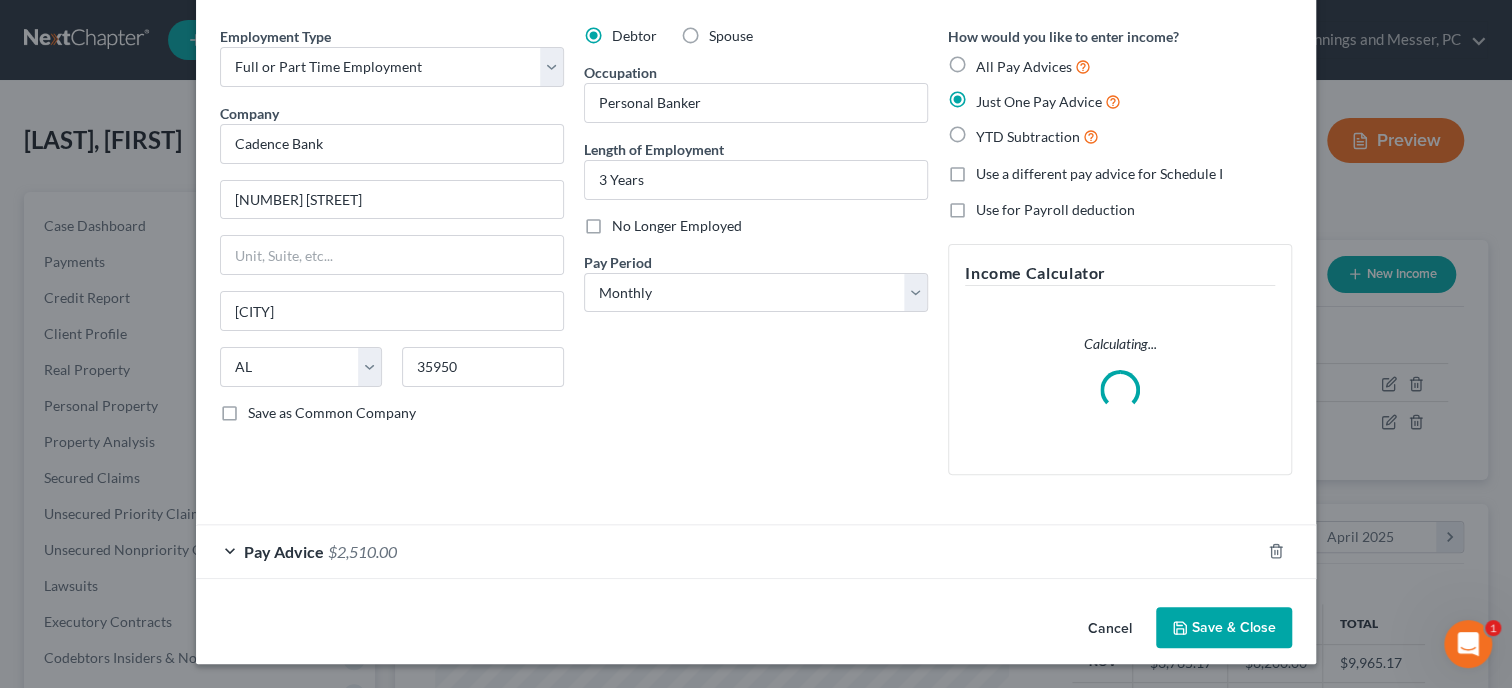click on "Pay Advice $2,510.00" at bounding box center (728, 551) 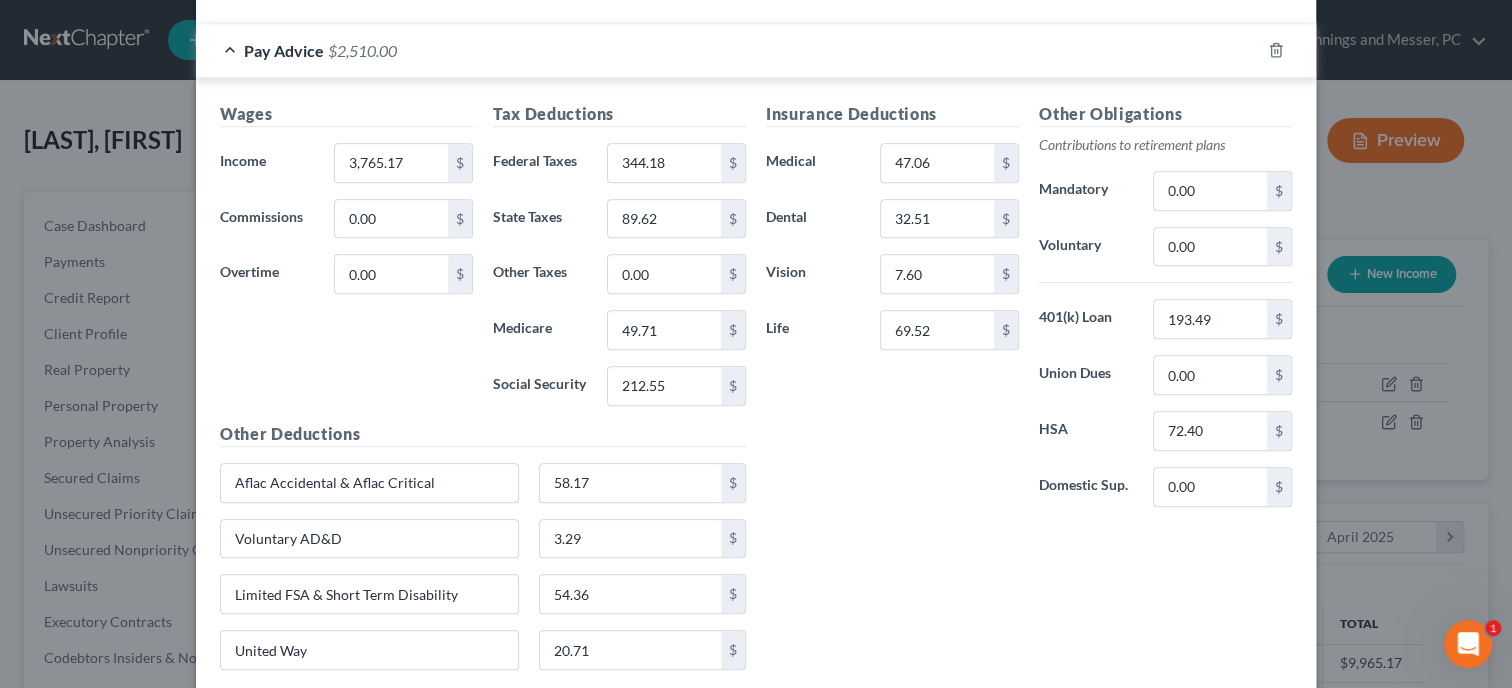 scroll, scrollTop: 580, scrollLeft: 0, axis: vertical 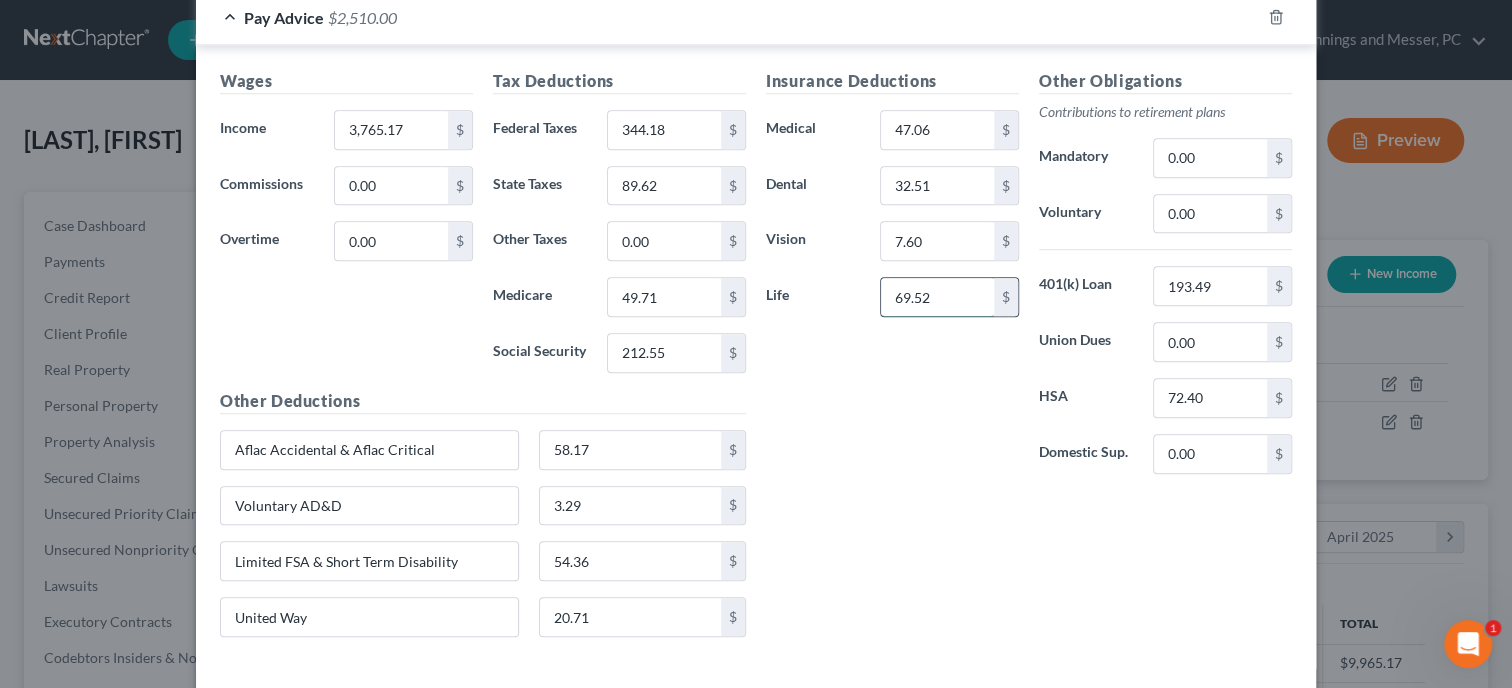 click on "69.52" at bounding box center [937, 297] 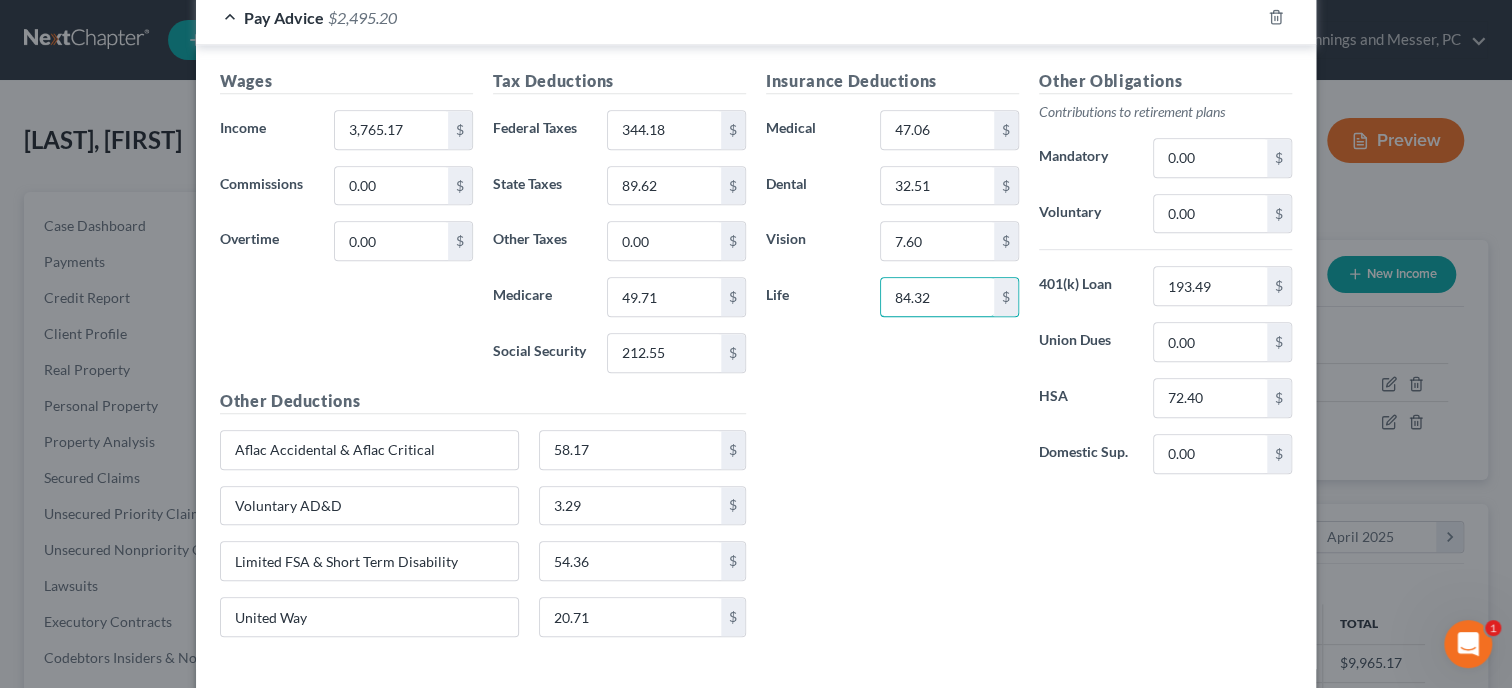 type on "84.32" 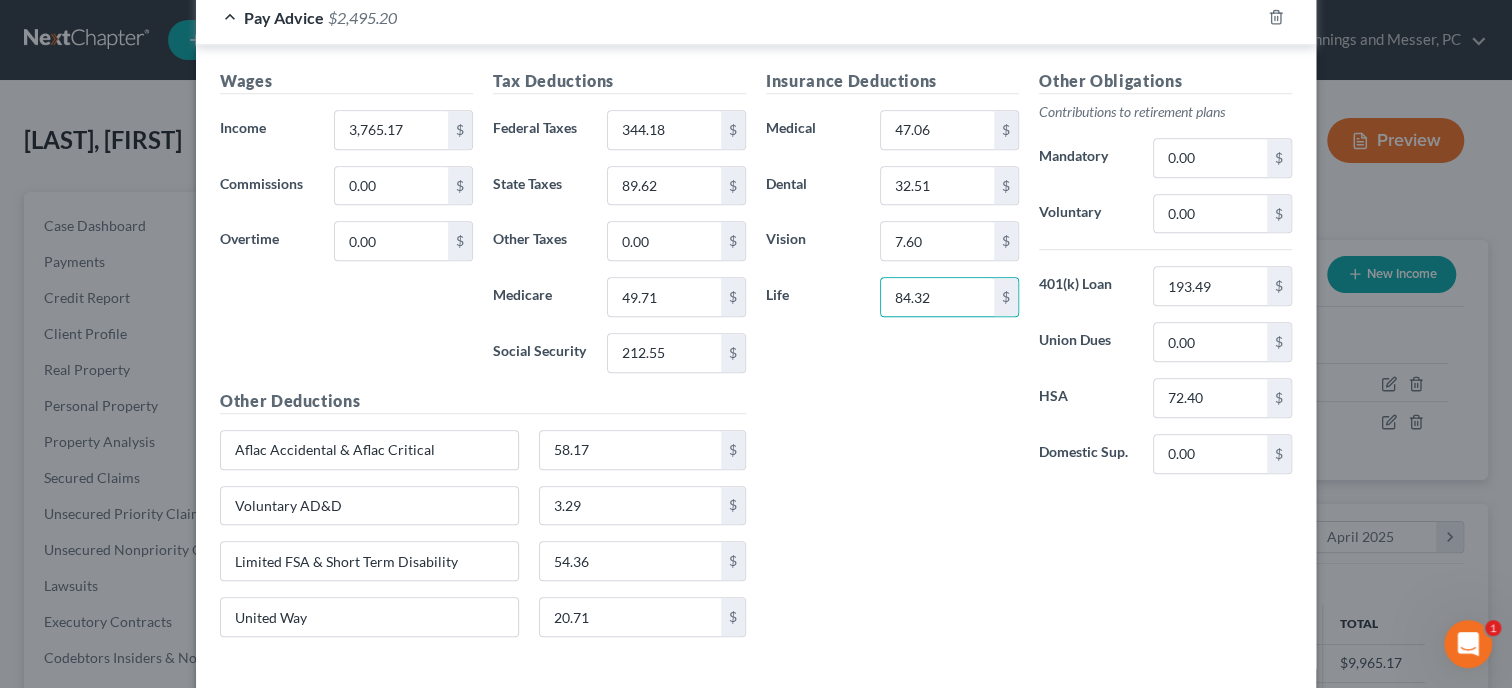 click on "Insurance Deductions Medical 47.06 $ Dental 32.51 $ Vision 7.60 $ Life 84.32 $" at bounding box center (892, 279) 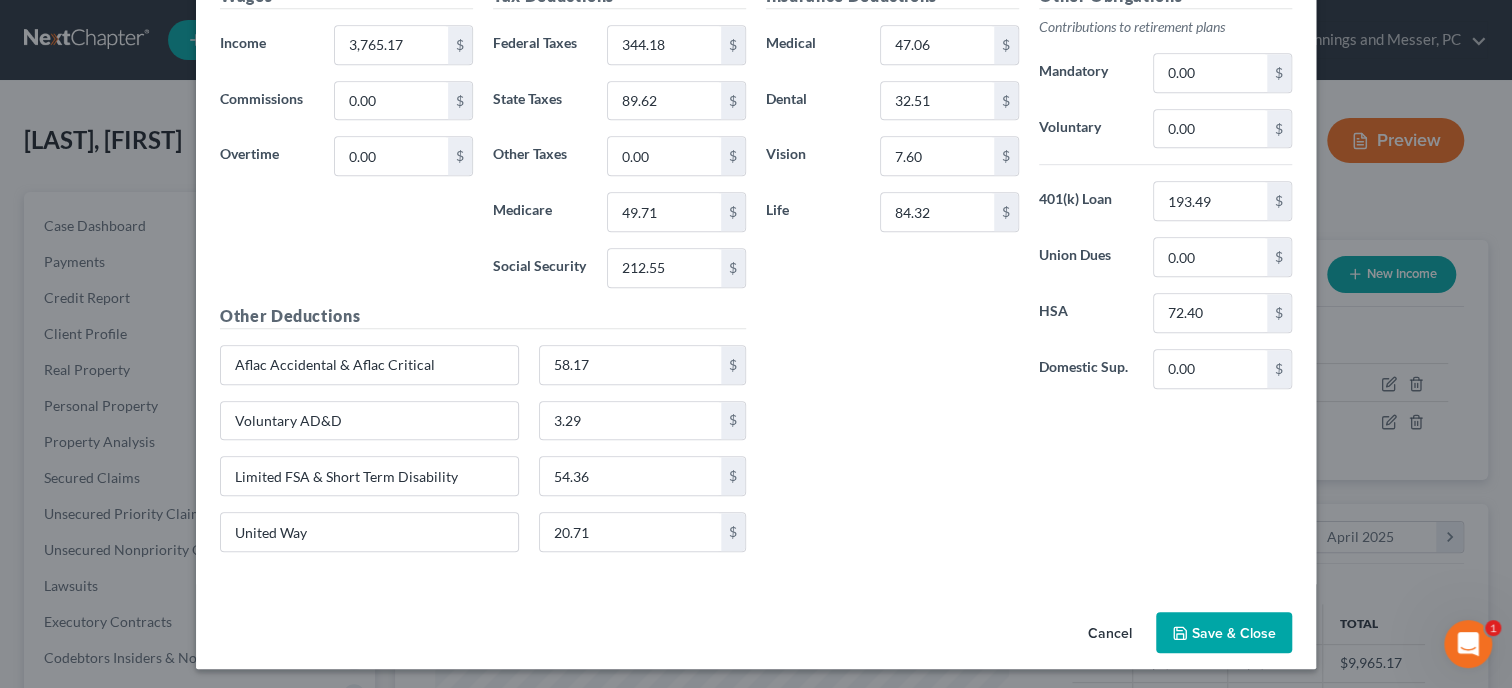 scroll, scrollTop: 666, scrollLeft: 0, axis: vertical 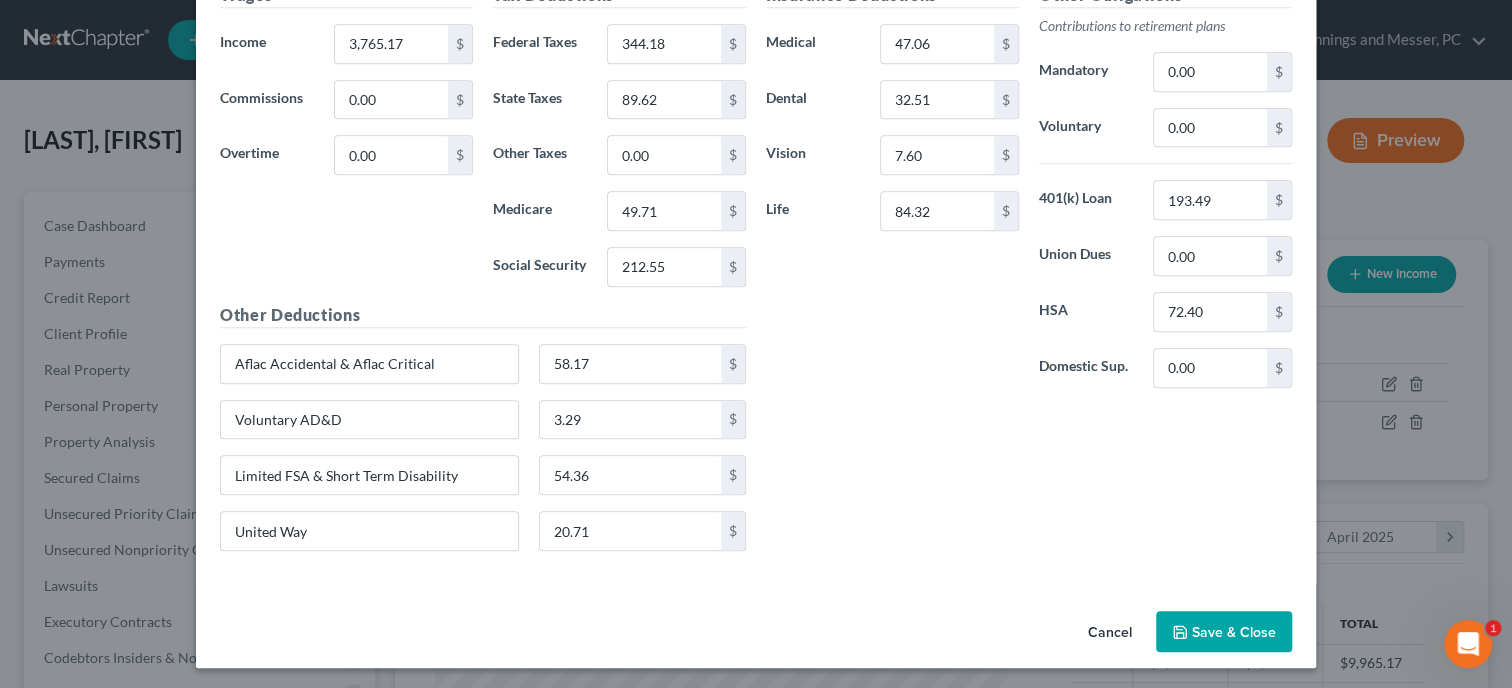 click on "Save & Close" at bounding box center (1224, 632) 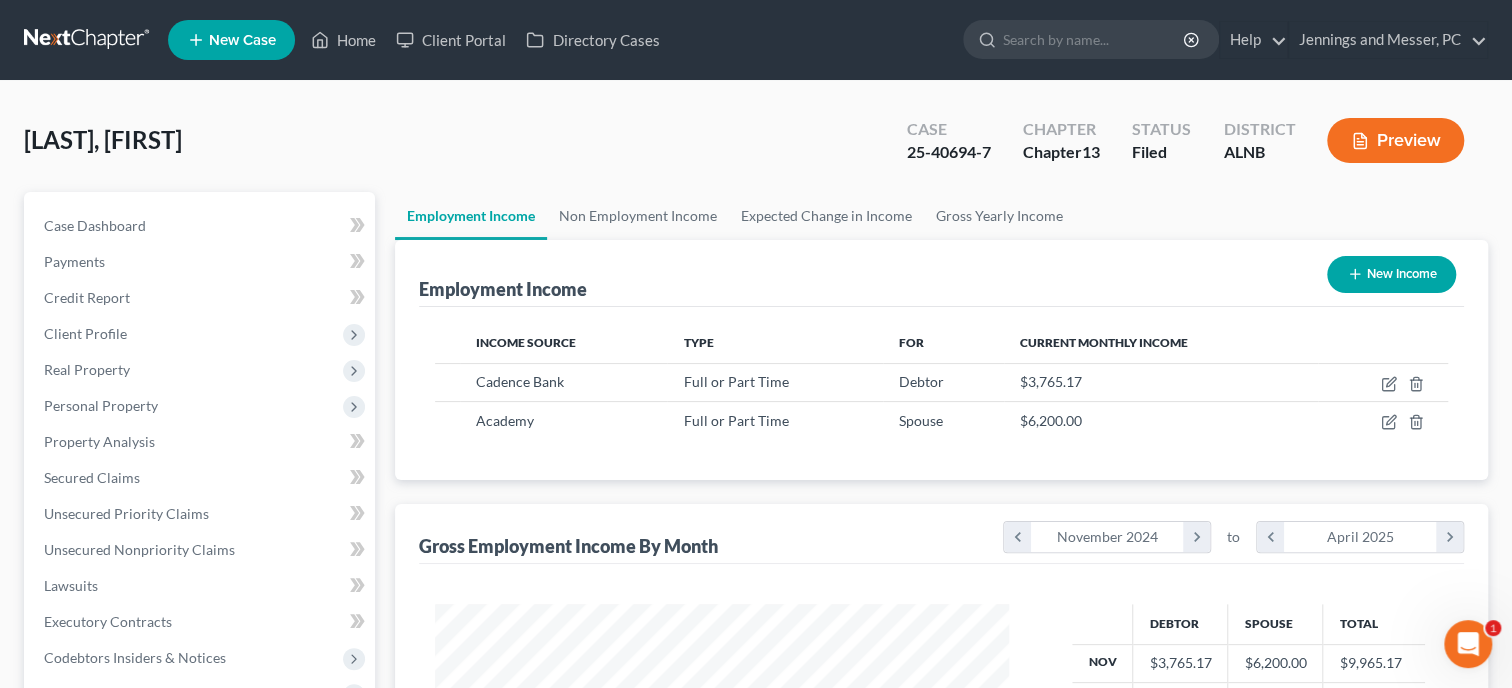 click on "Gross Employment Income By Month
chevron_left
November 2024
chevron_right
to
chevron_left
April 2025
chevron_right" at bounding box center (941, 534) 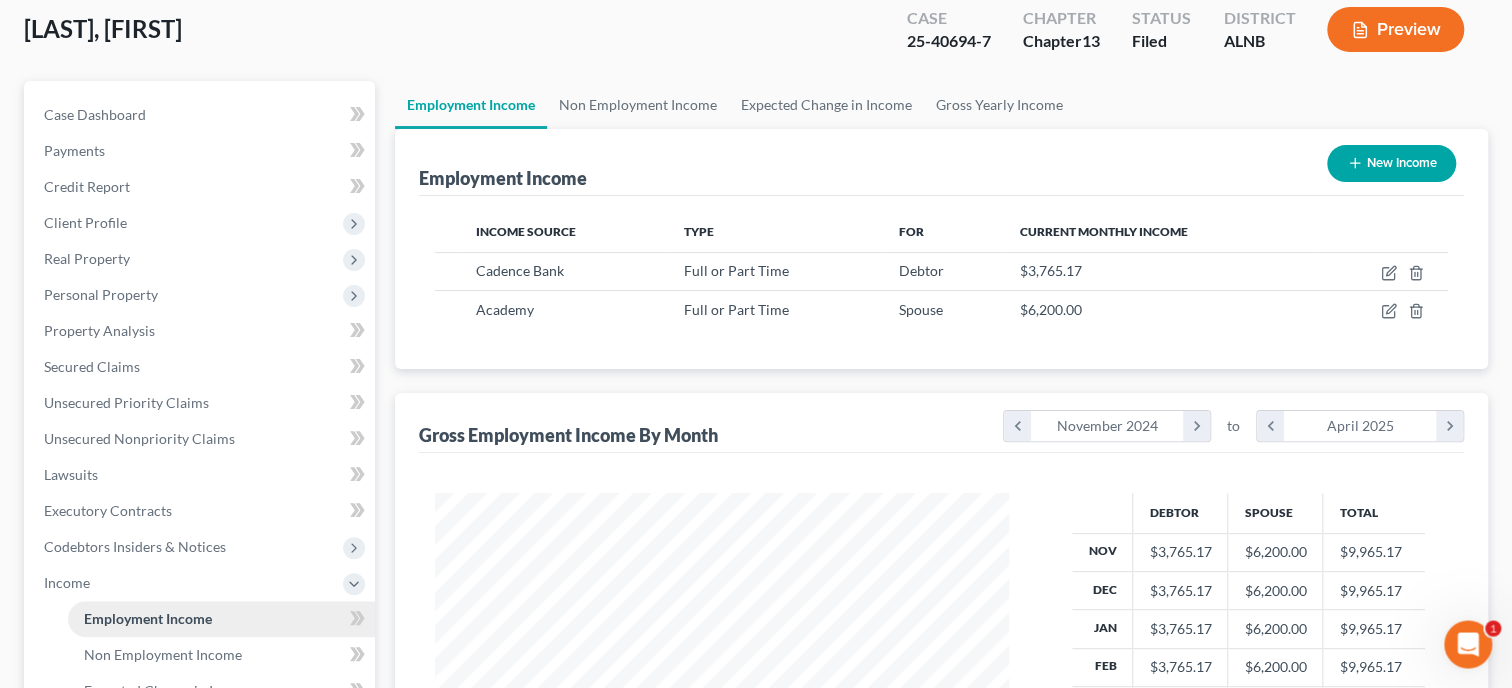 scroll, scrollTop: 514, scrollLeft: 0, axis: vertical 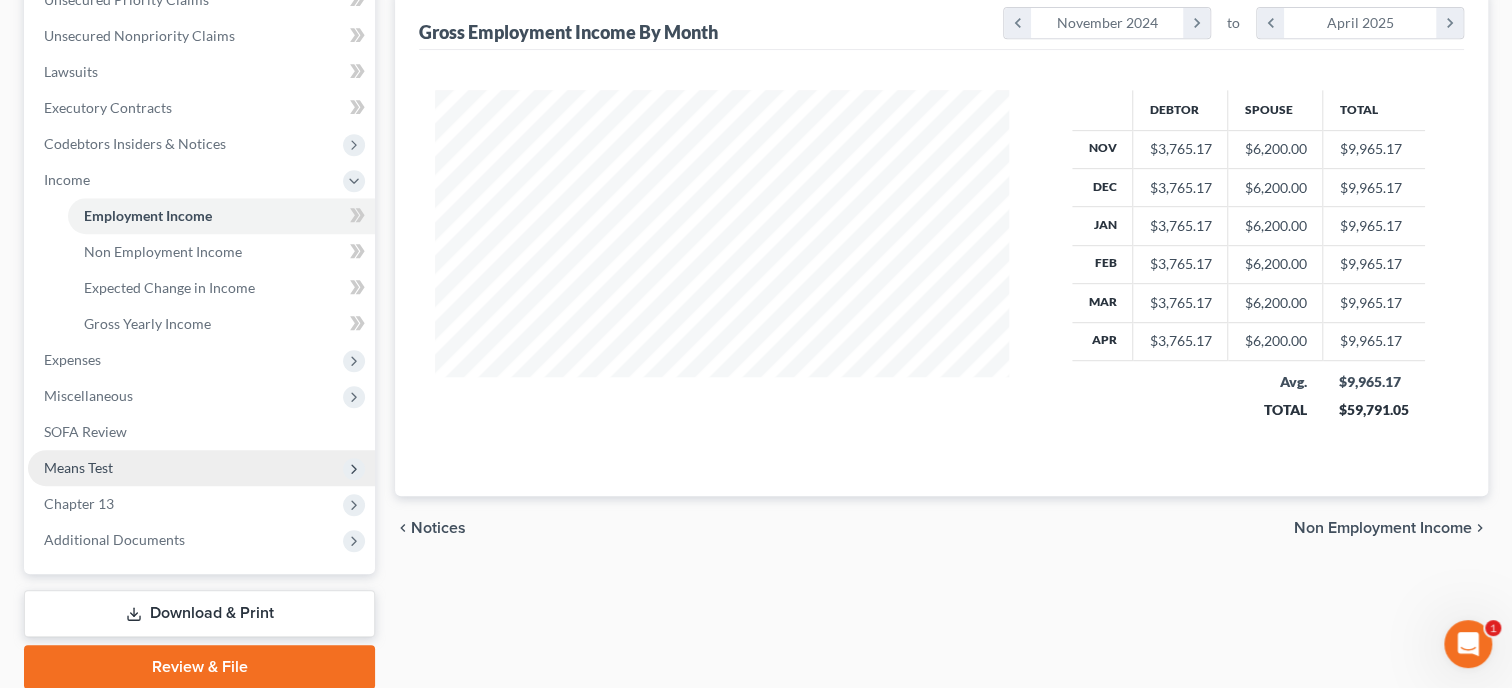 click on "Means Test" at bounding box center (78, 467) 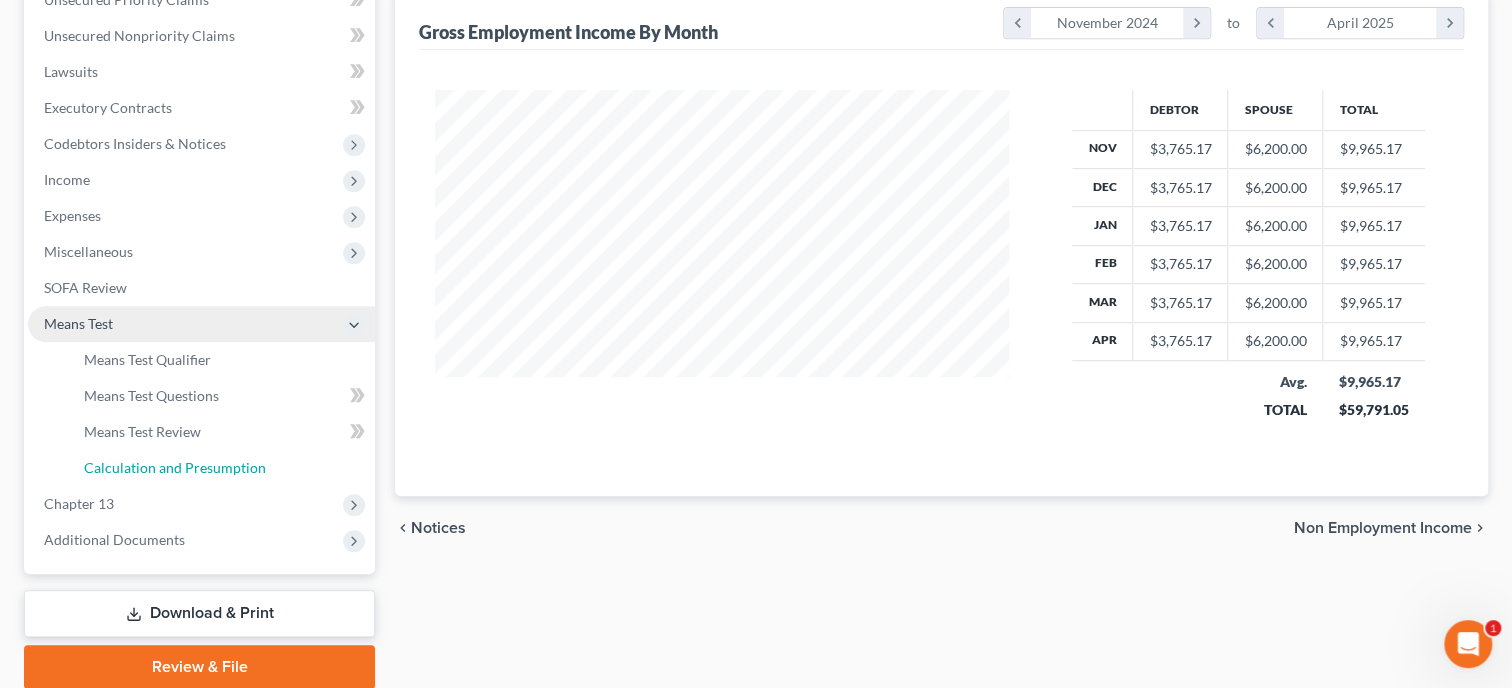 click on "Calculation and Presumption" at bounding box center [175, 467] 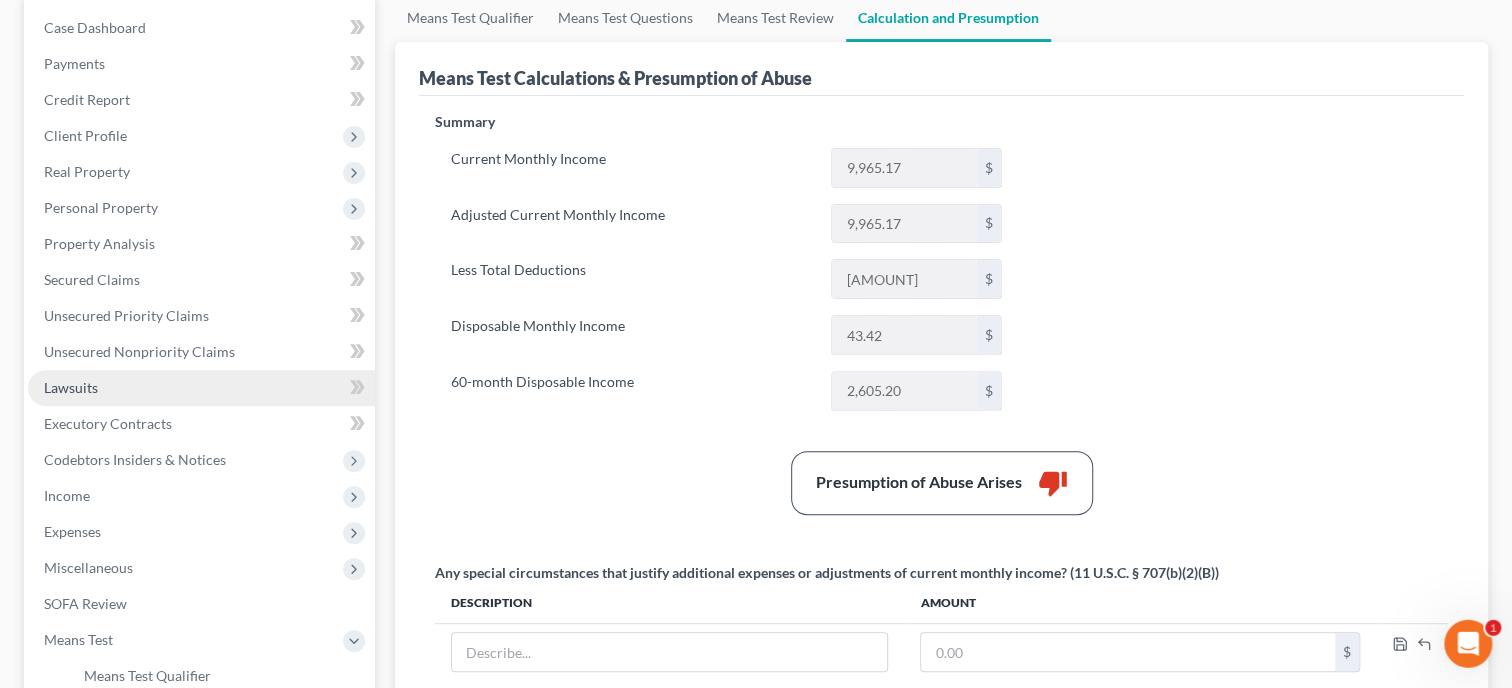 scroll, scrollTop: 205, scrollLeft: 0, axis: vertical 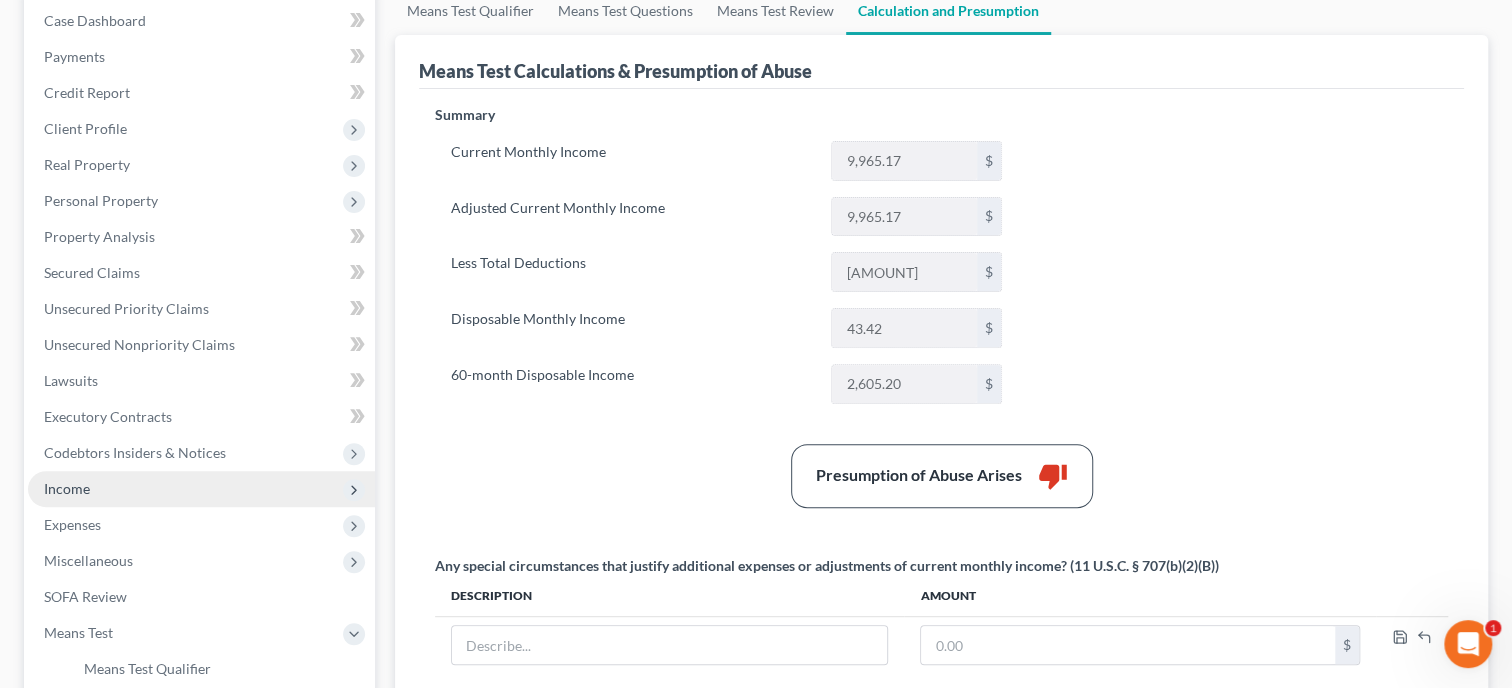 click on "Income" at bounding box center (67, 488) 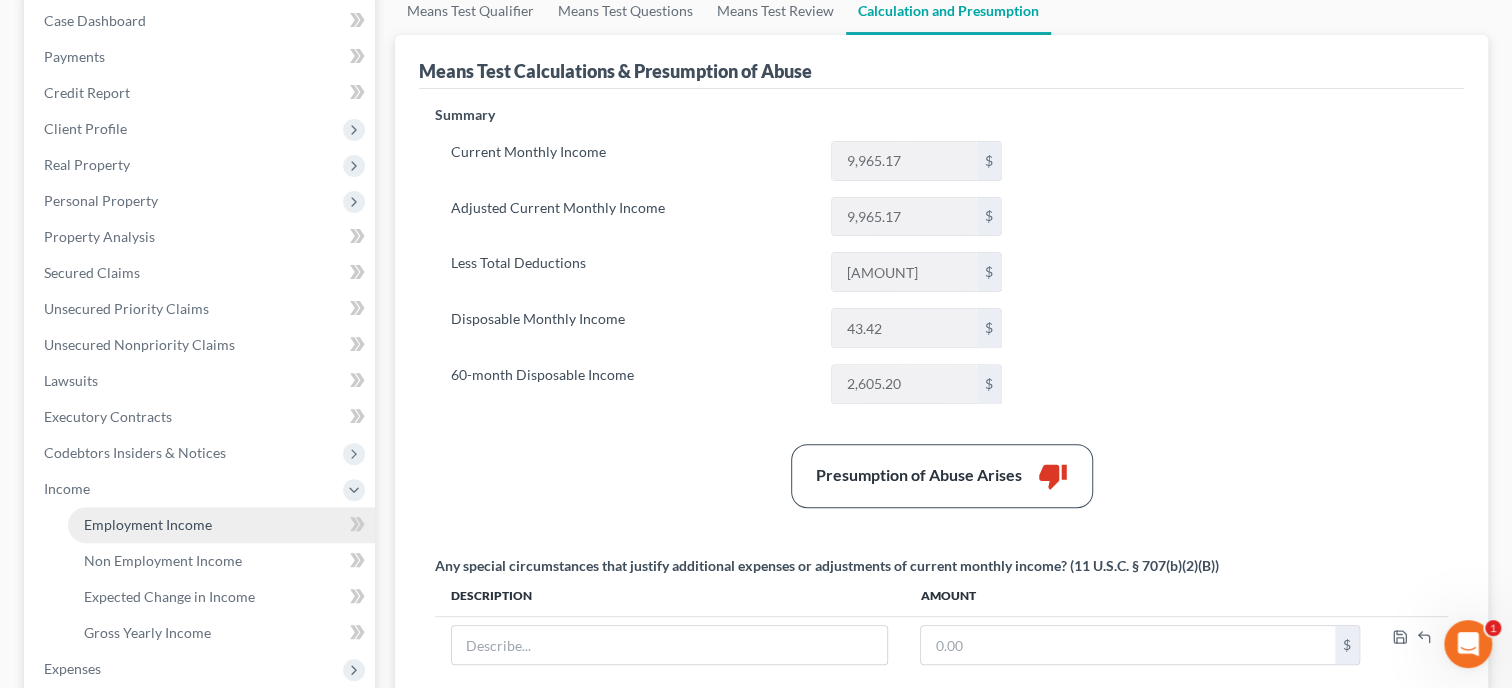 click on "Employment Income" at bounding box center (148, 524) 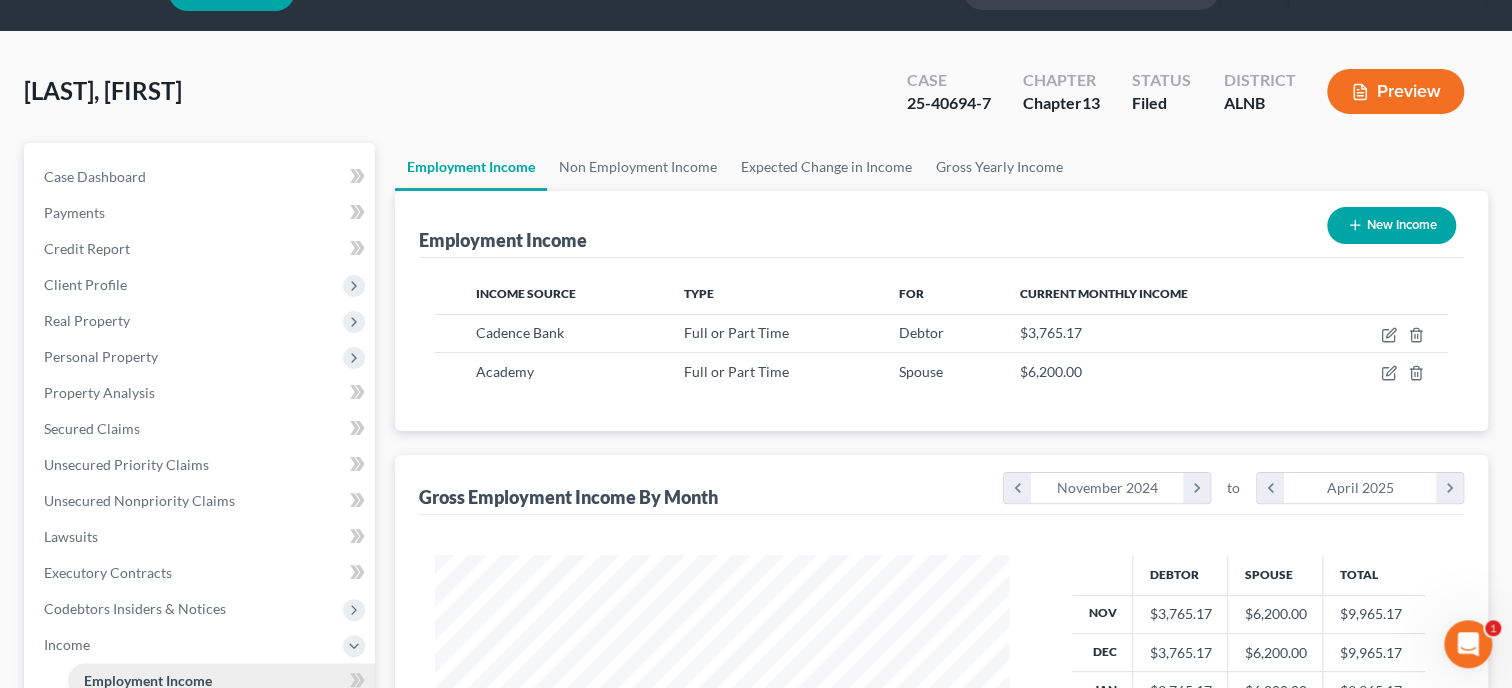 scroll, scrollTop: 0, scrollLeft: 0, axis: both 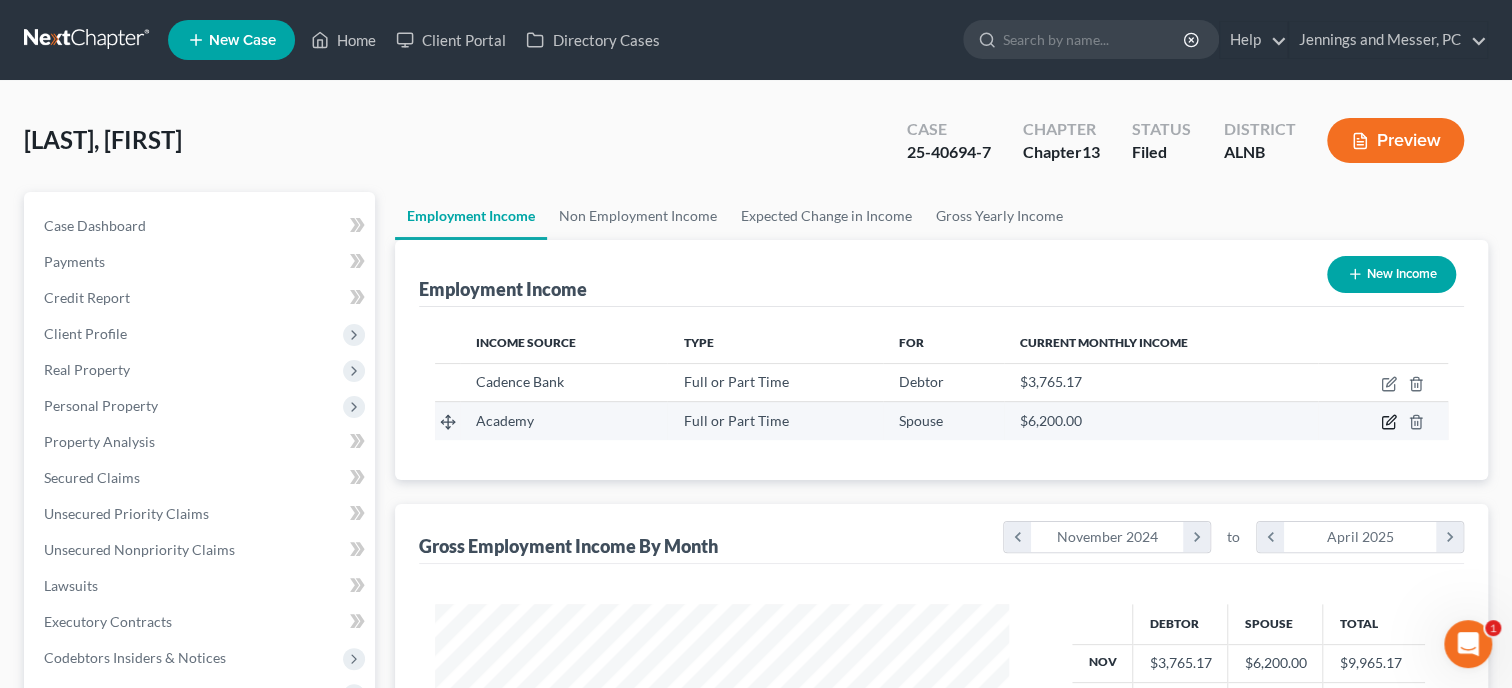 click 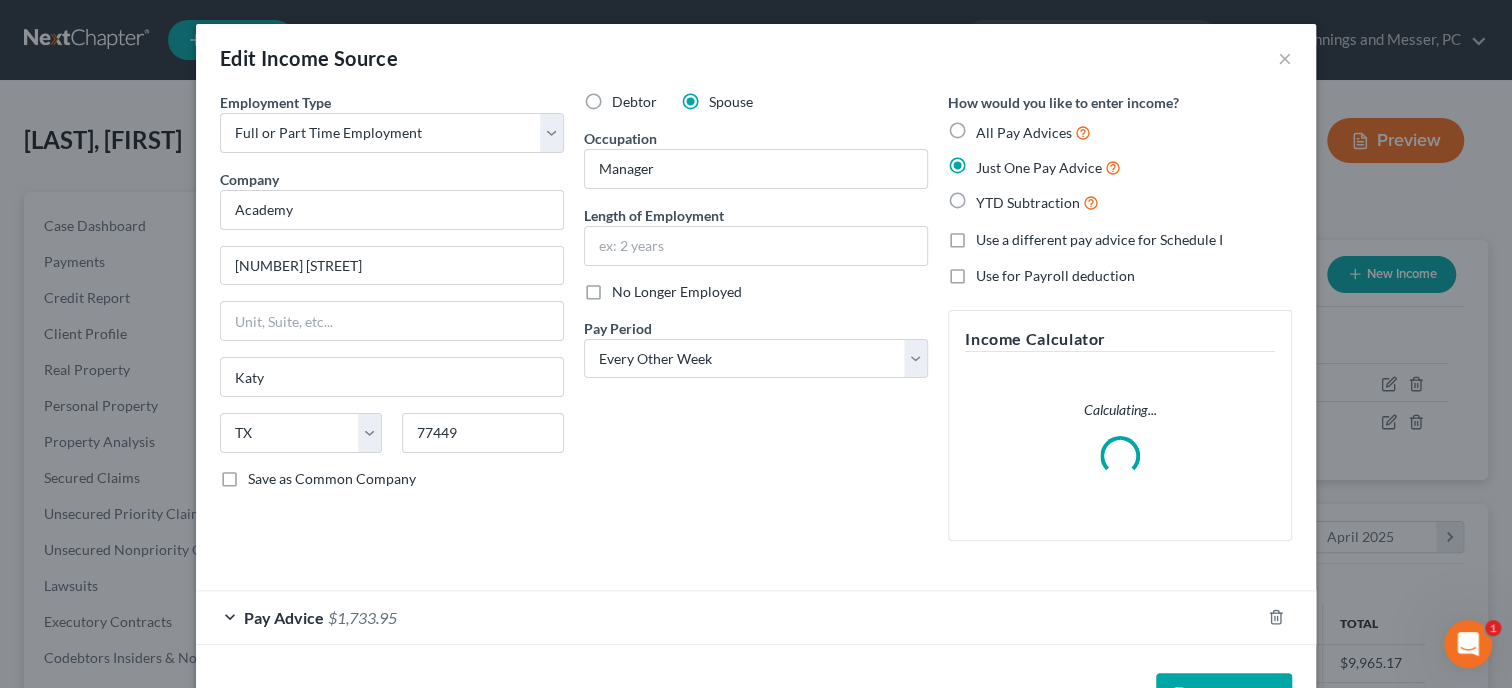 click on "Pay Advice $1,733.95" at bounding box center [728, 617] 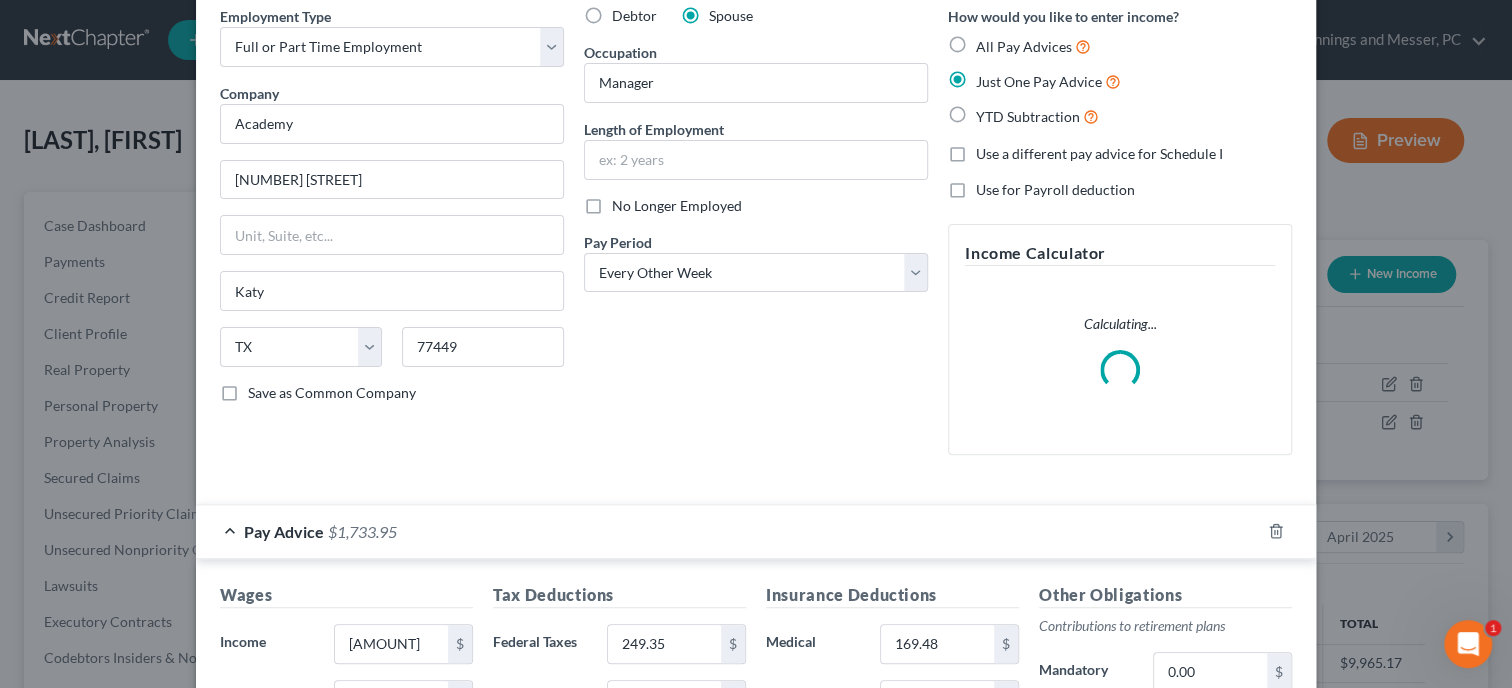 scroll, scrollTop: 411, scrollLeft: 0, axis: vertical 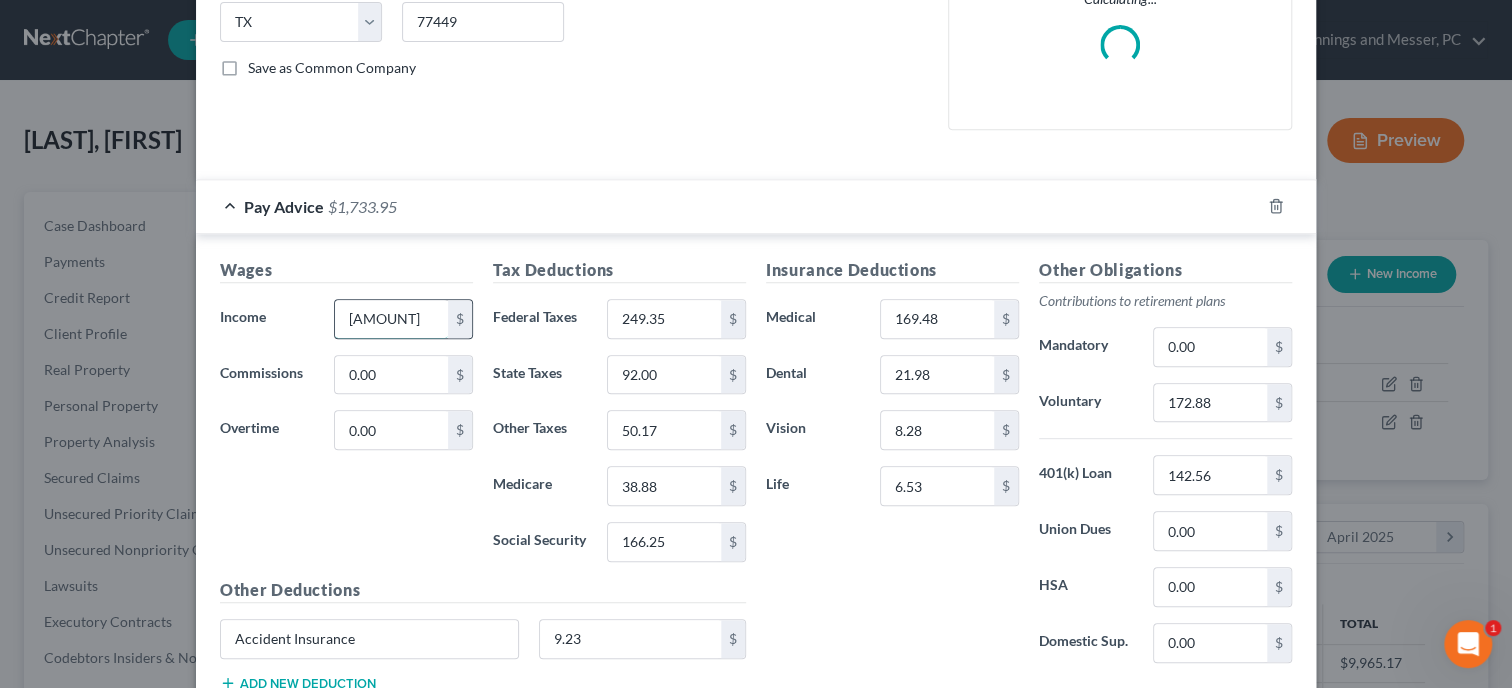 click on "2,861.54" at bounding box center [391, 319] 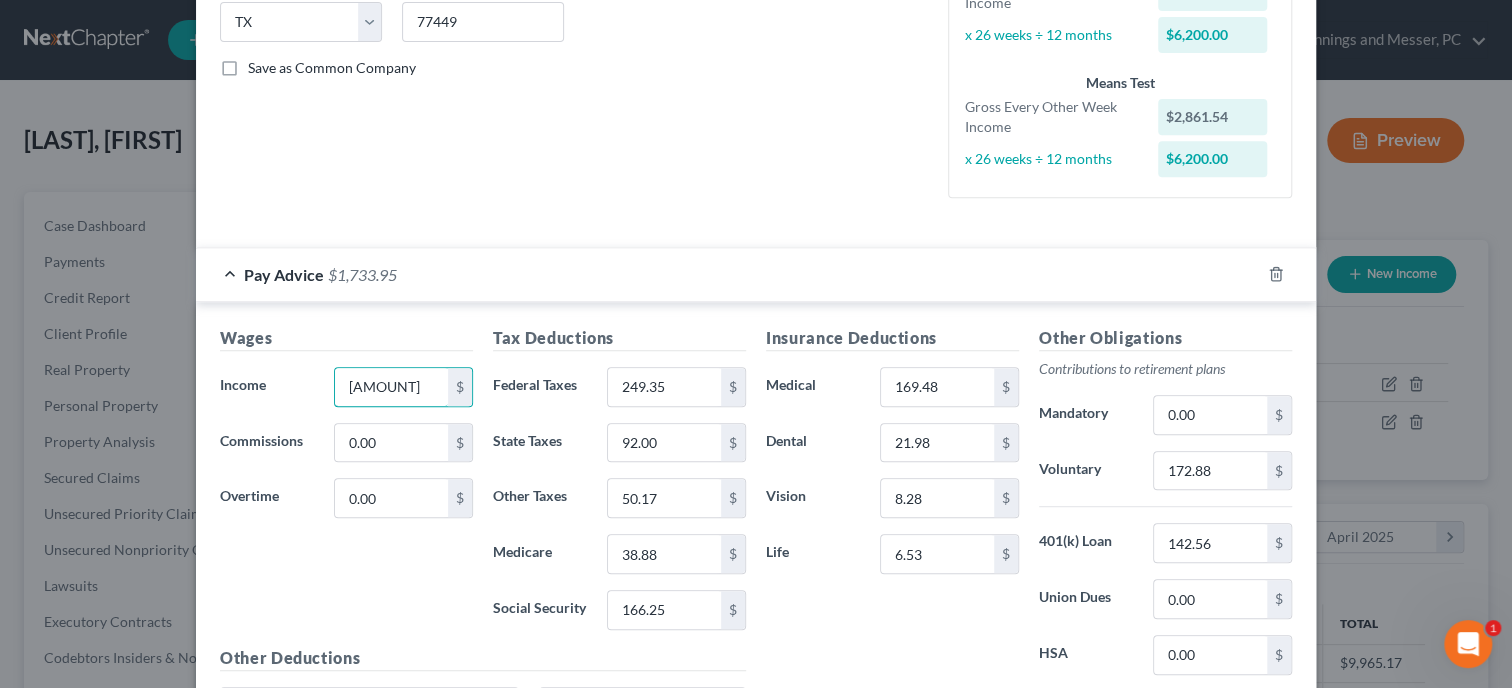 scroll, scrollTop: 102, scrollLeft: 0, axis: vertical 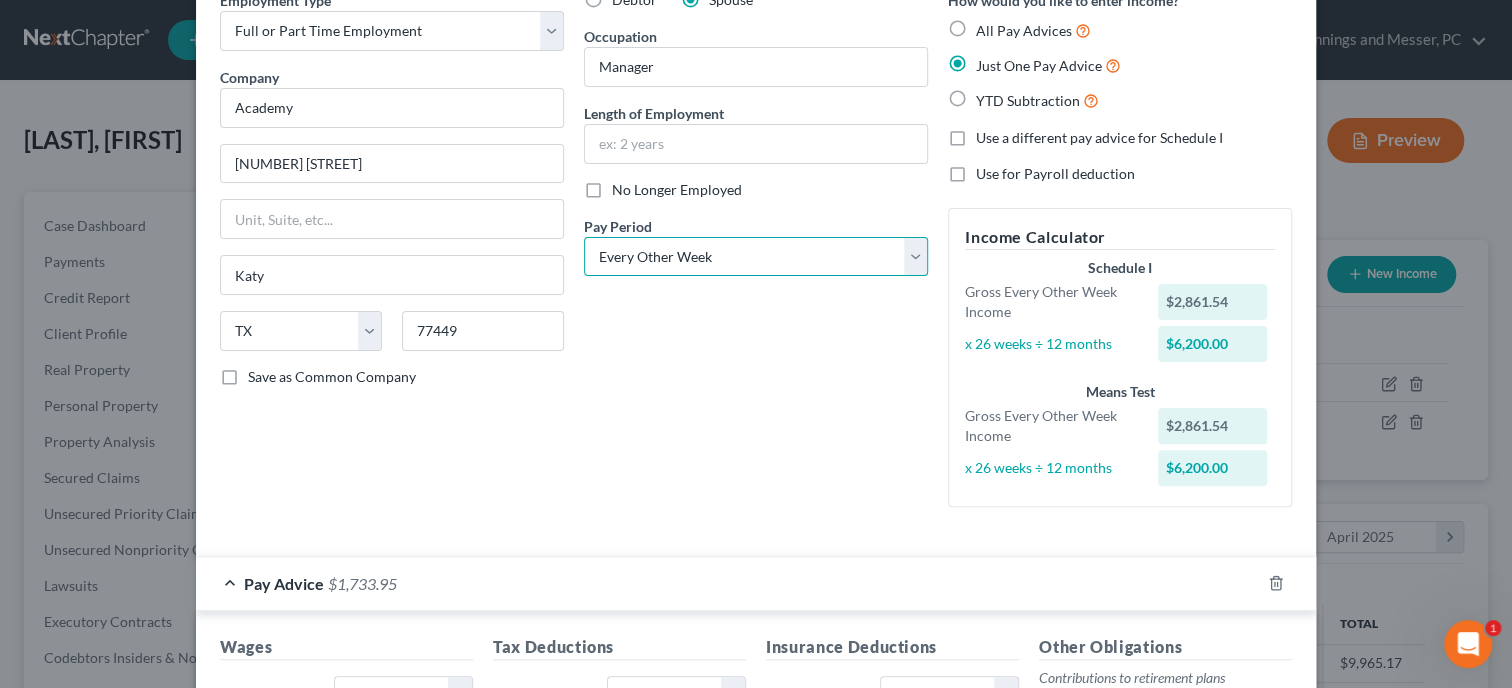 select on "0" 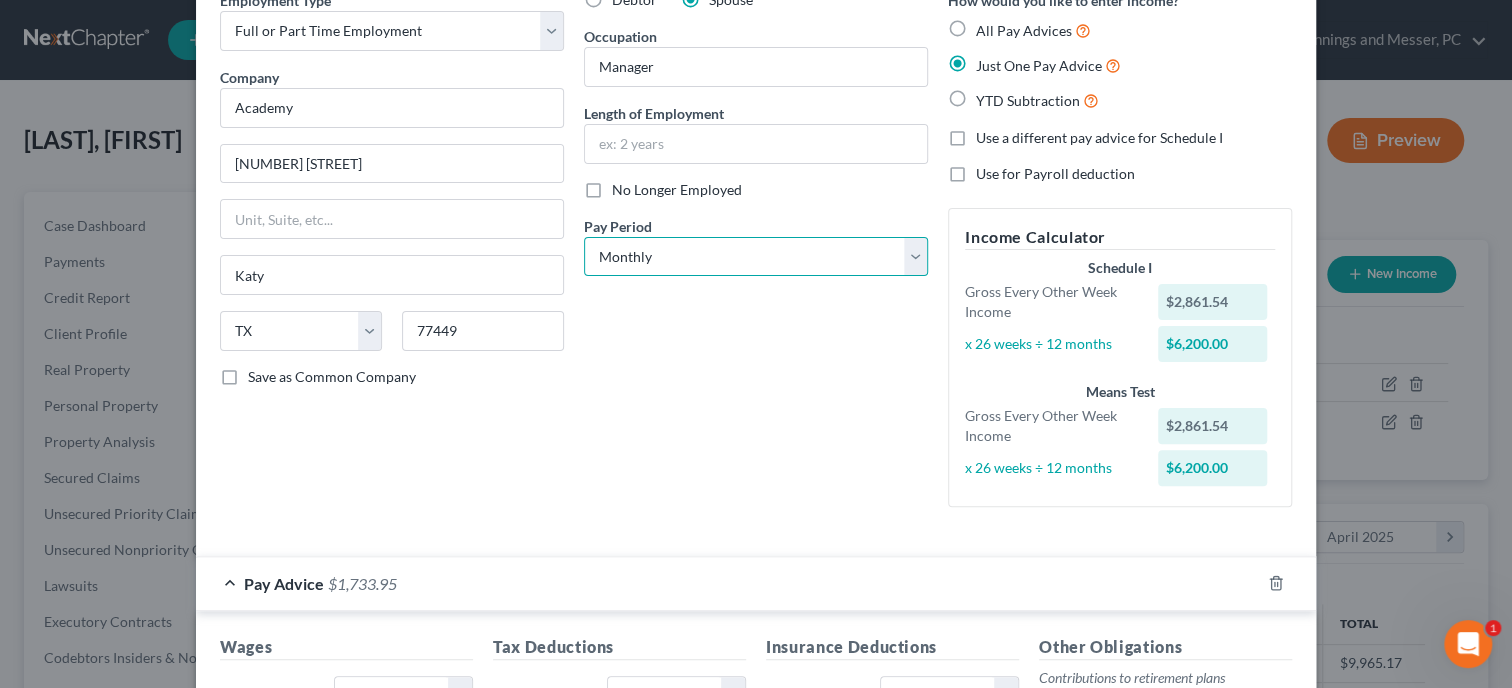 click on "Monthly" at bounding box center (0, 0) 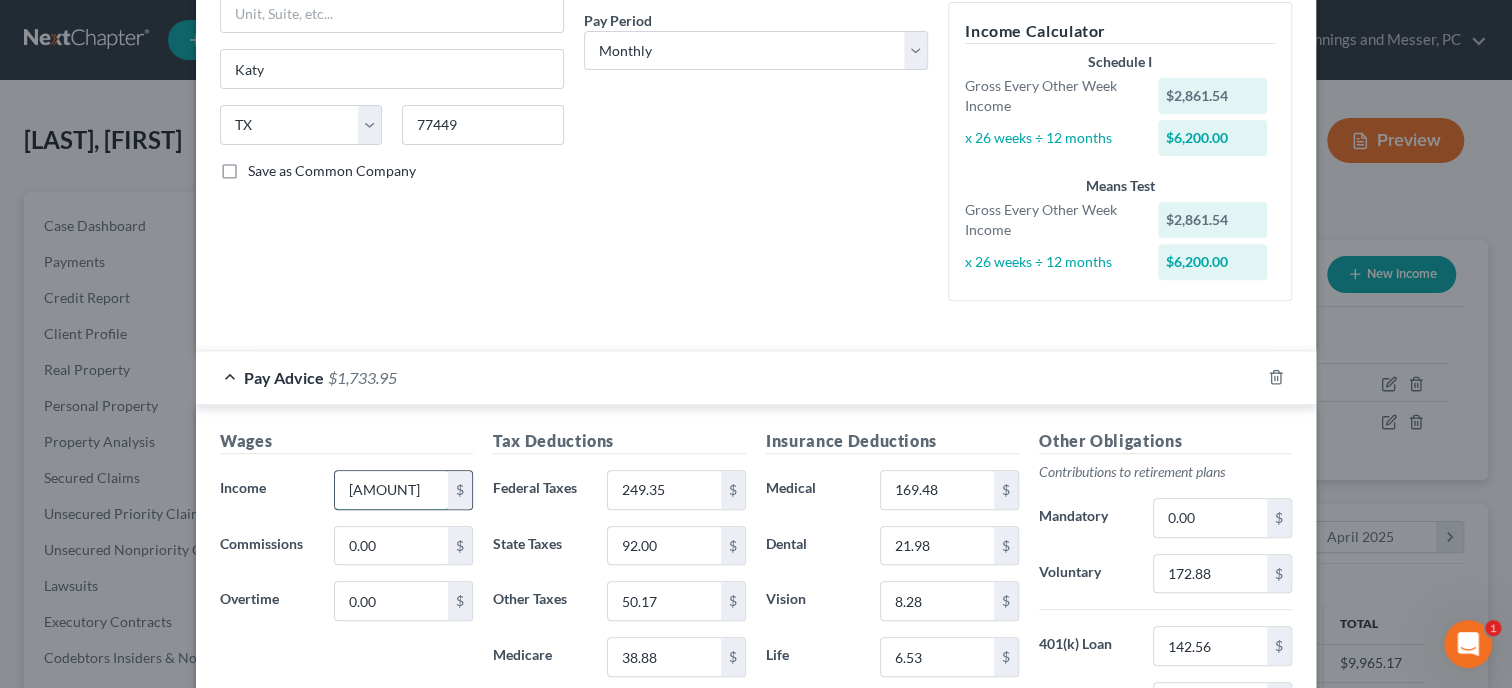 click on "2,861.54" at bounding box center (391, 490) 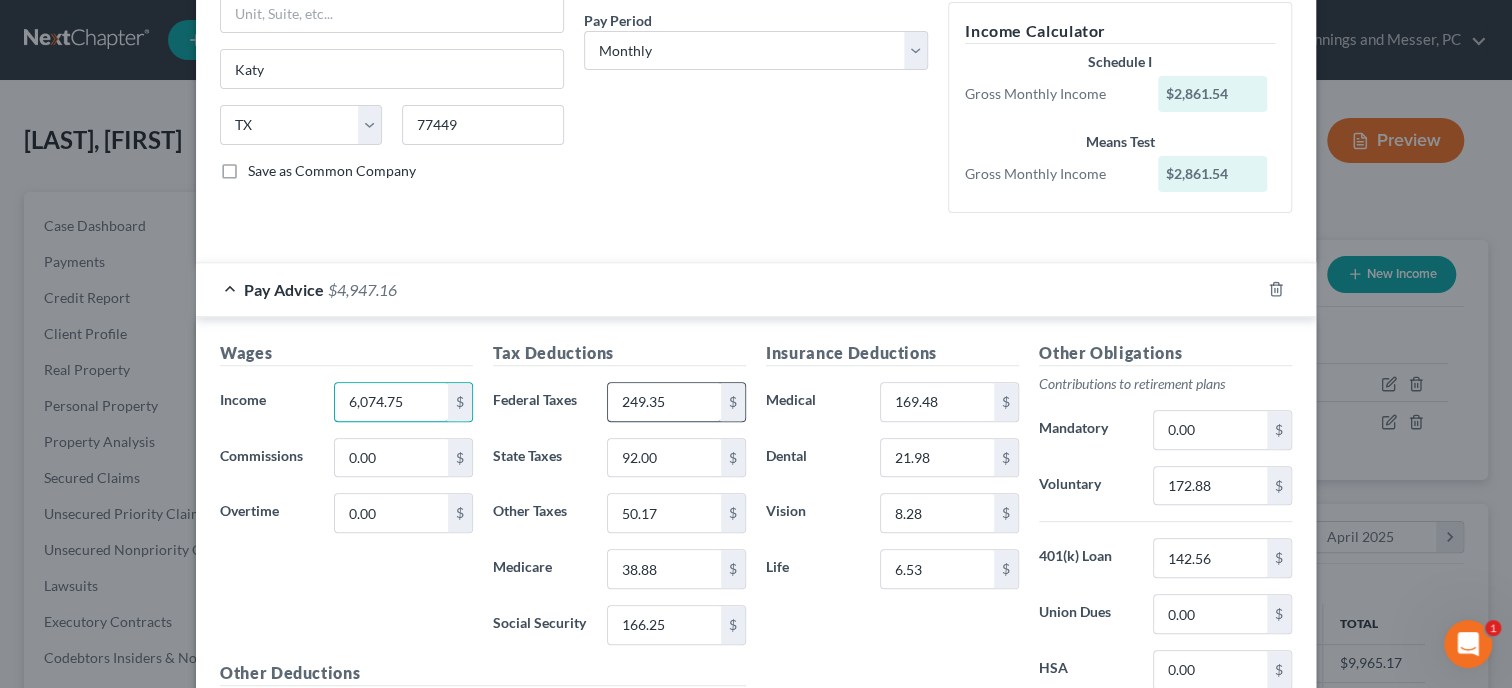 type on "6,074.75" 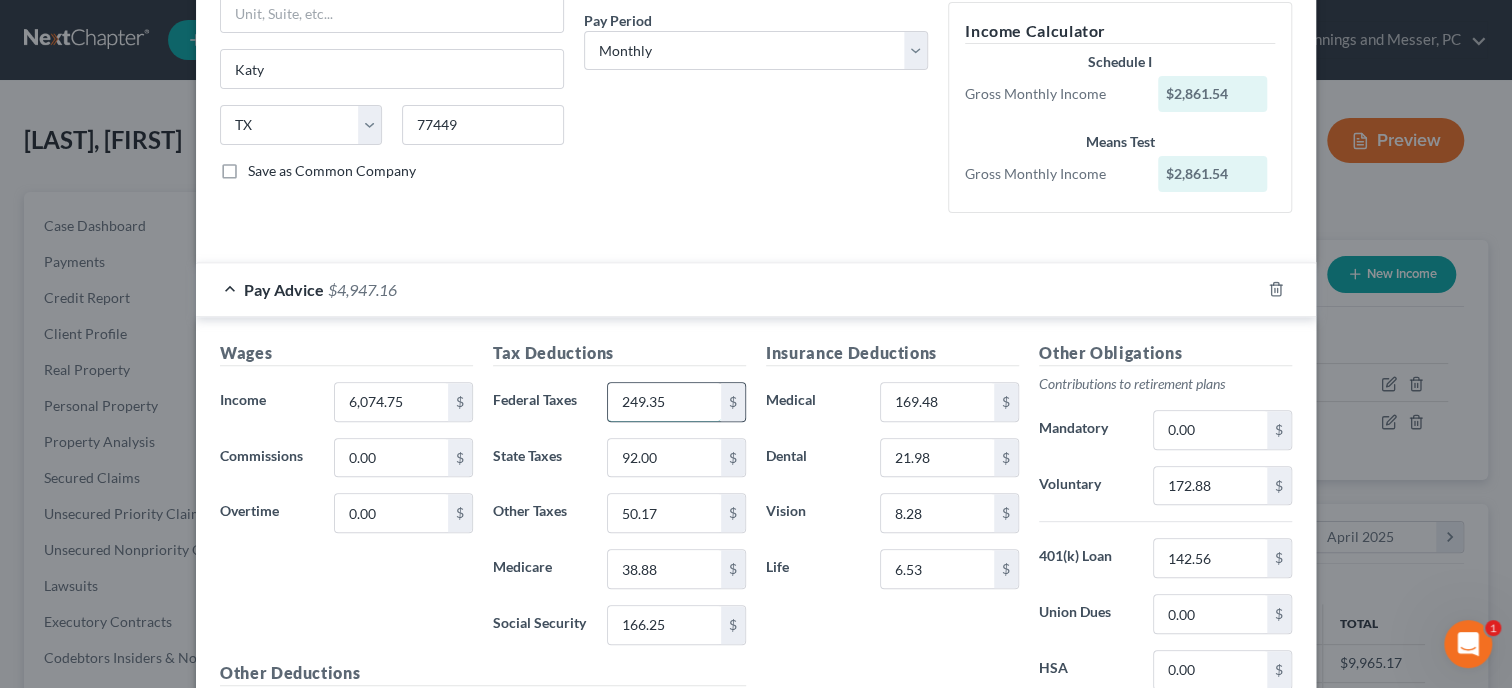 click on "249.35" at bounding box center (664, 402) 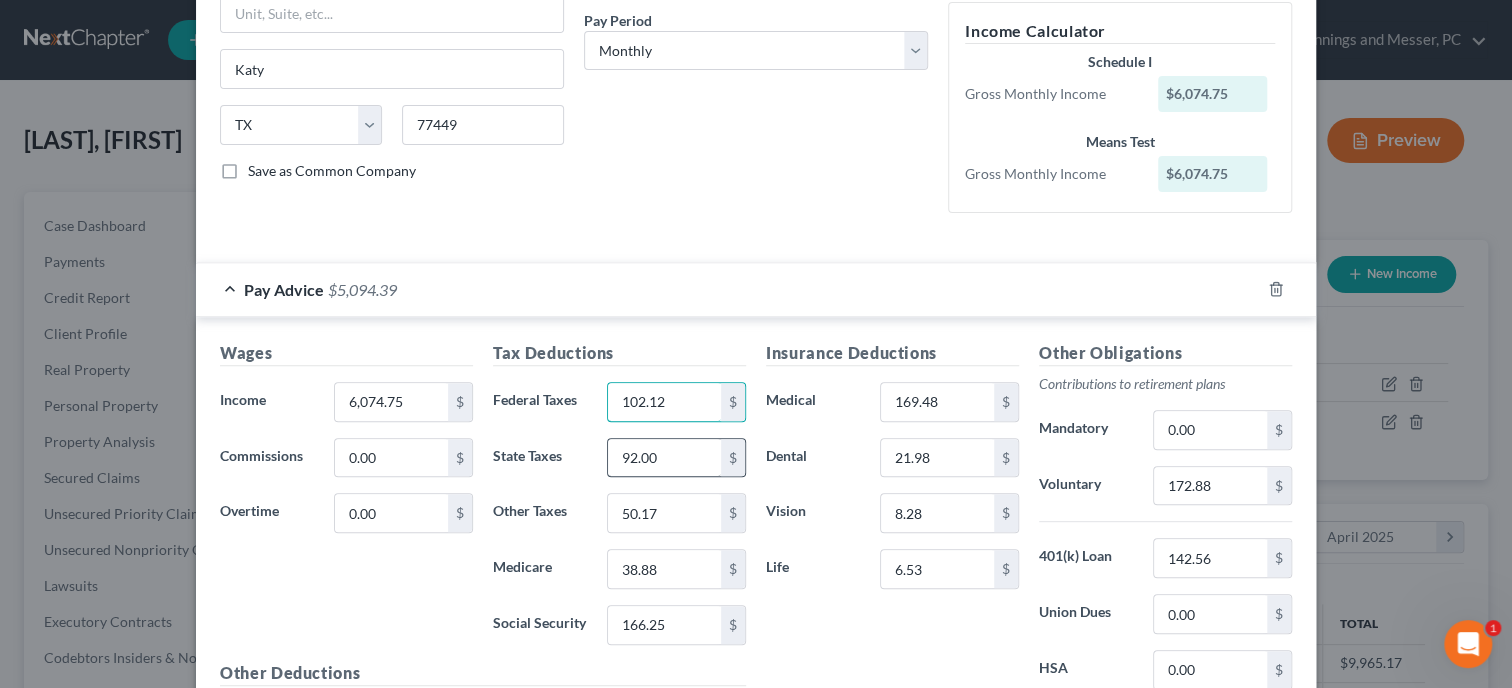 type on "102.12" 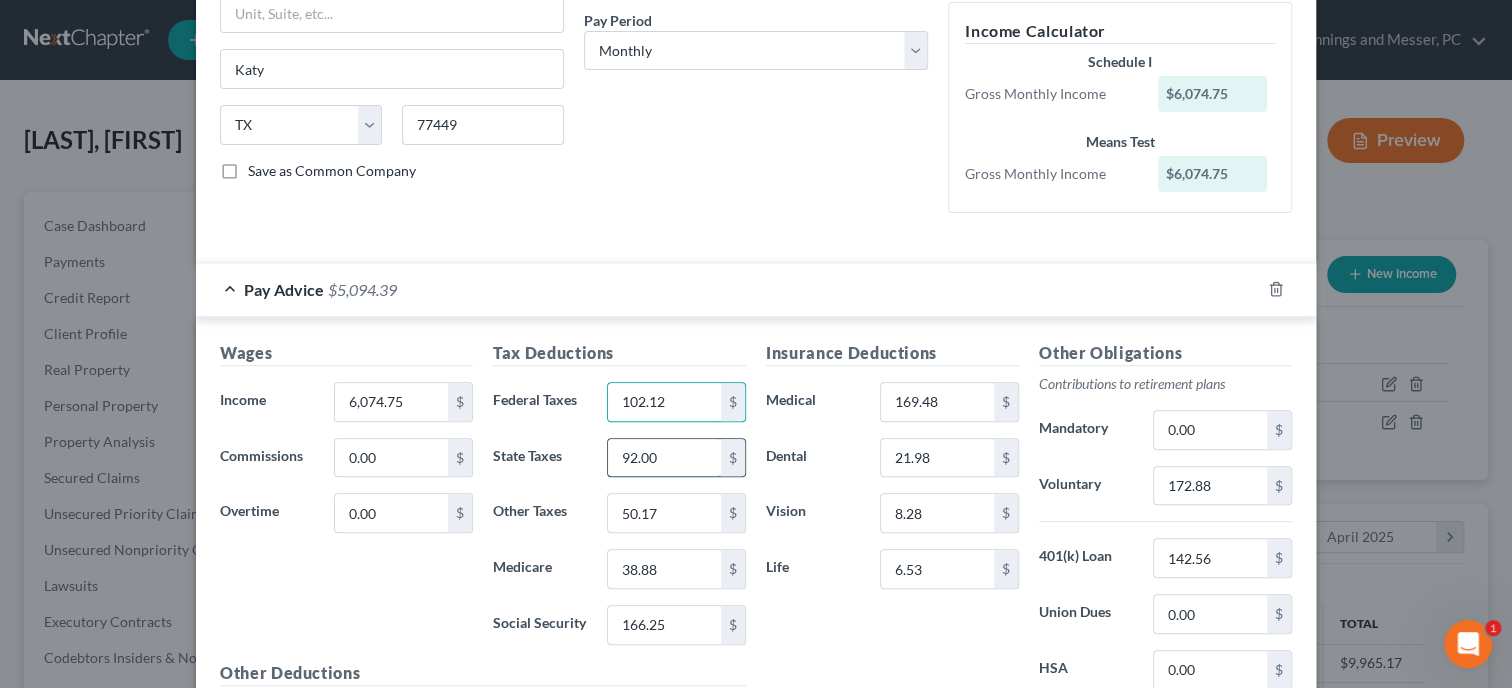 click on "92.00" at bounding box center [664, 458] 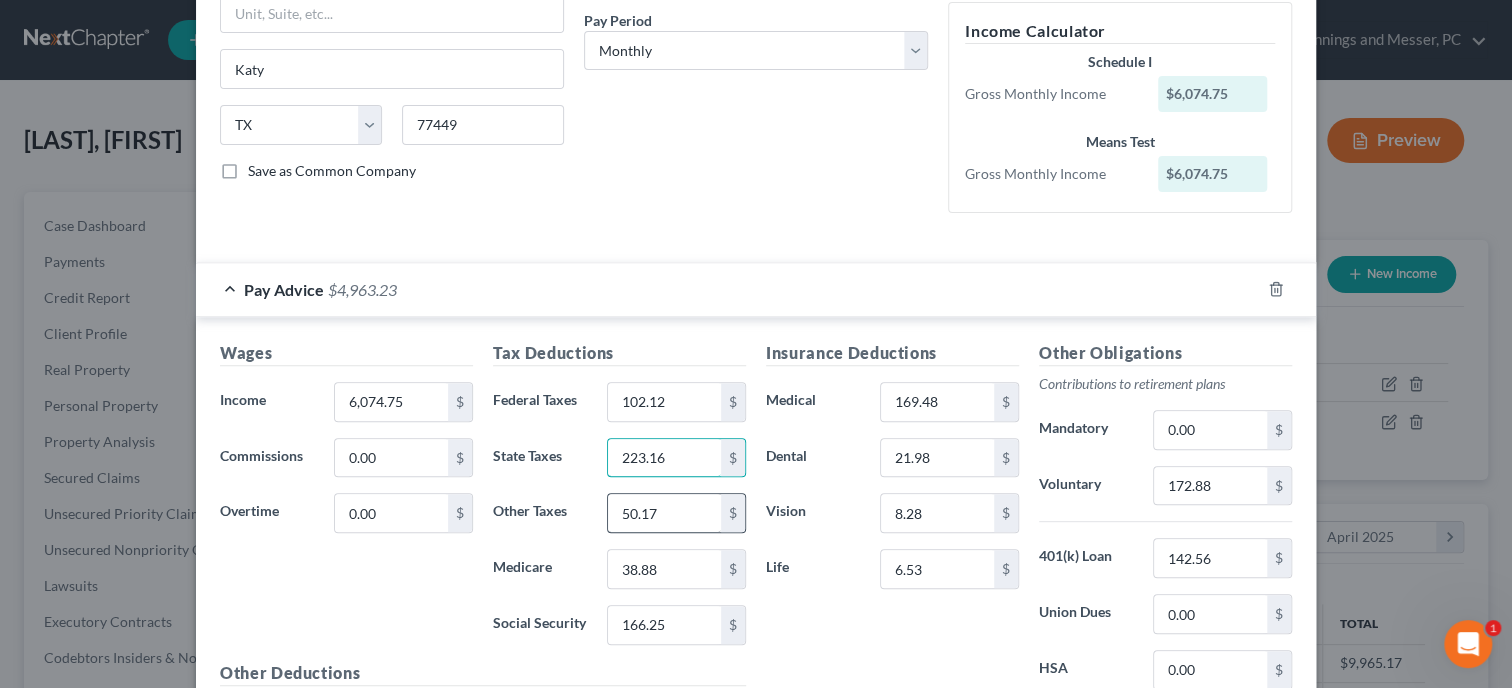 type on "223.16" 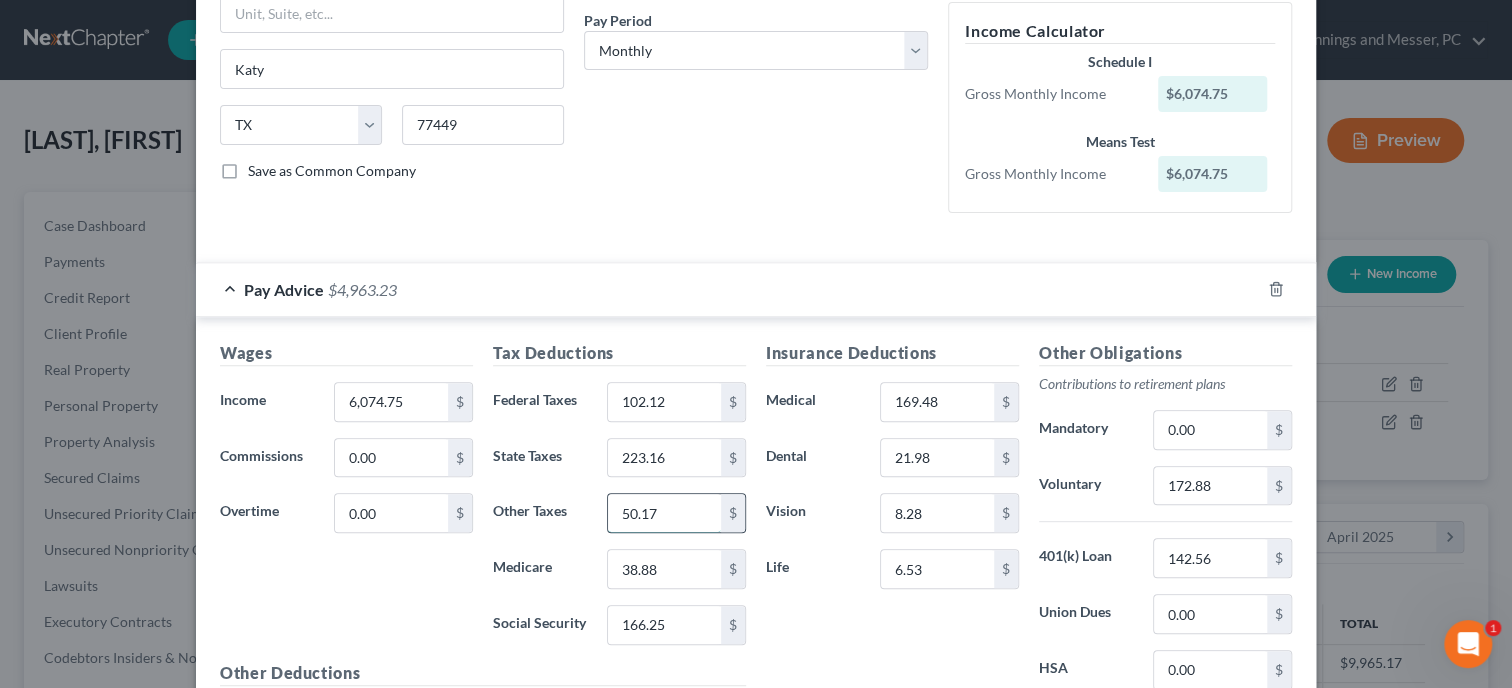 click on "50.17" at bounding box center [664, 513] 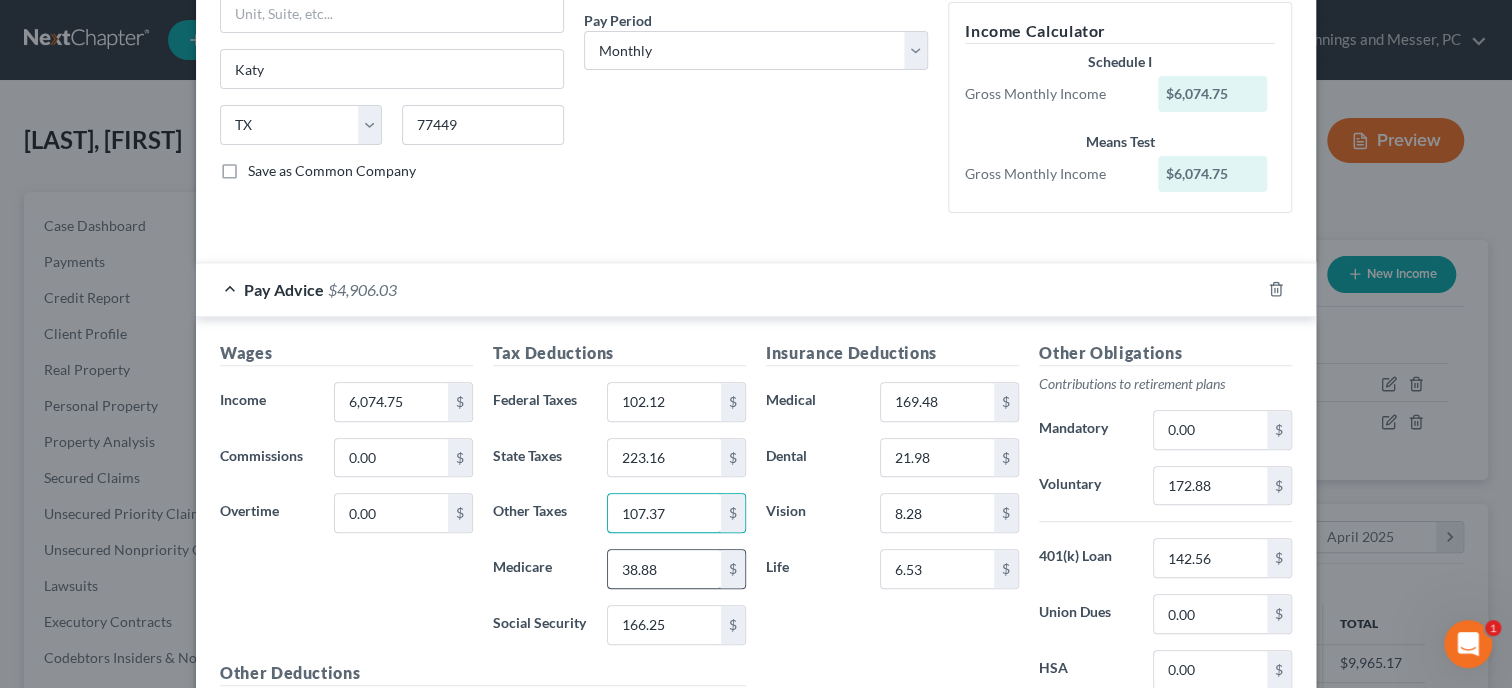 type on "107.37" 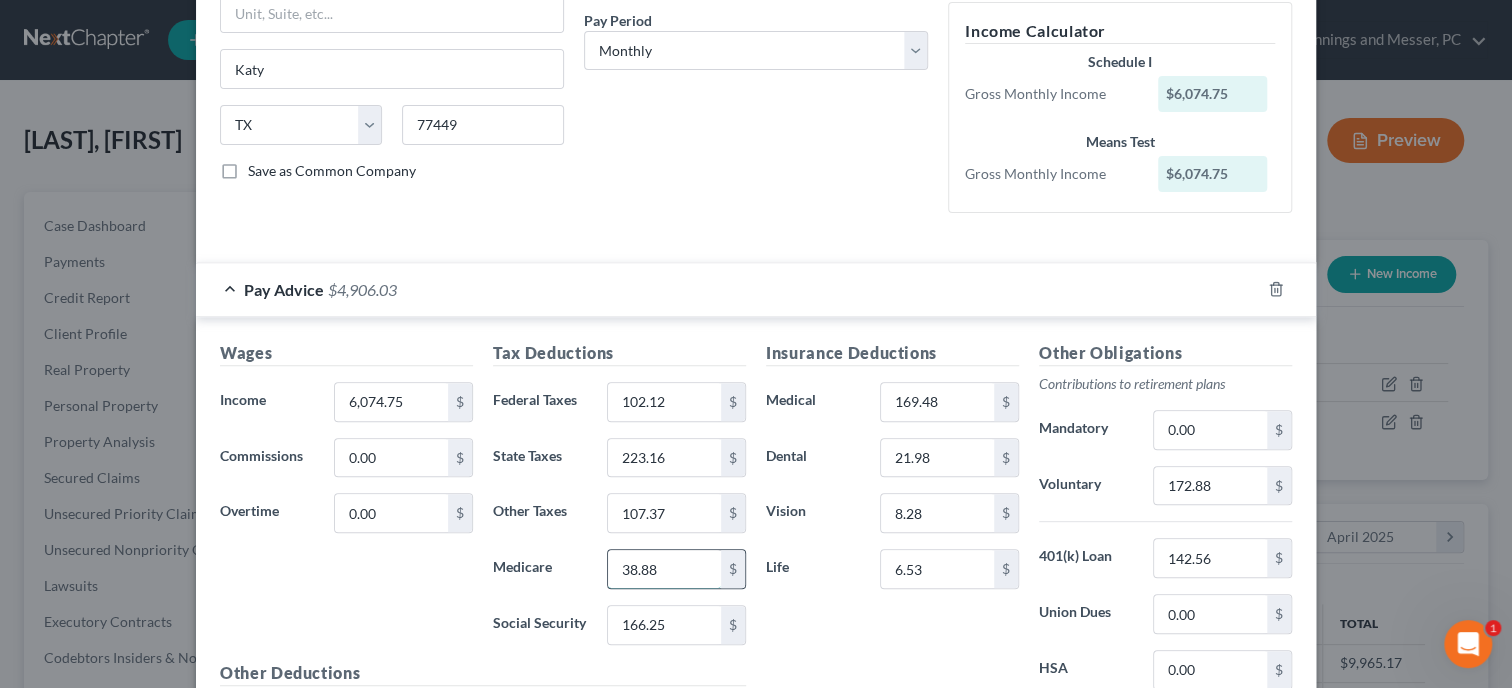 click on "38.88" at bounding box center (664, 569) 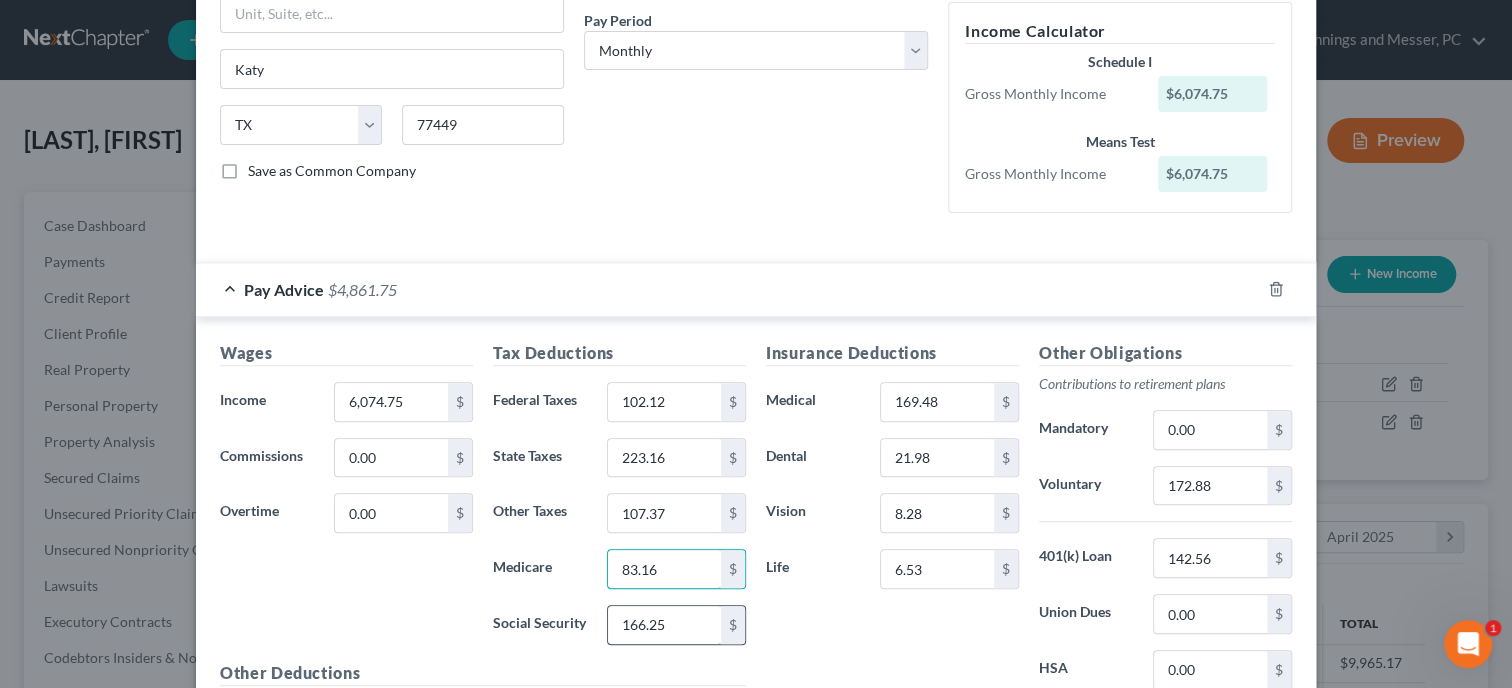 type on "83.16" 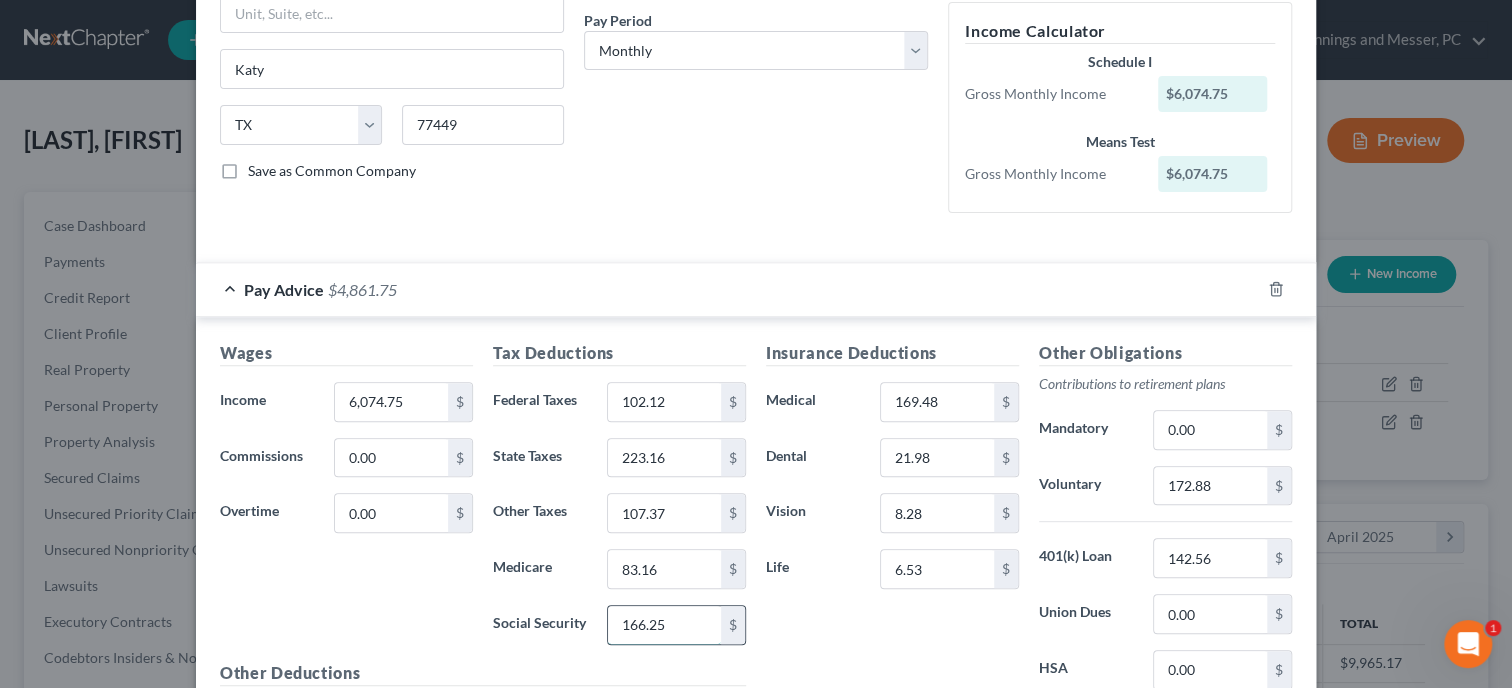 click on "166.25" at bounding box center [664, 625] 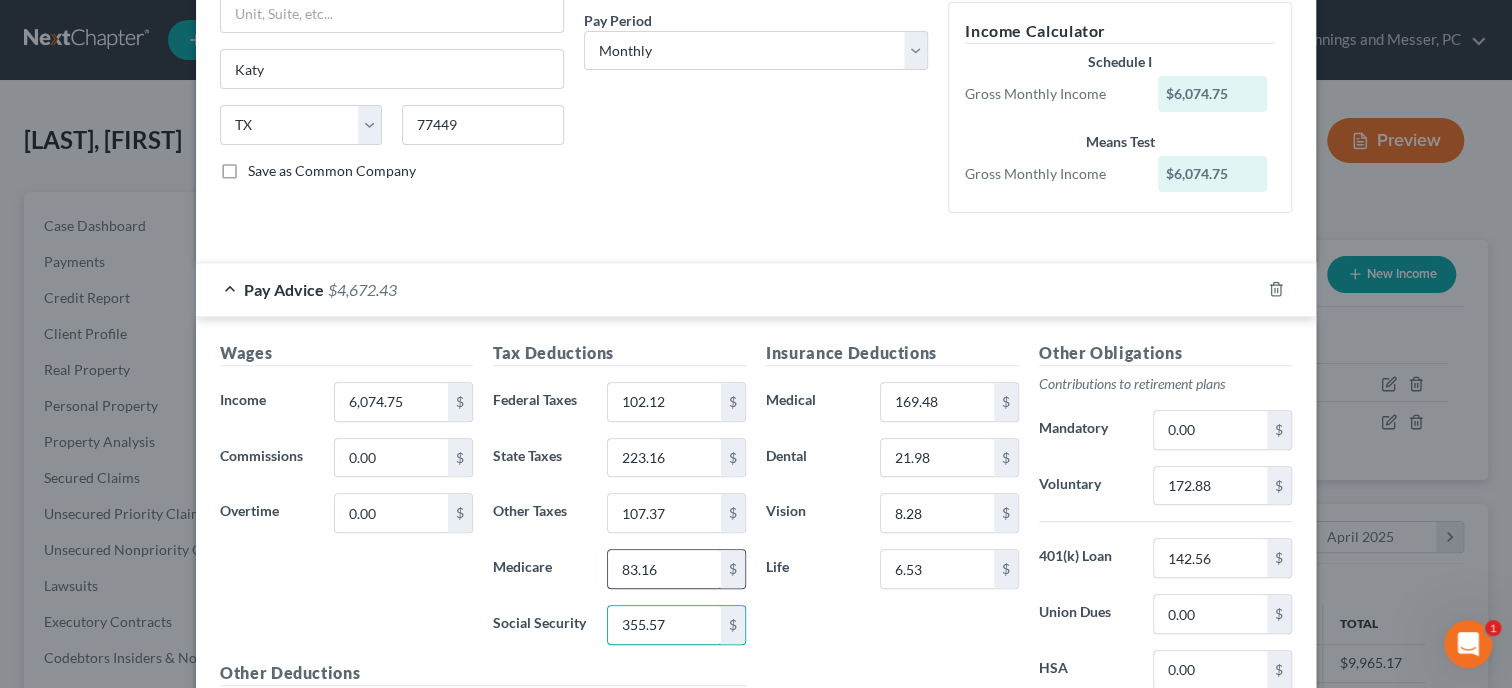 type on "355.57" 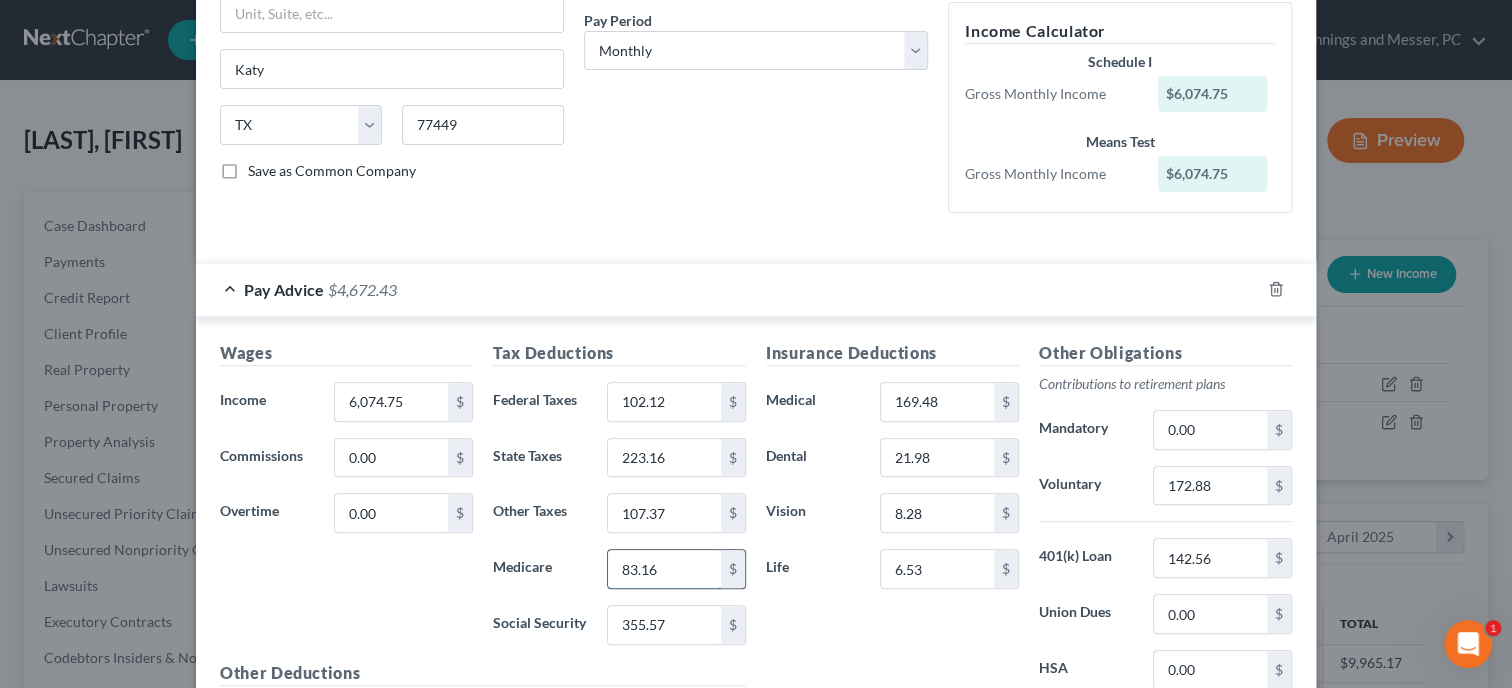click on "83.16" at bounding box center [664, 569] 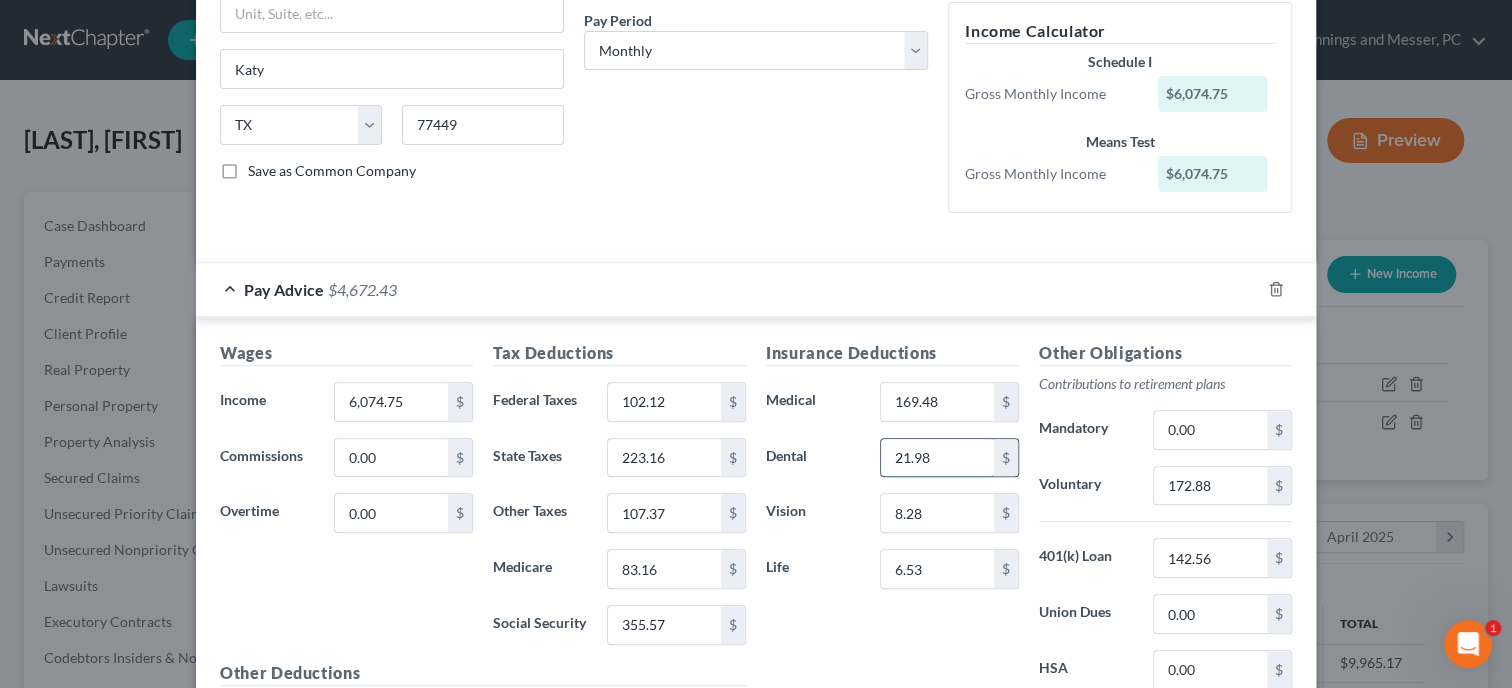 click on "21.98" at bounding box center (937, 458) 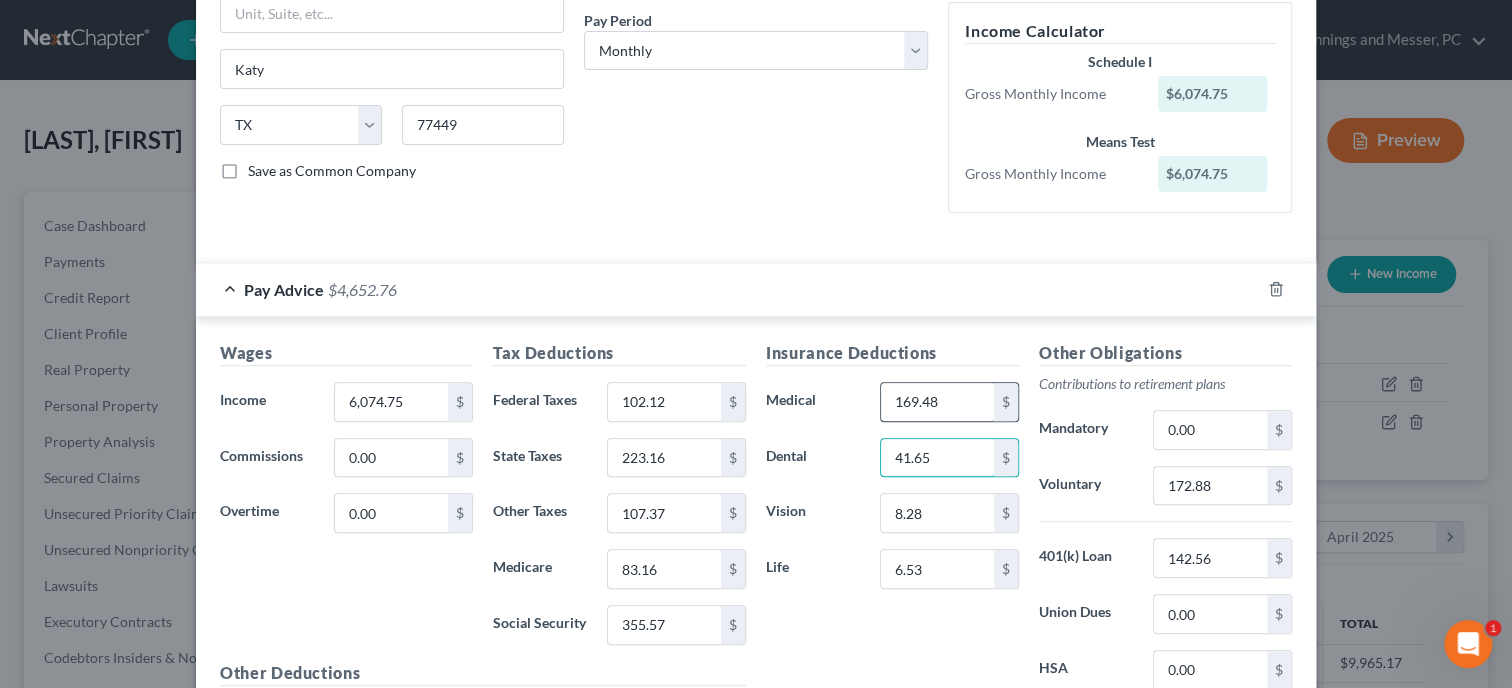 type on "41.65" 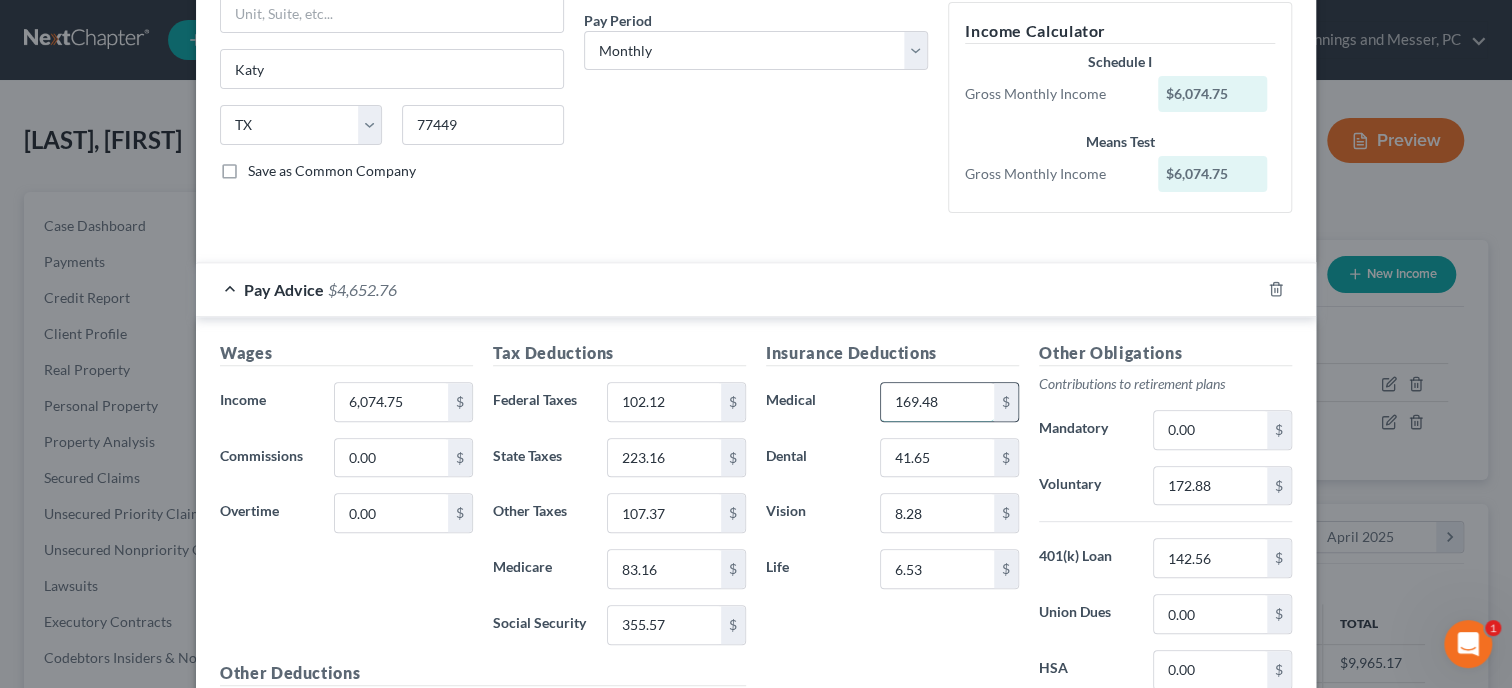 click on "169.48" at bounding box center [937, 402] 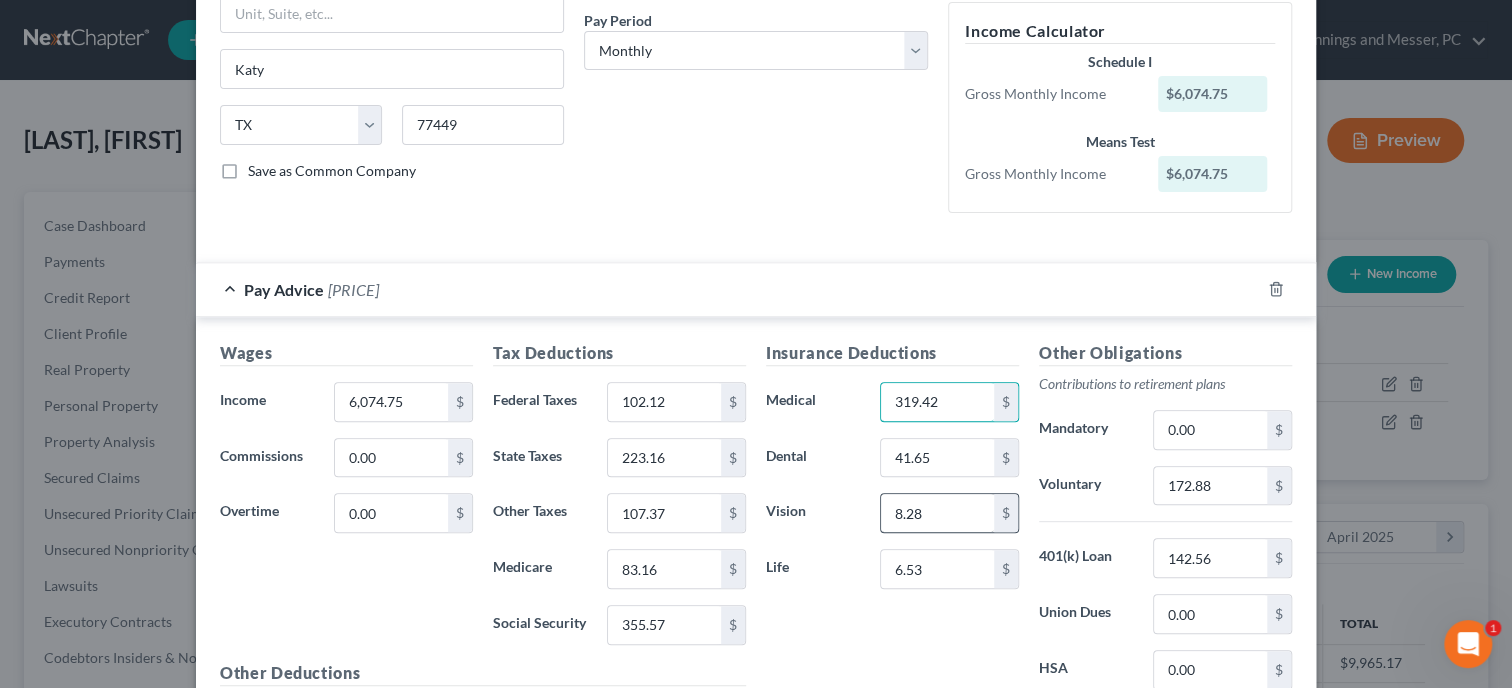 type on "319.42" 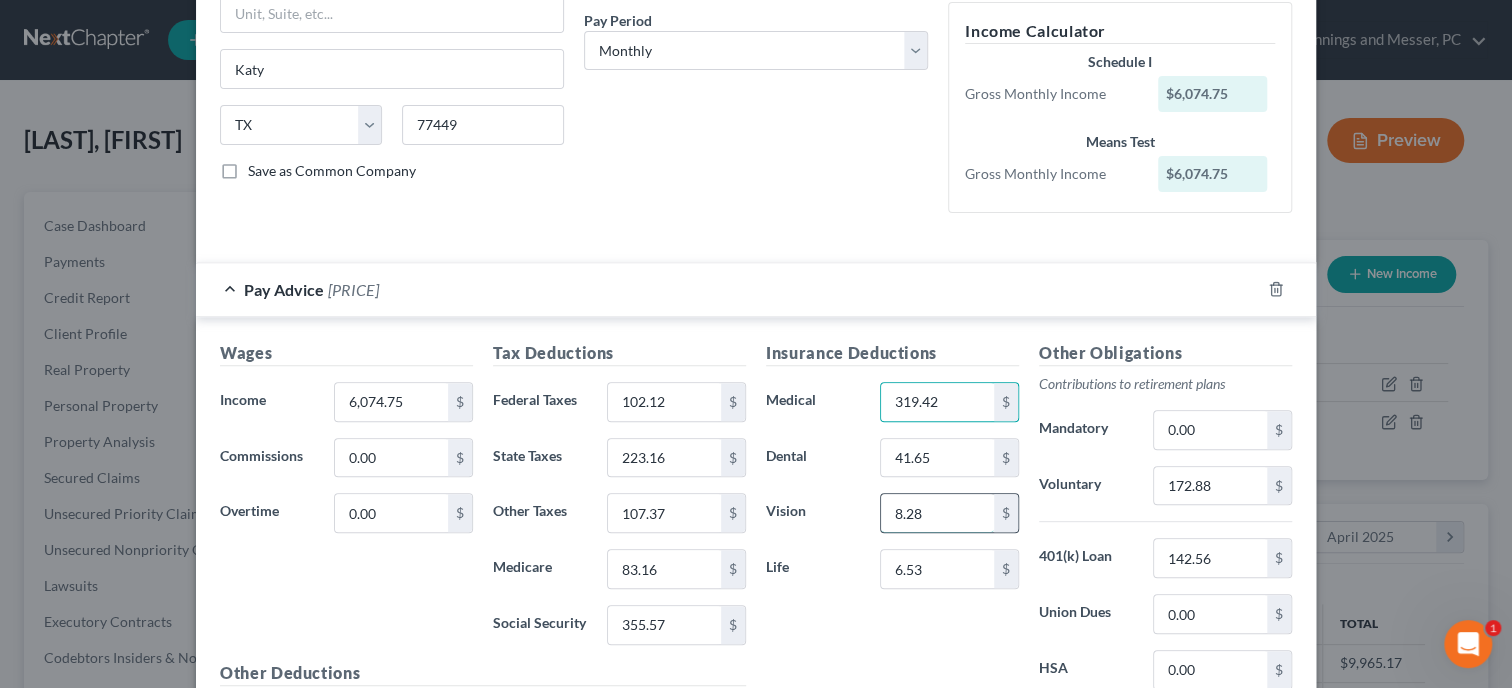 click on "8.28" at bounding box center [937, 513] 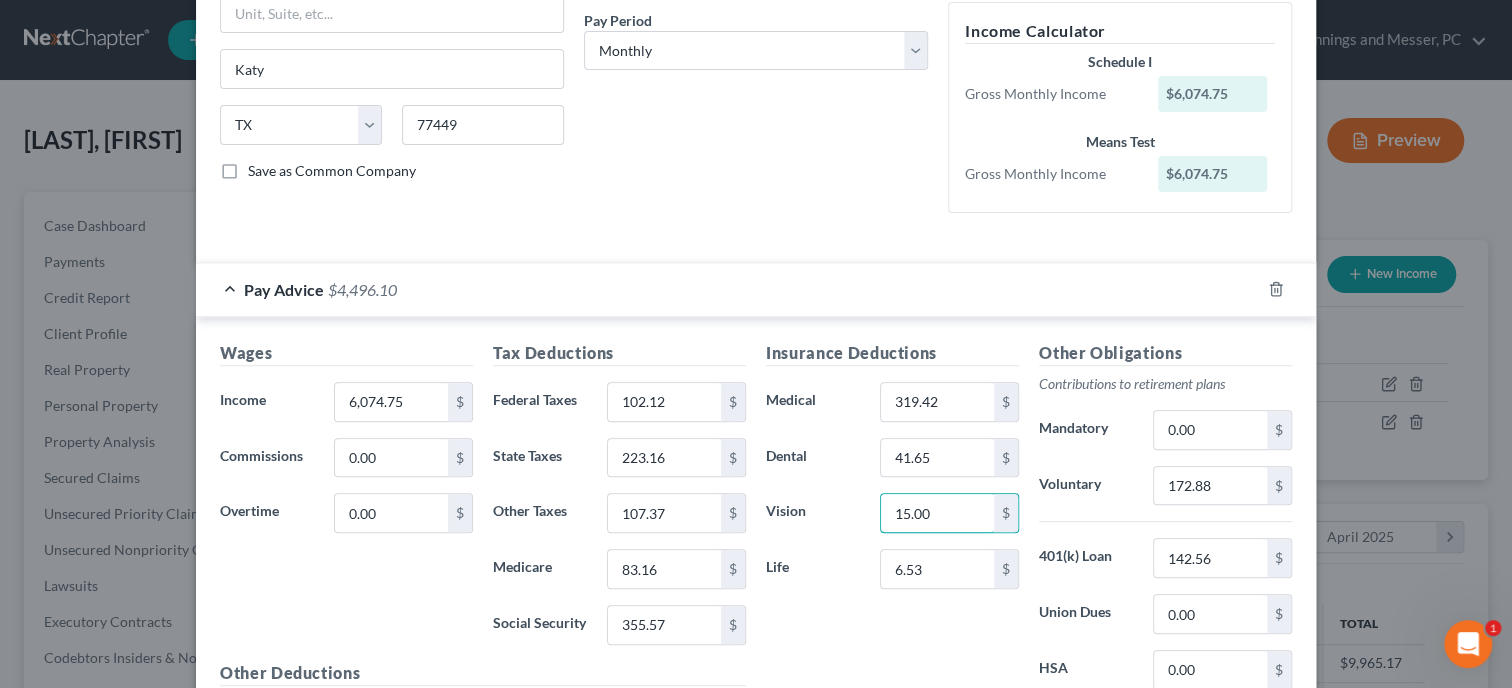 type on "15.00" 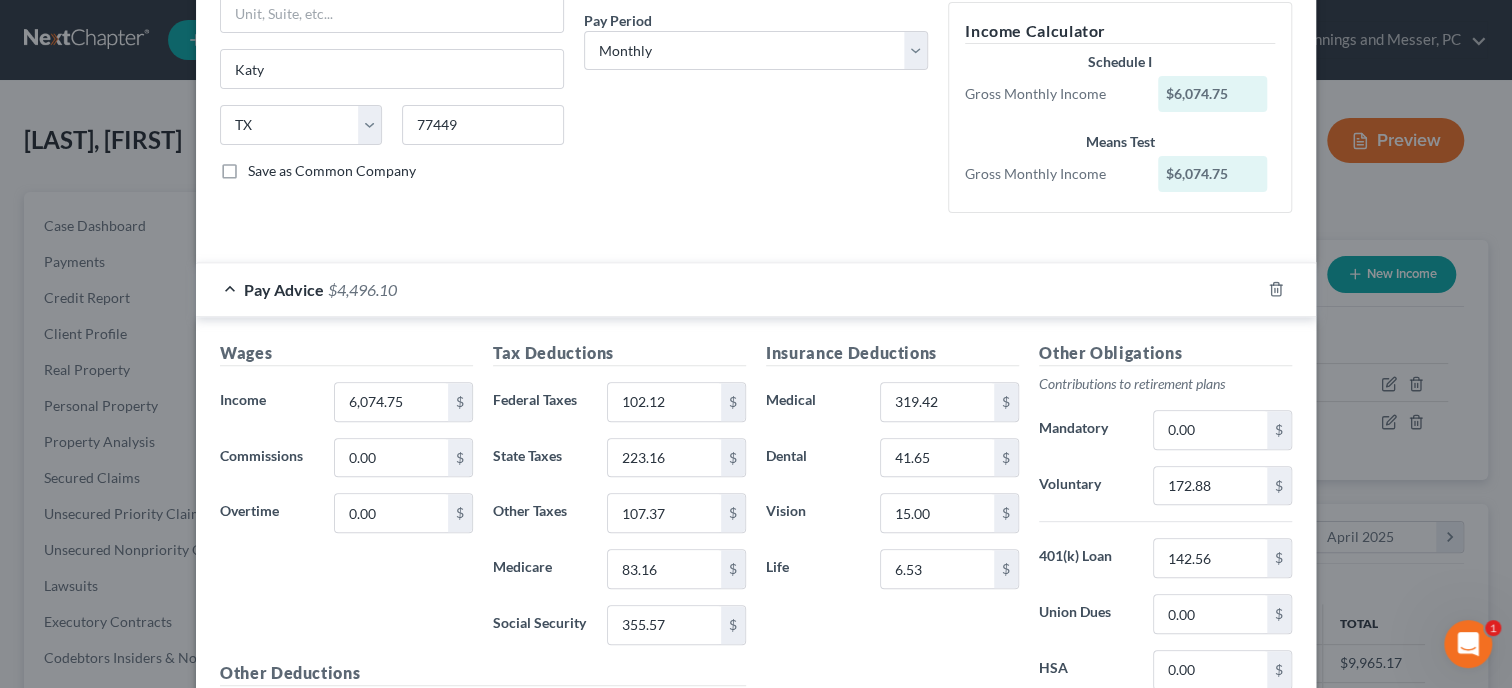 click on "Insurance Deductions Medical 319.42 $ Dental 41.65 $ Vision 15.00 $ Life 6.53 $" at bounding box center [892, 551] 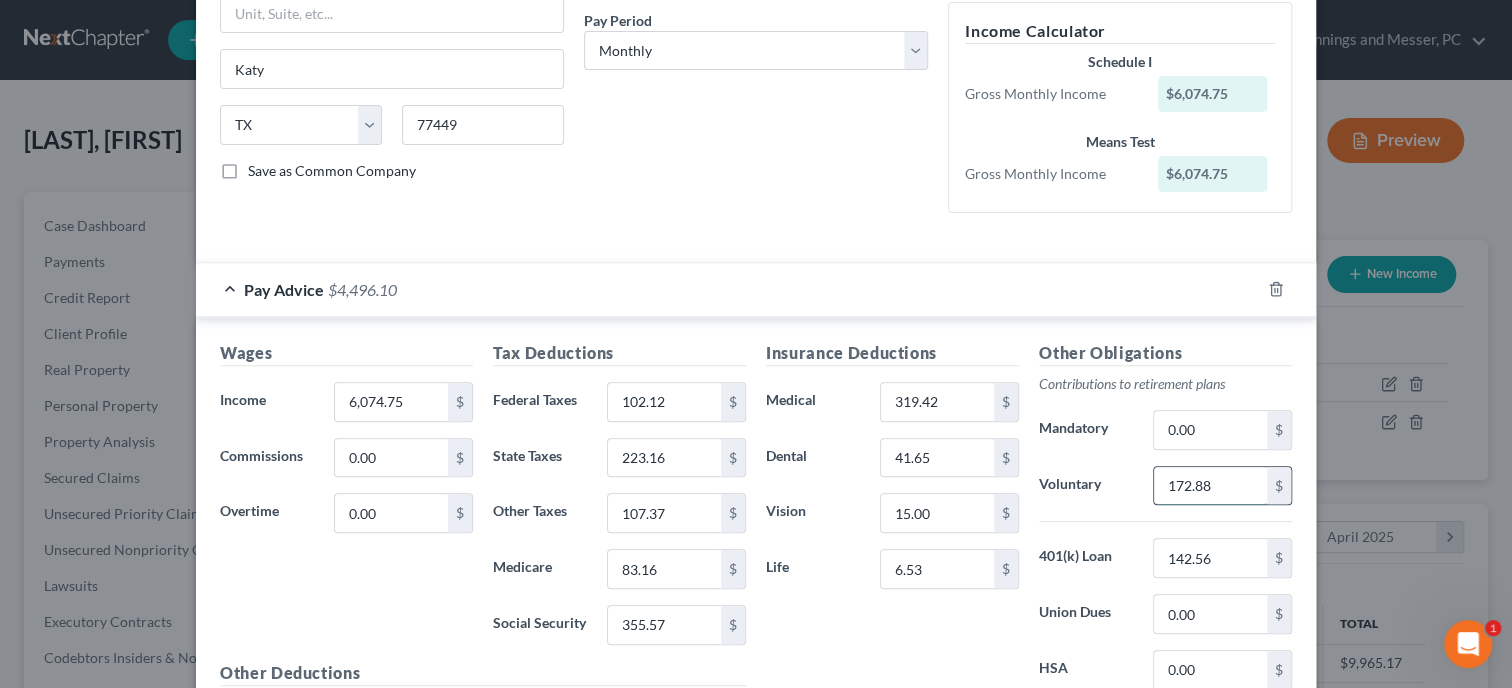click on "172.88" at bounding box center [1210, 486] 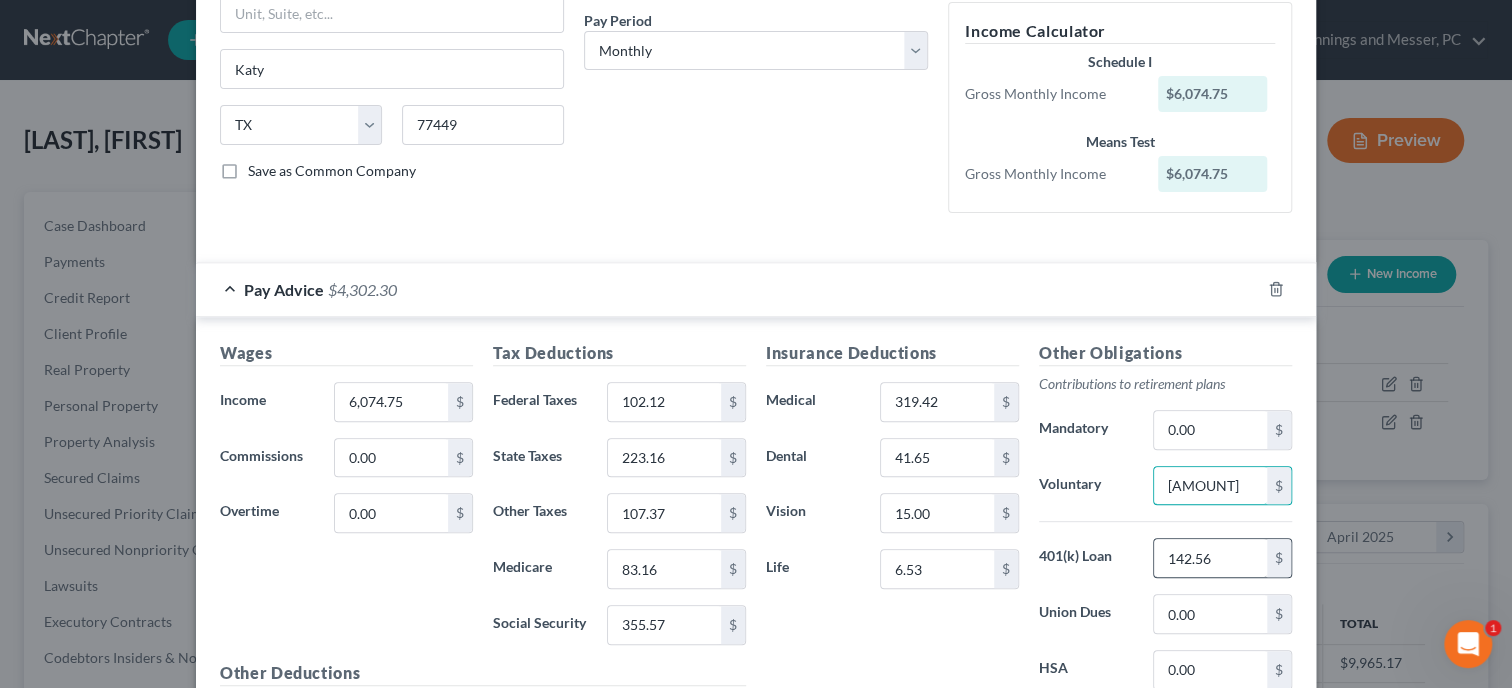 type on "366.68" 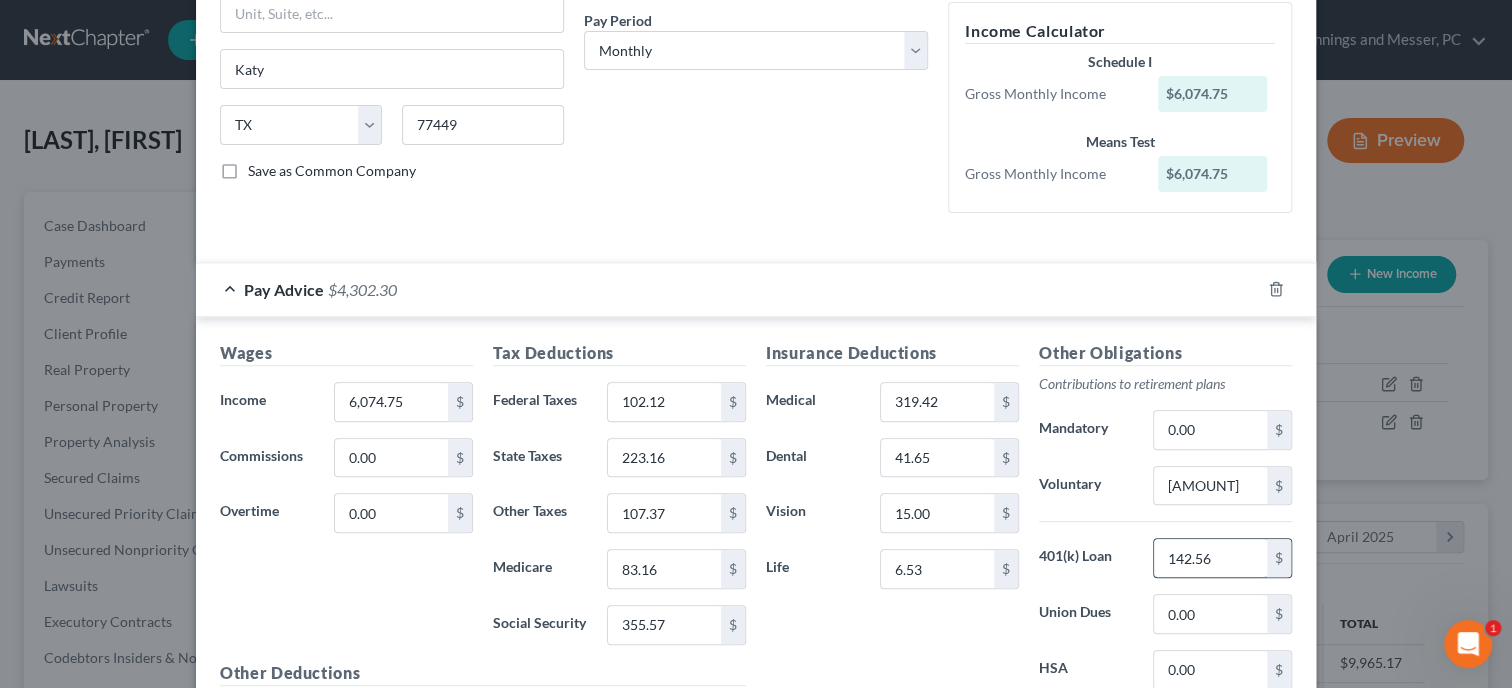click on "142.56" at bounding box center [1210, 558] 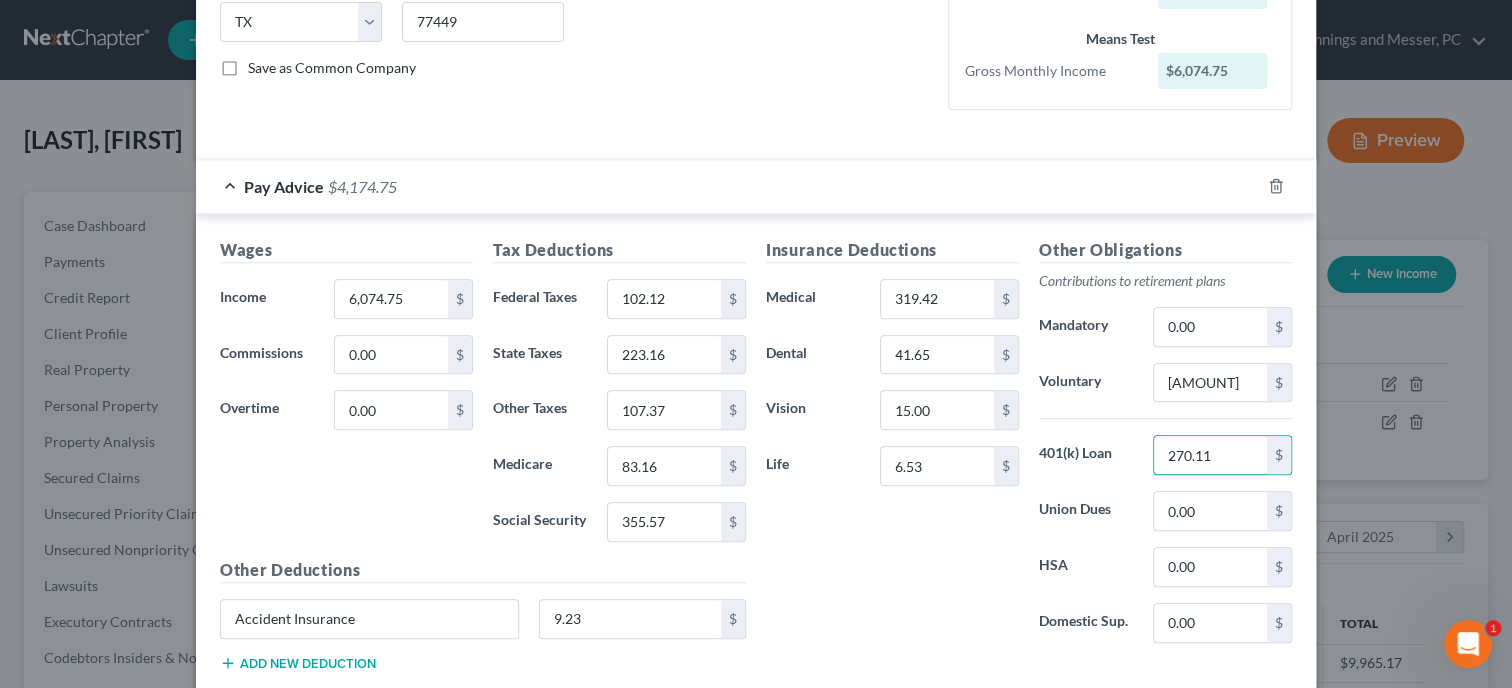 scroll, scrollTop: 514, scrollLeft: 0, axis: vertical 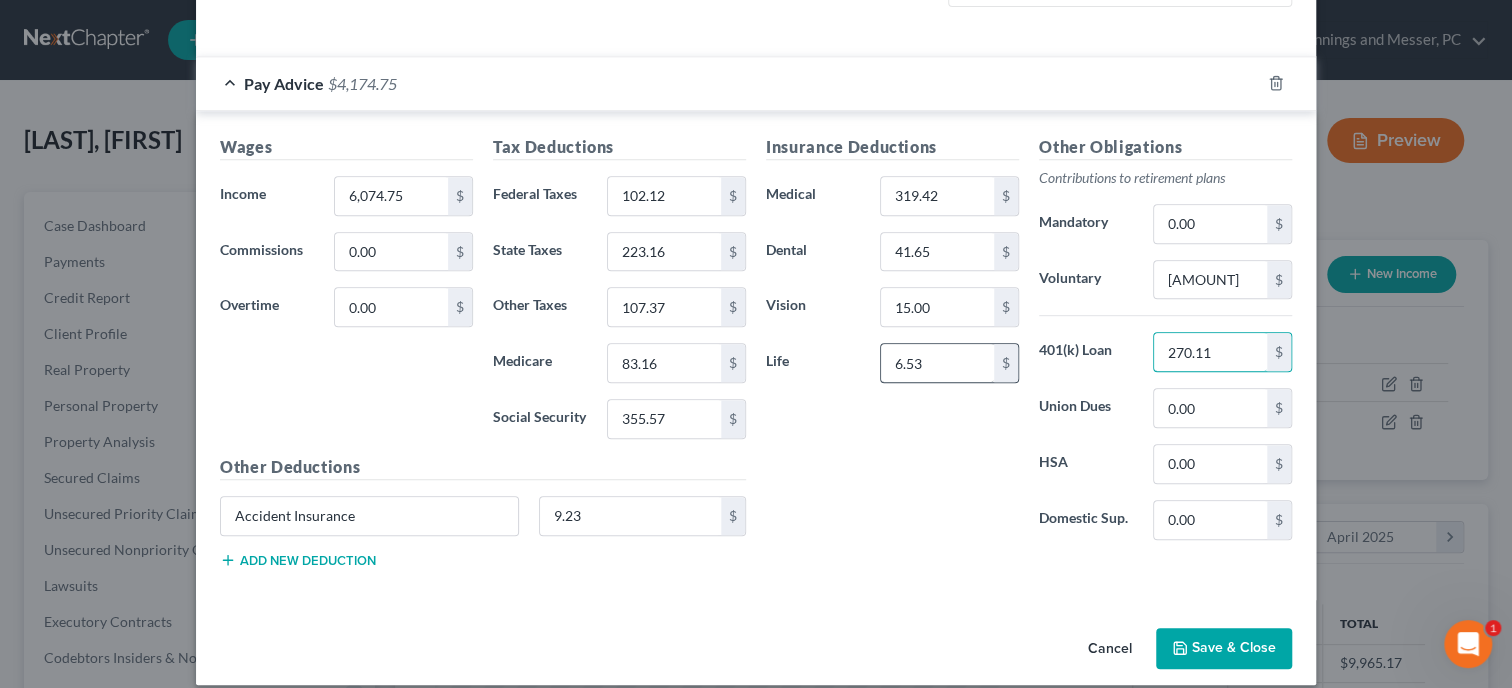 type on "270.11" 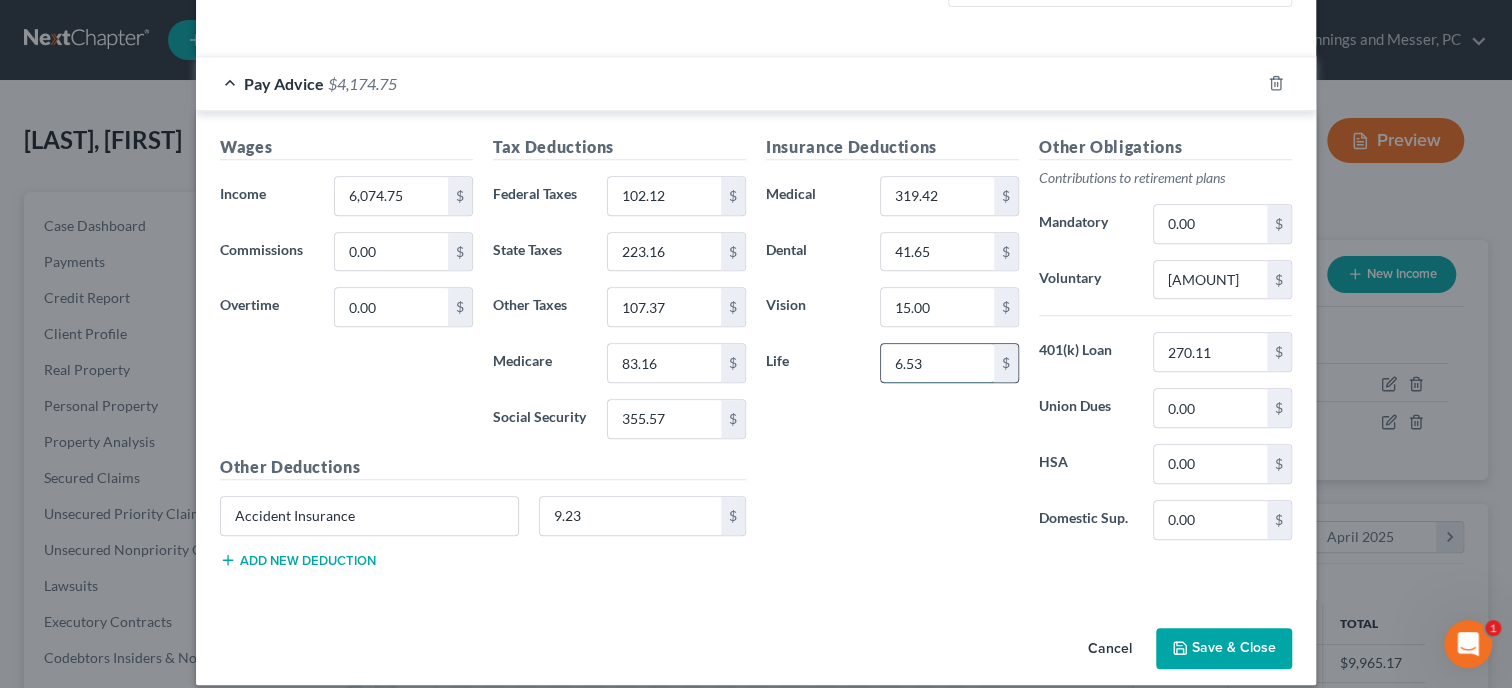 click on "6.53" at bounding box center [937, 363] 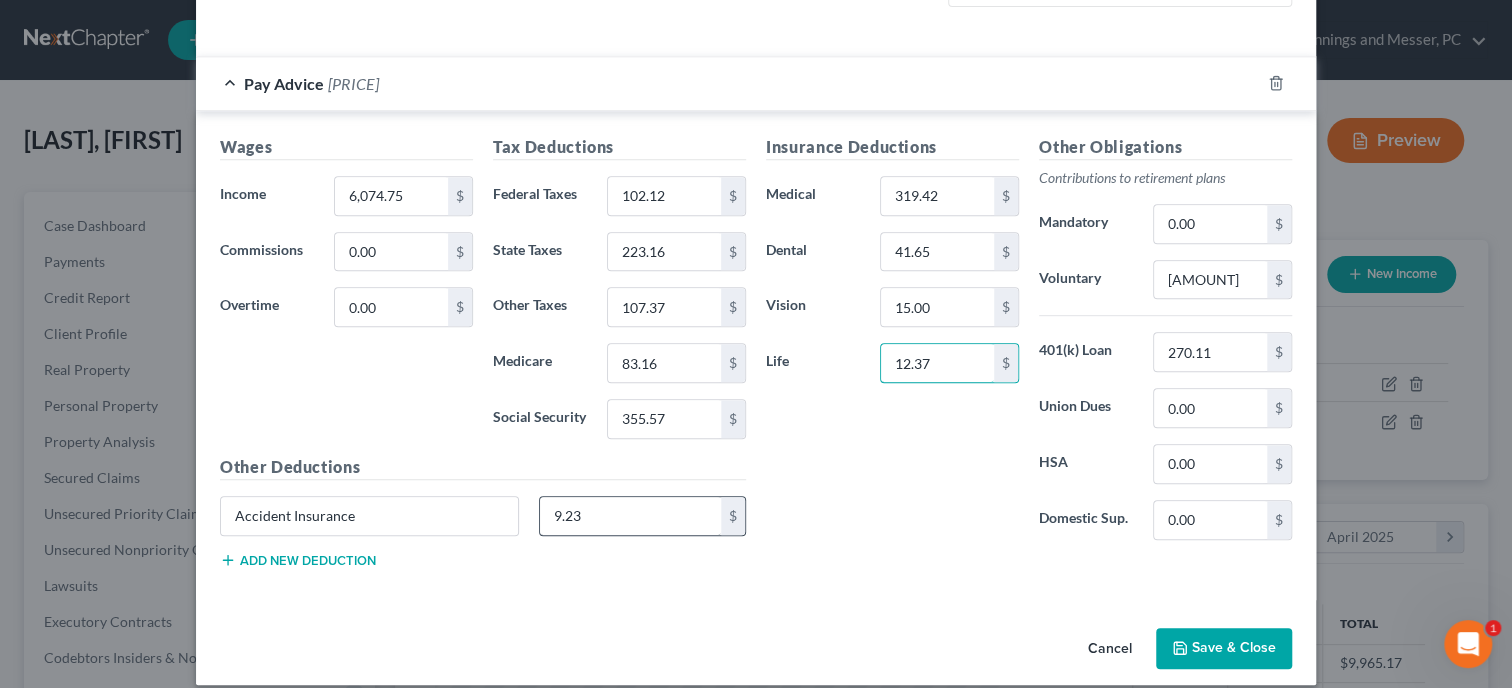 type on "12.37" 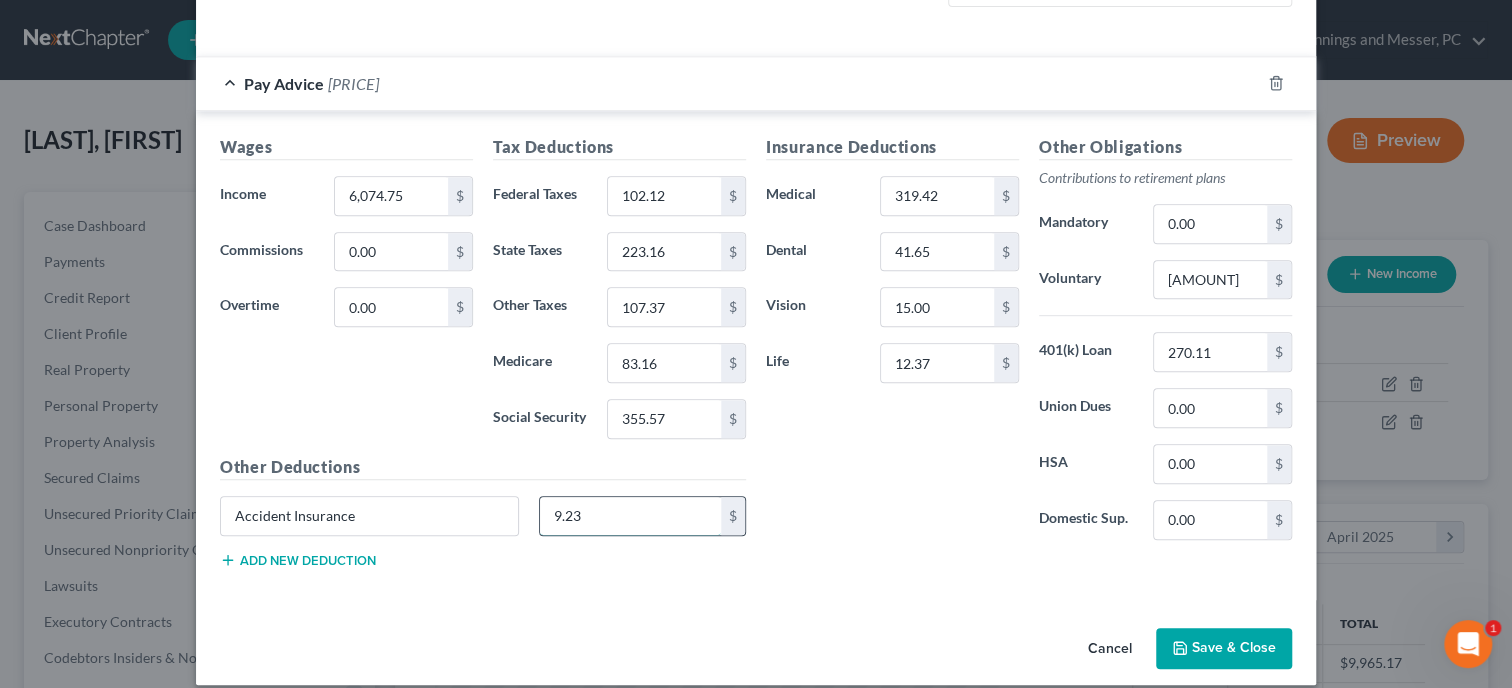 click on "9.23" at bounding box center [631, 516] 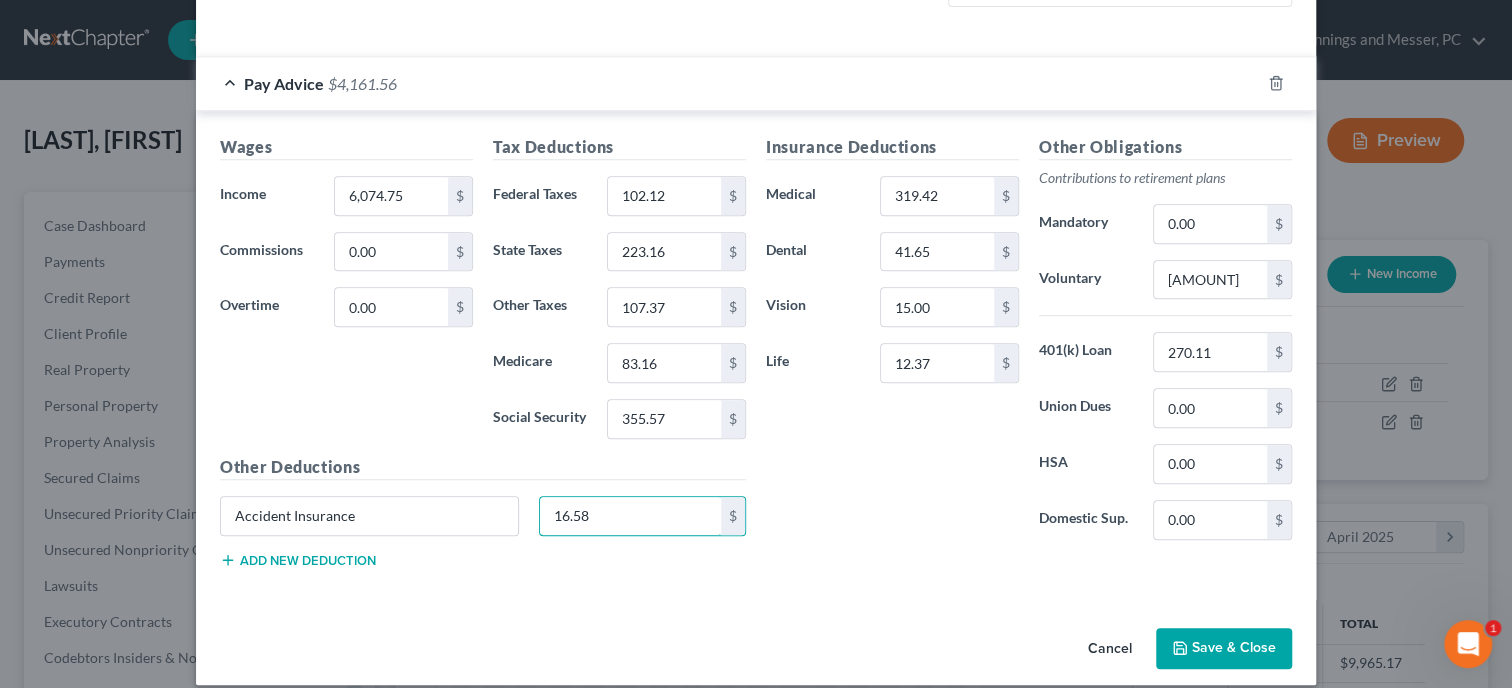 type on "16.58" 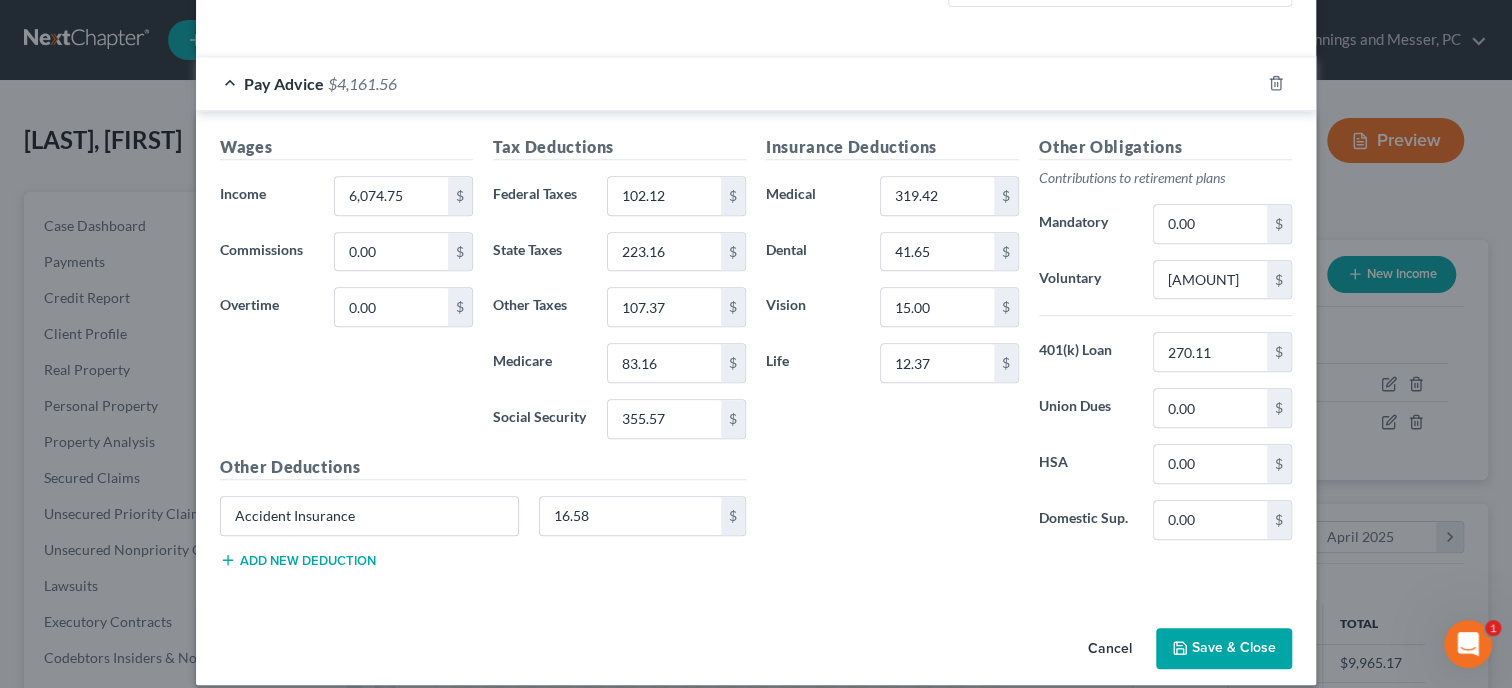 click on "Insurance Deductions Medical 319.42 $ Dental 41.65 $ Vision 15.00 $ Life 12.37 $ Other Obligations Contributions to retirement plans Mandatory 0.00 $ Voluntary 366.68 $ 401(k) Loan 270.11 $ Union Dues 0.00 $ HSA 0.00 $ Domestic Sup. 0.00 $" at bounding box center (1029, 359) 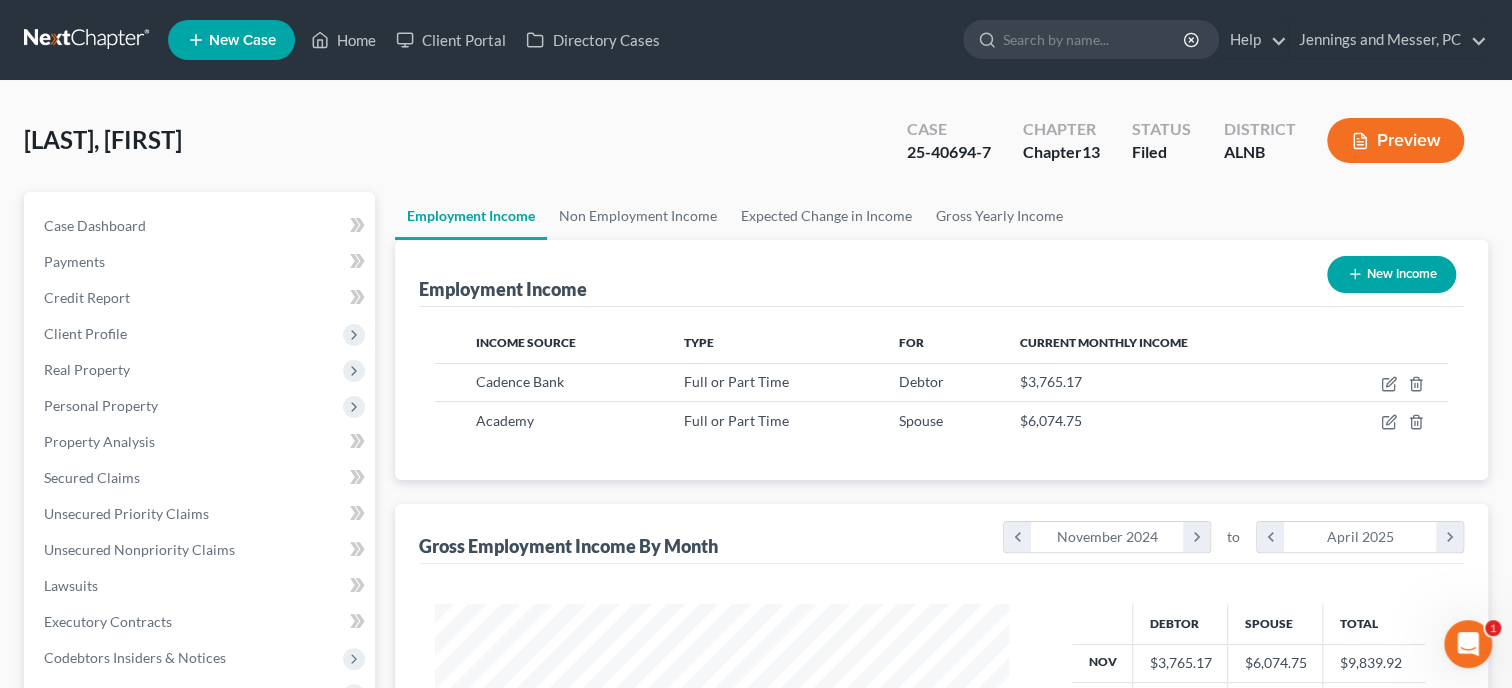 click on "Gross Employment Income By Month
chevron_left
November 2024
chevron_right
to
chevron_left
April 2025
chevron_right" at bounding box center (941, 534) 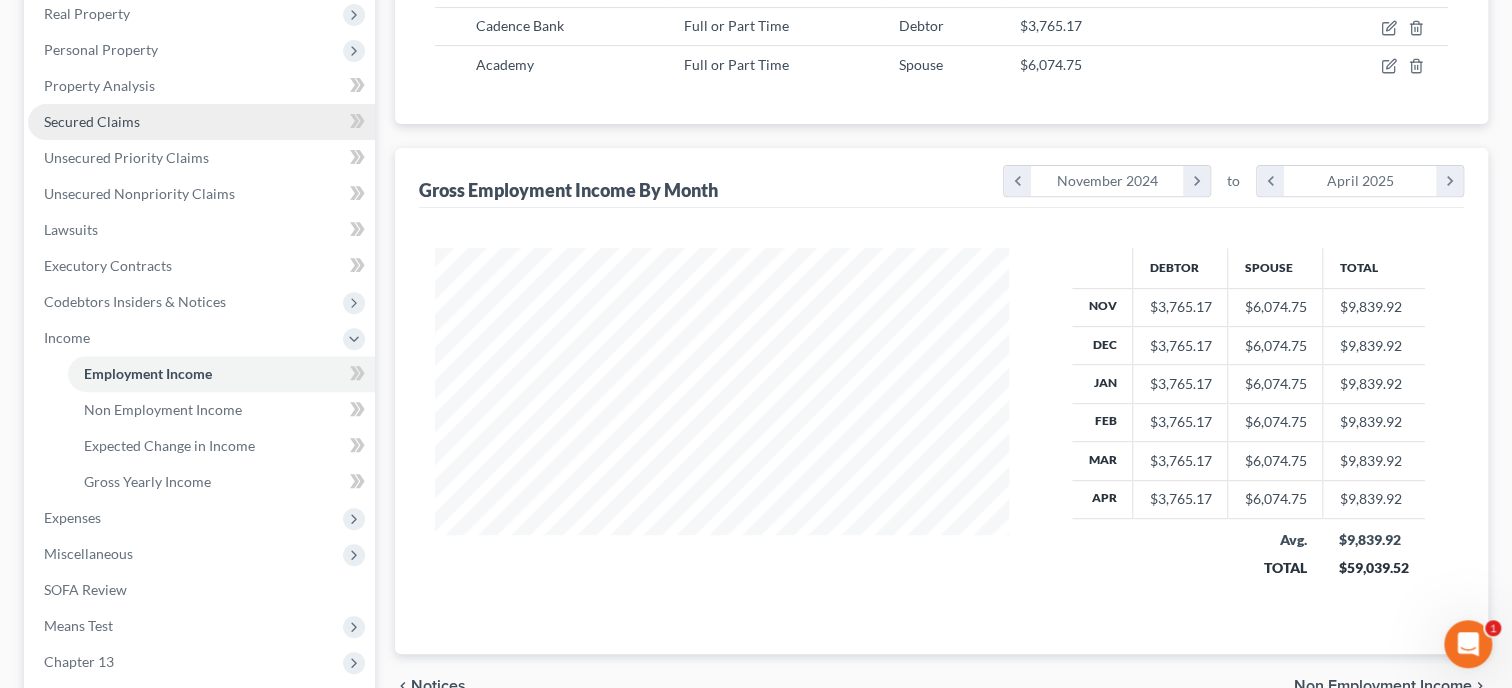 scroll, scrollTop: 514, scrollLeft: 0, axis: vertical 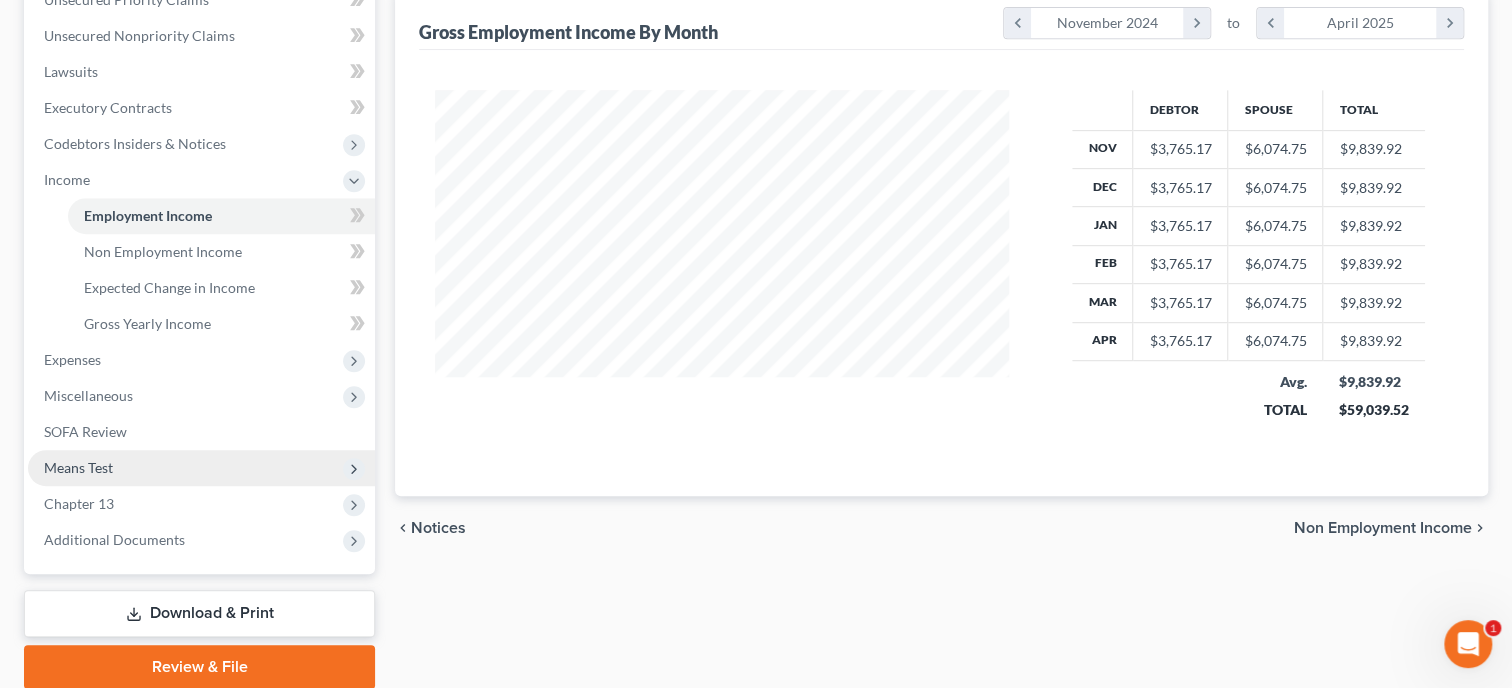 click on "Means Test" at bounding box center [201, 468] 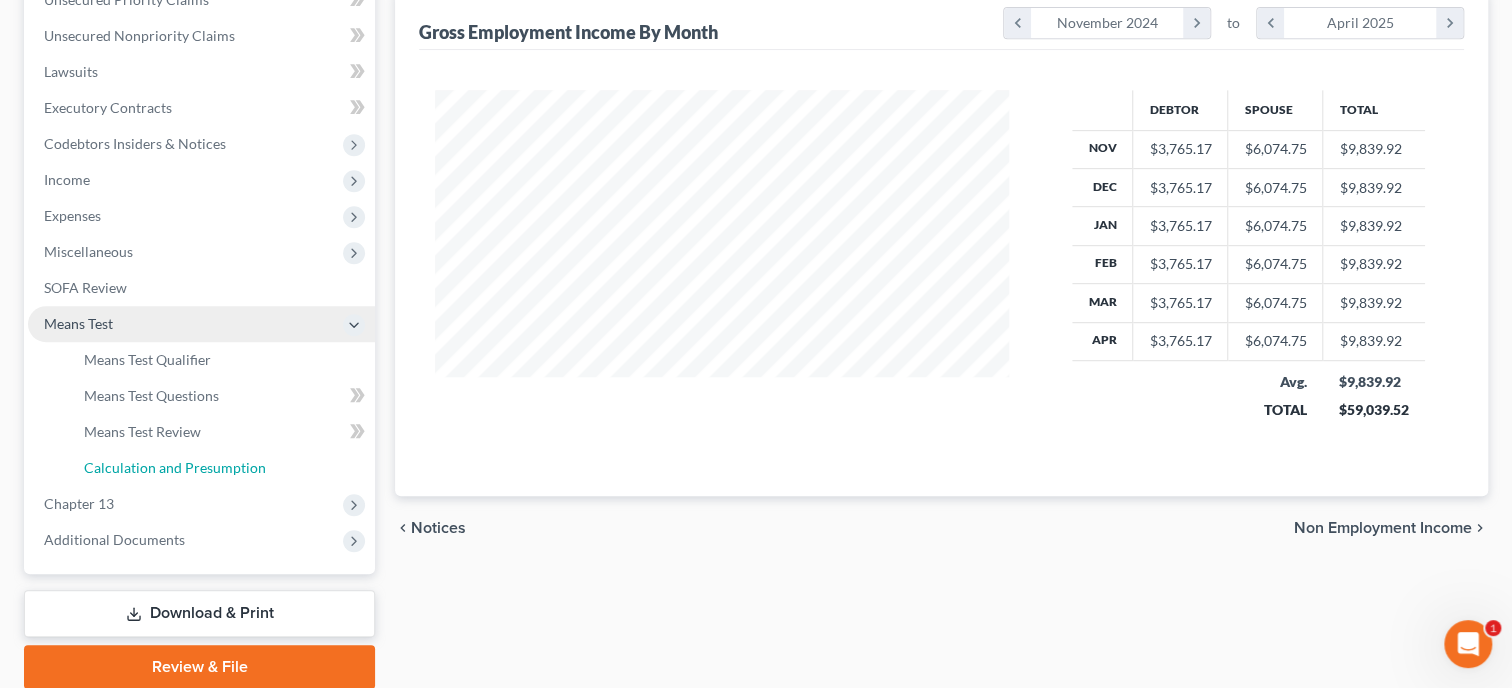 click on "Calculation and Presumption" at bounding box center (221, 468) 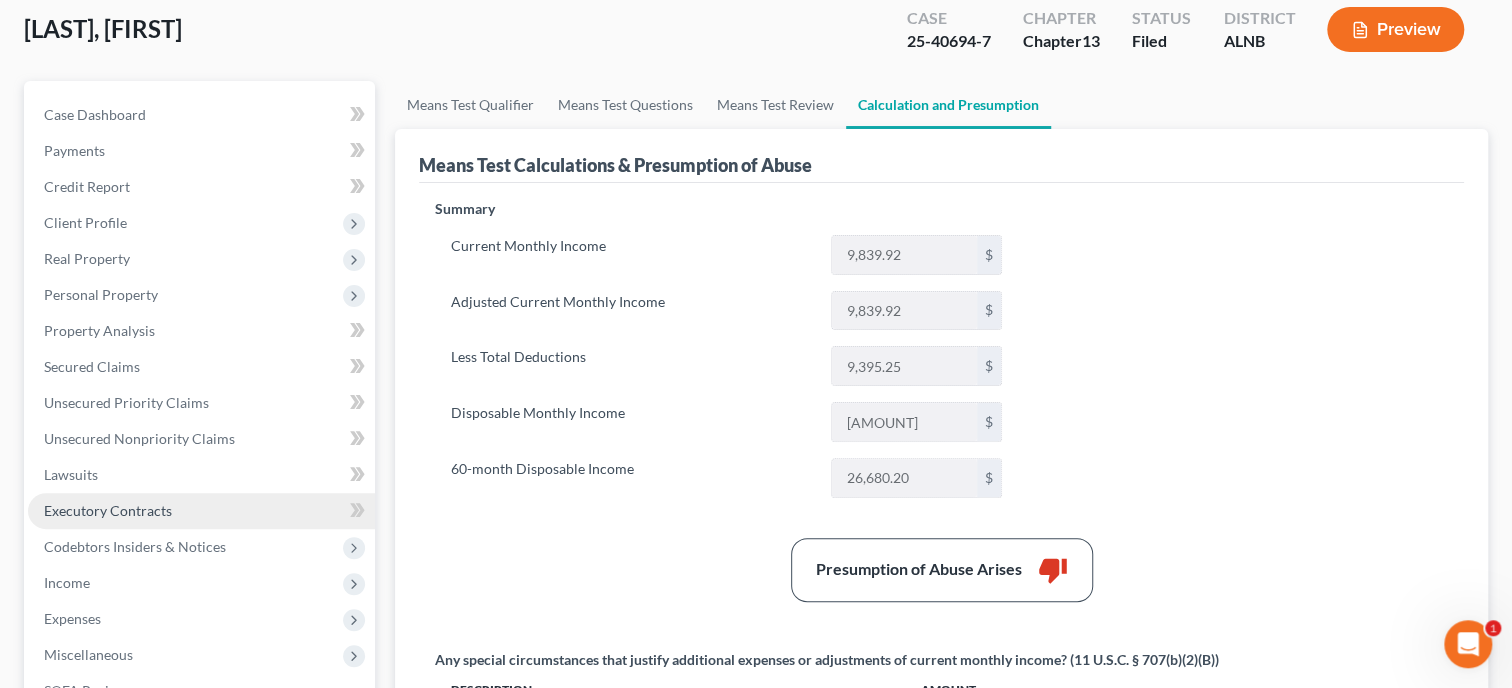 scroll, scrollTop: 205, scrollLeft: 0, axis: vertical 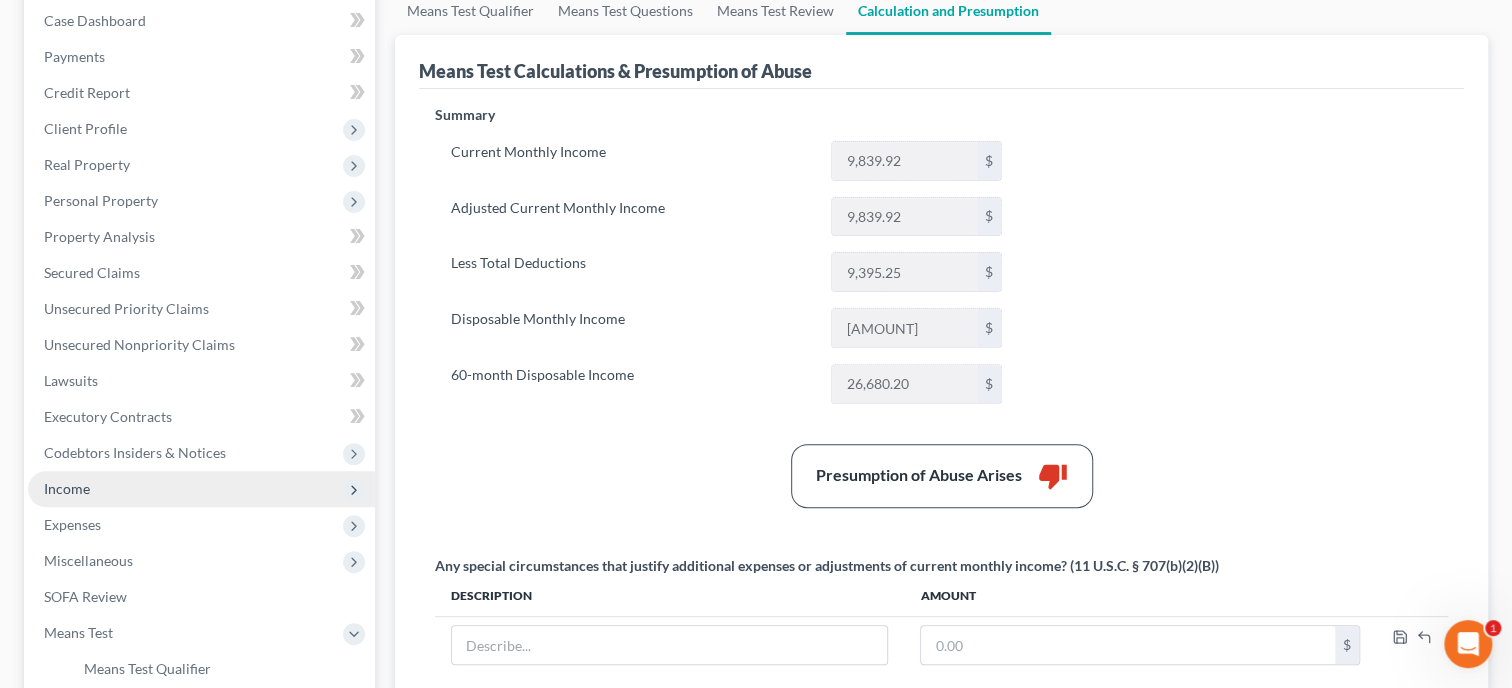 click on "Income" at bounding box center [201, 489] 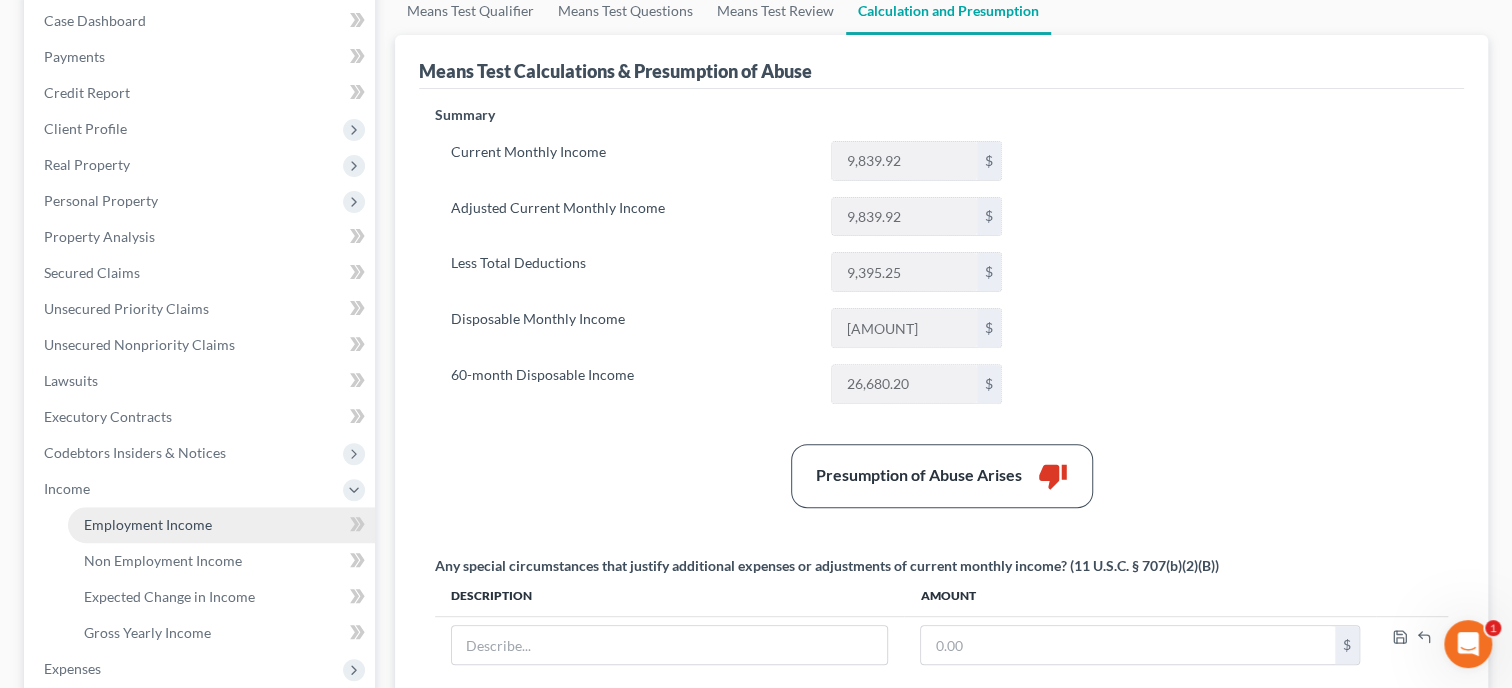 click on "Employment Income" at bounding box center (148, 524) 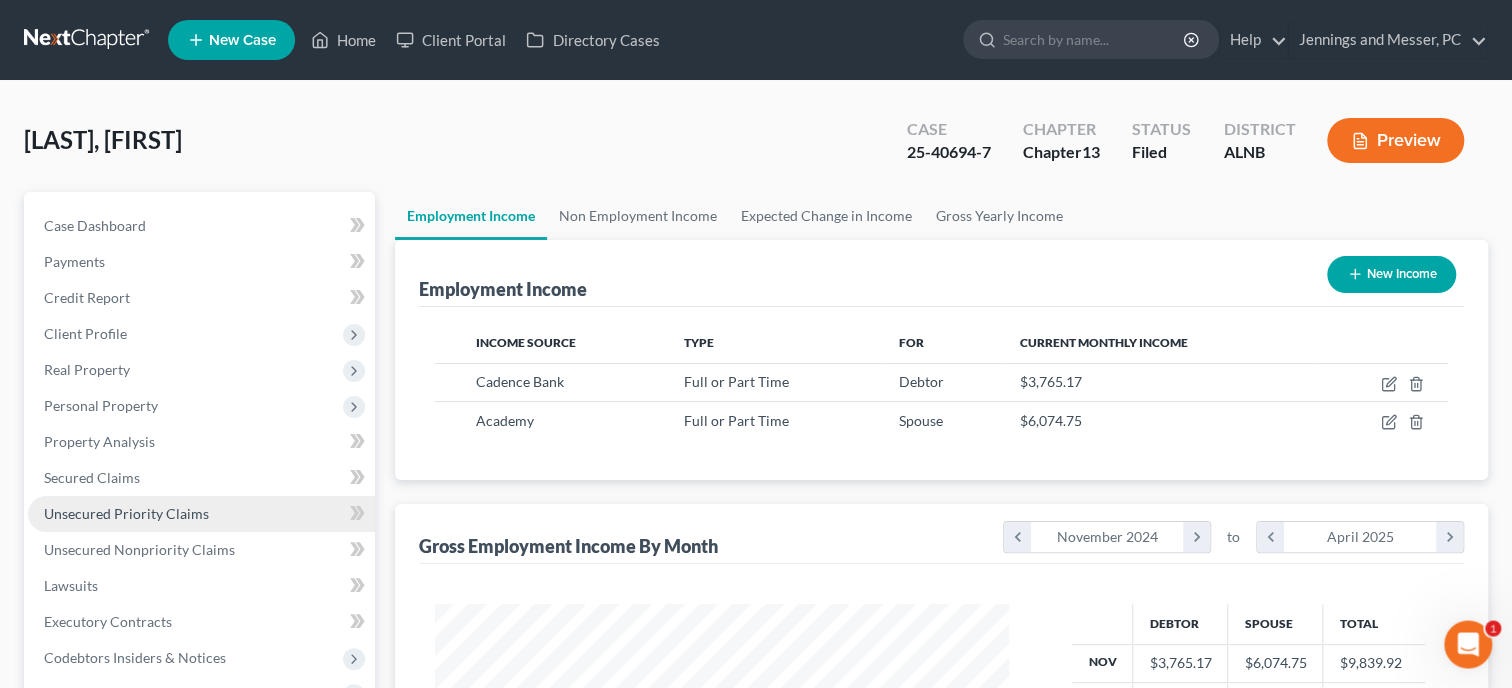 scroll, scrollTop: 0, scrollLeft: 0, axis: both 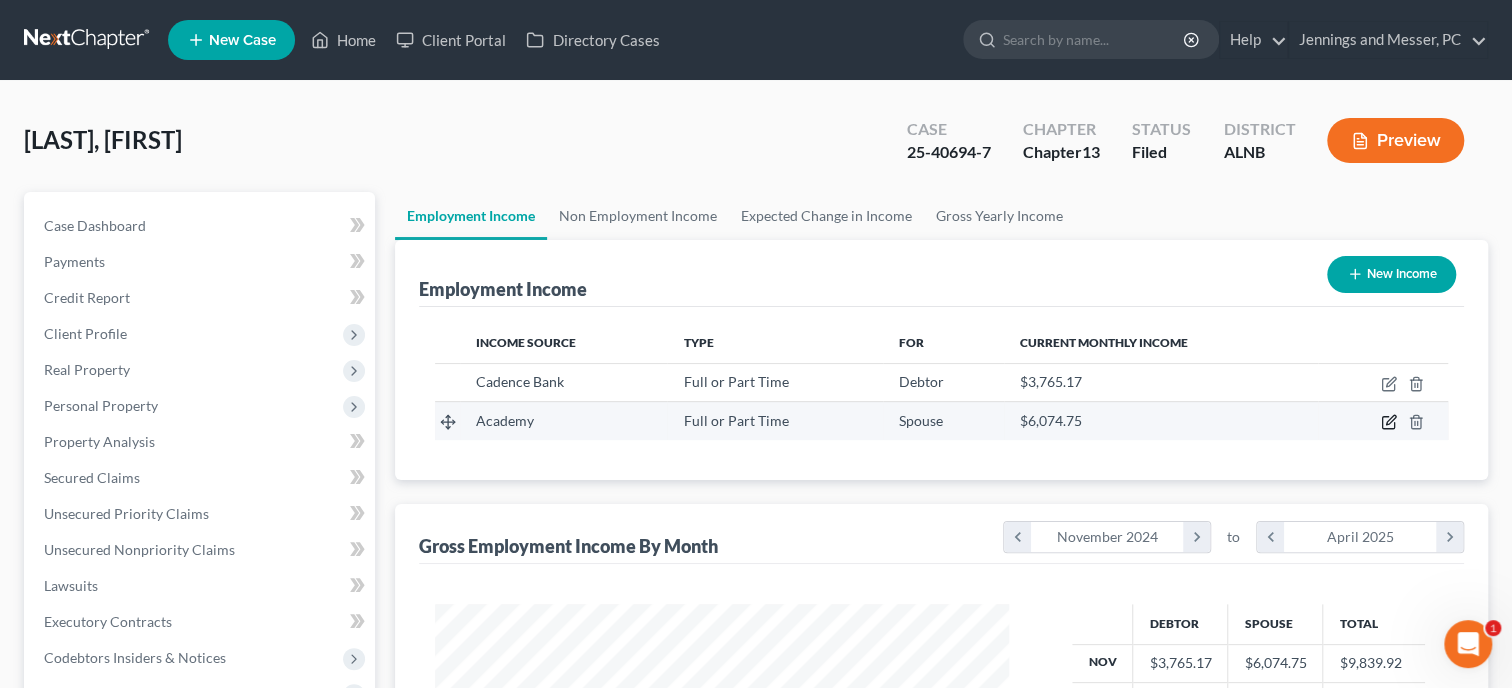 click 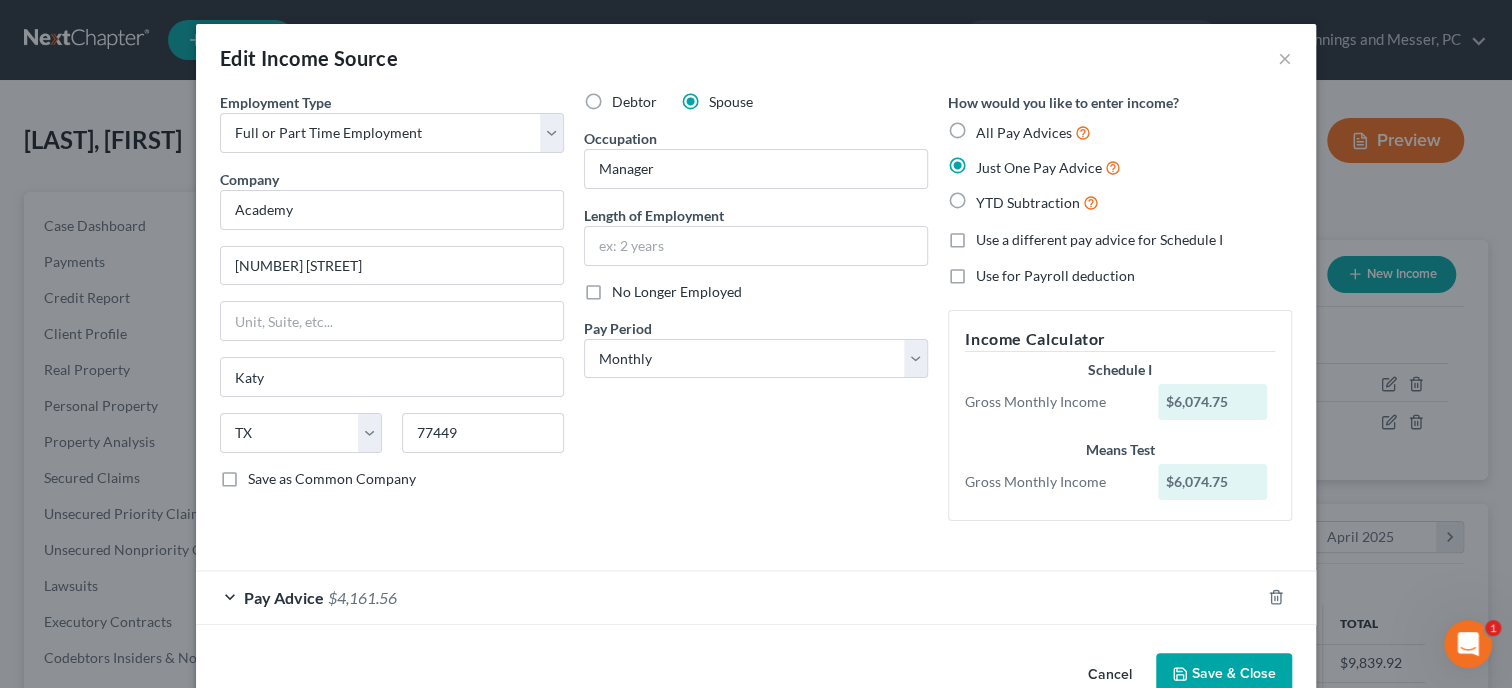click on "Pay Advice $4,161.56" at bounding box center [728, 597] 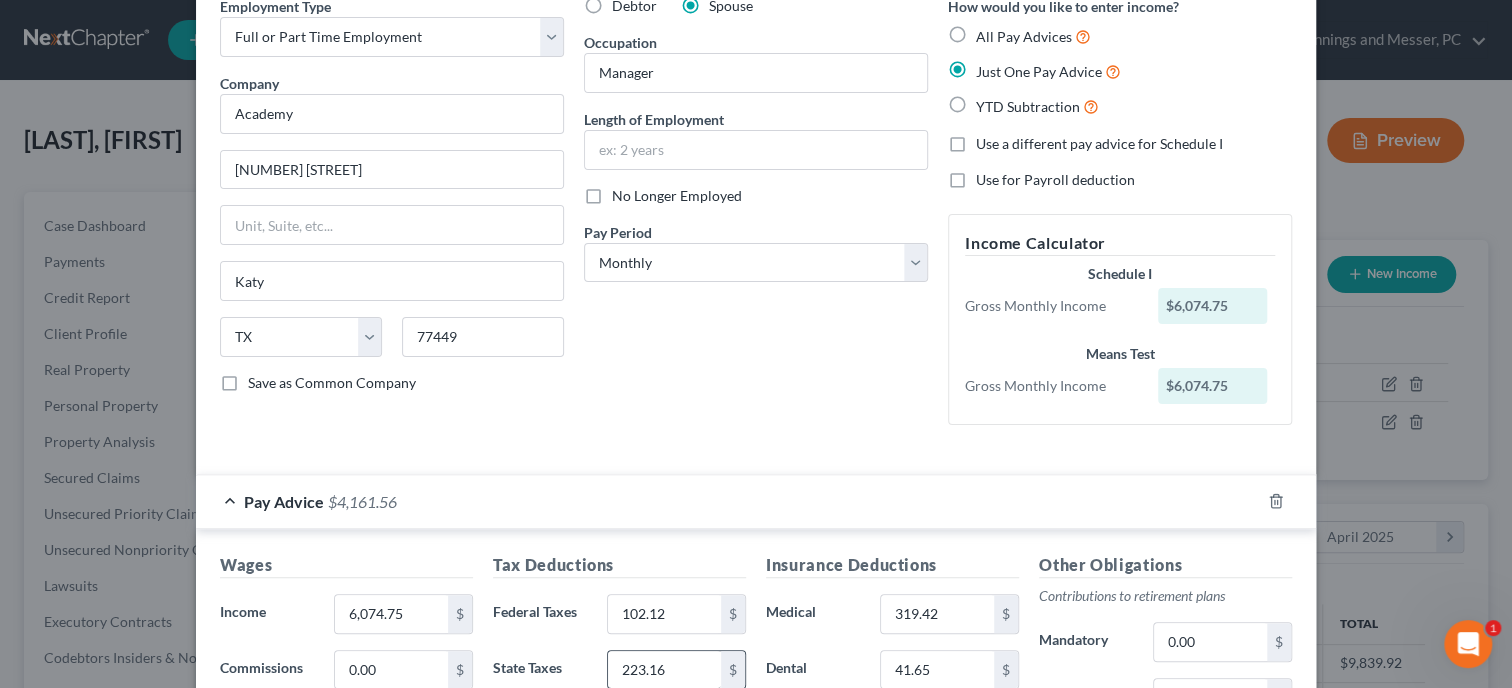 scroll, scrollTop: 308, scrollLeft: 0, axis: vertical 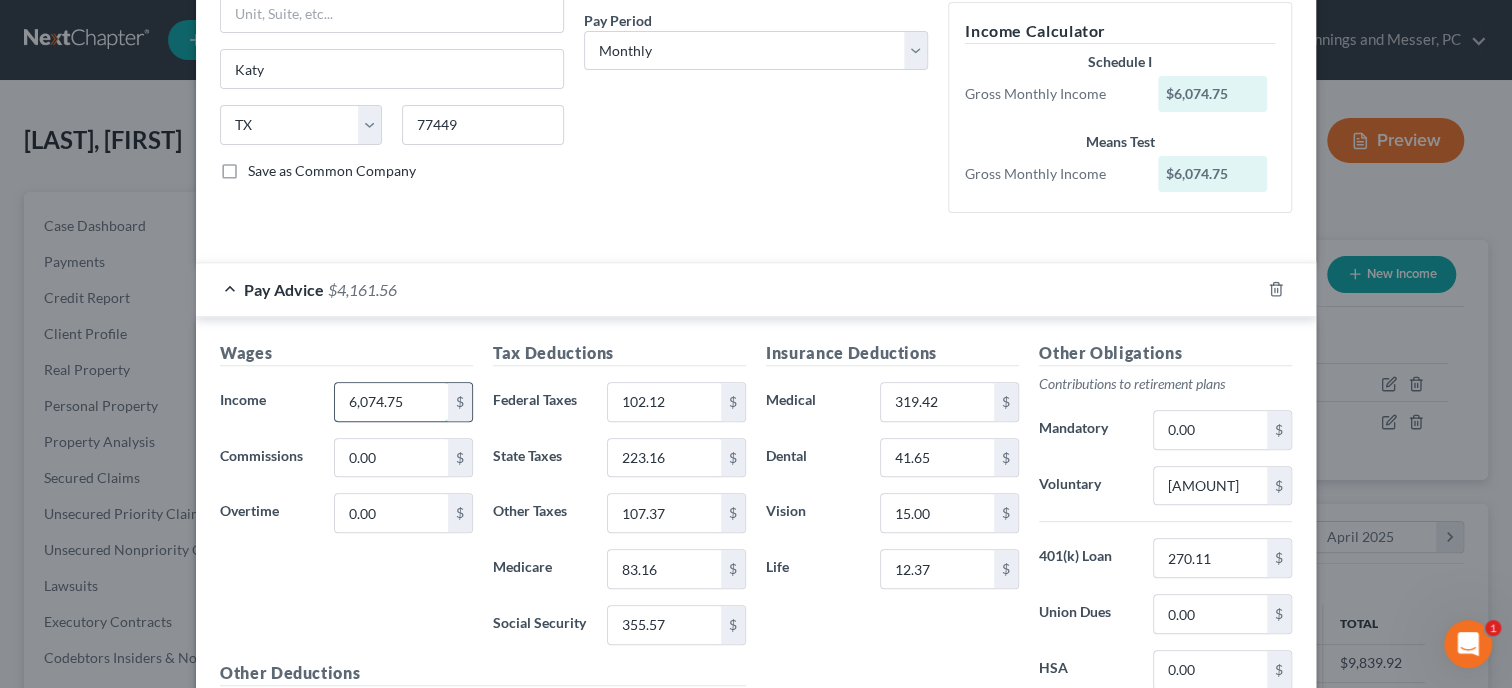 click on "6,074.75" at bounding box center [391, 402] 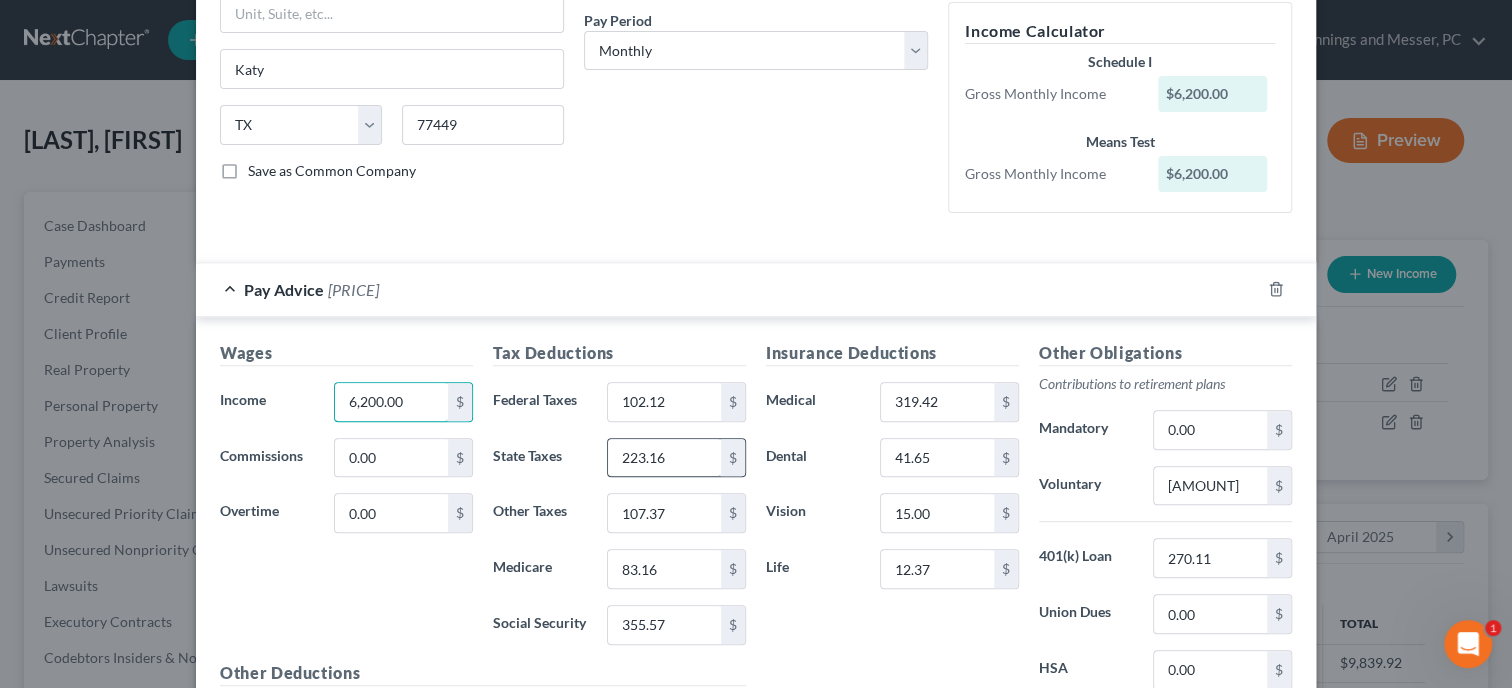 type on "6,200.00" 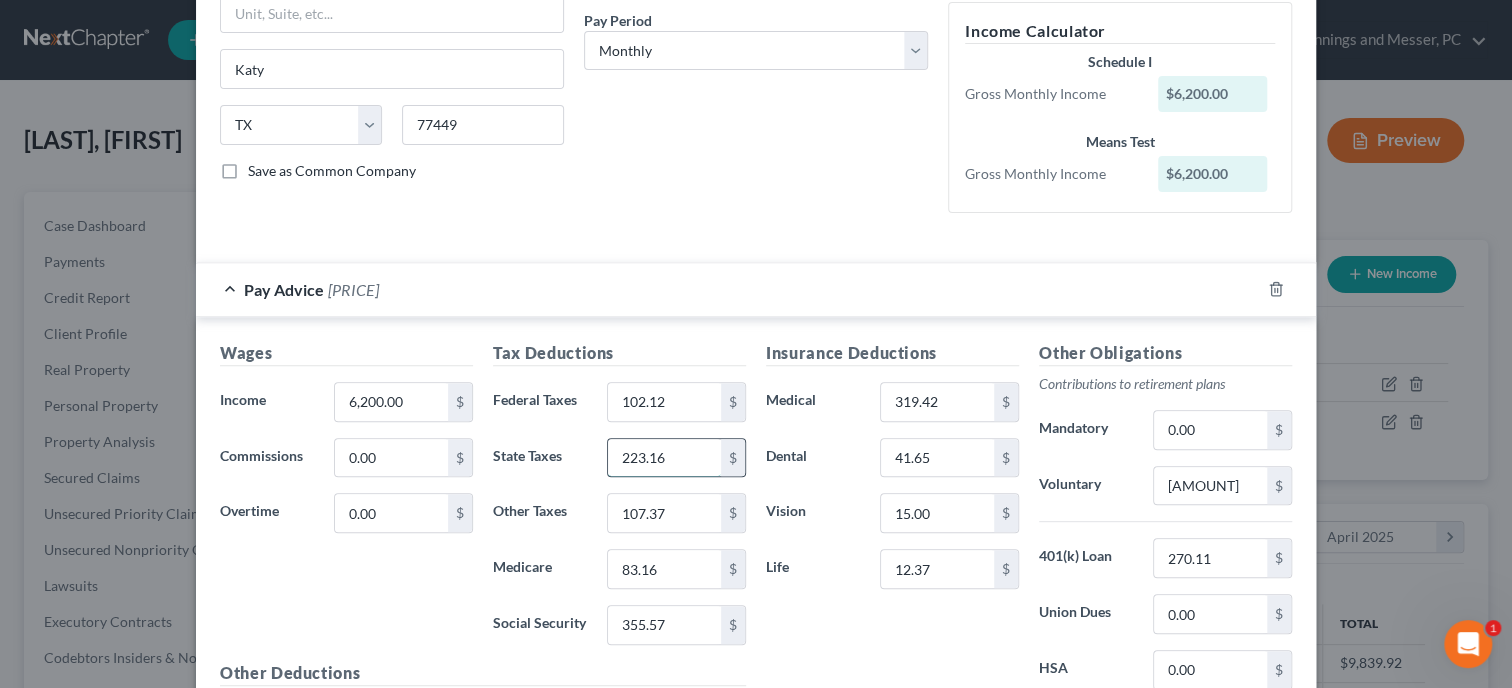 click on "223.16" at bounding box center (664, 458) 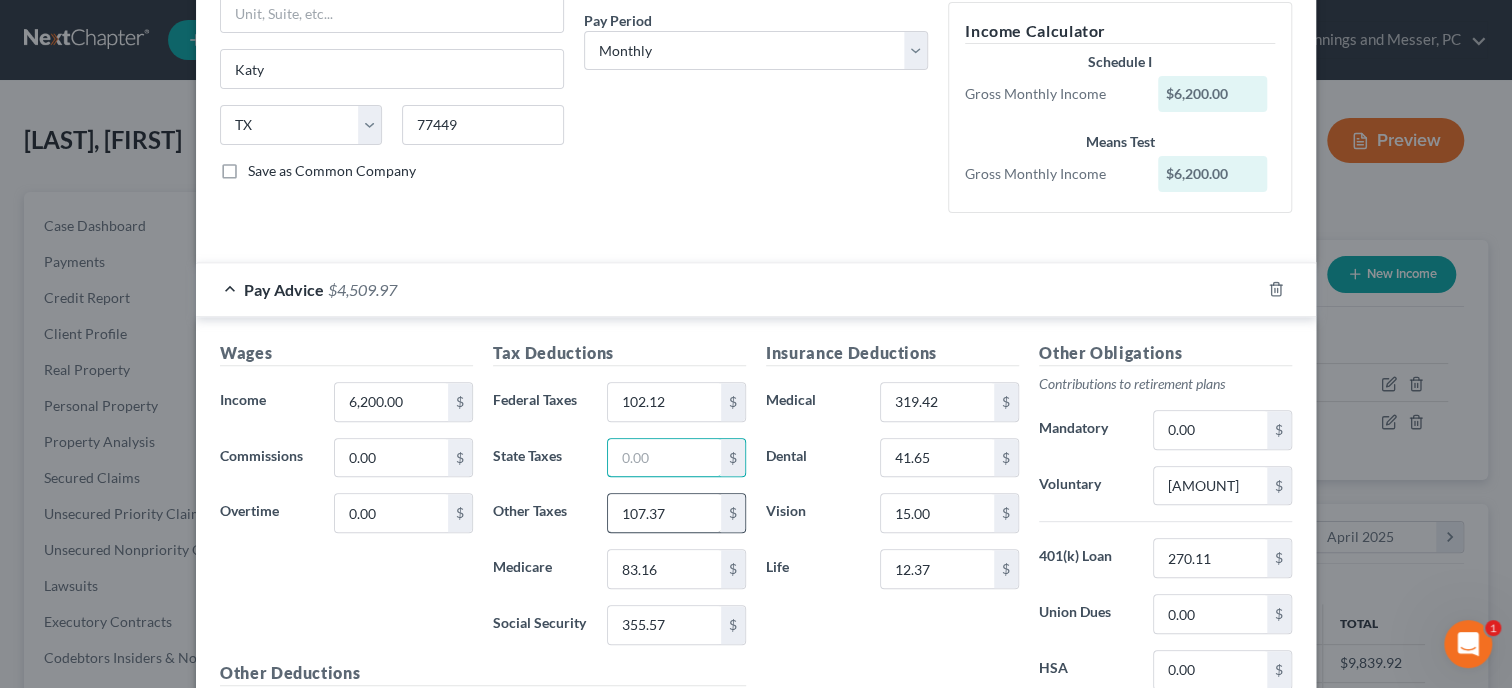 type 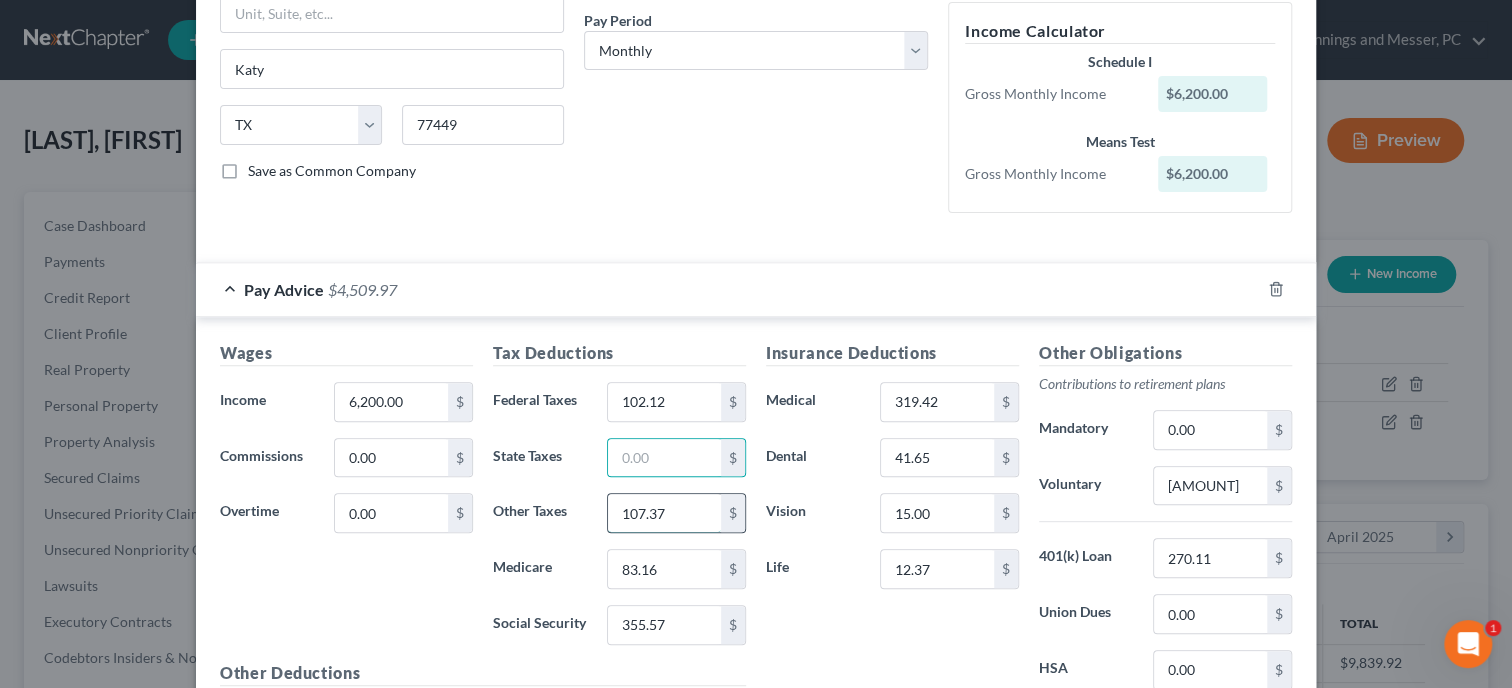 click on "107.37" at bounding box center (664, 513) 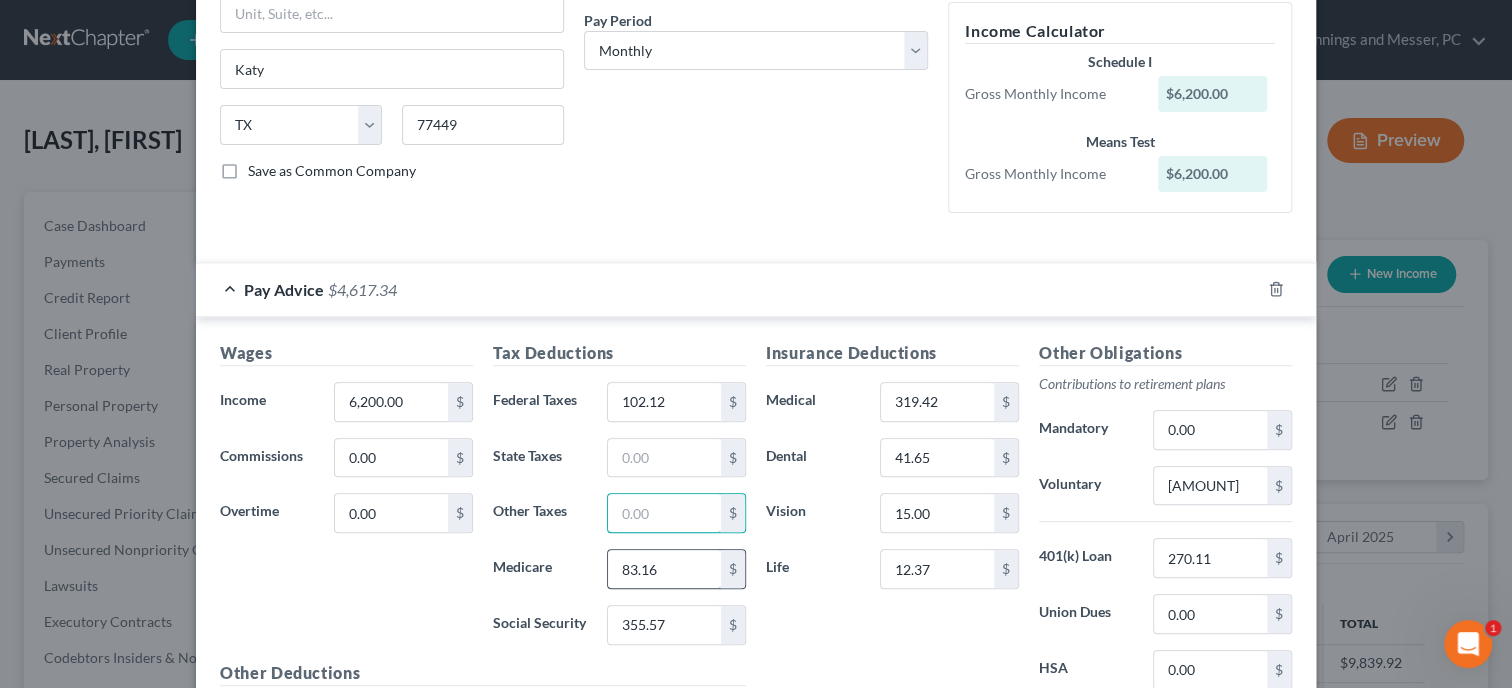 type 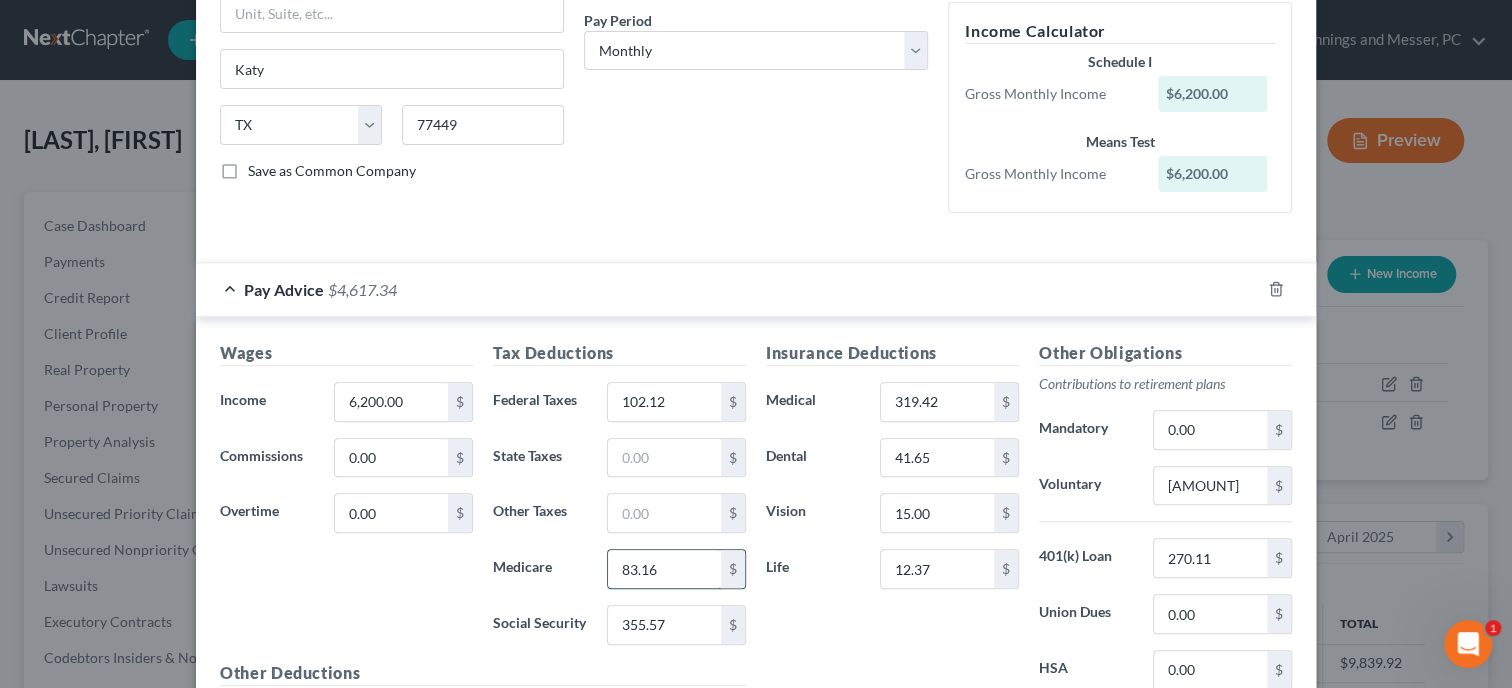 click on "83.16" at bounding box center [664, 569] 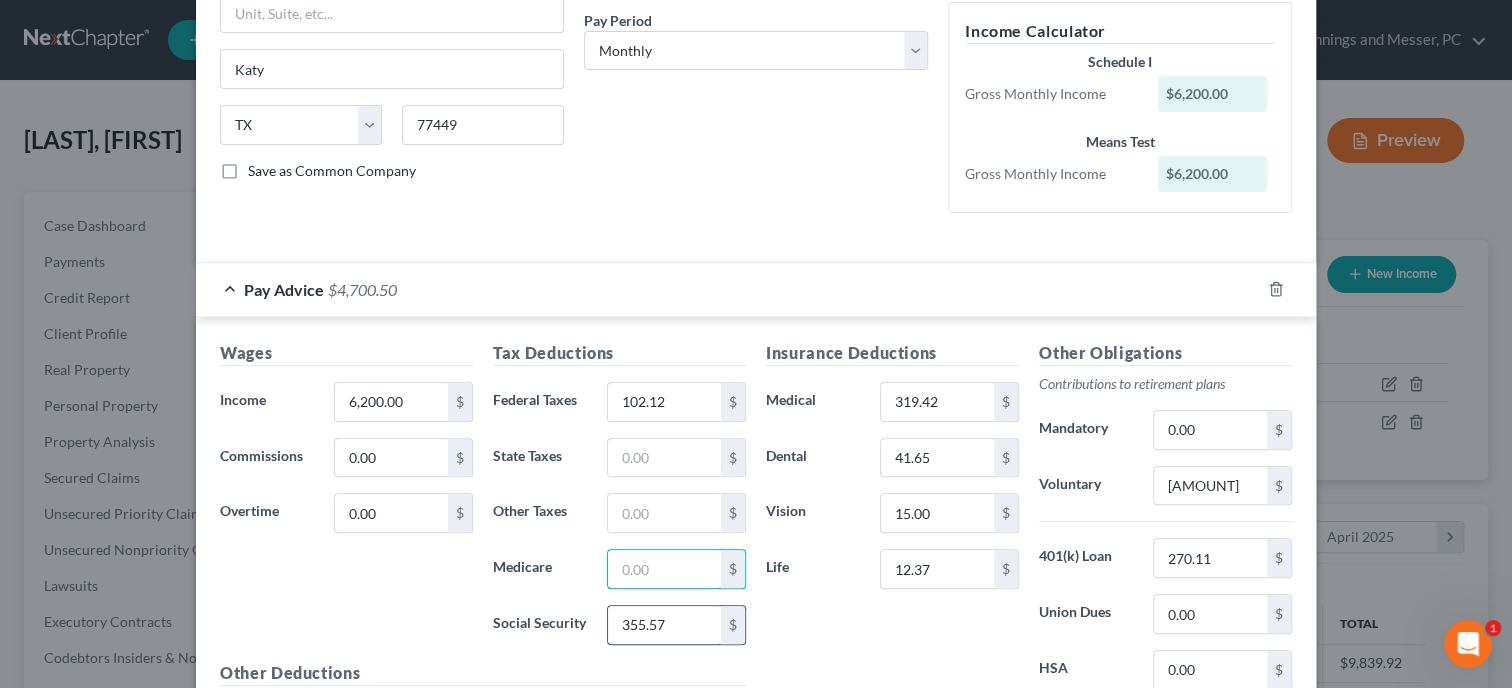 type 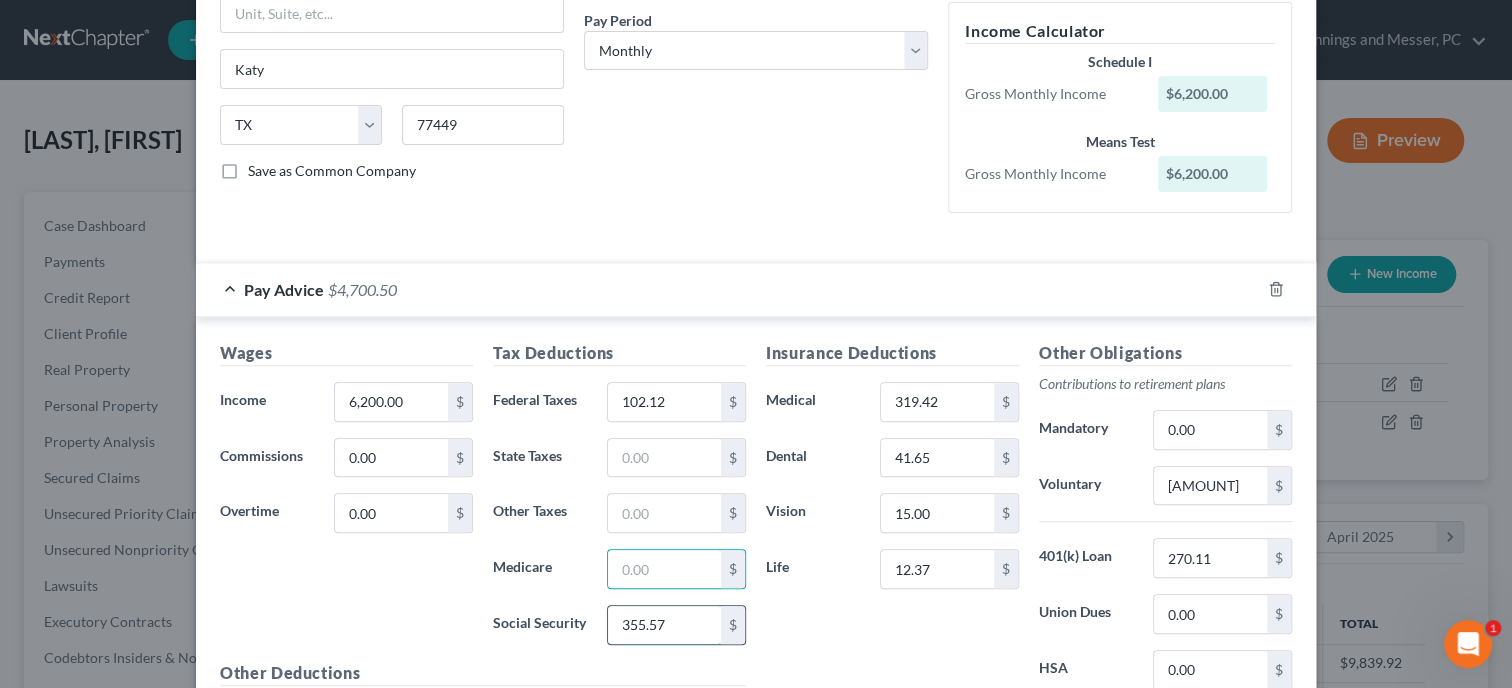 click on "355.57" at bounding box center (664, 625) 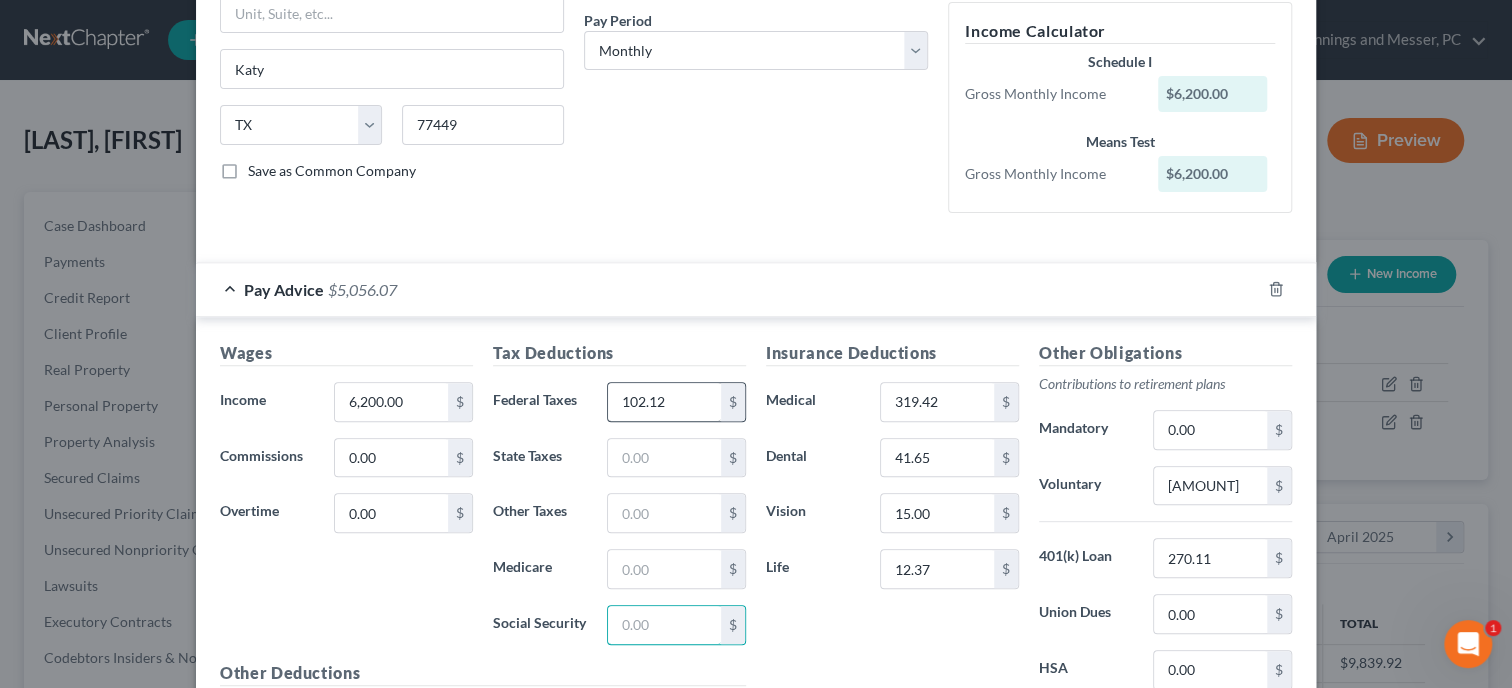 type 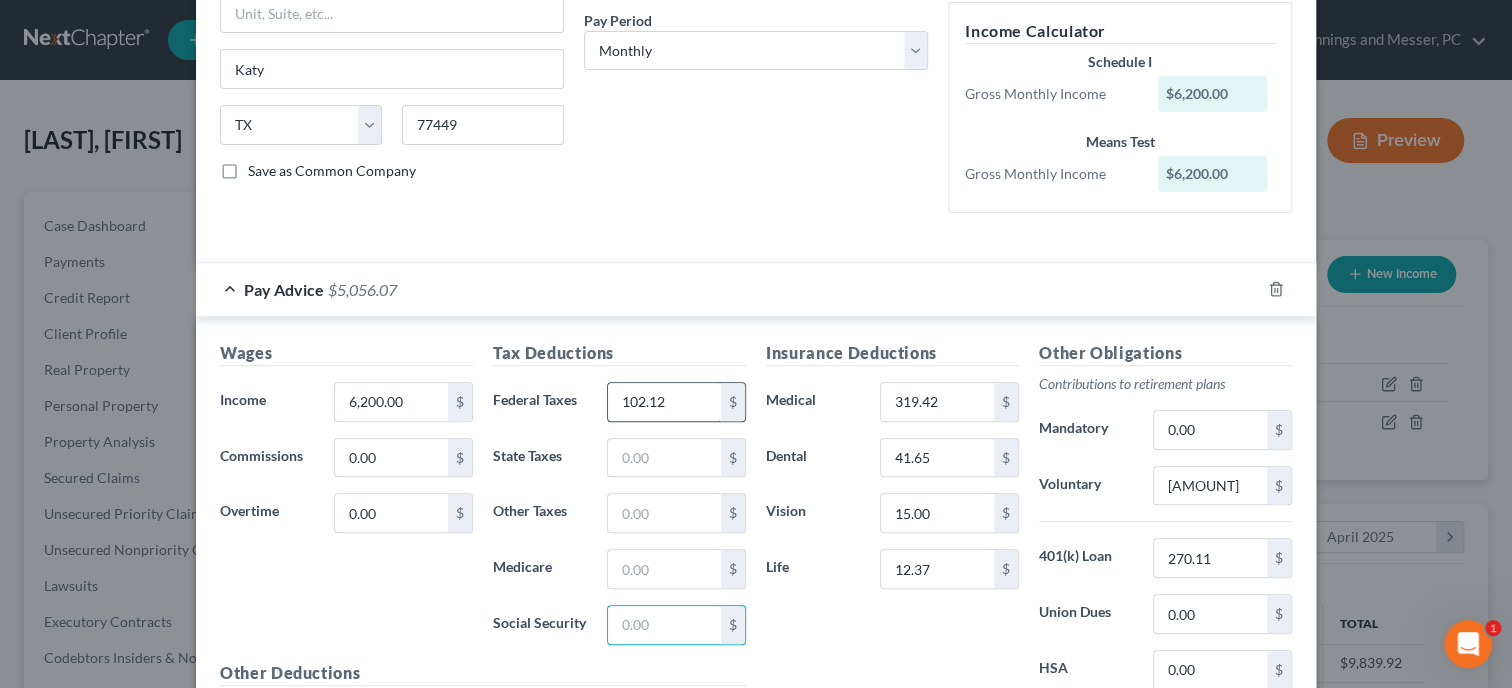 click on "102.12" at bounding box center [664, 402] 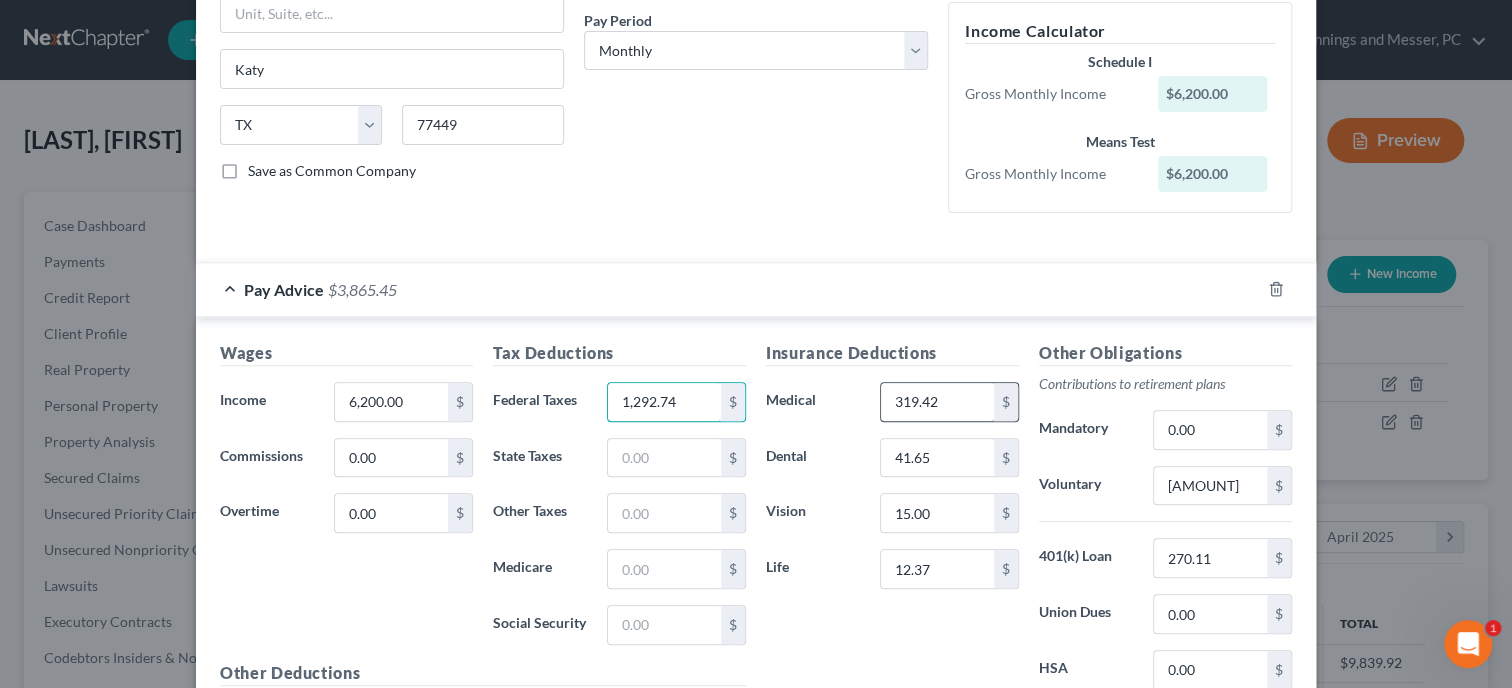 type on "1,292.74" 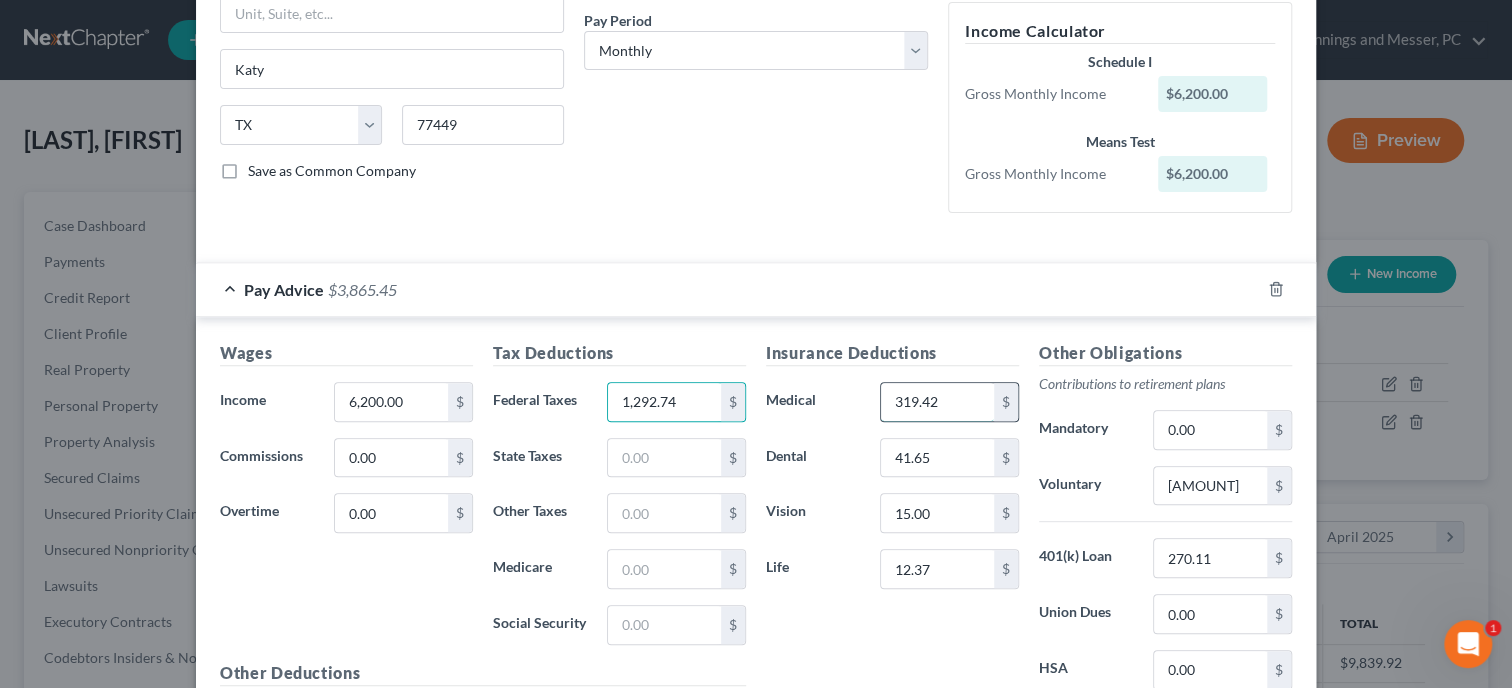 click on "319.42" at bounding box center [937, 402] 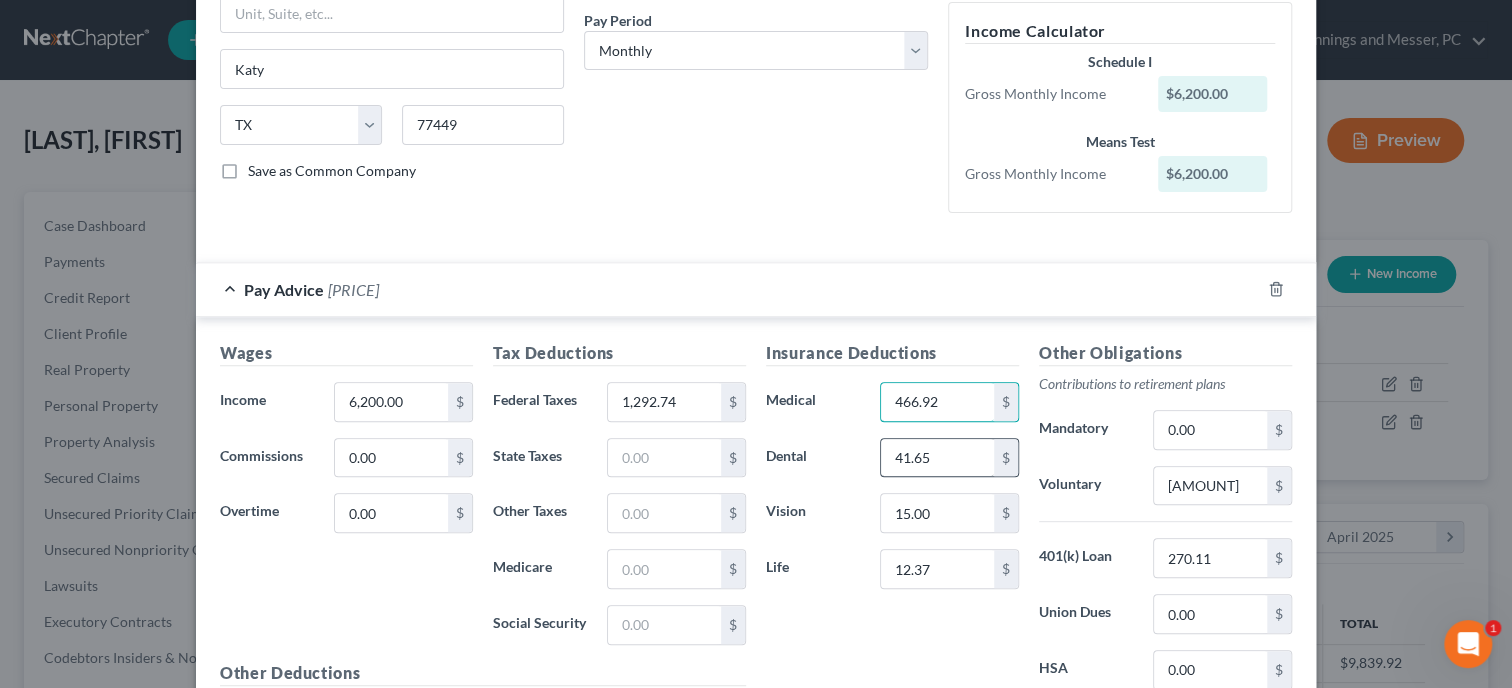 type on "466.92" 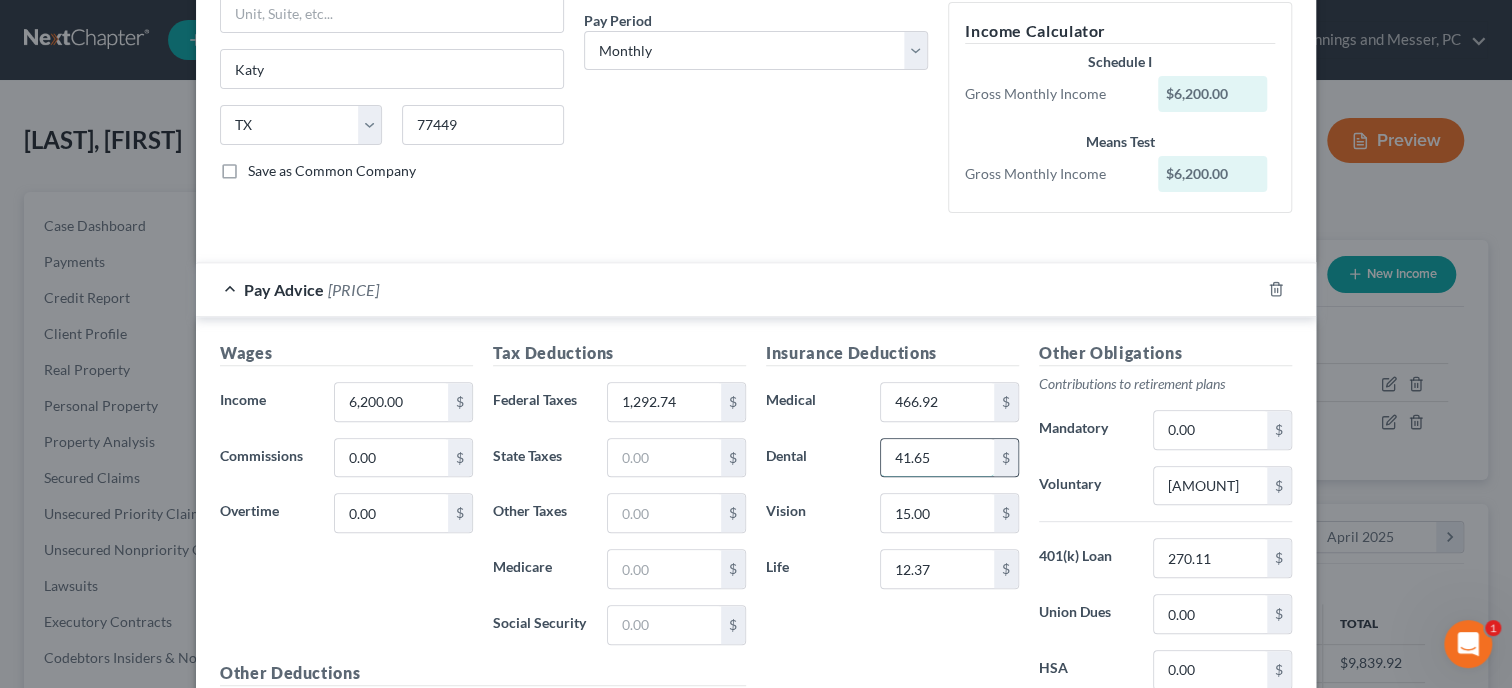 click on "41.65" at bounding box center [937, 458] 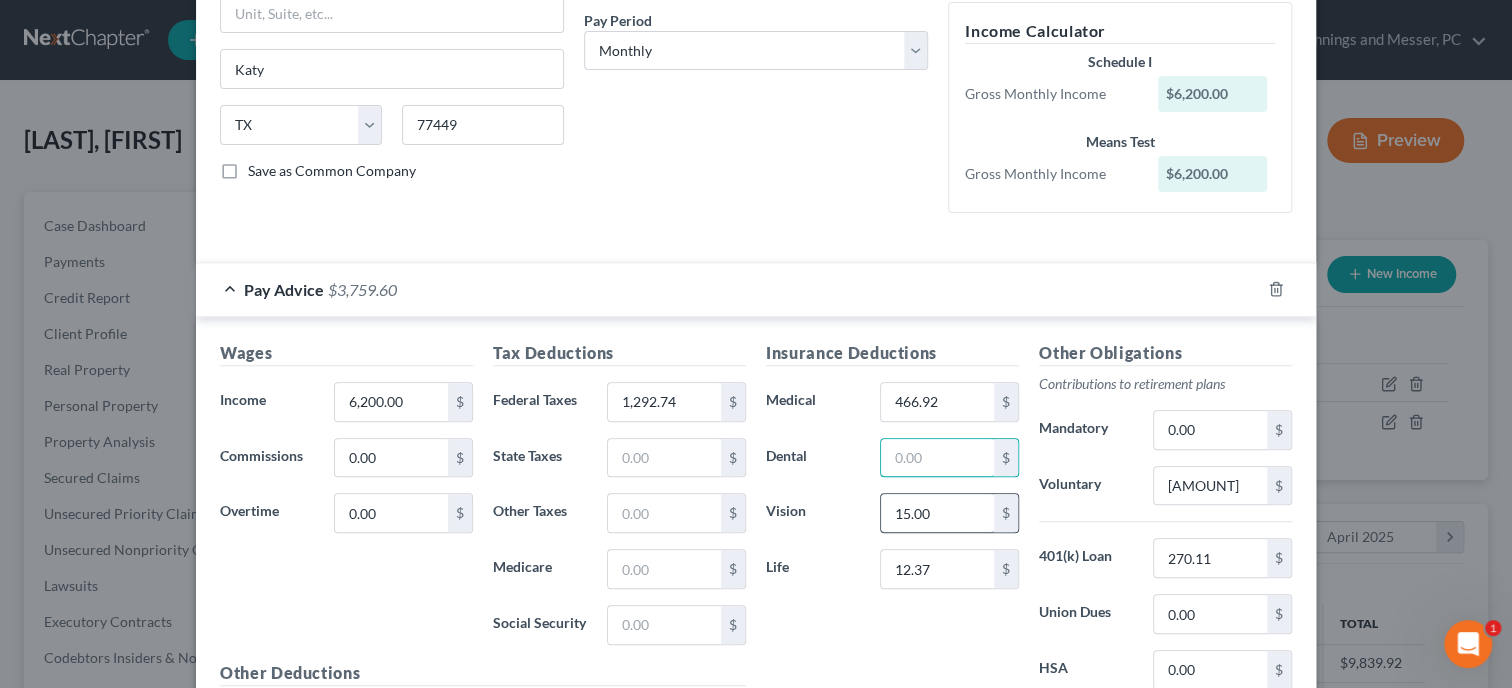 type 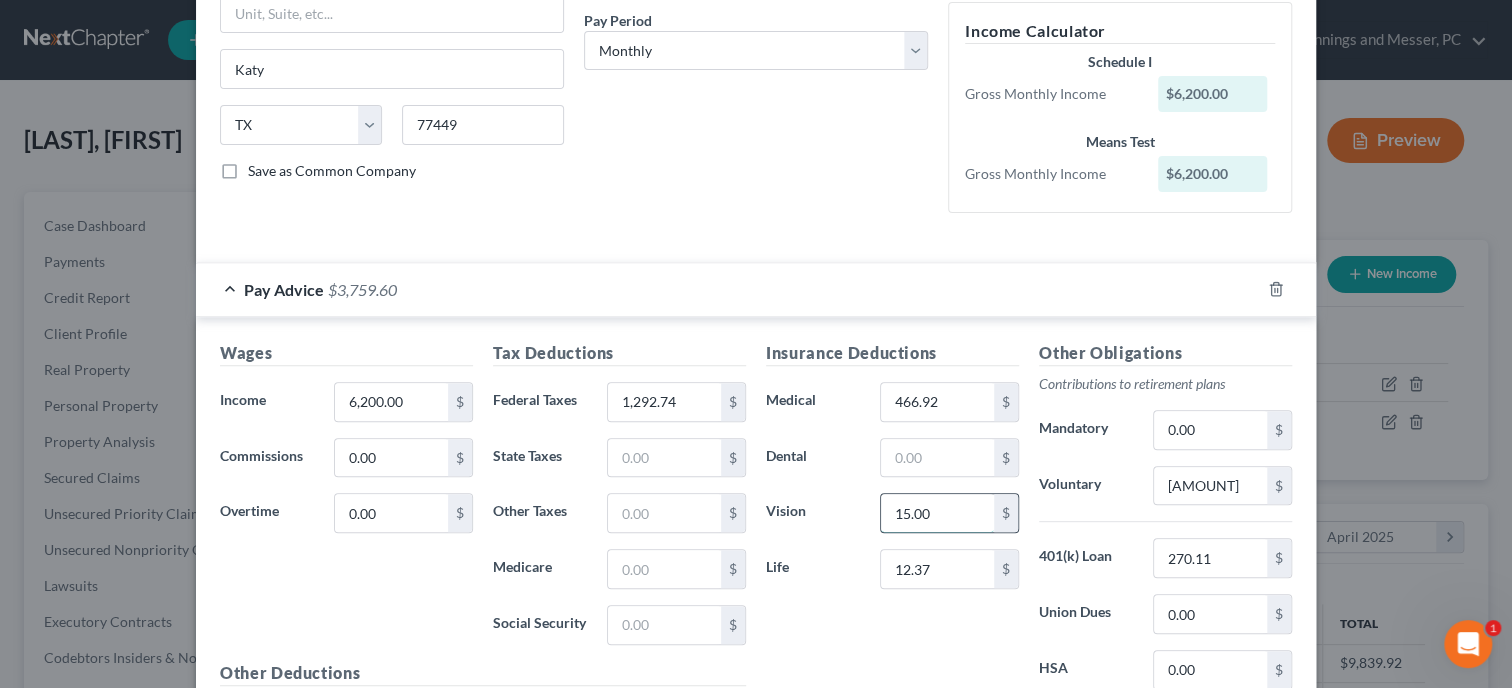 click on "15.00" at bounding box center [937, 513] 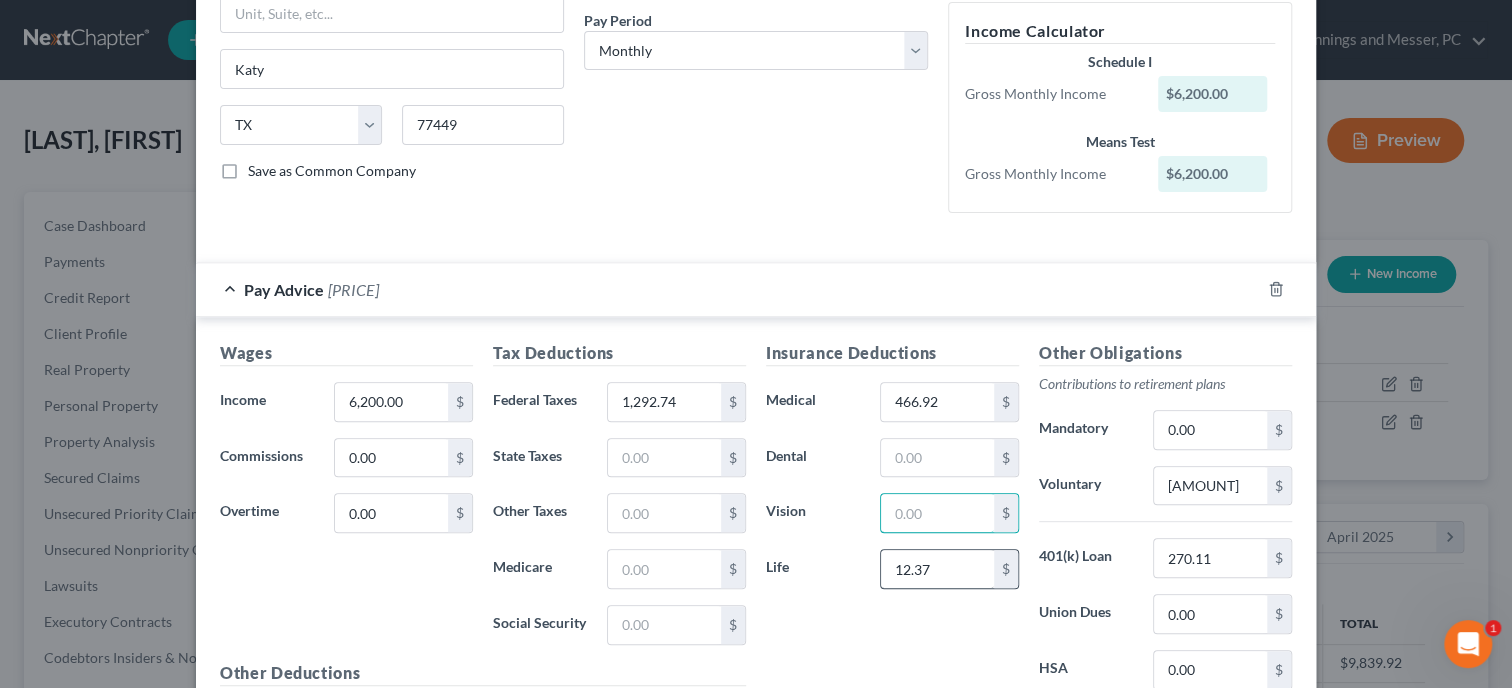 type 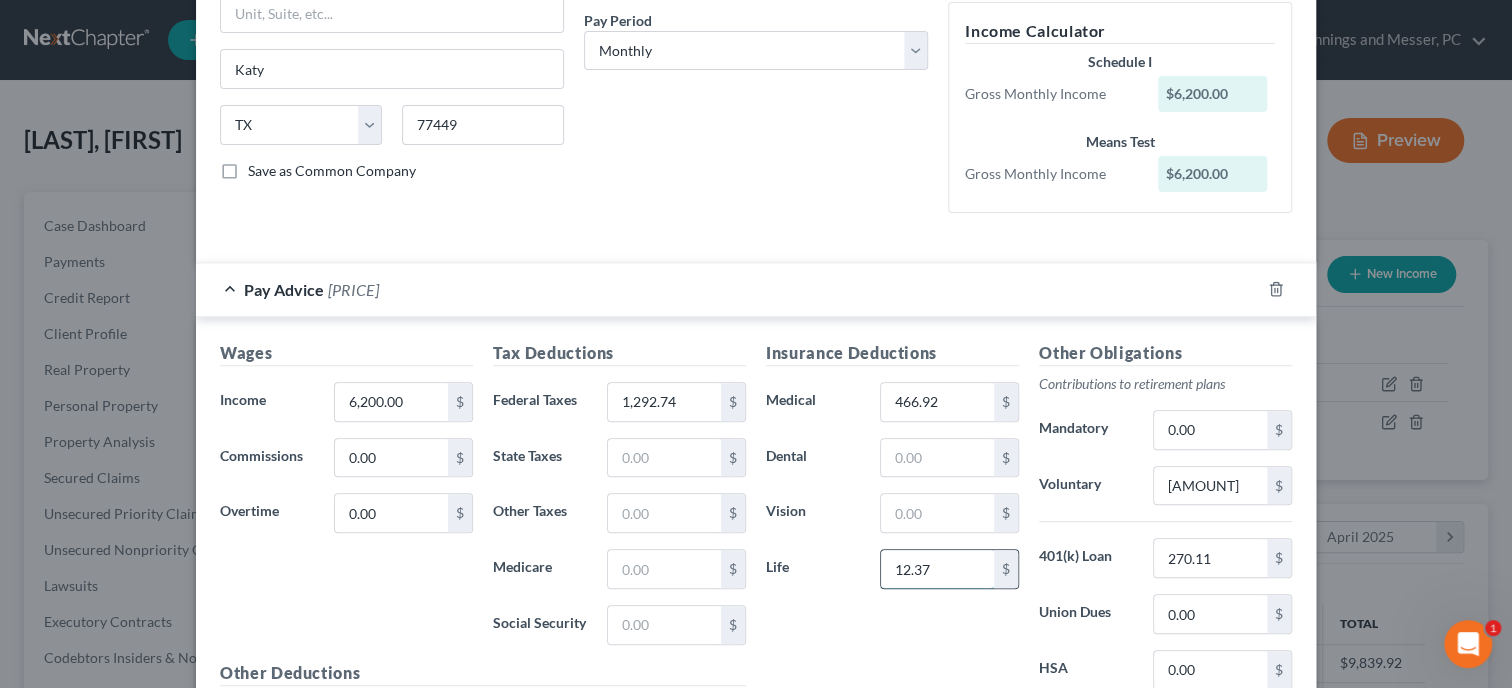 click on "12.37" at bounding box center [937, 569] 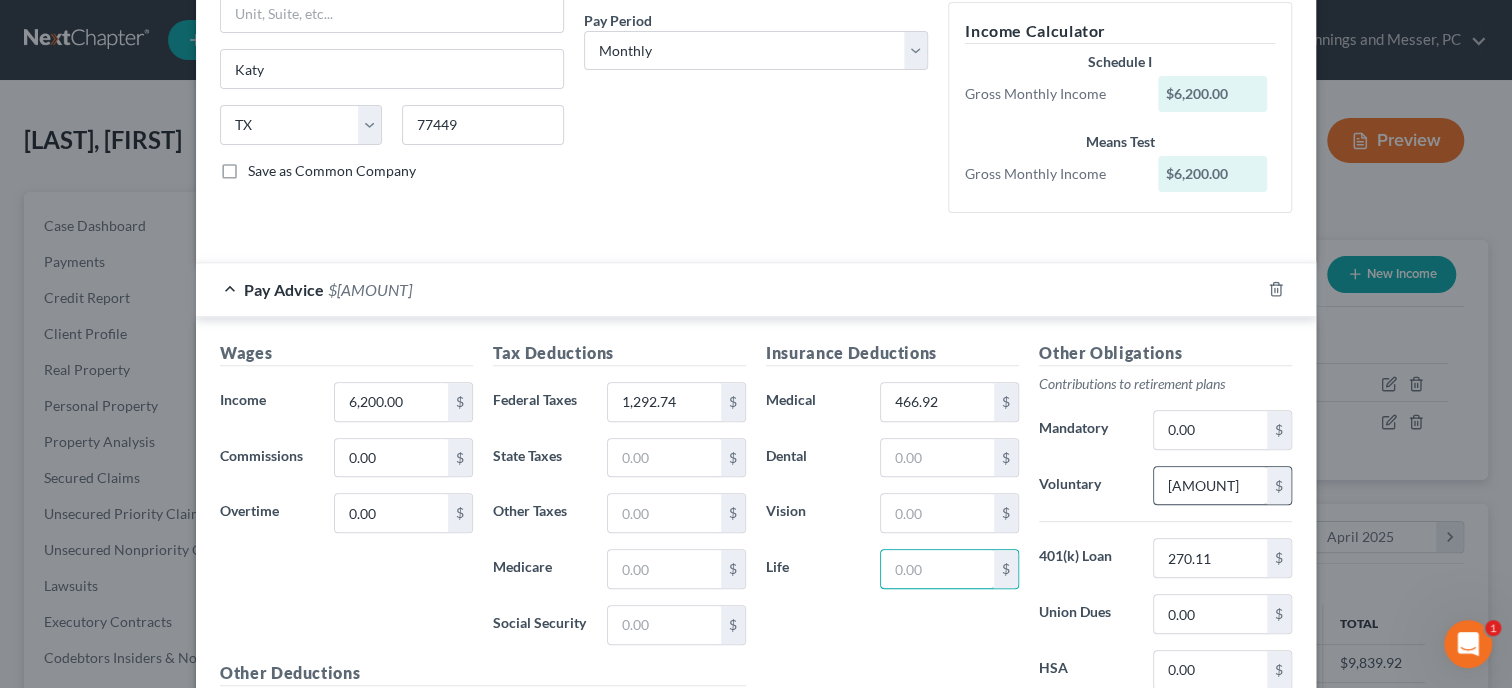 type 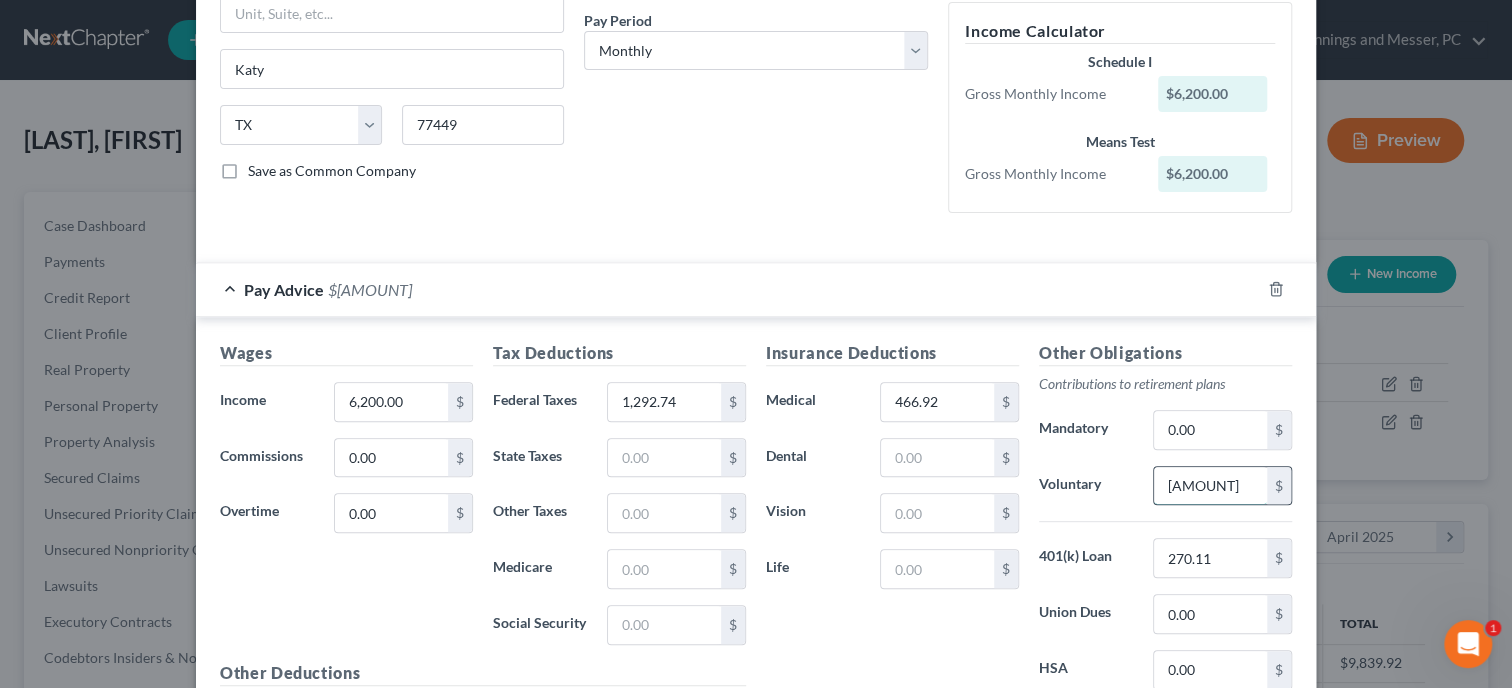 click on "366.68" at bounding box center [1210, 486] 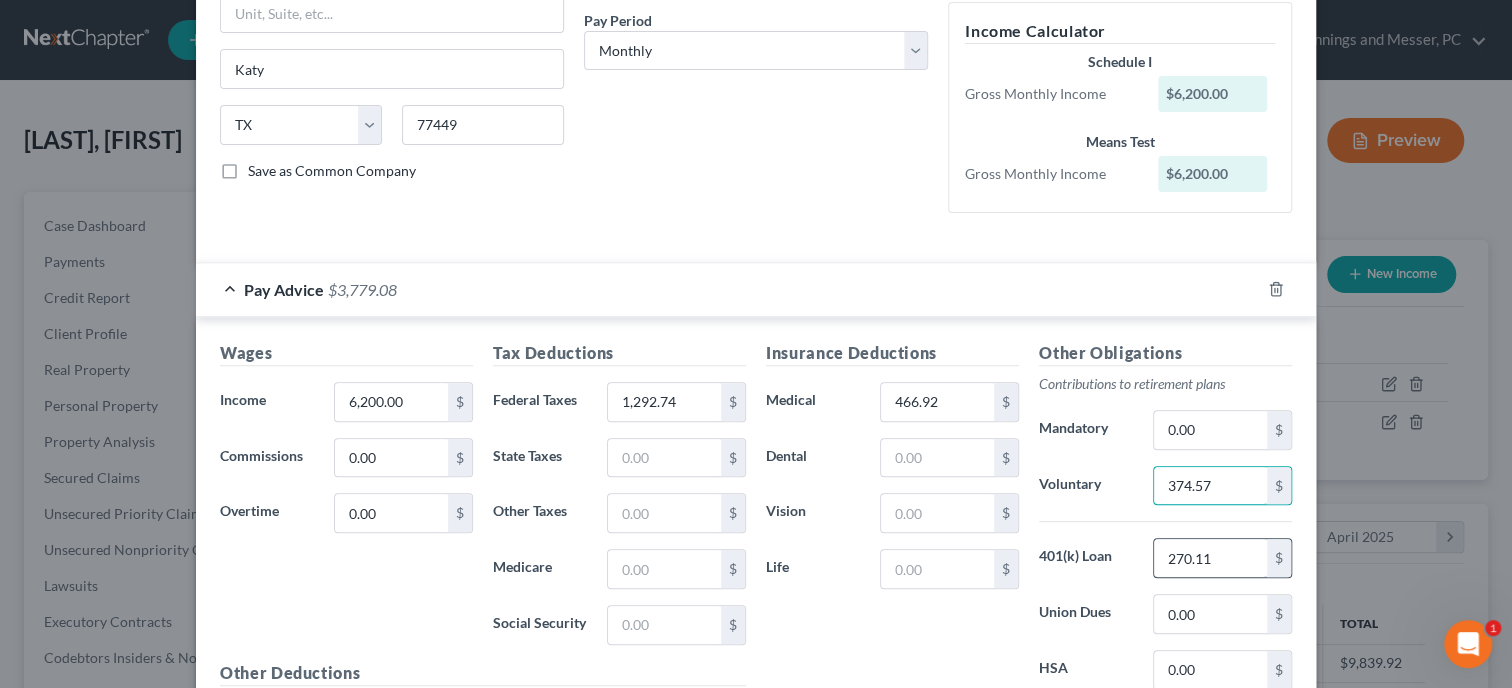 type on "374.57" 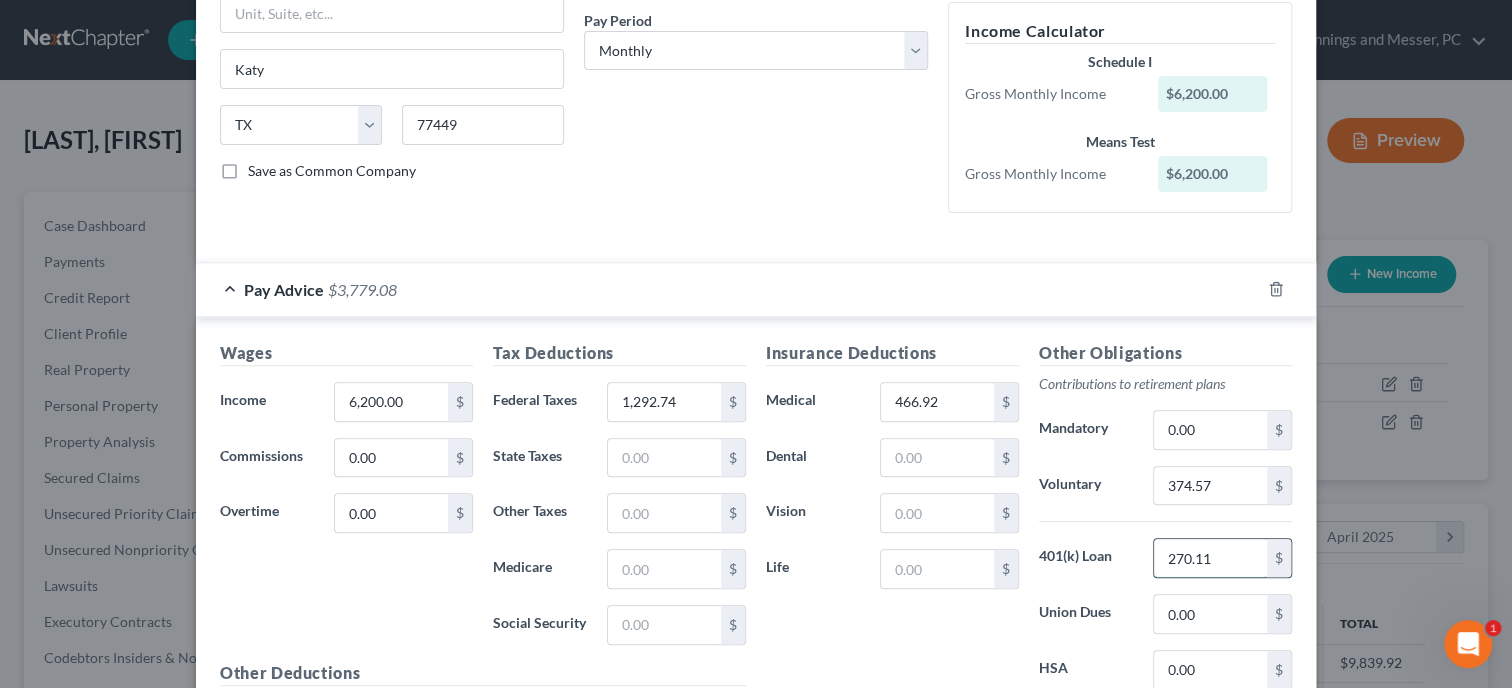 click on "270.11" at bounding box center (1210, 558) 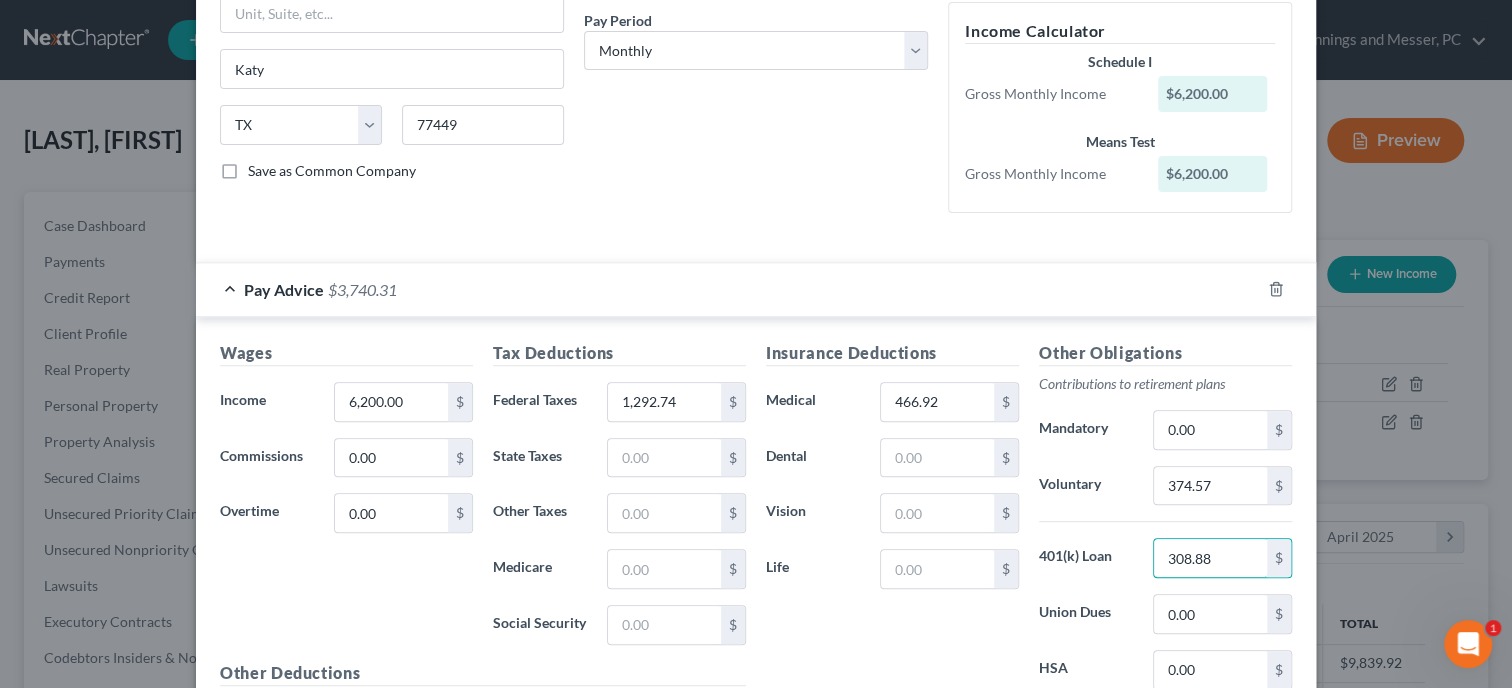 type on "308.88" 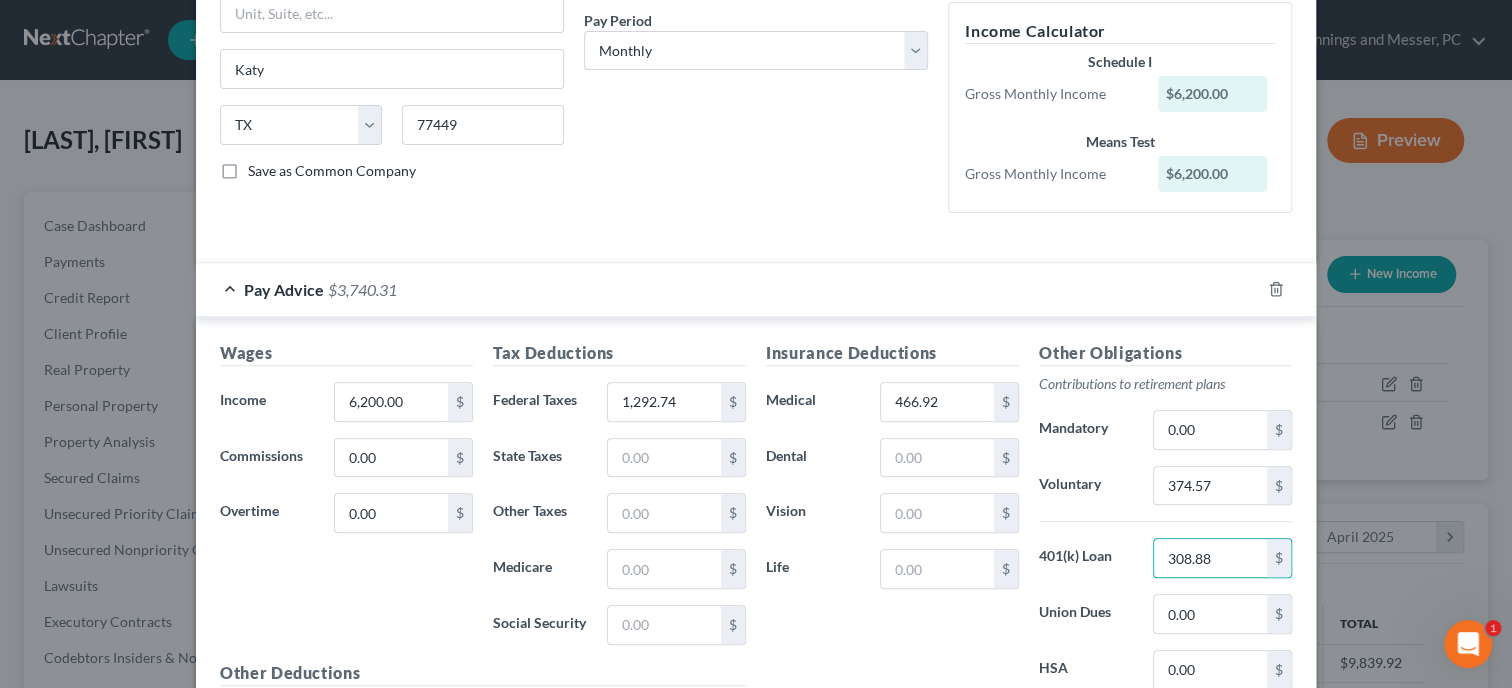 click on "401(k) Loan" at bounding box center (1086, 558) 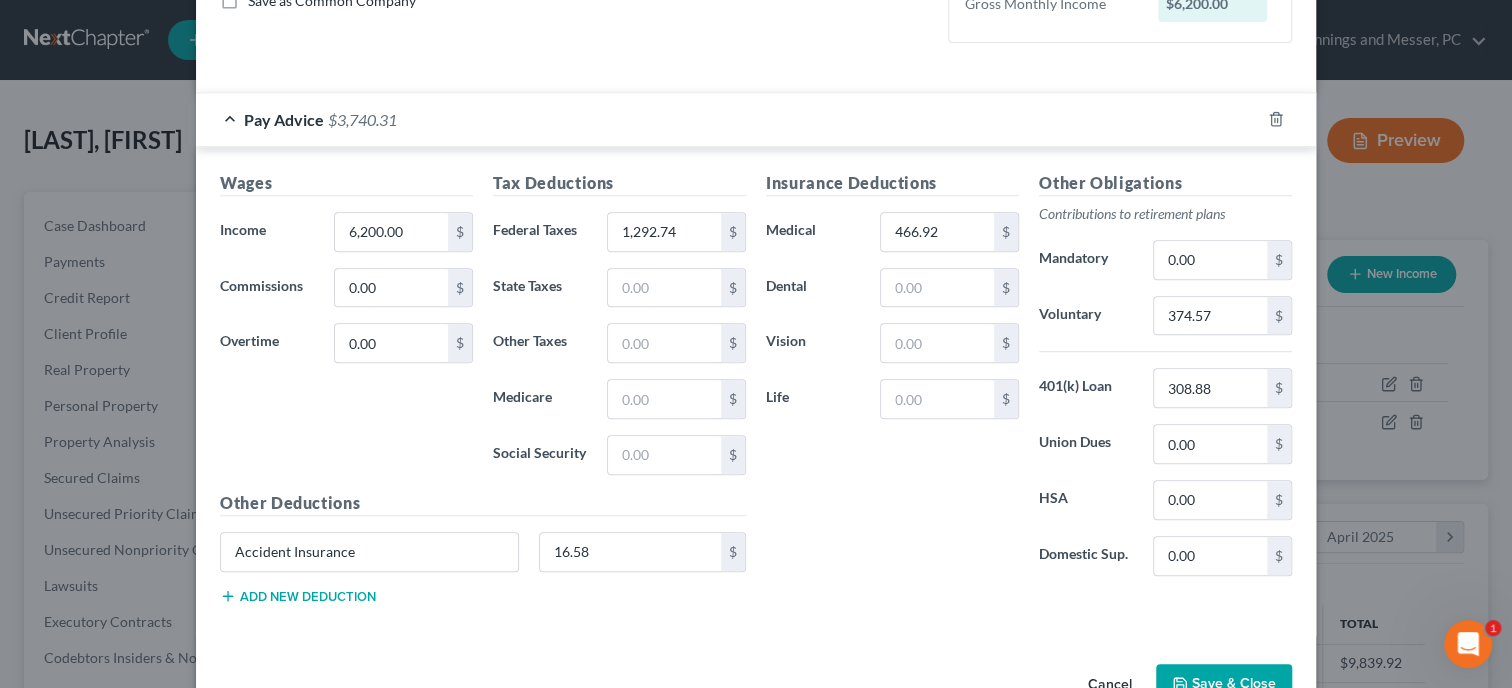 scroll, scrollTop: 514, scrollLeft: 0, axis: vertical 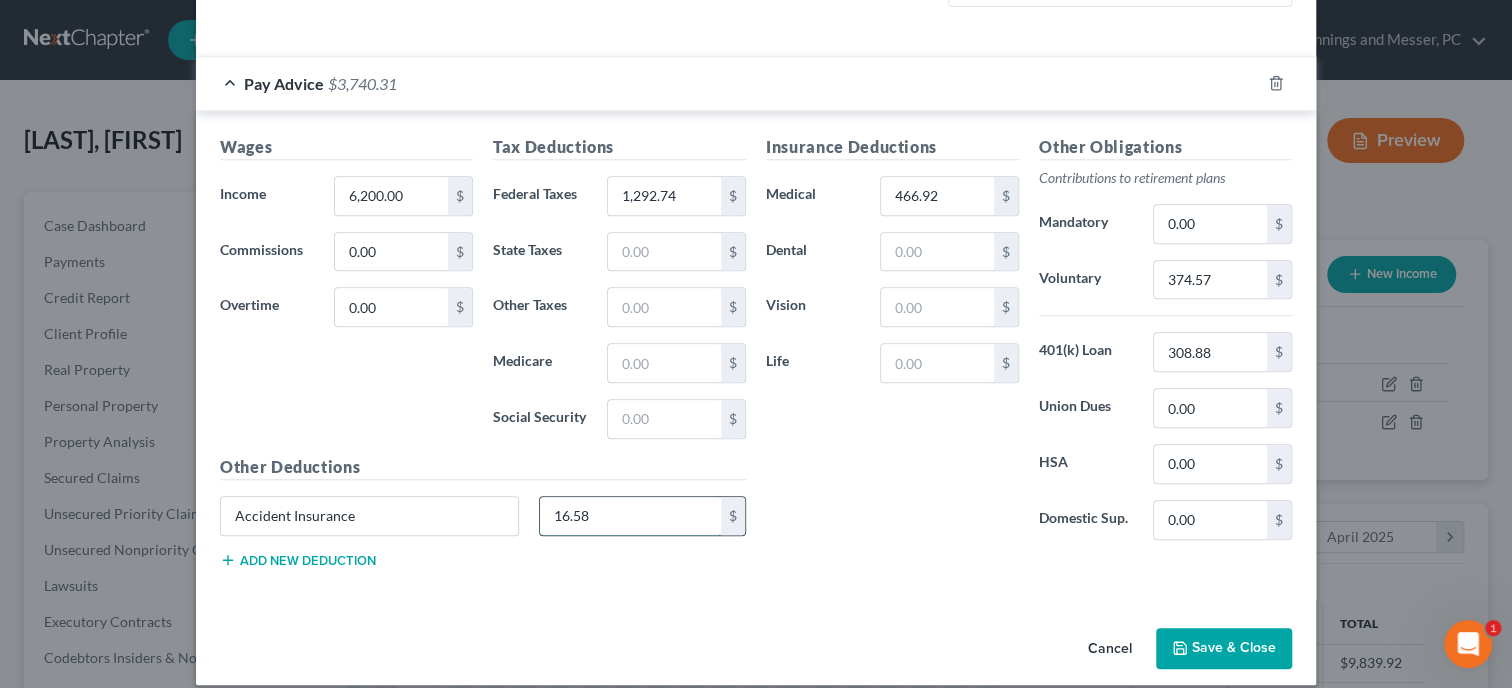 click on "16.58" at bounding box center (631, 516) 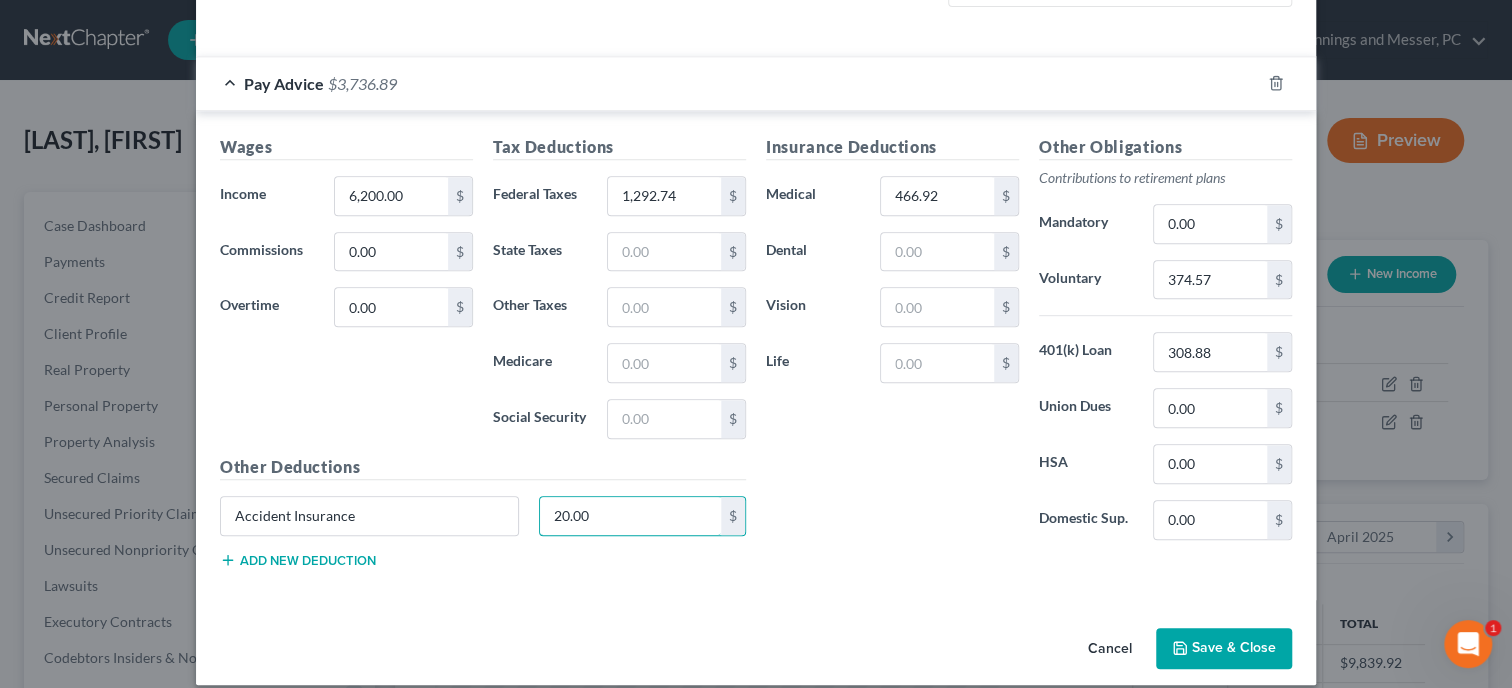 type on "20.00" 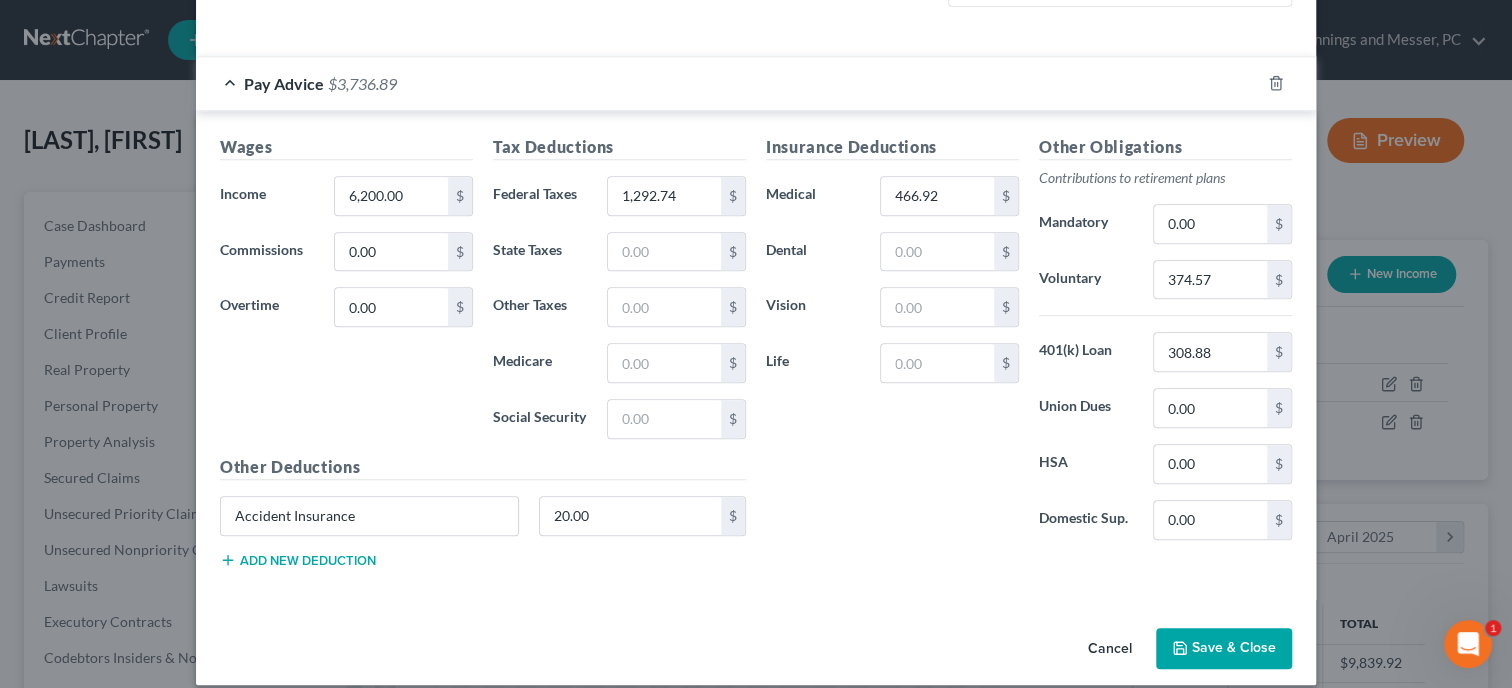 click on "Wages
Income
*
6,200.00 $ Commissions 0.00 $ Overtime 0.00 $ Tax Deductions Federal Taxes 1,292.74 $ State Taxes $ Other Taxes $ Medicare $ Social Security $ Other Deductions Accident Insurance 20.00 $ Add new deduction Insurance Deductions Medical 466.92 $ Dental $ Vision $ Life $ Other Obligations Contributions to retirement plans Mandatory 0.00 $ Voluntary 374.57 $ 401(k) Loan 308.88 $ Union Dues 0.00 $ HSA 0.00 $ Domestic Sup. 0.00 $" at bounding box center [756, 355] 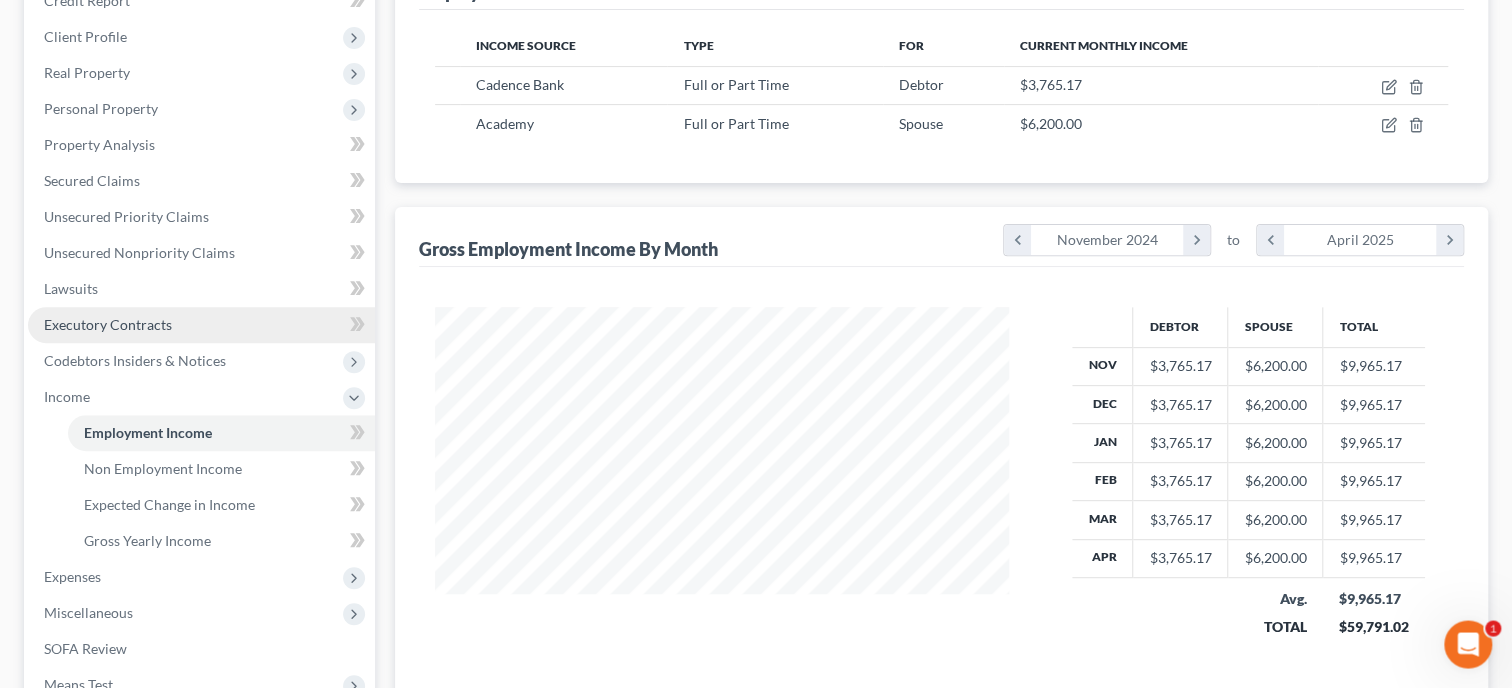 scroll, scrollTop: 514, scrollLeft: 0, axis: vertical 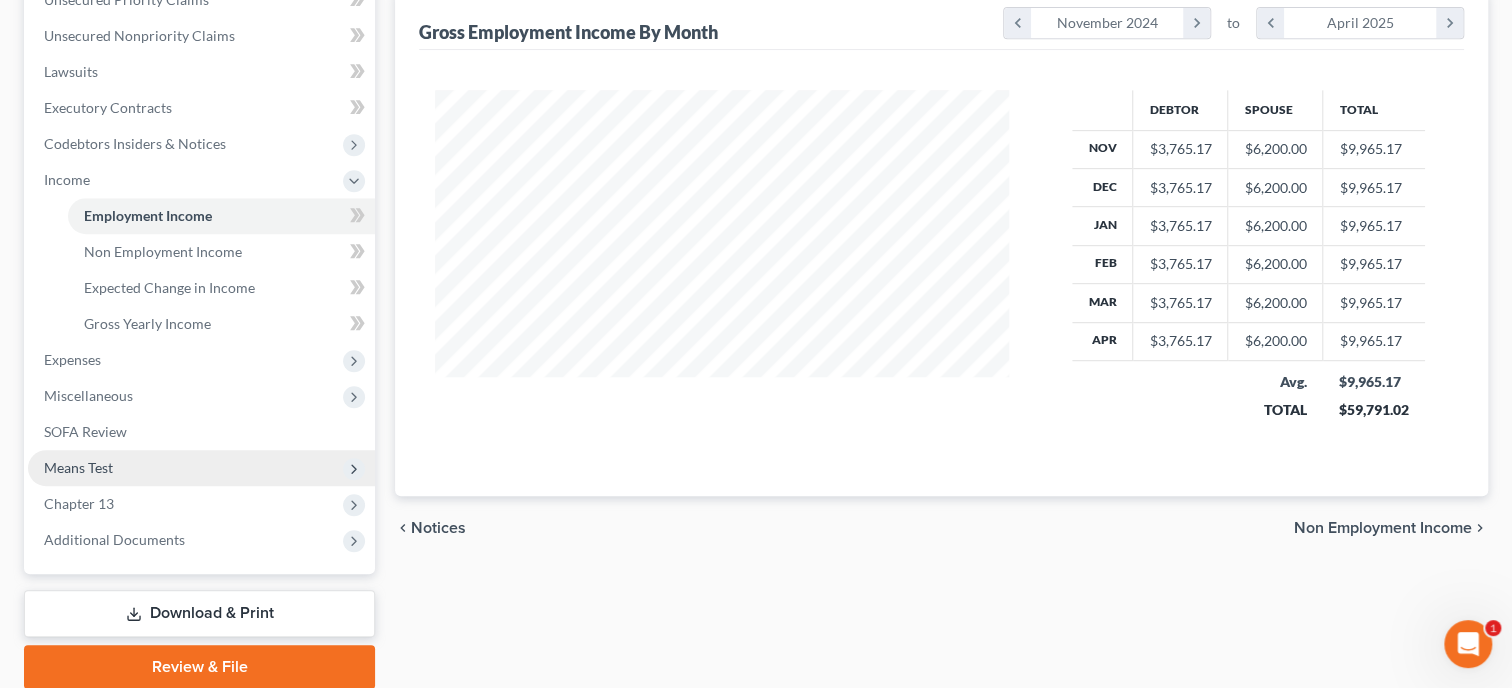 click on "Means Test" at bounding box center [201, 468] 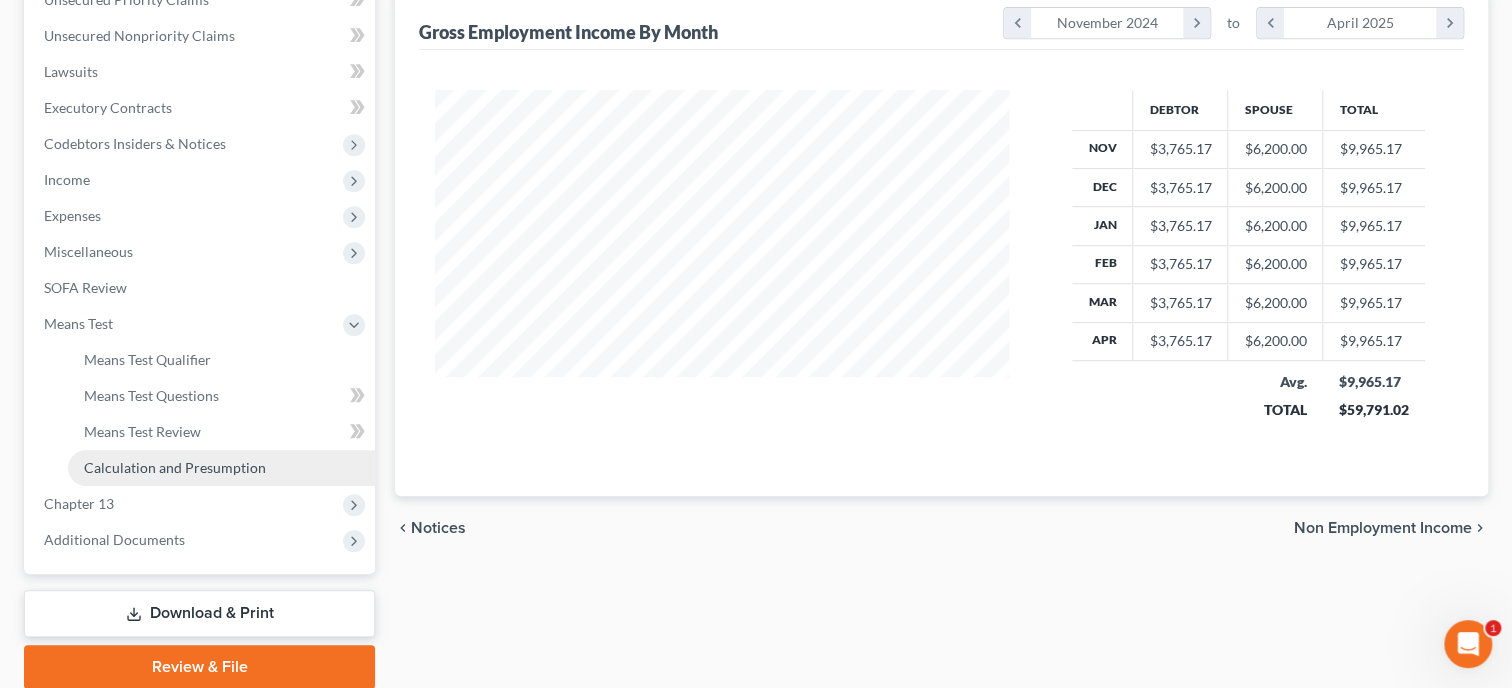 click on "Calculation and Presumption" at bounding box center (221, 468) 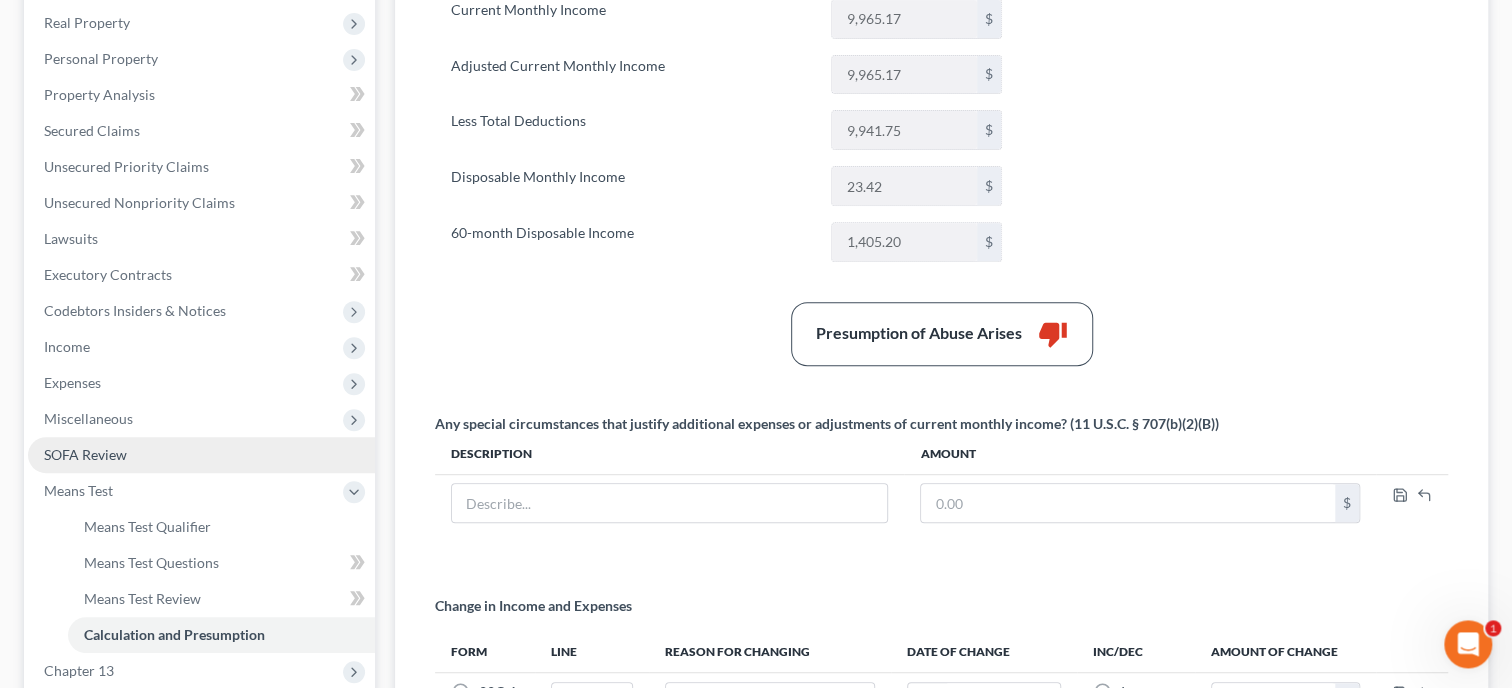 scroll, scrollTop: 308, scrollLeft: 0, axis: vertical 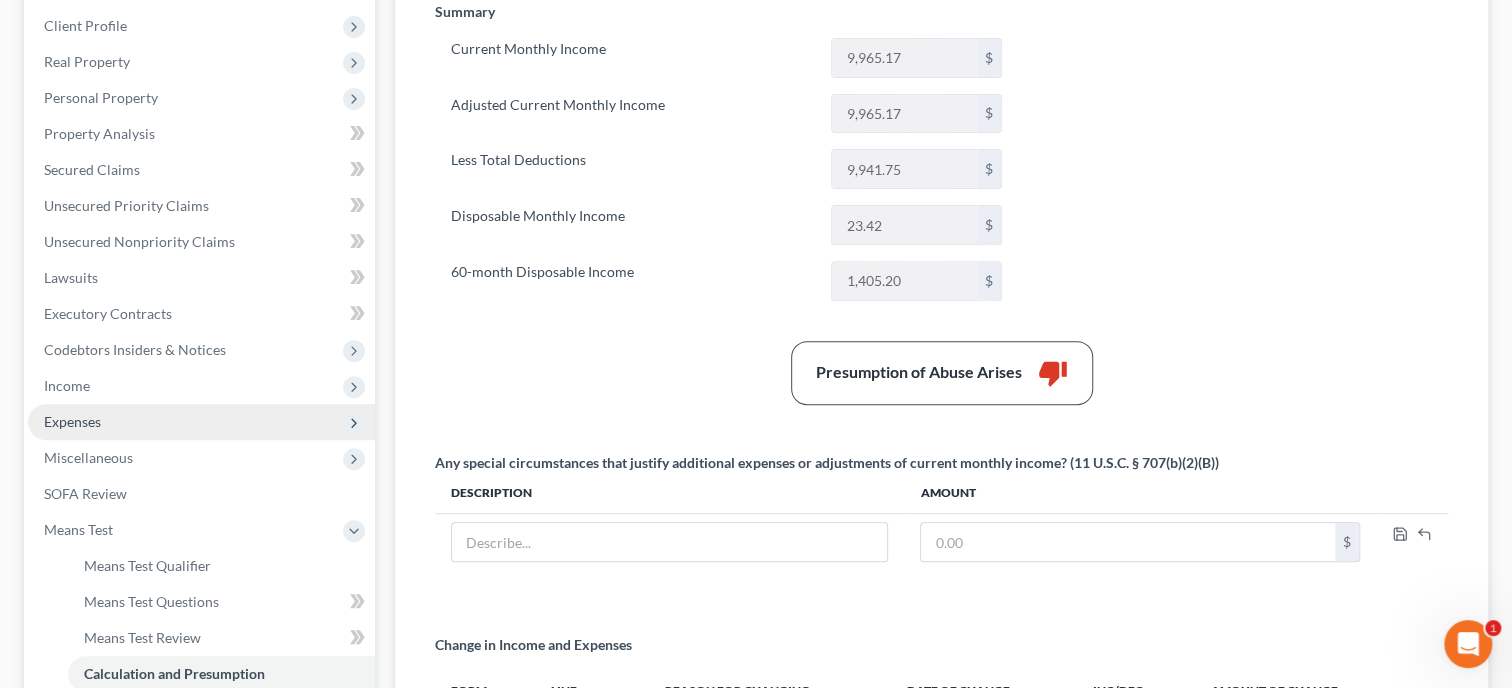 click on "Expenses" at bounding box center (201, 422) 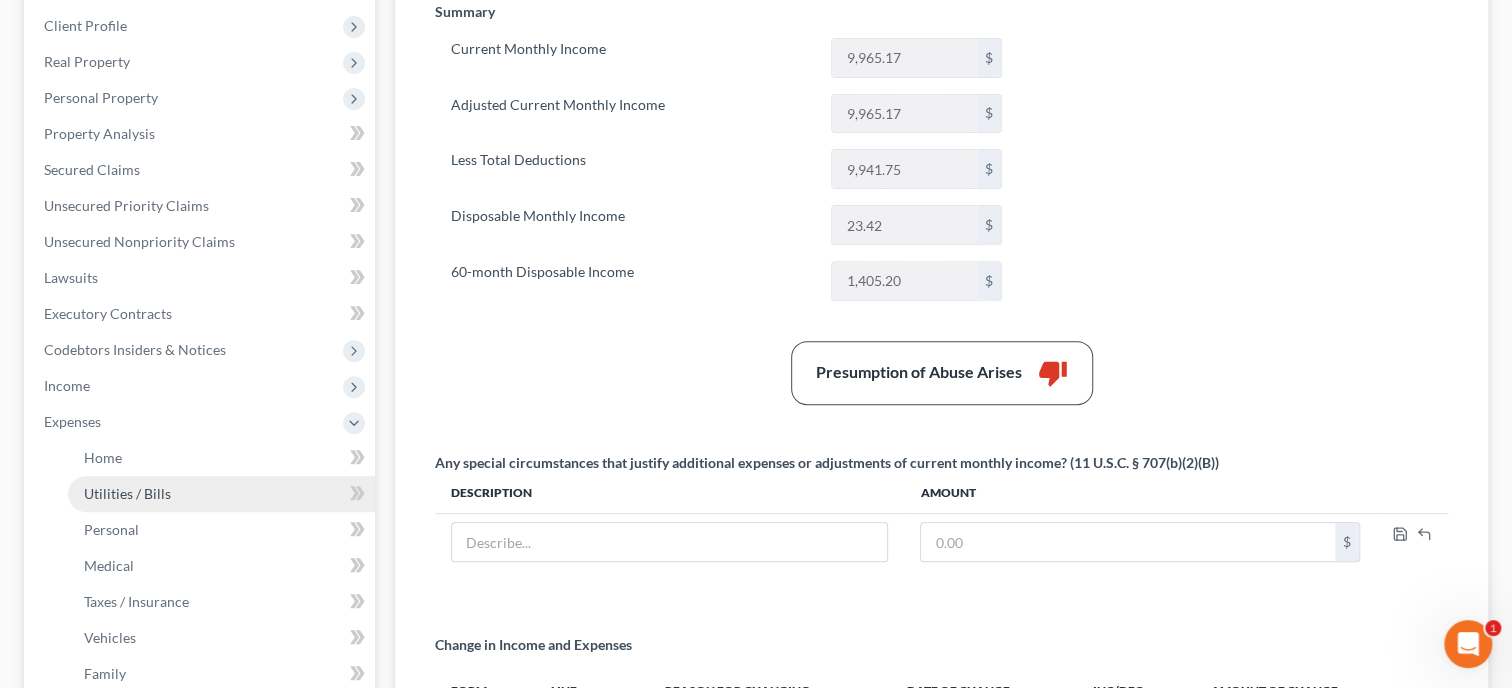 click on "Utilities / Bills" at bounding box center [221, 494] 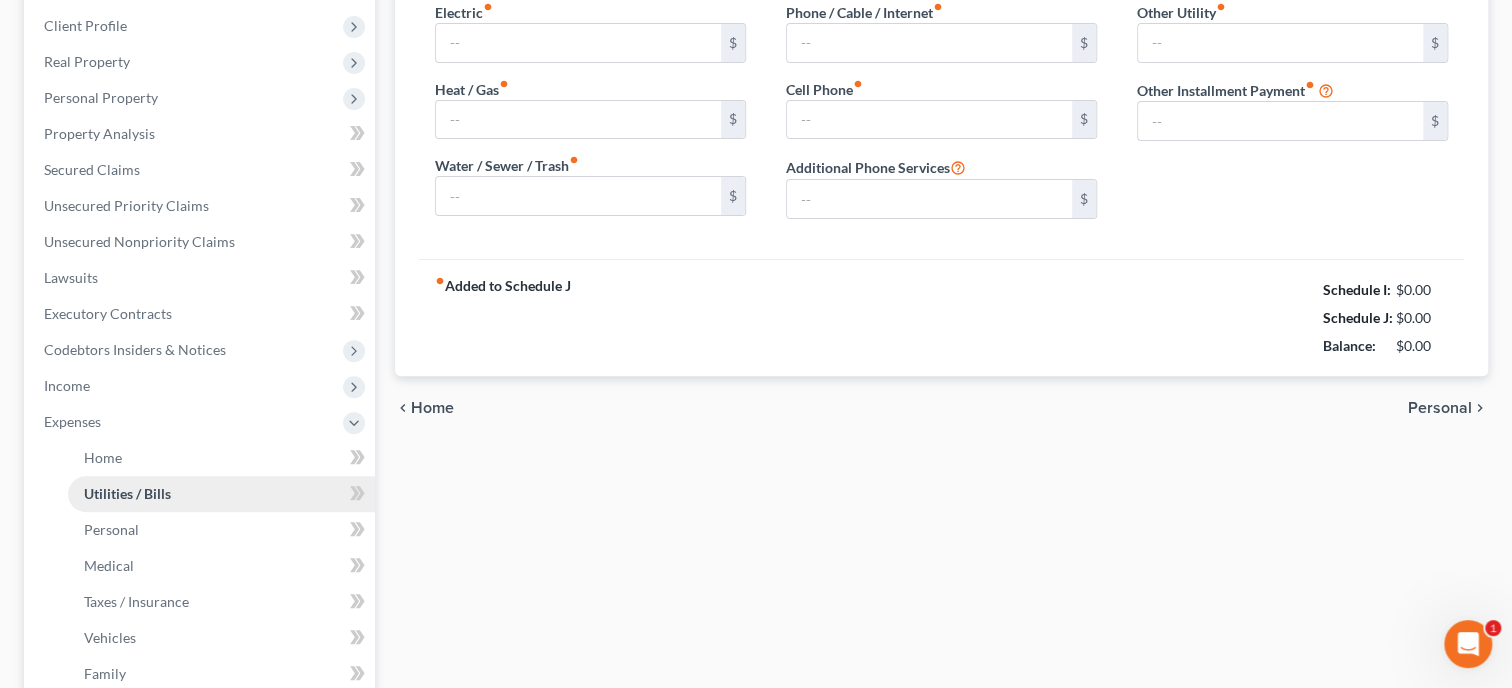 type on "325.00" 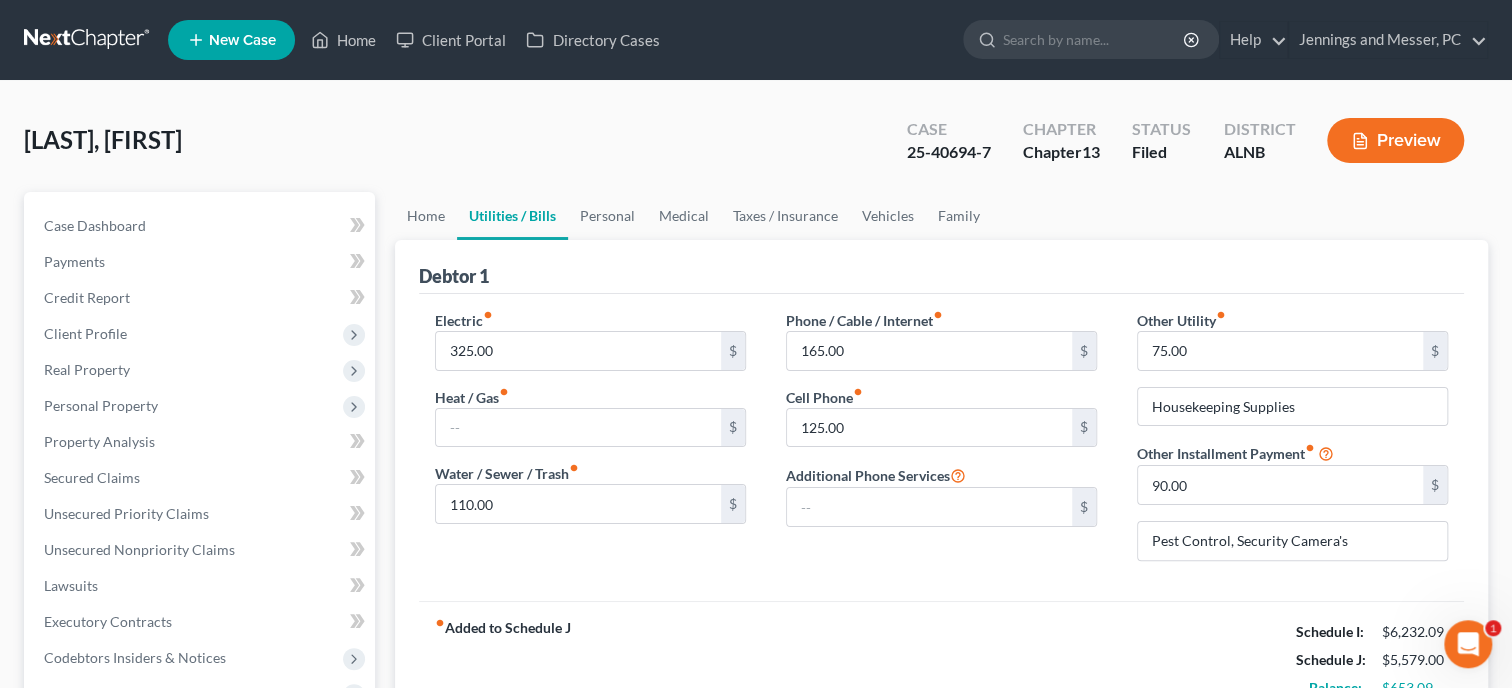 scroll, scrollTop: 0, scrollLeft: 0, axis: both 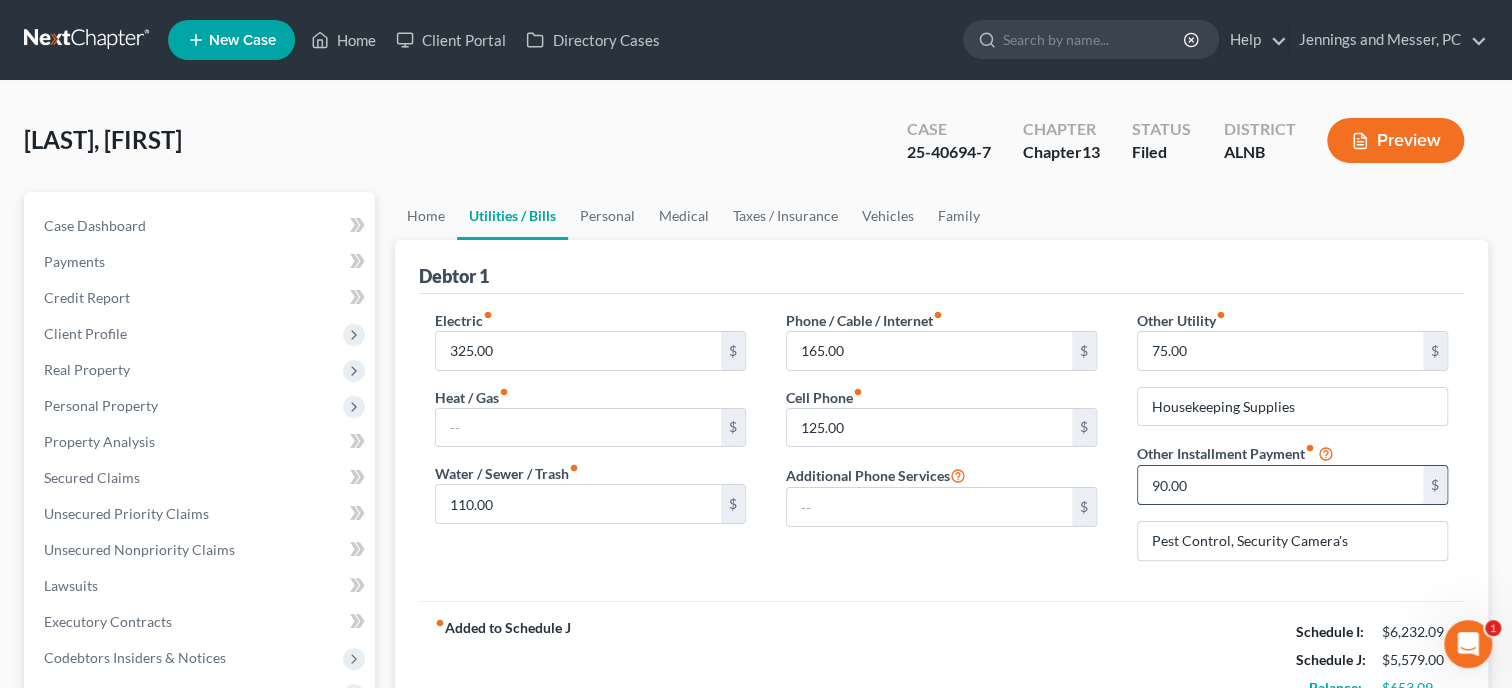 click on "90.00" at bounding box center [1280, 485] 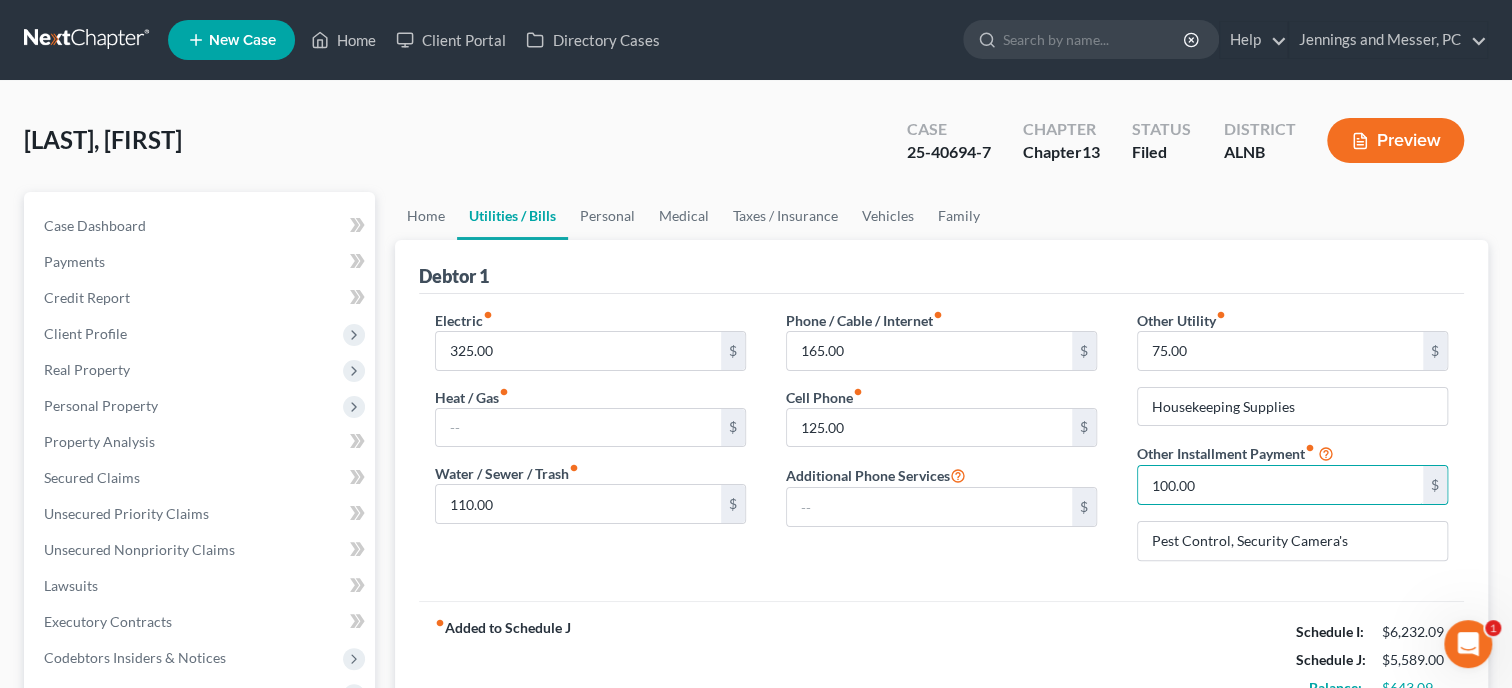 type on "100.00" 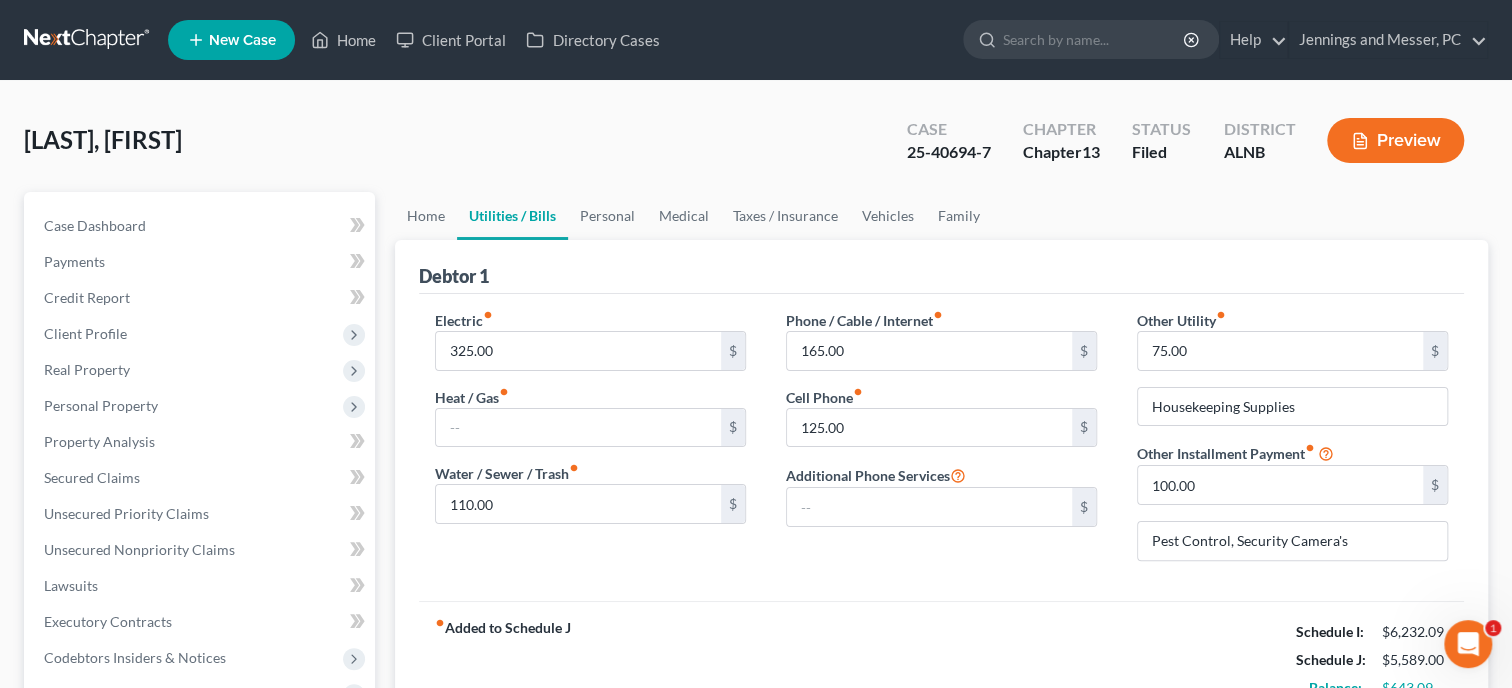 click on "Electric  fiber_manual_record 325.00 $ Heat / Gas  fiber_manual_record $  Water / Sewer / Trash  fiber_manual_record 110.00 $ Phone / Cable / Internet  fiber_manual_record 165.00 $ Cell Phone  fiber_manual_record 125.00 $ Additional Phone Services  $ Other Utility  fiber_manual_record 75.00 $ Housekeeping Supplies Other Installment Payment  fiber_manual_record   100.00 $ Pest Control, Security Camera's" at bounding box center (941, 447) 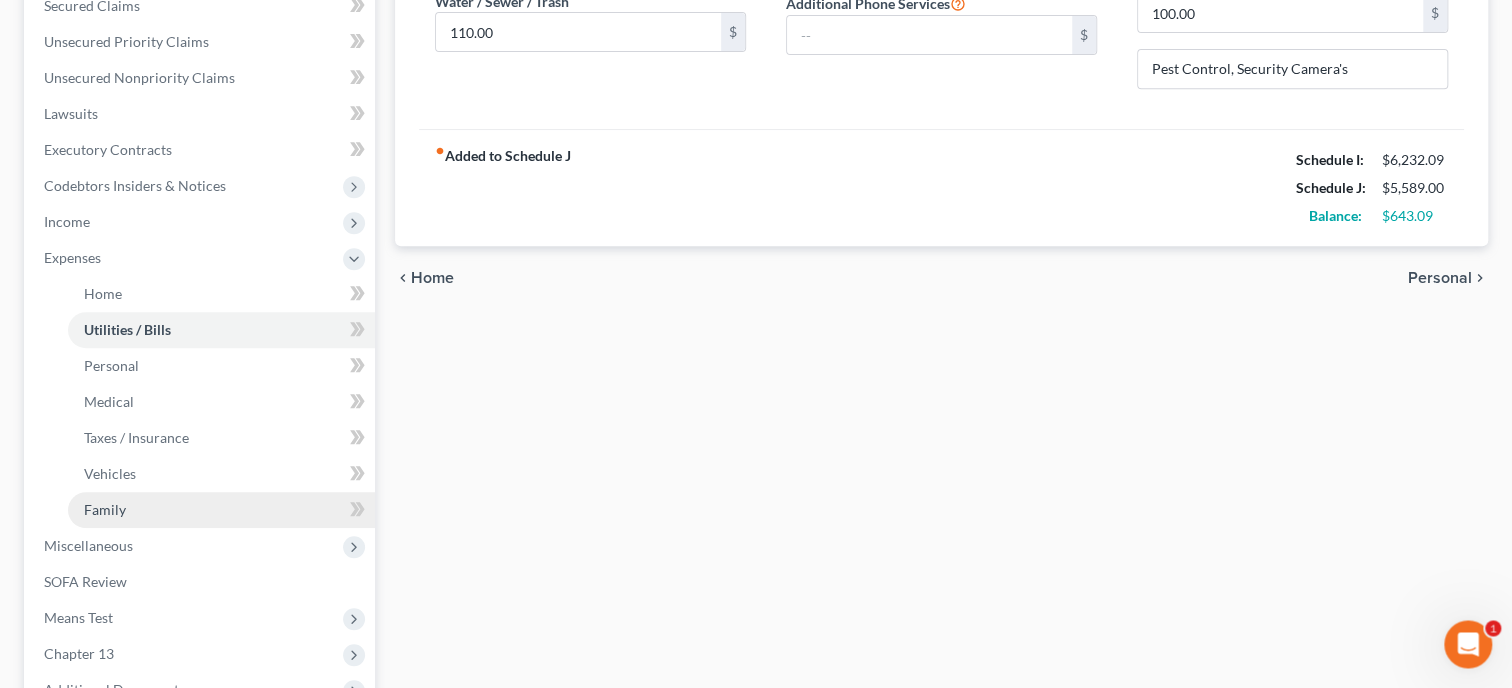 scroll, scrollTop: 514, scrollLeft: 0, axis: vertical 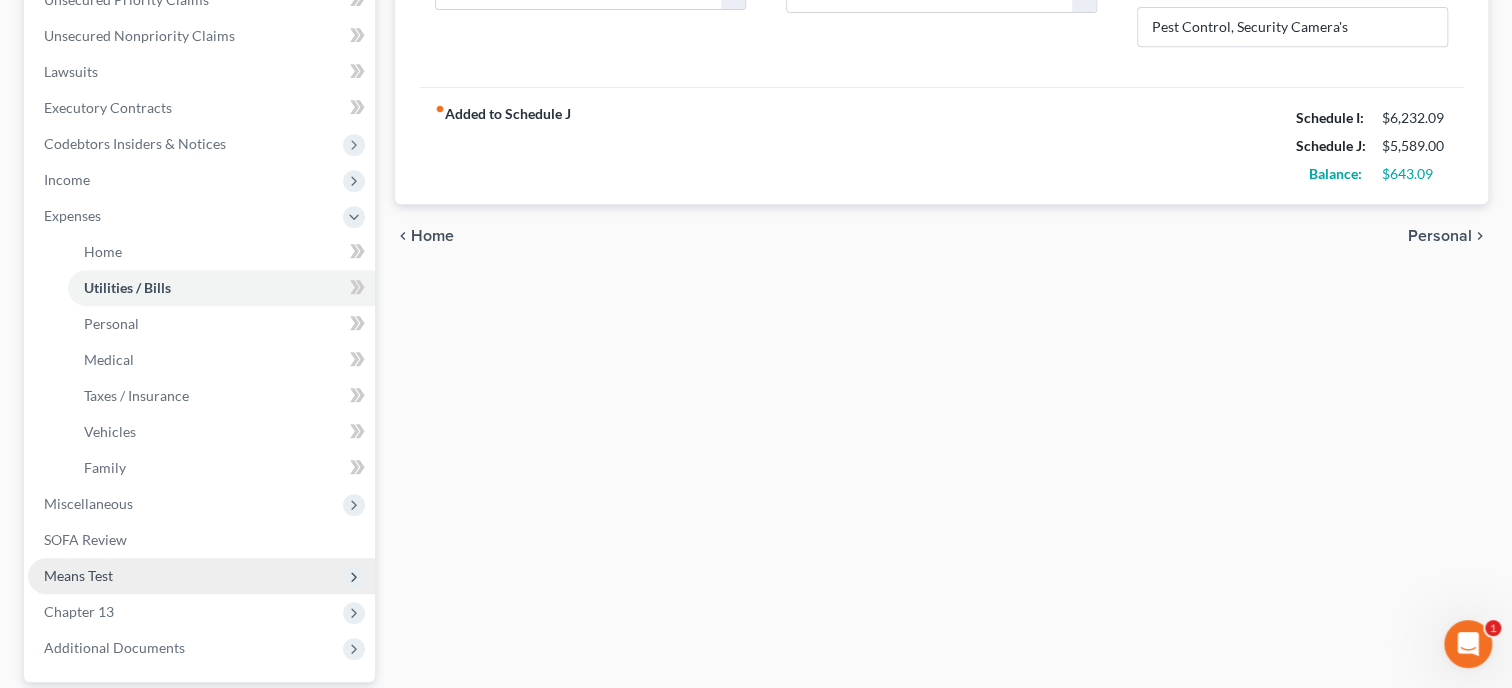 click on "Means Test" at bounding box center [201, 576] 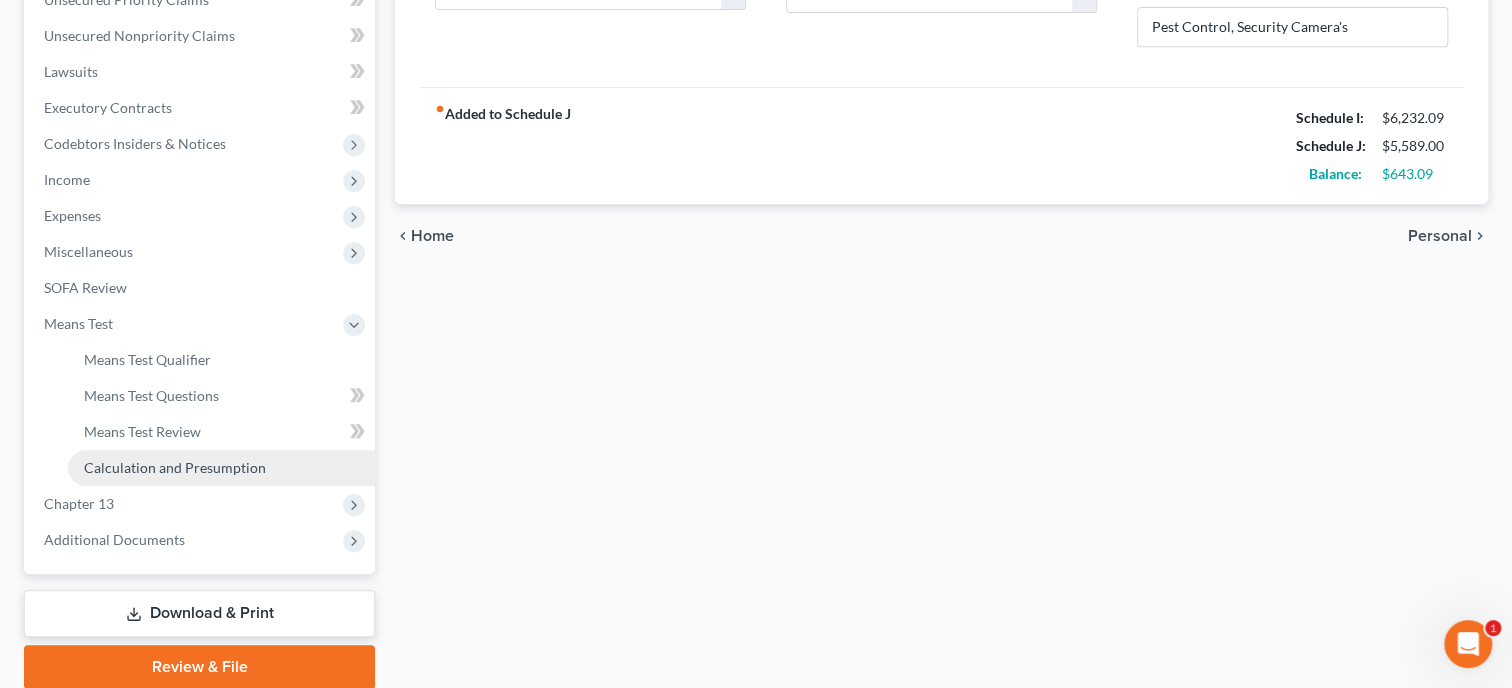 click on "Calculation and Presumption" at bounding box center [175, 467] 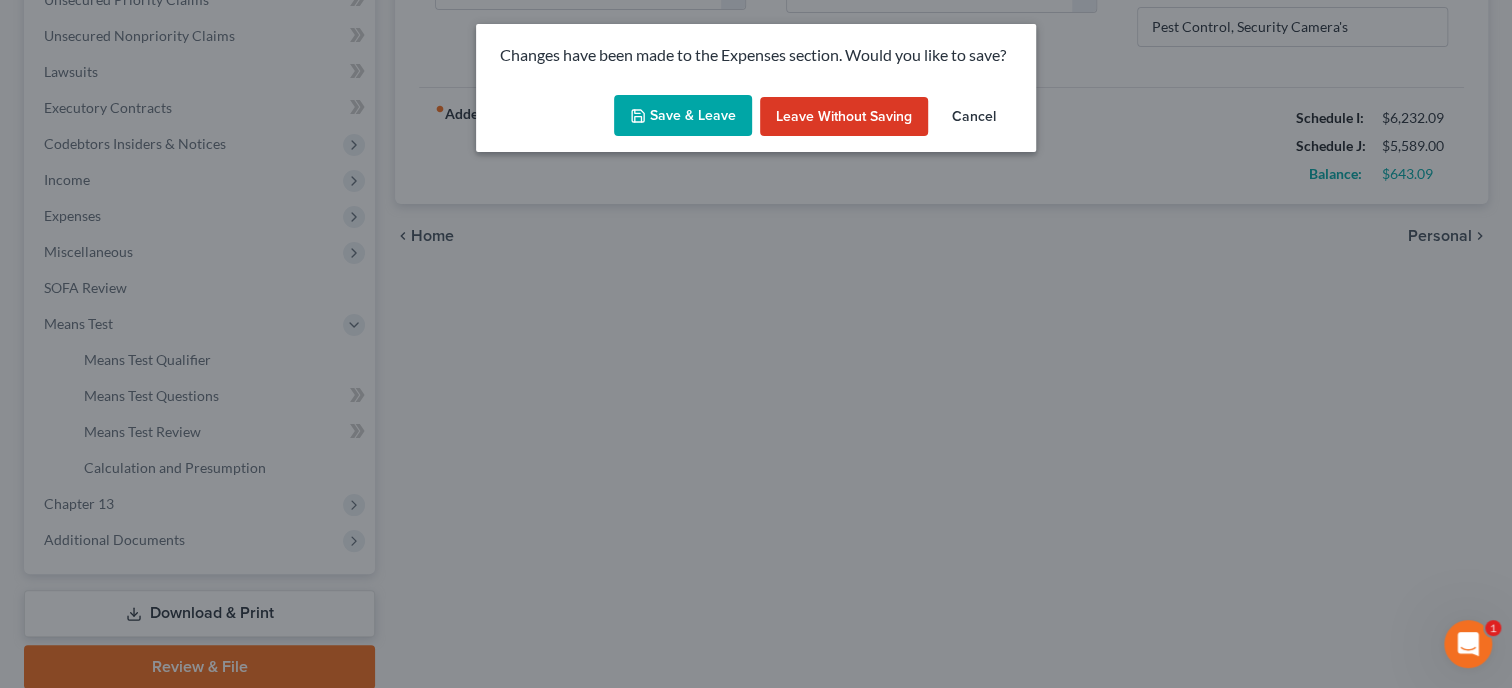 click on "Save & Leave" at bounding box center [683, 116] 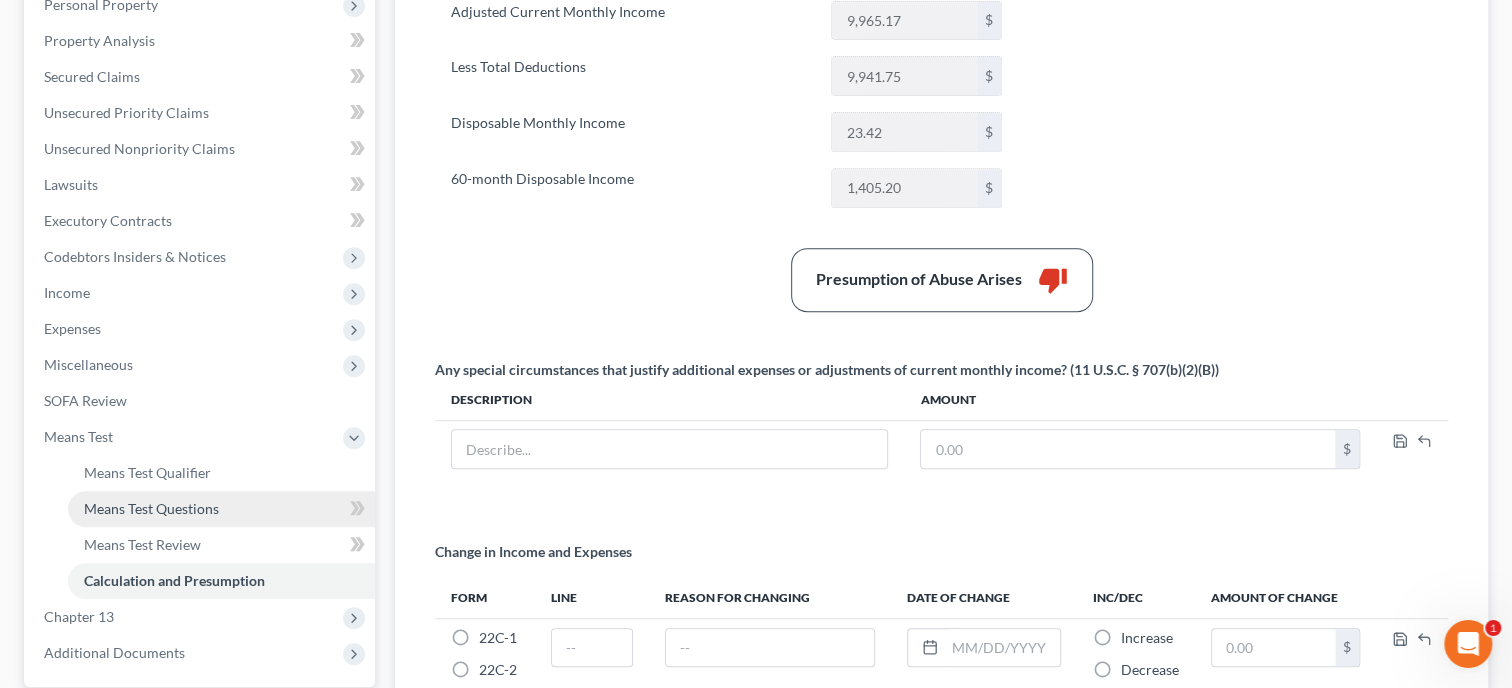 scroll, scrollTop: 411, scrollLeft: 0, axis: vertical 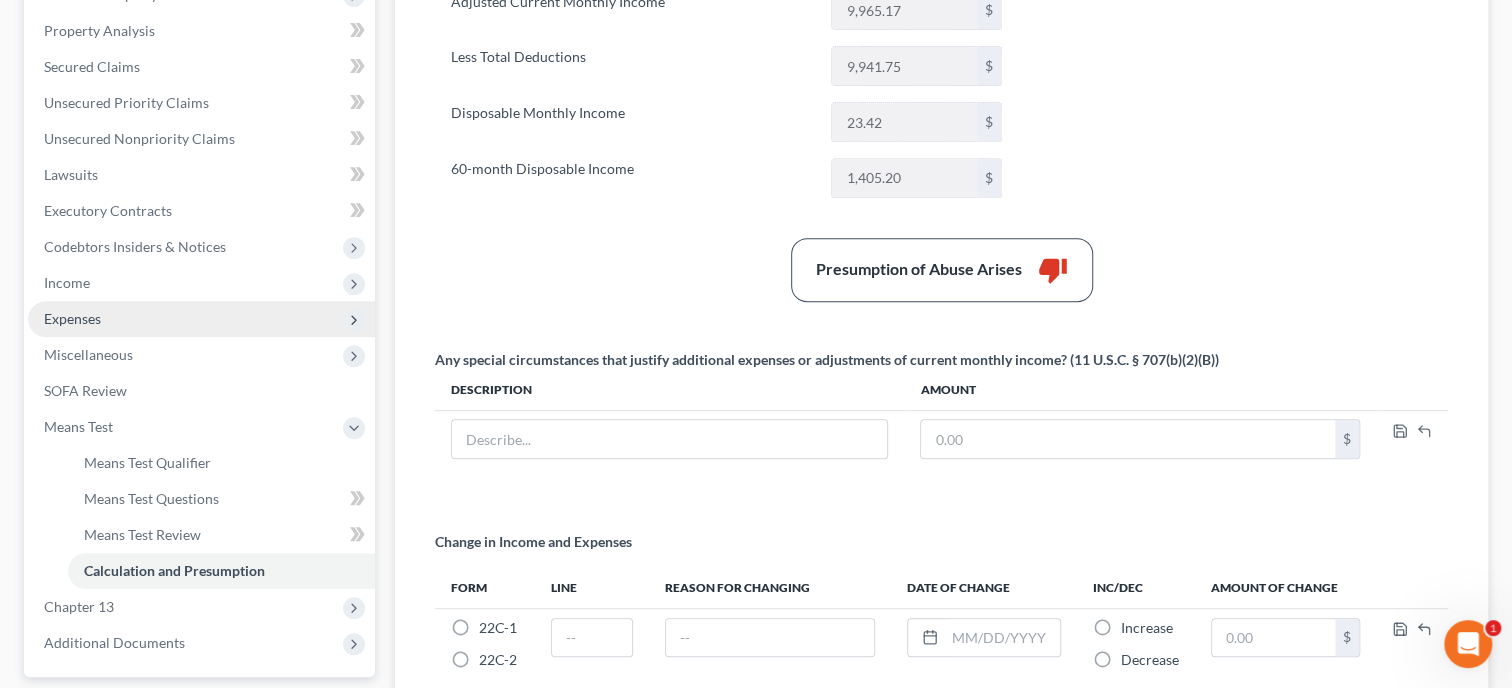 click on "Expenses" at bounding box center (72, 318) 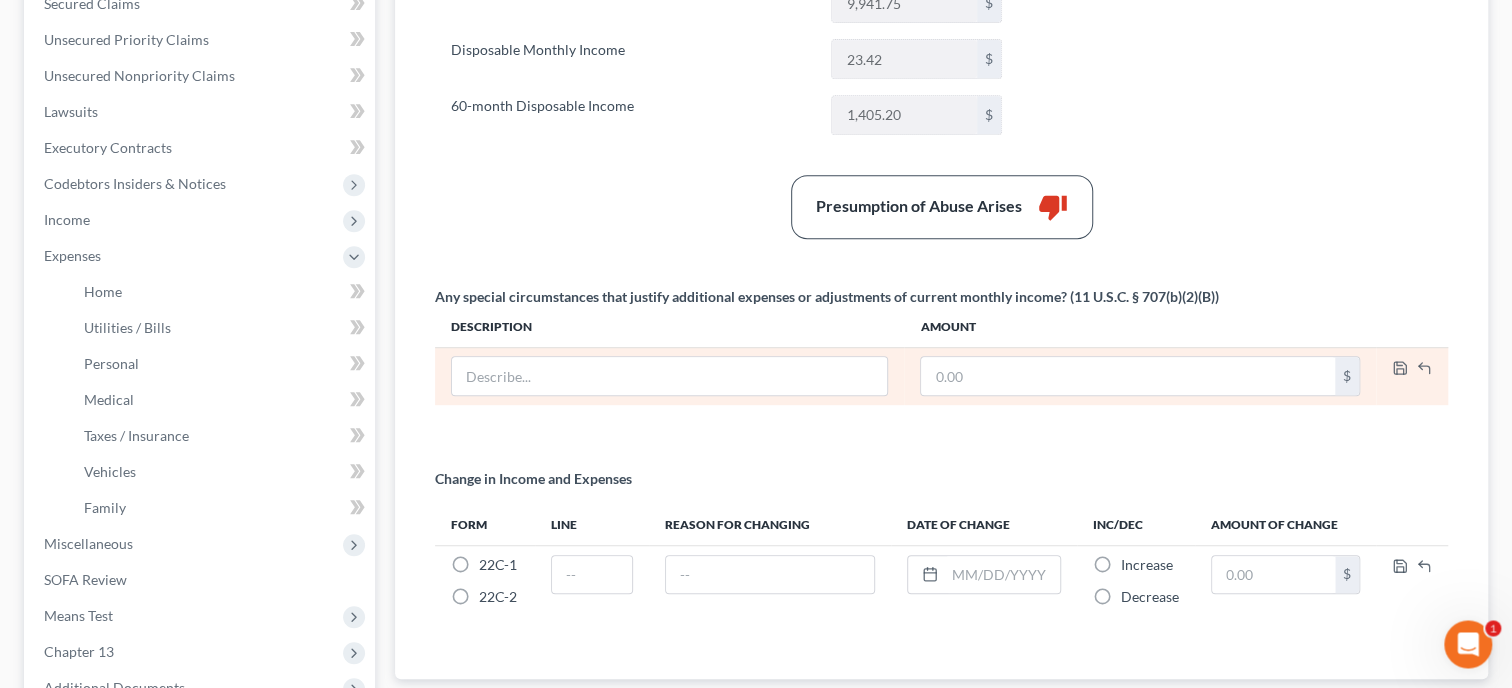 scroll, scrollTop: 514, scrollLeft: 0, axis: vertical 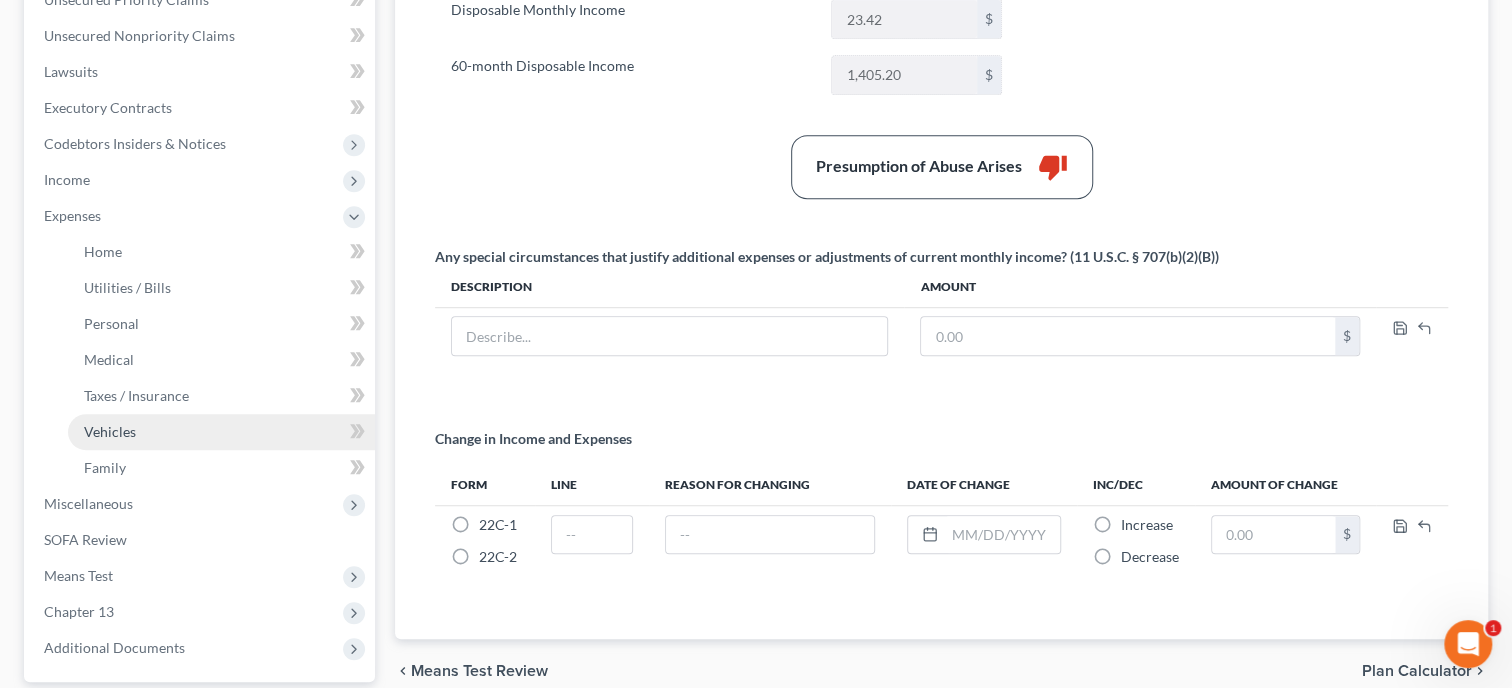 click on "Vehicles" at bounding box center (221, 432) 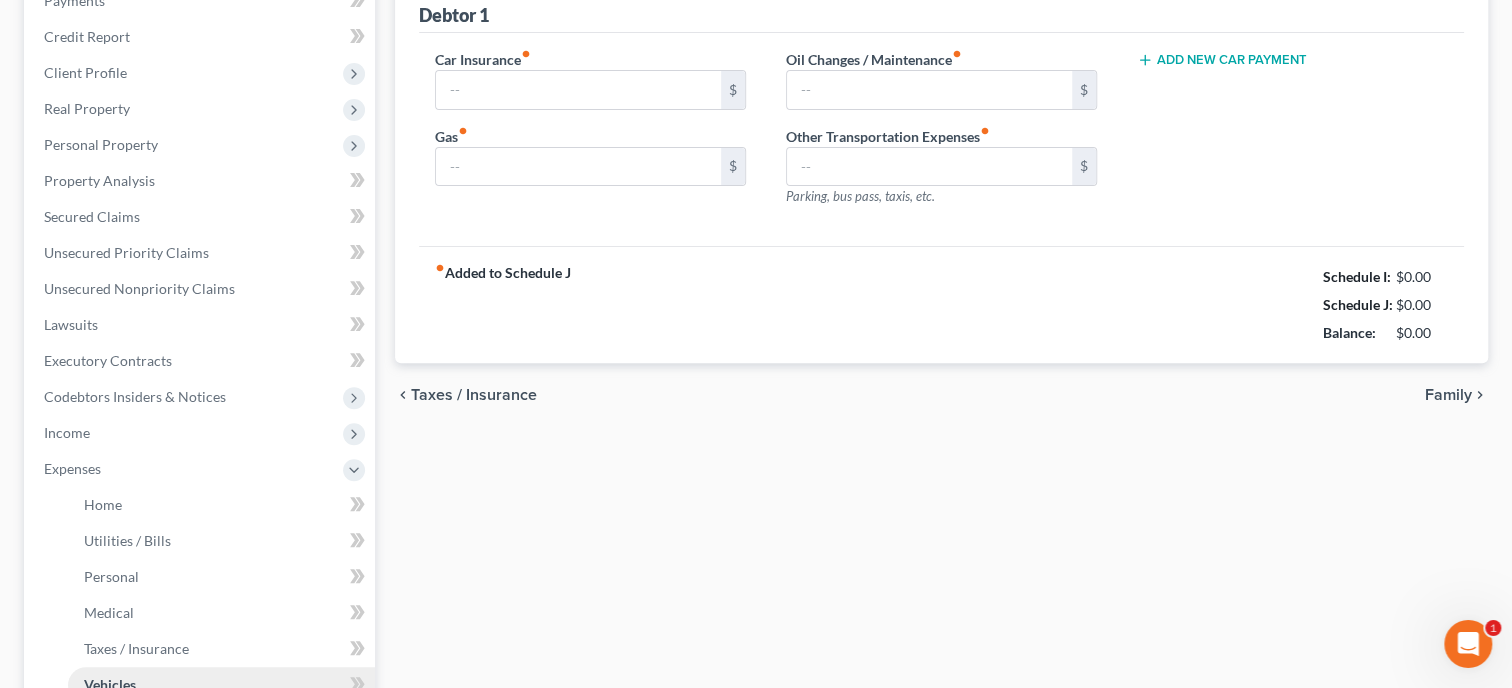 type on "260.00" 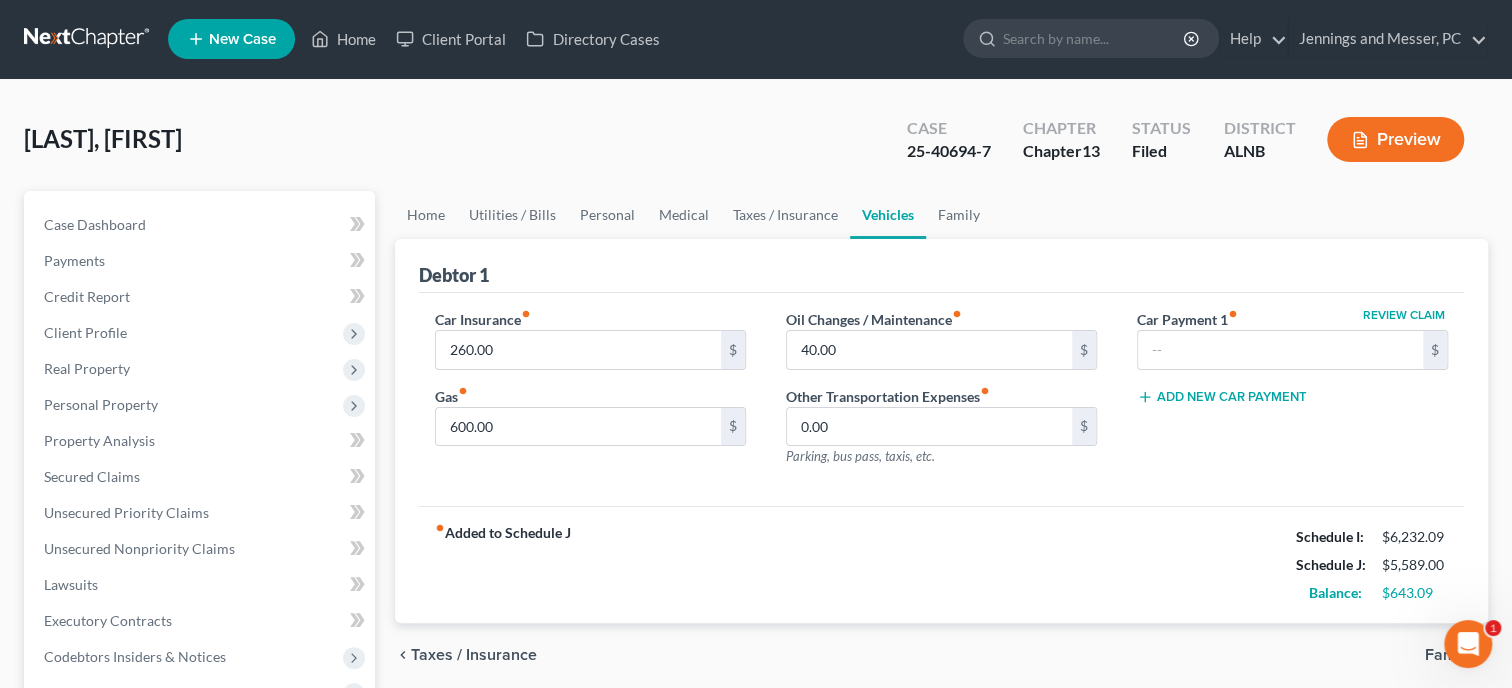 scroll, scrollTop: 0, scrollLeft: 0, axis: both 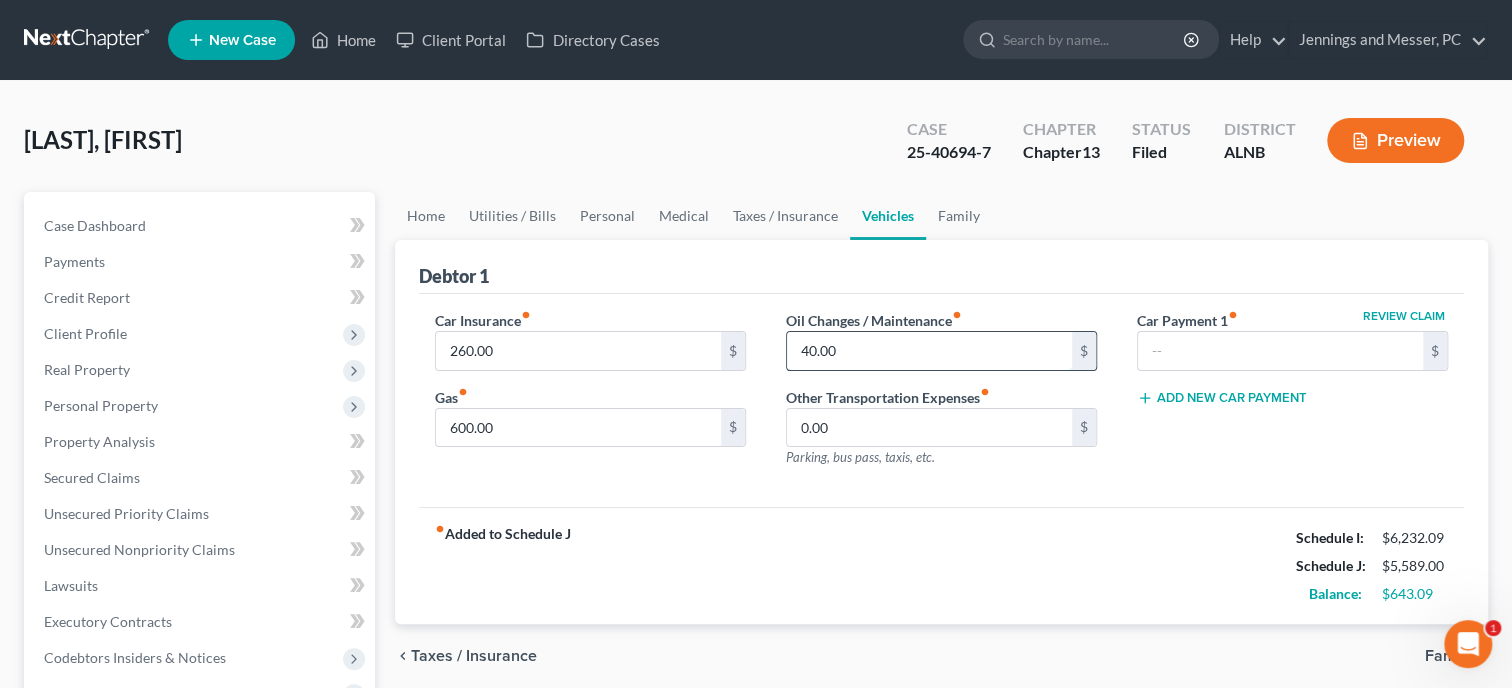 click on "40.00" at bounding box center [929, 351] 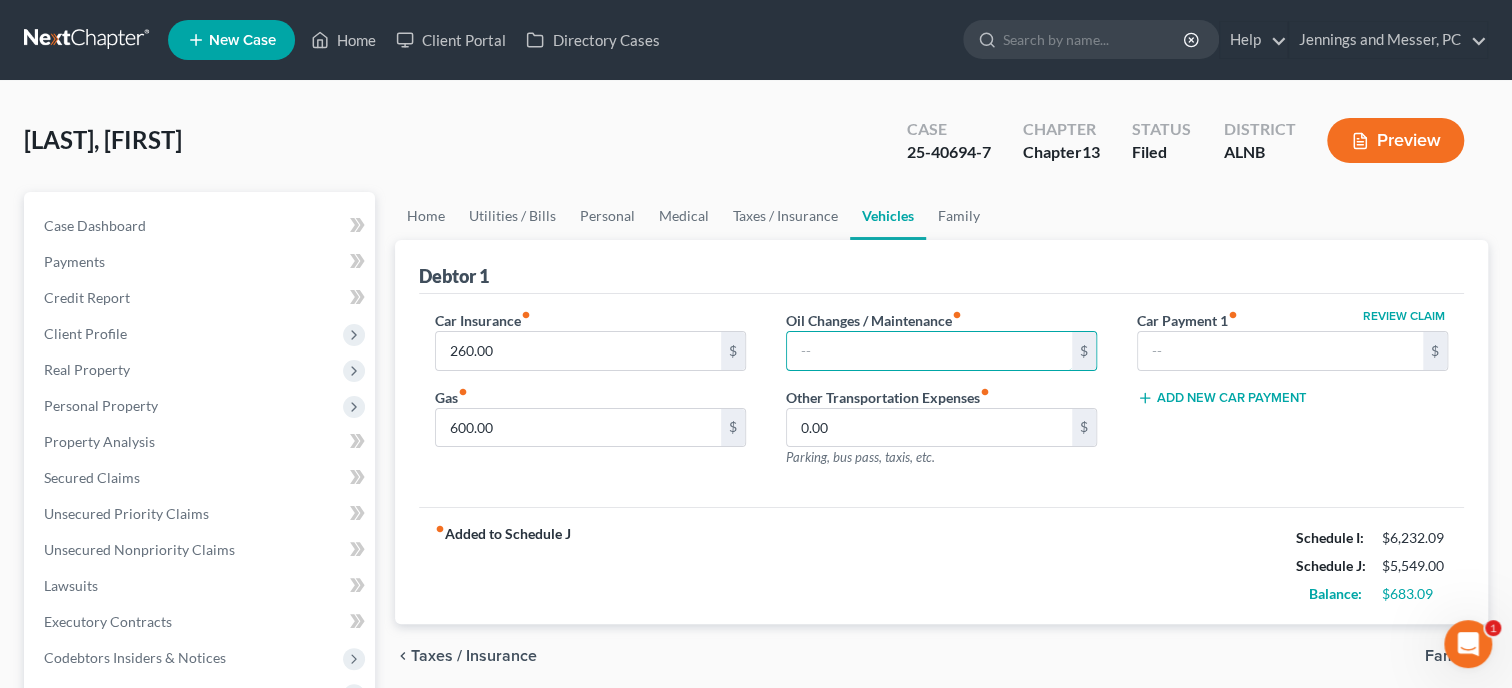 type 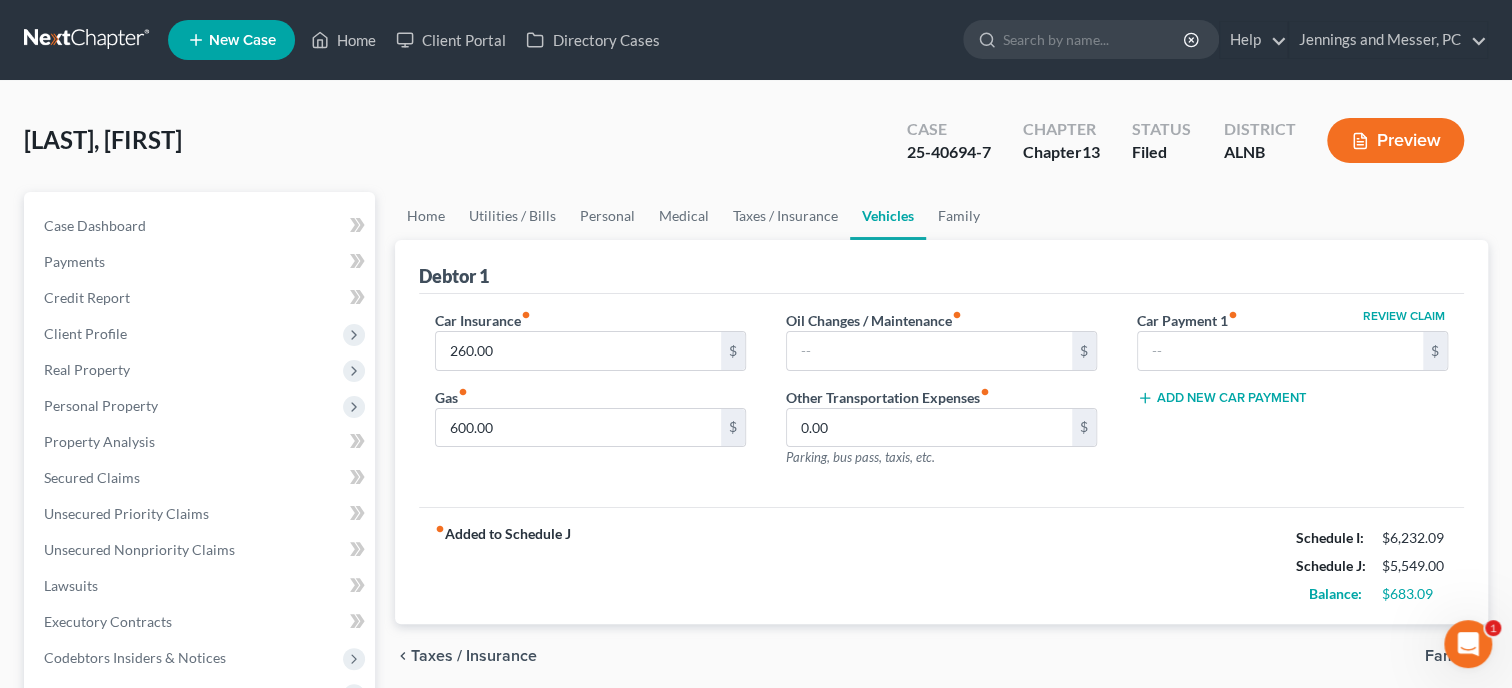 click on "fiber_manual_record  Added to Schedule J Schedule I: $6,232.09 Schedule J: $5,549.00 Balance: $683.09" at bounding box center (941, 565) 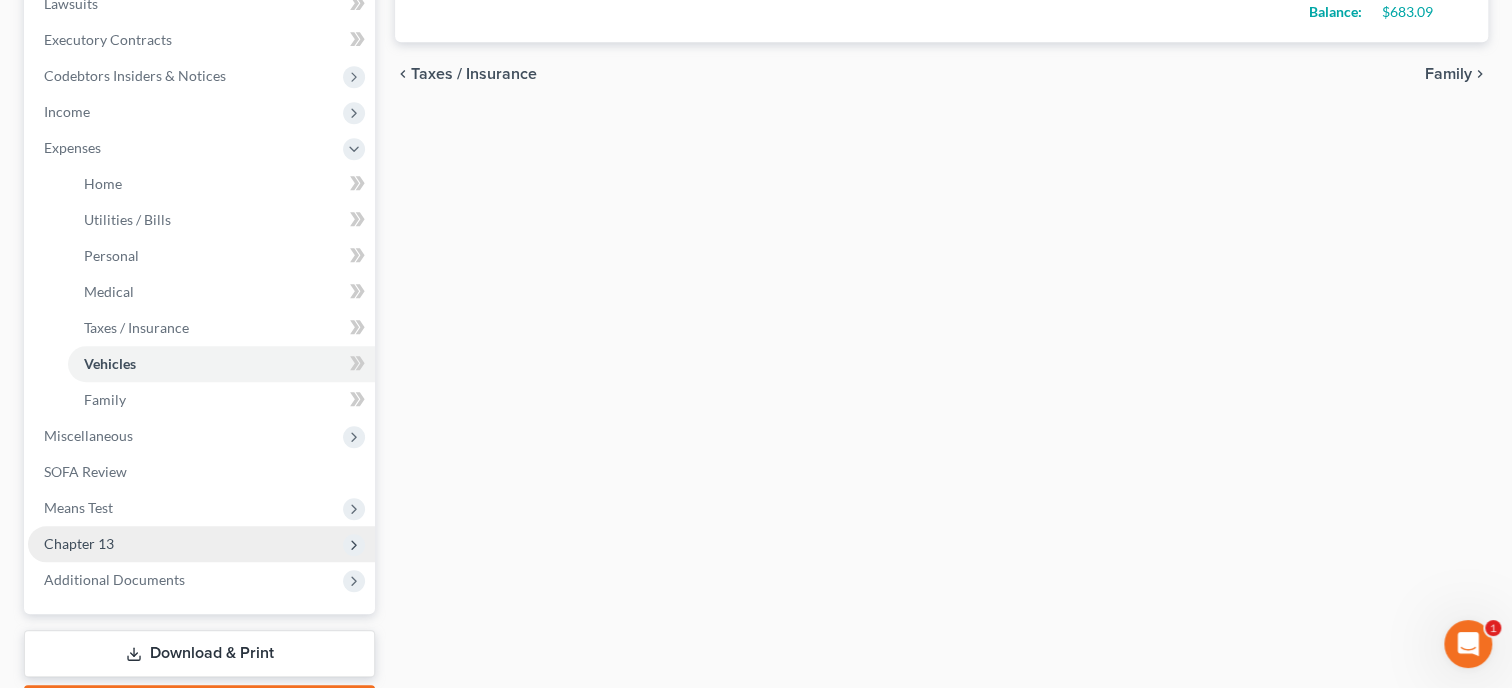 scroll, scrollTop: 617, scrollLeft: 0, axis: vertical 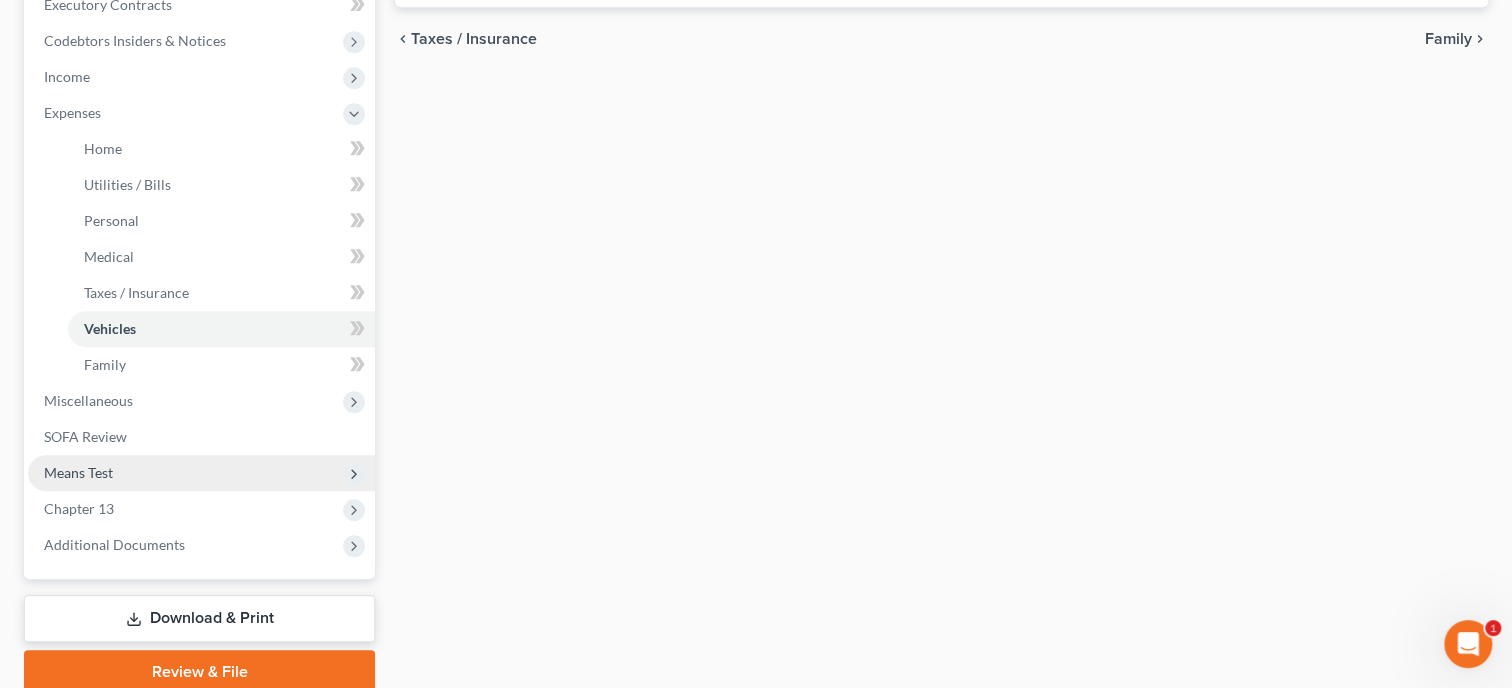 click on "Means Test" at bounding box center (201, 473) 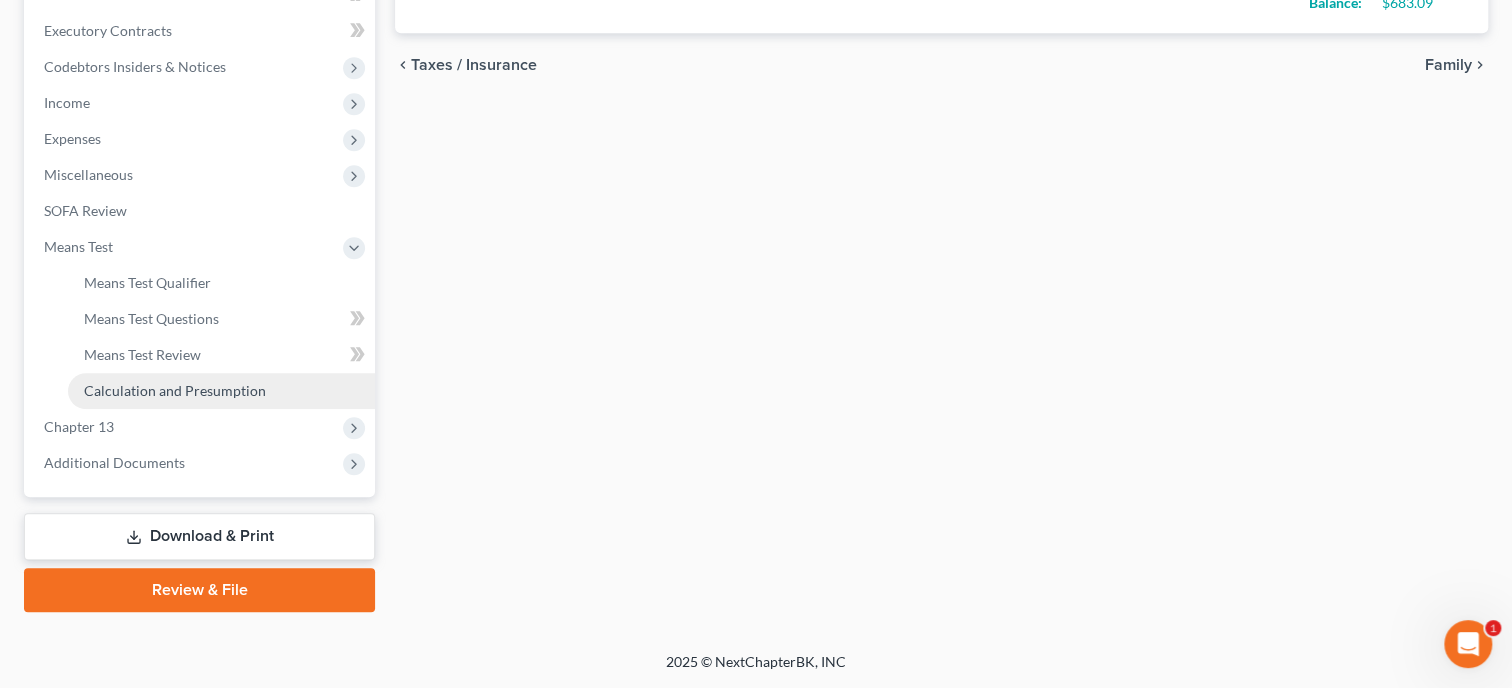 scroll, scrollTop: 588, scrollLeft: 0, axis: vertical 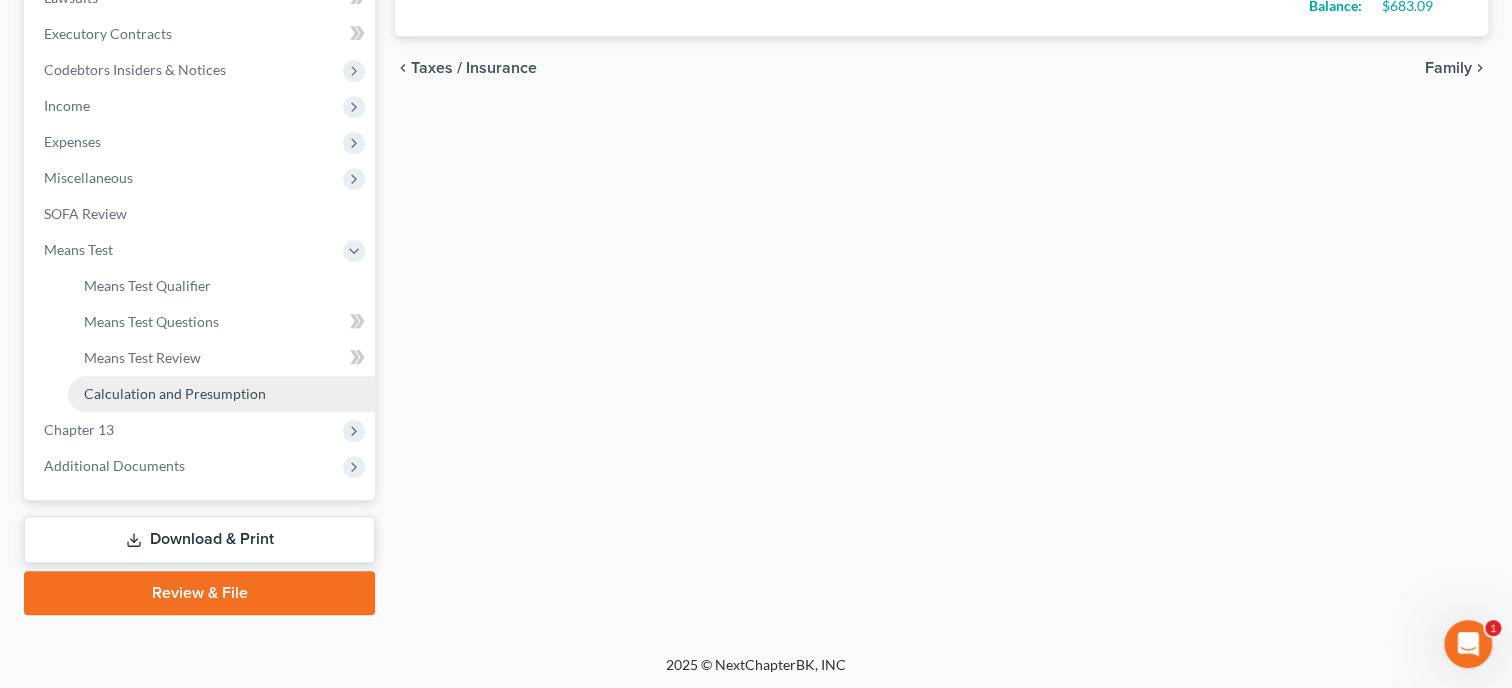 click on "Calculation and Presumption" at bounding box center [175, 393] 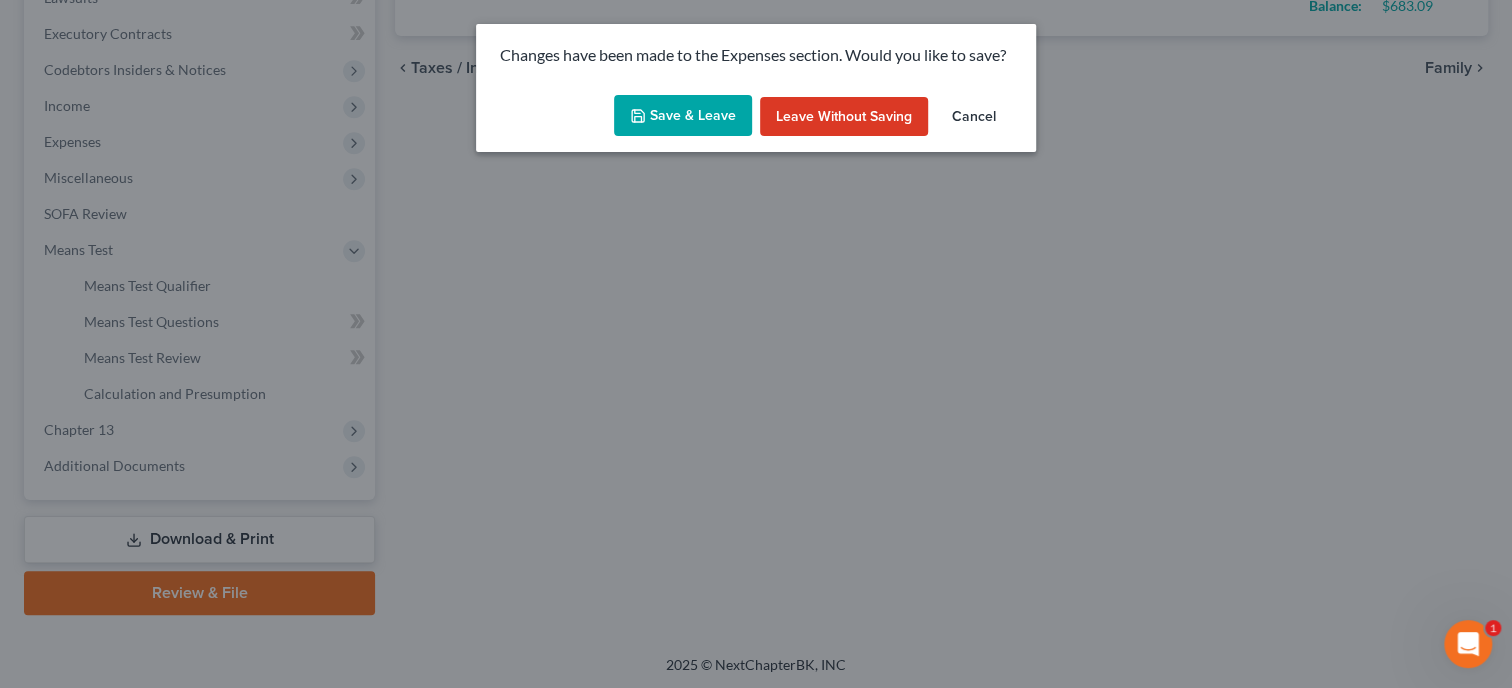 click on "Save & Leave" at bounding box center (683, 116) 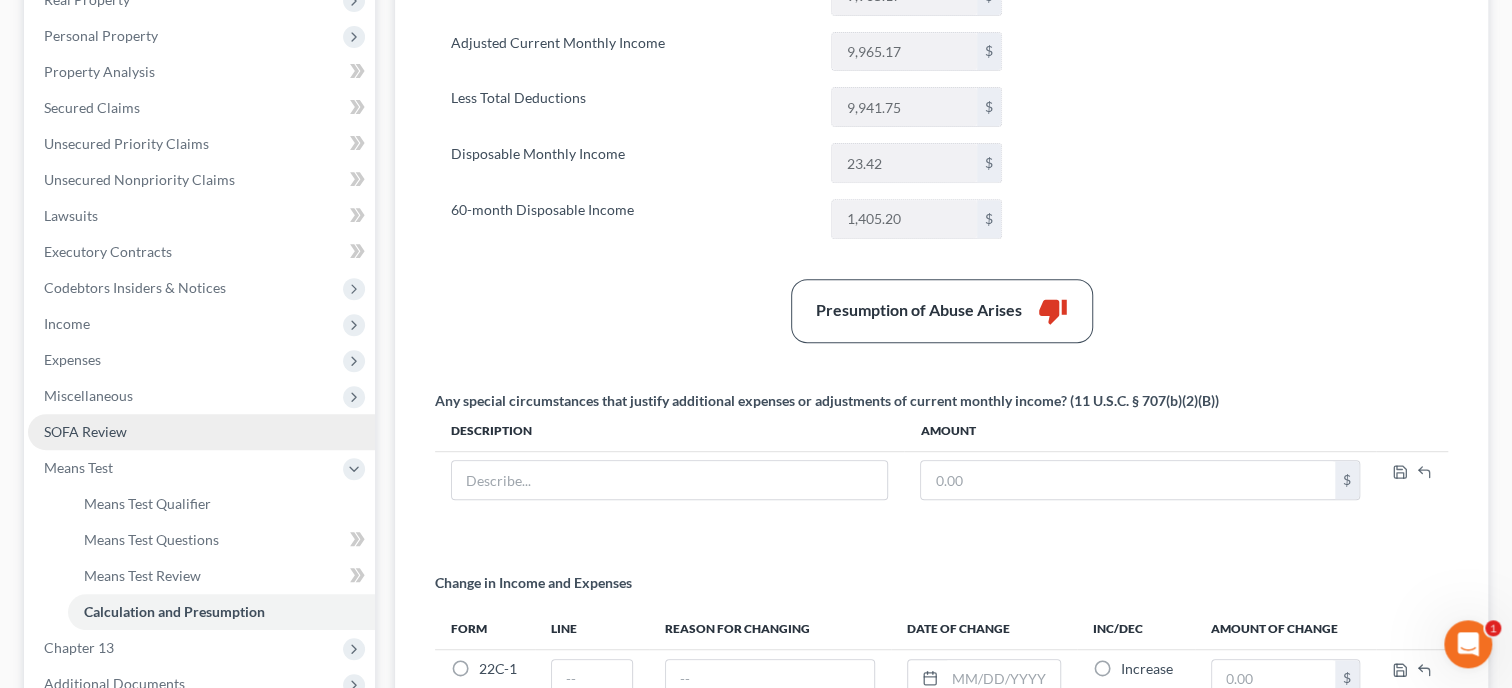 scroll, scrollTop: 518, scrollLeft: 0, axis: vertical 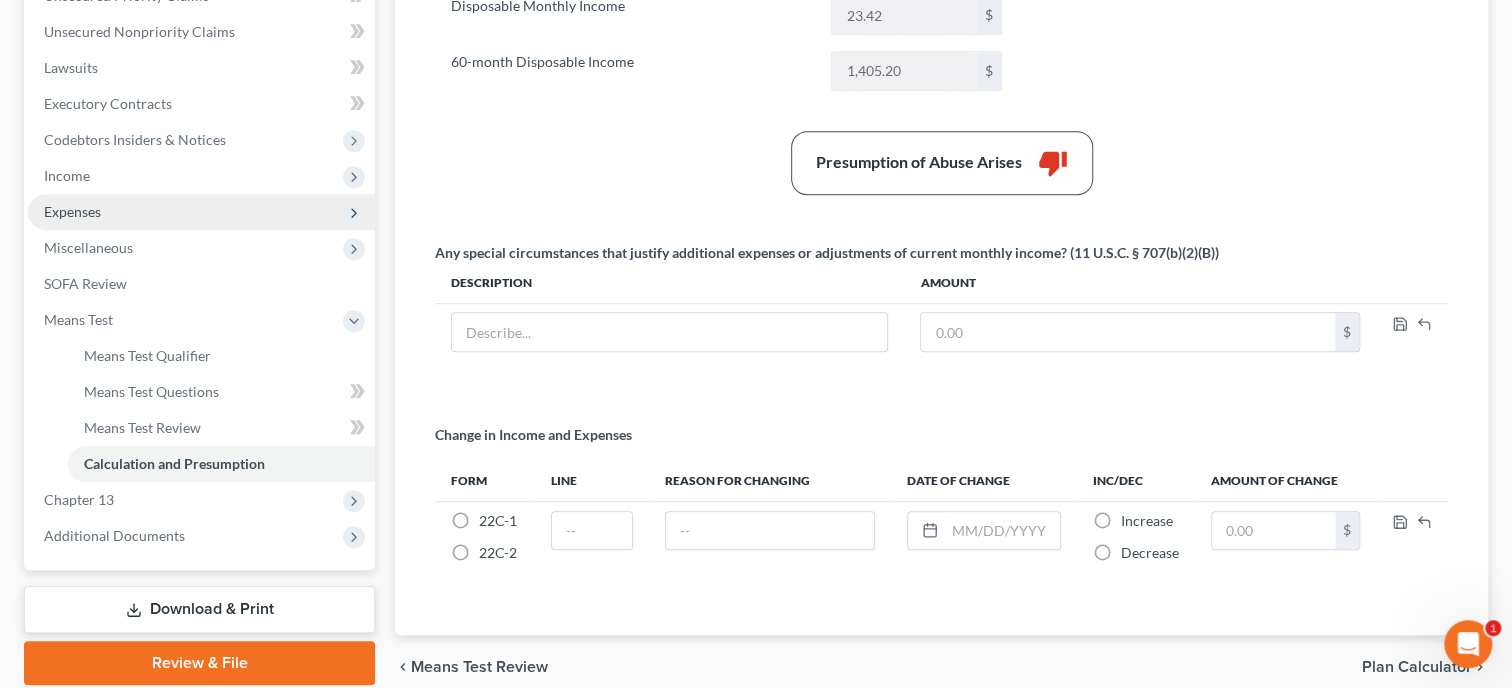 click on "Expenses" at bounding box center [201, 212] 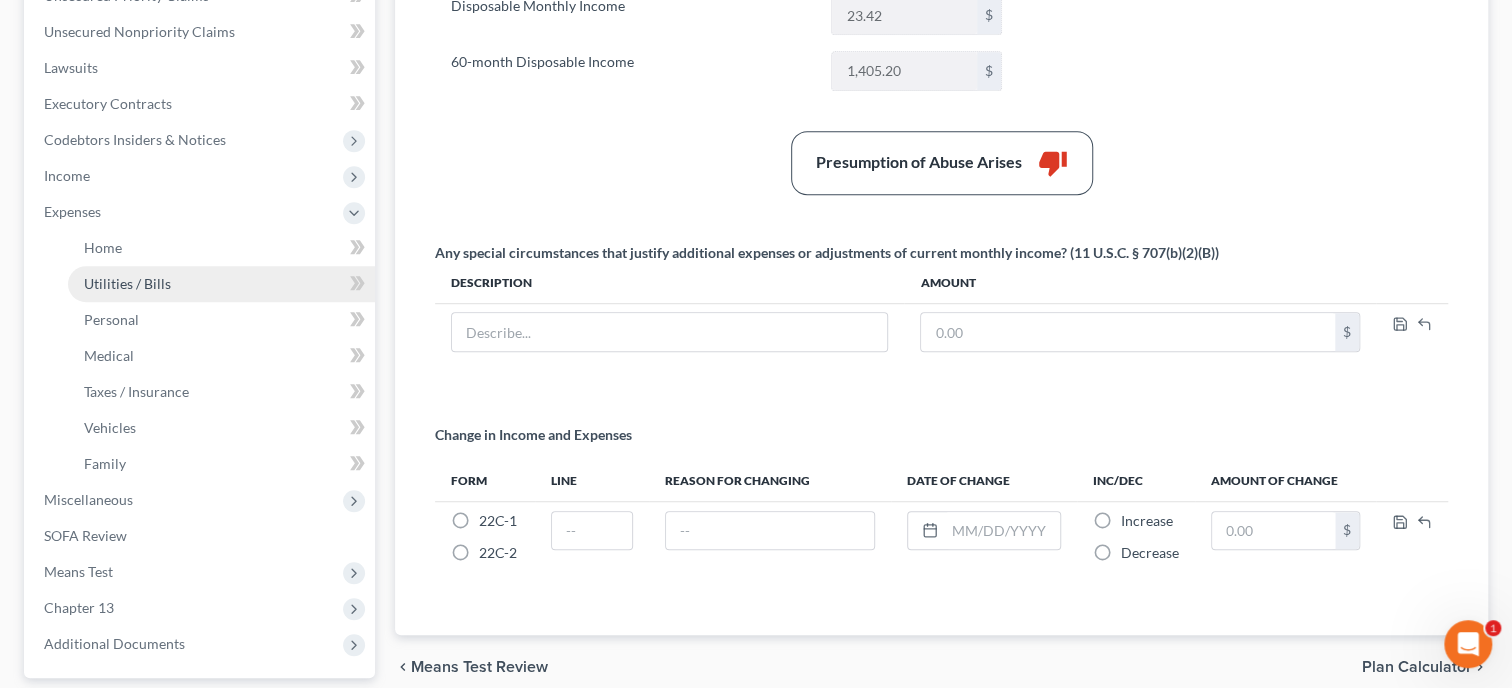 click on "Utilities / Bills" at bounding box center [127, 283] 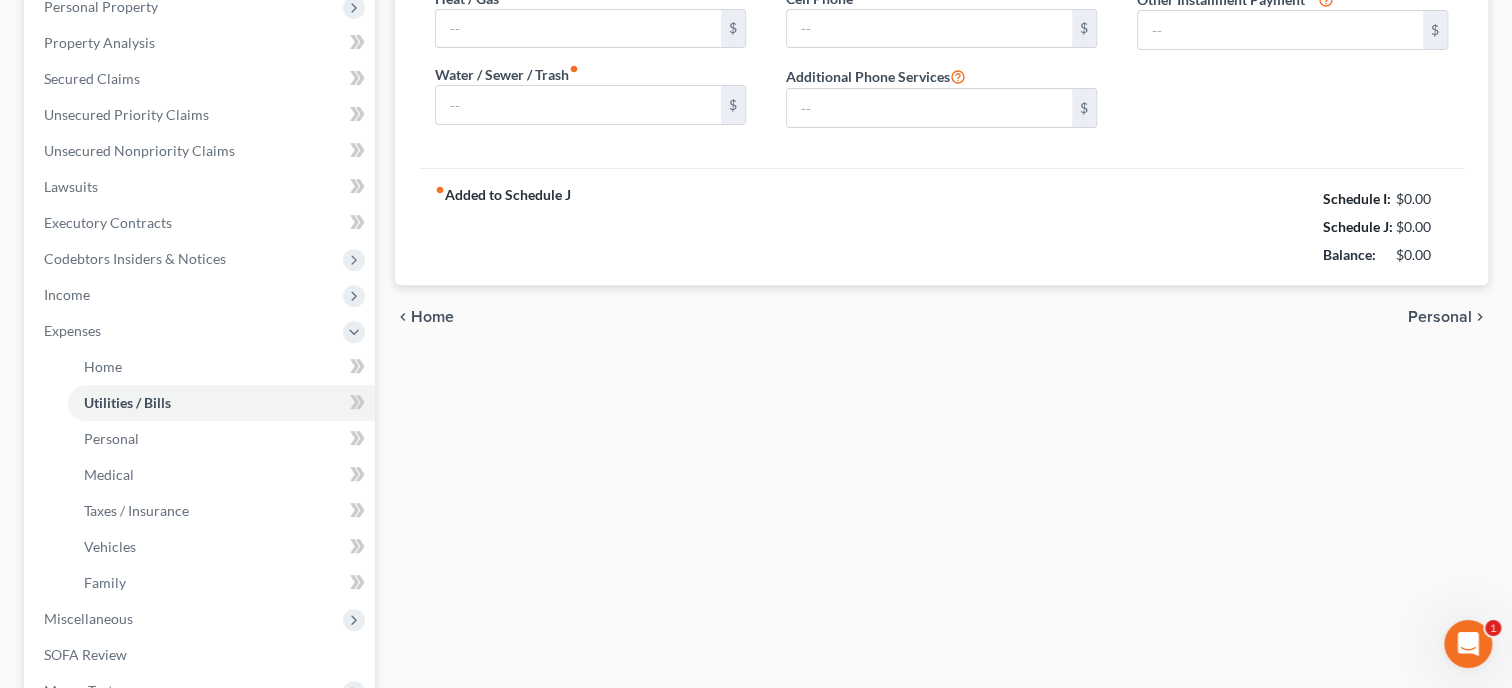 type on "325.00" 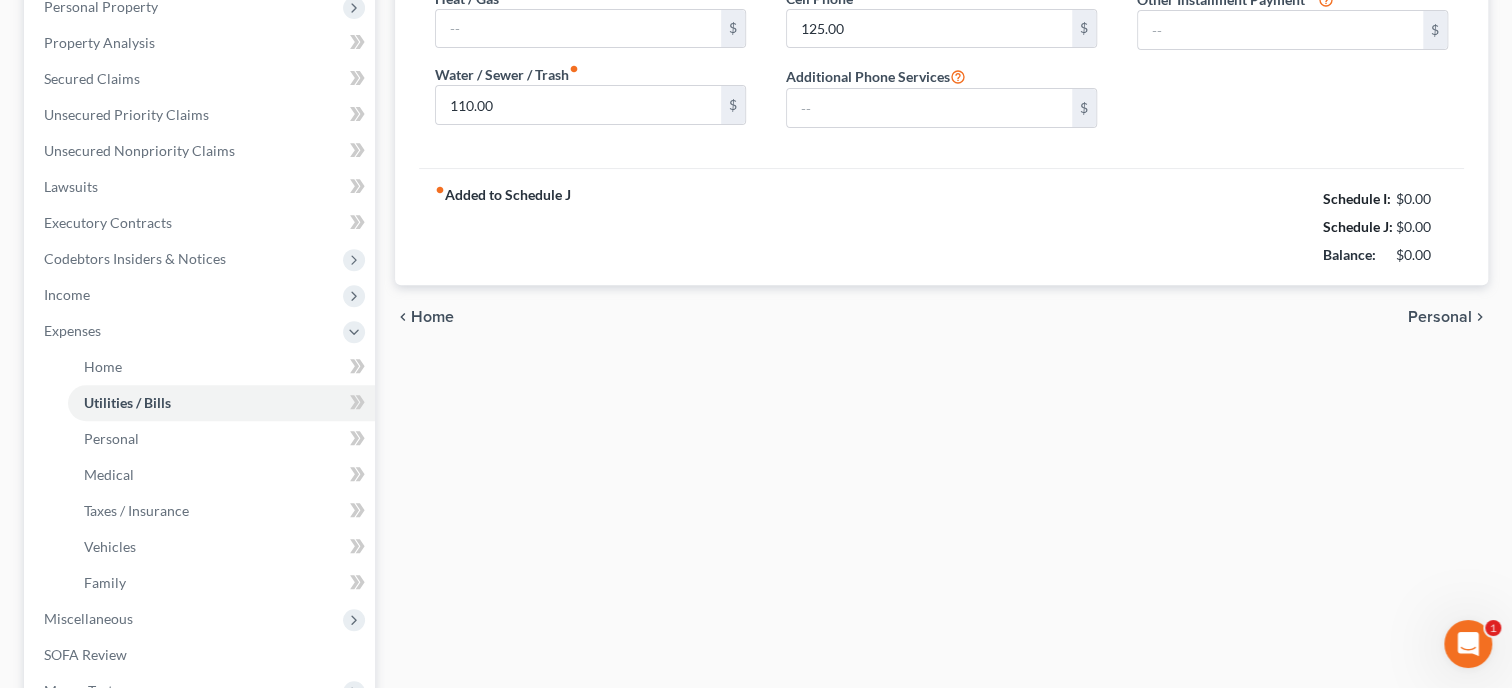 type on "75.00" 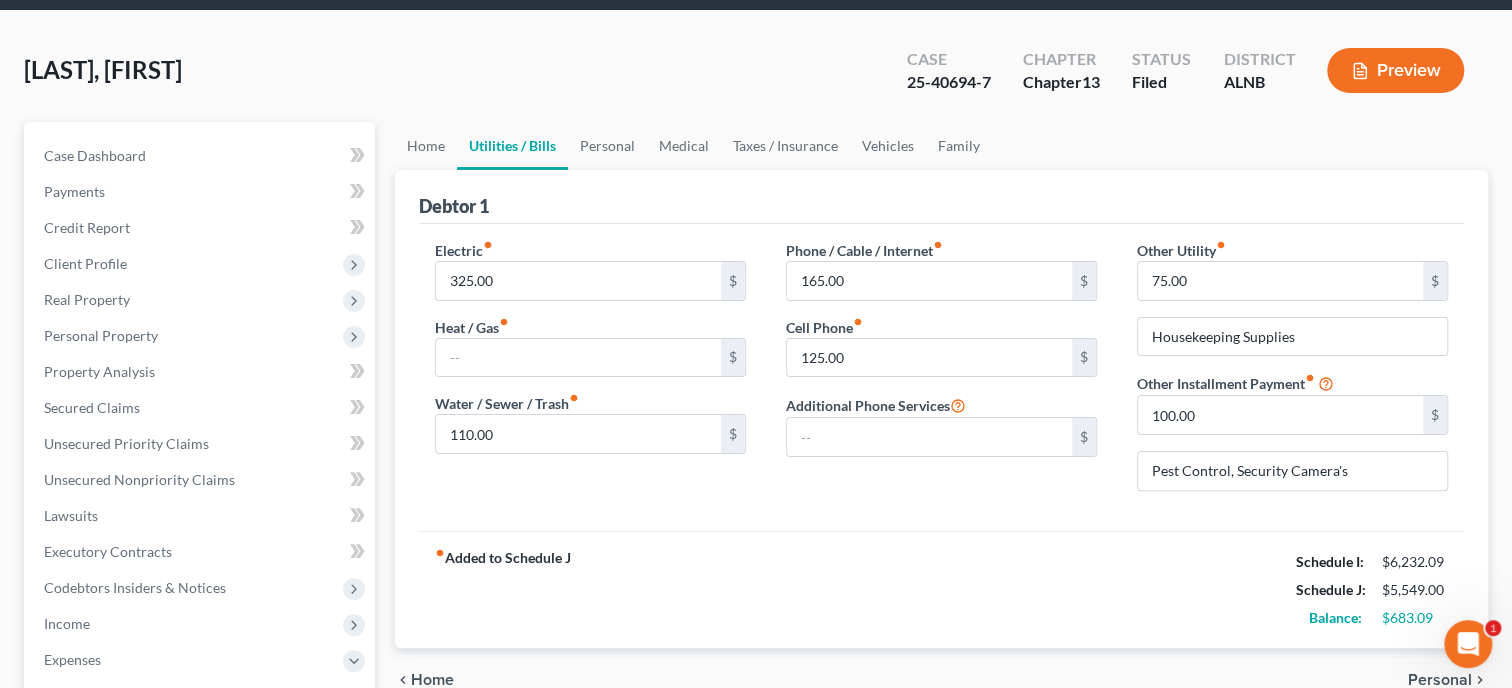 scroll, scrollTop: 102, scrollLeft: 0, axis: vertical 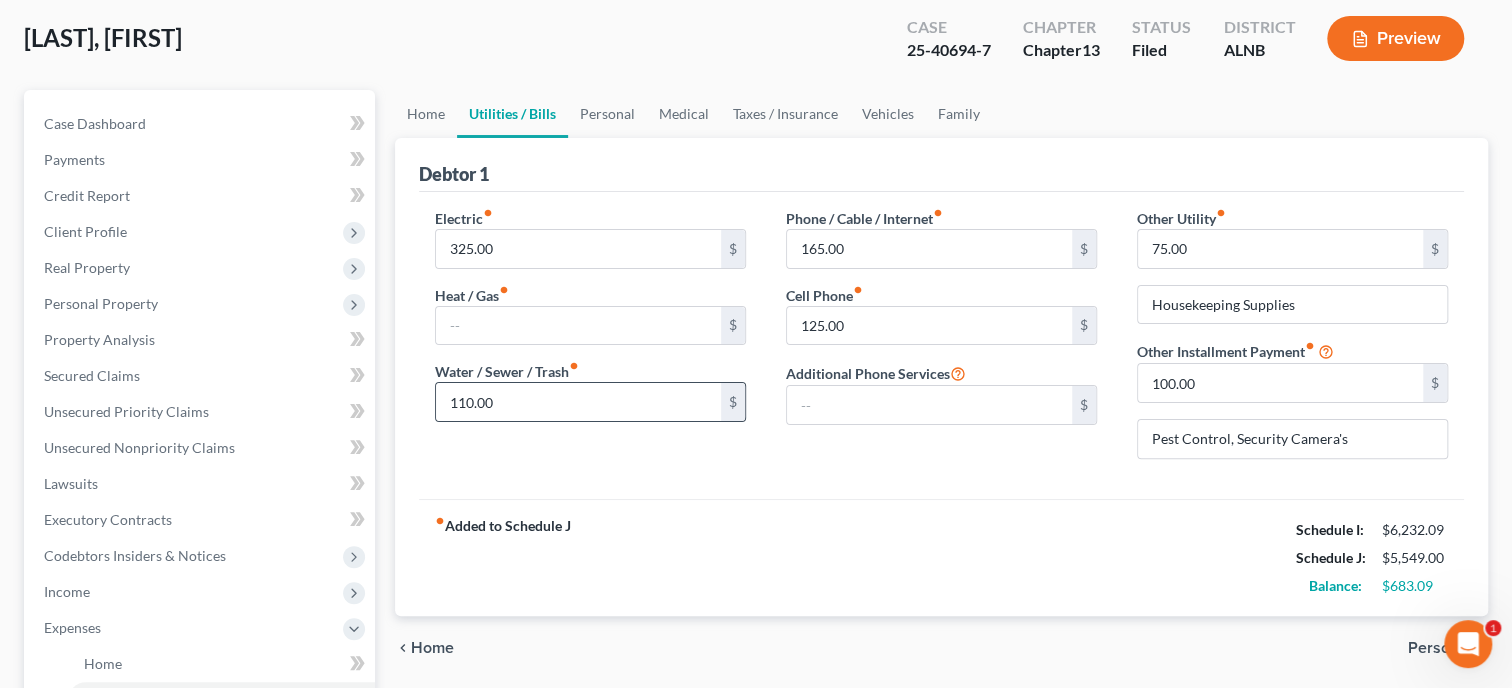 click on "110.00 $" at bounding box center [590, 402] 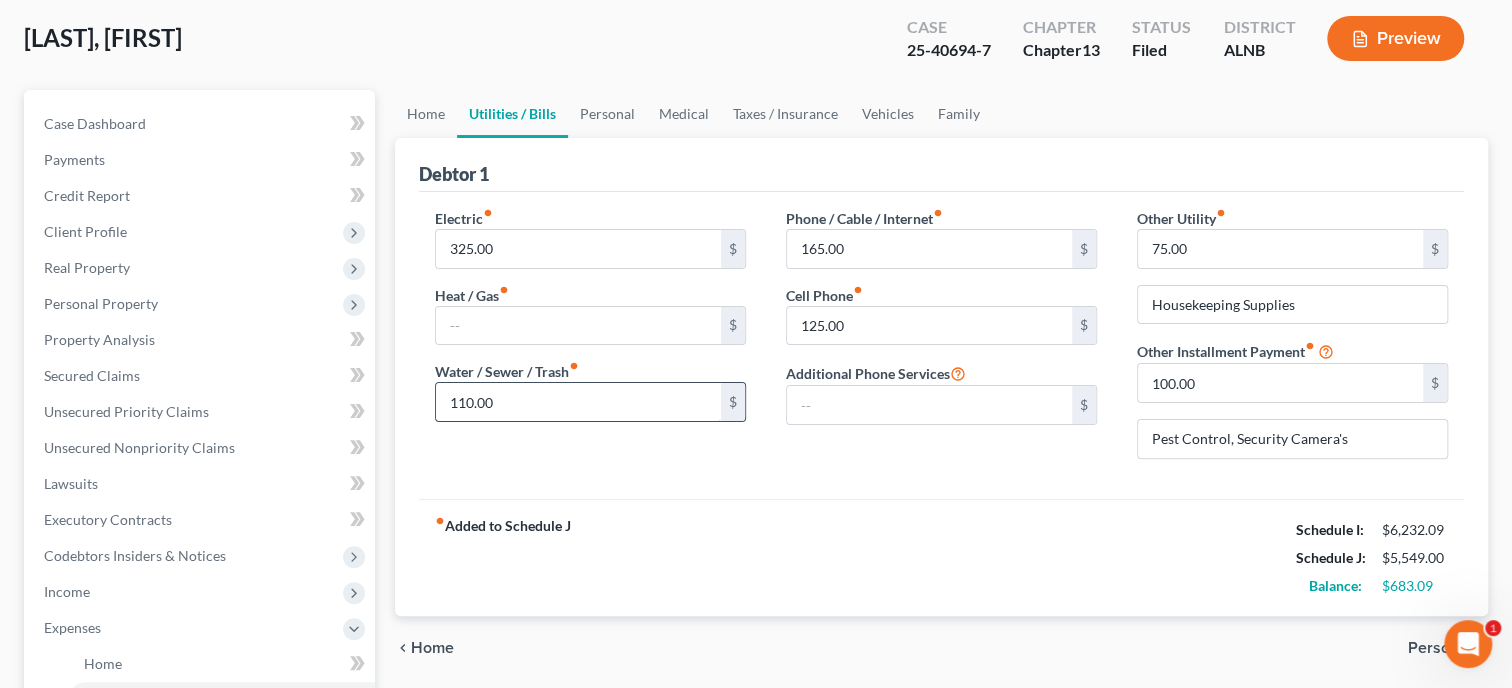 click on "110.00" at bounding box center (578, 402) 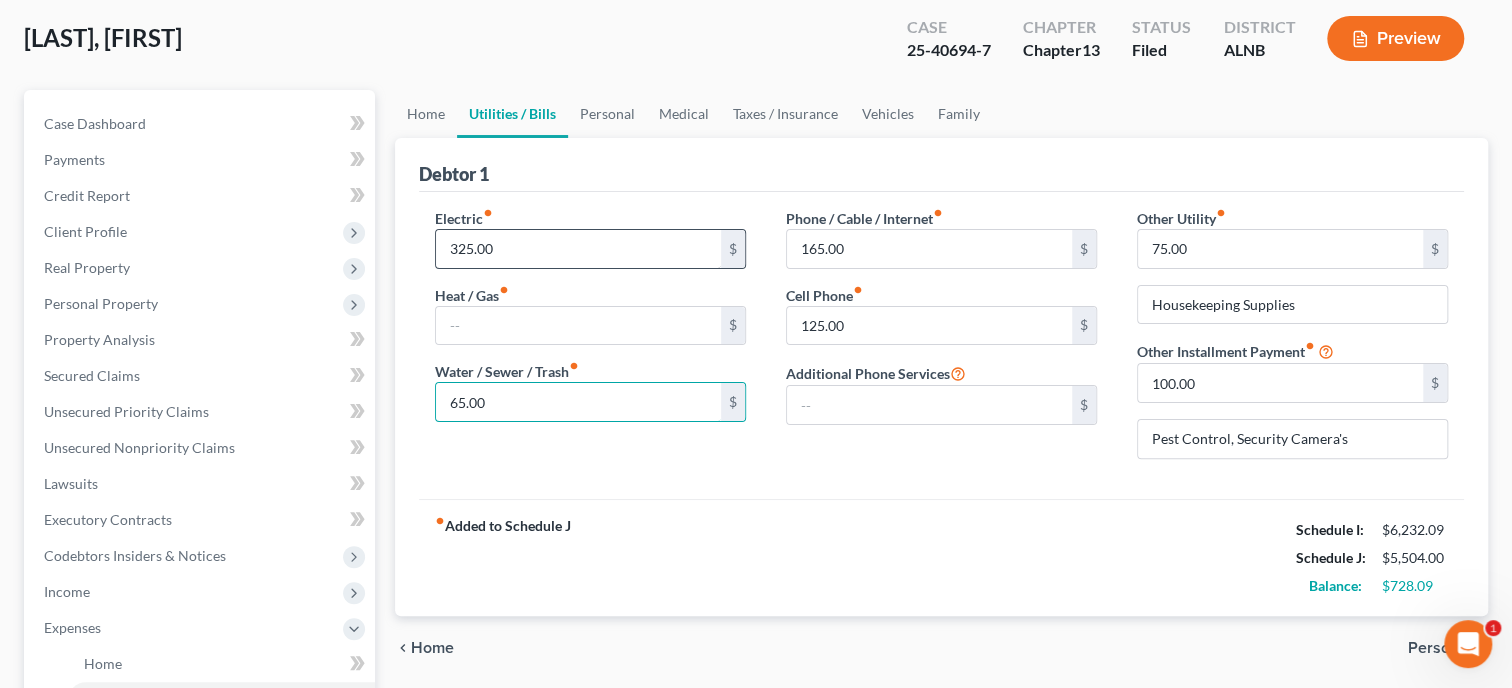 type on "65.00" 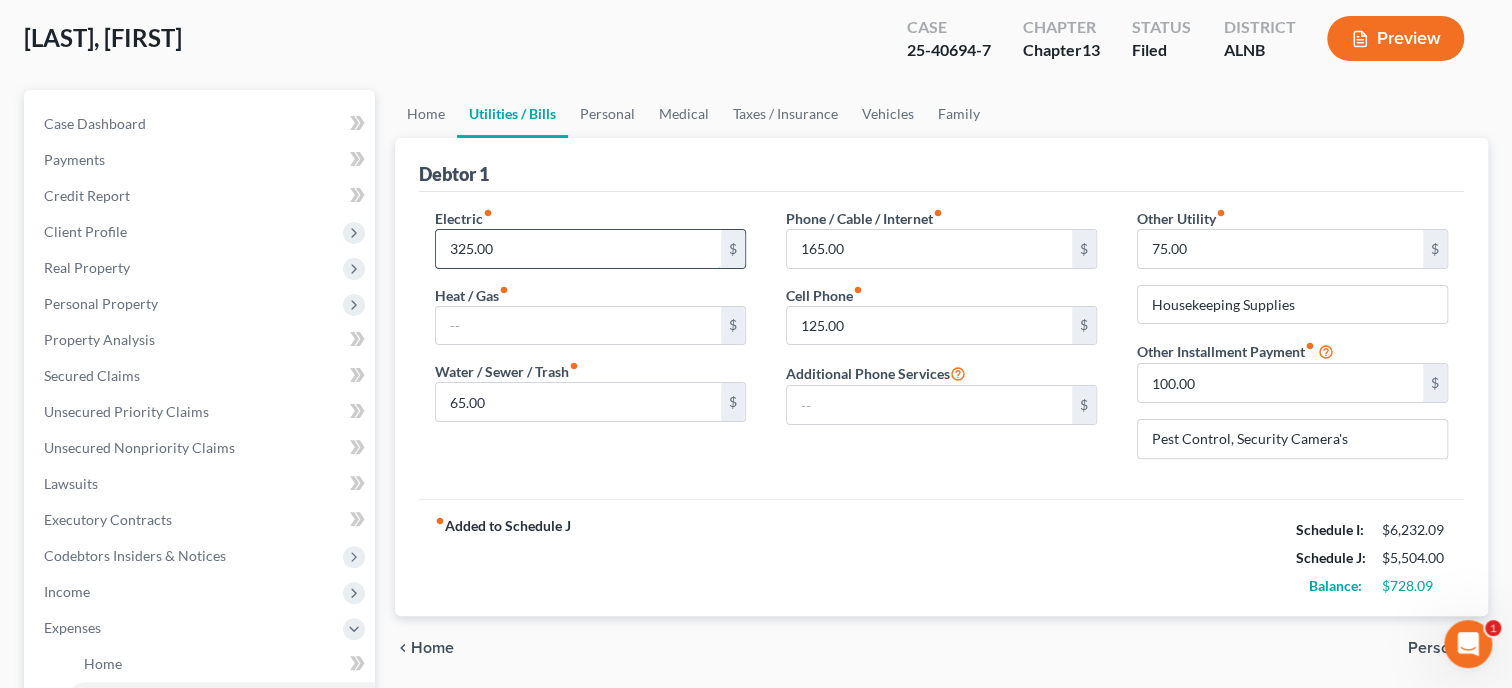 click on "325.00" at bounding box center (578, 249) 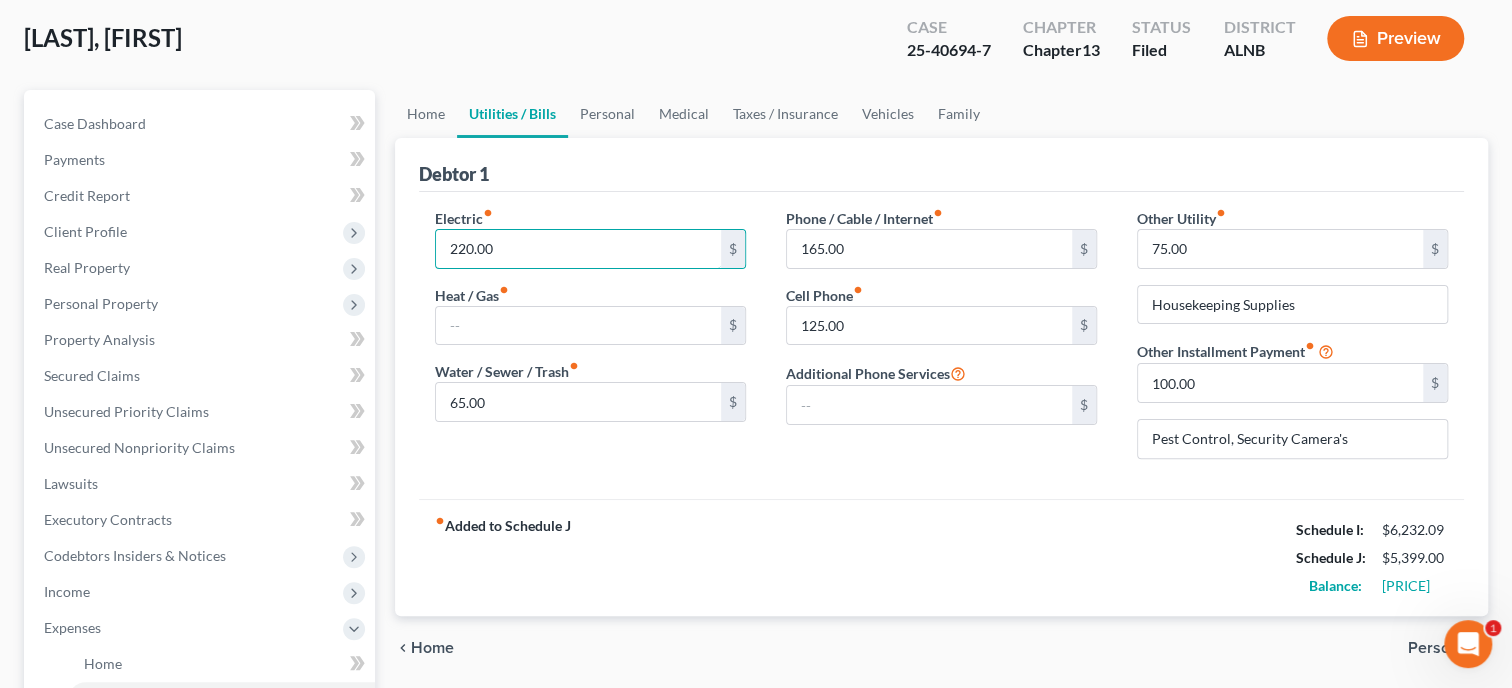 type on "220.00" 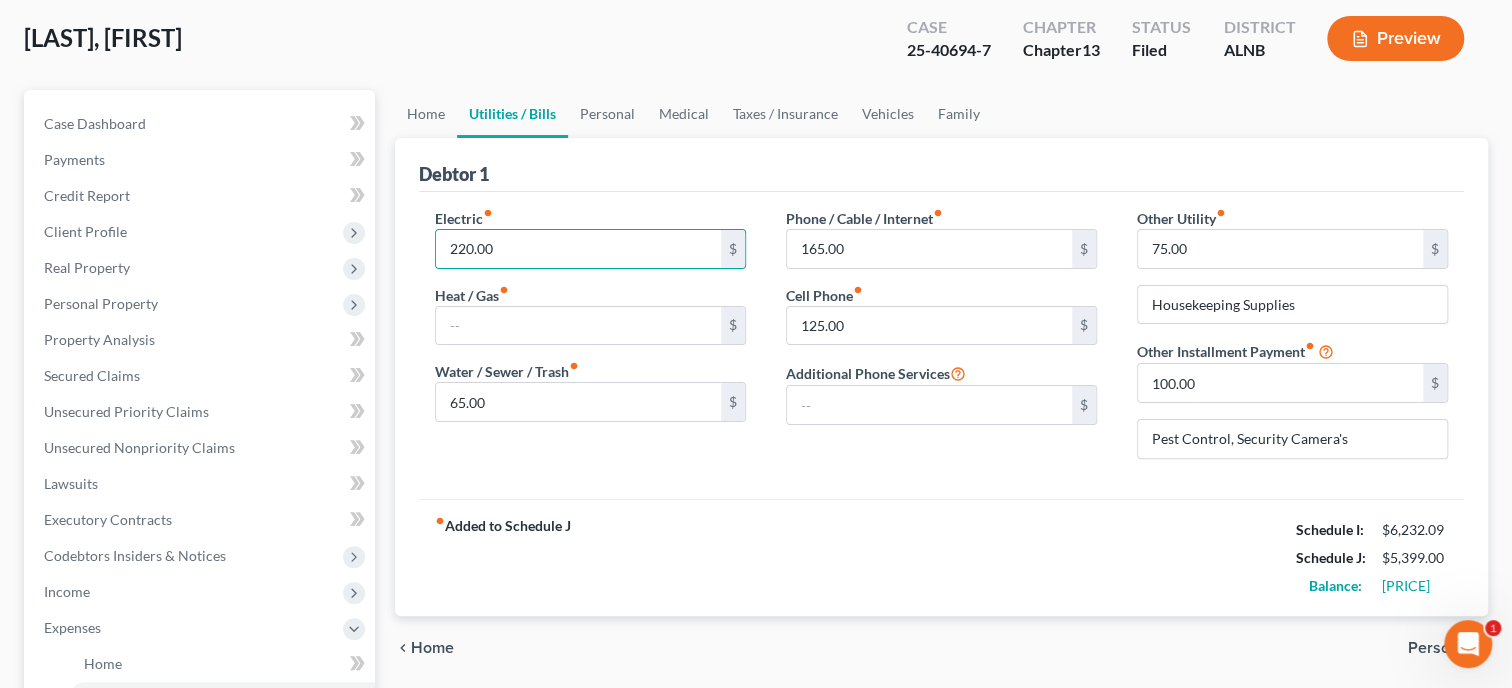 click on "Electric  fiber_manual_record 220.00 $ Heat / Gas  fiber_manual_record $  Water / Sewer / Trash  fiber_manual_record 65.00 $" at bounding box center (590, 341) 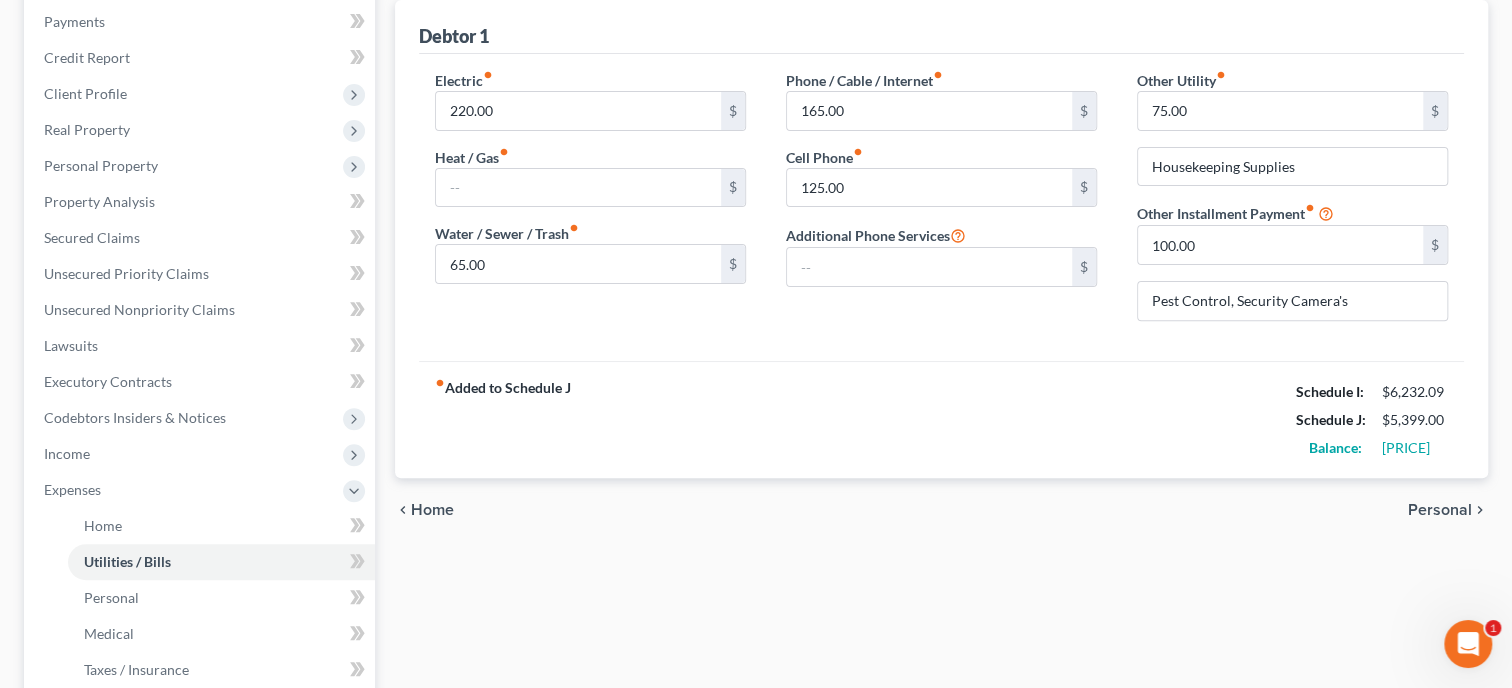 scroll, scrollTop: 514, scrollLeft: 0, axis: vertical 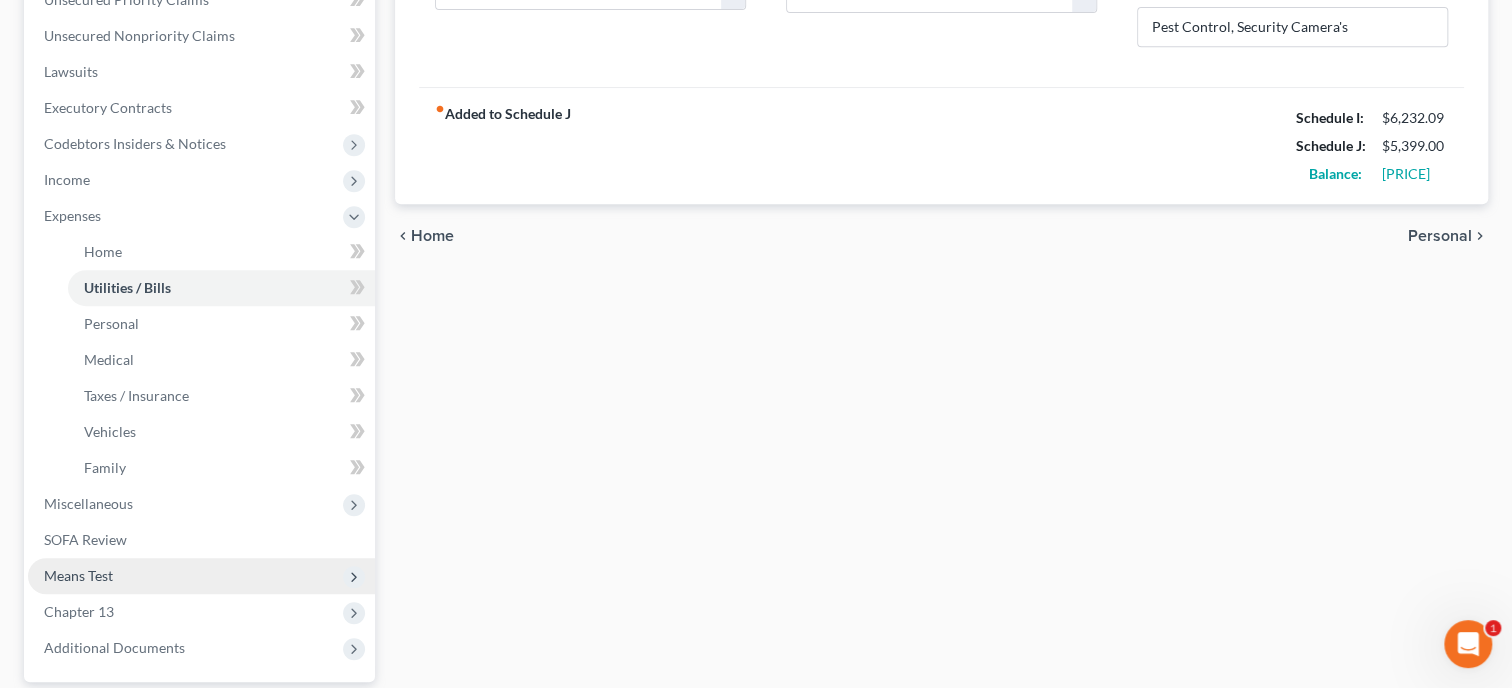 click on "Means Test" at bounding box center [201, 576] 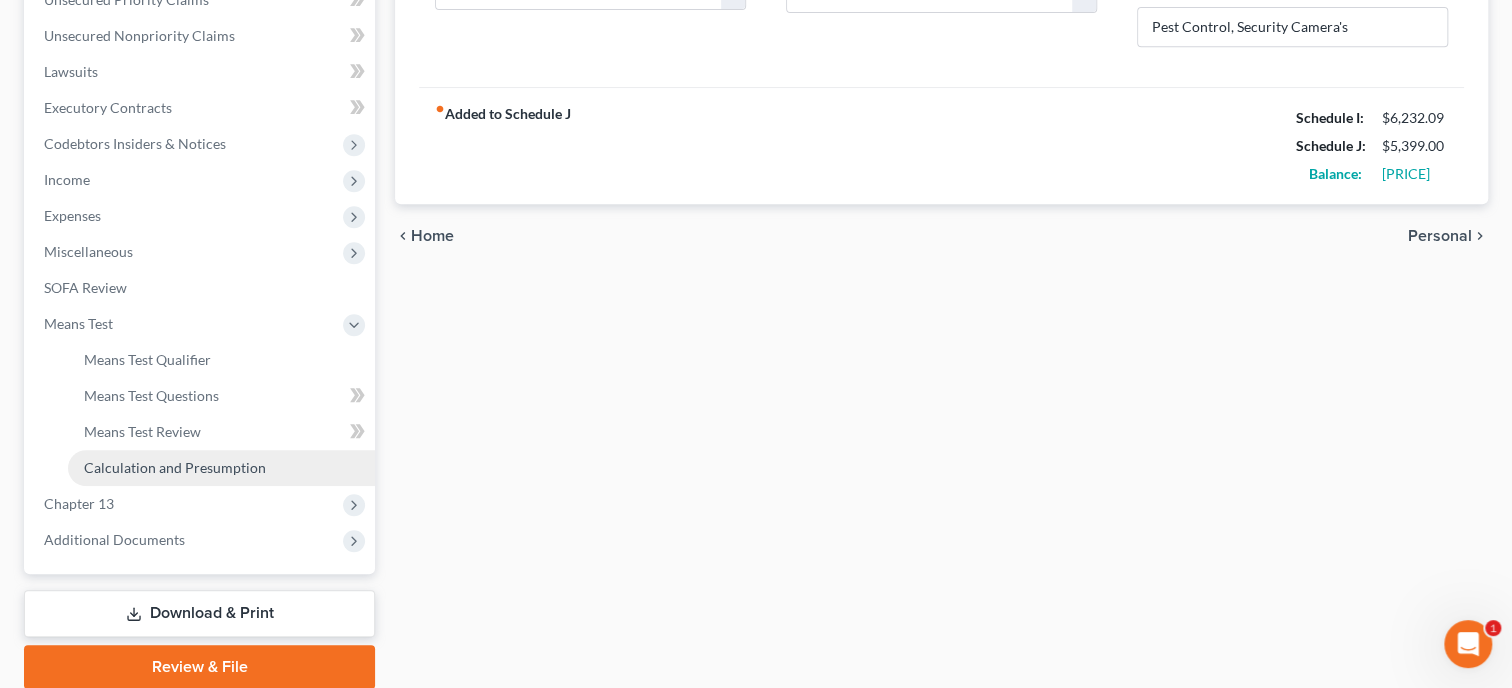 click on "Calculation and Presumption" at bounding box center [175, 467] 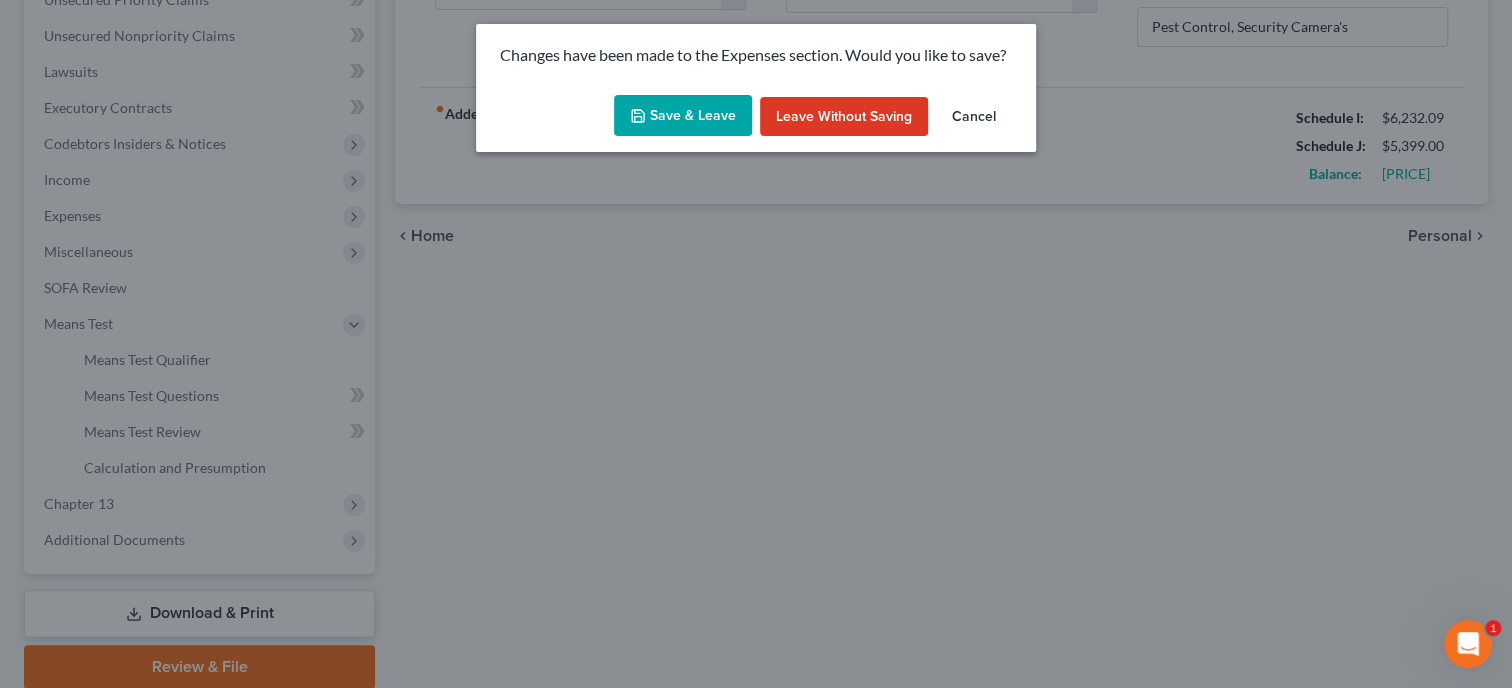 click on "Save & Leave" at bounding box center [683, 116] 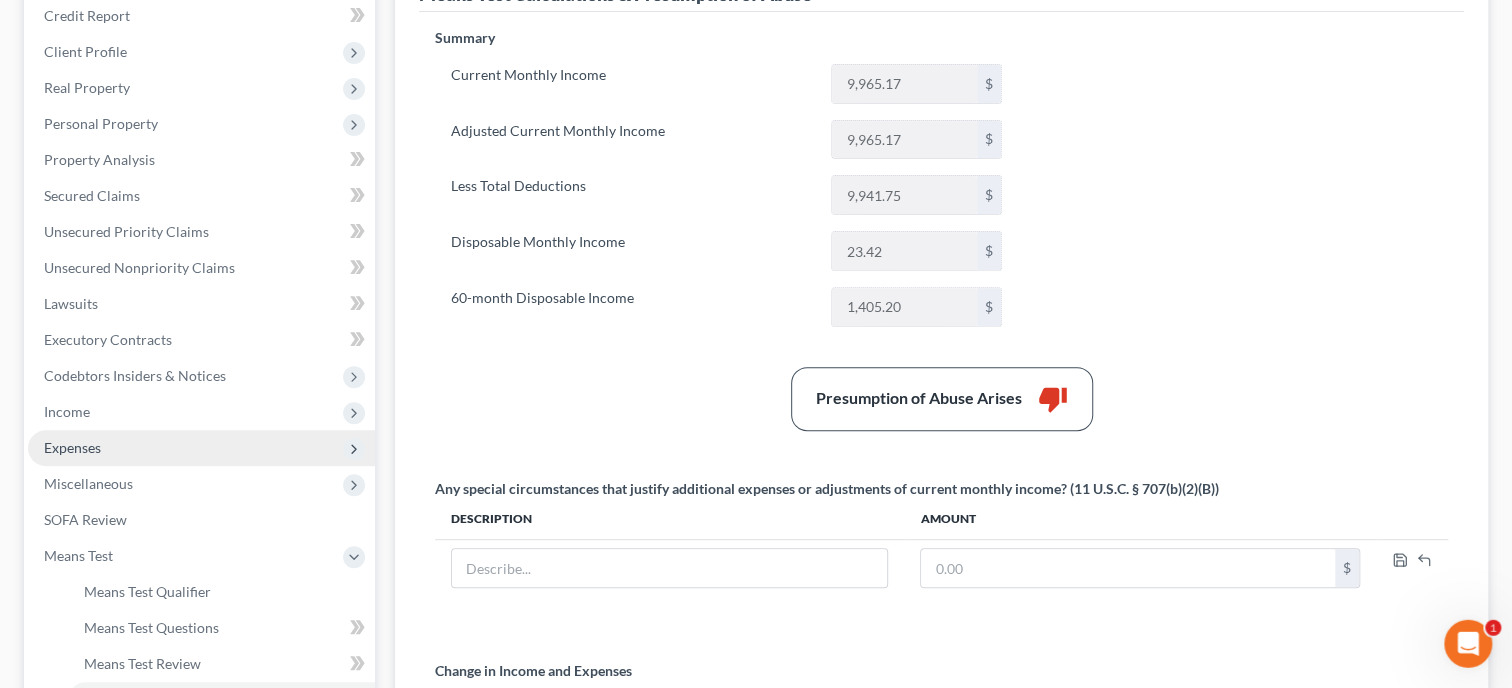 scroll, scrollTop: 308, scrollLeft: 0, axis: vertical 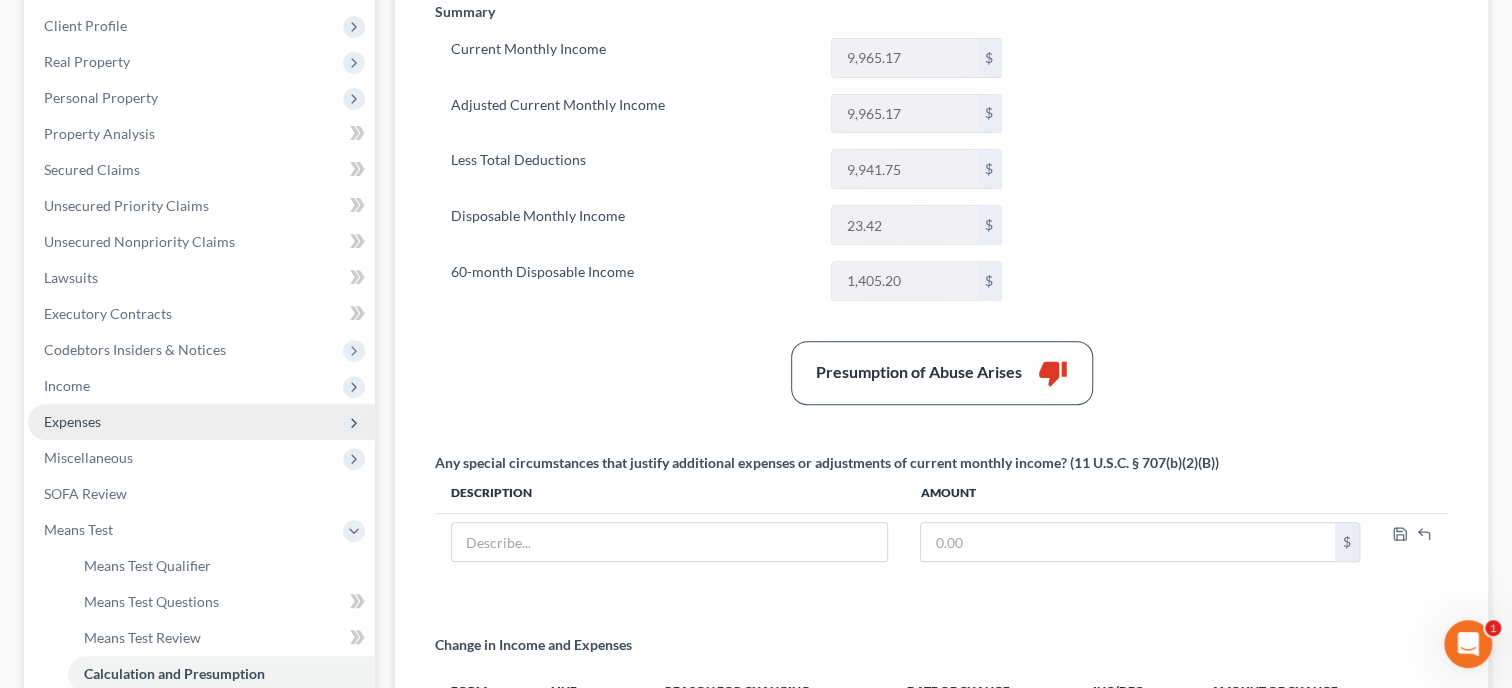 click on "Expenses" at bounding box center [201, 422] 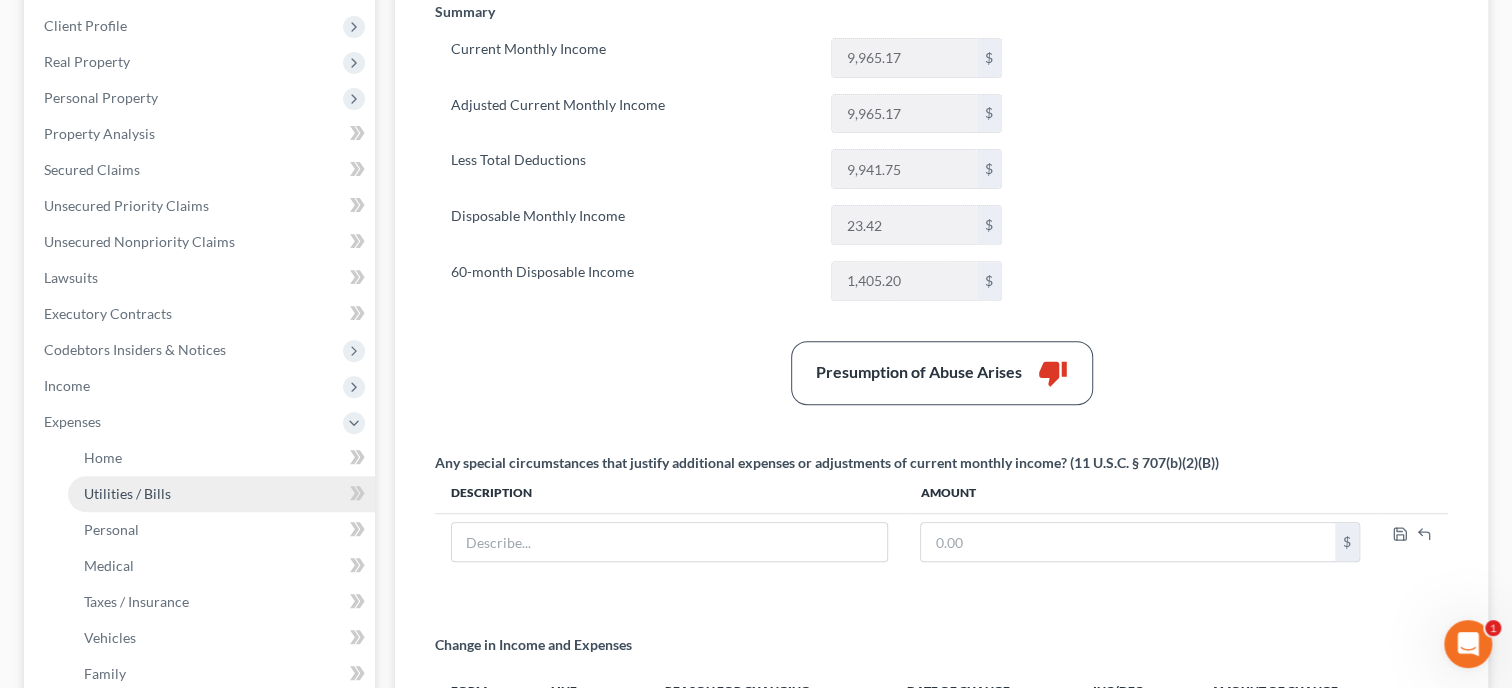 click on "Utilities / Bills" at bounding box center (221, 494) 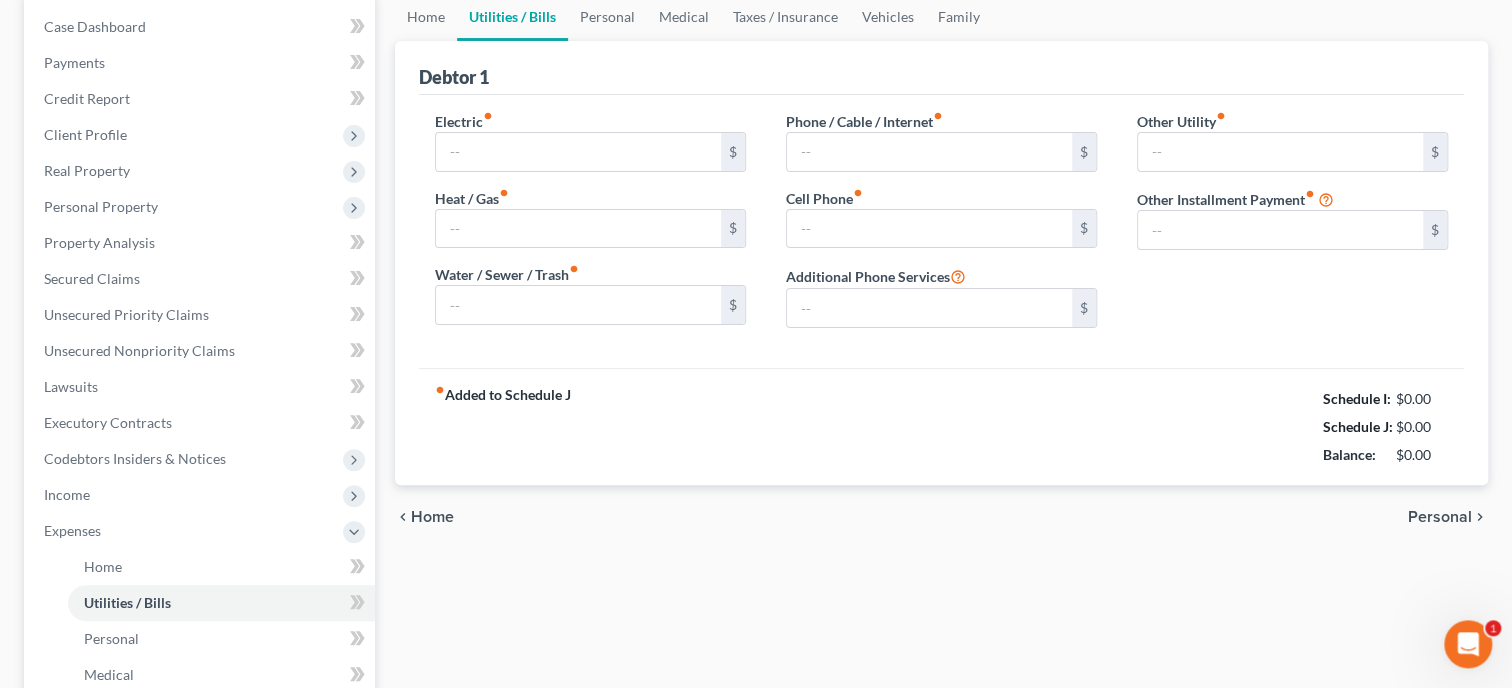 type on "220.00" 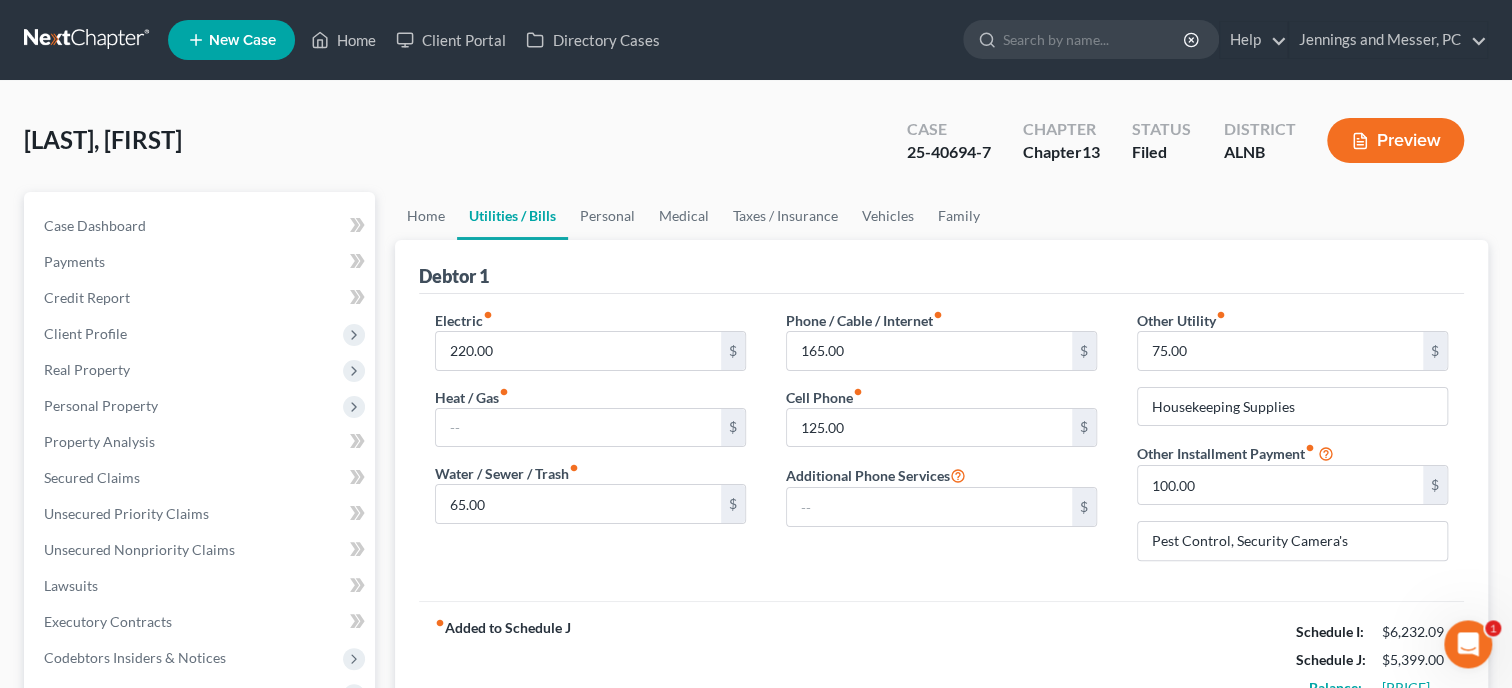 scroll, scrollTop: 0, scrollLeft: 0, axis: both 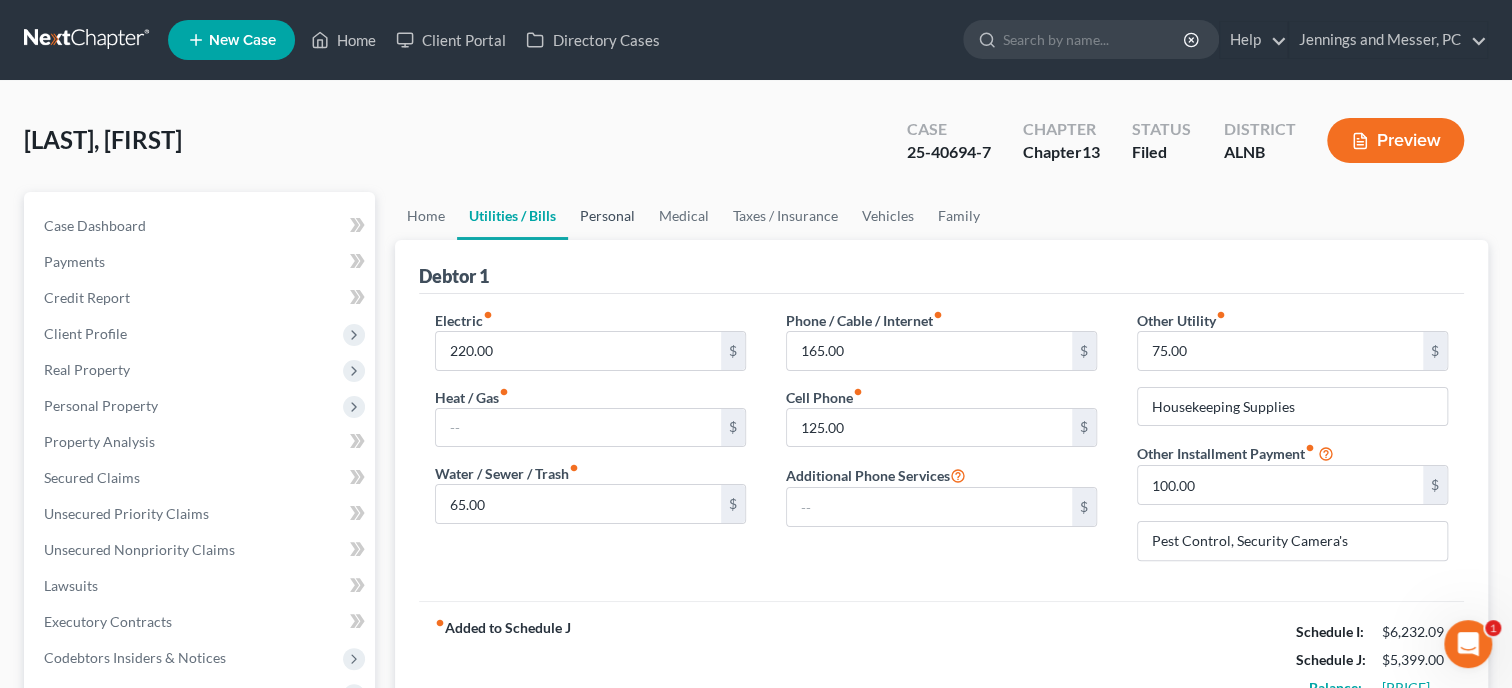 click on "Personal" at bounding box center [607, 216] 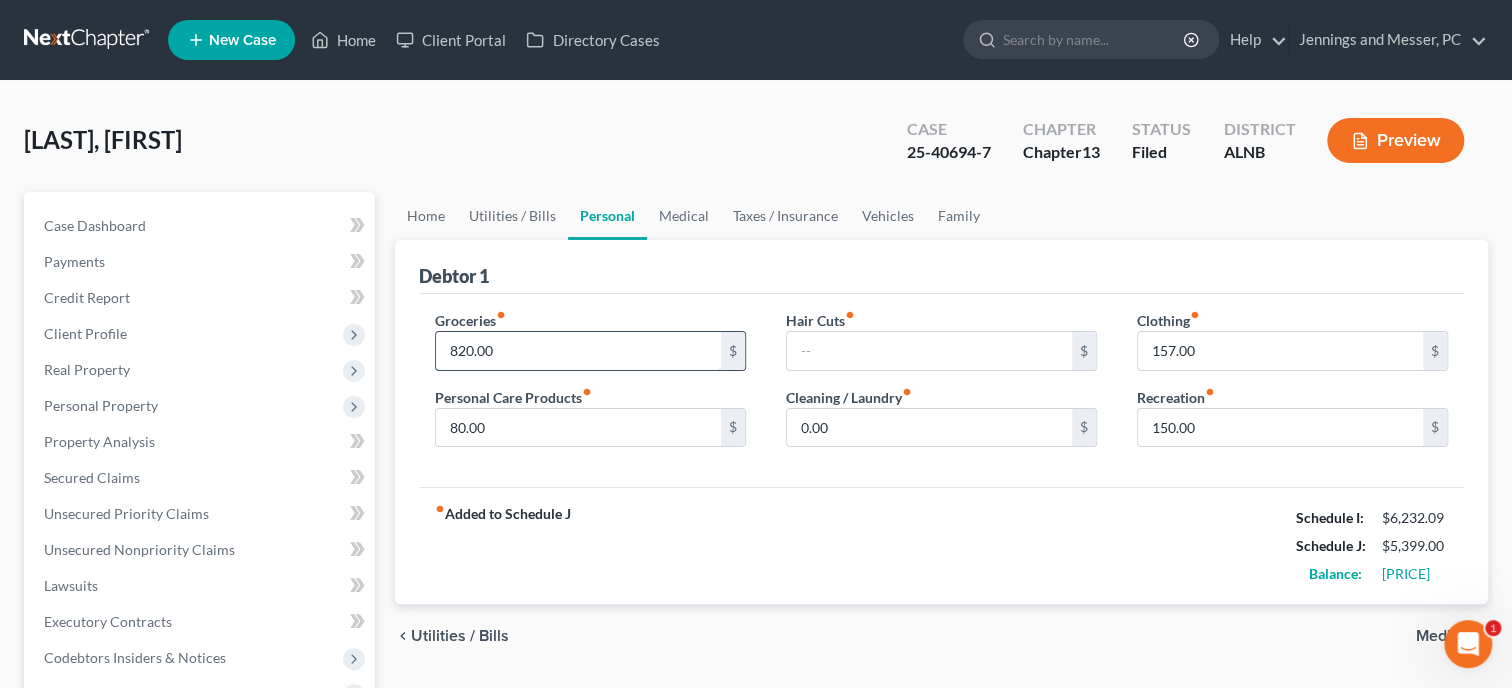 click on "820.00" at bounding box center (578, 351) 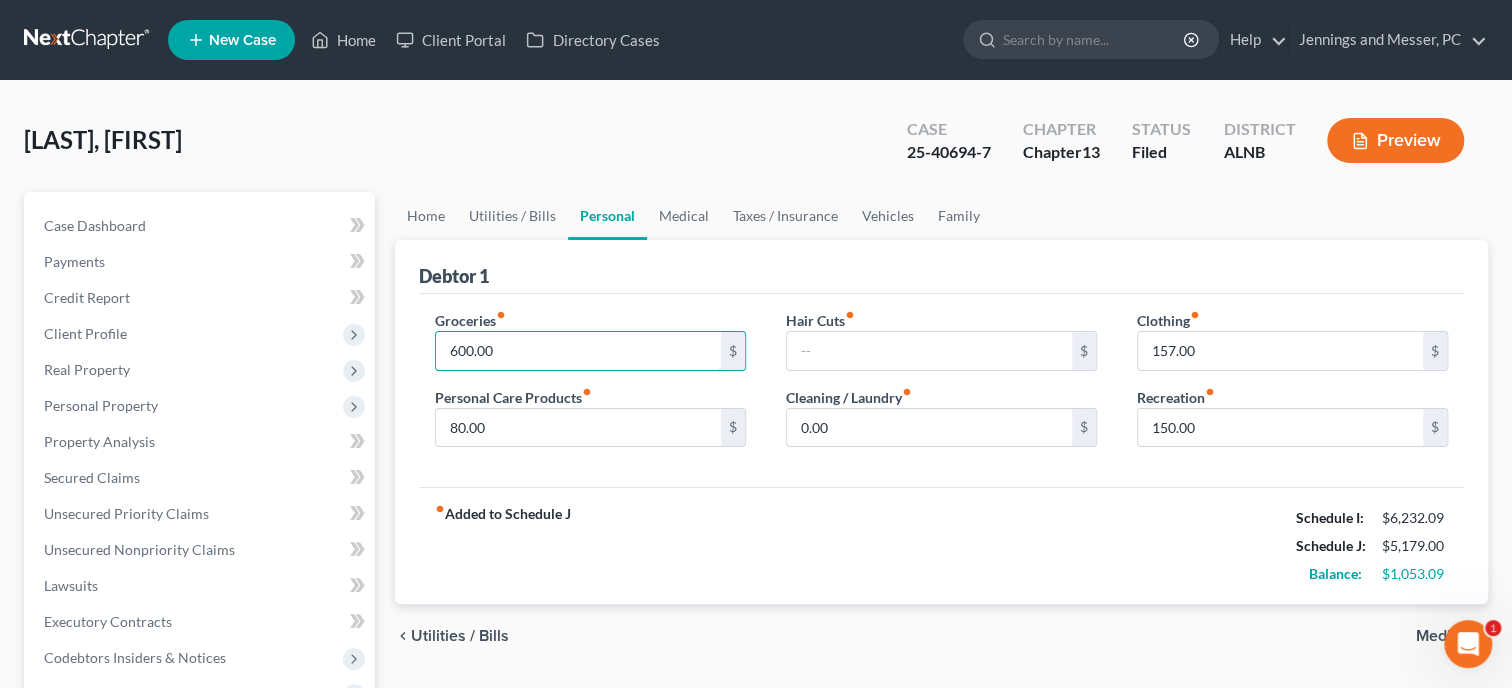 type on "600.00" 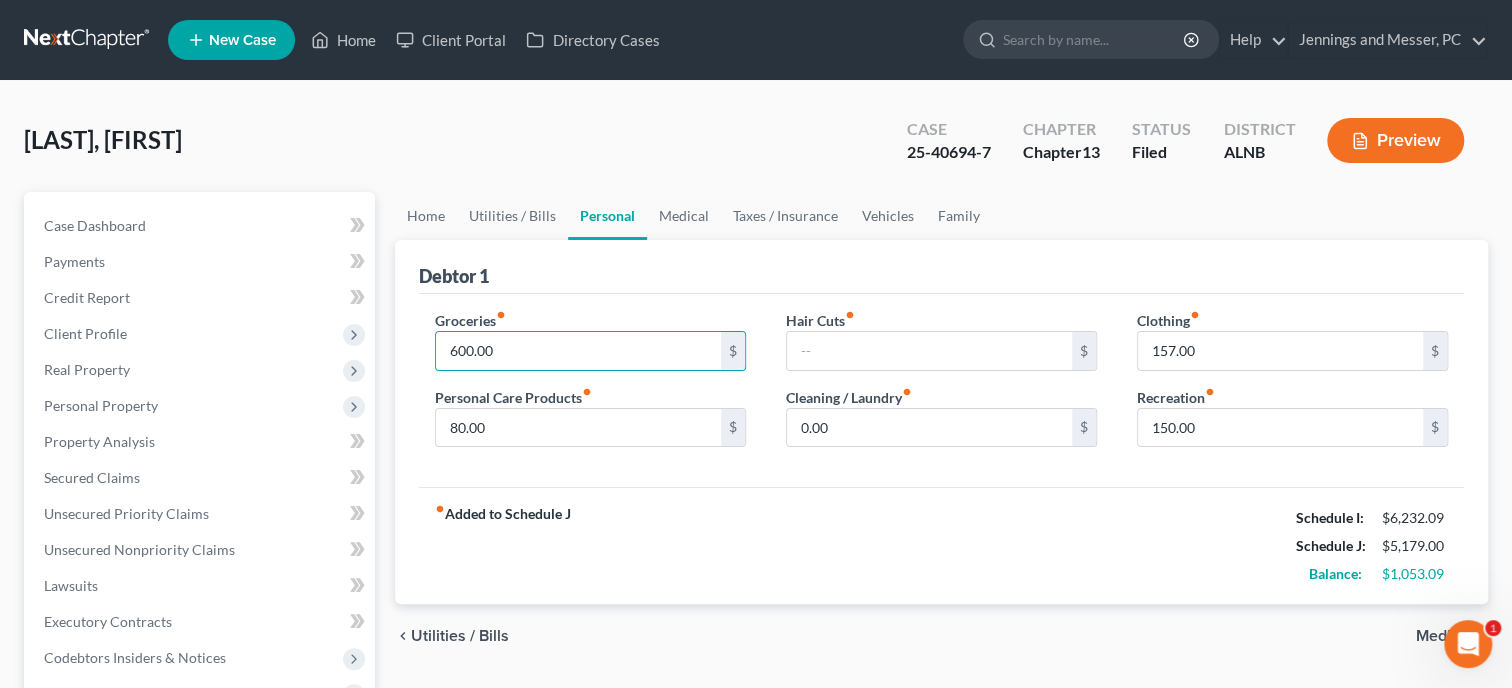 click on "fiber_manual_record  Added to Schedule J Schedule I: $6,232.09 Schedule J: $5,179.00 Balance: $1,053.09" at bounding box center (941, 545) 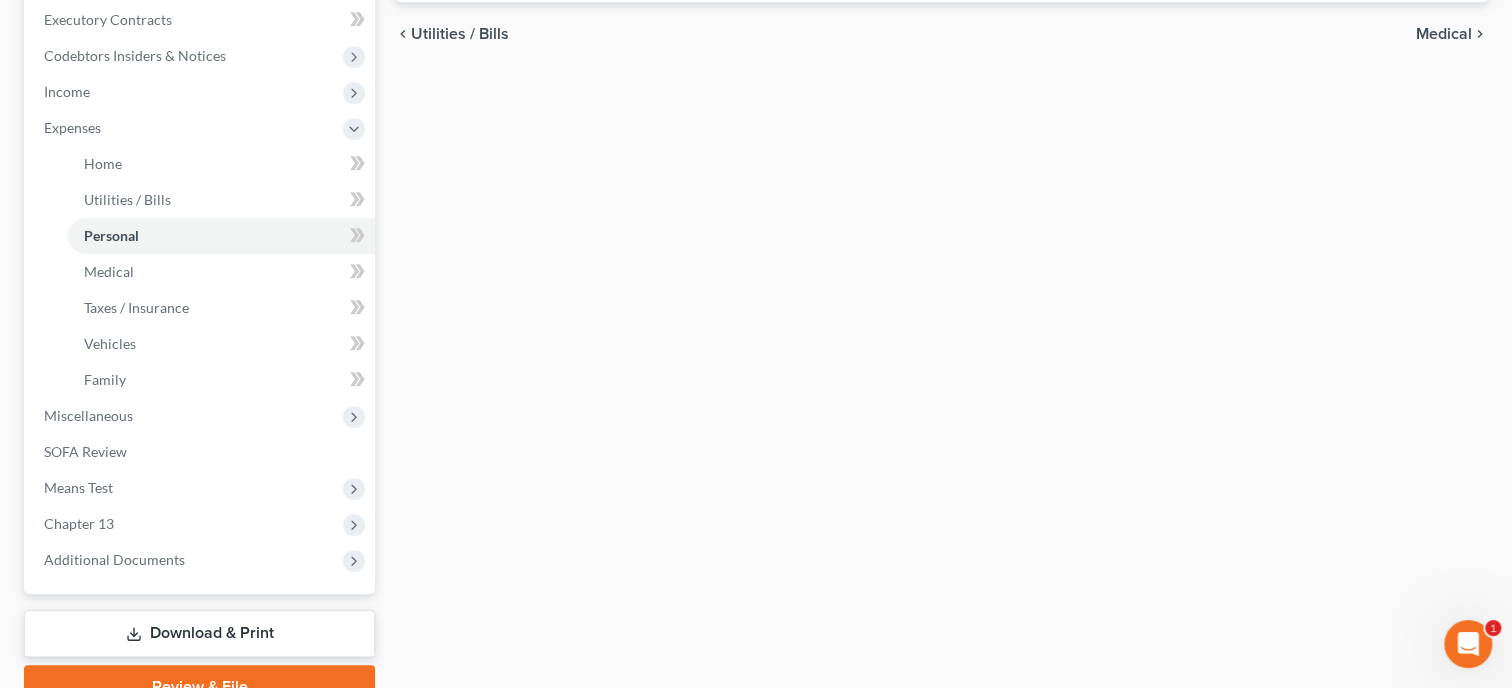 scroll, scrollTop: 617, scrollLeft: 0, axis: vertical 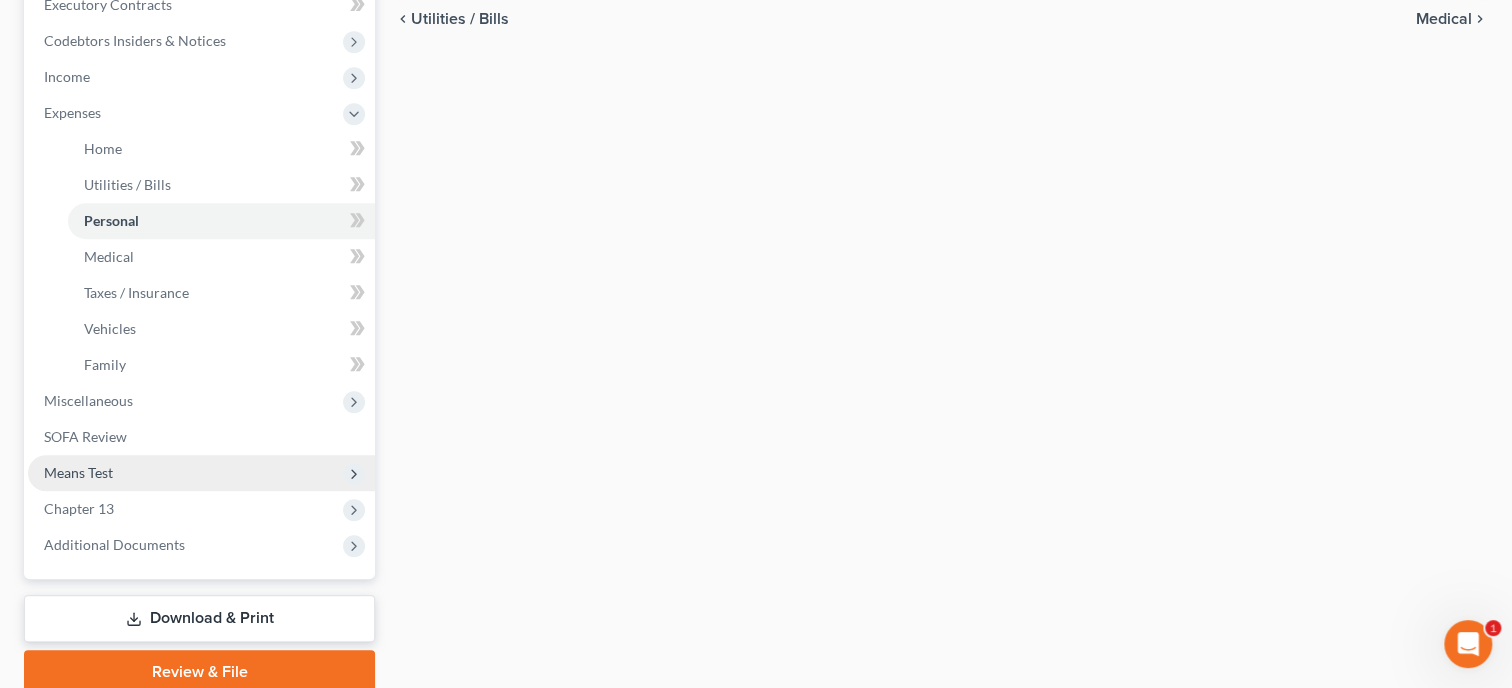 click on "Means Test" at bounding box center (201, 473) 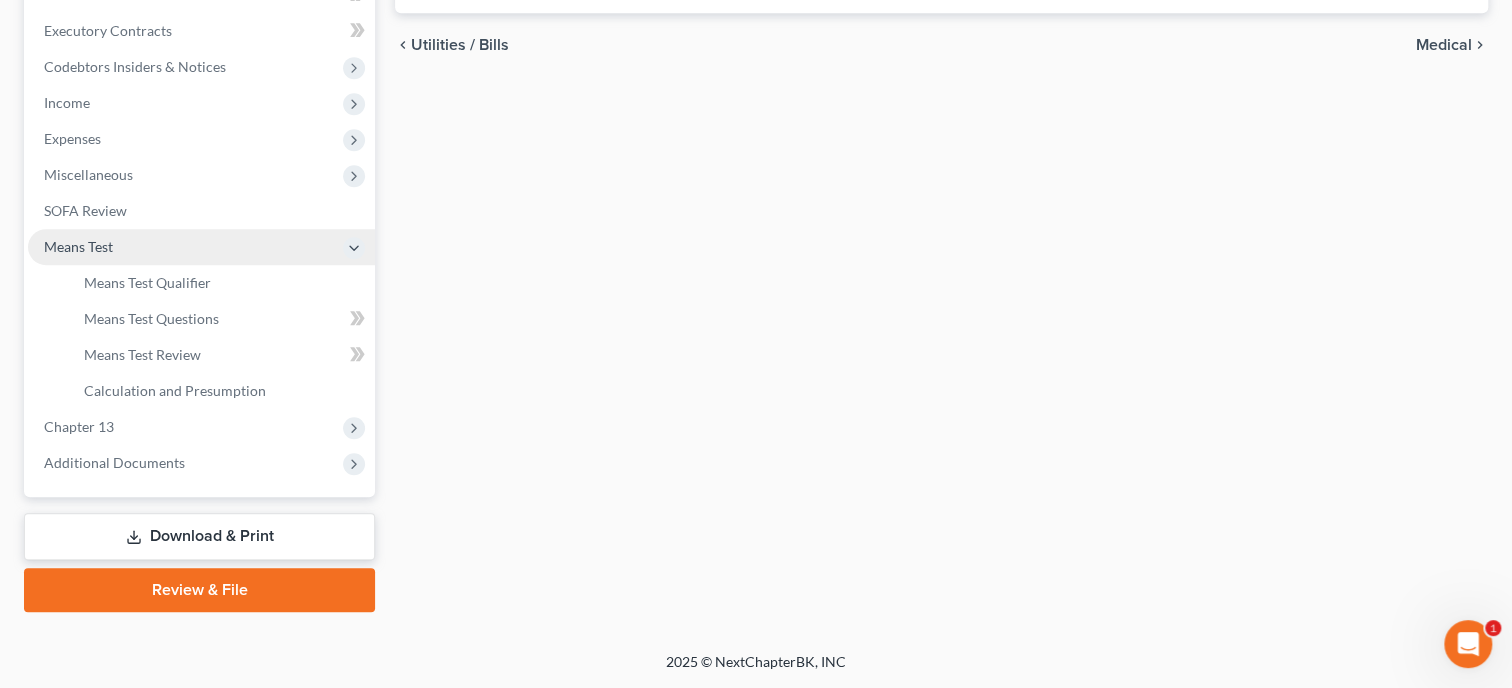 scroll, scrollTop: 588, scrollLeft: 0, axis: vertical 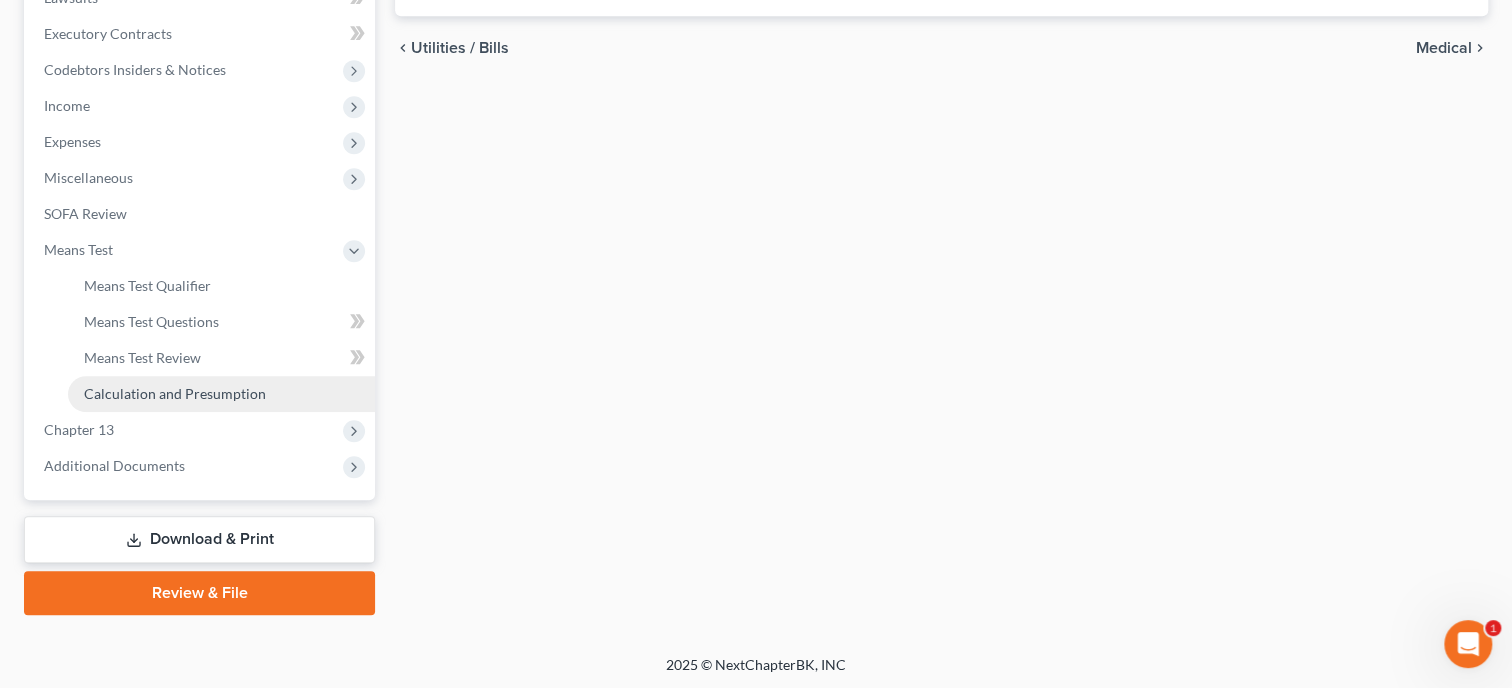click on "Calculation and Presumption" at bounding box center [175, 393] 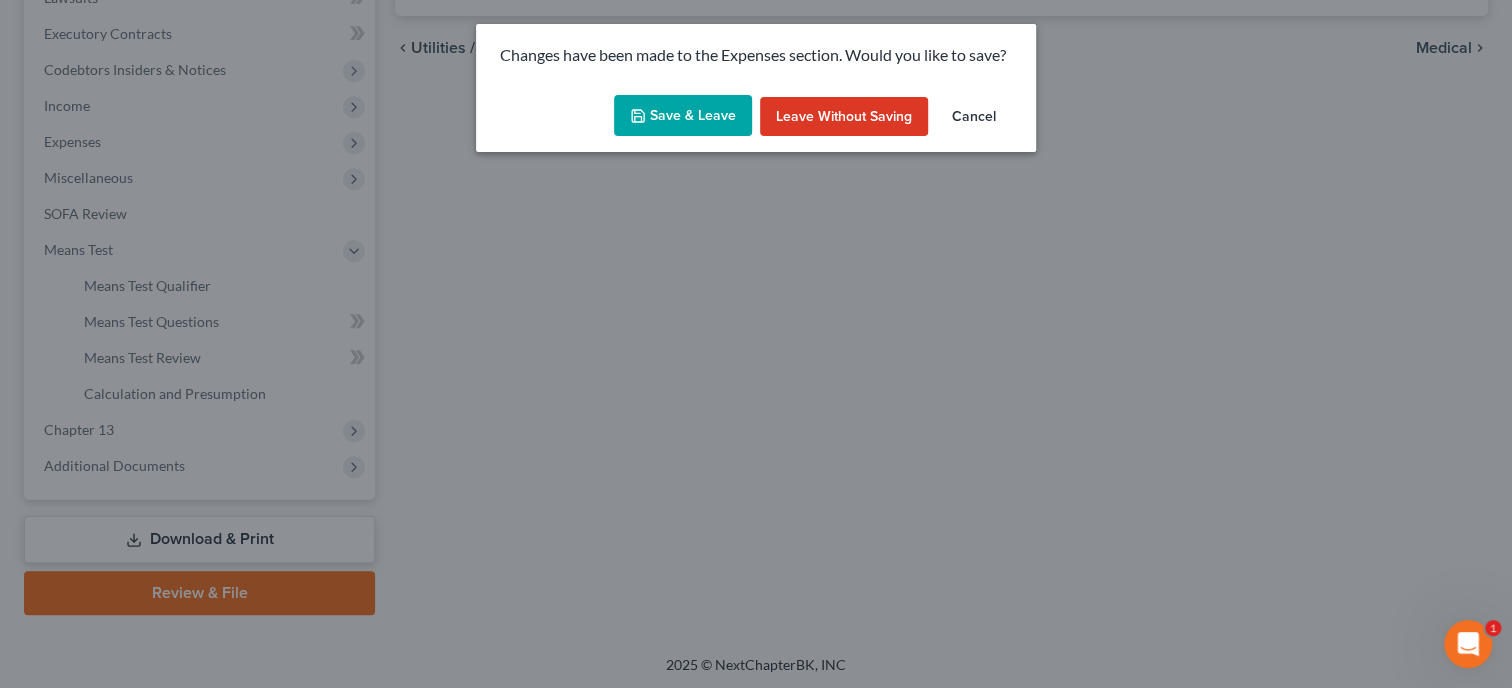 click on "Save & Leave" at bounding box center [683, 116] 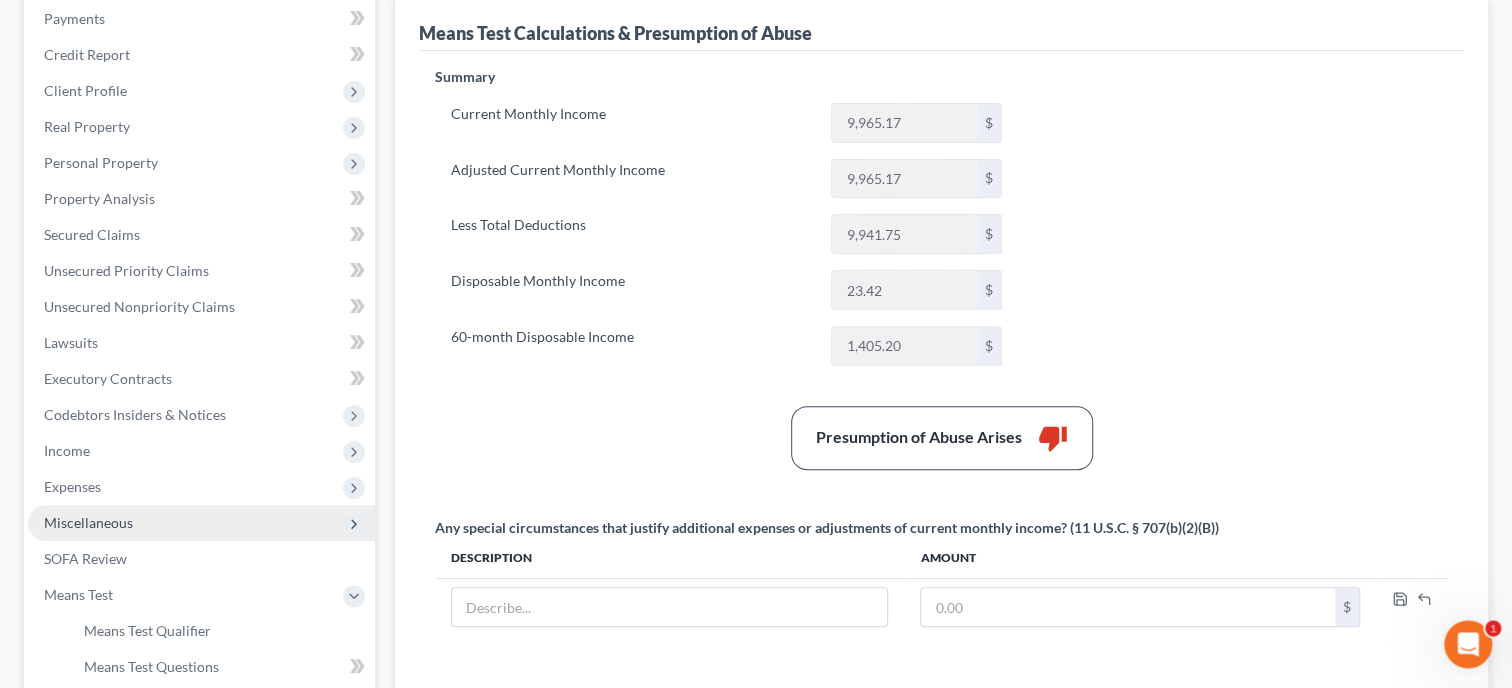 scroll, scrollTop: 411, scrollLeft: 0, axis: vertical 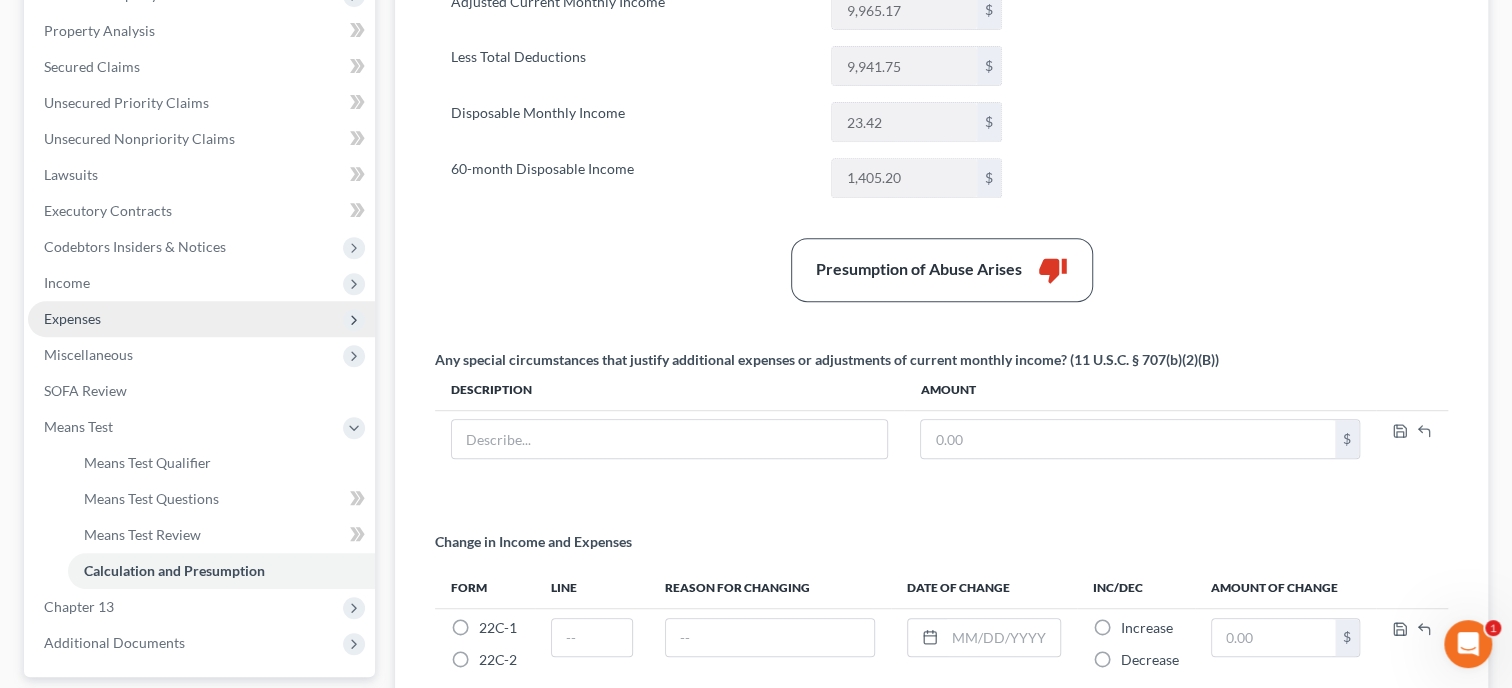 click on "Expenses" at bounding box center (201, 319) 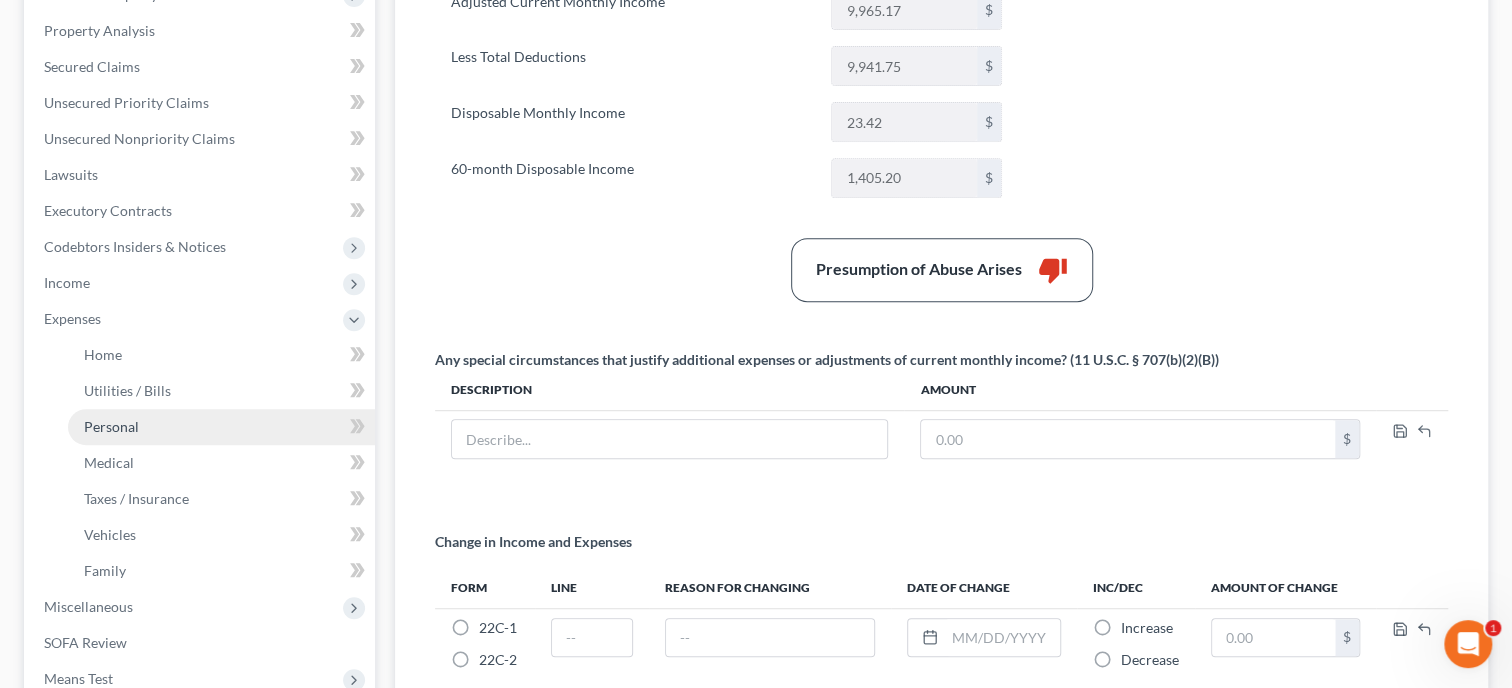 click on "Personal" at bounding box center (221, 427) 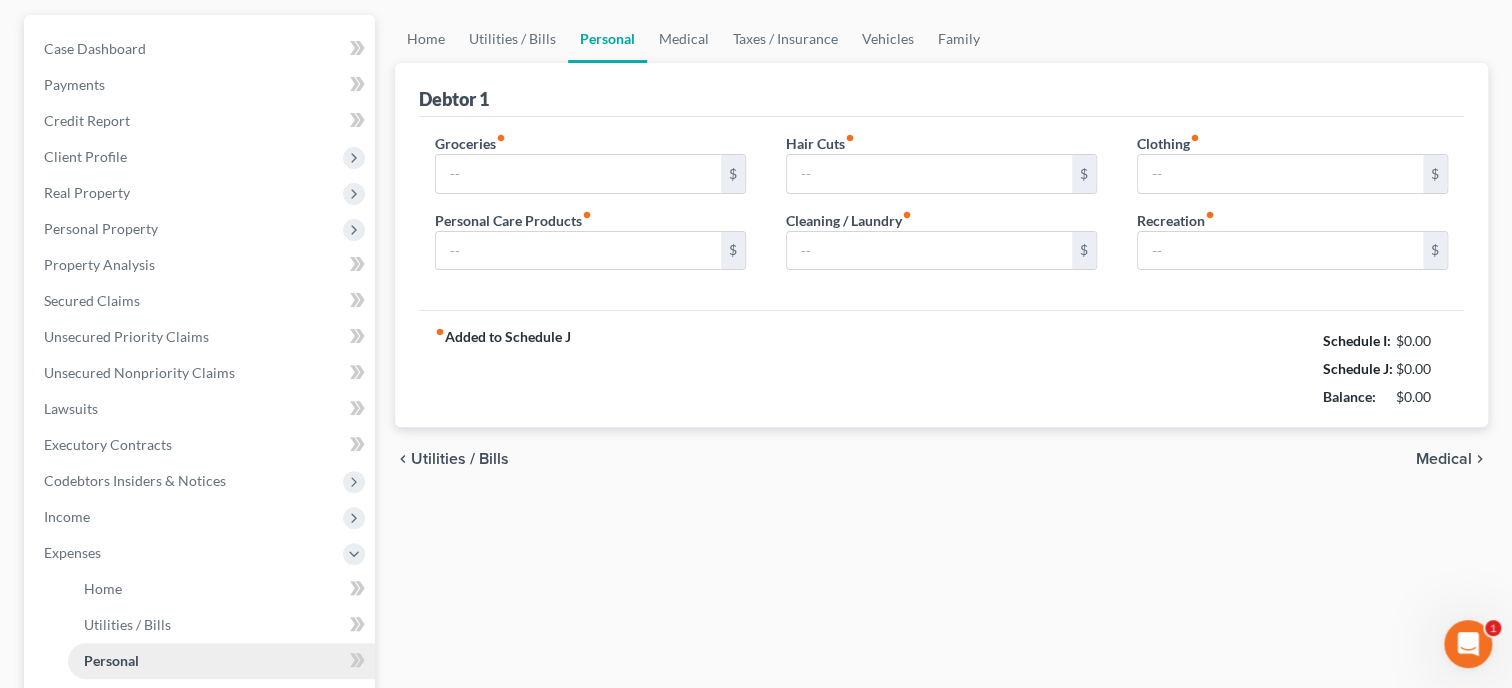 type on "600.00" 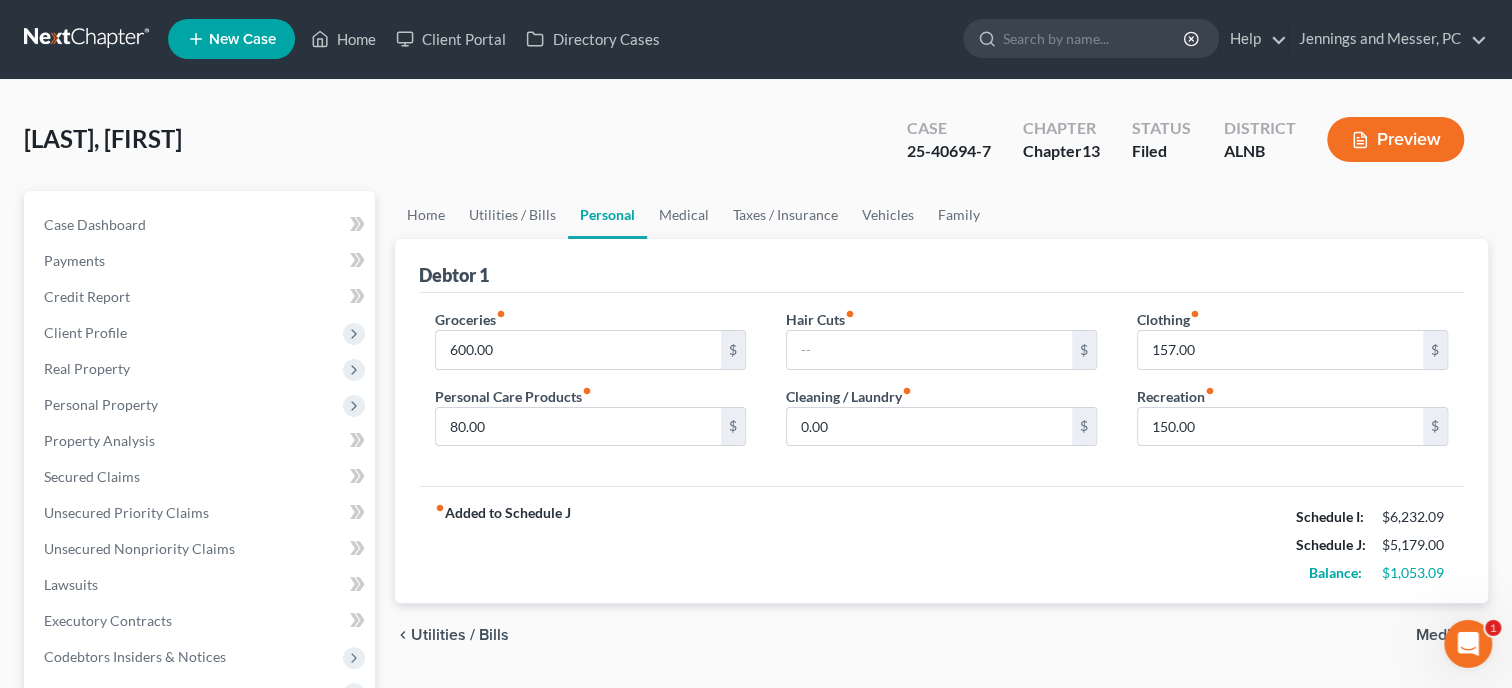 scroll, scrollTop: 0, scrollLeft: 0, axis: both 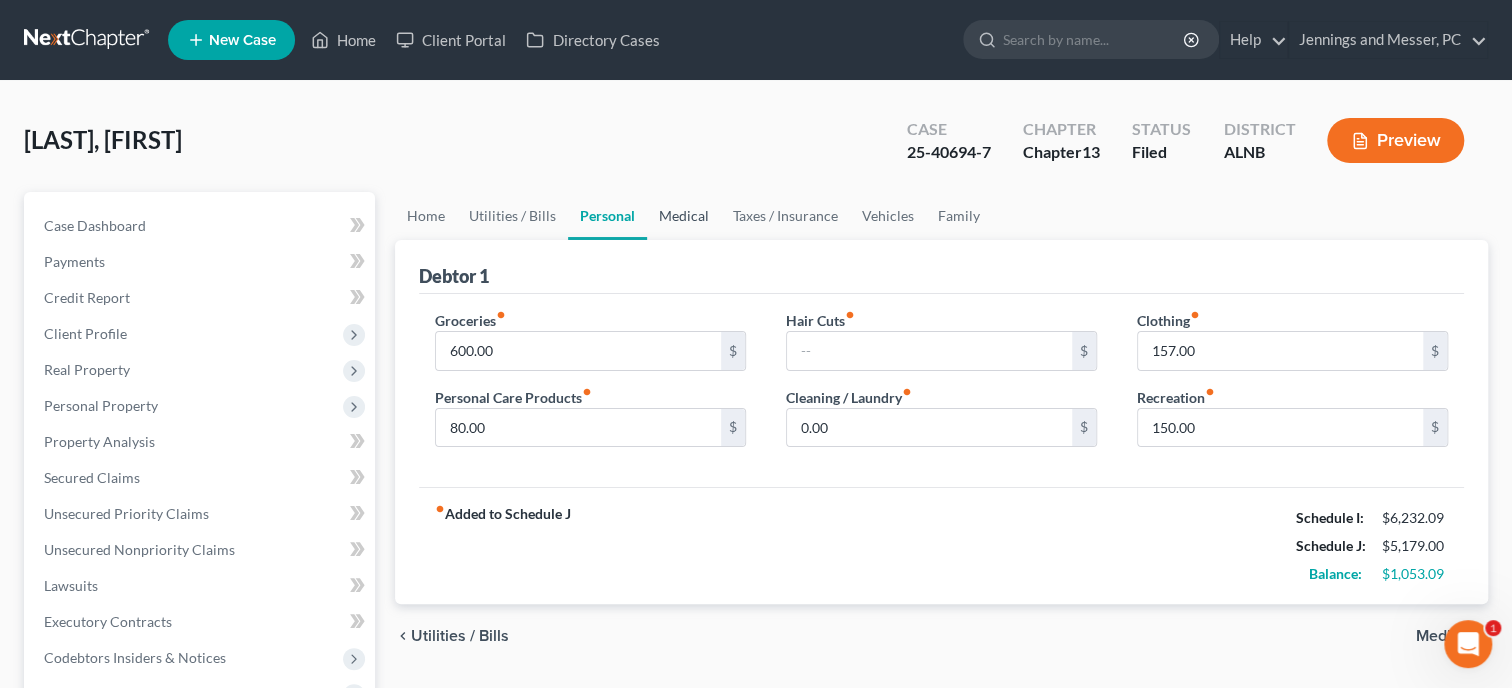 click on "Medical" at bounding box center (684, 216) 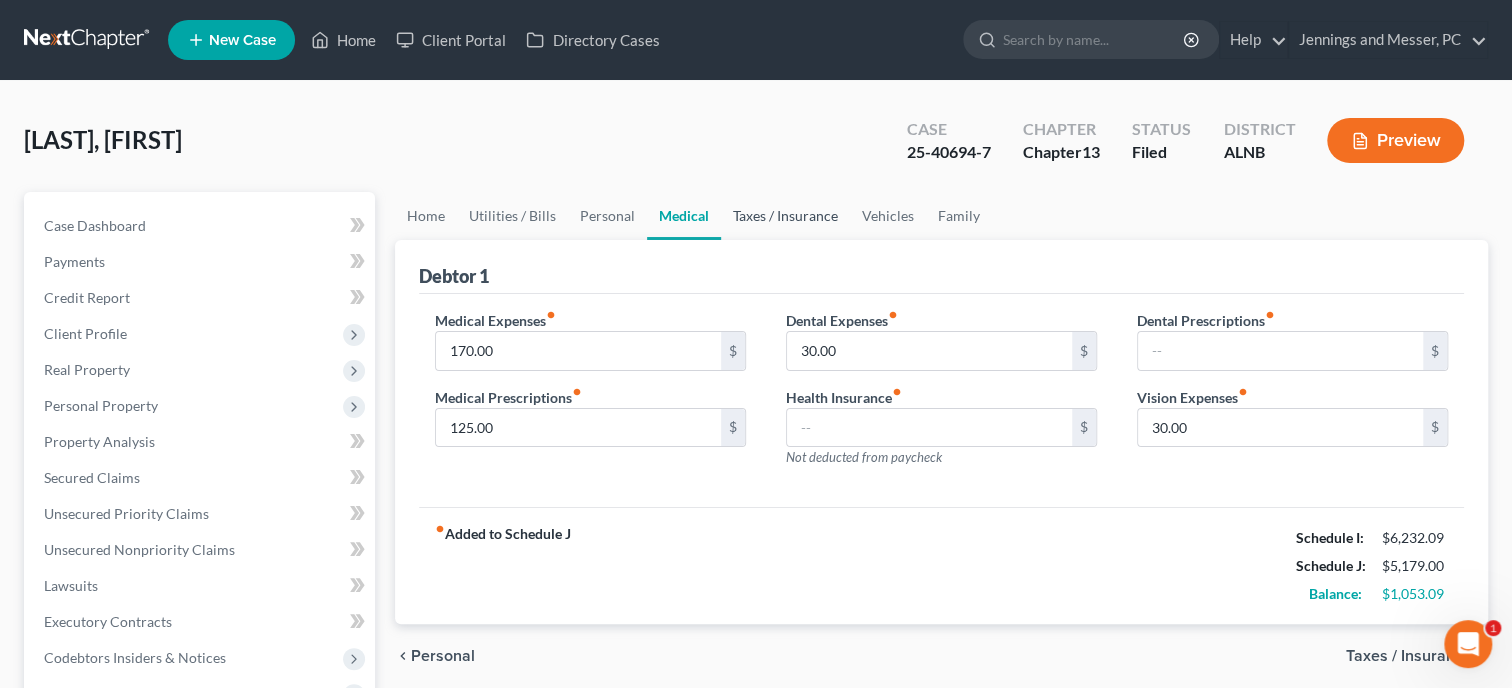 click on "Taxes / Insurance" at bounding box center (785, 216) 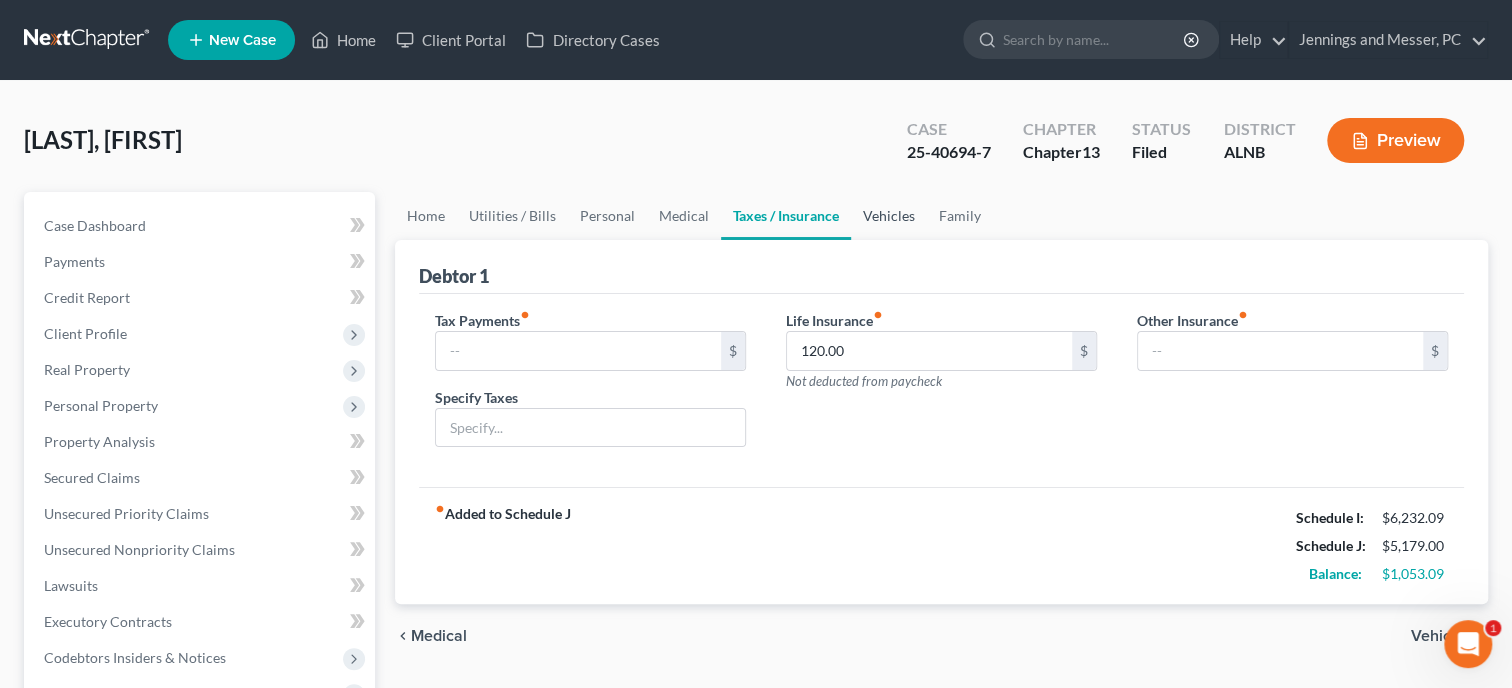 click on "Vehicles" at bounding box center [889, 216] 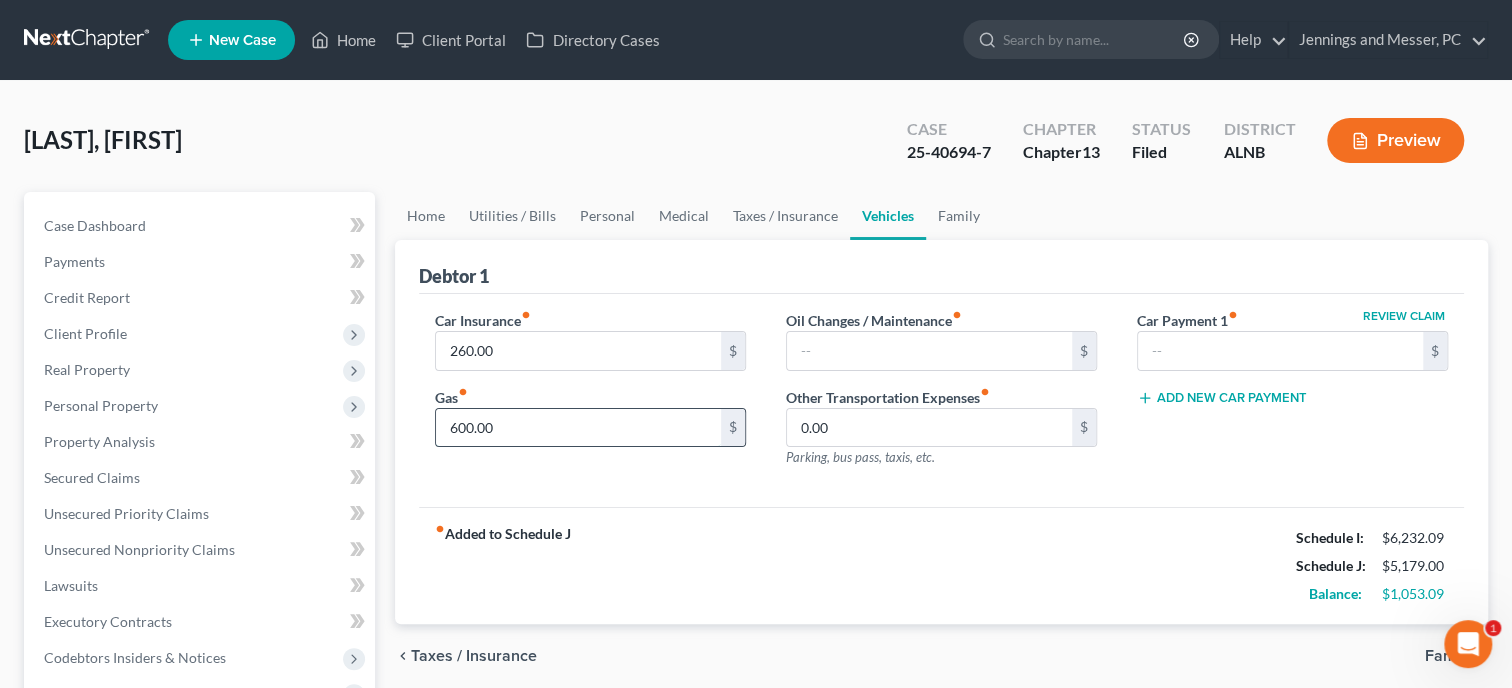 click on "600.00" at bounding box center (578, 428) 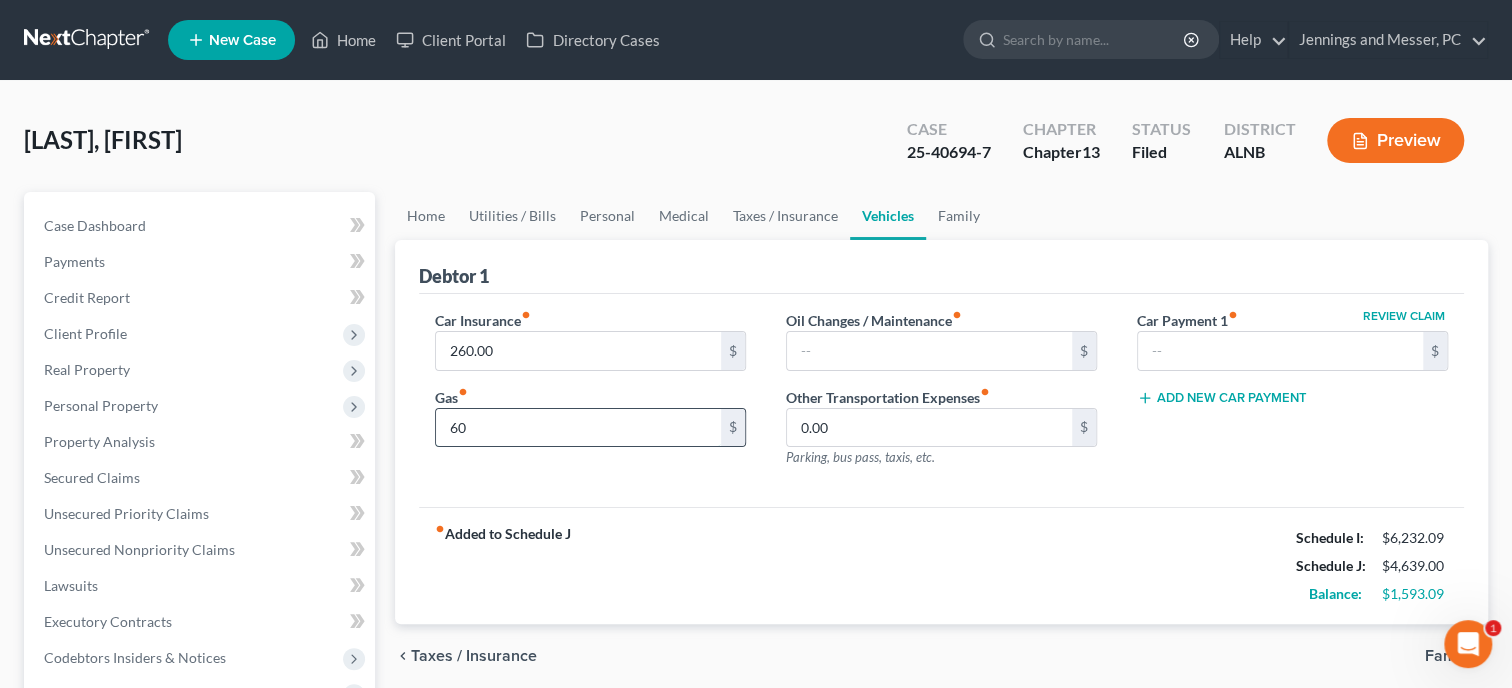 type on "6" 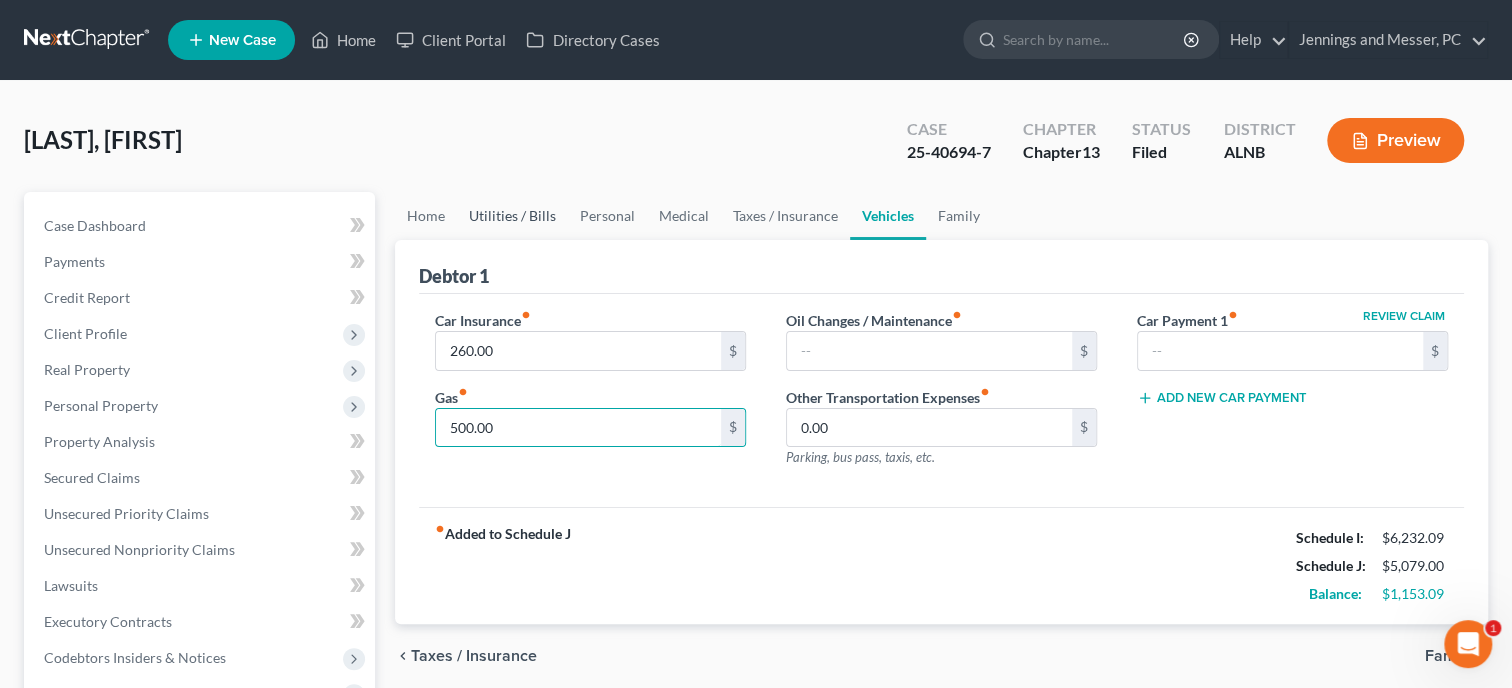 type on "500.00" 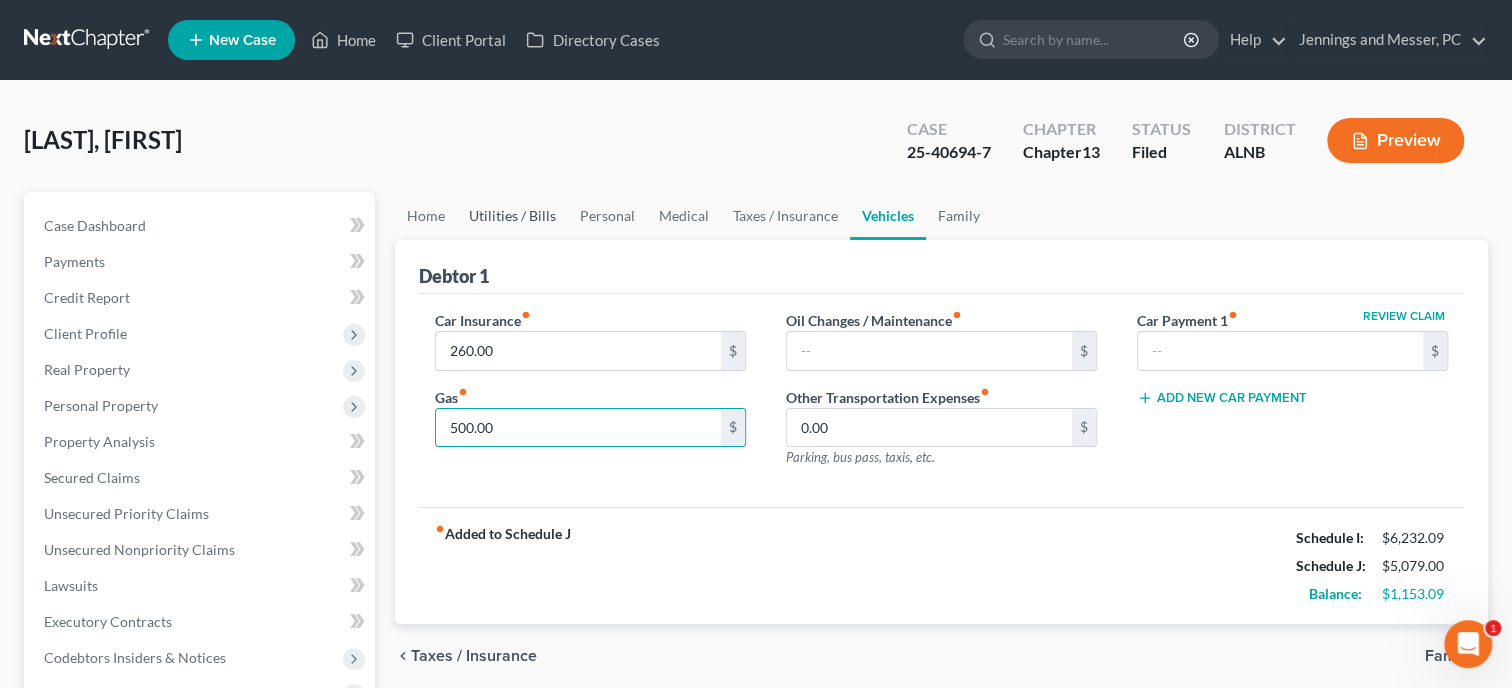 click on "Utilities / Bills" at bounding box center [512, 216] 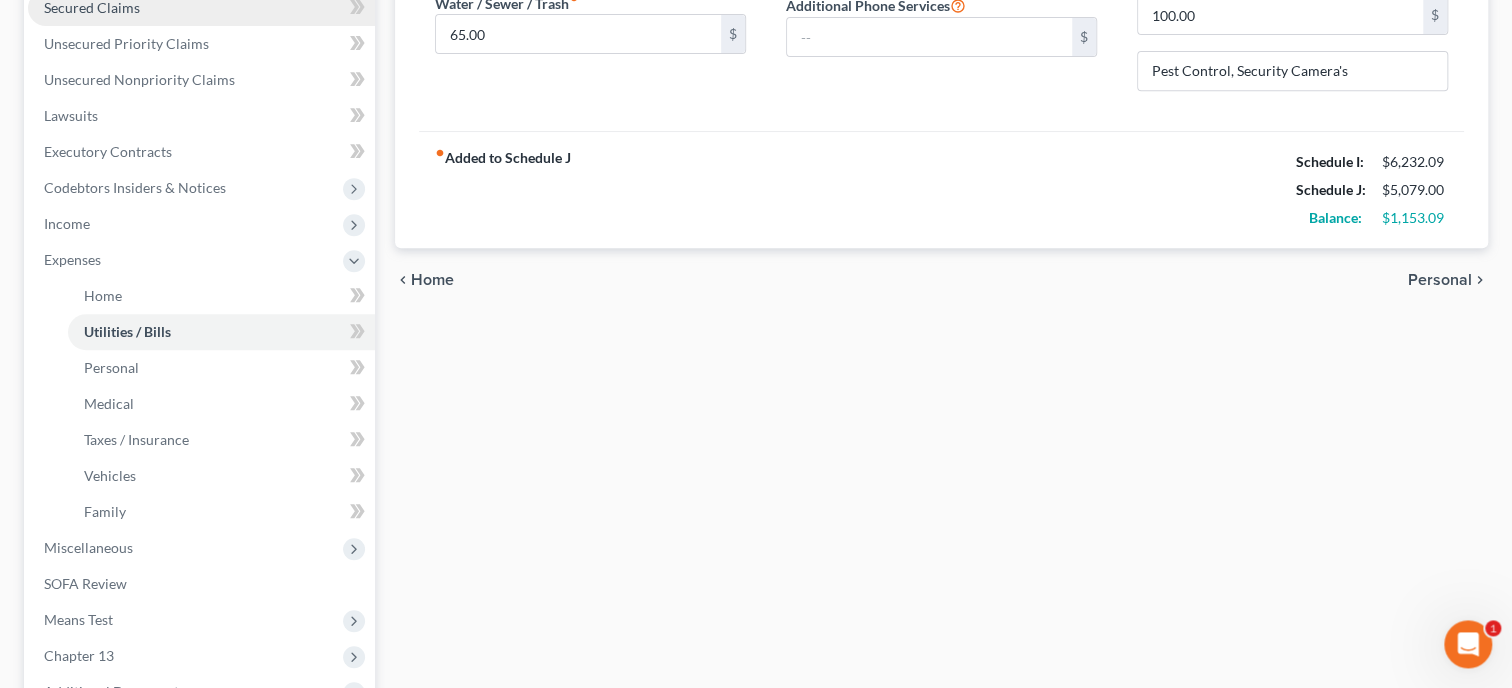 scroll, scrollTop: 514, scrollLeft: 0, axis: vertical 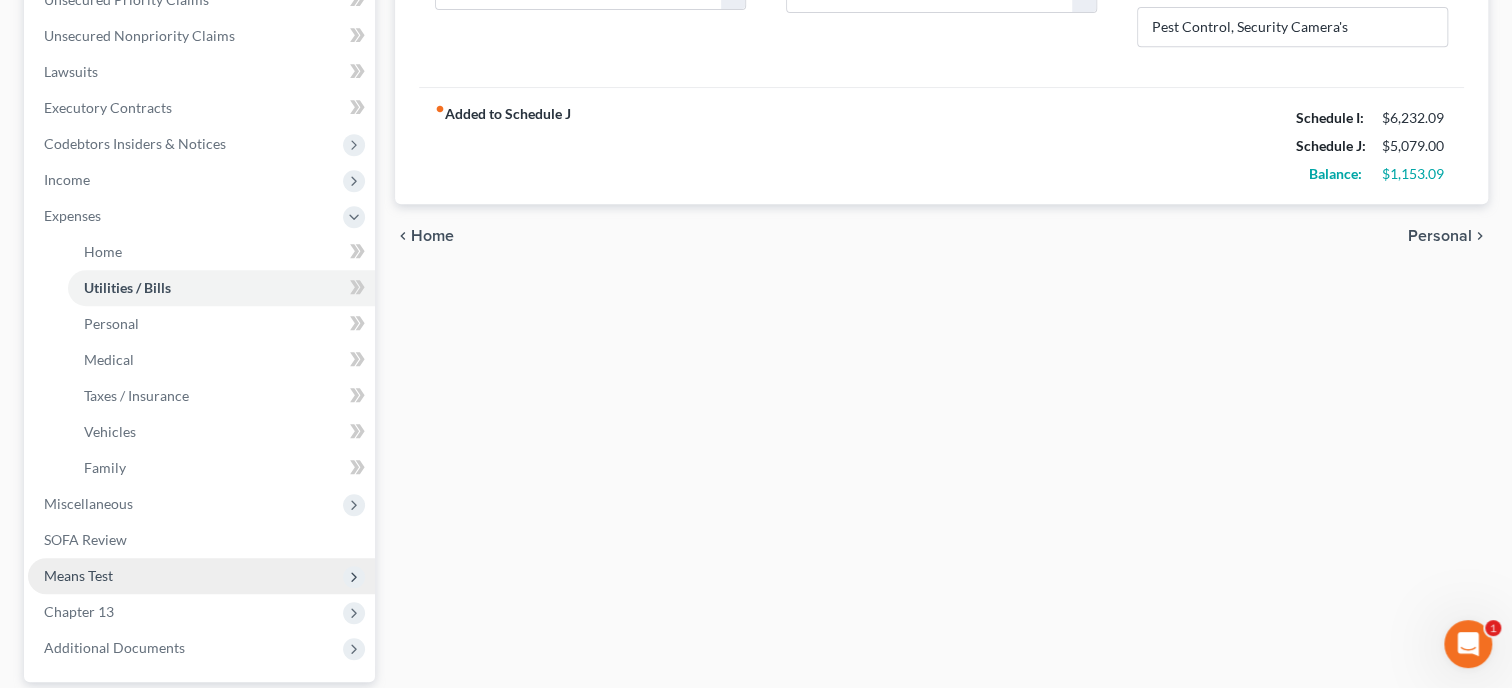 click on "Means Test" at bounding box center (201, 576) 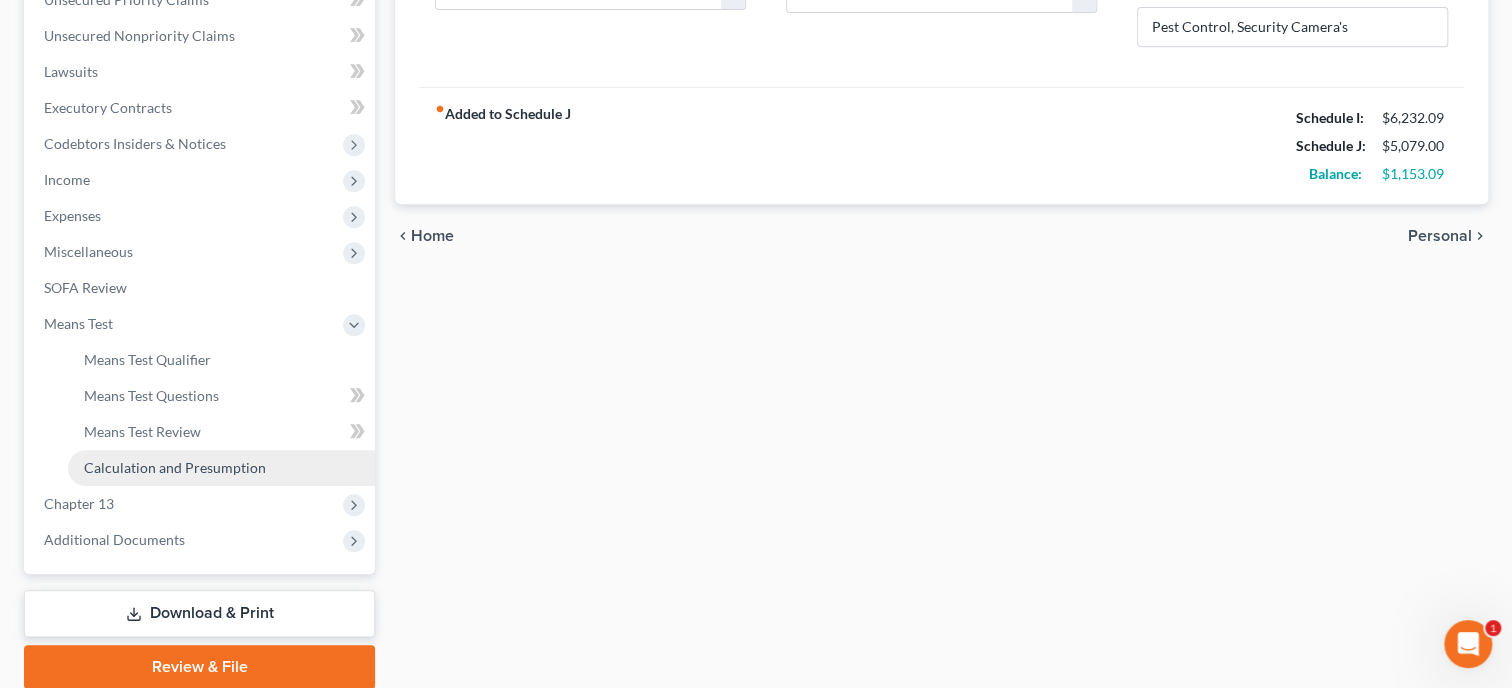 click on "Calculation and Presumption" at bounding box center (175, 467) 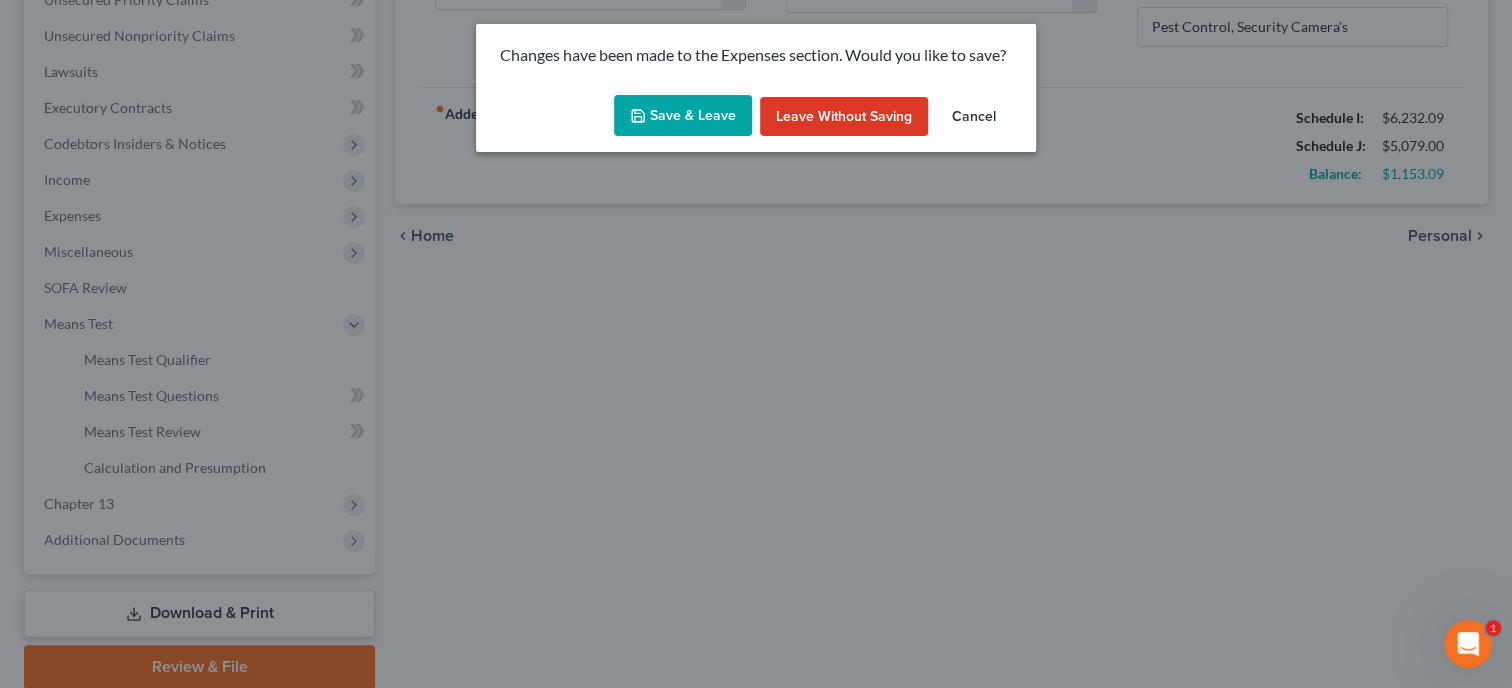 click on "Save & Leave" at bounding box center (683, 116) 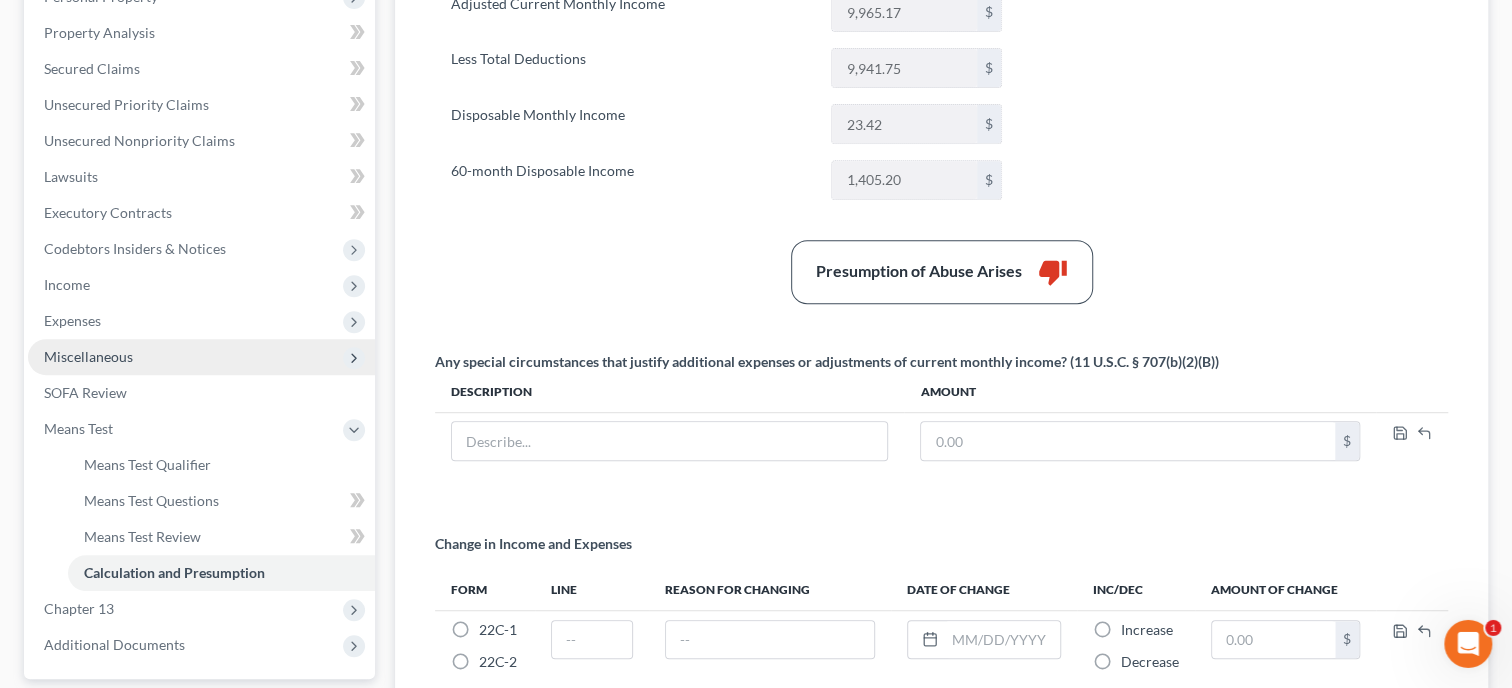 scroll, scrollTop: 411, scrollLeft: 0, axis: vertical 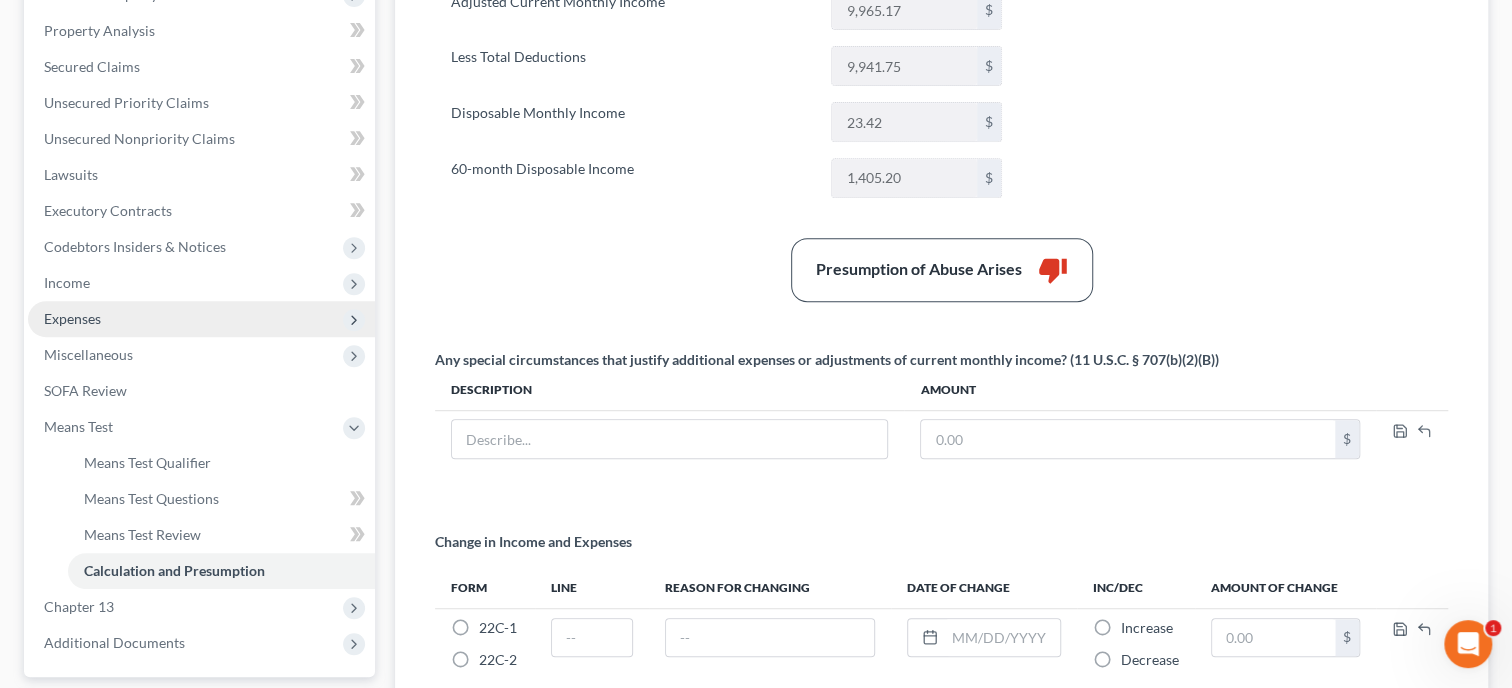 click on "Expenses" at bounding box center (201, 319) 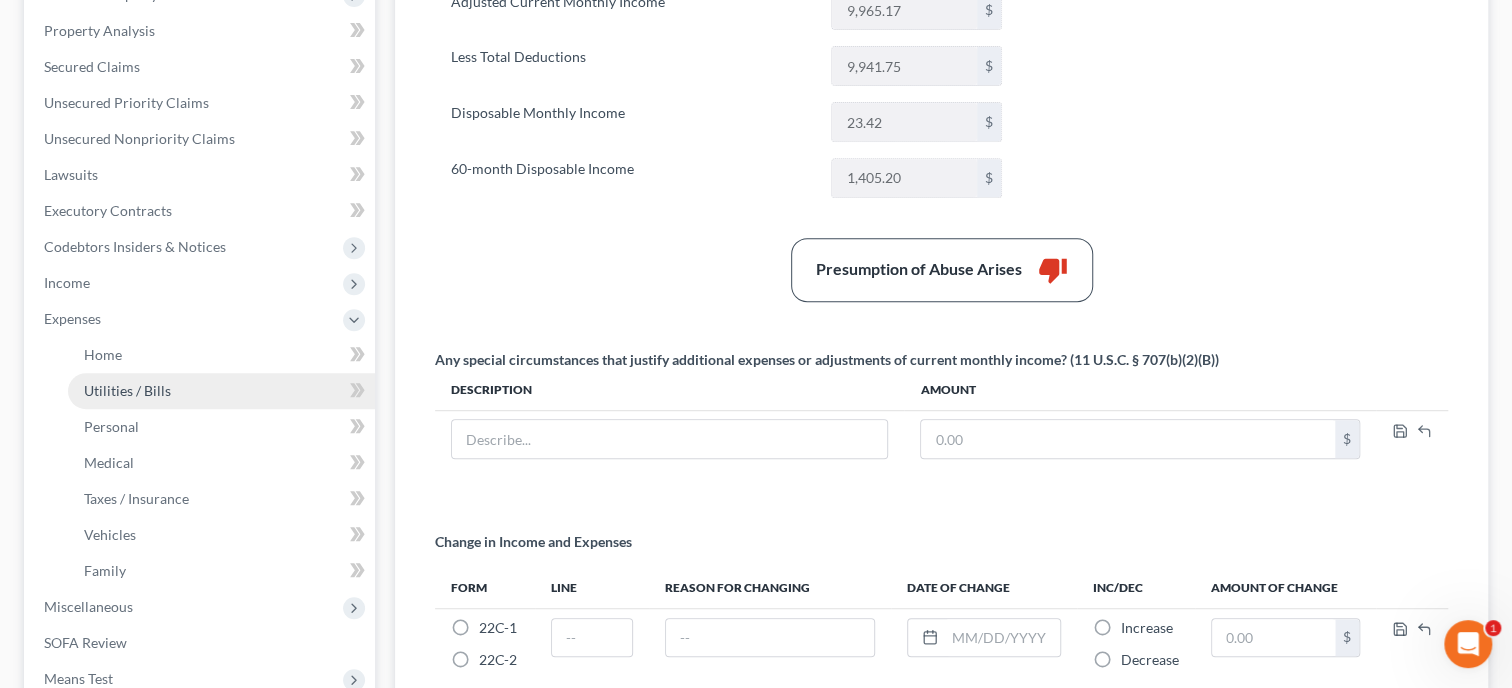click on "Utilities / Bills" at bounding box center [221, 391] 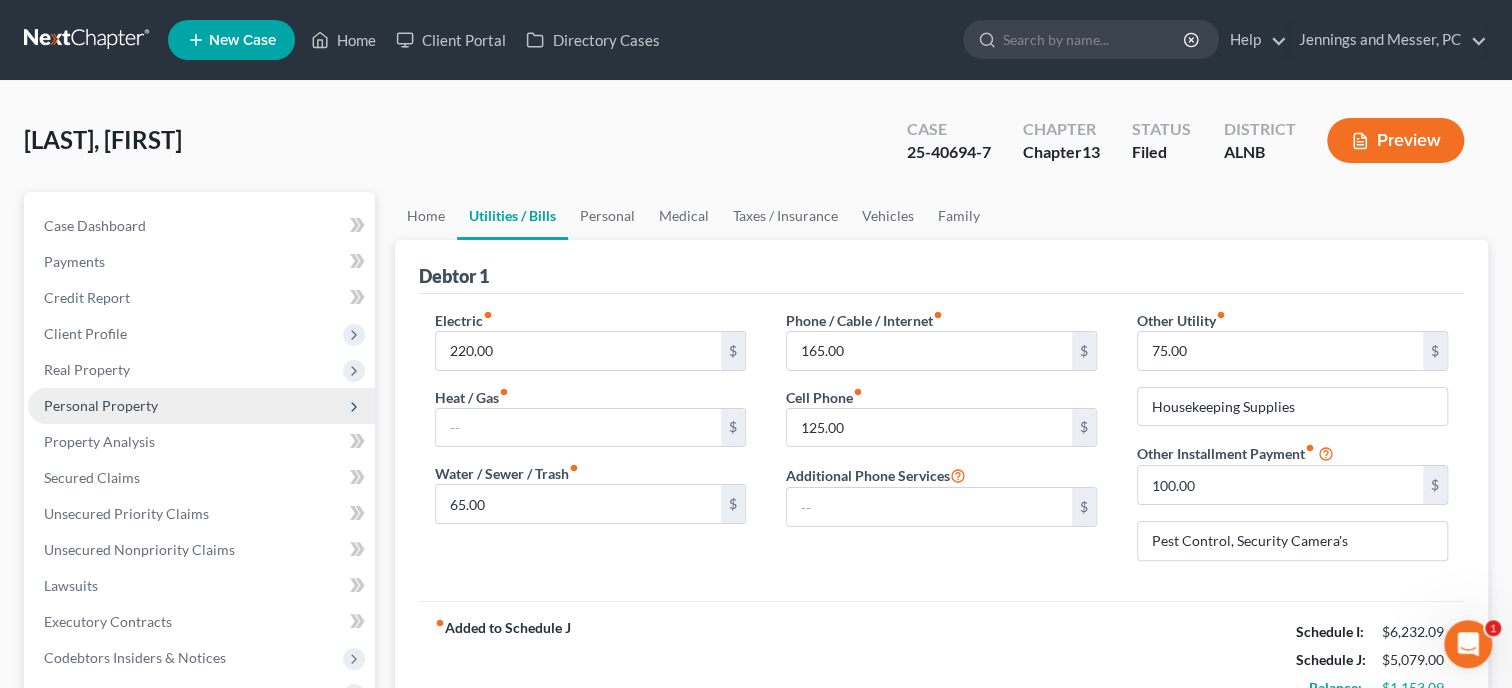 scroll, scrollTop: 0, scrollLeft: 0, axis: both 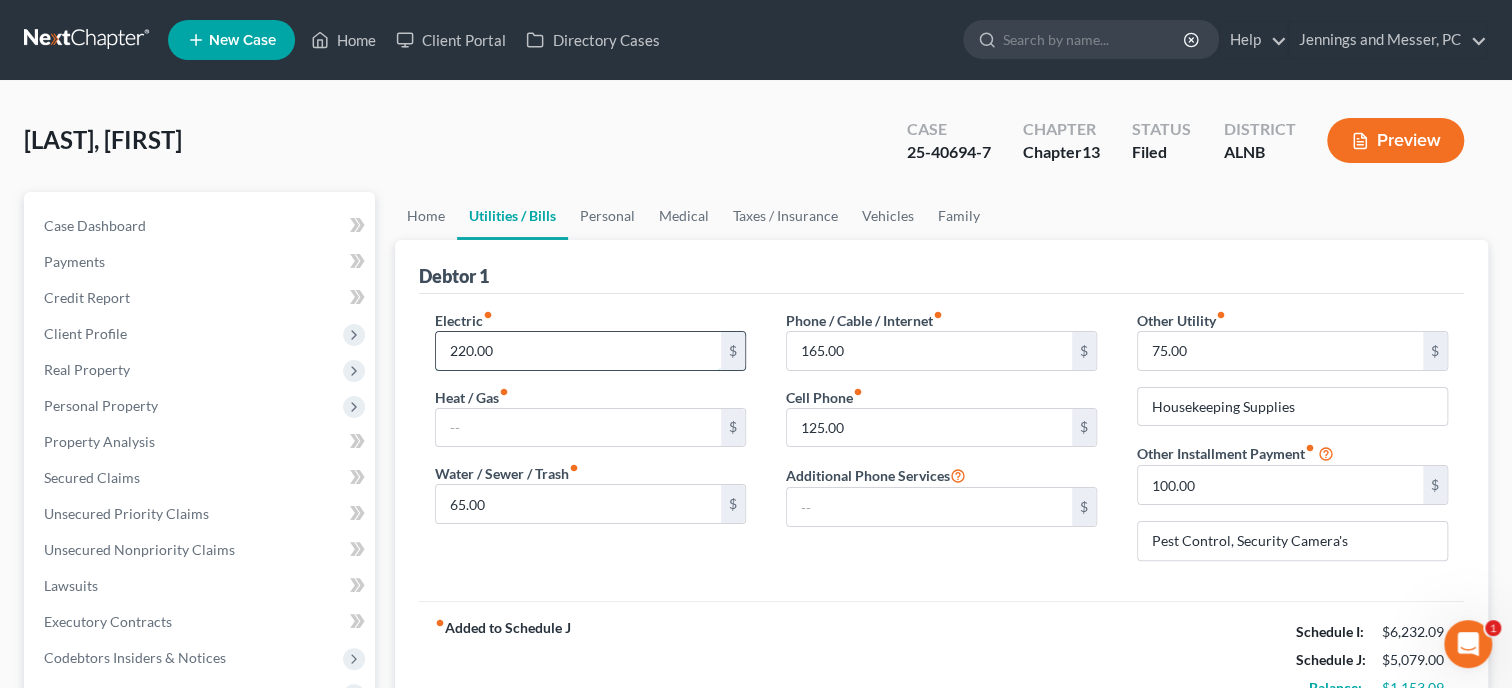 click on "220.00" at bounding box center [578, 351] 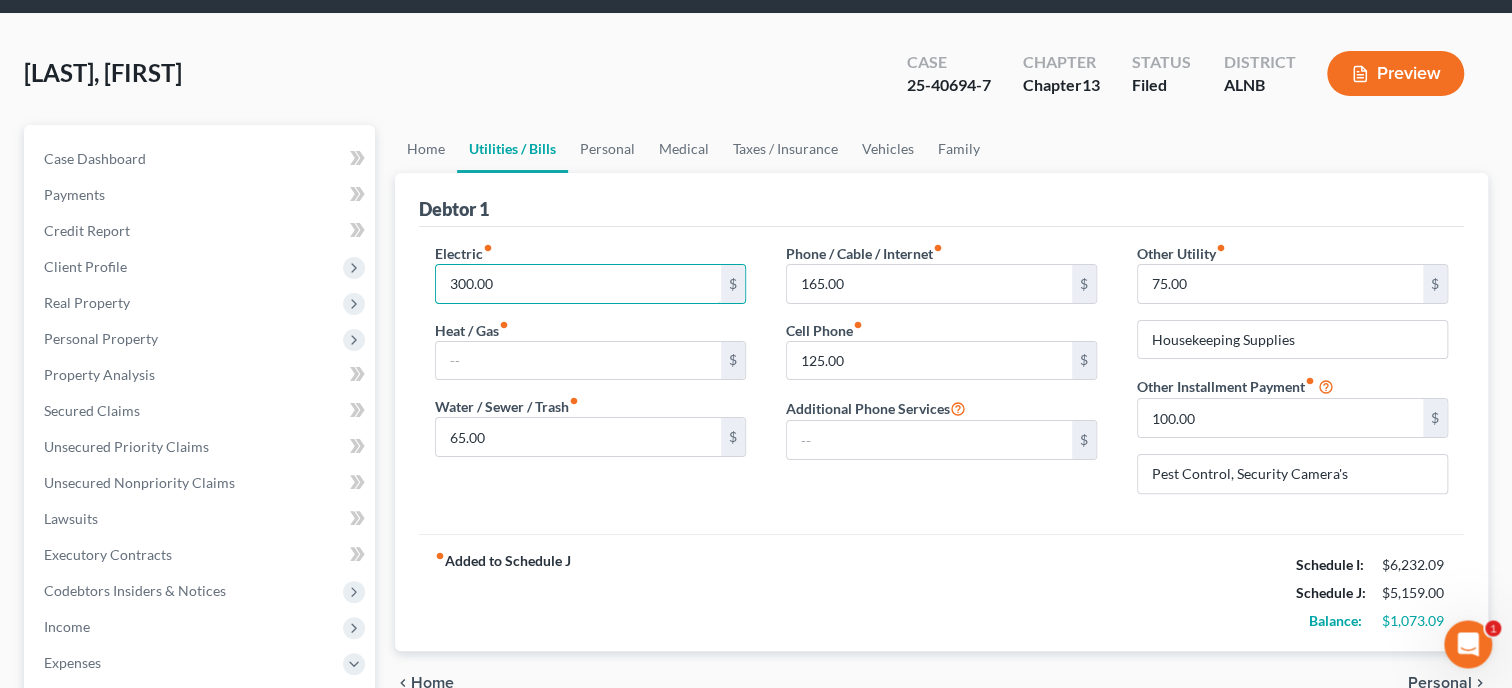 scroll, scrollTop: 102, scrollLeft: 0, axis: vertical 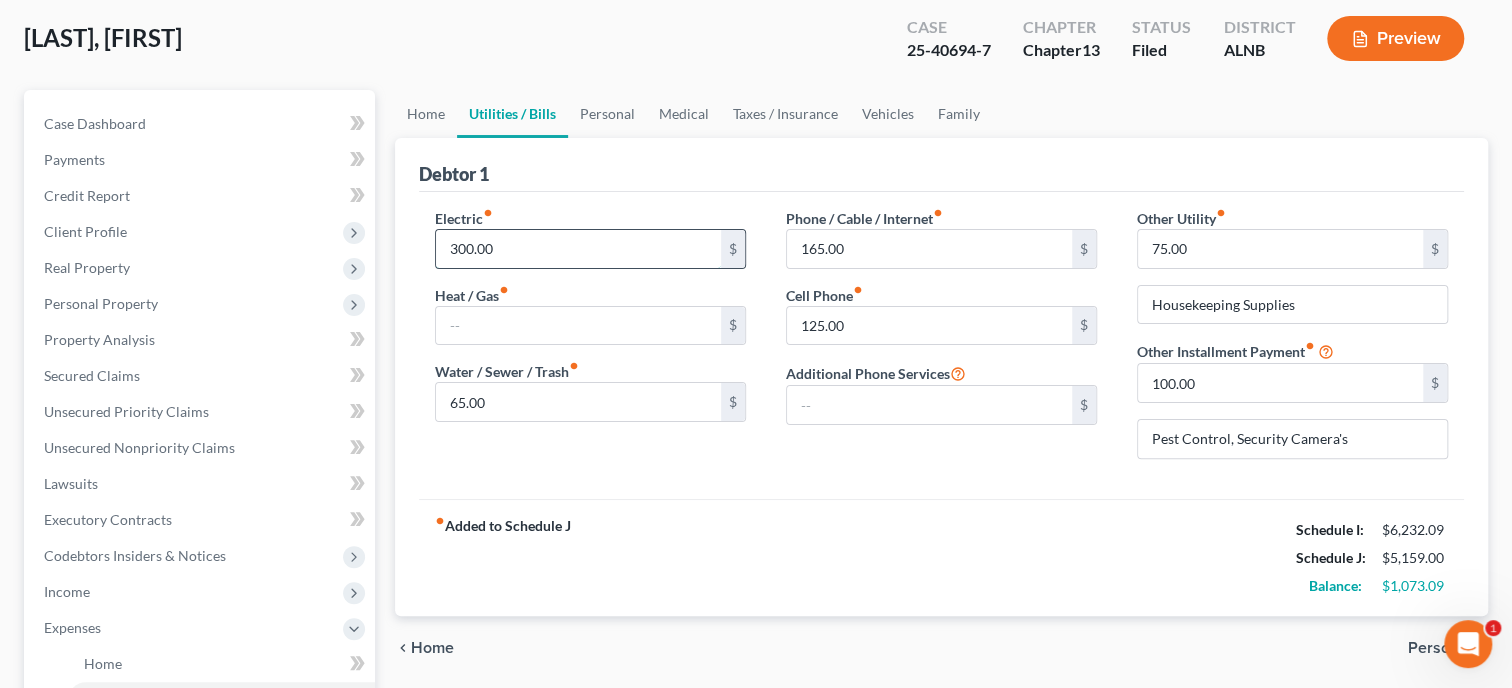 click on "300.00" at bounding box center [578, 249] 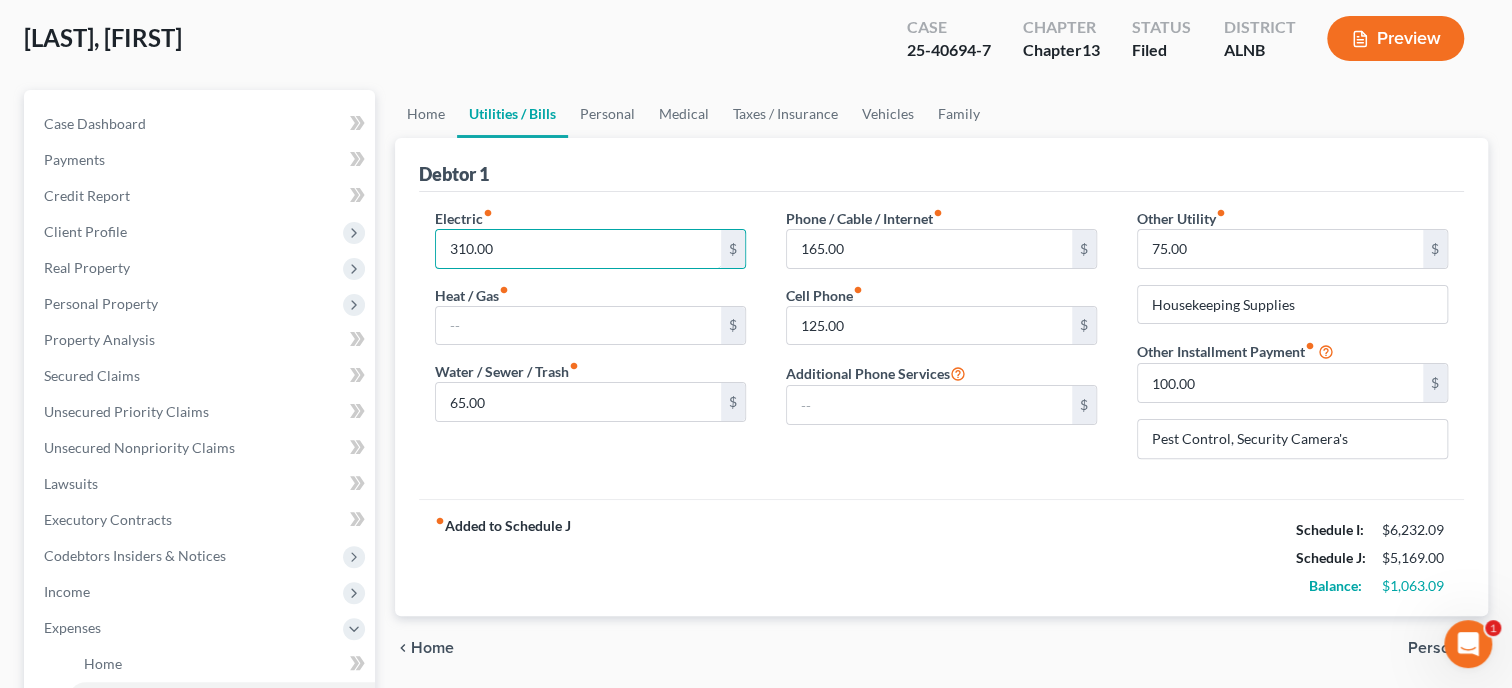 type on "310.00" 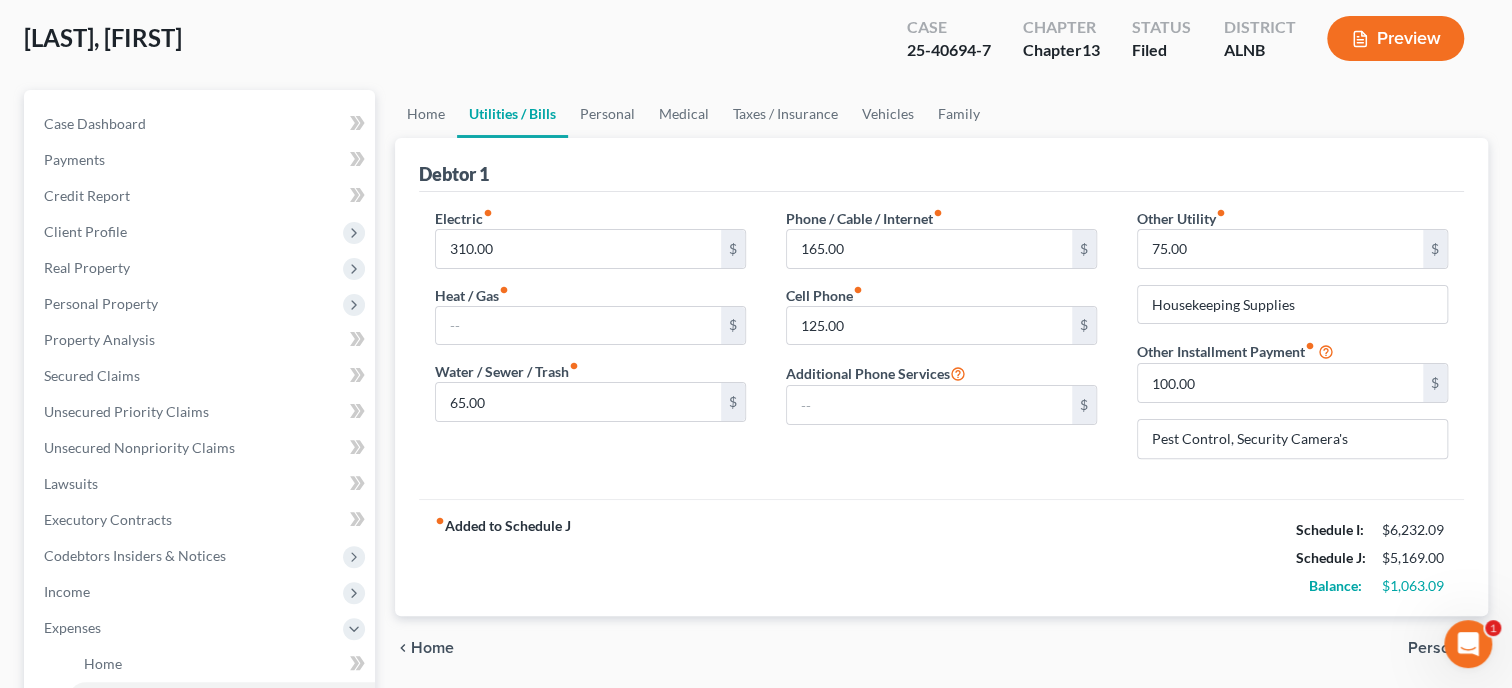 click on "Electric  fiber_manual_record 310.00 $ Heat / Gas  fiber_manual_record $  Water / Sewer / Trash  fiber_manual_record 65.00 $ Phone / Cable / Internet  fiber_manual_record 165.00 $ Cell Phone  fiber_manual_record 125.00 $ Additional Phone Services  $ Other Utility  fiber_manual_record 75.00 $ Housekeeping Supplies Other Installment Payment  fiber_manual_record   100.00 $ Pest Control, Security Camera's" at bounding box center [941, 345] 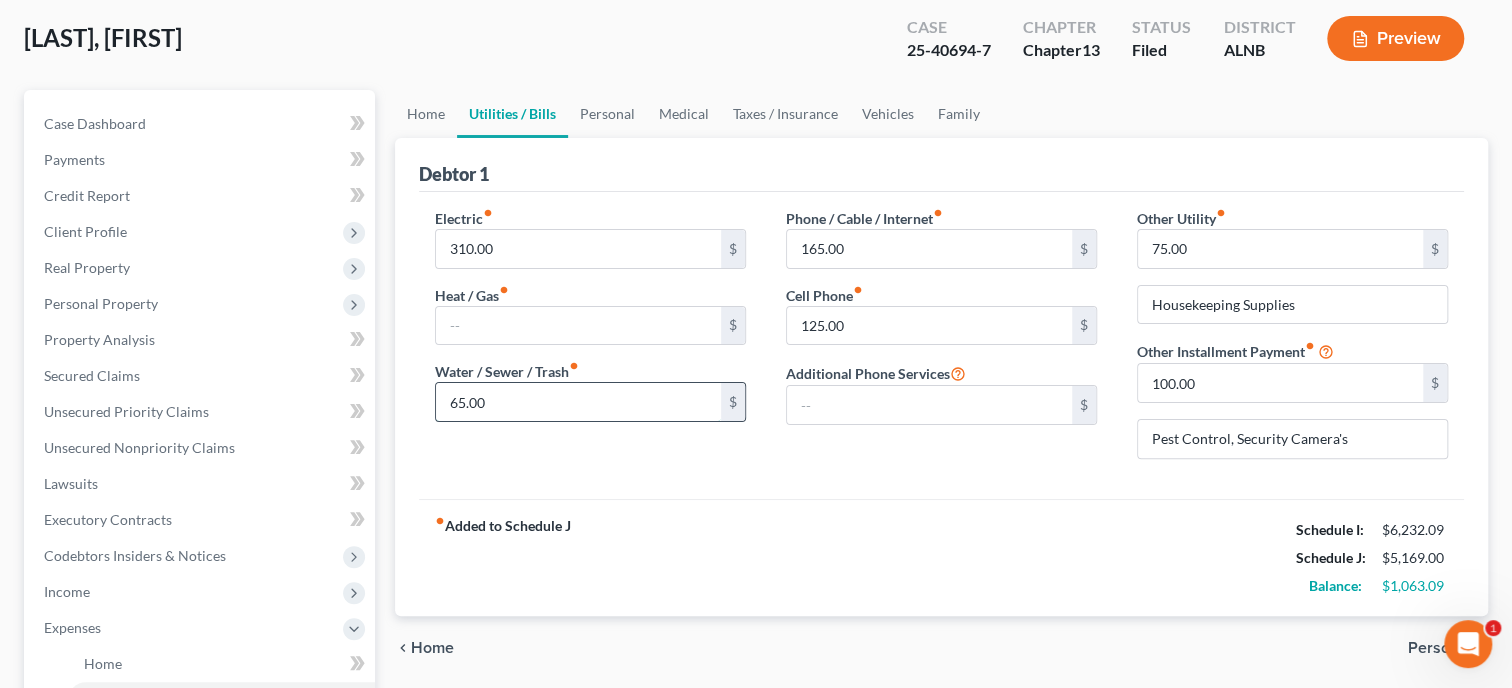 click on "65.00" at bounding box center [578, 402] 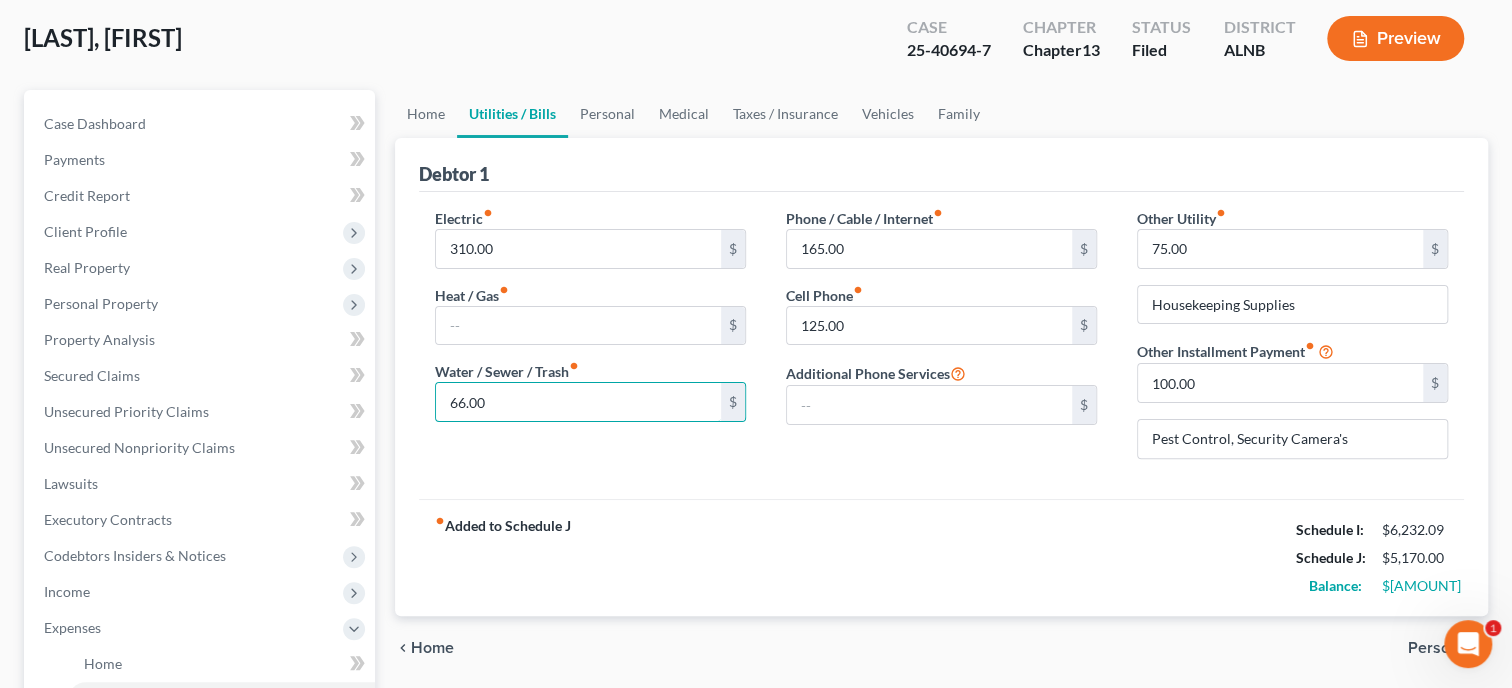 type on "66.00" 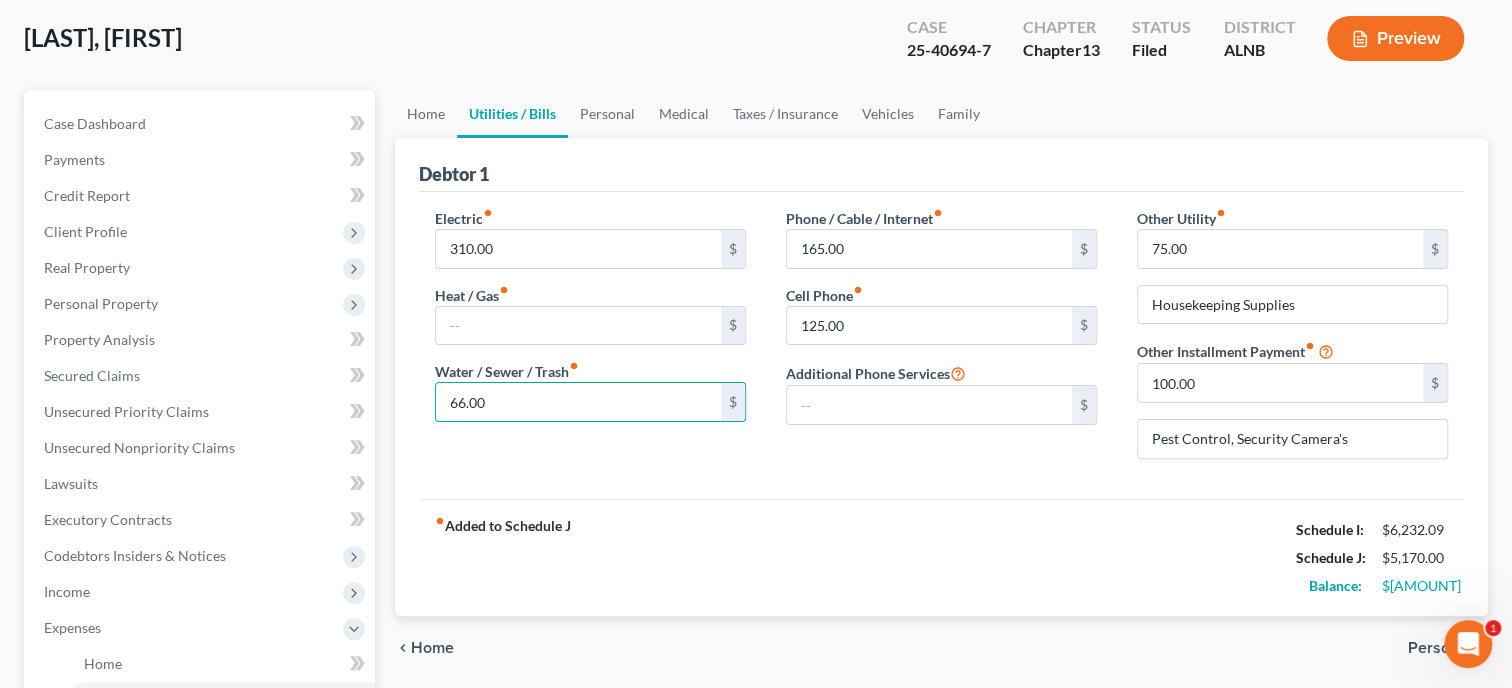 click on "Electric  fiber_manual_record 310.00 $ Heat / Gas  fiber_manual_record $  Water / Sewer / Trash  fiber_manual_record 66.00 $ Phone / Cable / Internet  fiber_manual_record 165.00 $ Cell Phone  fiber_manual_record 125.00 $ Additional Phone Services  $ Other Utility  fiber_manual_record 75.00 $ Housekeeping Supplies Other Installment Payment  fiber_manual_record   100.00 $ Pest Control, Security Camera's" at bounding box center [941, 345] 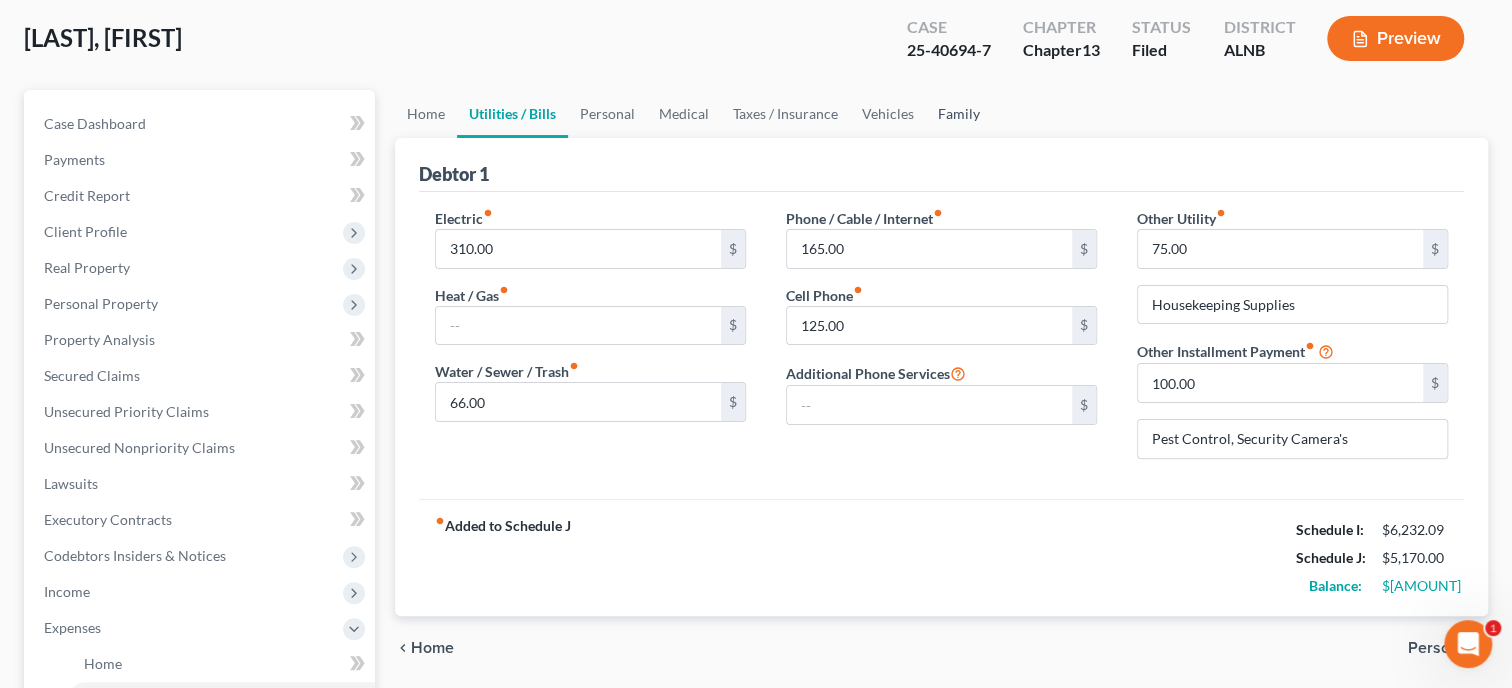 click on "Family" at bounding box center (959, 114) 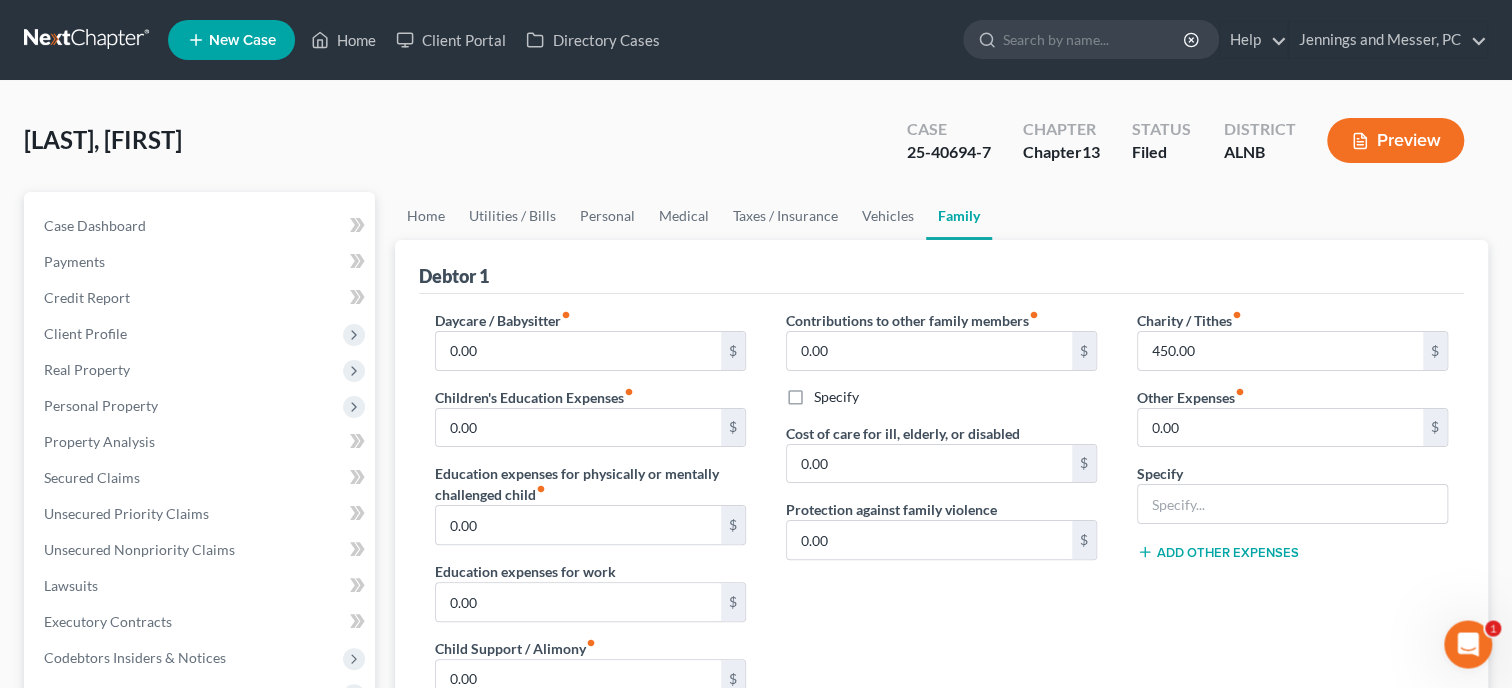 scroll, scrollTop: 0, scrollLeft: 0, axis: both 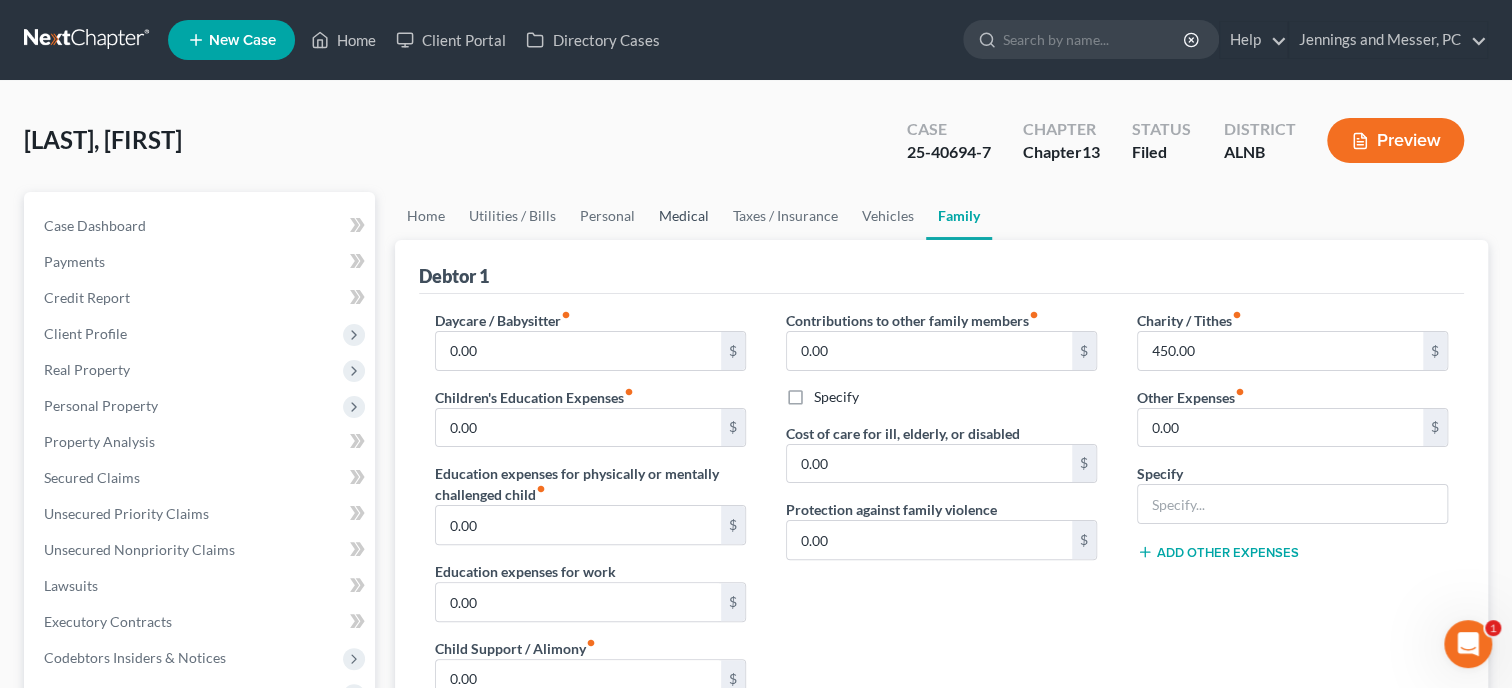 click on "Medical" at bounding box center [684, 216] 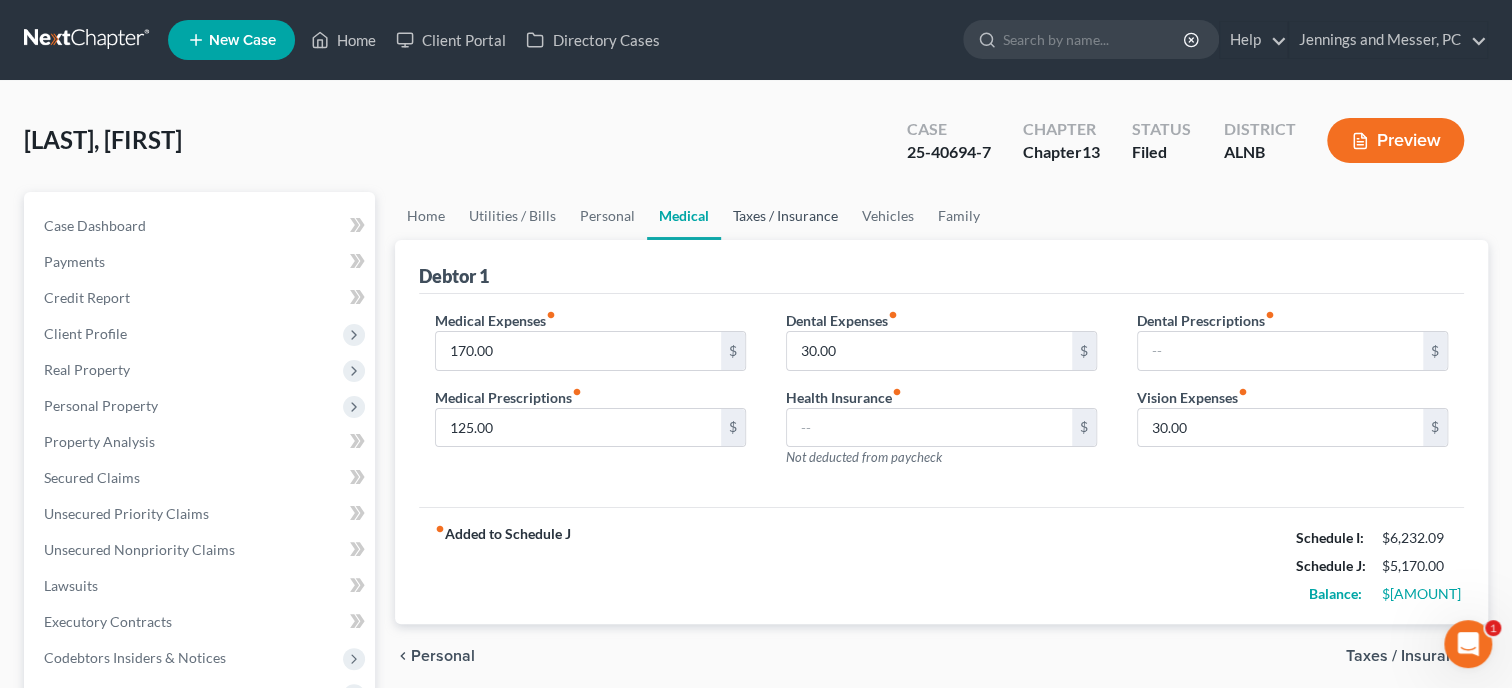 click on "Taxes / Insurance" at bounding box center [785, 216] 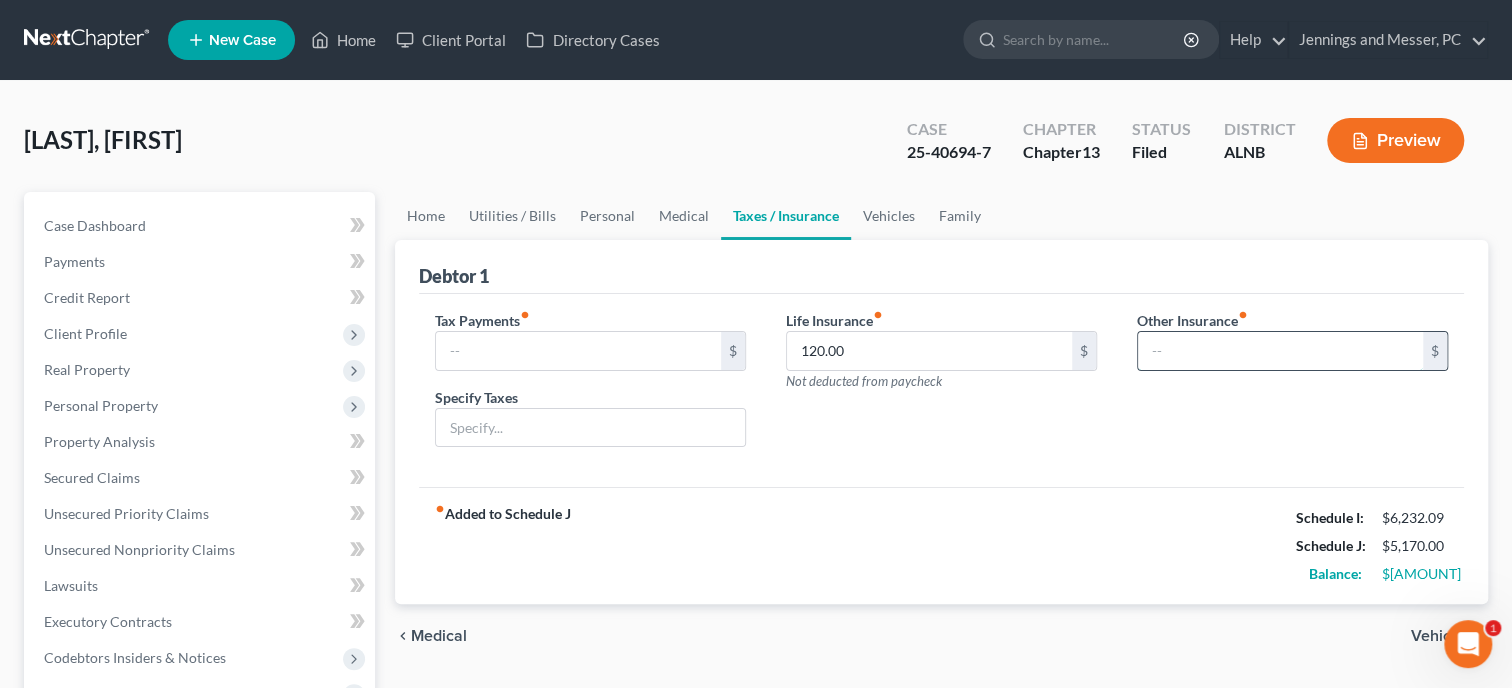 click at bounding box center (1280, 351) 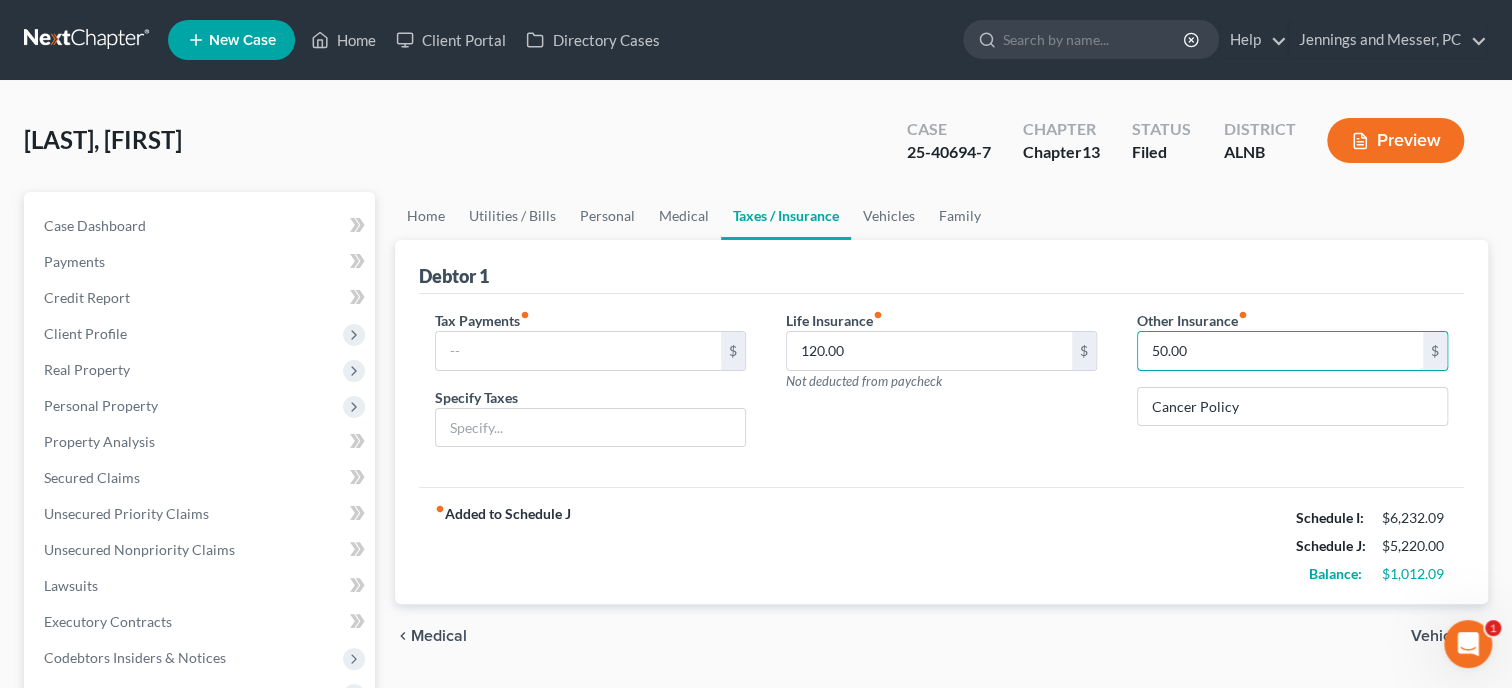 type on "50.00" 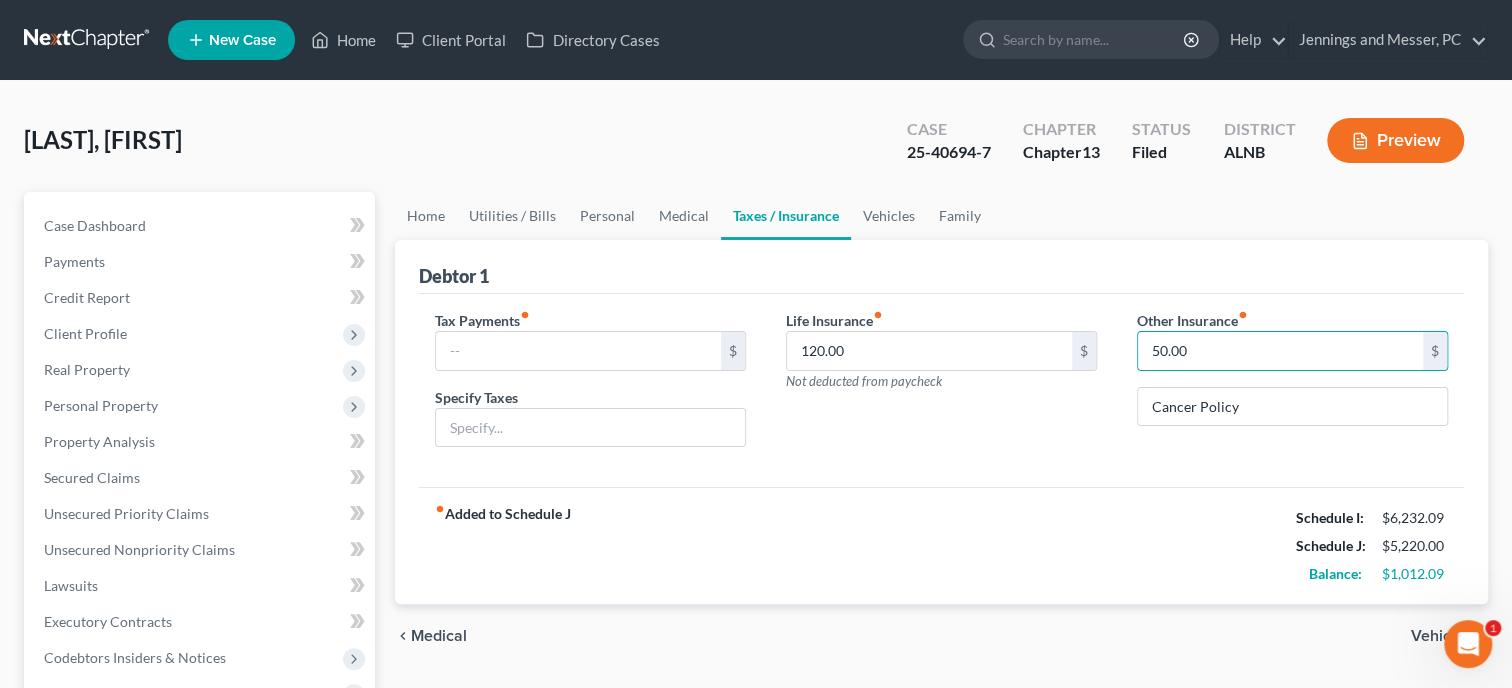 click on "Tax Payments  fiber_manual_record $ Specify Taxes Life Insurance  fiber_manual_record 120.00 $ Not deducted from paycheck Other Insurance  fiber_manual_record 50.00 $ Cancer Policy" at bounding box center [941, 391] 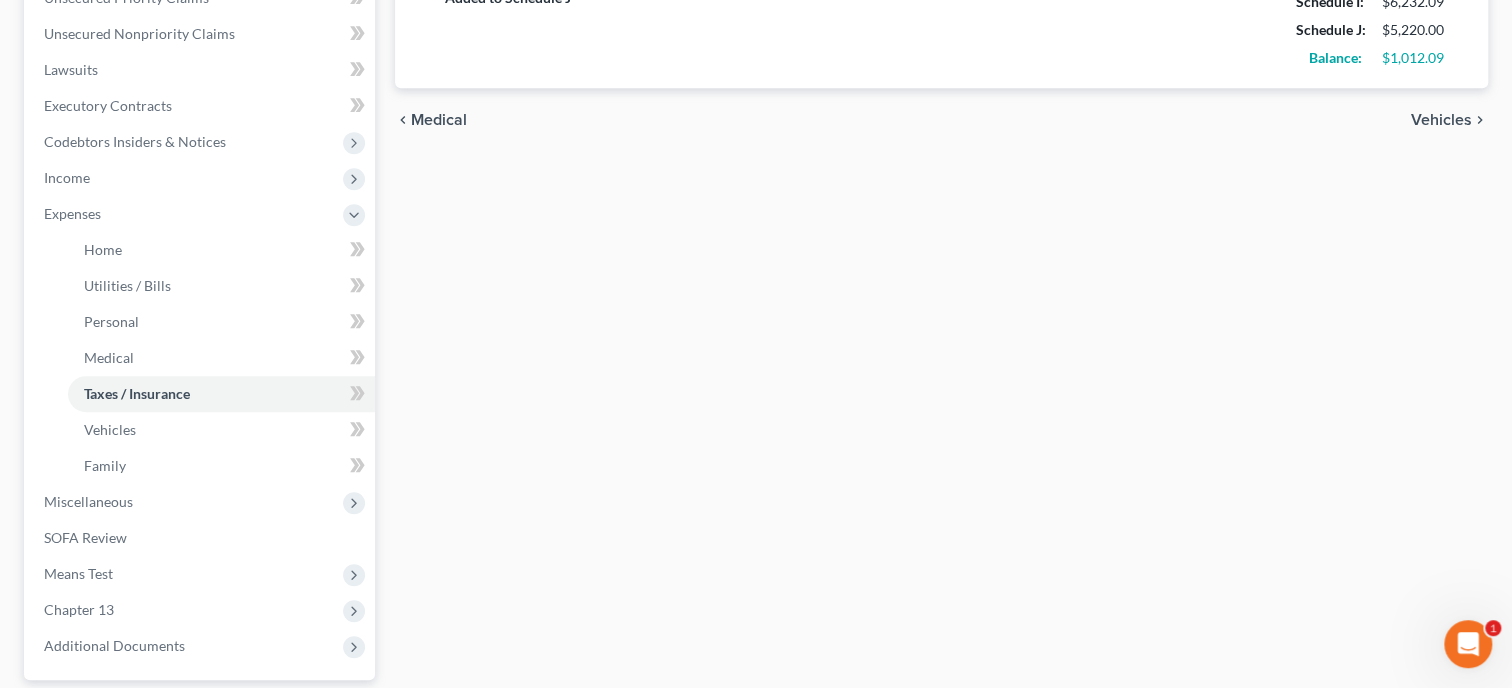 scroll, scrollTop: 696, scrollLeft: 0, axis: vertical 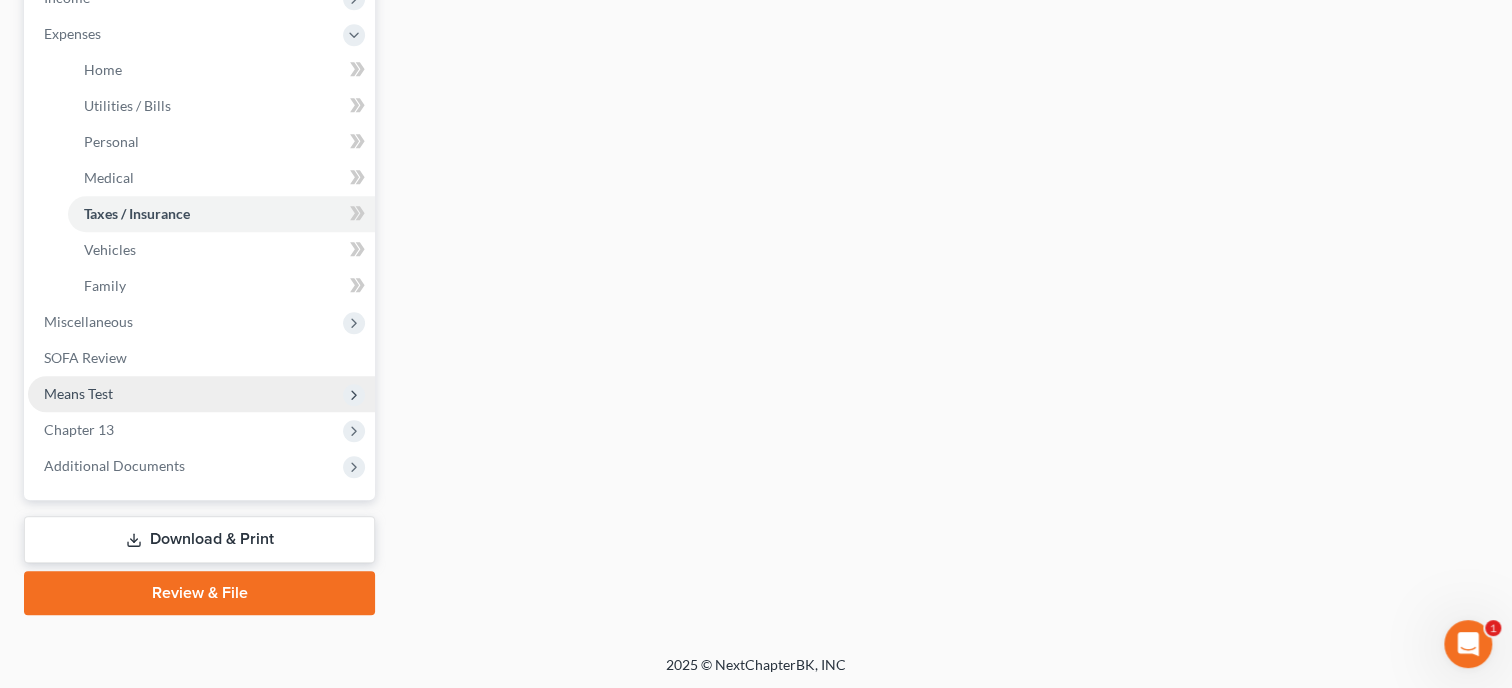 click on "Means Test" at bounding box center [201, 394] 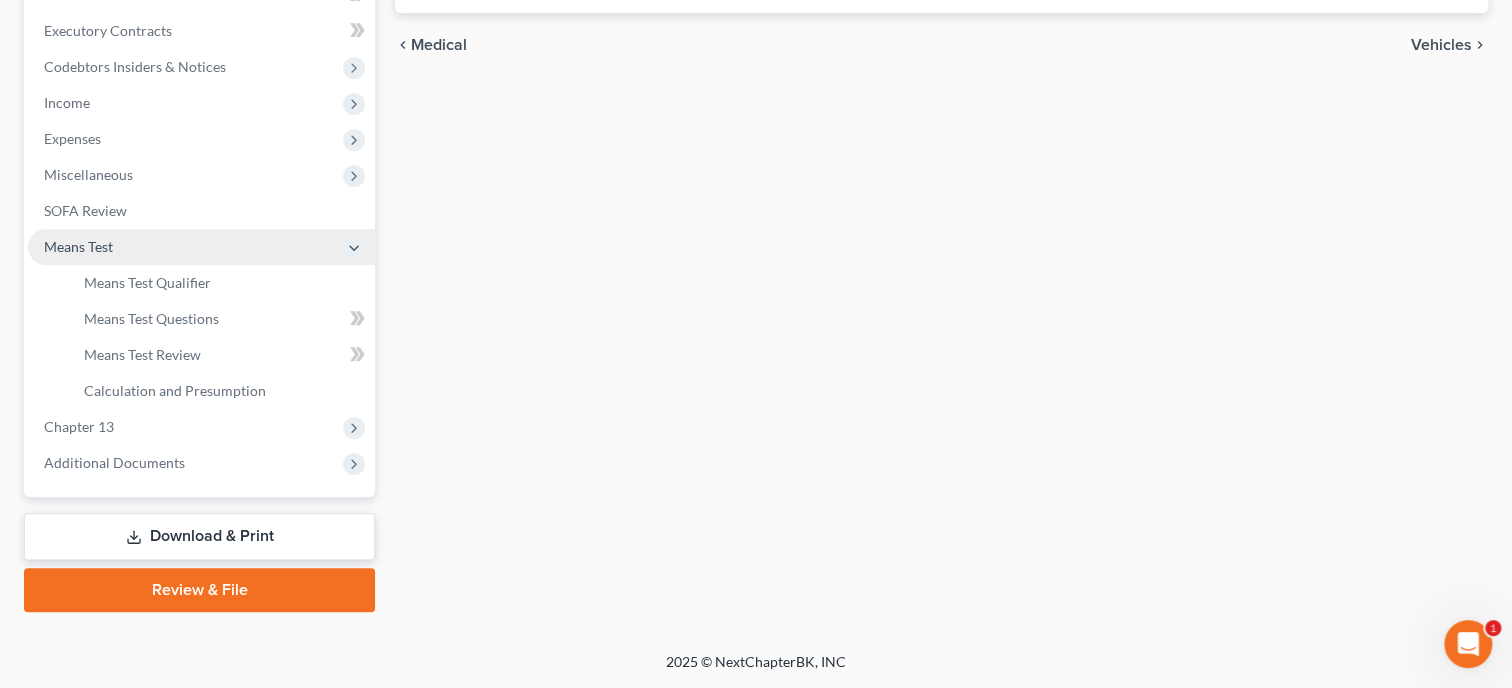 scroll, scrollTop: 588, scrollLeft: 0, axis: vertical 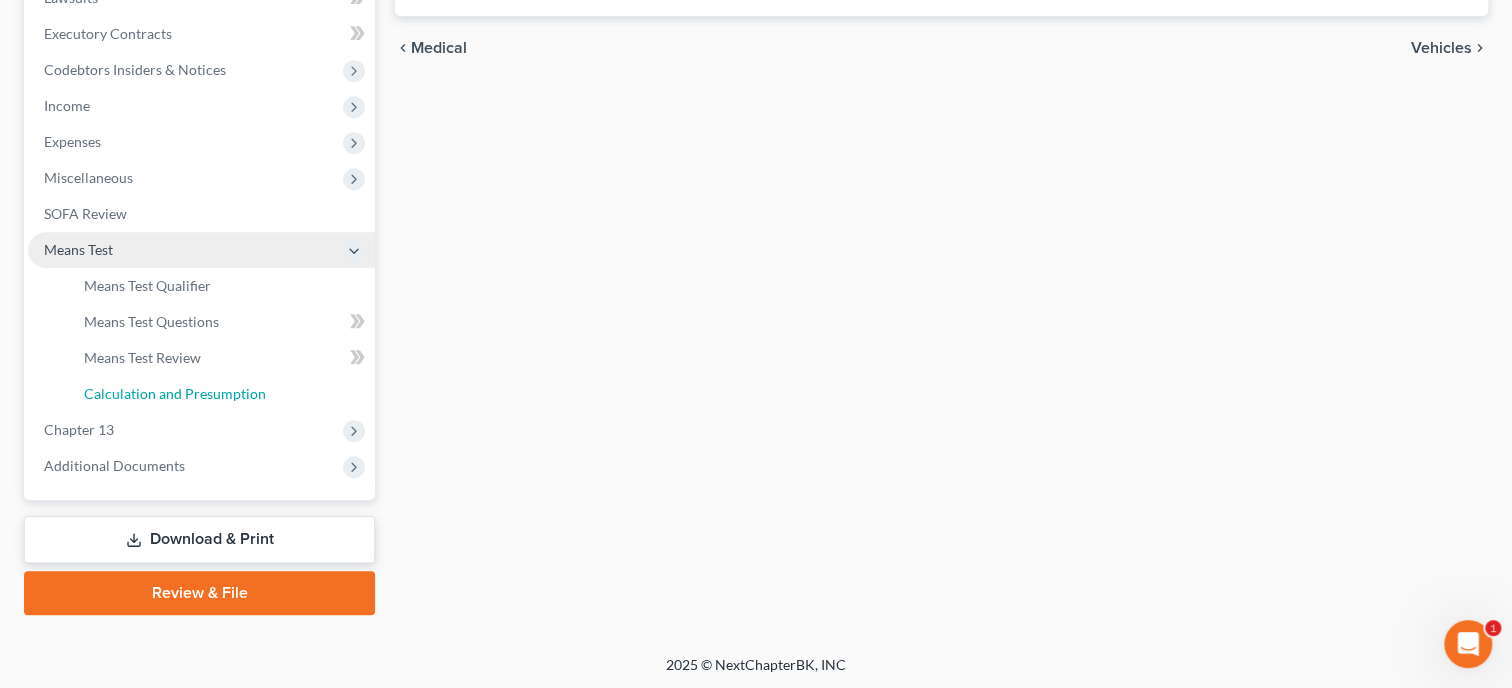 click on "Calculation and Presumption" at bounding box center [221, 394] 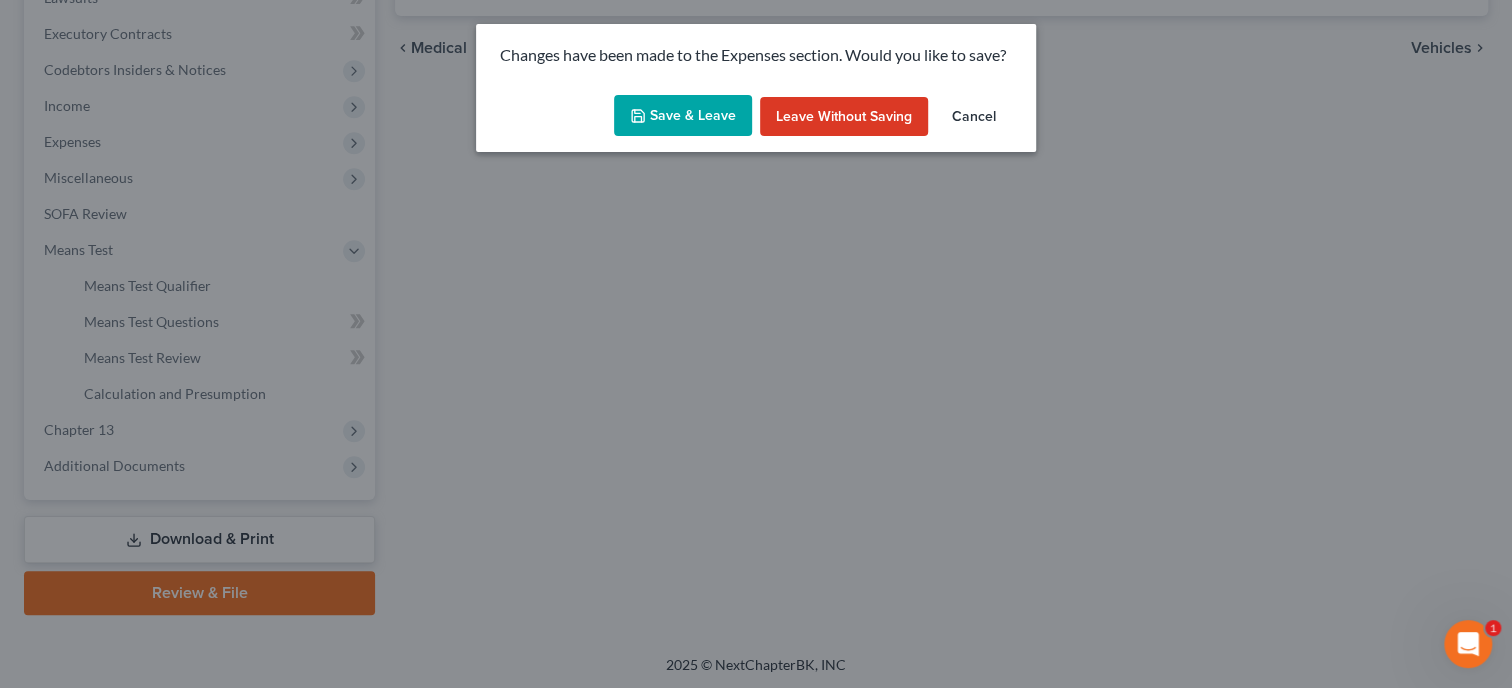 click on "Save & Leave" at bounding box center [683, 116] 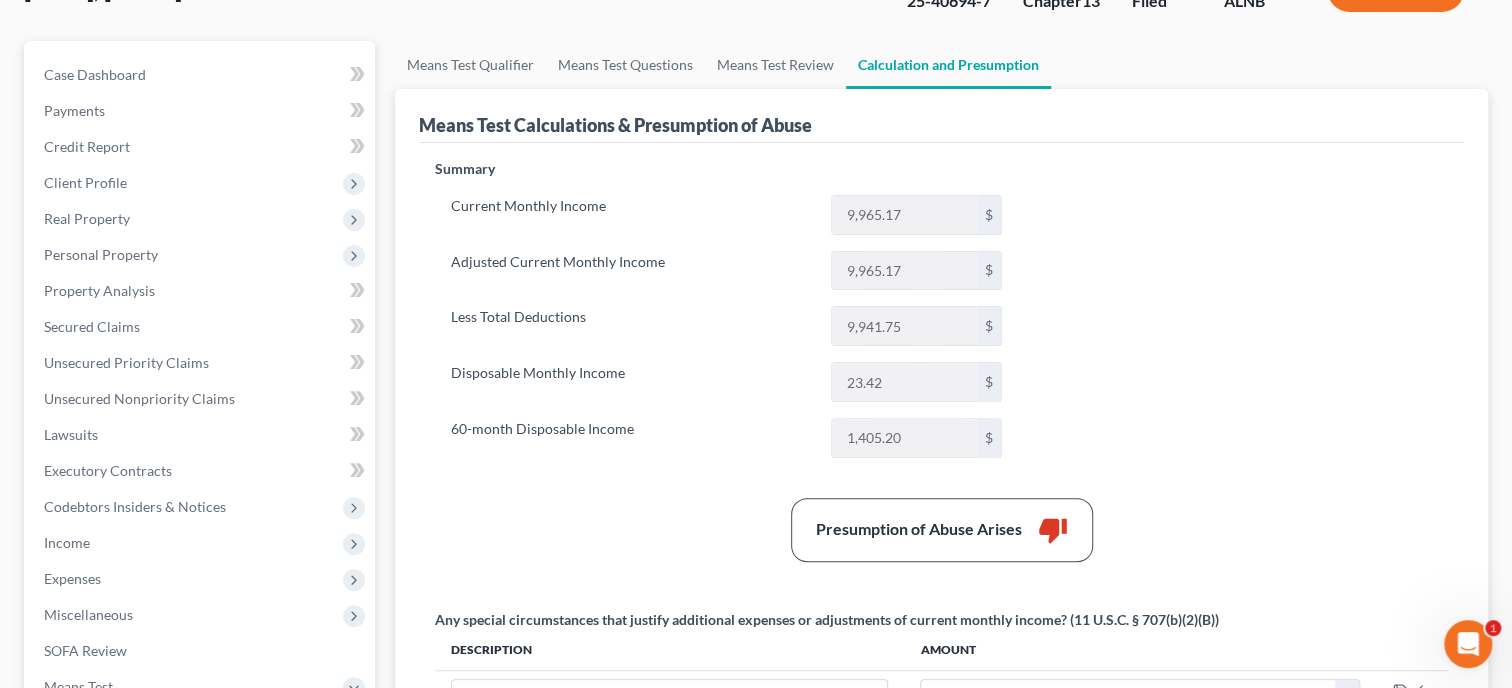 scroll, scrollTop: 308, scrollLeft: 0, axis: vertical 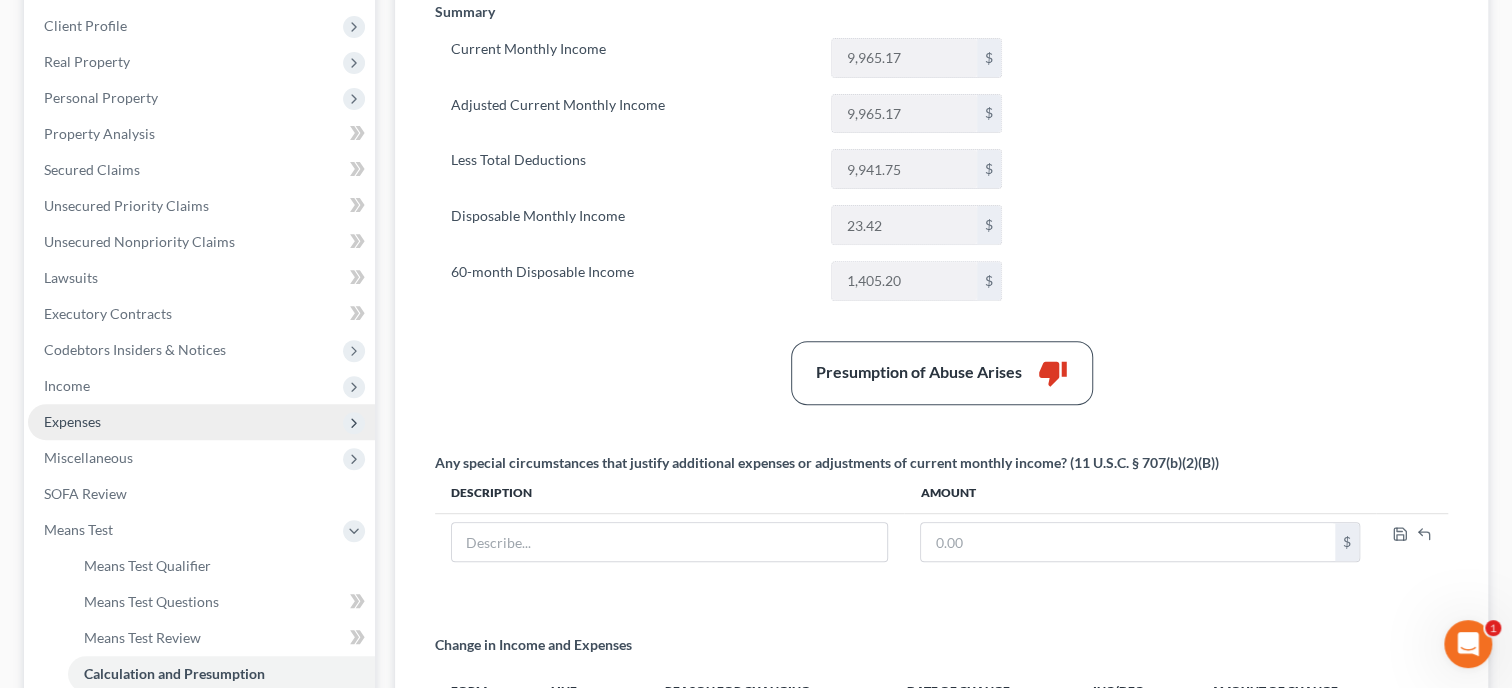 click on "Expenses" at bounding box center (72, 421) 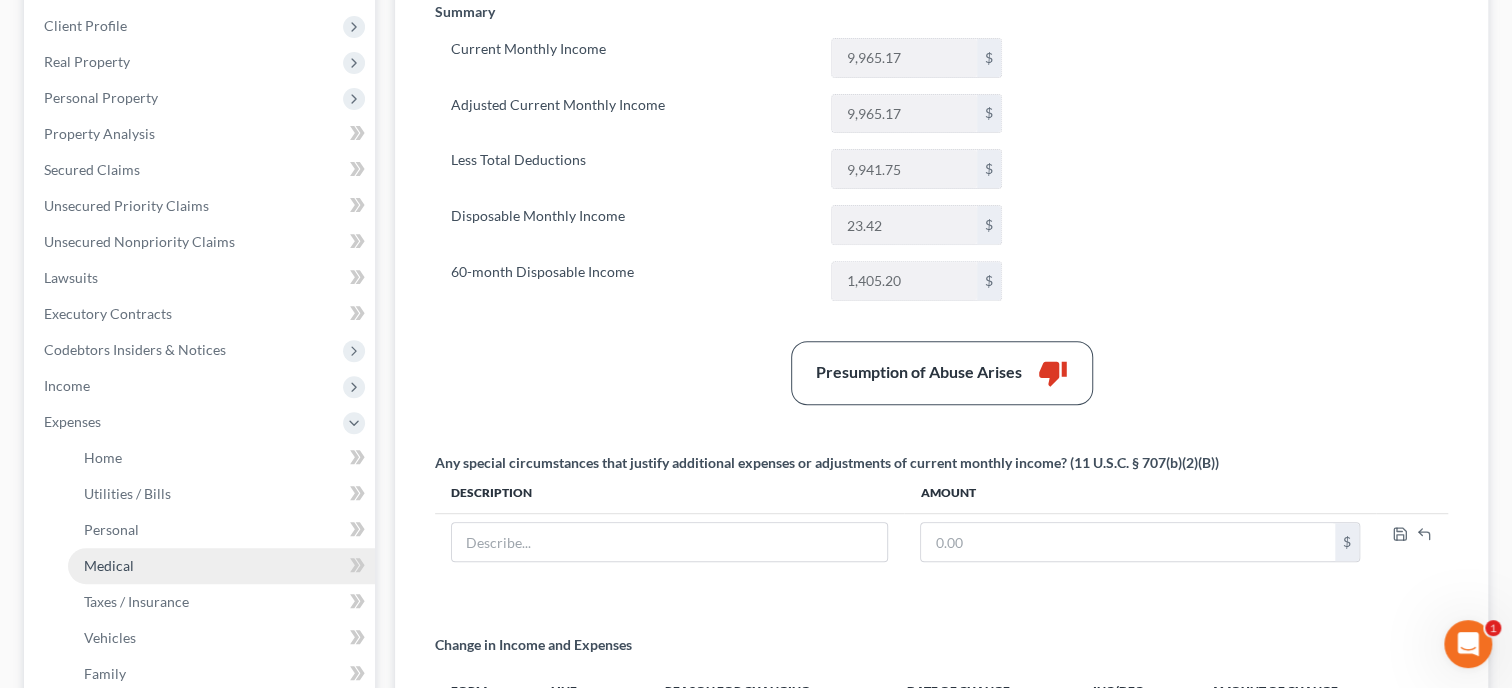 click on "Medical" at bounding box center (109, 565) 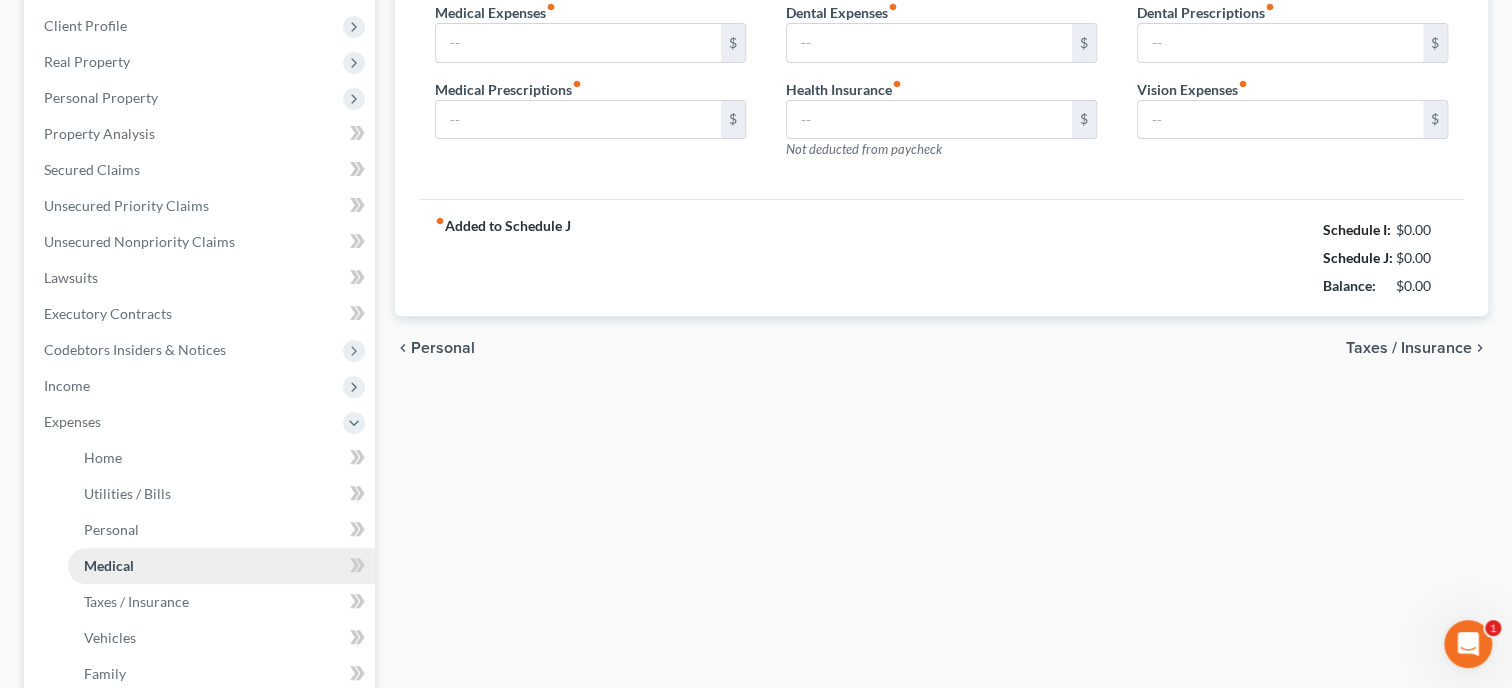 type on "170.00" 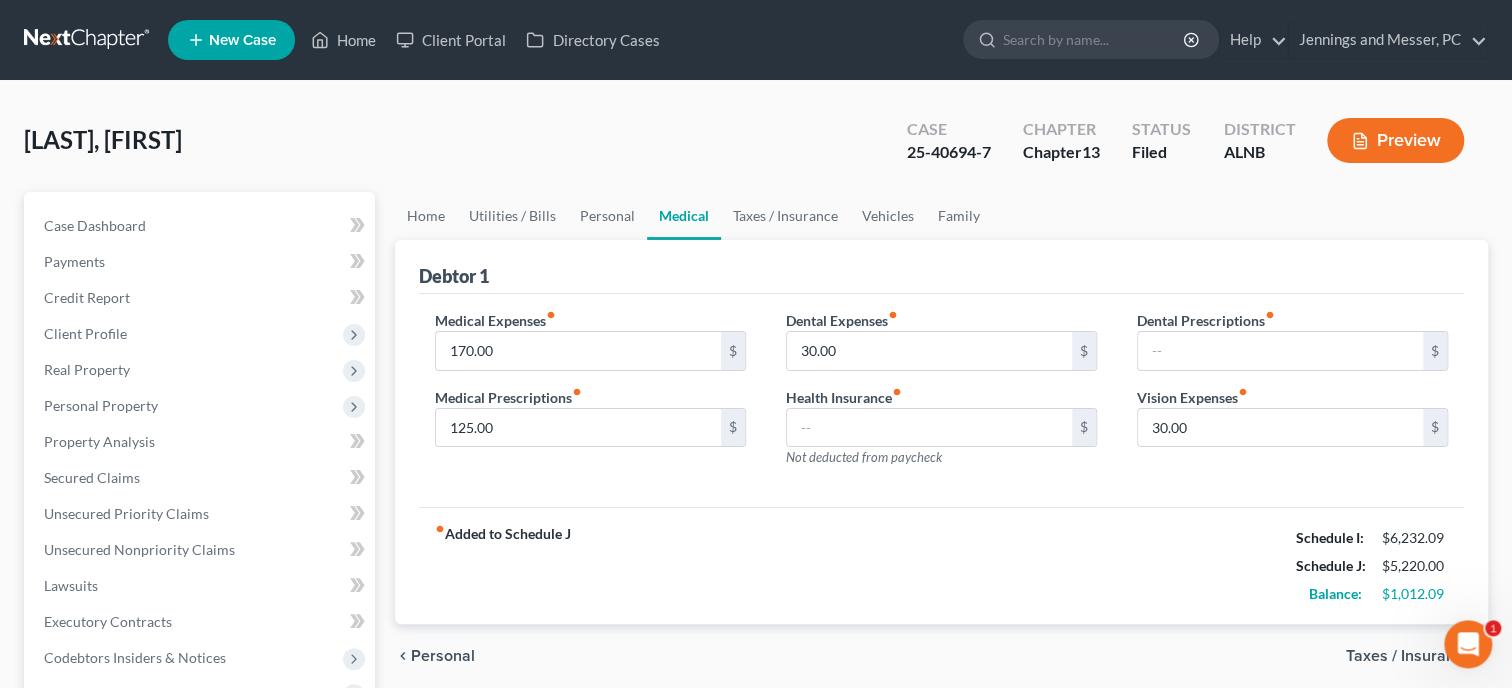scroll, scrollTop: 0, scrollLeft: 0, axis: both 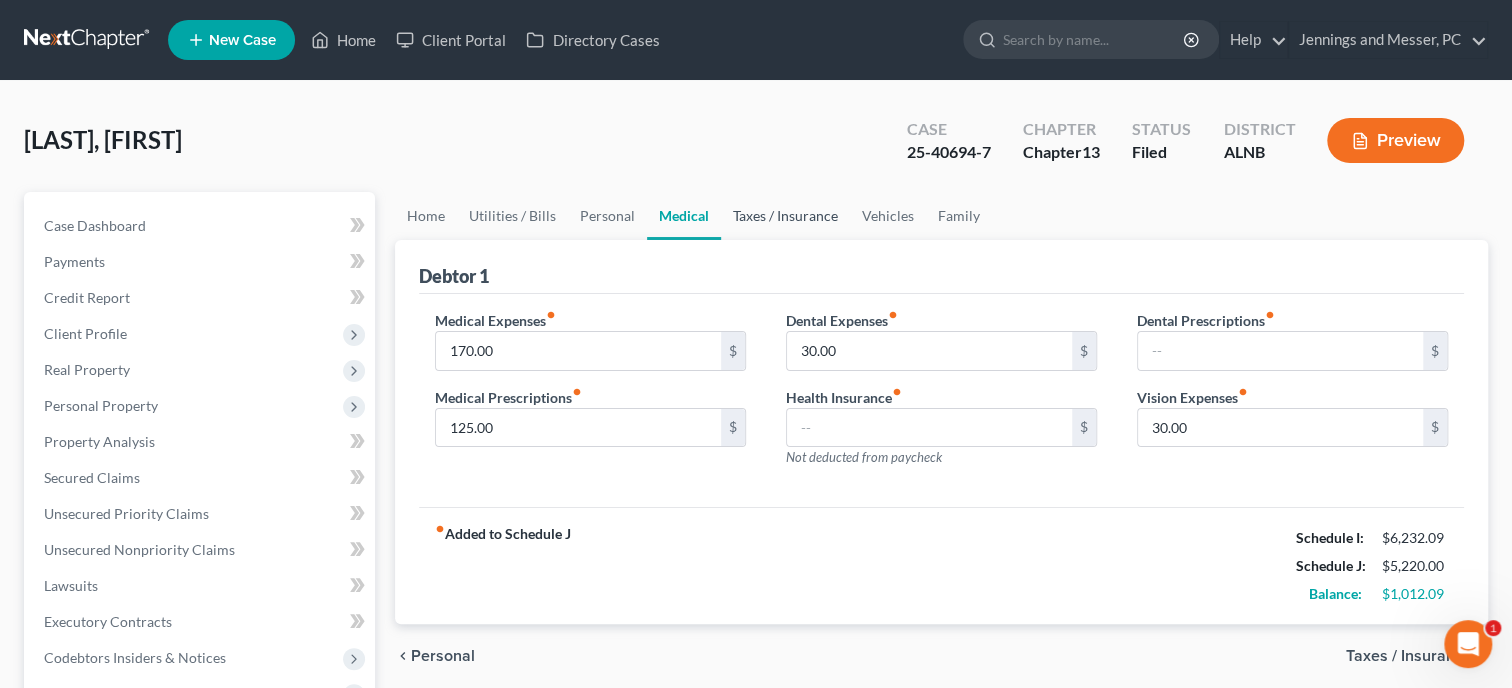 click on "Taxes / Insurance" at bounding box center (785, 216) 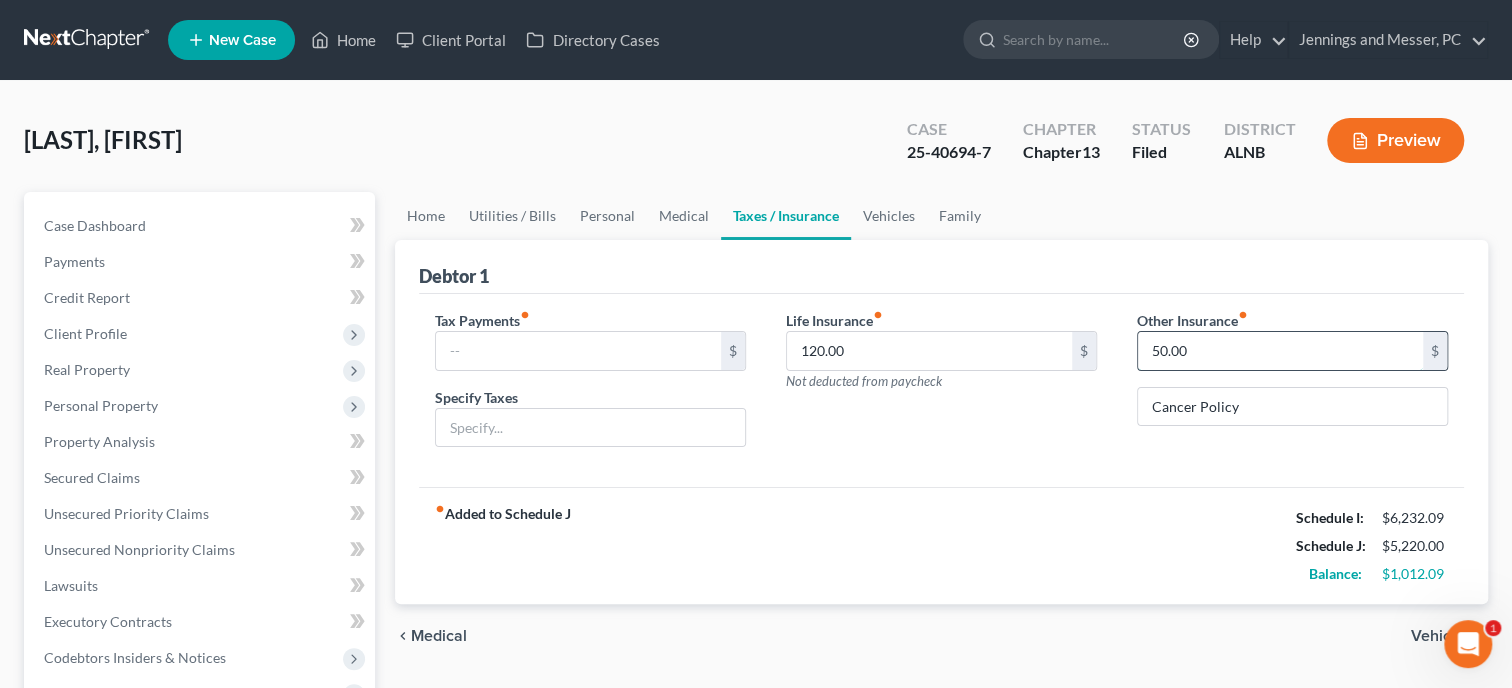 click on "50.00" at bounding box center [1280, 351] 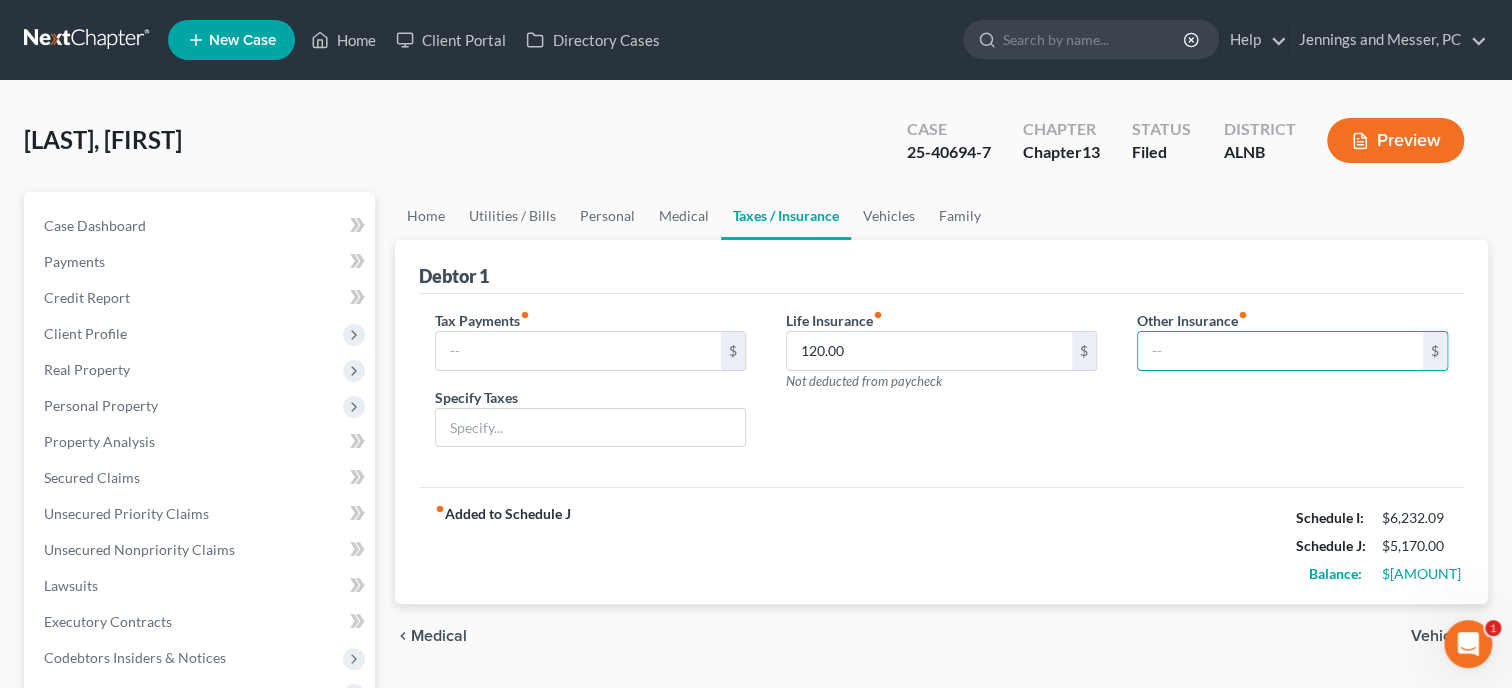 type 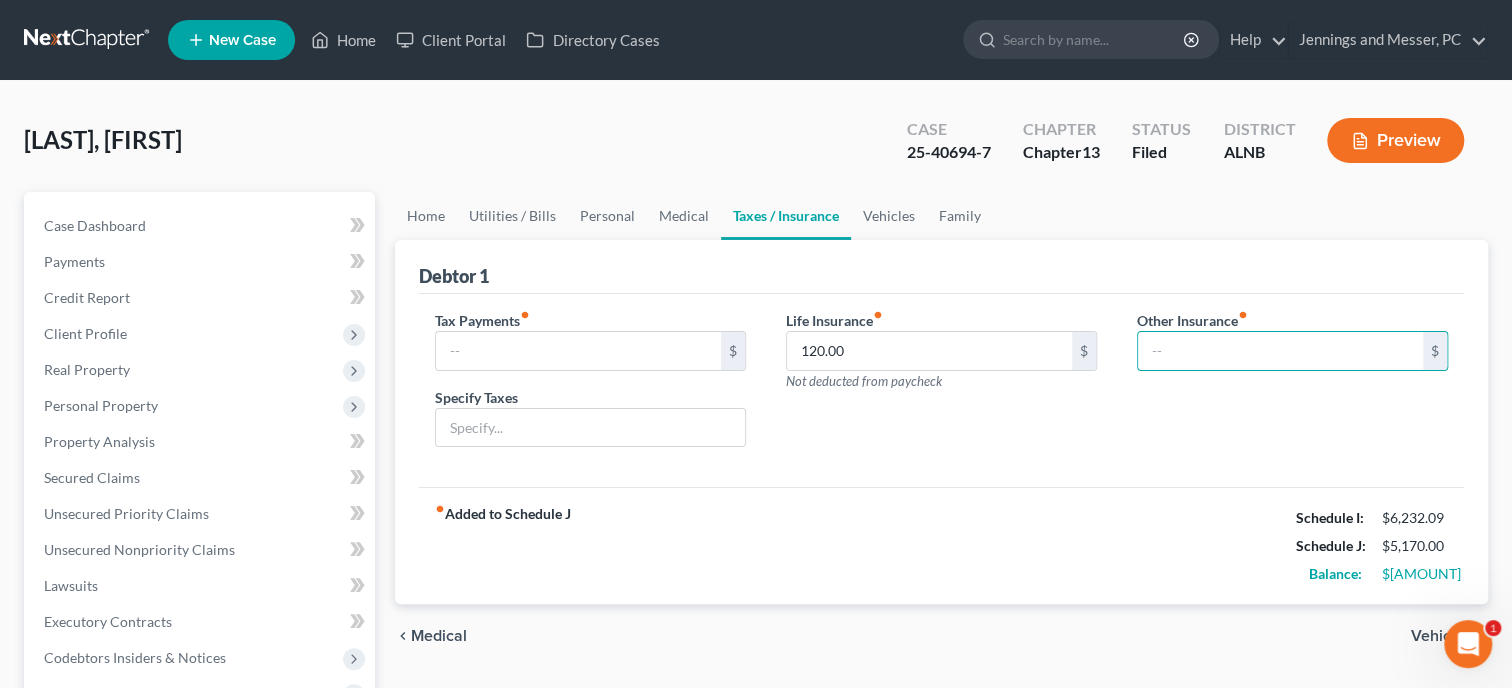 click on "Tax Payments  fiber_manual_record $ Specify Taxes Life Insurance  fiber_manual_record 120.00 $ Not deducted from paycheck Other Insurance  fiber_manual_record $ Cancer Policy" at bounding box center [941, 391] 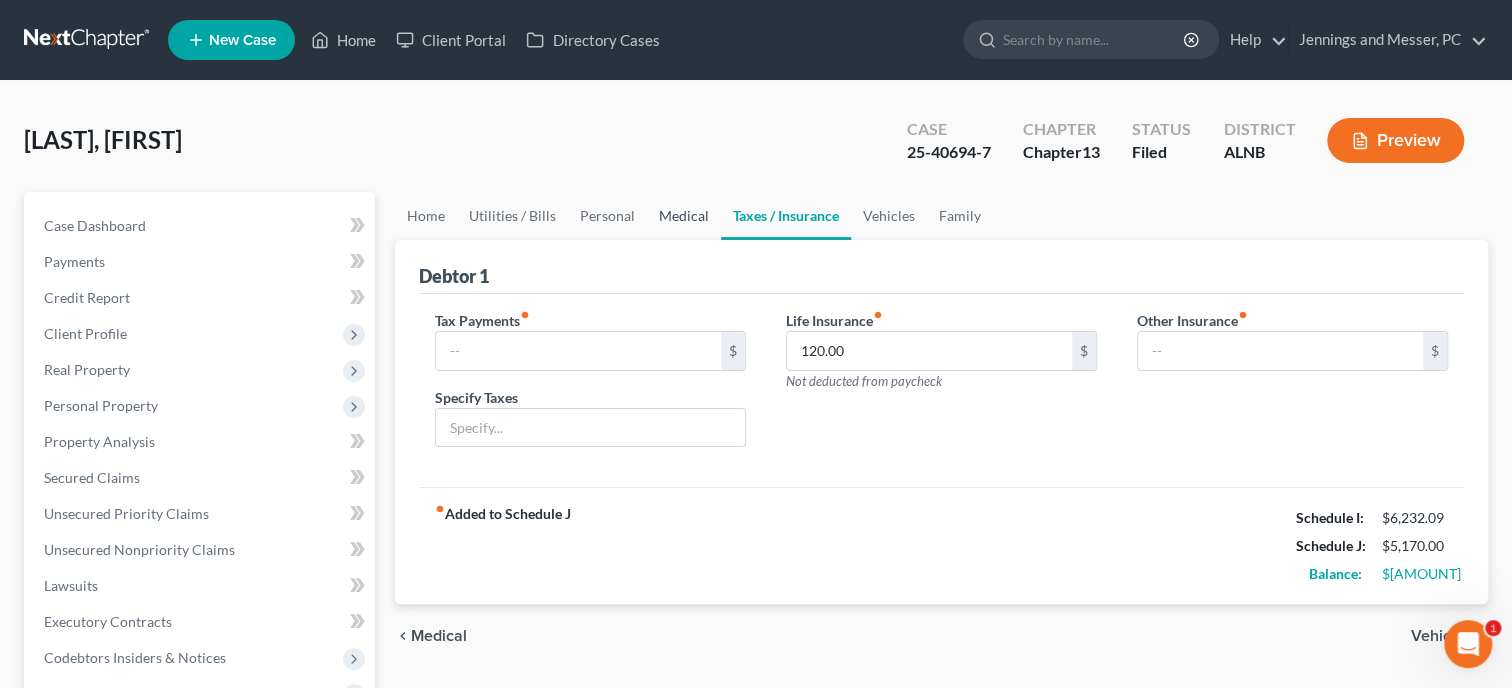 click on "Medical" at bounding box center (684, 216) 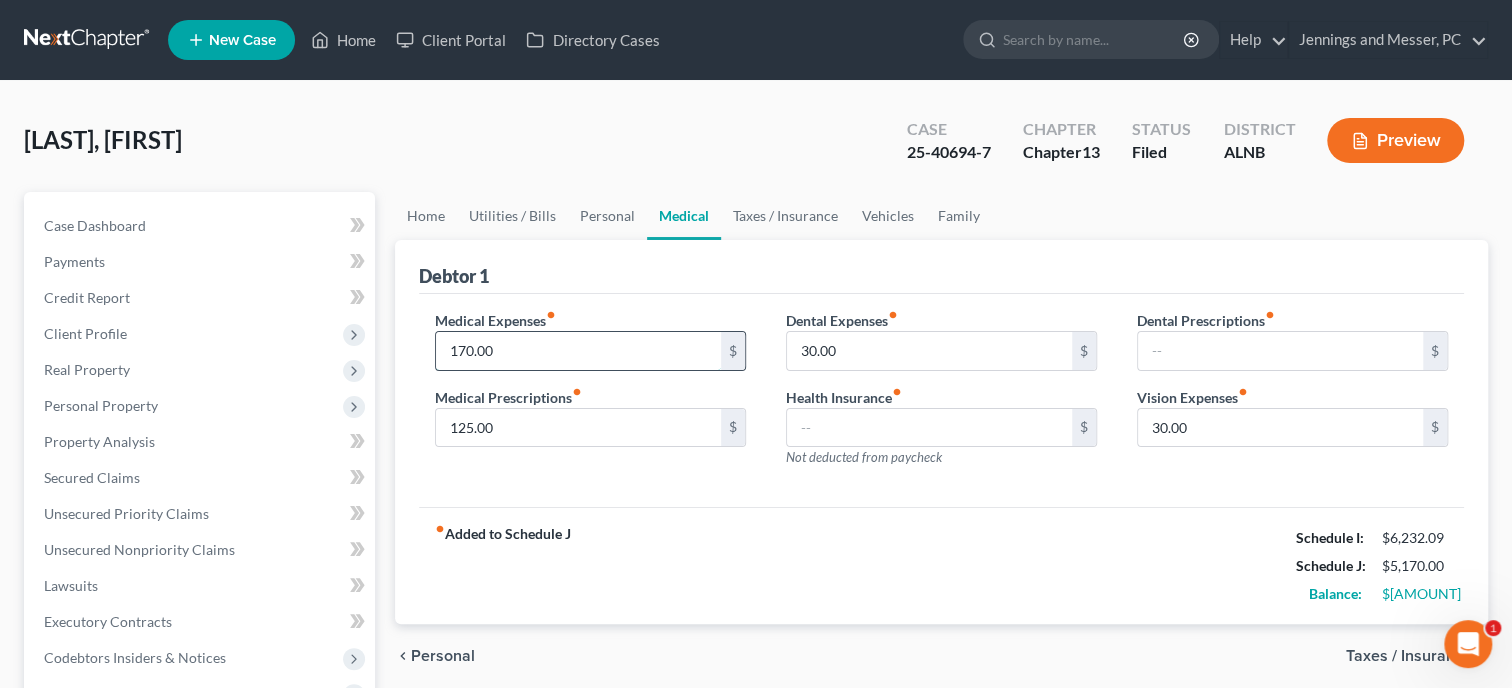 click on "170.00" at bounding box center (578, 351) 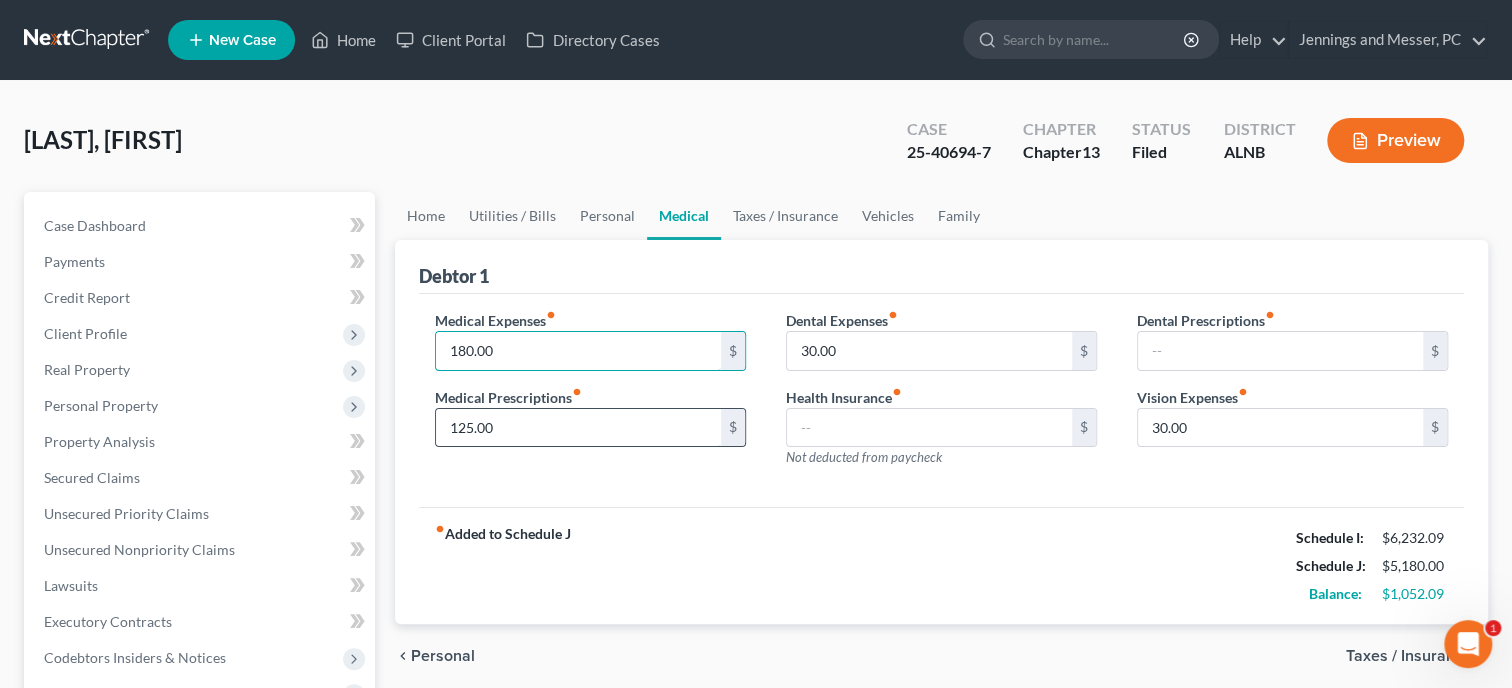 type on "180.00" 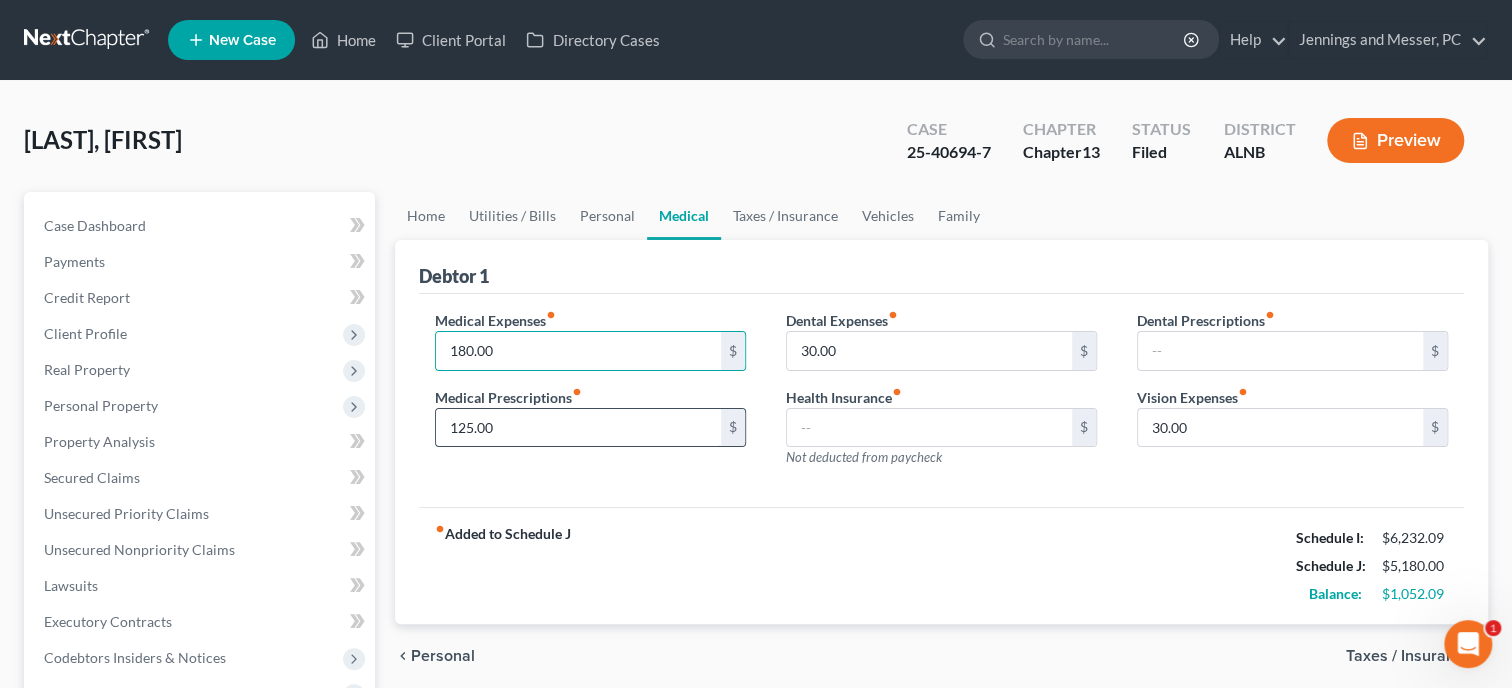 click on "125.00" at bounding box center [578, 428] 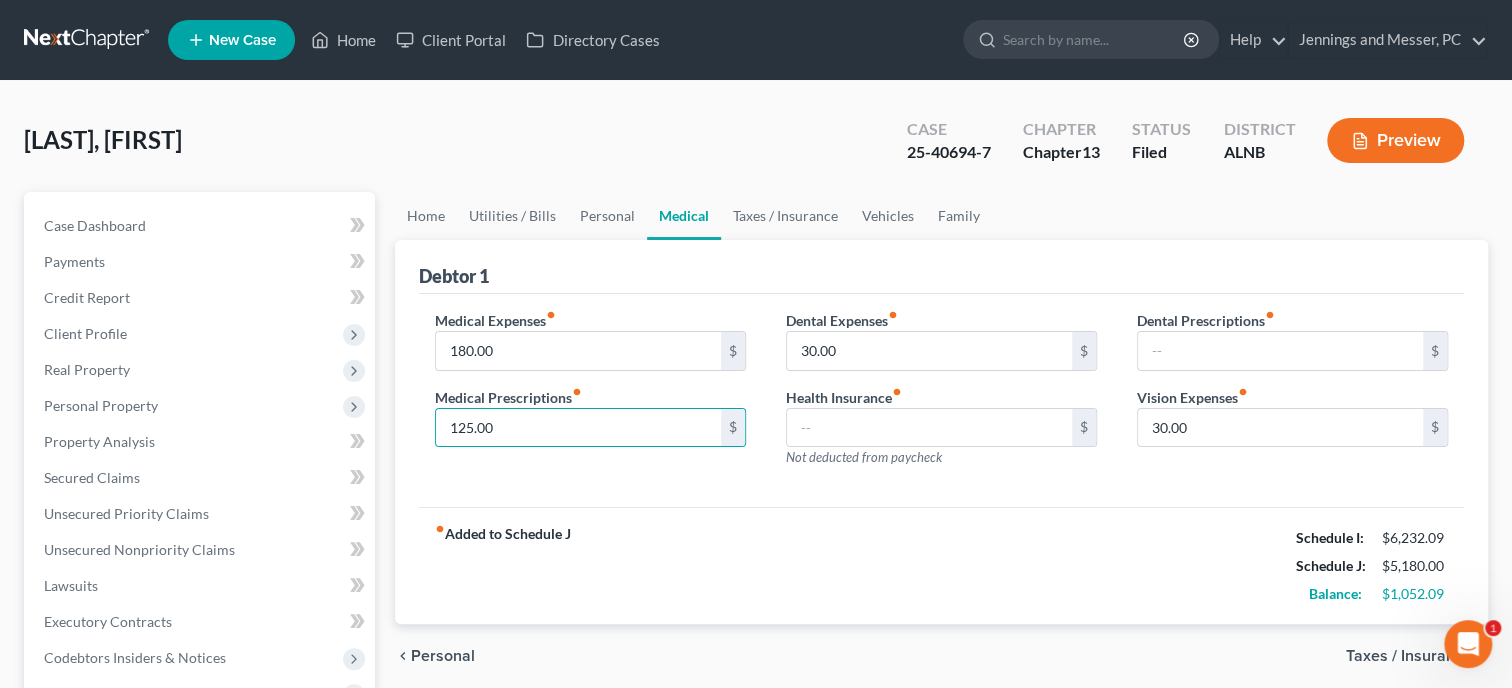 click on "fiber_manual_record  Added to Schedule J Schedule I: $6,232.09 Schedule J: $5,180.00 Balance: $1,052.09" at bounding box center [941, 565] 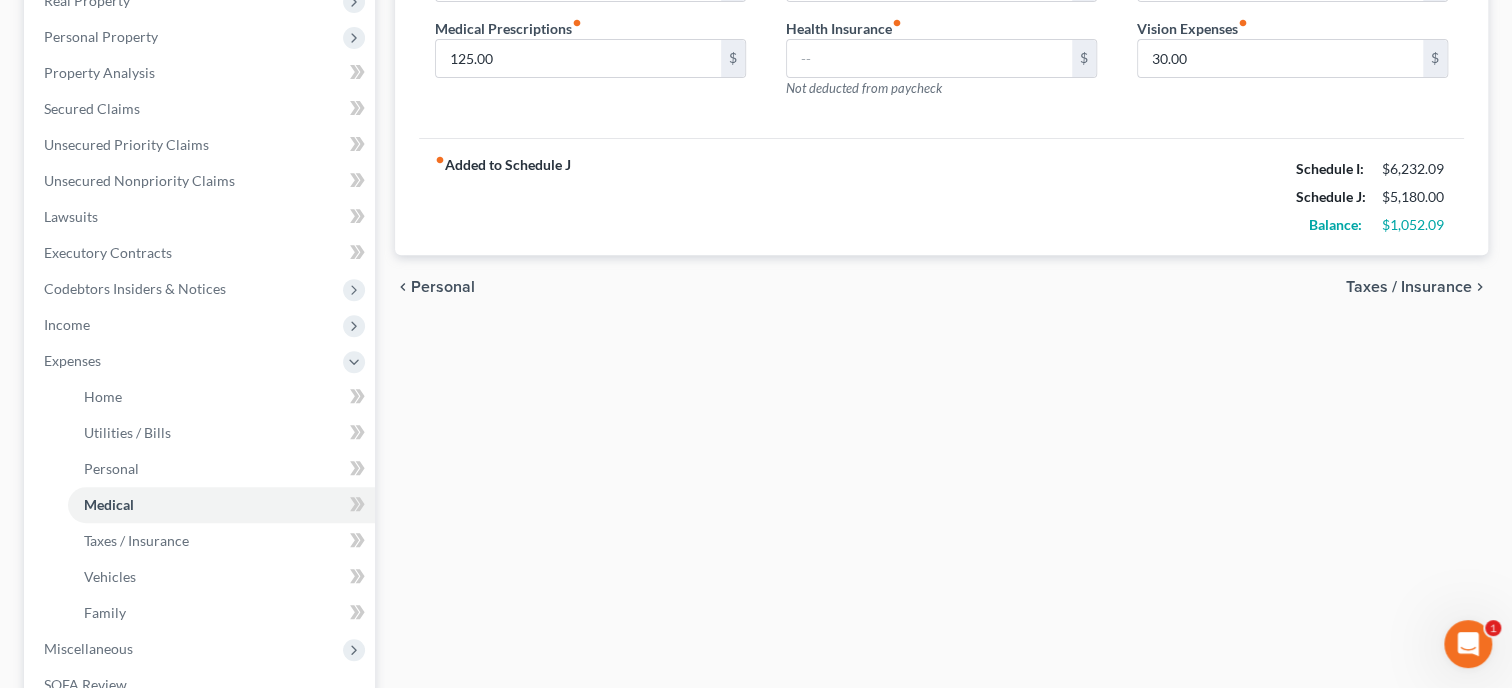 scroll, scrollTop: 617, scrollLeft: 0, axis: vertical 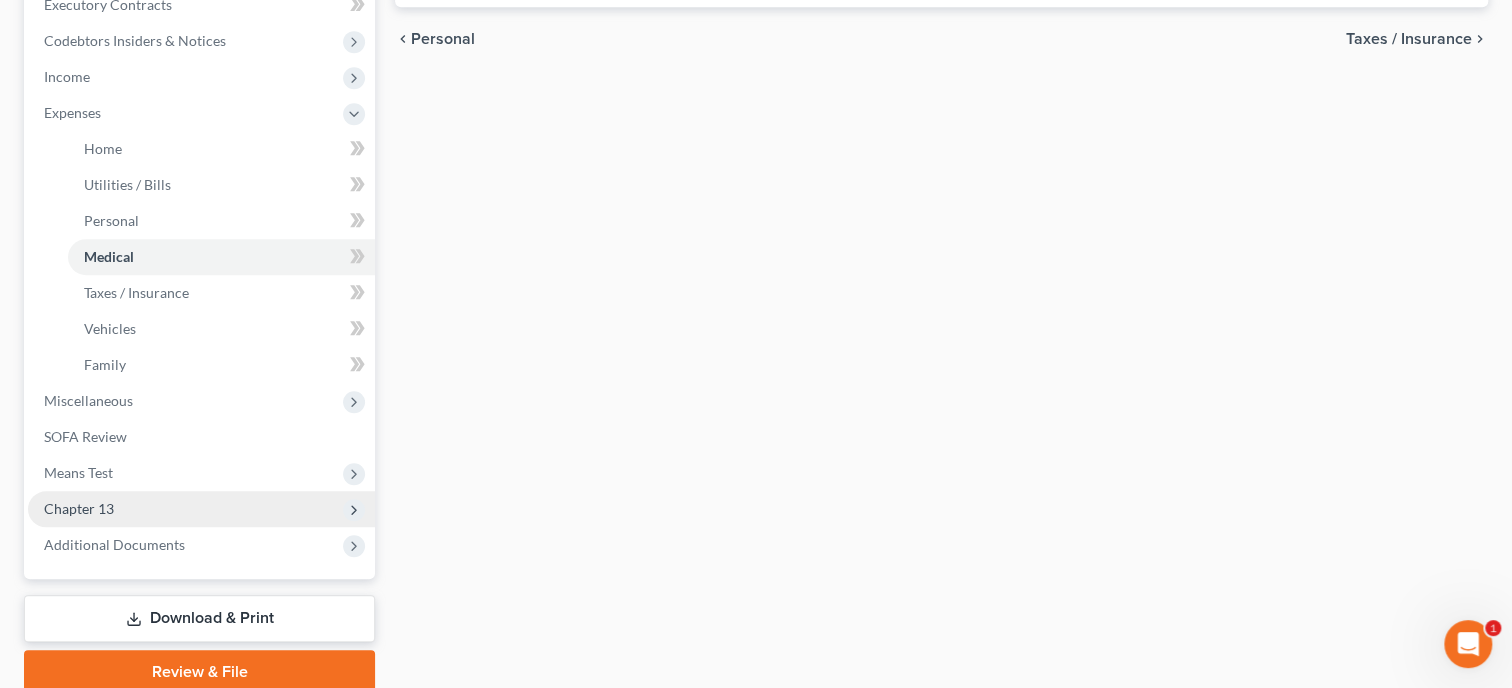 click on "Chapter 13" at bounding box center [201, 509] 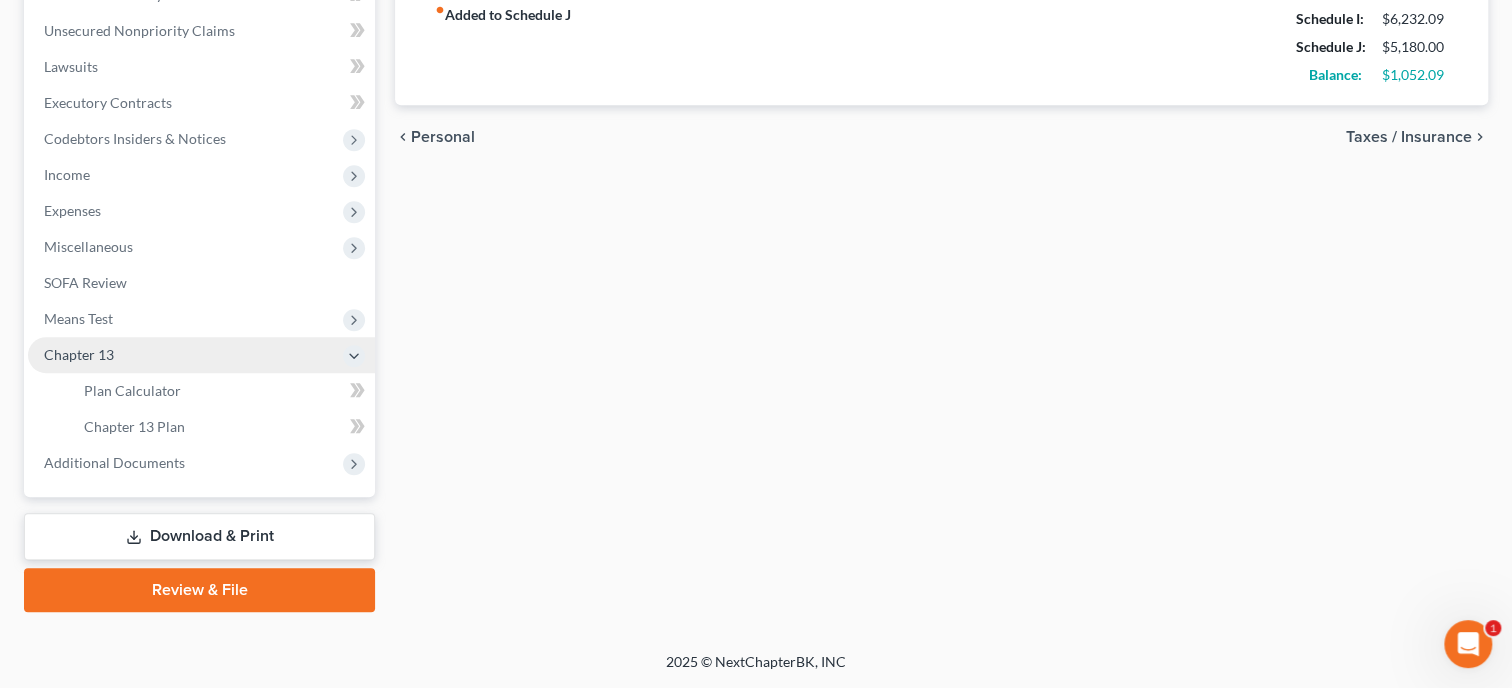 scroll, scrollTop: 516, scrollLeft: 0, axis: vertical 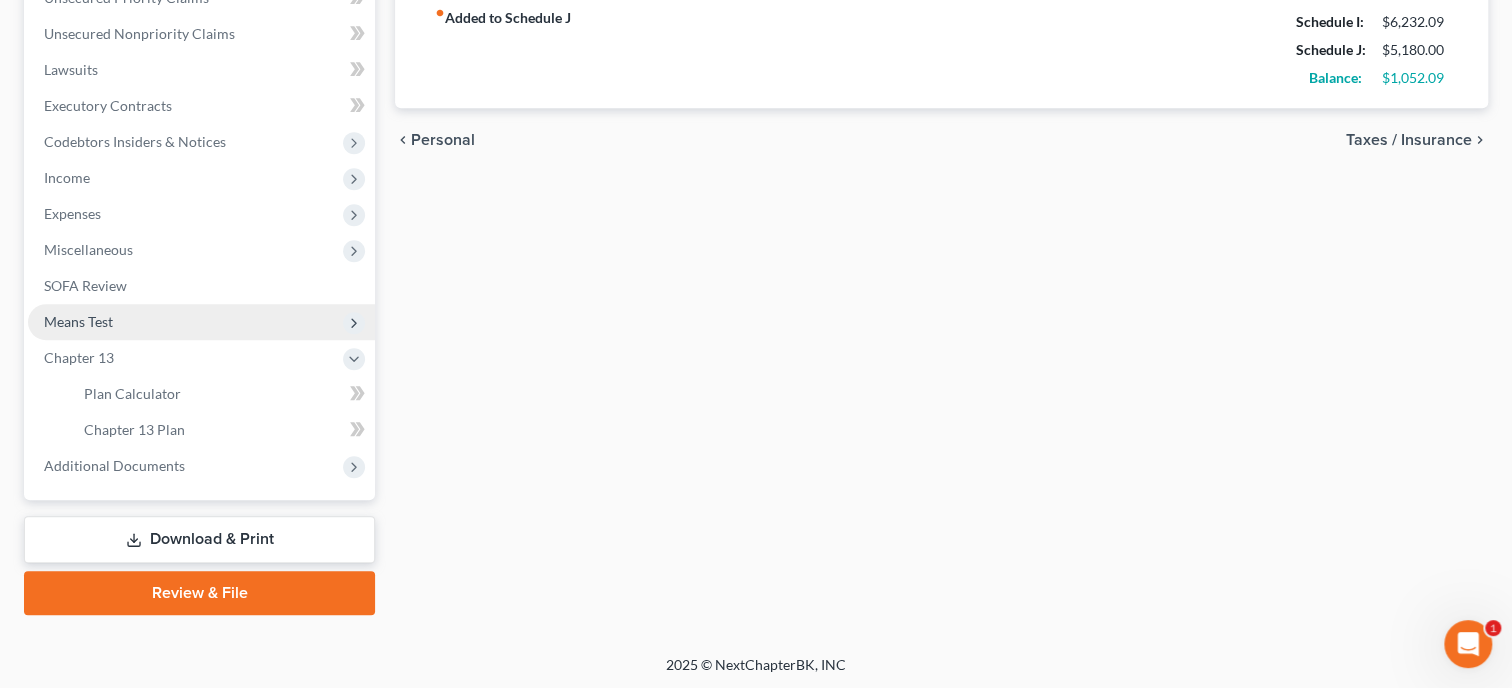 click on "Means Test" at bounding box center (201, 322) 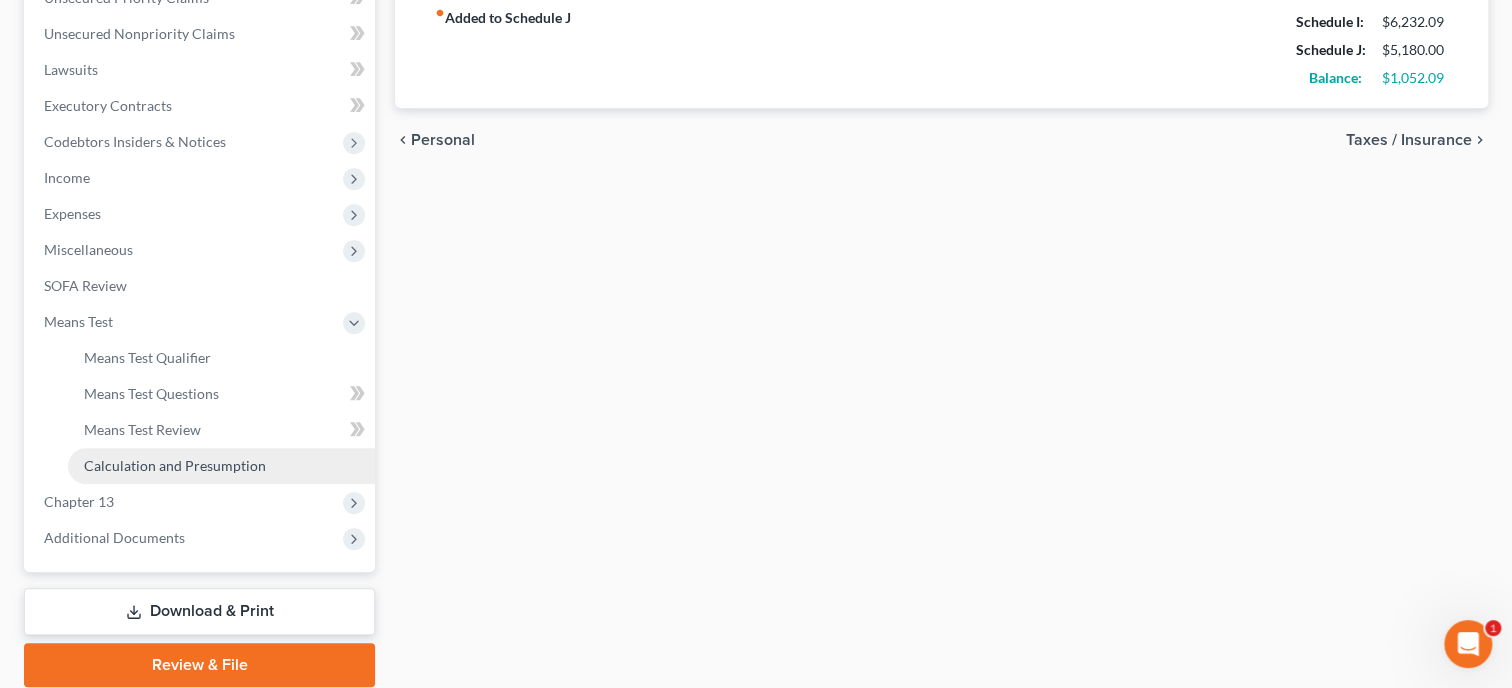click on "Calculation and Presumption" at bounding box center (175, 465) 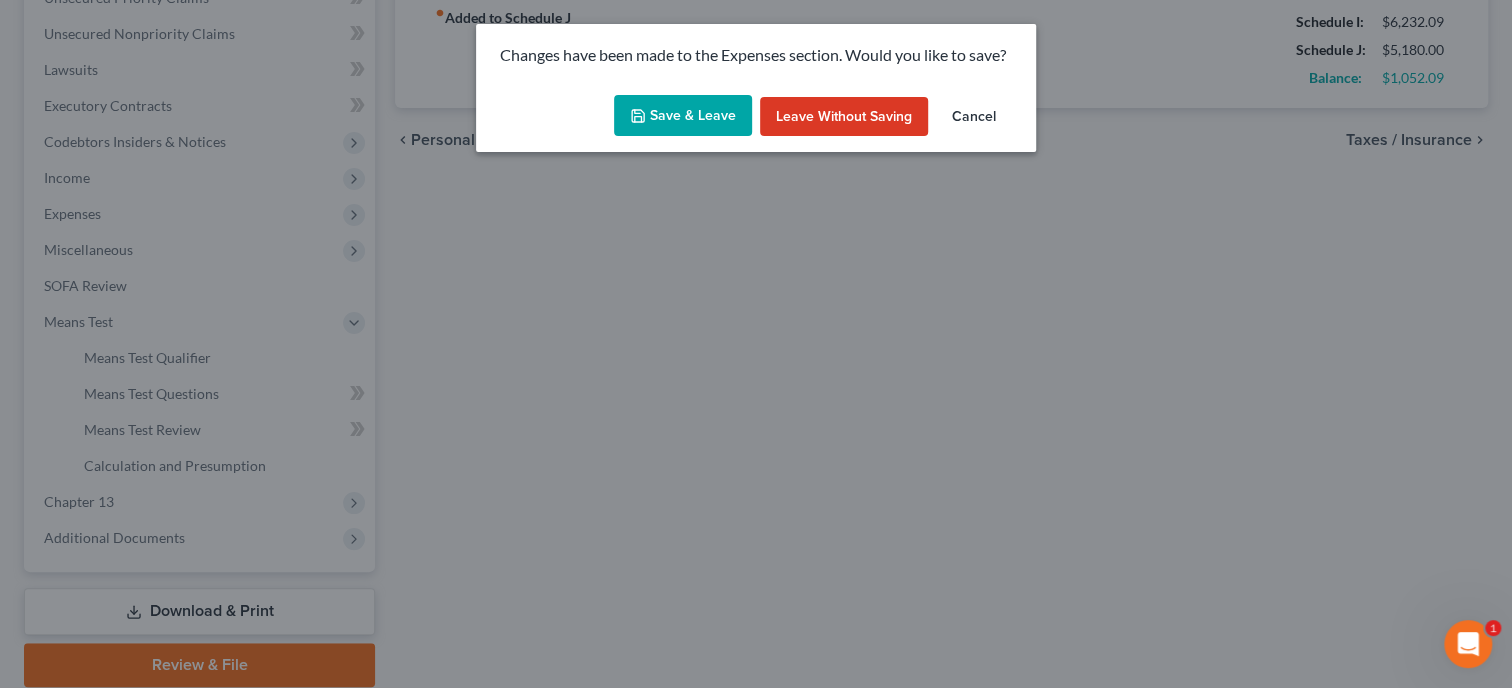 click on "Save & Leave Leave without Saving Cancel" at bounding box center (756, 120) 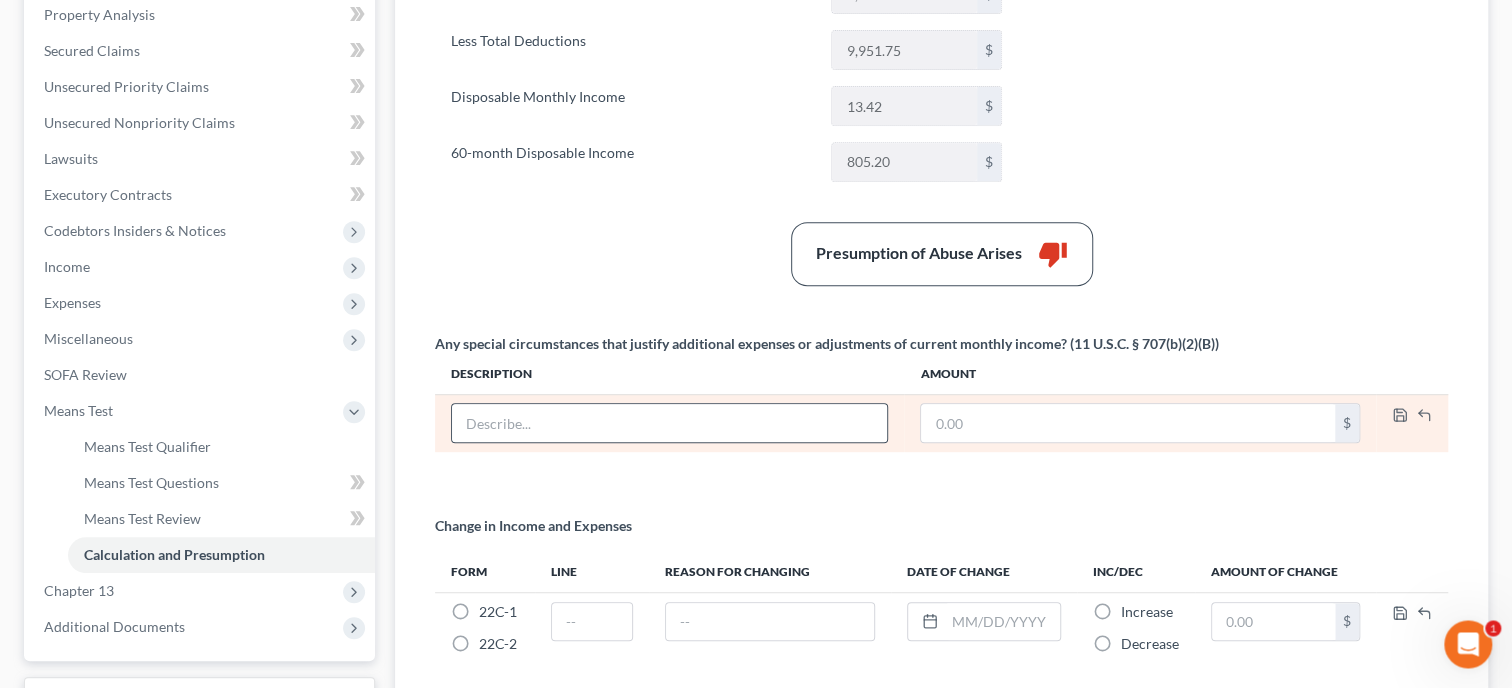 scroll, scrollTop: 601, scrollLeft: 0, axis: vertical 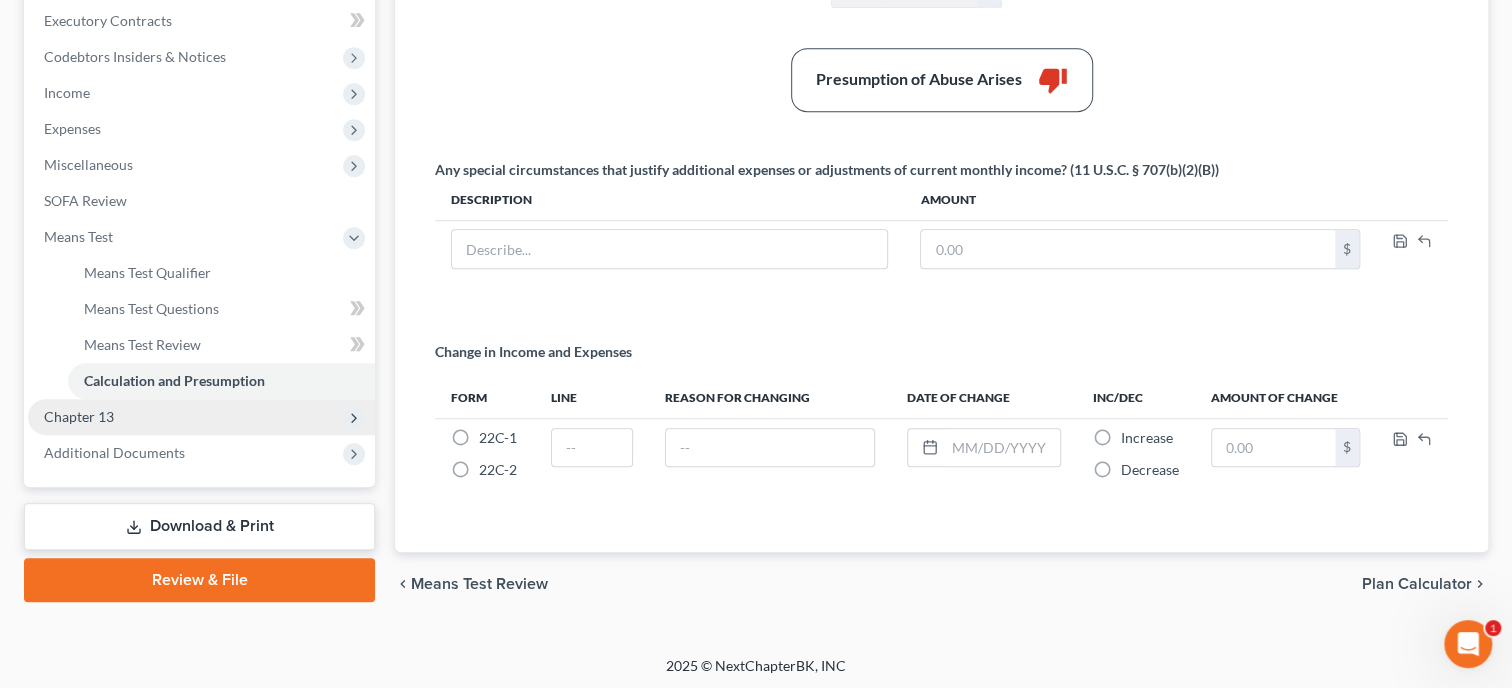 click on "Chapter 13" at bounding box center [201, 417] 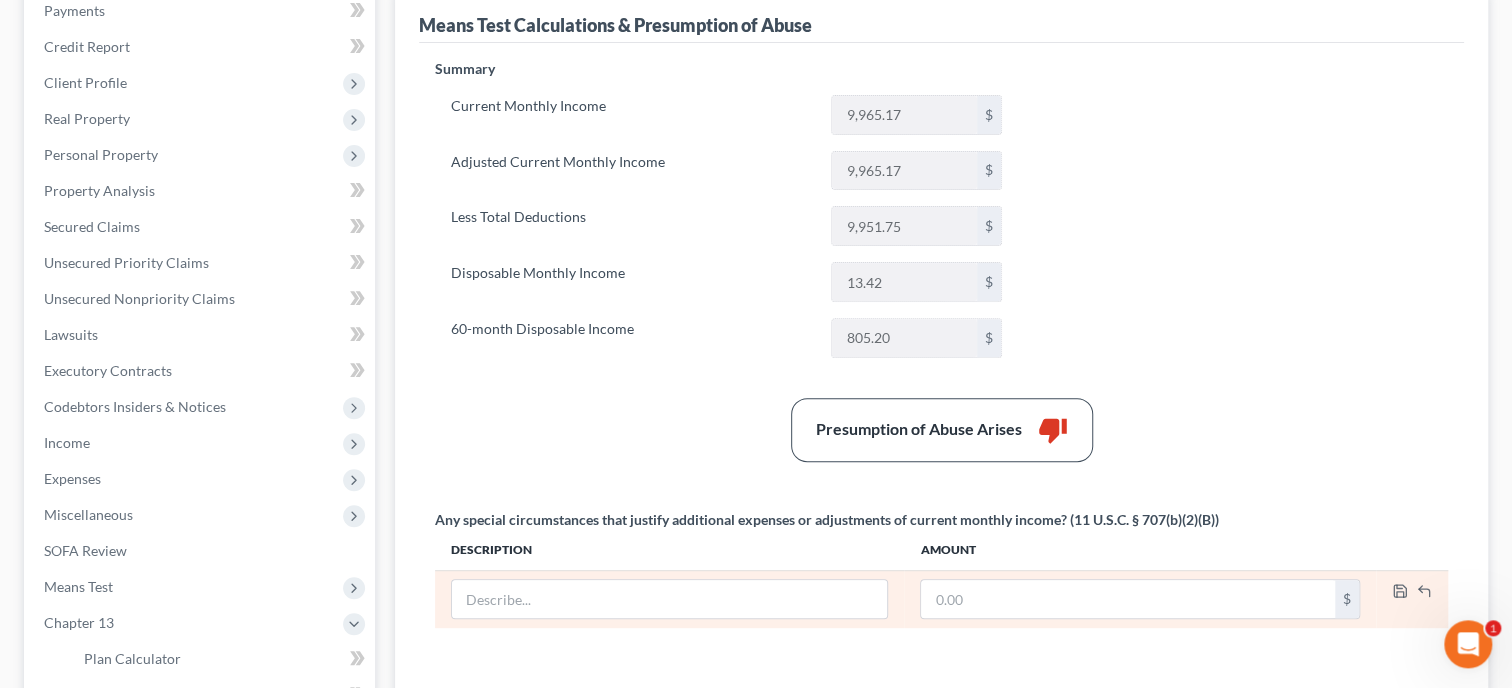 scroll, scrollTop: 601, scrollLeft: 0, axis: vertical 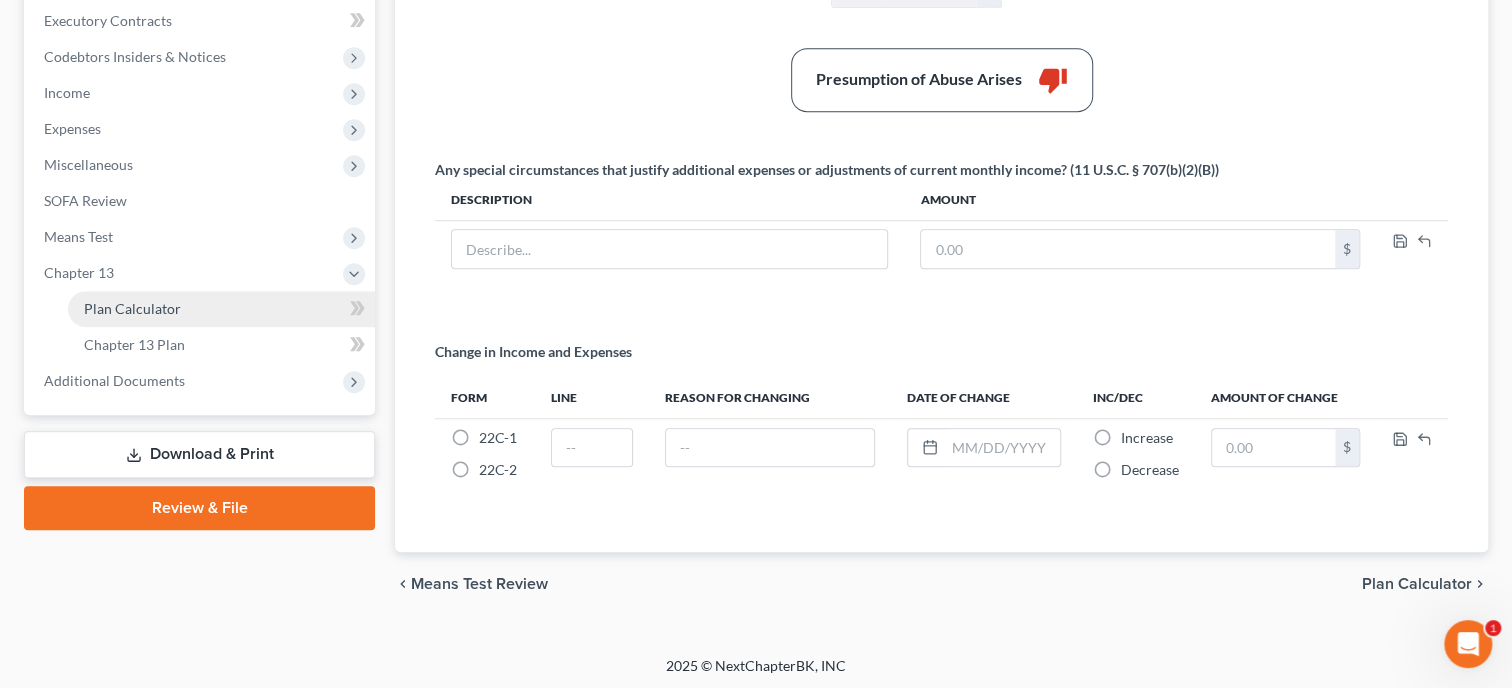 click on "Plan Calculator" at bounding box center (221, 309) 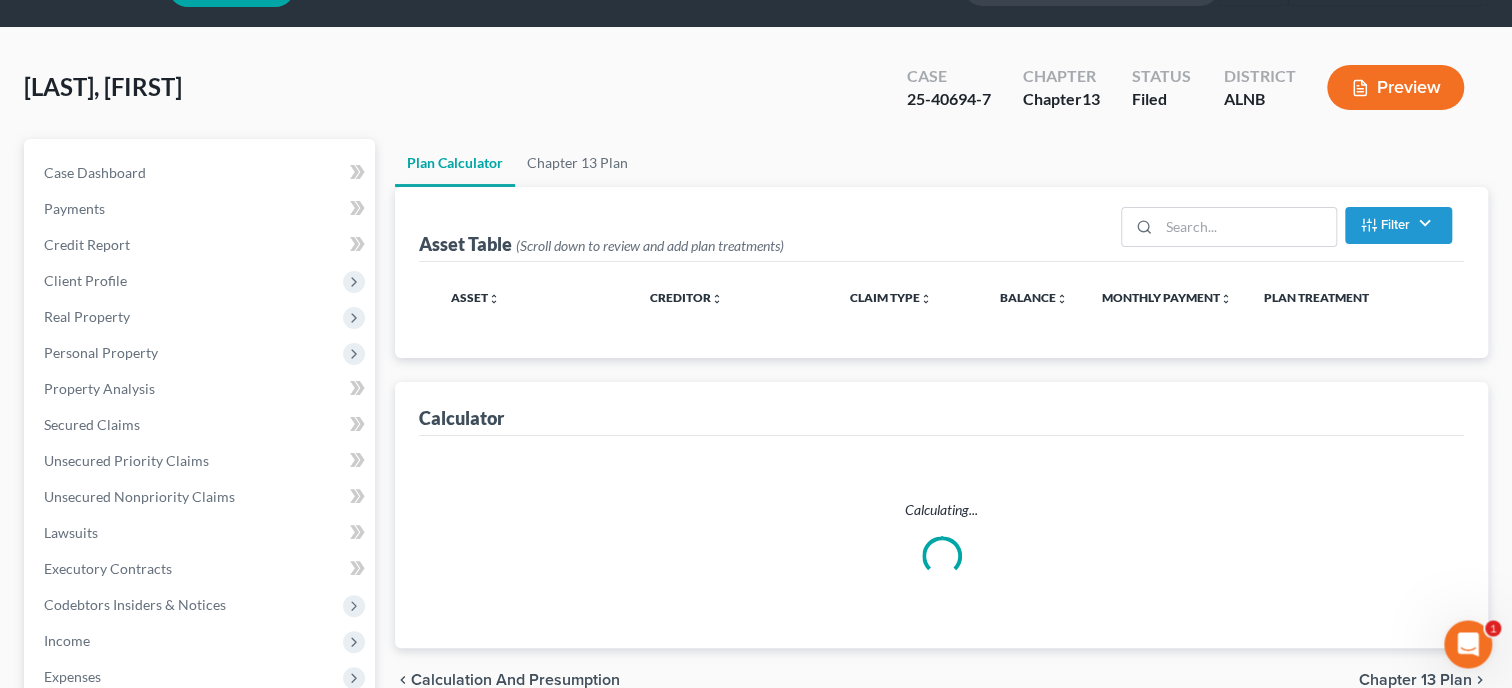 scroll, scrollTop: 11, scrollLeft: 0, axis: vertical 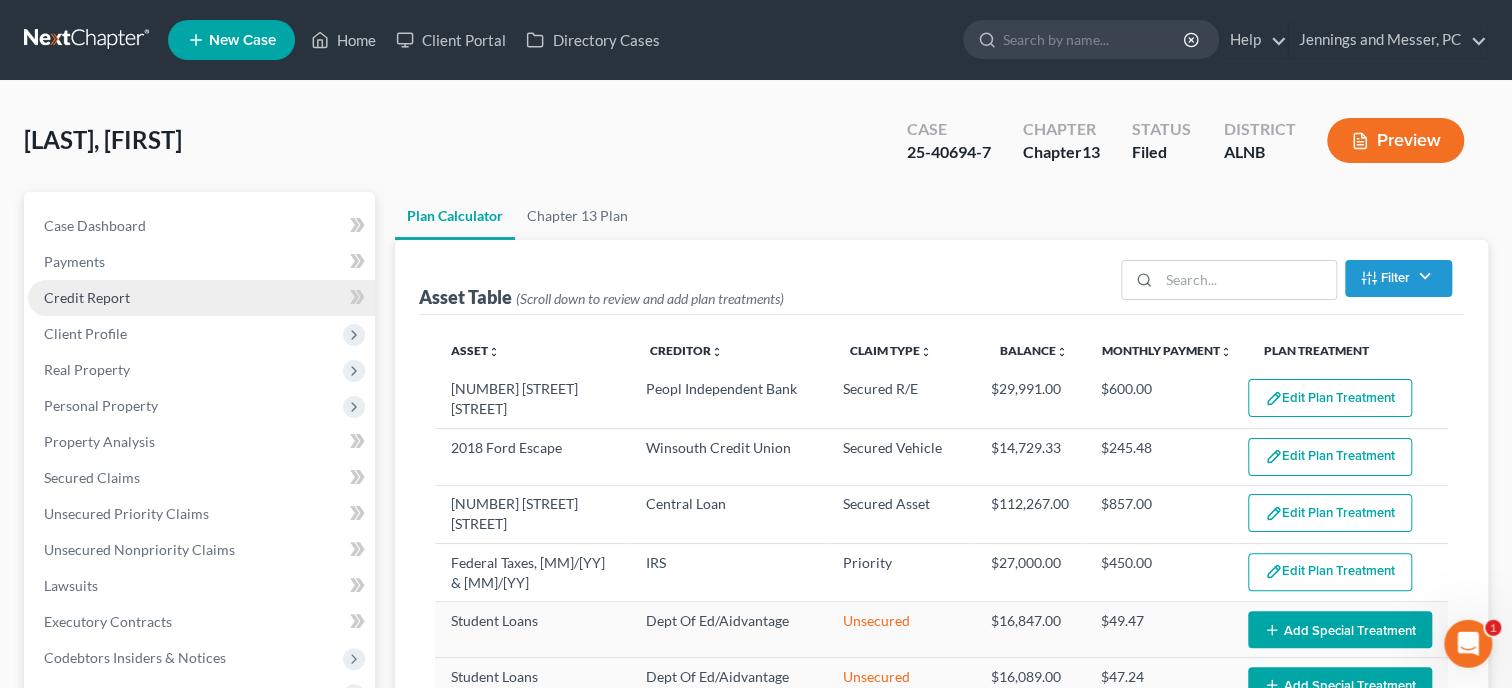 select on "59" 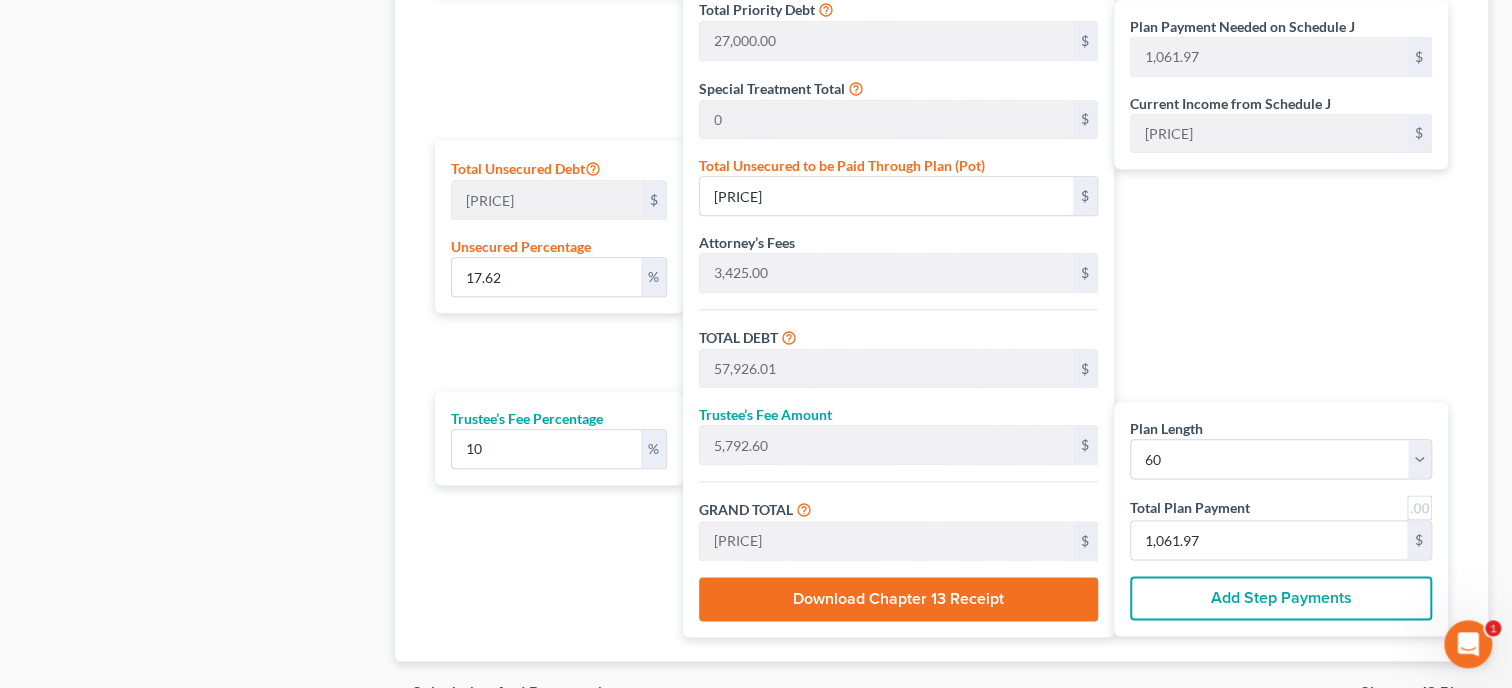 scroll, scrollTop: 1234, scrollLeft: 0, axis: vertical 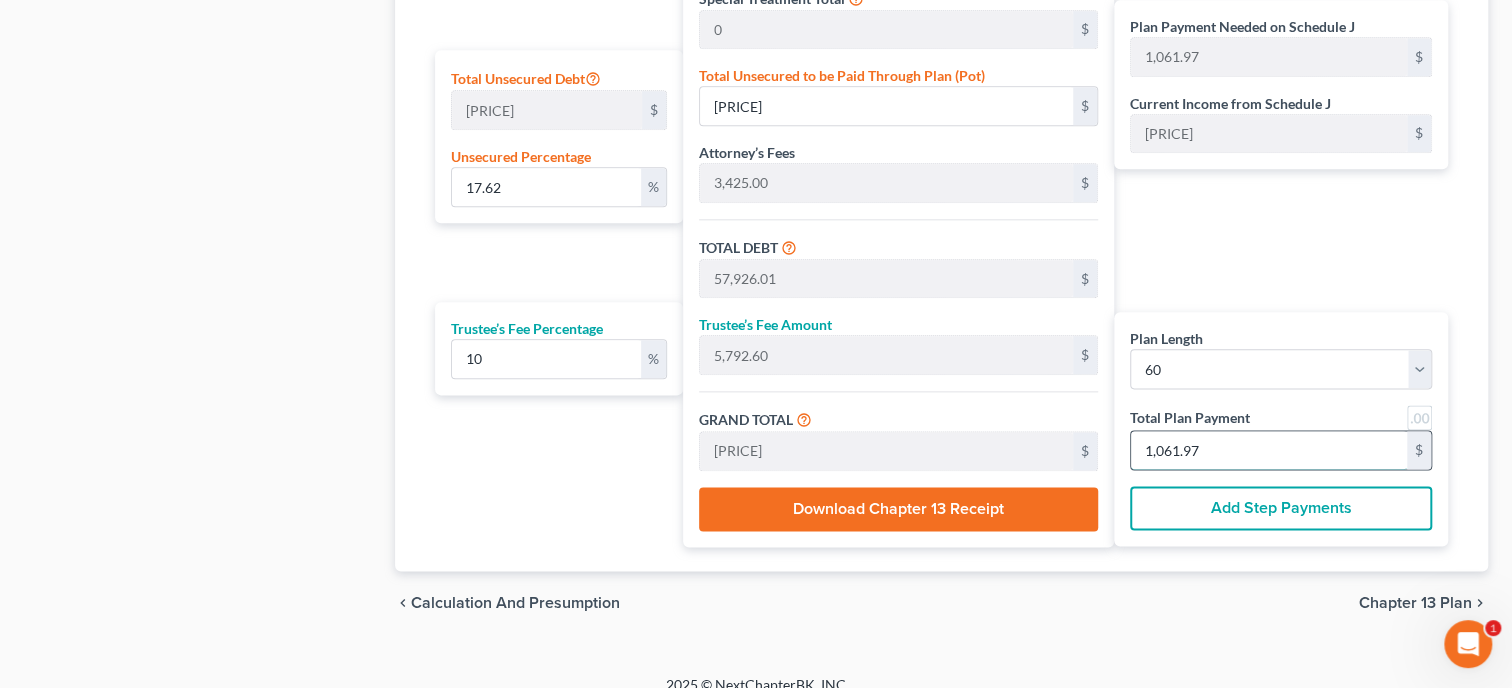 click on "1,061.97" at bounding box center (1269, 450) 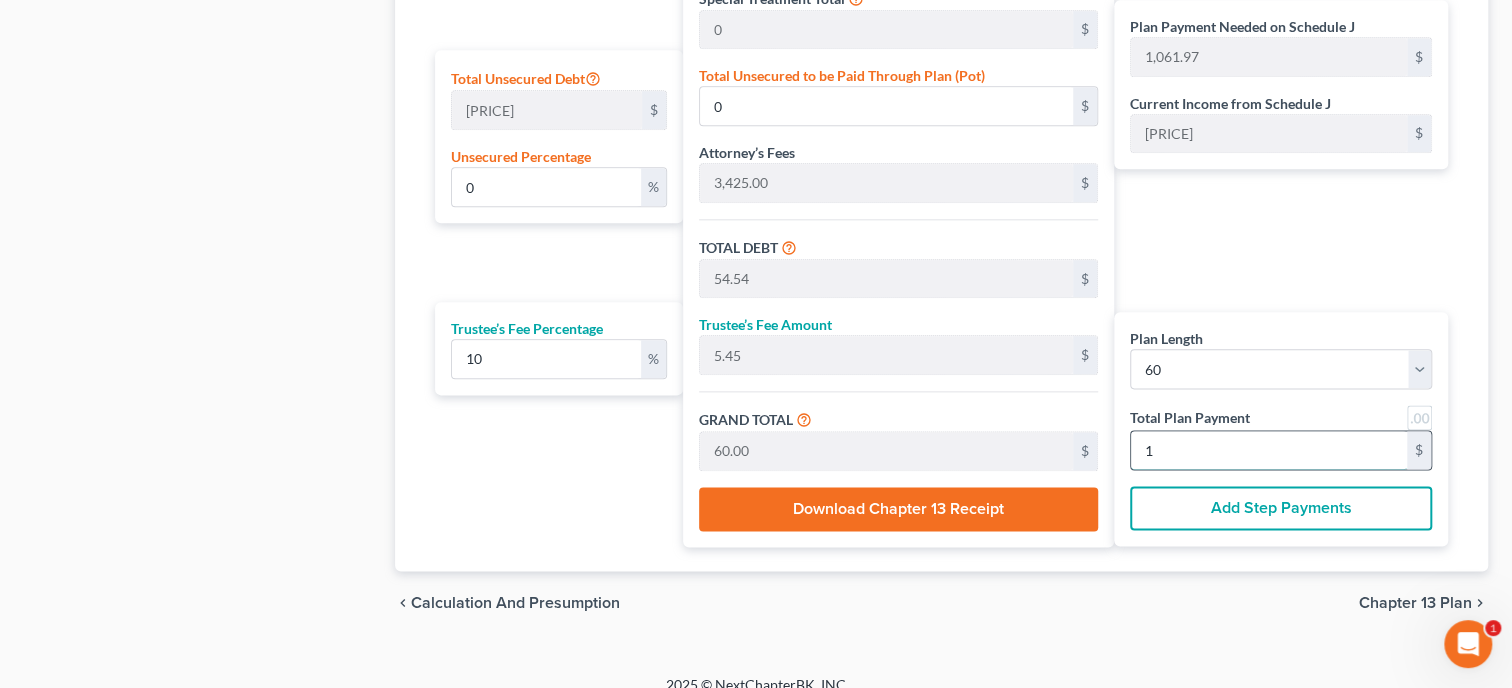 type on "545.45" 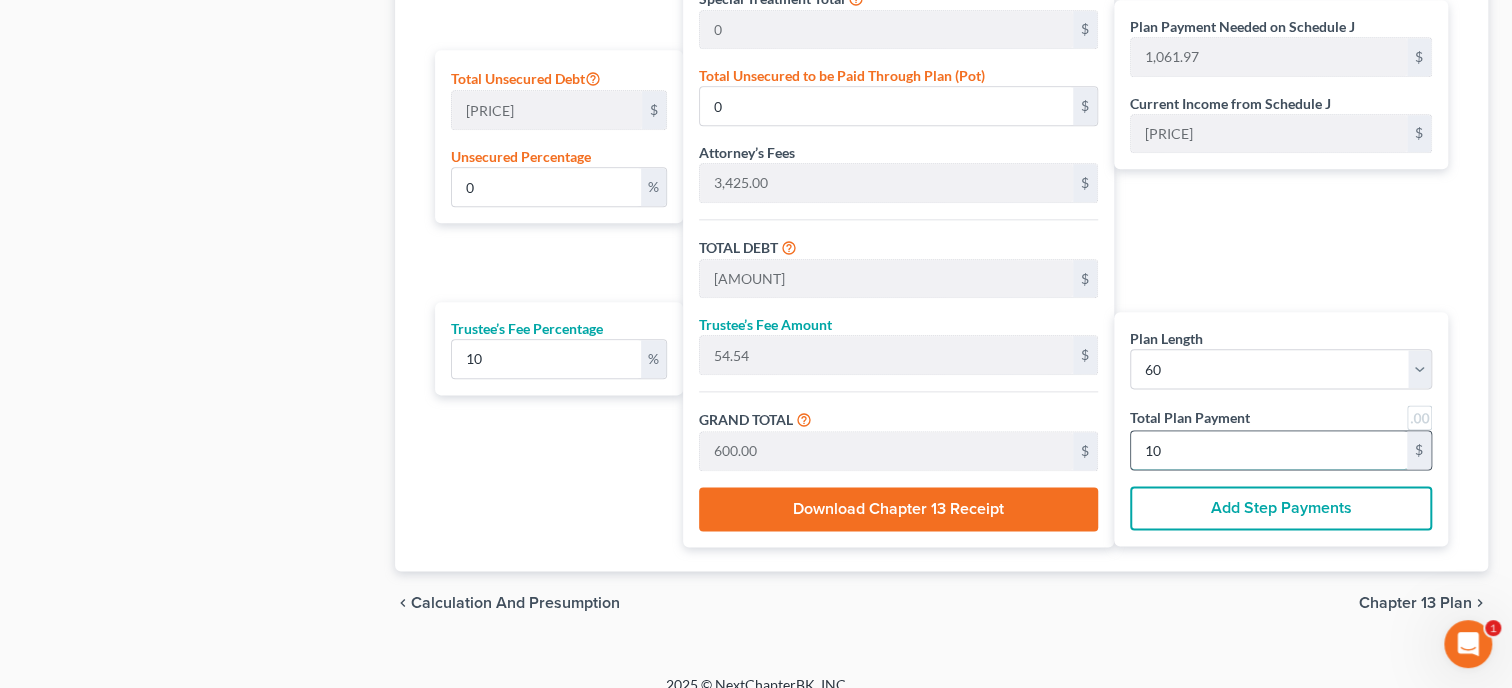 type on "5,781.81" 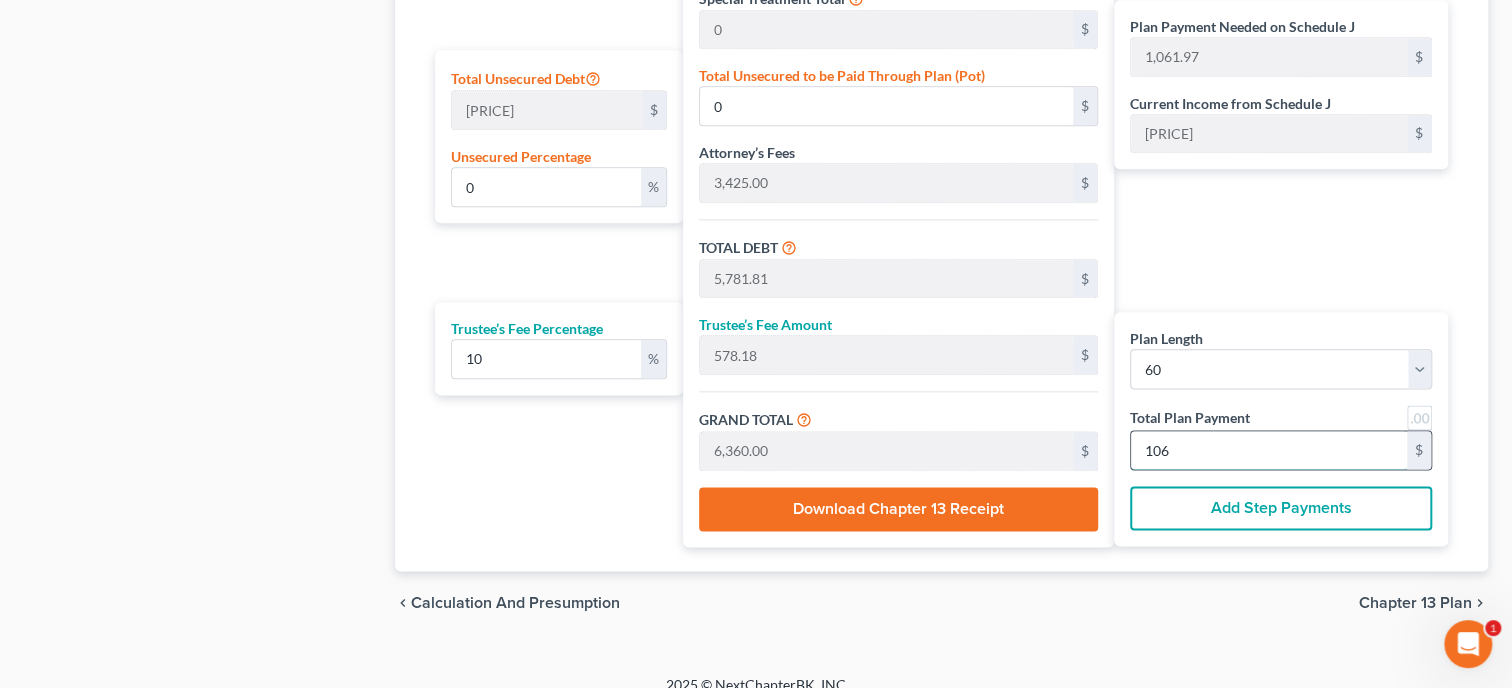 type on "17.62" 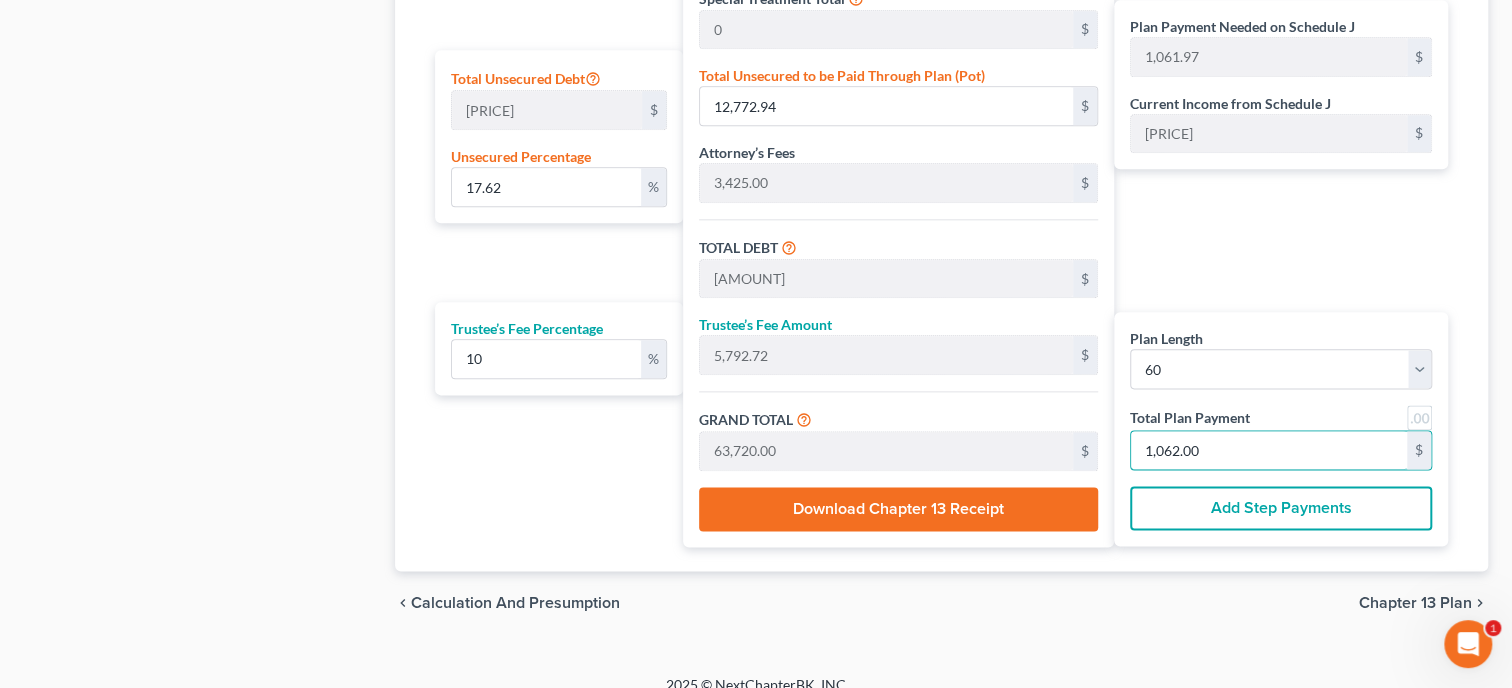 type on "1,062.00" 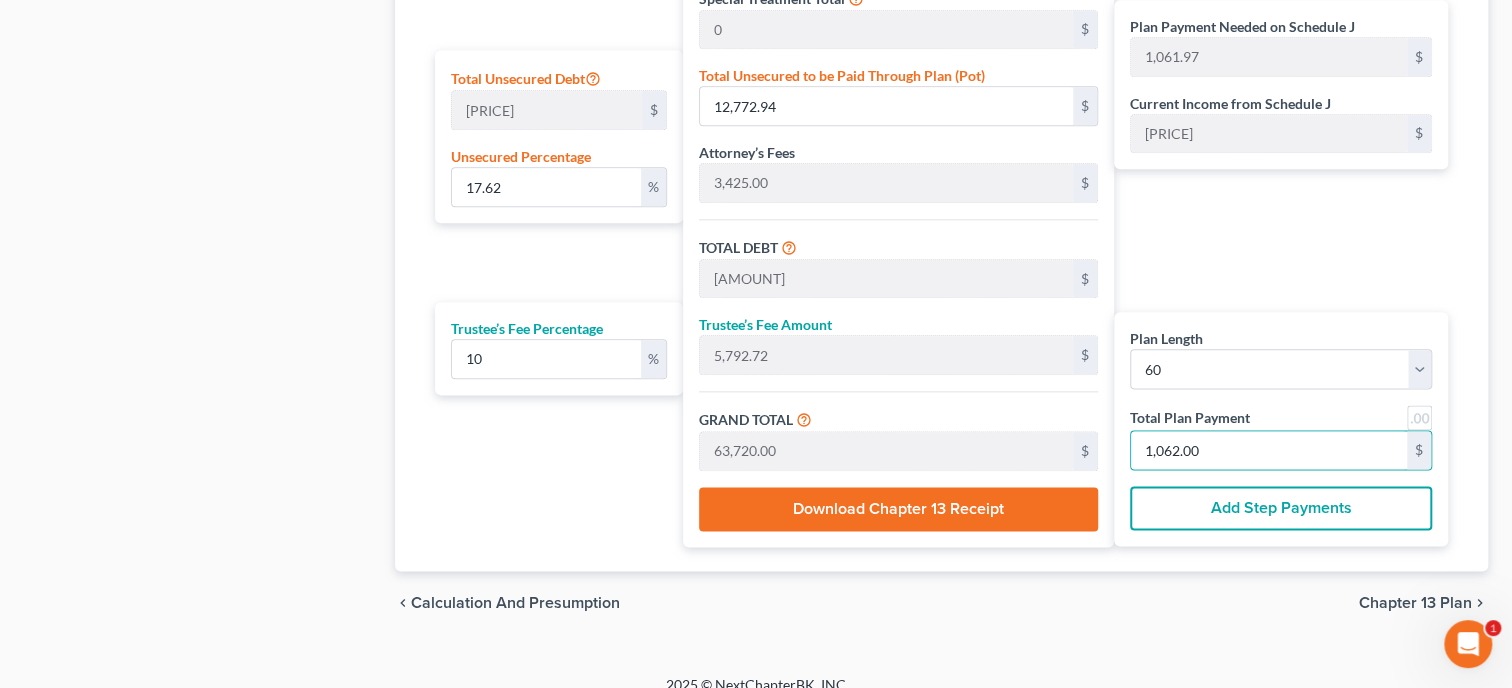click on "chevron_left
Calculation and Presumption
Chapter 13 Plan
chevron_right" at bounding box center (941, 603) 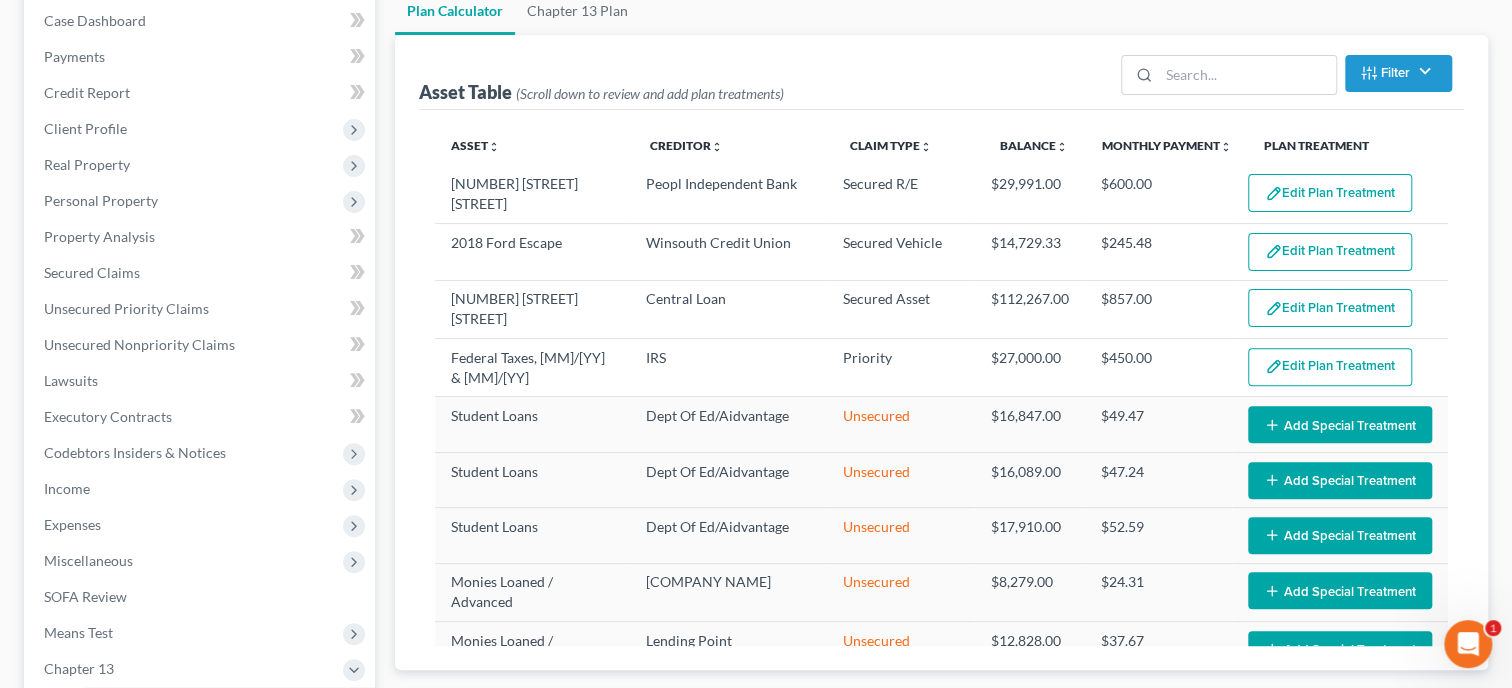 scroll, scrollTop: 0, scrollLeft: 0, axis: both 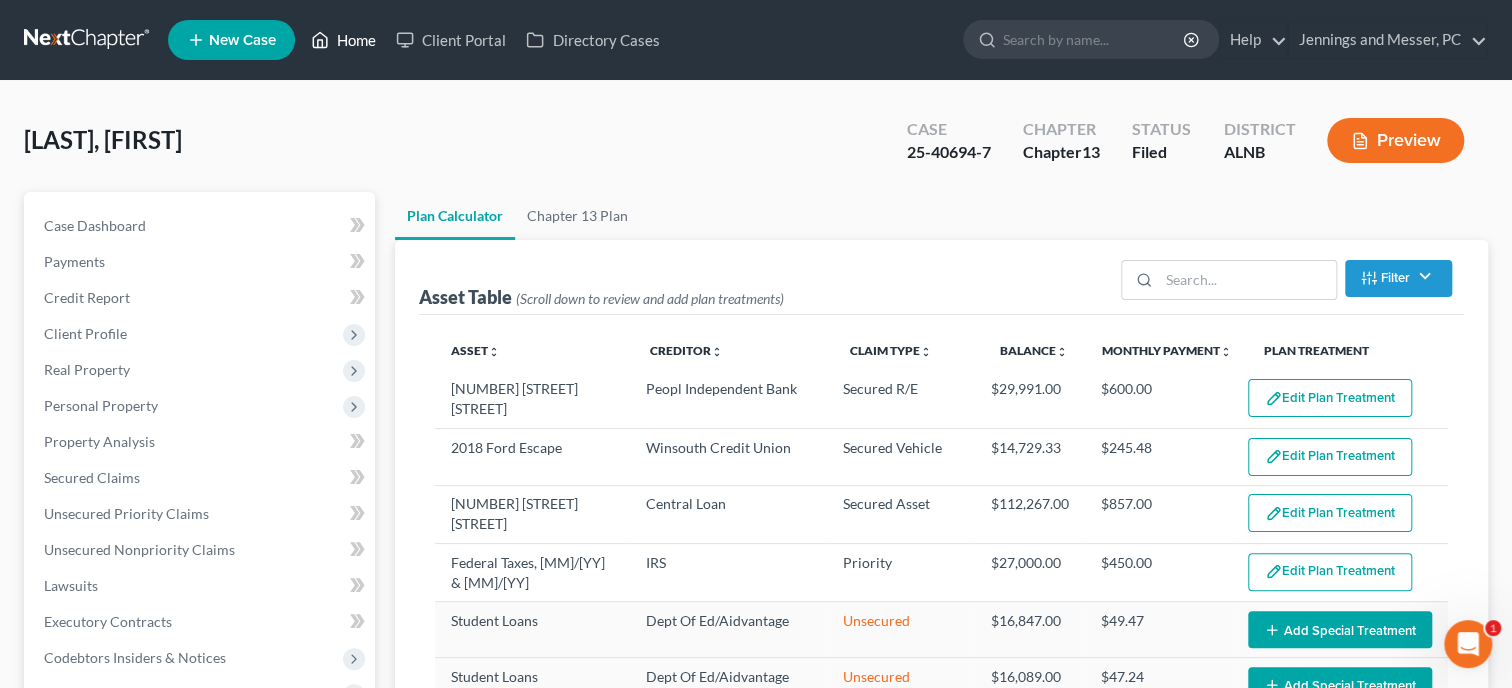 click on "Home" at bounding box center (343, 40) 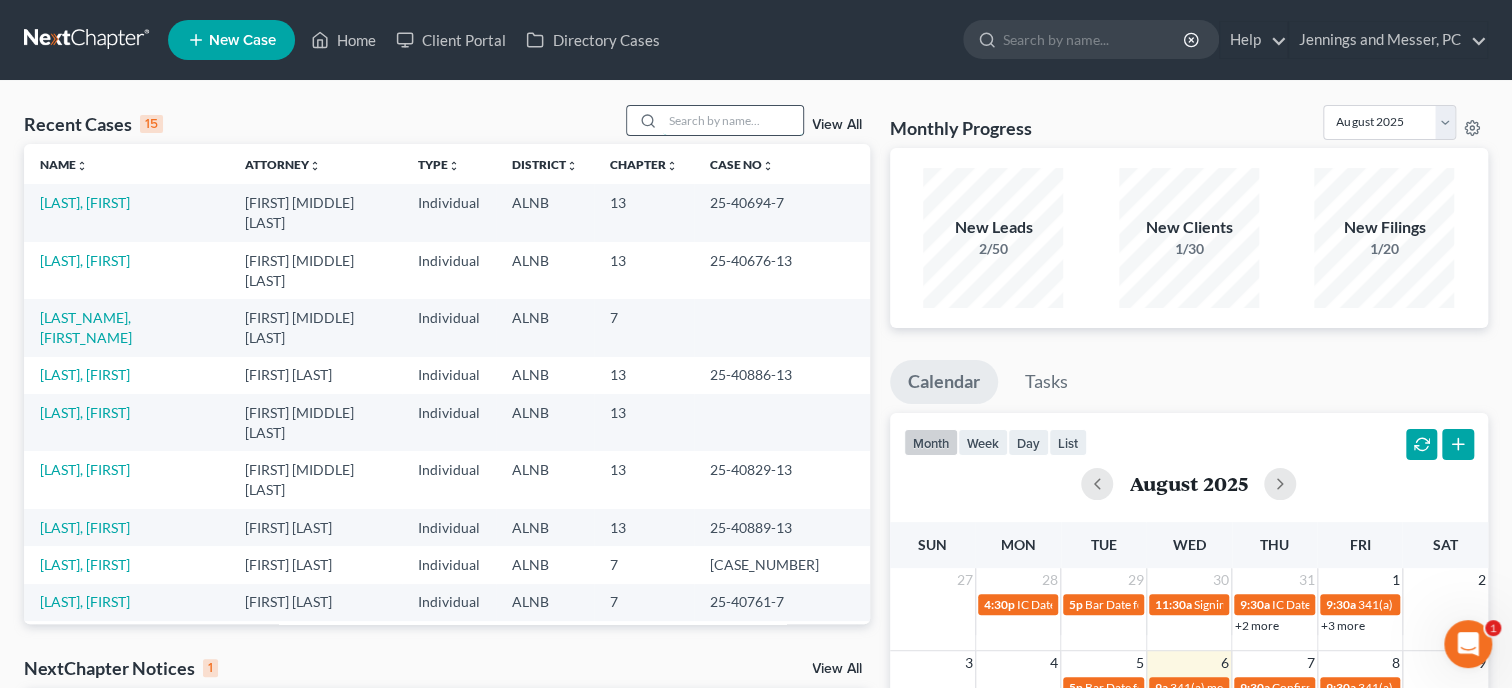 click at bounding box center (733, 120) 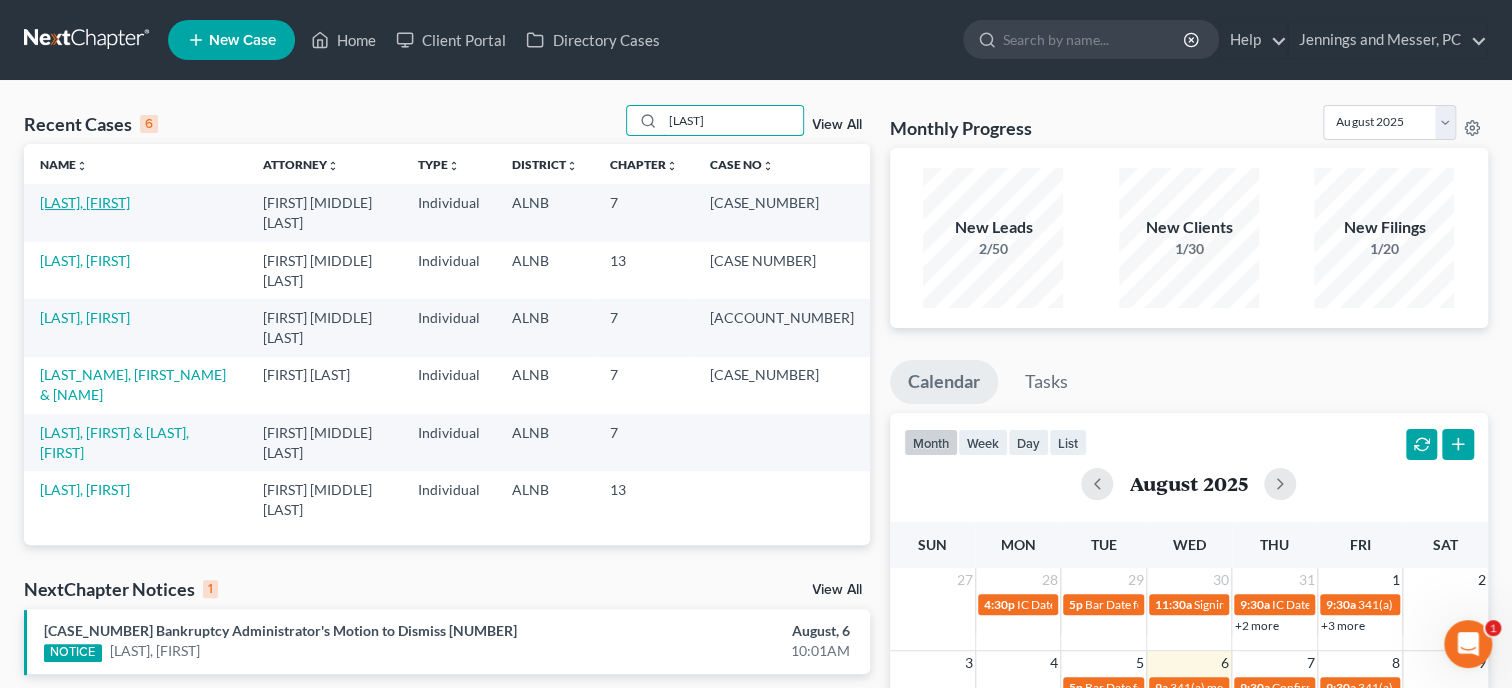 type on "anton" 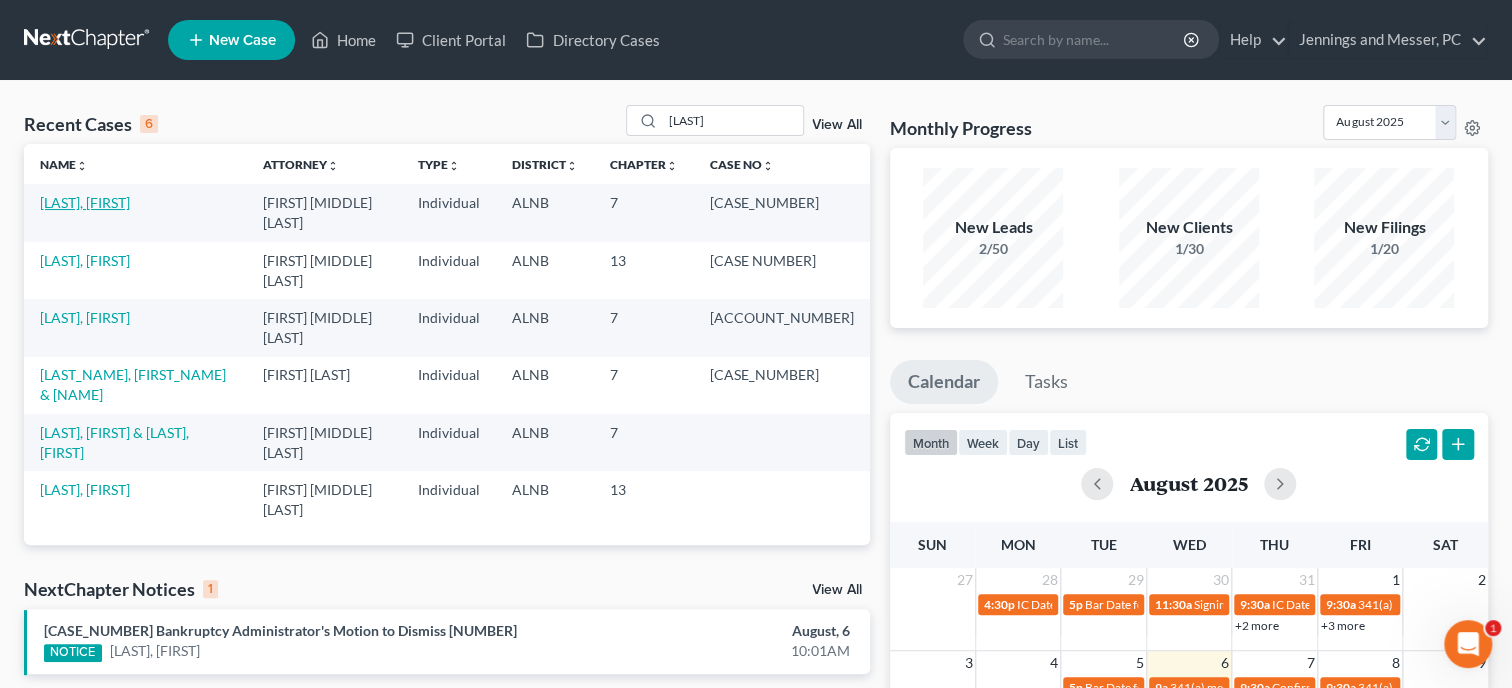 click on "Antonelli, Franco" at bounding box center (85, 202) 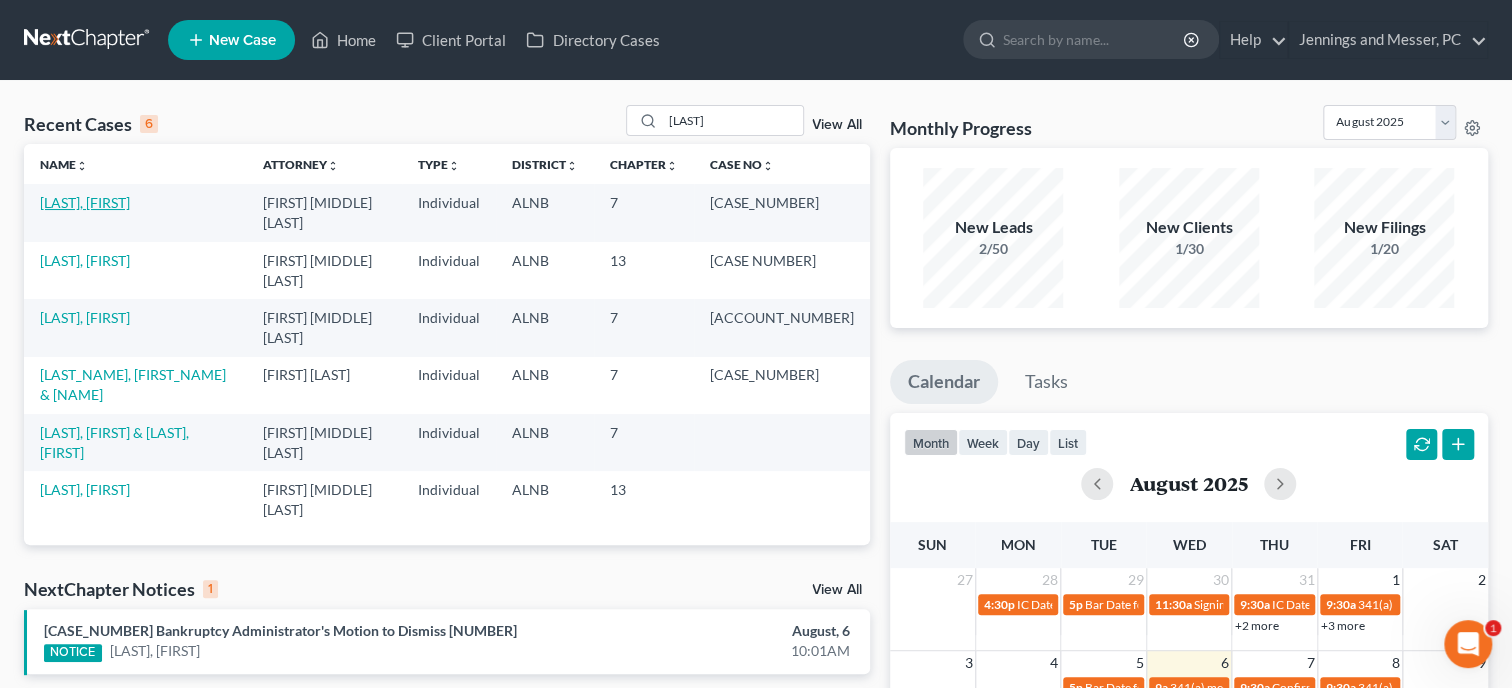 select on "6" 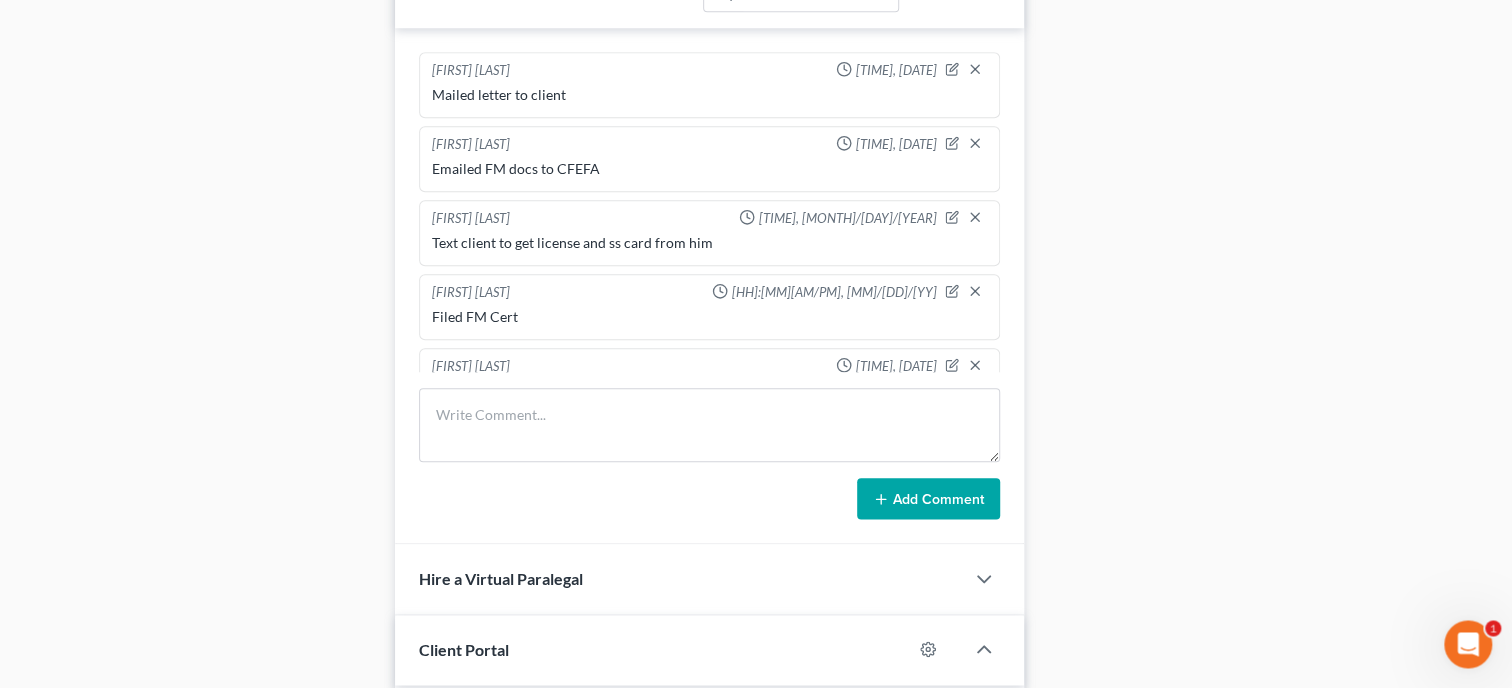 scroll, scrollTop: 1131, scrollLeft: 0, axis: vertical 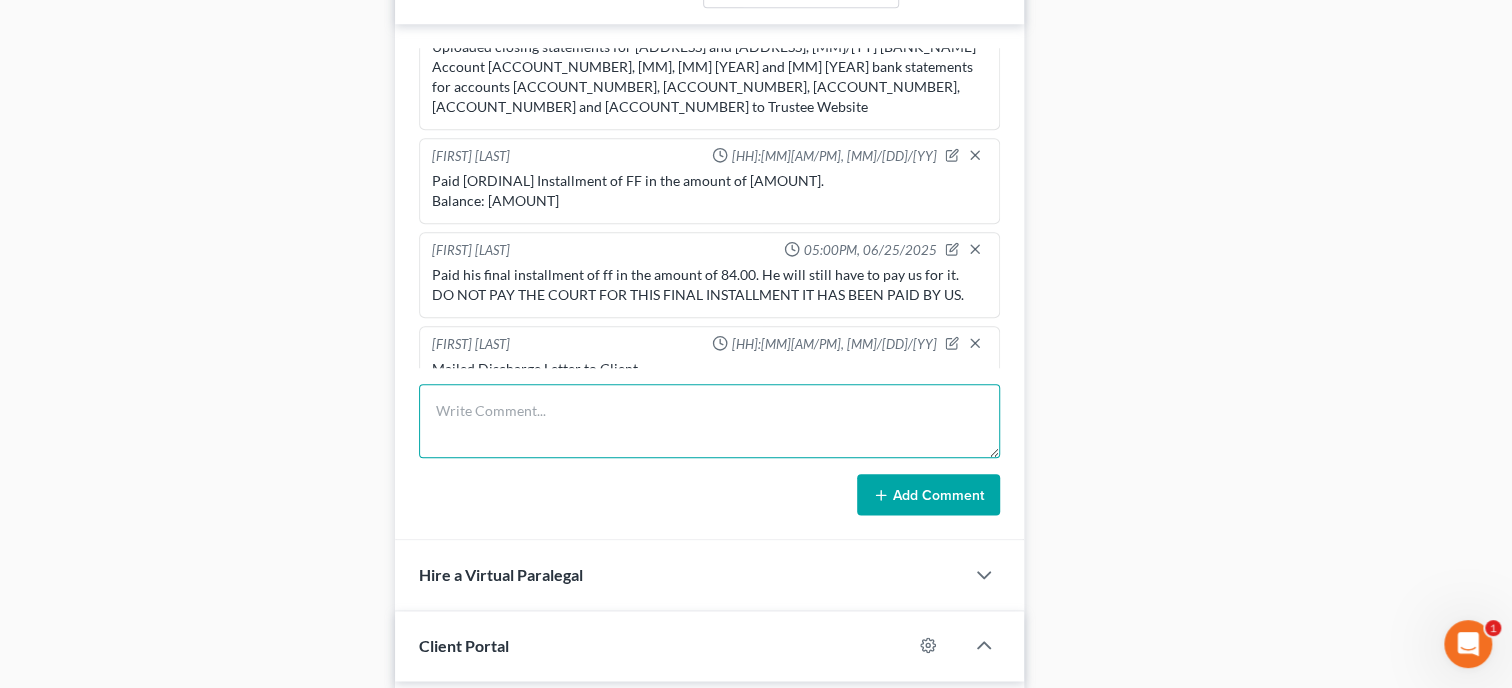 click at bounding box center [709, 421] 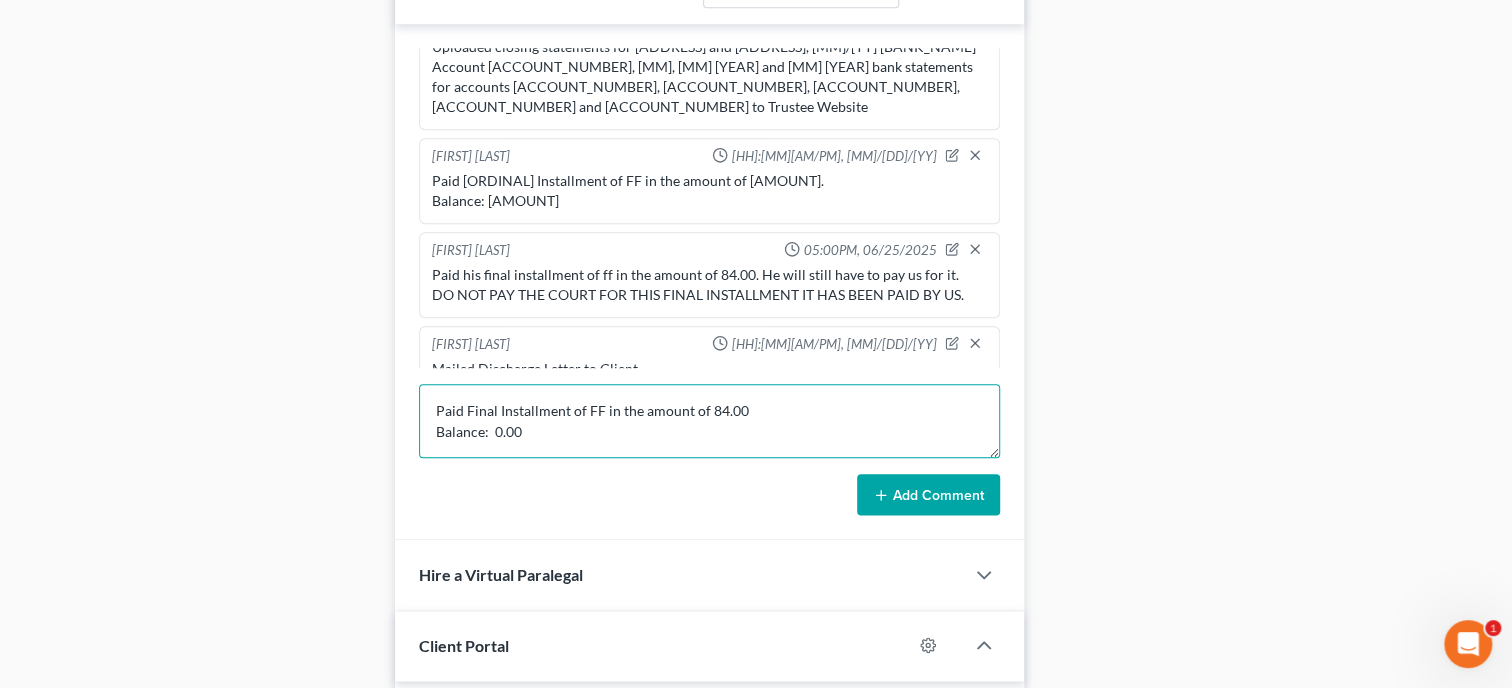 type on "Paid Final Installment of FF in the amount of 84.00
Balance:  0.00" 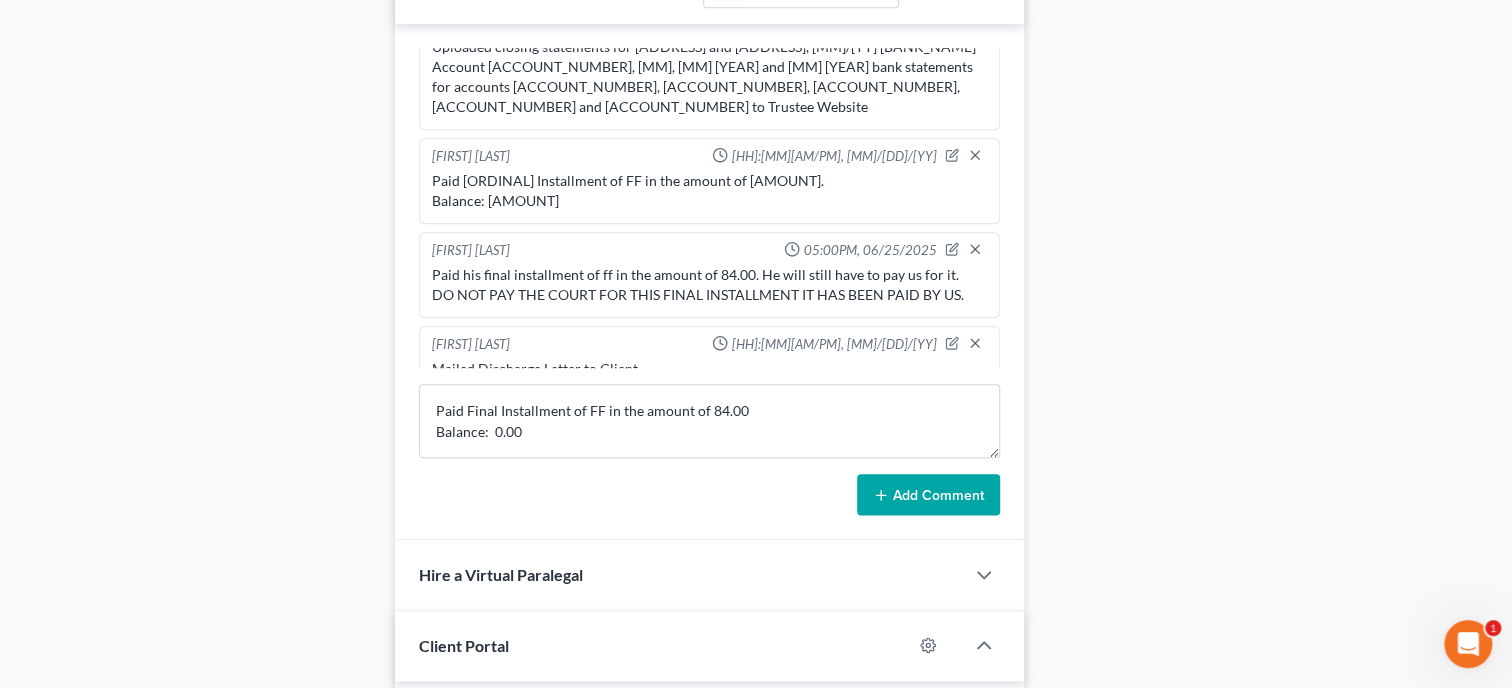 click on "Add Comment" at bounding box center (928, 495) 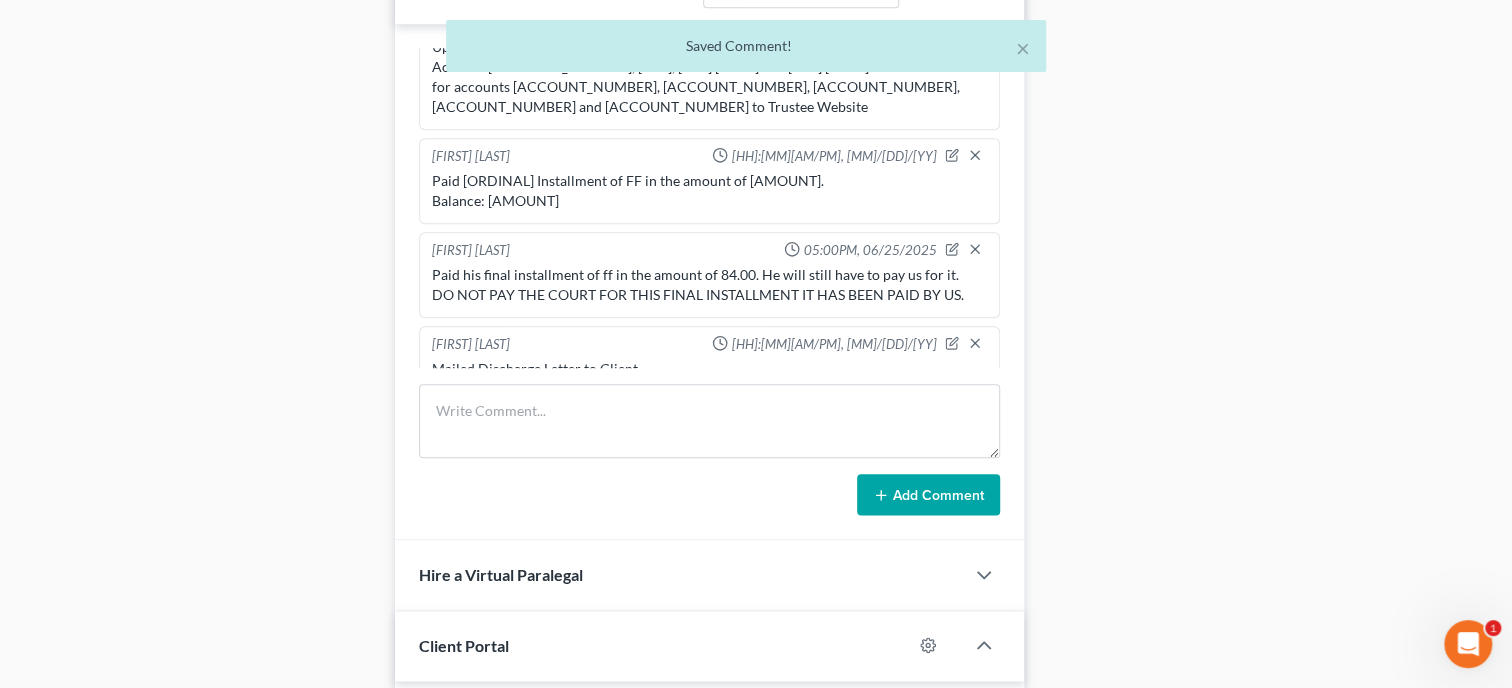 scroll, scrollTop: 622, scrollLeft: 0, axis: vertical 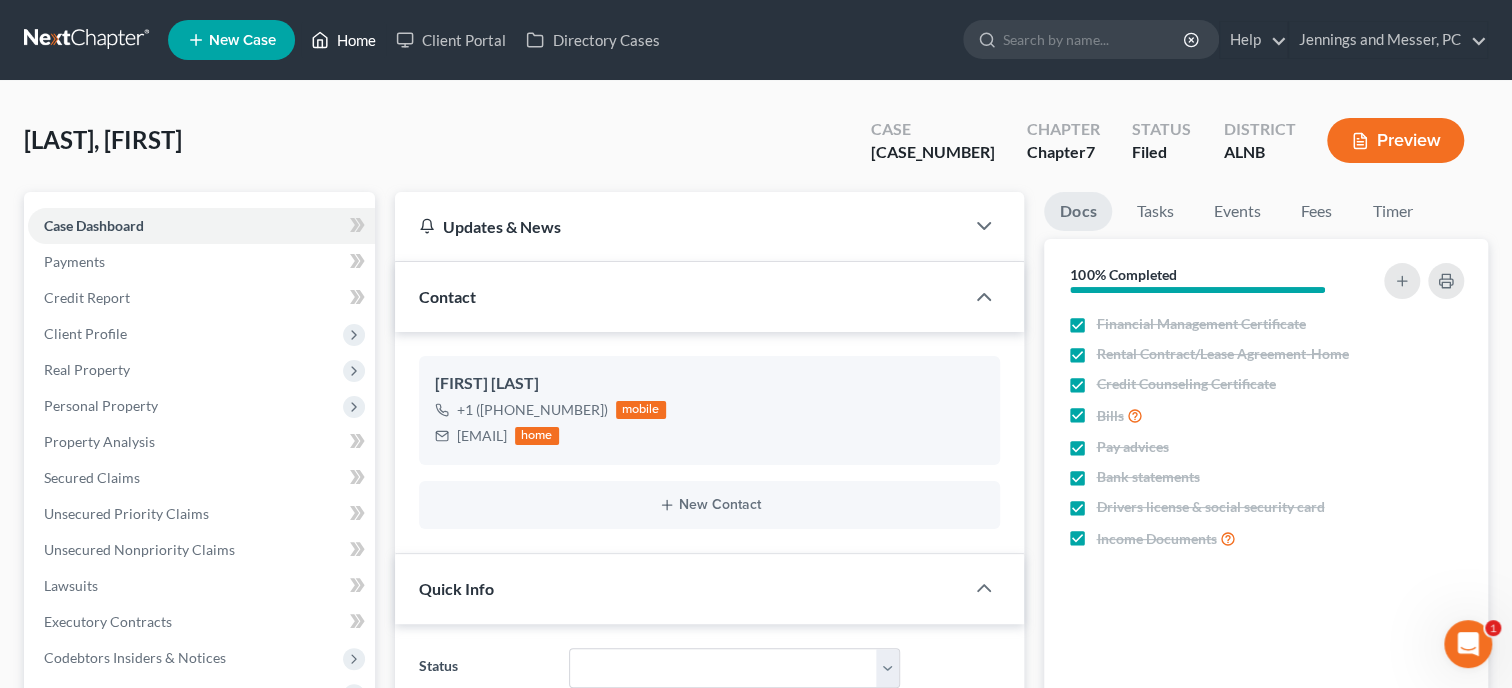 click on "Home" at bounding box center [343, 40] 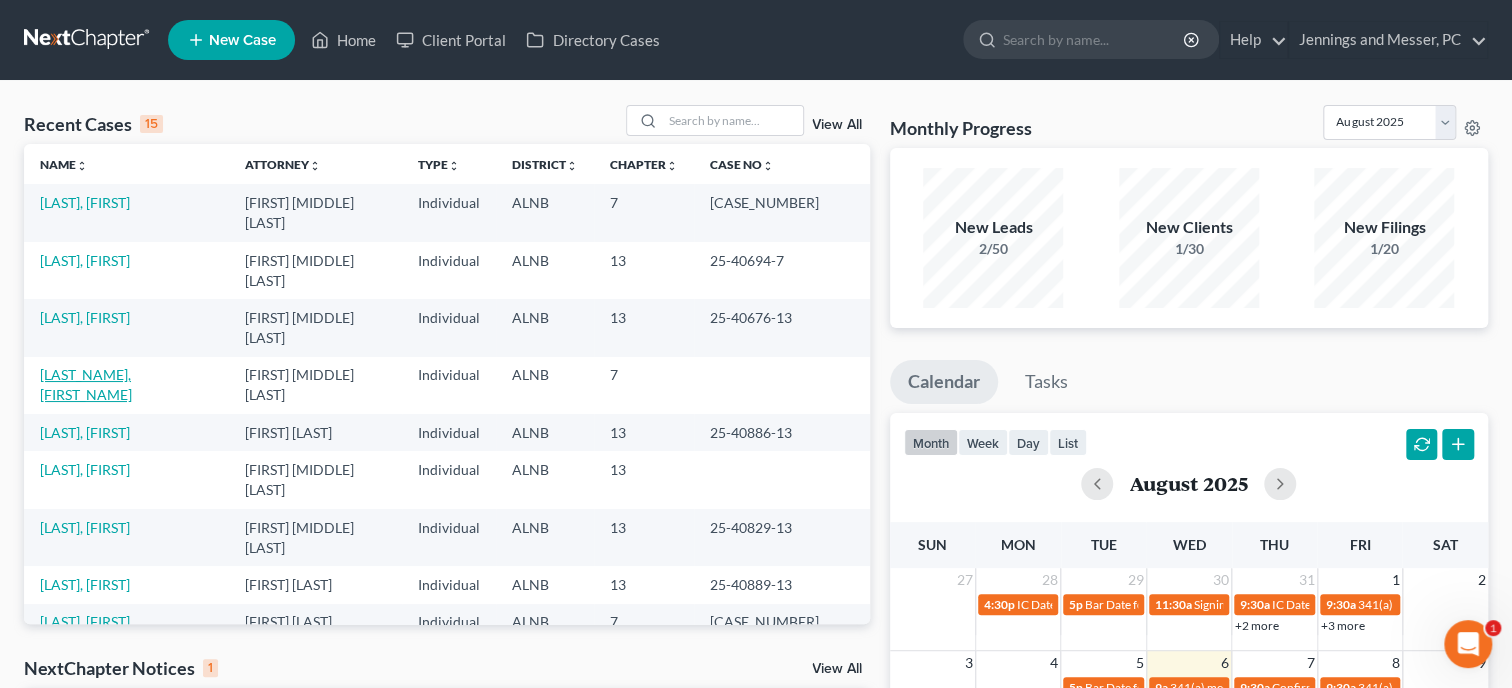click on "[LAST], [FIRST]" at bounding box center [86, 384] 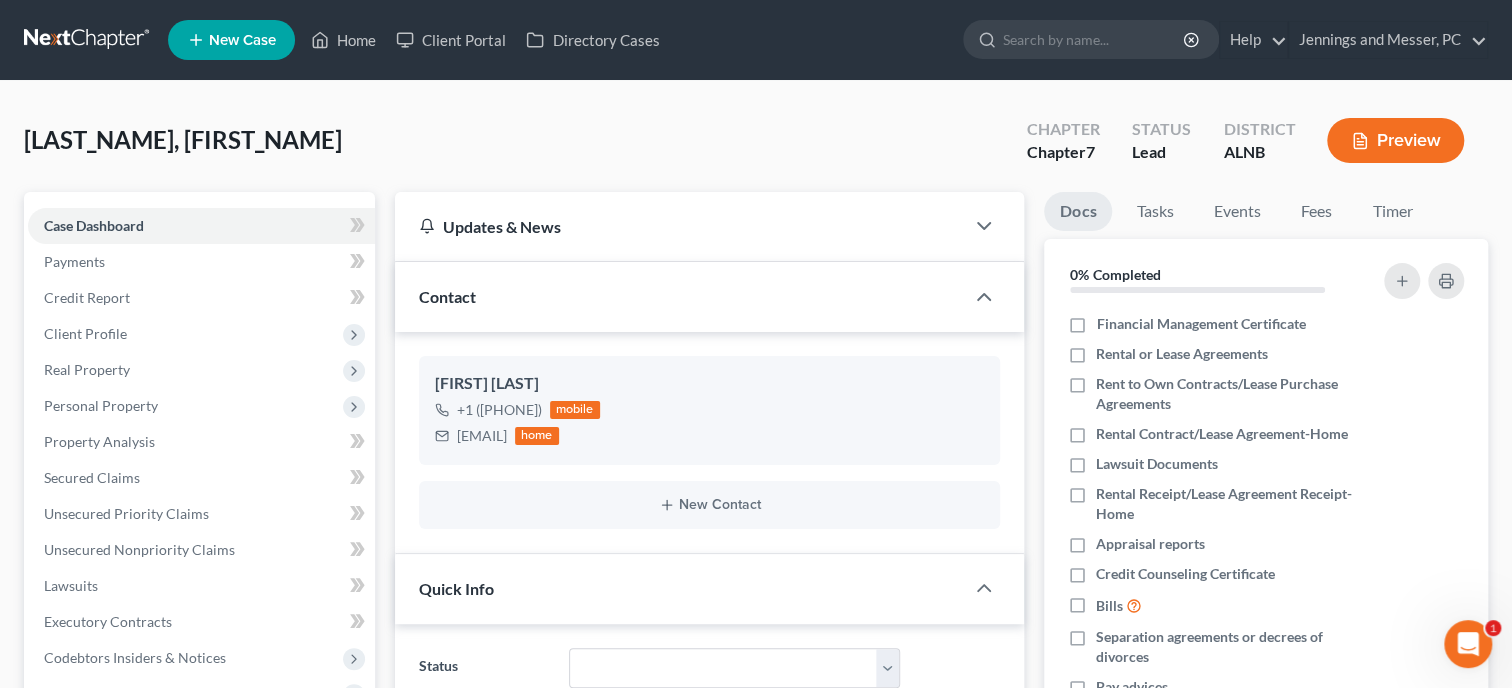 scroll, scrollTop: 1025, scrollLeft: 0, axis: vertical 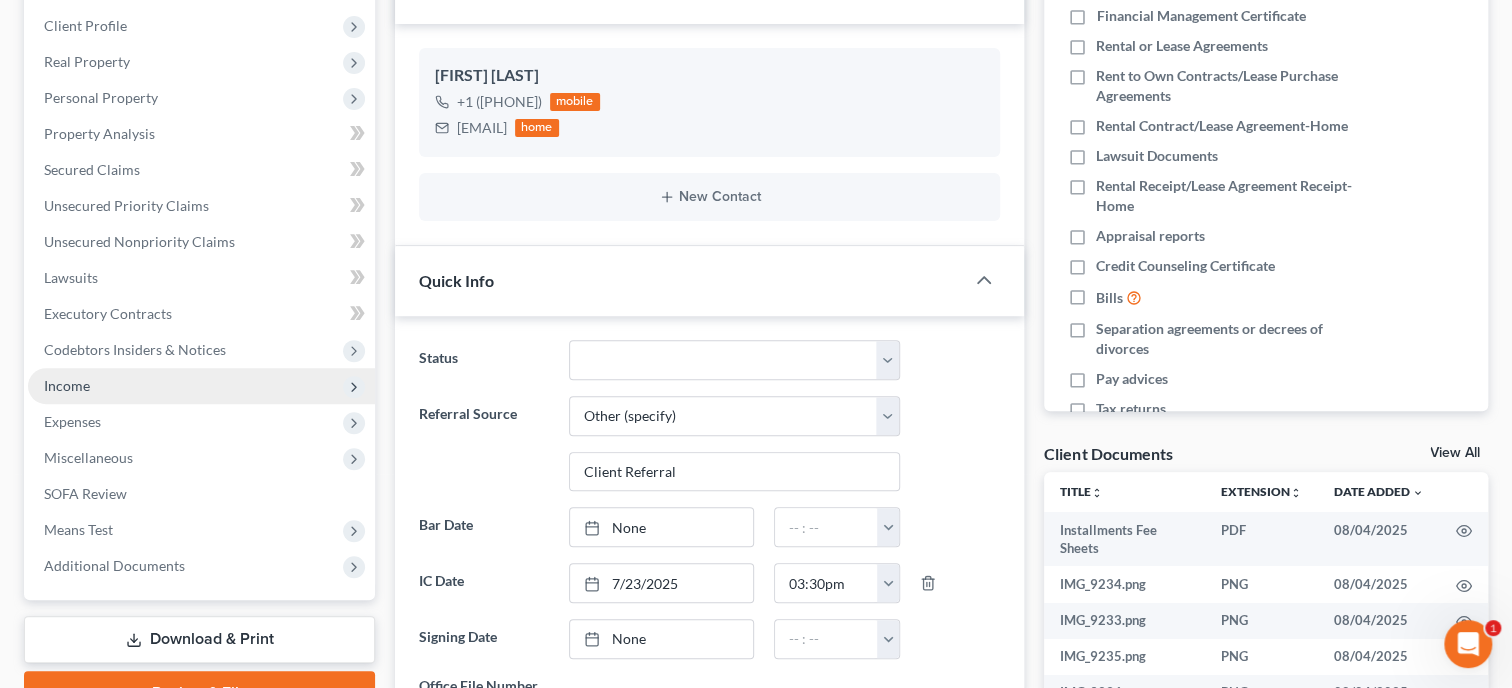 click on "Income" at bounding box center [67, 385] 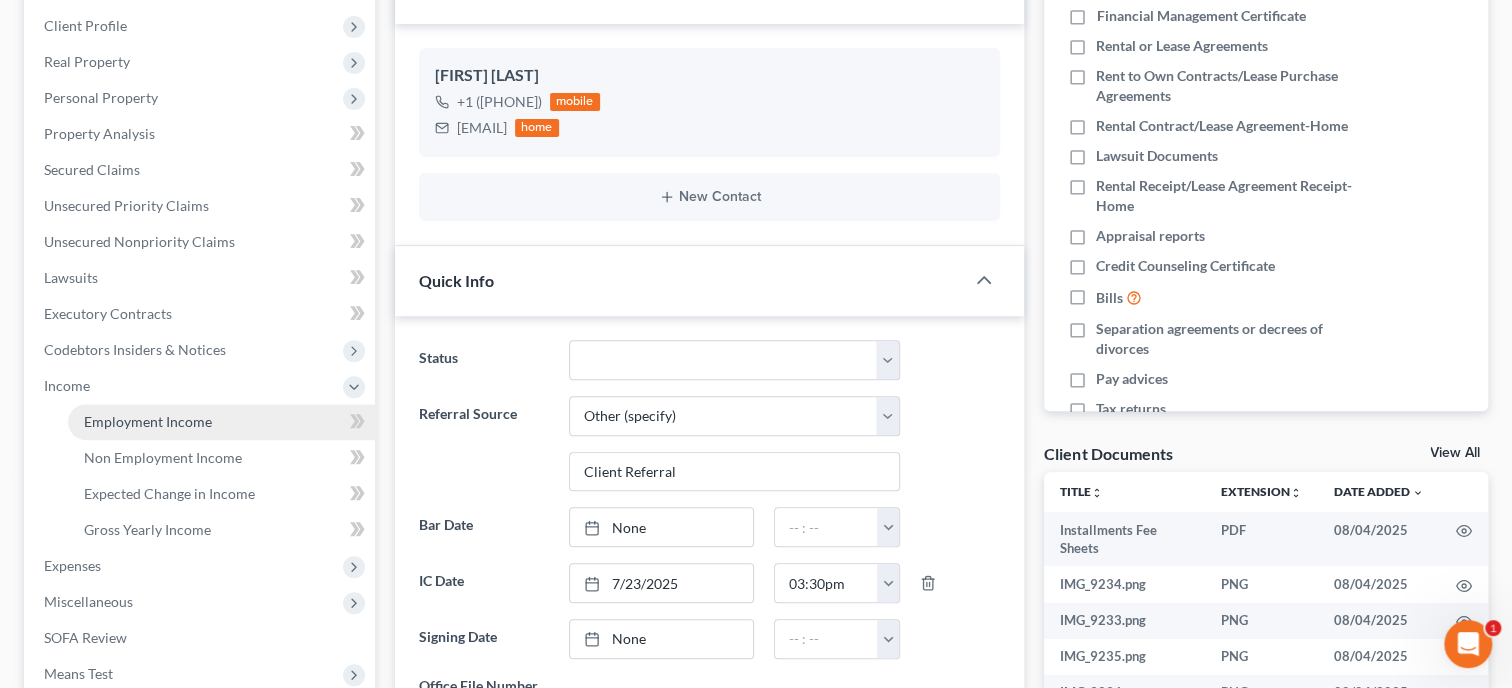 click on "Employment Income" at bounding box center [148, 421] 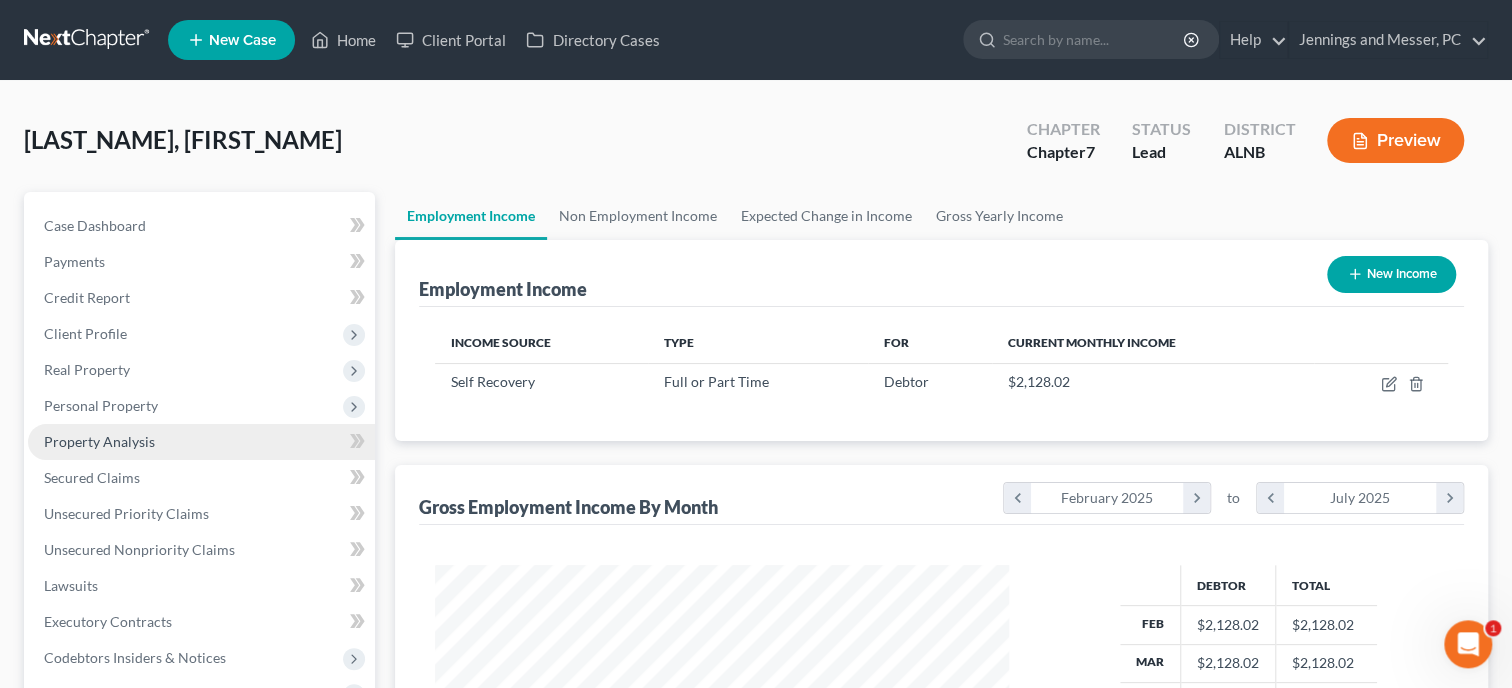 scroll, scrollTop: 0, scrollLeft: 0, axis: both 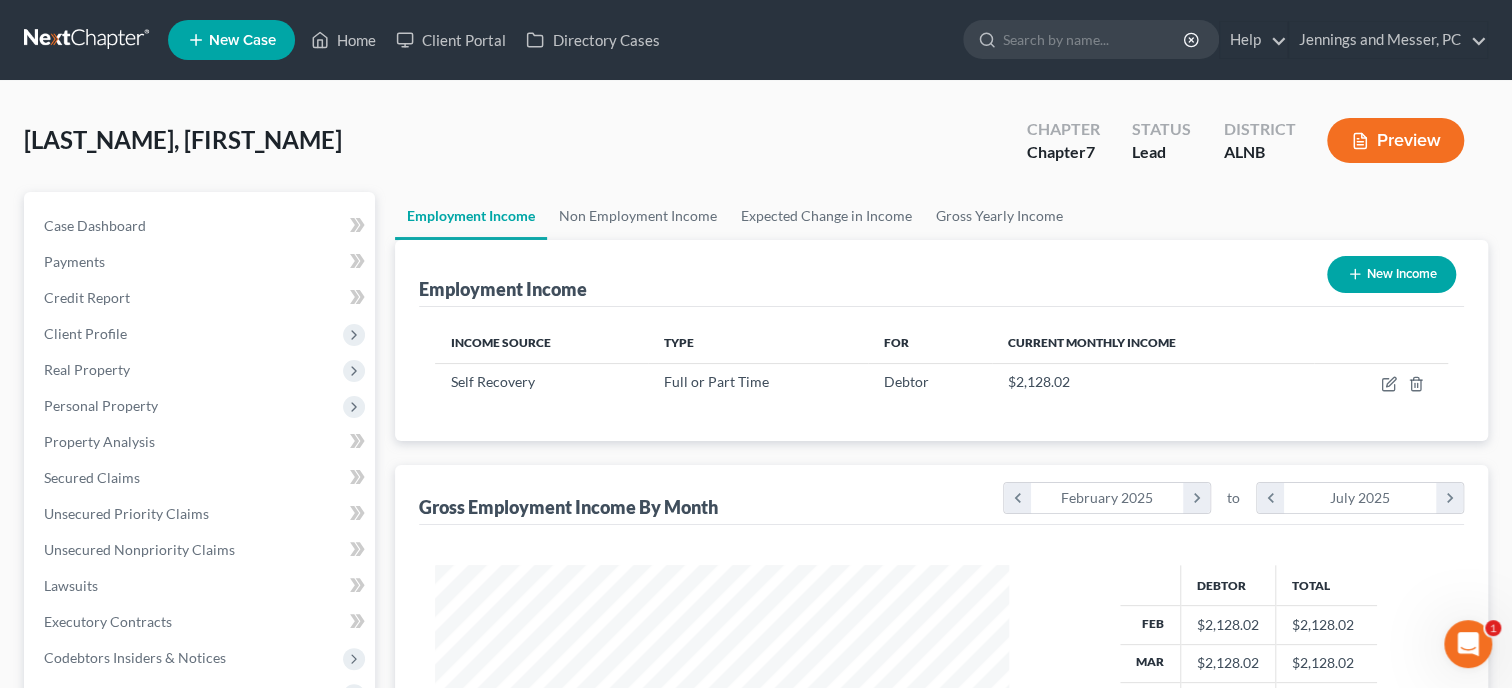 click on "New Income" at bounding box center [1391, 274] 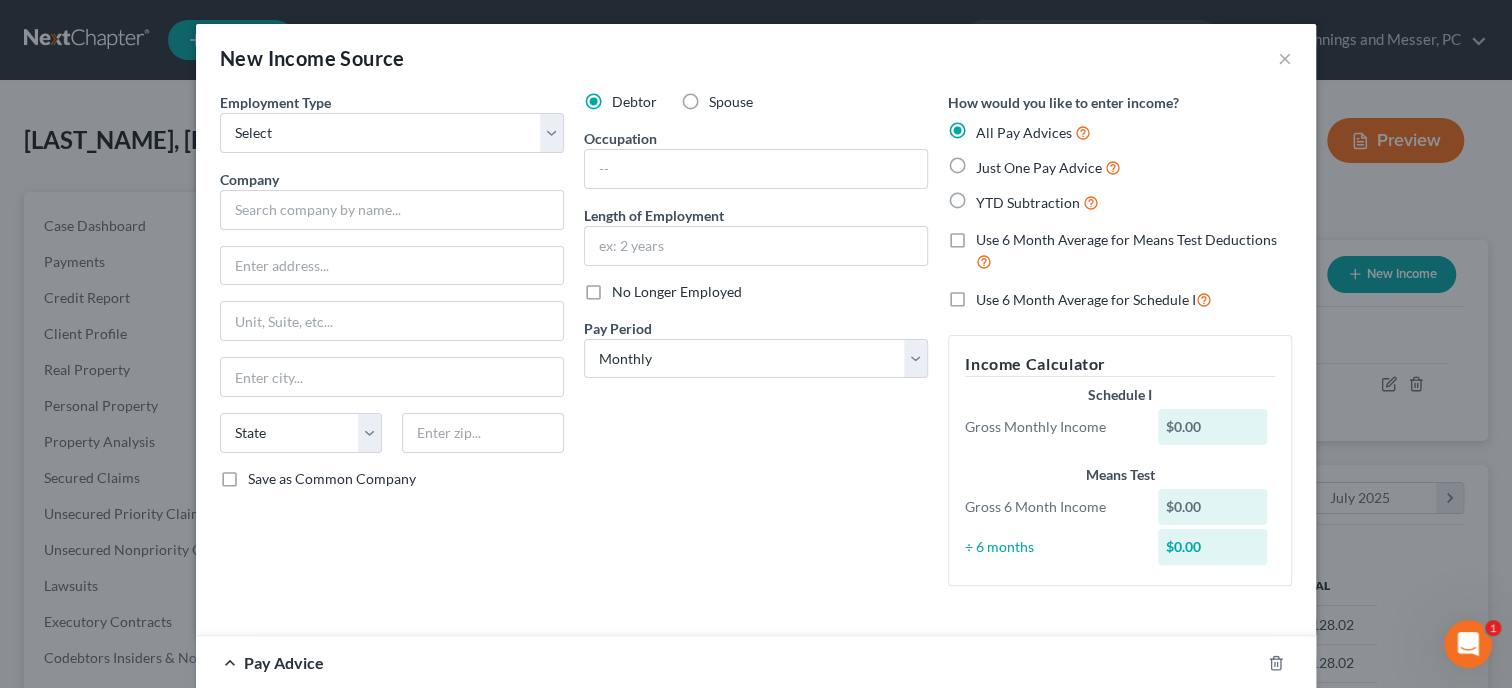 click on "Spouse" at bounding box center (731, 102) 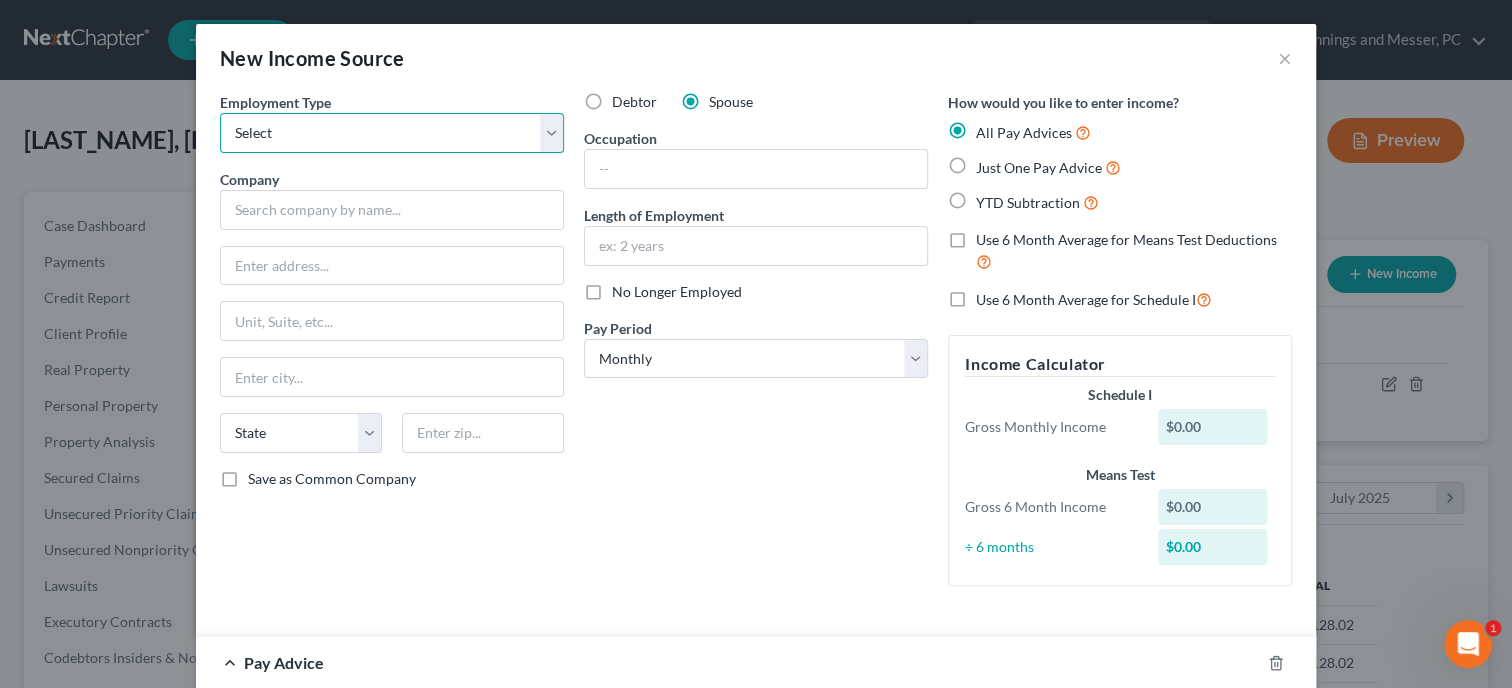 select on "0" 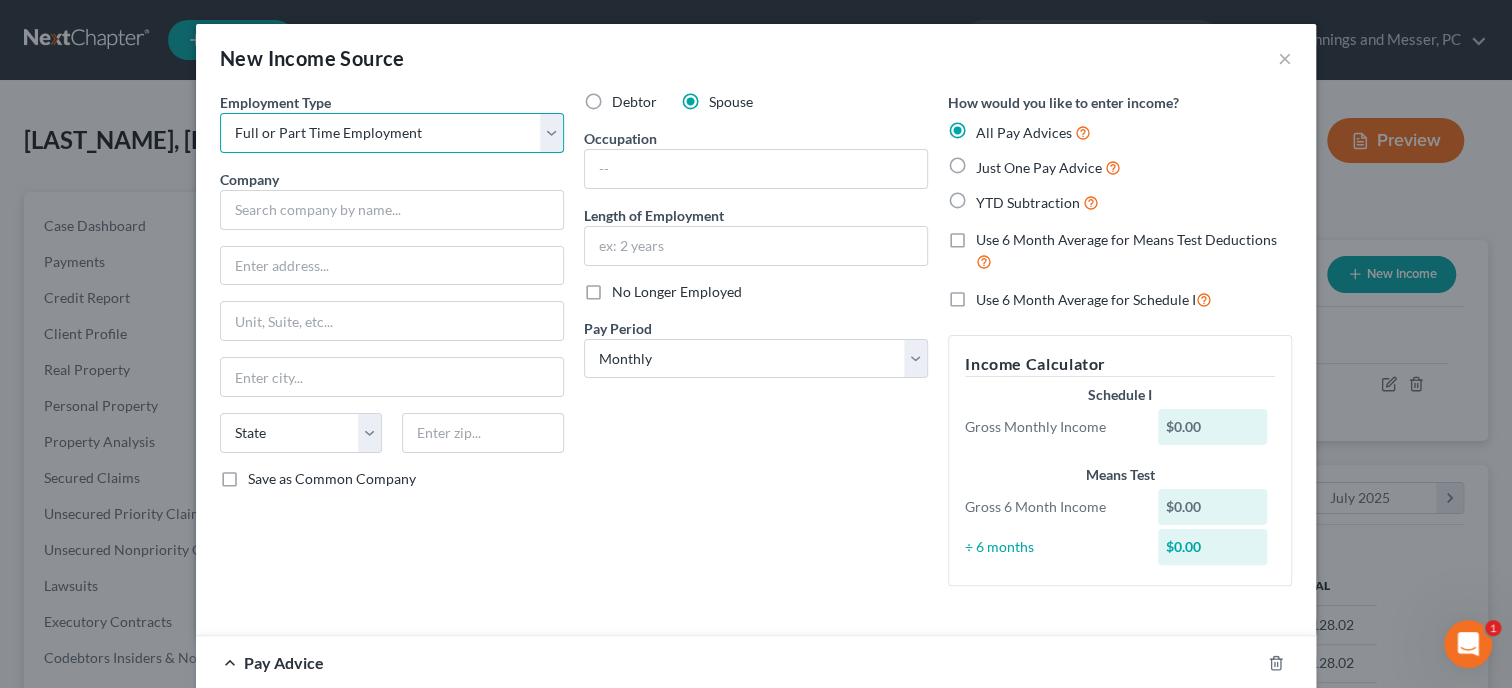 click on "Full or Part Time Employment" at bounding box center [0, 0] 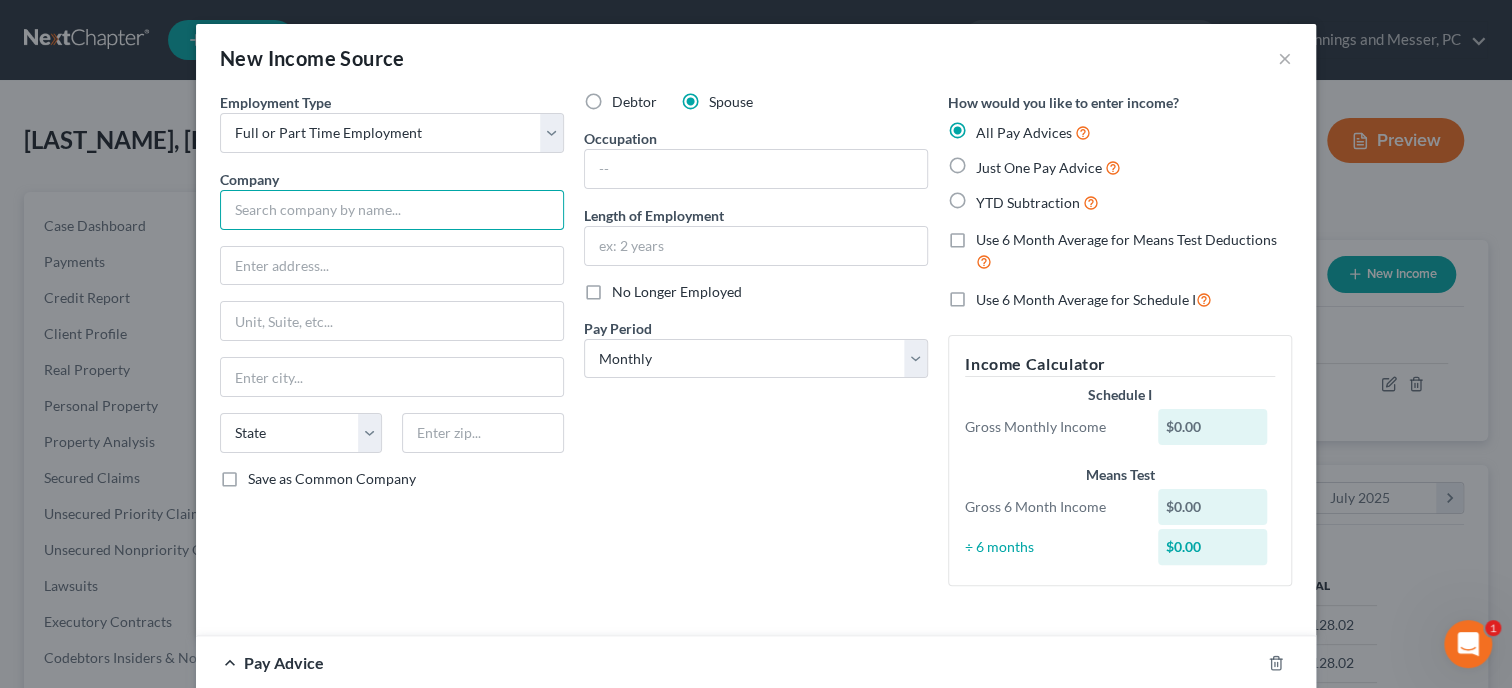 click at bounding box center (392, 210) 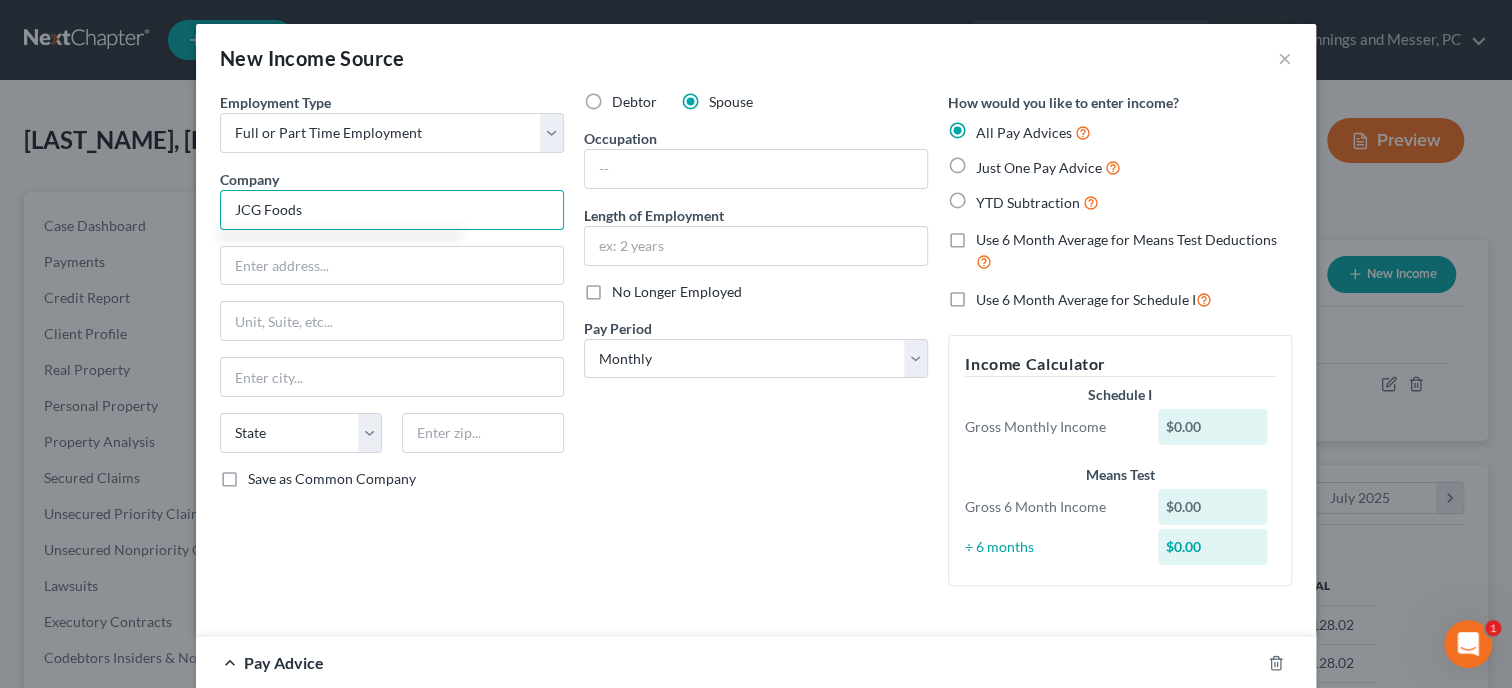 type on "JCG Foods" 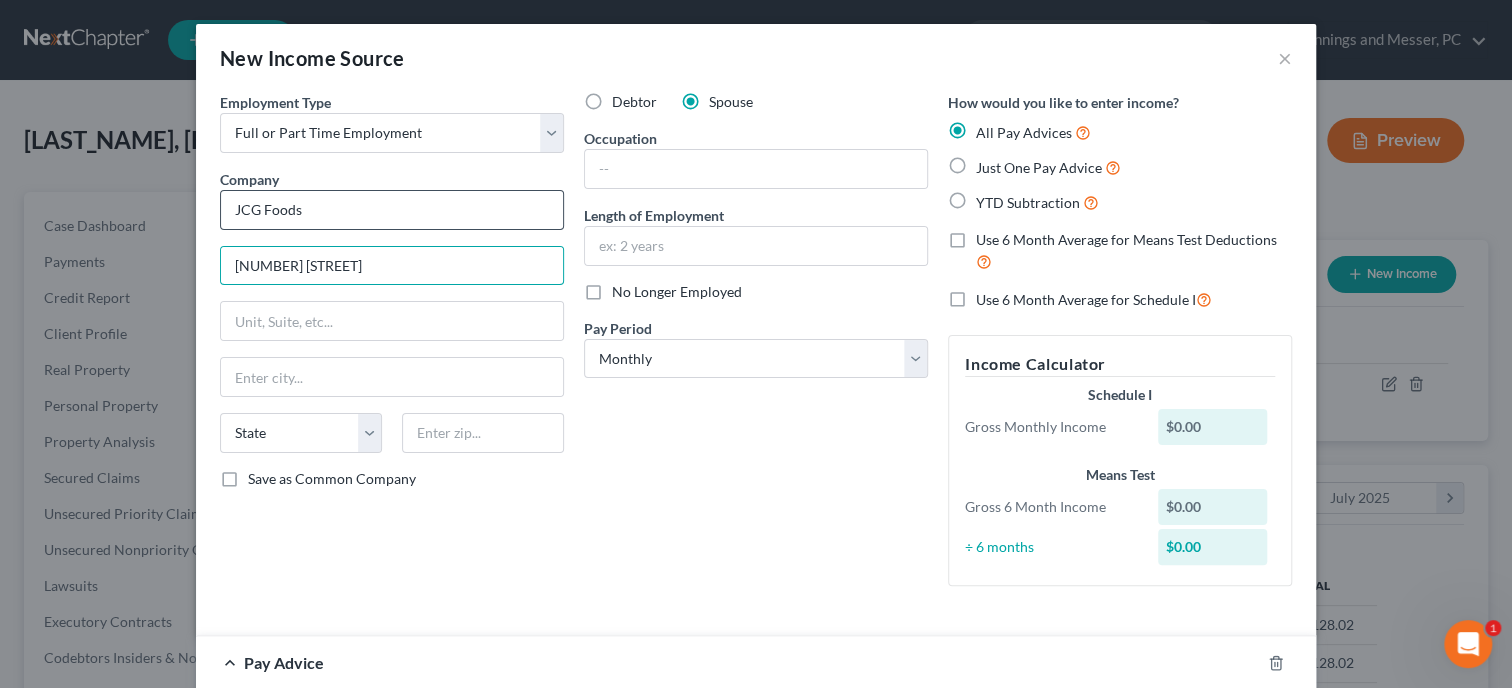 type on "1300 West Higgins Road" 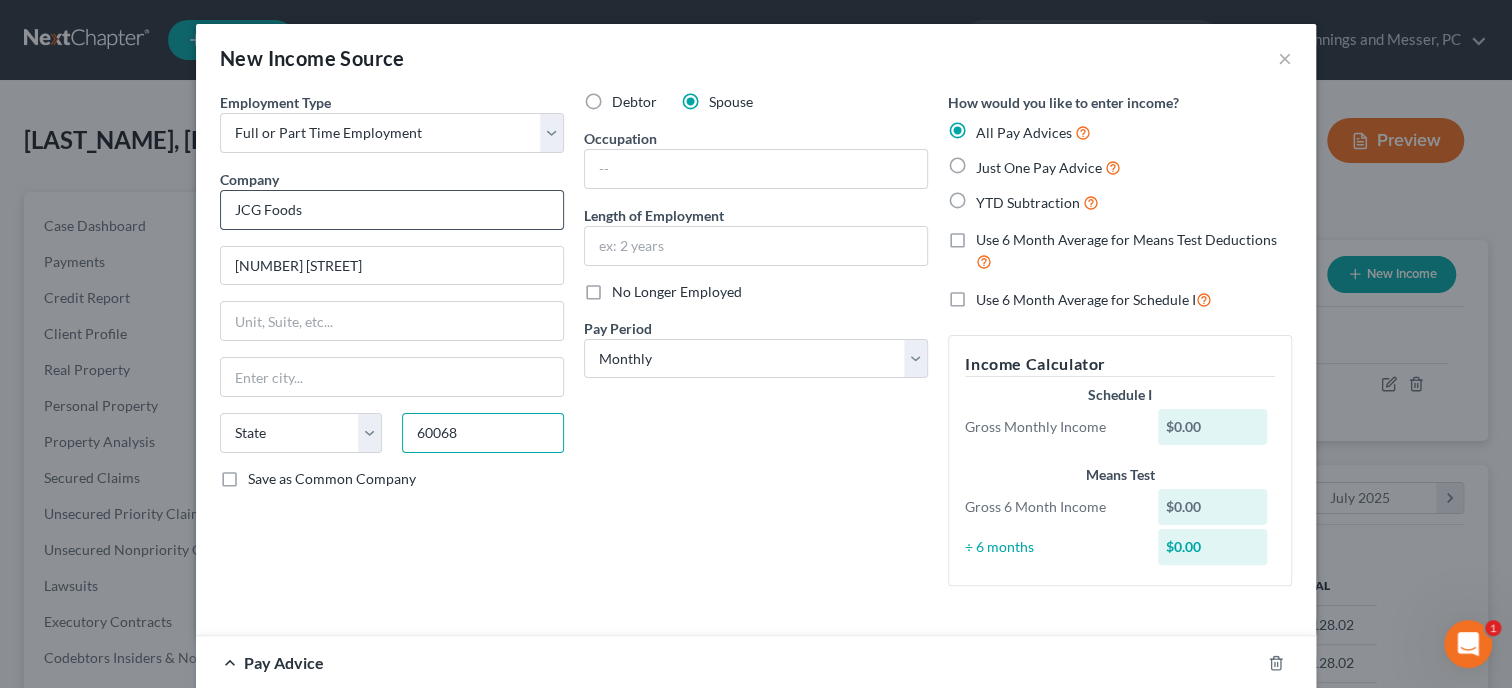 type on "60068" 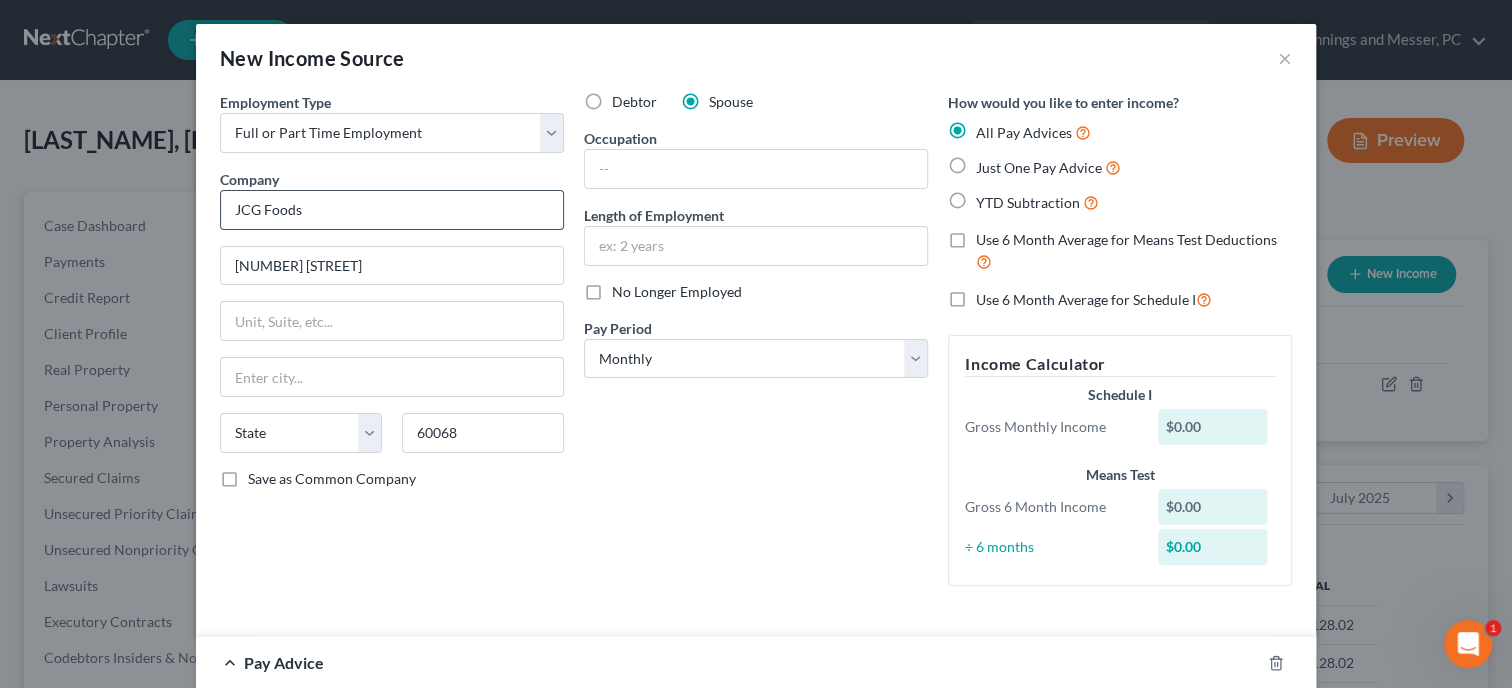 type on "Park Ridge" 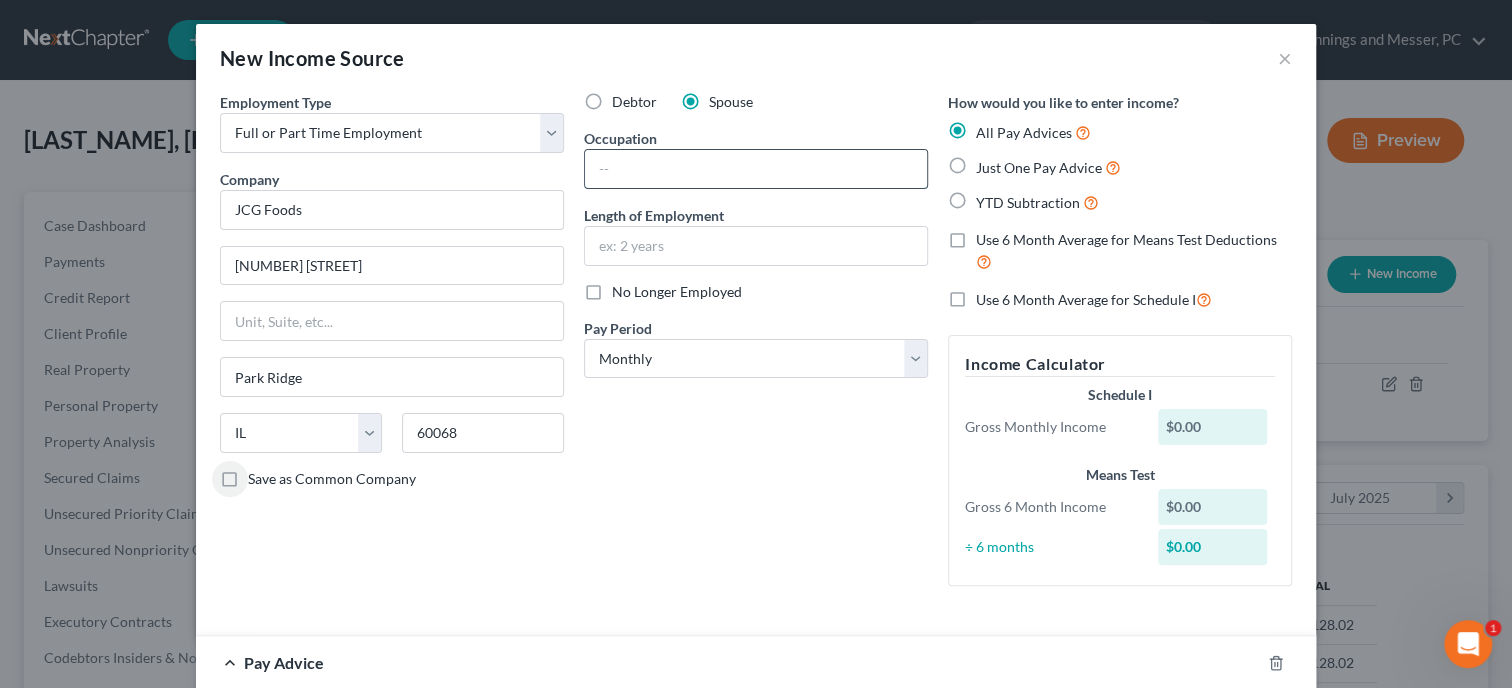 click at bounding box center [756, 169] 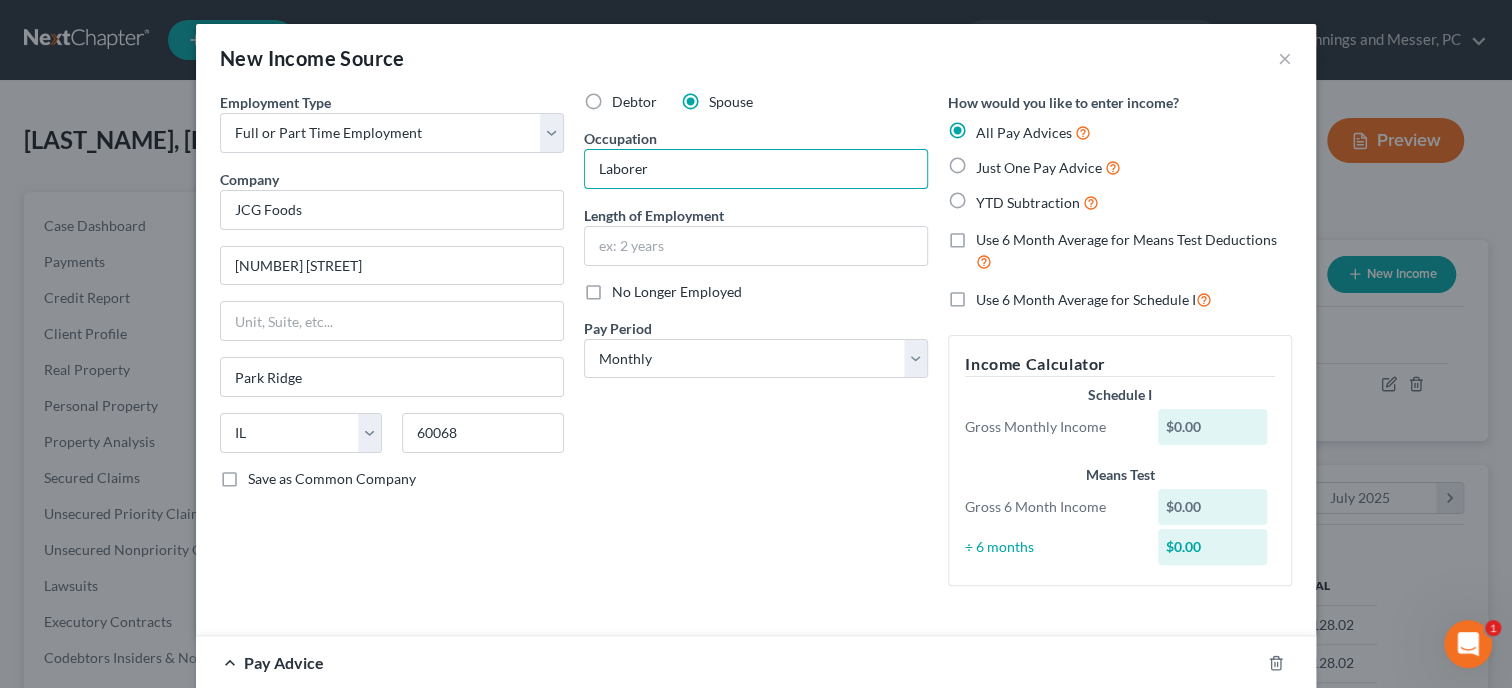 type on "Laborer" 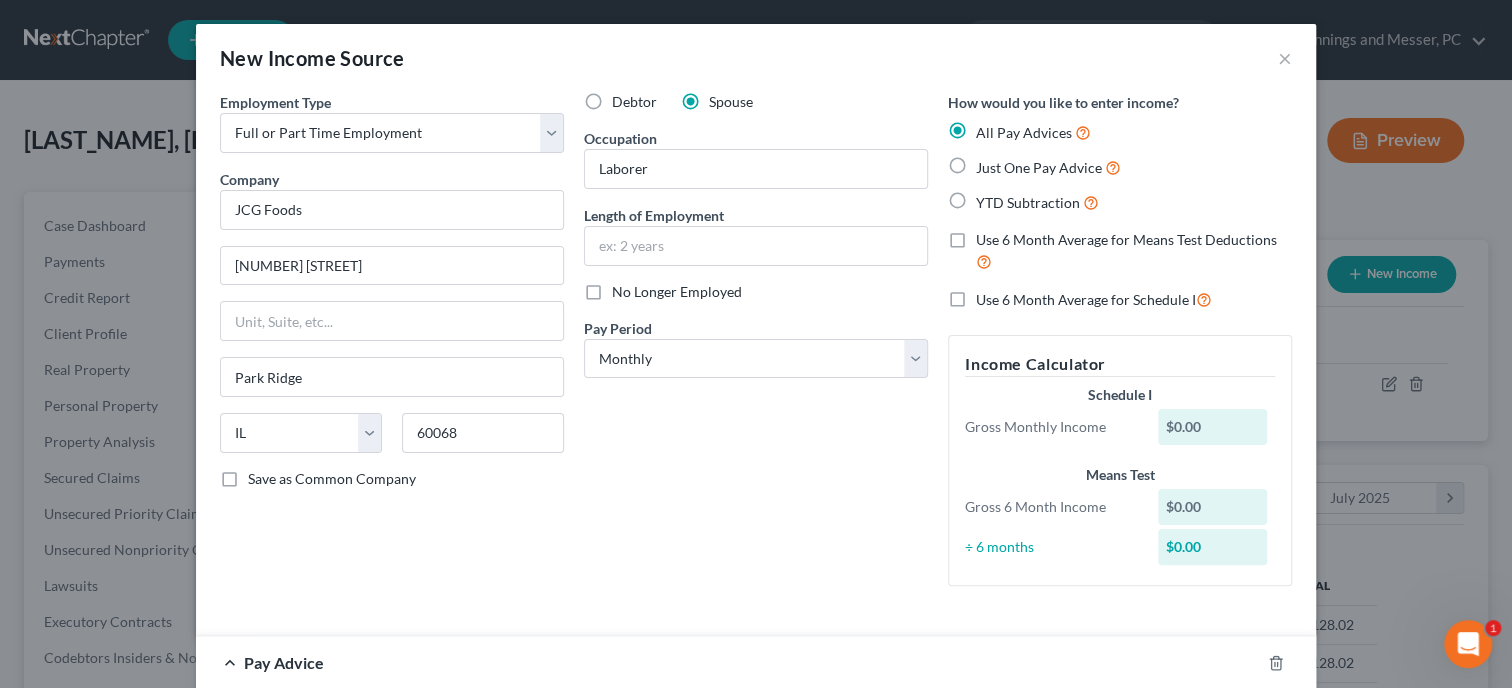 click on "Just One Pay Advice" at bounding box center (1048, 167) 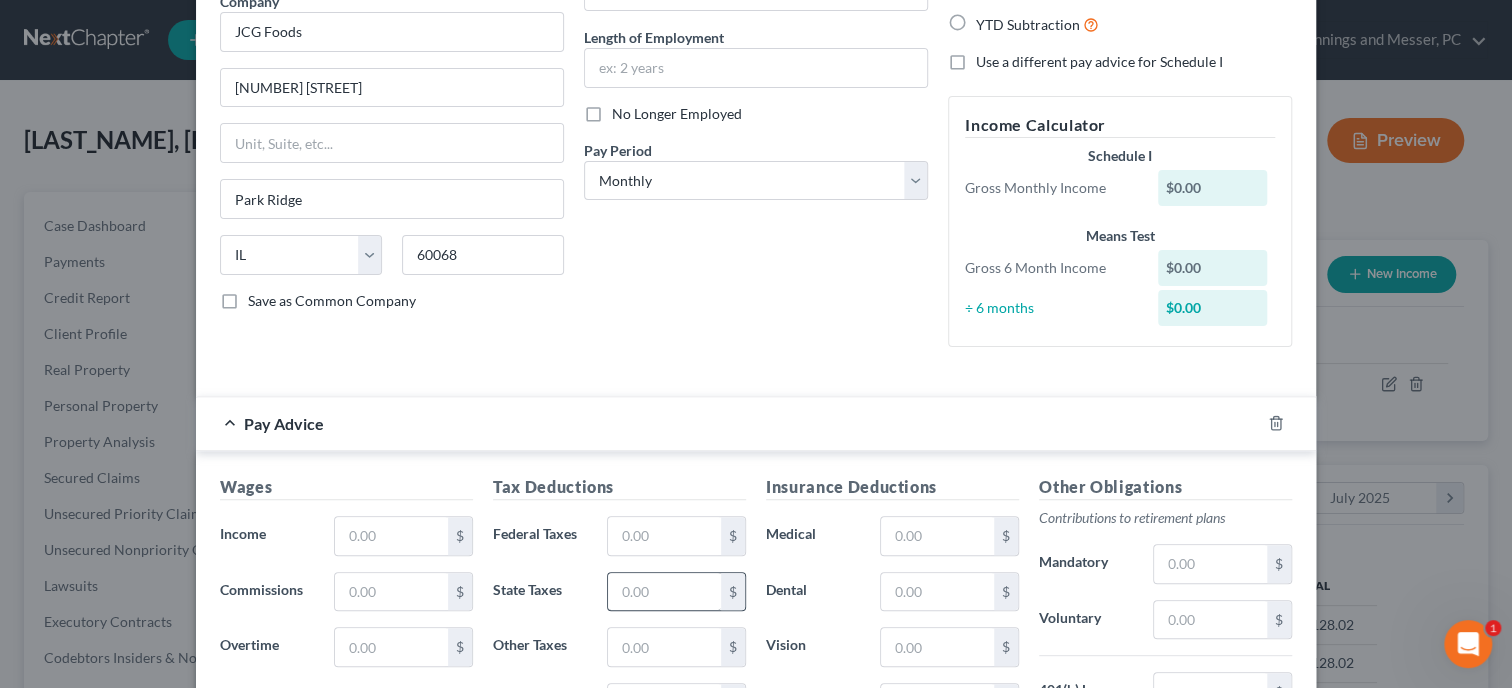scroll, scrollTop: 308, scrollLeft: 0, axis: vertical 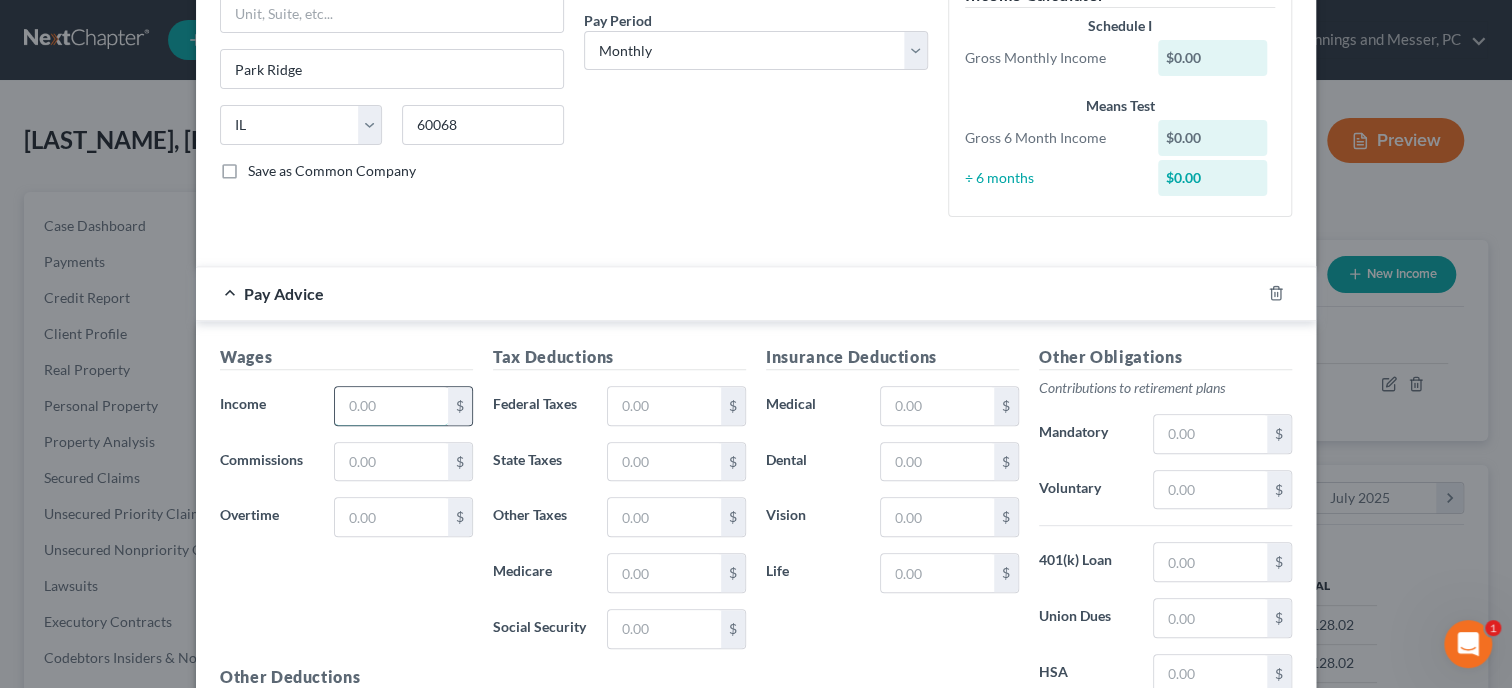click at bounding box center (391, 406) 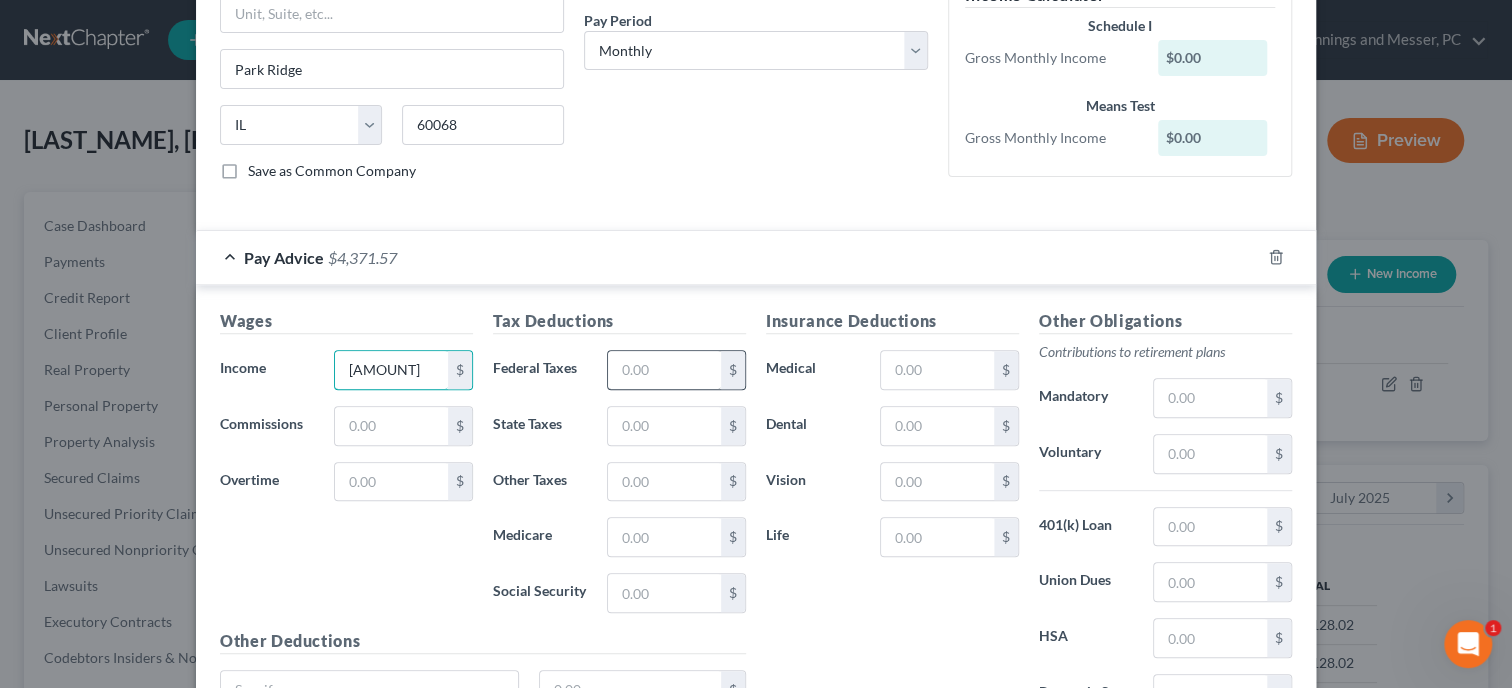 type on "4,371.57" 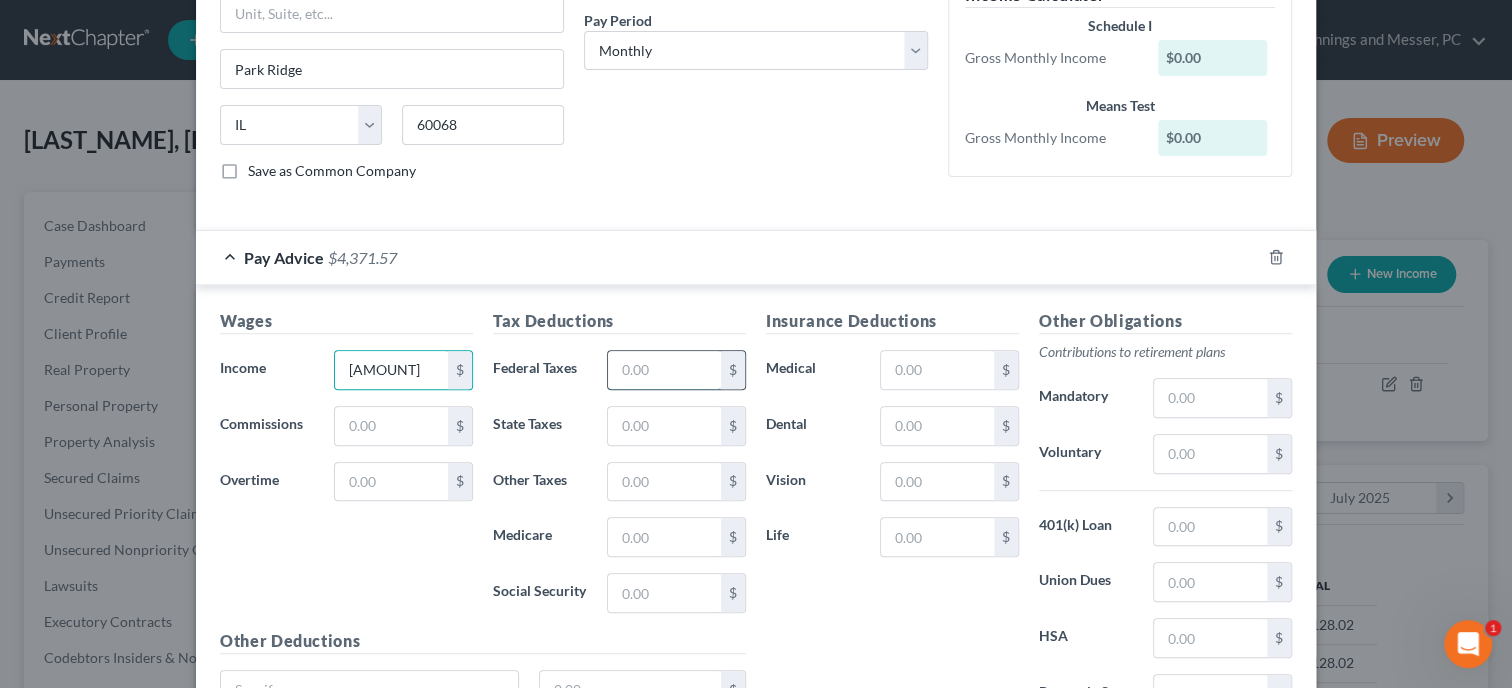 click at bounding box center [664, 370] 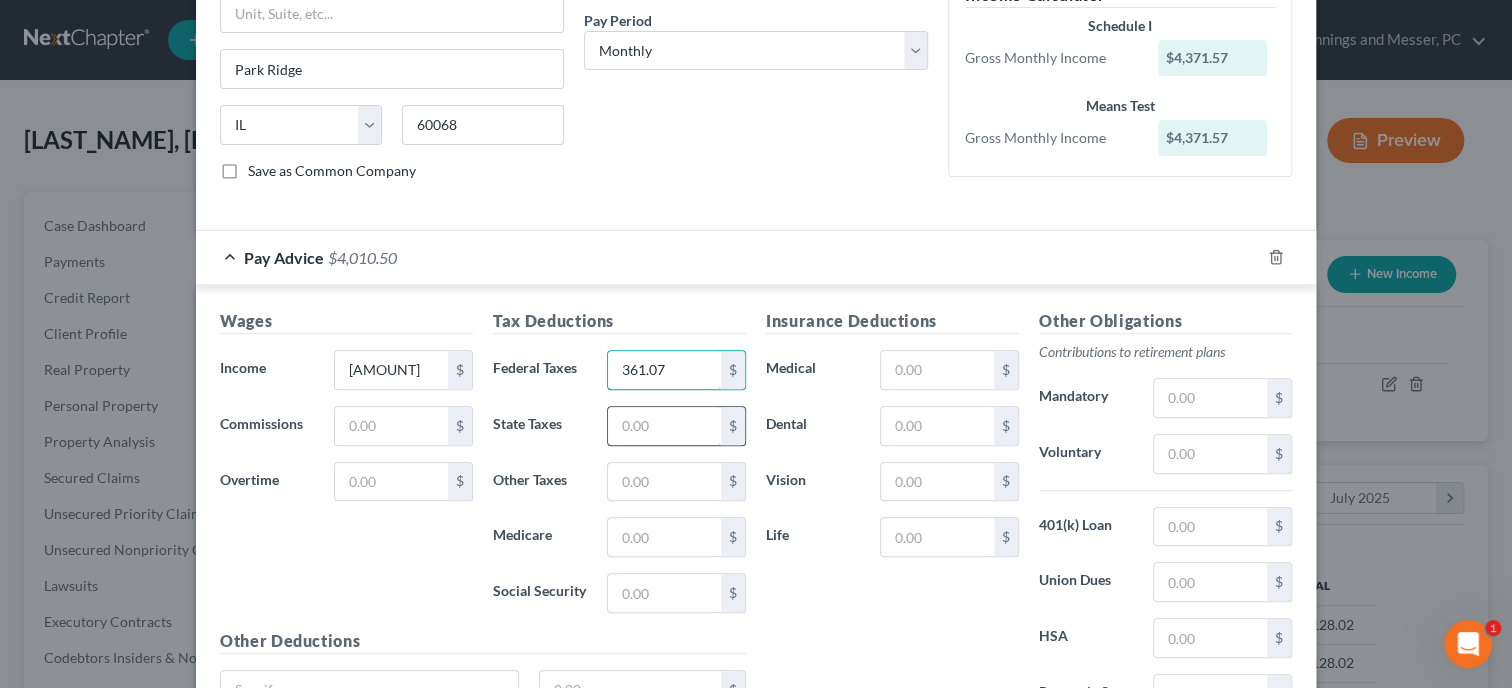 type on "361.07" 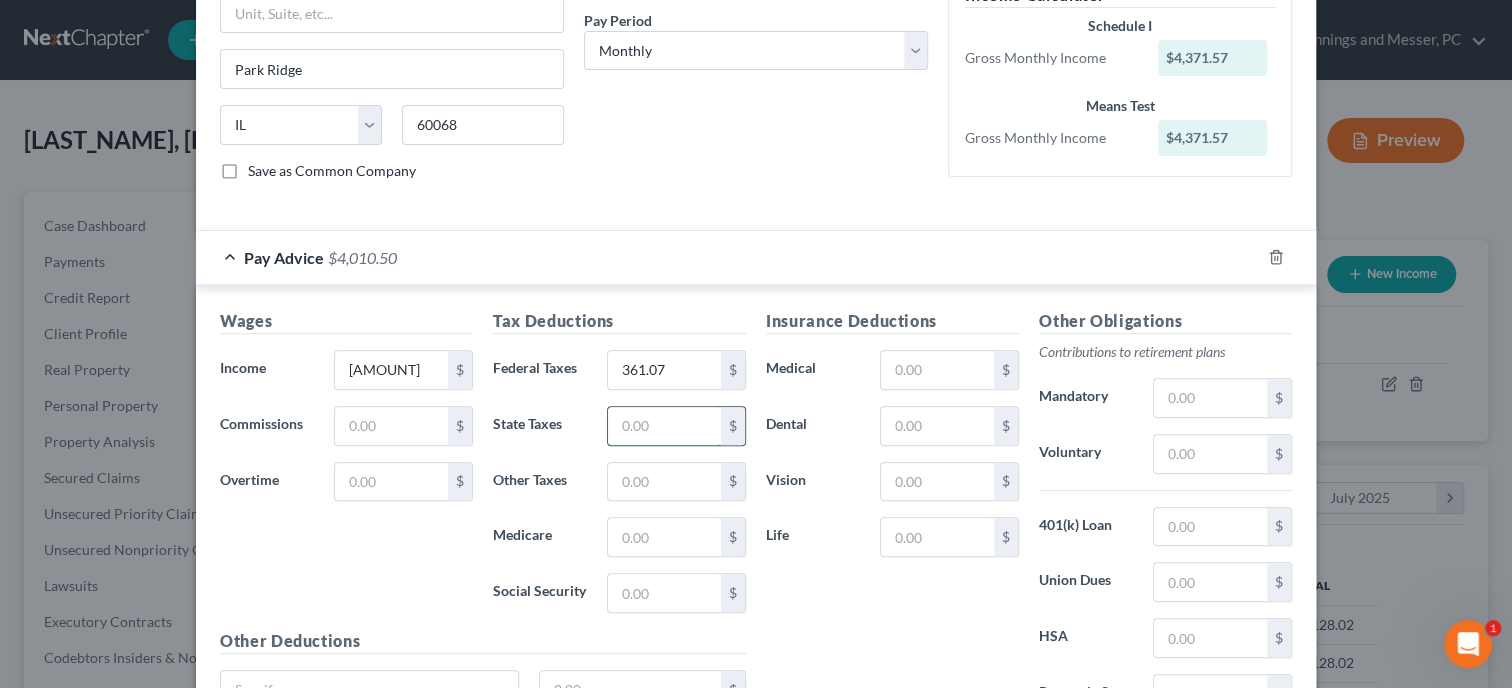 click at bounding box center [664, 426] 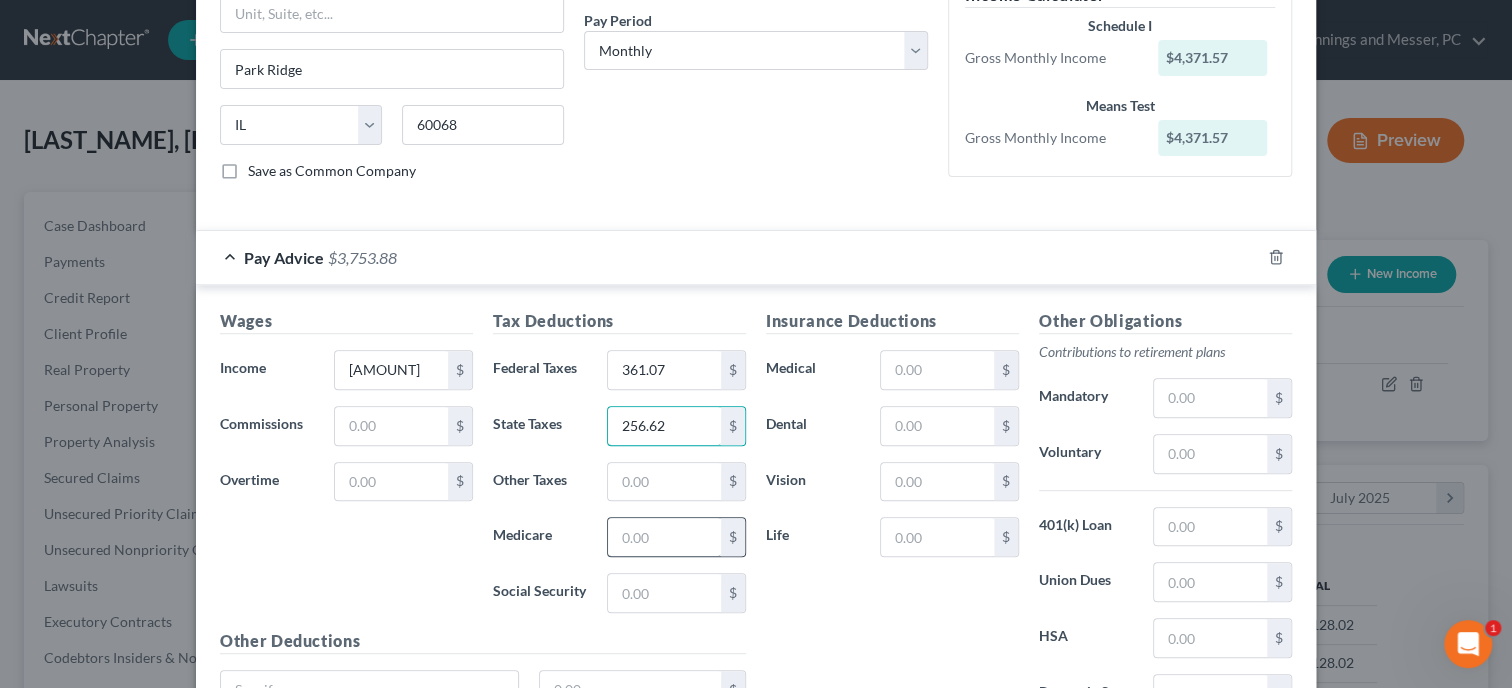 type on "256.62" 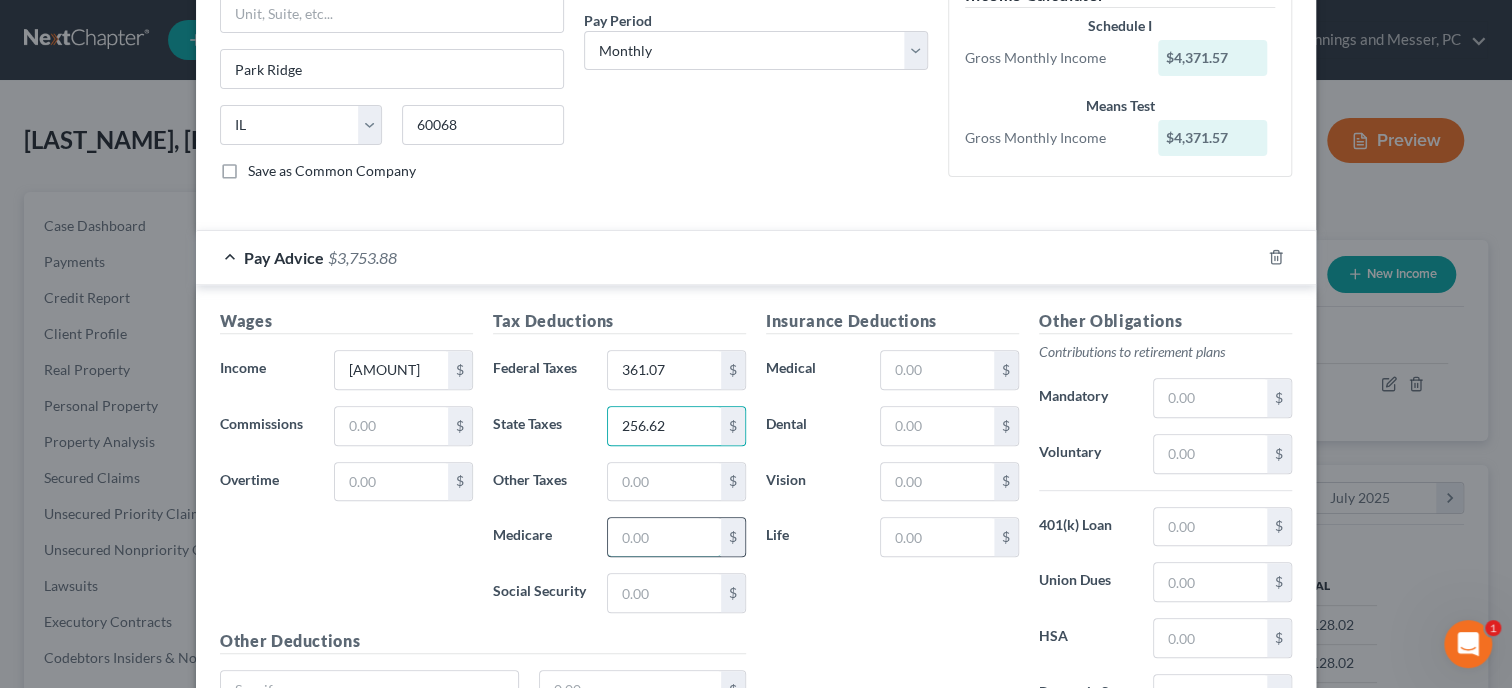 click at bounding box center [664, 537] 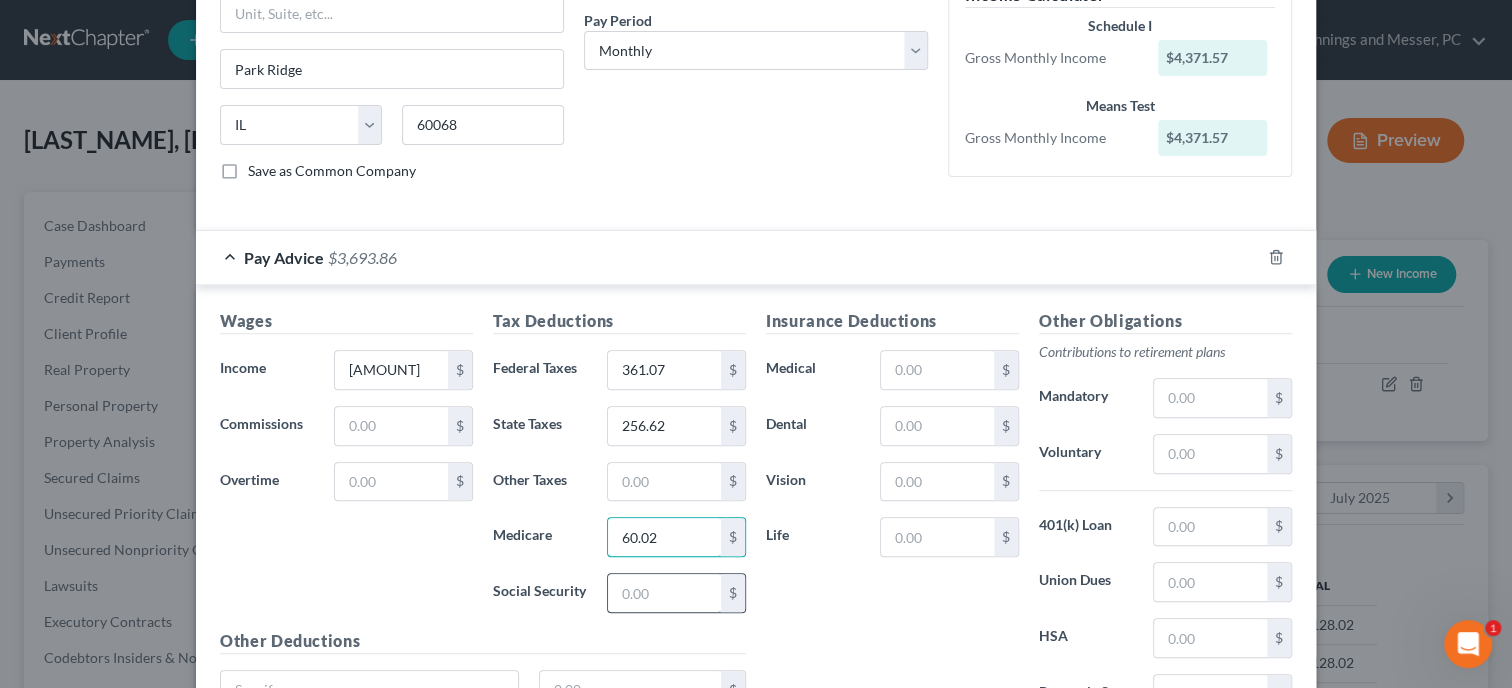type on "60.02" 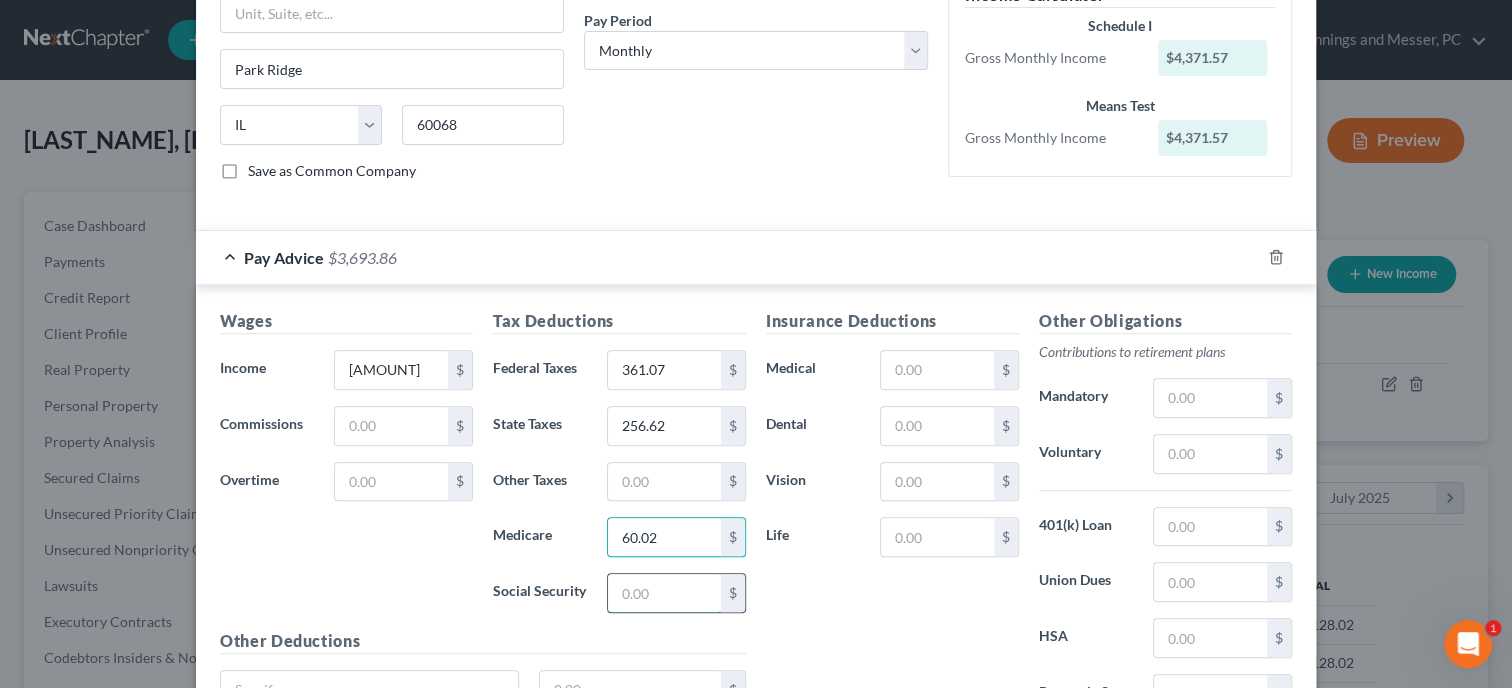 click at bounding box center [664, 593] 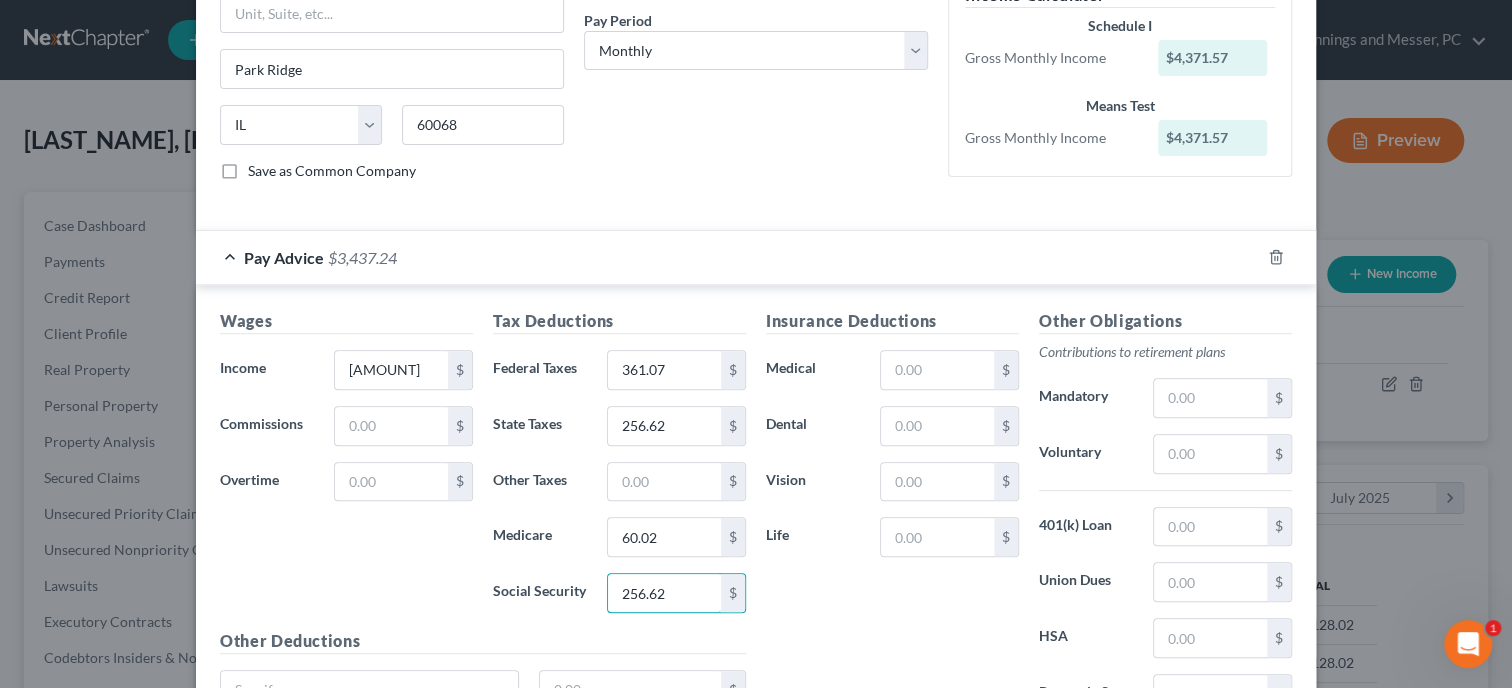 type on "256.62" 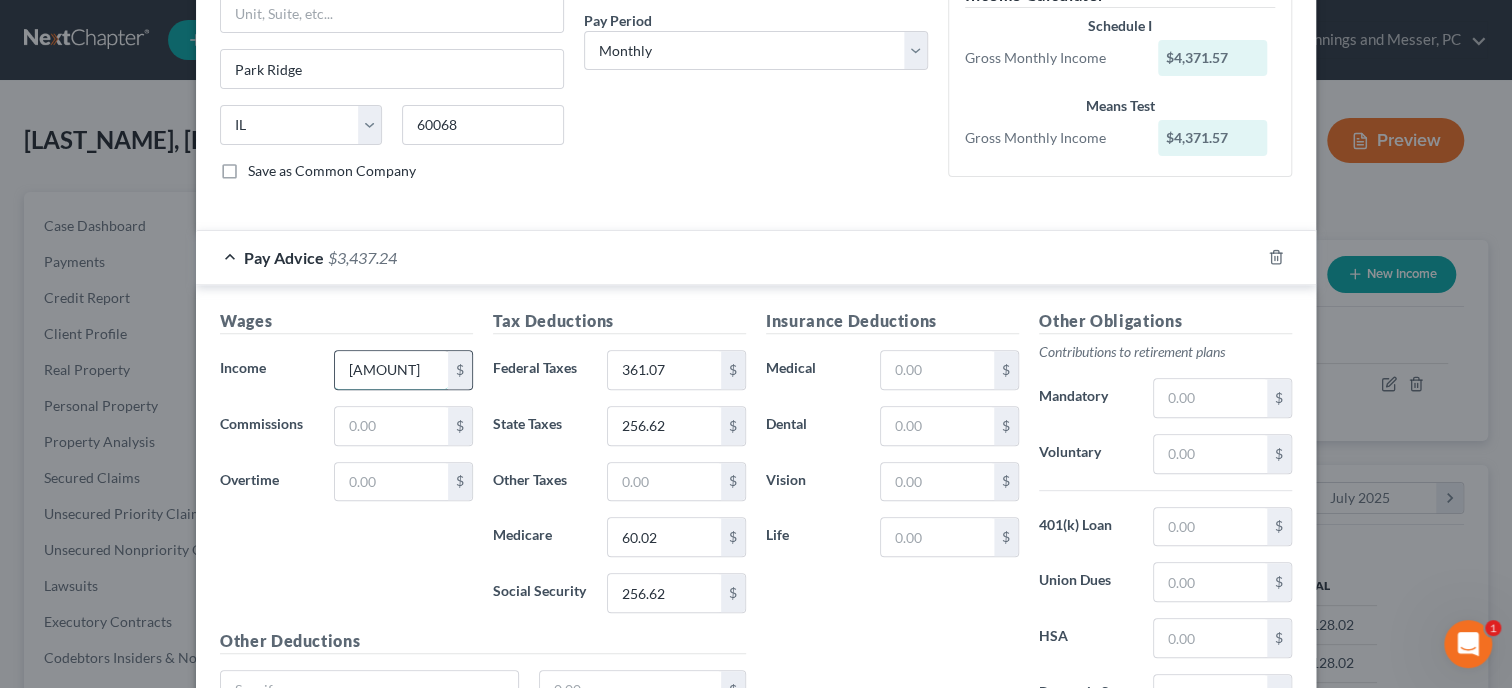 click on "4,371.57" at bounding box center [391, 370] 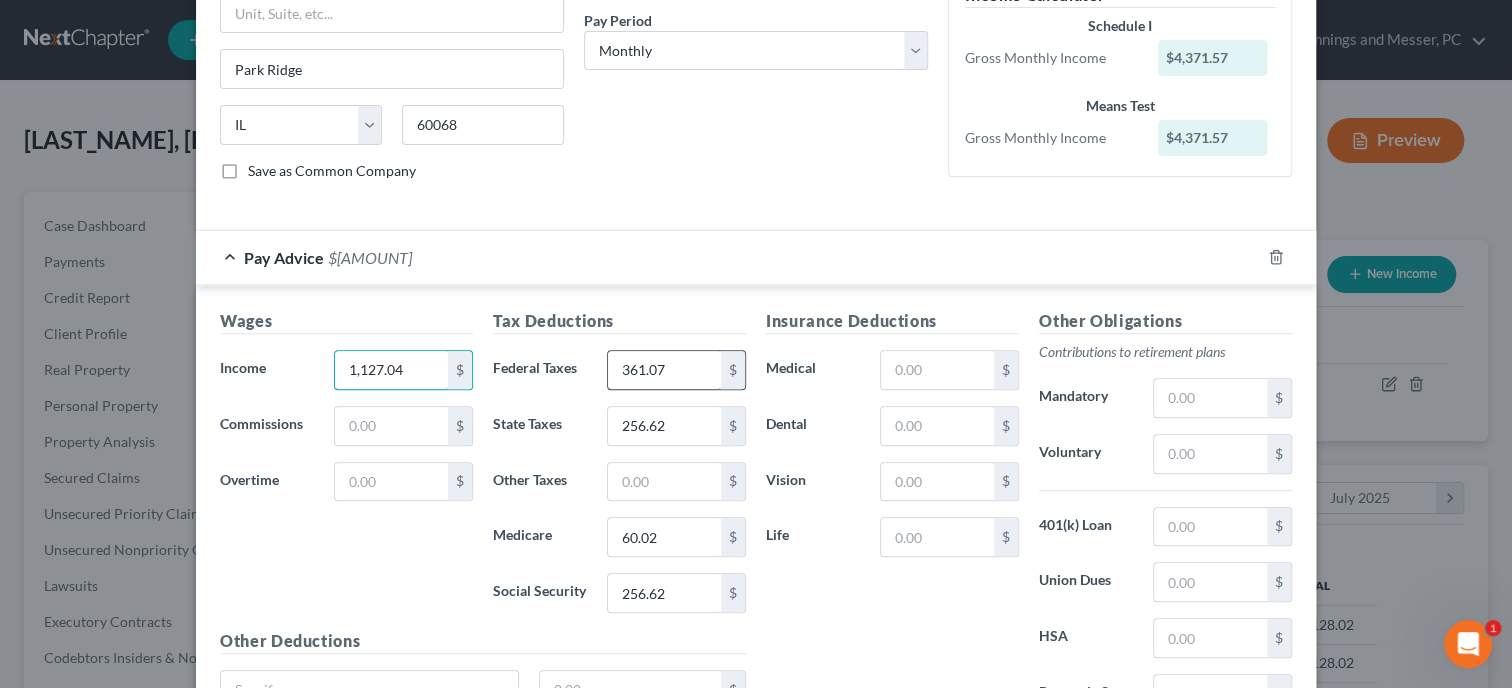 type on "1,127.04" 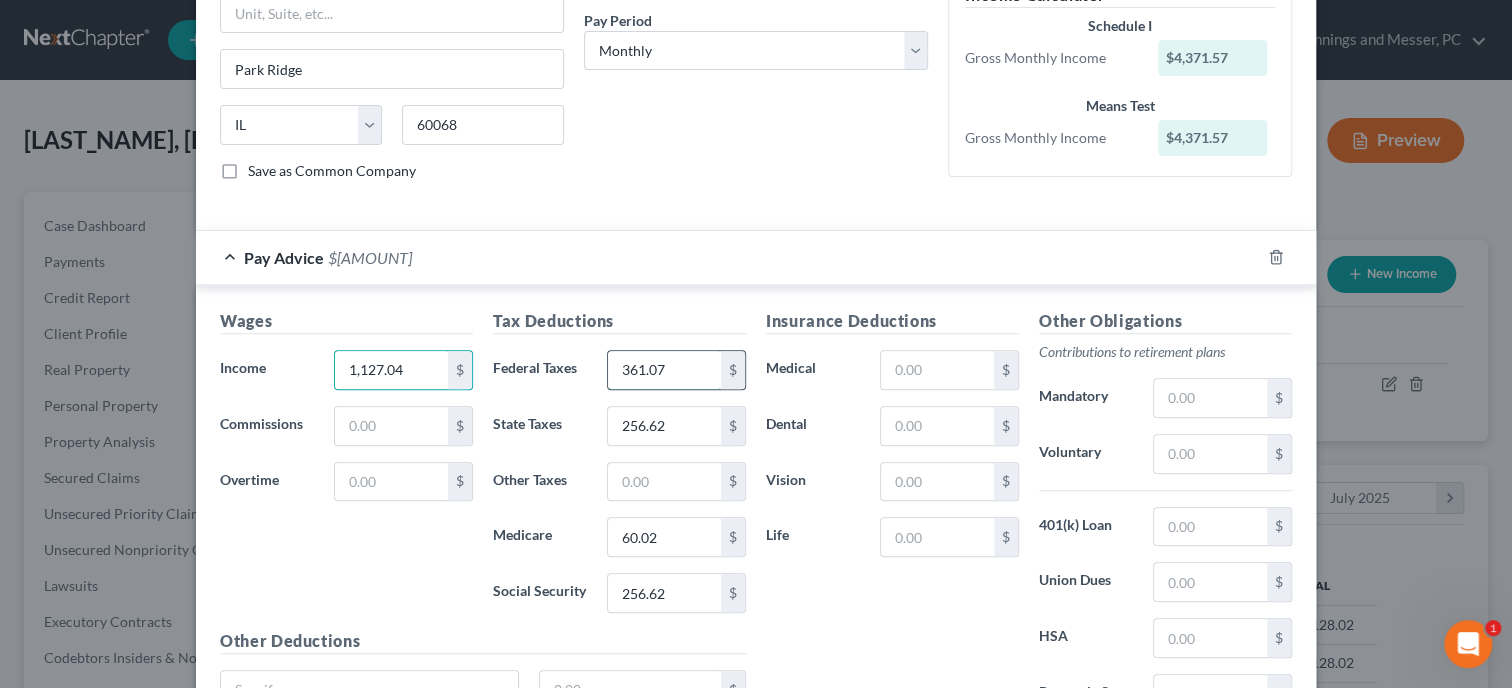 click on "361.07" at bounding box center [664, 370] 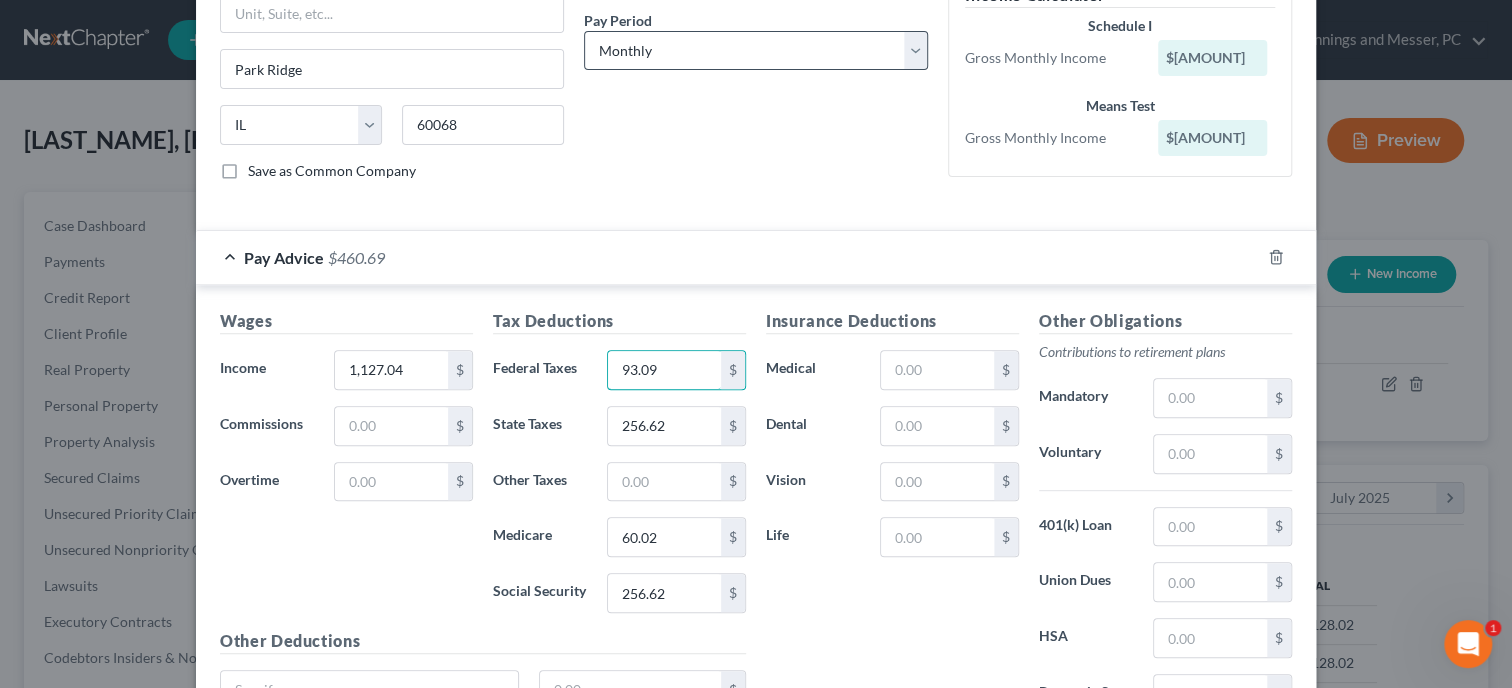 type on "93.09" 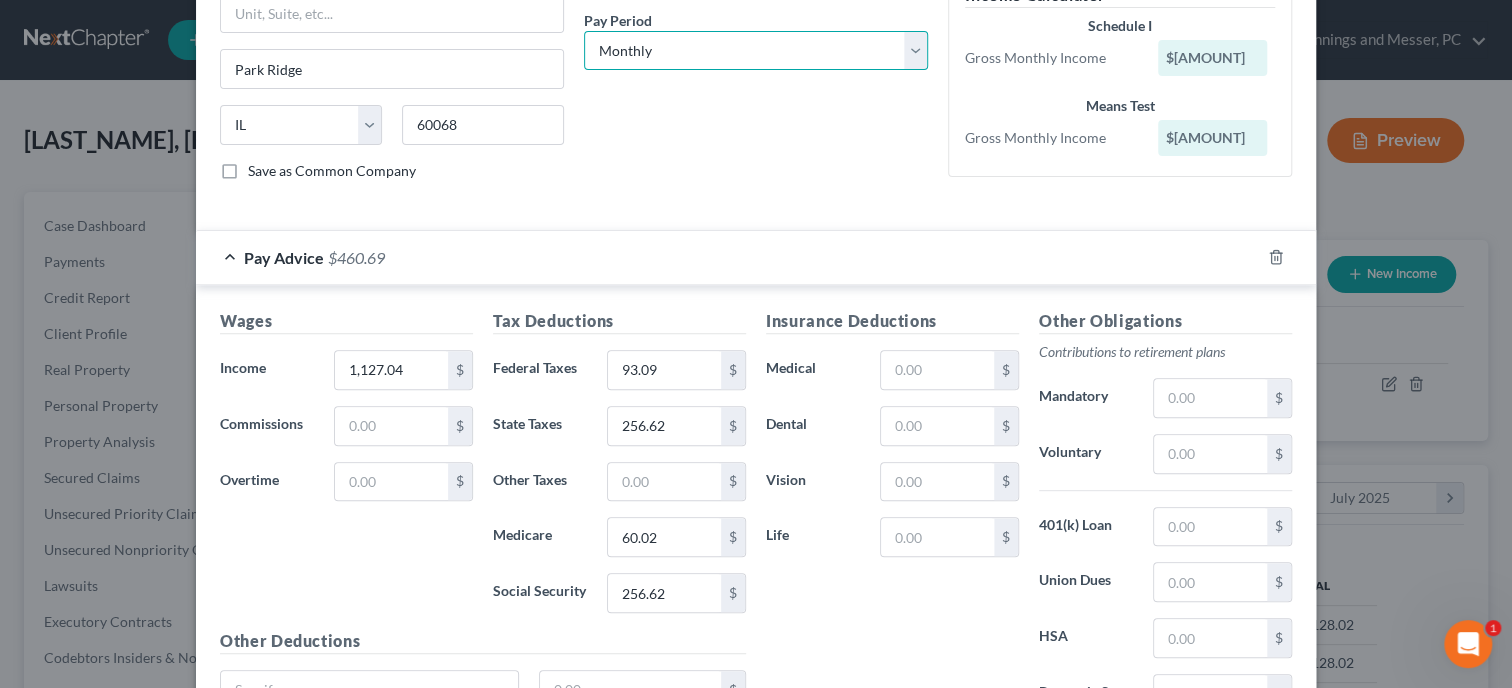 select on "3" 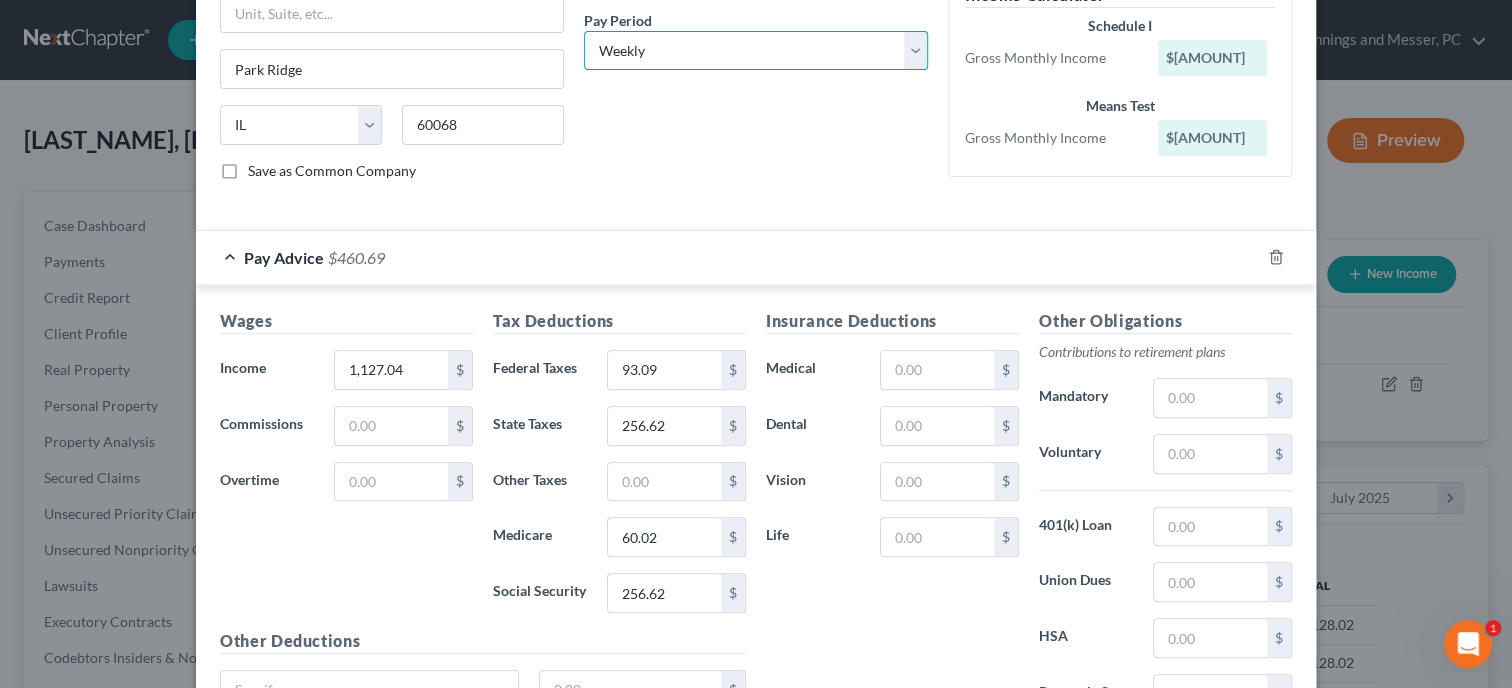 click on "Weekly" at bounding box center (0, 0) 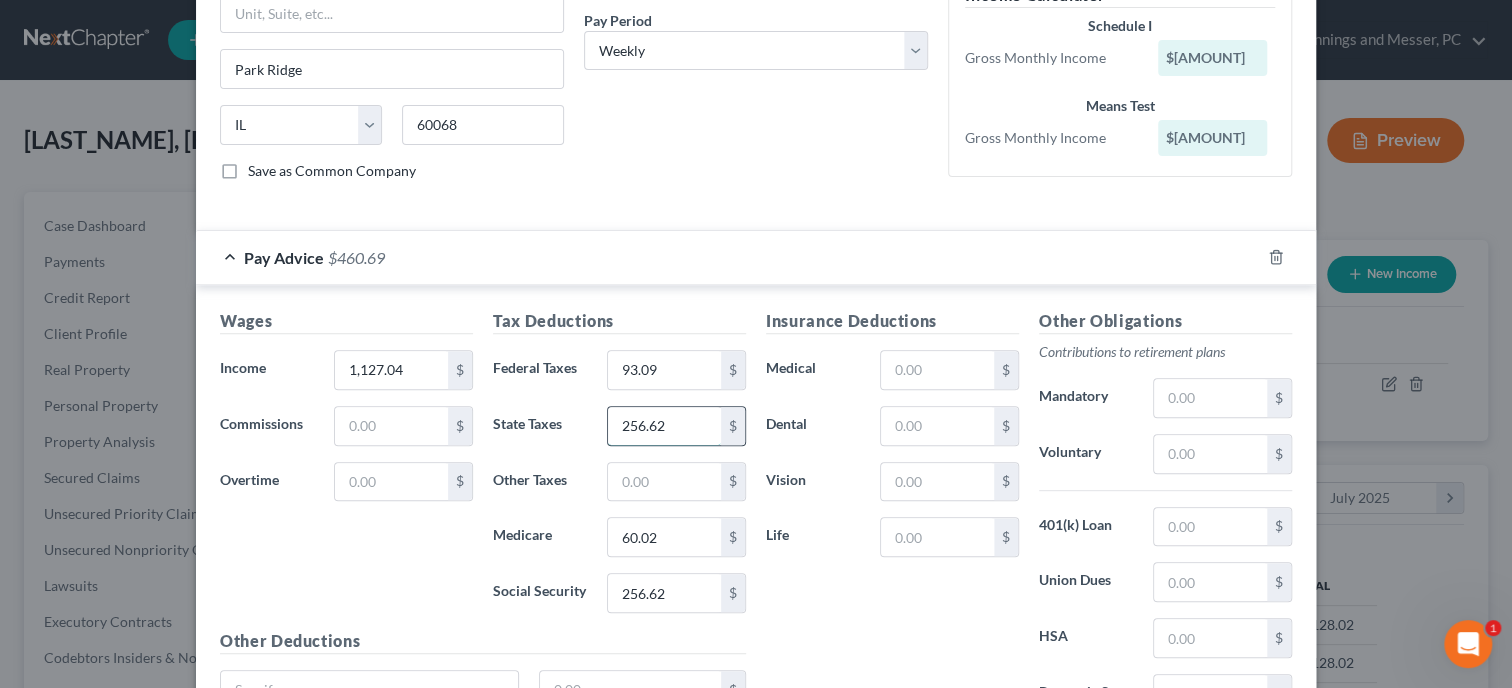 click on "256.62" at bounding box center (664, 426) 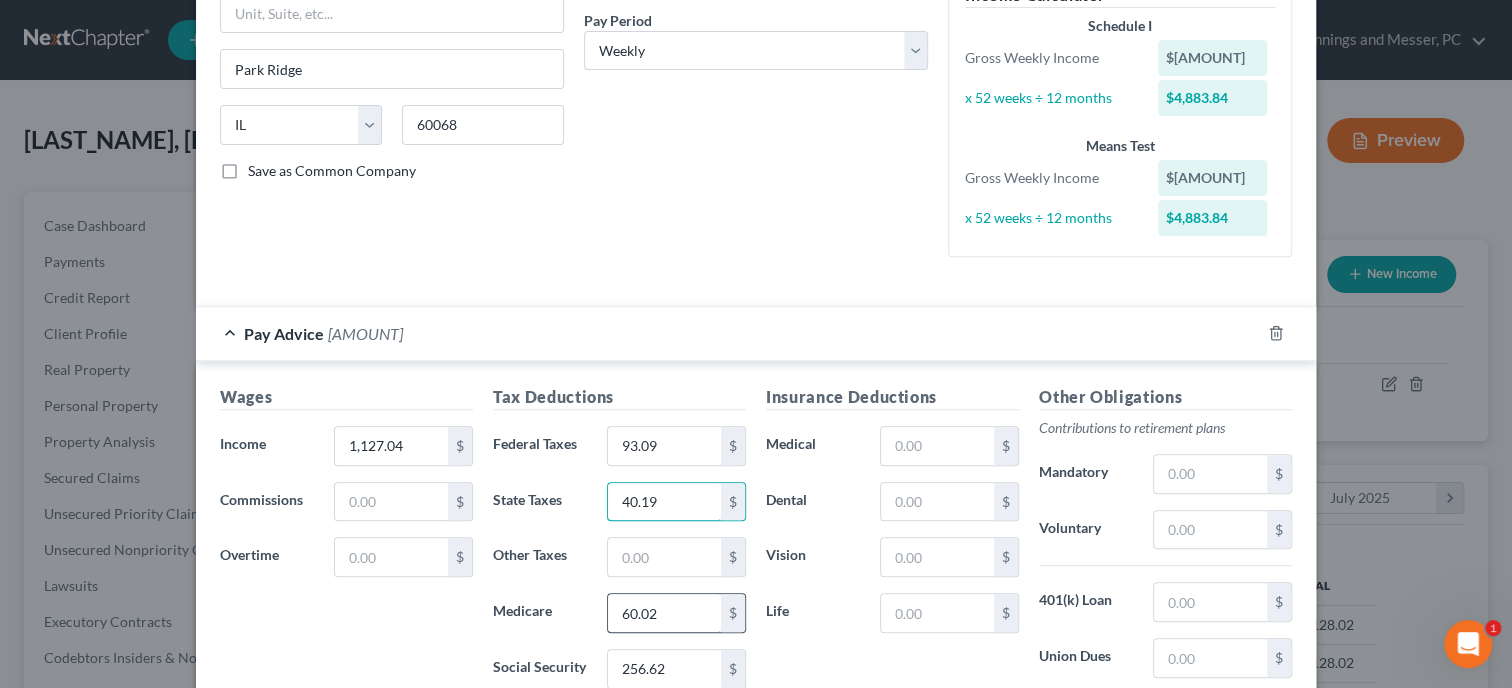 type on "40.19" 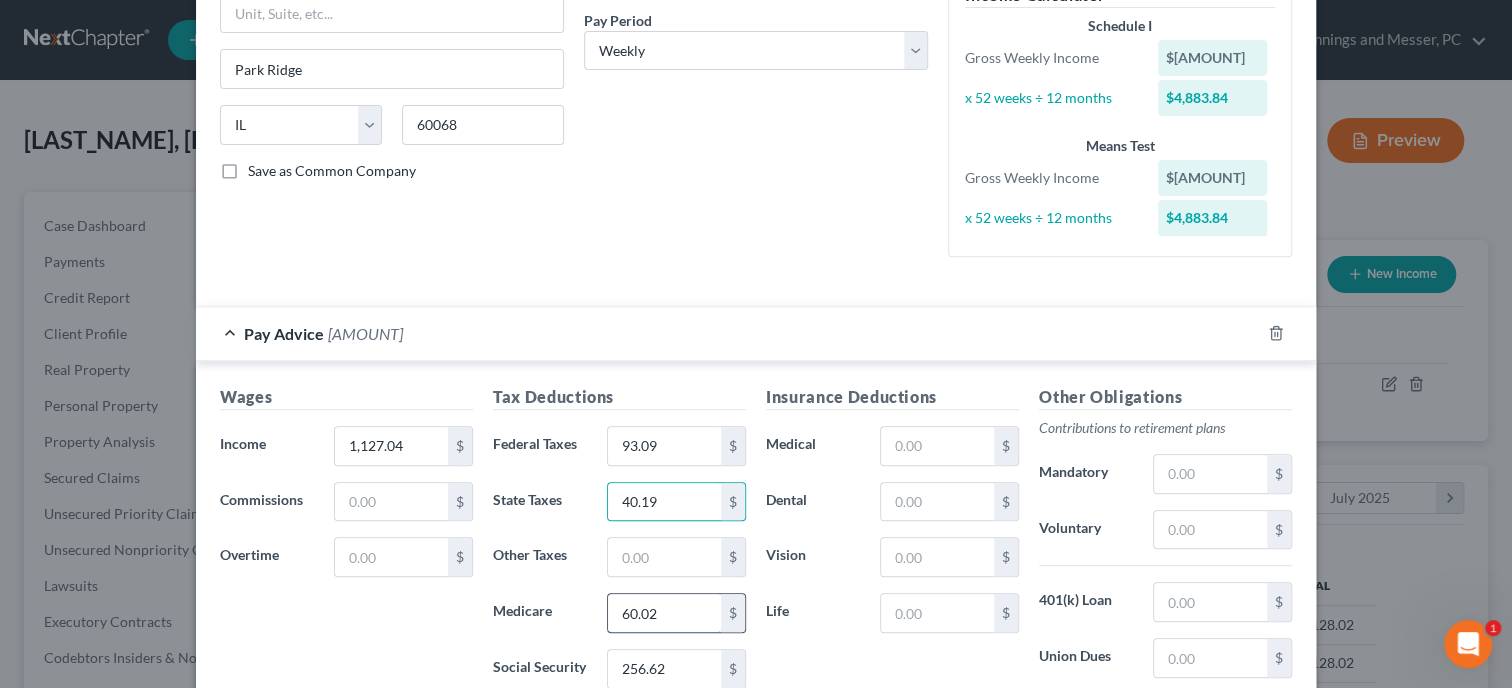 click on "60.02" at bounding box center [664, 613] 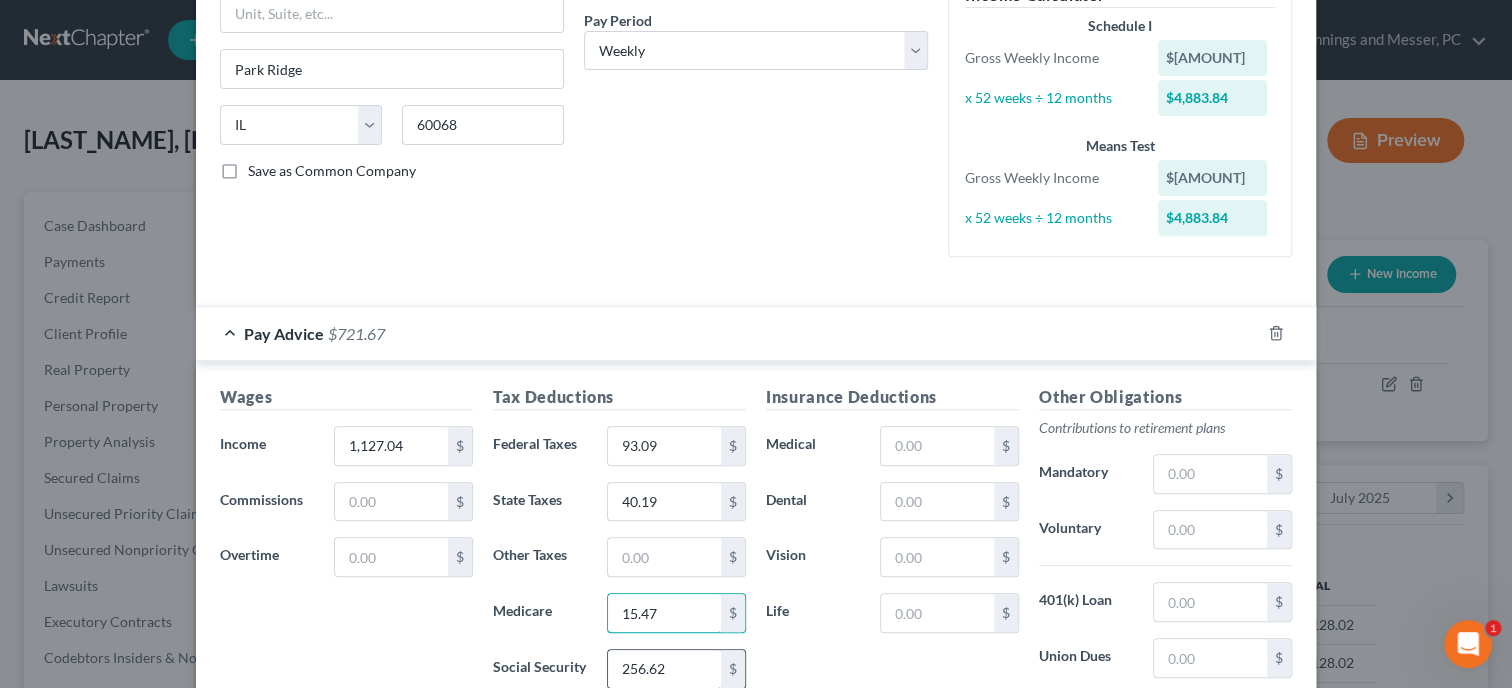 type on "15.47" 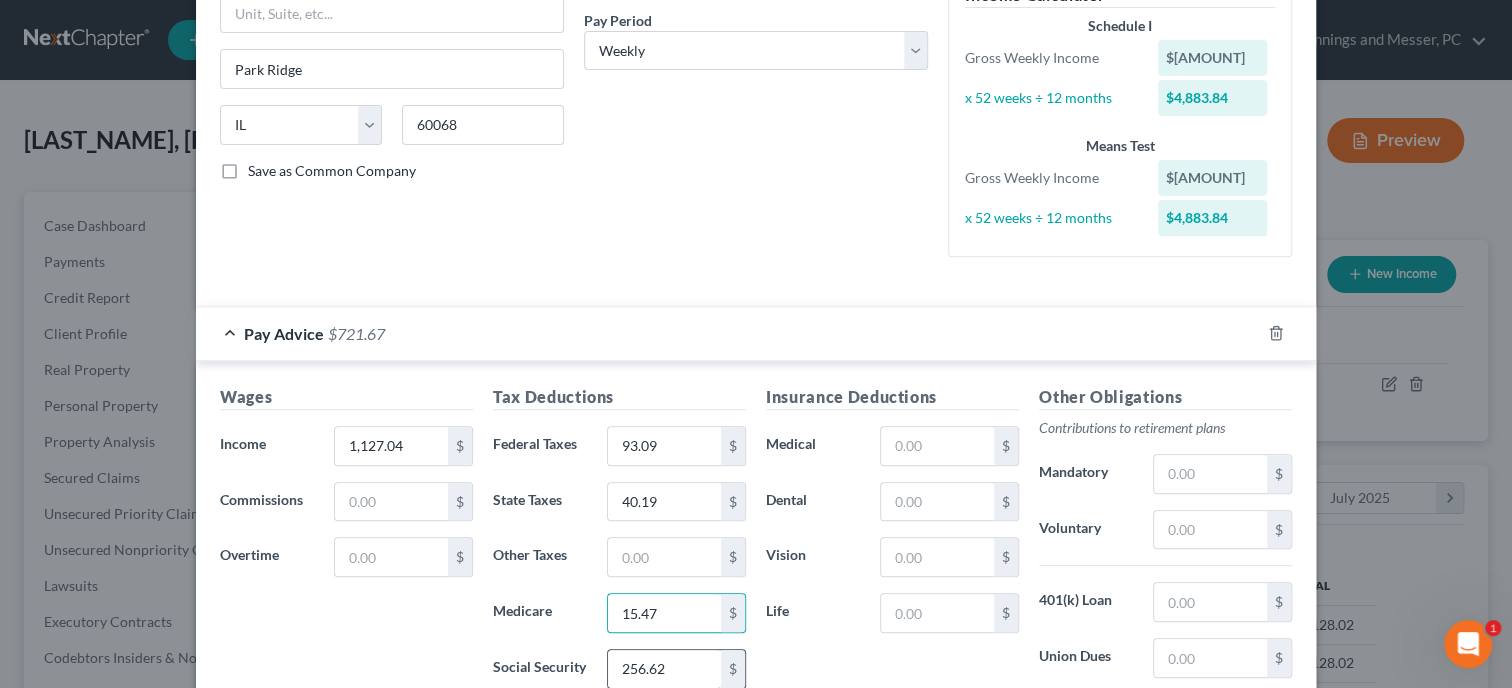 click on "256.62" at bounding box center [664, 669] 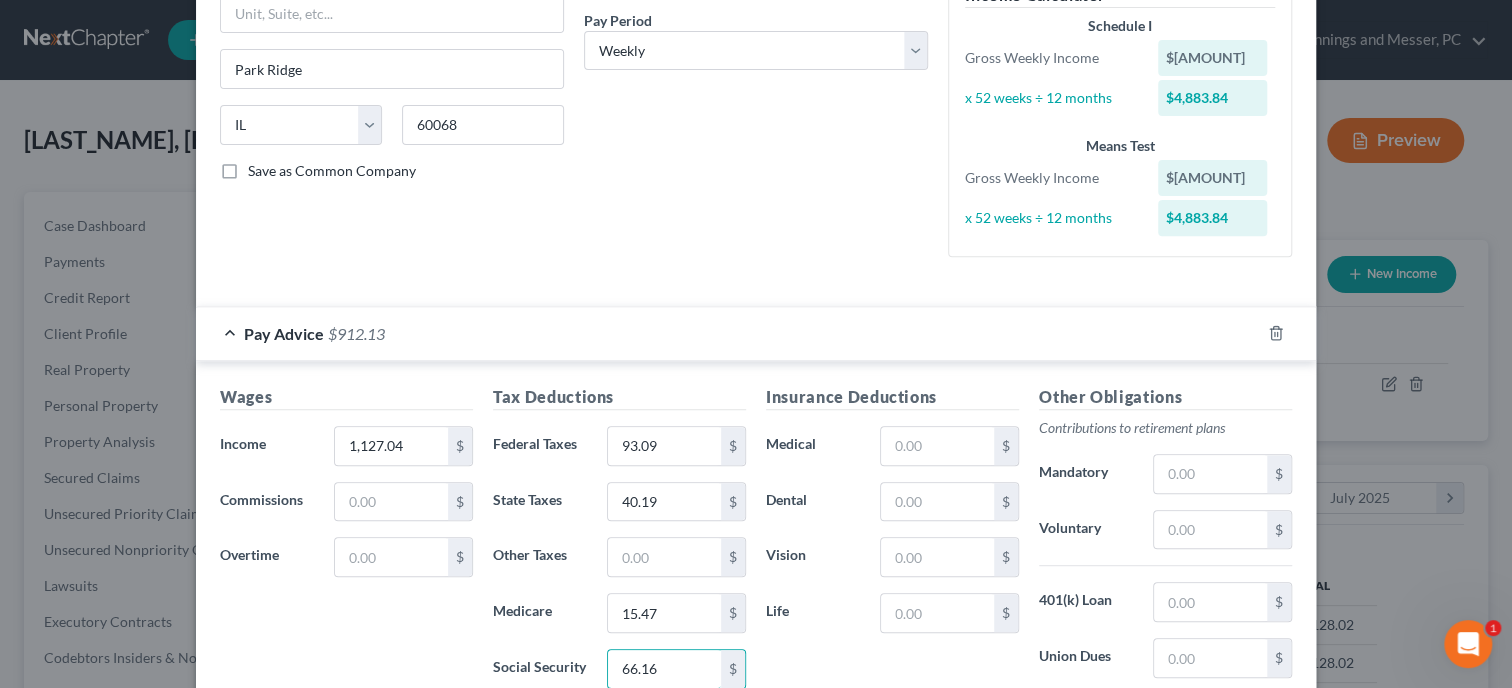 type on "66.16" 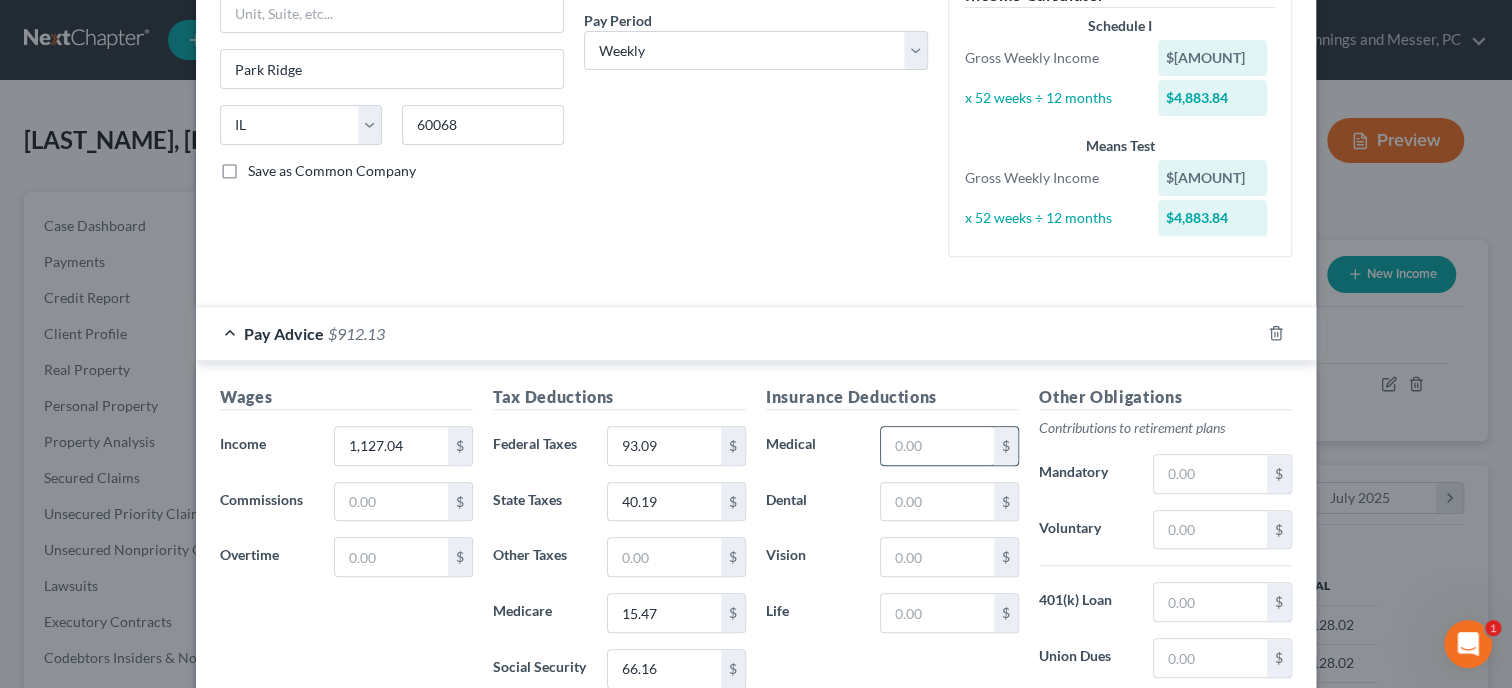 click at bounding box center (937, 446) 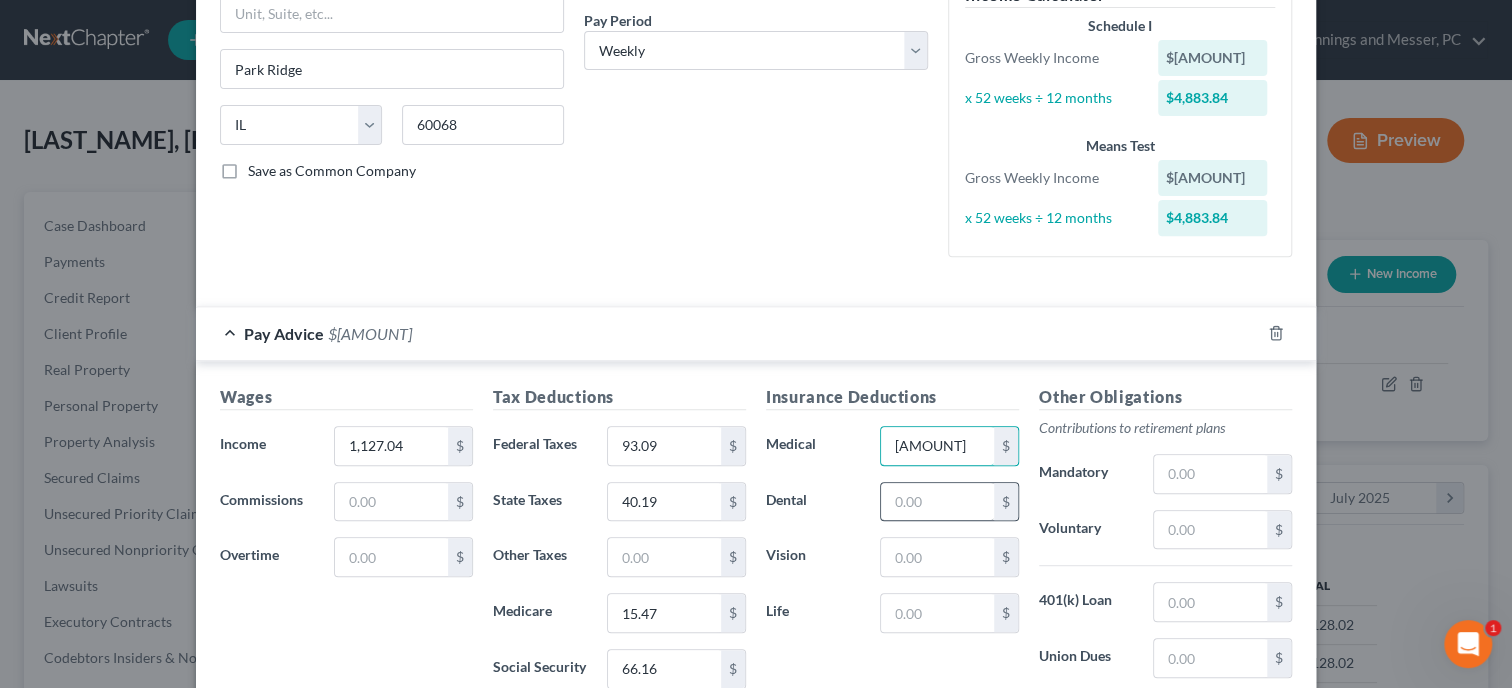 type on "44.17" 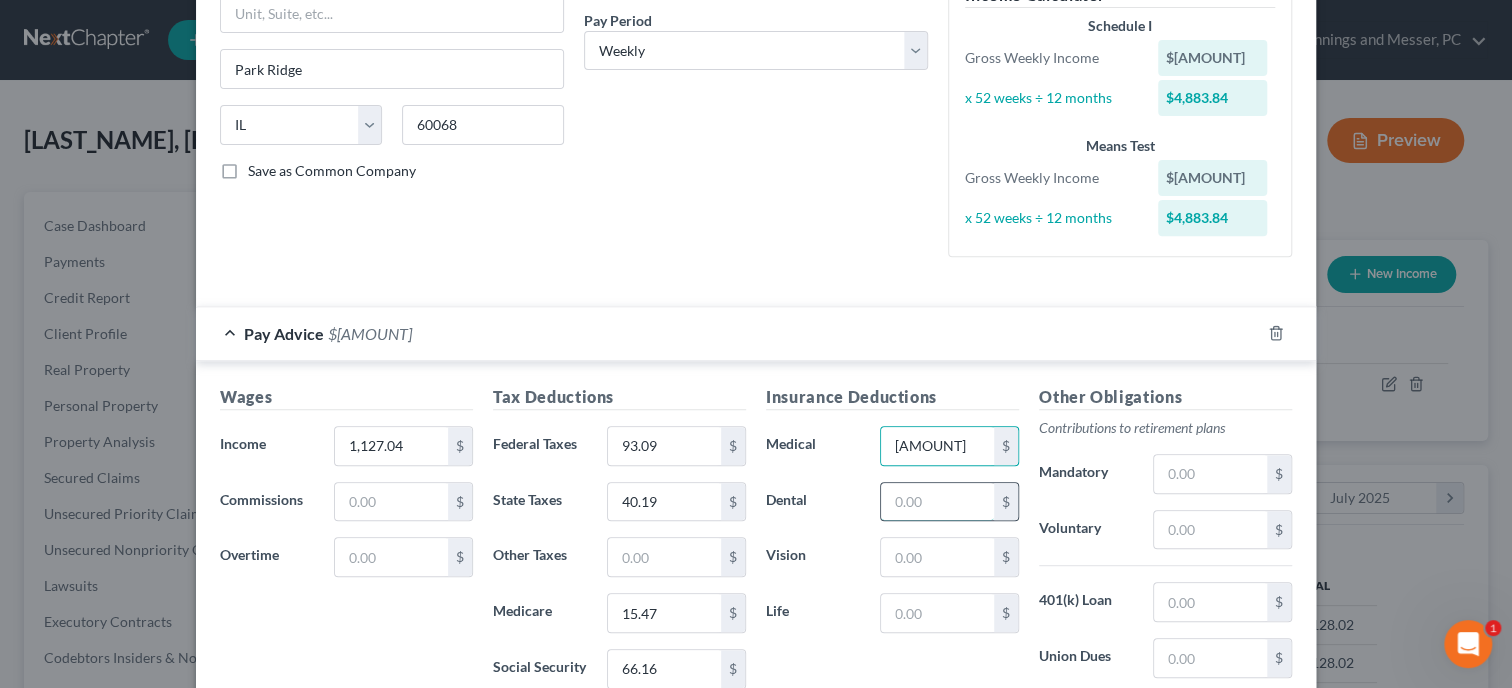 click at bounding box center [937, 502] 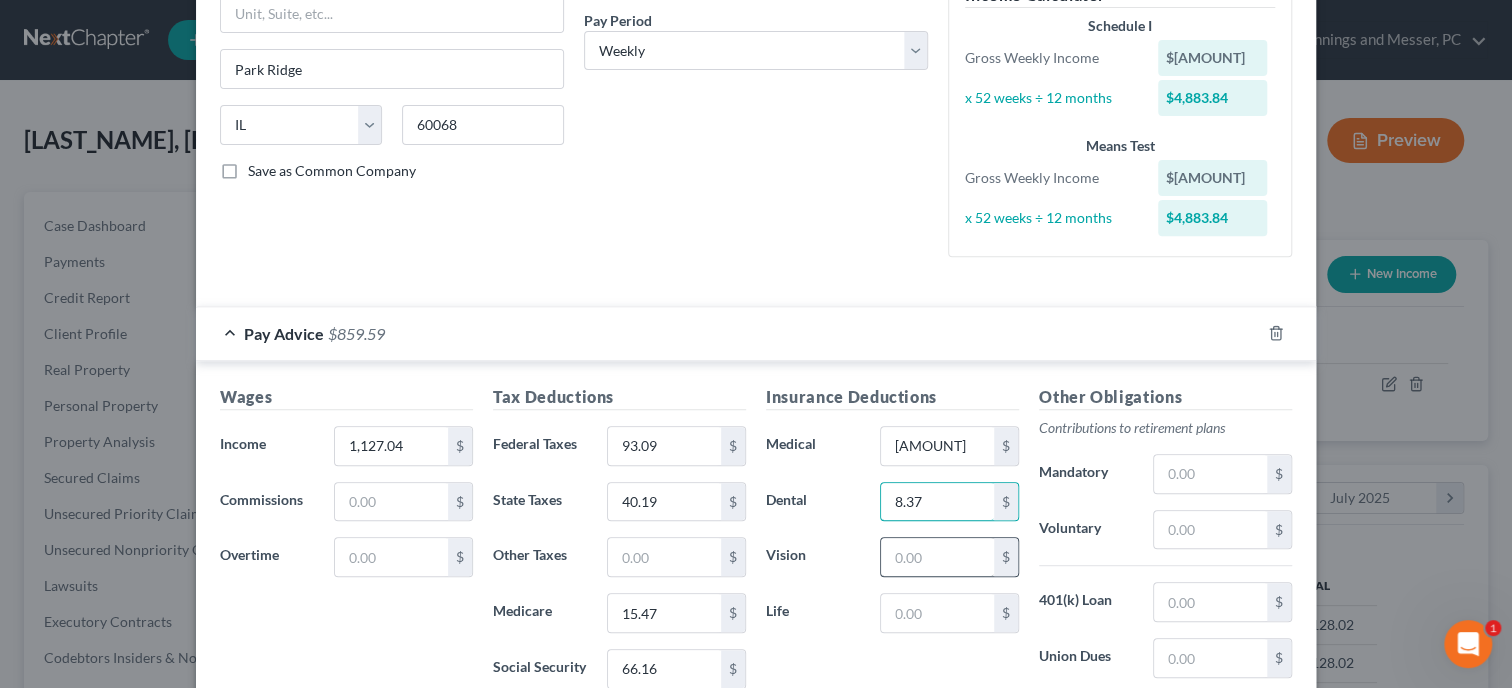 type on "8.37" 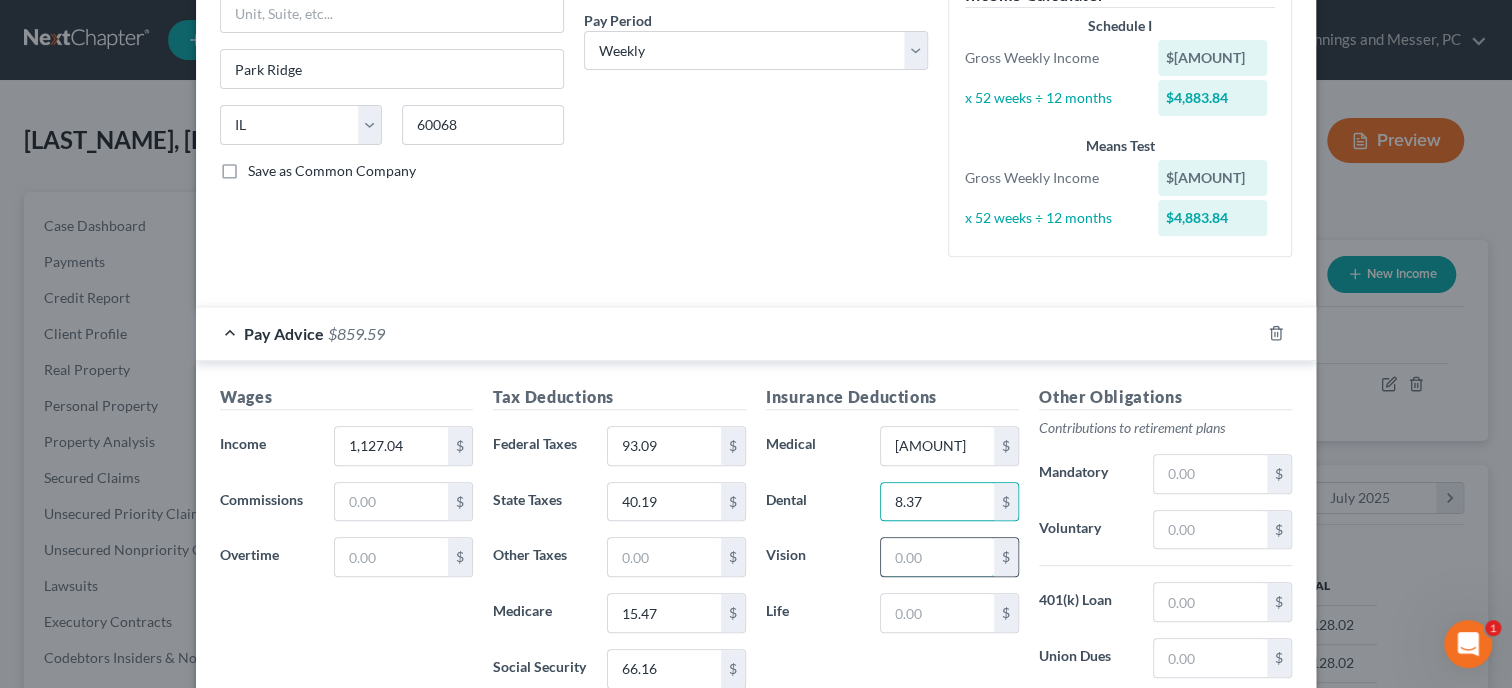 click at bounding box center [937, 557] 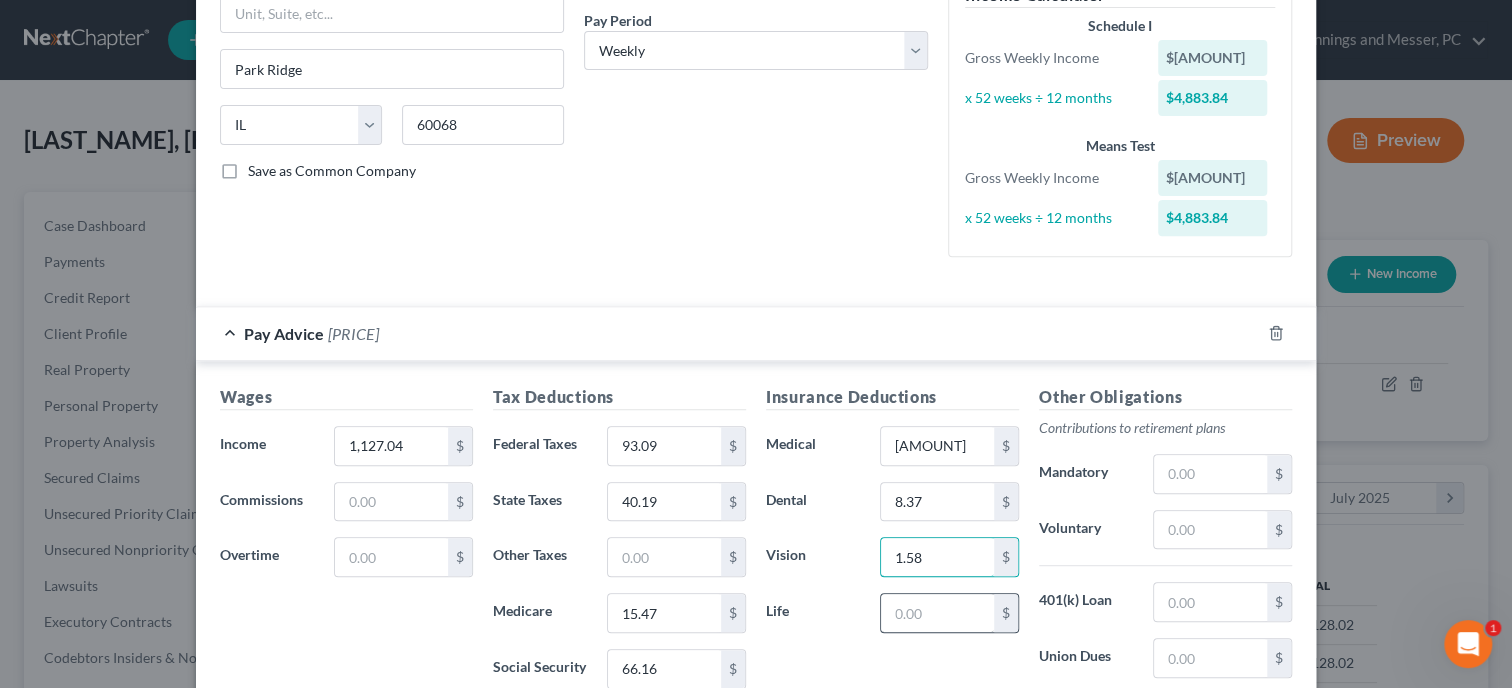 type on "1.58" 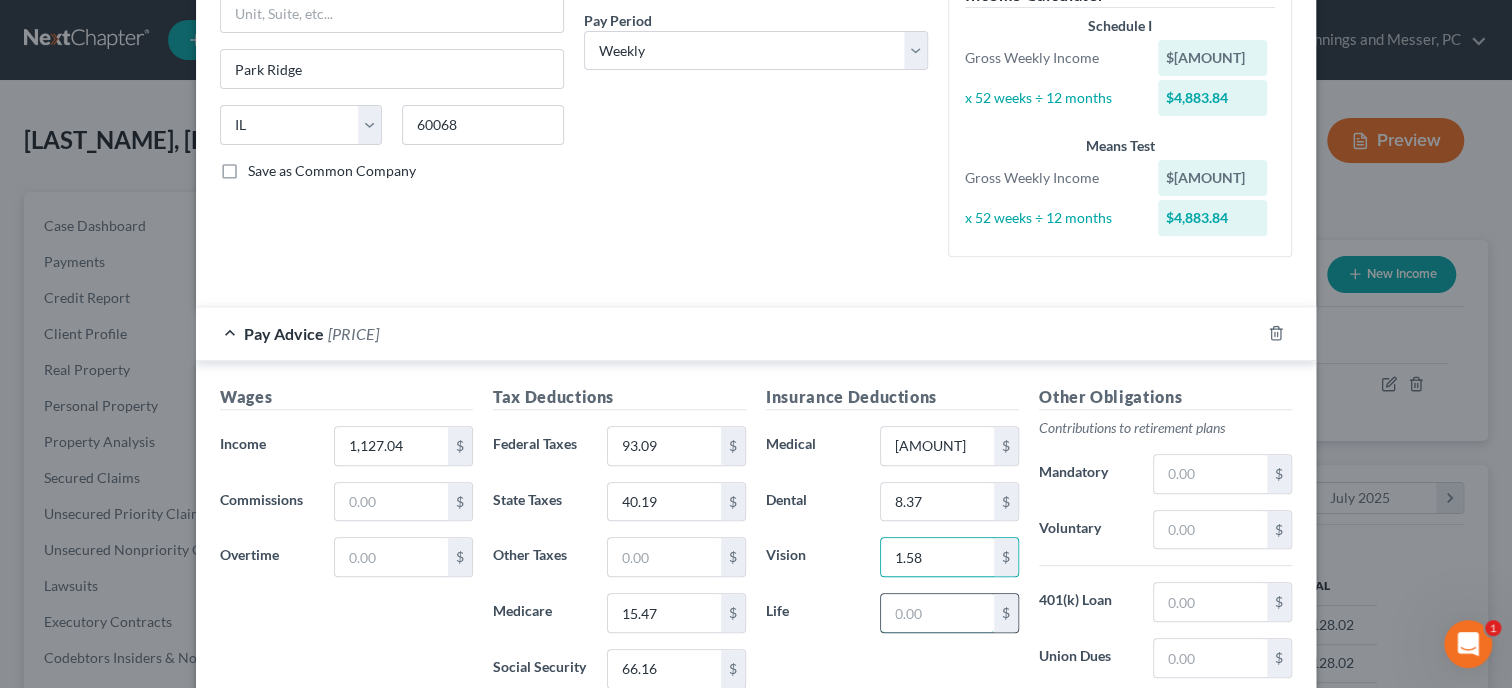click at bounding box center [937, 613] 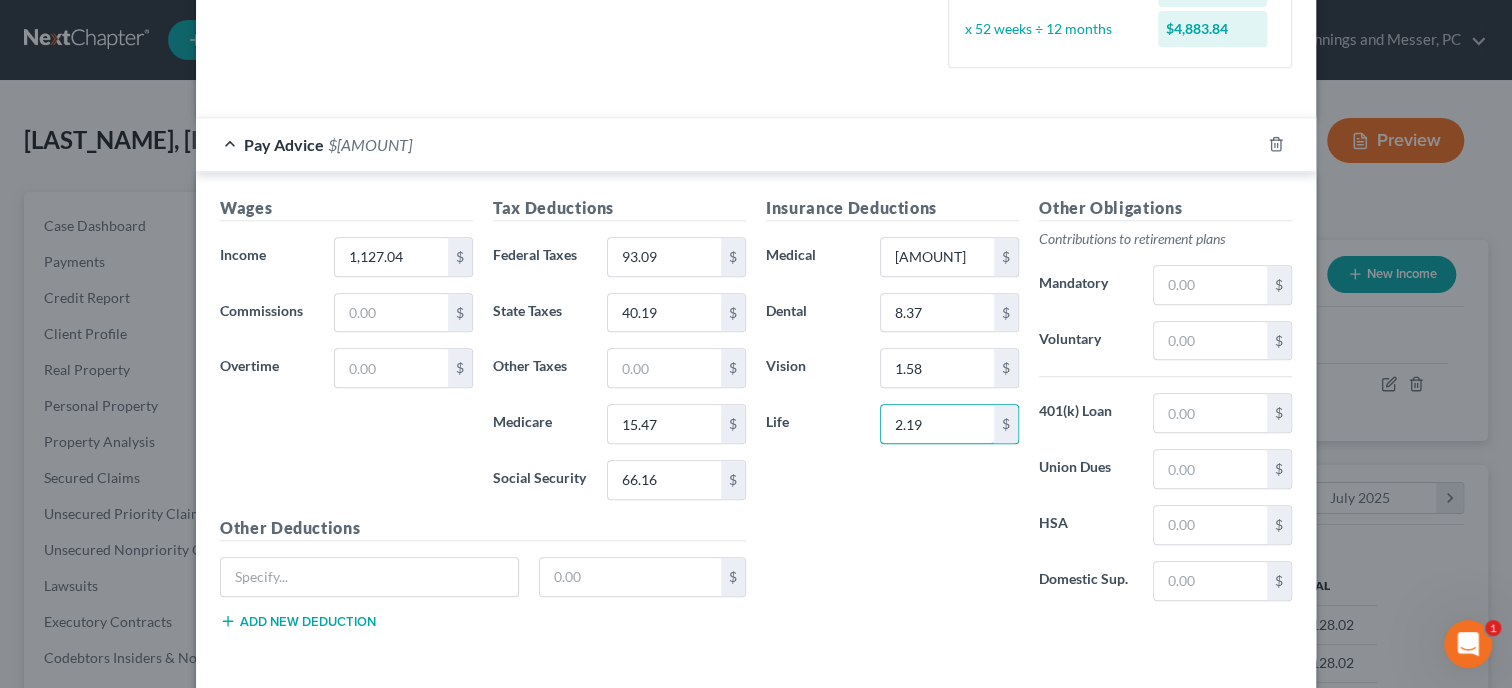 scroll, scrollTop: 514, scrollLeft: 0, axis: vertical 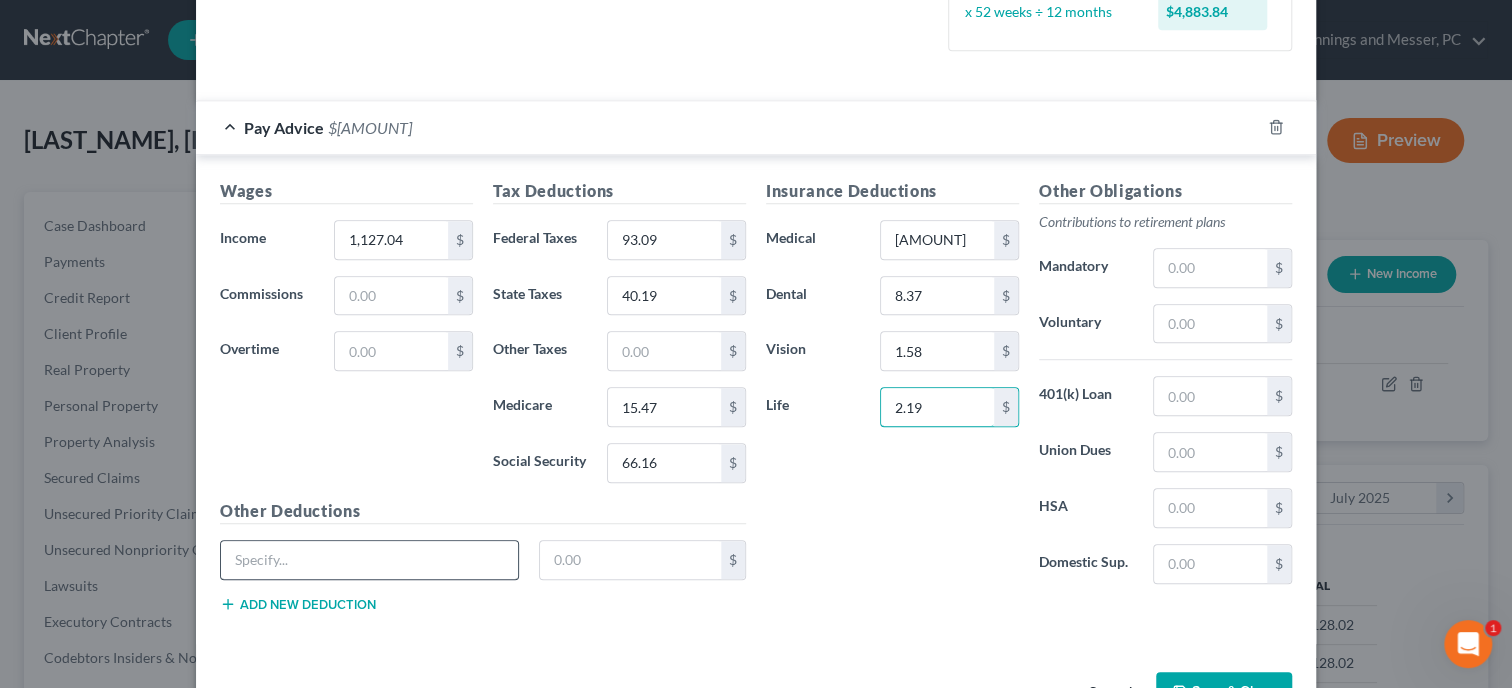 type on "2.19" 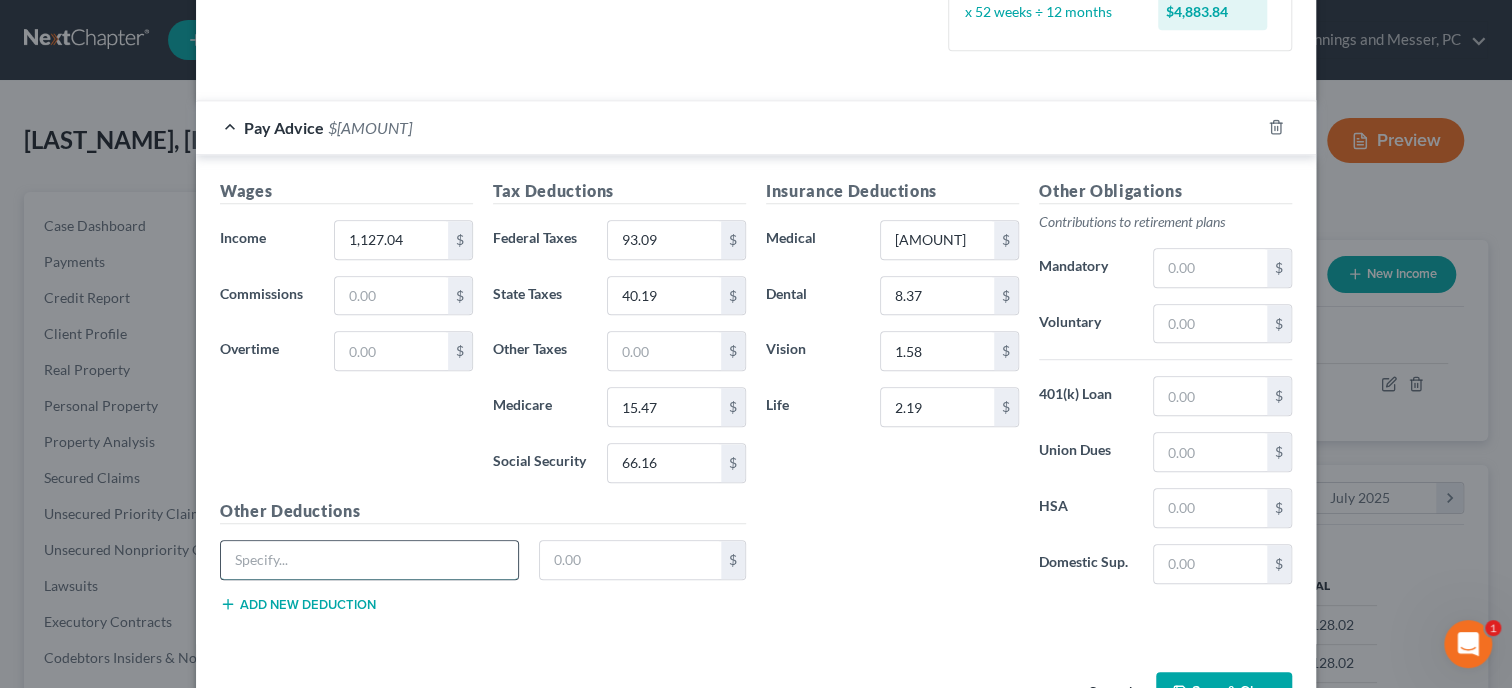 click at bounding box center [369, 560] 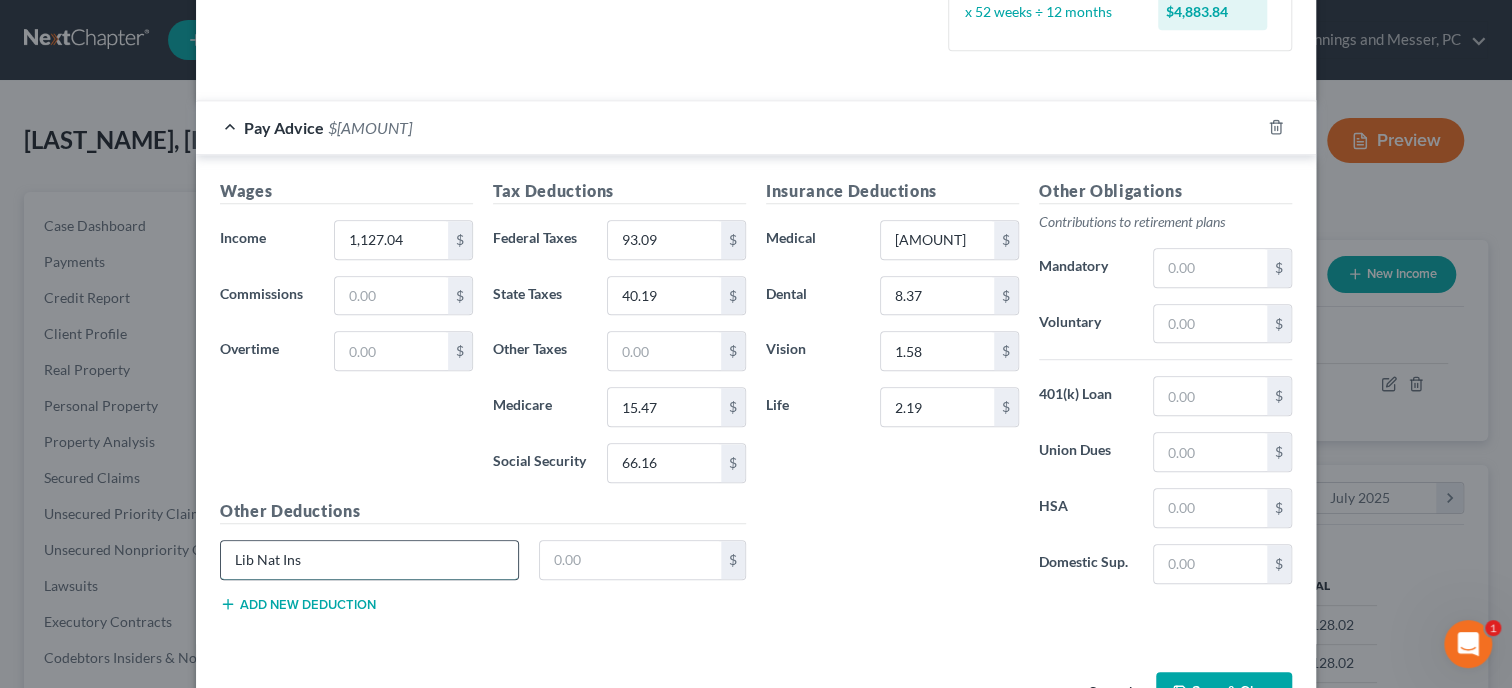 type on "Lib Nat Ins" 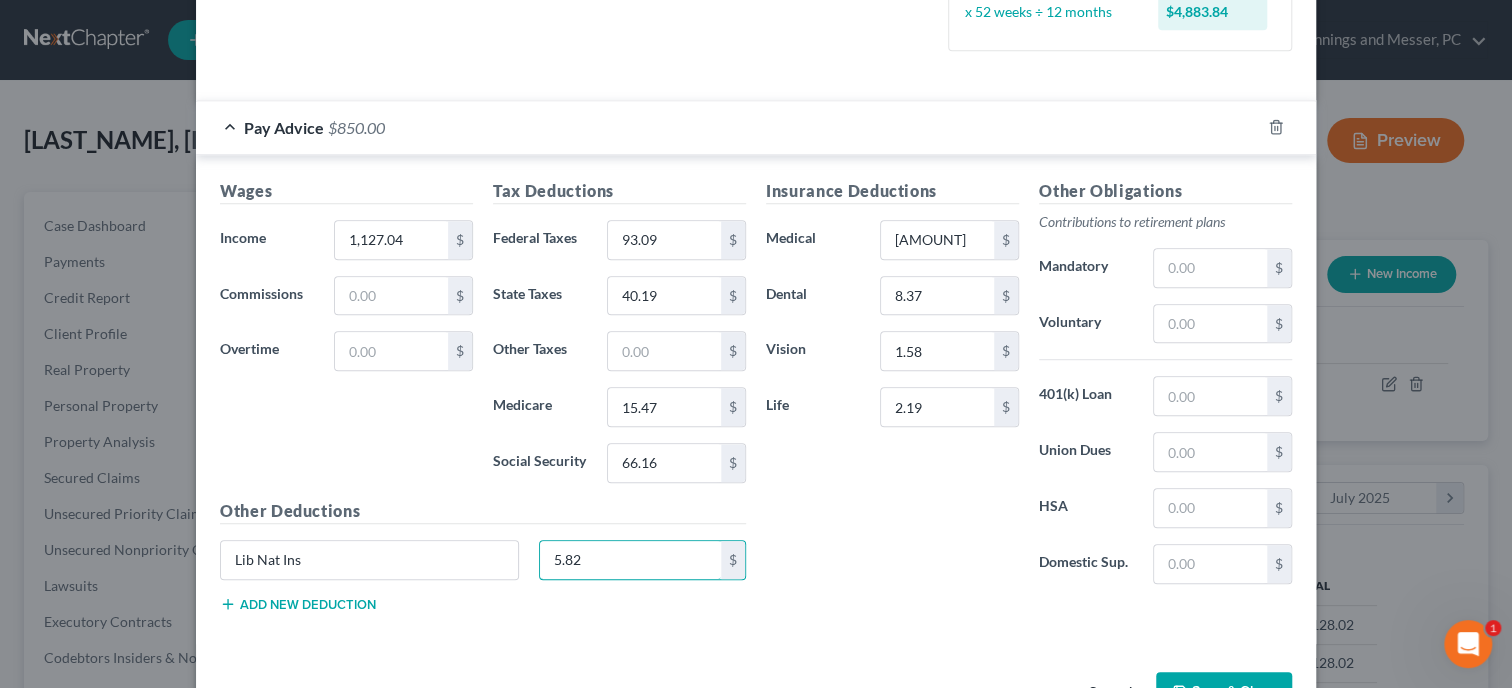 type on "5.82" 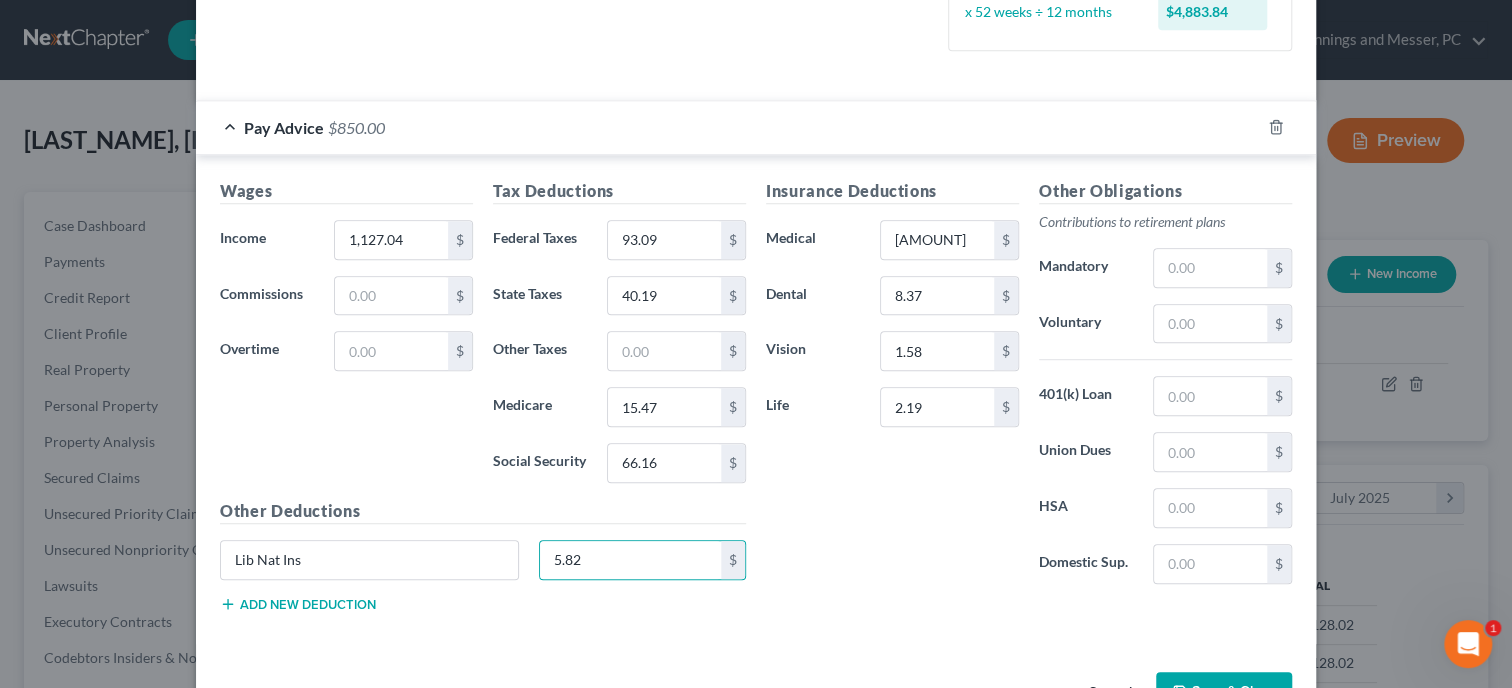 click on "Add new deduction" at bounding box center (298, 604) 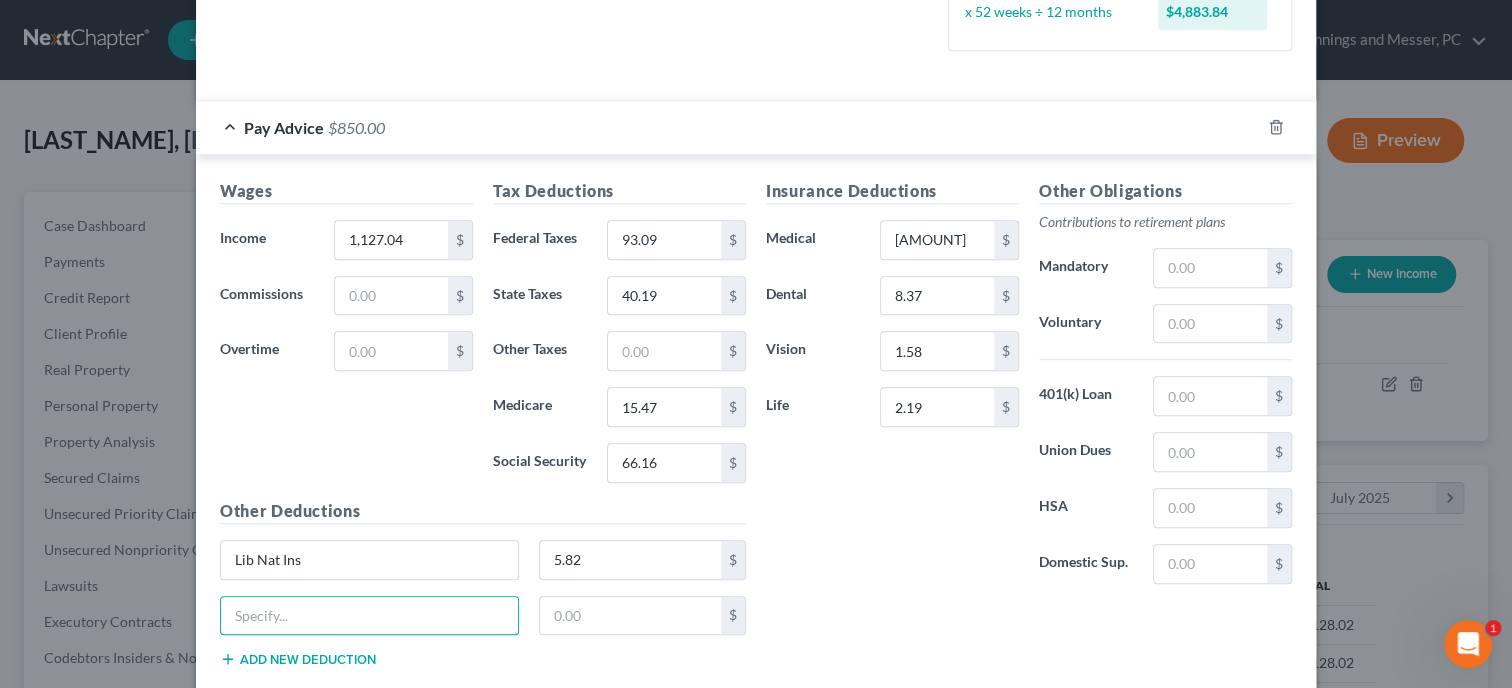 click at bounding box center [369, 616] 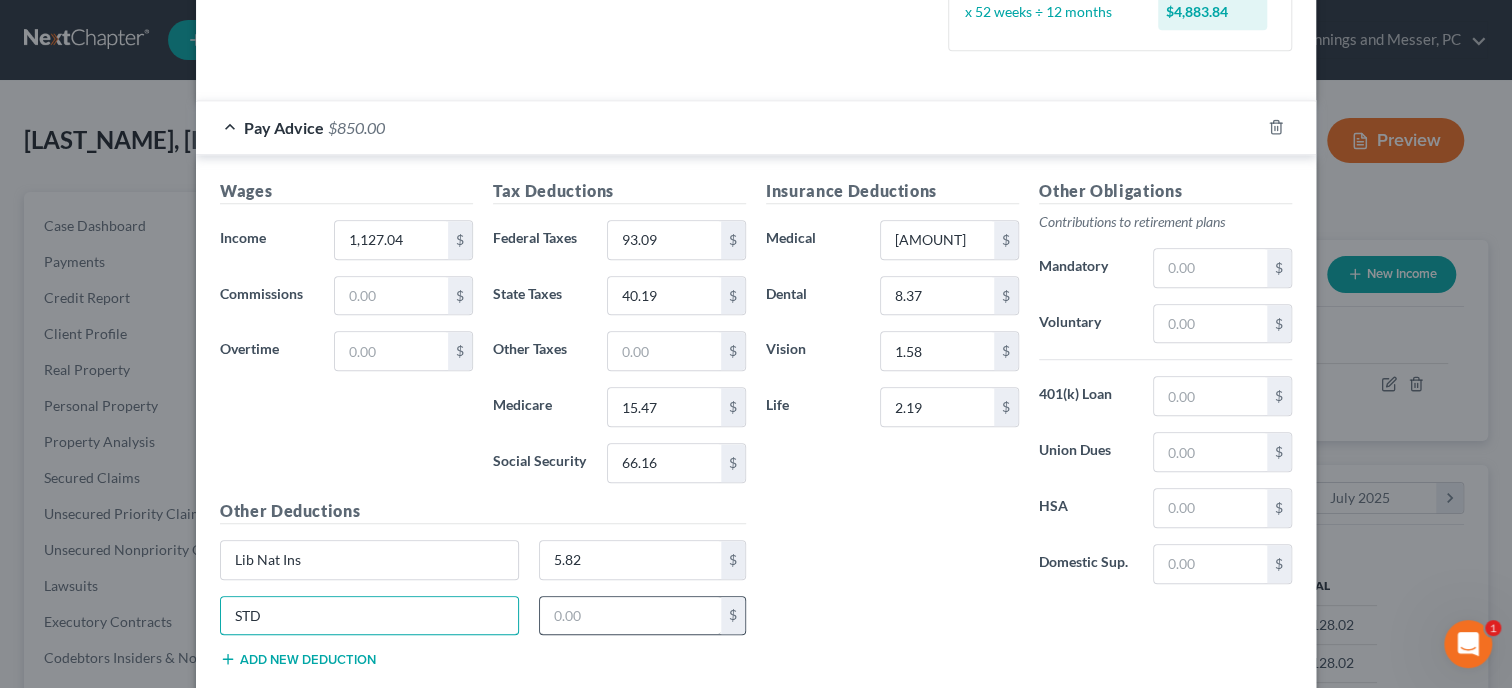type on "STD" 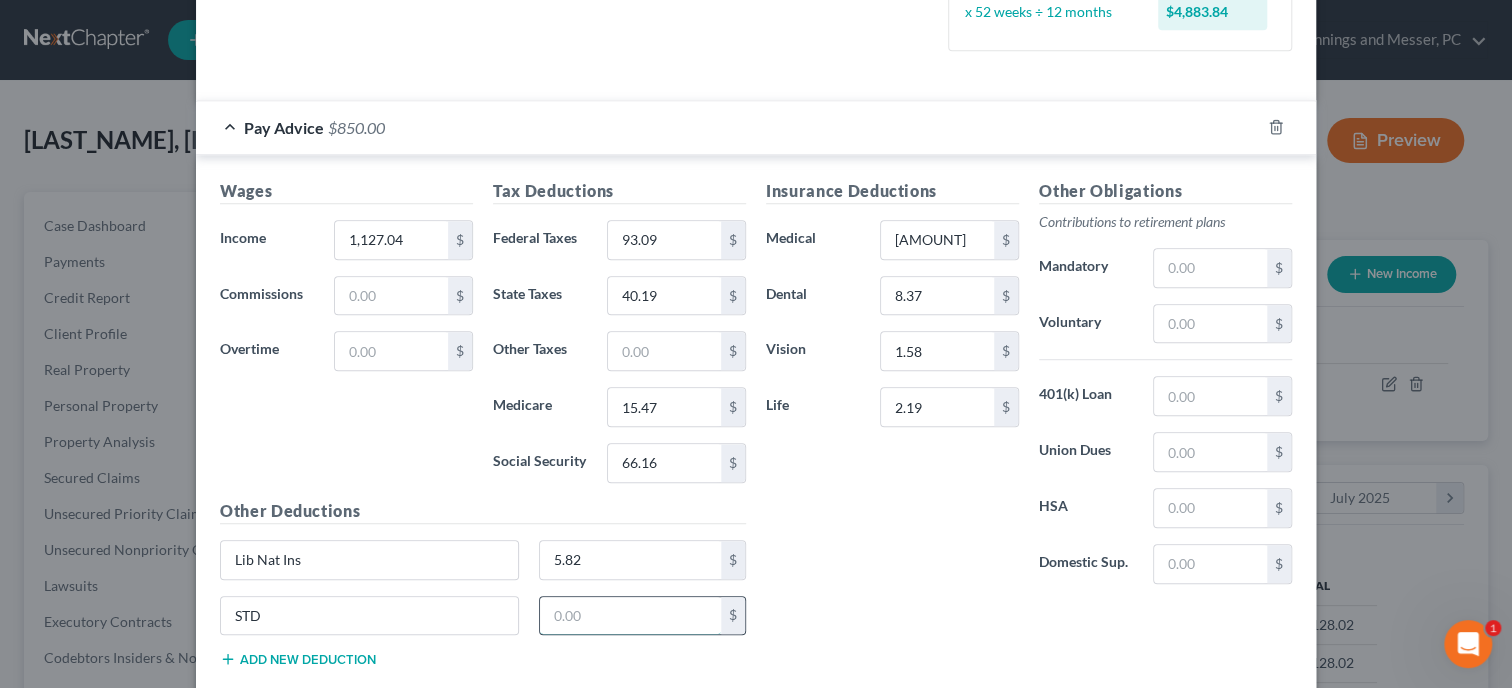 click at bounding box center (631, 616) 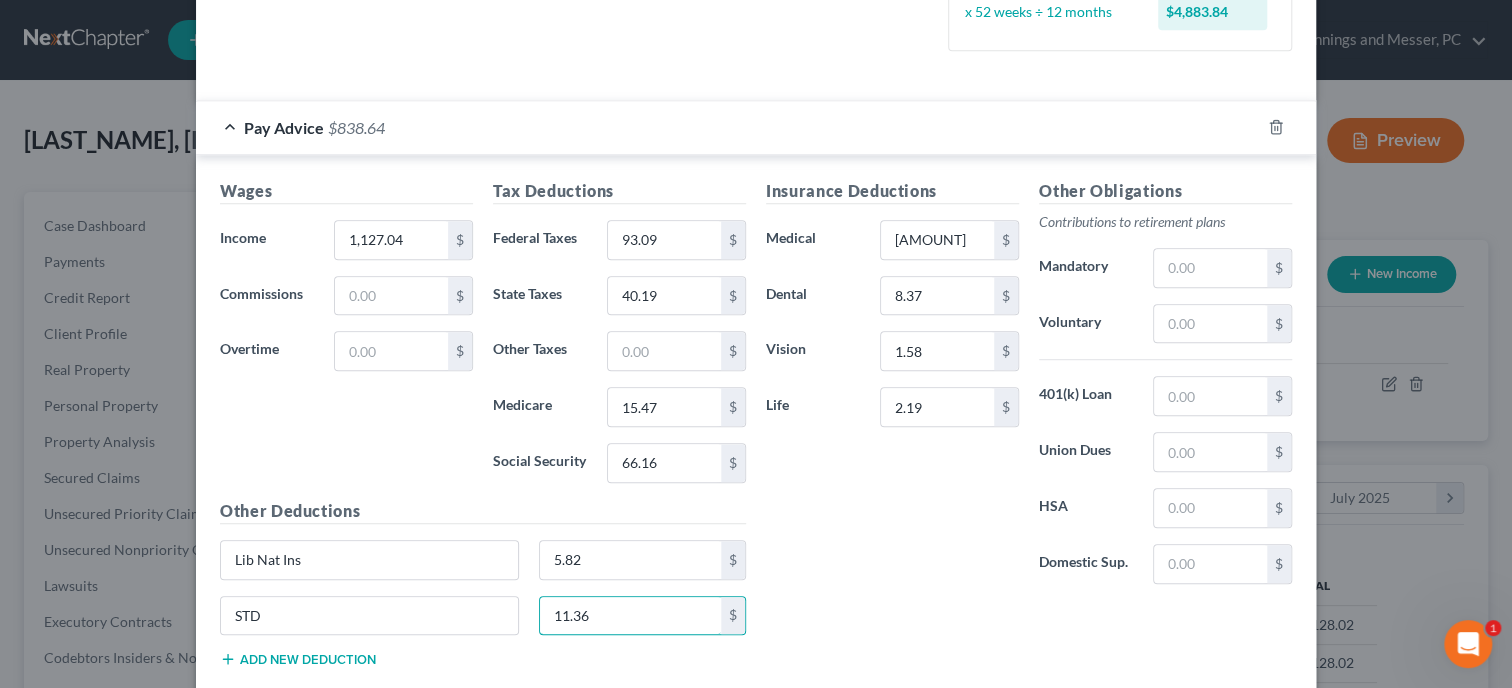 type on "11.36" 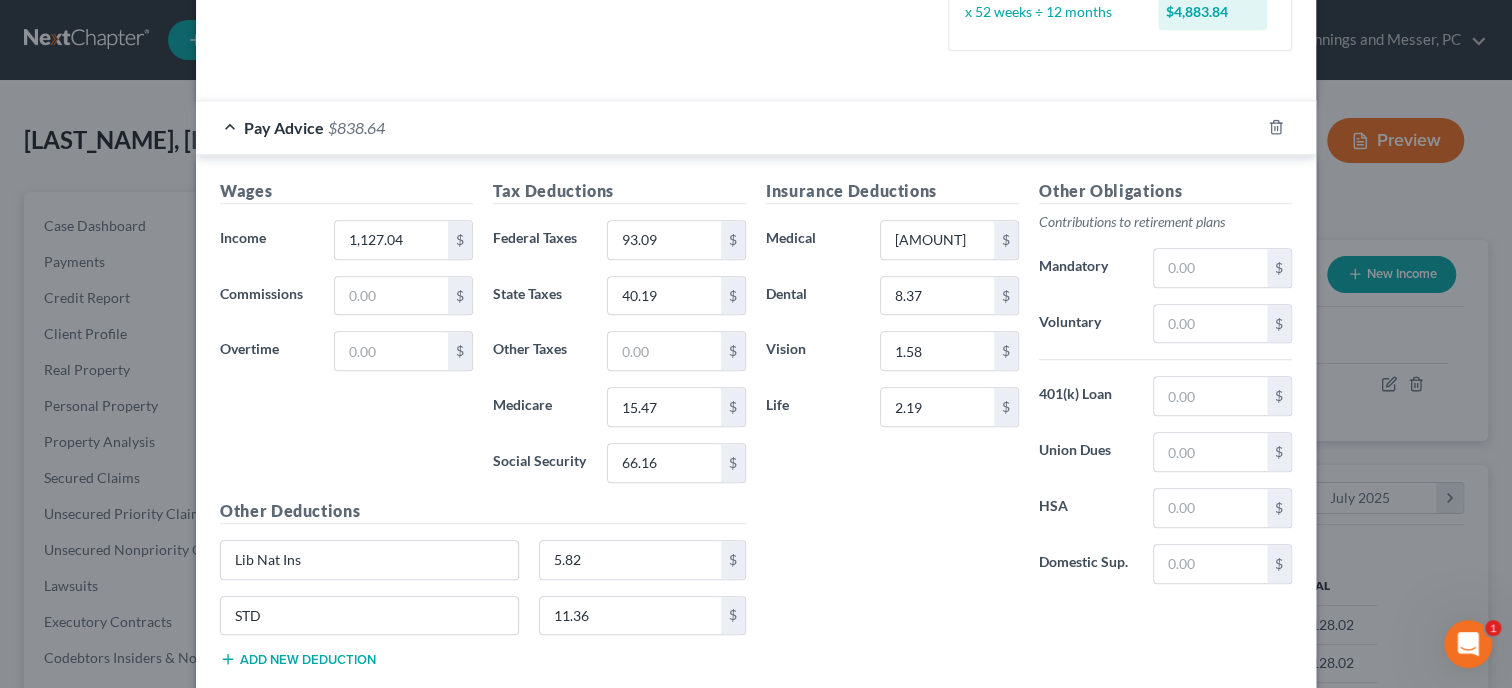 click on "Insurance Deductions Medical 44.17 $ Dental 8.37 $ Vision 1.58 $ Life 2.19 $ Other Obligations Contributions to retirement plans Mandatory $ Voluntary $ 401(k) Loan $ Union Dues $ HSA $ Domestic Sup. $" at bounding box center [1029, 431] 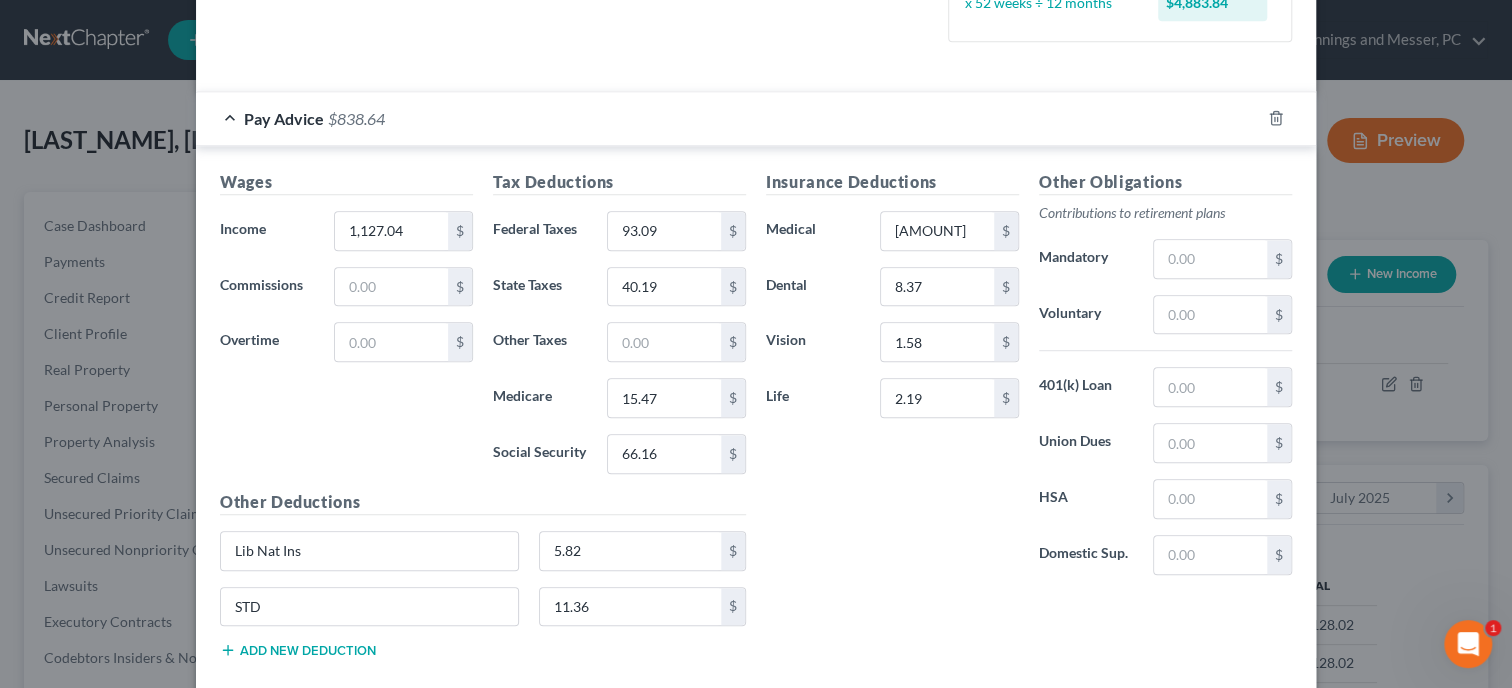 scroll, scrollTop: 617, scrollLeft: 0, axis: vertical 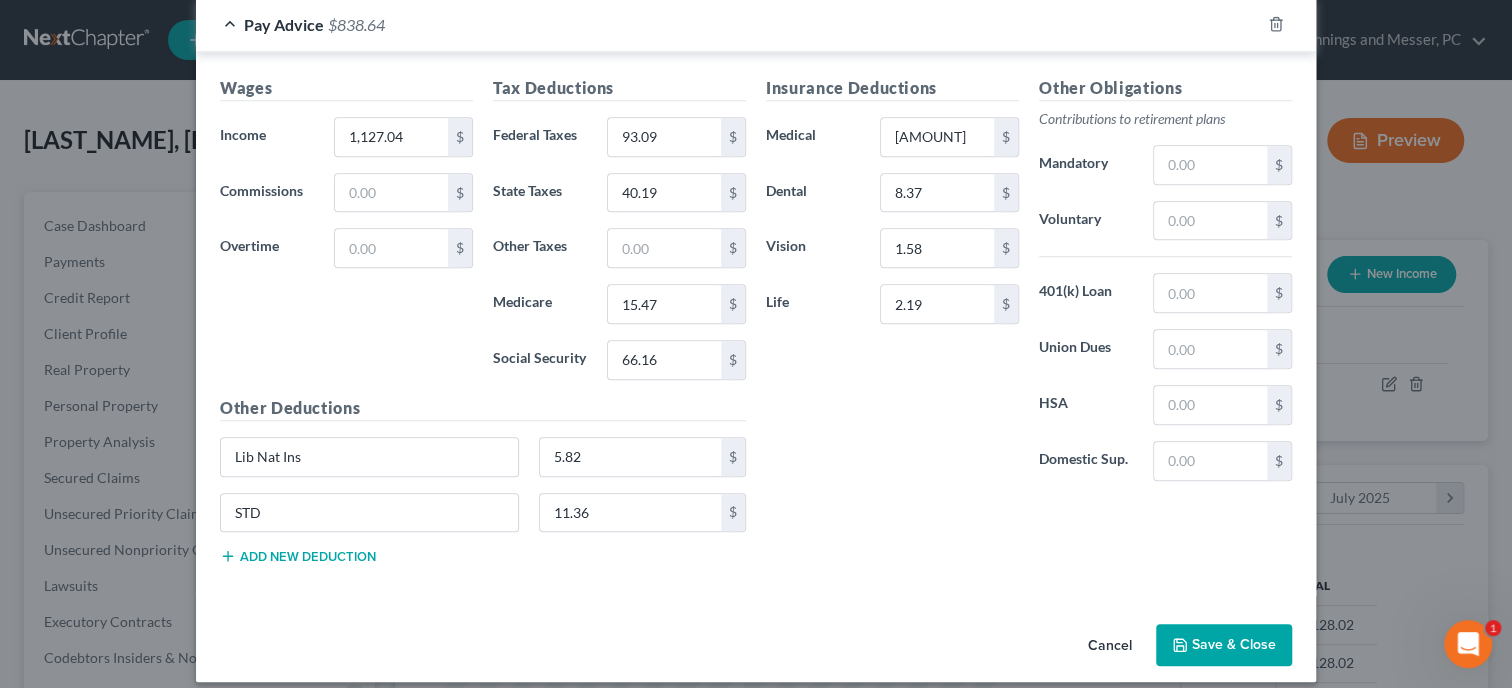click on "Save & Close" at bounding box center (1224, 645) 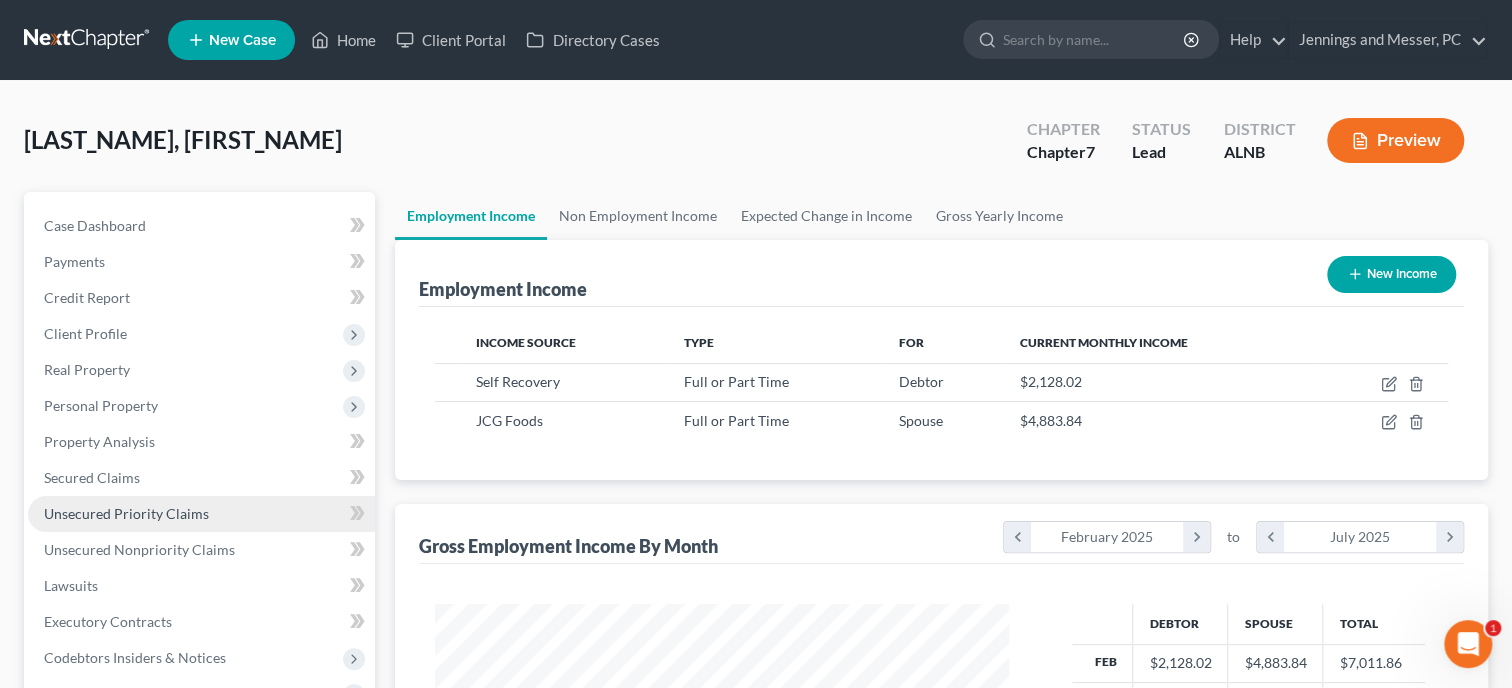 scroll, scrollTop: 514, scrollLeft: 0, axis: vertical 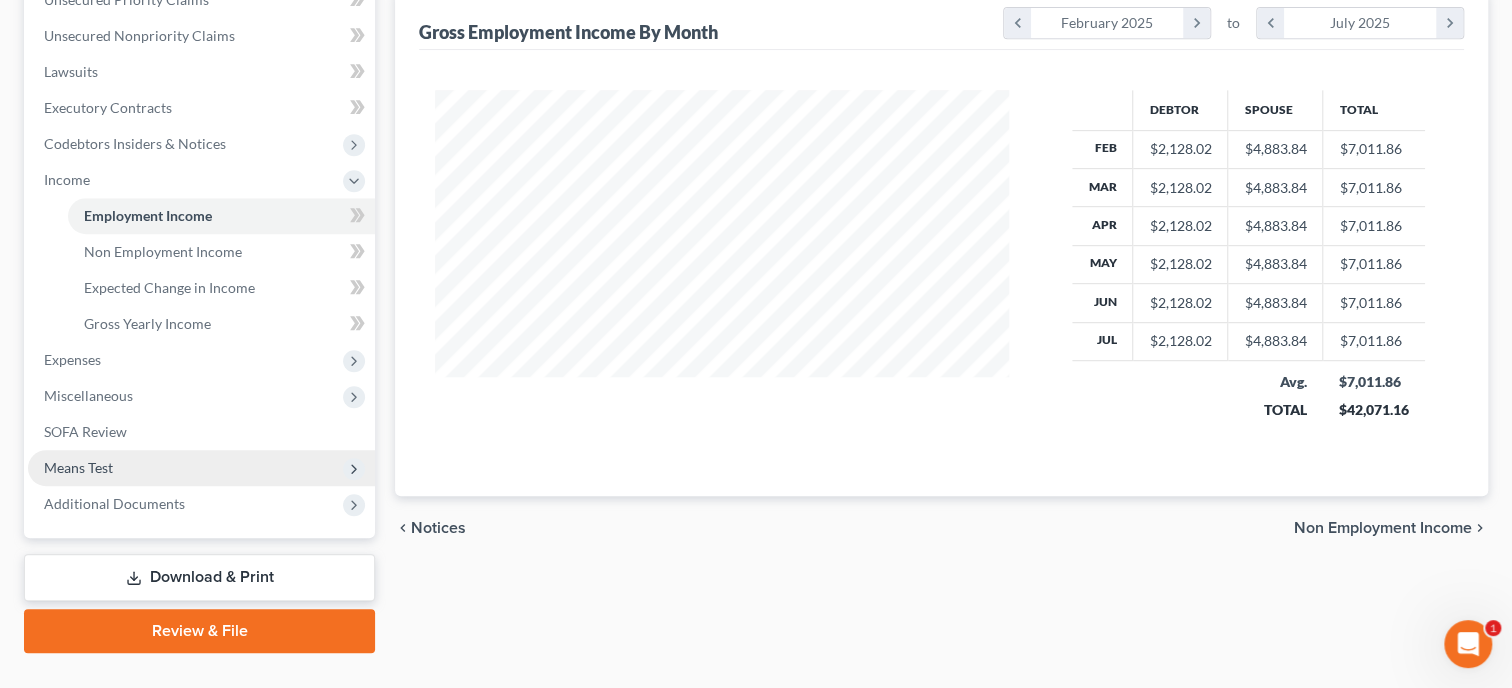 click on "Means Test" at bounding box center [201, 468] 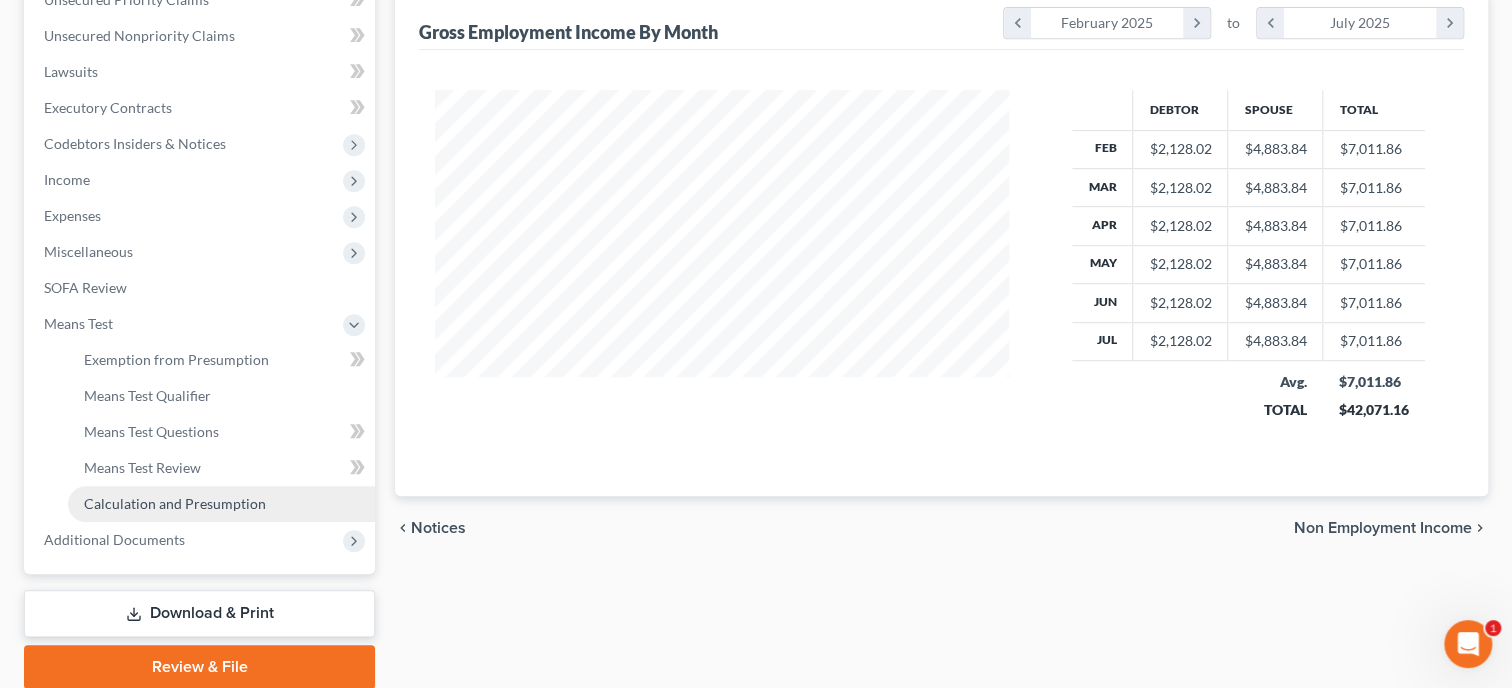 click on "Calculation and Presumption" at bounding box center (175, 503) 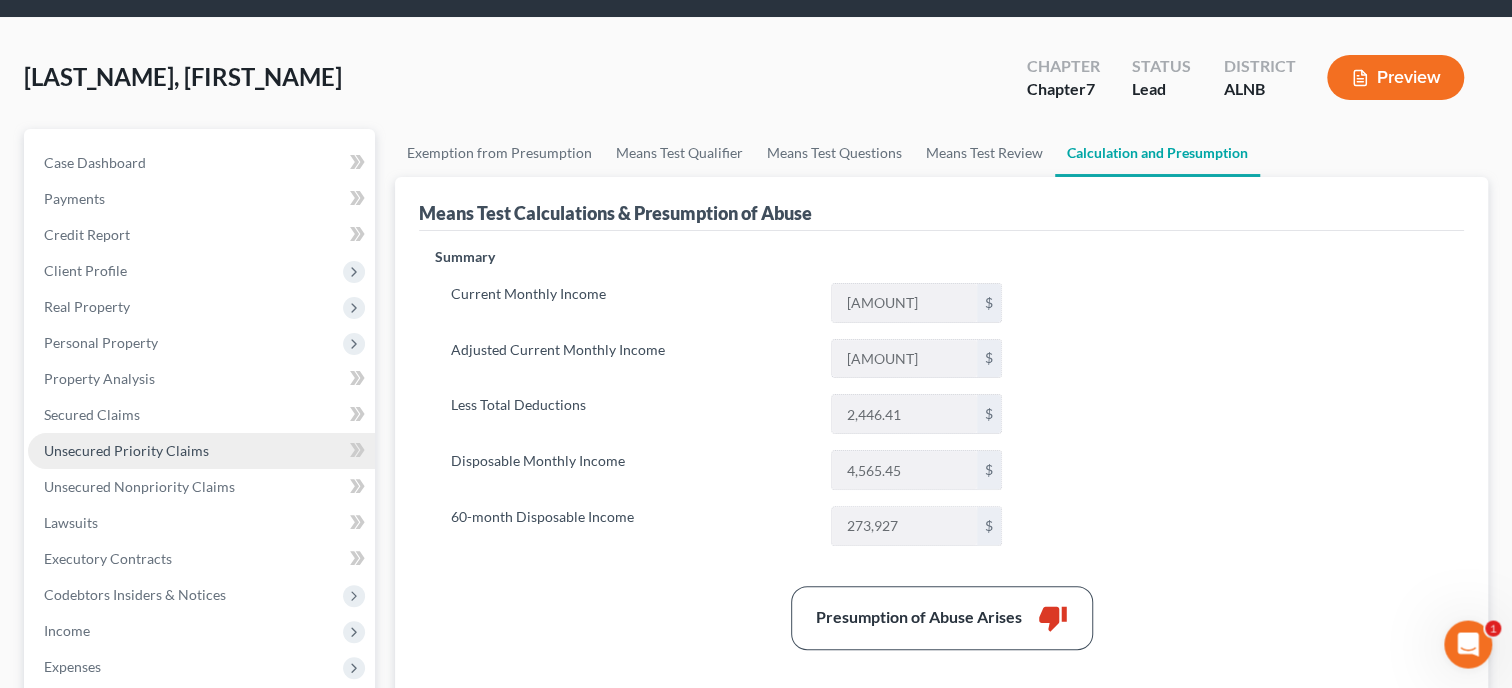 scroll, scrollTop: 205, scrollLeft: 0, axis: vertical 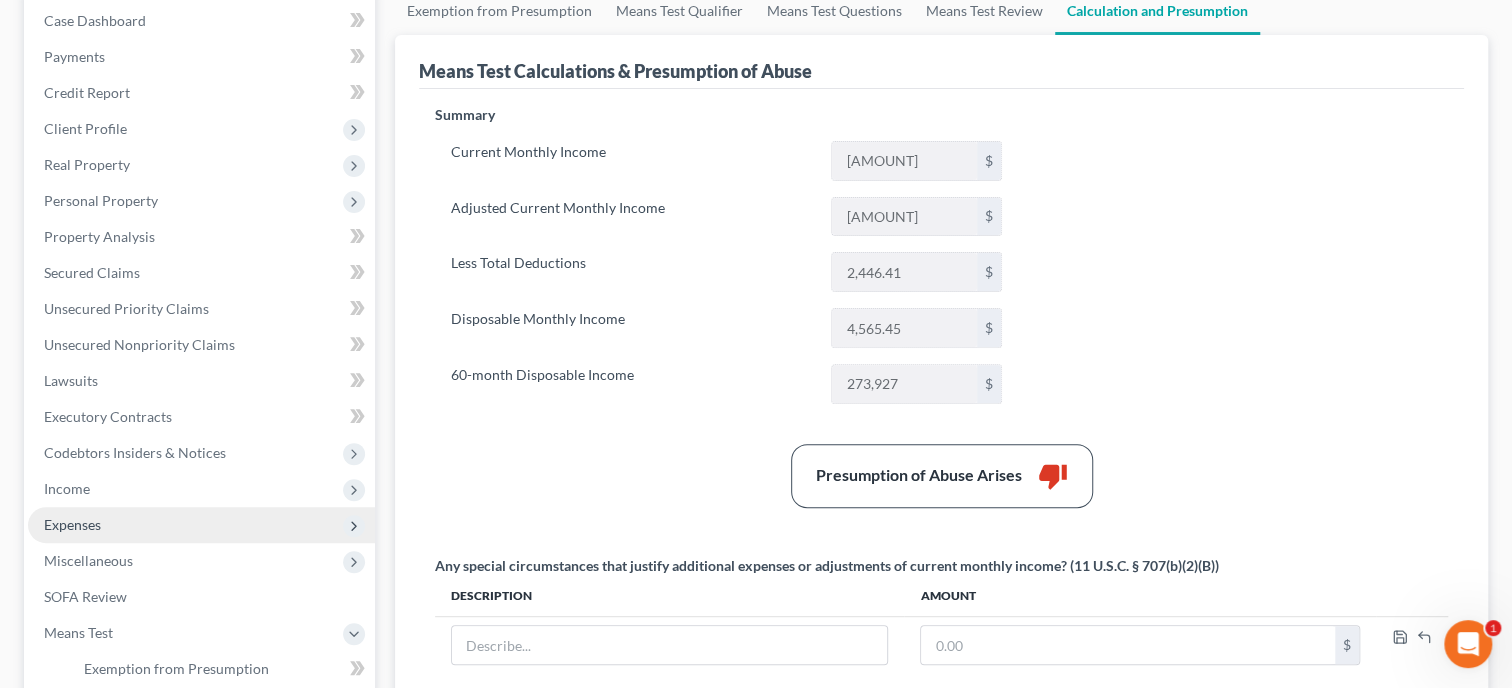 click on "Expenses" at bounding box center [201, 525] 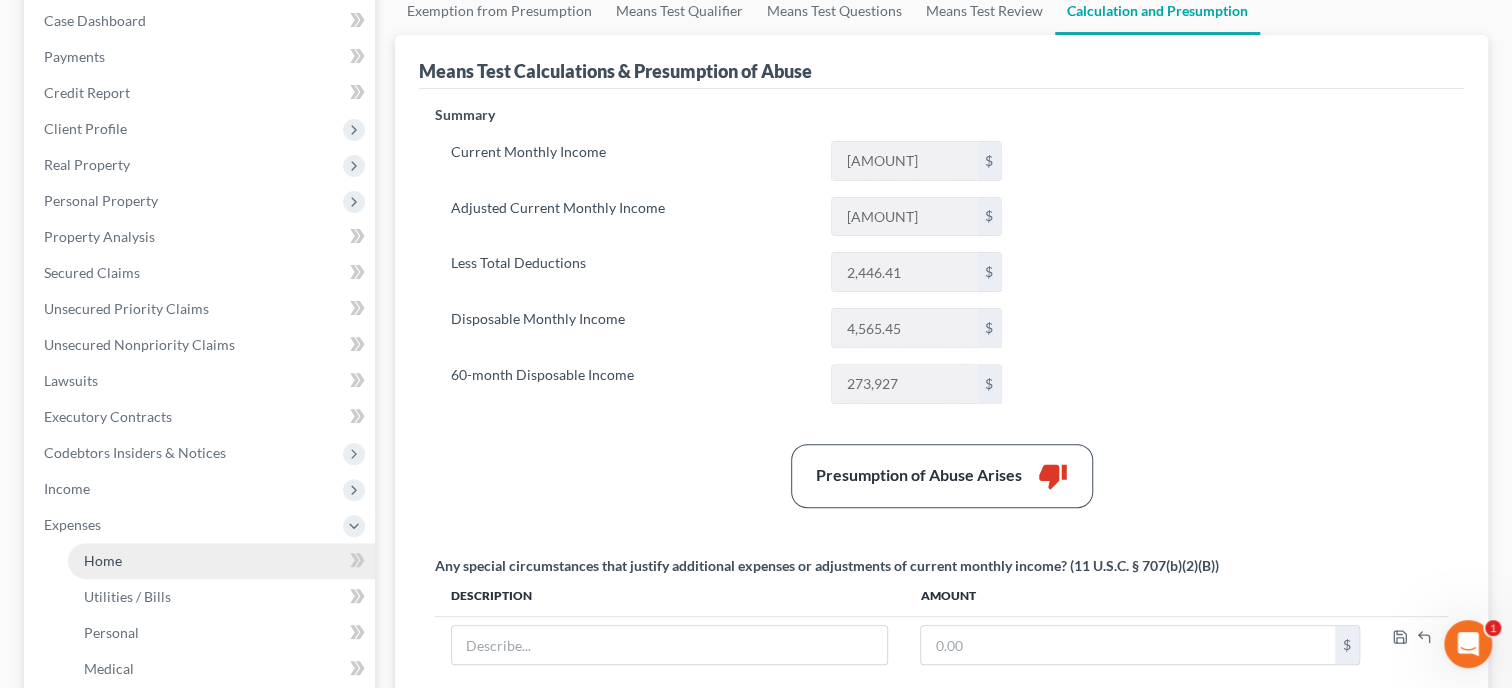 click on "Home" at bounding box center (221, 561) 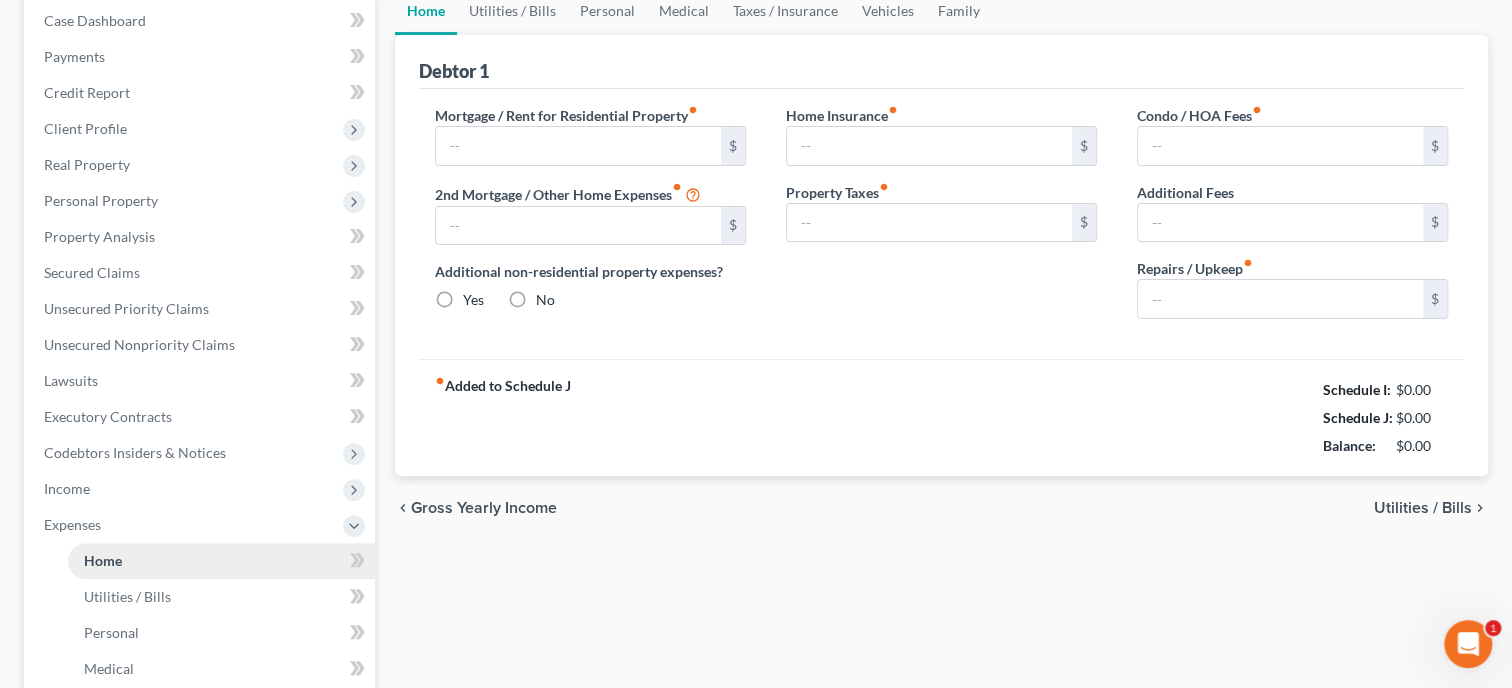 type on "760.00" 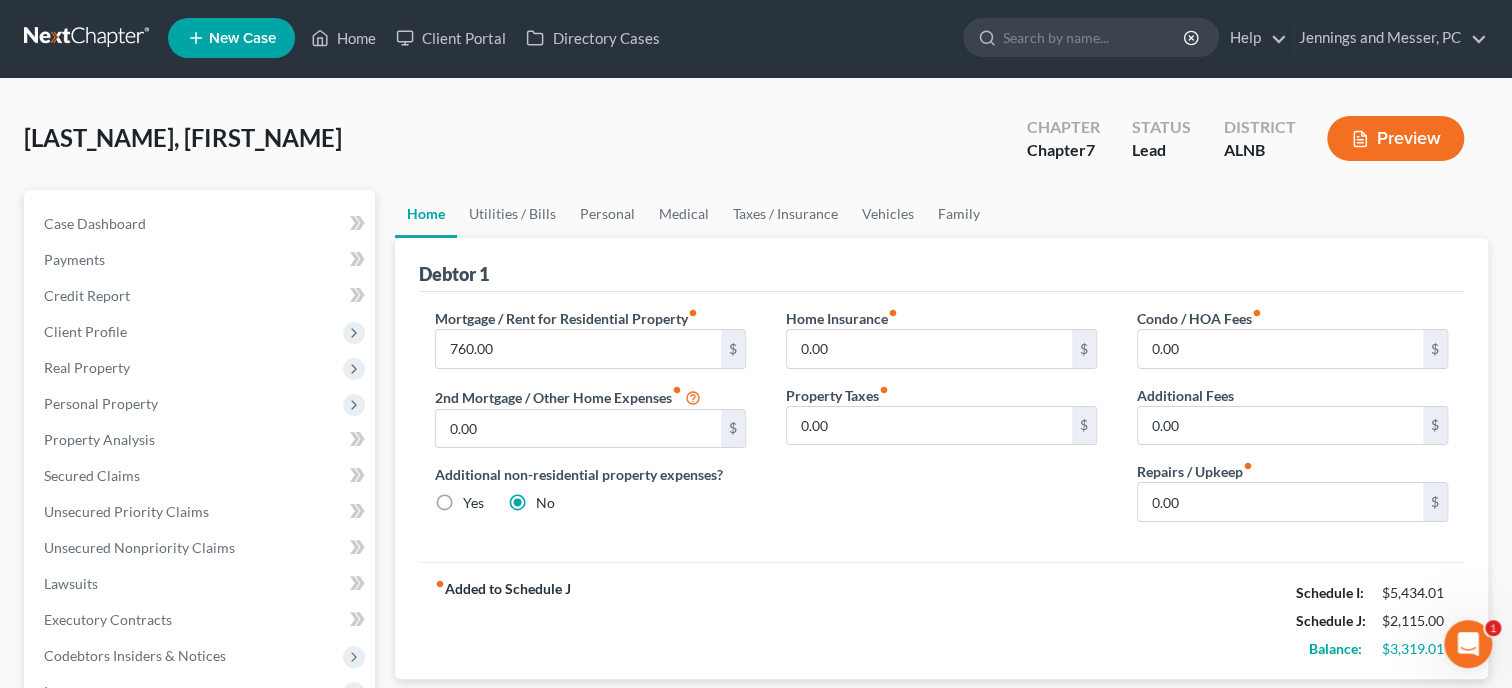 scroll, scrollTop: 0, scrollLeft: 0, axis: both 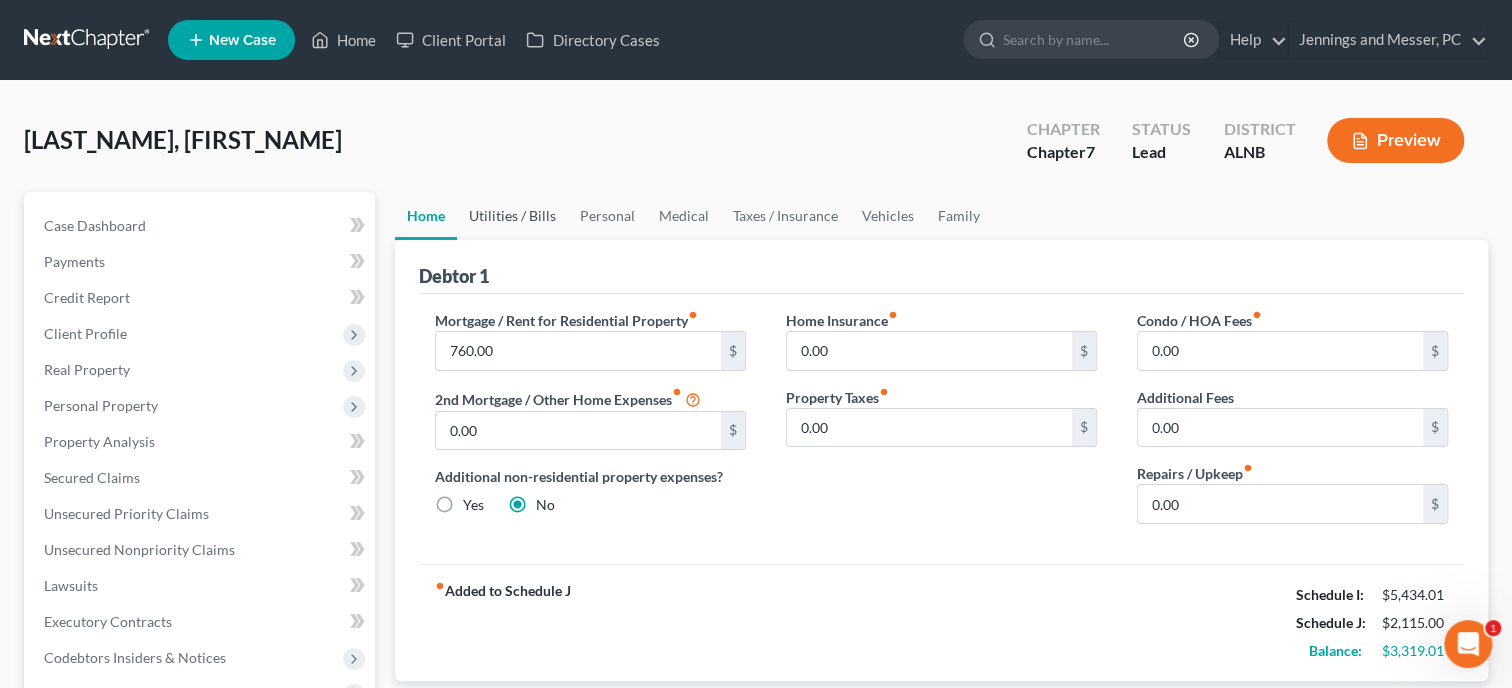 click on "Utilities / Bills" at bounding box center (512, 216) 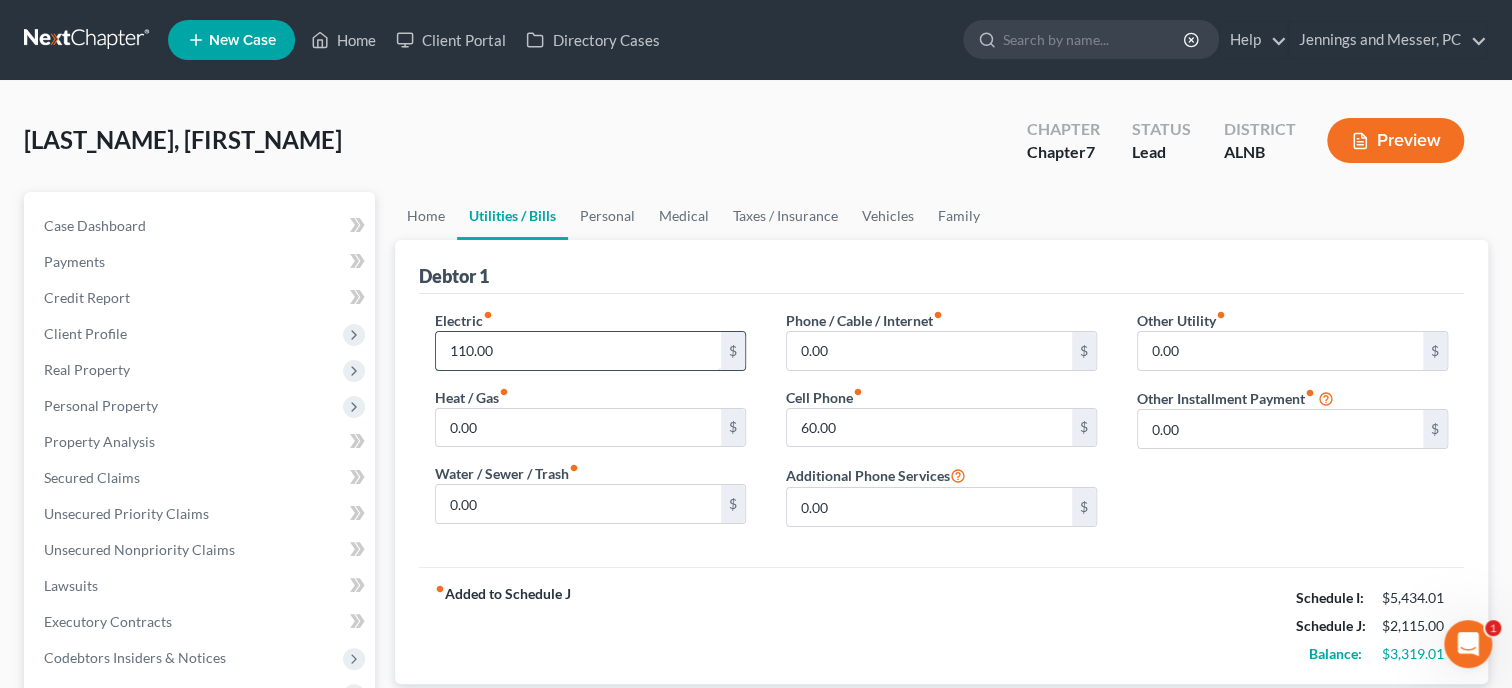 click on "110.00" at bounding box center [578, 351] 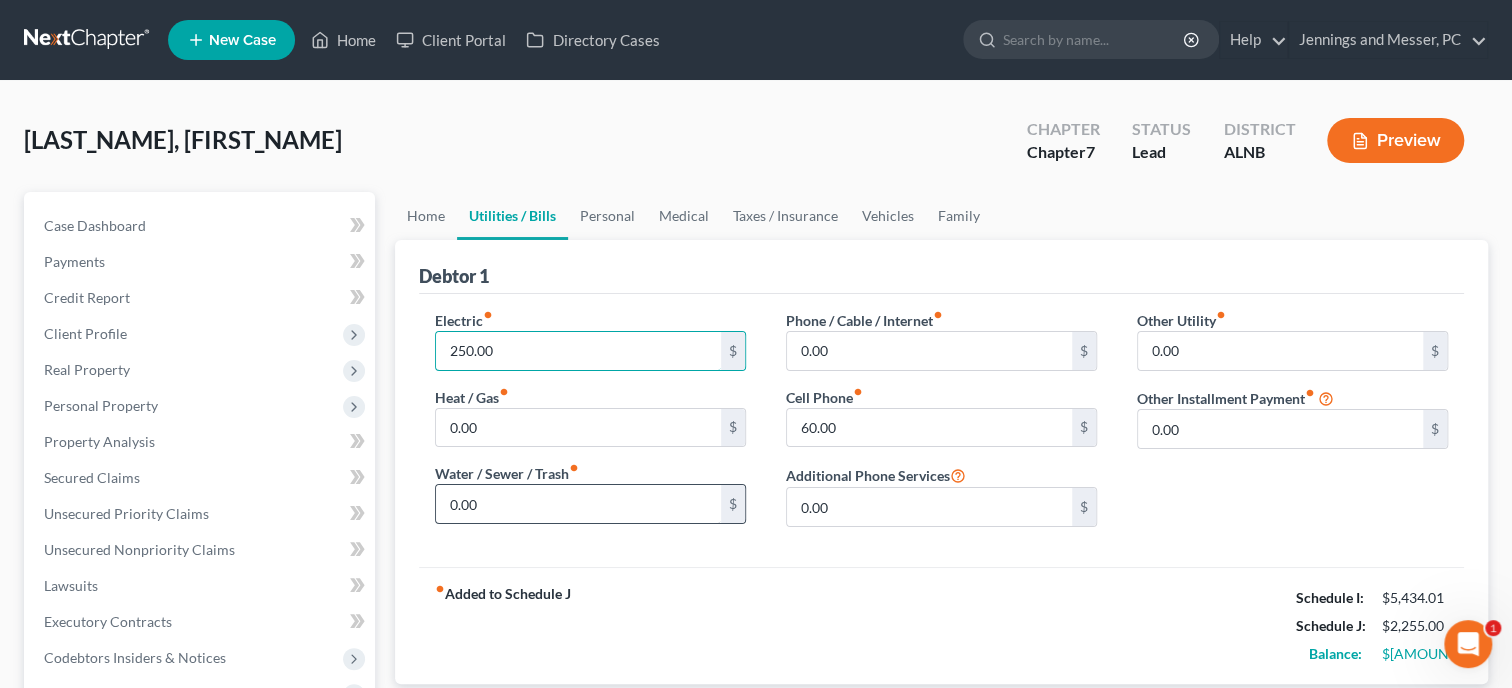 type on "250.00" 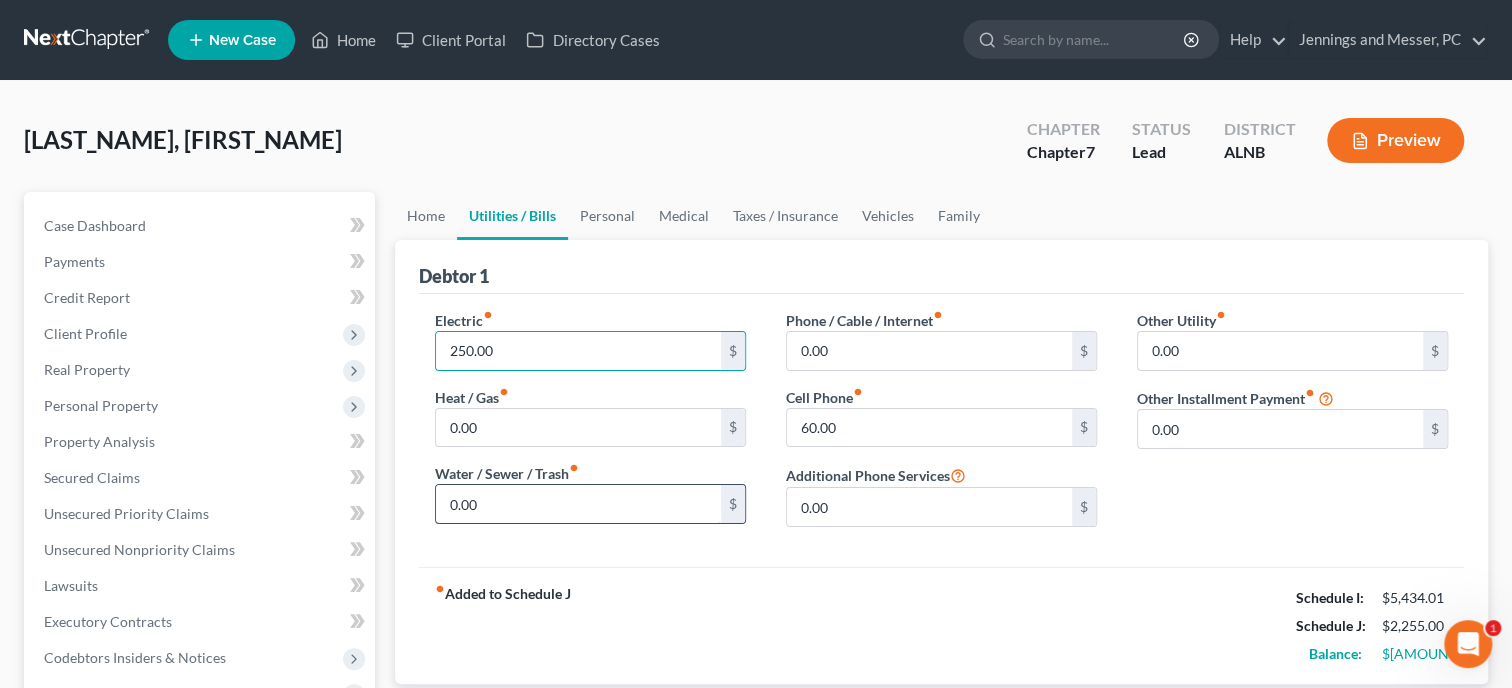 click on "0.00" at bounding box center (578, 504) 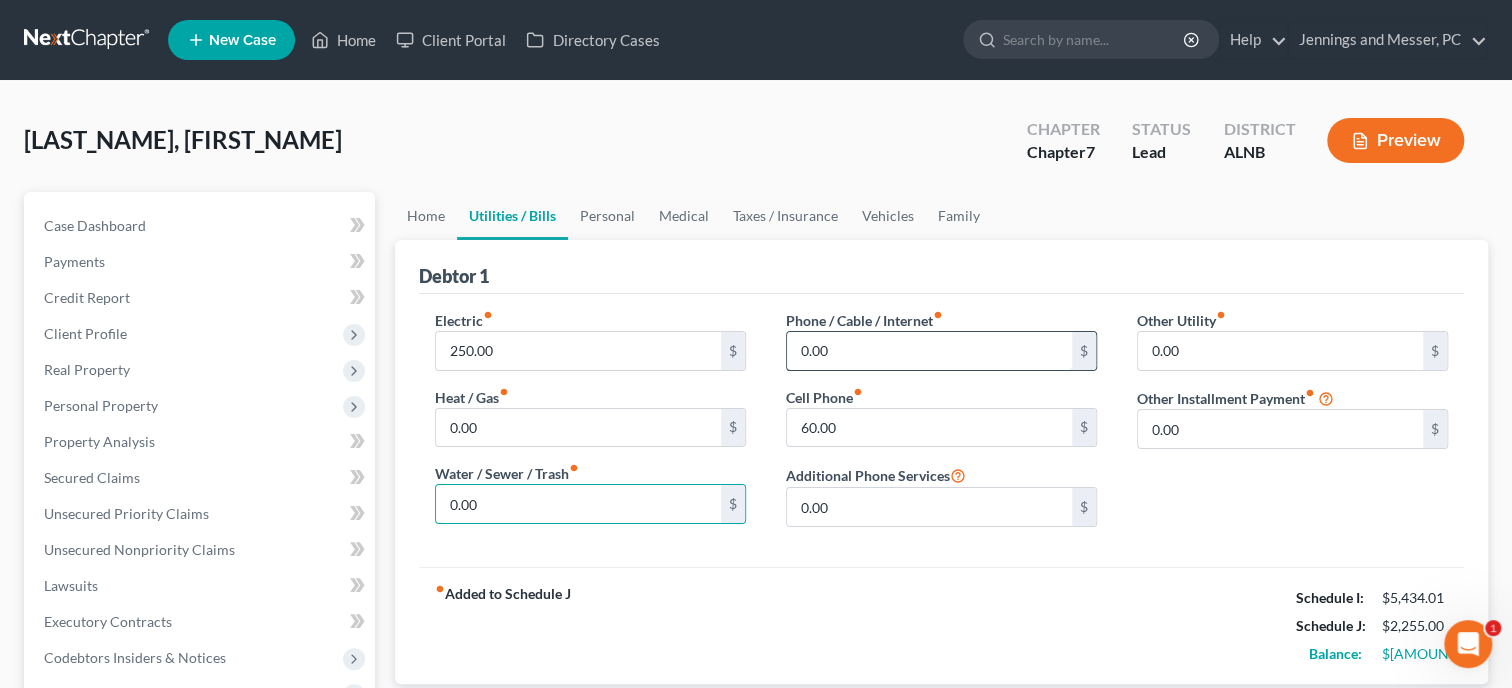 click on "0.00" at bounding box center [929, 351] 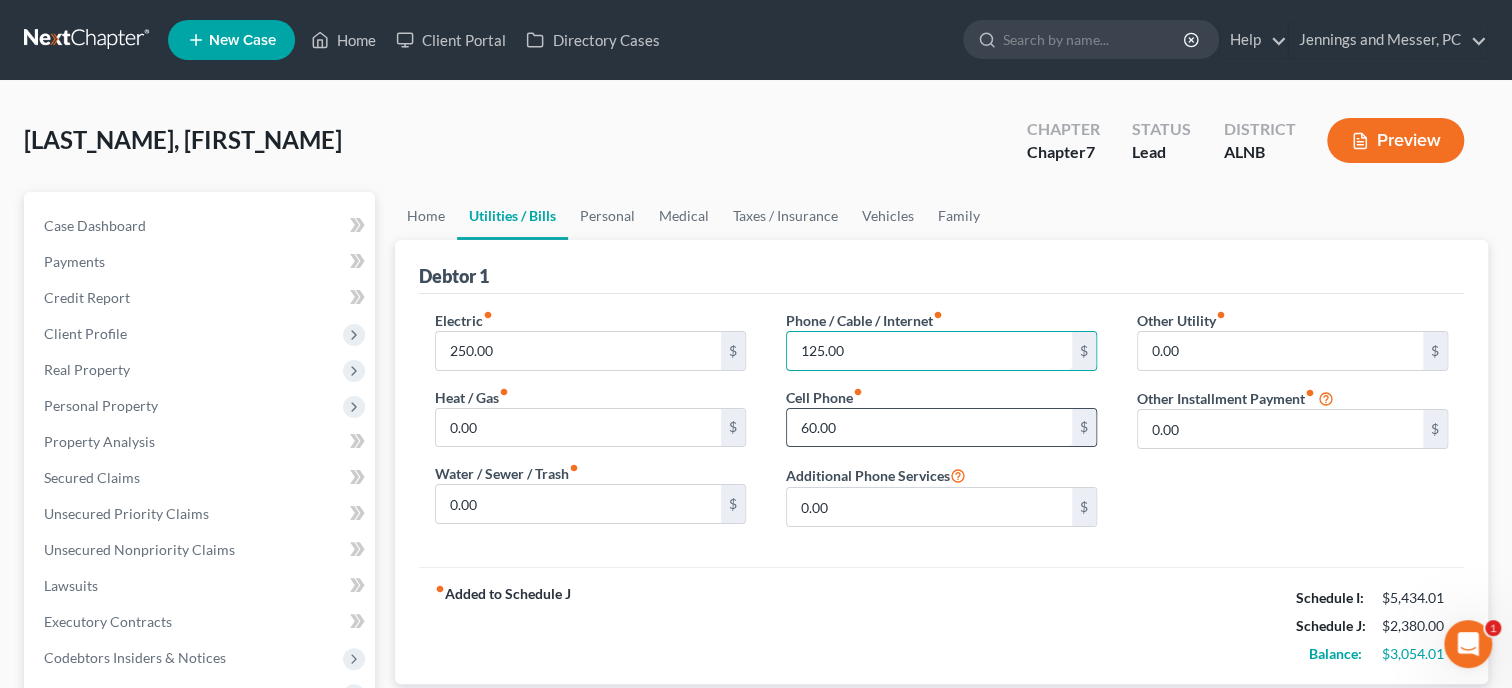 type on "125.00" 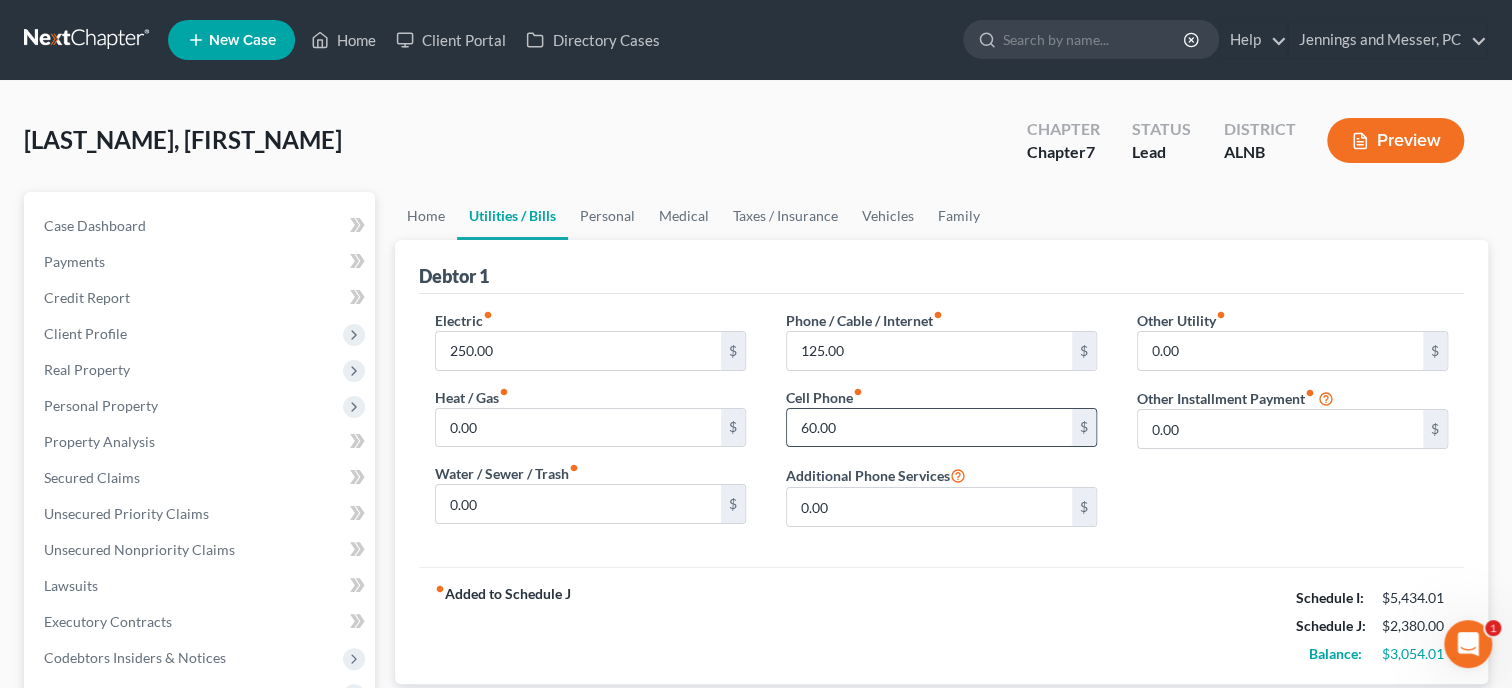 click on "60.00" at bounding box center [929, 428] 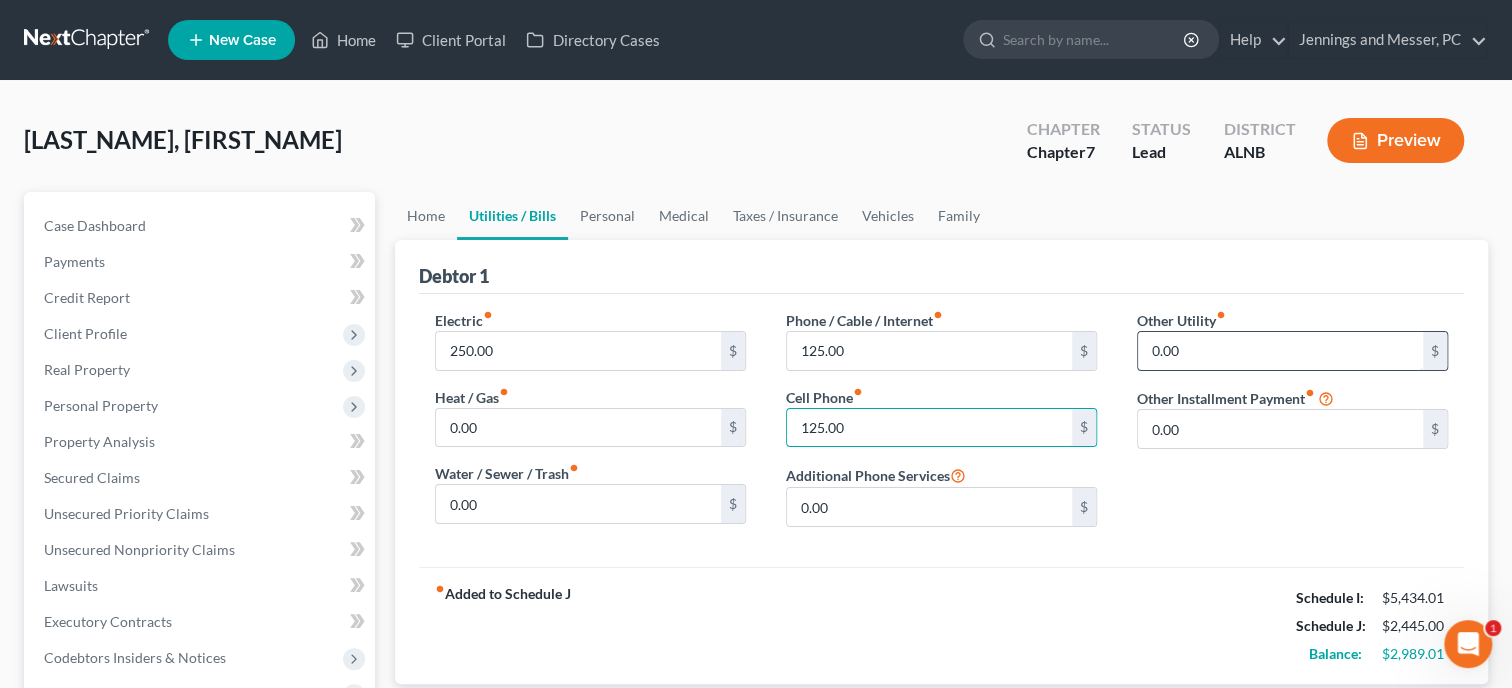 type on "125.00" 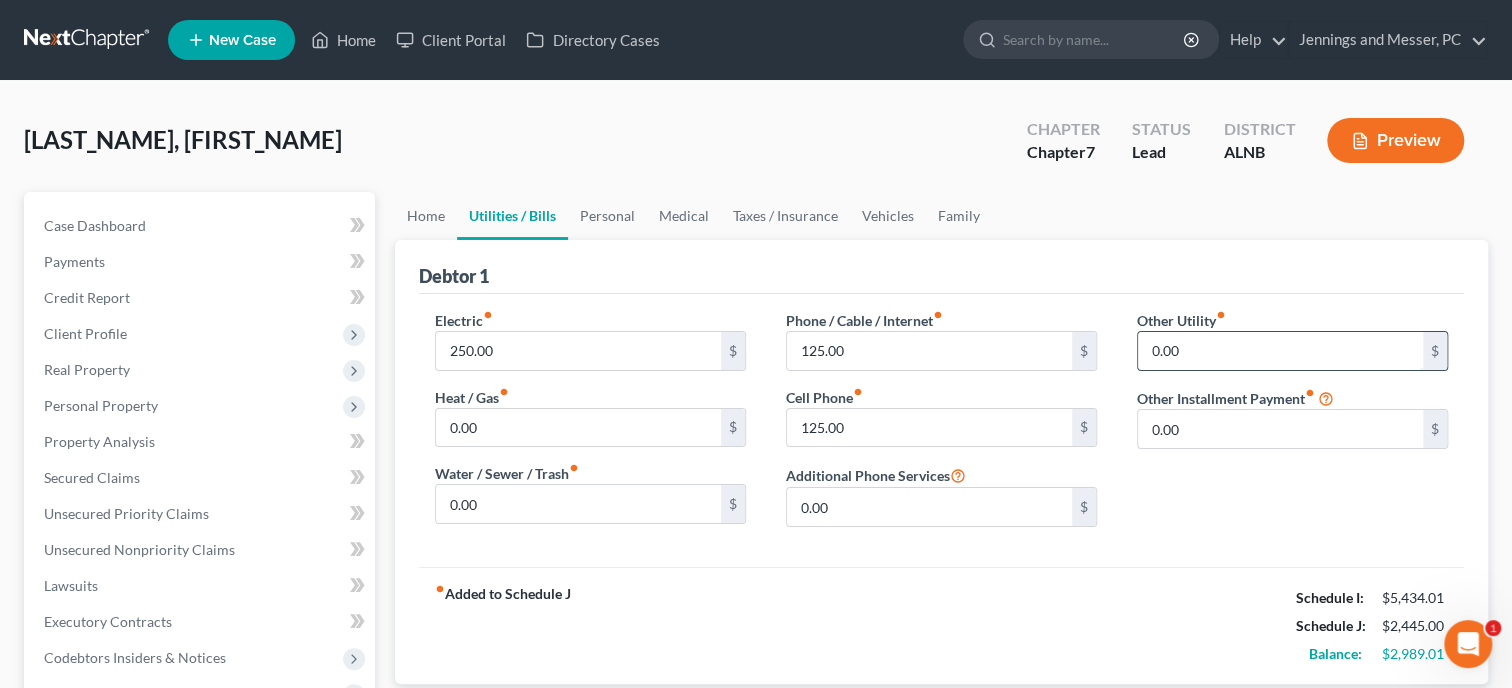 click on "0.00" at bounding box center [1280, 351] 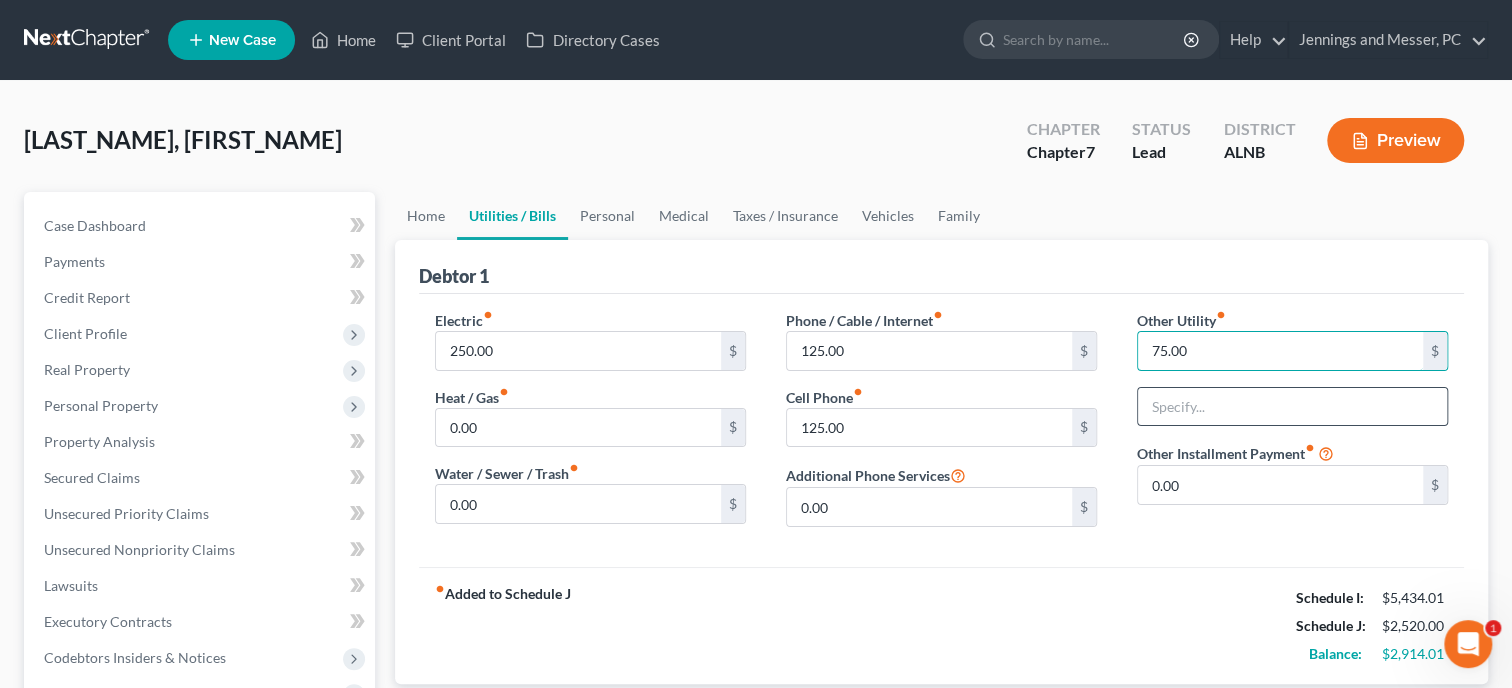 type on "75.00" 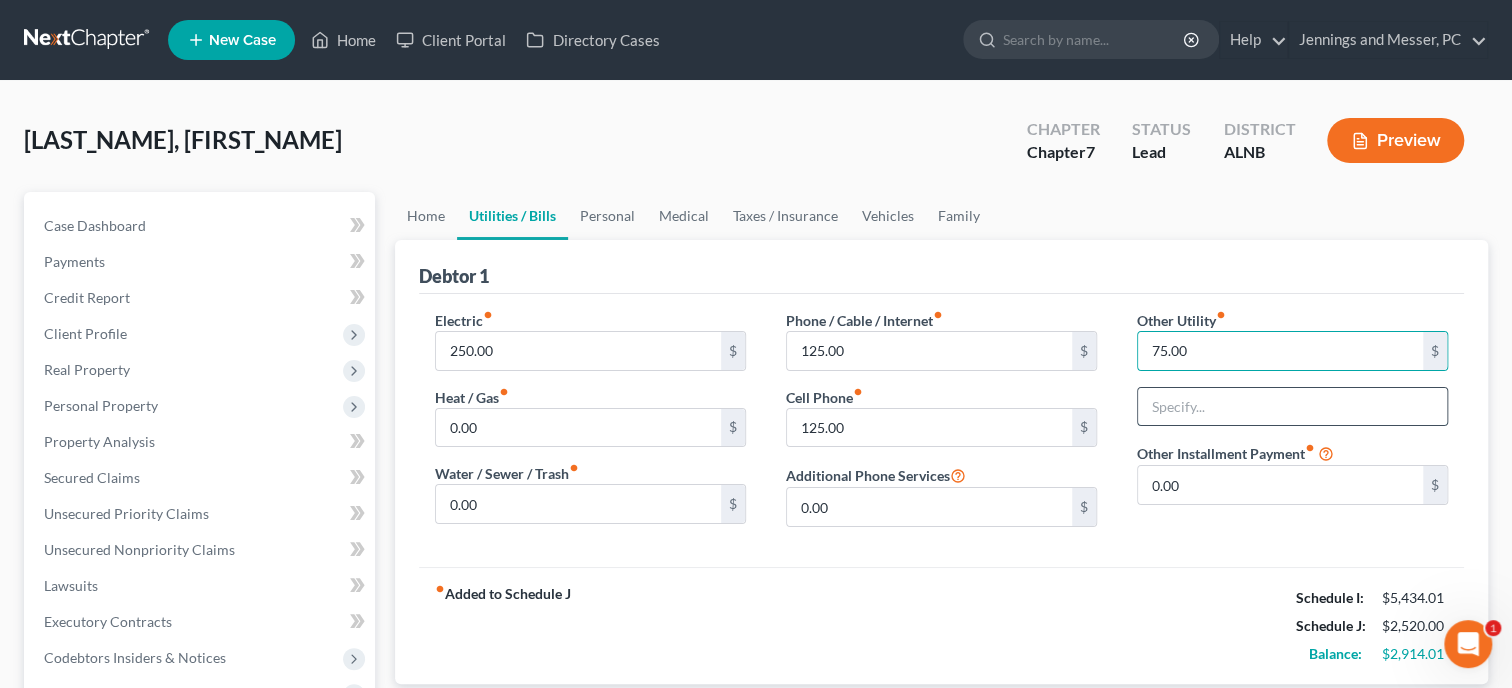 click at bounding box center (1292, 407) 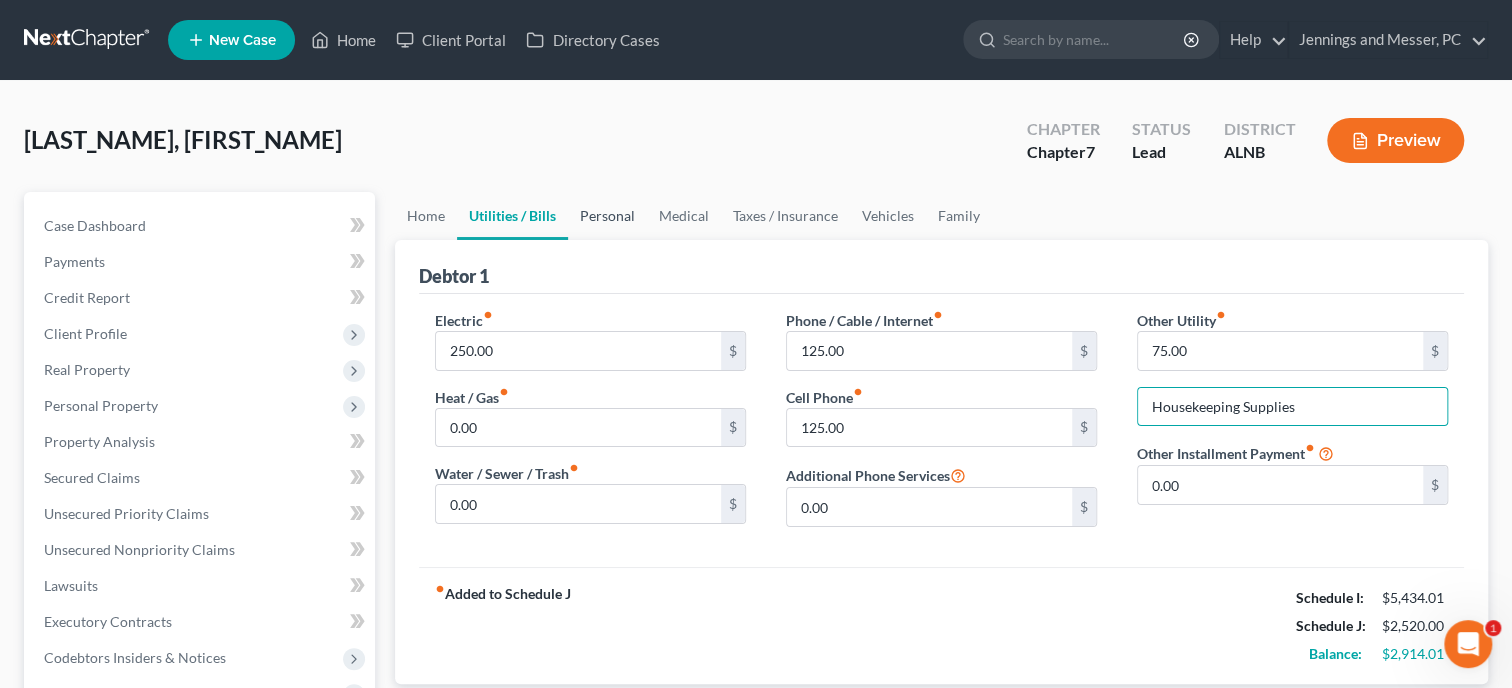 type on "Housekeeping Supplies" 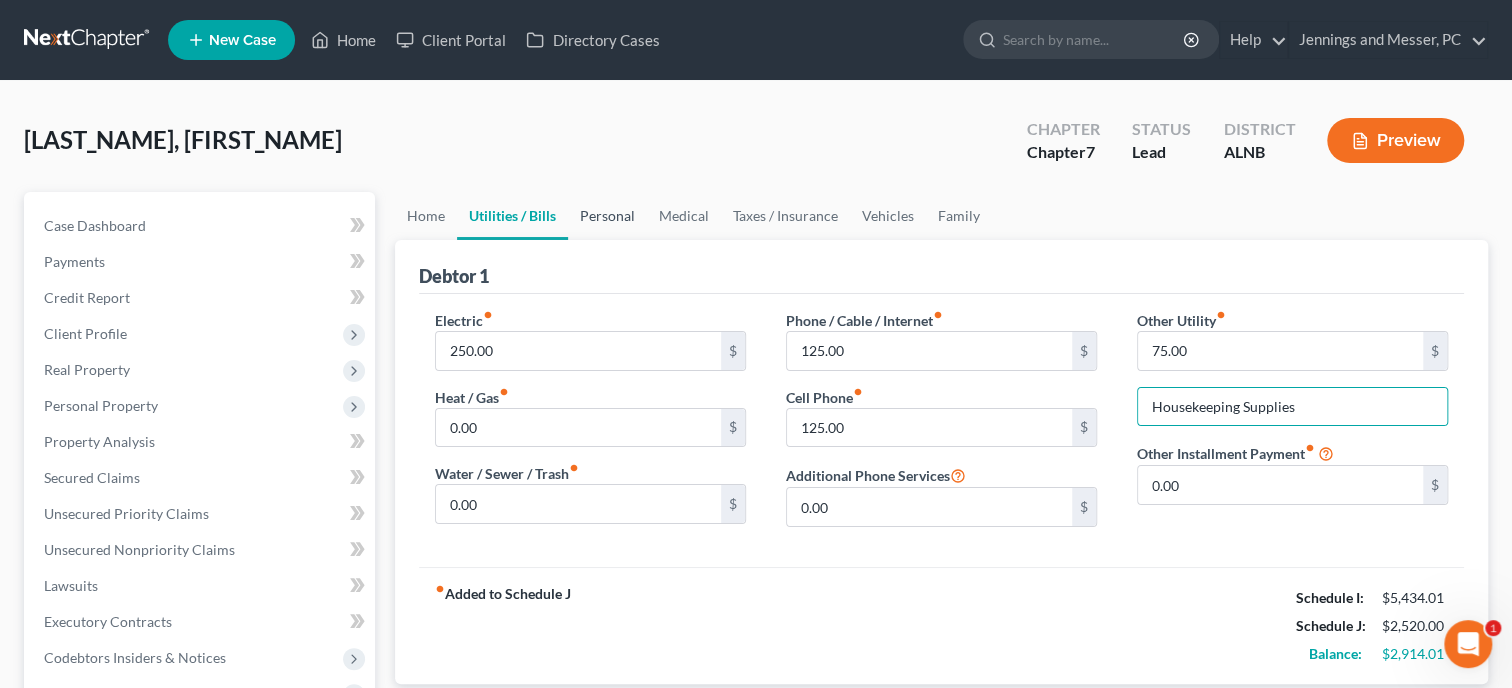 click on "Personal" at bounding box center (607, 216) 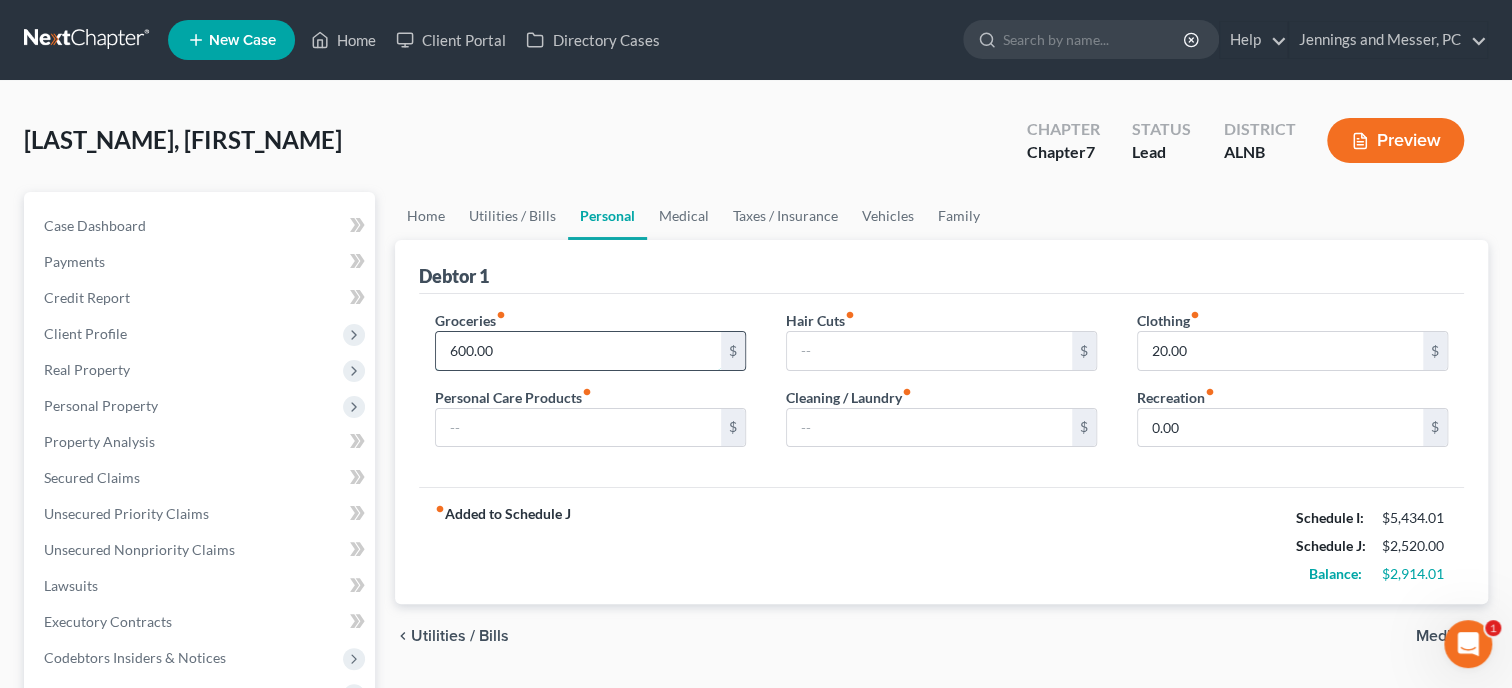click on "600.00" at bounding box center [578, 351] 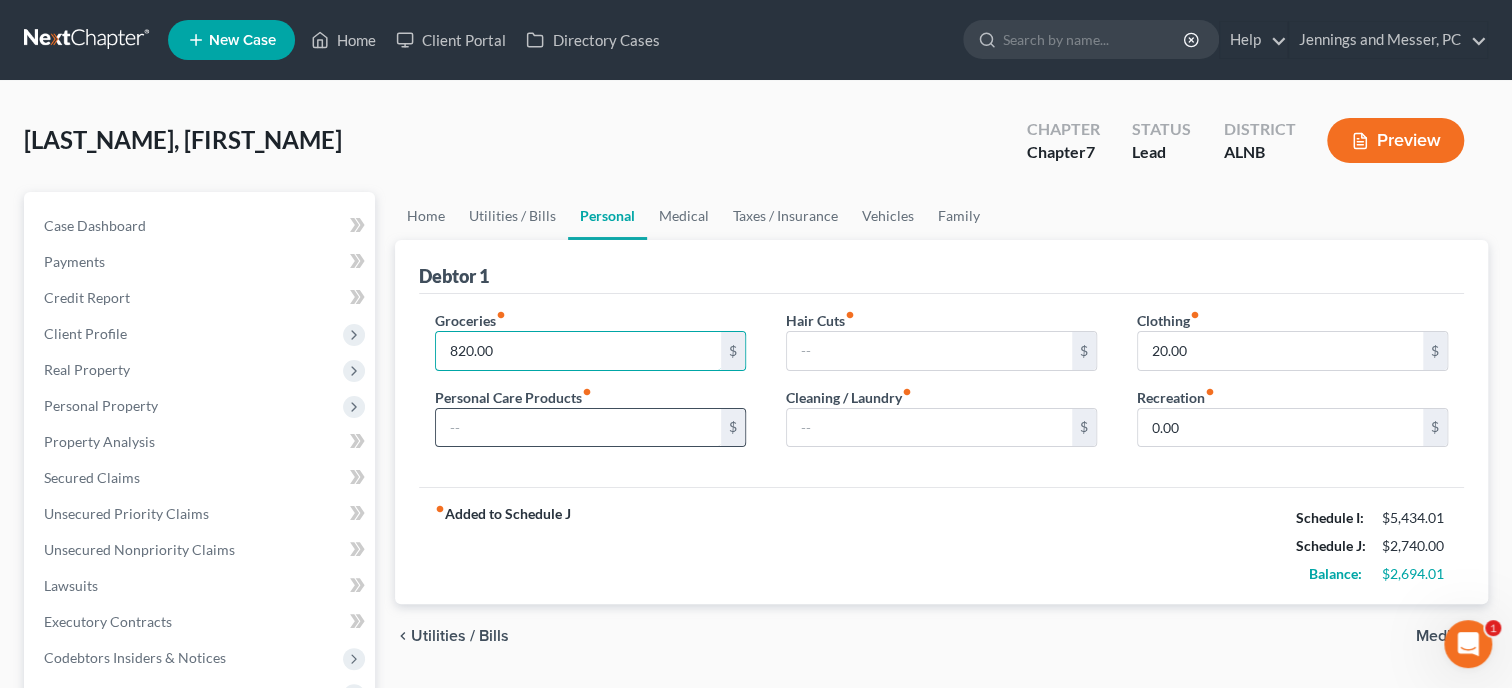 type on "820.00" 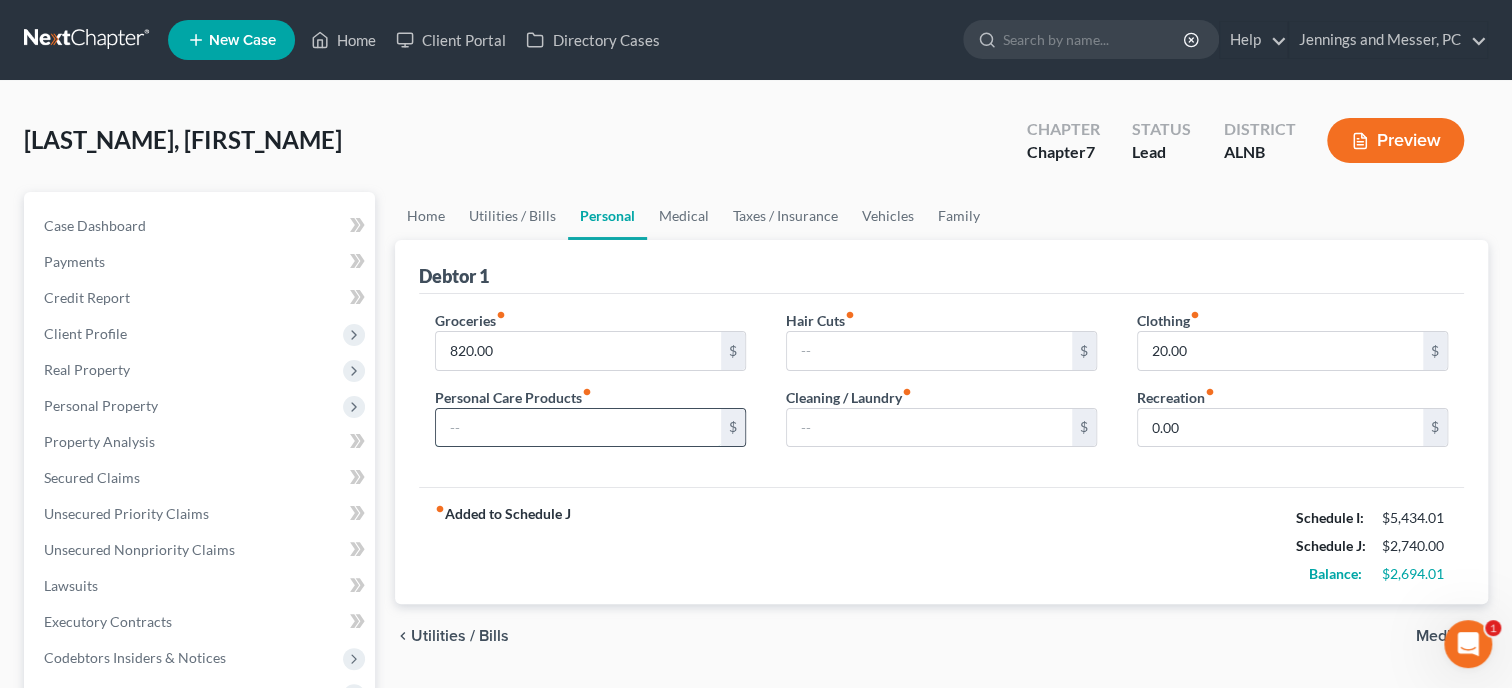 click at bounding box center (578, 428) 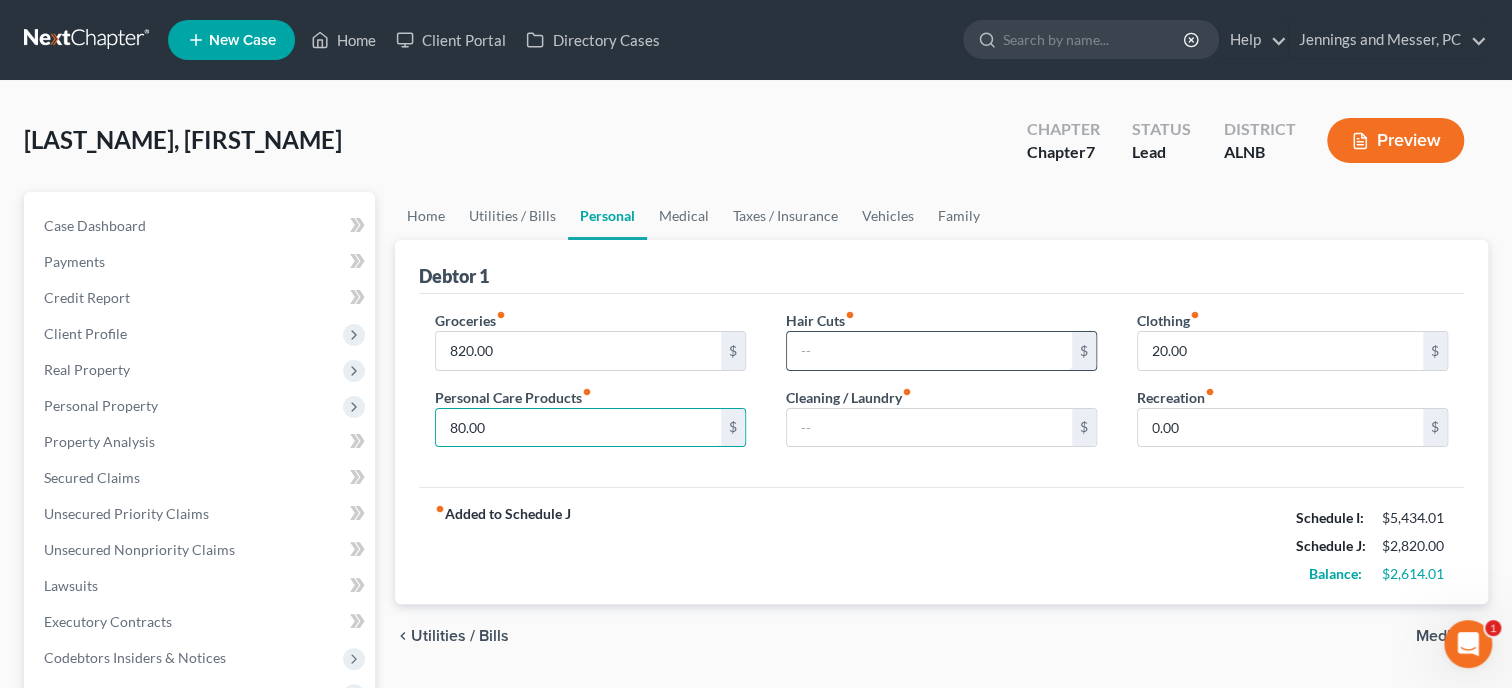 type on "80.00" 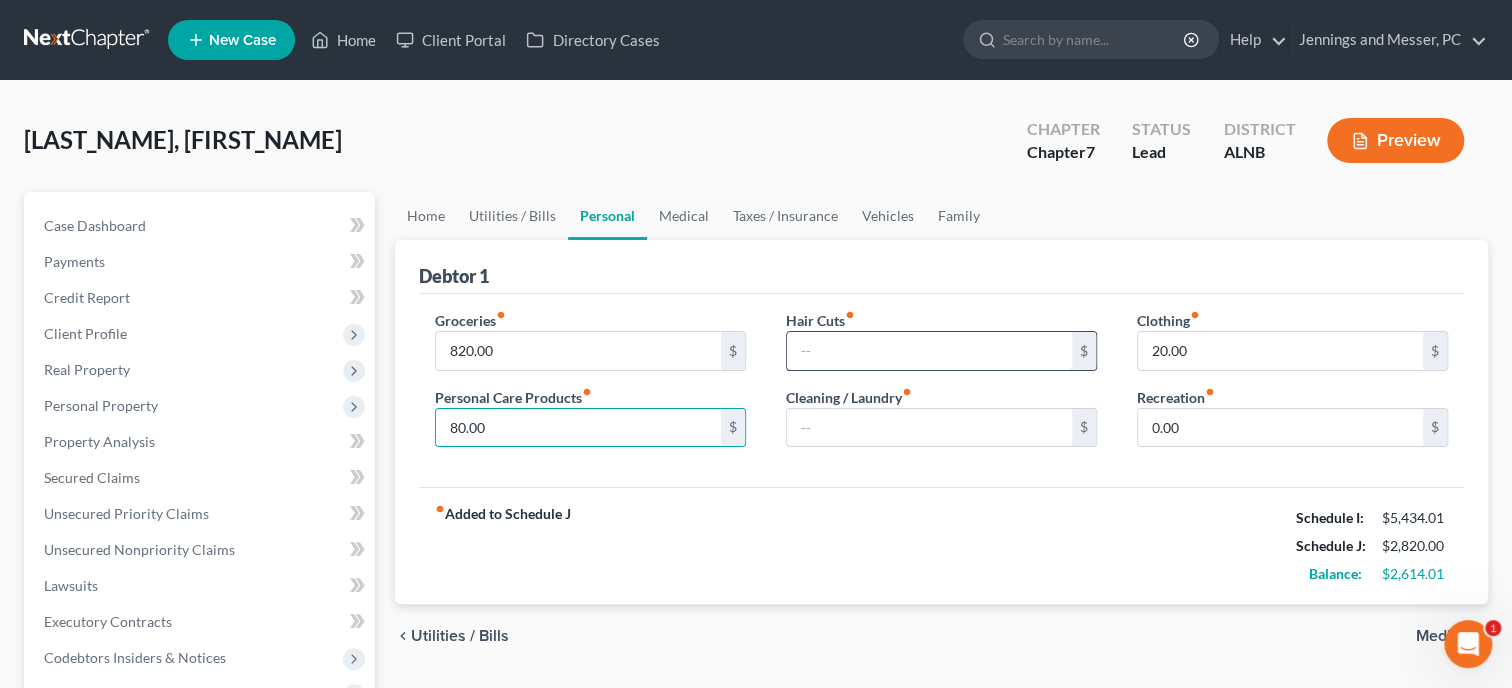 click at bounding box center [929, 351] 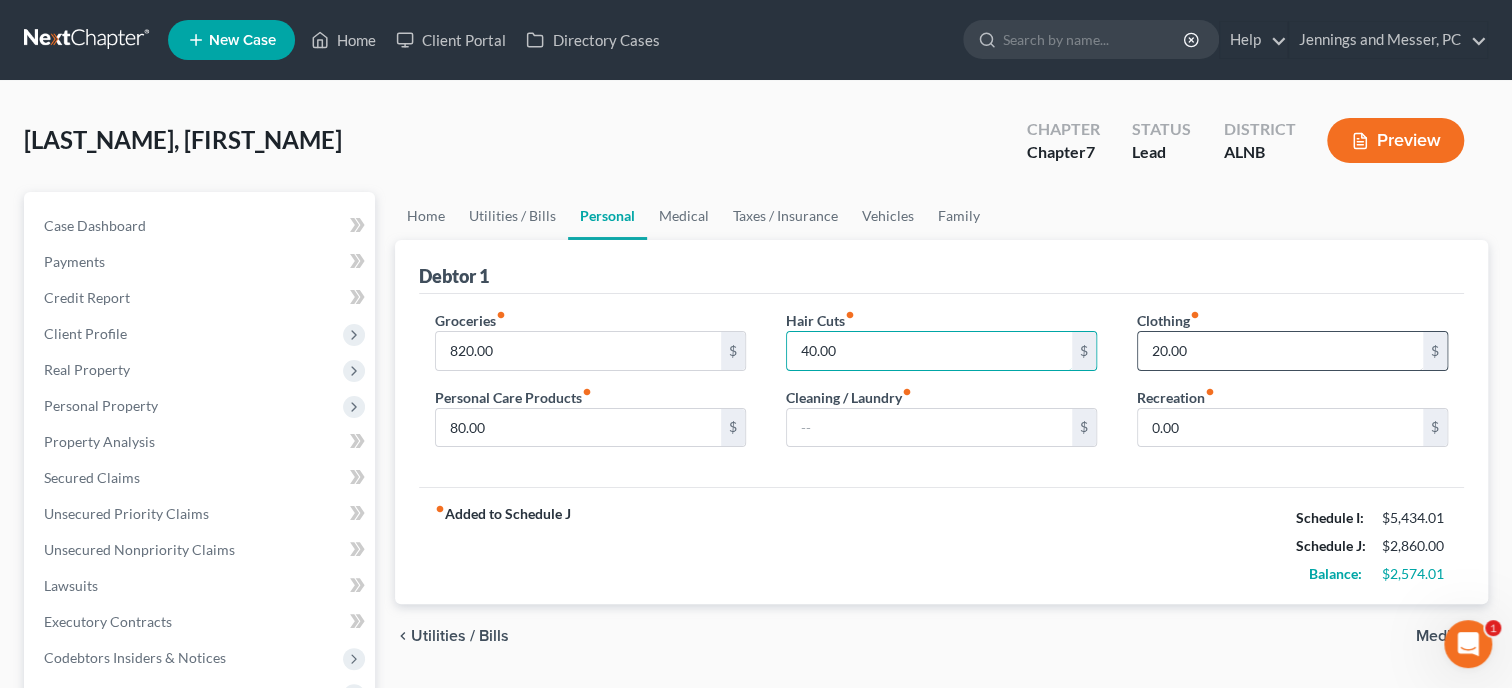 type on "40.00" 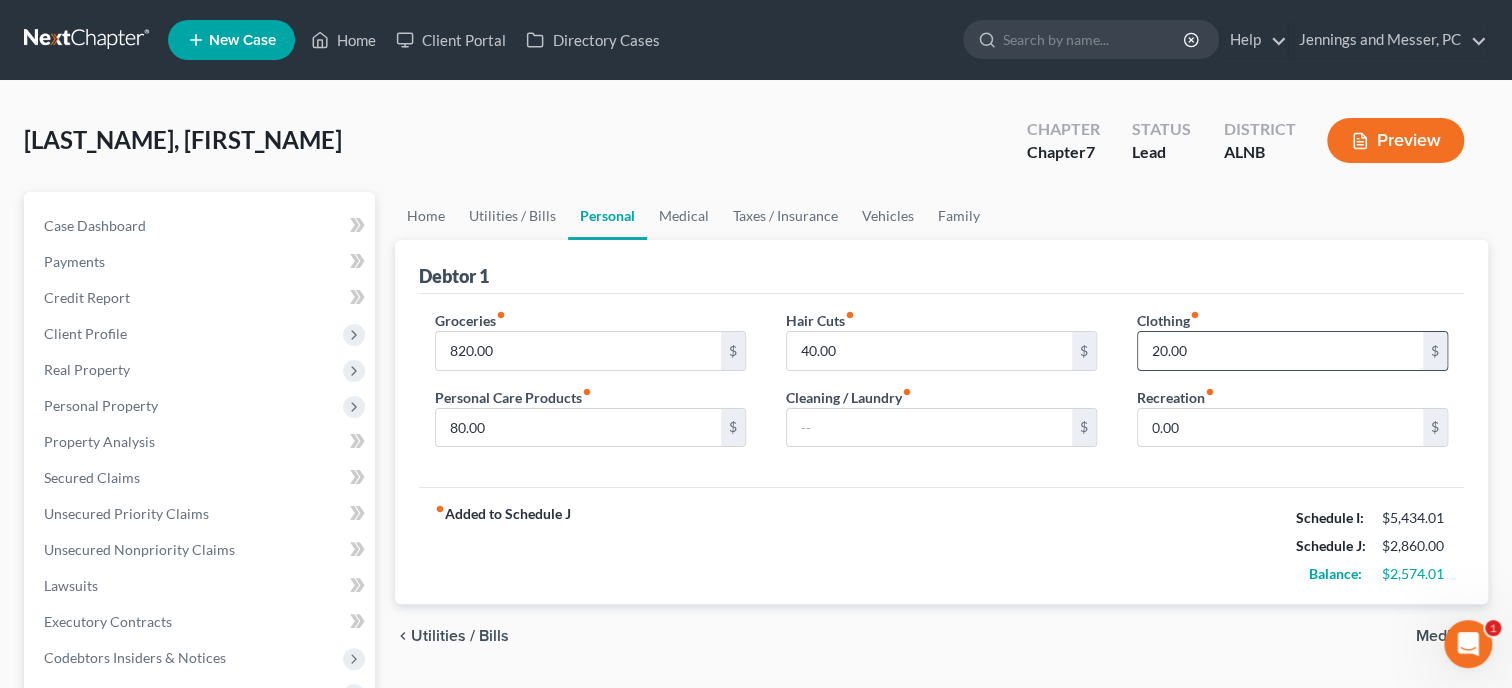 click on "20.00" at bounding box center (1280, 351) 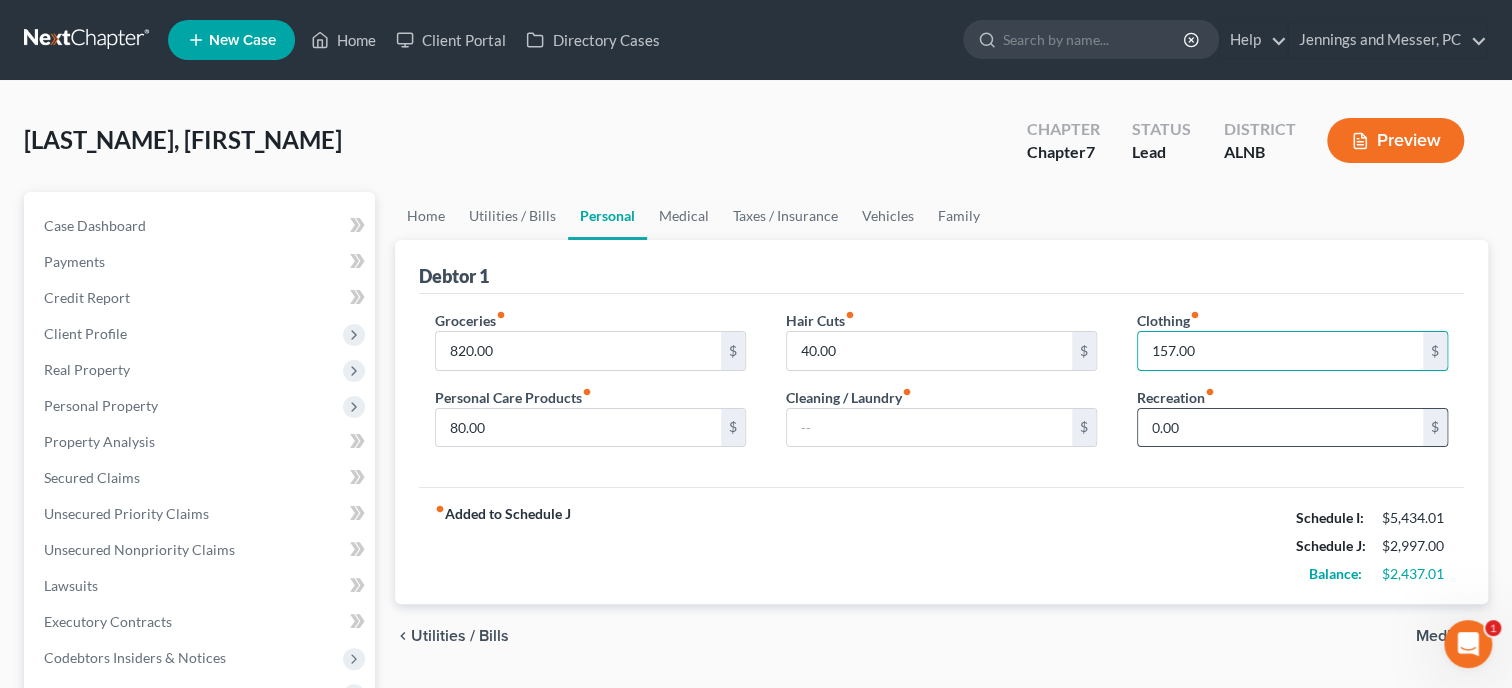 type on "157.00" 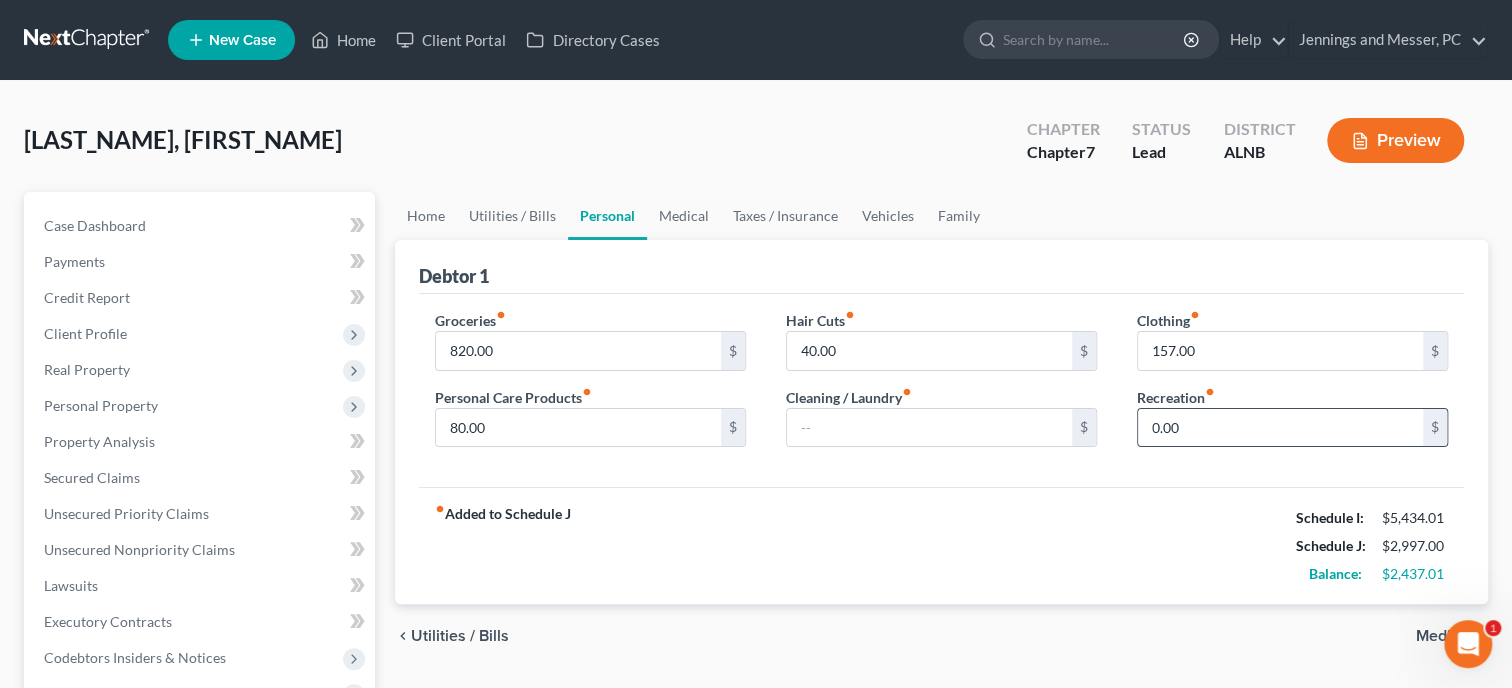 click on "0.00" at bounding box center (1280, 428) 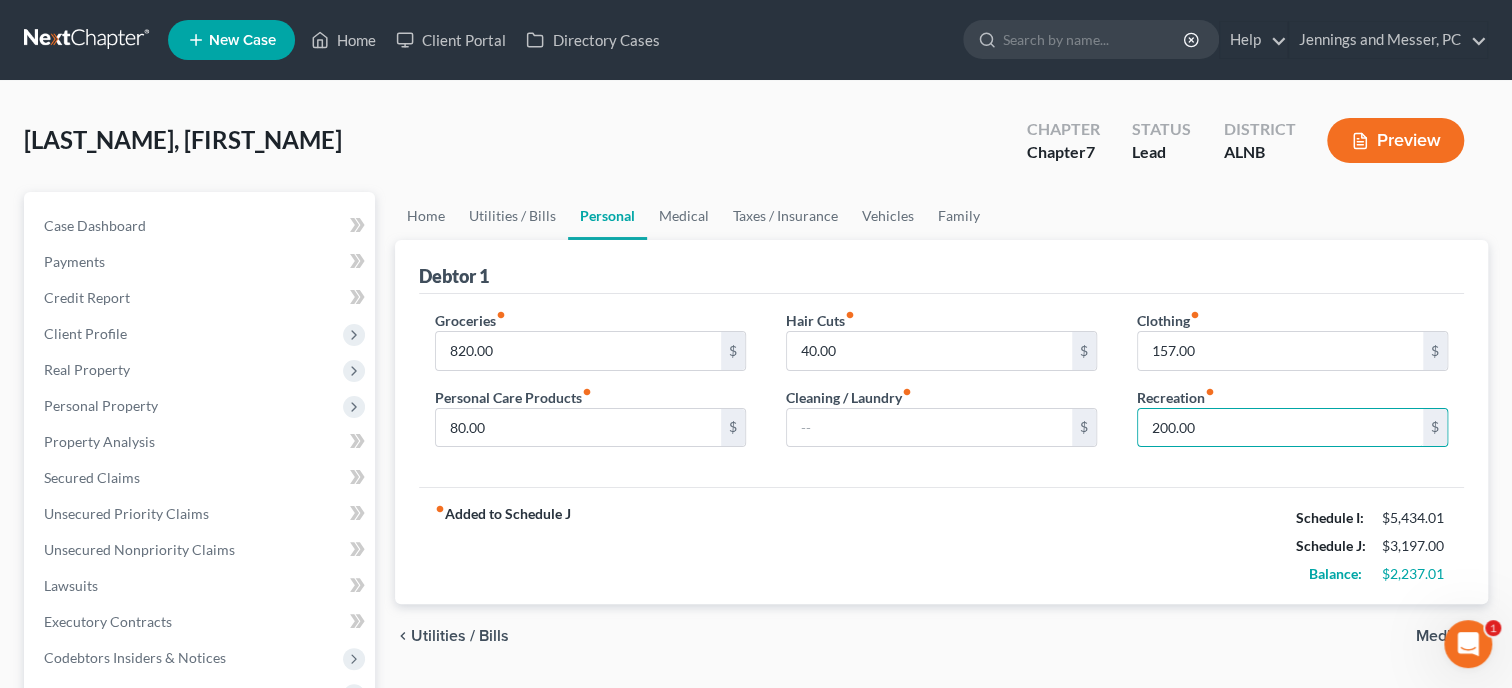type on "200.00" 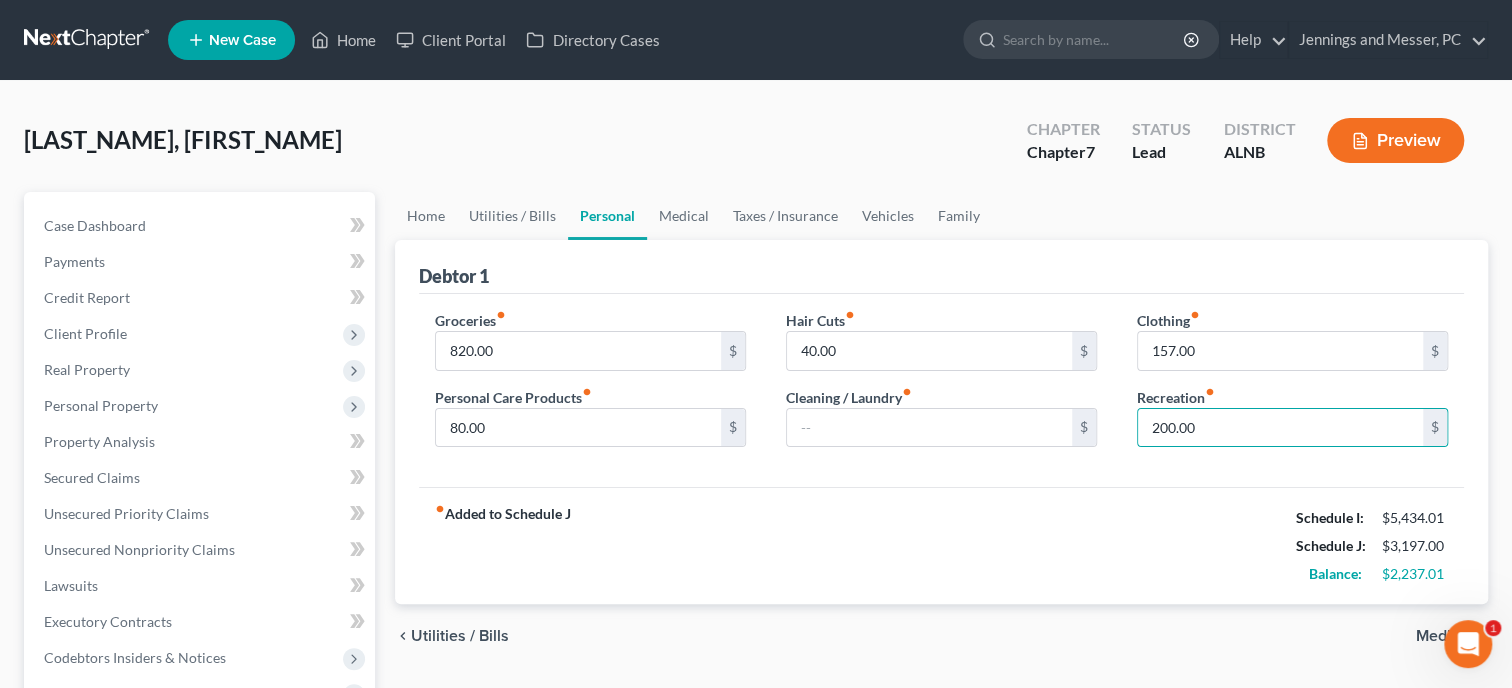 click on "fiber_manual_record  Added to Schedule J Schedule I: $5,434.01 Schedule J: $3,197.00 Balance: $2,237.01" at bounding box center [941, 545] 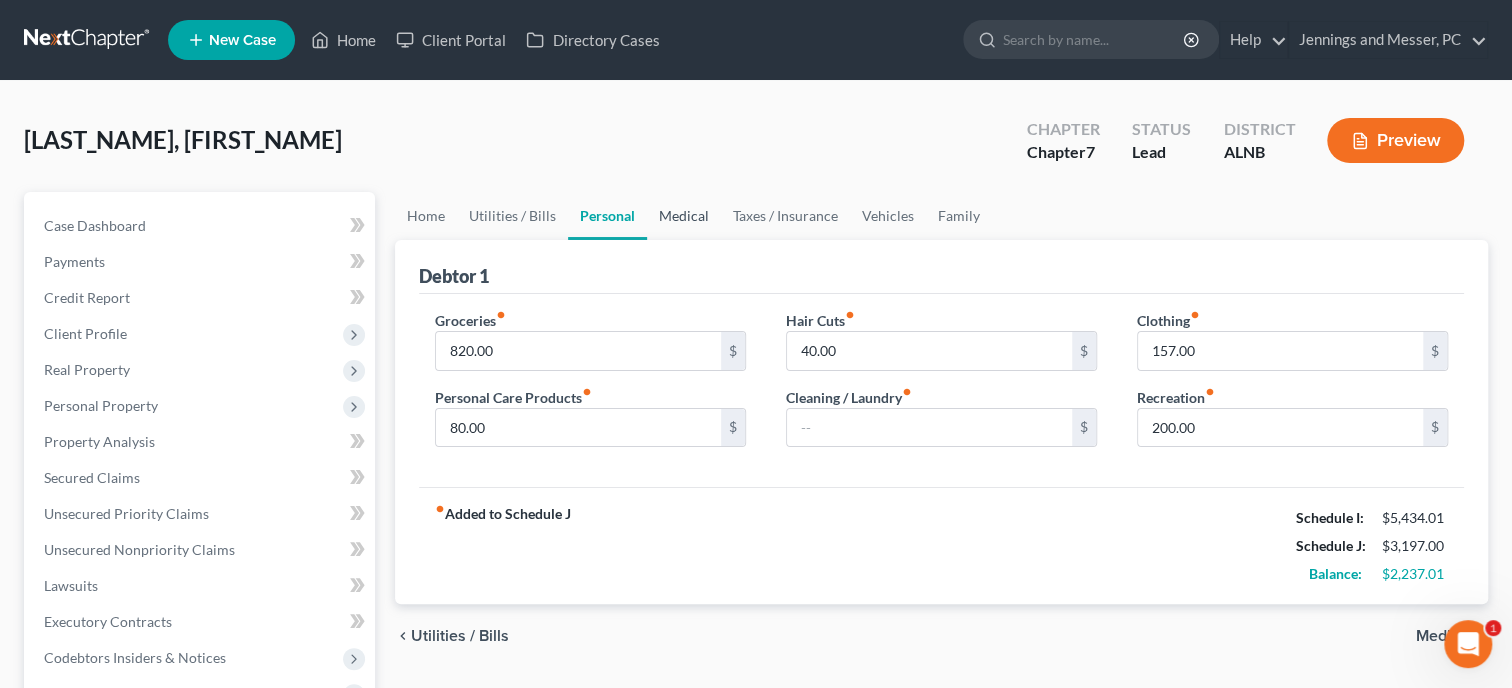 click on "Medical" at bounding box center (684, 216) 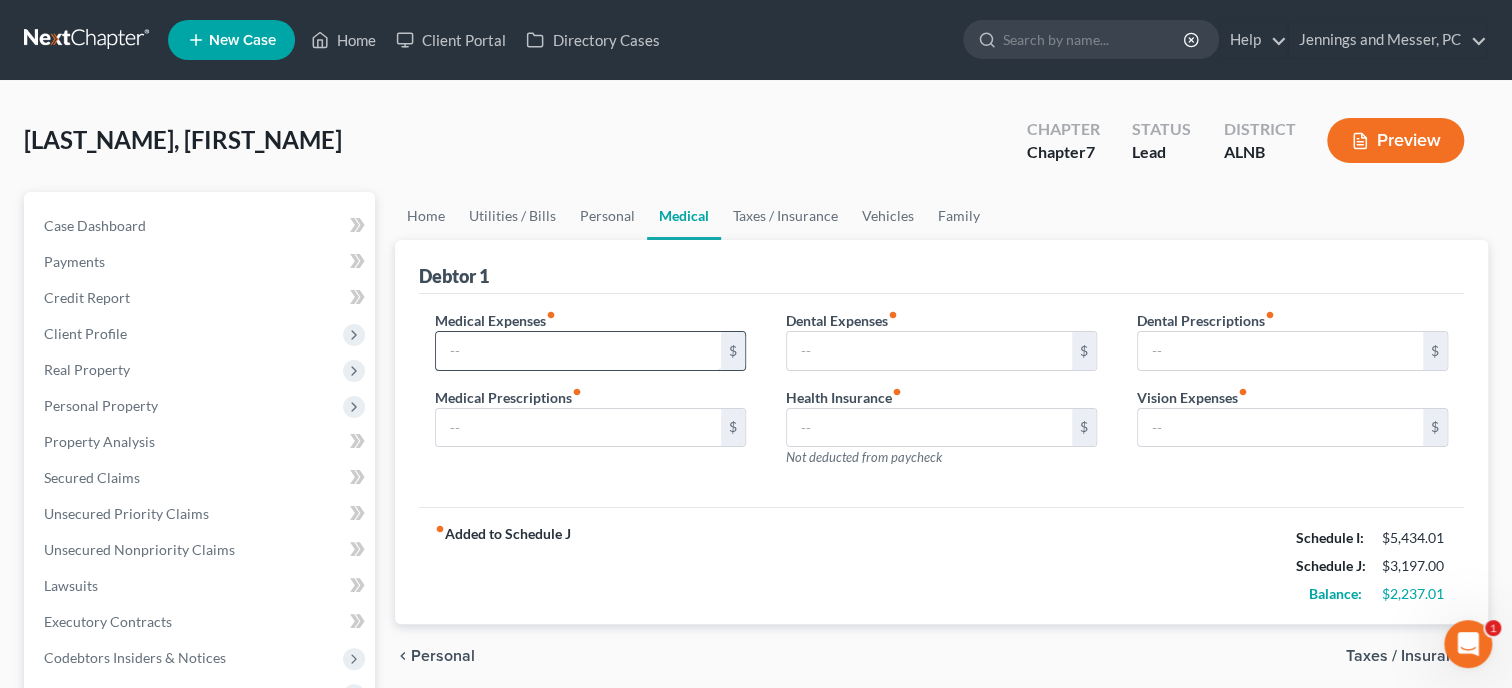 click at bounding box center [578, 351] 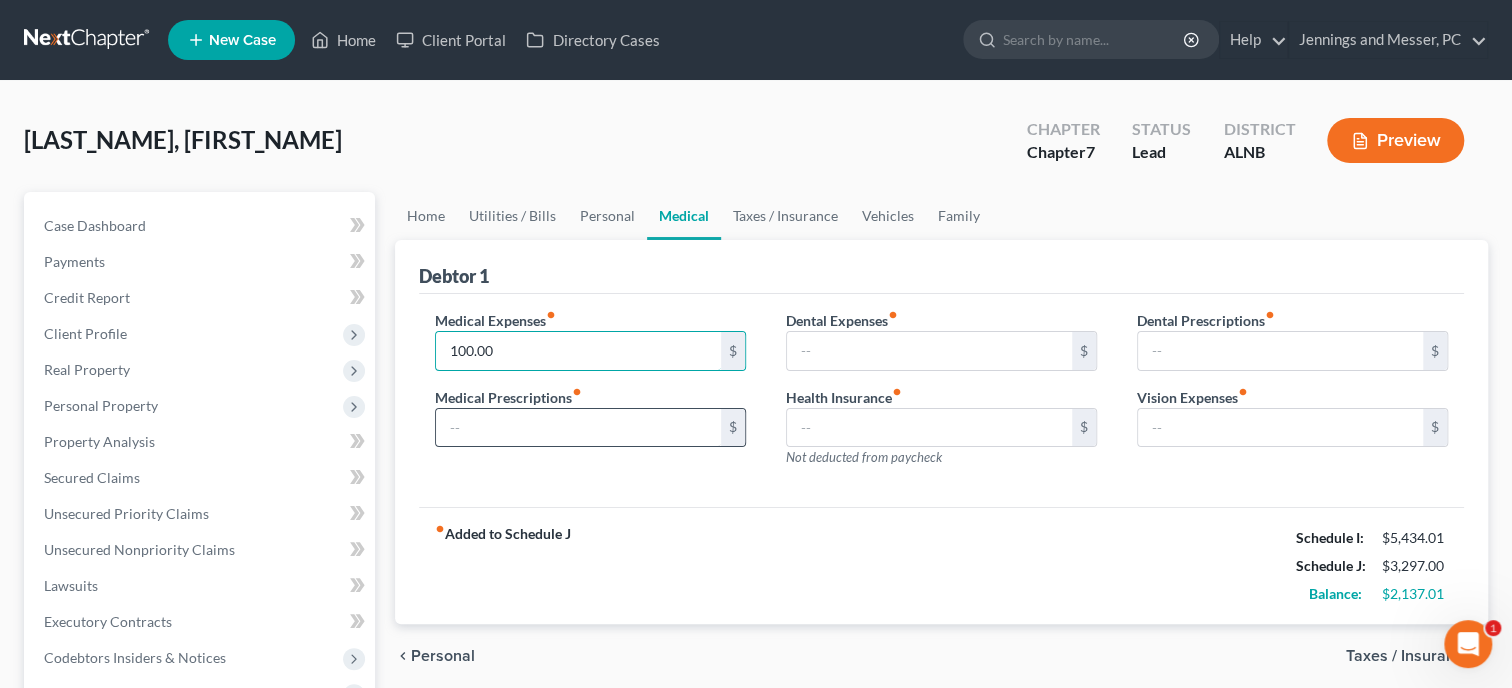 type on "100.00" 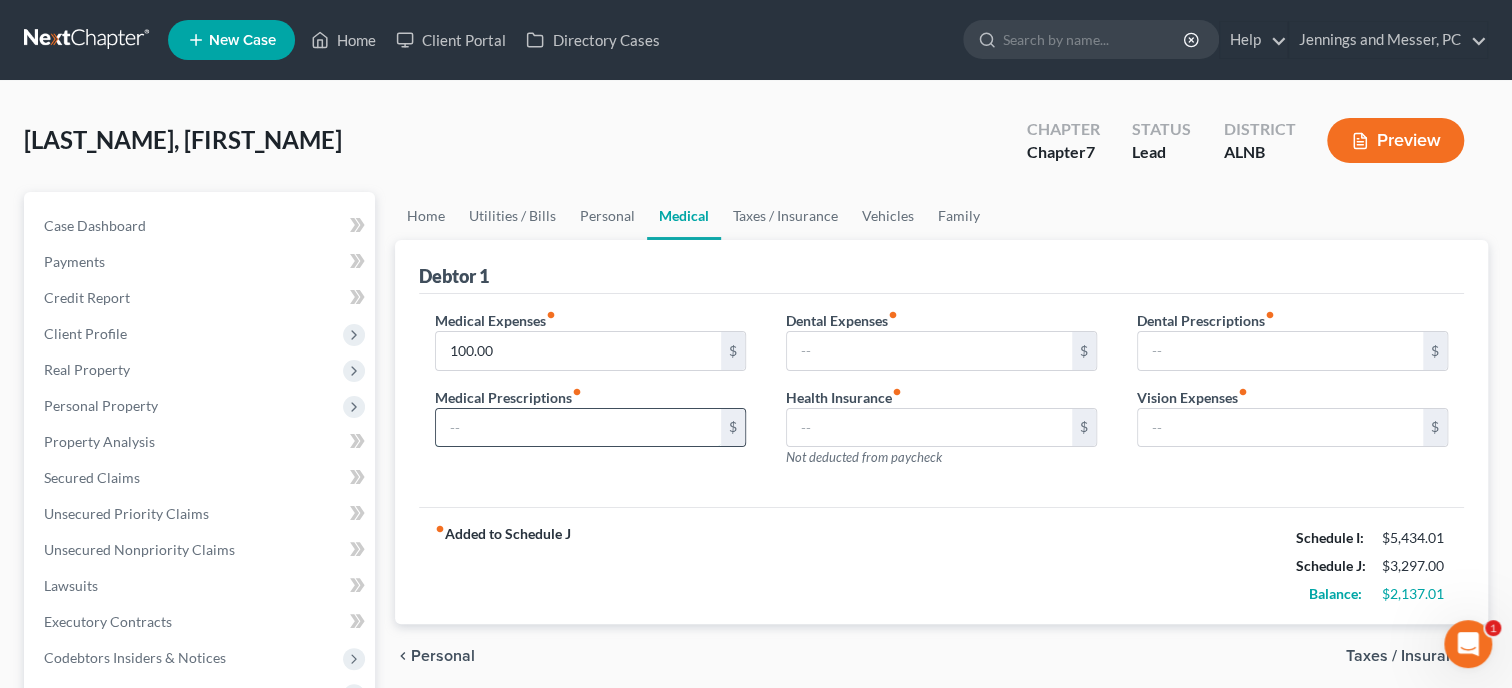click at bounding box center [578, 428] 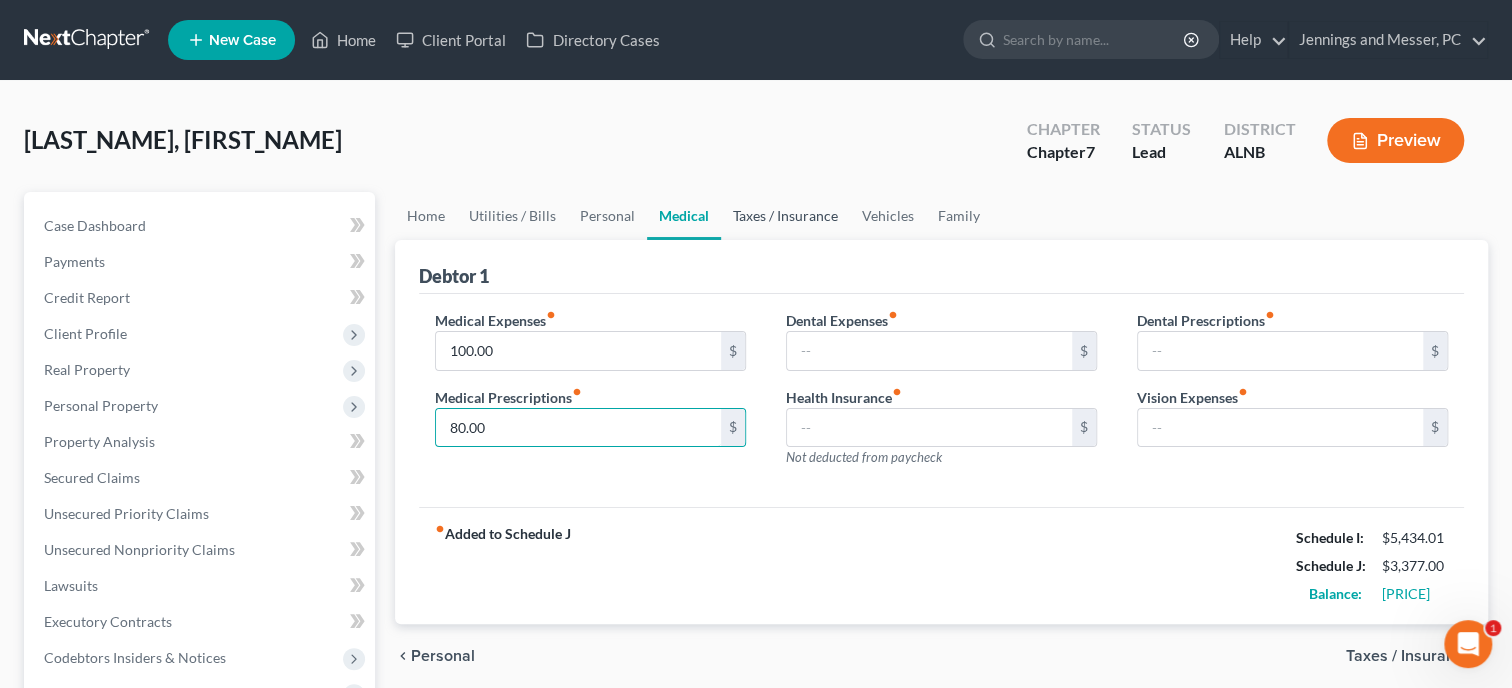 type on "80.00" 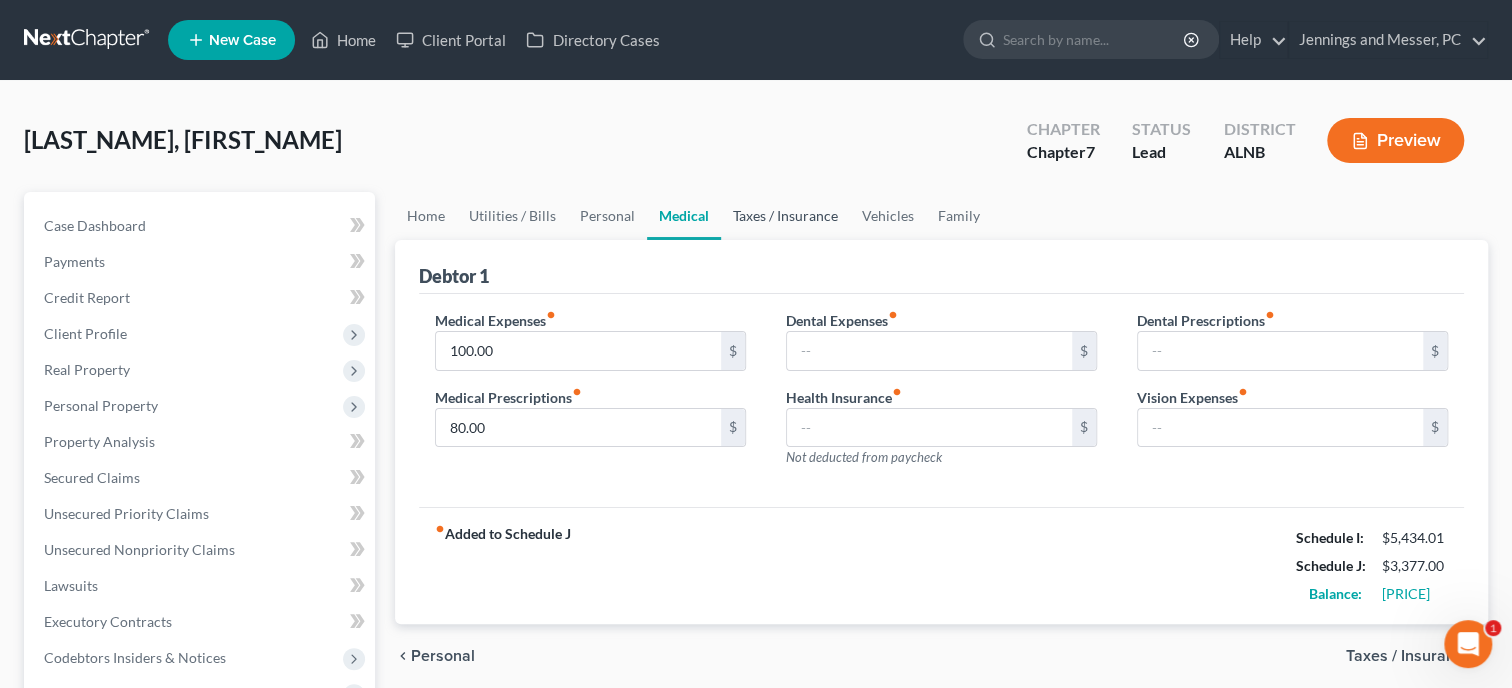 click on "Taxes / Insurance" at bounding box center [785, 216] 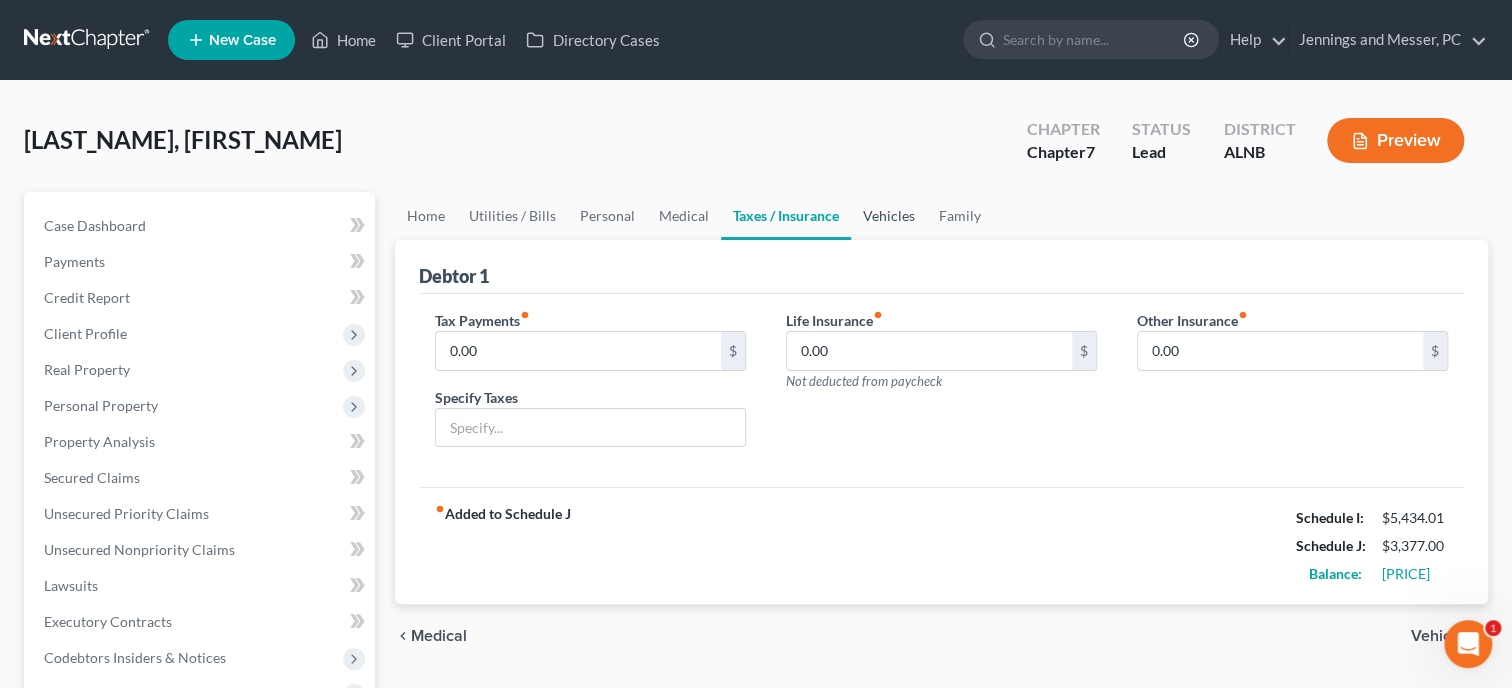 click on "Vehicles" at bounding box center (889, 216) 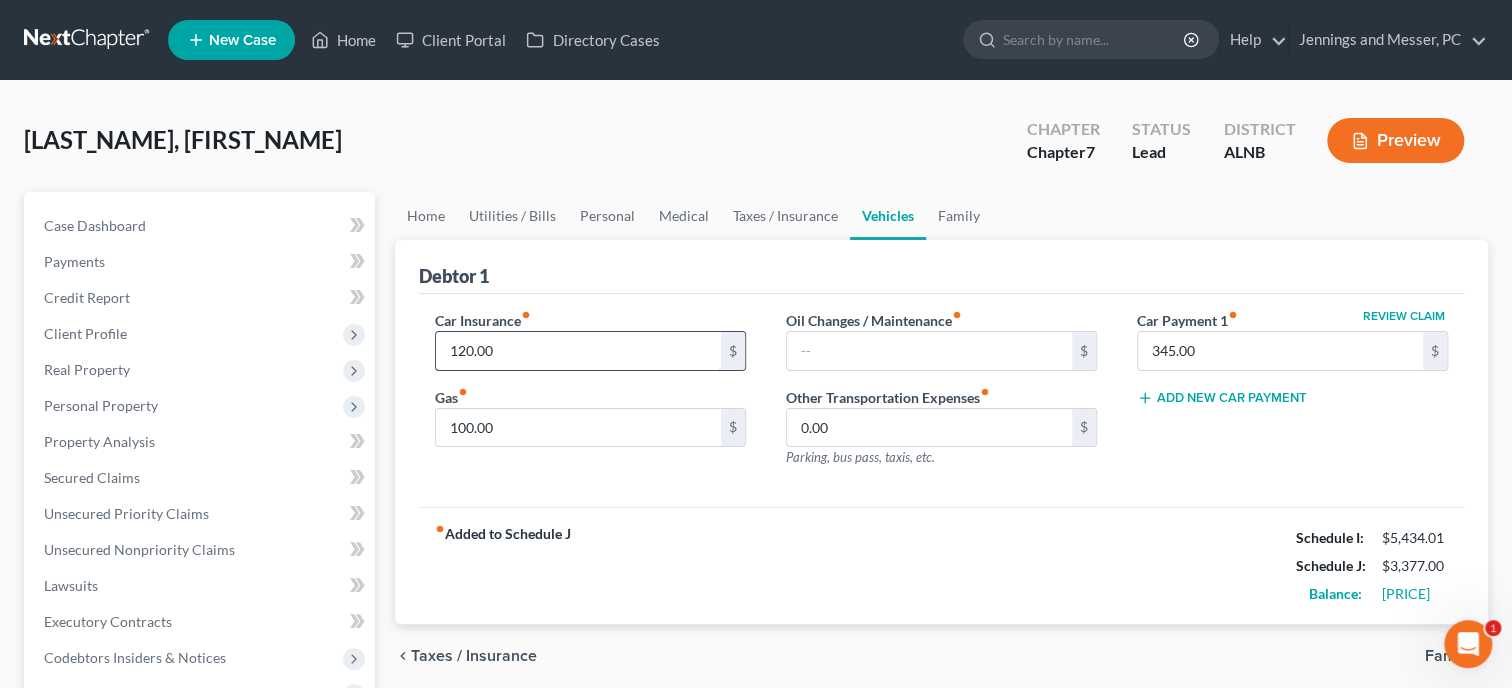 click on "120.00" at bounding box center (578, 351) 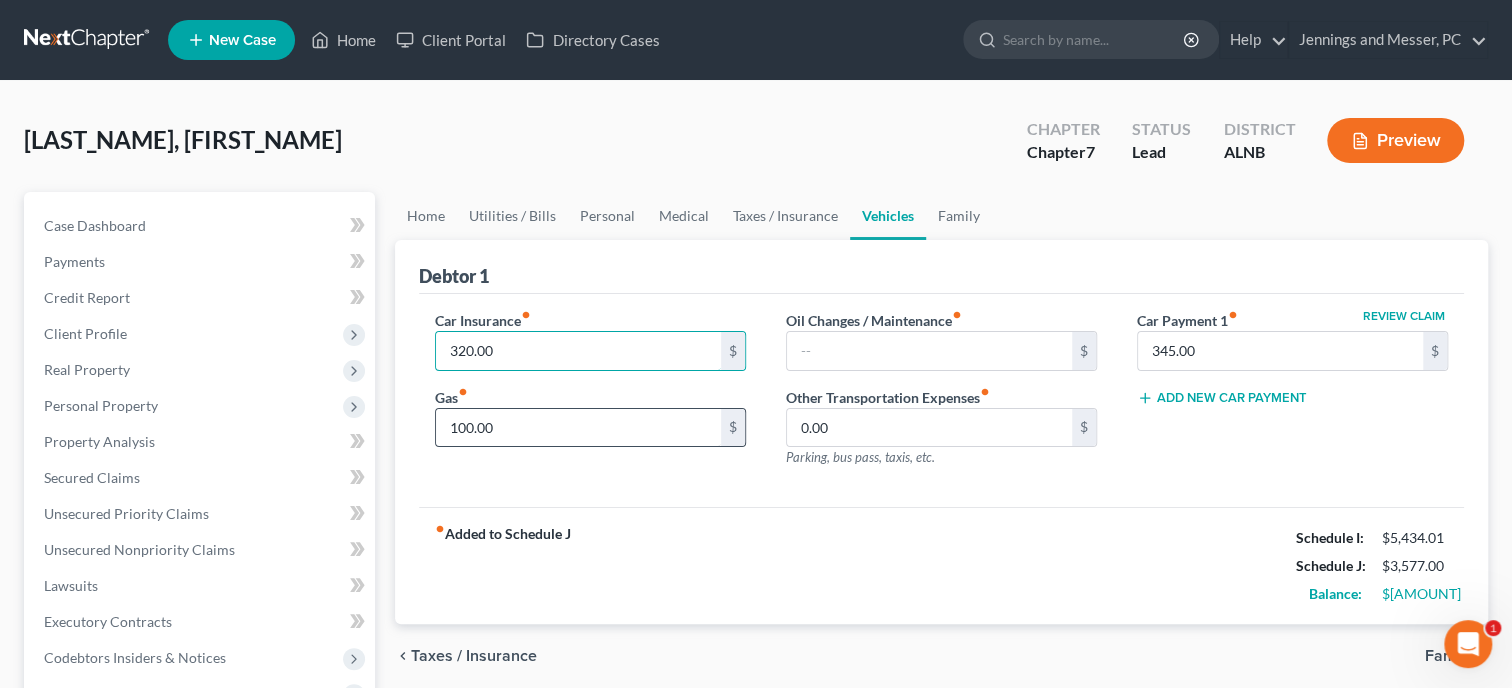 type on "320.00" 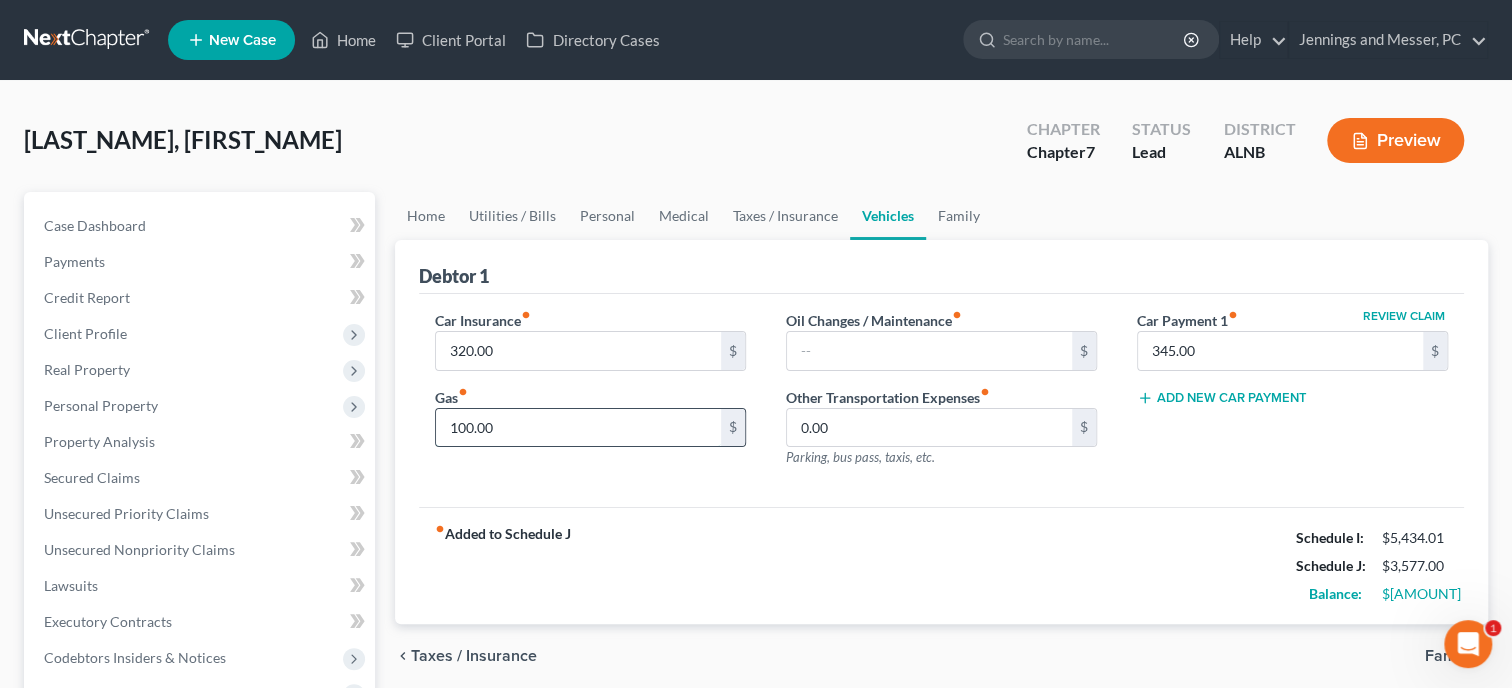 click on "100.00" at bounding box center (578, 428) 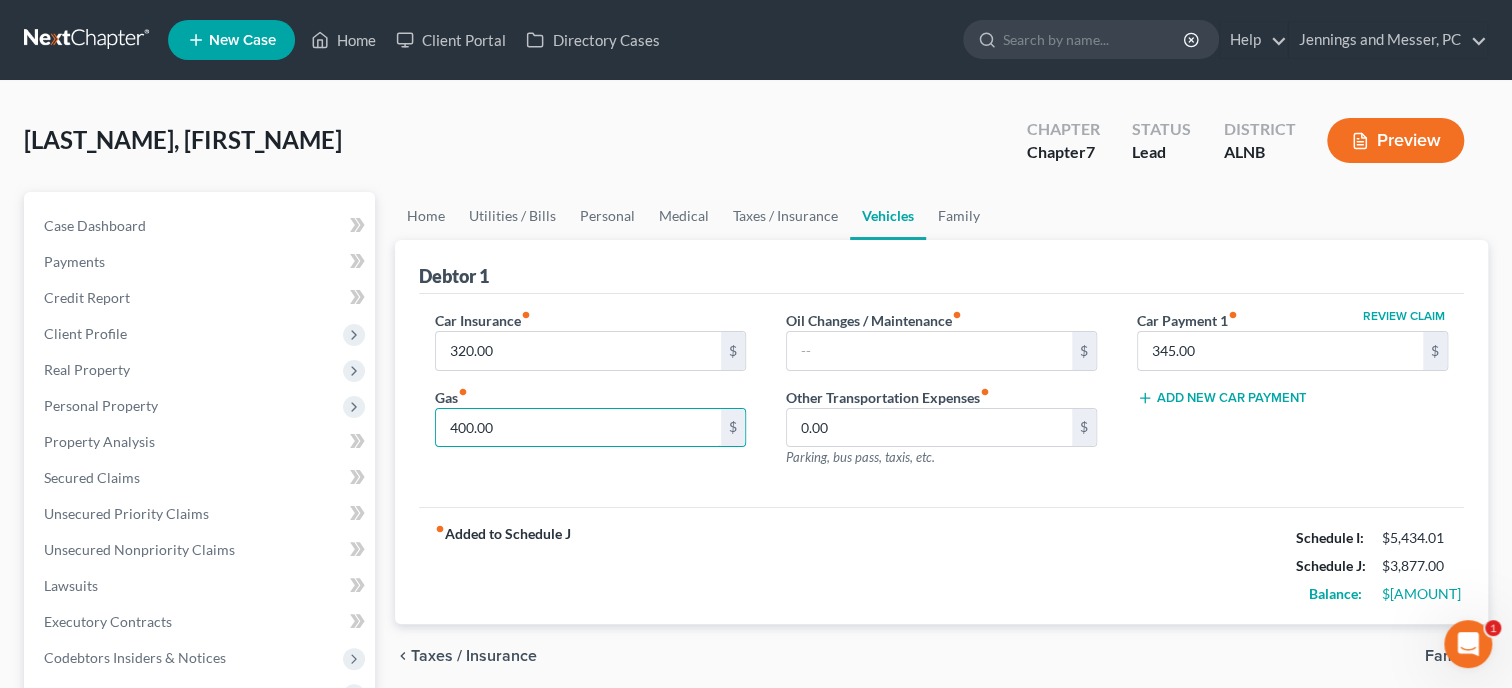 type on "400.00" 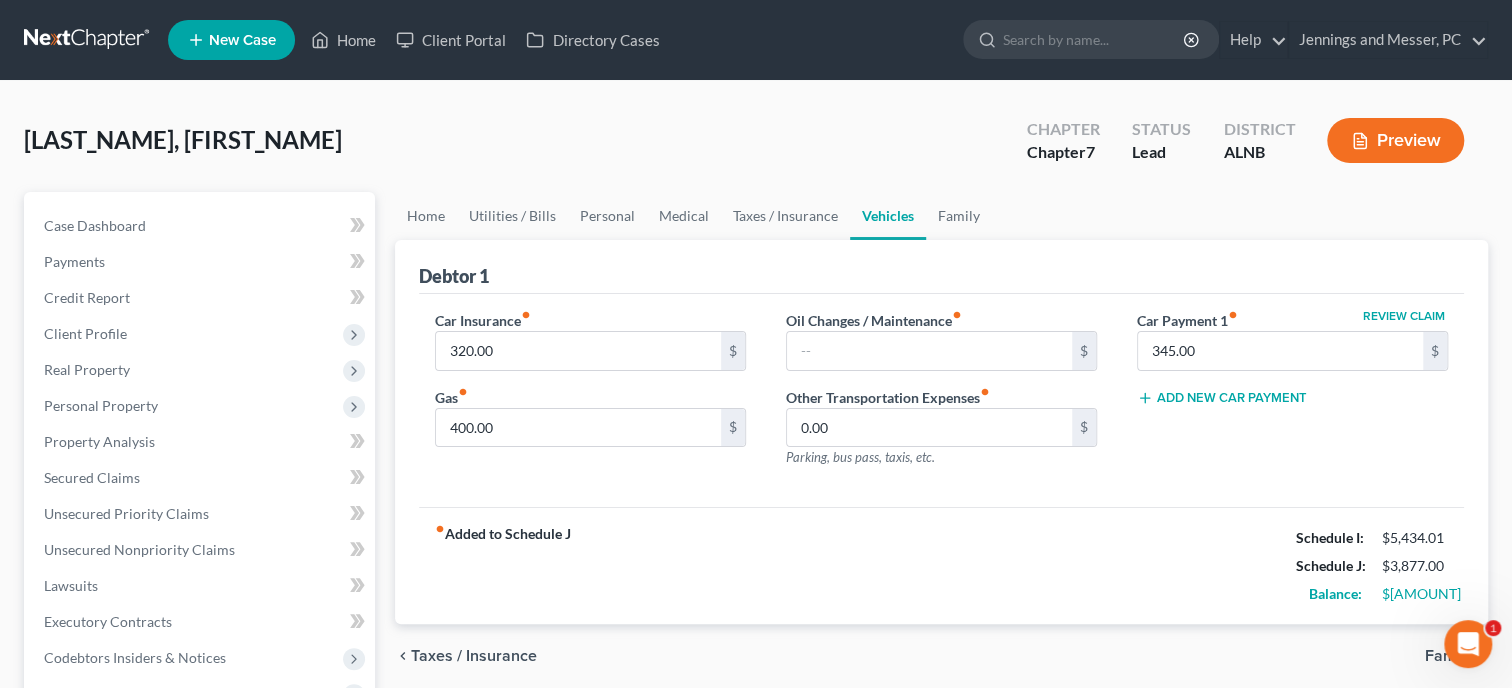 click on "fiber_manual_record  Added to Schedule J Schedule I: $5,434.01 Schedule J: $3,877.00 Balance: $1,557.01" at bounding box center [941, 565] 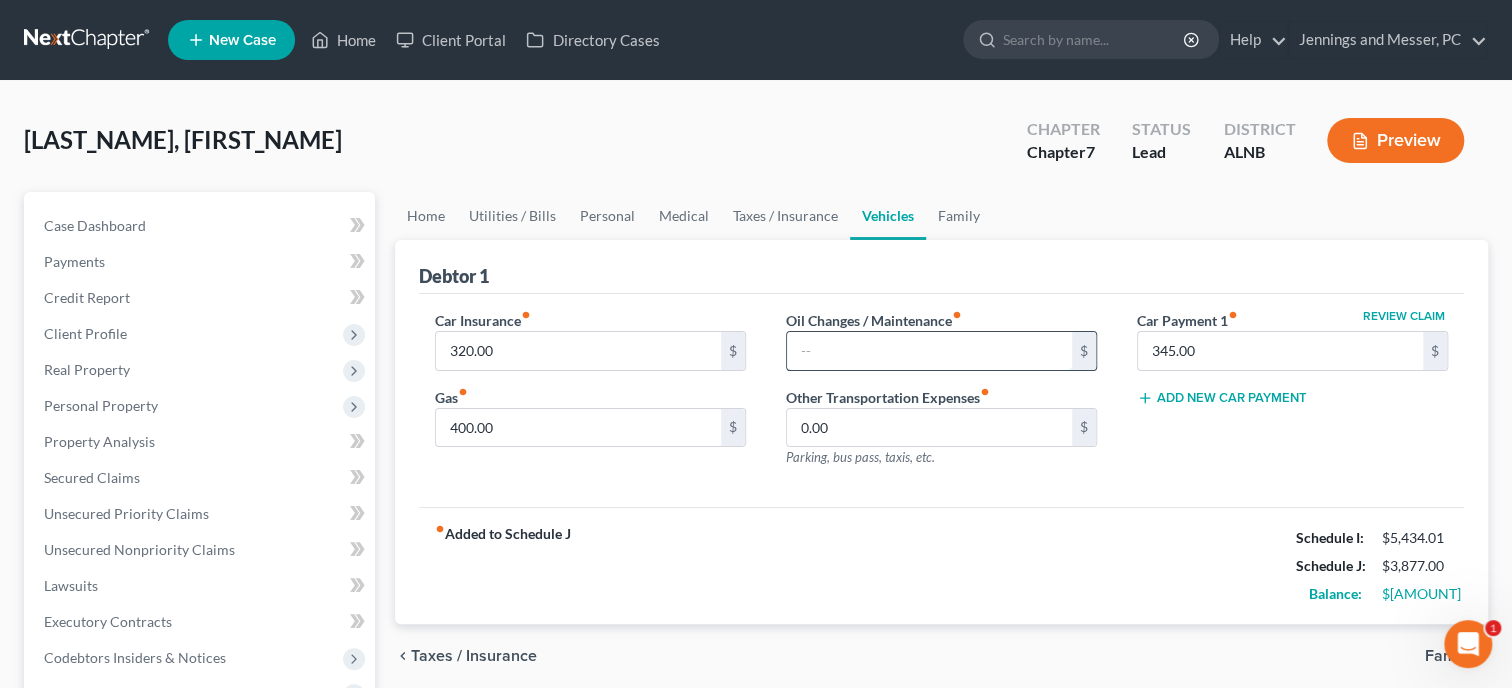 click at bounding box center [929, 351] 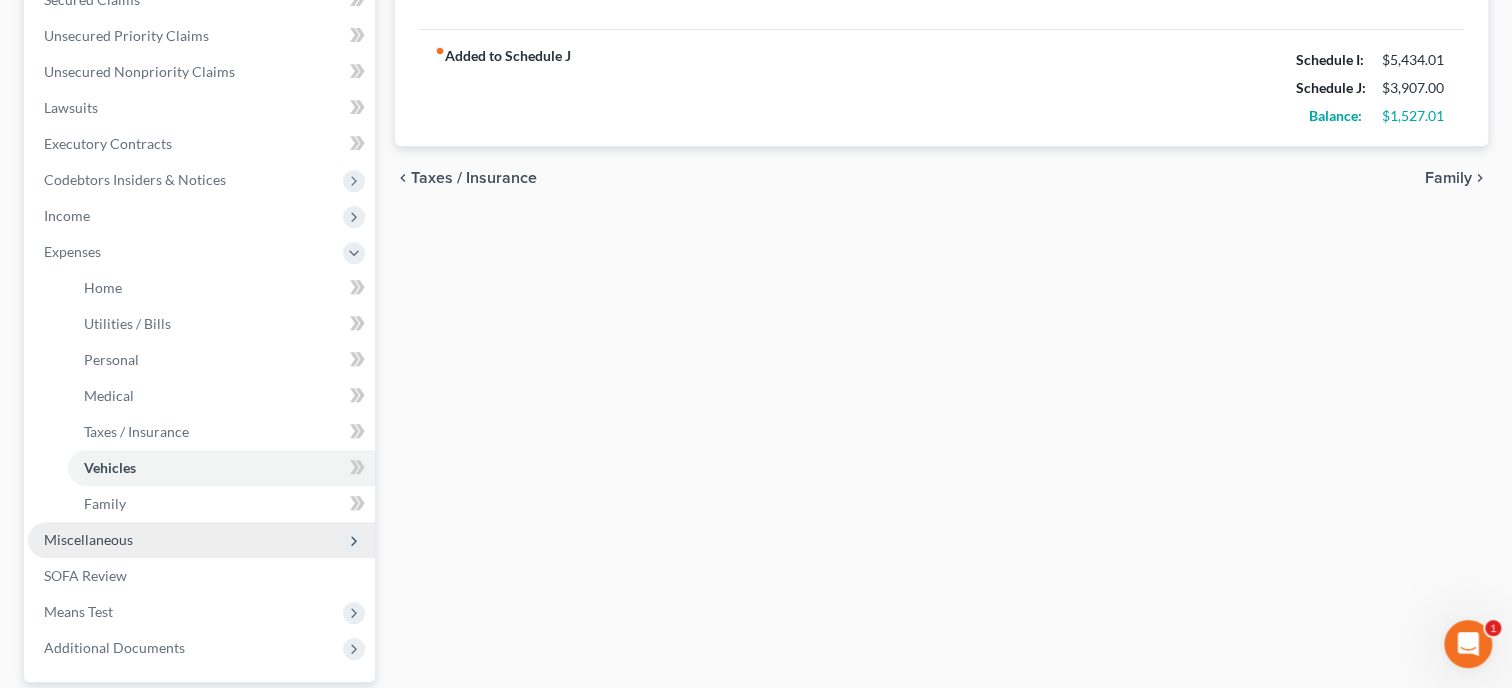 scroll, scrollTop: 514, scrollLeft: 0, axis: vertical 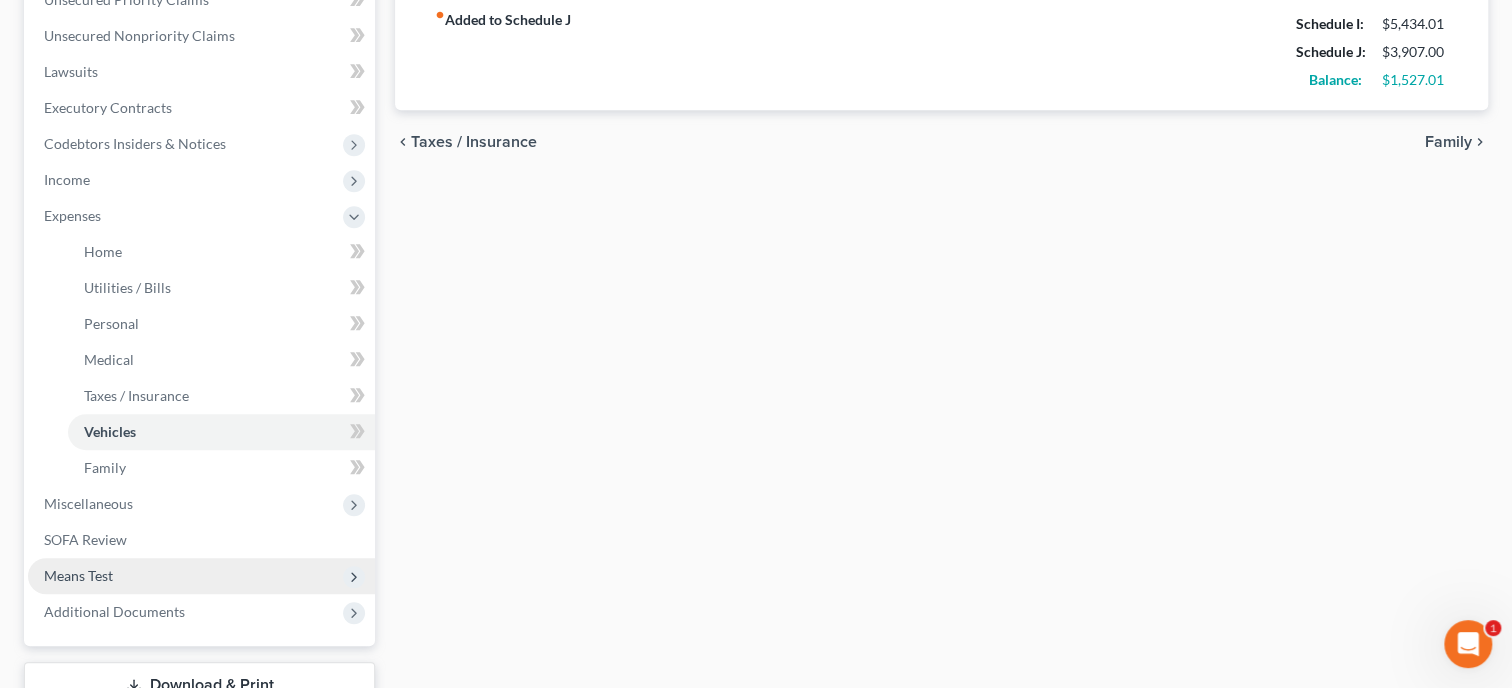 type on "30.00" 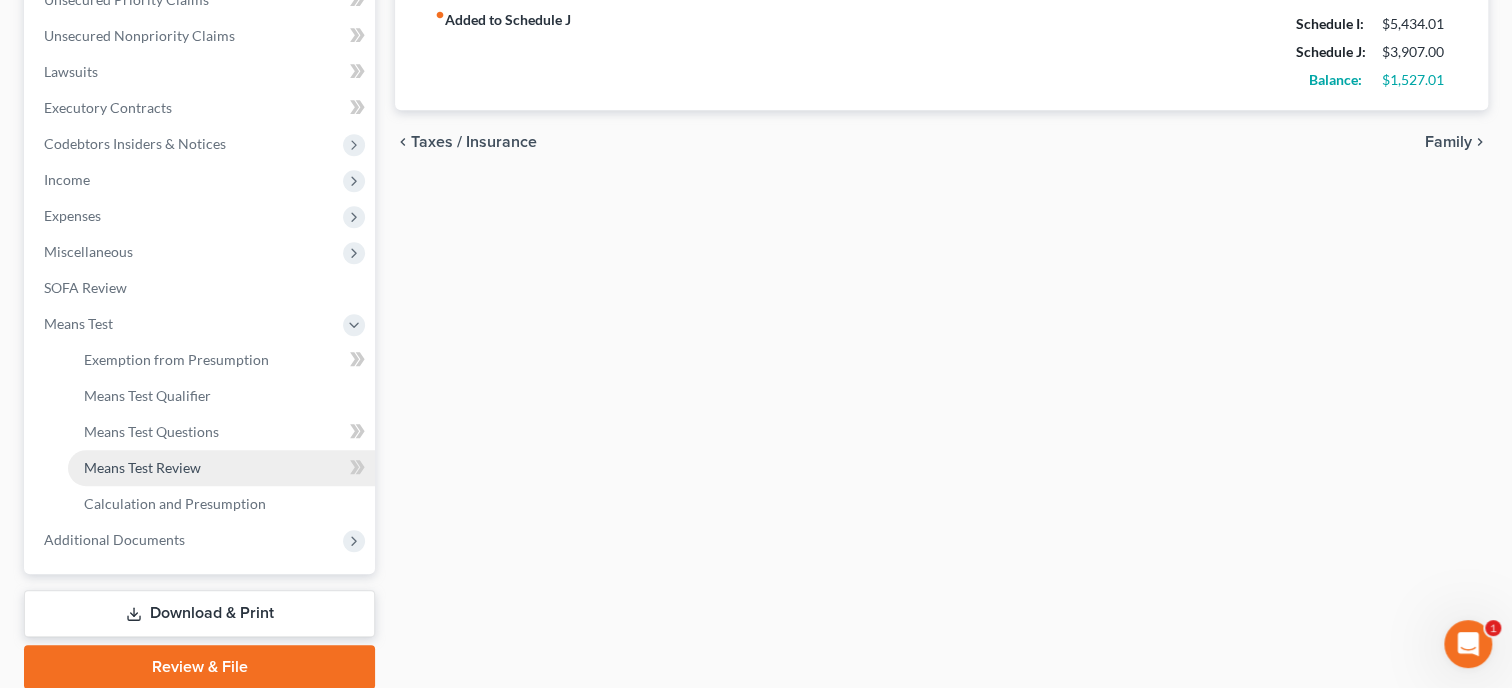 click on "Means Test Review" at bounding box center (142, 467) 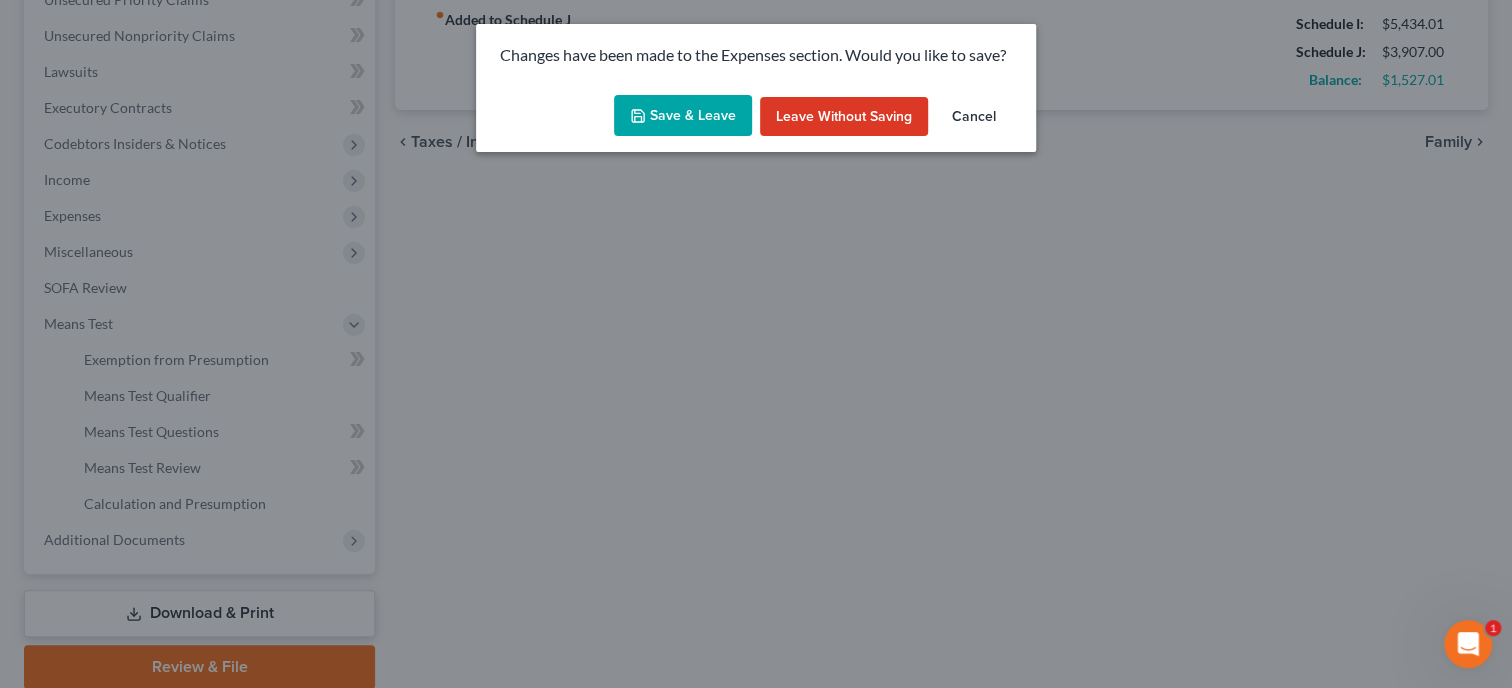 click on "Save & Leave" at bounding box center (683, 116) 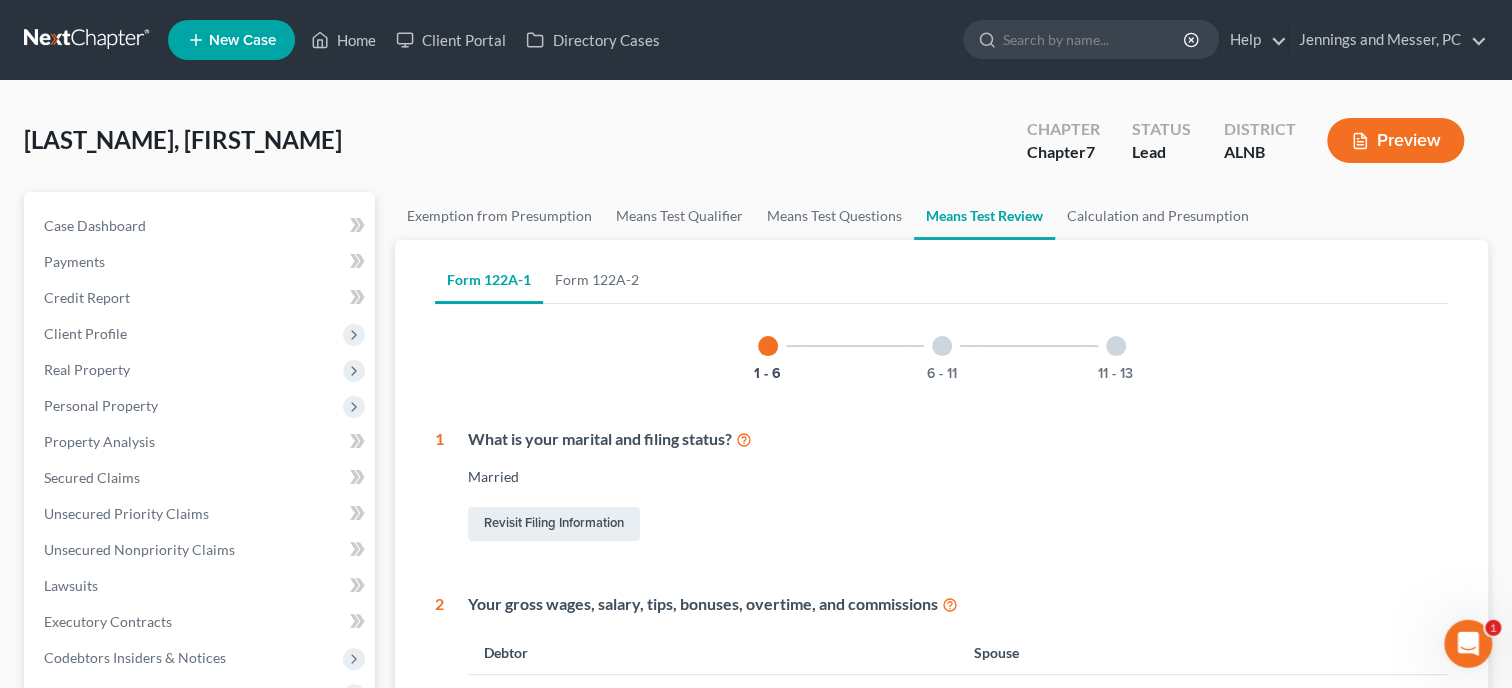 scroll, scrollTop: 0, scrollLeft: 0, axis: both 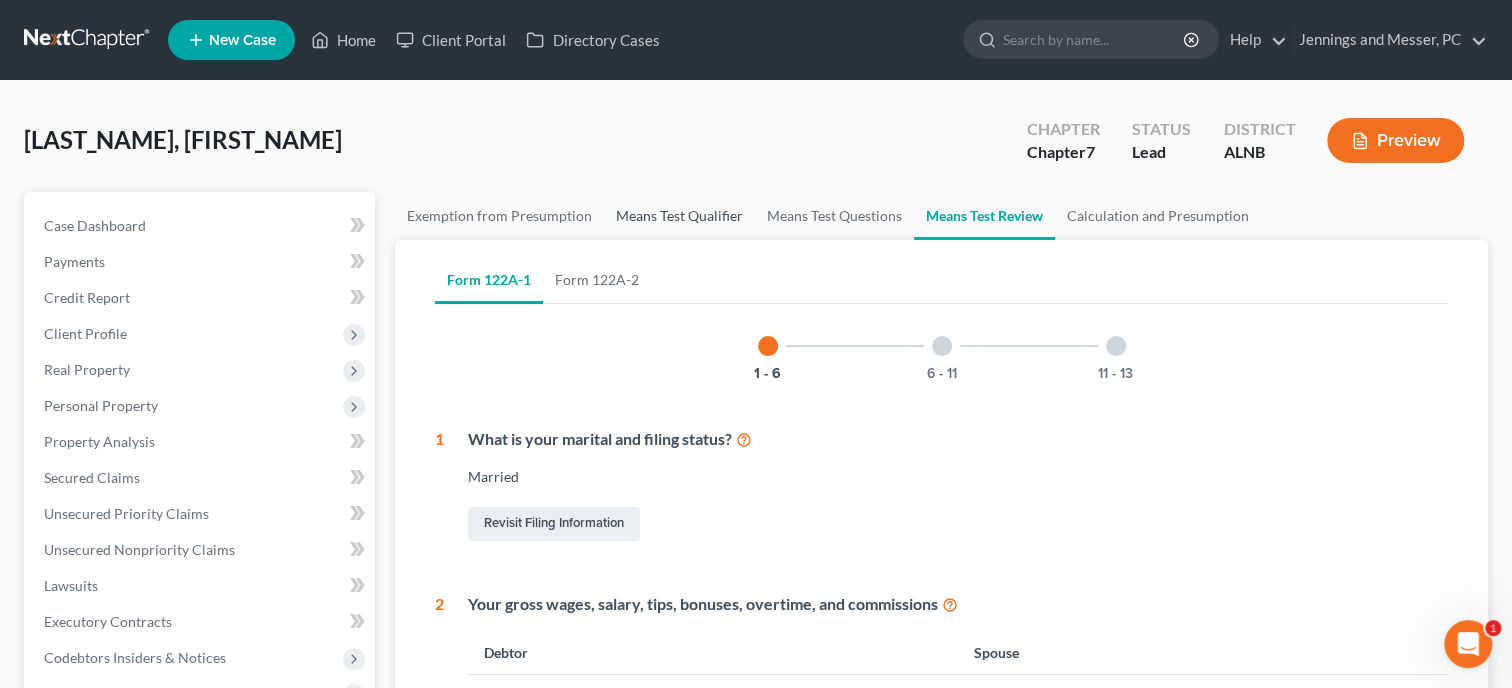 click on "Means Test Qualifier" at bounding box center [679, 216] 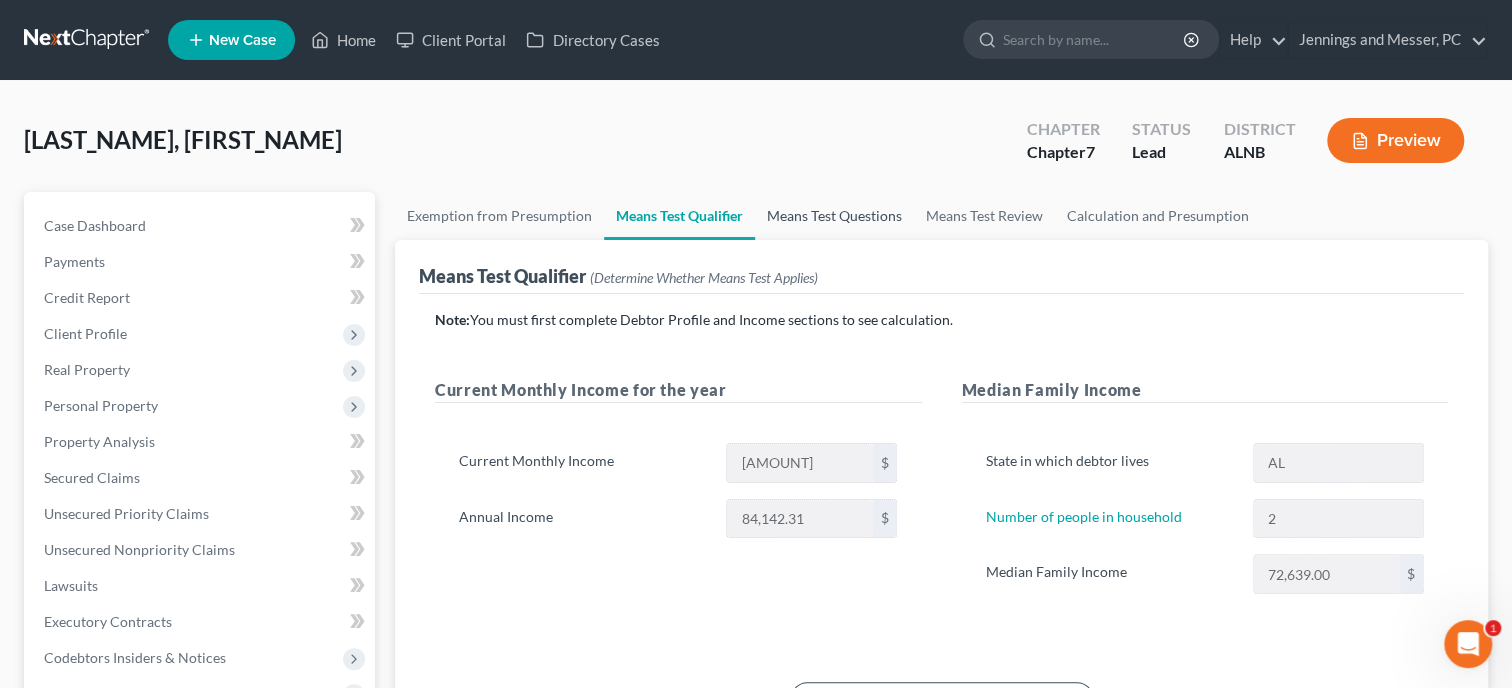 click on "Means Test Questions" at bounding box center (834, 216) 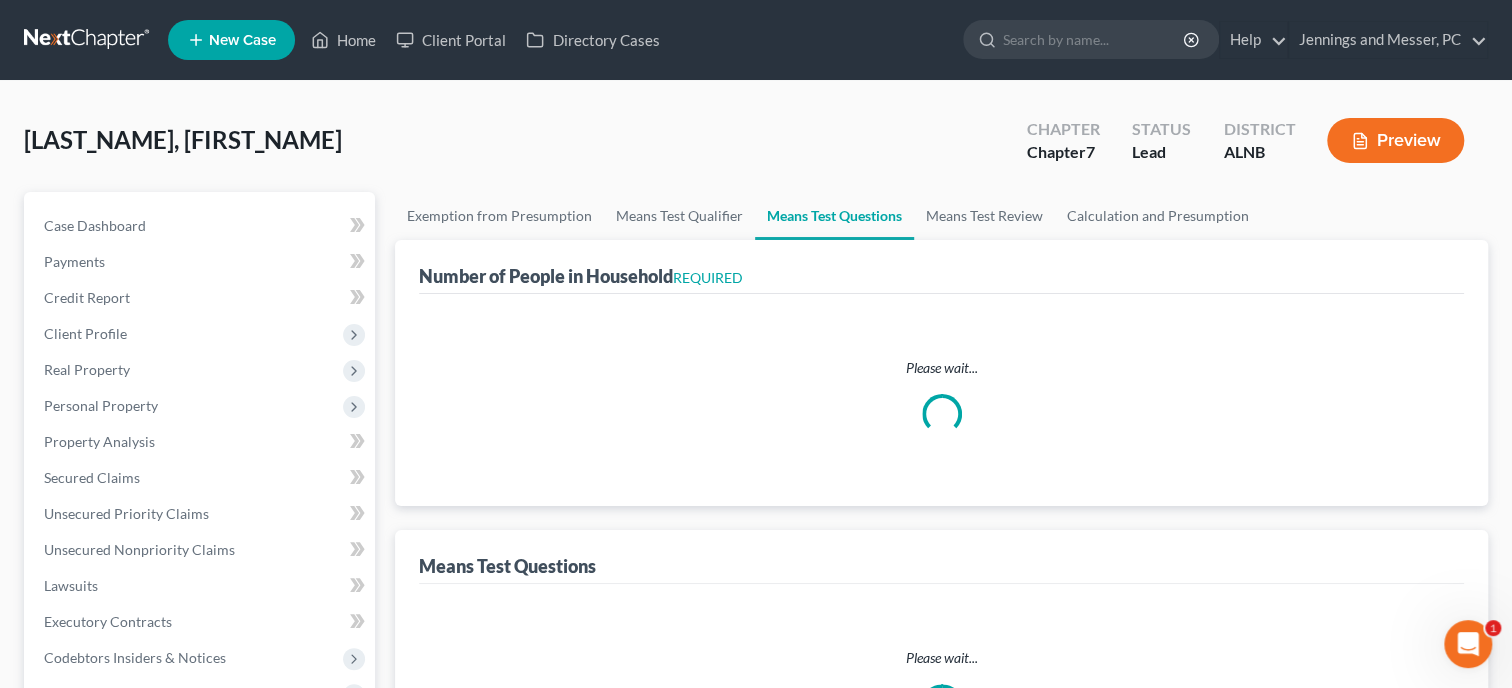 select on "1" 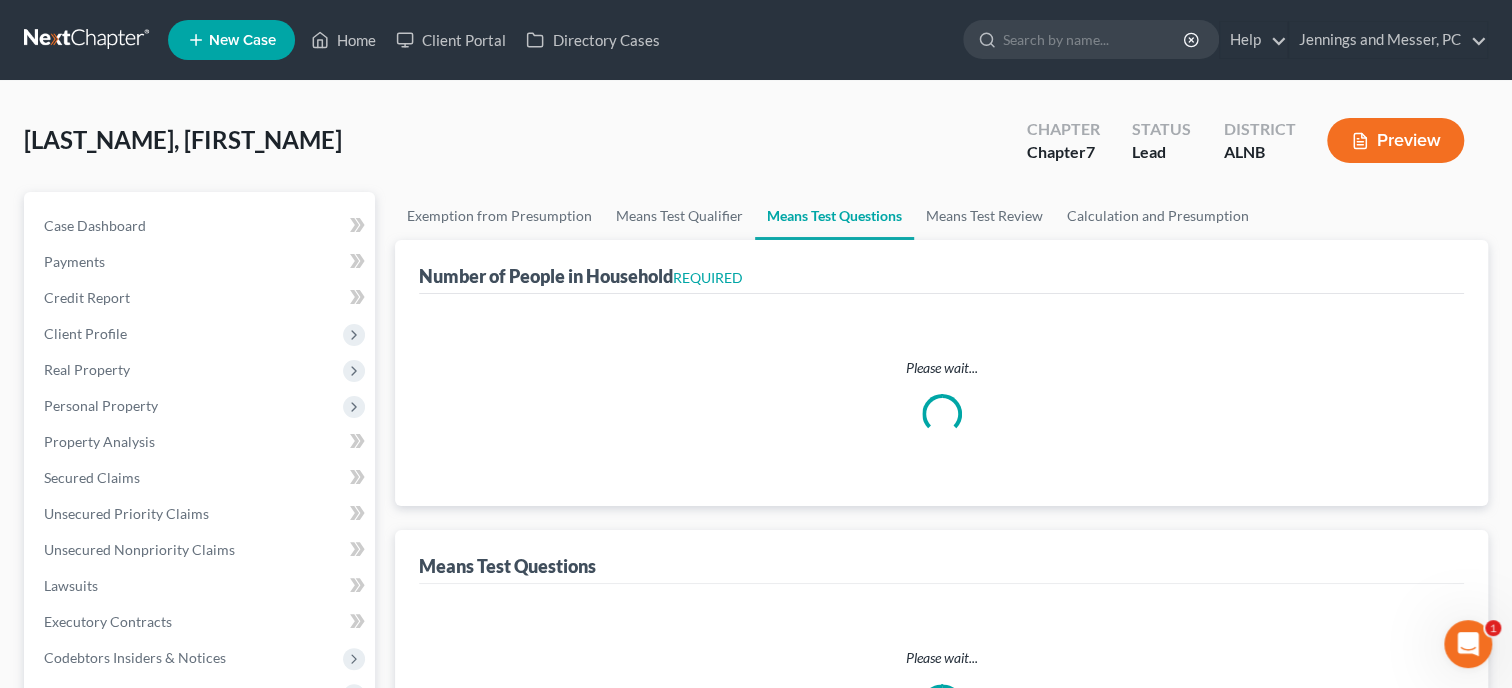 select on "60" 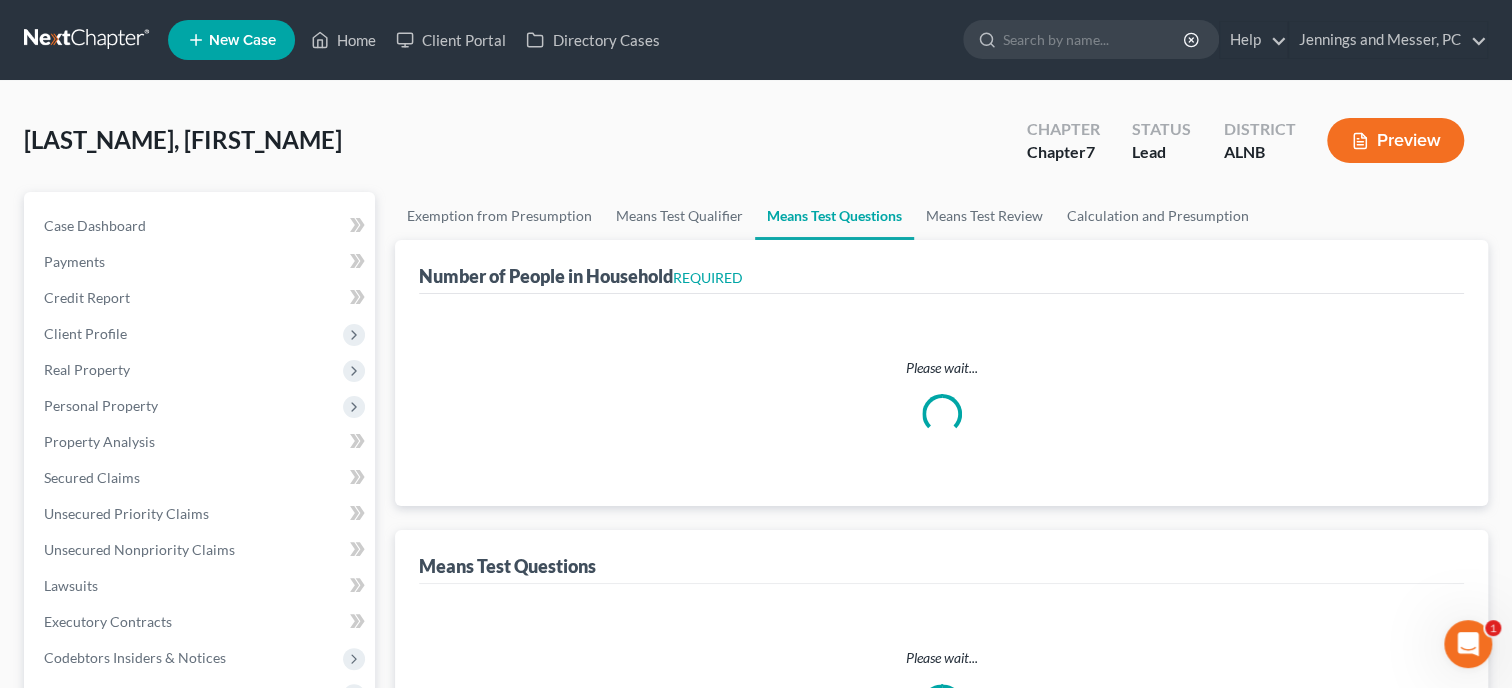 select on "1" 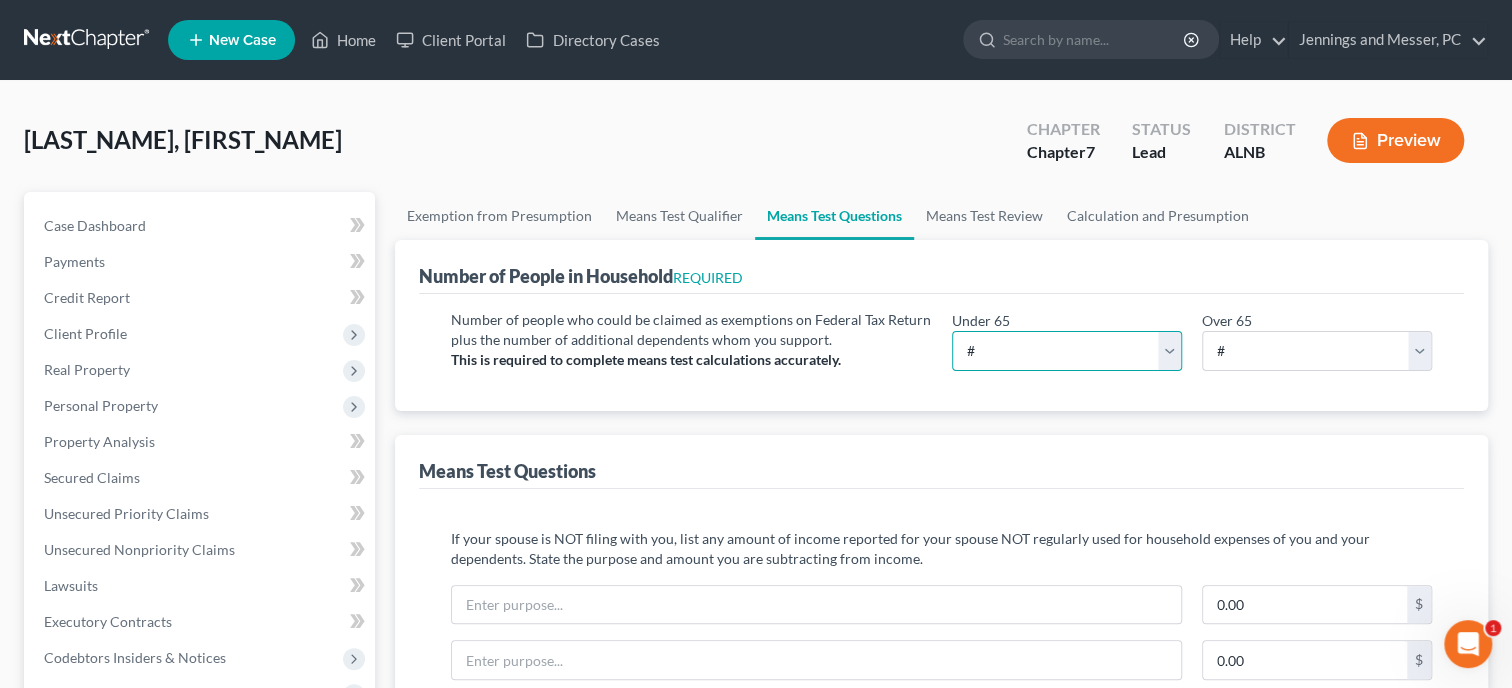 select on "2" 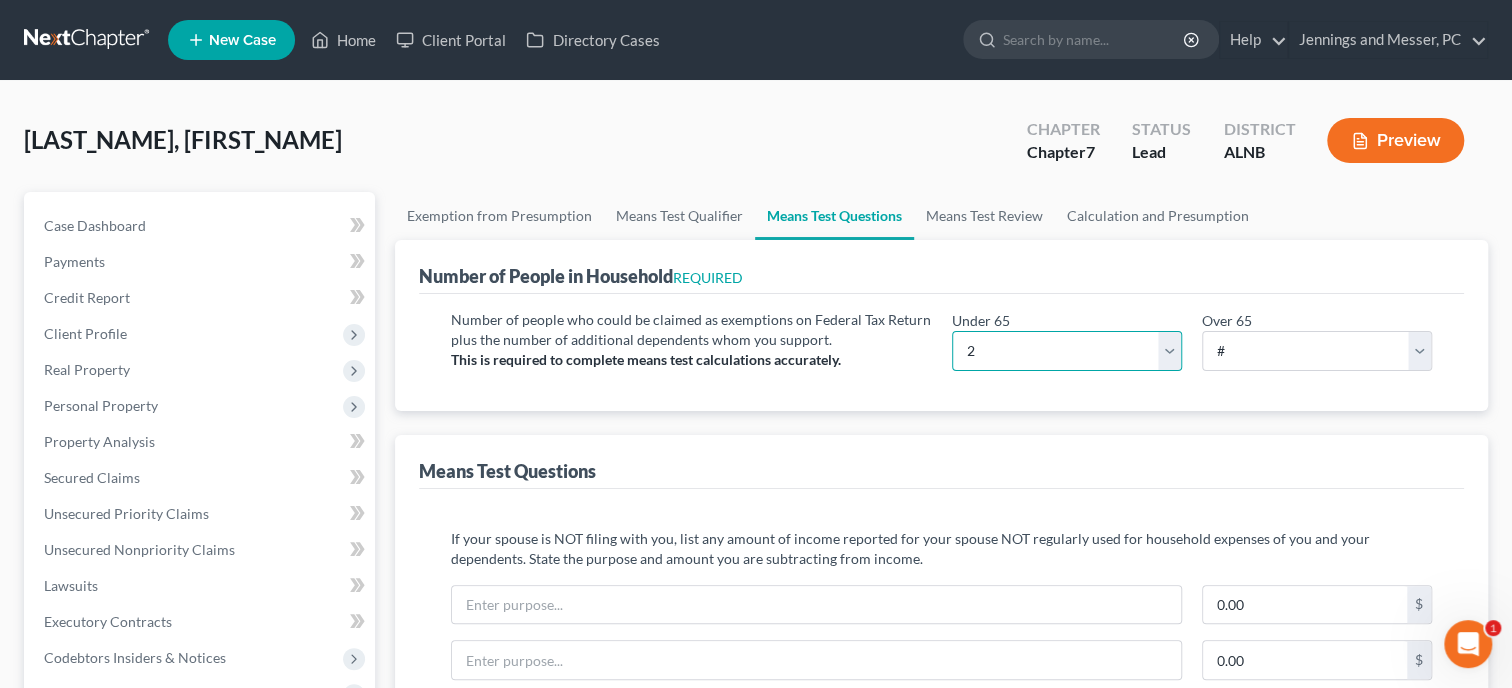 click on "2" at bounding box center (0, 0) 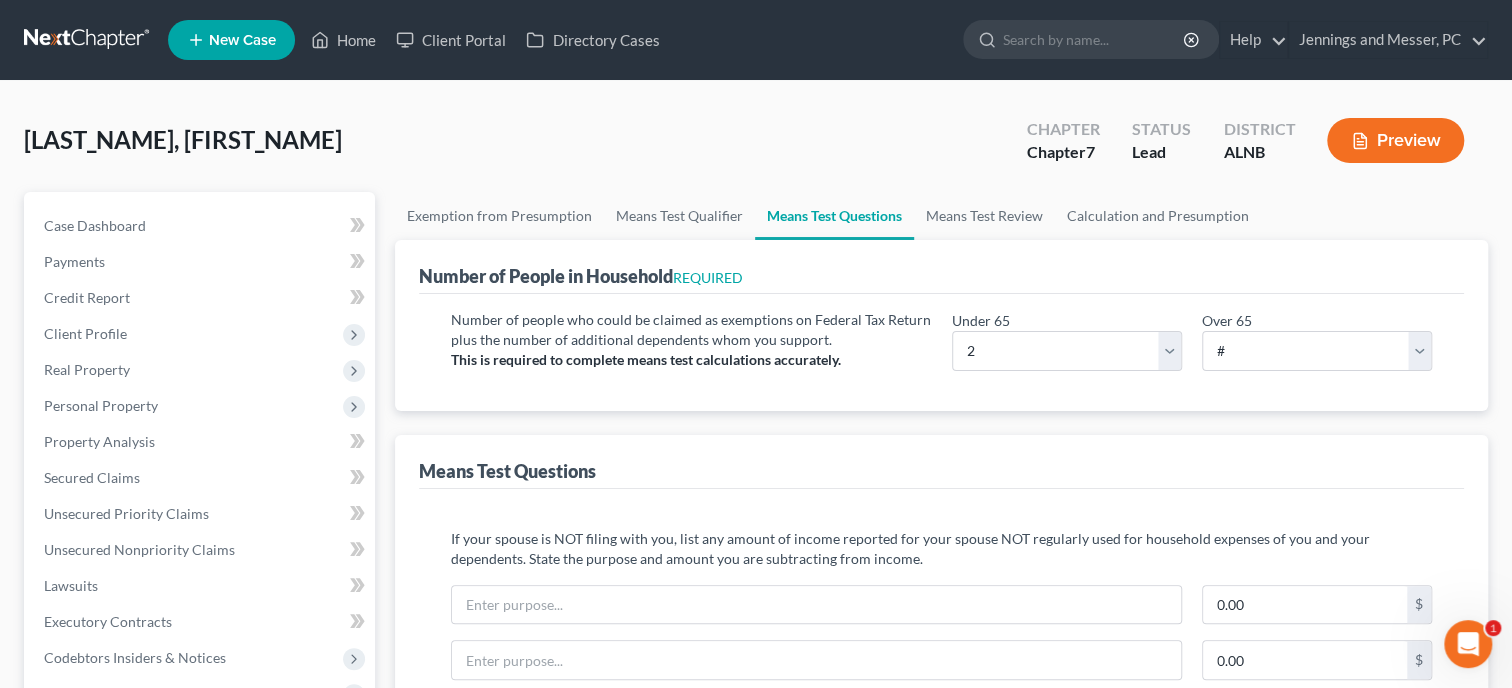 click on "Means Test Questions" at bounding box center (941, 462) 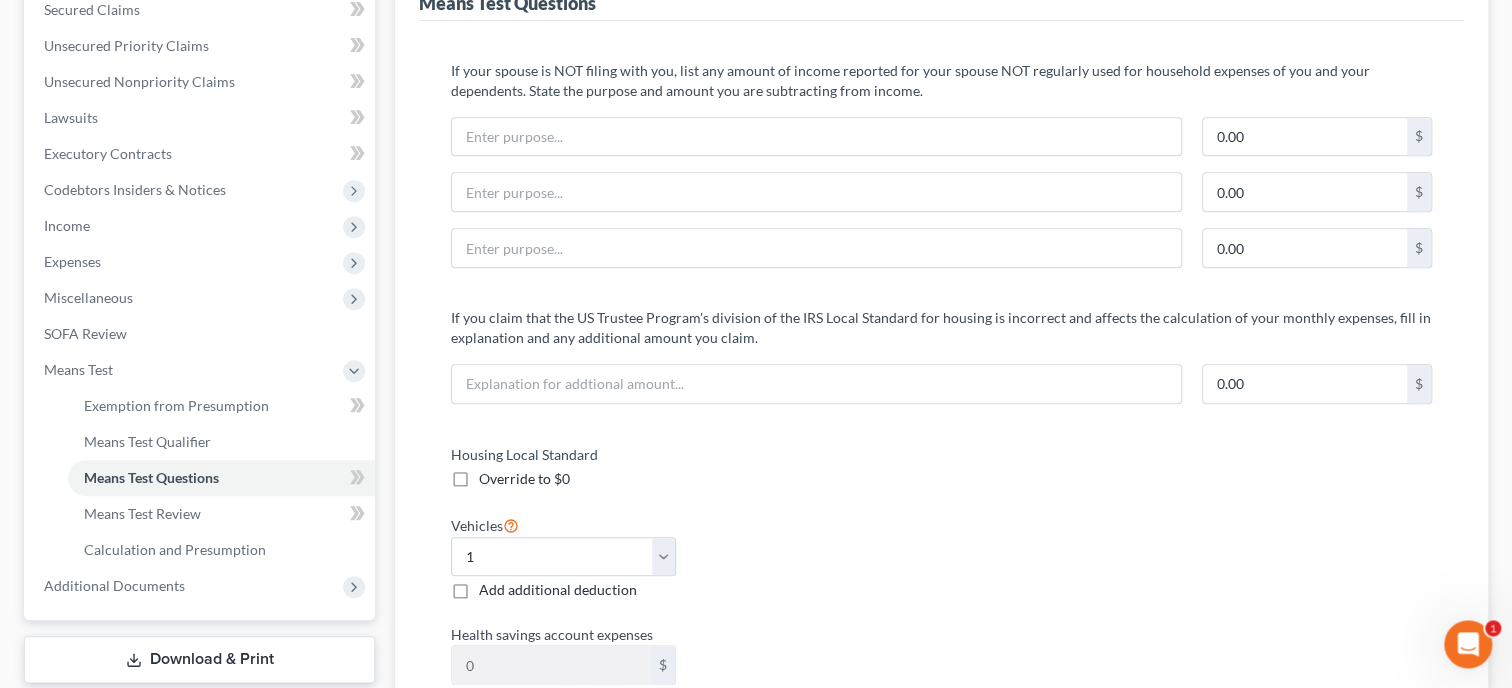 scroll, scrollTop: 514, scrollLeft: 0, axis: vertical 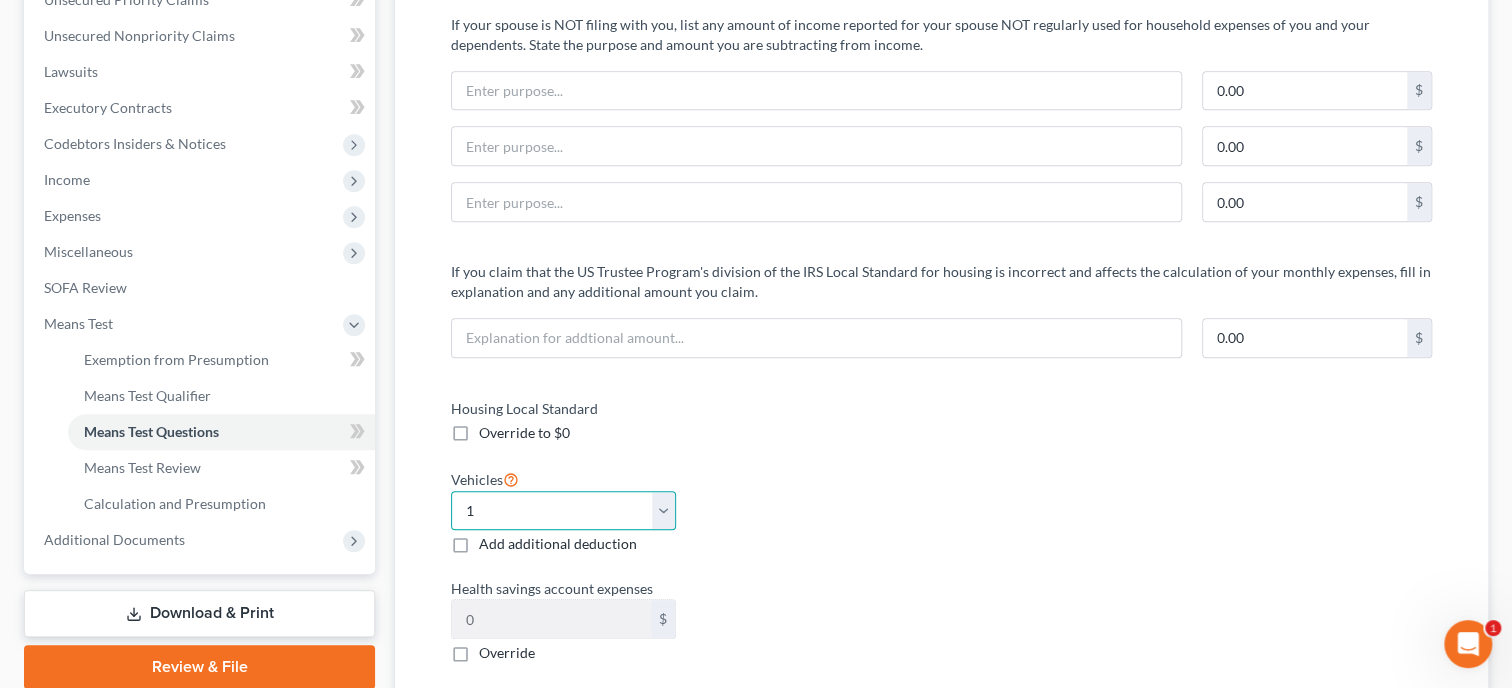 select on "2" 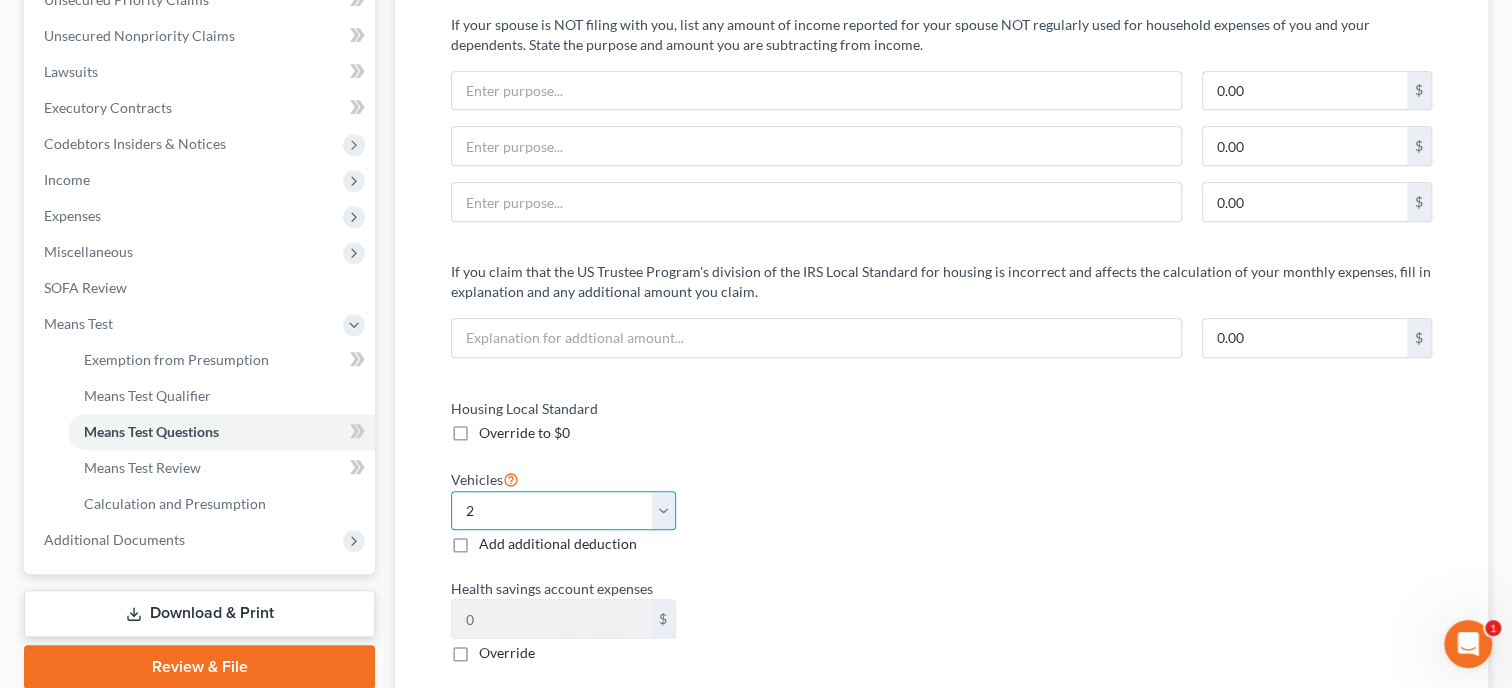 click on "2" at bounding box center [0, 0] 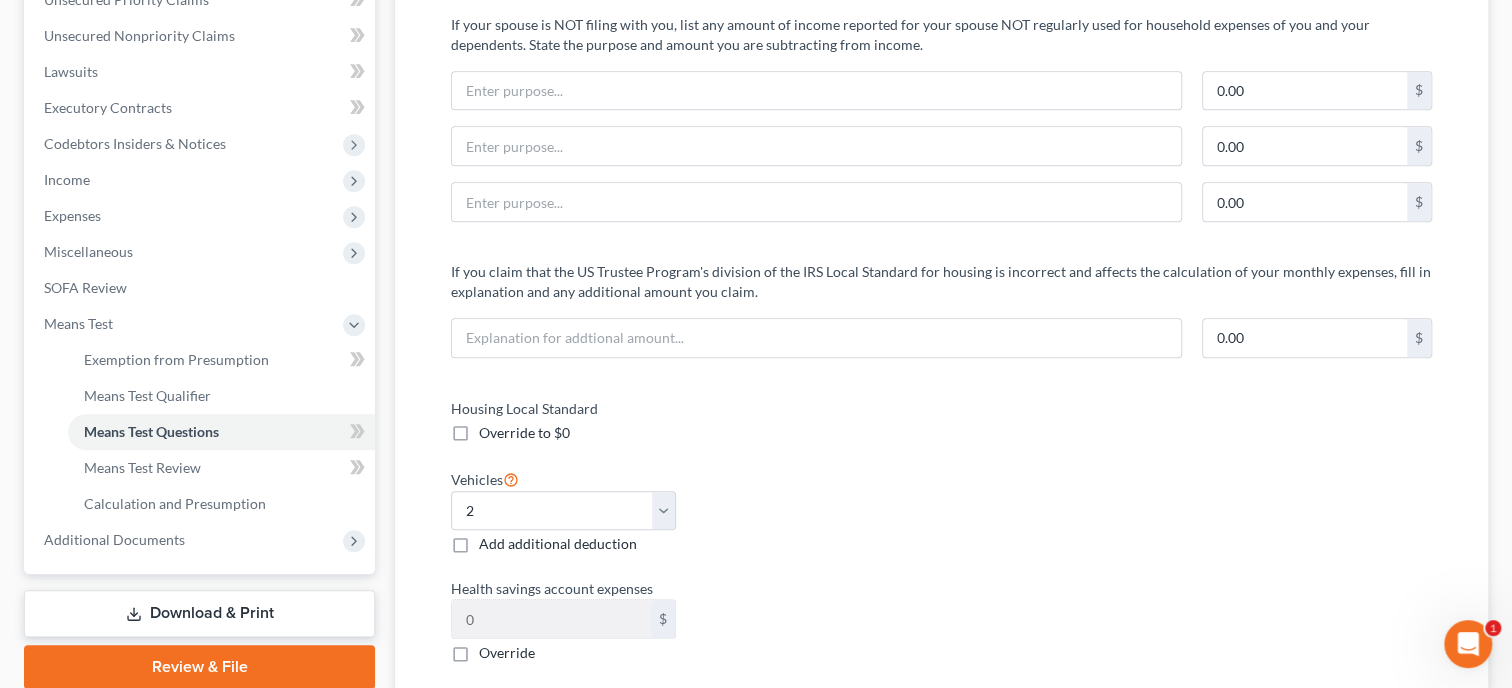 click on "Vehicles  Select 0 1 2 3 4 5 Add additional deduction" at bounding box center (686, 511) 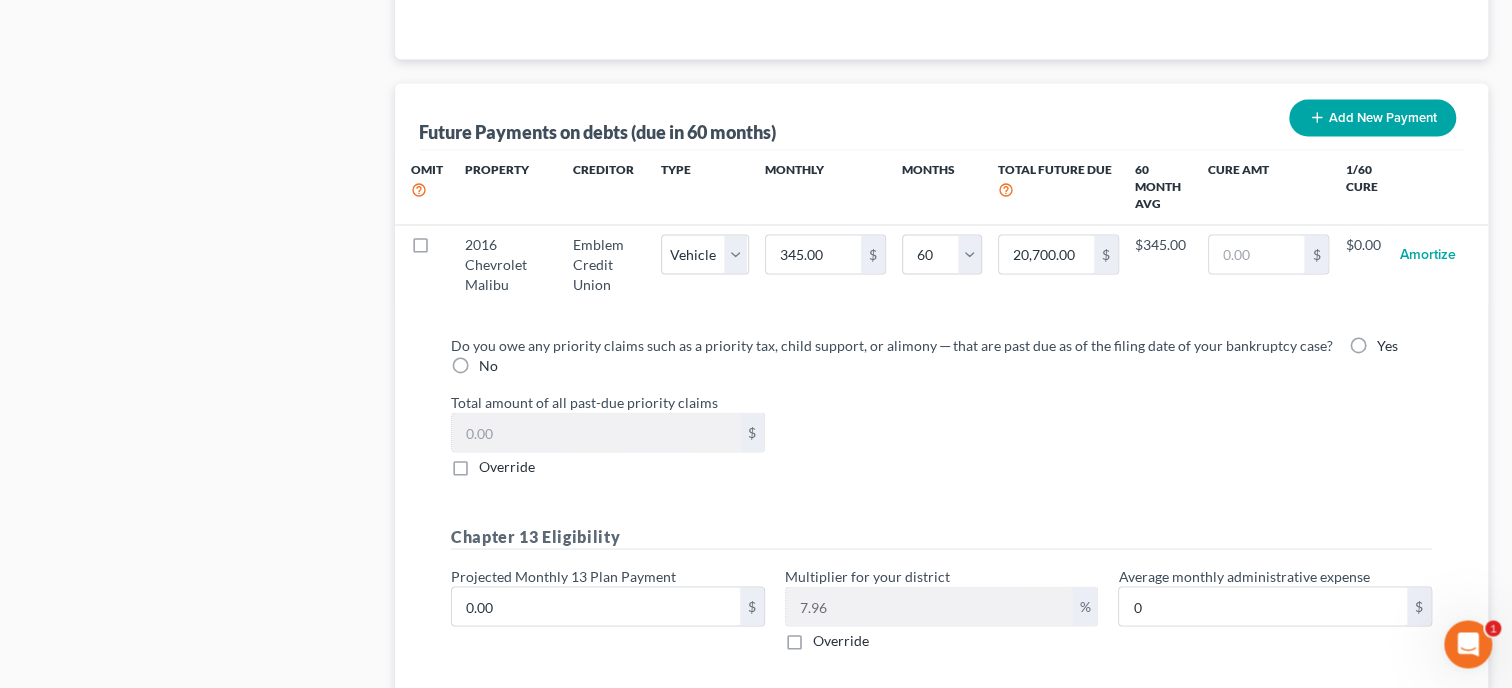 scroll, scrollTop: 1955, scrollLeft: 0, axis: vertical 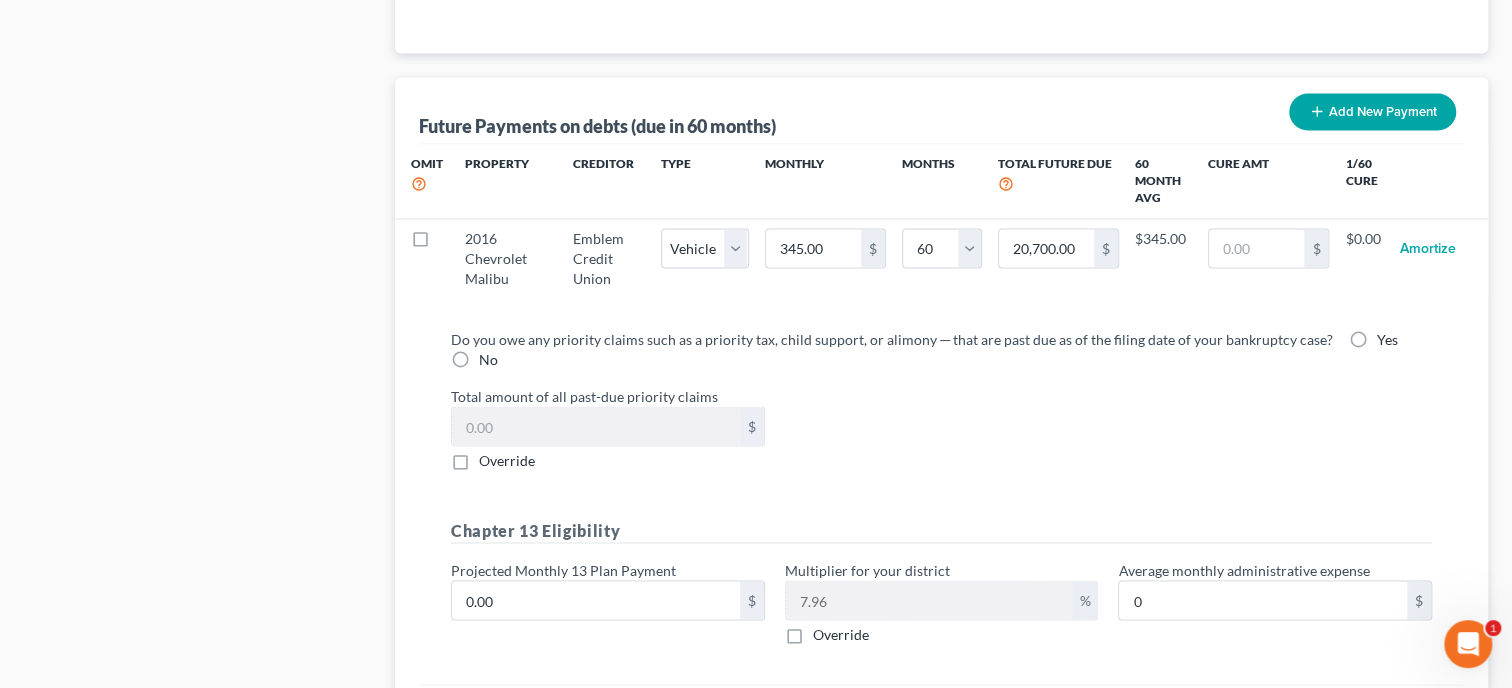 click on "No" at bounding box center (488, 359) 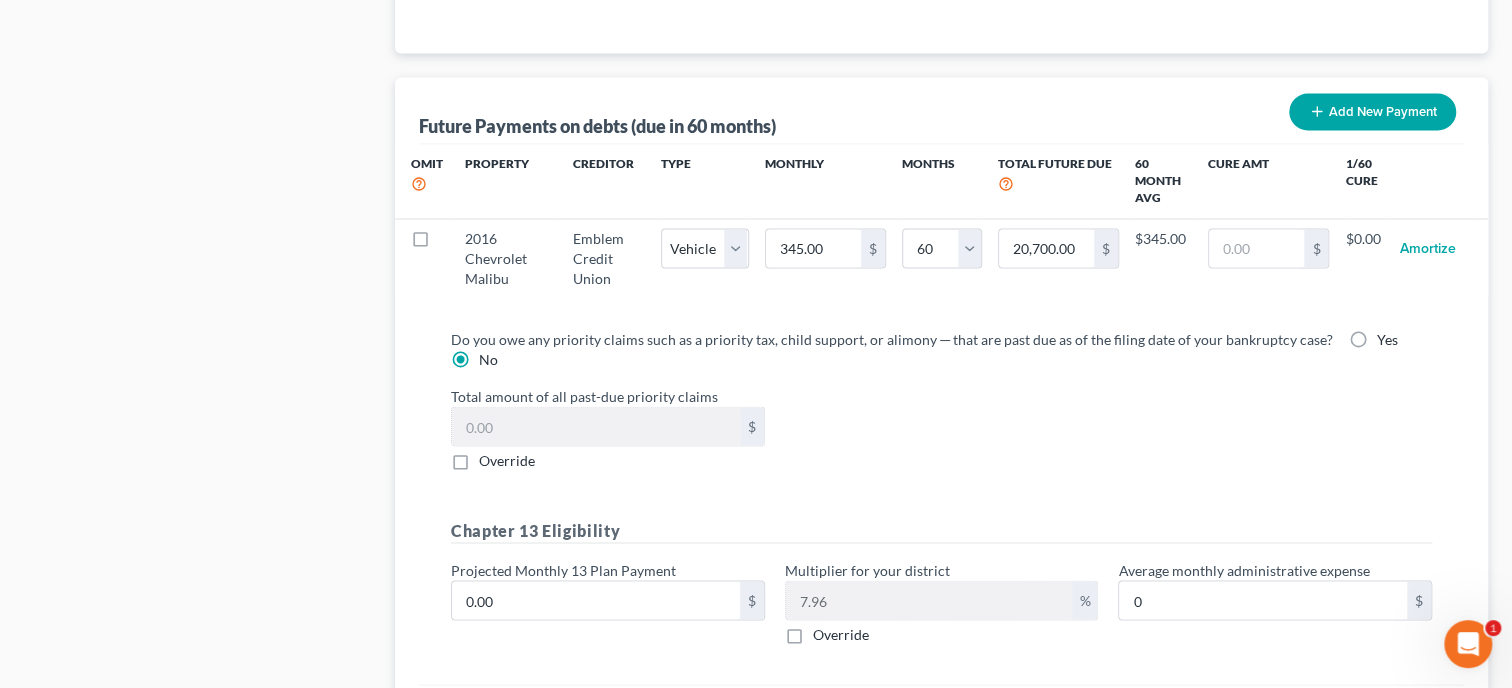 click on "Override" at bounding box center [841, 634] 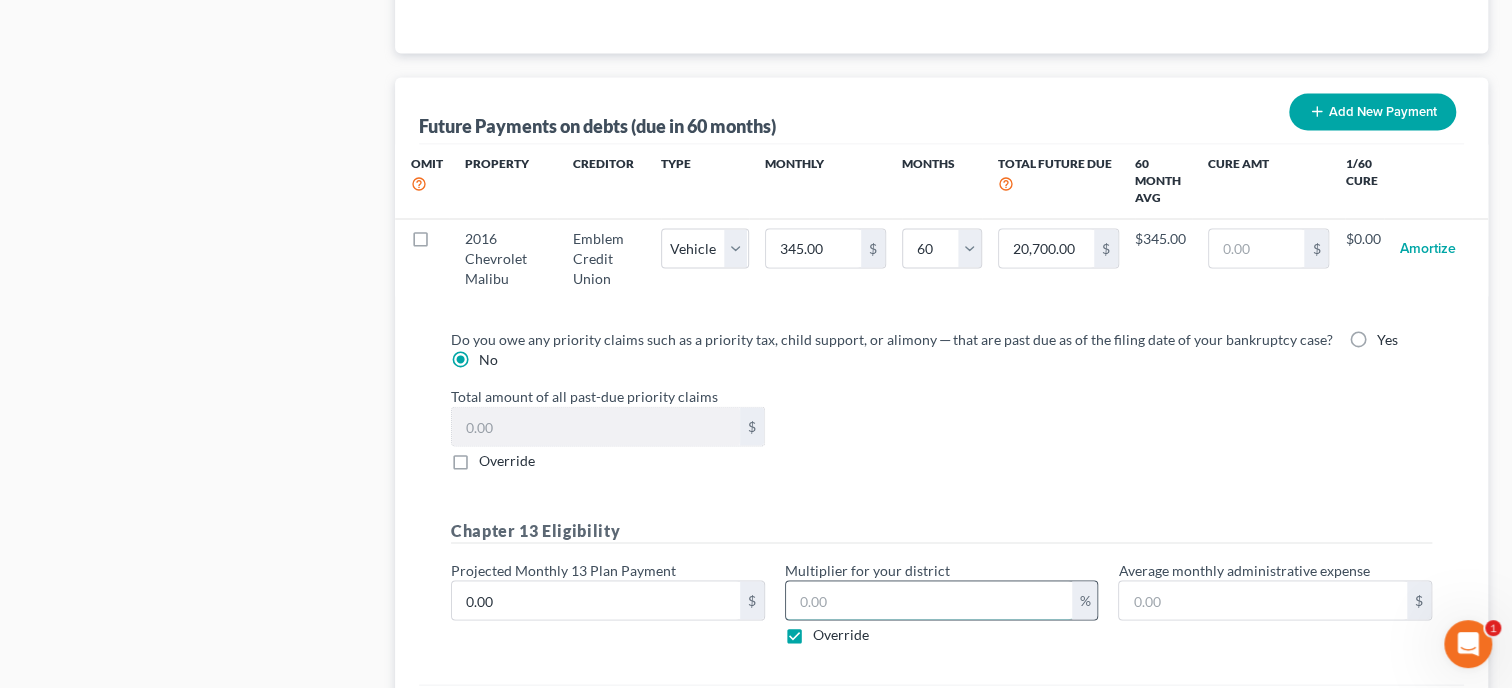 click at bounding box center (929, 600) 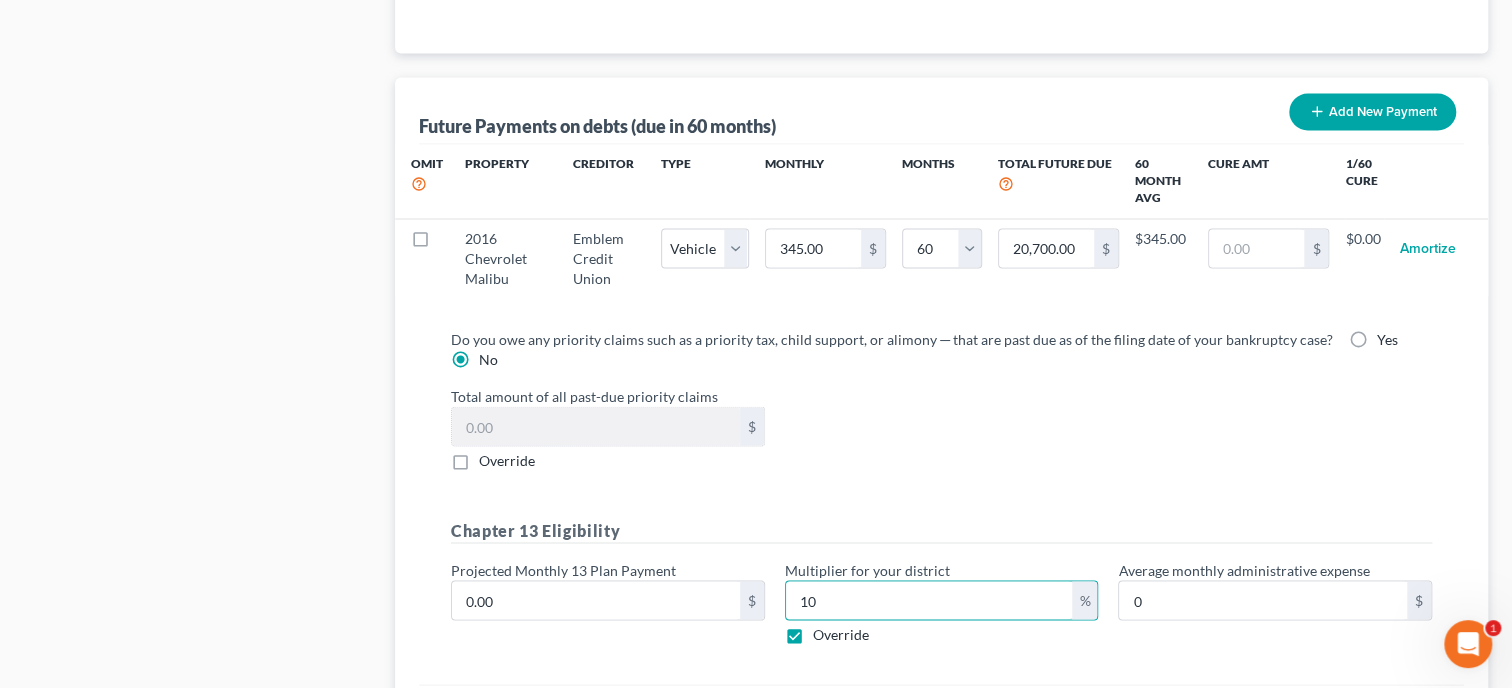 type on "10" 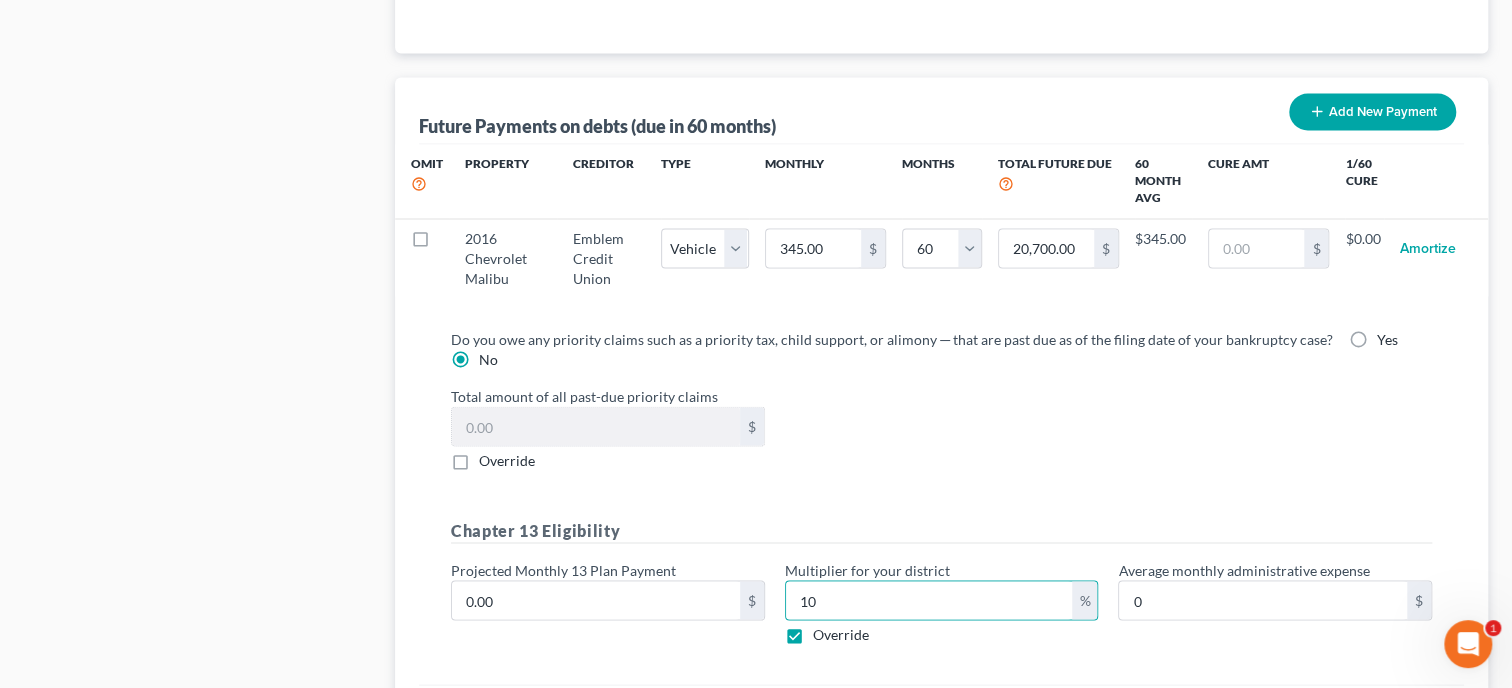 click on "Chapter 13 Eligibility Projected Monthly 13 Plan Payment 0.00 $ Multiplier for your district 10 % Override Average monthly administrative expense 0 $" at bounding box center (941, 589) 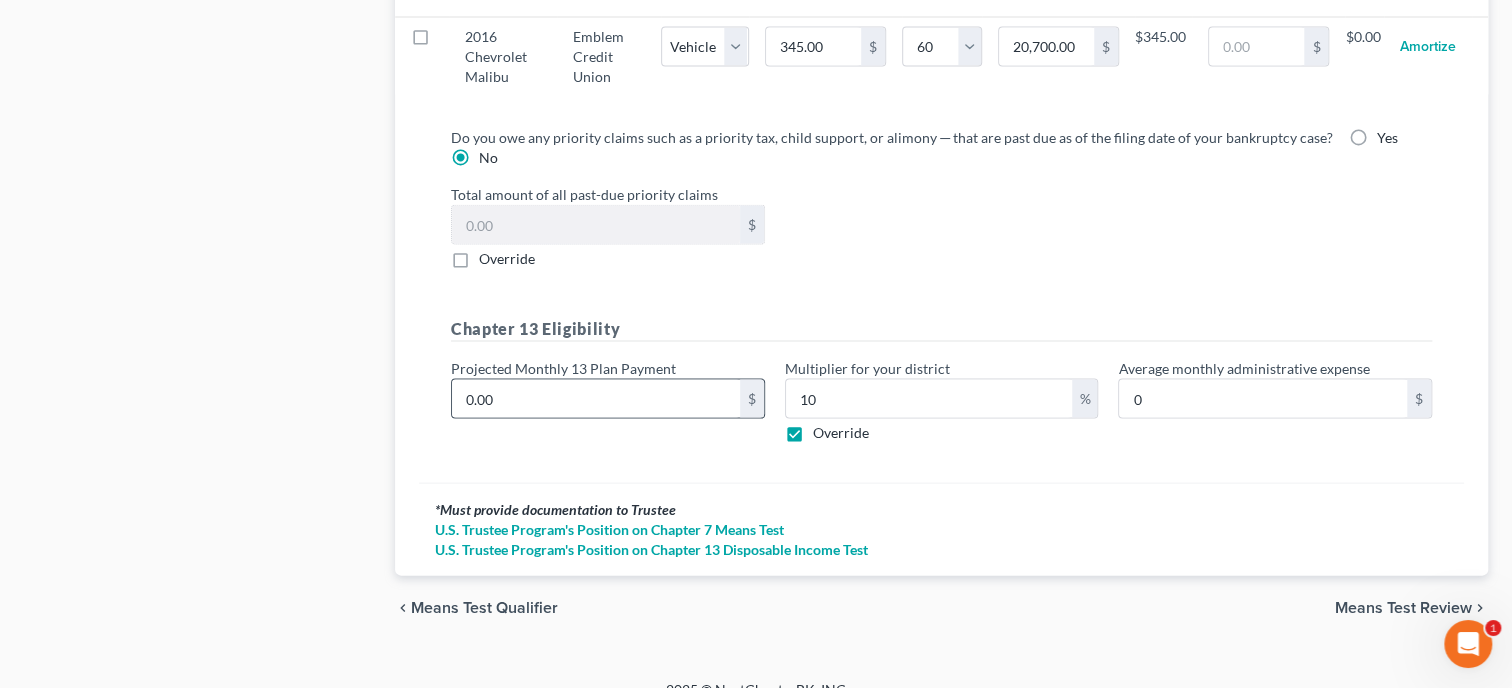 scroll, scrollTop: 2176, scrollLeft: 0, axis: vertical 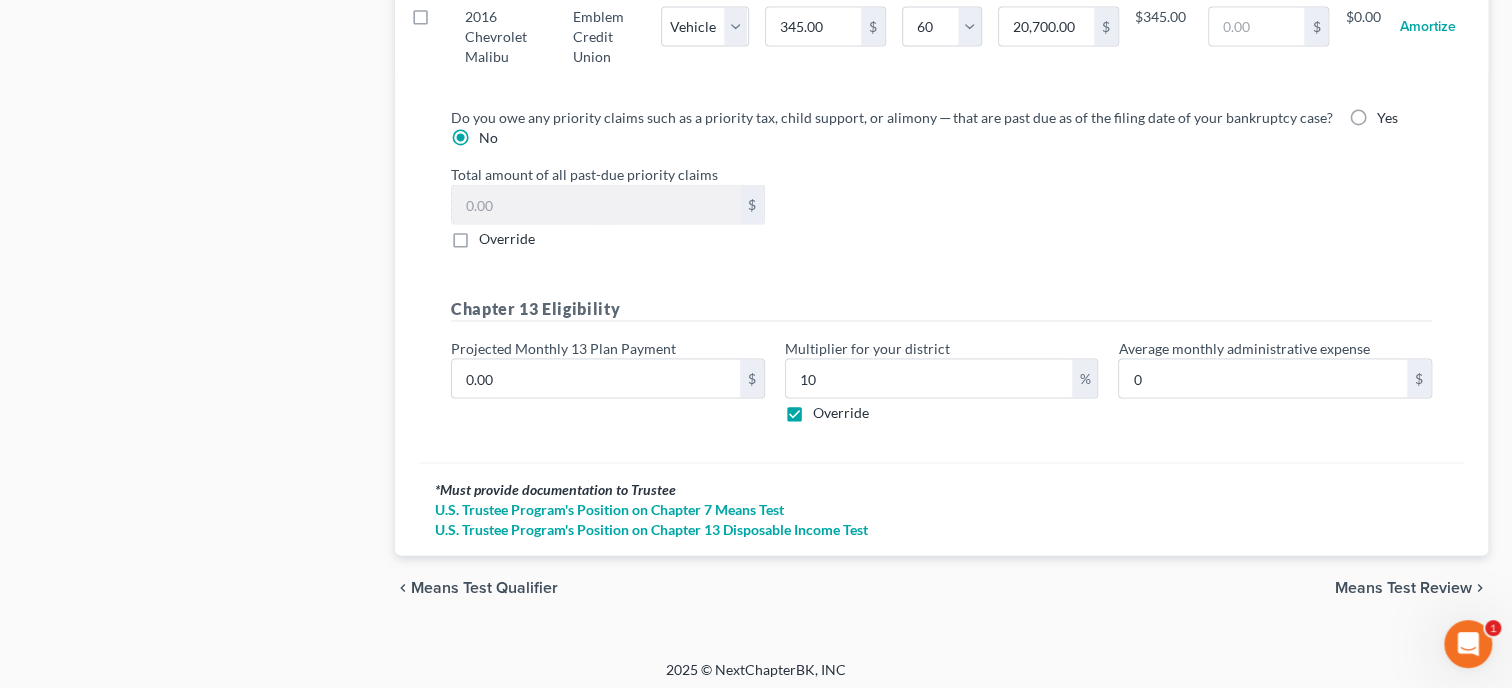 click on "Means Test Review" at bounding box center (1403, 588) 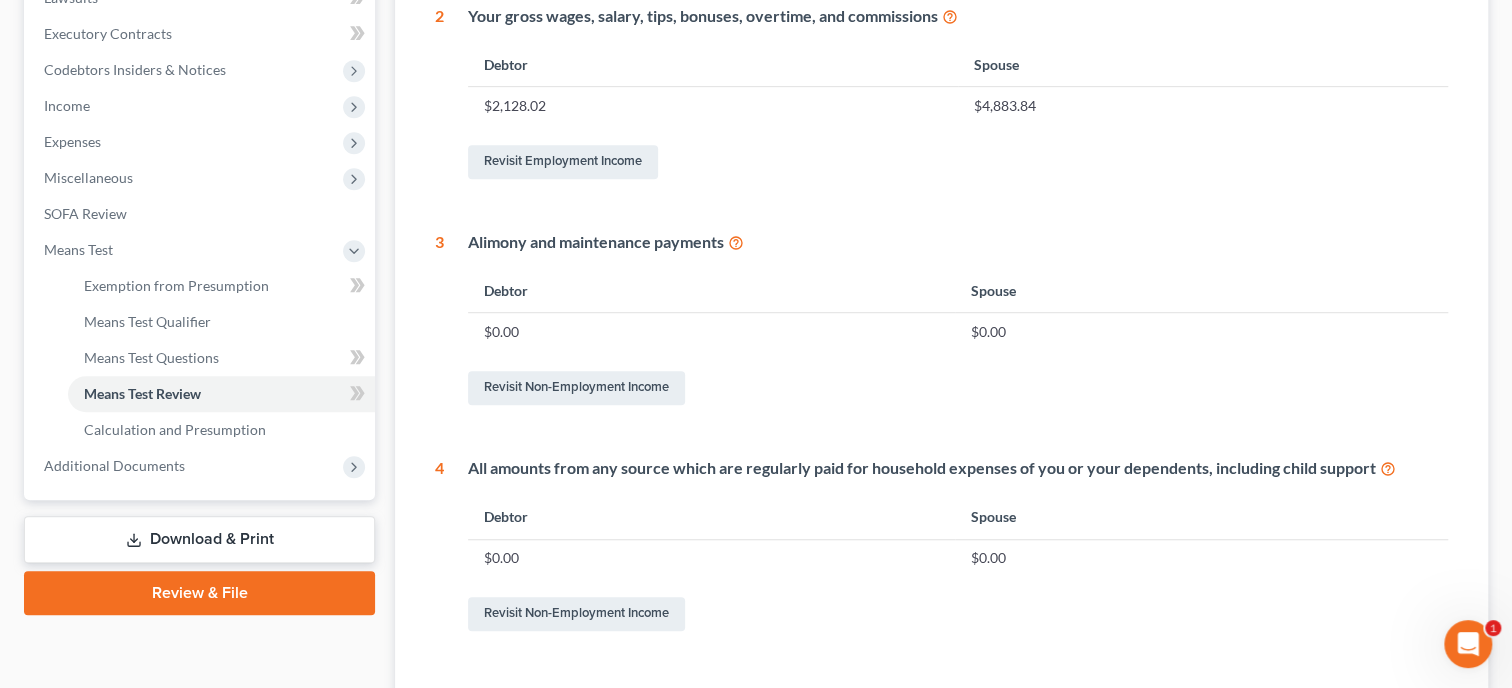 scroll, scrollTop: 0, scrollLeft: 0, axis: both 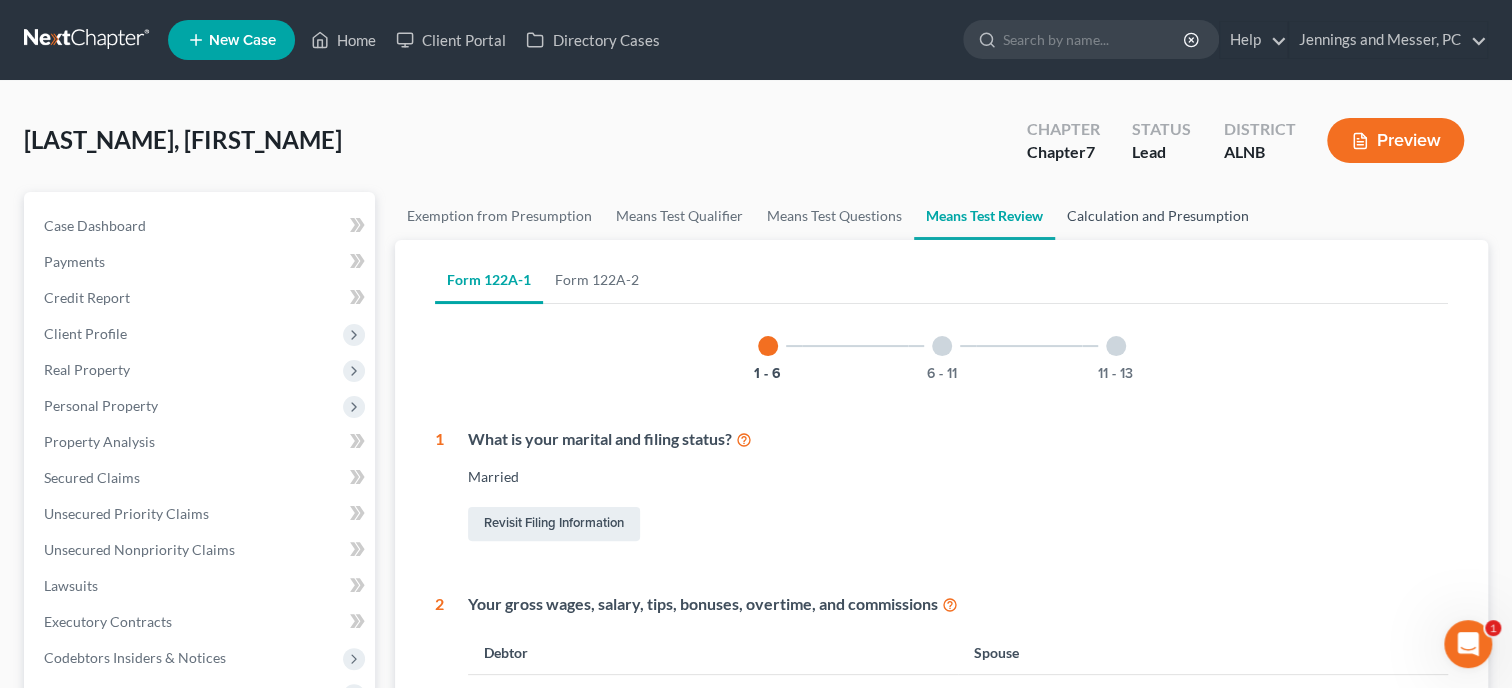 click on "Calculation and Presumption" at bounding box center (1158, 216) 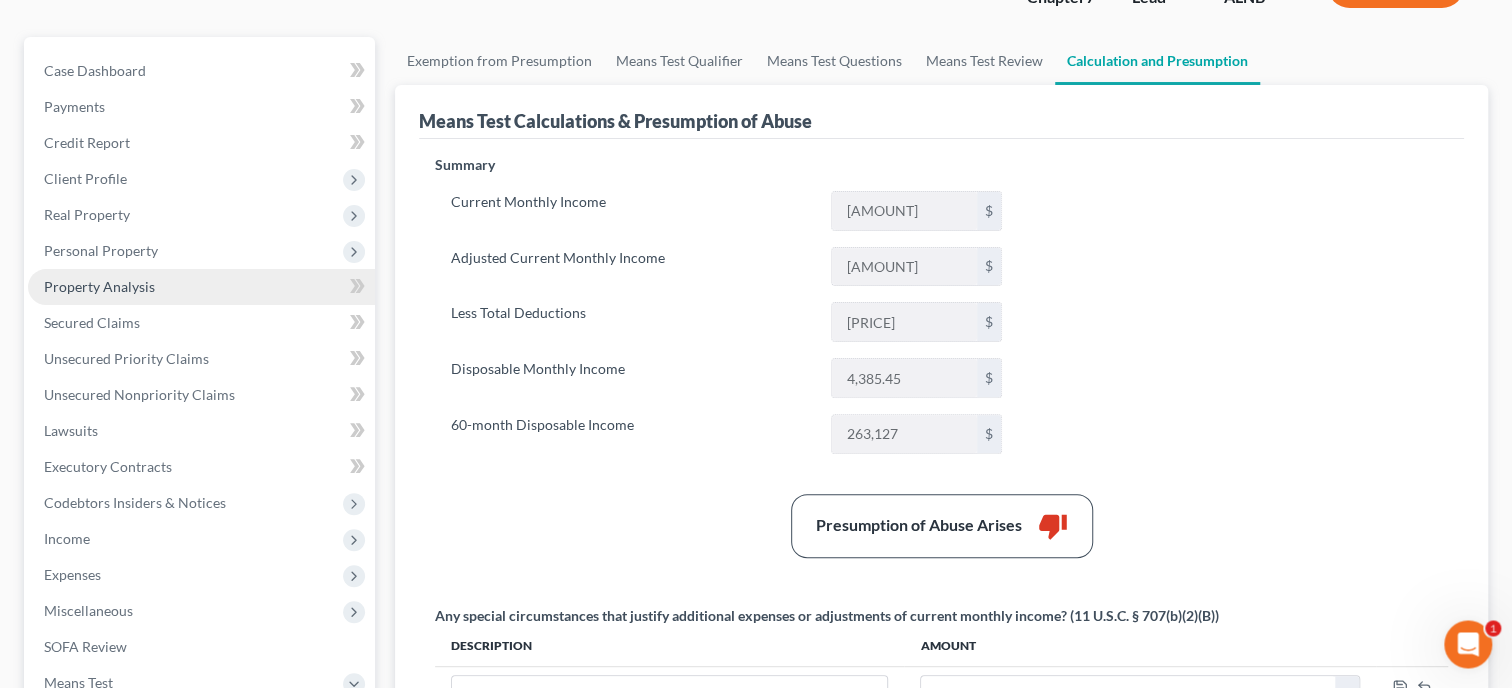 scroll, scrollTop: 205, scrollLeft: 0, axis: vertical 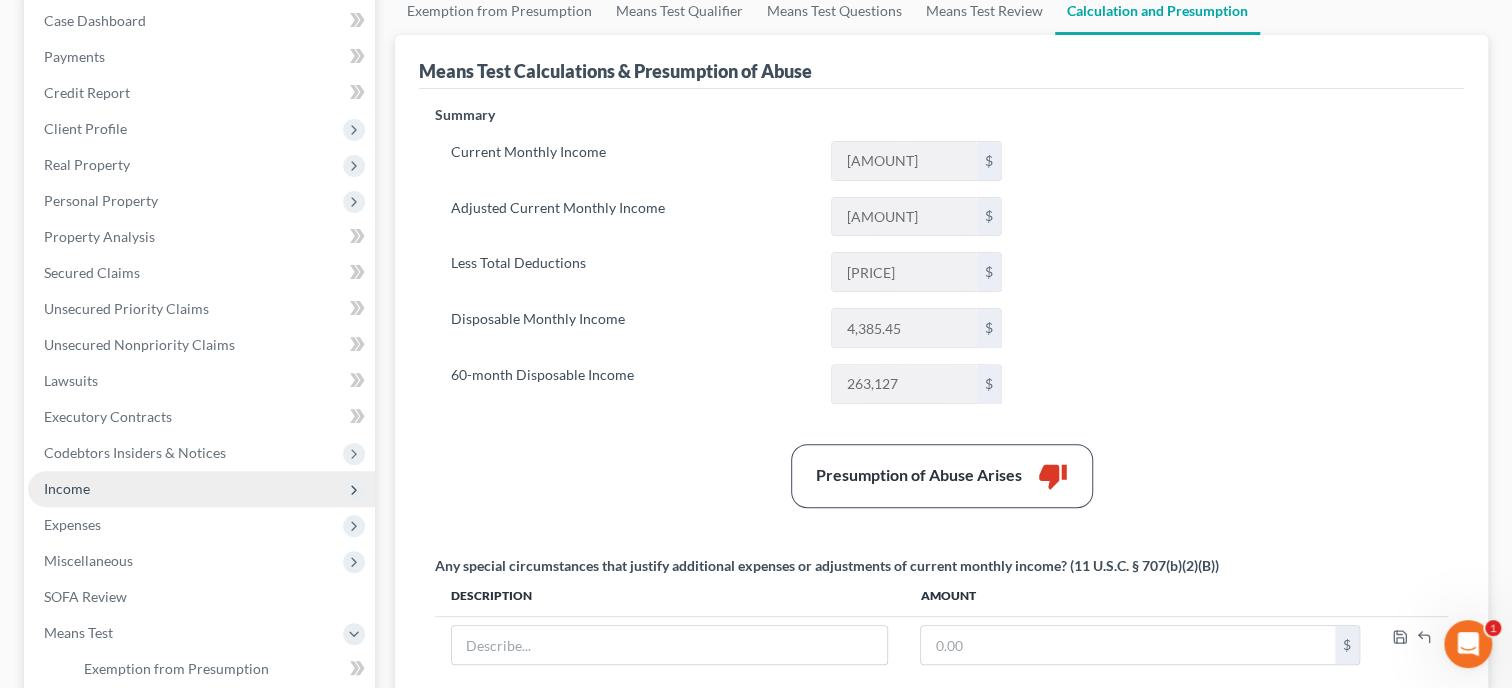click on "Income" at bounding box center (67, 488) 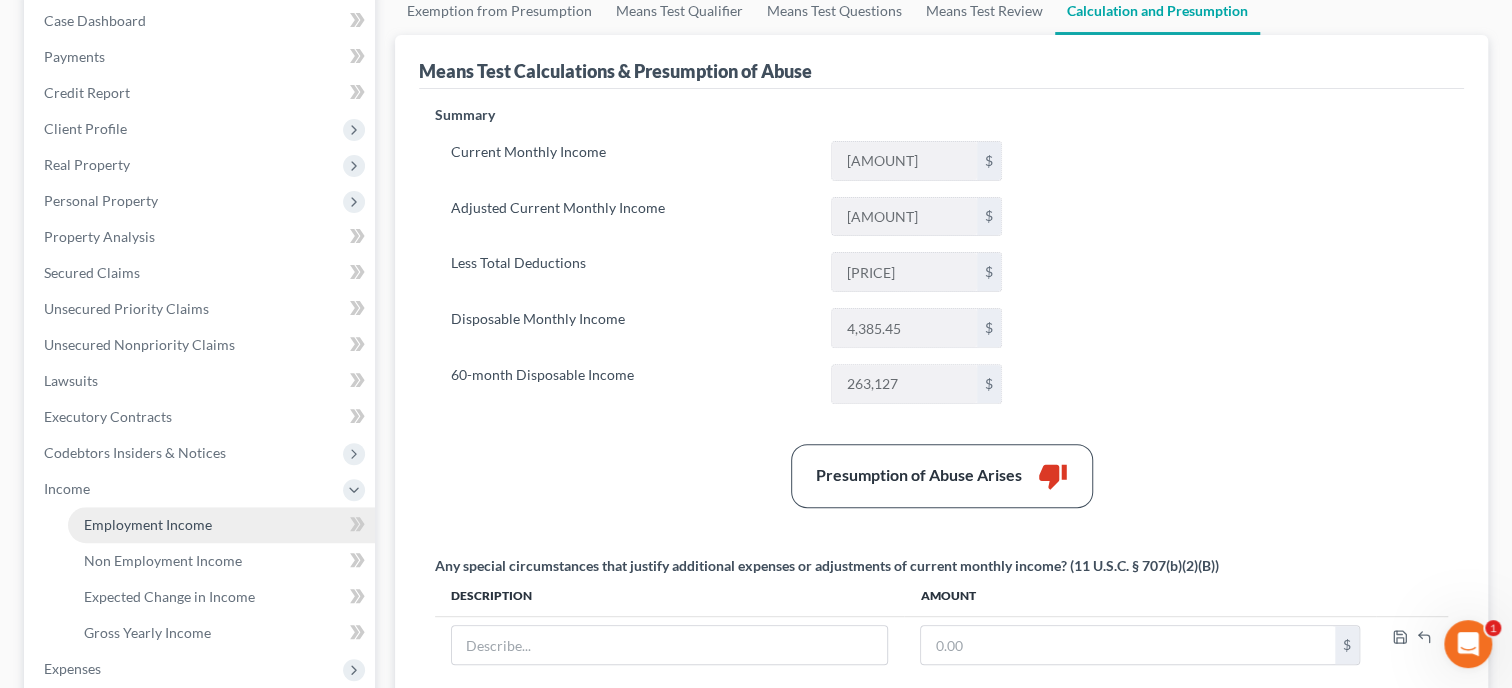 click on "Employment Income" at bounding box center [148, 524] 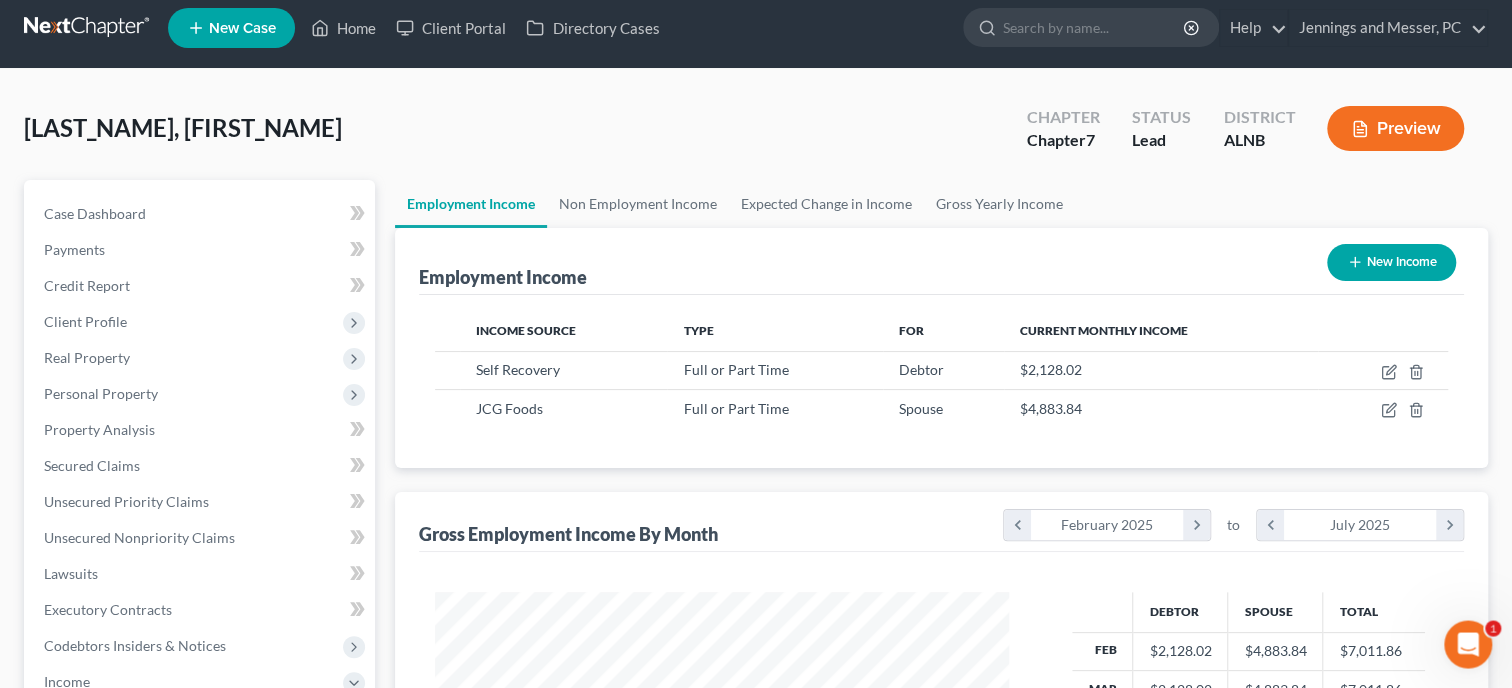 scroll, scrollTop: 0, scrollLeft: 0, axis: both 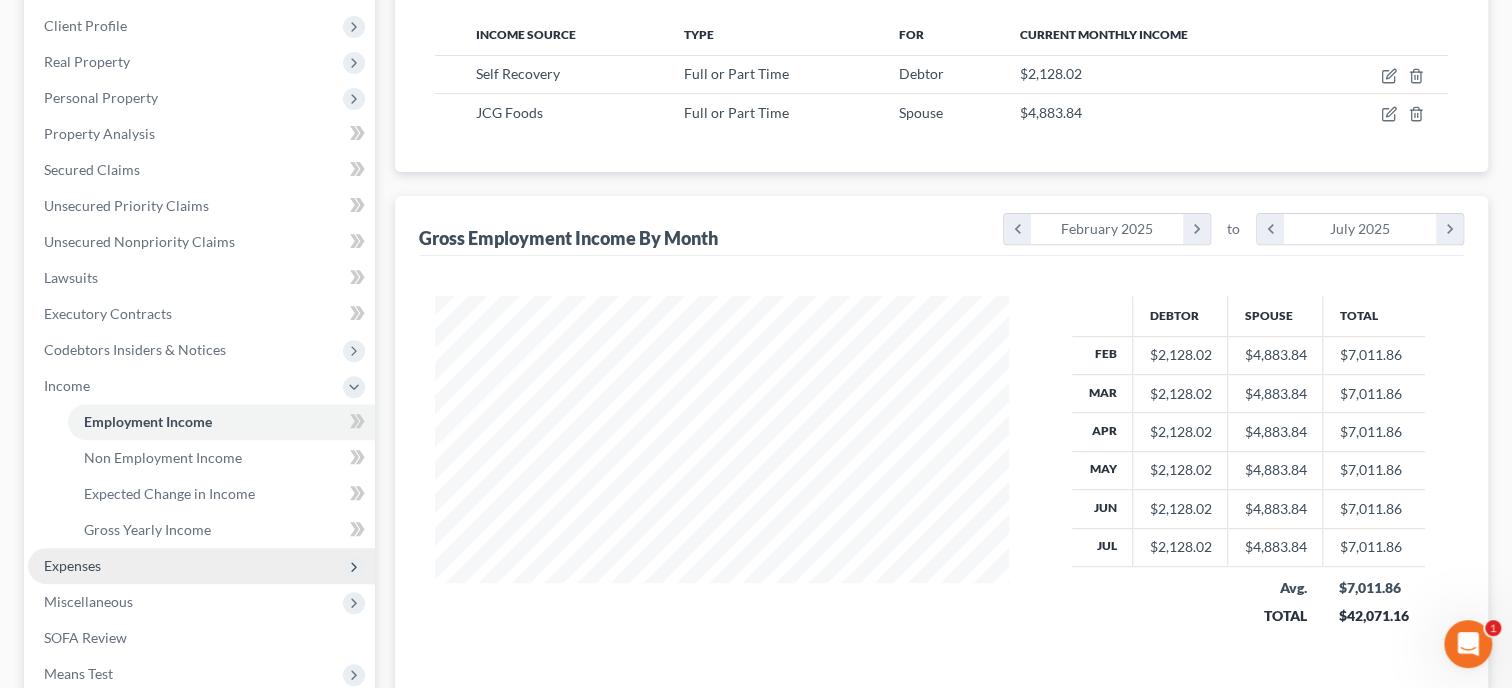 click on "Expenses" at bounding box center (201, 566) 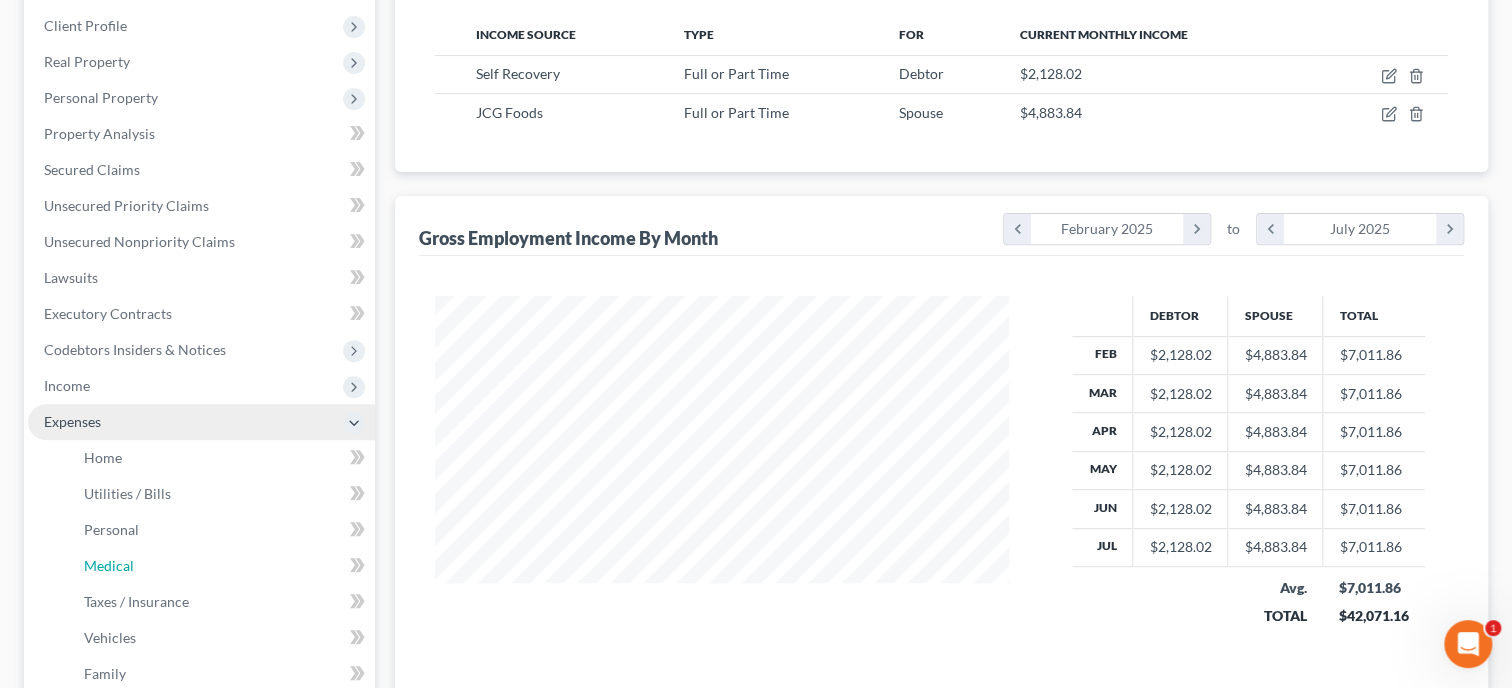 click on "Medical" at bounding box center (221, 566) 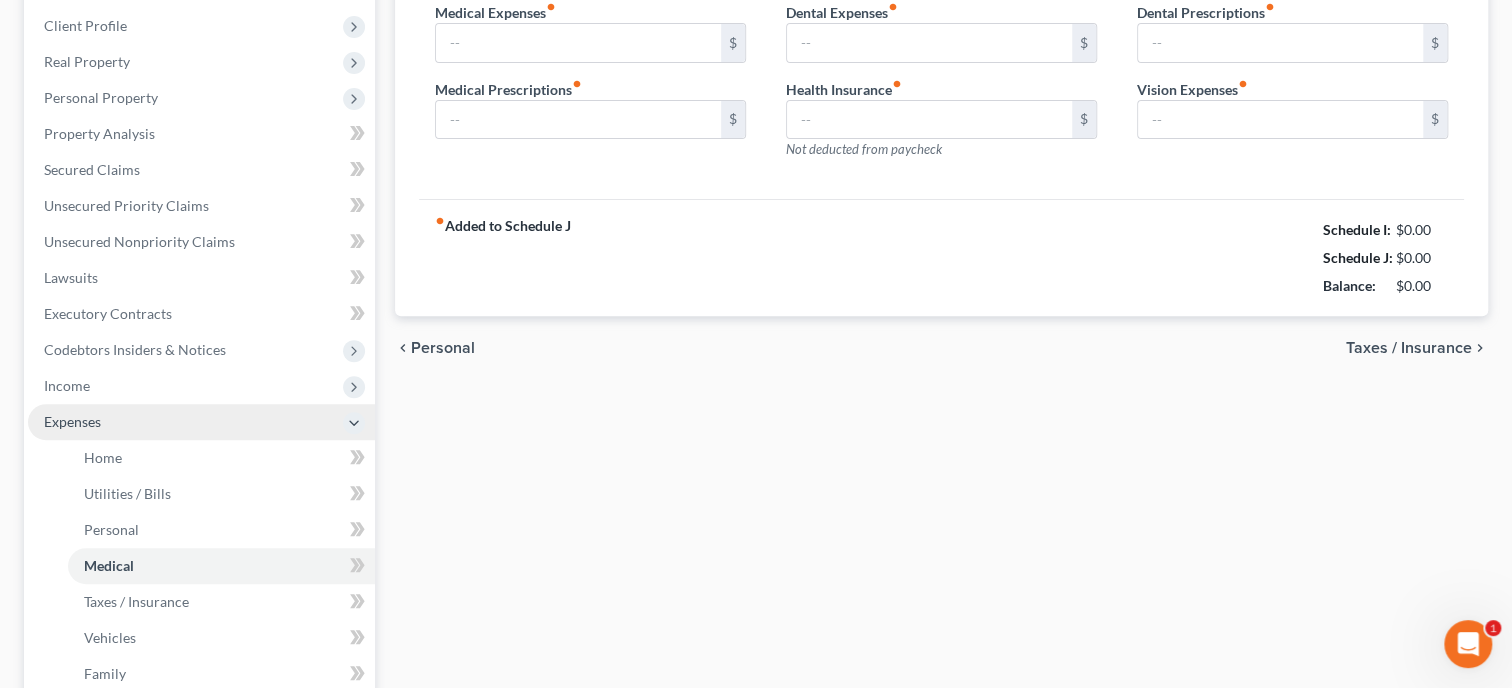 type on "100.00" 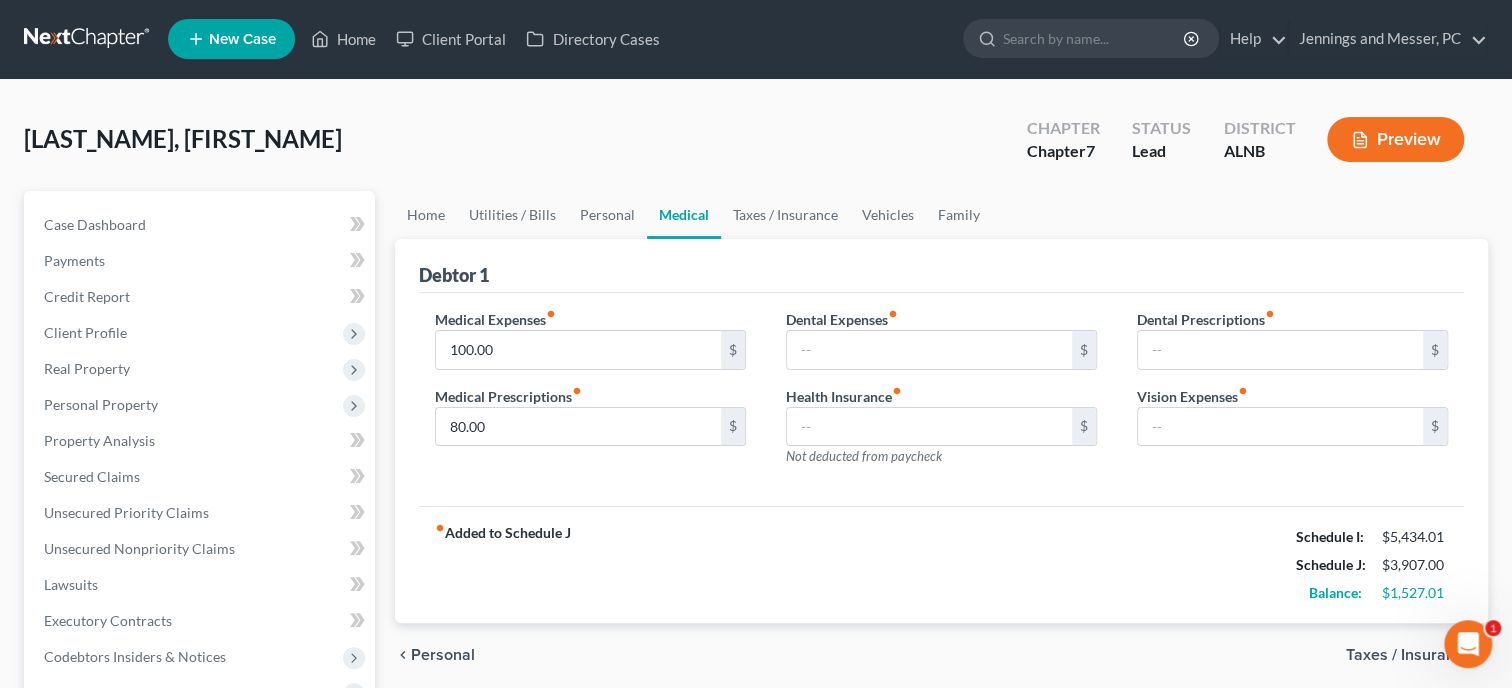 scroll, scrollTop: 0, scrollLeft: 0, axis: both 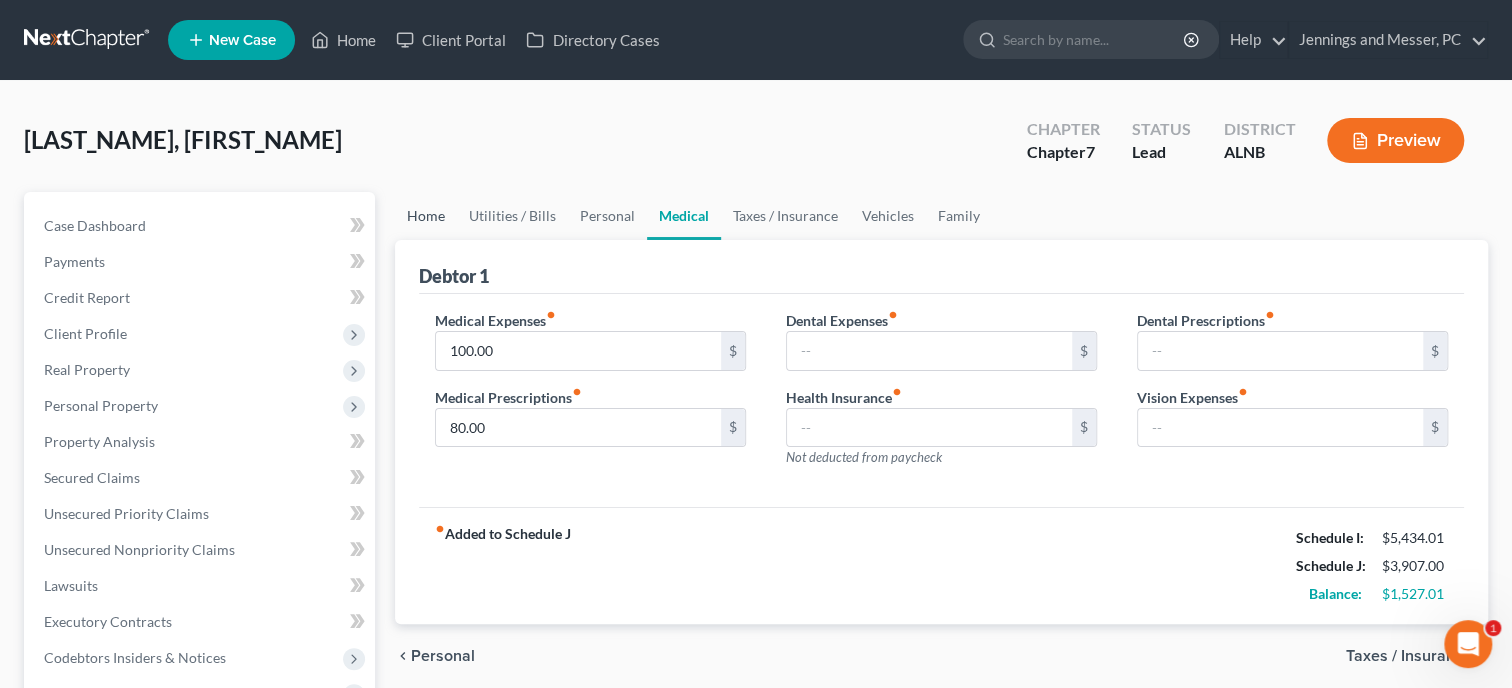 click on "Home" at bounding box center [426, 216] 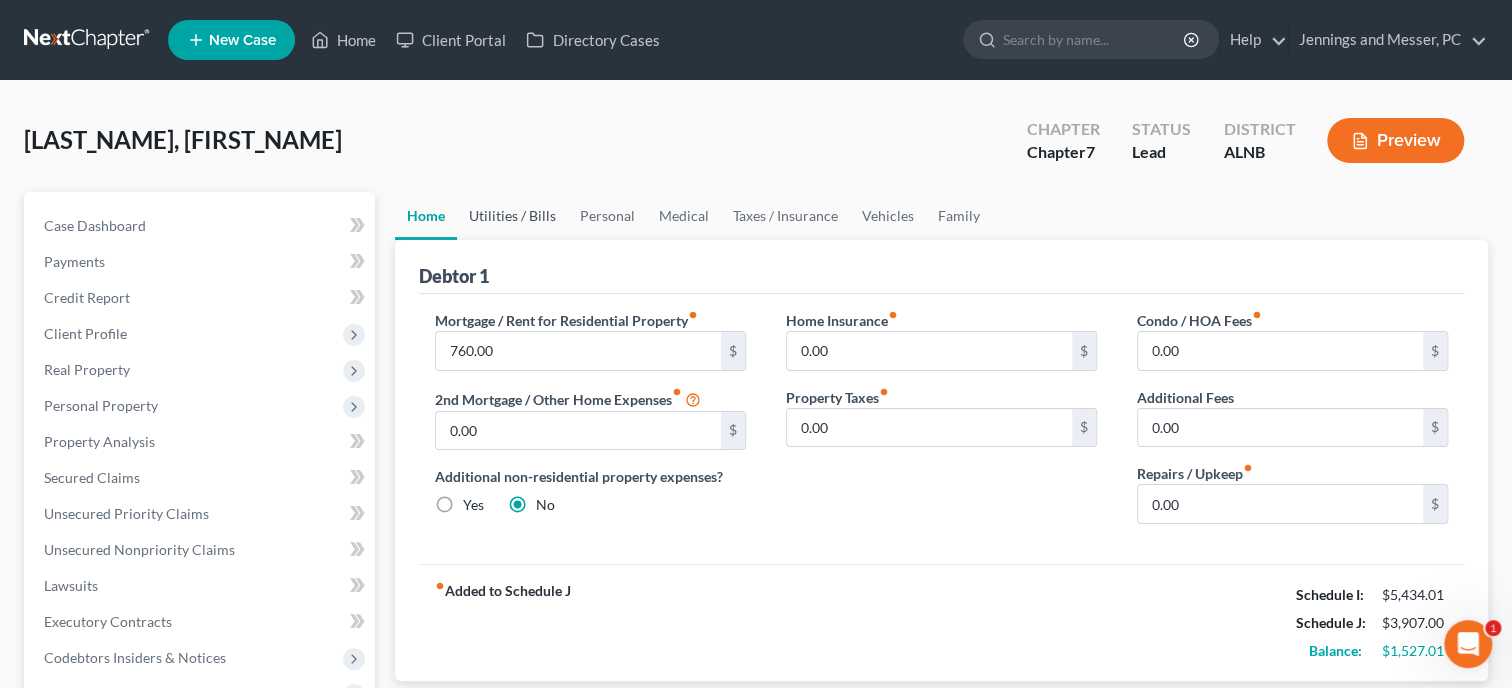 click on "Utilities / Bills" at bounding box center (512, 216) 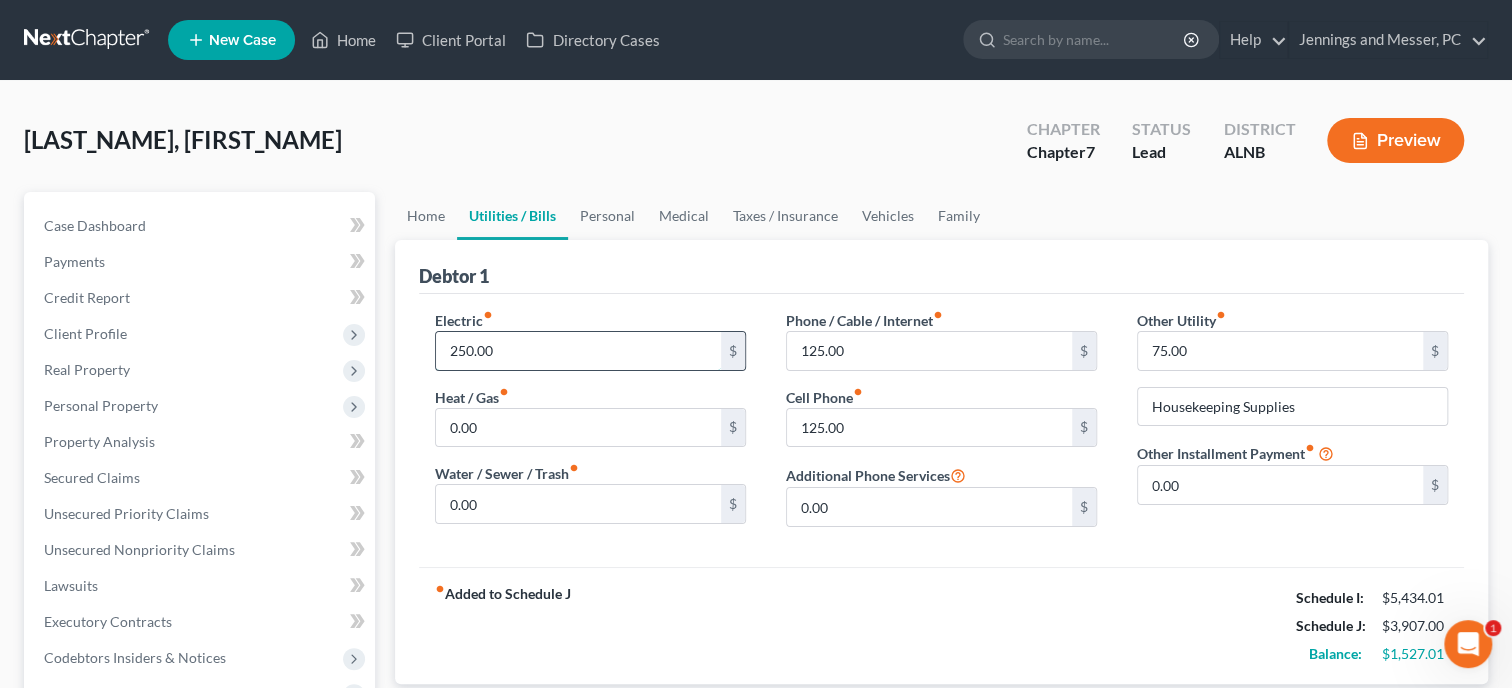 click on "250.00" at bounding box center [578, 351] 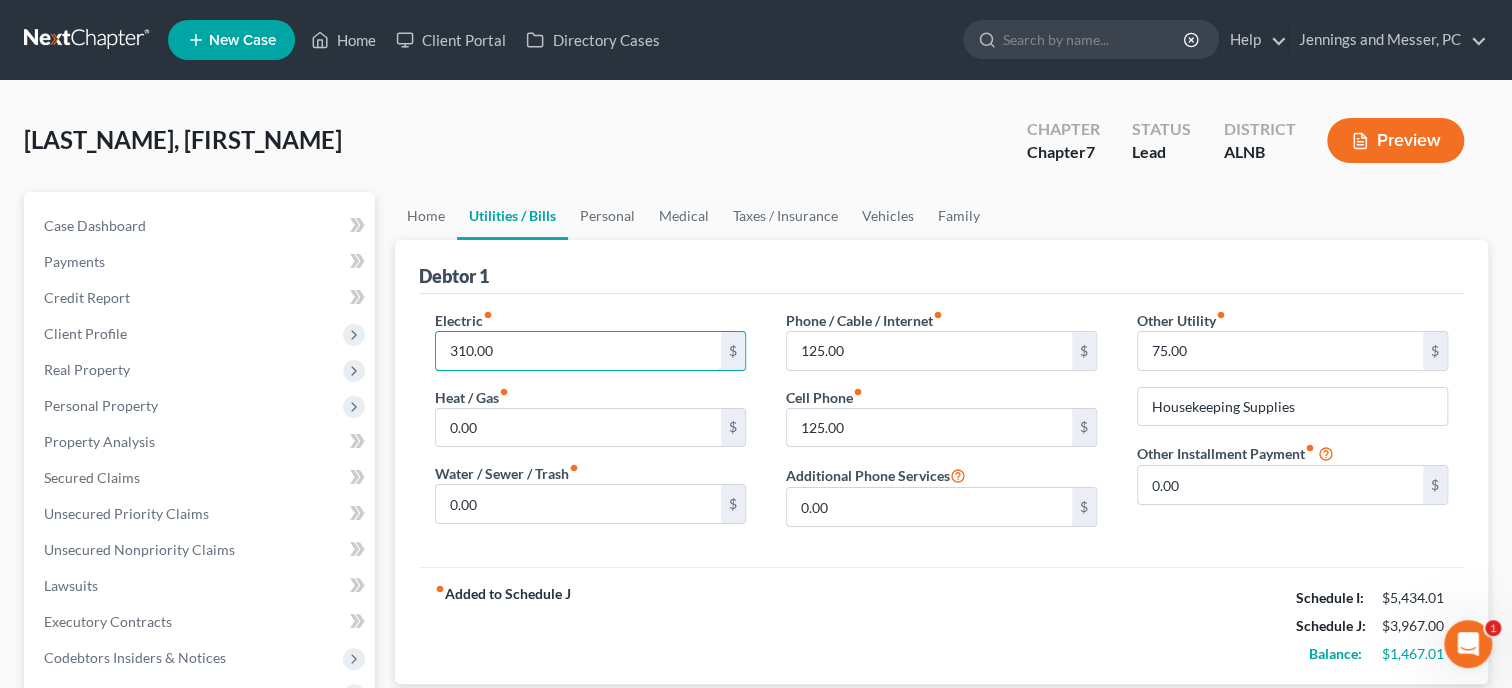 type on "310.00" 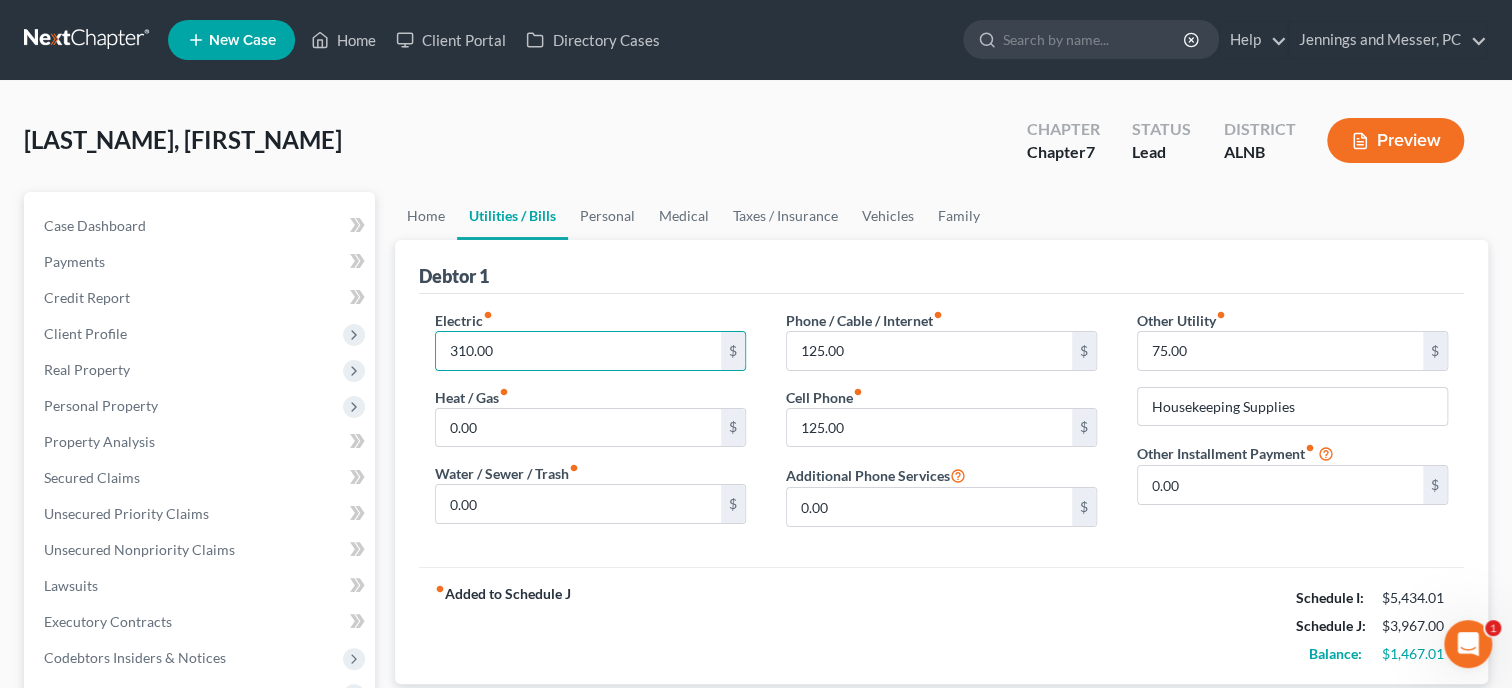 click on "Electric  fiber_manual_record 310.00 $ Heat / Gas  fiber_manual_record 0.00 $  Water / Sewer / Trash  fiber_manual_record 0.00 $ Phone / Cable / Internet  fiber_manual_record 125.00 $ Cell Phone  fiber_manual_record 125.00 $ Additional Phone Services  0.00 $ Other Utility  fiber_manual_record 75.00 $ Housekeeping Supplies Other Installment Payment  fiber_manual_record   0.00 $" at bounding box center (941, 430) 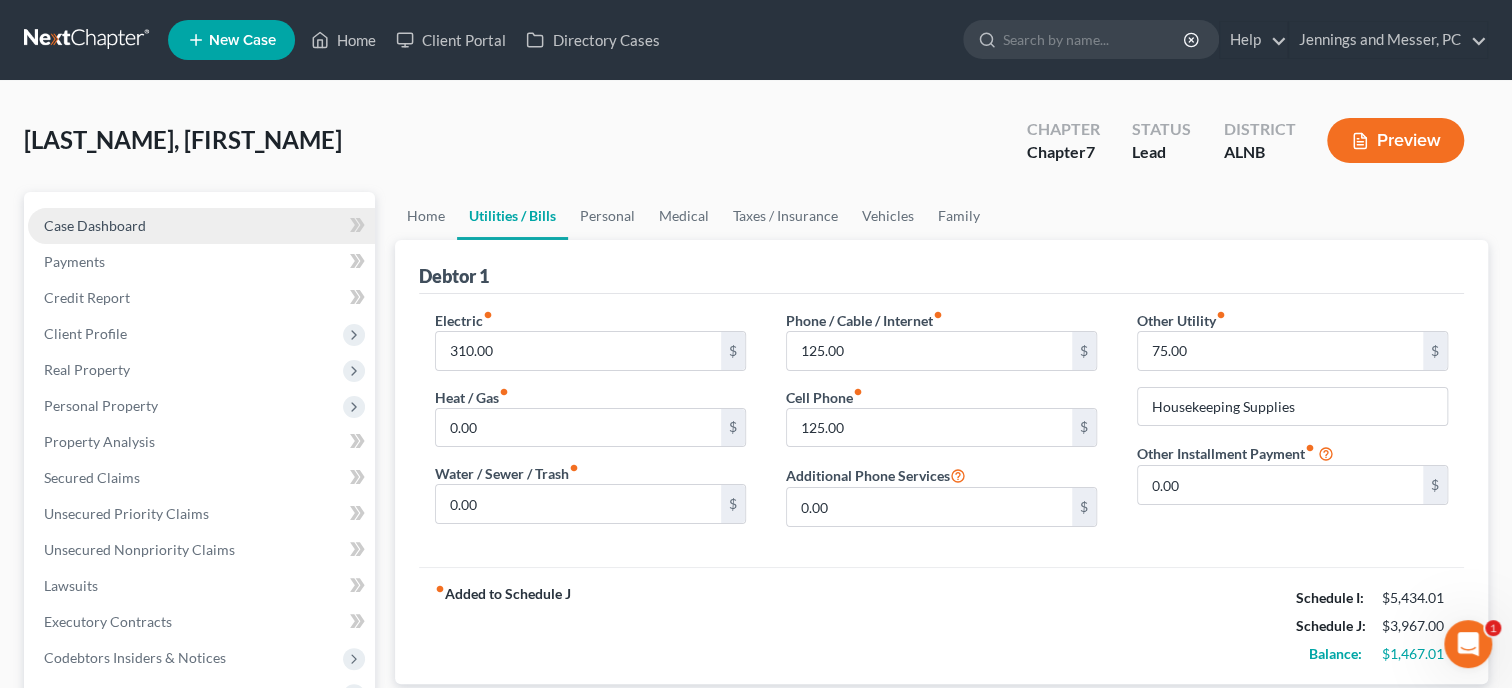 click on "Case Dashboard" at bounding box center [201, 226] 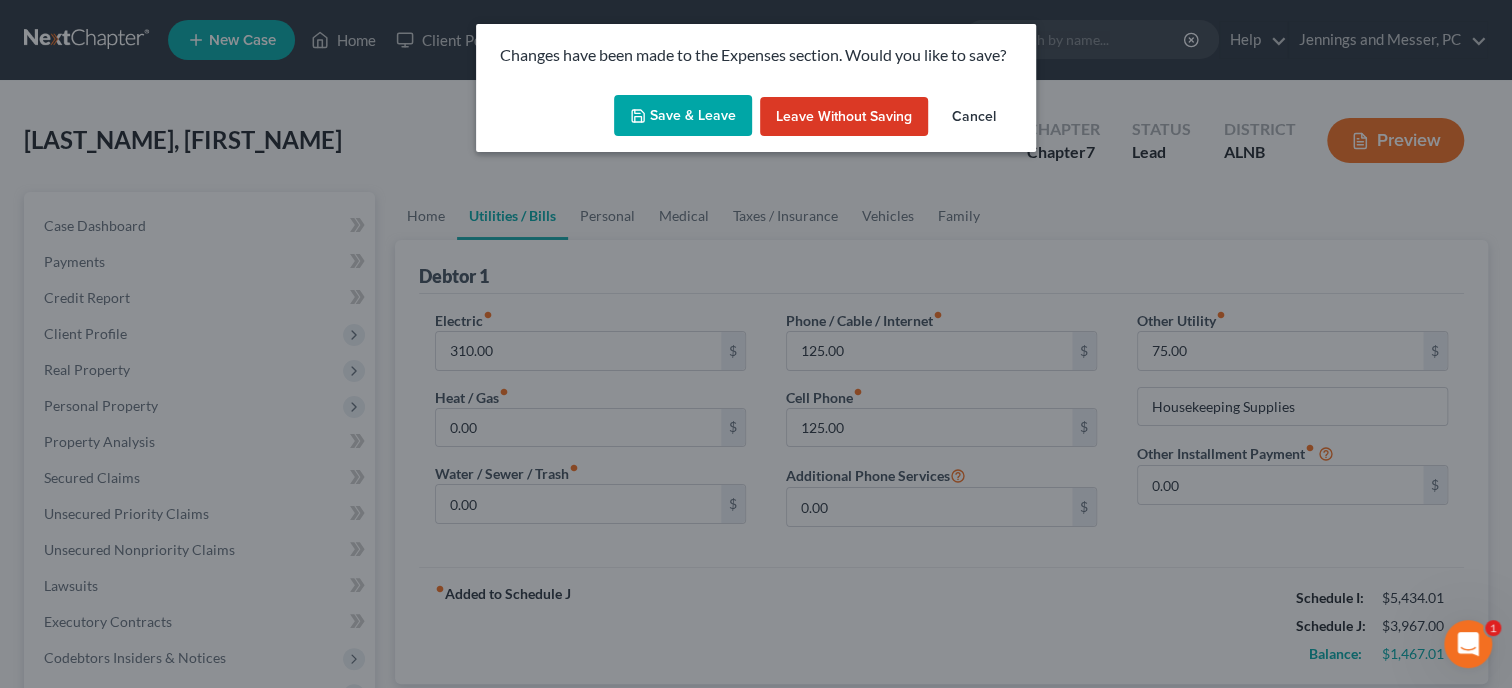 click on "Save & Leave" at bounding box center [683, 116] 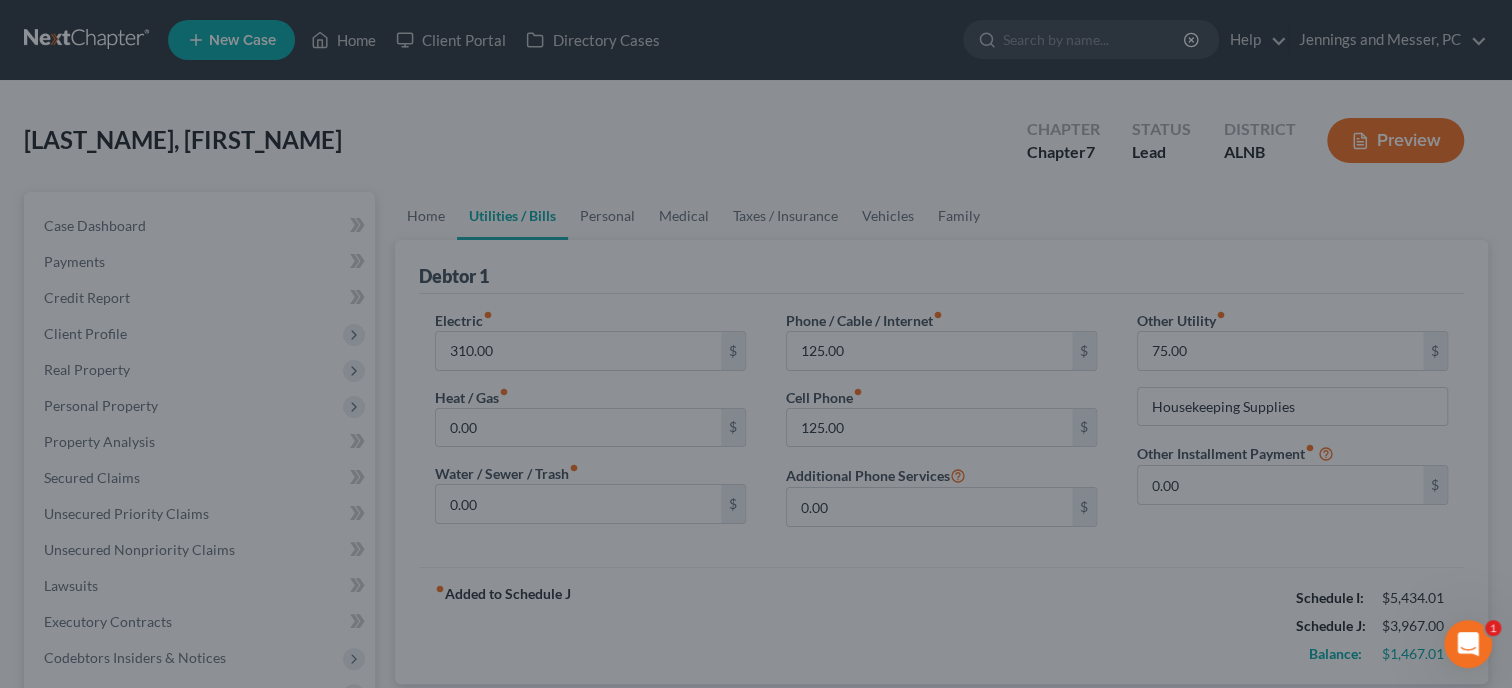 select on "6" 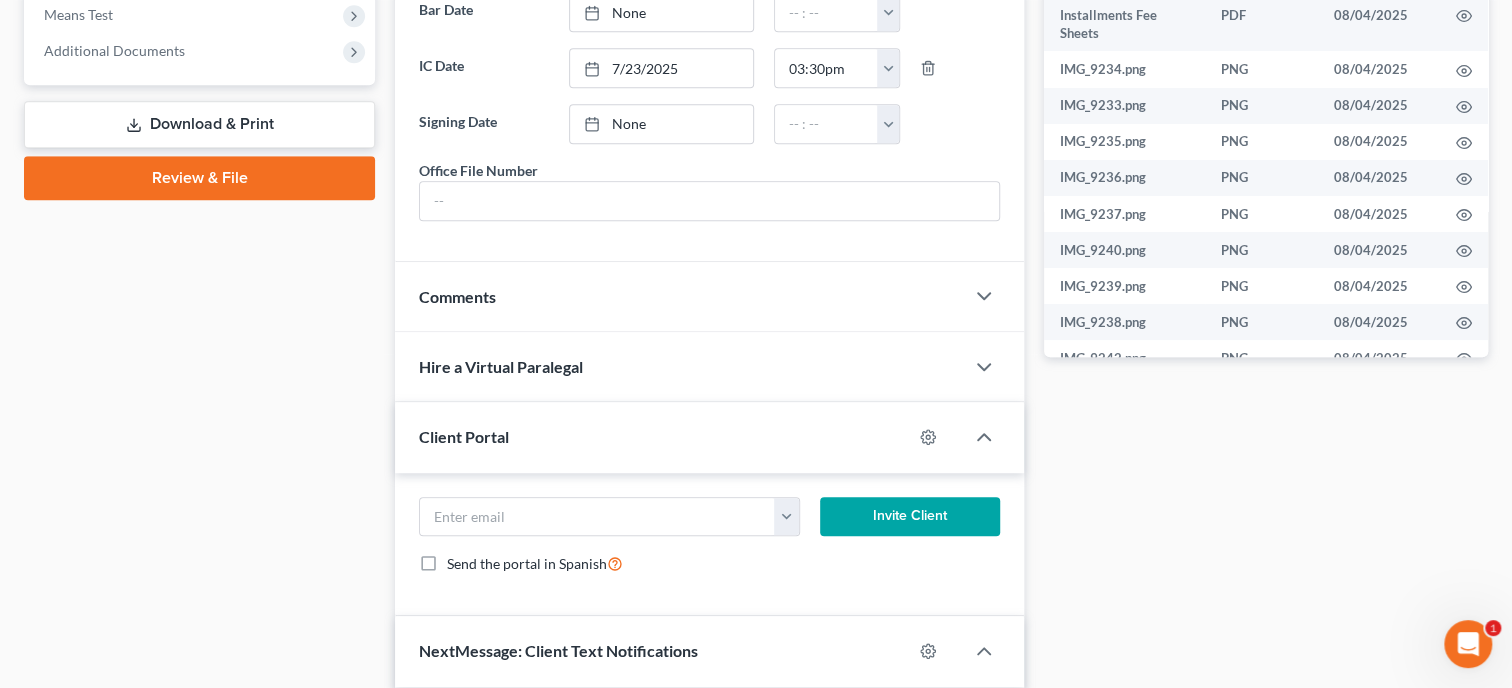 scroll, scrollTop: 1361, scrollLeft: 0, axis: vertical 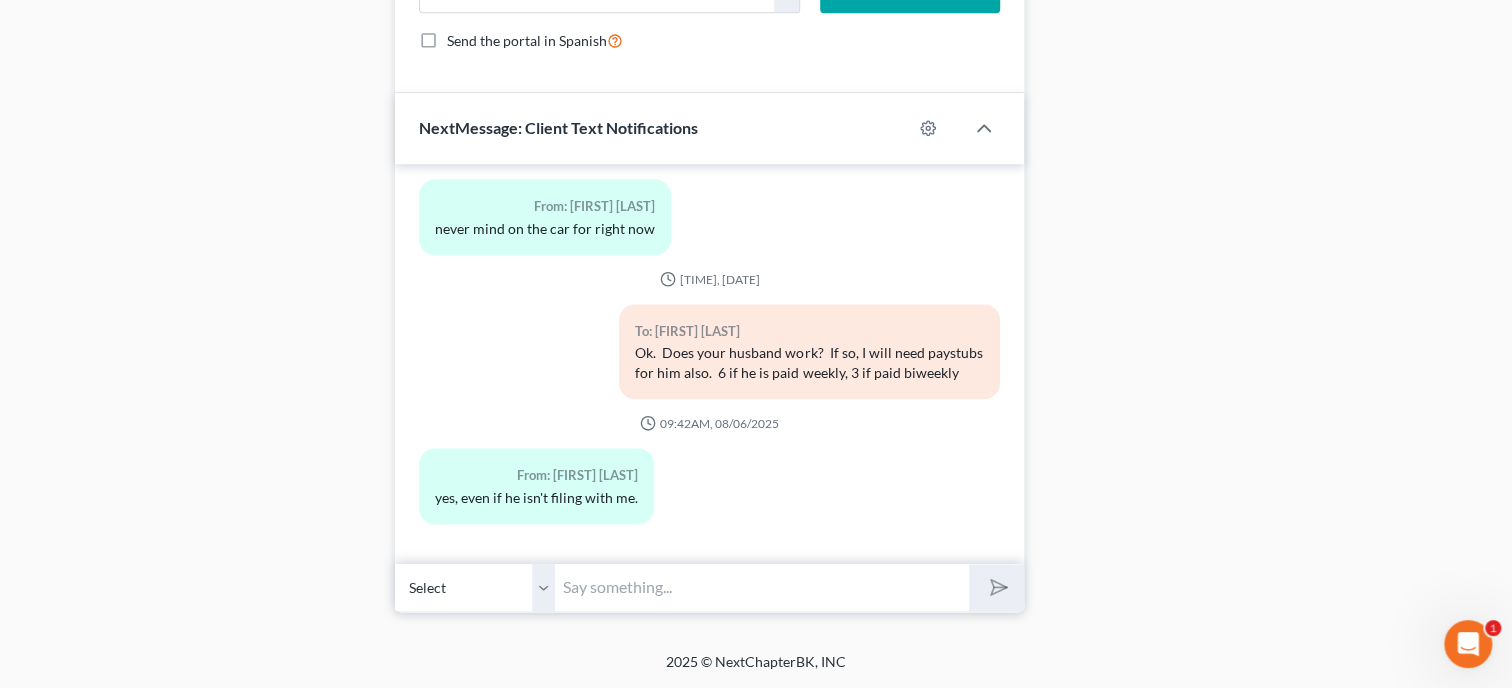 click at bounding box center [762, 587] 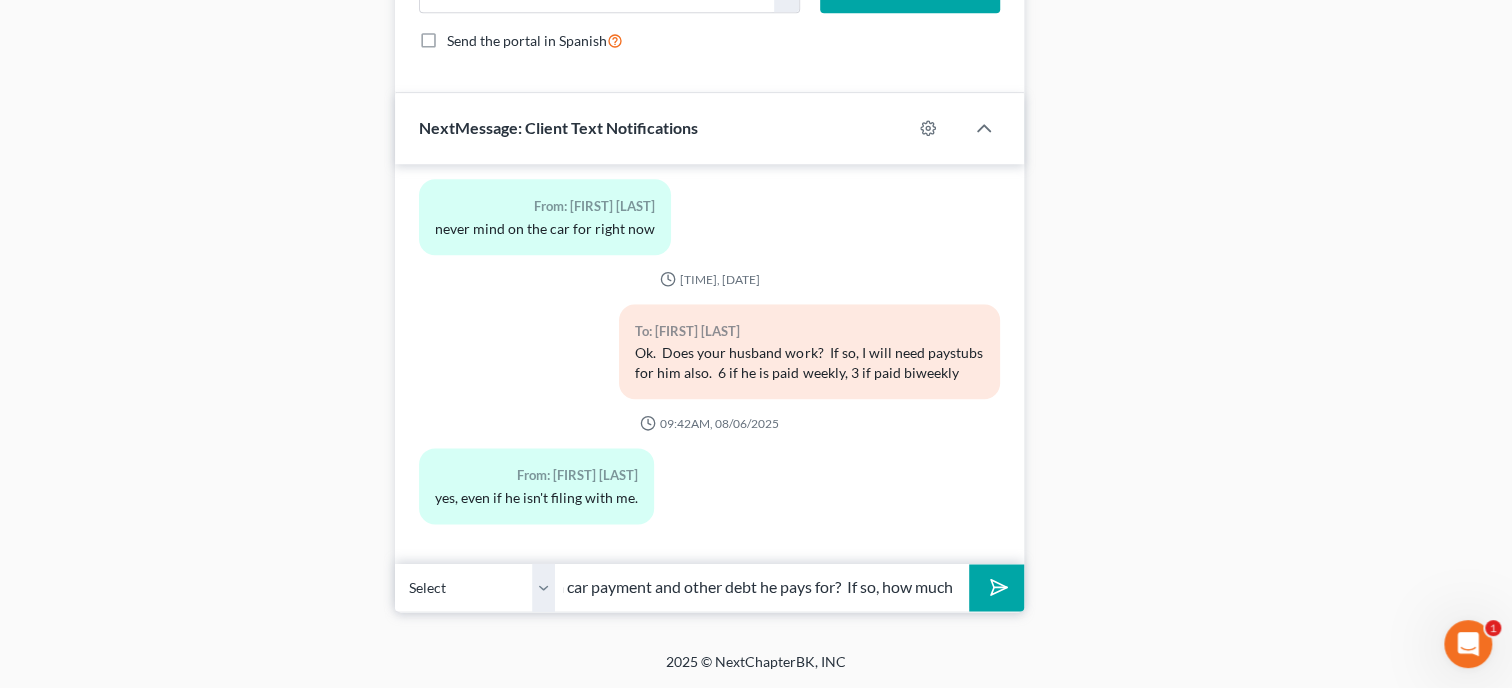 scroll, scrollTop: 0, scrollLeft: 186, axis: horizontal 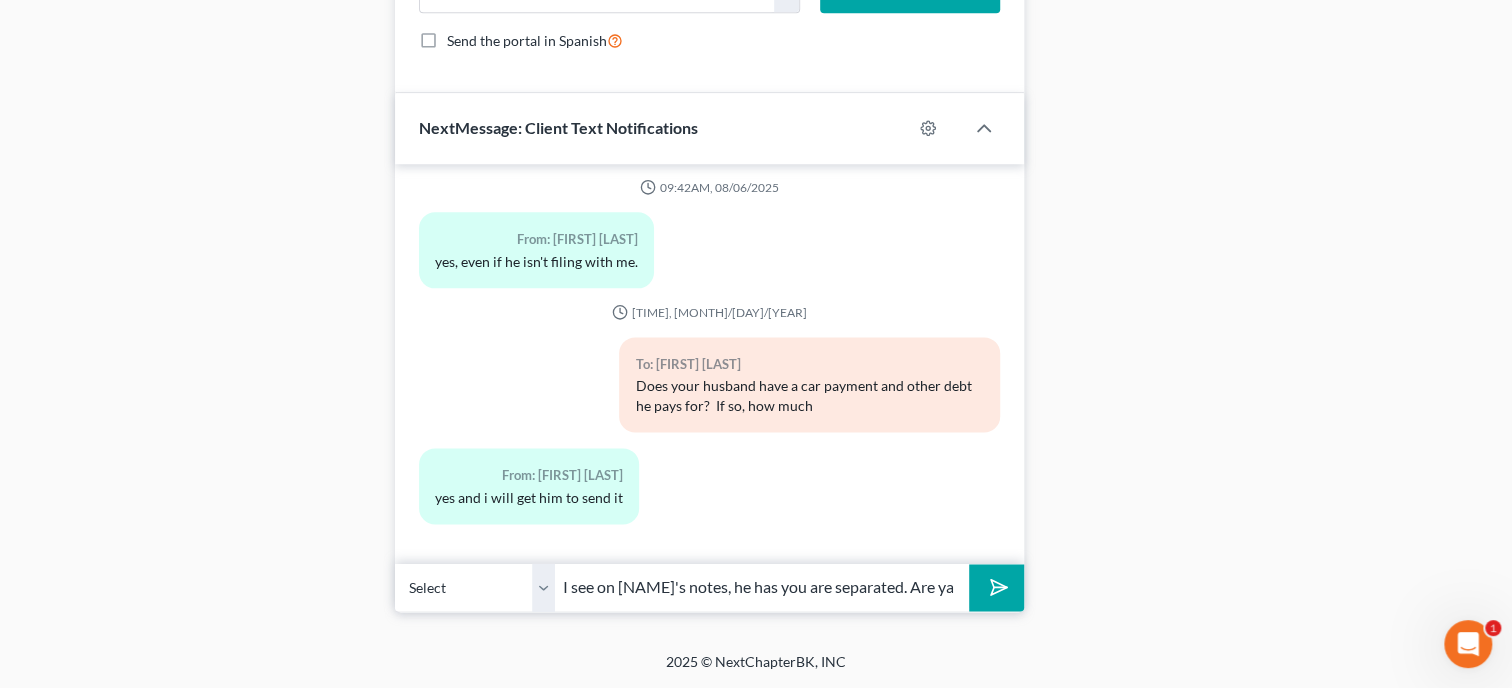 click at bounding box center [996, 587] 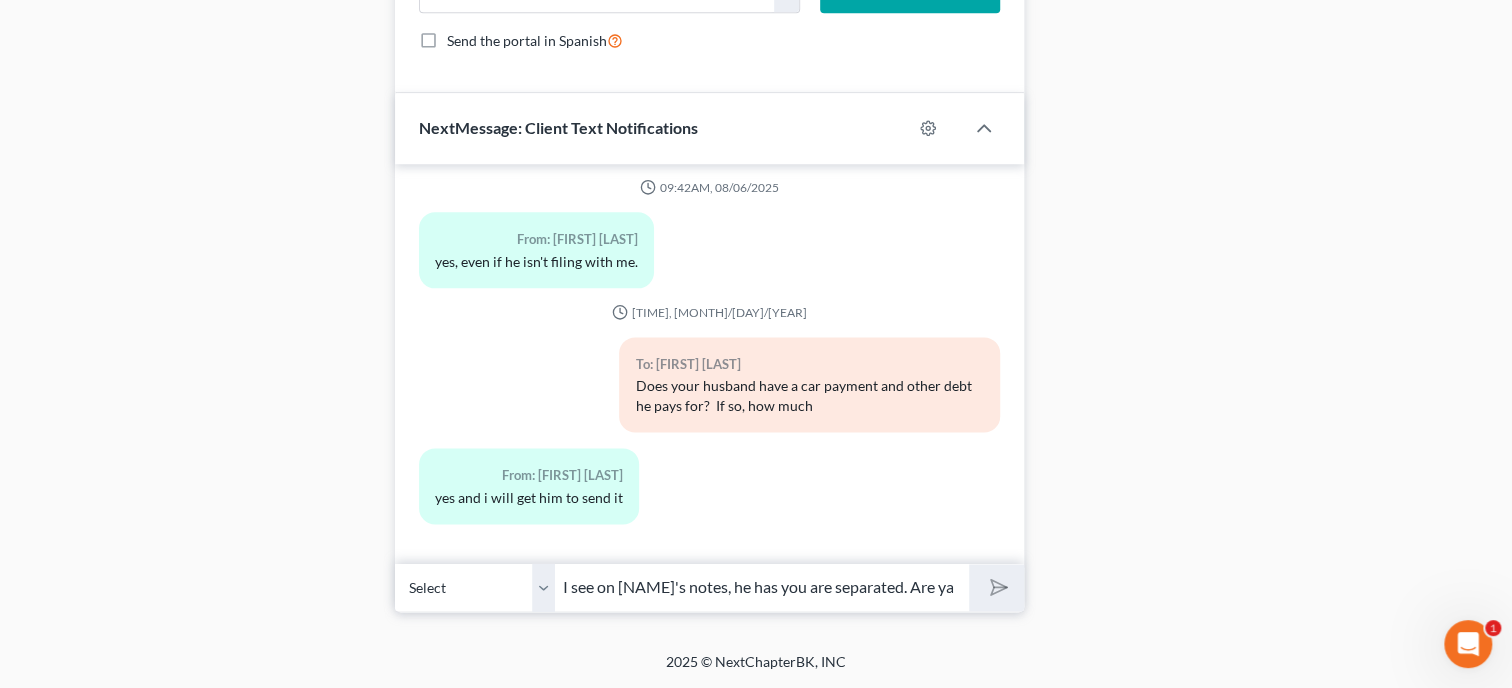 type 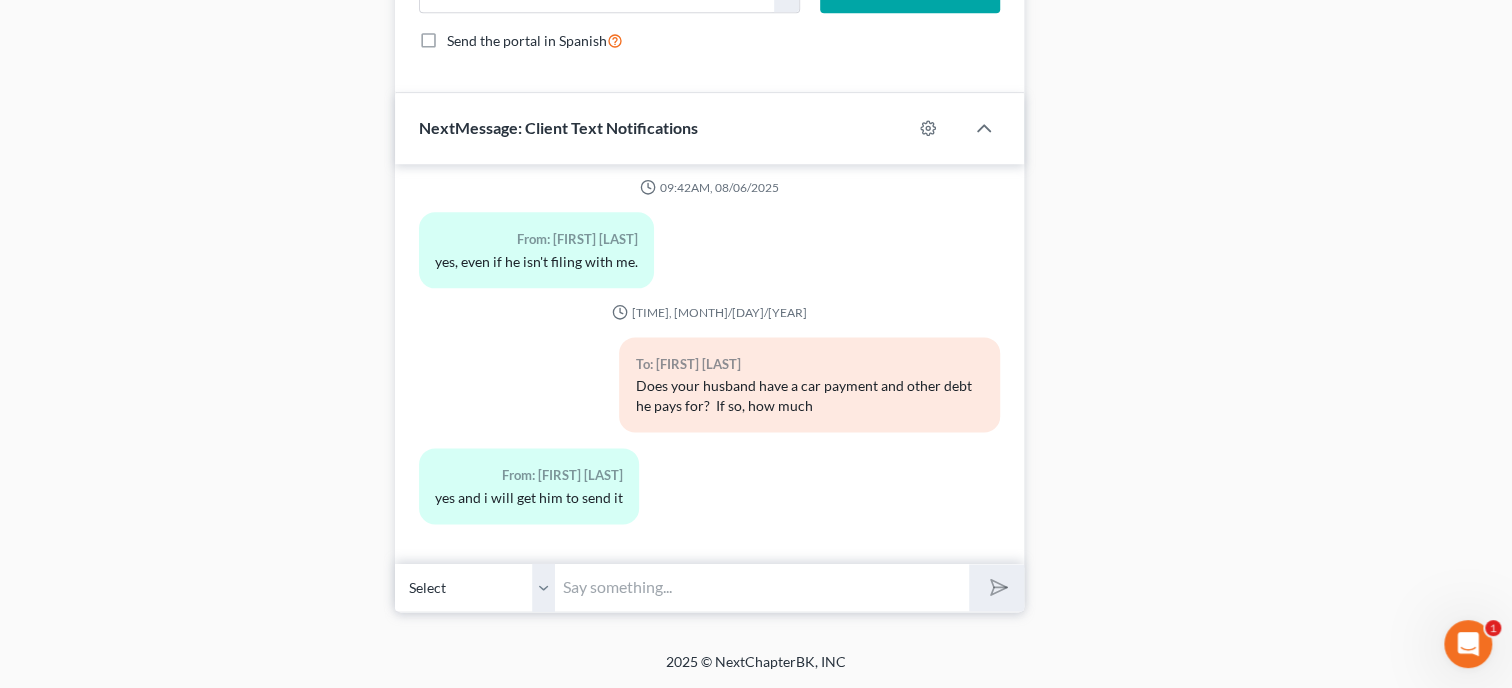 scroll, scrollTop: 0, scrollLeft: 0, axis: both 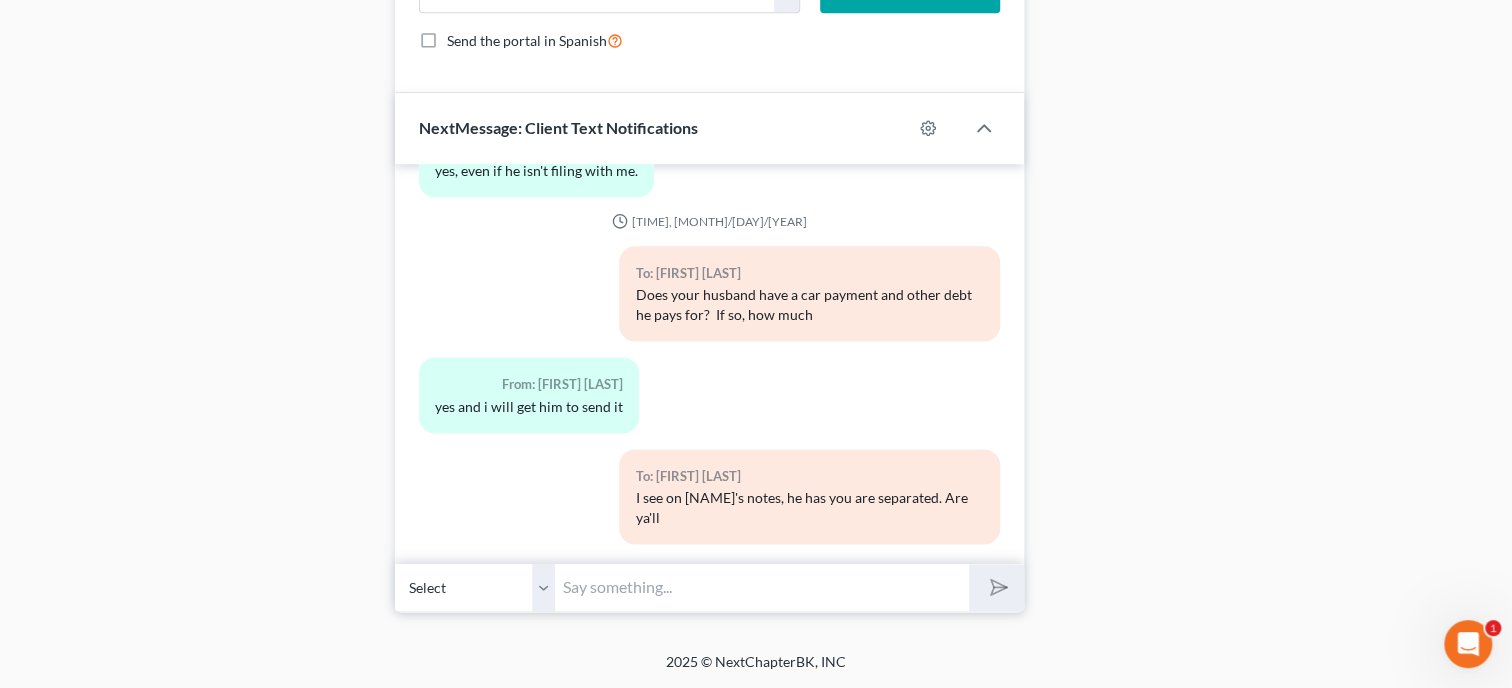 click at bounding box center [762, 587] 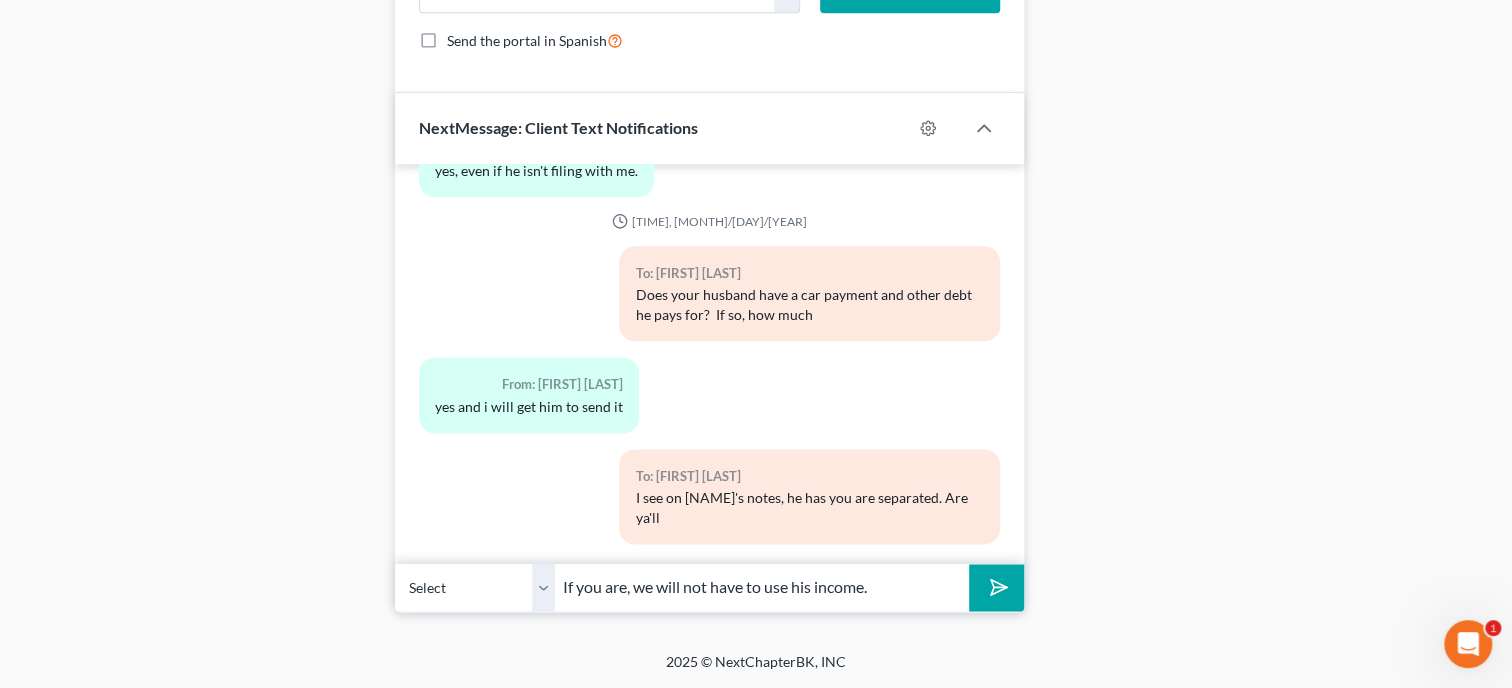 click at bounding box center [996, 587] 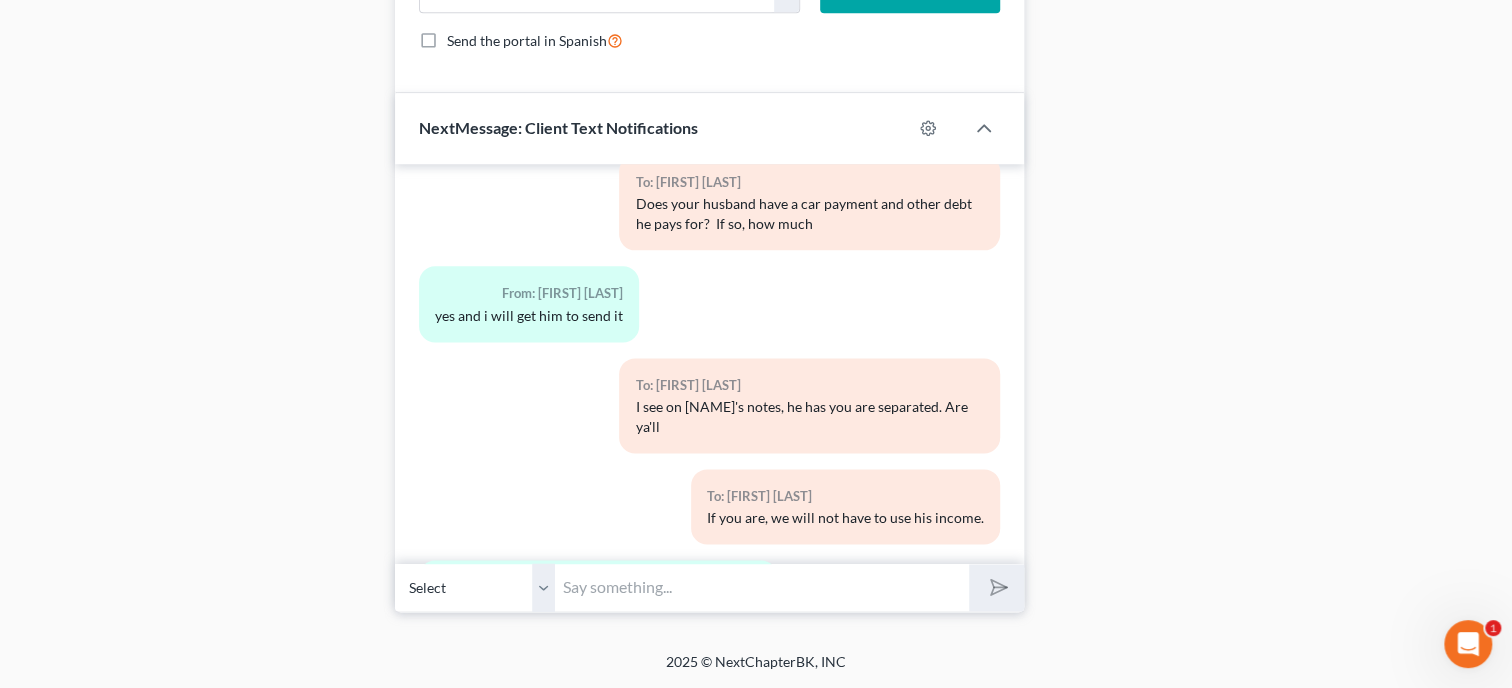 scroll, scrollTop: 1535, scrollLeft: 0, axis: vertical 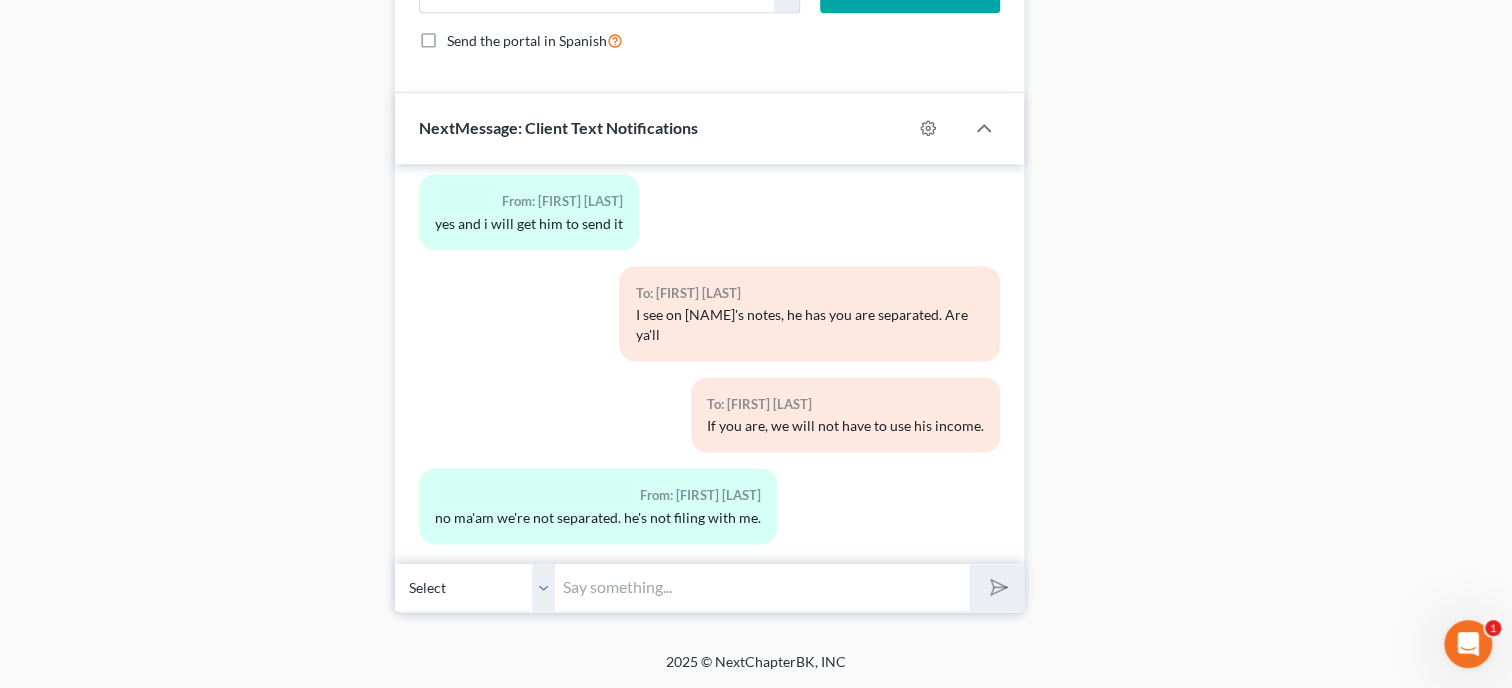 click at bounding box center (762, 587) 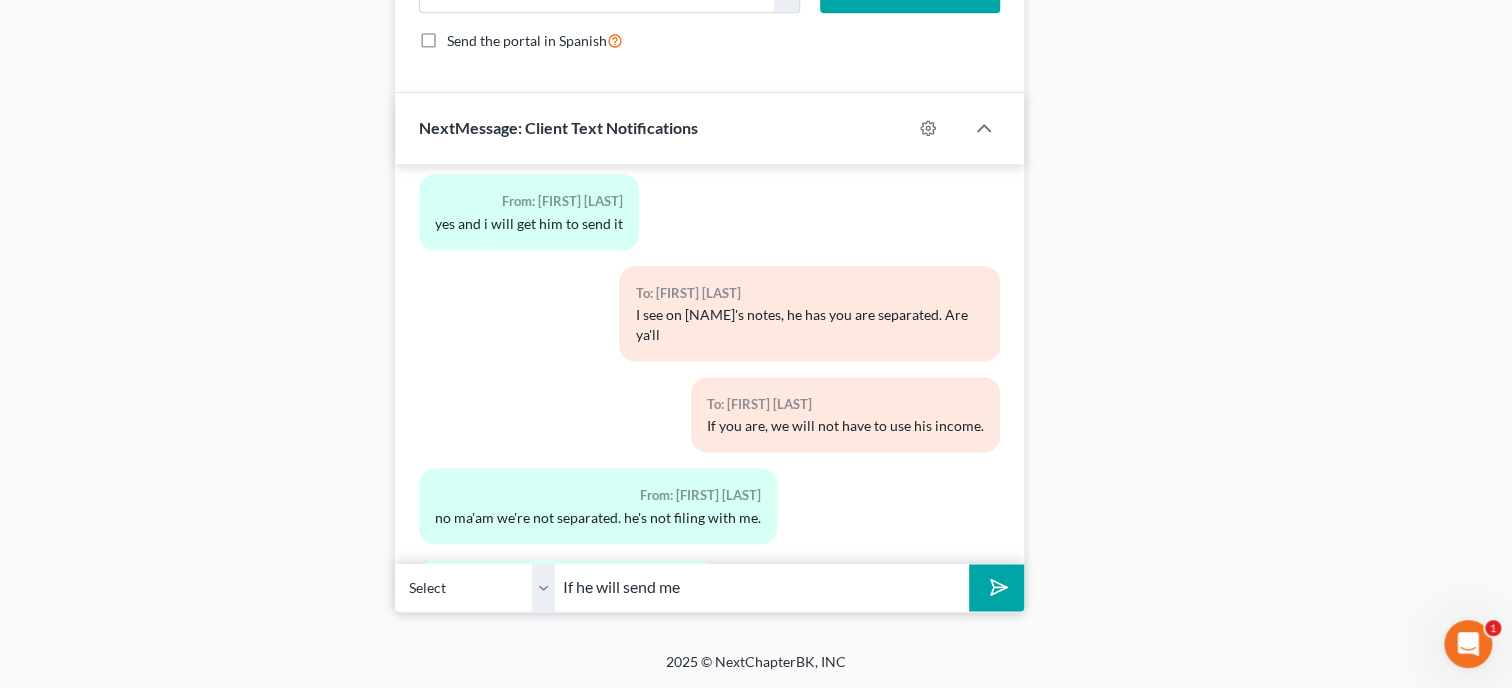 scroll, scrollTop: 1626, scrollLeft: 0, axis: vertical 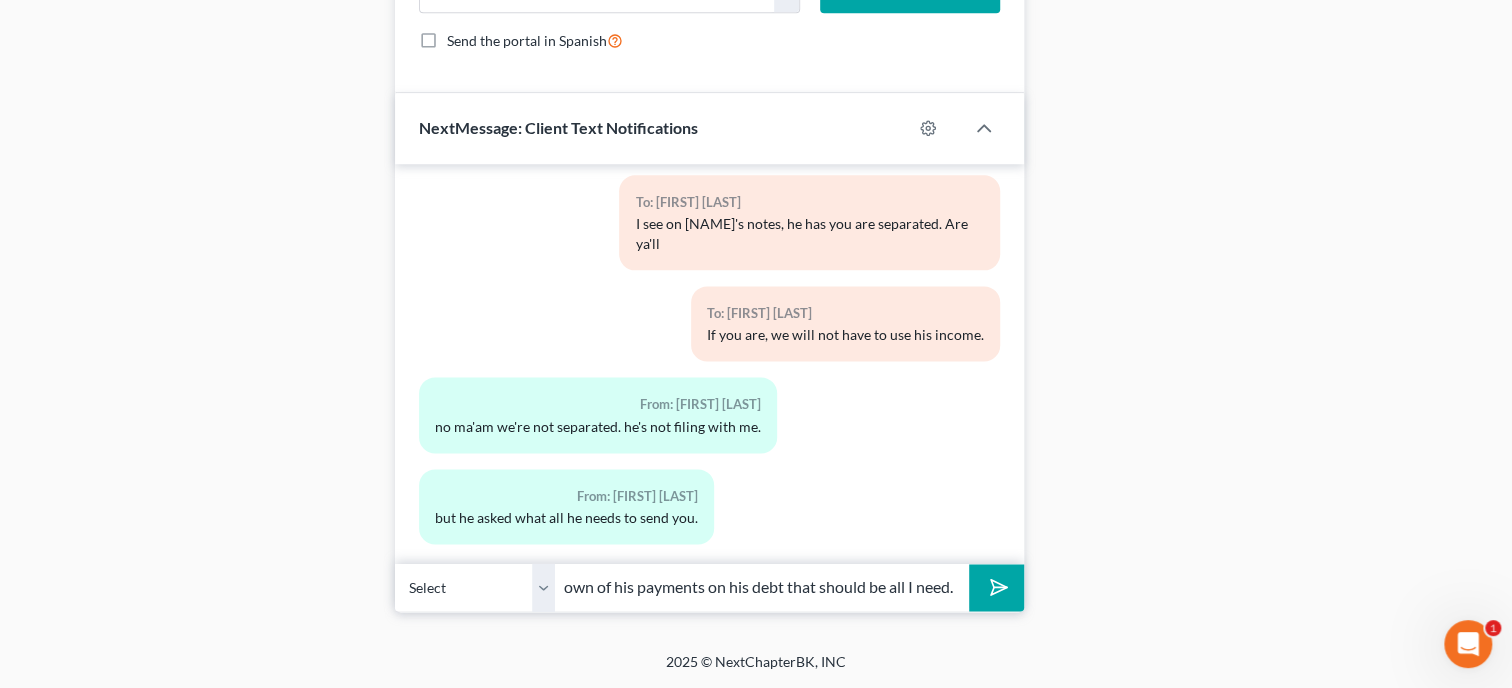 click at bounding box center [996, 587] 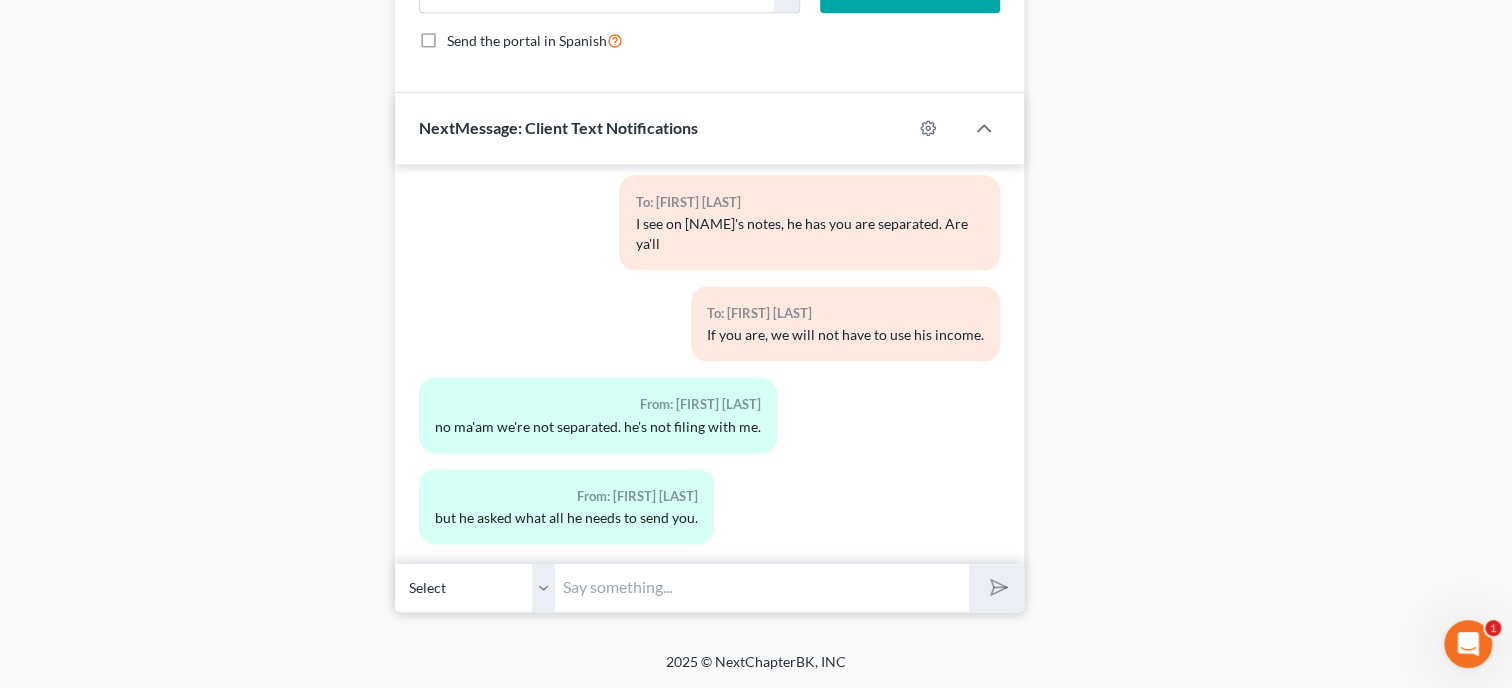scroll, scrollTop: 0, scrollLeft: 0, axis: both 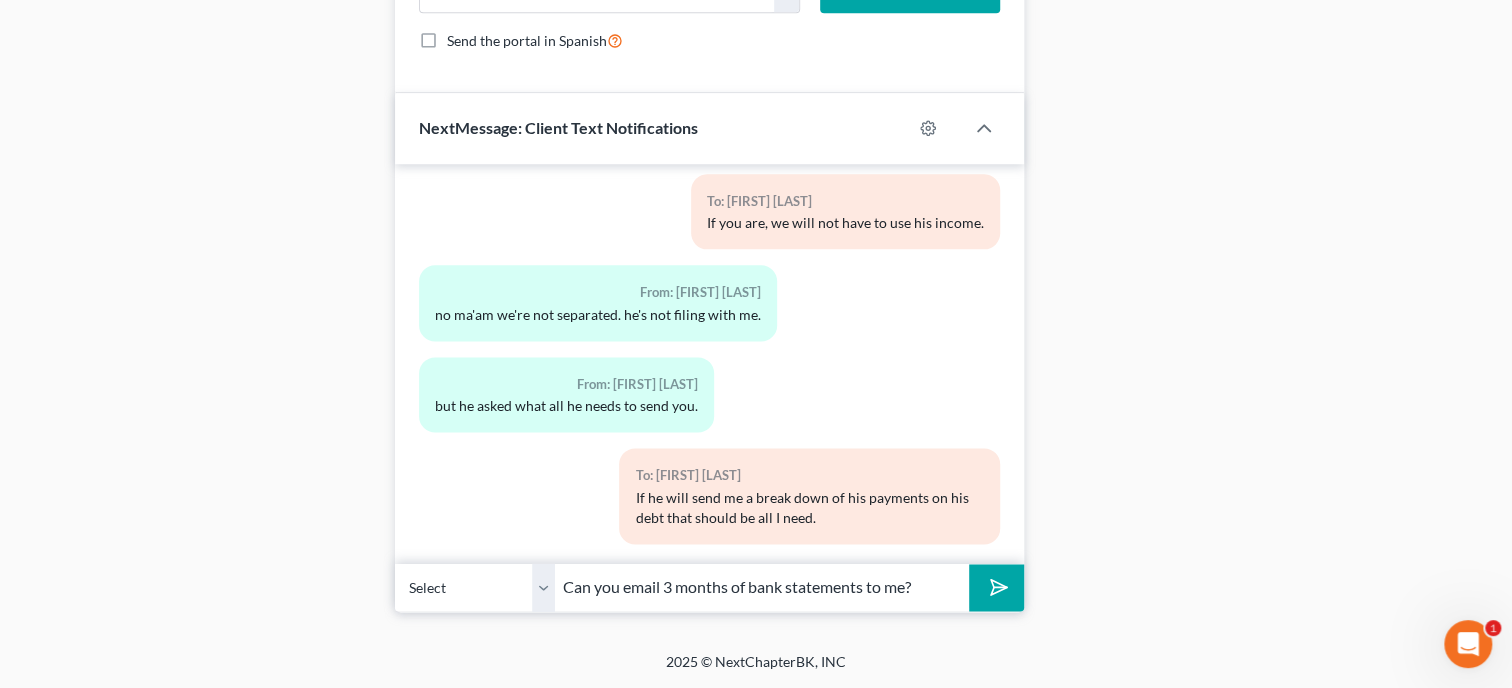 click at bounding box center [996, 587] 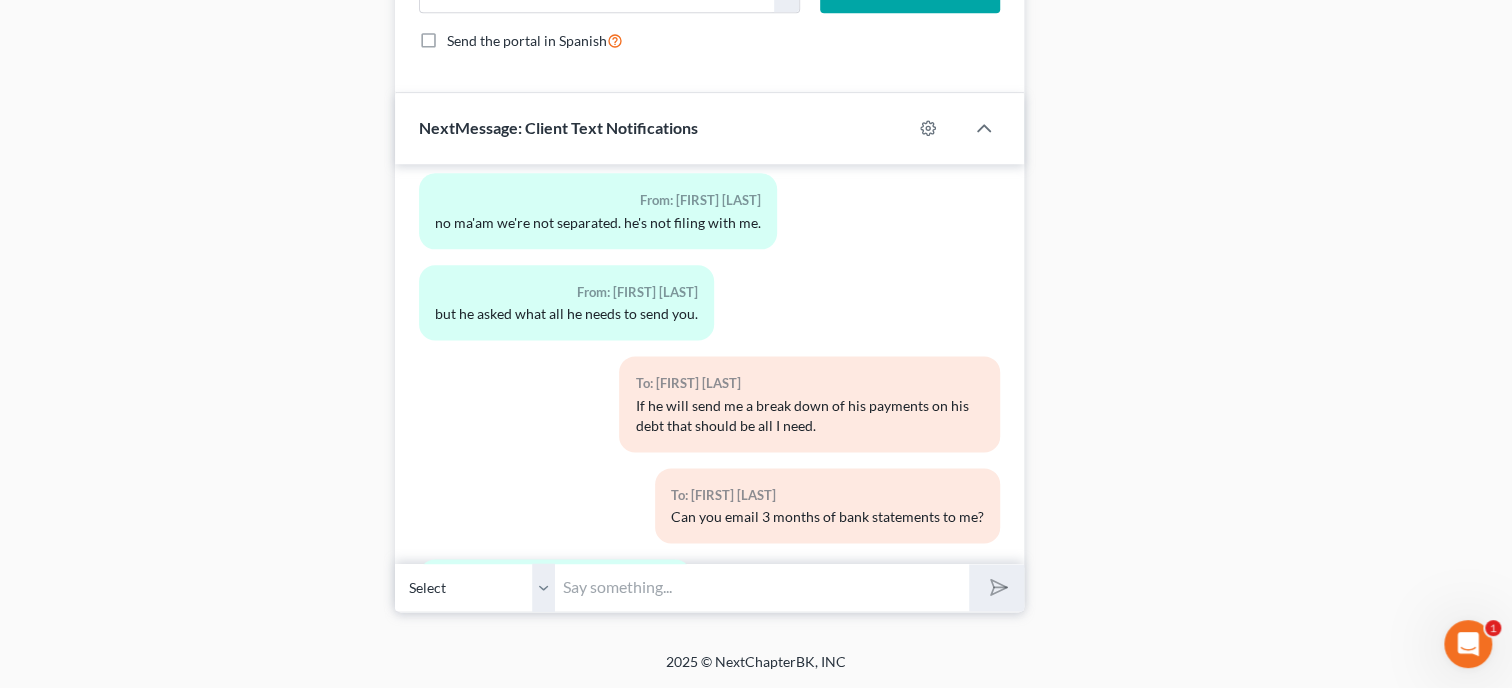 scroll, scrollTop: 1920, scrollLeft: 0, axis: vertical 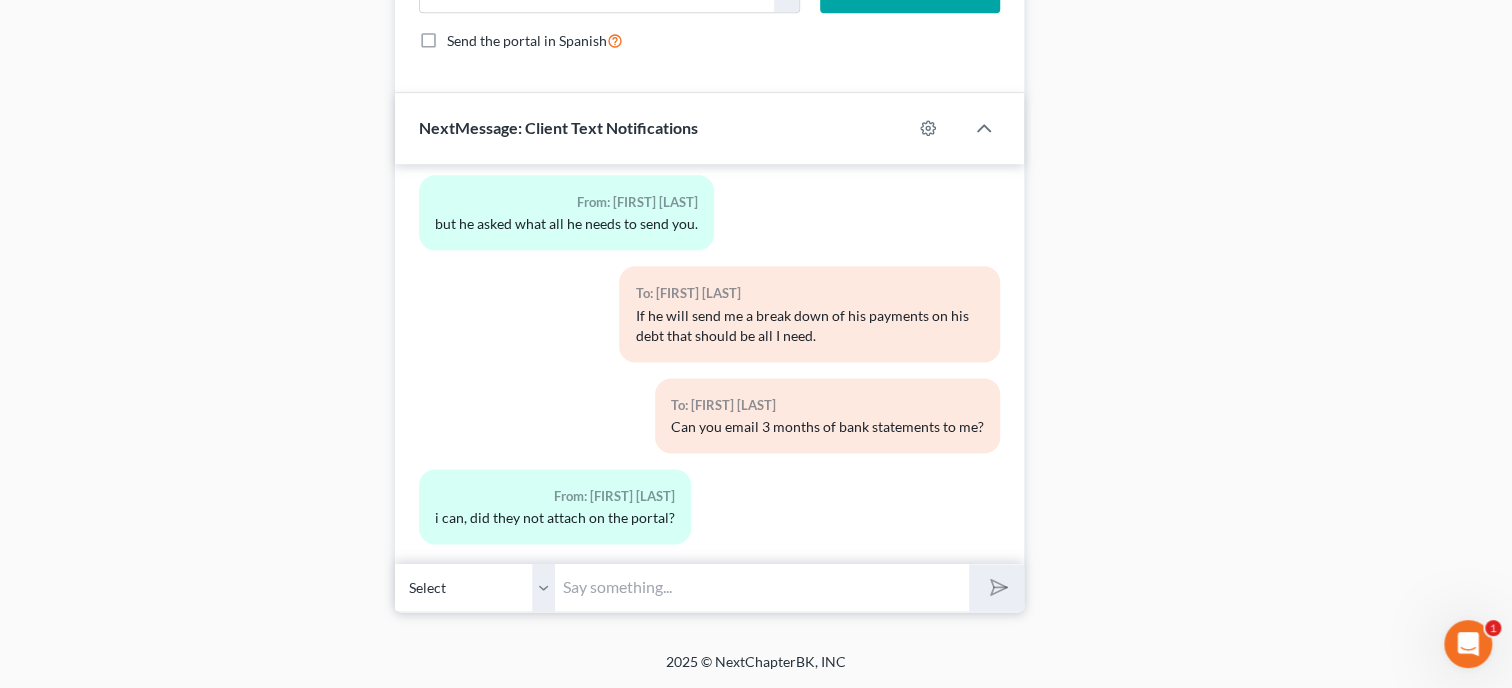 click at bounding box center (762, 587) 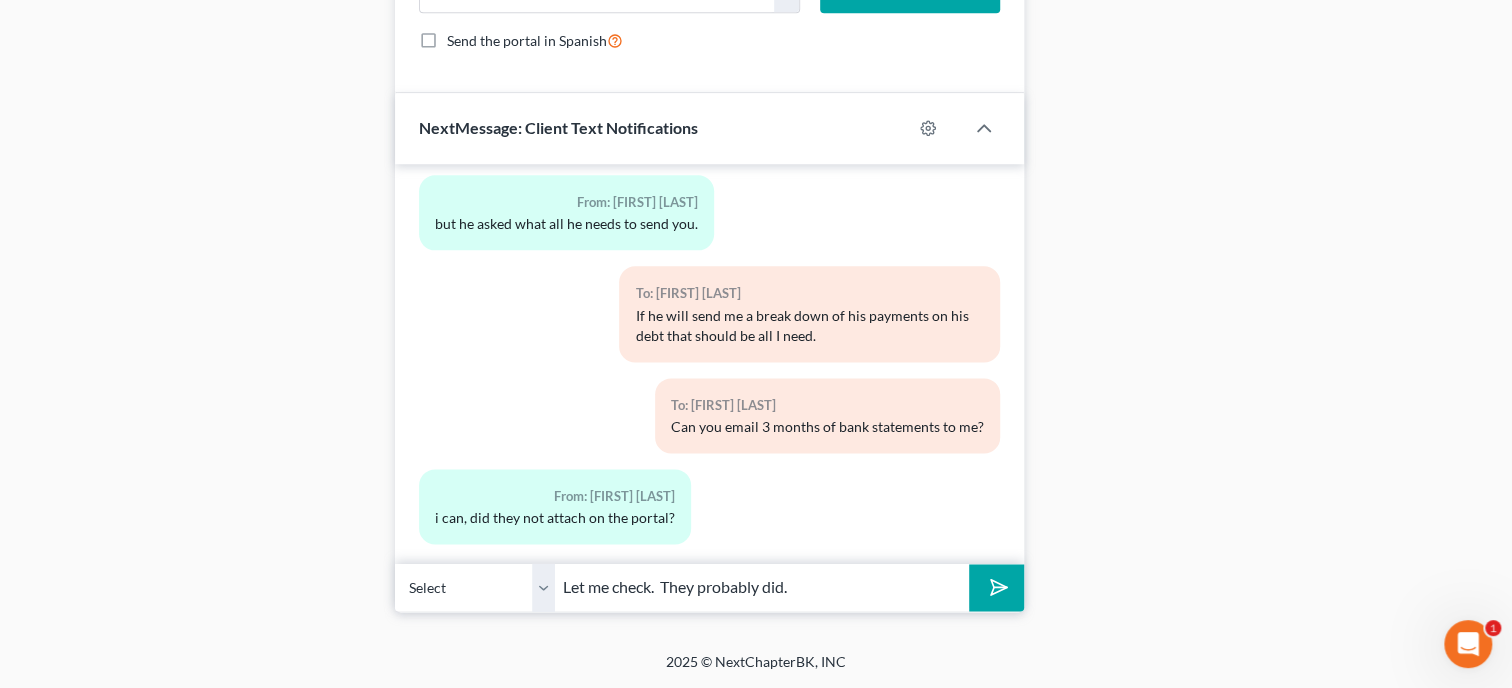 click at bounding box center (996, 587) 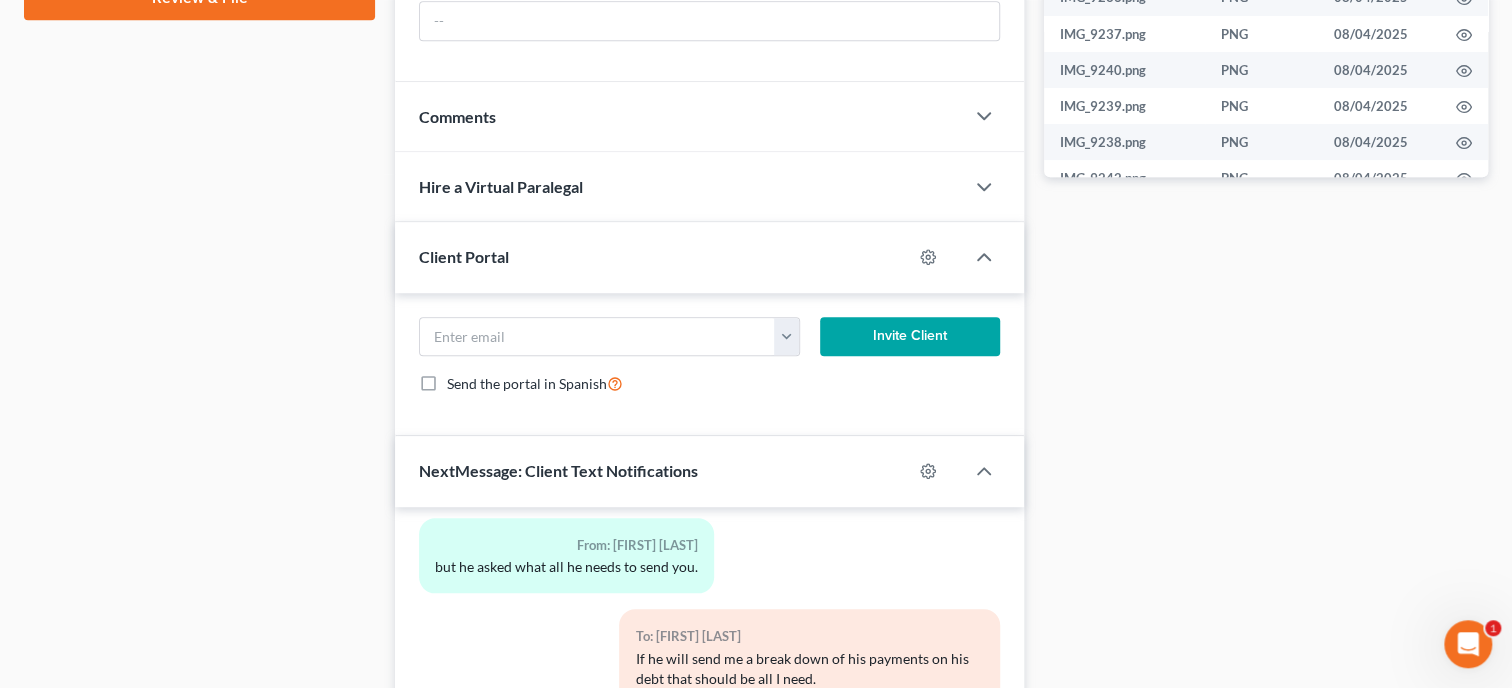 scroll, scrollTop: 949, scrollLeft: 0, axis: vertical 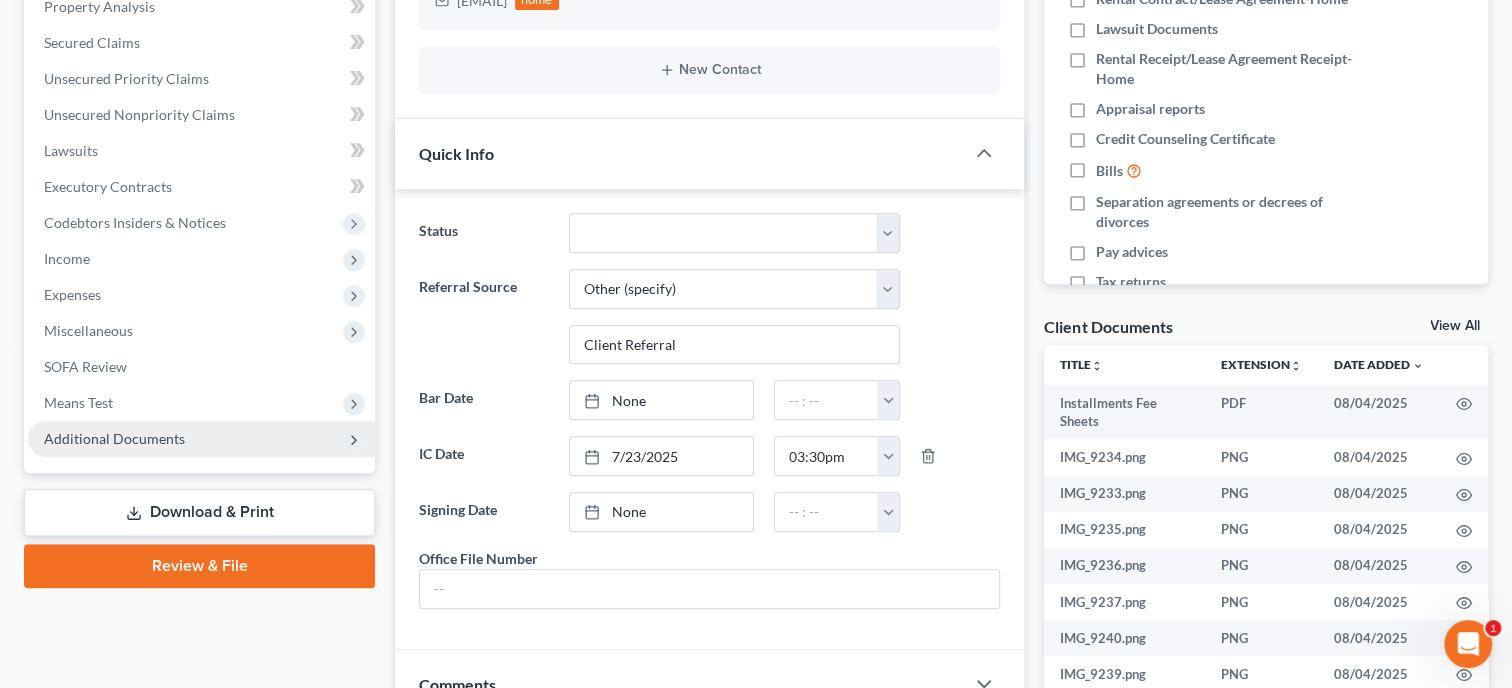click on "Additional Documents" at bounding box center [114, 438] 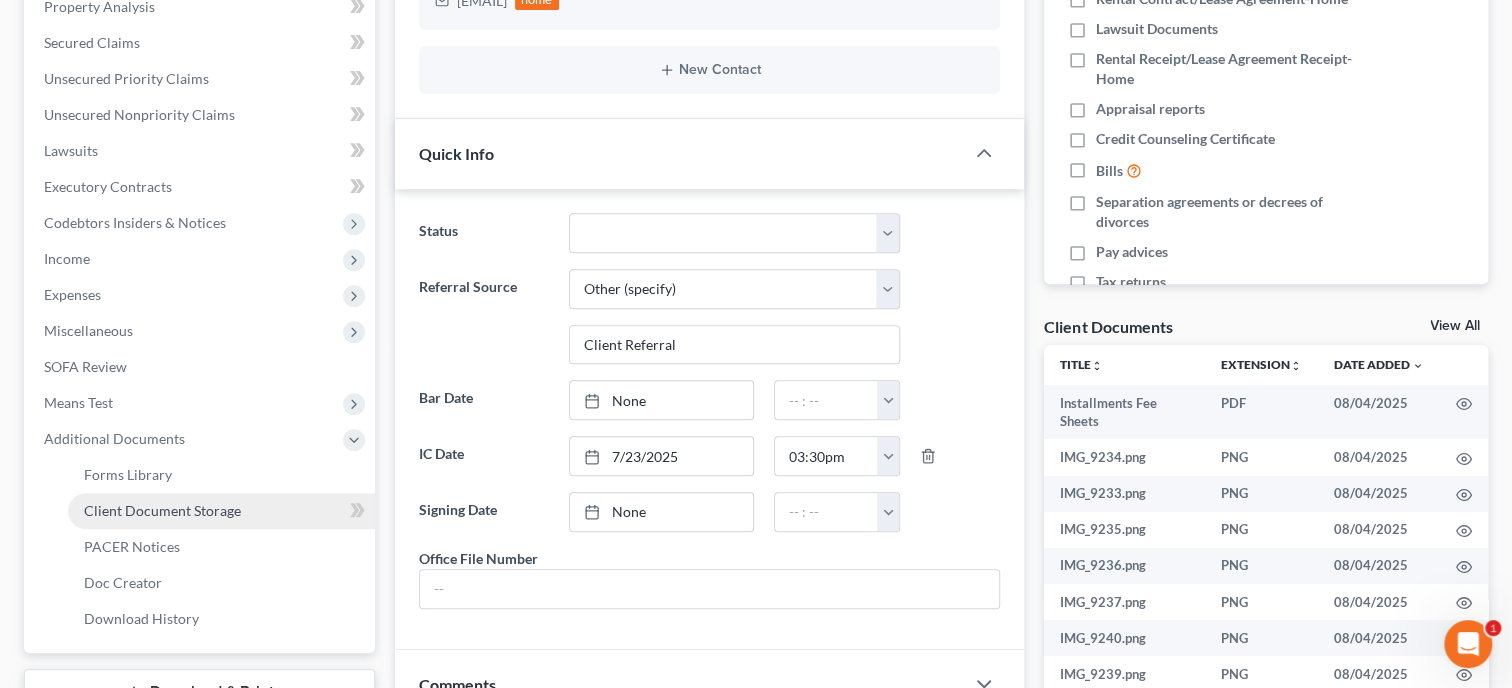 click on "Client Document Storage" at bounding box center (162, 510) 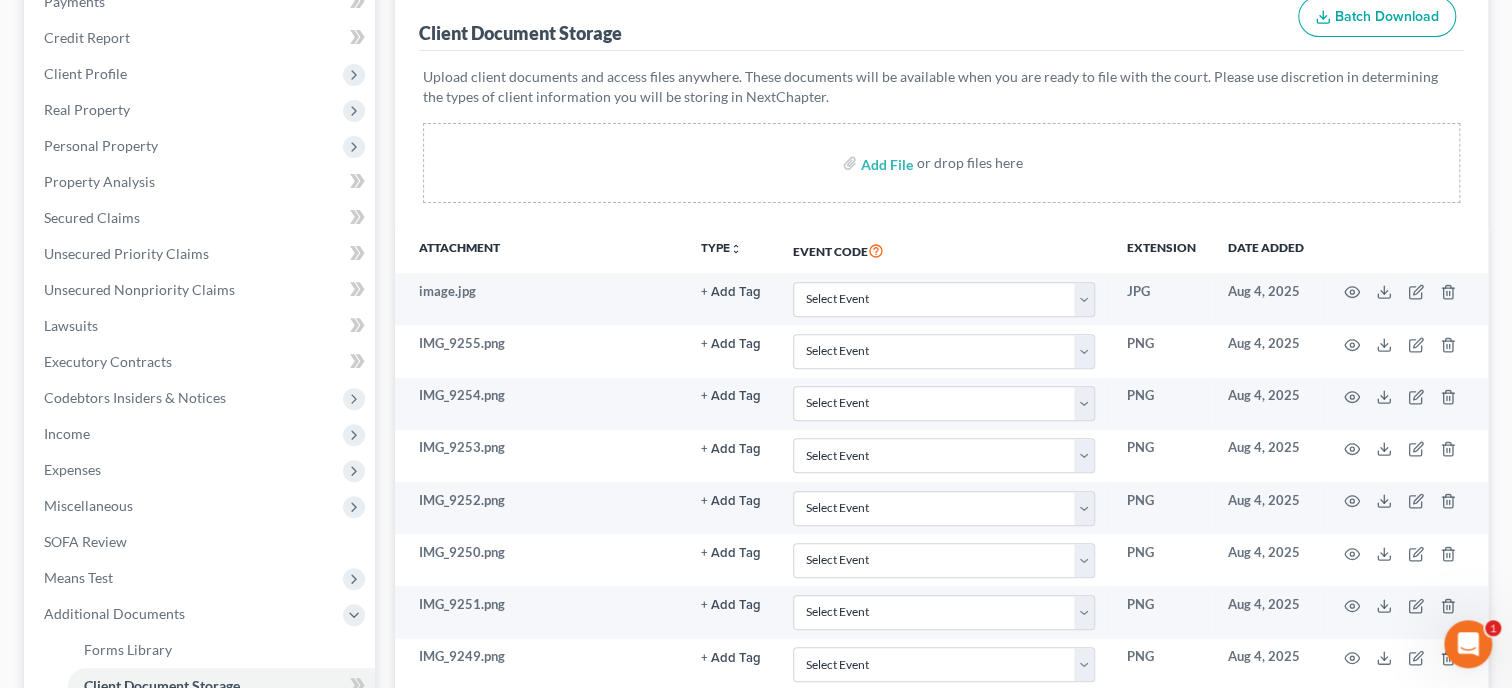 scroll, scrollTop: 308, scrollLeft: 0, axis: vertical 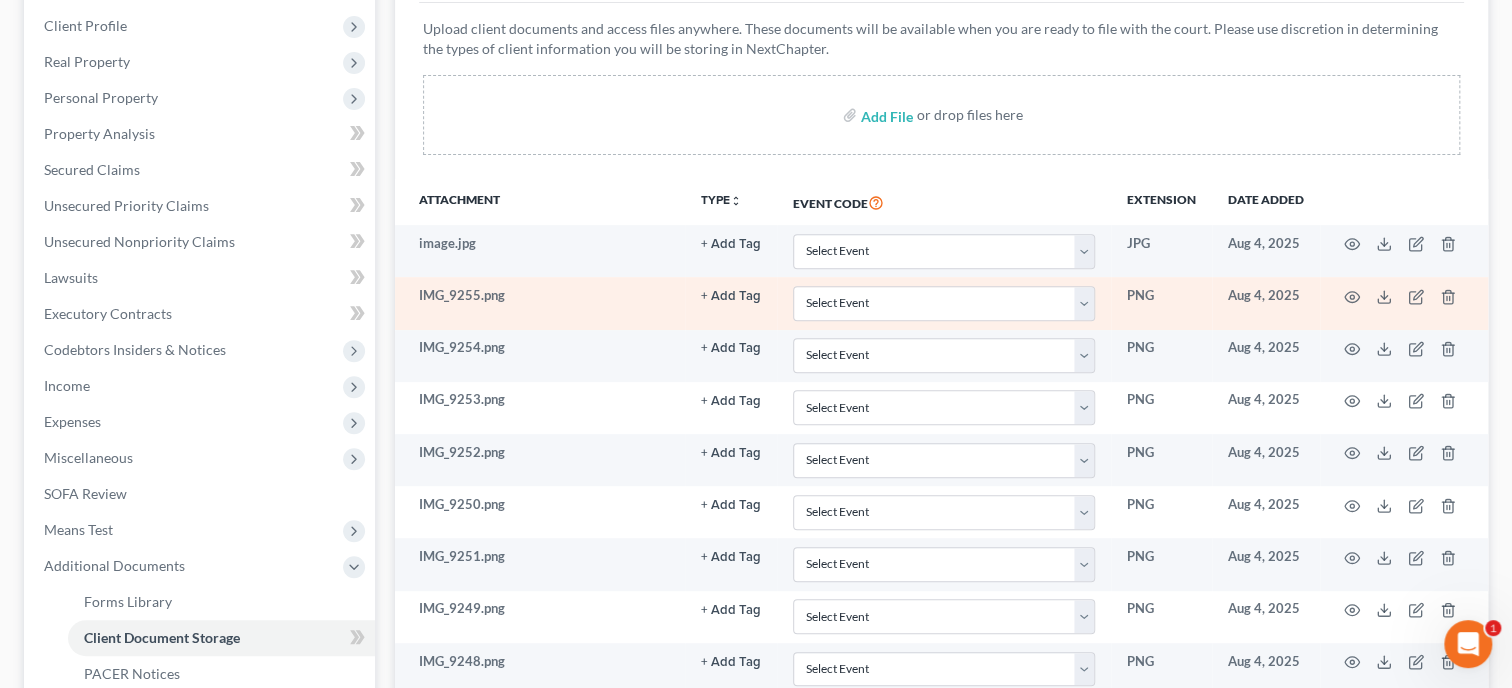 click at bounding box center [1404, 303] 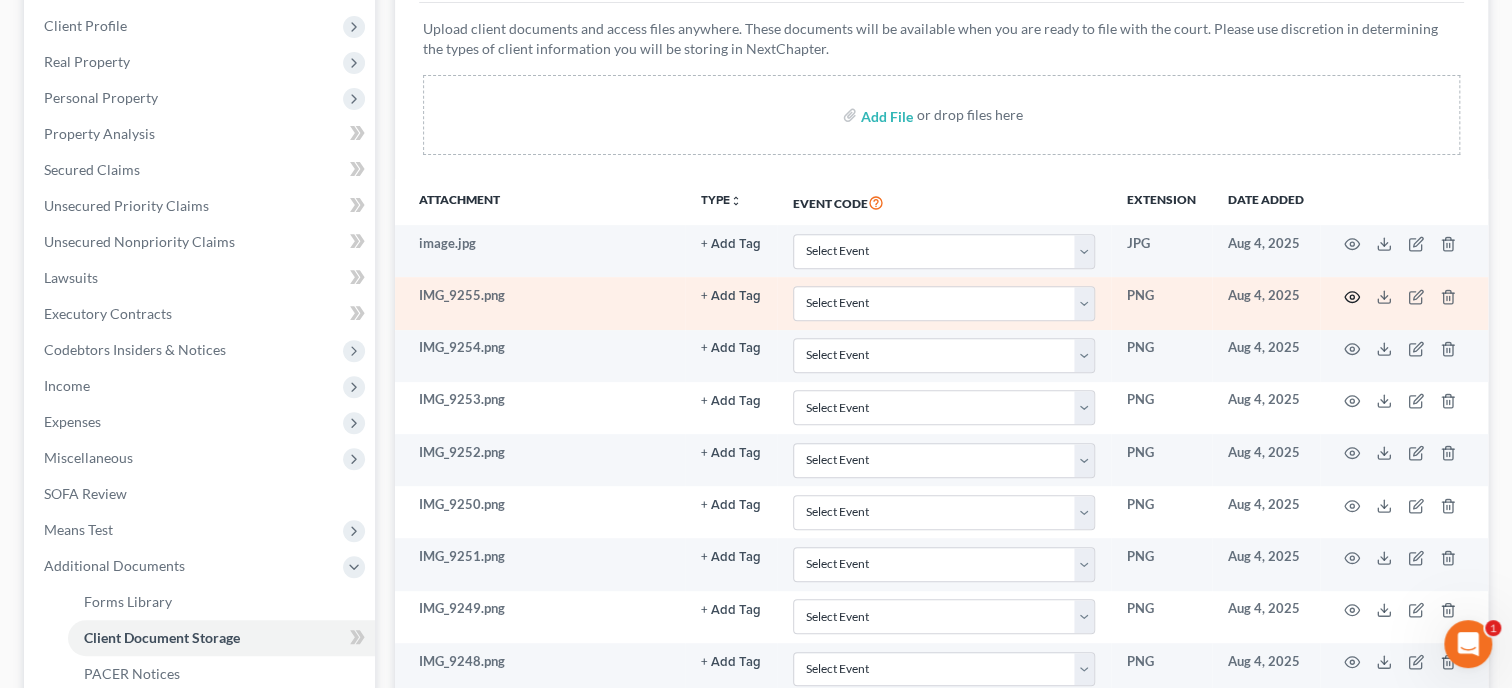 click 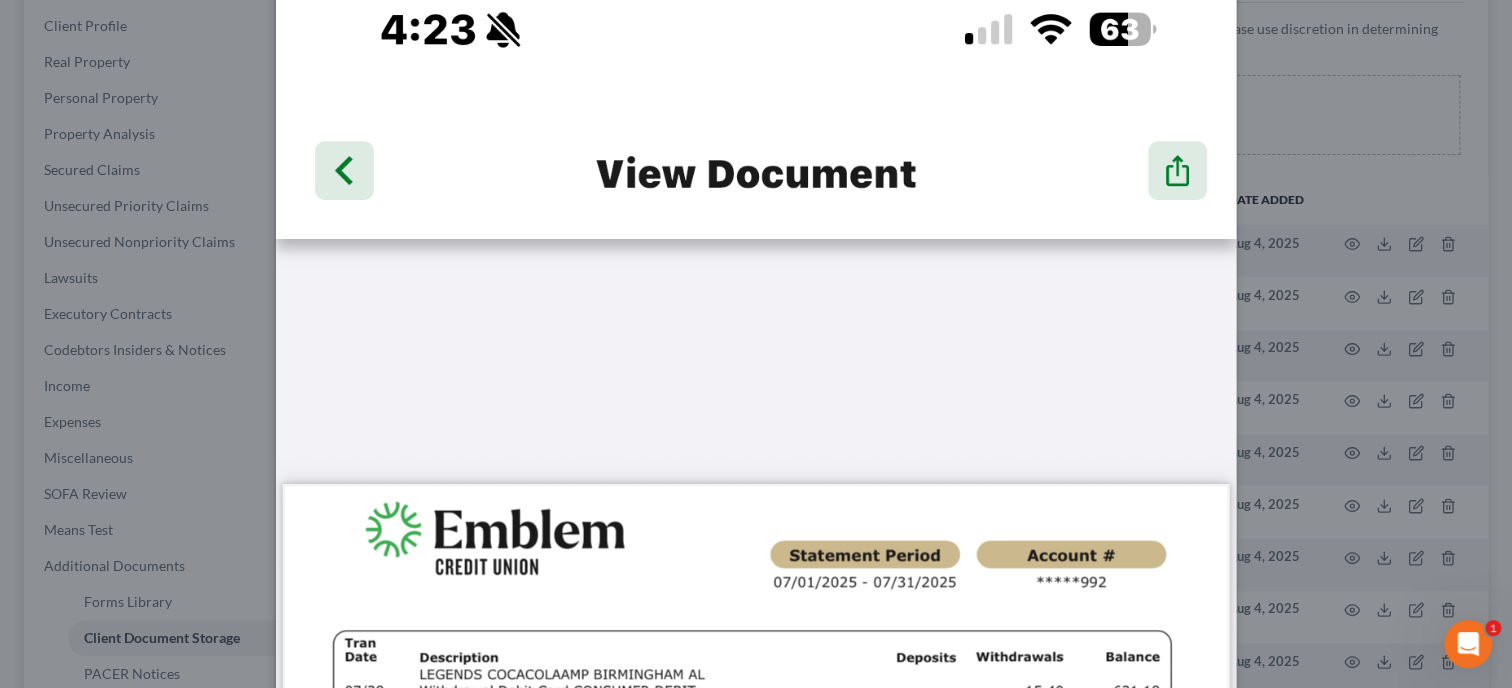 scroll, scrollTop: 0, scrollLeft: 0, axis: both 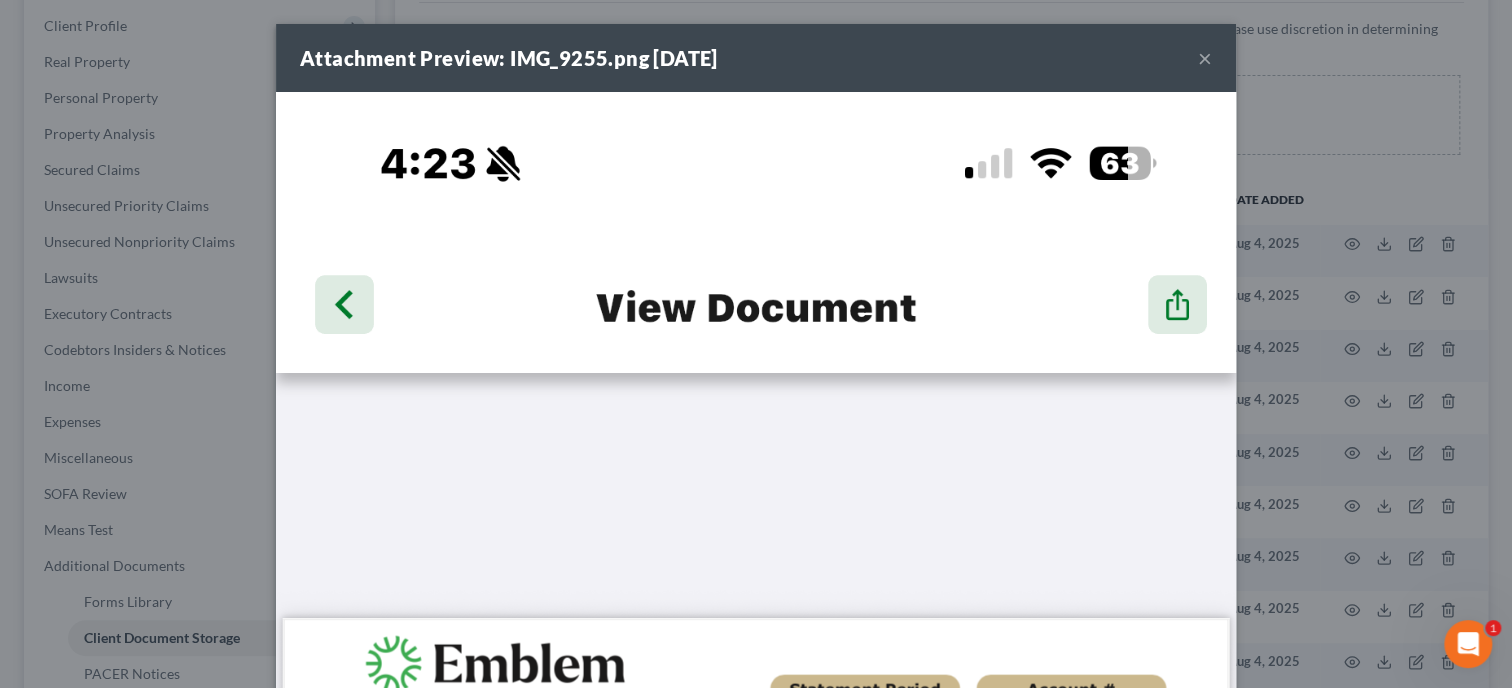 click on "×" at bounding box center [1205, 58] 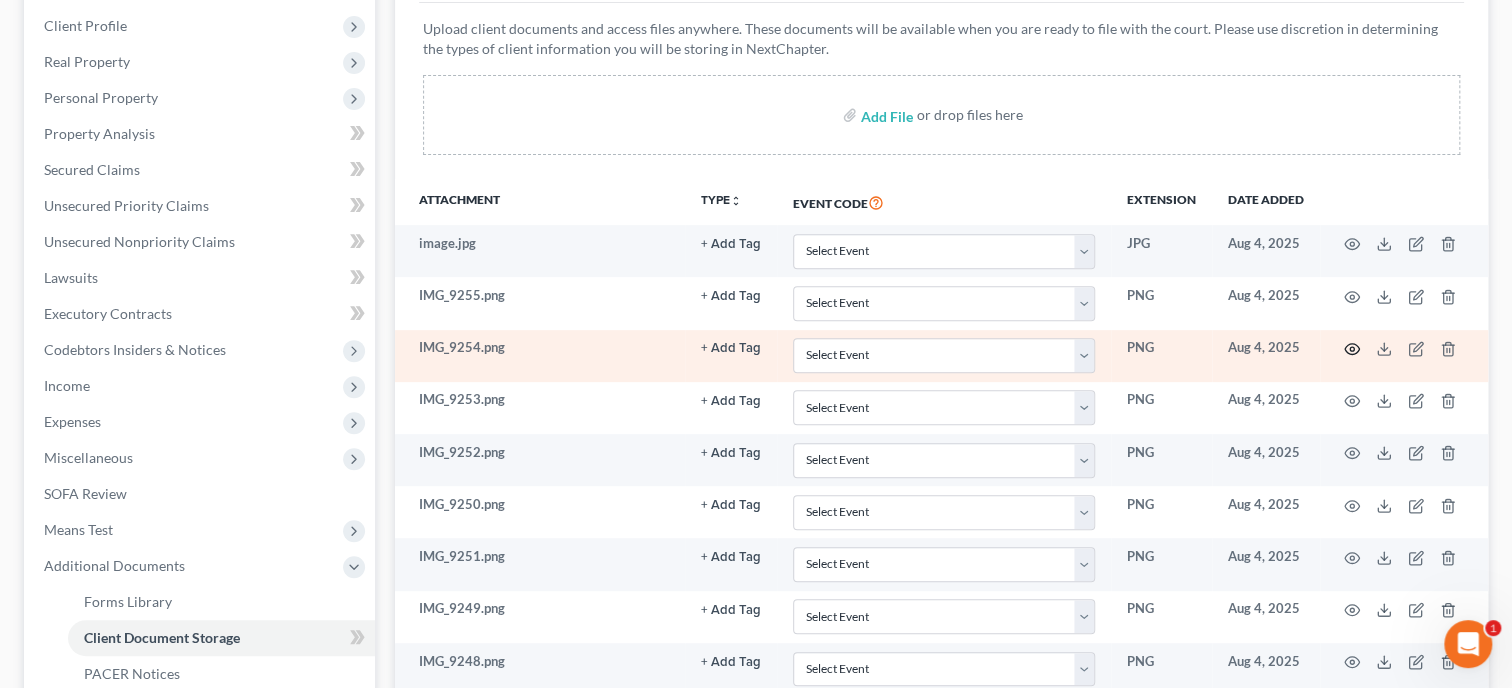 click 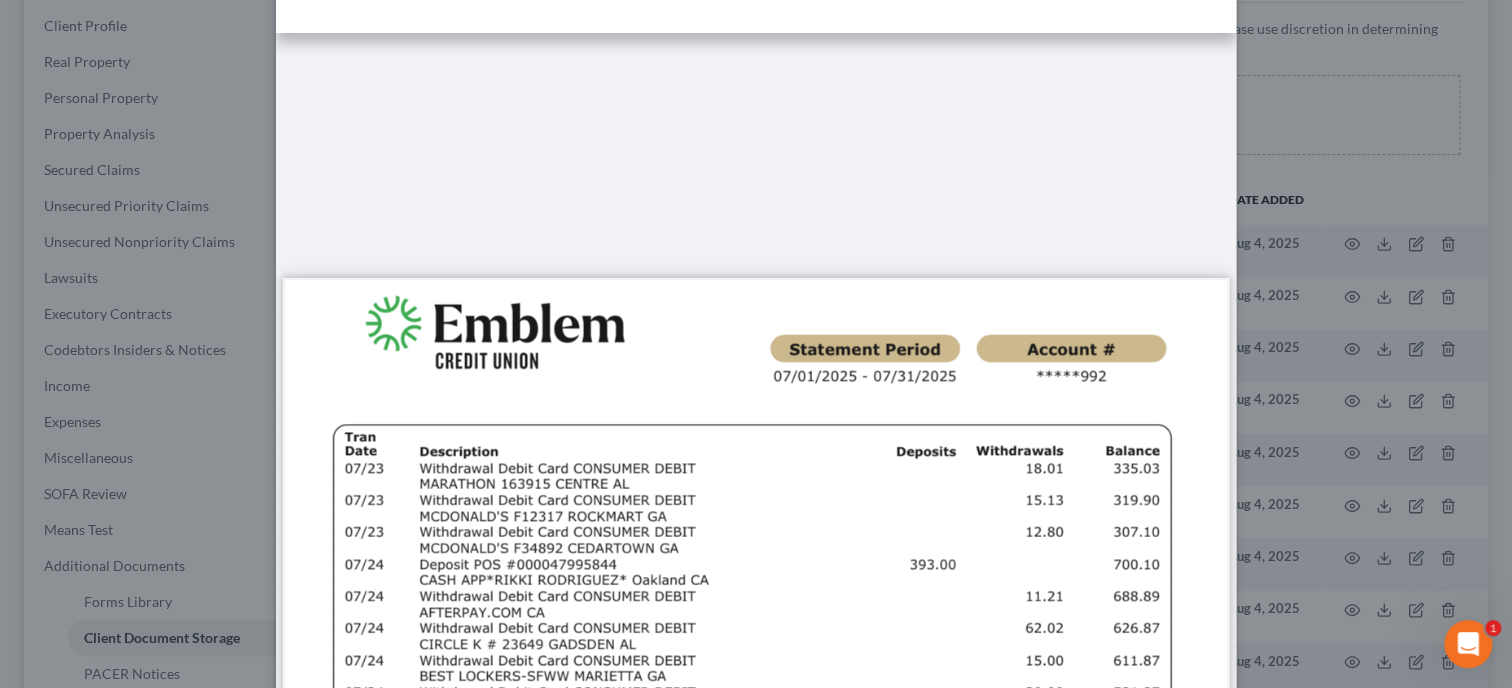 scroll, scrollTop: 0, scrollLeft: 0, axis: both 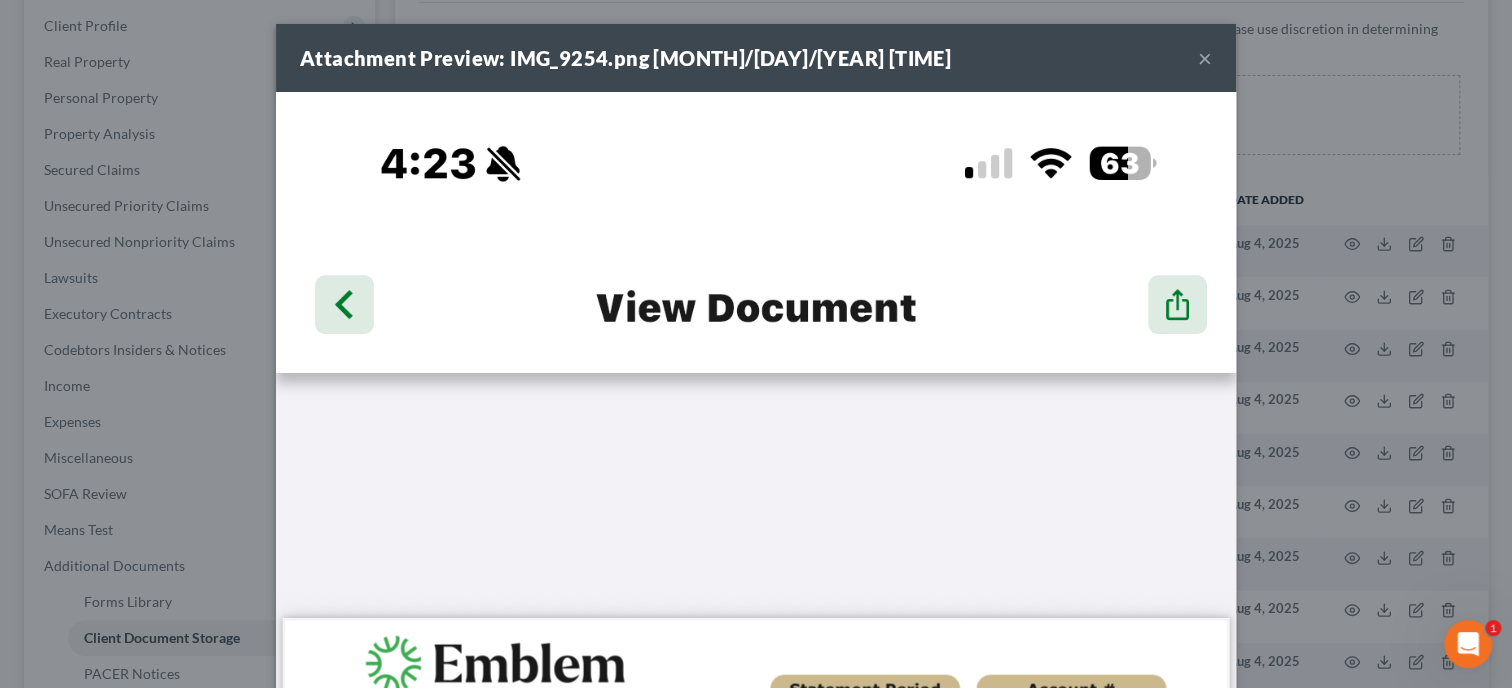 click on "×" at bounding box center (1205, 58) 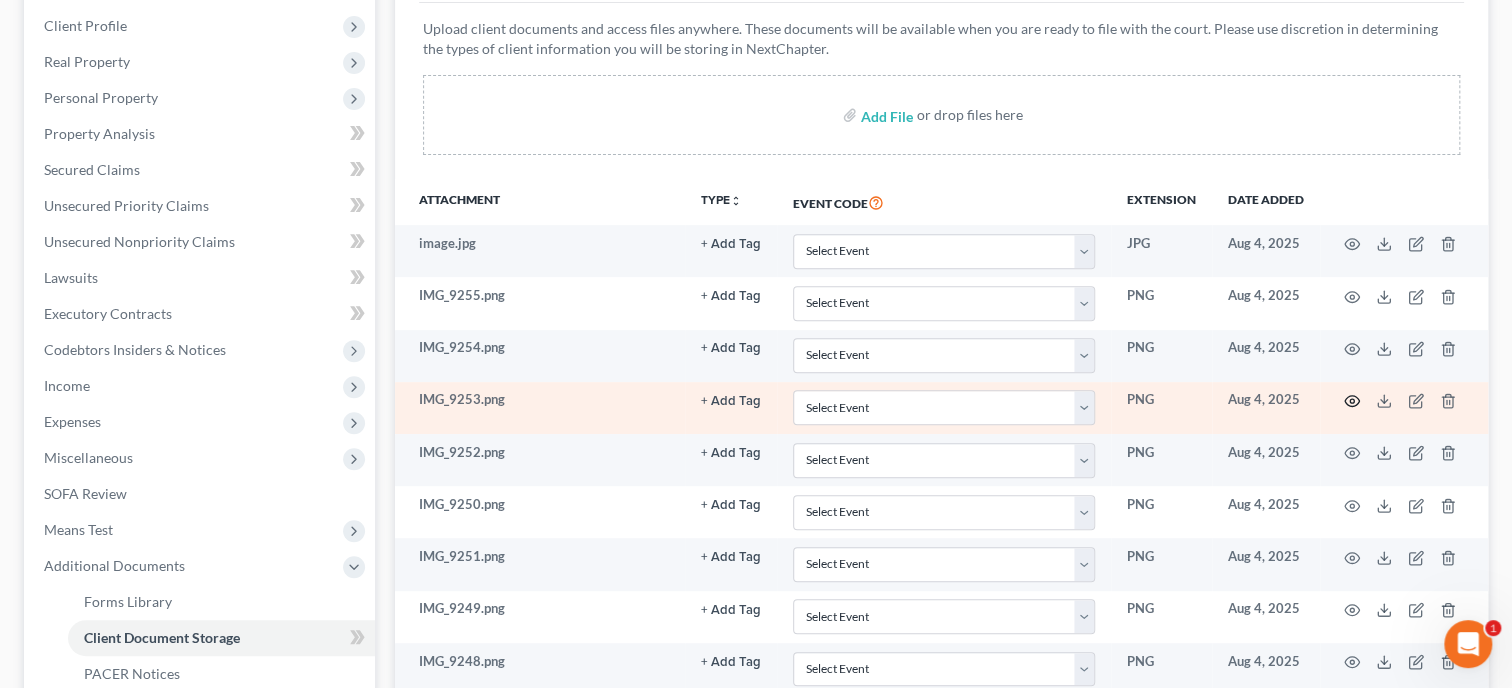 click 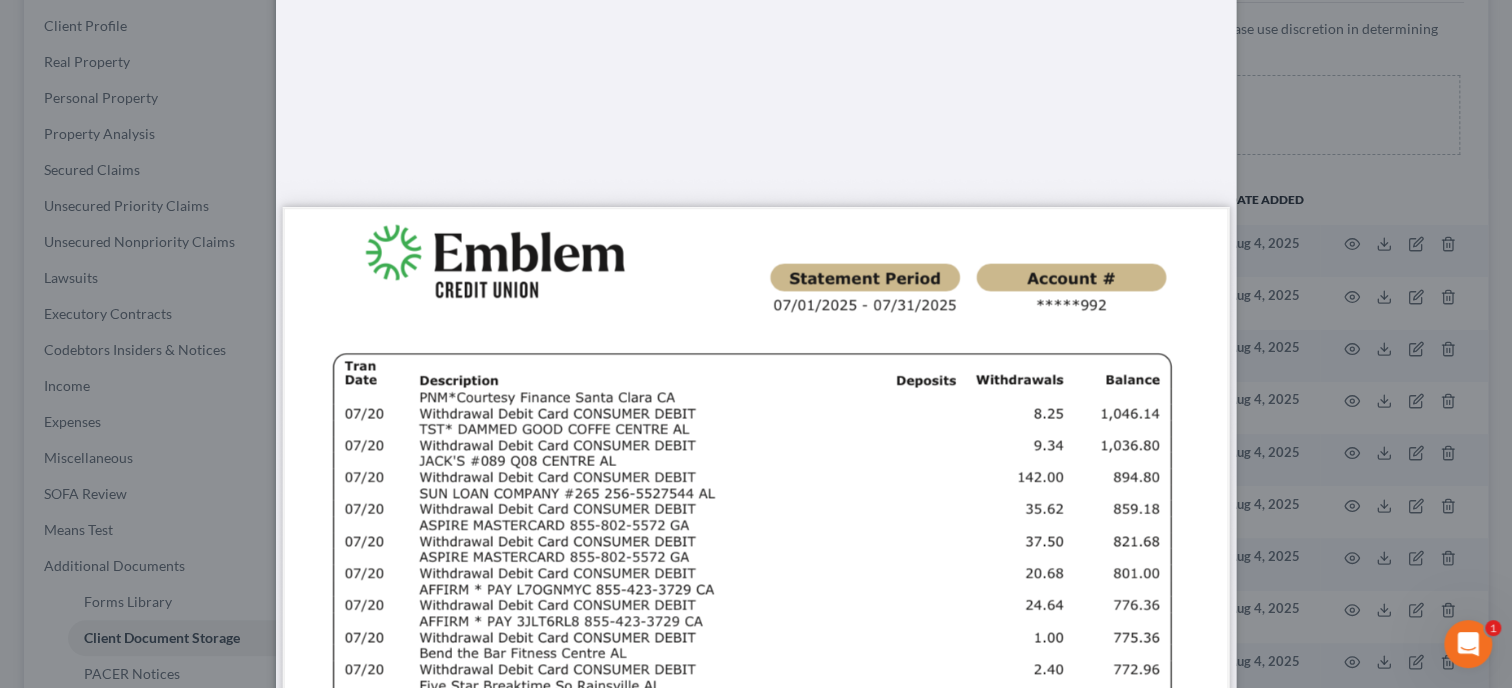 scroll, scrollTop: 0, scrollLeft: 0, axis: both 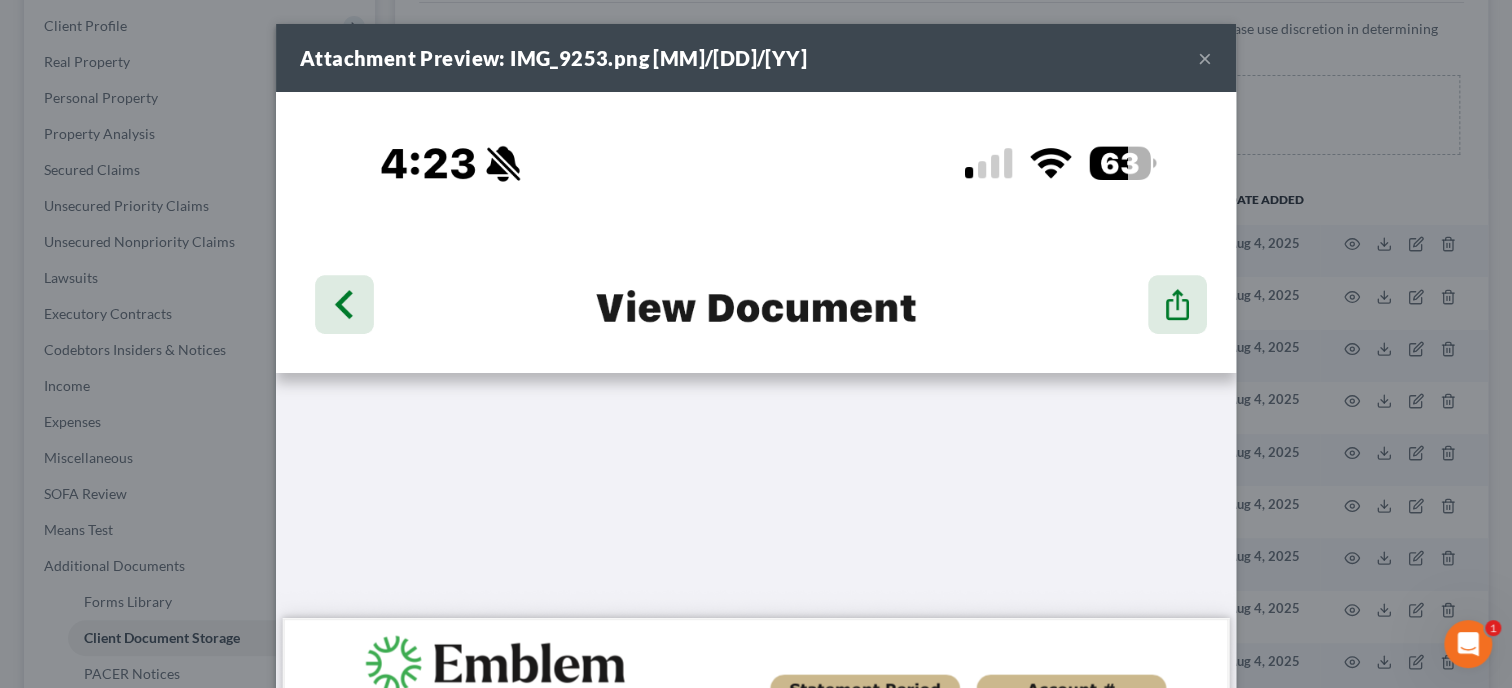 click on "×" at bounding box center (1205, 58) 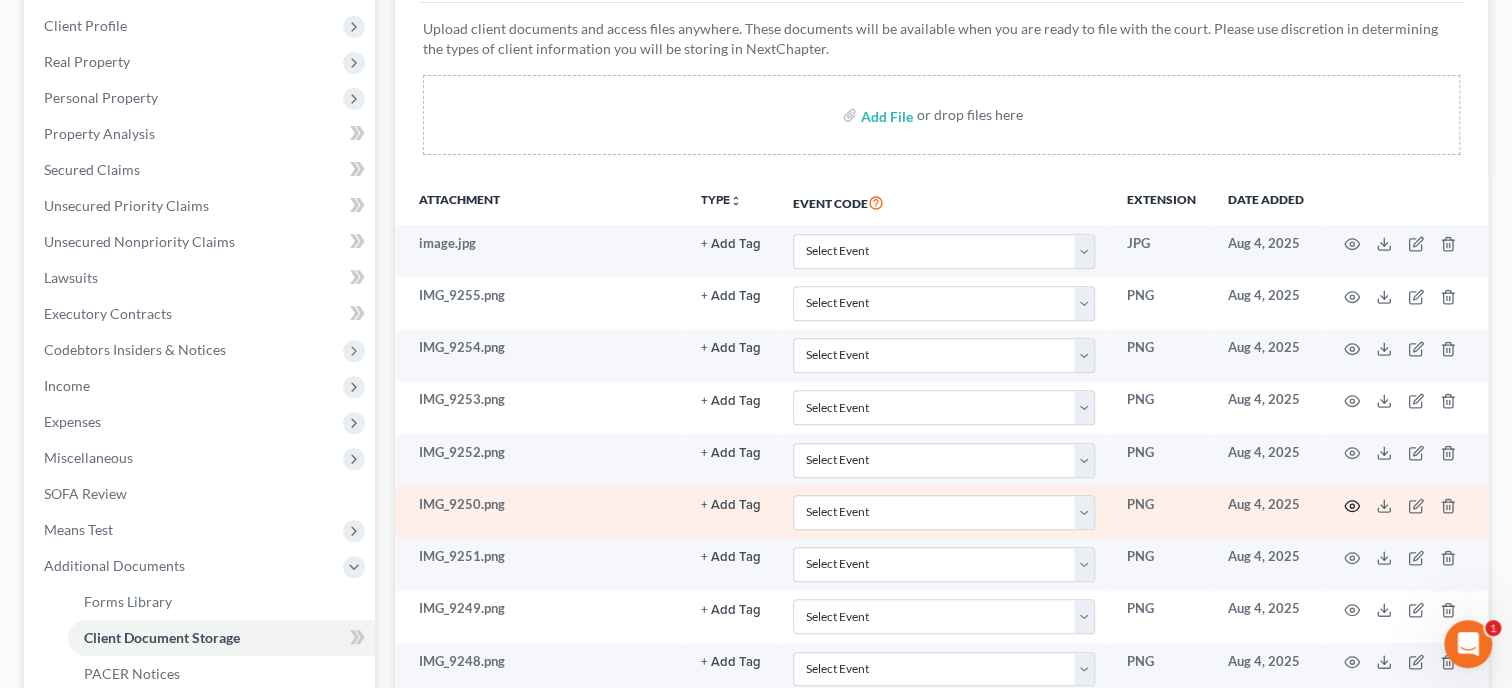 click 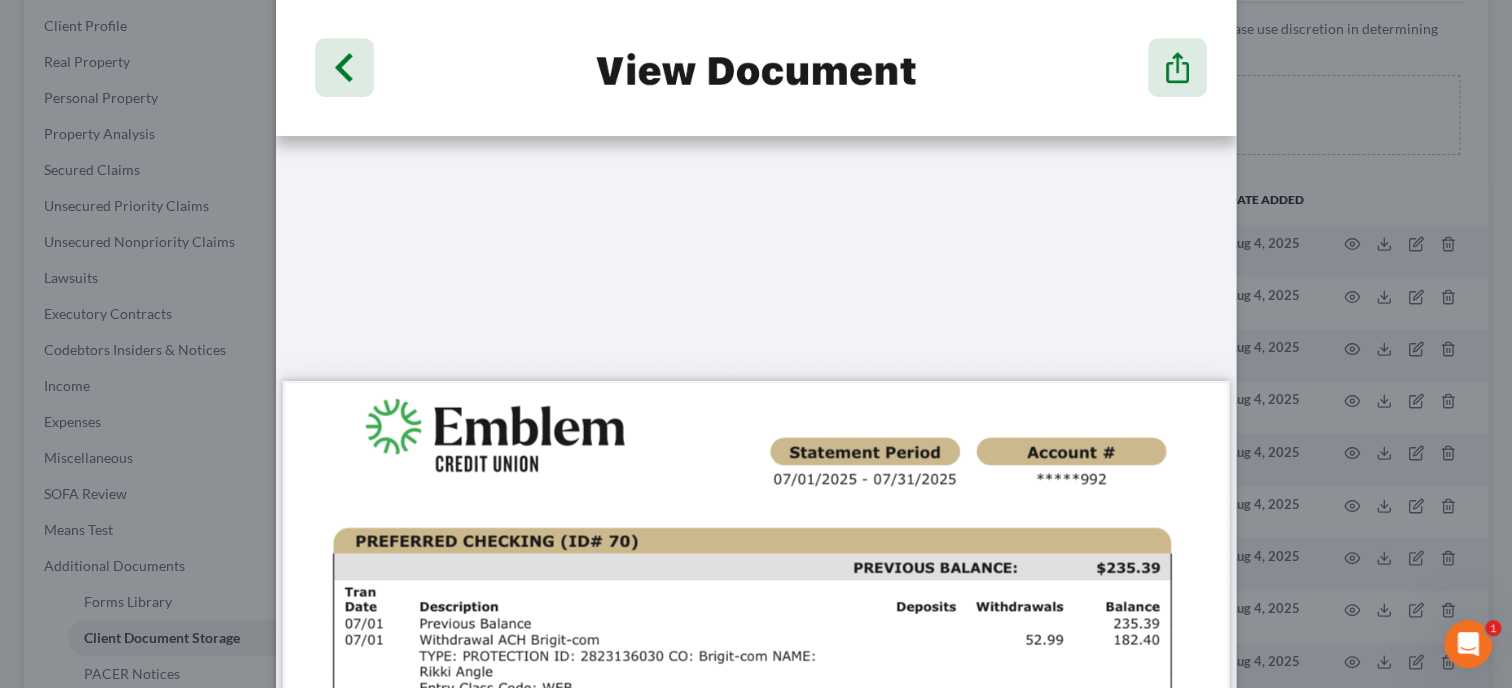 scroll, scrollTop: 0, scrollLeft: 0, axis: both 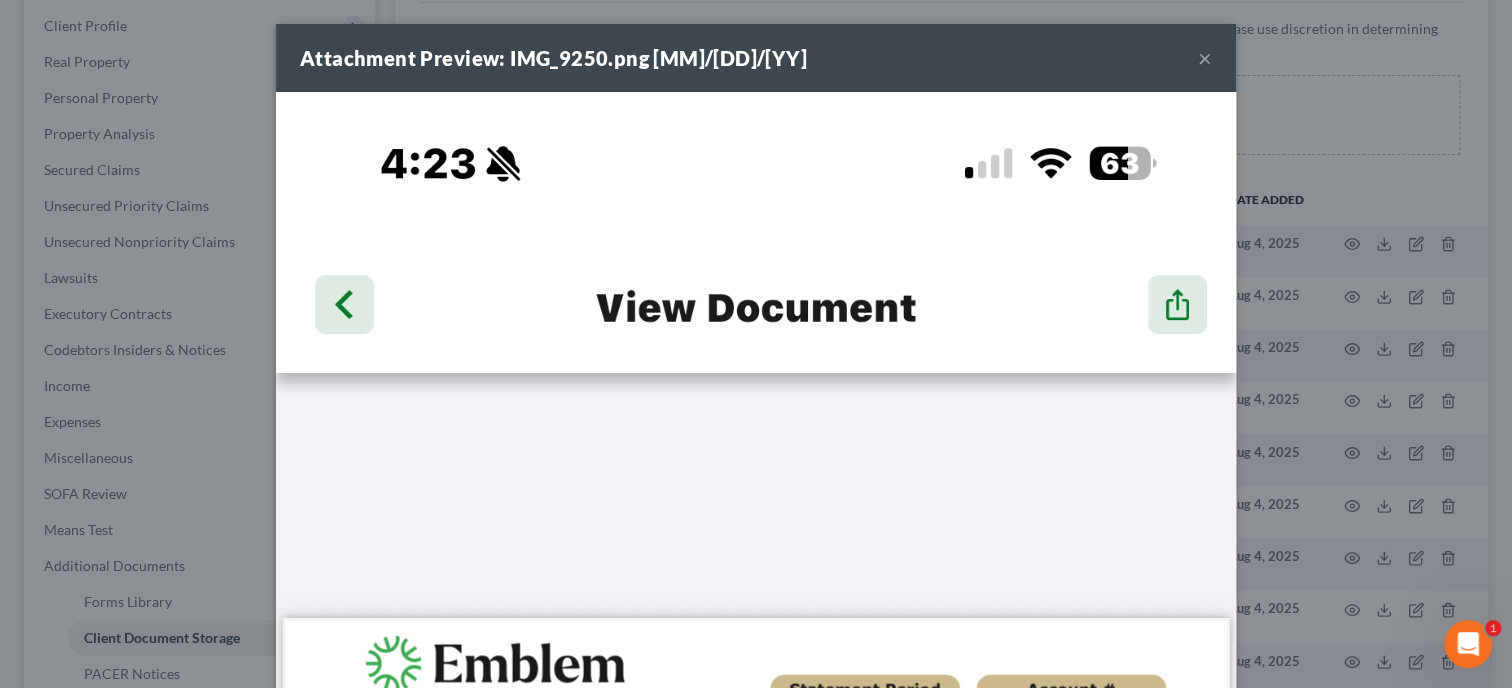 click on "×" at bounding box center [1205, 58] 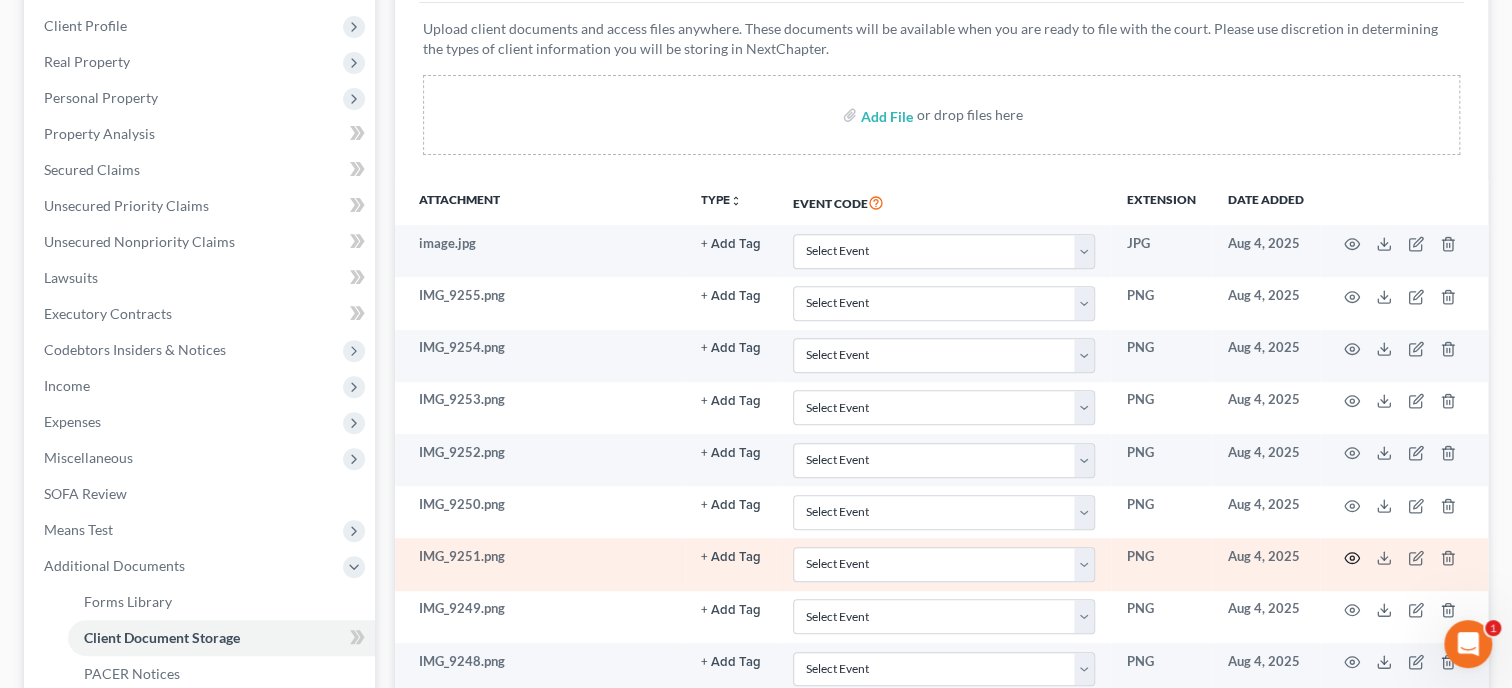 click 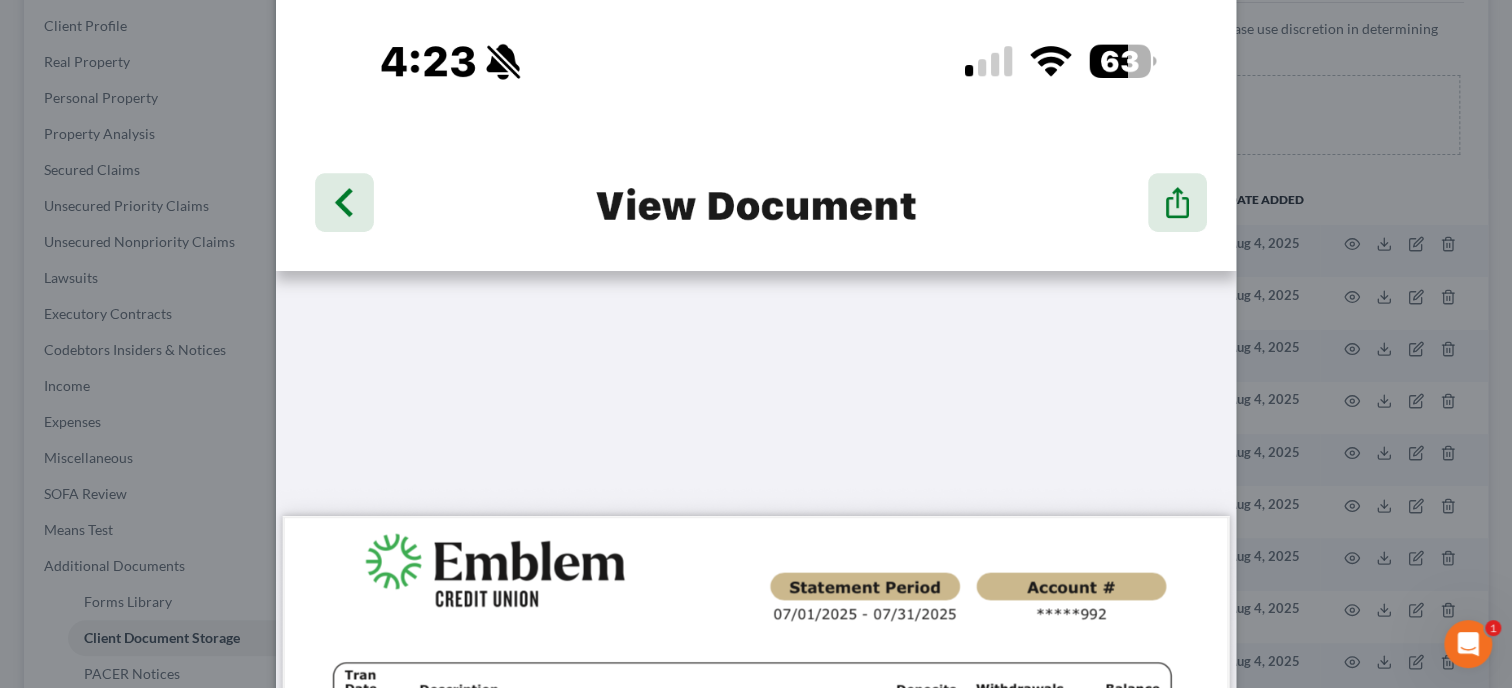 scroll, scrollTop: 0, scrollLeft: 0, axis: both 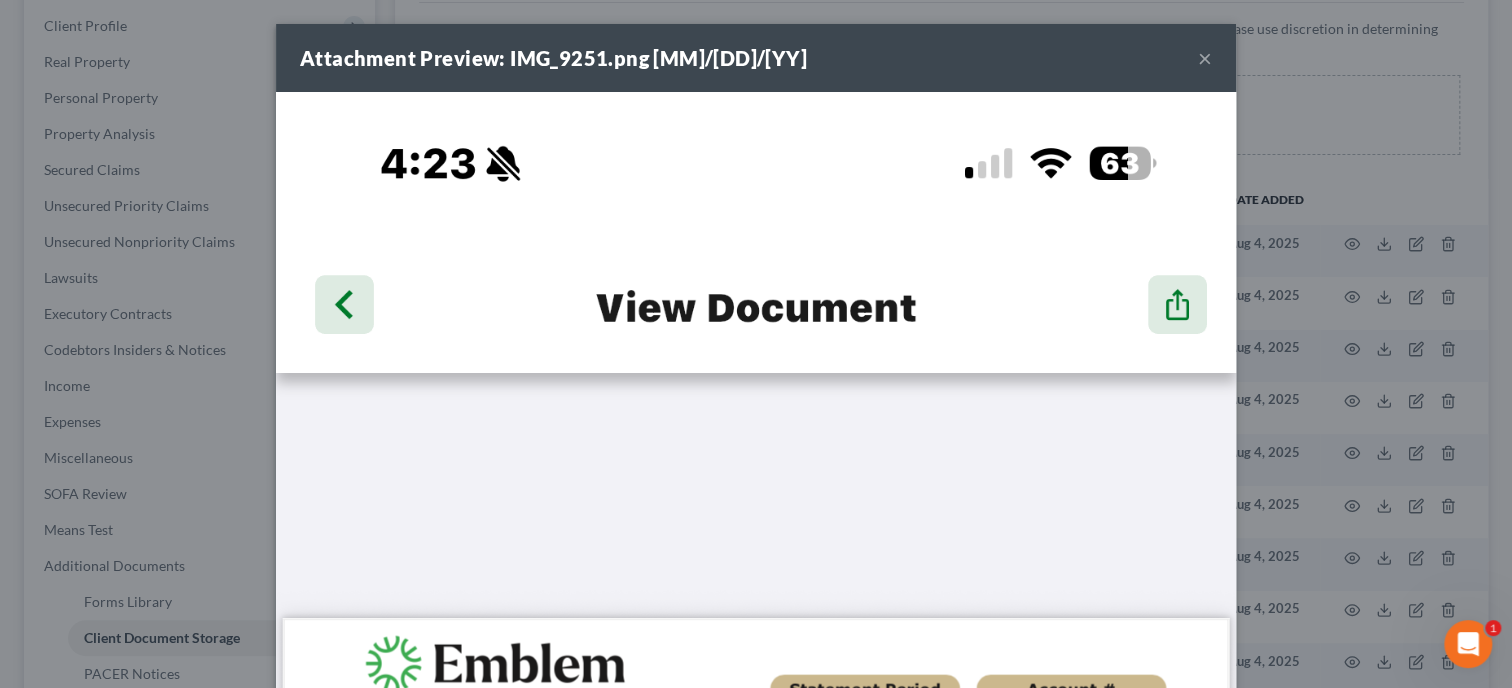 click on "×" at bounding box center (1205, 58) 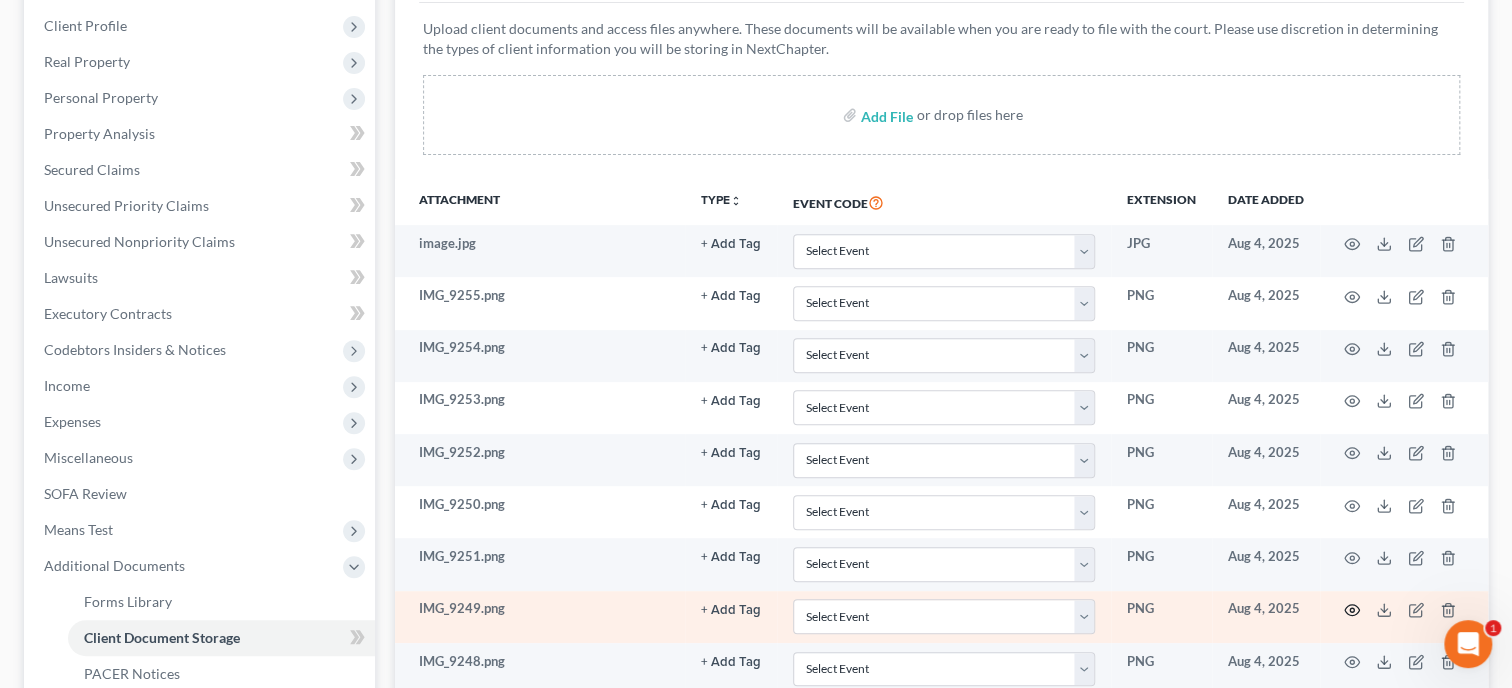 click 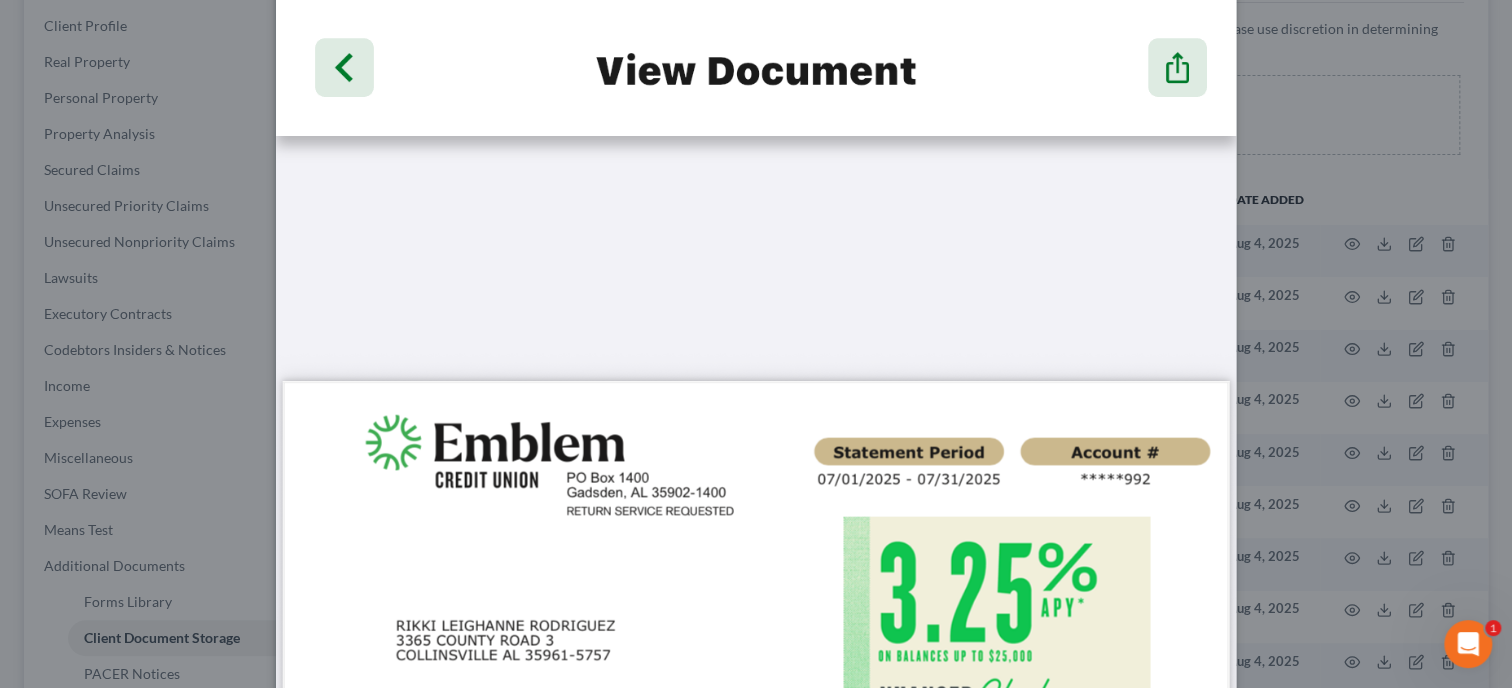 scroll, scrollTop: 0, scrollLeft: 0, axis: both 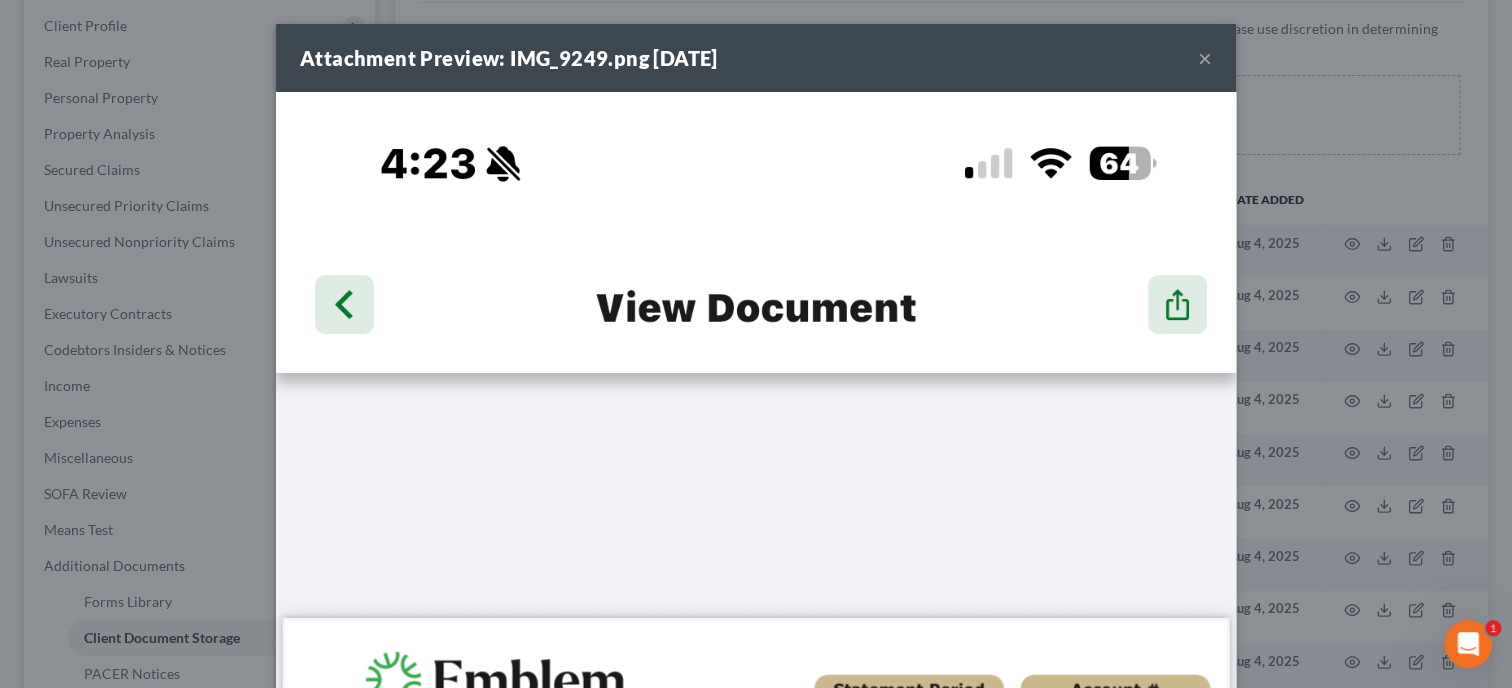 click on "×" at bounding box center [1205, 58] 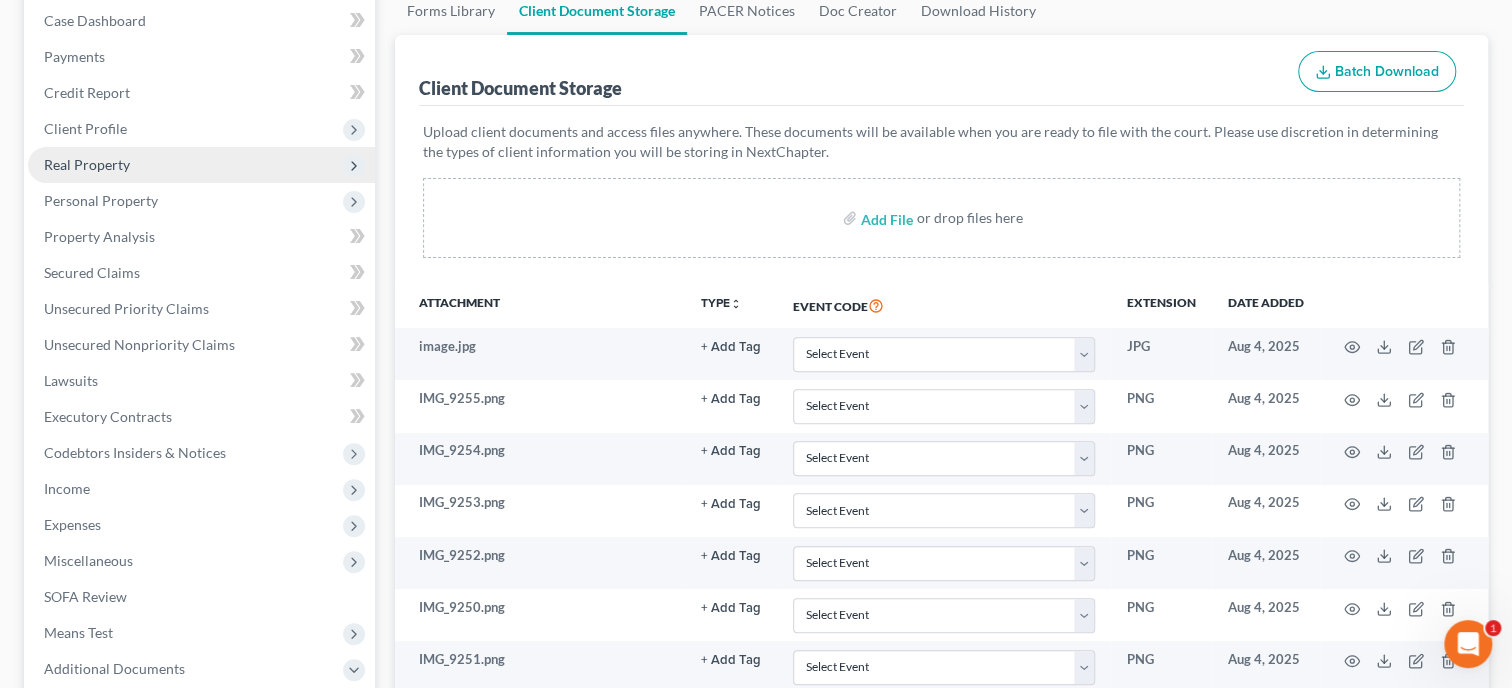 scroll, scrollTop: 0, scrollLeft: 0, axis: both 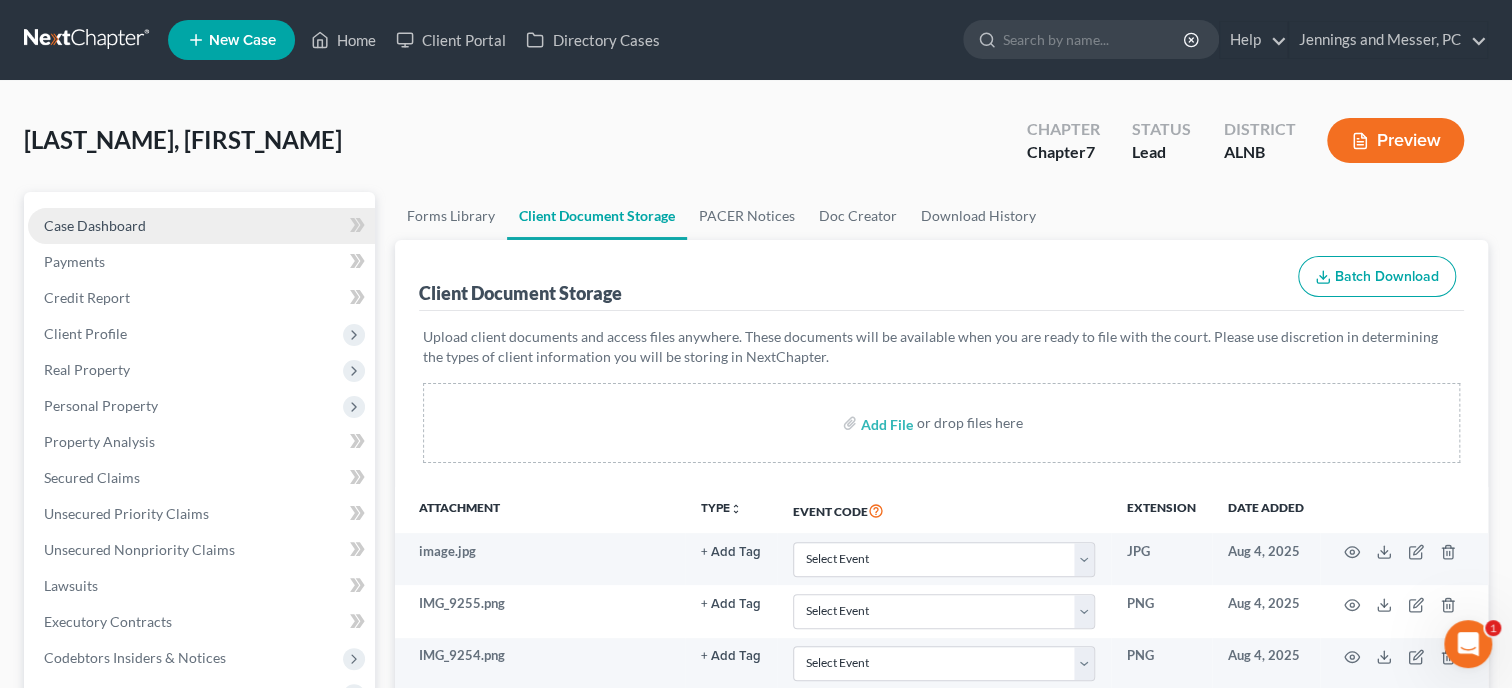 click on "Case Dashboard" at bounding box center (201, 226) 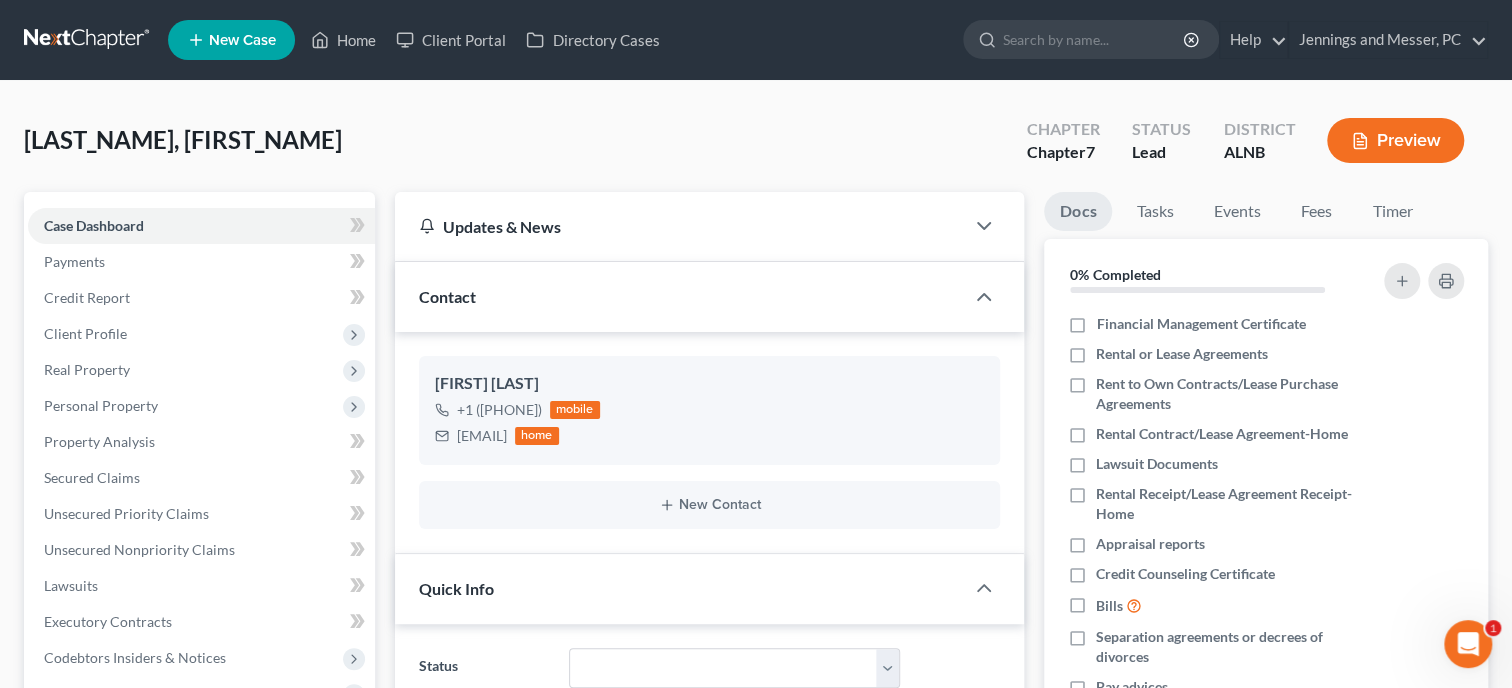 scroll, scrollTop: 720, scrollLeft: 0, axis: vertical 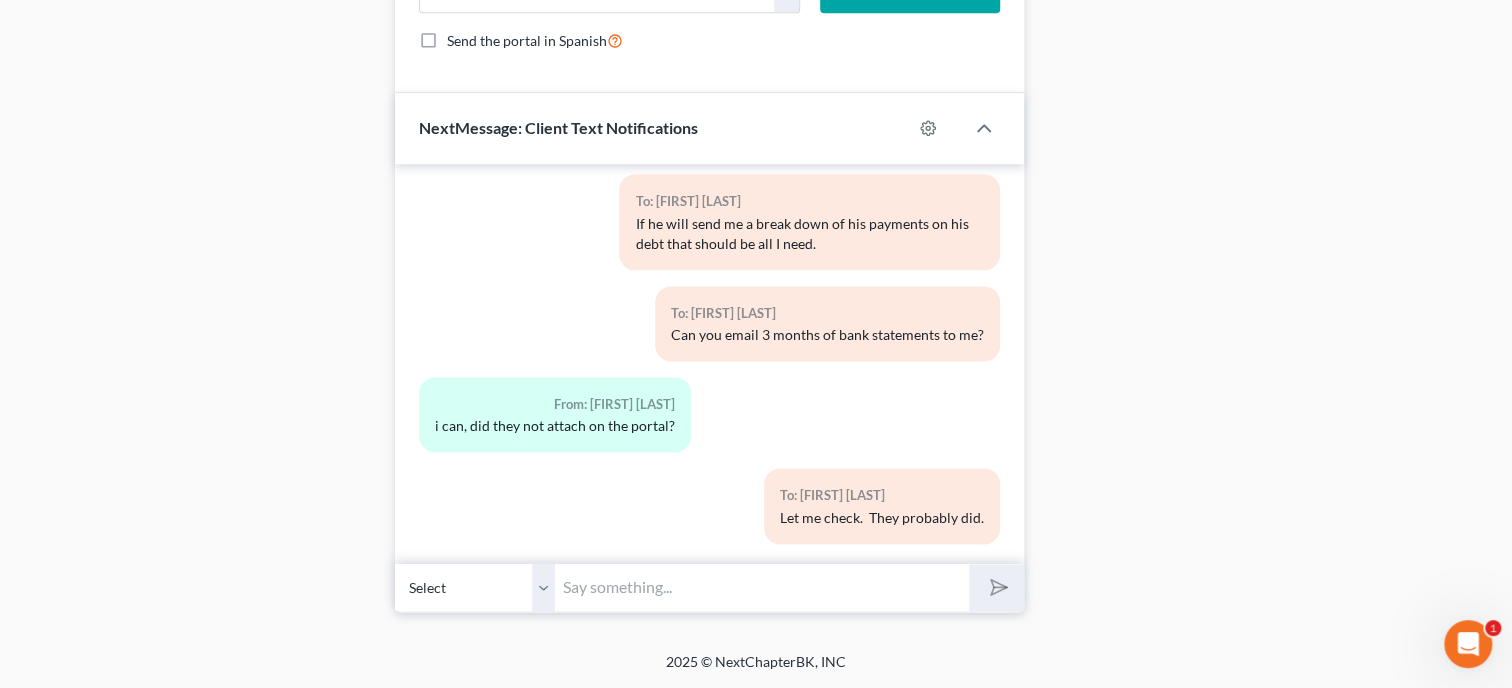 click at bounding box center [762, 587] 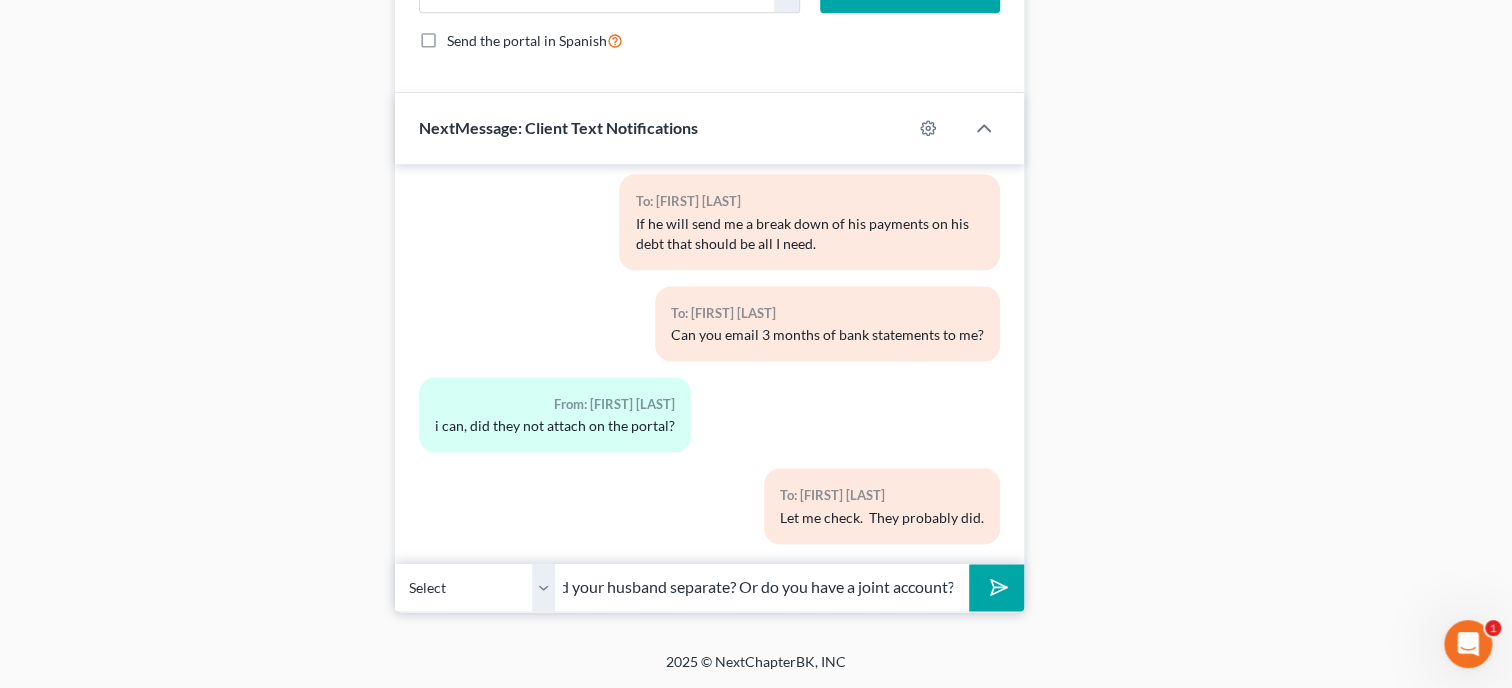 scroll, scrollTop: 0, scrollLeft: 184, axis: horizontal 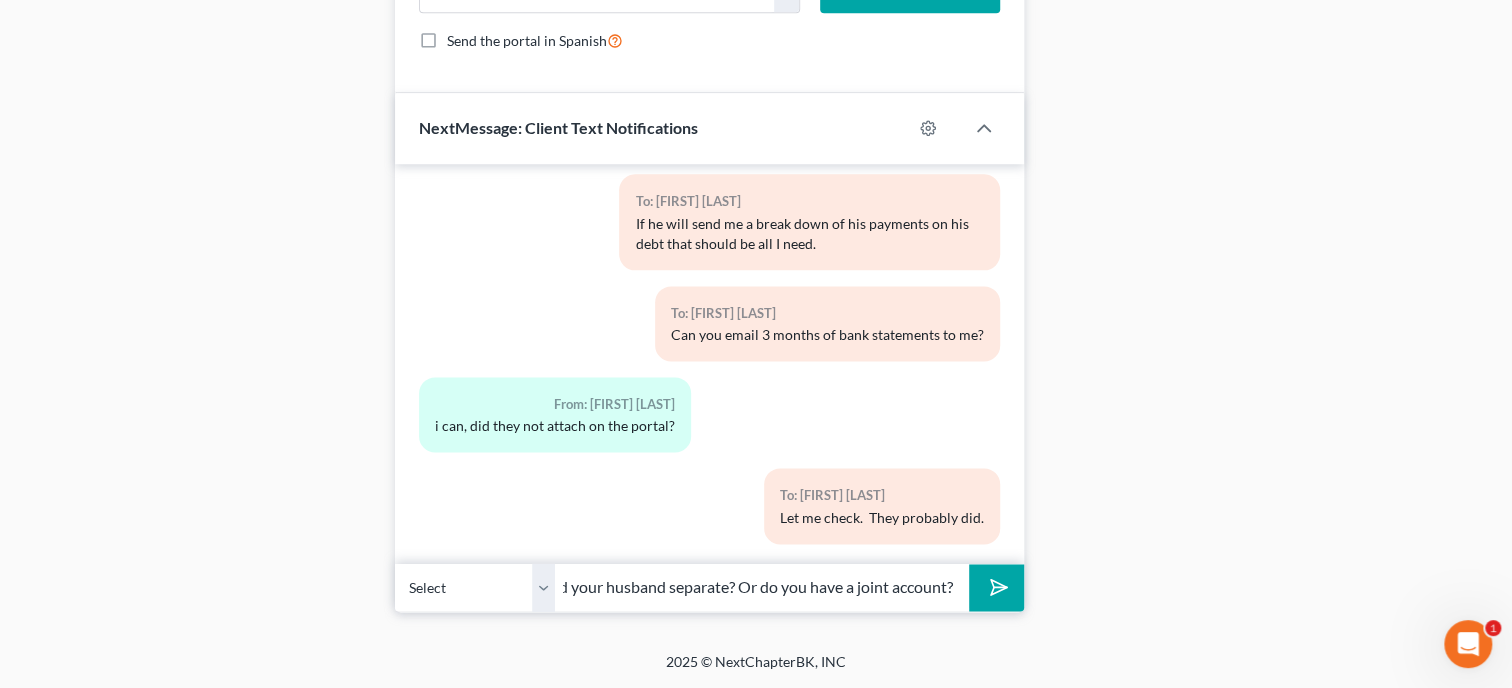 click at bounding box center [996, 587] 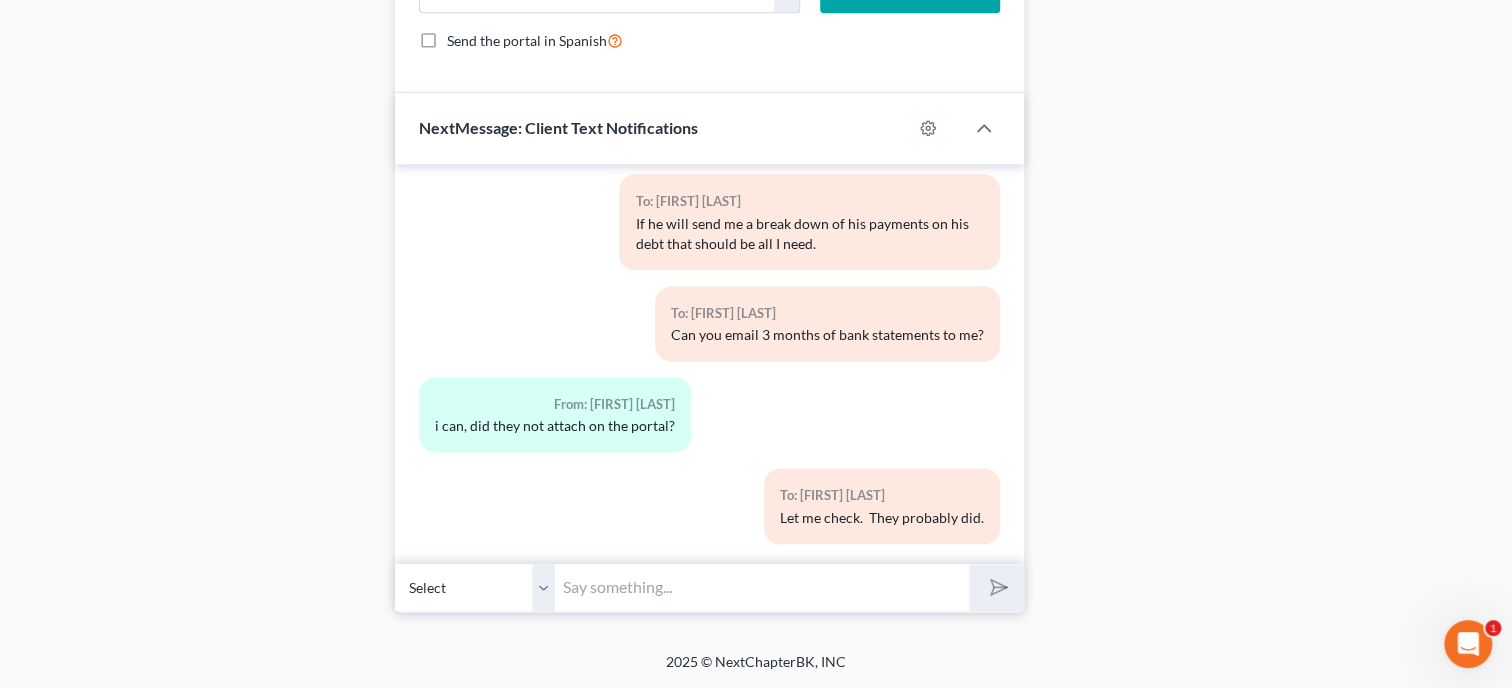 scroll, scrollTop: 0, scrollLeft: 0, axis: both 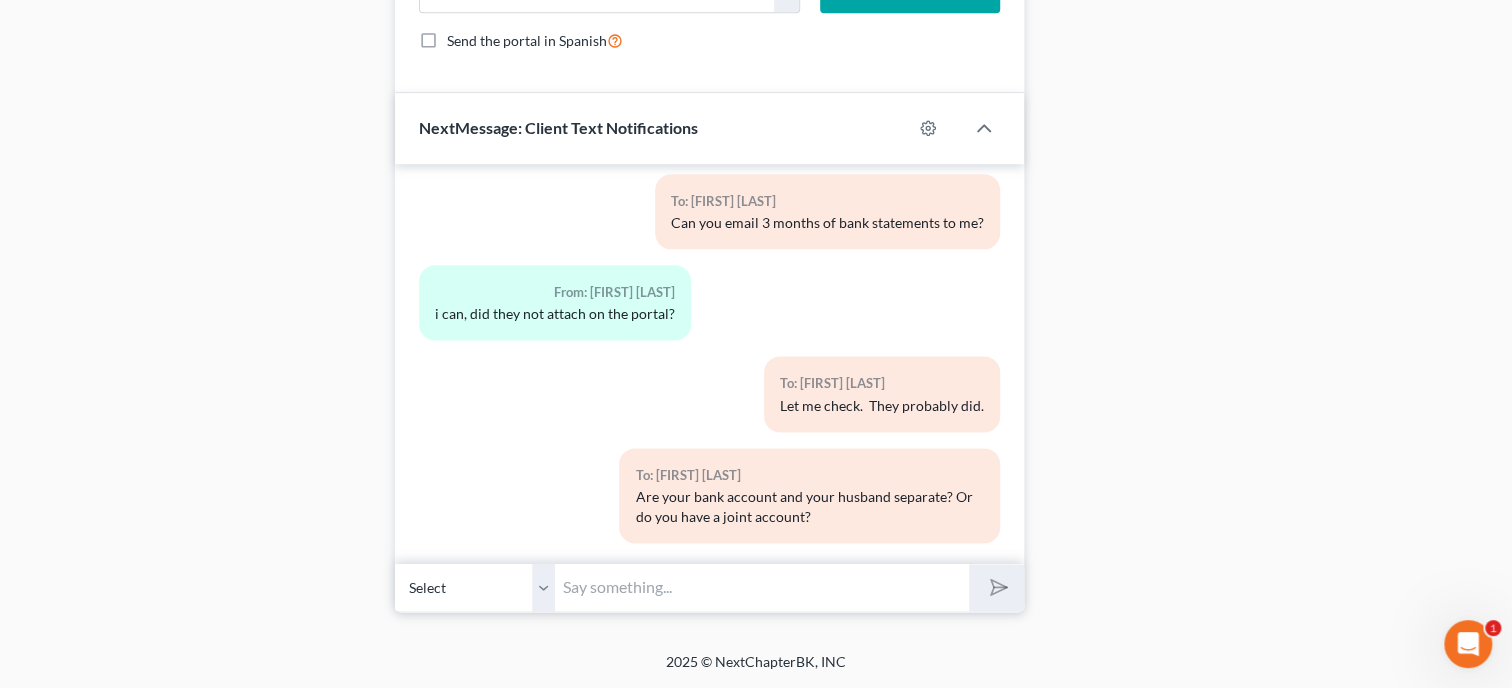 click at bounding box center [762, 587] 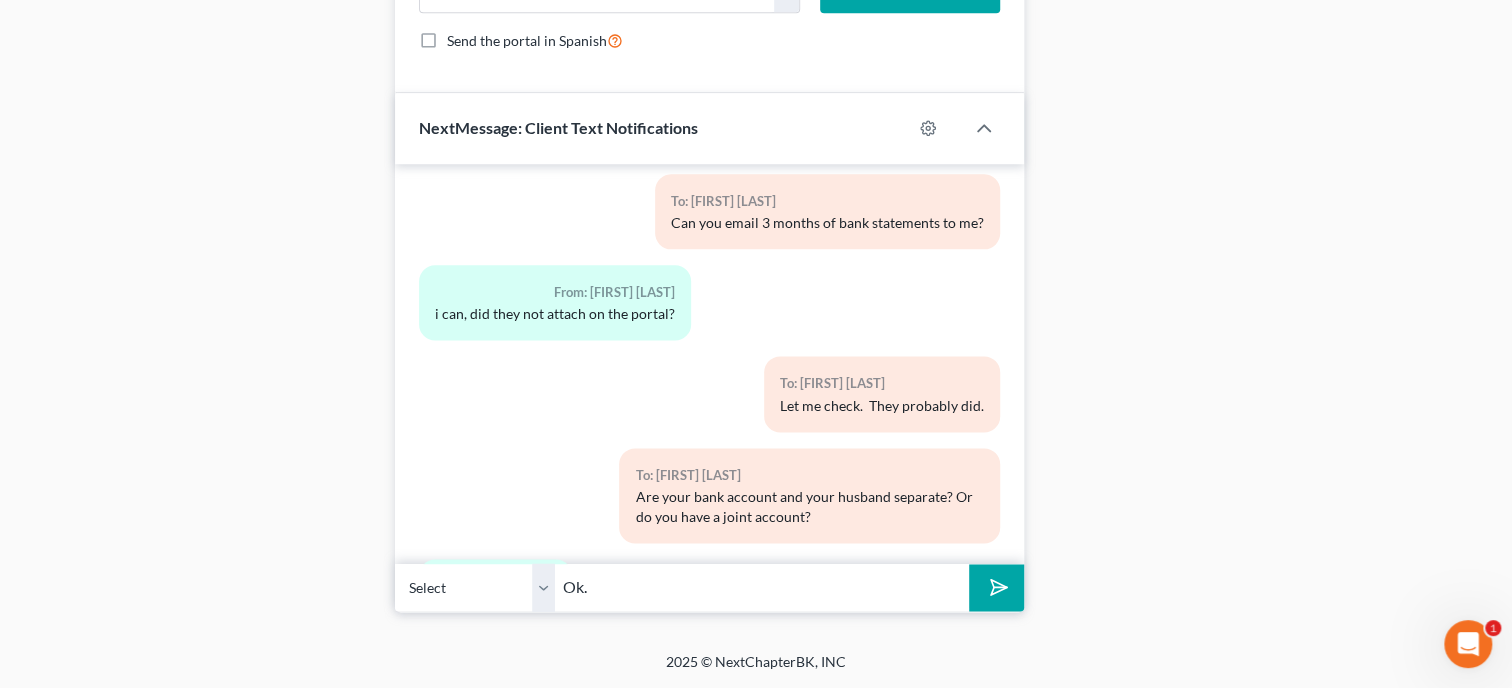 scroll, scrollTop: 2215, scrollLeft: 0, axis: vertical 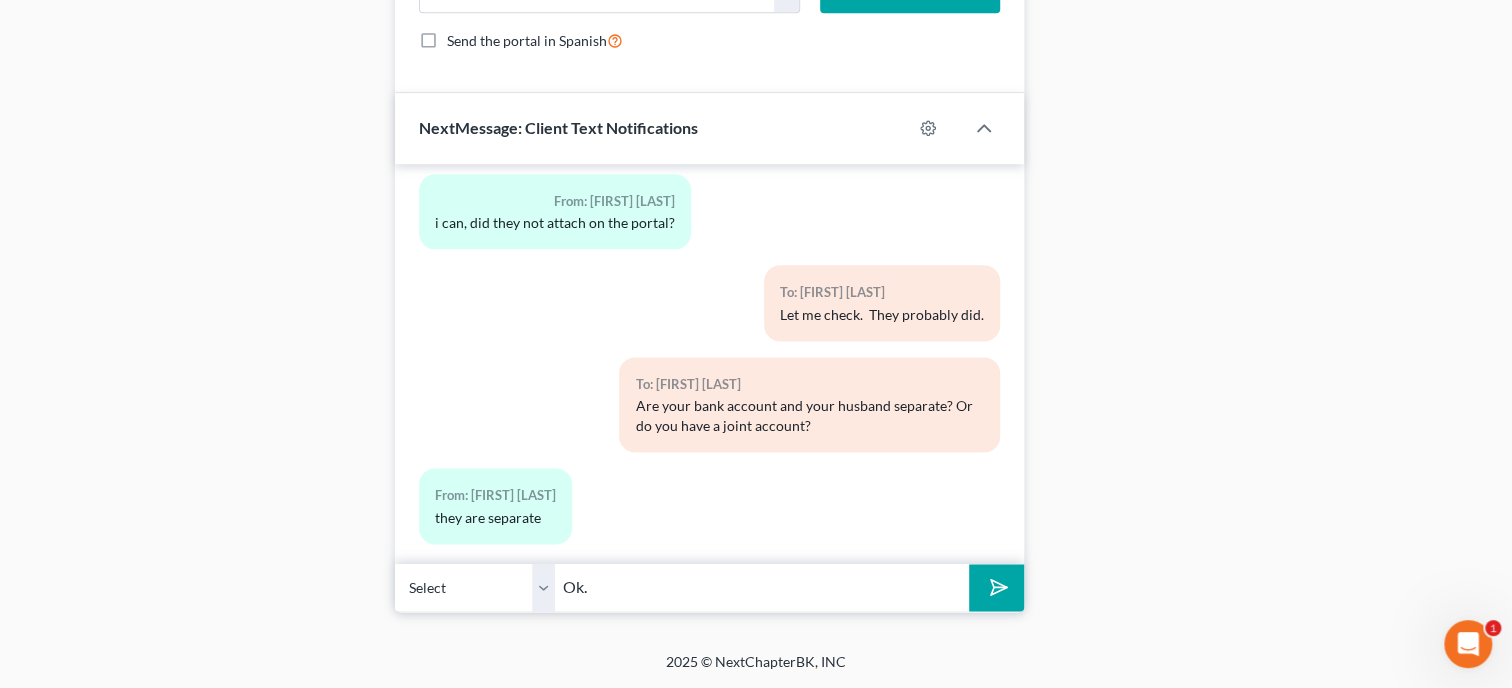 click on "Case Dashboard
Payments
Invoices
Payments
Payments
Credit Report
Client Profile" at bounding box center (199, -271) 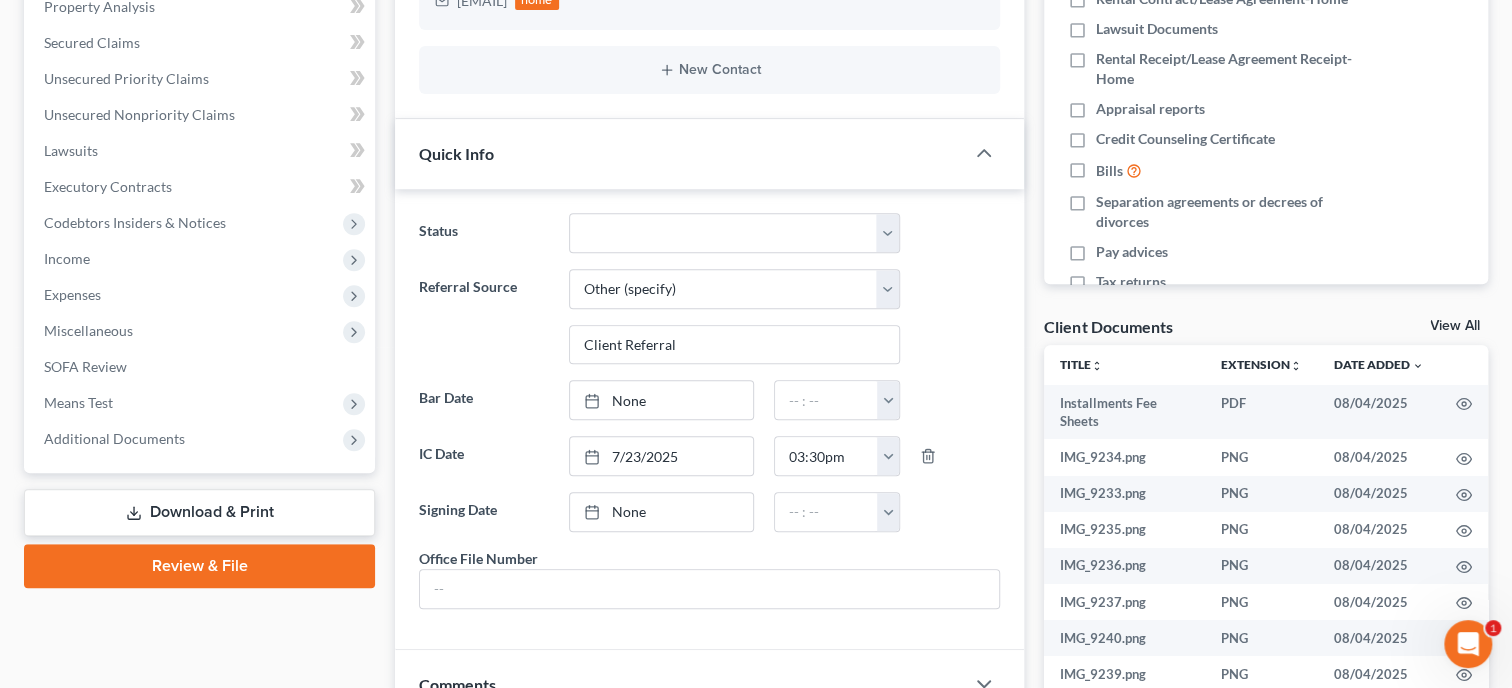 scroll, scrollTop: 0, scrollLeft: 0, axis: both 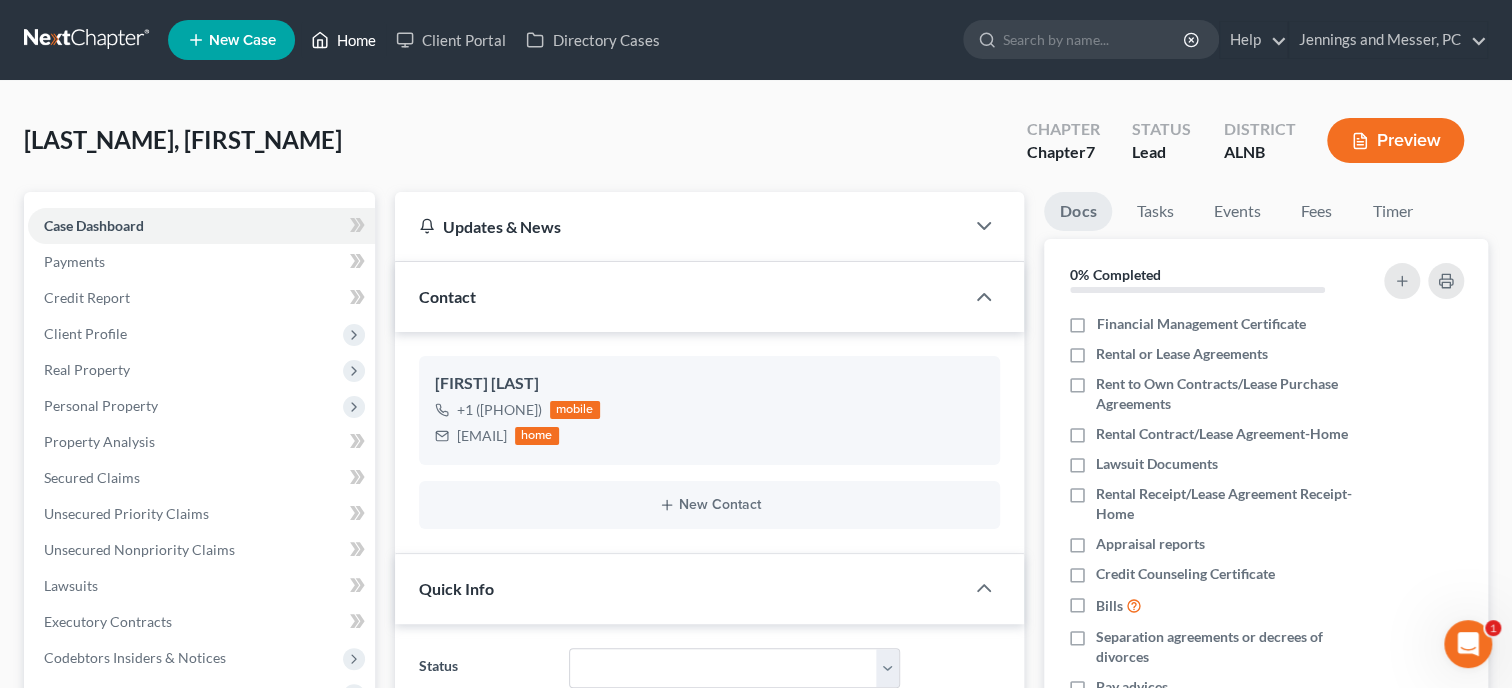 click on "Home" at bounding box center (343, 40) 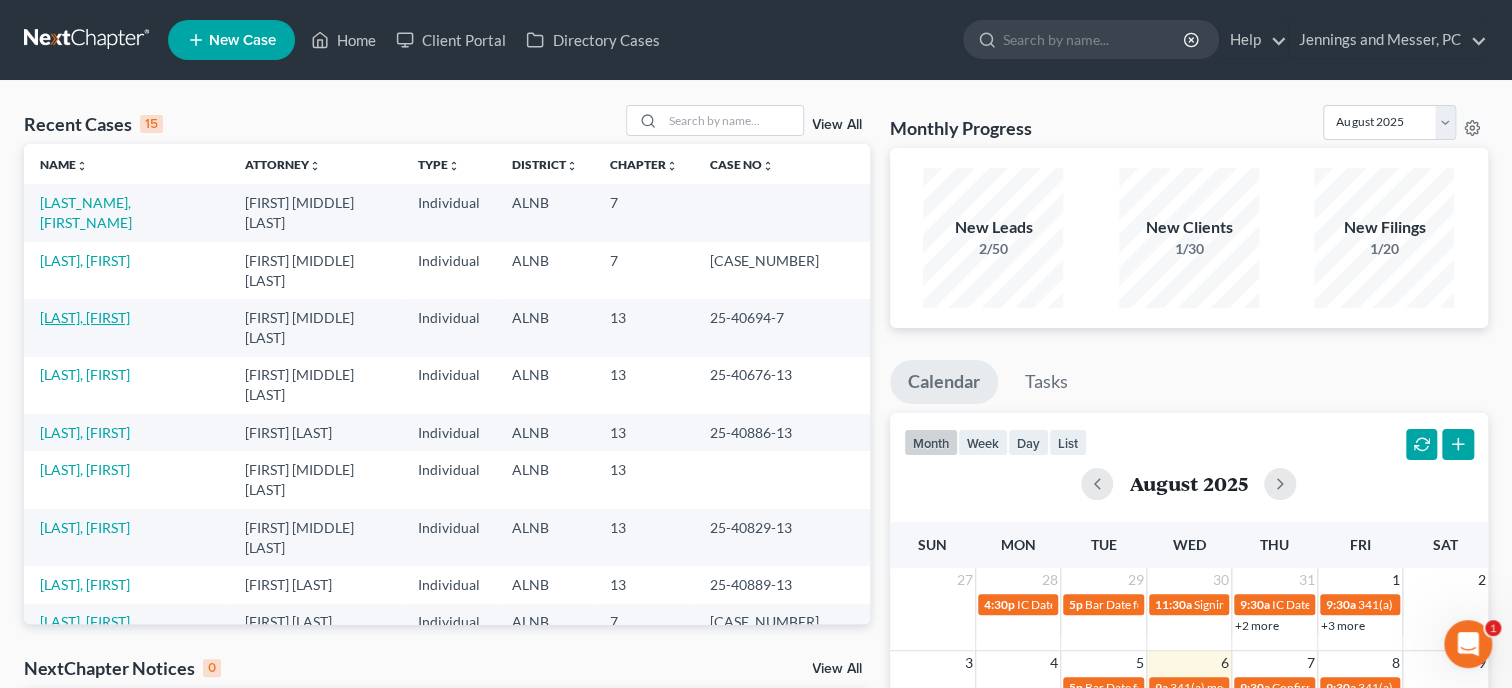 click on "[LAST], [FIRST]" at bounding box center (85, 317) 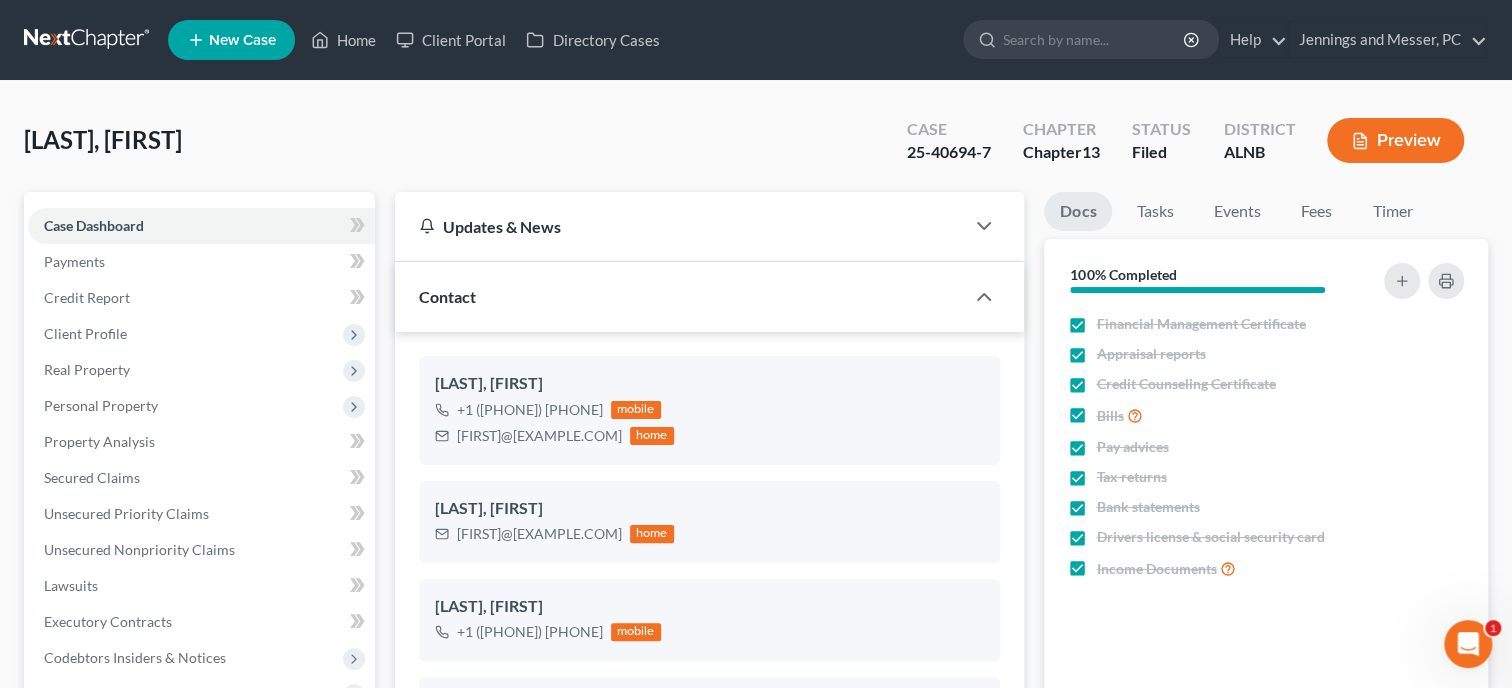 scroll, scrollTop: 10775, scrollLeft: 0, axis: vertical 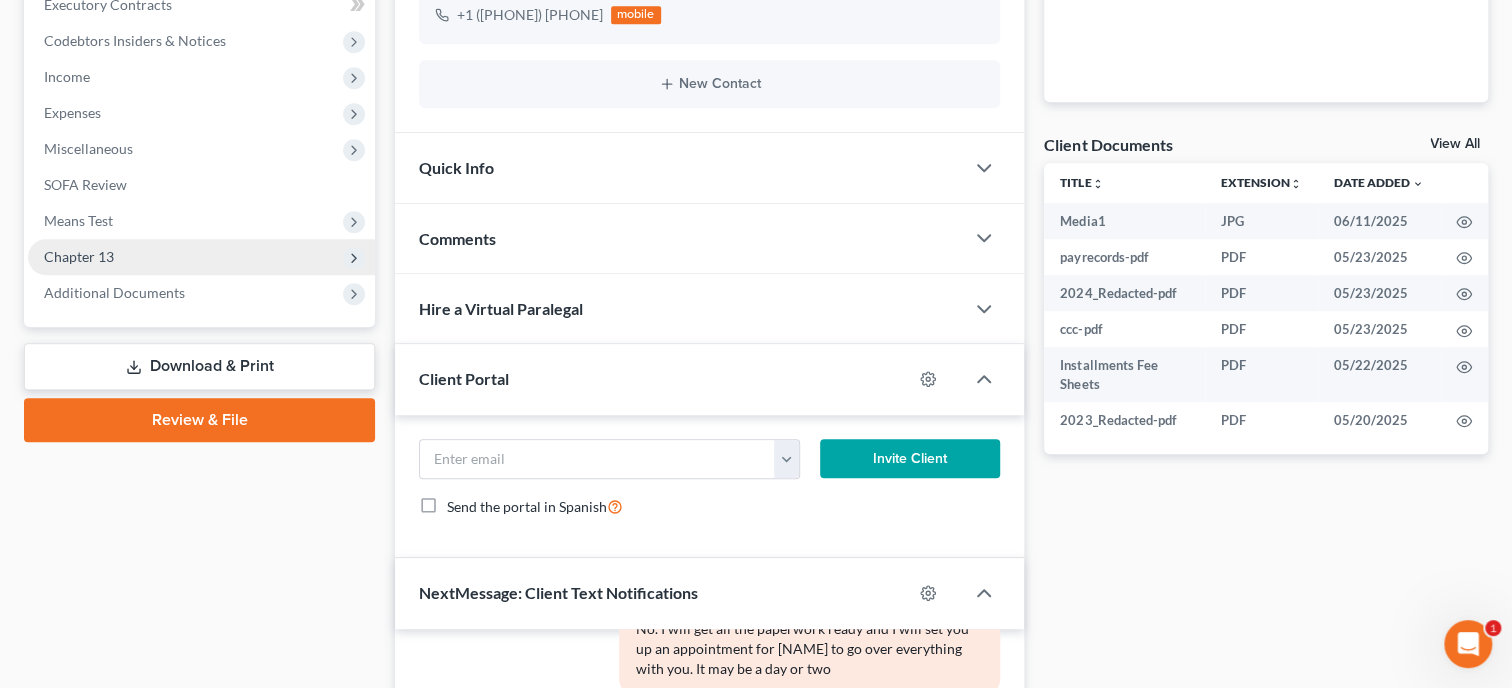 click on "Chapter 13" at bounding box center (79, 256) 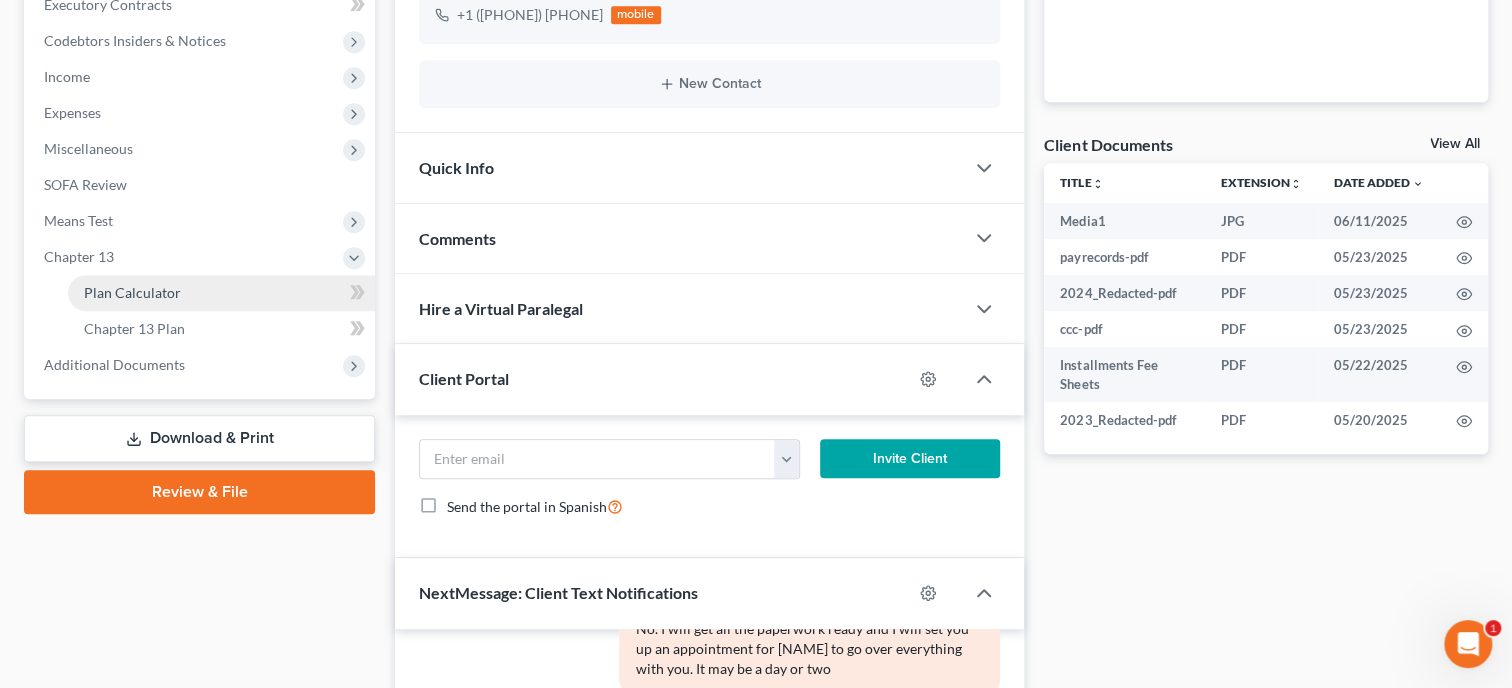 click on "Plan Calculator" at bounding box center [132, 292] 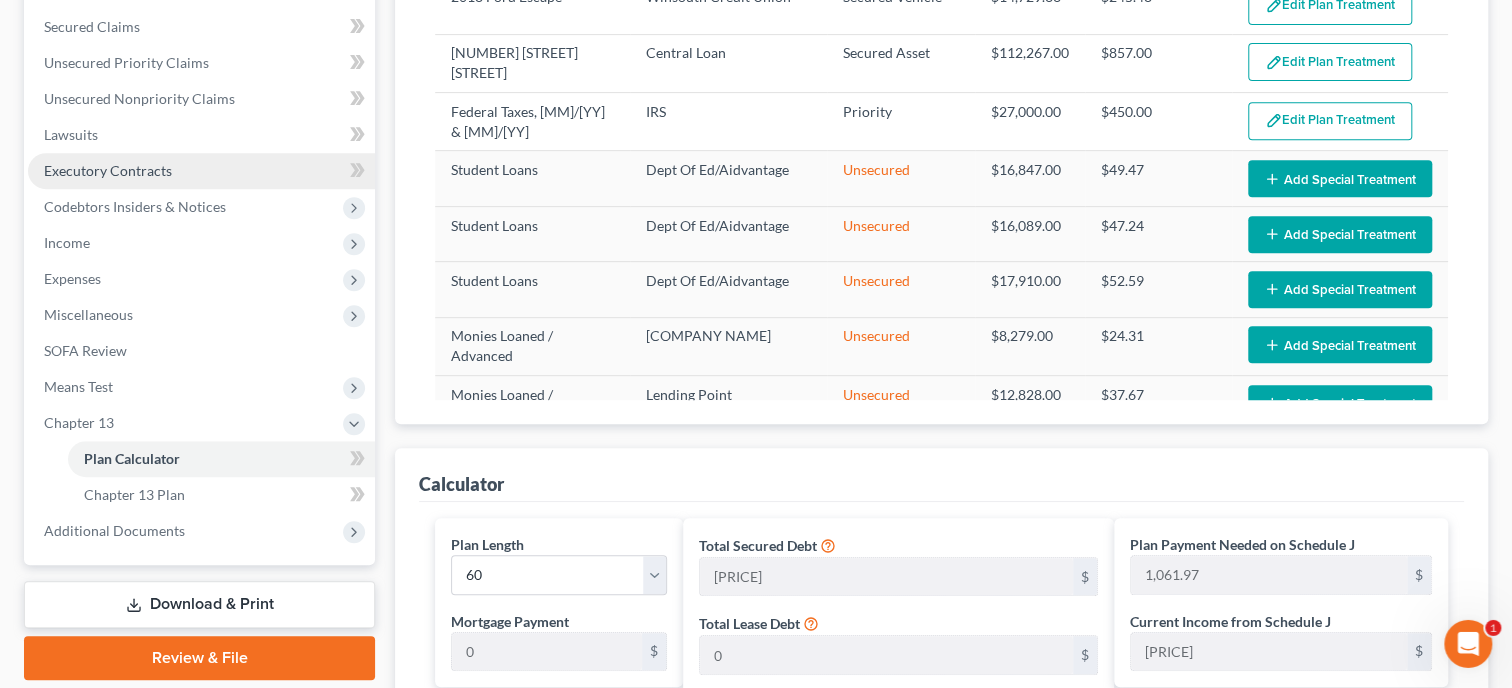 scroll, scrollTop: 414, scrollLeft: 0, axis: vertical 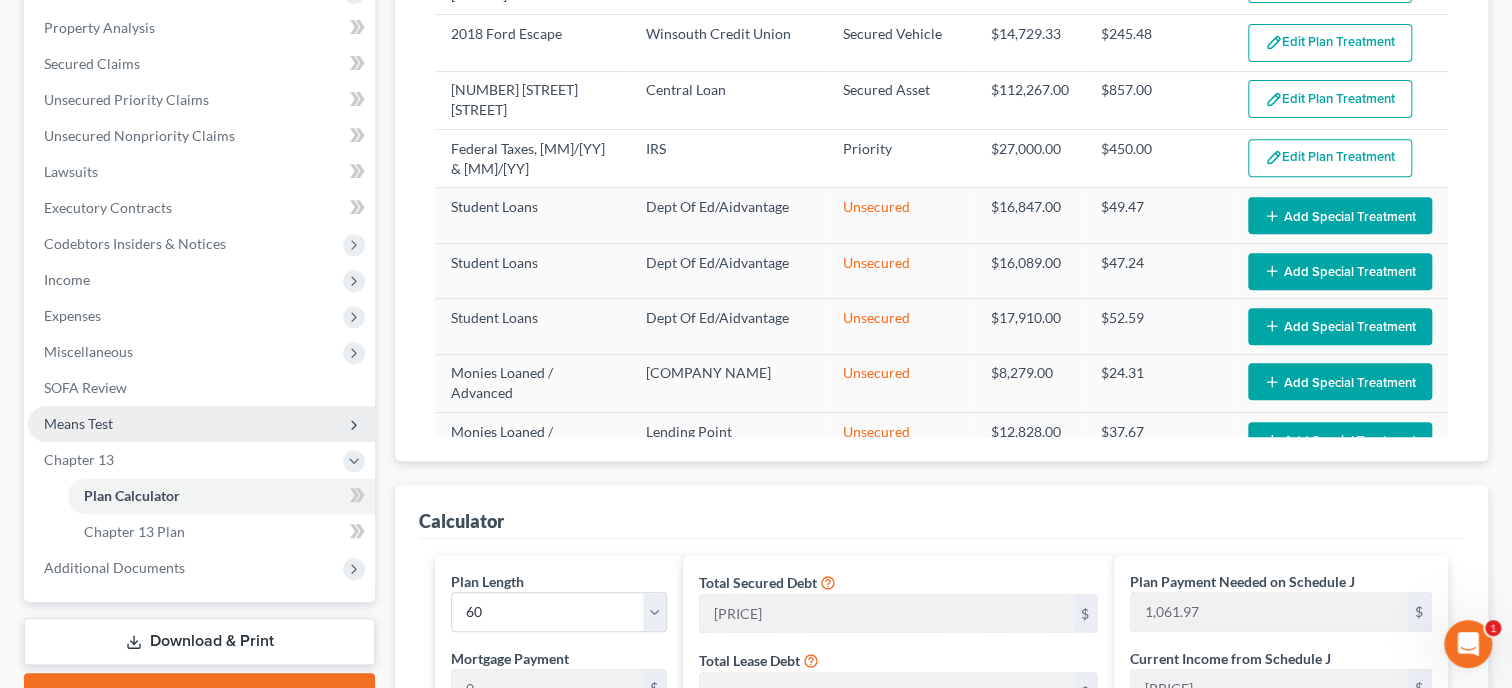click on "Means Test" at bounding box center [78, 423] 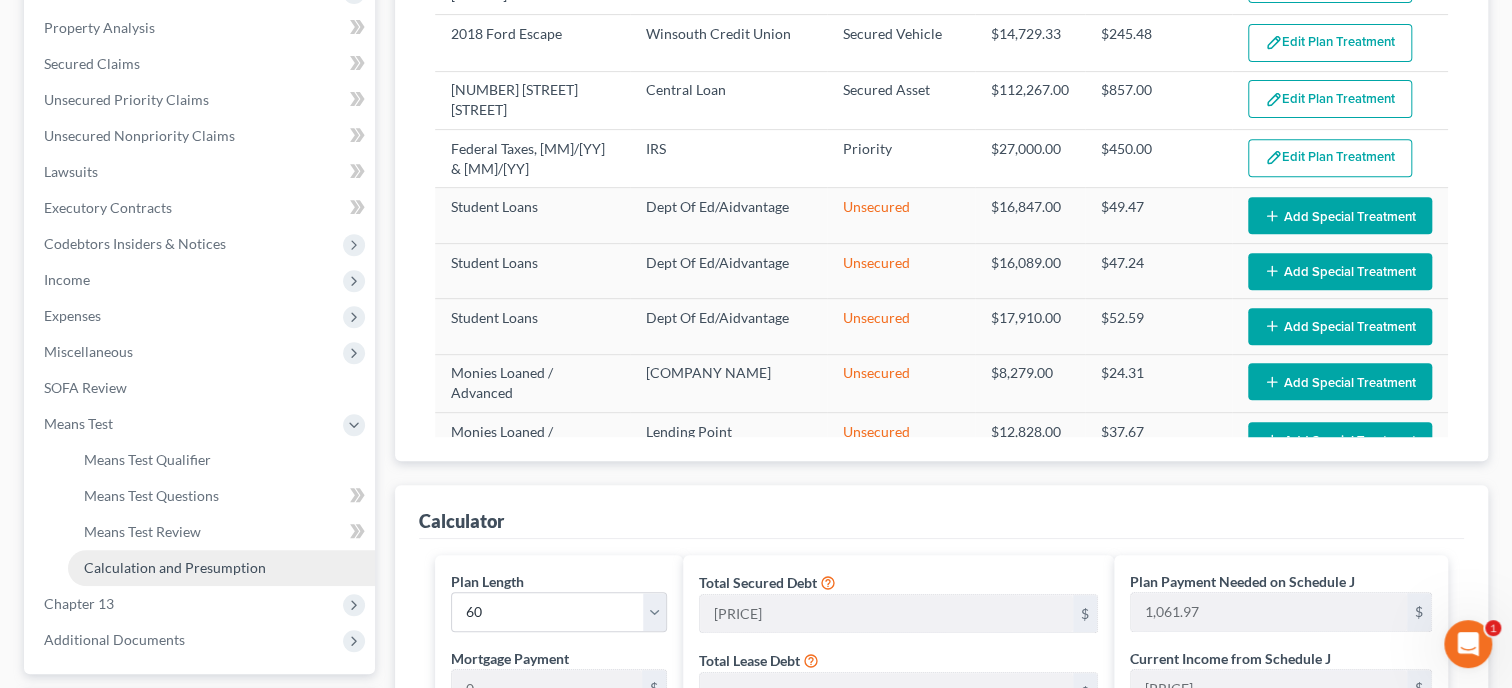 click on "Calculation and Presumption" at bounding box center [175, 567] 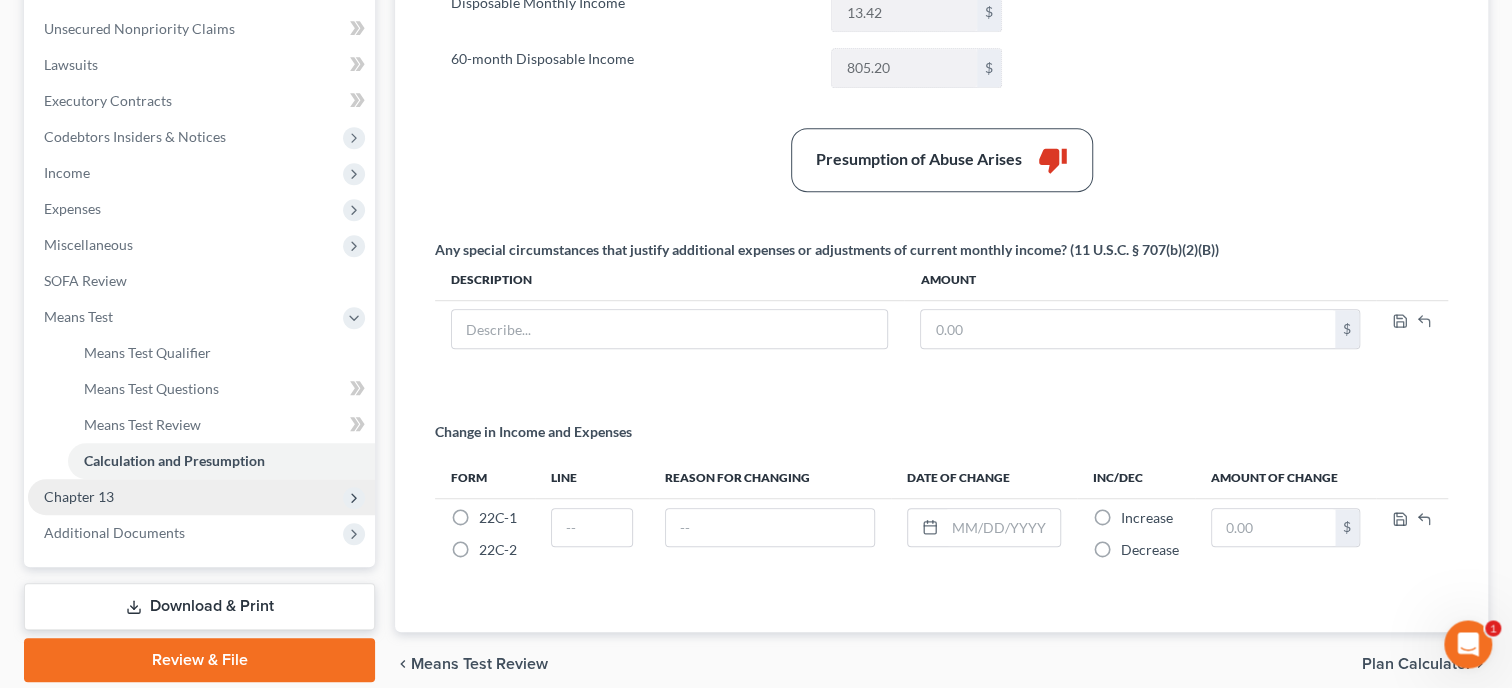 scroll, scrollTop: 601, scrollLeft: 0, axis: vertical 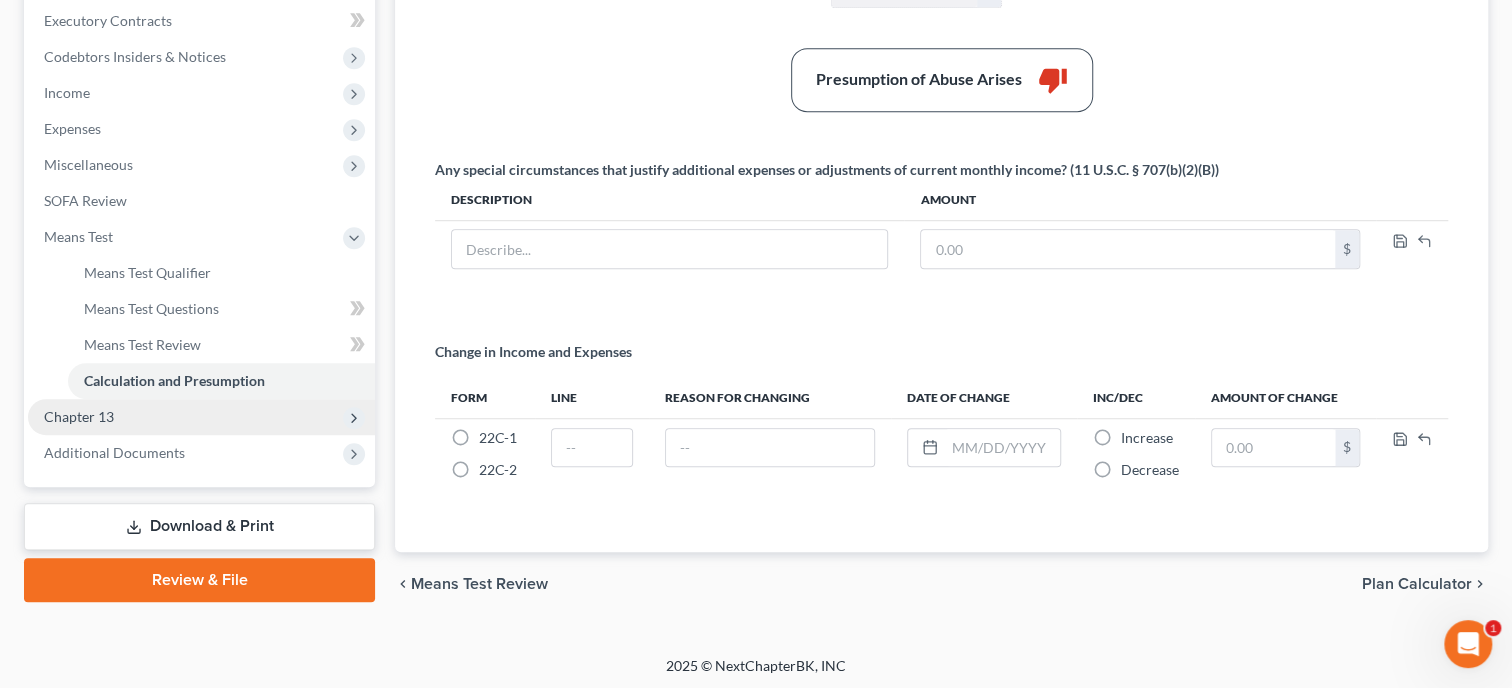click on "Chapter 13" at bounding box center [201, 417] 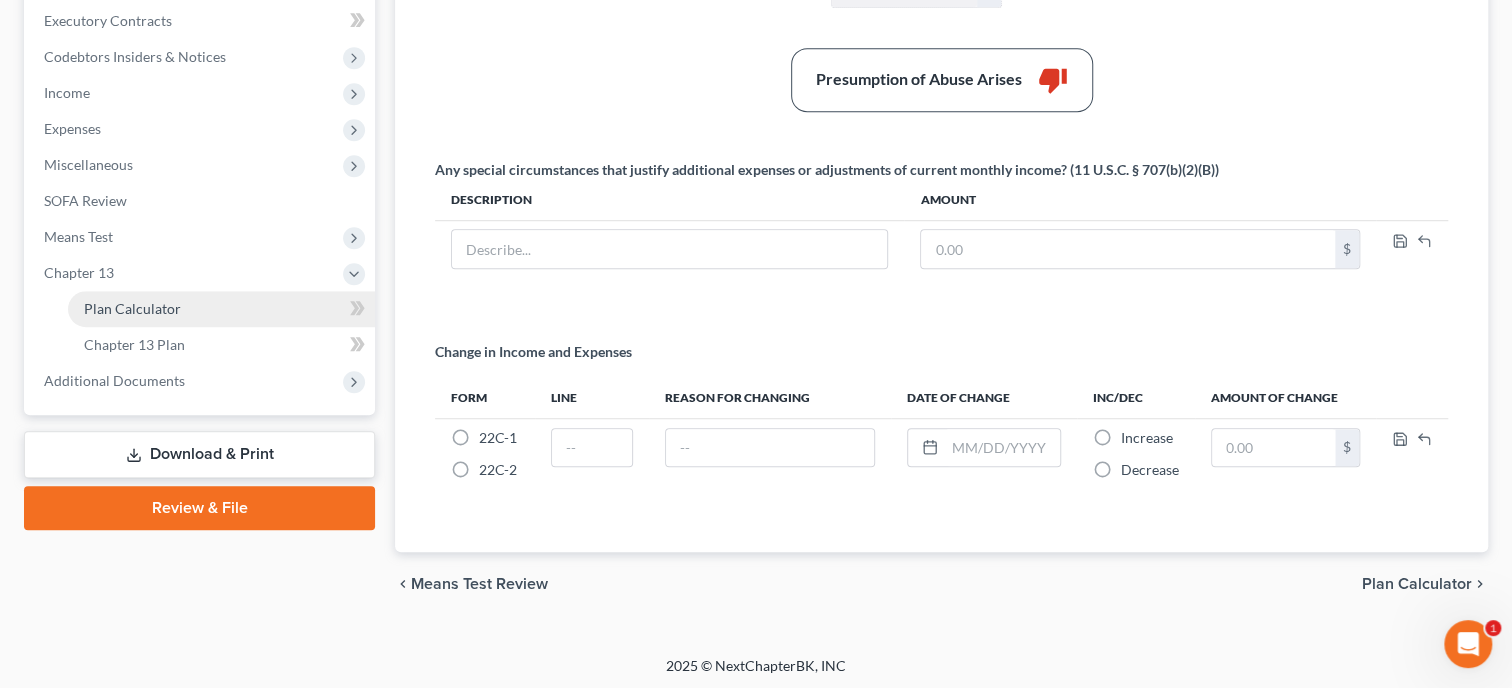click on "Plan Calculator" at bounding box center (132, 308) 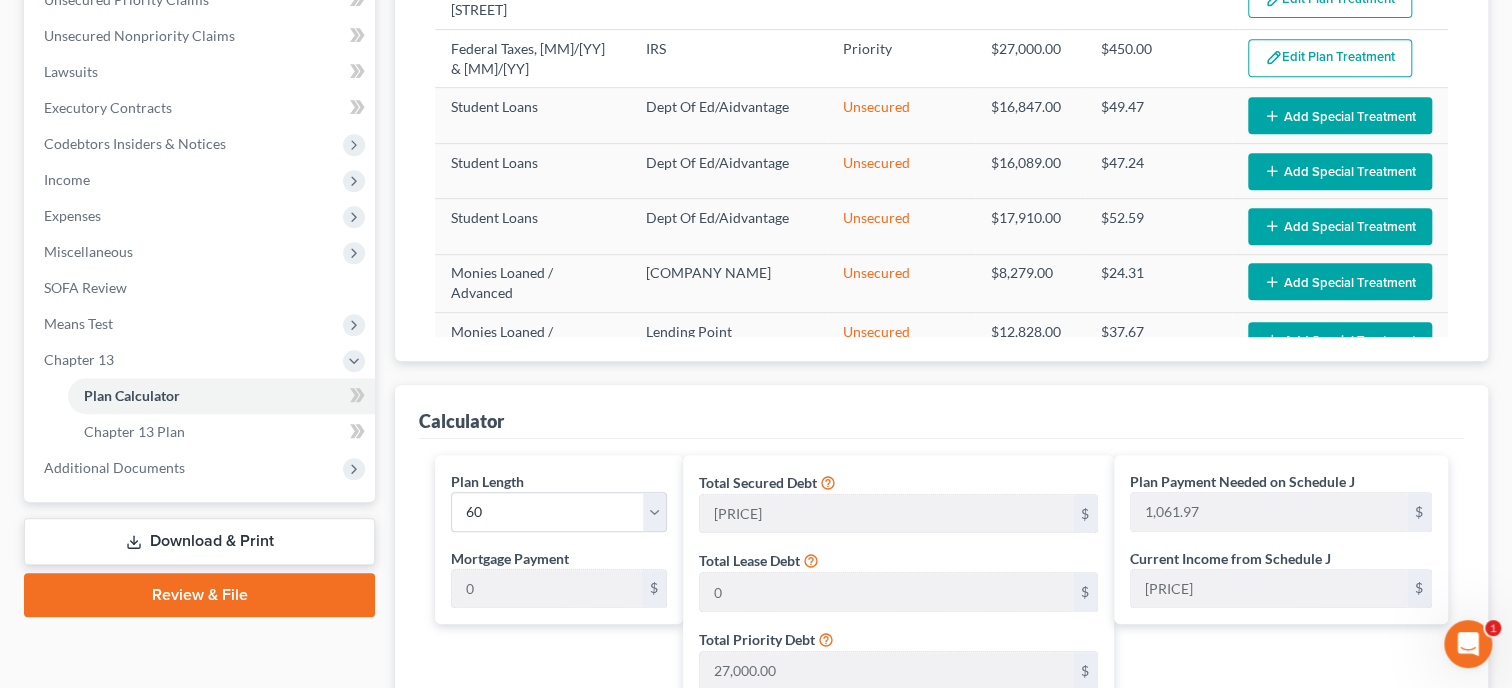 scroll, scrollTop: 1029, scrollLeft: 0, axis: vertical 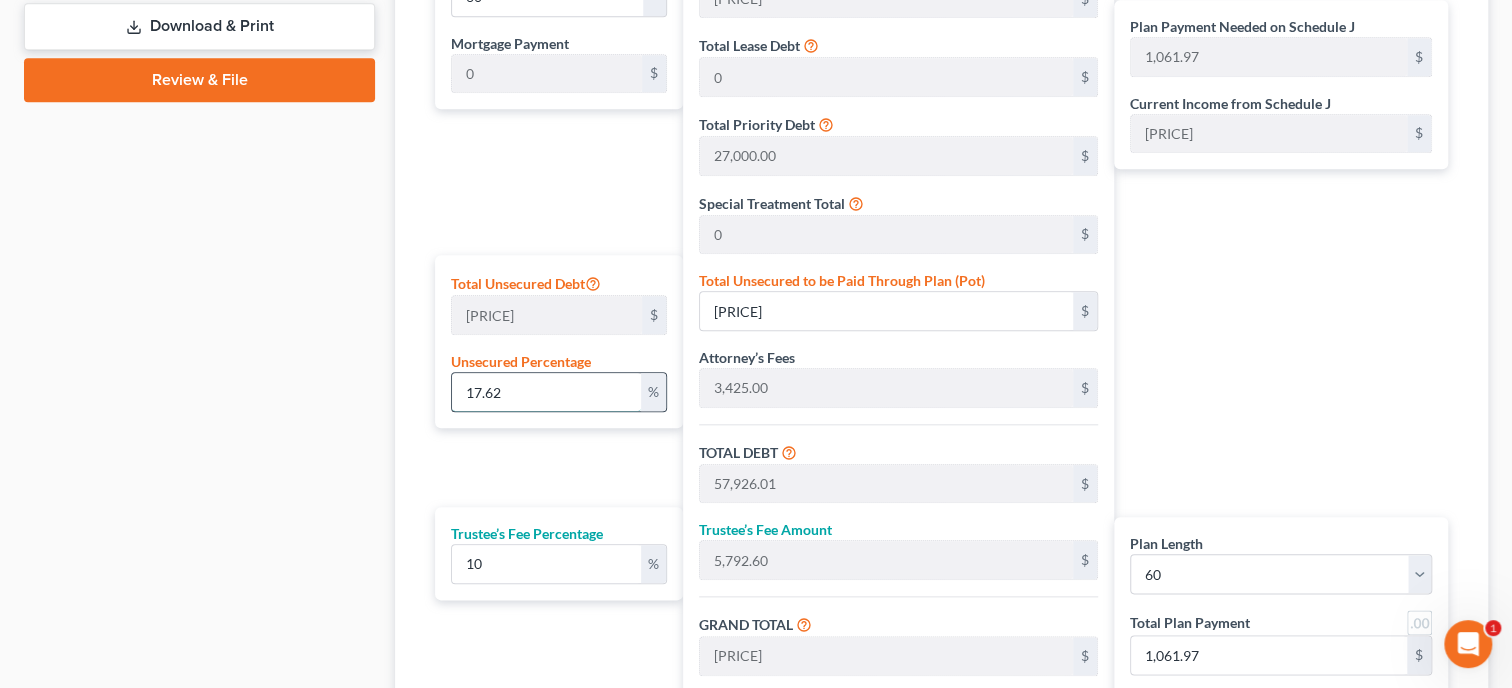 click on "17.62" at bounding box center (546, 392) 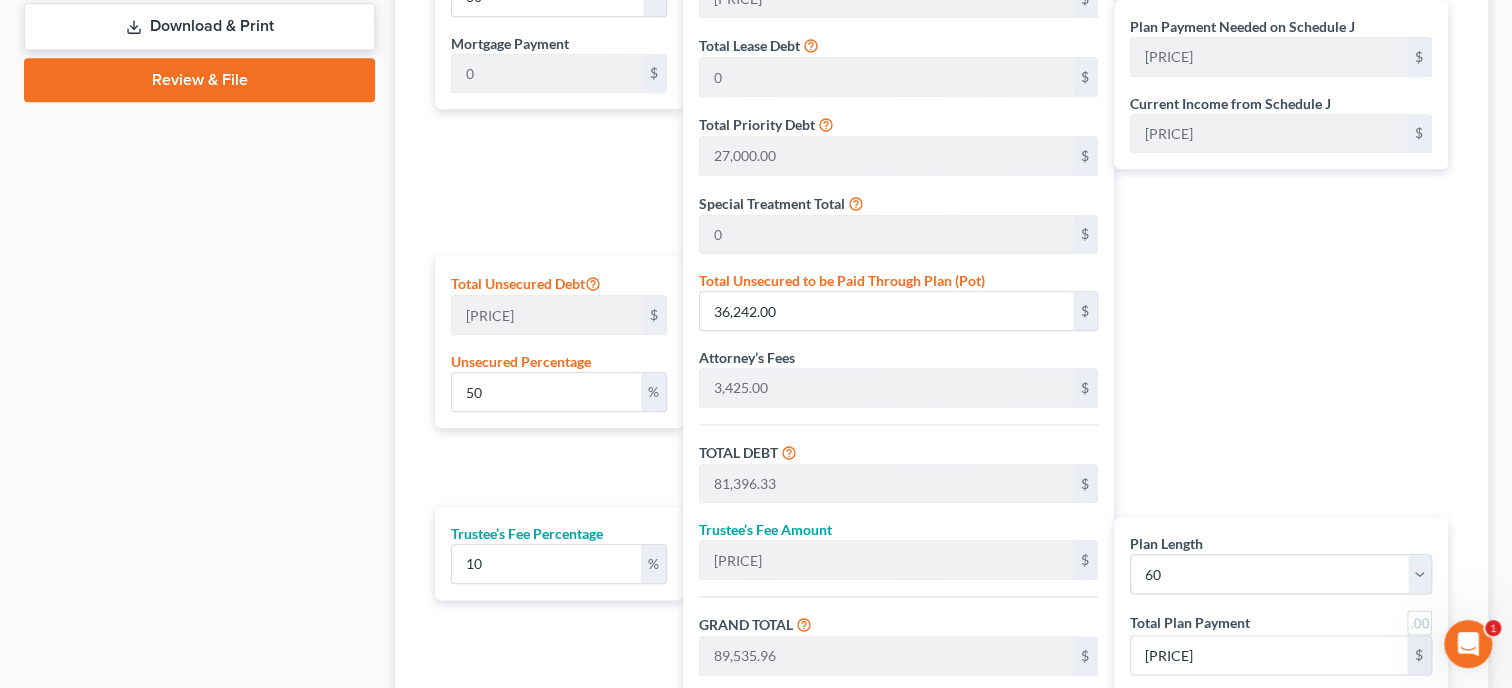 click on "Plan Length  1 2 3 4 5 6 7 8 9 10 11 12 13 14 15 16 17 18 19 20 21 22 23 24 25 26 27 28 29 30 31 32 33 34 35 36 37 38 39 40 41 42 43 44 45 46 47 48 49 50 51 52 53 54 55 56 57 58 59 60 61 62 63 64 65 66 67 68 69 70 71 72 73 74 75 76 77 78 79 80 81 82 83 84 Mortgage Payment 0 $ Total Unsecured Debt  72,484.00 $ Unsecured Percentage 50 % Trustee’s Fee Percentage 10 %" at bounding box center [554, 346] 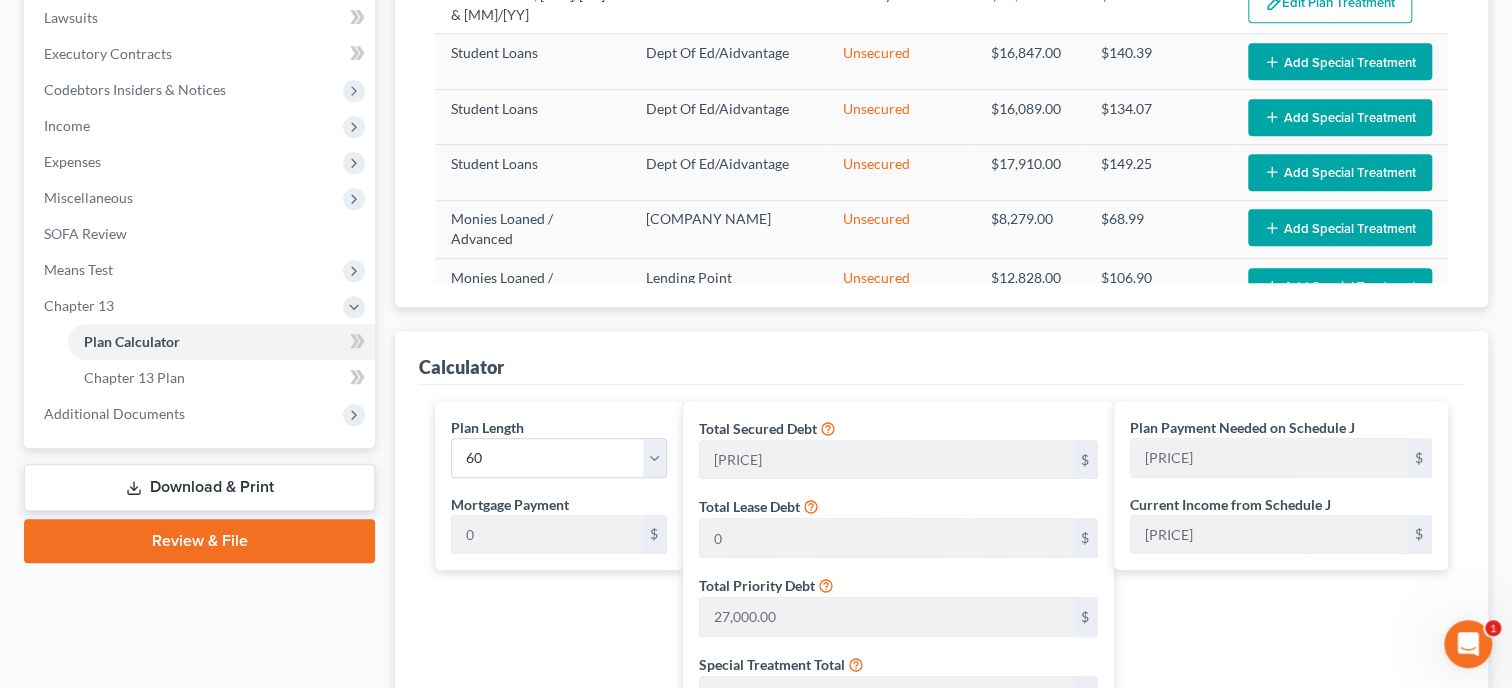 scroll, scrollTop: 532, scrollLeft: 0, axis: vertical 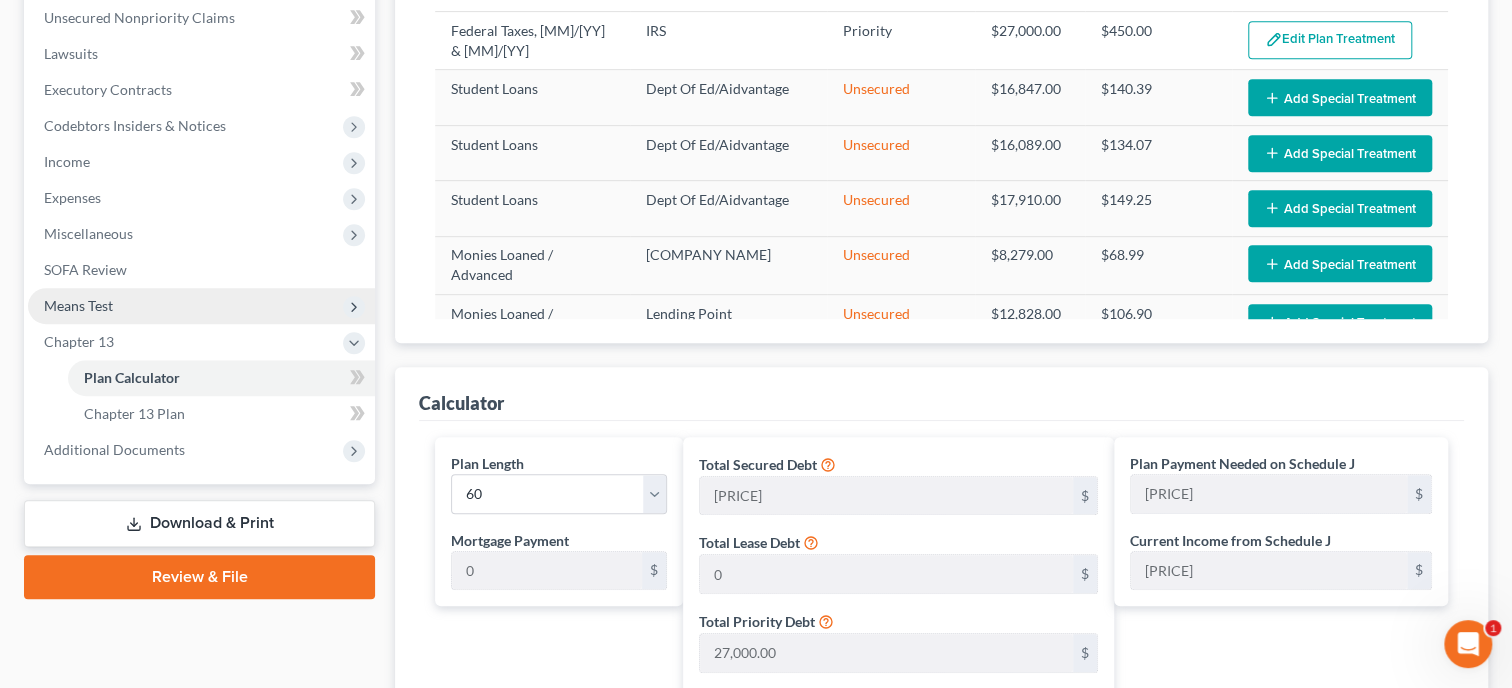 click on "Means Test" at bounding box center [201, 306] 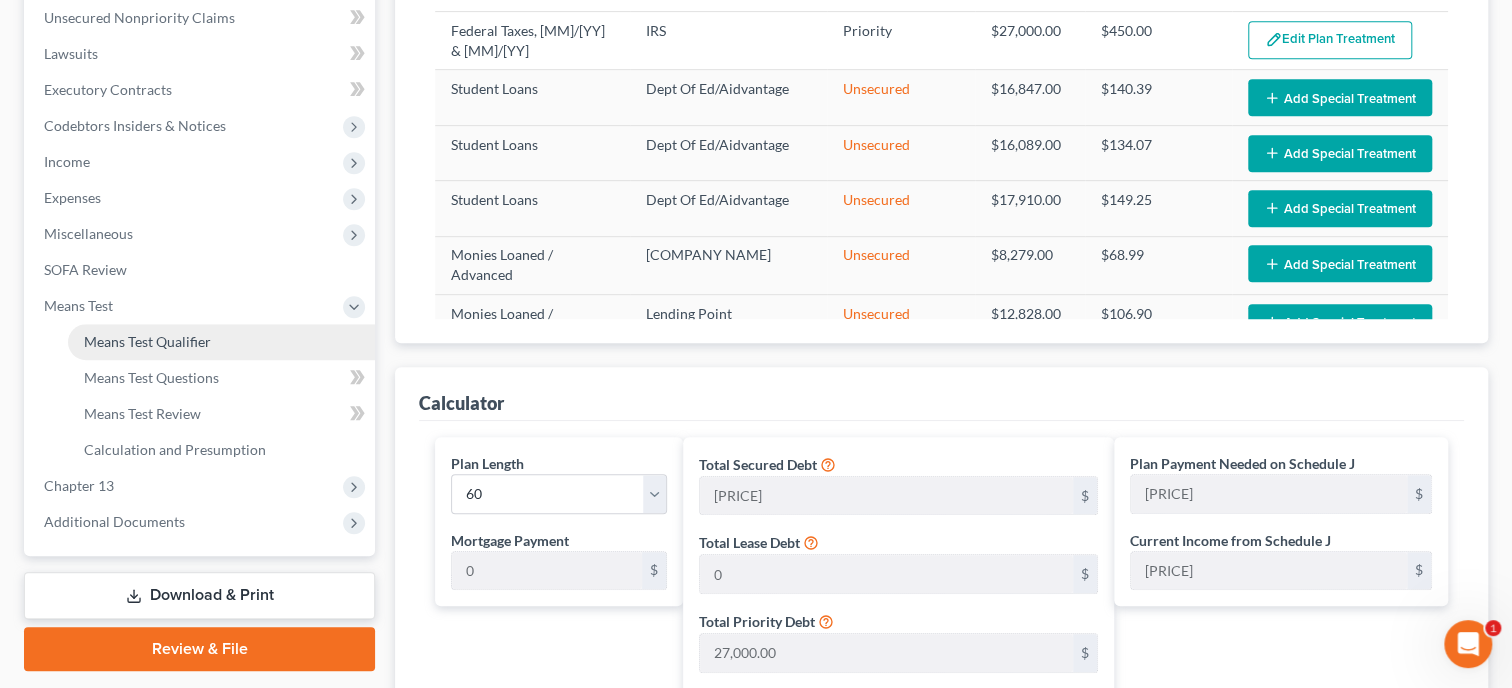 click on "Means Test Qualifier" at bounding box center (147, 341) 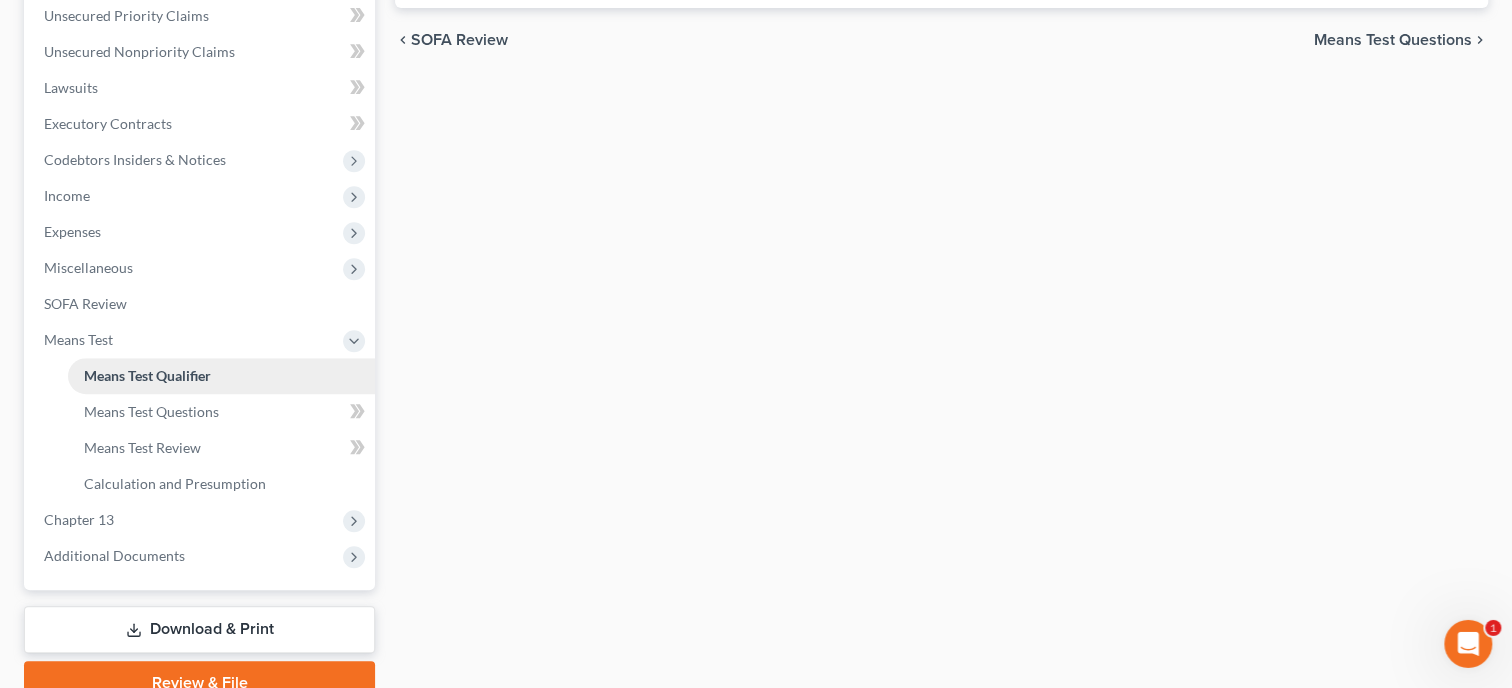 scroll, scrollTop: 588, scrollLeft: 0, axis: vertical 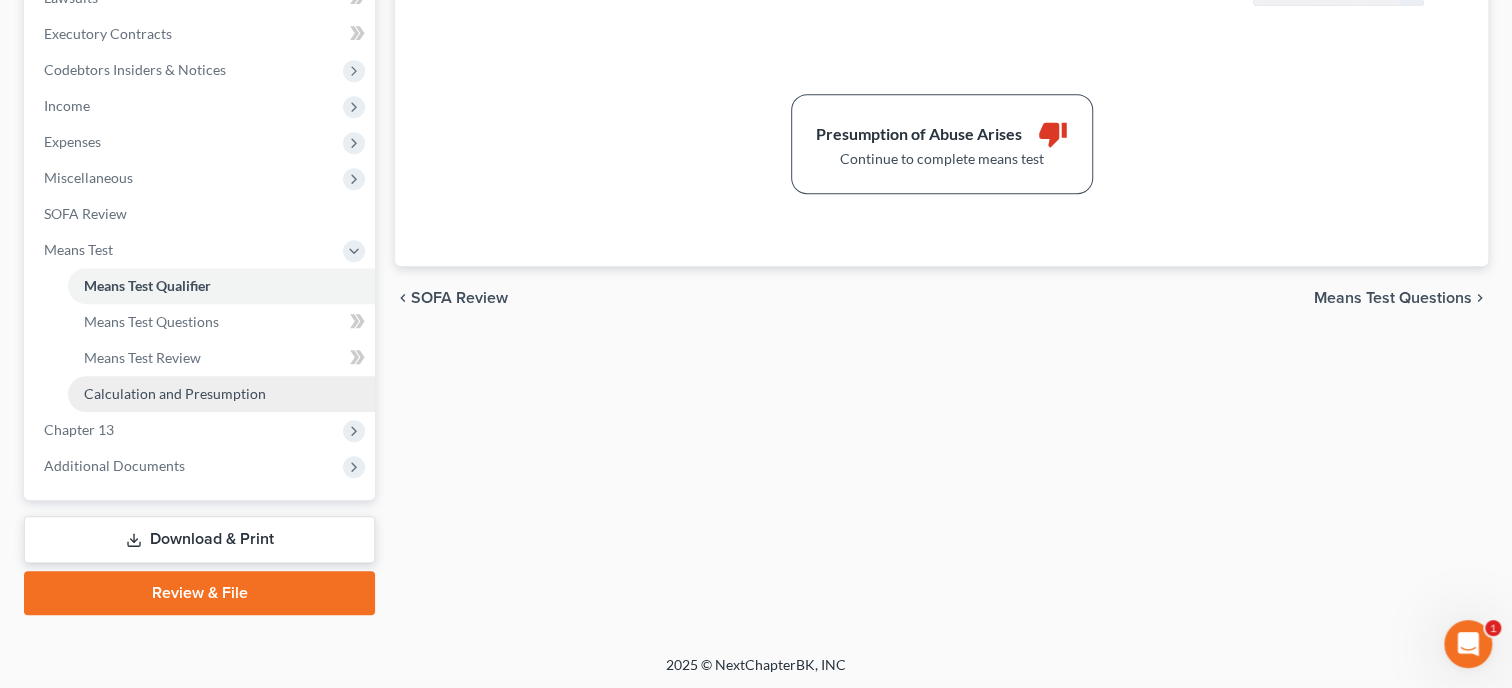 click on "Calculation and Presumption" at bounding box center [175, 393] 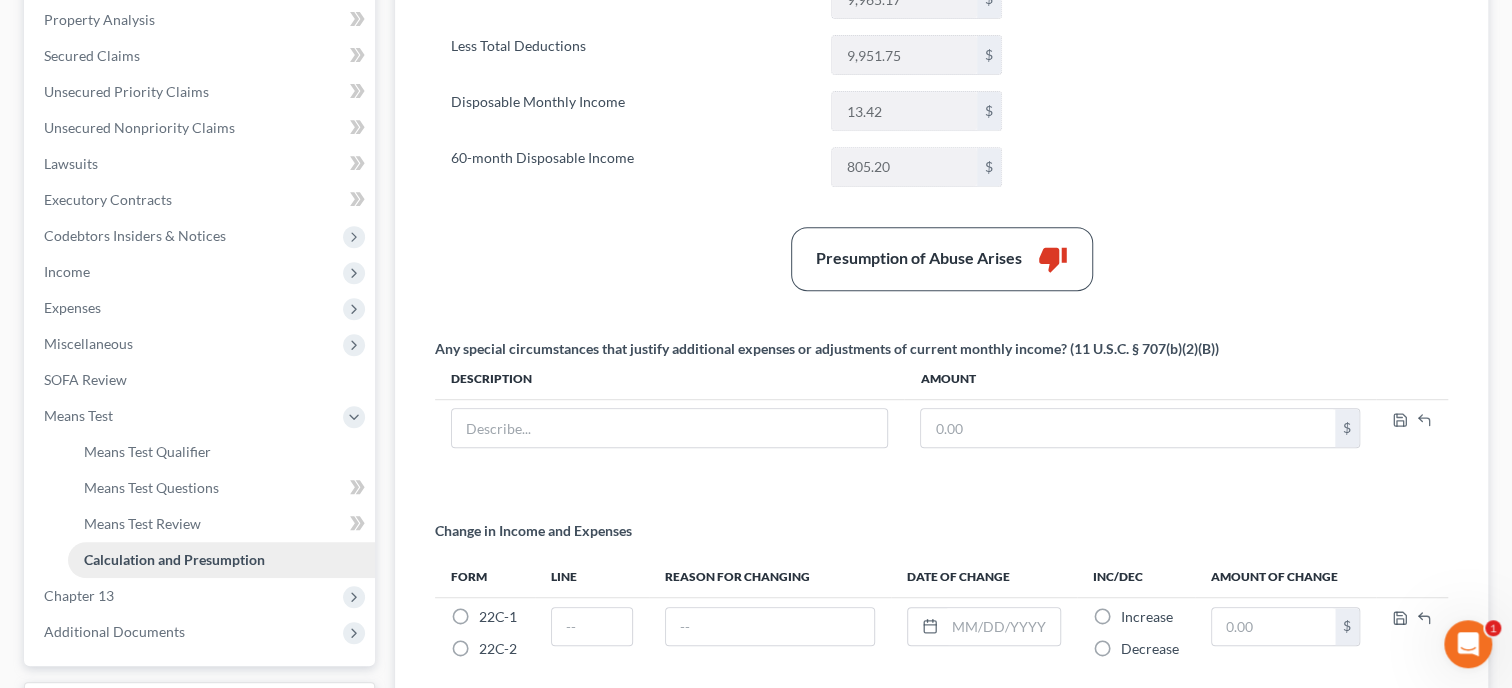scroll, scrollTop: 514, scrollLeft: 0, axis: vertical 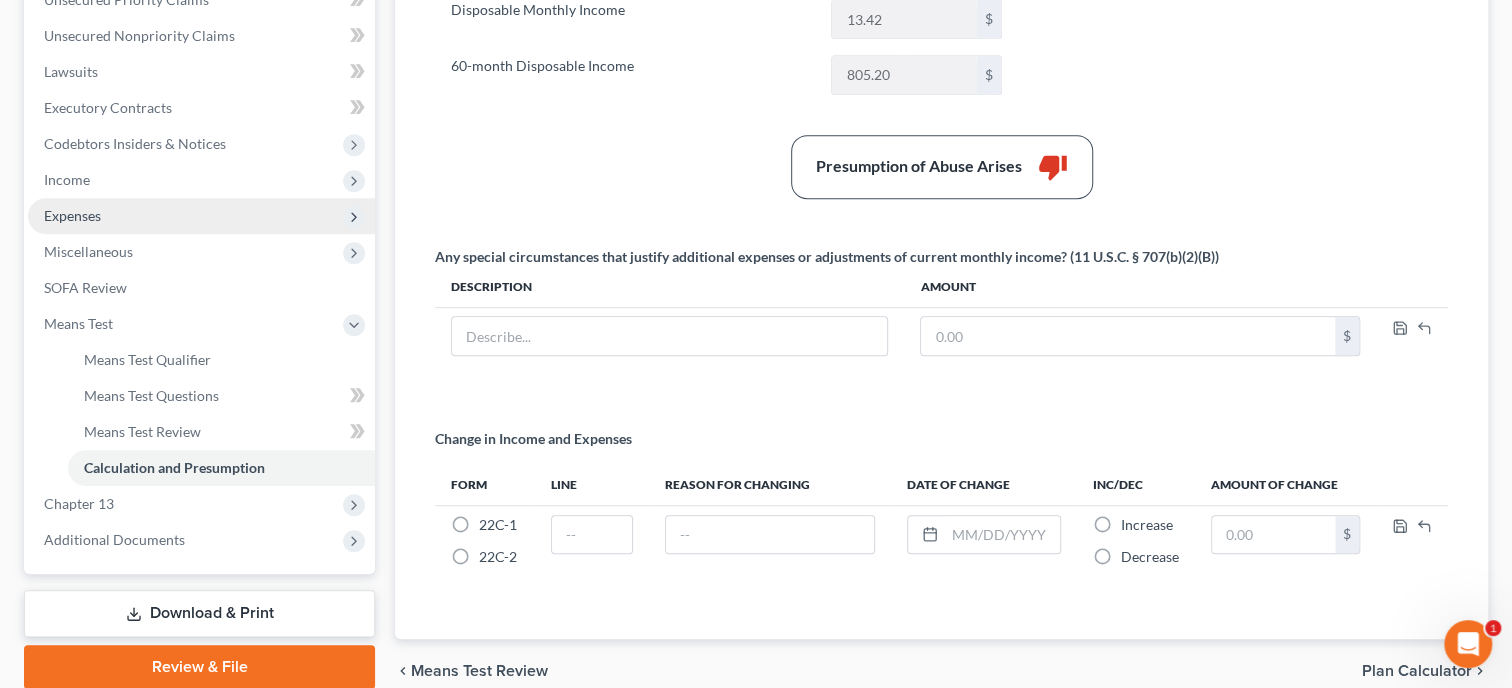 click on "Expenses" at bounding box center (201, 216) 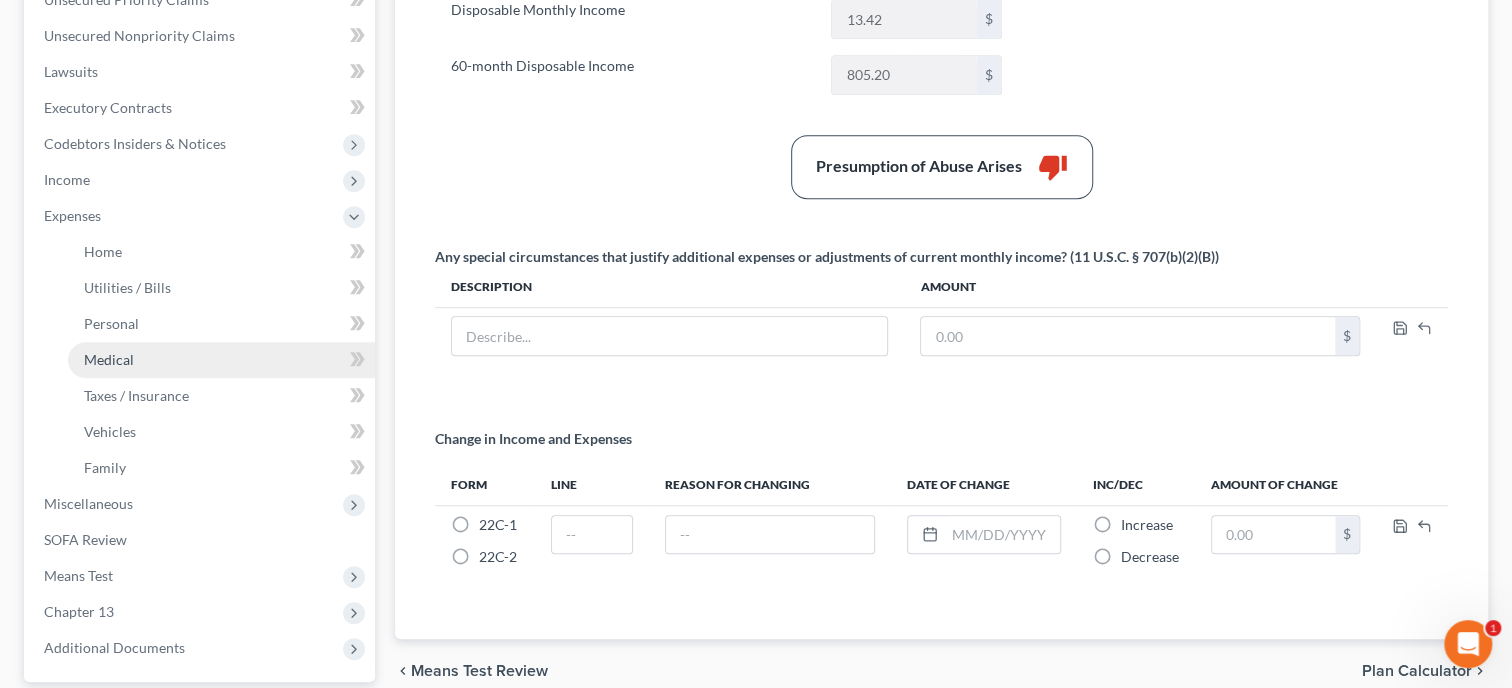 click on "Medical" at bounding box center (109, 359) 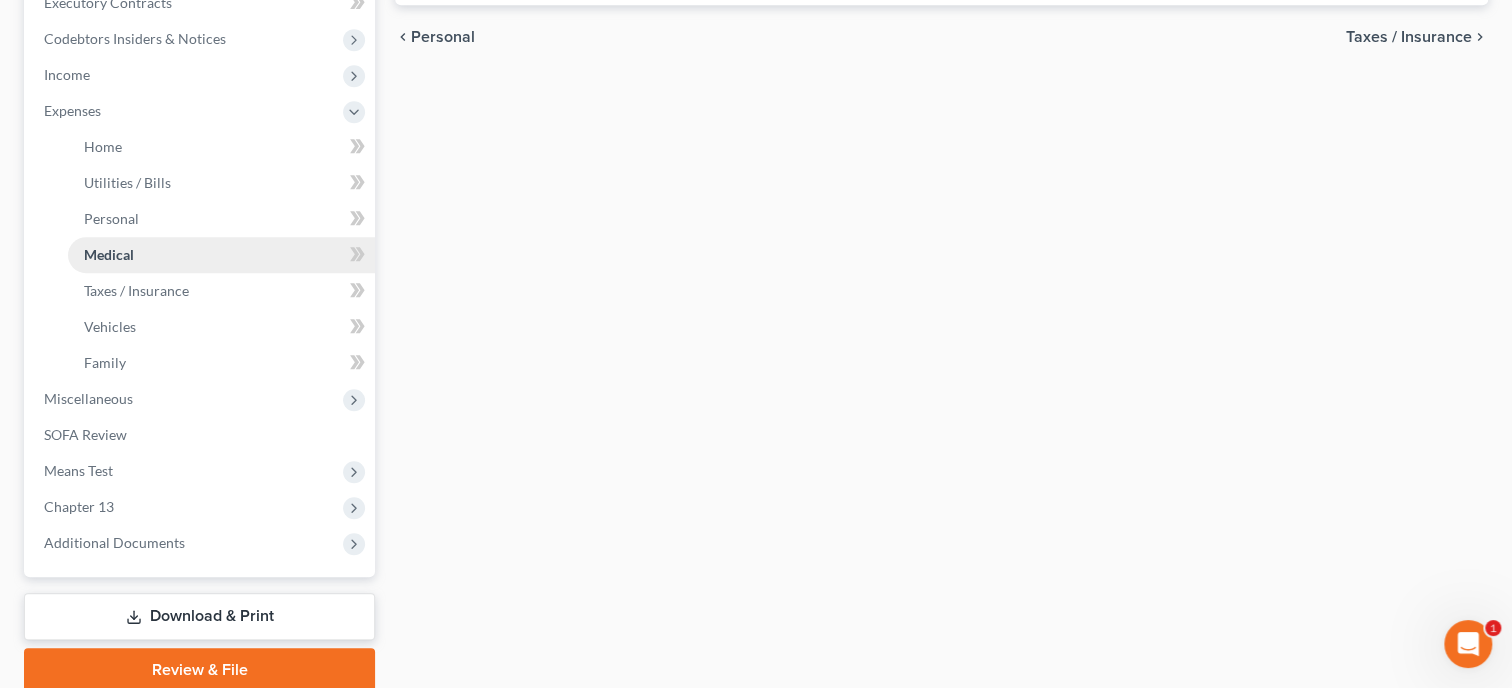 scroll, scrollTop: 696, scrollLeft: 0, axis: vertical 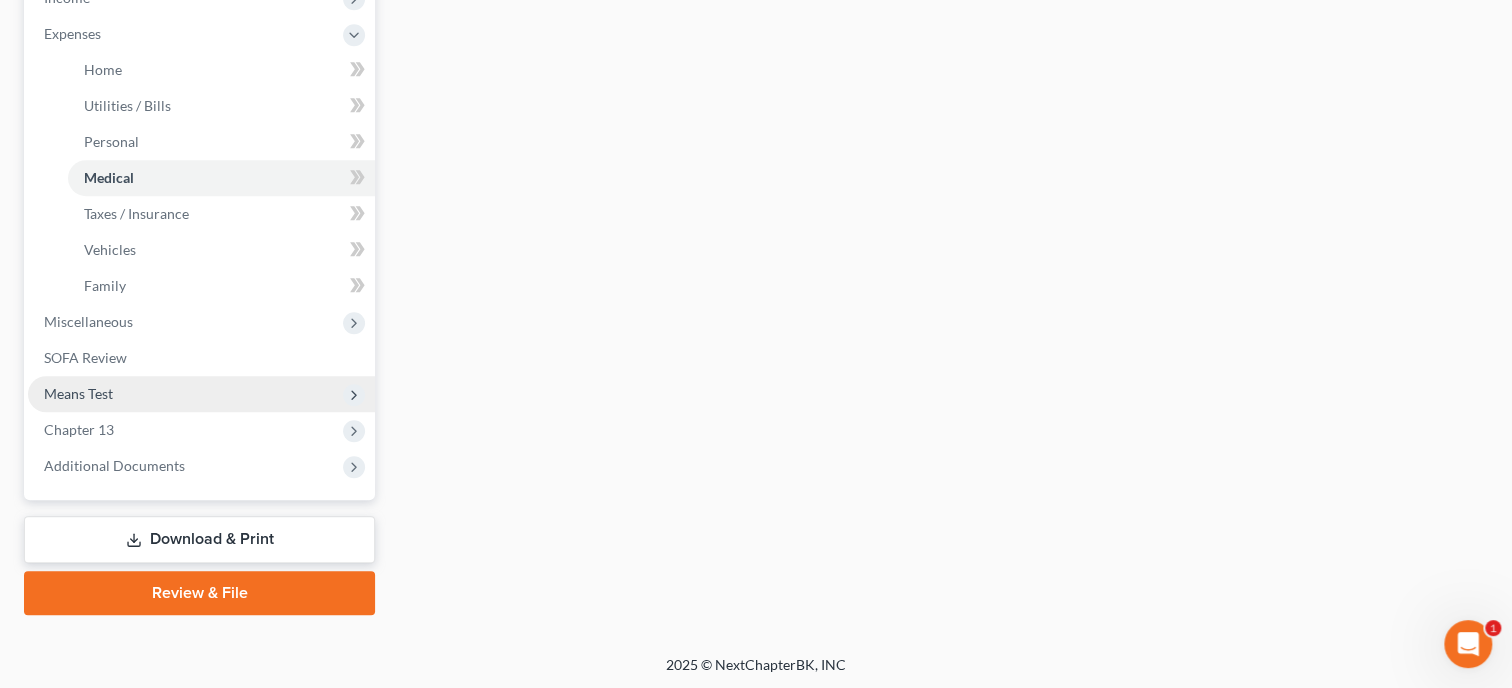 click on "Means Test" at bounding box center (201, 394) 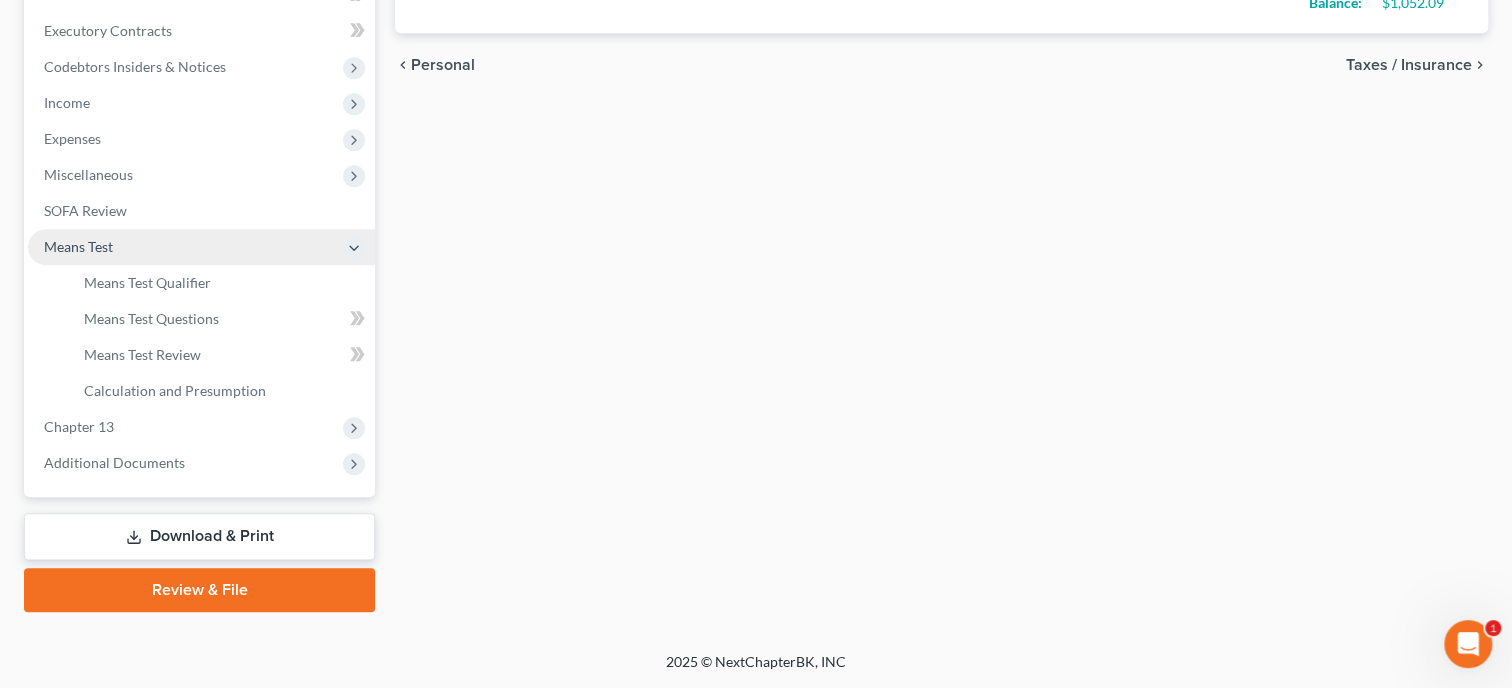 scroll, scrollTop: 588, scrollLeft: 0, axis: vertical 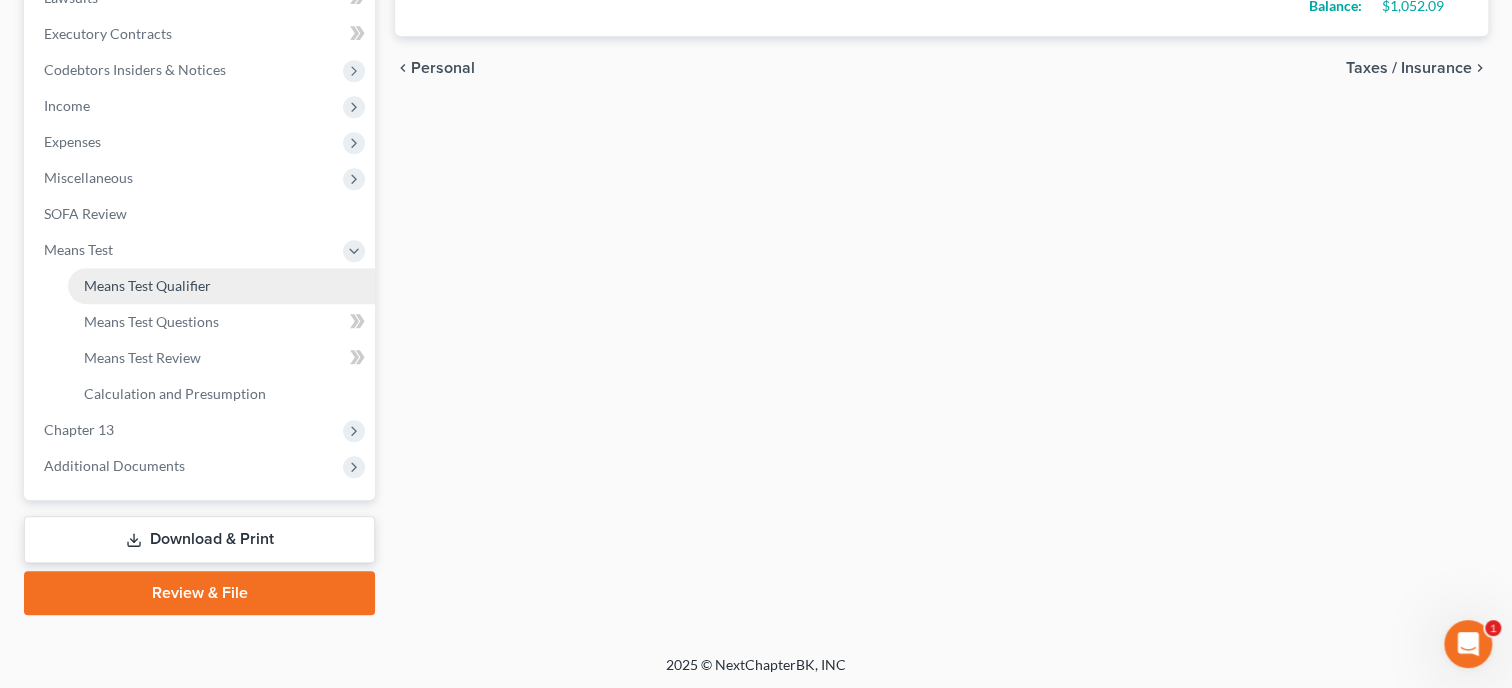 click on "Means Test Qualifier" at bounding box center (147, 285) 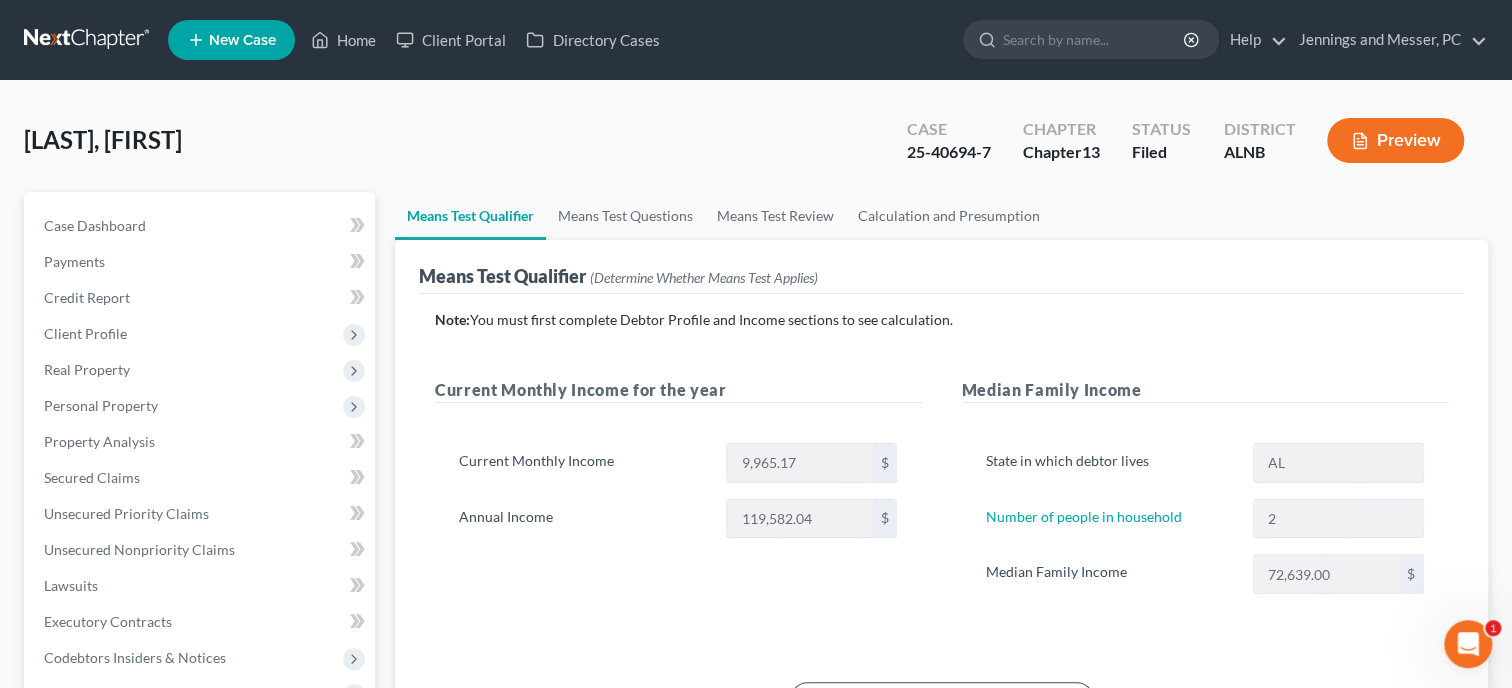 scroll, scrollTop: 0, scrollLeft: 0, axis: both 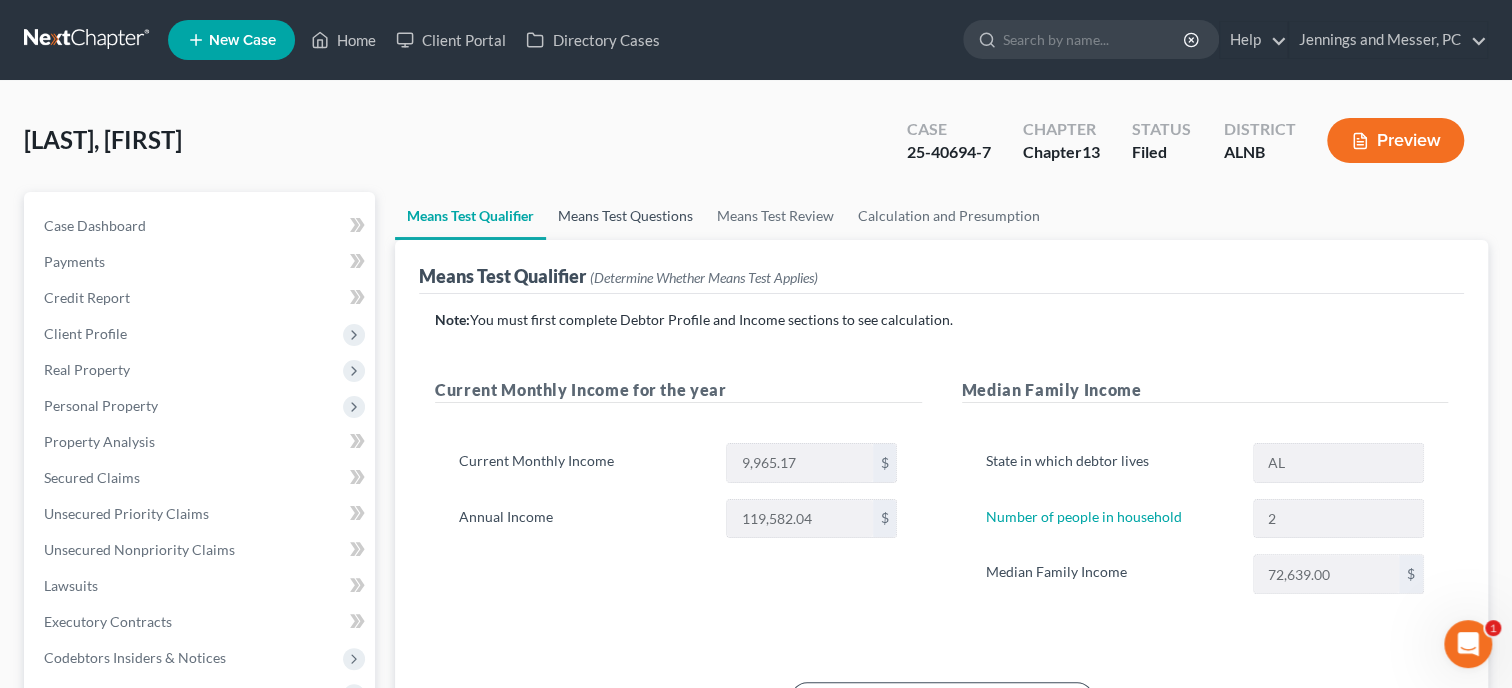 click on "Means Test Questions" at bounding box center (625, 216) 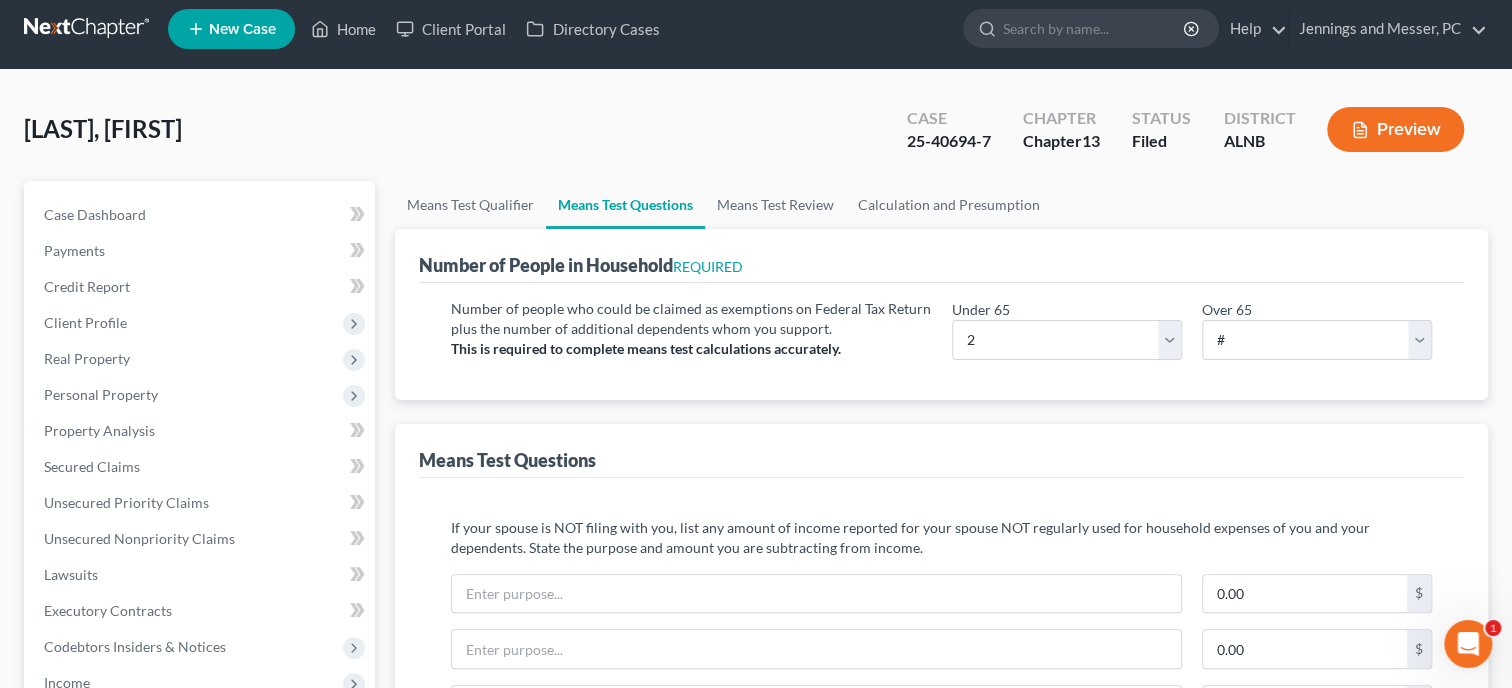 scroll, scrollTop: 0, scrollLeft: 0, axis: both 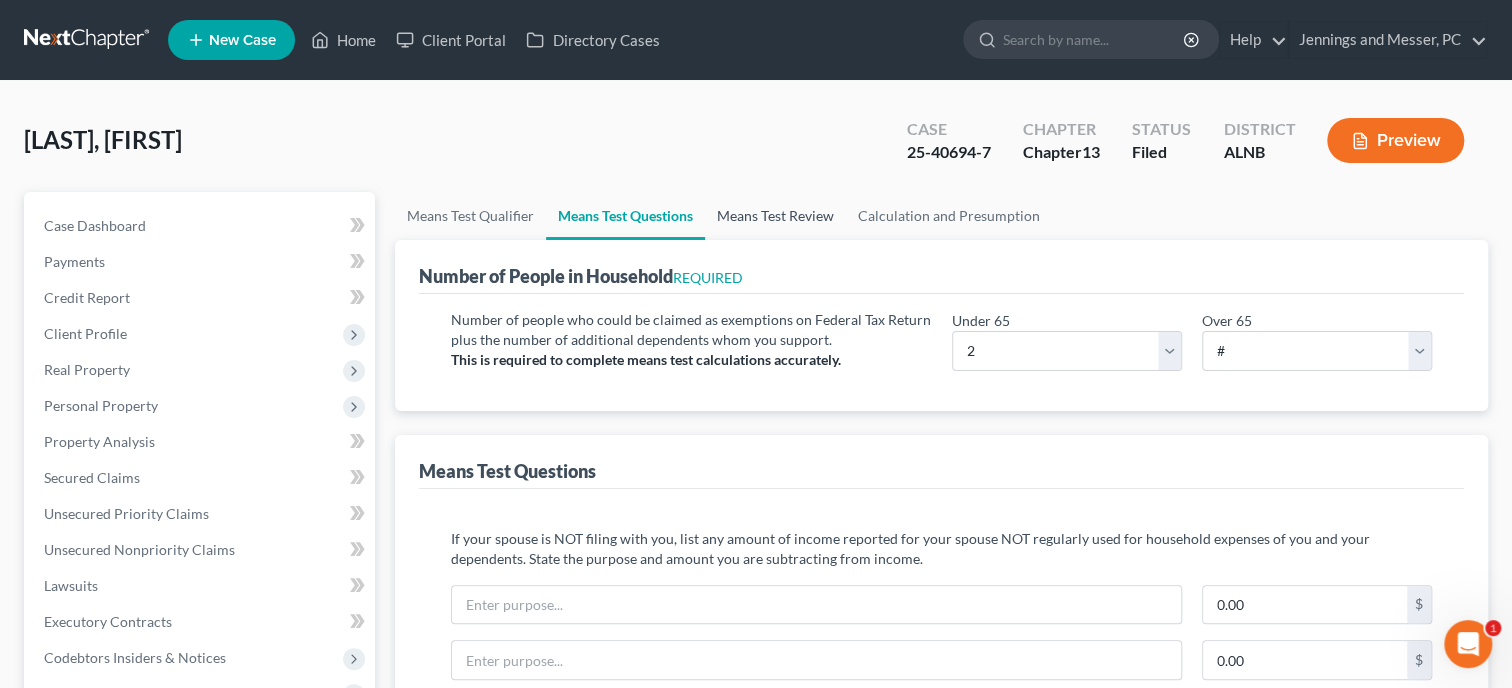 click on "Means Test Review" at bounding box center (775, 216) 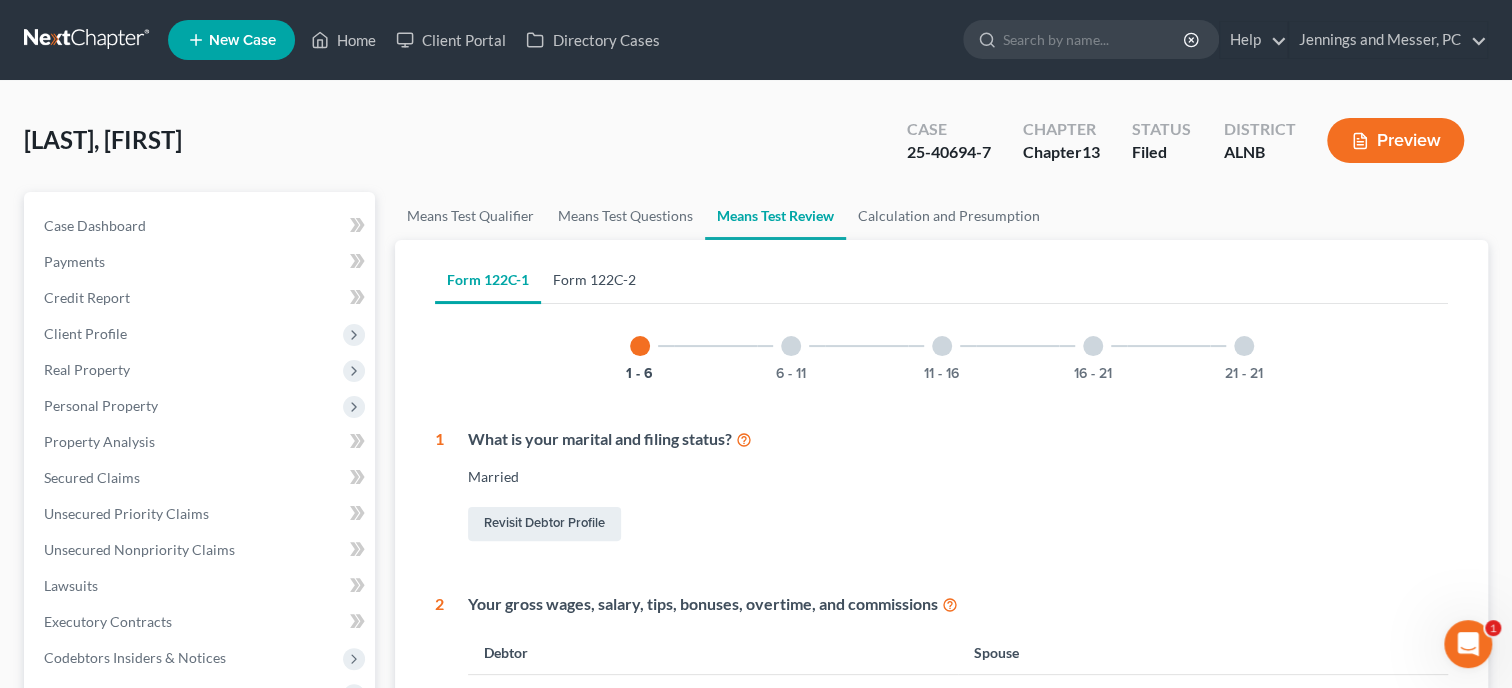 click on "Form 122C-2" at bounding box center (594, 280) 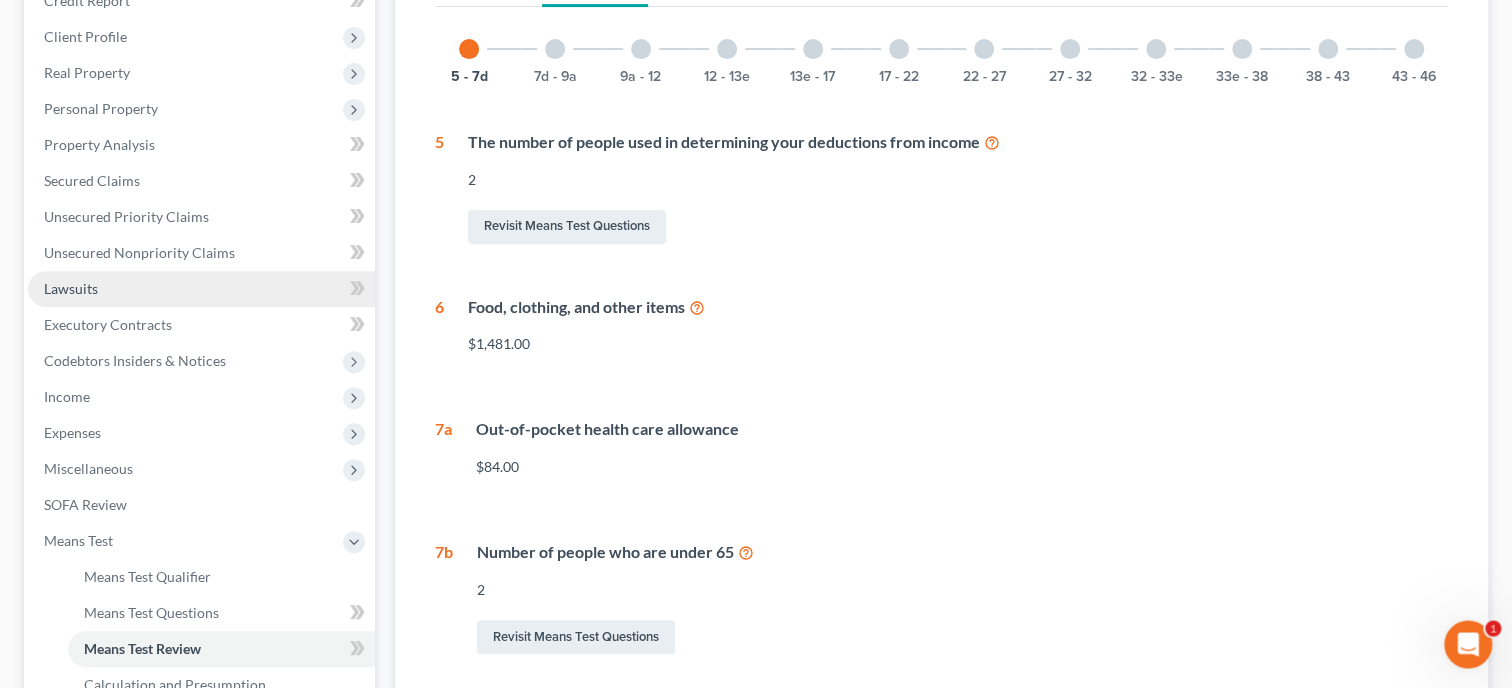 scroll, scrollTop: 308, scrollLeft: 0, axis: vertical 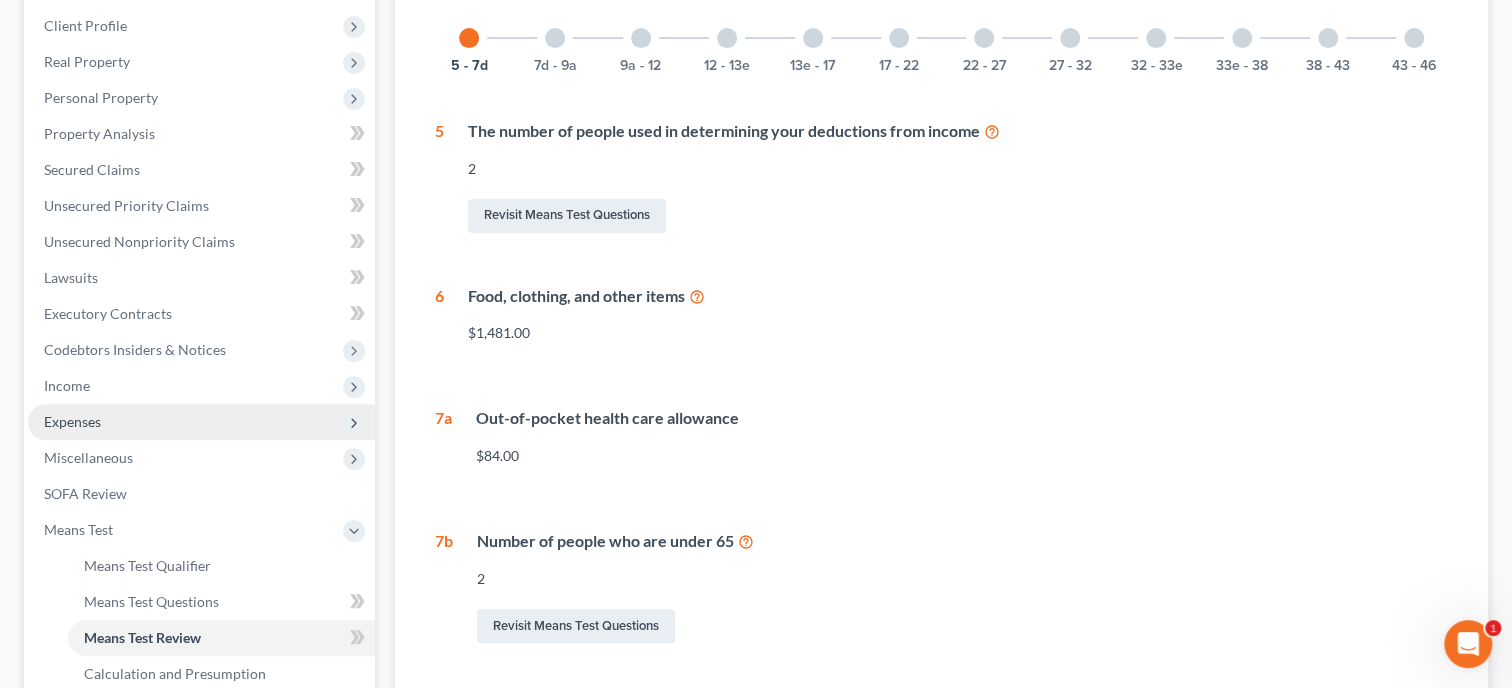 click on "Expenses" at bounding box center (72, 421) 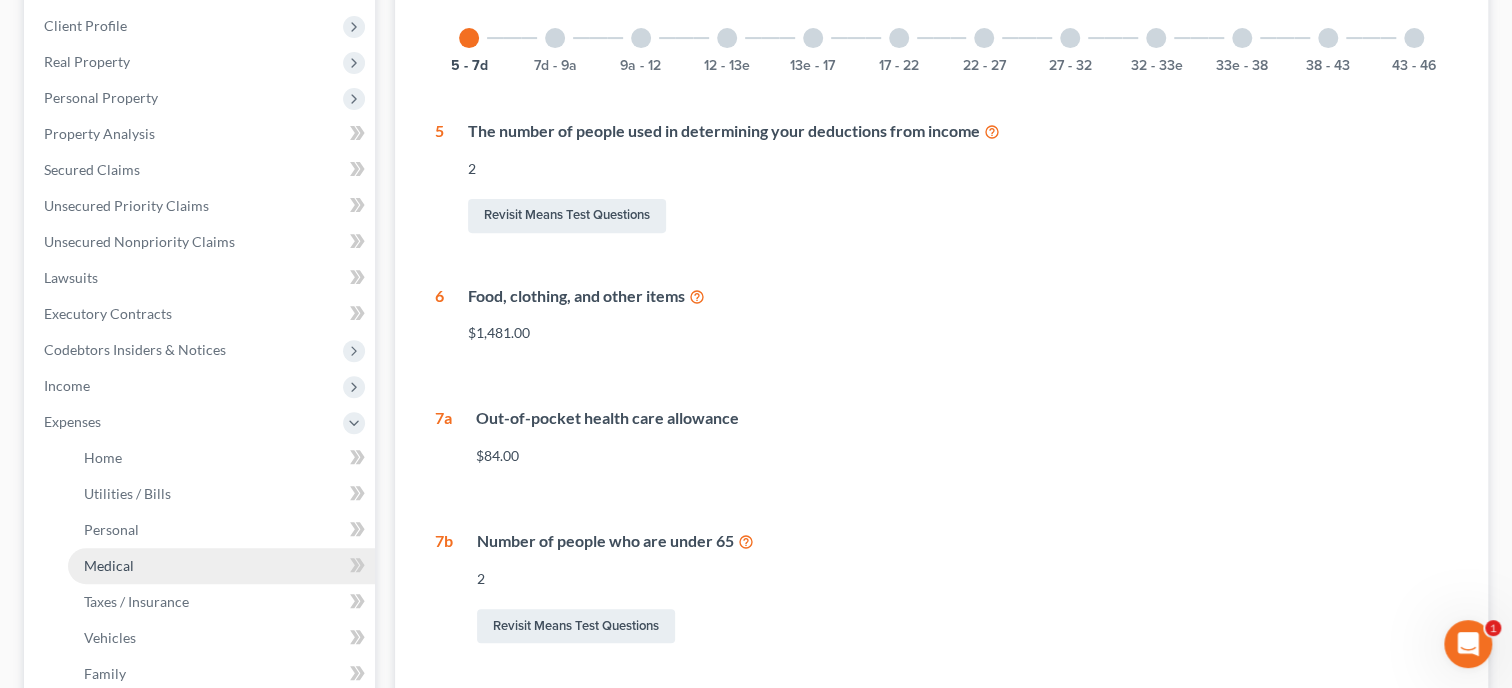 click on "Medical" at bounding box center (109, 565) 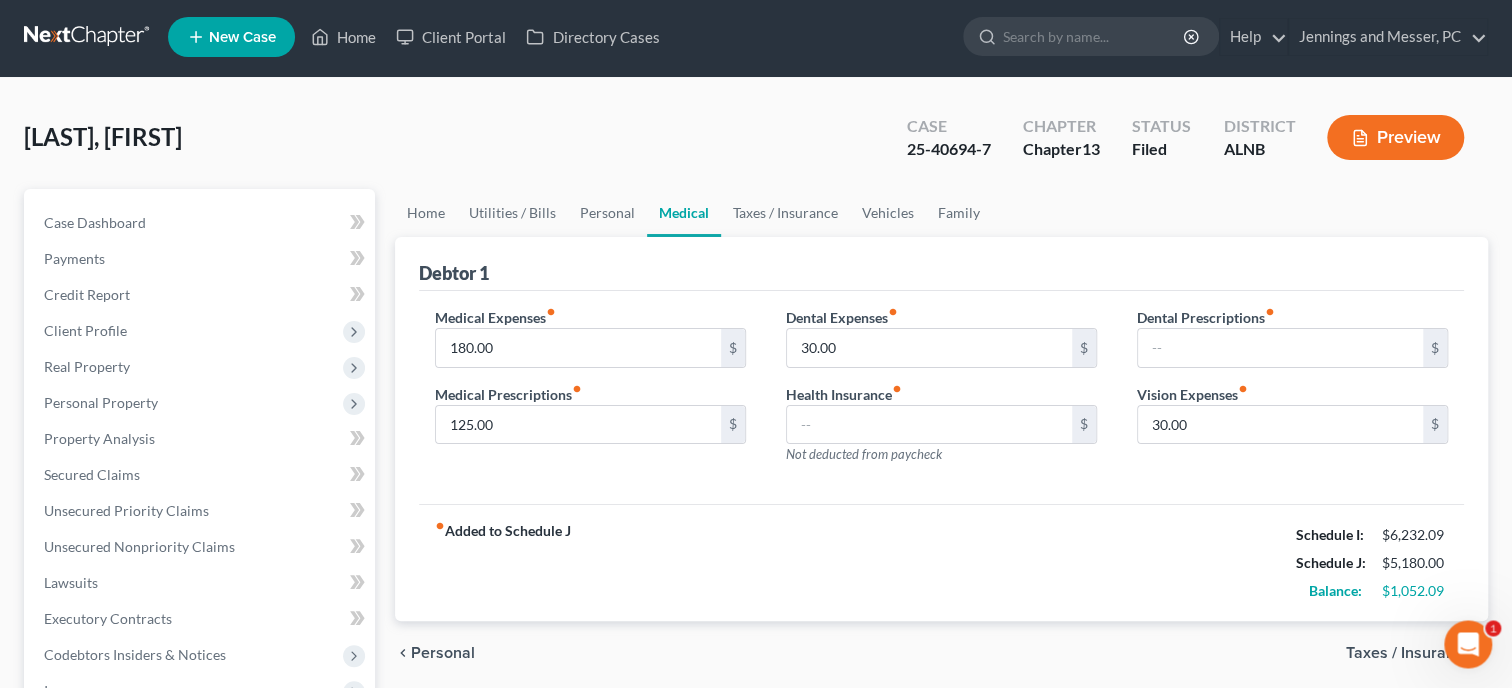 scroll, scrollTop: 0, scrollLeft: 0, axis: both 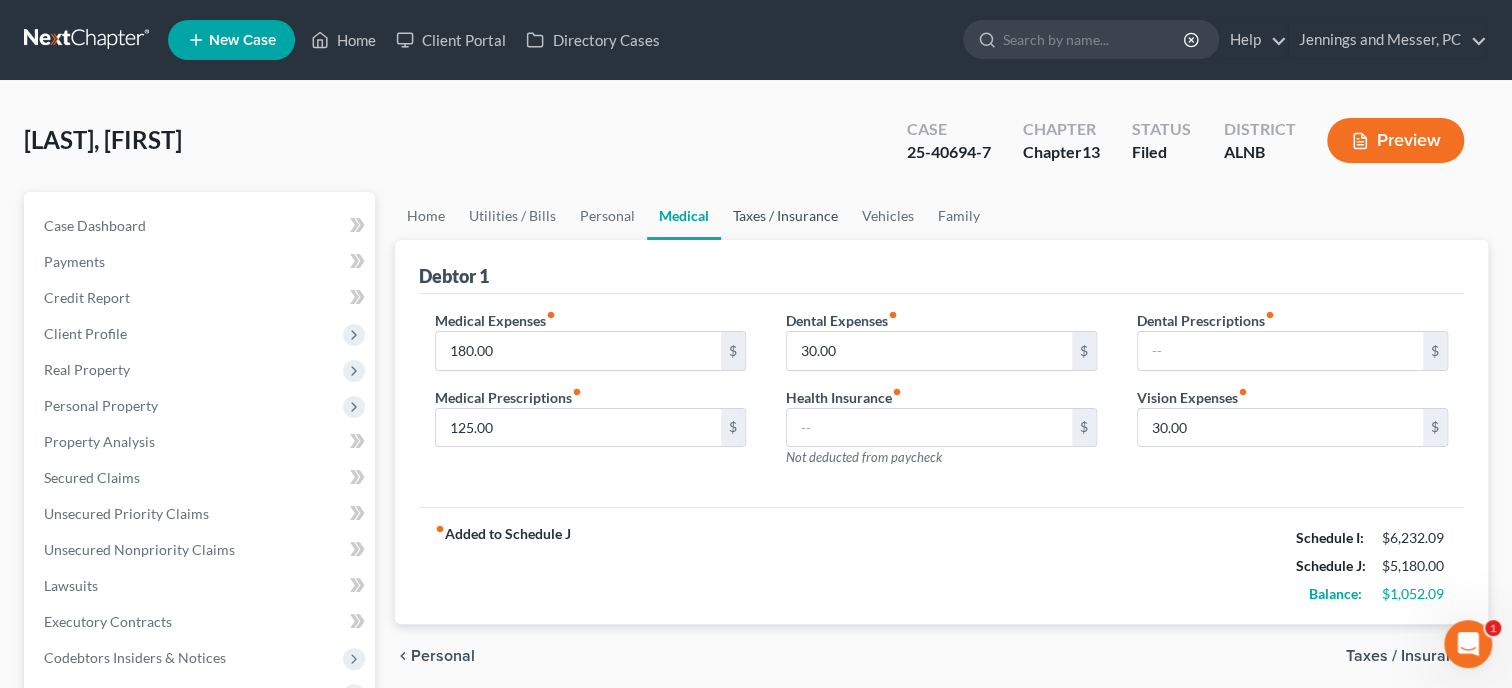 click on "Taxes / Insurance" at bounding box center (785, 216) 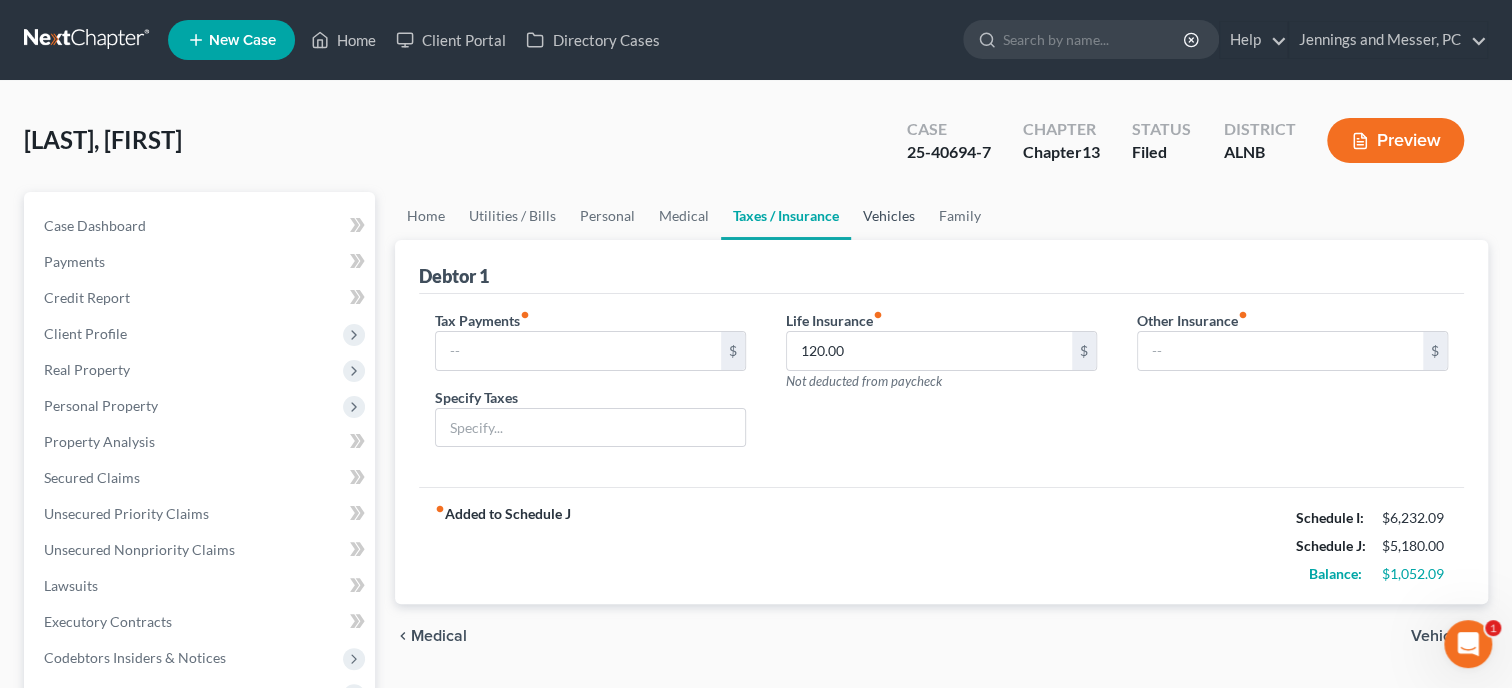 click on "Vehicles" at bounding box center (889, 216) 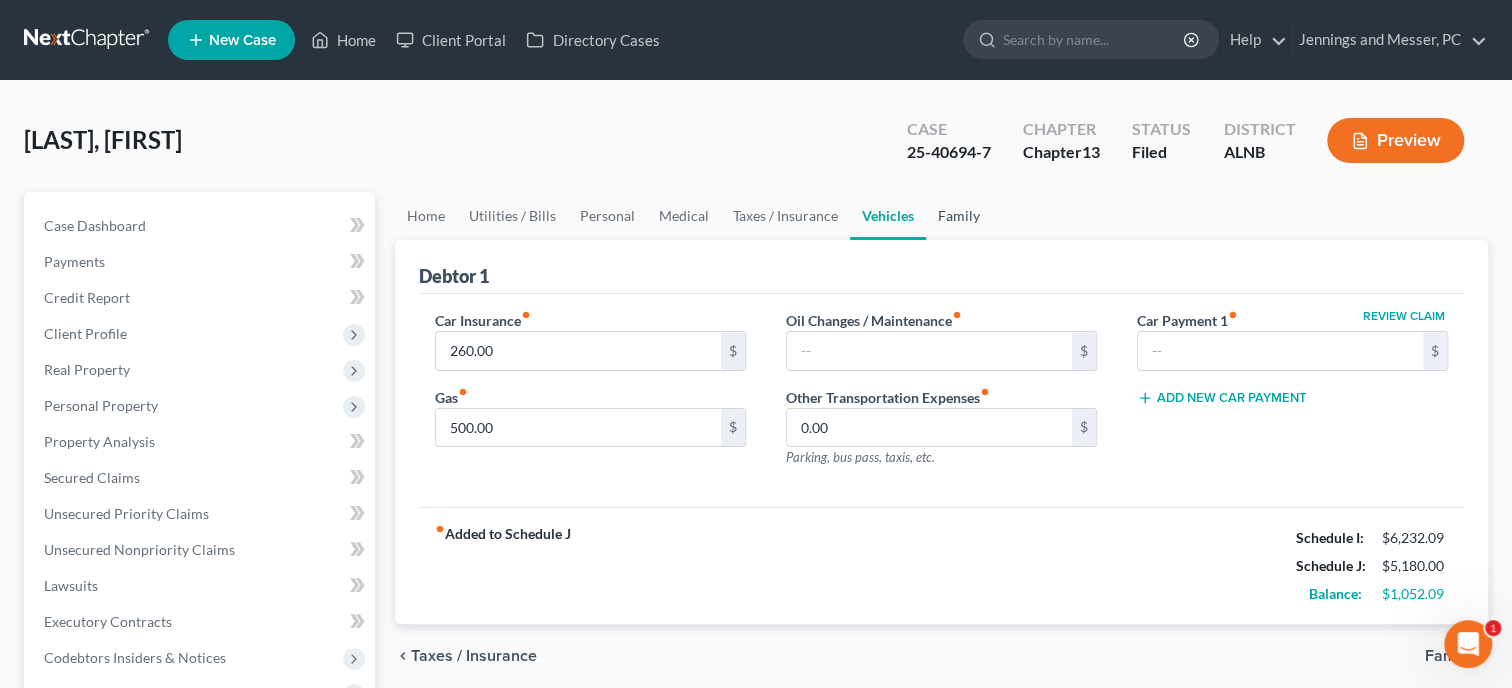 click on "Family" at bounding box center (959, 216) 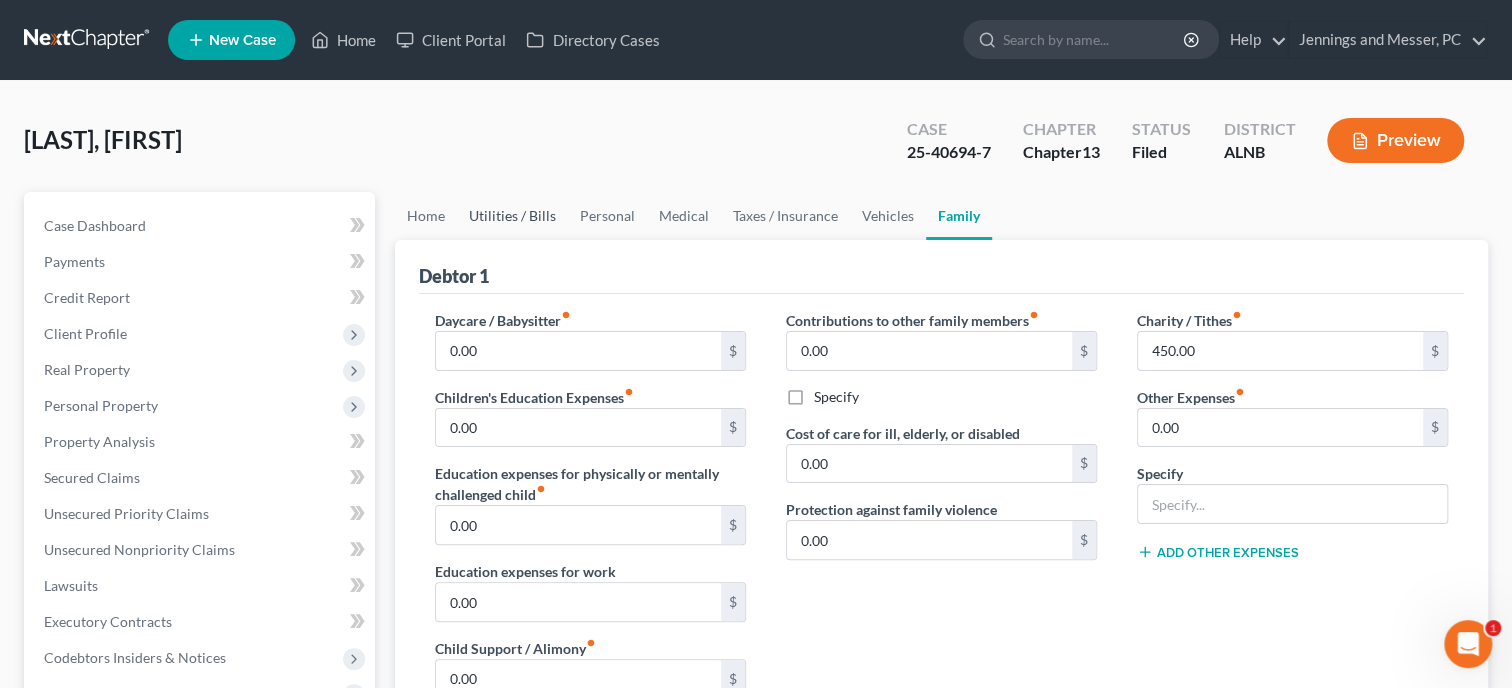 click on "Utilities / Bills" at bounding box center [512, 216] 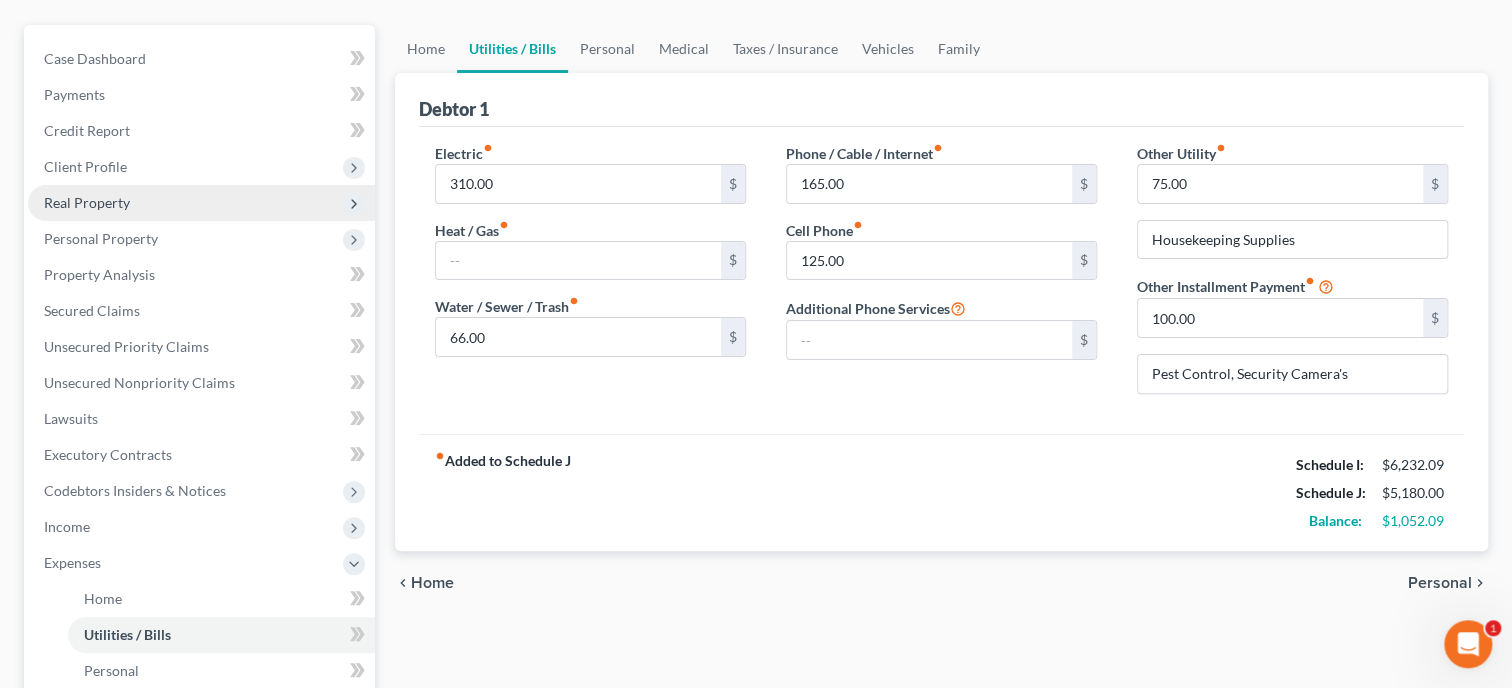 scroll, scrollTop: 205, scrollLeft: 0, axis: vertical 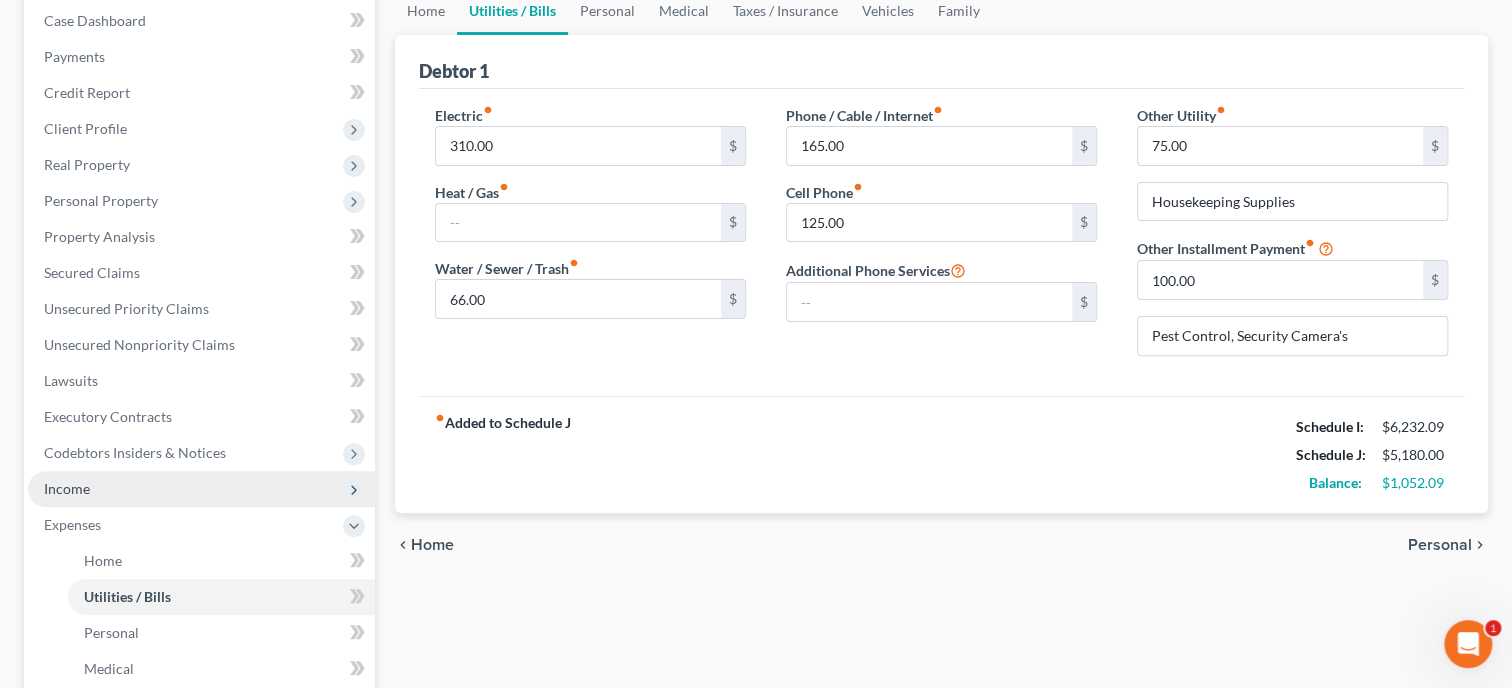 click on "Income" at bounding box center (201, 489) 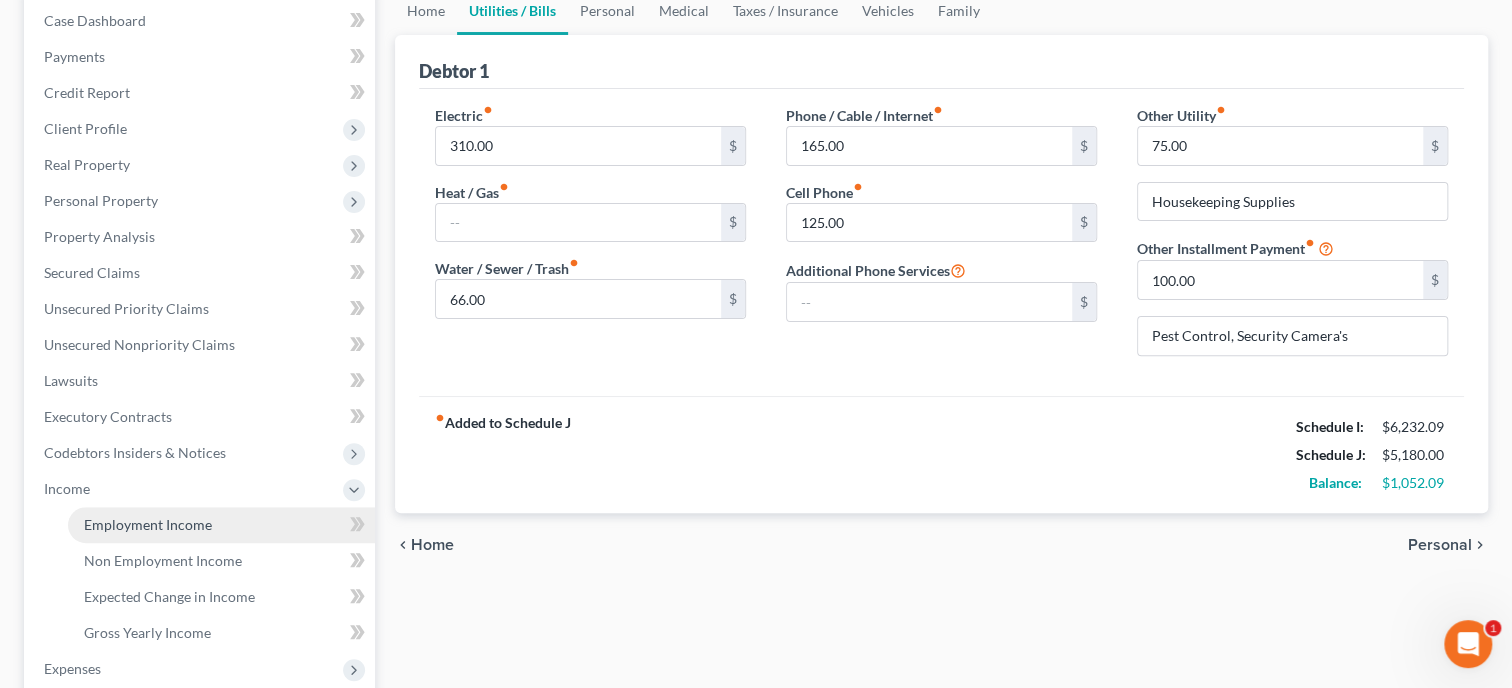click on "Employment Income" at bounding box center [221, 525] 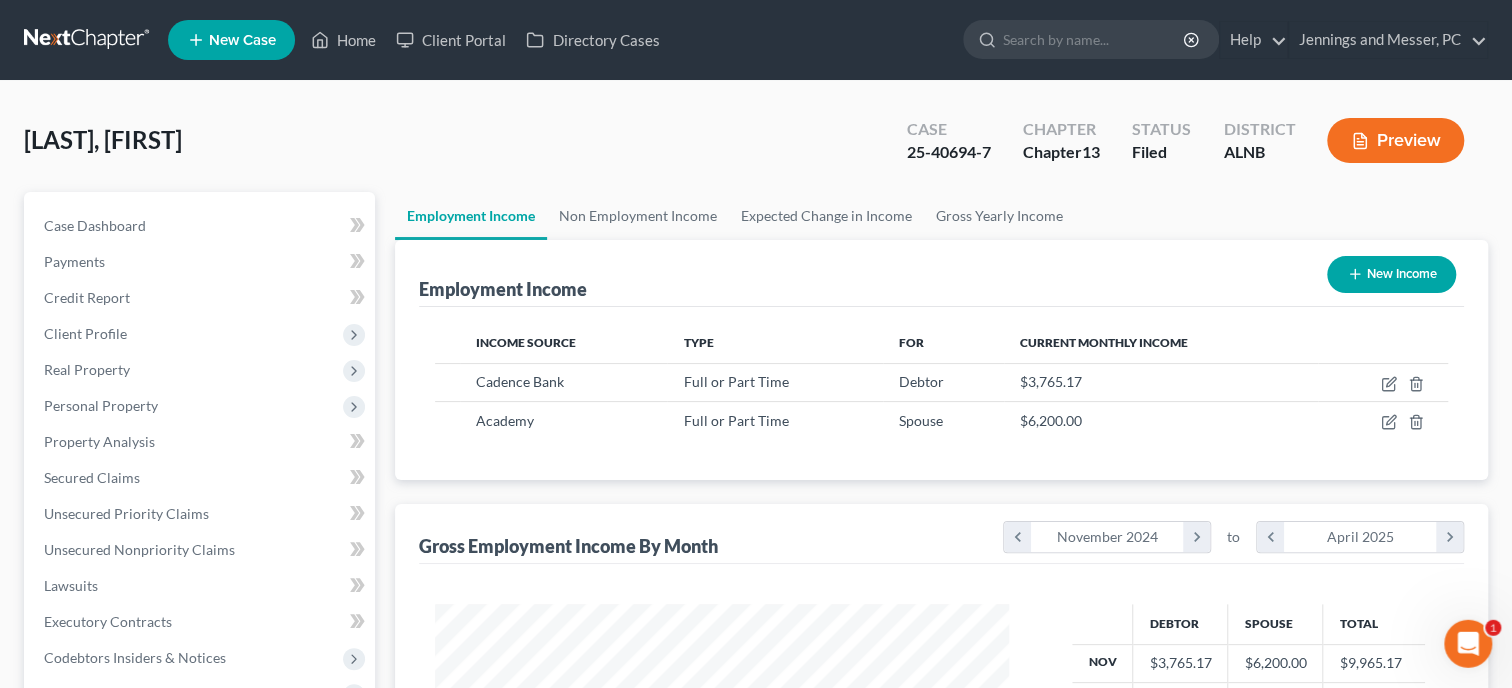 scroll, scrollTop: 0, scrollLeft: 0, axis: both 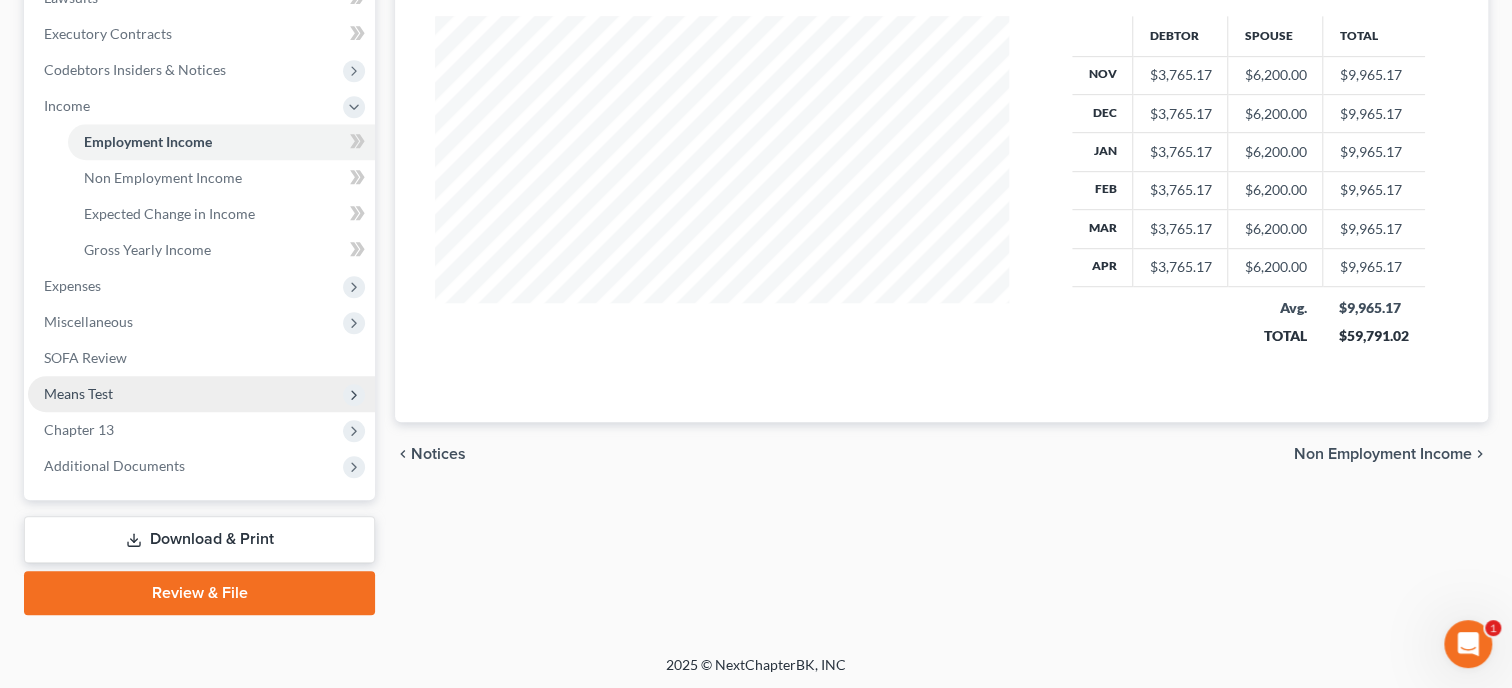 click on "Means Test" at bounding box center (201, 394) 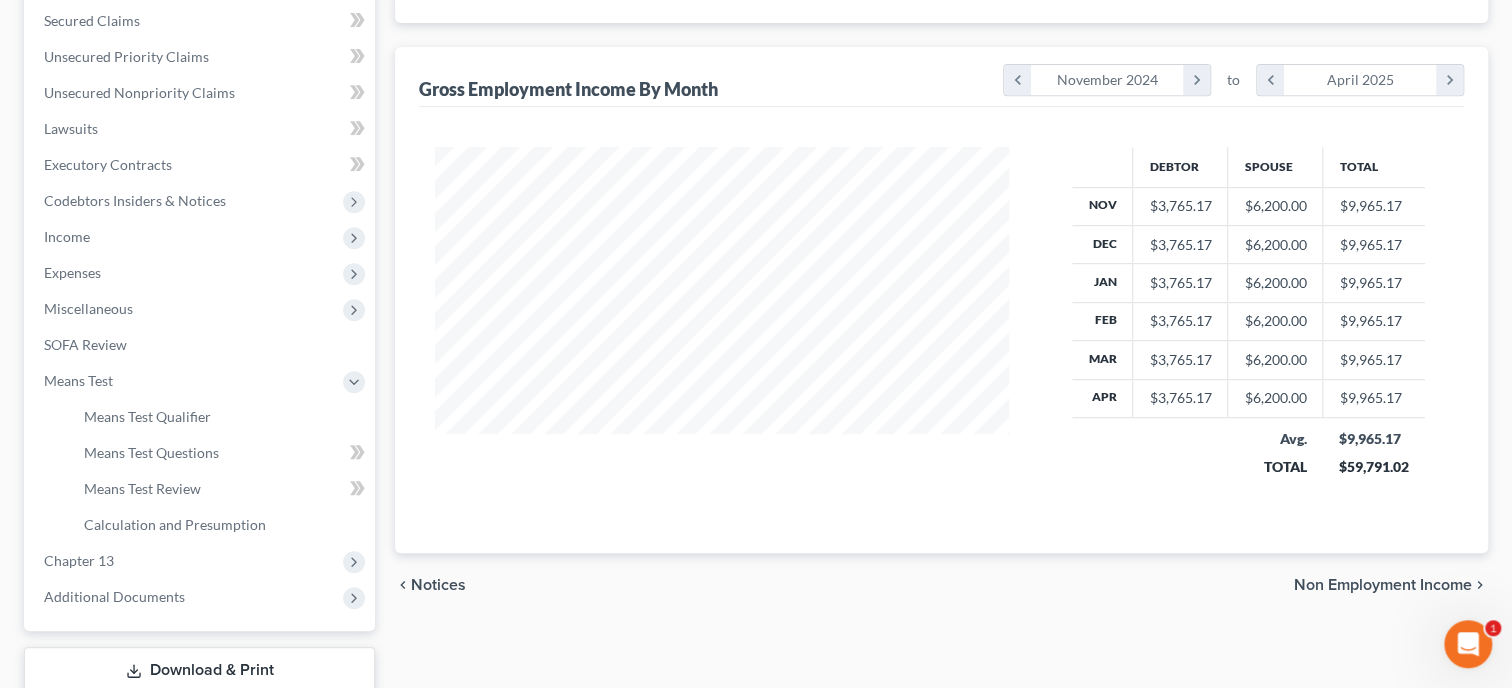 scroll, scrollTop: 383, scrollLeft: 0, axis: vertical 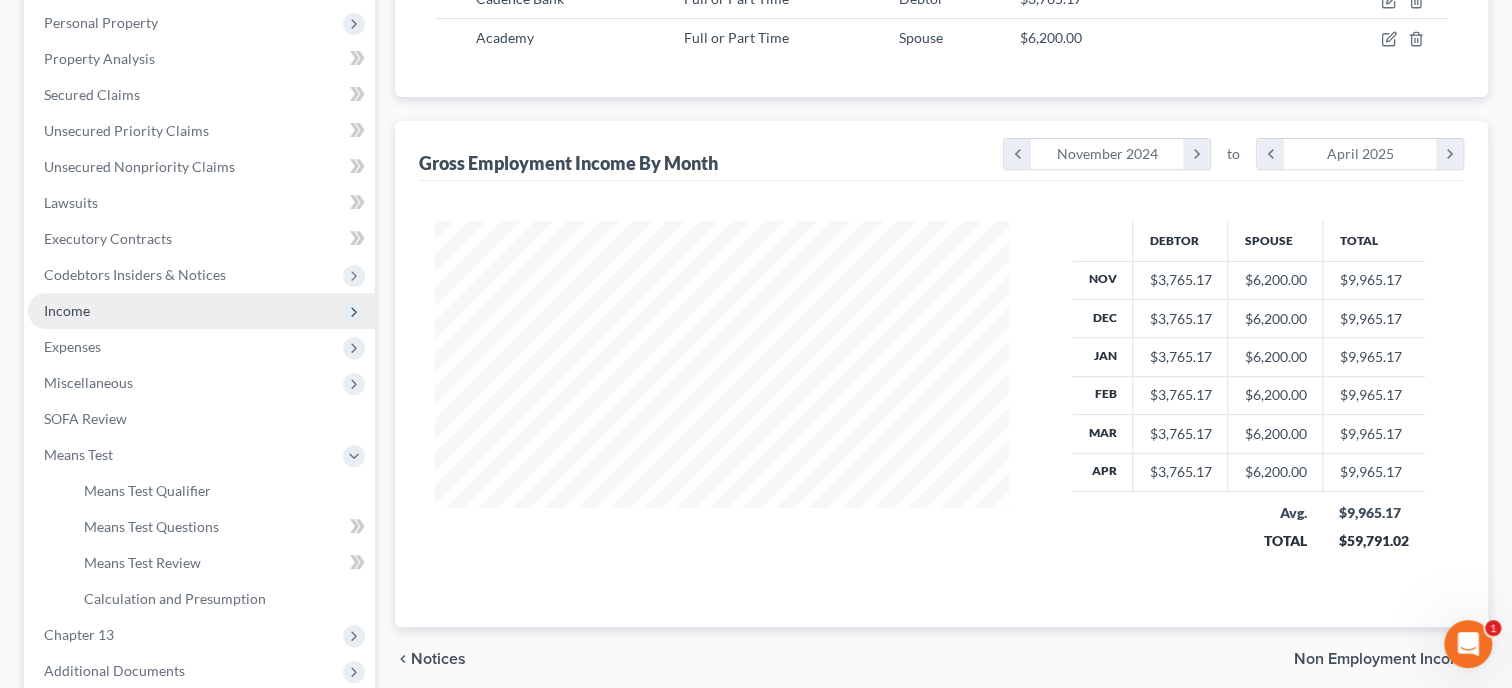 click on "Income" at bounding box center (201, 311) 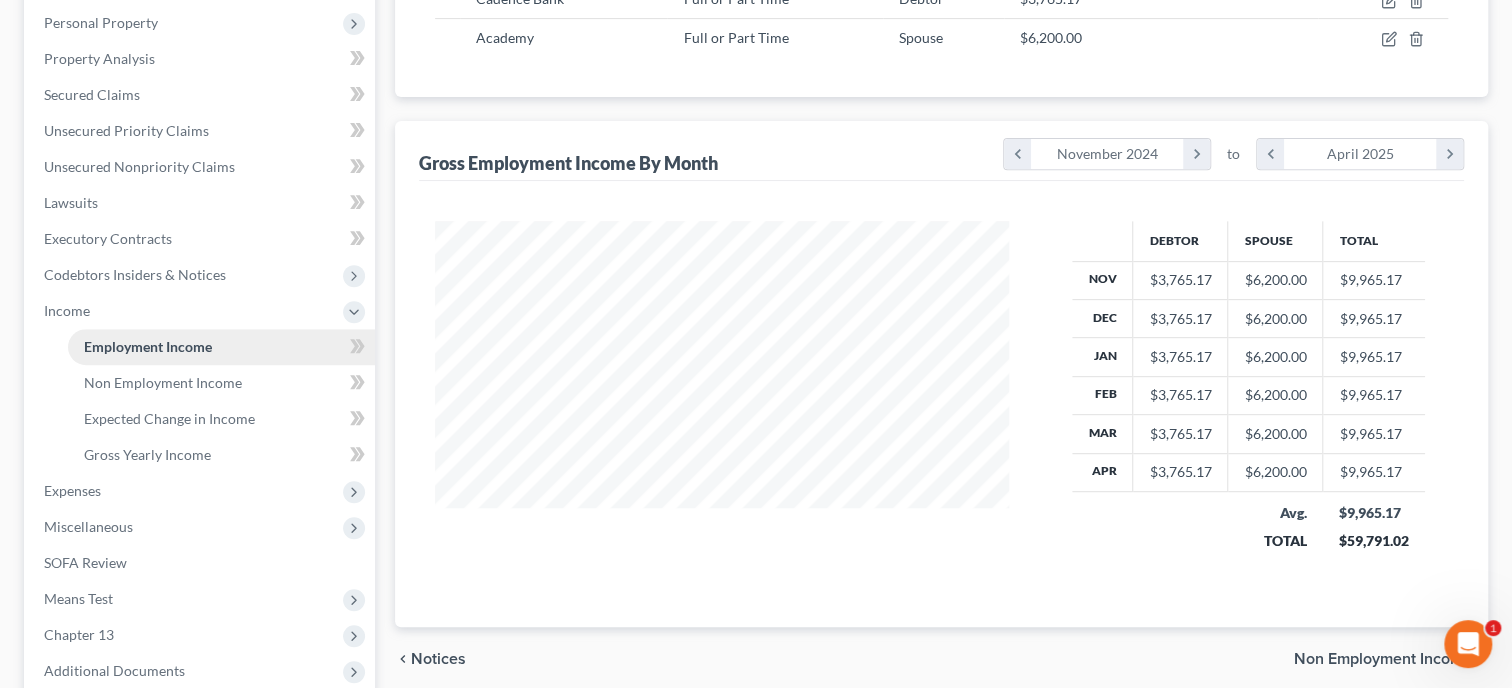 click on "Employment Income" at bounding box center [148, 346] 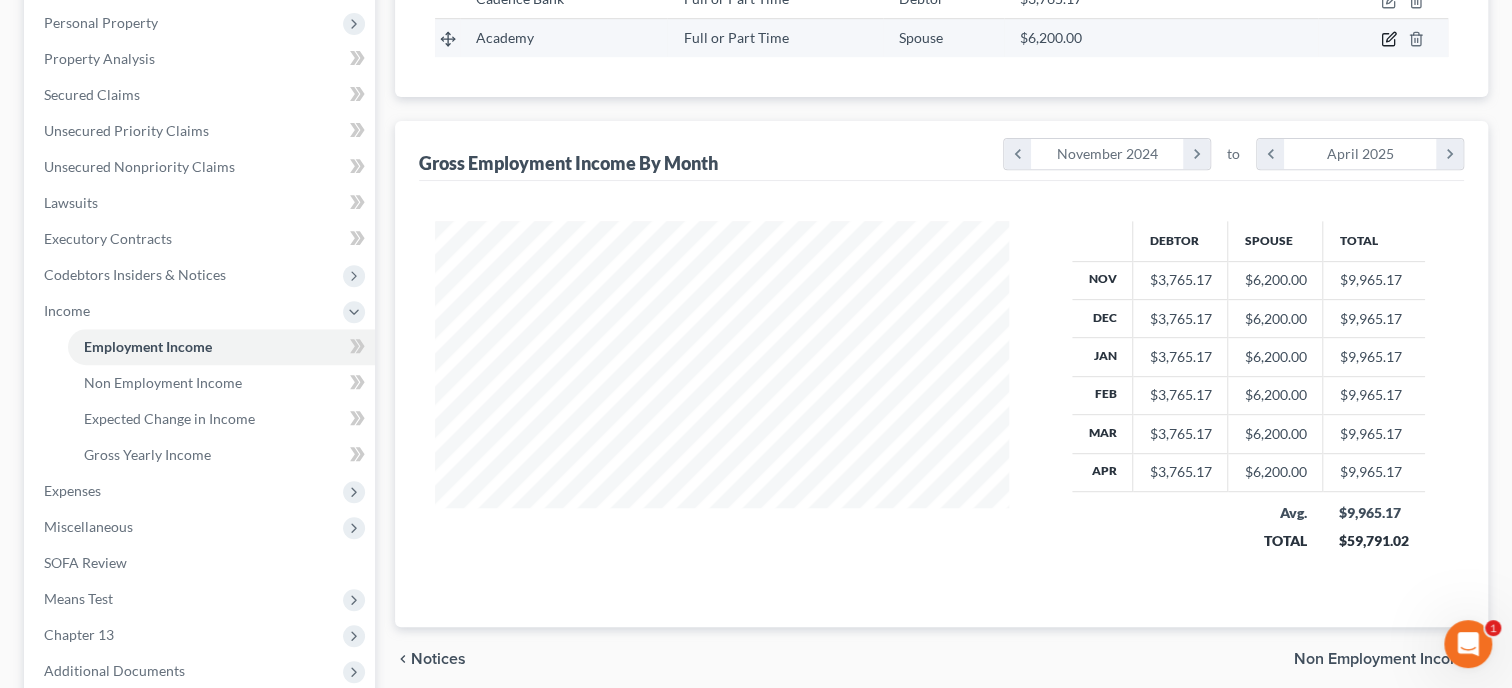 click 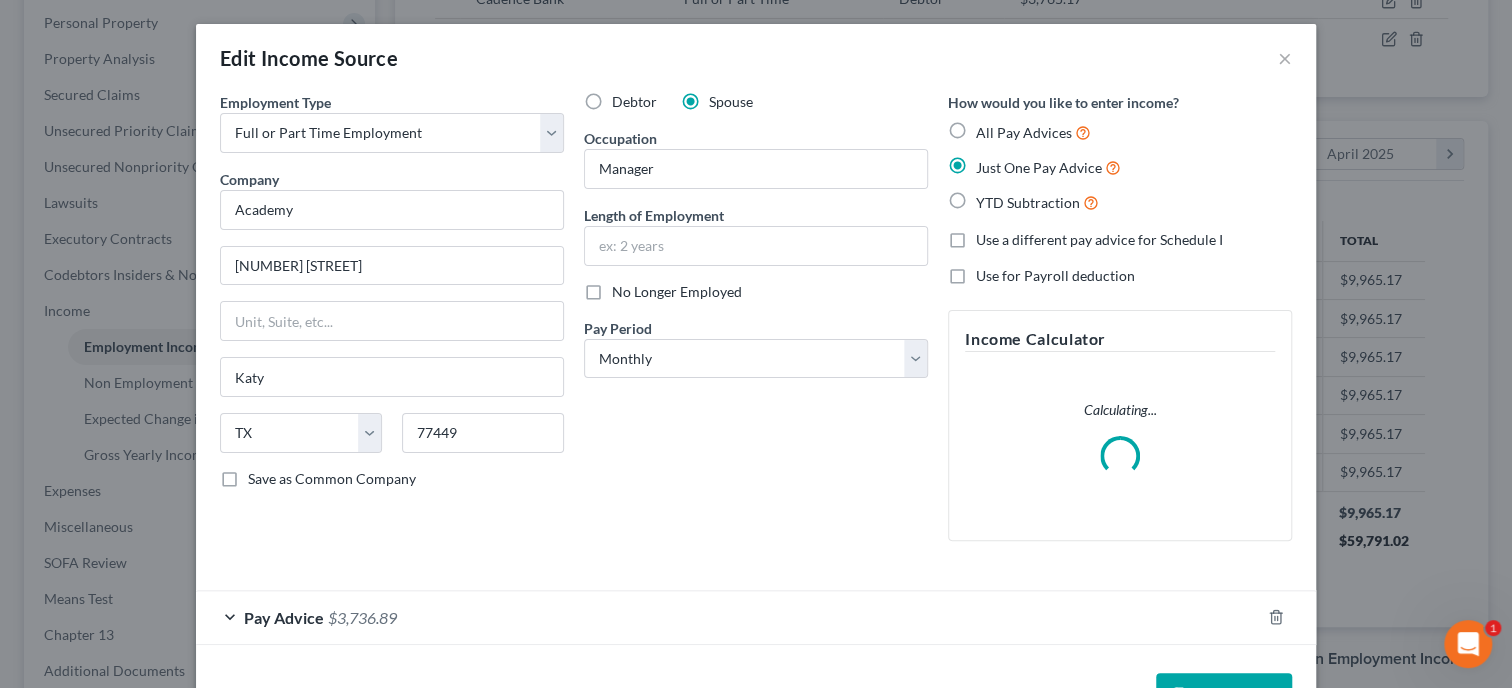 click on "$3,736.89" at bounding box center [362, 617] 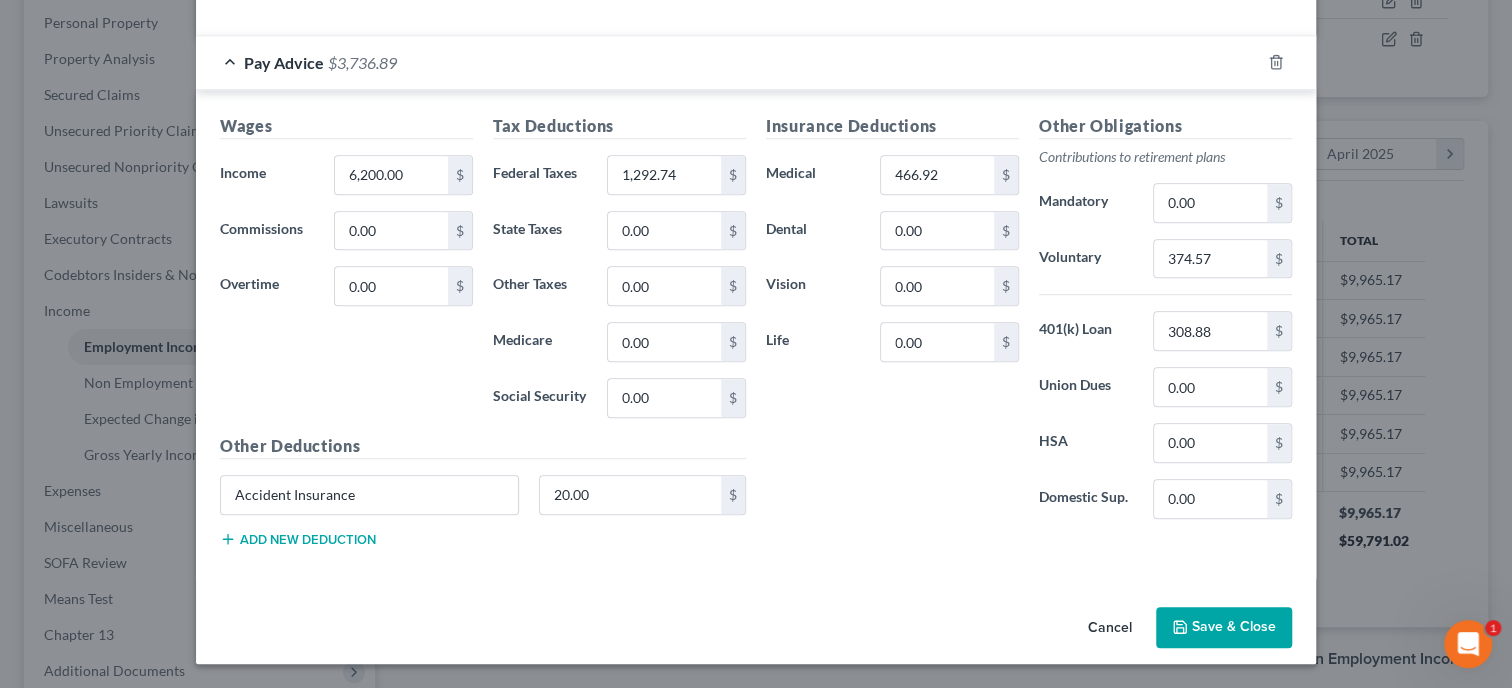 scroll, scrollTop: 532, scrollLeft: 0, axis: vertical 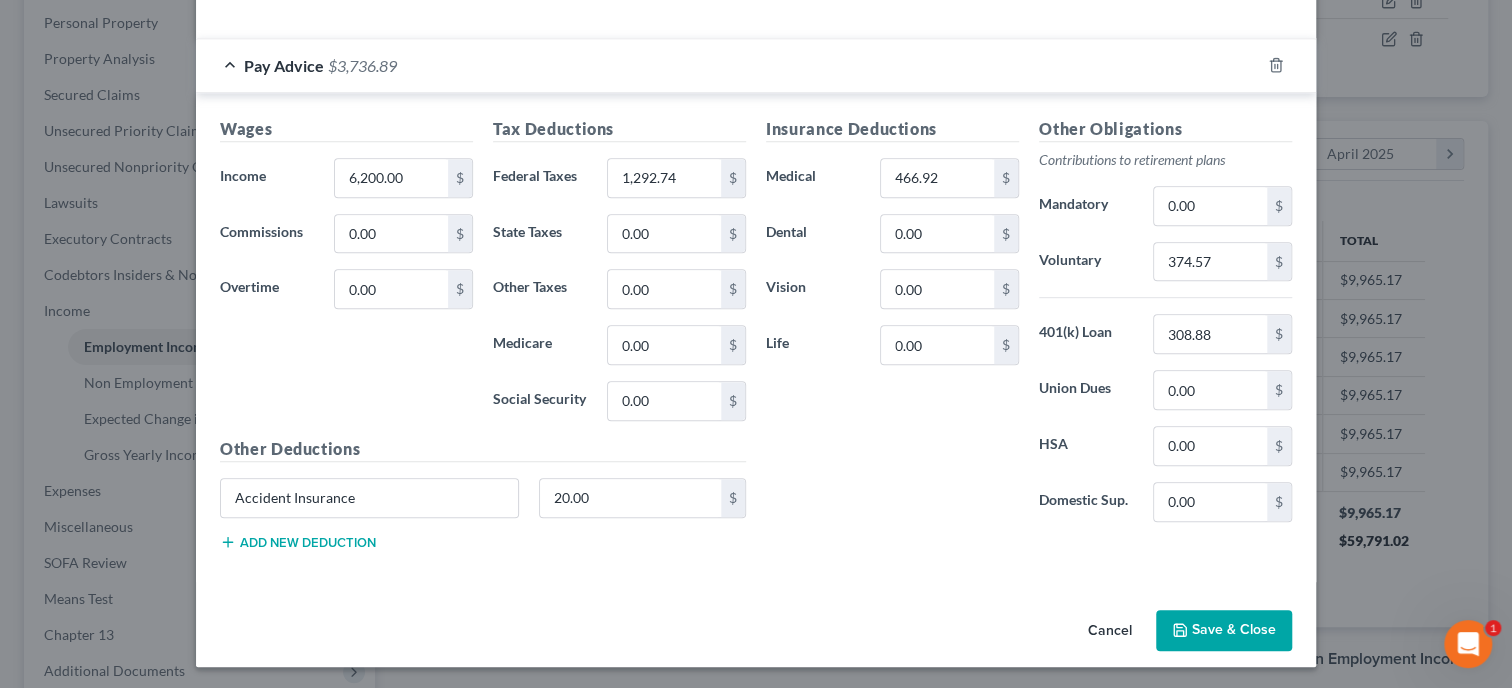 click on "Save & Close" at bounding box center [1224, 631] 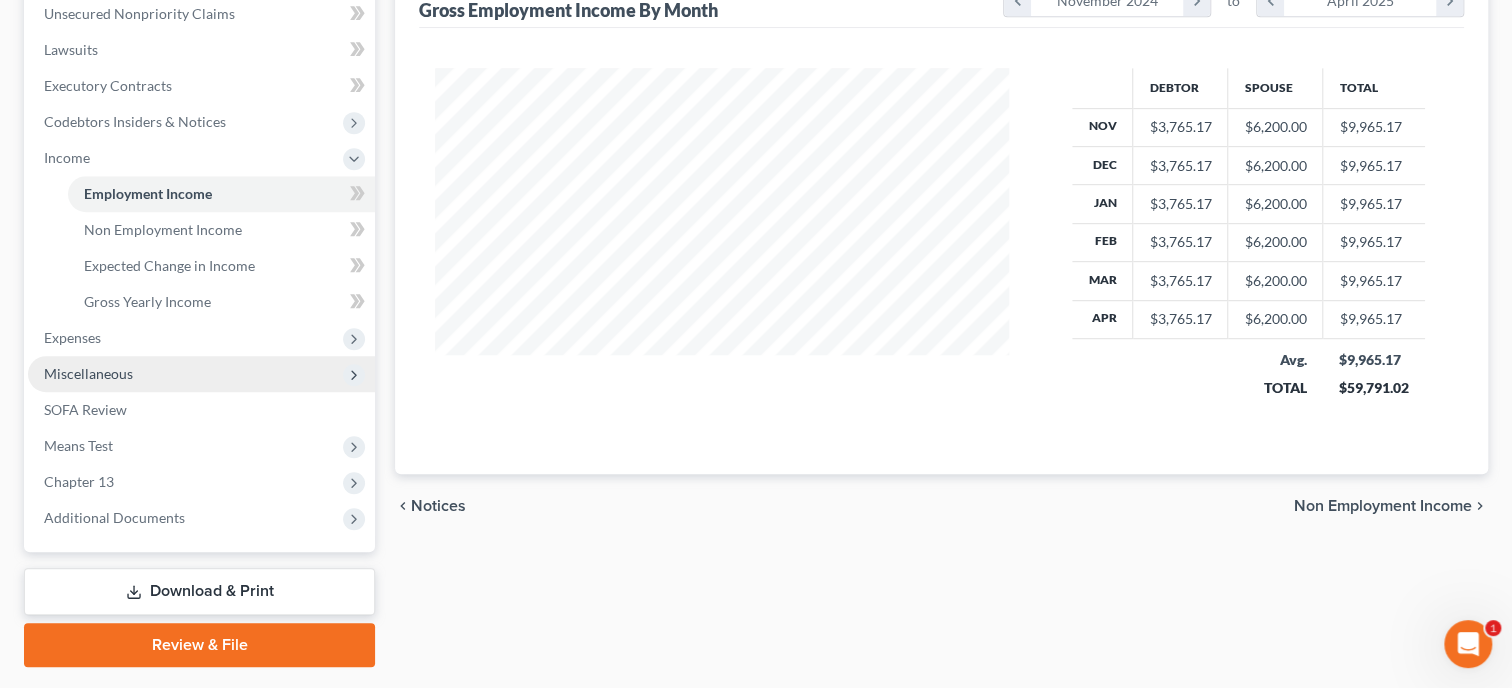 scroll, scrollTop: 588, scrollLeft: 0, axis: vertical 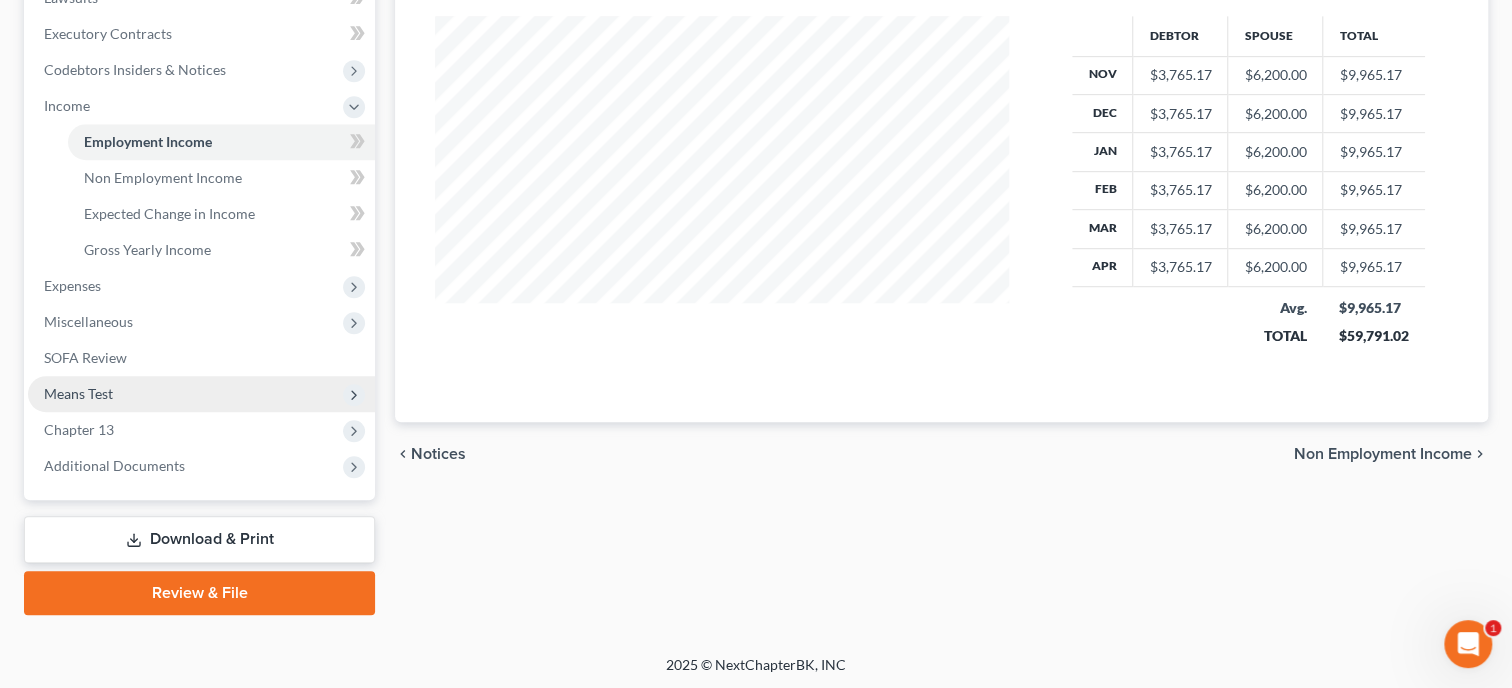 click on "Means Test" at bounding box center (201, 394) 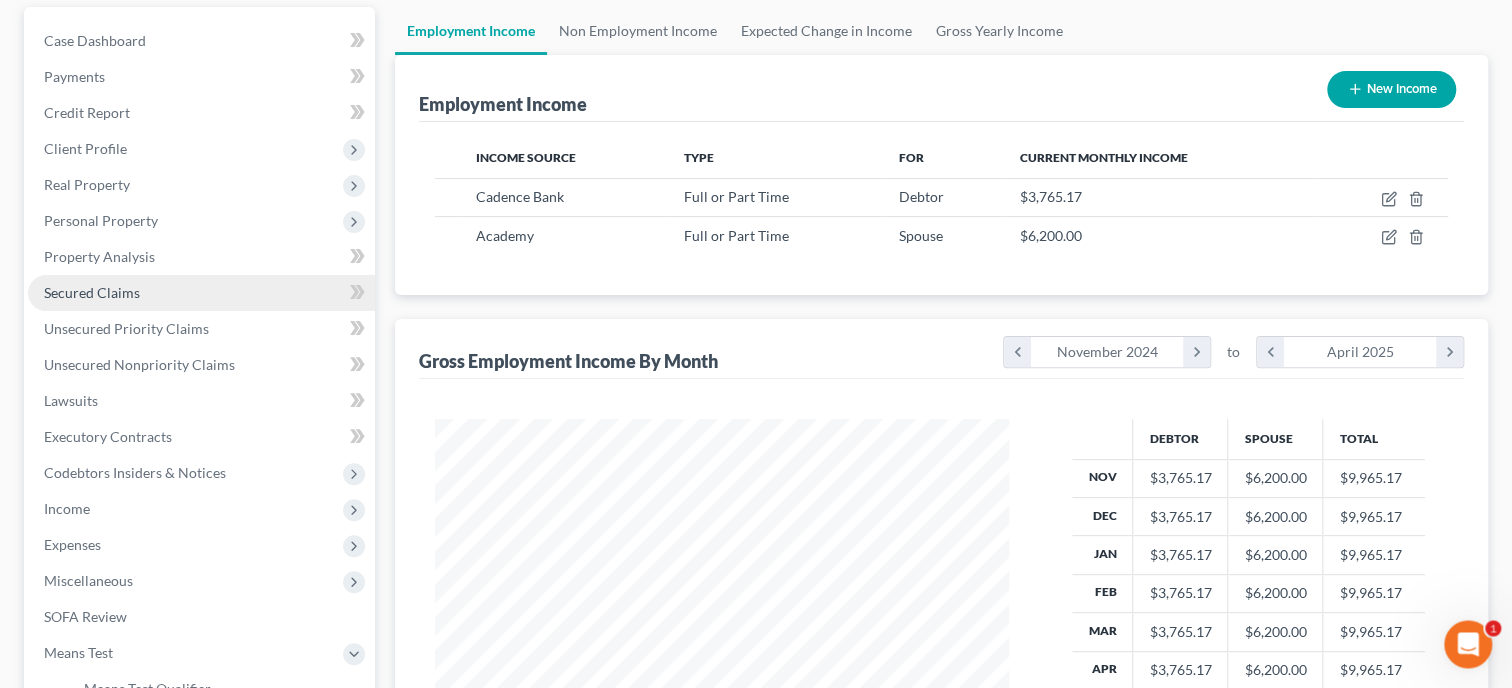 scroll, scrollTop: 280, scrollLeft: 0, axis: vertical 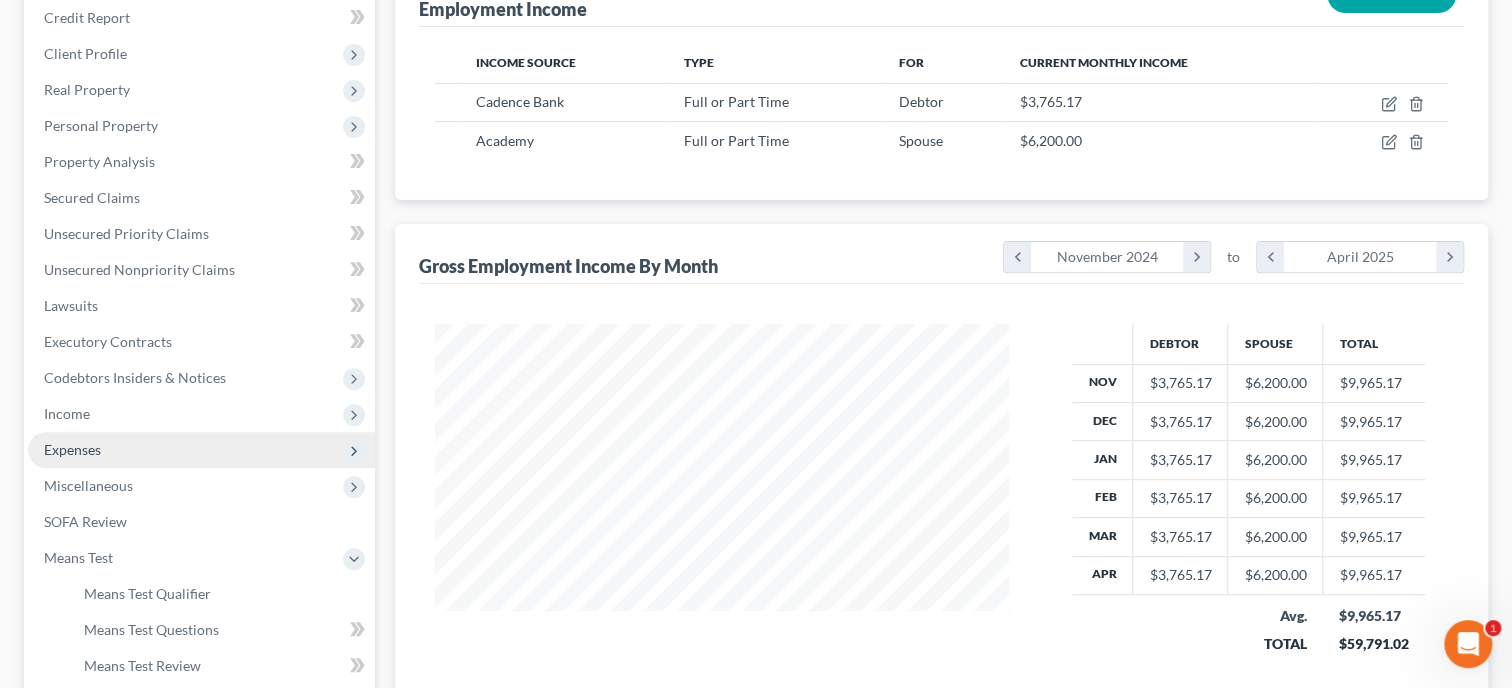 click on "Expenses" at bounding box center (201, 450) 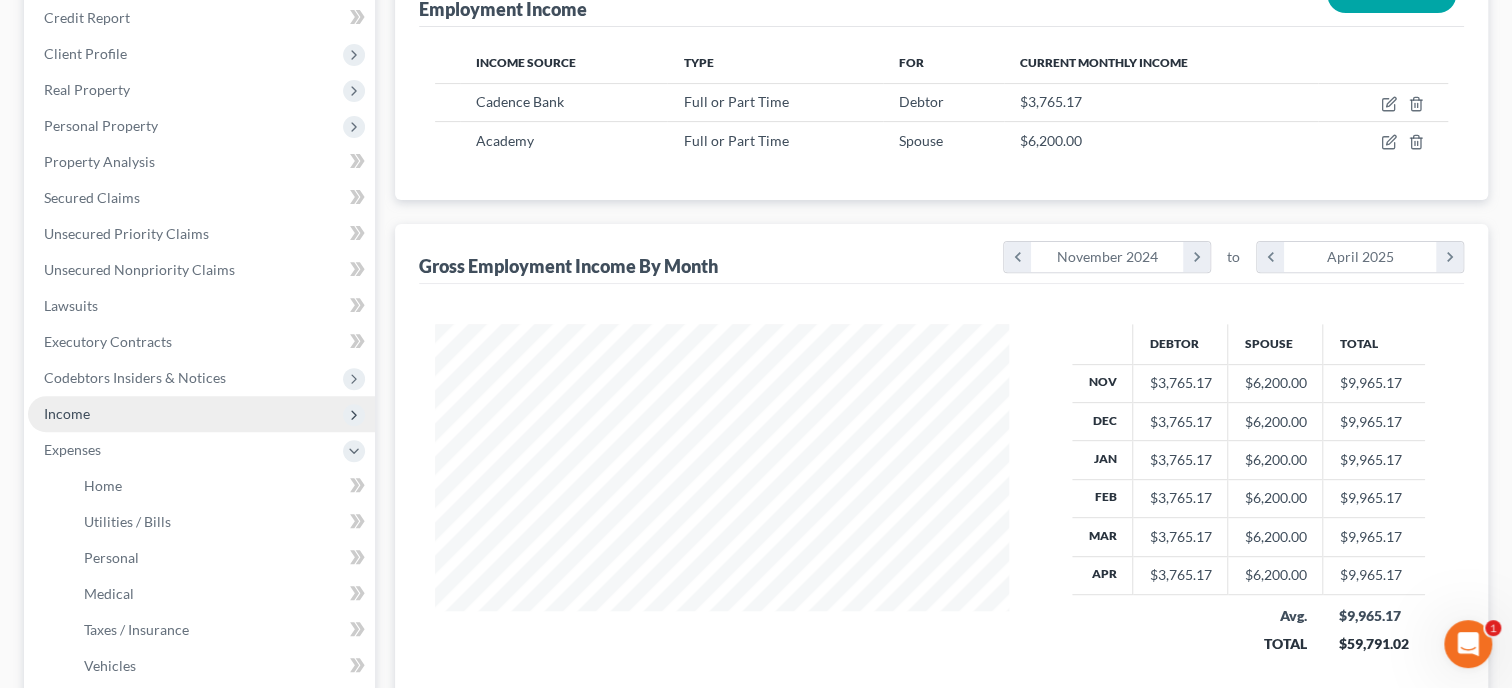 click on "Income" at bounding box center (201, 414) 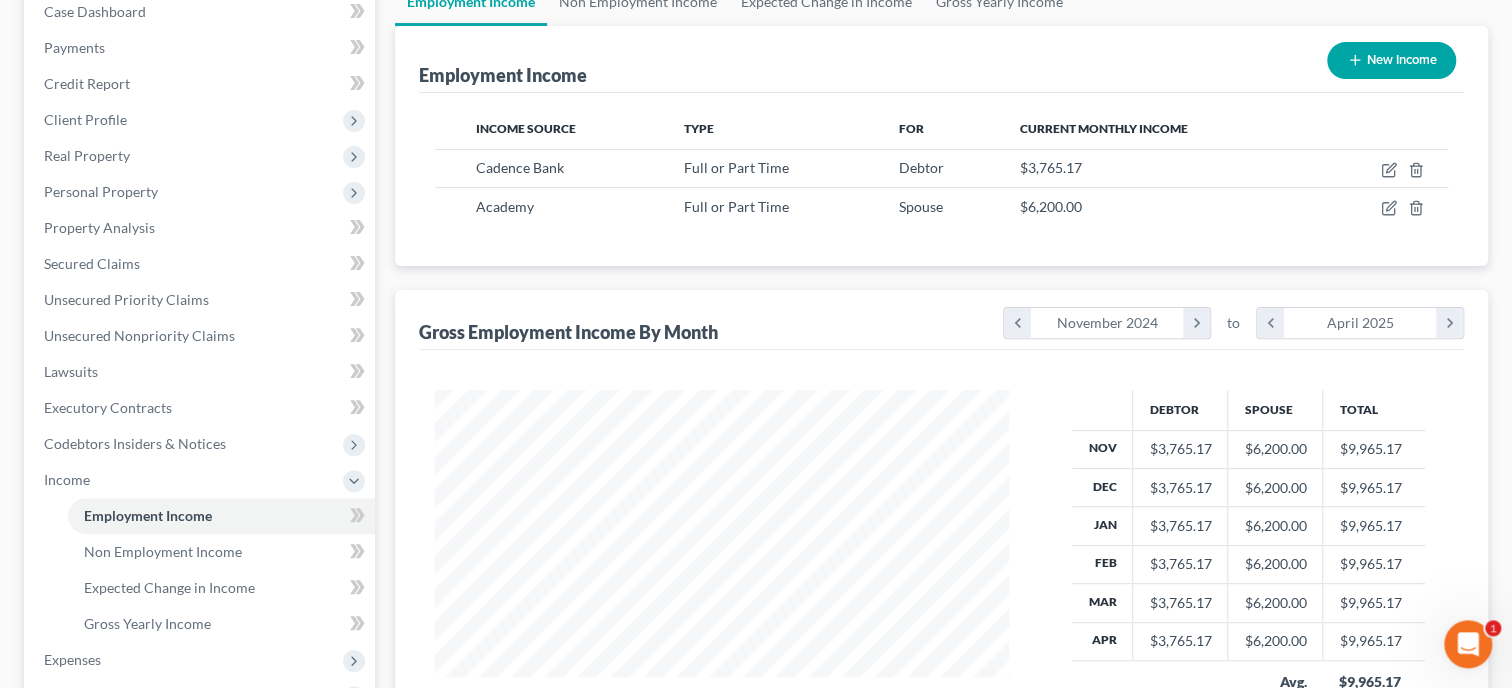 scroll, scrollTop: 177, scrollLeft: 0, axis: vertical 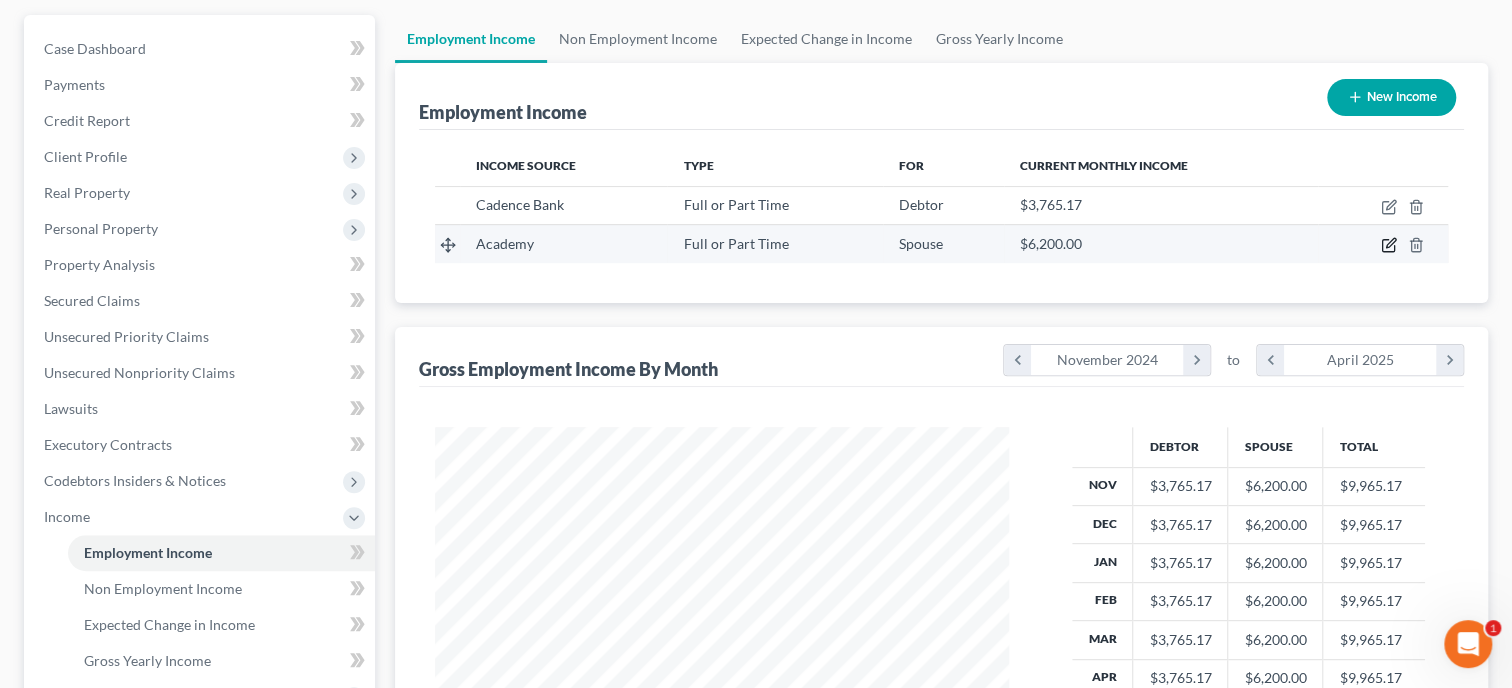 click 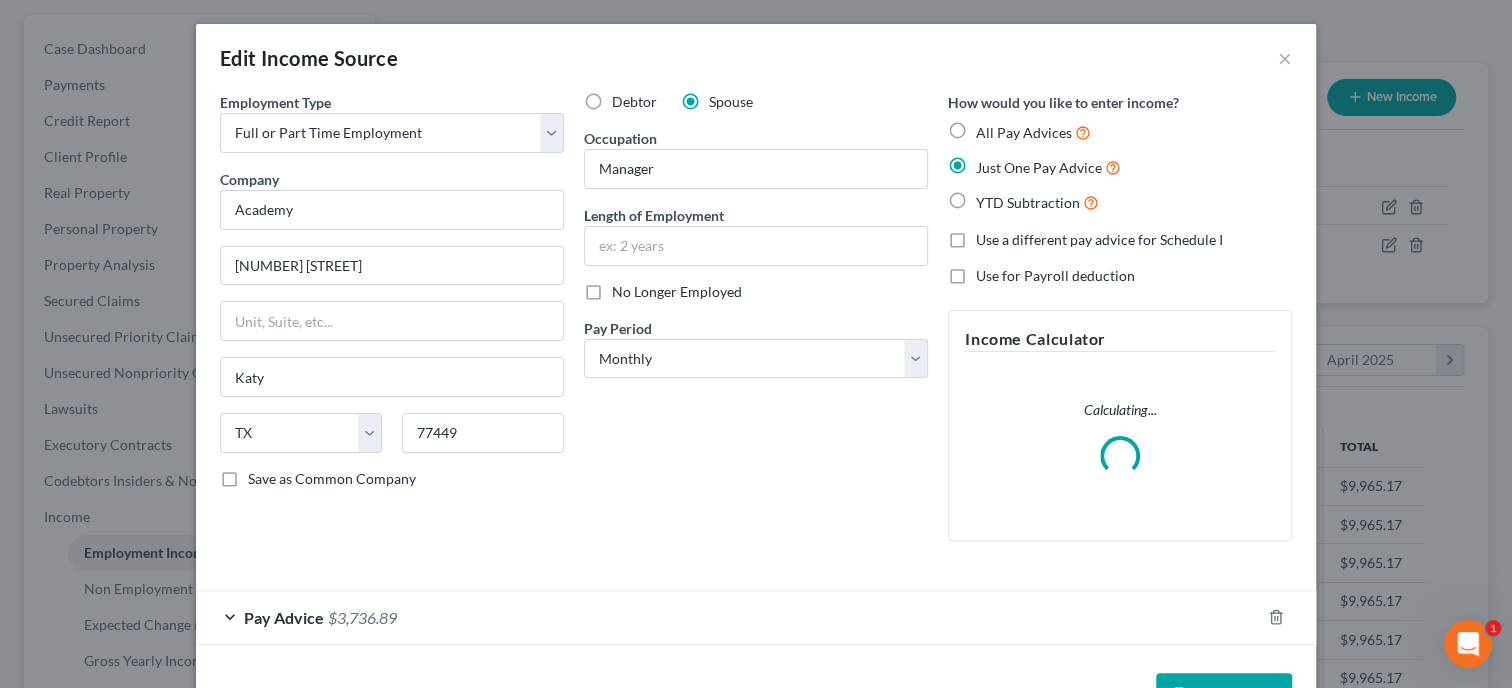 click on "Pay Advice $3,736.89" at bounding box center [728, 617] 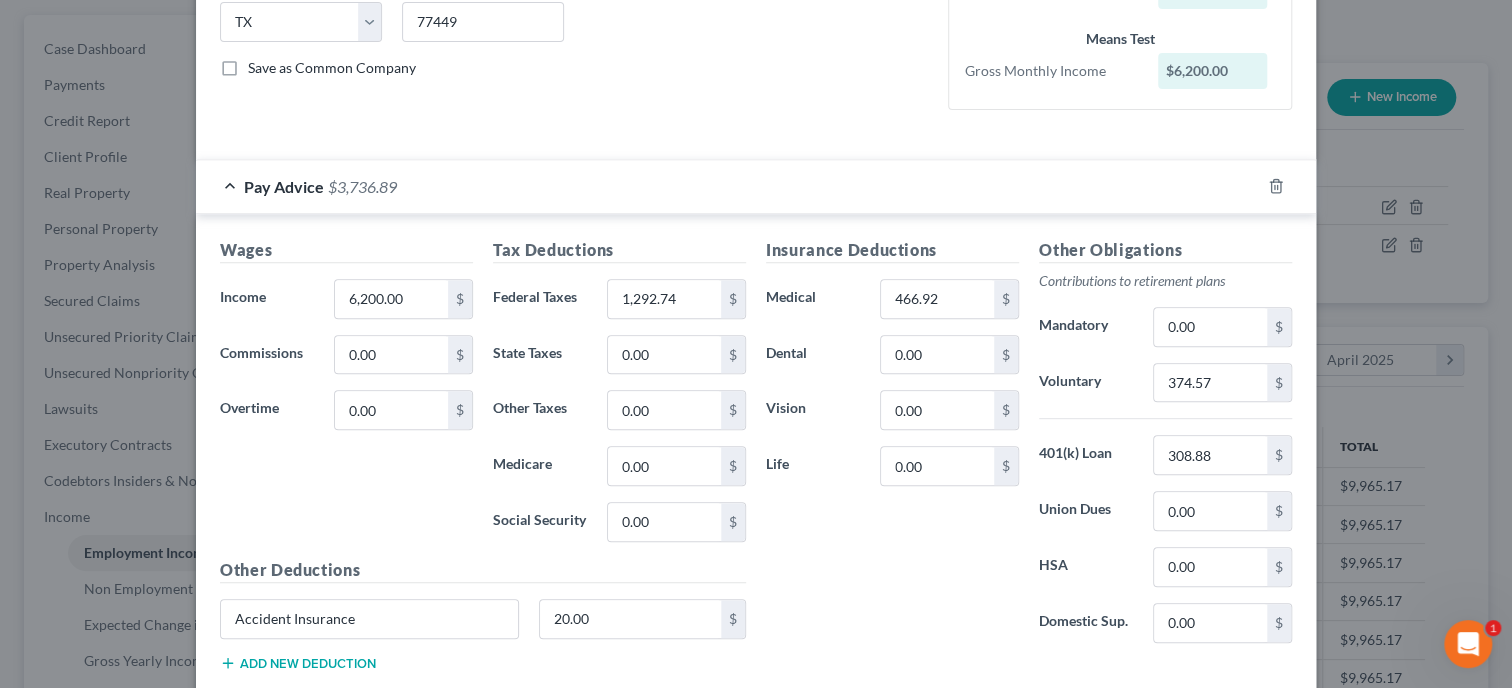 scroll, scrollTop: 532, scrollLeft: 0, axis: vertical 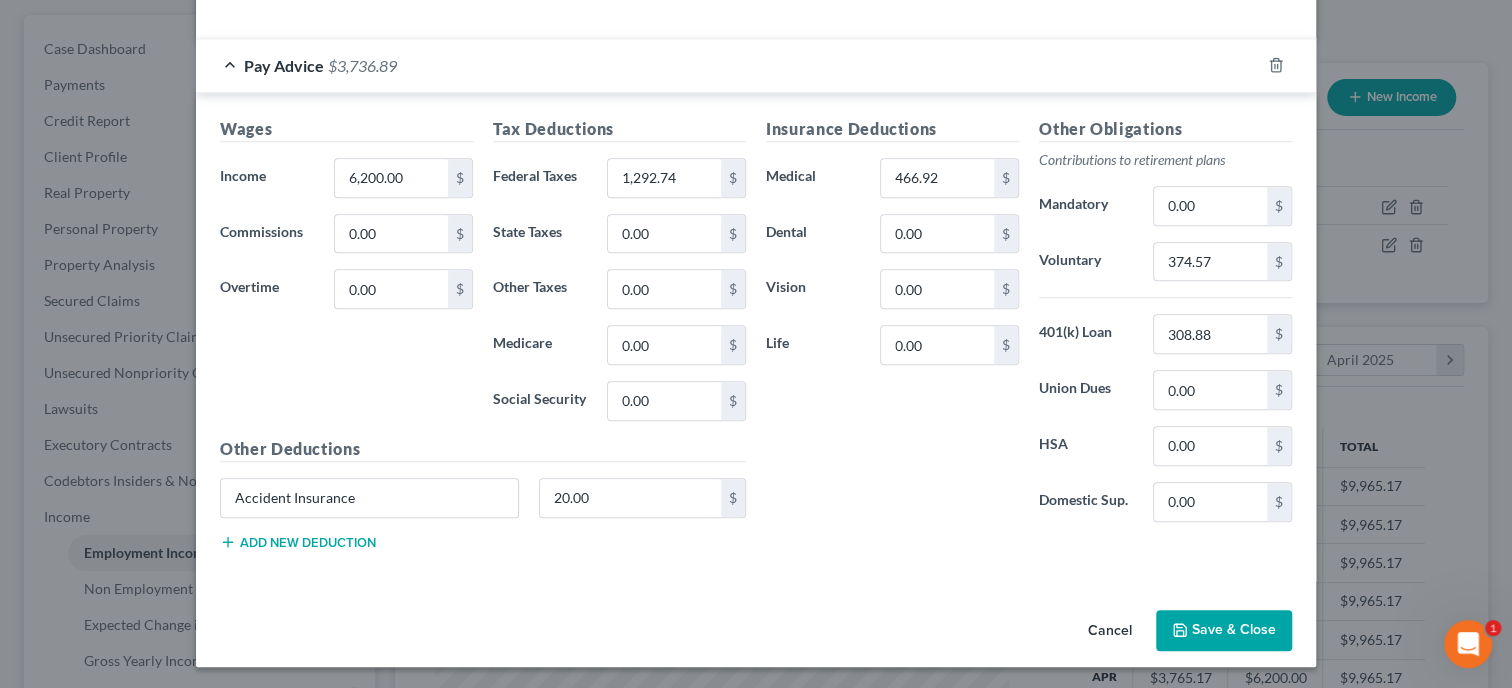 click on "Save & Close" at bounding box center [1224, 631] 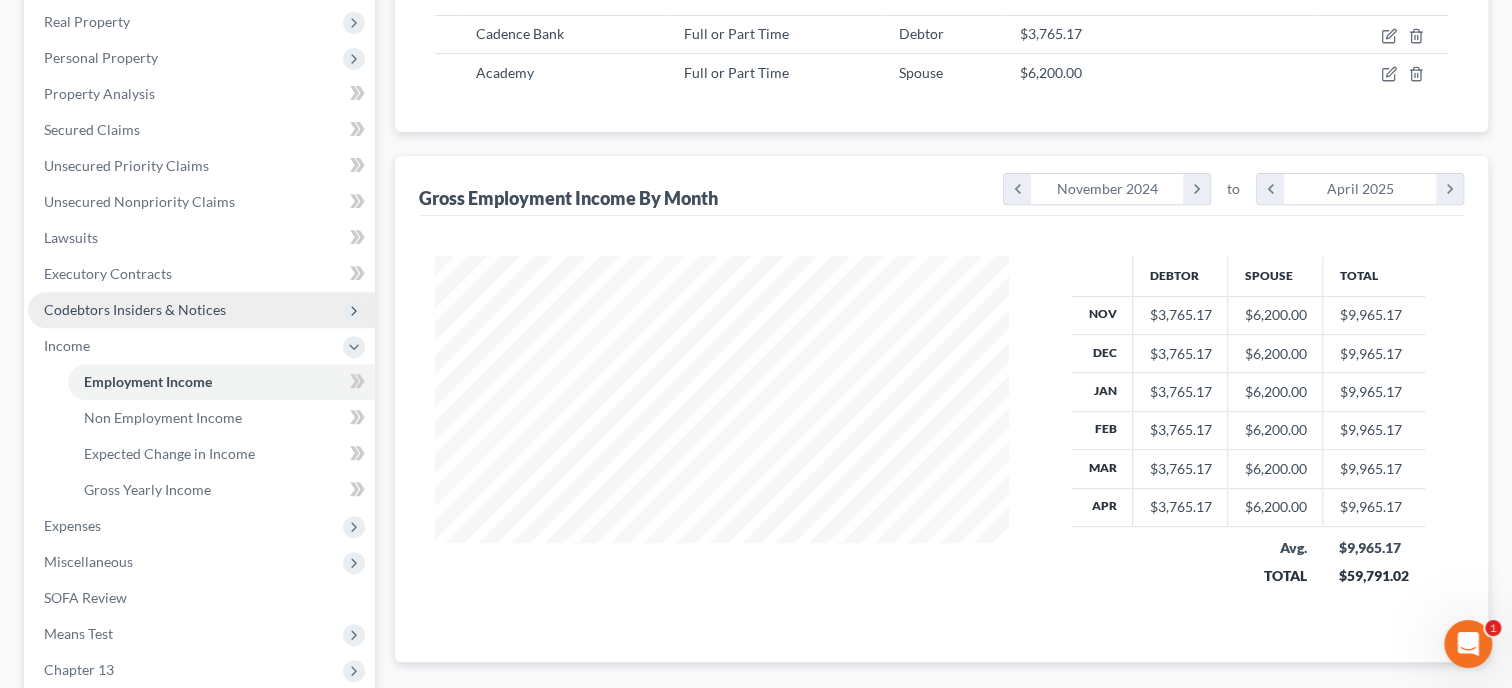 scroll, scrollTop: 588, scrollLeft: 0, axis: vertical 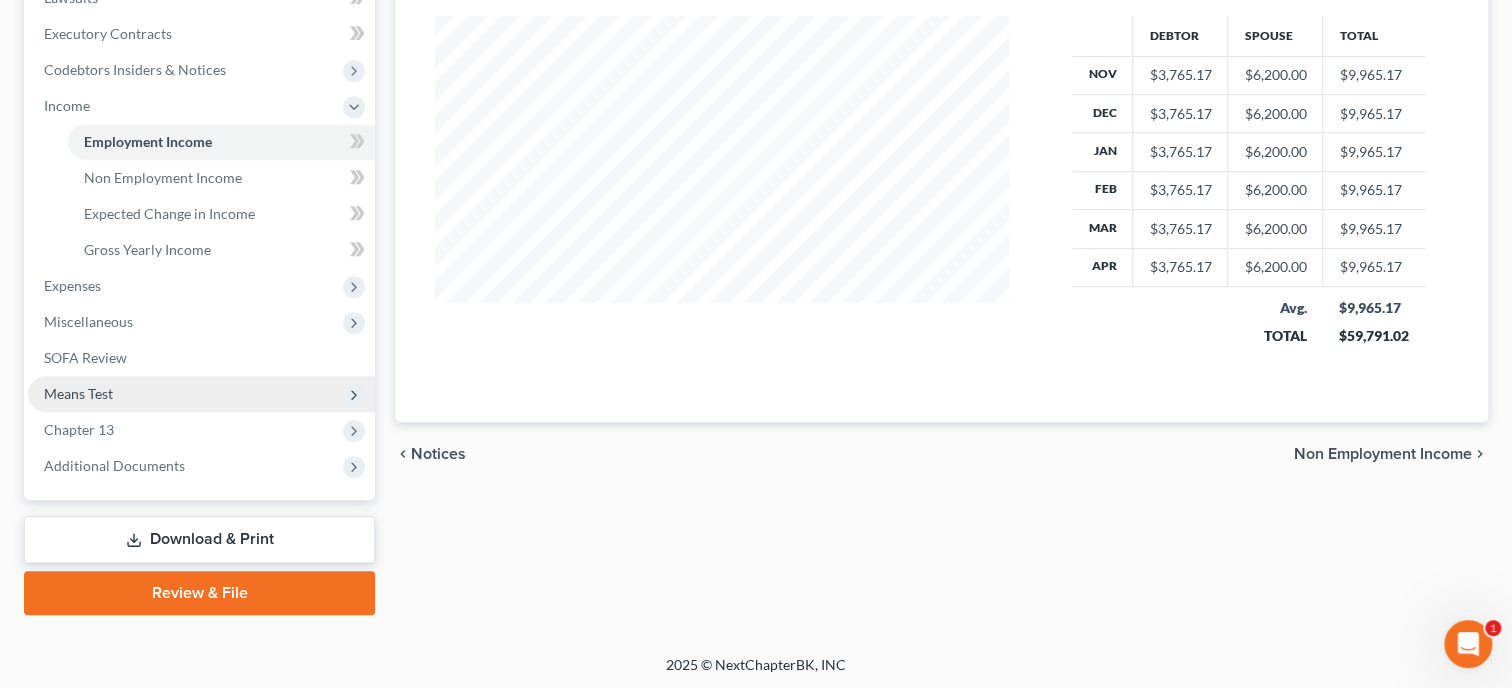 click on "Means Test" at bounding box center [78, 393] 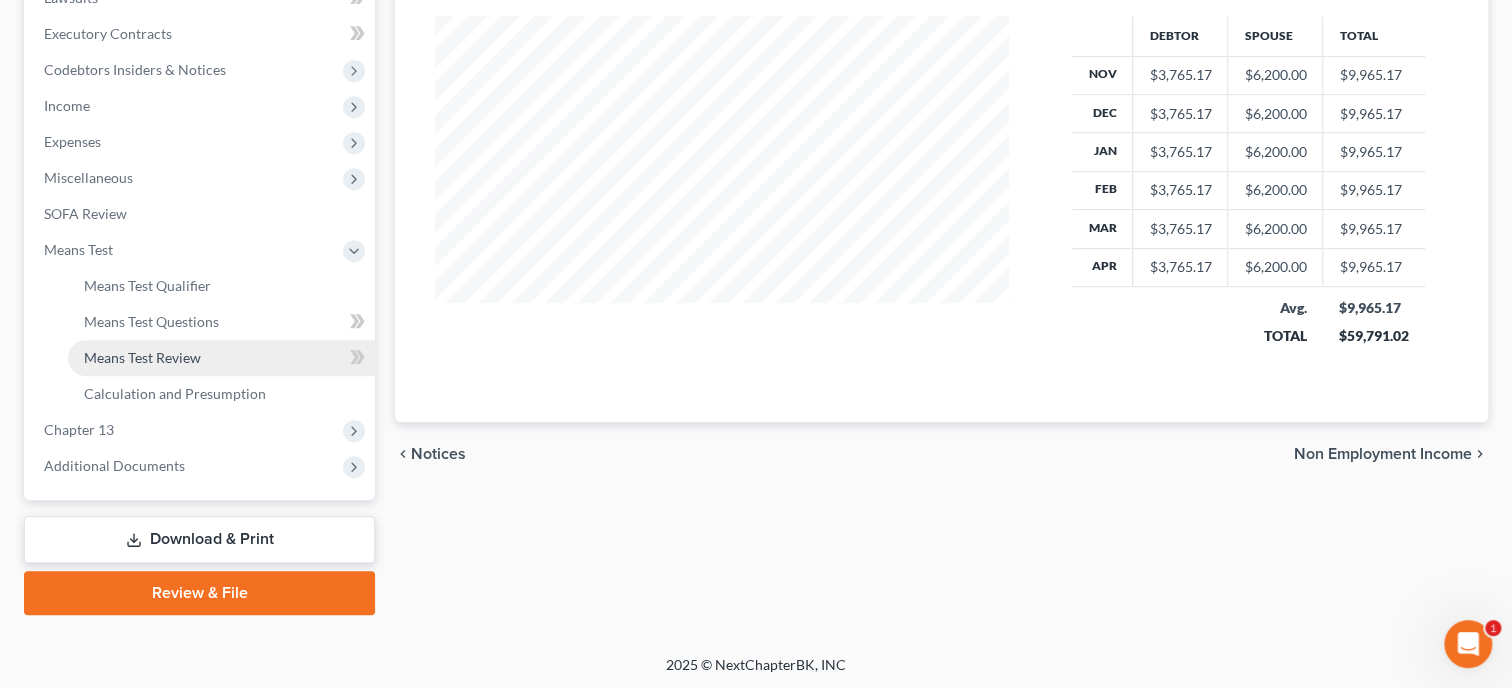 click on "Means Test Review" at bounding box center (142, 357) 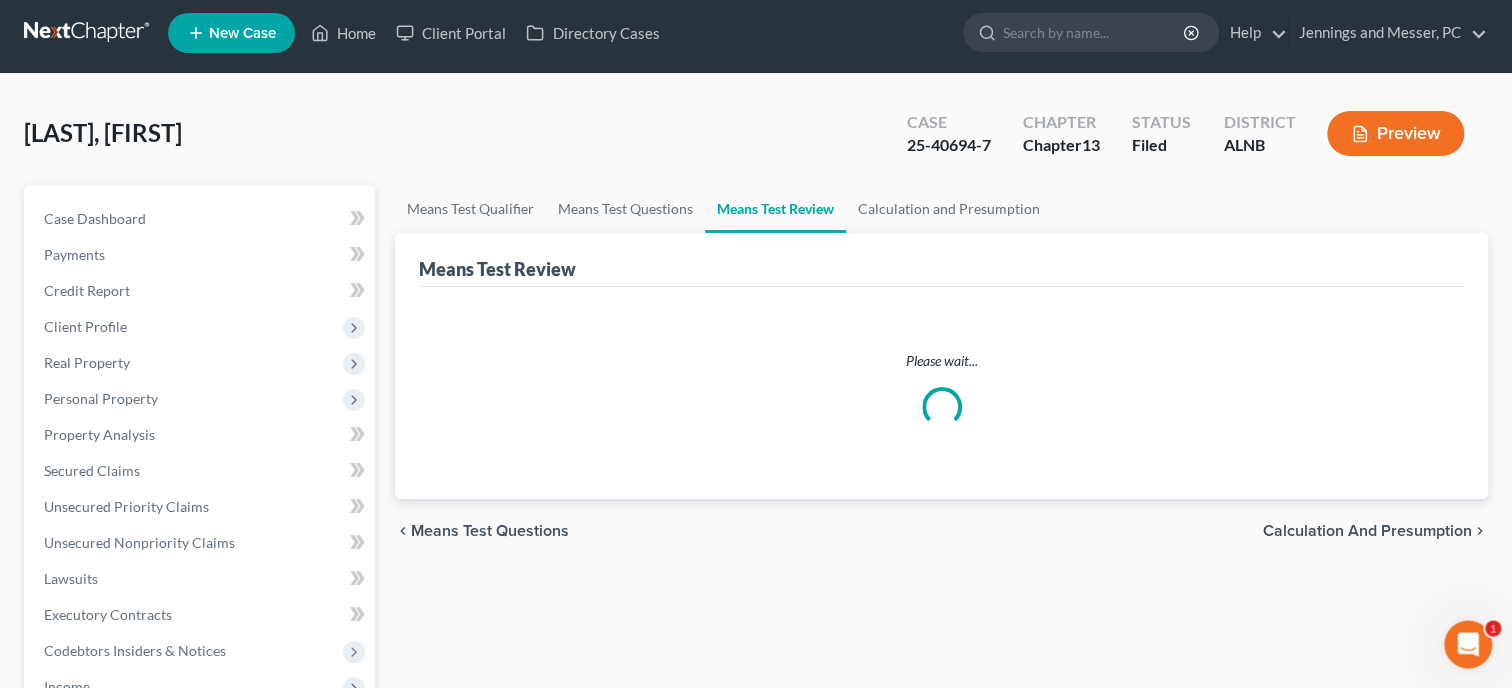 scroll, scrollTop: 0, scrollLeft: 0, axis: both 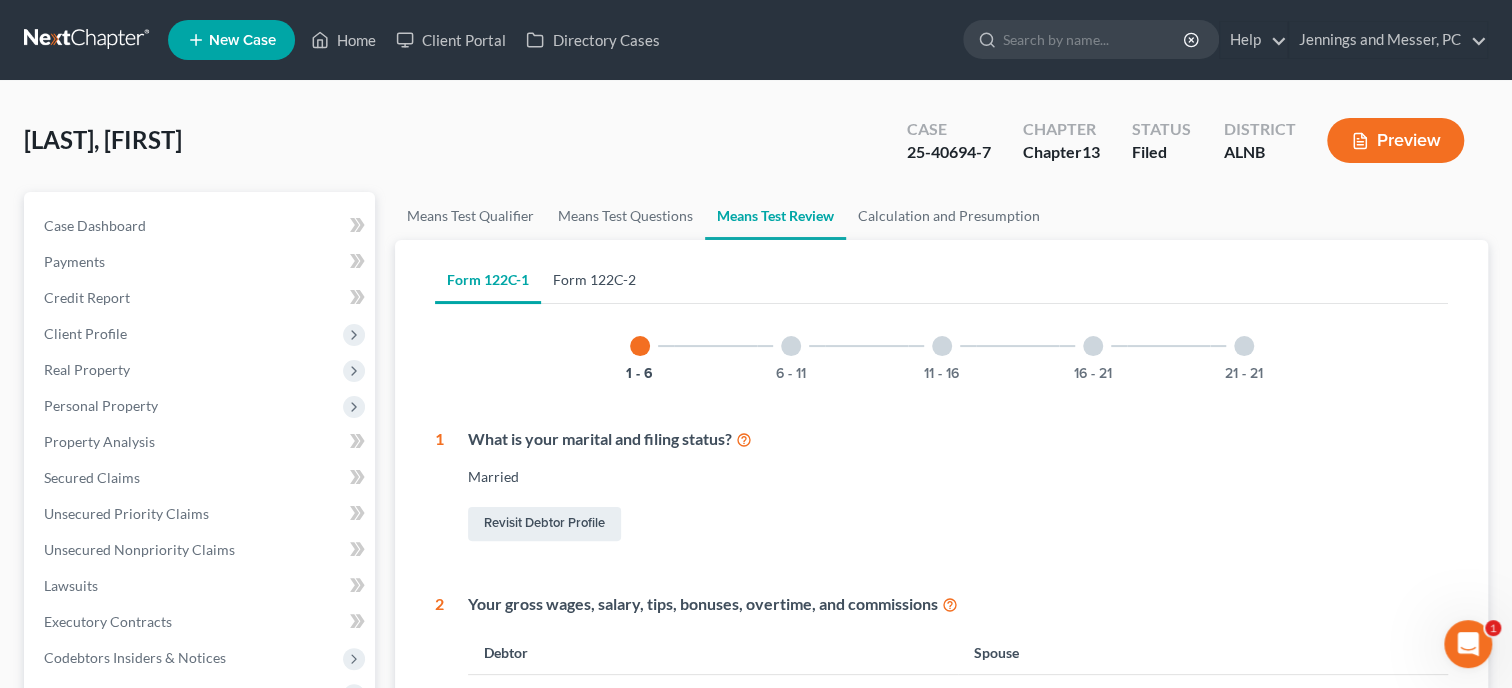 click on "Form 122C-2" at bounding box center [594, 280] 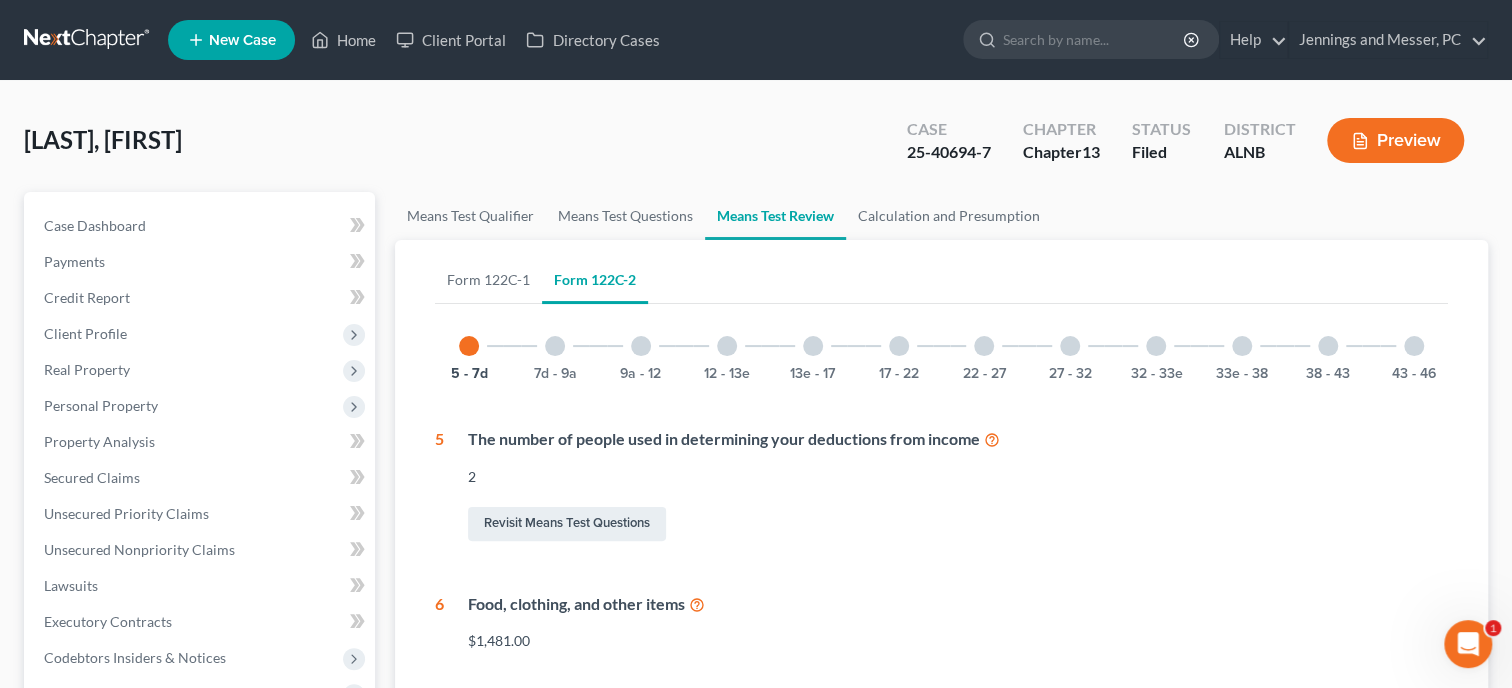 click at bounding box center [984, 346] 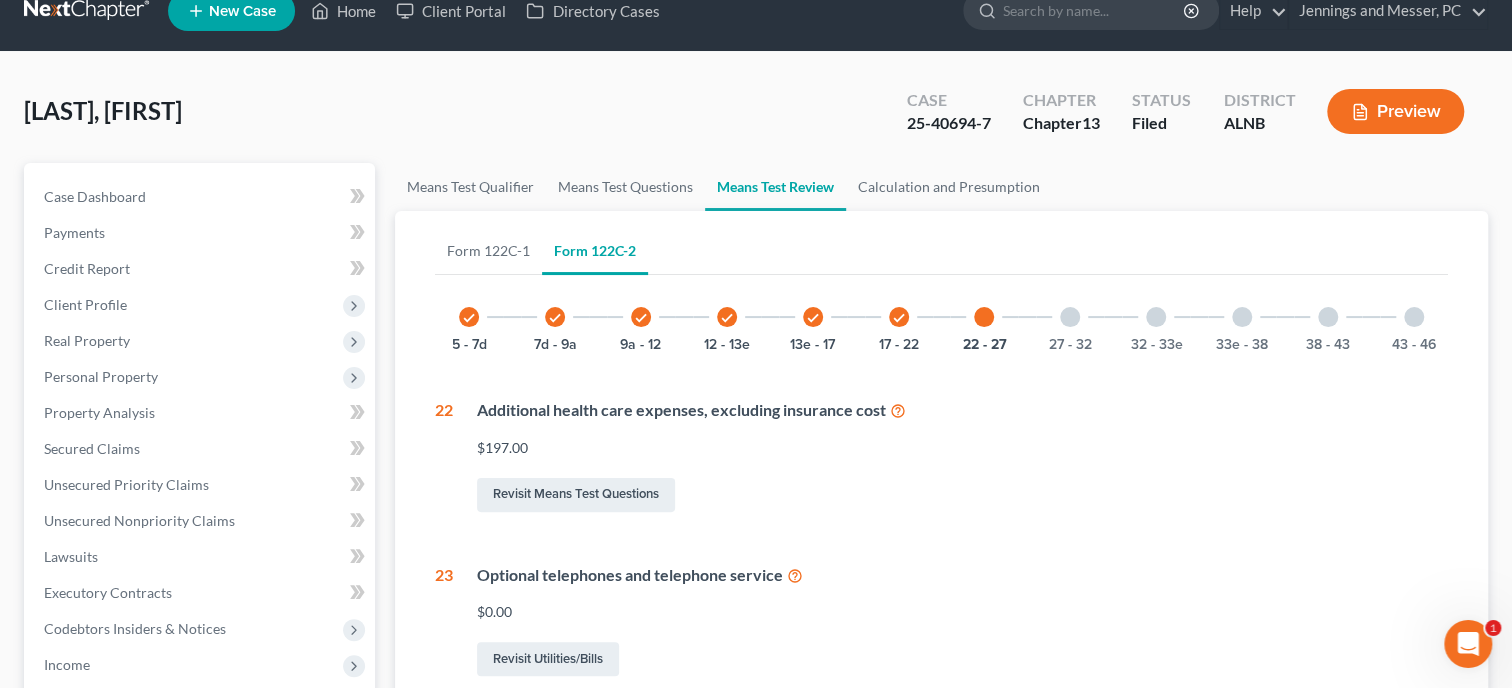 scroll, scrollTop: 0, scrollLeft: 0, axis: both 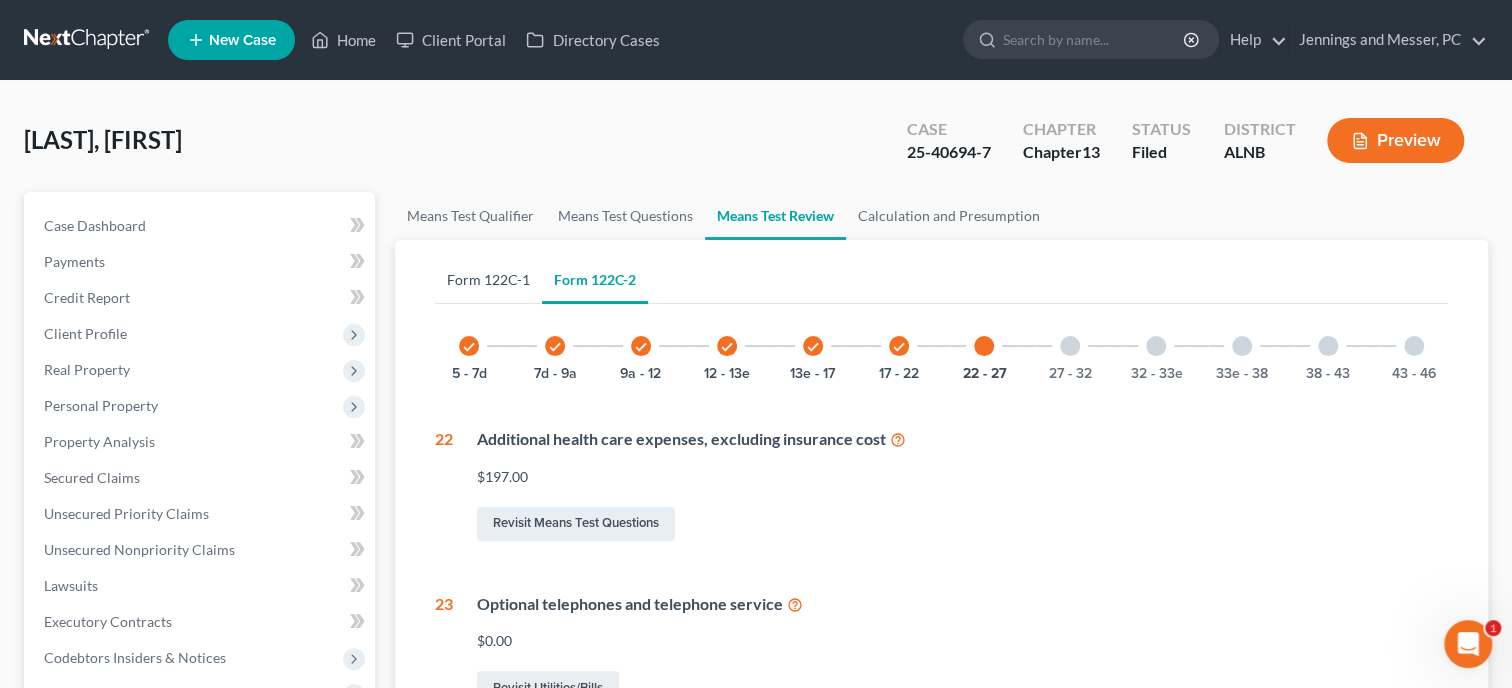 click on "Form 122C-1" at bounding box center [488, 280] 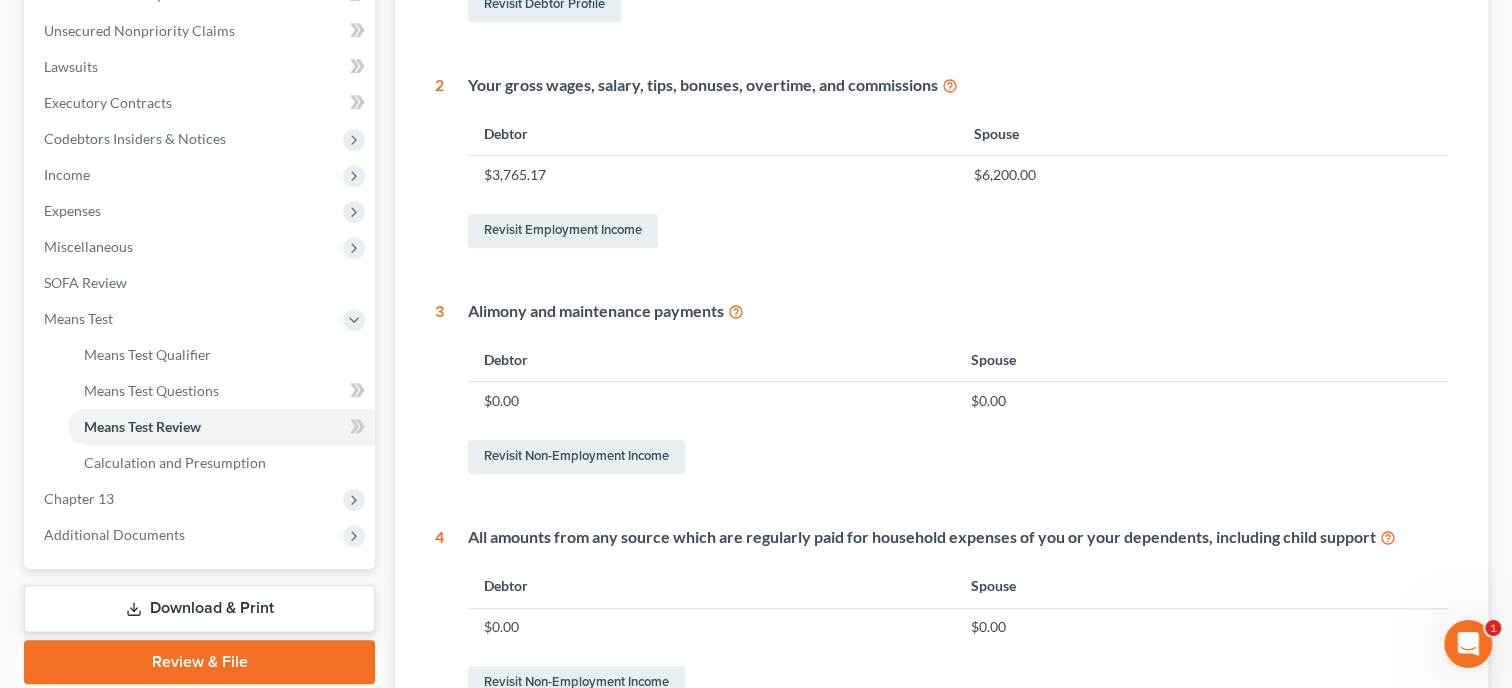 scroll, scrollTop: 0, scrollLeft: 0, axis: both 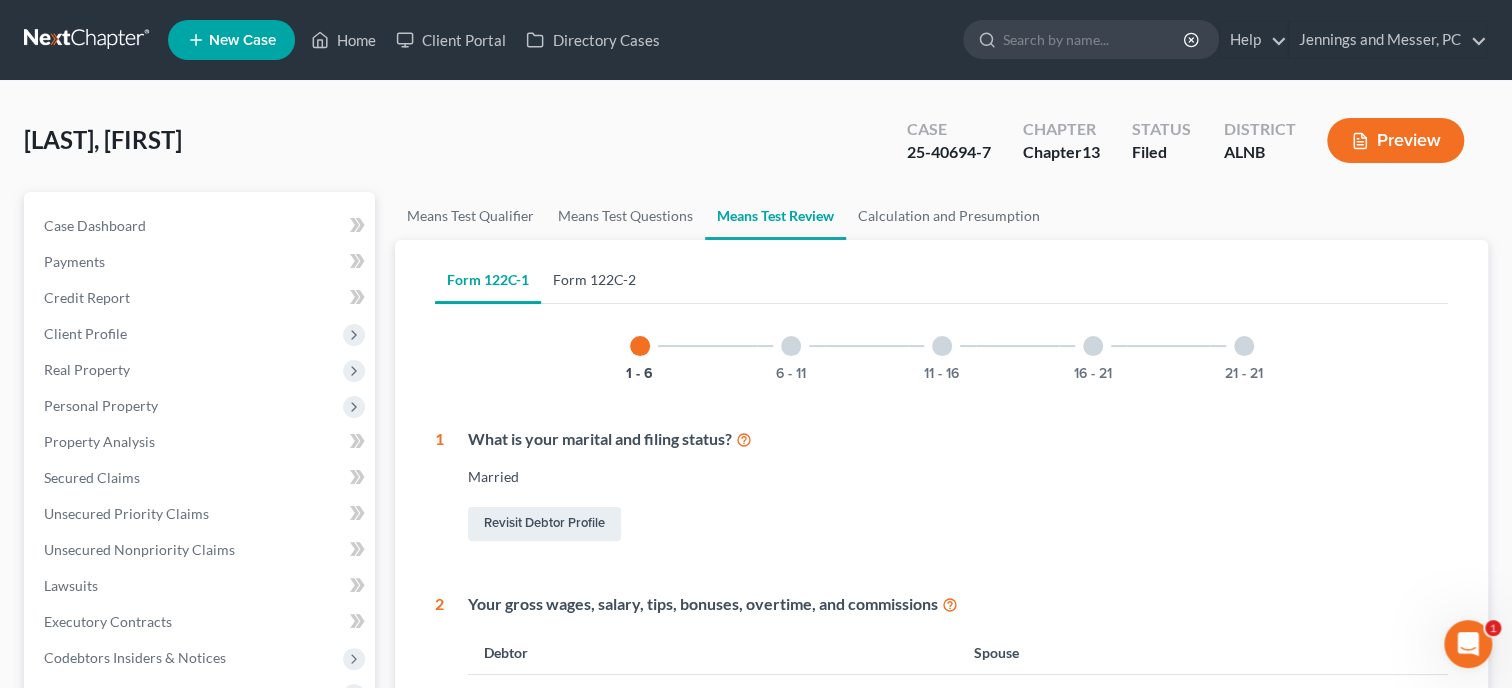 click on "Form 122C-2" at bounding box center (594, 280) 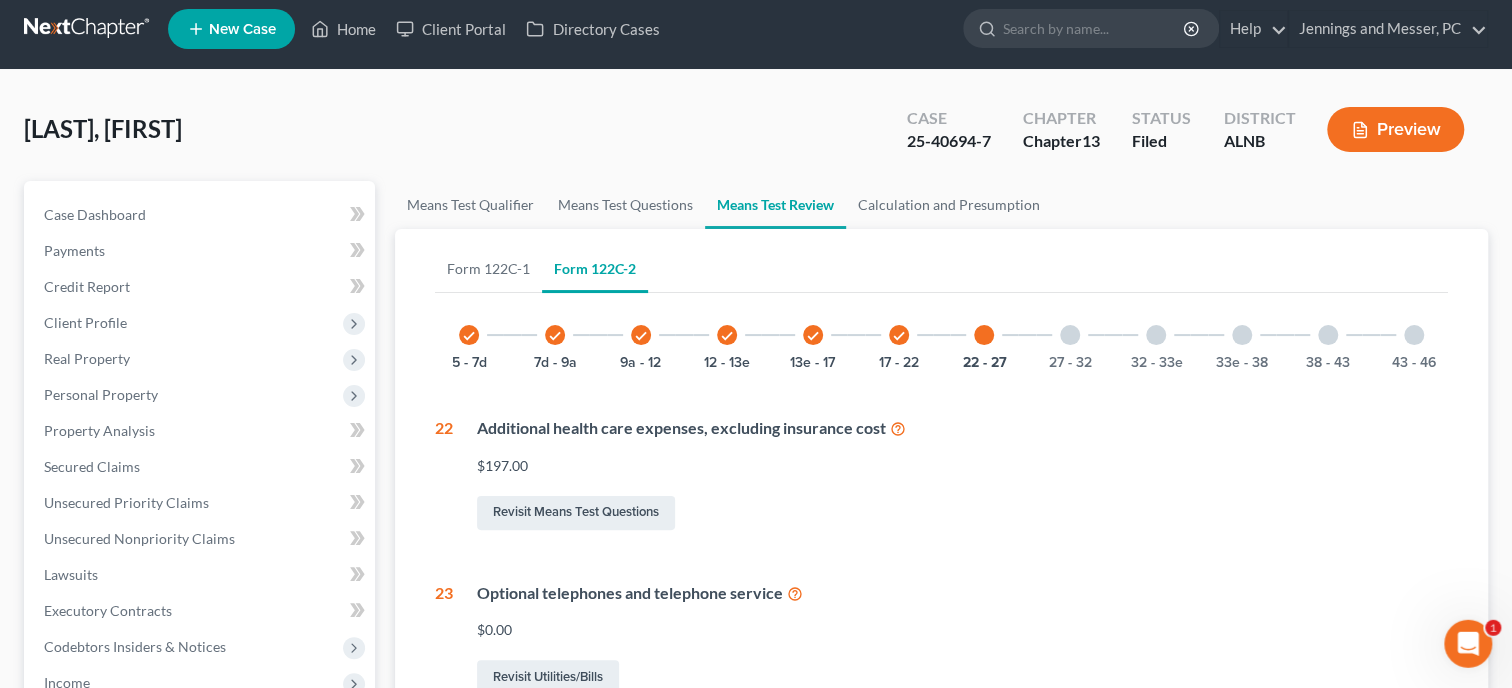 scroll, scrollTop: 411, scrollLeft: 0, axis: vertical 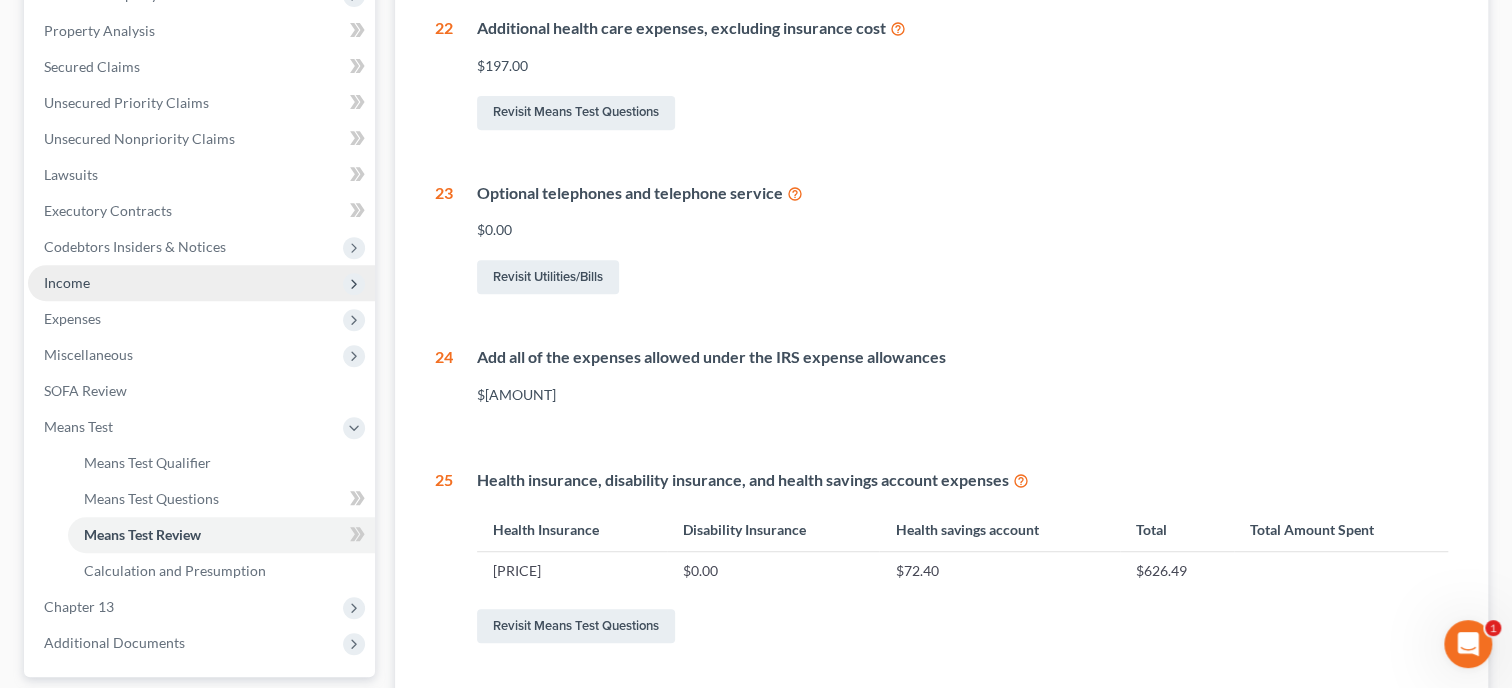 click on "Income" at bounding box center (201, 283) 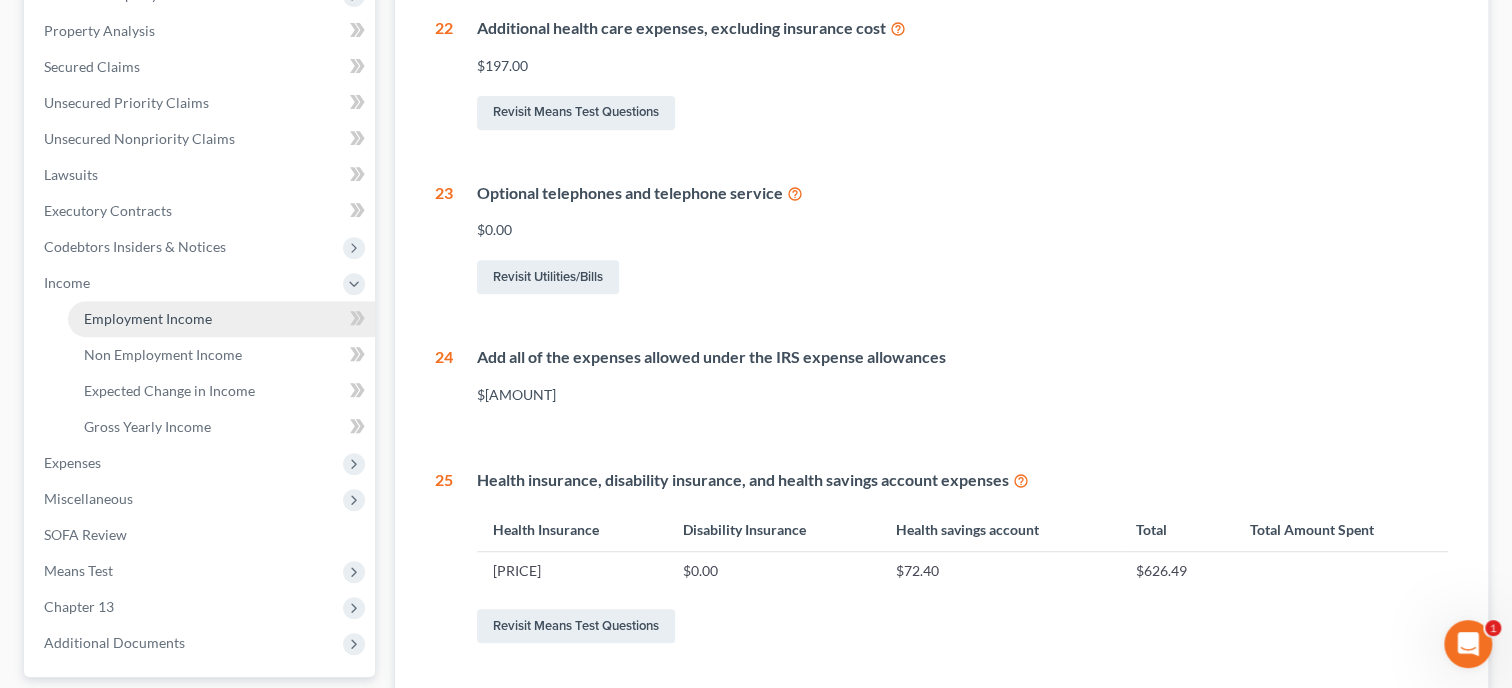 click on "Employment Income" at bounding box center (148, 318) 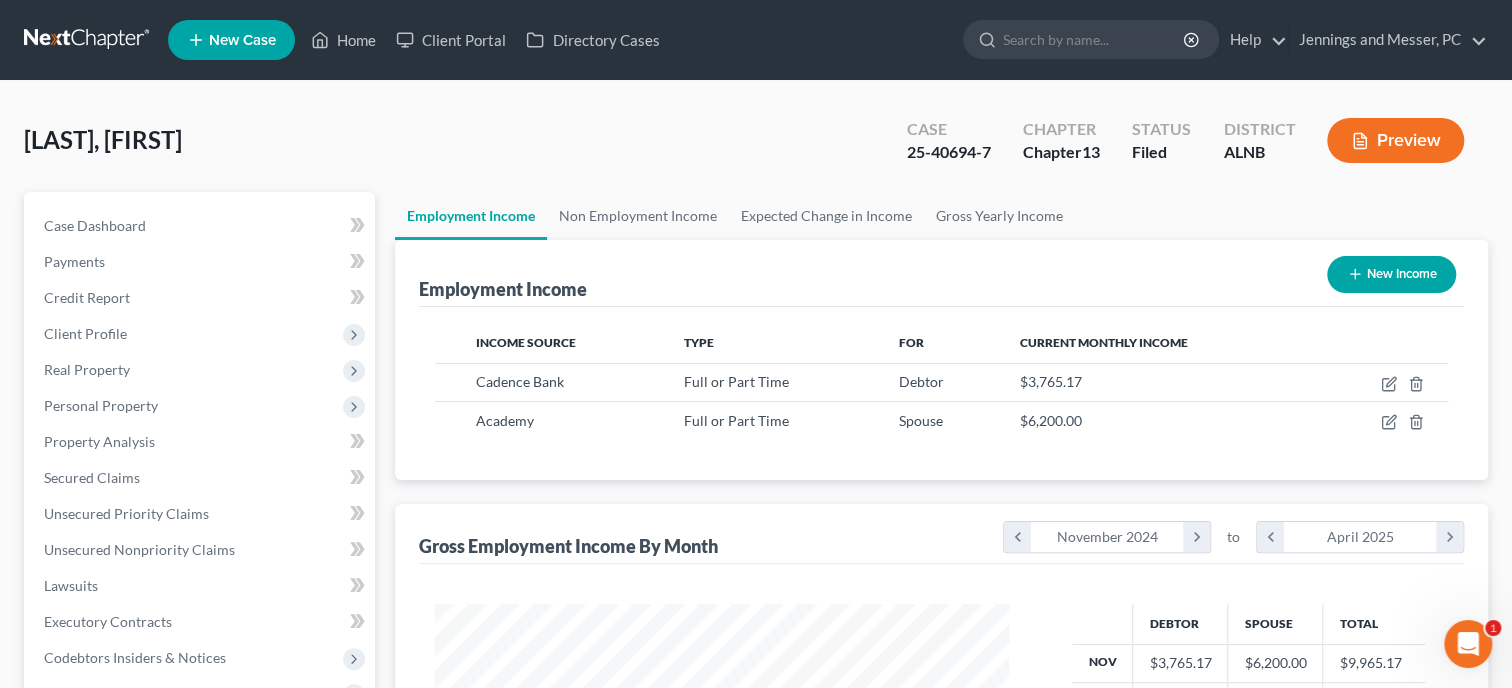 scroll, scrollTop: 0, scrollLeft: 0, axis: both 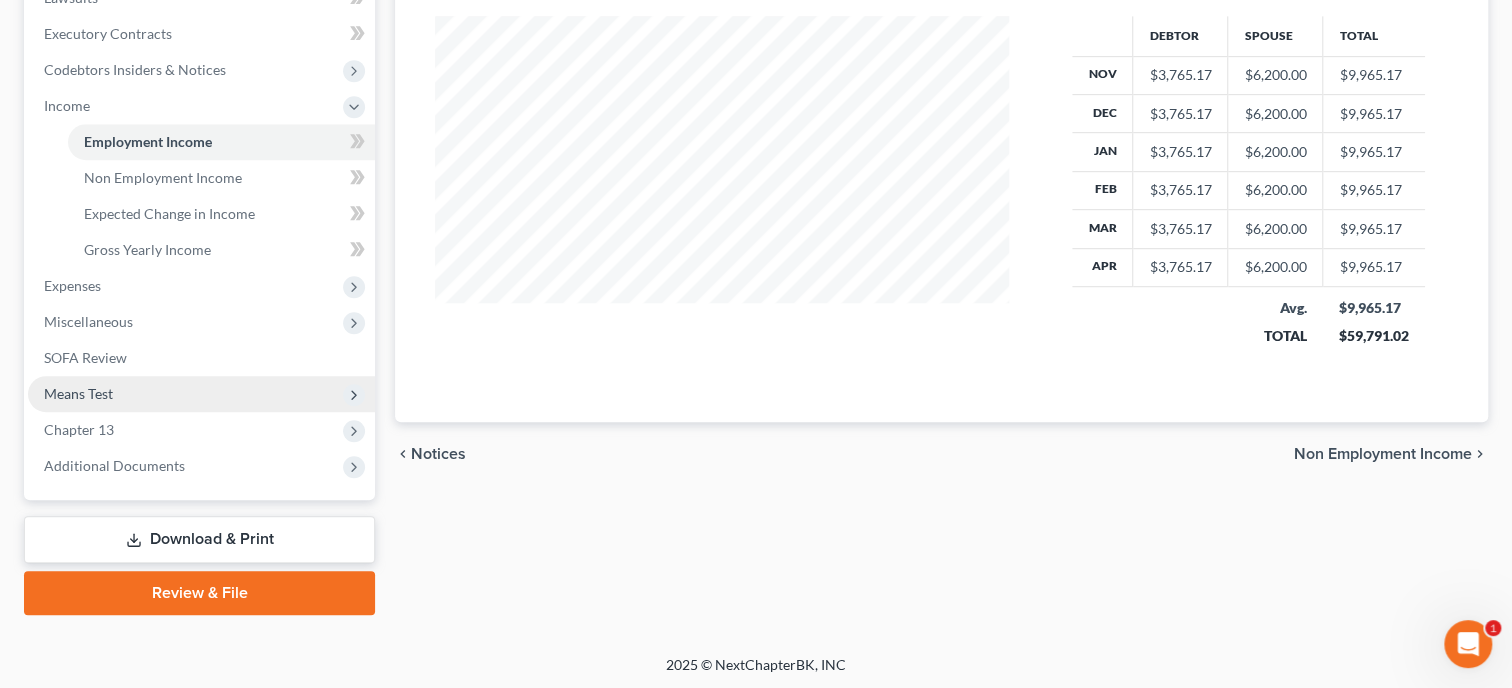 click on "Means Test" at bounding box center [201, 394] 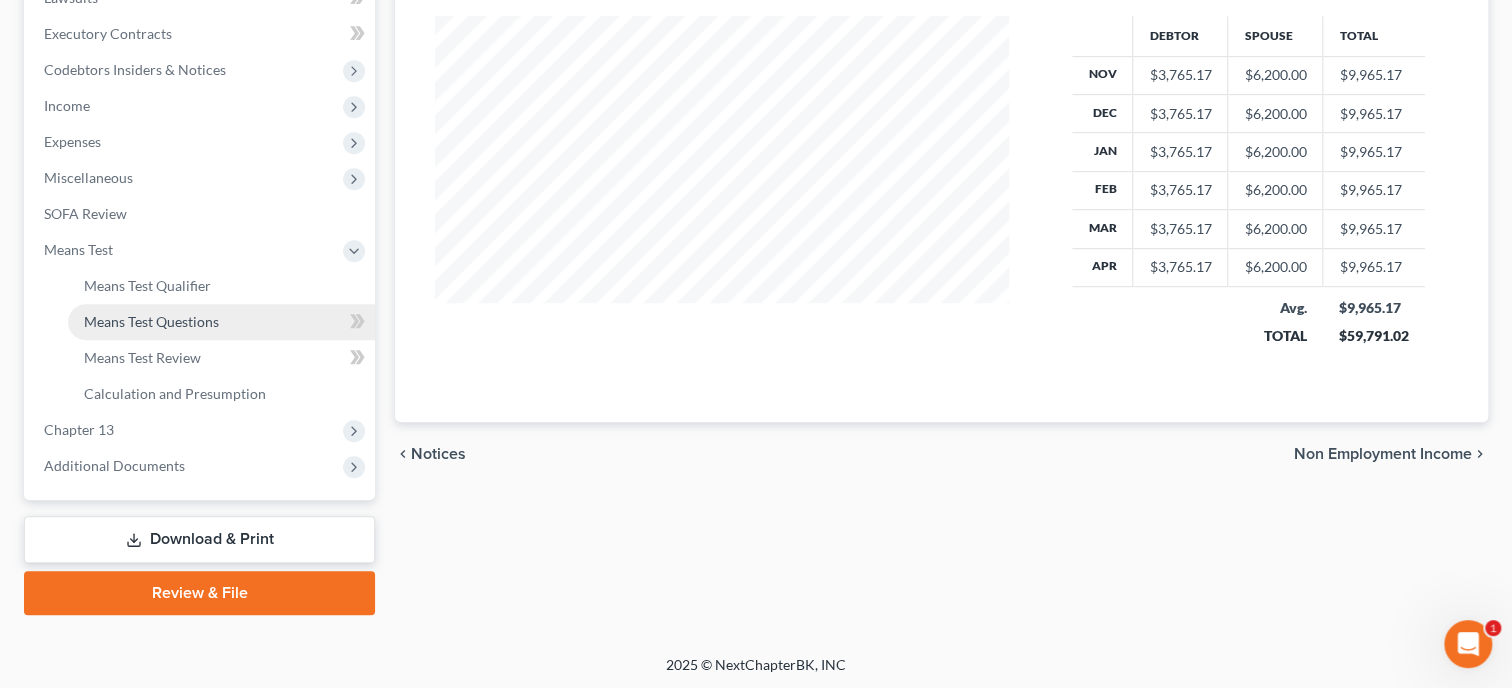 click on "Means Test Questions" at bounding box center [151, 321] 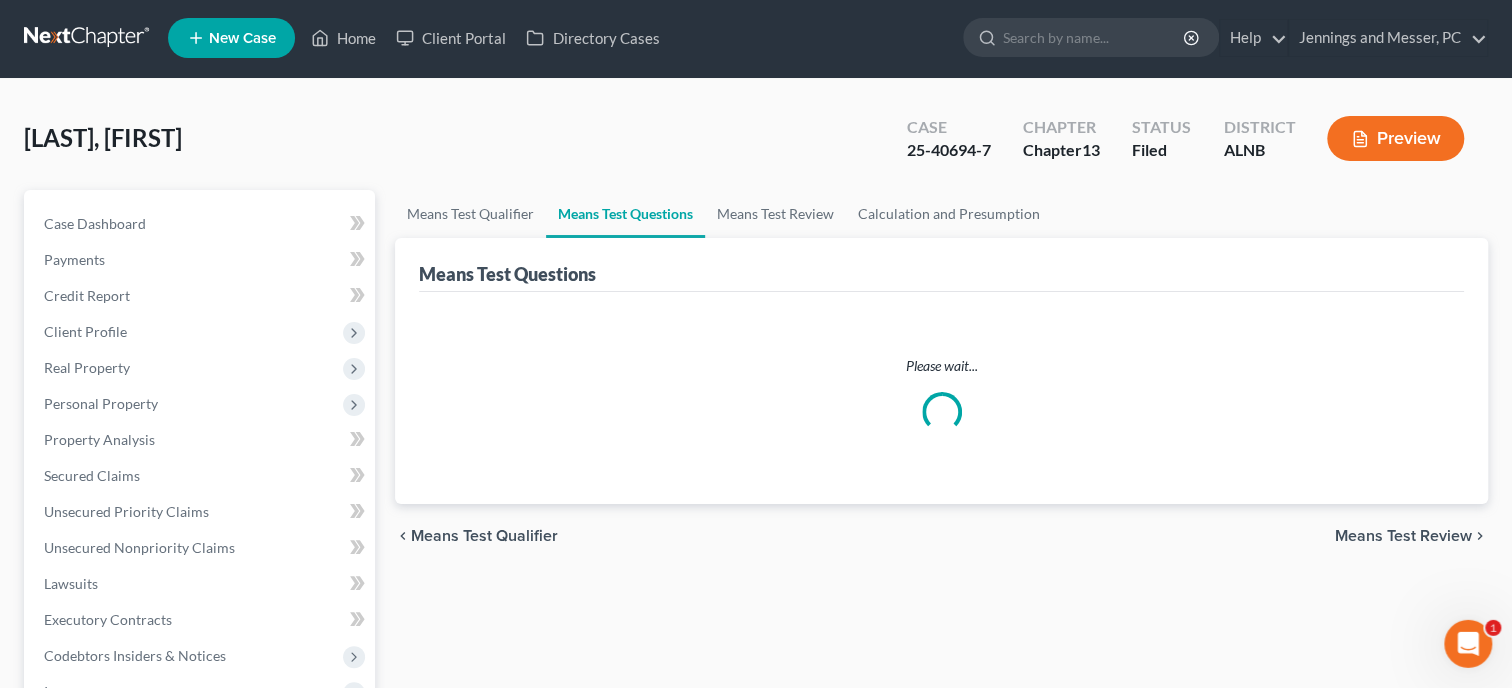 scroll, scrollTop: 0, scrollLeft: 0, axis: both 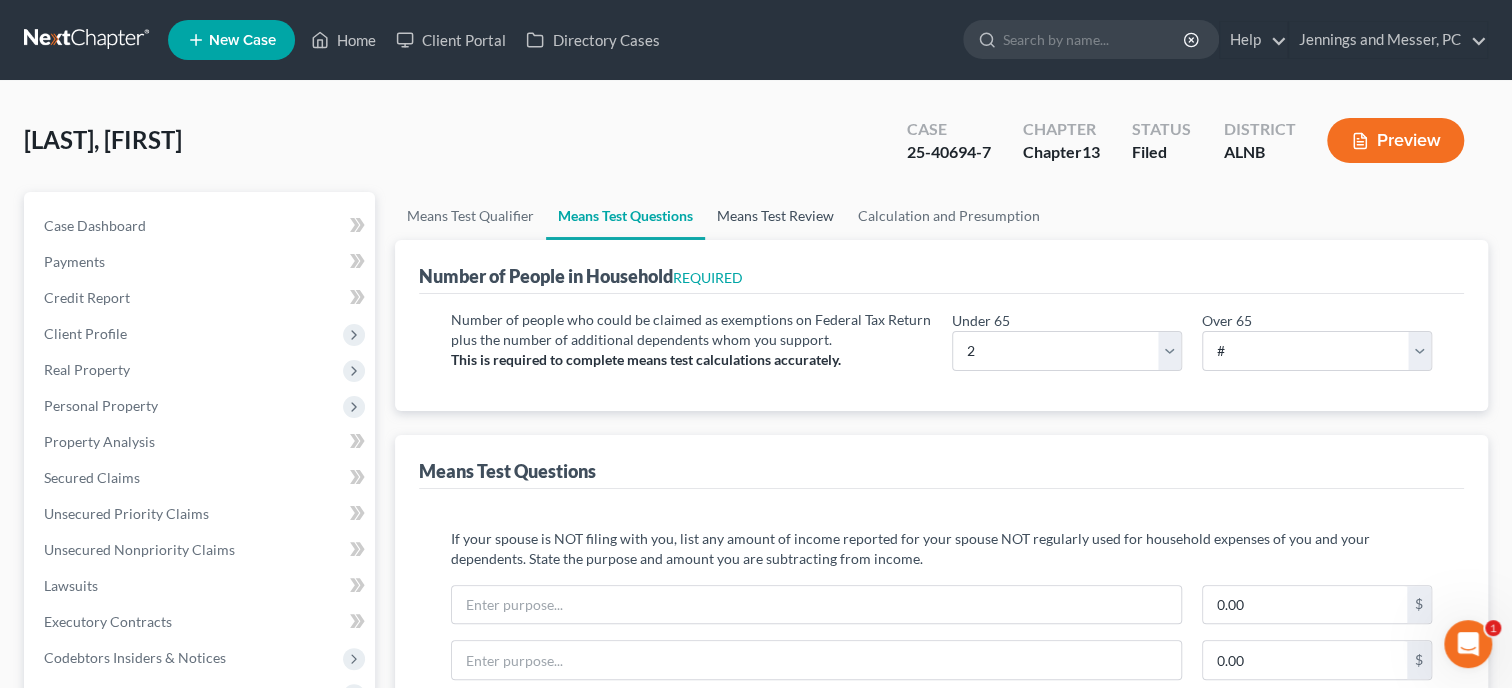 click on "Means Test Review" at bounding box center [775, 216] 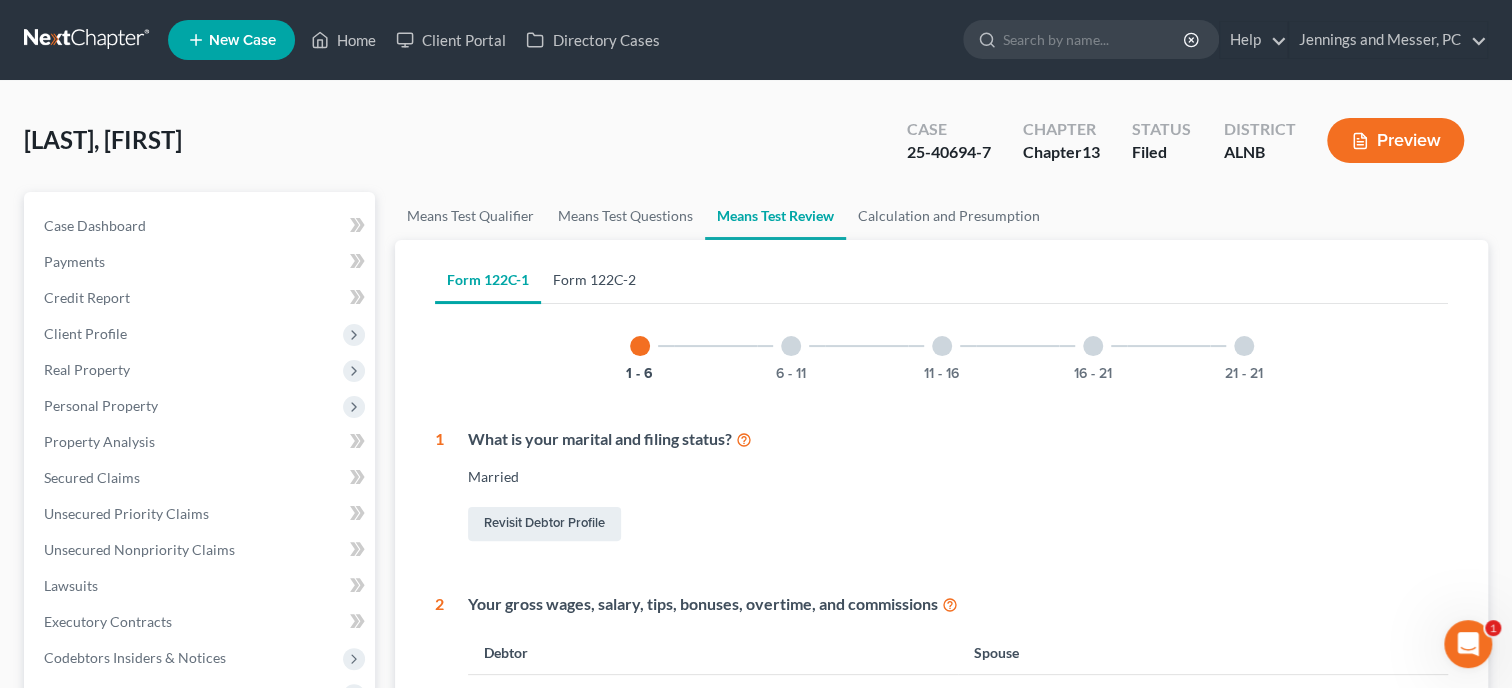 click on "Form 122C-2" at bounding box center [594, 280] 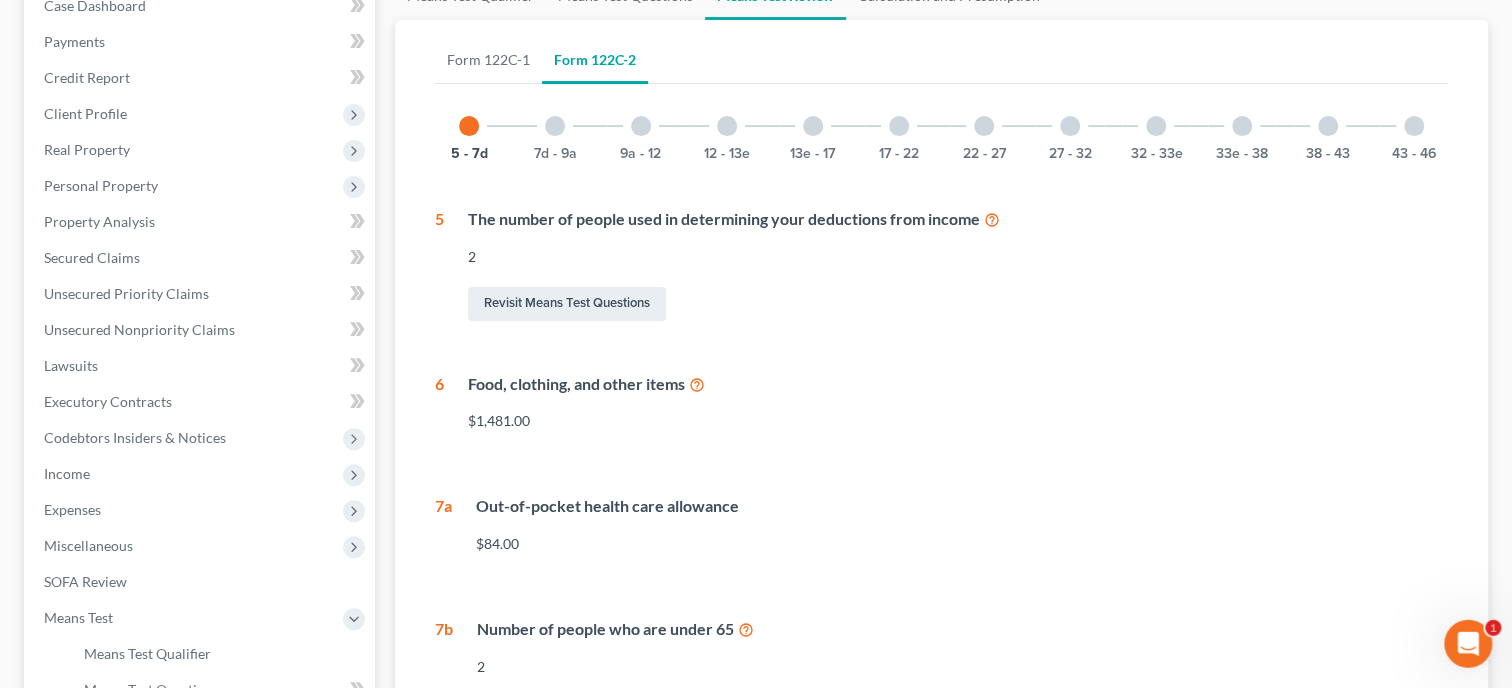 scroll, scrollTop: 205, scrollLeft: 0, axis: vertical 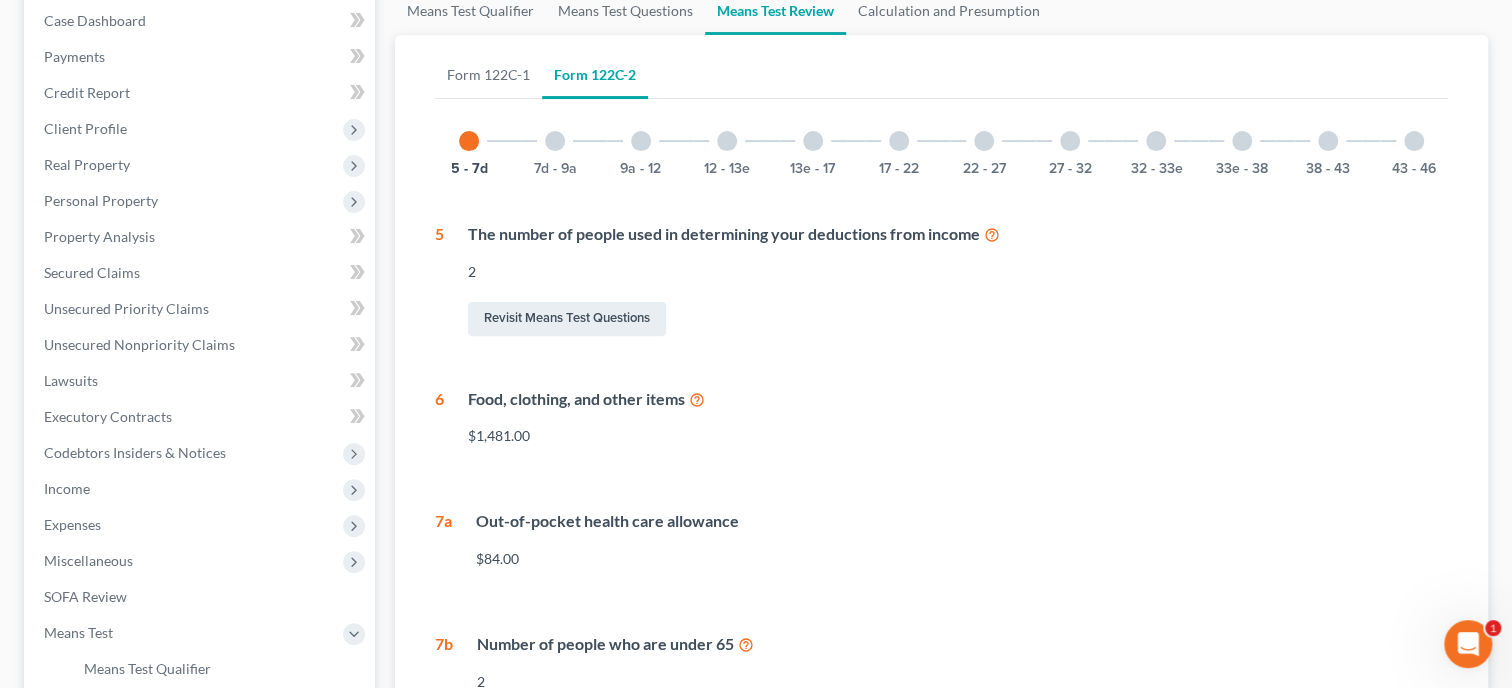 click at bounding box center (555, 141) 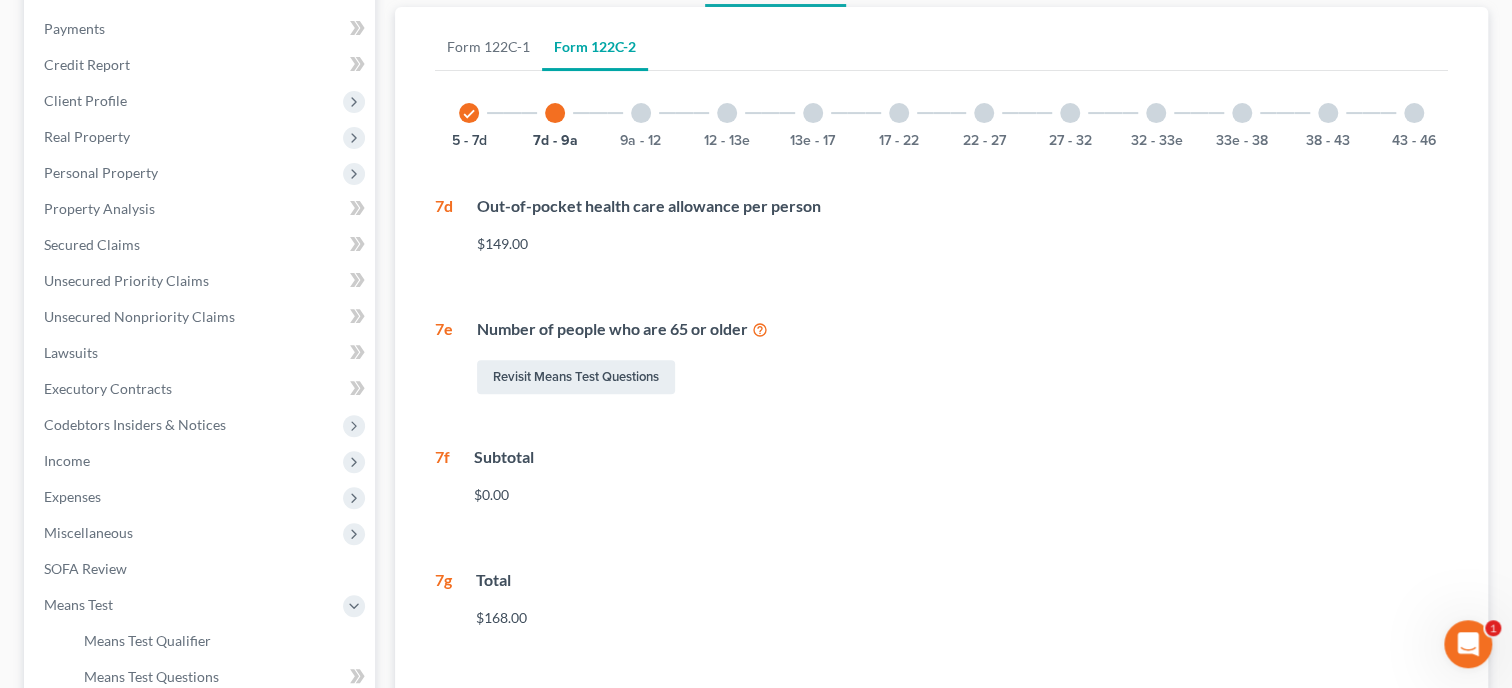 scroll, scrollTop: 205, scrollLeft: 0, axis: vertical 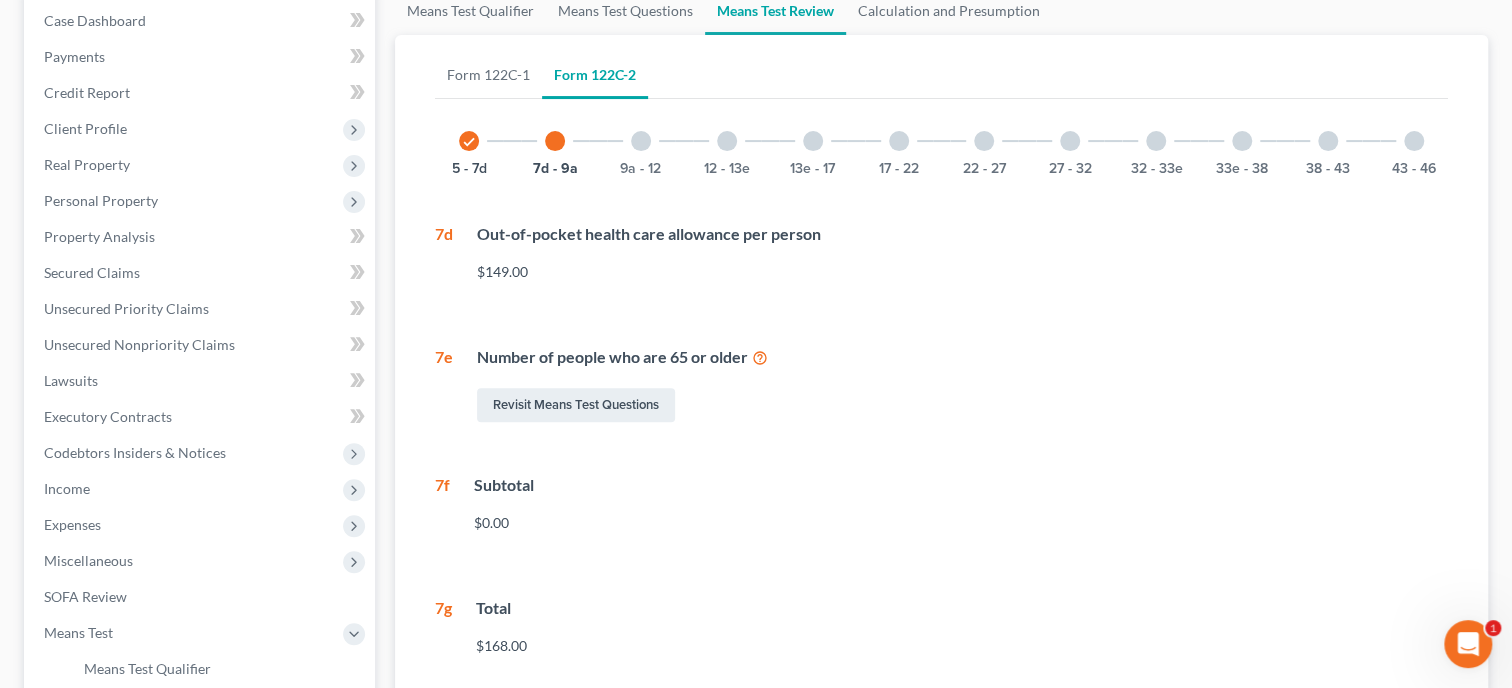 click at bounding box center (641, 141) 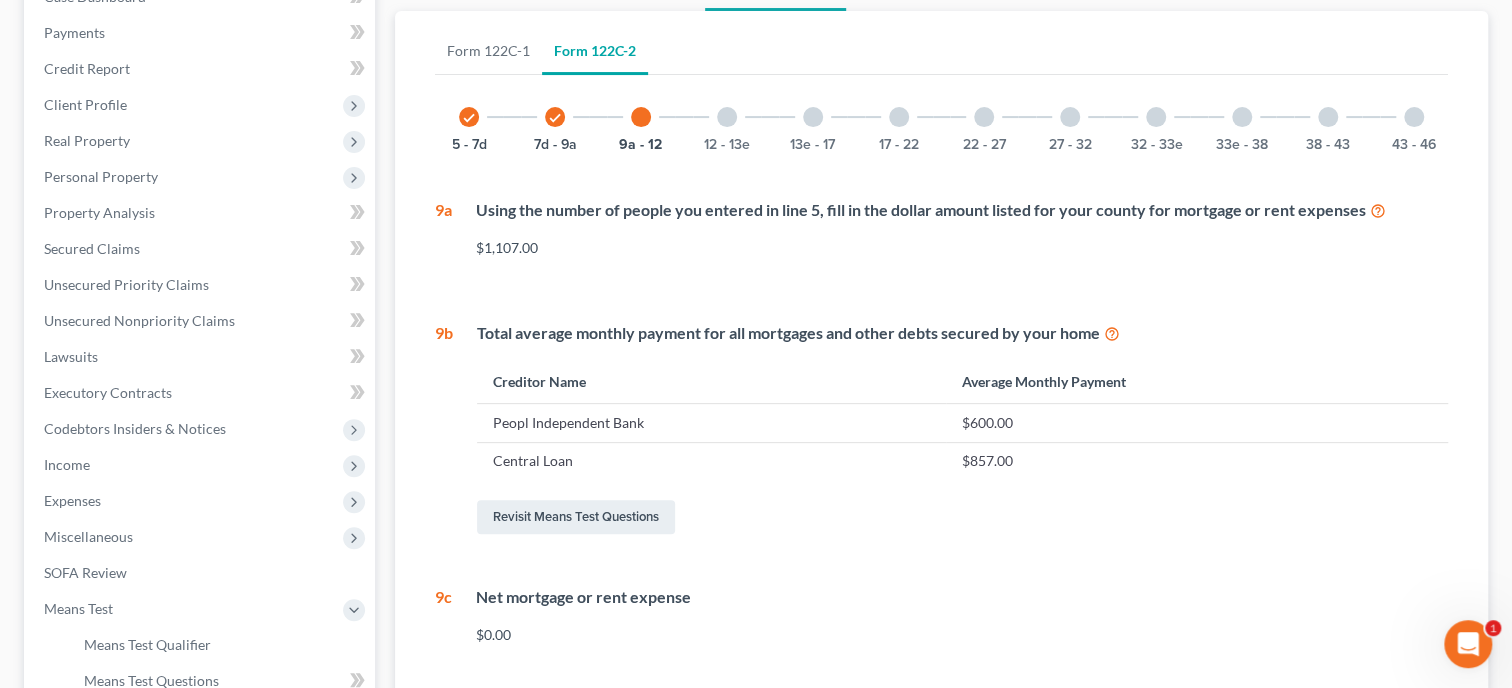 scroll, scrollTop: 205, scrollLeft: 0, axis: vertical 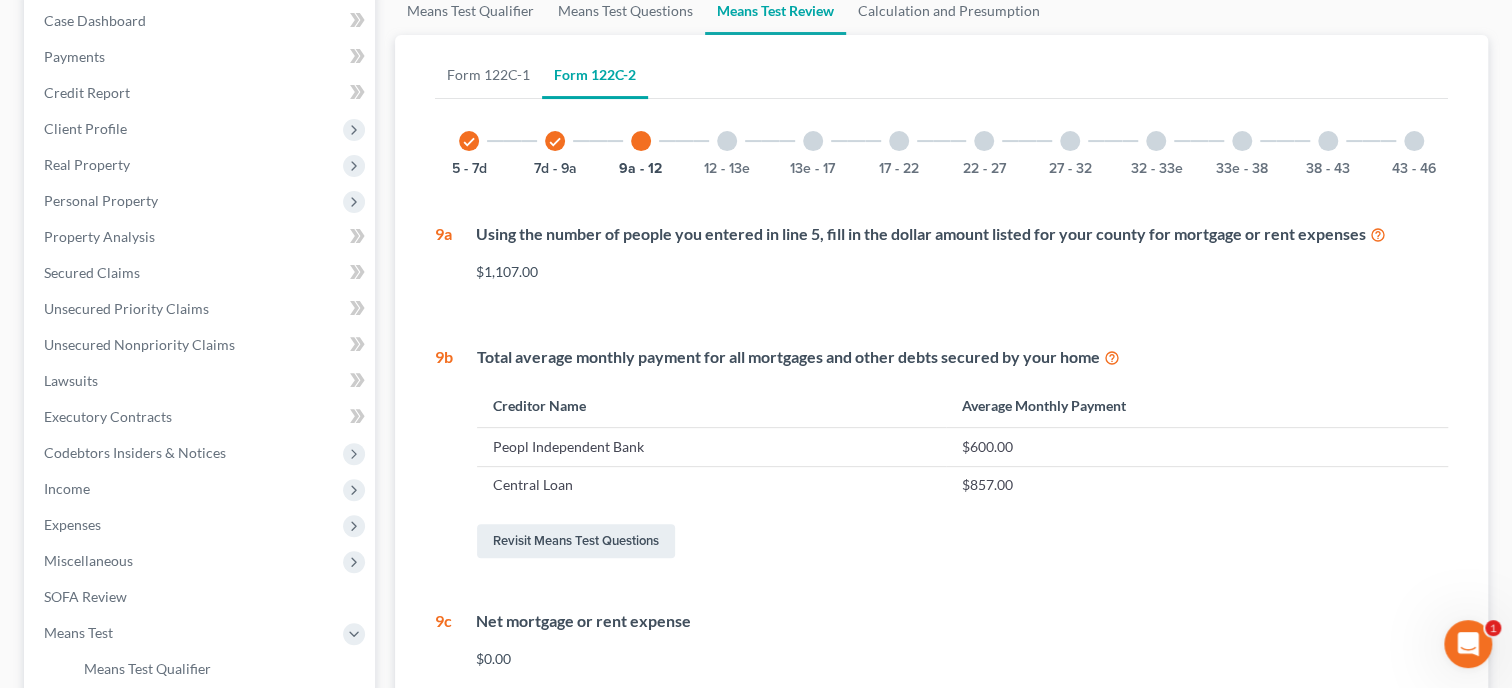 click at bounding box center [727, 141] 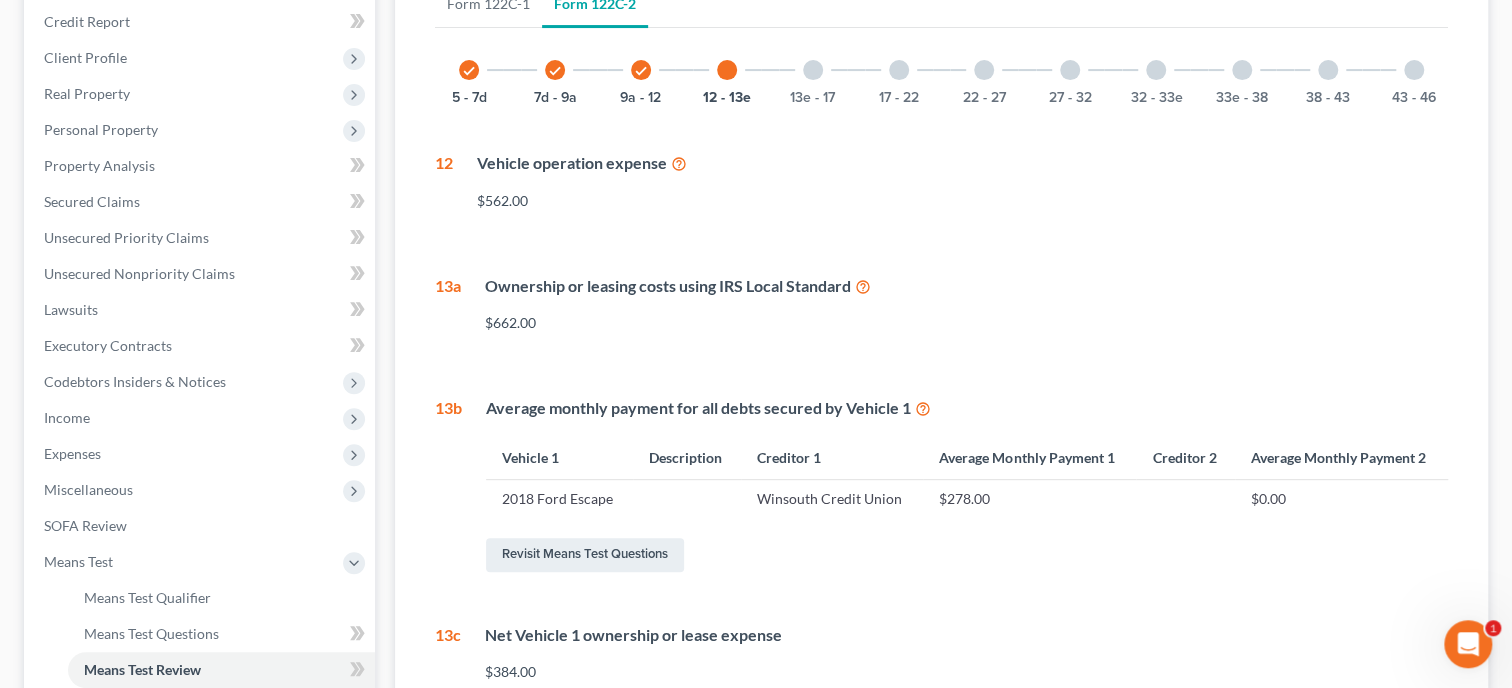 scroll, scrollTop: 308, scrollLeft: 0, axis: vertical 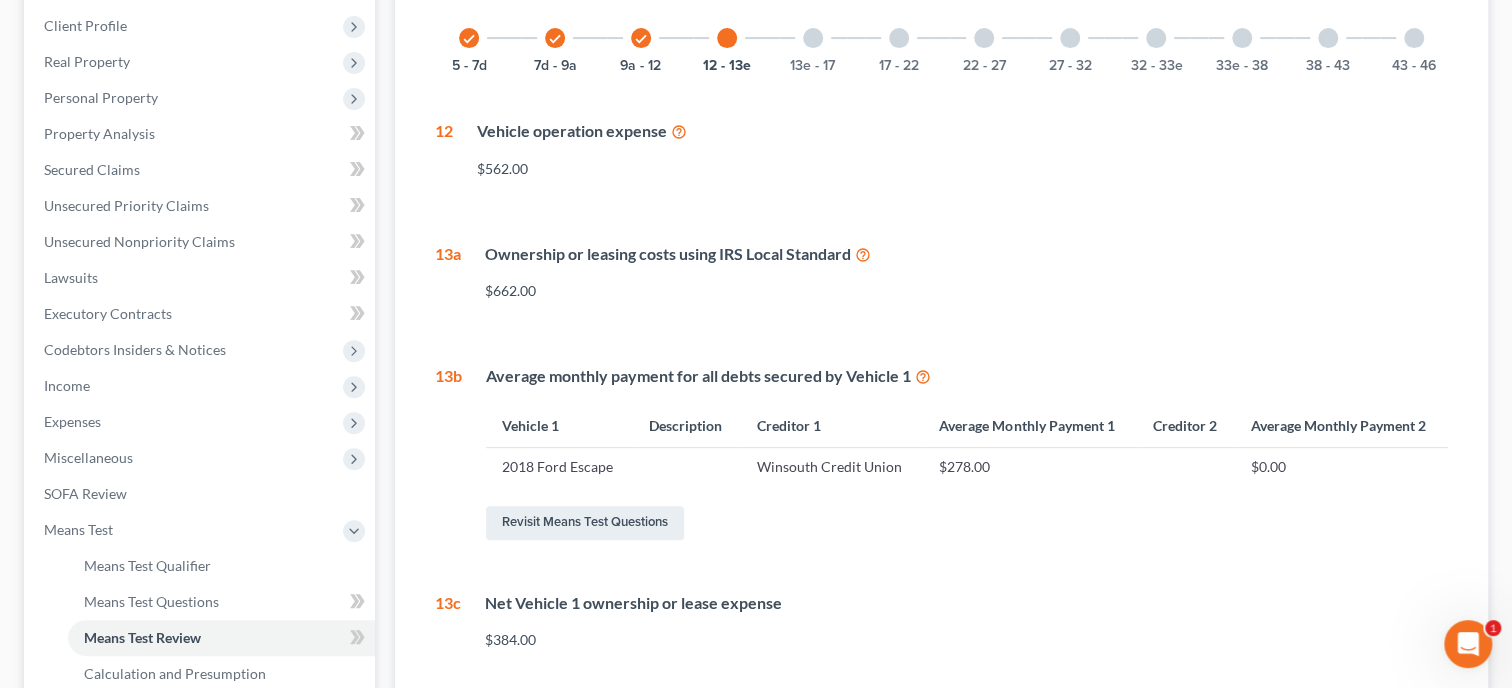 click at bounding box center [863, 253] 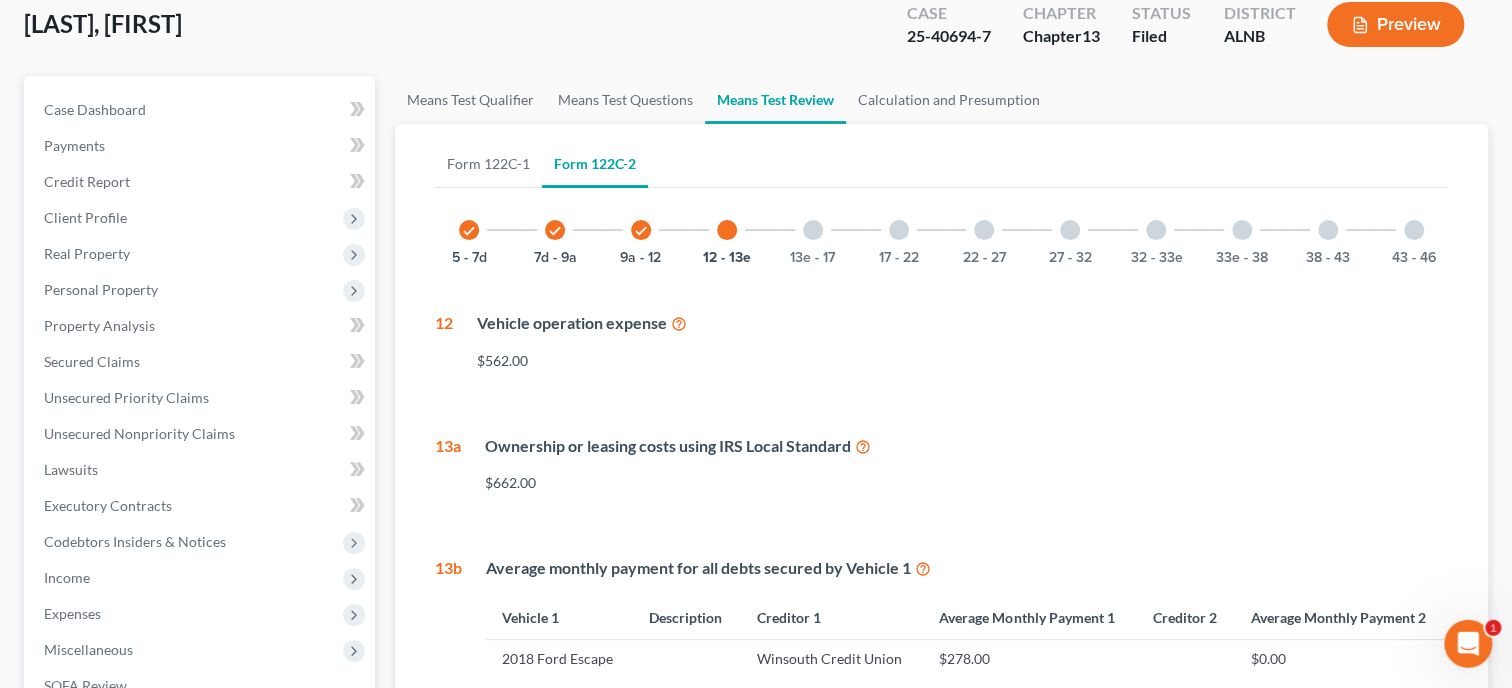scroll, scrollTop: 102, scrollLeft: 0, axis: vertical 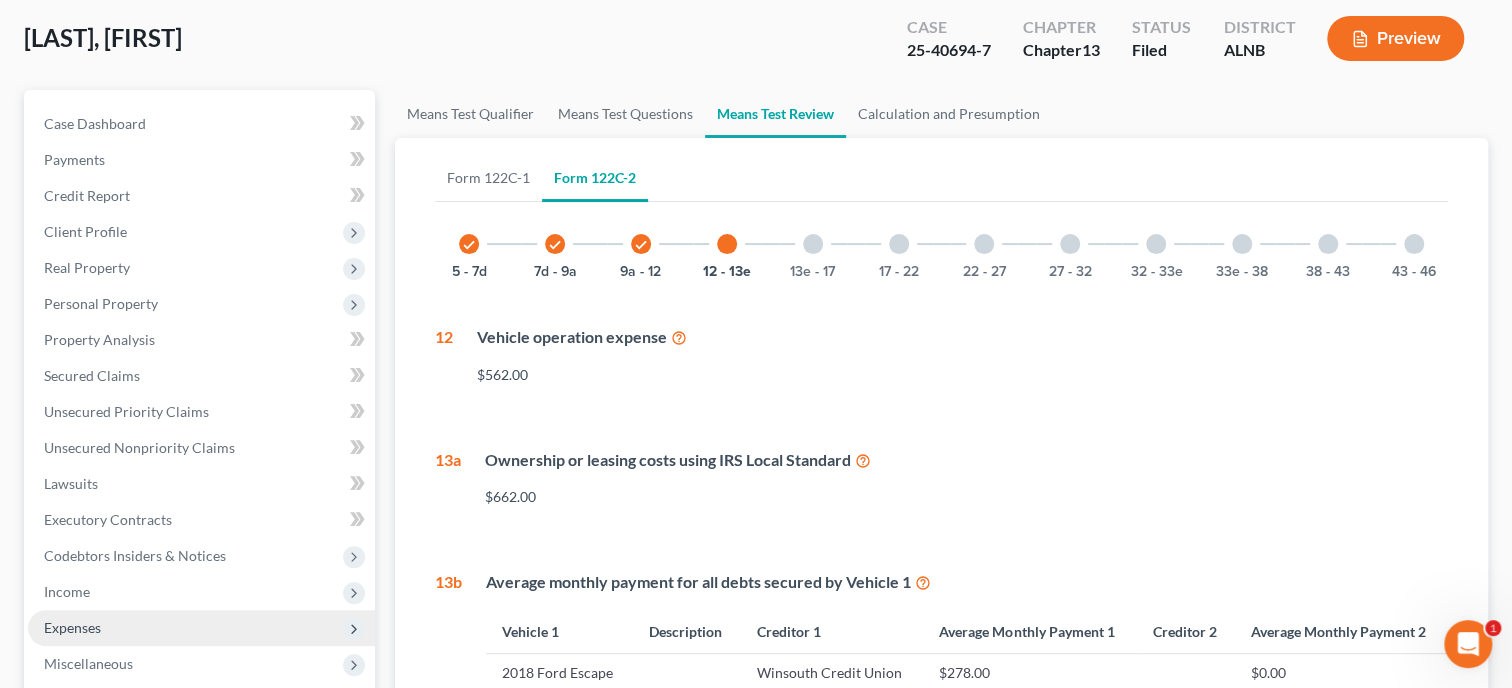 click on "Expenses" at bounding box center [201, 628] 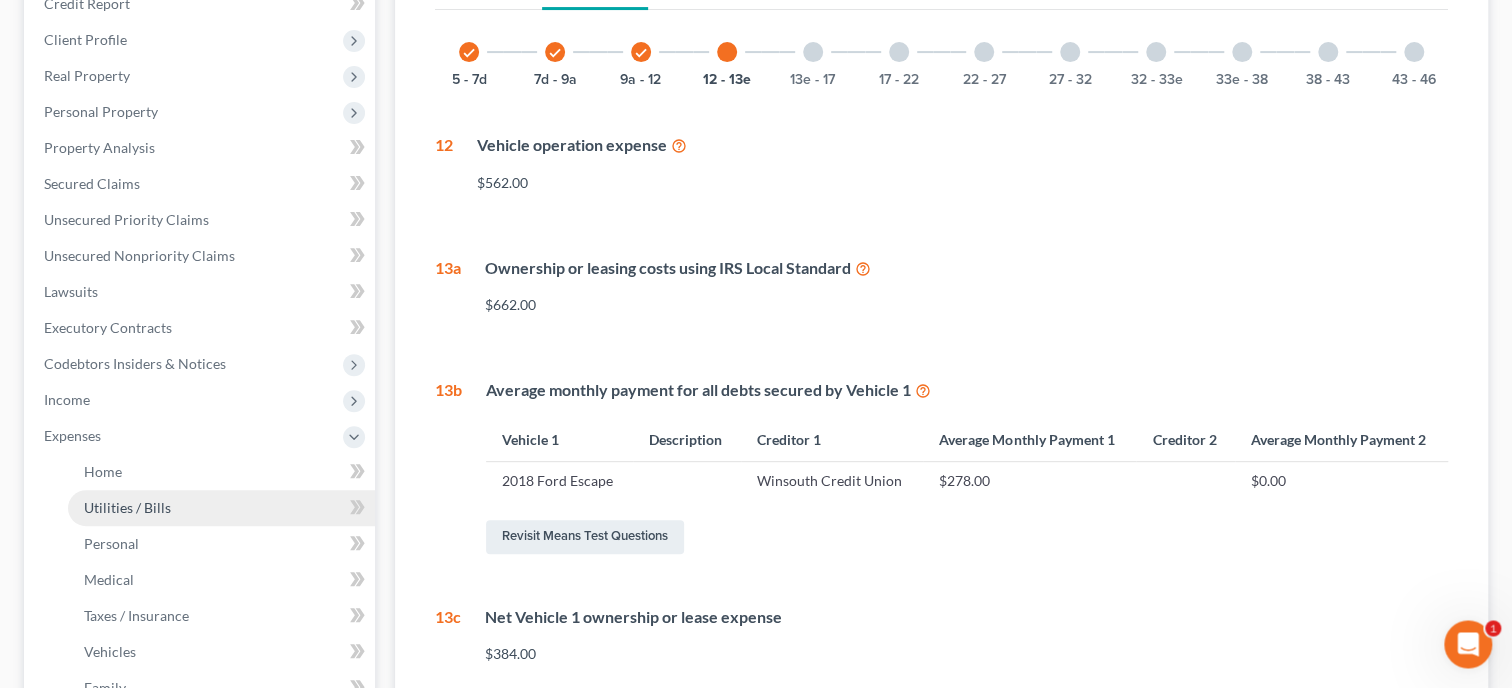 scroll, scrollTop: 308, scrollLeft: 0, axis: vertical 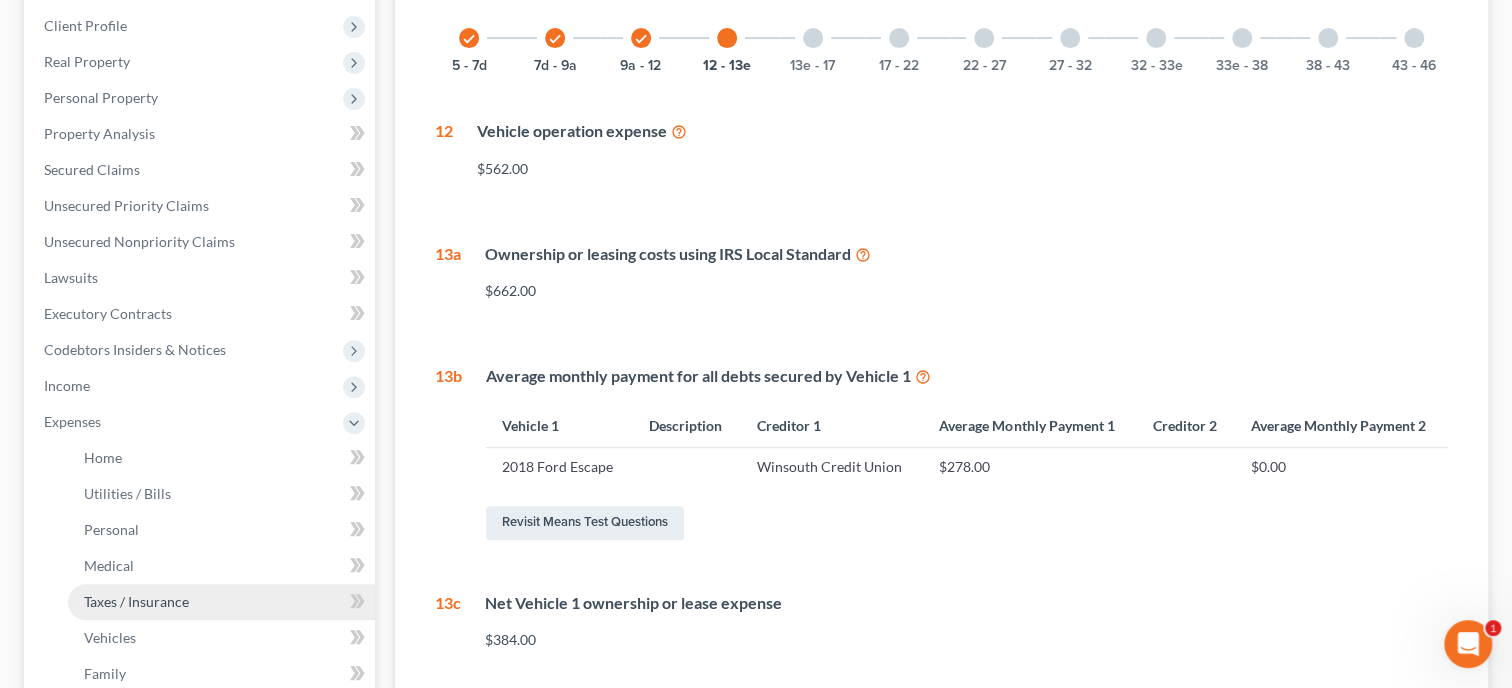 click on "Taxes / Insurance" at bounding box center [136, 601] 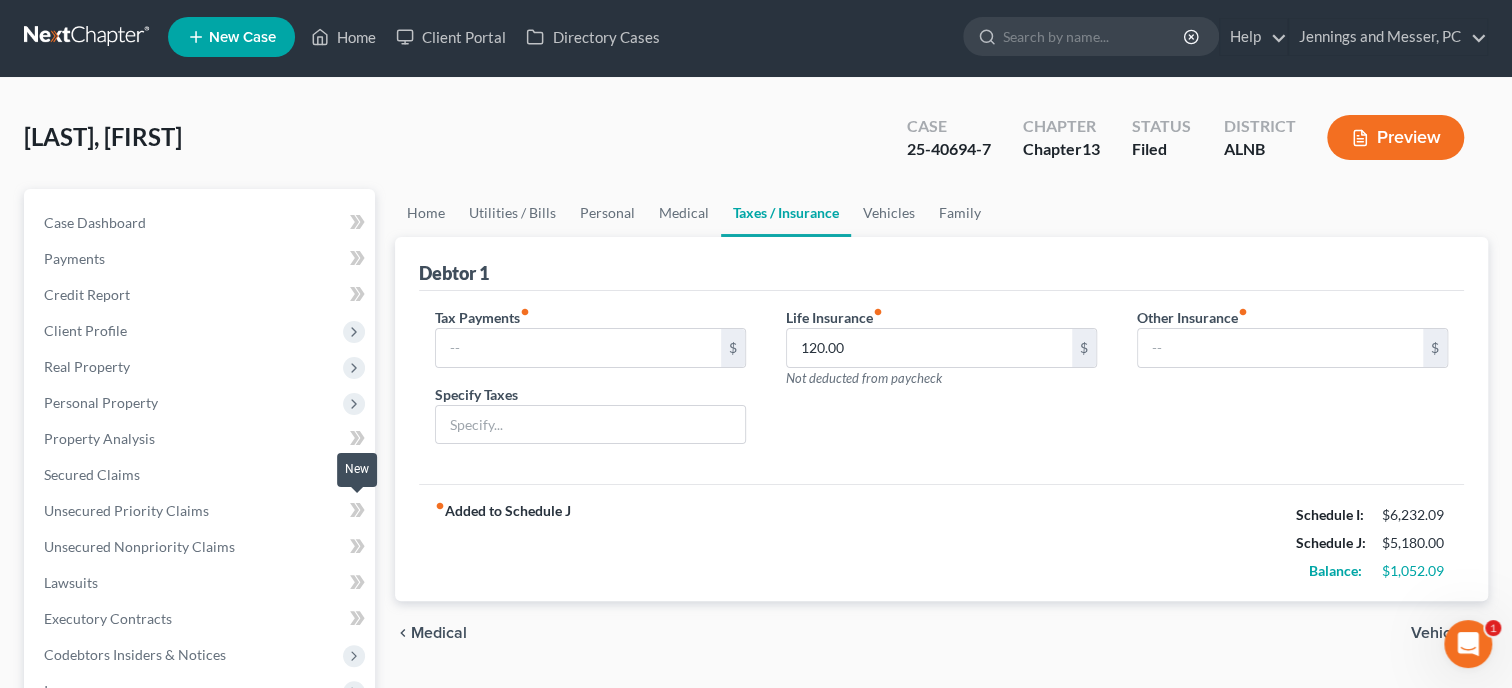 scroll, scrollTop: 0, scrollLeft: 0, axis: both 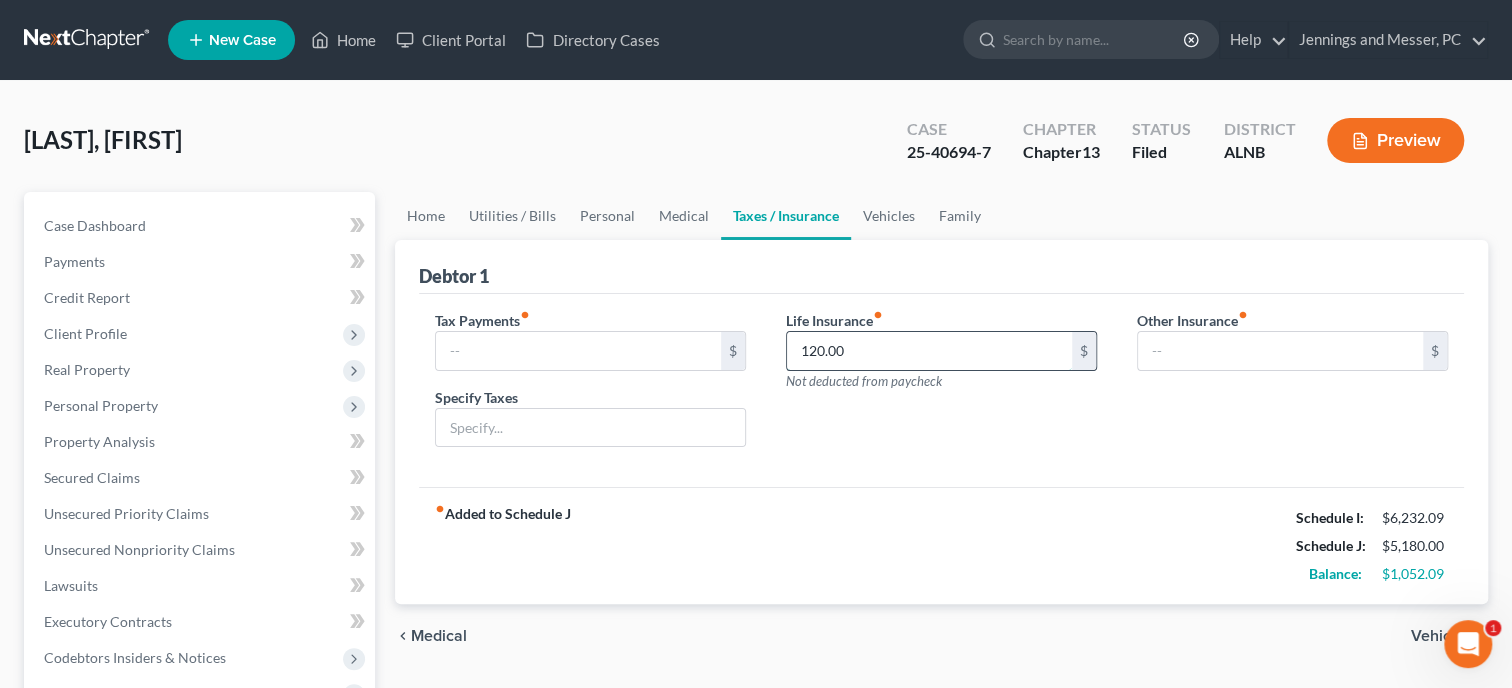 click on "120.00" at bounding box center (929, 351) 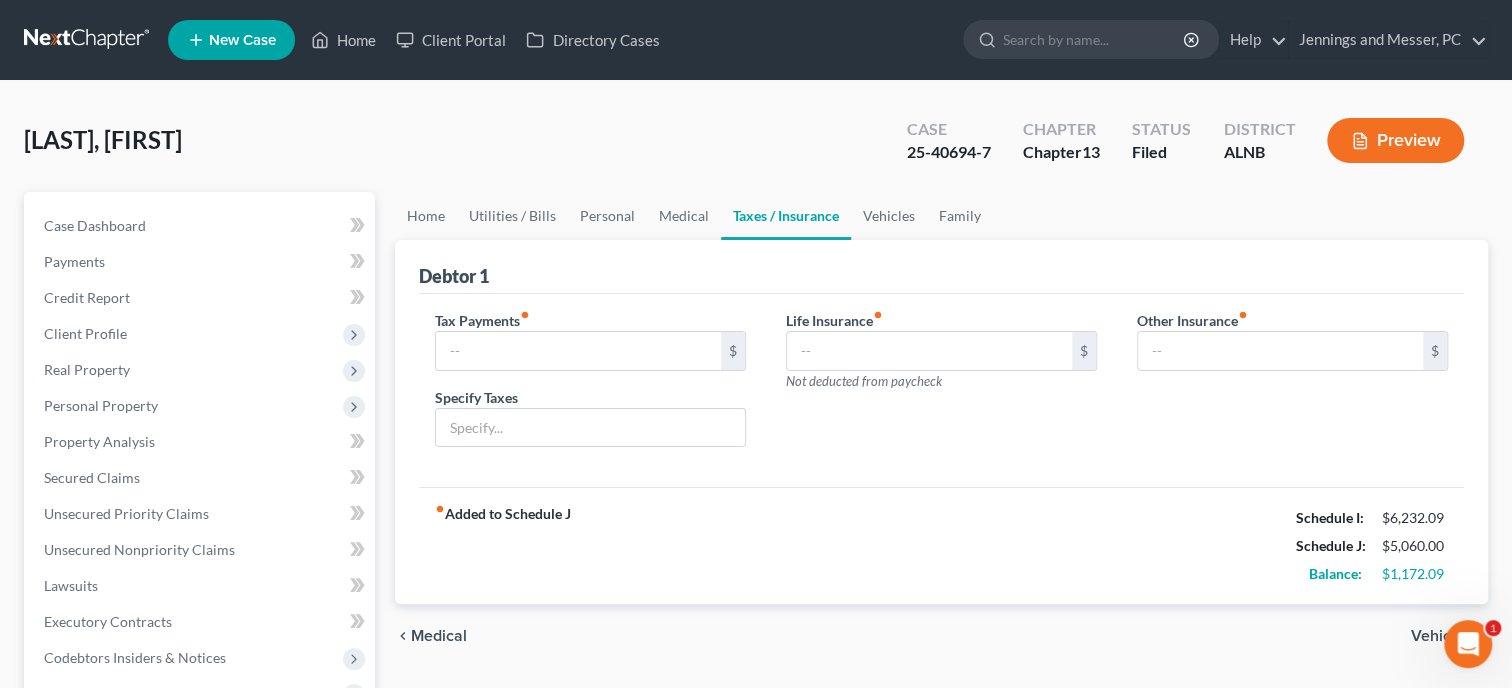 click on "fiber_manual_record  Added to Schedule J Schedule I: $6,232.09 Schedule J: $5,060.00 Balance: $1,172.09" at bounding box center [941, 545] 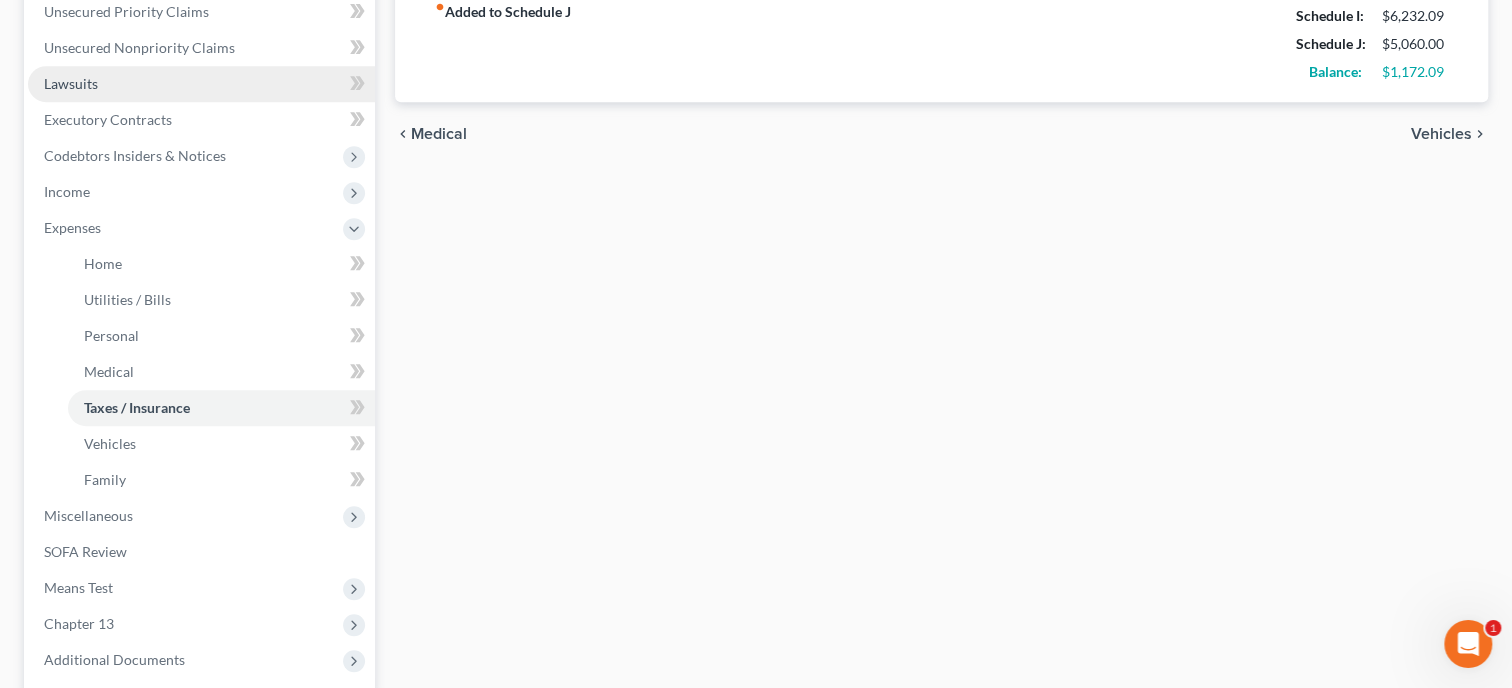 scroll, scrollTop: 617, scrollLeft: 0, axis: vertical 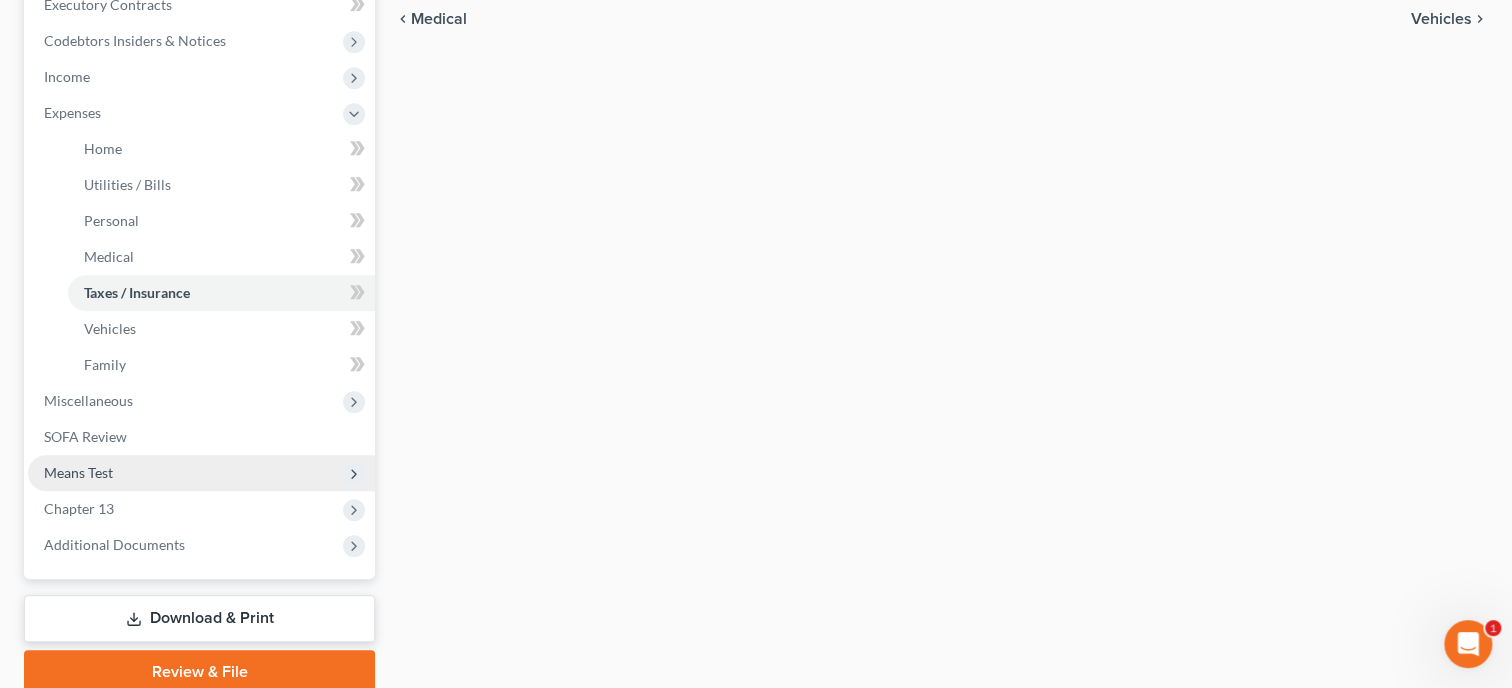 click on "Means Test" at bounding box center (201, 473) 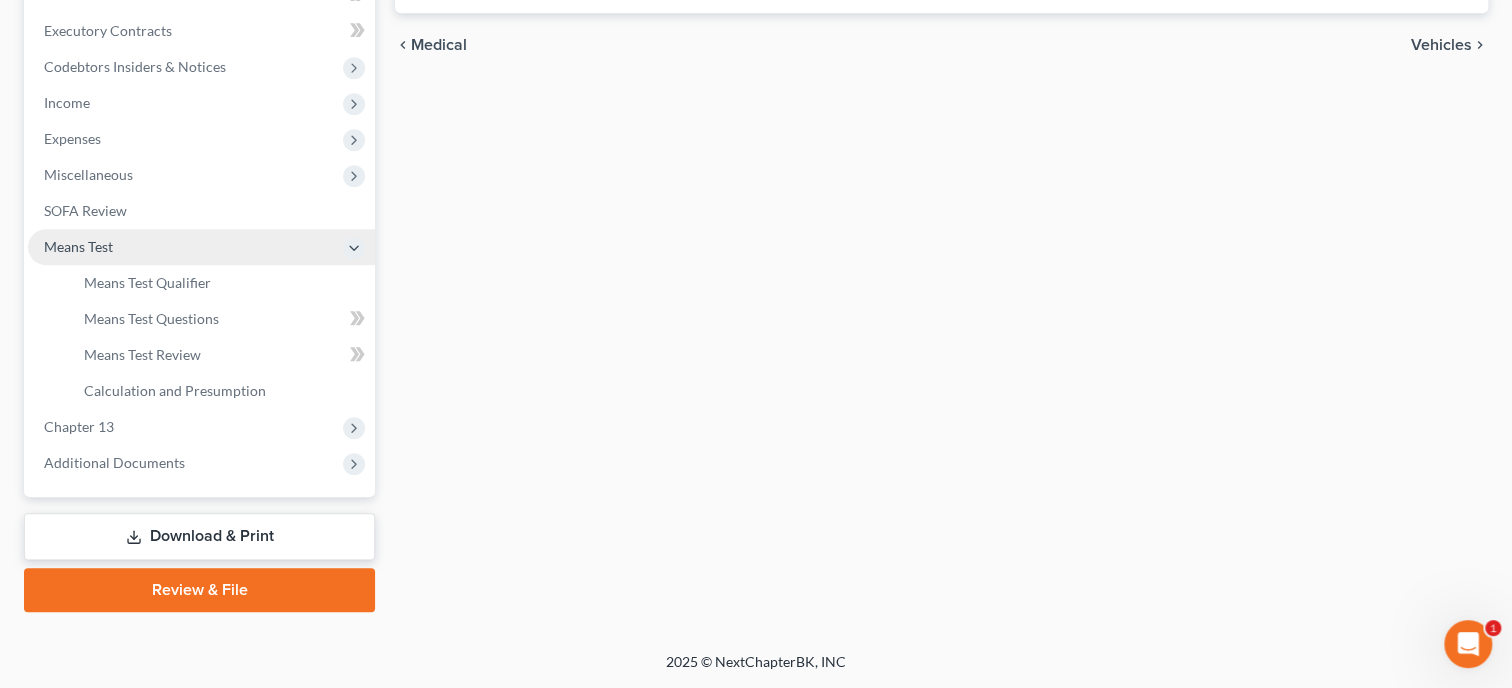 scroll, scrollTop: 588, scrollLeft: 0, axis: vertical 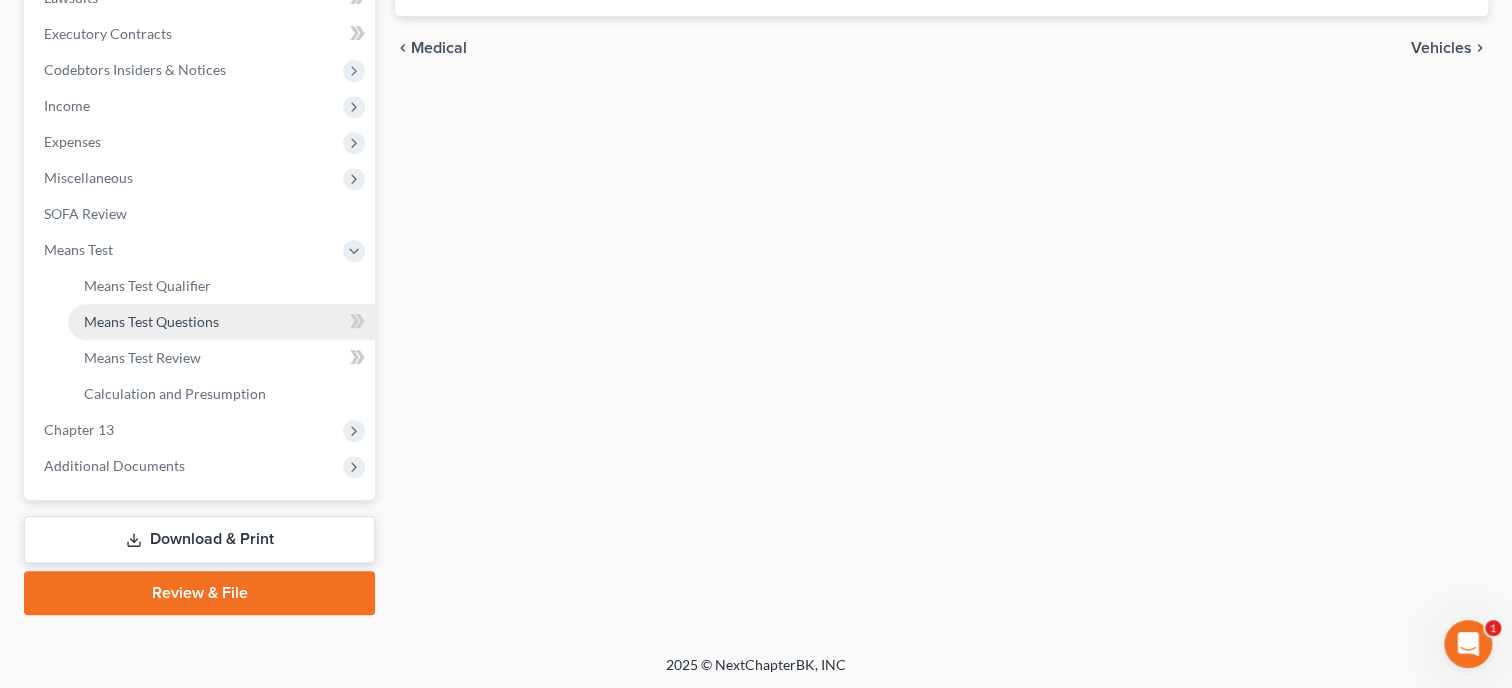 click on "Means Test Questions" at bounding box center [151, 321] 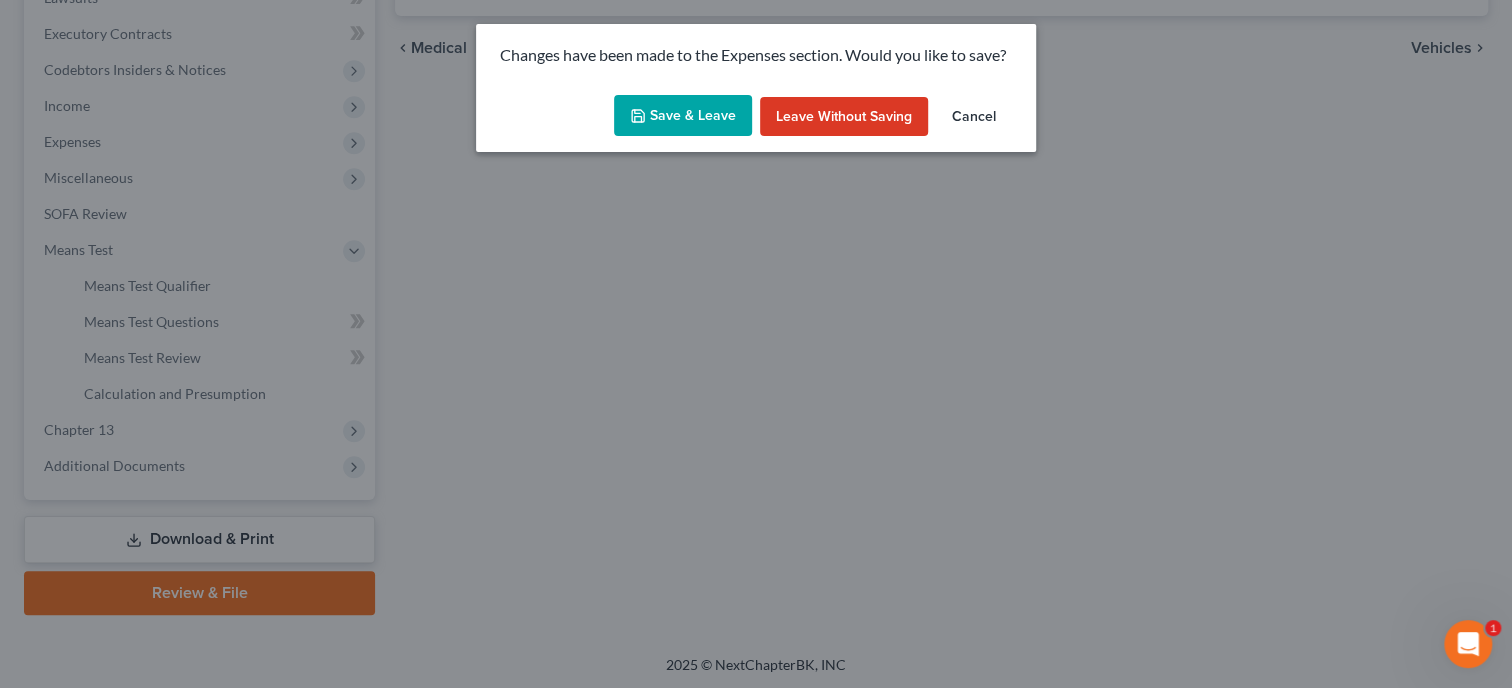 click on "Save & Leave" at bounding box center (683, 116) 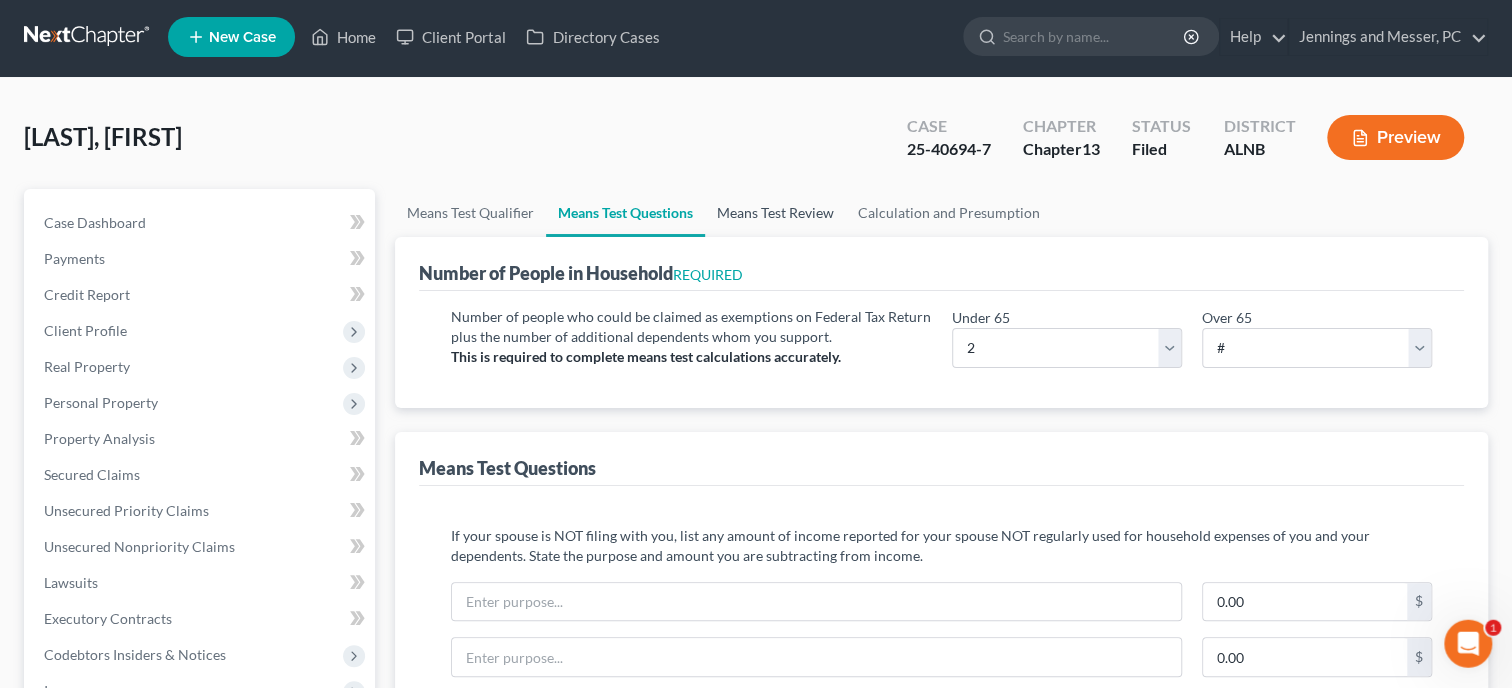 scroll, scrollTop: 0, scrollLeft: 0, axis: both 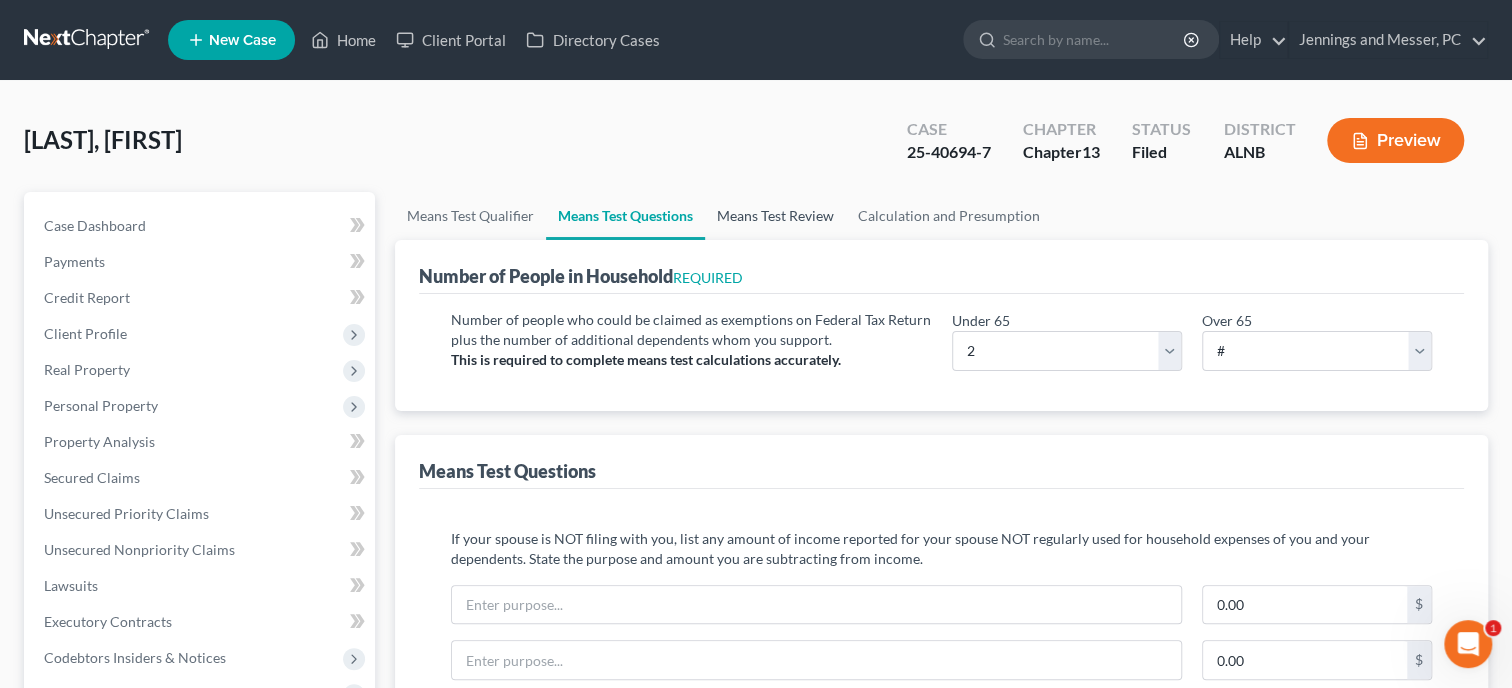 click on "Means Test Review" at bounding box center [775, 216] 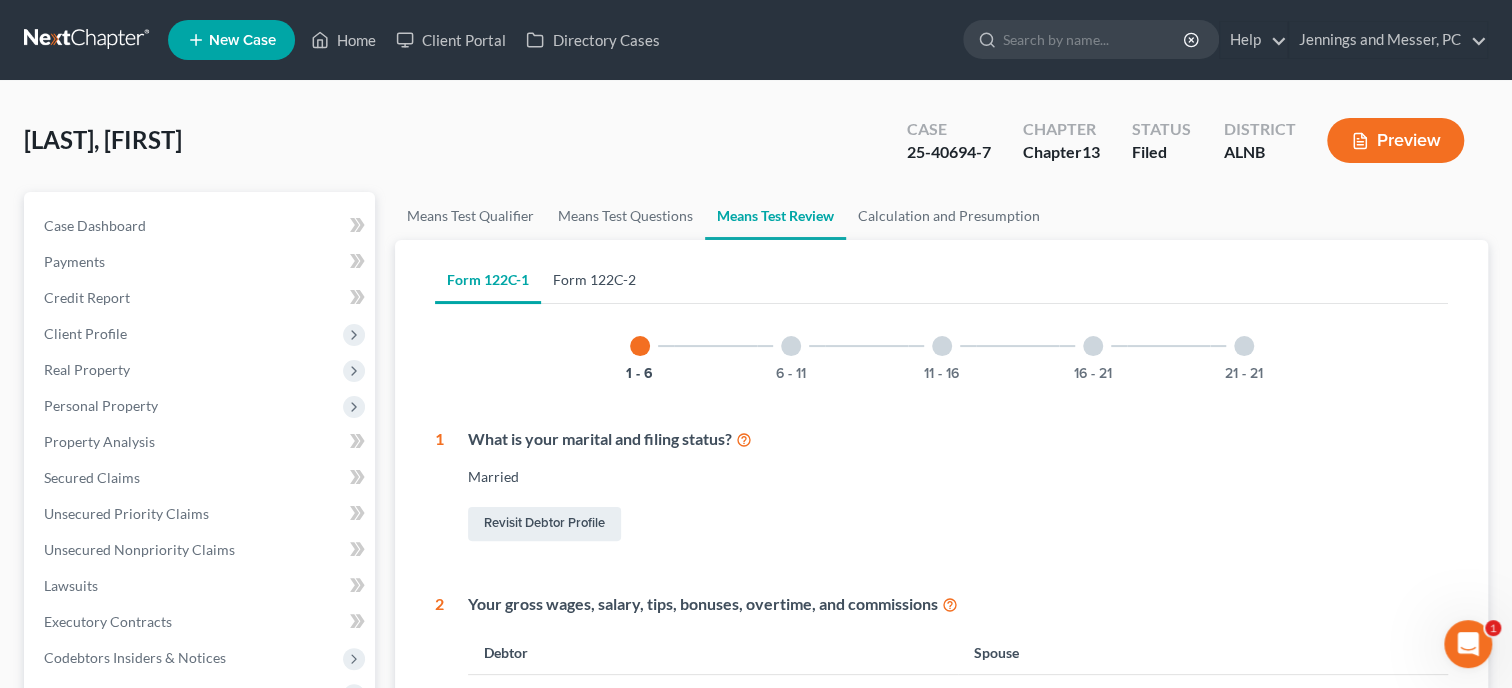click on "Form 122C-2" at bounding box center [594, 280] 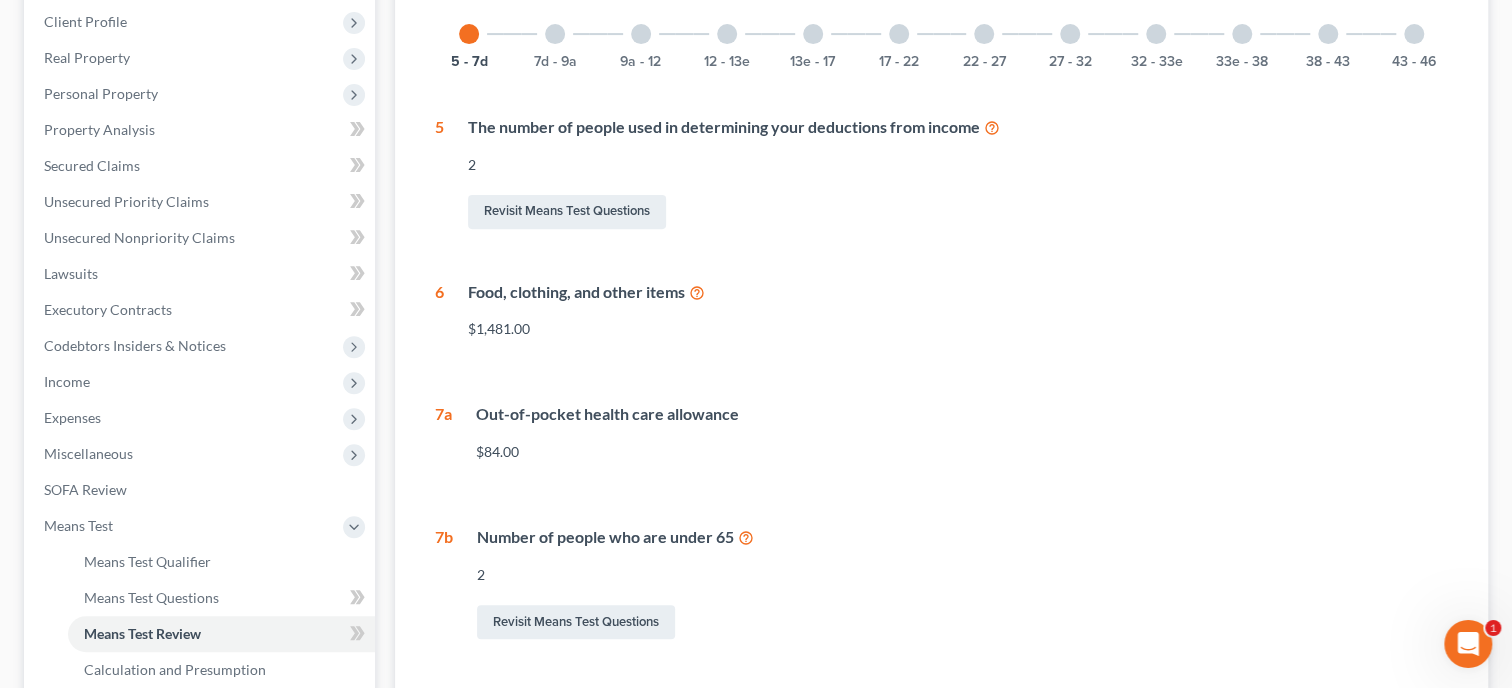 scroll, scrollTop: 102, scrollLeft: 0, axis: vertical 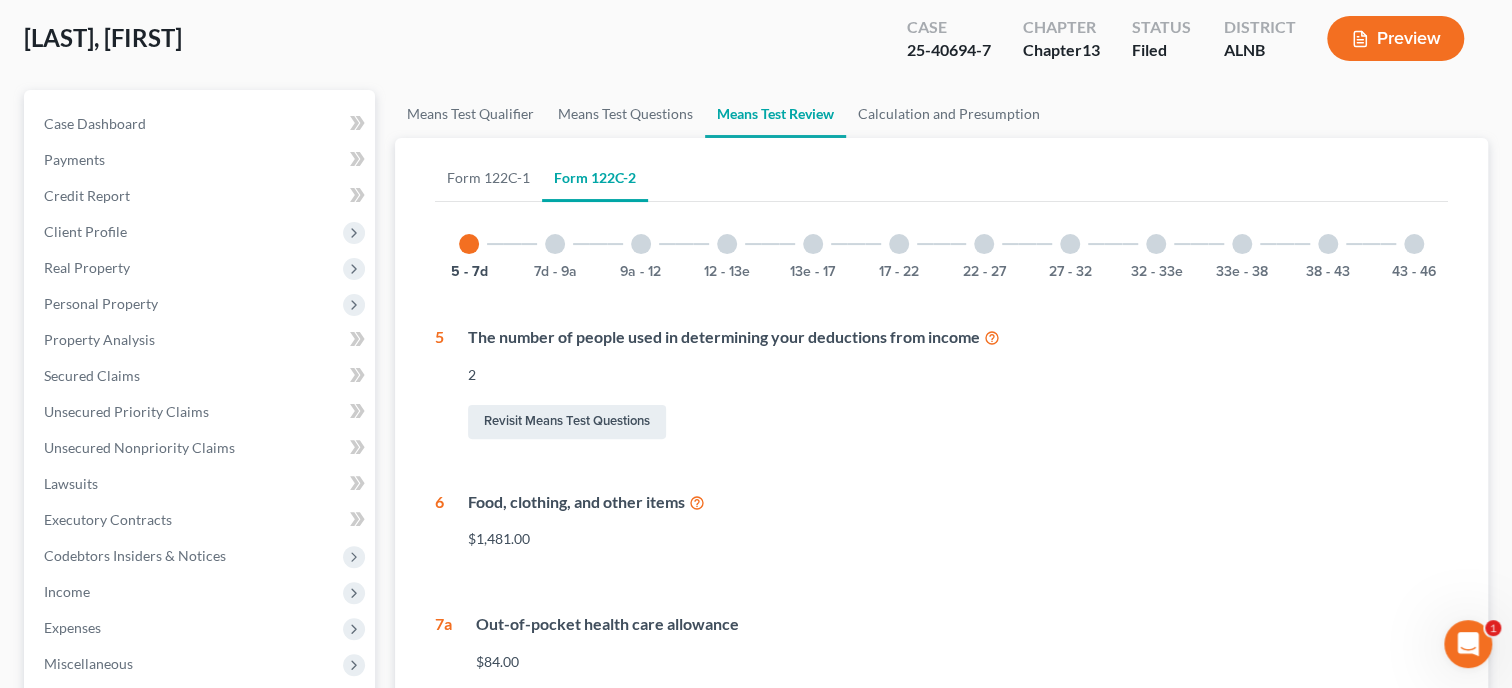 click at bounding box center (984, 244) 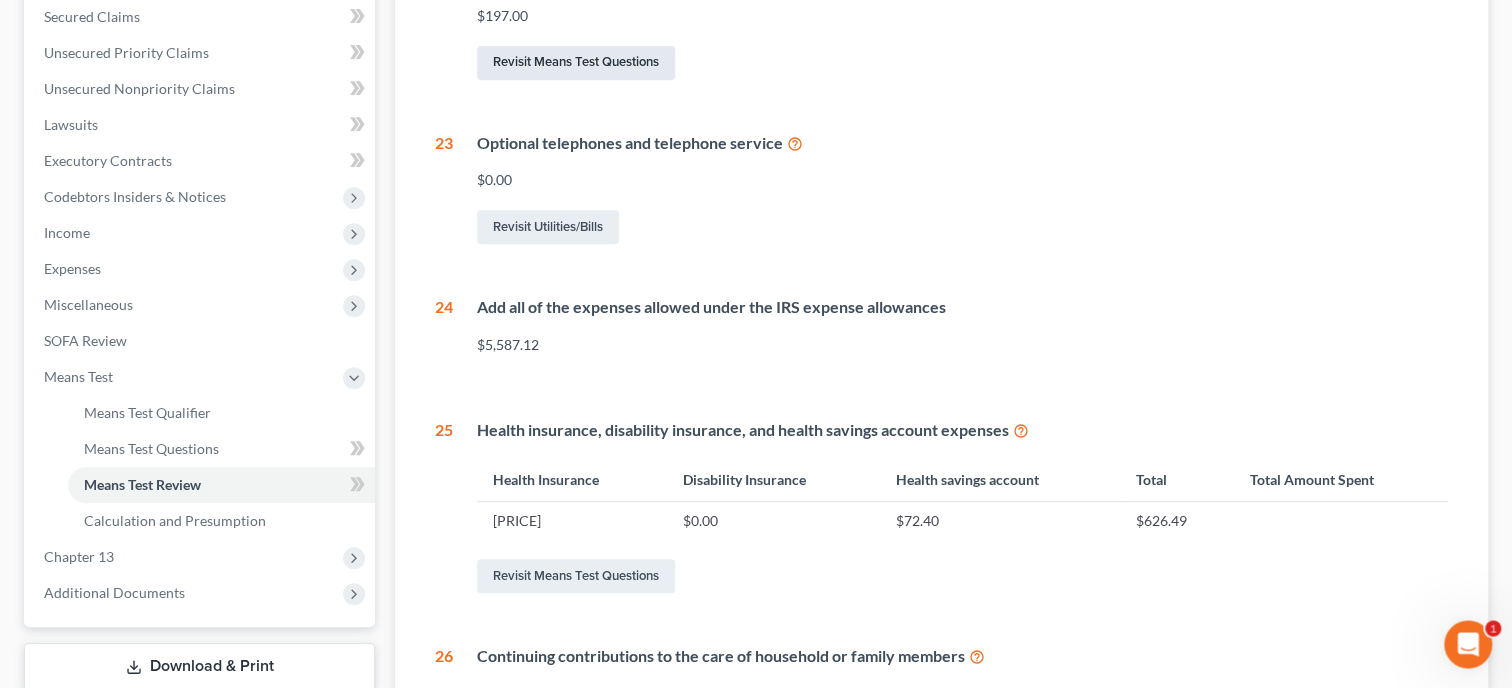 scroll, scrollTop: 205, scrollLeft: 0, axis: vertical 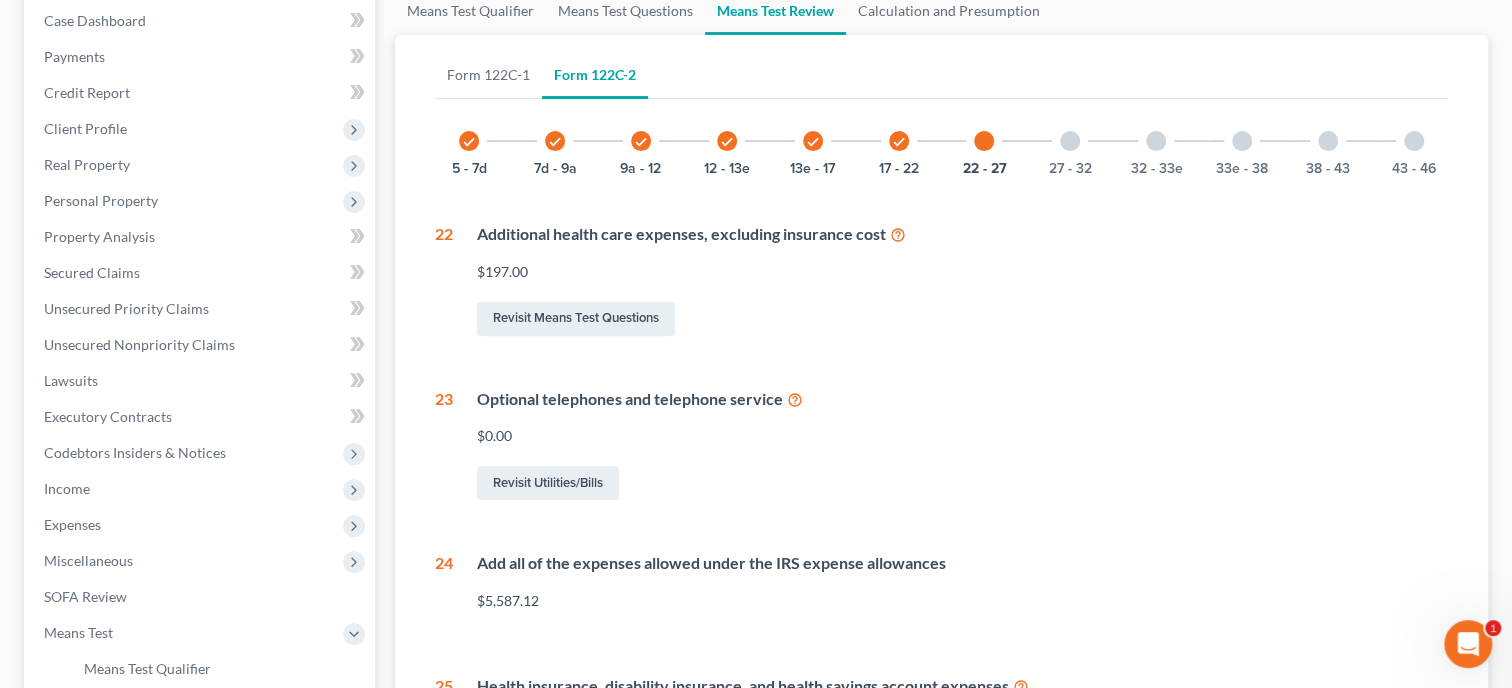 click on "27 - 32" at bounding box center [1070, 141] 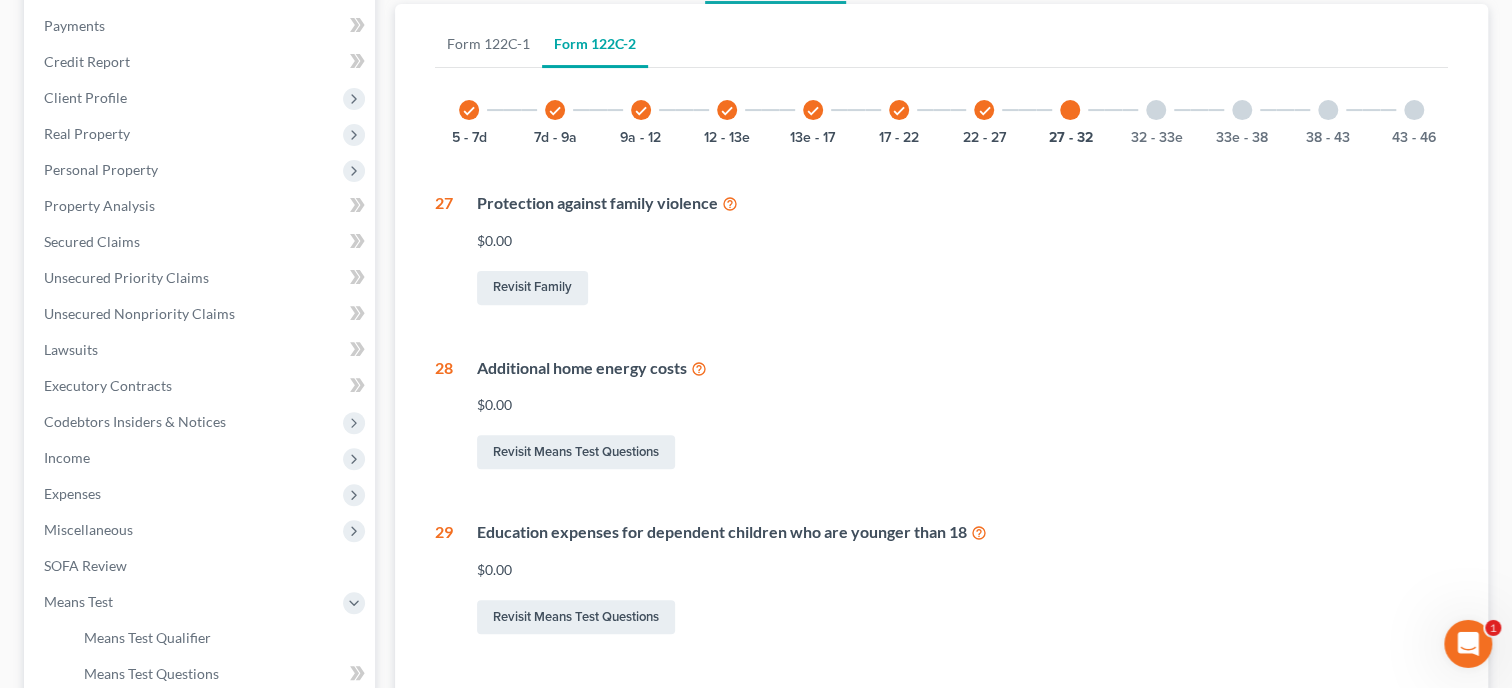 scroll, scrollTop: 102, scrollLeft: 0, axis: vertical 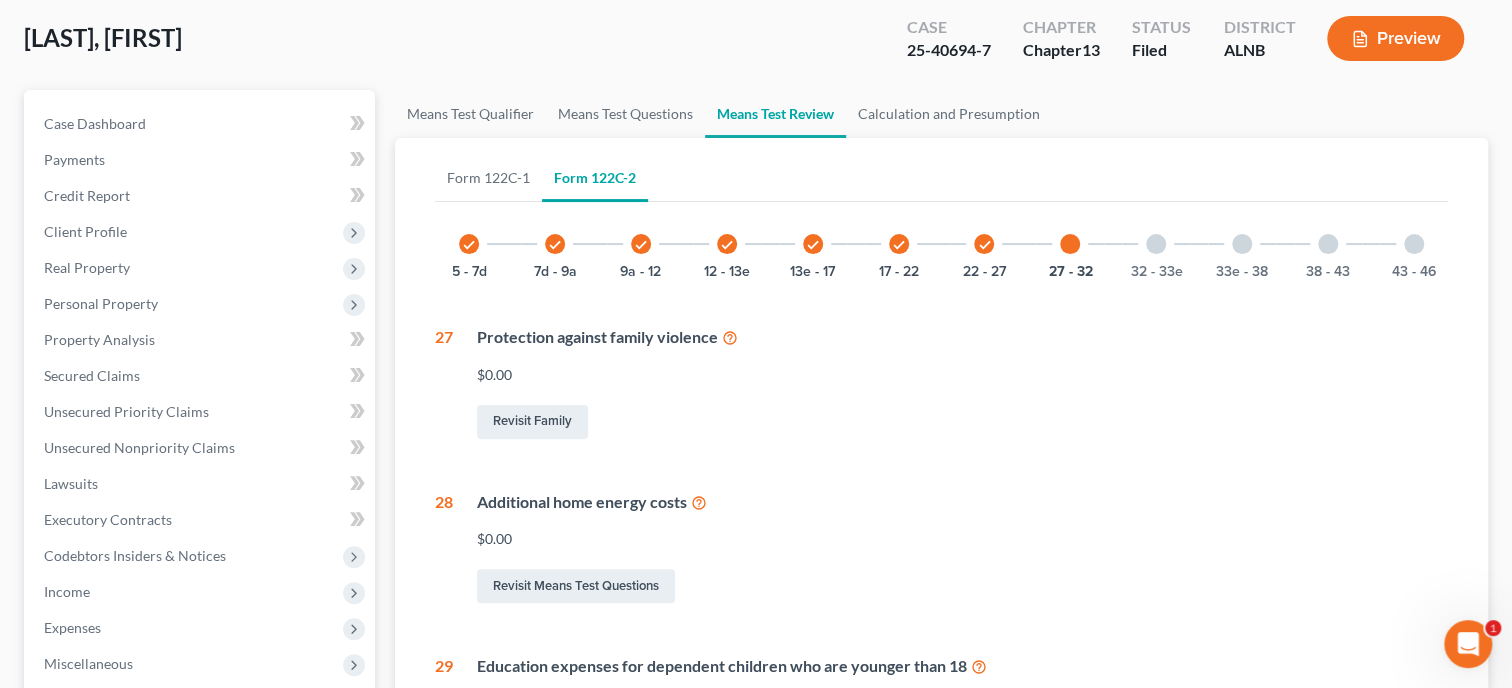 click at bounding box center [1156, 244] 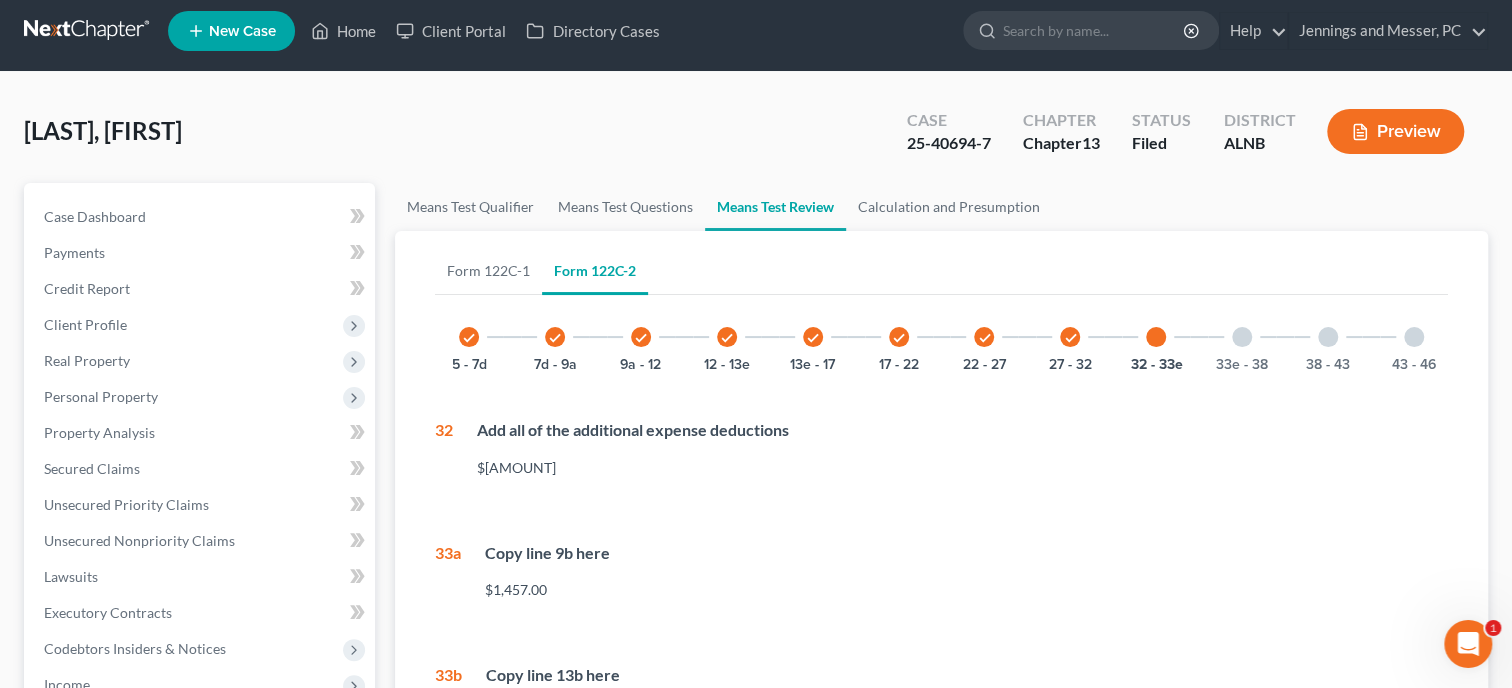 scroll, scrollTop: 0, scrollLeft: 0, axis: both 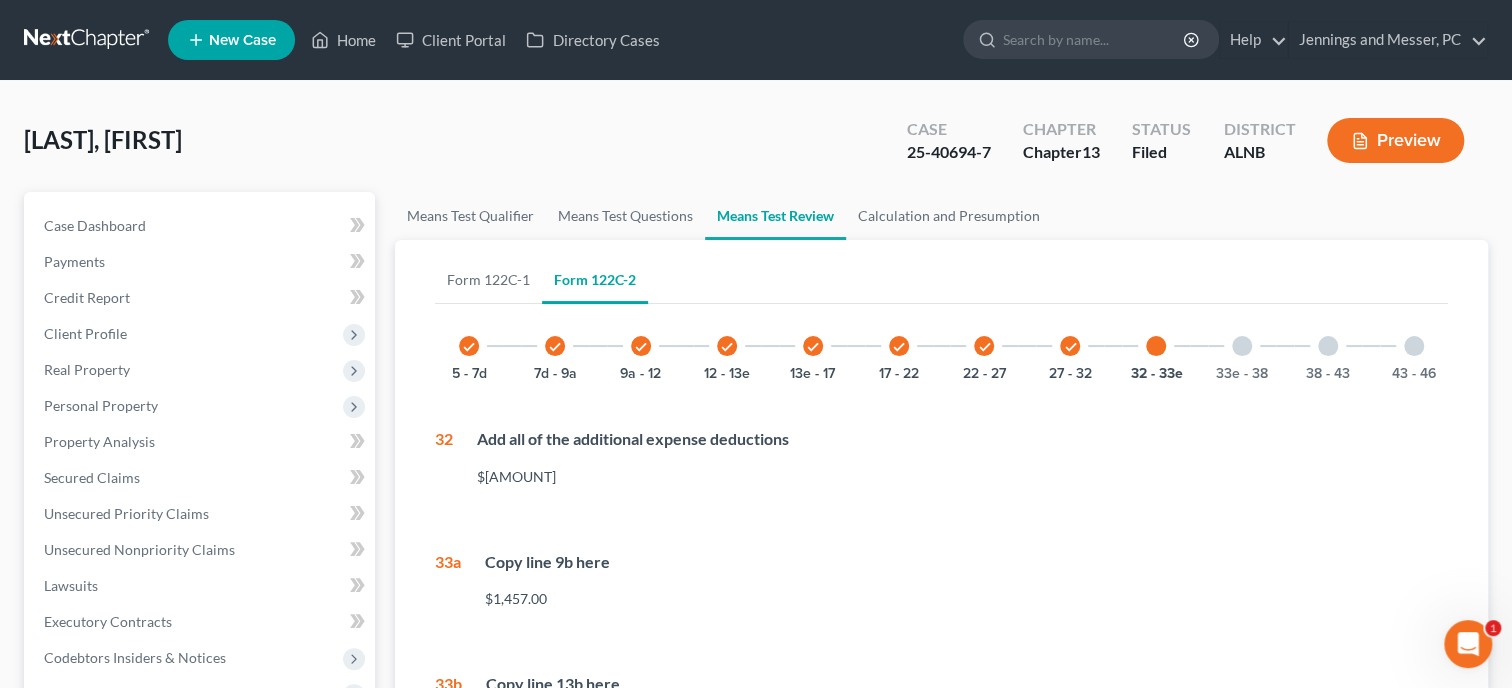 click at bounding box center (1242, 346) 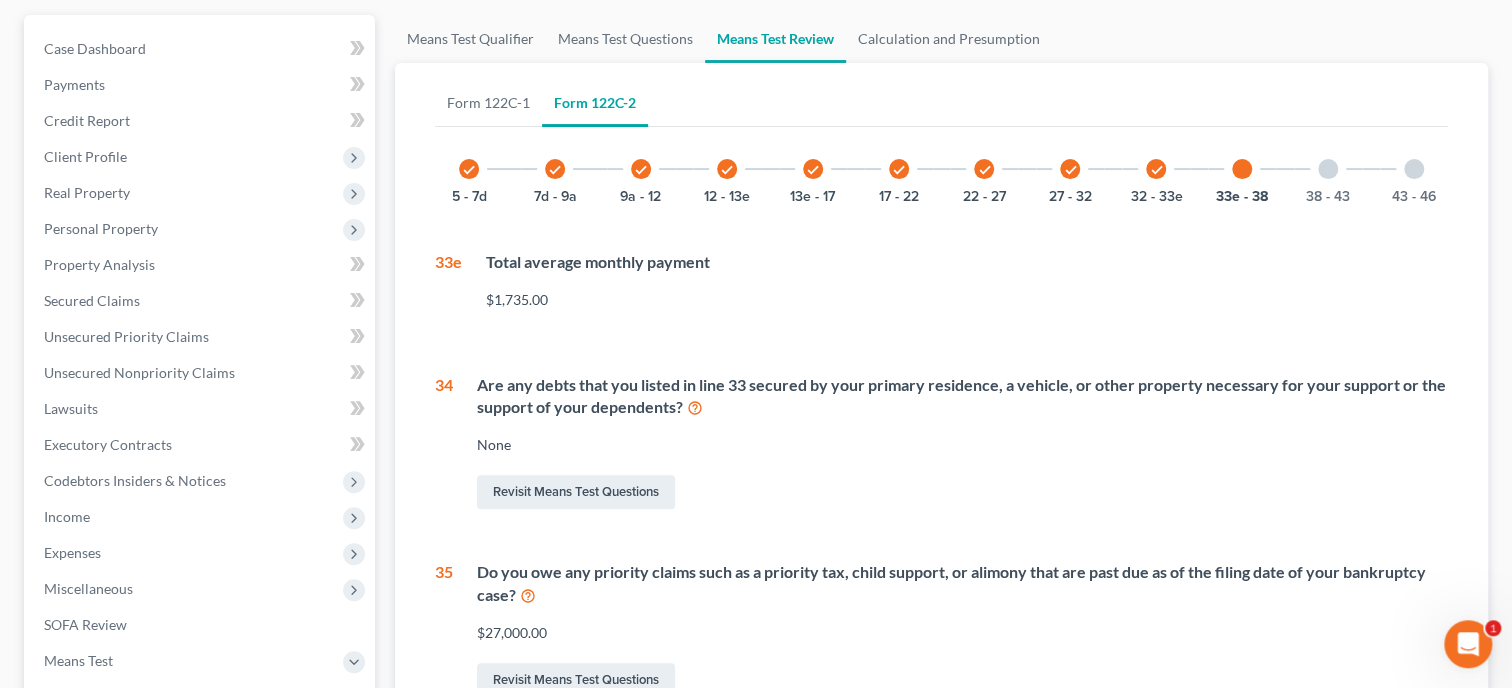 scroll, scrollTop: 0, scrollLeft: 0, axis: both 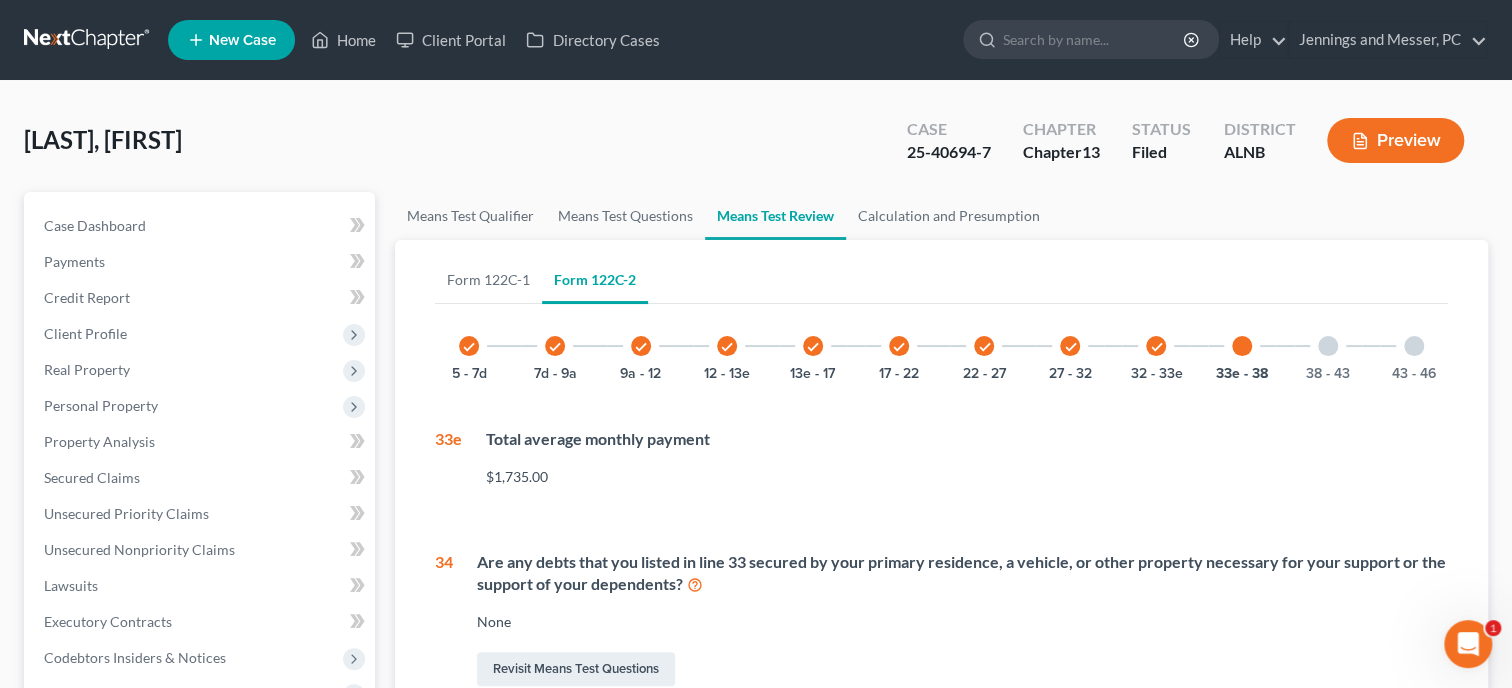 click on "38 - 43" at bounding box center (1328, 346) 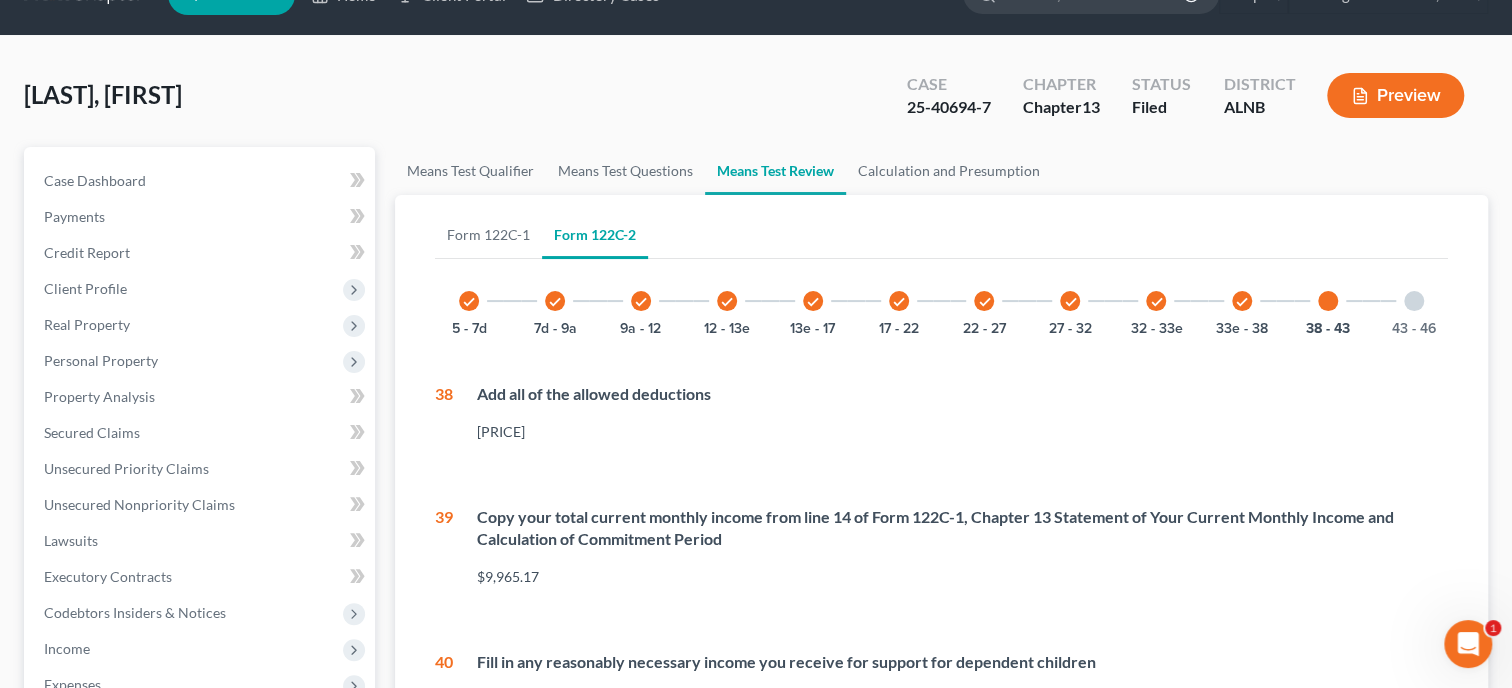 scroll, scrollTop: 0, scrollLeft: 0, axis: both 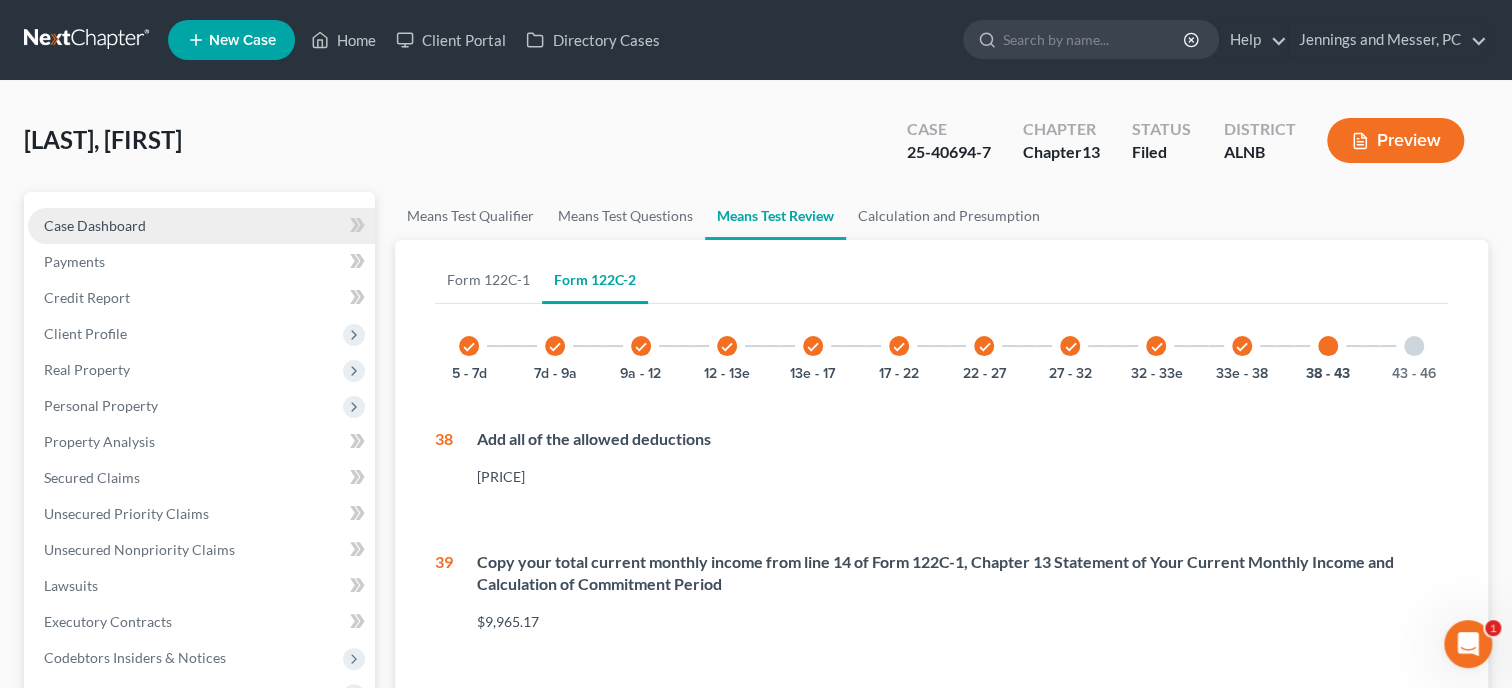 click on "Case Dashboard" at bounding box center [201, 226] 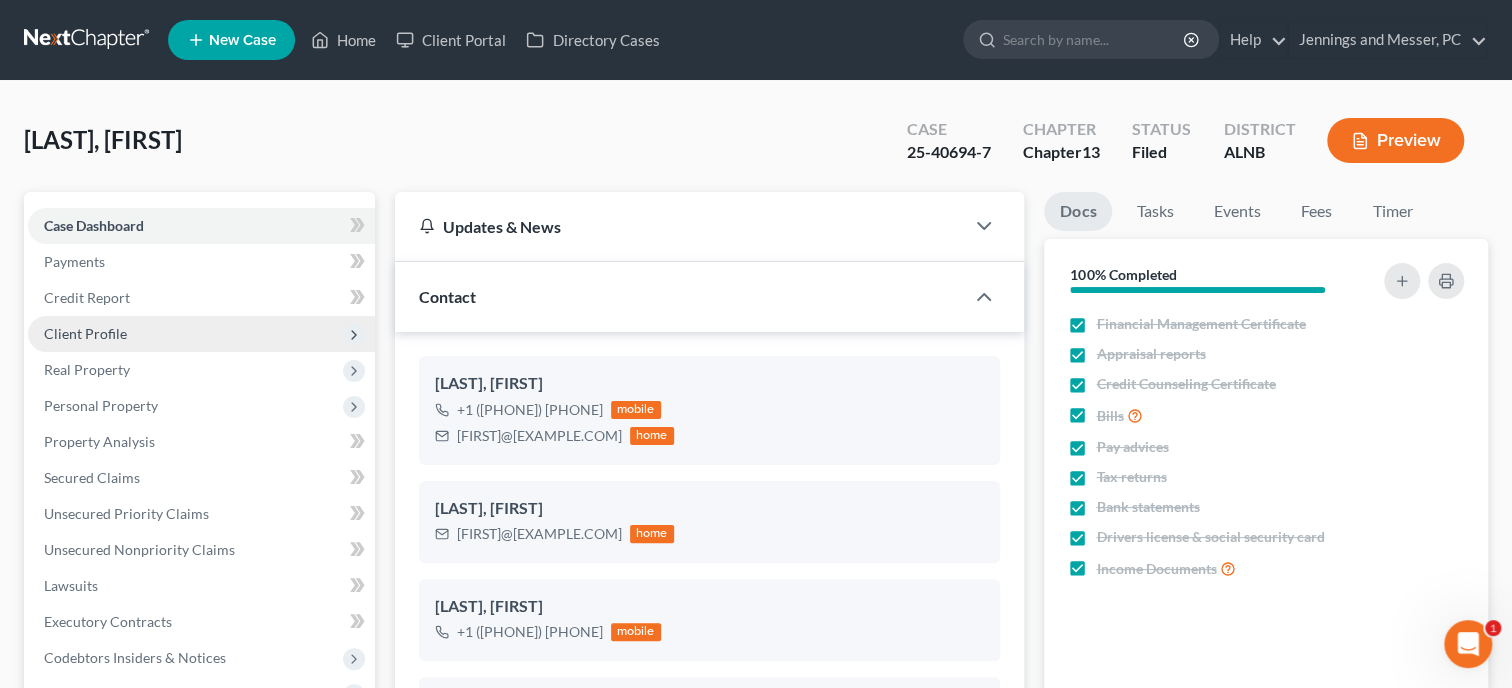 scroll, scrollTop: 1029, scrollLeft: 0, axis: vertical 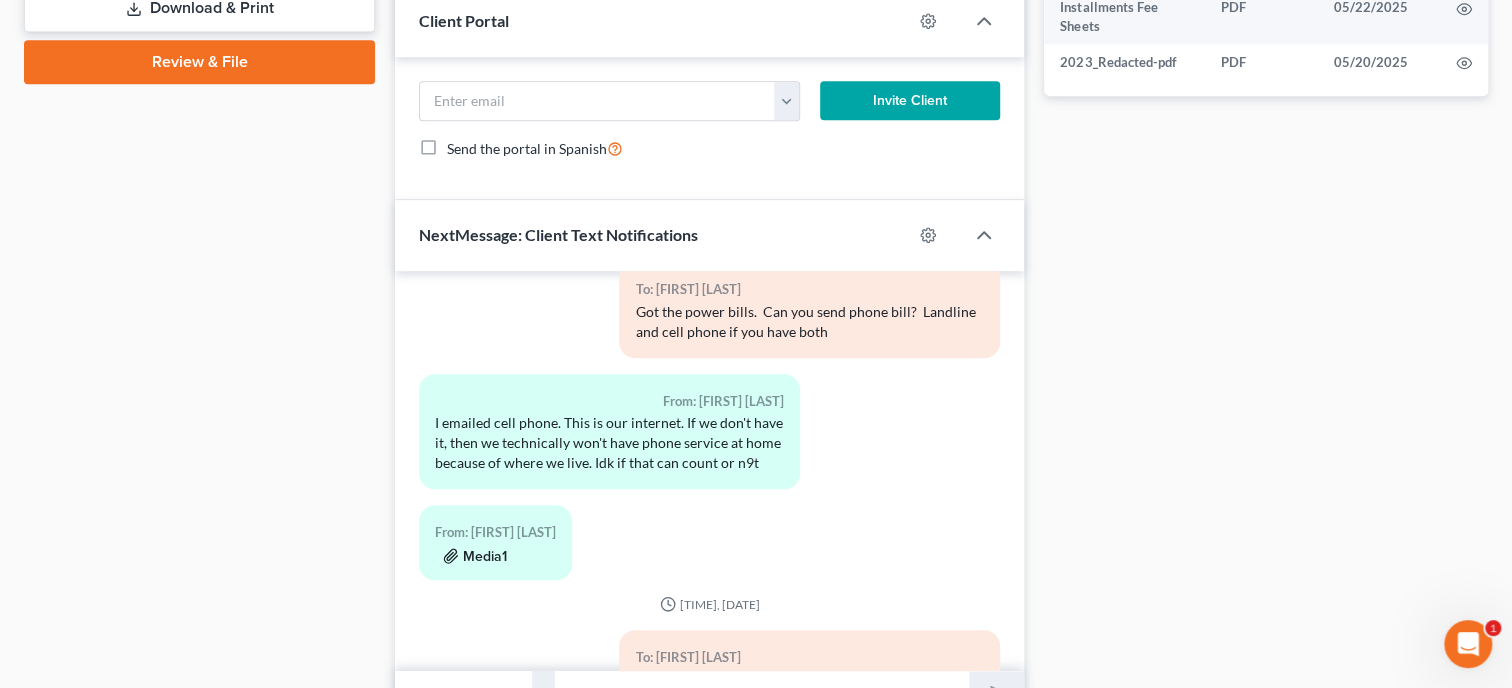 click on "Media1" at bounding box center [475, 556] 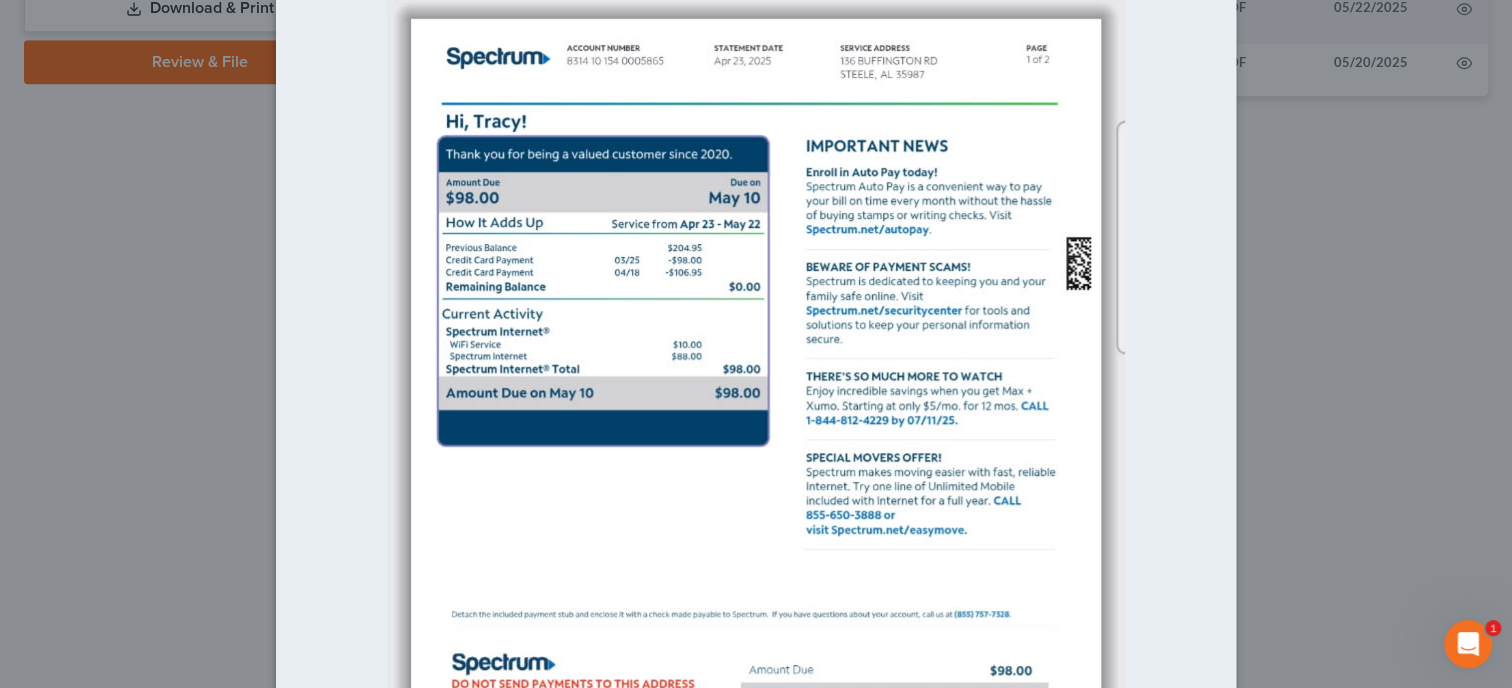 scroll, scrollTop: 0, scrollLeft: 0, axis: both 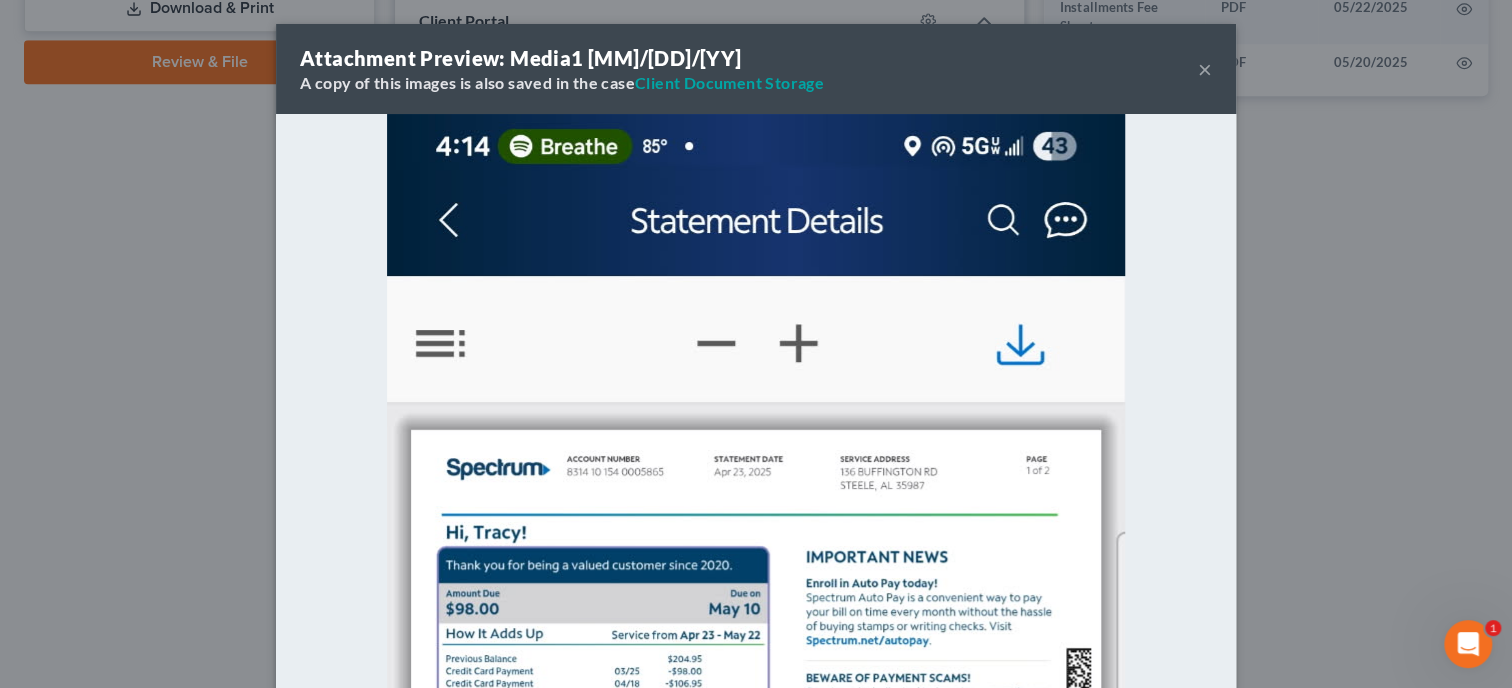 click on "×" at bounding box center (1205, 69) 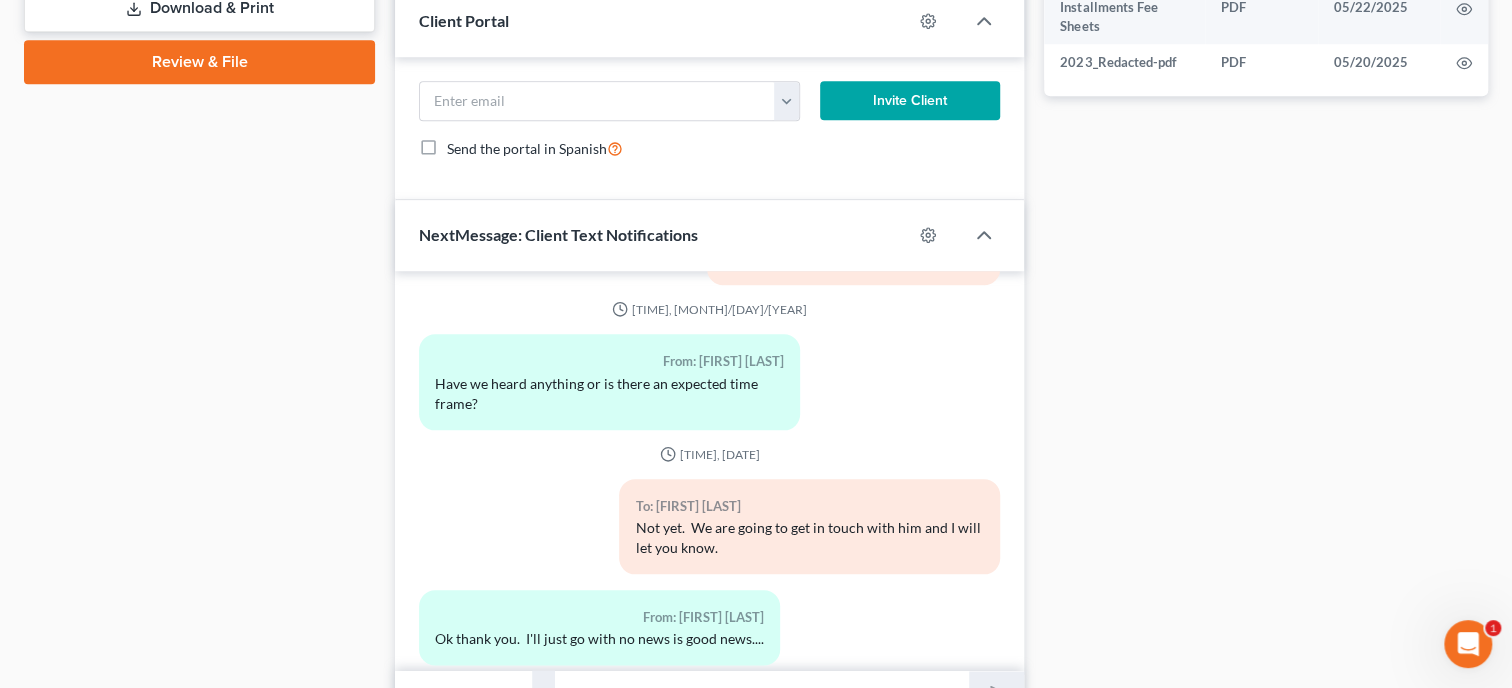 scroll, scrollTop: 9232, scrollLeft: 0, axis: vertical 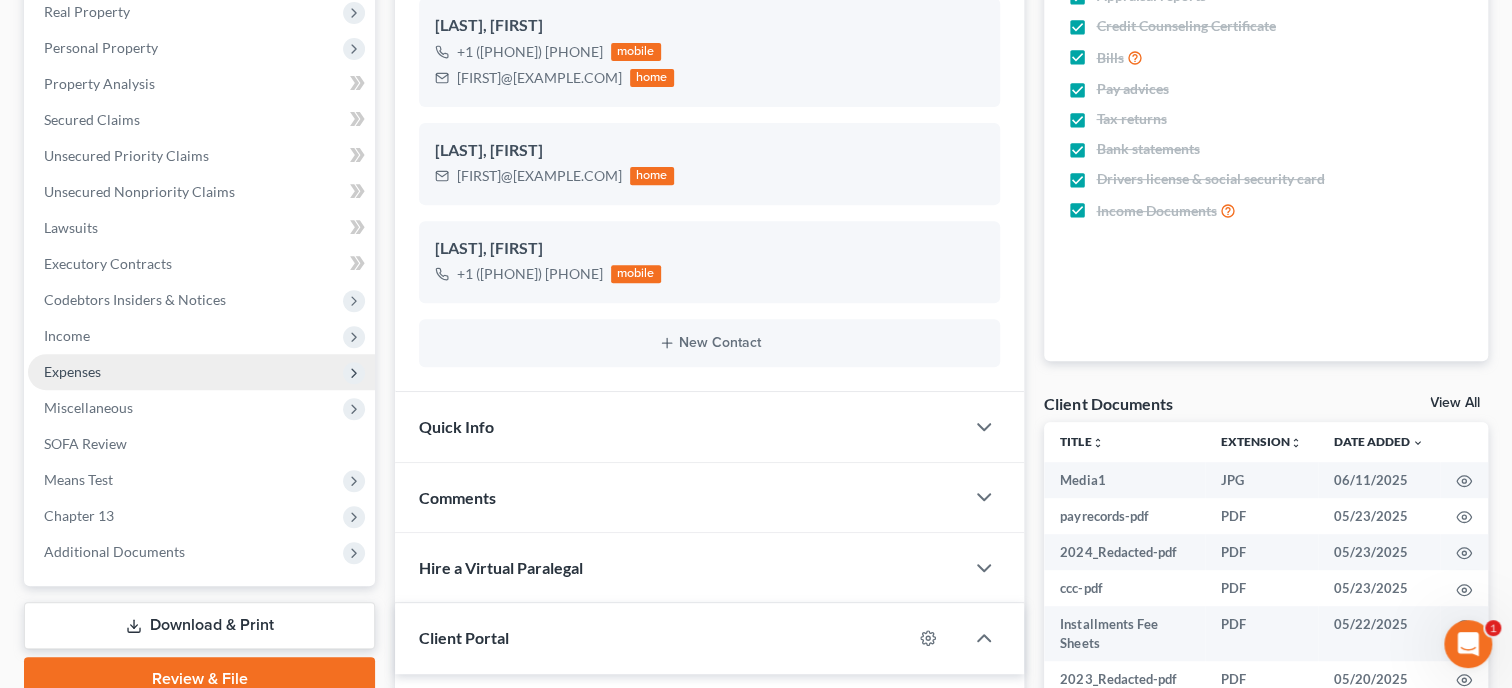 click on "Expenses" at bounding box center [72, 371] 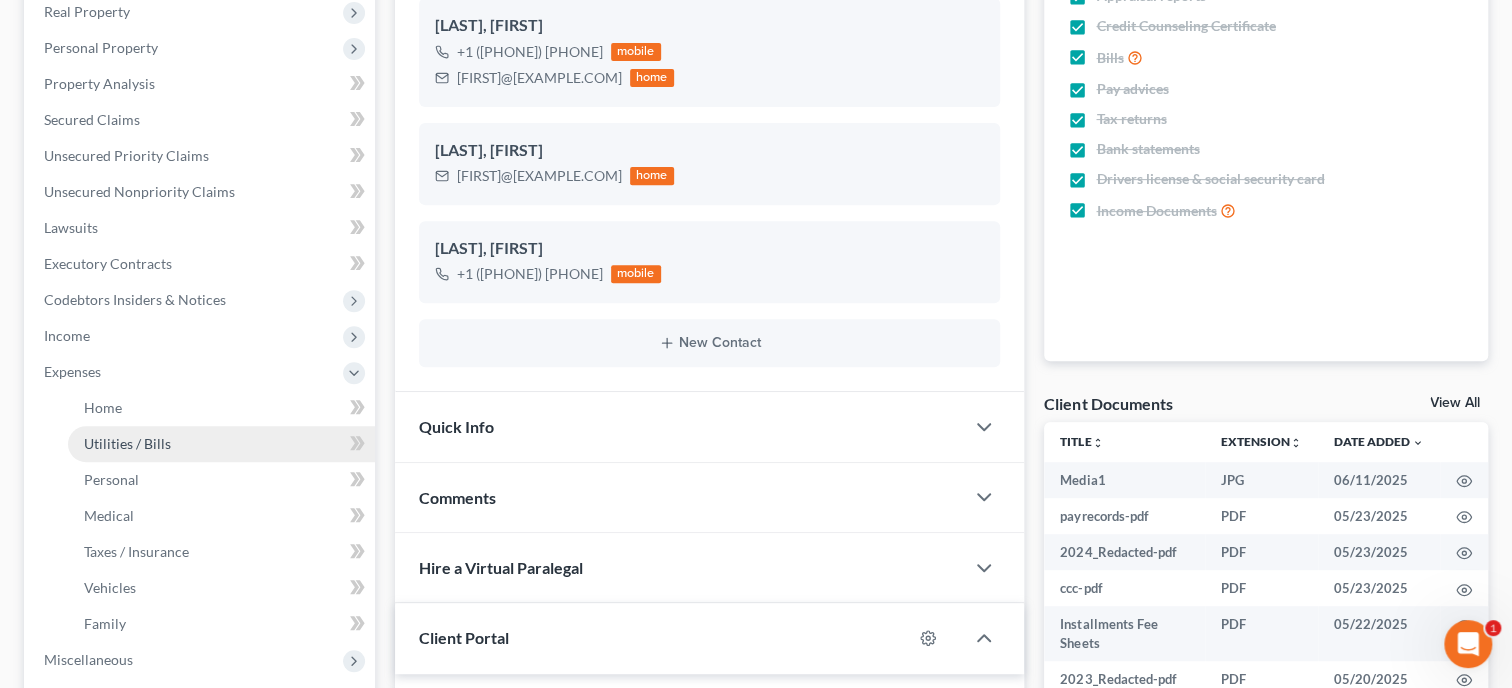 click on "Utilities / Bills" at bounding box center (127, 443) 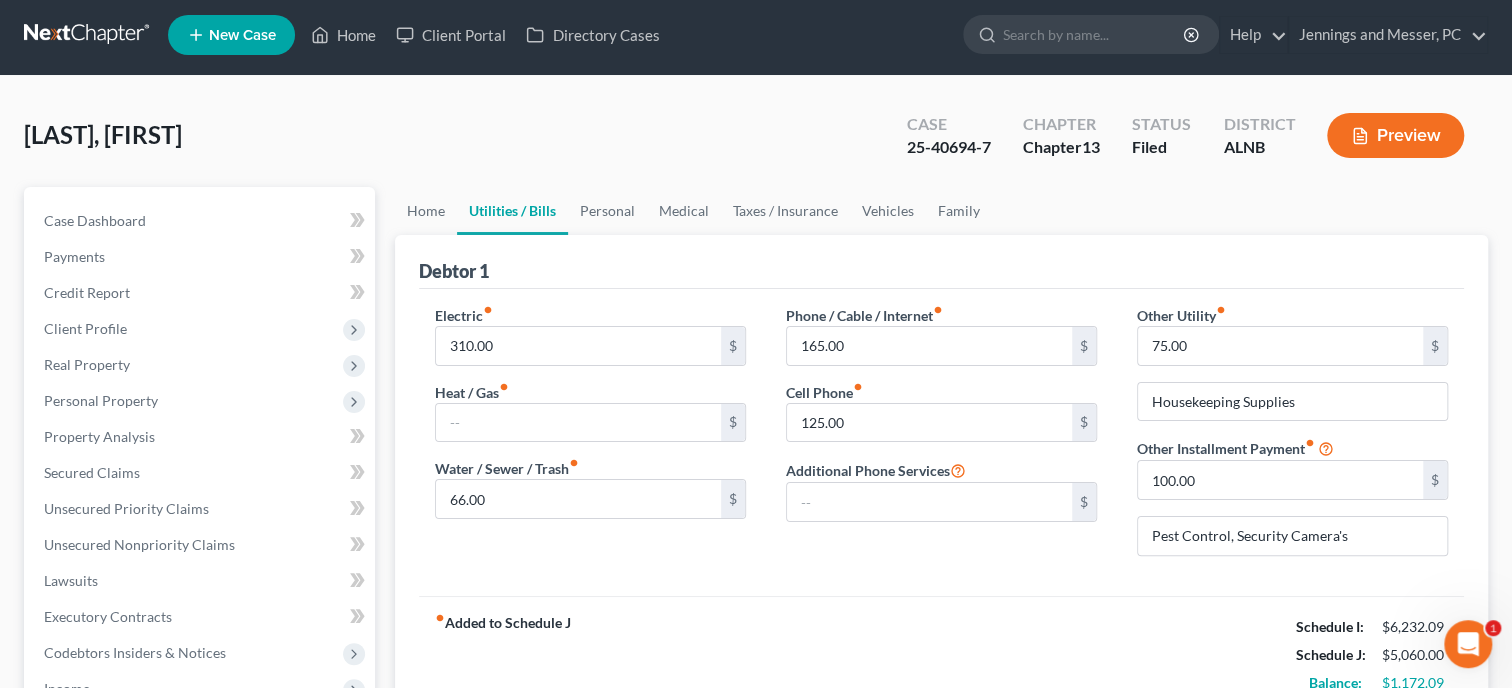 scroll, scrollTop: 0, scrollLeft: 0, axis: both 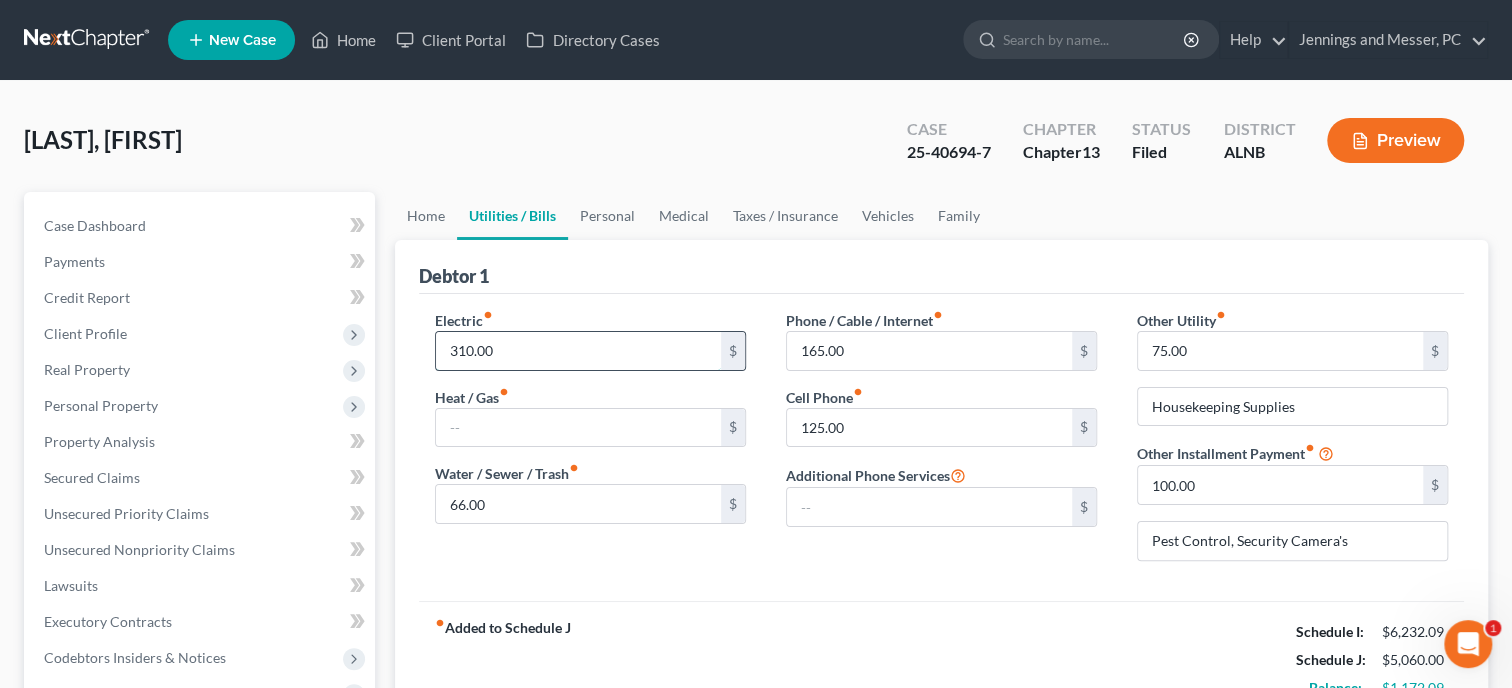 click on "310.00" at bounding box center (578, 351) 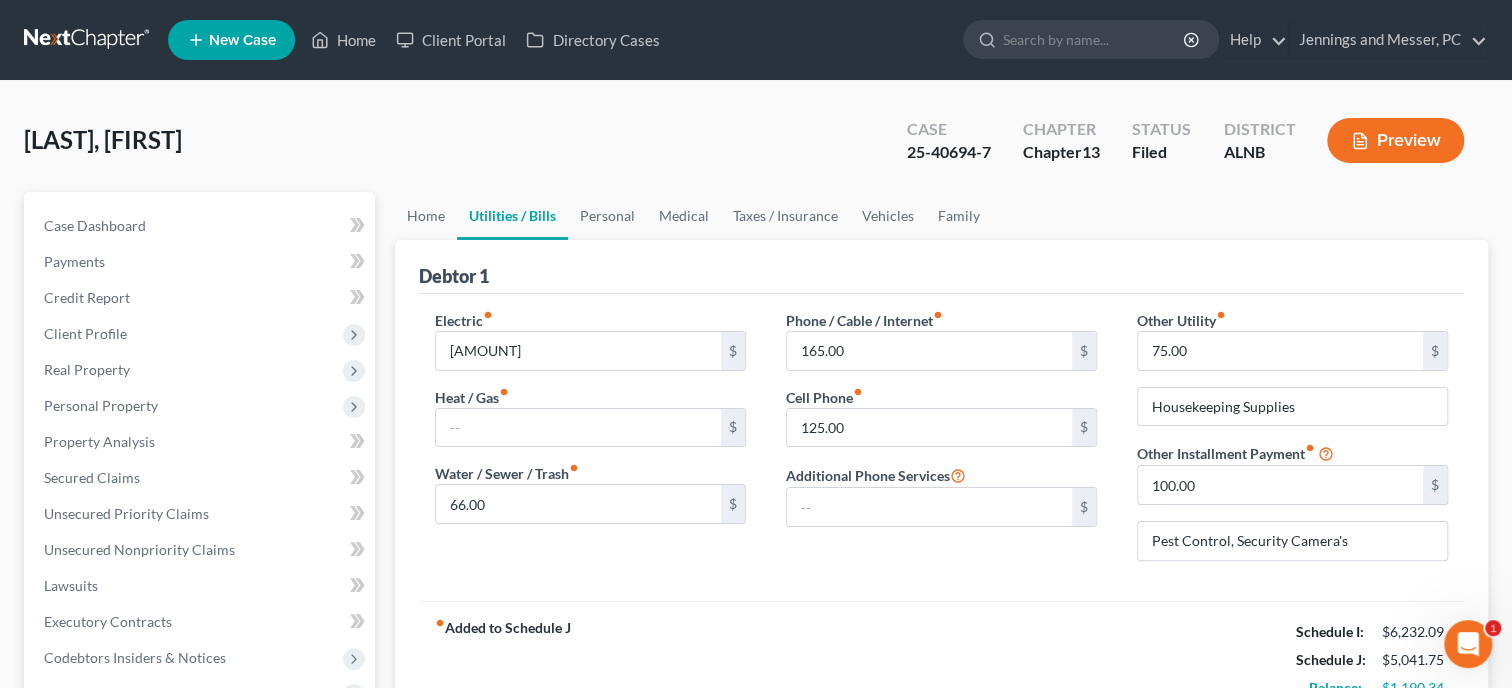click on "Electric  fiber_manual_record 291.75 $ Heat / Gas  fiber_manual_record $  Water / Sewer / Trash  fiber_manual_record 66.00 $" at bounding box center [590, 443] 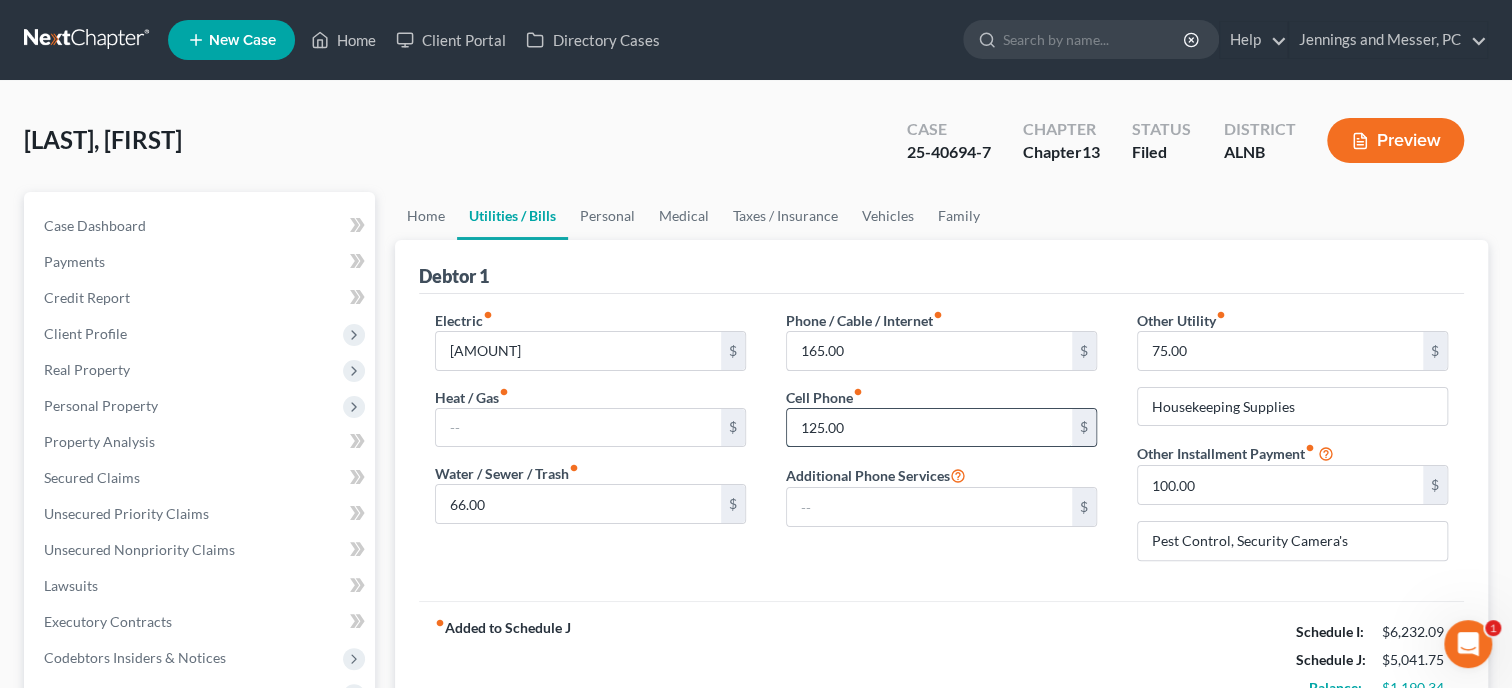 click on "125.00" at bounding box center [929, 428] 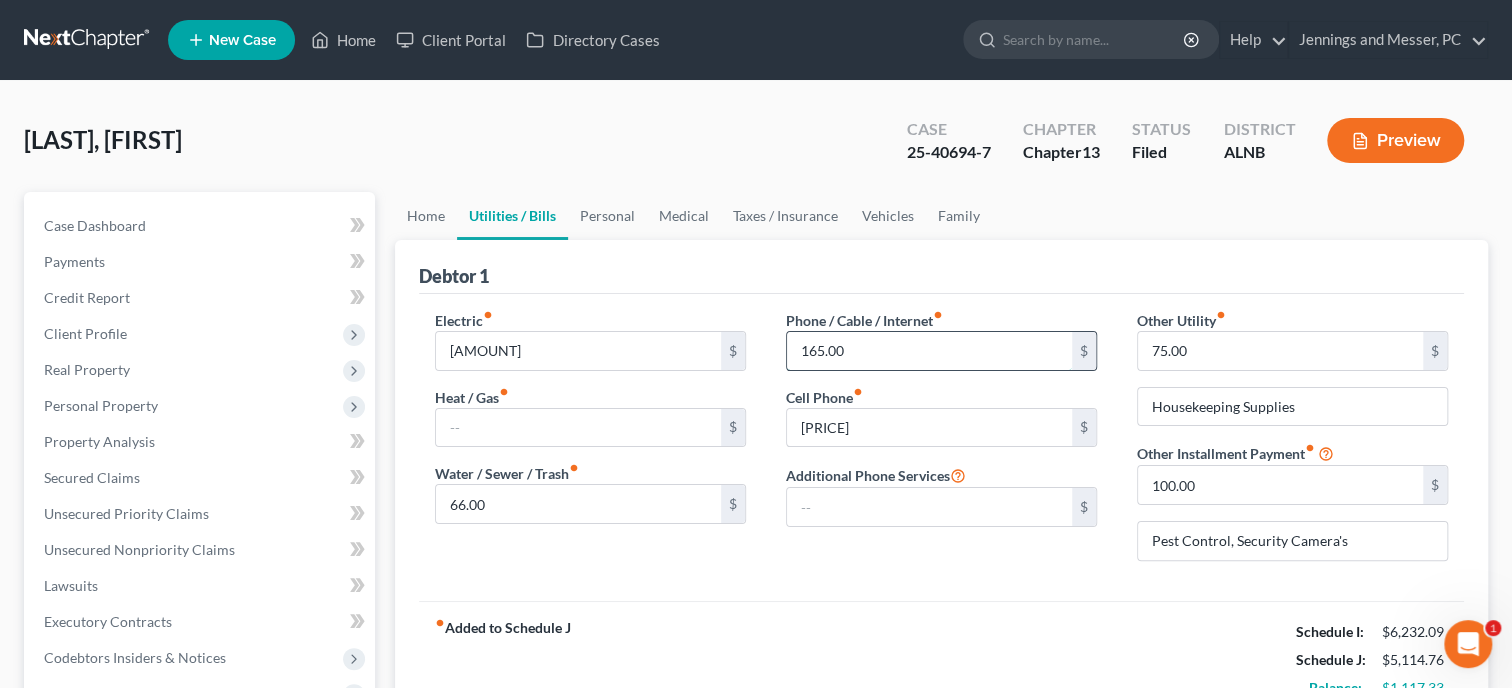 click on "165.00" at bounding box center [929, 351] 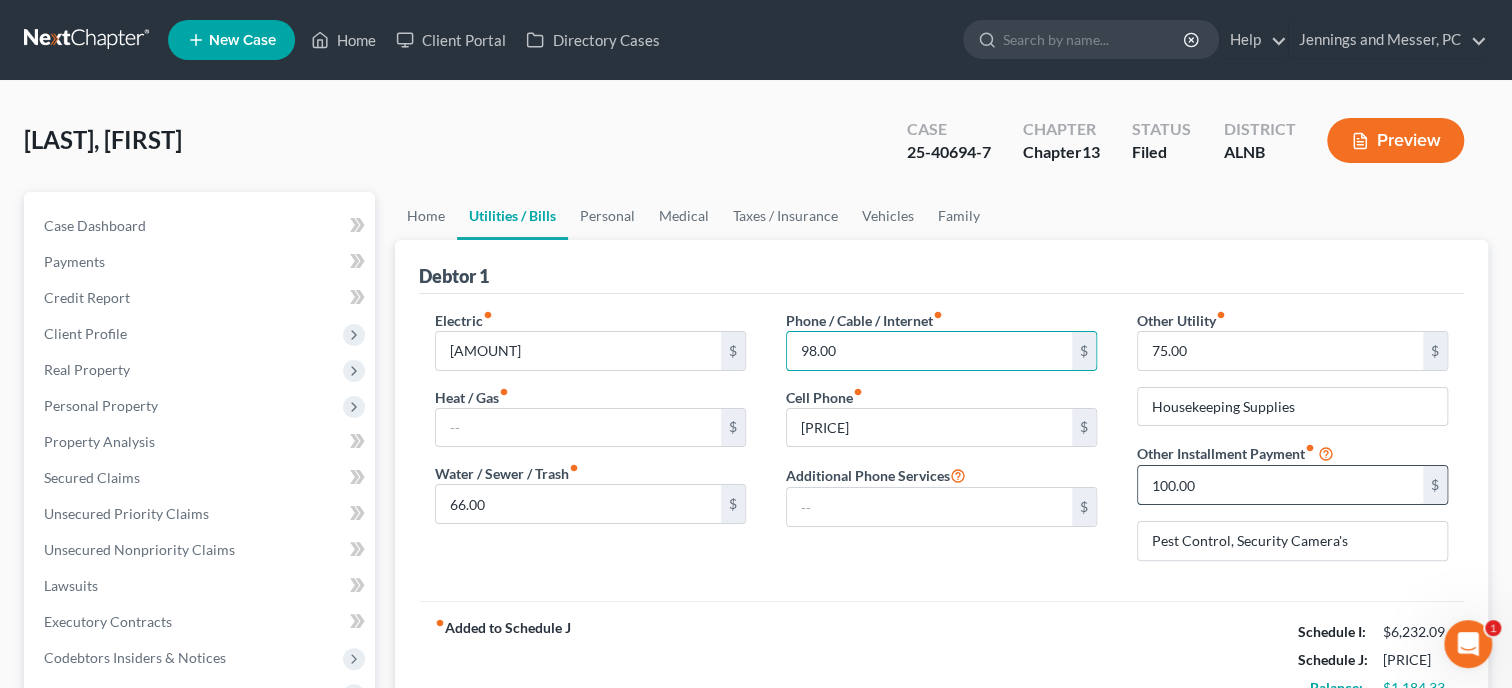 click on "100.00" at bounding box center [1280, 485] 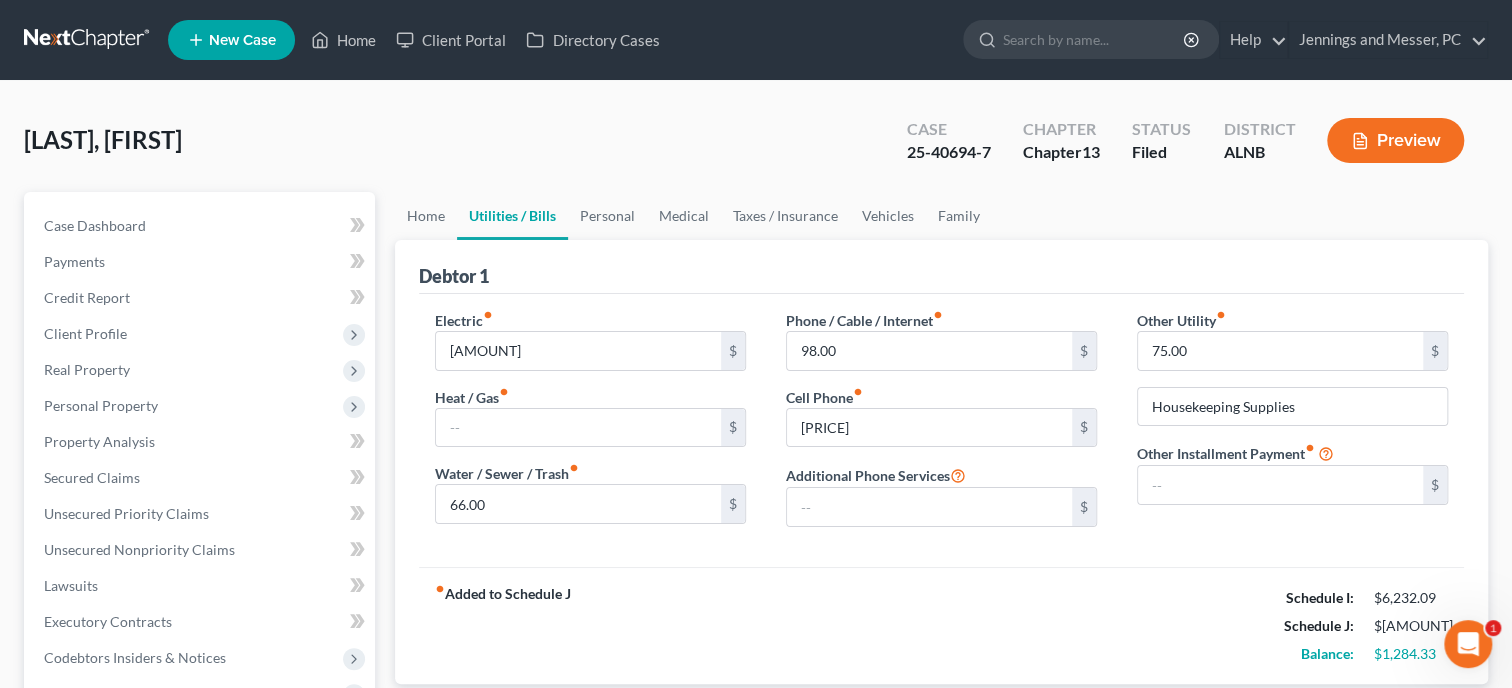 click on "fiber_manual_record  Added to Schedule J Schedule I: $6,232.09 Schedule J: $4,947.76 Balance: $1,284.33" at bounding box center (941, 625) 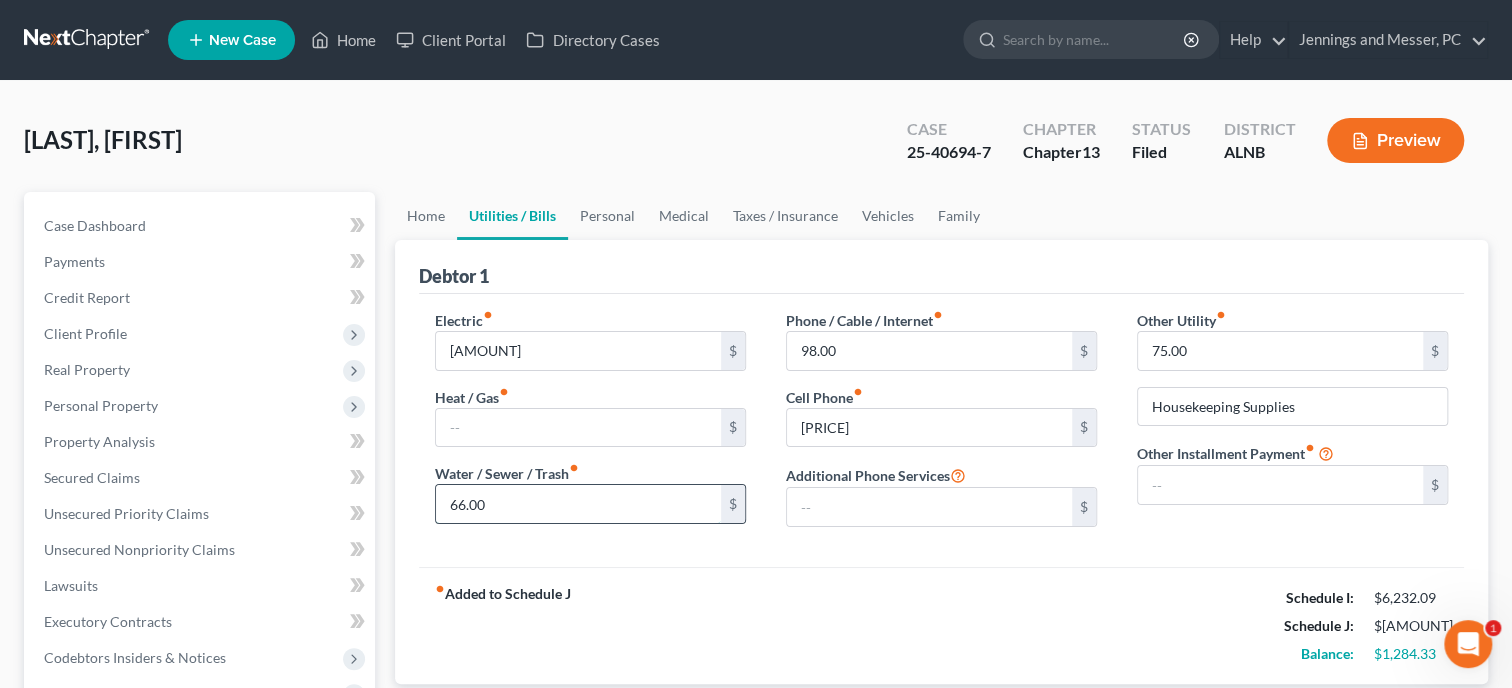 click on "66.00" at bounding box center (578, 504) 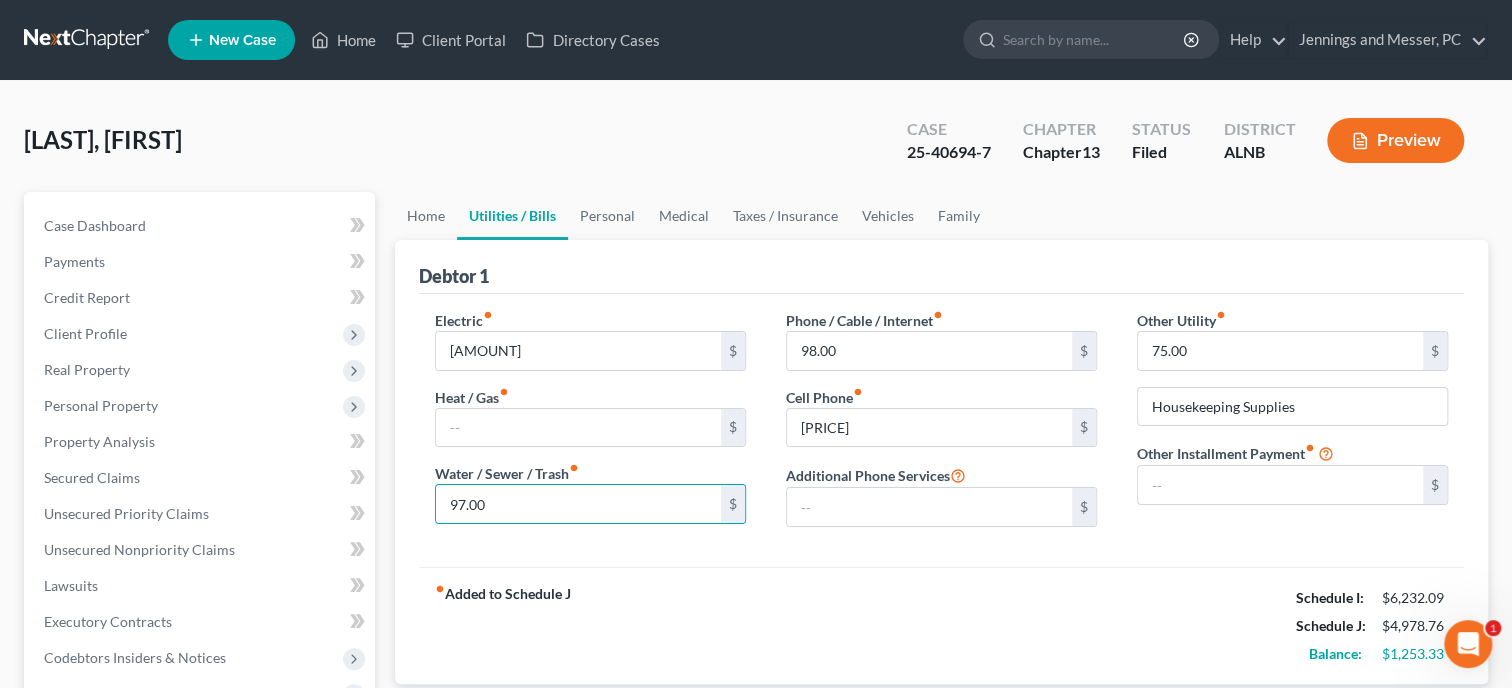 click on "fiber_manual_record  Added to Schedule J Schedule I: $6,232.09 Schedule J: $4,978.76 Balance: $1,253.33" at bounding box center (941, 625) 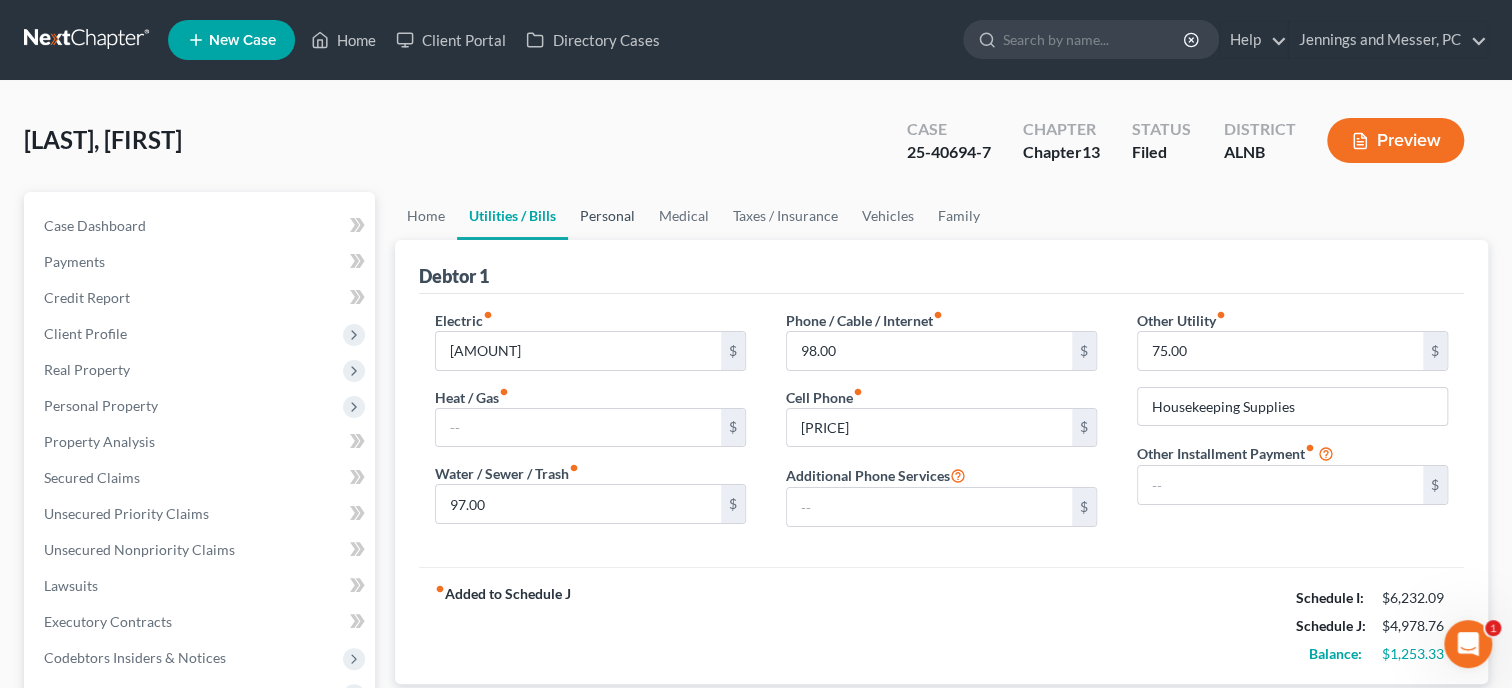 click on "Personal" at bounding box center (607, 216) 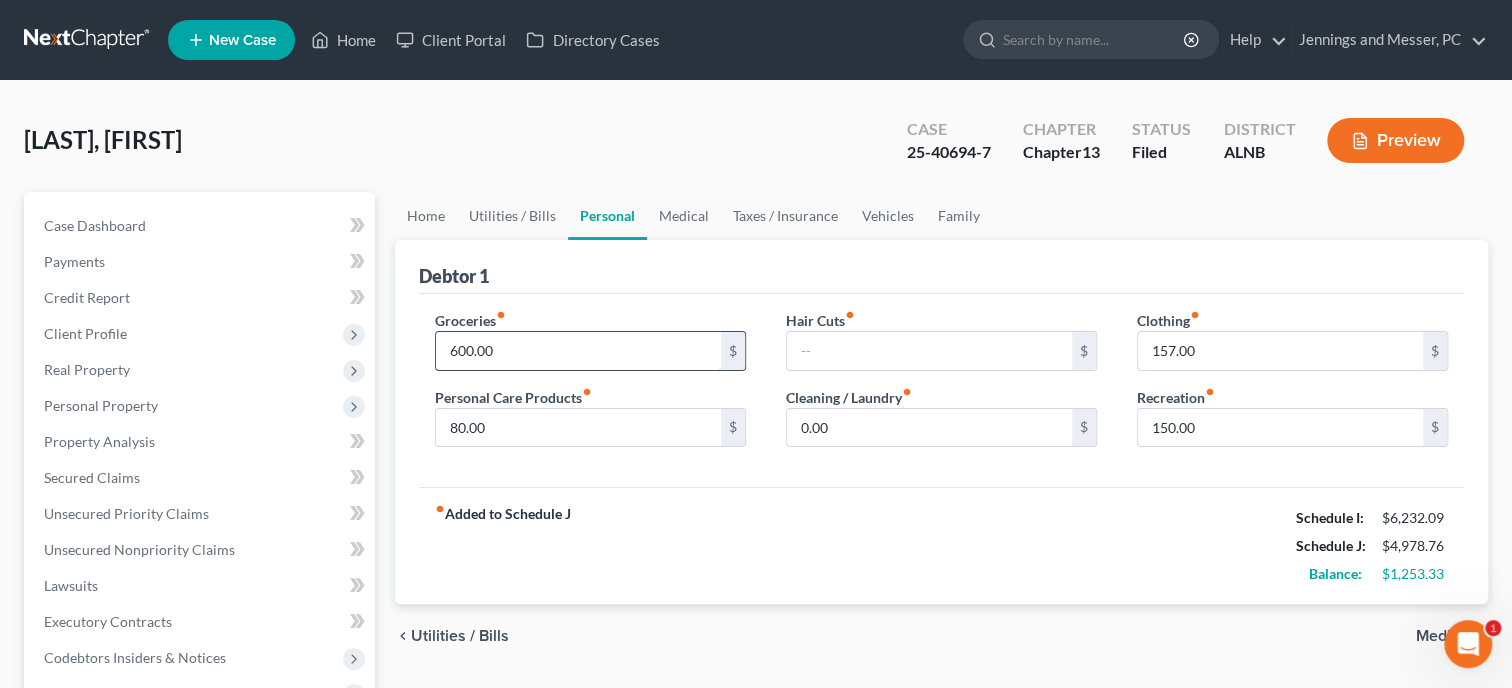 click on "600.00" at bounding box center (578, 351) 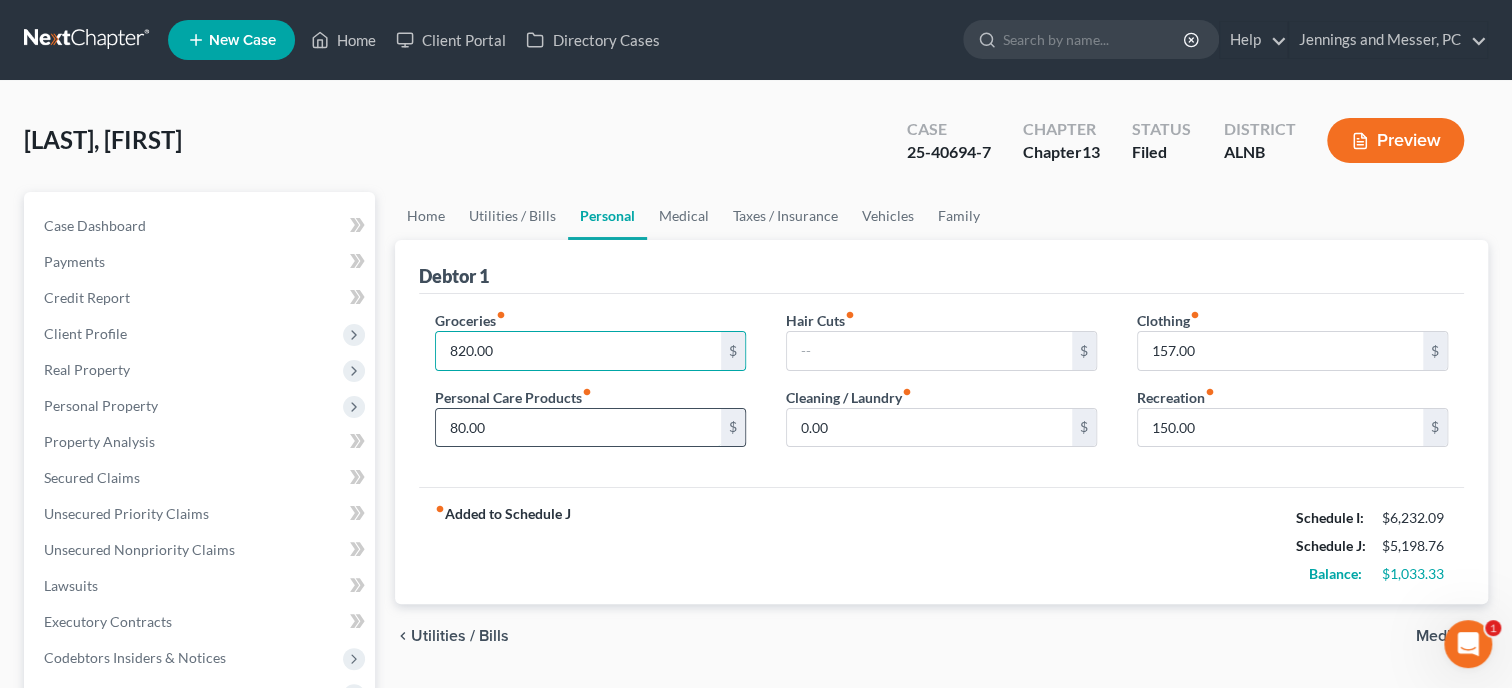 click on "80.00" at bounding box center [578, 428] 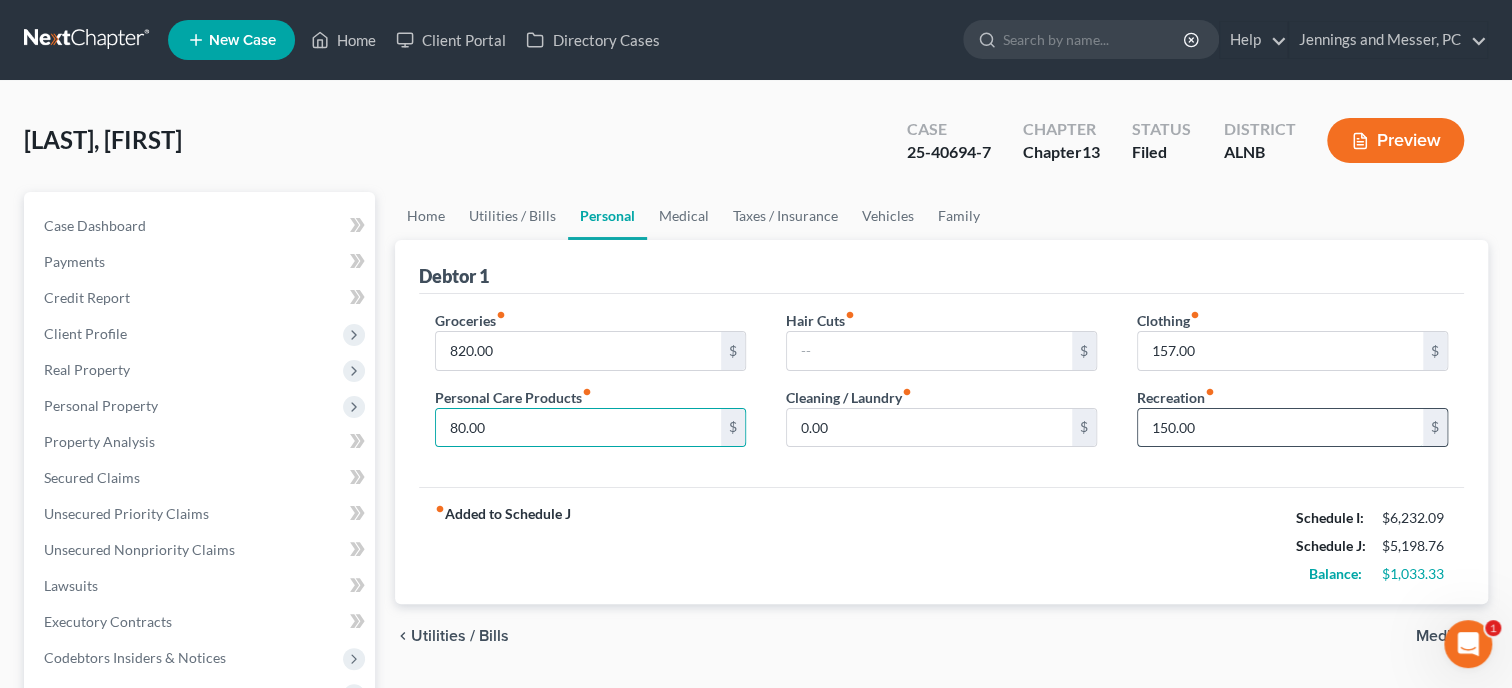 click on "150.00" at bounding box center [1280, 428] 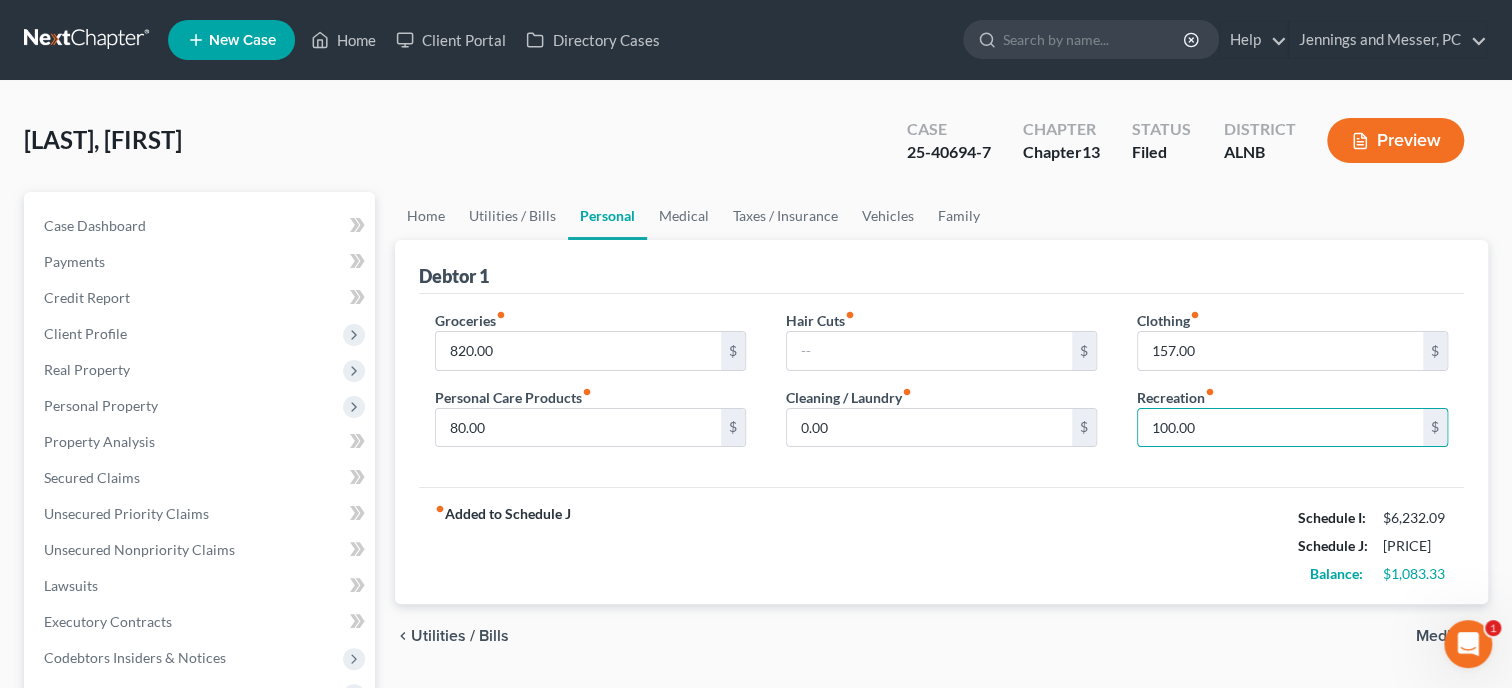 click on "Groceries  fiber_manual_record 820.00 $ Personal Care Products  fiber_manual_record 80.00 $ Hair Cuts  fiber_manual_record $ Cleaning / Laundry  fiber_manual_record 0.00 $ Clothing  fiber_manual_record 157.00 $ Recreation  fiber_manual_record 100.00 $" at bounding box center [941, 391] 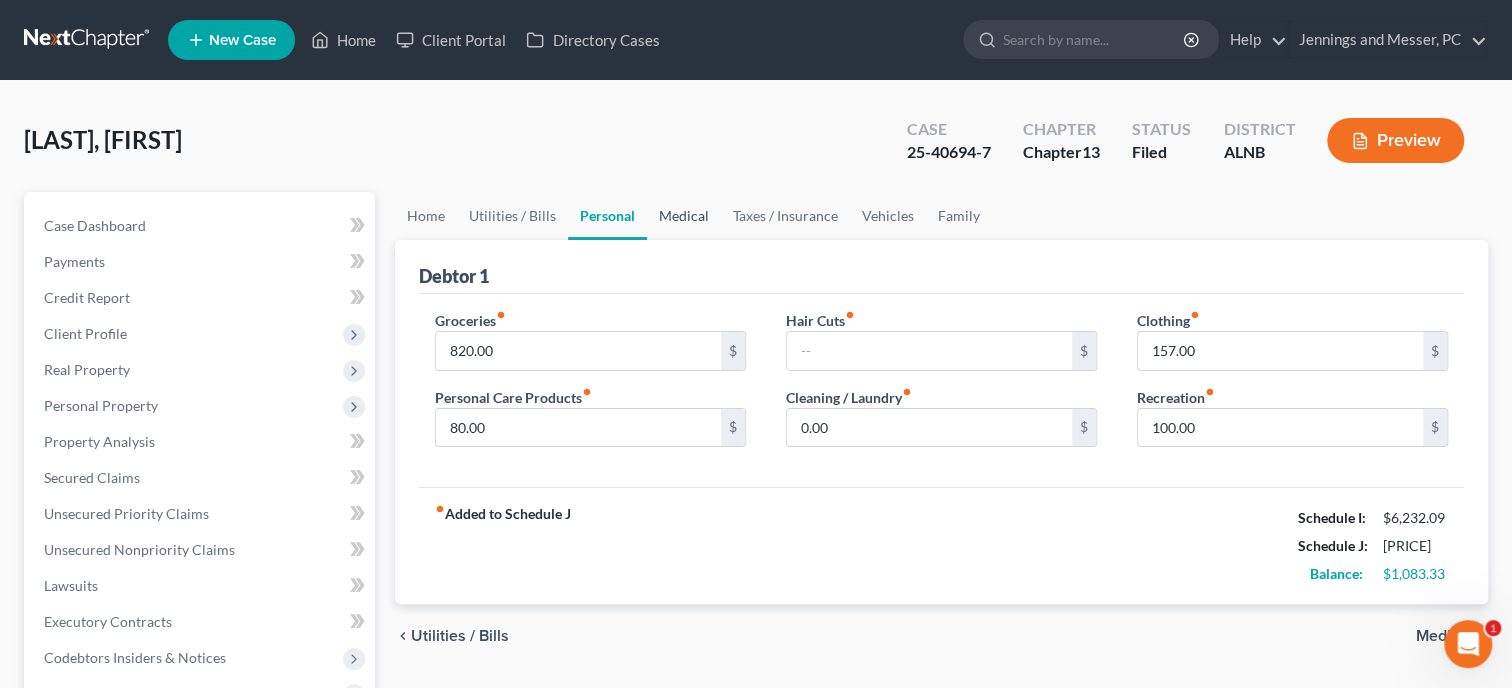 click on "Medical" at bounding box center (684, 216) 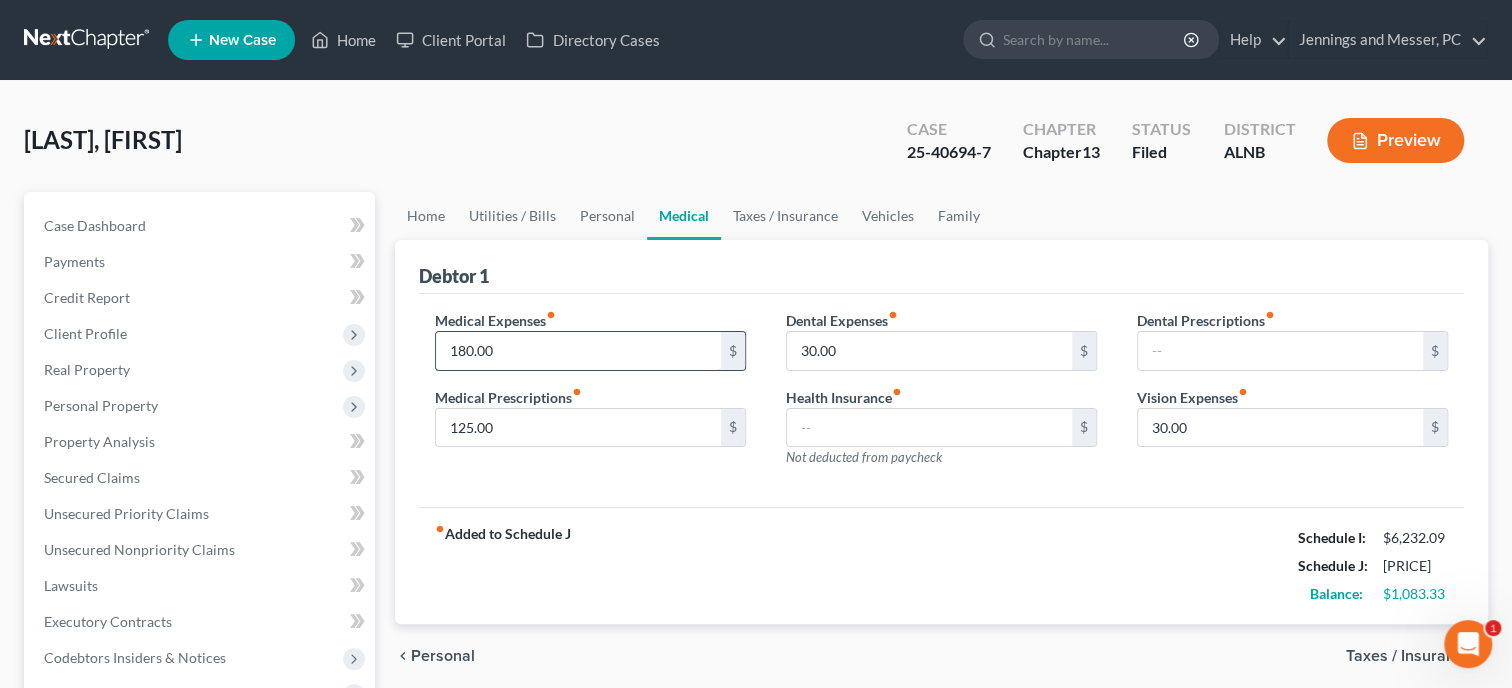 click on "180.00" at bounding box center (578, 351) 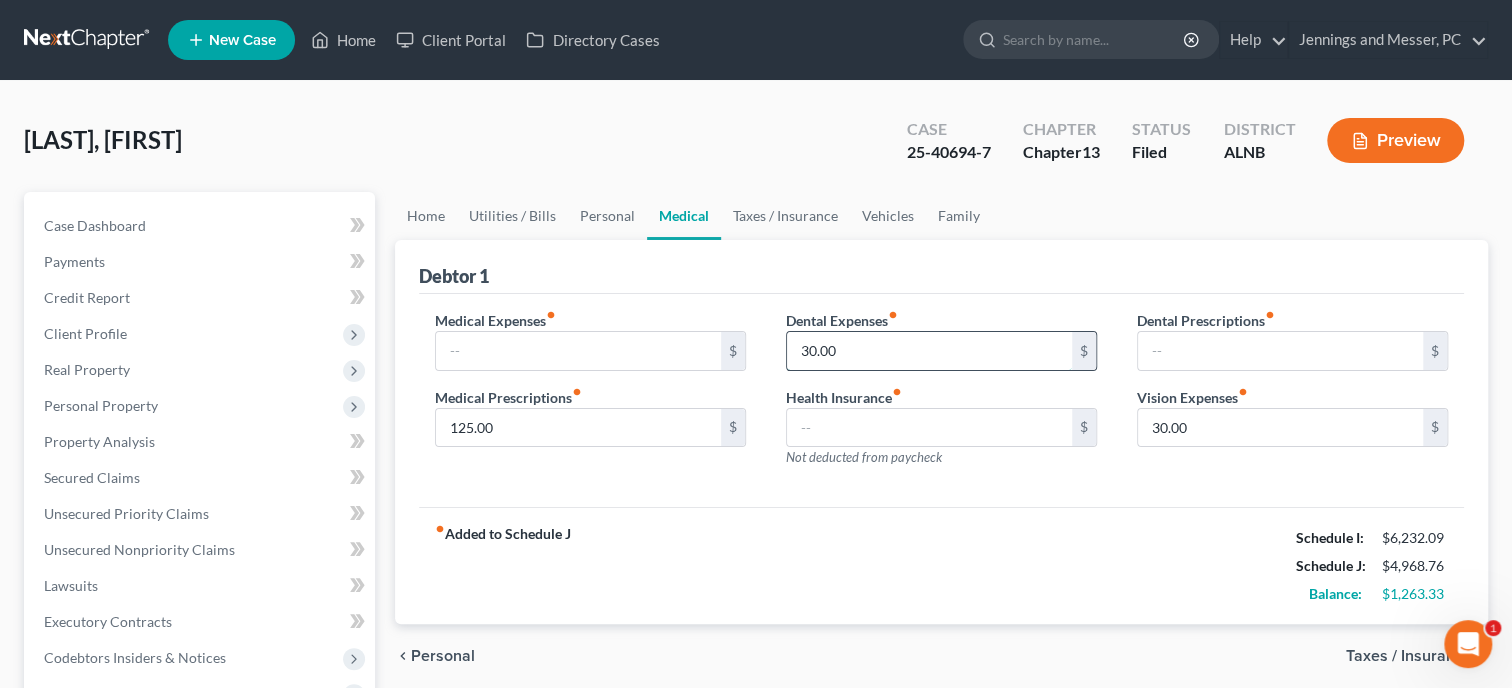 click on "30.00" at bounding box center (929, 351) 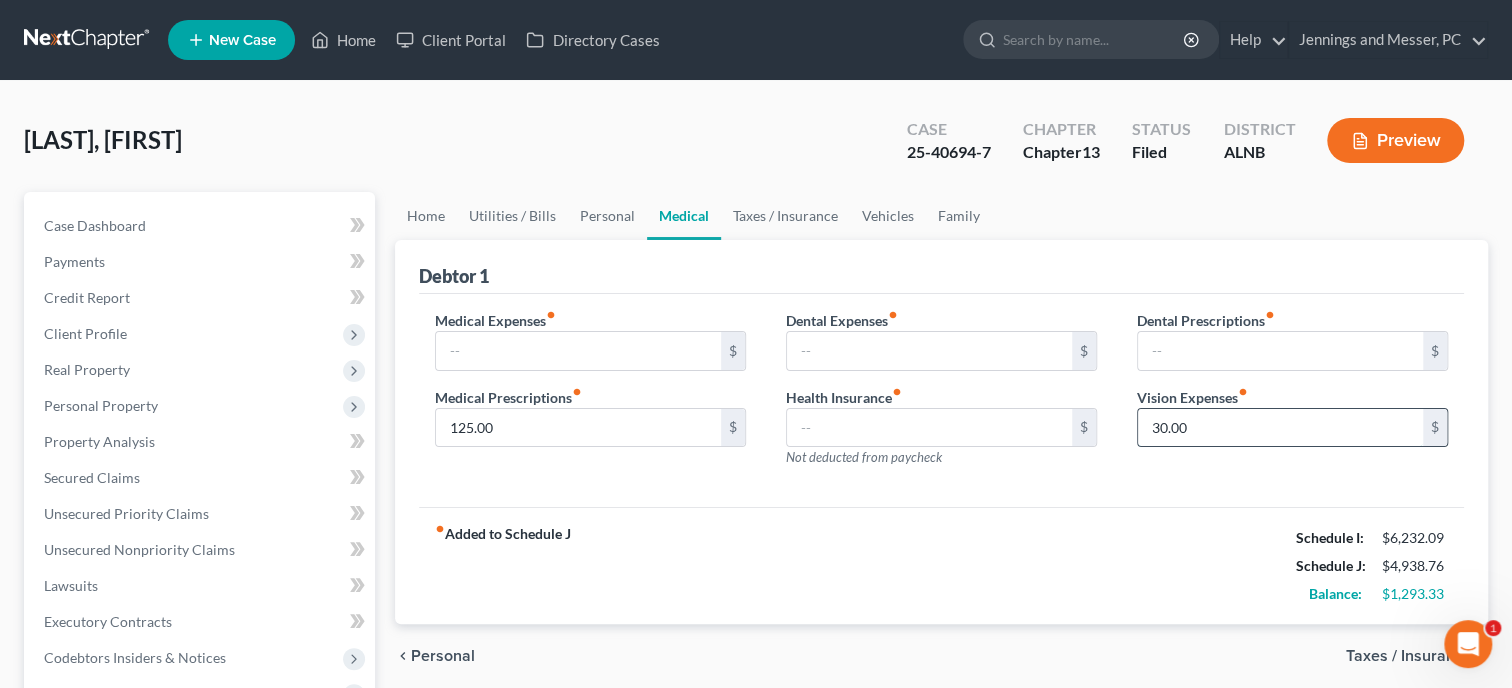 click on "30.00" at bounding box center (1280, 428) 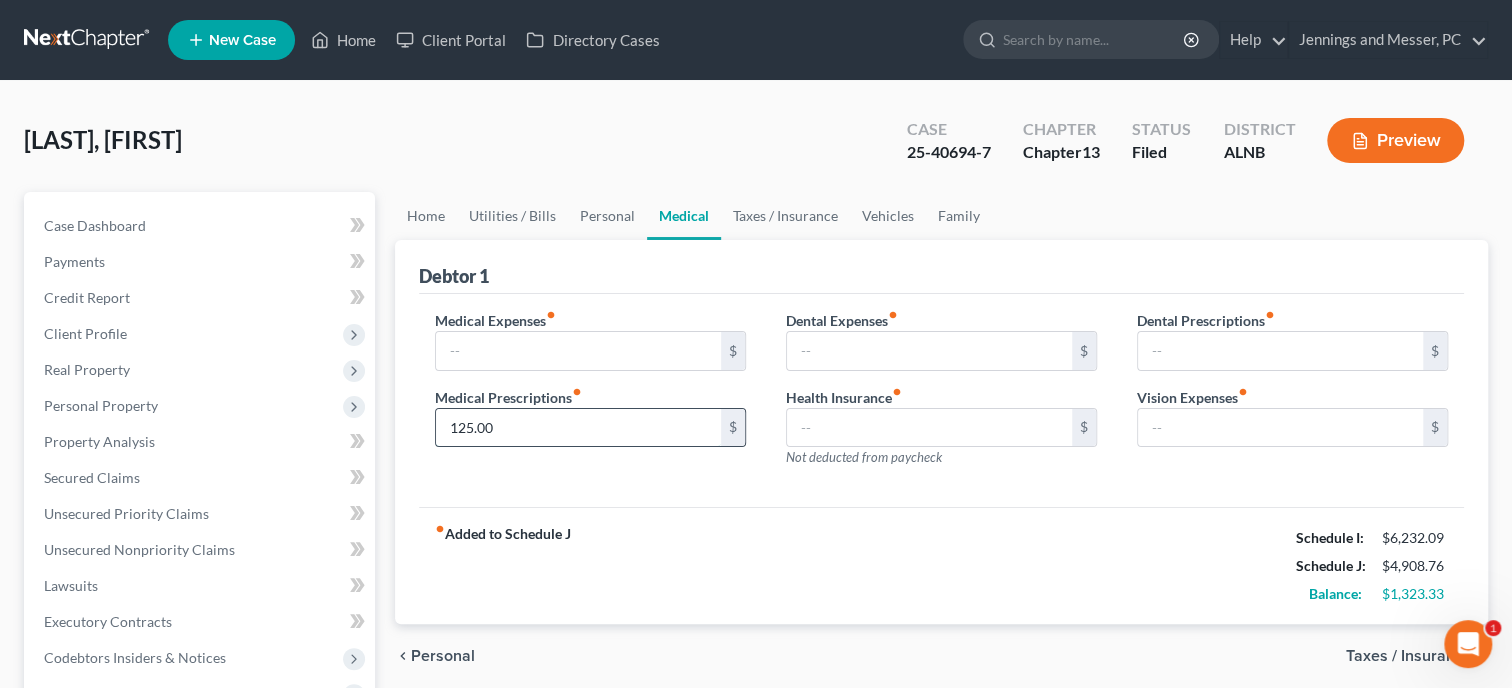 click on "125.00" at bounding box center (578, 428) 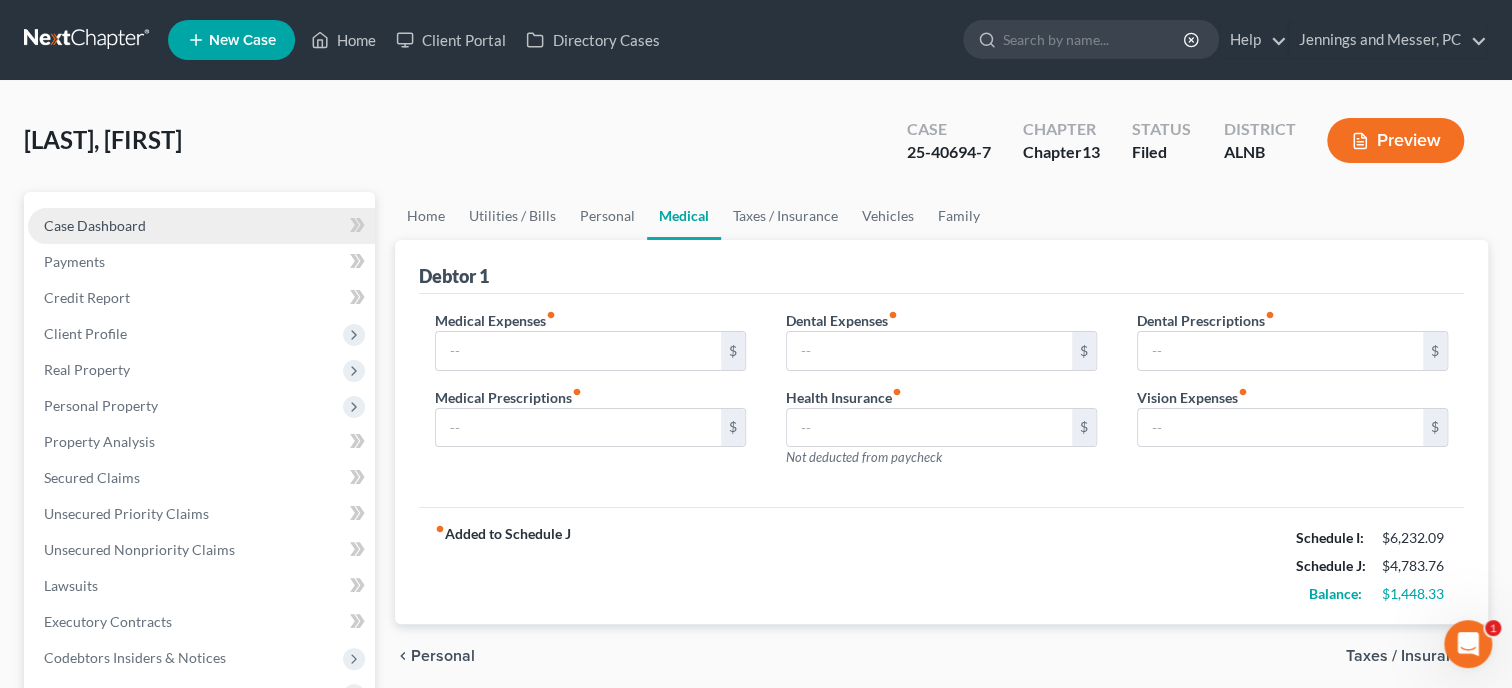 click on "Case Dashboard" at bounding box center [95, 225] 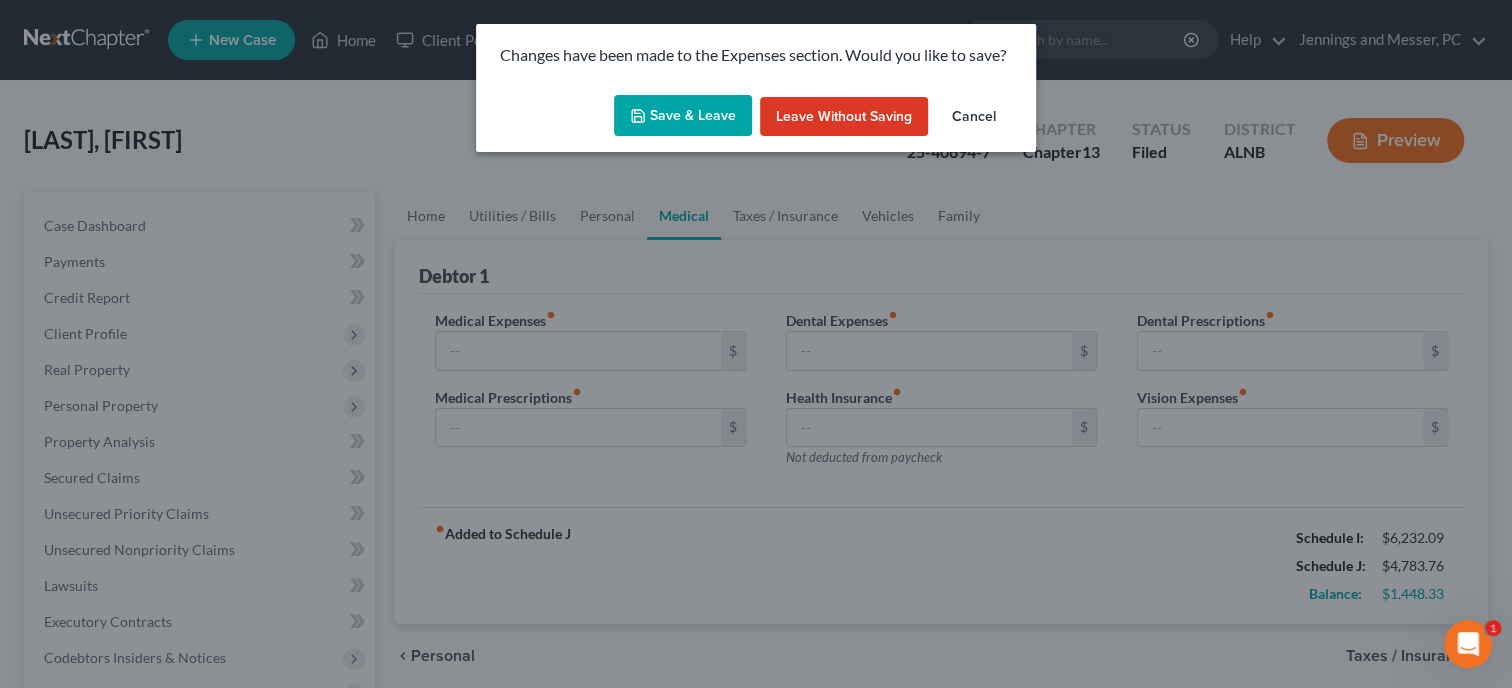 click on "Save & Leave" at bounding box center (683, 116) 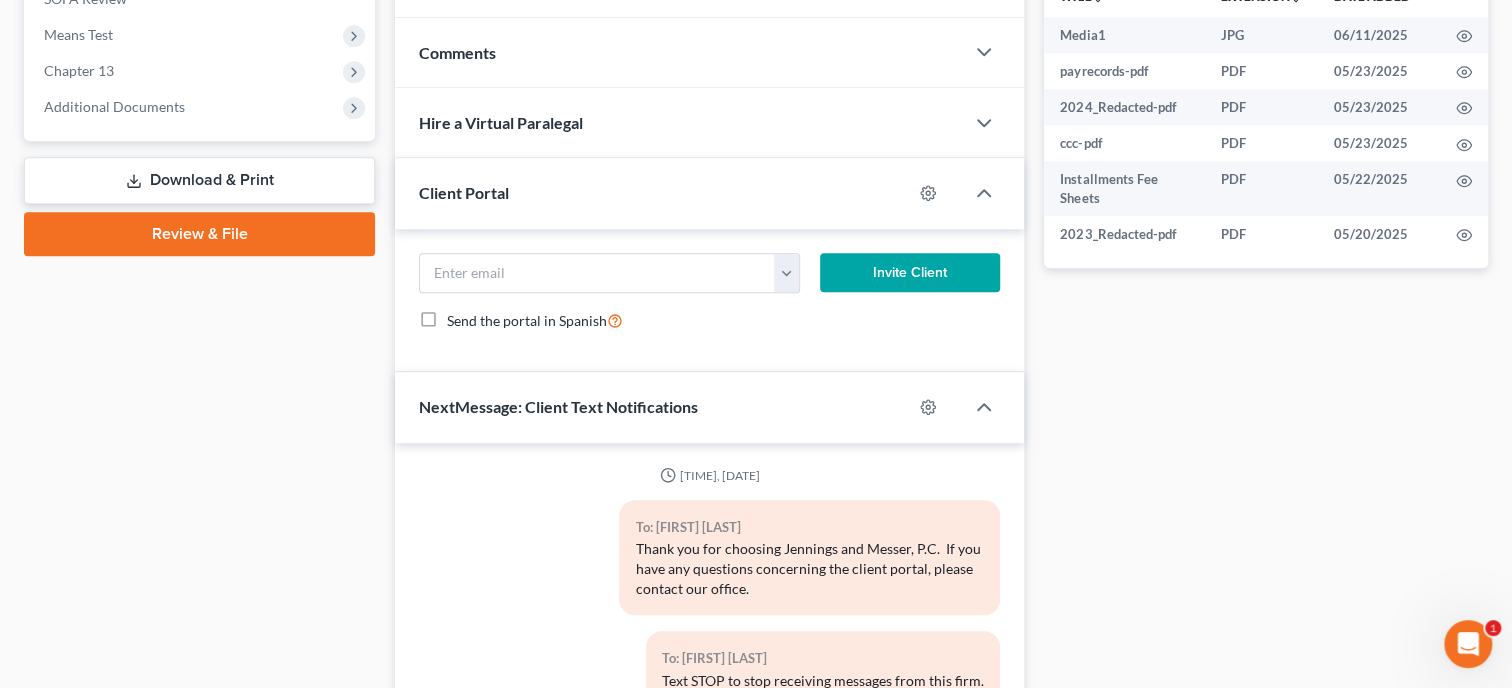 scroll, scrollTop: 1078, scrollLeft: 0, axis: vertical 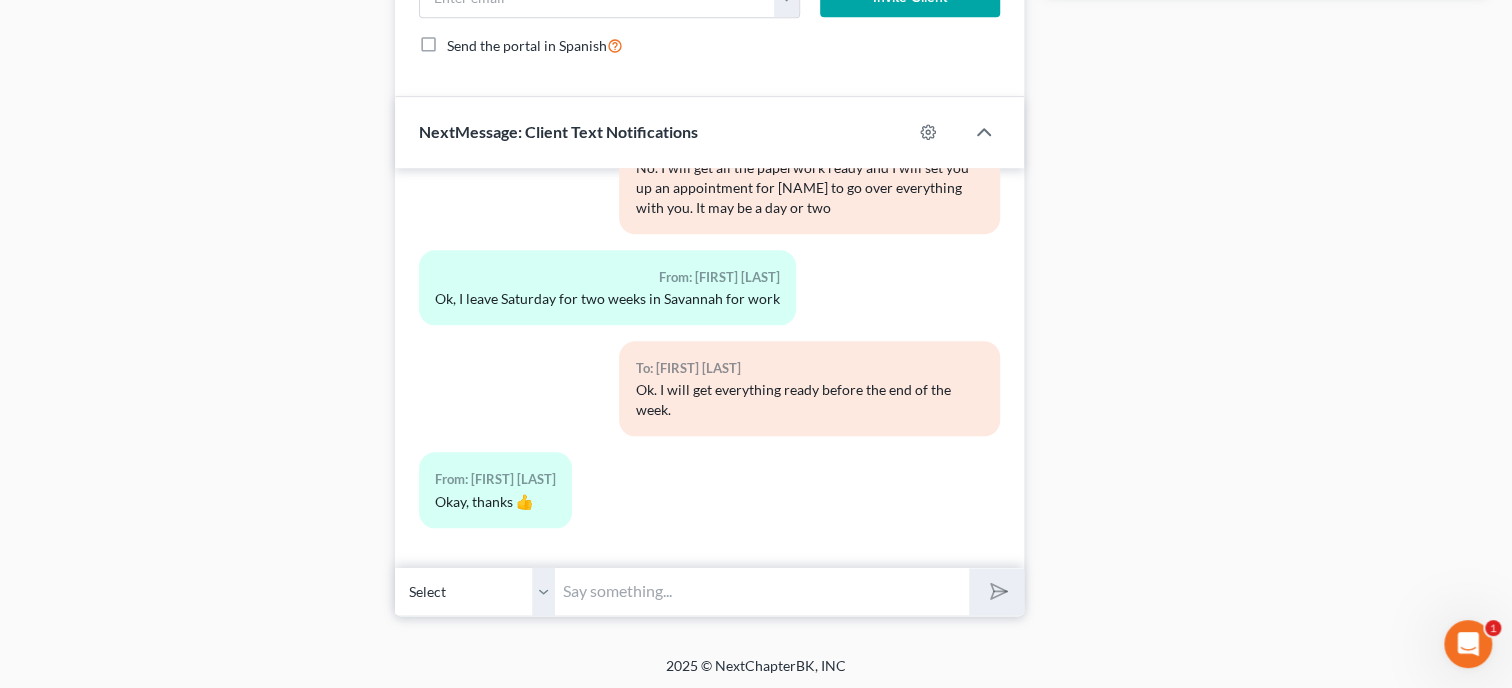 click at bounding box center [762, 591] 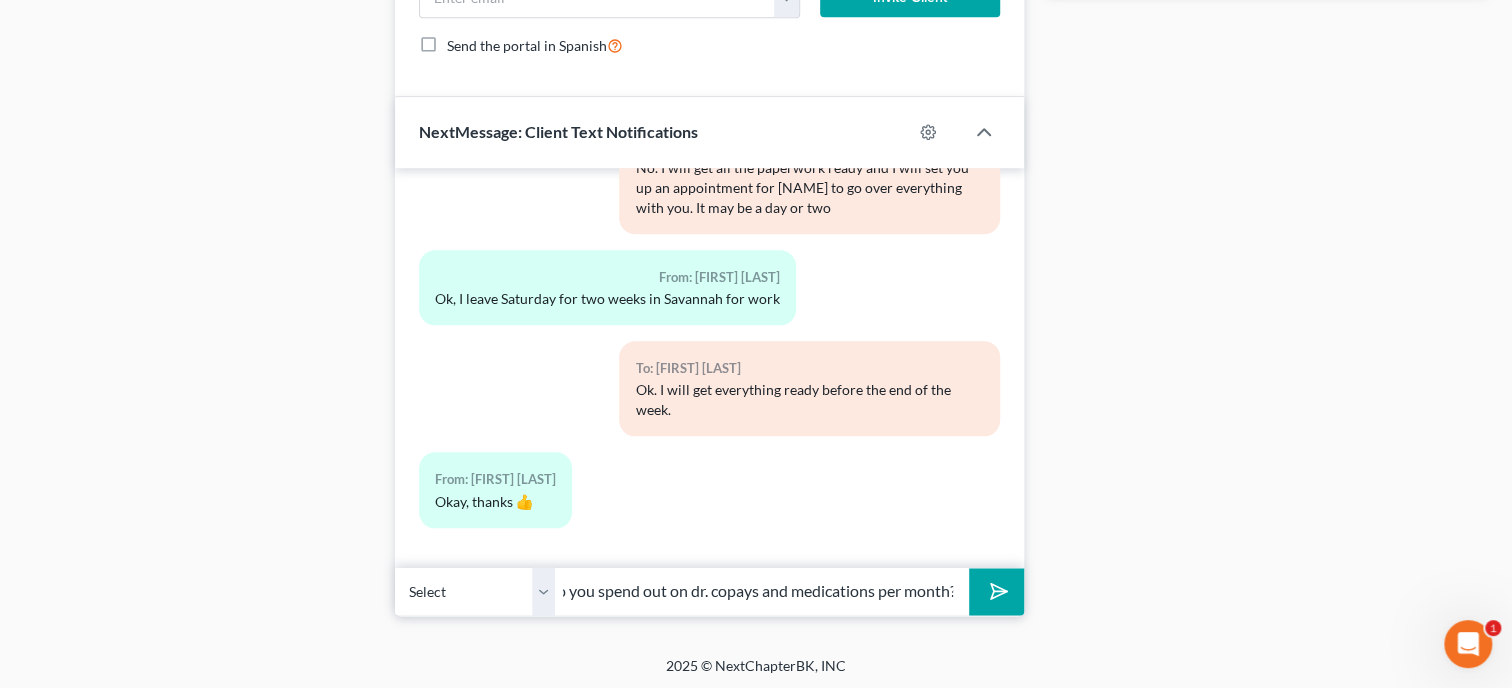 scroll, scrollTop: 0, scrollLeft: 63, axis: horizontal 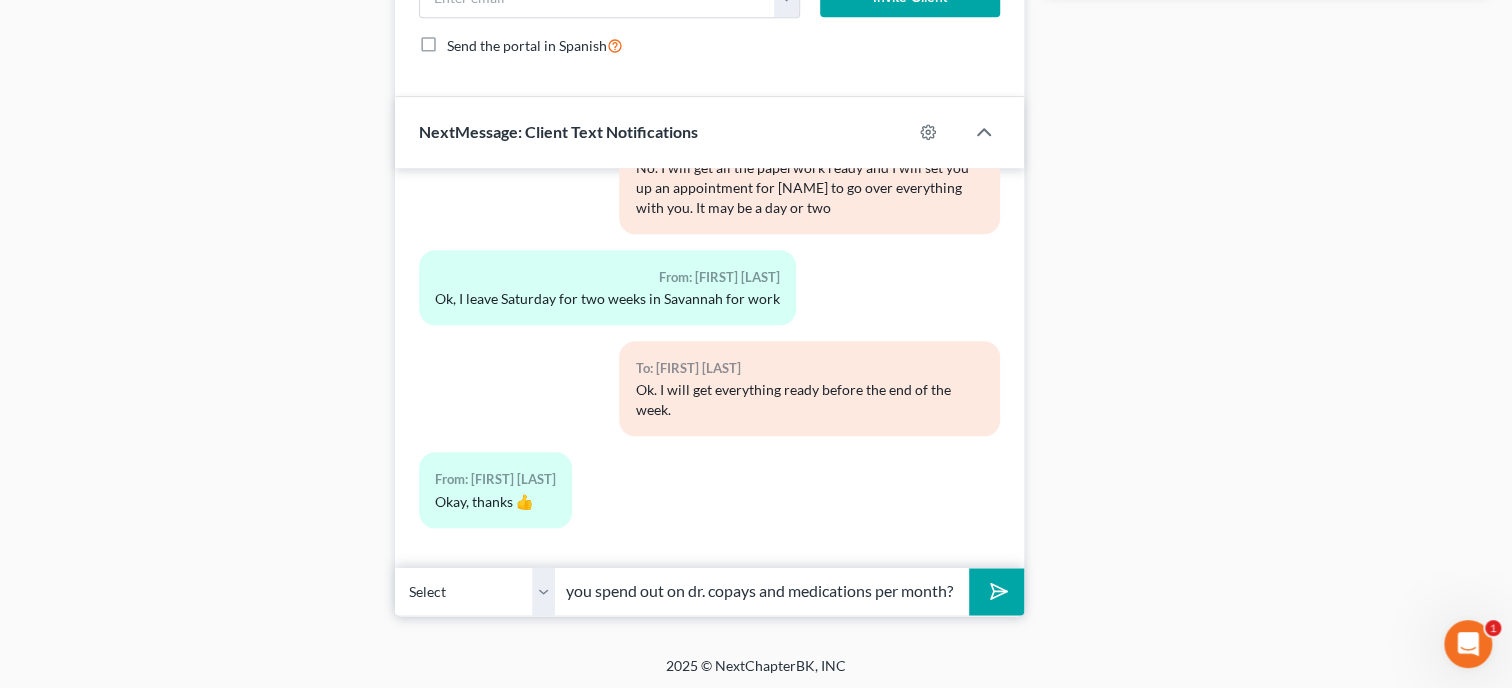 click at bounding box center [996, 591] 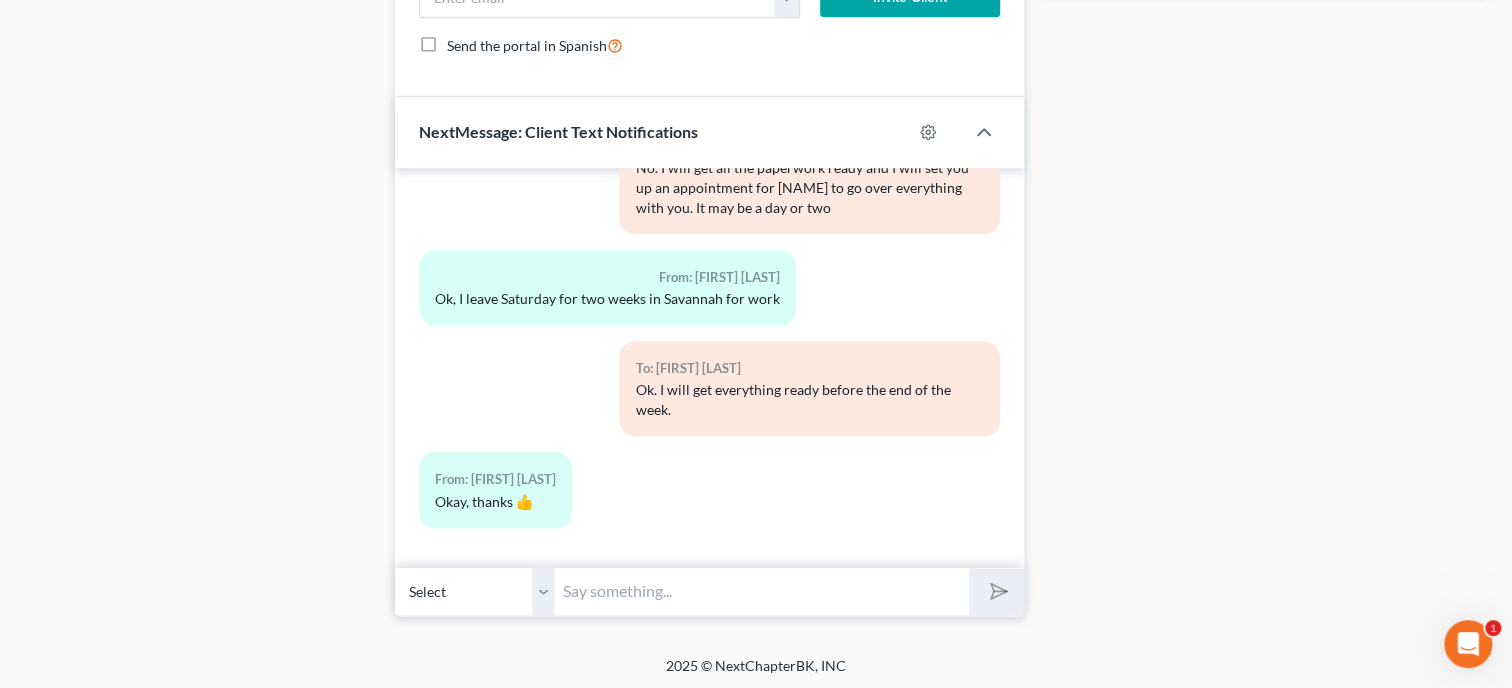 scroll, scrollTop: 0, scrollLeft: 0, axis: both 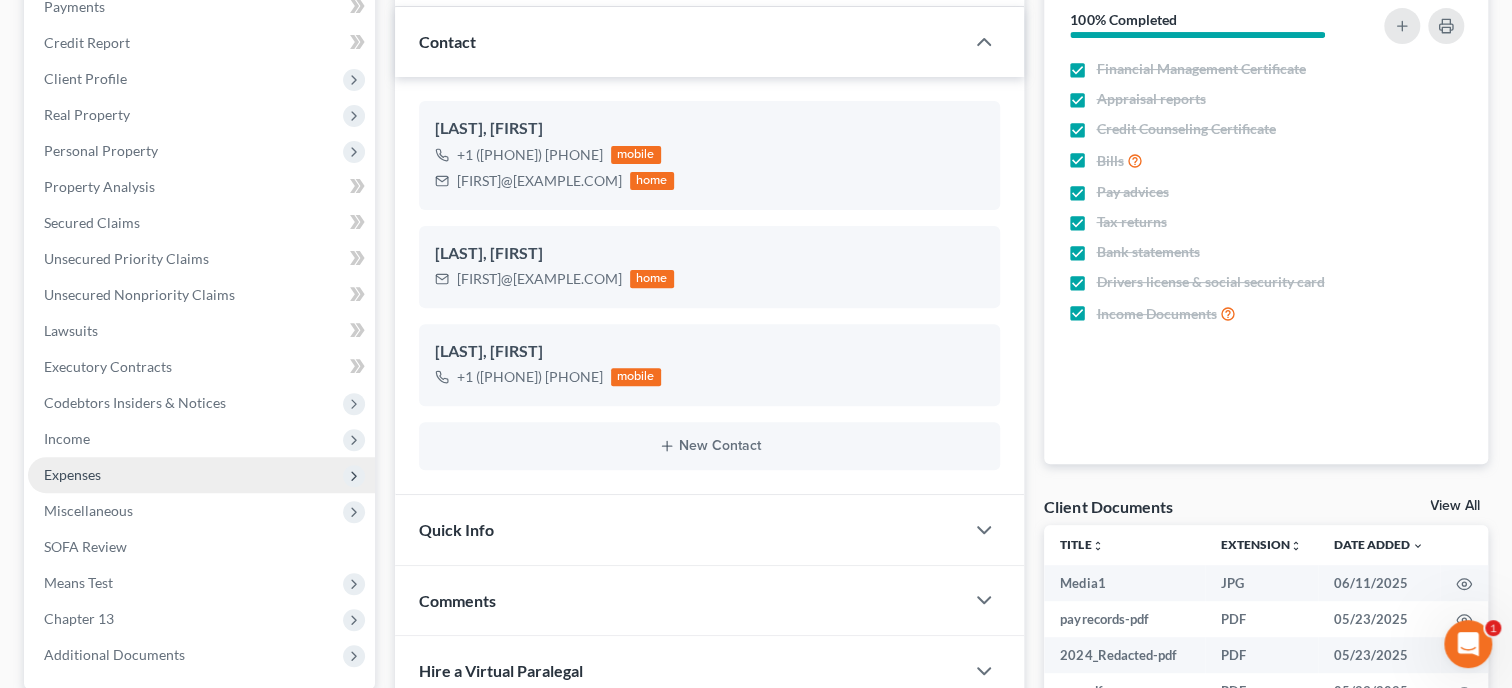 click on "Expenses" at bounding box center [201, 475] 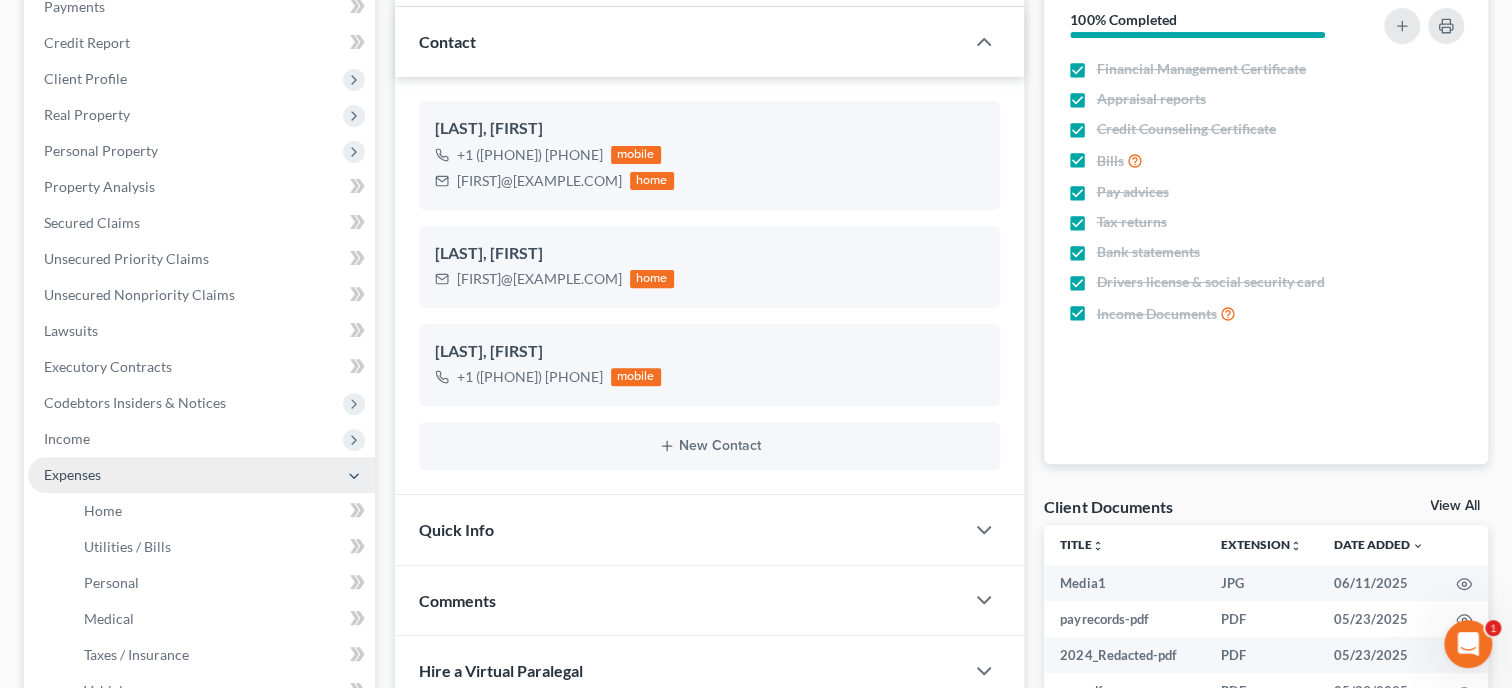 scroll, scrollTop: 358, scrollLeft: 0, axis: vertical 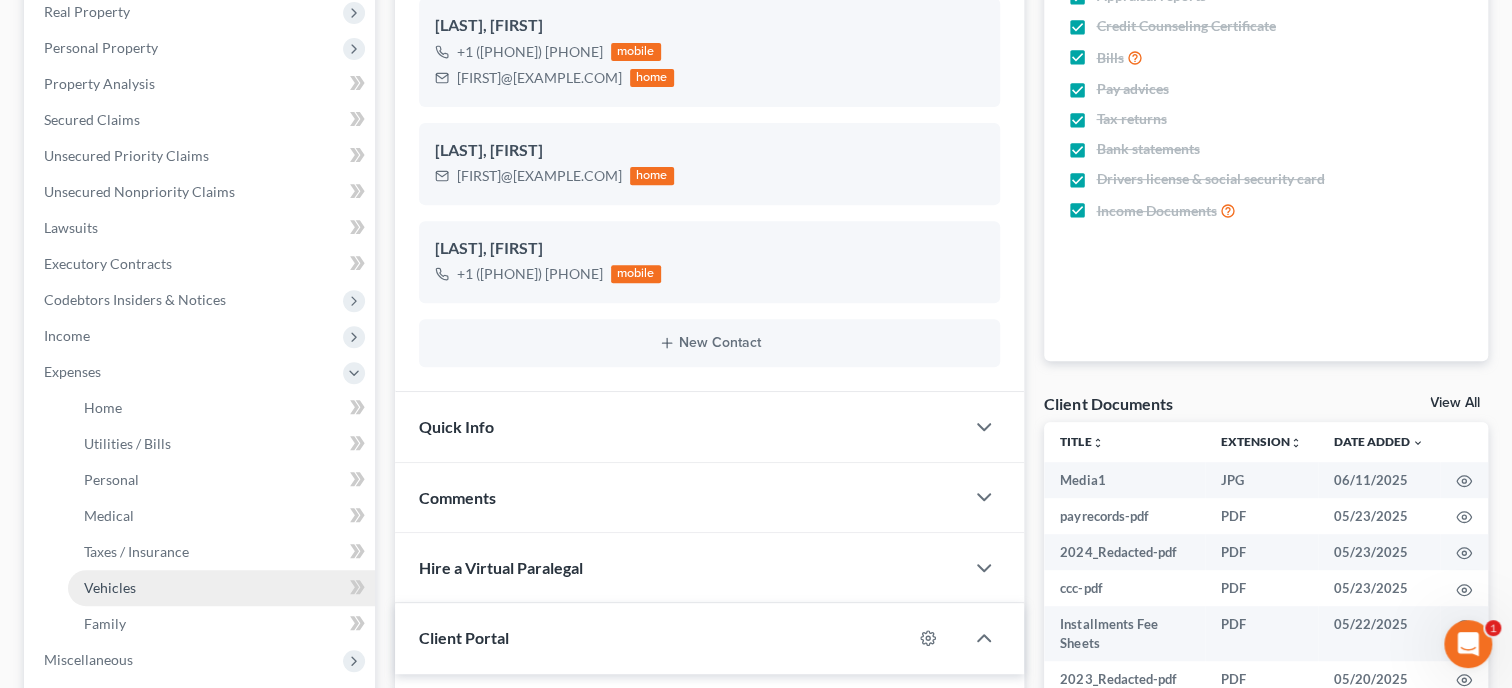 click on "Vehicles" at bounding box center [110, 587] 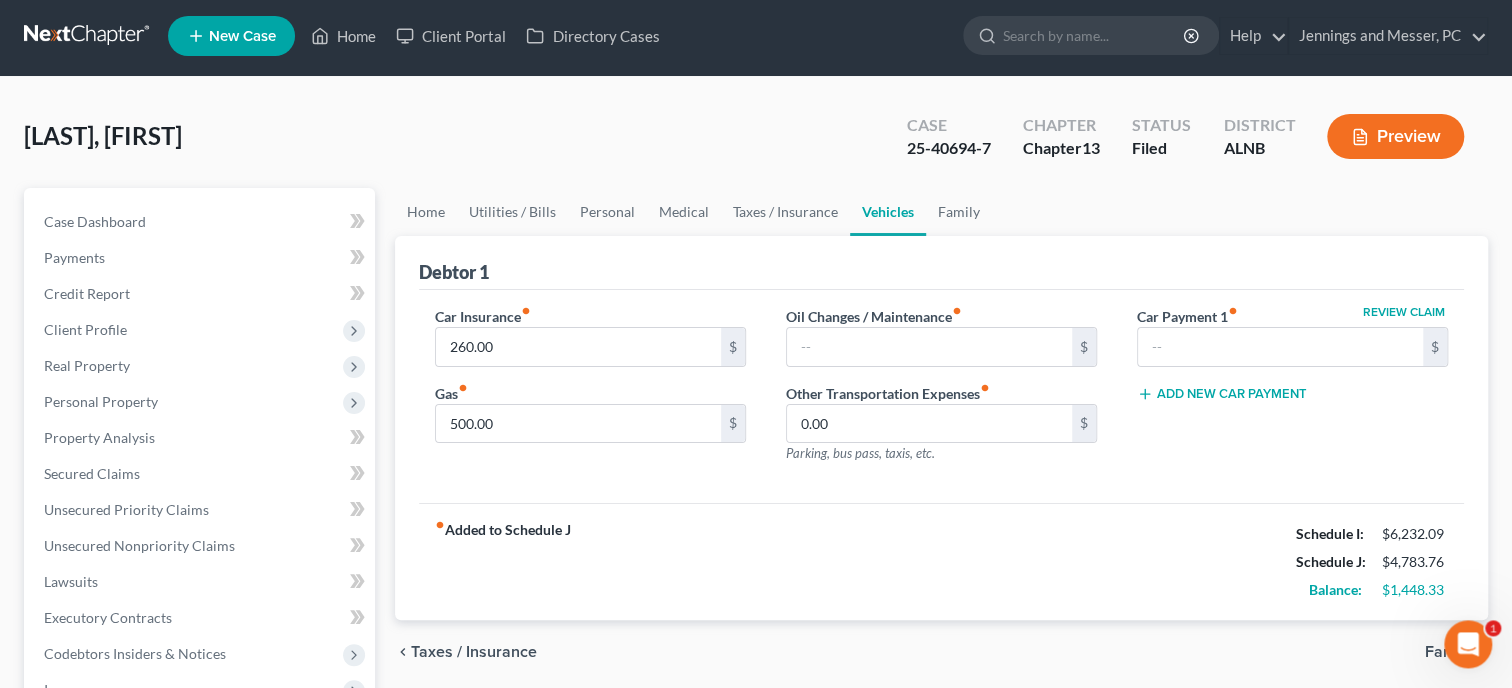scroll, scrollTop: 0, scrollLeft: 0, axis: both 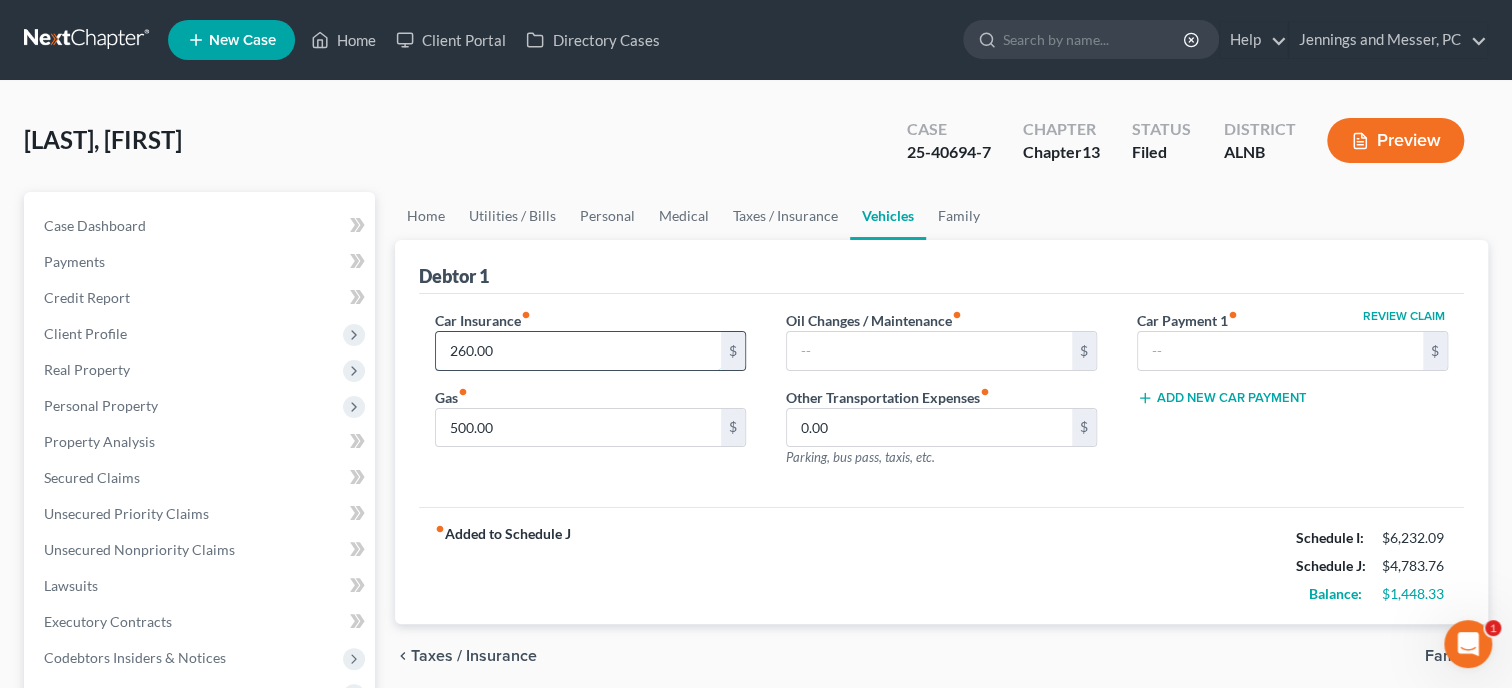 click on "260.00" at bounding box center [578, 351] 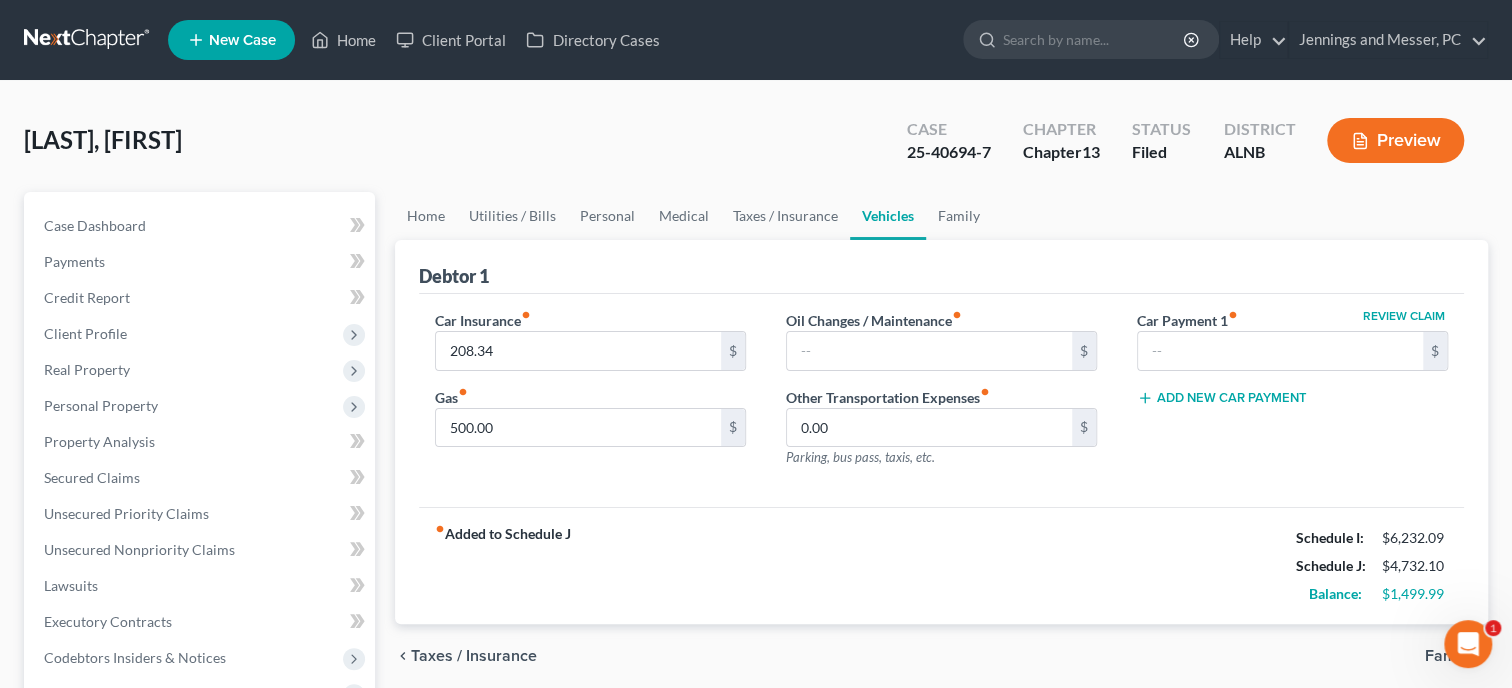 click on "Car Insurance  fiber_manual_record 208.34 $ Gas  fiber_manual_record 500.00 $" at bounding box center (590, 397) 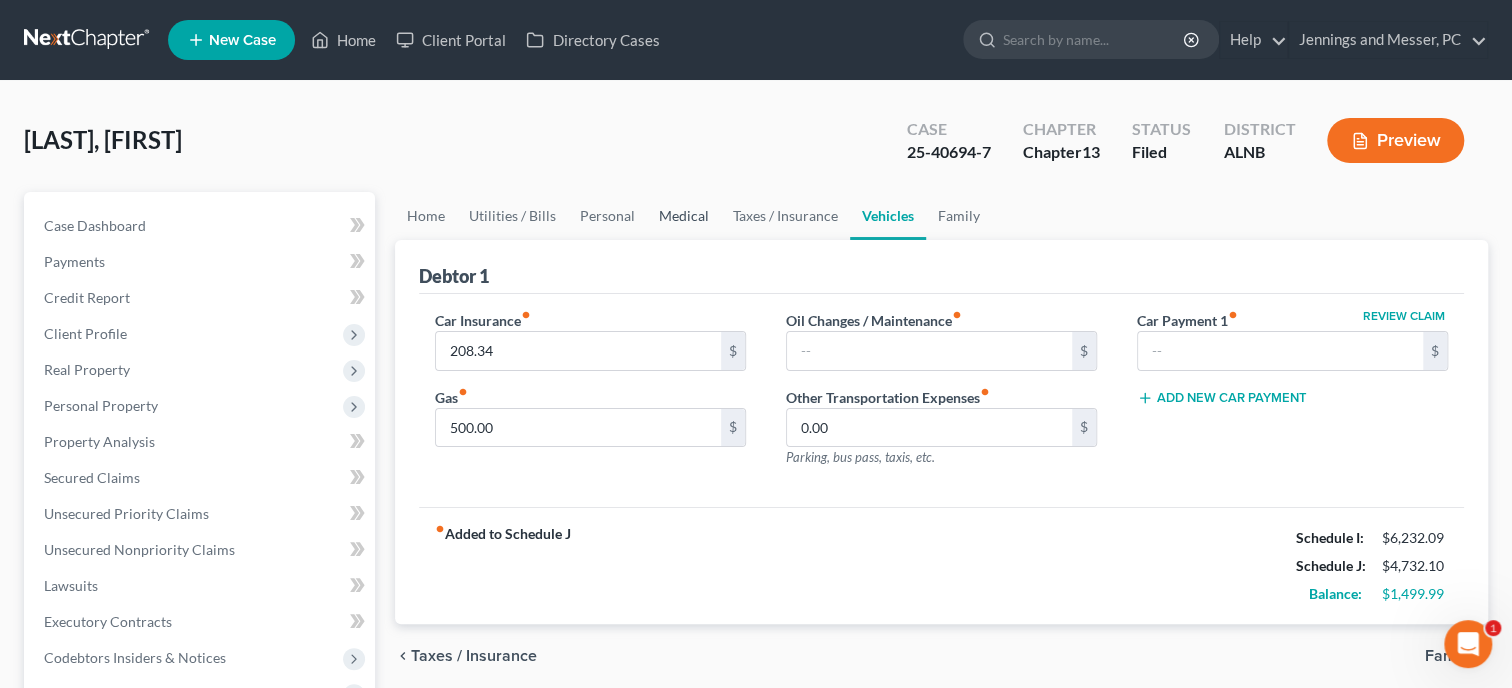 click on "Medical" at bounding box center (684, 216) 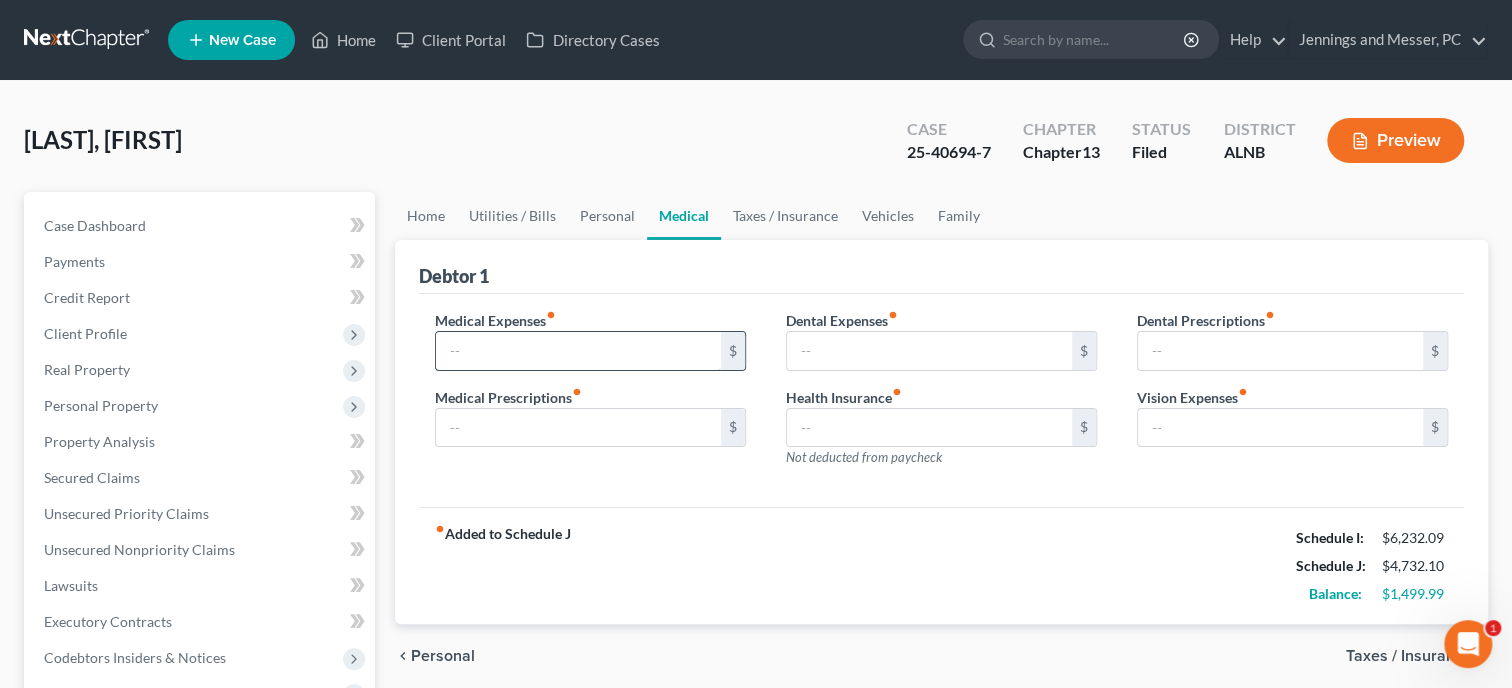 click at bounding box center [578, 351] 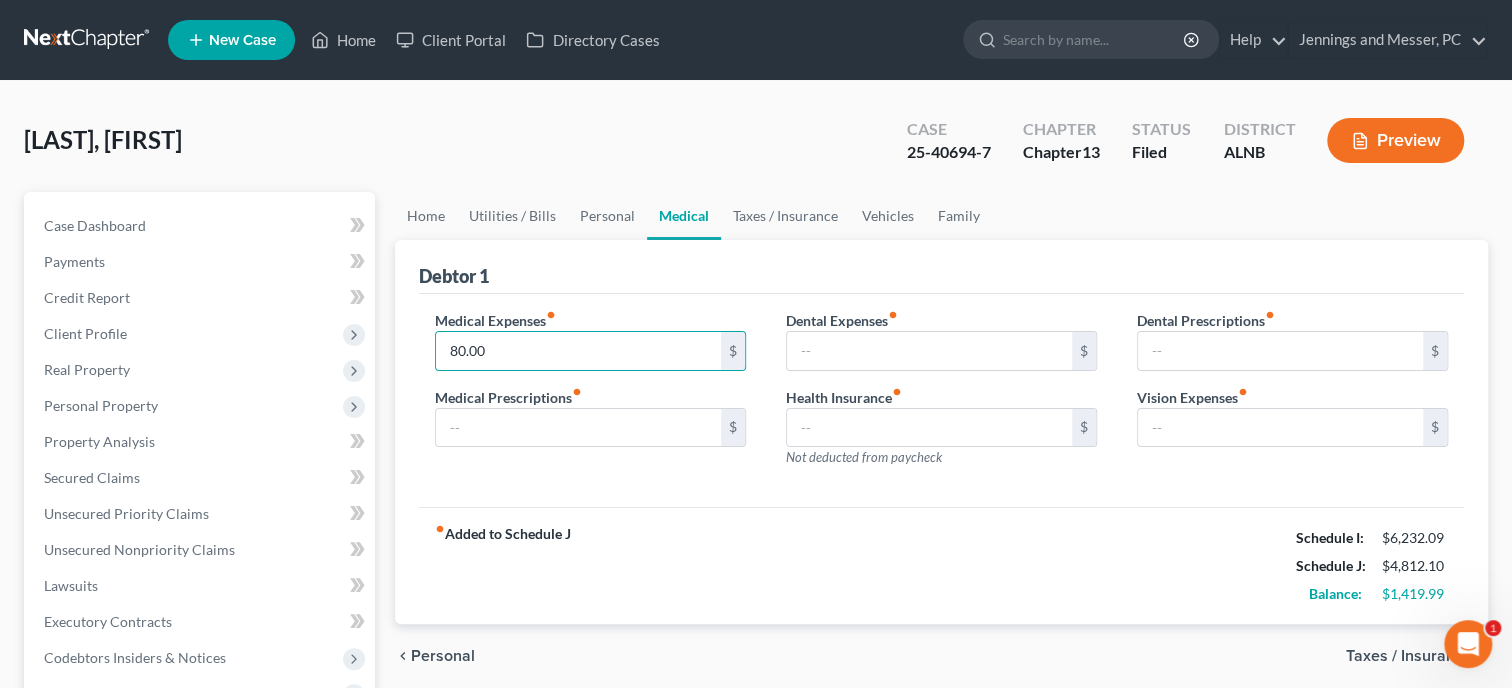 click on "Medical Expenses  fiber_manual_record 80.00 $ Medical Prescriptions  fiber_manual_record $" at bounding box center [590, 397] 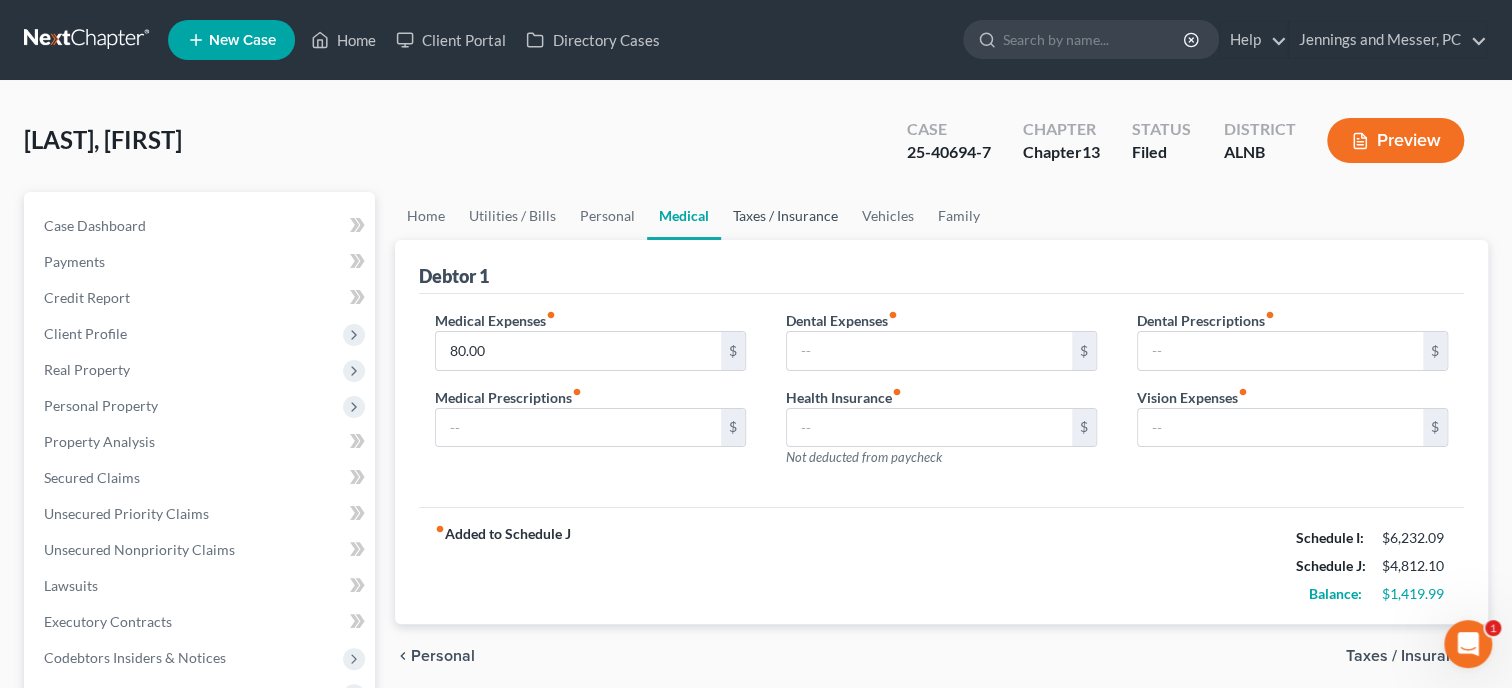 click on "Taxes / Insurance" at bounding box center (785, 216) 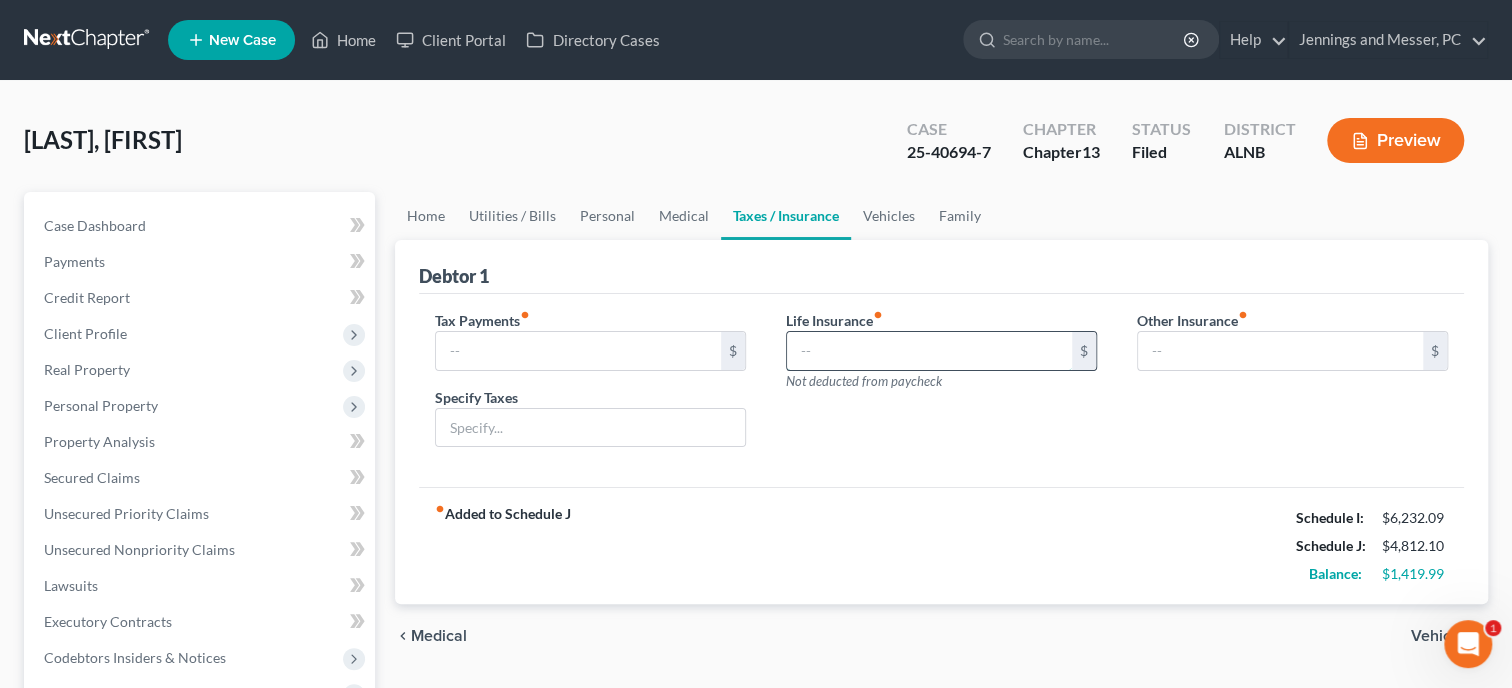 click at bounding box center [929, 351] 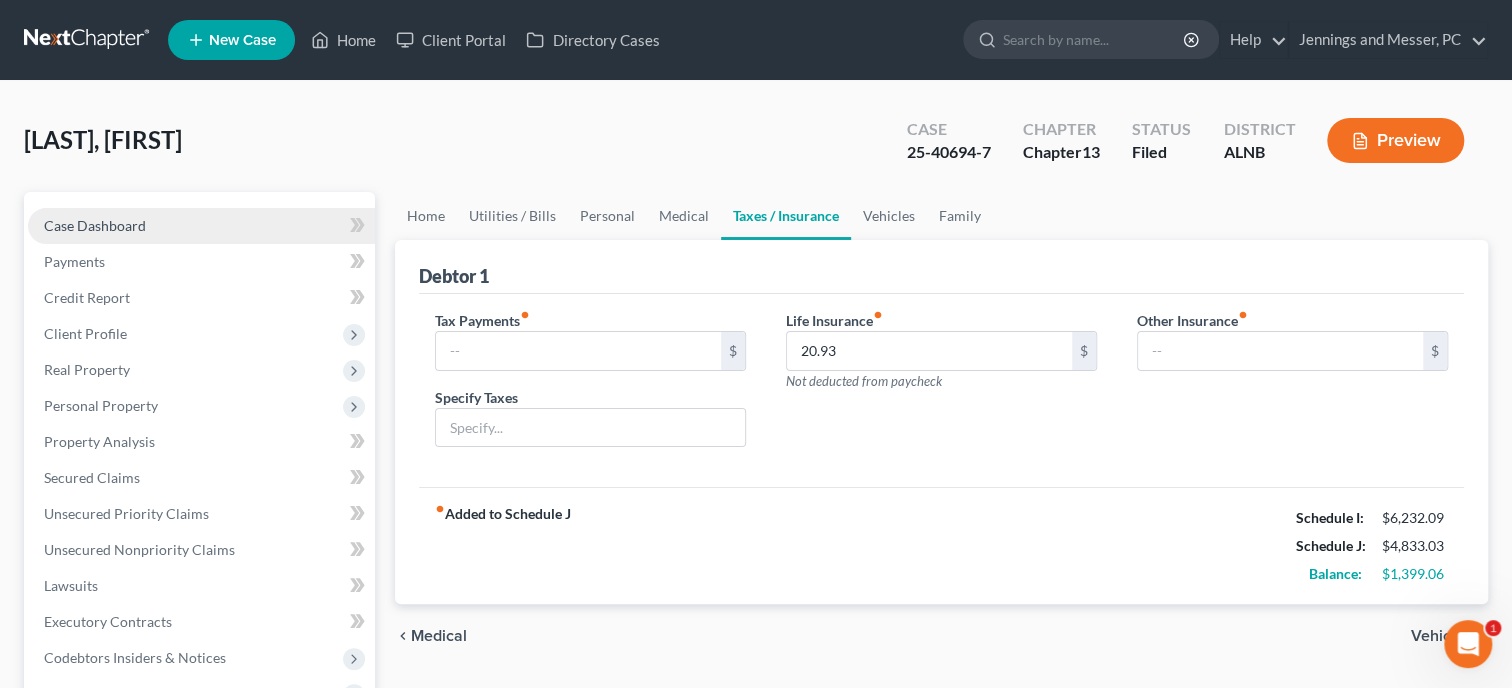click on "Case Dashboard" at bounding box center (201, 226) 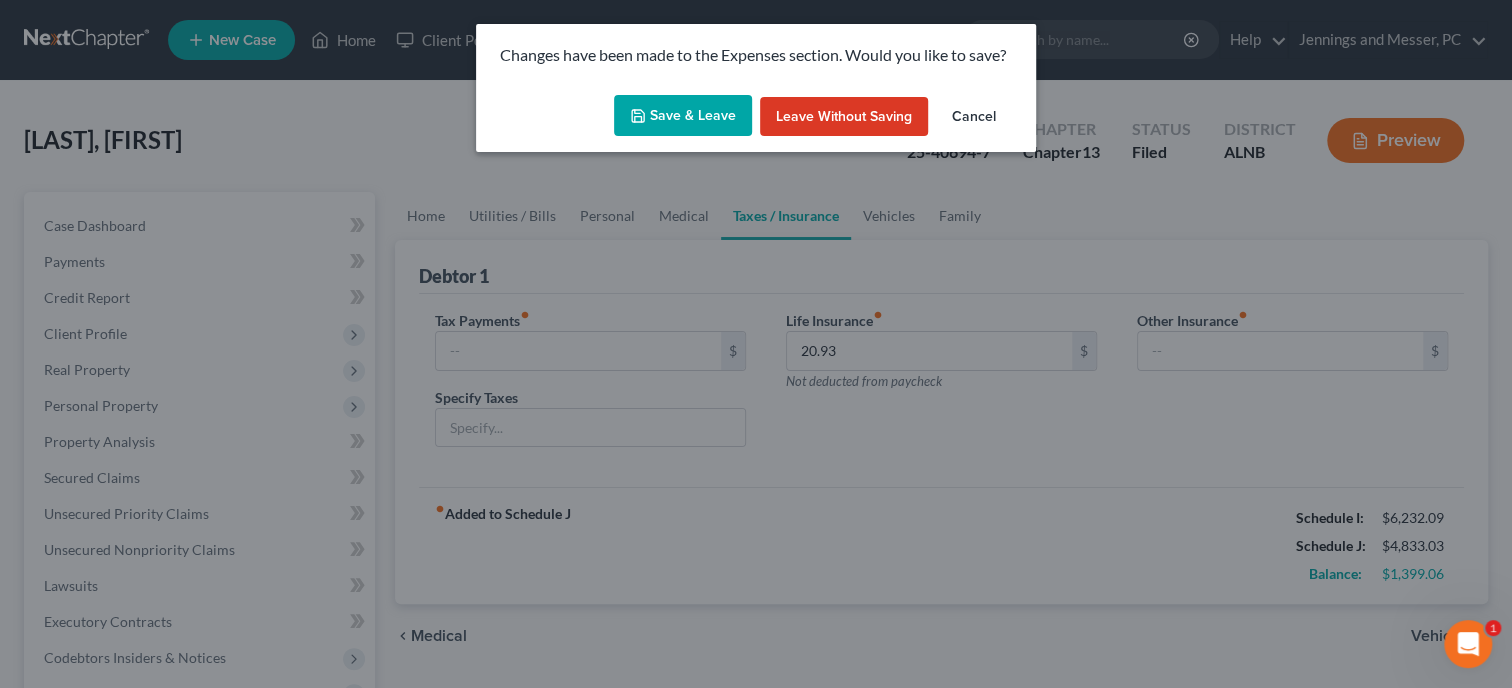 click on "Save & Leave" at bounding box center [683, 116] 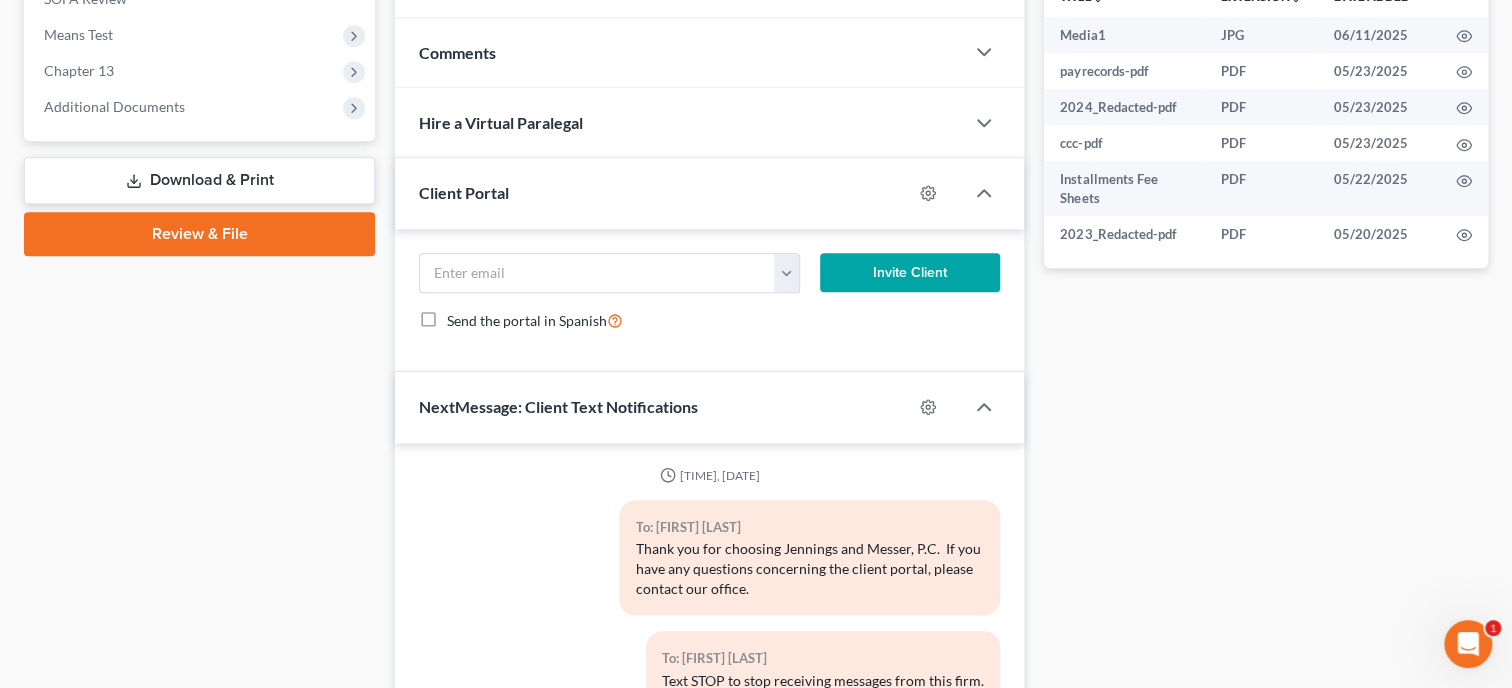 scroll, scrollTop: 1078, scrollLeft: 0, axis: vertical 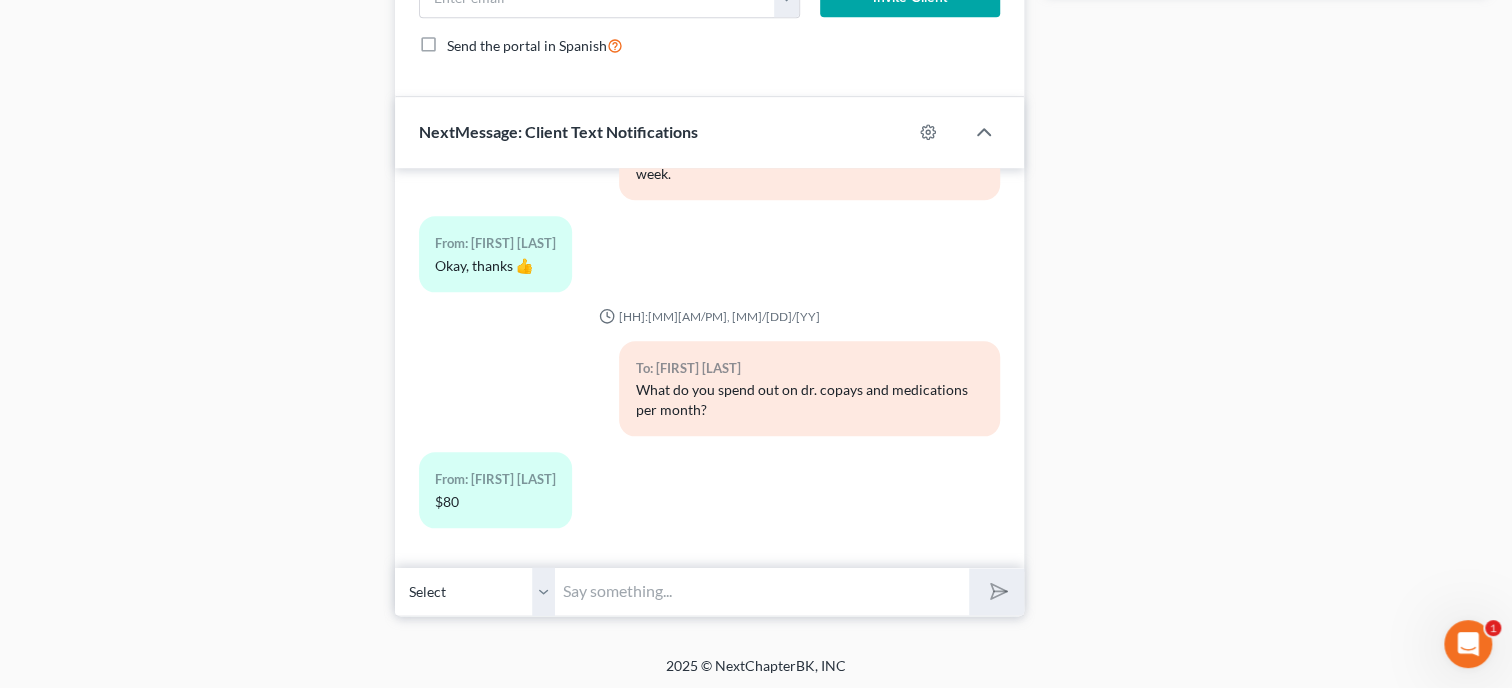 click at bounding box center [762, 591] 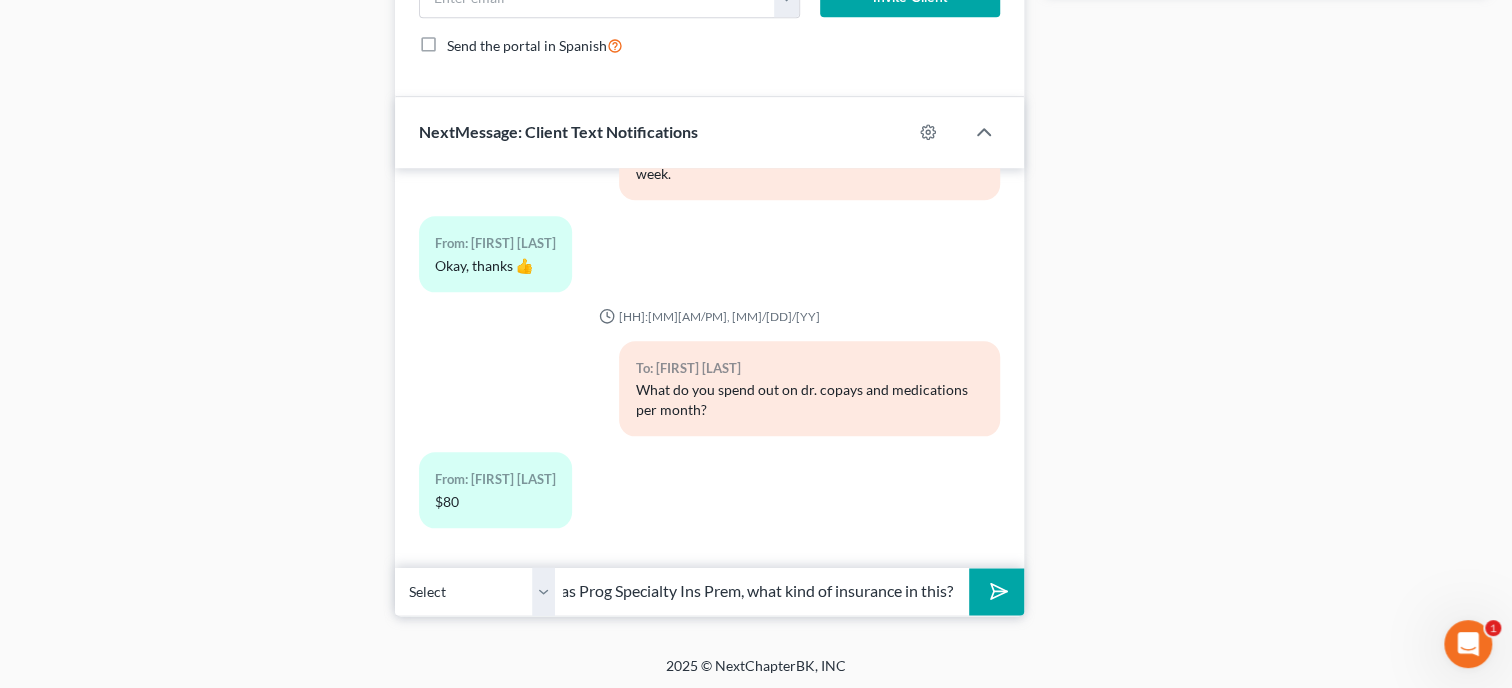 scroll, scrollTop: 0, scrollLeft: 236, axis: horizontal 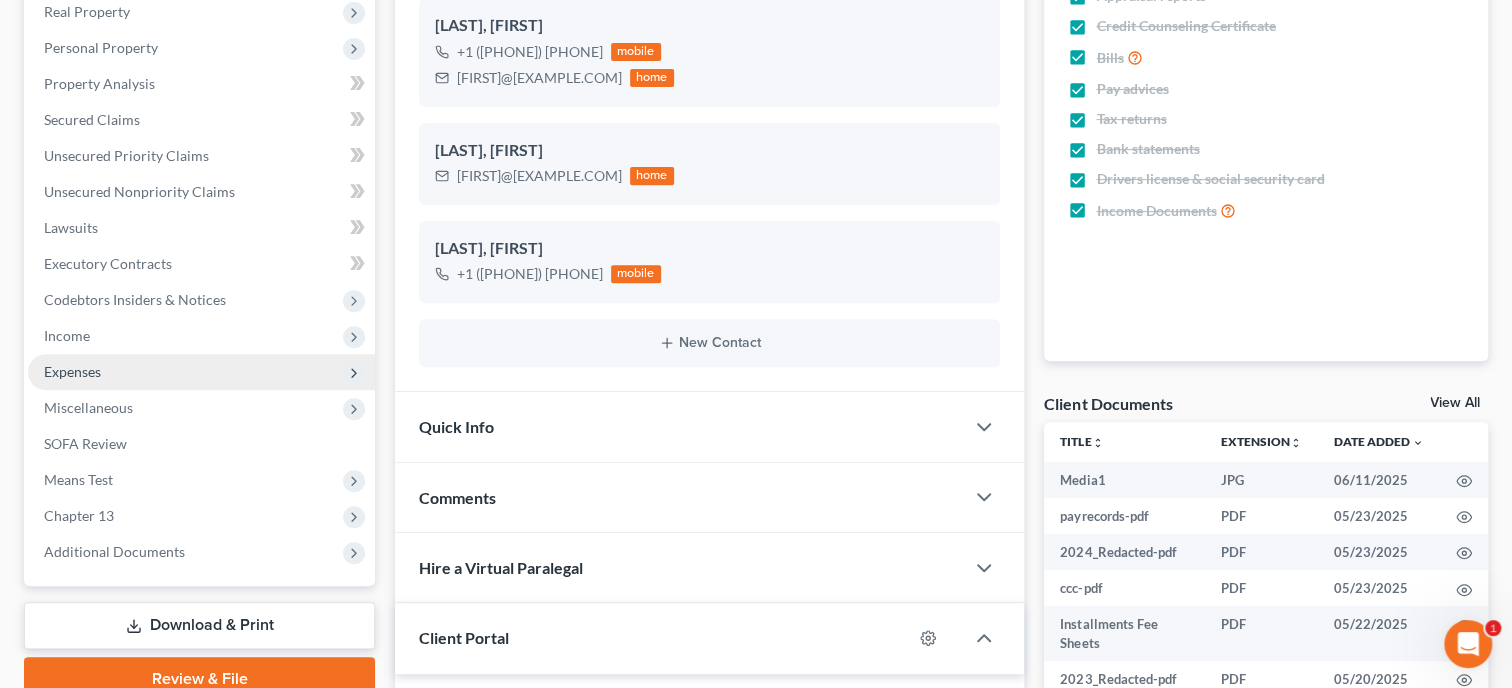 click on "Expenses" at bounding box center (72, 371) 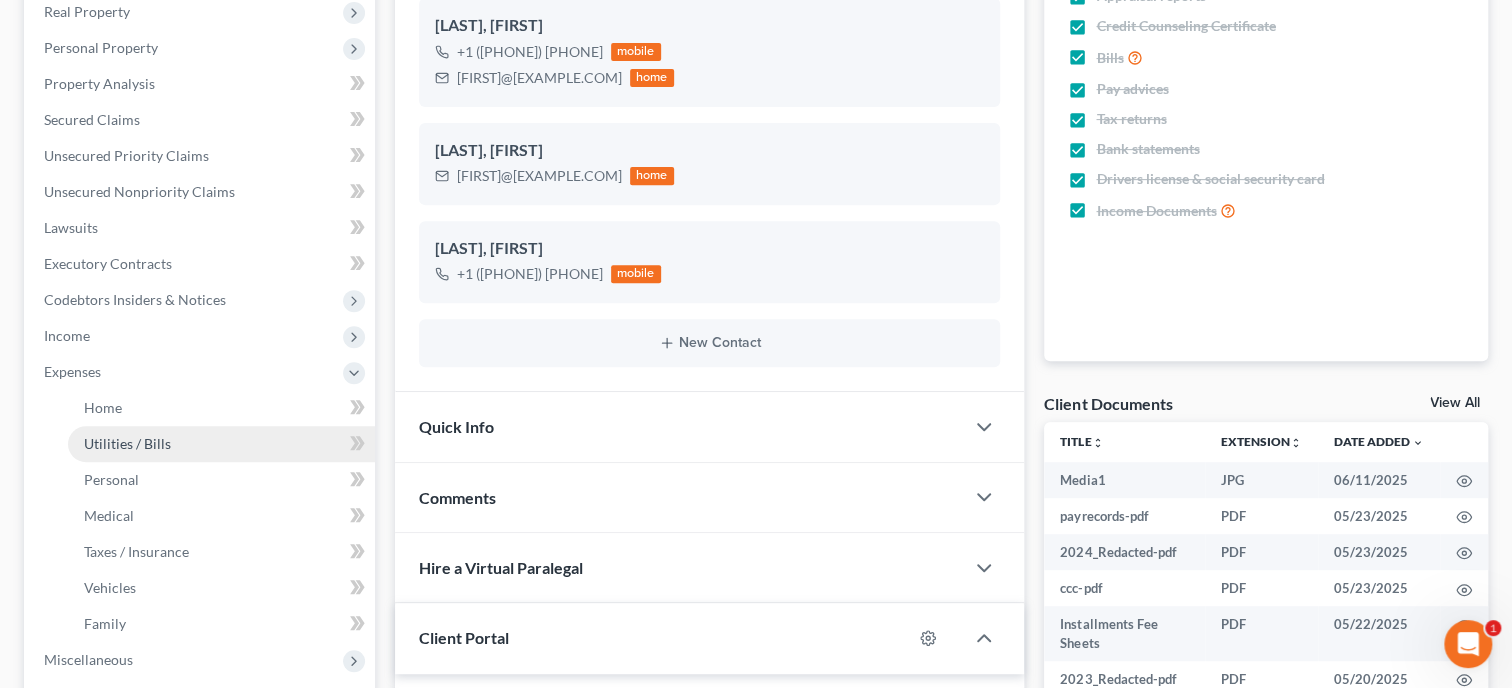 click on "Utilities / Bills" at bounding box center [127, 443] 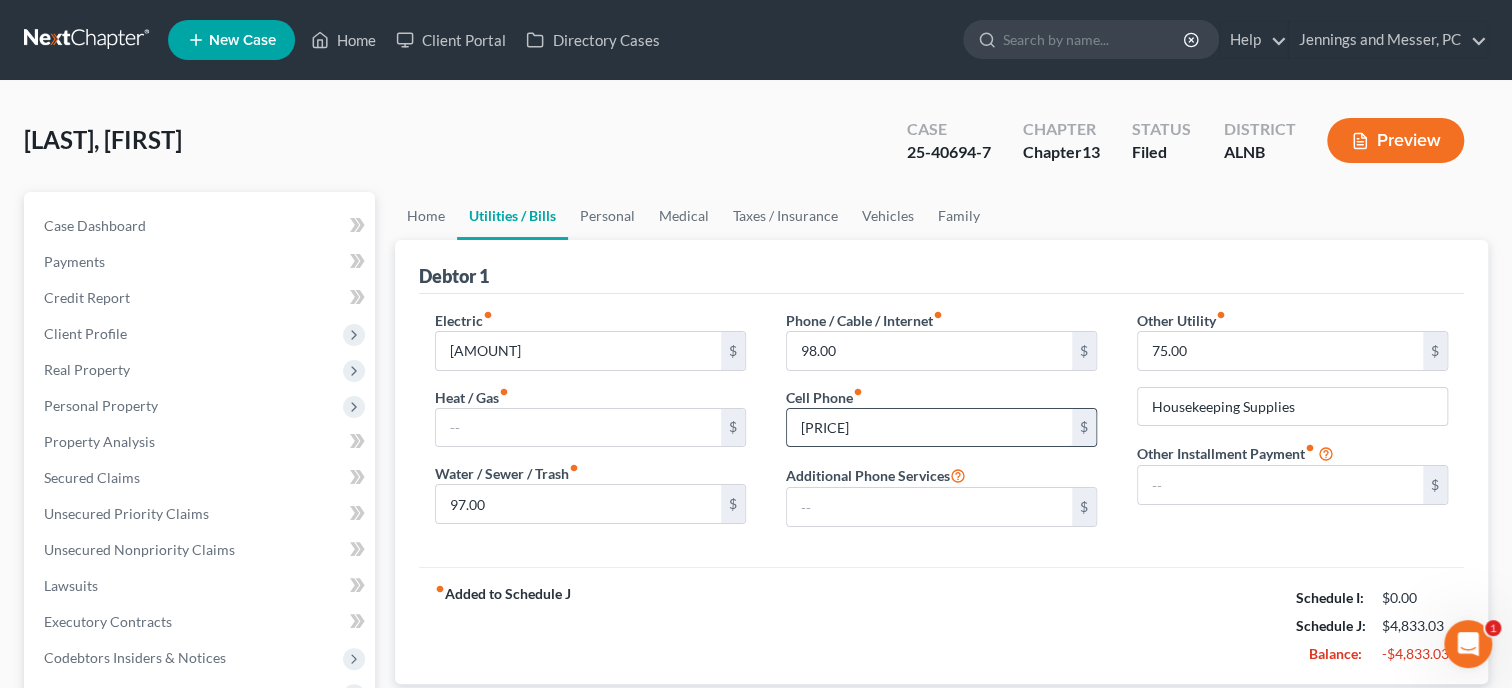 scroll, scrollTop: 0, scrollLeft: 0, axis: both 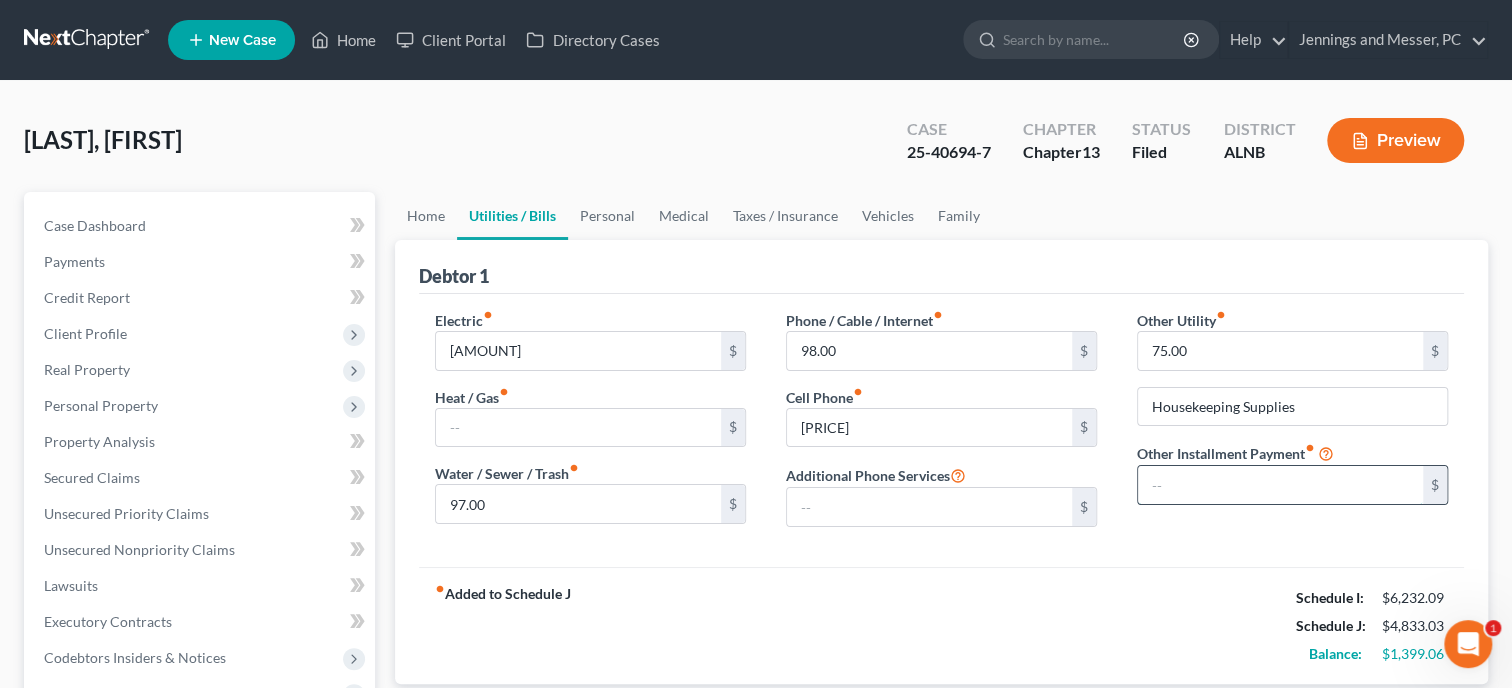 click at bounding box center (1280, 485) 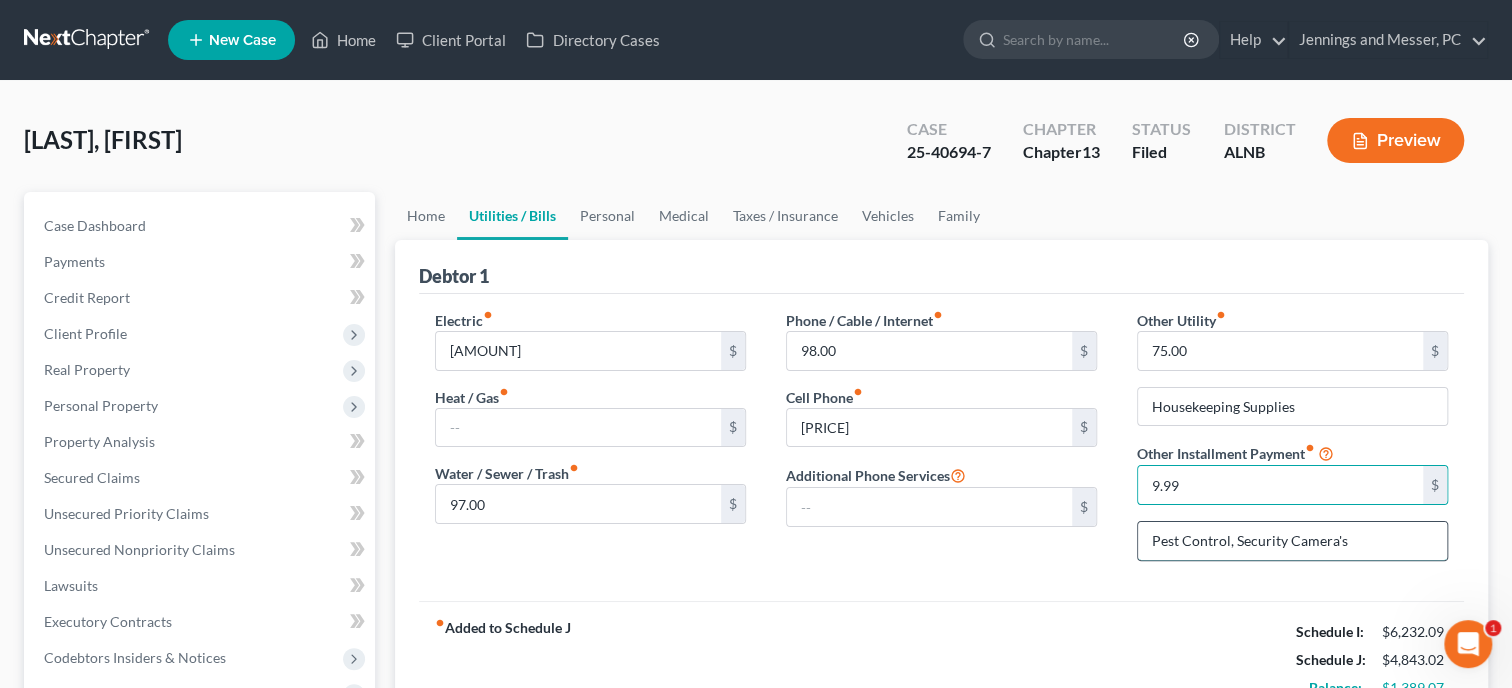 click on "Pest Control, Security Camera's" at bounding box center [1292, 541] 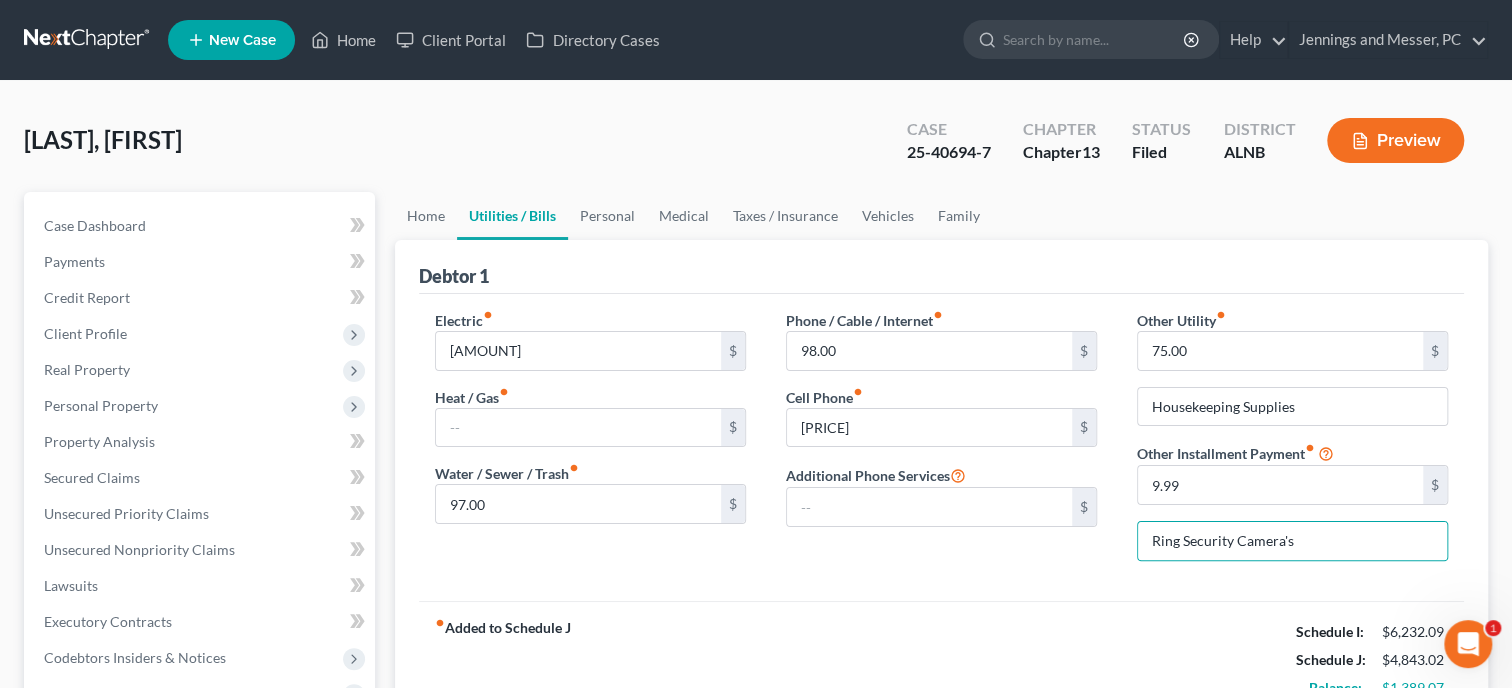 click on "Phone / Cable / Internet  fiber_manual_record 98.00 $ Cell Phone  fiber_manual_record 198.01 $ Additional Phone Services  $" at bounding box center [941, 443] 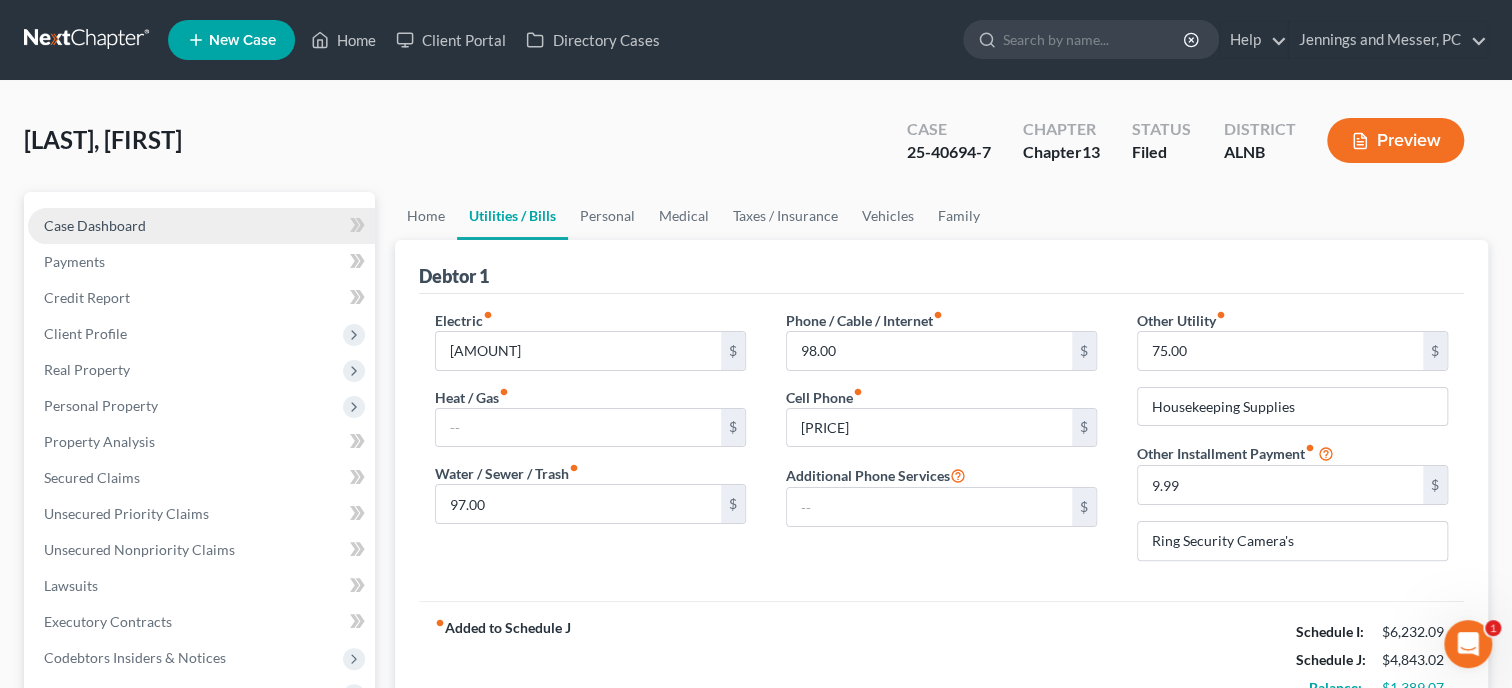 click on "Case Dashboard" at bounding box center [201, 226] 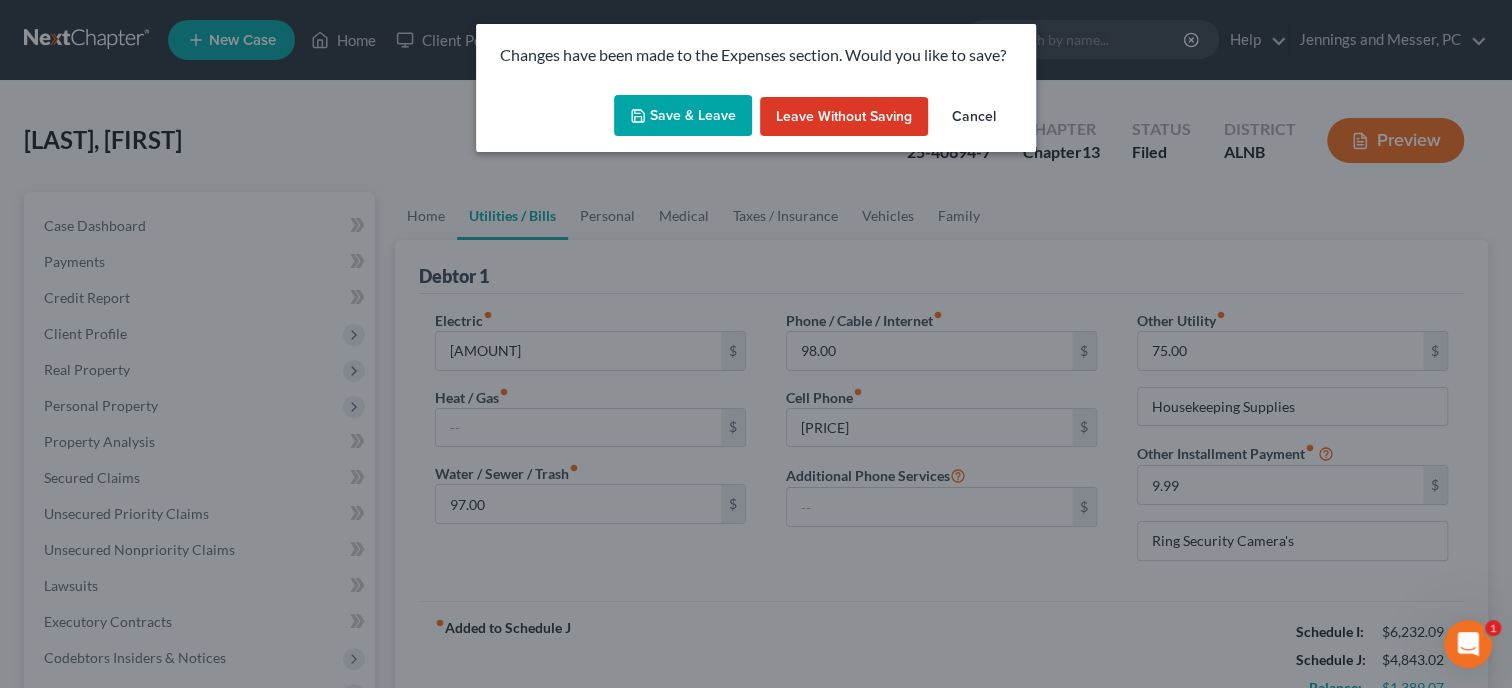 click on "Save & Leave" at bounding box center [683, 116] 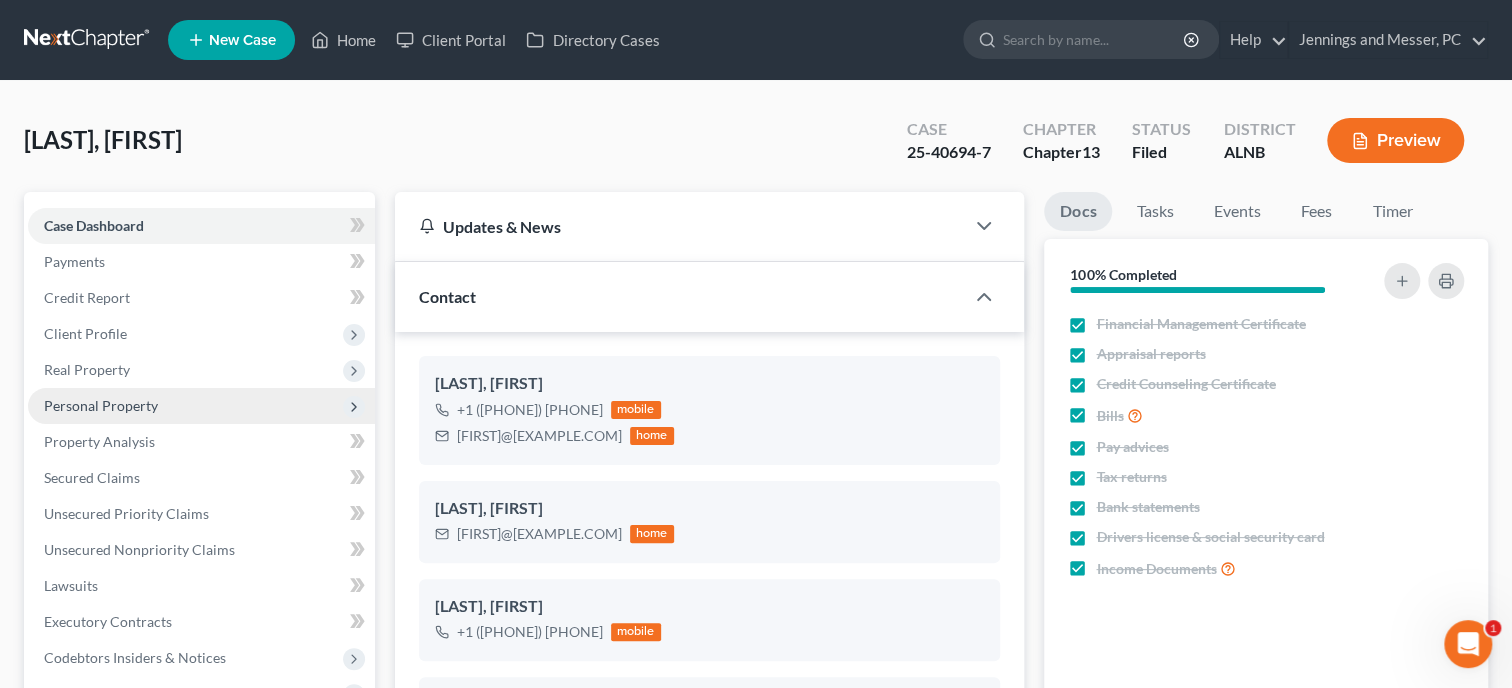 scroll, scrollTop: 11214, scrollLeft: 0, axis: vertical 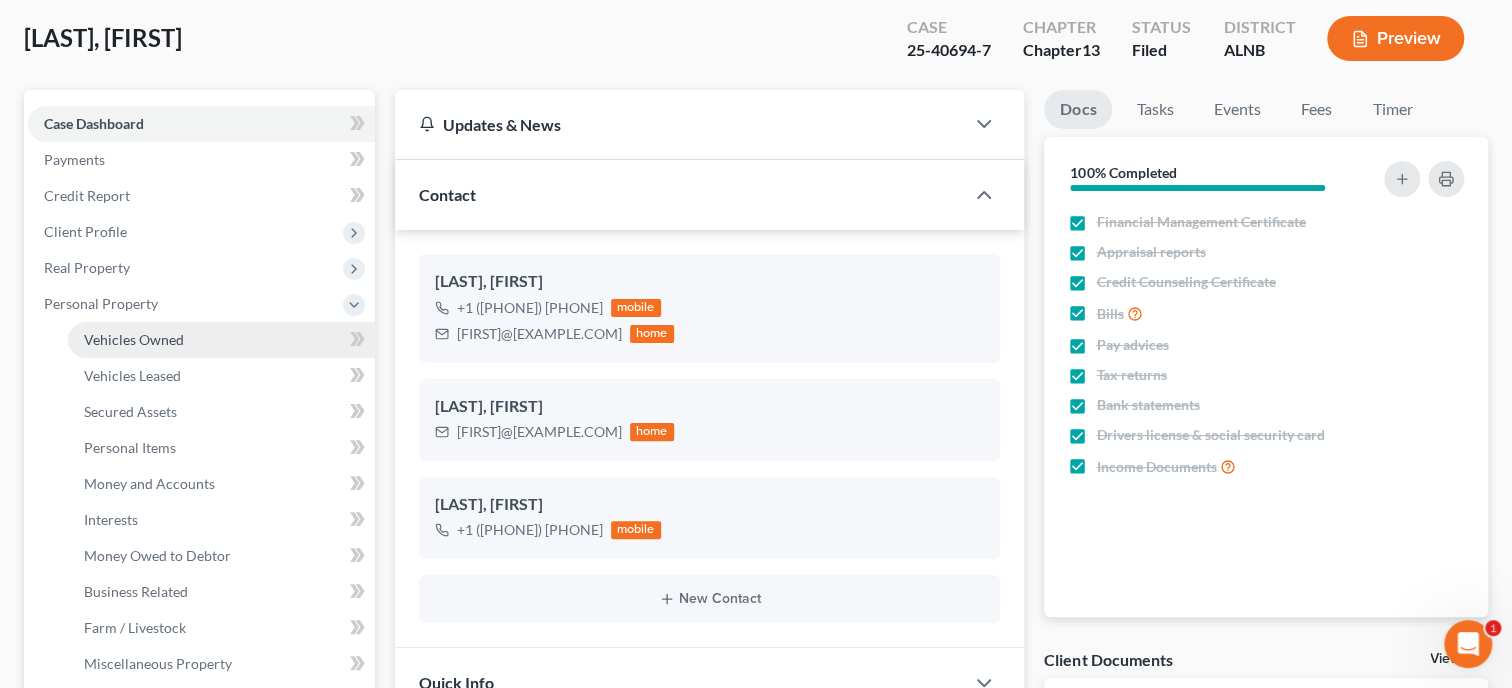 click on "Vehicles Owned" at bounding box center [134, 339] 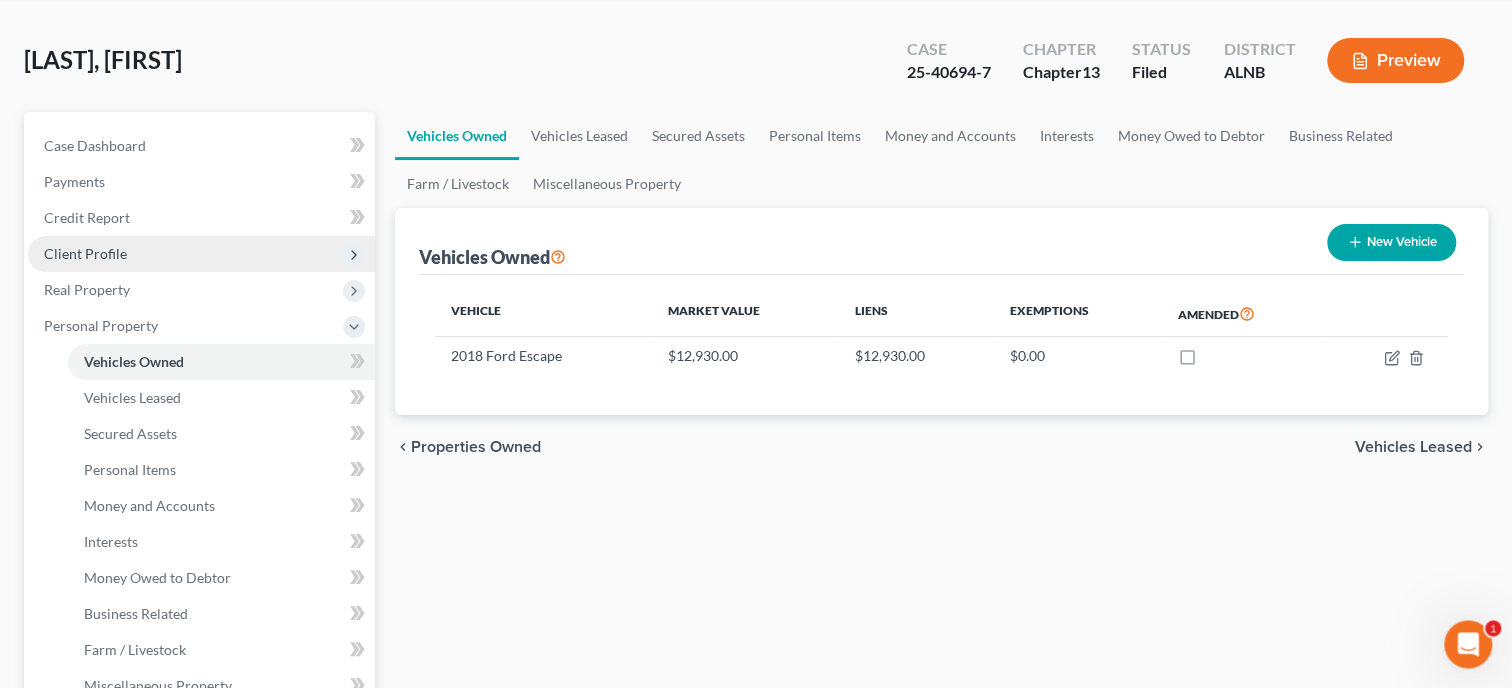 scroll, scrollTop: 0, scrollLeft: 0, axis: both 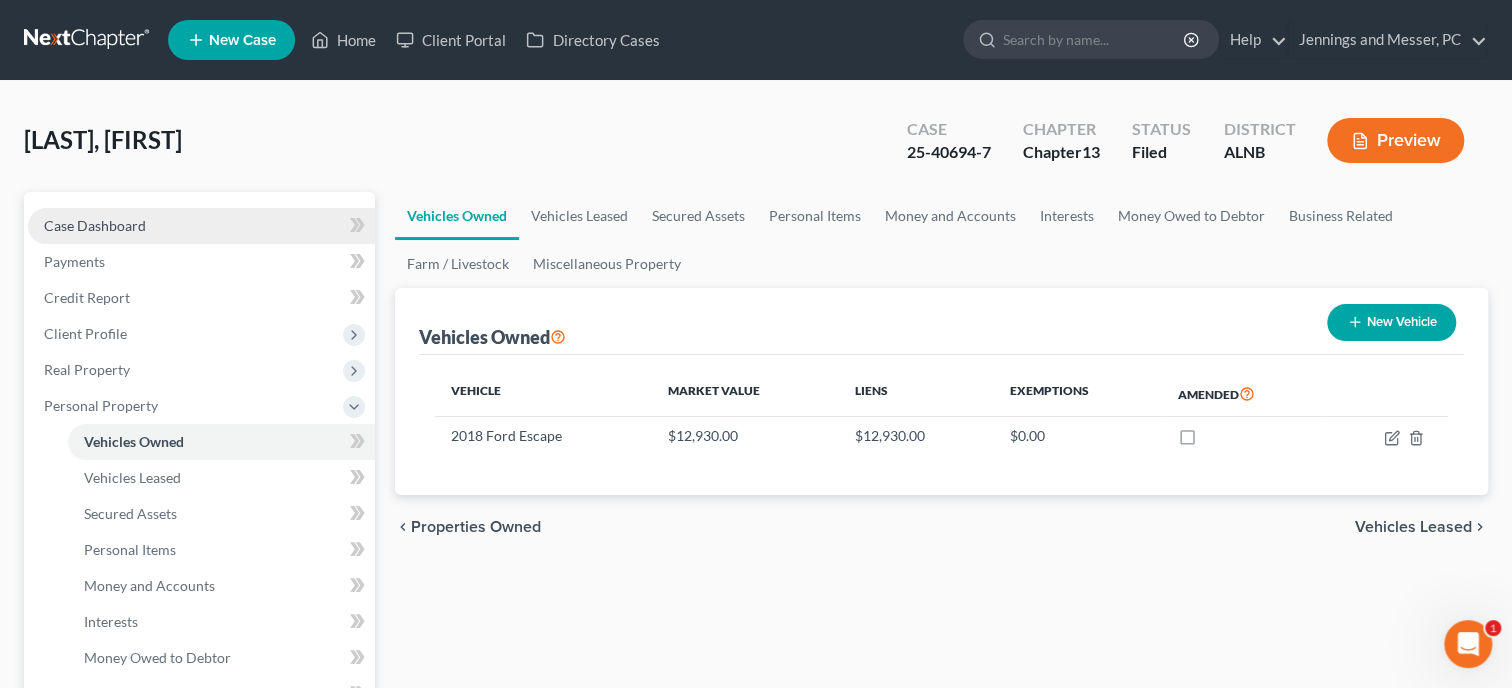 click on "Case Dashboard" at bounding box center (95, 225) 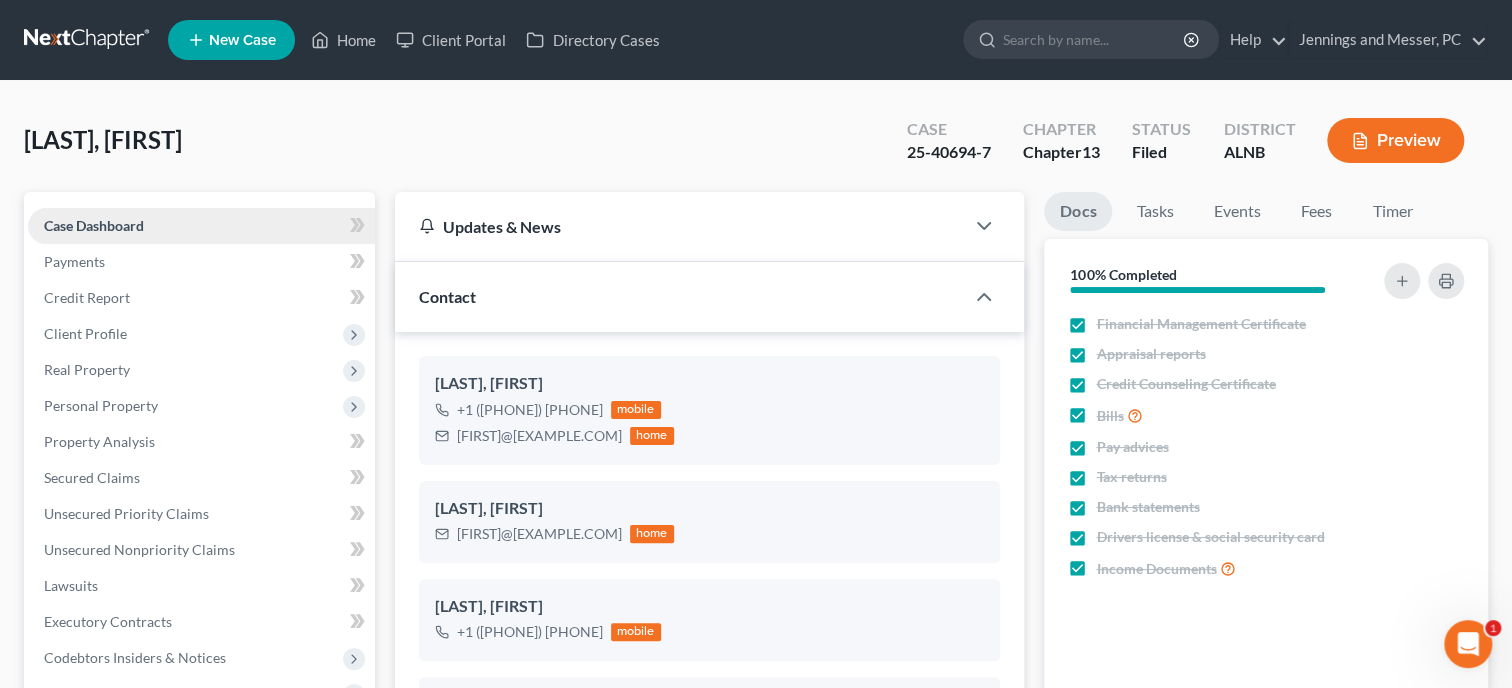 scroll, scrollTop: 1078, scrollLeft: 0, axis: vertical 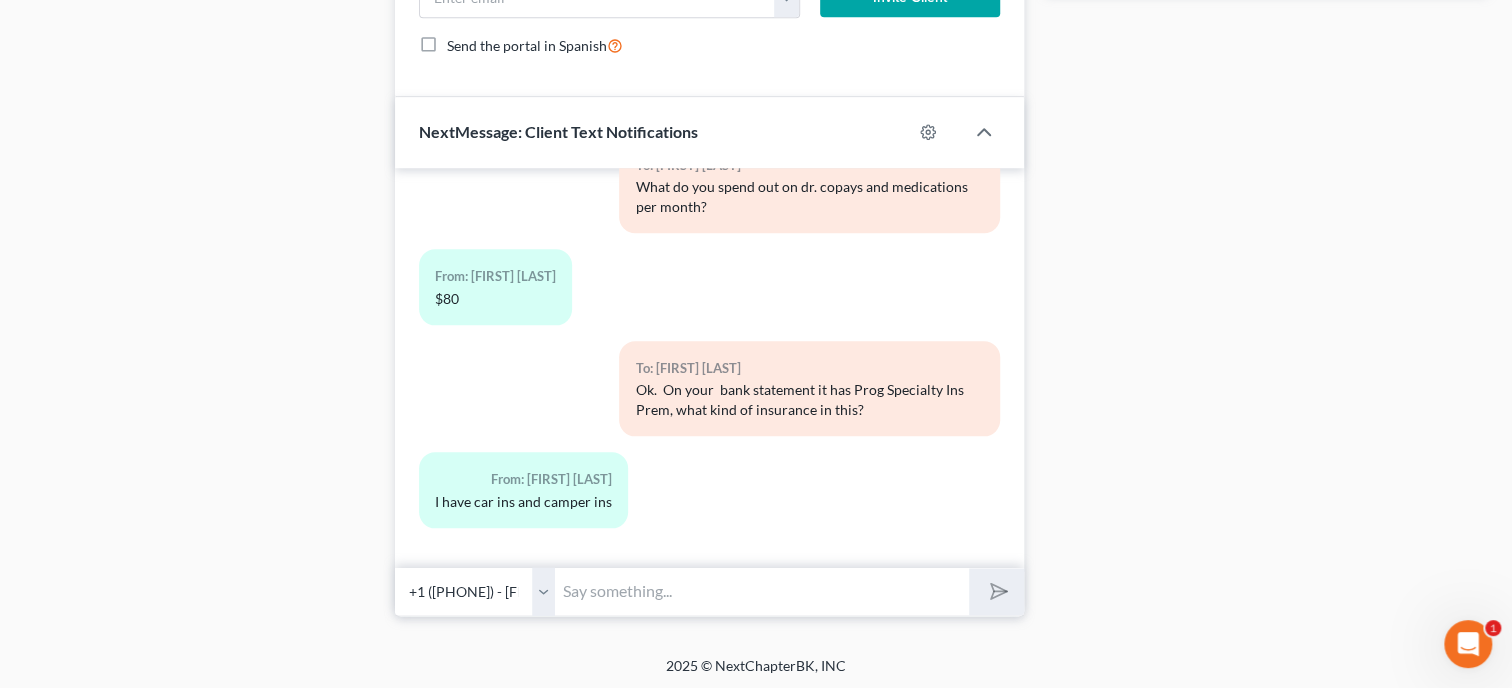 click at bounding box center [762, 591] 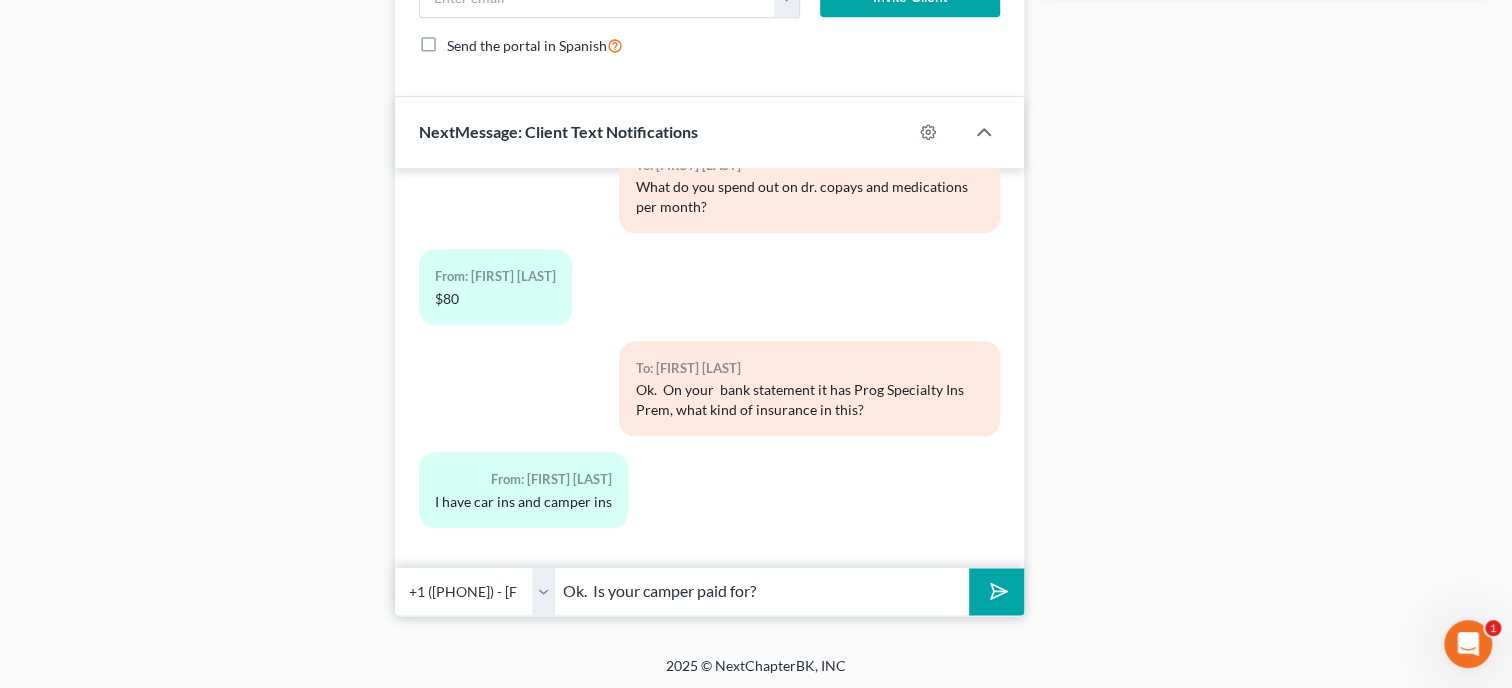 click at bounding box center (996, 591) 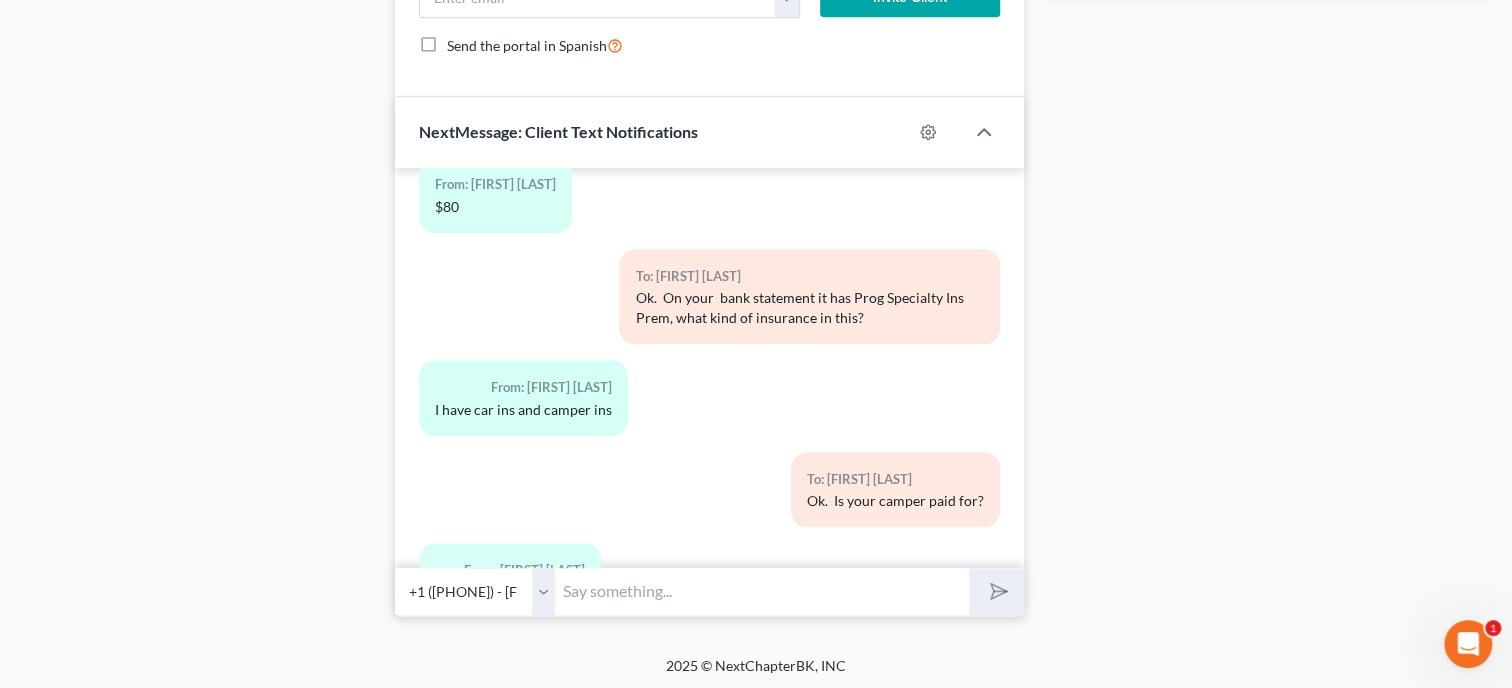 scroll, scrollTop: 11397, scrollLeft: 0, axis: vertical 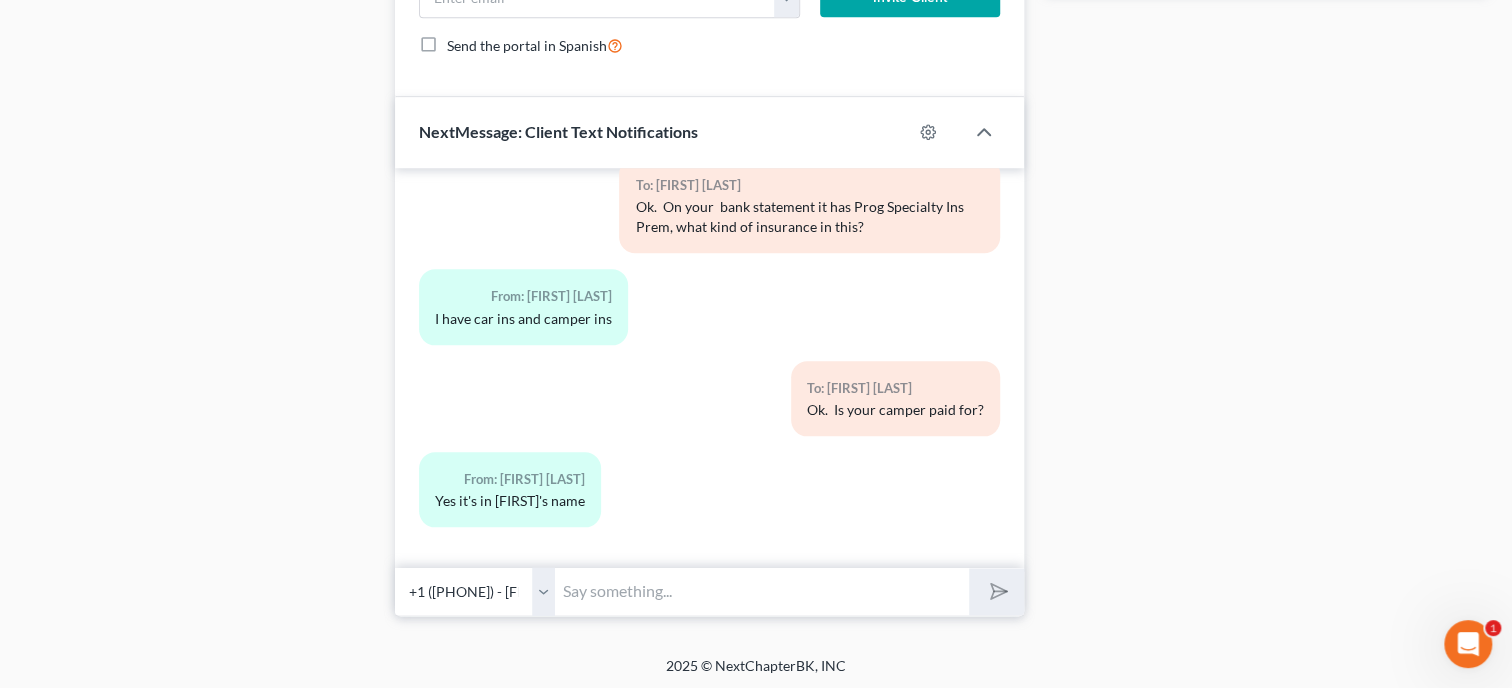 click at bounding box center [762, 591] 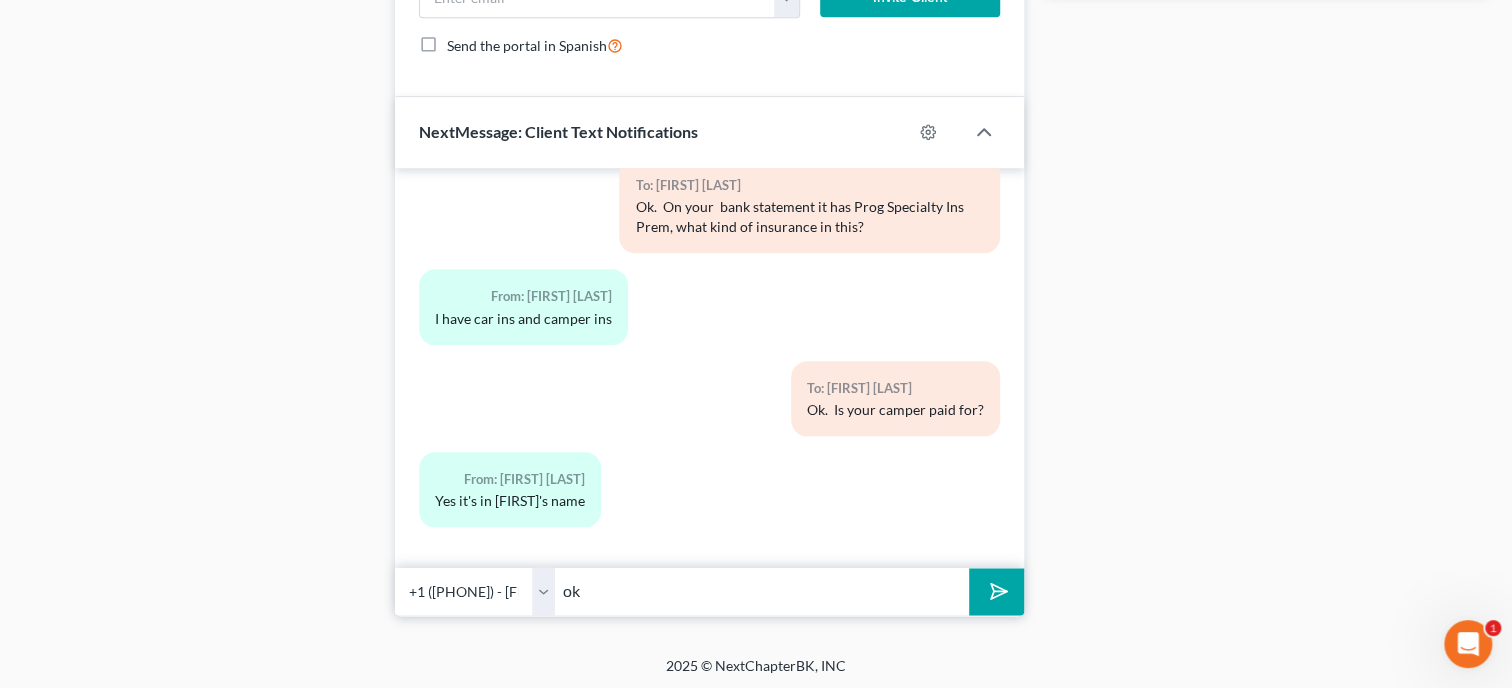 click at bounding box center (996, 591) 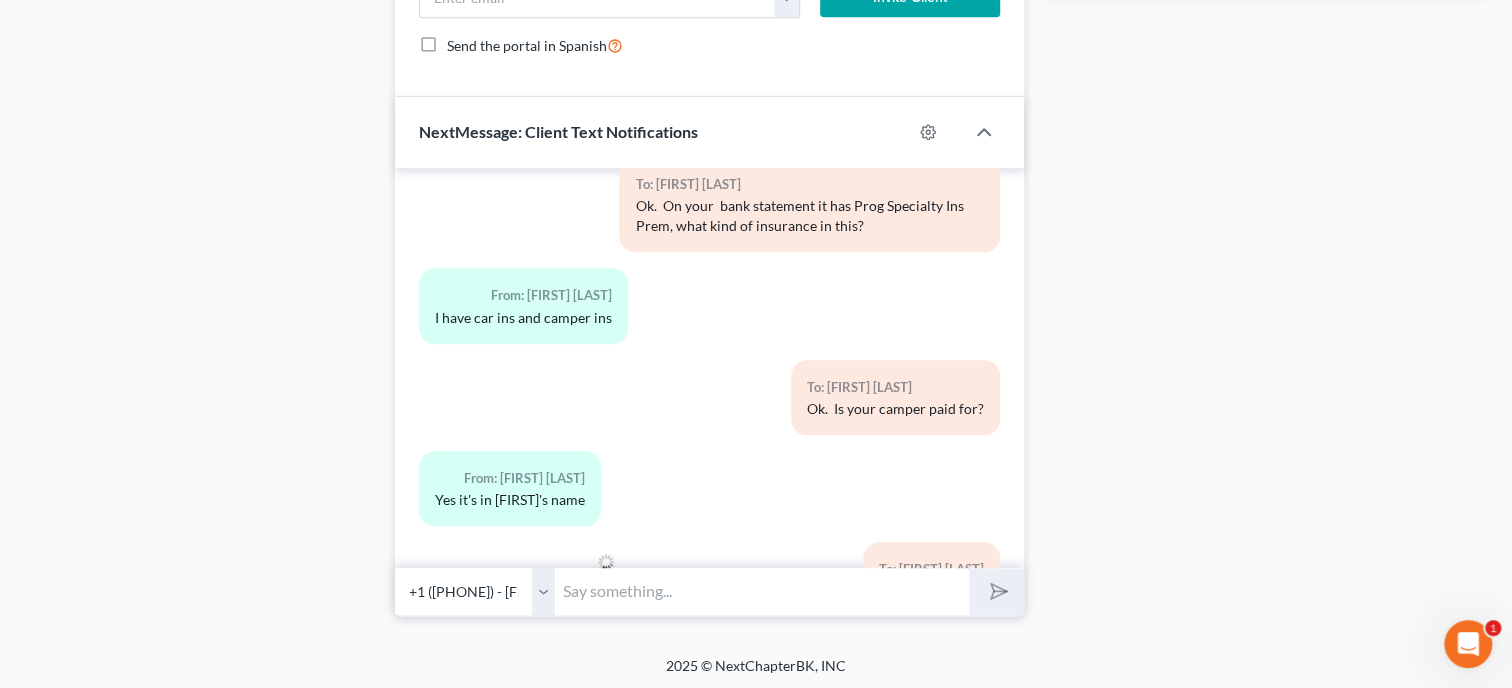 scroll, scrollTop: 11488, scrollLeft: 0, axis: vertical 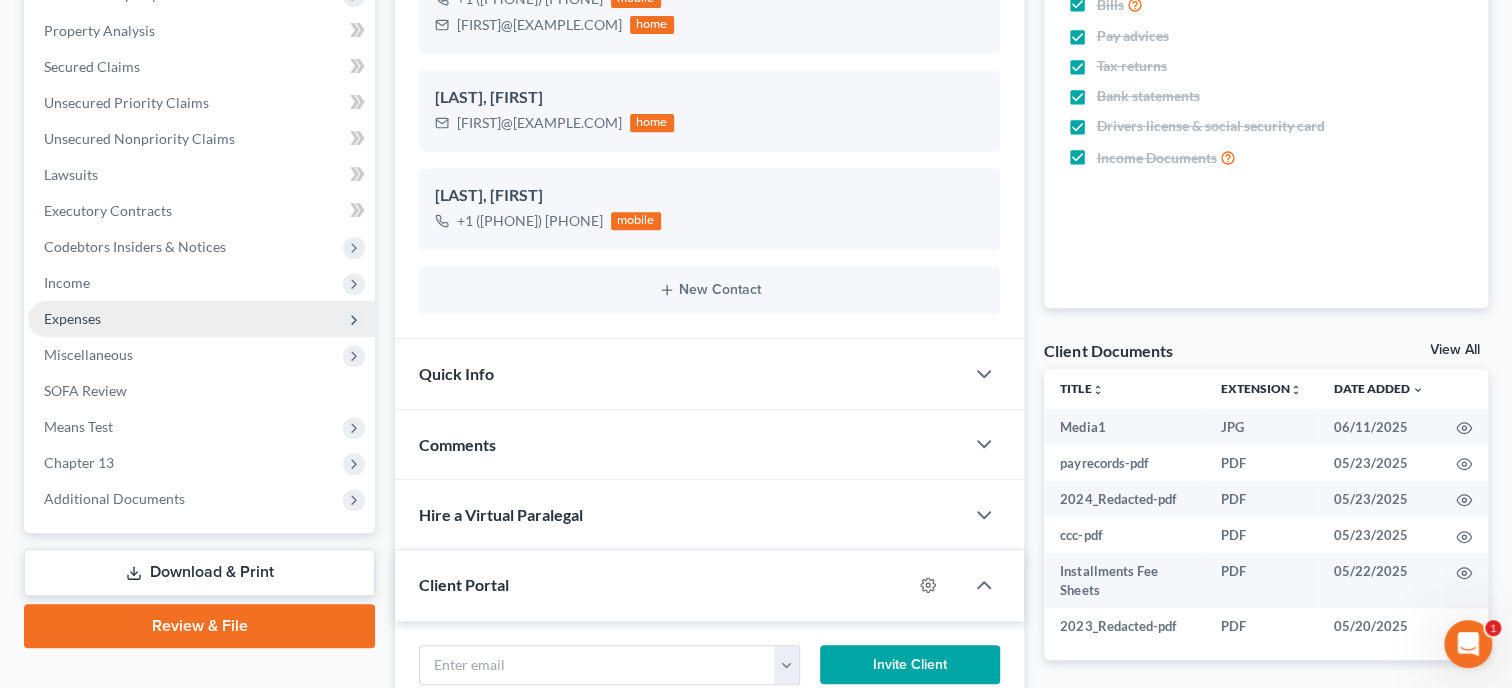click on "Expenses" at bounding box center [72, 318] 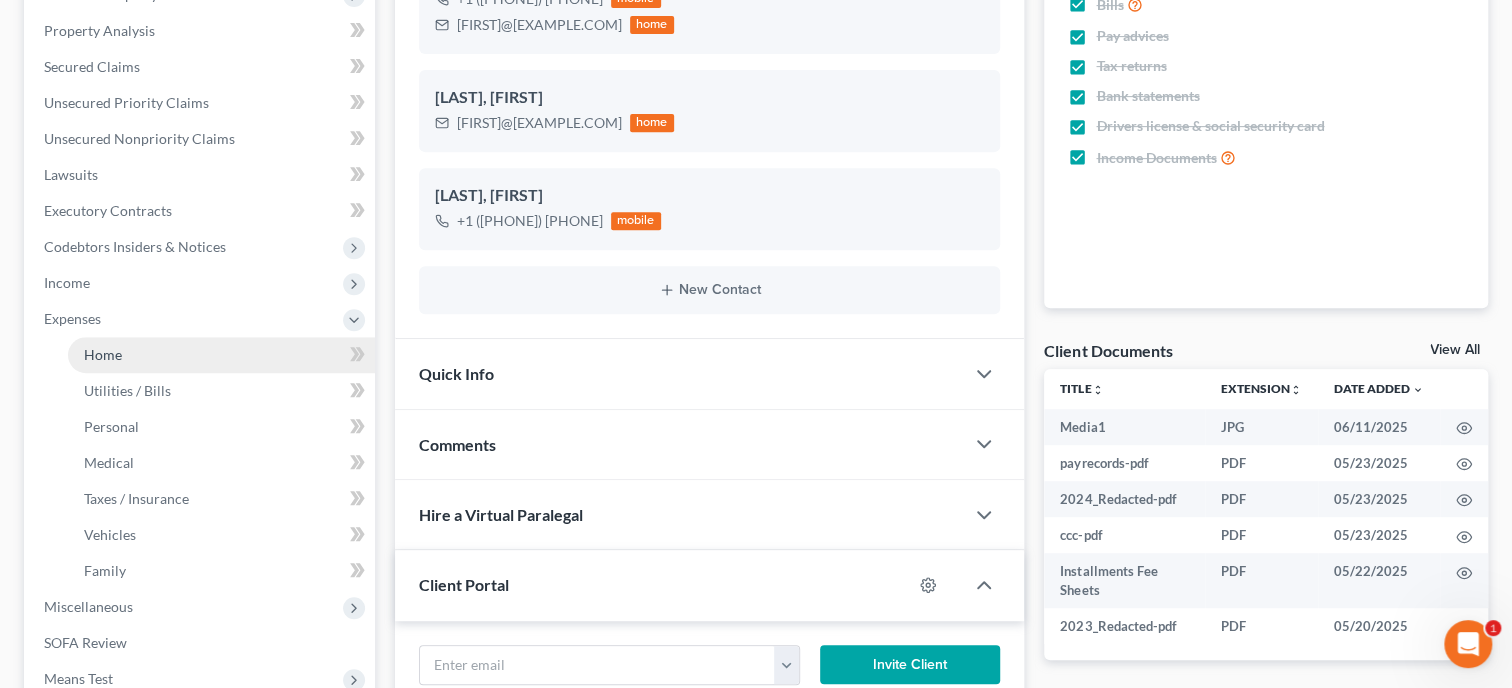 click on "Home" at bounding box center (103, 354) 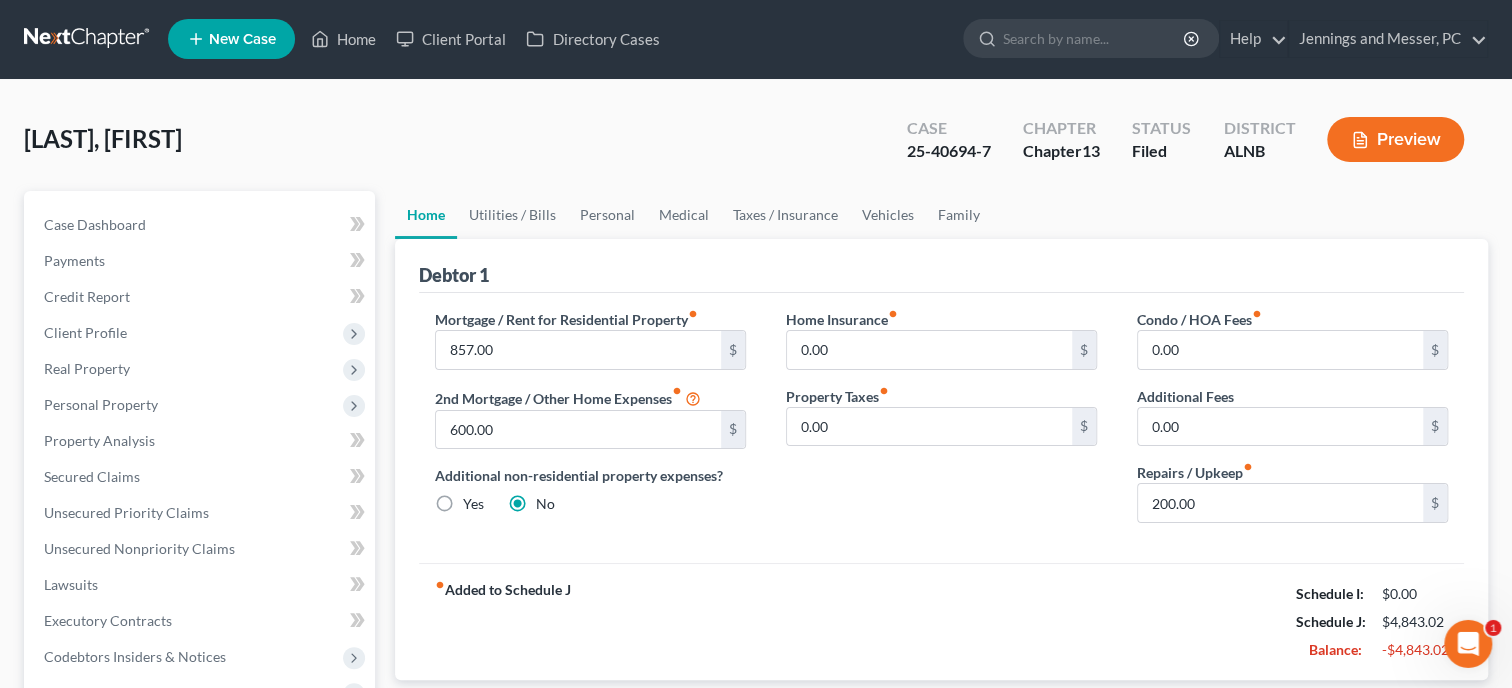 scroll, scrollTop: 0, scrollLeft: 0, axis: both 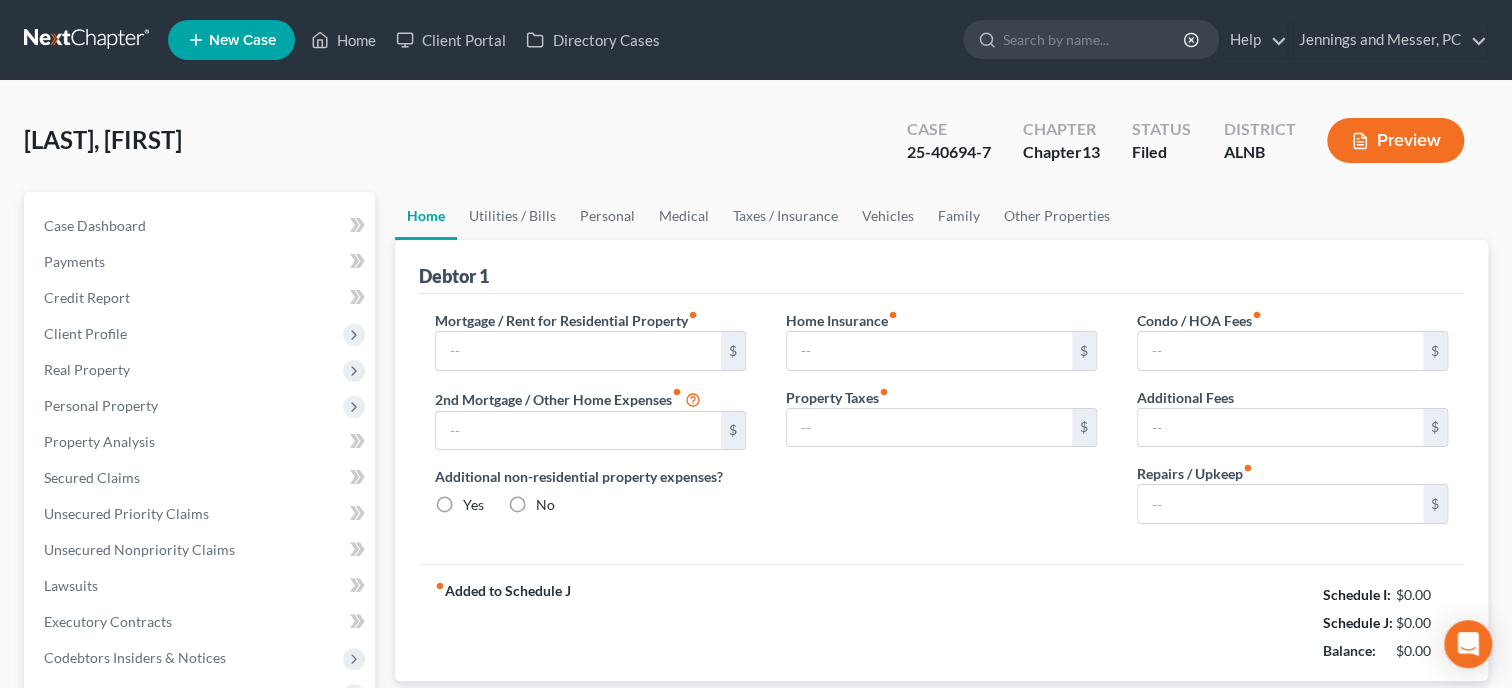 type on "857.00" 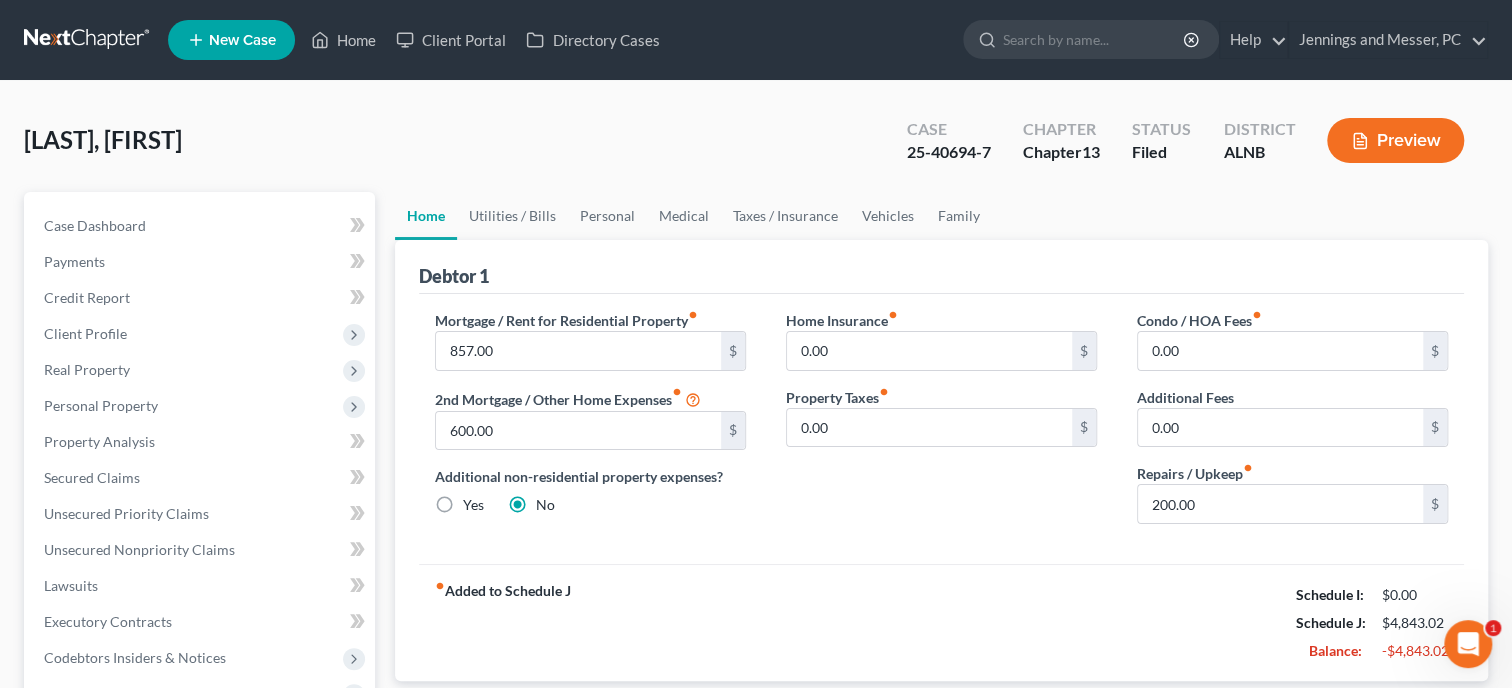 scroll, scrollTop: 0, scrollLeft: 0, axis: both 